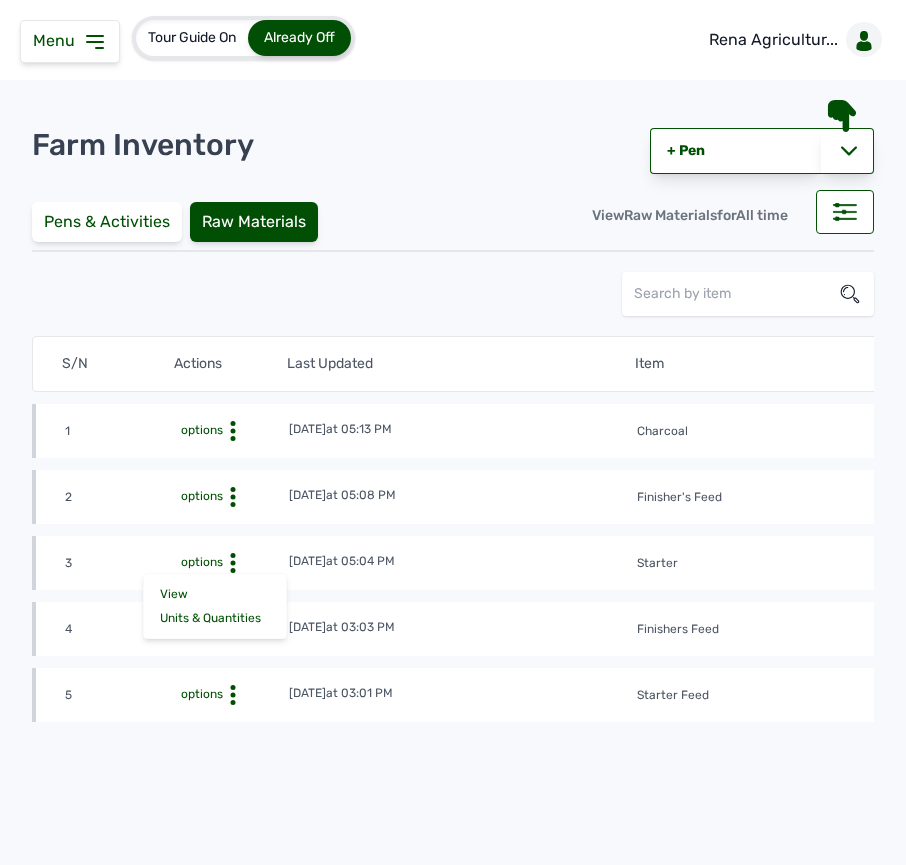 scroll, scrollTop: 0, scrollLeft: 0, axis: both 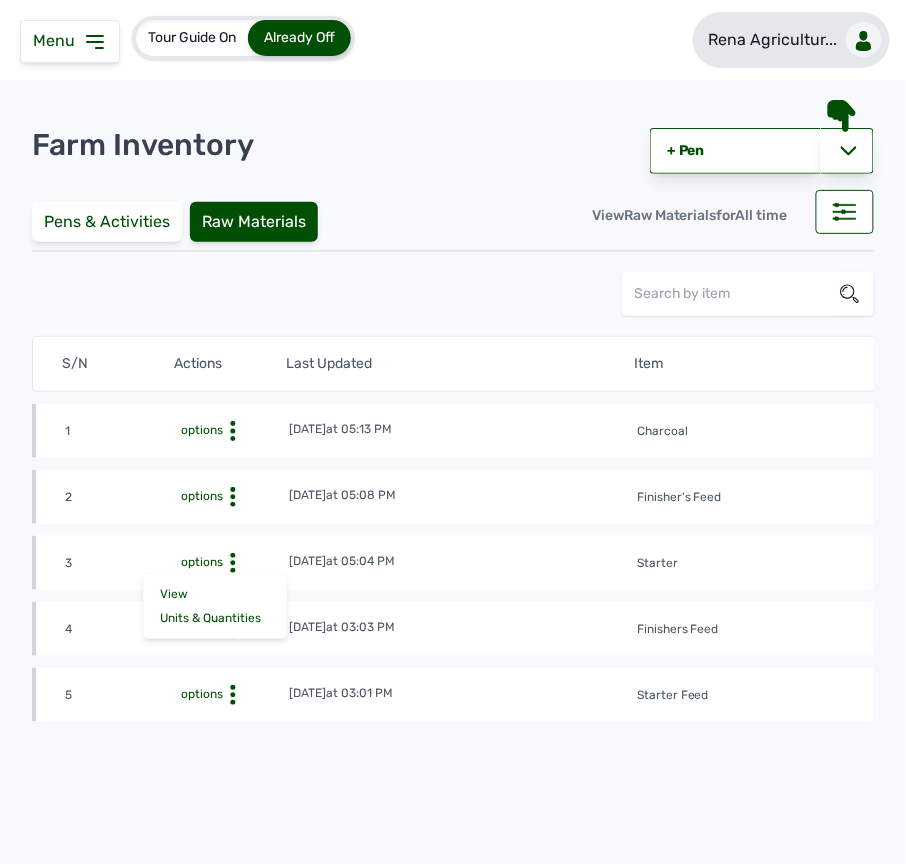 click on "Rena Agricultur..." at bounding box center [791, 40] 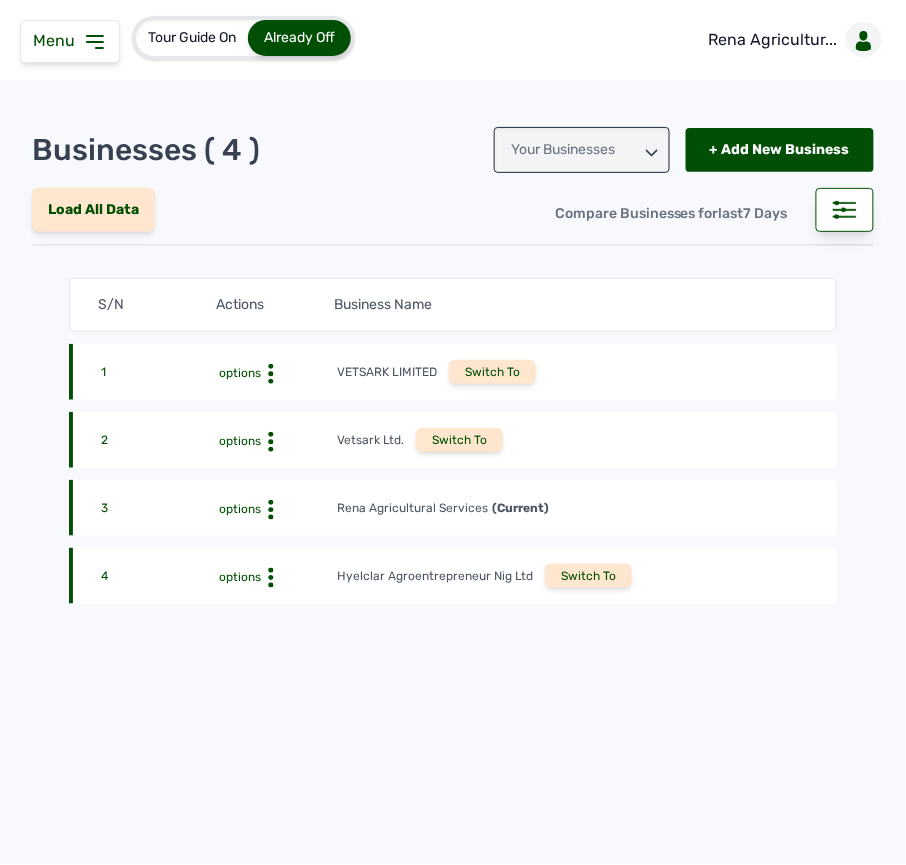 click on "Rena Agricultur..." at bounding box center [791, 40] 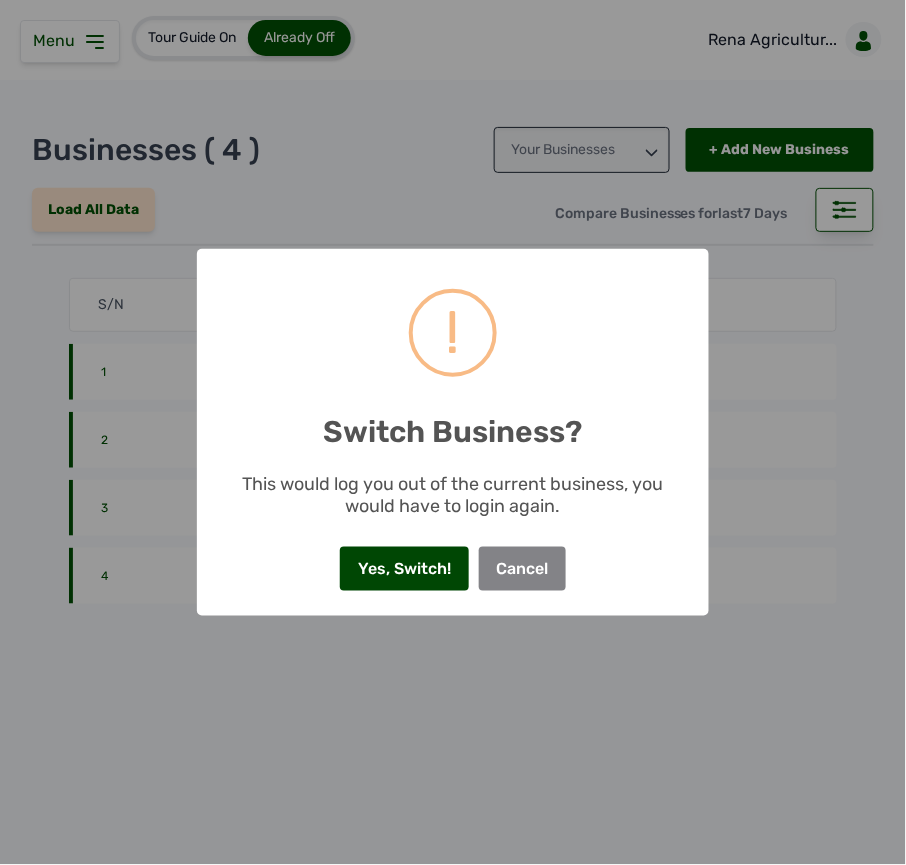click on "Yes, Switch!" at bounding box center [404, 569] 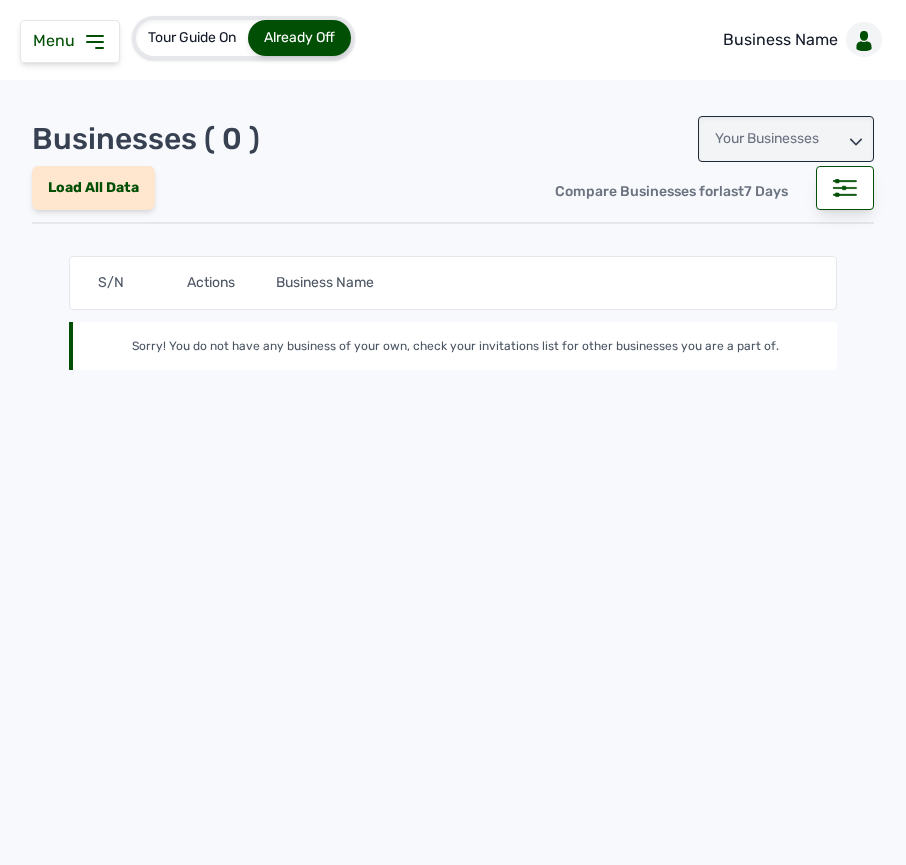 scroll, scrollTop: 0, scrollLeft: 0, axis: both 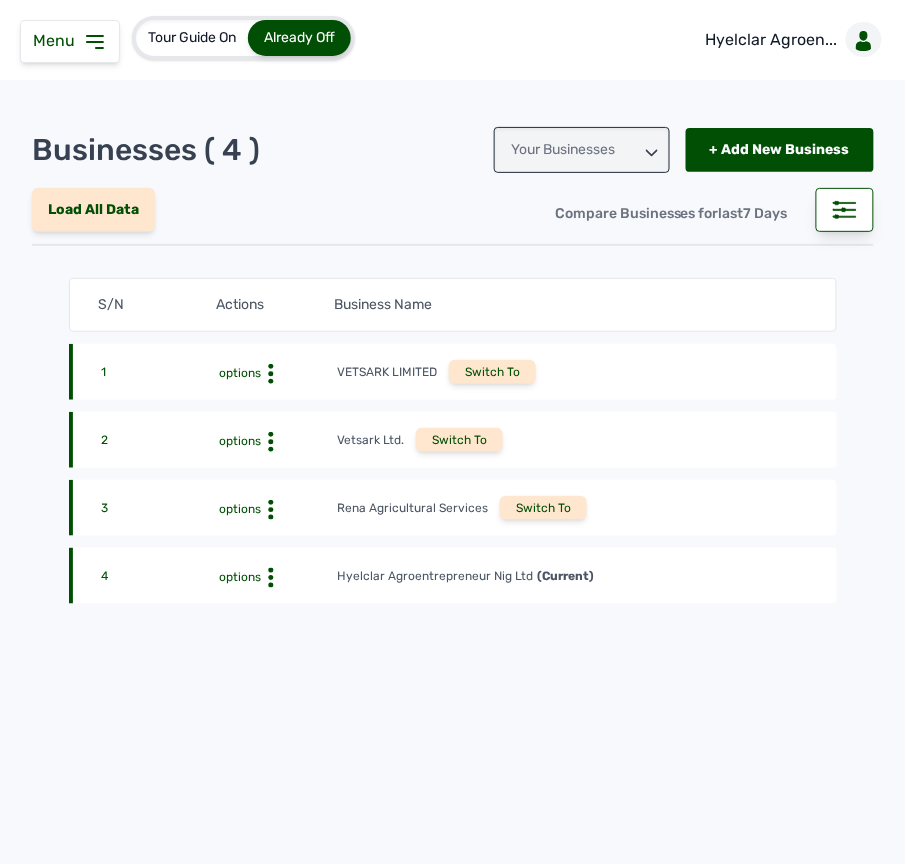 click 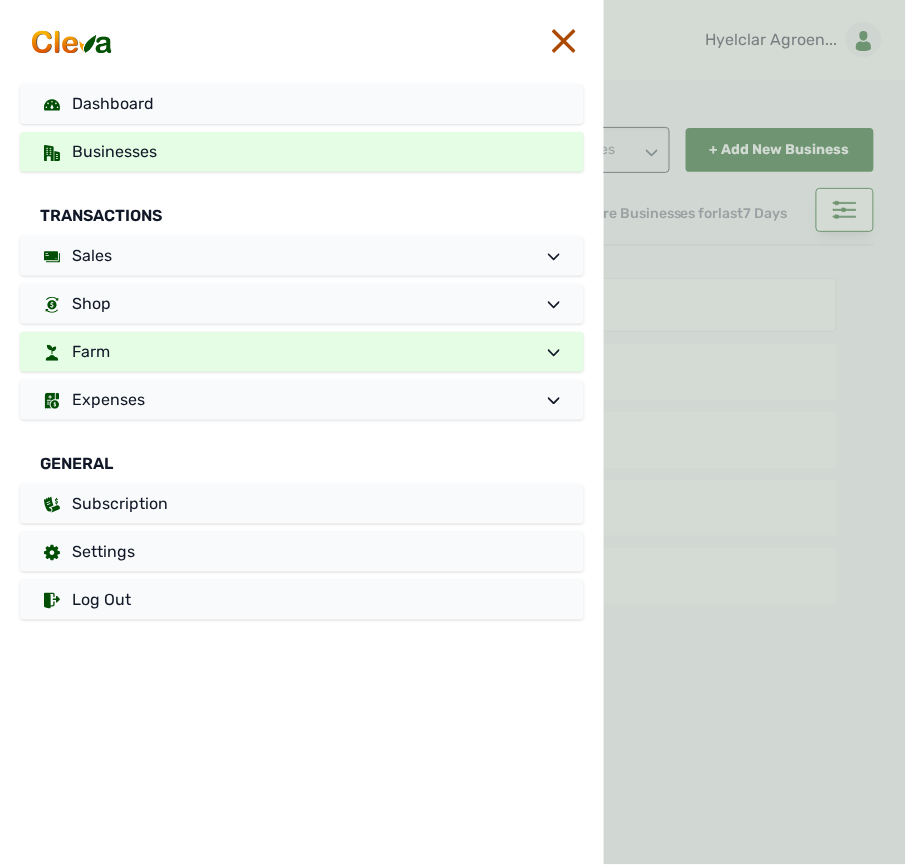 click on "Farm" at bounding box center (302, 352) 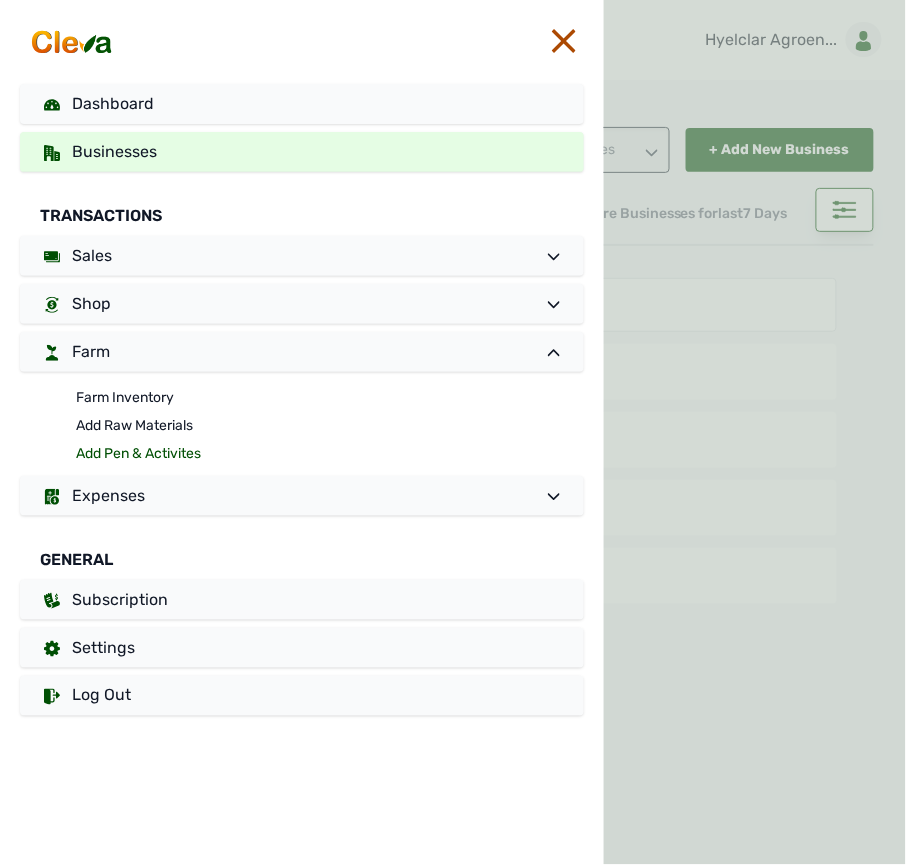 click on "Add Pen & Activites" at bounding box center (330, 454) 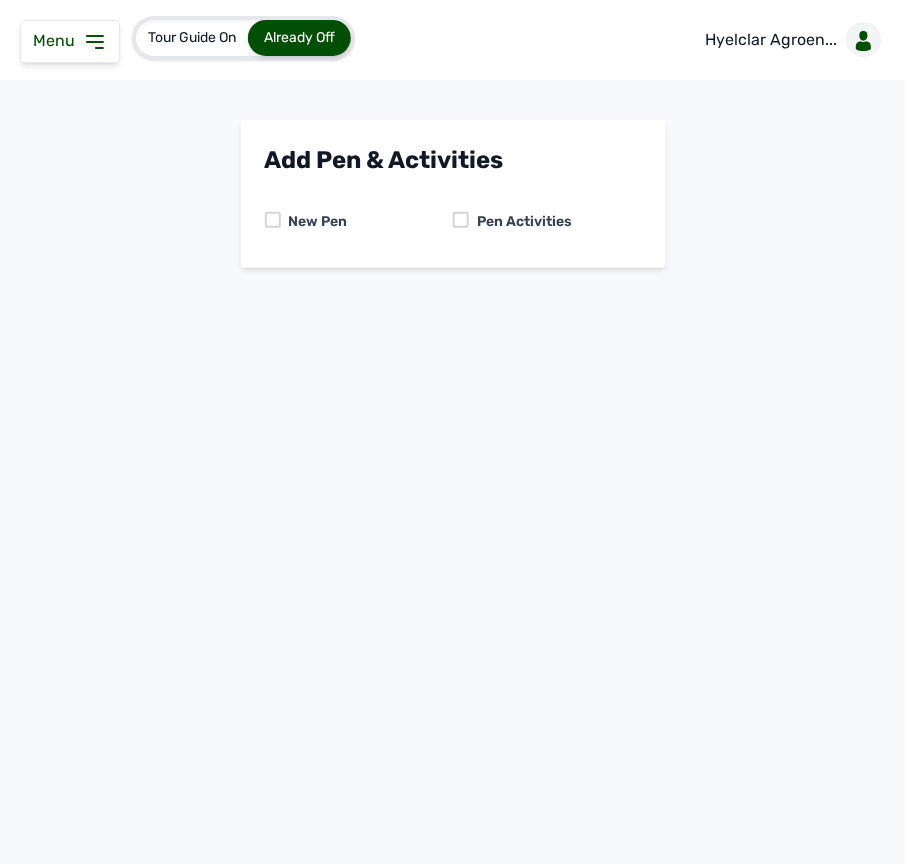 click 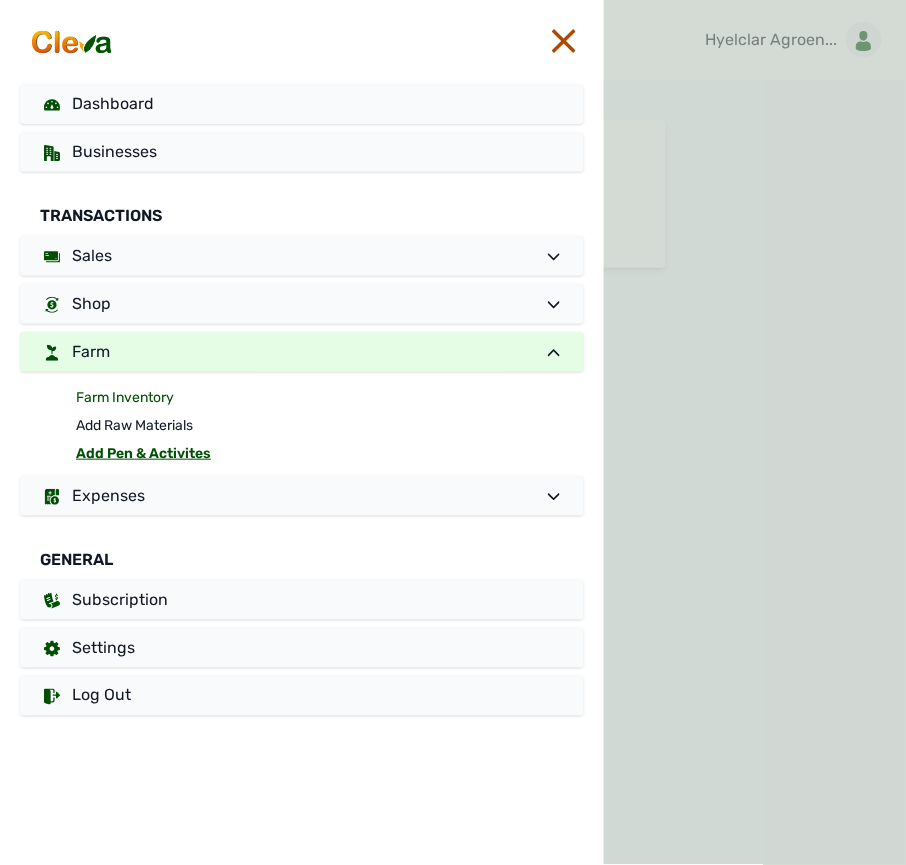 click on "Farm Inventory" at bounding box center [330, 398] 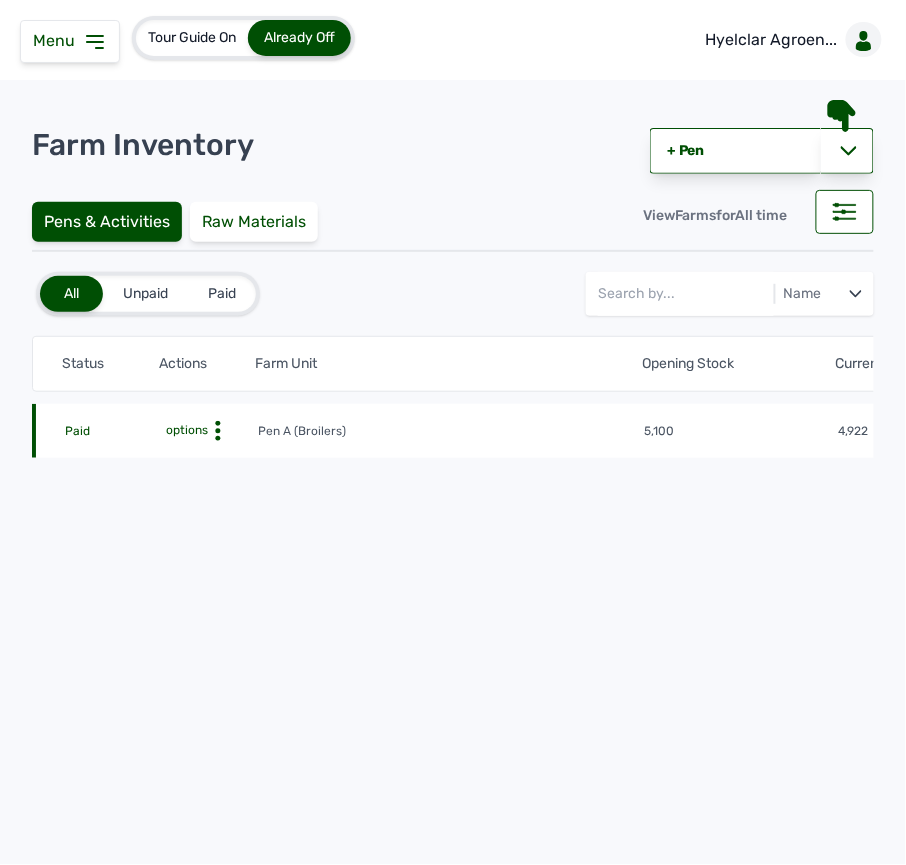 click 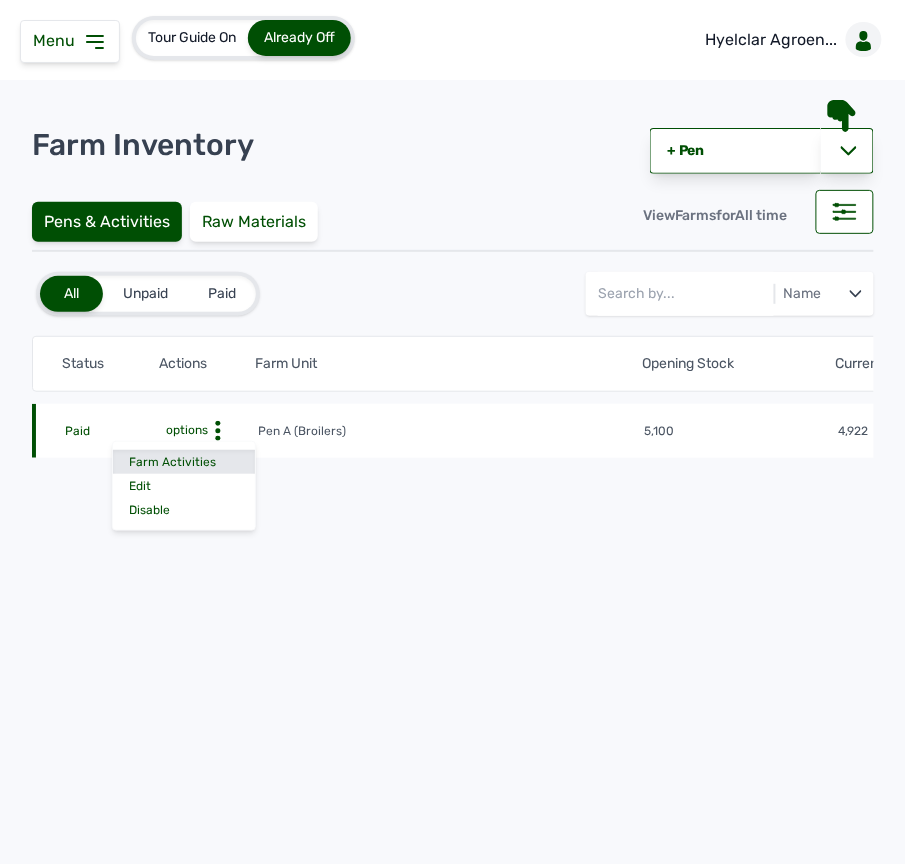 click on "Farm Activities" at bounding box center (184, 462) 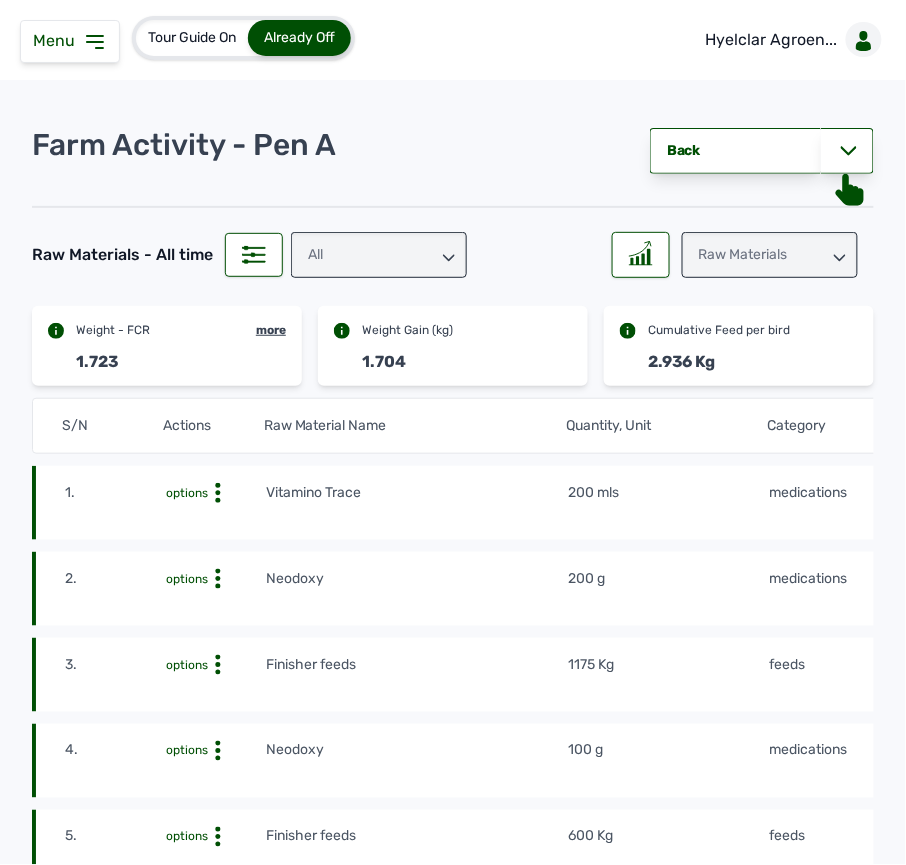 click on "1. options Vitamino Trace 200 mls medications 5th Aug 2025   at 09:40 PM mdoh5p64tF 2. options Neodoxy 200 g medications 5th Aug 2025   at 09:40 PM mdogywcqnZ 3. options Finisher feeds 1175 Kg feeds 5th Aug 2025   at 09:40 PM mdohsiidZz 4. options Neodoxy 100 g medications 4th Aug 2025   at 11:53 AM mdogywcqnZ 5. options Finisher feeds 600 Kg feeds 4th Aug 2025   at 11:53 AM mdohsiidZz 6. options Neodoxy 100 g medications 3rd Aug 2025   at 10:22 PM mdogywcqnZ 7. options Starter's Feed 500 Kg feeds 3rd Aug 2025   at 10:22 PM mdogg7t5Tb 8. options Neodoxy 100 g medications 2nd Aug 2025   at 10:22 PM mdogywcqnZ 9. options Starter's Feed 600 Kg feeds 2nd Aug 2025   at 10:22 PM mdogg7t5Tb 10. options Neodoxy 100 g medications 1st Aug 2025   at 10:22 PM mdogywcqnZ 11. options Starter's Feed 550 Kg feeds 1st Aug 2025   at 10:22 PM mdogg7t5Tb 12. options Starter's Feed 550 Kg feeds 31st Jul 2025   at 10:22 PM mdogg7t5Tb 13. options Starter's Feed 550 Kg feeds 30th Jul 2025   at 02:14 PM mdogg7t5Tb 14. options 550 Kg" at bounding box center (666, 3564) 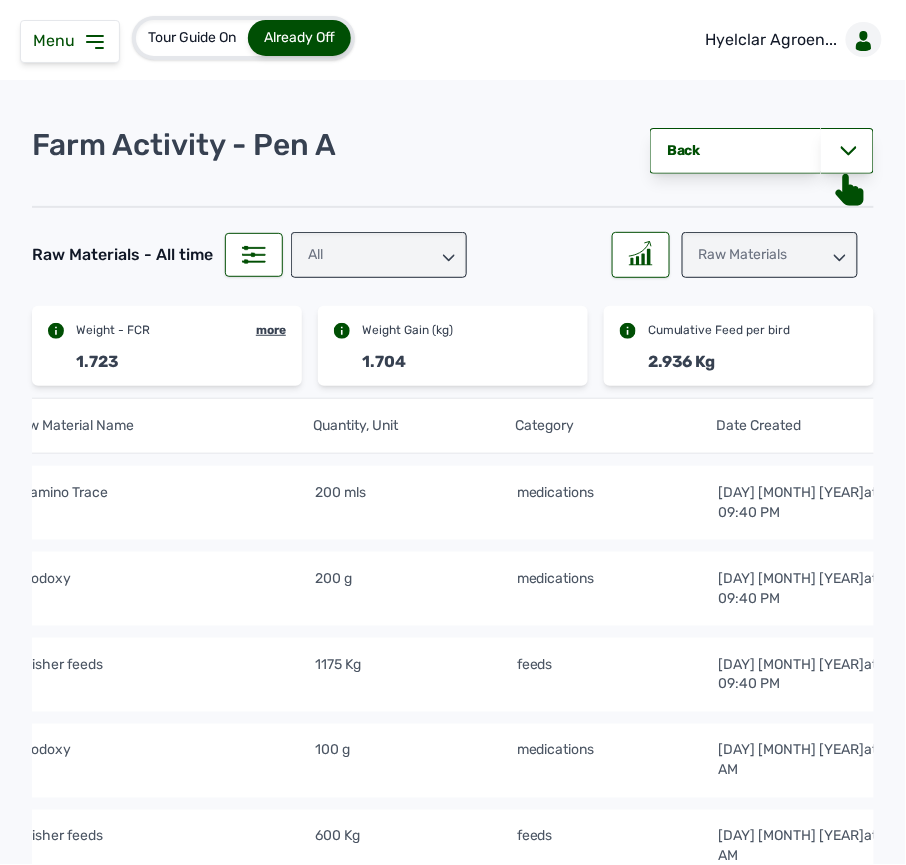 scroll, scrollTop: 0, scrollLeft: 0, axis: both 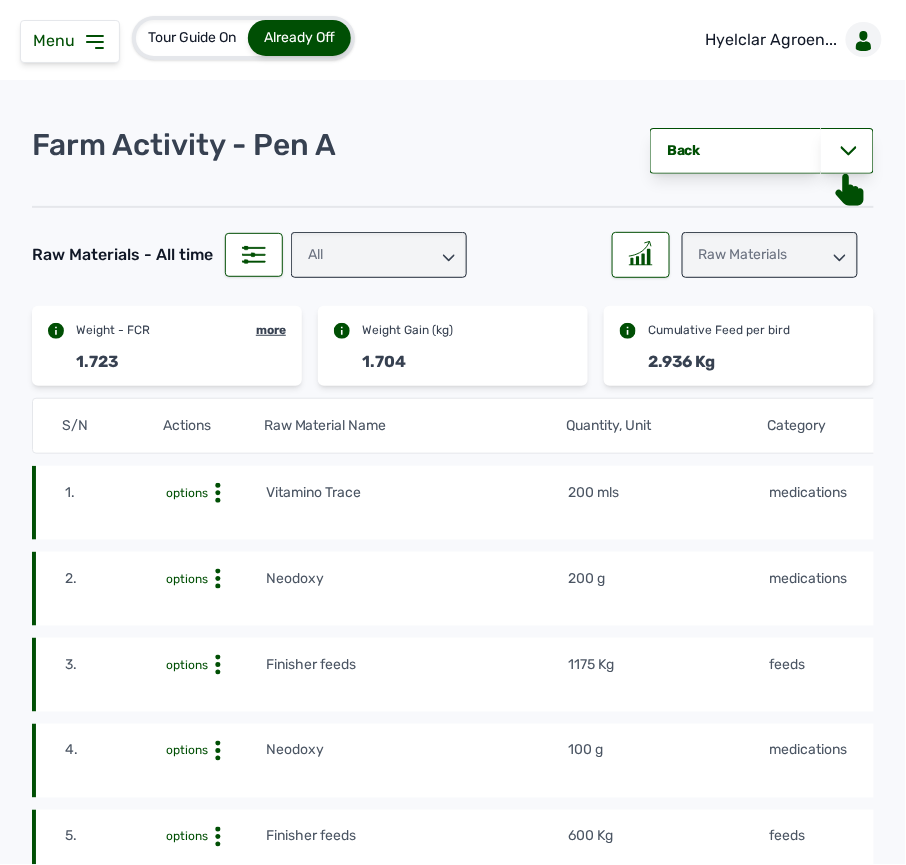 click on "Menu" at bounding box center [70, 41] 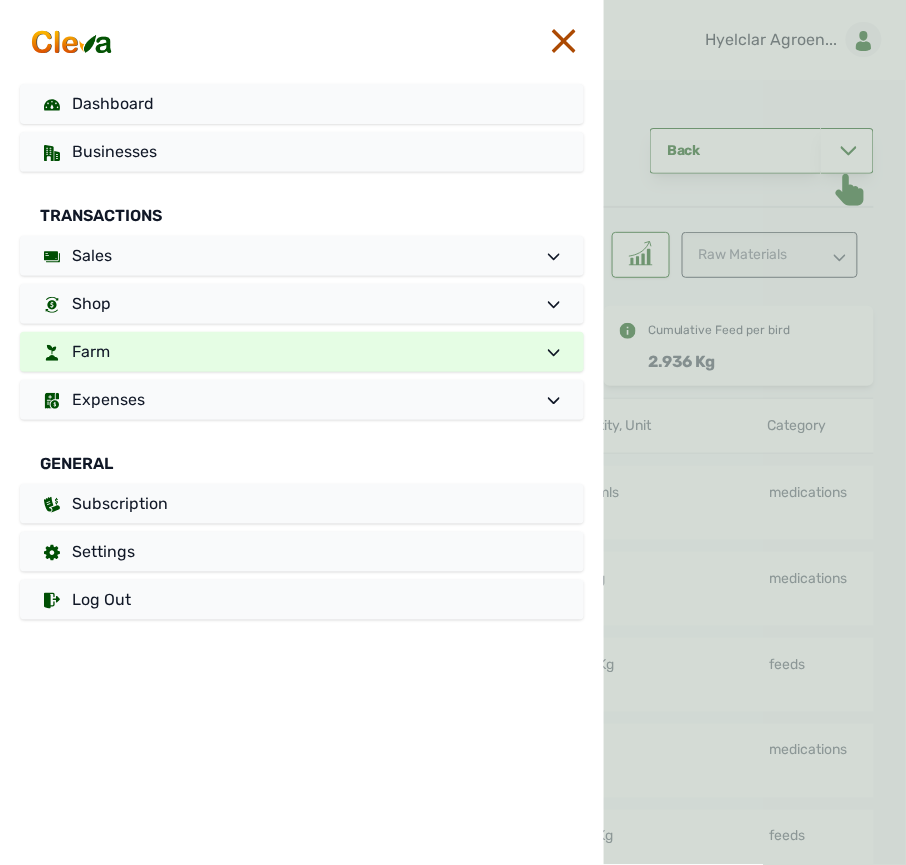 click on "Farm" at bounding box center [302, 352] 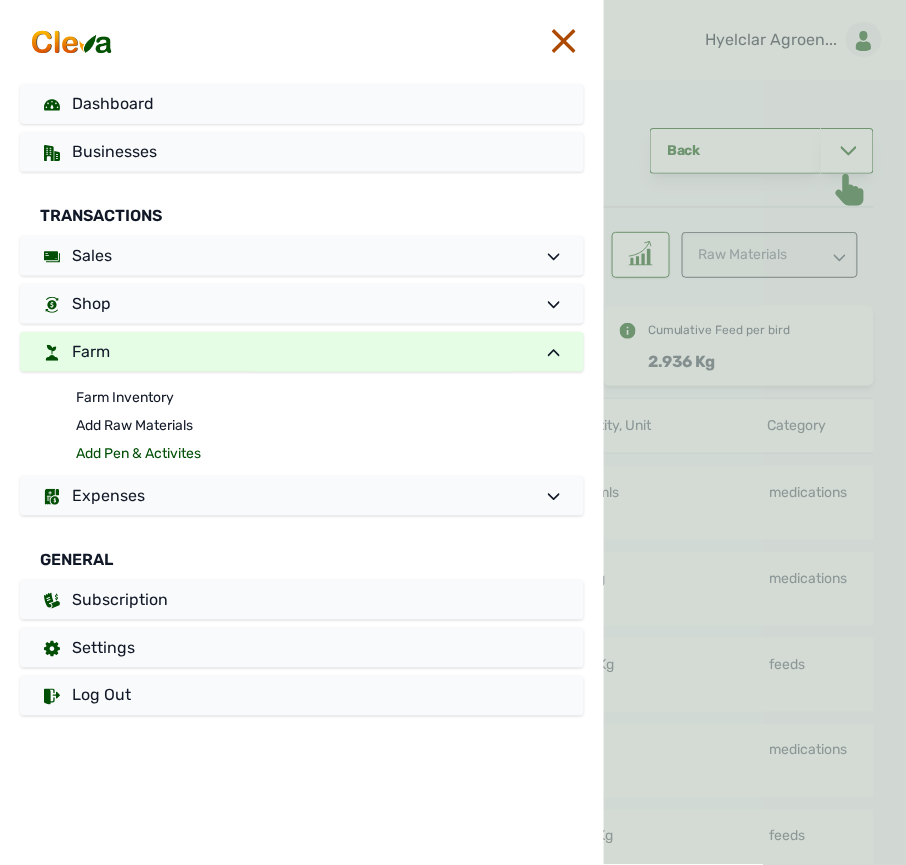 click on "Add Pen & Activites" at bounding box center [330, 454] 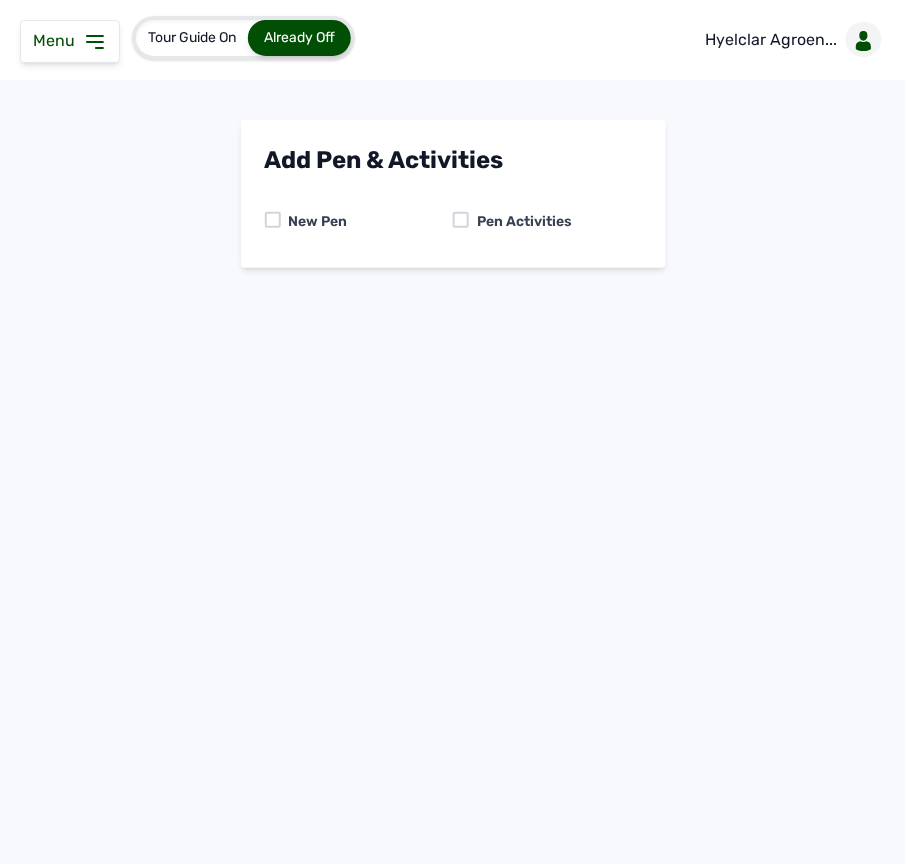 click at bounding box center (461, 220) 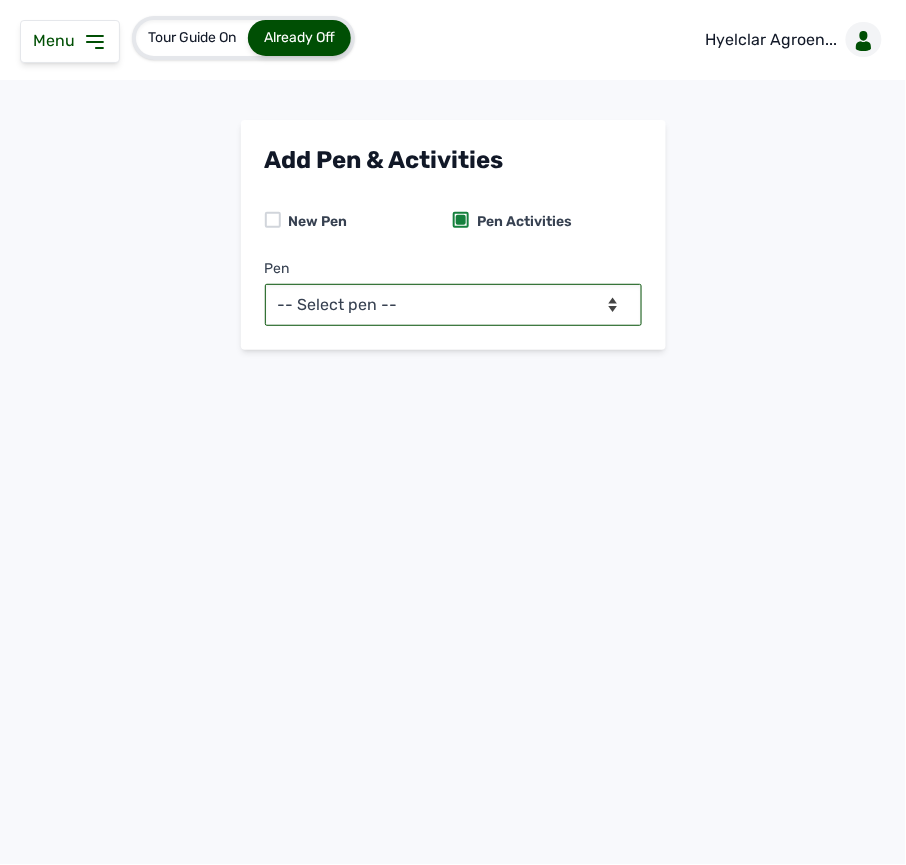 click on "-- Select pen -- Pen A (Broilers)" at bounding box center [453, 305] 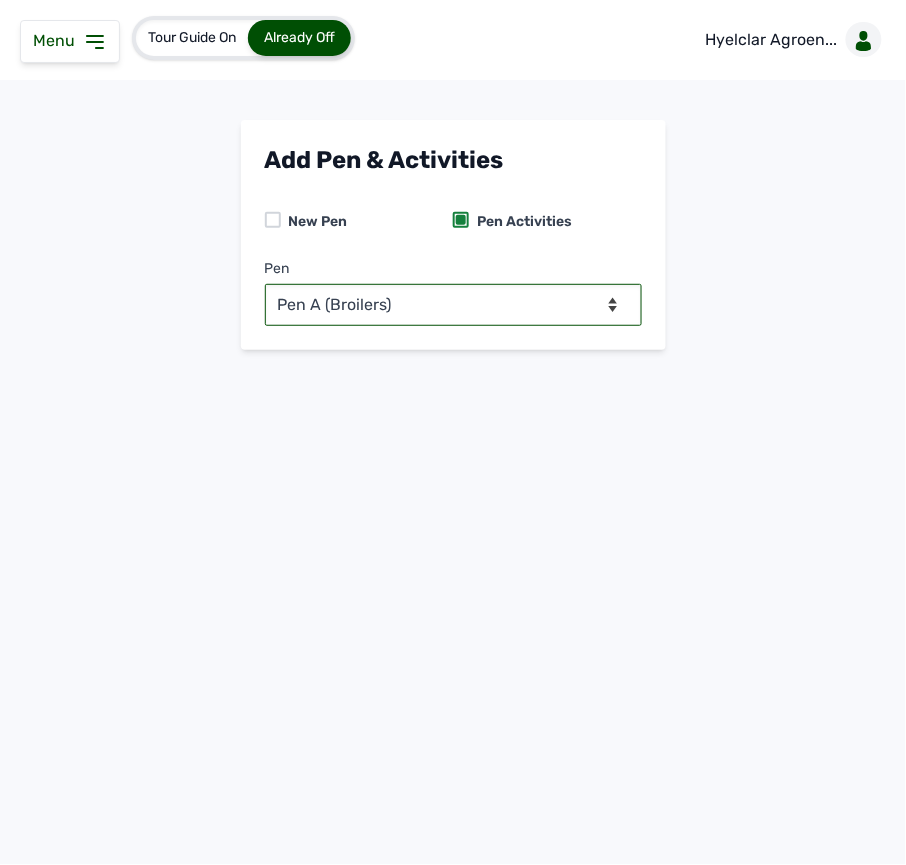 click on "-- Select pen -- Pen A (Broilers)" at bounding box center (453, 305) 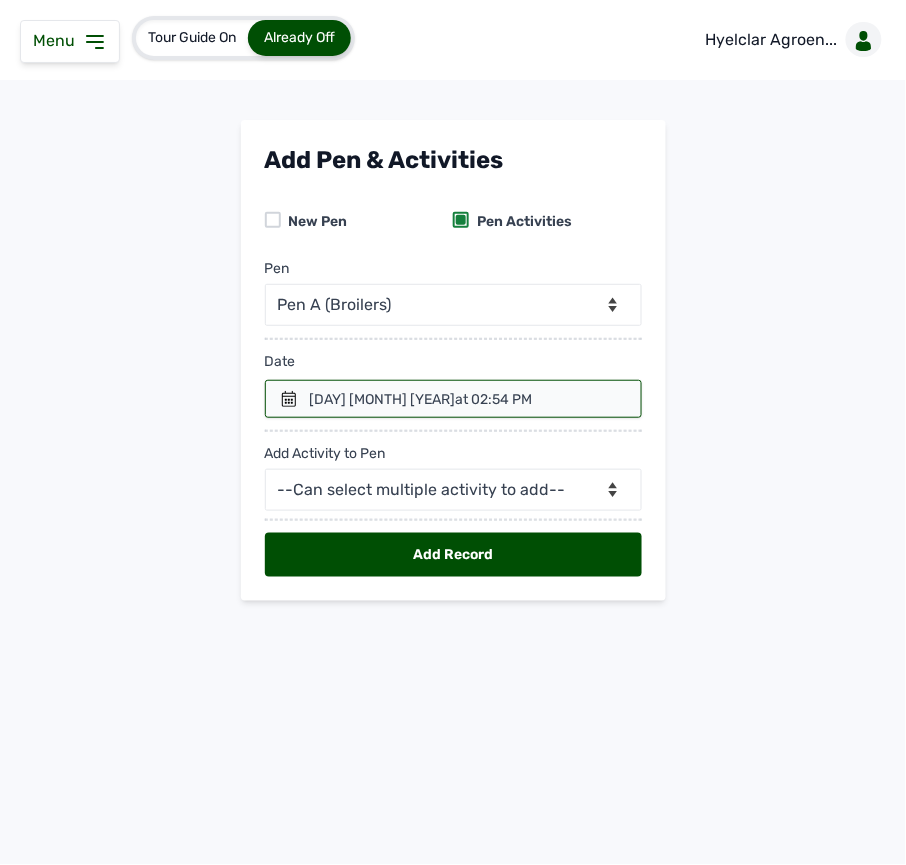 click on "at 02:54 PM" at bounding box center (494, 399) 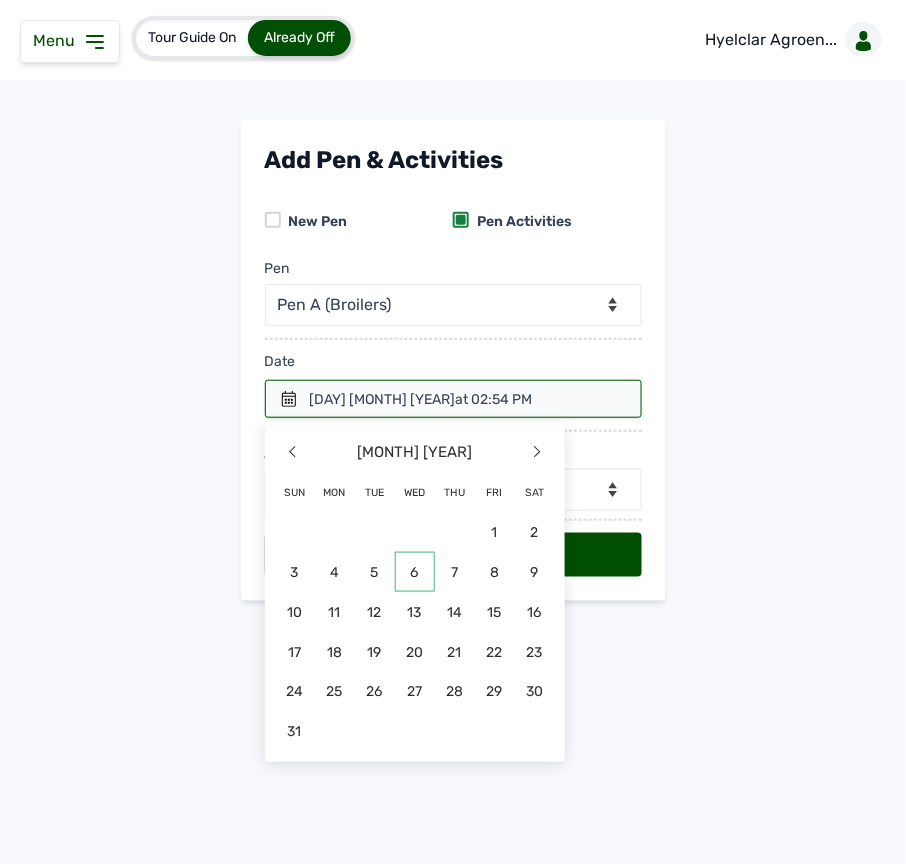 click on "6" 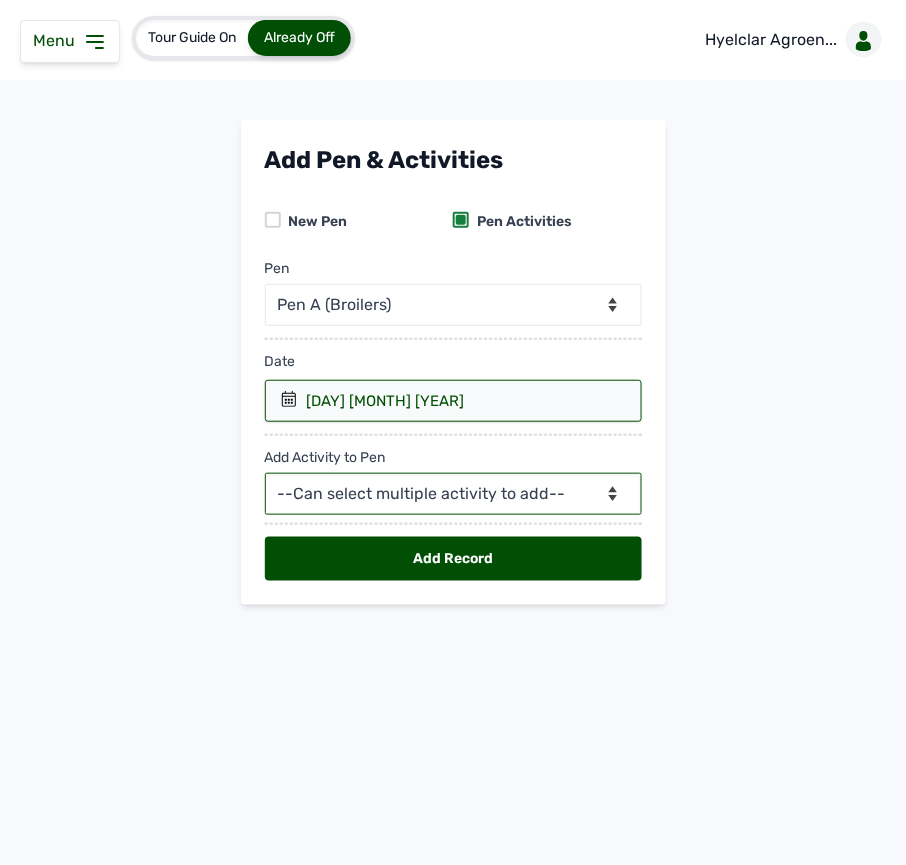 click on "--Can select multiple activity to add-- Raw Material Losses Weight" at bounding box center [453, 494] 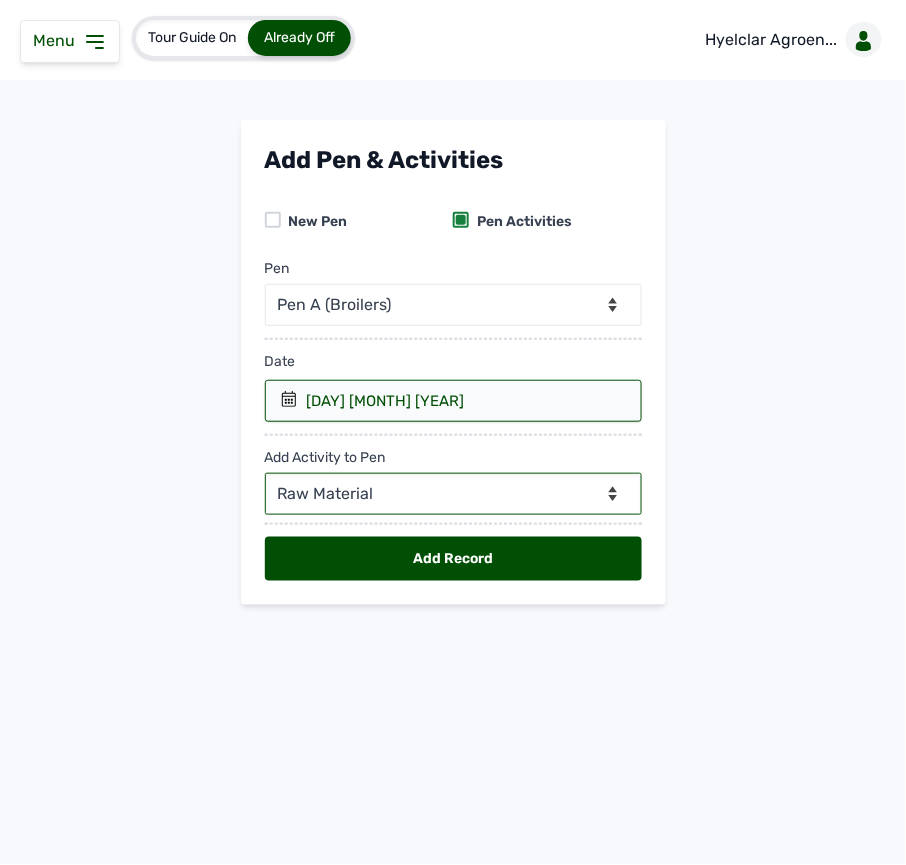click on "--Can select multiple activity to add-- Raw Material Losses Weight" at bounding box center (453, 494) 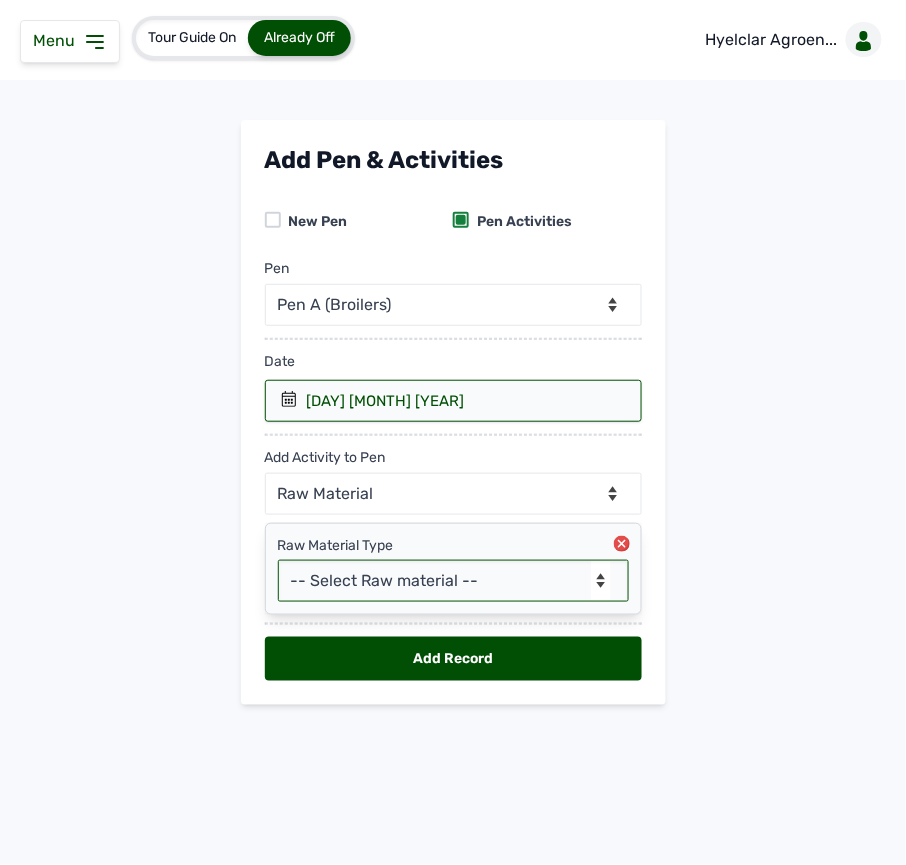 click on "-- Select Raw material -- feeds medications vaccines Biomass Fuel" at bounding box center (453, 581) 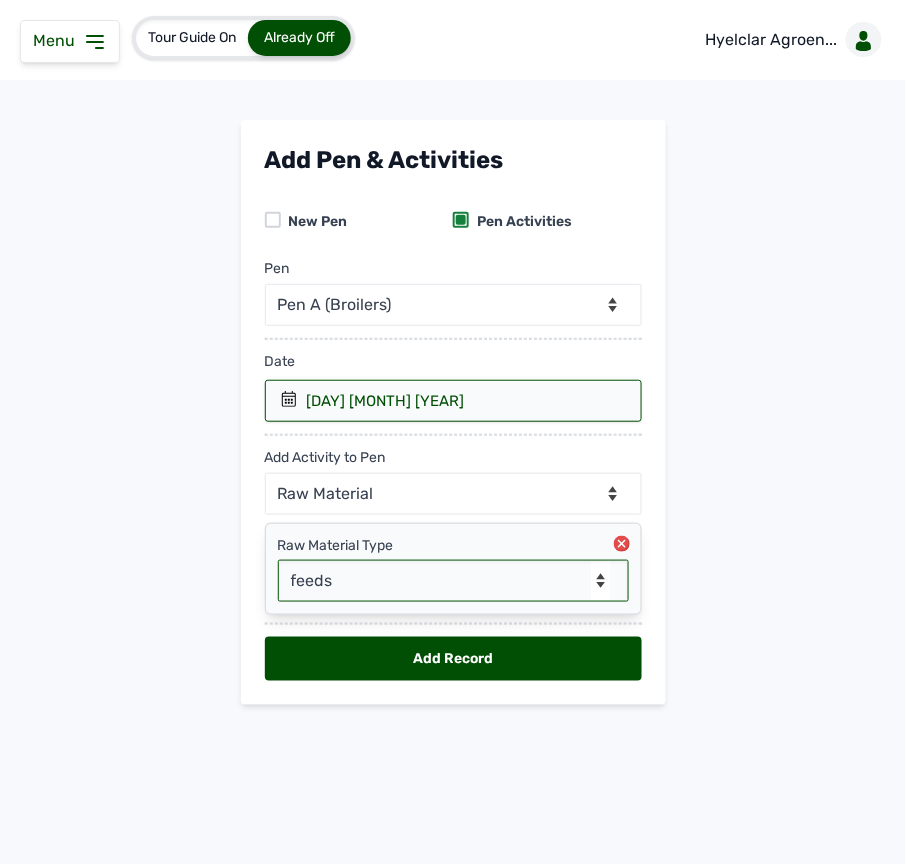 click on "-- Select Raw material -- feeds medications vaccines Biomass Fuel" at bounding box center (453, 581) 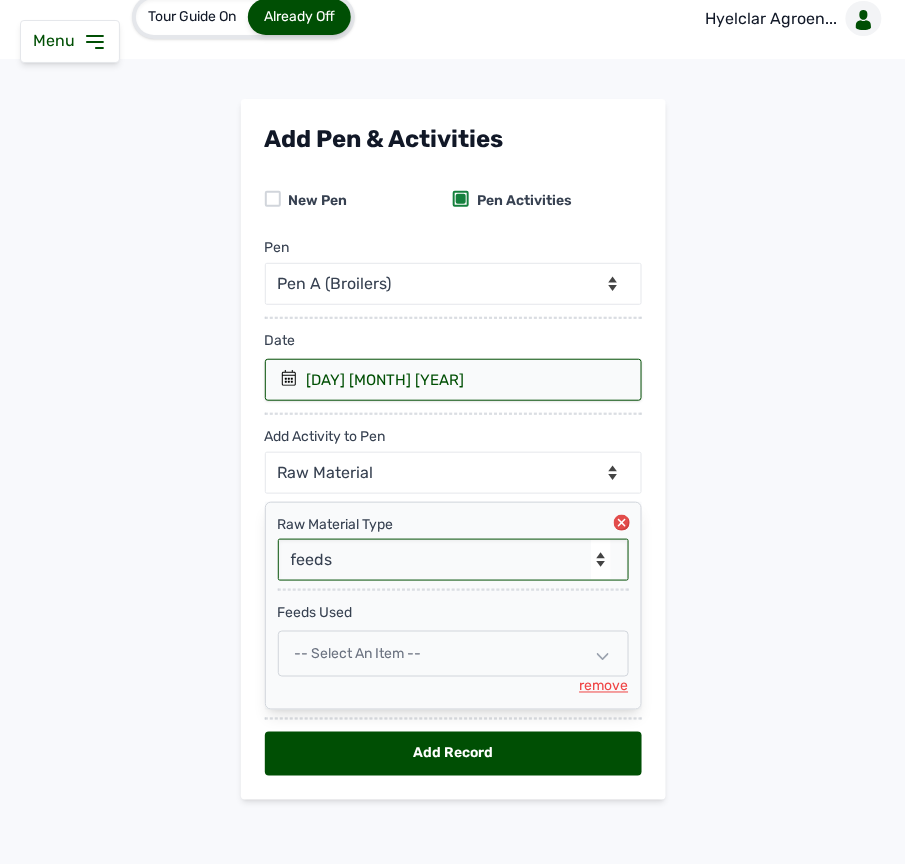 scroll, scrollTop: 34, scrollLeft: 0, axis: vertical 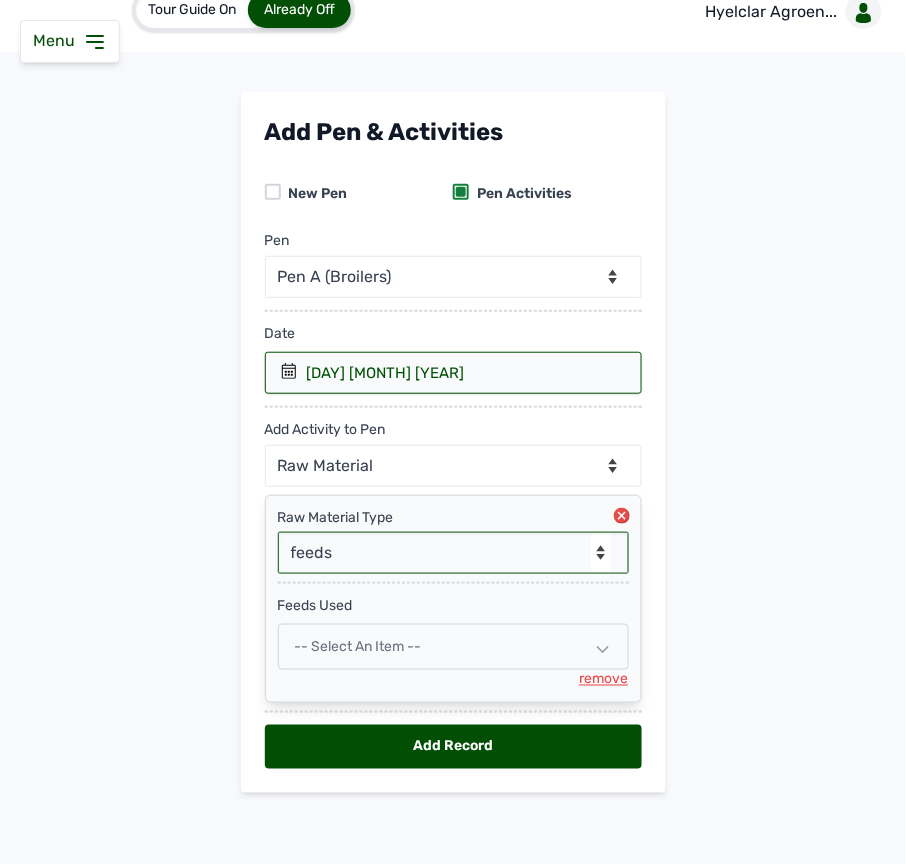 click on "-- Select an Item --" at bounding box center [453, 647] 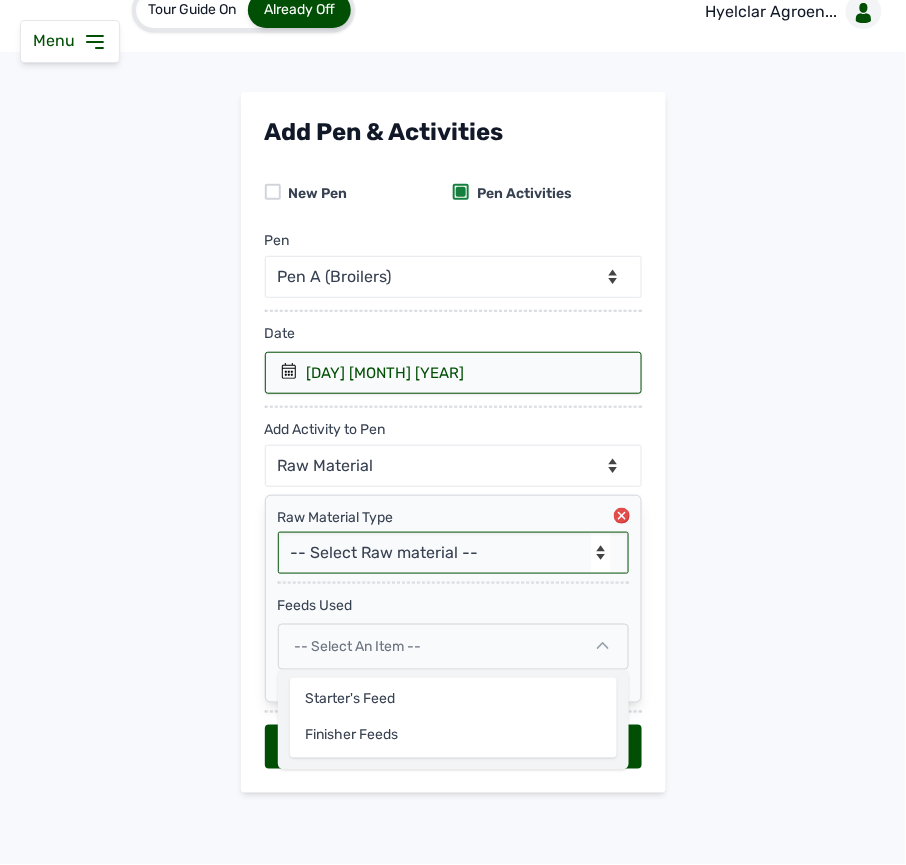 click on "-- Select Raw material -- feeds medications vaccines Biomass Fuel" at bounding box center [453, 553] 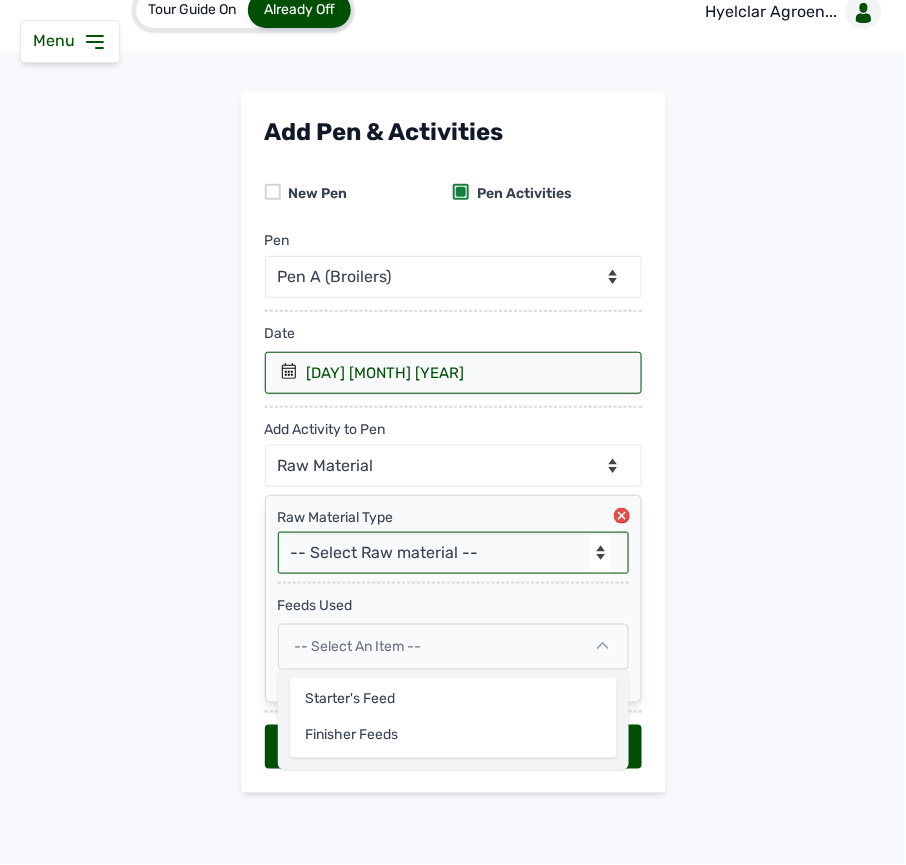 select on "feeds" 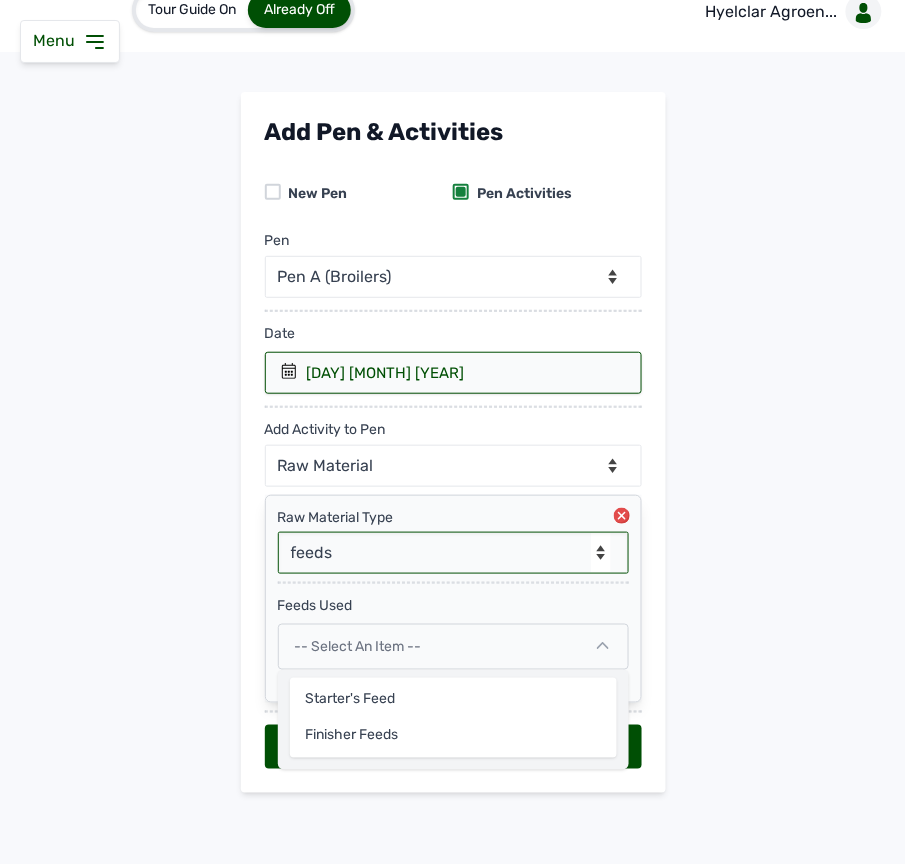 click on "-- Select Raw material -- feeds medications vaccines Biomass Fuel" at bounding box center (453, 553) 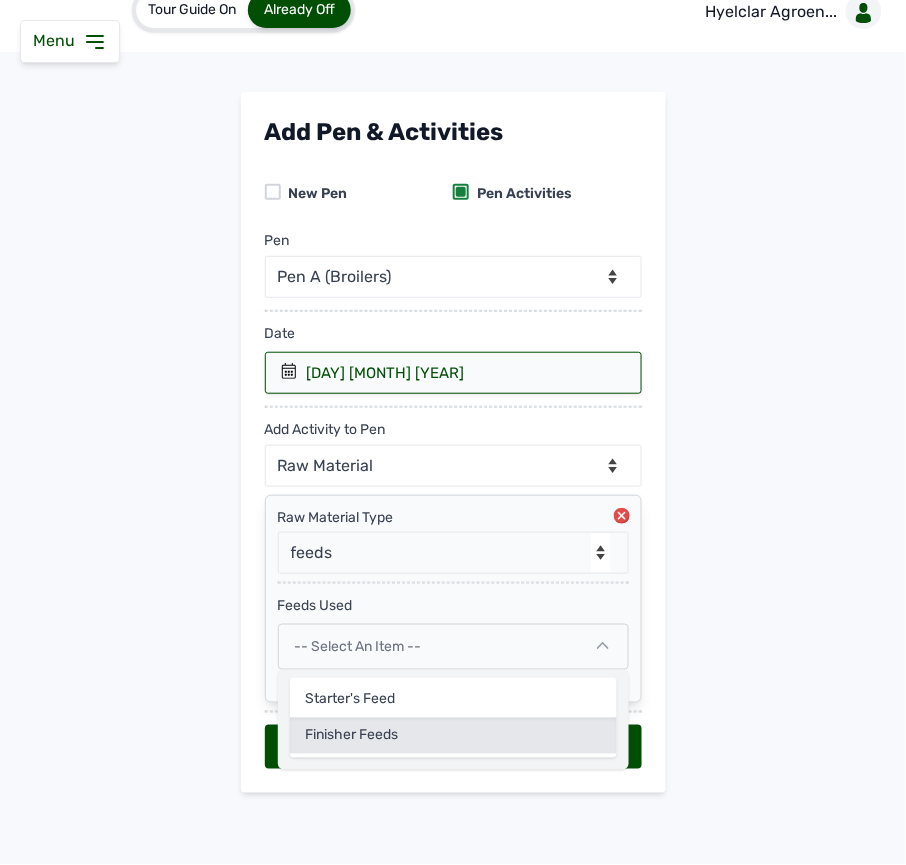 click on "Finisher feeds" 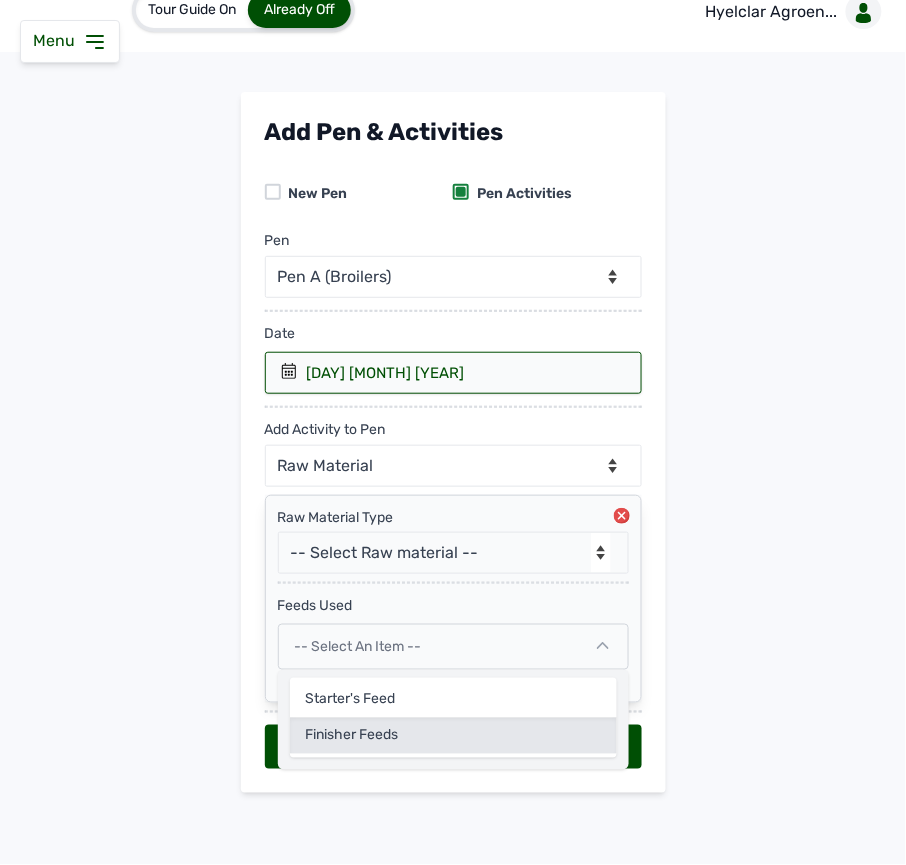 select 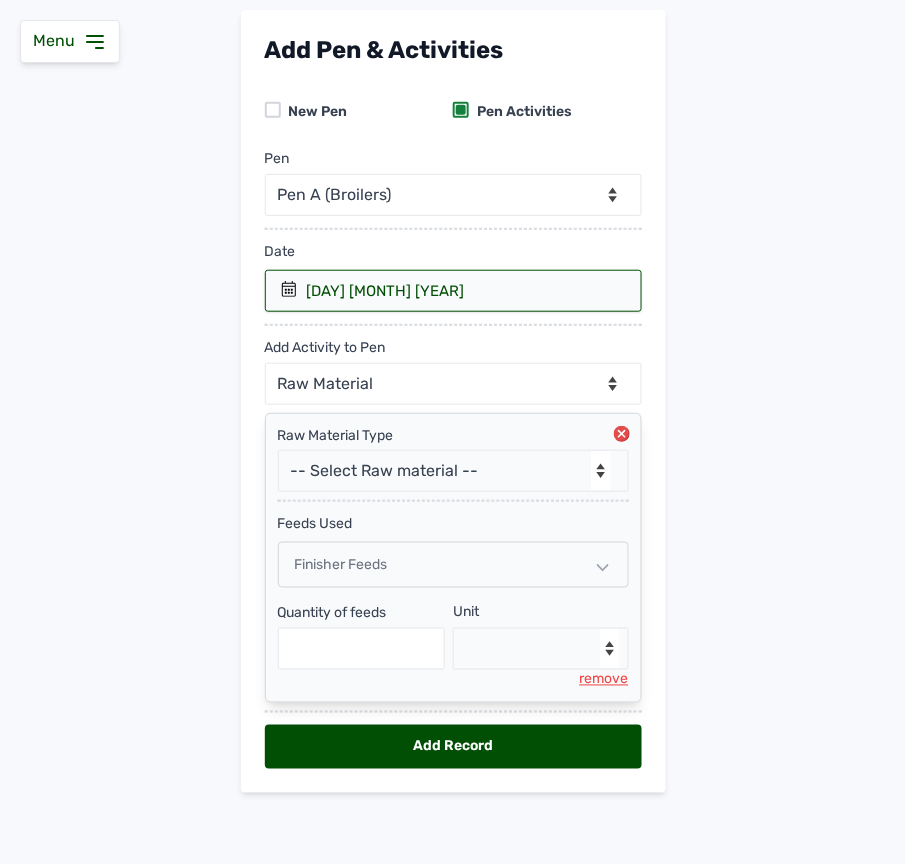 scroll, scrollTop: 117, scrollLeft: 0, axis: vertical 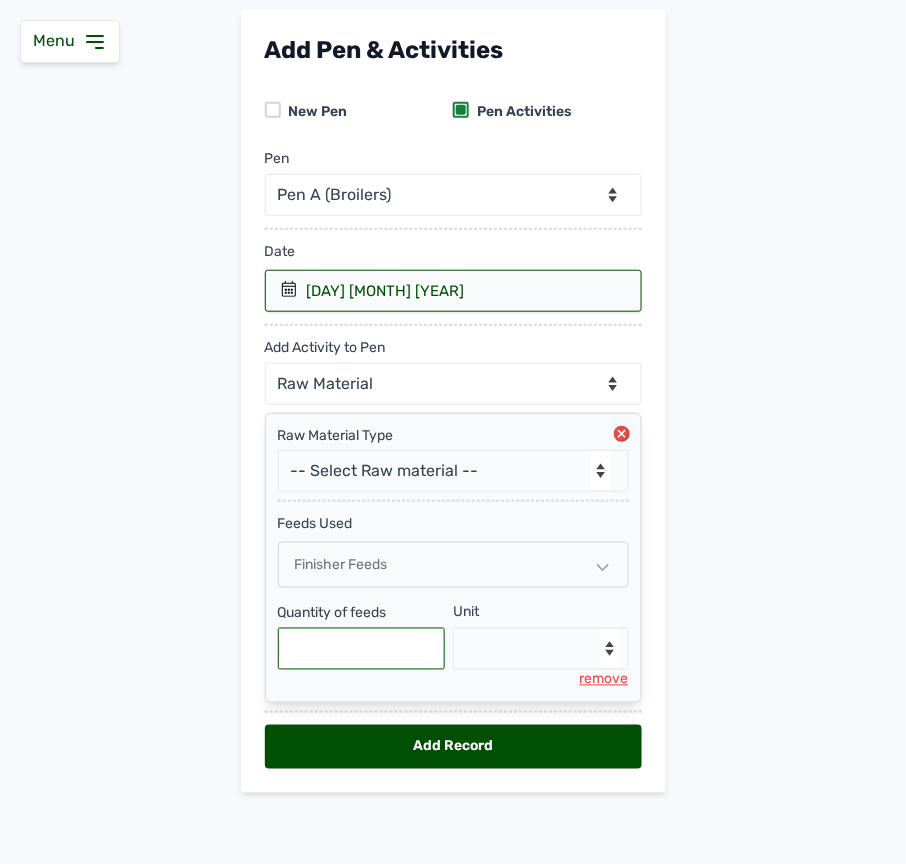 click at bounding box center (362, 649) 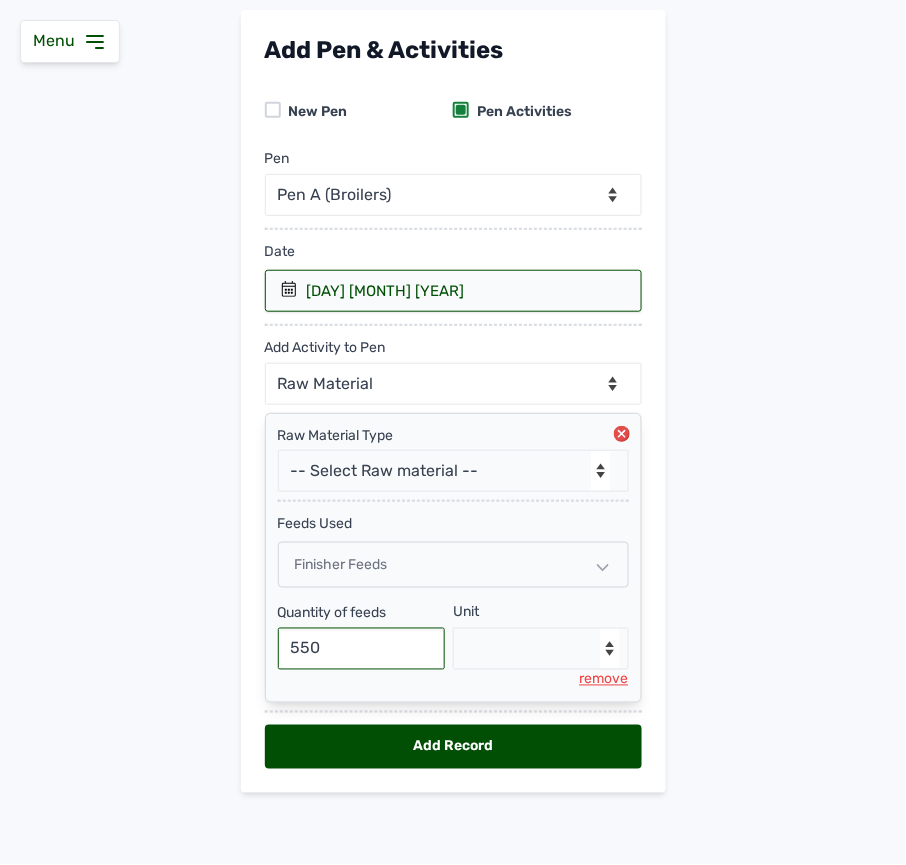 type on "550" 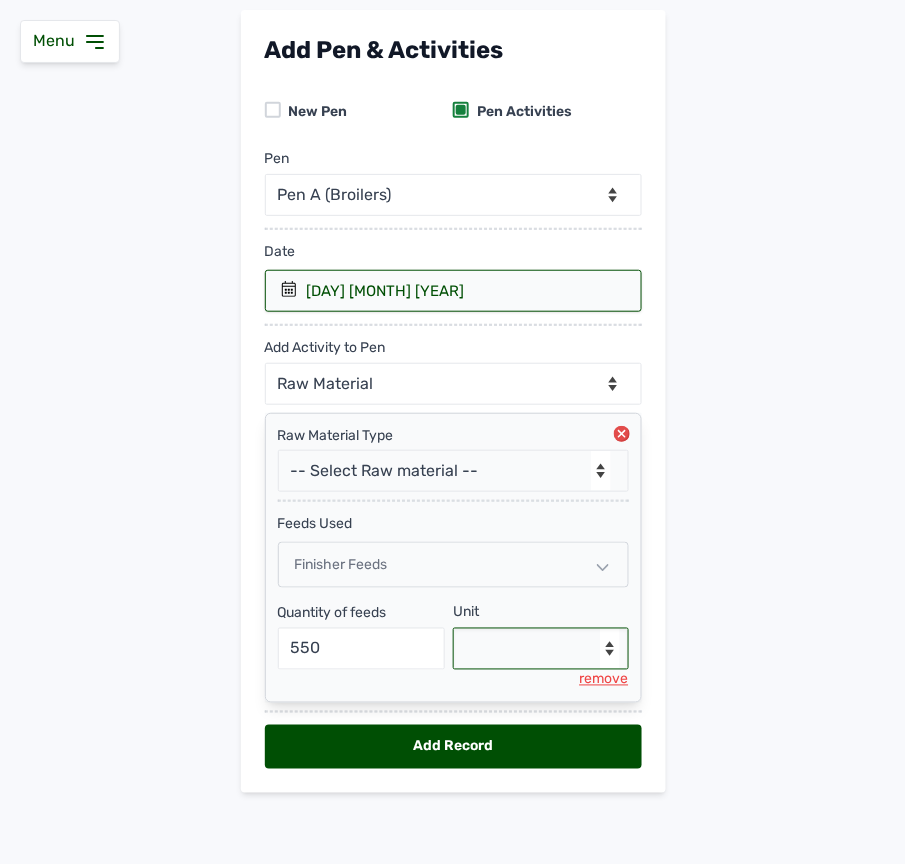 click on "--Select unit-- Bag(s) Kg" at bounding box center (541, 649) 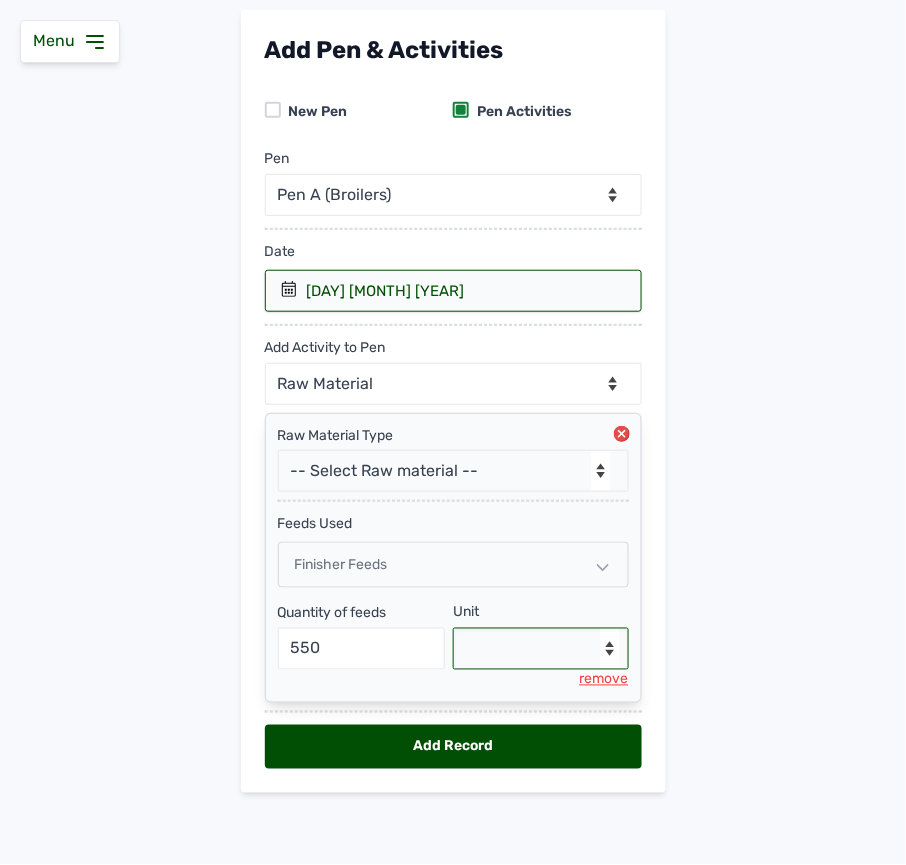 select on "Kg" 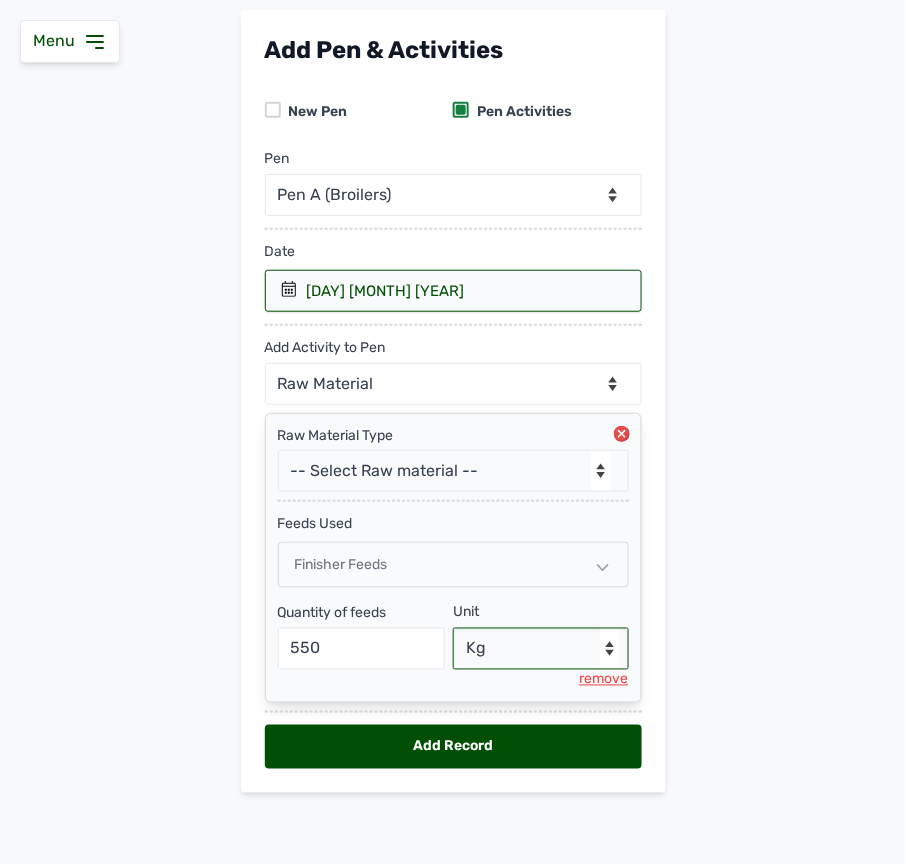 click on "--Select unit-- Bag(s) Kg" at bounding box center (541, 649) 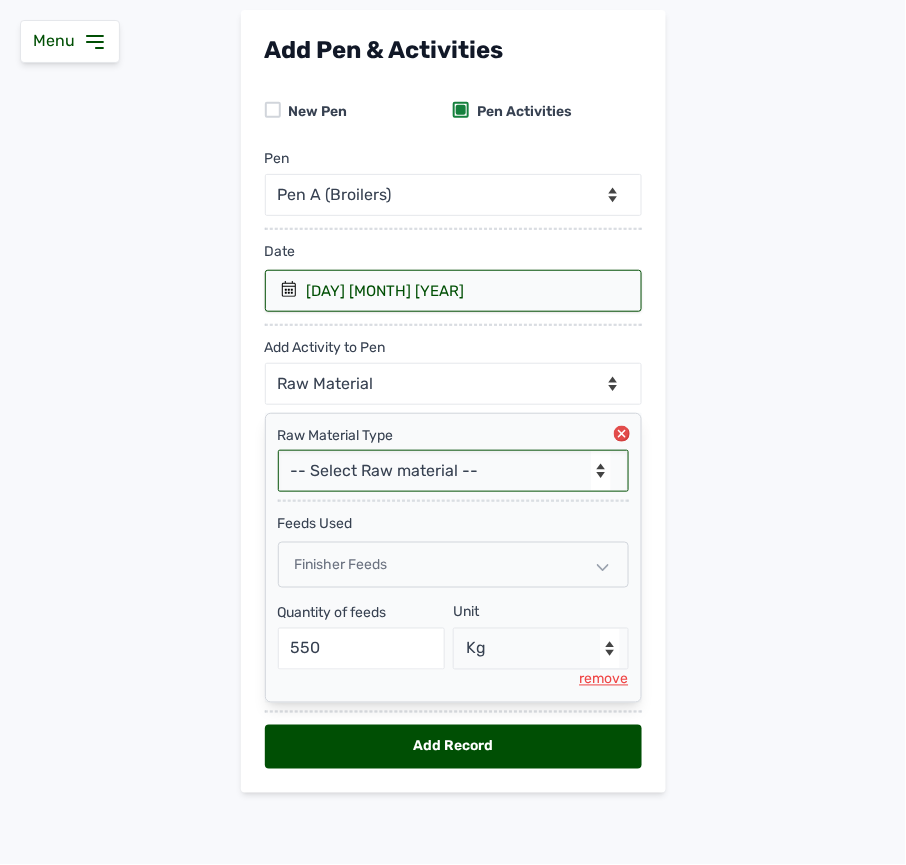 click on "-- Select Raw material -- feeds medications vaccines Biomass Fuel" at bounding box center [453, 471] 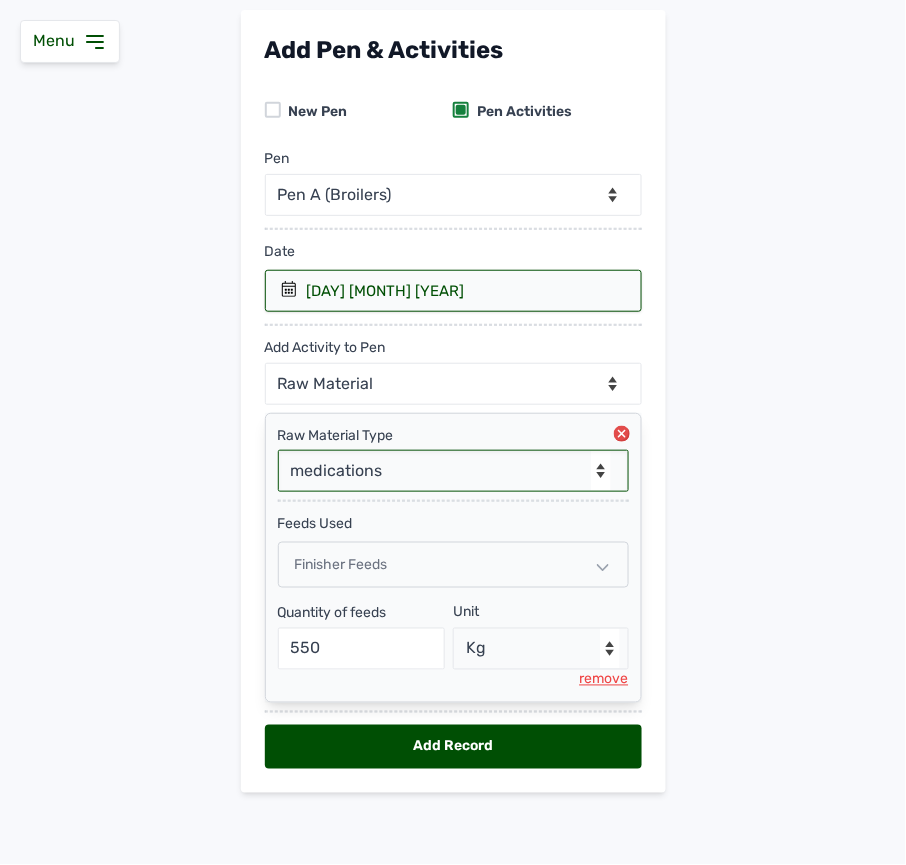 click on "-- Select Raw material -- feeds medications vaccines Biomass Fuel" at bounding box center [453, 471] 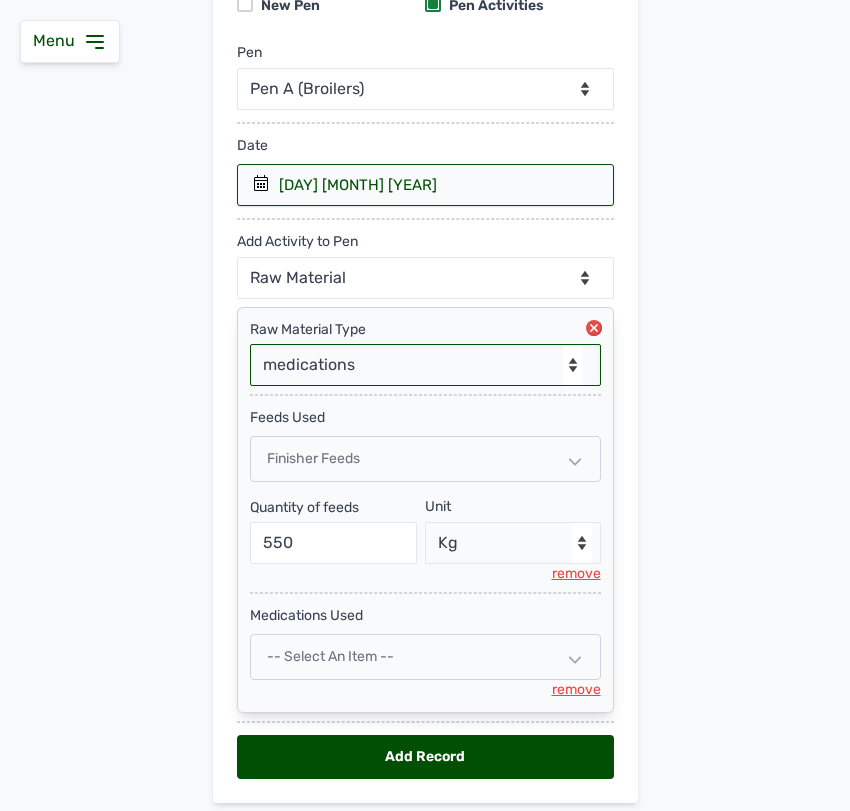 scroll, scrollTop: 285, scrollLeft: 0, axis: vertical 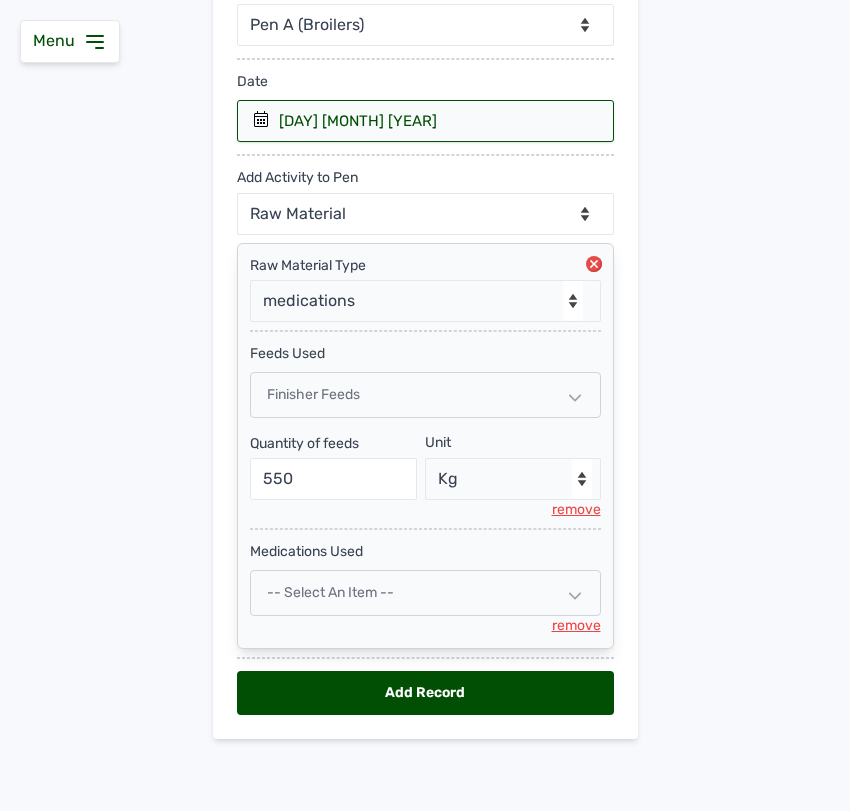 click on "-- Select an Item --" at bounding box center (425, 593) 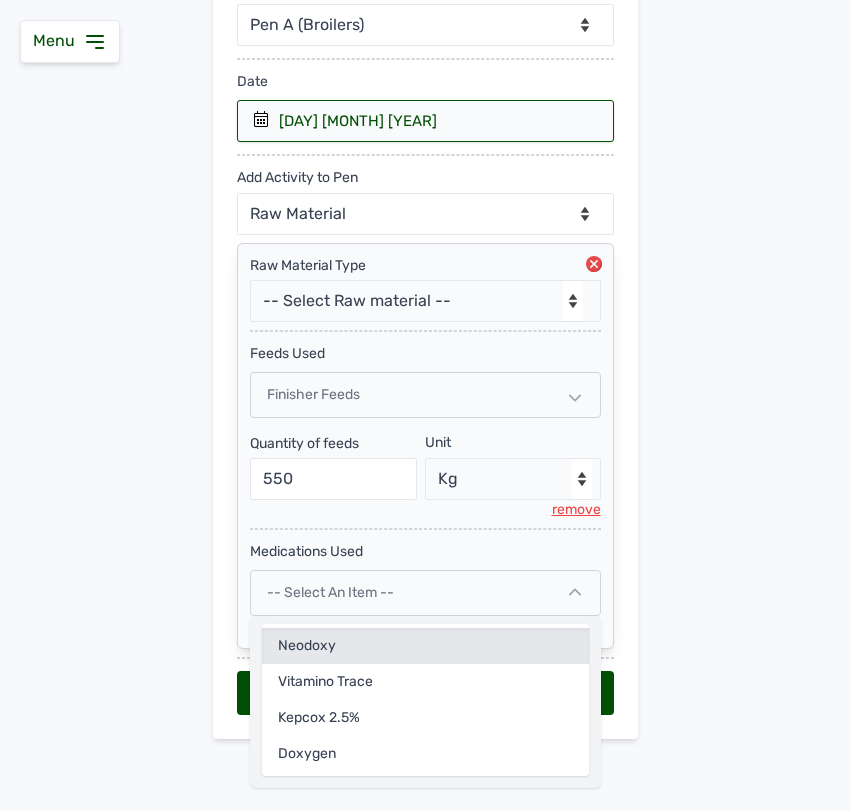 click on "Neodoxy" 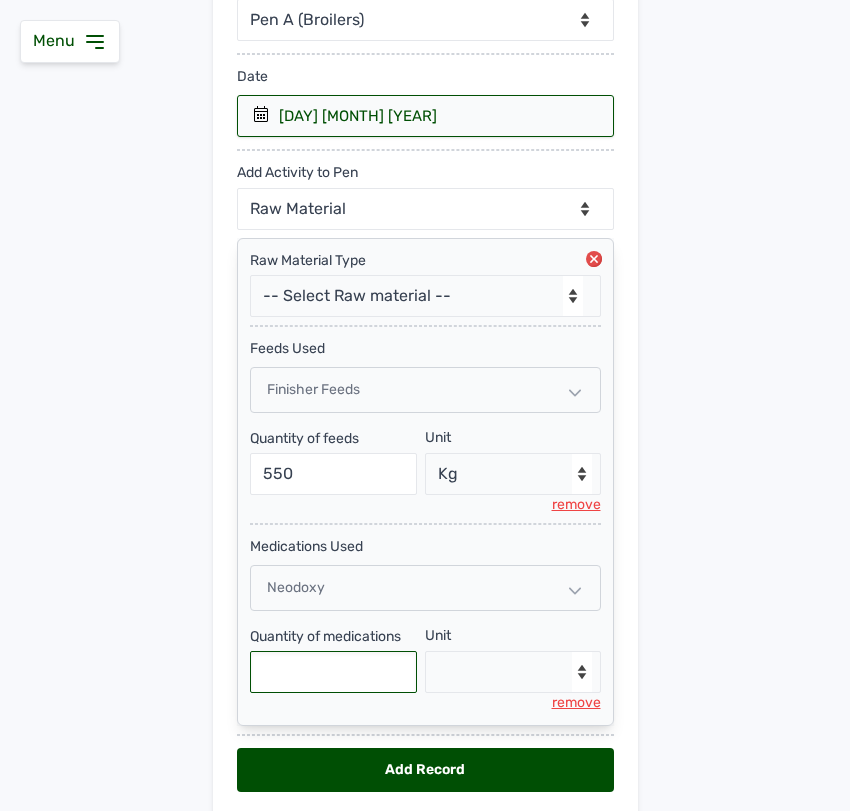 click at bounding box center [334, 672] 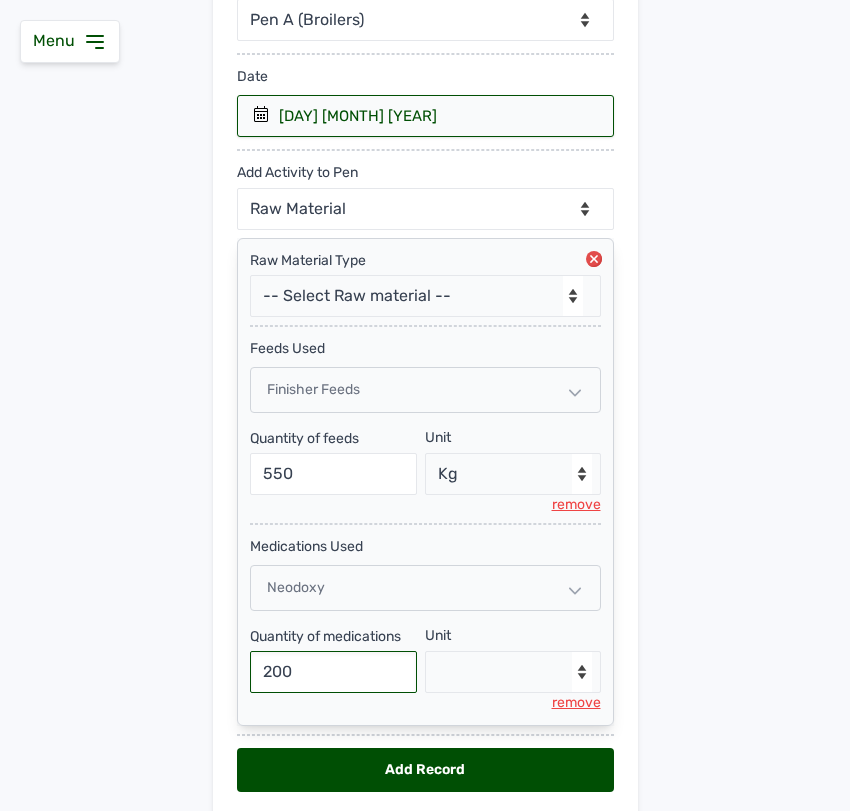 type on "200" 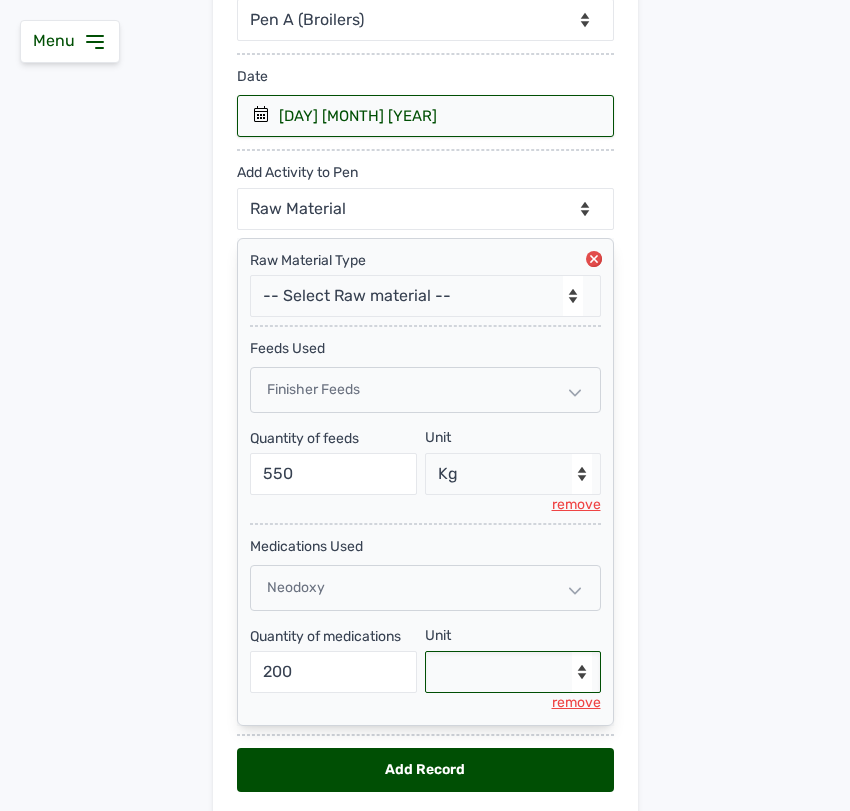 click on "--Select unit-- g" at bounding box center (513, 672) 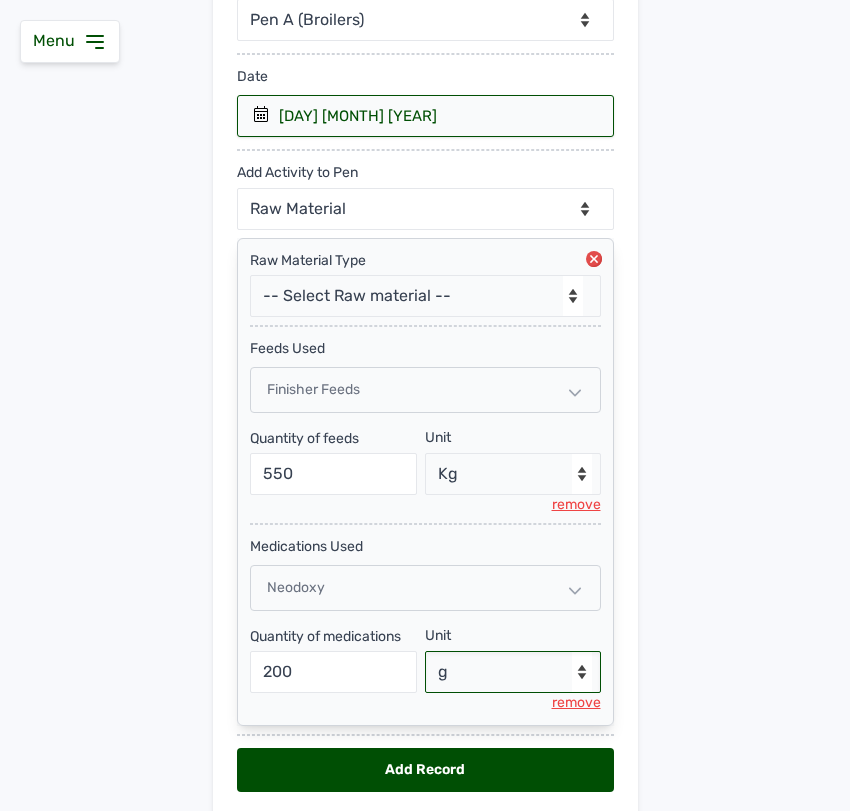 click on "--Select unit-- g" at bounding box center [513, 672] 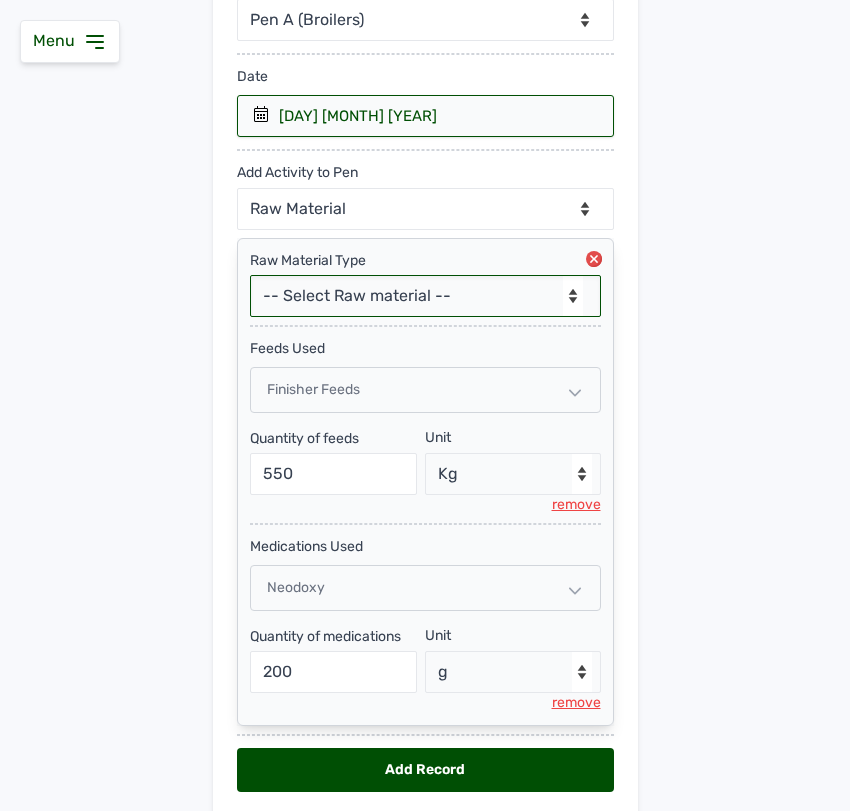 click on "-- Select Raw material -- feeds medications vaccines Biomass Fuel" at bounding box center (425, 296) 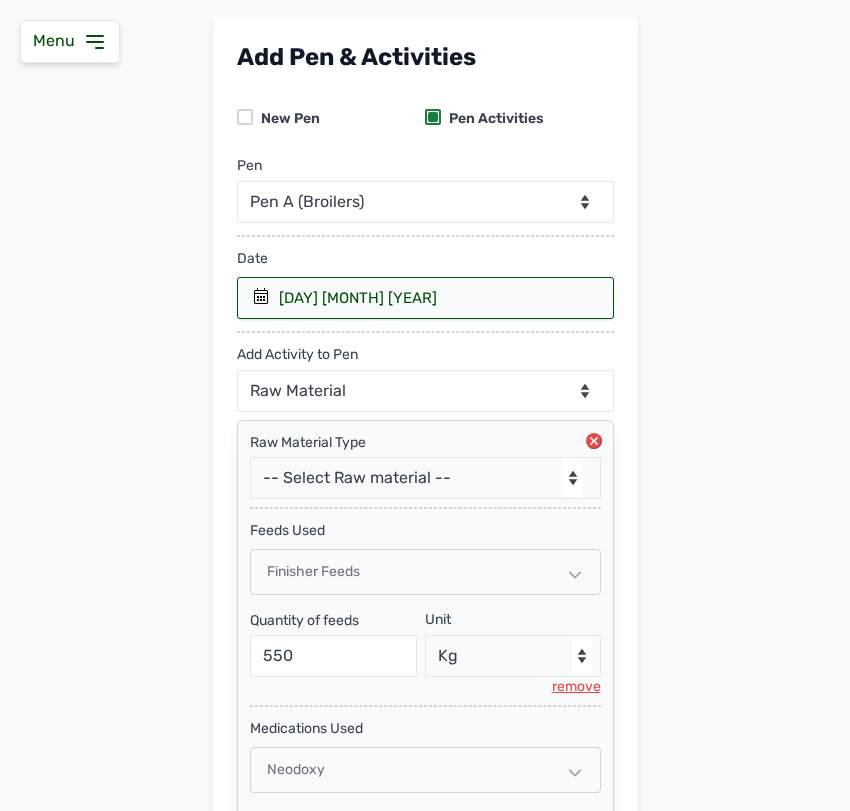 scroll, scrollTop: 96, scrollLeft: 0, axis: vertical 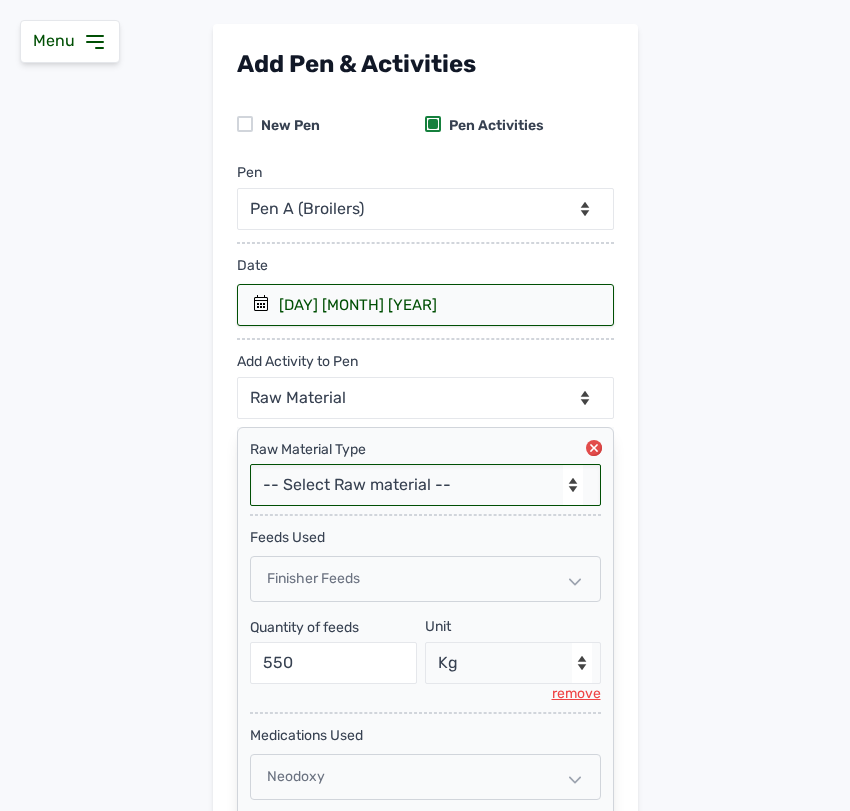click on "-- Select Raw material -- feeds medications vaccines Biomass Fuel" at bounding box center (425, 485) 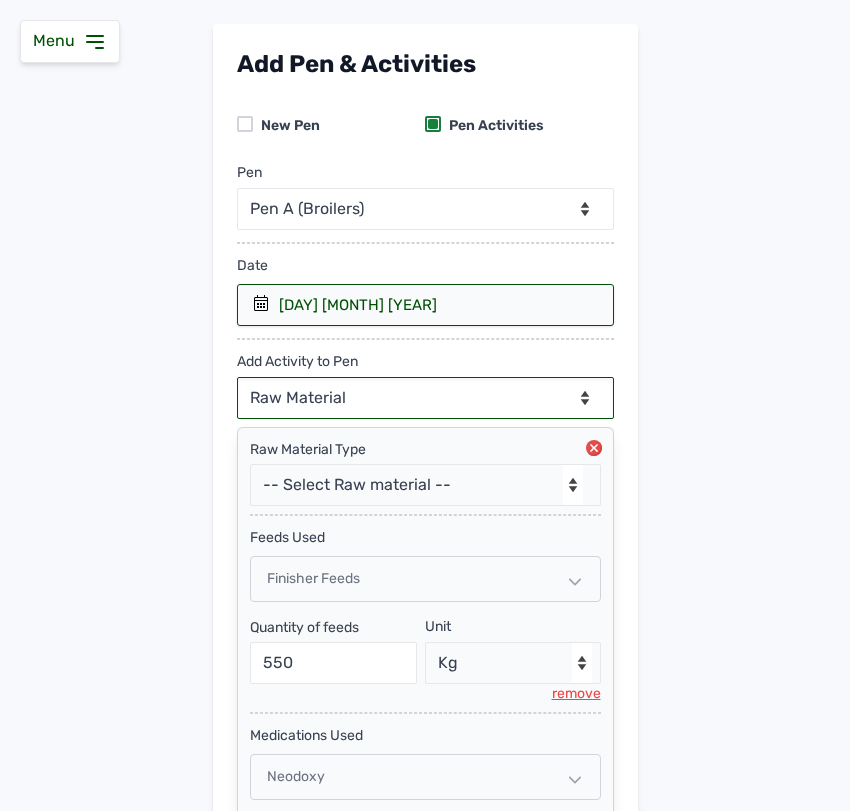 click on "--Can select multiple activity to add-- Raw Material Losses Weight" at bounding box center (425, 398) 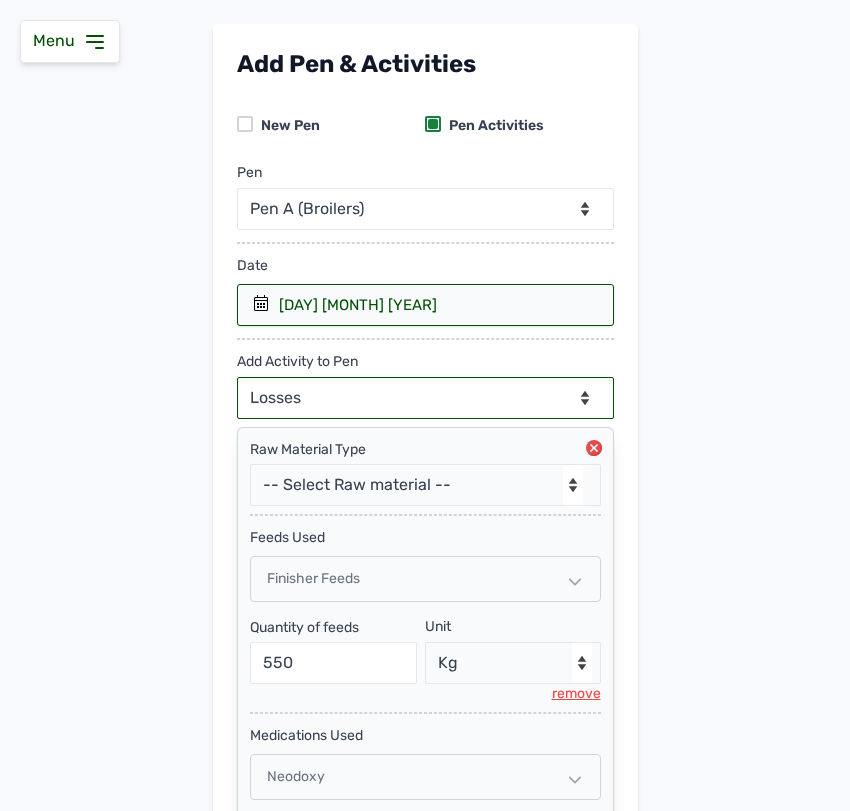 click on "--Can select multiple activity to add-- Raw Material Losses Weight" at bounding box center (425, 398) 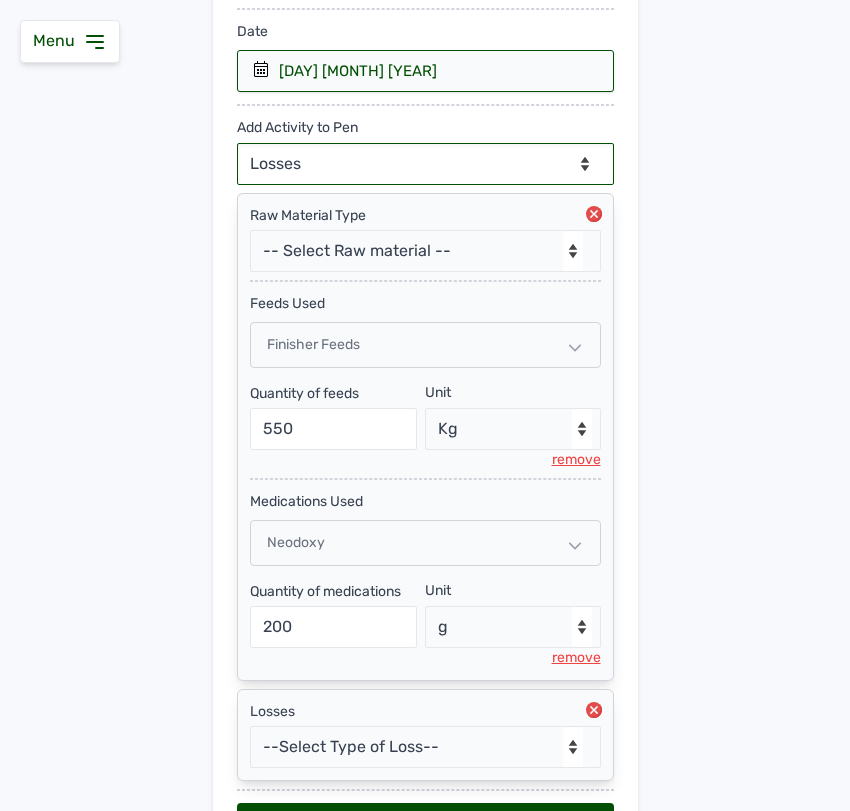 scroll, scrollTop: 468, scrollLeft: 0, axis: vertical 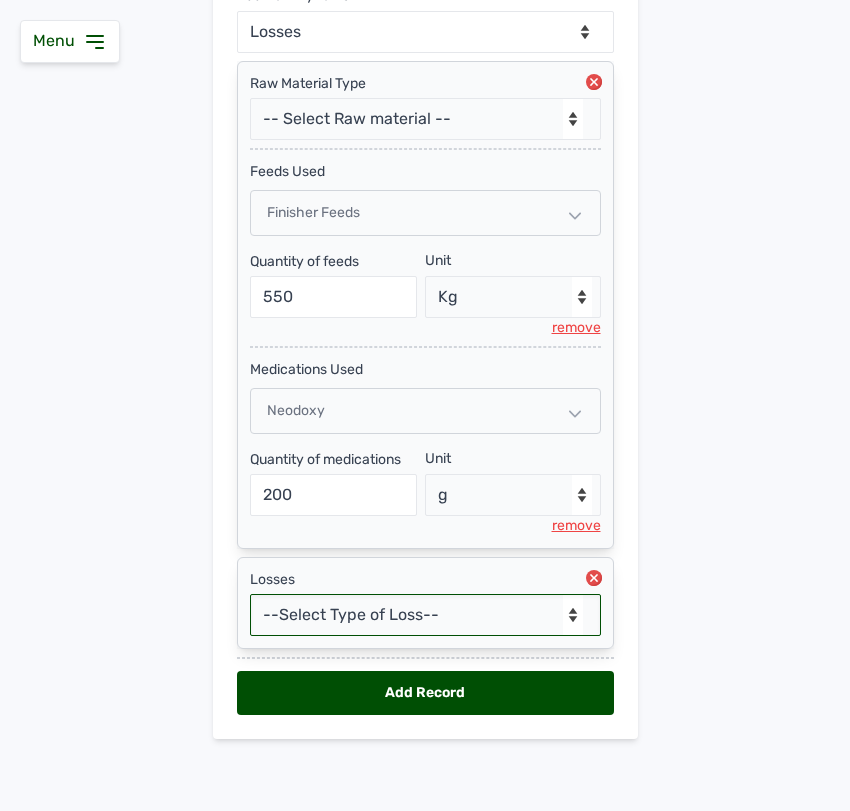 click on "--Select Type of Loss-- Mortality Culled Theft" at bounding box center (425, 615) 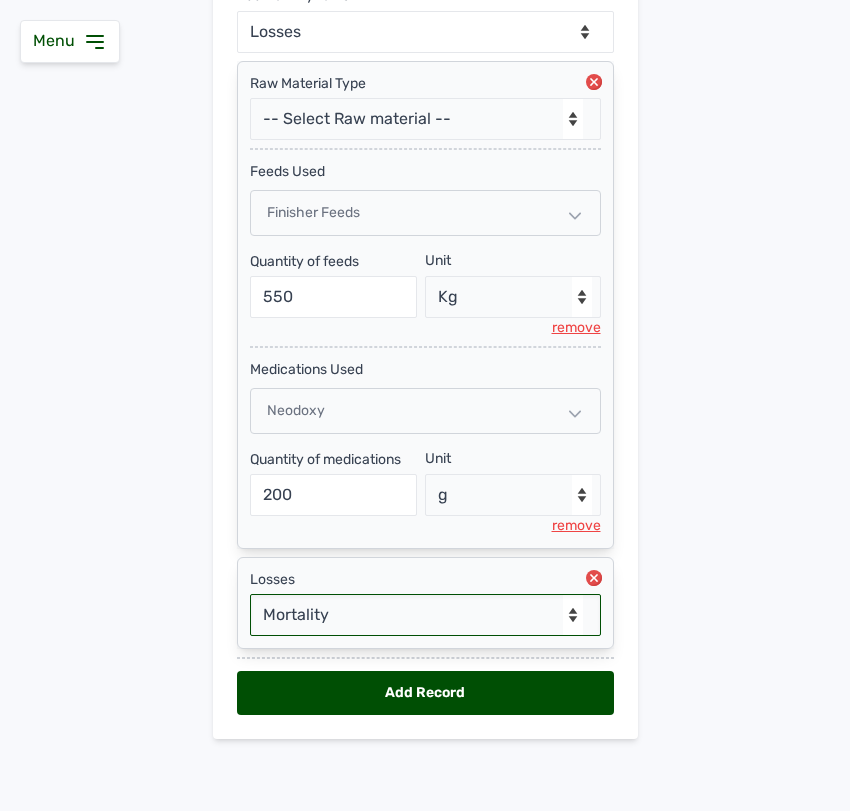 click on "--Select Type of Loss-- Mortality Culled Theft" at bounding box center [425, 615] 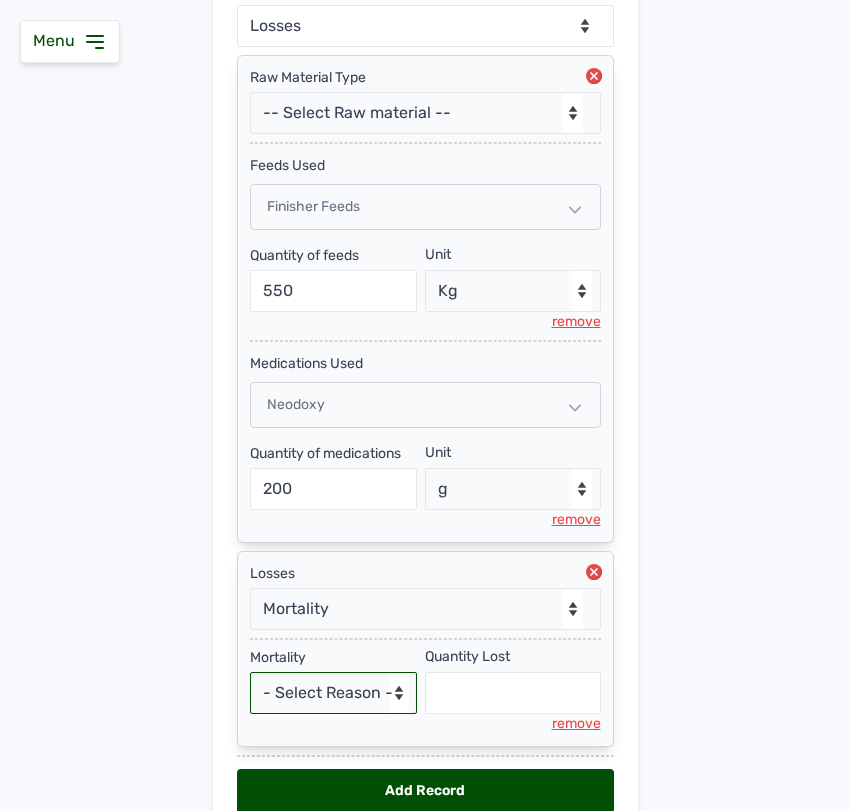 click on "- Select Reason - Disease Late Vaccination Wrong Vaccination Heat Lack of Water Others" at bounding box center (334, 693) 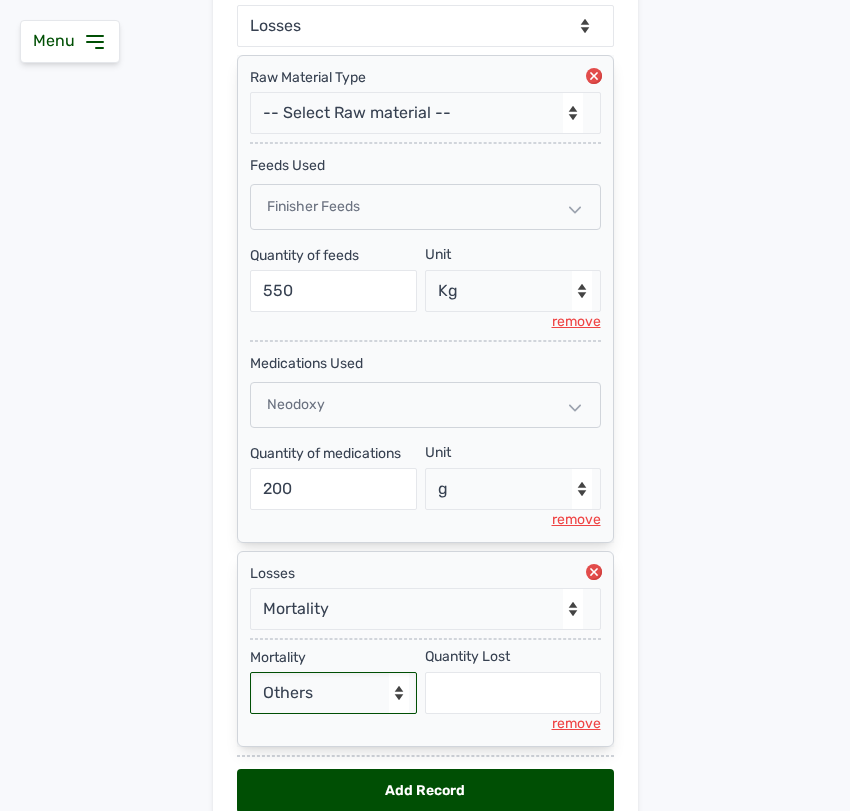 click on "- Select Reason - Disease Late Vaccination Wrong Vaccination Heat Lack of Water Others" at bounding box center (334, 693) 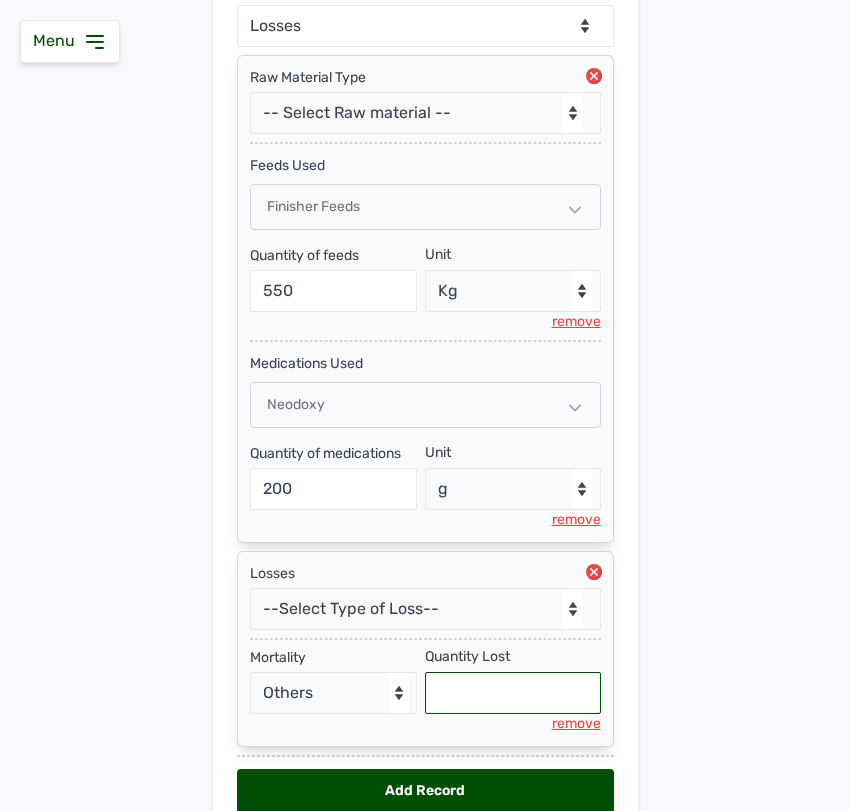 click at bounding box center [513, 693] 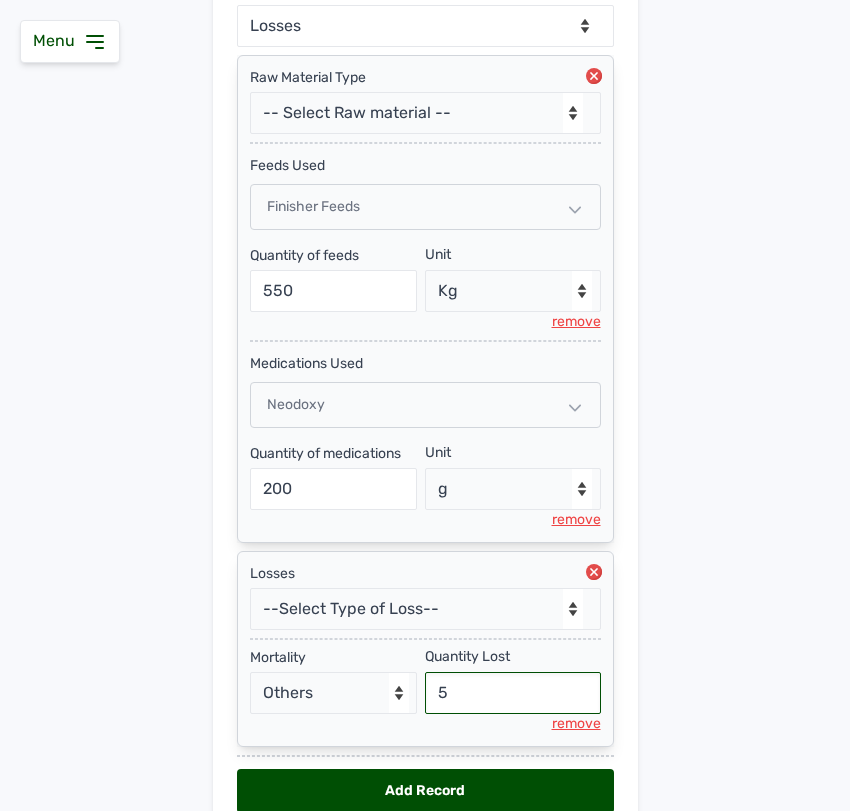 type on "5" 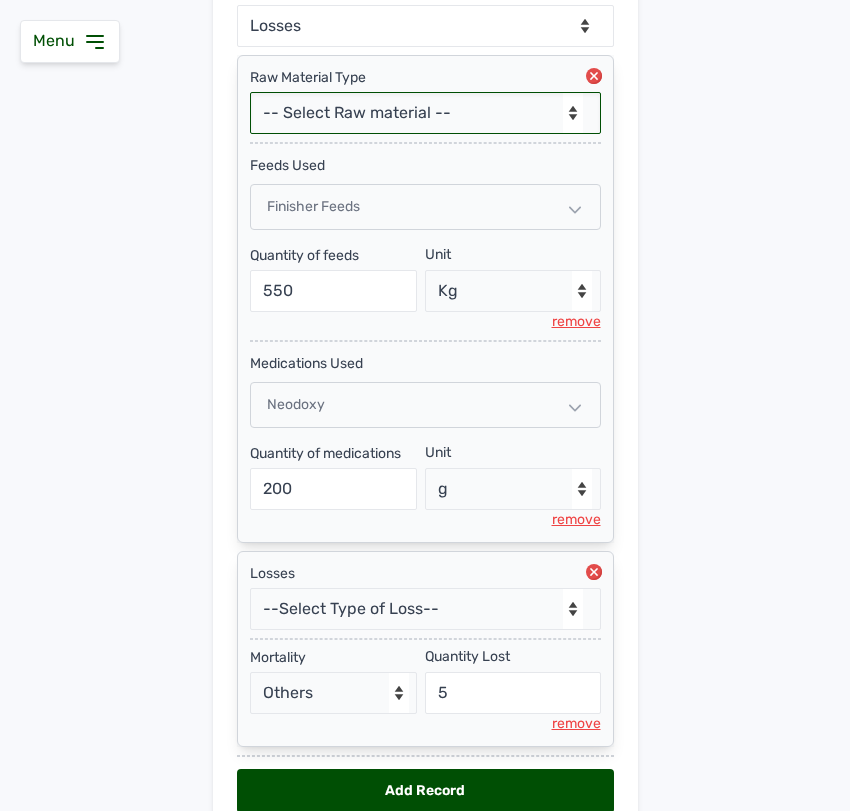click on "-- Select Raw material -- feeds medications vaccines Biomass Fuel" at bounding box center [425, 113] 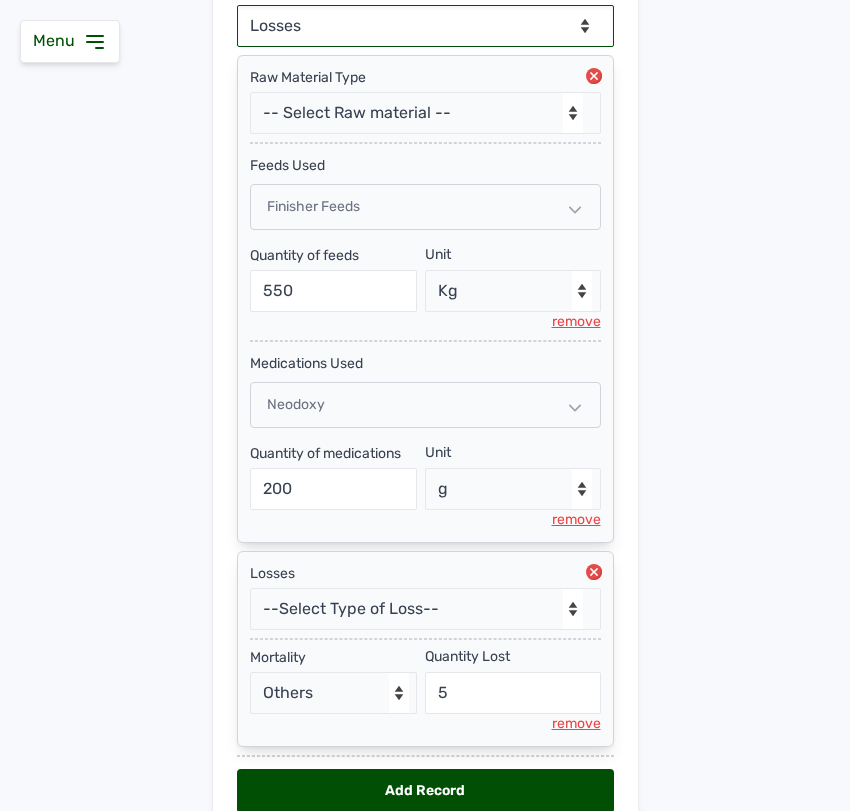 click on "--Can select multiple activity to add-- Raw Material Losses Weight" at bounding box center [425, 26] 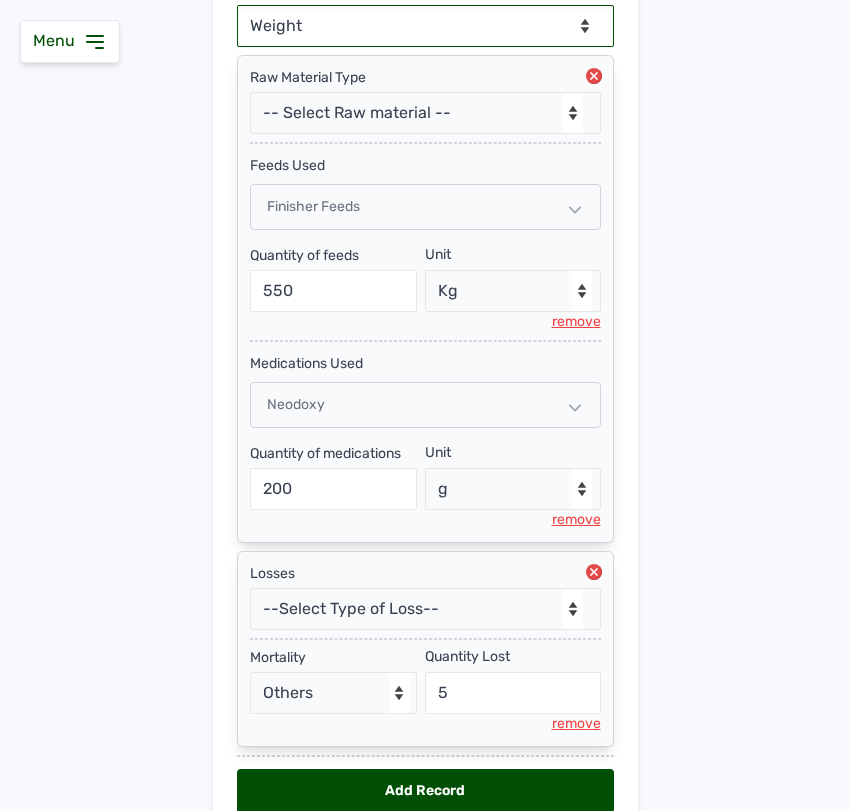 click on "--Can select multiple activity to add-- Raw Material Losses Weight" at bounding box center [425, 26] 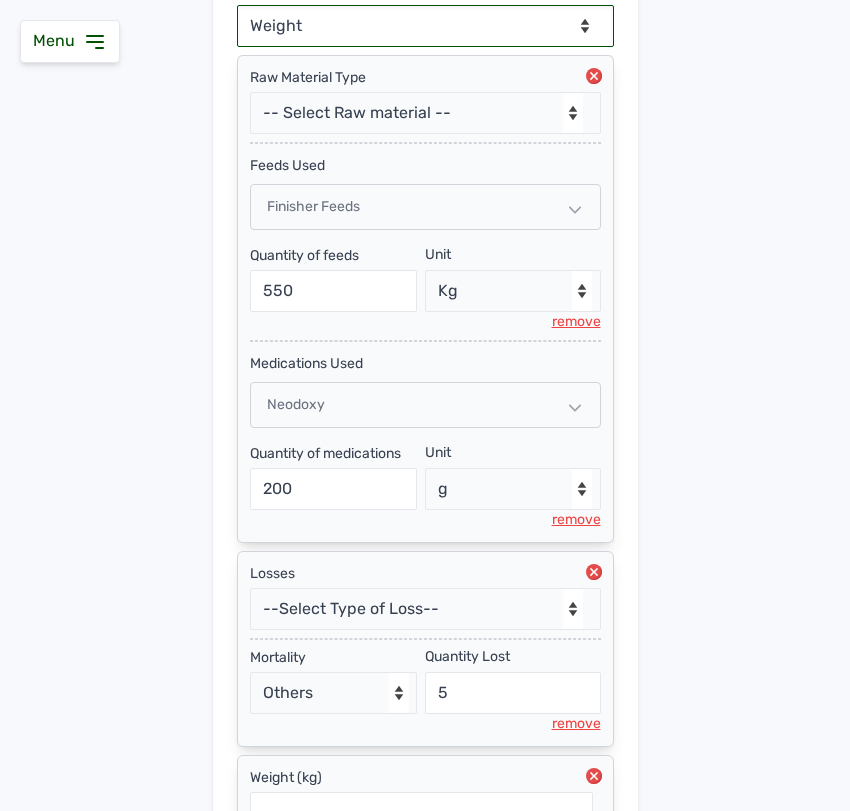 scroll, scrollTop: 673, scrollLeft: 0, axis: vertical 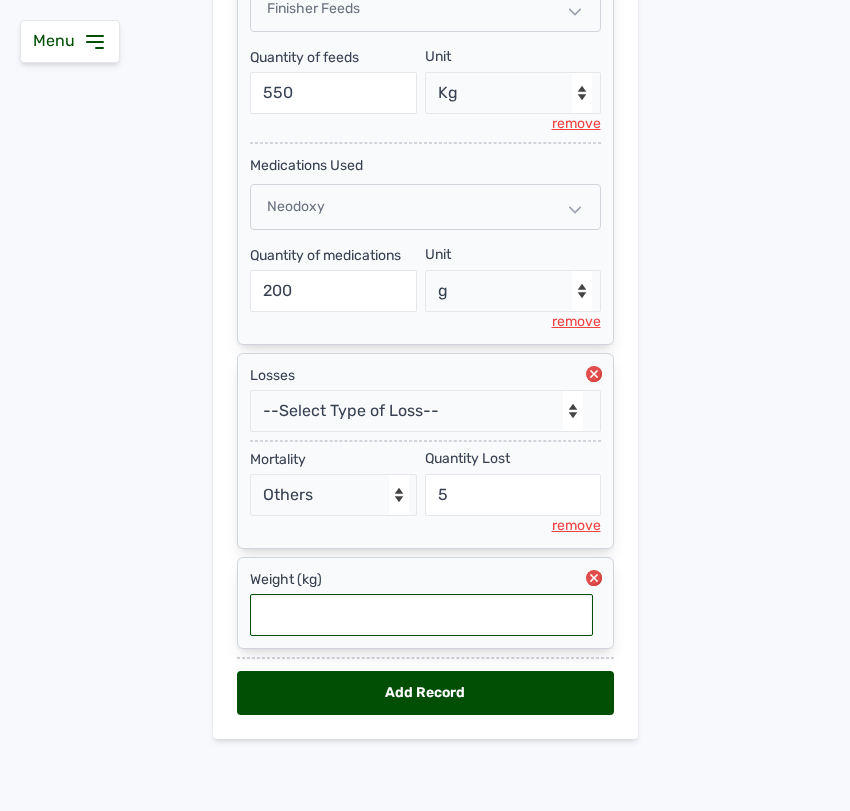 click at bounding box center (421, 615) 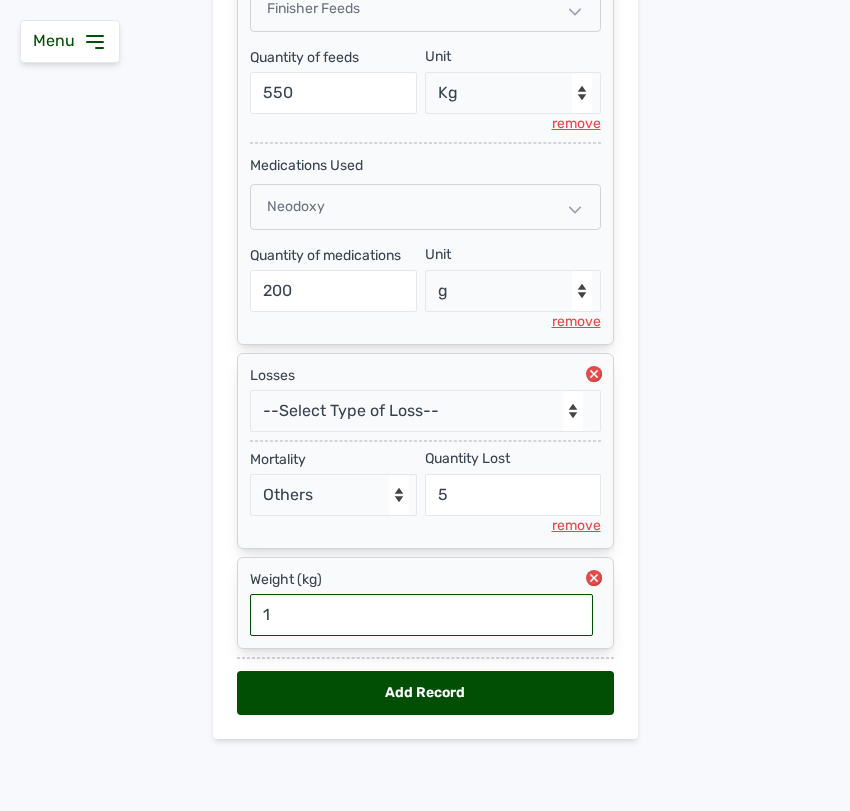 type on "1" 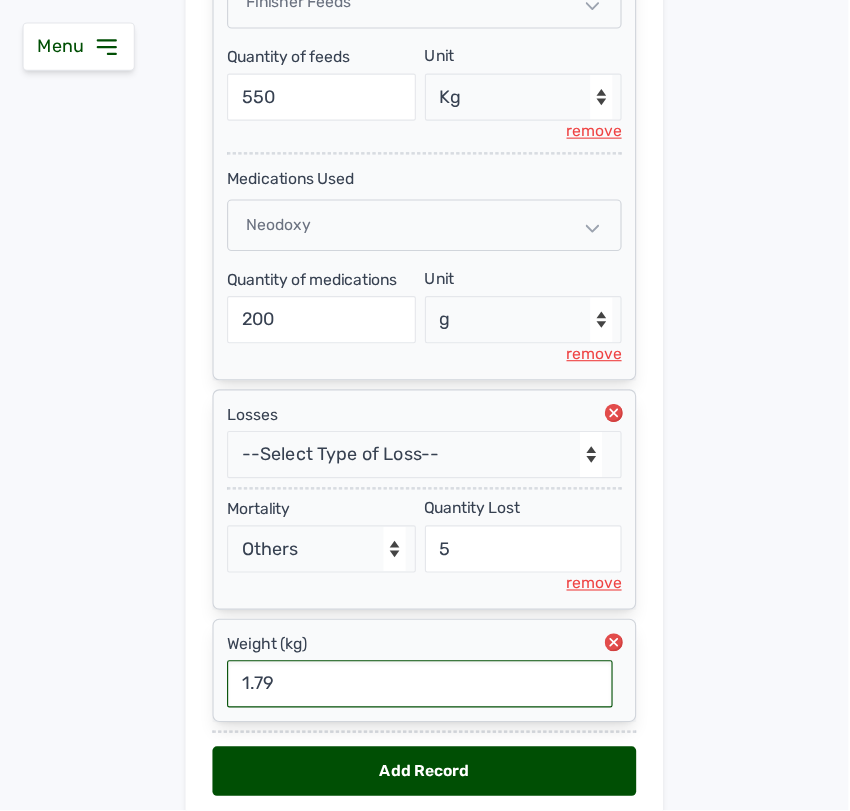 scroll, scrollTop: 673, scrollLeft: 0, axis: vertical 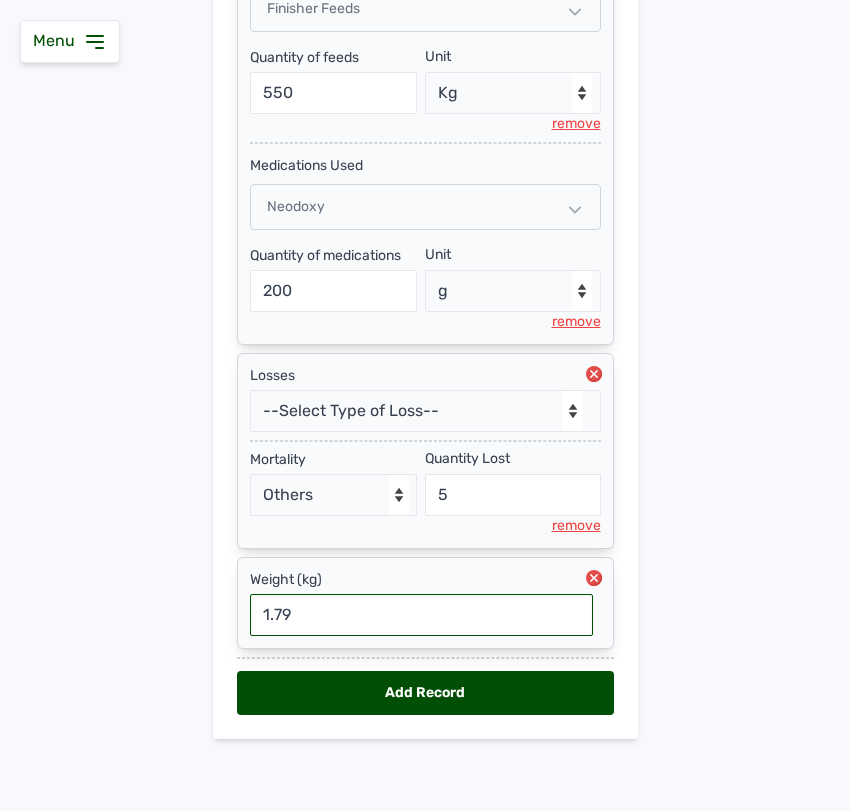 type on "1.79" 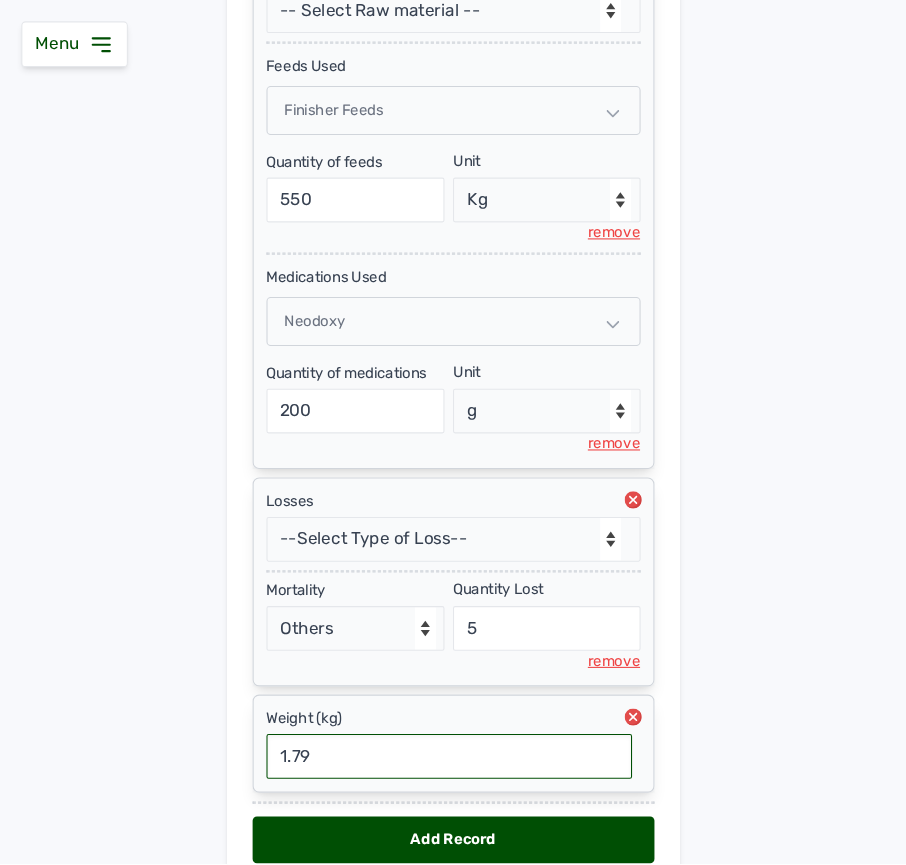 scroll, scrollTop: 572, scrollLeft: 0, axis: vertical 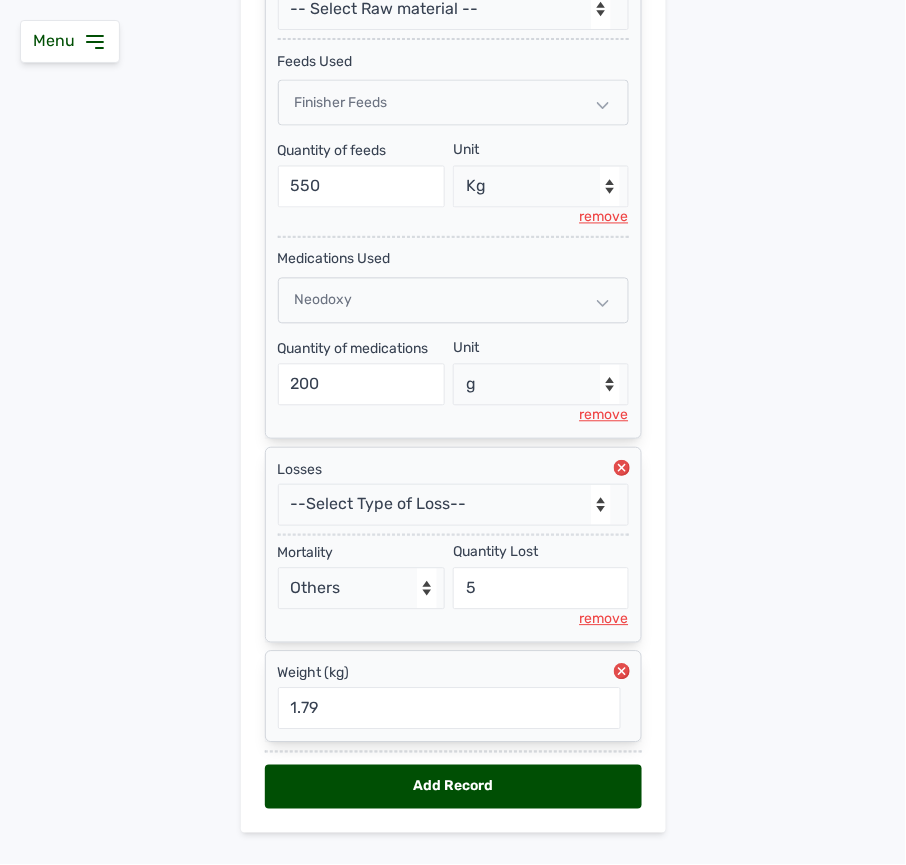 click on "Add Record" at bounding box center [453, 787] 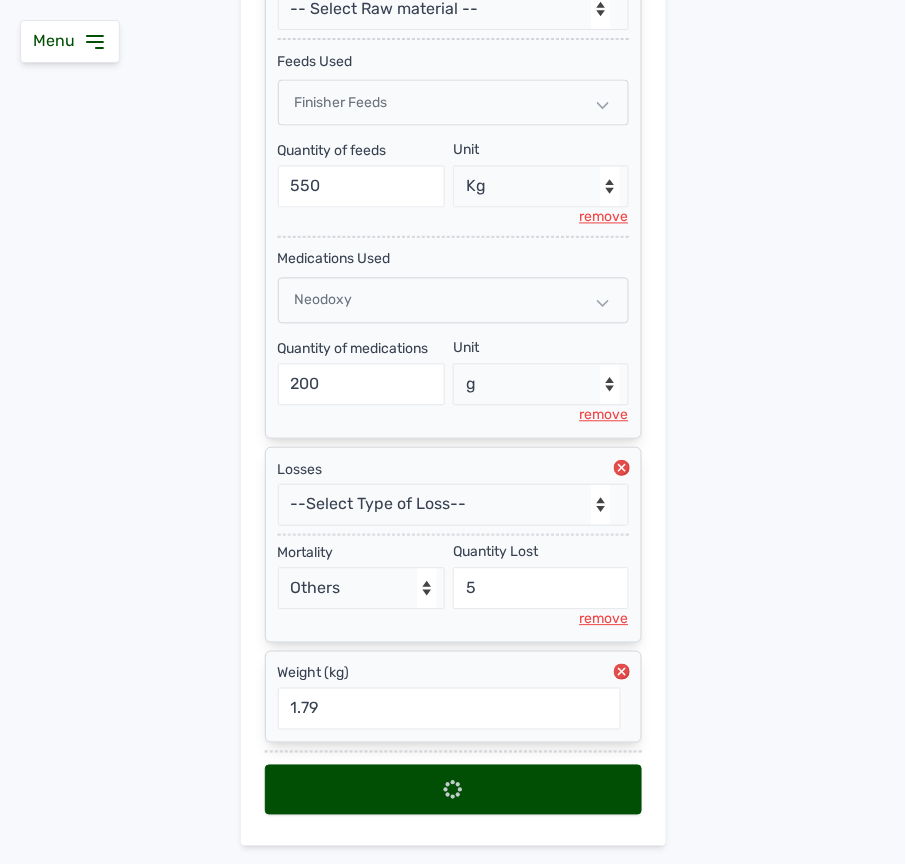 scroll, scrollTop: 0, scrollLeft: 0, axis: both 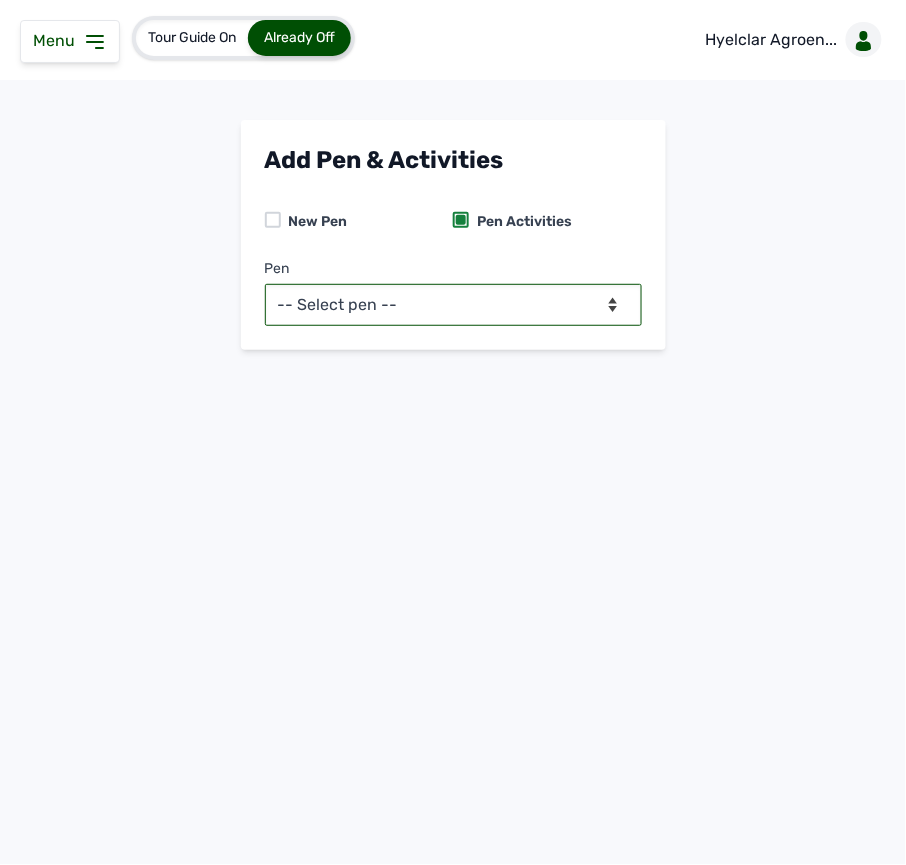 click on "-- Select pen -- Pen A (Broilers)" at bounding box center [453, 305] 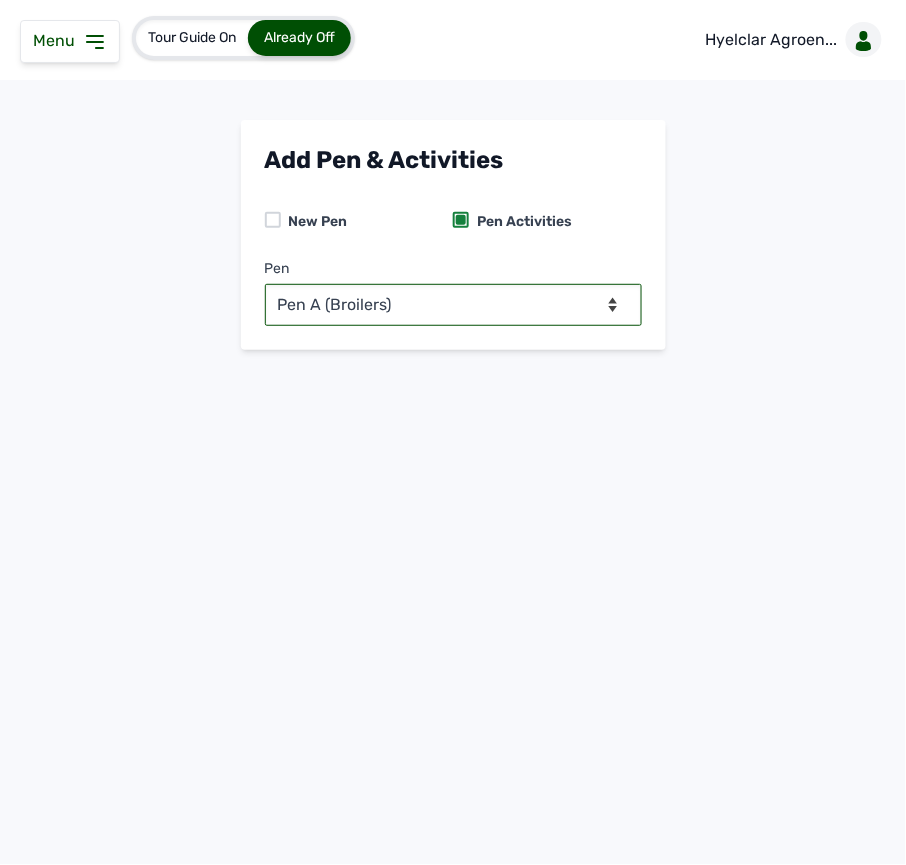 click on "-- Select pen -- Pen A (Broilers)" at bounding box center [453, 305] 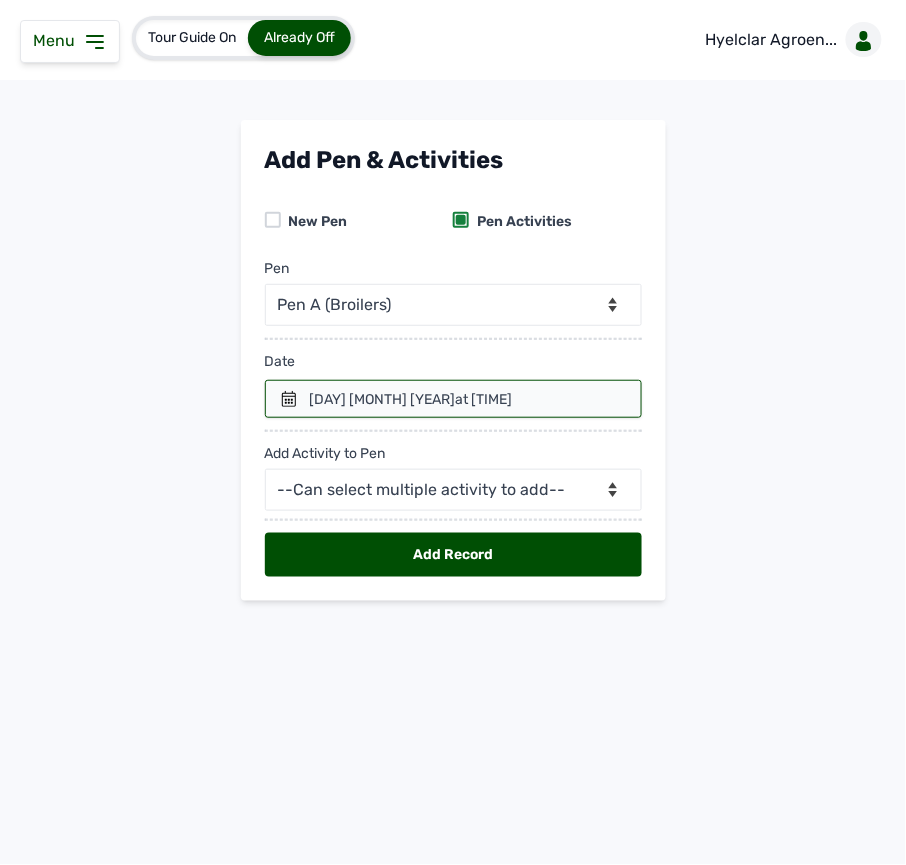 click on "at 02:57 PM" at bounding box center (484, 399) 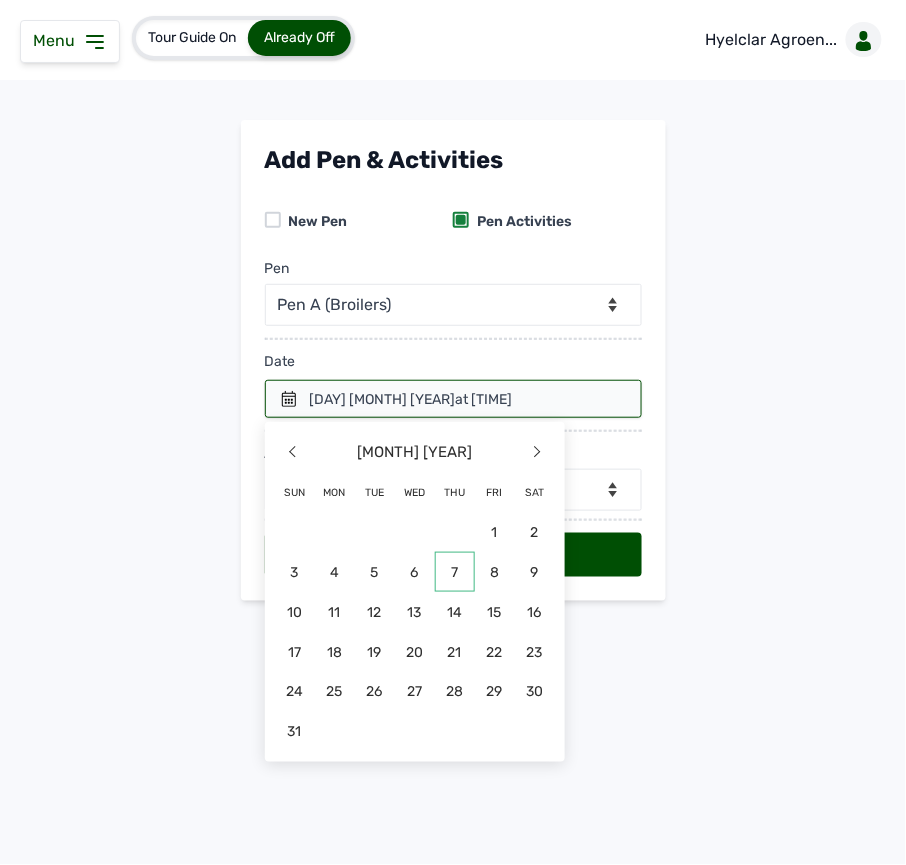 click on "7" 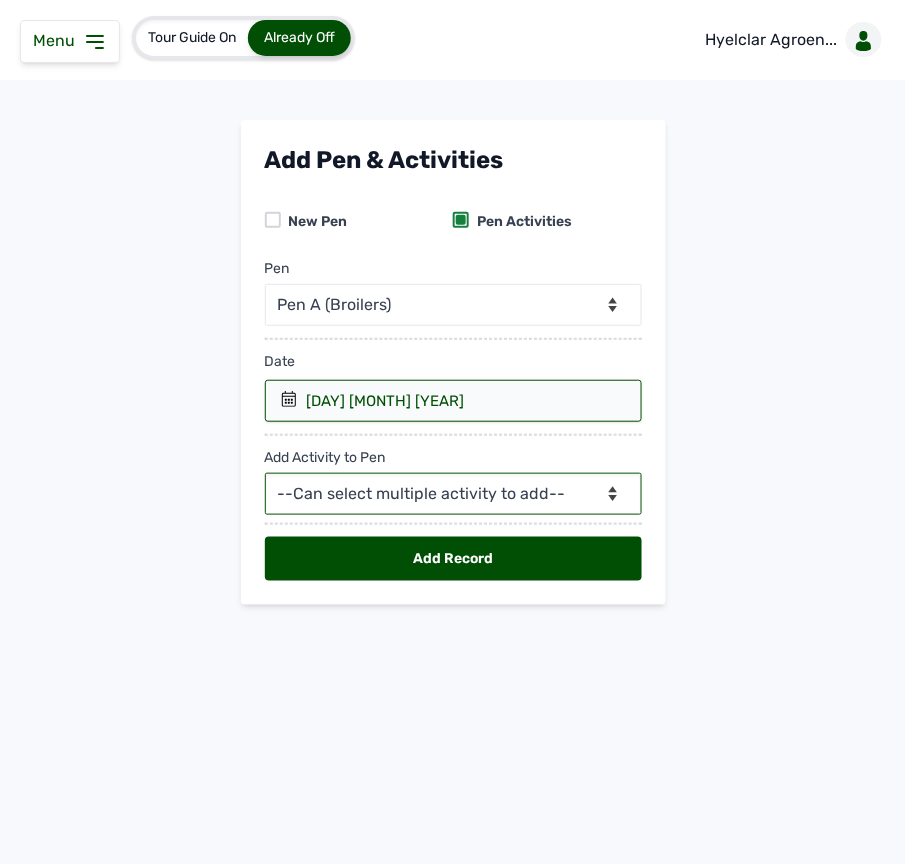 click on "--Can select multiple activity to add-- Raw Material Losses Weight" at bounding box center (453, 494) 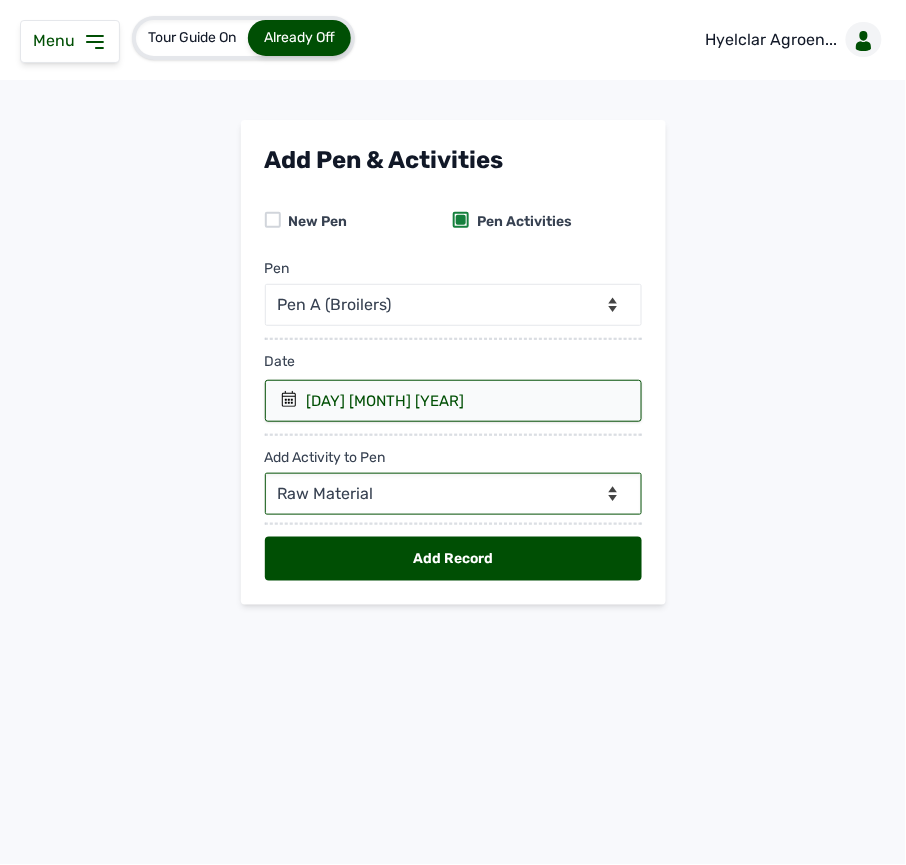 click on "--Can select multiple activity to add-- Raw Material Losses Weight" at bounding box center (453, 494) 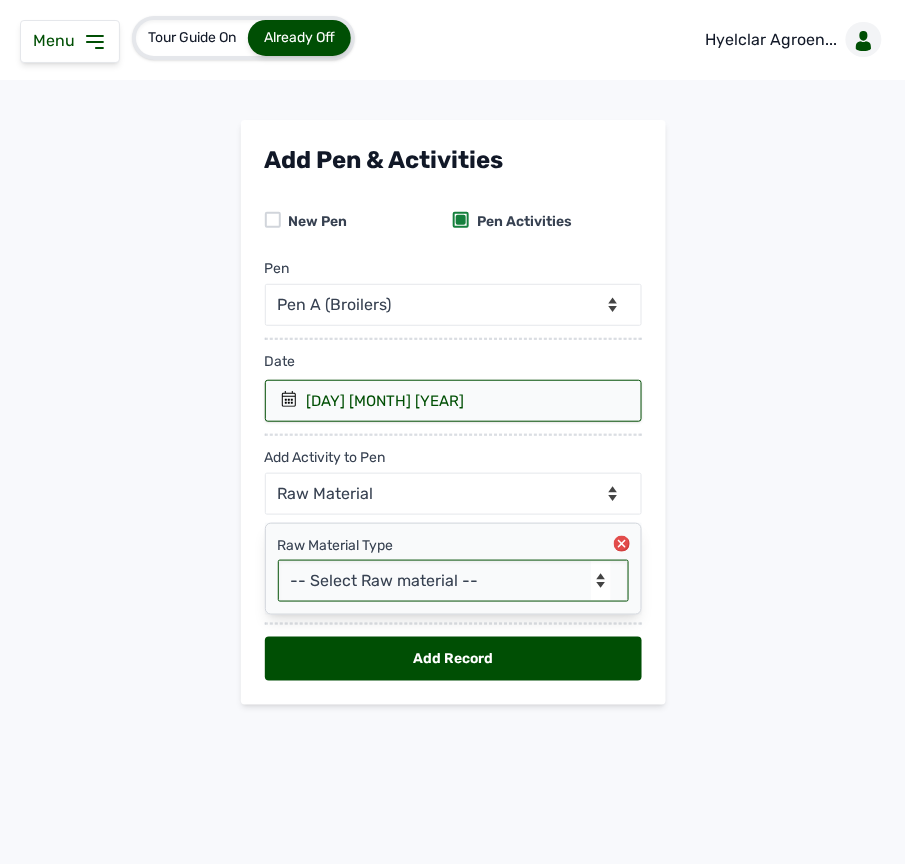 click on "-- Select Raw material -- feeds medications vaccines Biomass Fuel" at bounding box center (453, 581) 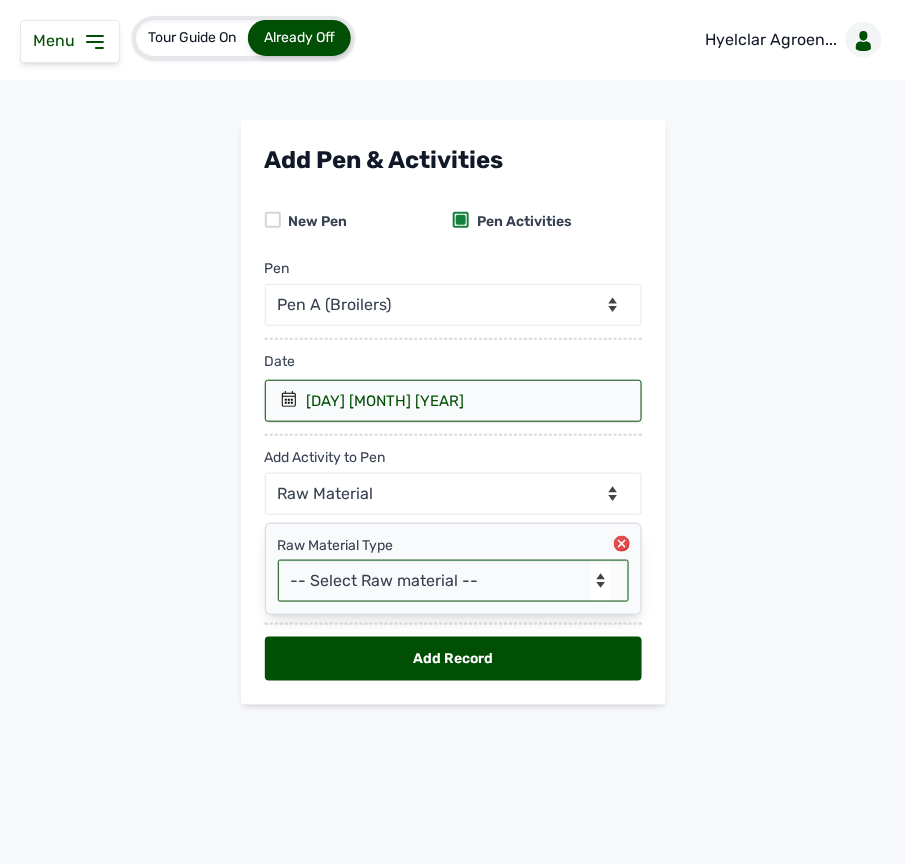 select on "feeds" 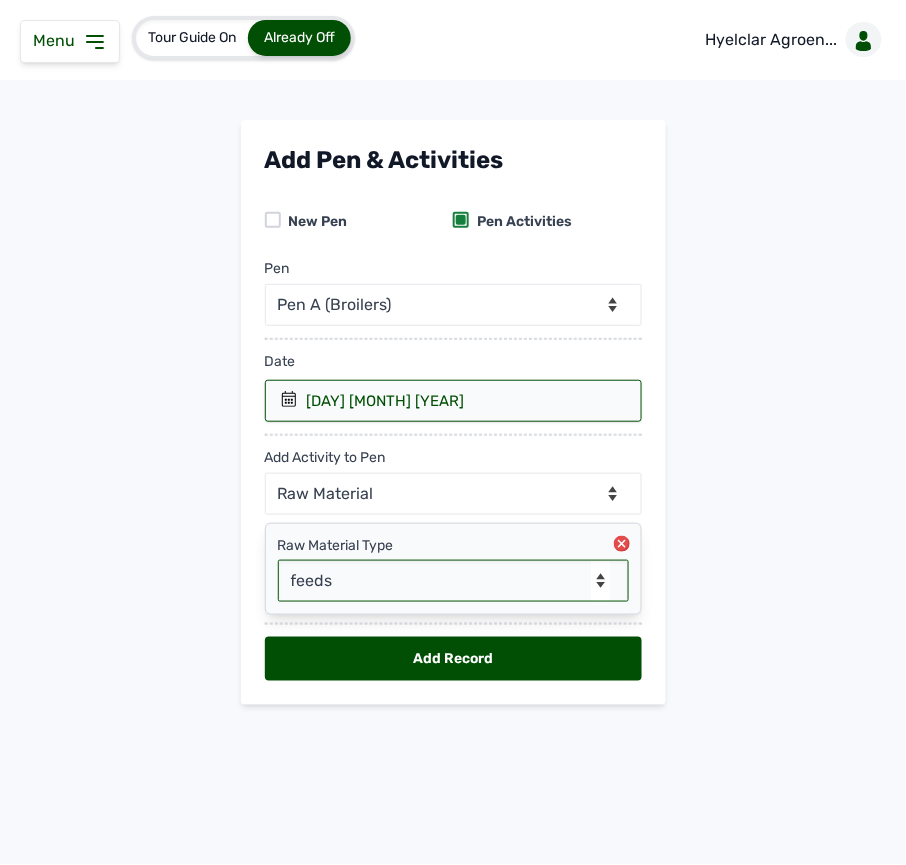 click on "-- Select Raw material -- feeds medications vaccines Biomass Fuel" at bounding box center (453, 581) 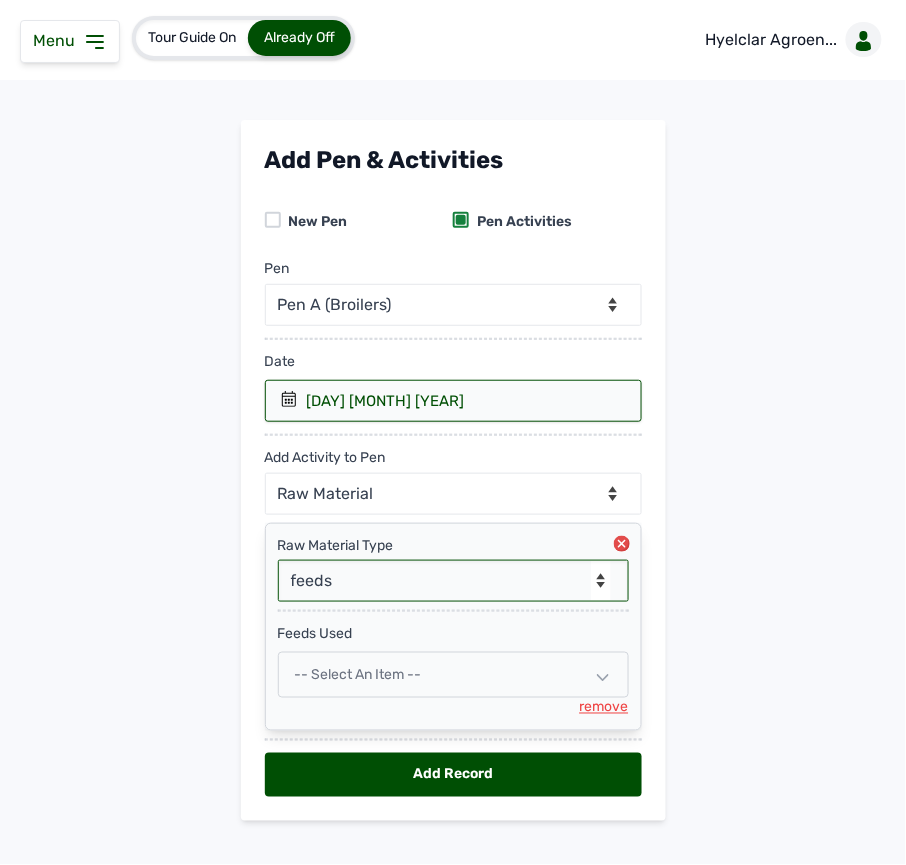 click on "-- Select an Item --" at bounding box center [453, 675] 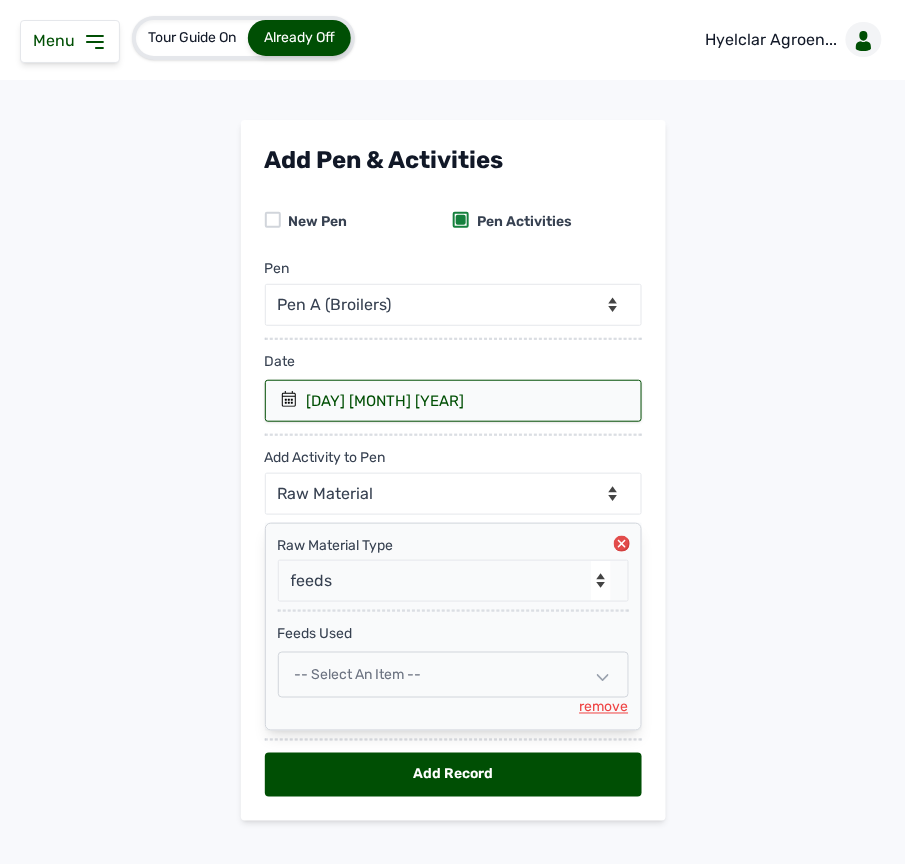 select 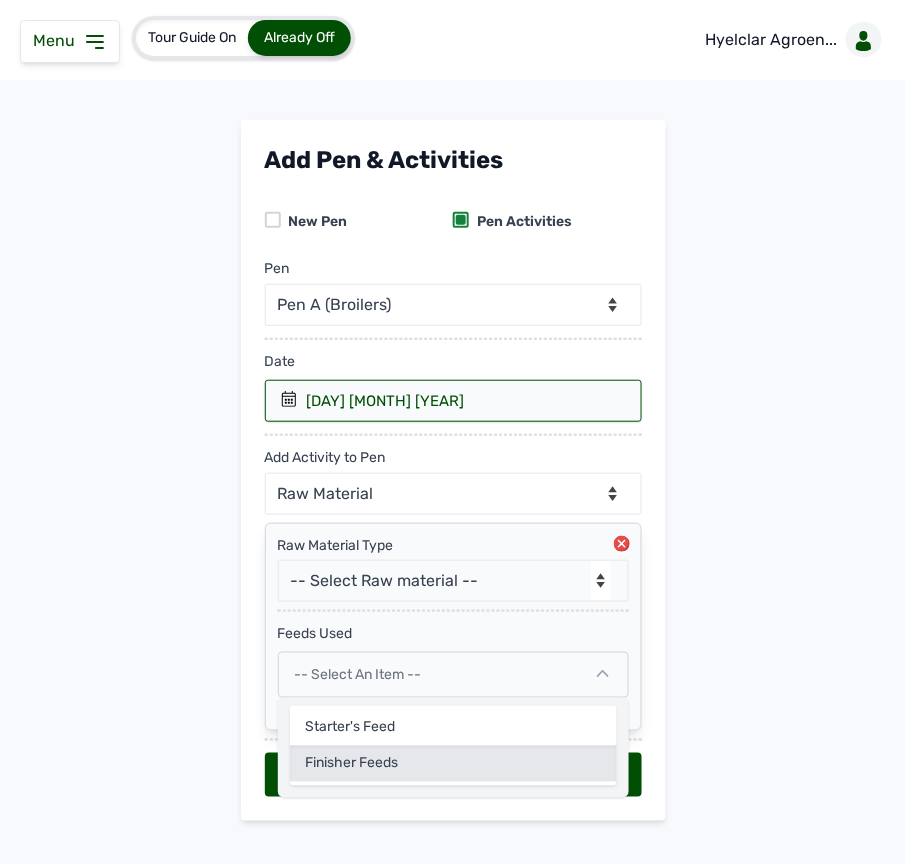 click on "Finisher feeds" 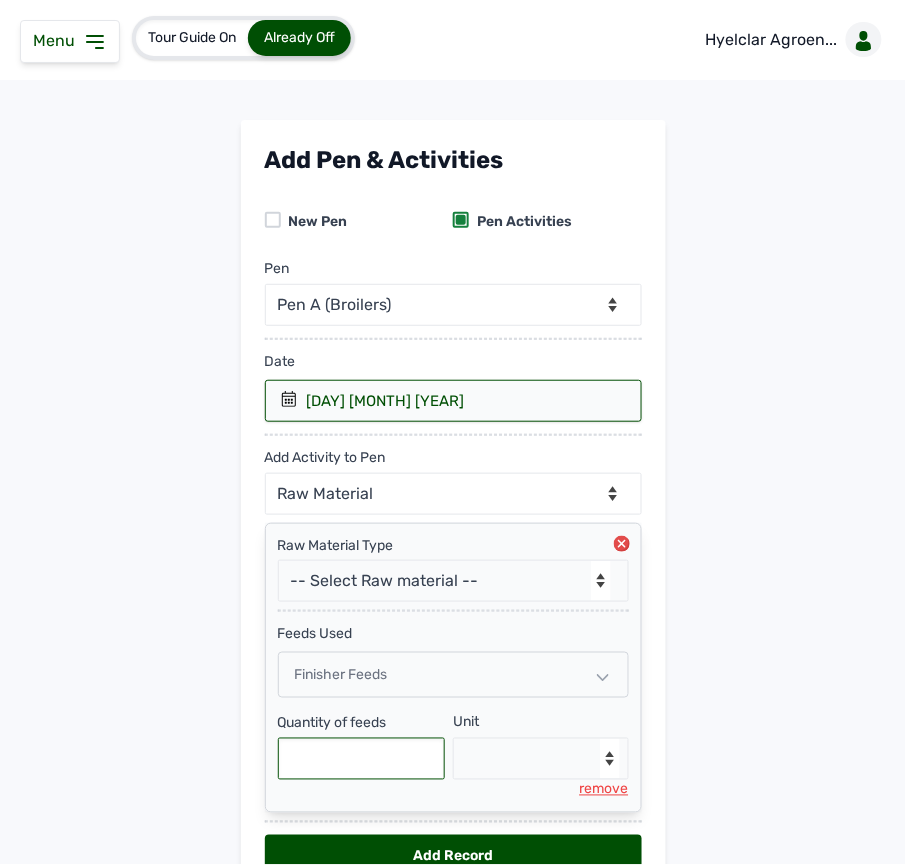 click at bounding box center (362, 759) 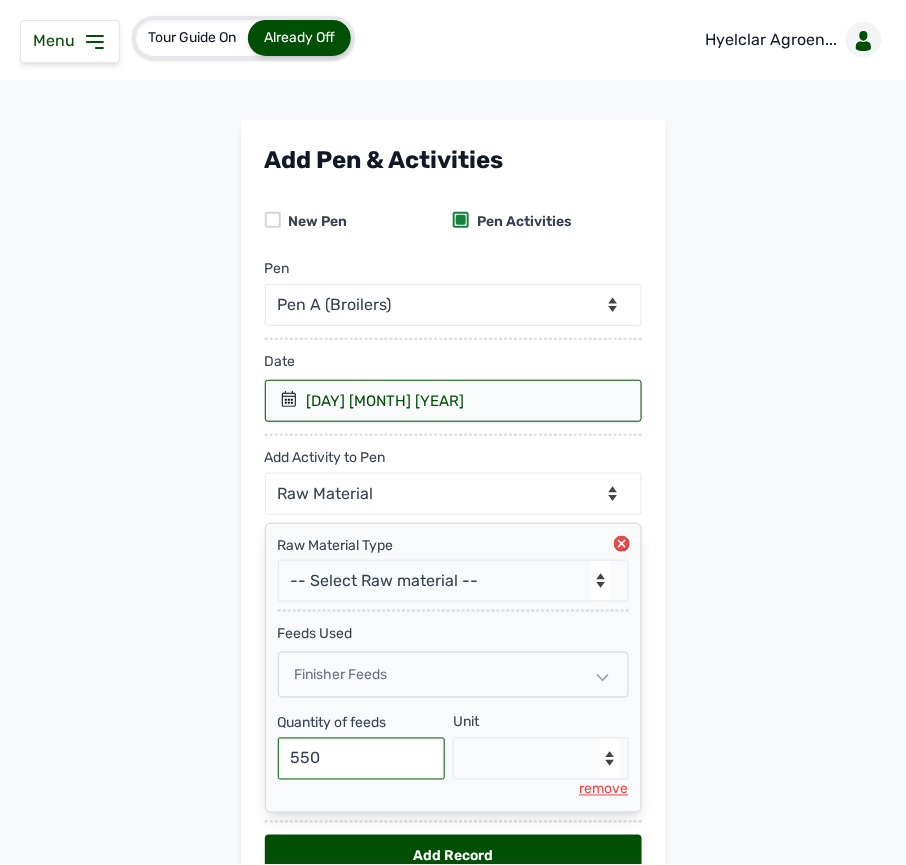 type on "550" 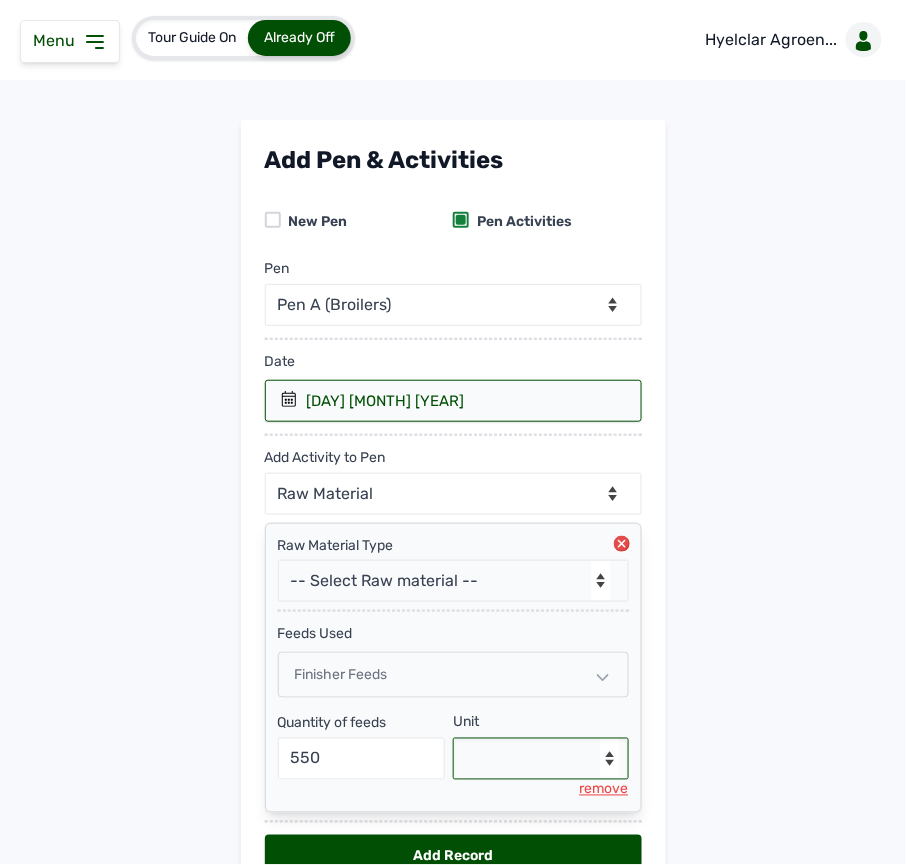 click on "--Select unit-- Bag(s) Kg" at bounding box center (541, 759) 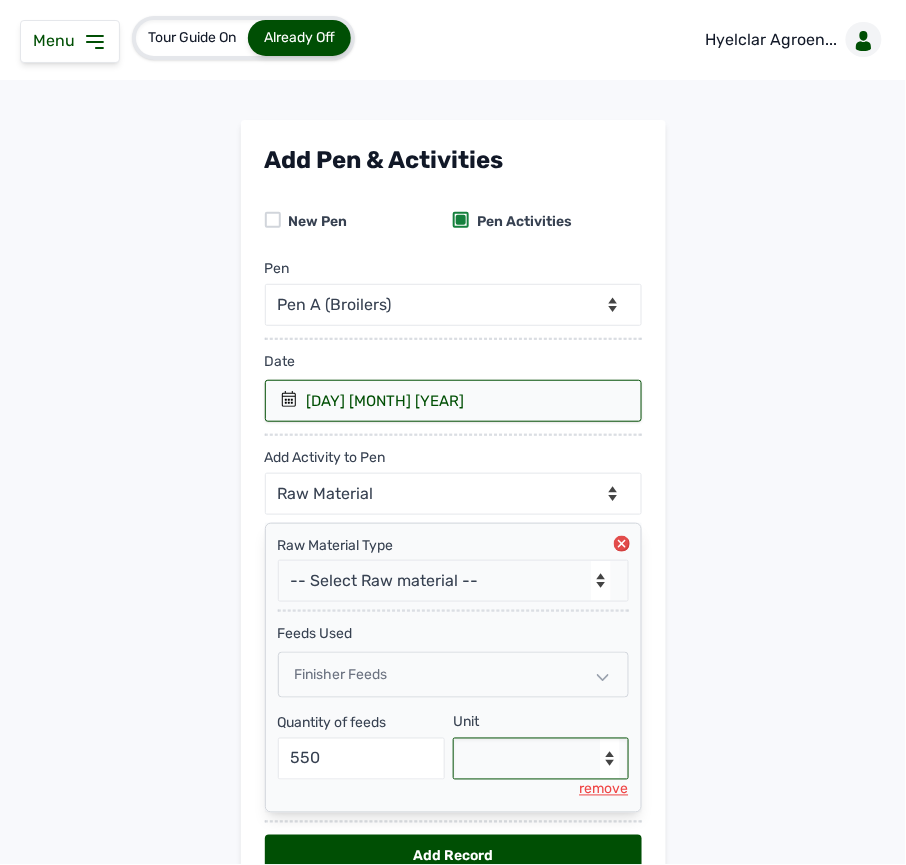 select on "Kg" 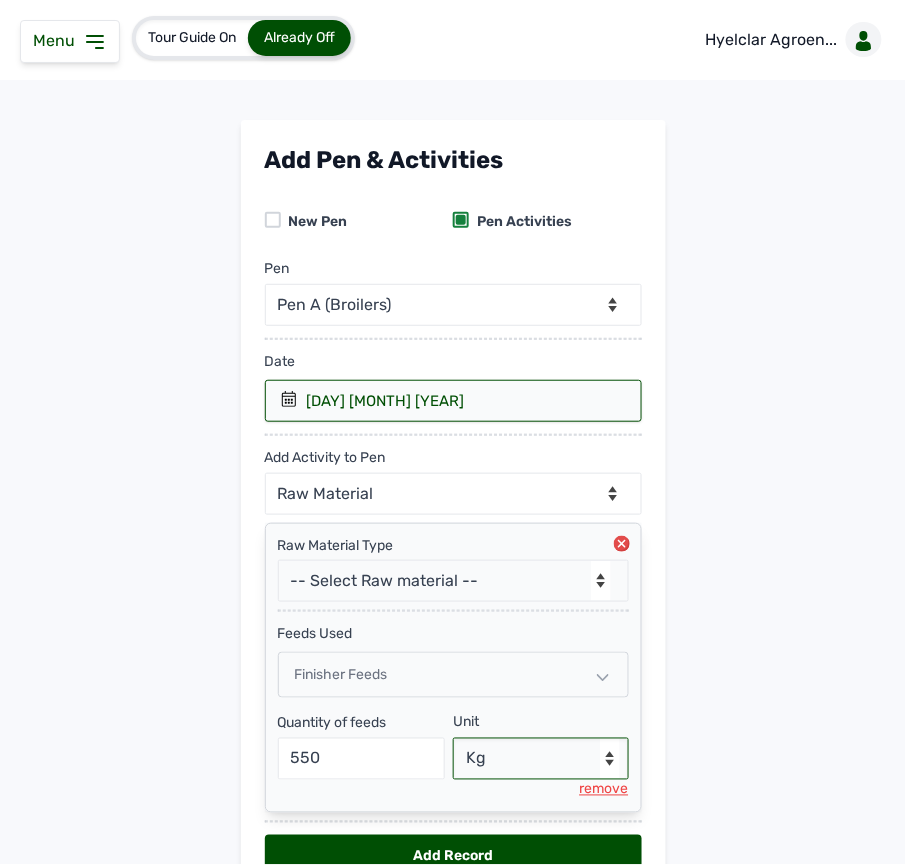 click on "--Select unit-- Bag(s) Kg" at bounding box center [541, 759] 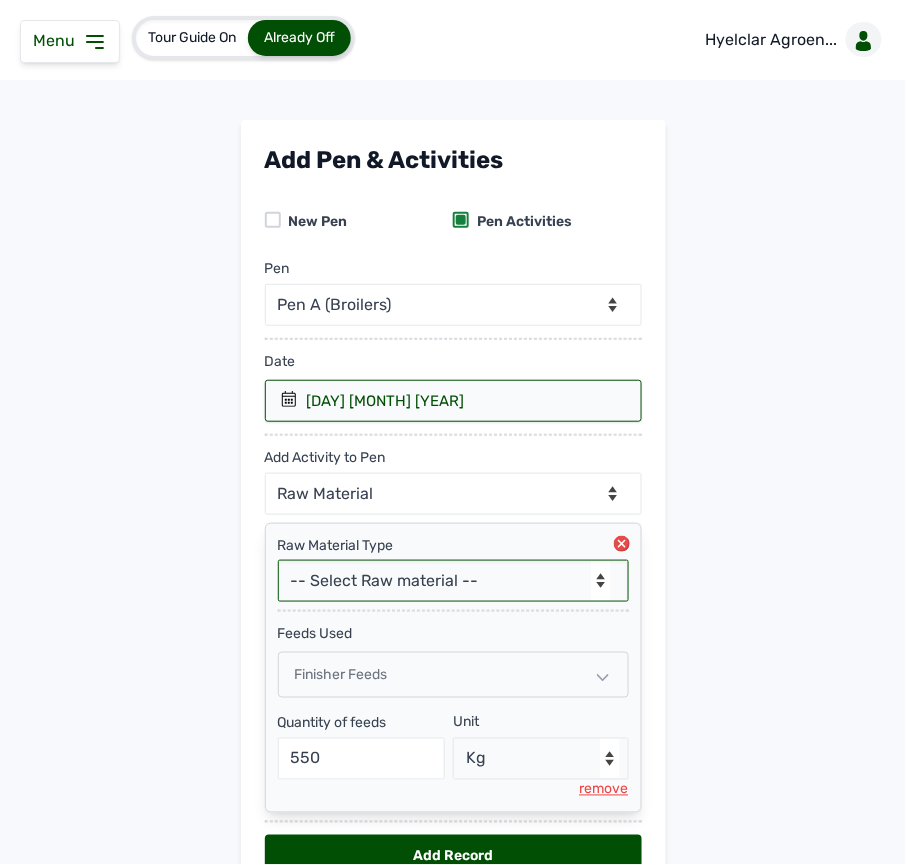 click on "-- Select Raw material -- feeds medications vaccines Biomass Fuel" at bounding box center (453, 581) 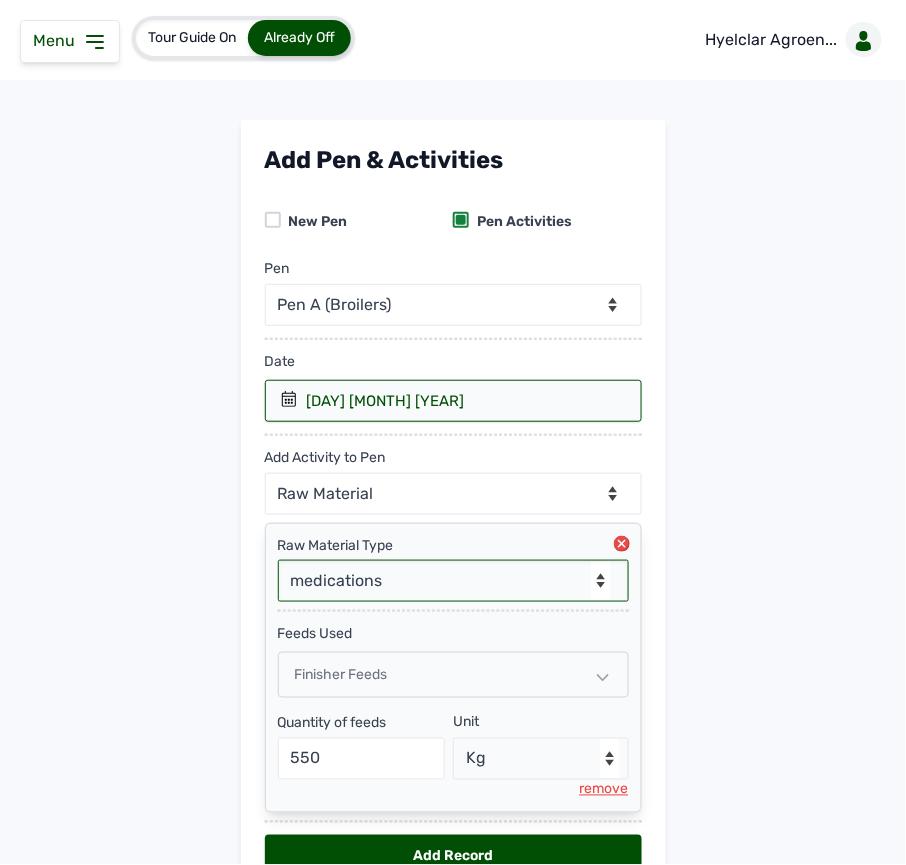 click on "-- Select Raw material -- feeds medications vaccines Biomass Fuel" at bounding box center (453, 581) 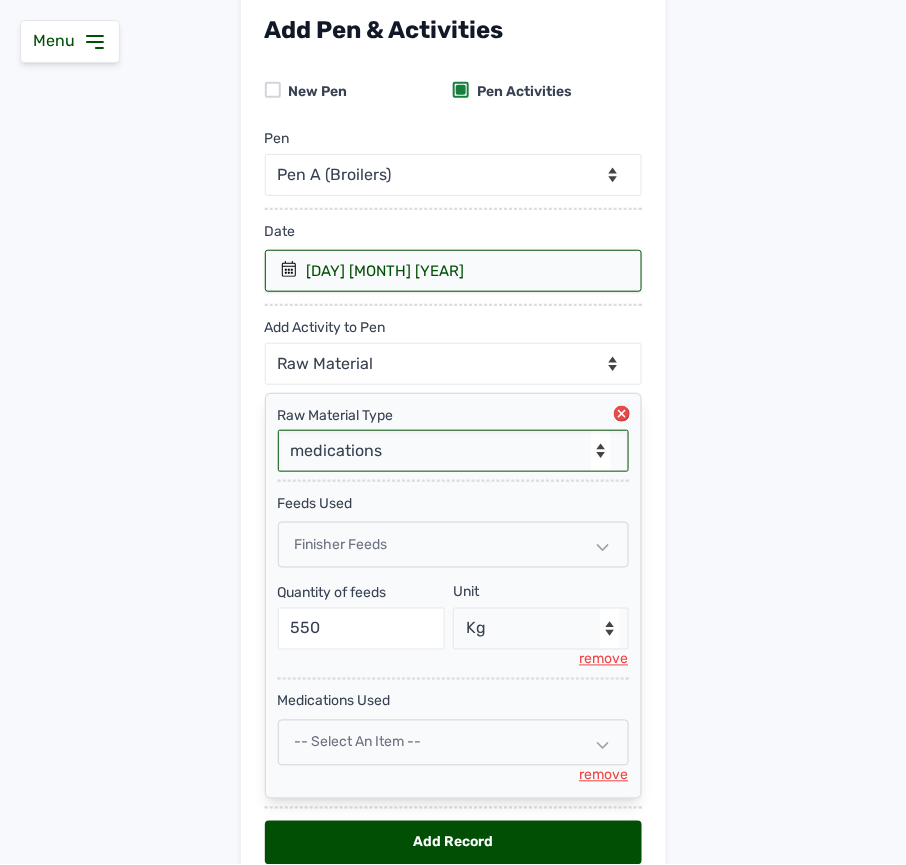 scroll, scrollTop: 234, scrollLeft: 0, axis: vertical 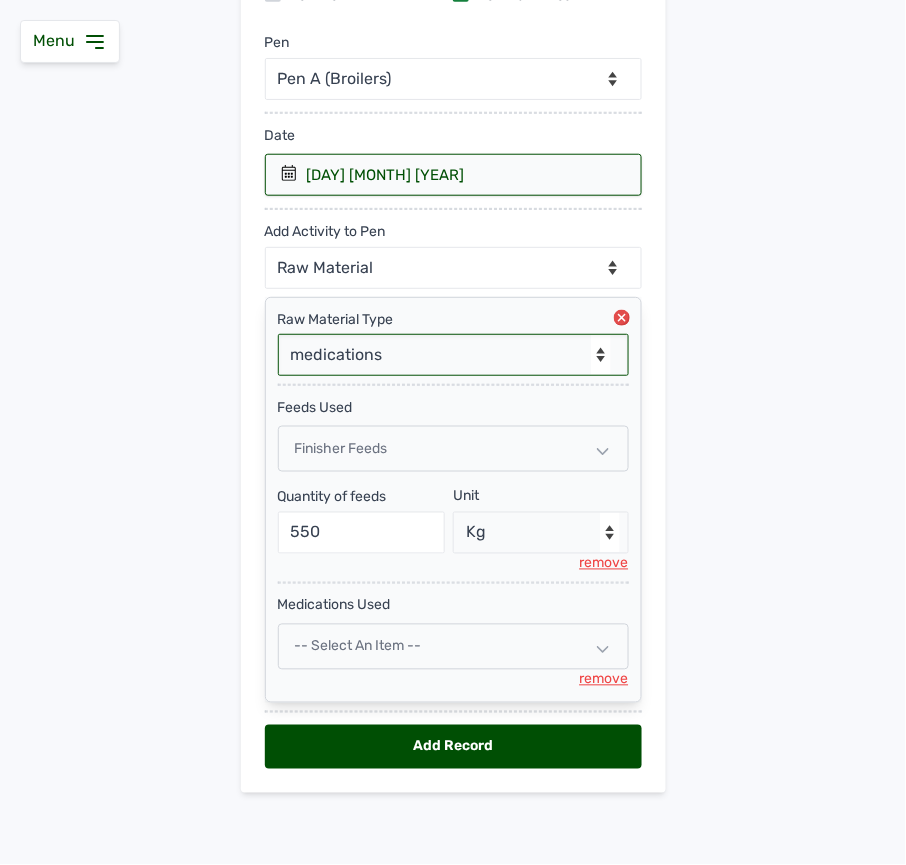 click on "-- Select an Item --" at bounding box center [453, 647] 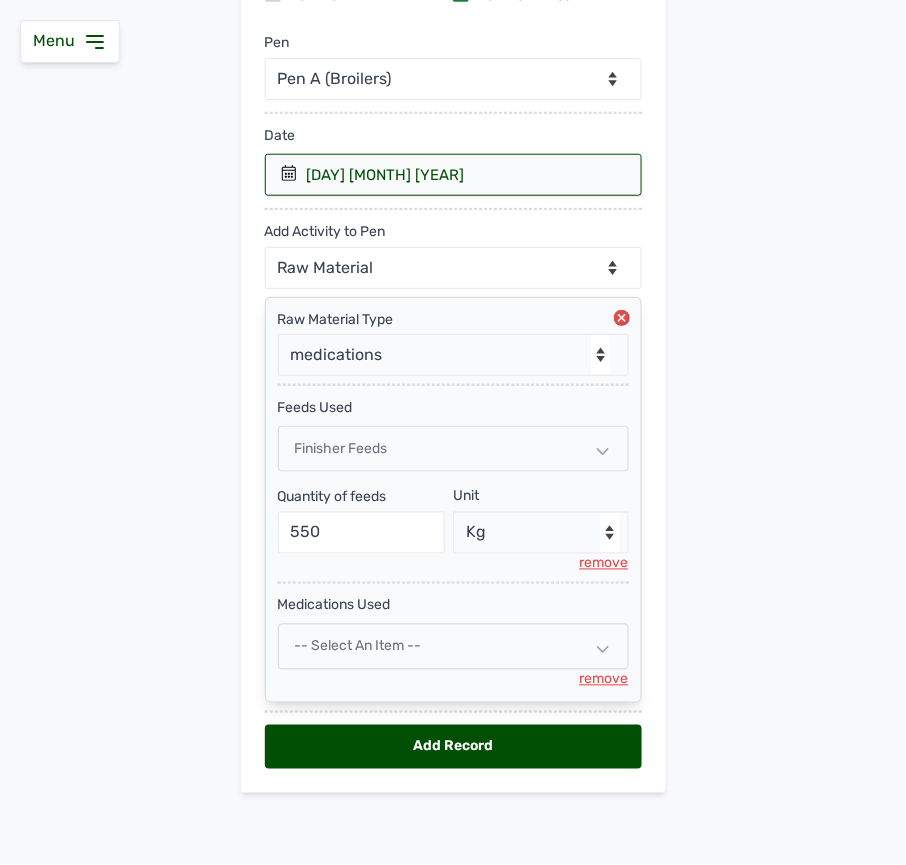 select 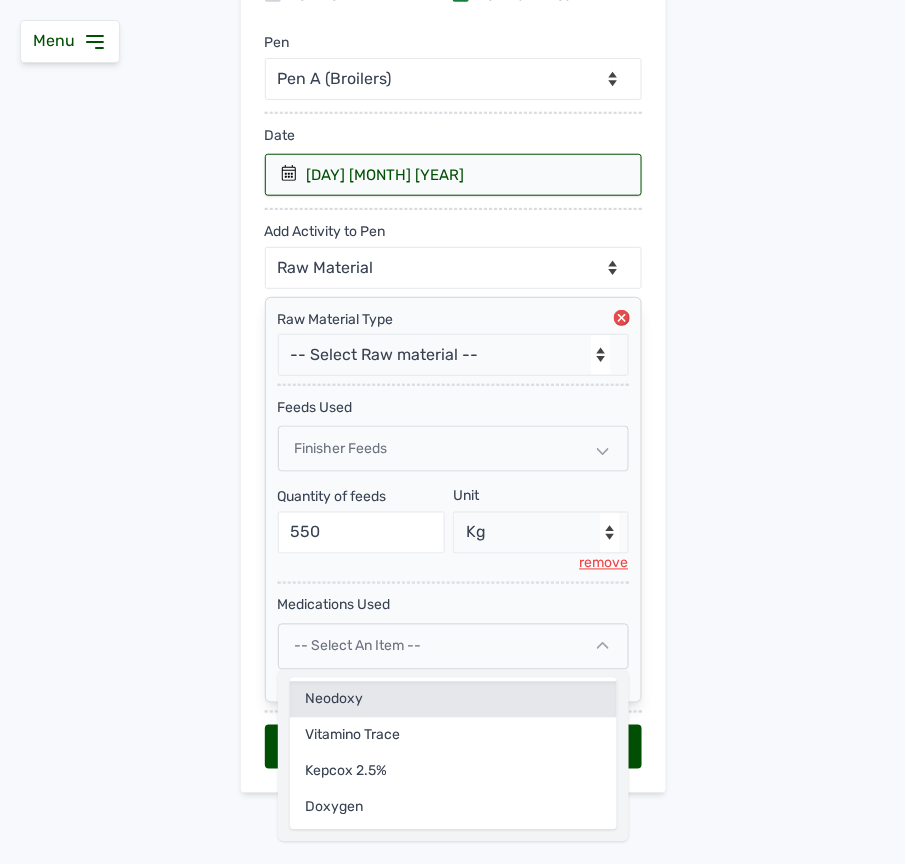 click on "Neodoxy" 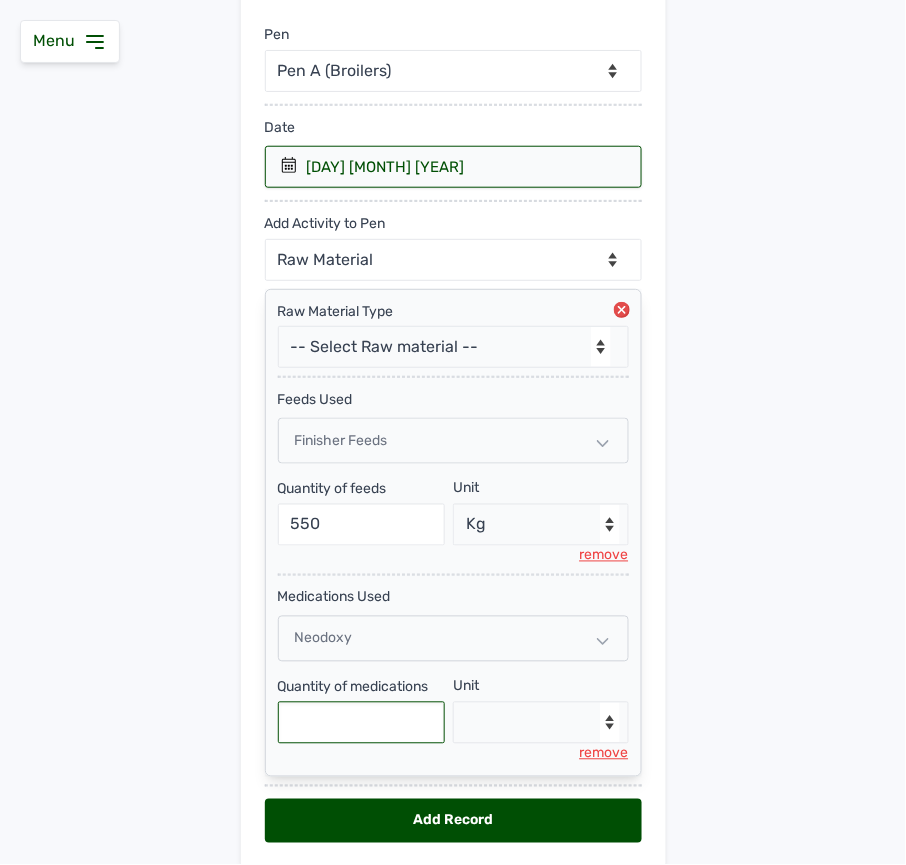 click at bounding box center [362, 723] 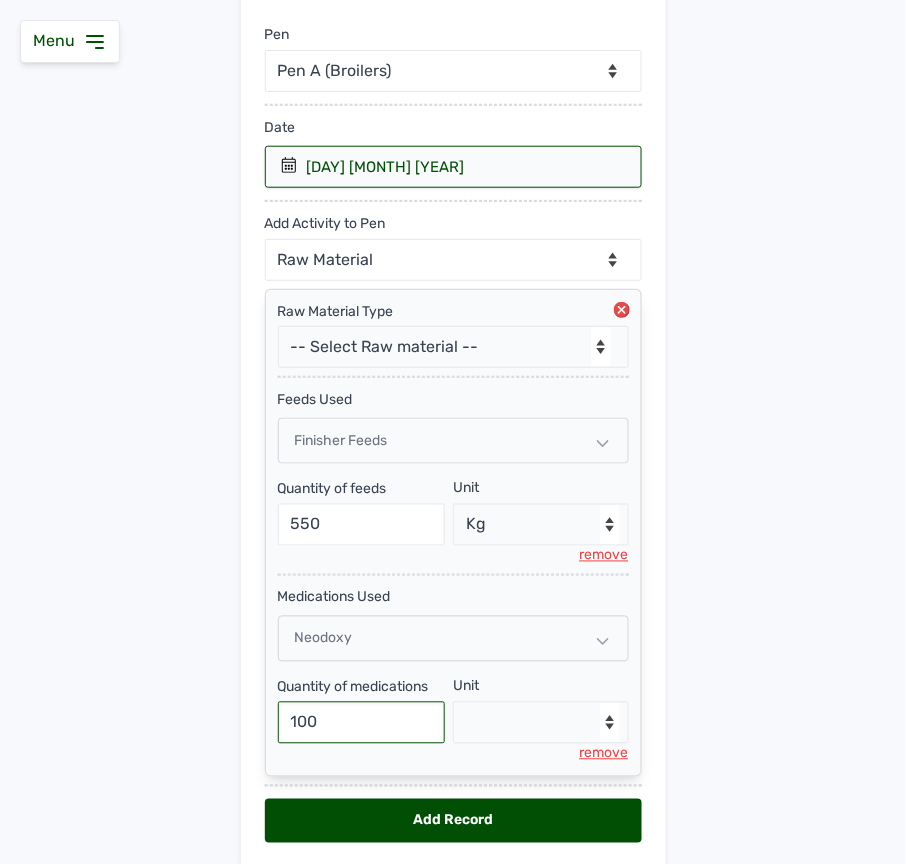 type on "100" 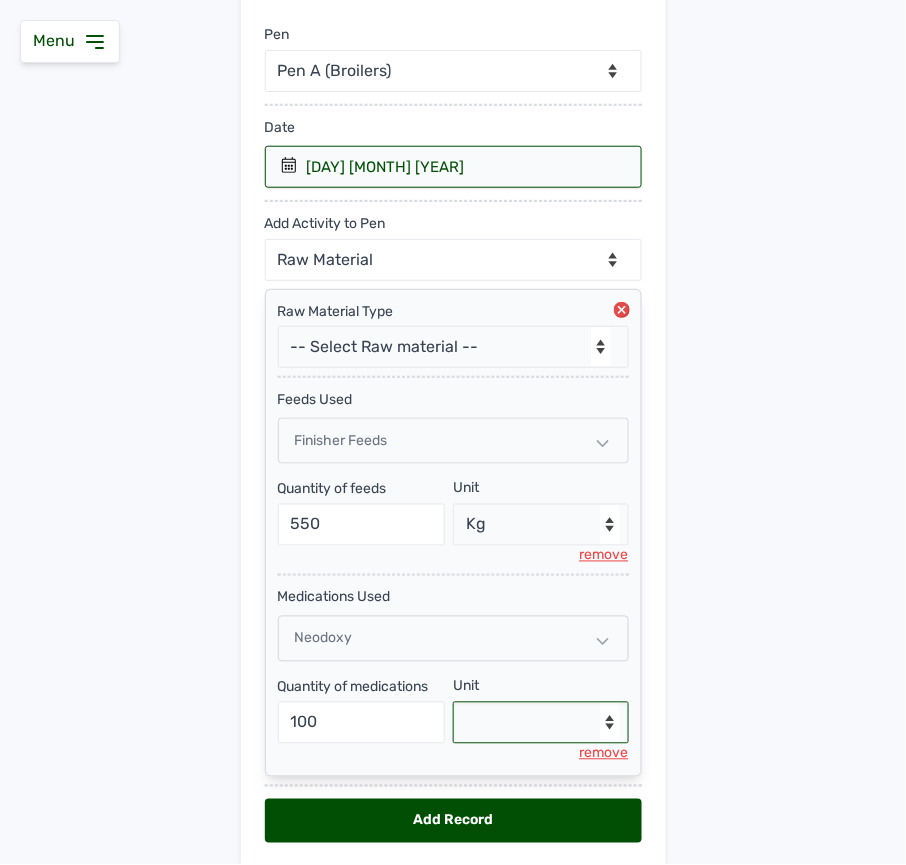 click on "--Select unit-- g" at bounding box center (541, 723) 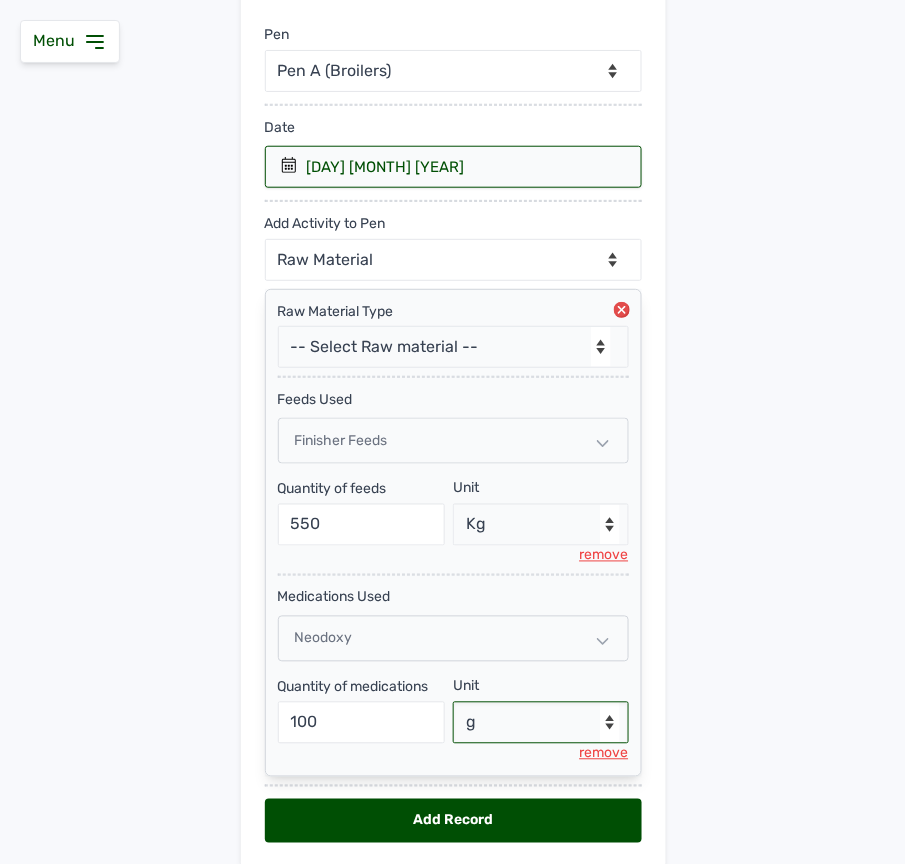 click on "--Select unit-- g" at bounding box center [541, 723] 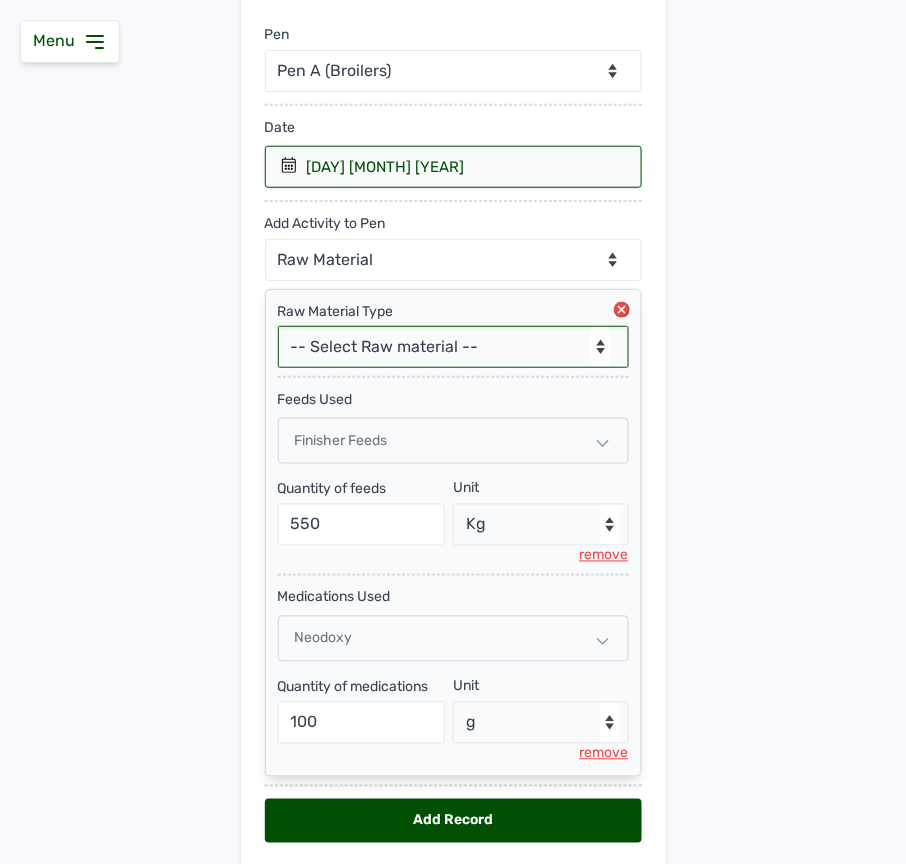 click on "-- Select Raw material -- feeds medications vaccines Biomass Fuel" at bounding box center (453, 347) 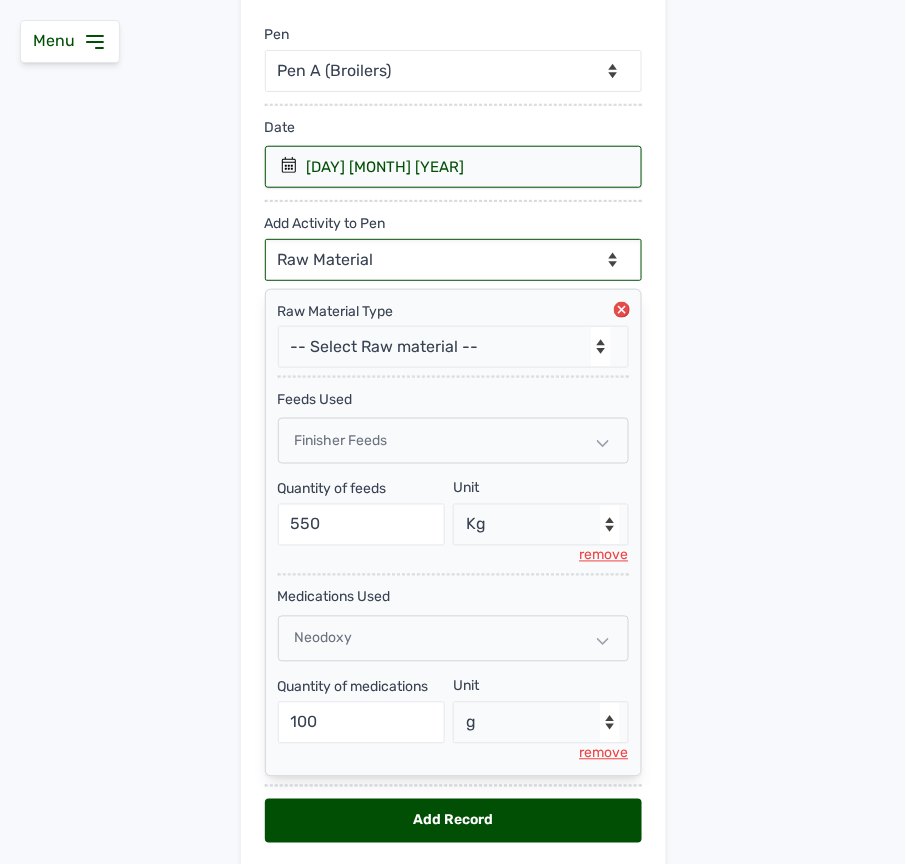click on "--Can select multiple activity to add-- Raw Material Losses Weight" at bounding box center [453, 260] 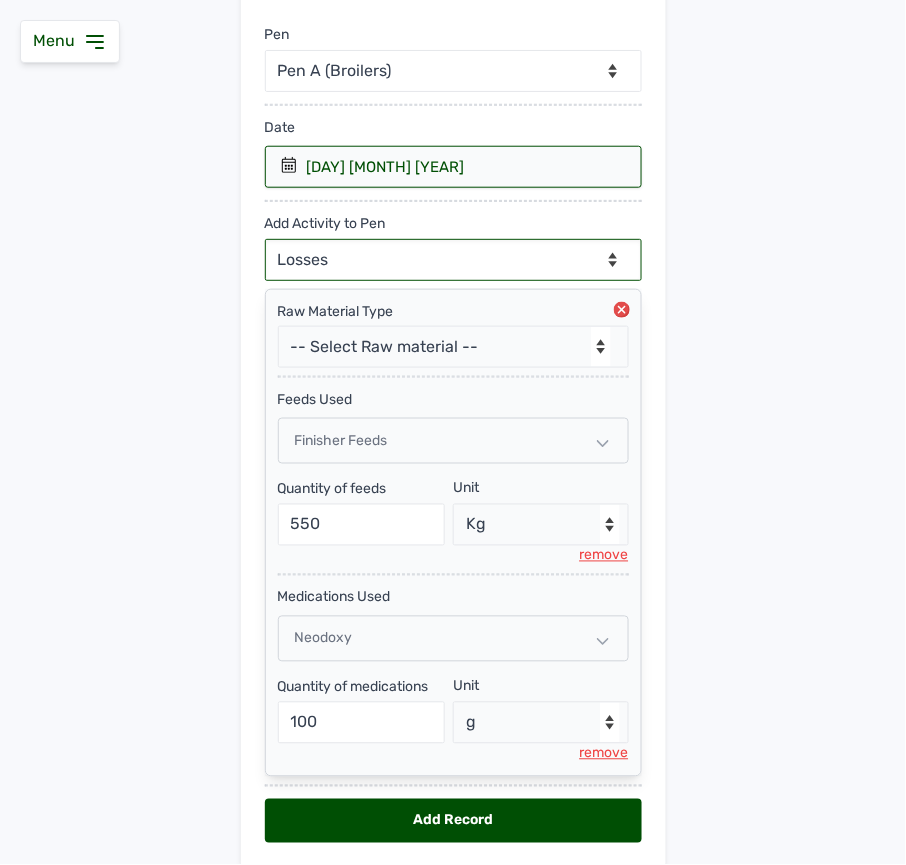 click on "--Can select multiple activity to add-- Raw Material Losses Weight" at bounding box center (453, 260) 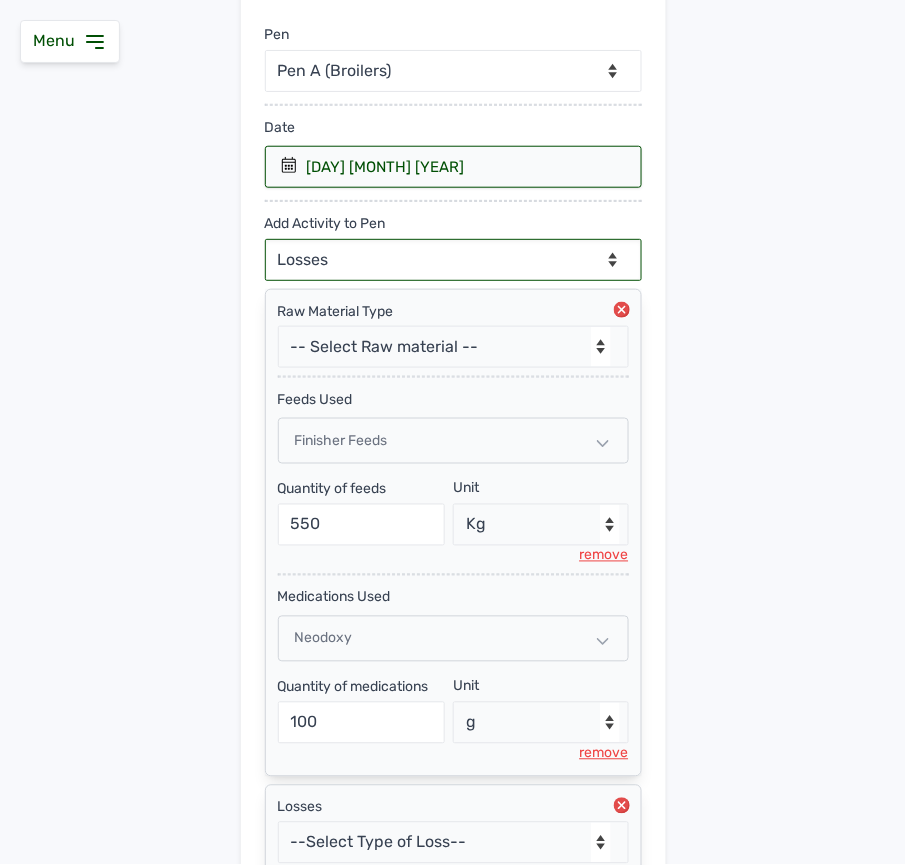 scroll, scrollTop: 418, scrollLeft: 0, axis: vertical 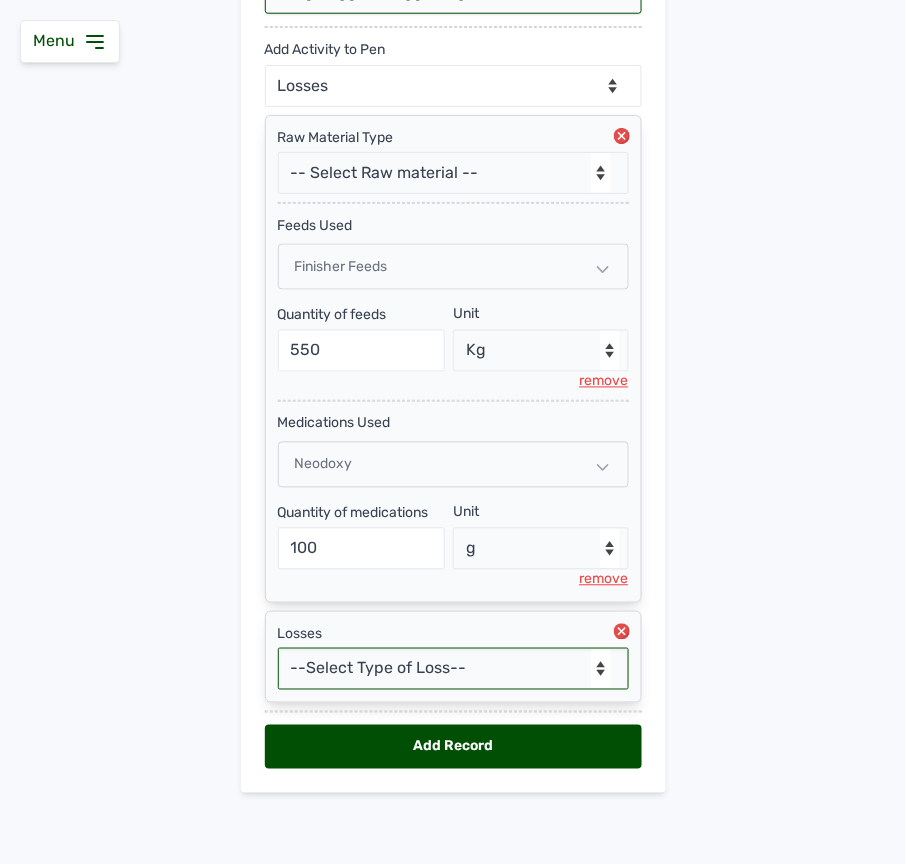 click on "--Select Type of Loss-- Mortality Culled Theft" at bounding box center [453, 669] 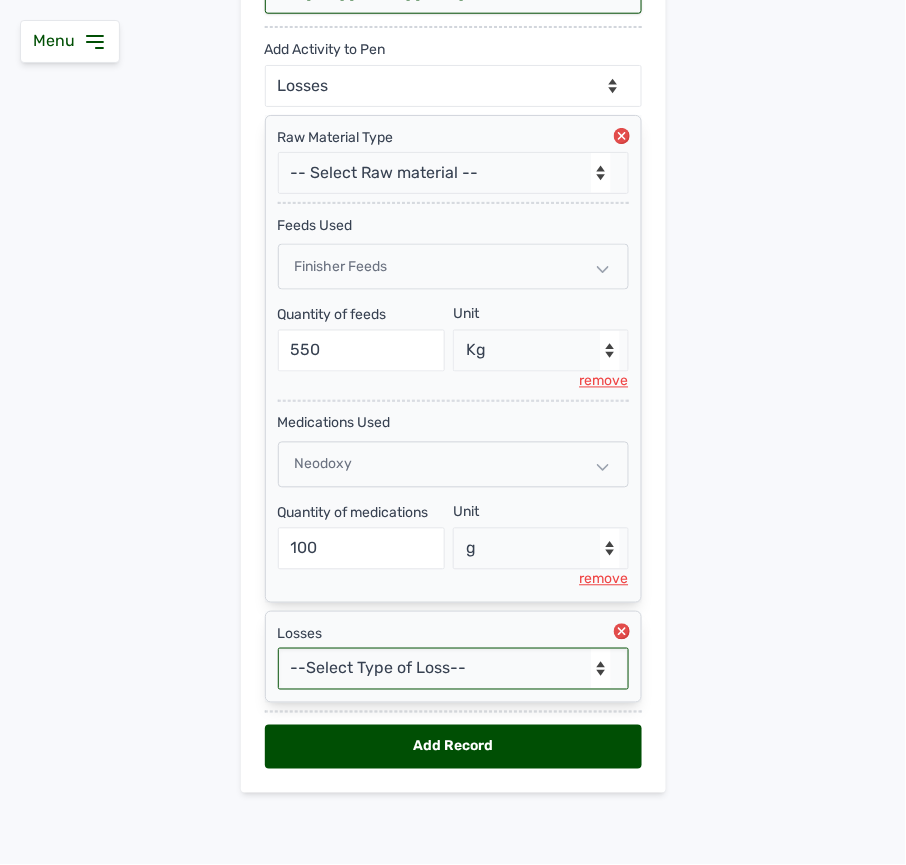 select on "Mortality" 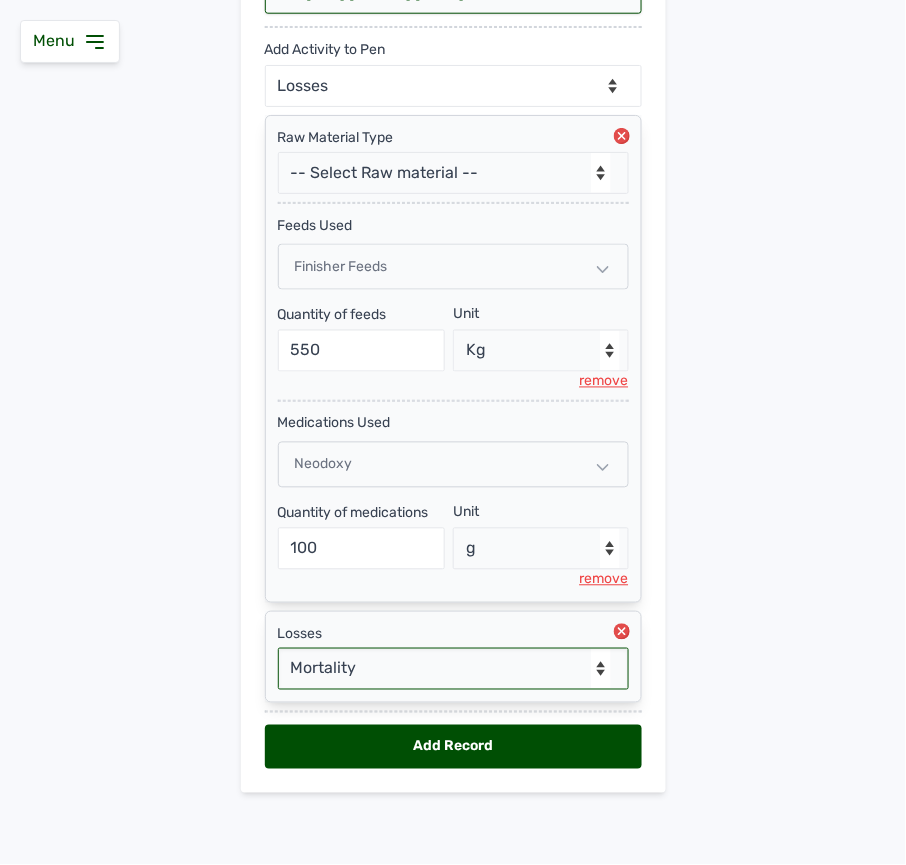 click on "--Select Type of Loss-- Mortality Culled Theft" at bounding box center [453, 669] 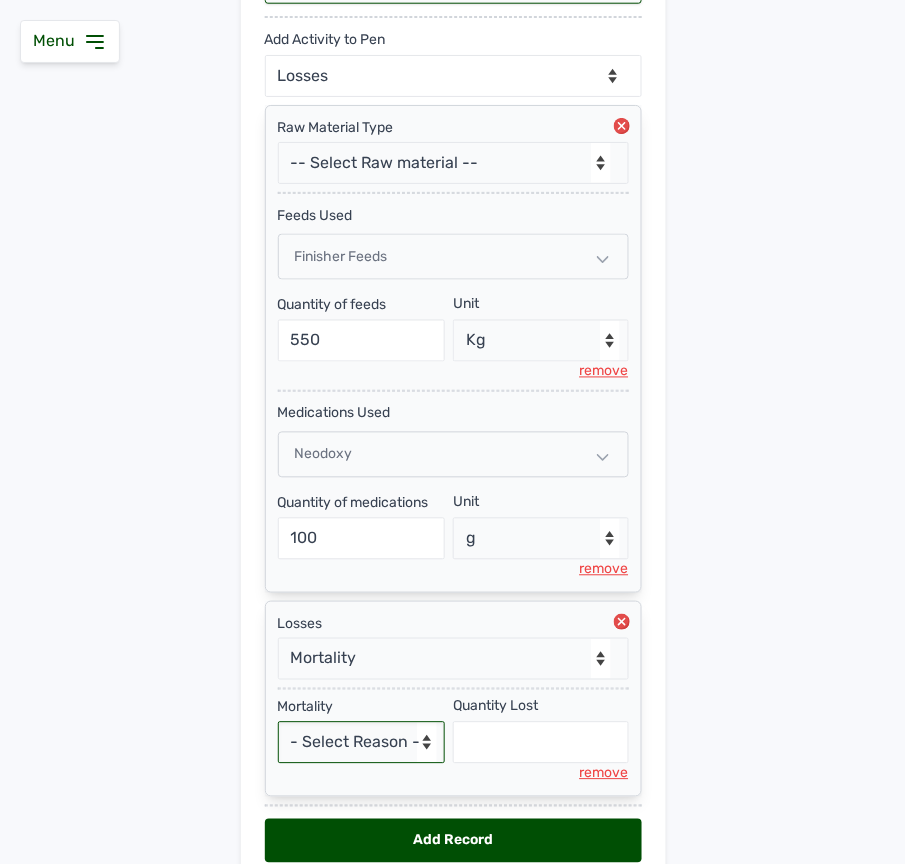 click on "- Select Reason - Disease Late Vaccination Wrong Vaccination Heat Lack of Water Others" at bounding box center [362, 743] 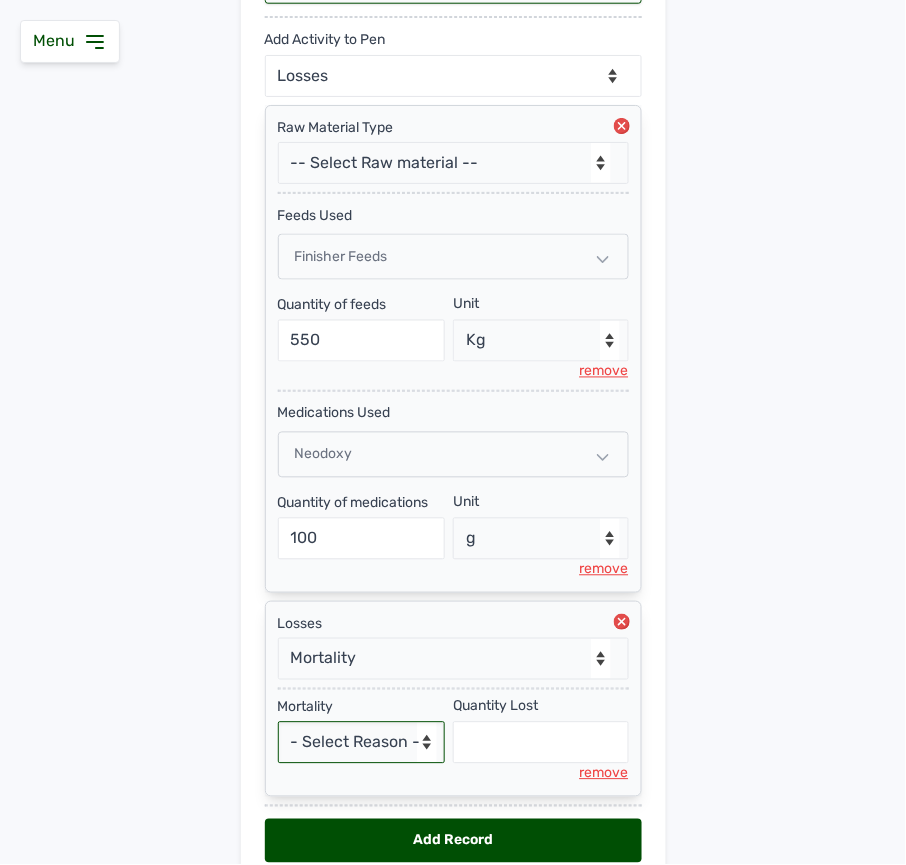 select on "Others" 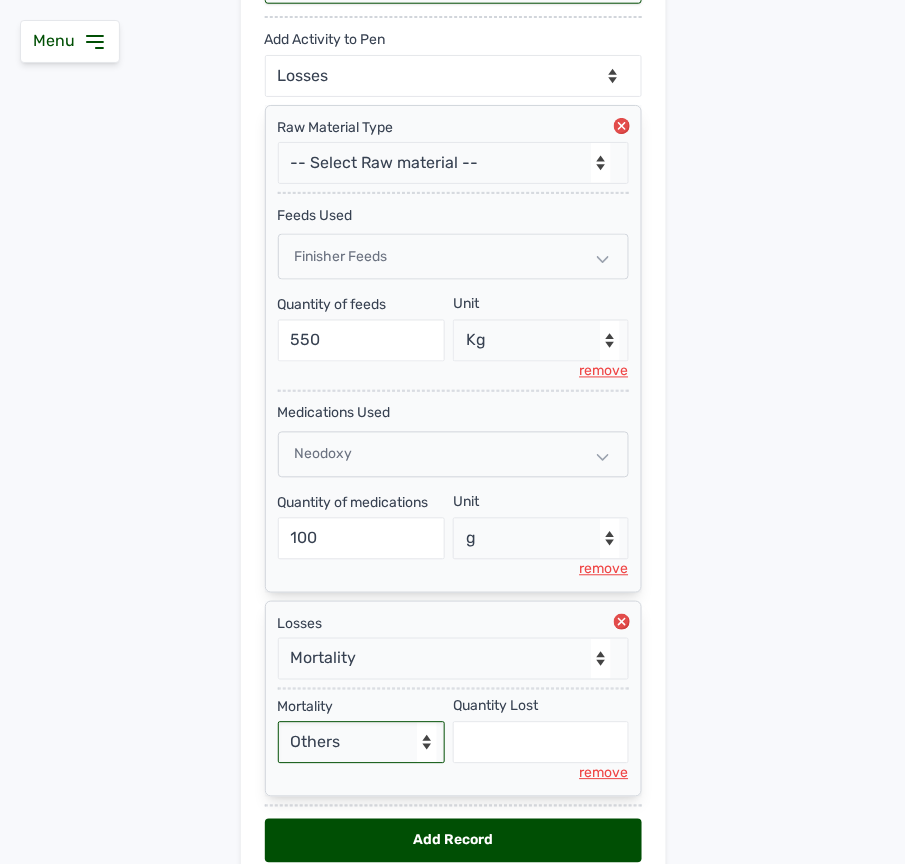 click on "- Select Reason - Disease Late Vaccination Wrong Vaccination Heat Lack of Water Others" at bounding box center (362, 743) 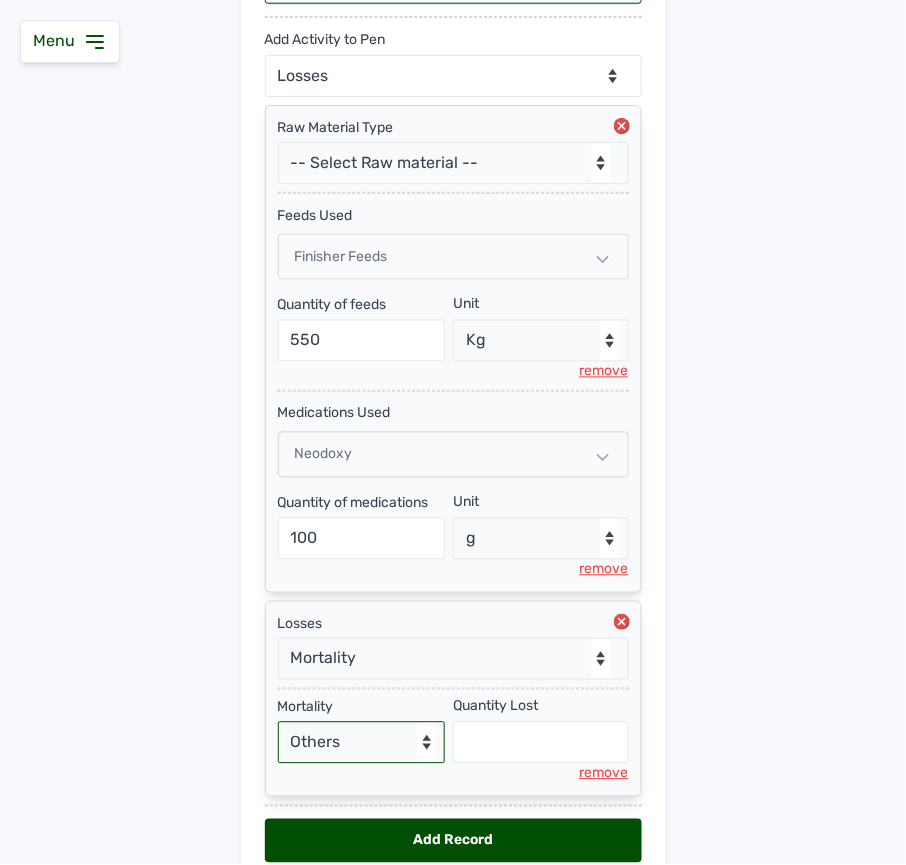 select on "null" 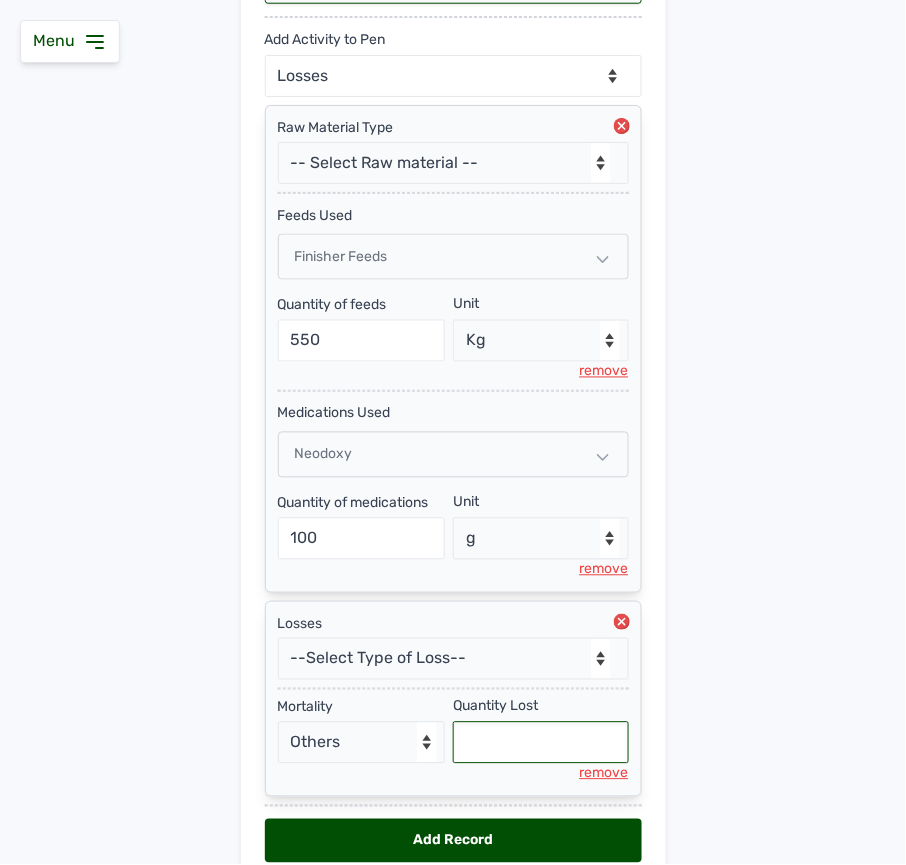 click at bounding box center (541, 743) 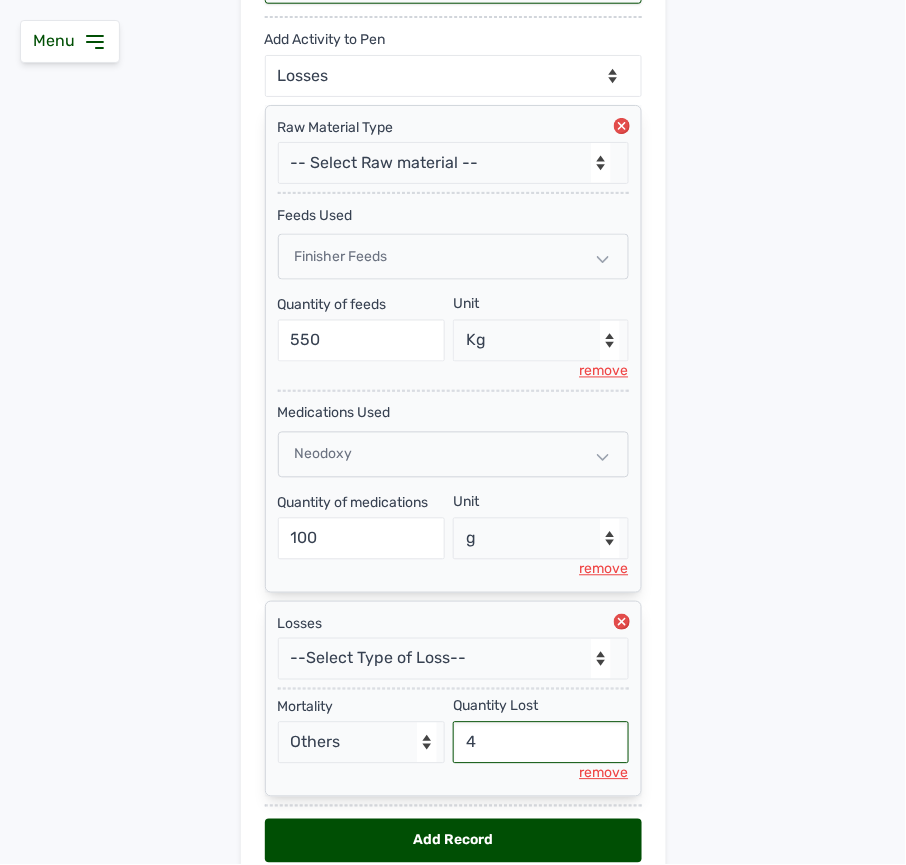type on "4" 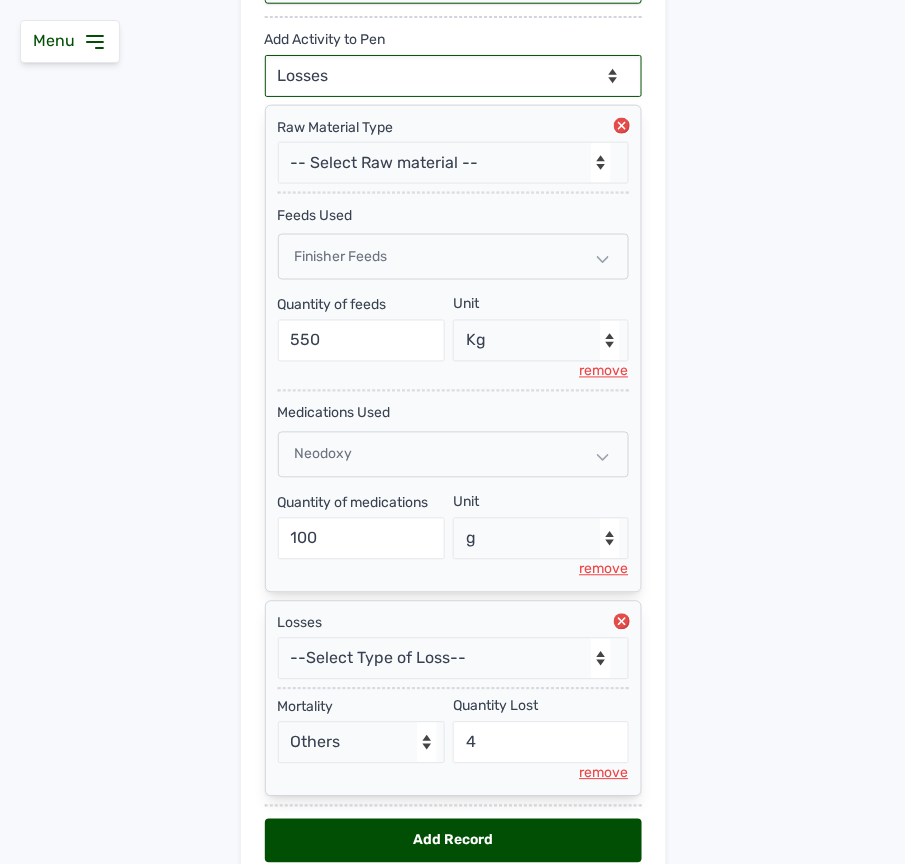 click on "--Can select multiple activity to add-- Raw Material Losses Weight" at bounding box center [453, 76] 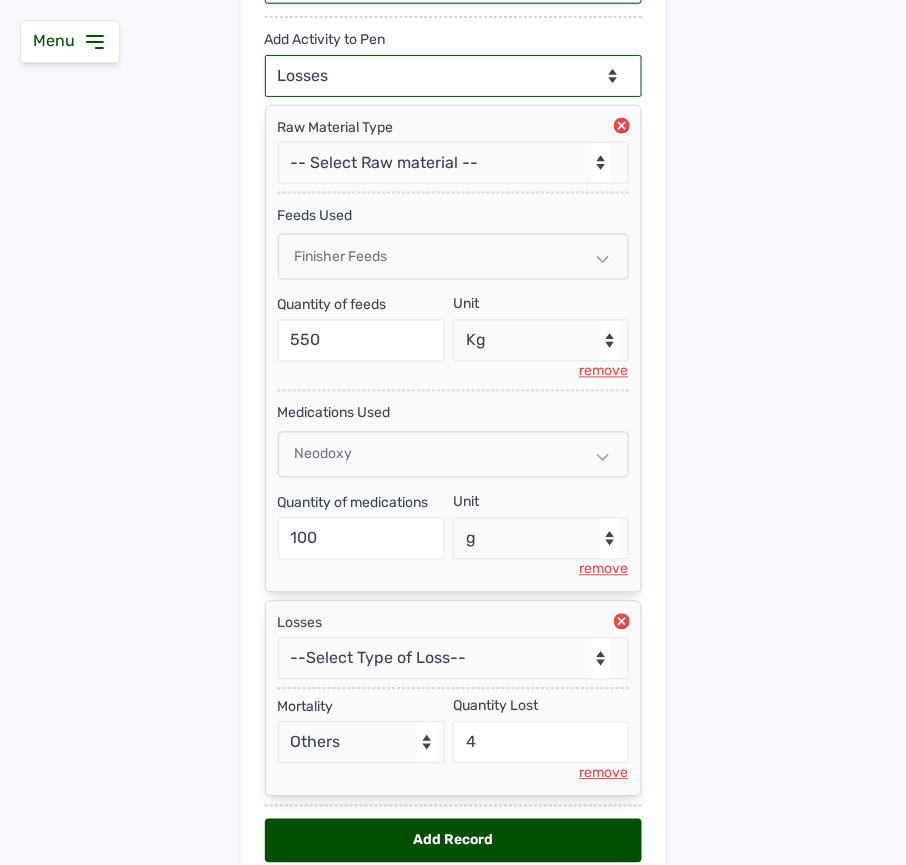 select on "Weight" 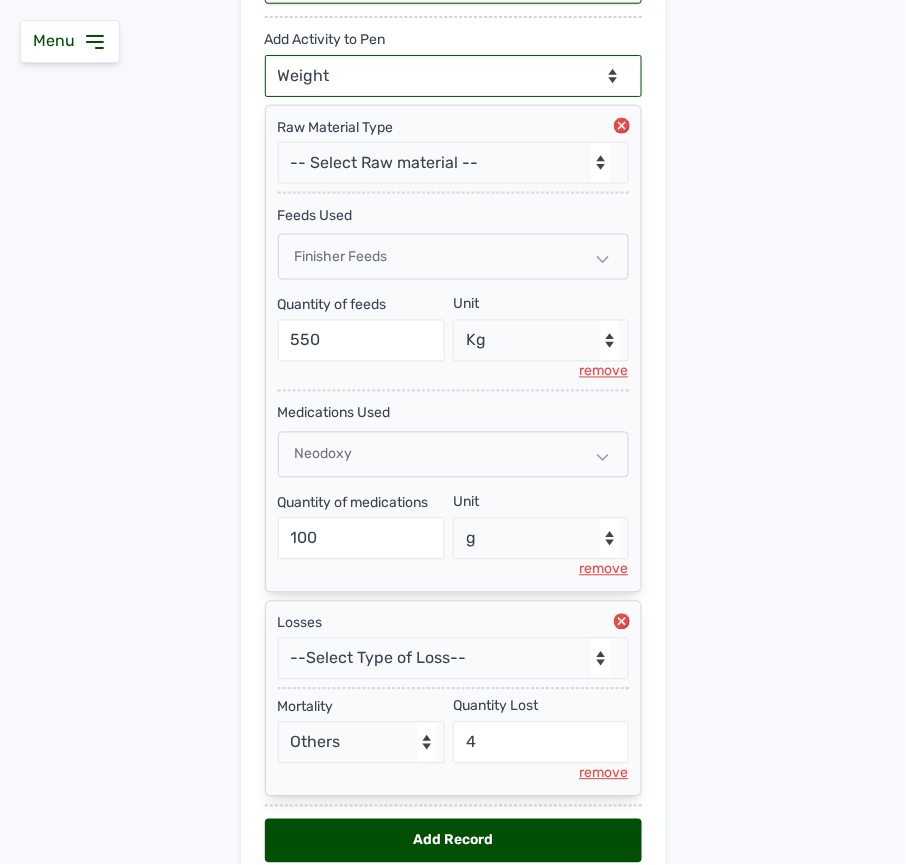 click on "--Can select multiple activity to add-- Raw Material Losses Weight" at bounding box center (453, 76) 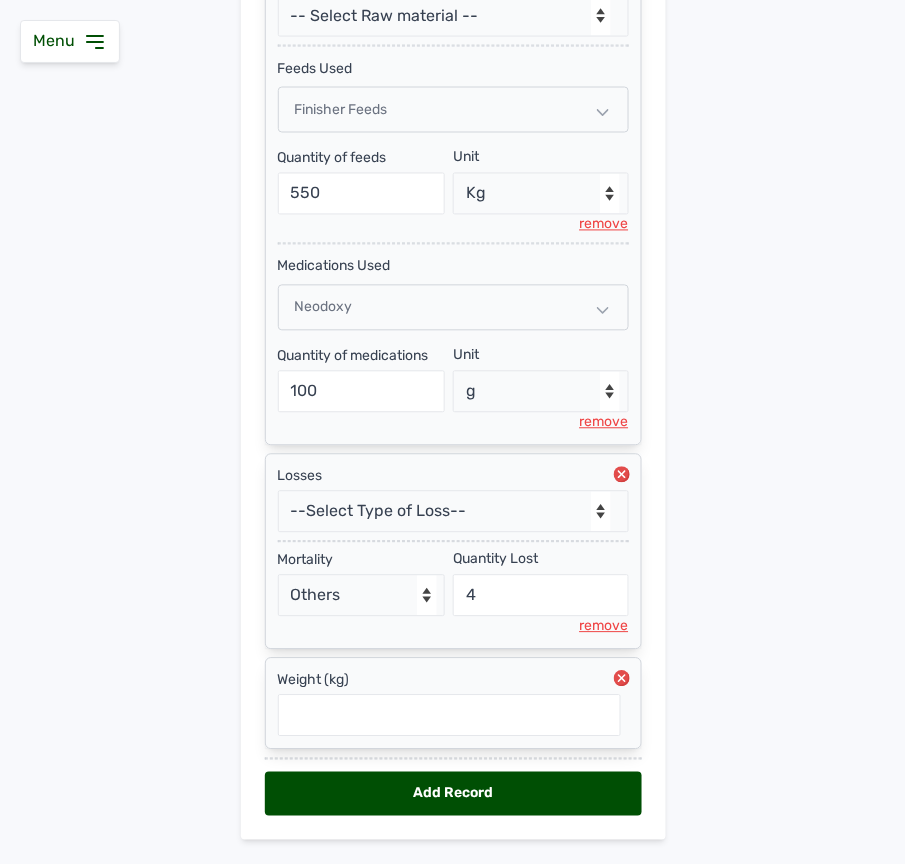 scroll, scrollTop: 625, scrollLeft: 0, axis: vertical 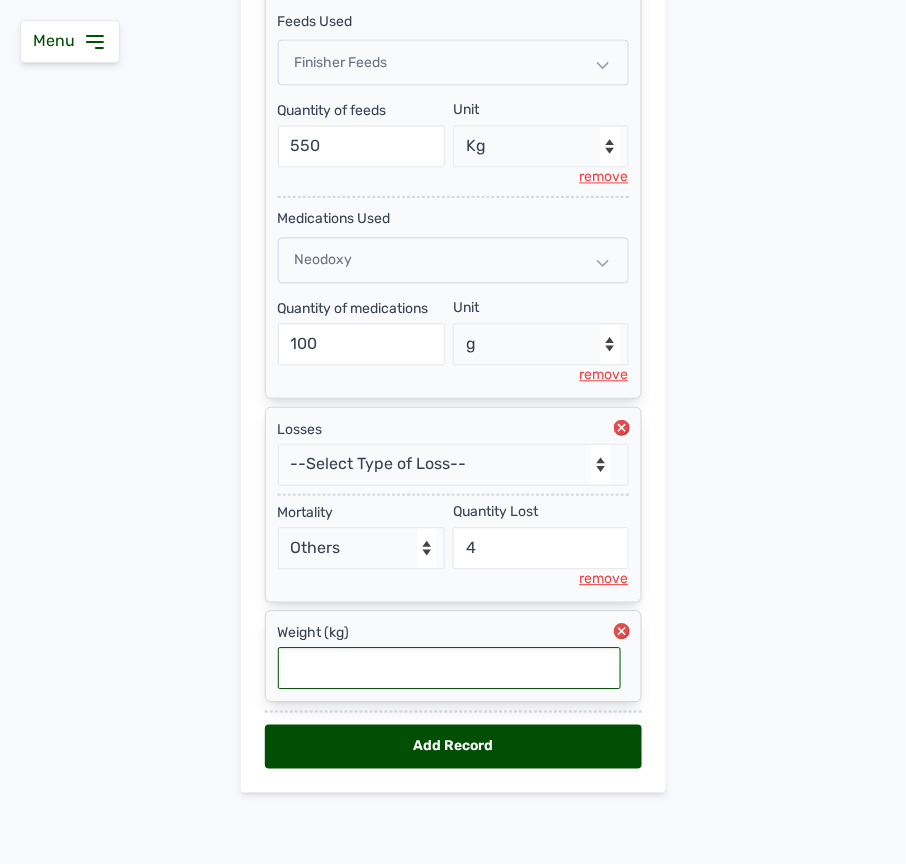 click at bounding box center (449, 669) 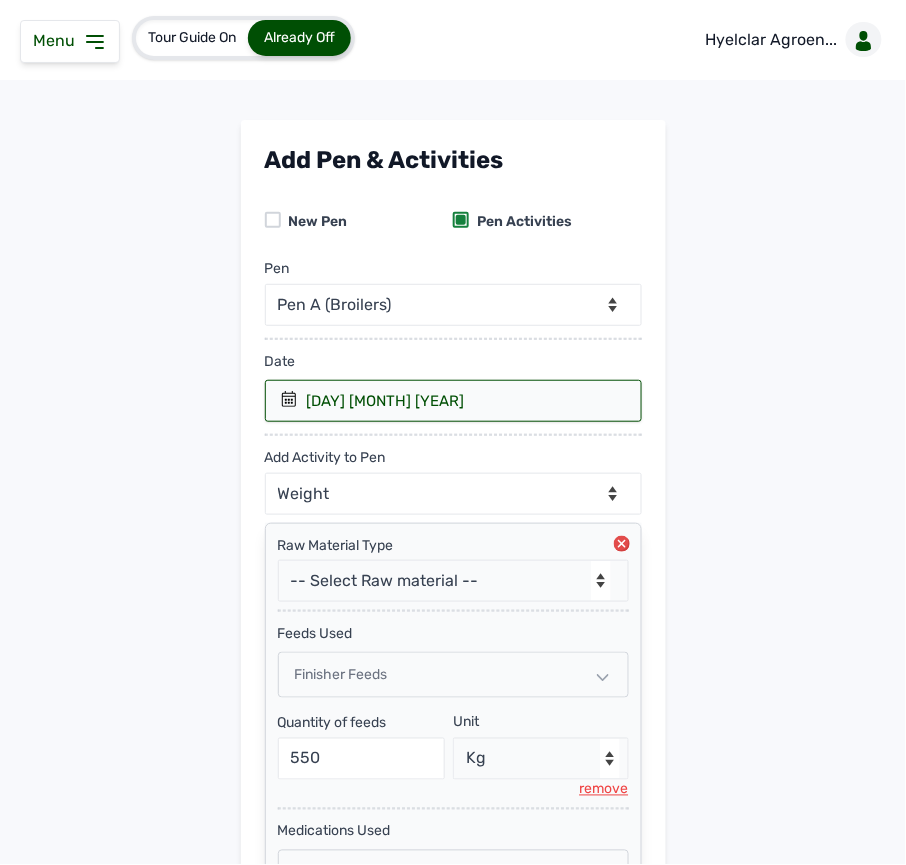scroll, scrollTop: 625, scrollLeft: 0, axis: vertical 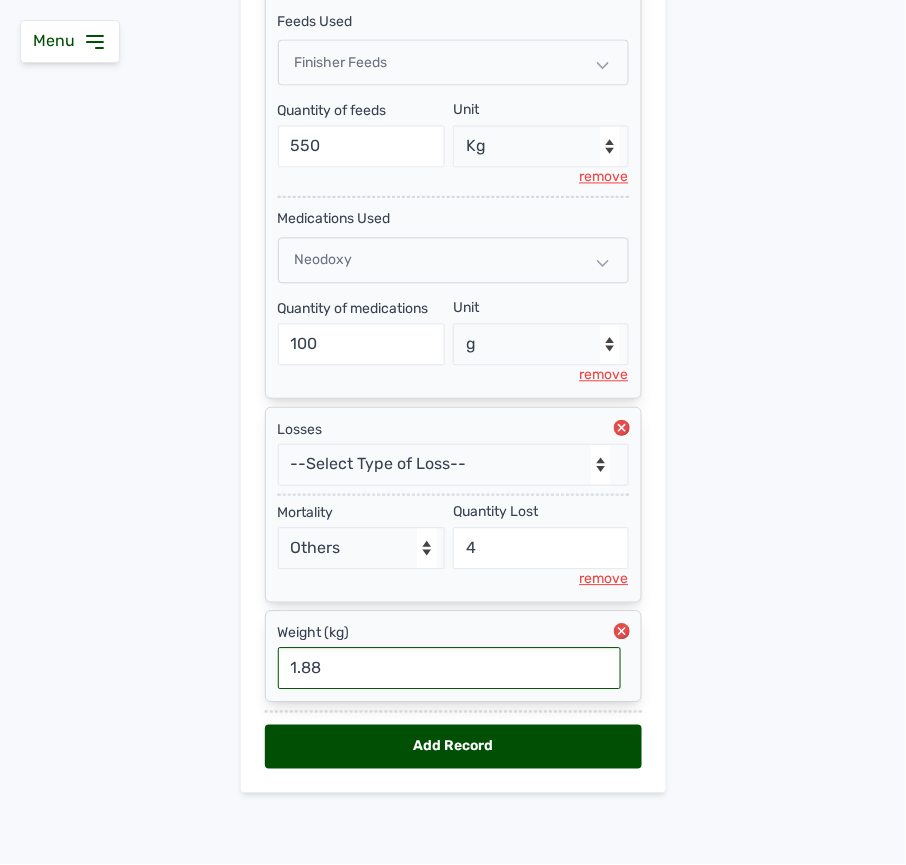 type on "1.88" 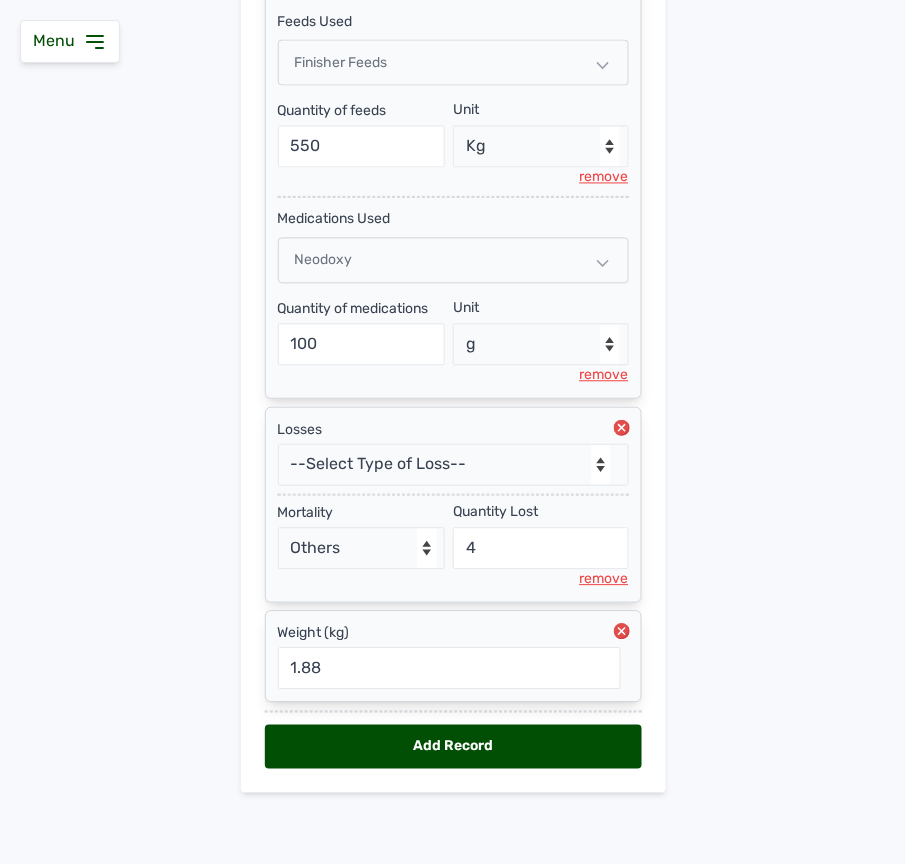 click on "Add Record" at bounding box center [453, 747] 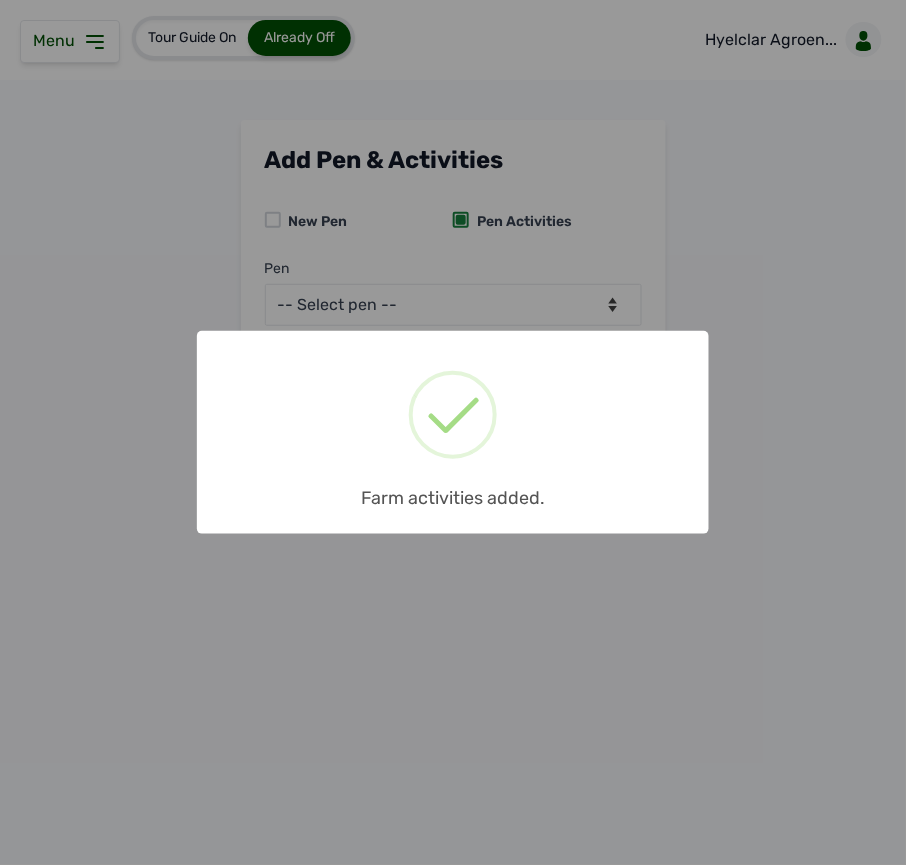 scroll, scrollTop: 0, scrollLeft: 0, axis: both 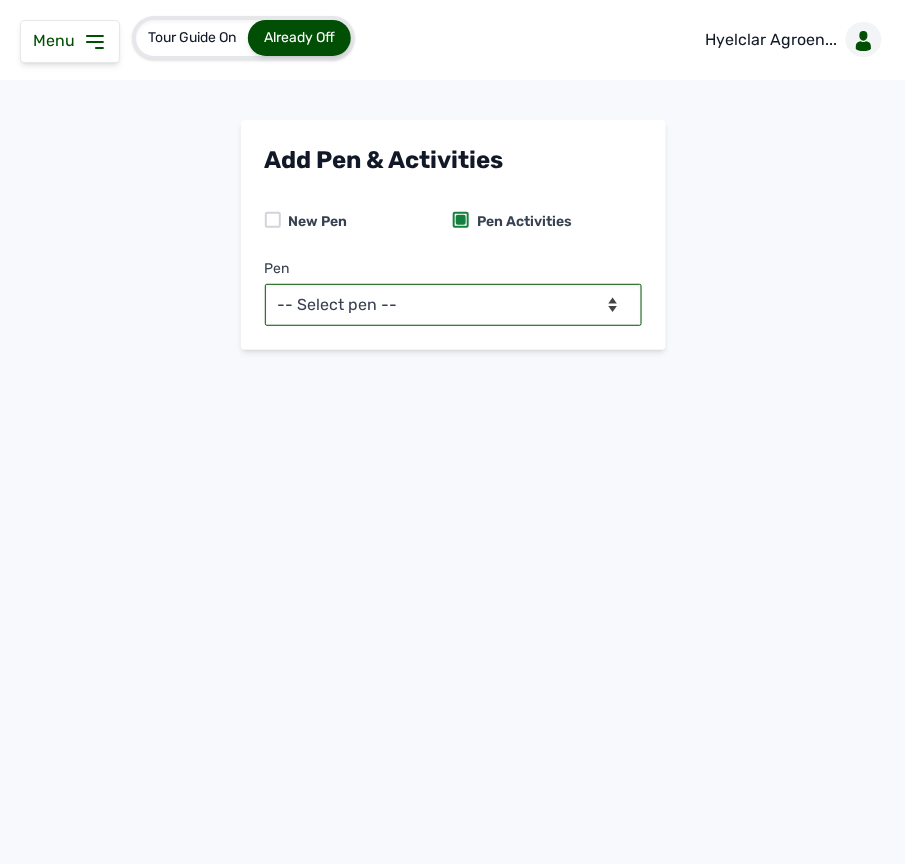 click on "-- Select pen -- Pen A (Broilers)" at bounding box center [453, 305] 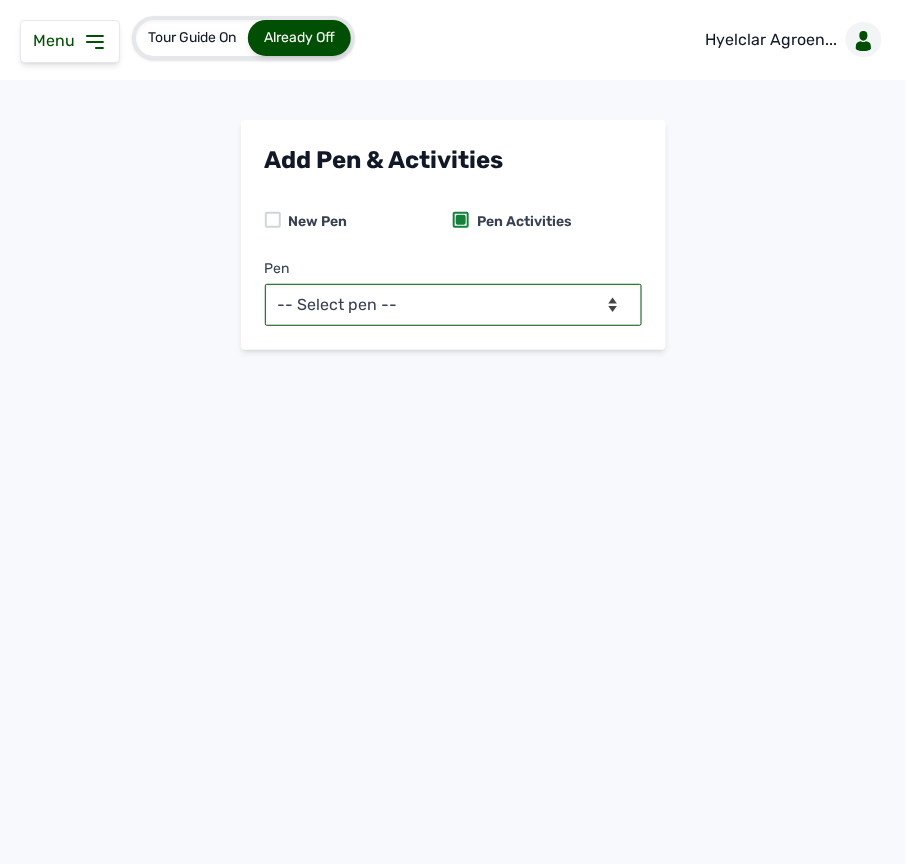 select on "mdogo7hx0720" 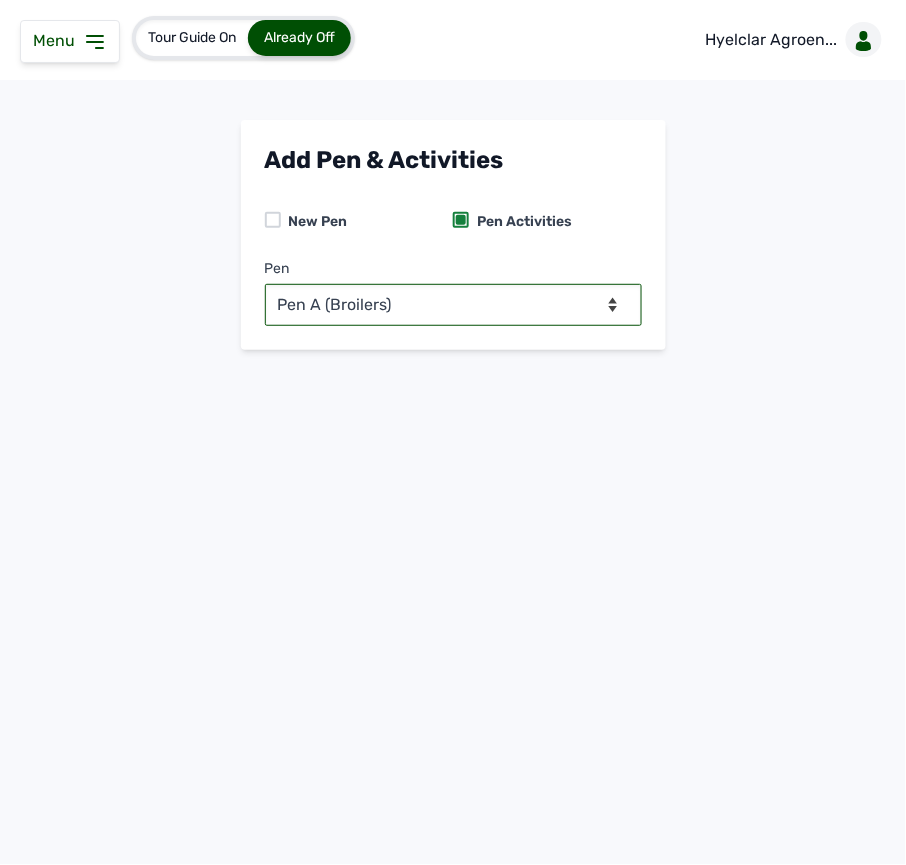 click on "-- Select pen -- Pen A (Broilers)" at bounding box center [453, 305] 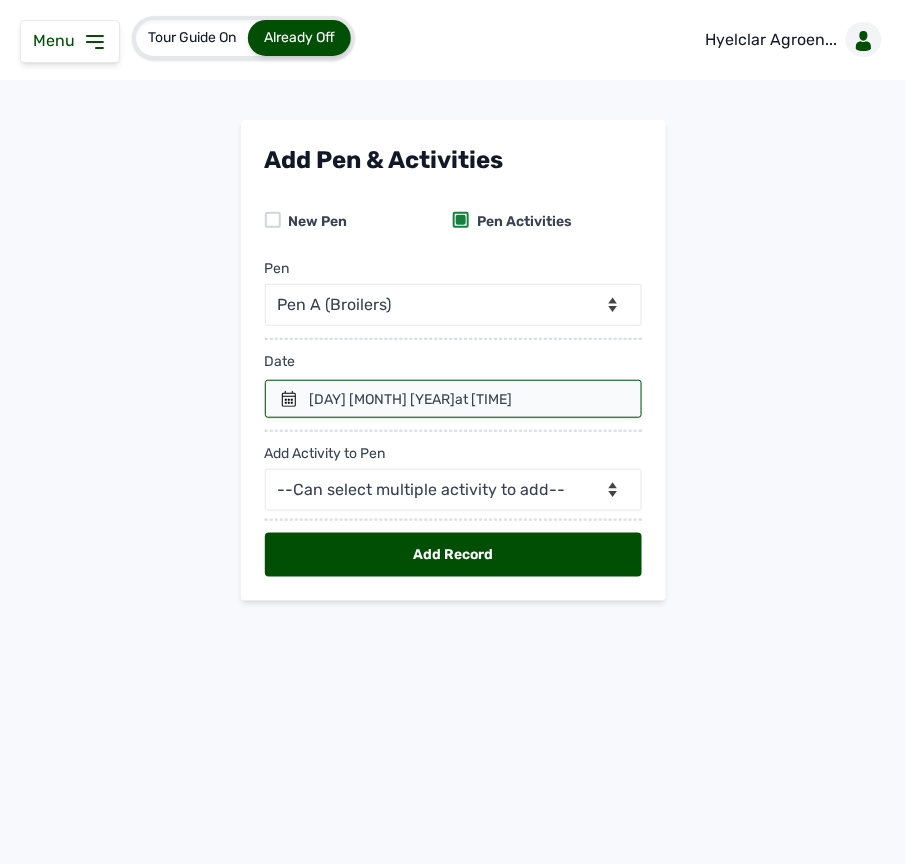 click on "at 02:59 PM" at bounding box center (484, 399) 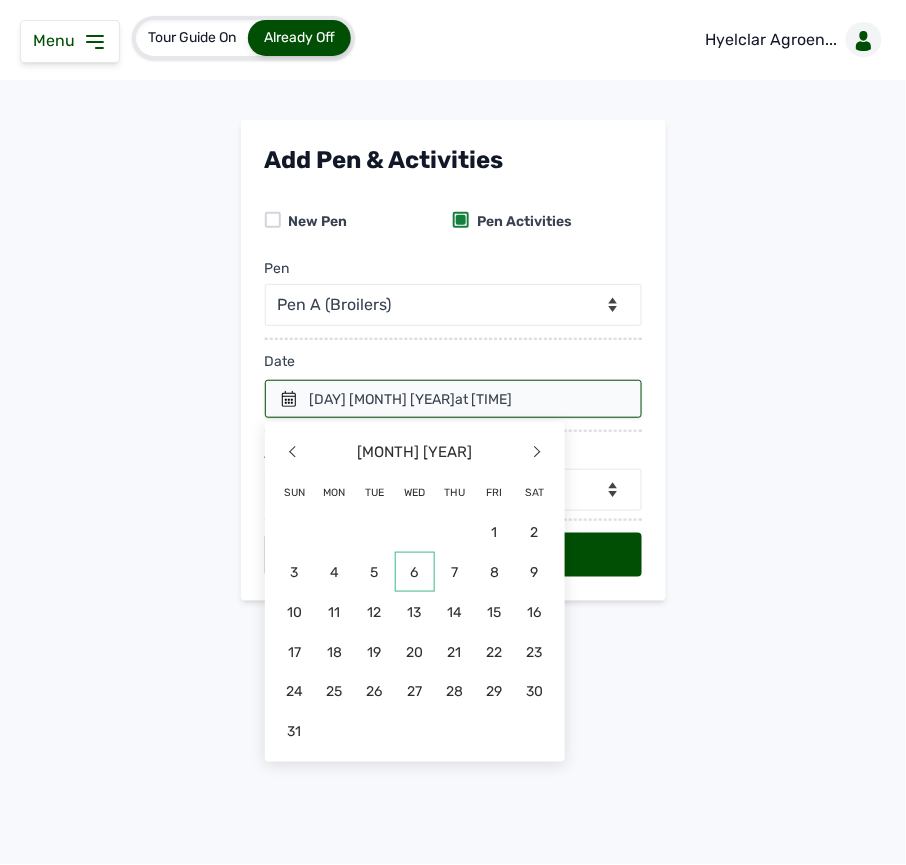 click on "6" 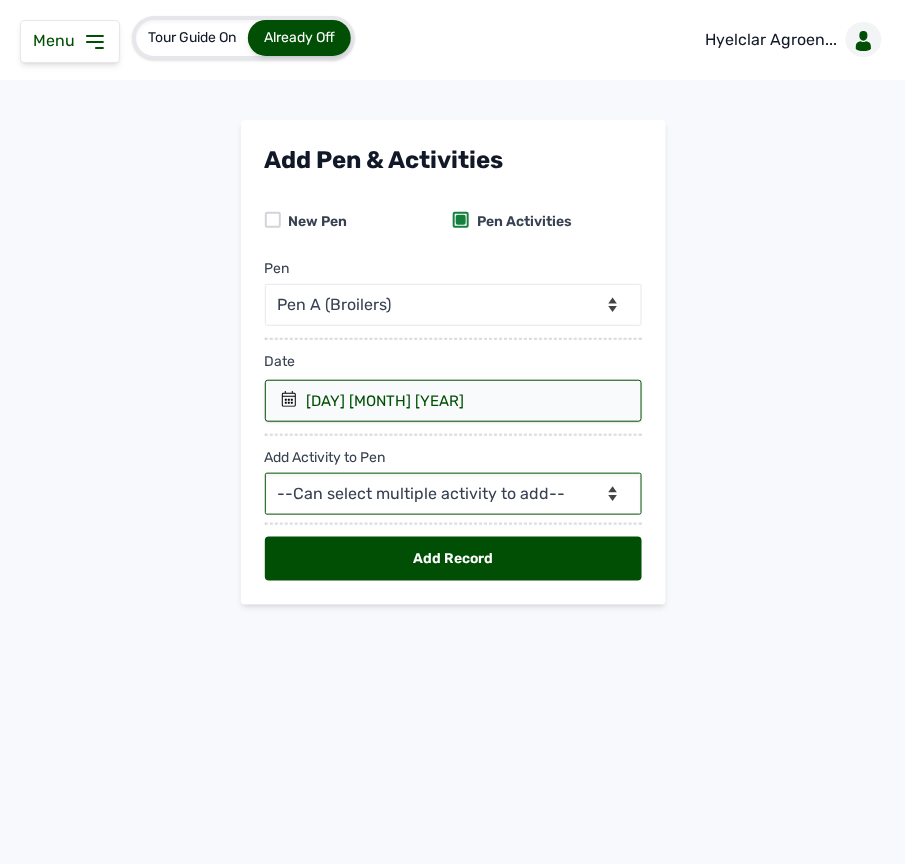 click on "--Can select multiple activity to add-- Raw Material Losses Weight" at bounding box center [453, 494] 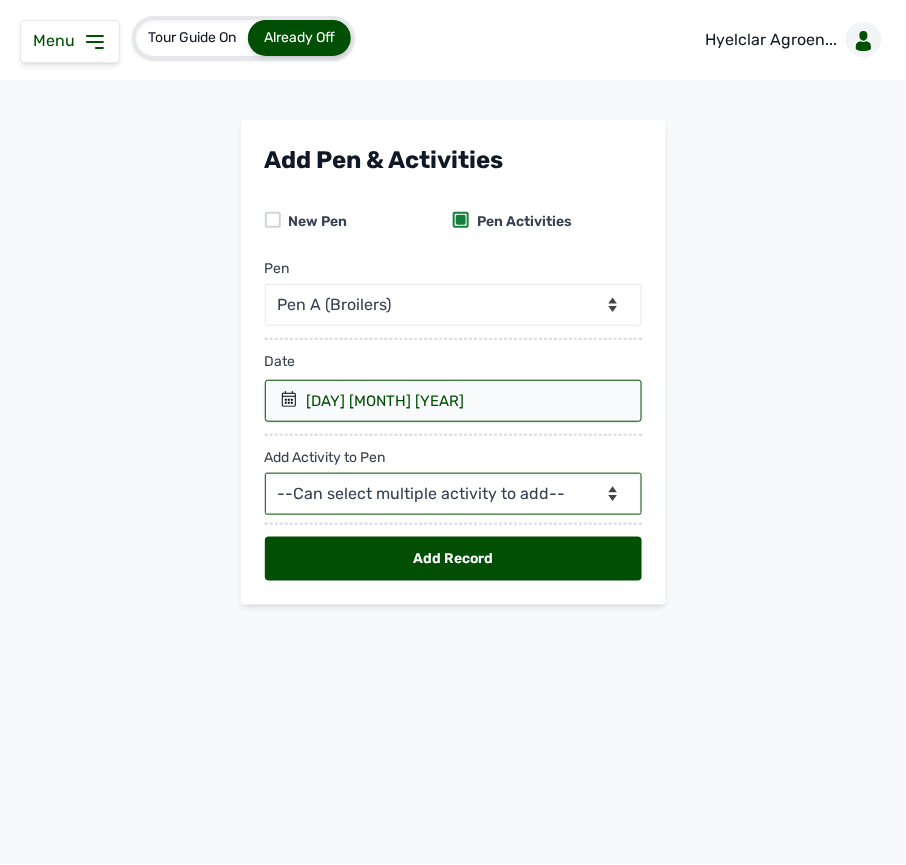 select on "Raw Material" 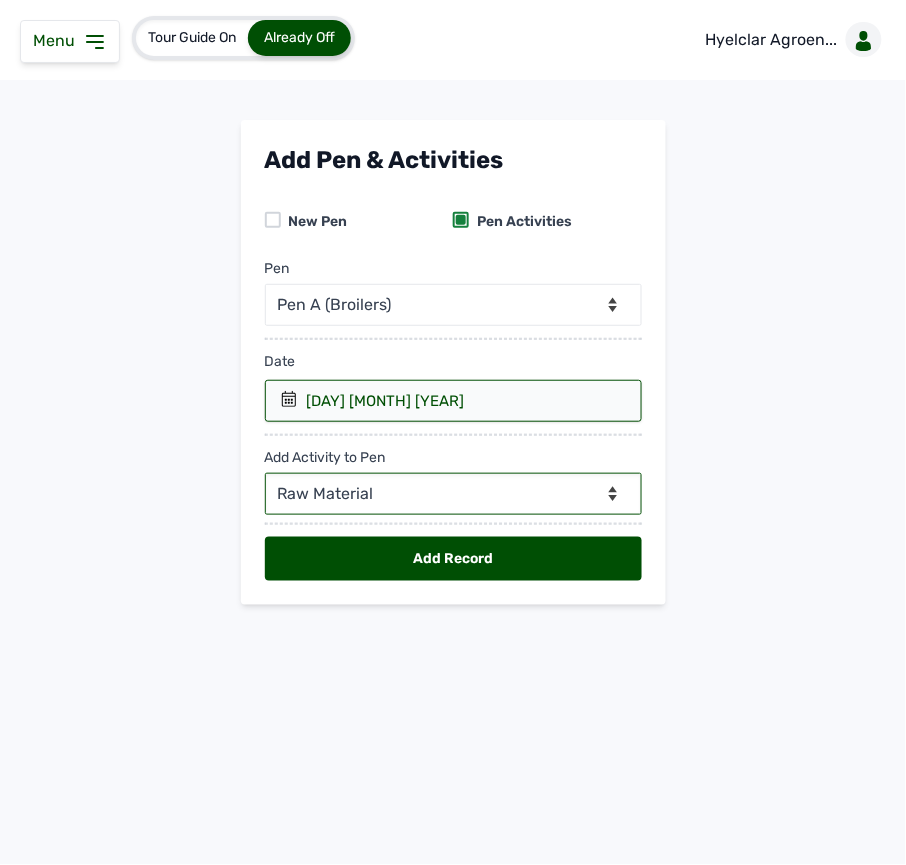 click on "--Can select multiple activity to add-- Raw Material Losses Weight" at bounding box center (453, 494) 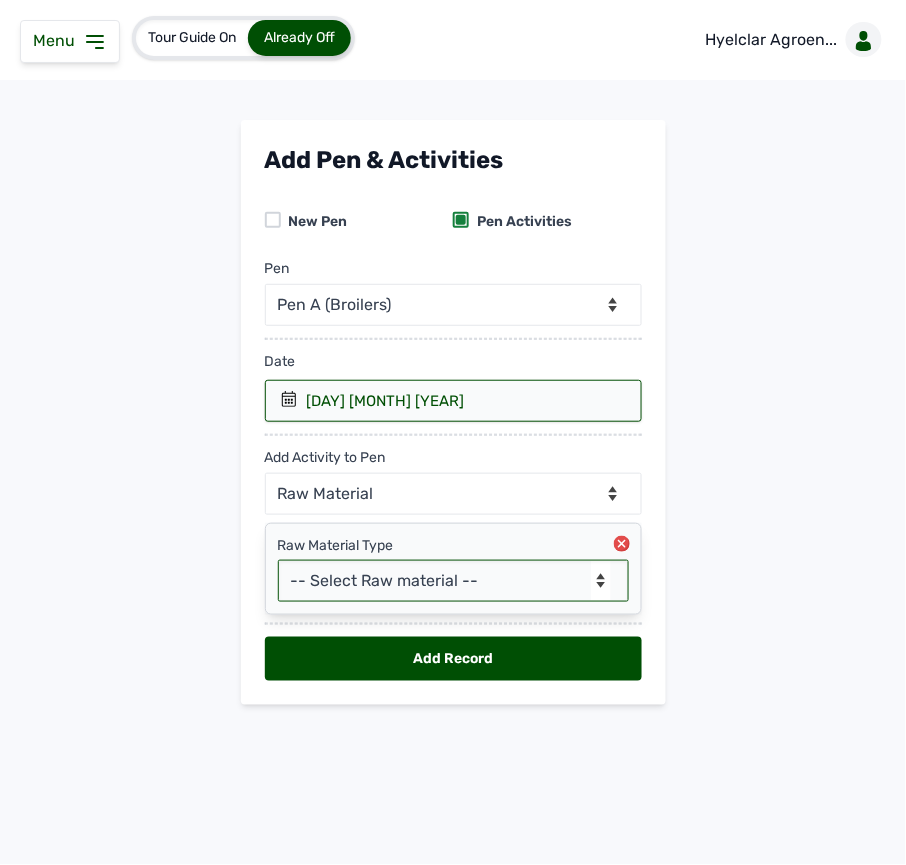click on "-- Select Raw material -- feeds medications vaccines Biomass Fuel" at bounding box center (453, 581) 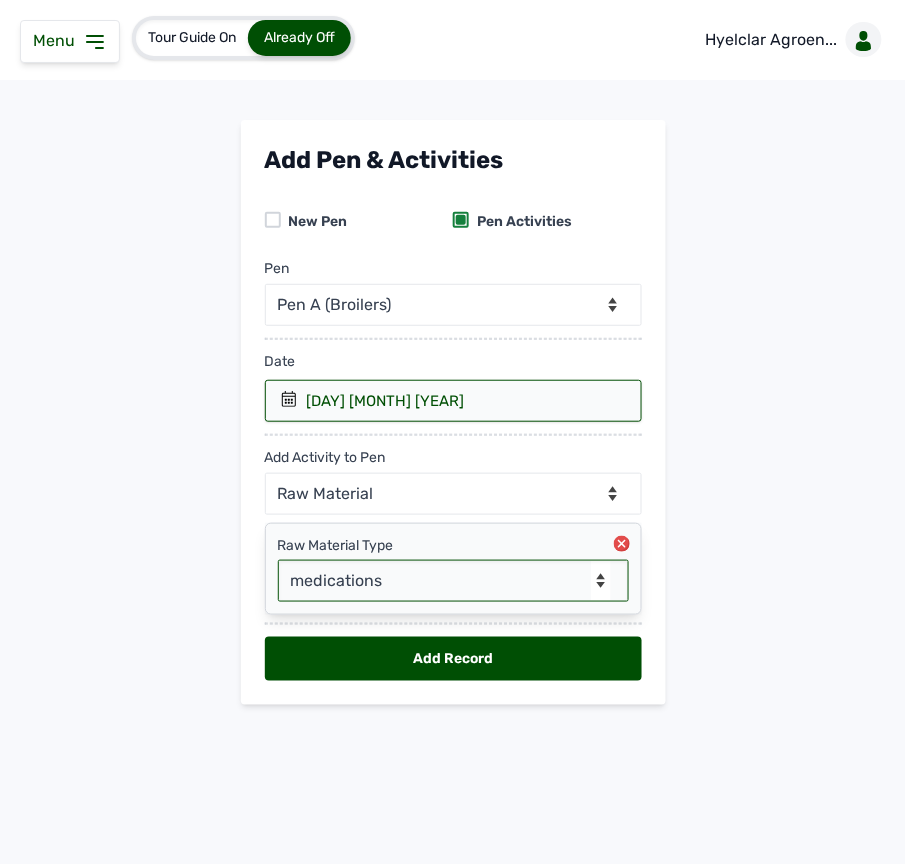 click on "-- Select Raw material -- feeds medications vaccines Biomass Fuel" at bounding box center (453, 581) 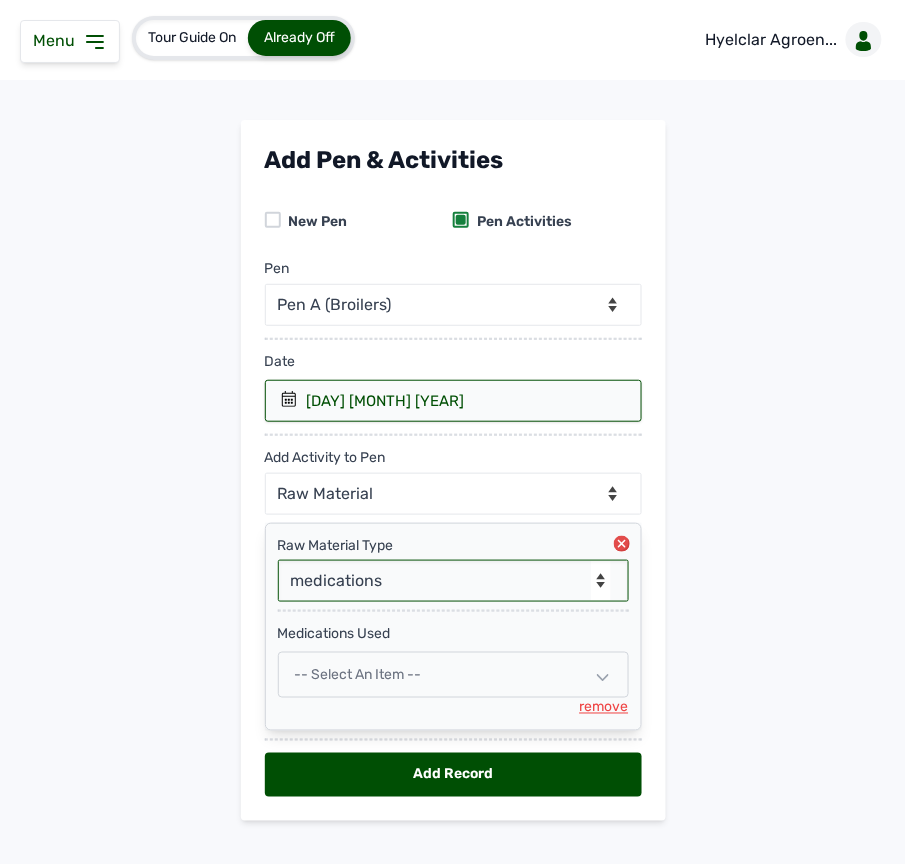 scroll, scrollTop: 34, scrollLeft: 0, axis: vertical 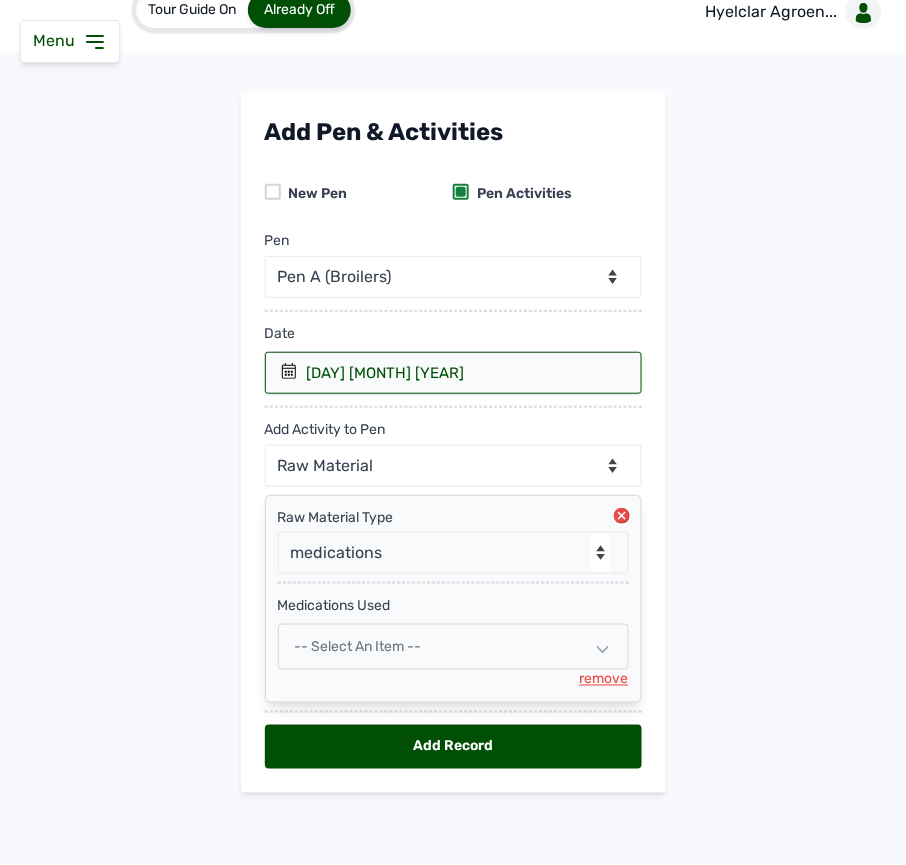 click on "-- Select an Item --" at bounding box center (358, 646) 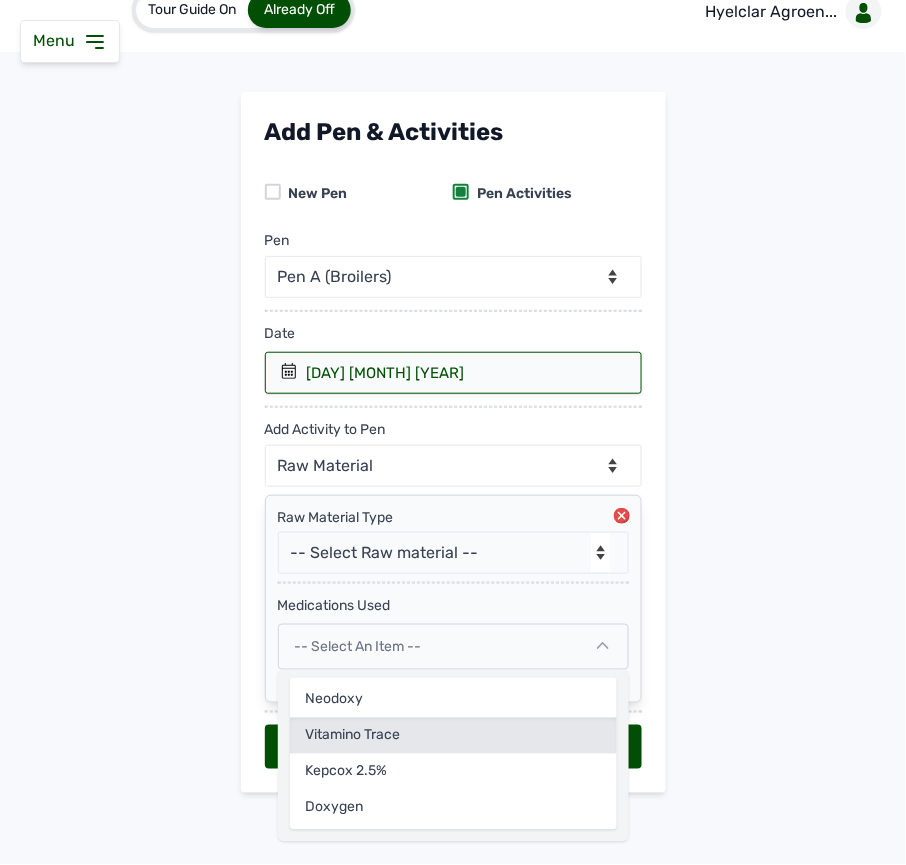 click on "Vitamino Trace" 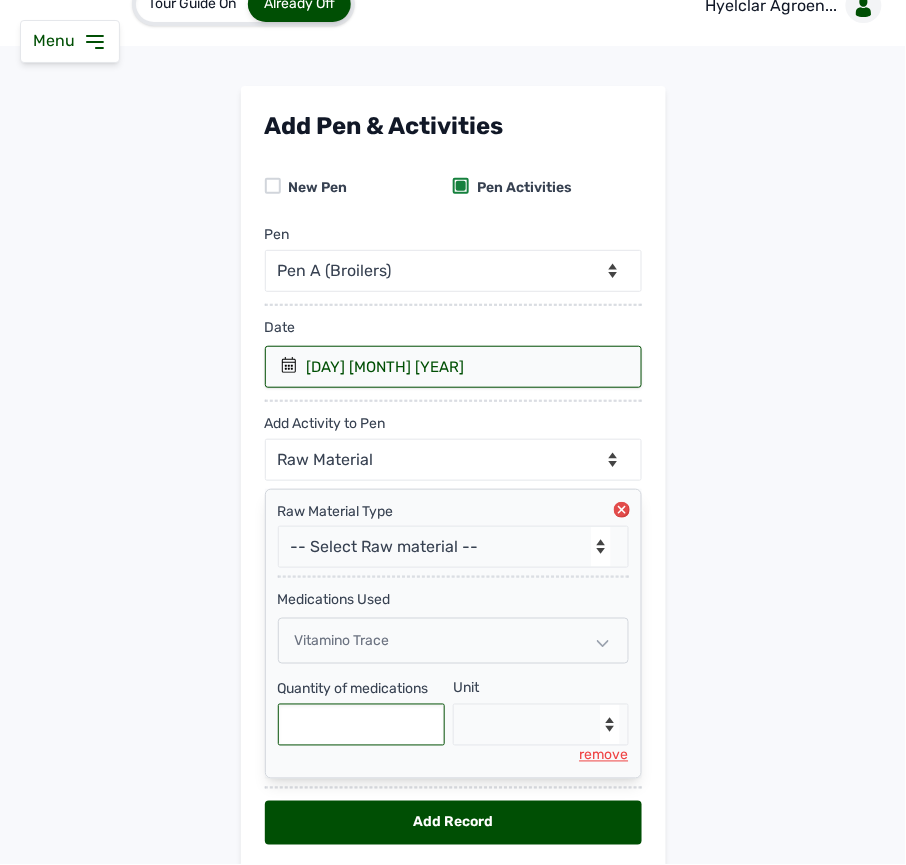 click at bounding box center (362, 725) 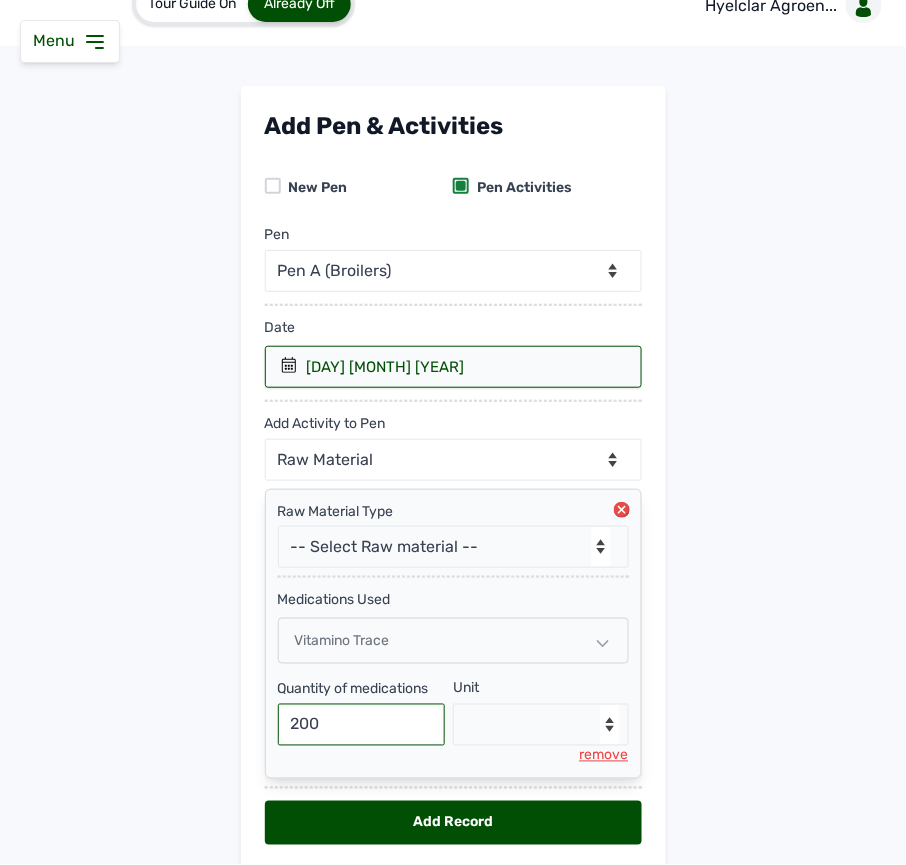 type on "200" 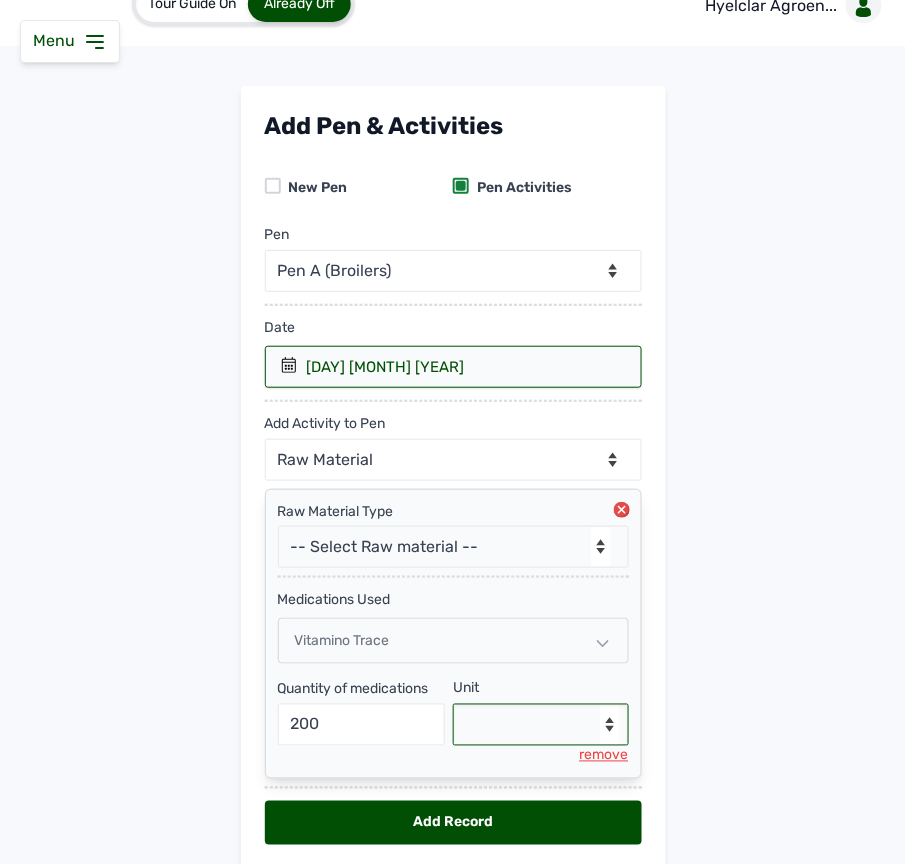 click on "--Select unit-- Litre mls" at bounding box center [541, 725] 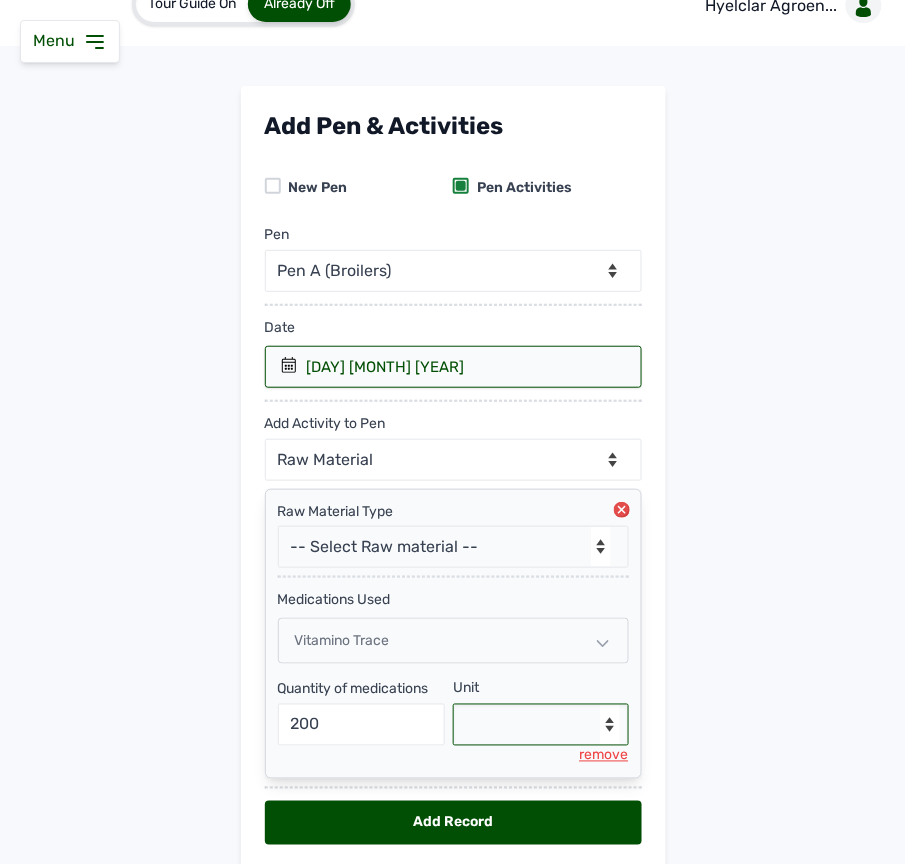 select on "mls" 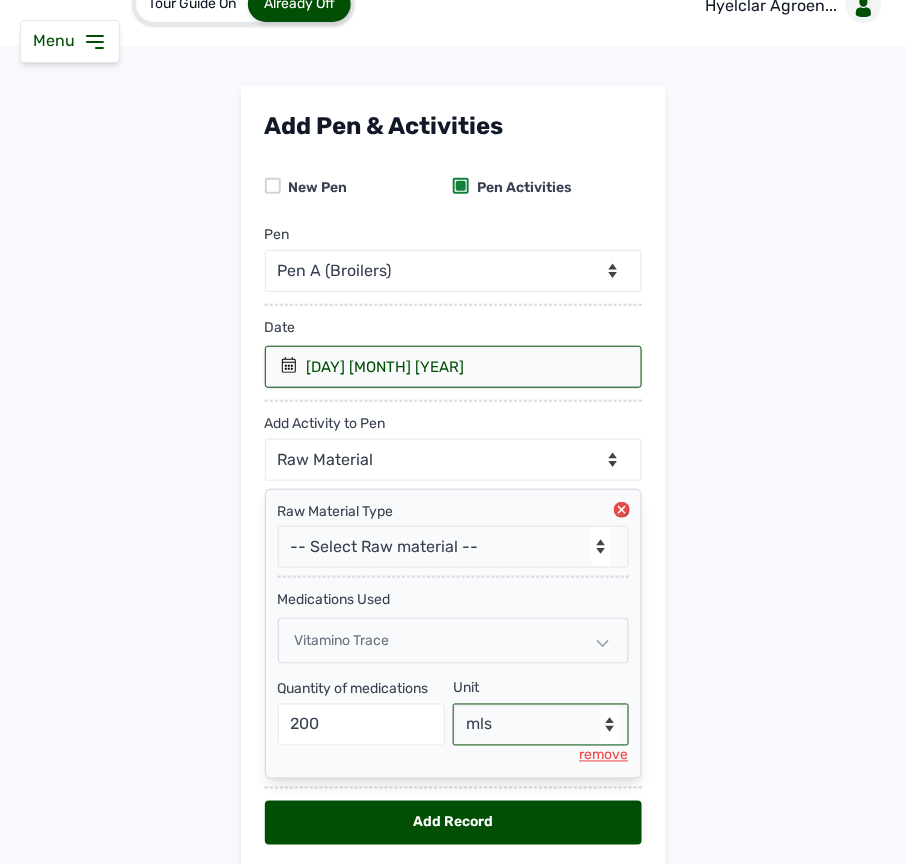 click on "--Select unit-- Litre mls" at bounding box center [541, 725] 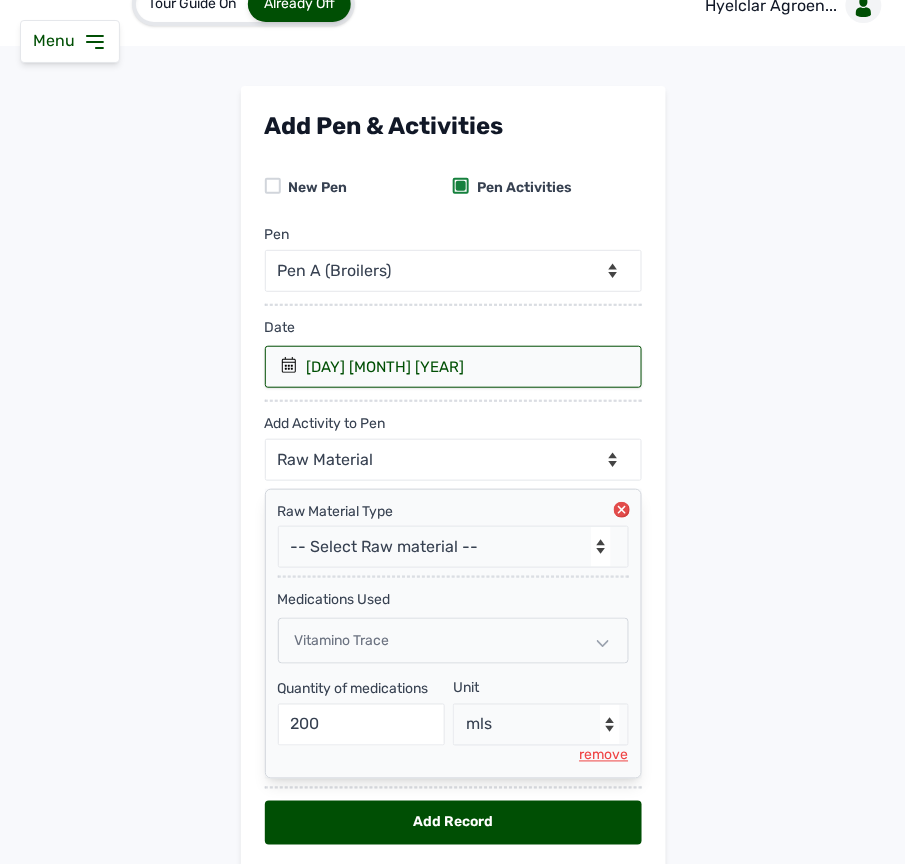 click on "Add Record" at bounding box center [453, 823] 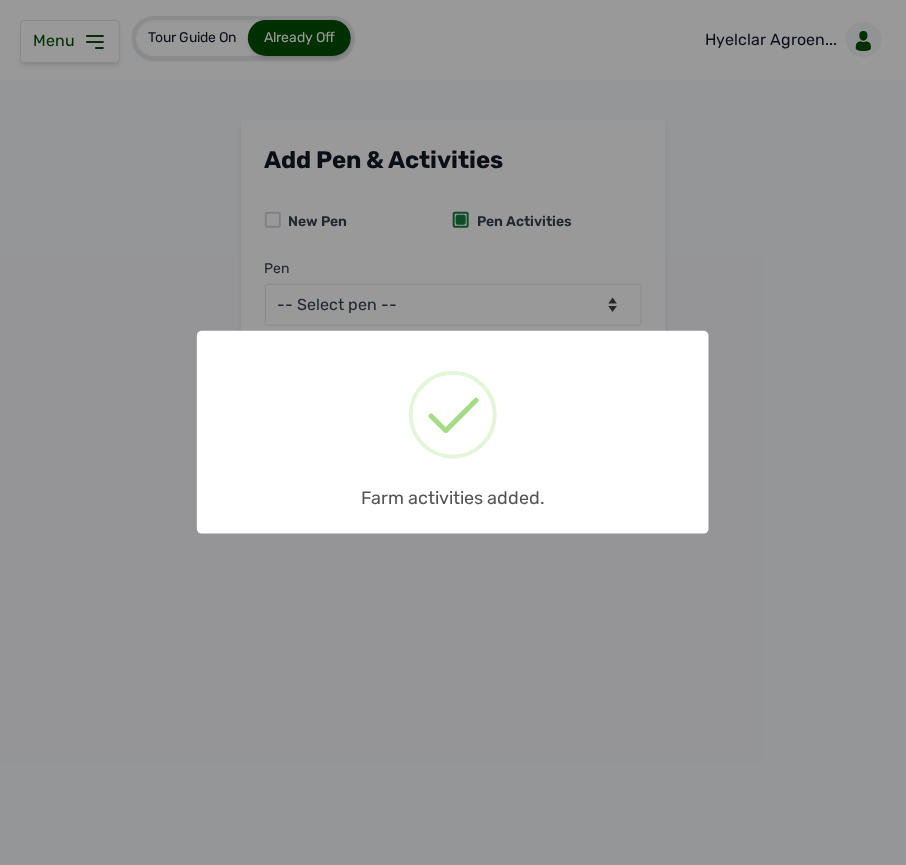scroll, scrollTop: 0, scrollLeft: 0, axis: both 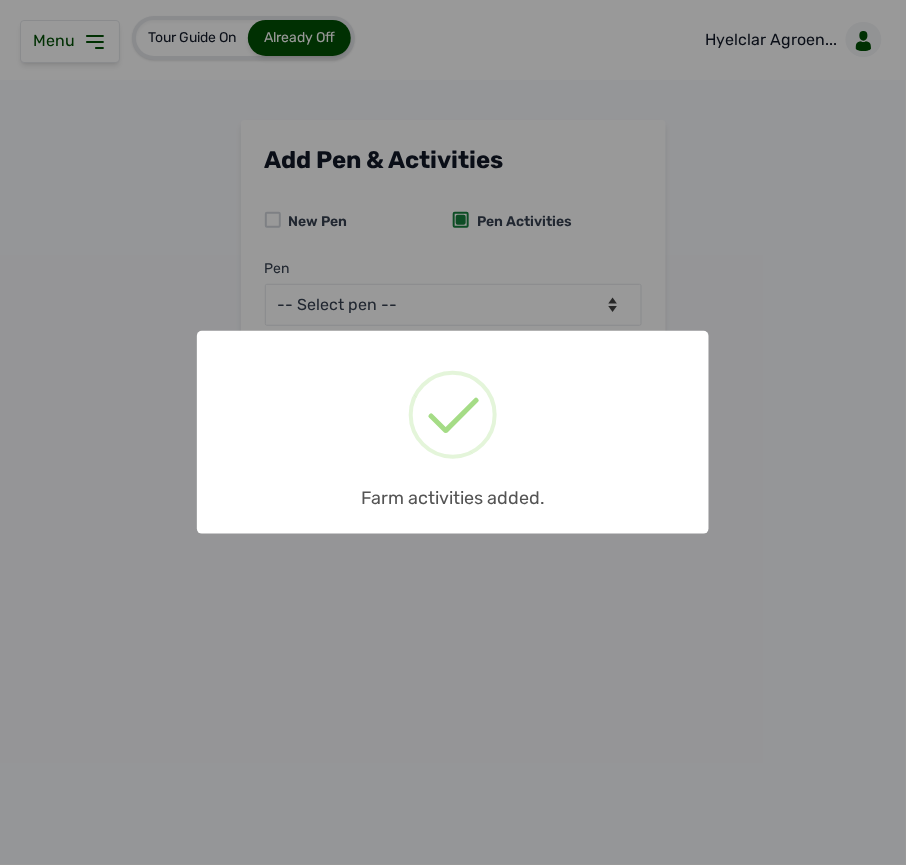 click on "×
Farm activities added. OK No Cancel" at bounding box center (453, 432) 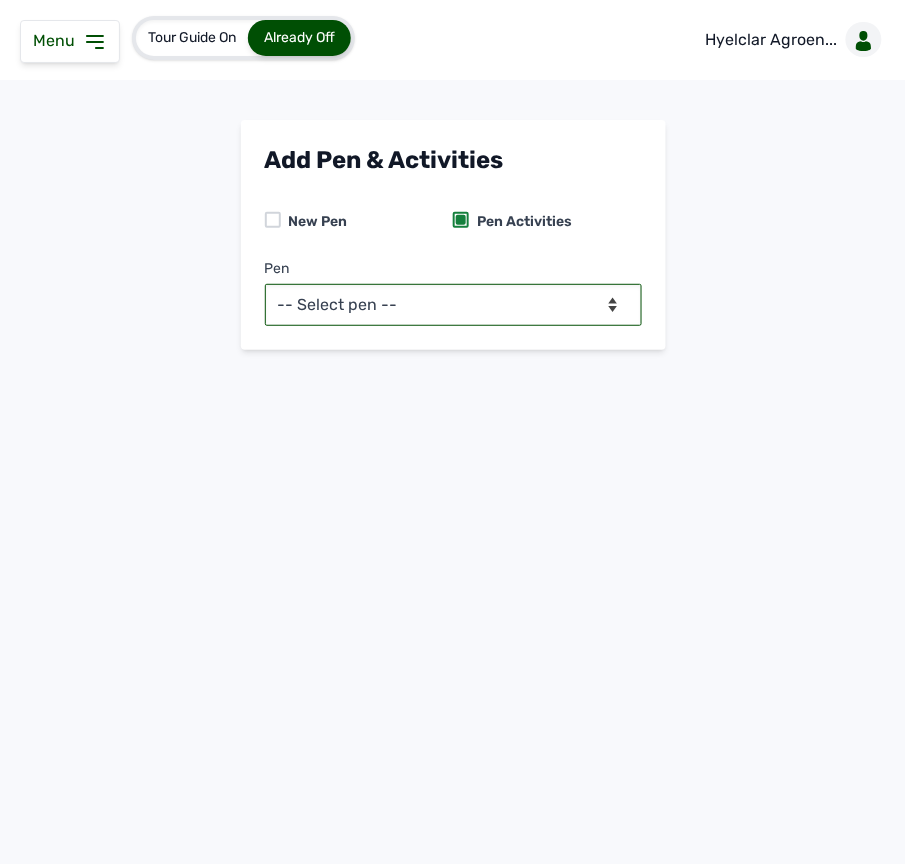 click on "-- Select pen -- Pen A (Broilers)" at bounding box center (453, 305) 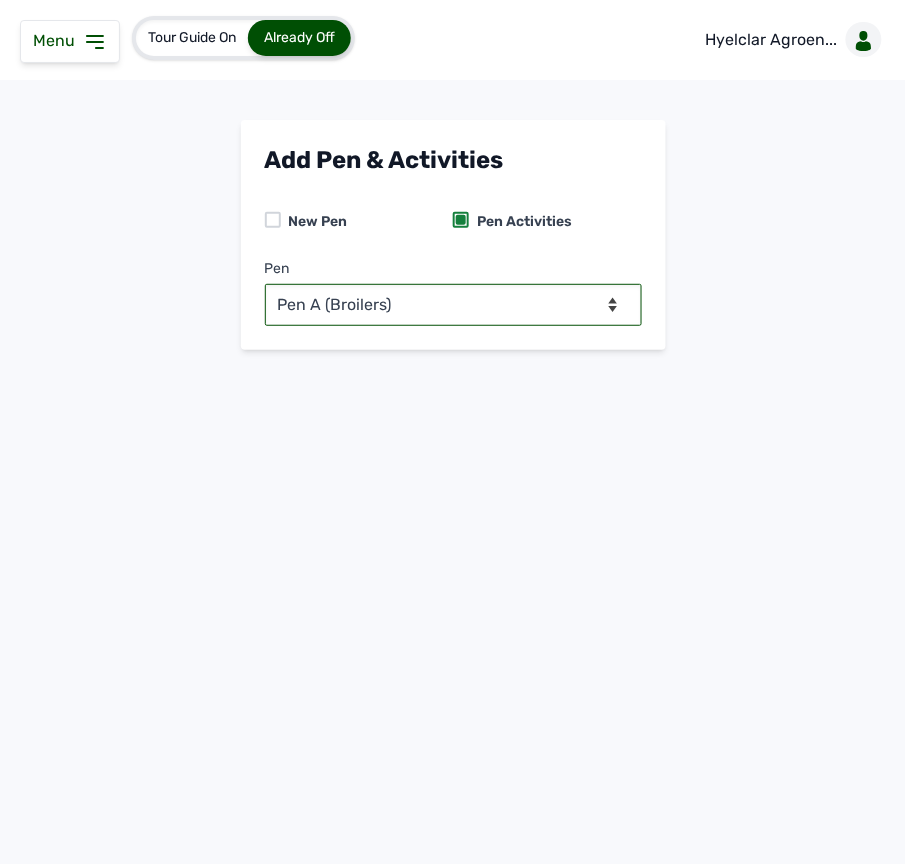 click on "-- Select pen -- Pen A (Broilers)" at bounding box center [453, 305] 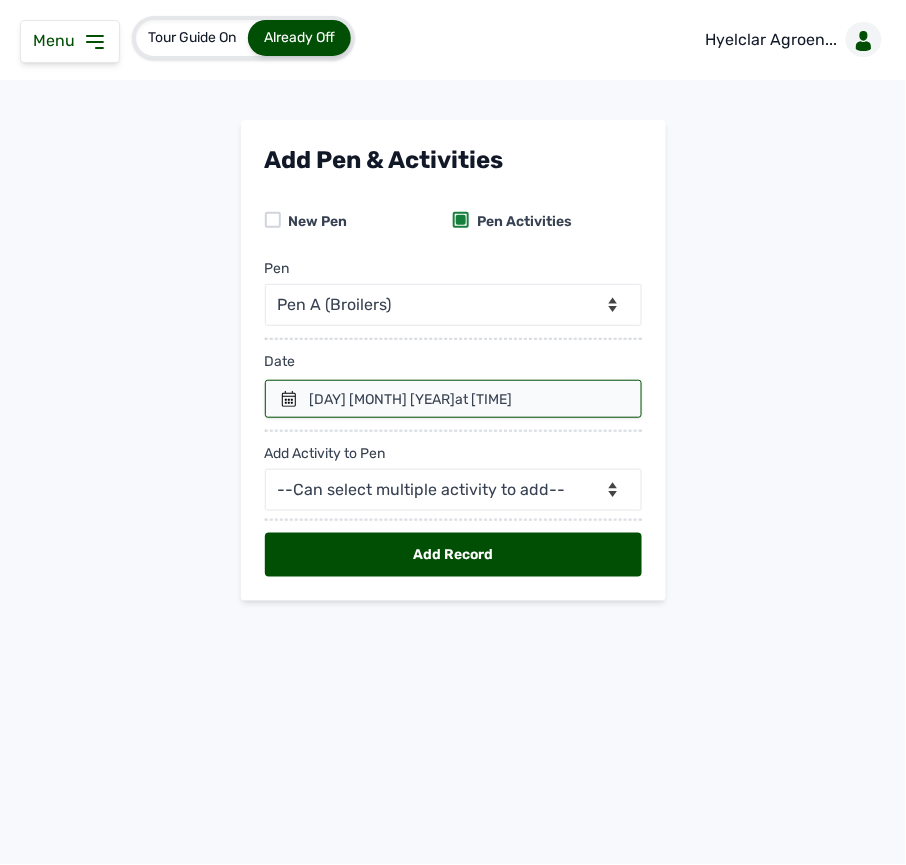 click on "at 02:59 PM" at bounding box center [484, 399] 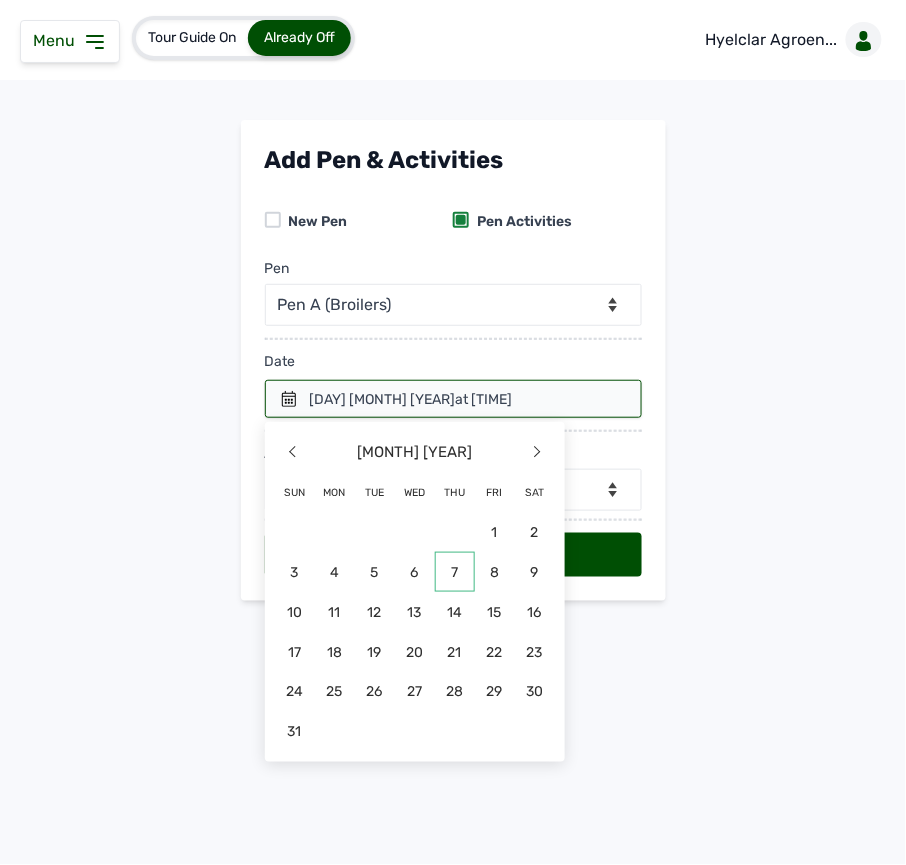 click on "7" 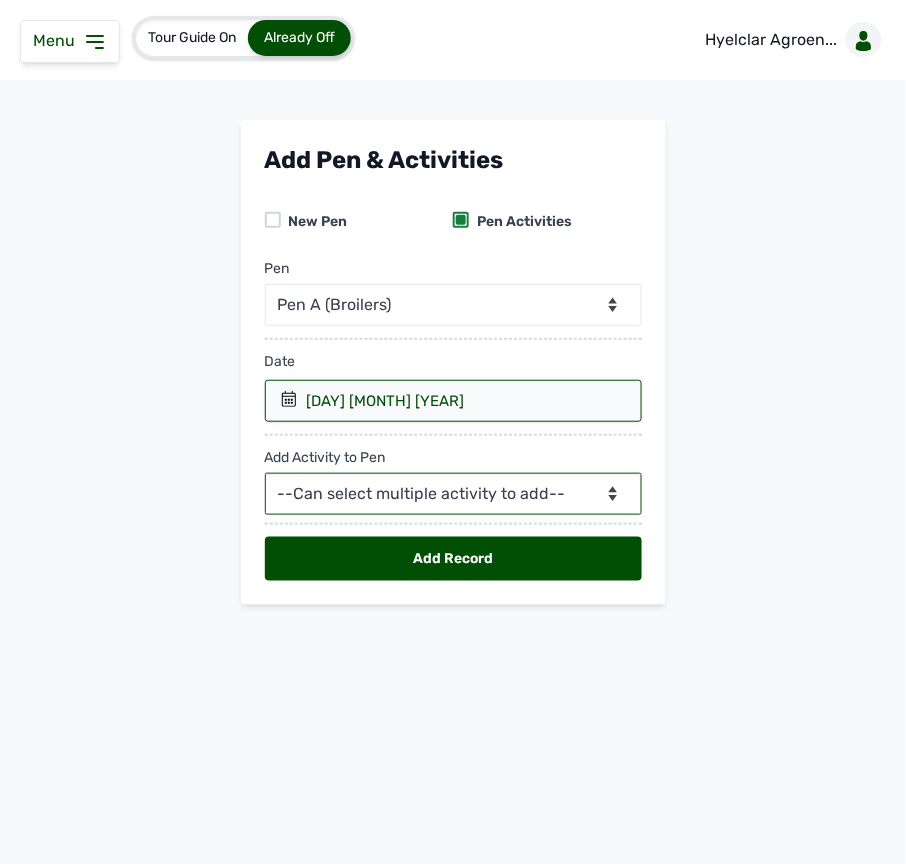 click on "--Can select multiple activity to add-- Raw Material Losses Weight" at bounding box center (453, 494) 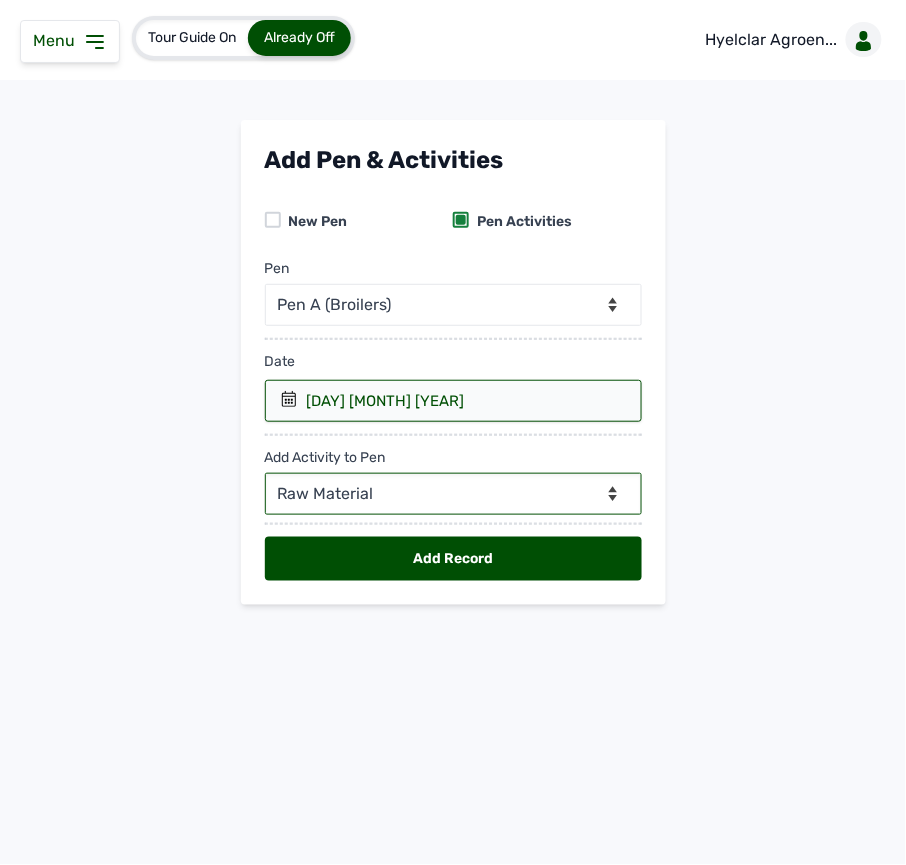 click on "--Can select multiple activity to add-- Raw Material Losses Weight" at bounding box center (453, 494) 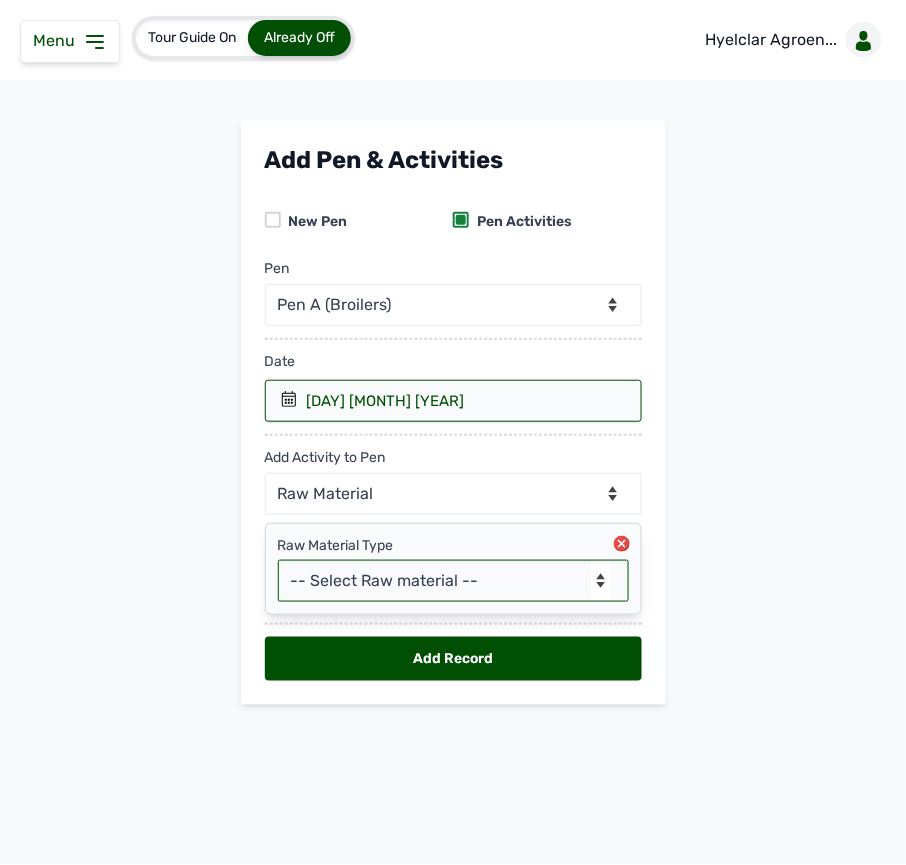 click on "-- Select Raw material -- feeds medications vaccines Biomass Fuel" at bounding box center [453, 581] 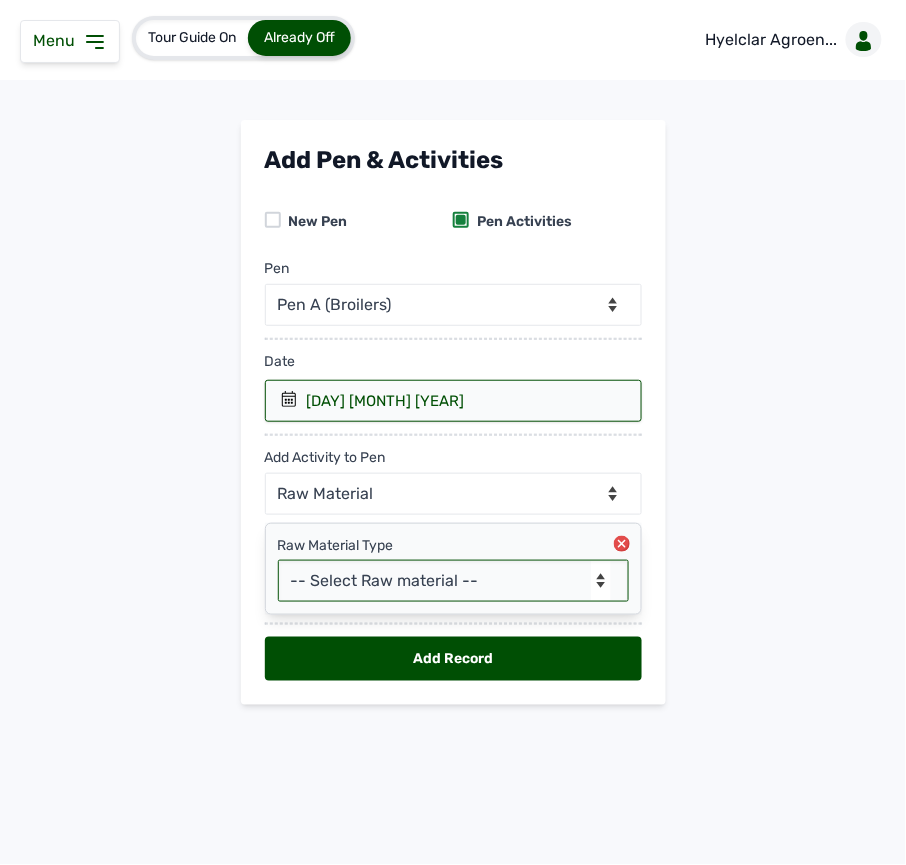 select on "medications" 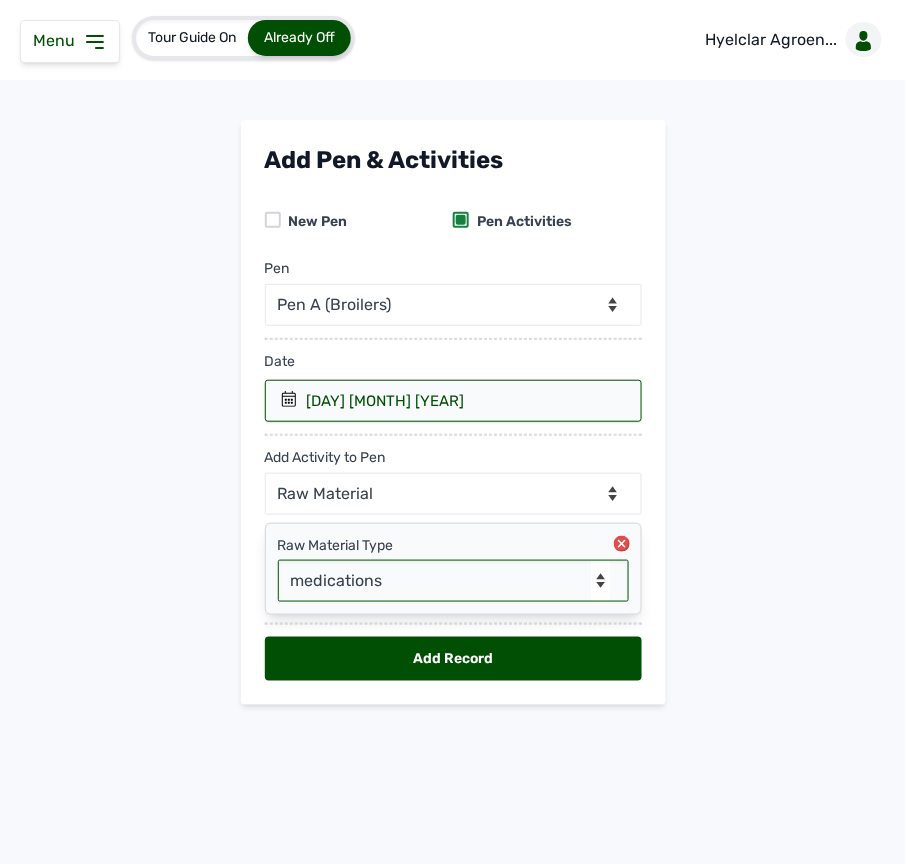 click on "-- Select Raw material -- feeds medications vaccines Biomass Fuel" at bounding box center [453, 581] 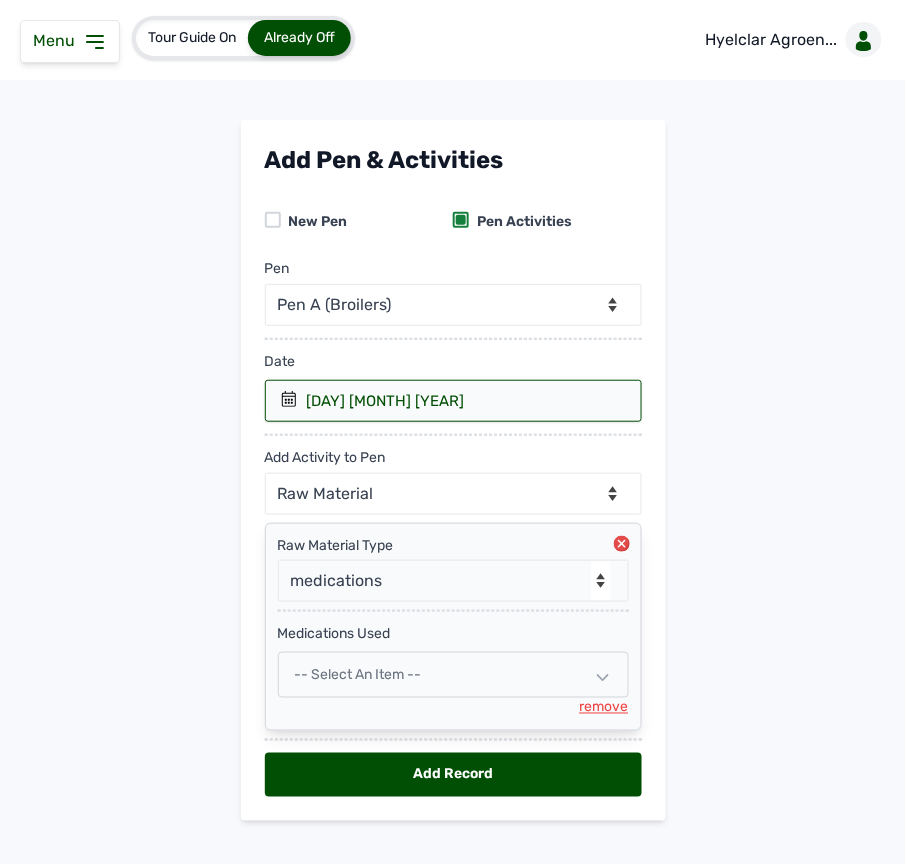 click on "-- Select an Item --" at bounding box center (358, 674) 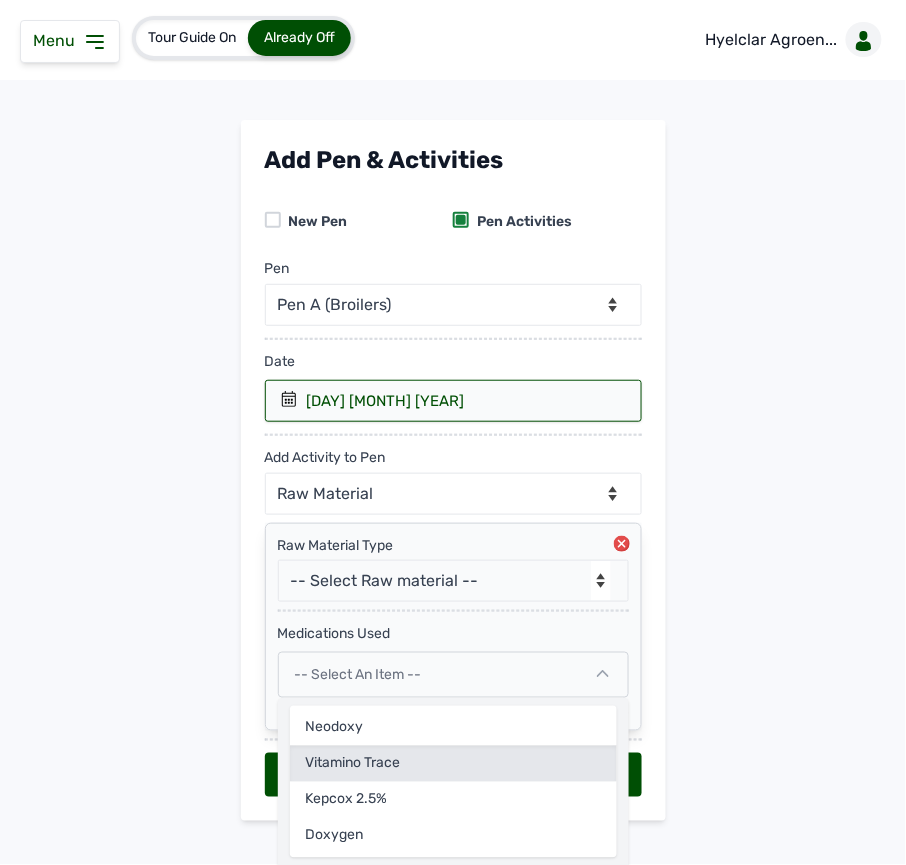 click on "Vitamino Trace" 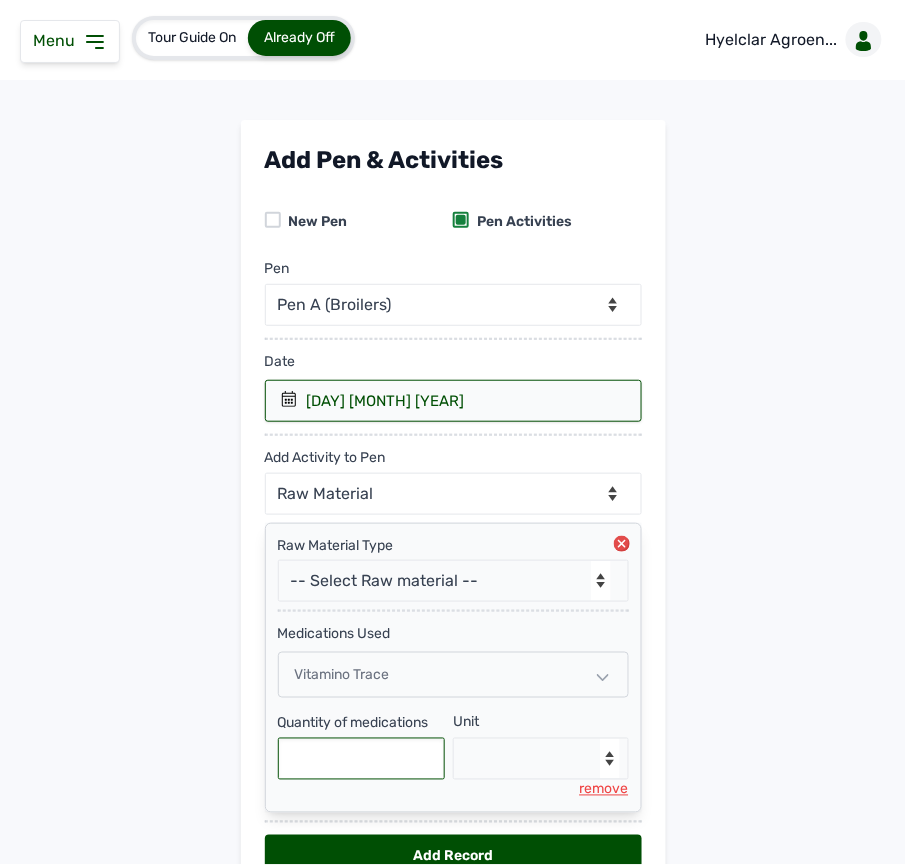 click at bounding box center [362, 759] 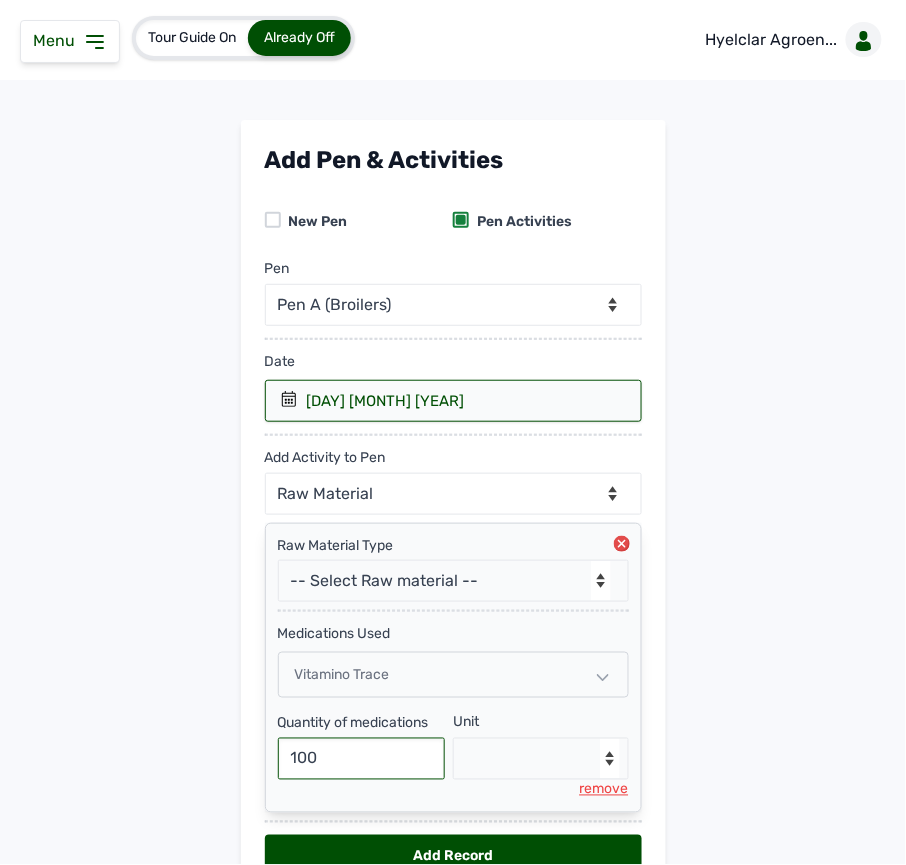 type on "100" 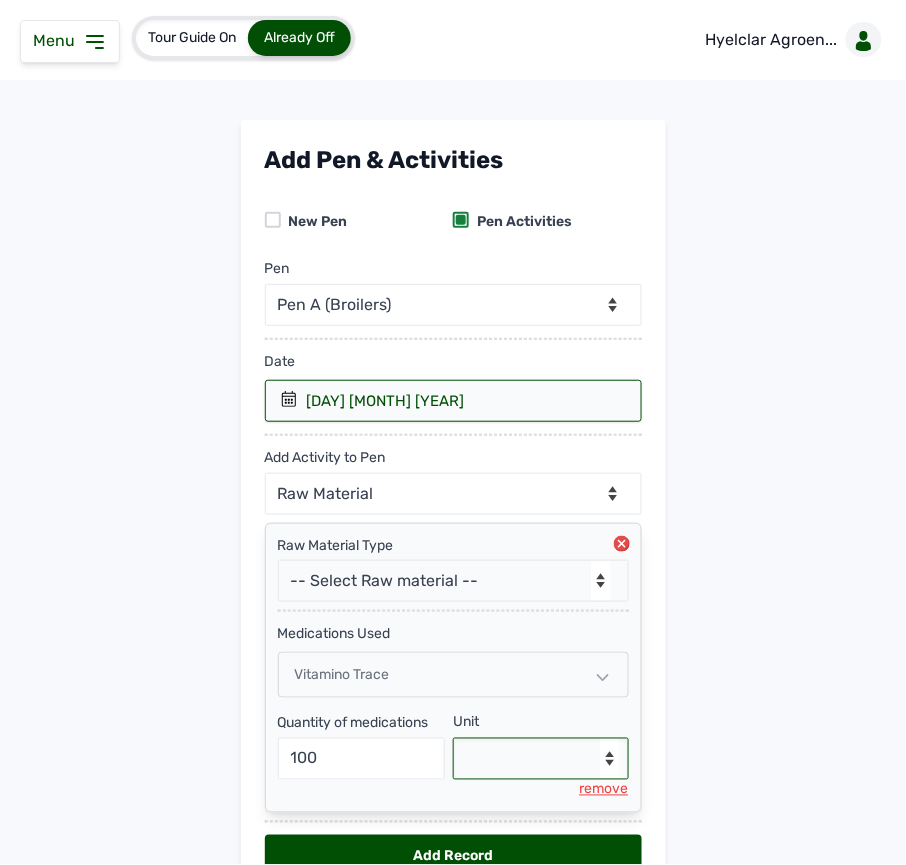 click on "--Select unit-- Litre mls" at bounding box center (541, 759) 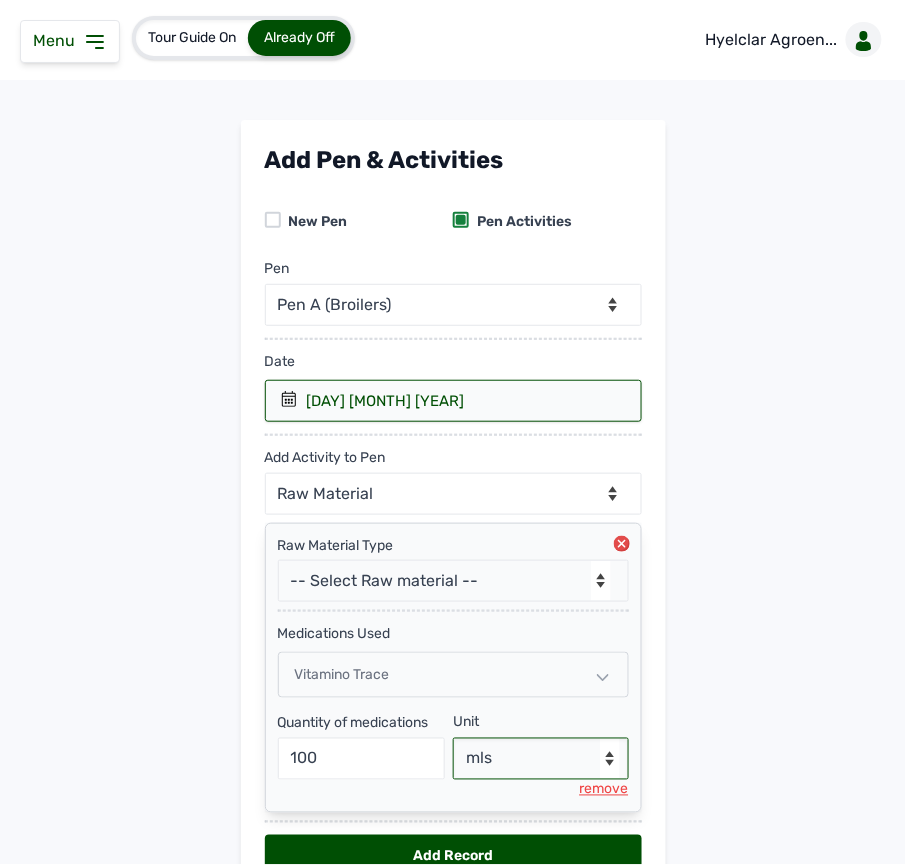 click on "--Select unit-- Litre mls" at bounding box center (541, 759) 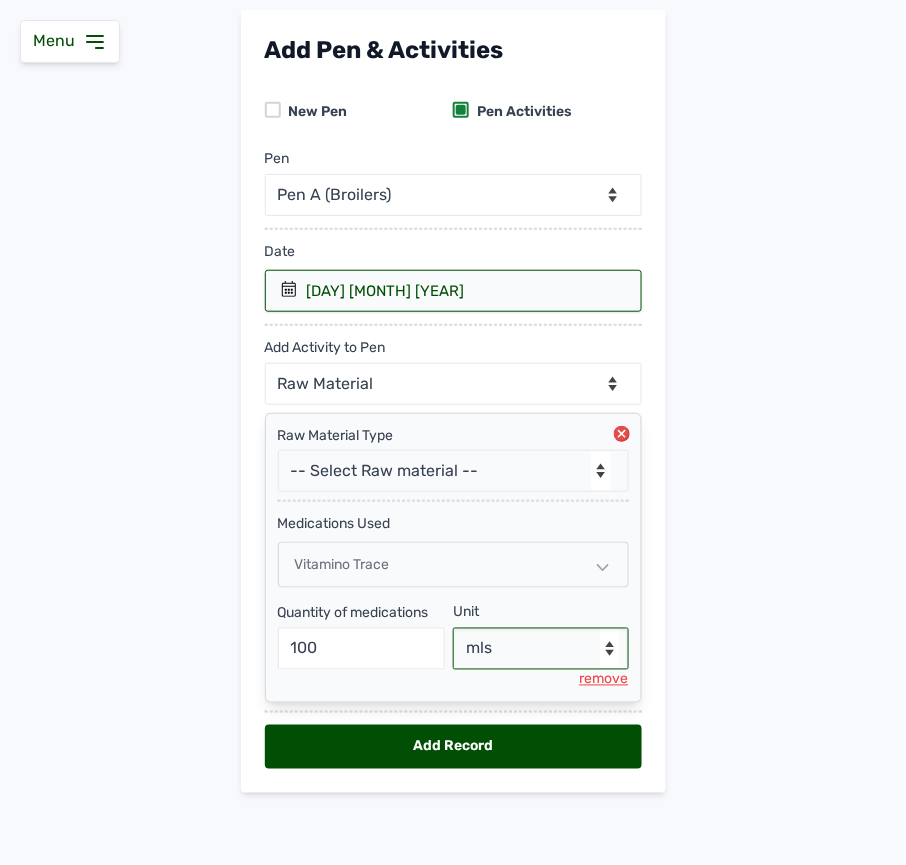 scroll, scrollTop: 117, scrollLeft: 0, axis: vertical 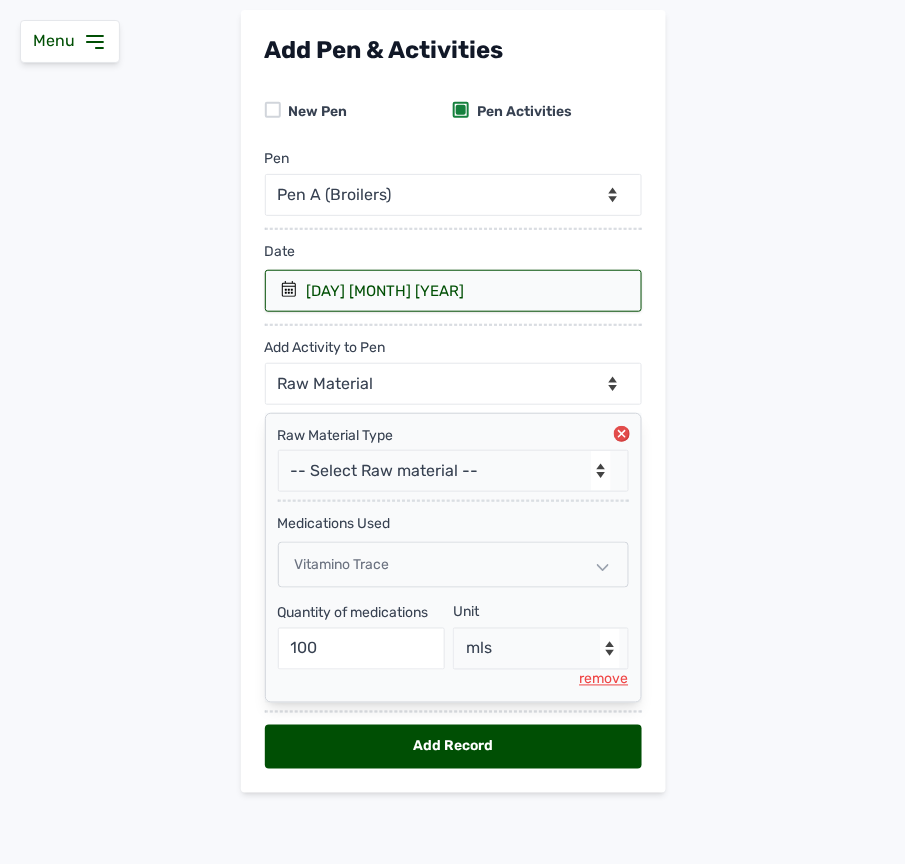 select on "null" 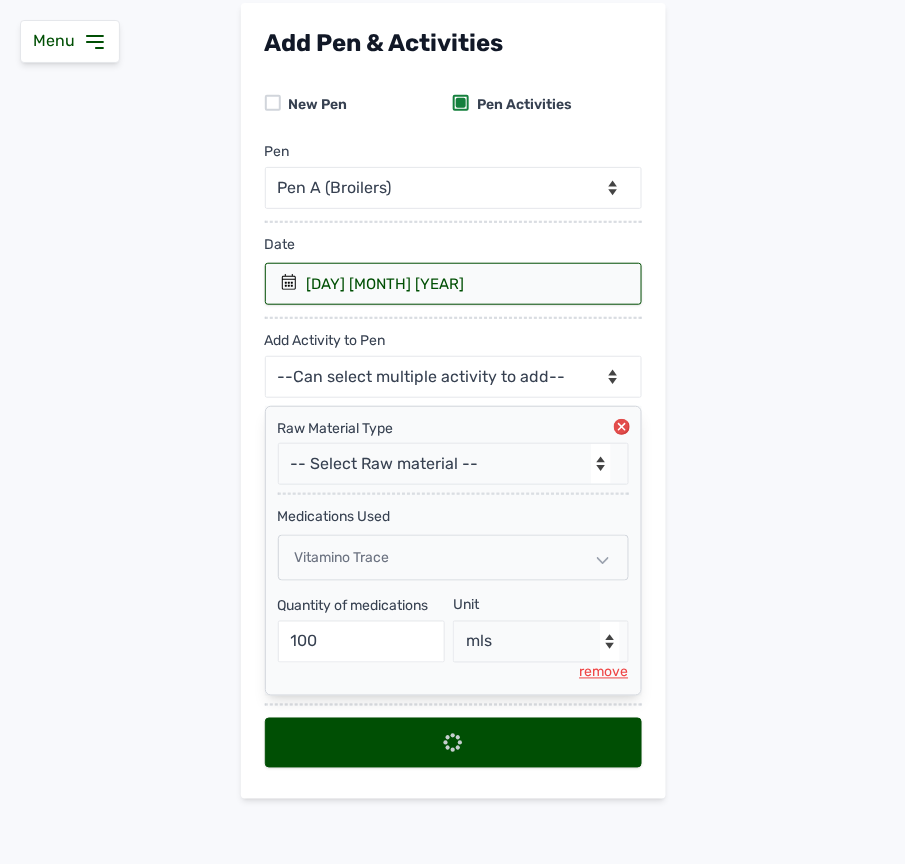 select 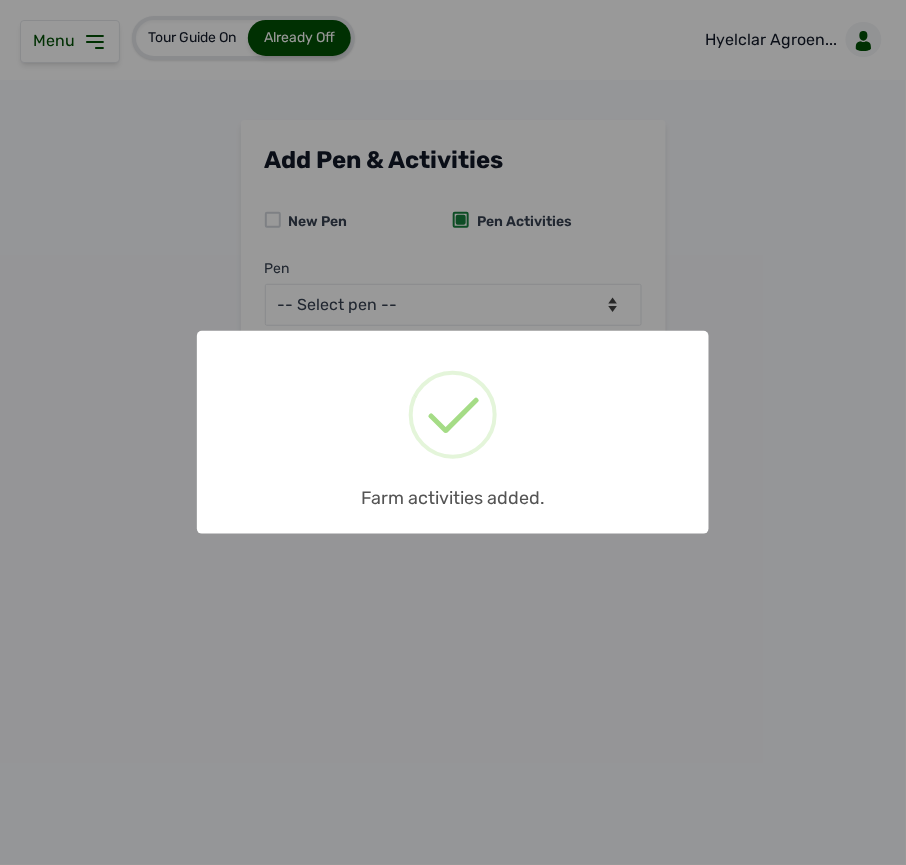 scroll, scrollTop: 0, scrollLeft: 0, axis: both 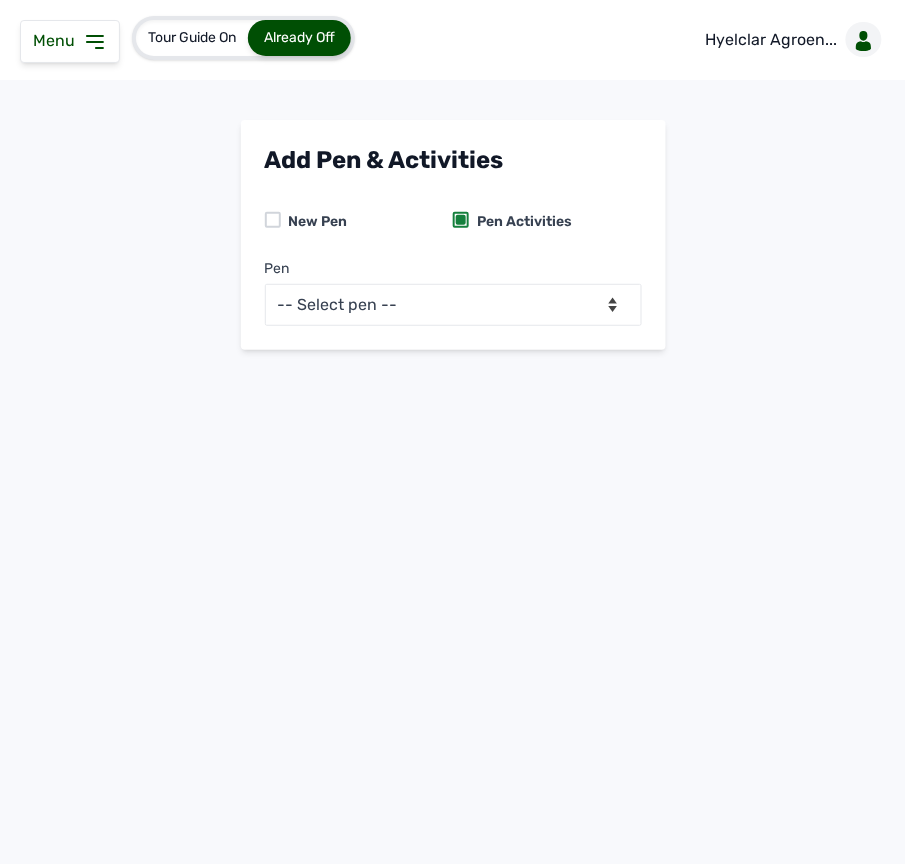 click on "Menu" at bounding box center [58, 40] 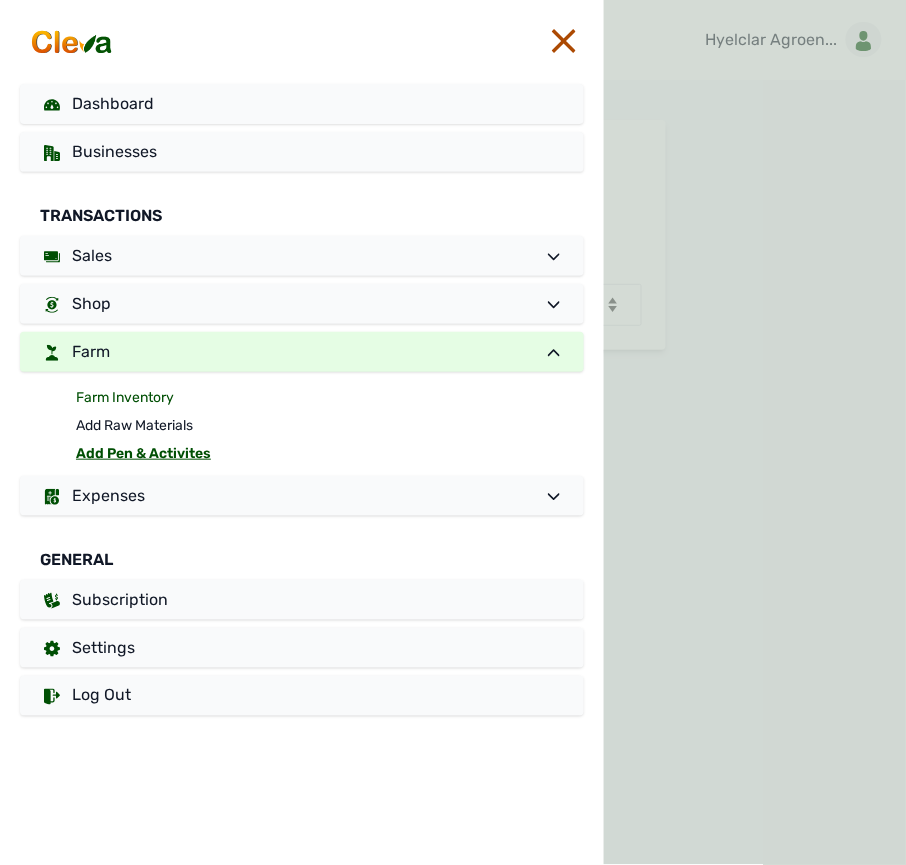 click on "Farm Inventory" at bounding box center [330, 398] 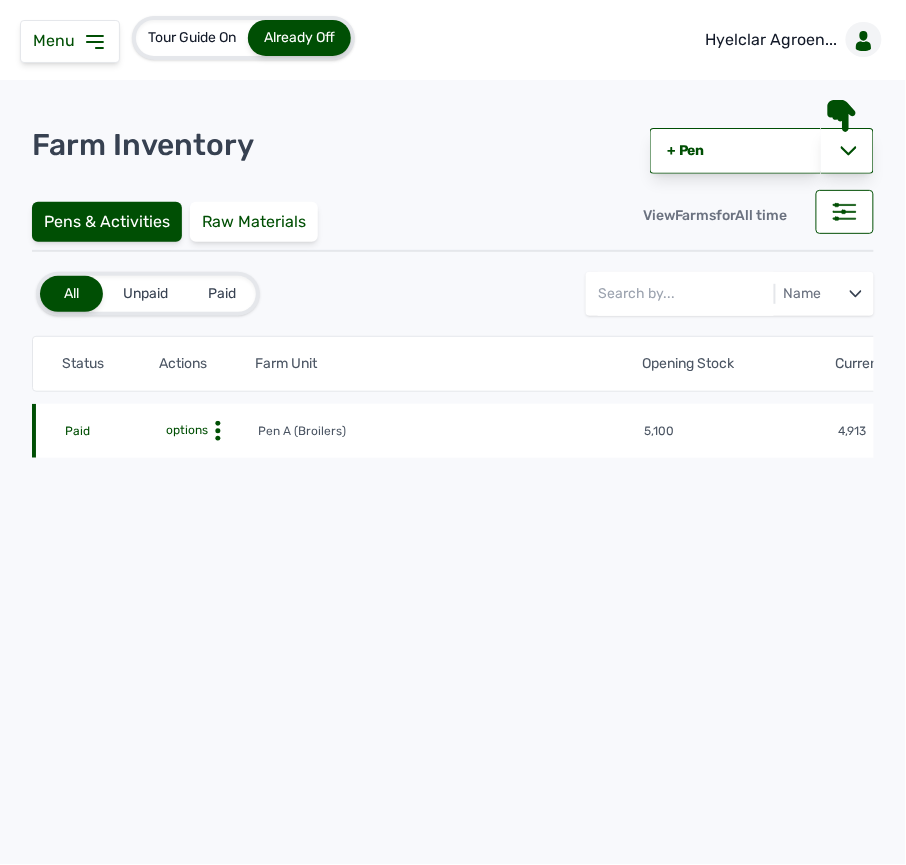 click 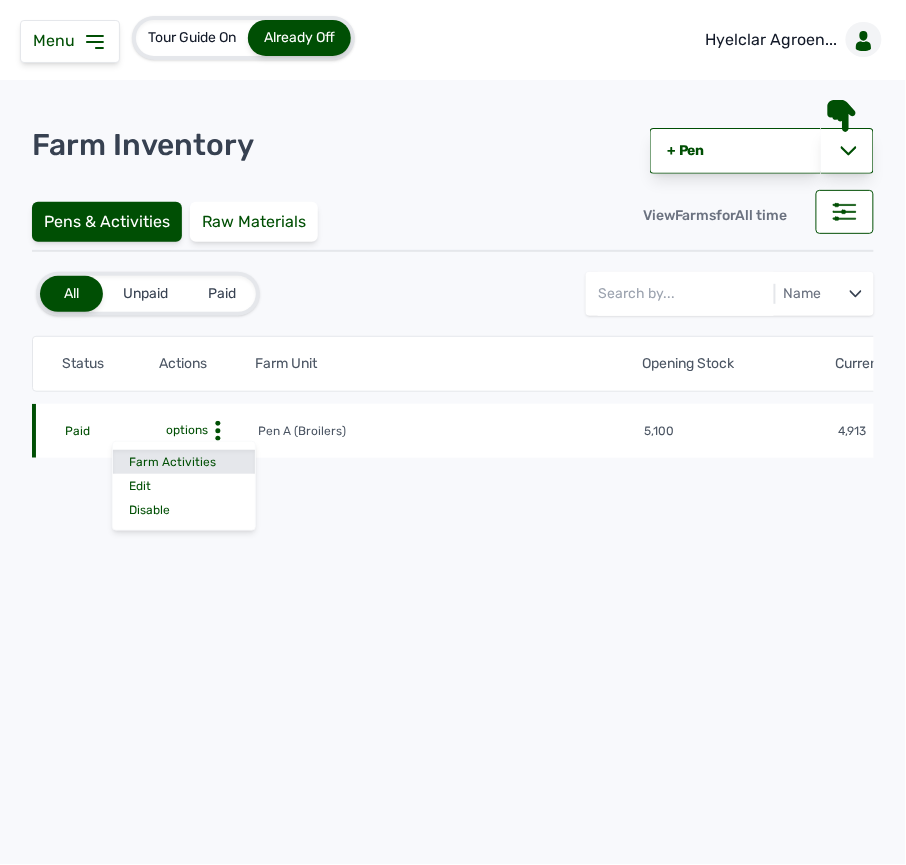 click on "Farm Activities" at bounding box center (184, 462) 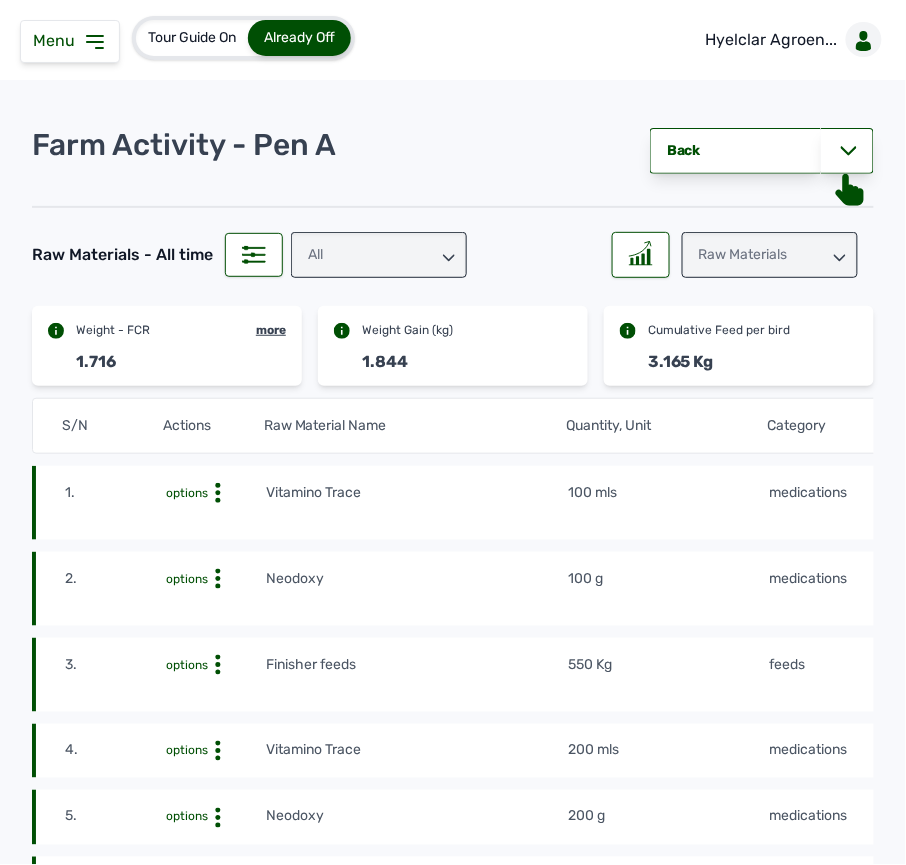 click on "Raw Materials" at bounding box center [770, 255] 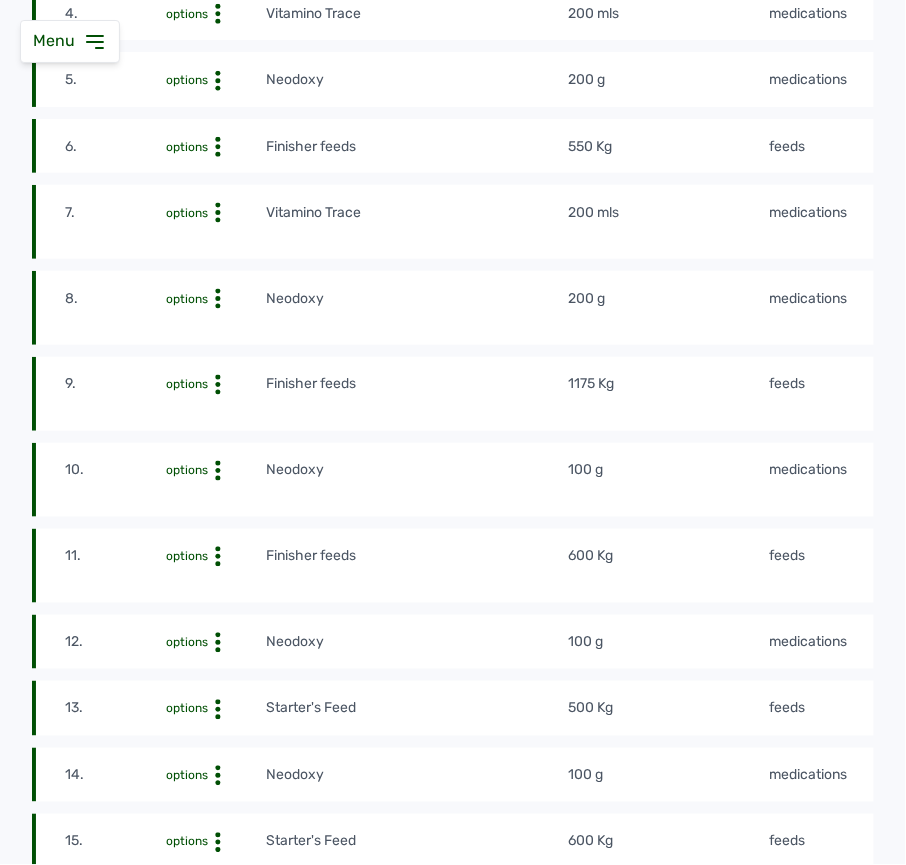 scroll, scrollTop: 0, scrollLeft: 0, axis: both 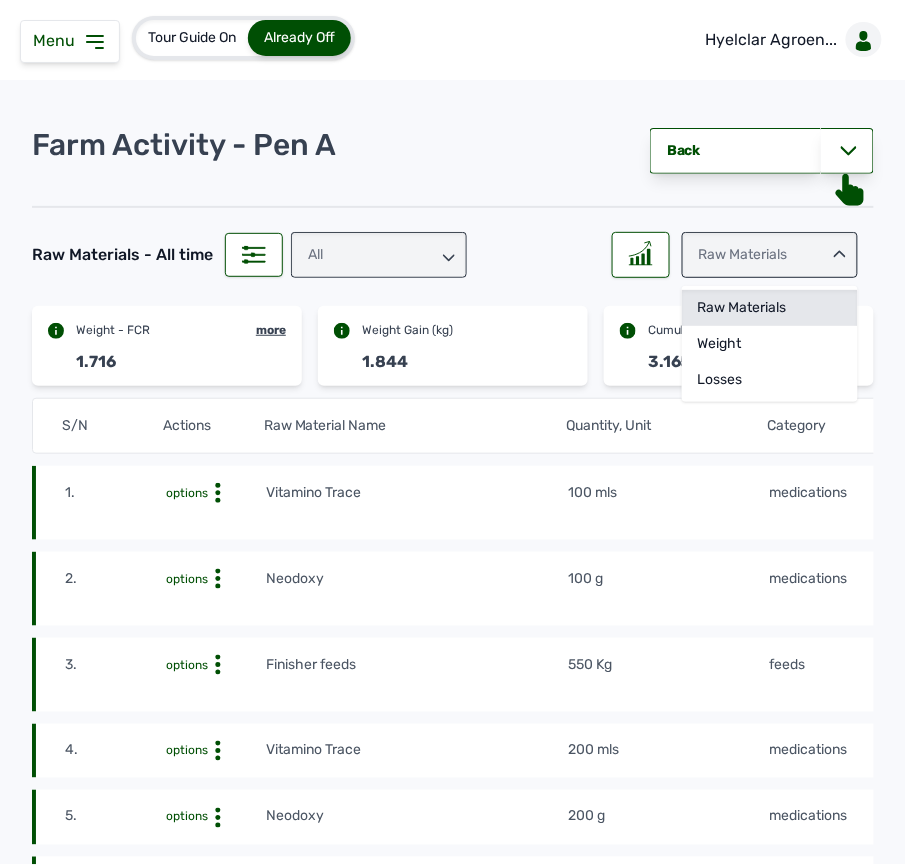 click on "Raw Materials" 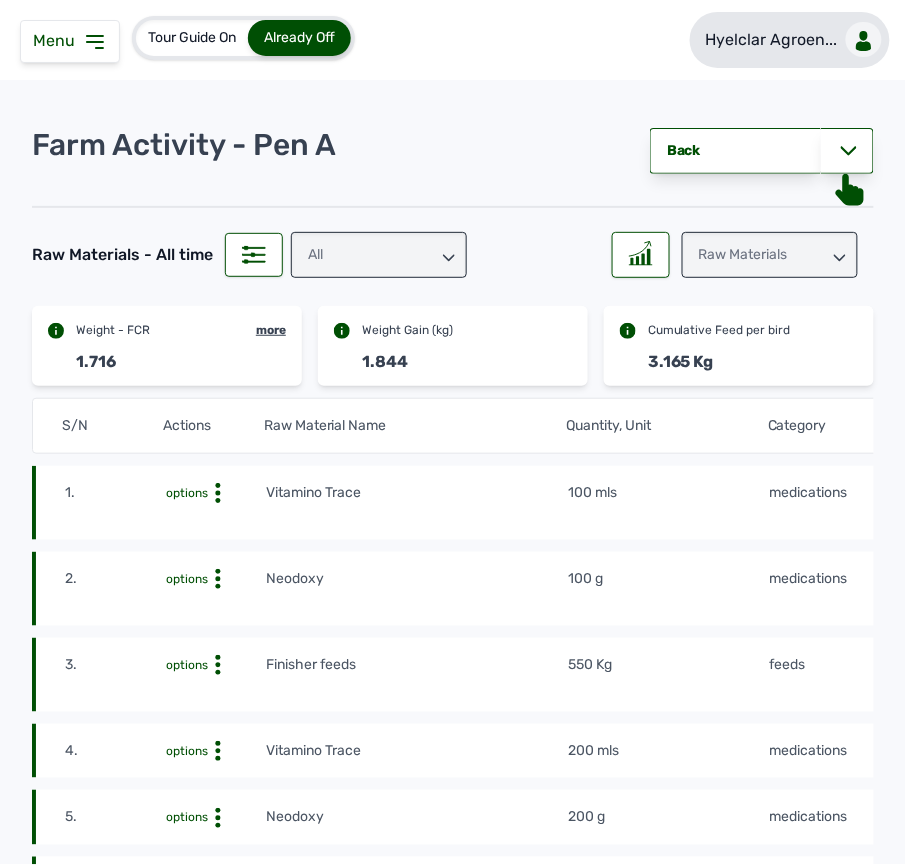click at bounding box center [864, 39] 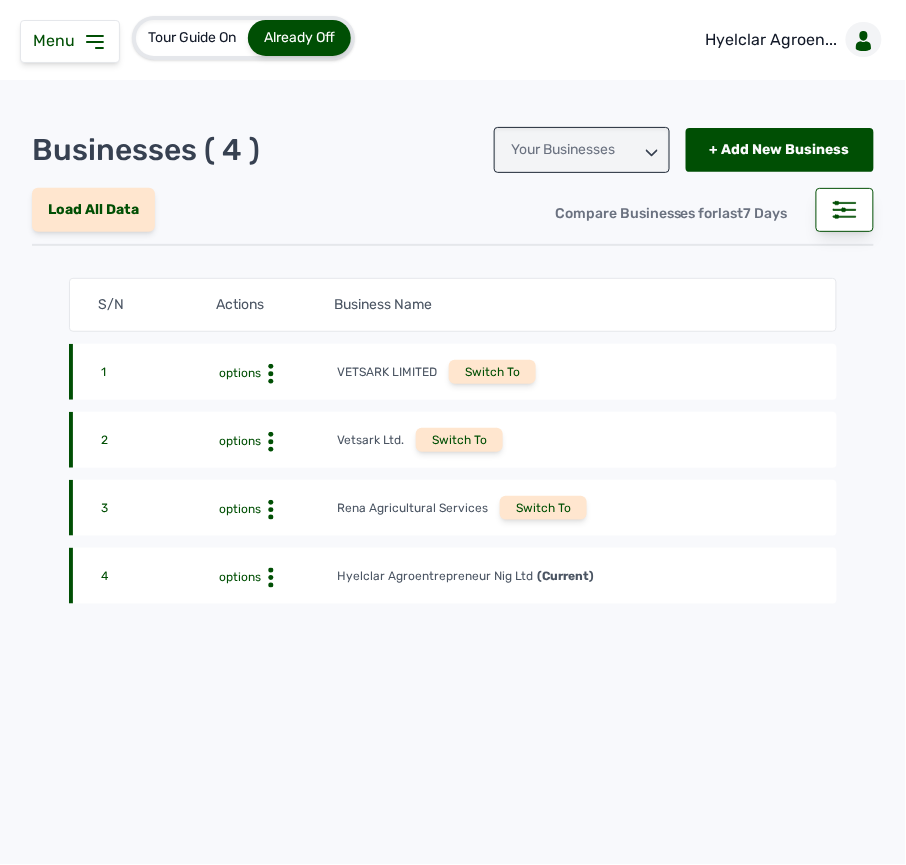 click 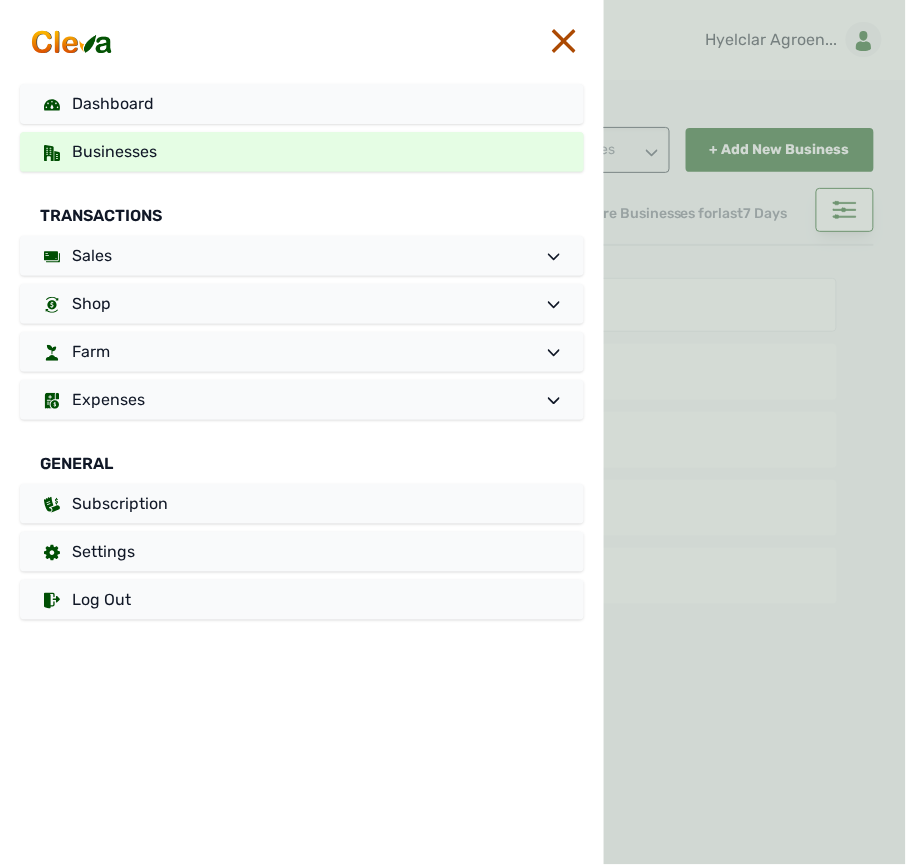 click at bounding box center [755, 432] 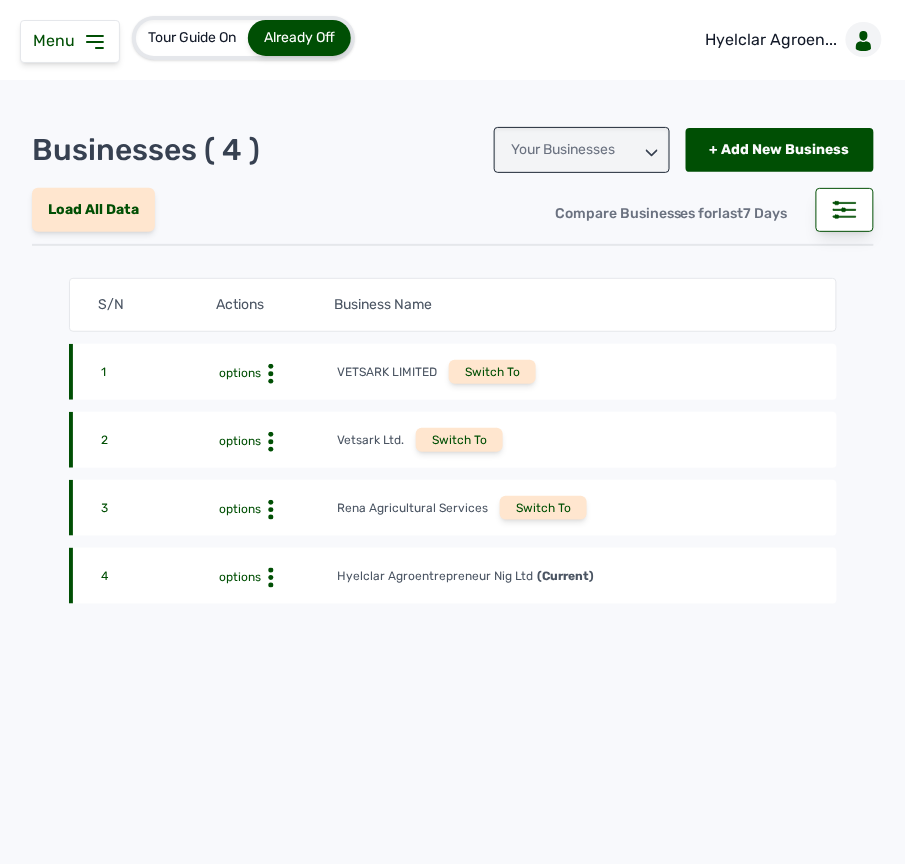 click 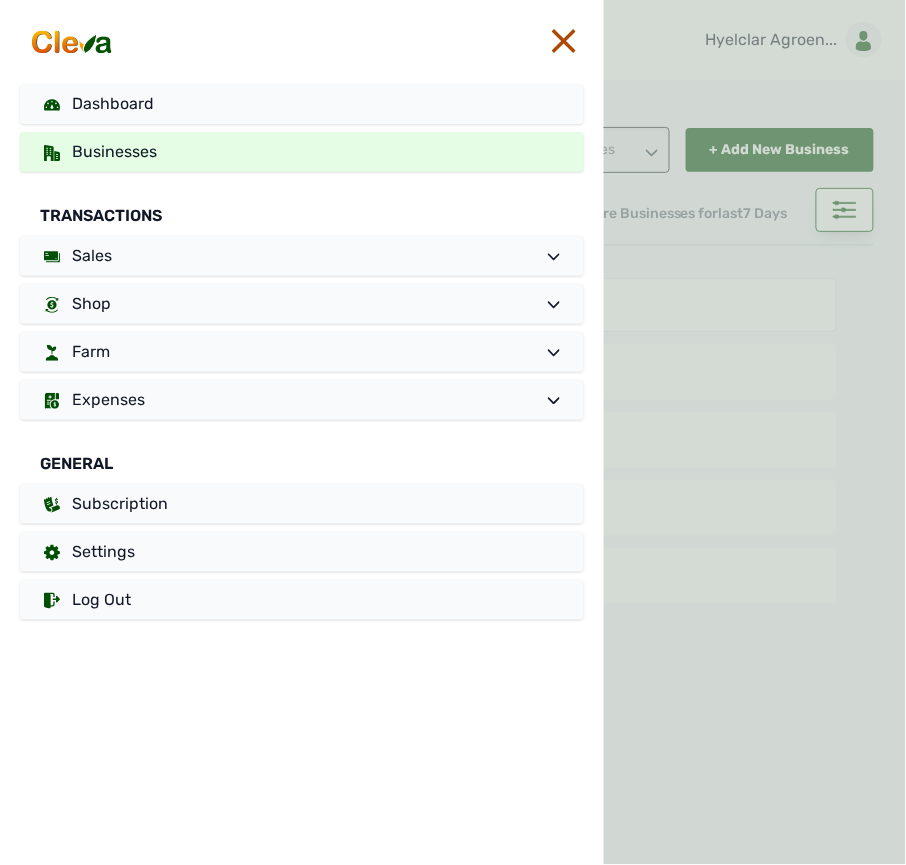 click at bounding box center [755, 432] 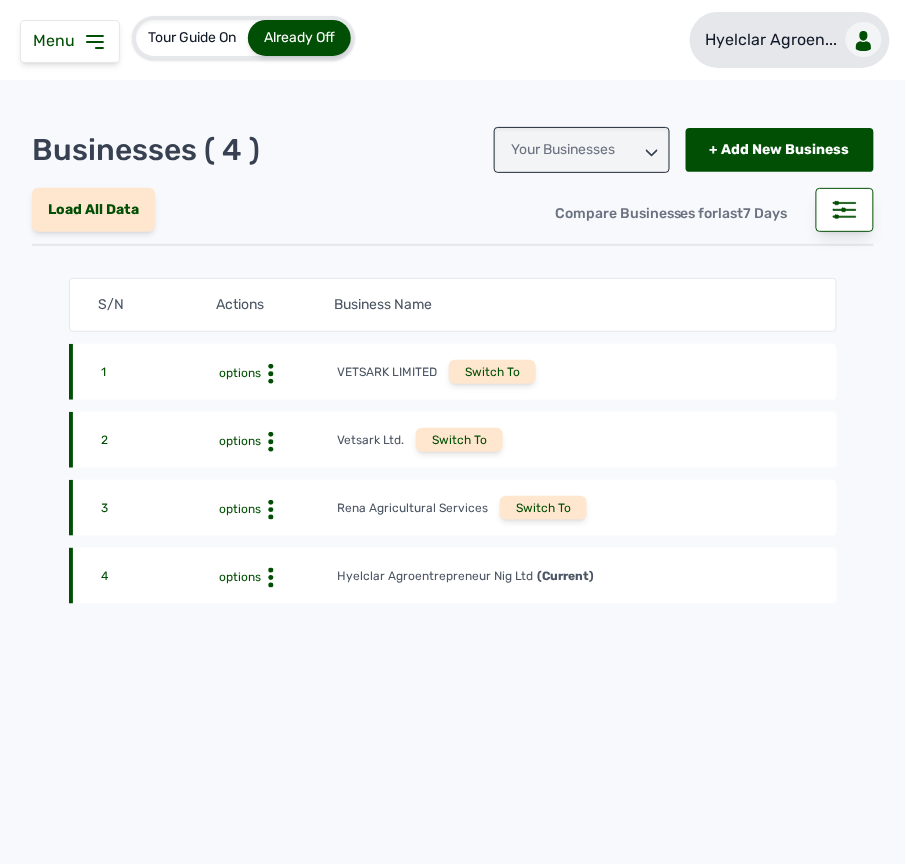 click on "Hyelclar Agroen..." at bounding box center [790, 40] 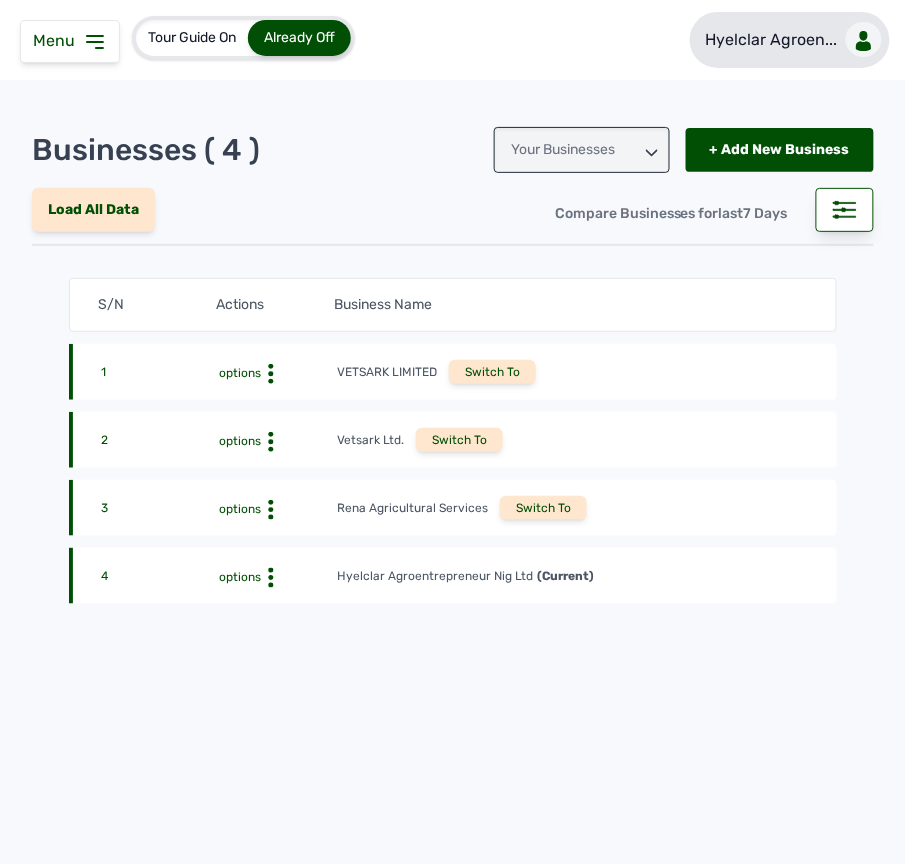 click on "Hyelclar Agroen..." at bounding box center (772, 40) 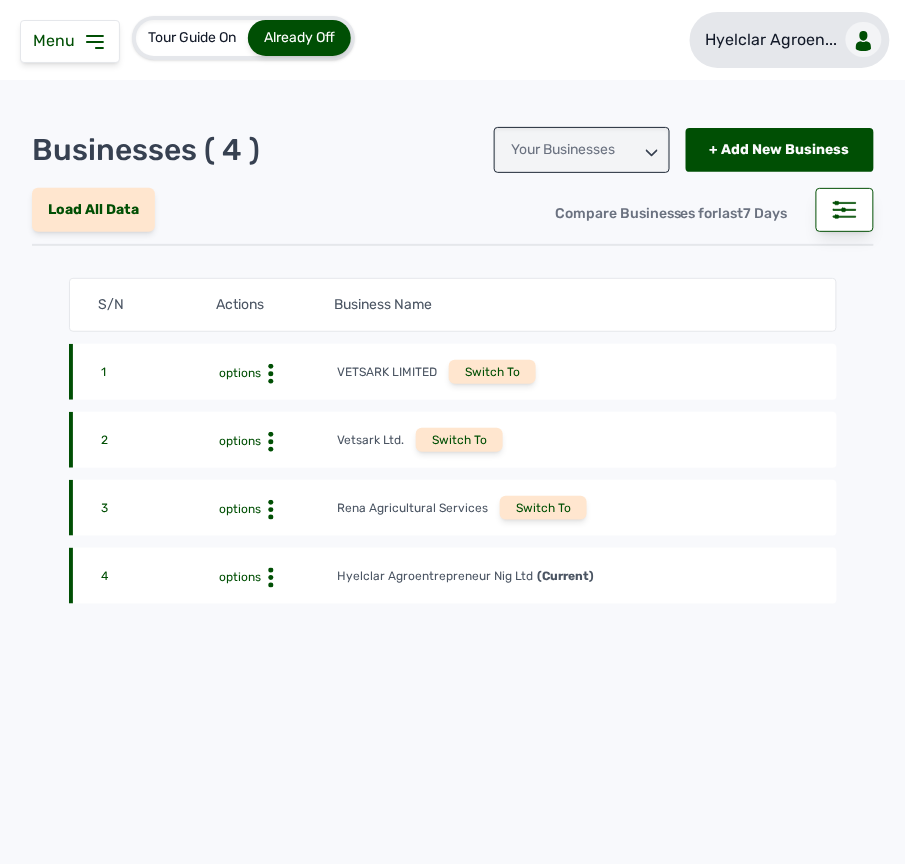 click on "Hyelclar Agroen..." at bounding box center [790, 40] 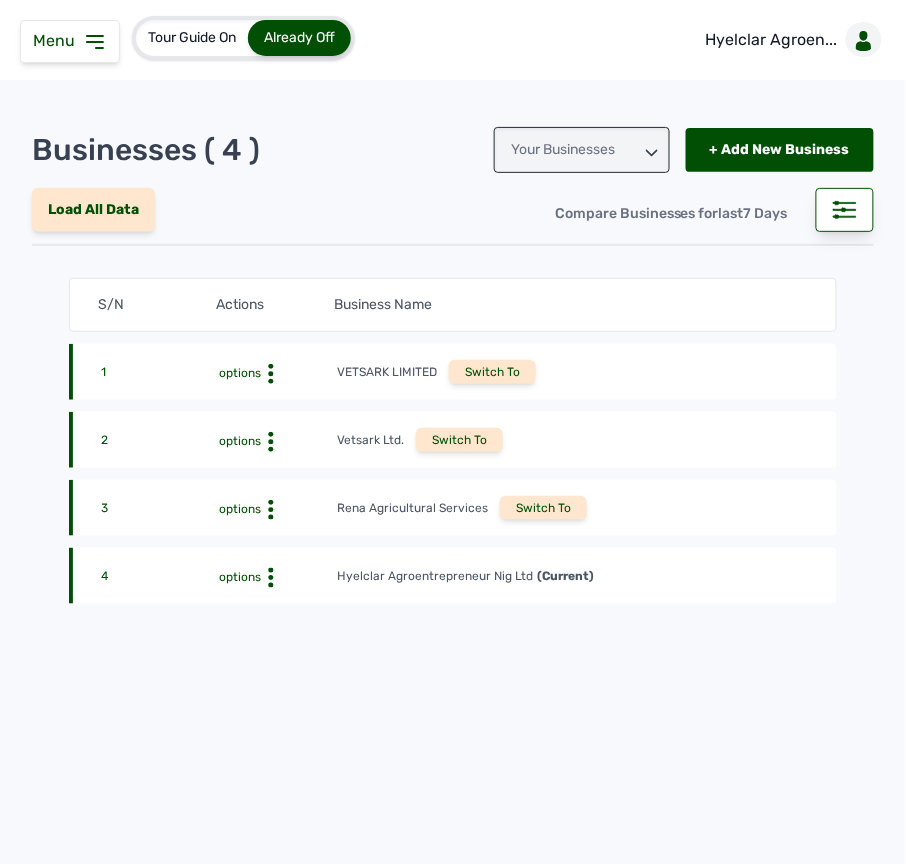 click on "Switch To" at bounding box center (543, 508) 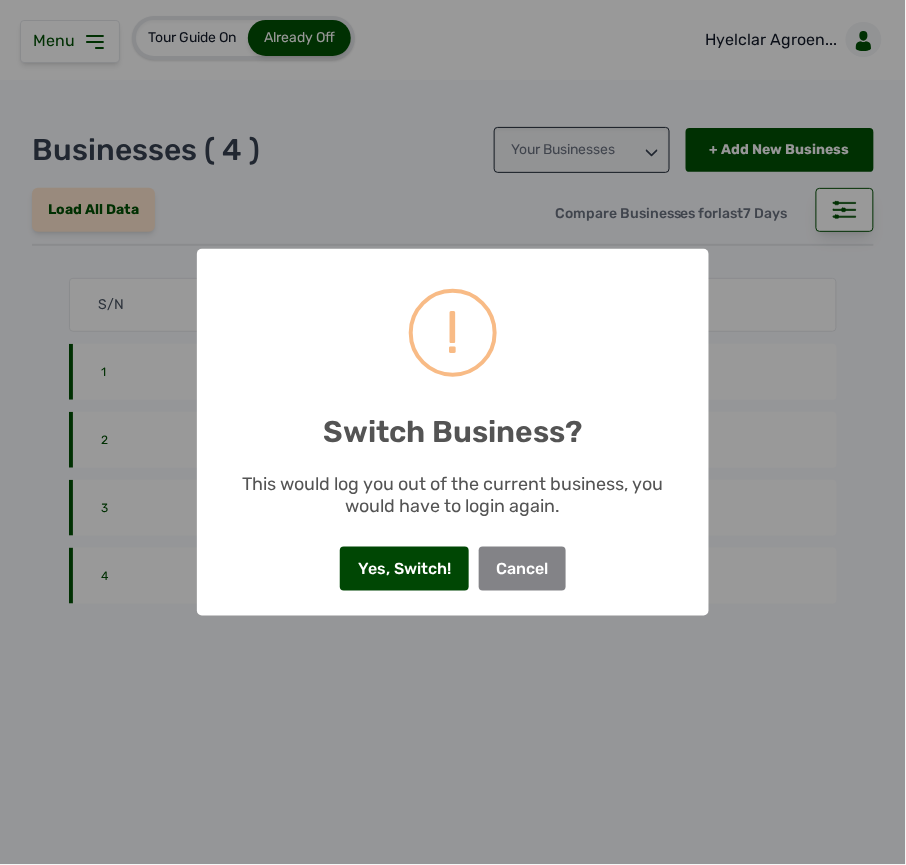 click on "Yes, Switch!" at bounding box center (404, 569) 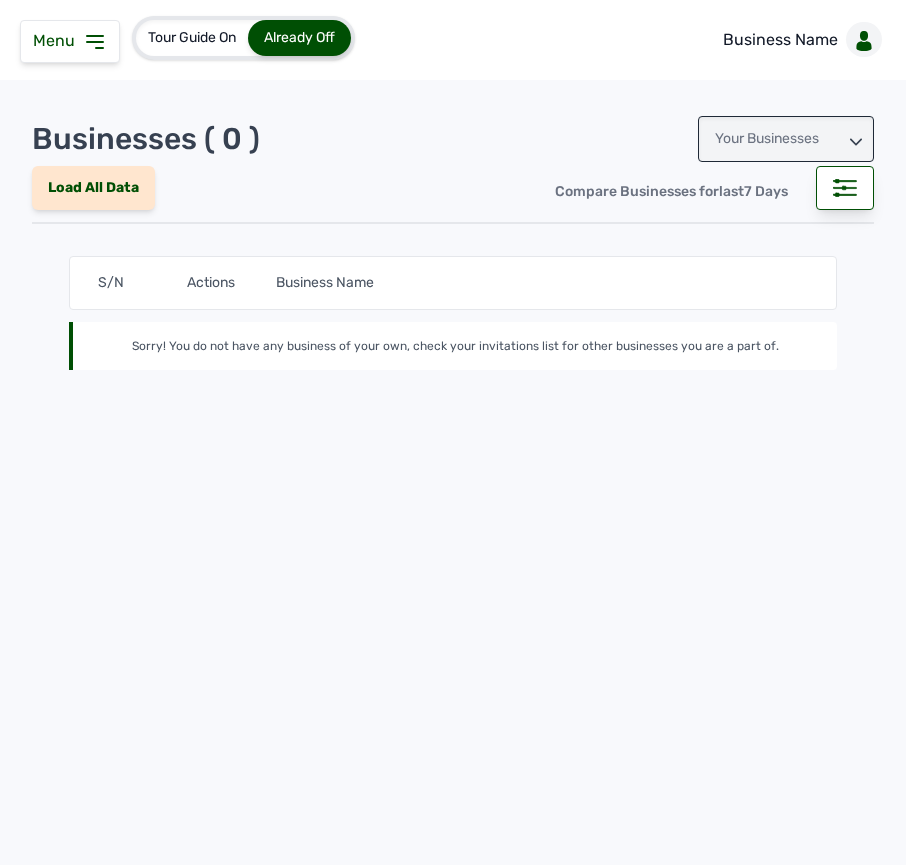 scroll, scrollTop: 0, scrollLeft: 0, axis: both 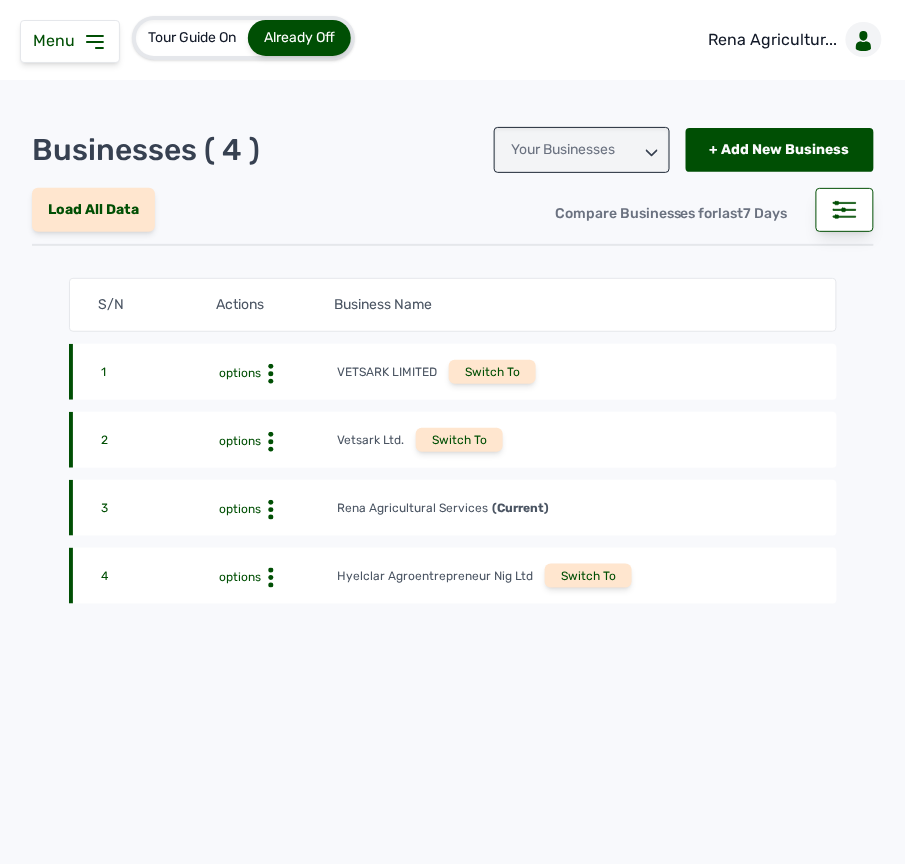 click 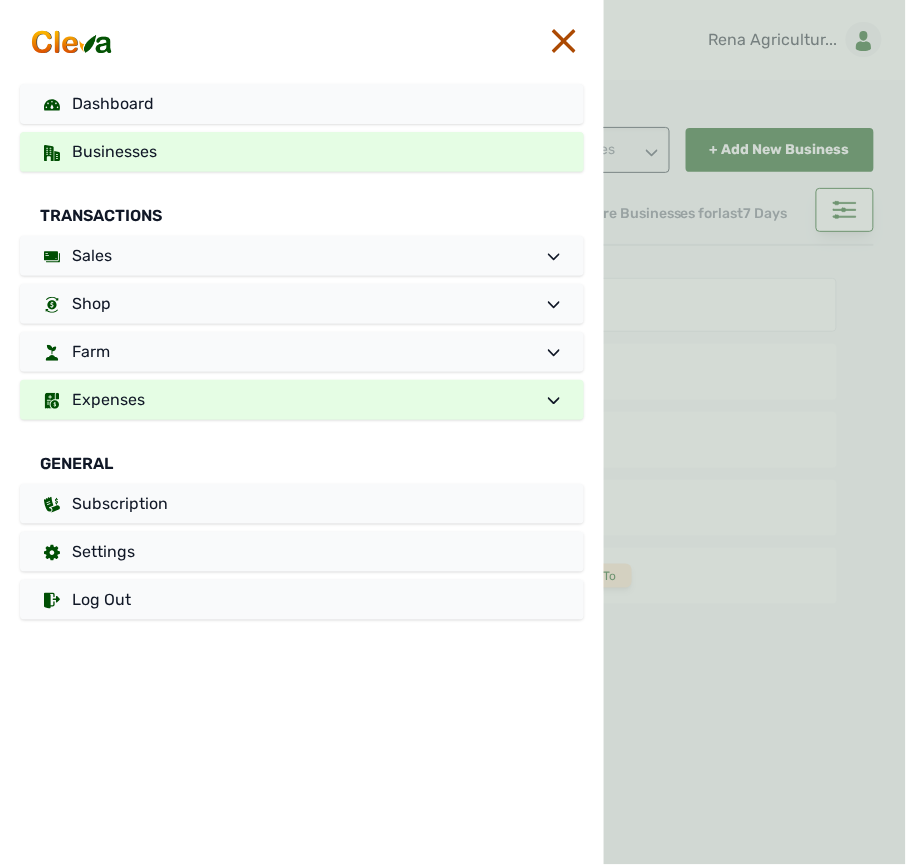 click on "Expenses" at bounding box center [108, 399] 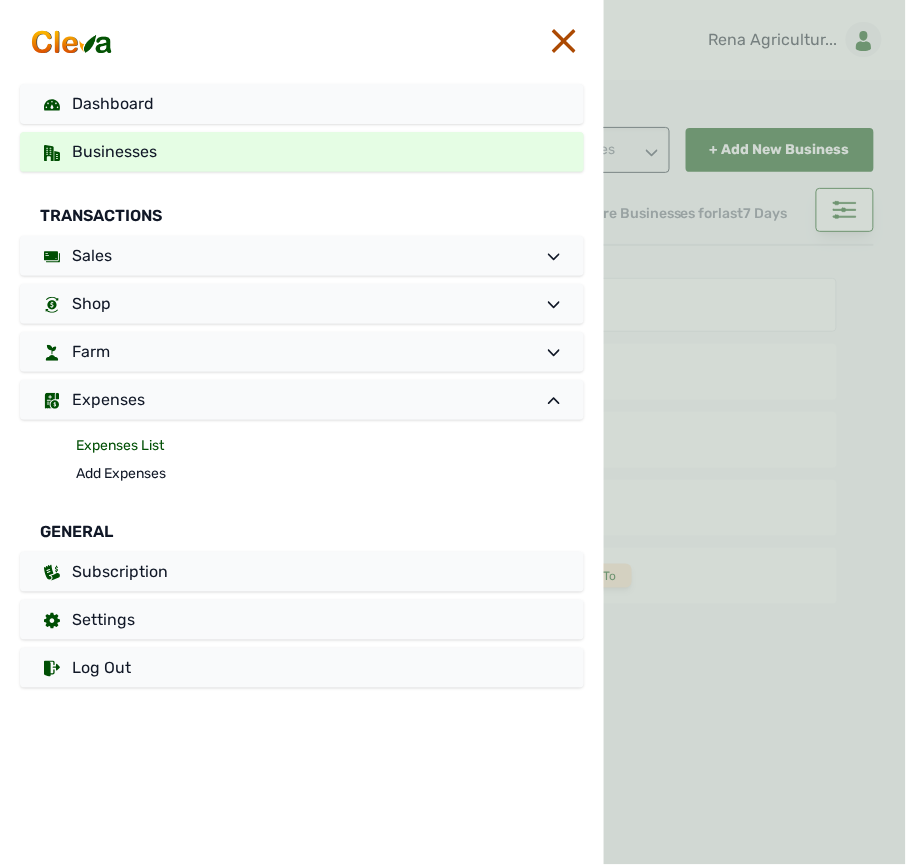 click on "Expenses List" at bounding box center (330, 446) 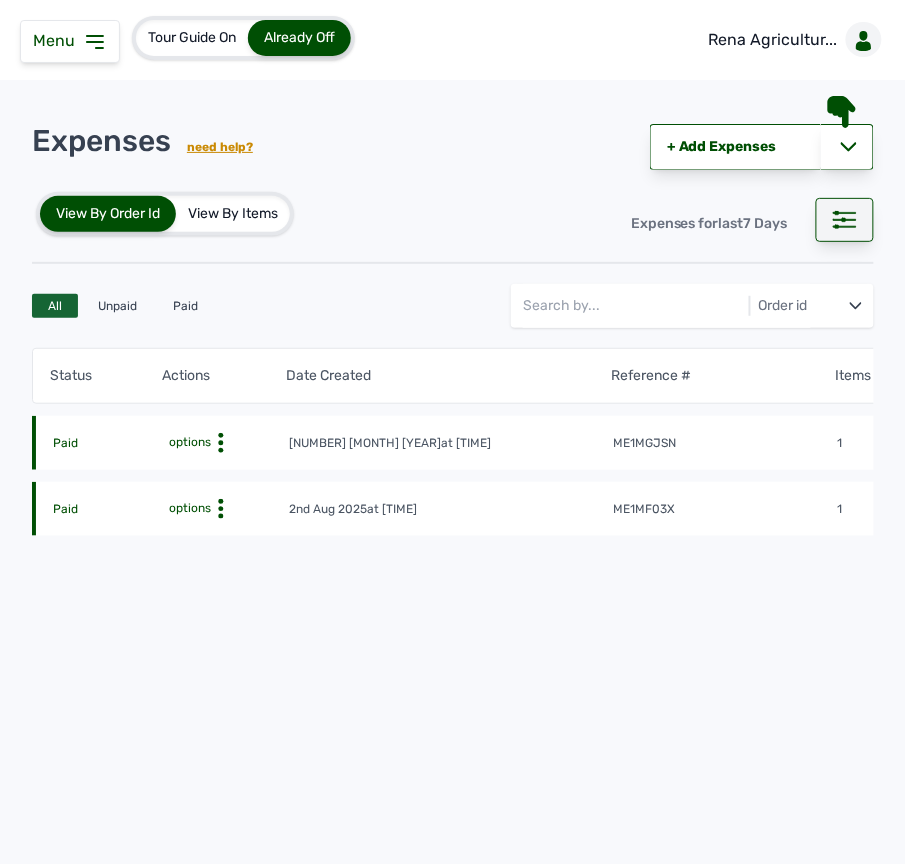 click 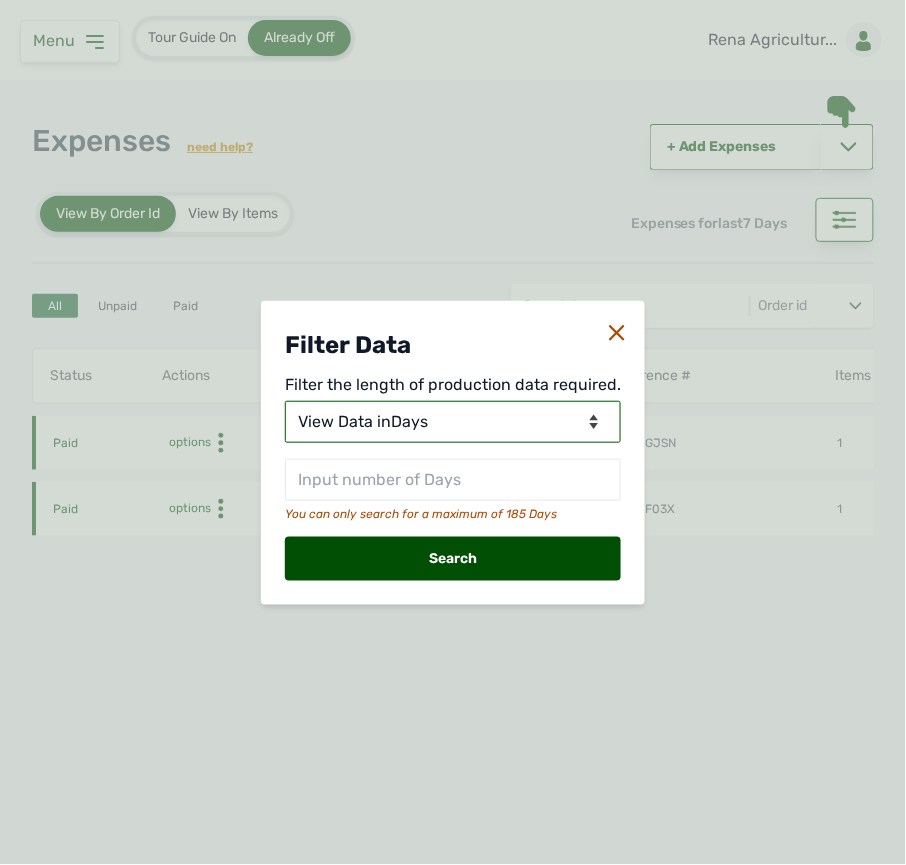 click on "View Data for  Today View Data in  Days View Data in  Months View Data in  Between Dates" at bounding box center (453, 422) 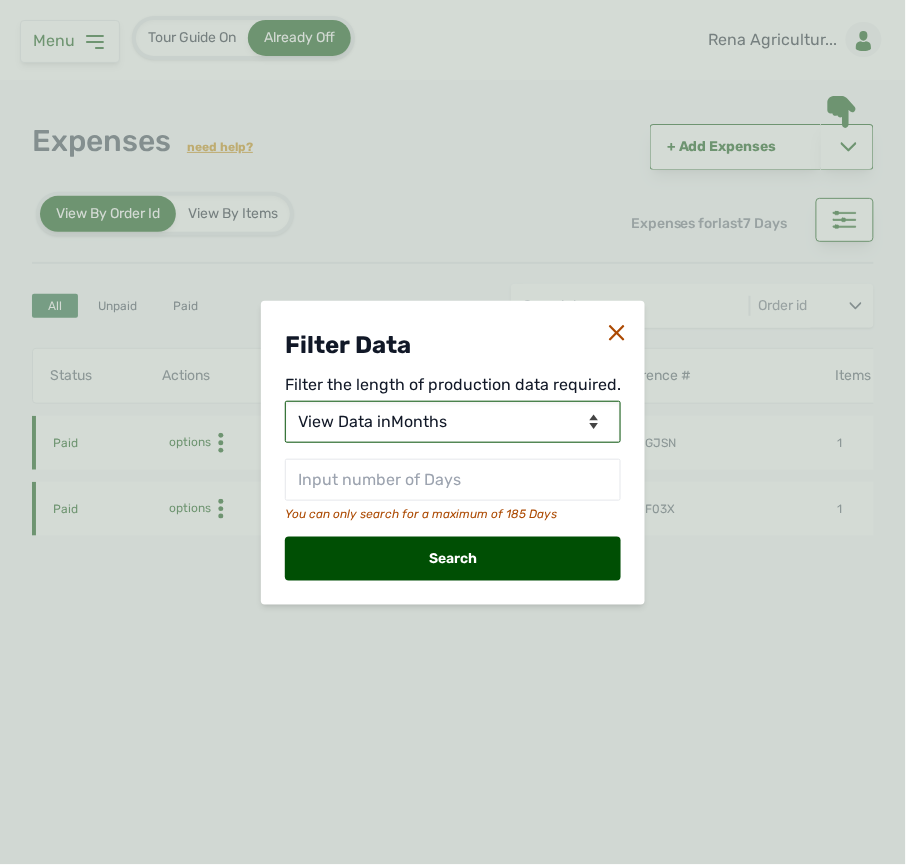 click on "View Data for  Today View Data in  Days View Data in  Months View Data in  Between Dates" at bounding box center [453, 422] 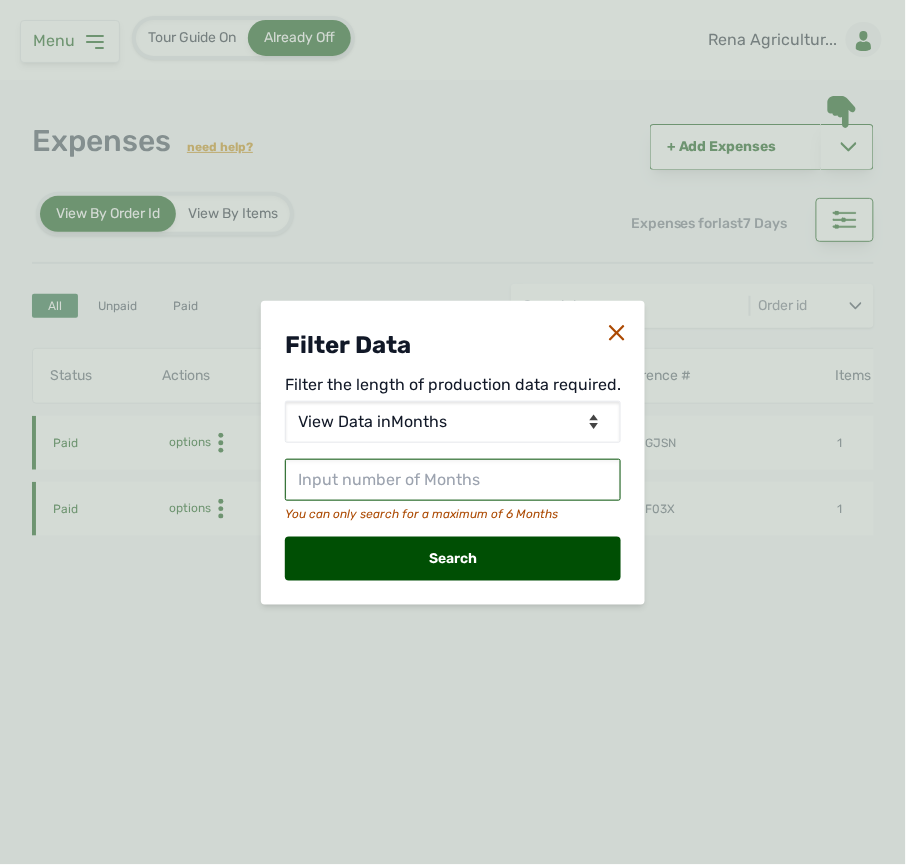 click at bounding box center [453, 480] 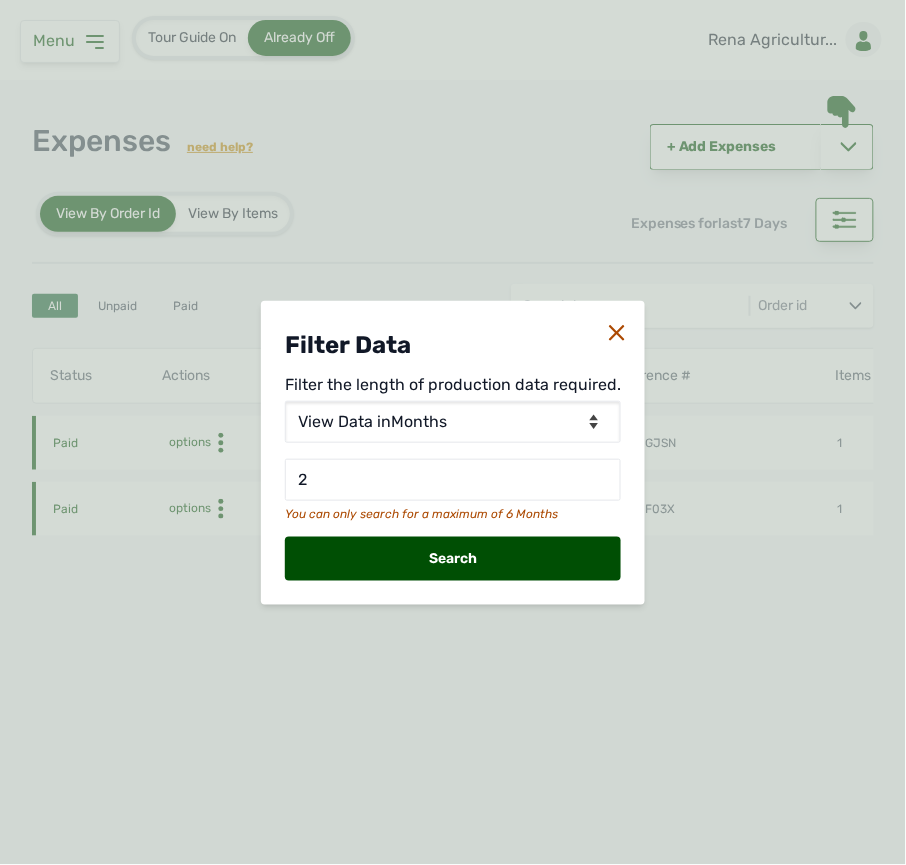 click on "Search" at bounding box center (453, 559) 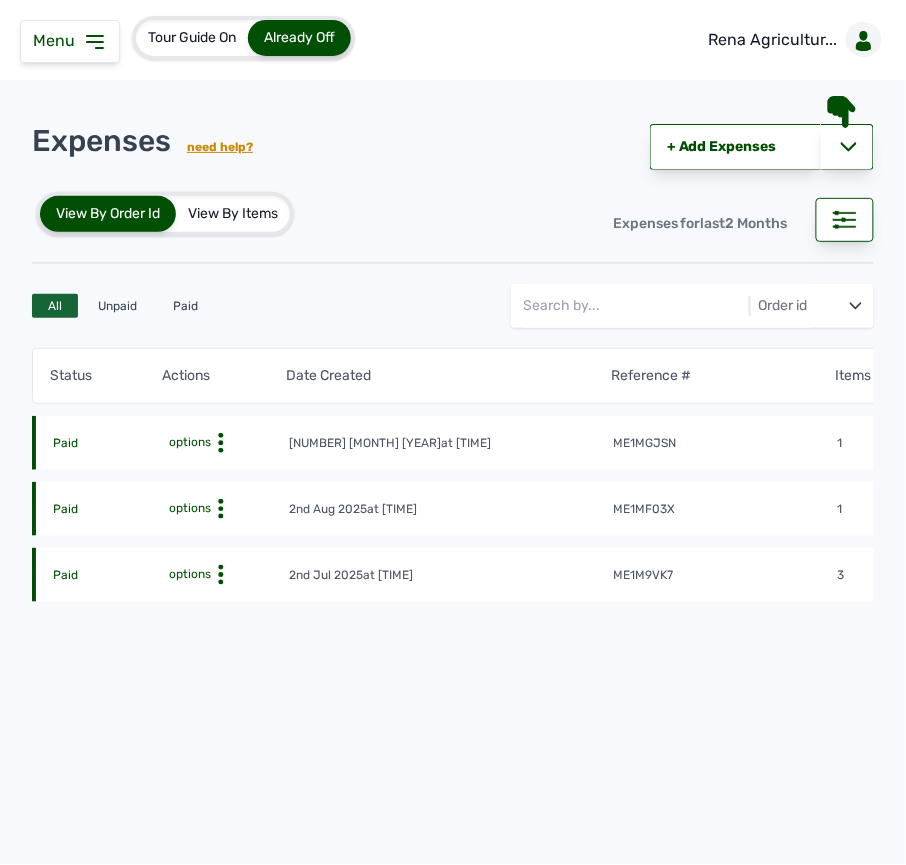 click on "me1mf03x" at bounding box center (724, 510) 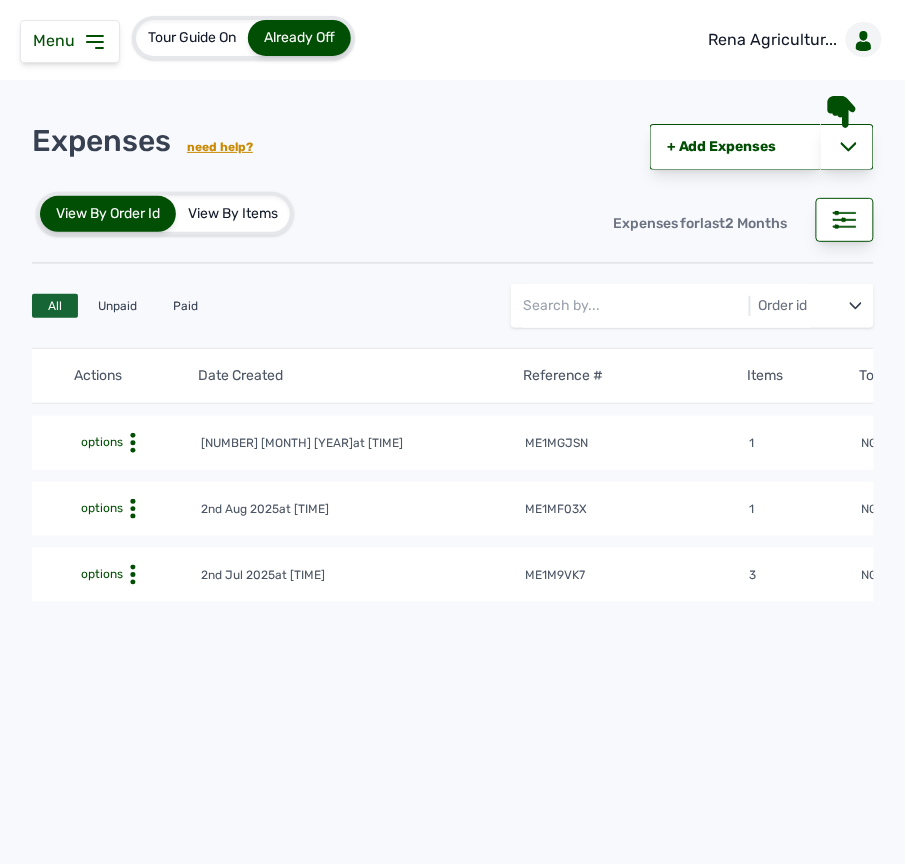 scroll, scrollTop: 0, scrollLeft: 0, axis: both 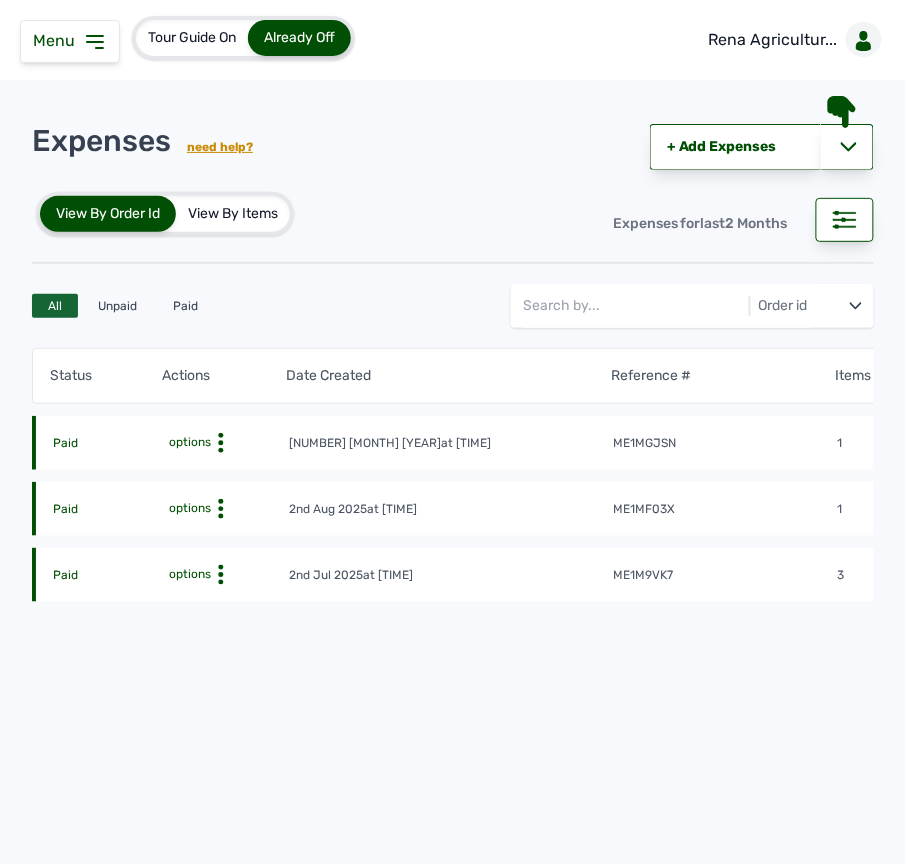 click 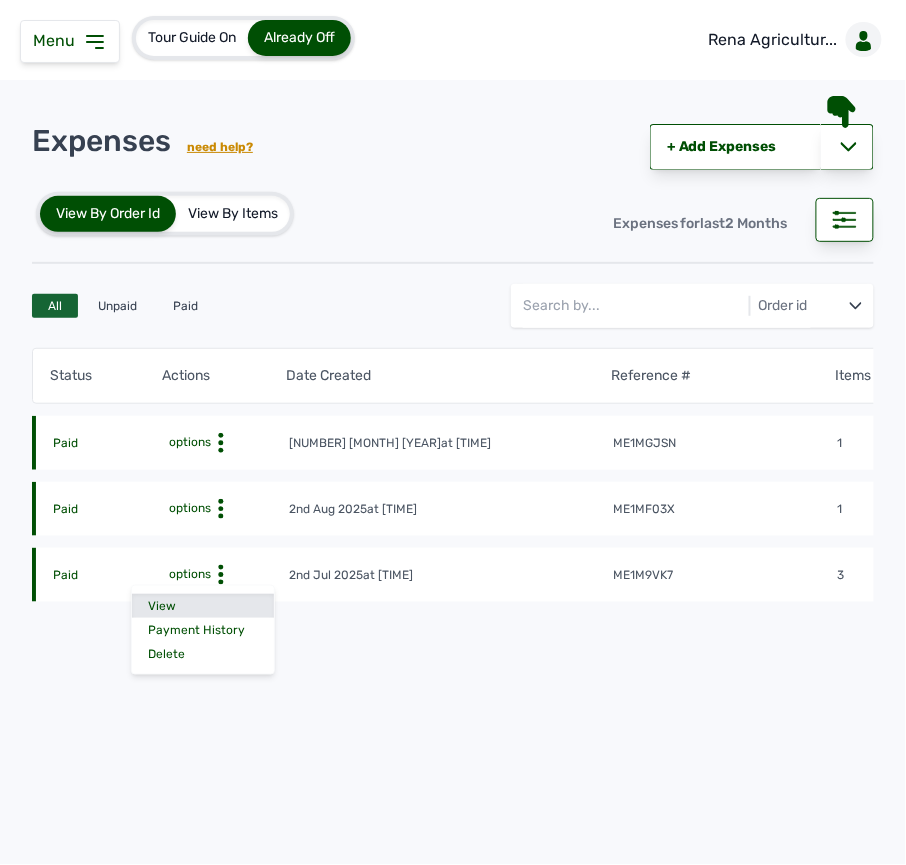 click on "View" at bounding box center (203, 606) 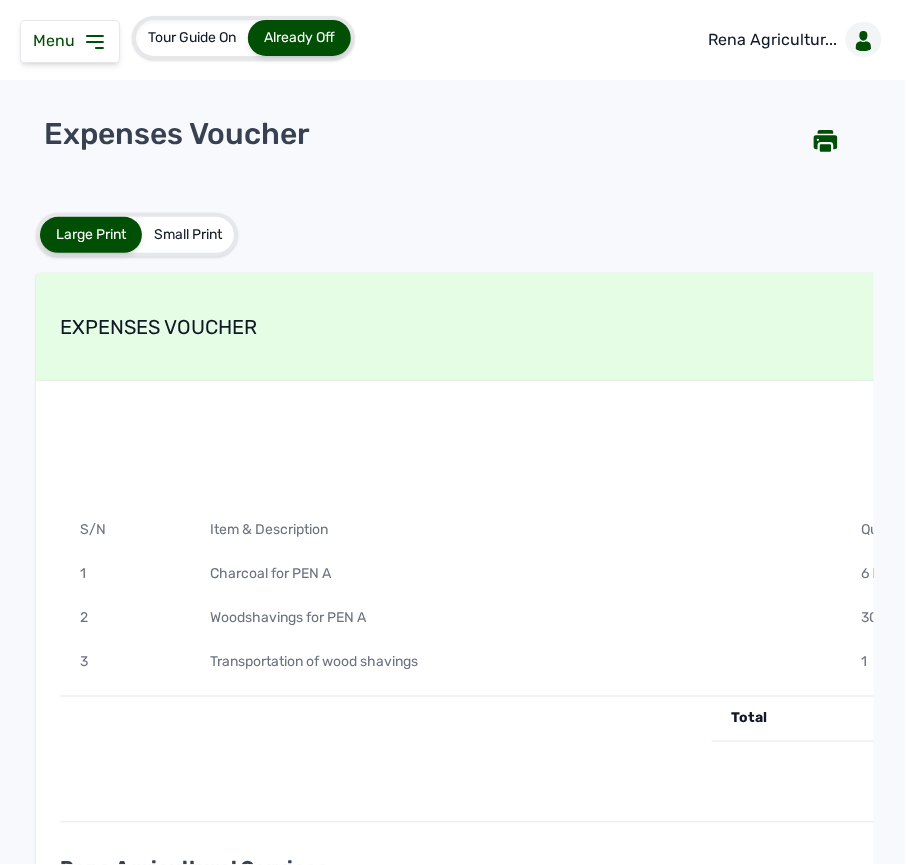 click on "Item & Description" at bounding box center [516, 530] 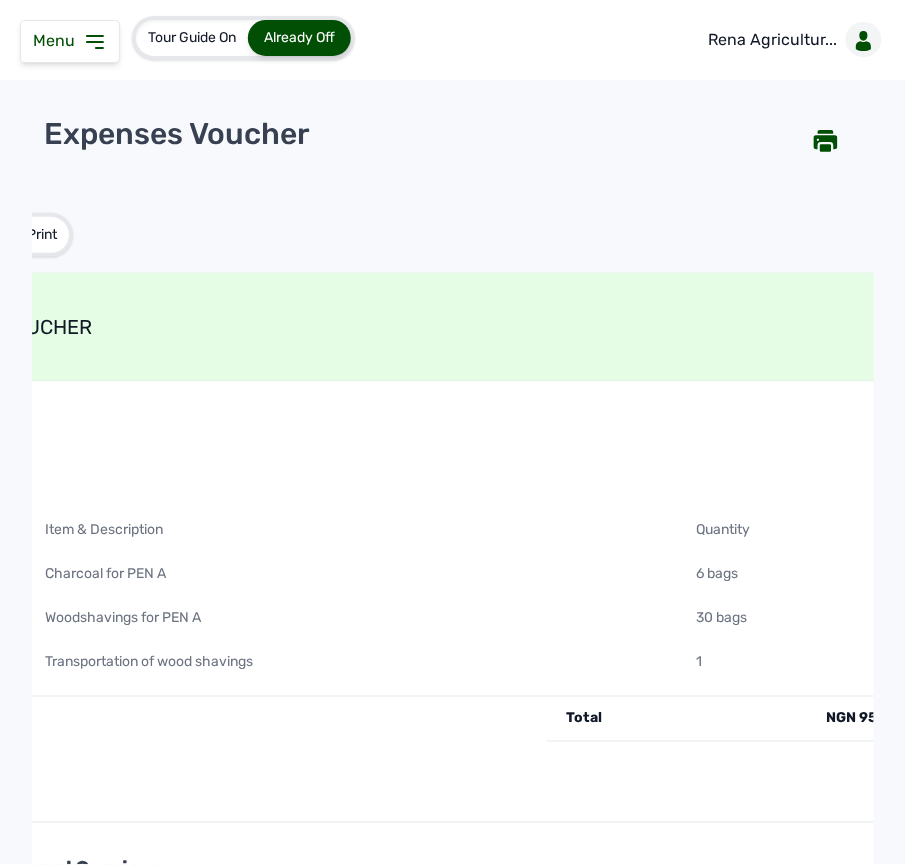 scroll, scrollTop: 0, scrollLeft: 0, axis: both 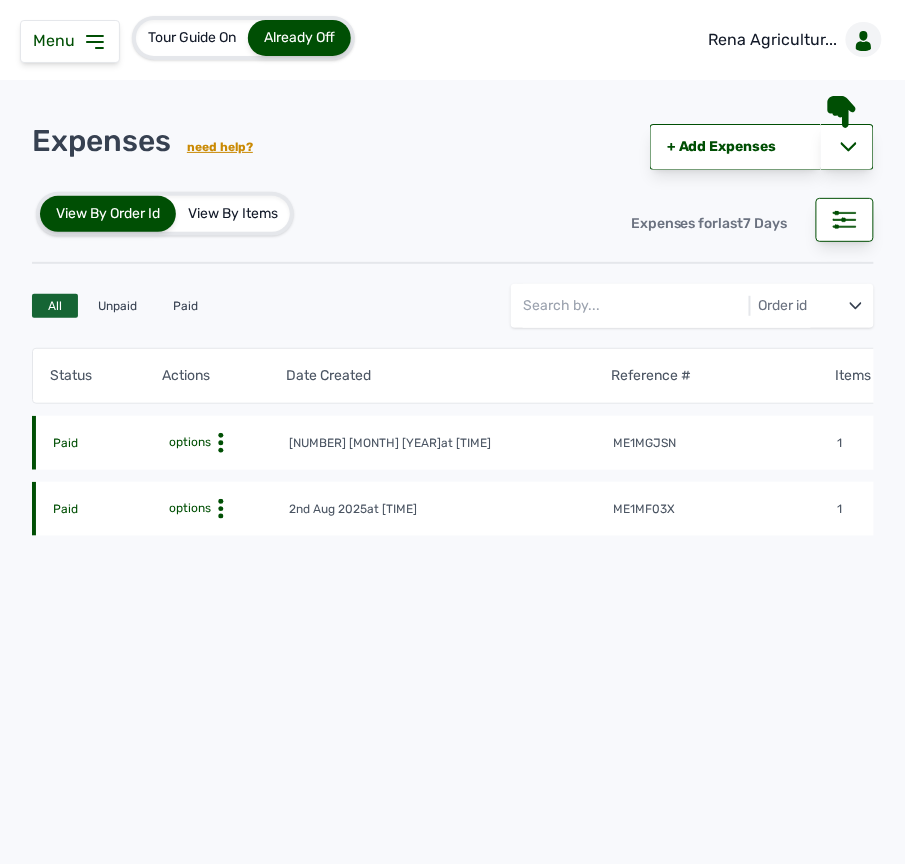 click on "Paid options 2nd Aug 2025   at 05:20 PM me1mf03x 1 NGN 276,360" 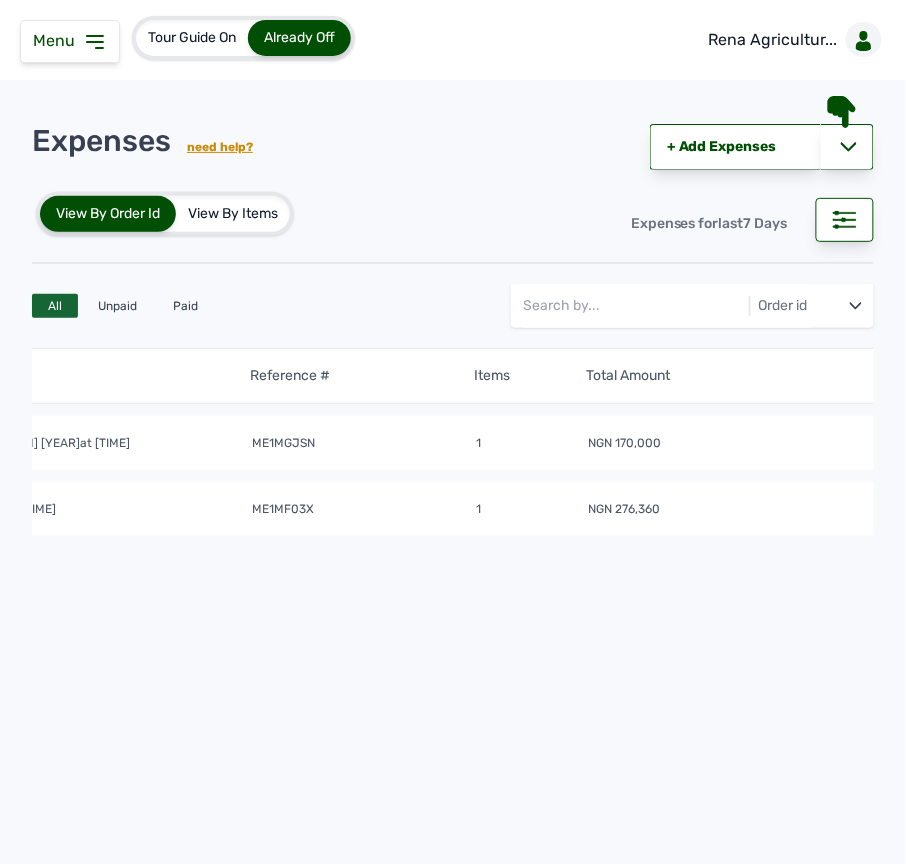 scroll, scrollTop: 0, scrollLeft: 426, axis: horizontal 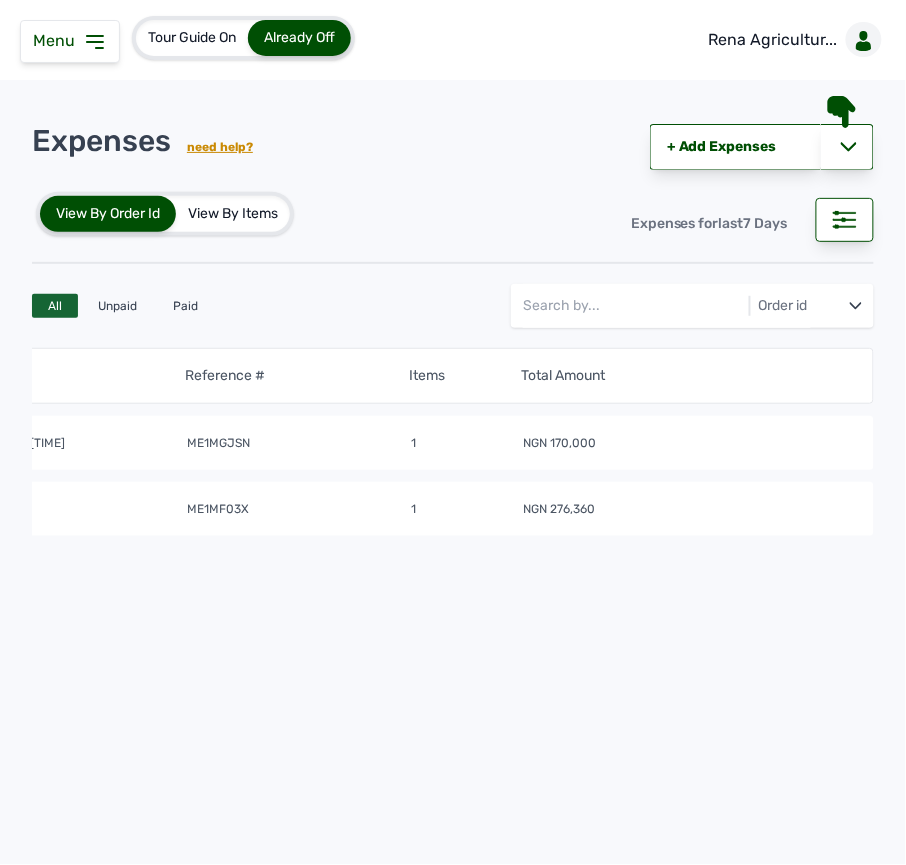 click on "Status Actions Date Created Reference # Items Total Amount Paid options 4th Aug 2025   at 05:20 PM me1mgjsn 1 NGN 170,000 Paid options 2nd Aug 2025   at 05:20 PM me1mf03x 1 NGN 276,360" at bounding box center (453, 516) 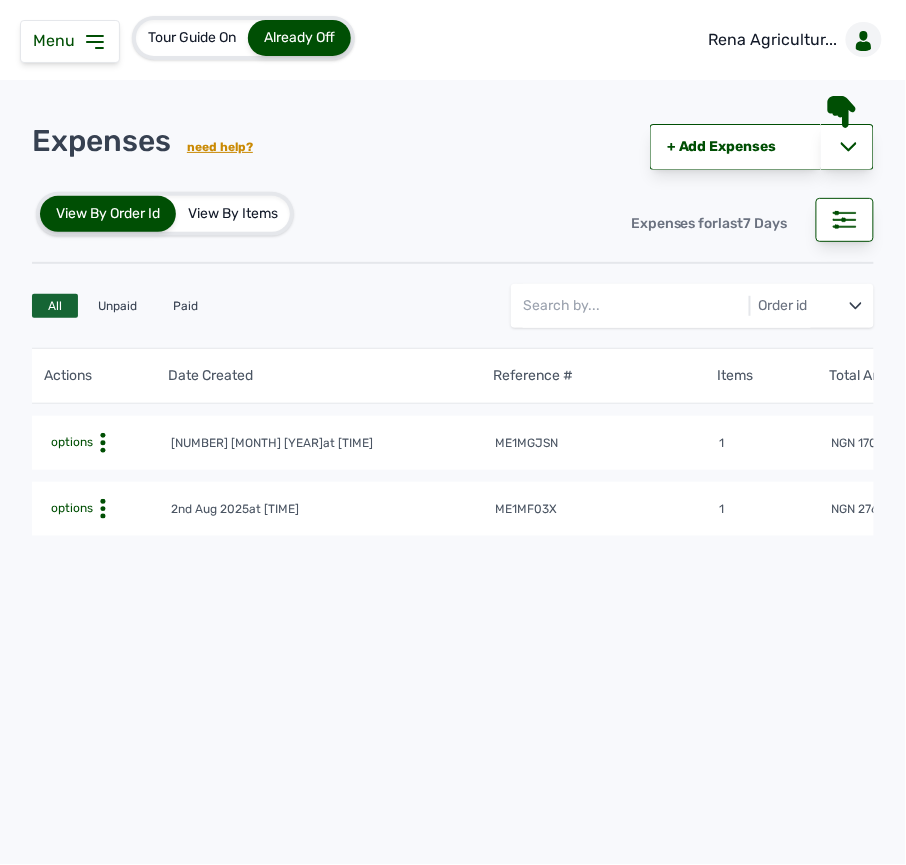 scroll, scrollTop: 0, scrollLeft: 0, axis: both 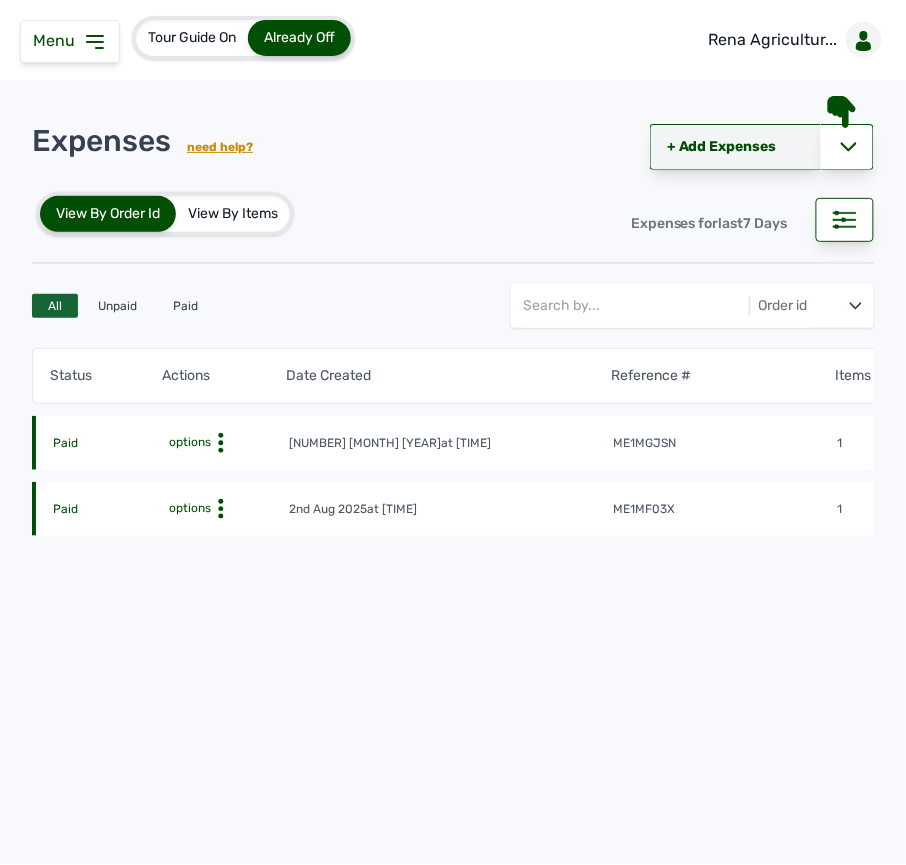 click on "+ Add Expenses" at bounding box center [735, 147] 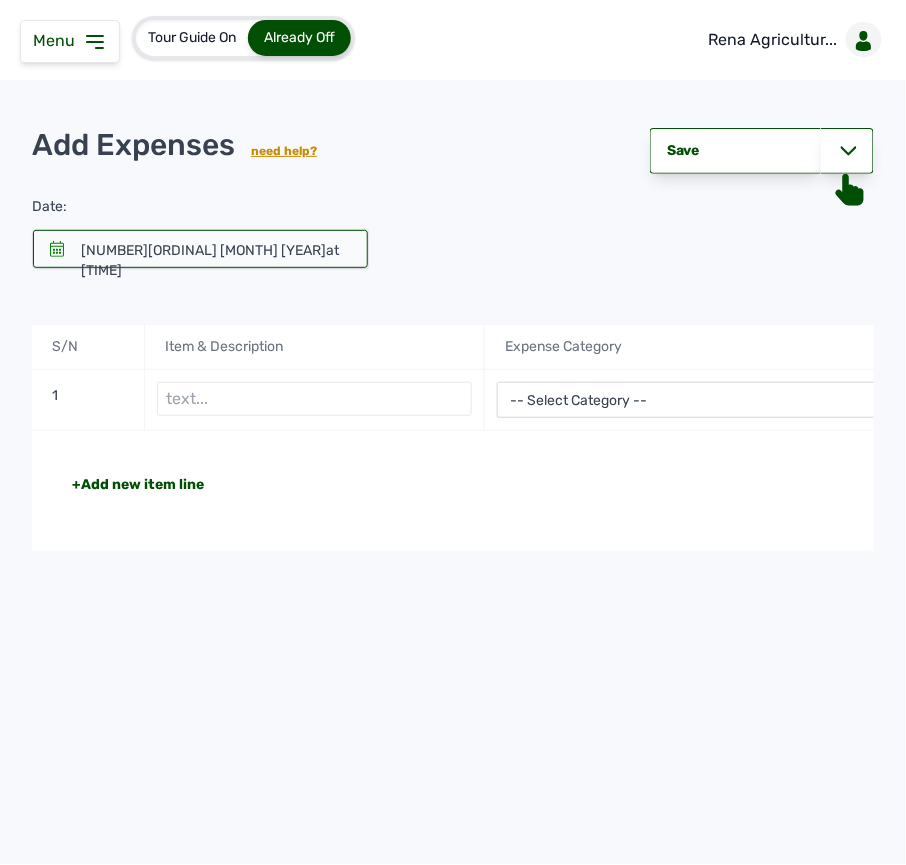 click at bounding box center [200, 249] 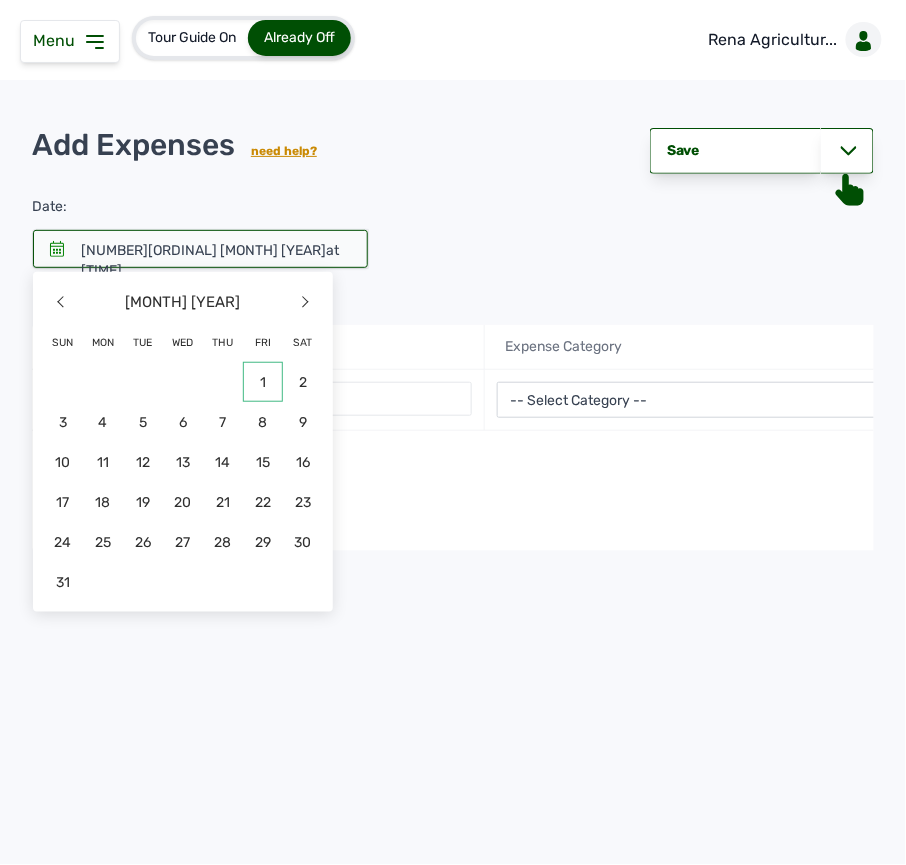 click on "1" 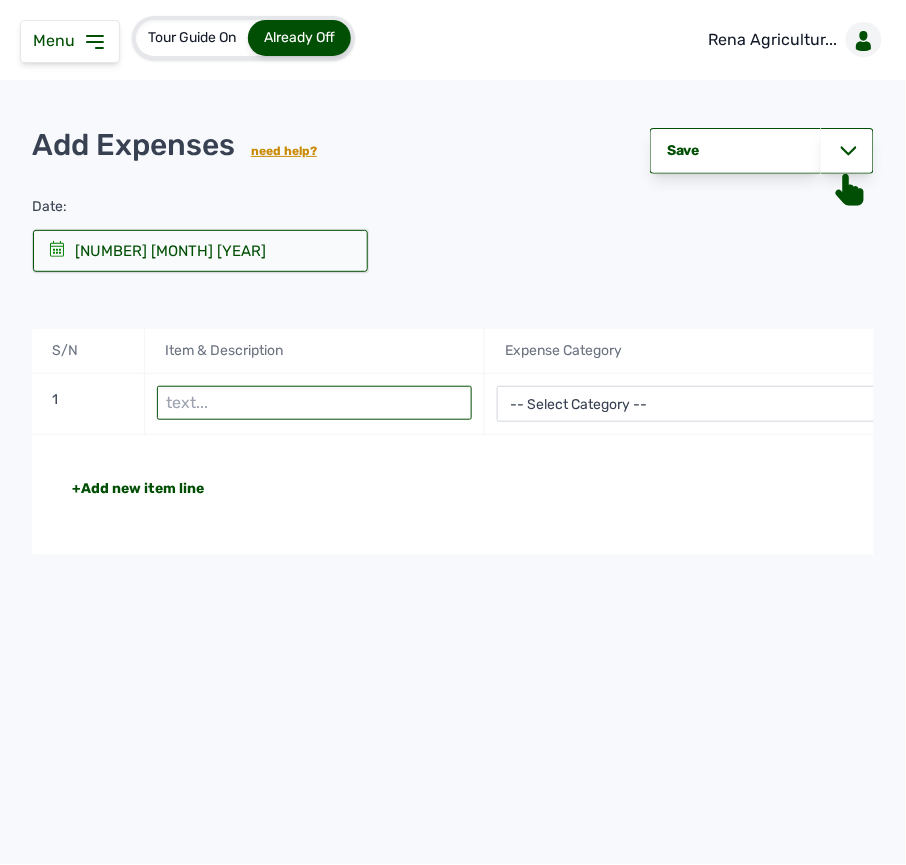 click at bounding box center [314, 403] 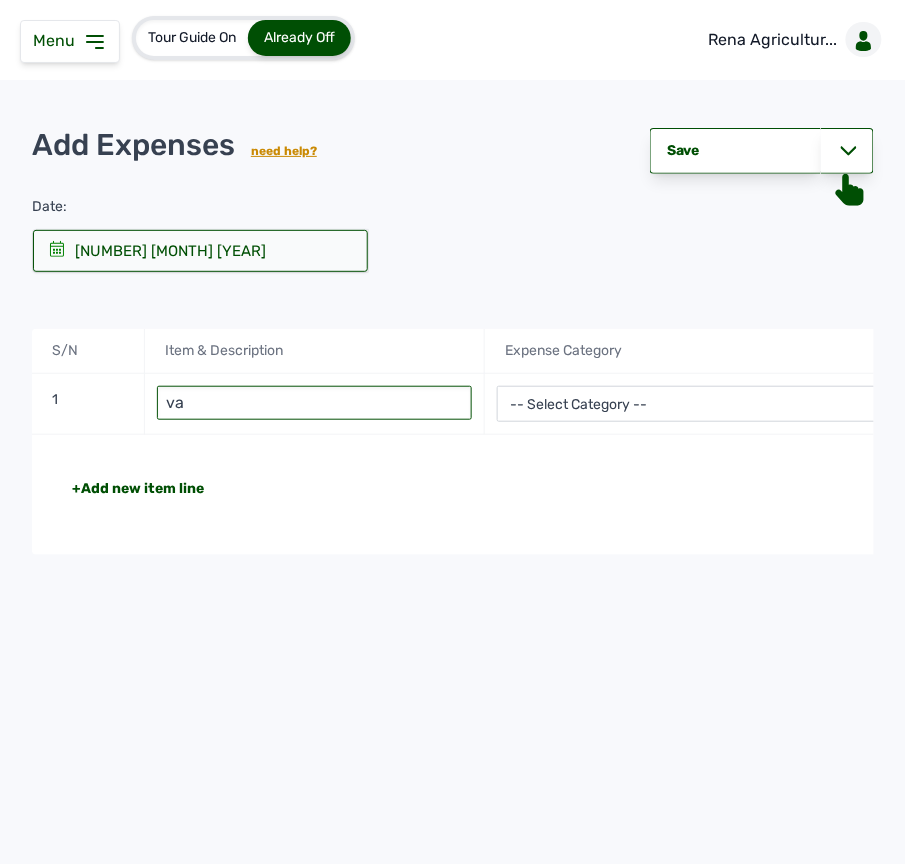 type on "v" 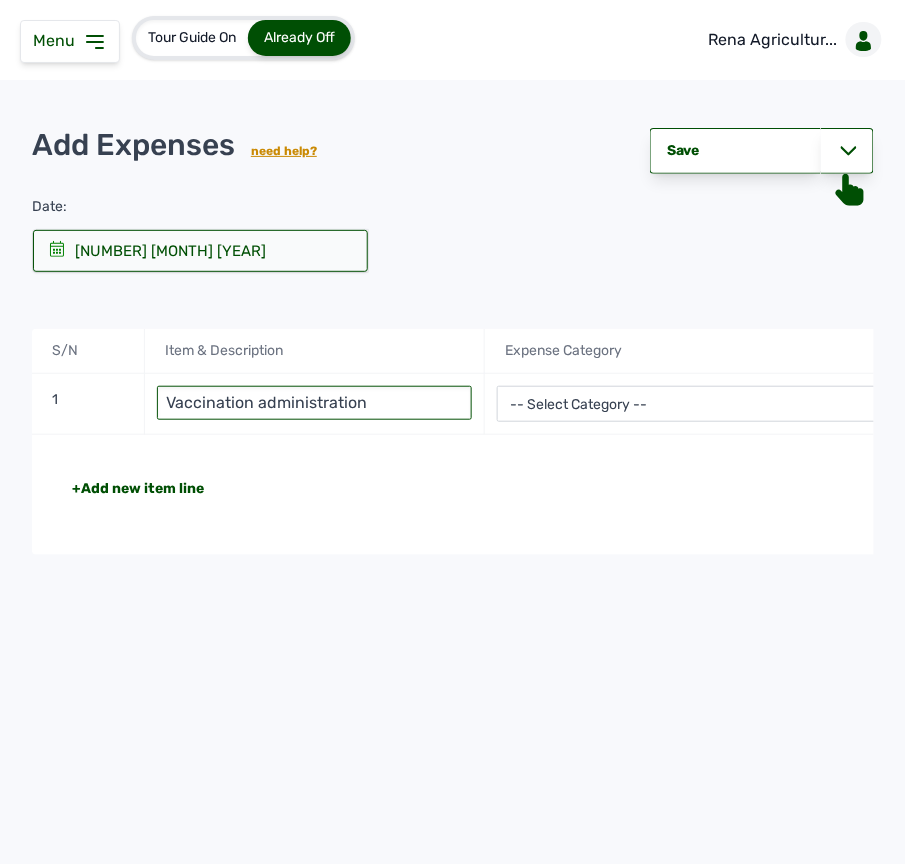 type on "Vaccination administration" 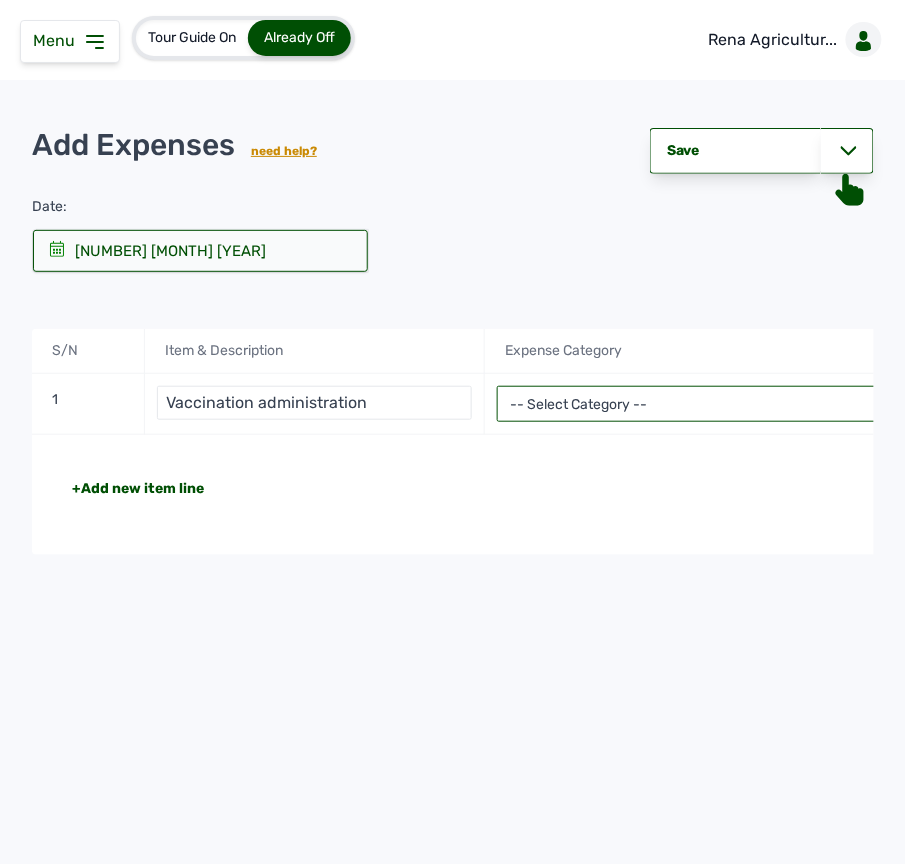 click on "-- Select Category -- Advertising Expenses Bank Charges Entertainment Expenses Insurance Expenses Legal Expenses Medical Expenses Office Equipments & Supplies Property Tax Rental Cost Repair & Maintenance Expenses Research Expenses Staff Salary Telephone Expenses Transportation Expenses Travelling Expenses Utility Expenses Others" at bounding box center [711, 404] 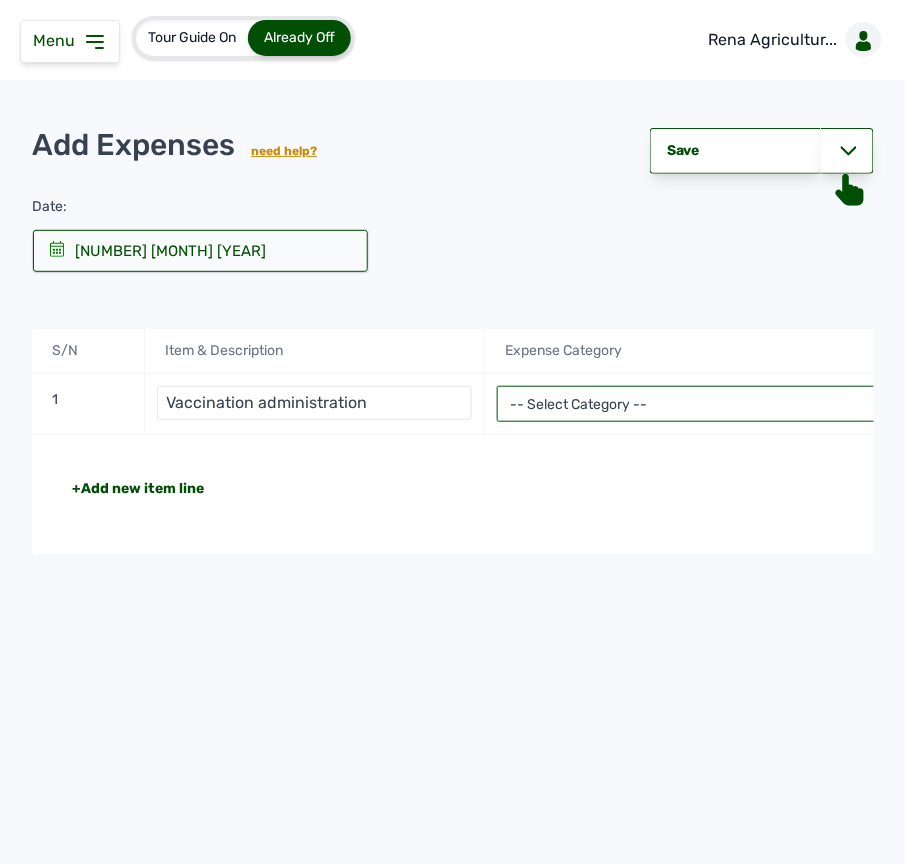 select on "Medical Expenses" 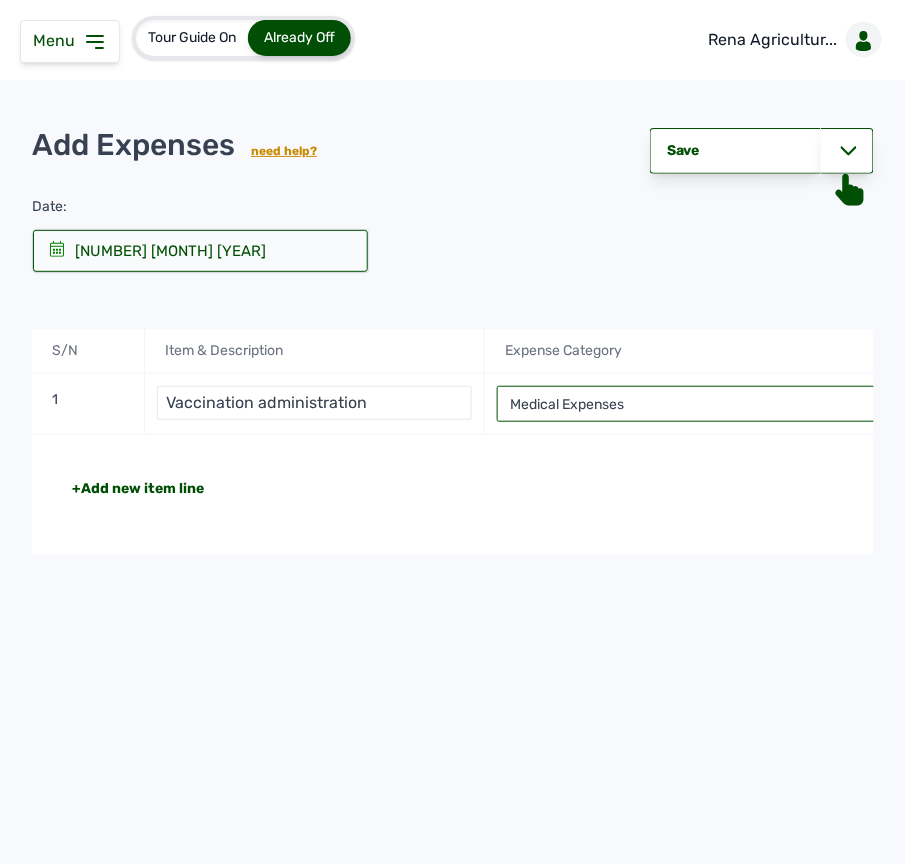 click on "-- Select Category -- Advertising Expenses Bank Charges Entertainment Expenses Insurance Expenses Legal Expenses Medical Expenses Office Equipments & Supplies Property Tax Rental Cost Repair & Maintenance Expenses Research Expenses Staff Salary Telephone Expenses Transportation Expenses Travelling Expenses Utility Expenses Others" at bounding box center (711, 404) 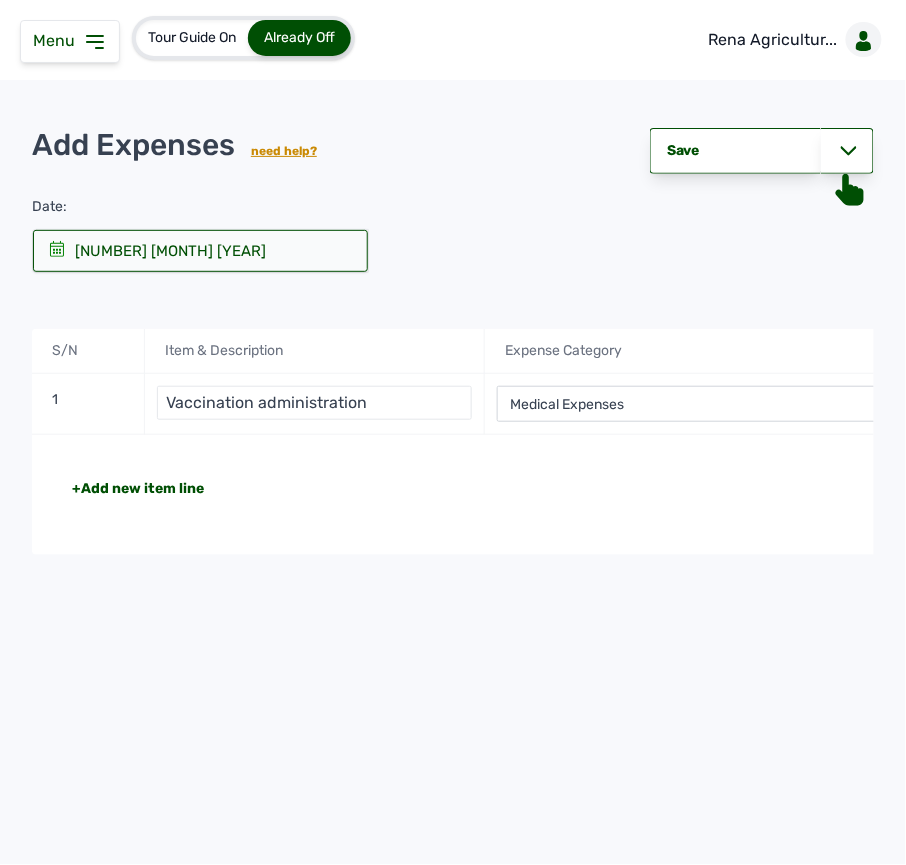 click on "+Add new item line" at bounding box center [392, 489] 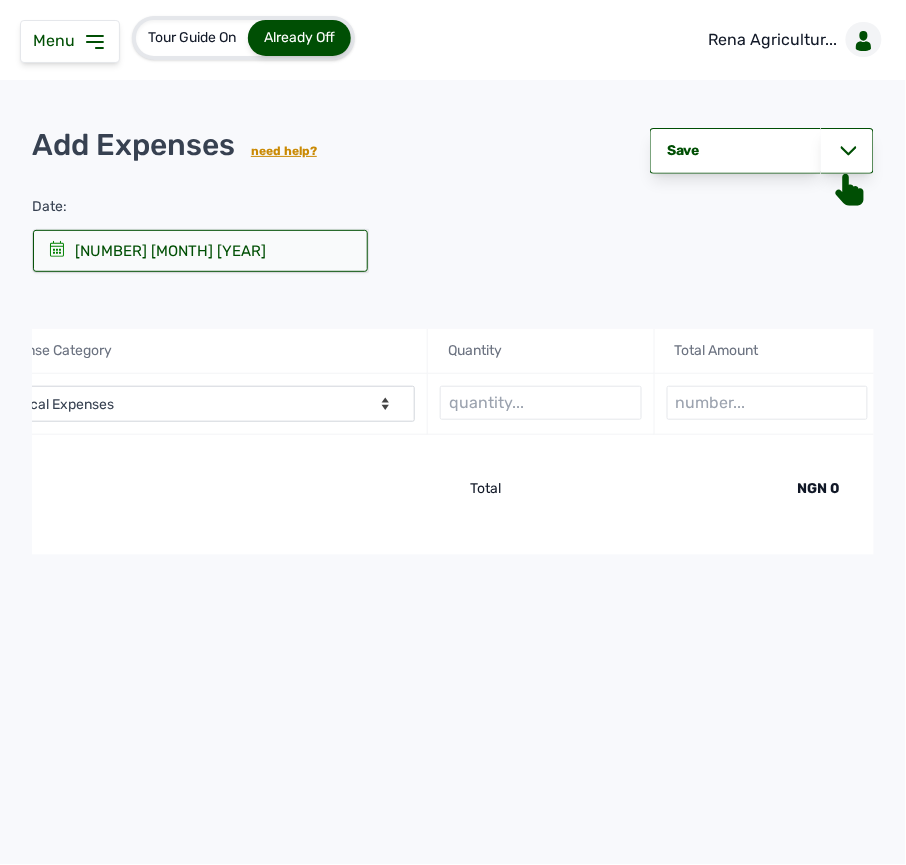 scroll, scrollTop: 0, scrollLeft: 517, axis: horizontal 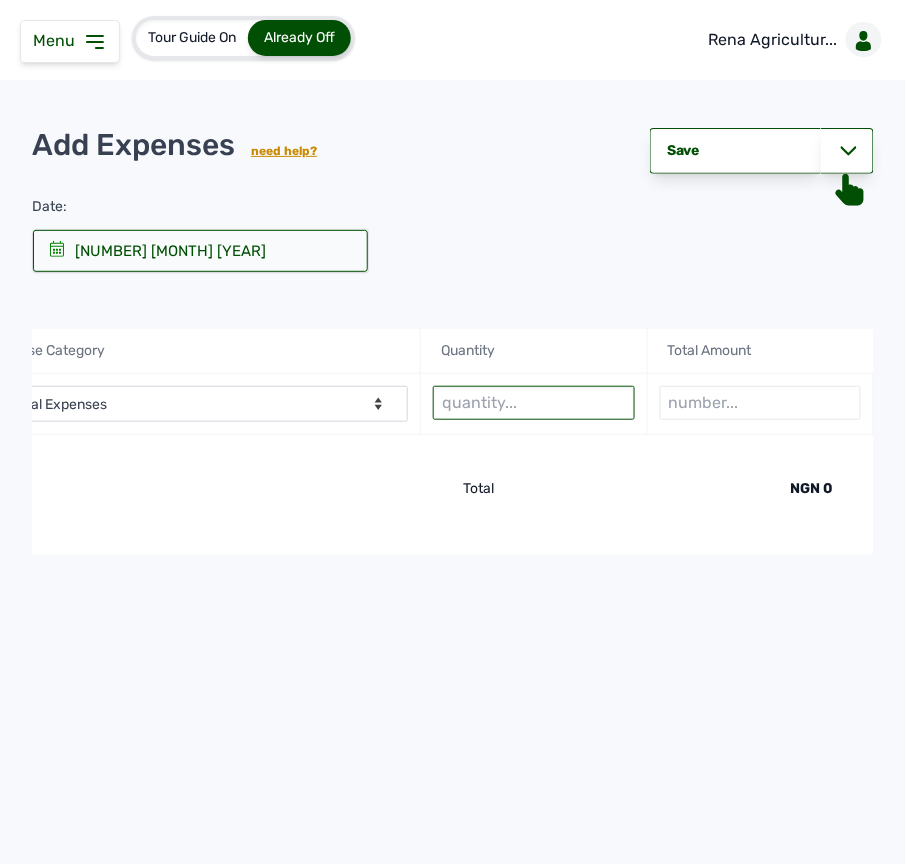 click at bounding box center (534, 403) 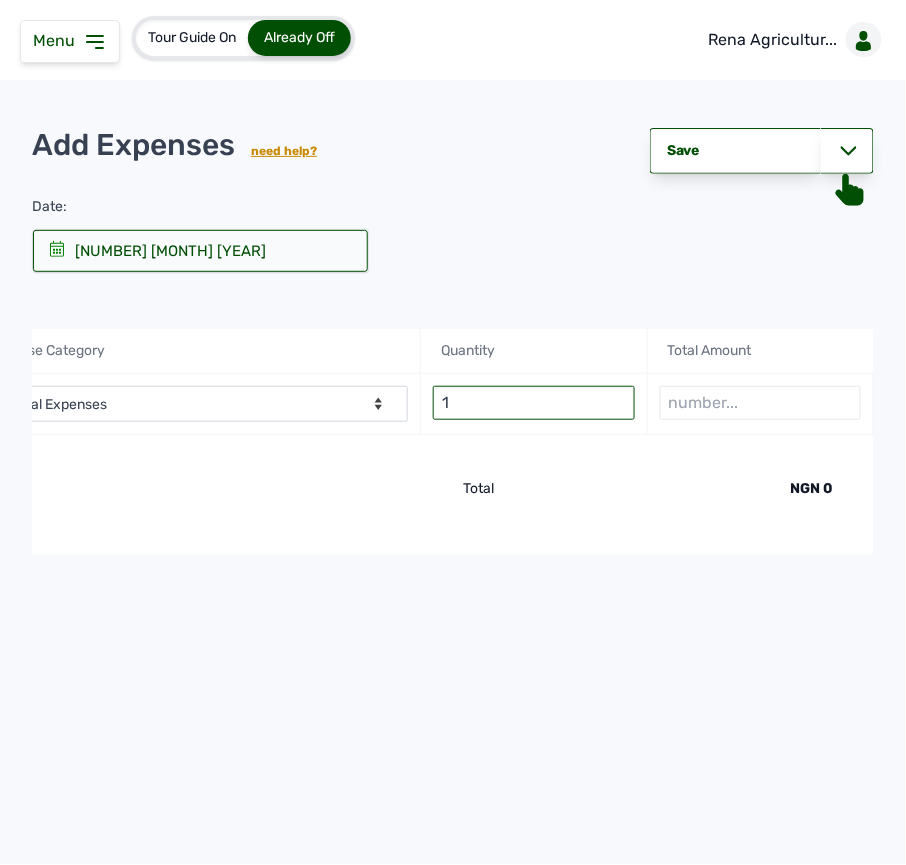 type on "1" 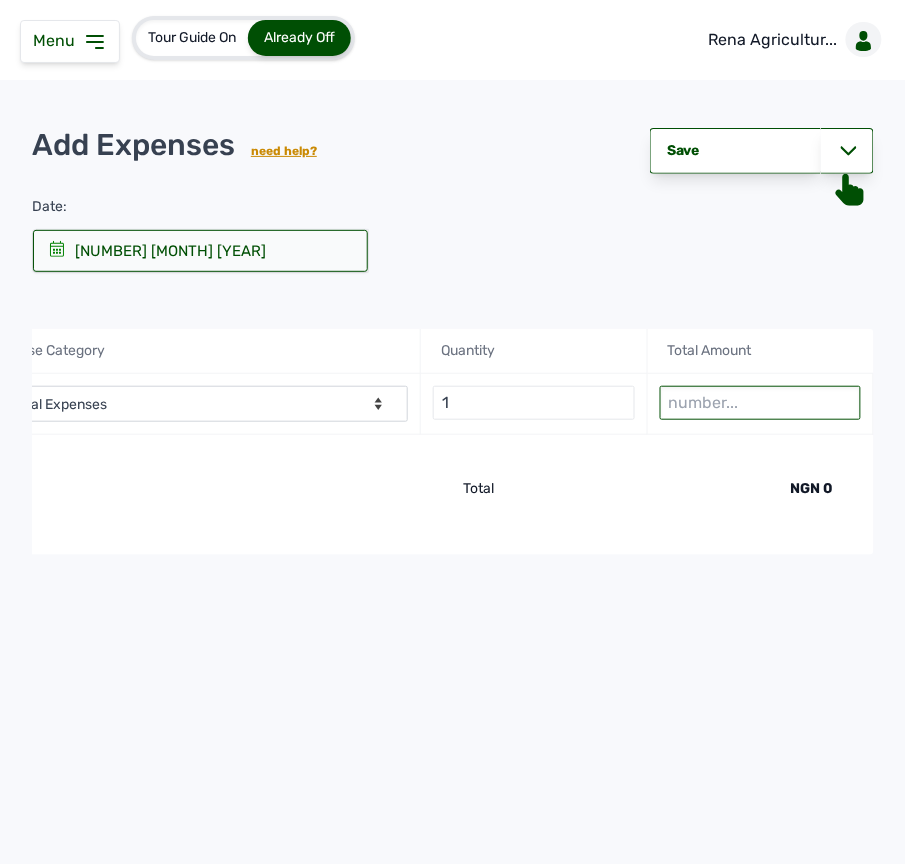 click at bounding box center [761, 403] 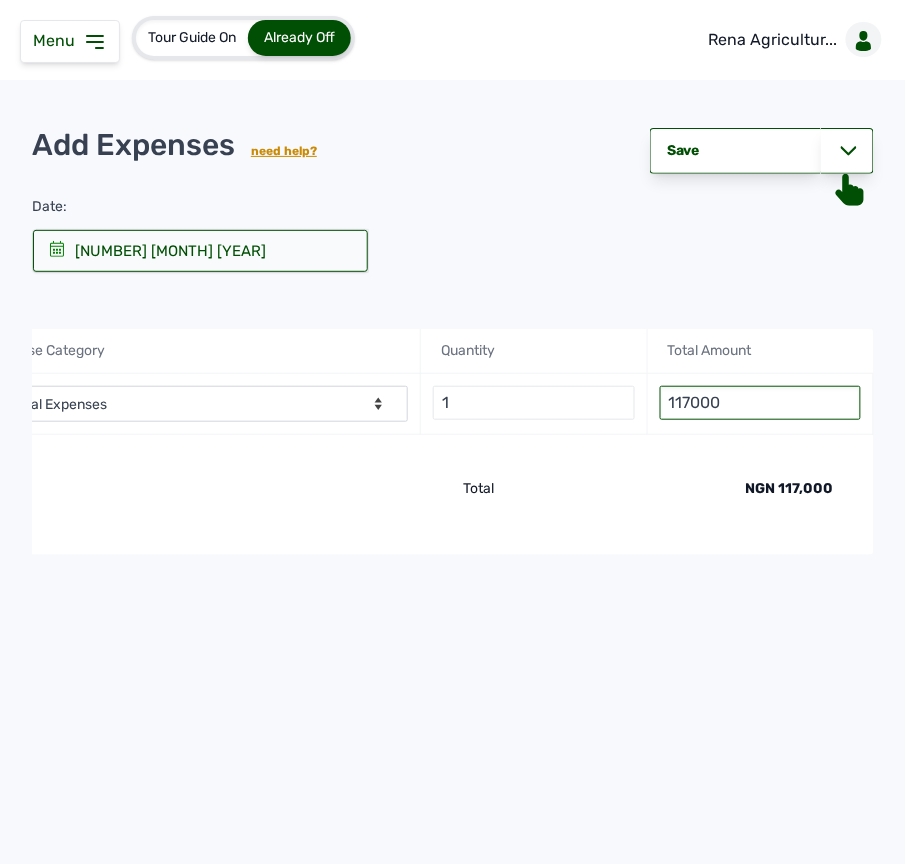 type on "117000" 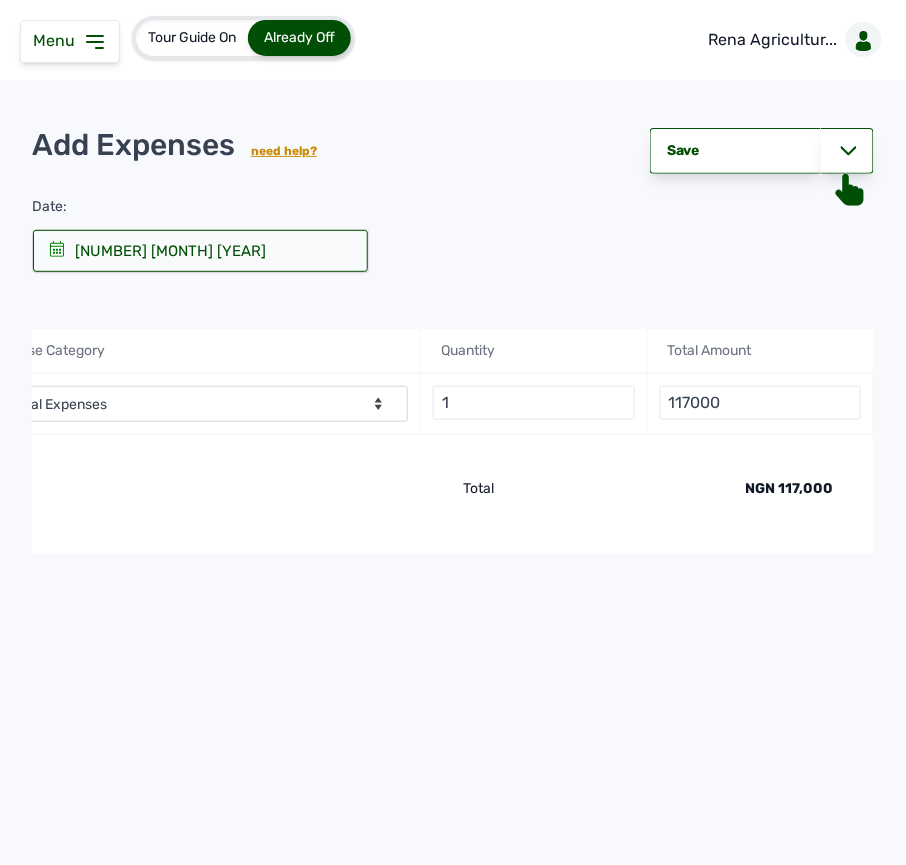 click on "+Add new item line Total NGN 117,000" 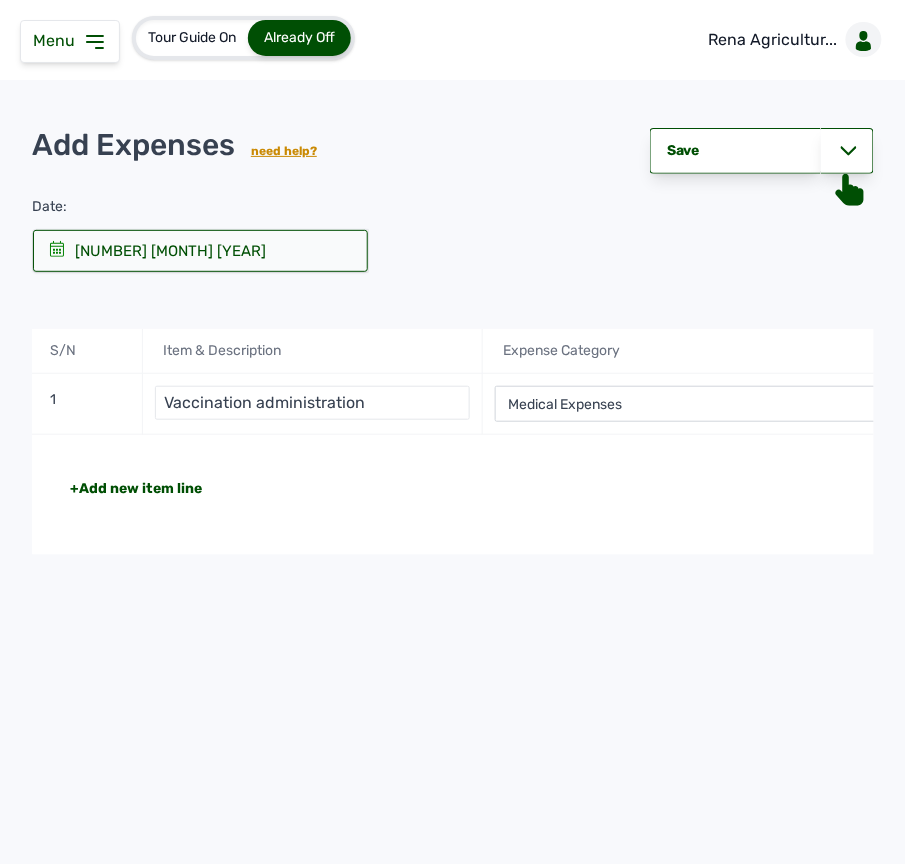 scroll, scrollTop: 0, scrollLeft: 0, axis: both 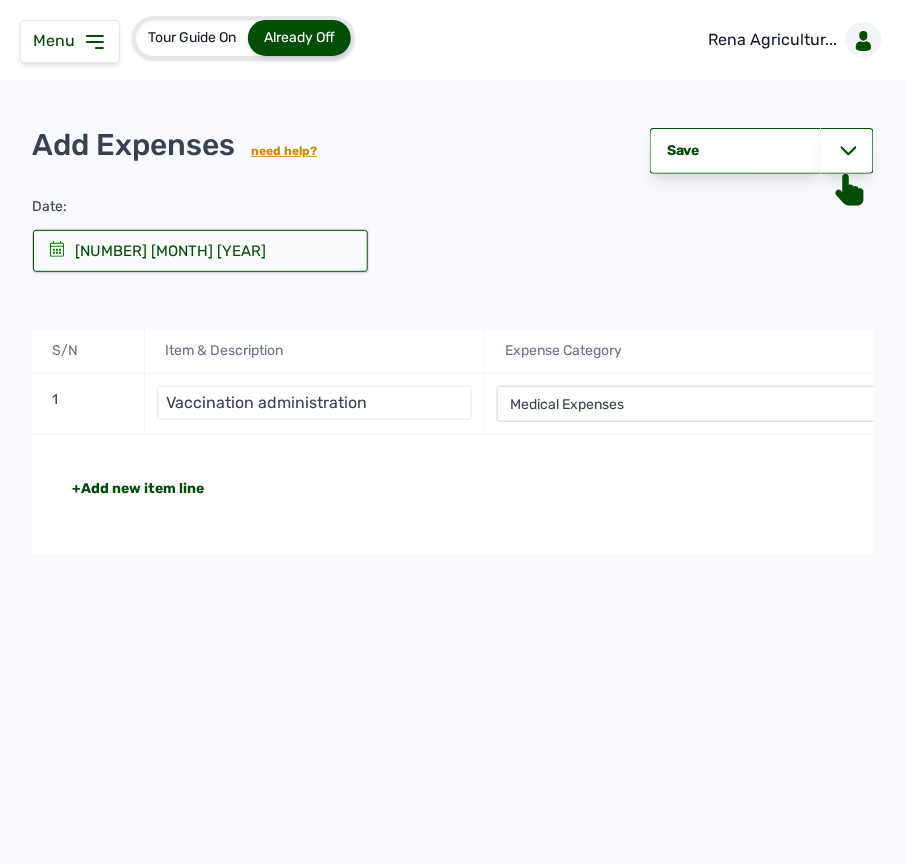click on "[DATE] [MONTH] [YEAR]" at bounding box center [200, 251] 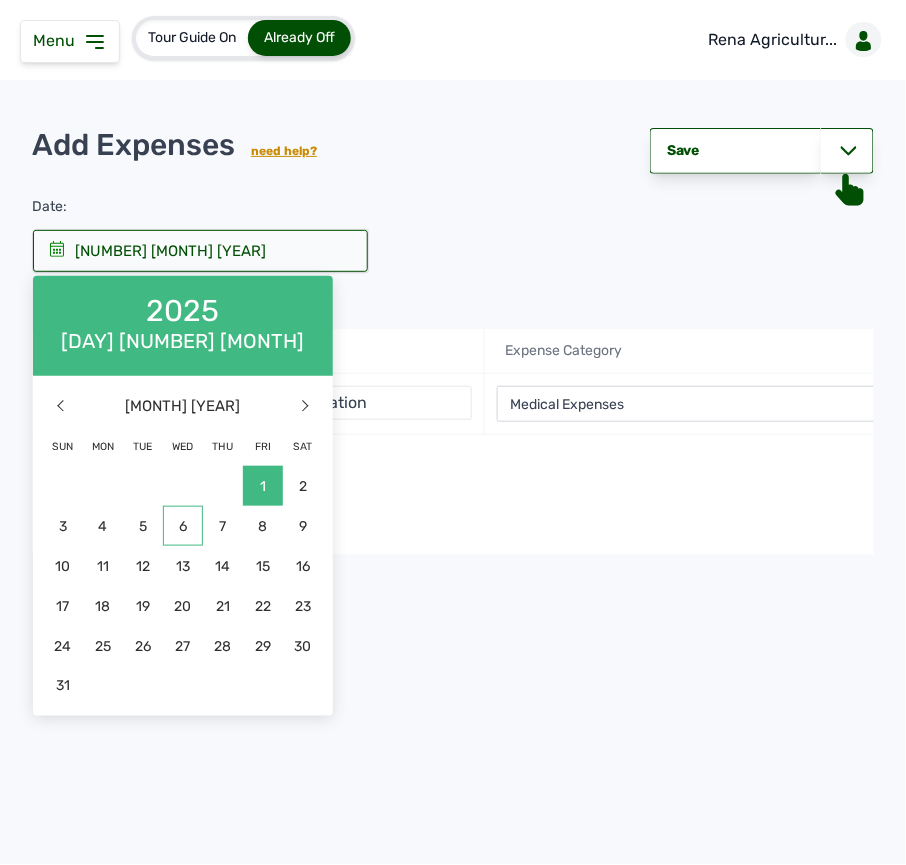 click on "6" 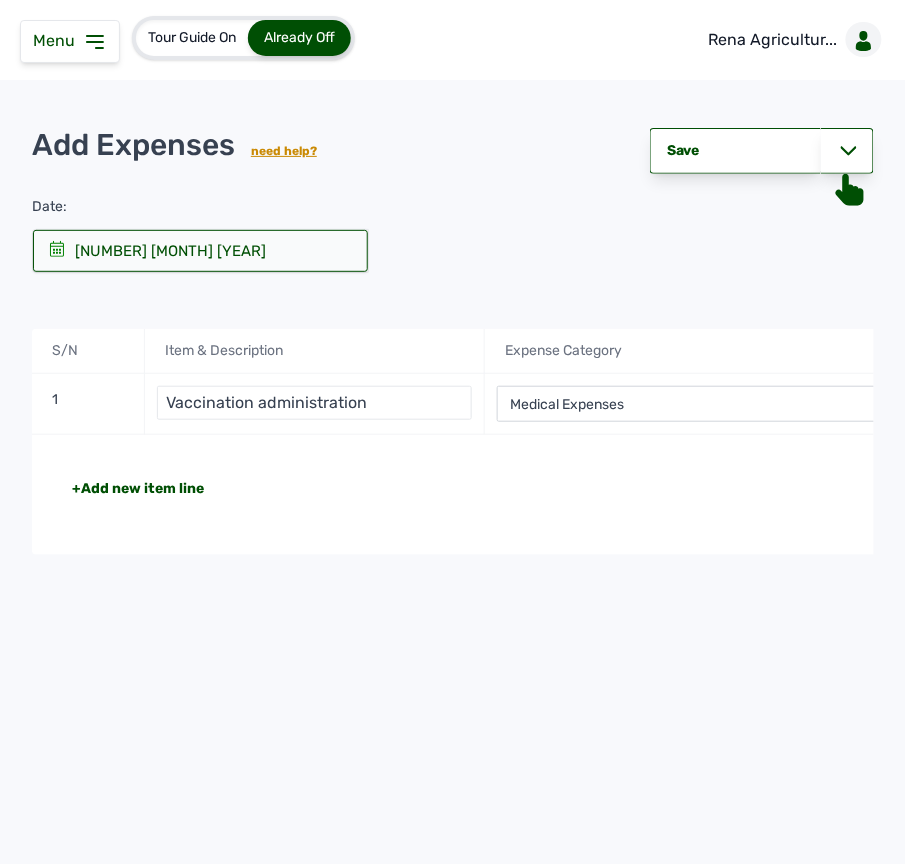 click on "+Add new item line" at bounding box center (138, 489) 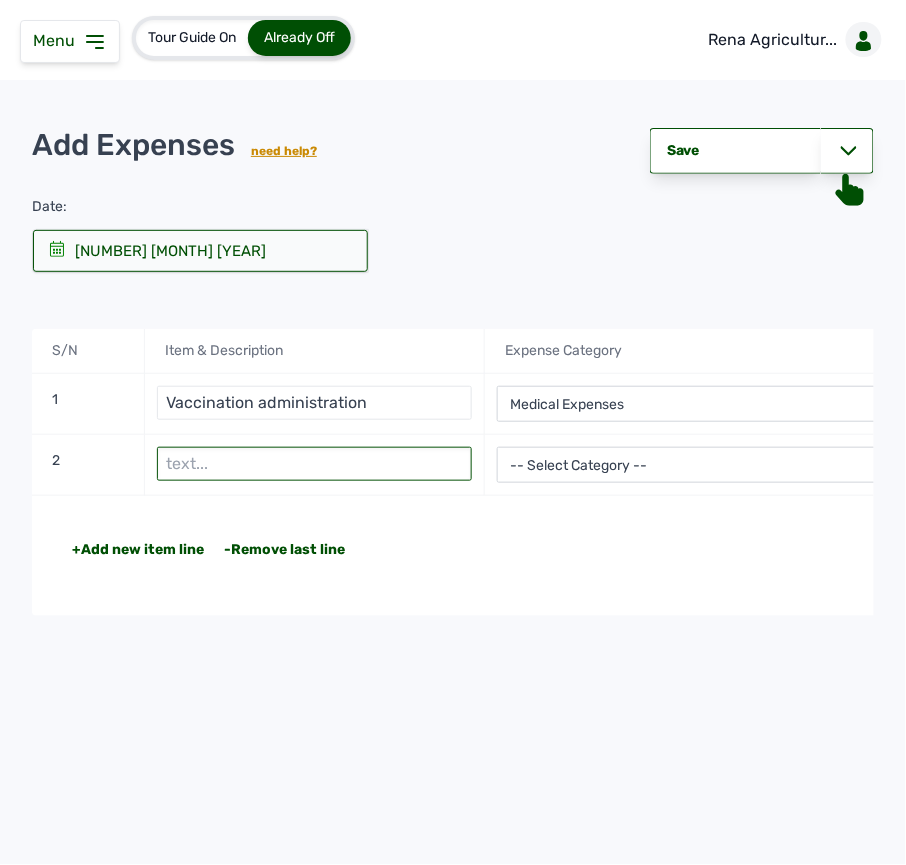 click at bounding box center [314, 464] 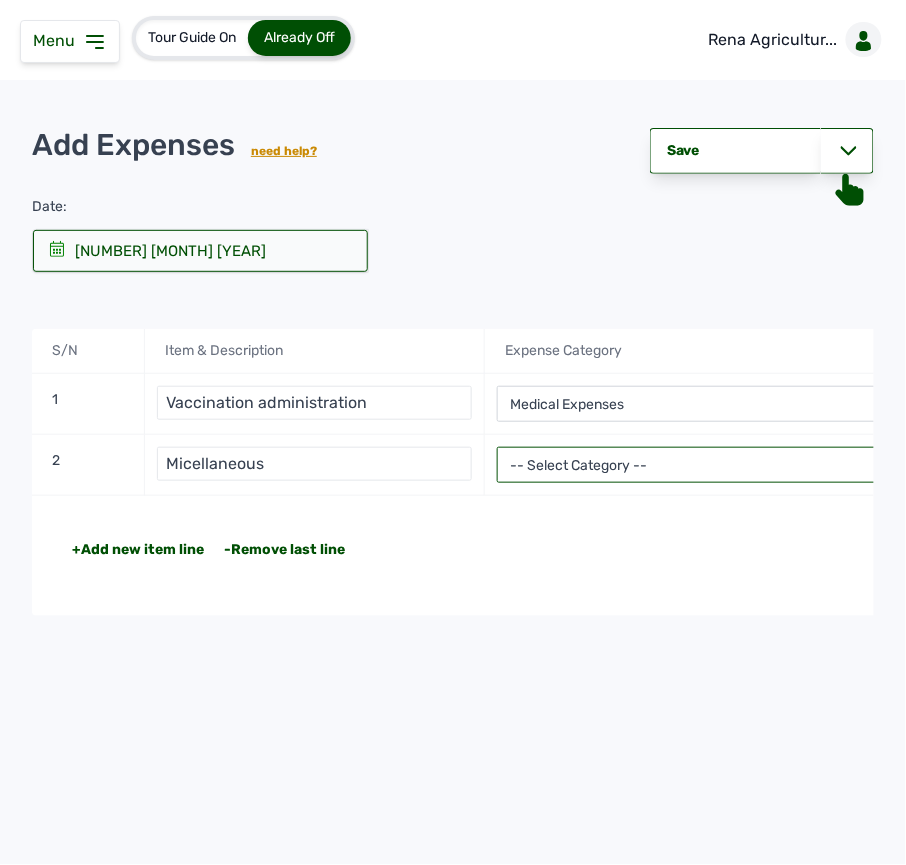 click on "-- Select Category -- Advertising Expenses Bank Charges Entertainment Expenses Insurance Expenses Legal Expenses Medical Expenses Office Equipments & Supplies Property Tax Rental Cost Repair & Maintenance Expenses Research Expenses Staff Salary Telephone Expenses Transportation Expenses Travelling Expenses Utility Expenses Others" at bounding box center (711, 465) 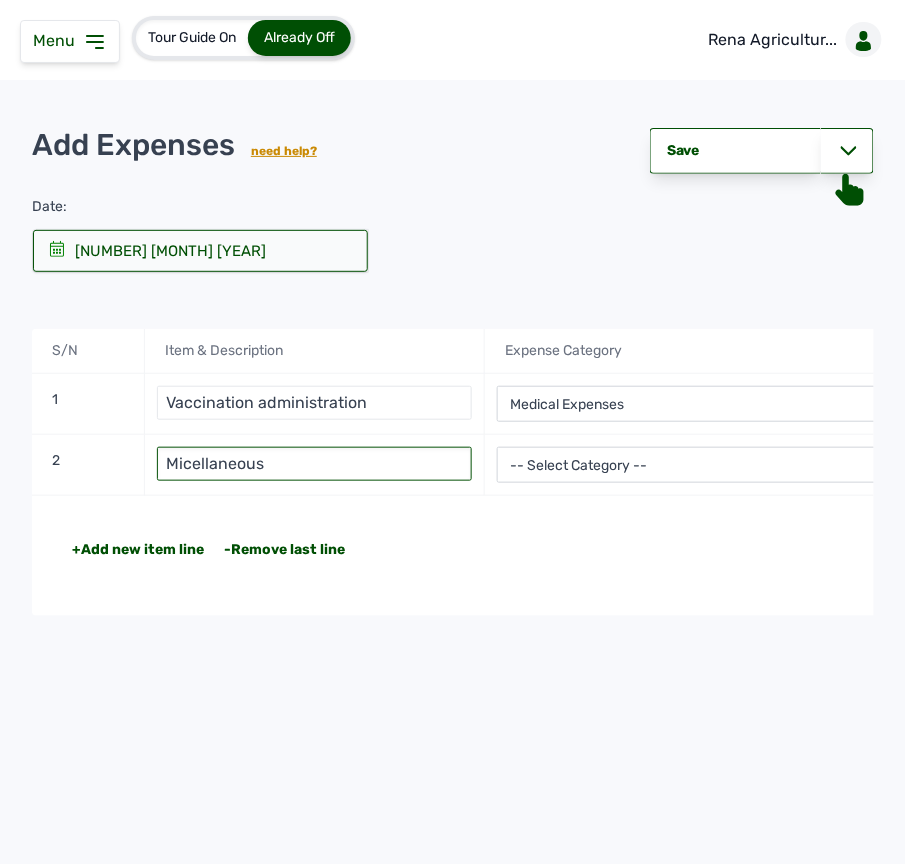 click on "Micellaneous" at bounding box center (314, 464) 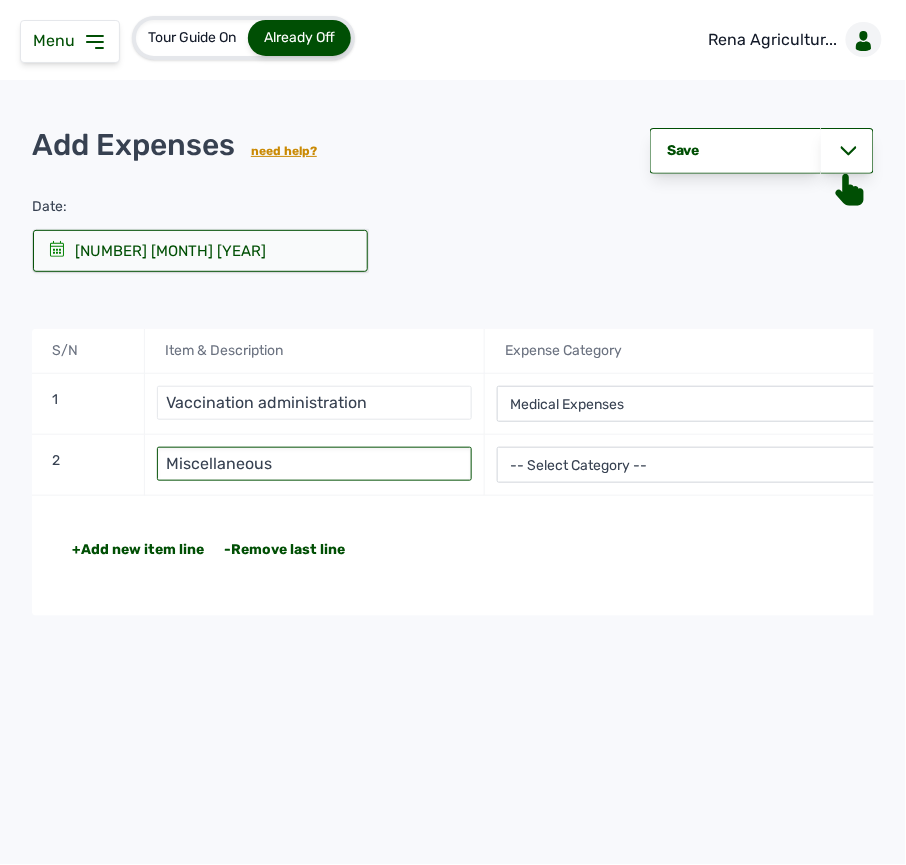 type on "Miscellaneous" 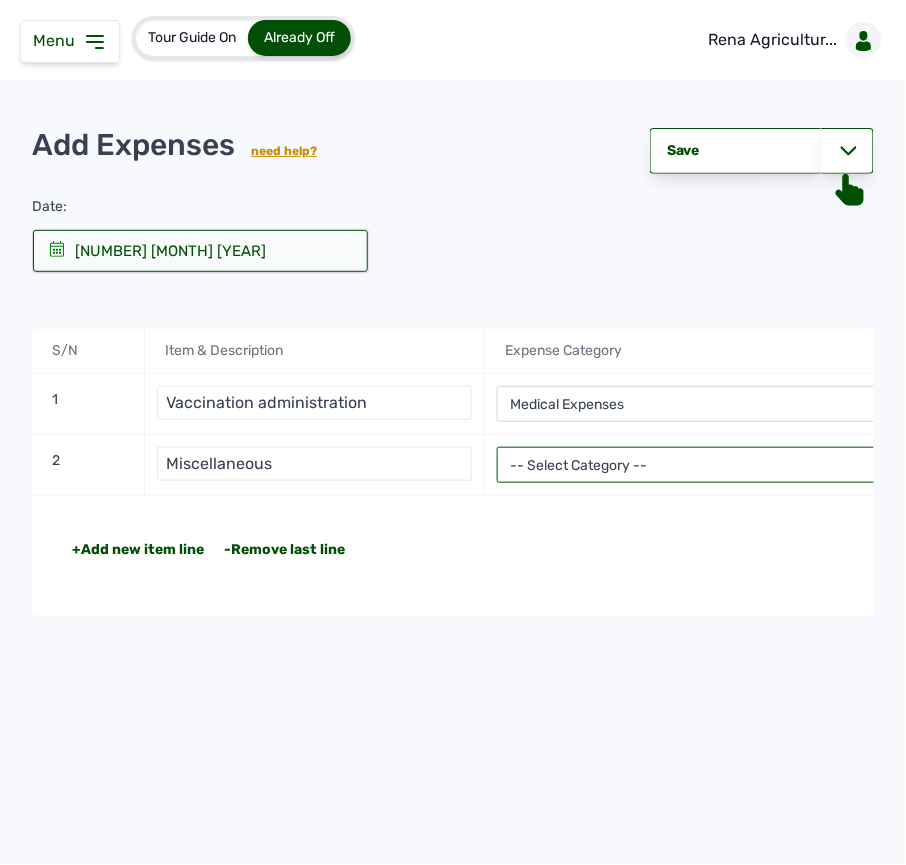 click on "-- Select Category -- Advertising Expenses Bank Charges Entertainment Expenses Insurance Expenses Legal Expenses Medical Expenses Office Equipments & Supplies Property Tax Rental Cost Repair & Maintenance Expenses Research Expenses Staff Salary Telephone Expenses Transportation Expenses Travelling Expenses Utility Expenses Others" at bounding box center [711, 465] 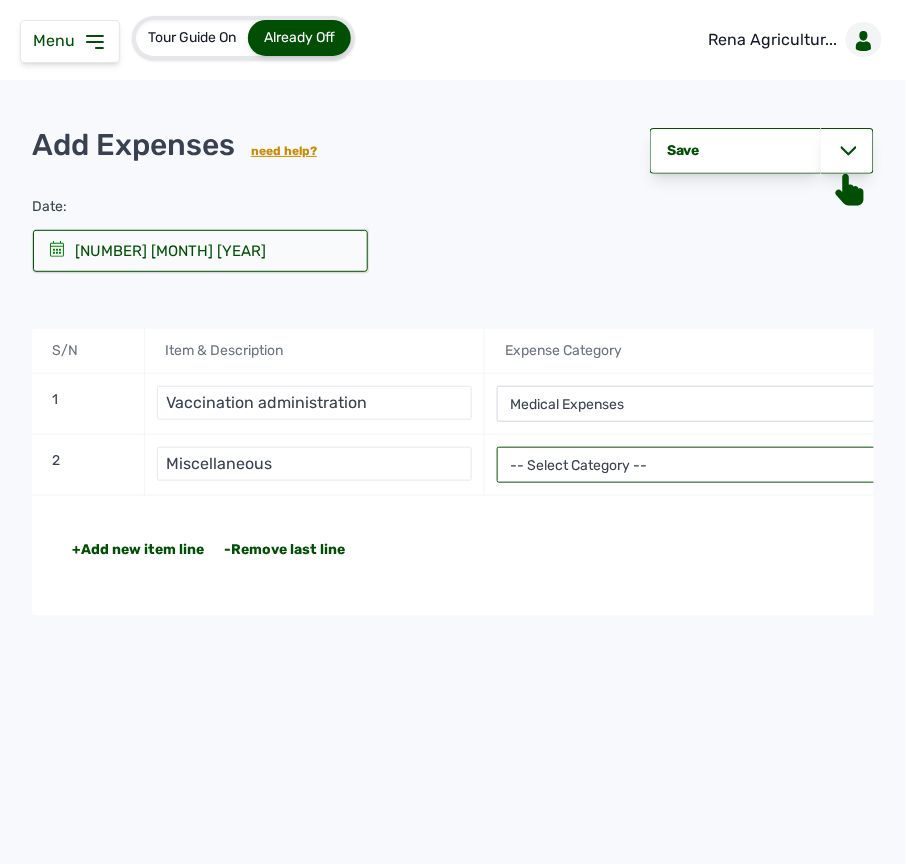 select on "Others" 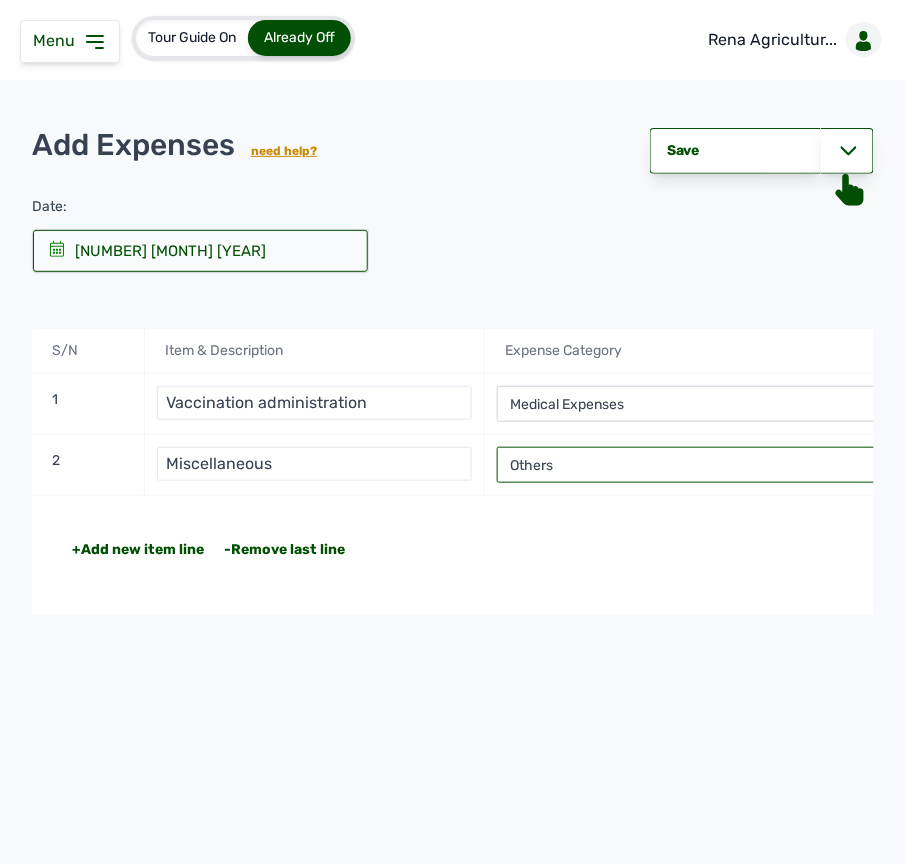 click on "-- Select Category -- Advertising Expenses Bank Charges Entertainment Expenses Insurance Expenses Legal Expenses Medical Expenses Office Equipments & Supplies Property Tax Rental Cost Repair & Maintenance Expenses Research Expenses Staff Salary Telephone Expenses Transportation Expenses Travelling Expenses Utility Expenses Others" at bounding box center [711, 465] 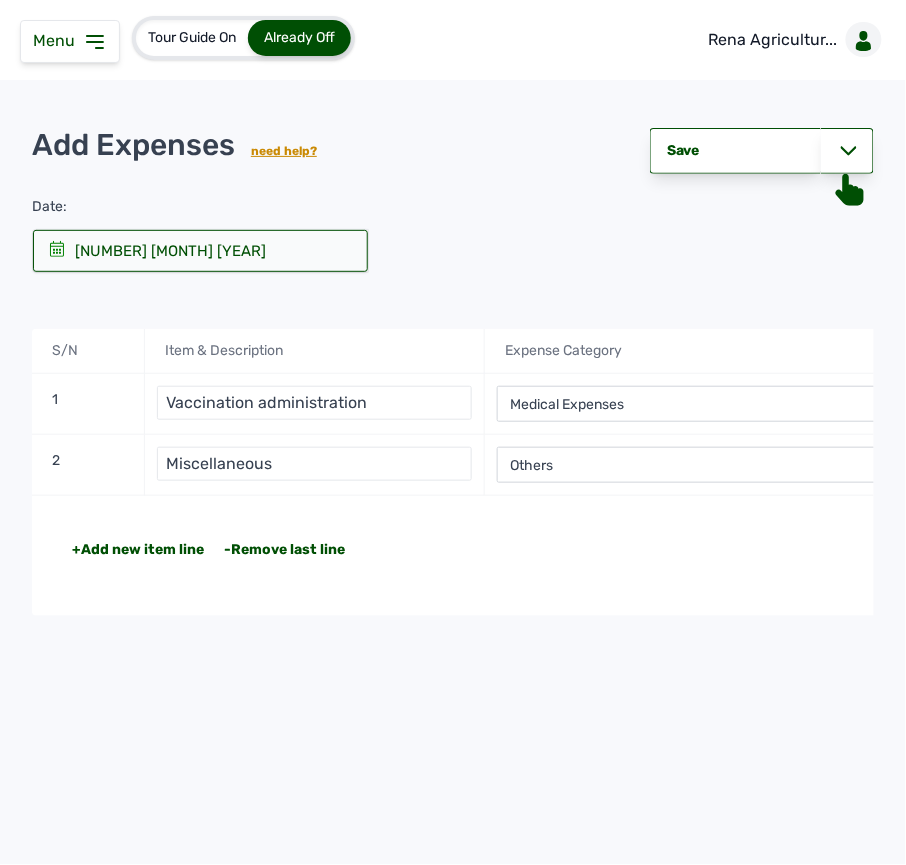 click on "+Add new item line -Remove last line Total NGN 117,000" 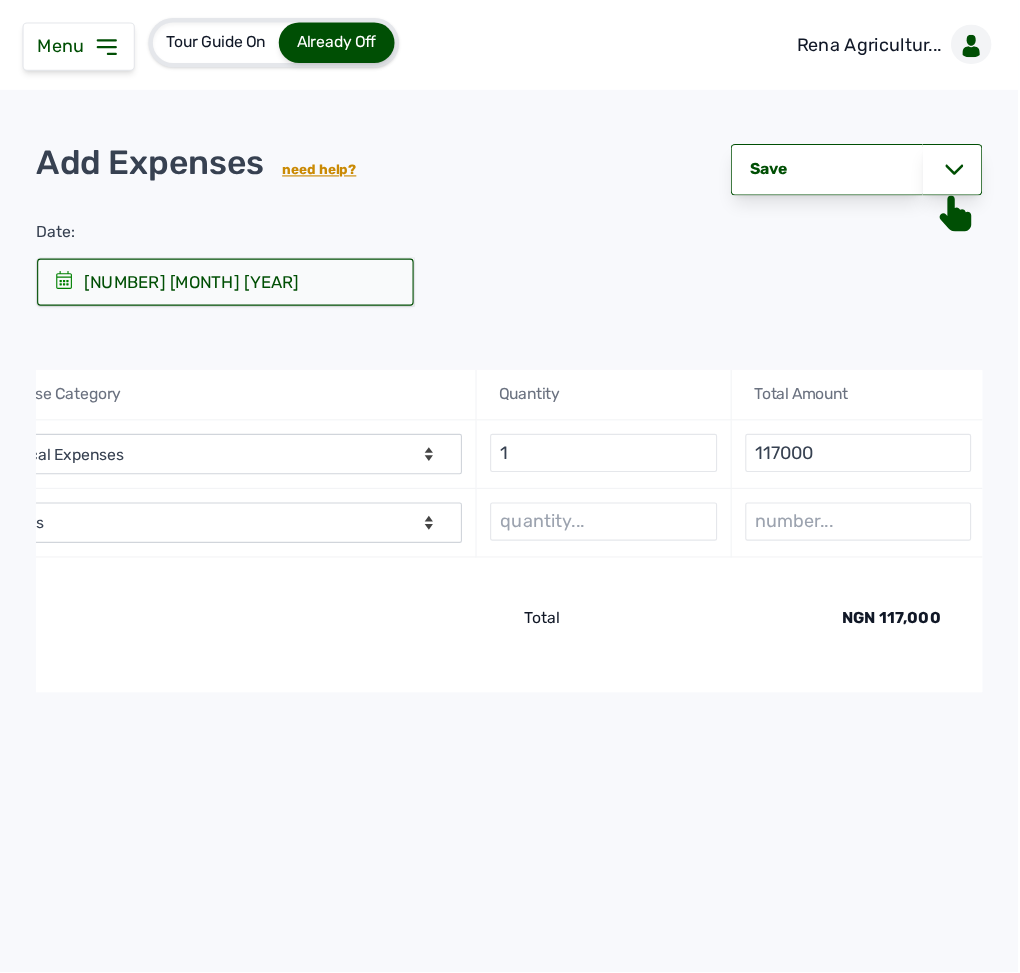 scroll, scrollTop: 0, scrollLeft: 517, axis: horizontal 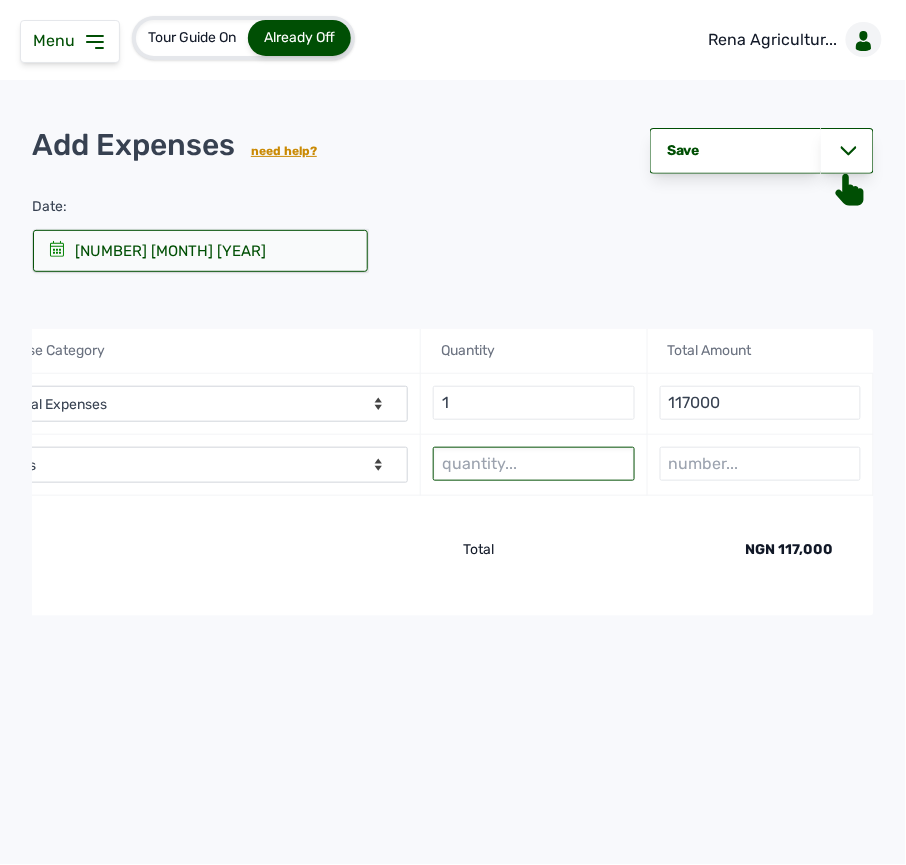 click at bounding box center [534, 464] 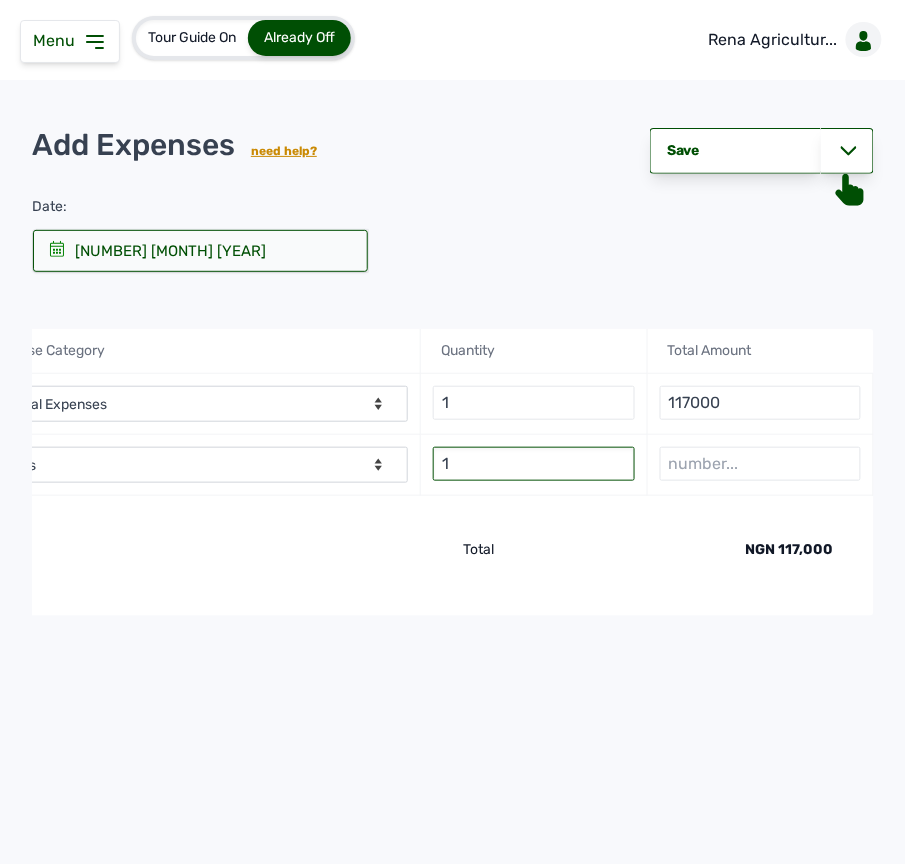 type on "1" 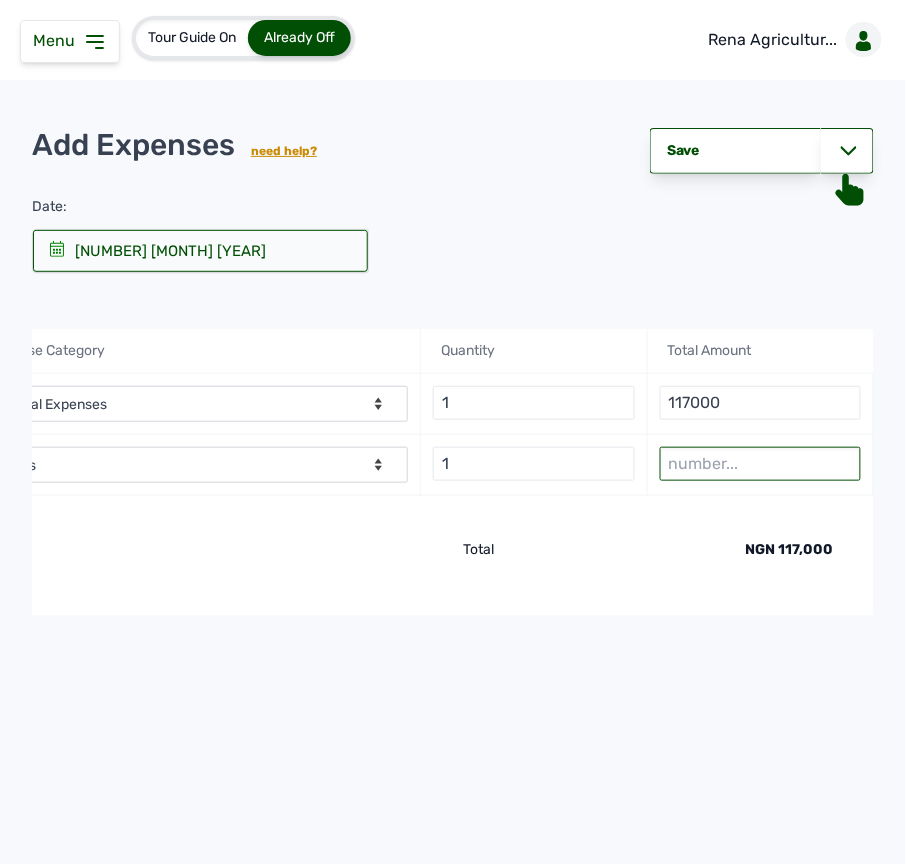 click at bounding box center (761, 464) 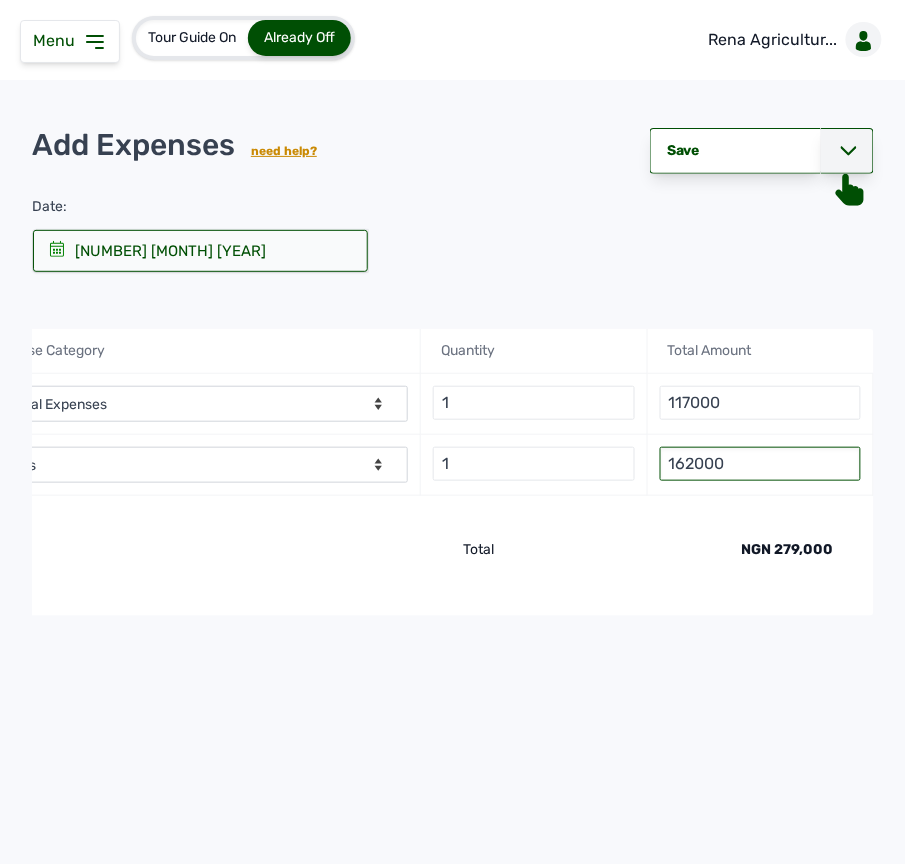 type on "162000" 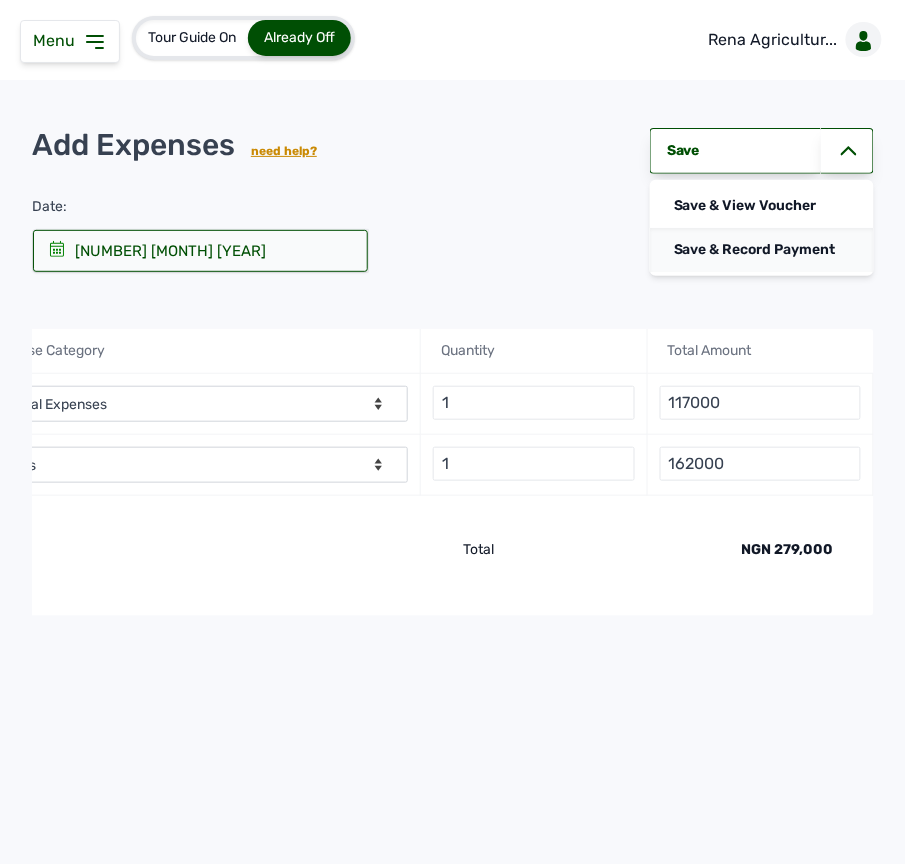 click on "Save & Record Payment" at bounding box center (762, 250) 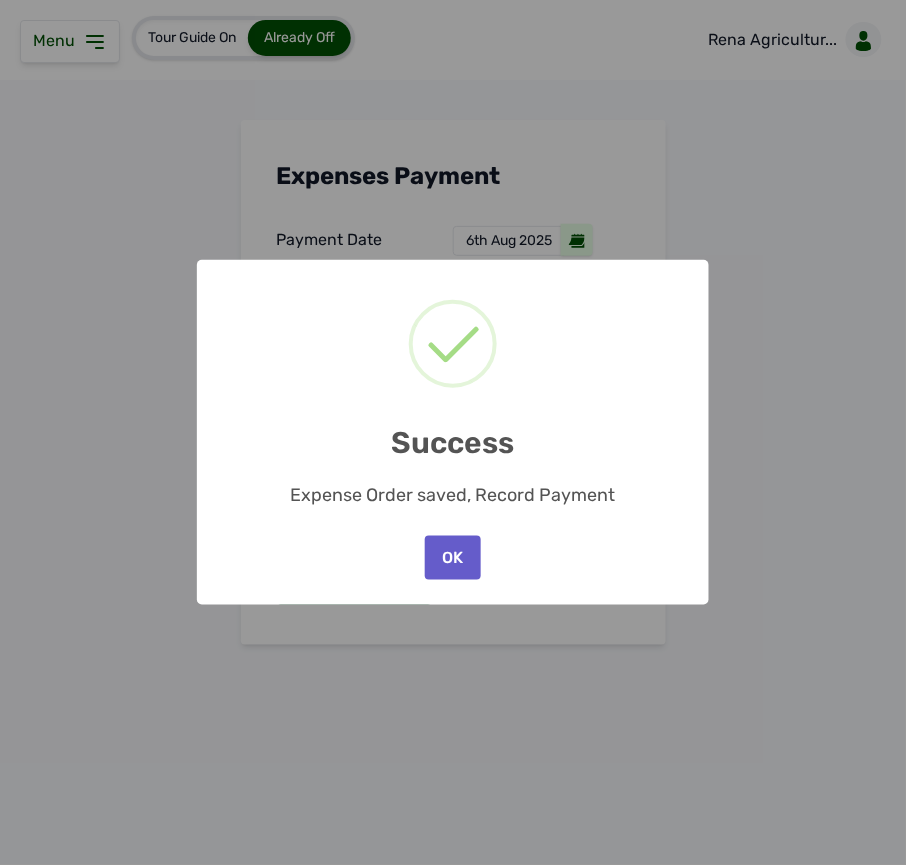 click on "OK" at bounding box center [453, 558] 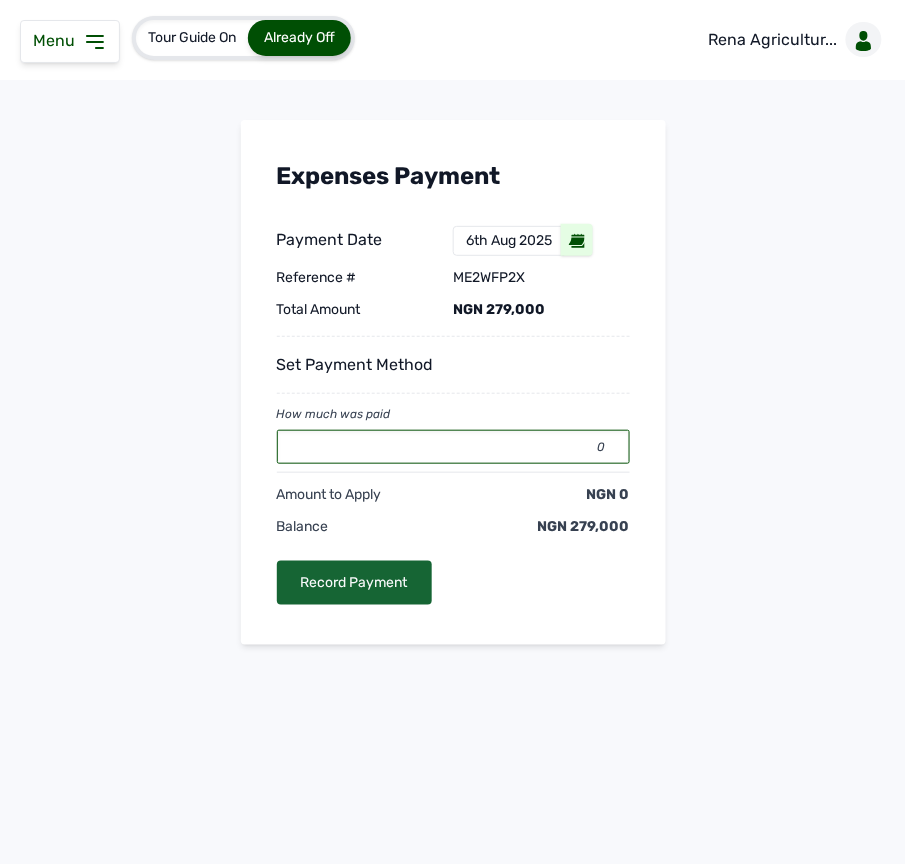 click on "0" at bounding box center [453, 447] 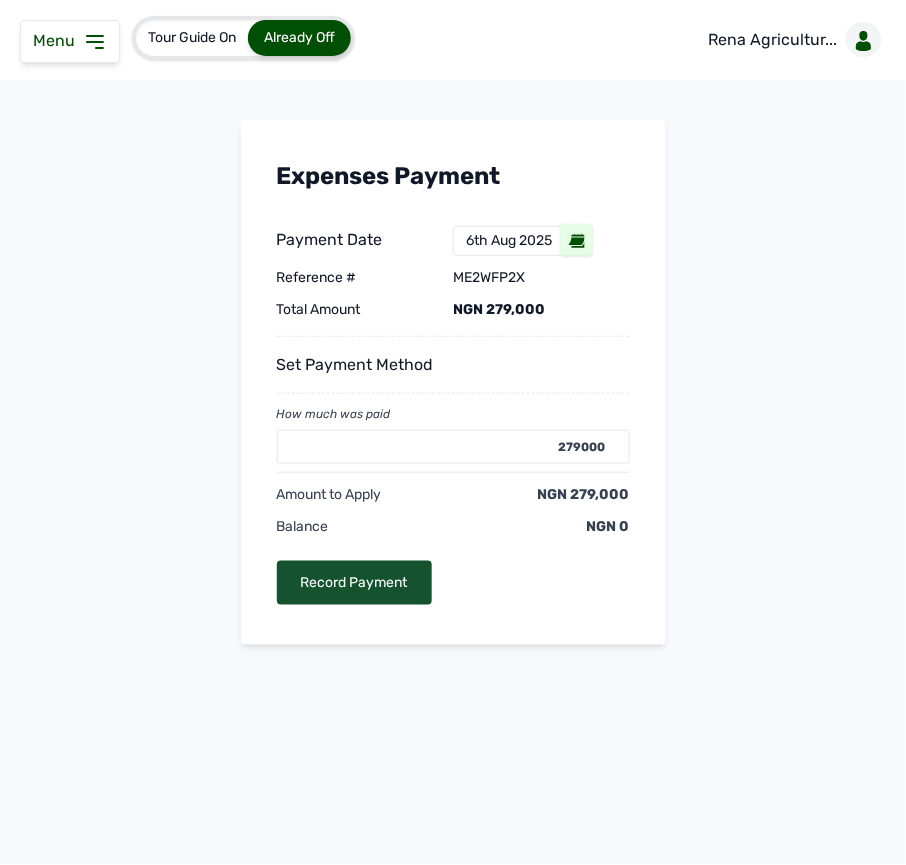 click on "Record Payment" at bounding box center (354, 583) 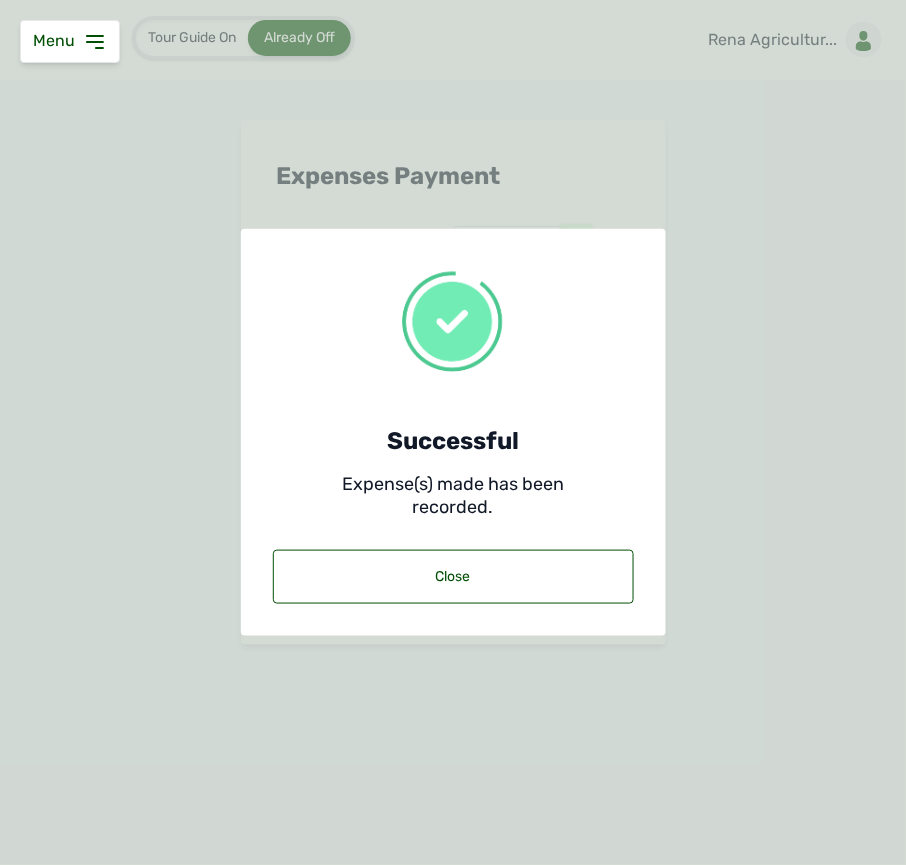 click 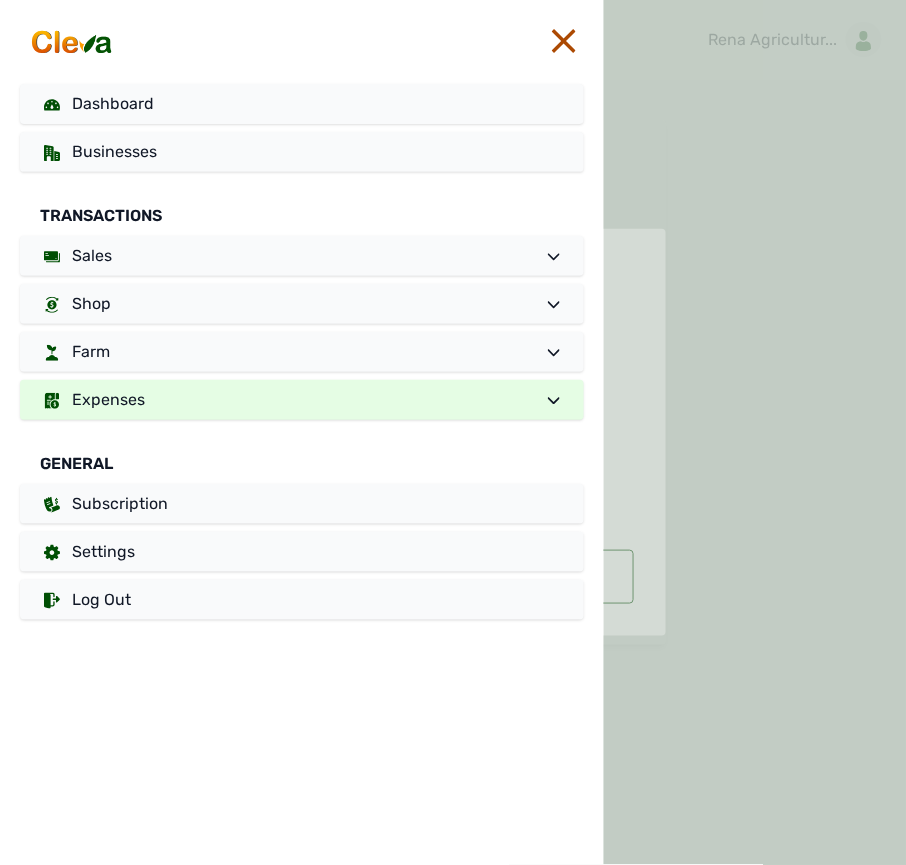 click at bounding box center (755, 432) 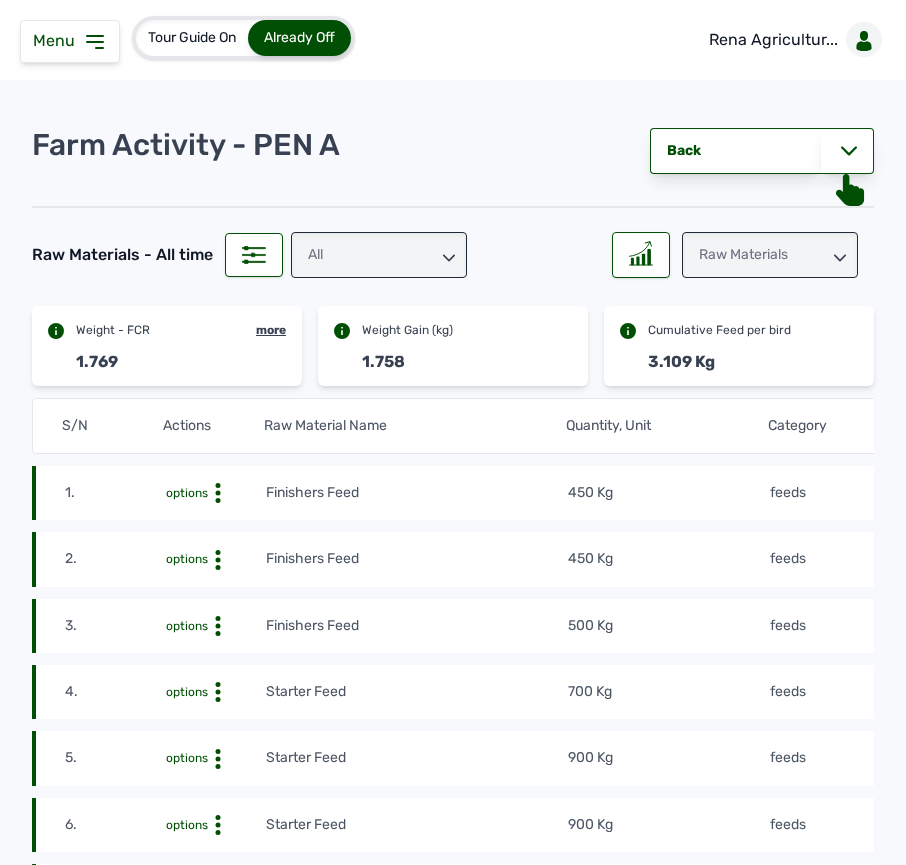 scroll, scrollTop: 0, scrollLeft: 0, axis: both 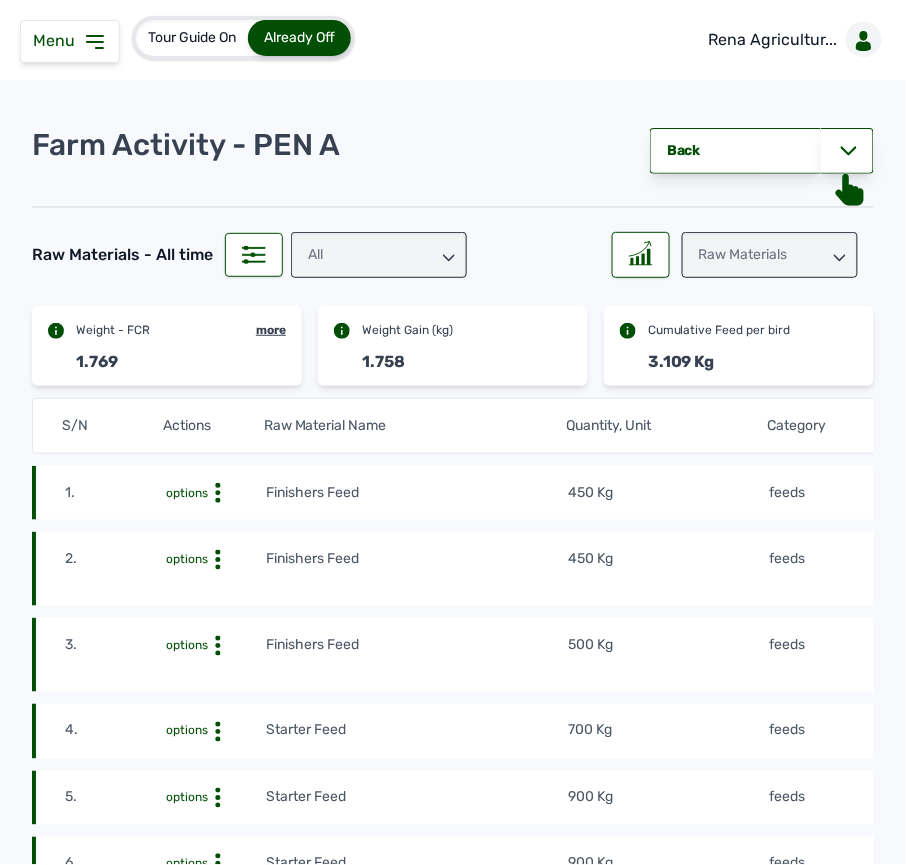 click 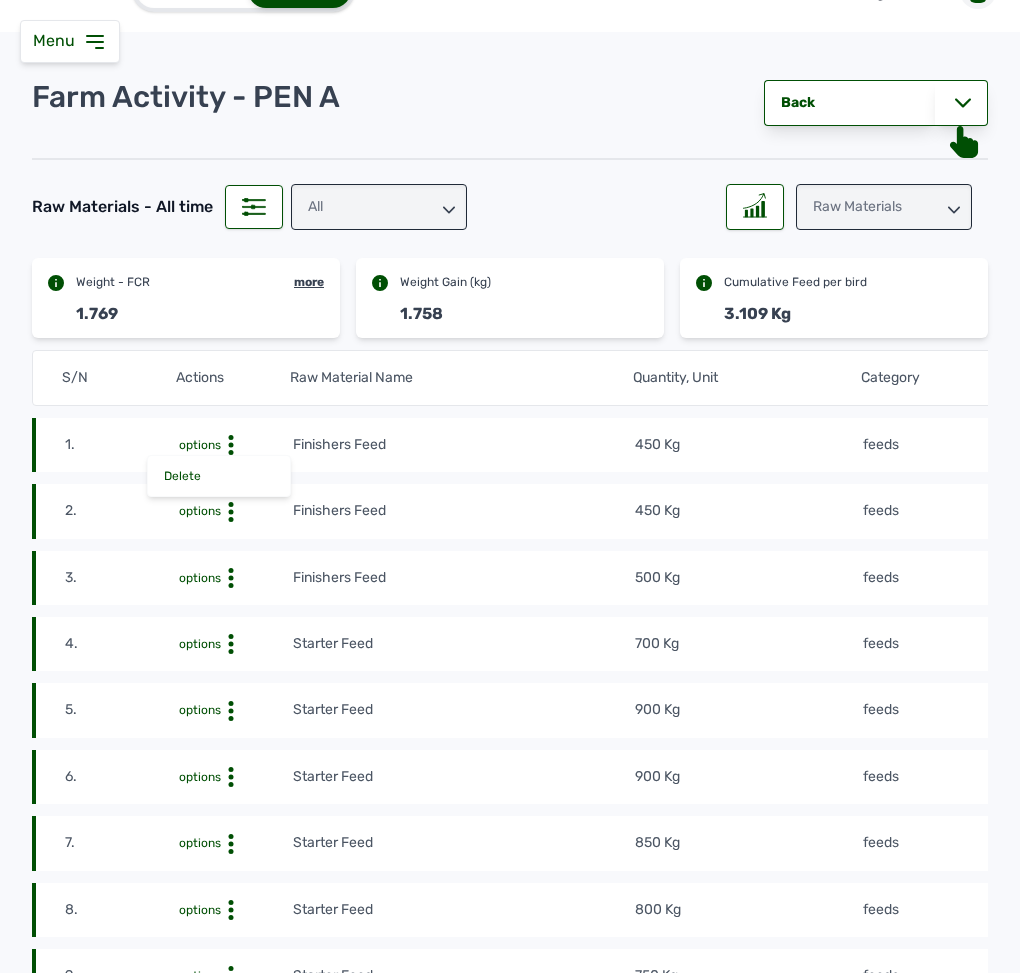 scroll, scrollTop: 0, scrollLeft: 0, axis: both 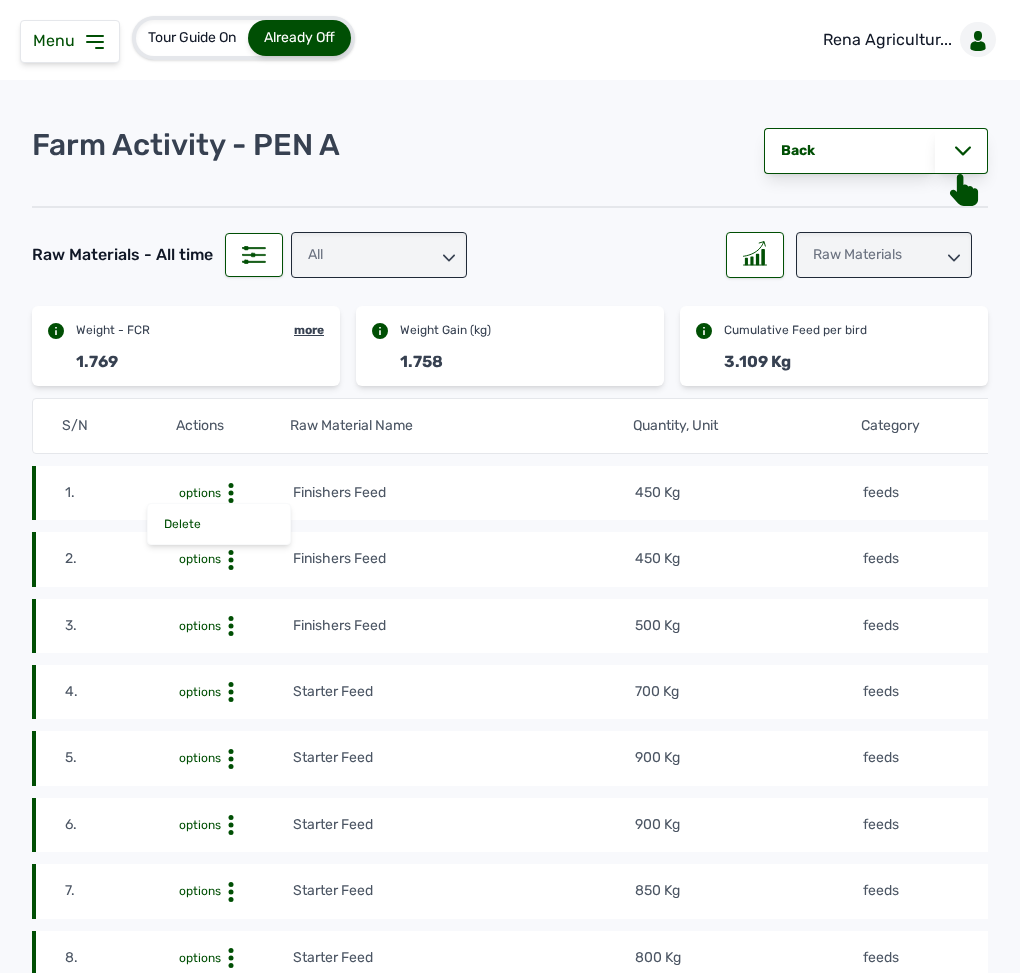 click on "[NUMBER] options Starter Feed [NUMBER] Kg feeds [DAY] [MONTH] [YEAR]   at [TIME] [ALPHANUMERIC]" 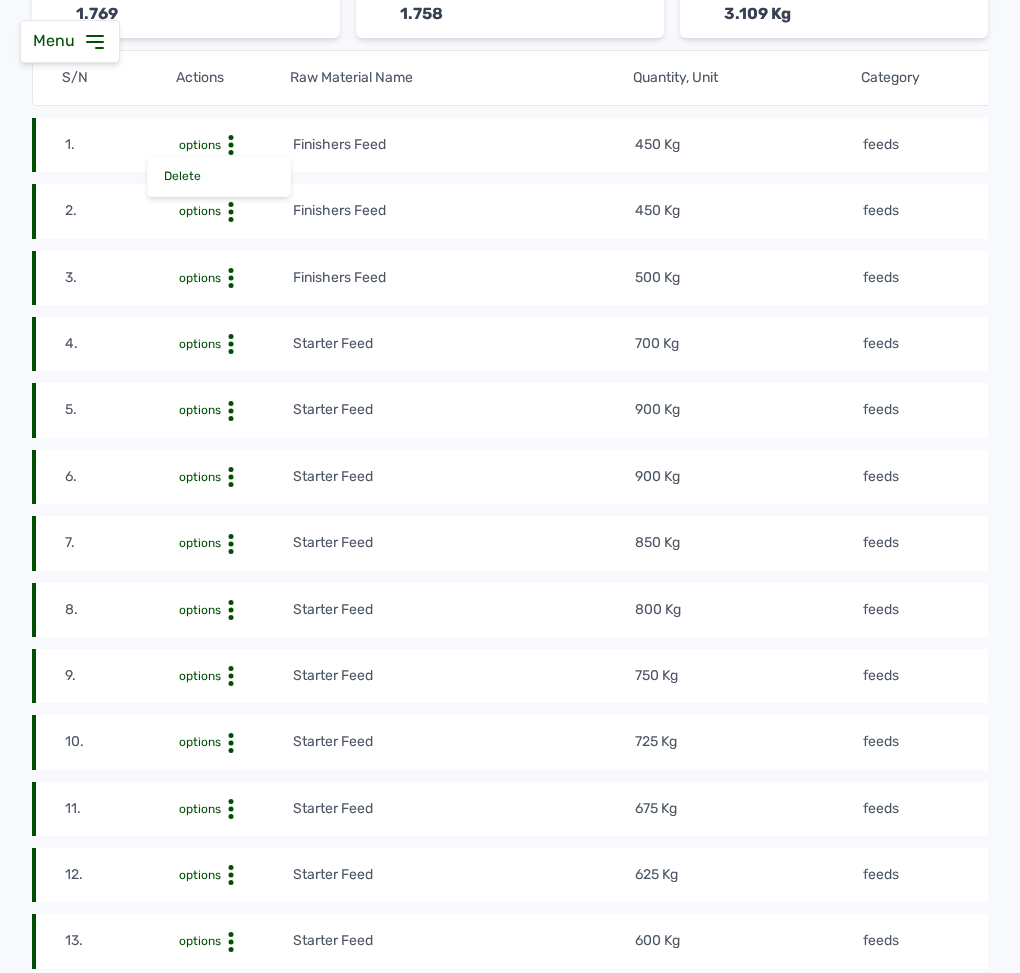 scroll, scrollTop: 0, scrollLeft: 0, axis: both 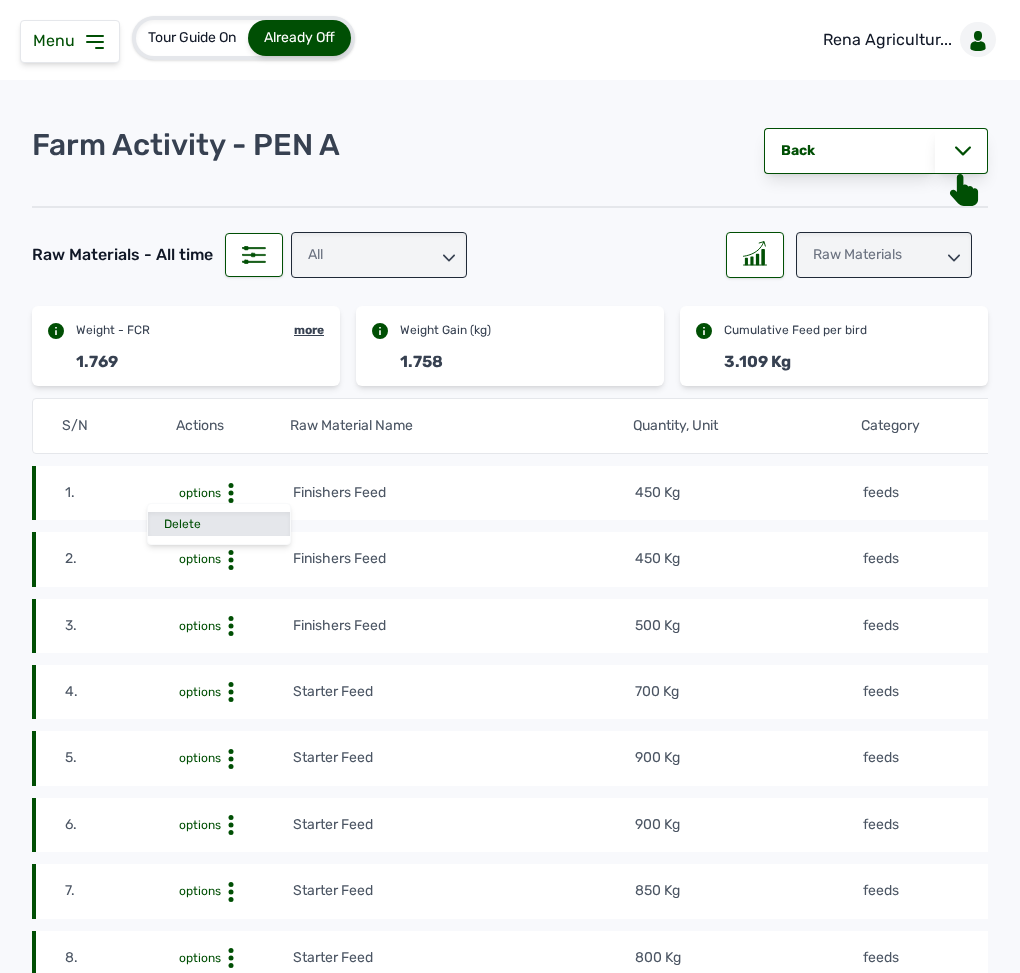 click on "Delete" at bounding box center [219, 524] 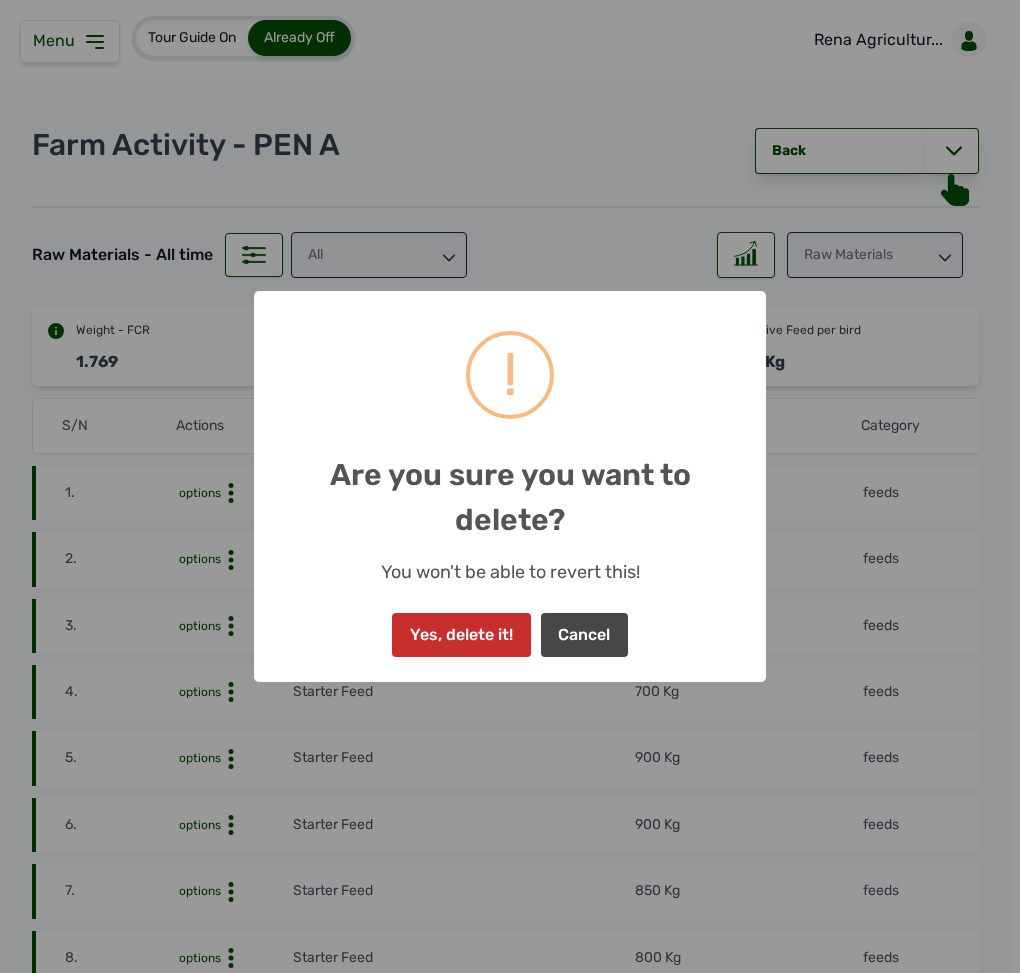 click on "Yes, delete it!" at bounding box center (461, 635) 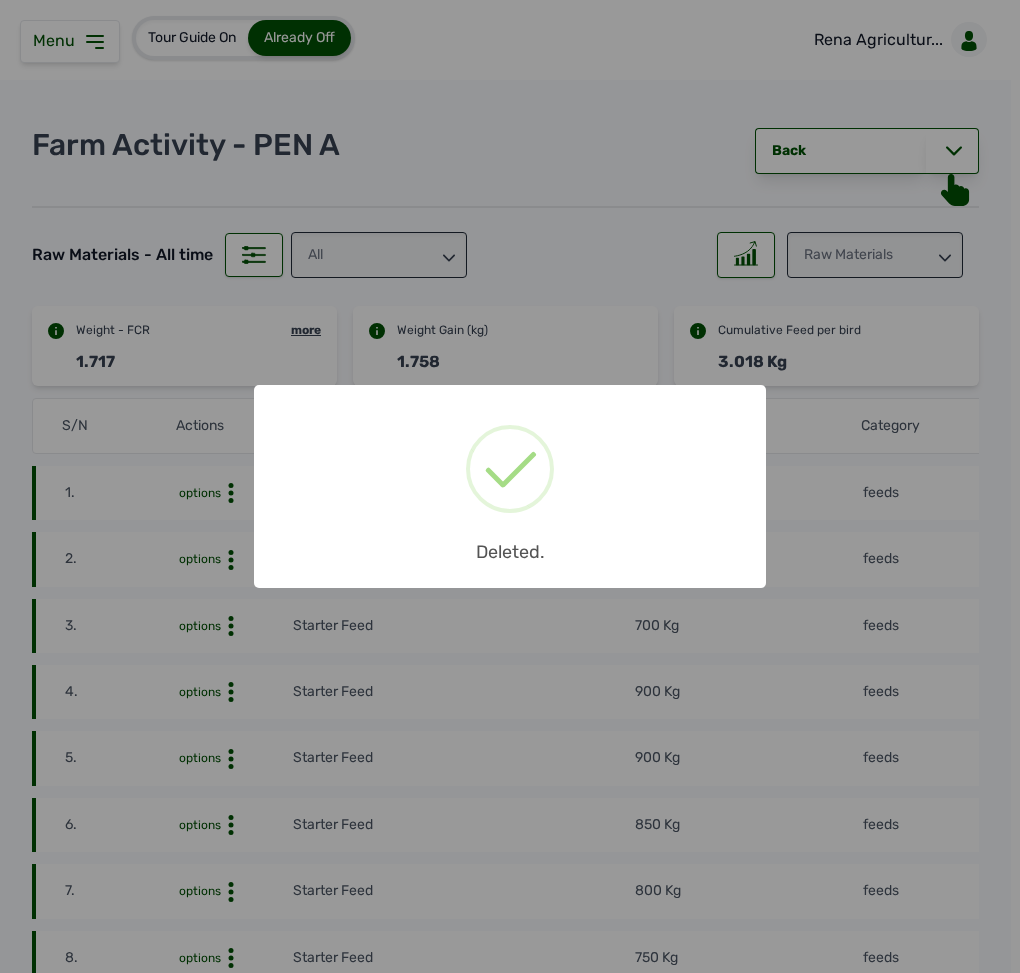 click on "×
Deleted. OK No Cancel" at bounding box center (510, 486) 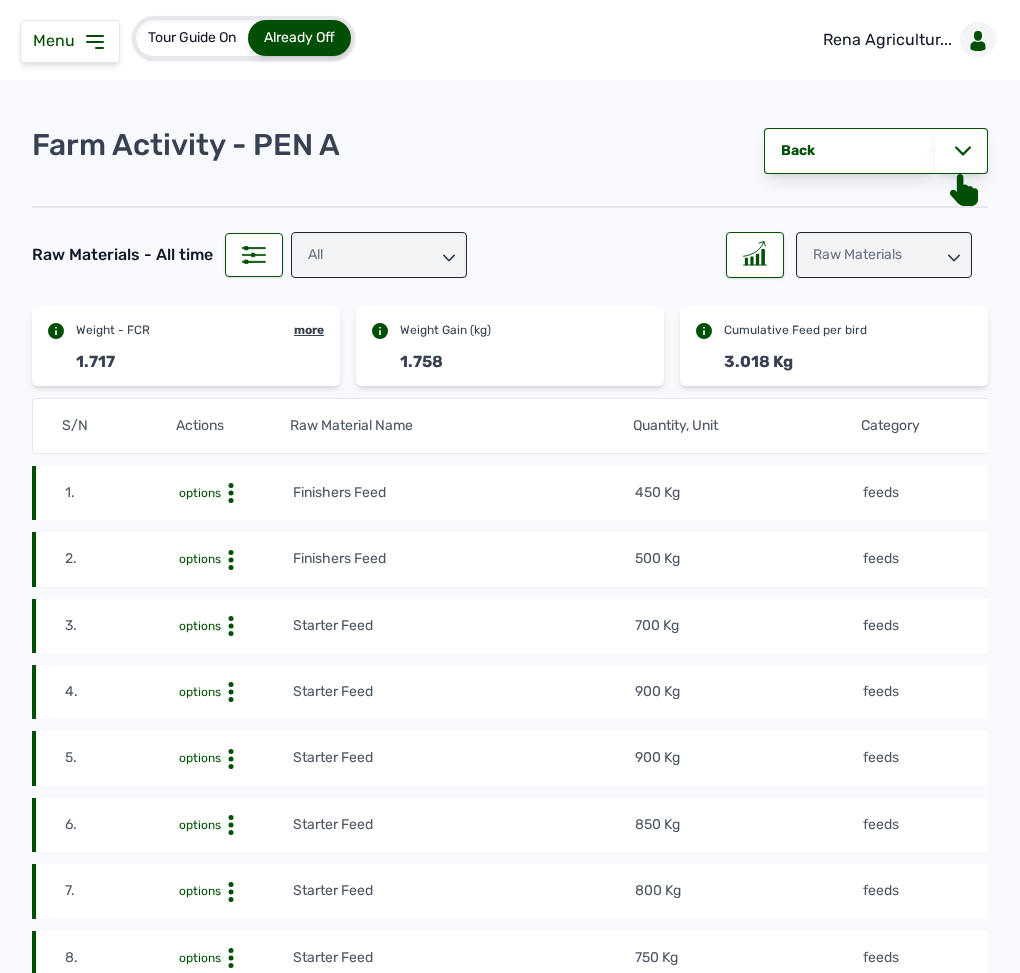 click 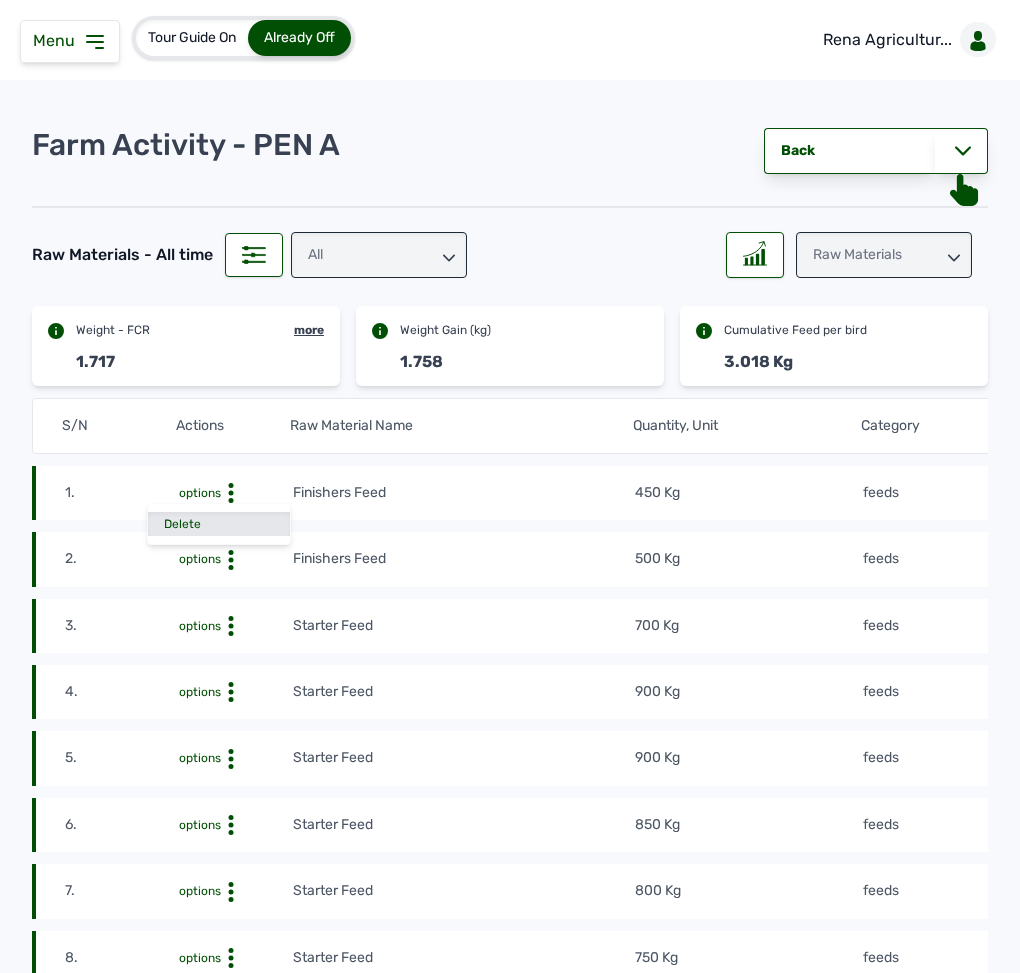 click on "Delete" at bounding box center (219, 524) 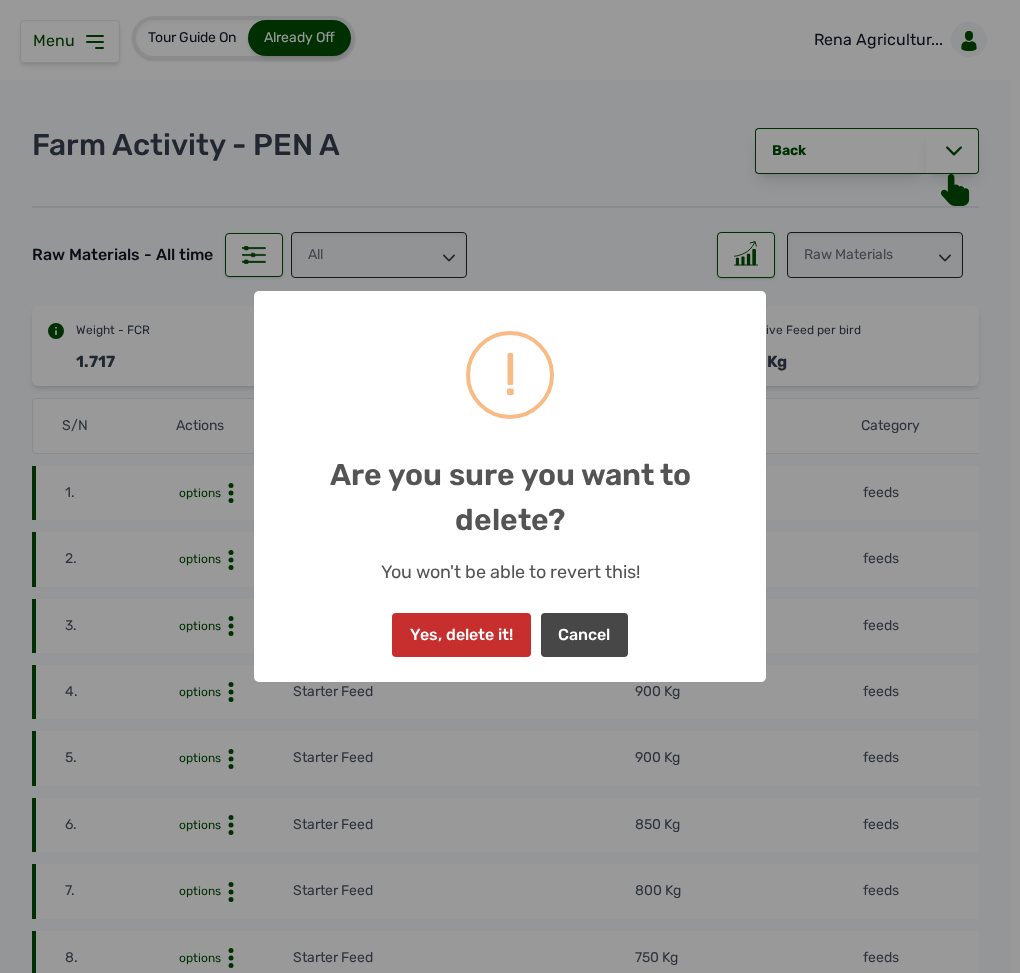 click on "Yes, delete it!" at bounding box center [461, 635] 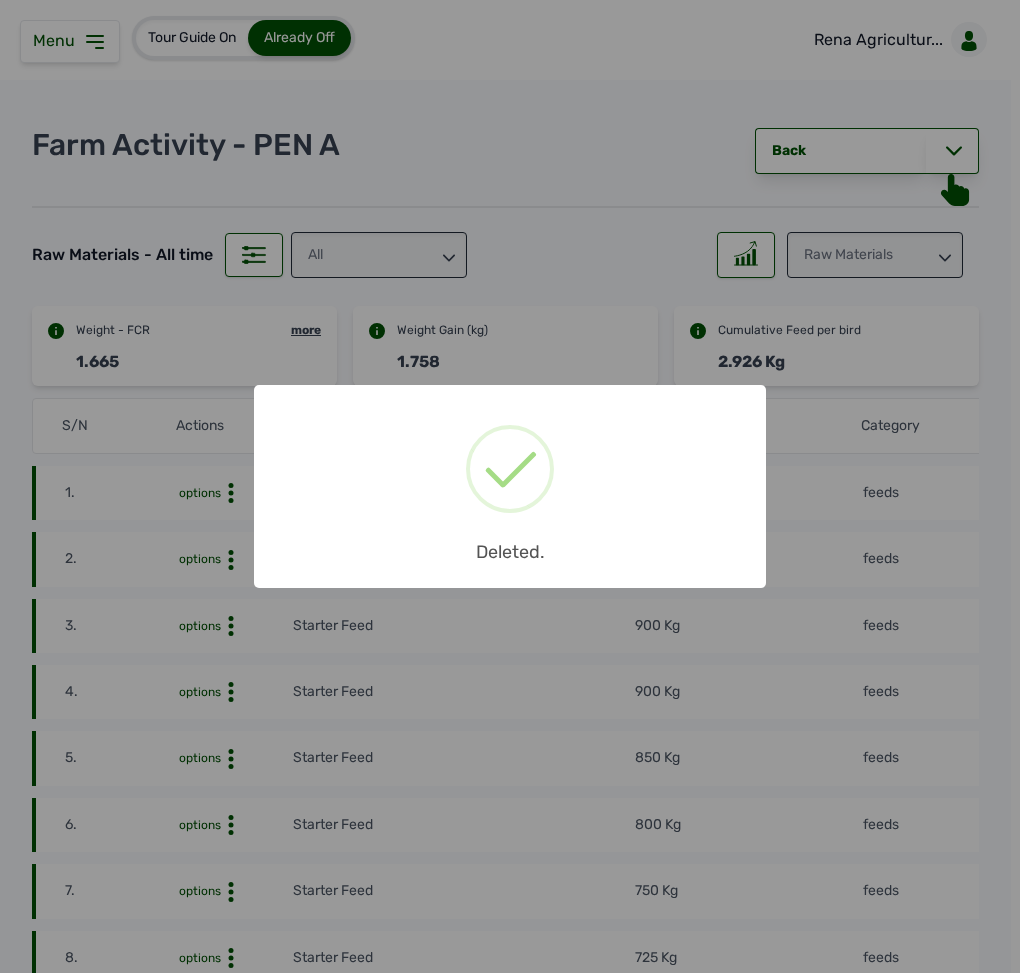 click on "×
Deleted. OK No Cancel" at bounding box center [510, 486] 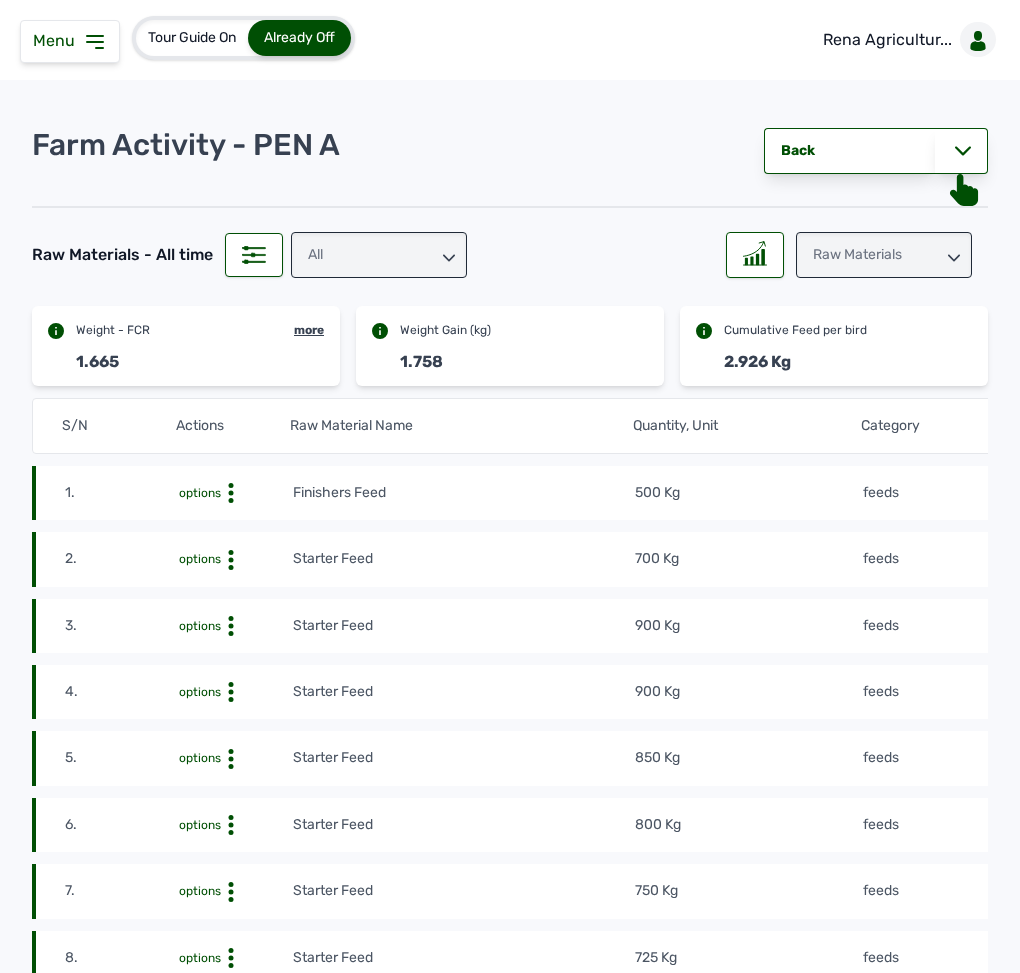 click 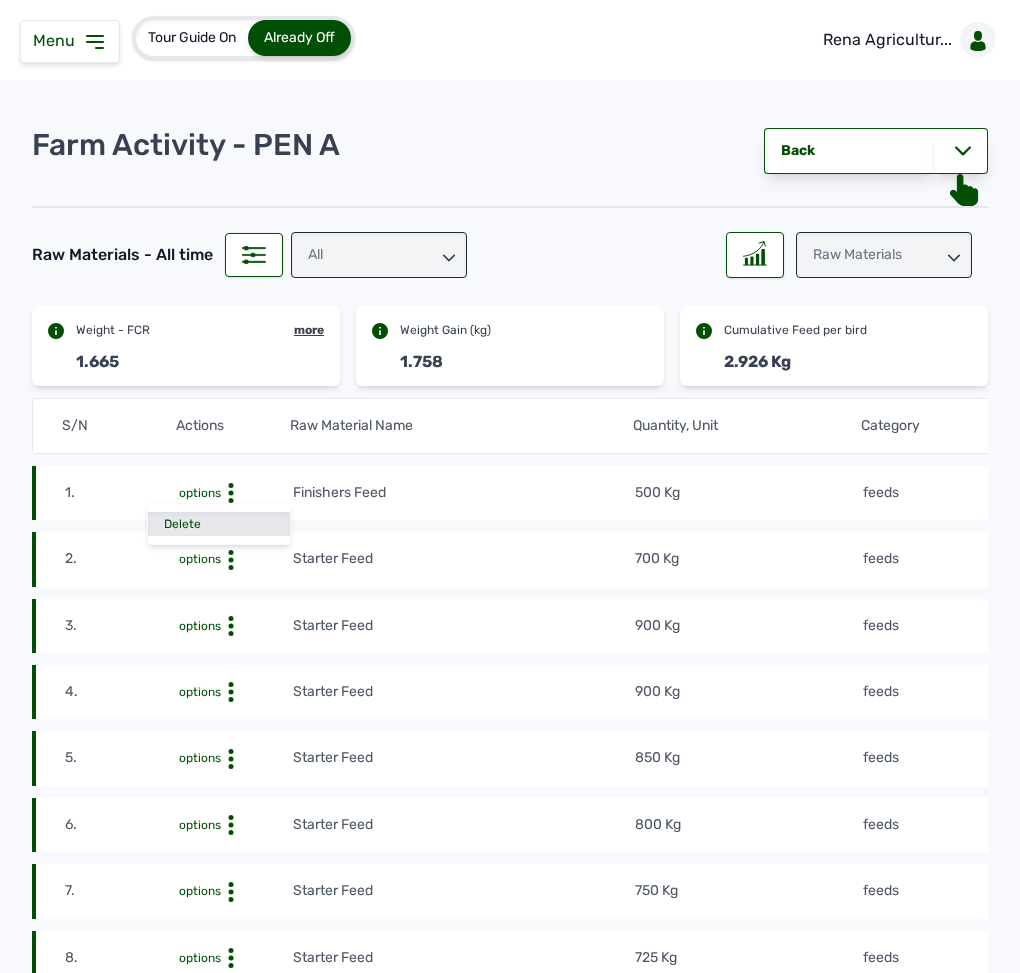 click on "Delete" at bounding box center (219, 524) 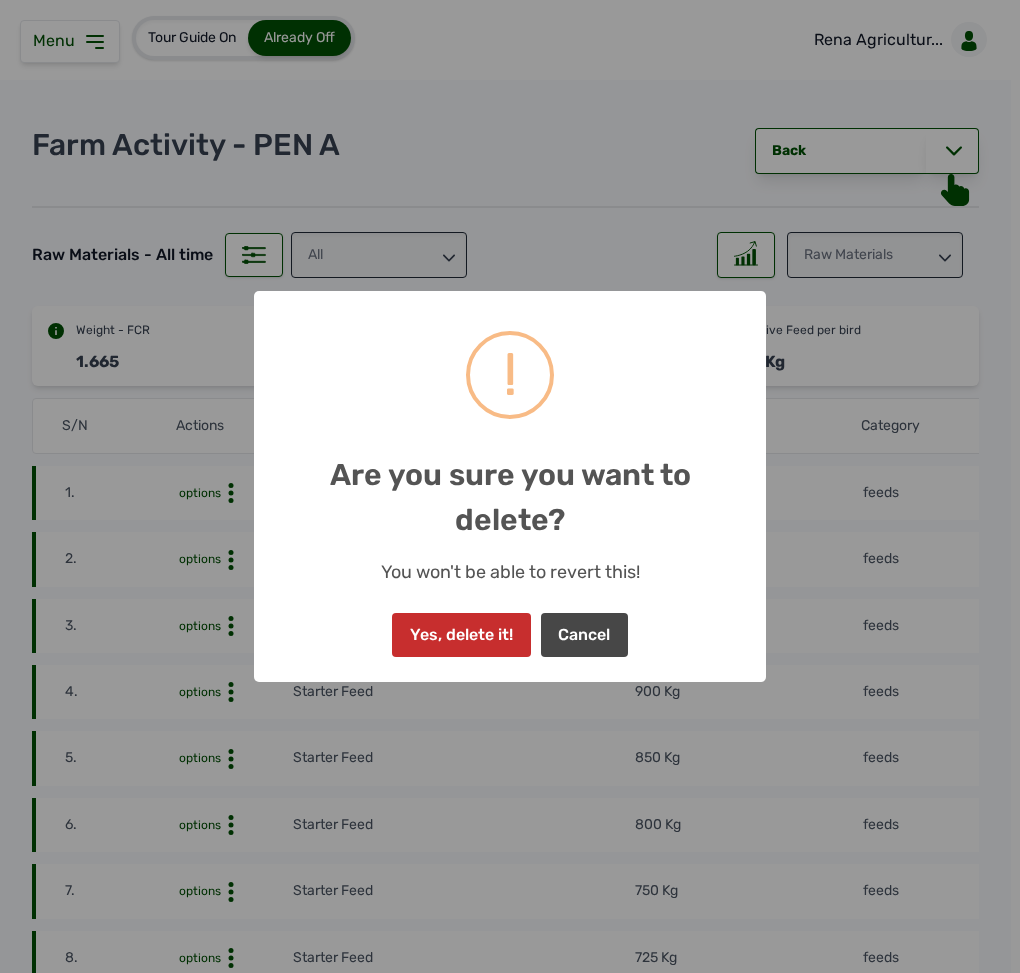 click on "Yes, delete it!" at bounding box center [461, 635] 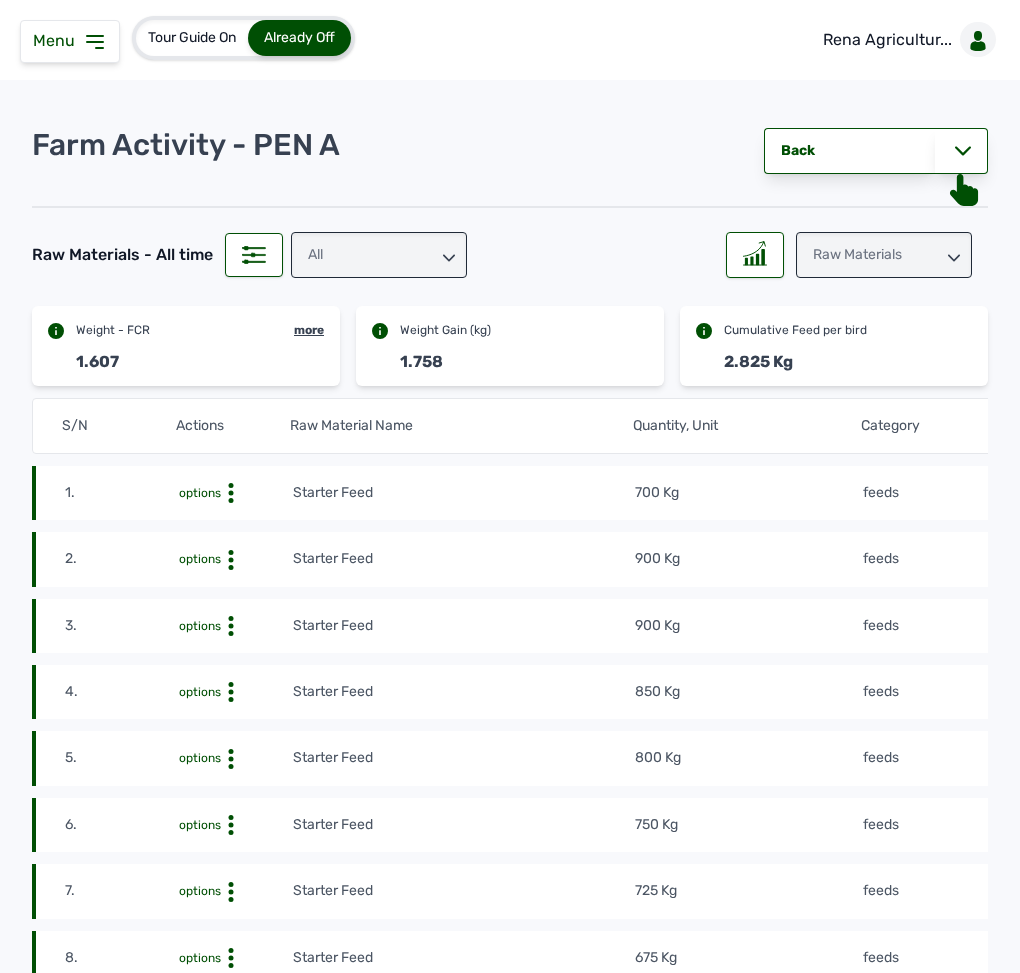 click 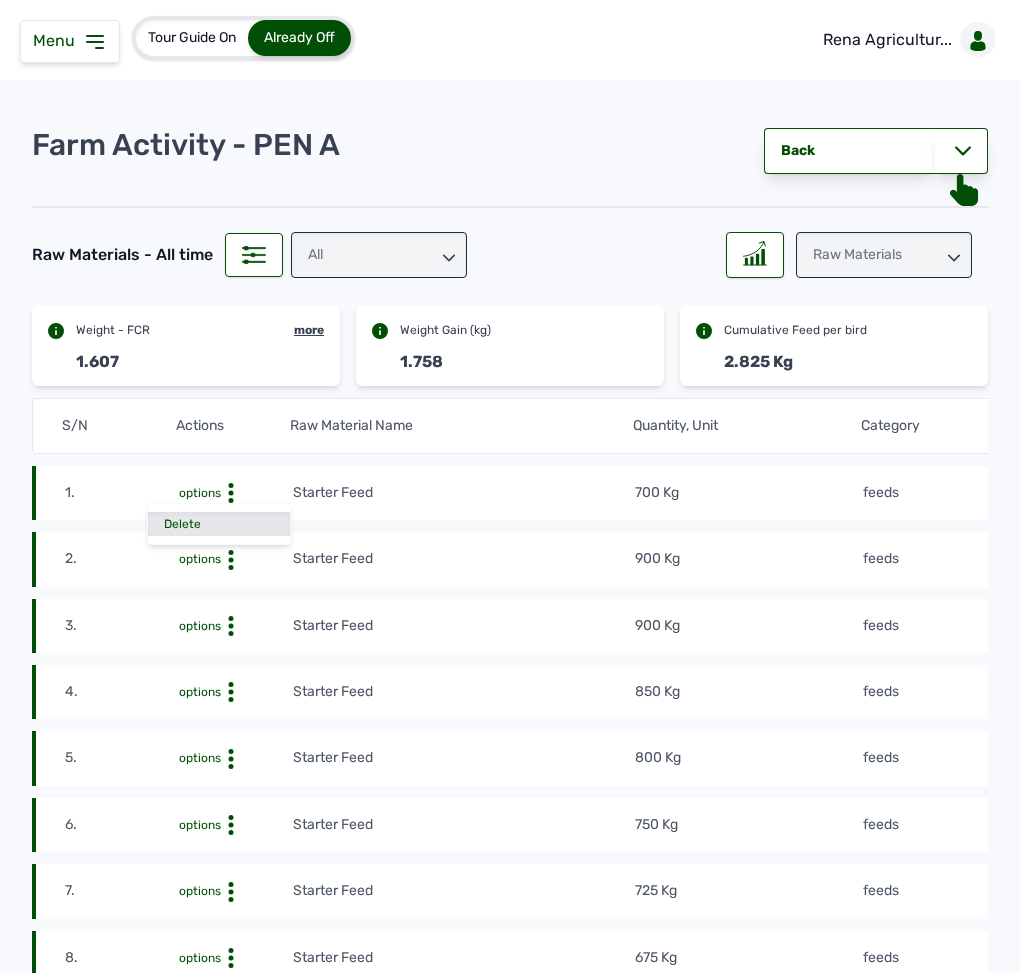 click on "Delete" at bounding box center [219, 524] 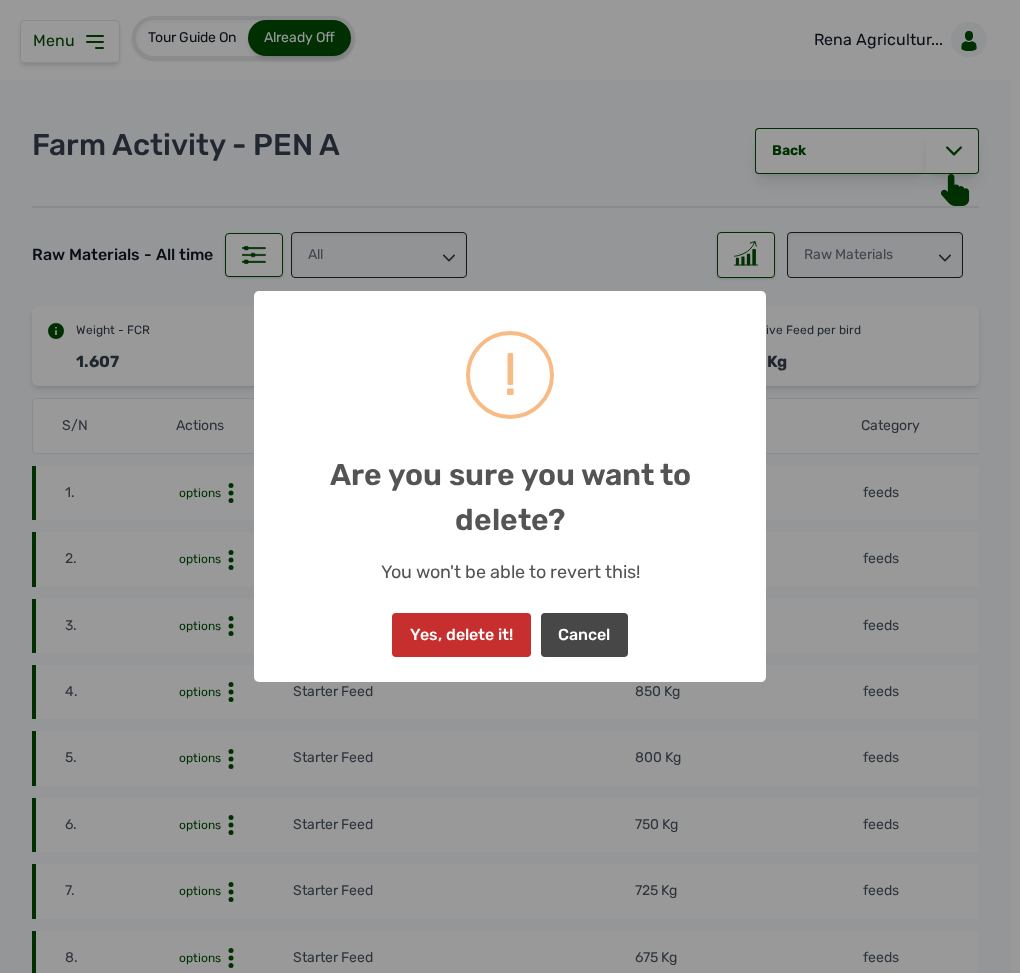 click on "Yes, delete it!" at bounding box center (461, 635) 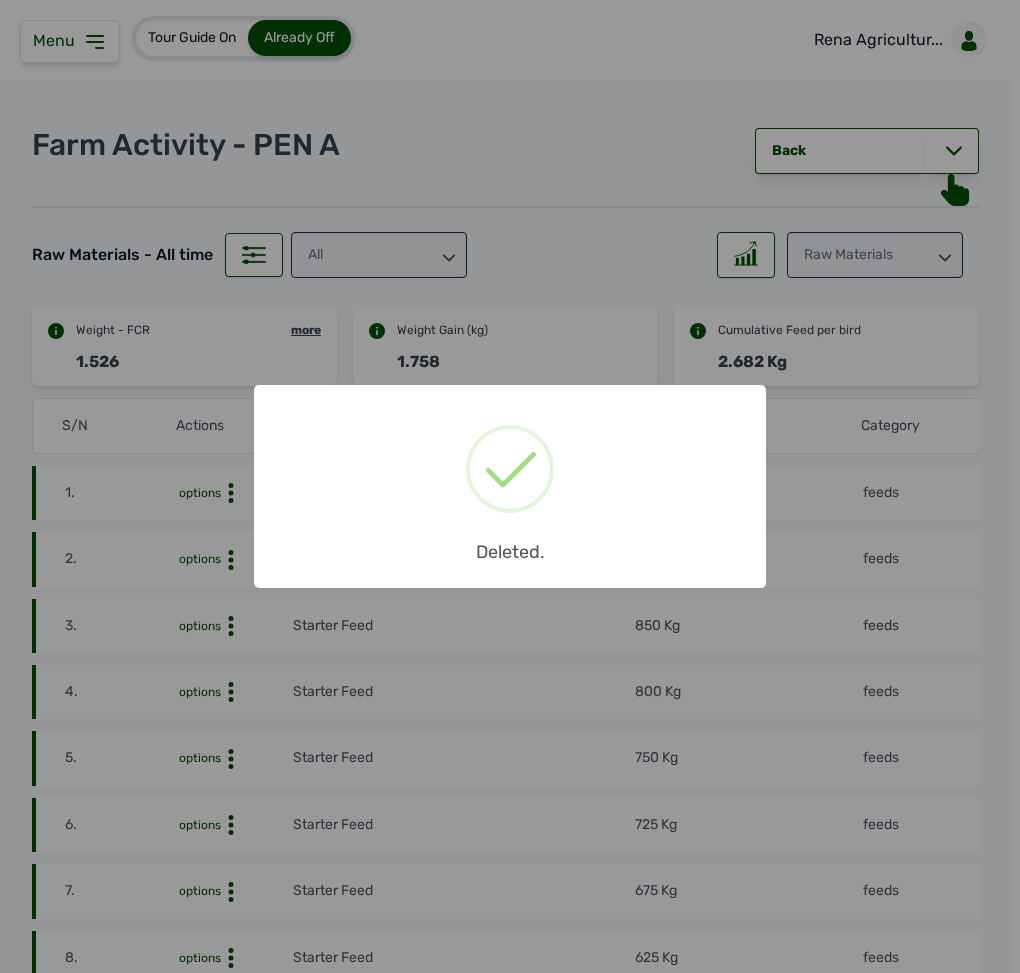 click on "×
Deleted. OK No Cancel" at bounding box center [510, 486] 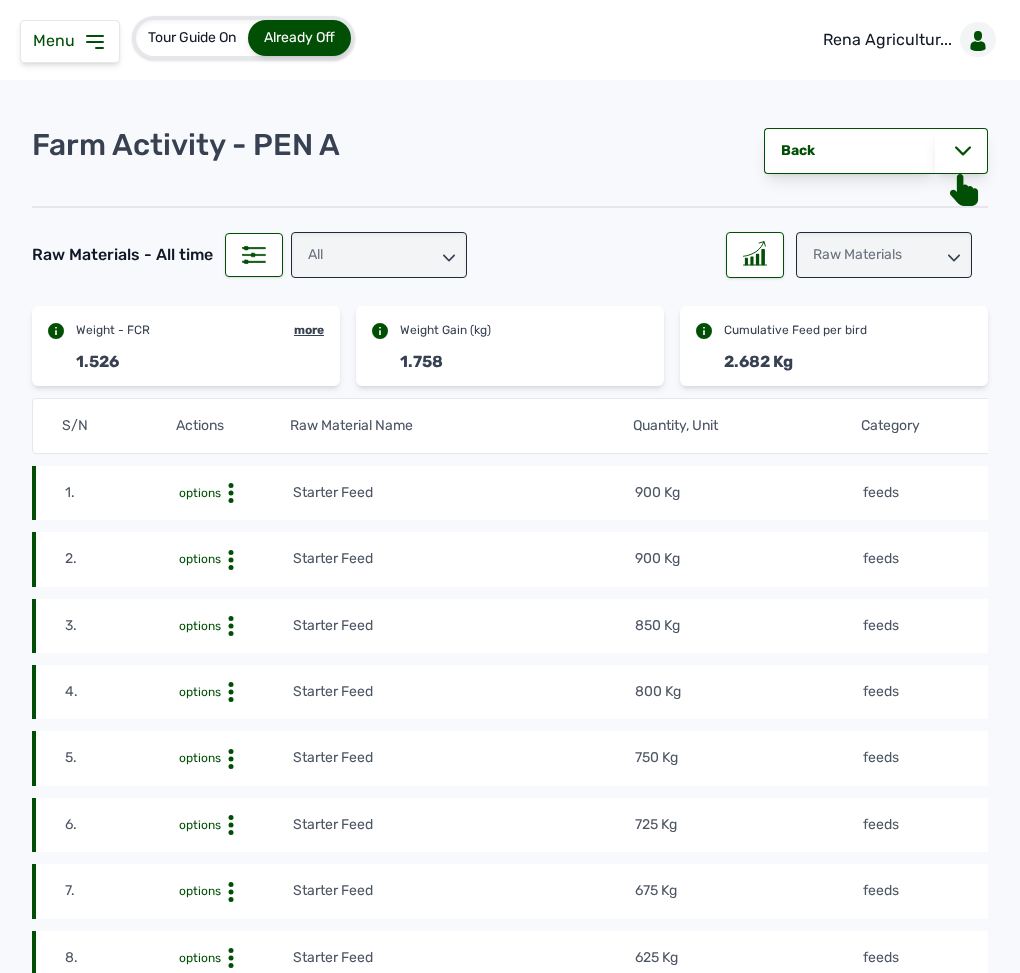 click 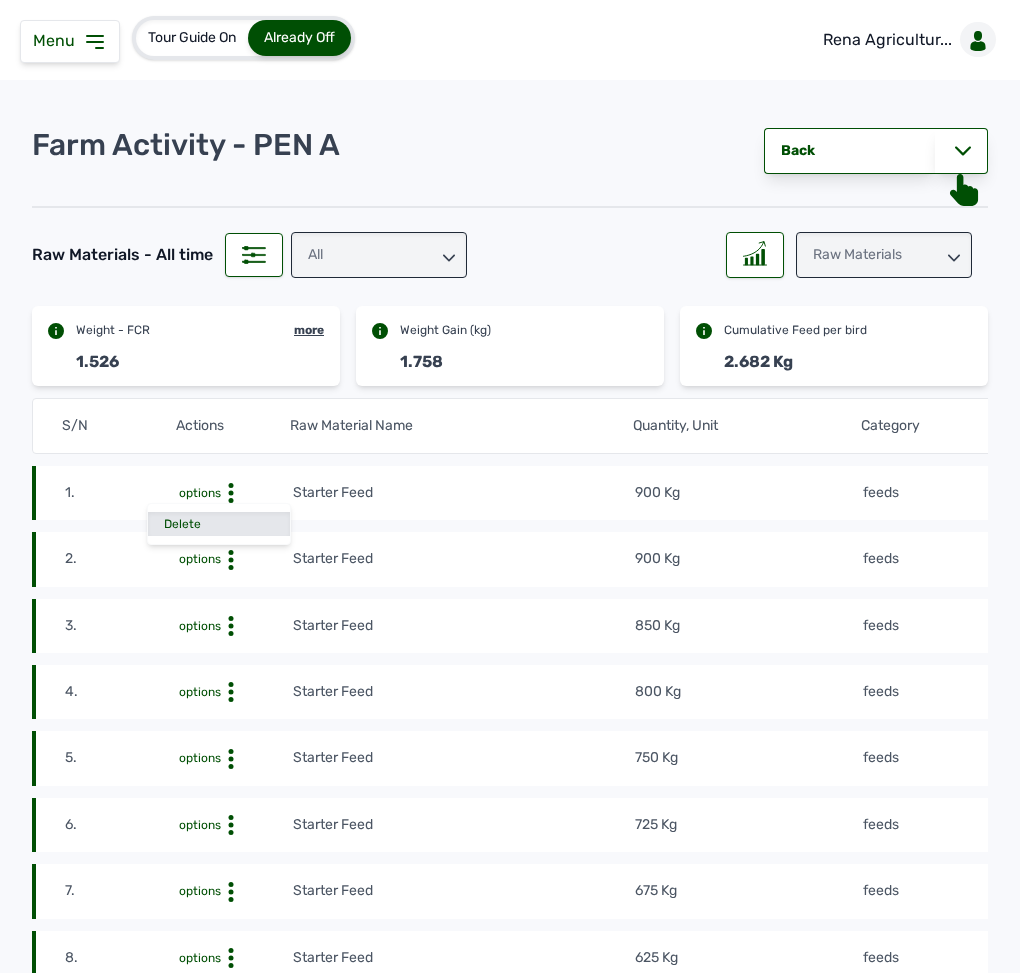 click on "Delete" at bounding box center [219, 524] 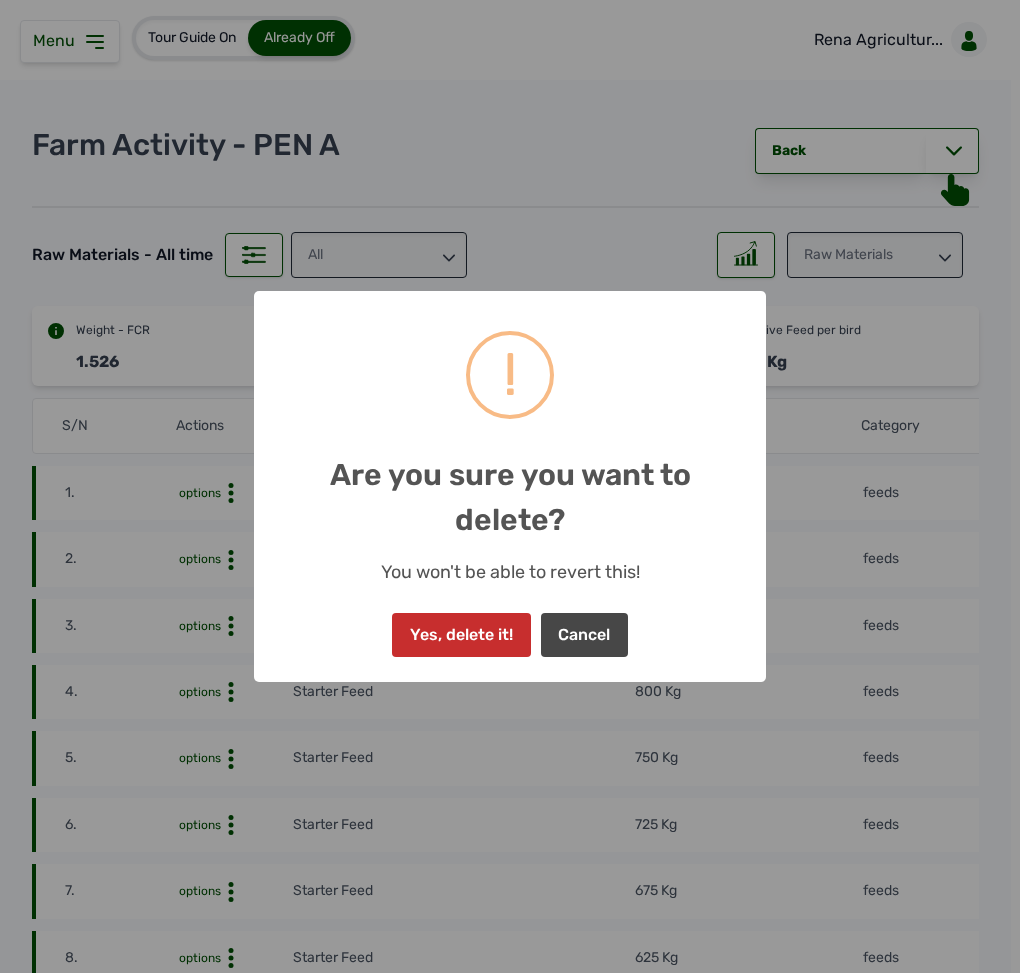 click on "Yes, delete it!" at bounding box center (461, 635) 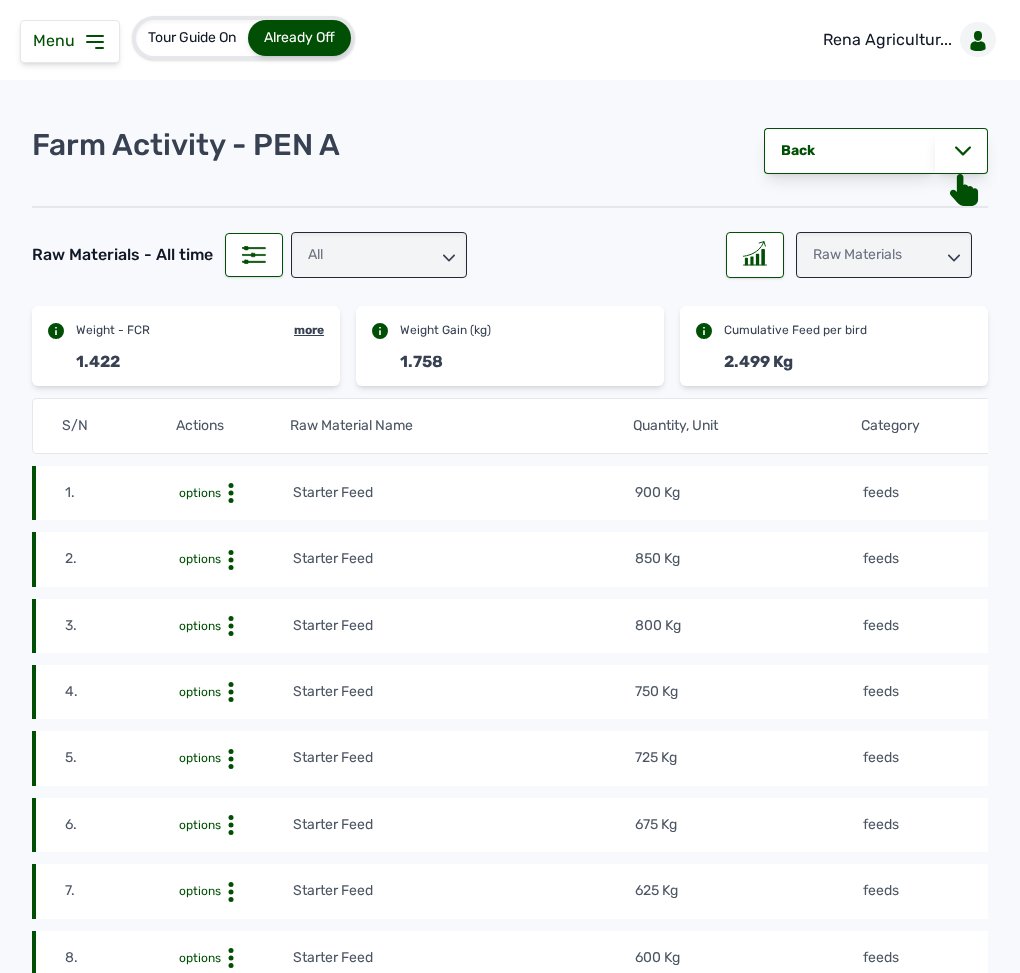 click on "Weight - FCR  more" at bounding box center (186, 328) 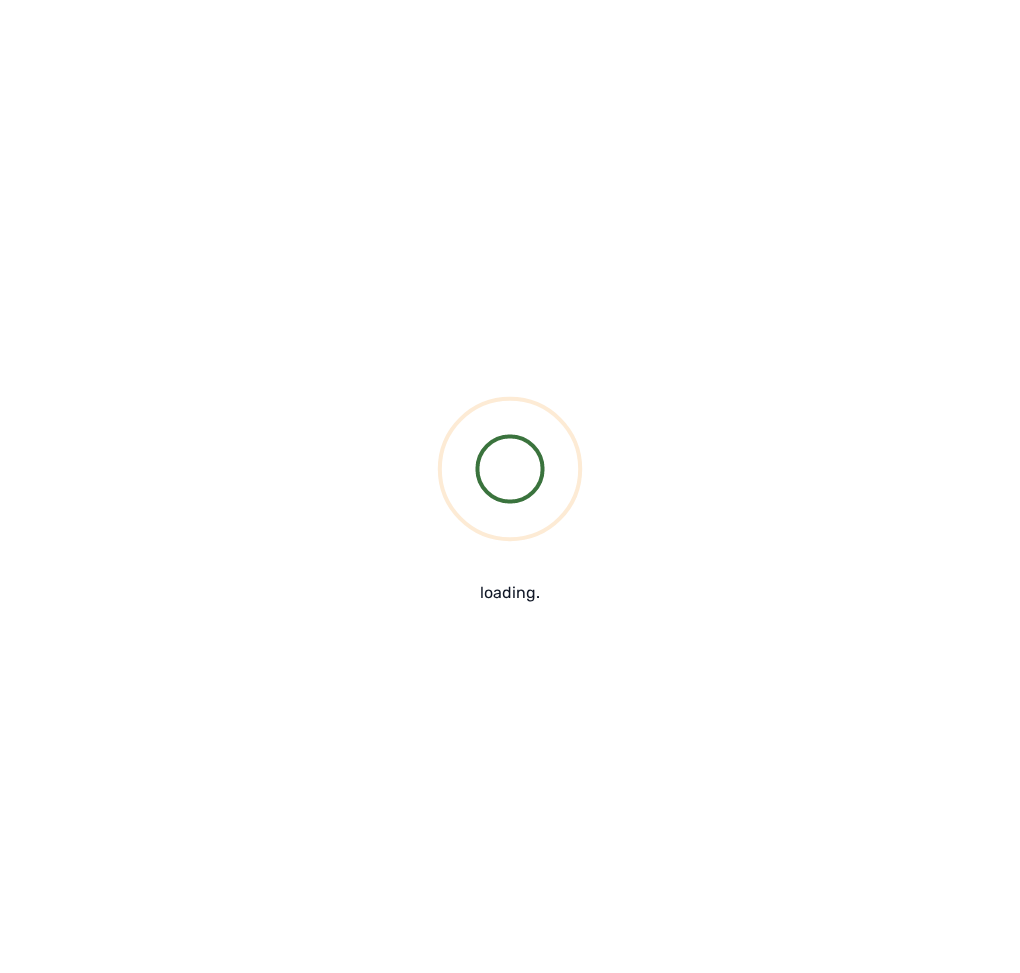scroll, scrollTop: 0, scrollLeft: 0, axis: both 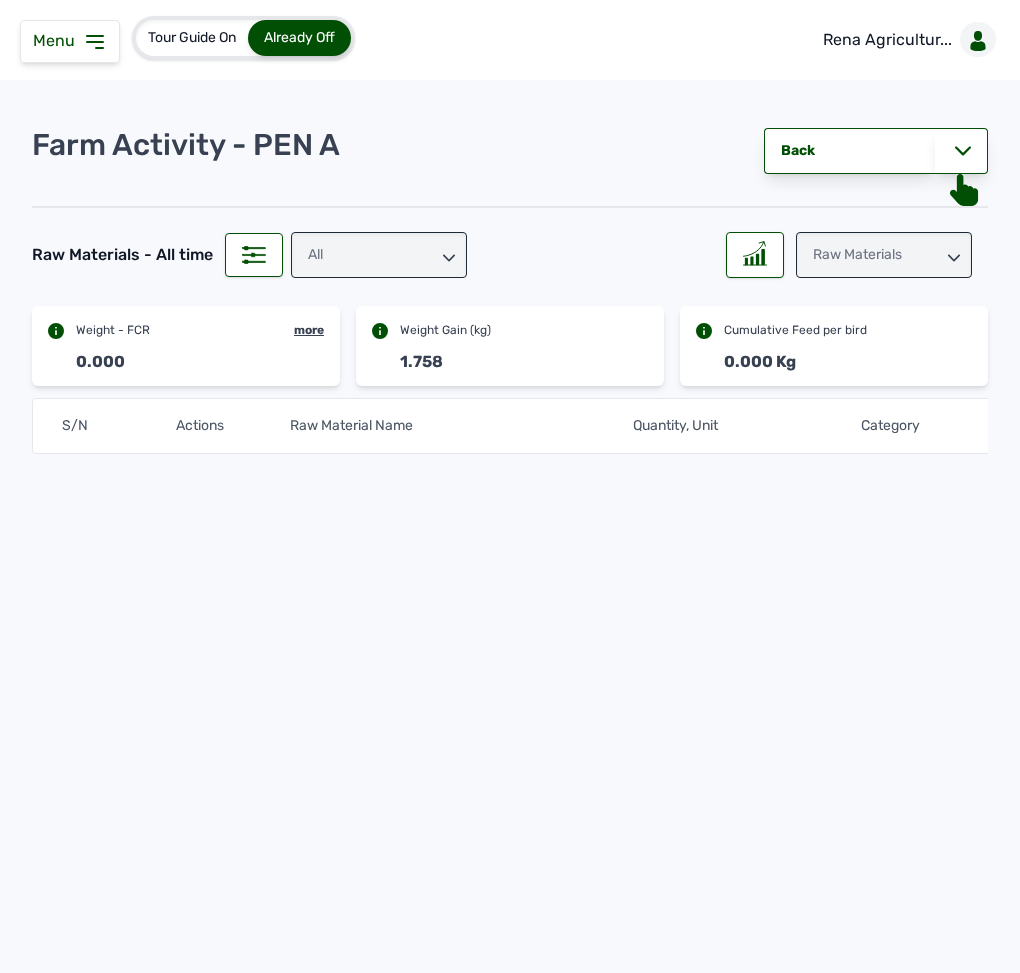 click 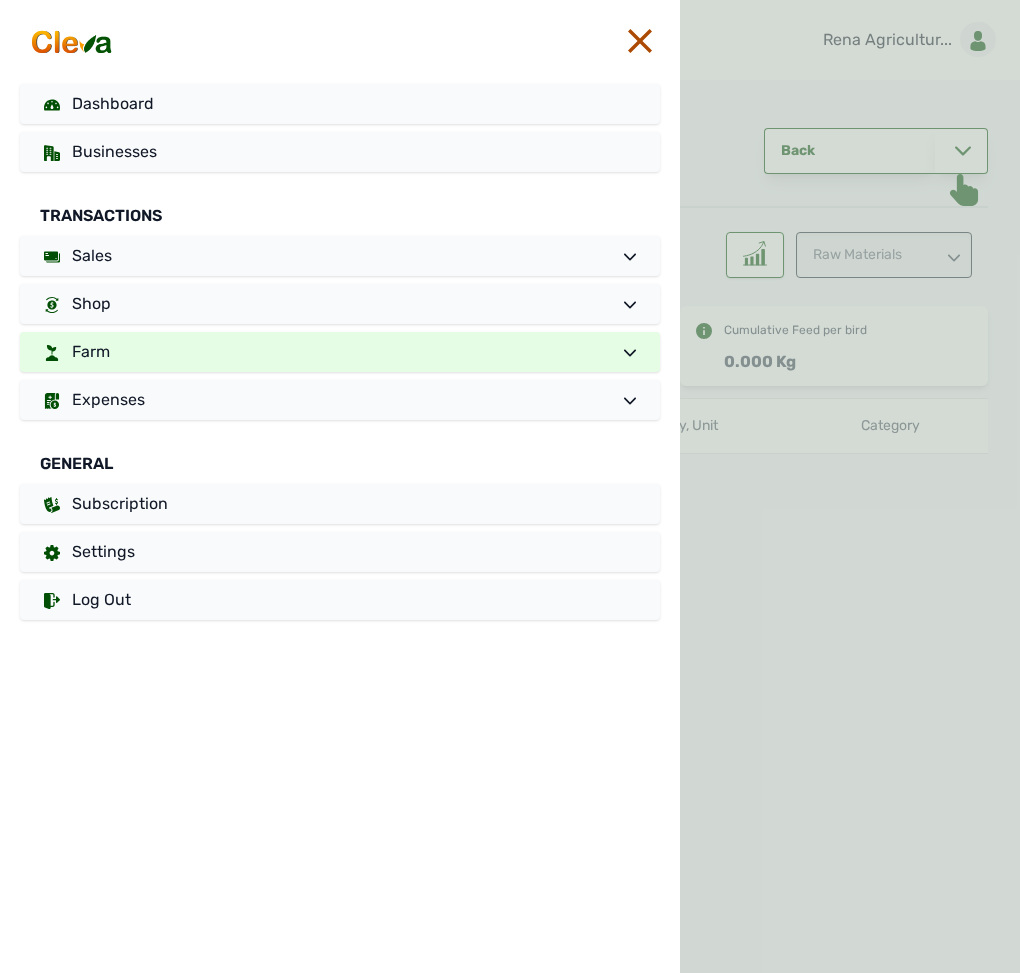 click on "Farm" at bounding box center (340, 352) 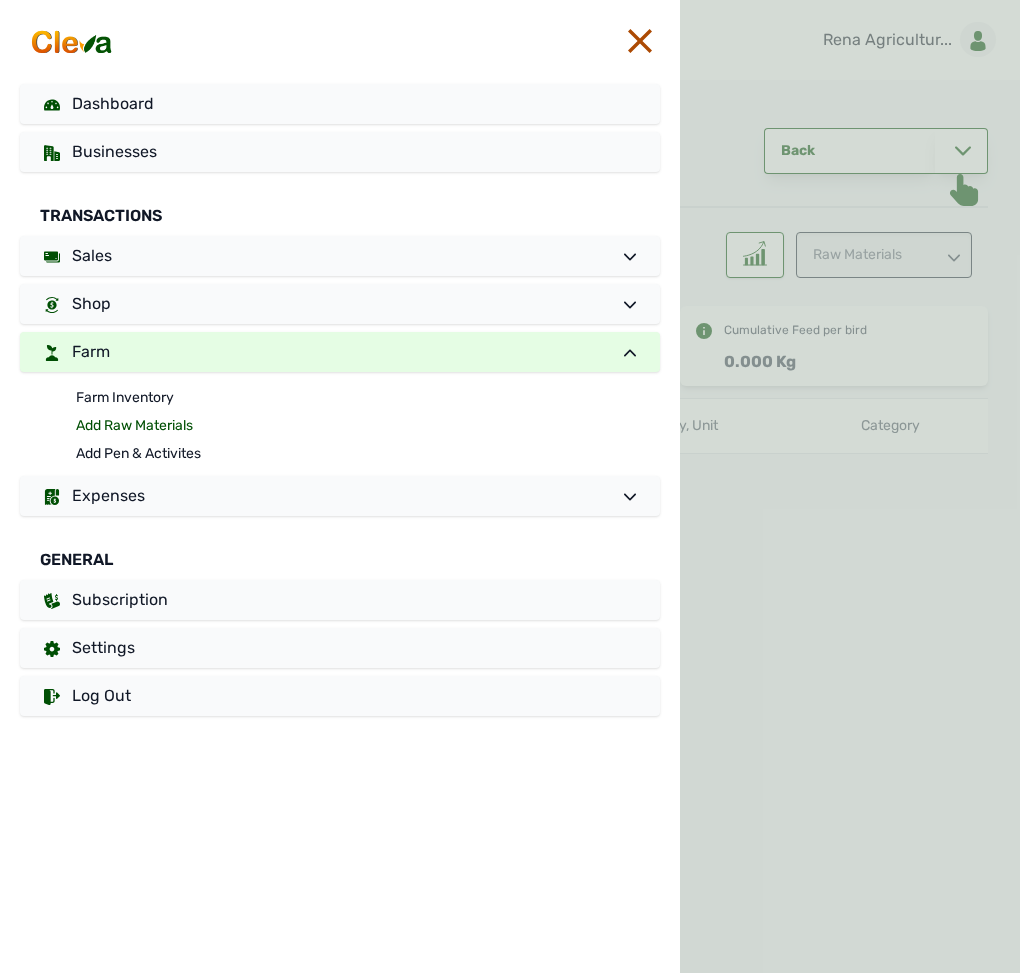 click on "Add Raw Materials" at bounding box center [368, 426] 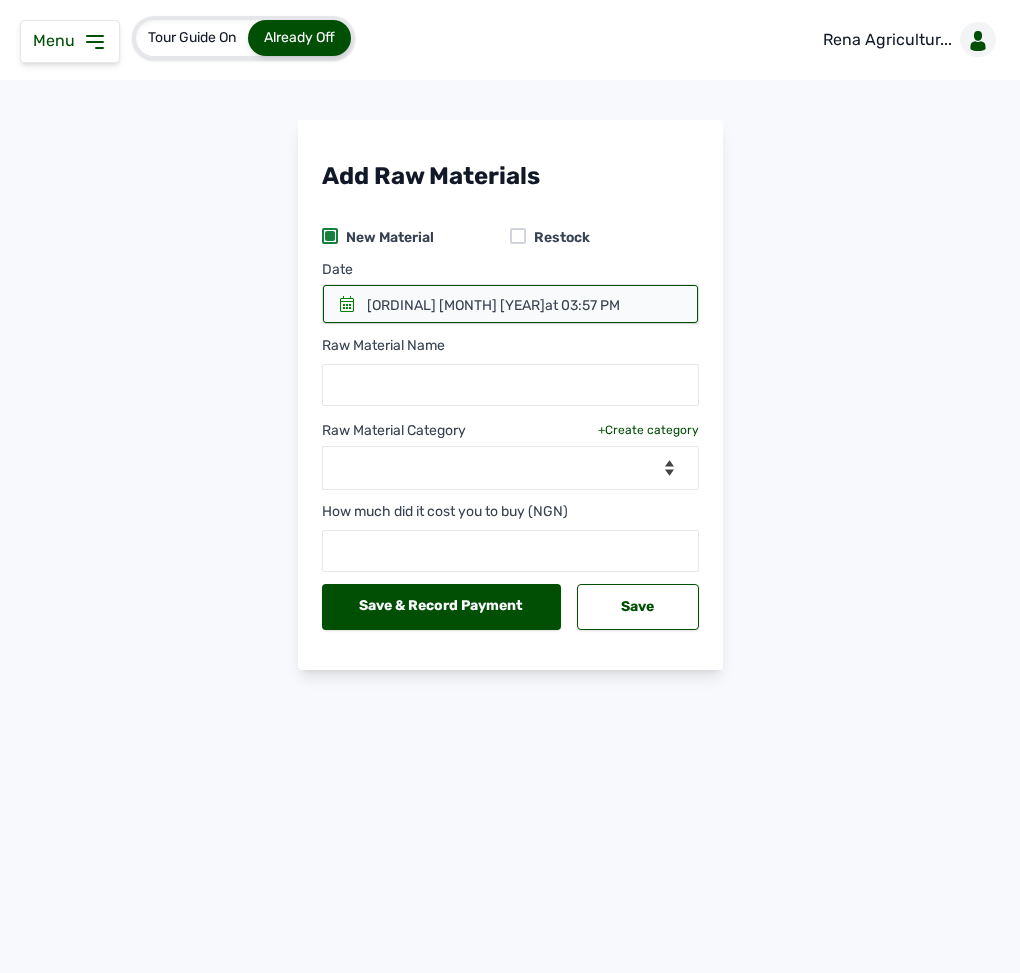 click on "at 03:57 PM" at bounding box center (582, 305) 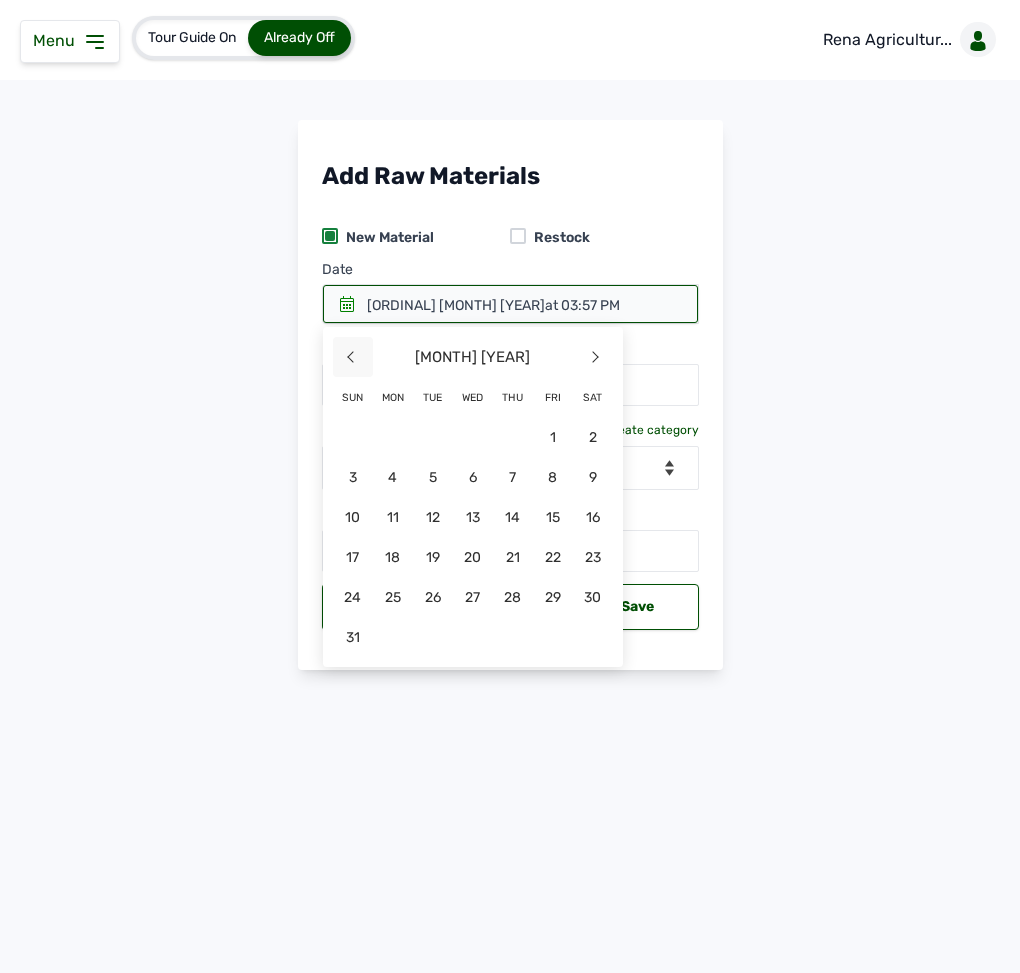 click on "<" at bounding box center (353, 357) 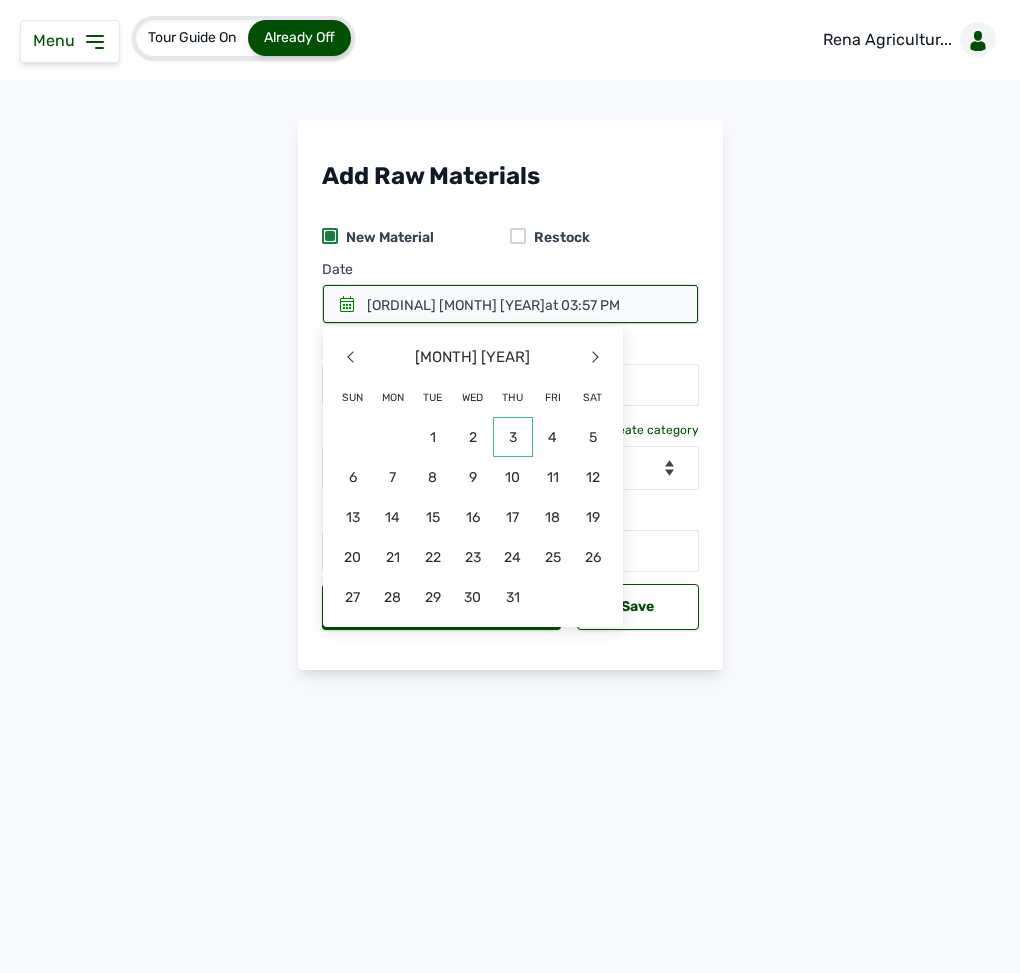 click on "3" 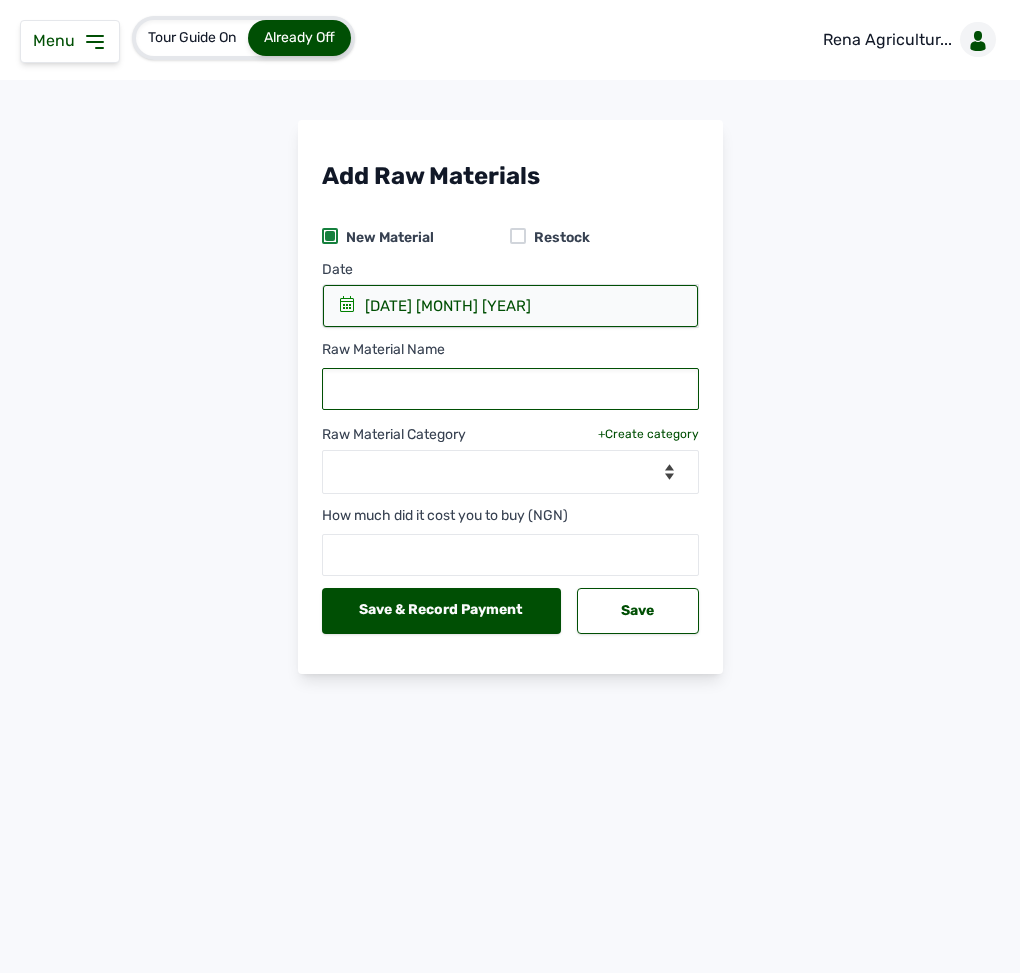 click at bounding box center (510, 389) 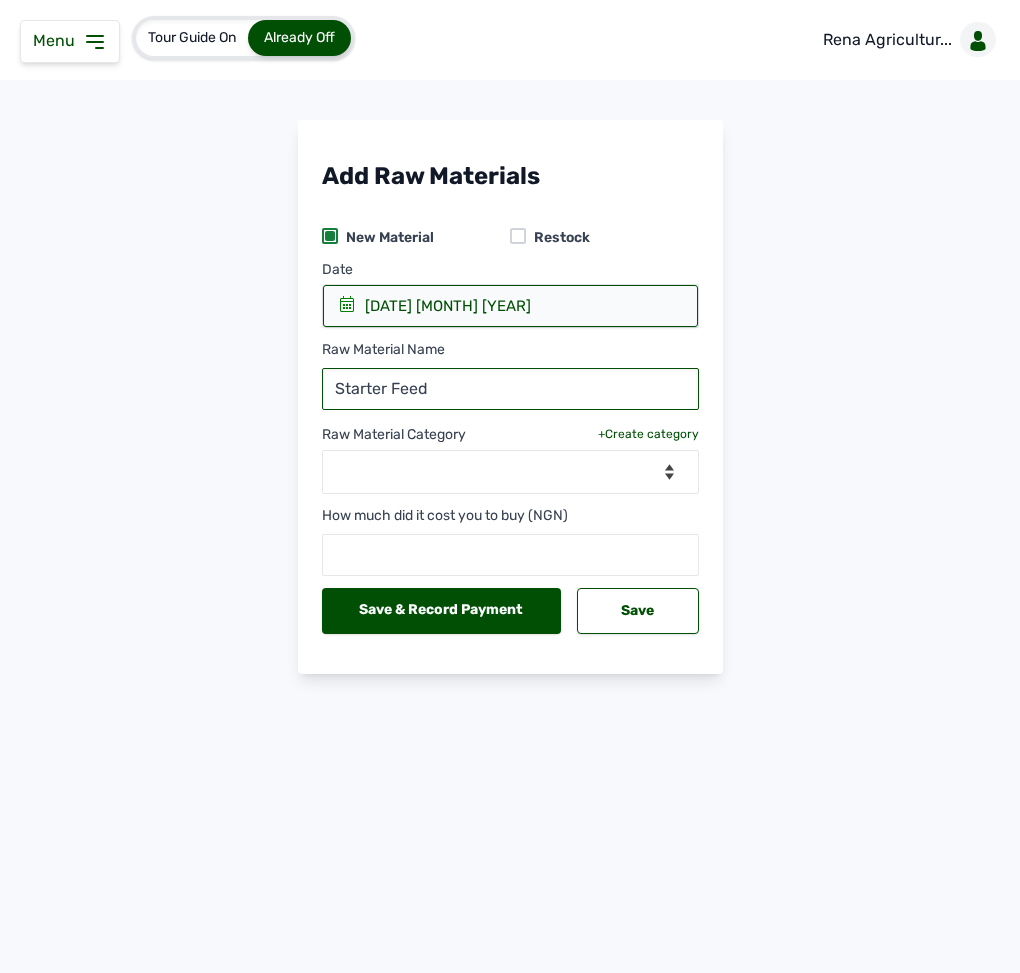 type on "Starter Feed" 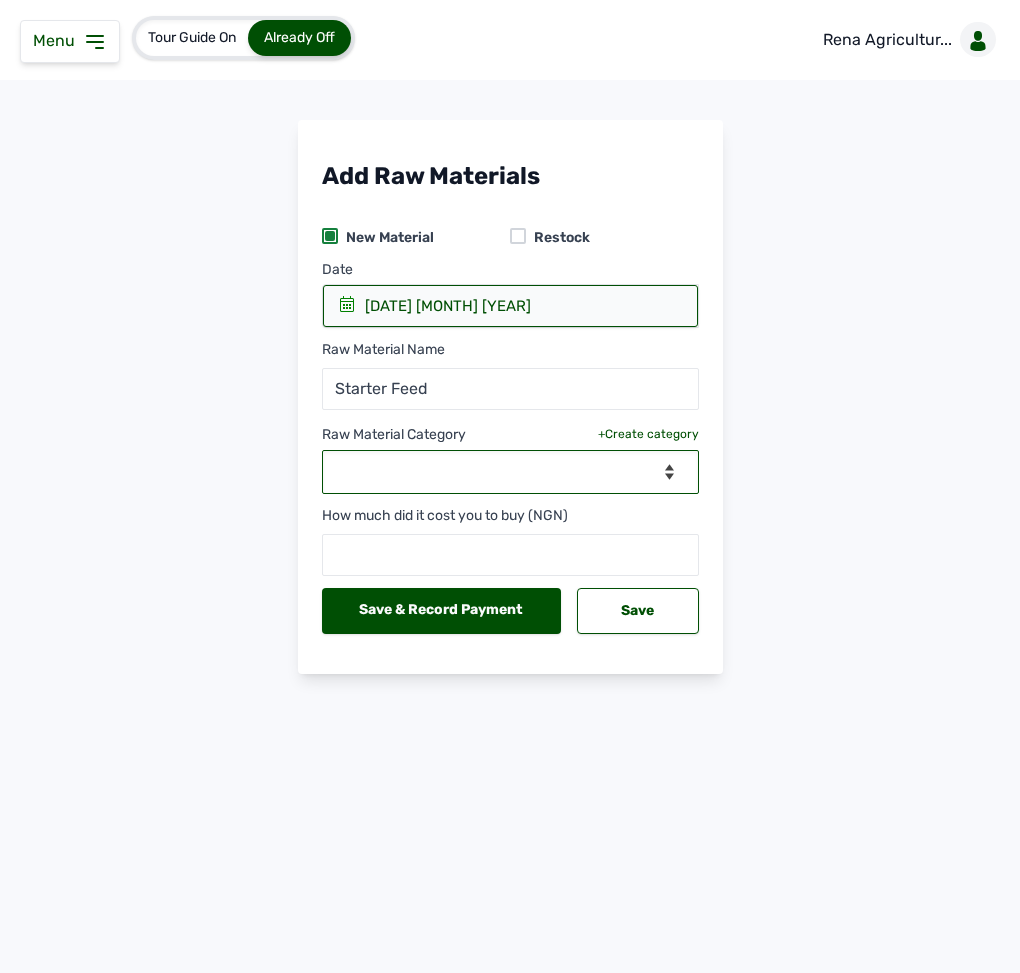 click on "--Select Category-- Biomass Fuel feeds medications vaccines" at bounding box center (510, 472) 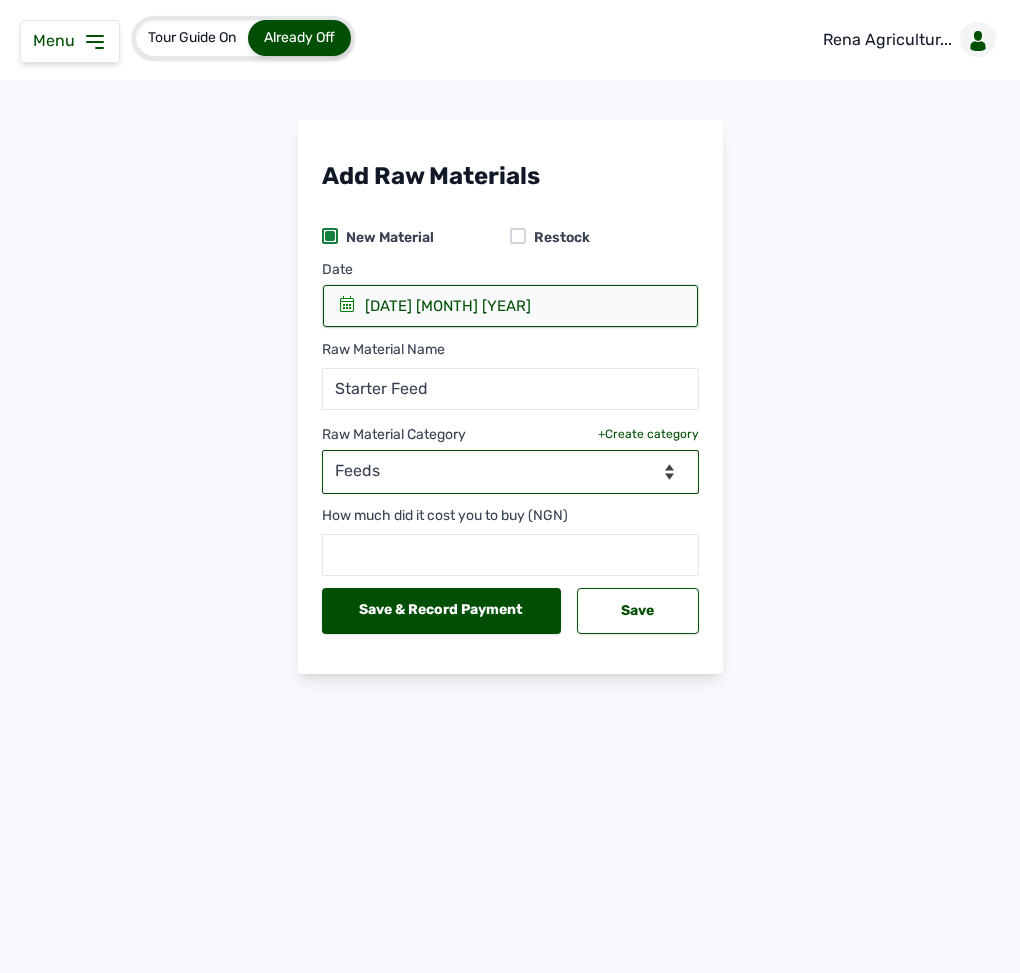 click on "--Select Category-- Biomass Fuel feeds medications vaccines" at bounding box center (510, 472) 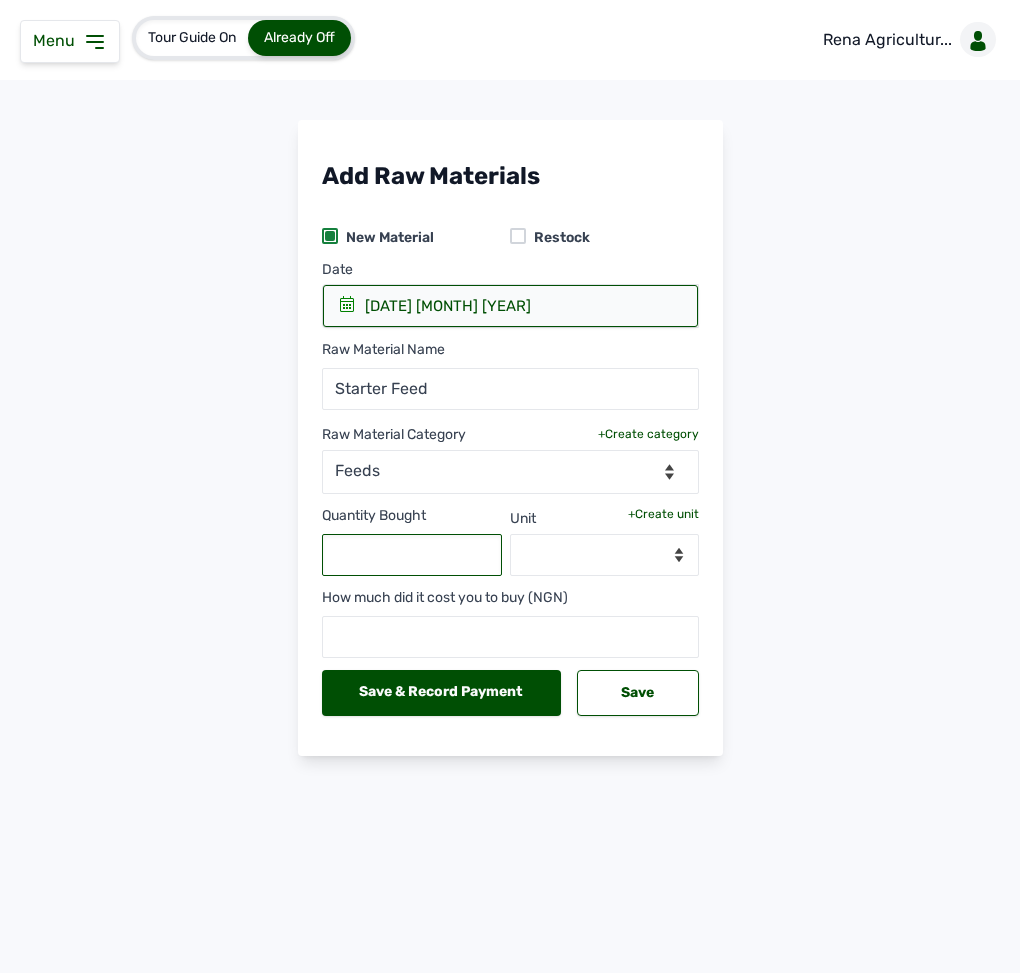 click at bounding box center [412, 555] 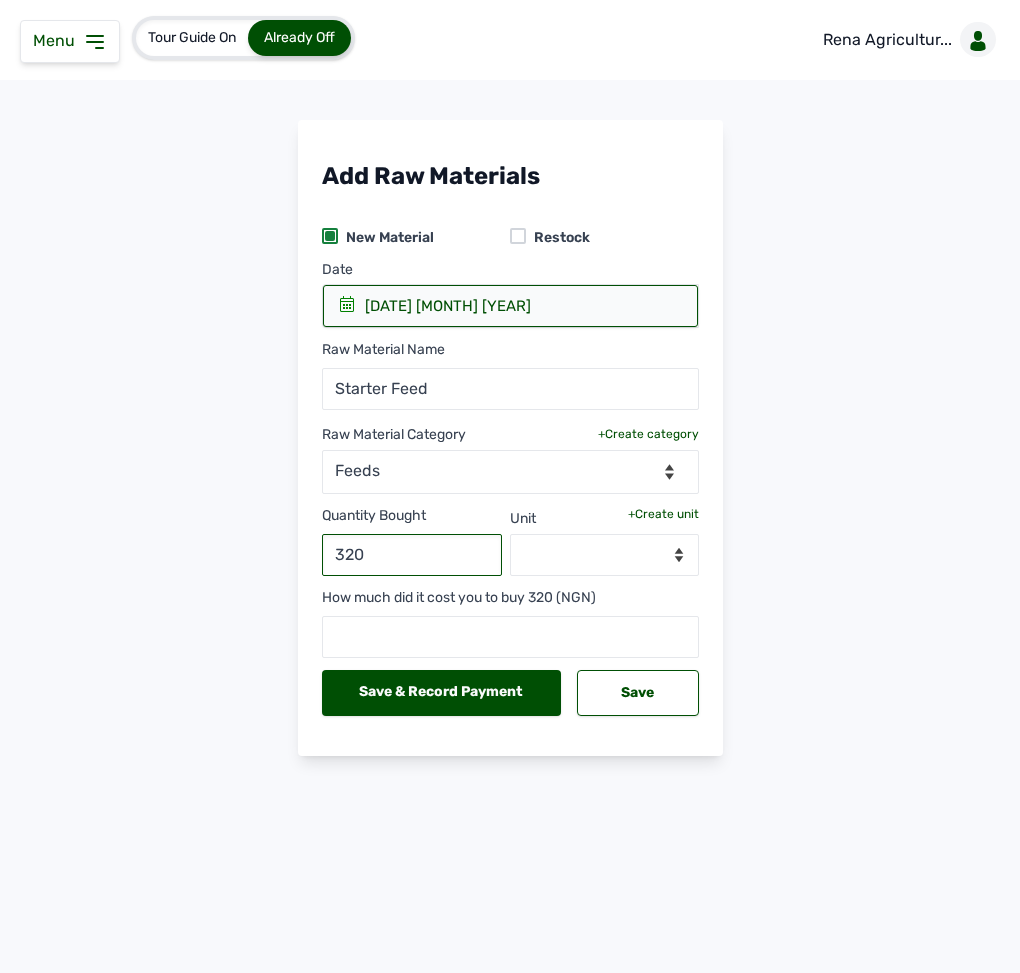 type on "320" 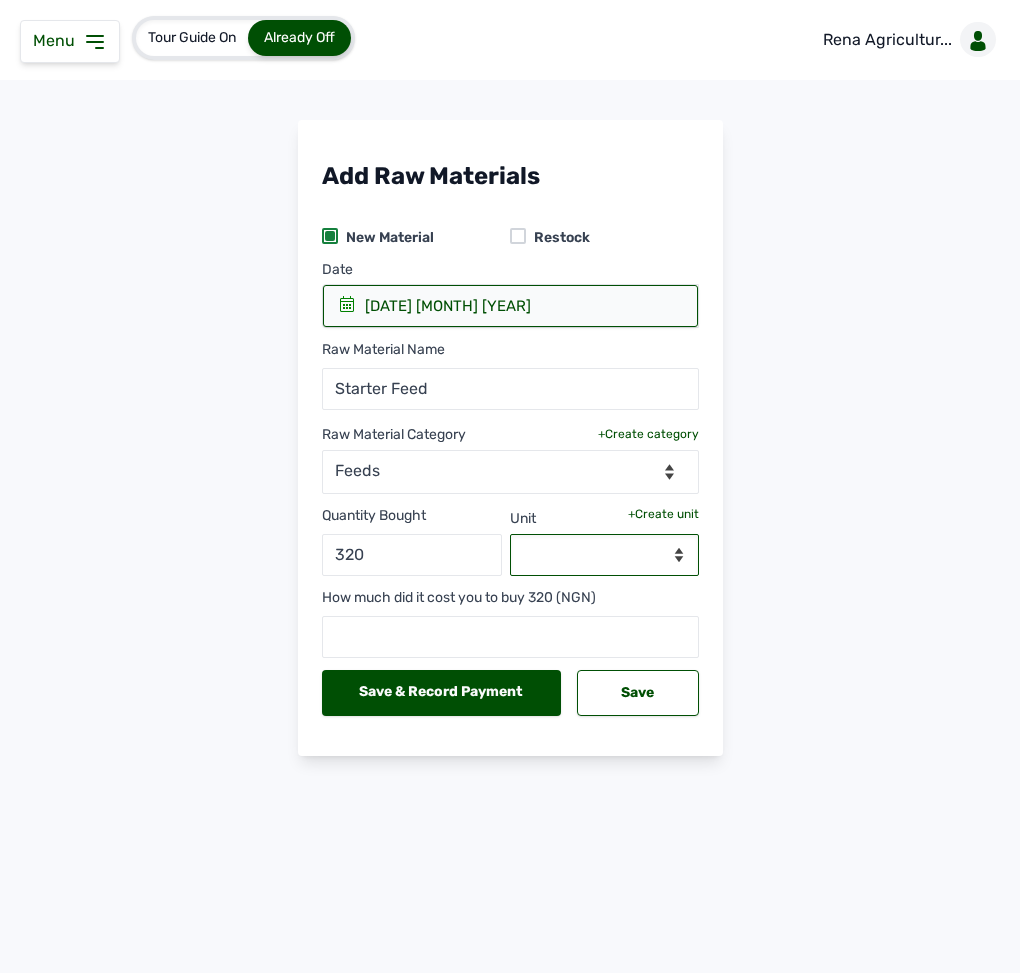 click on "--Select unit--" at bounding box center [604, 555] 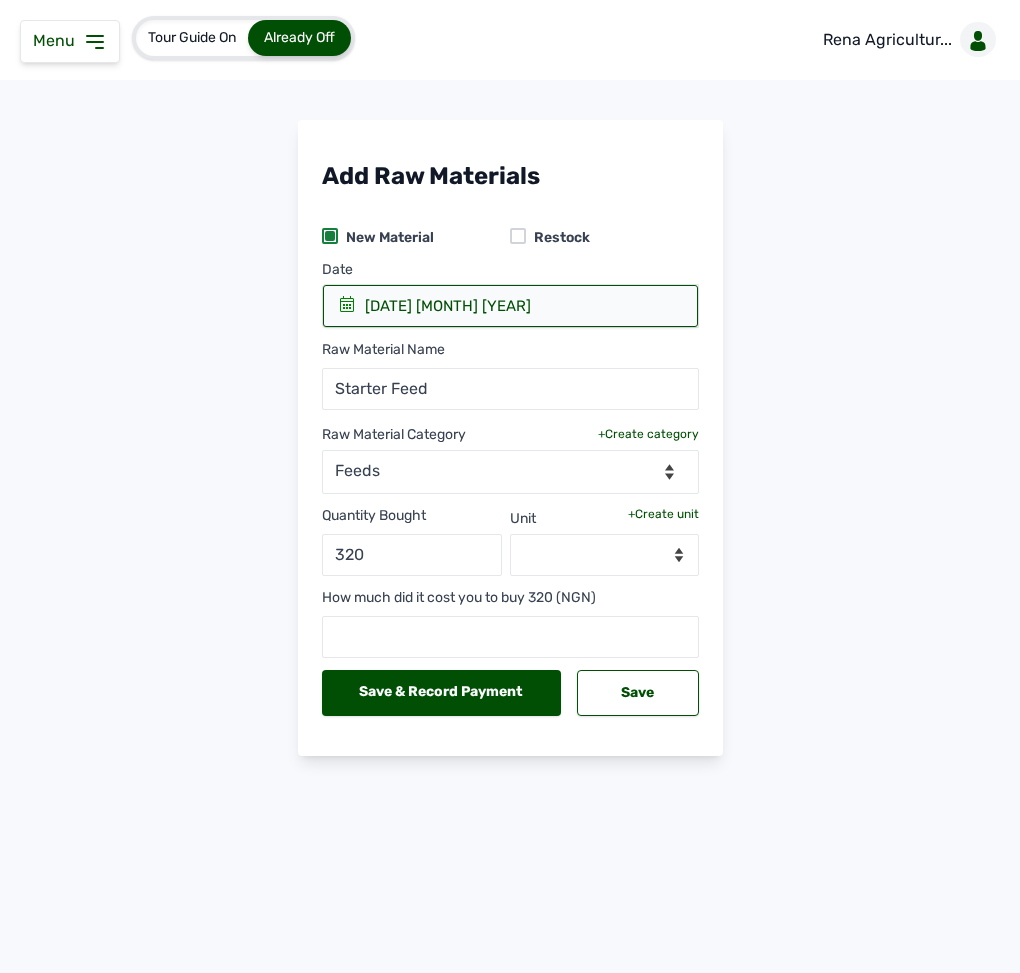 click on "+Create unit" at bounding box center (663, 514) 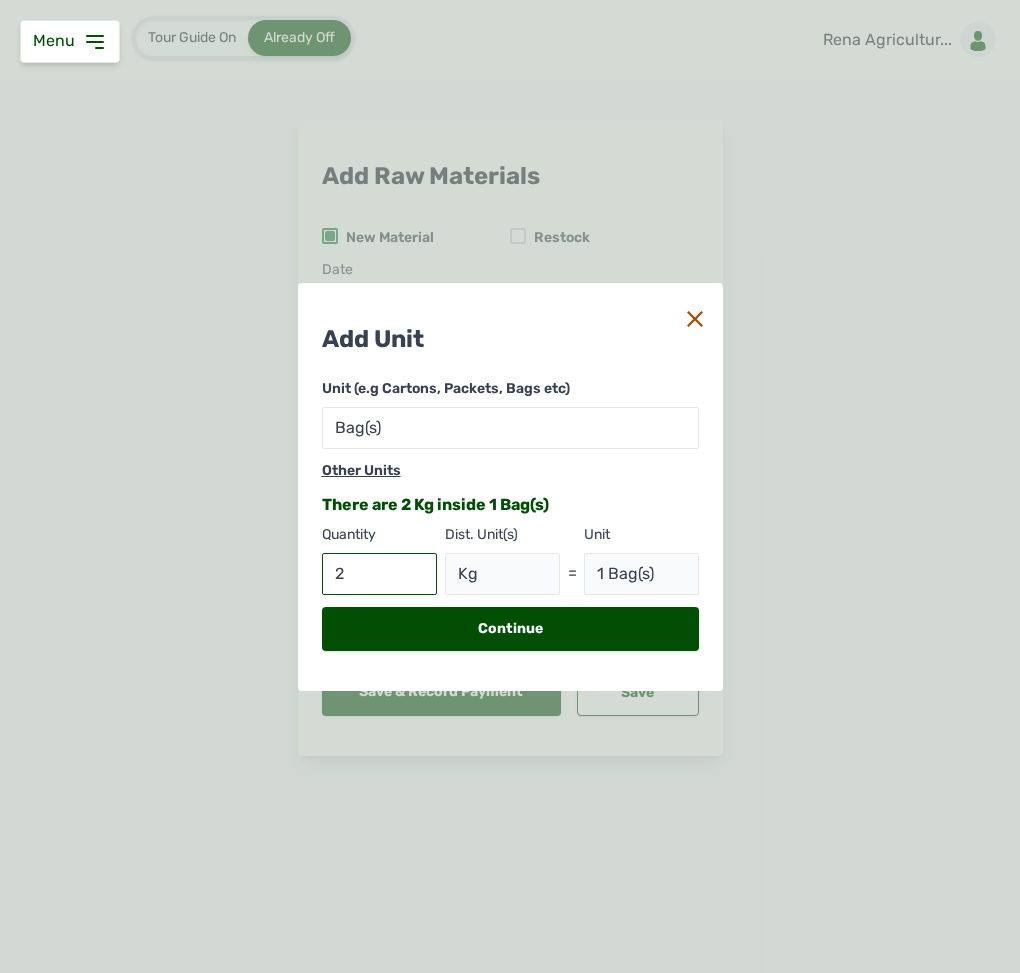 type on "25" 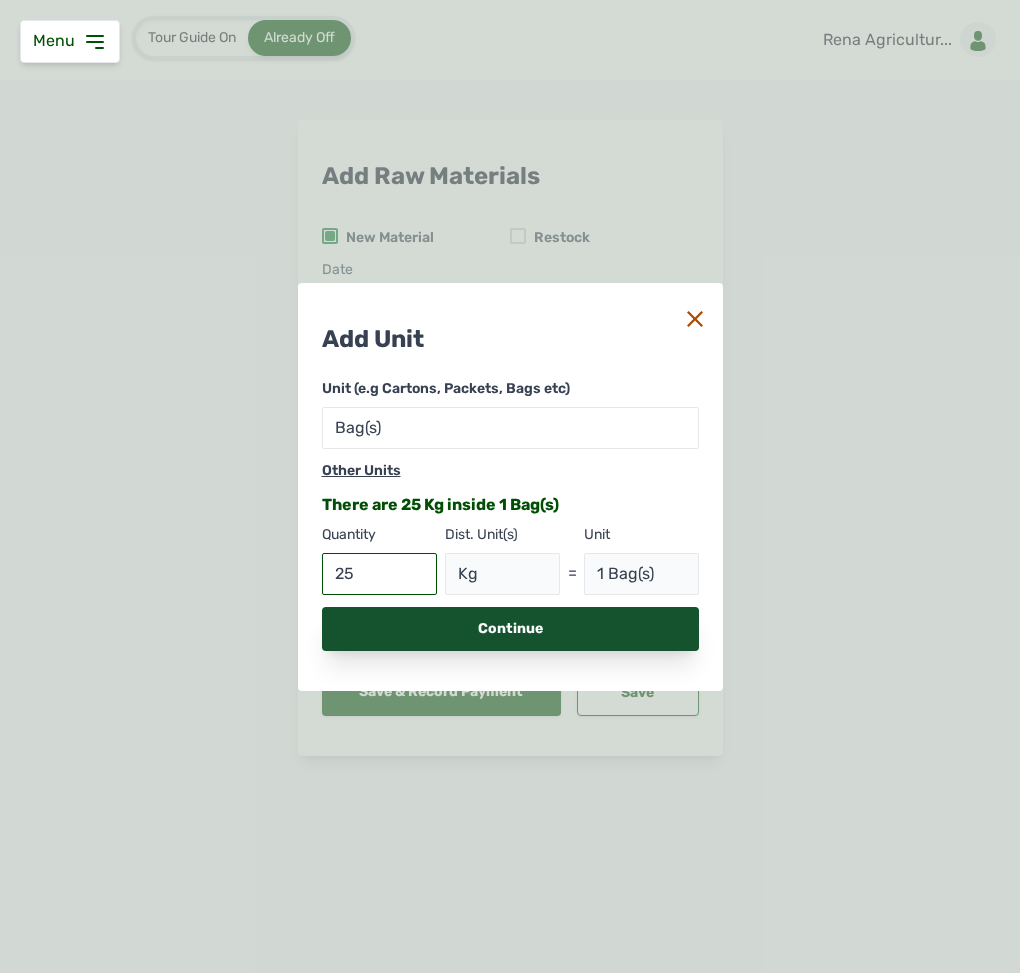 click on "Continue" at bounding box center (510, 629) 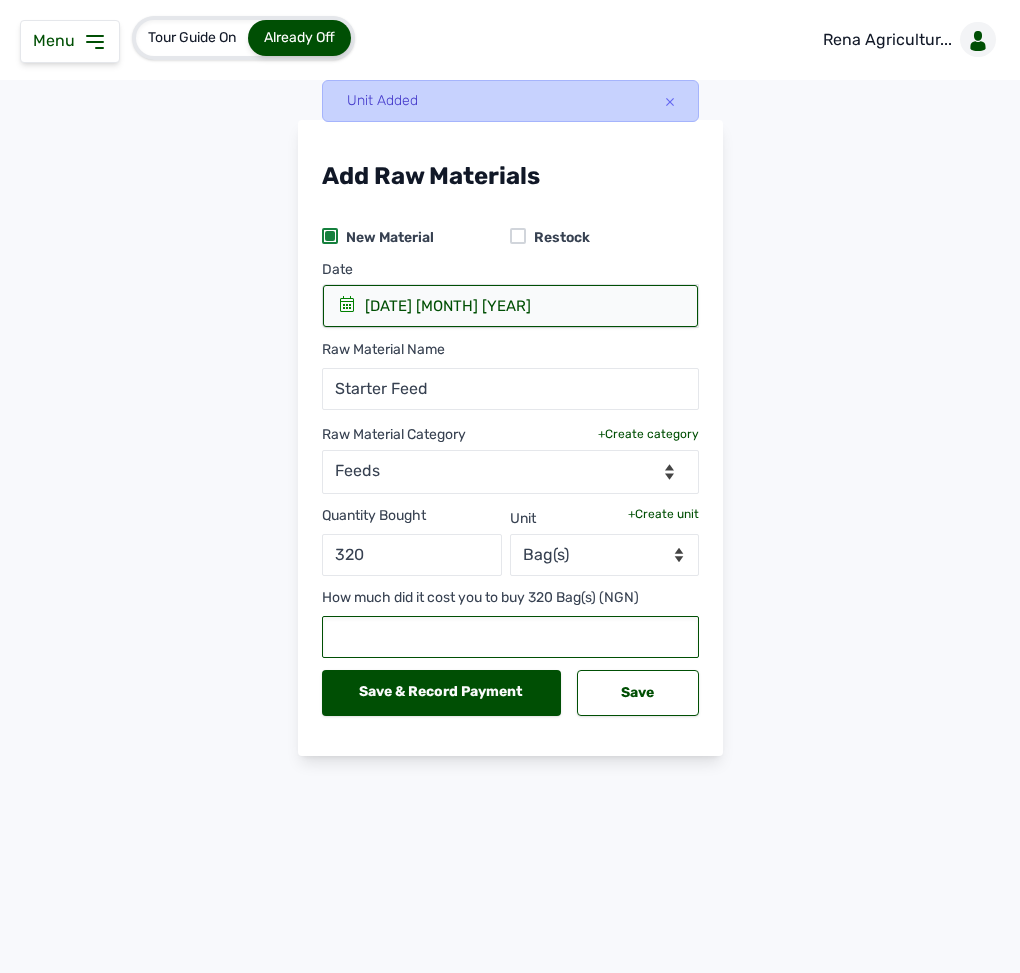 click at bounding box center (510, 637) 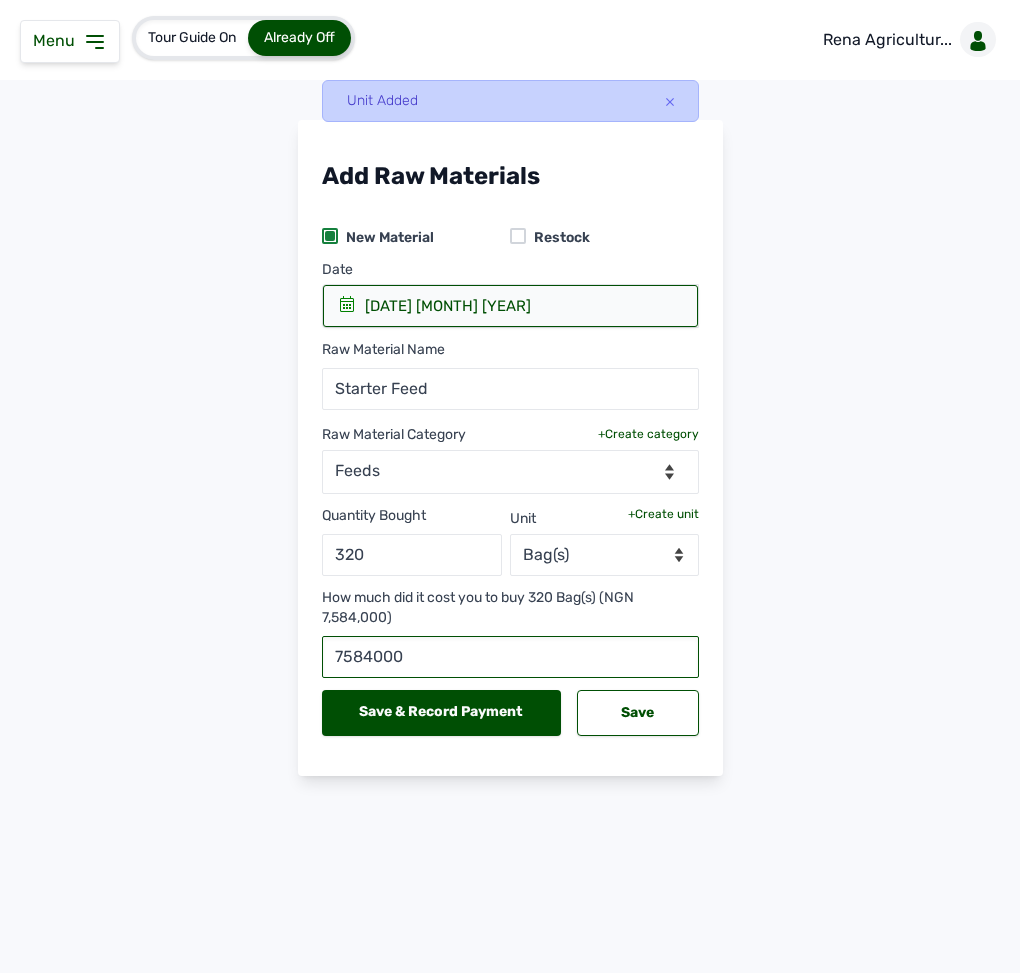 type on "7584000" 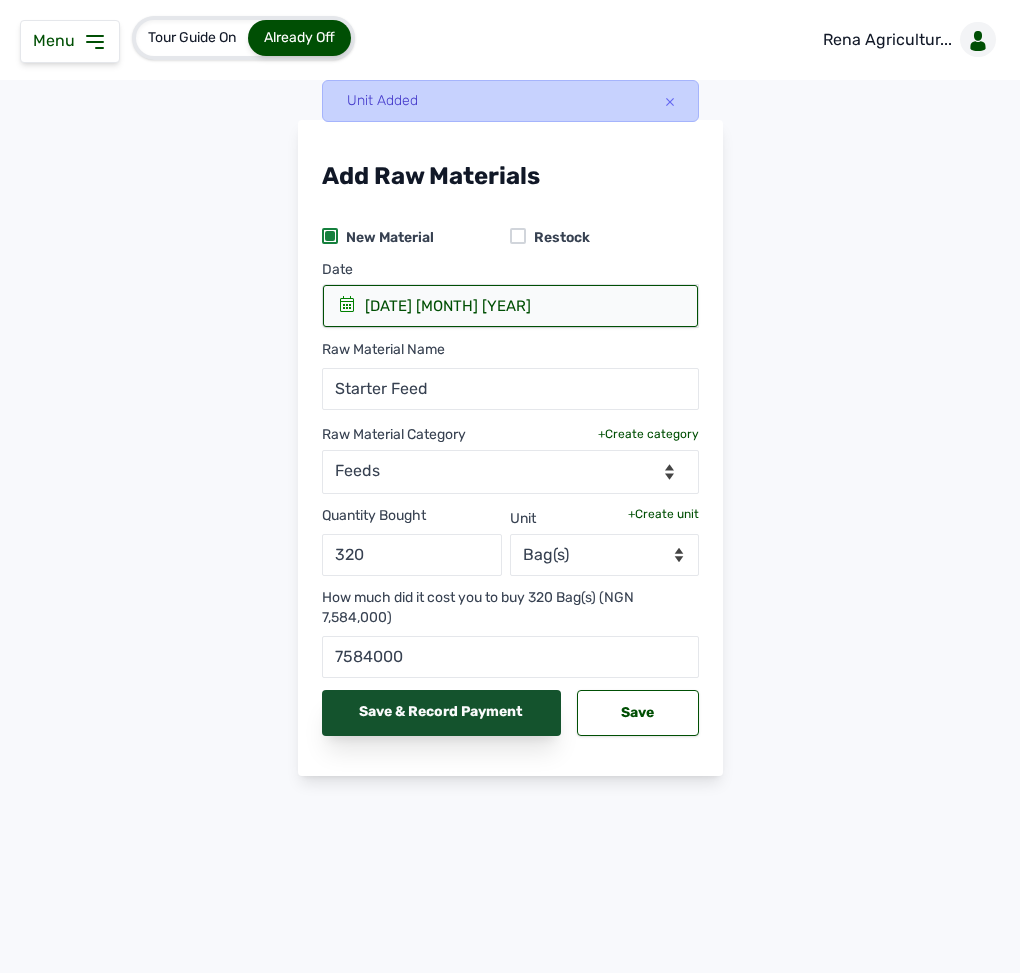 click on "Save & Record Payment" at bounding box center (442, 713) 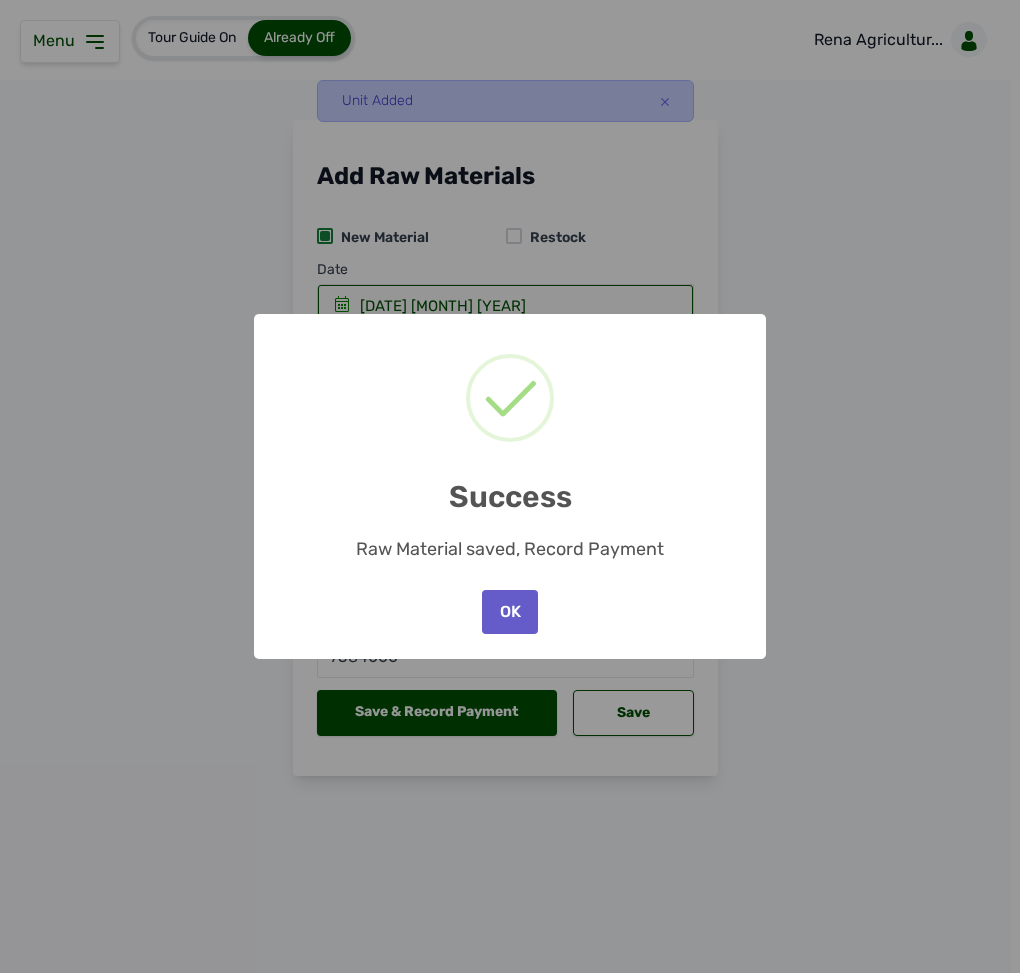 click on "OK" at bounding box center (510, 612) 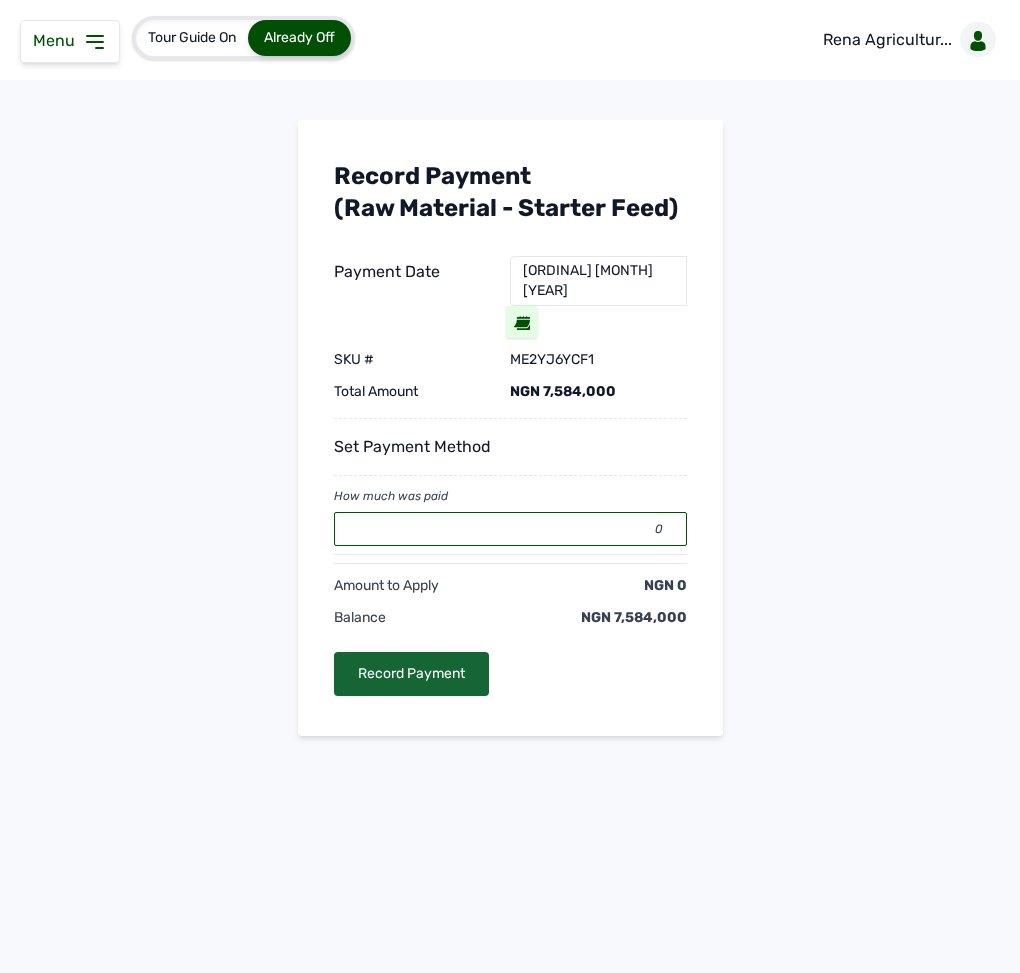 click on "0" at bounding box center (510, 529) 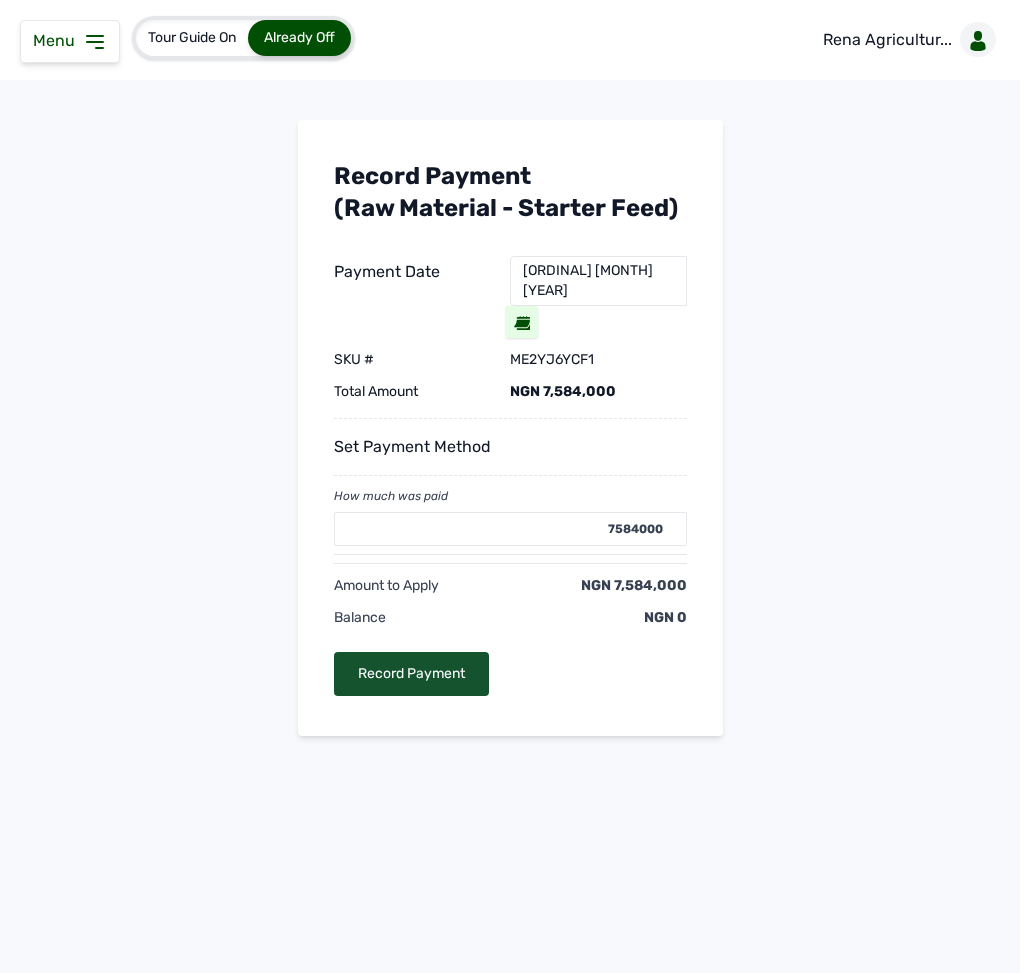 click on "Record Payment" at bounding box center (411, 674) 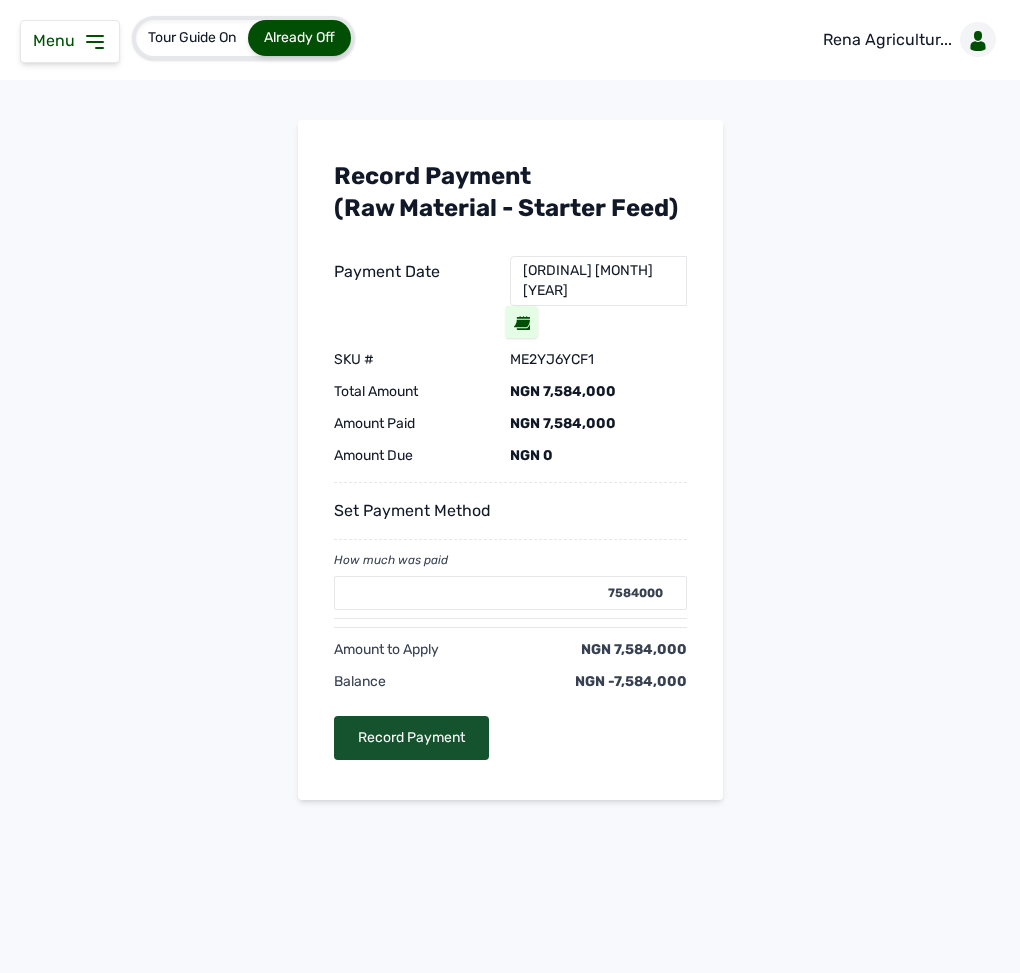 type on "0" 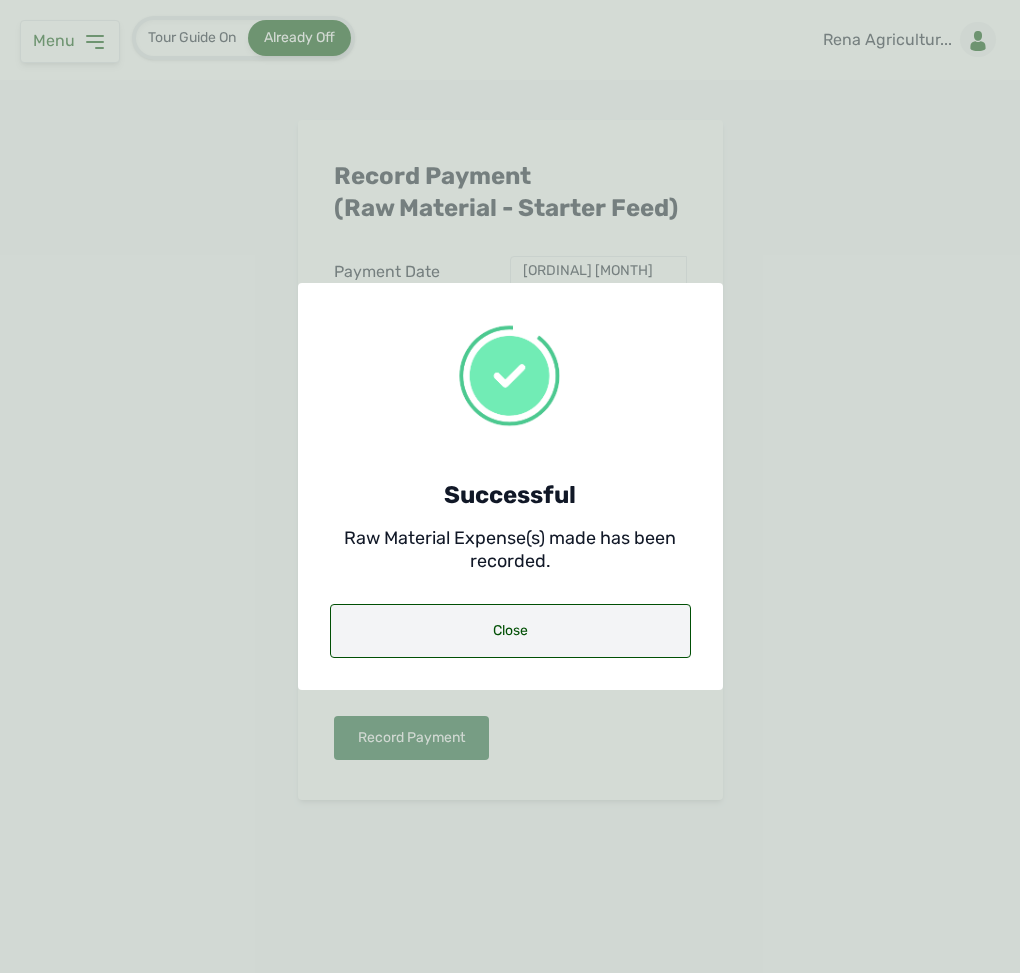 click on "Close" at bounding box center (510, 631) 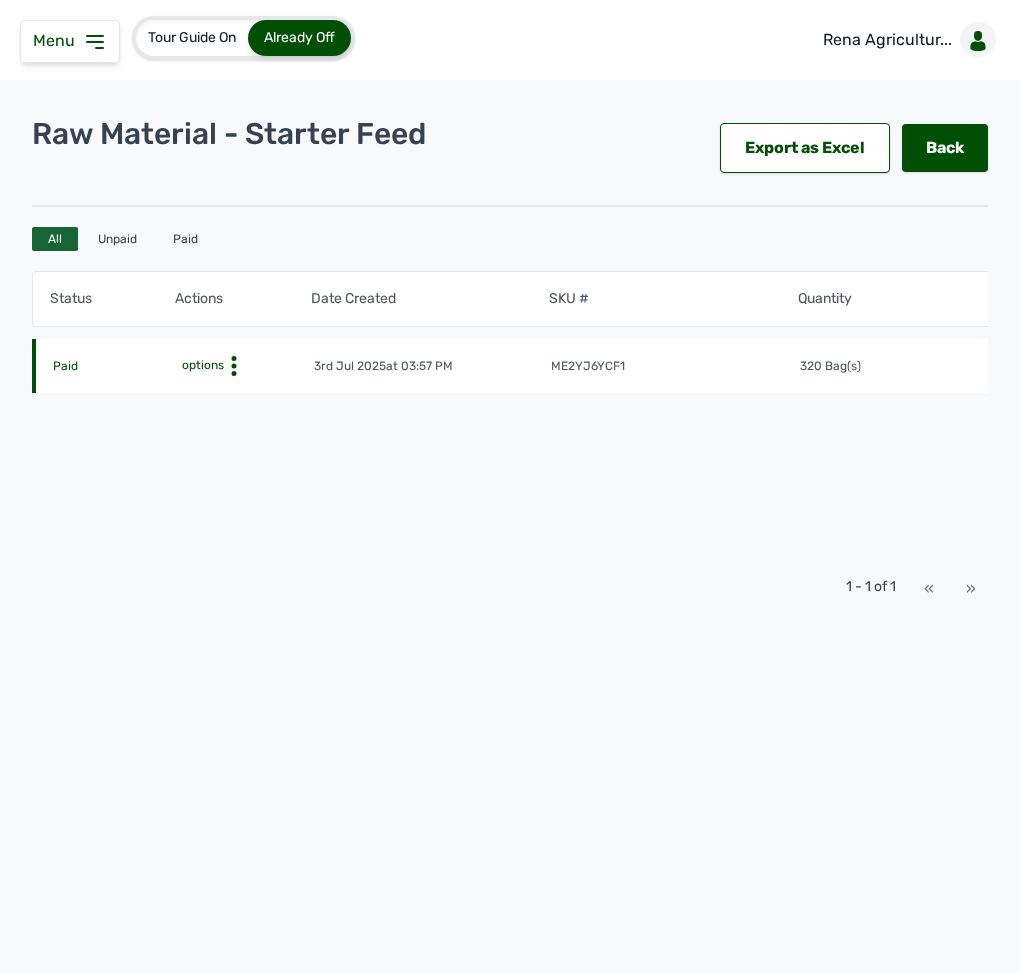 click on "Menu" at bounding box center [58, 40] 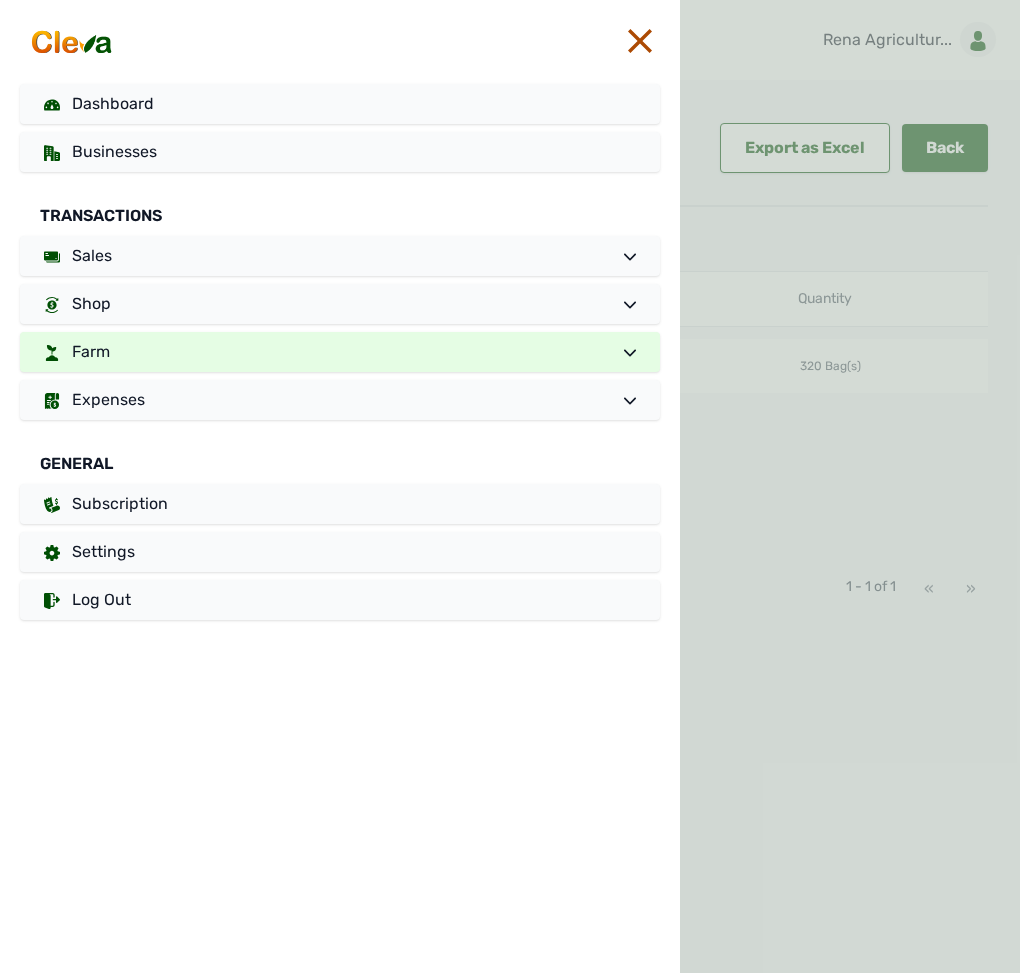 click on "Farm" at bounding box center [340, 352] 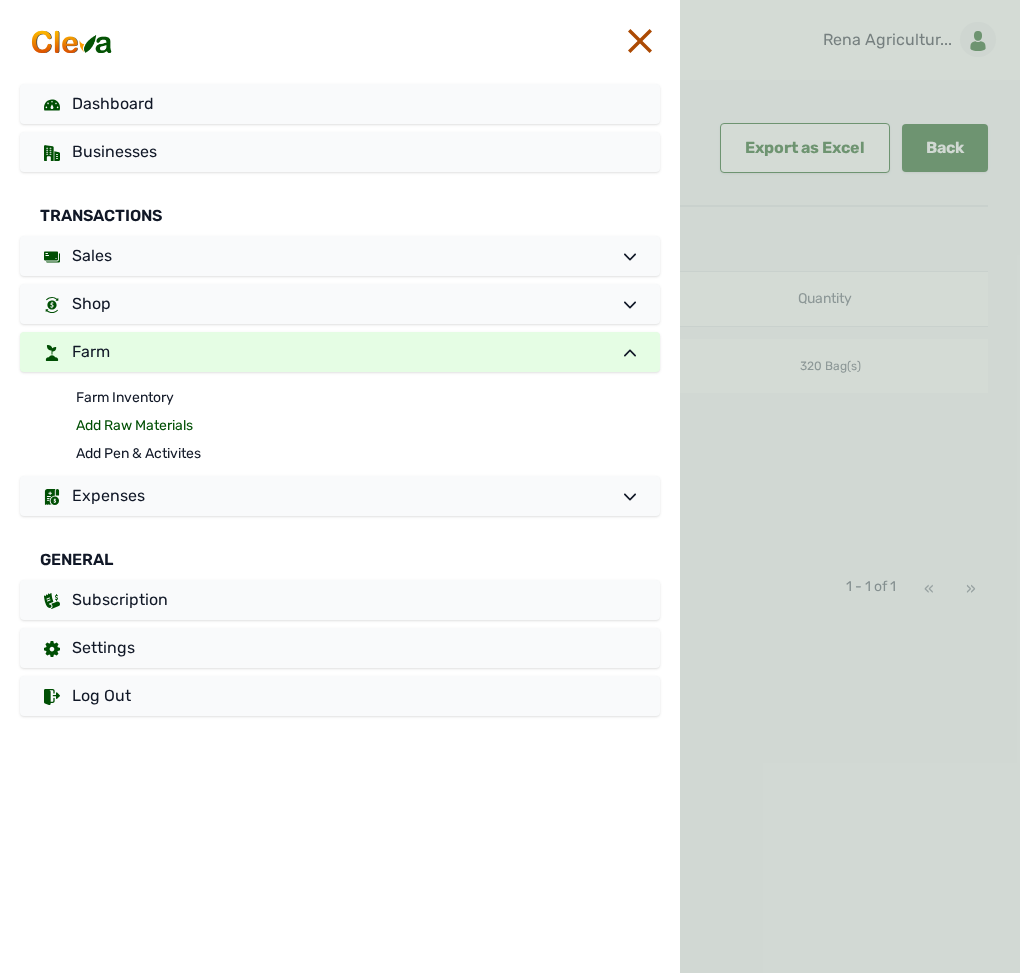 click on "Add Raw Materials" at bounding box center [368, 426] 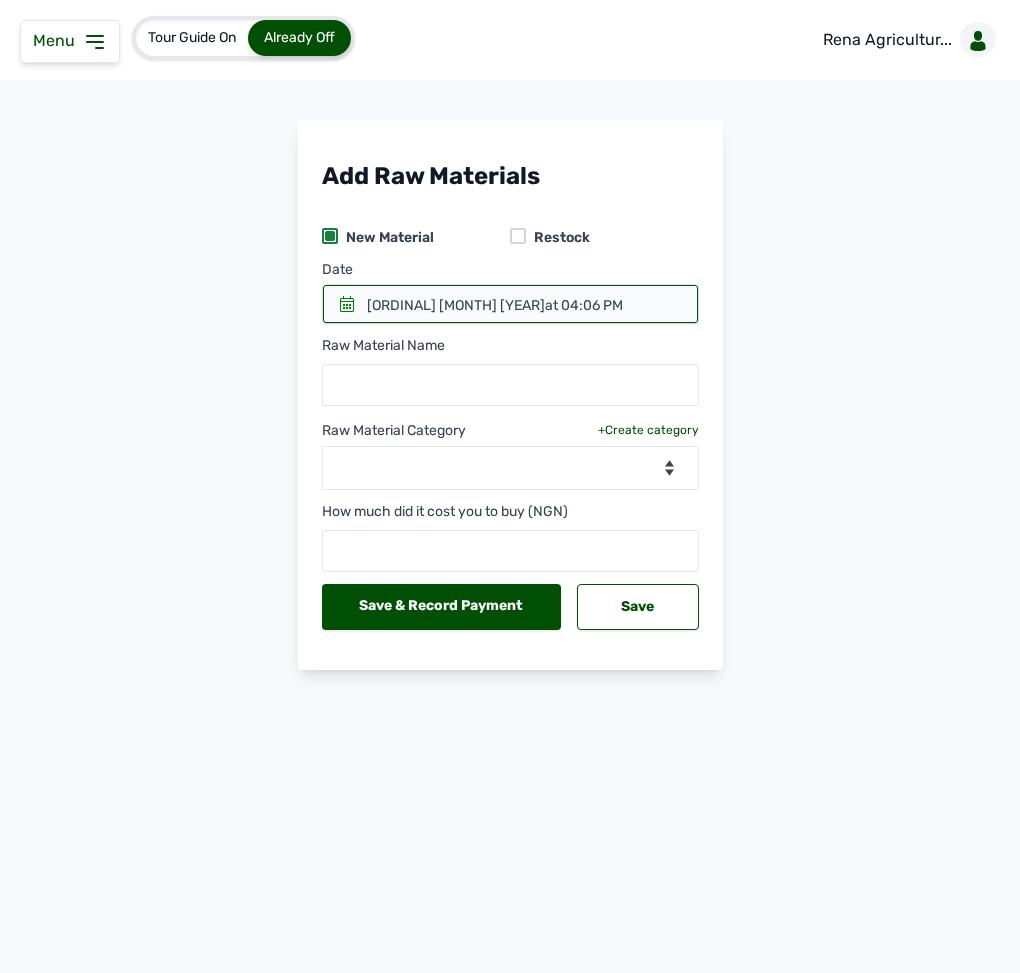 click 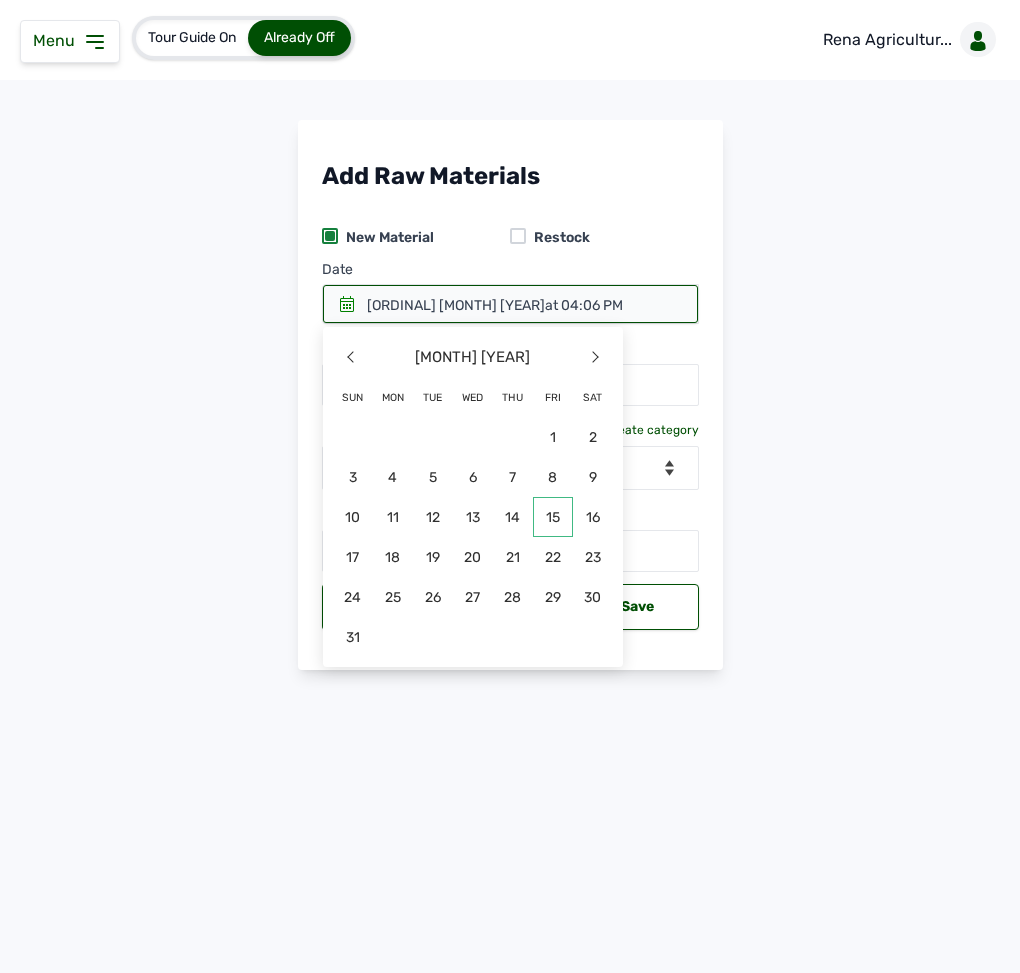 click on "15" 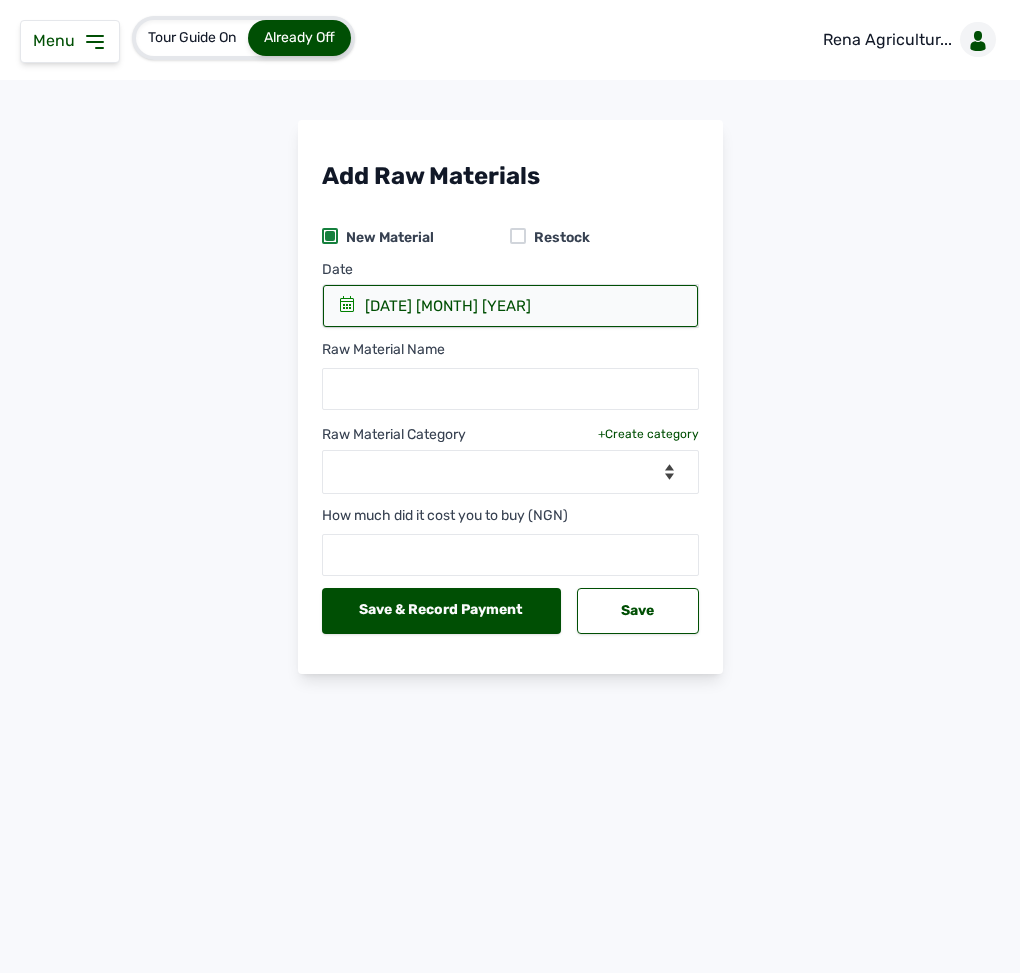 click on "[DATE] [MONTH] [YEAR]" at bounding box center [510, 306] 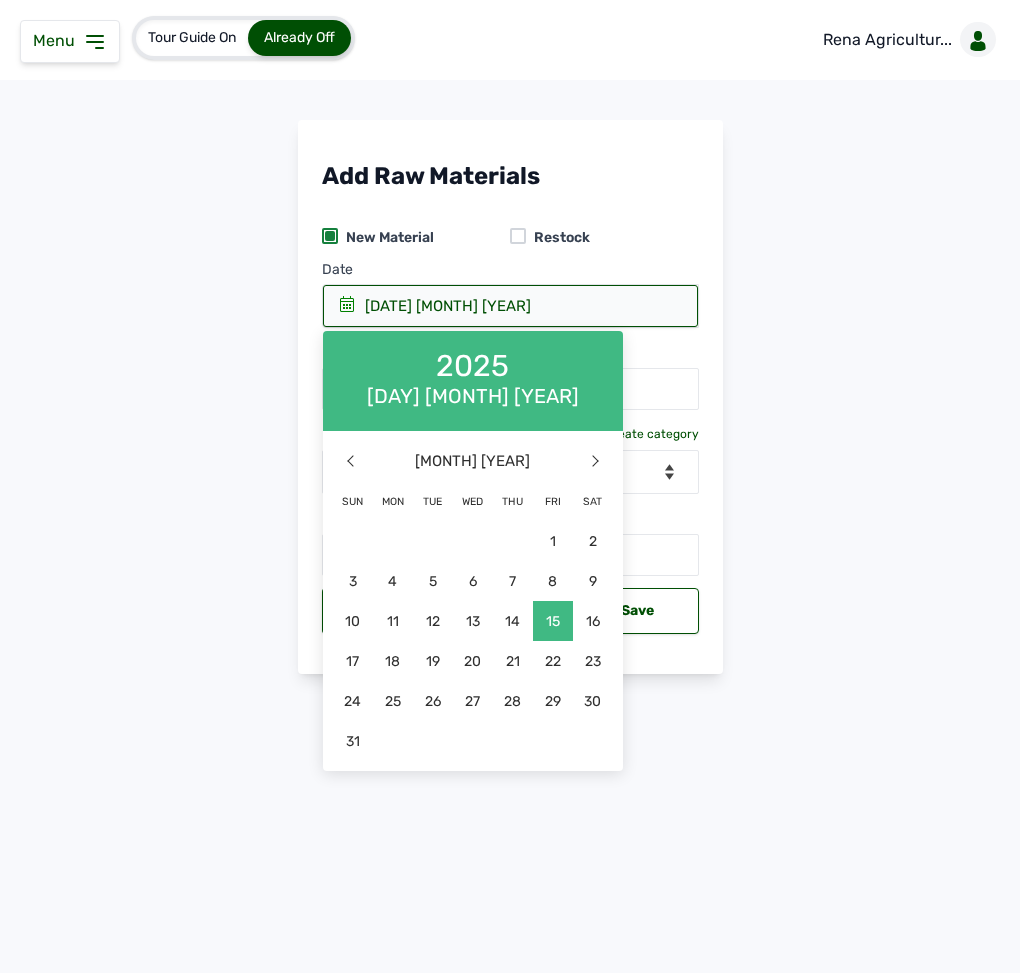 click on "Add Raw Materials New Material Restock Date 15 [MONTH] 2025 2025 Friday 15 [MONTH] < [MONTH] 2025 > Sun Mon Tue Wed Thu Fri Sat 1 2 3 4 5 6 7 8 9 10 11 12 13 14 15 16 17 18 19 20 21 22 23 24 25 26 27 28 29 30 31 2025 Friday 15 [MONTH] < 2025 > January February March April May June July August September October November December 2025 Friday 15 [MONTH] < 2020 - 2029 > 2020 2021 2022 2023 2024 2025 2026 2027 2028 2029 Raw Material Name Raw Material Category +Create category --Select Category-- Biomass Fuel feeds medications vaccines How much did it cost you to buy (NGN) Save & Record Payment Save" at bounding box center (510, 397) 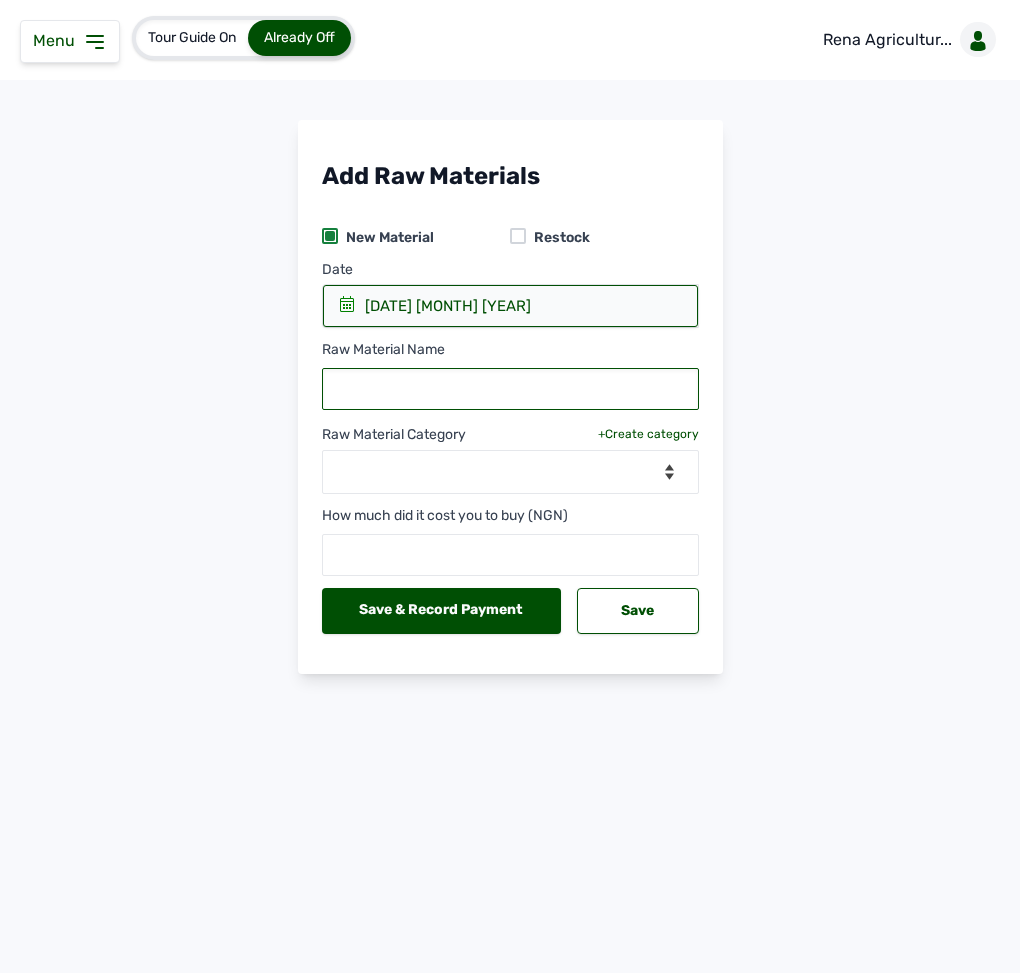 click at bounding box center (510, 389) 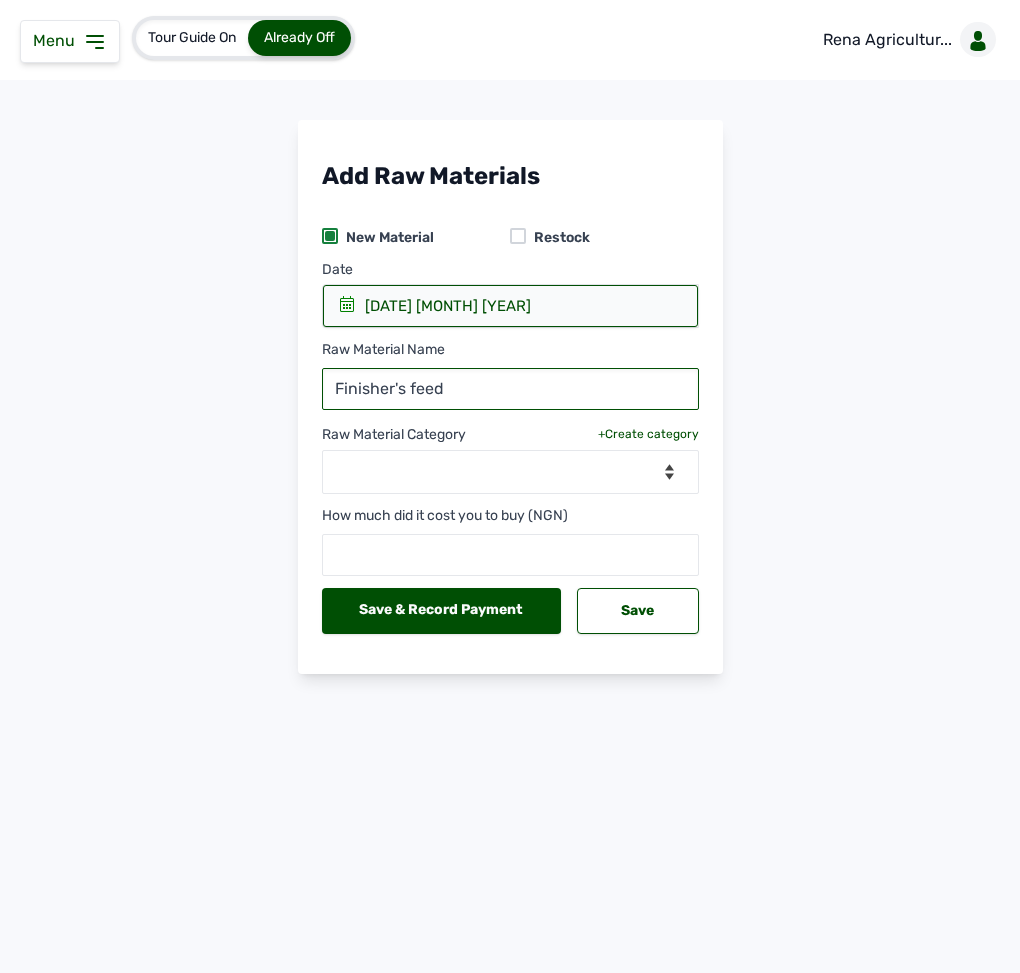 type on "Finisher's feed" 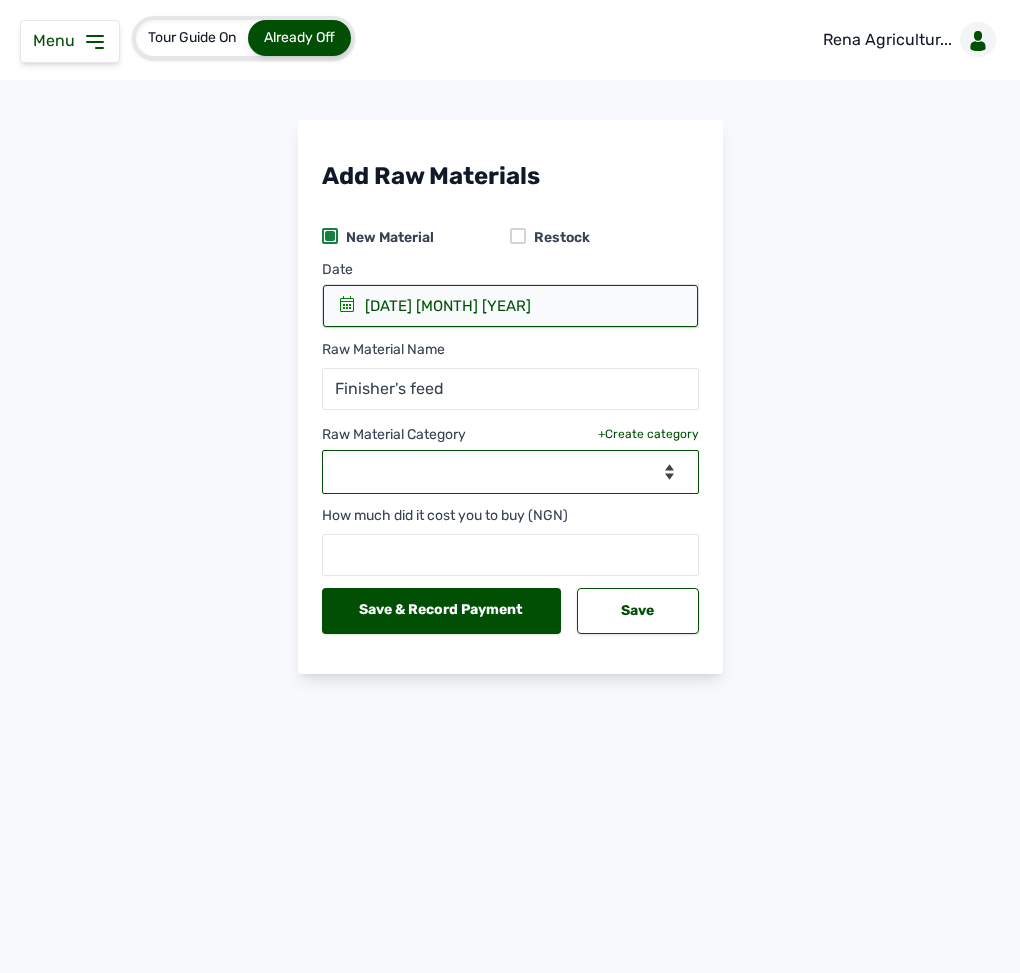 click on "--Select Category-- Biomass Fuel feeds medications vaccines" at bounding box center (510, 472) 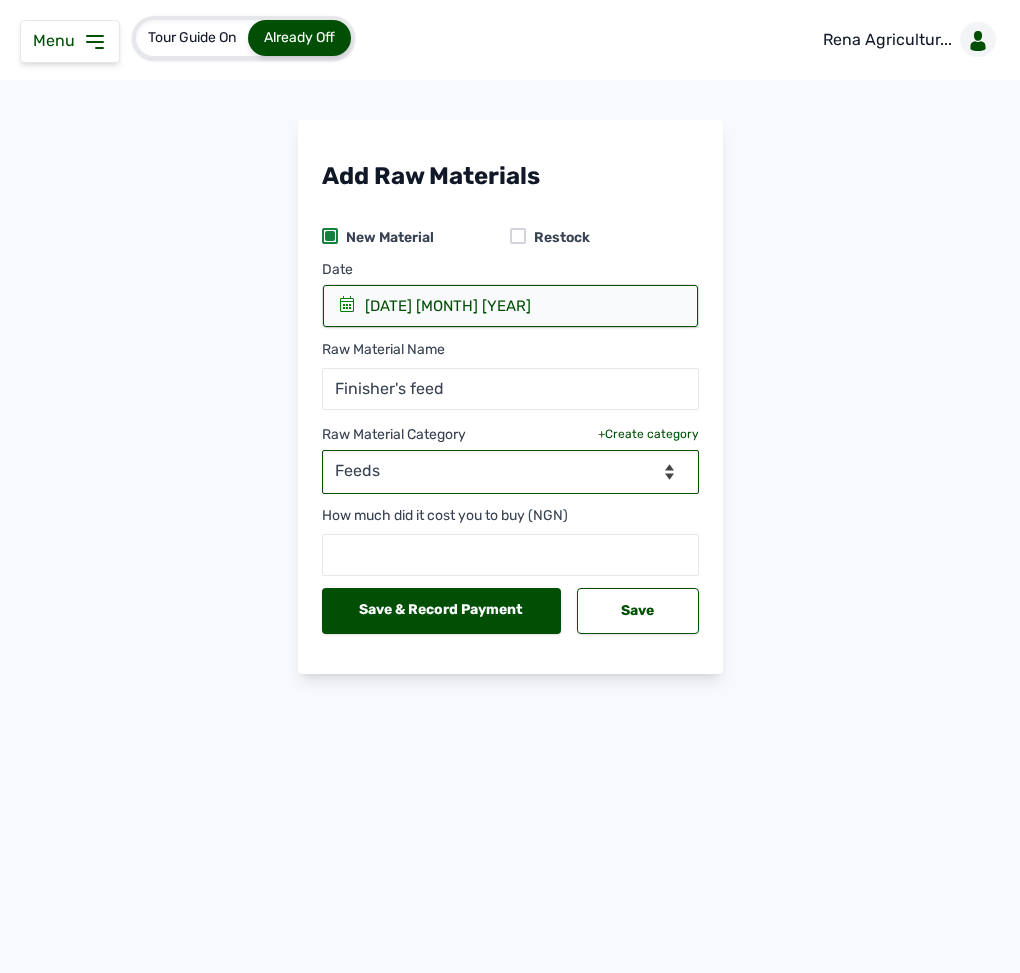 click on "--Select Category-- Biomass Fuel feeds medications vaccines" at bounding box center [510, 472] 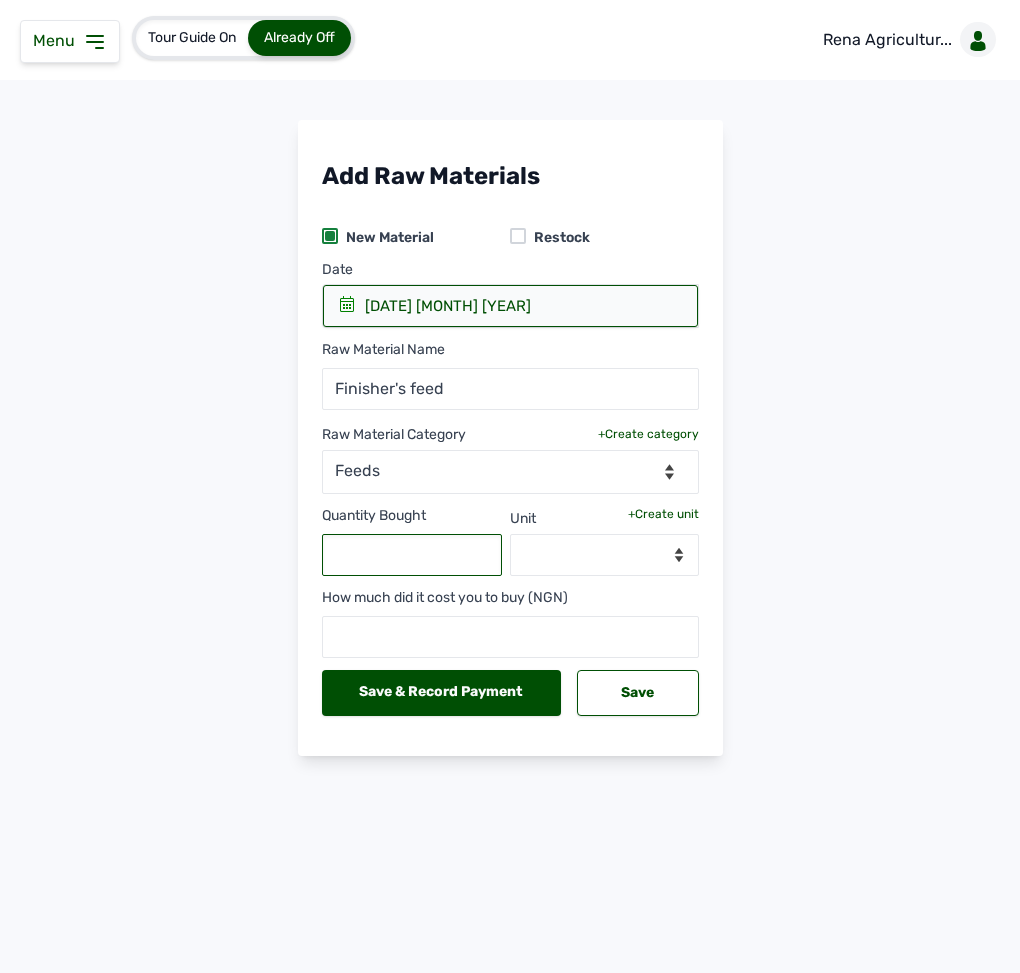 click at bounding box center [412, 555] 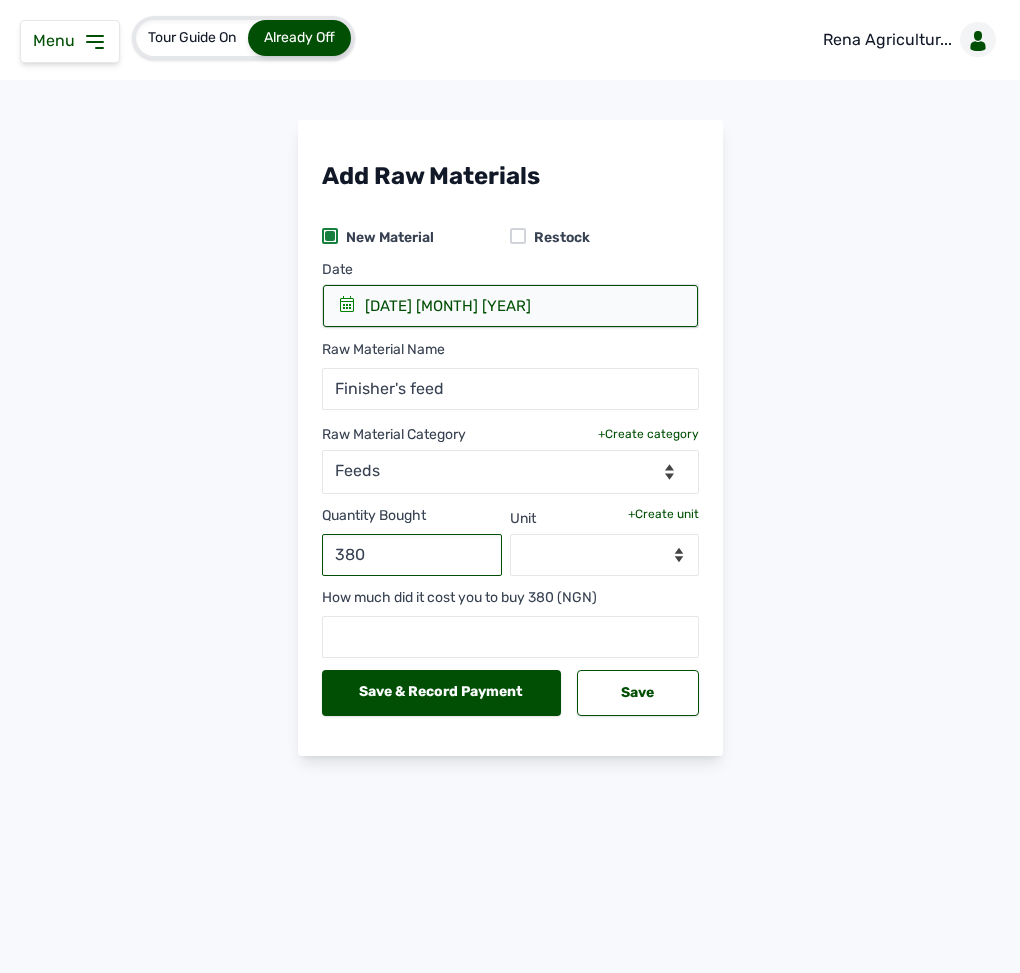 type on "380" 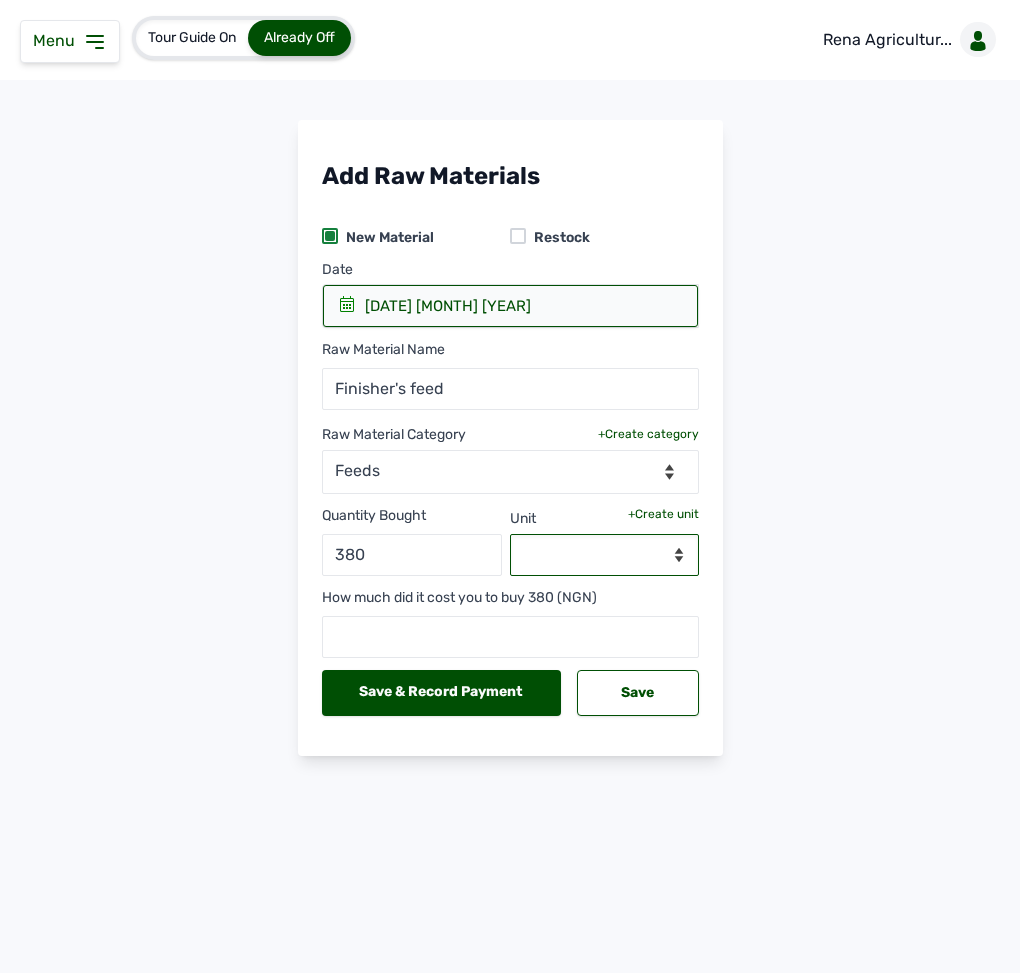 click on "--Select unit--" at bounding box center (604, 555) 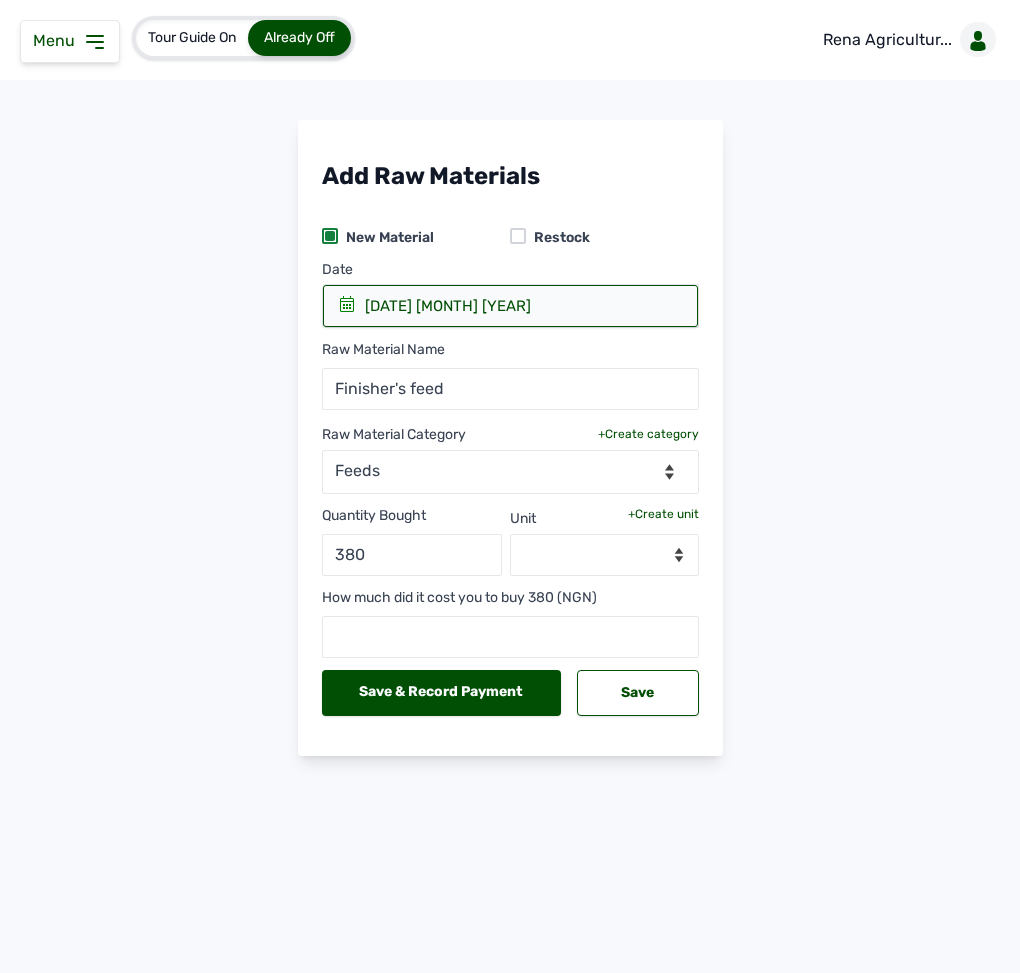 click on "Quantity Bought [NUMBER] Unit  +Create unit  --Select unit--" at bounding box center (510, 535) 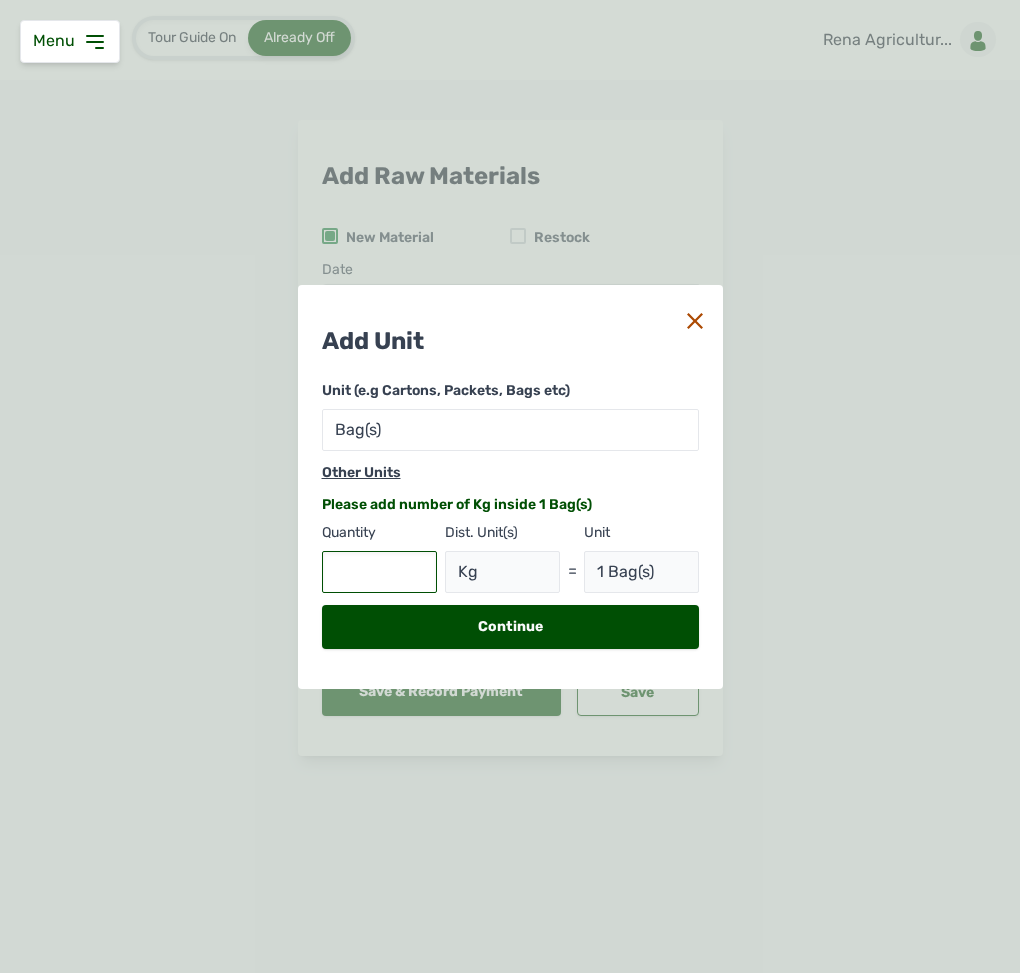 click at bounding box center [379, 572] 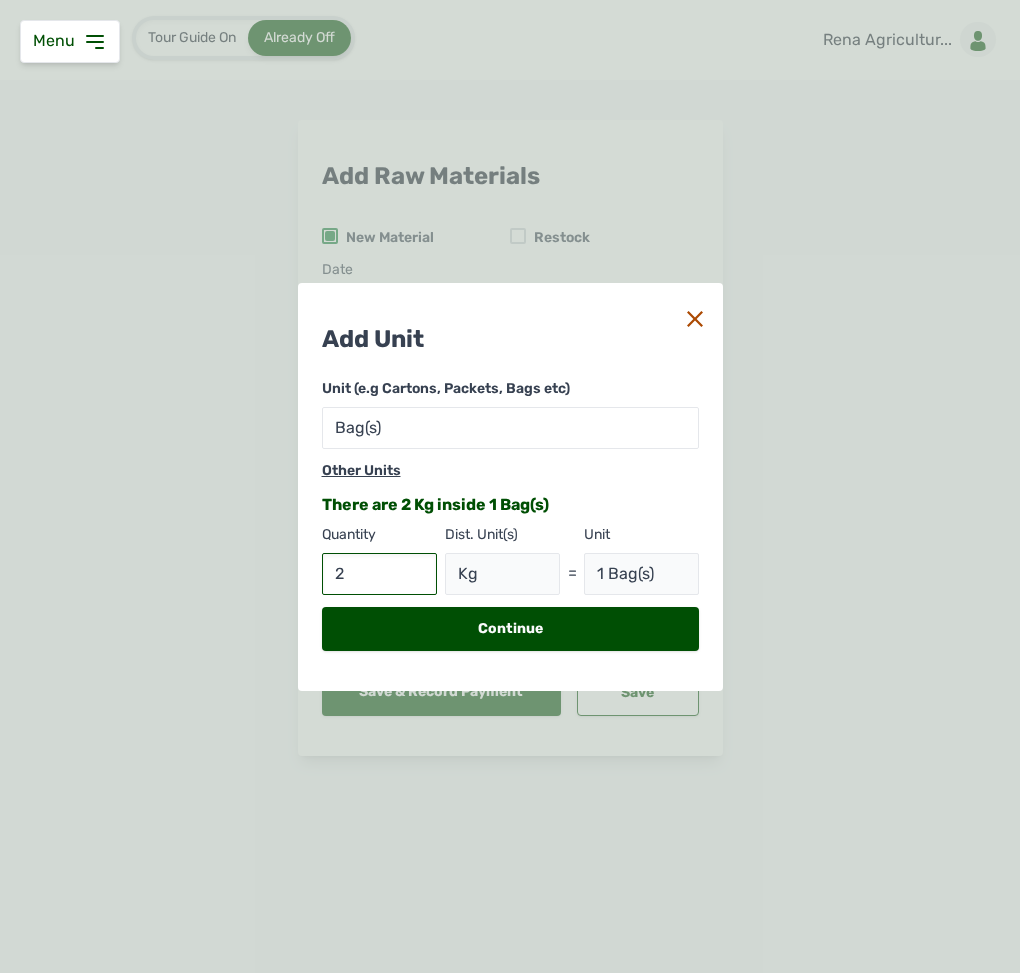 type on "25" 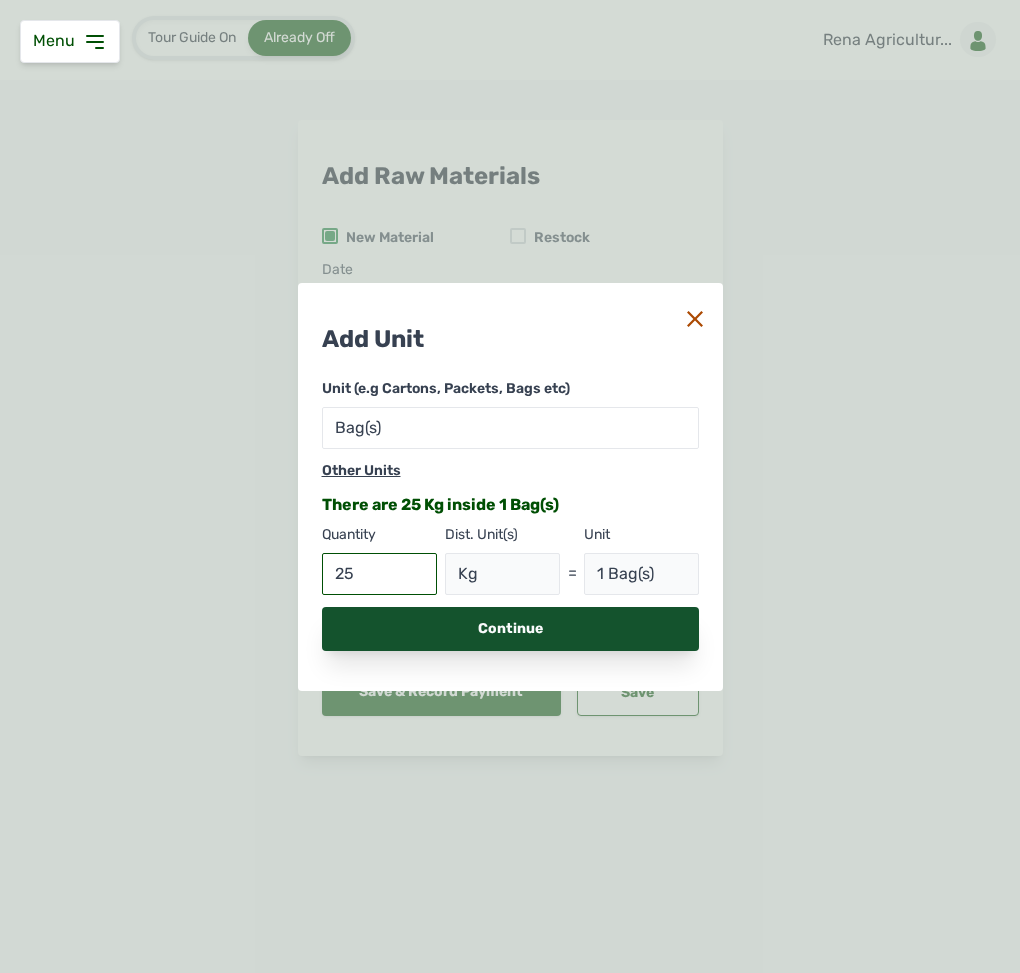 click on "Continue" at bounding box center (510, 629) 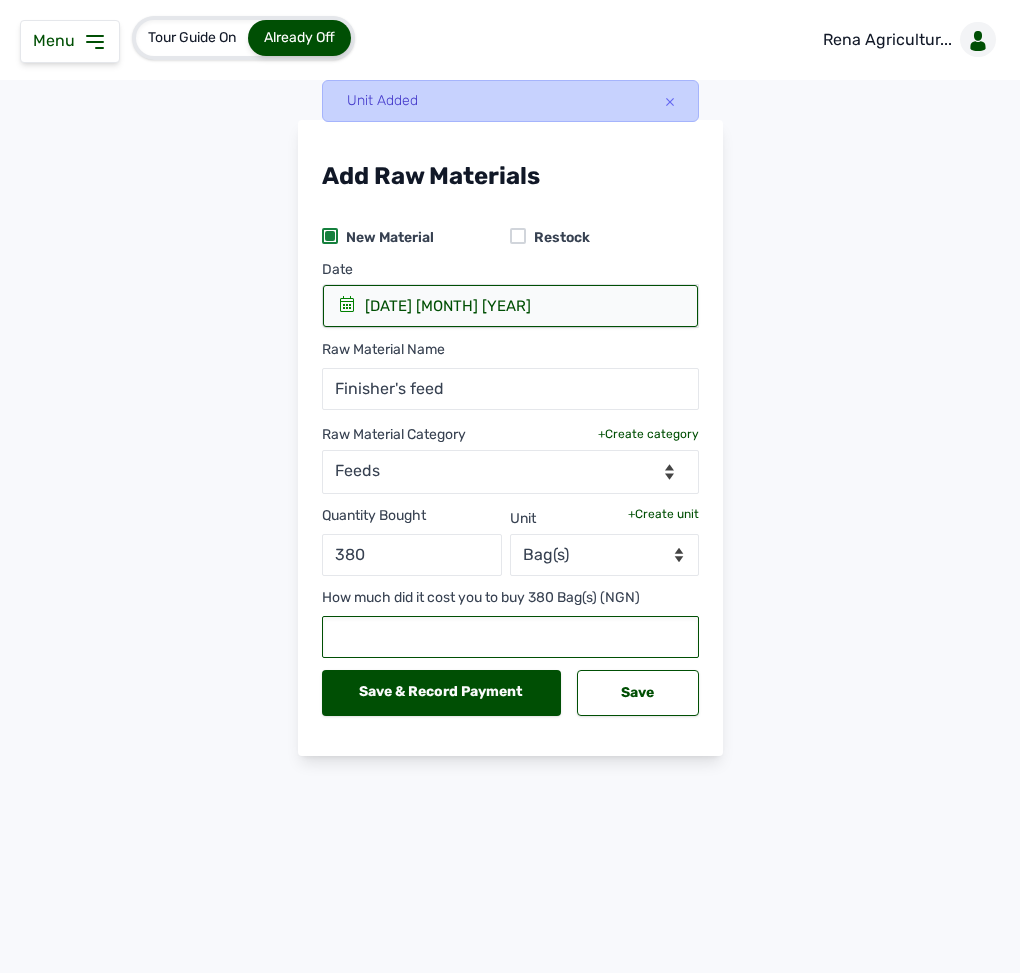 click at bounding box center (510, 637) 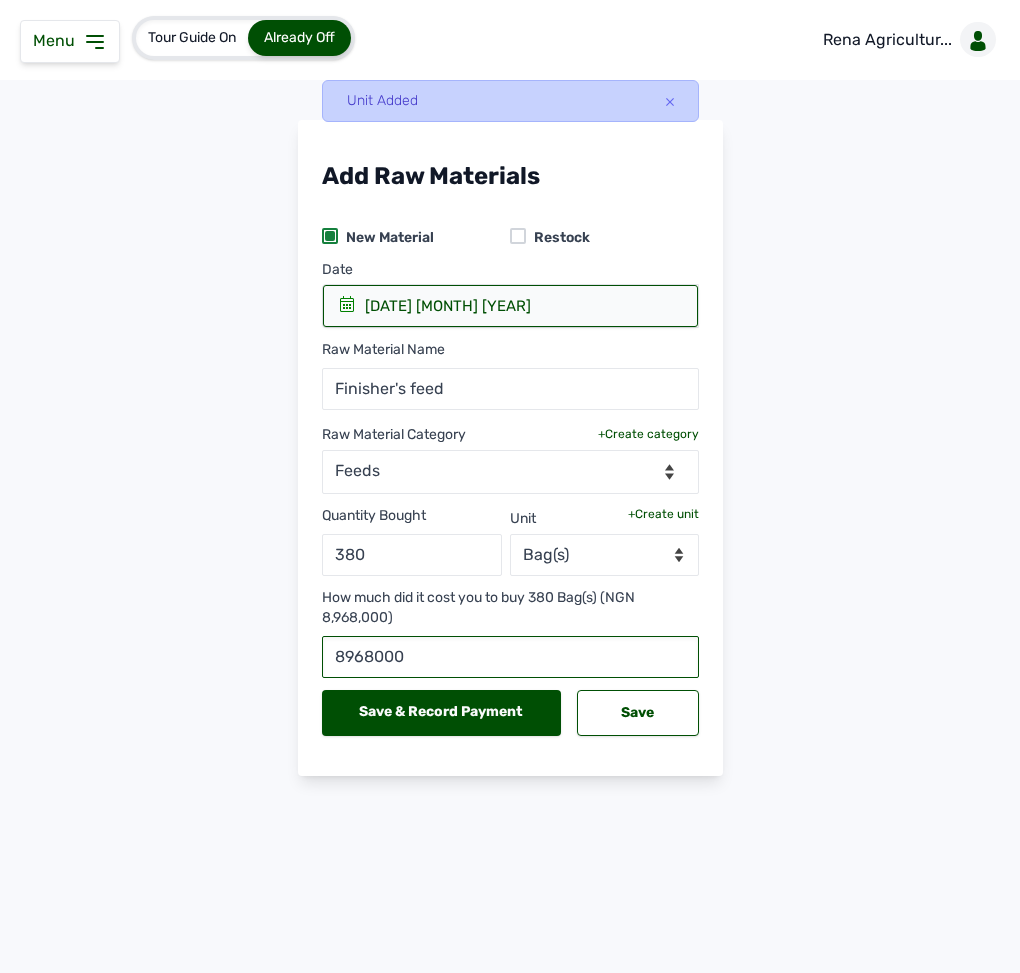 type on "8968000" 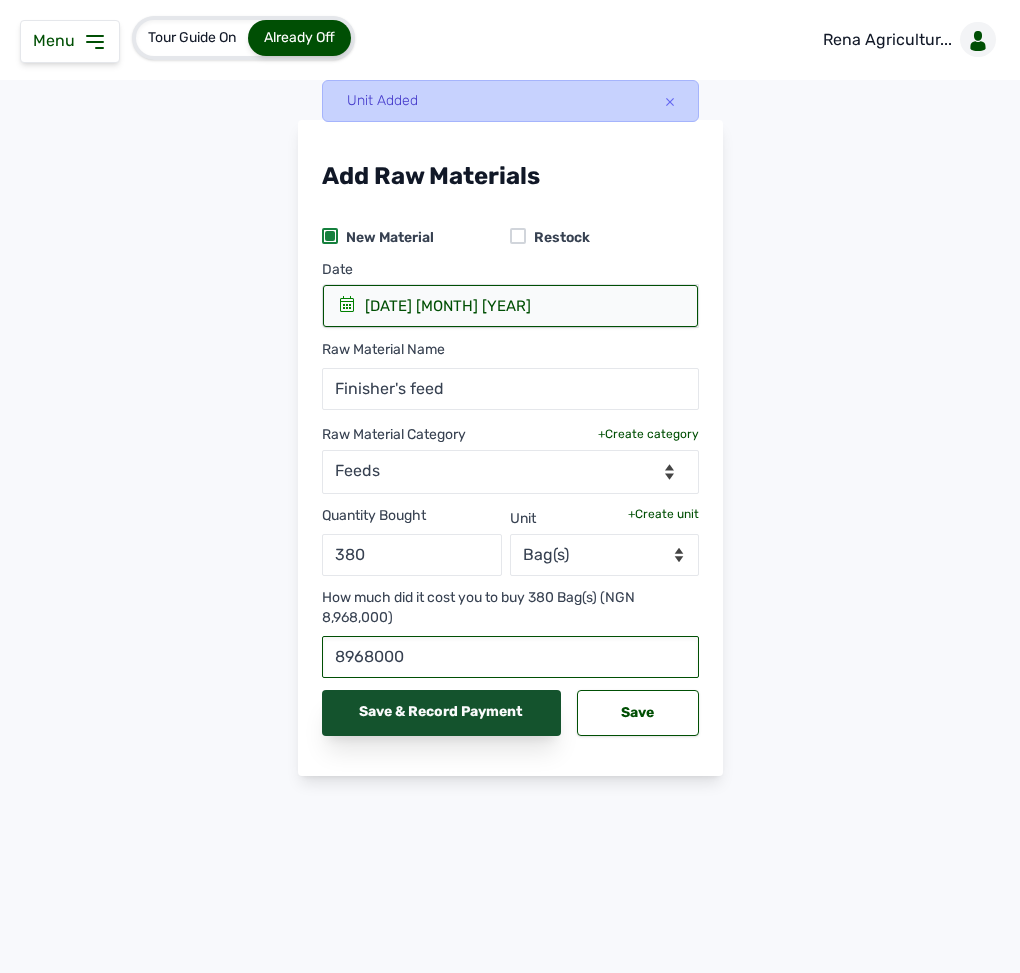click on "Save & Record Payment" at bounding box center [442, 713] 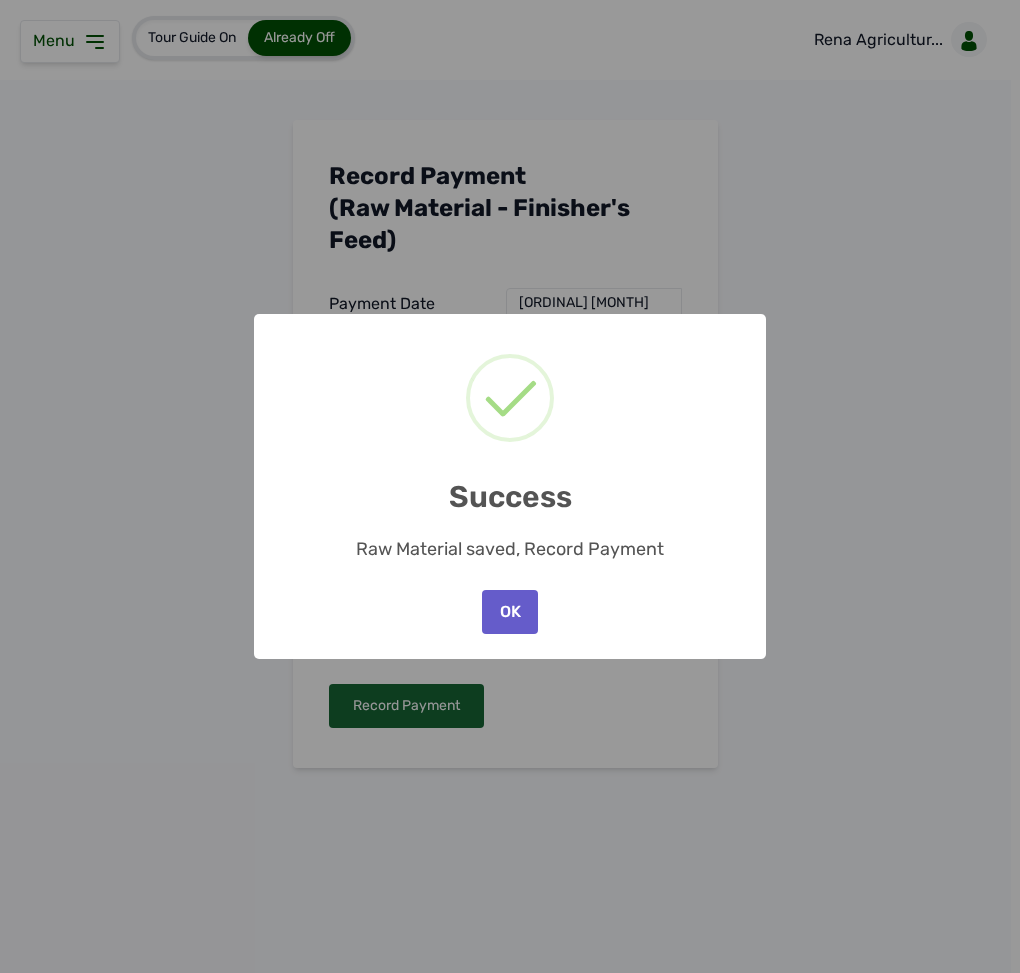 click on "OK" at bounding box center (510, 612) 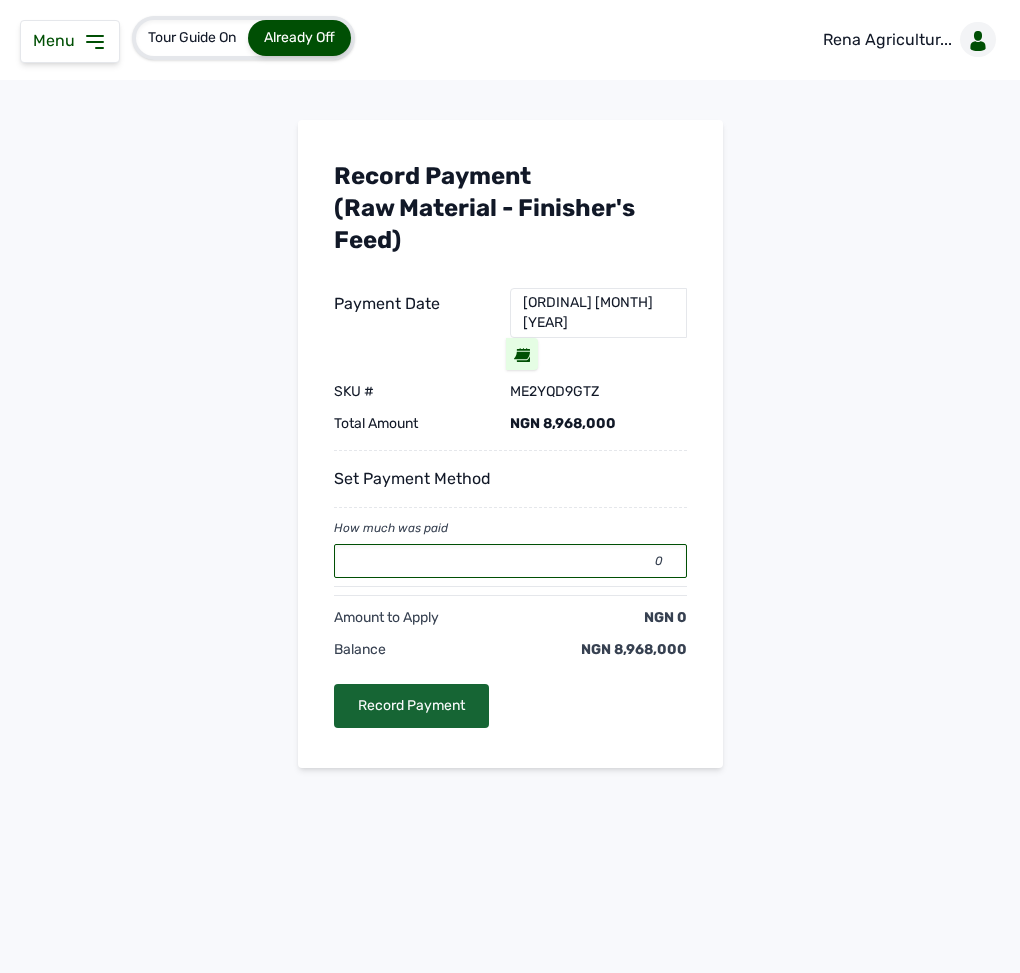 click on "0" at bounding box center (510, 561) 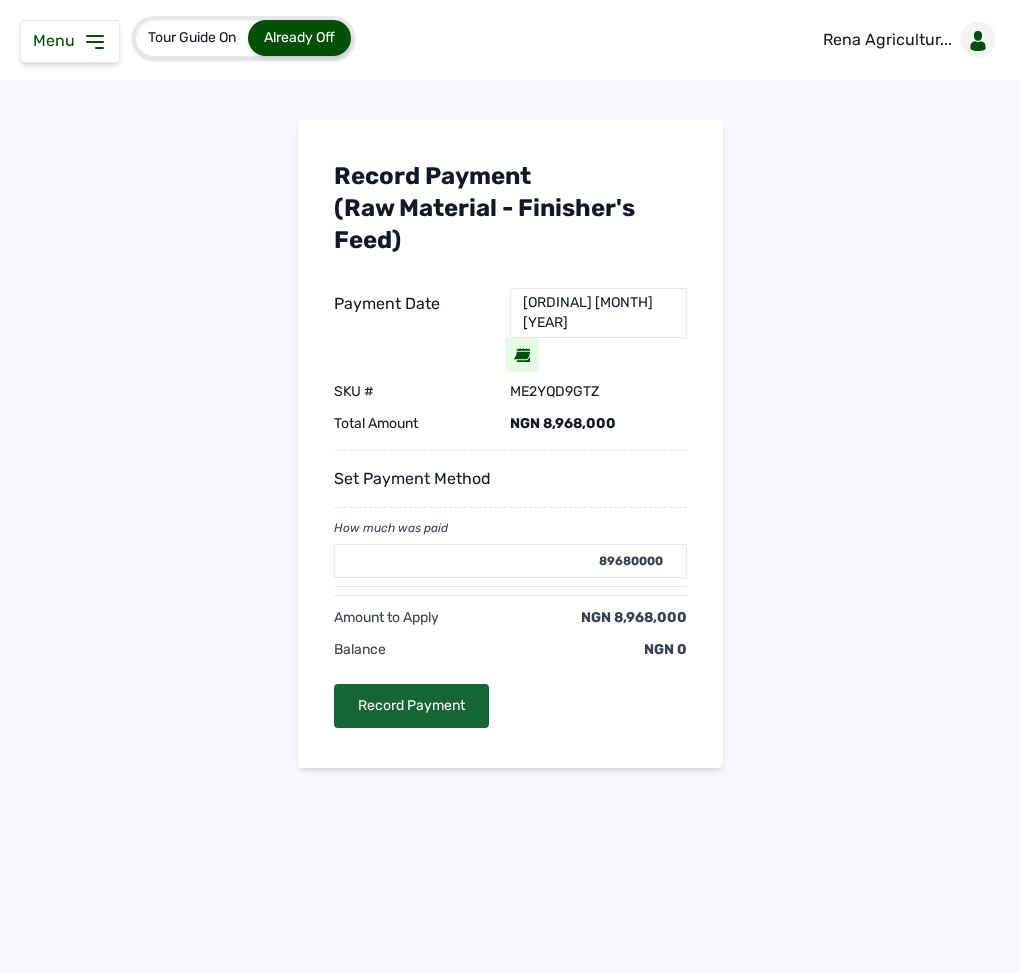 type on "0" 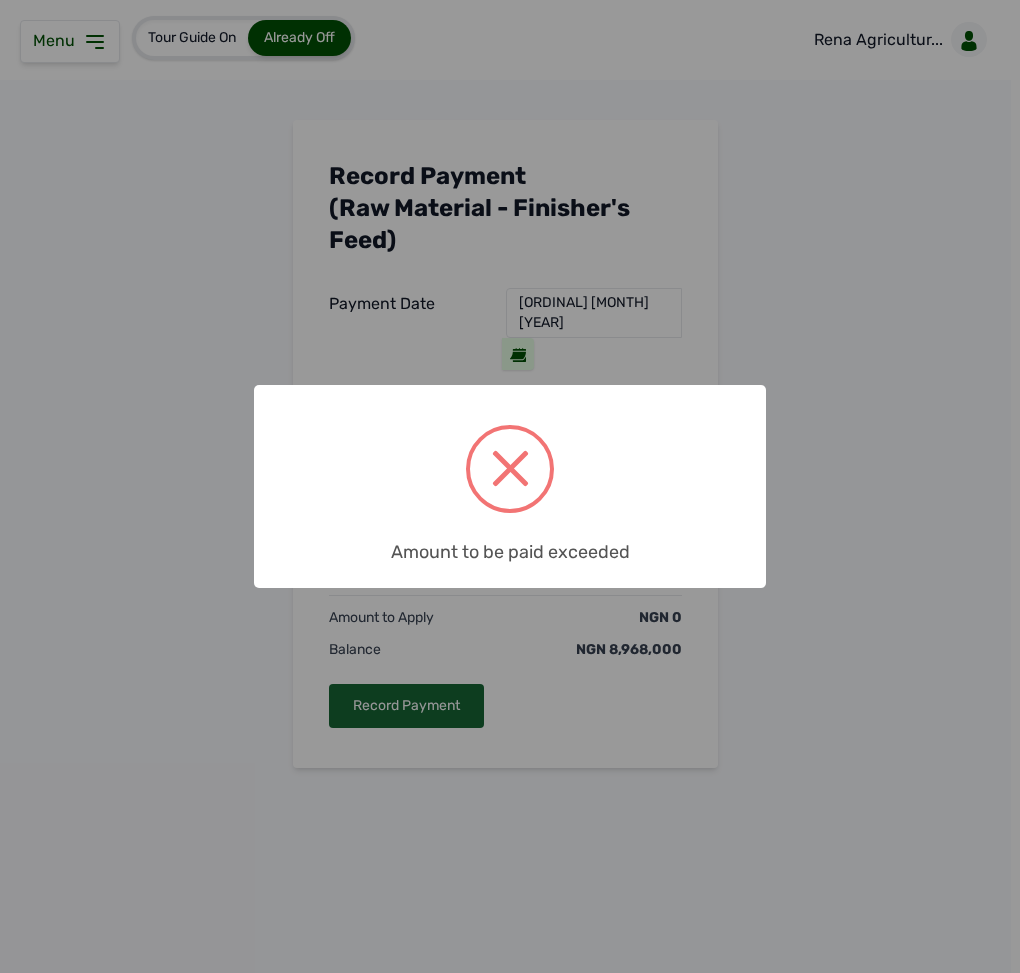 click on "×
Amount to be paid exceeded OK No Cancel" at bounding box center [510, 486] 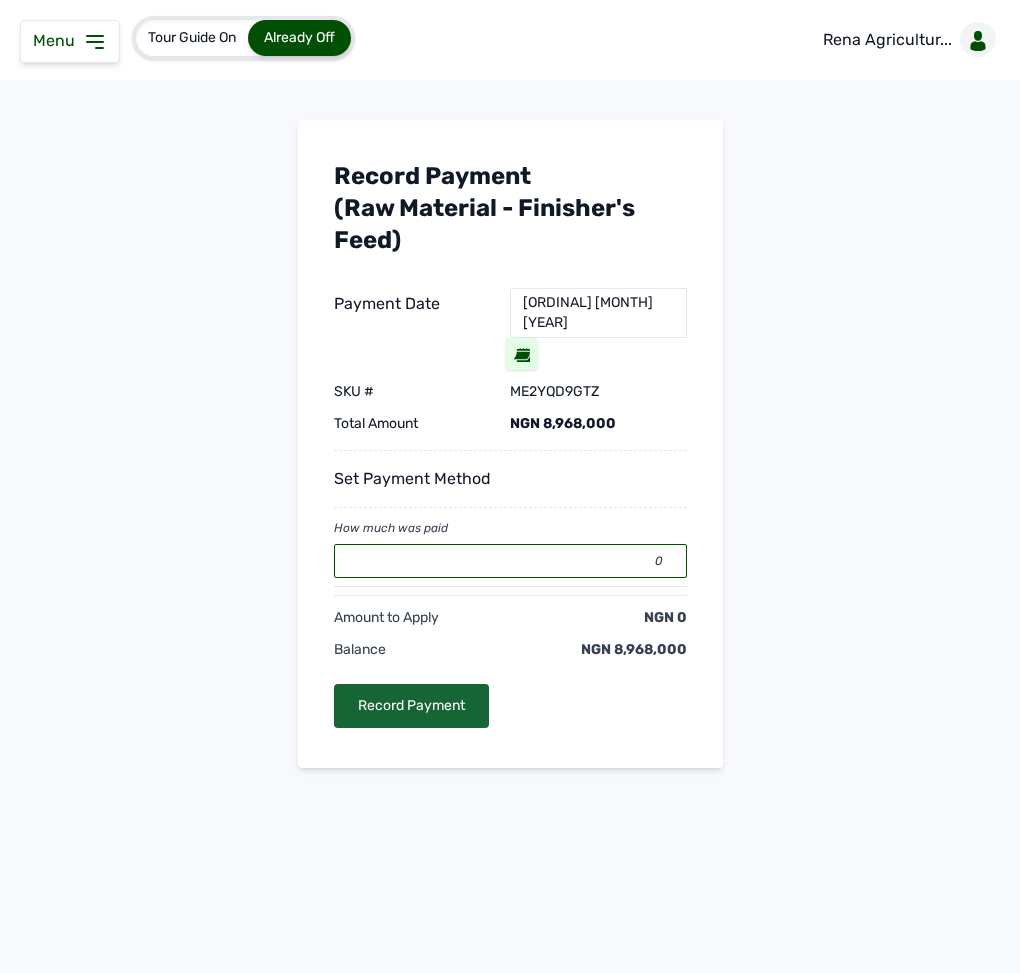 click on "0" at bounding box center [510, 561] 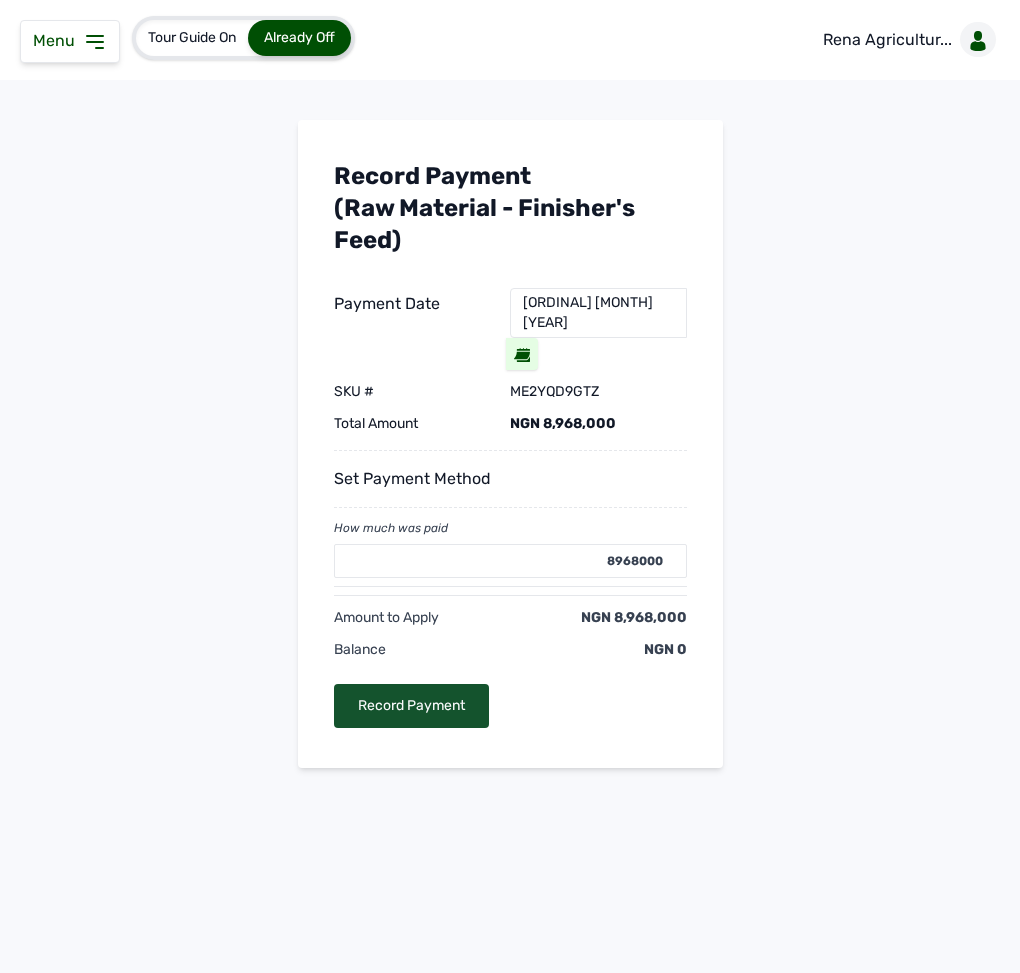 click on "Record Payment" at bounding box center [411, 706] 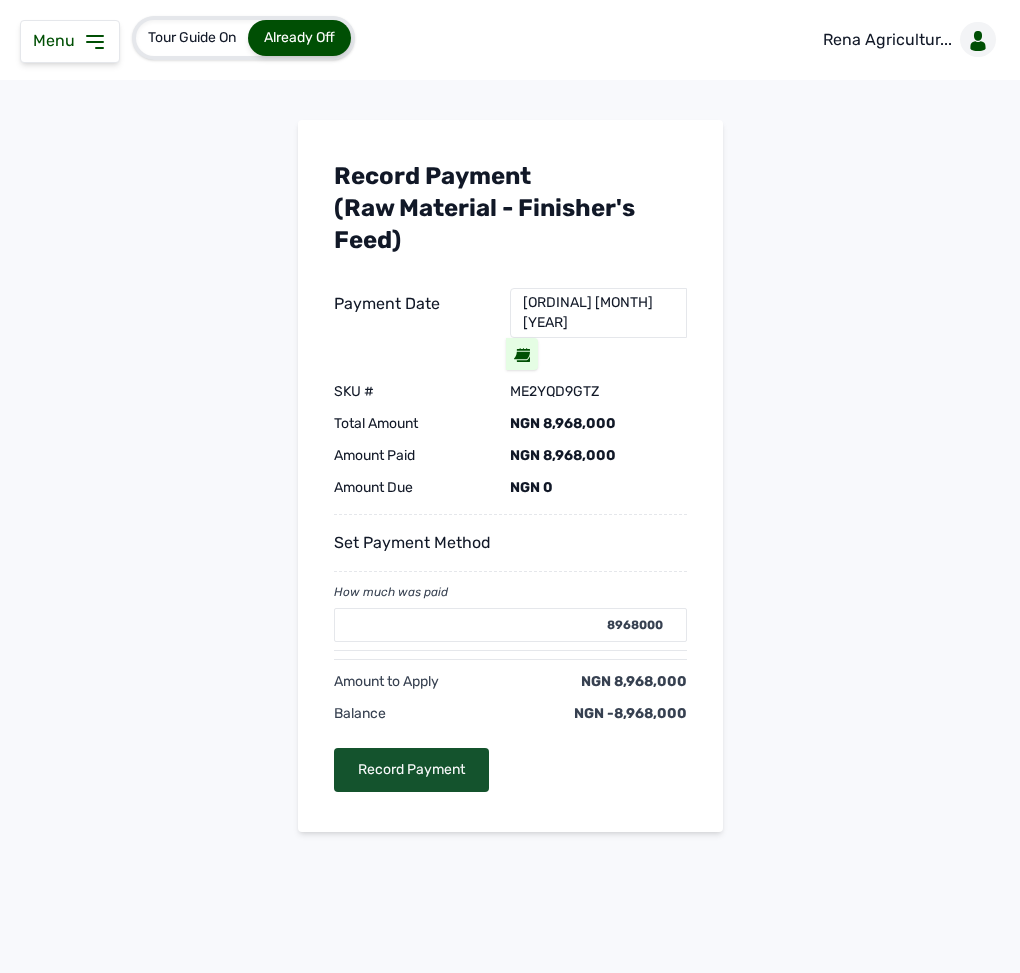 type on "0" 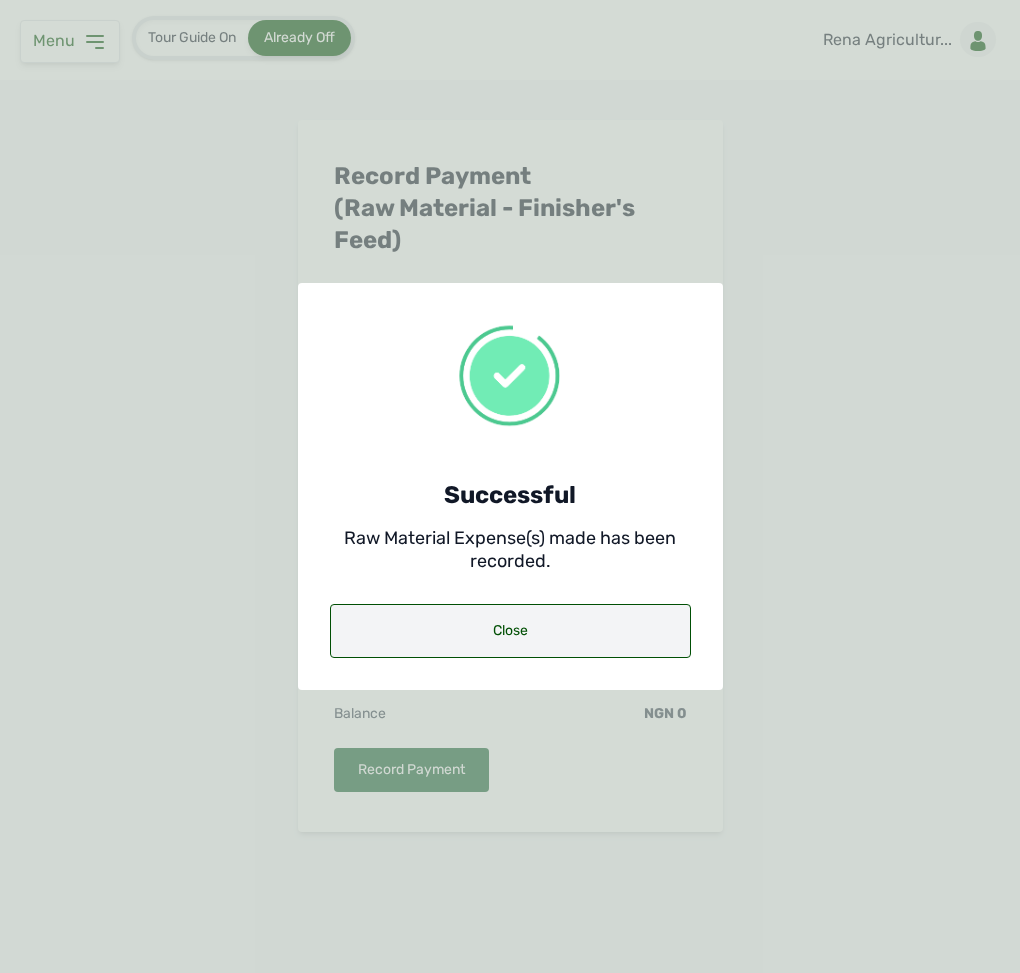 click on "Close" at bounding box center (510, 631) 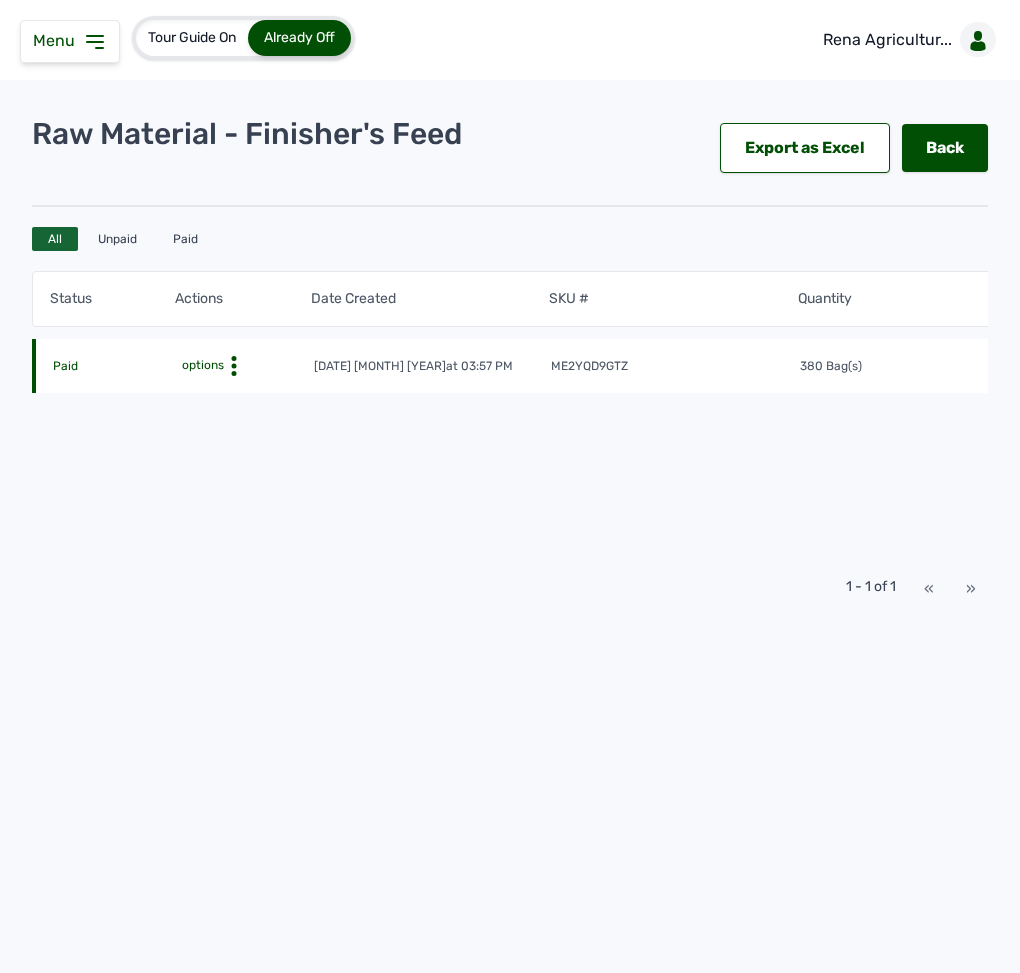 click 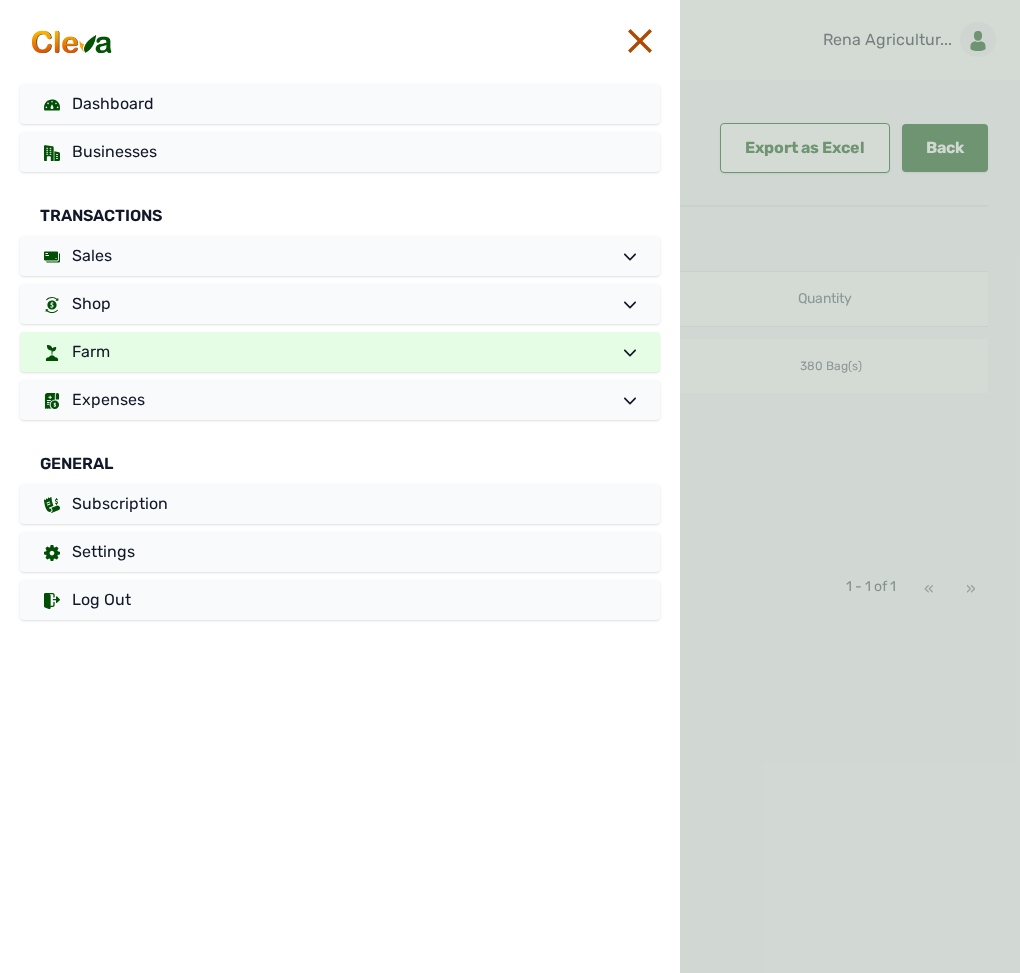 click on "Farm" at bounding box center (340, 352) 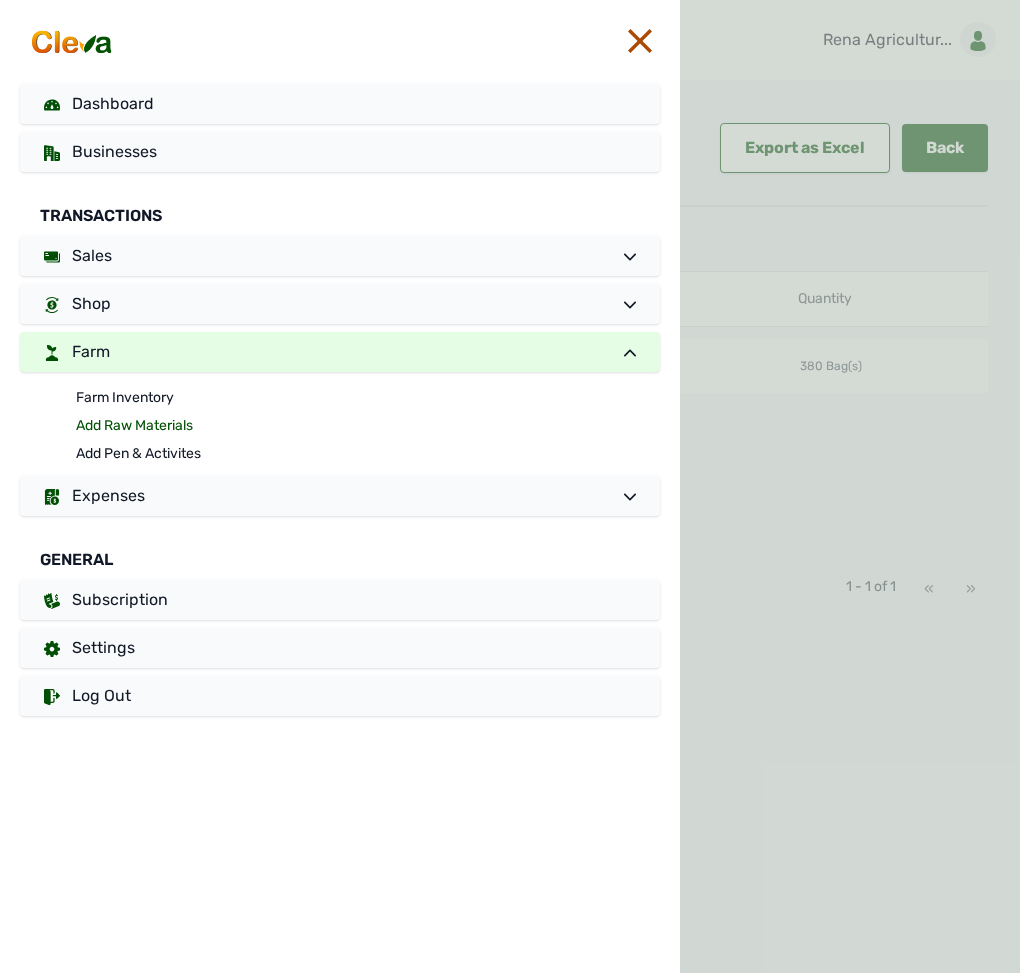 click on "Add Raw Materials" at bounding box center (368, 426) 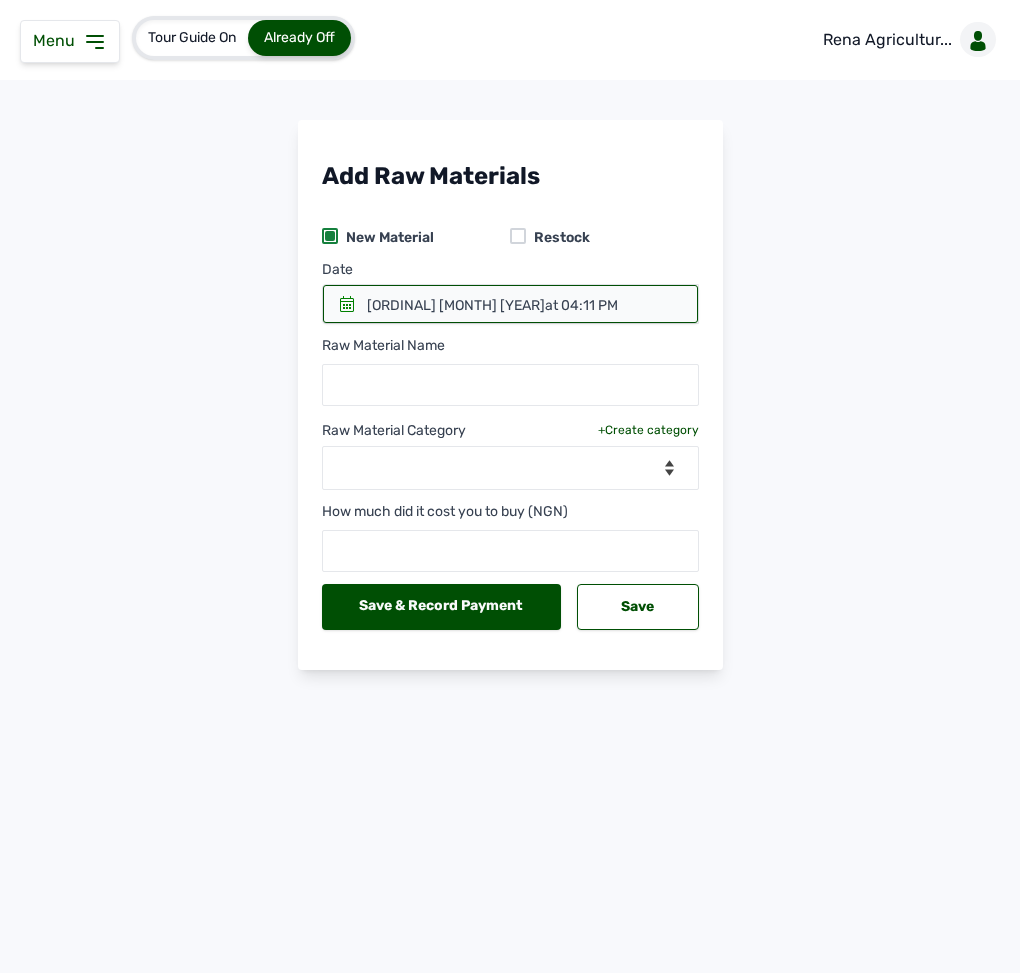 click on "[ORDINAL] [MONTH] [YEAR]   at [TIME]" at bounding box center (492, 306) 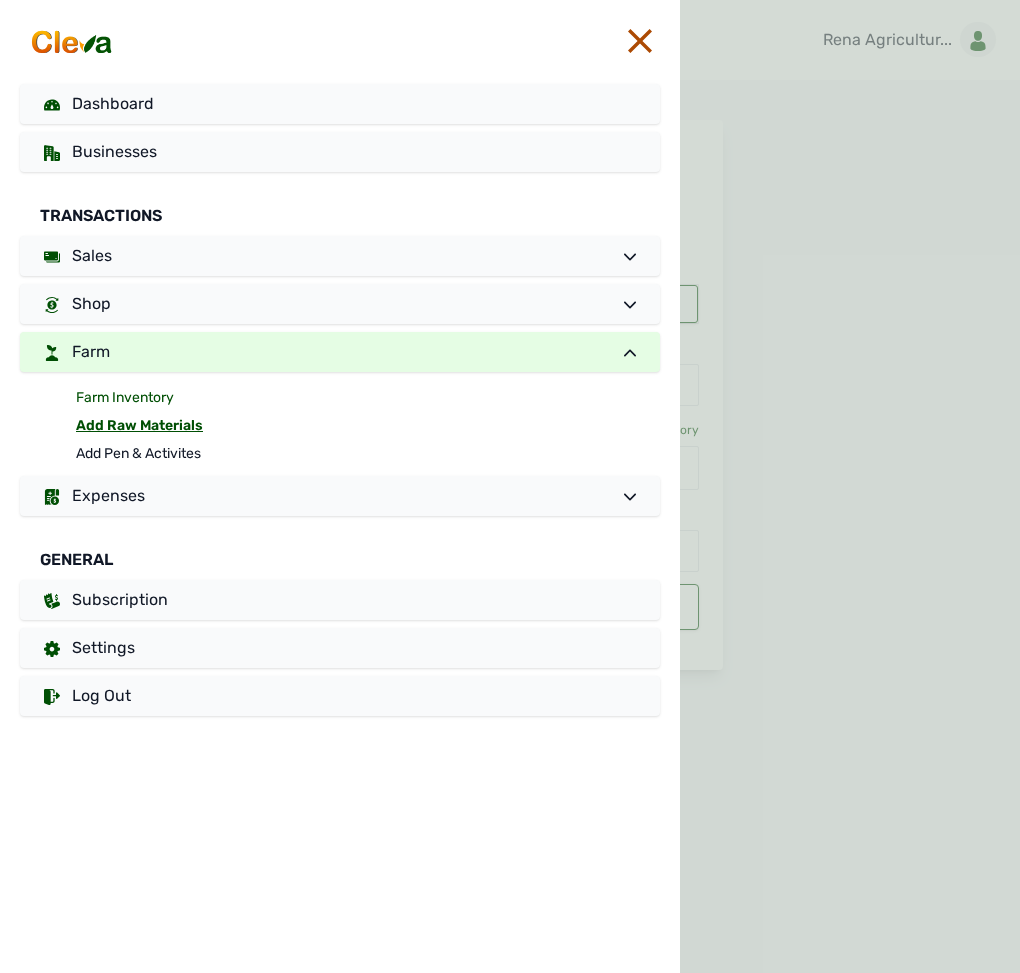 click on "Farm Inventory" at bounding box center [368, 398] 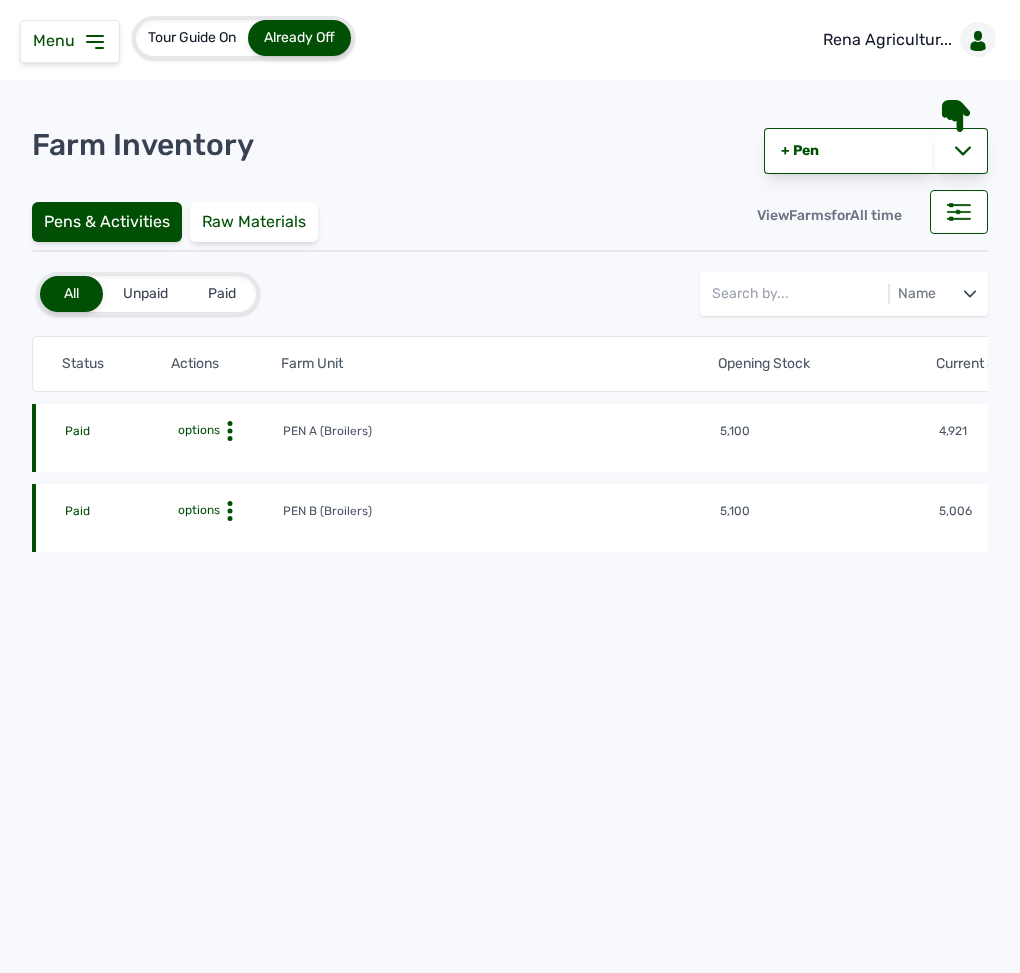 click 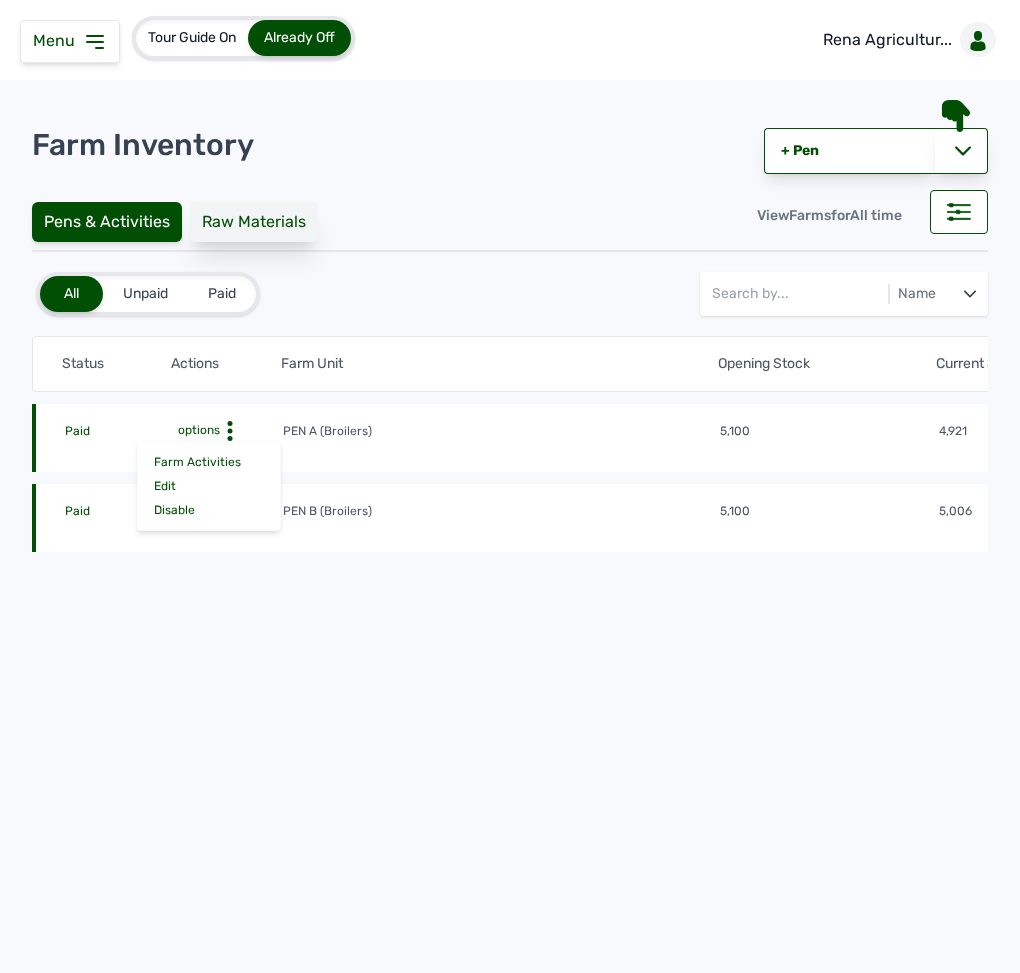 click on "Raw Materials" at bounding box center (254, 222) 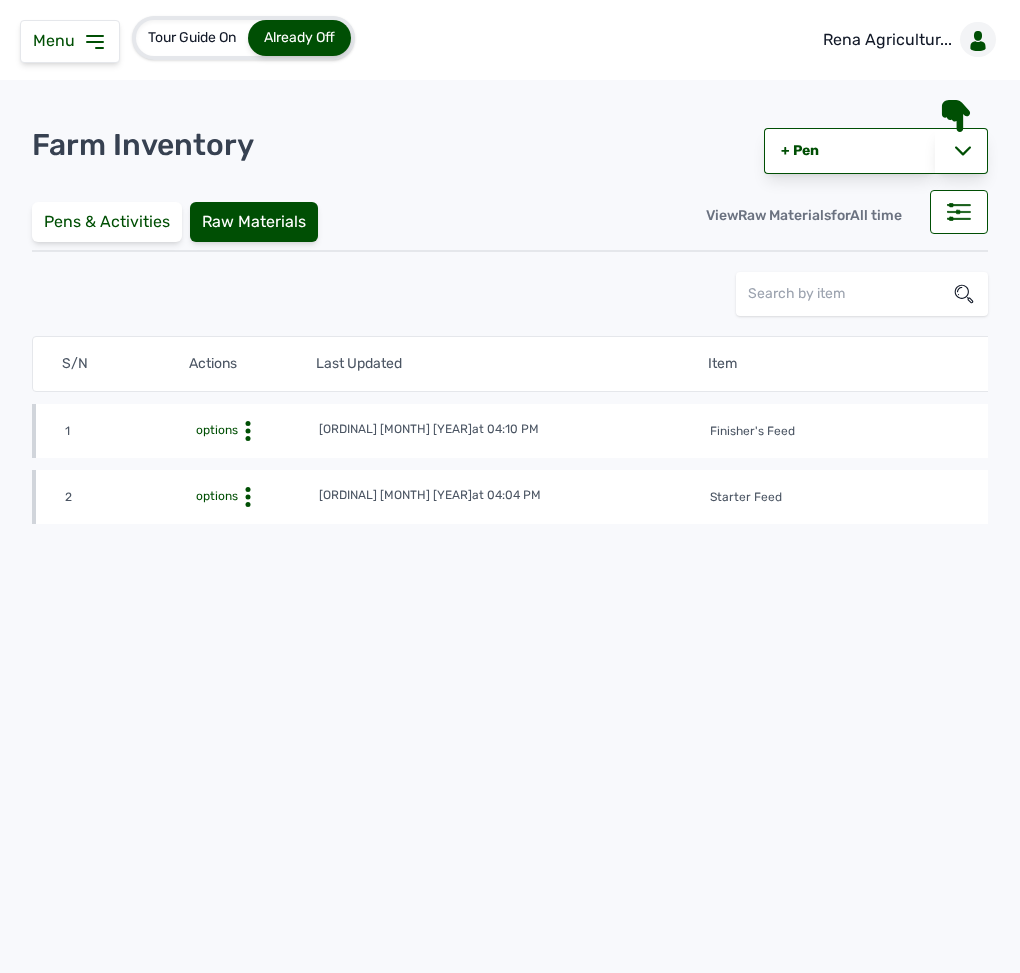 click 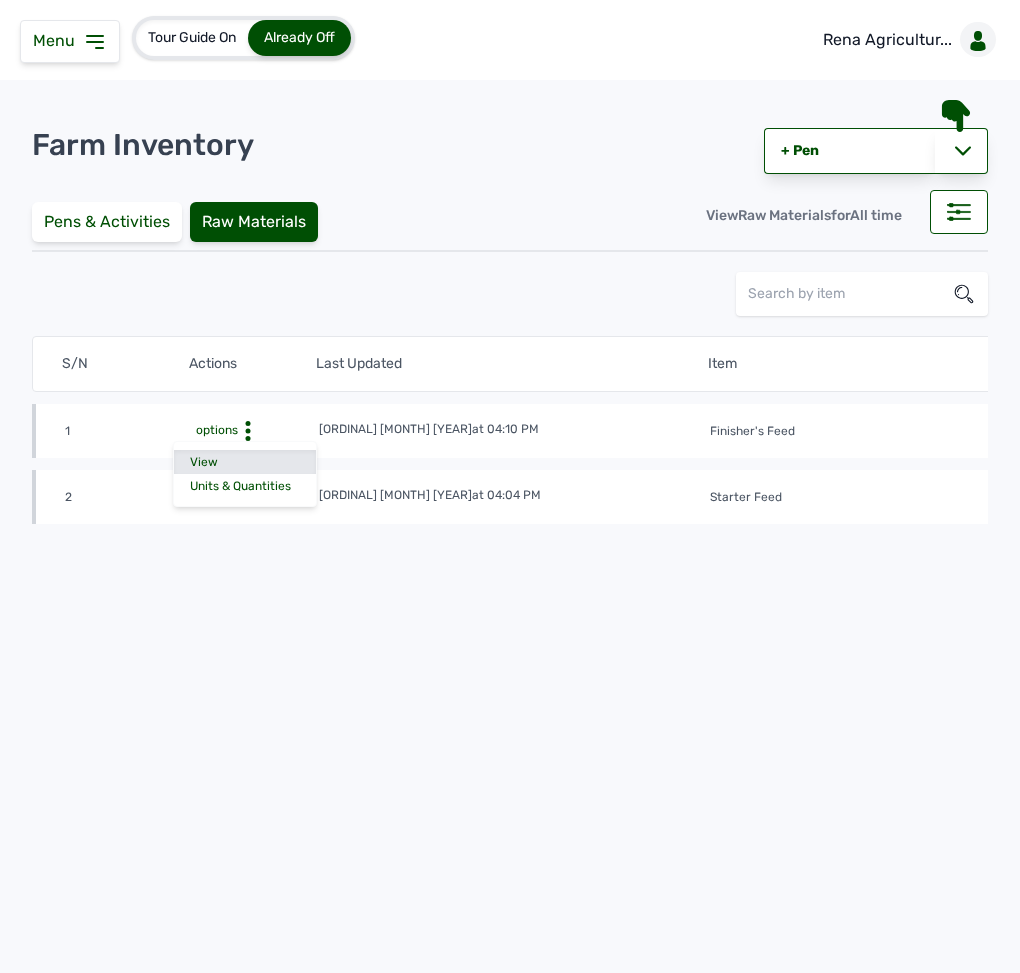 click on "View" at bounding box center (245, 462) 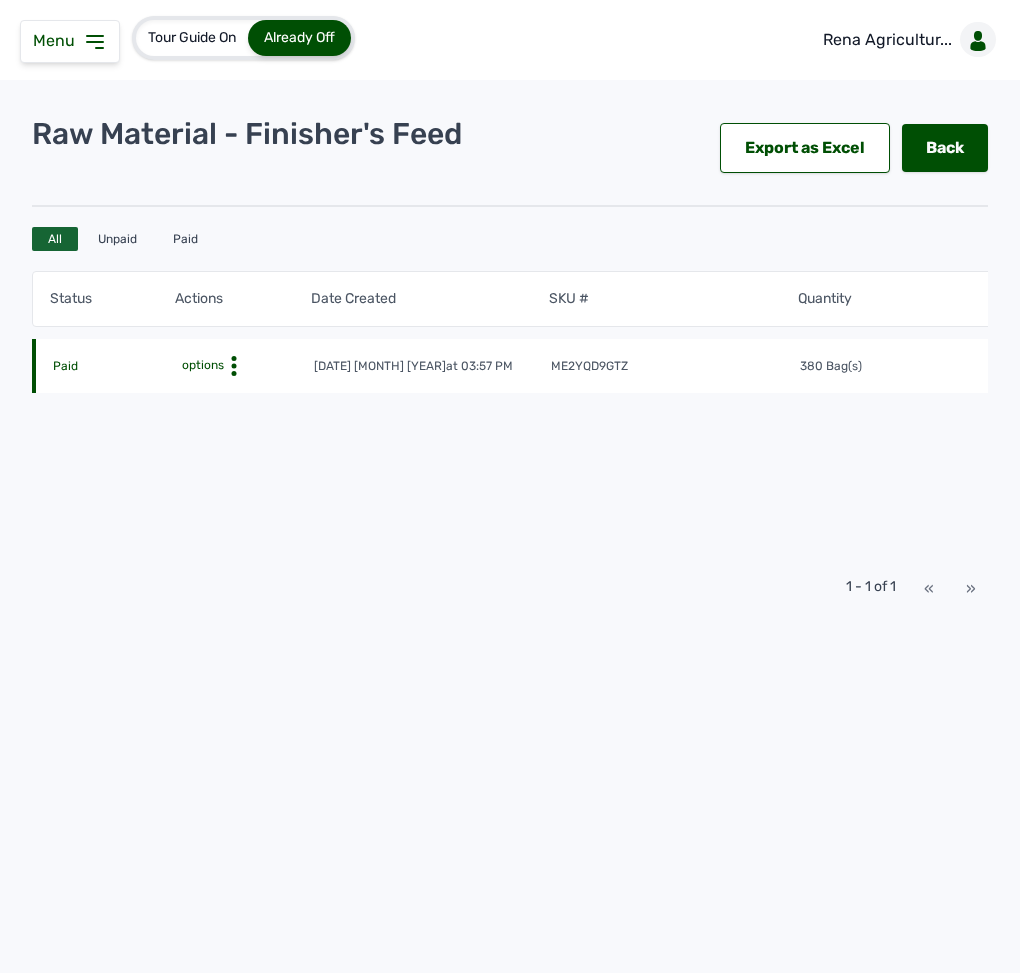 click on "Paid options [DATE] [MONTH] [YEAR]   at [TIME] me2yqd9gtz 380 Bag(s) NGN [AMOUNT]" 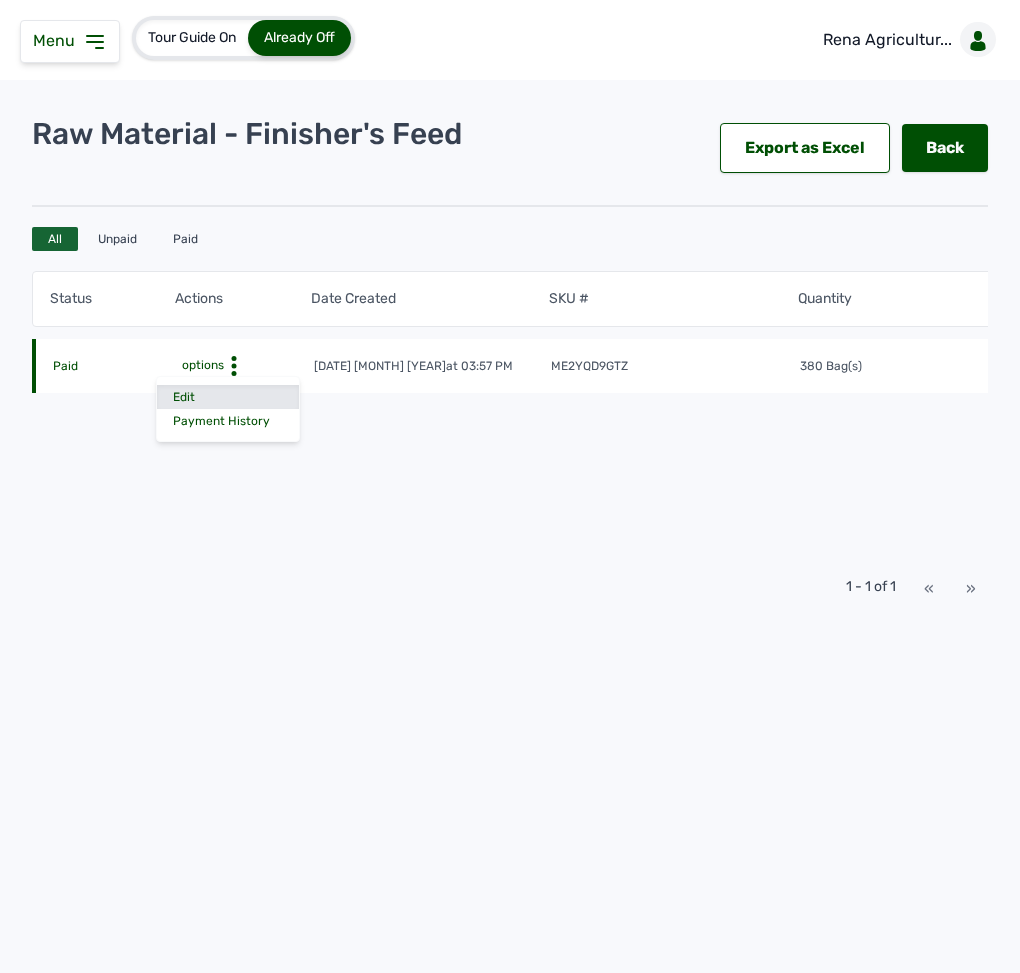 click on "Edit" at bounding box center (228, 397) 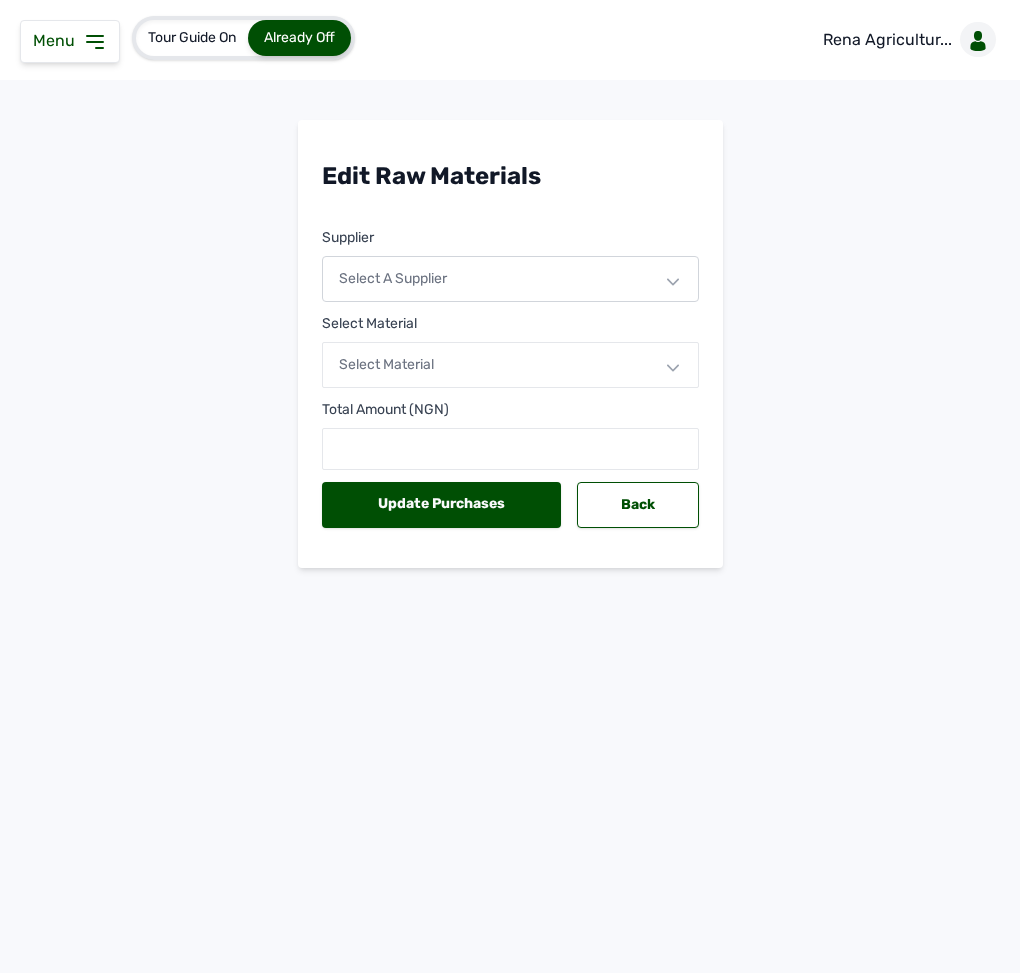 click on "Update Purchases Back" at bounding box center [510, 360] 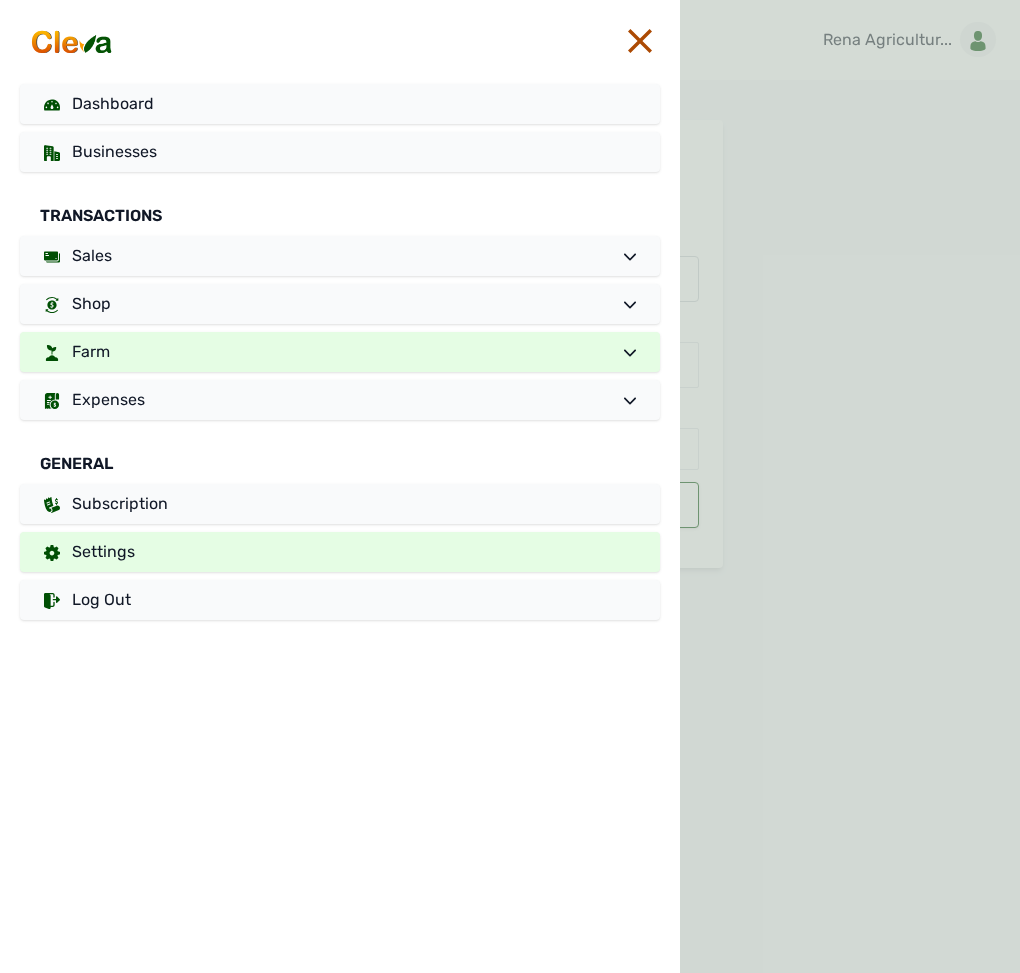 click on "Settings" at bounding box center (340, 552) 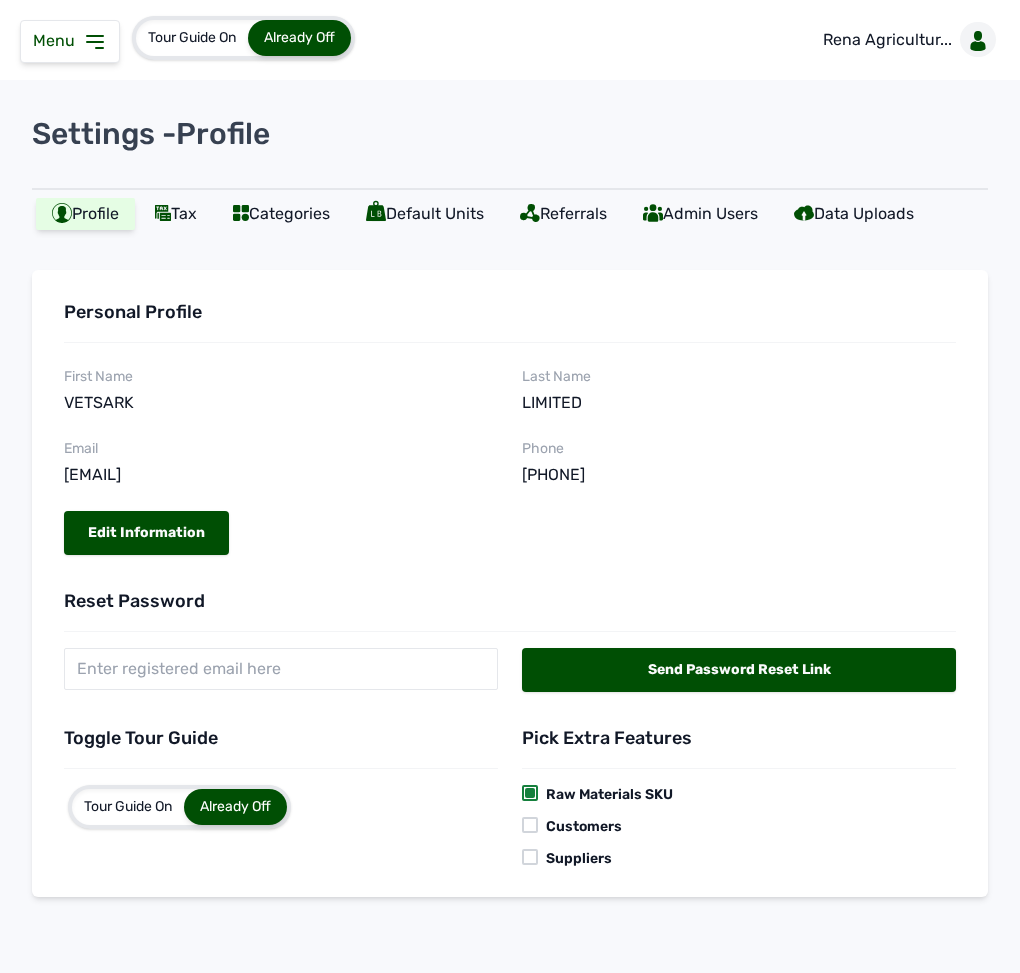 click on "Edit Information" at bounding box center (146, 533) 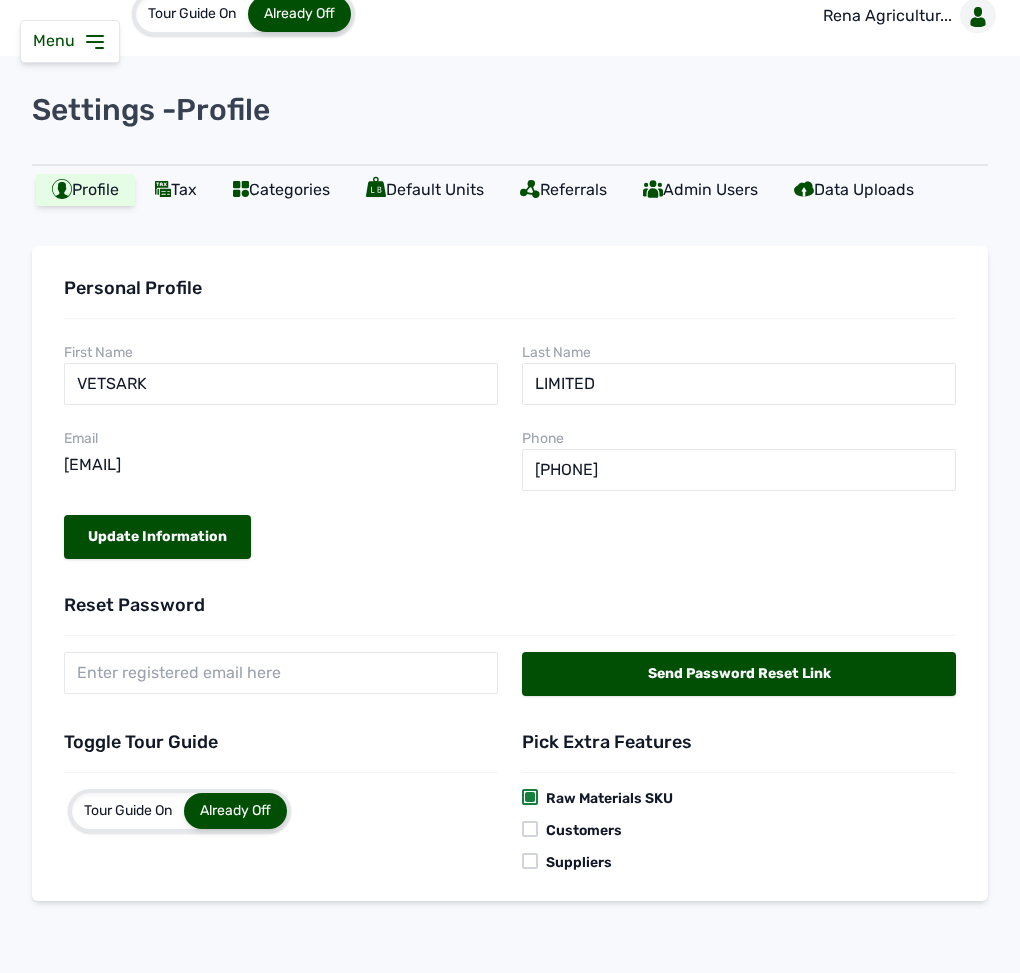scroll, scrollTop: 34, scrollLeft: 0, axis: vertical 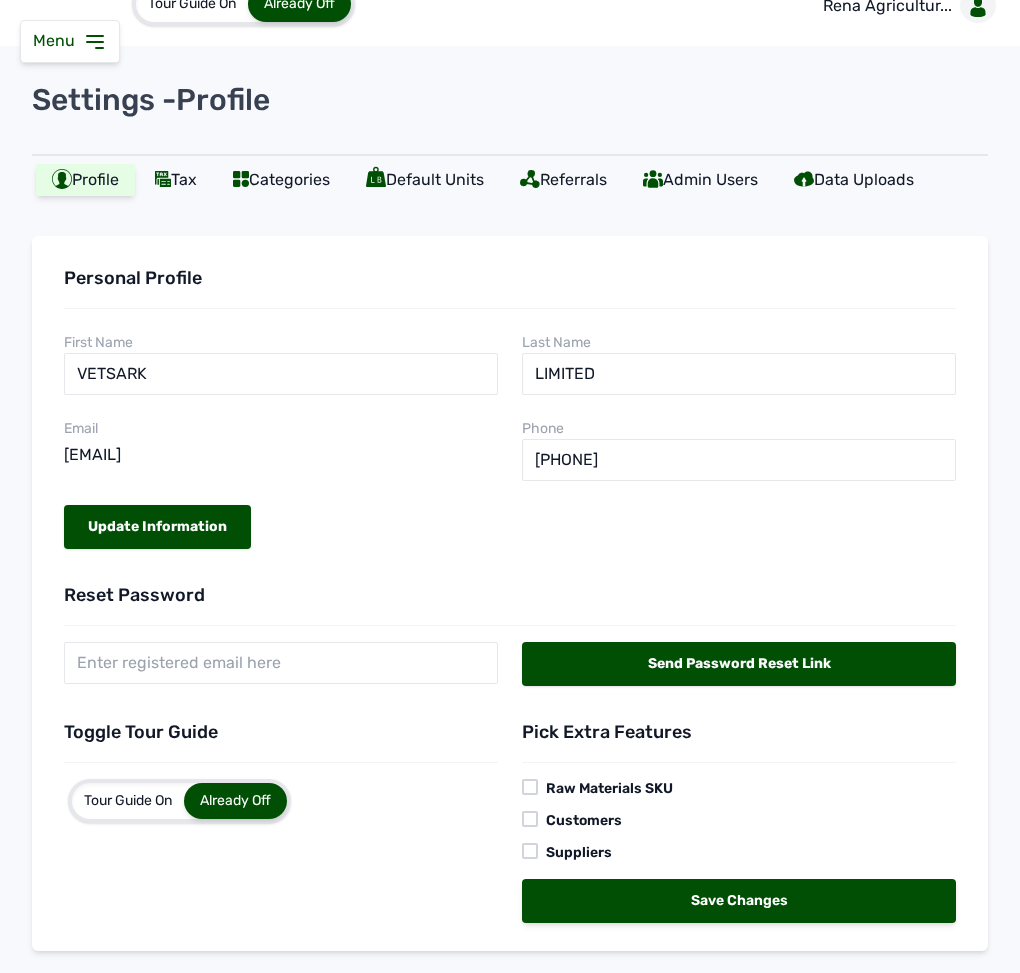 click at bounding box center (530, 787) 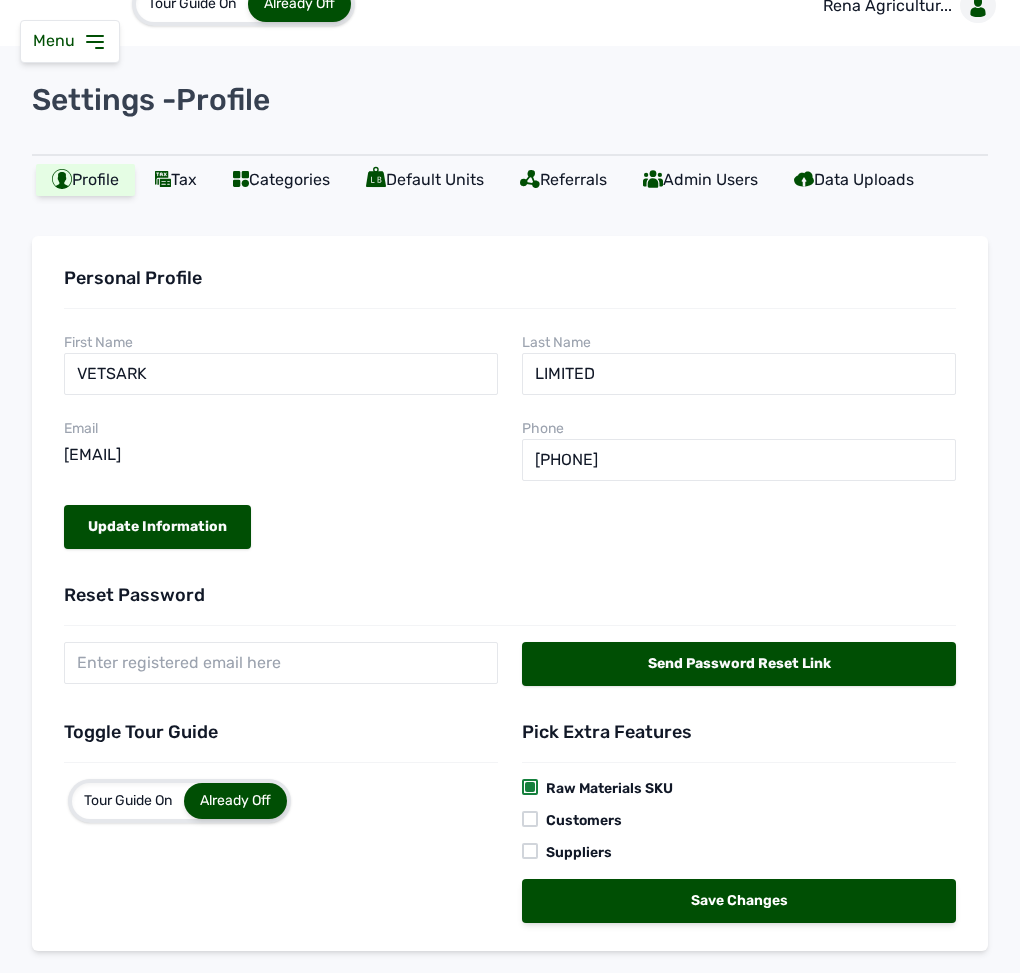 click 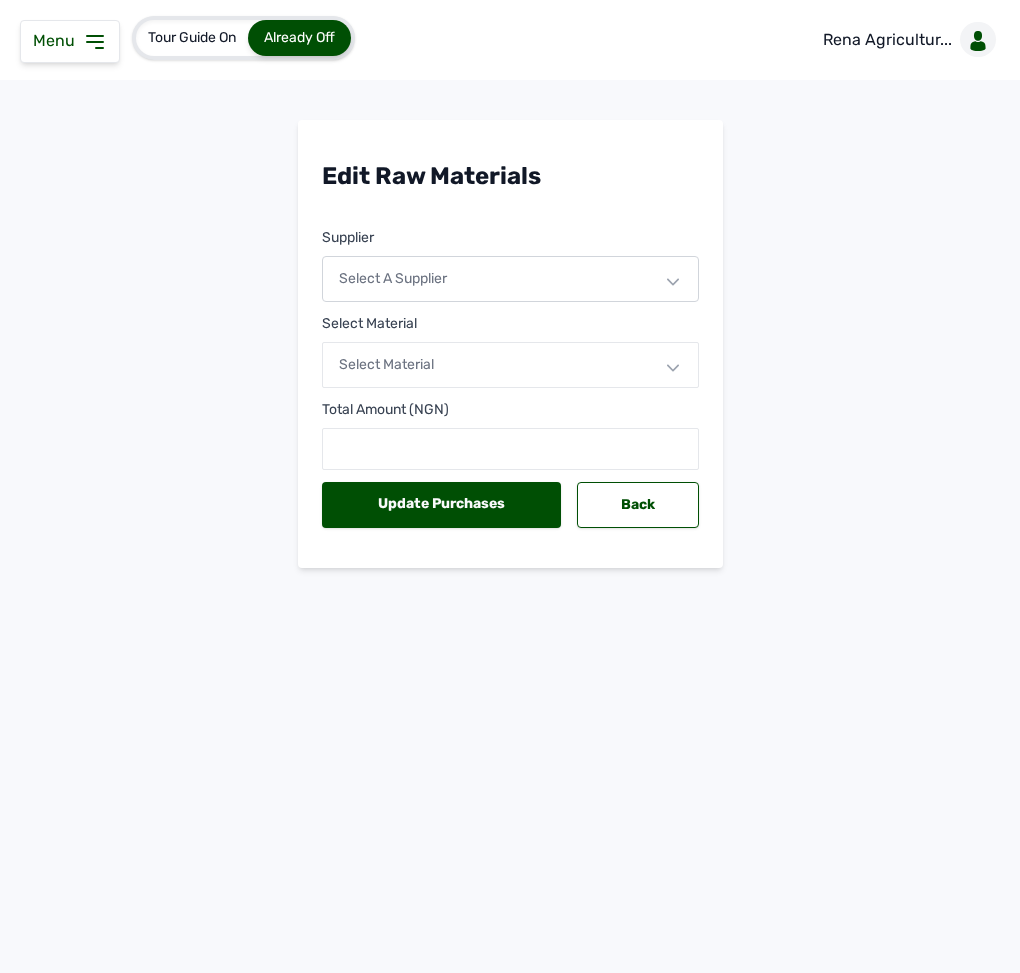 click on "Select a Supplier" at bounding box center (510, 279) 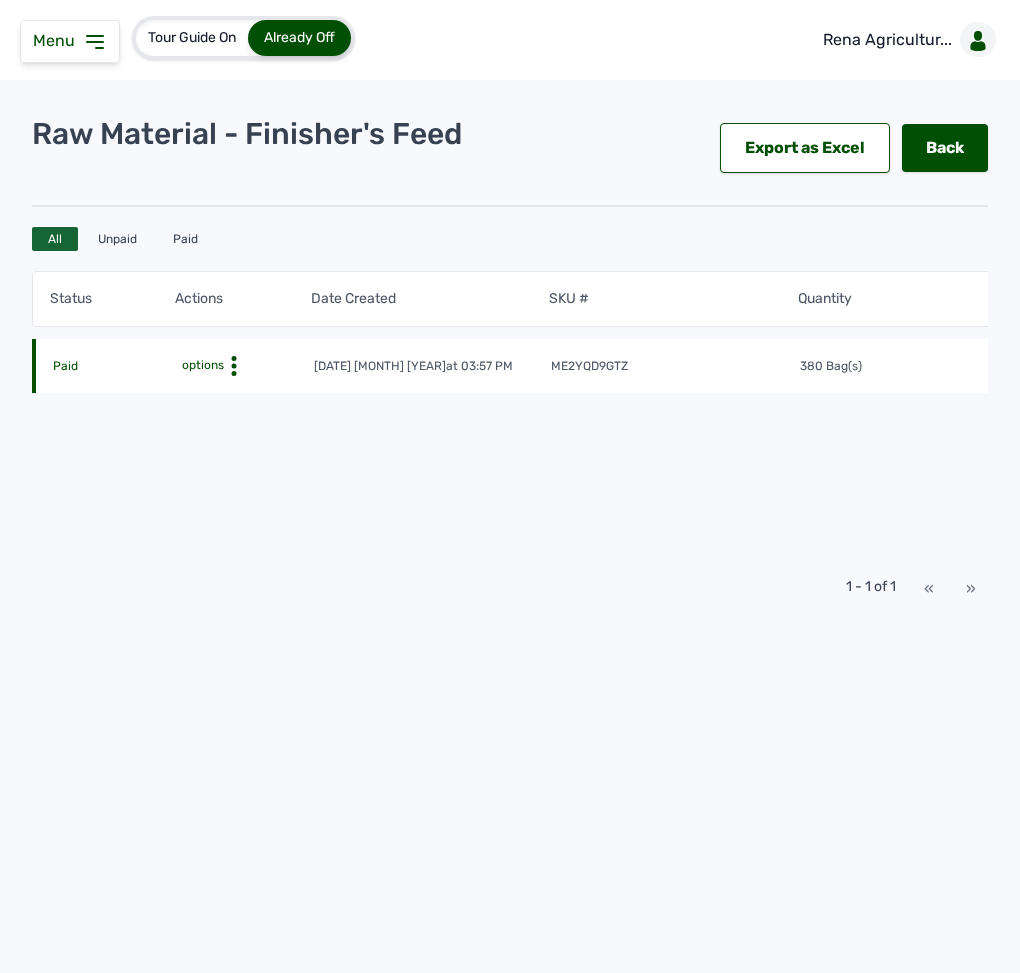 click 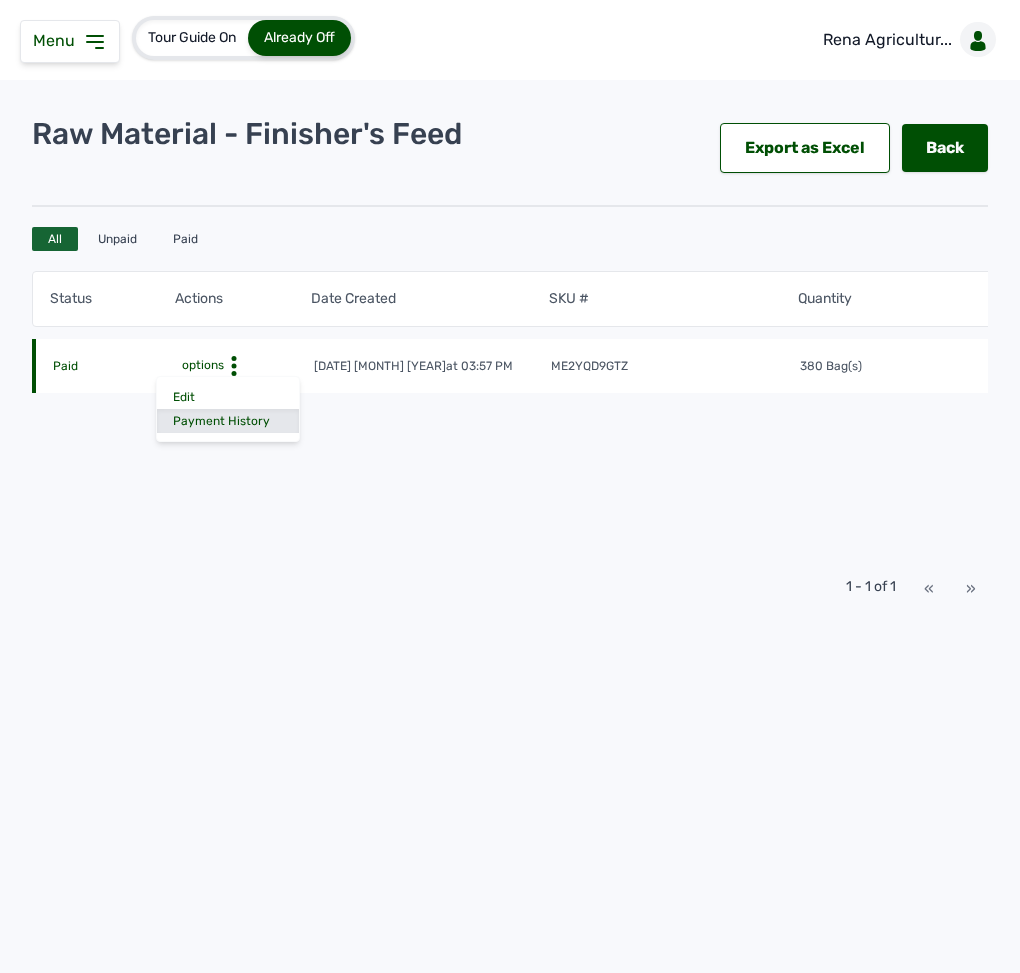 click on "Payment History" at bounding box center [228, 421] 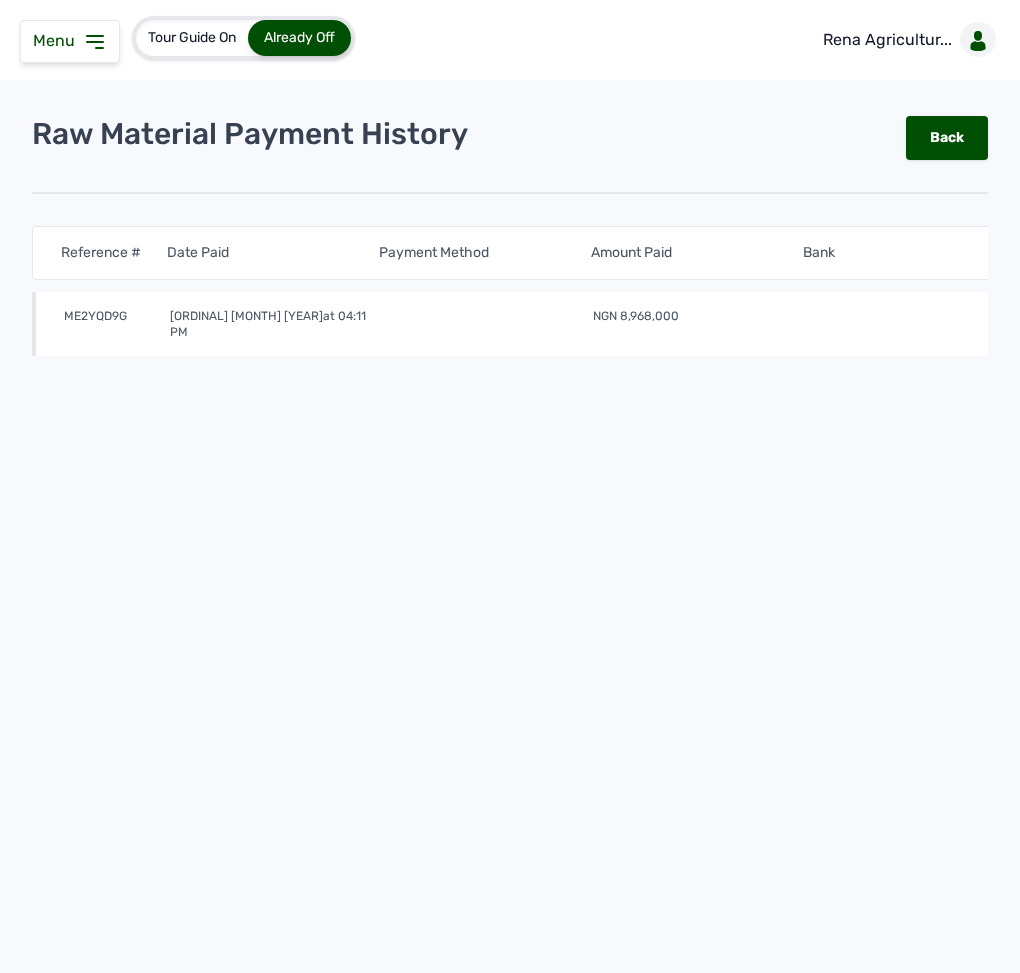 click on "me2yqd9g [ORDINAL] [MONTH] [YEAR]   at [TIME] NGN [AMOUNT]" 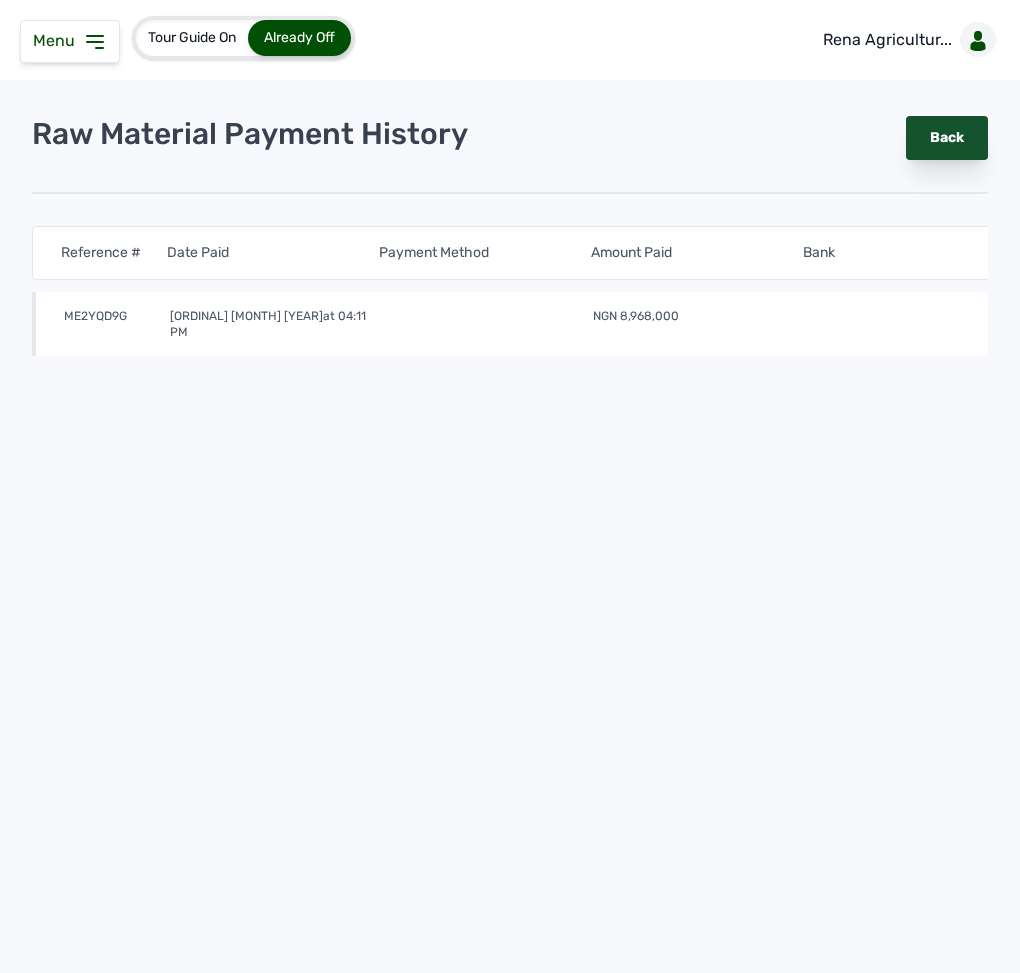click on "Back" at bounding box center [947, 138] 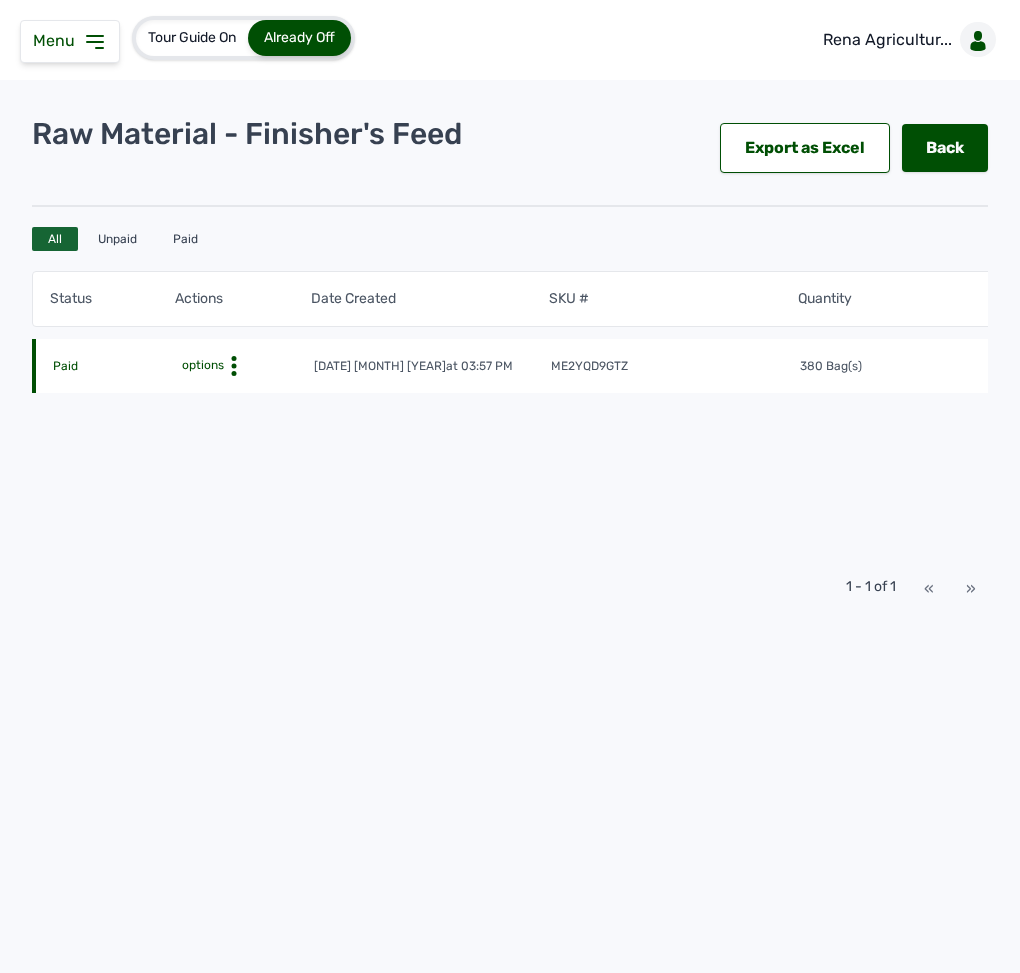 click 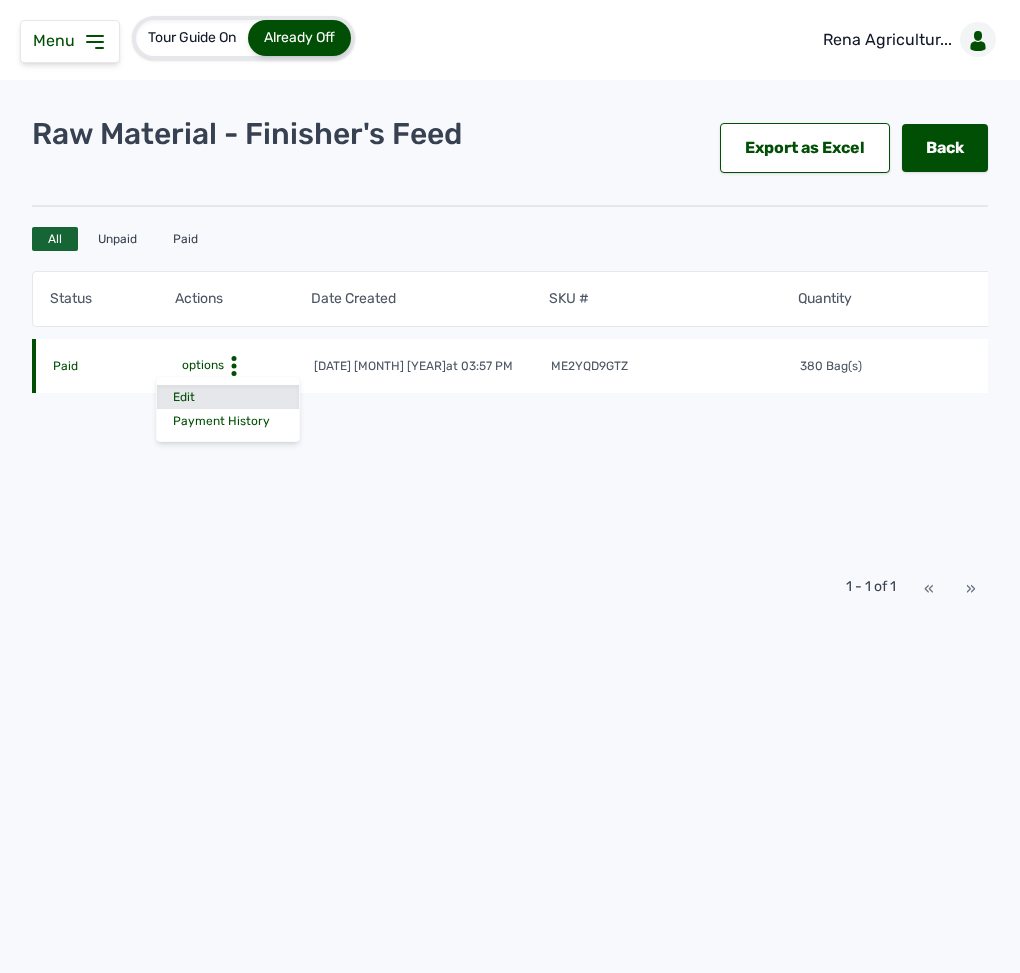 click on "Edit" at bounding box center [228, 397] 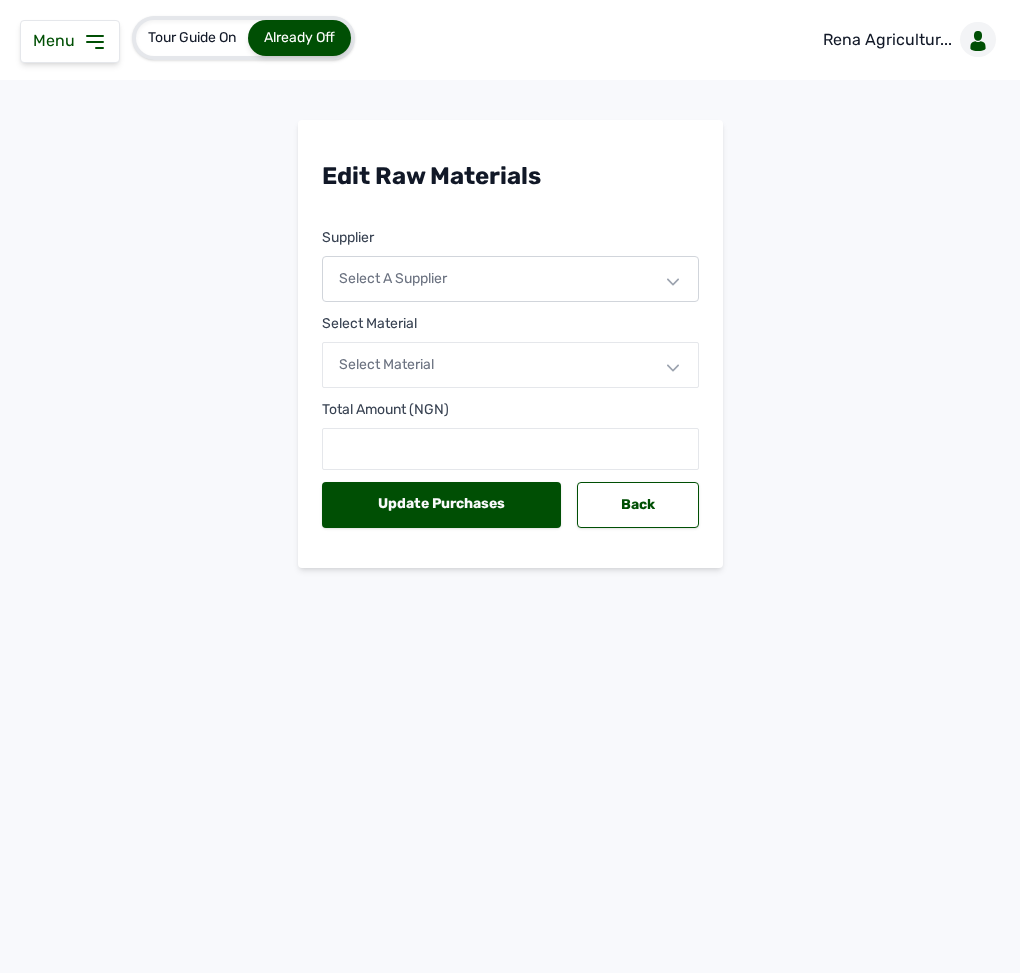 click on "Select a Supplier" at bounding box center [510, 279] 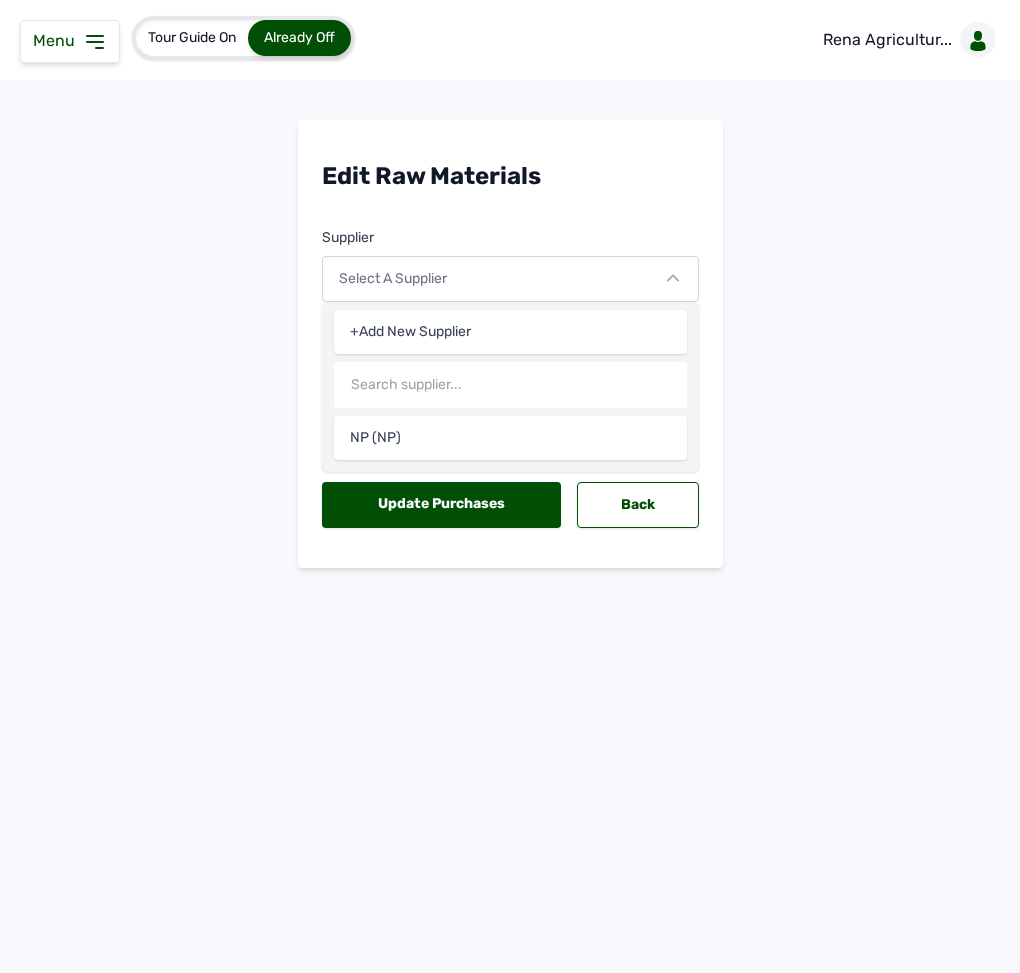 click on "+Add New Supplier" at bounding box center (510, 332) 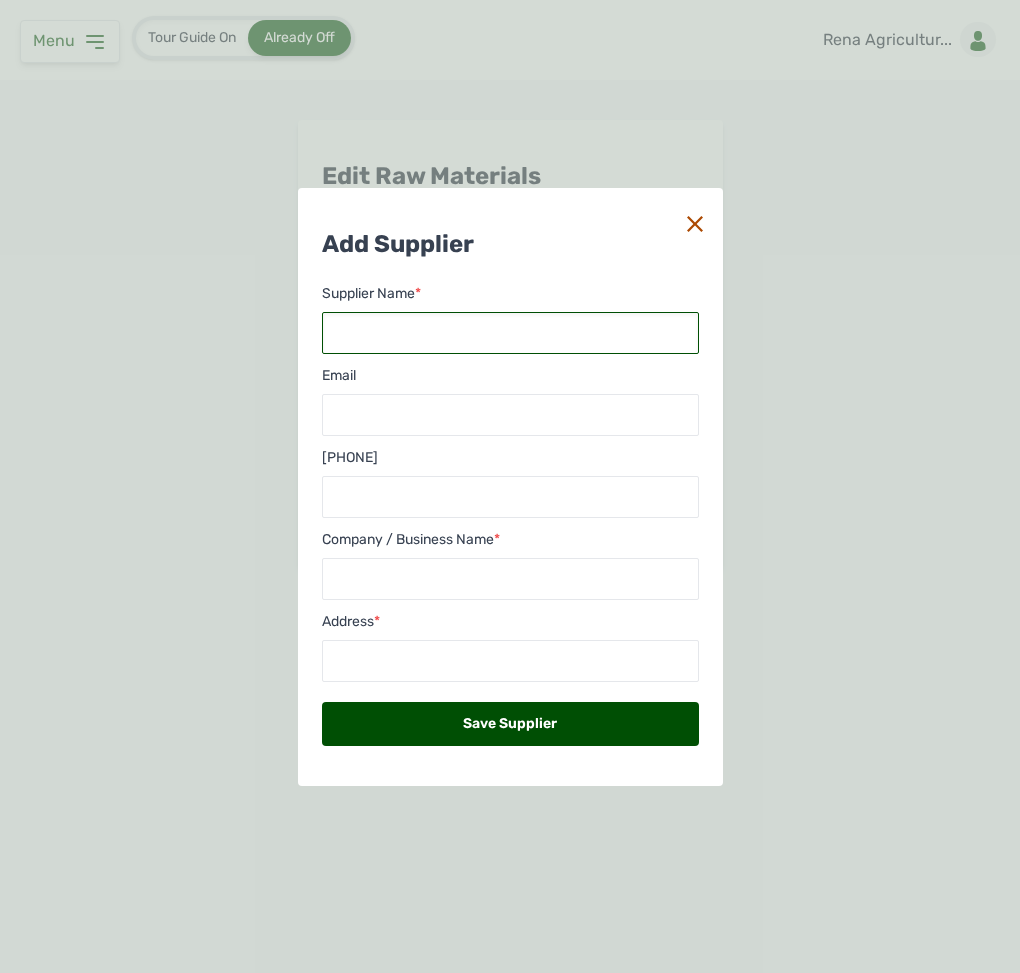click at bounding box center [510, 333] 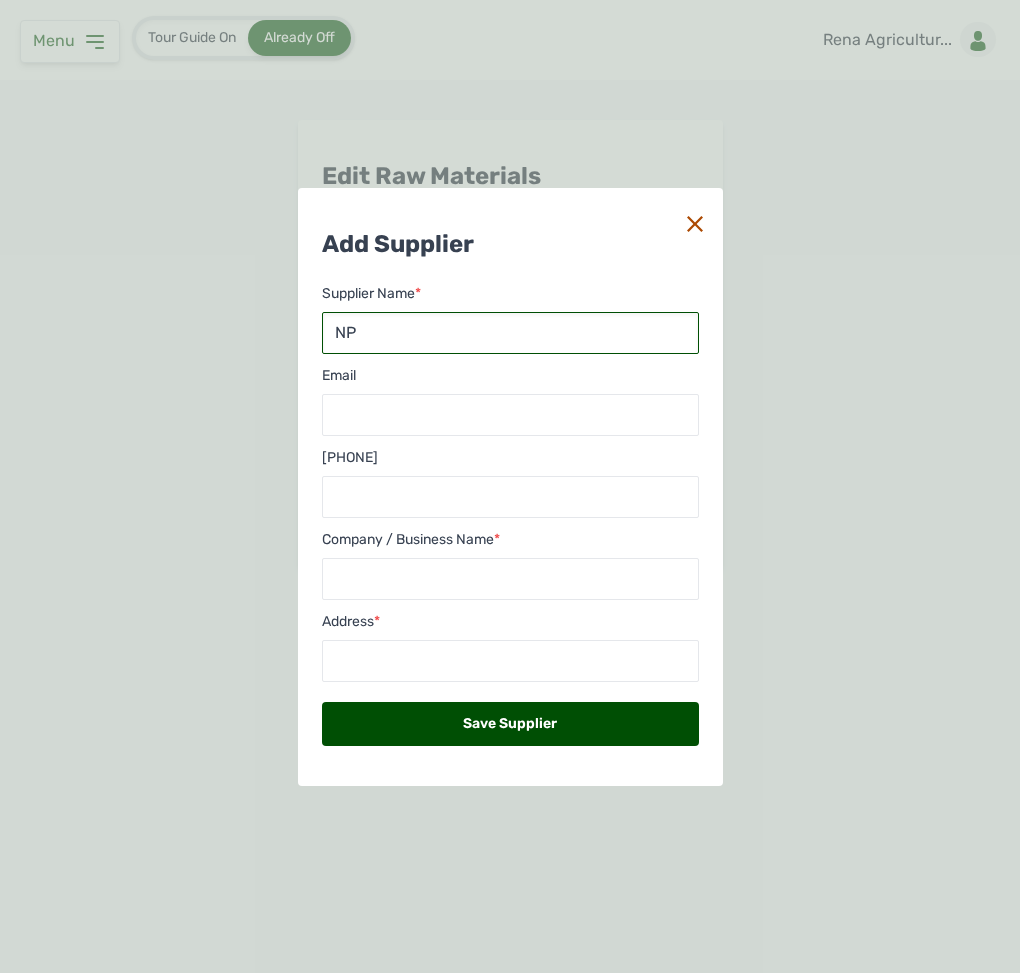 type on "NP" 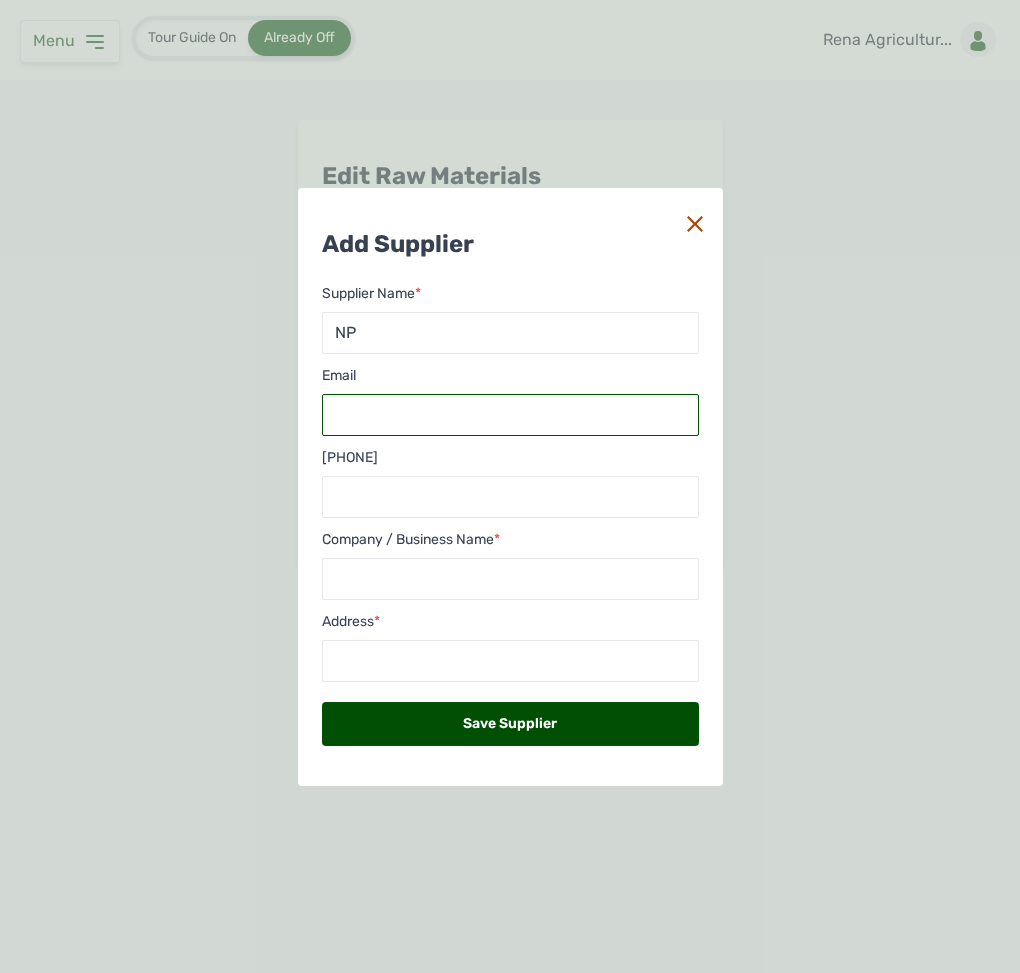 click at bounding box center (510, 415) 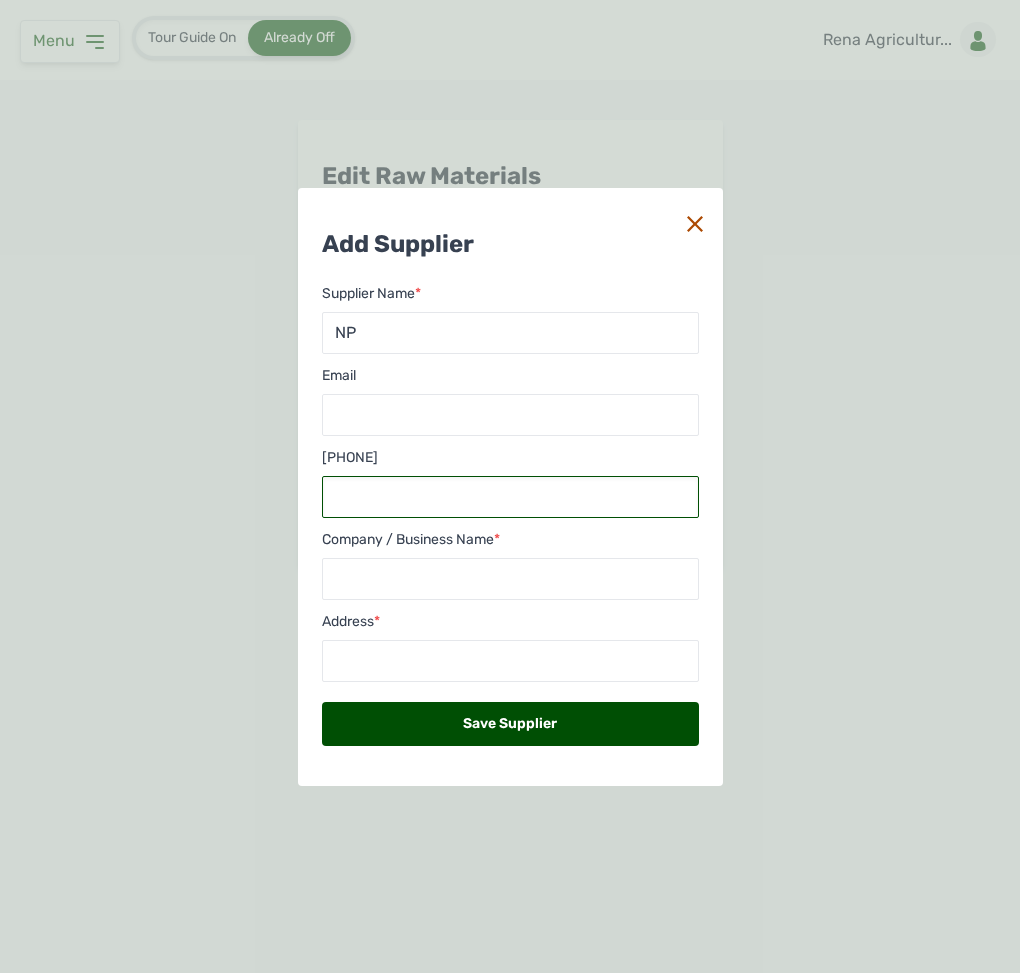 click at bounding box center (510, 497) 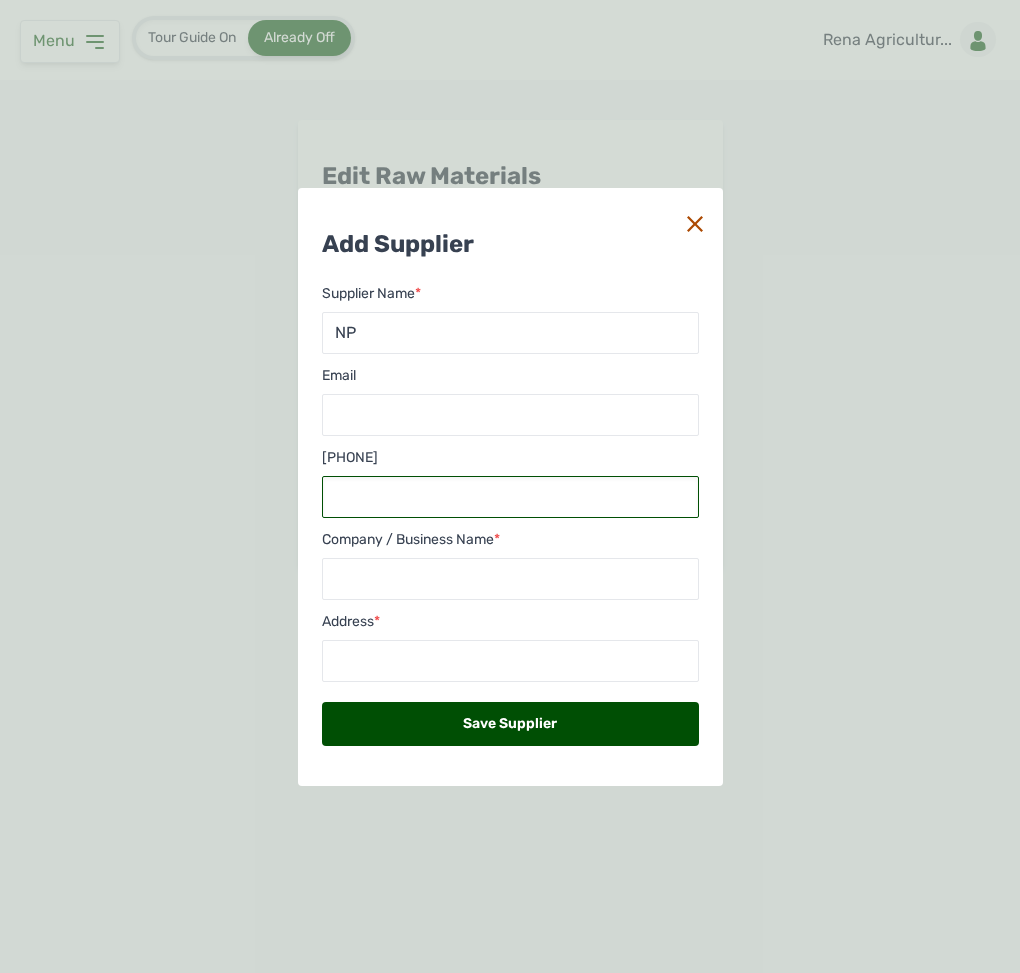 paste on "[PHONE]" 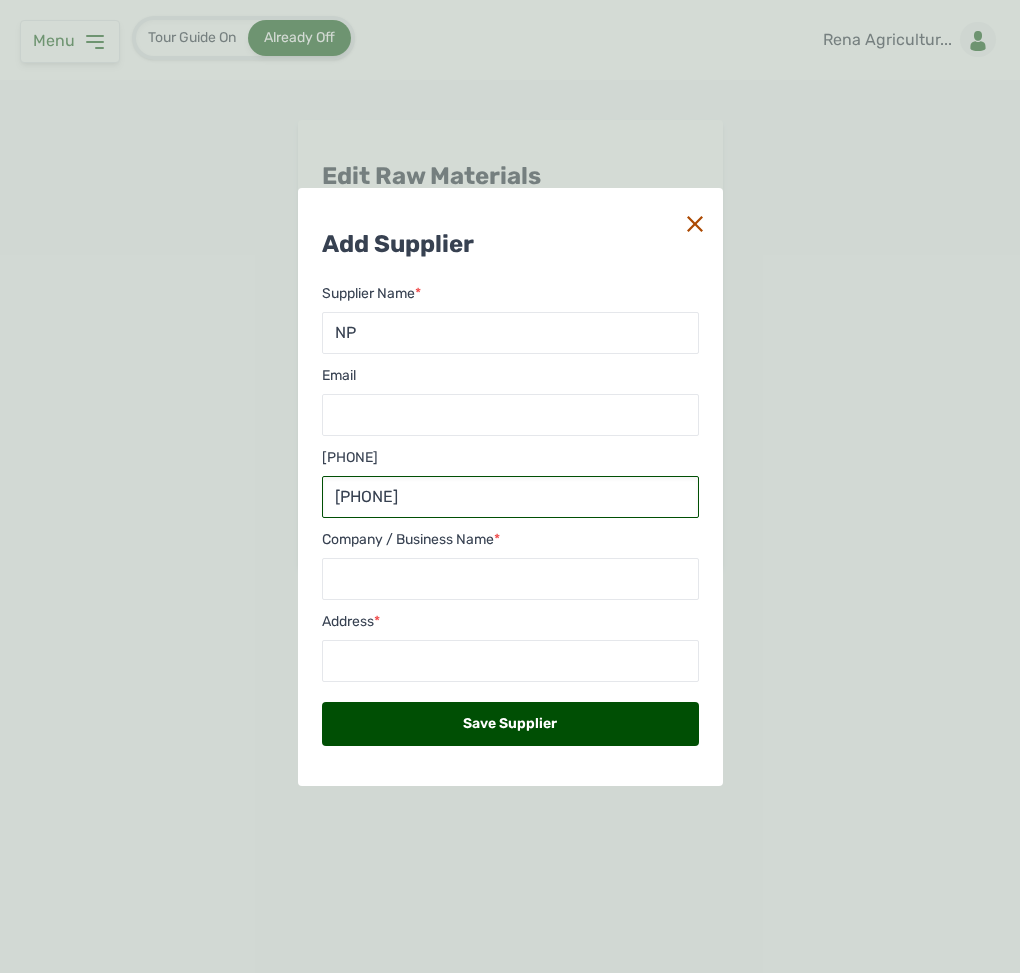 type on "[PHONE]" 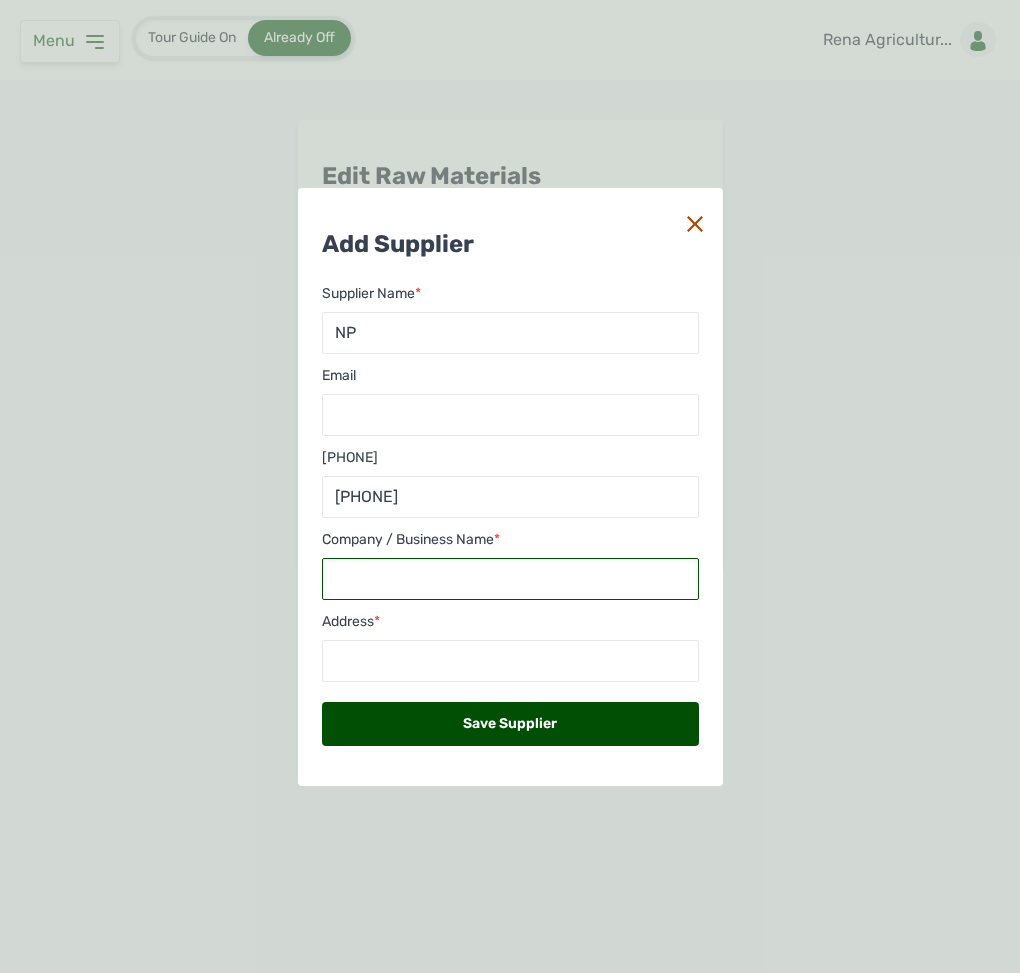 click at bounding box center [510, 579] 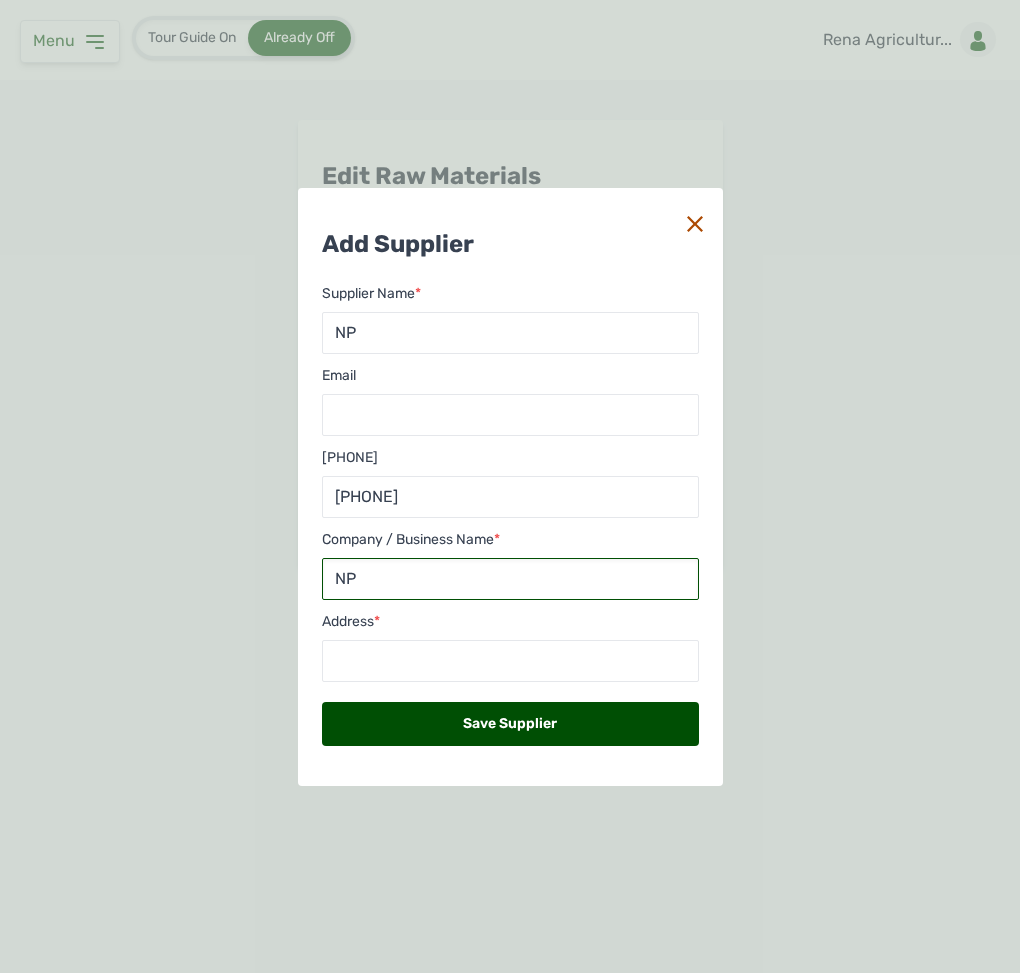 type on "NP" 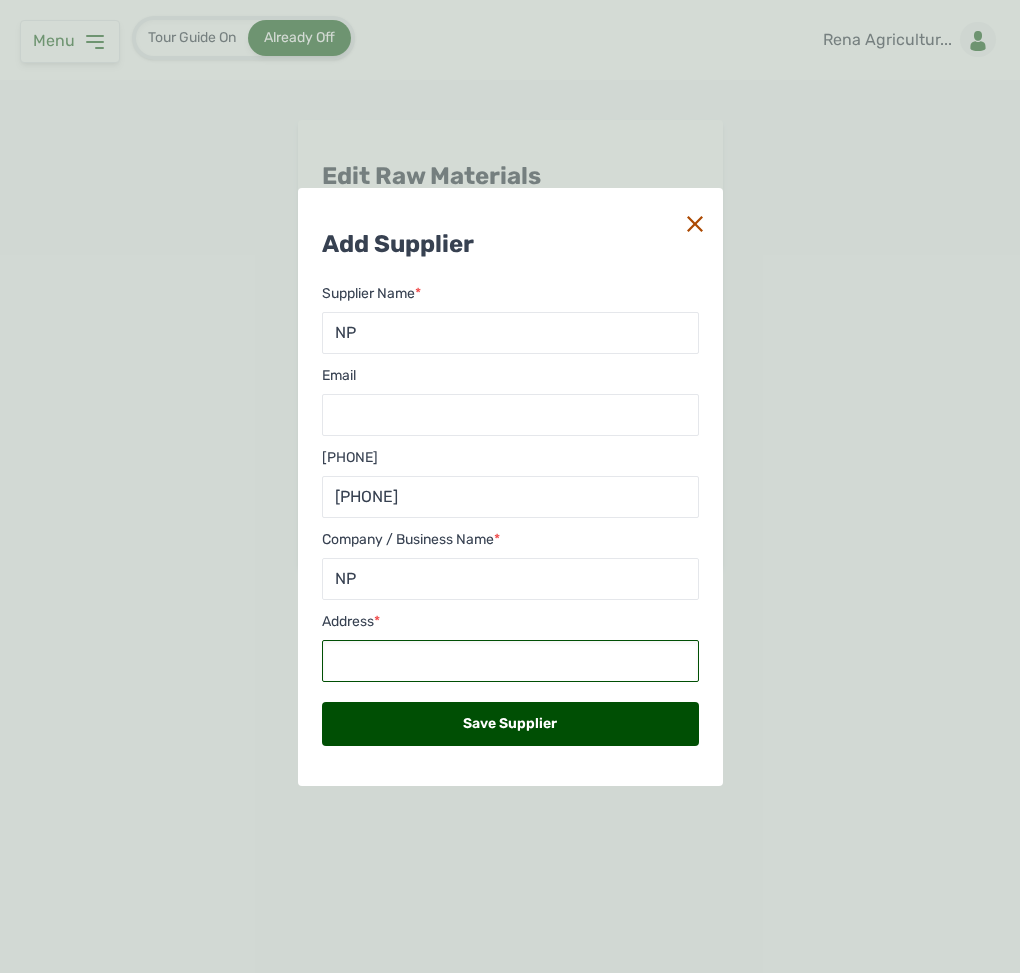 click at bounding box center (510, 661) 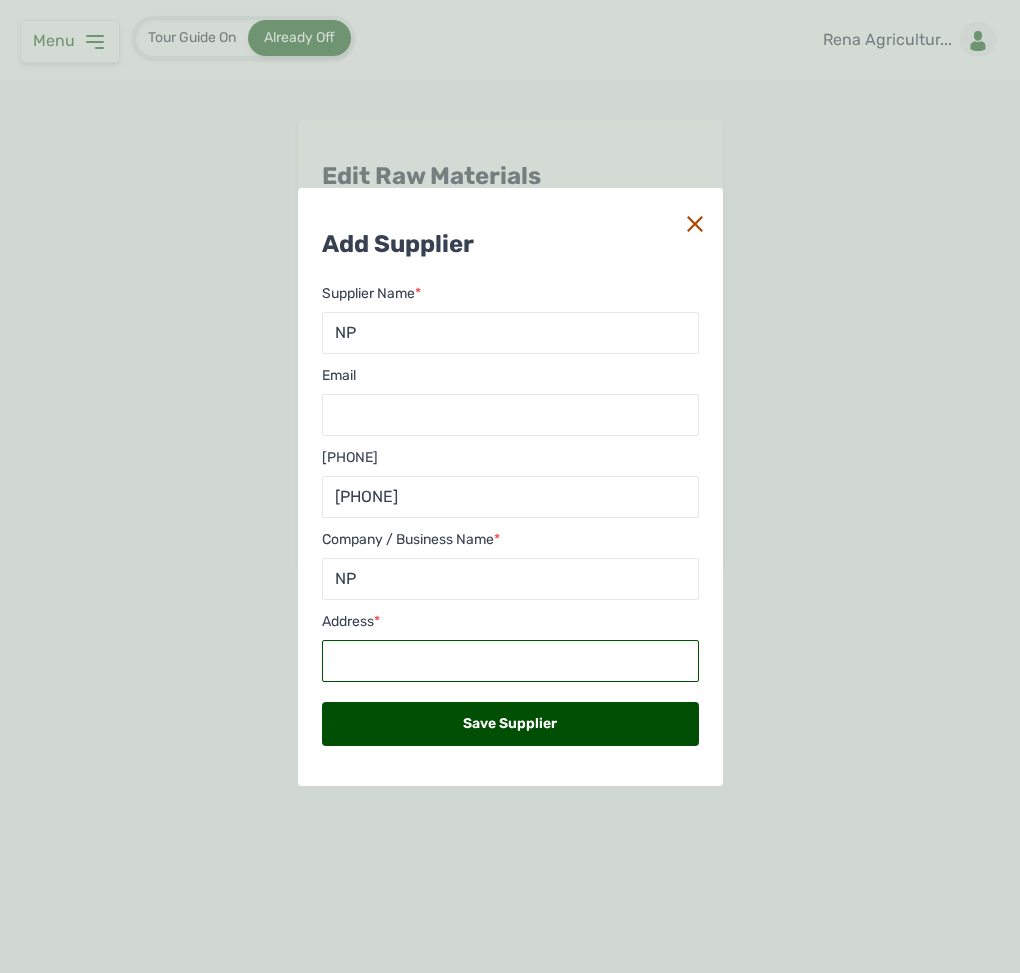 click at bounding box center [510, 661] 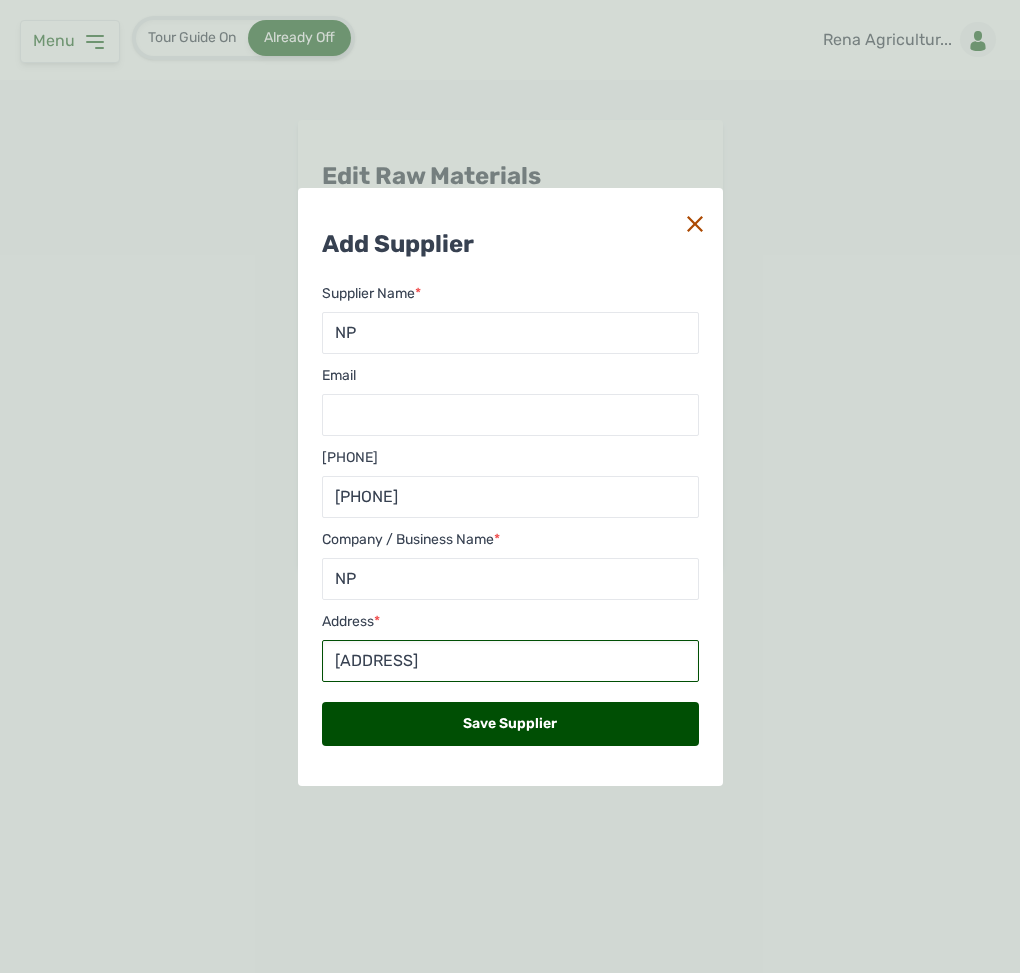 type on "[ADDRESS]" 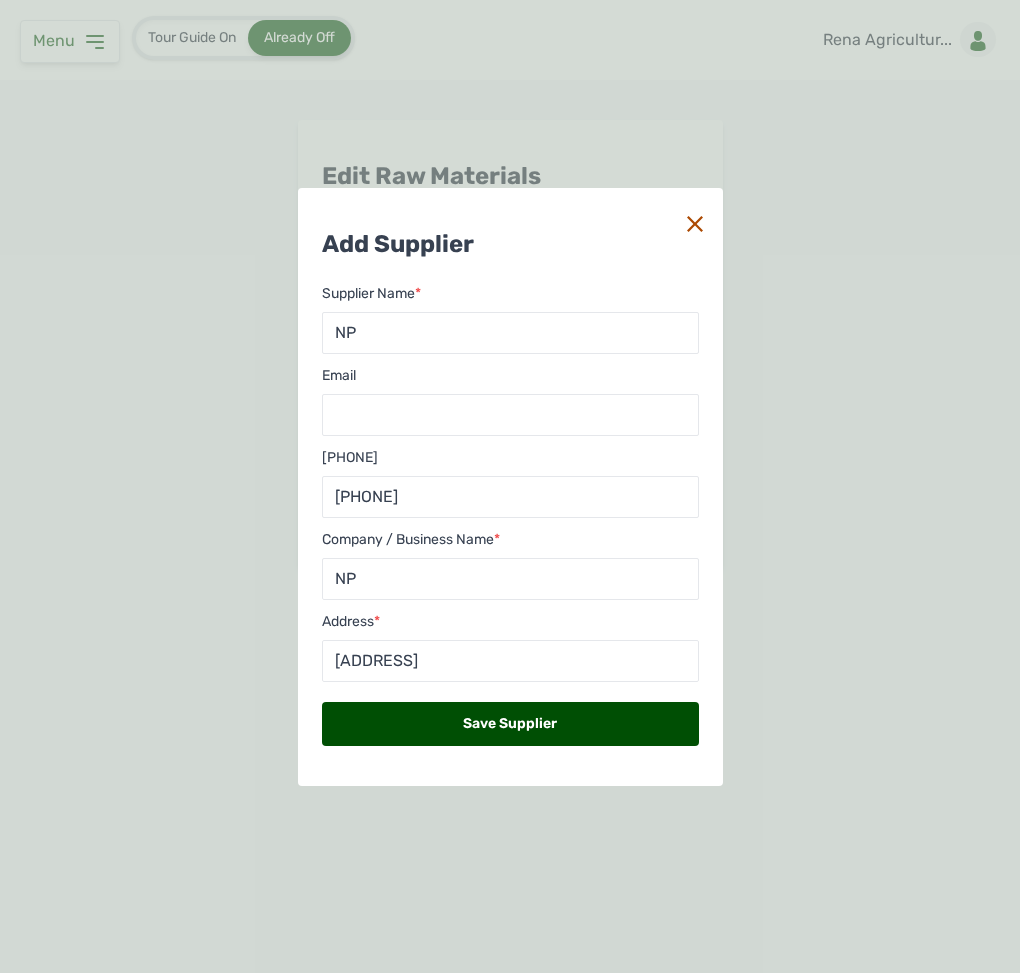 click on "Save Supplier" at bounding box center (510, 724) 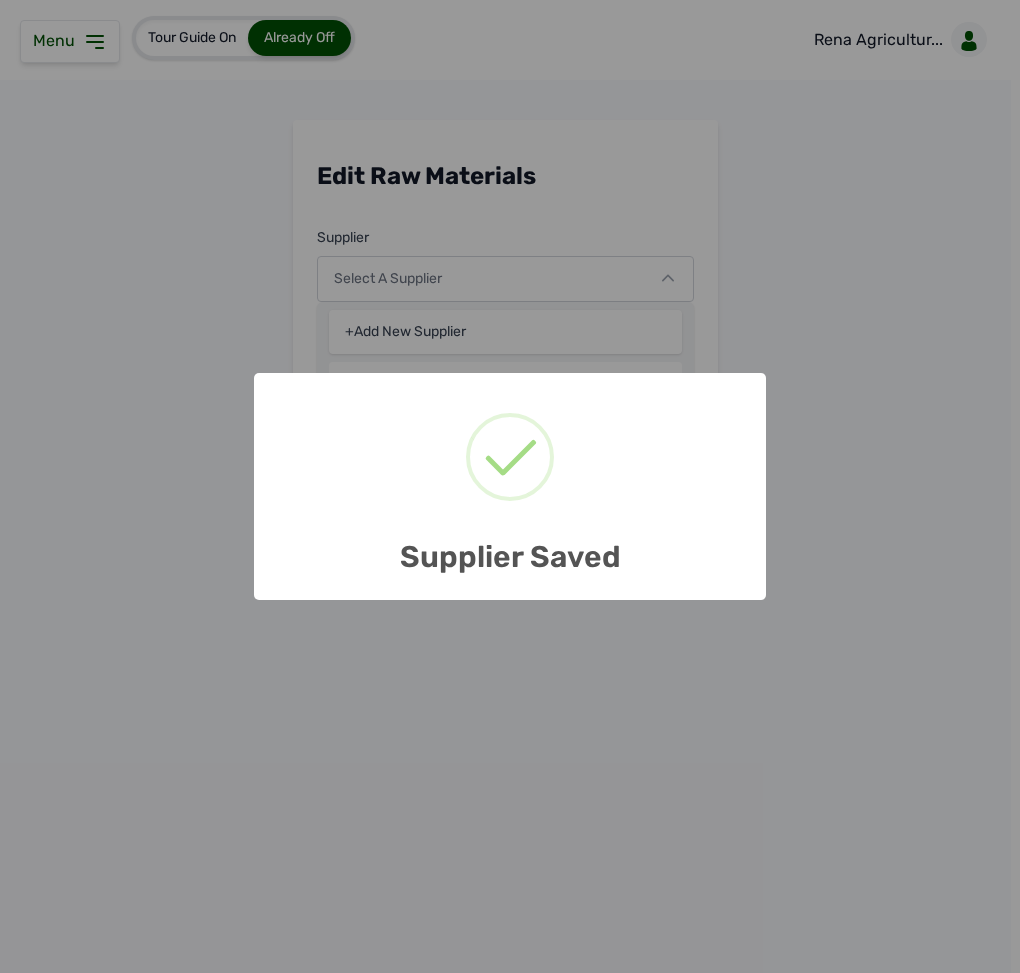 click on "Supplier Saved" at bounding box center (510, 545) 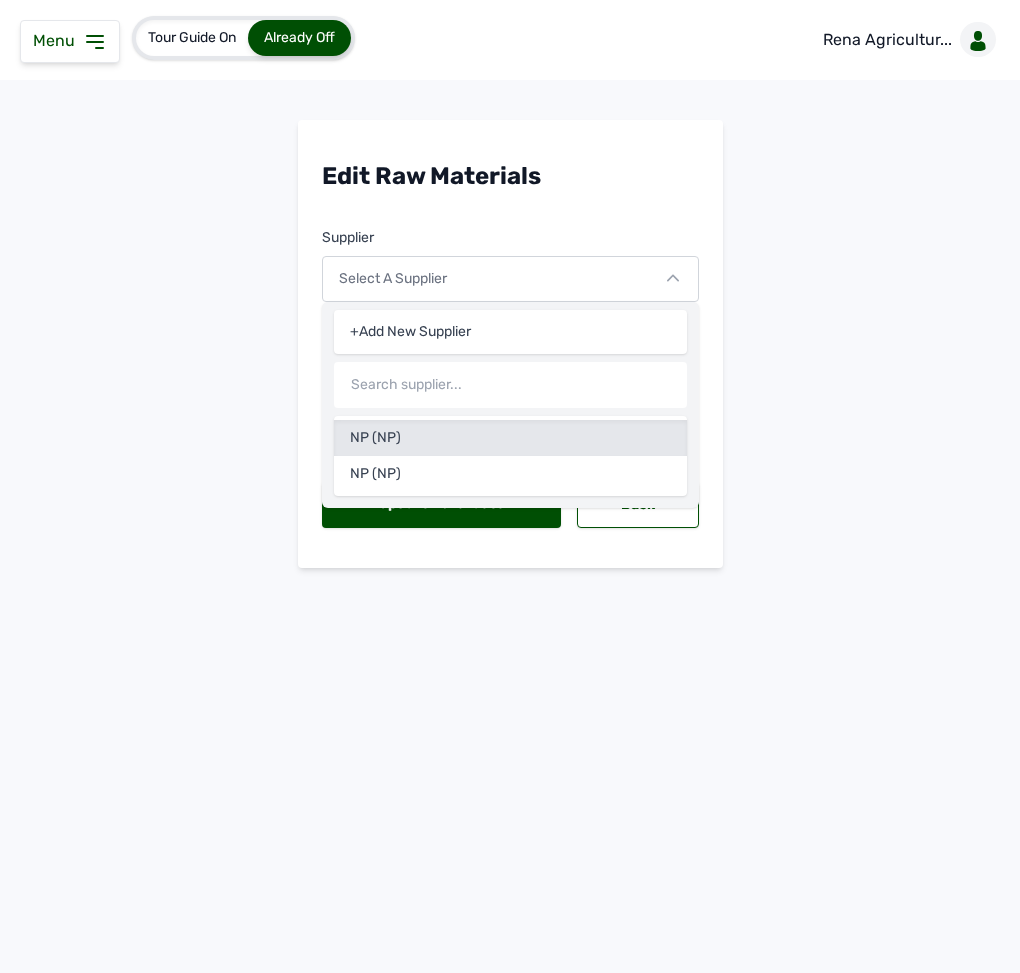 click on "NP (NP)" 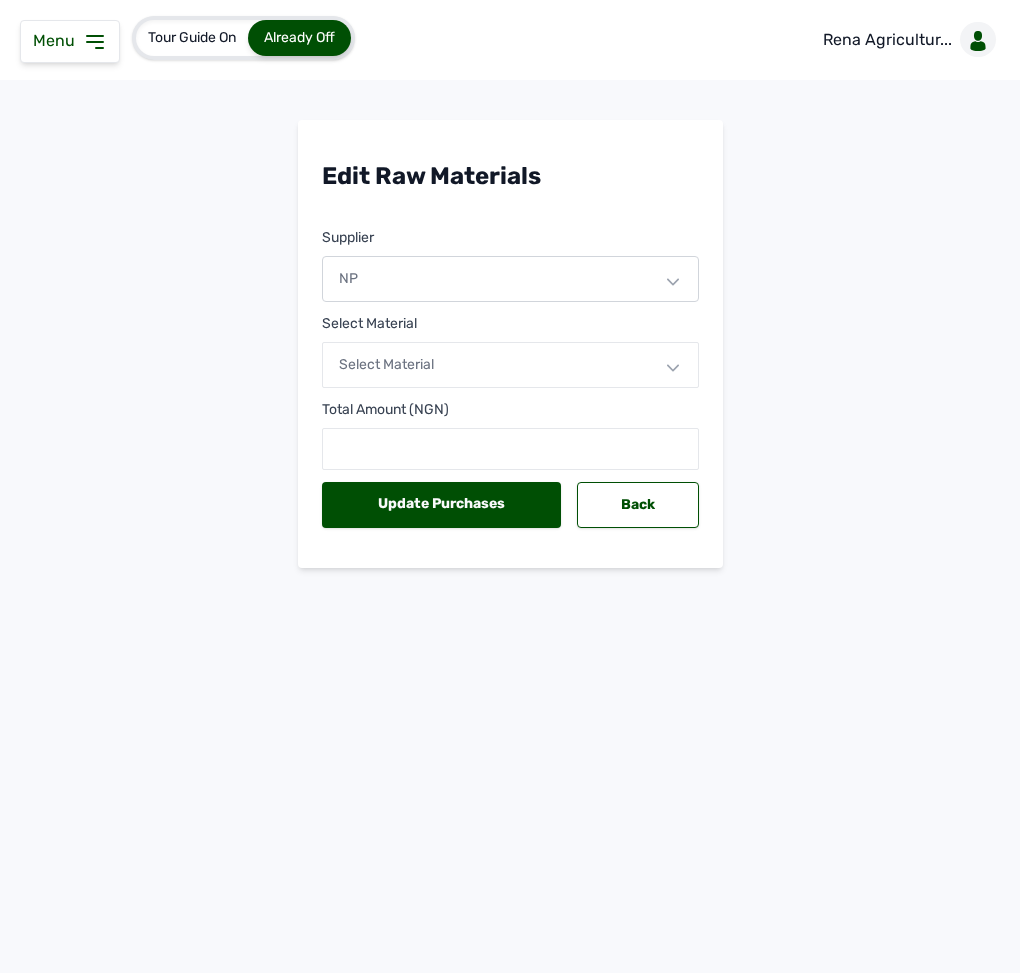 click on "Select Material" at bounding box center (510, 365) 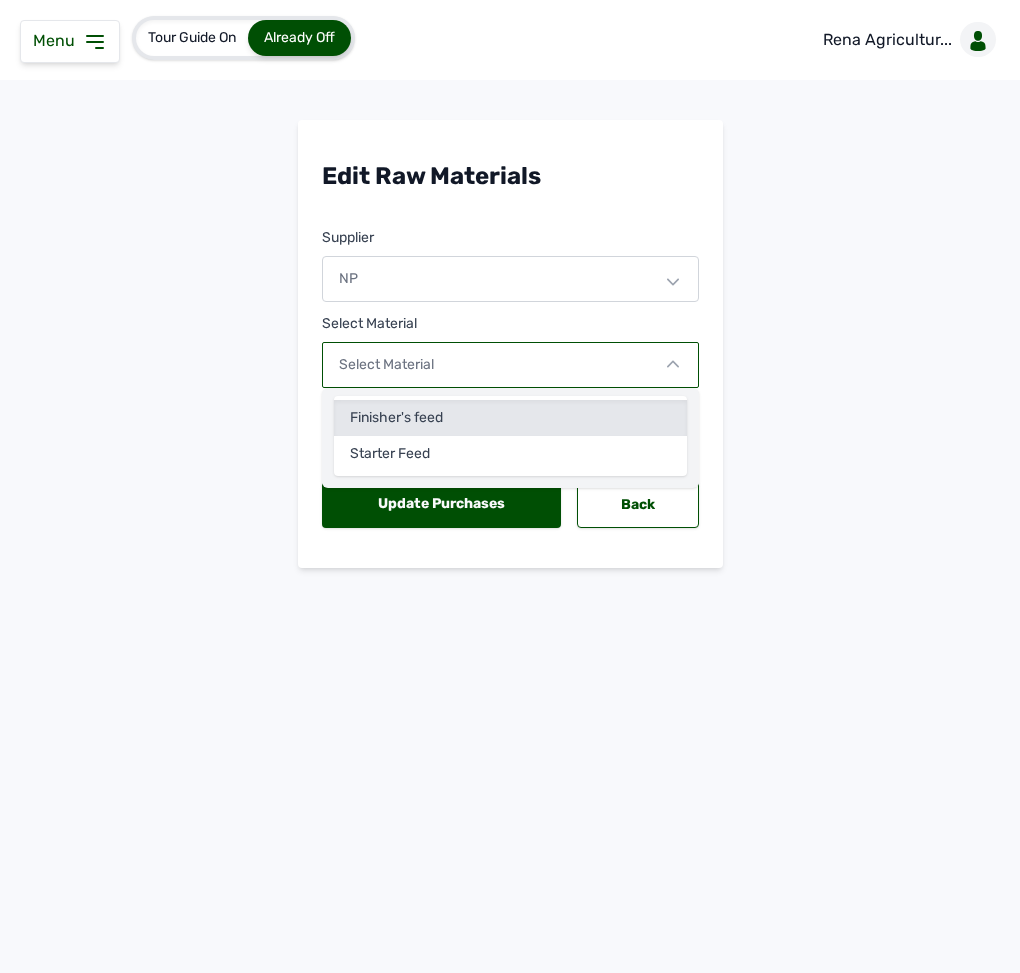 click on "Finisher's feed" at bounding box center [510, 418] 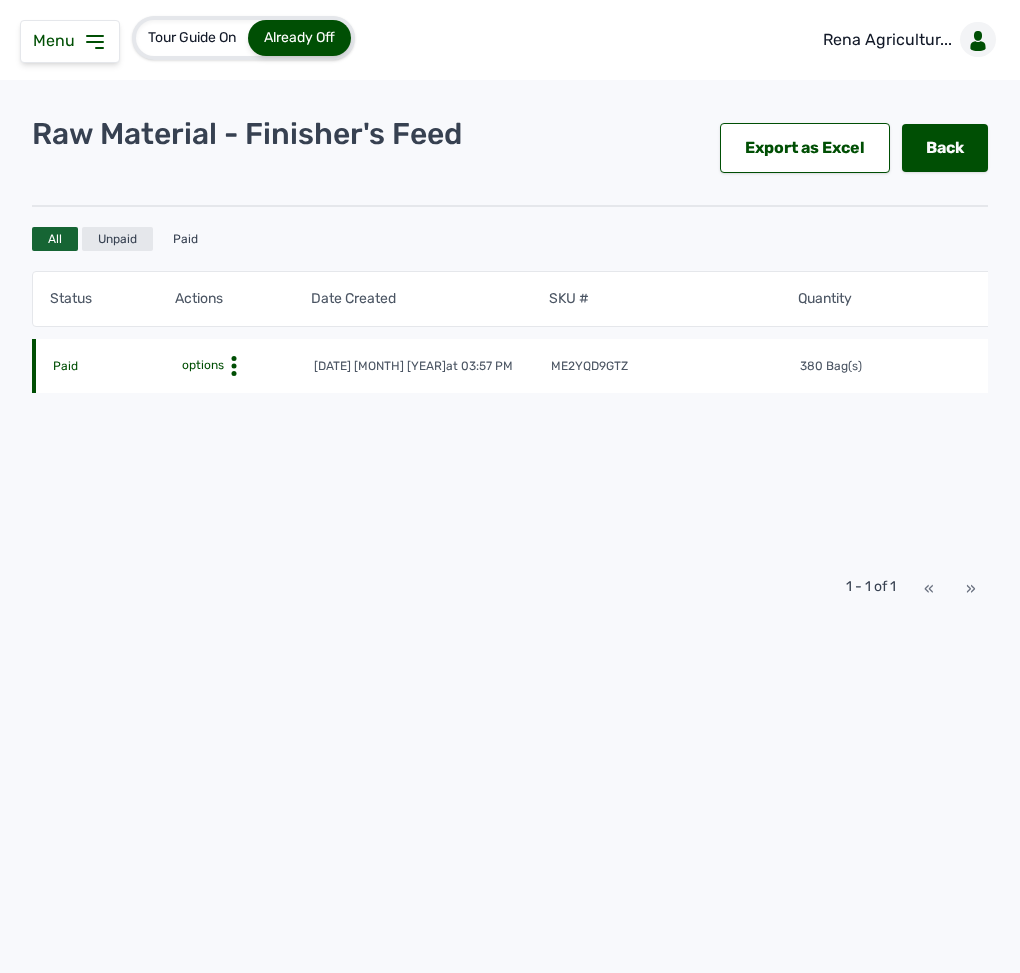 click on "Unpaid" at bounding box center (117, 239) 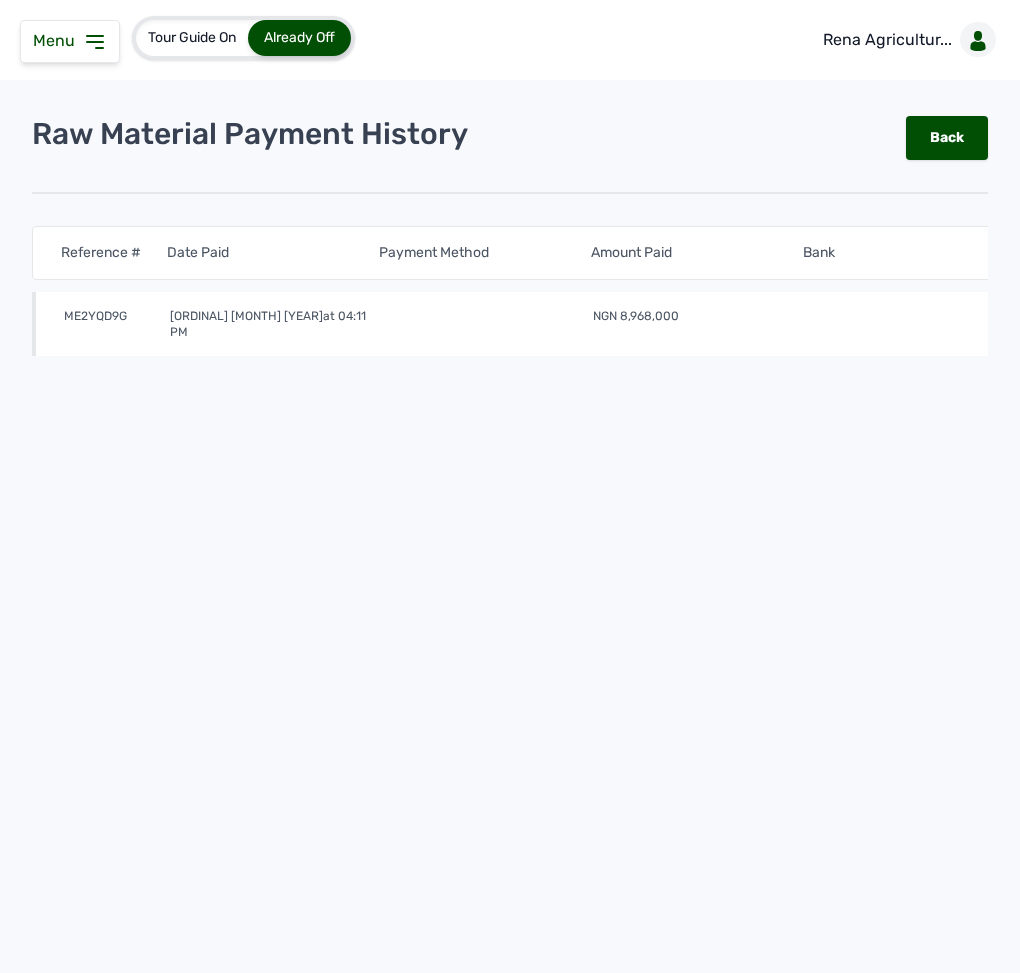 click 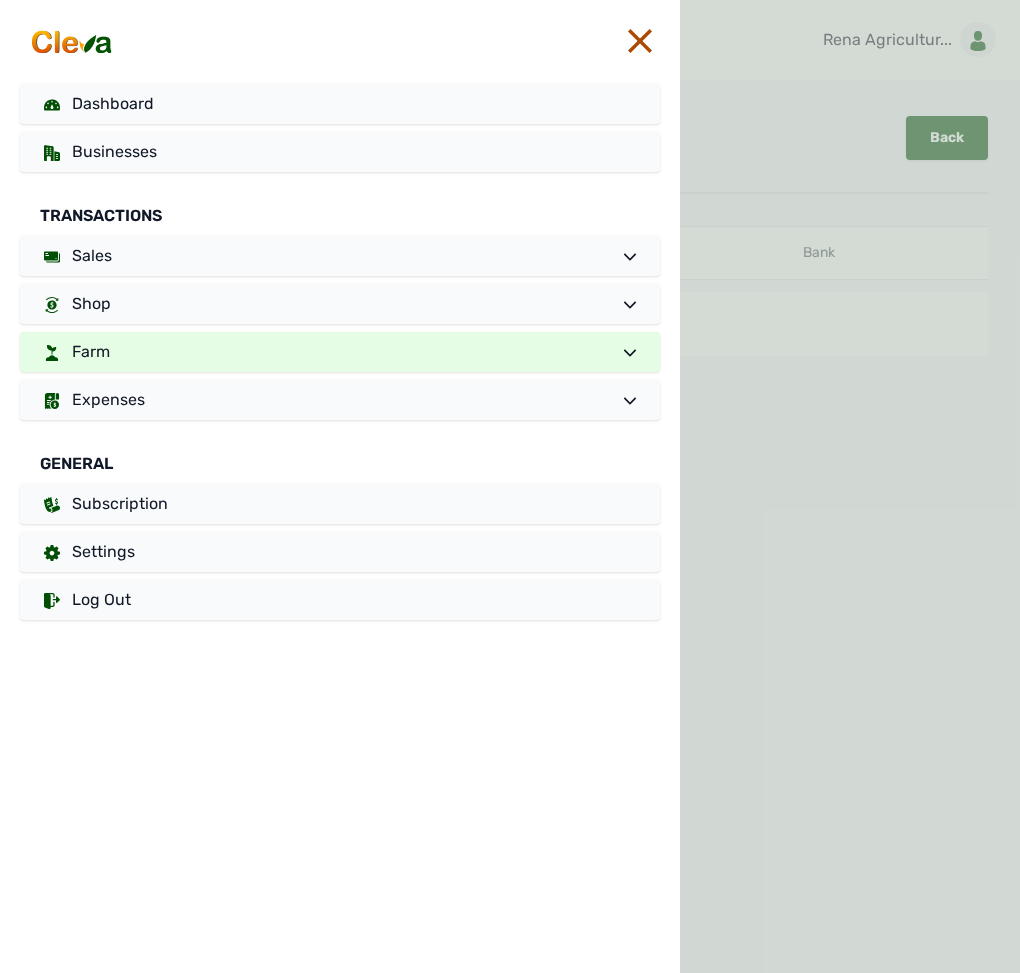 click on "Farm" at bounding box center (340, 352) 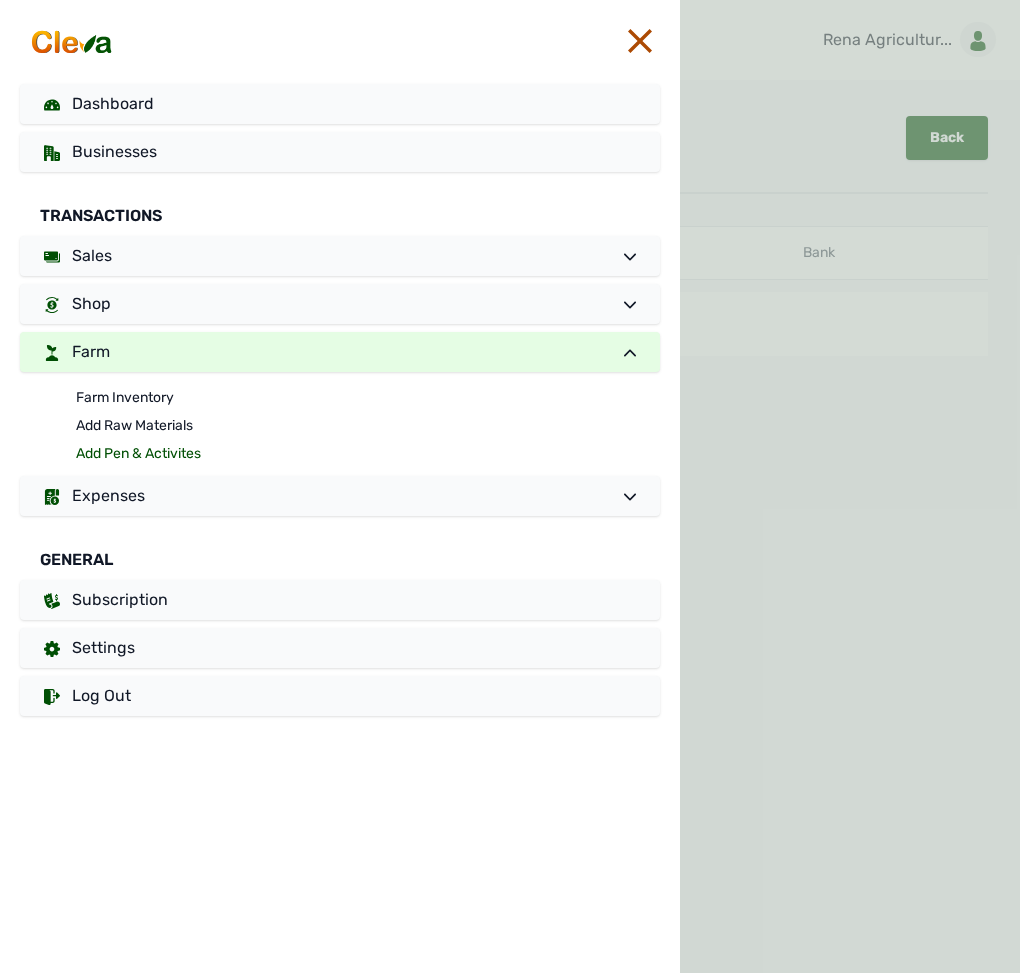 click on "Add Pen & Activites" at bounding box center [368, 454] 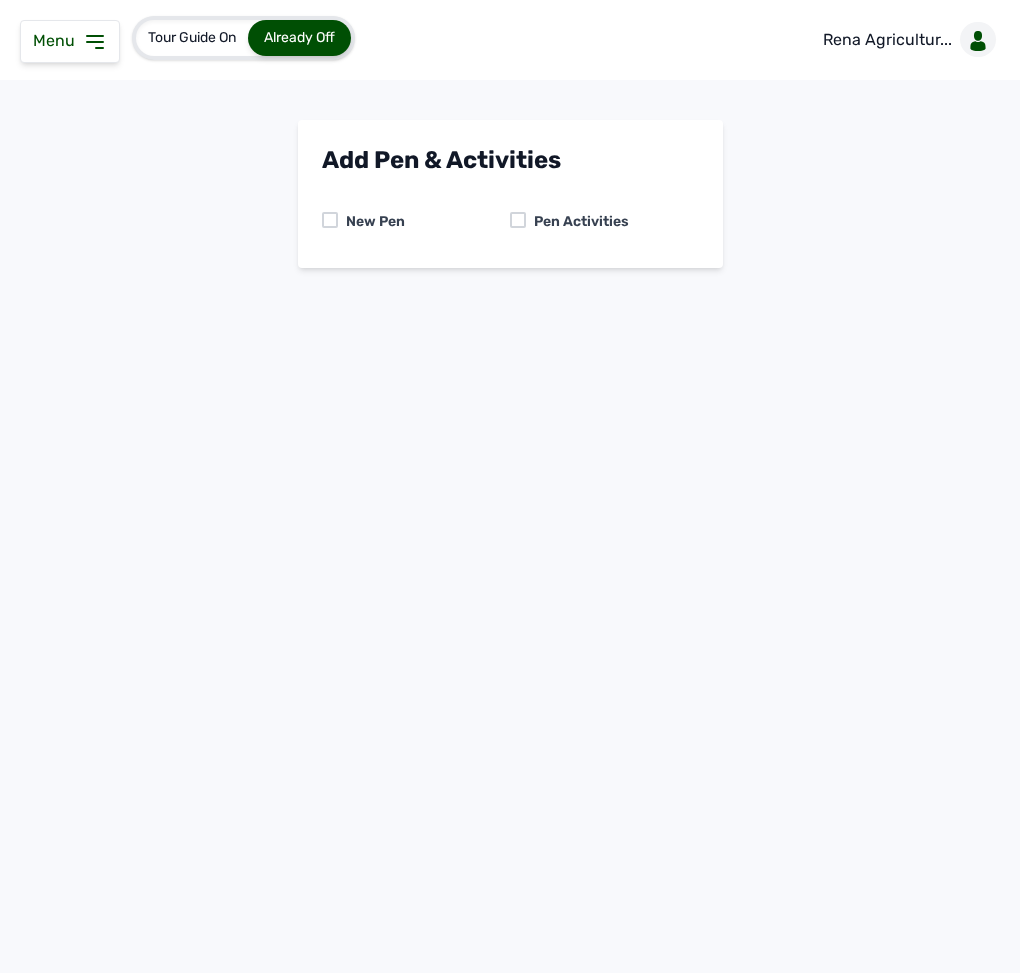 click on "Pen Activities" at bounding box center (577, 222) 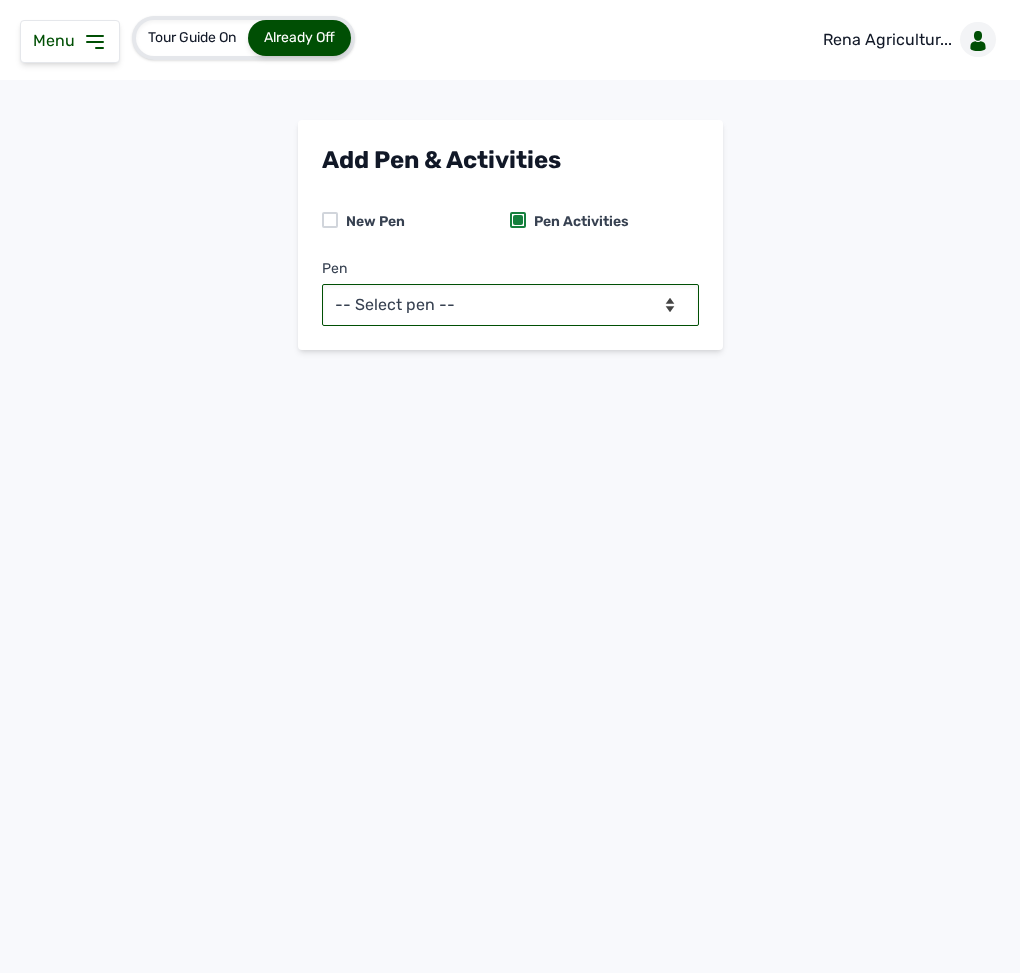 click on "-- Select pen -- PEN A (Broilers) PEN B (Broilers)" at bounding box center (510, 305) 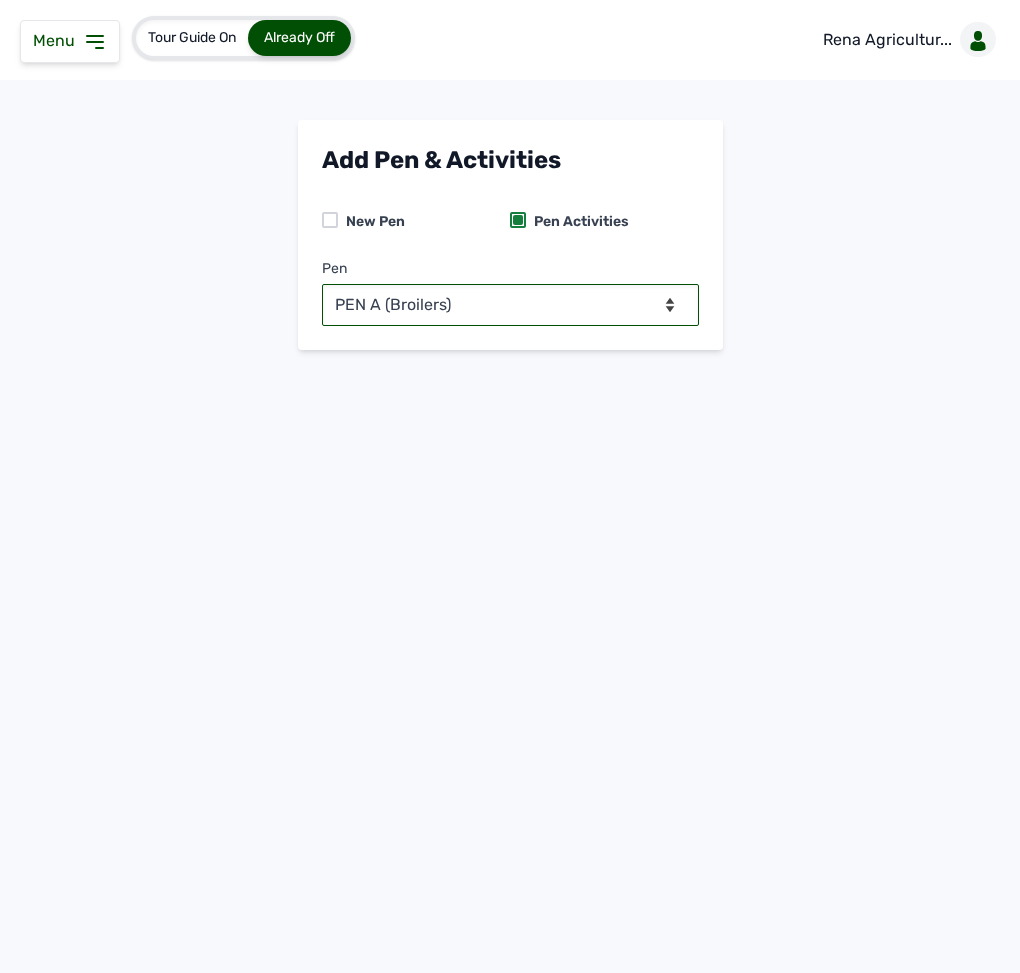 click on "-- Select pen -- PEN A (Broilers) PEN B (Broilers)" at bounding box center [510, 305] 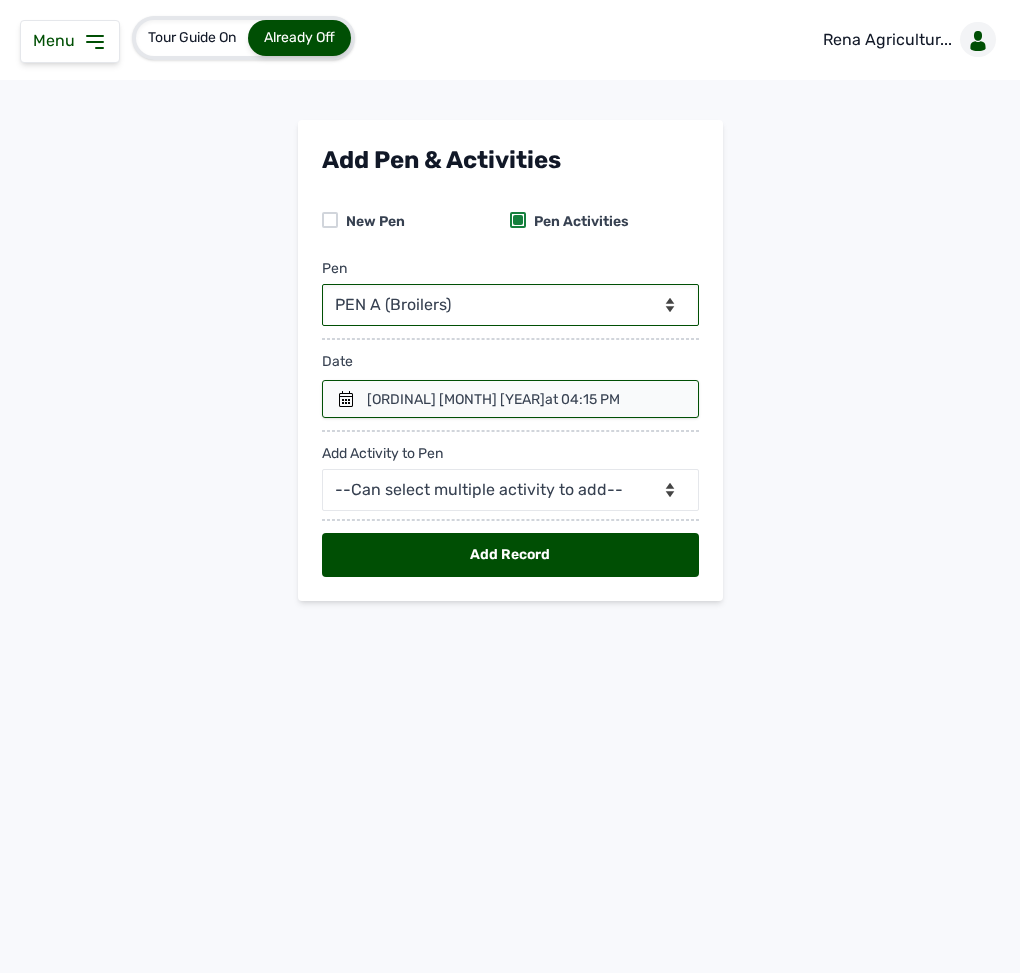 click on "at 04:15 PM" at bounding box center (582, 399) 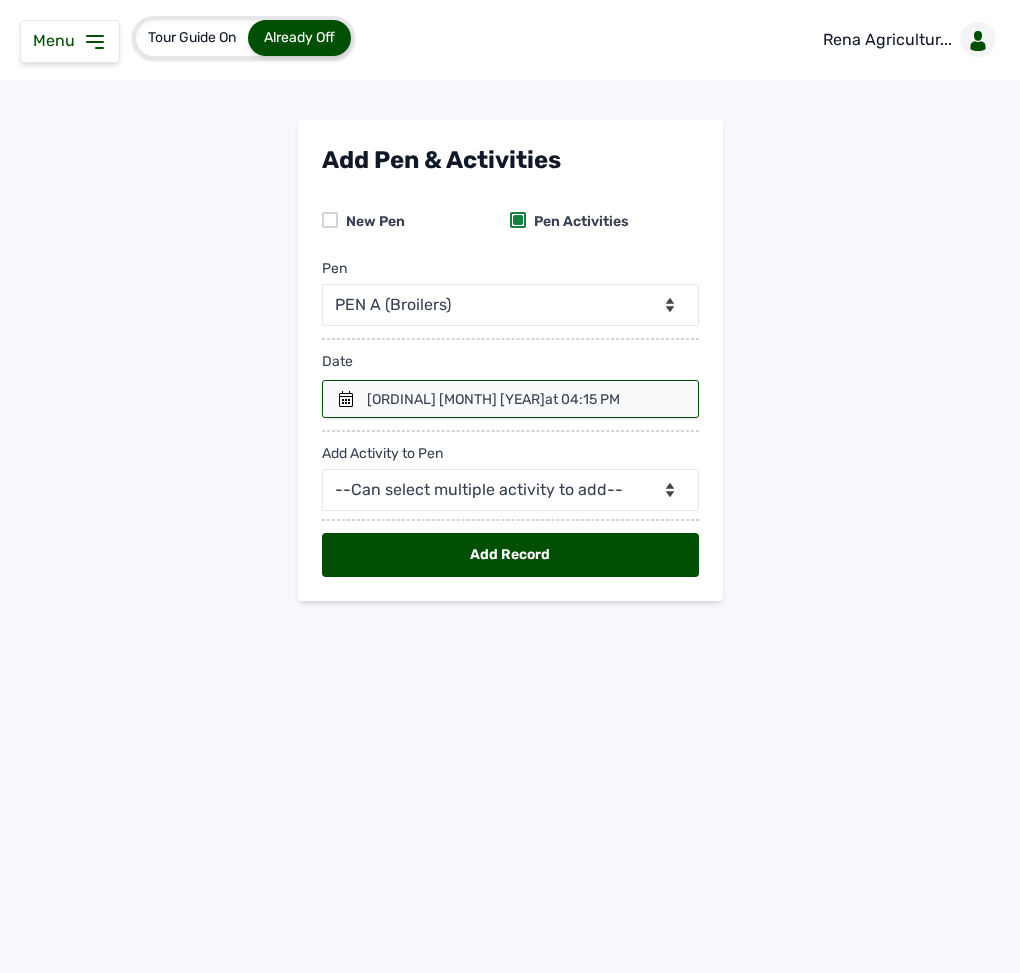 click at bounding box center [510, 399] 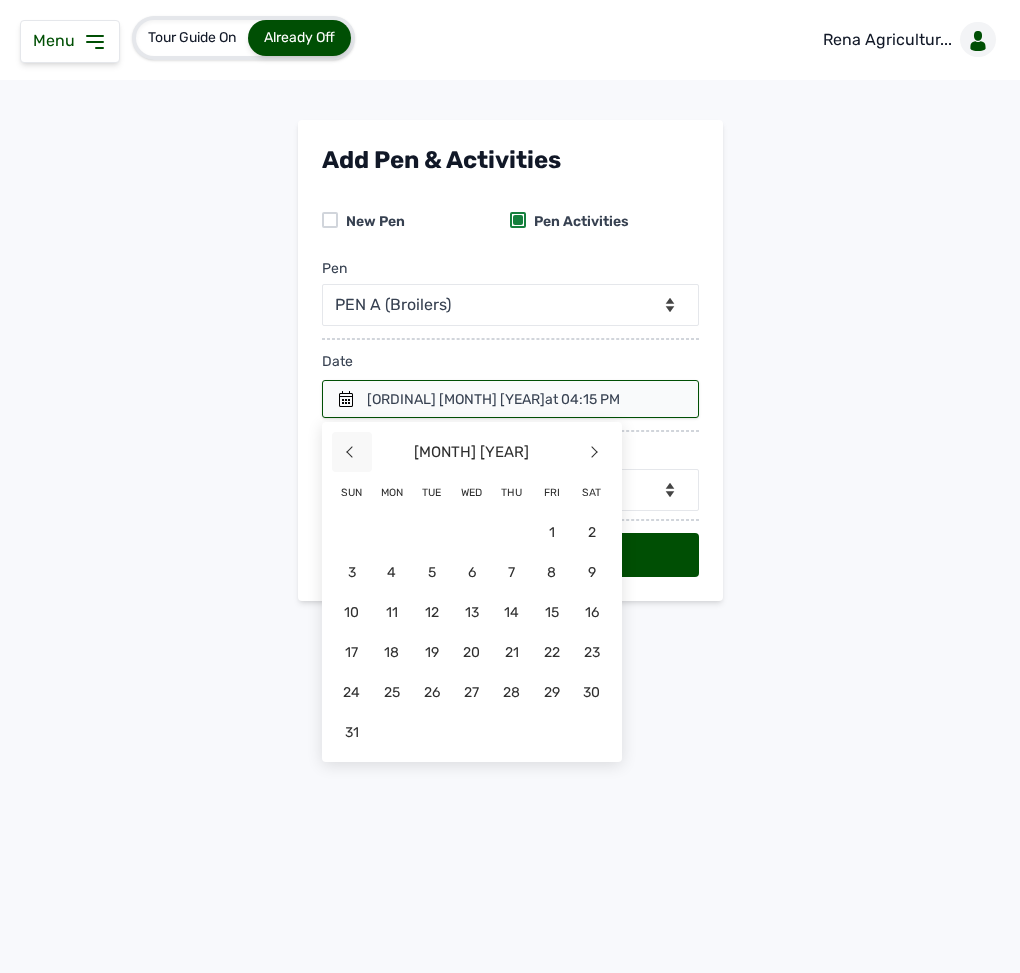 click on "<" at bounding box center (352, 452) 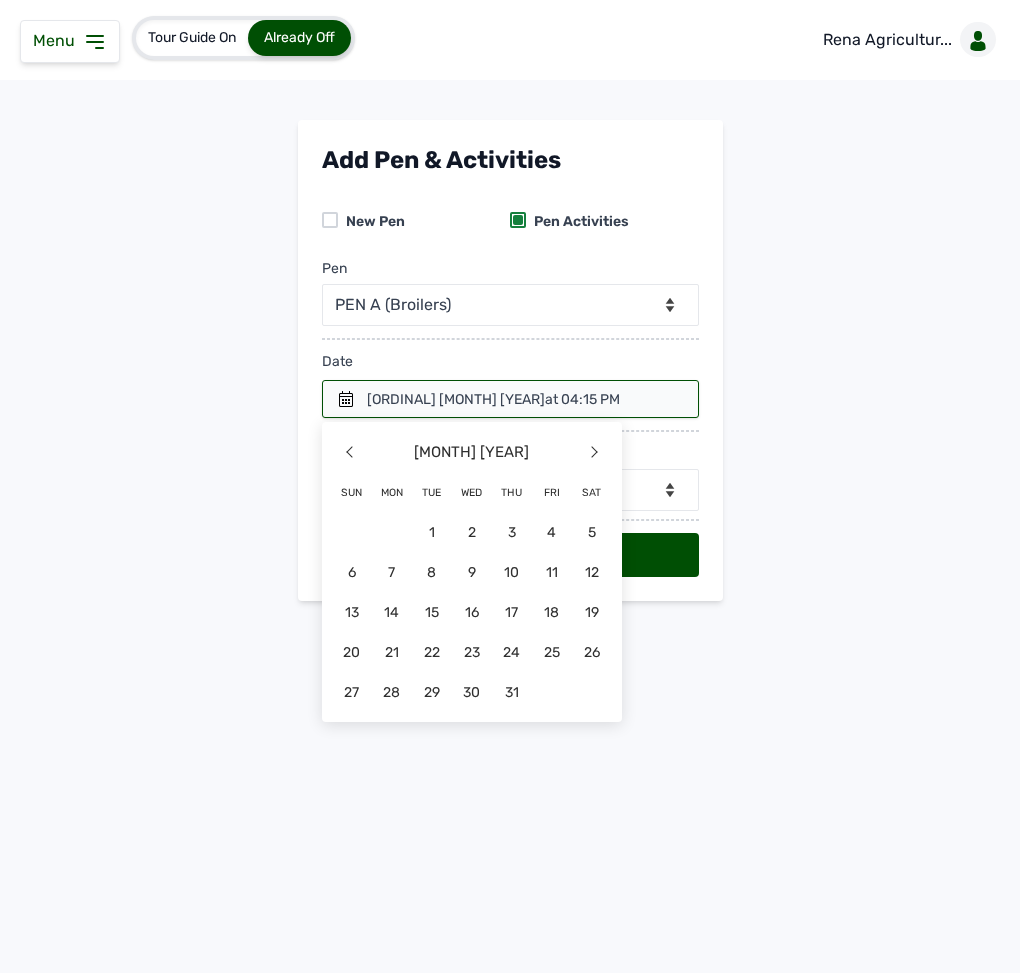 click at bounding box center (510, 399) 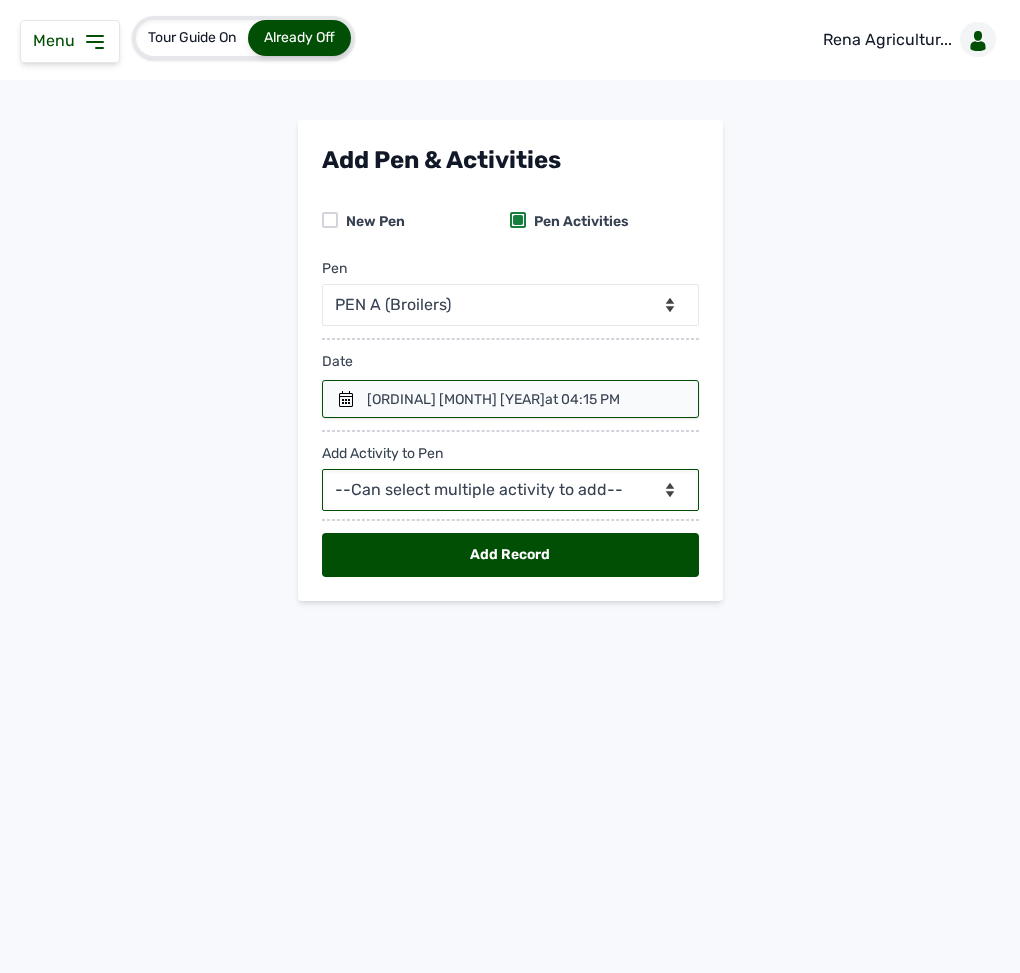 click on "--Can select multiple activity to add-- Raw Material Losses Weight" at bounding box center (510, 490) 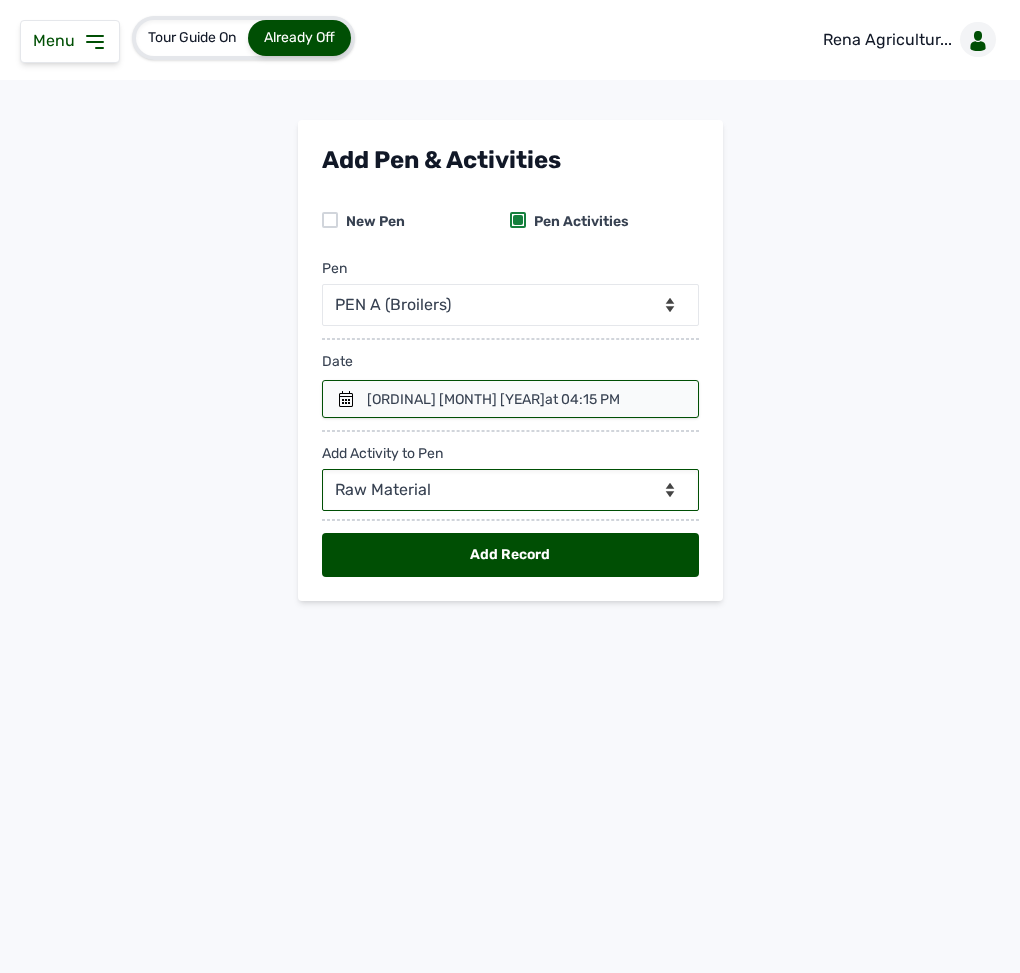 click on "--Can select multiple activity to add-- Raw Material Losses Weight" at bounding box center (510, 490) 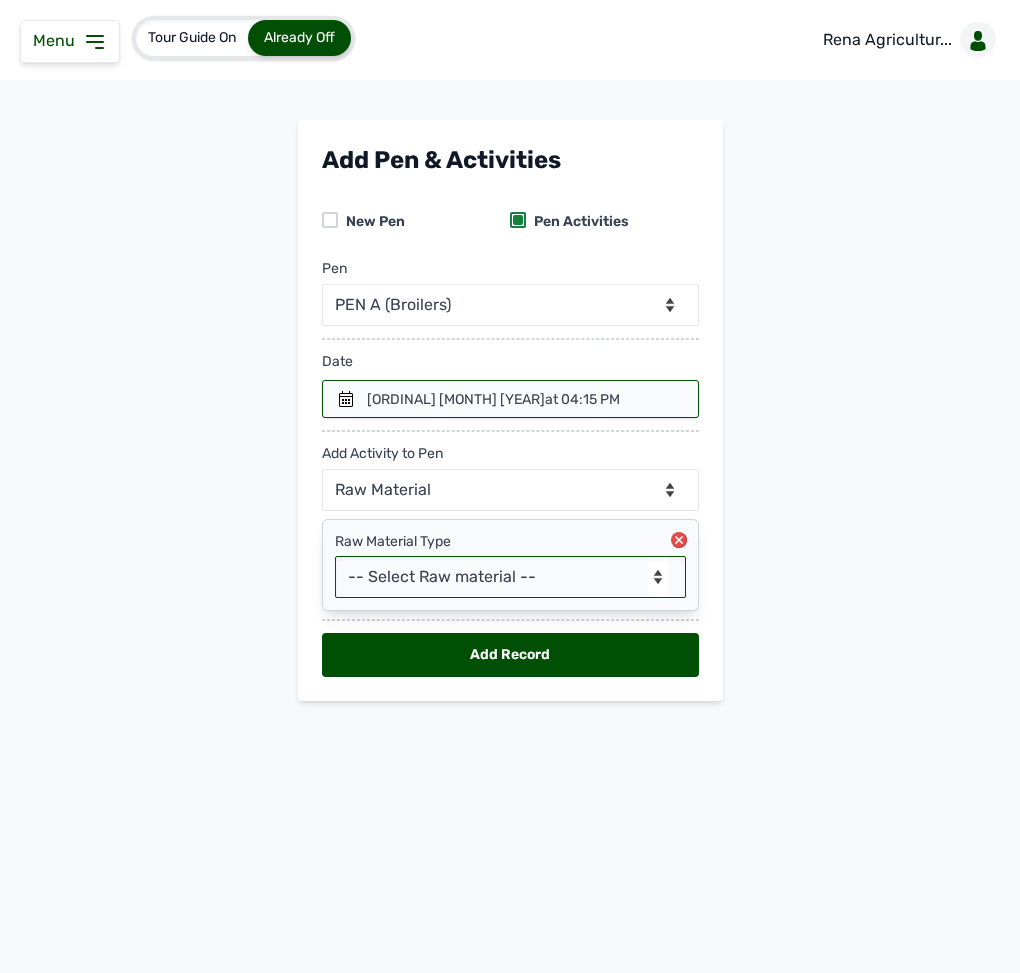click on "-- Select Raw material -- Biomass Fuel feeds medications vaccines" at bounding box center [510, 577] 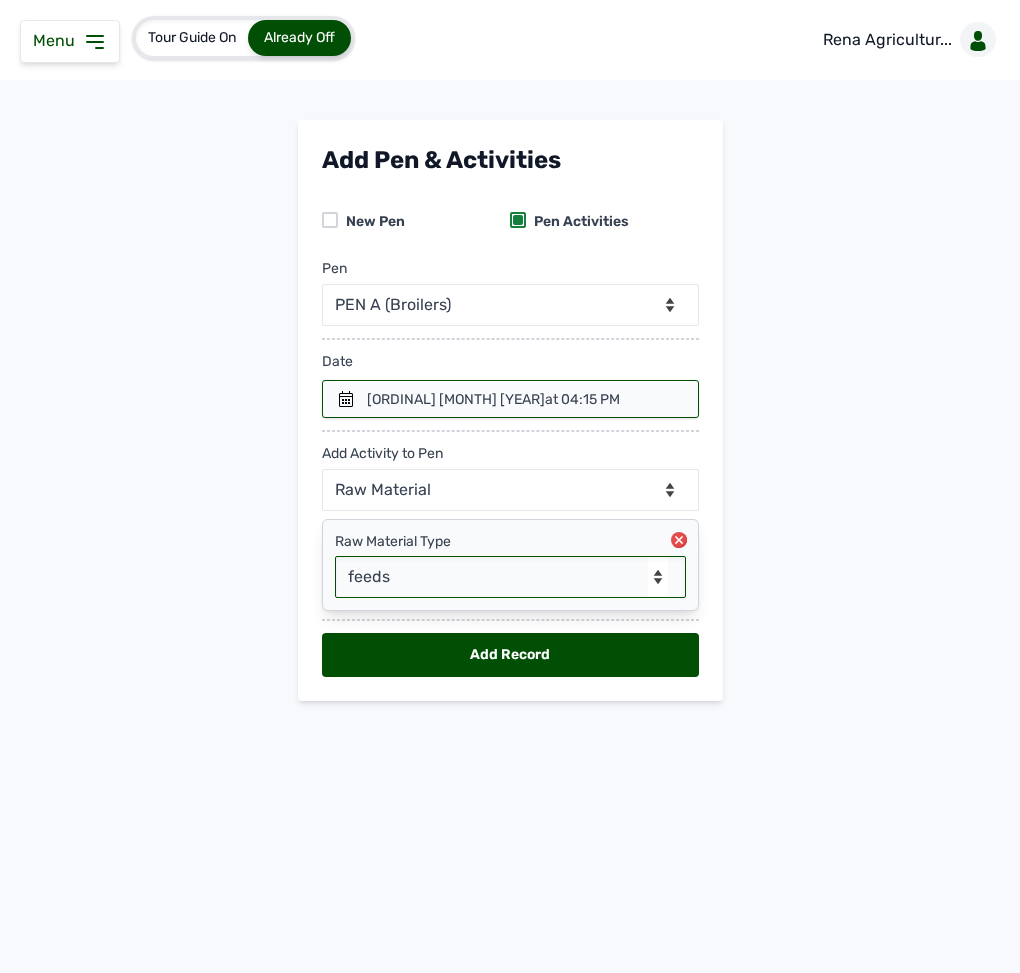 click on "-- Select Raw material -- Biomass Fuel feeds medications vaccines" at bounding box center [510, 577] 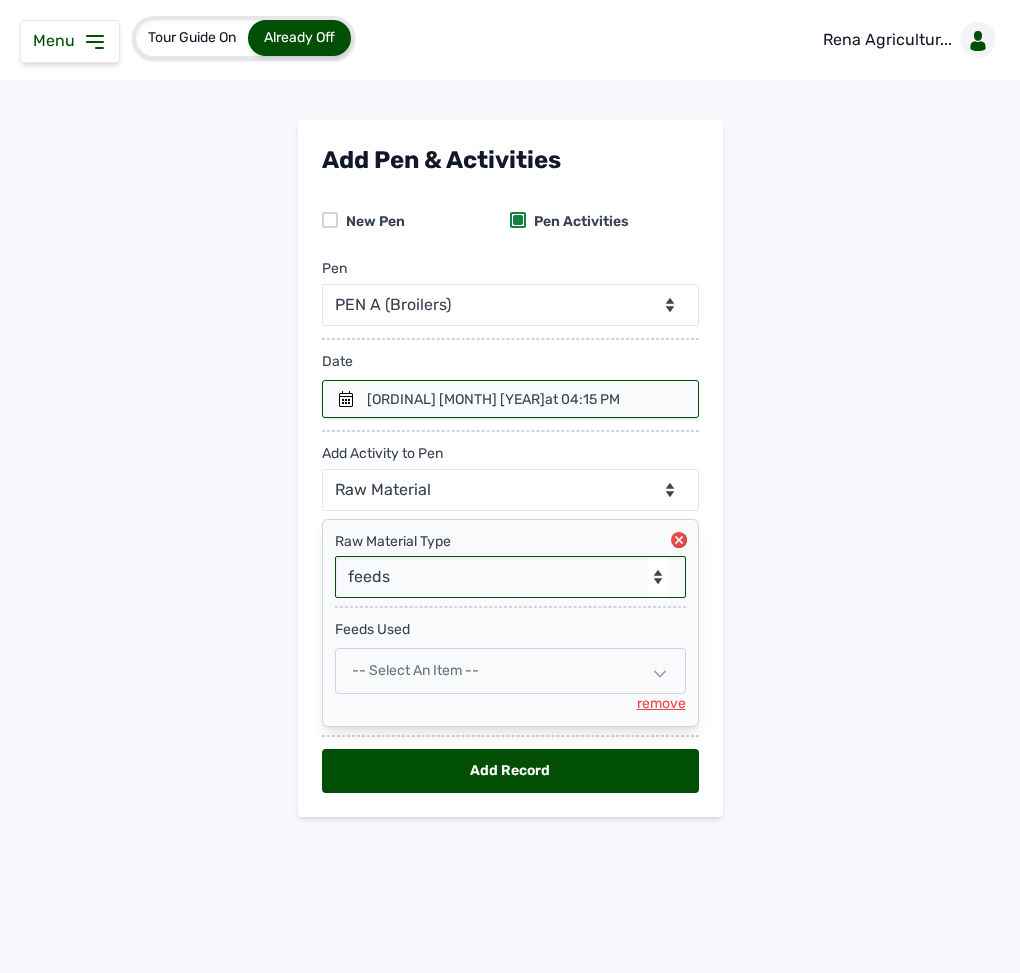 click on "-- Select Raw material -- Biomass Fuel feeds medications vaccines" at bounding box center [510, 577] 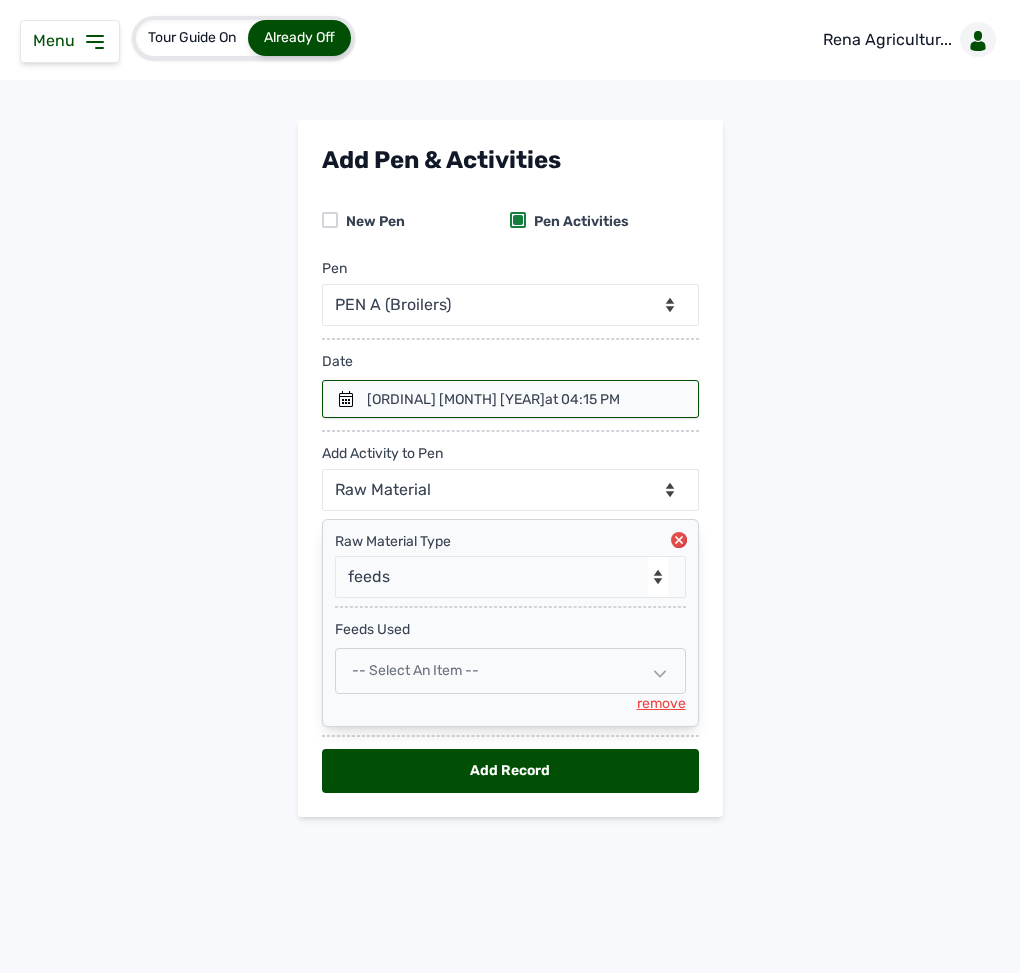 click on "-- Select an Item --" at bounding box center (415, 670) 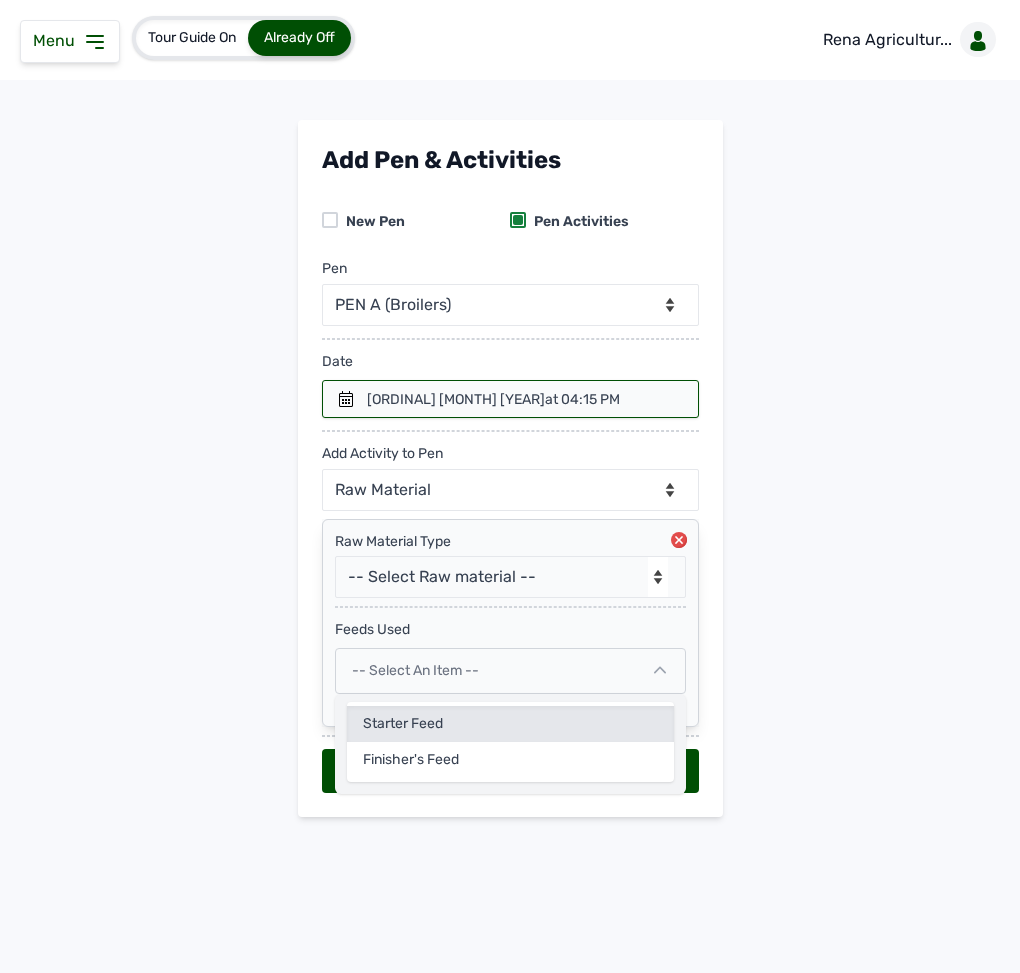 click on "Starter Feed" 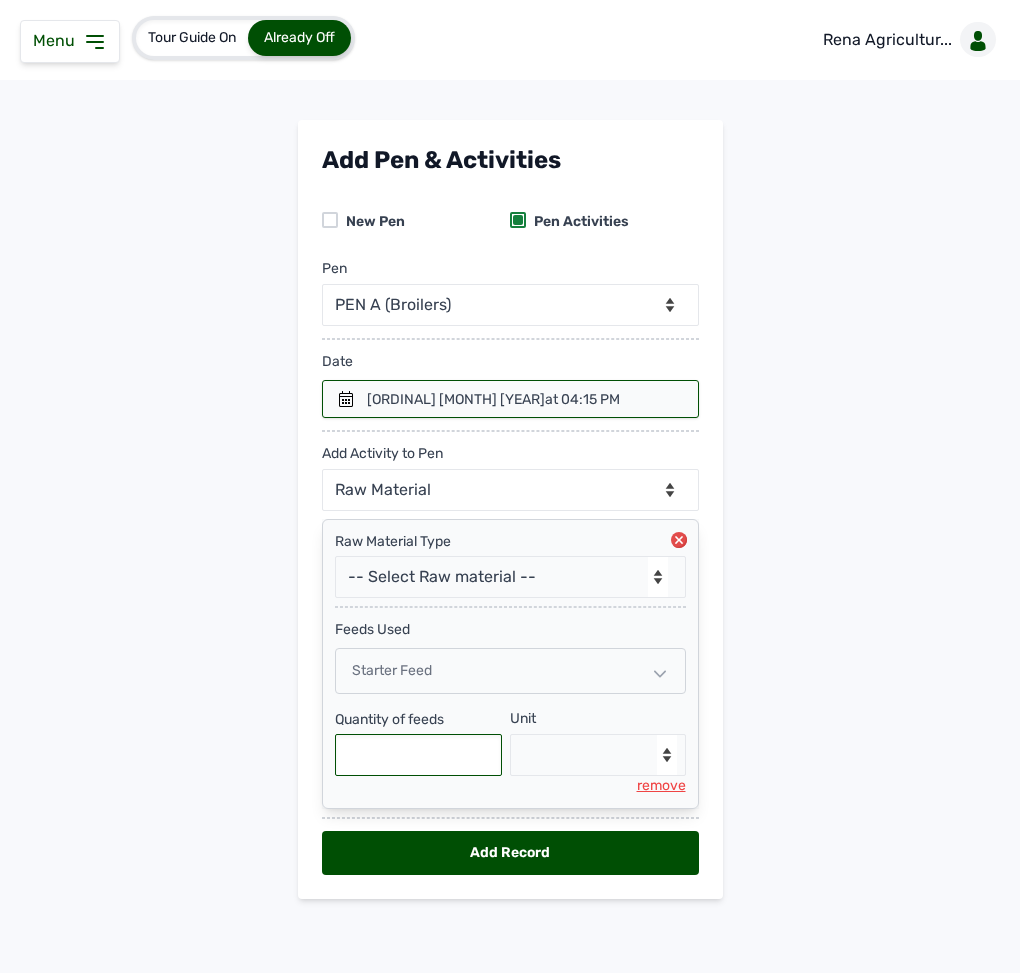 click at bounding box center (419, 755) 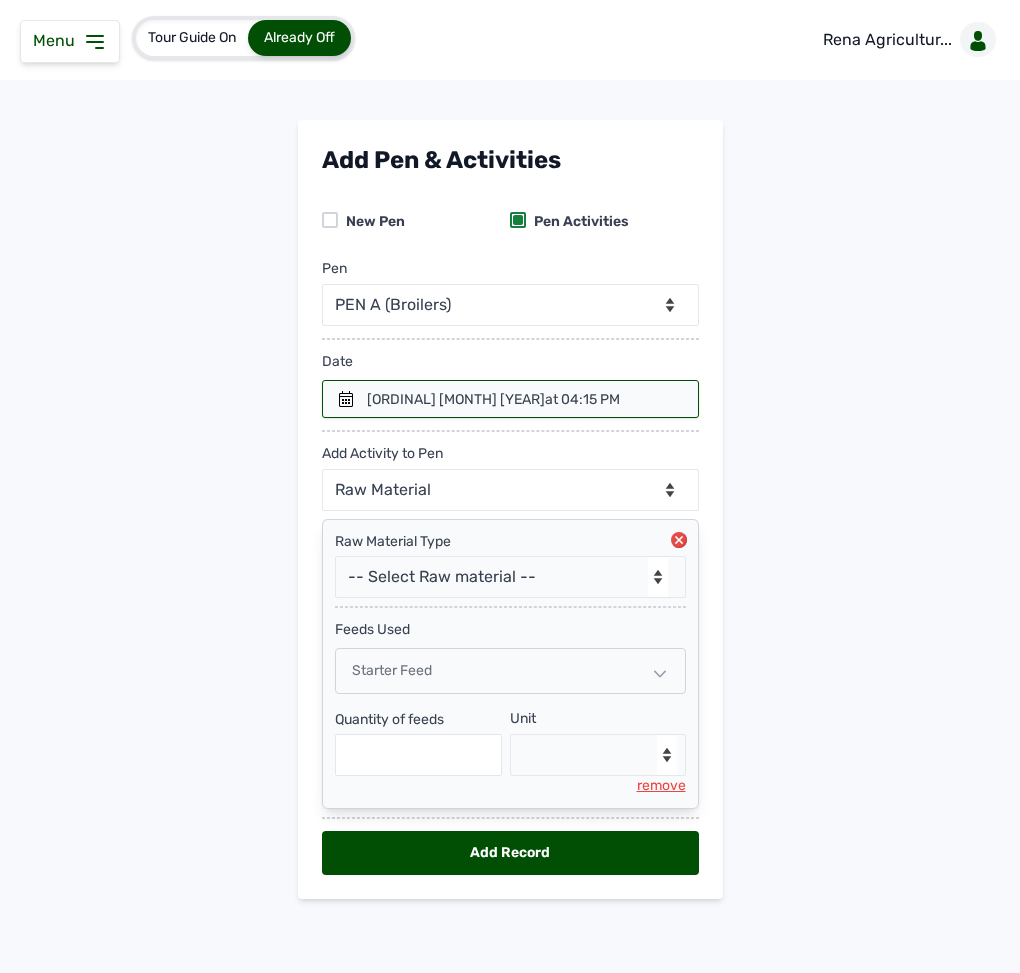 click at bounding box center (510, 399) 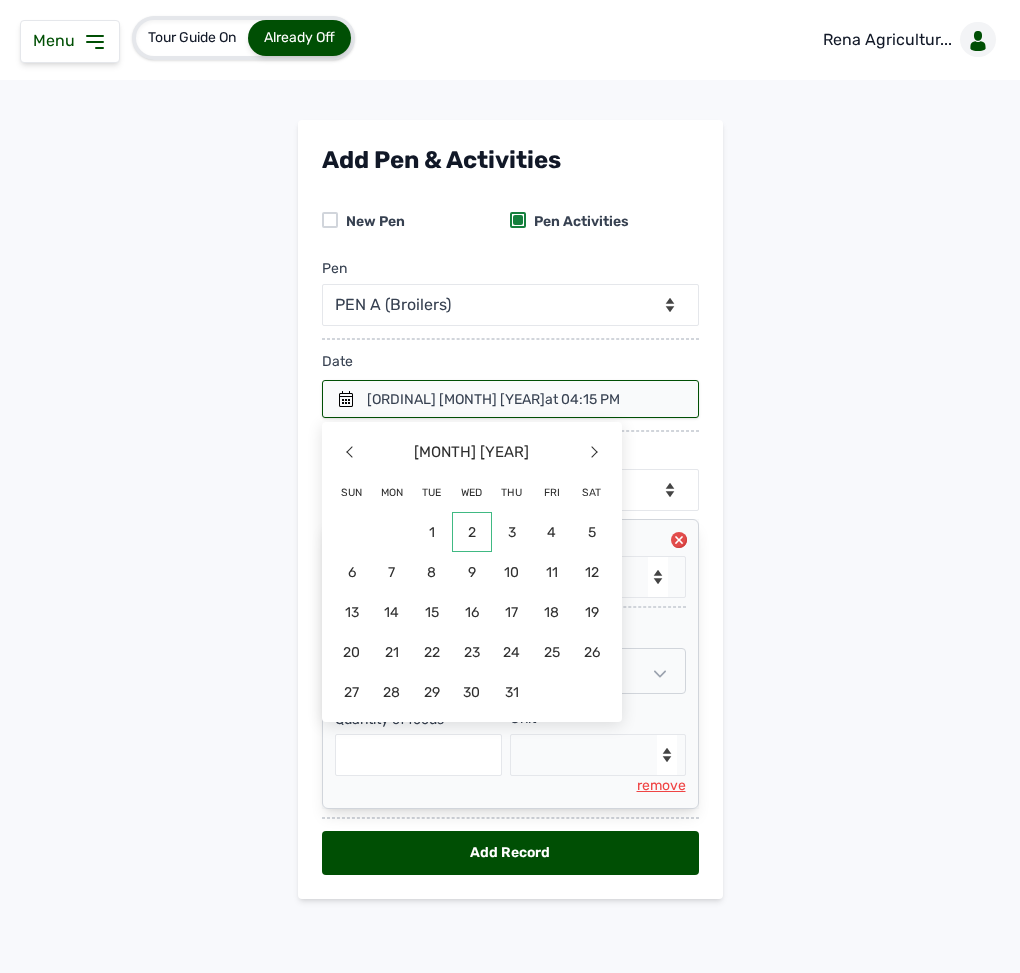 click on "2" 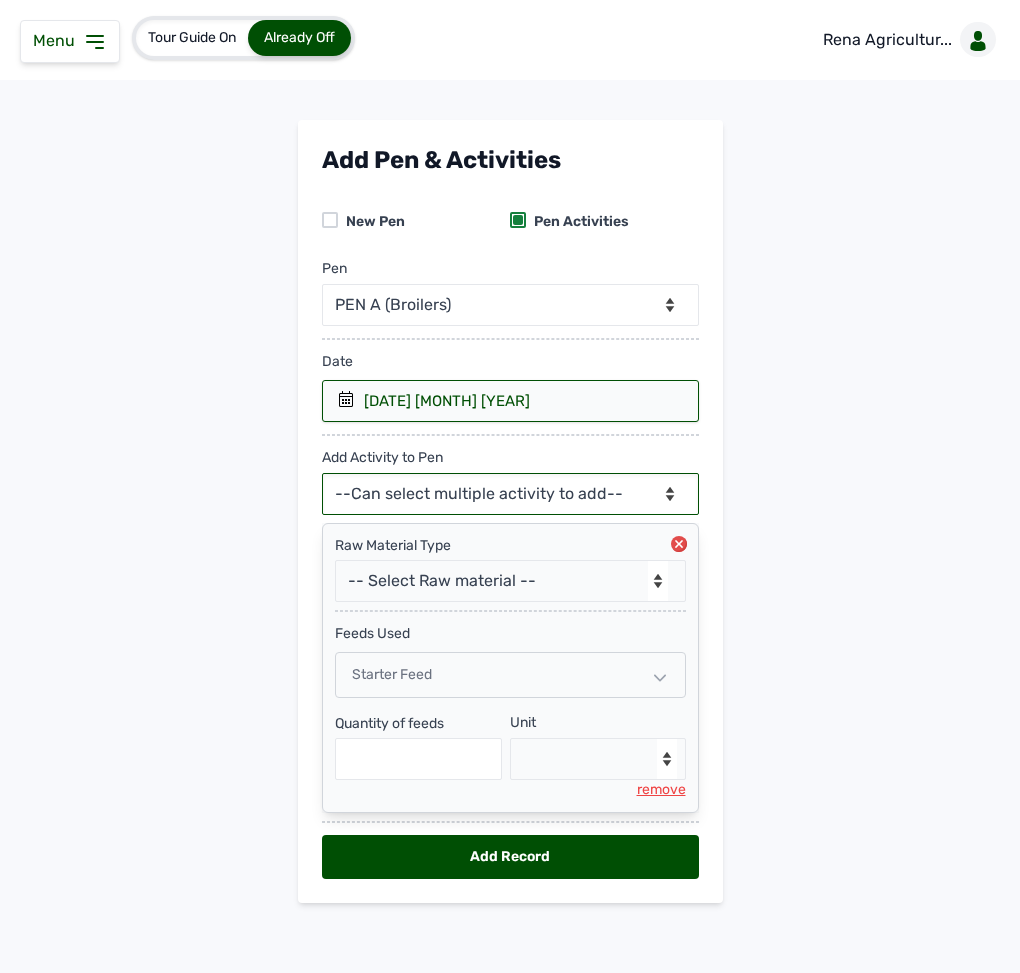click on "--Can select multiple activity to add-- Raw Material Losses Weight" at bounding box center [510, 494] 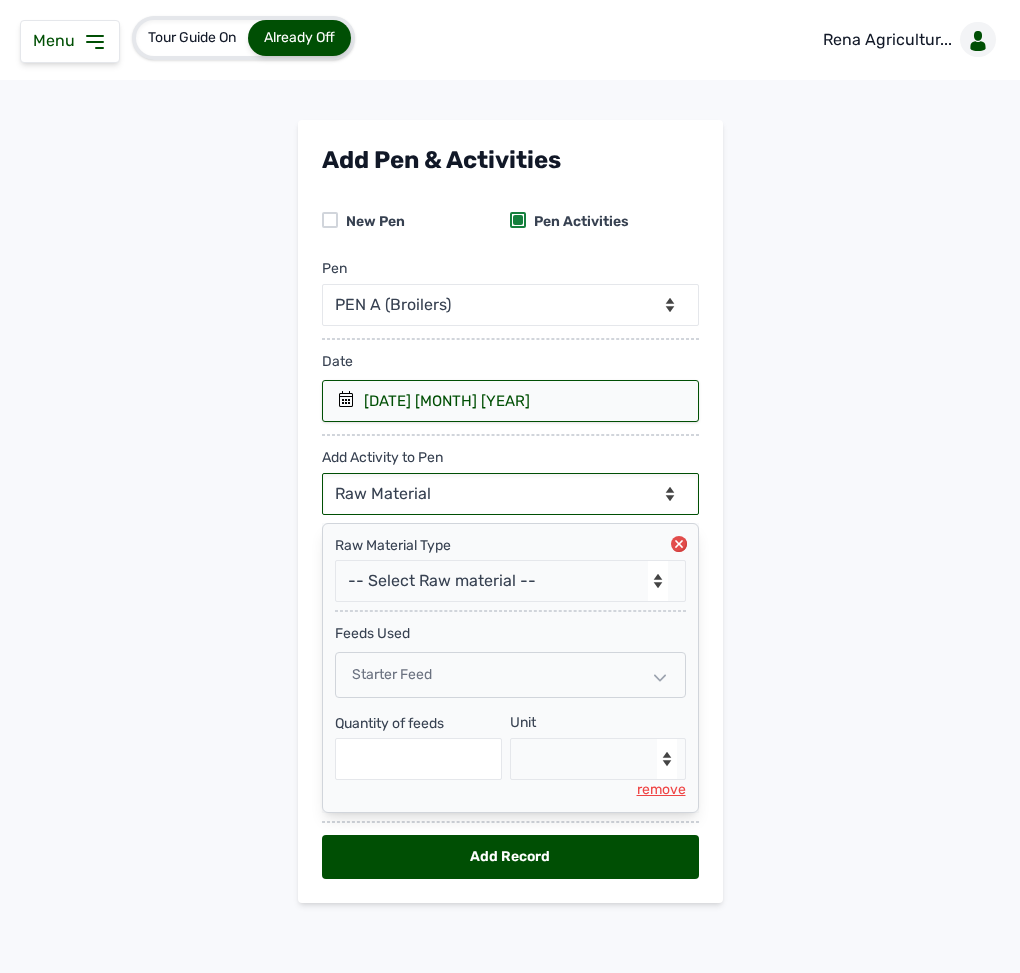 click on "--Can select multiple activity to add-- Raw Material Losses Weight" at bounding box center (510, 494) 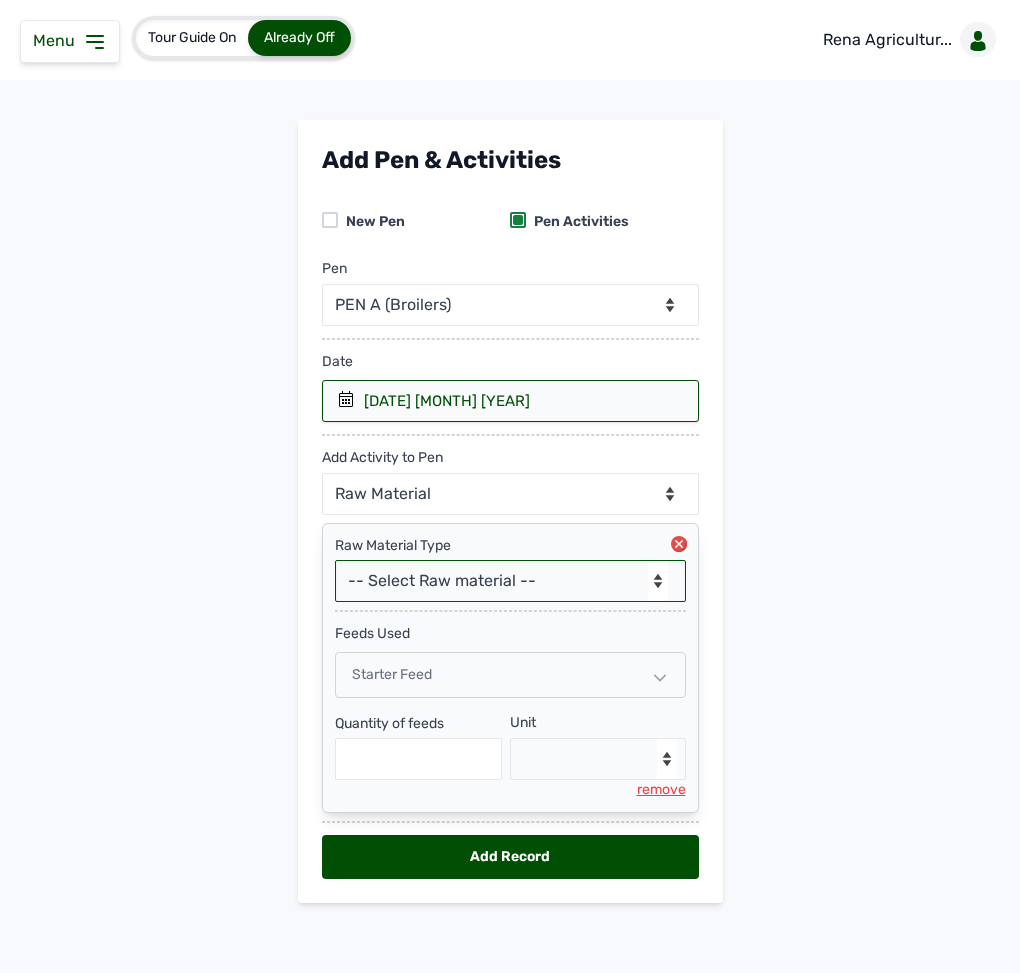 click on "-- Select Raw material -- Biomass Fuel feeds medications vaccines" at bounding box center [510, 581] 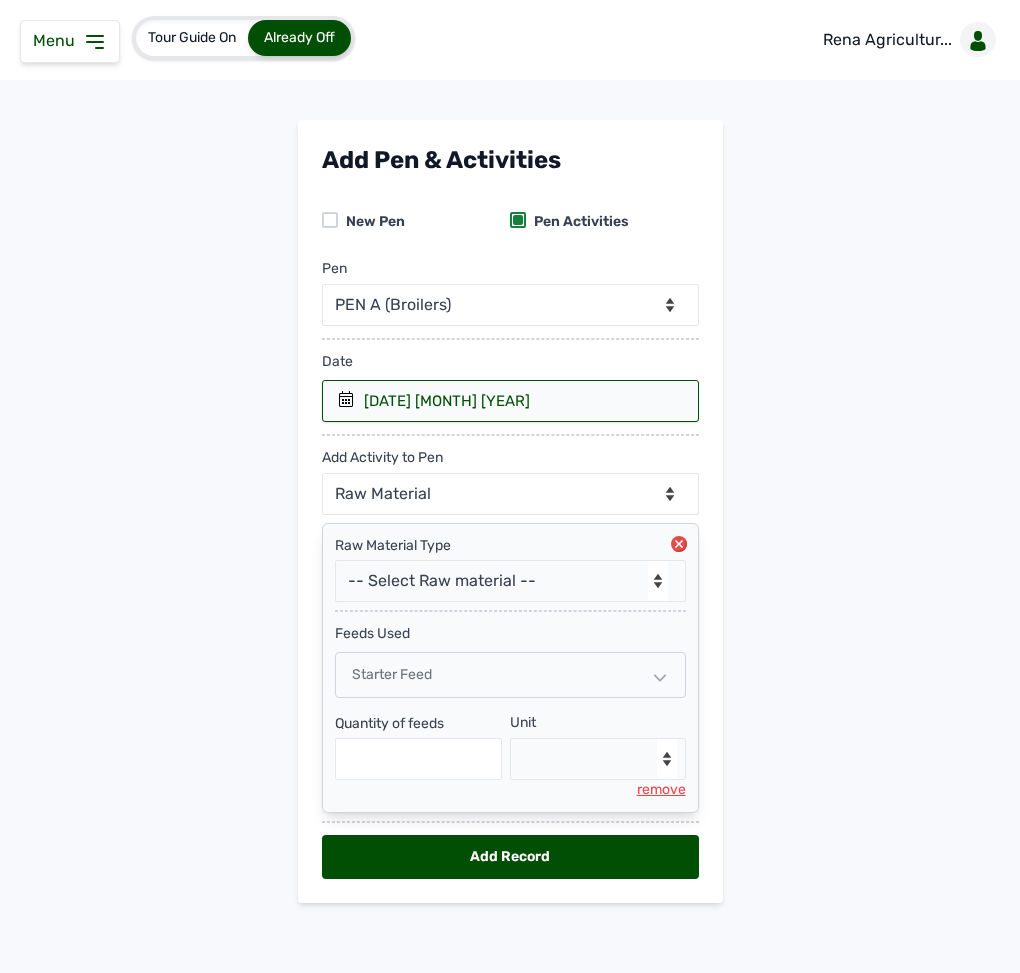 click on "Add Pen & Activities New Pen Pen Activities Pen -- Select pen -- PEN A (Broilers) PEN B (Broilers) Date [DATE] [MONTH] [YEAR] [YEAR] [DAY] [MONTH] [YEAR] < [MONTH] [YEAR] > Sun Mon Tue Wed Thu Fri Sat 1 2 3 4 5 6 7 8 9 10 11 12 13 14 15 16 17 18 19 20 21 22 23 24 25 26 27 28 29 30 31 [YEAR] [DAY] [MONTH] [YEAR] < [YEAR] > January February March April May June July August September October November December [YEAR] [DAY] [MONTH] [YEAR] < [YEAR] - [YEAR] > [YEAR] [YEAR] [YEAR] [YEAR] [YEAR] [YEAR] [YEAR] [YEAR] [YEAR] [YEAR] Add Activity to Pen --Can select multiple activity to add-- Raw Material Losses Weight Raw Material Type -- Select Raw material -- Biomass Fuel feeds medications vaccines feeds Used Starter Feed Quantity of feeds Unit --Select unit-- Bag(s) Kg remove  Add Record" at bounding box center [510, 527] 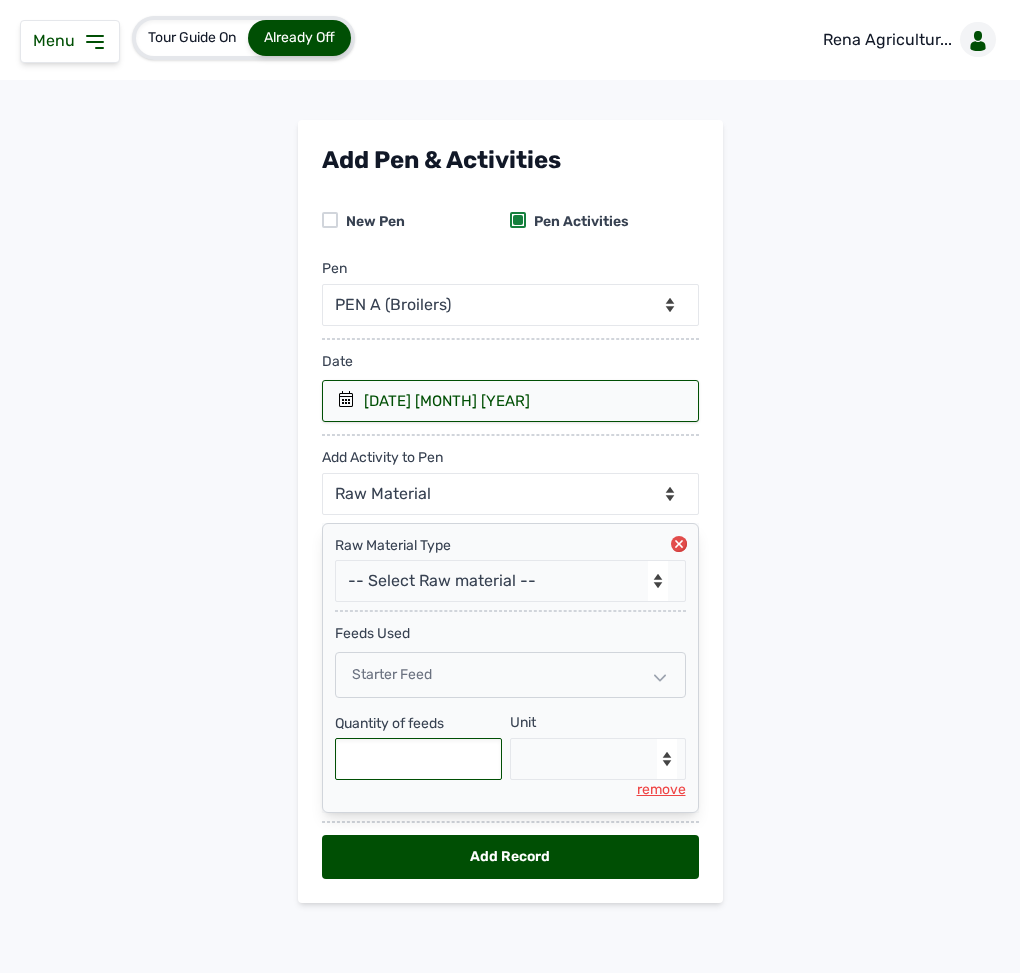 click at bounding box center (419, 759) 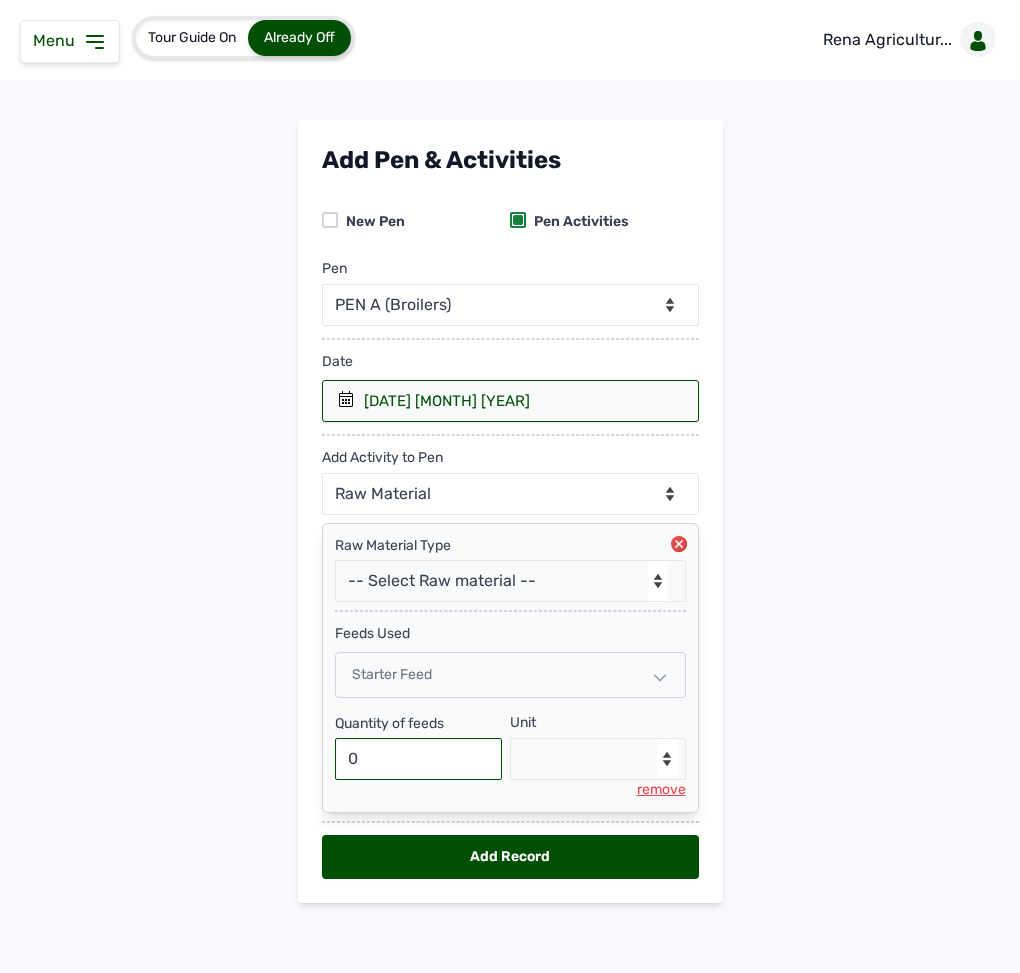 type on "0" 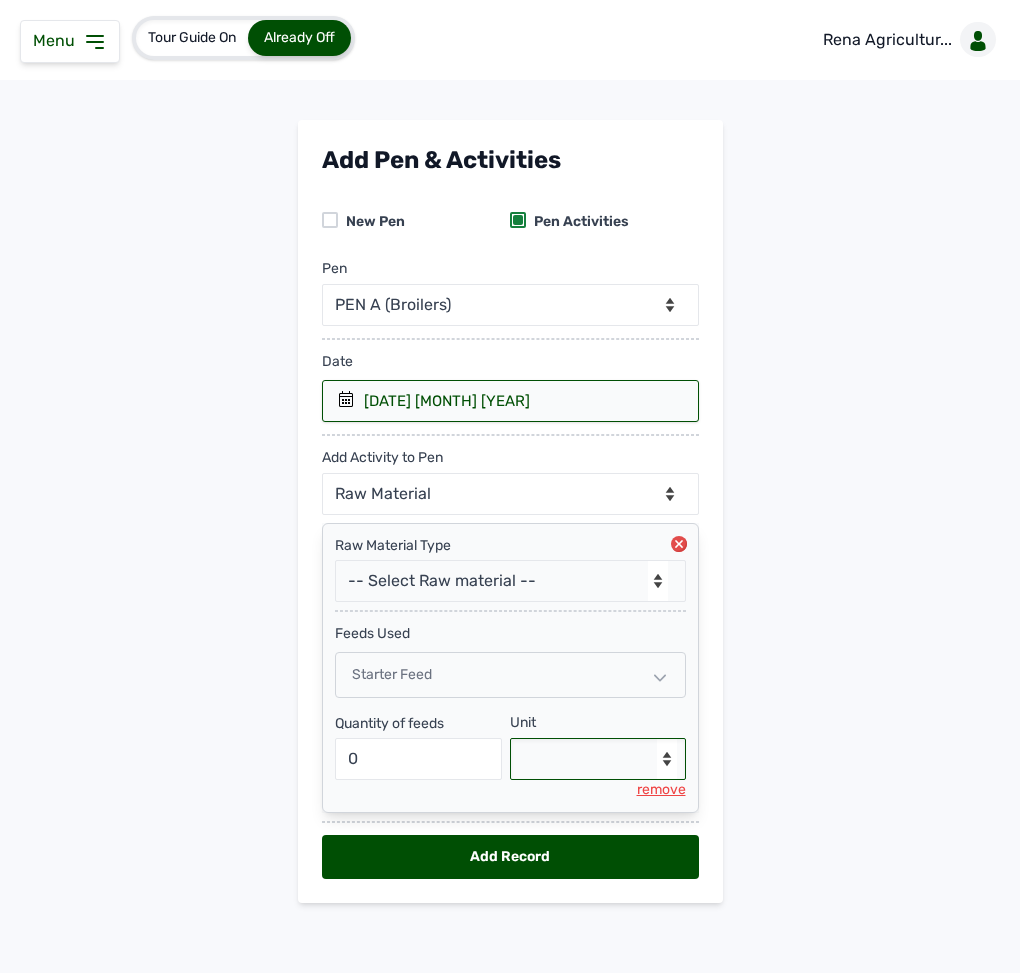 click on "--Select unit-- Bag(s) Kg" at bounding box center [598, 759] 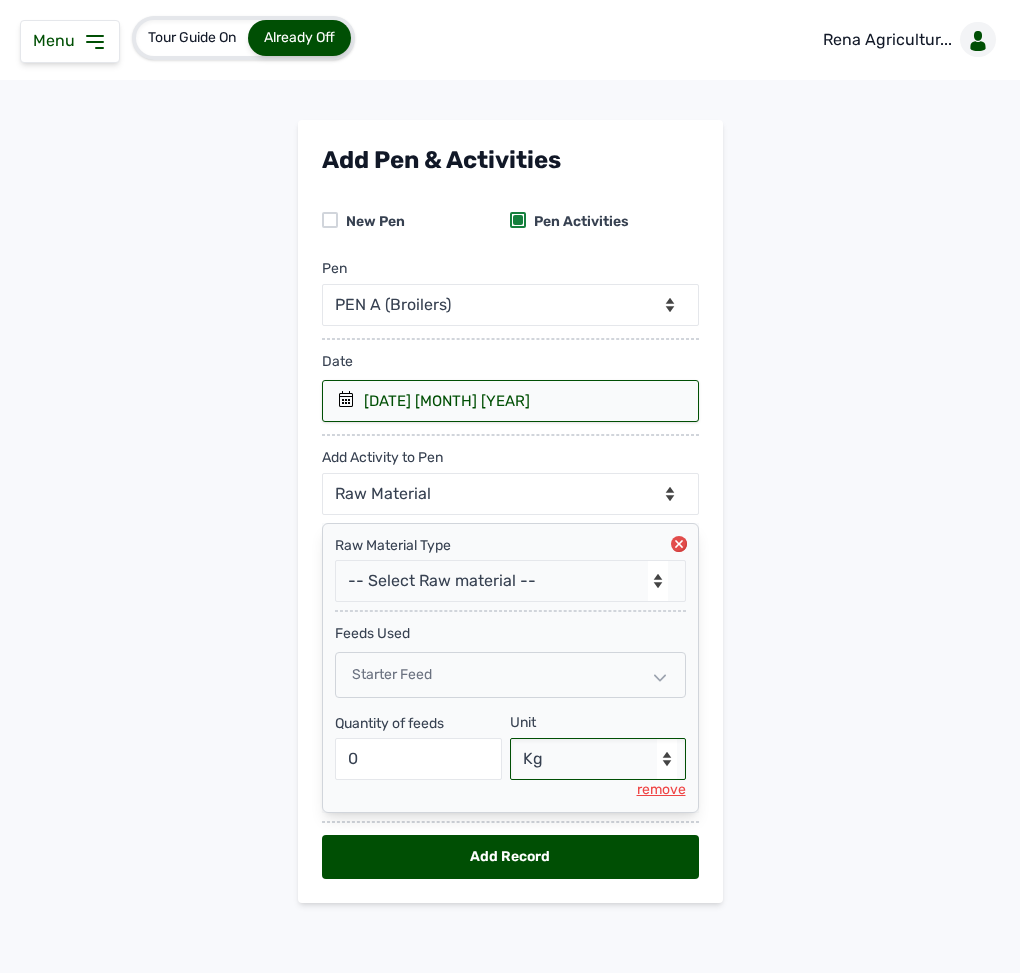 click on "--Select unit-- Bag(s) Kg" at bounding box center [598, 759] 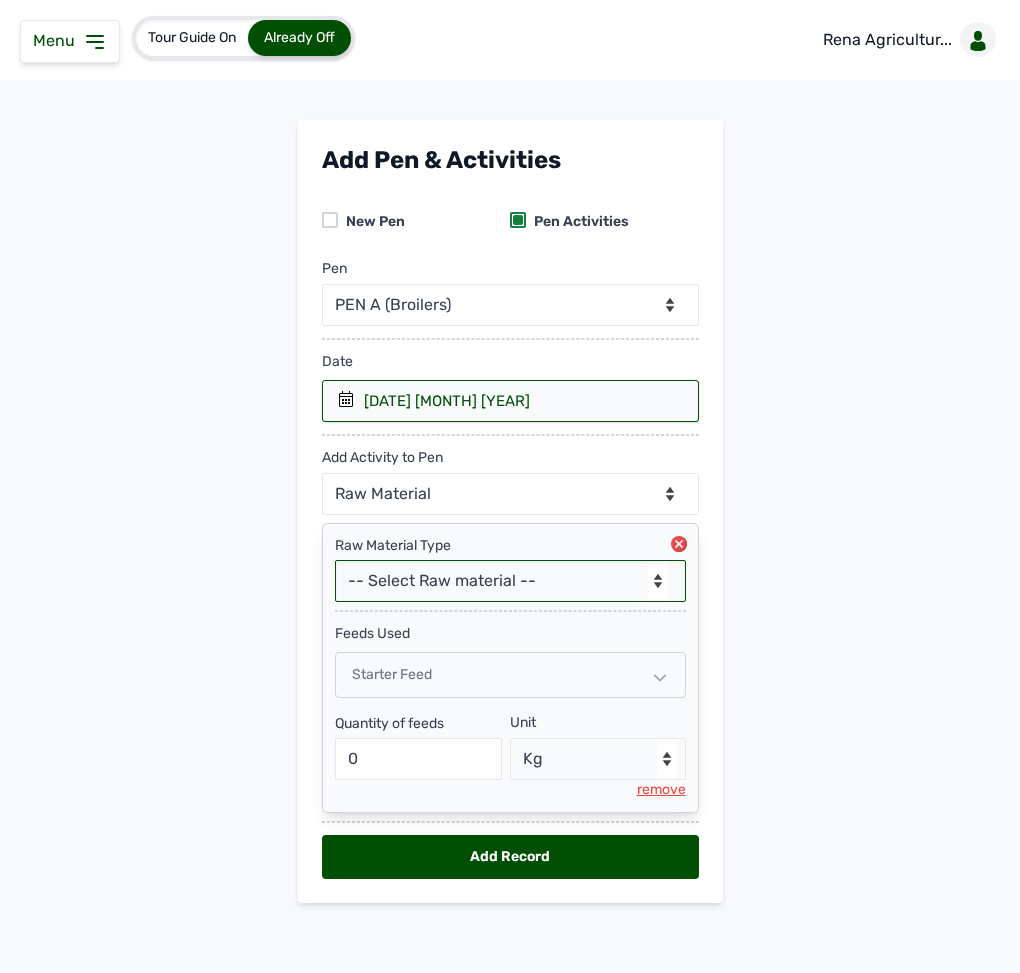 click on "-- Select Raw material -- Biomass Fuel feeds medications vaccines" at bounding box center (510, 581) 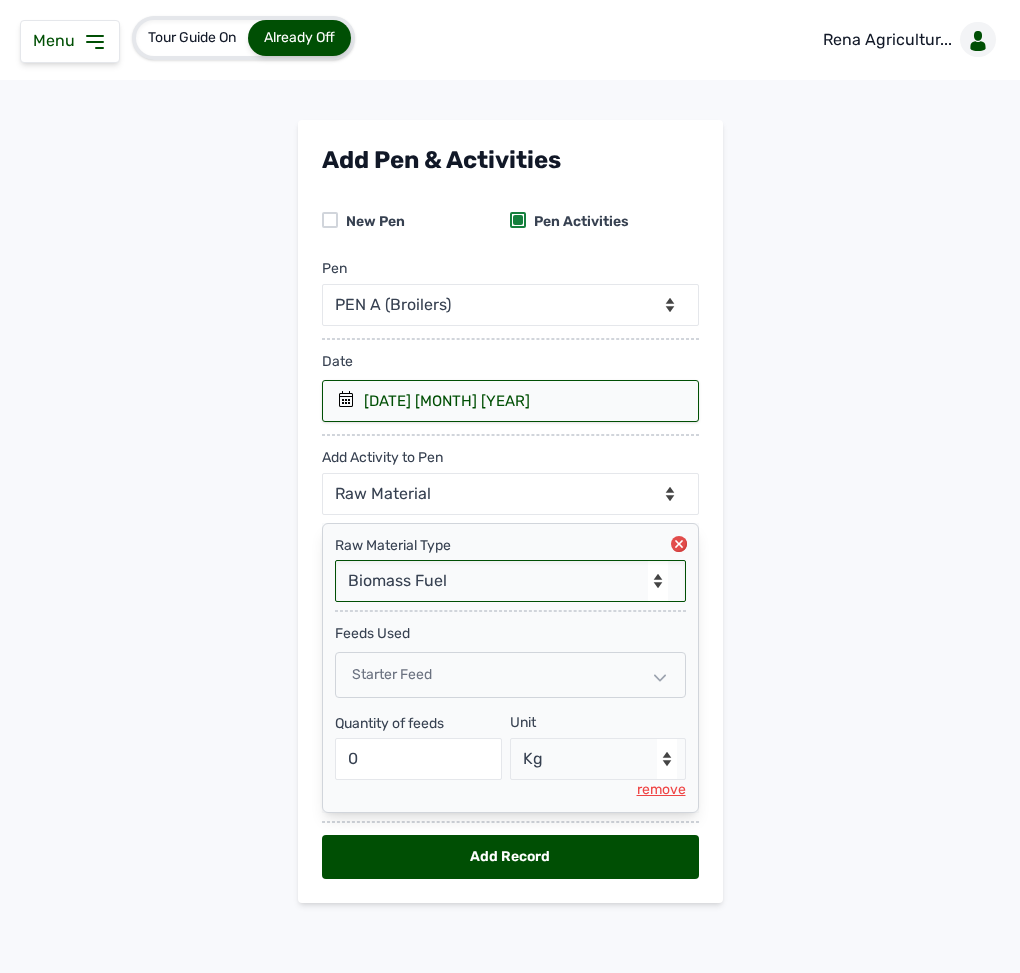 click on "-- Select Raw material -- Biomass Fuel feeds medications vaccines" at bounding box center [510, 581] 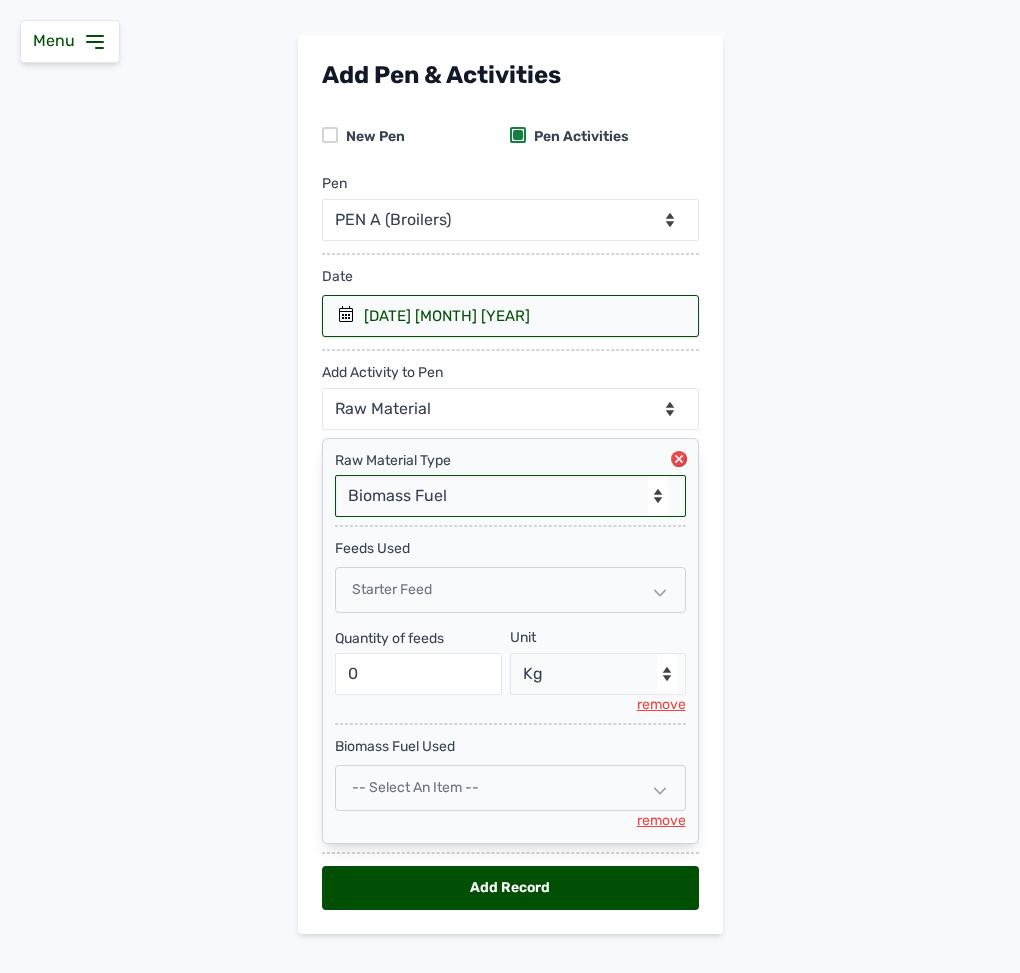 scroll, scrollTop: 132, scrollLeft: 0, axis: vertical 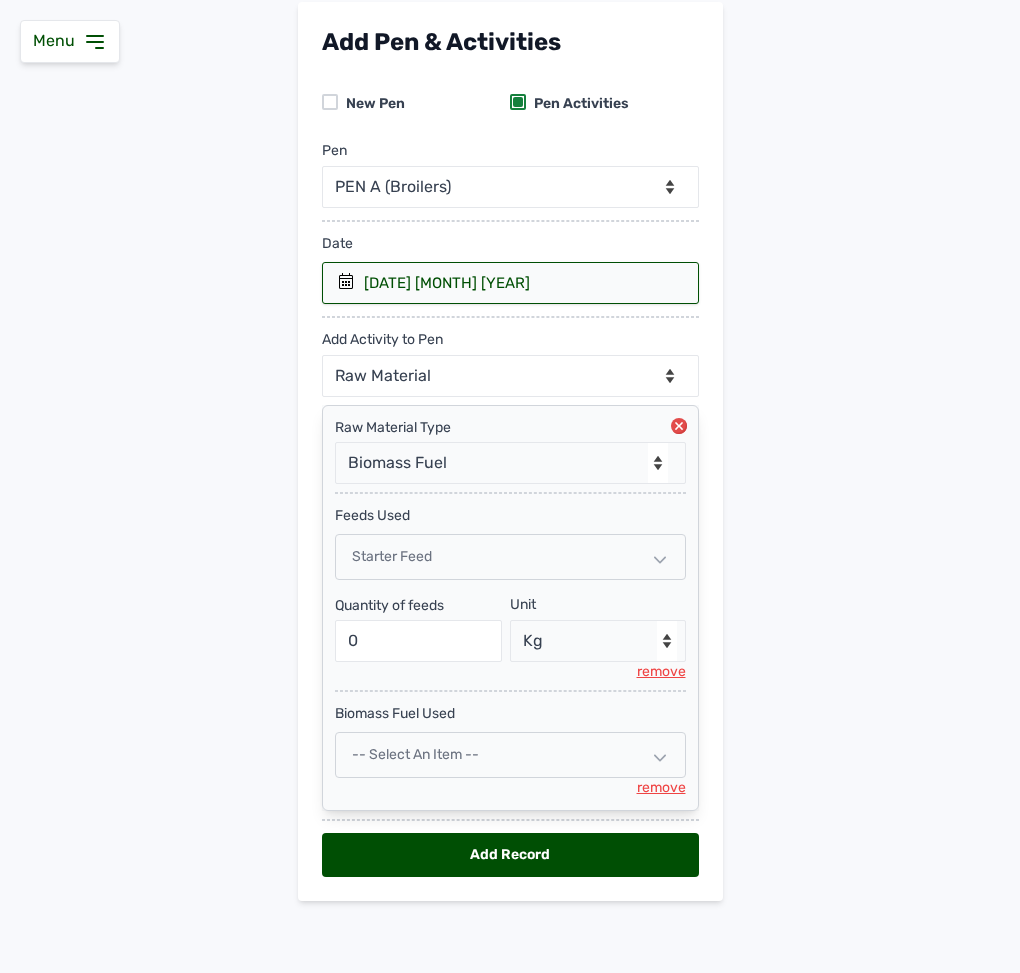 click on "-- Select an Item --" at bounding box center (415, 754) 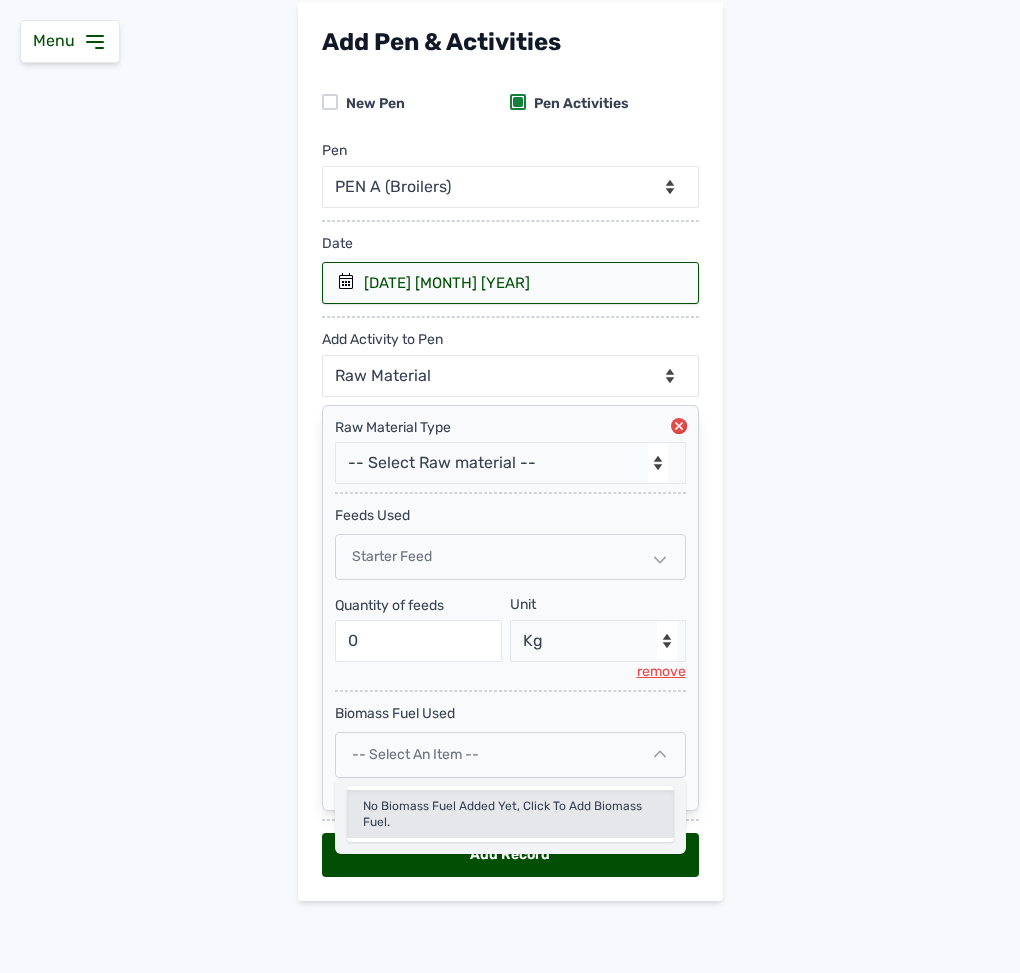 click on "No Biomass Fuel added yet, click to add Biomass Fuel." at bounding box center [510, 814] 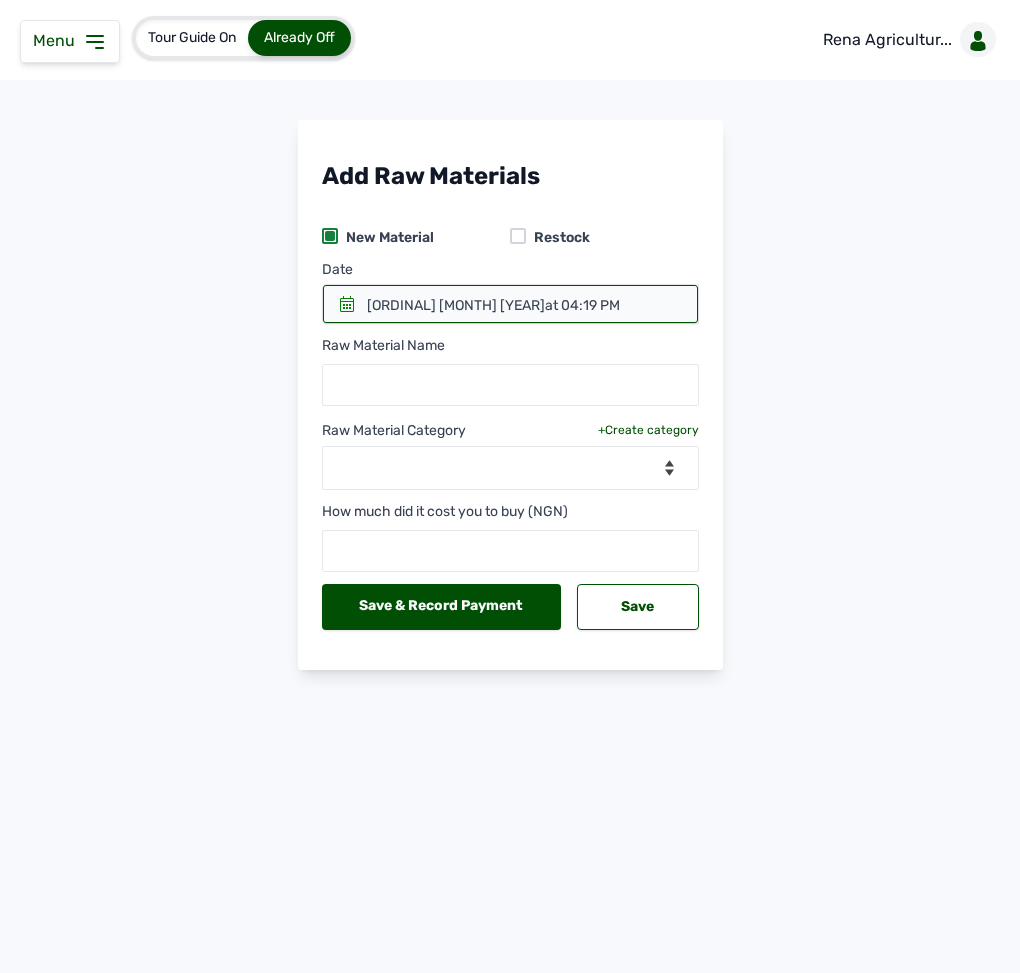 click on "[ORDINAL] [MONTH] [YEAR]   at [TIME]" at bounding box center (493, 306) 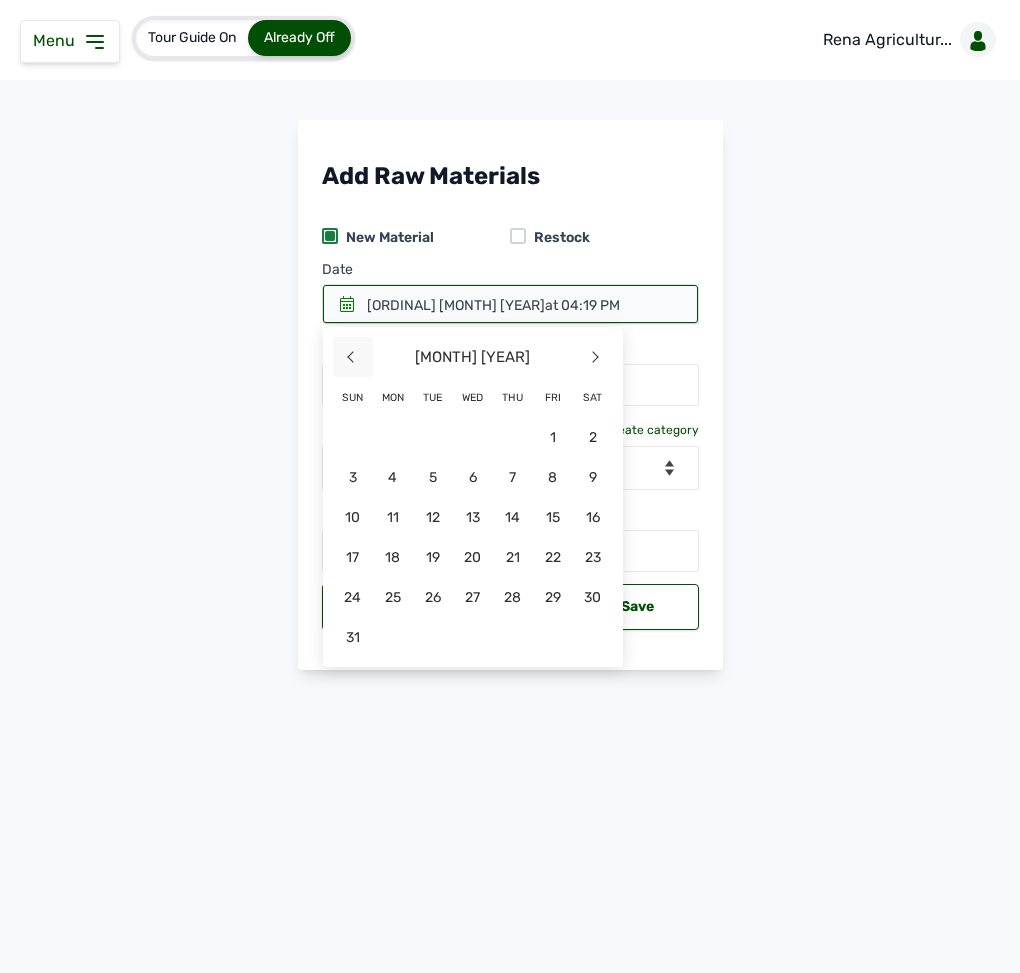 click on "<" at bounding box center (353, 357) 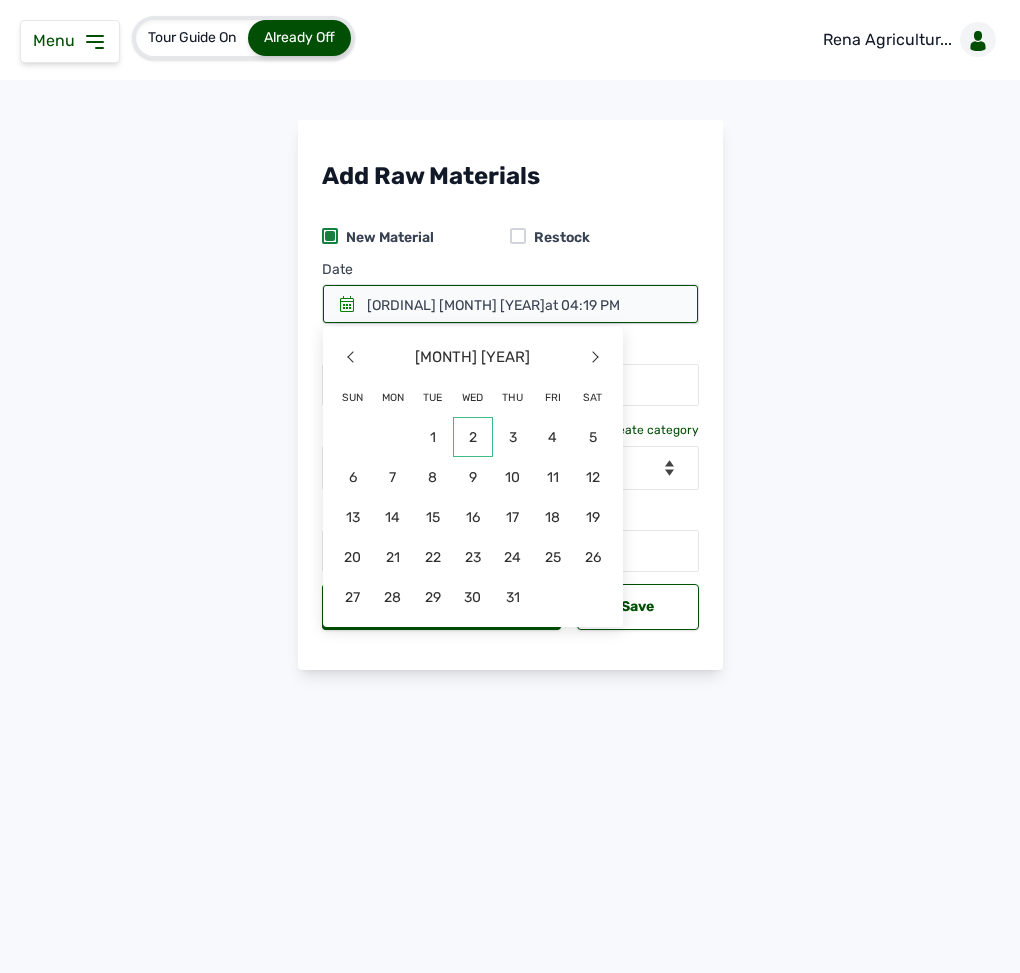 click on "2" 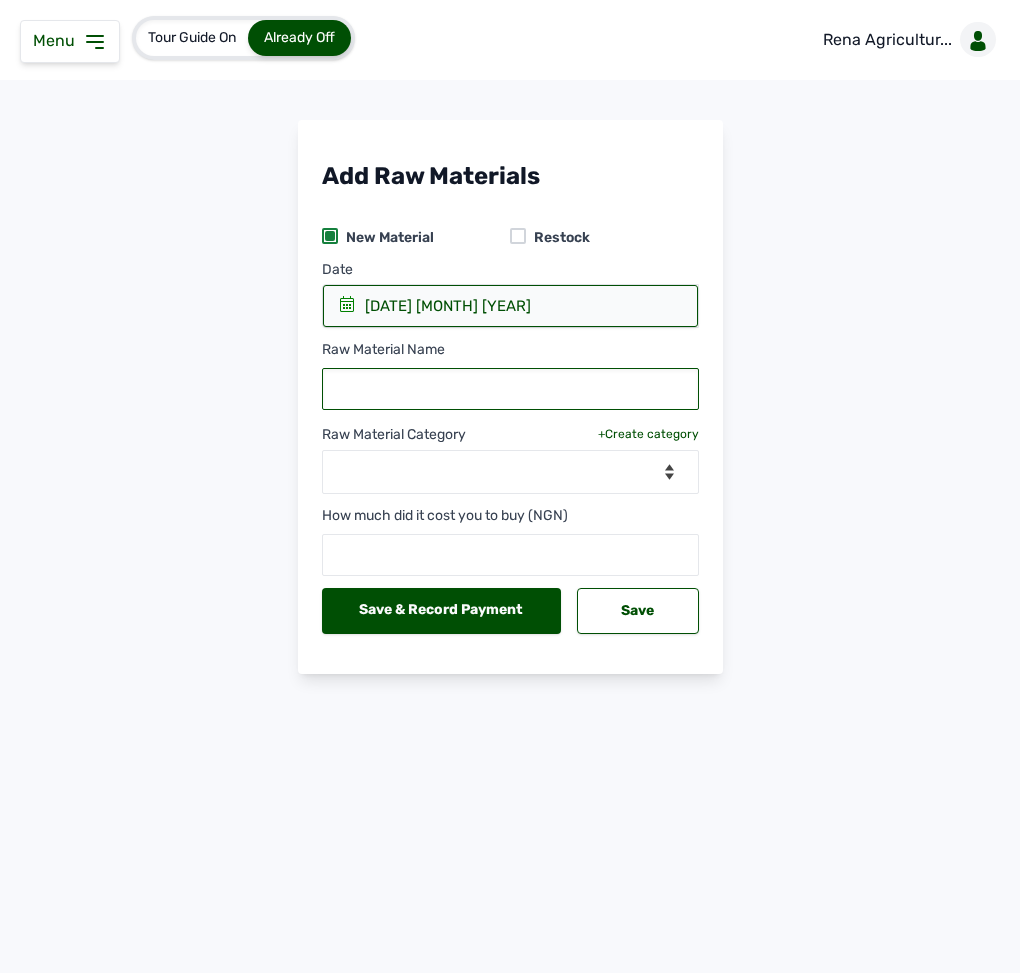 click at bounding box center [510, 389] 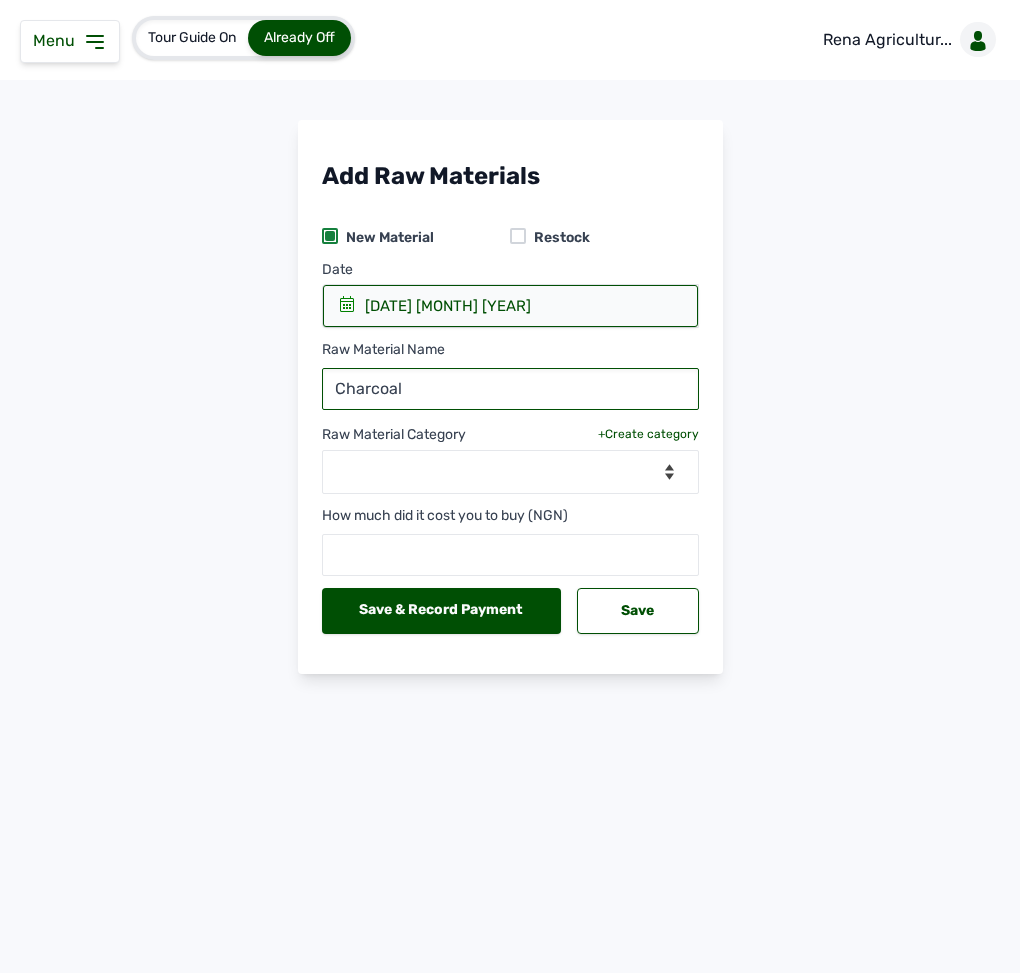 type on "Charcoal" 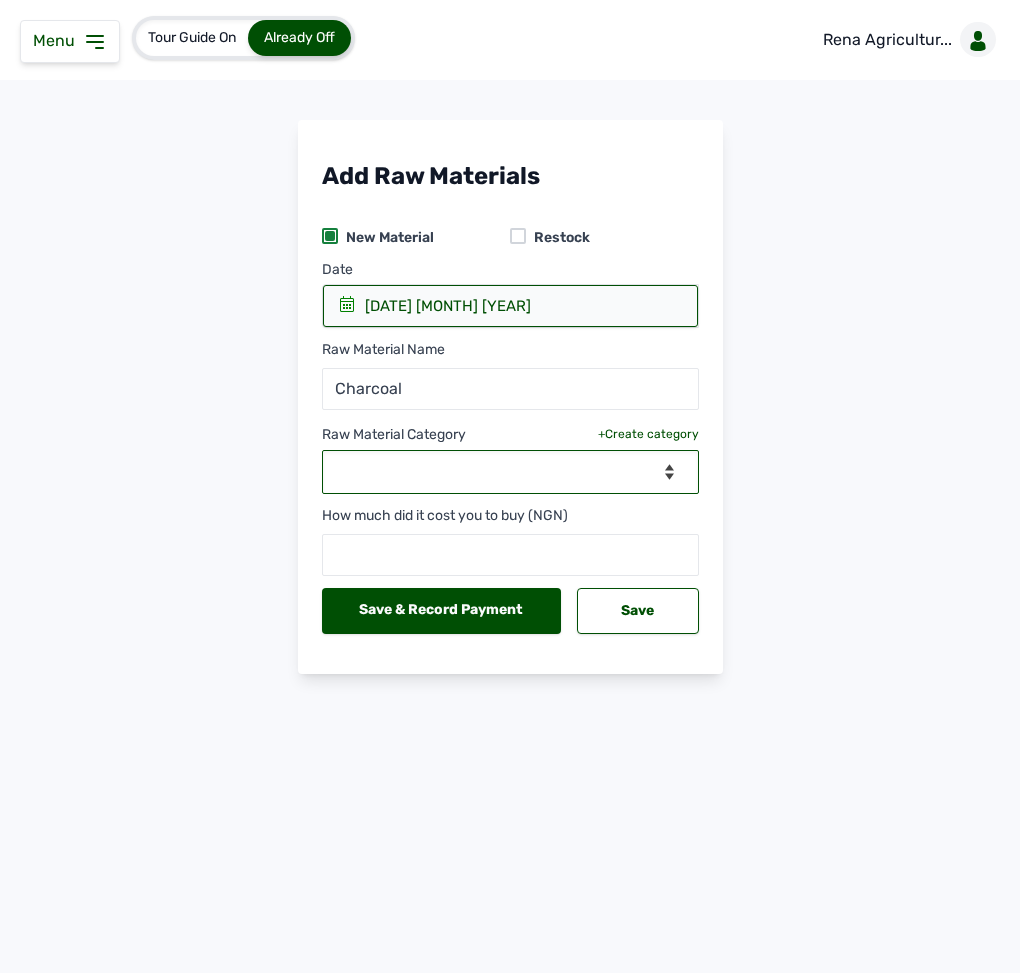 click on "--Select Category-- Biomass Fuel feeds medications vaccines" at bounding box center [510, 472] 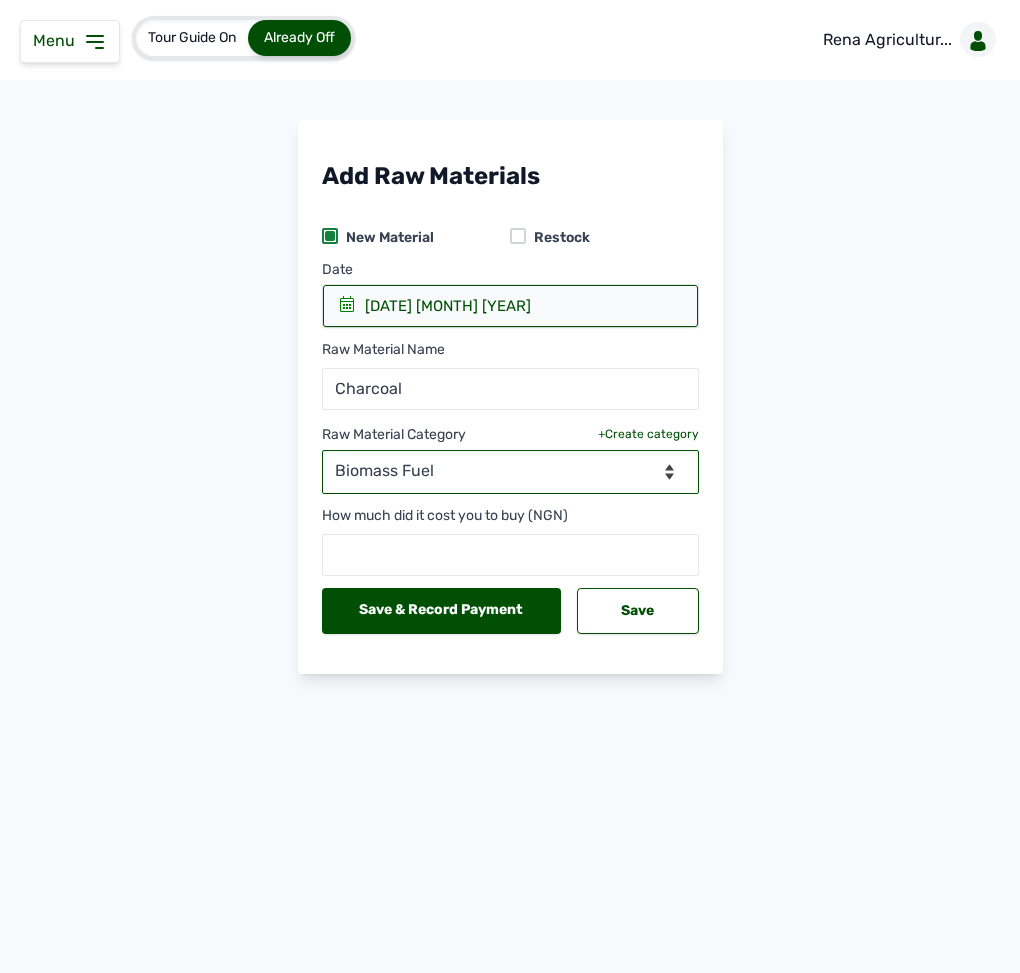 click on "--Select Category-- Biomass Fuel feeds medications vaccines" at bounding box center [510, 472] 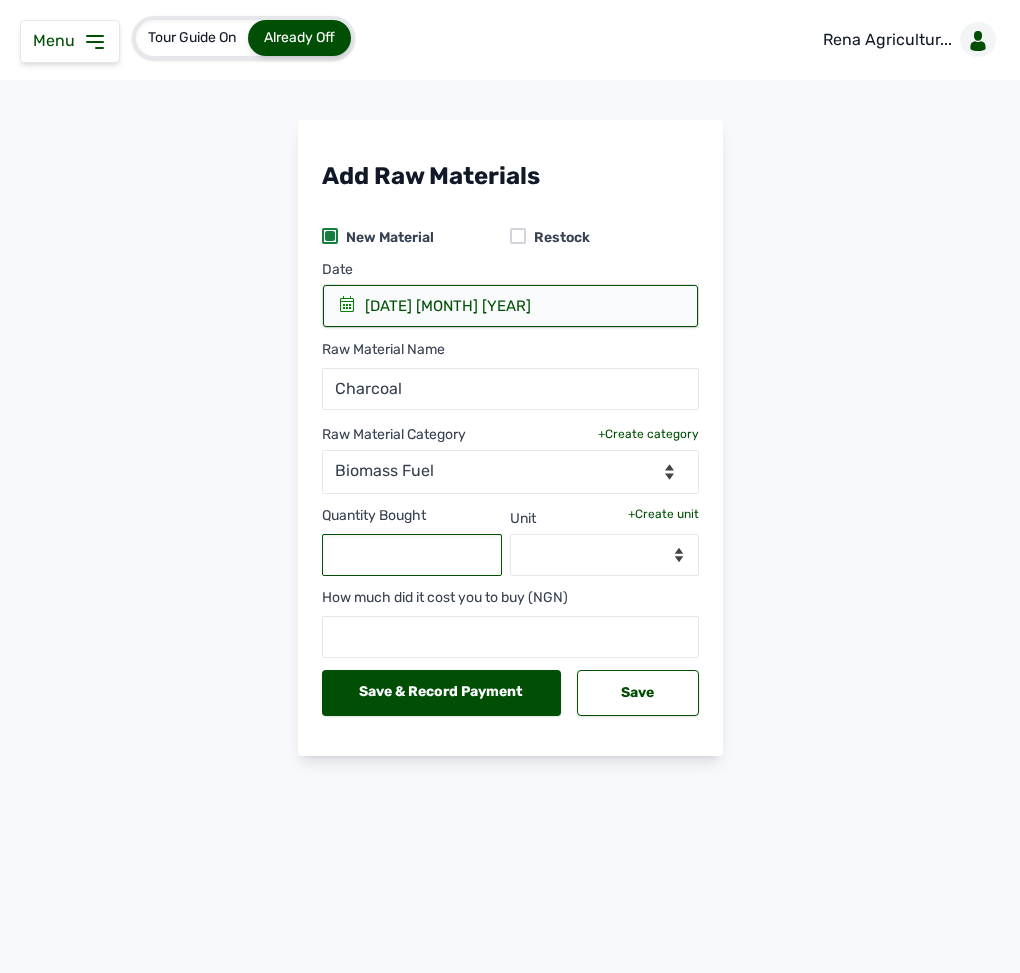 click at bounding box center (412, 555) 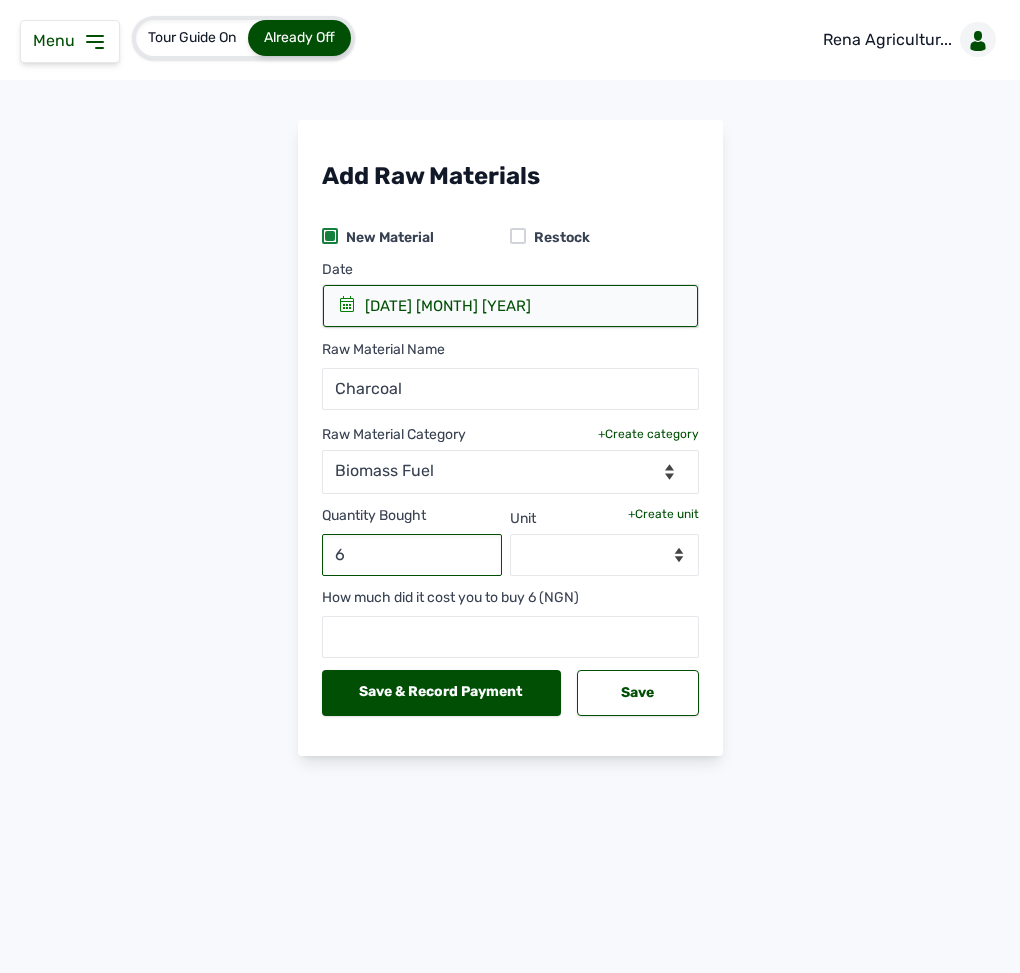 type on "6" 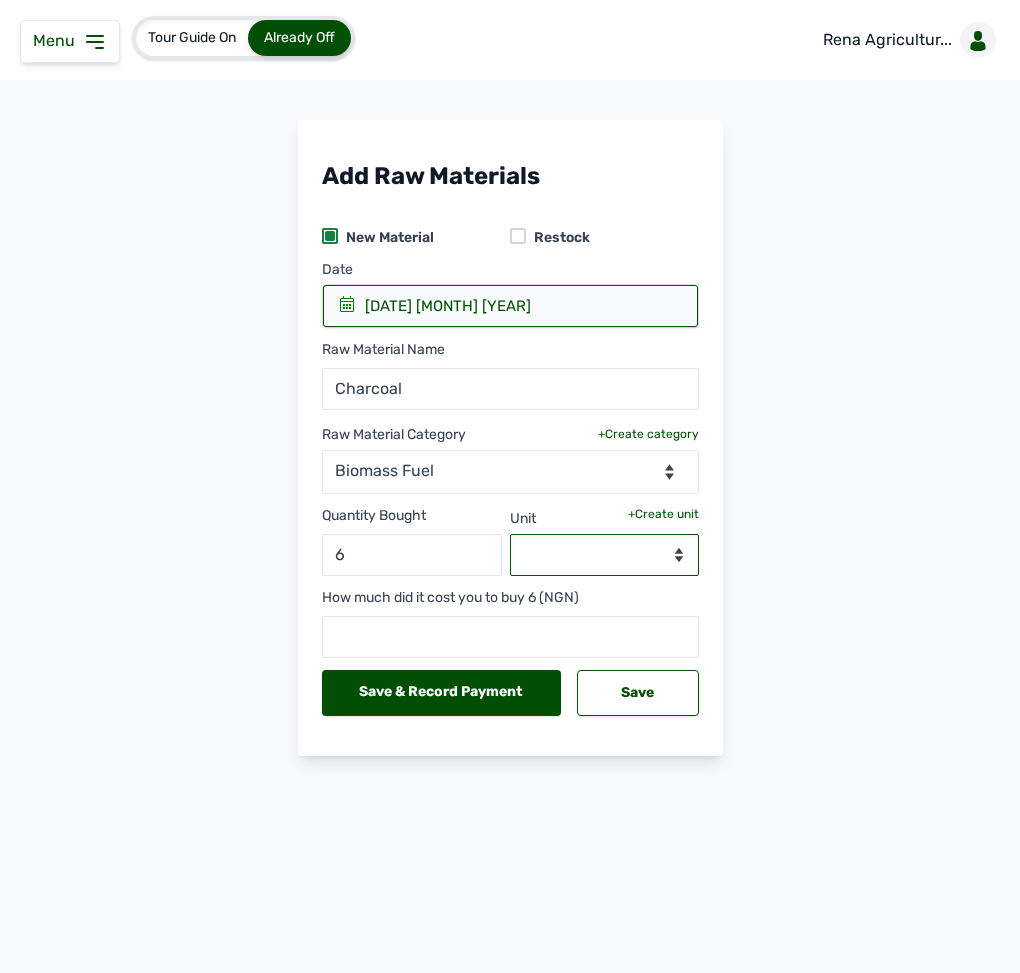 click on "--Select unit--" at bounding box center [604, 555] 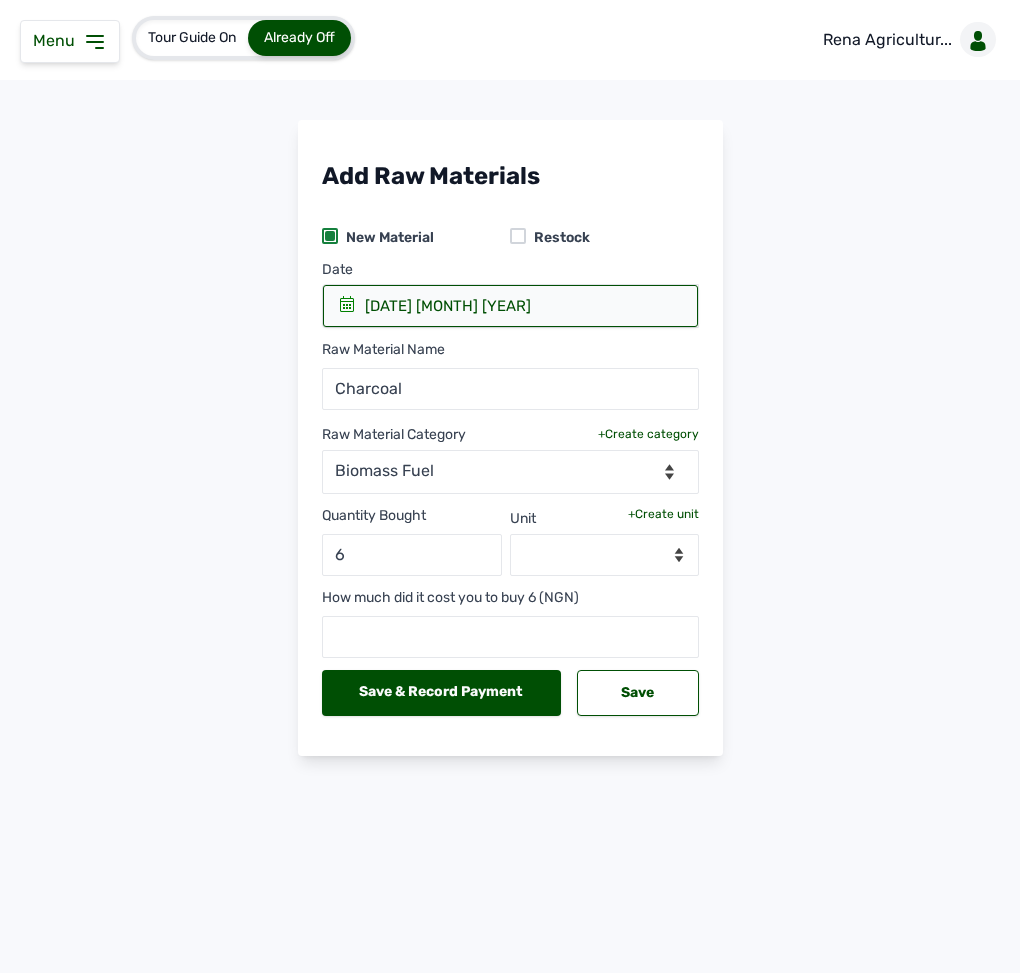 click on "+Create unit" at bounding box center (663, 514) 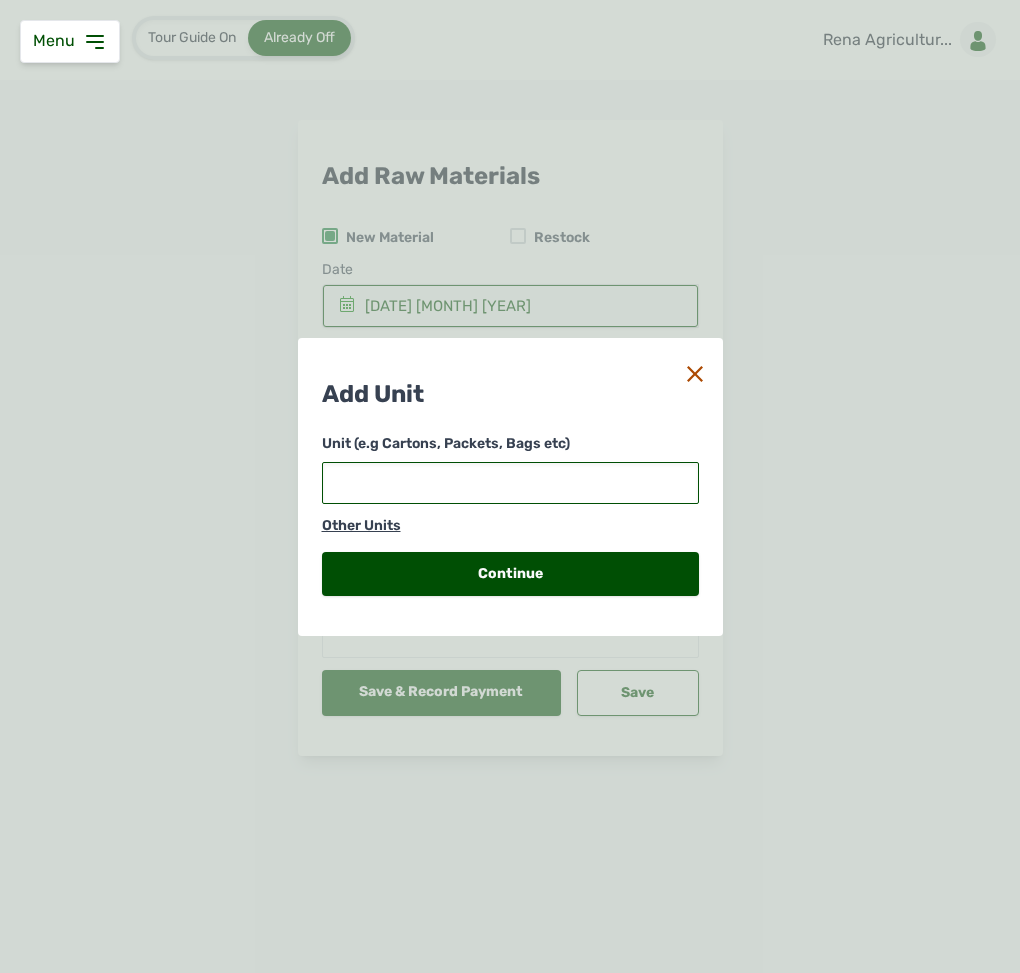 click at bounding box center (510, 483) 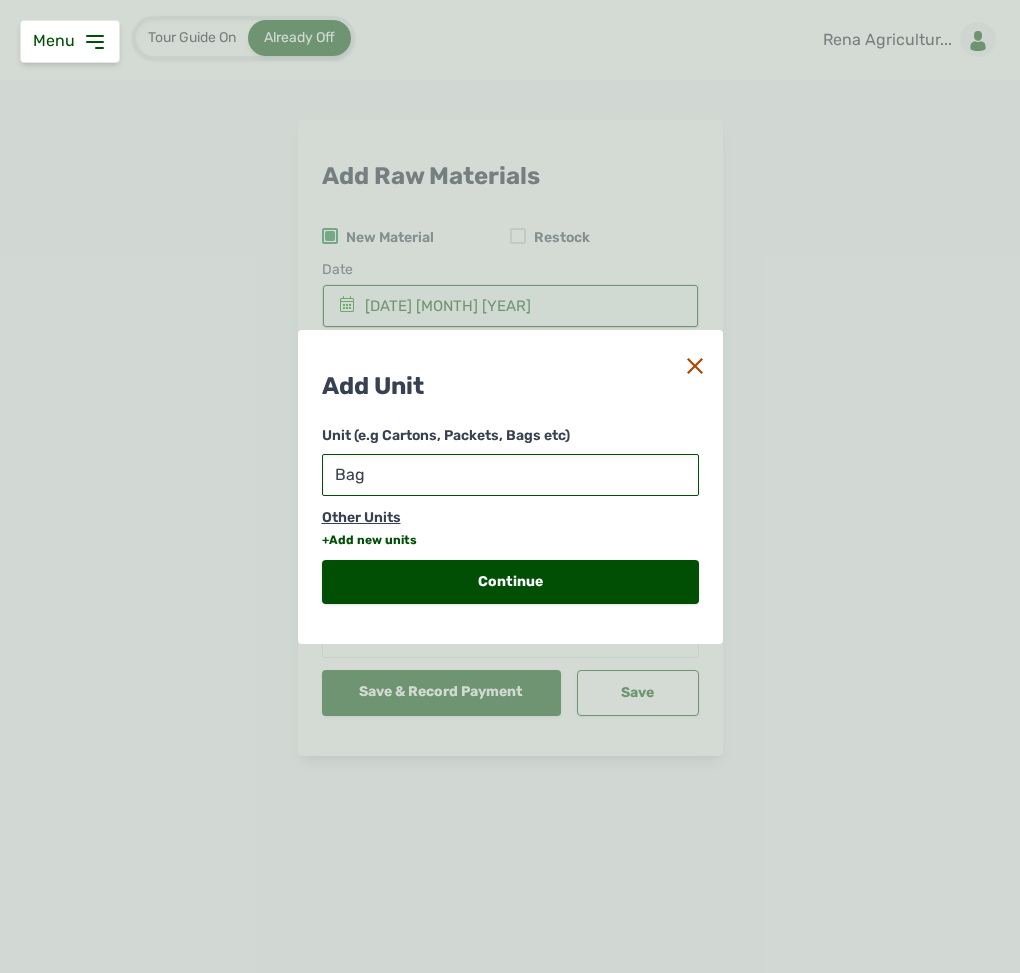 type on "Bags" 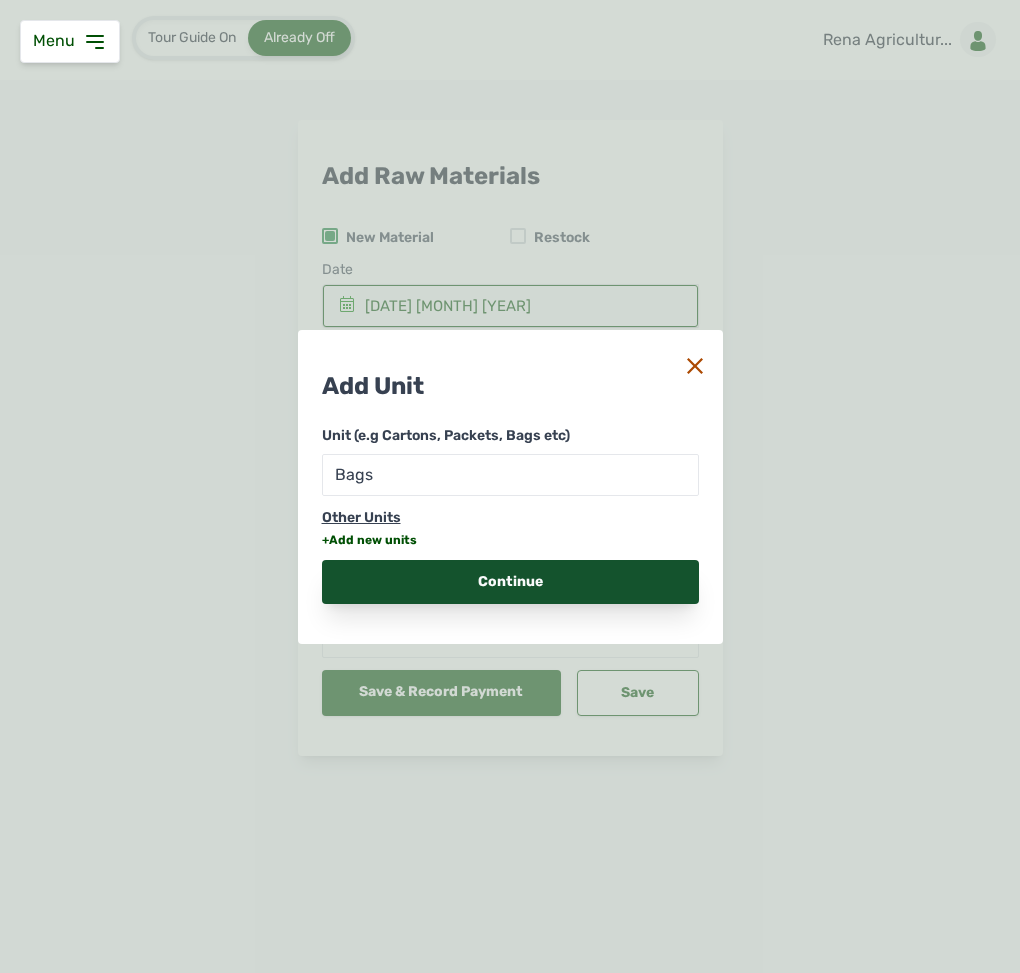 click on "Continue" at bounding box center [510, 582] 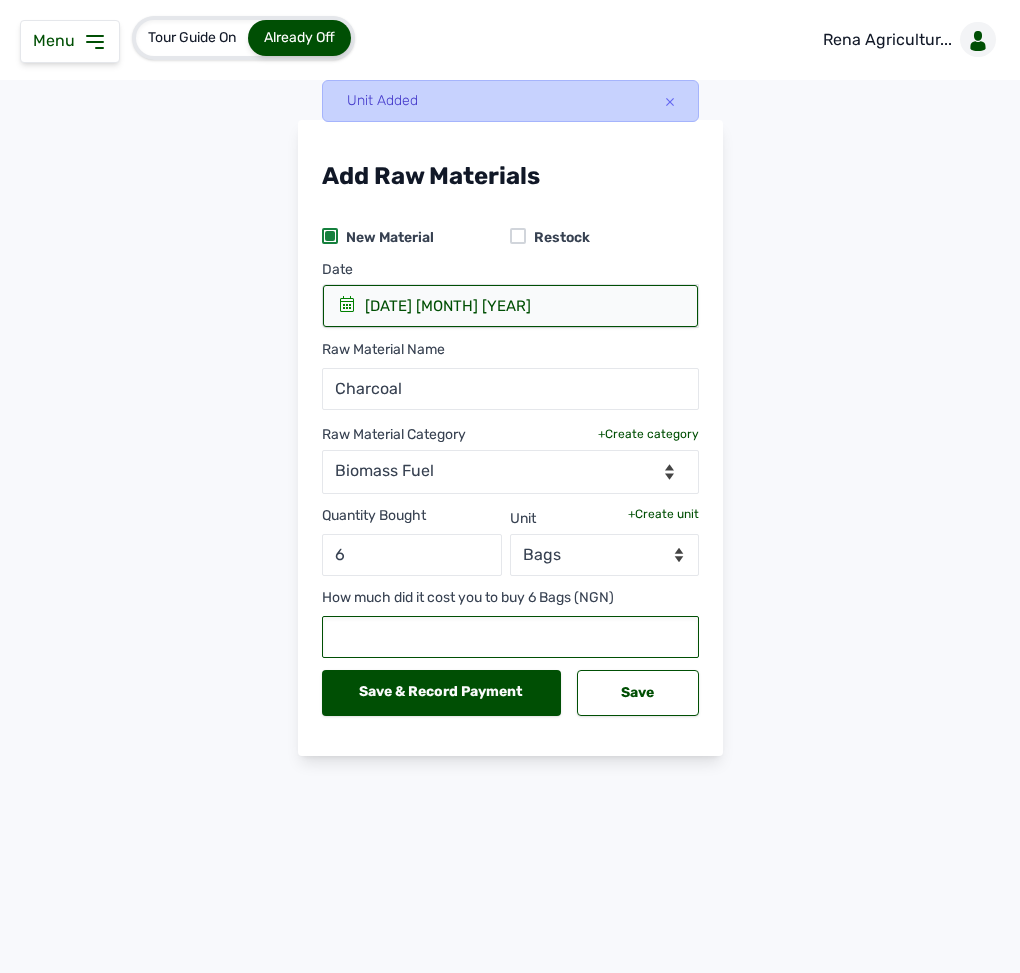 click at bounding box center (510, 637) 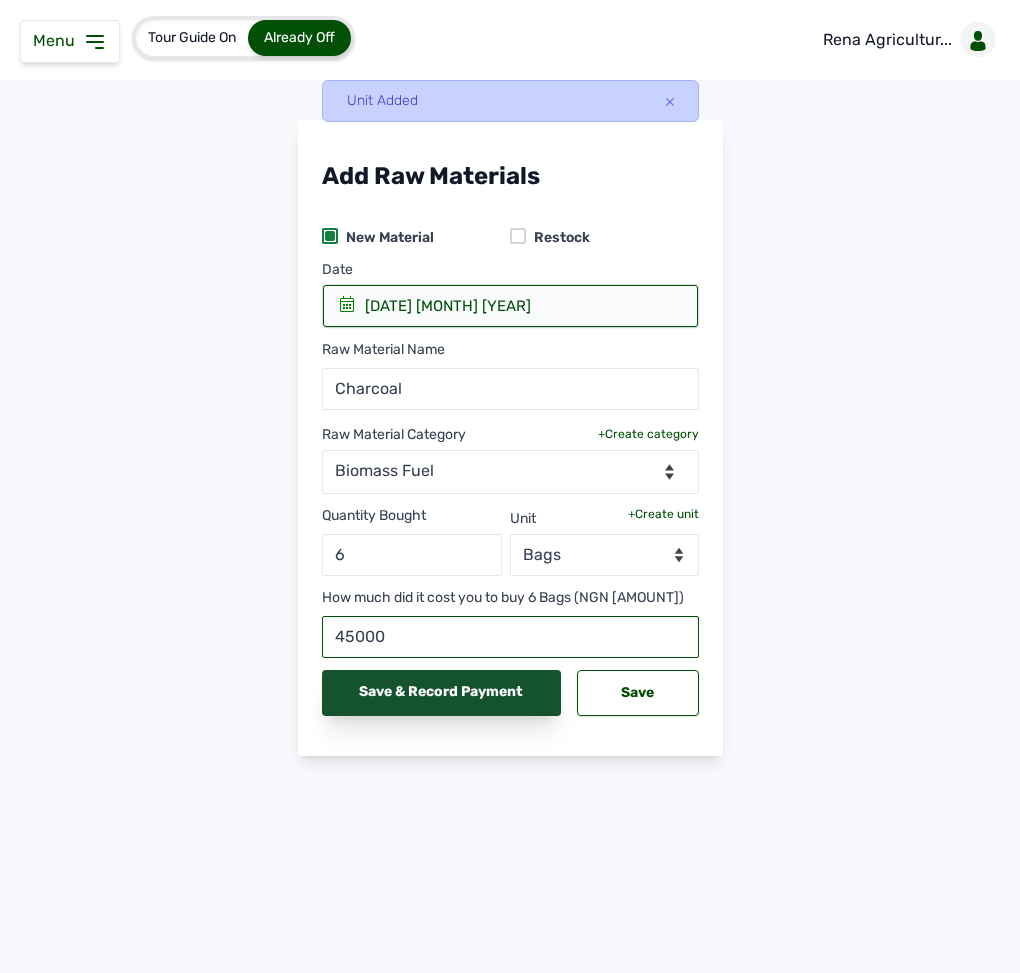 type on "45000" 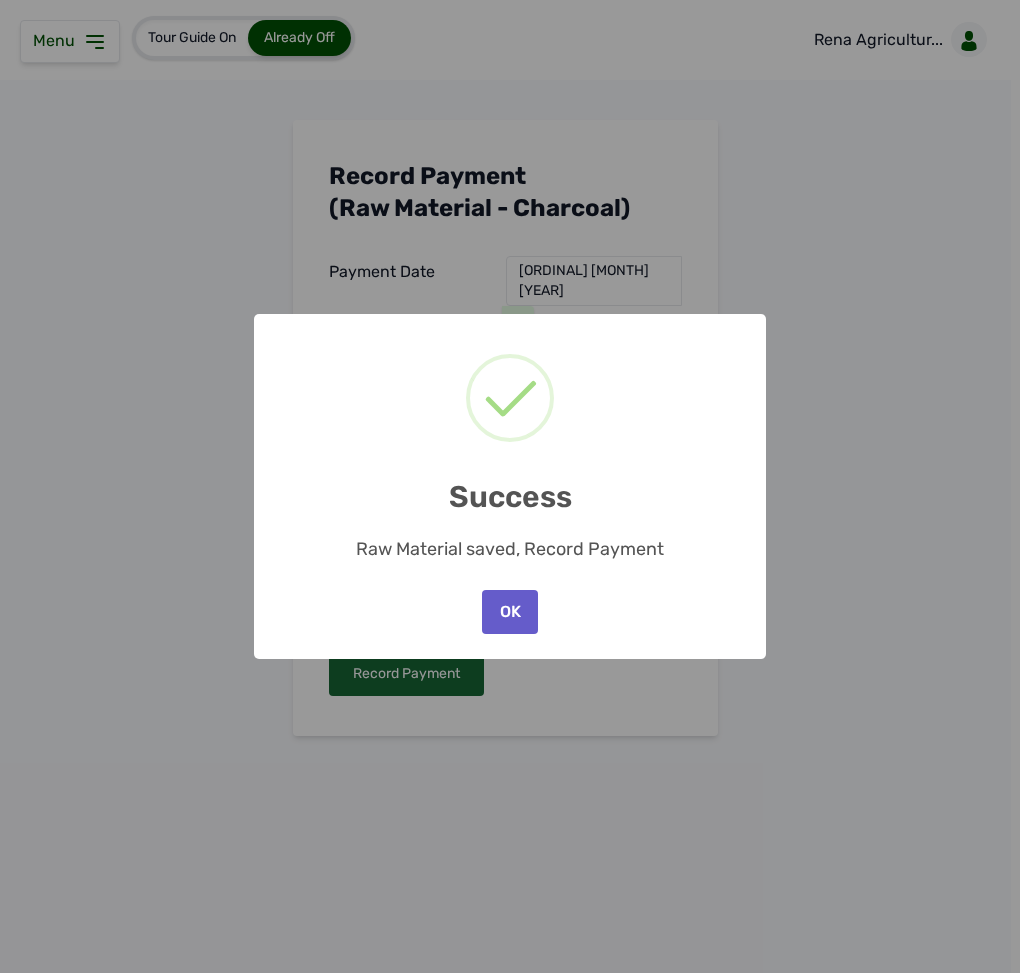 click on "OK" at bounding box center [510, 612] 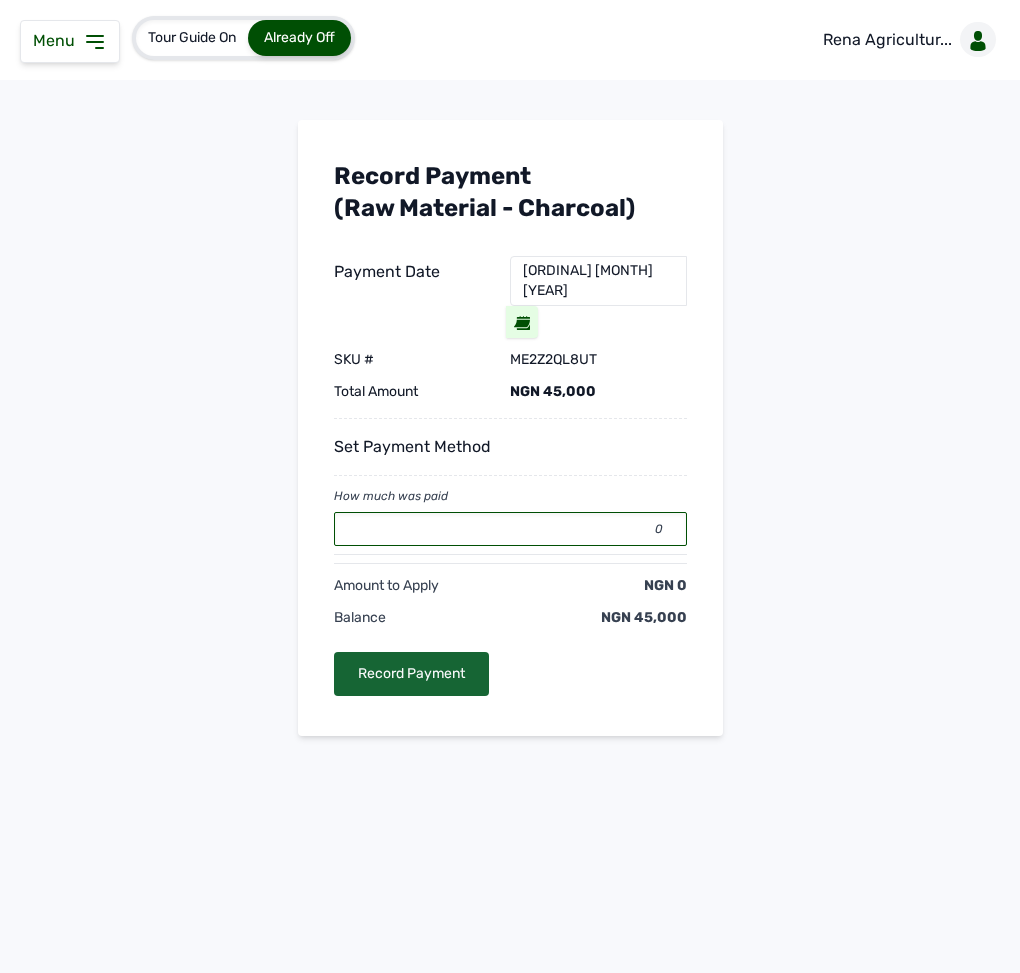 click on "0" at bounding box center [510, 529] 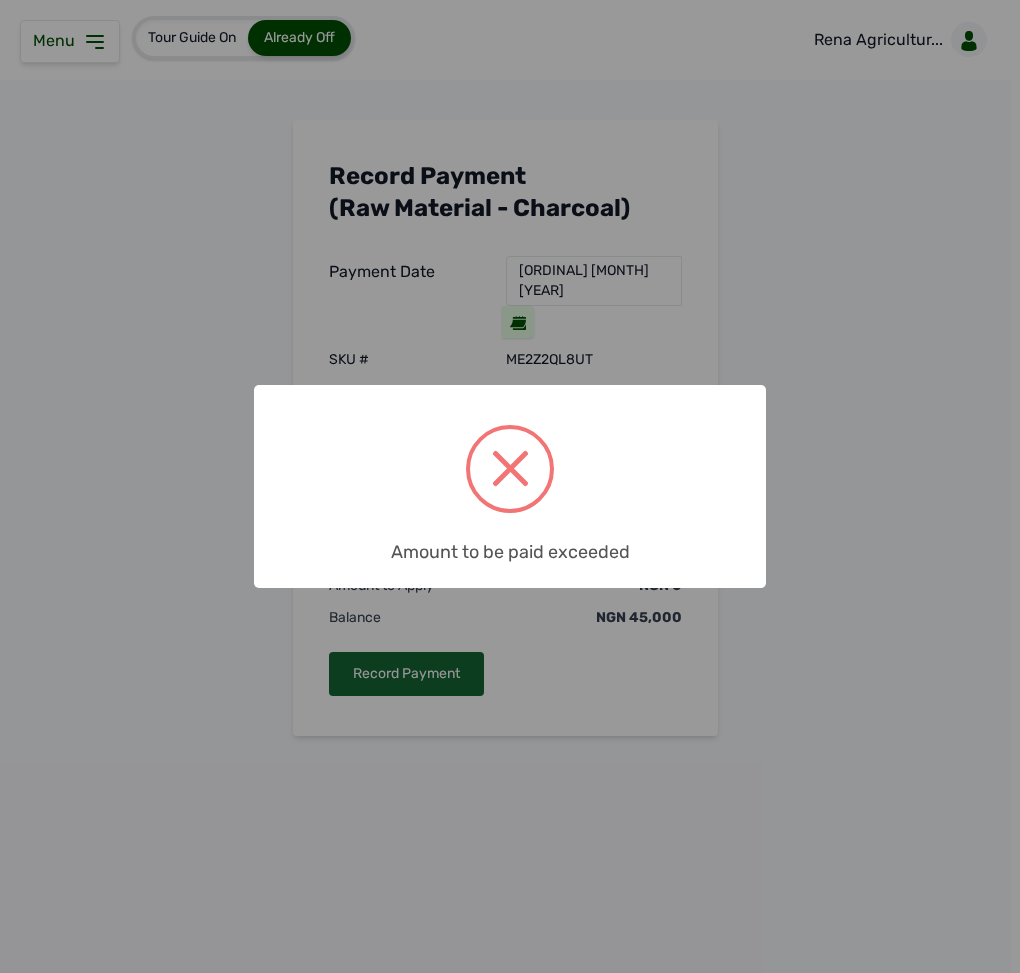 click at bounding box center (510, 468) 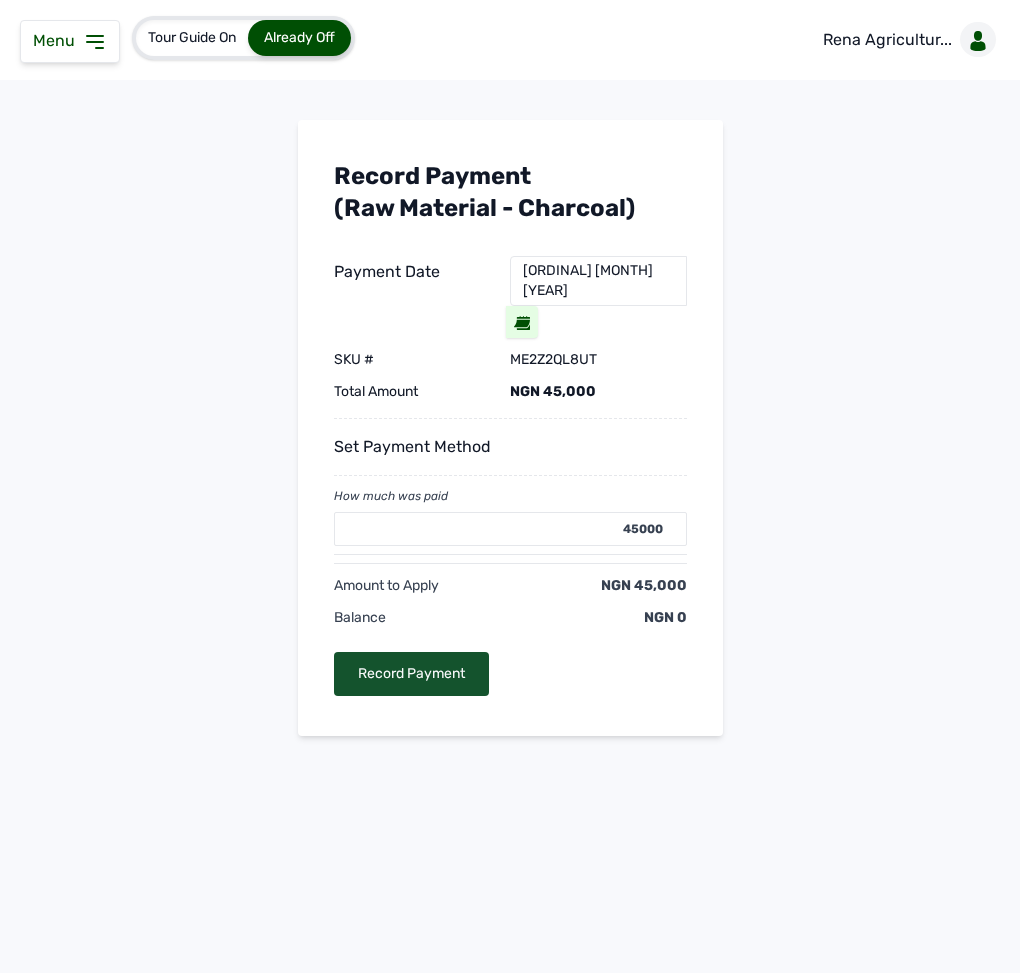click on "Record Payment" at bounding box center [411, 674] 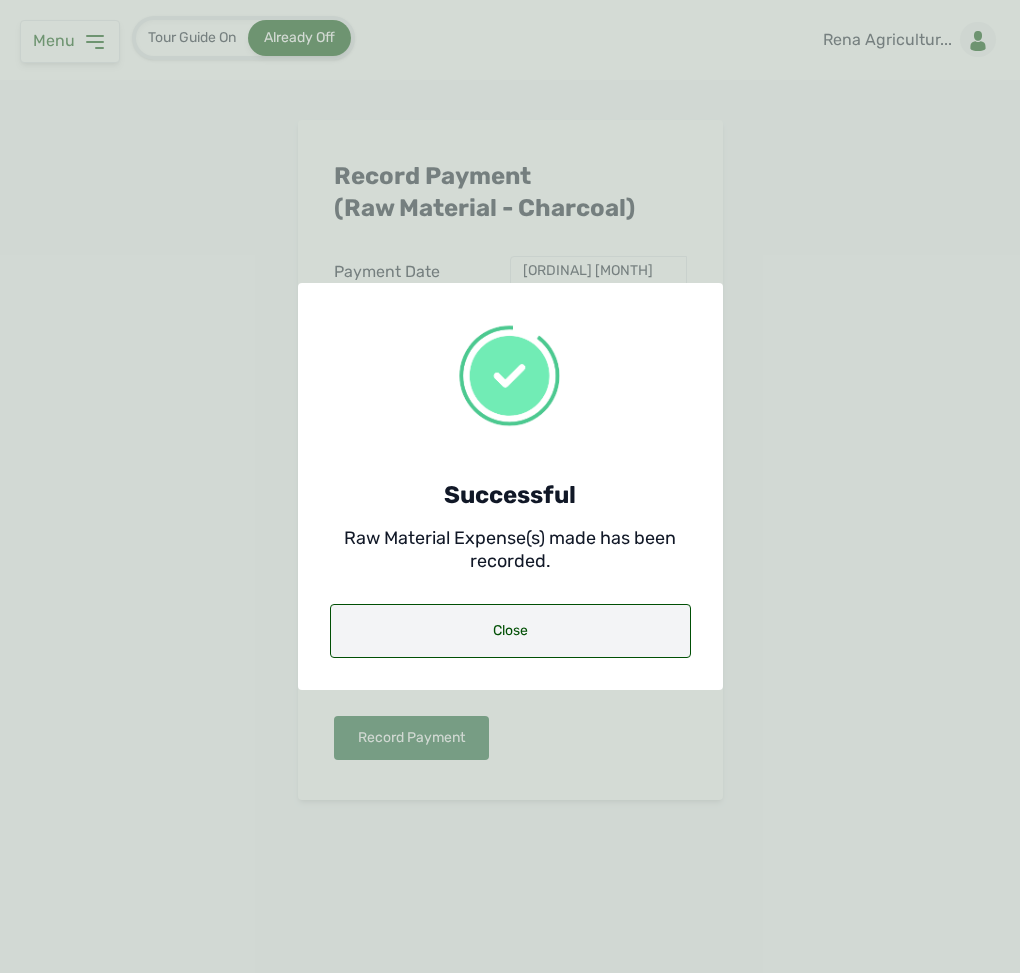 click on "Close" at bounding box center [510, 631] 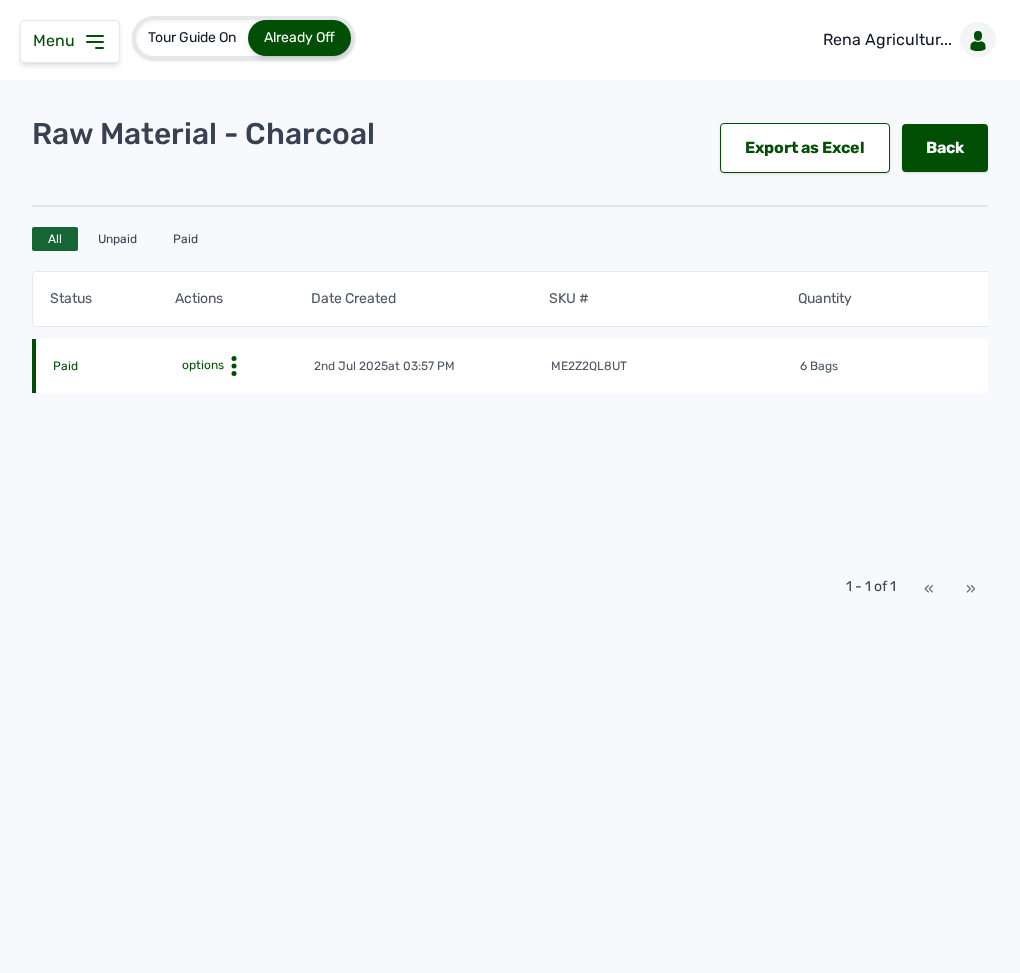 click 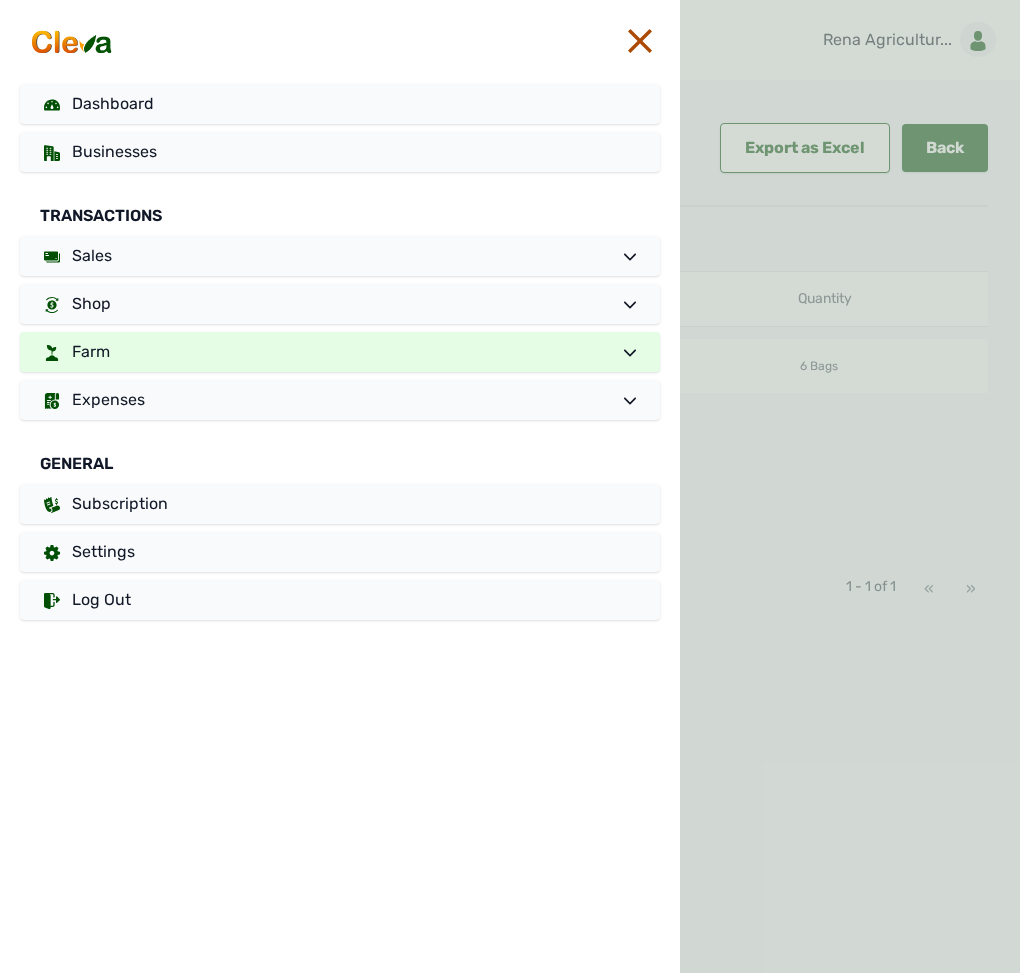 click on "Farm" at bounding box center [340, 352] 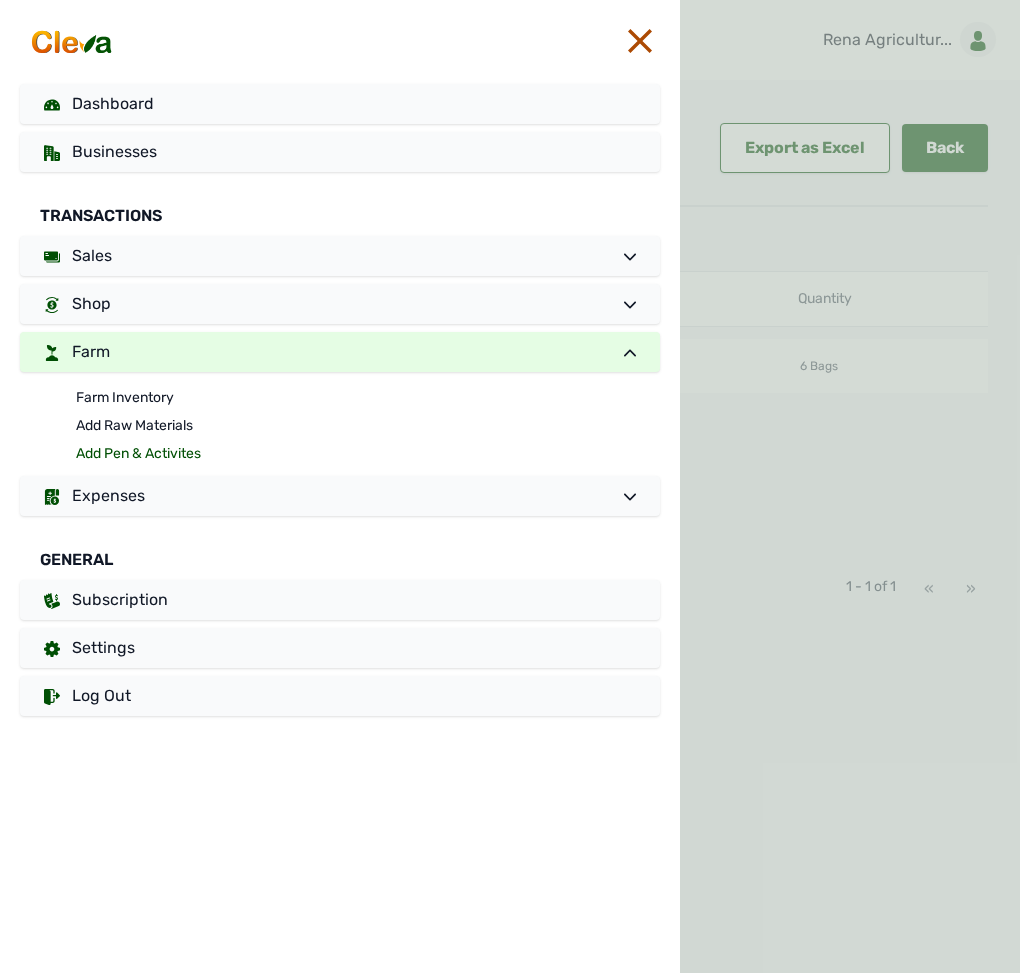 click on "Add Pen & Activites" at bounding box center [368, 454] 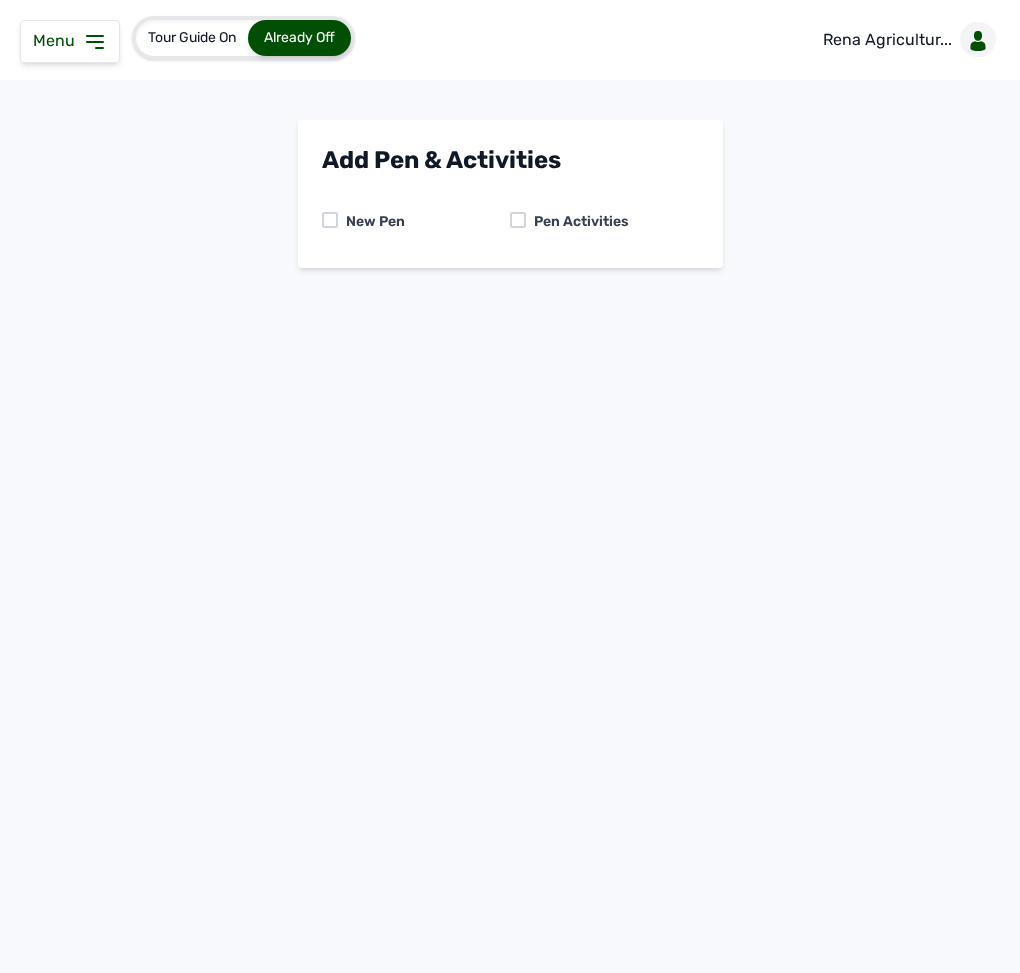 click at bounding box center (518, 220) 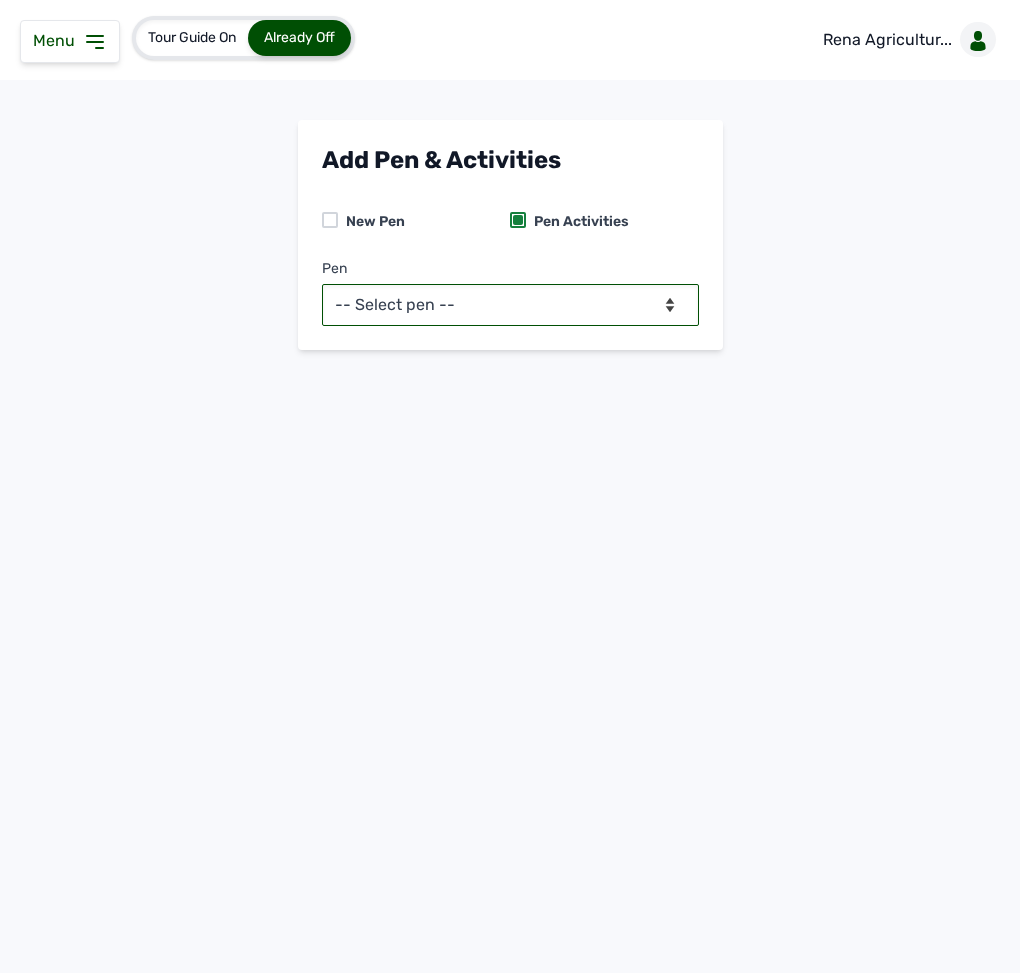 click on "-- Select pen -- PEN A (Broilers) PEN B (Broilers)" at bounding box center (510, 305) 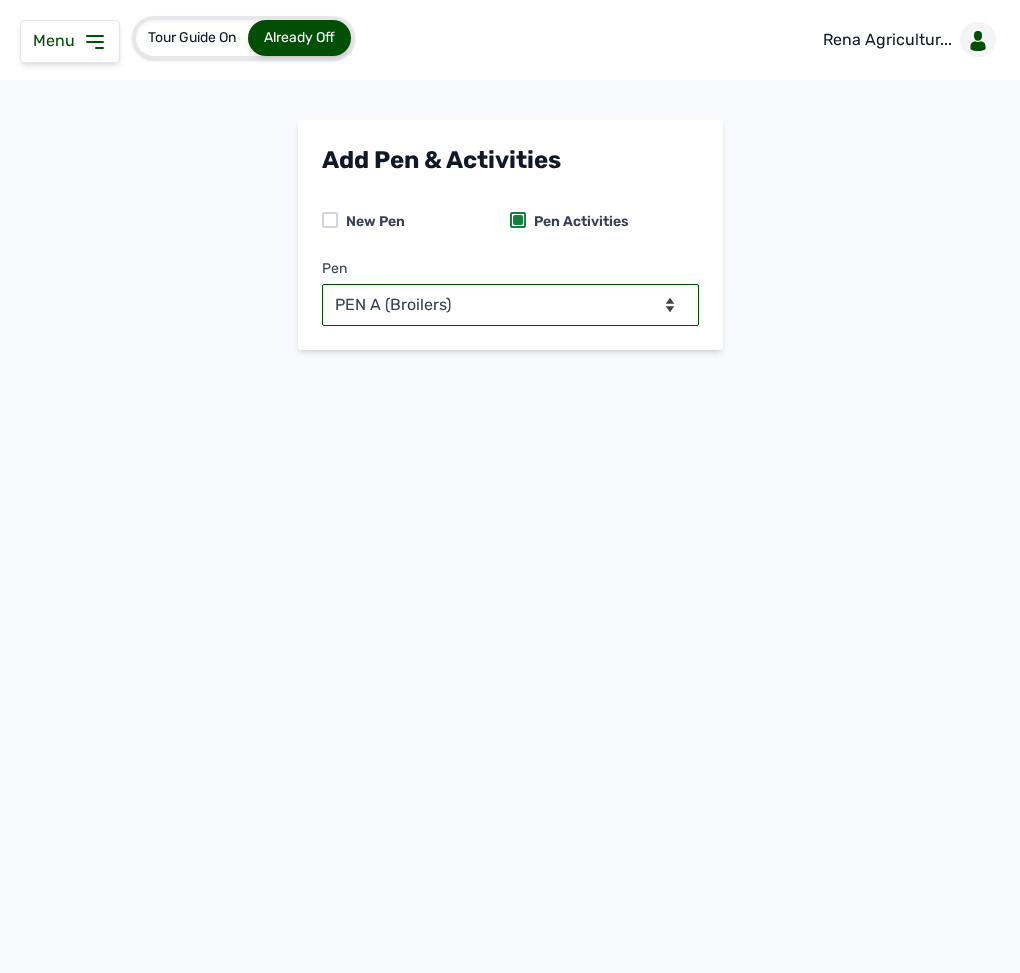 click on "-- Select pen -- PEN A (Broilers) PEN B (Broilers)" at bounding box center (510, 305) 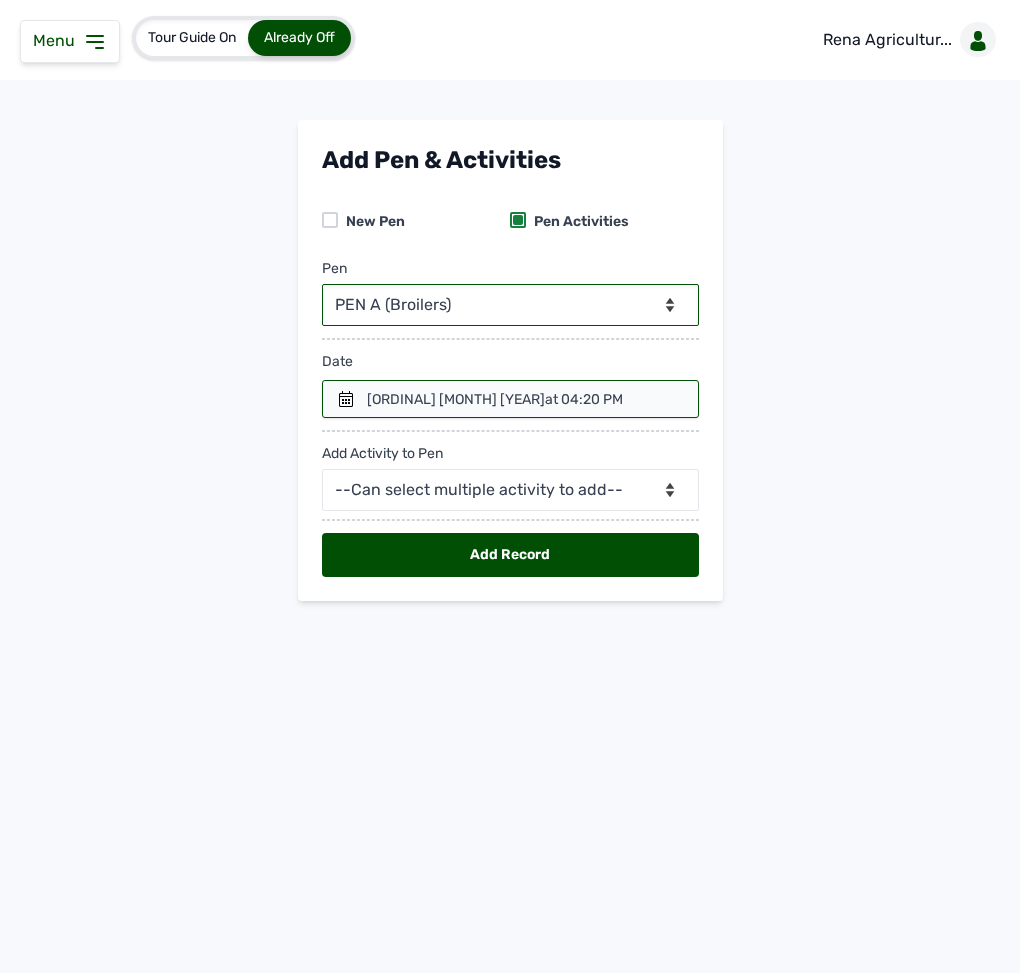 click at bounding box center (510, 399) 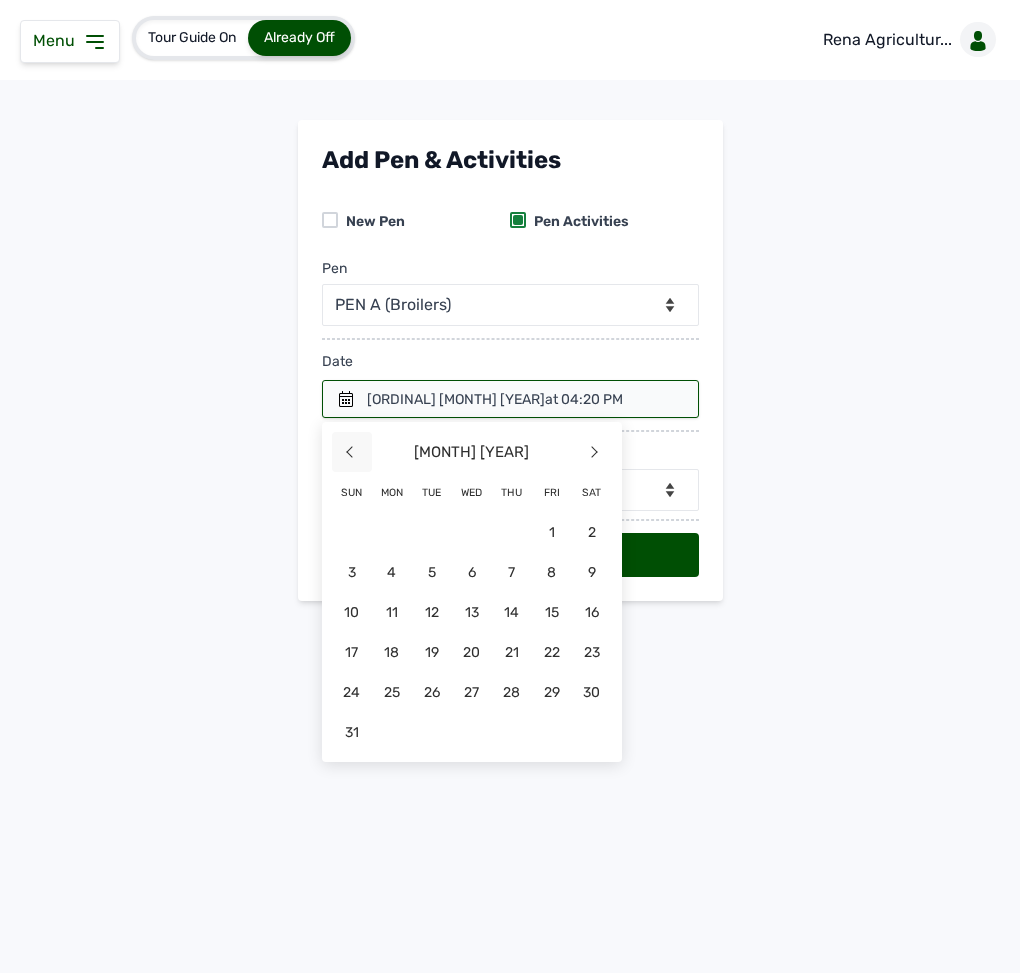 click on "<" at bounding box center (352, 452) 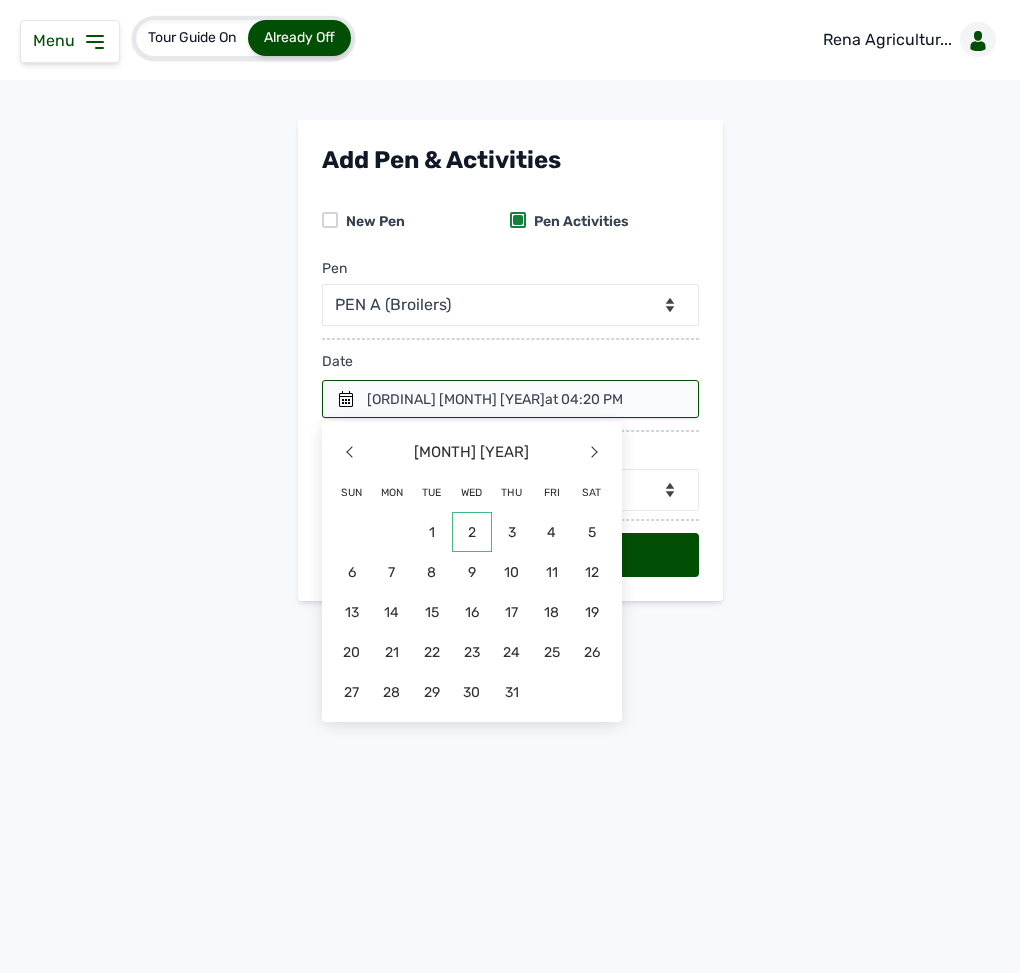 click on "2" 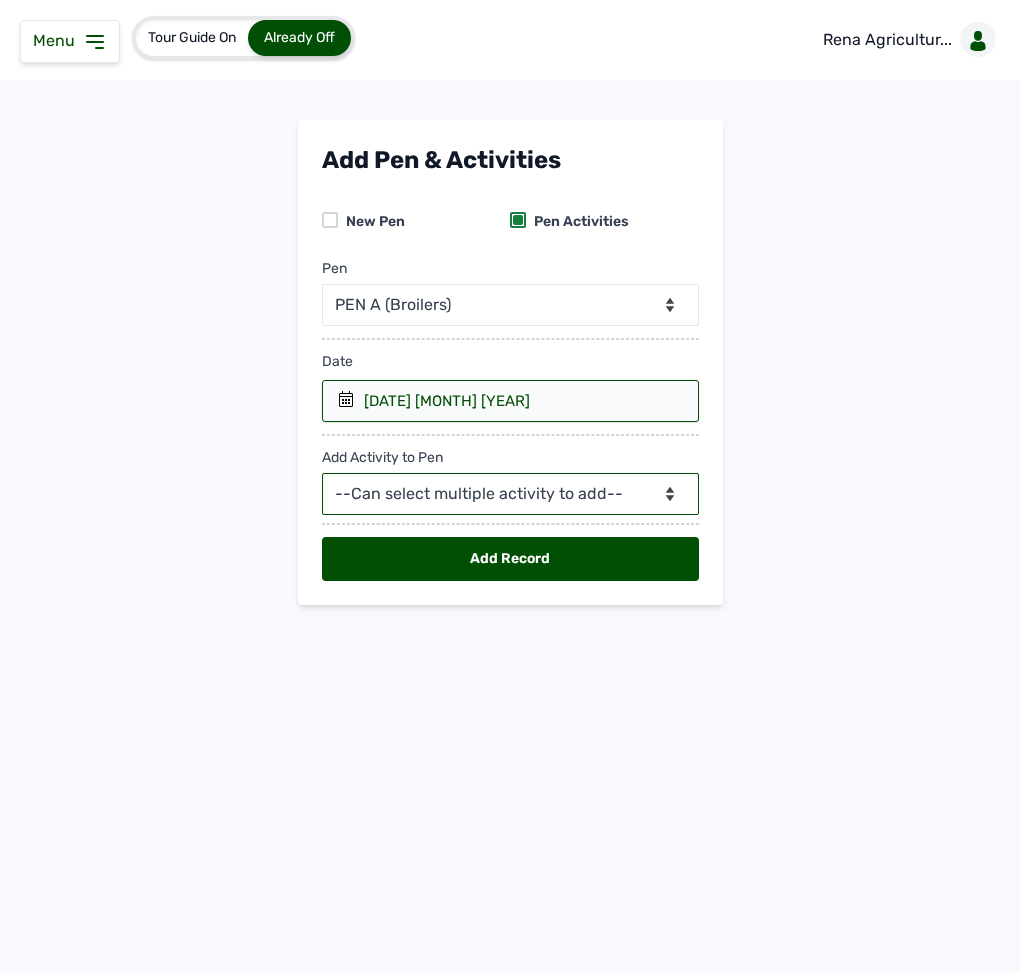 click on "--Can select multiple activity to add-- Raw Material Losses Weight" at bounding box center [510, 494] 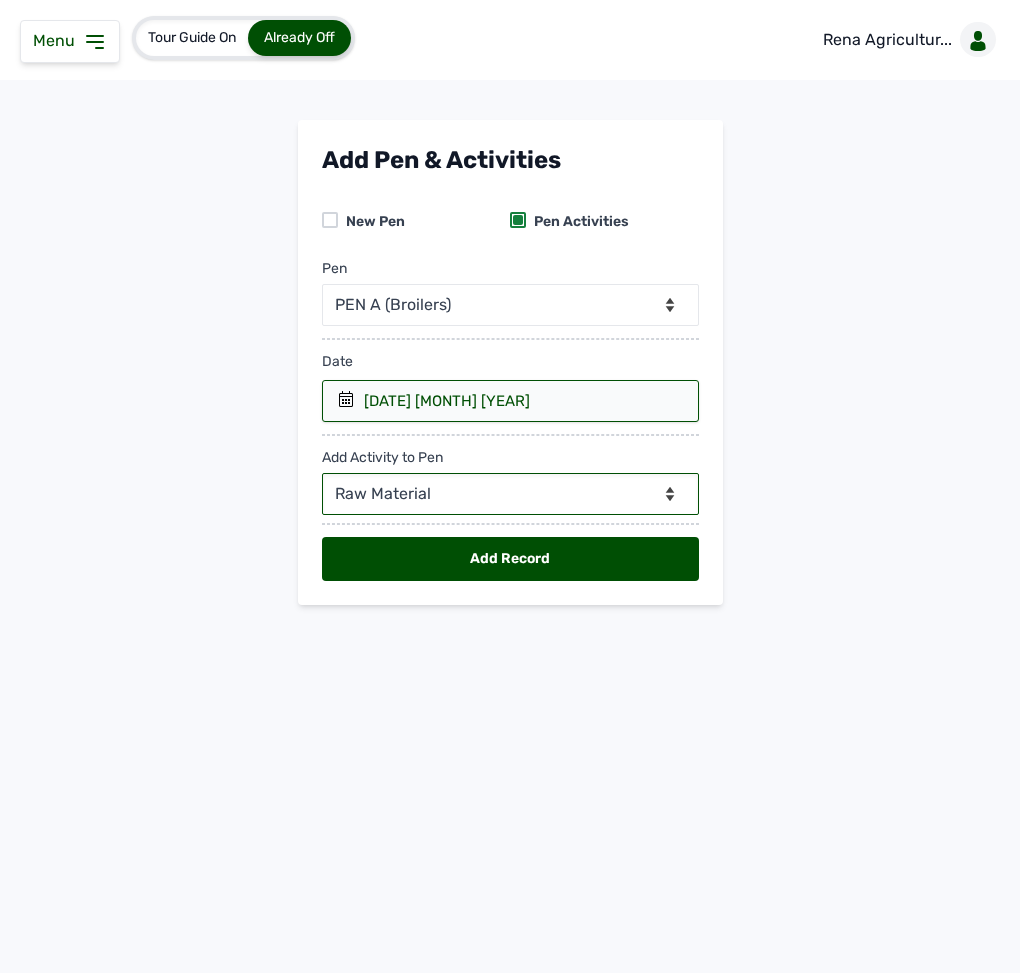 click on "--Can select multiple activity to add-- Raw Material Losses Weight" at bounding box center [510, 494] 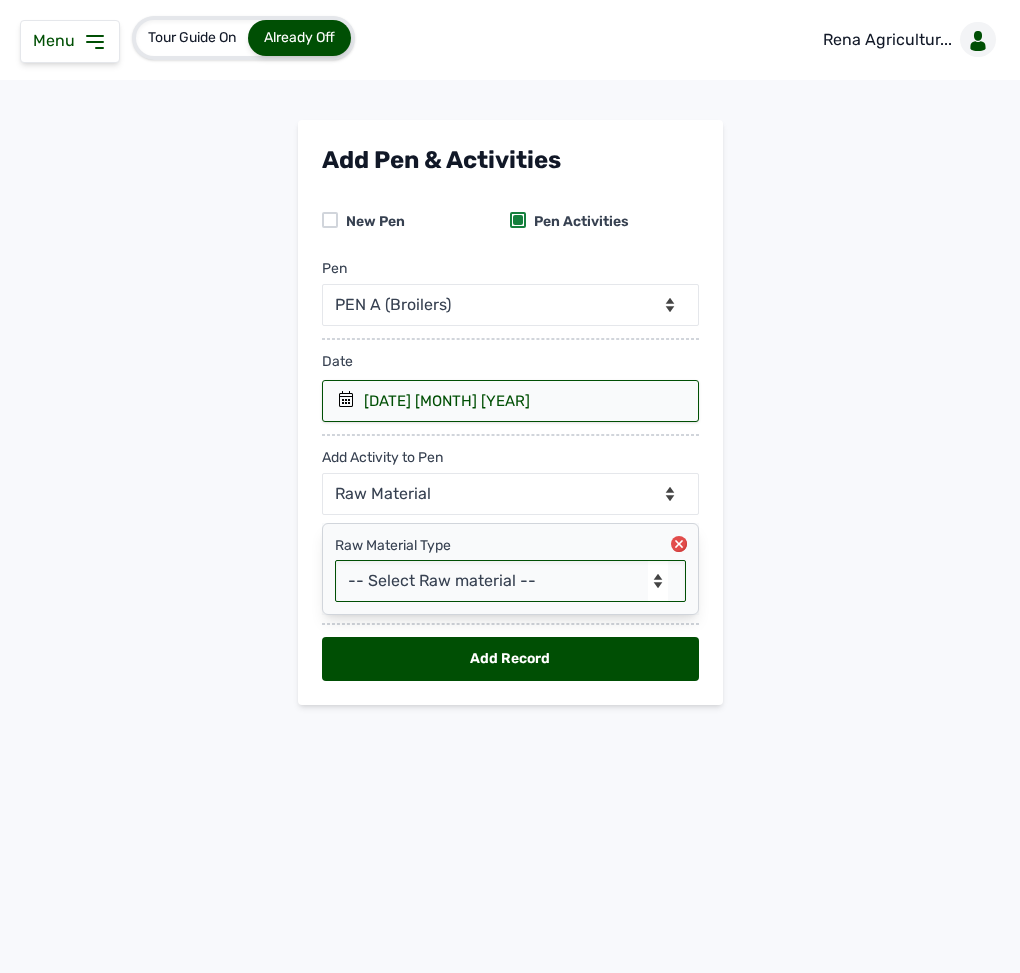 click on "-- Select Raw material -- Biomass Fuel feeds medications vaccines" at bounding box center [510, 581] 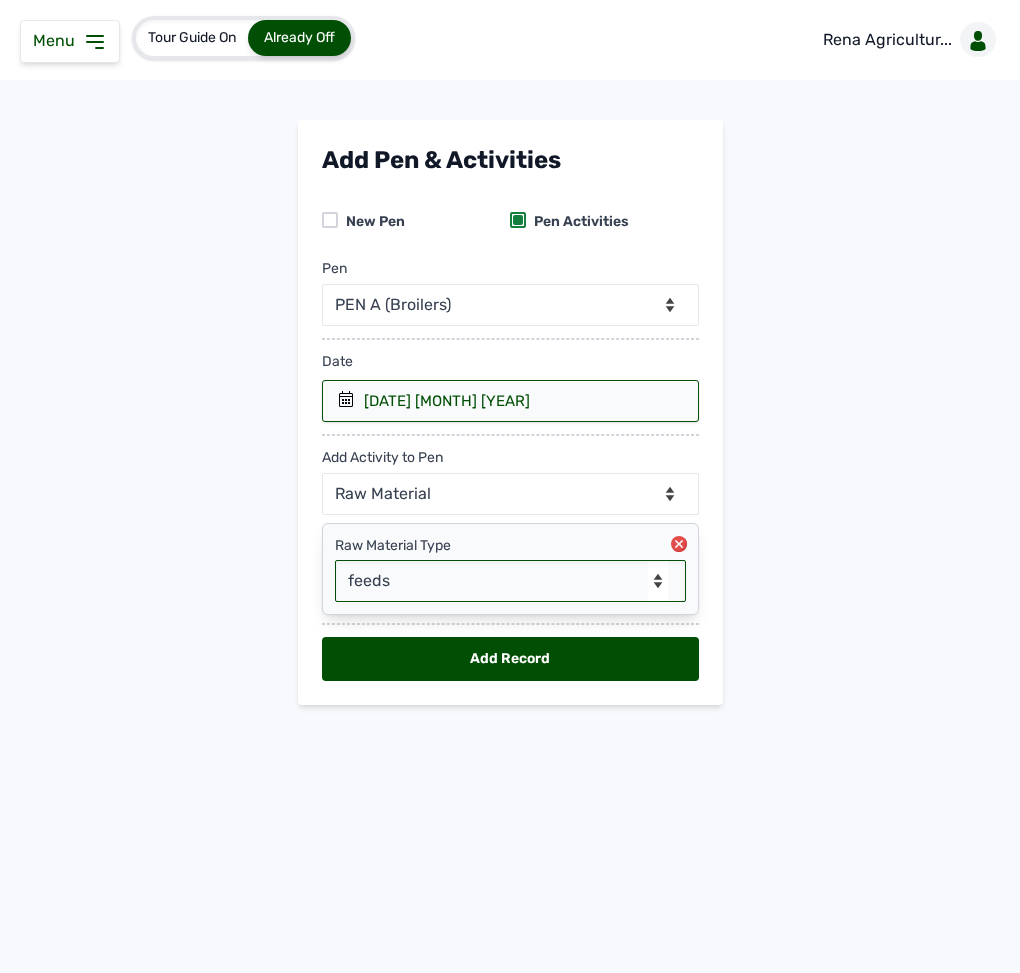 click on "-- Select Raw material -- Biomass Fuel feeds medications vaccines" at bounding box center (510, 581) 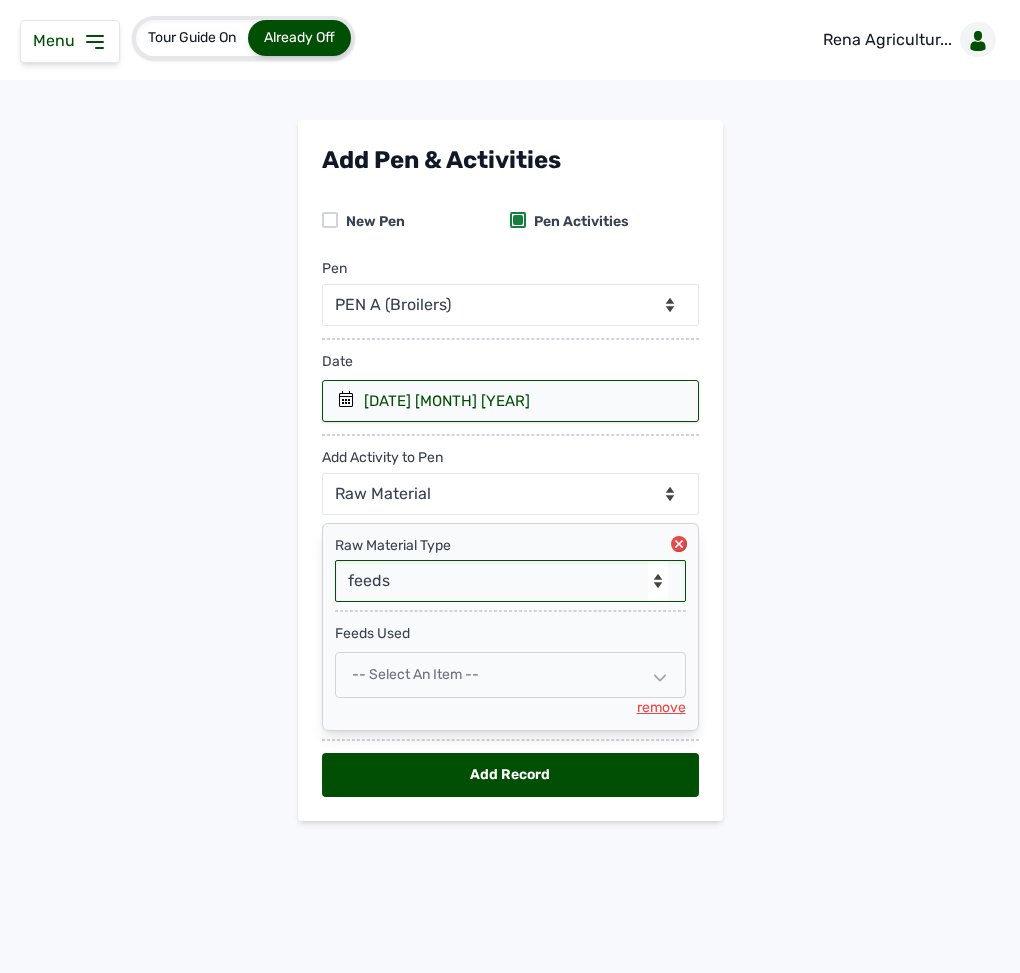 click on "-- Select an Item --" at bounding box center [415, 674] 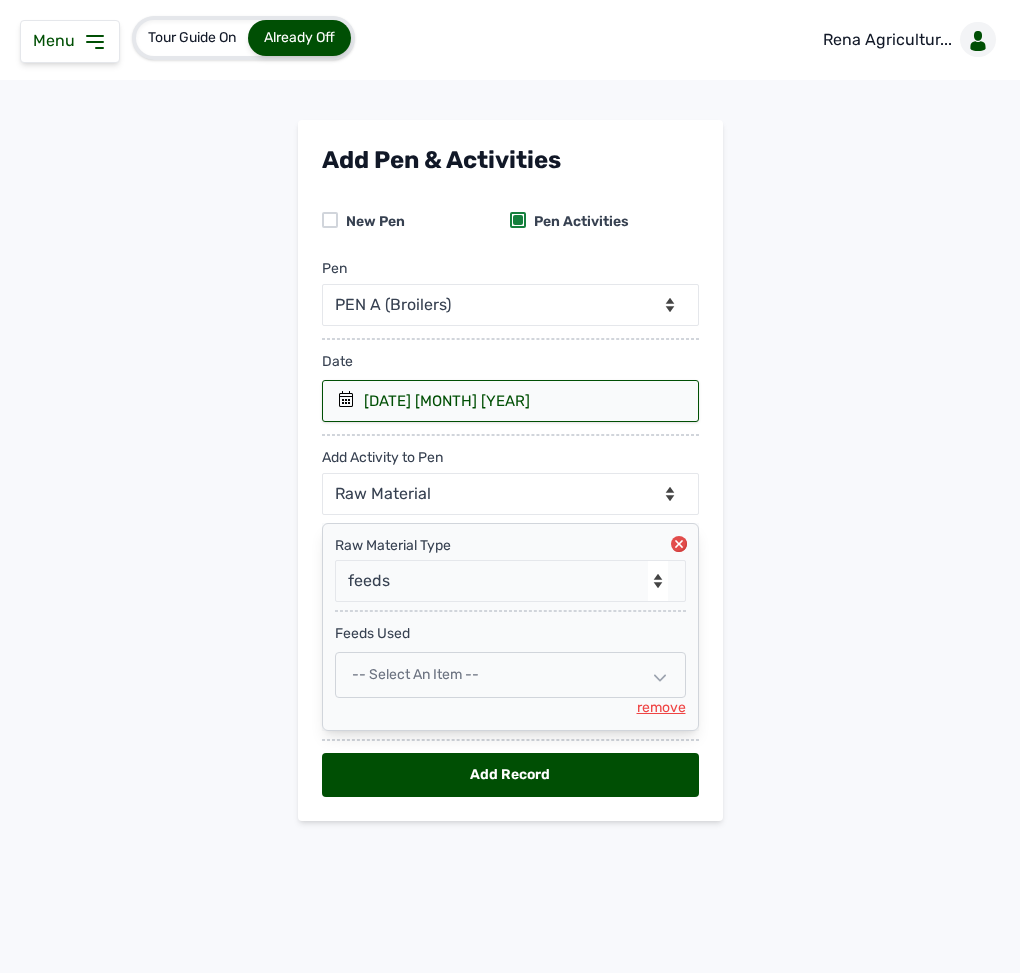 select 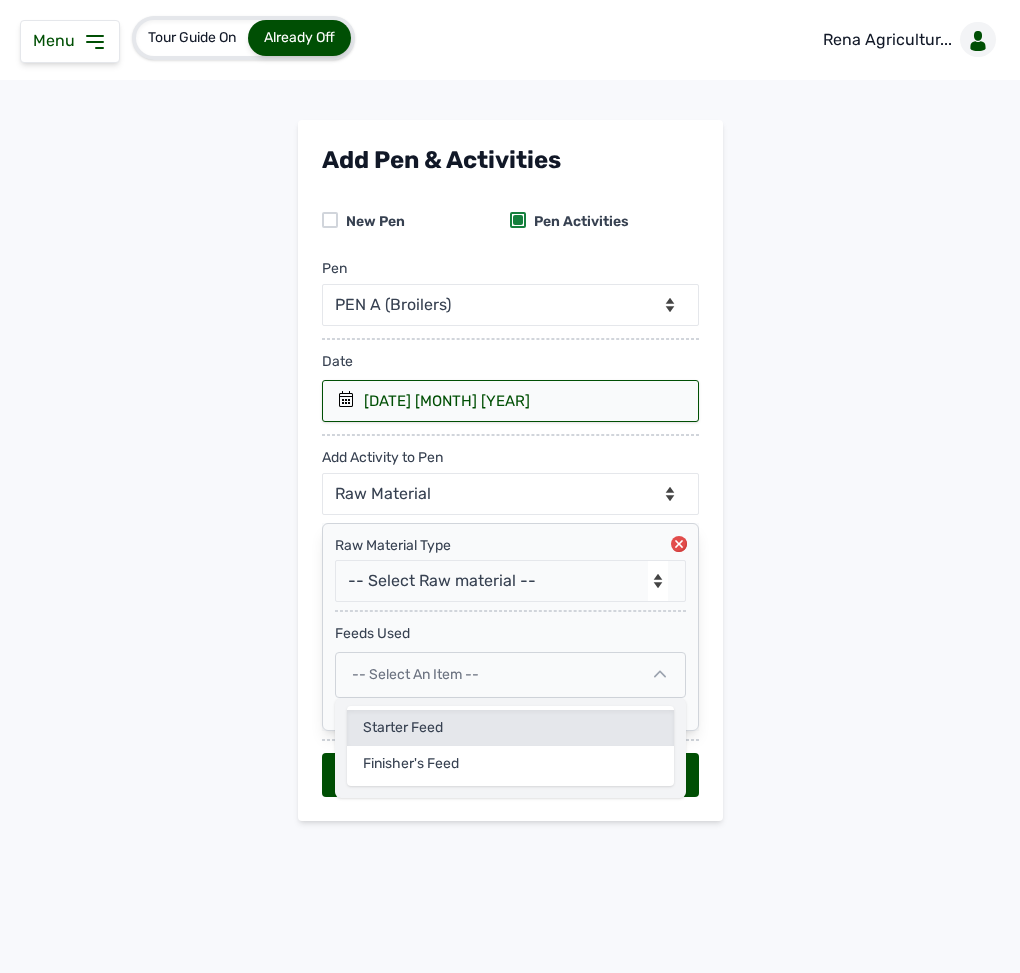 click on "Starter Feed" 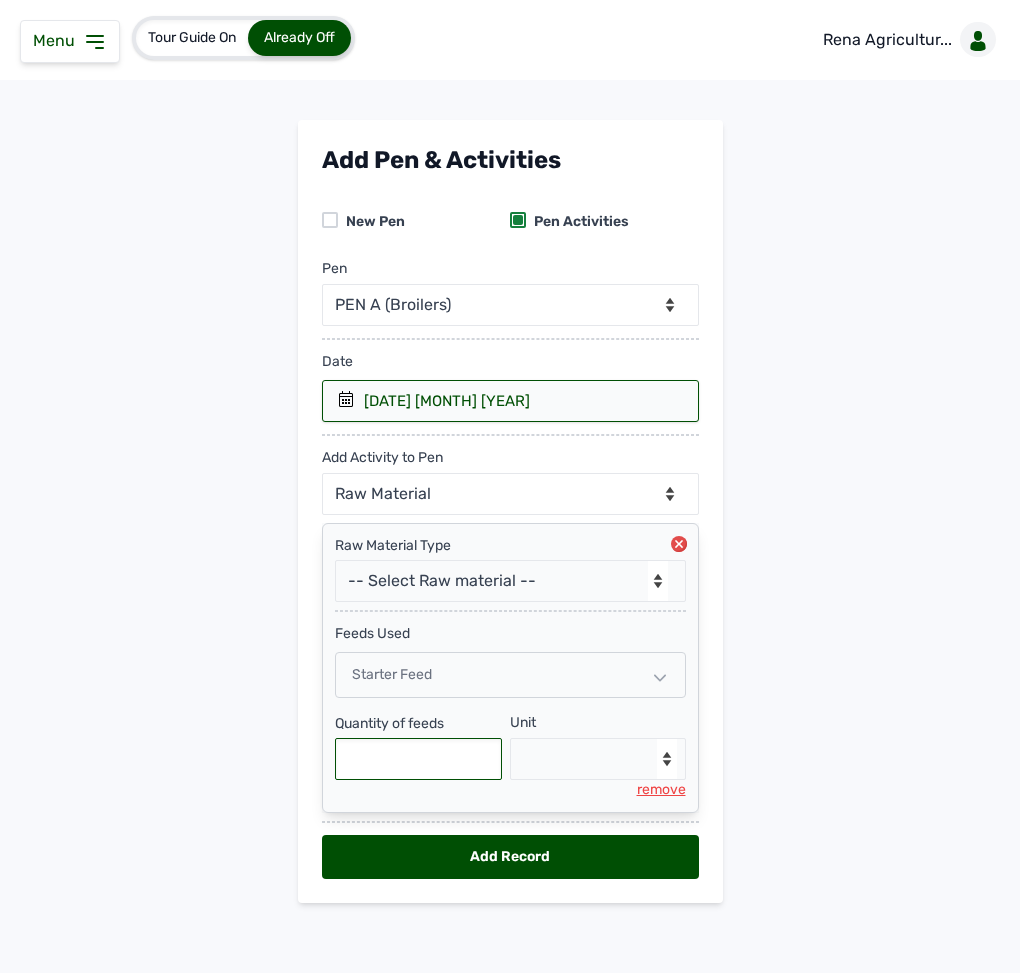 click at bounding box center [419, 759] 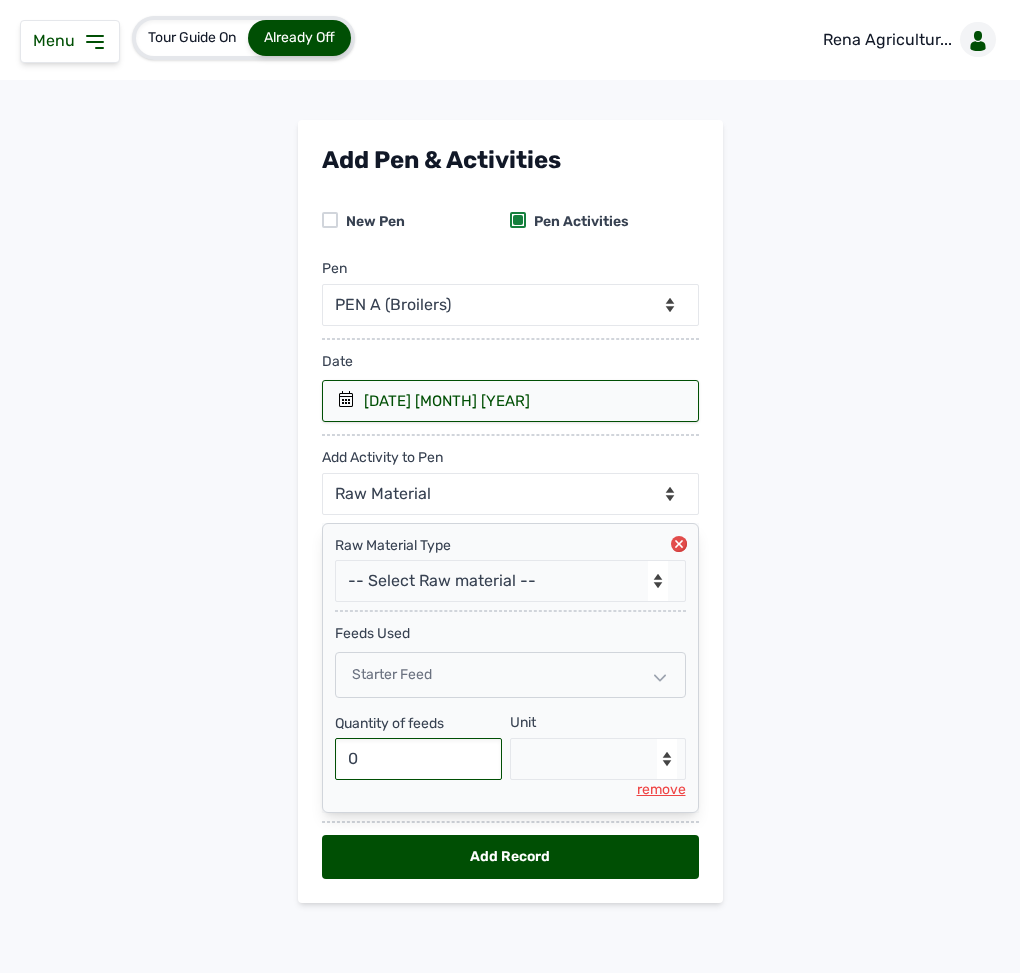 type on "0" 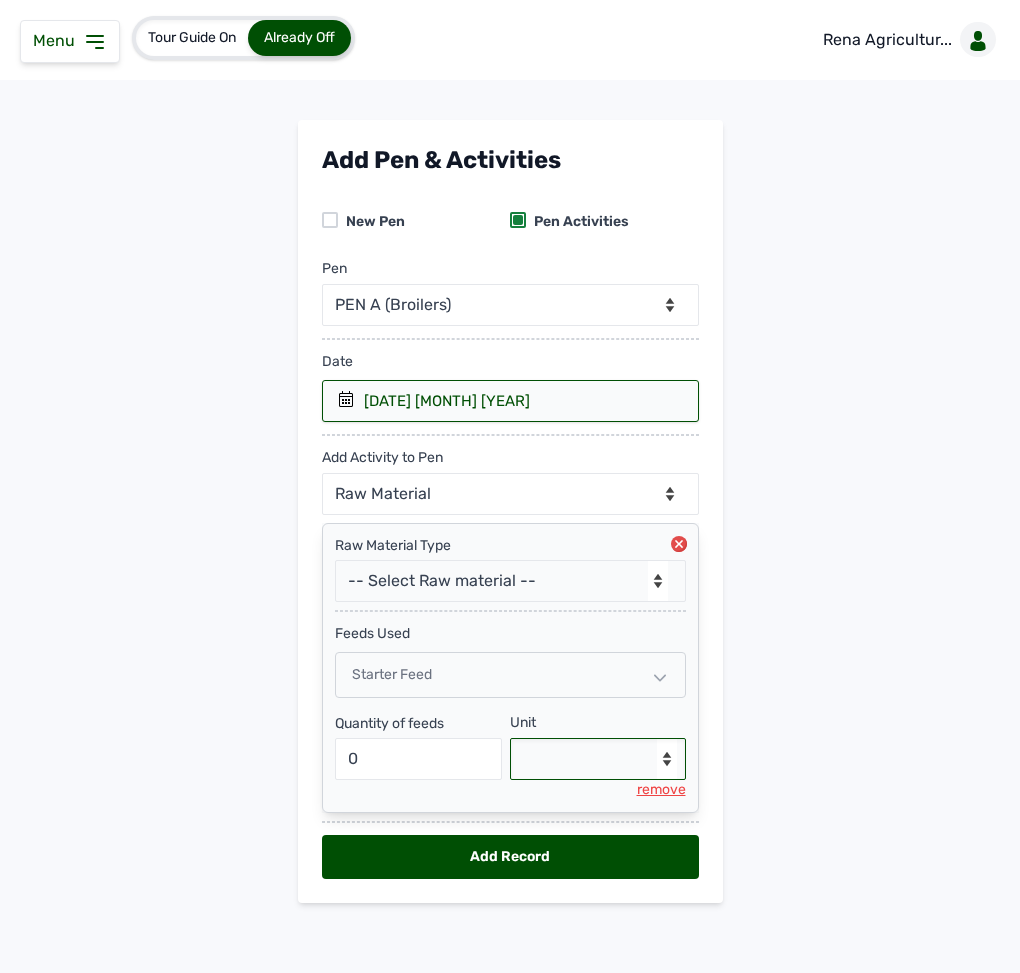 click on "--Select unit-- Bag(s) Kg" at bounding box center [598, 759] 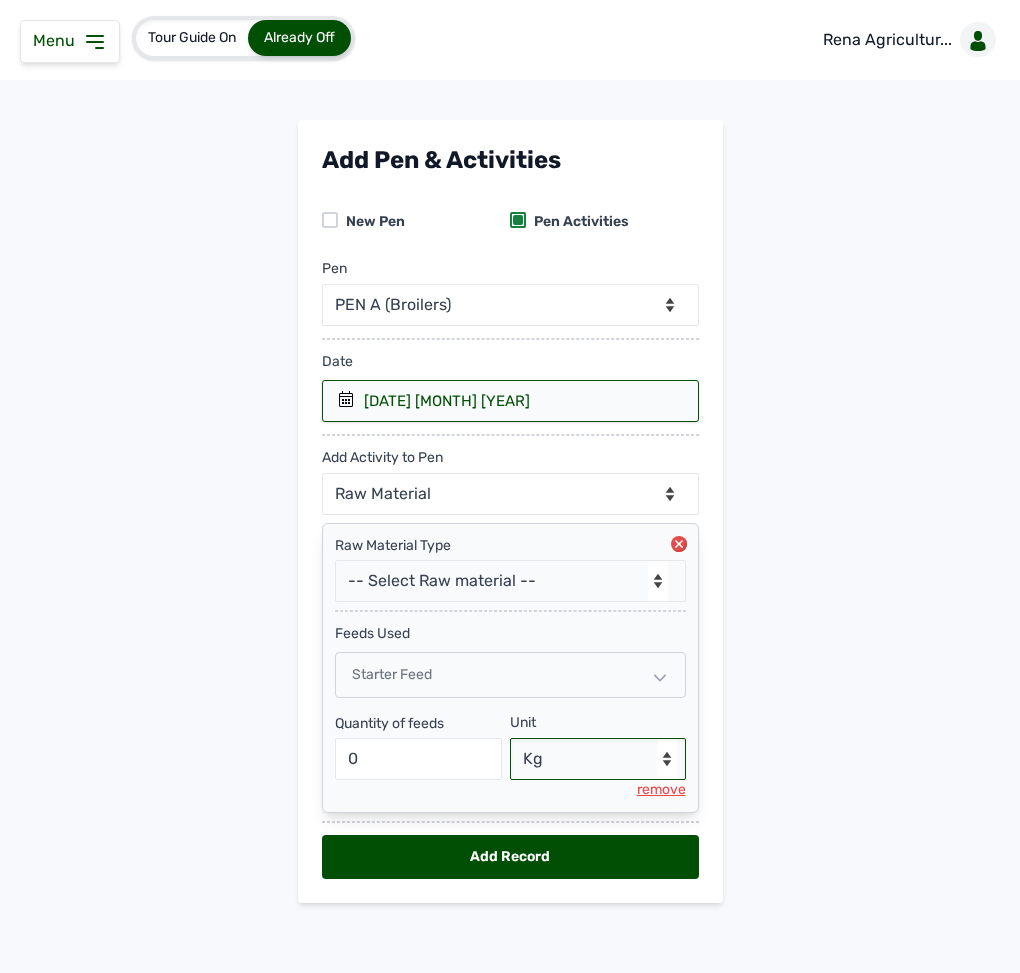 click on "--Select unit-- Bag(s) Kg" at bounding box center [598, 759] 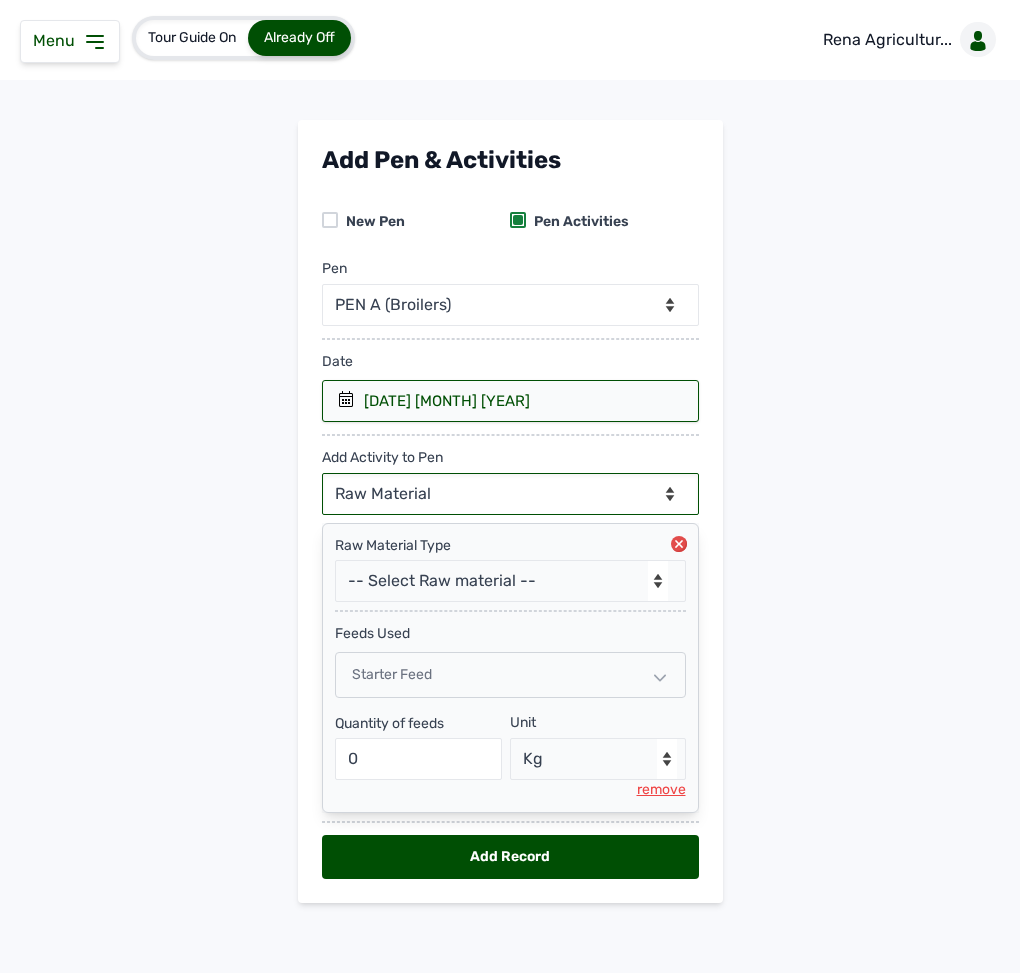 click on "--Can select multiple activity to add-- Raw Material Losses Weight" at bounding box center (510, 494) 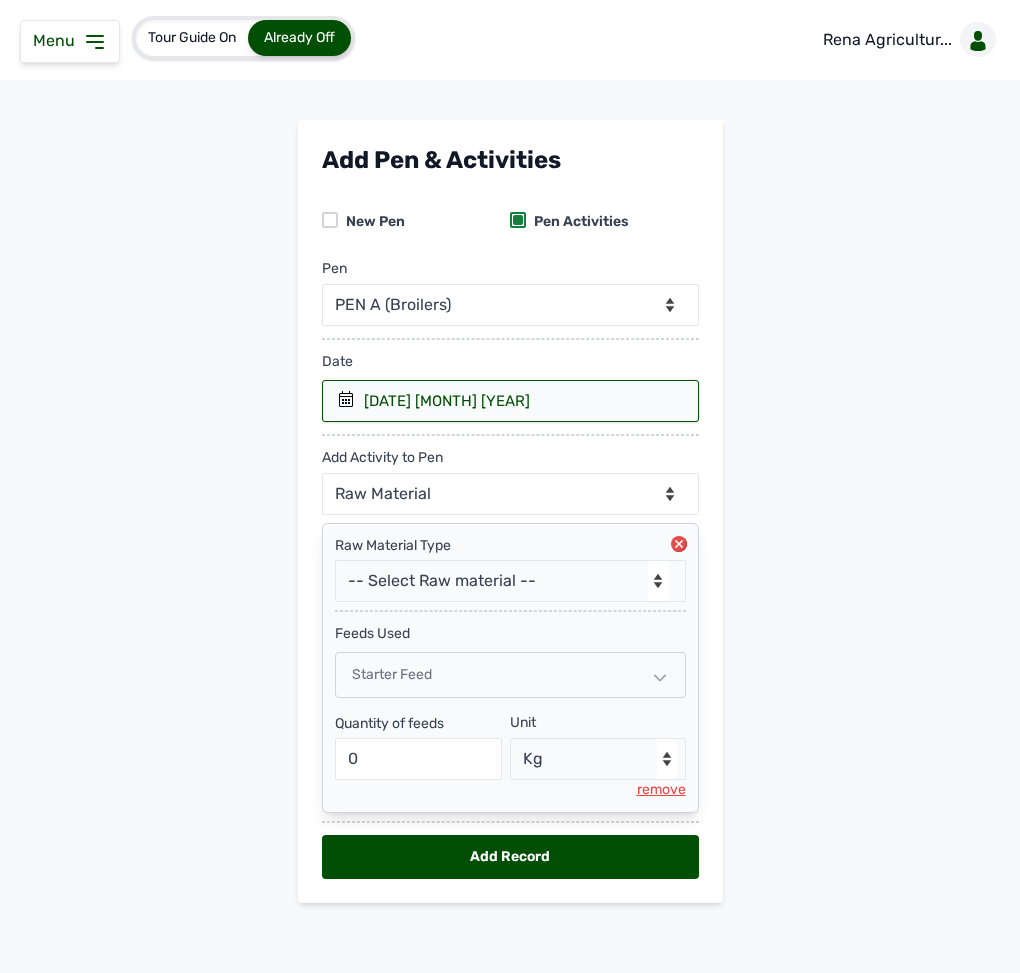 click on "Add Pen & Activities New Pen Pen Activities Pen -- Select pen -- PEN A (Broilers) PEN B (Broilers) Date [DATE] [MONTH] [YEAR] [YEAR] [DAY] [MONTH] [YEAR] < [MONTH] [YEAR] > Sun Mon Tue Wed Thu Fri Sat 1 2 3 4 5 6 7 8 9 10 11 12 13 14 15 16 17 18 19 20 21 22 23 24 25 26 27 28 29 30 31 [YEAR] [DAY] [MONTH] [YEAR] < [YEAR] > January February March April May June July August September October November December [YEAR] [DAY] [MONTH] [YEAR] < [YEAR] - [YEAR] > [YEAR] [YEAR] [YEAR] [YEAR] [YEAR] [YEAR] [YEAR] [YEAR] [YEAR] [YEAR] Add Activity to Pen --Can select multiple activity to add-- Raw Material Losses Weight Raw Material Type -- Select Raw material -- Biomass Fuel feeds medications vaccines feeds Used Starter Feed Quantity of feeds [NUMBER] Unit --Select unit-- Bag(s) Kg remove  Add Record" at bounding box center (510, 527) 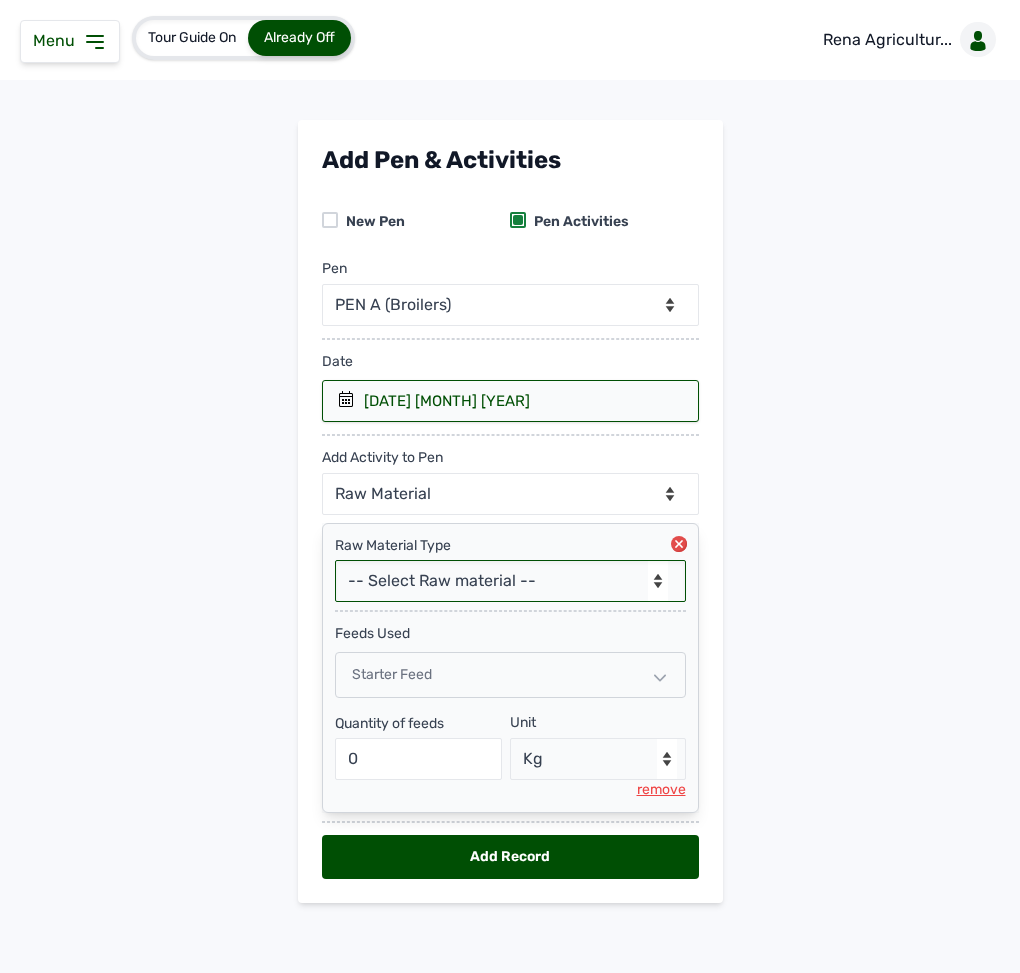 click on "-- Select Raw material -- Biomass Fuel feeds medications vaccines" at bounding box center [510, 581] 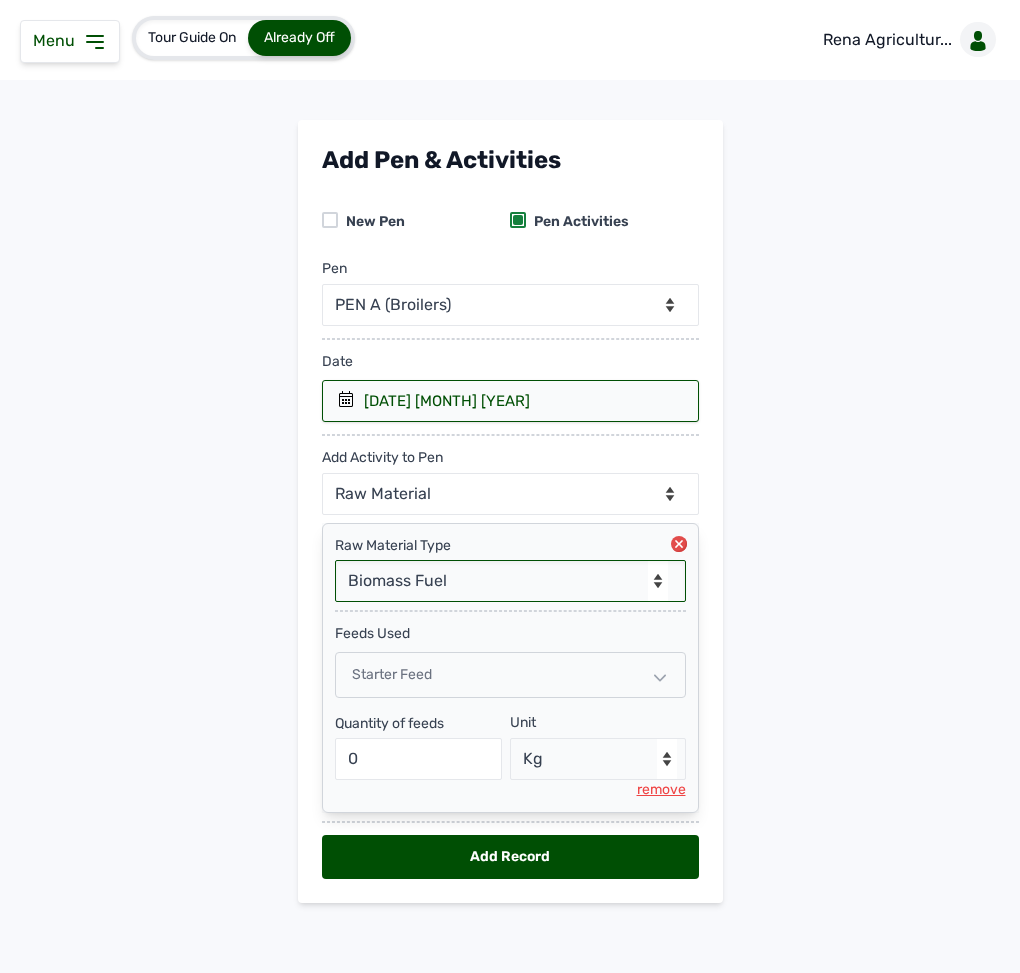 click on "-- Select Raw material -- Biomass Fuel feeds medications vaccines" at bounding box center [510, 581] 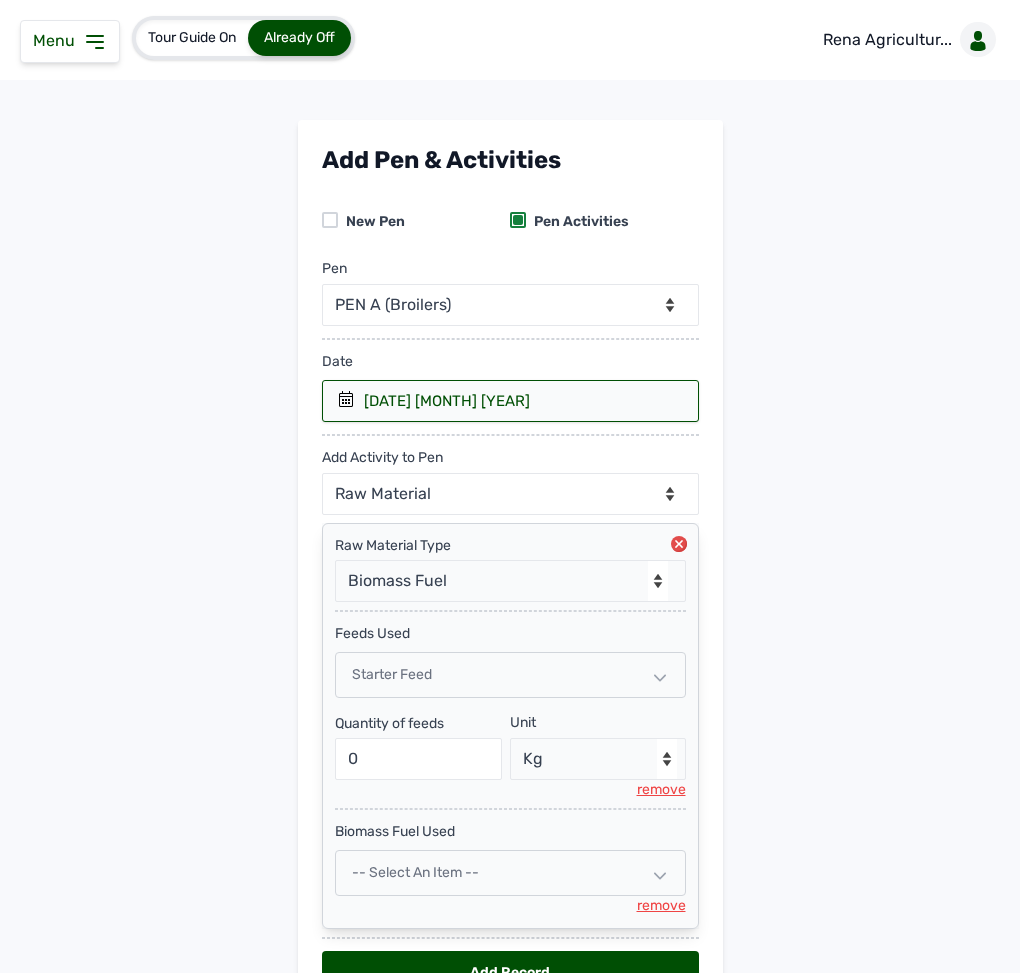 click on "-- Select an Item --" at bounding box center [415, 872] 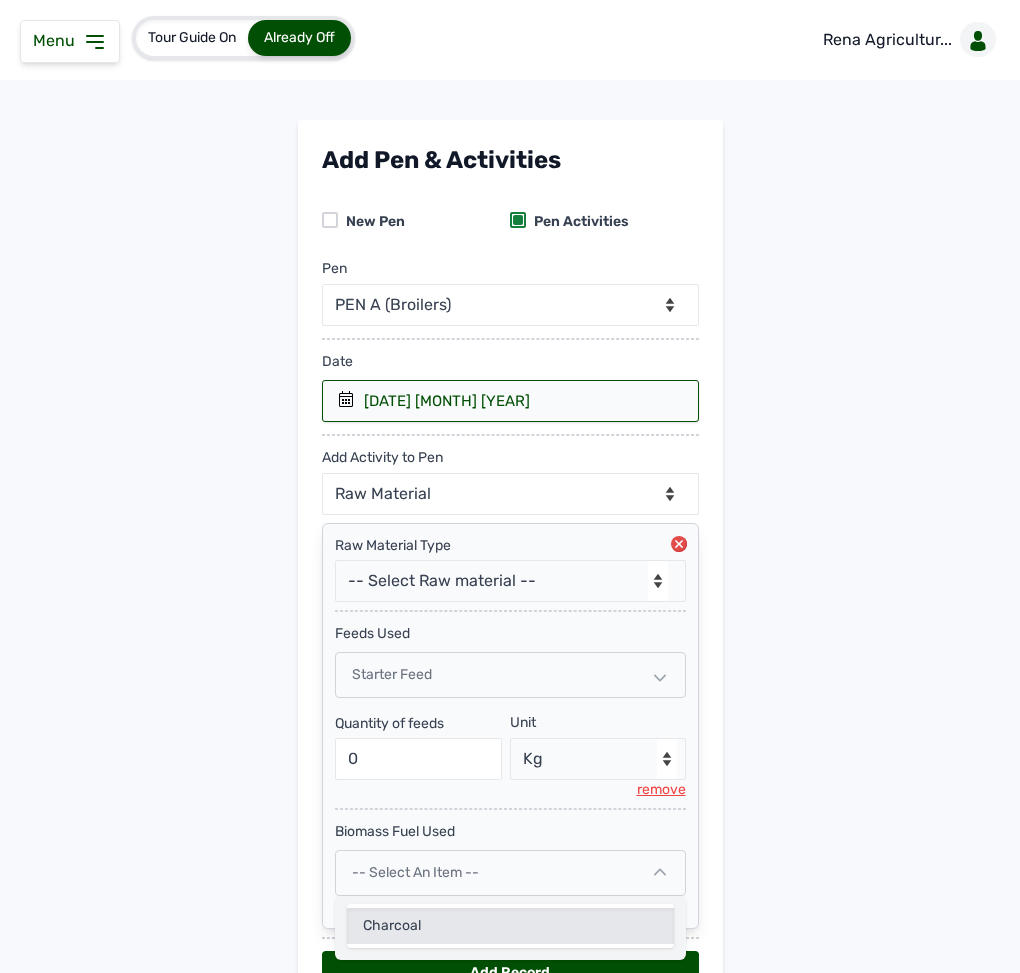 click on "Charcoal" 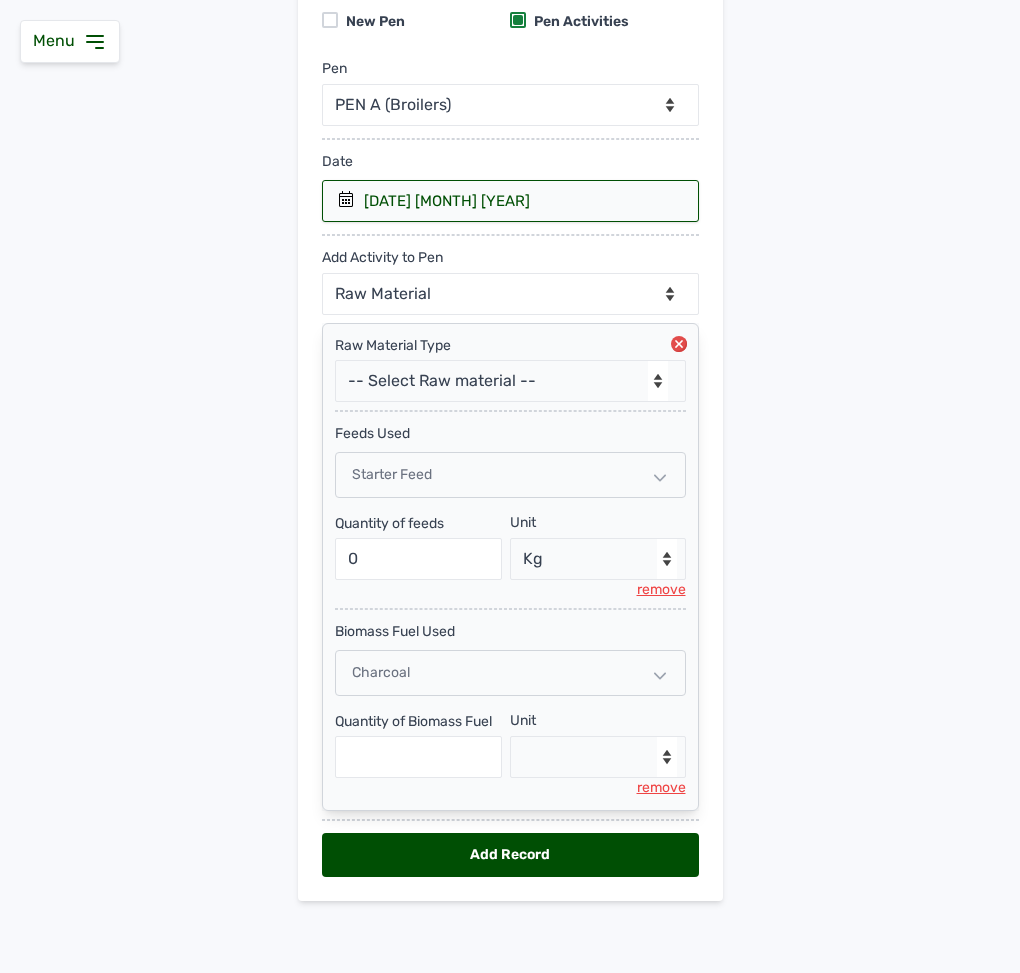 scroll, scrollTop: 214, scrollLeft: 0, axis: vertical 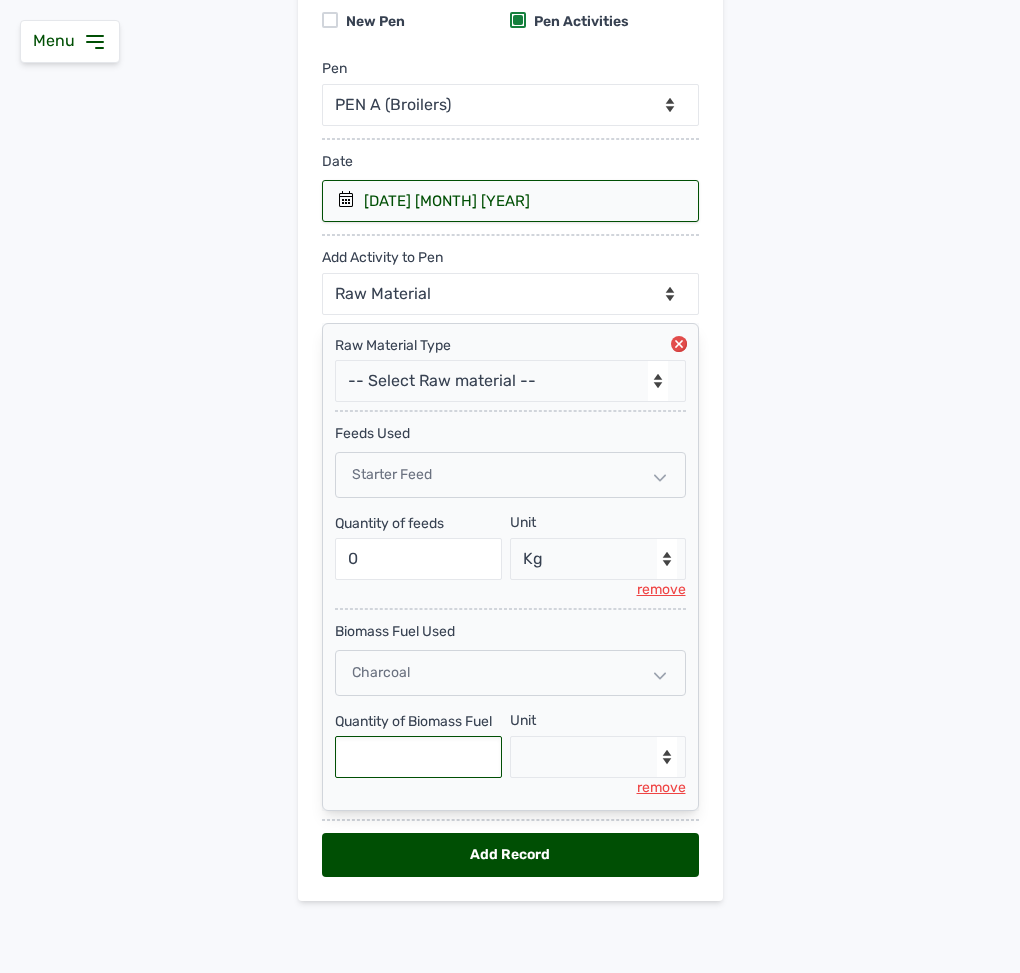 click at bounding box center [419, 757] 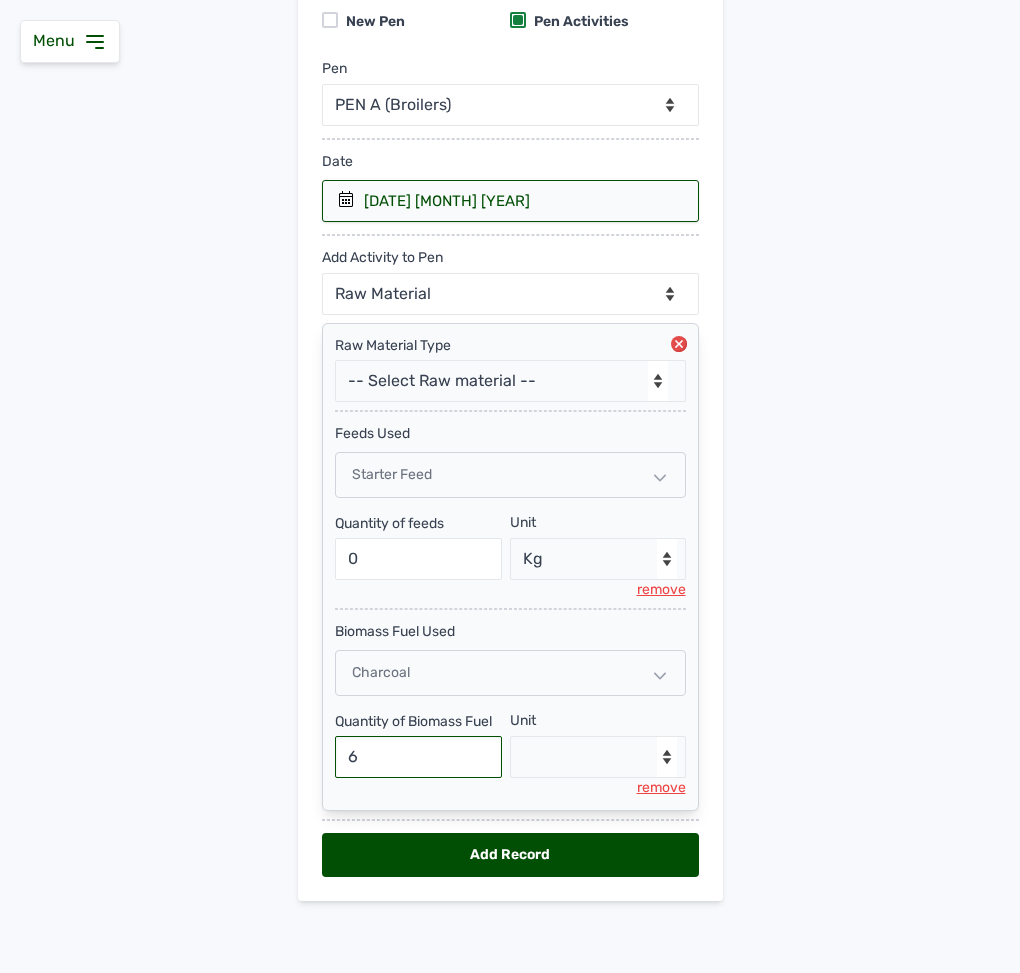 type on "6" 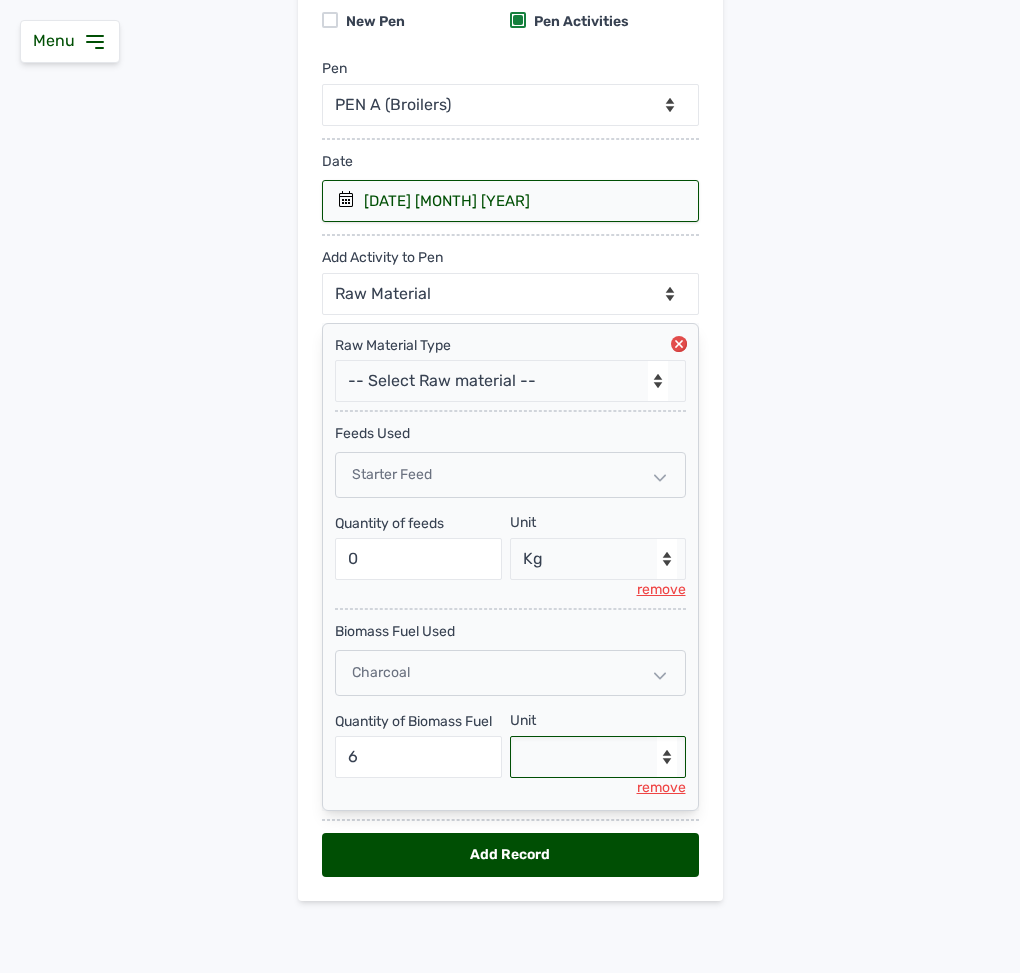 click on "--Select unit-- Bags" at bounding box center [598, 757] 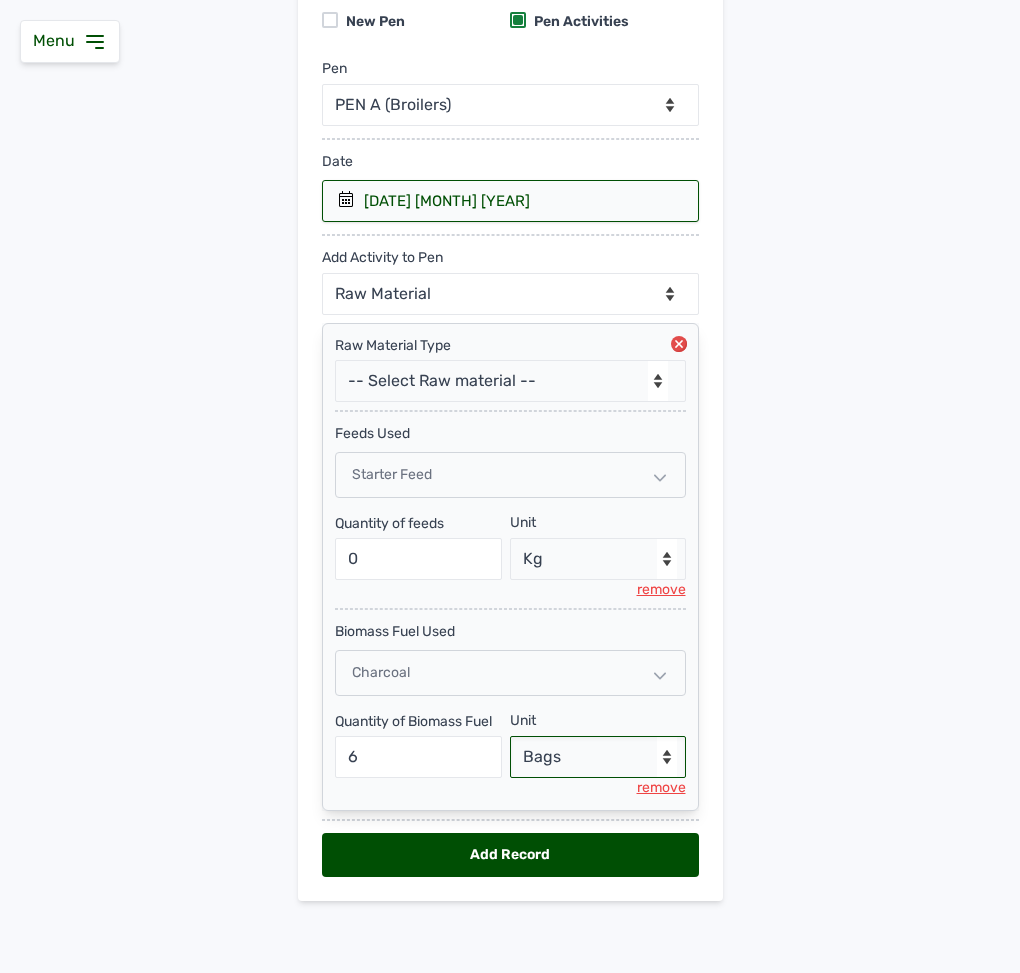 click on "--Select unit-- Bags" at bounding box center (598, 757) 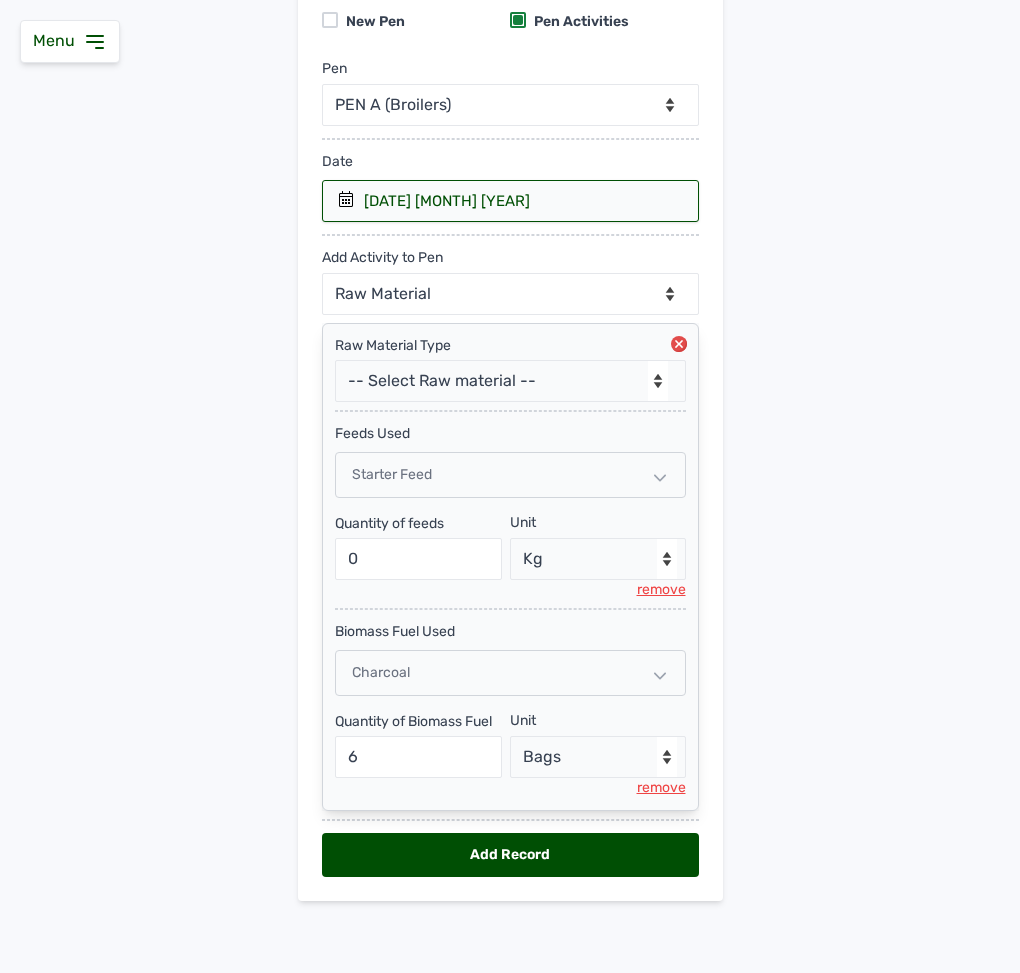 click on "Add Record" at bounding box center [510, 855] 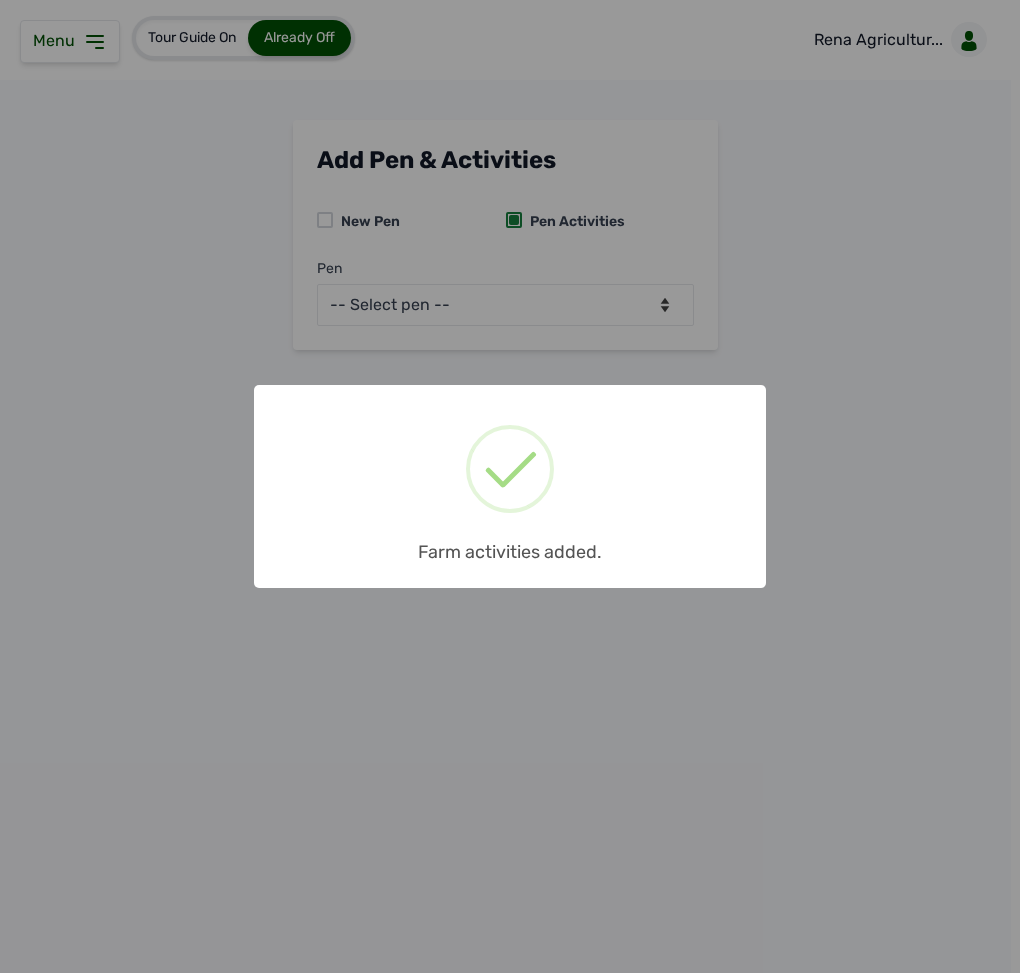scroll, scrollTop: 0, scrollLeft: 0, axis: both 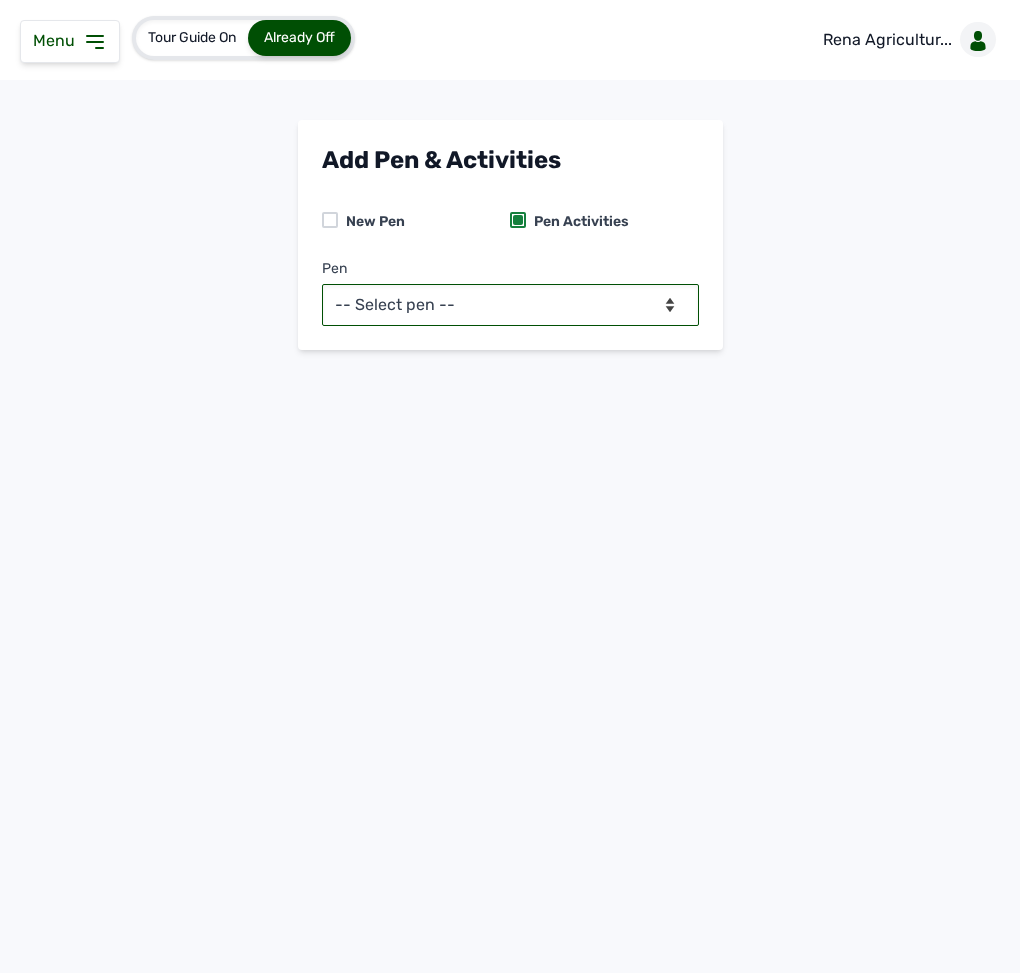 click on "-- Select pen -- PEN A (Broilers) PEN B (Broilers)" at bounding box center [510, 305] 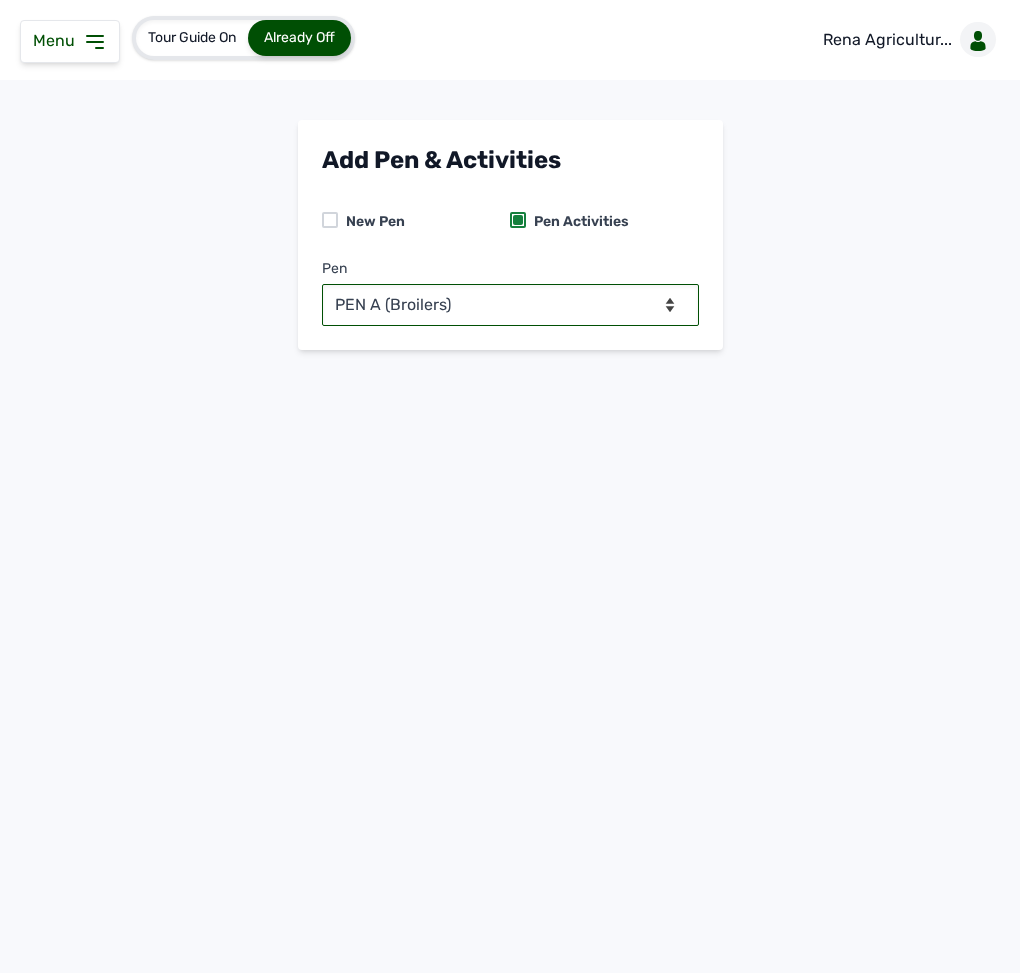 click on "-- Select pen -- PEN A (Broilers) PEN B (Broilers)" at bounding box center (510, 305) 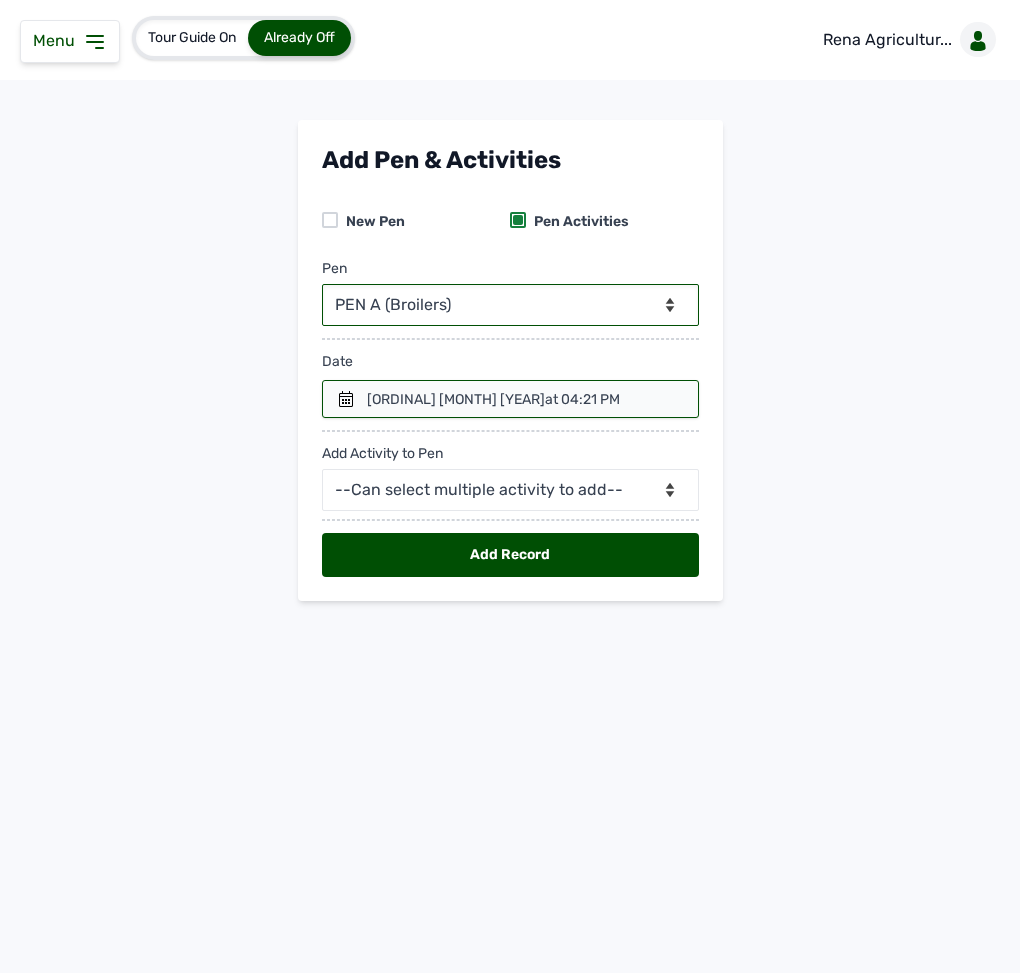 click 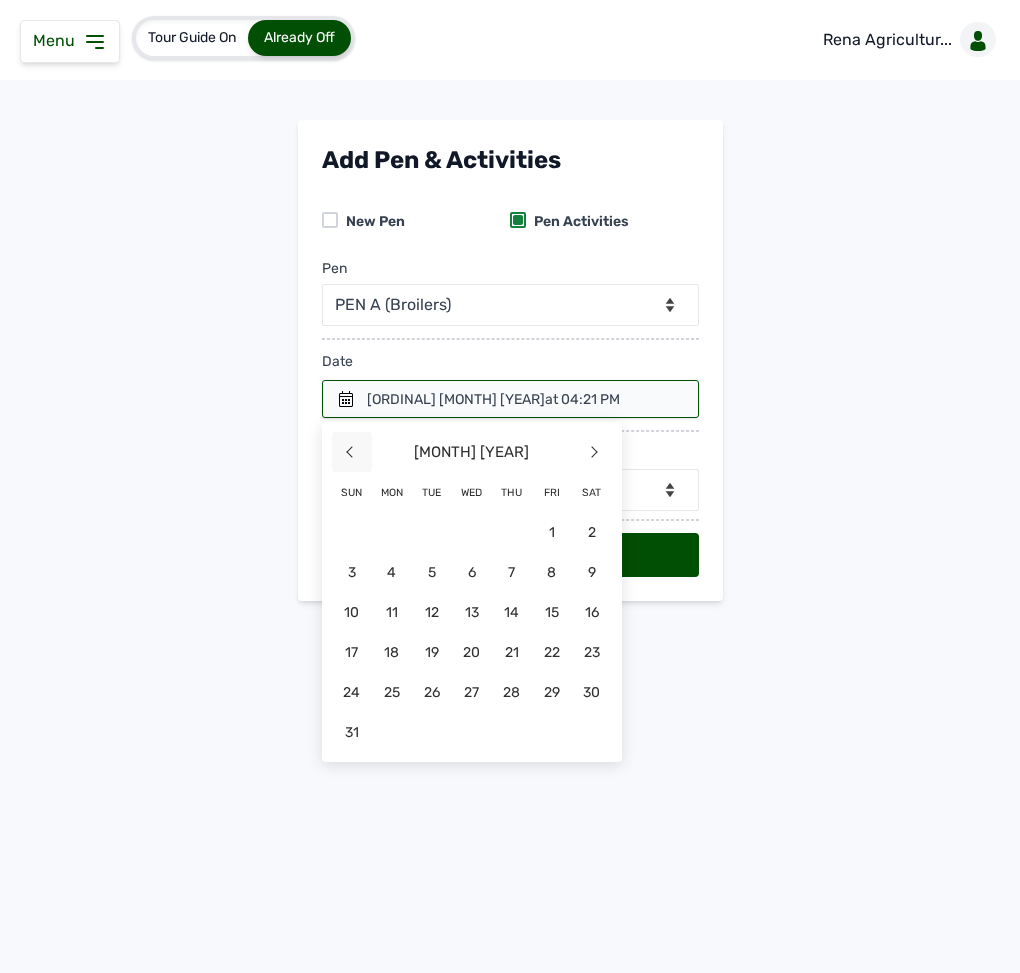 click on "<" at bounding box center (352, 452) 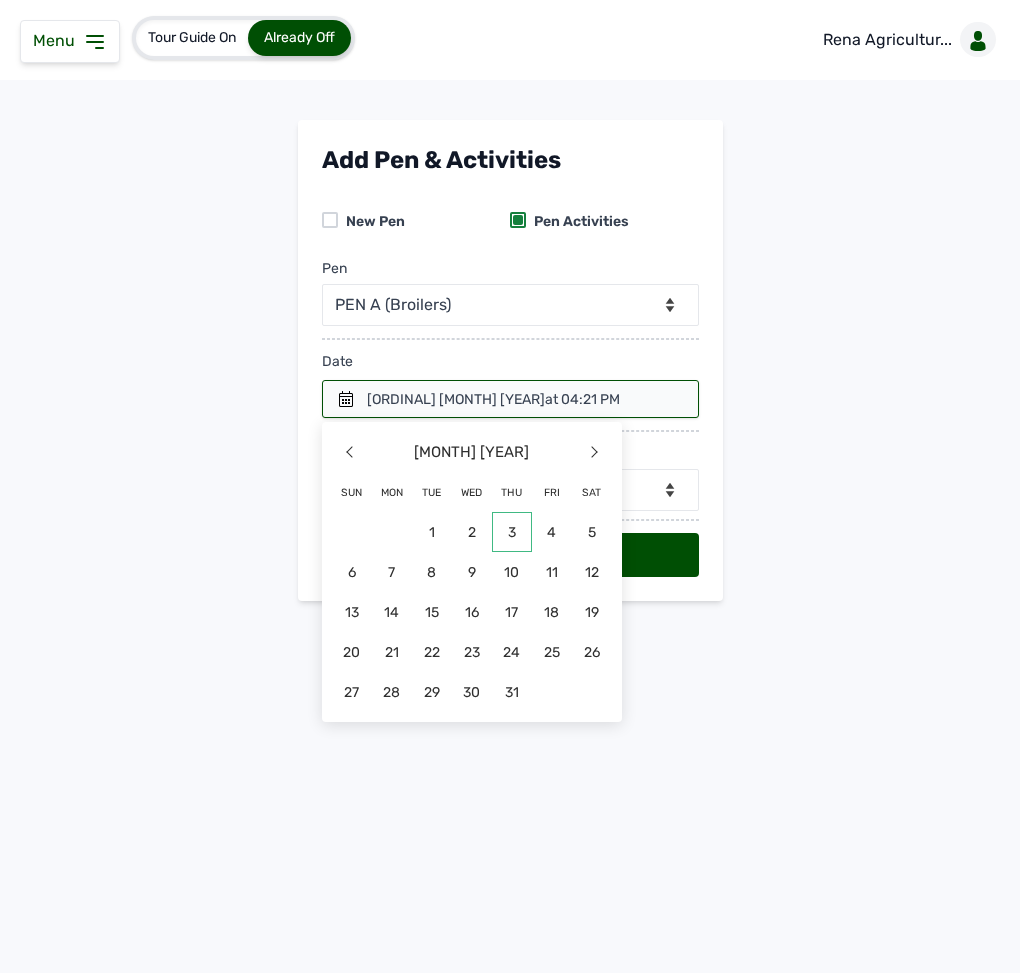 click on "3" 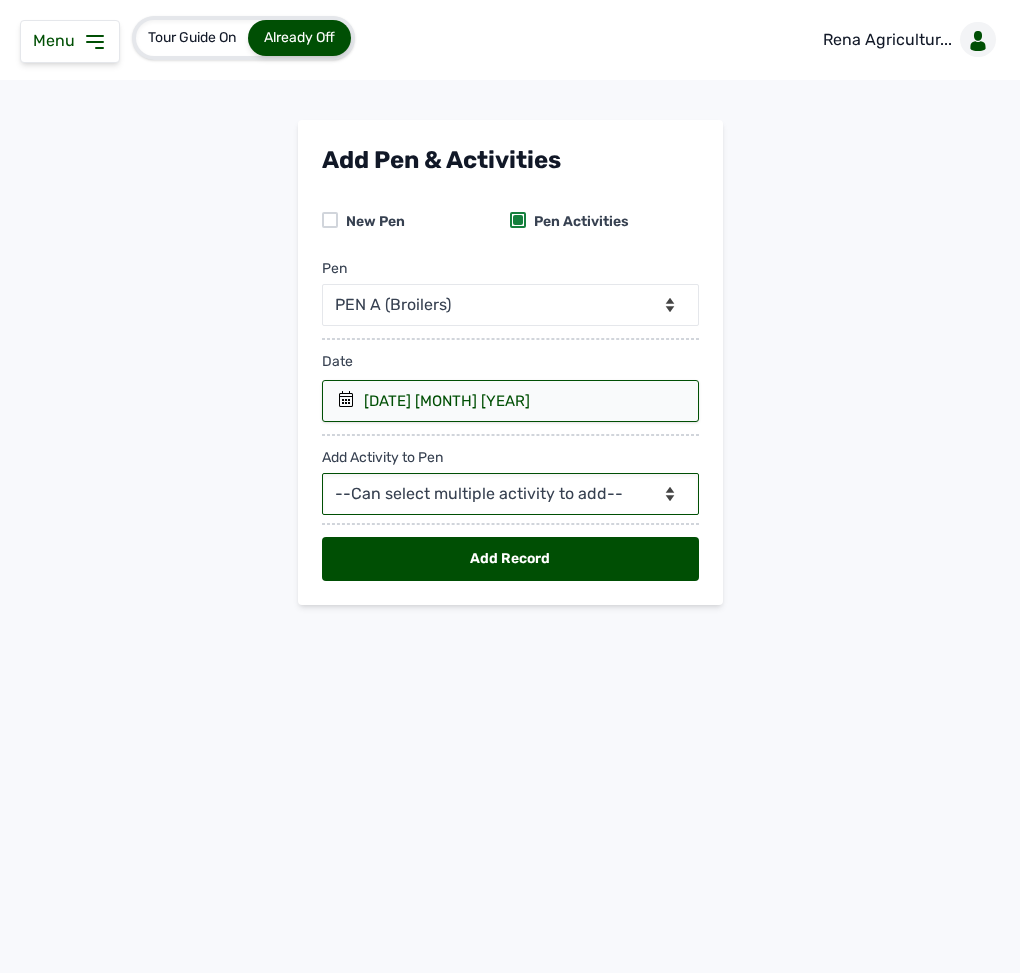 click on "--Can select multiple activity to add-- Raw Material Losses Weight" at bounding box center [510, 494] 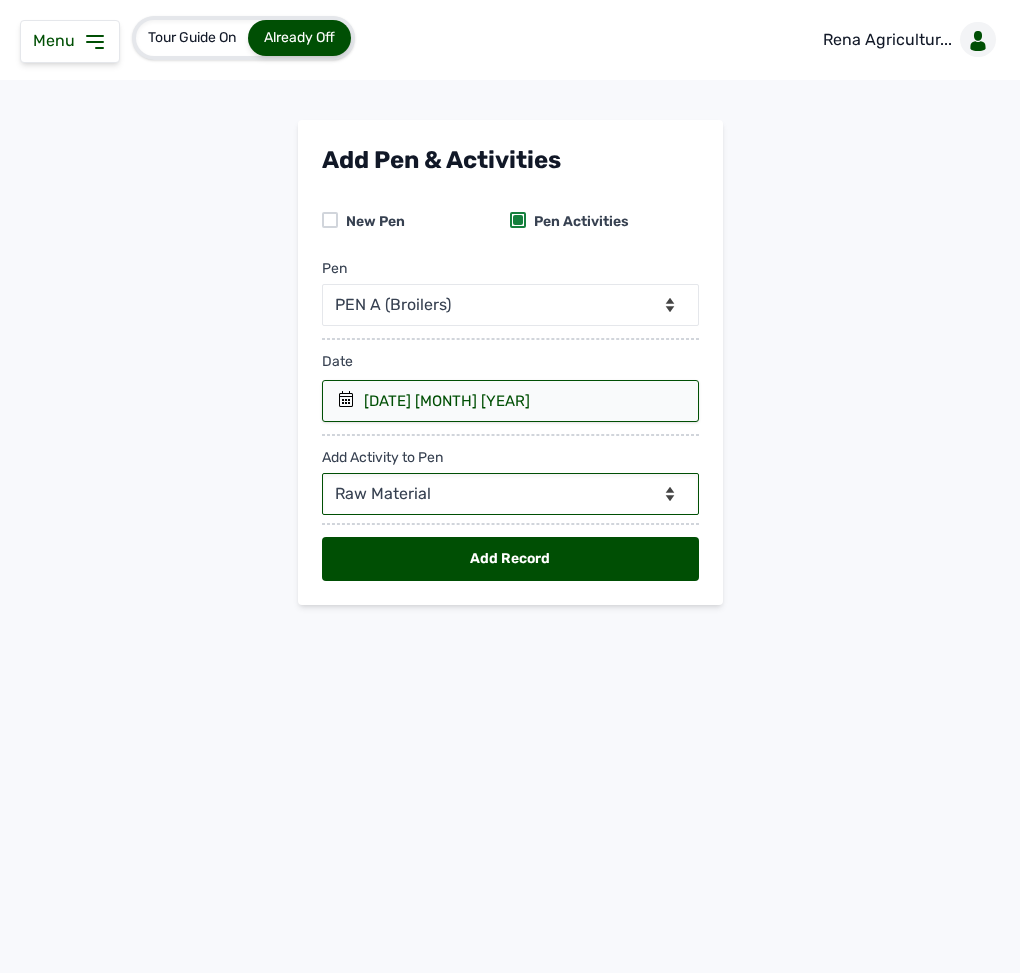 click on "--Can select multiple activity to add-- Raw Material Losses Weight" at bounding box center (510, 494) 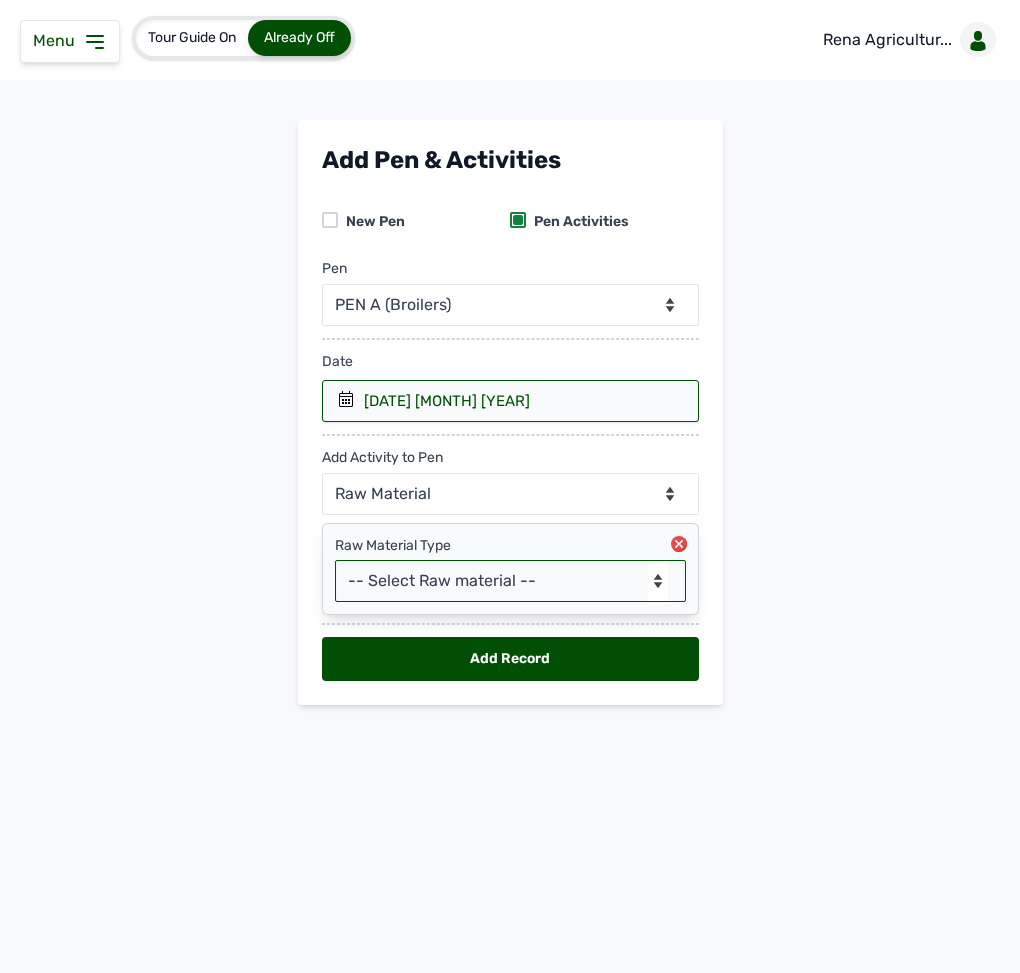 click on "-- Select Raw material -- Biomass Fuel feeds medications vaccines" at bounding box center (510, 581) 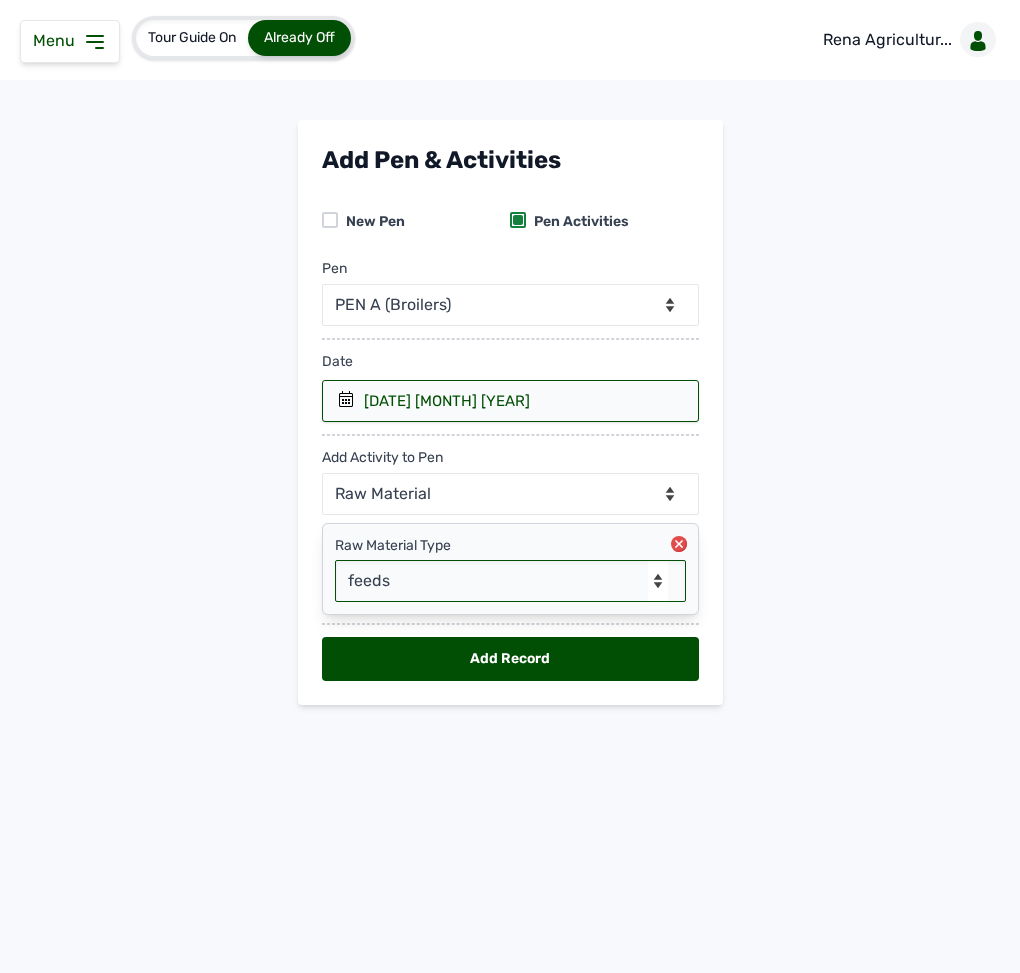 click on "-- Select Raw material -- Biomass Fuel feeds medications vaccines" at bounding box center [510, 581] 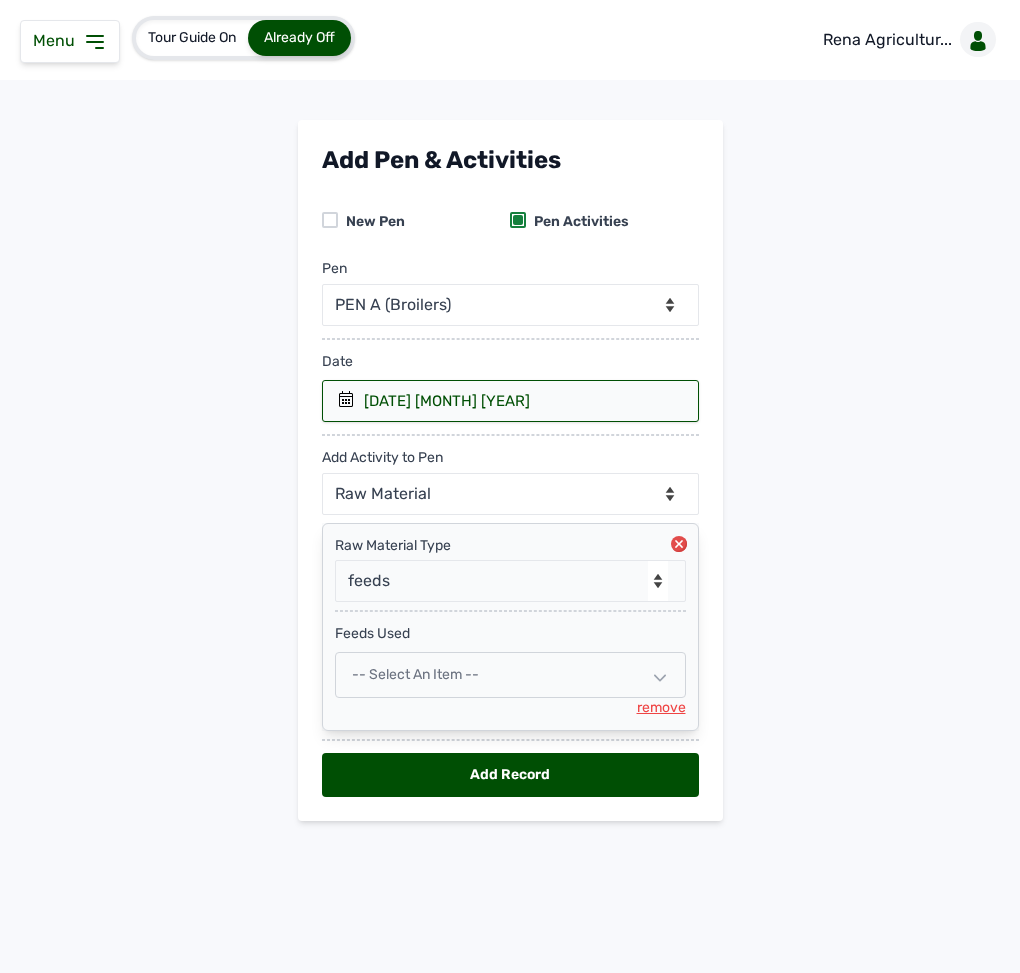 click on "-- Select an Item --" at bounding box center (510, 675) 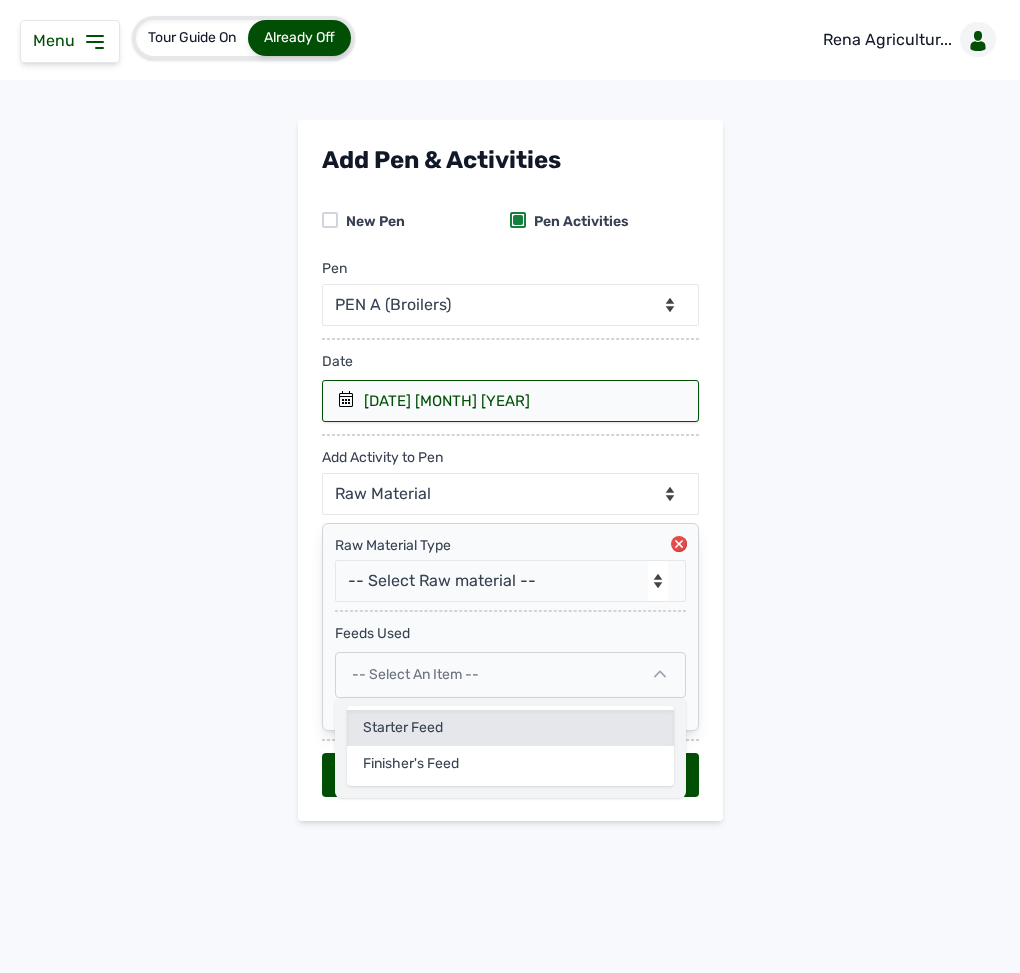 click on "Starter Feed" 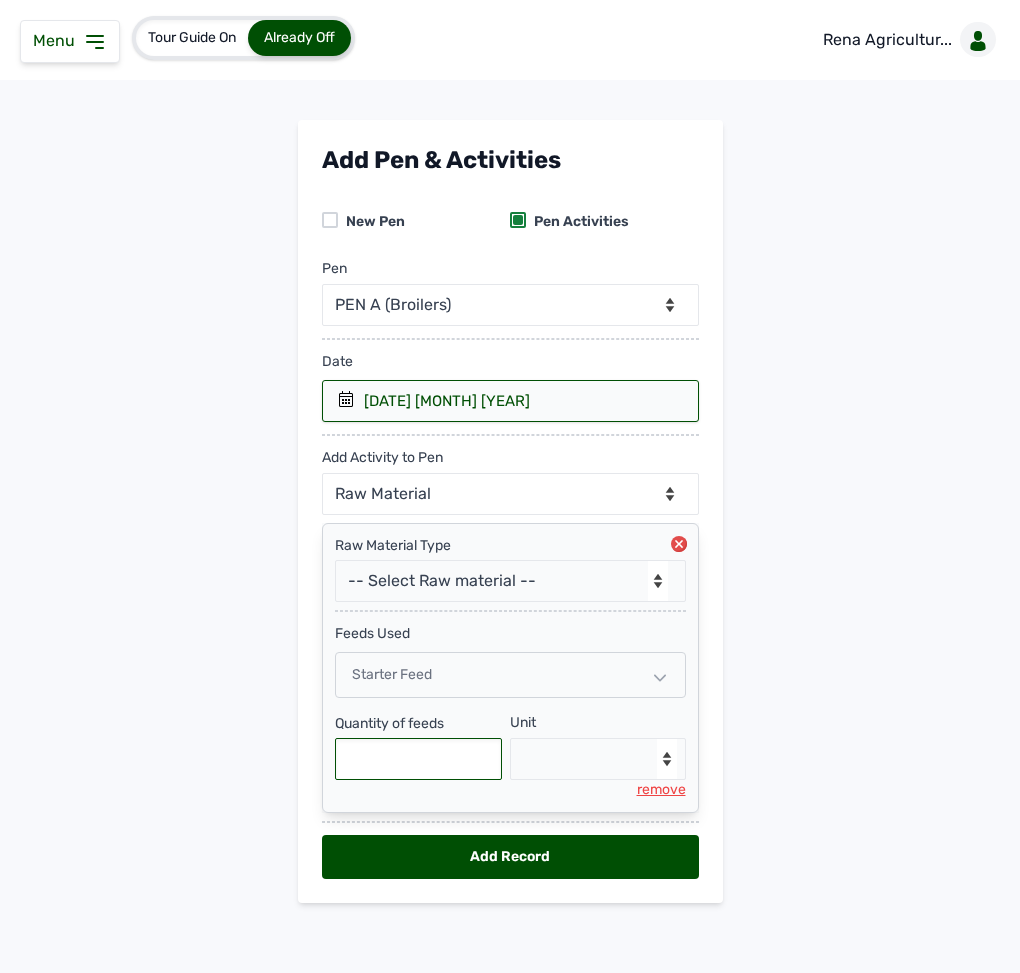 click at bounding box center (419, 759) 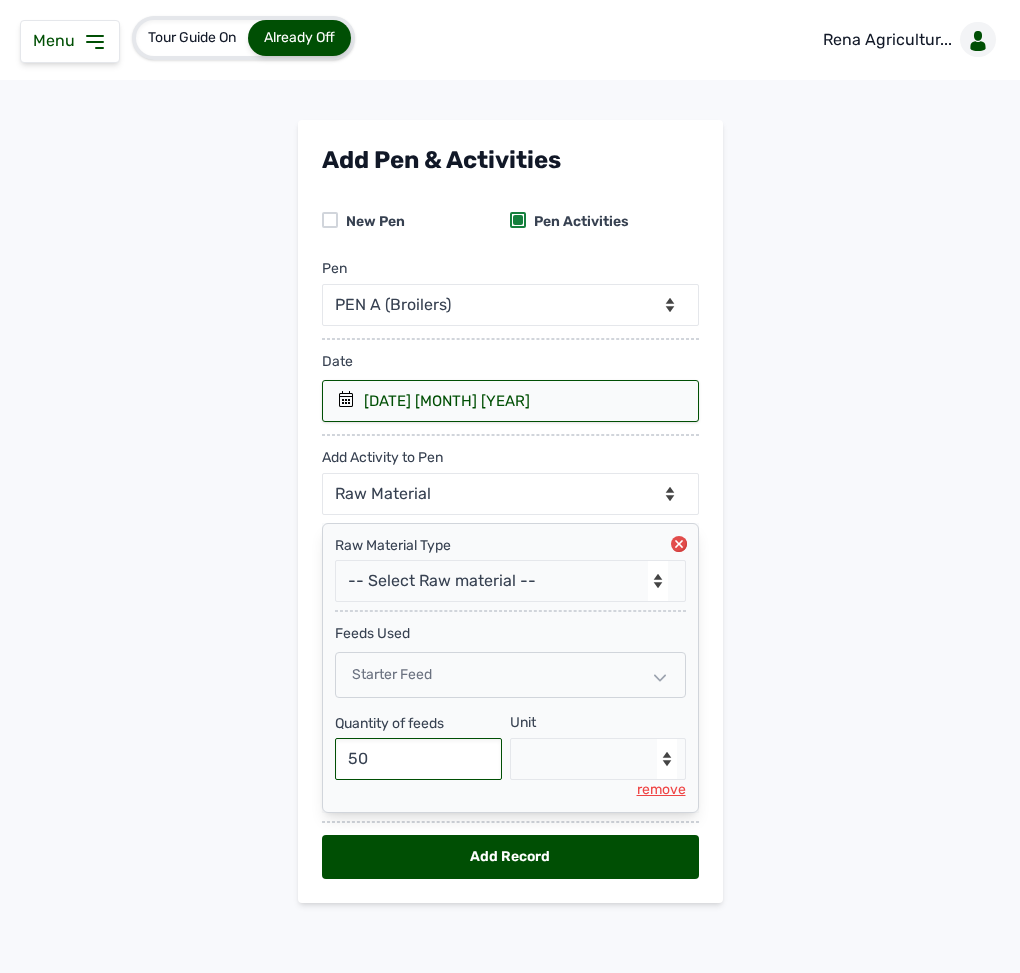 type on "50" 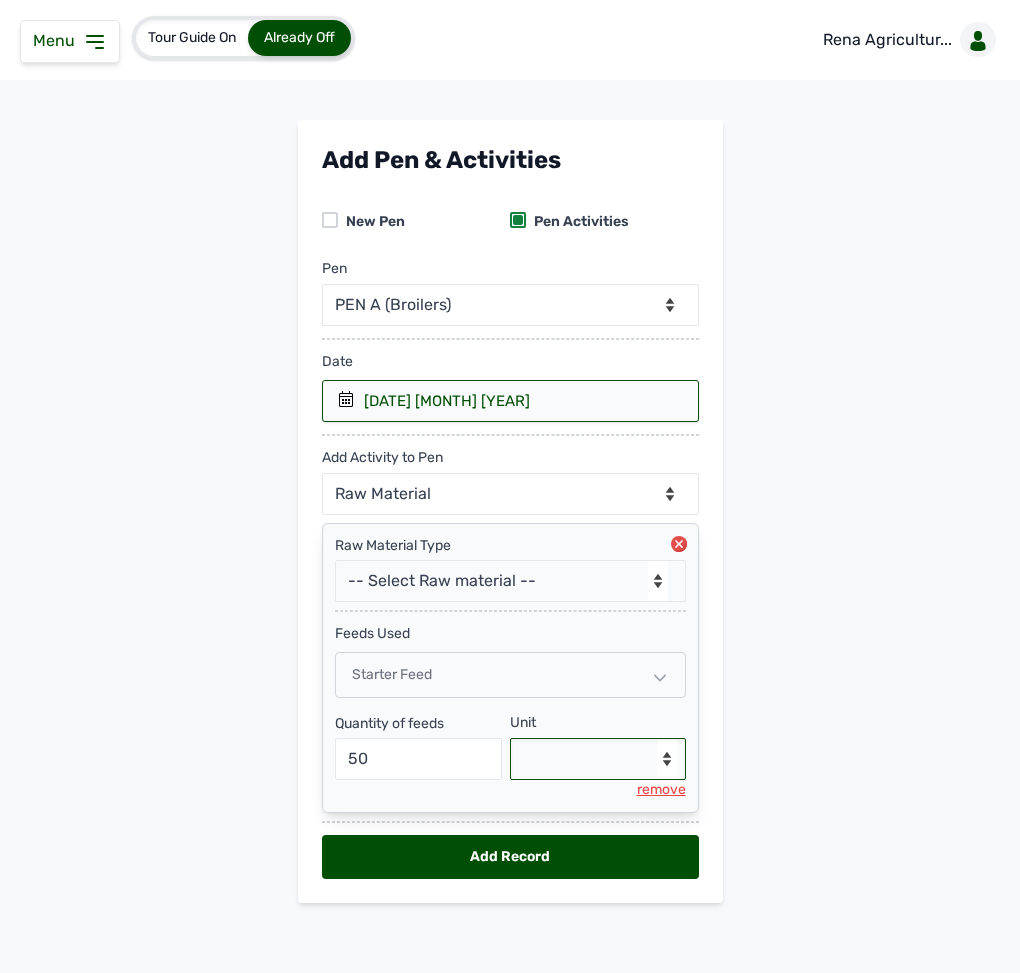 click on "--Select unit-- Bag(s) Kg" at bounding box center (598, 759) 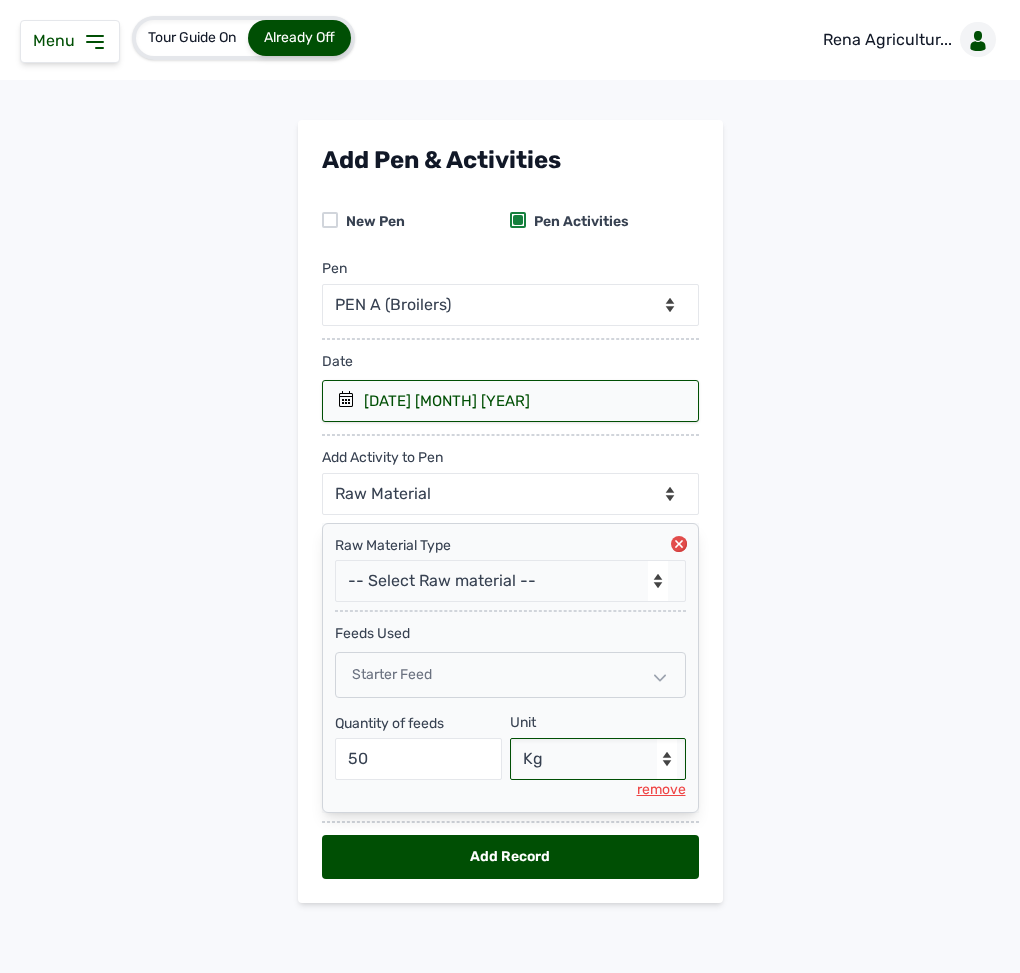click on "--Select unit-- Bag(s) Kg" at bounding box center (598, 759) 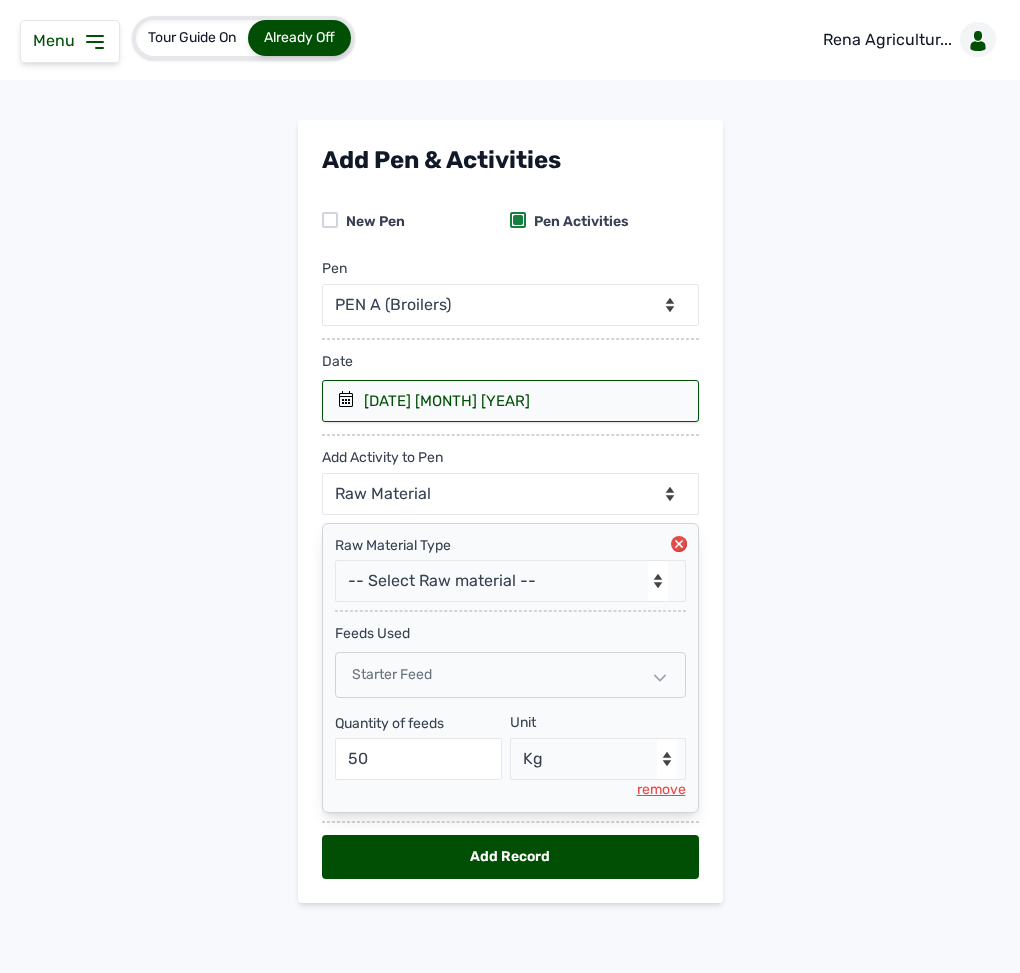 click on "Add Record" at bounding box center [510, 857] 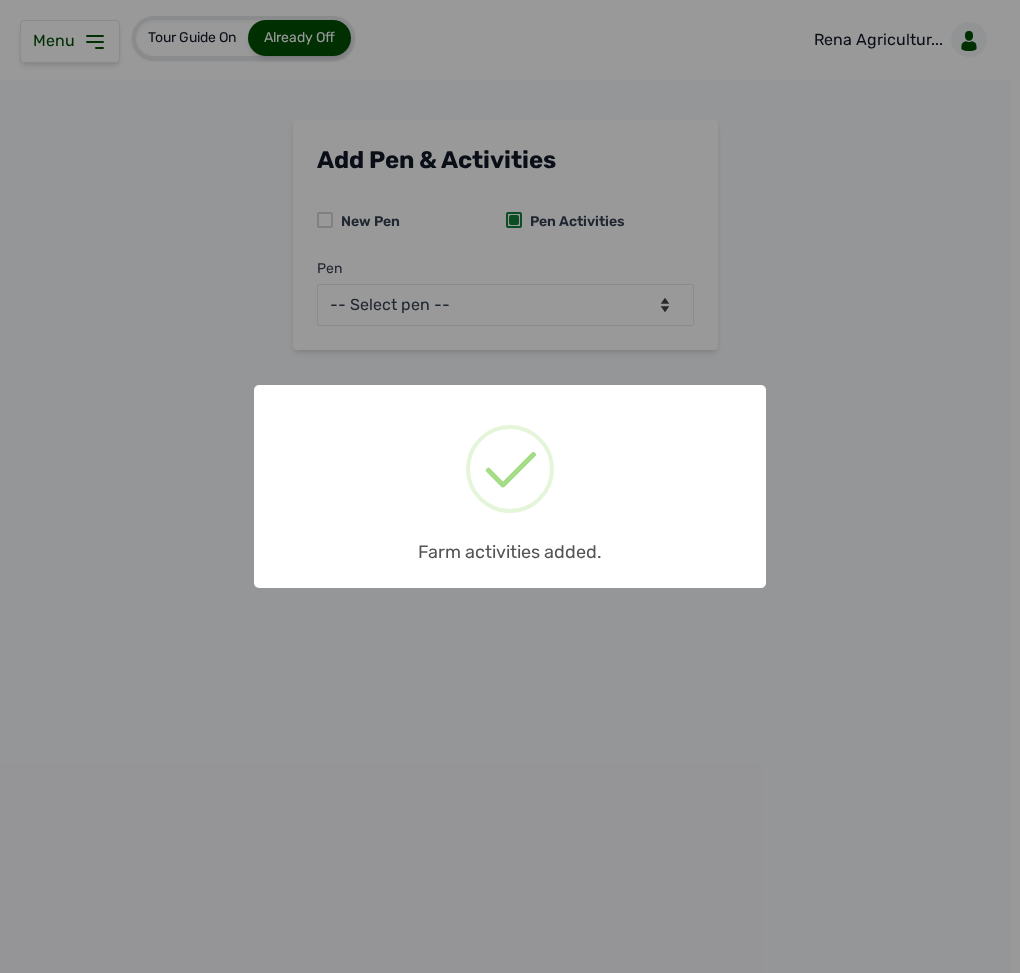 click on "×
Farm activities added. OK No Cancel" at bounding box center (510, 486) 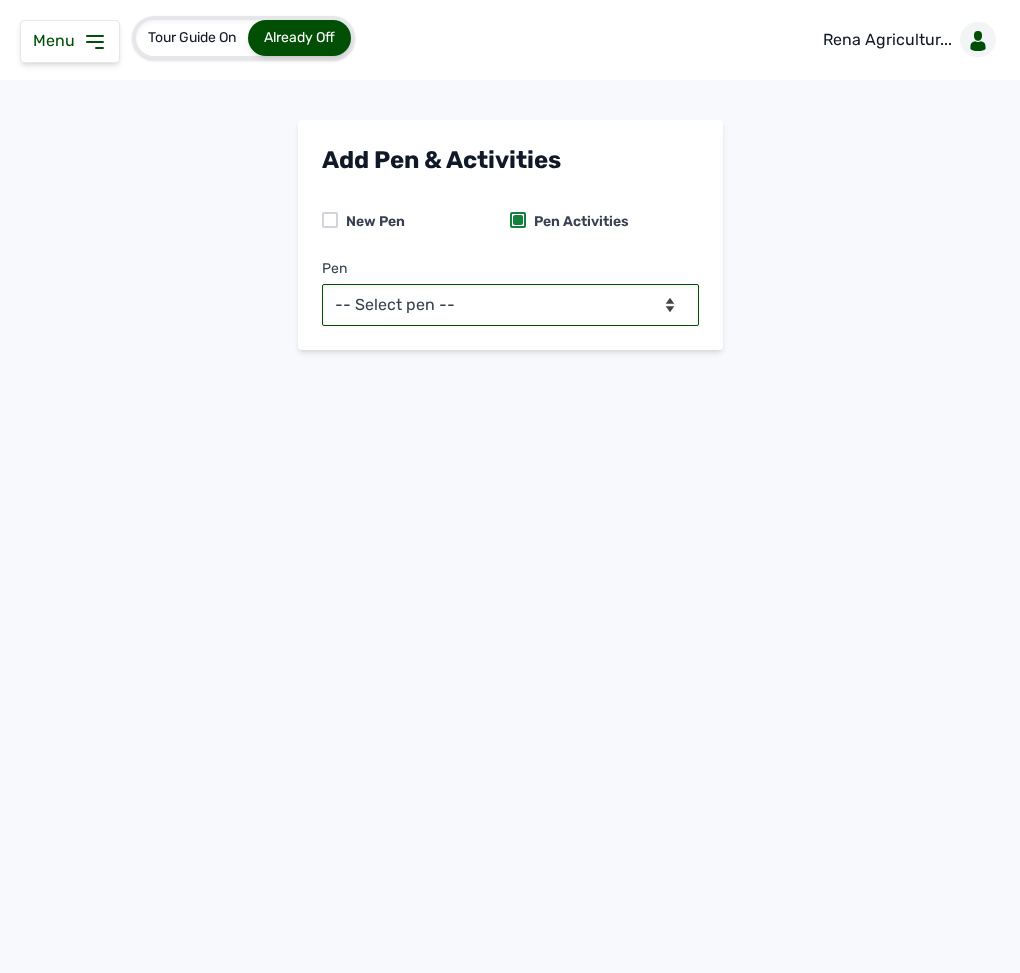 click on "-- Select pen -- PEN A (Broilers) PEN B (Broilers)" at bounding box center [510, 305] 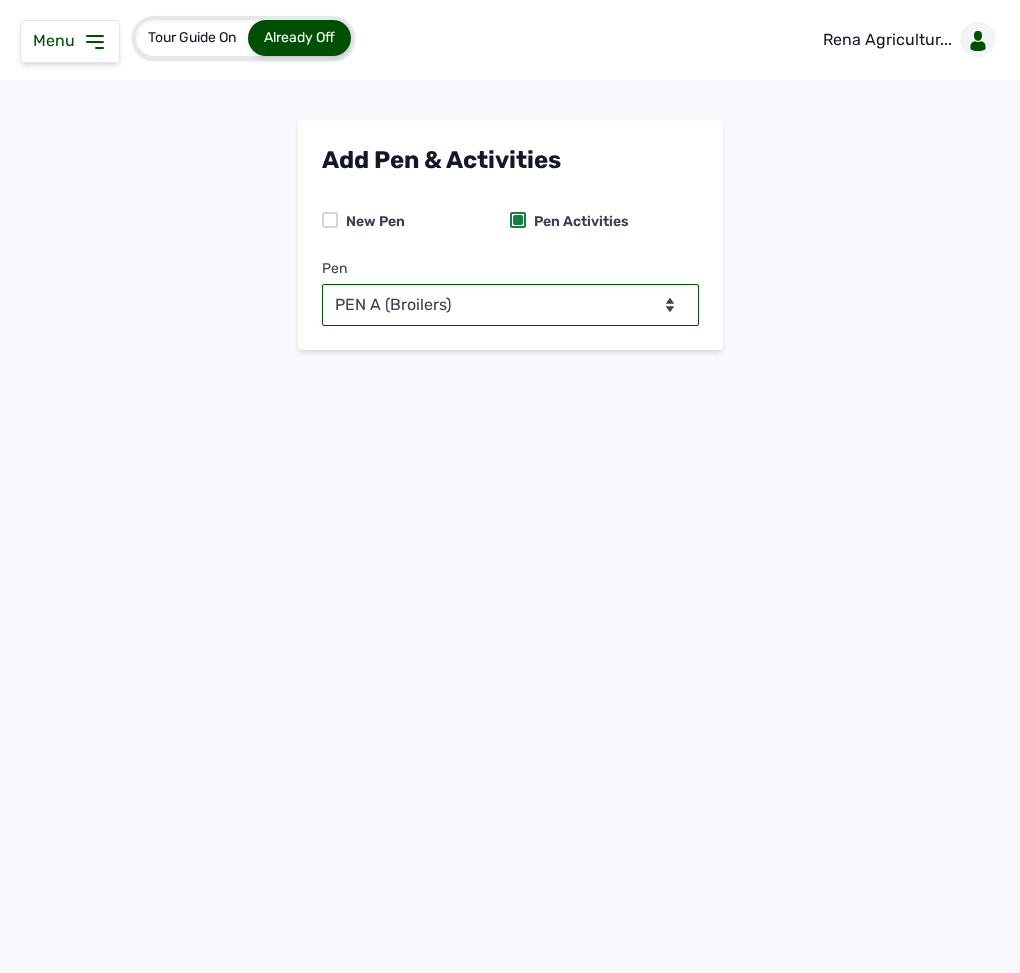 click on "-- Select pen -- PEN A (Broilers) PEN B (Broilers)" at bounding box center (510, 305) 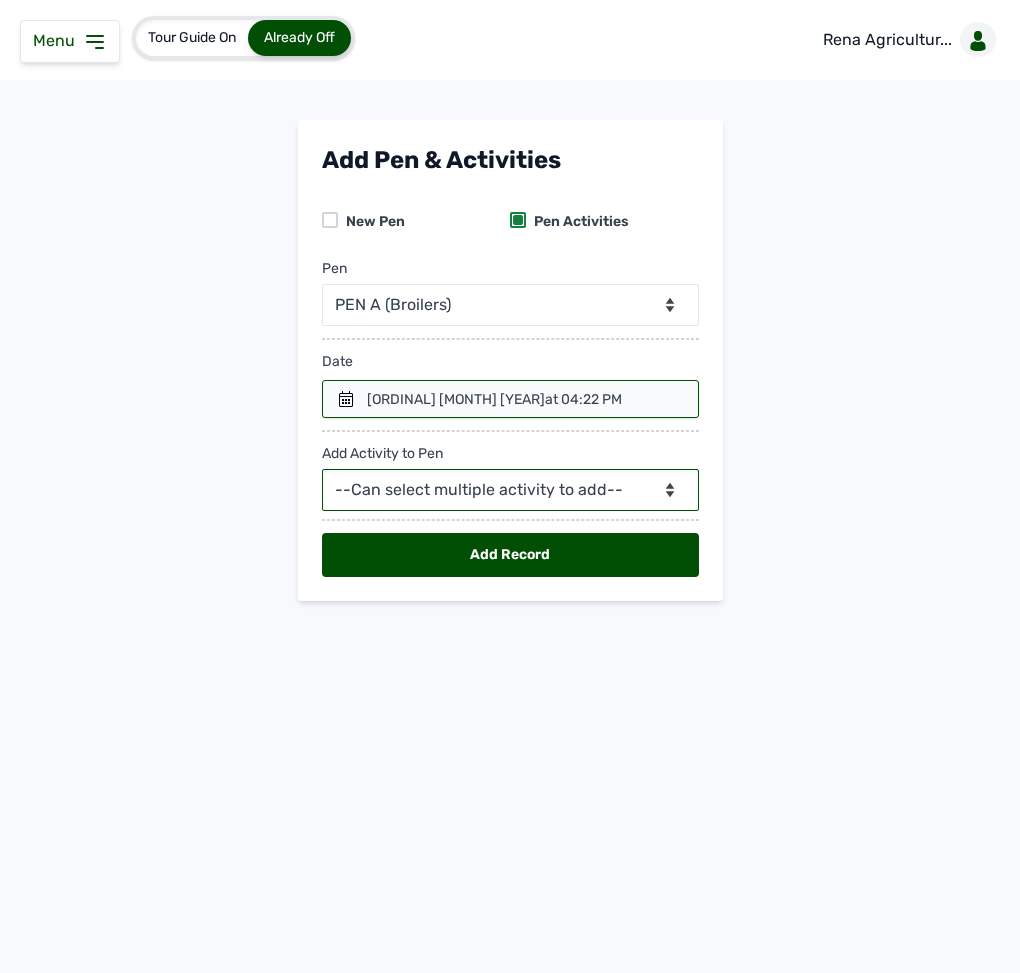 click on "--Can select multiple activity to add-- Raw Material Losses Weight" at bounding box center [510, 490] 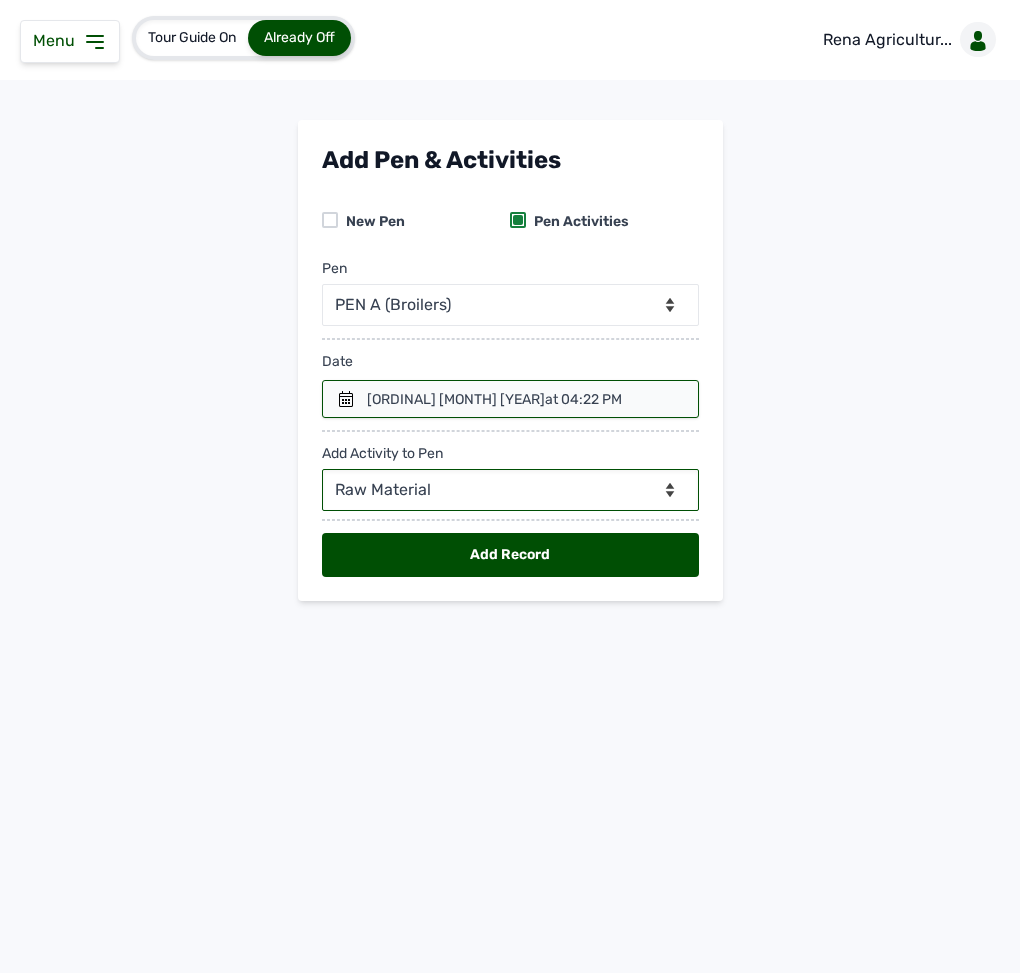 click on "--Can select multiple activity to add-- Raw Material Losses Weight" at bounding box center (510, 490) 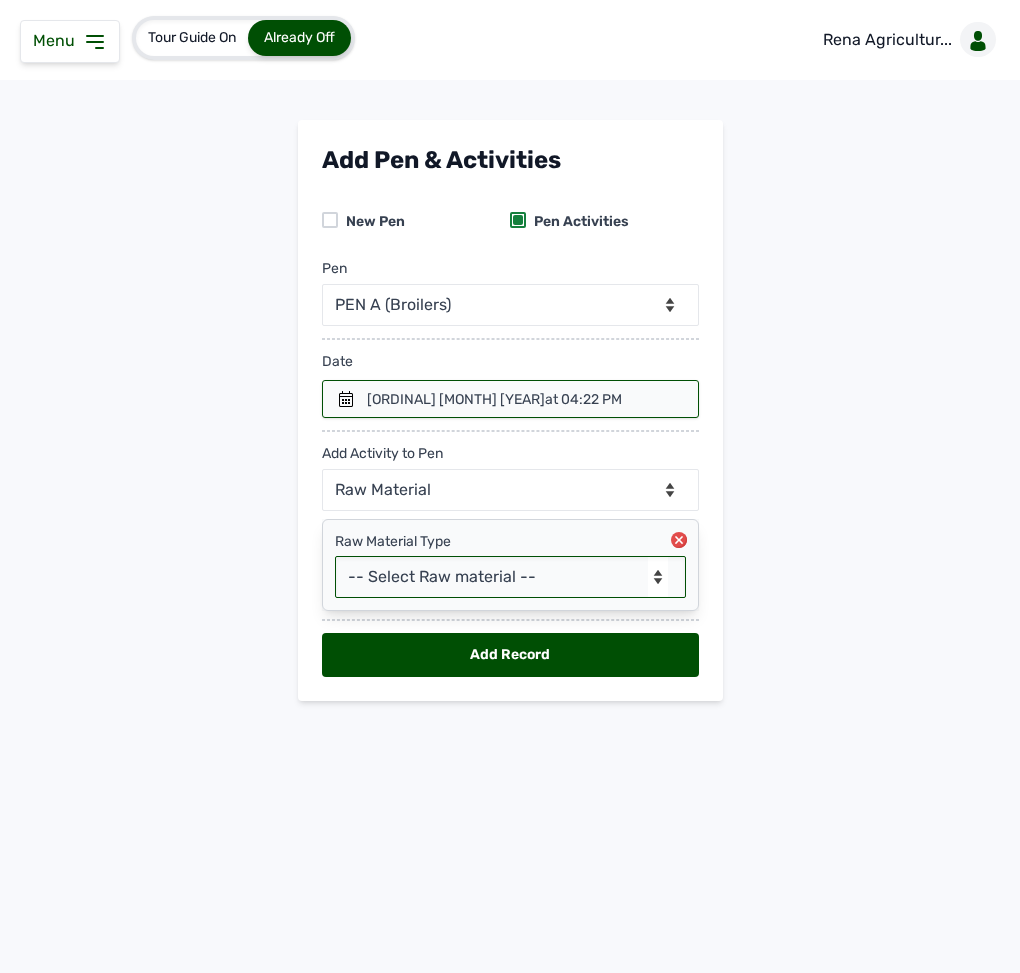 click on "-- Select Raw material -- Biomass Fuel feeds medications vaccines" at bounding box center (510, 577) 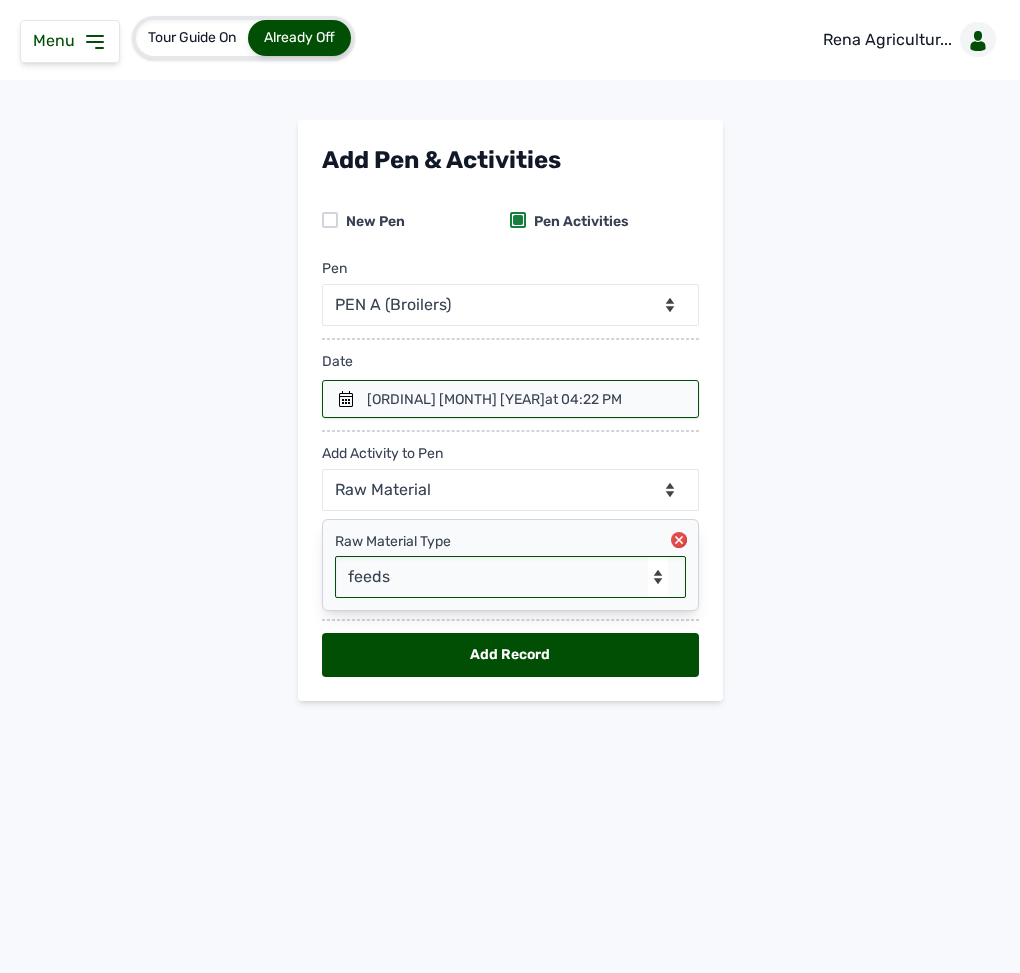 click on "-- Select Raw material -- Biomass Fuel feeds medications vaccines" at bounding box center [510, 577] 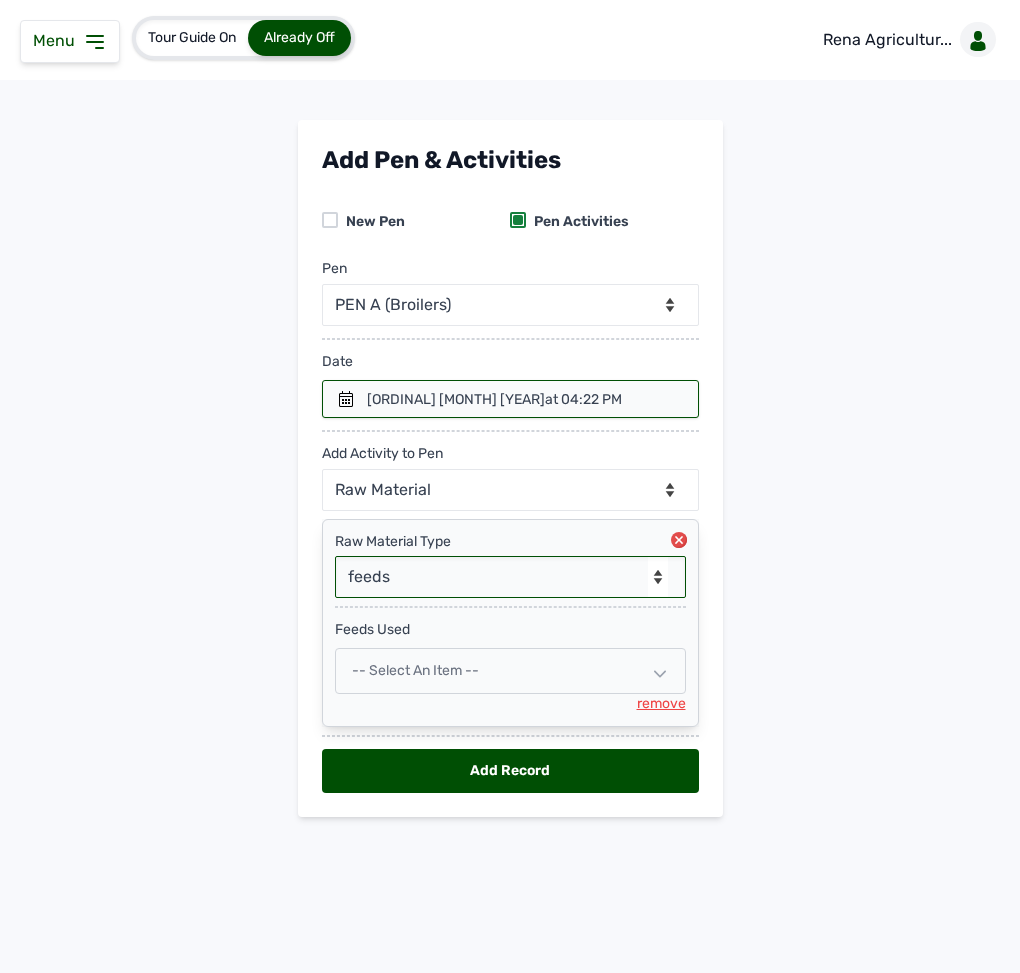 click on "-- Select an Item --" at bounding box center (415, 670) 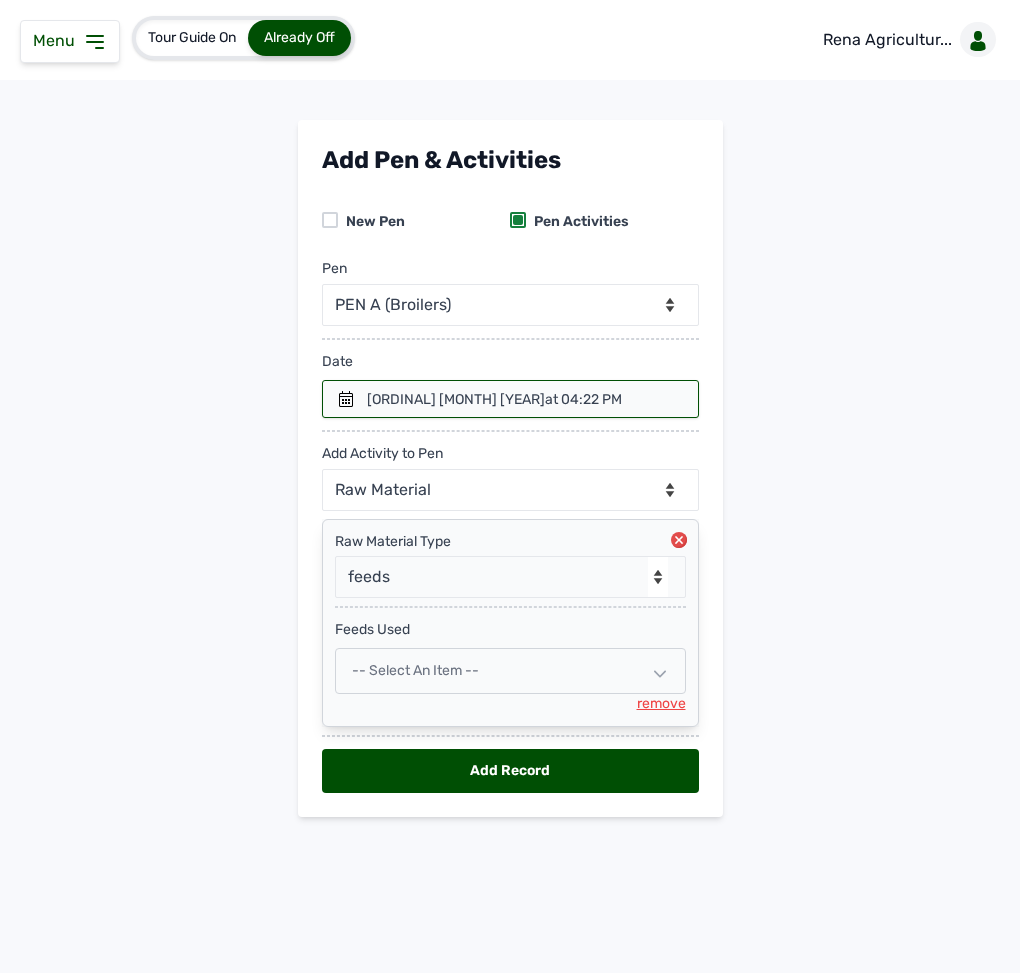 select 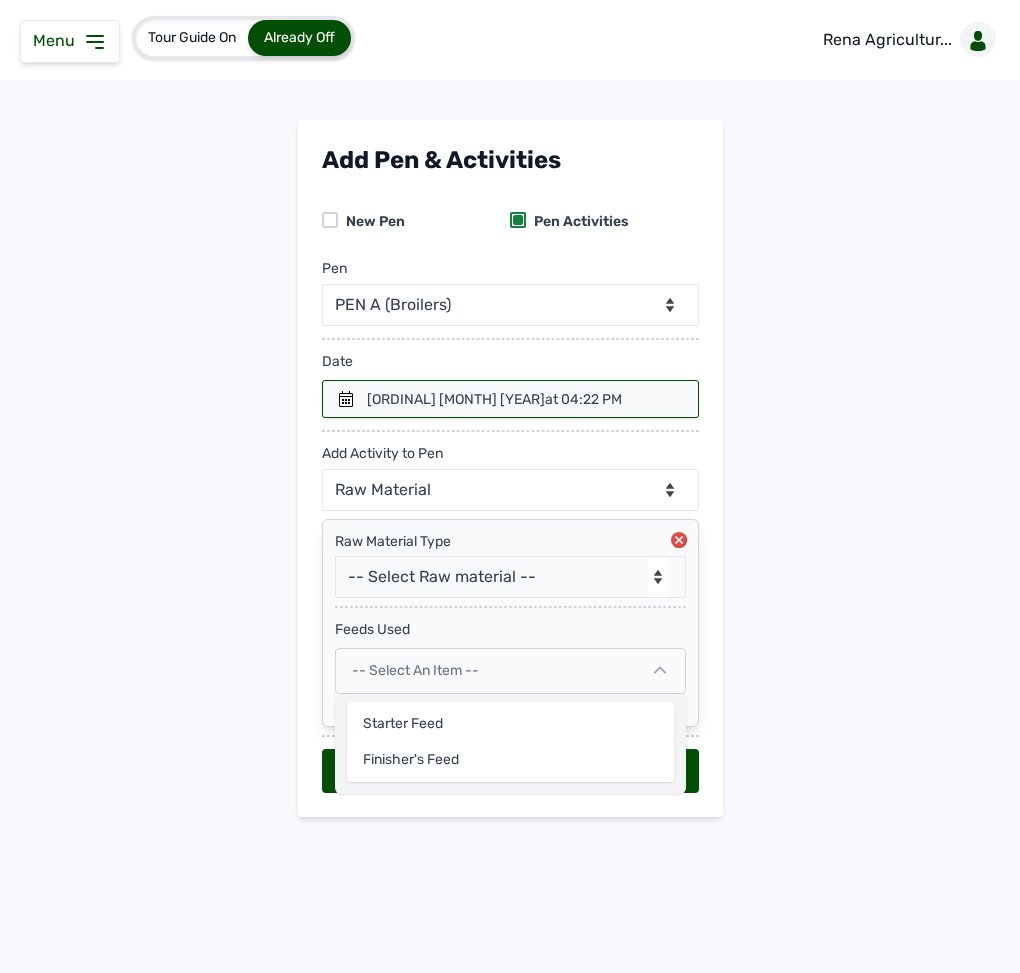 click on "Starter Feed Finisher's feed" at bounding box center (510, 742) 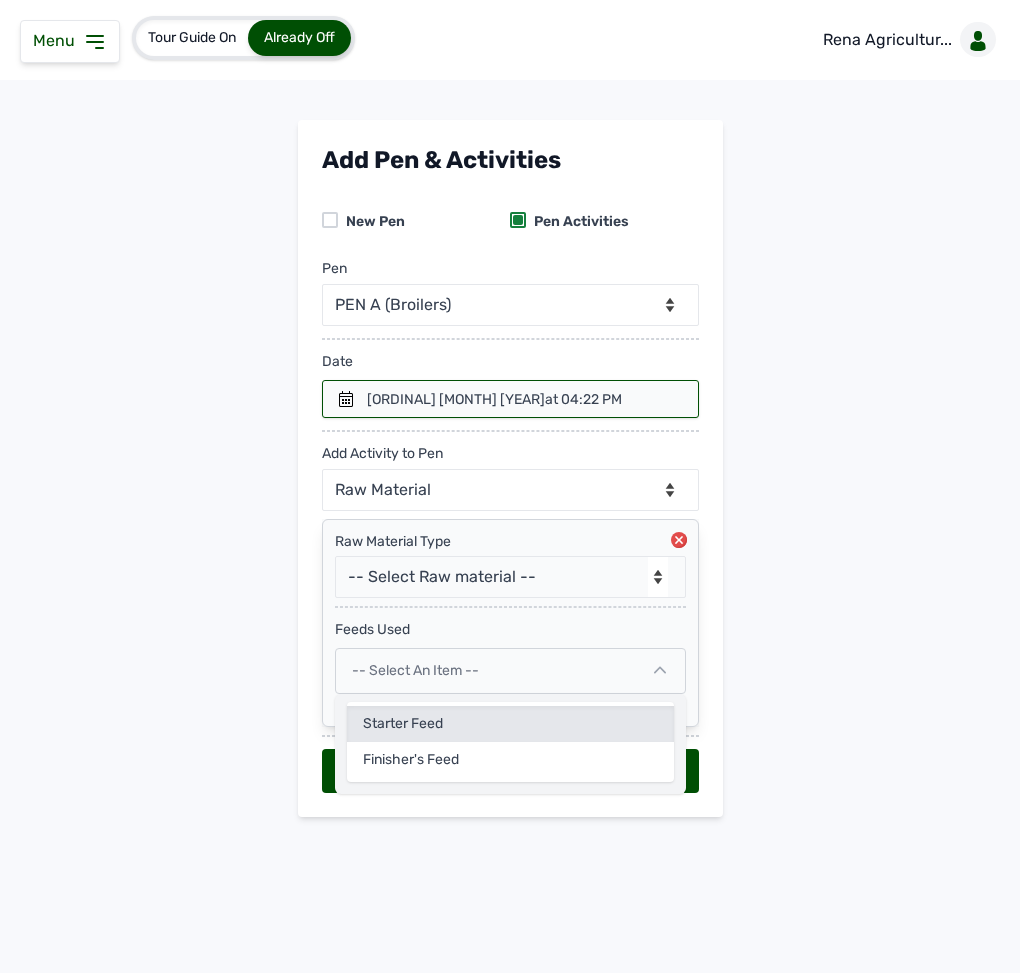 click on "Starter Feed" 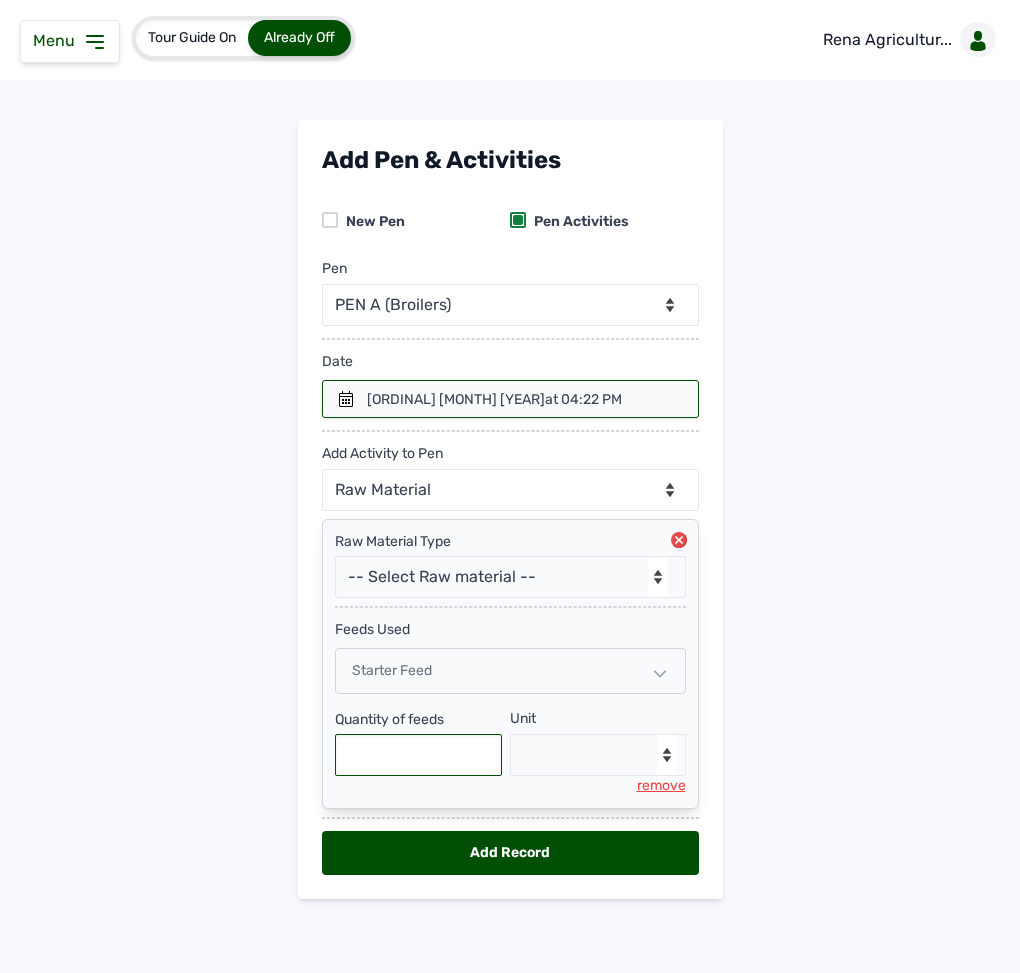 click at bounding box center [419, 755] 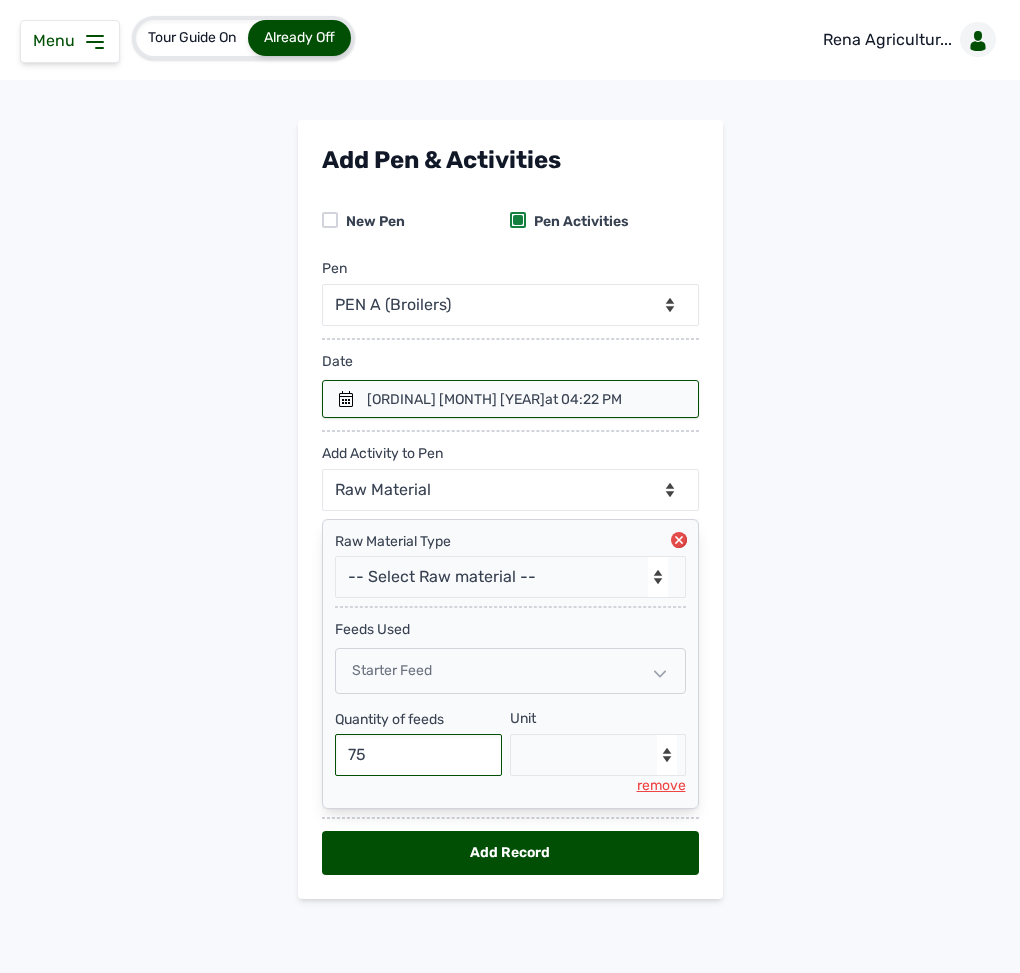 type on "75" 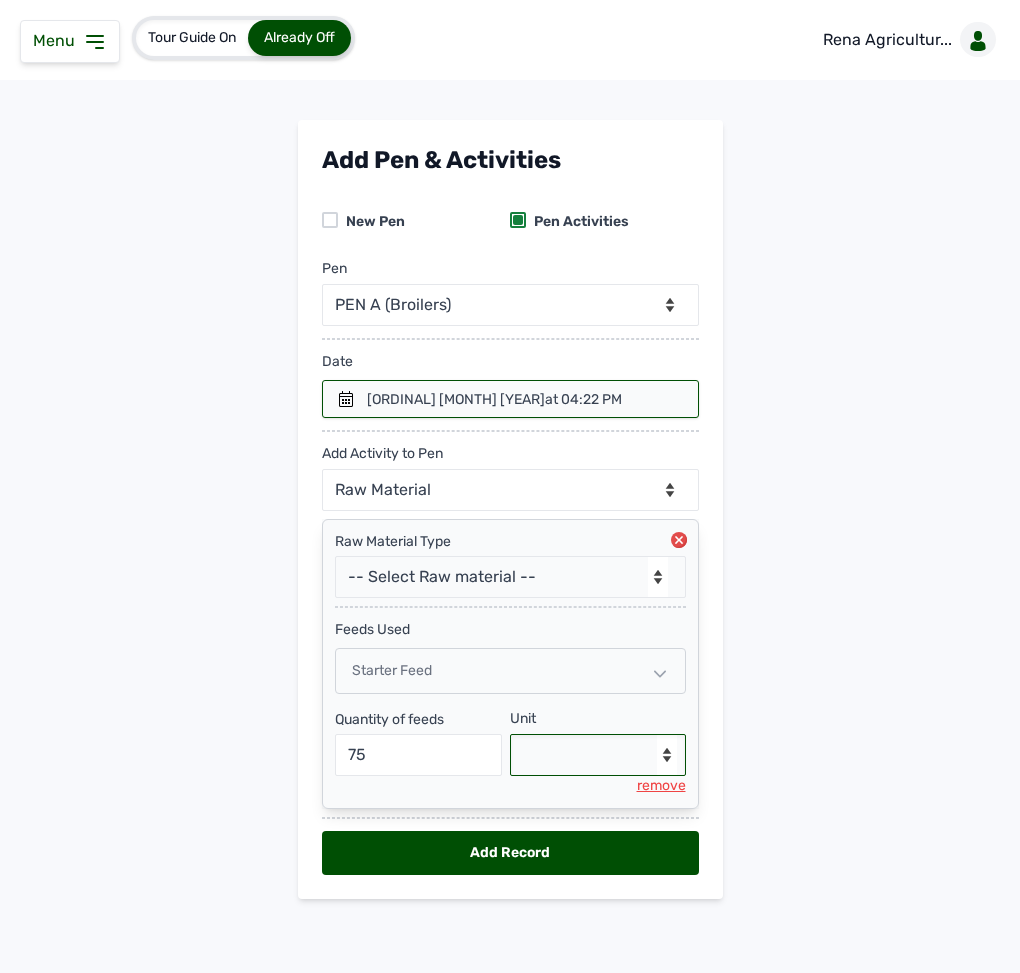 click on "--Select unit-- Bag(s) Kg" at bounding box center (598, 755) 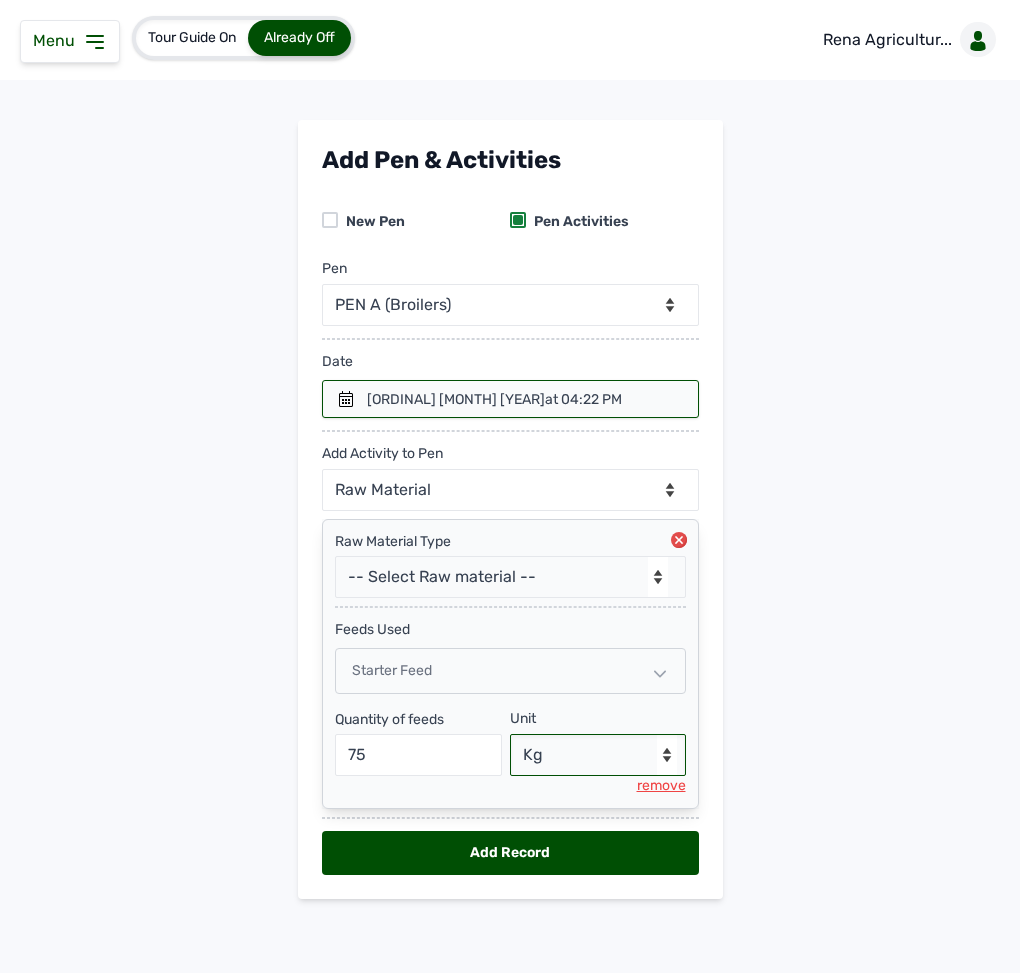 click on "--Select unit-- Bag(s) Kg" at bounding box center [598, 755] 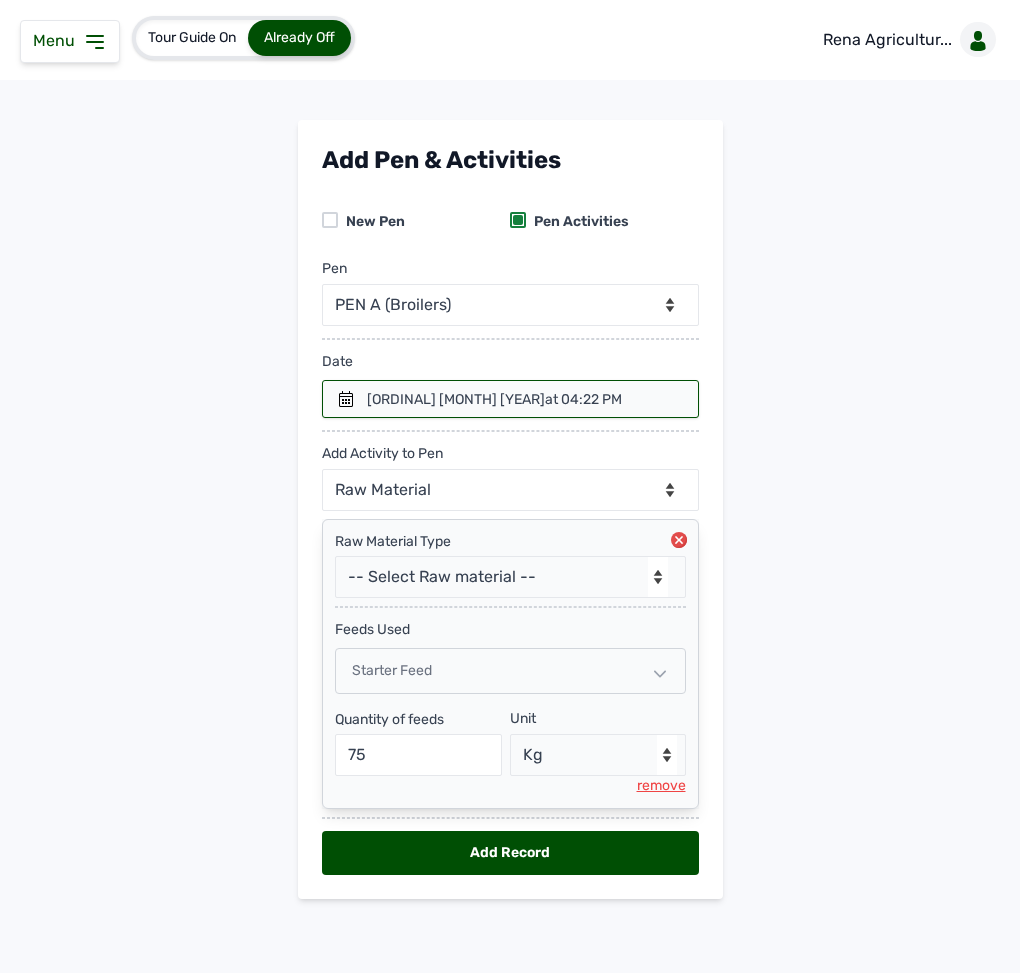 click at bounding box center (510, 399) 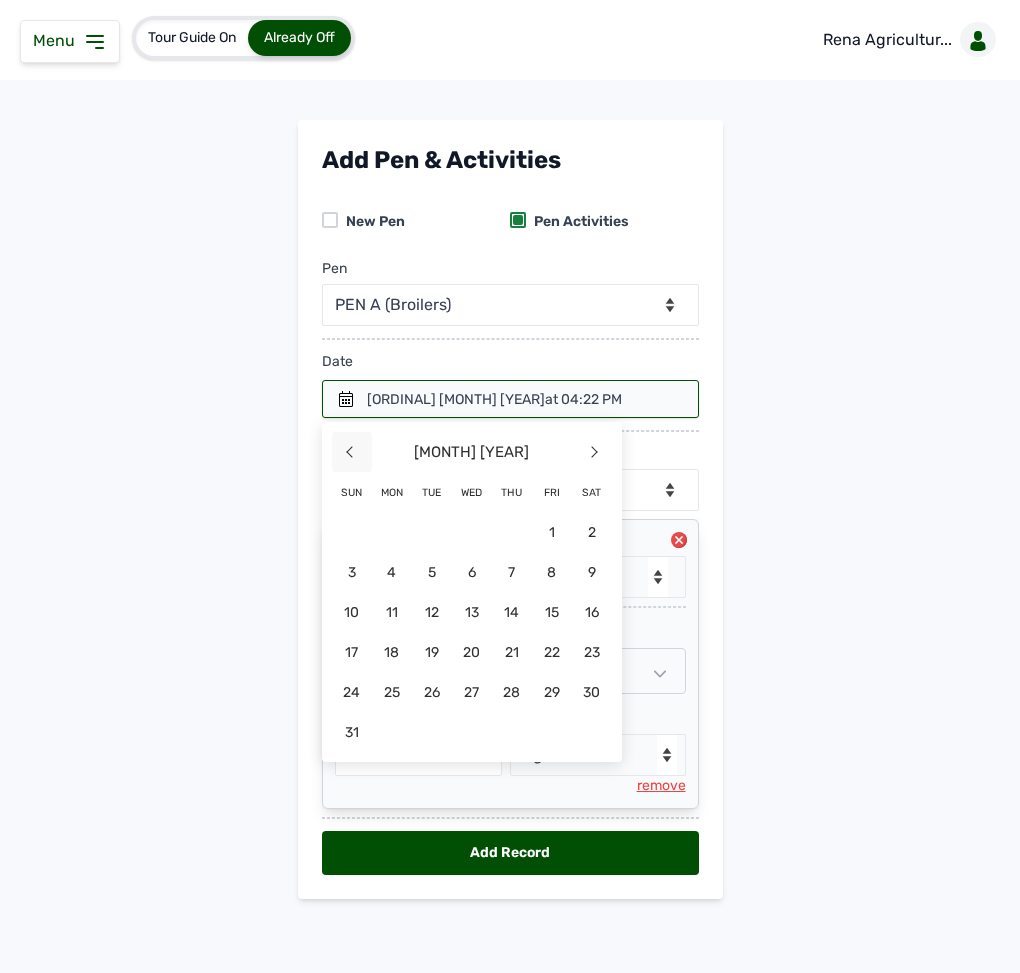 click on "<" at bounding box center [352, 452] 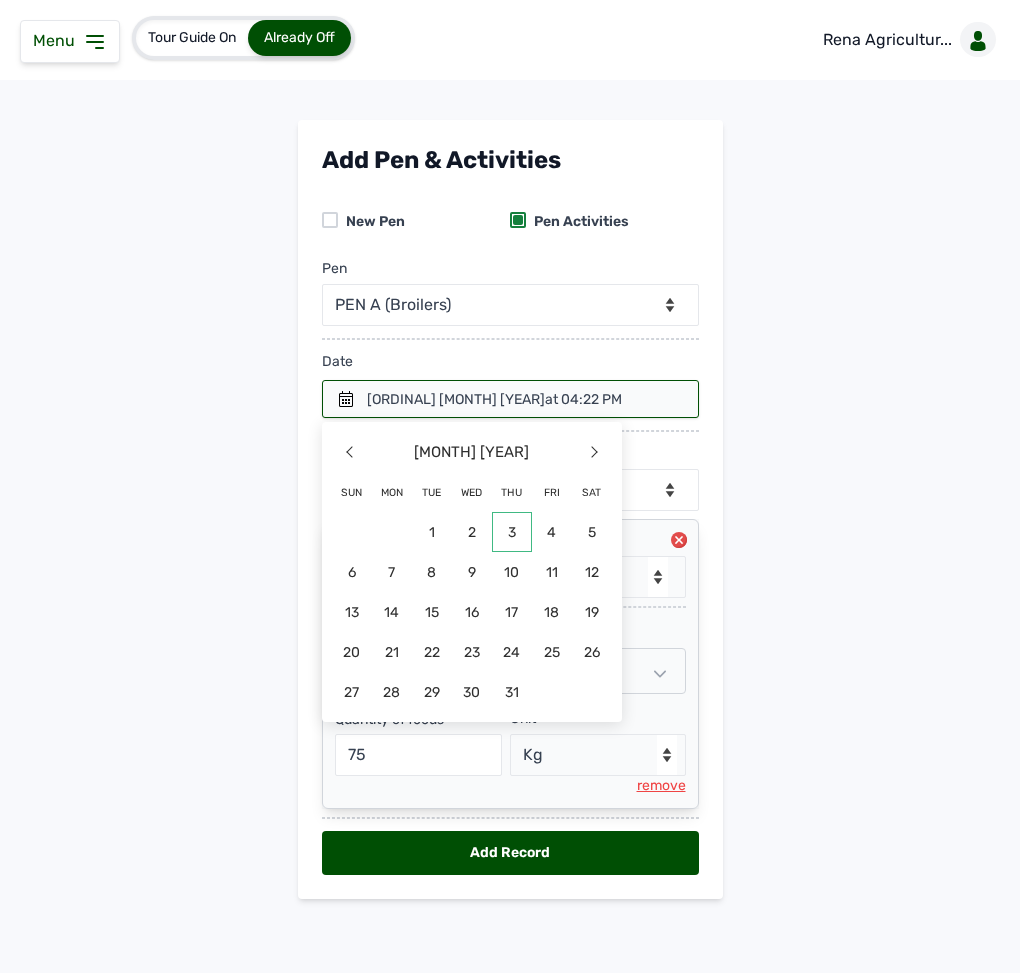 click on "3" 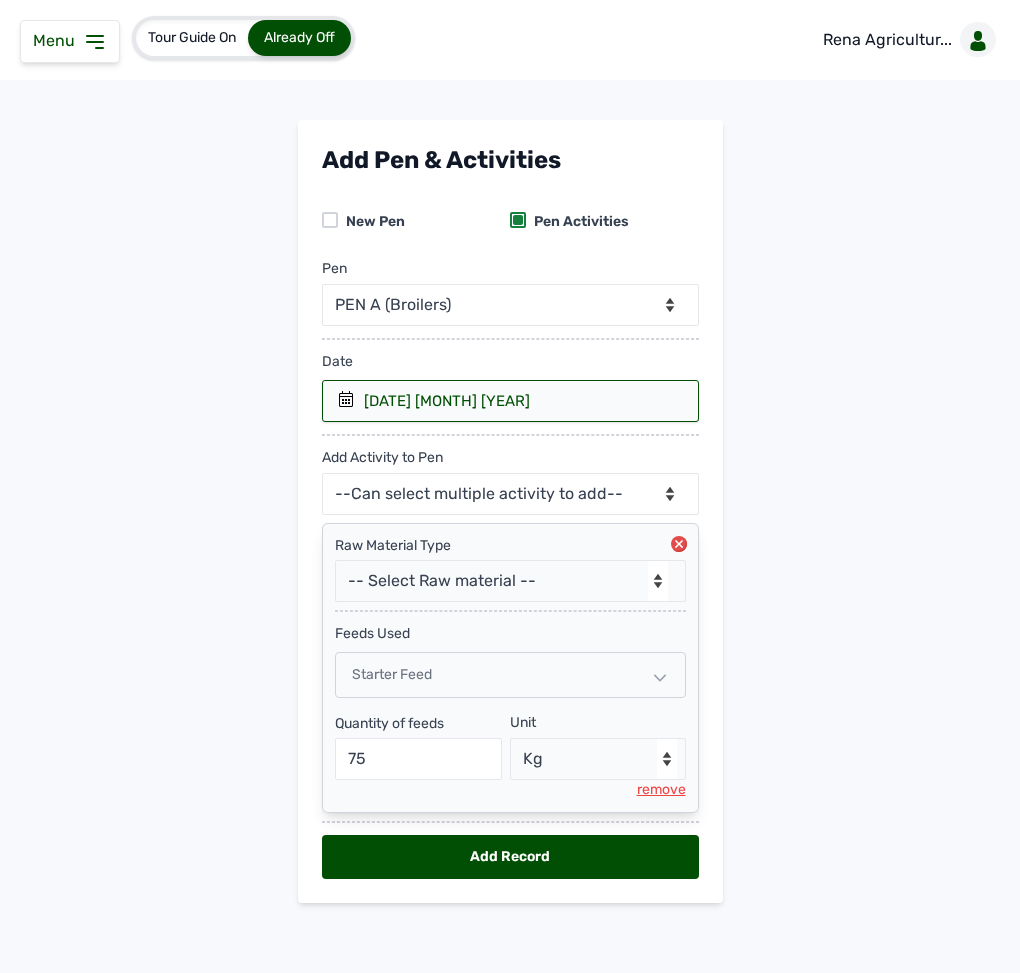 click 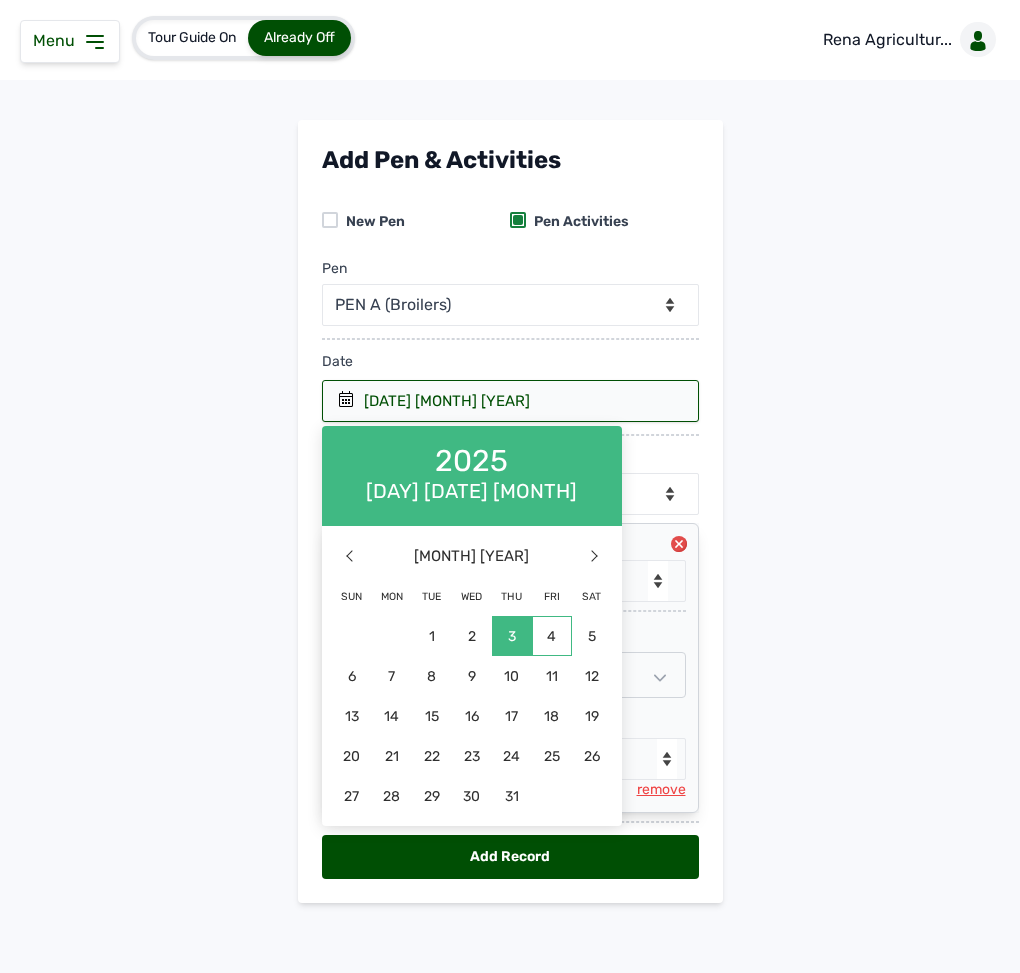 click on "4" 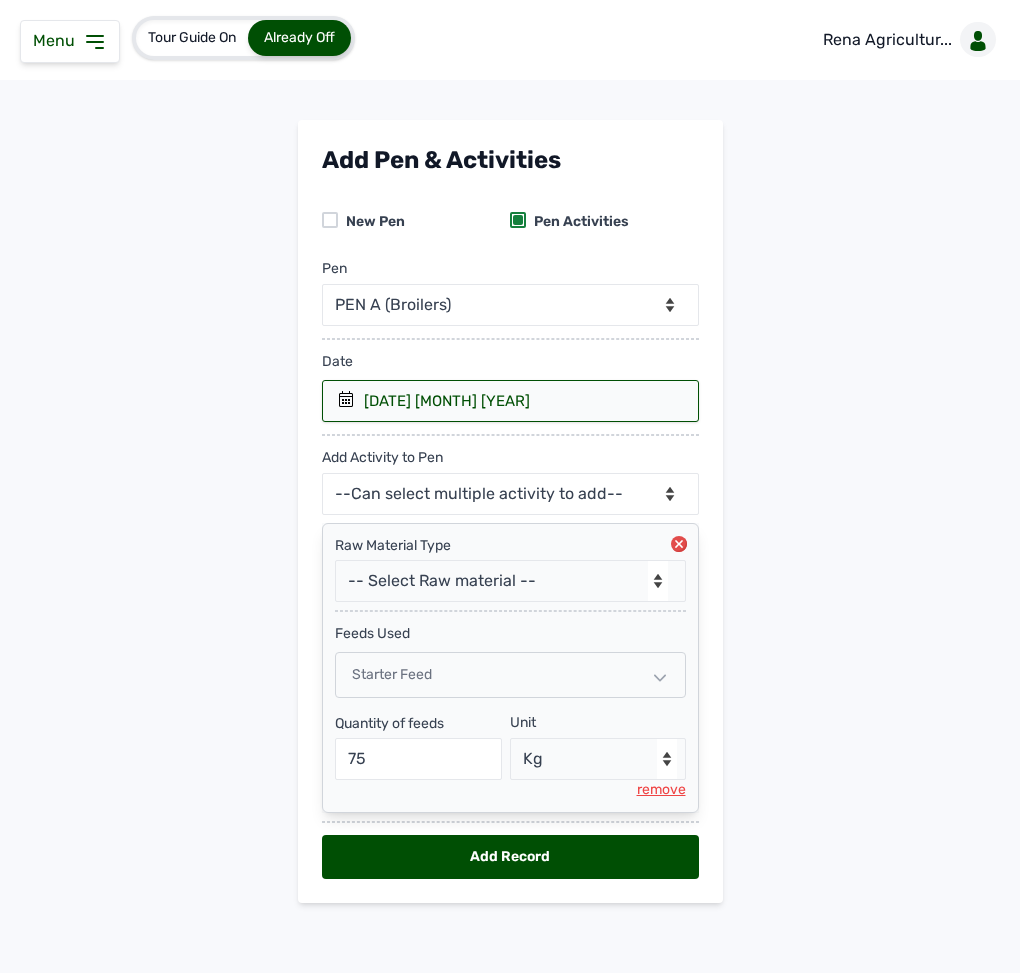 scroll, scrollTop: 13, scrollLeft: 0, axis: vertical 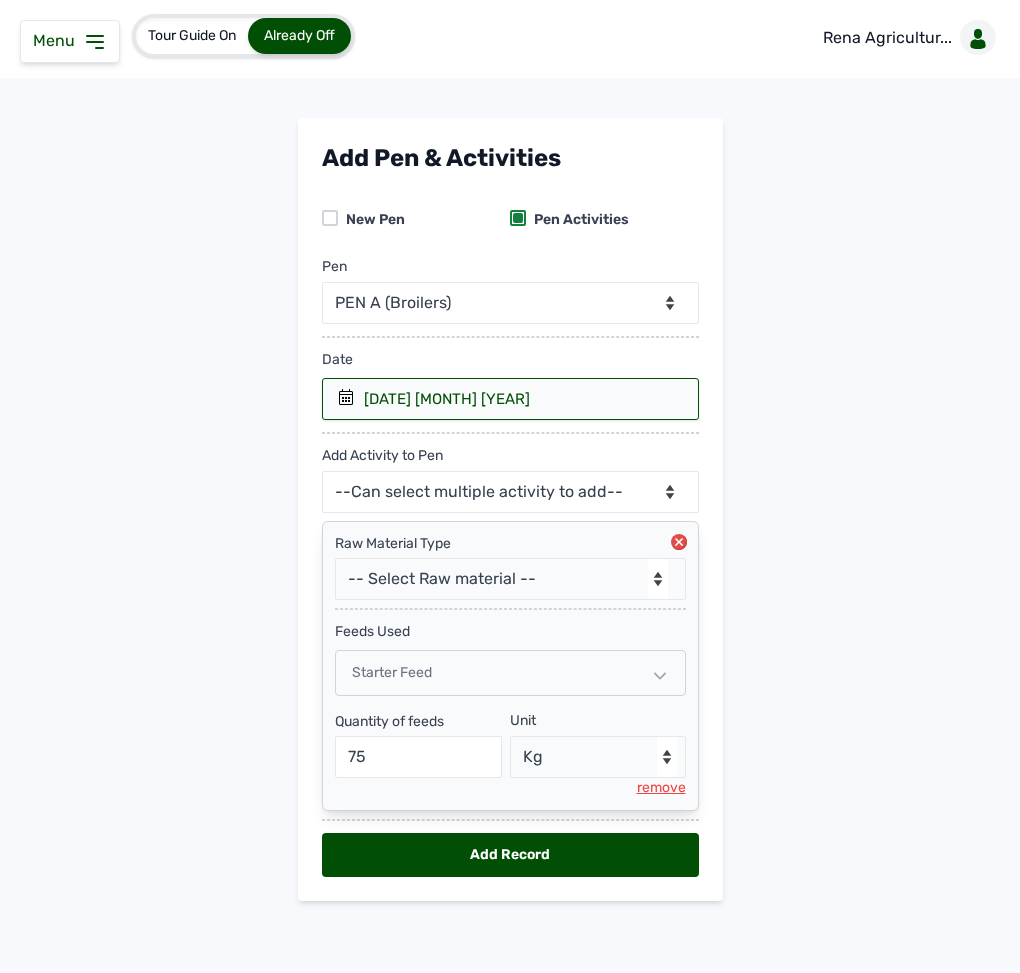 click on "Add Record" at bounding box center (510, 855) 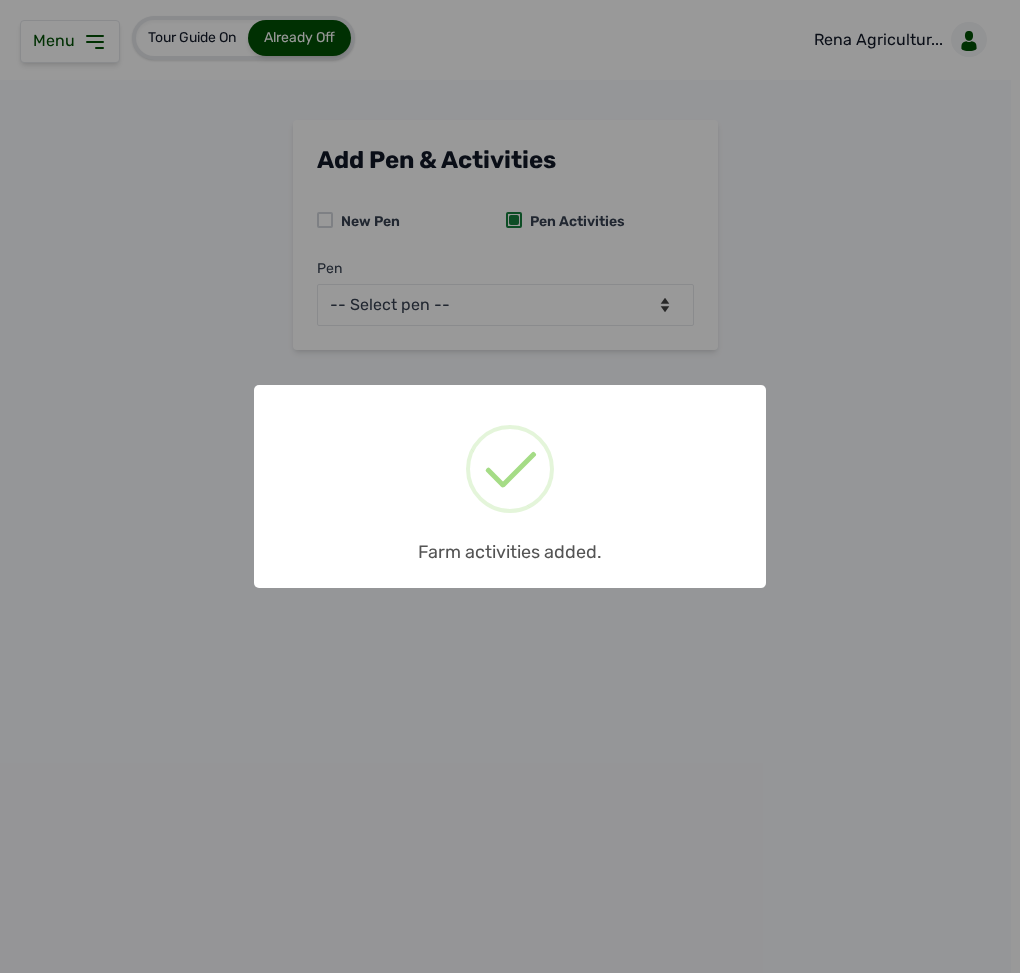 scroll, scrollTop: 0, scrollLeft: 0, axis: both 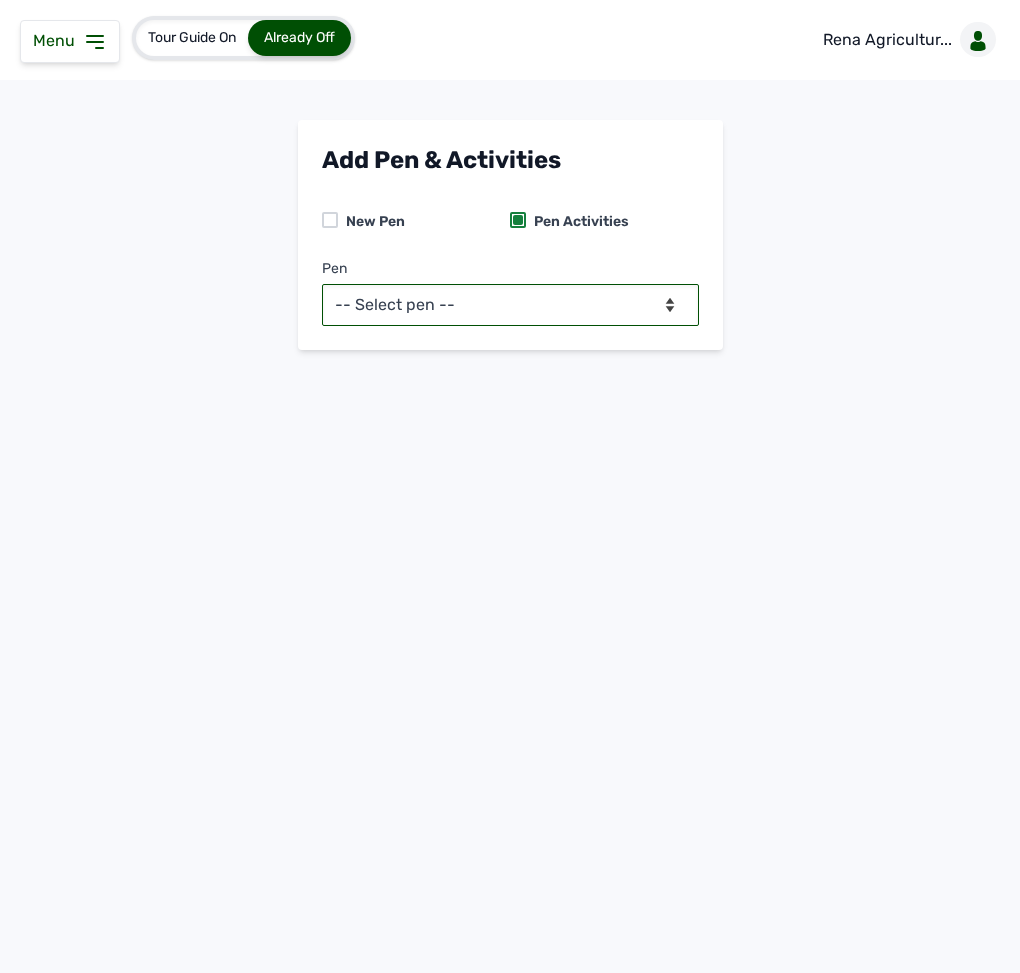click on "-- Select pen -- PEN A (Broilers) PEN B (Broilers)" at bounding box center [510, 305] 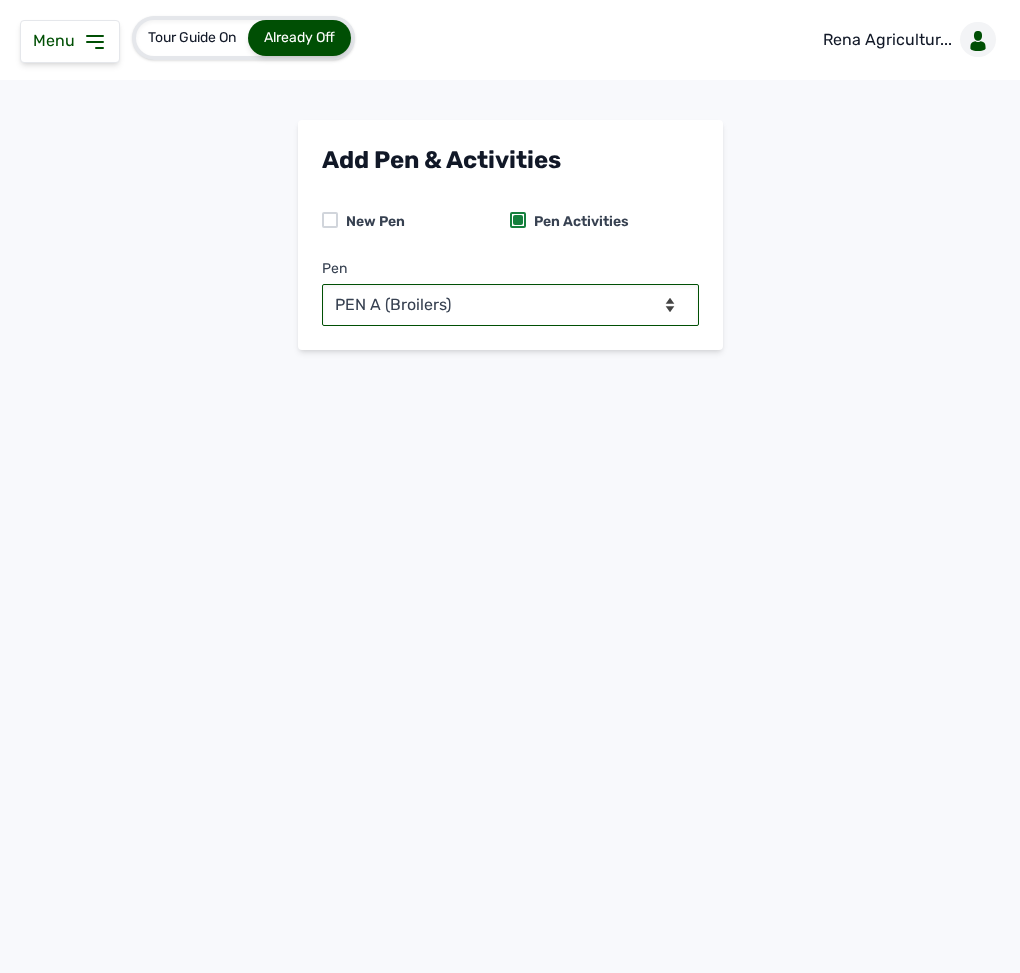 click on "-- Select pen -- PEN A (Broilers) PEN B (Broilers)" at bounding box center (510, 305) 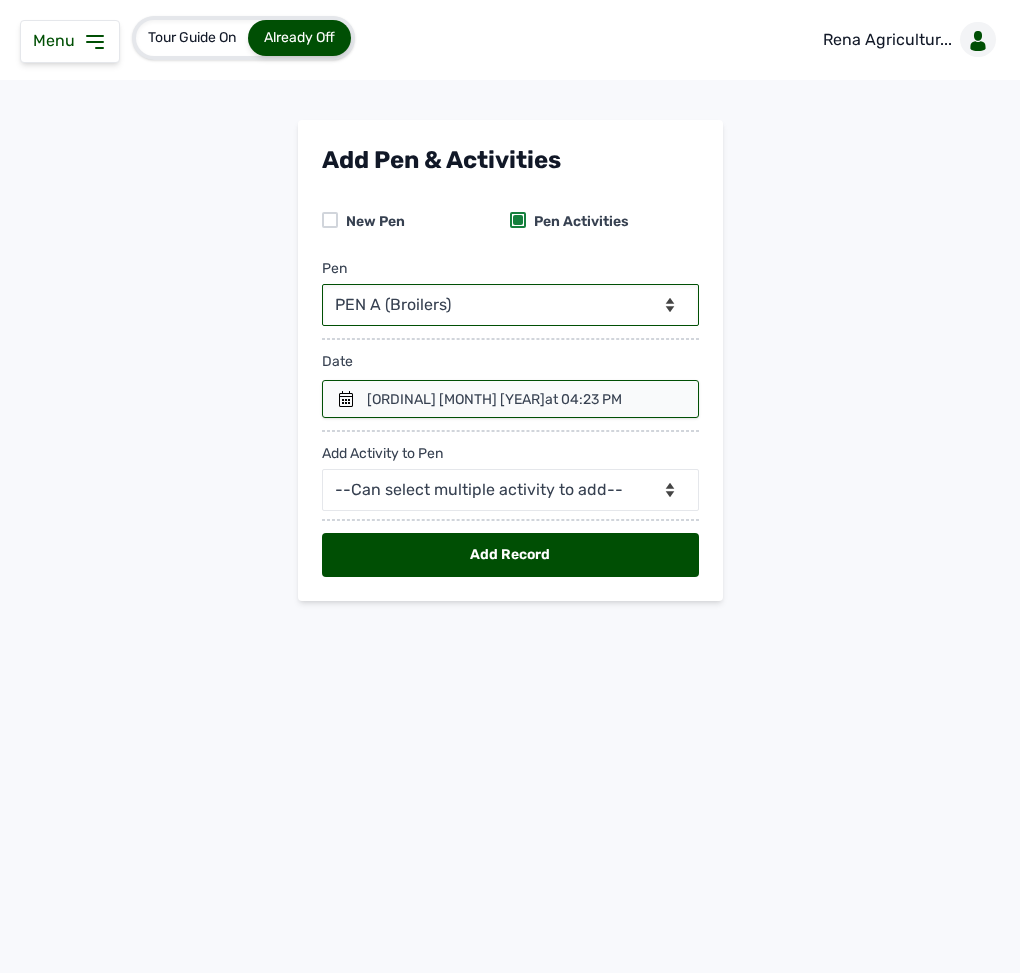 click at bounding box center [510, 399] 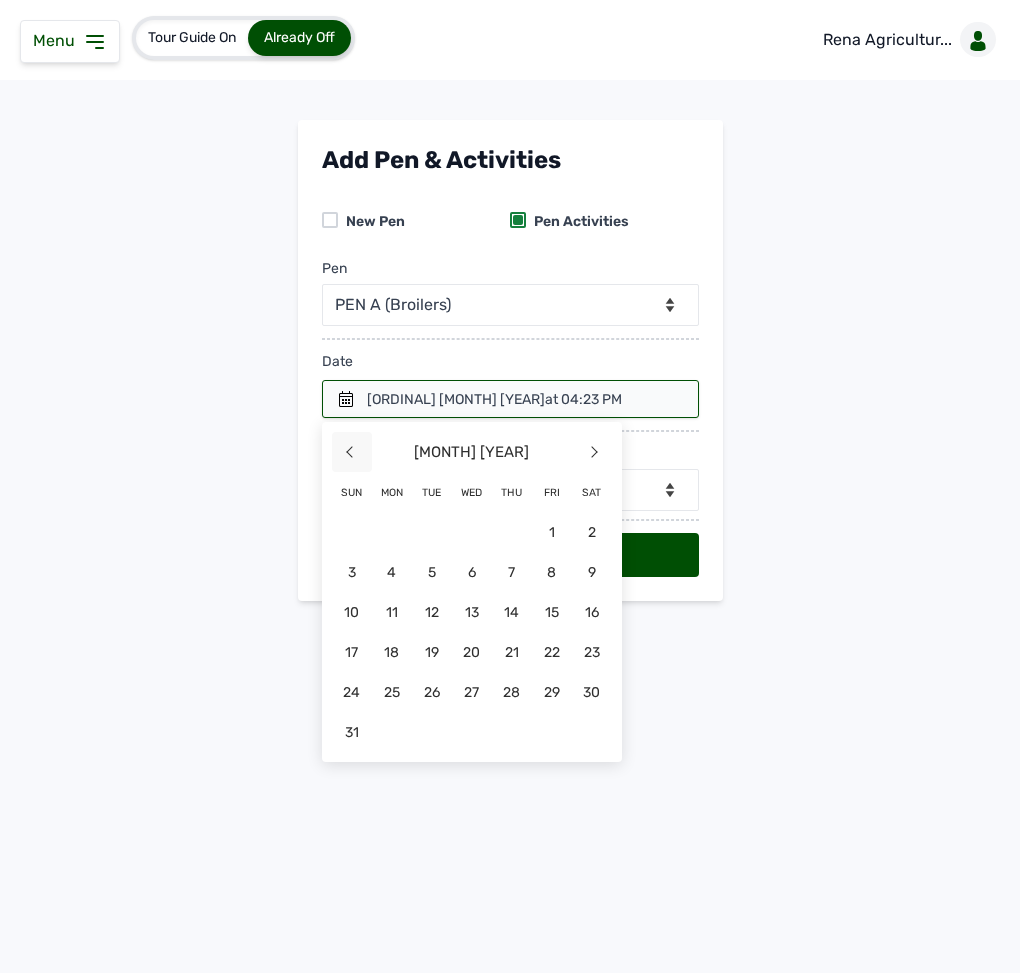 click on "<" at bounding box center [352, 452] 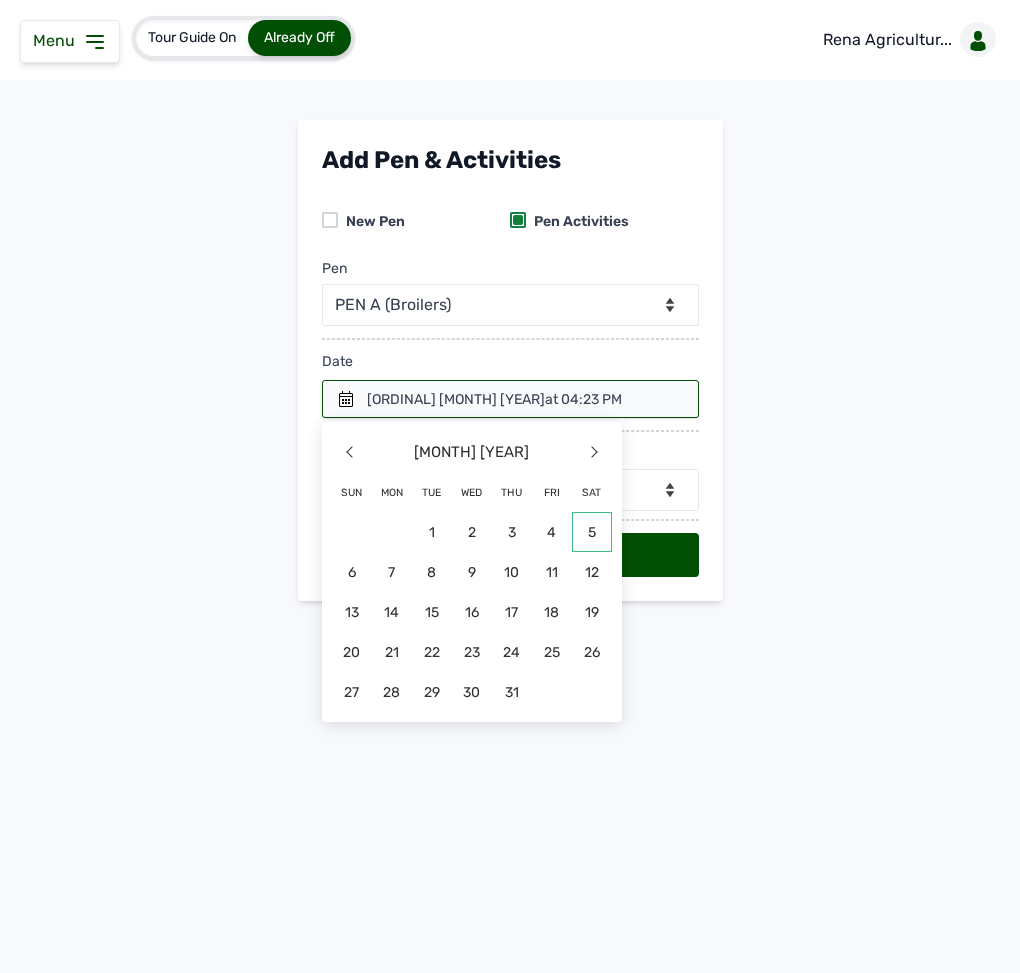 click on "5" 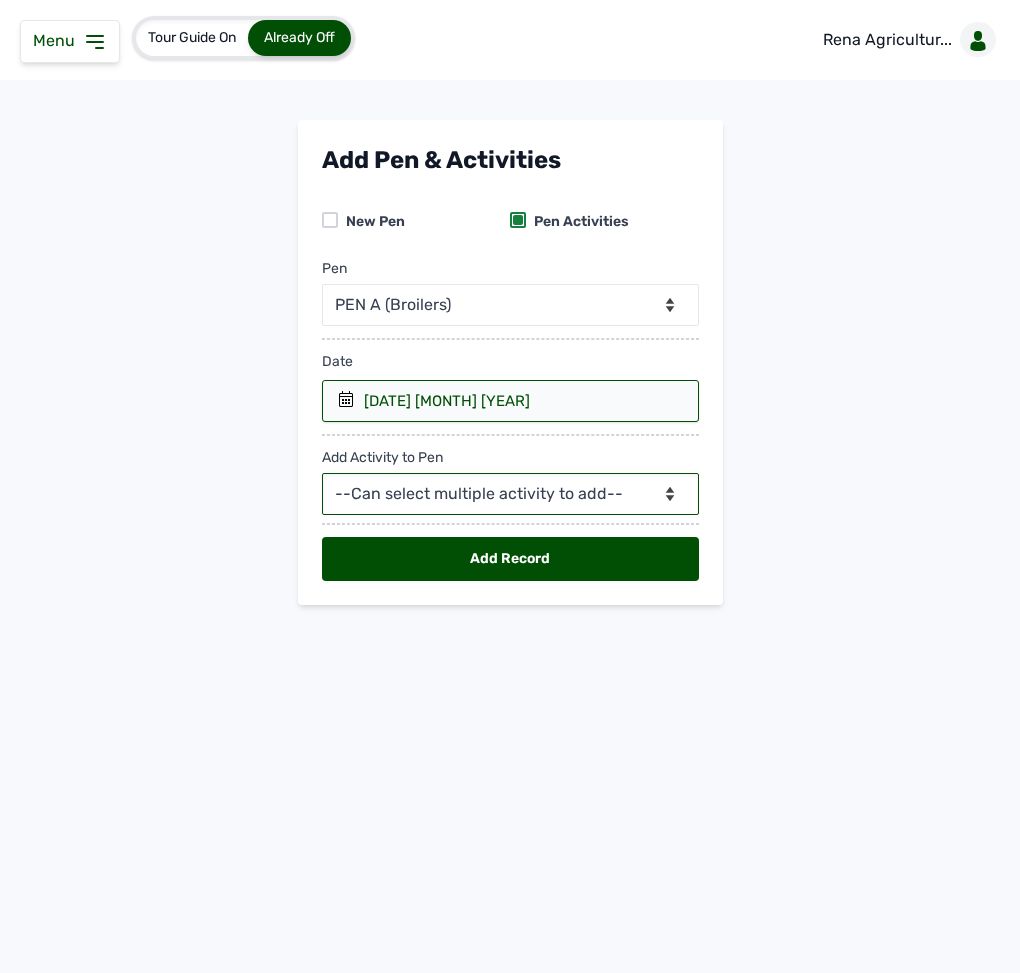 click on "--Can select multiple activity to add-- Raw Material Losses Weight" at bounding box center (510, 494) 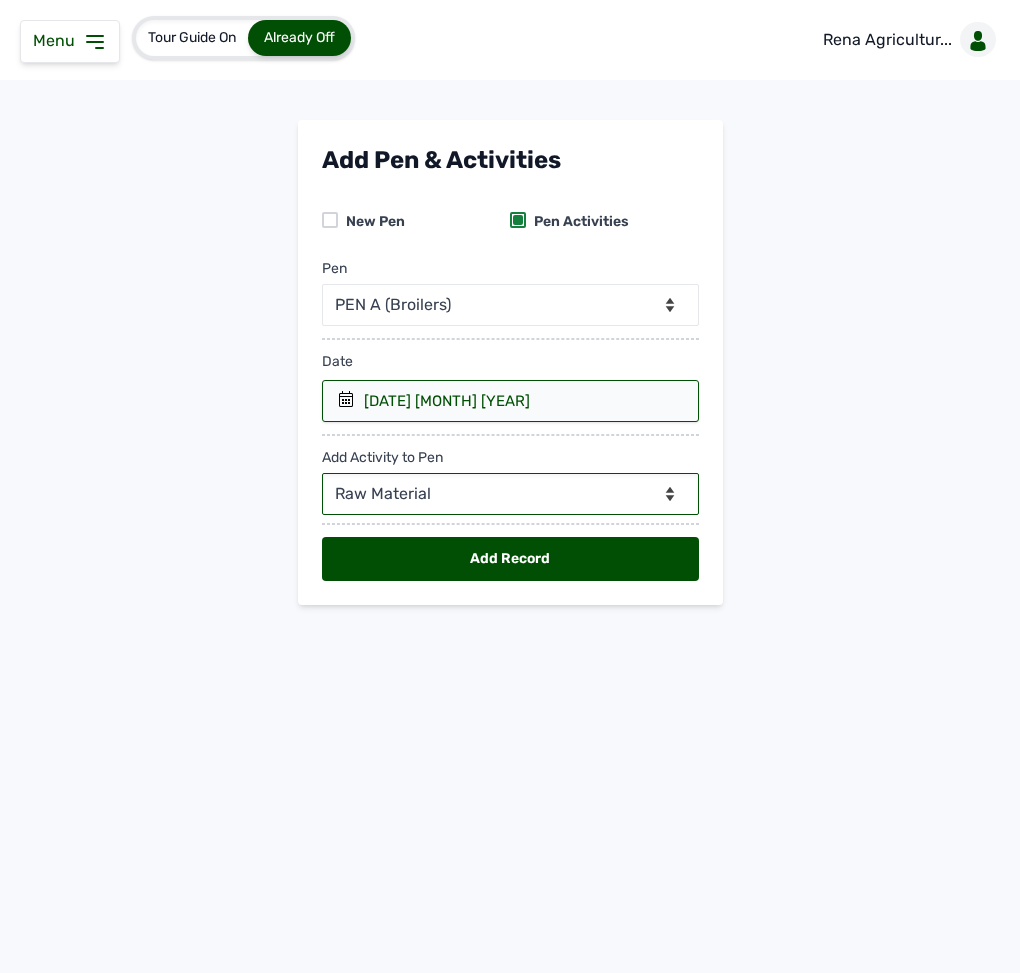 click on "--Can select multiple activity to add-- Raw Material Losses Weight" at bounding box center [510, 494] 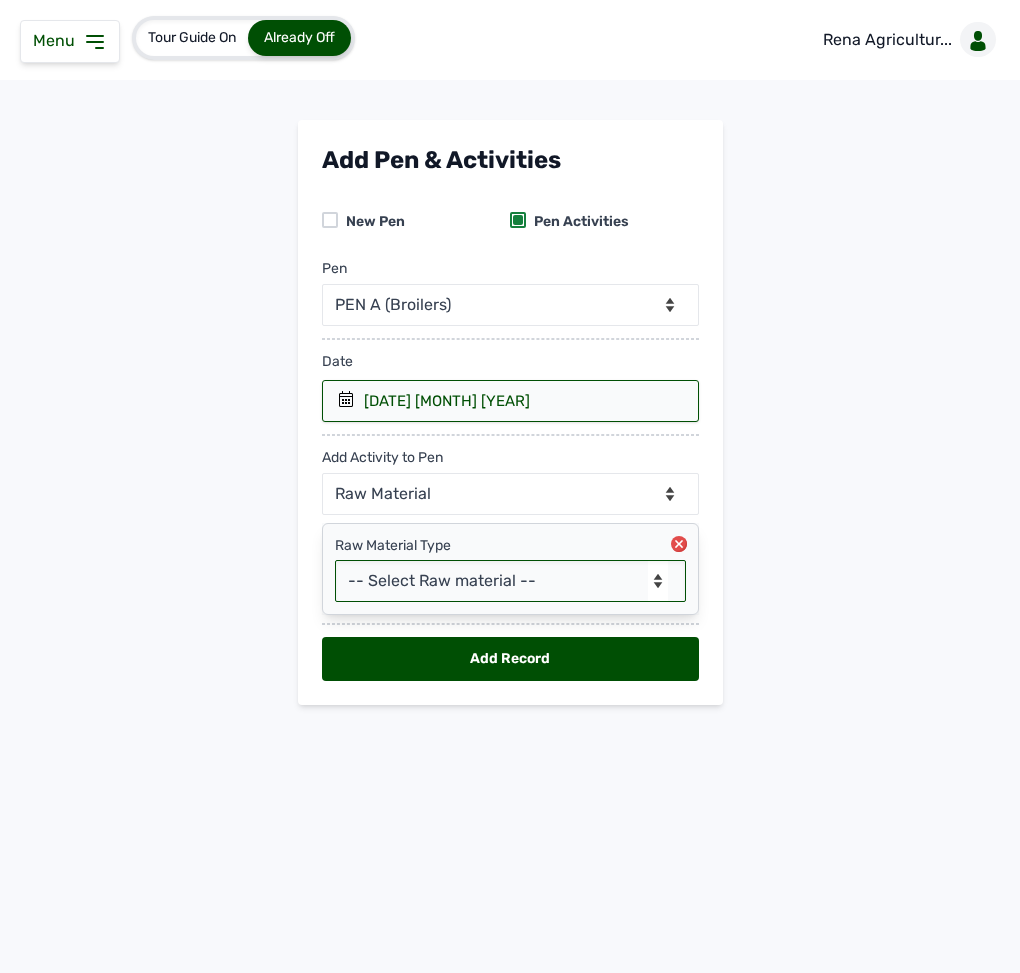 click on "-- Select Raw material -- Biomass Fuel feeds medications vaccines" at bounding box center [510, 581] 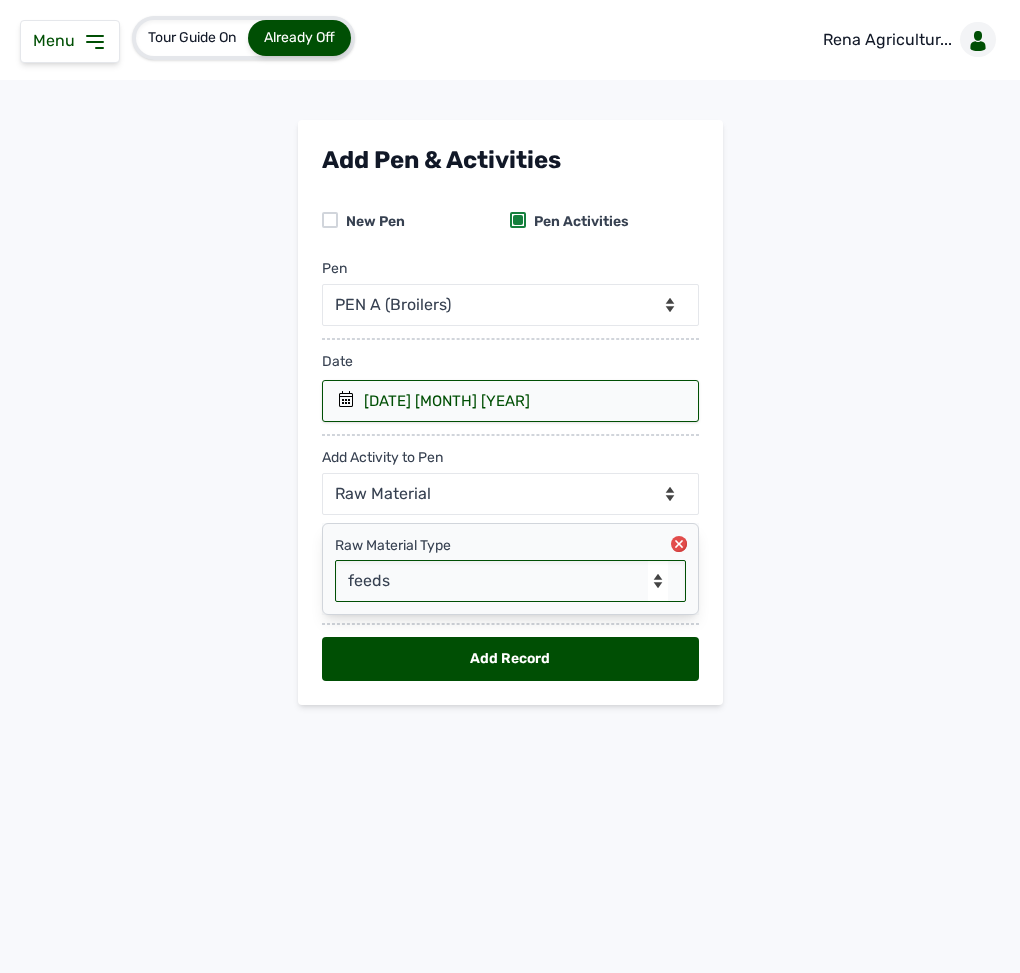 click on "-- Select Raw material -- Biomass Fuel feeds medications vaccines" at bounding box center (510, 581) 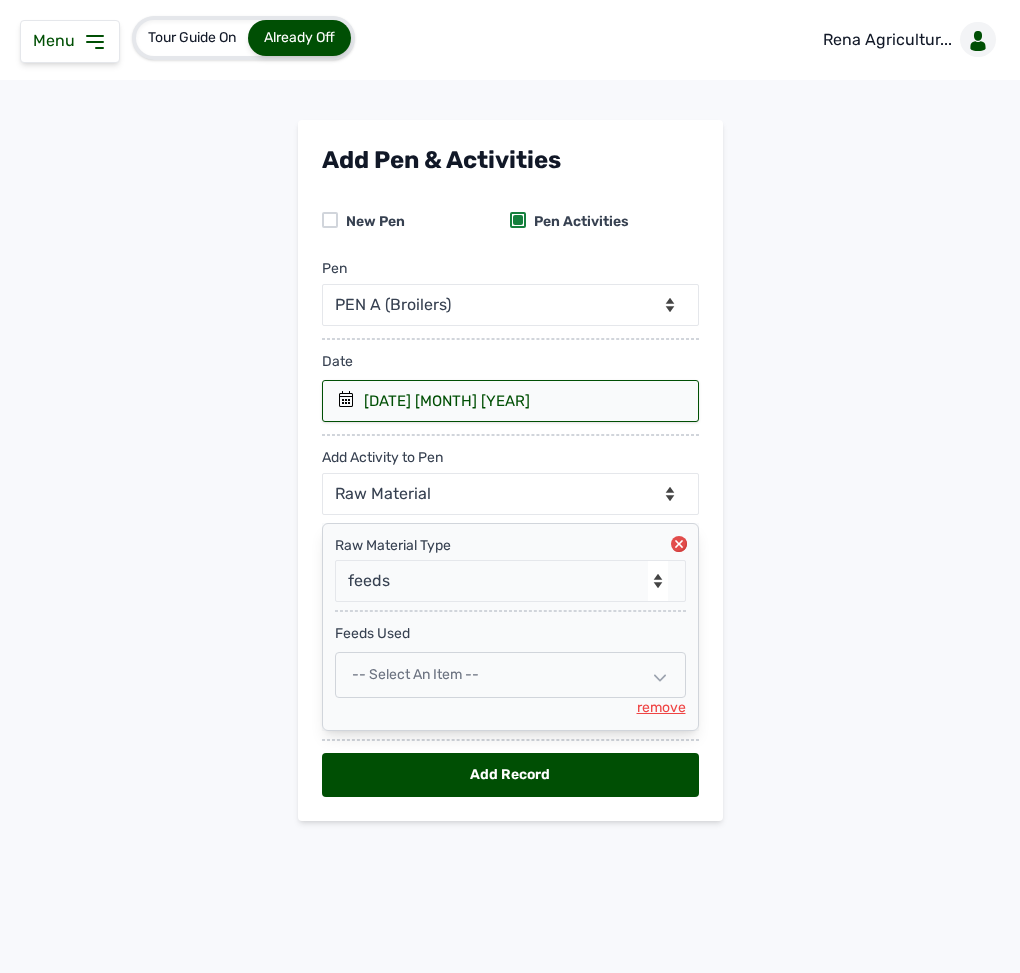 click on "-- Select an Item --" at bounding box center (415, 674) 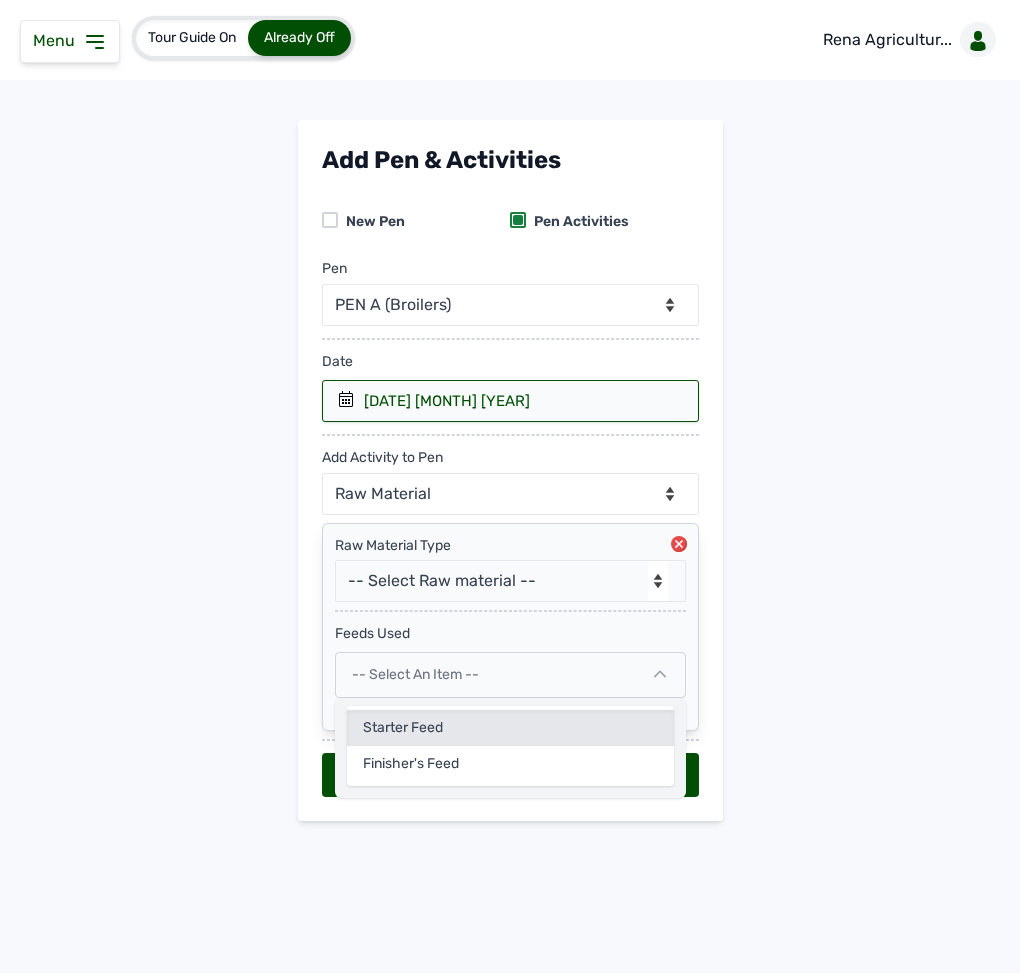 click on "Starter Feed" 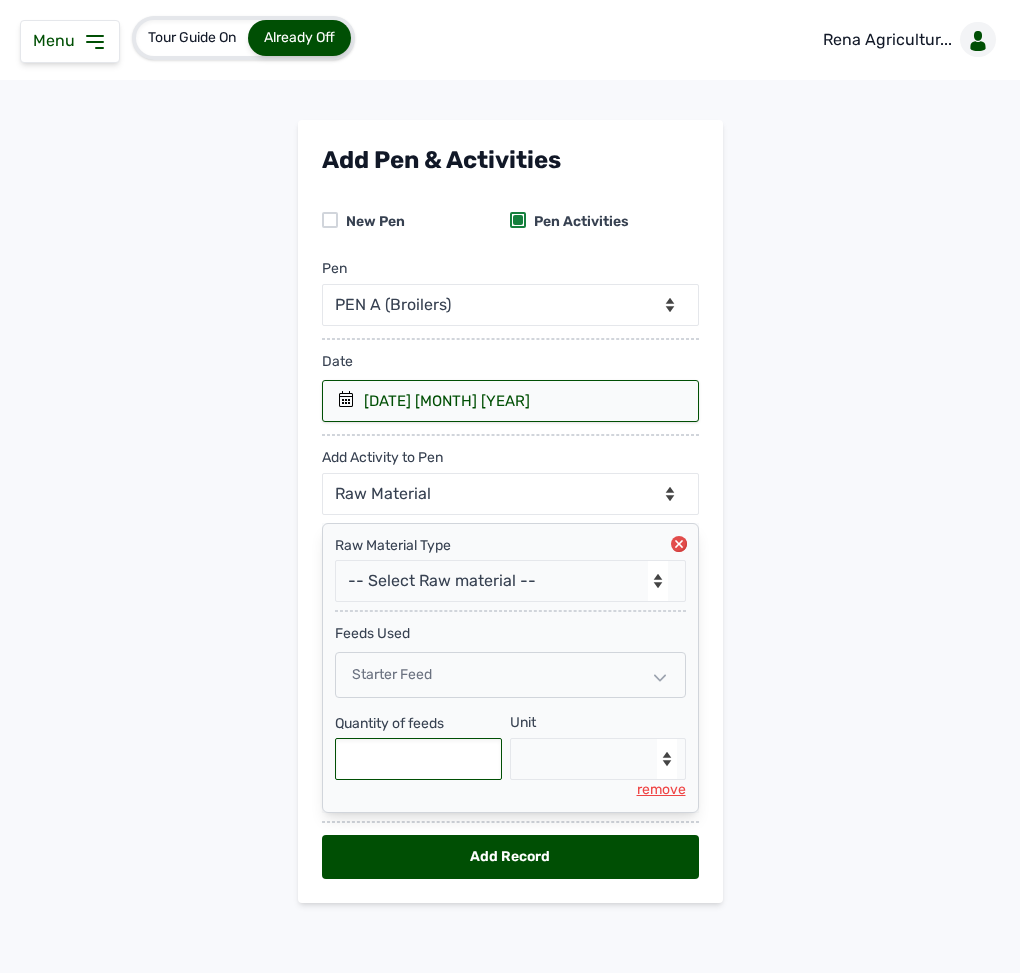 click at bounding box center [419, 759] 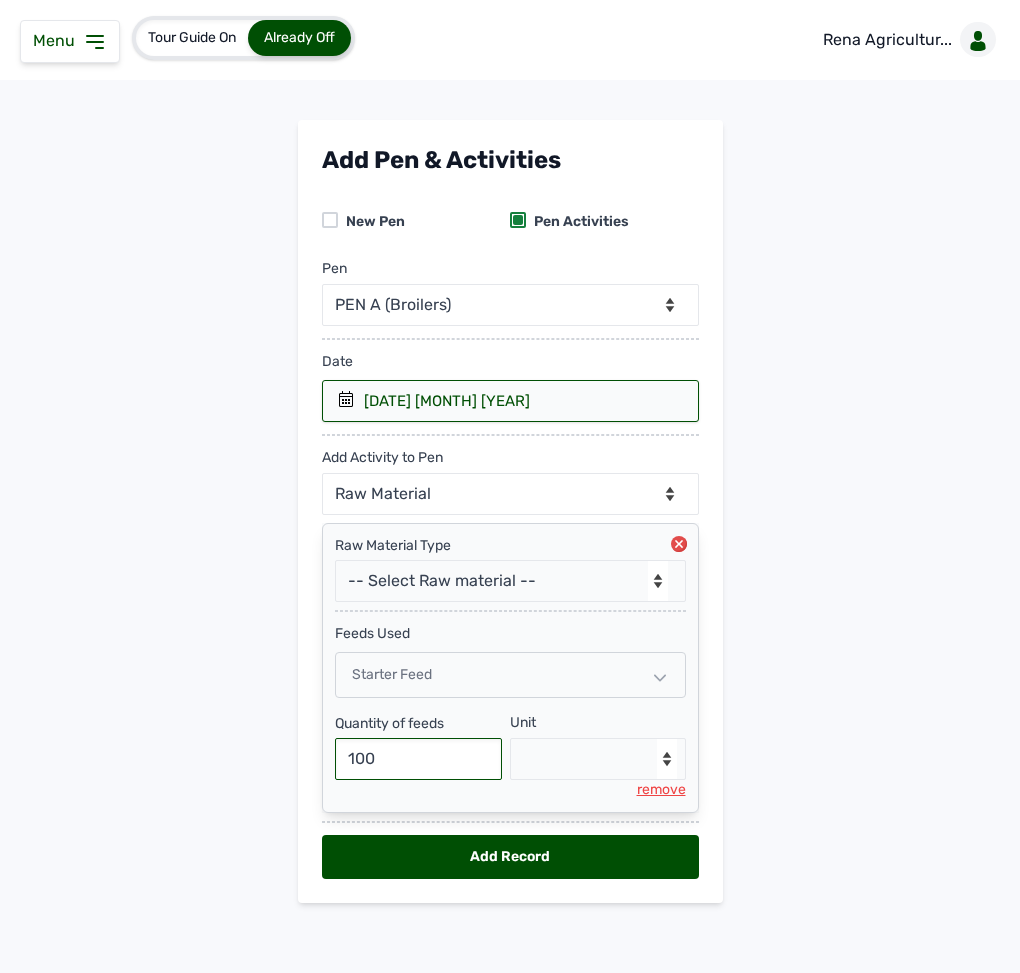 type on "100" 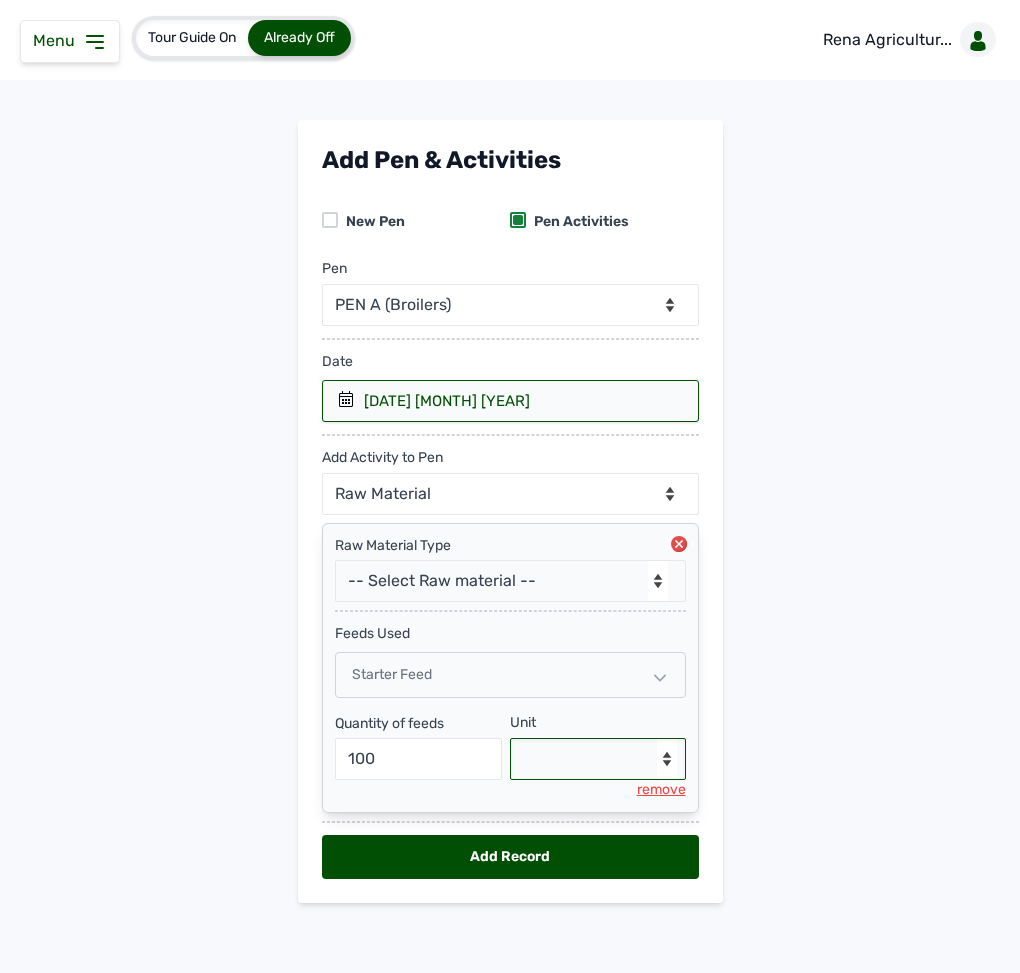 click on "--Select unit-- Bag(s) Kg" at bounding box center (598, 759) 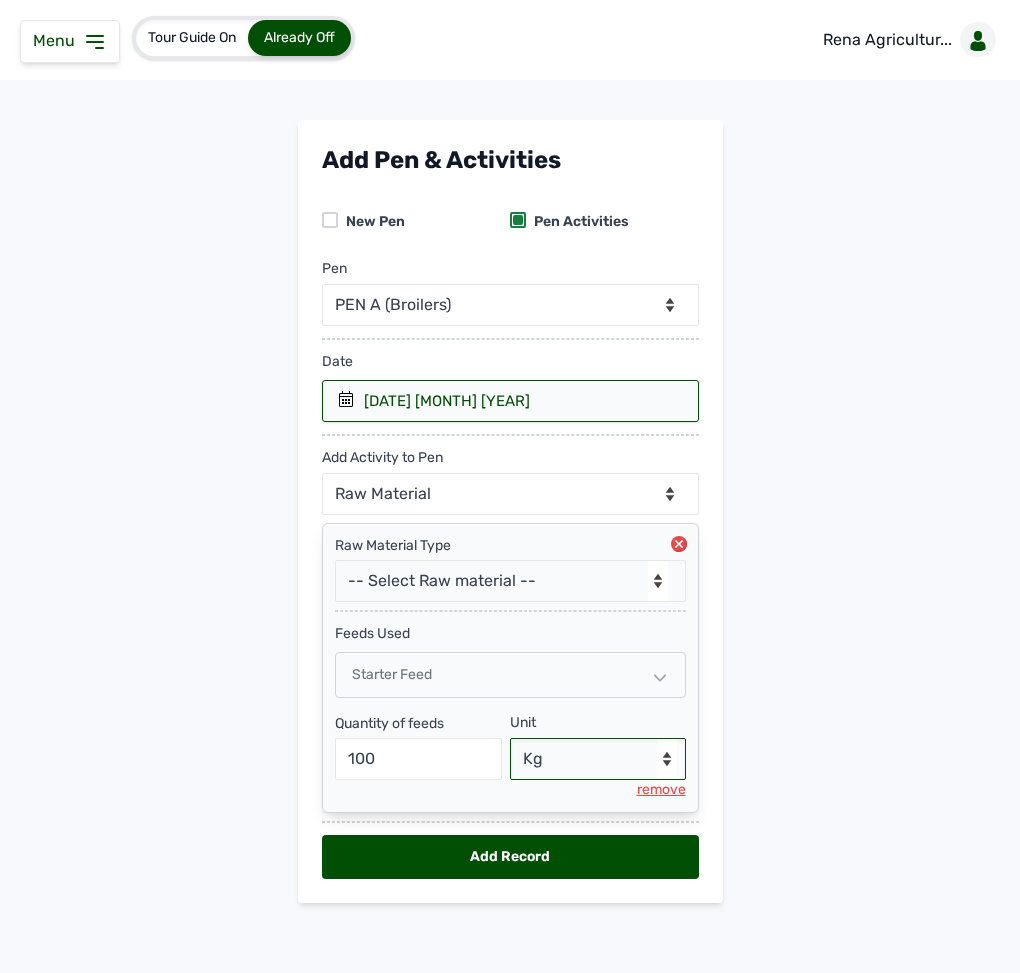 click on "--Select unit-- Bag(s) Kg" at bounding box center (598, 759) 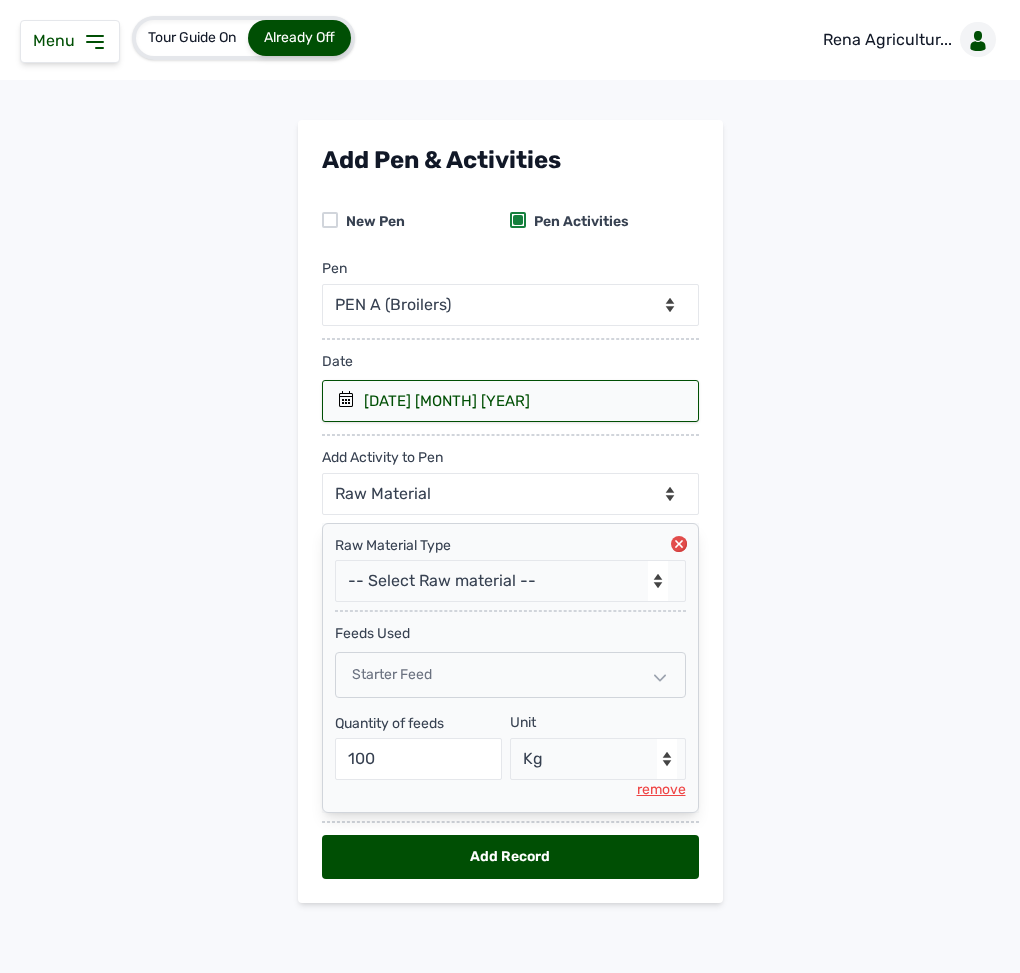 click on "Add Record" at bounding box center [510, 857] 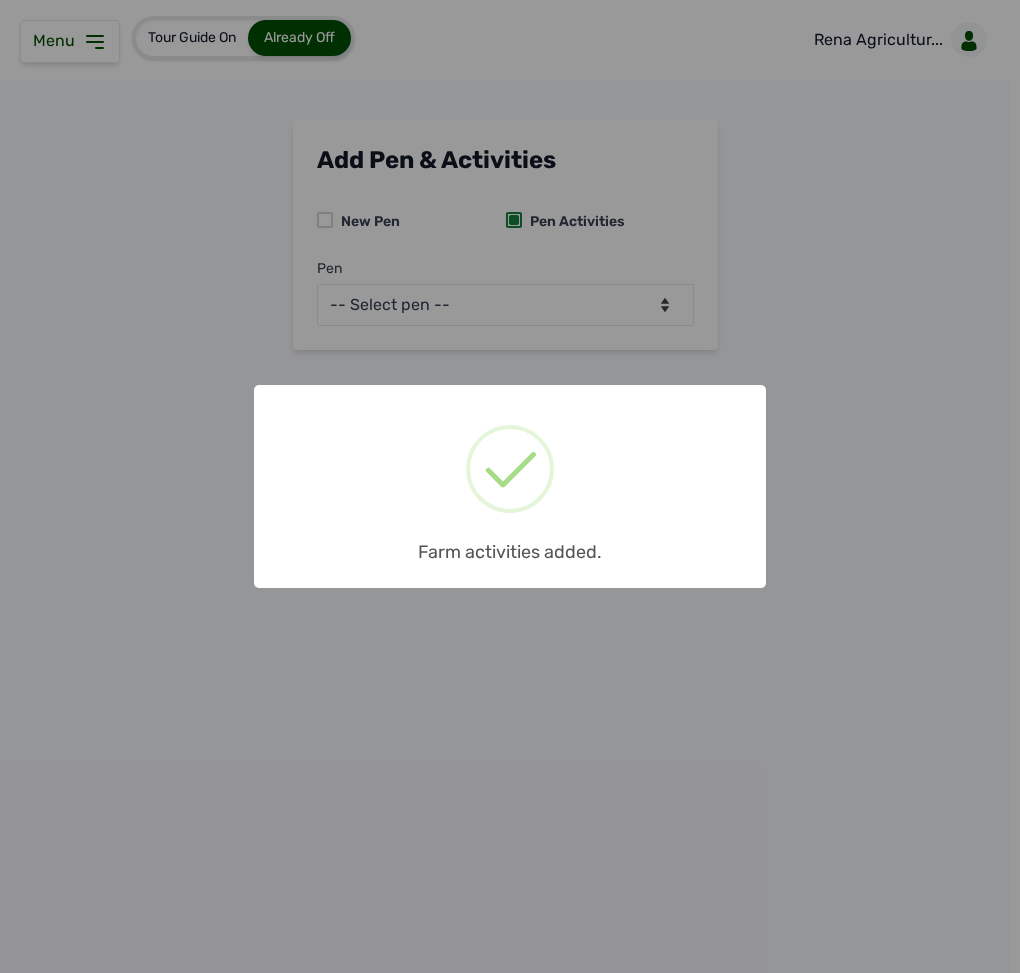 click on "×
Farm activities added. OK No Cancel" at bounding box center [510, 486] 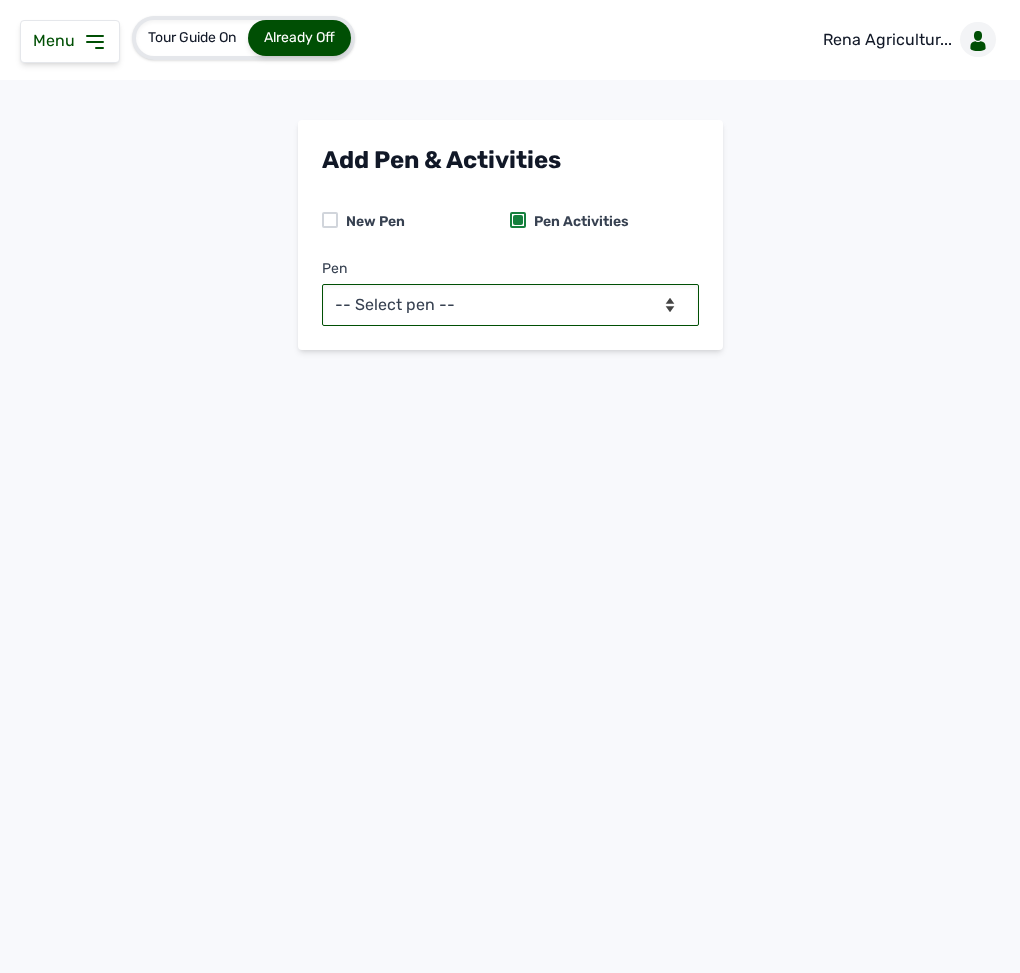 click on "-- Select pen -- PEN A (Broilers) PEN B (Broilers)" at bounding box center [510, 305] 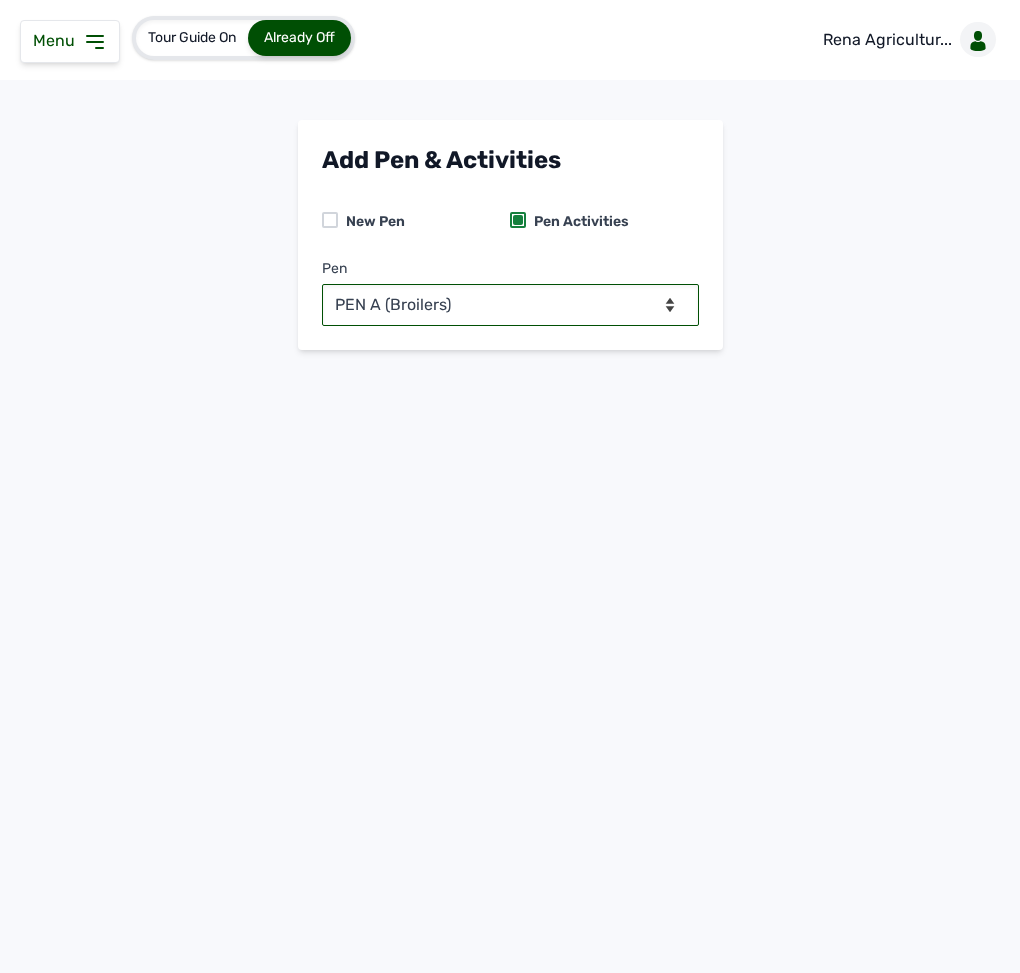 click on "-- Select pen -- PEN A (Broilers) PEN B (Broilers)" at bounding box center (510, 305) 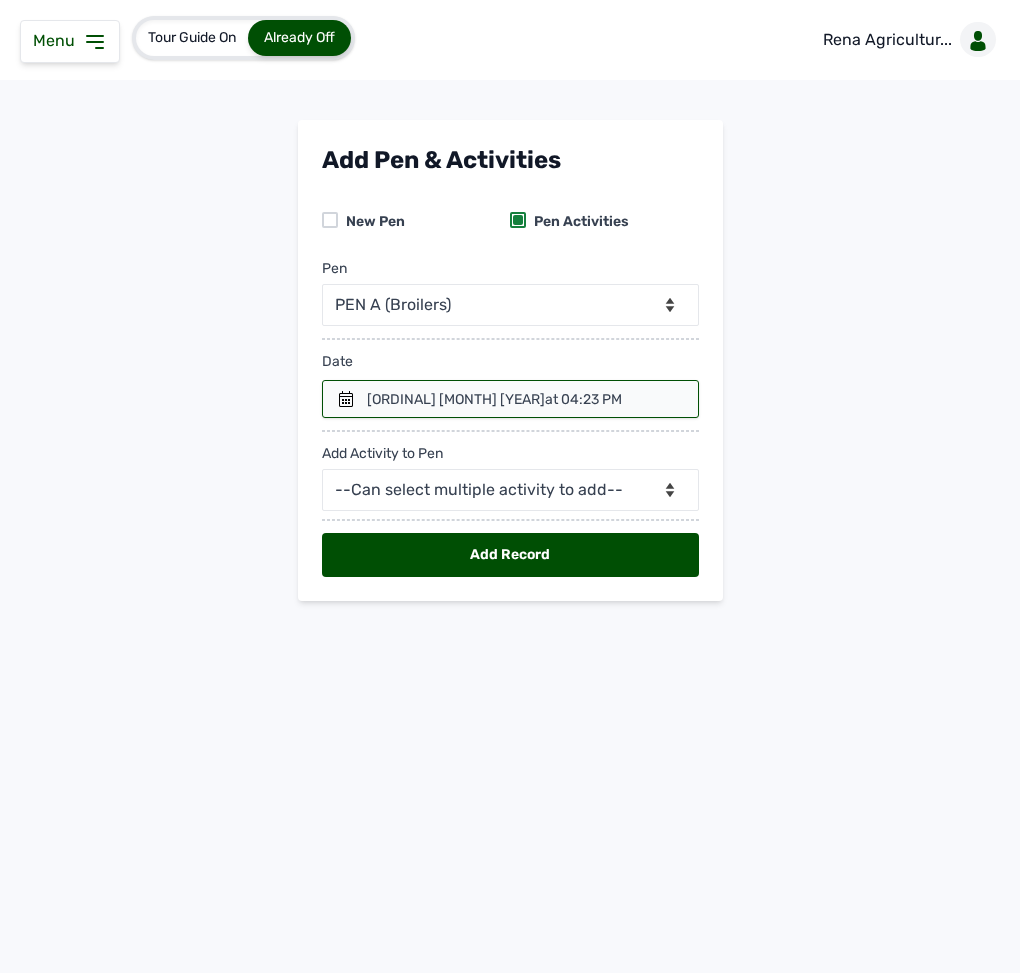 click at bounding box center [510, 399] 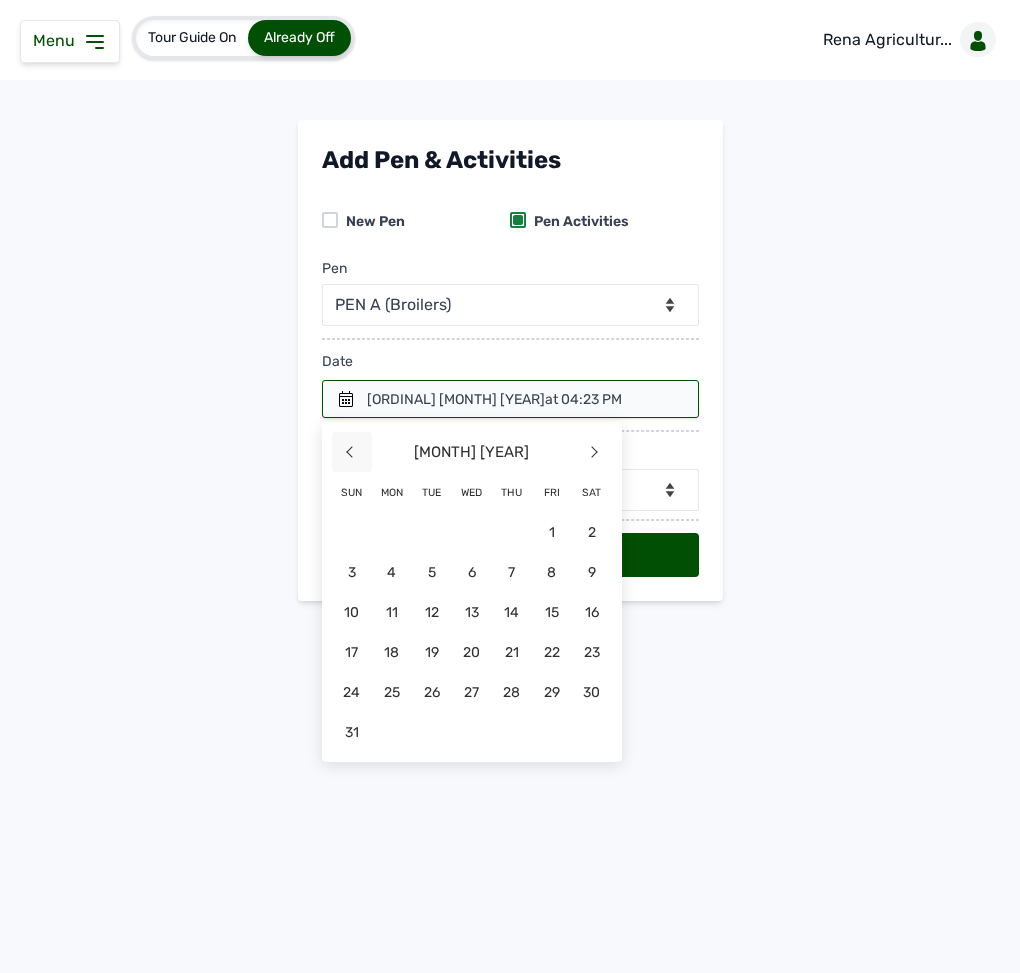 click on "<" at bounding box center [352, 452] 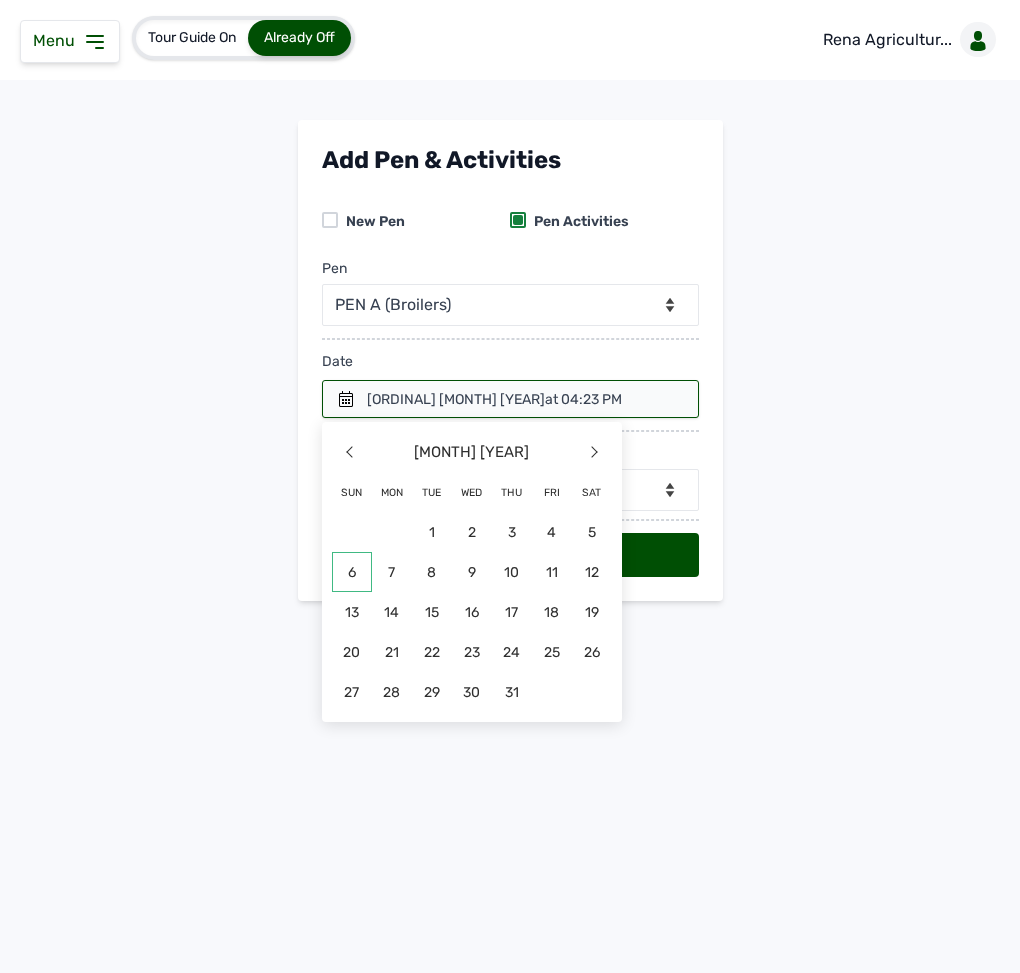 click on "6" 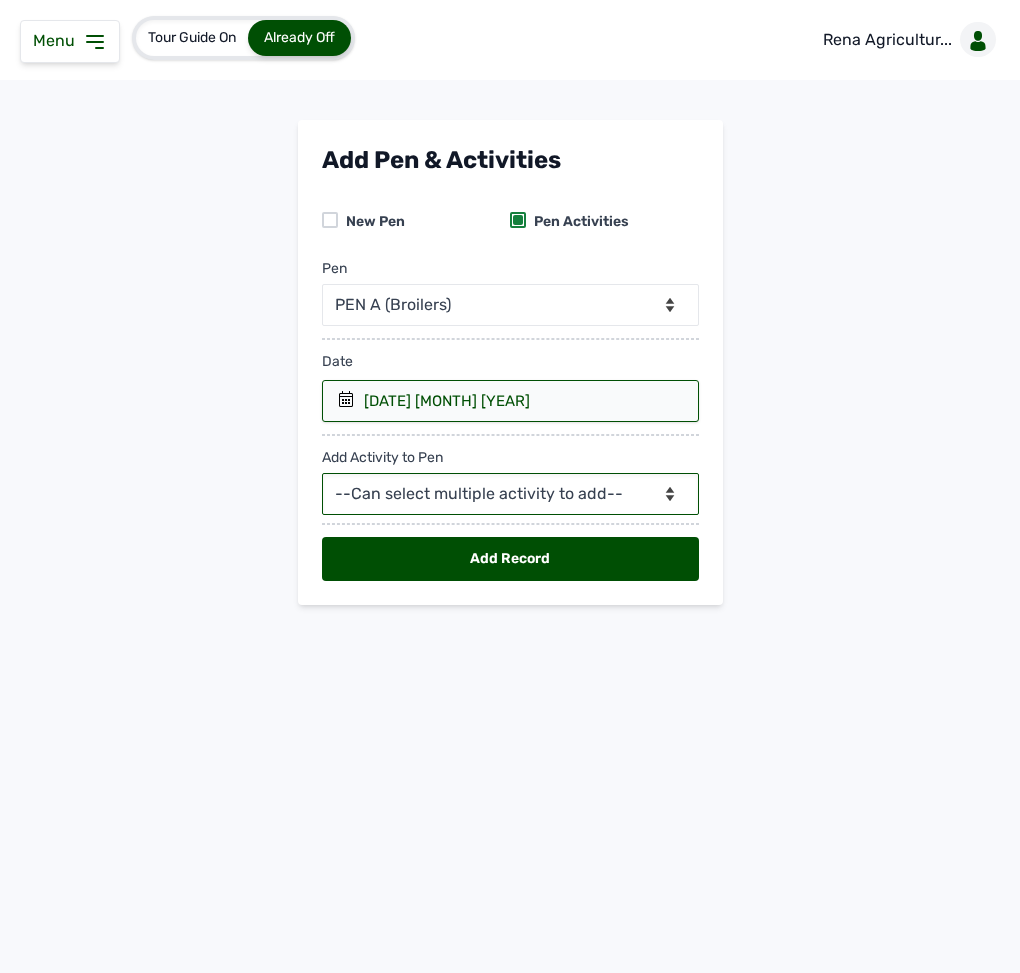 click on "--Can select multiple activity to add-- Raw Material Losses Weight" at bounding box center (510, 494) 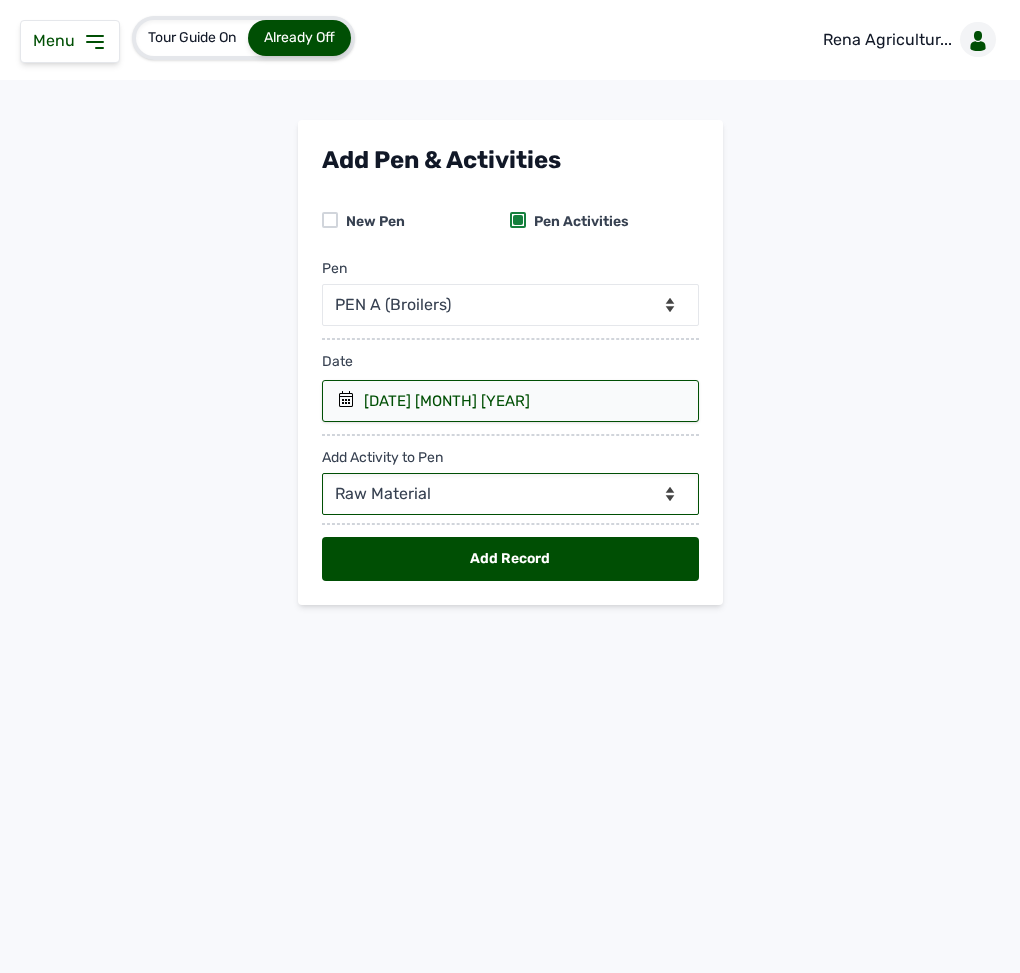 click on "--Can select multiple activity to add-- Raw Material Losses Weight" at bounding box center (510, 494) 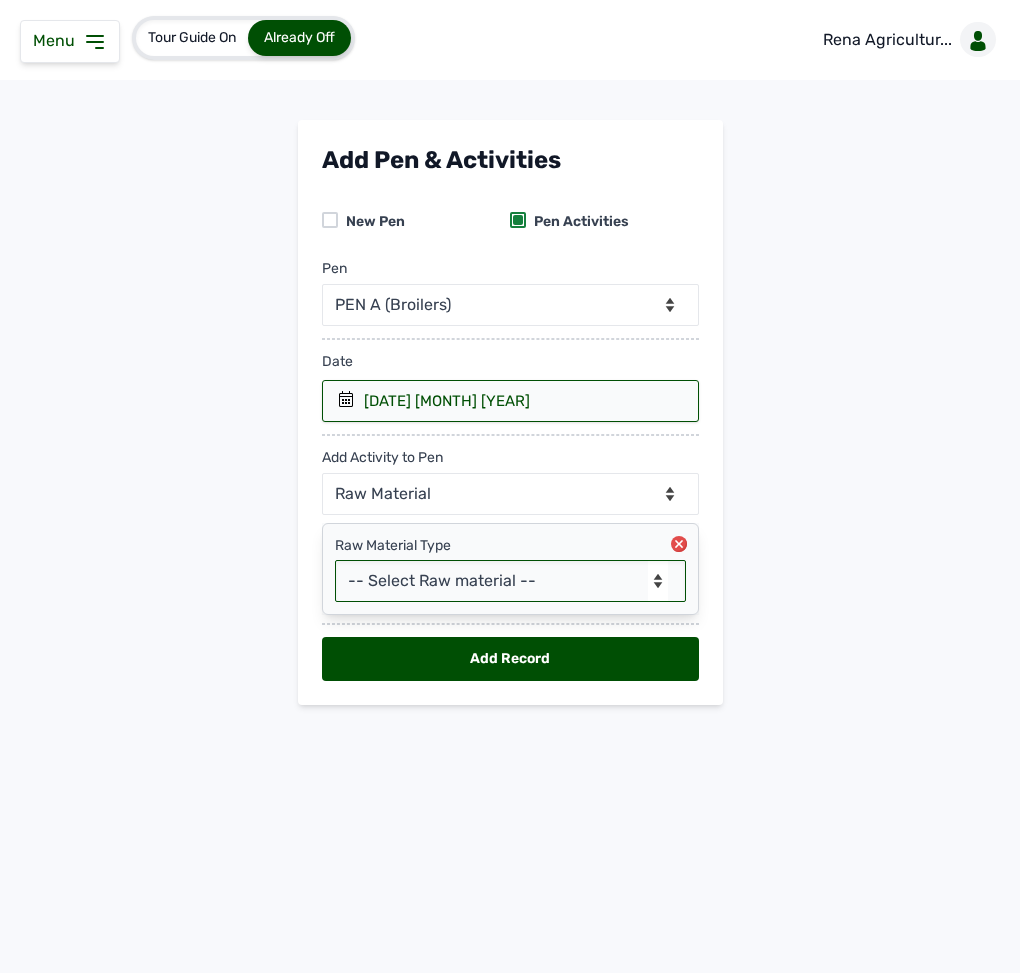 click on "-- Select Raw material -- Biomass Fuel feeds medications vaccines" at bounding box center (510, 581) 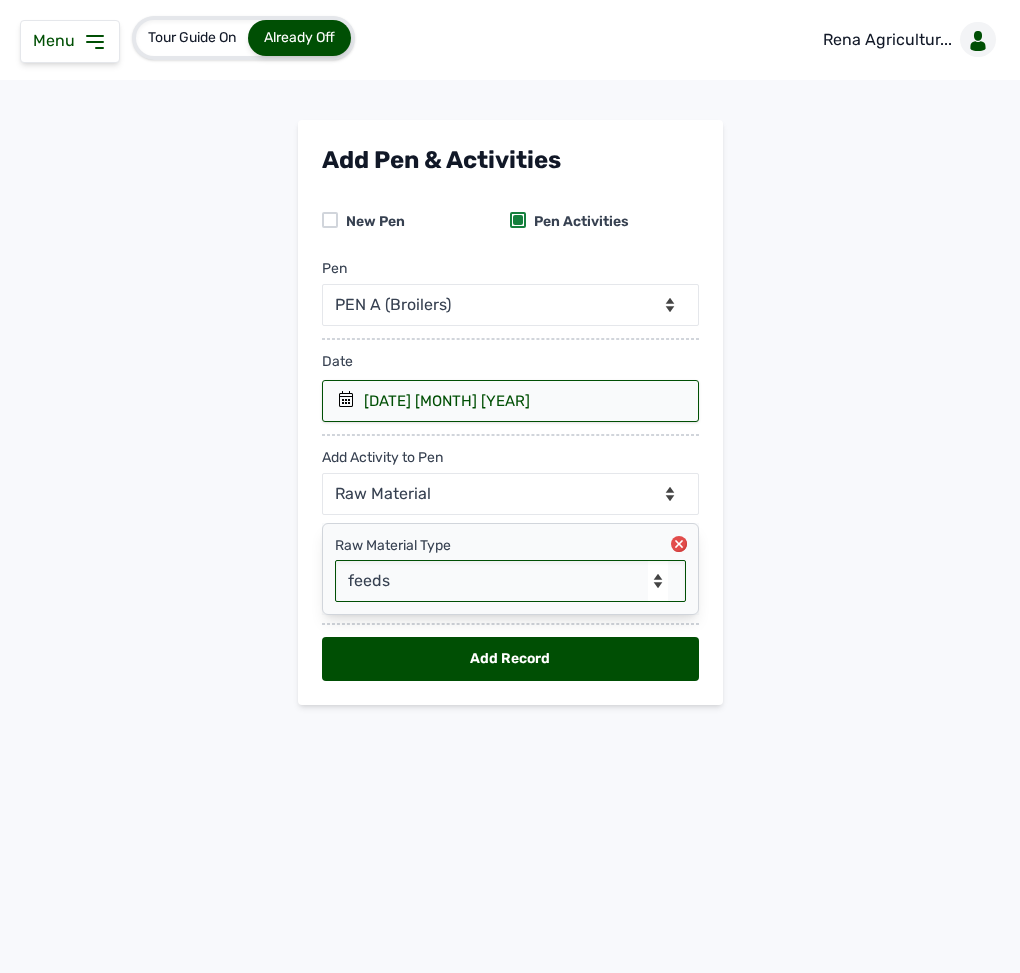 click on "-- Select Raw material -- Biomass Fuel feeds medications vaccines" at bounding box center [510, 581] 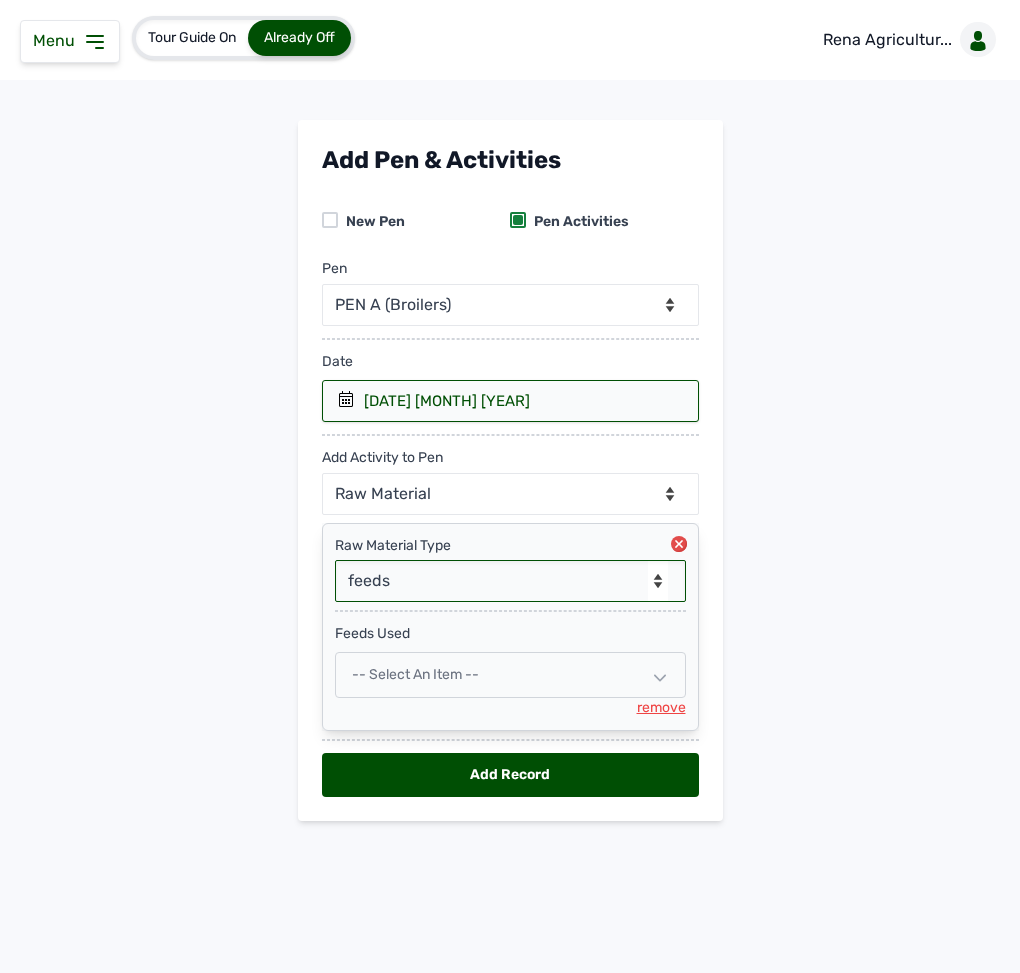 click on "-- Select an Item --" at bounding box center [415, 674] 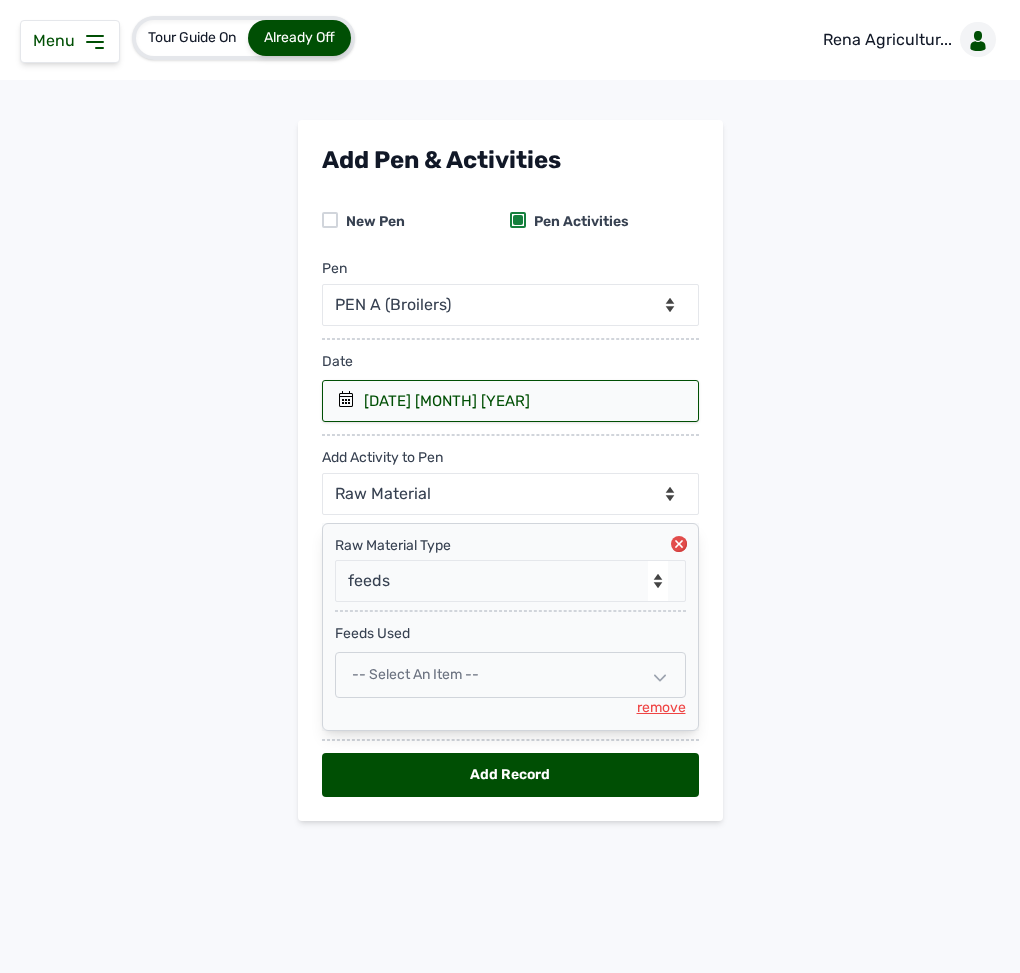 select 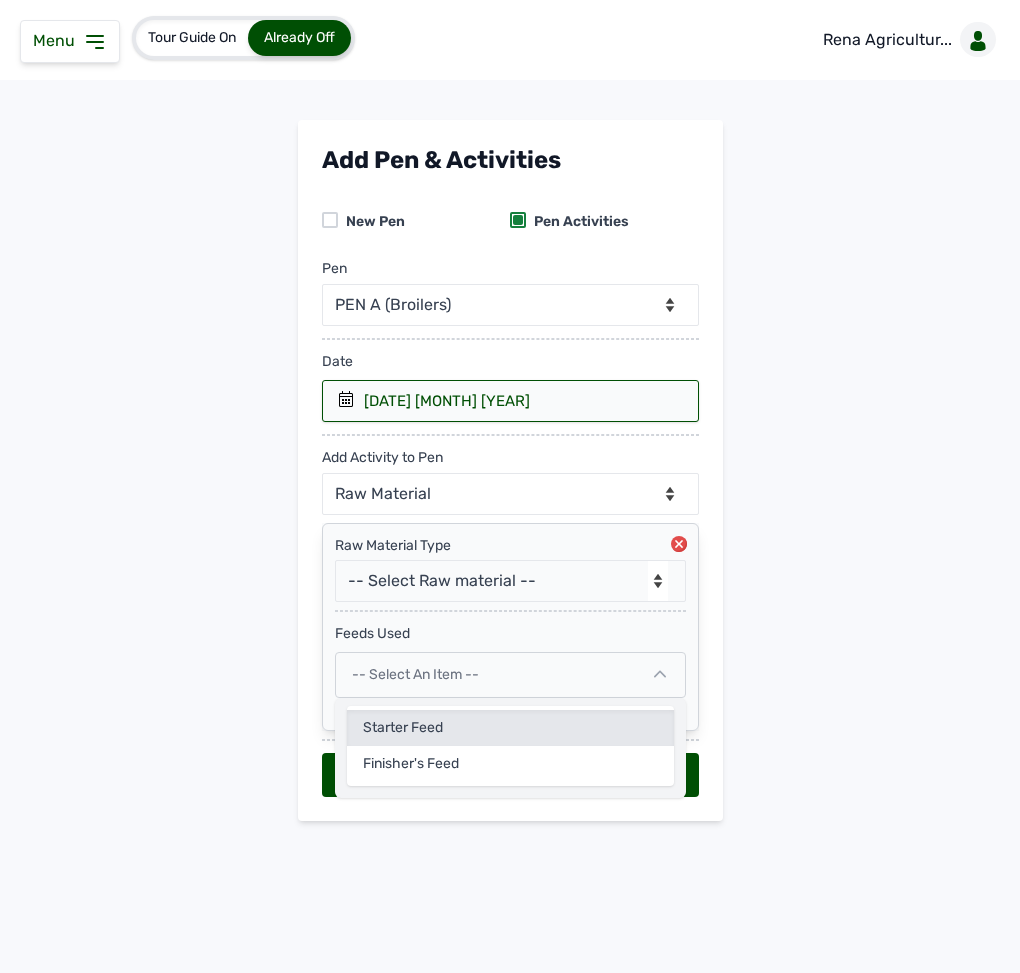 click on "Starter Feed" 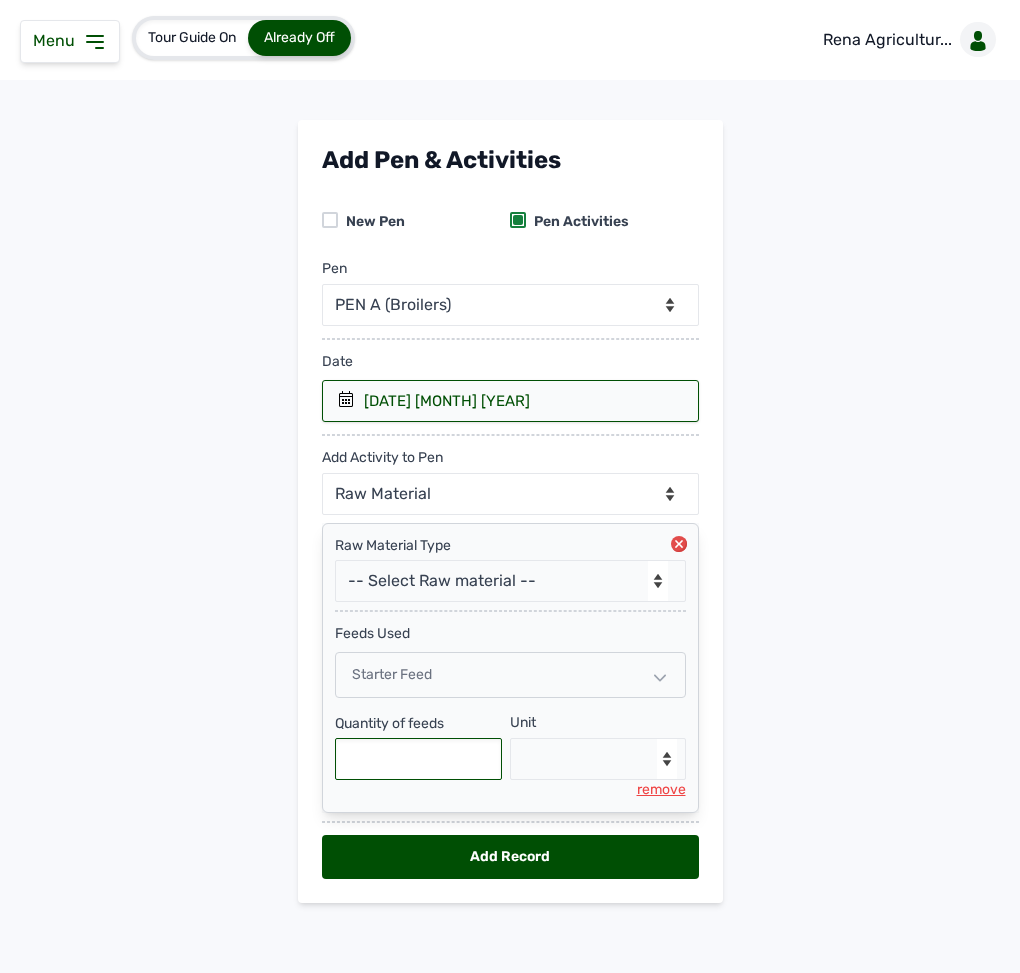 click at bounding box center (419, 759) 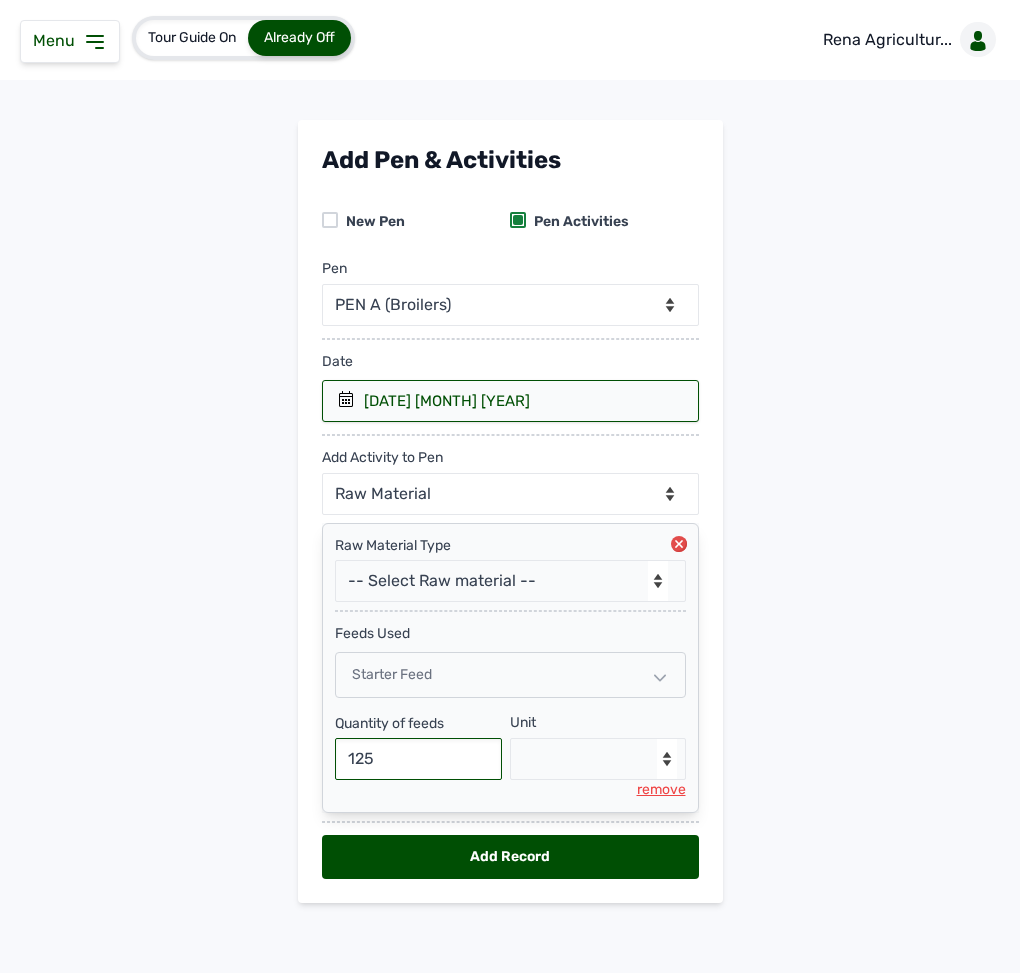 type on "125" 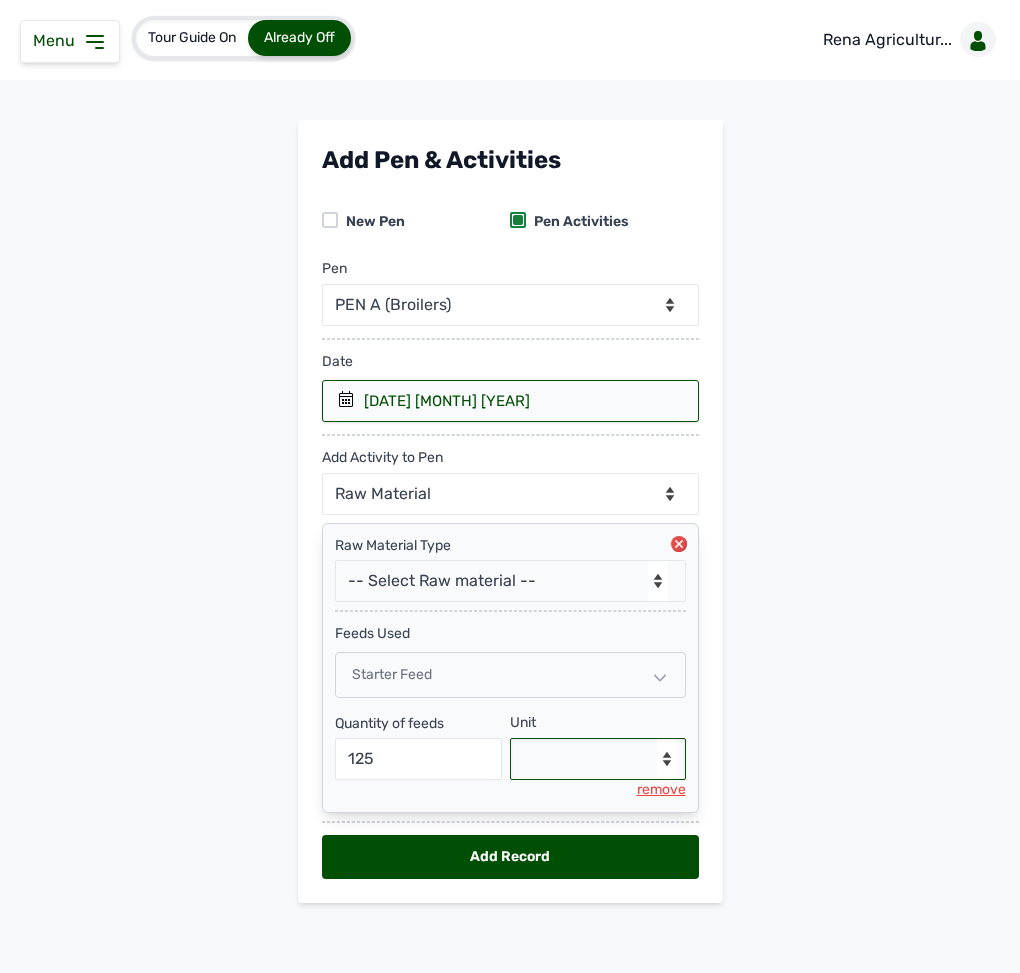 click on "--Select unit-- Bag(s) Kg" at bounding box center (598, 759) 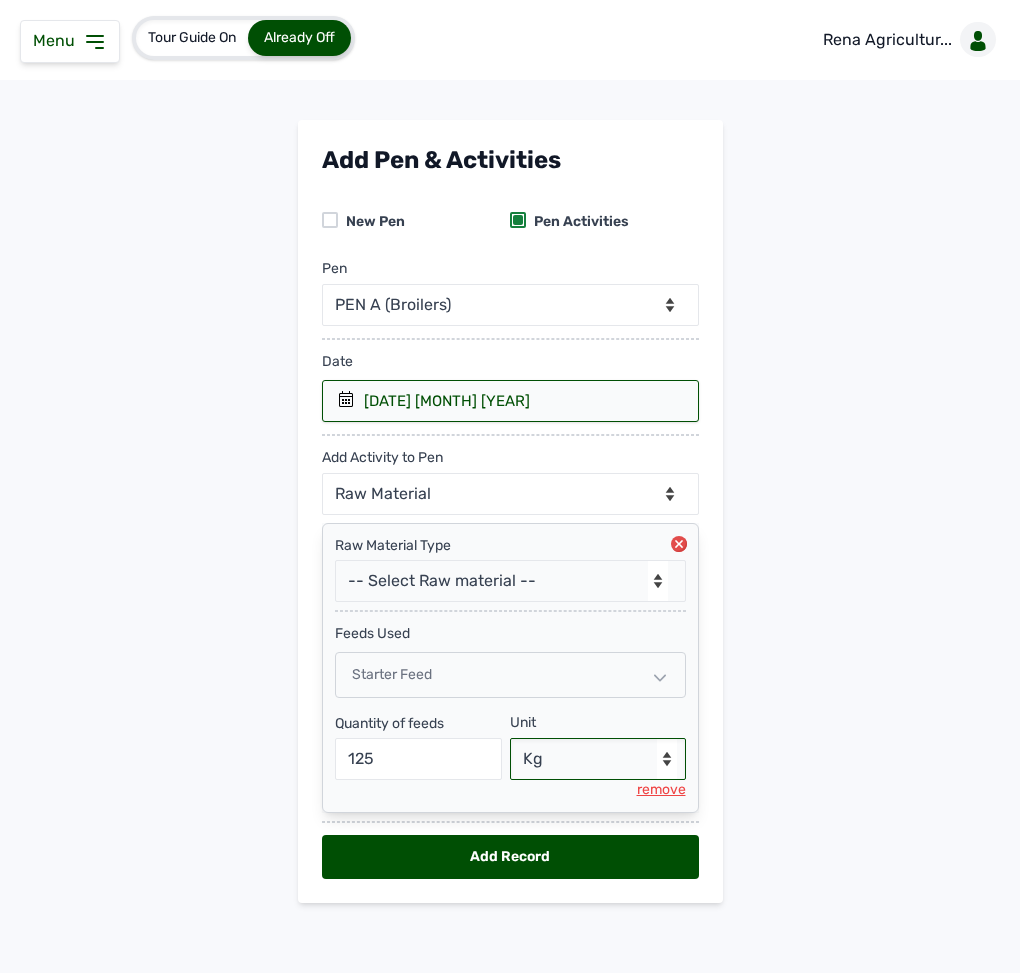 click on "--Select unit-- Bag(s) Kg" at bounding box center (598, 759) 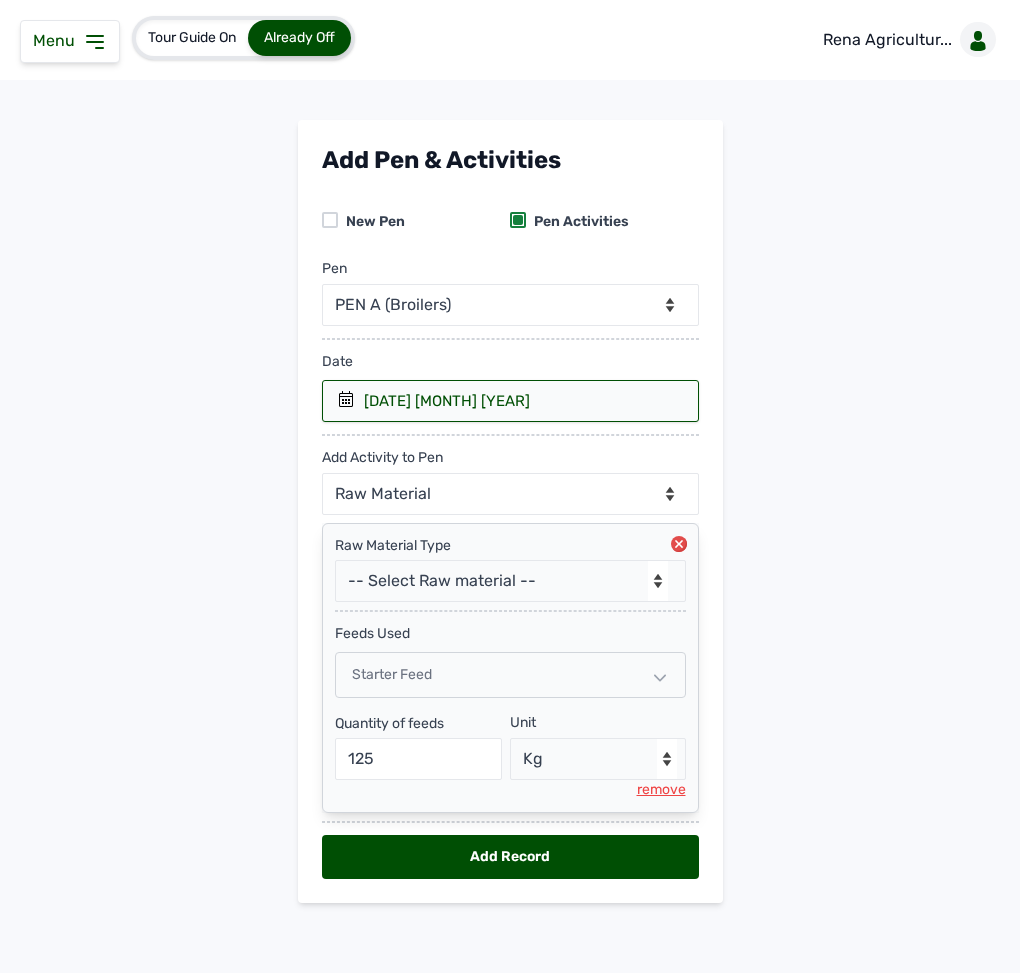 click on "Add Record" at bounding box center (510, 857) 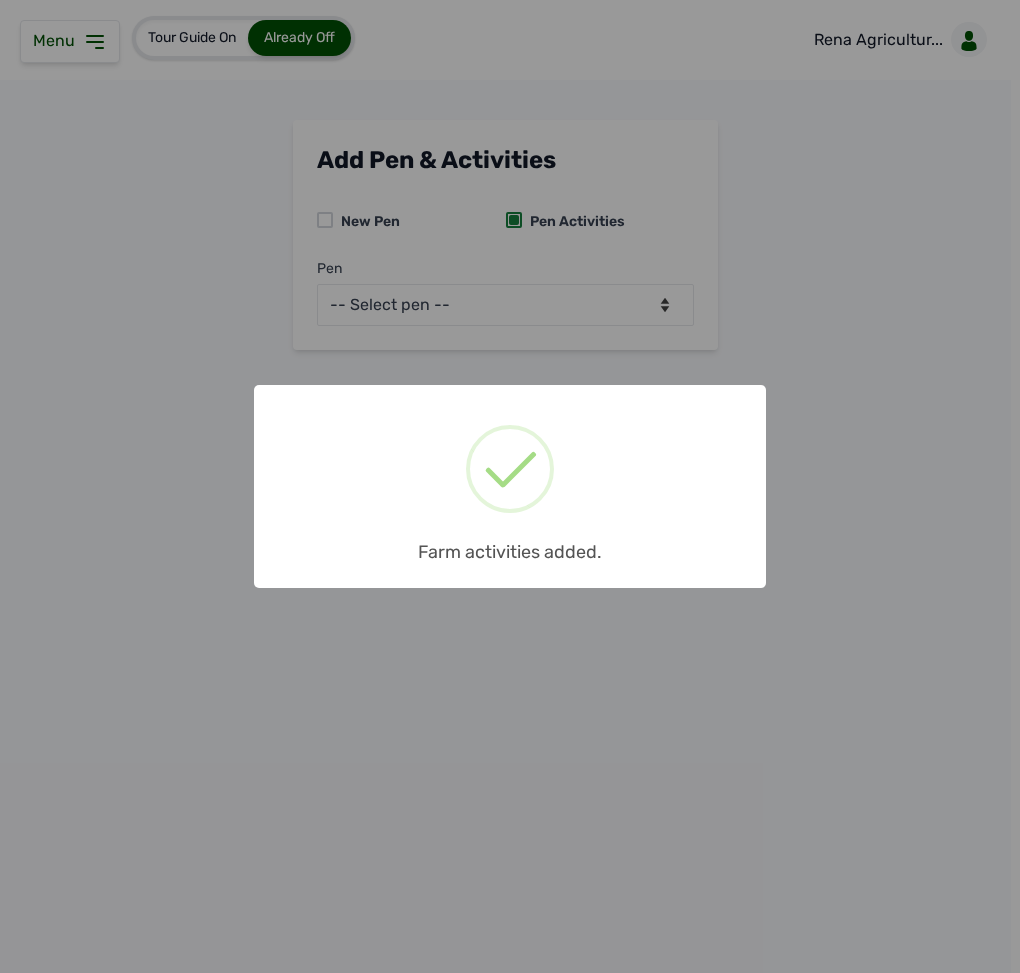 click on "×
Farm activities added. OK No Cancel" at bounding box center (510, 486) 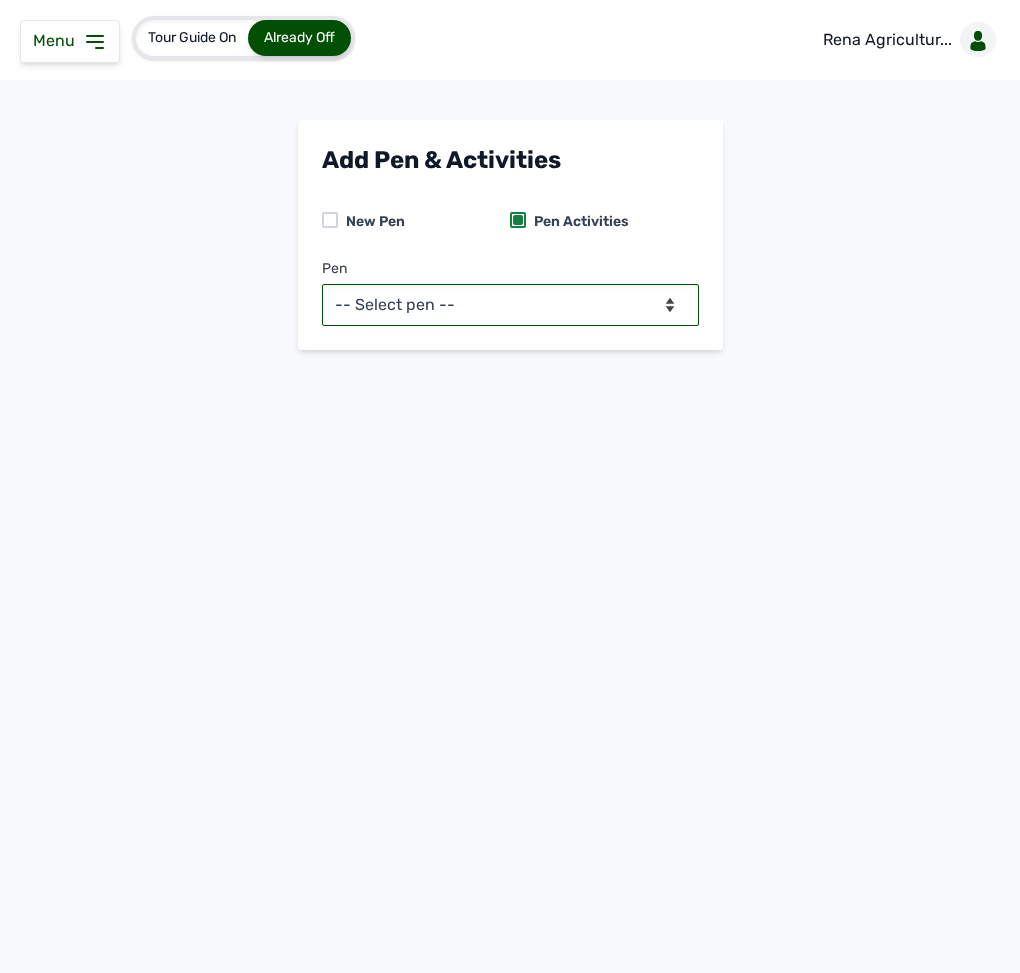 click on "-- Select pen -- PEN A (Broilers) PEN B (Broilers)" at bounding box center (510, 305) 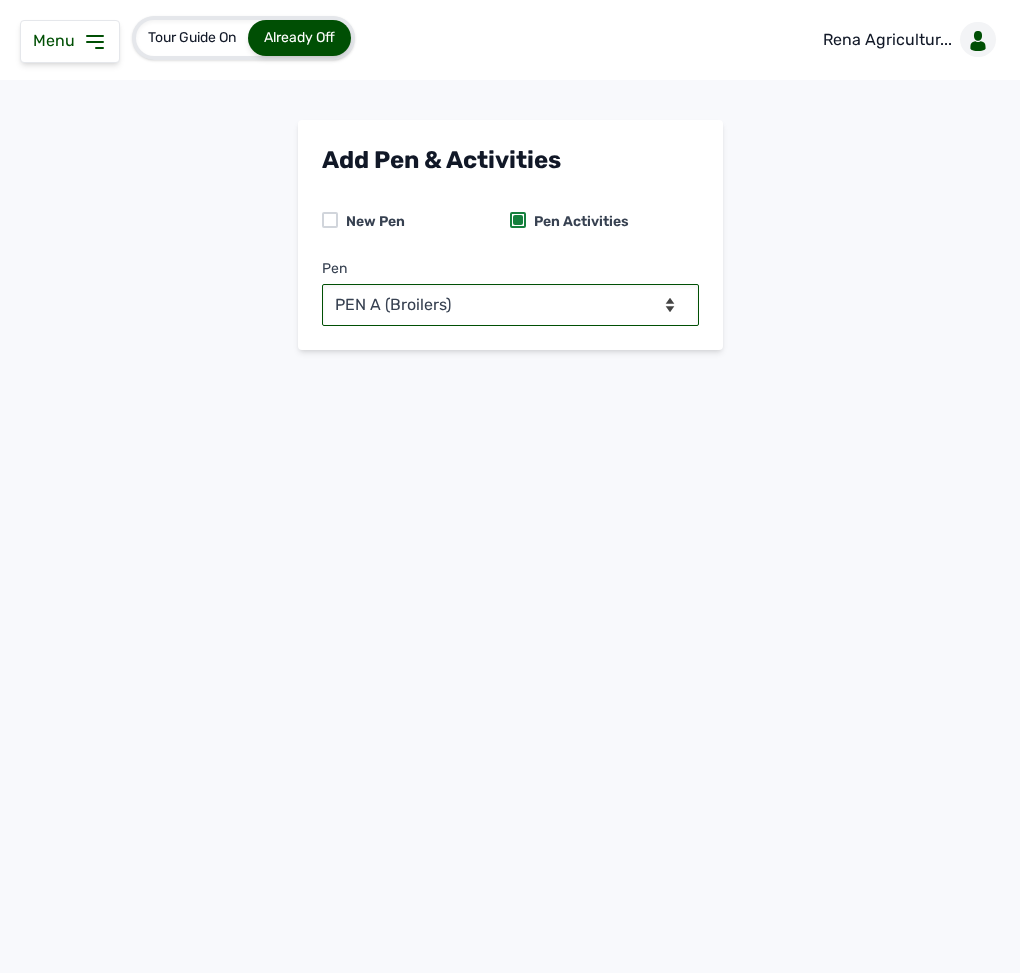 click on "-- Select pen -- PEN A (Broilers) PEN B (Broilers)" at bounding box center (510, 305) 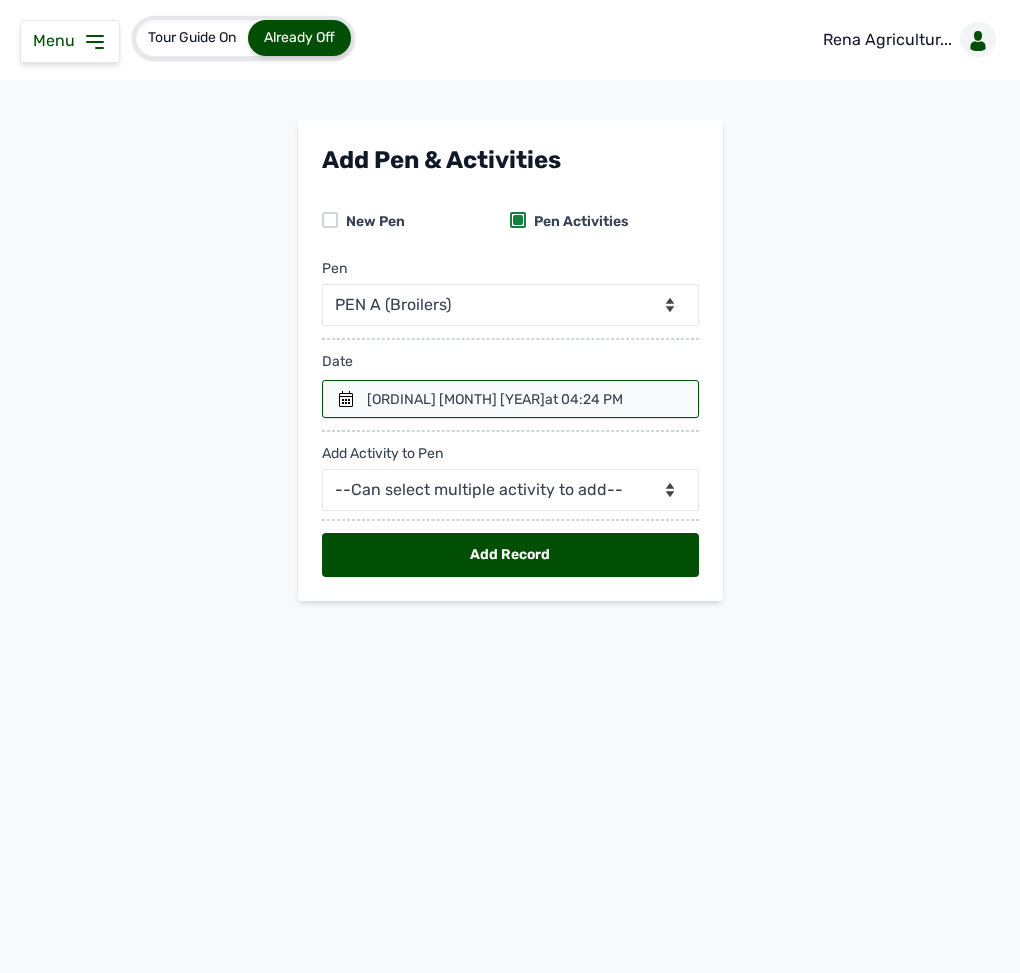 click on "Menu" at bounding box center (58, 40) 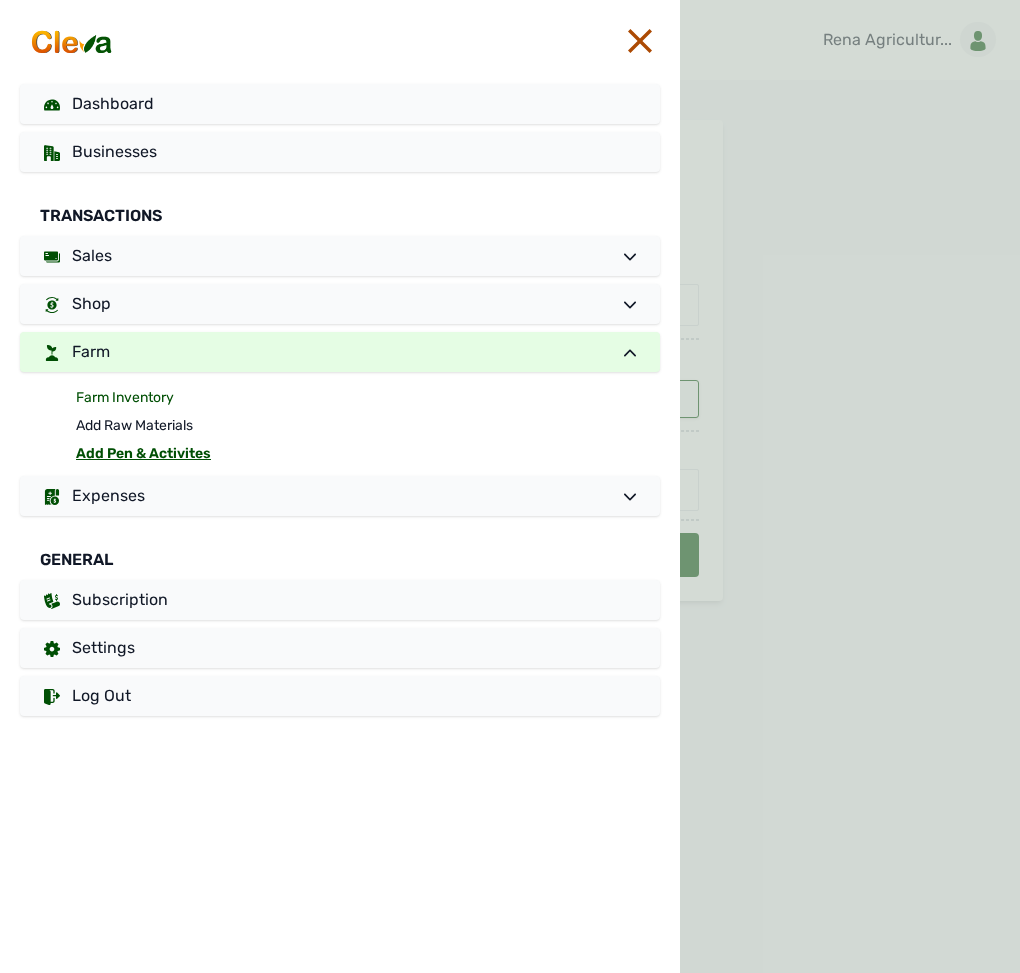 click on "Farm Inventory" at bounding box center [368, 398] 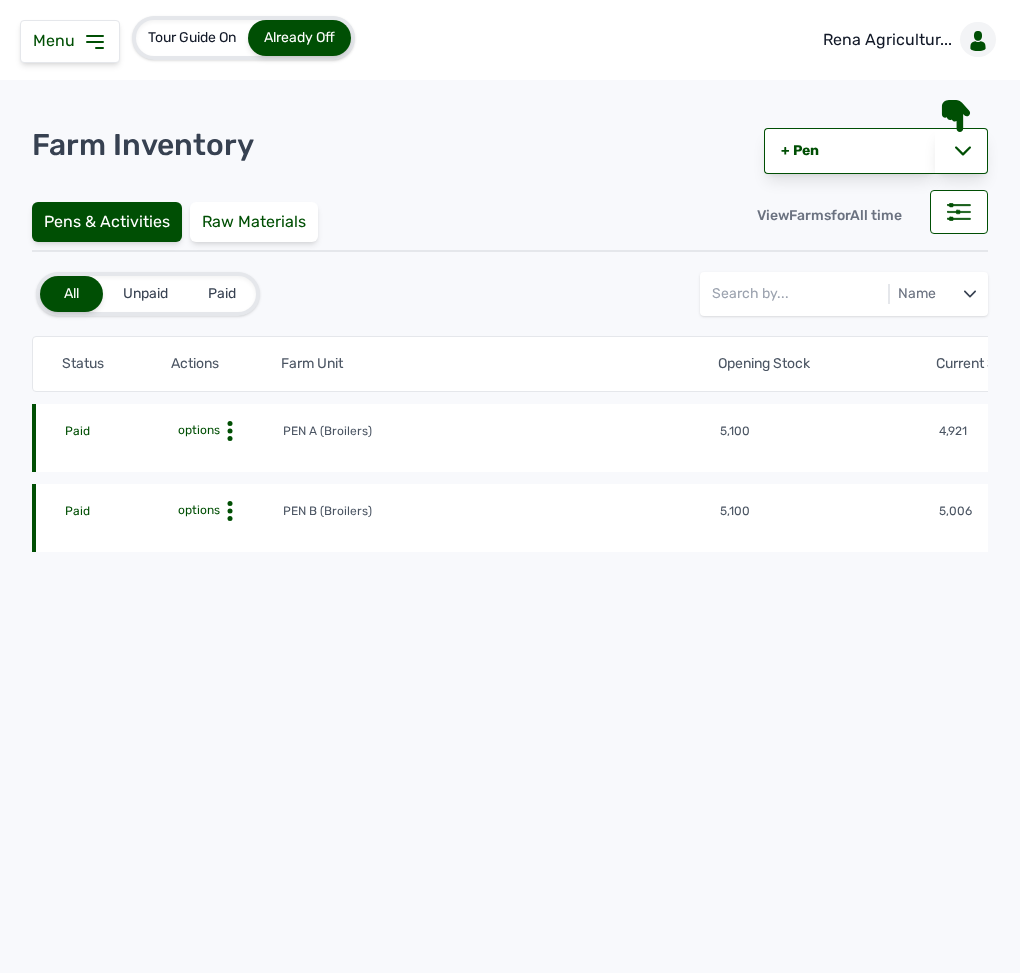 click 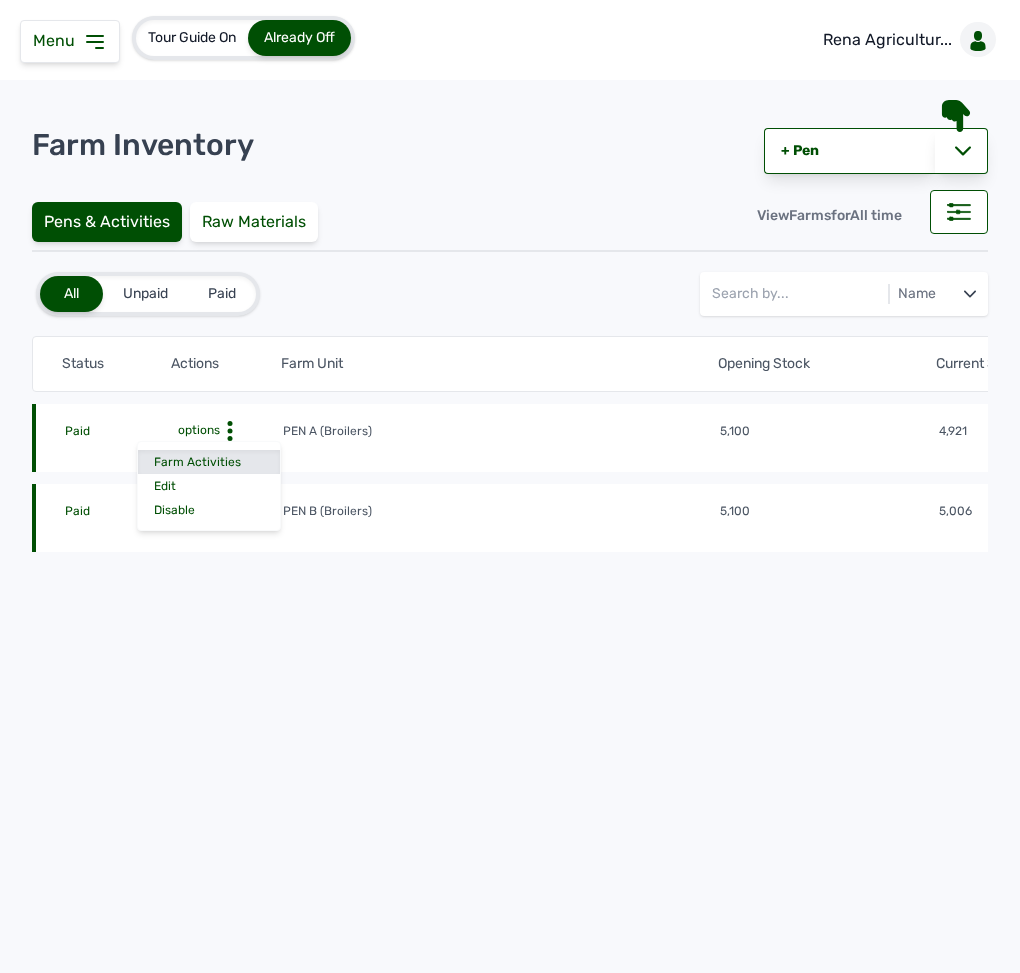 click on "Farm Activities" at bounding box center (209, 462) 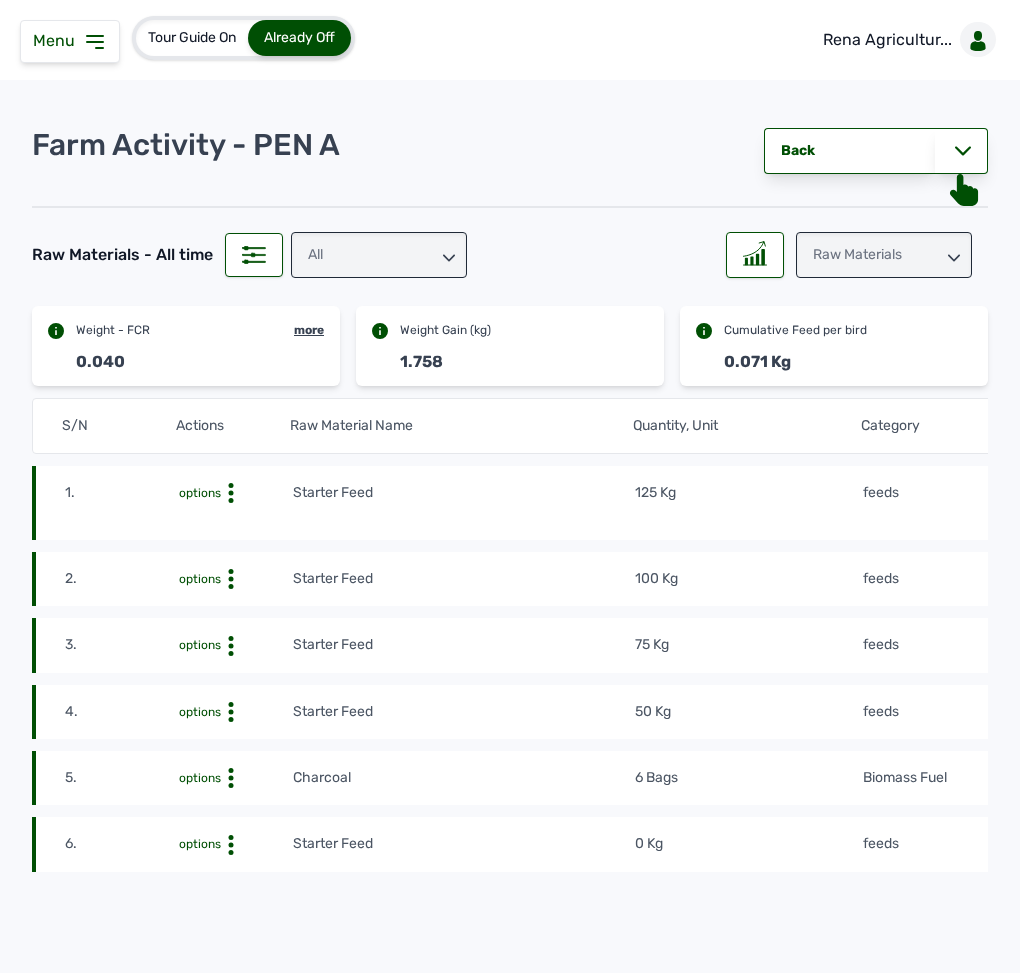 click on "Raw Materials" at bounding box center (884, 255) 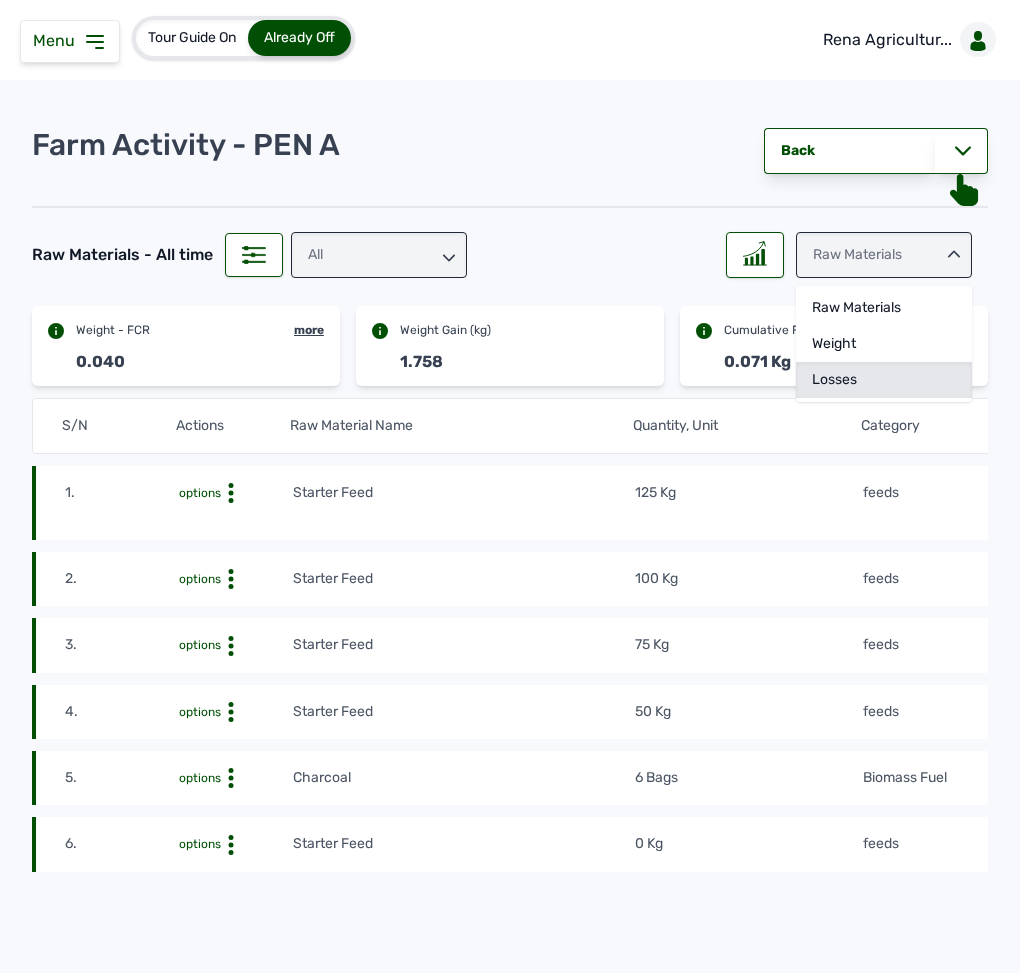 click on "Losses" 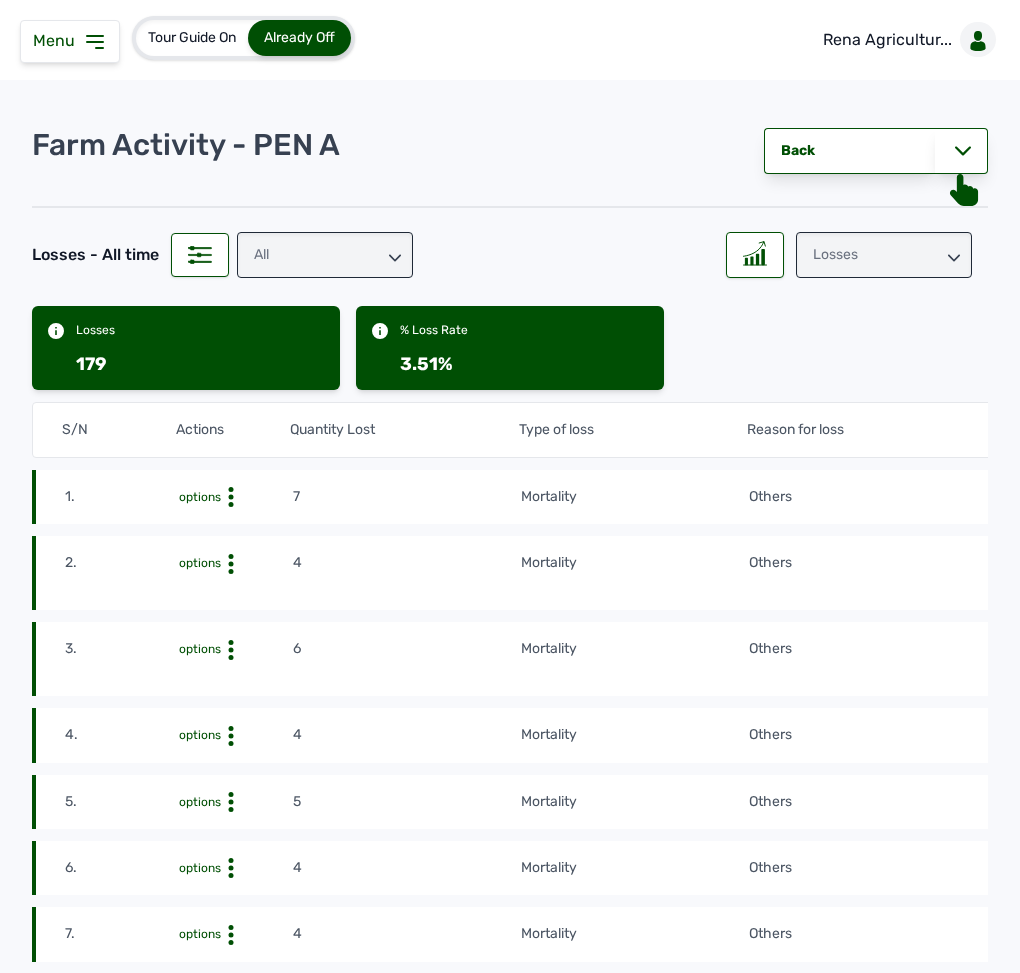 click on "Losses" at bounding box center (884, 255) 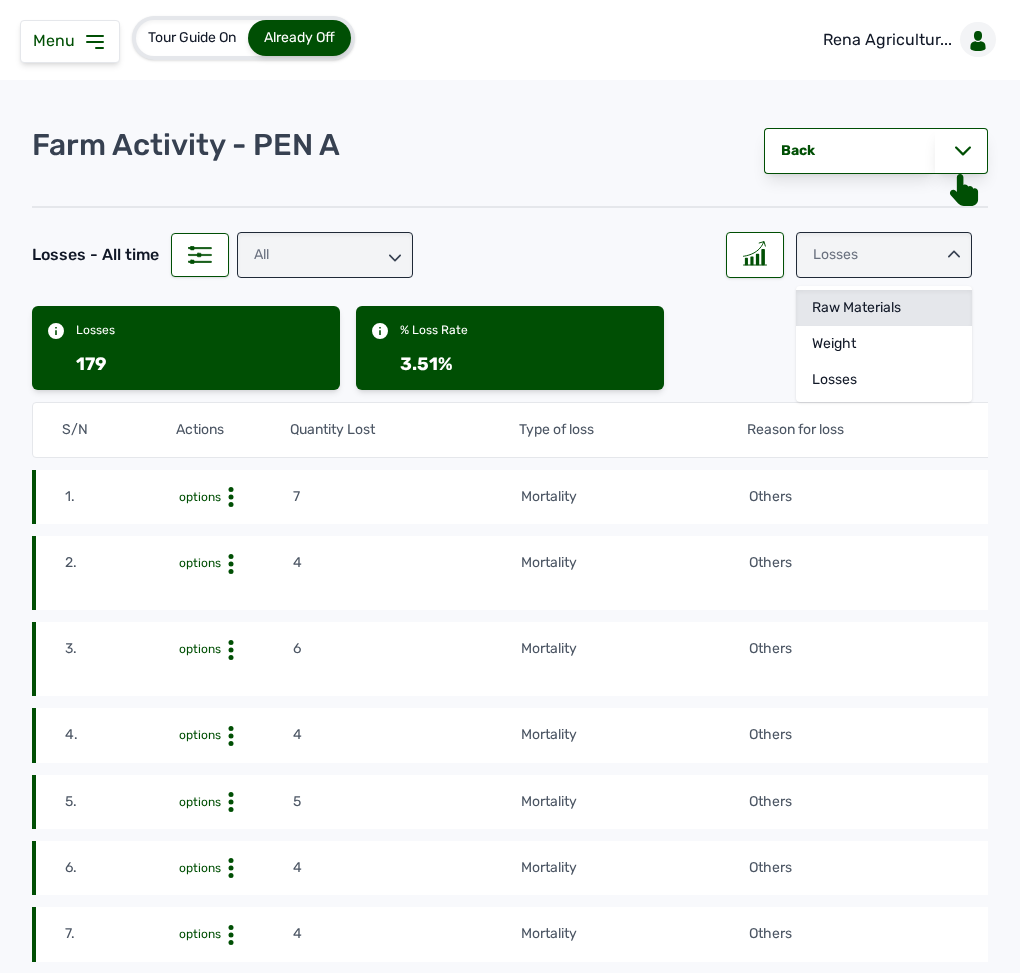 click on "Raw Materials" 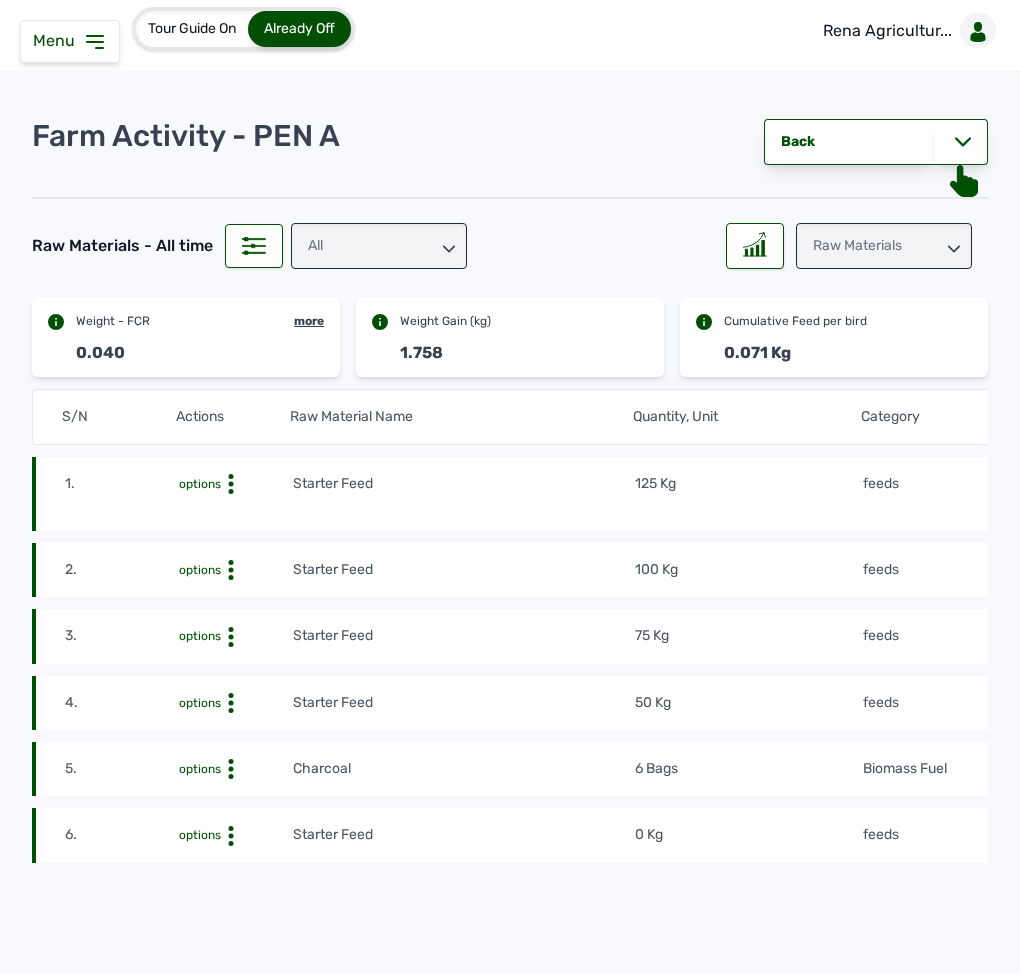 scroll, scrollTop: 0, scrollLeft: 0, axis: both 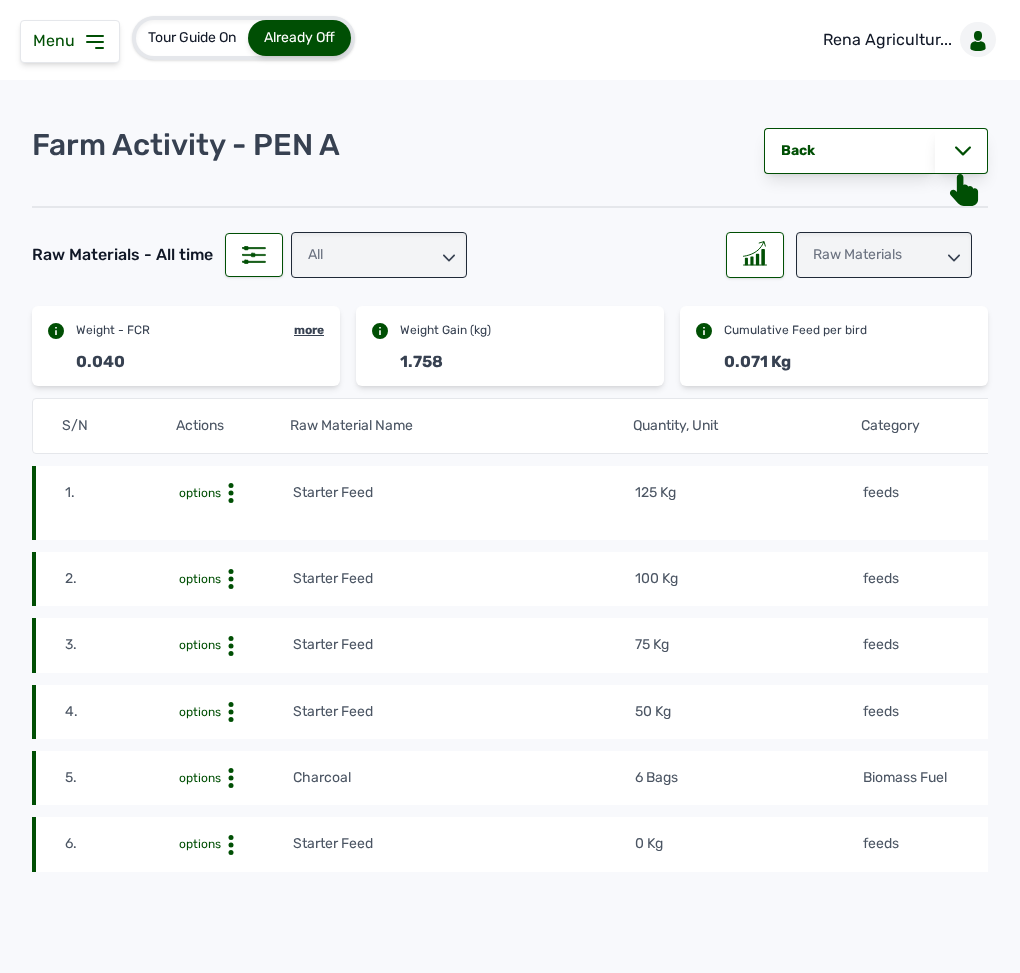 click on "1. options Starter Feed 125 Kg feeds [DATE] [MONTH] [YEAR]   at [TIME] me2yj6ybuI" 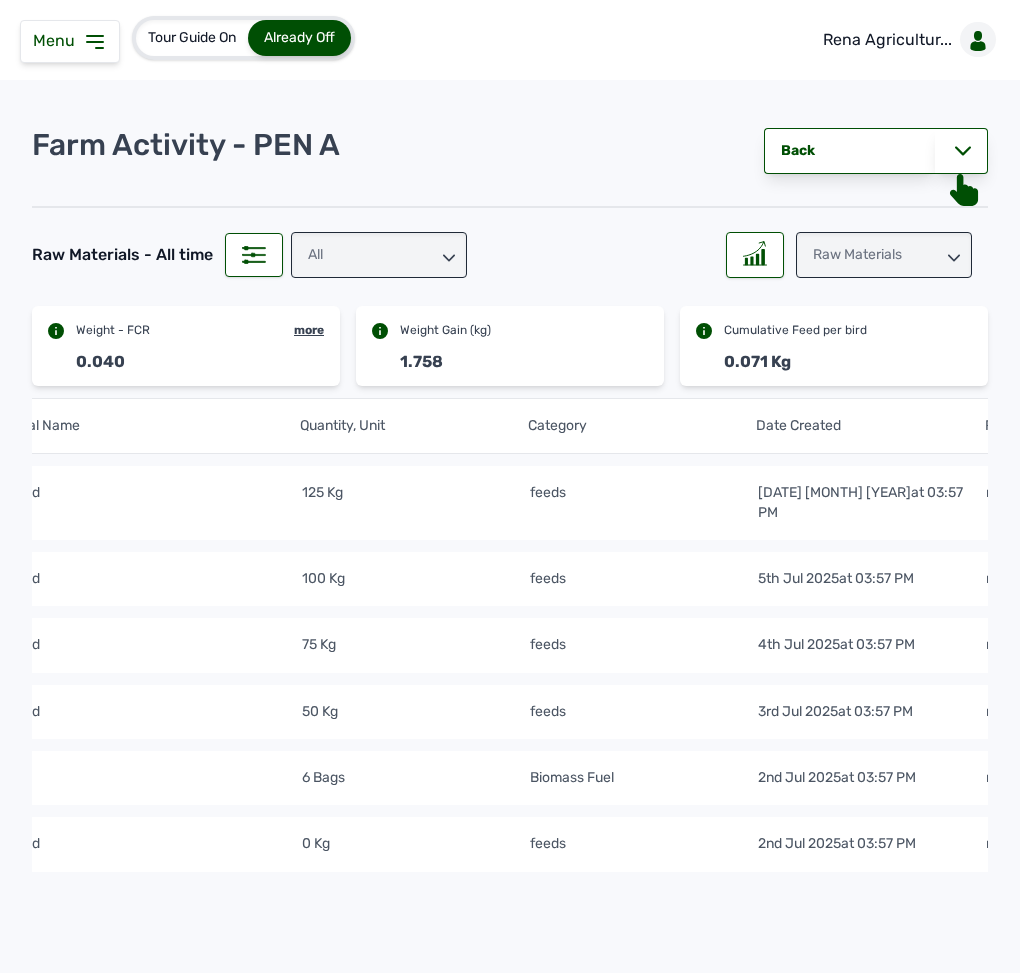 scroll, scrollTop: 0, scrollLeft: 480, axis: horizontal 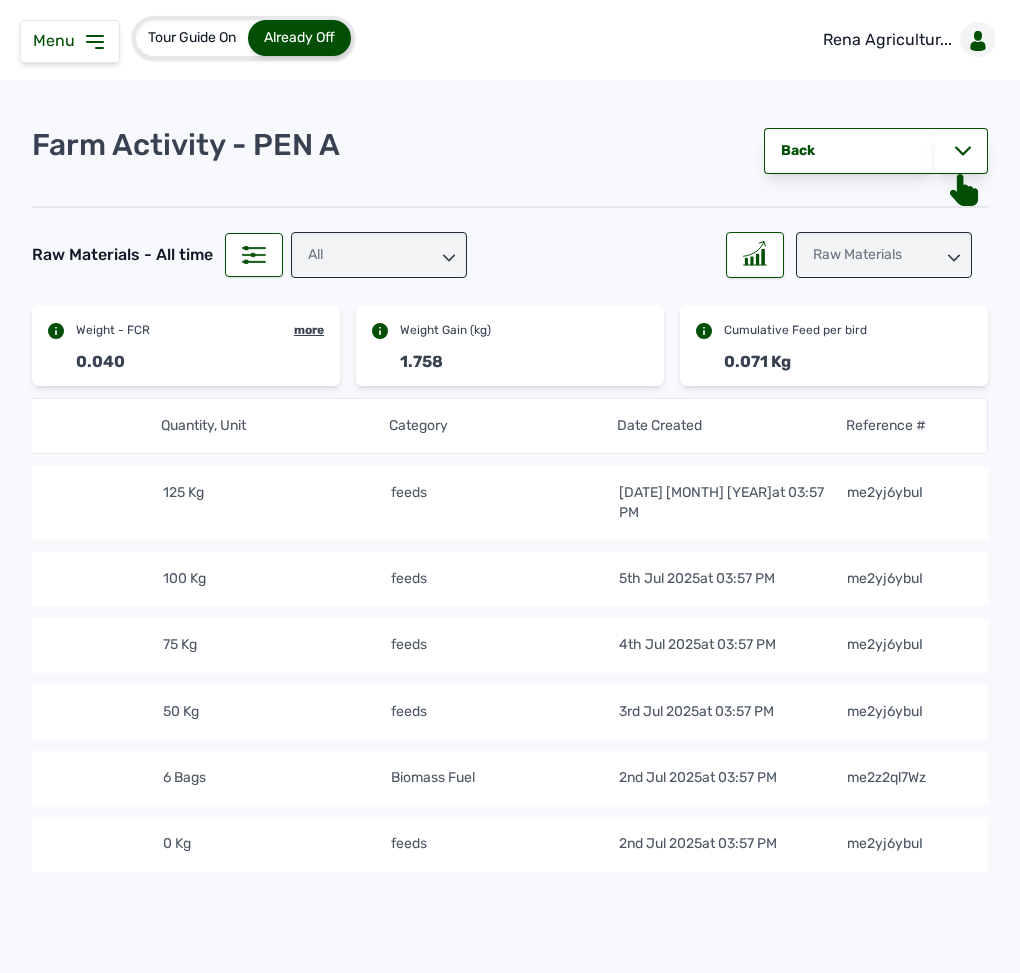 click 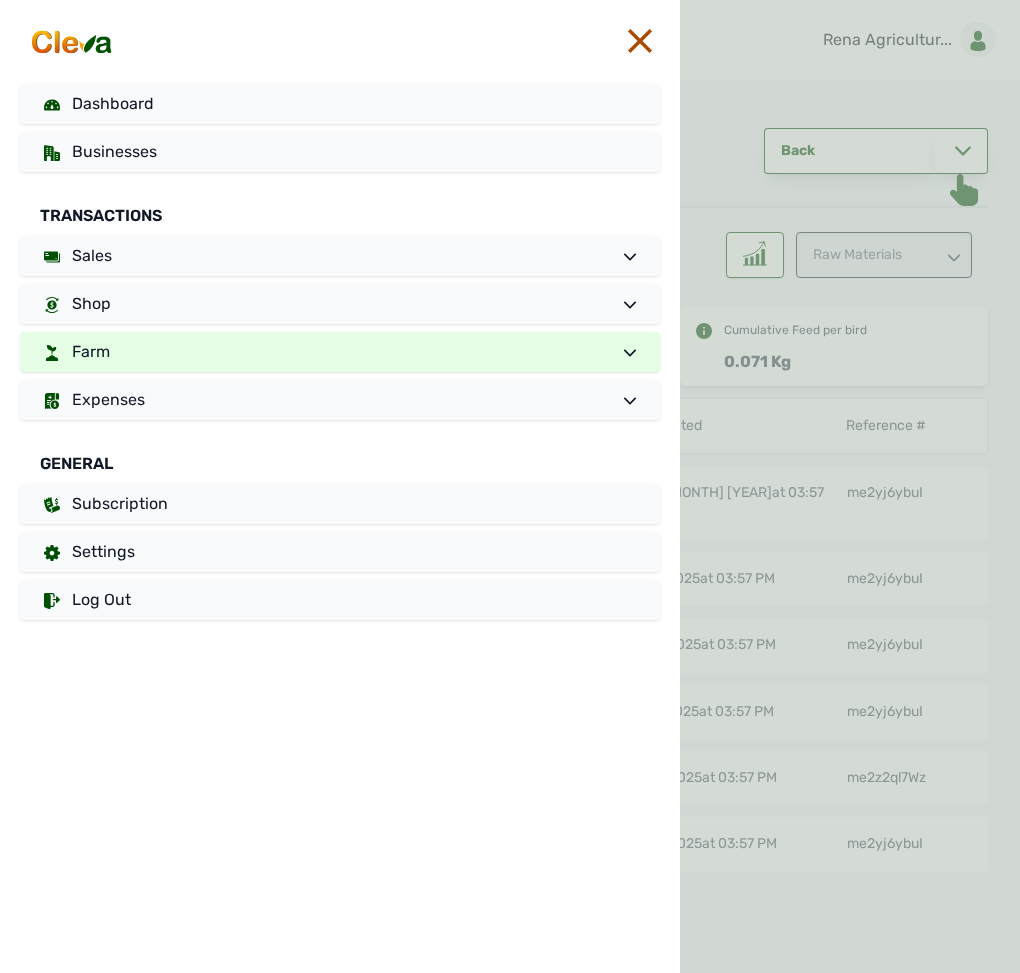 click on "Farm" at bounding box center (340, 352) 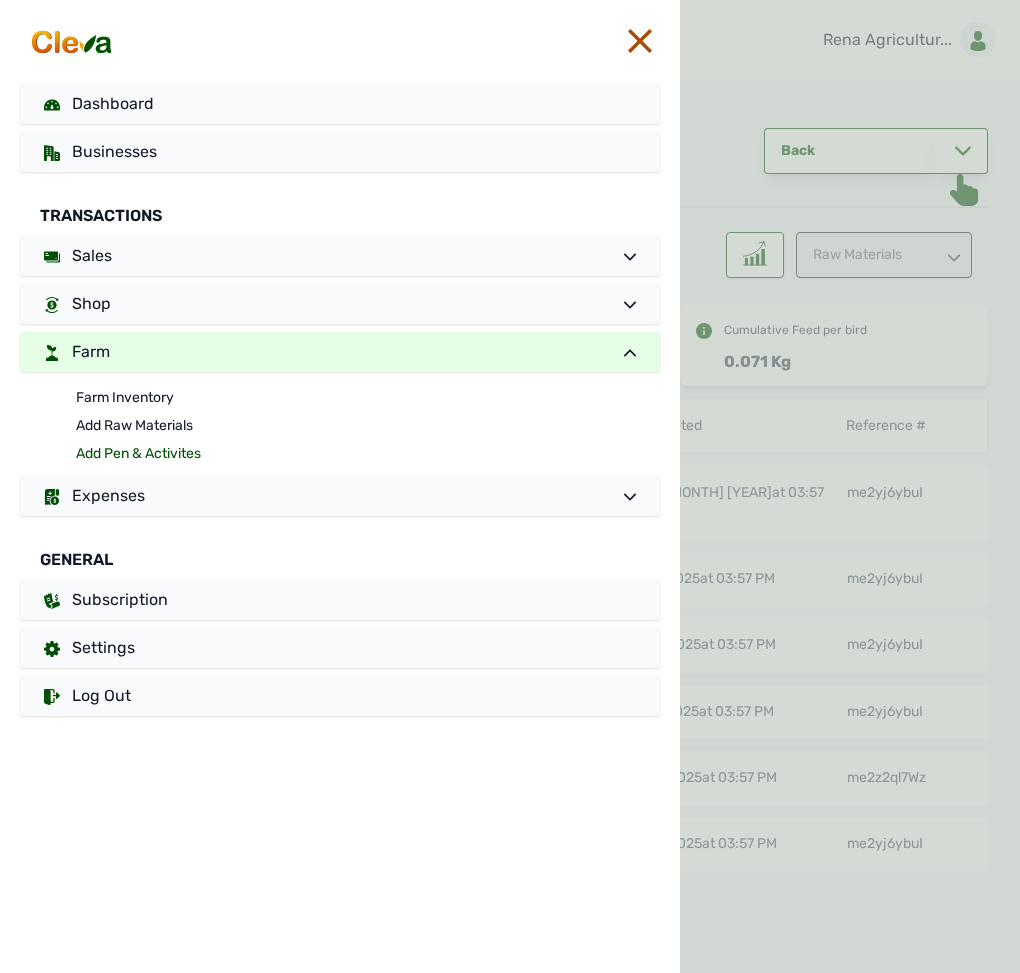 click on "Add Pen & Activites" at bounding box center [368, 454] 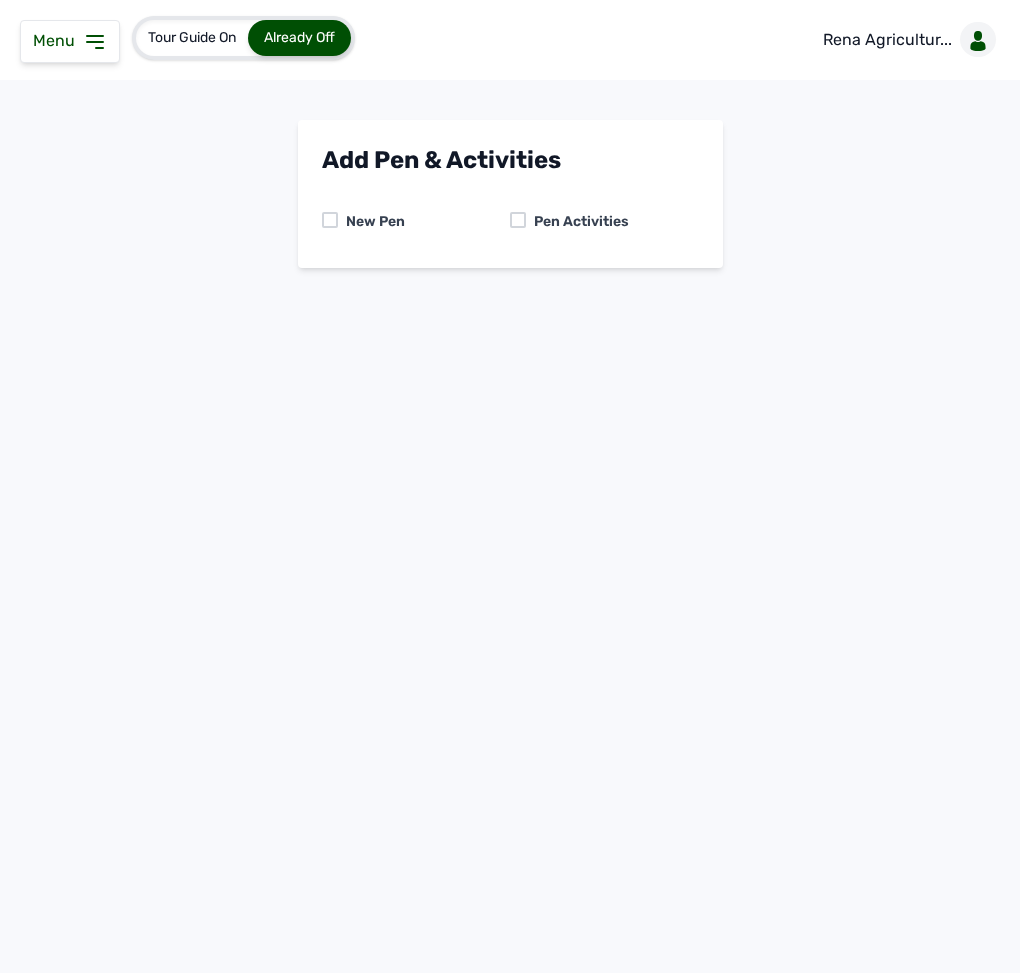 click 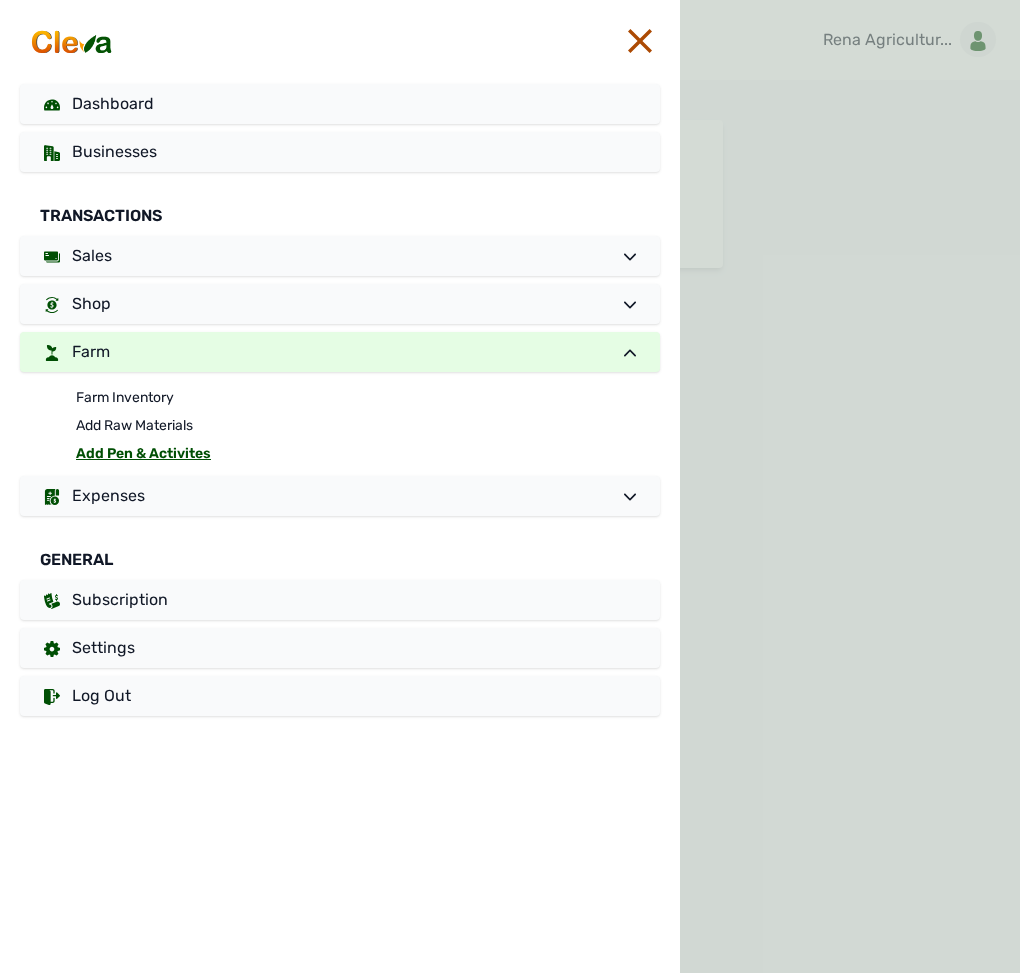 click on "Add Pen & Activites" at bounding box center (368, 454) 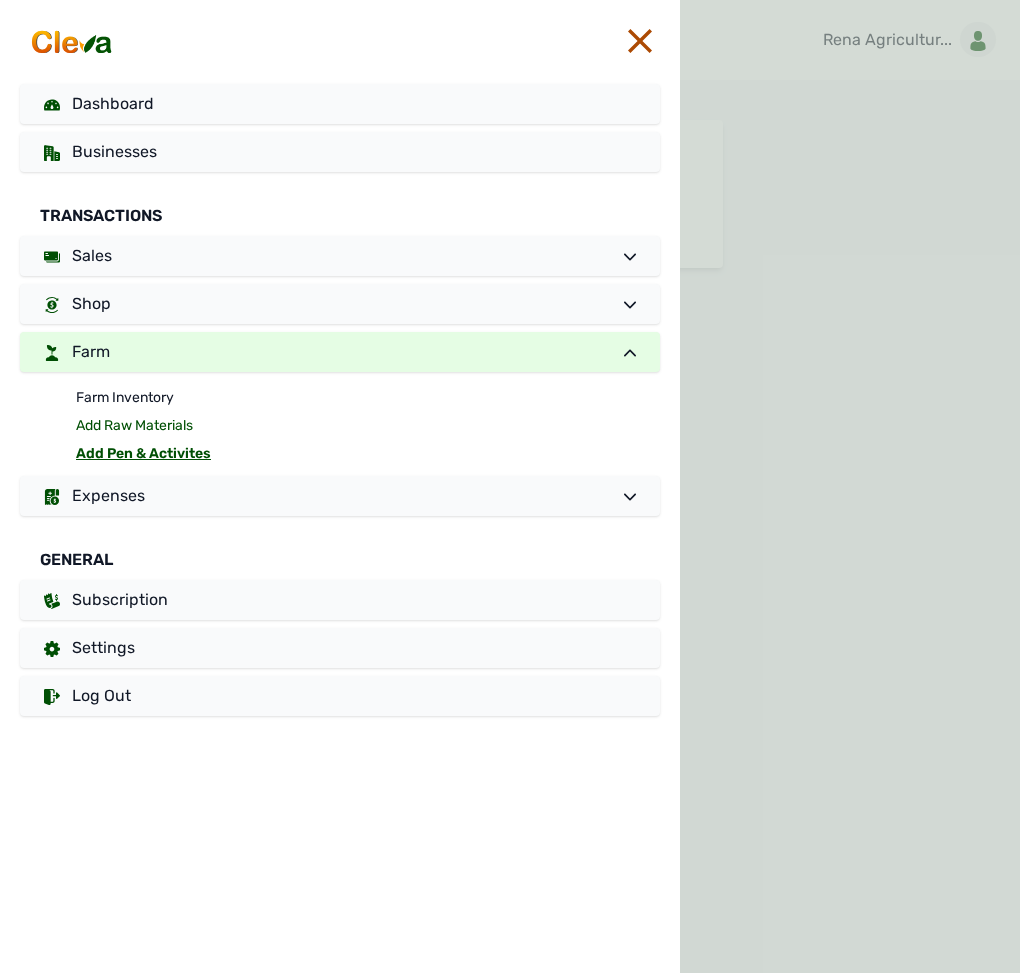 click on "Add Raw Materials" at bounding box center (368, 426) 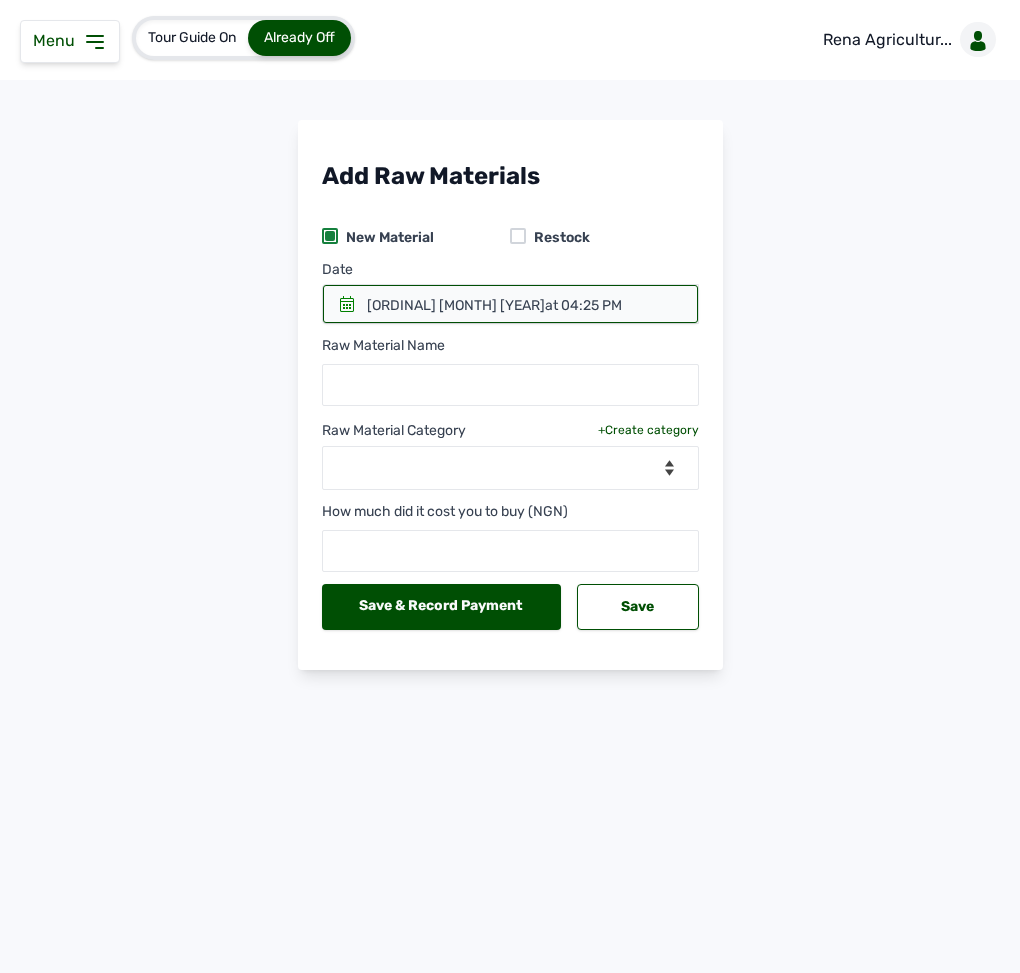 click on "Menu" at bounding box center [70, 41] 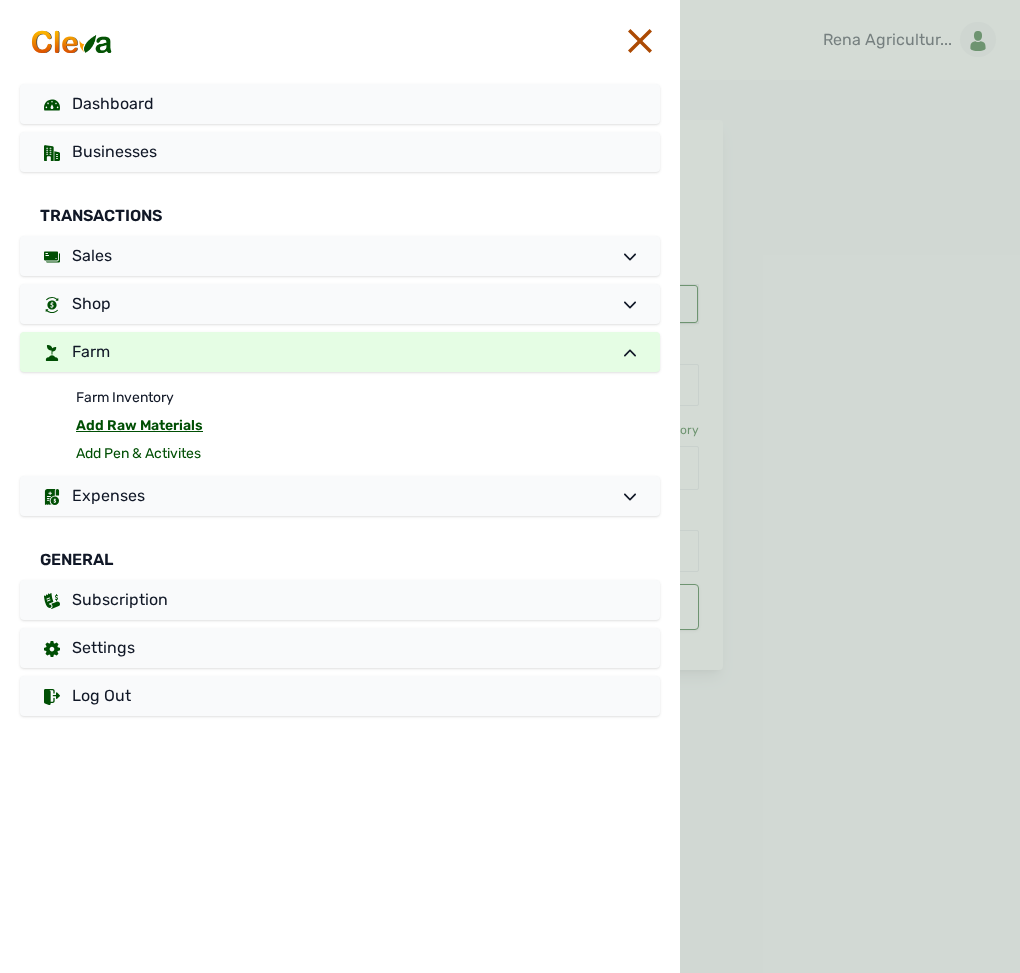 click on "Add Pen & Activites" at bounding box center [368, 454] 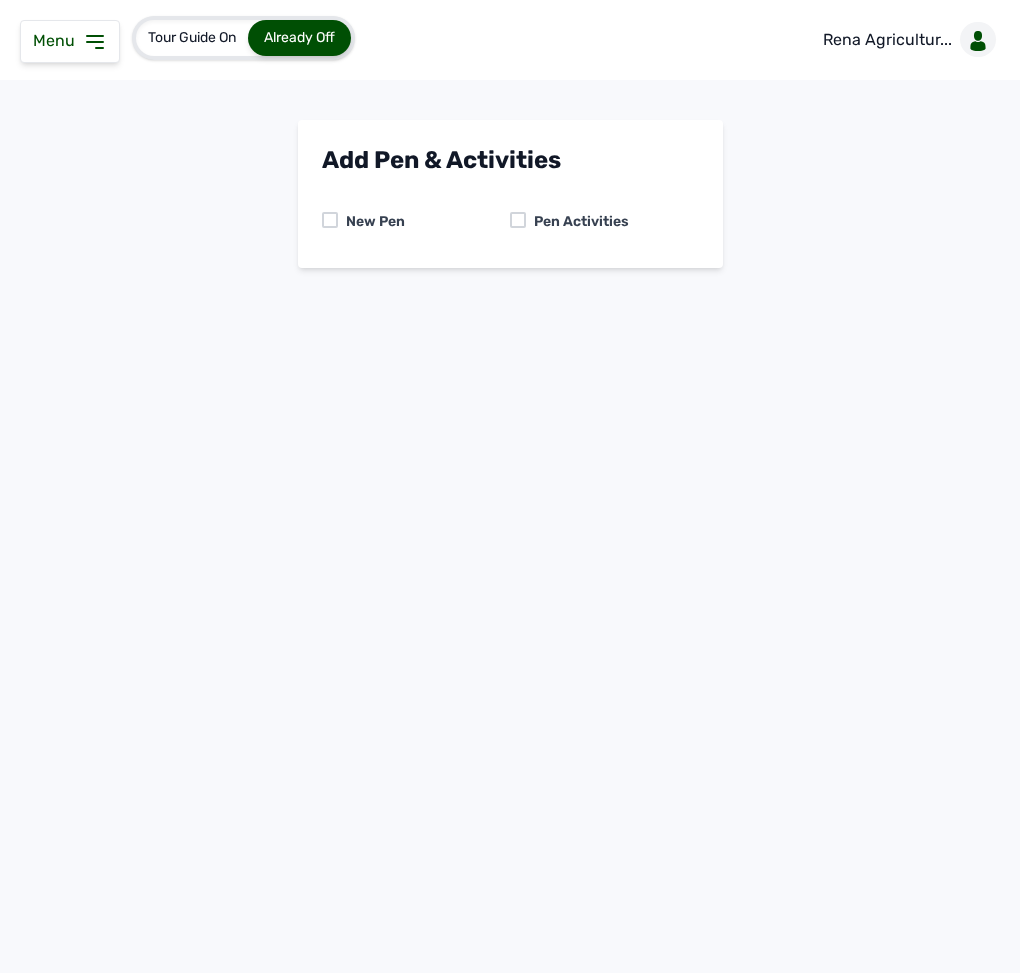 click at bounding box center (518, 220) 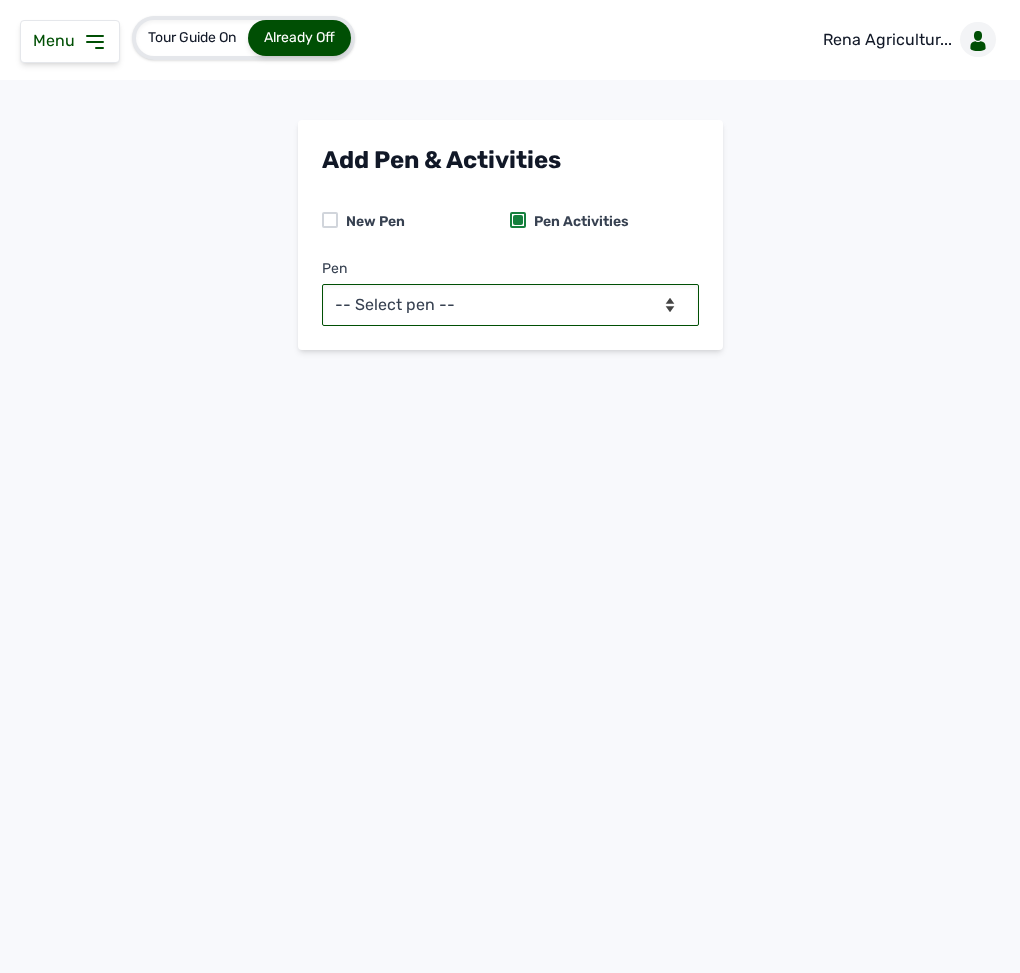 click on "-- Select pen -- PEN A (Broilers) PEN B (Broilers)" at bounding box center [510, 305] 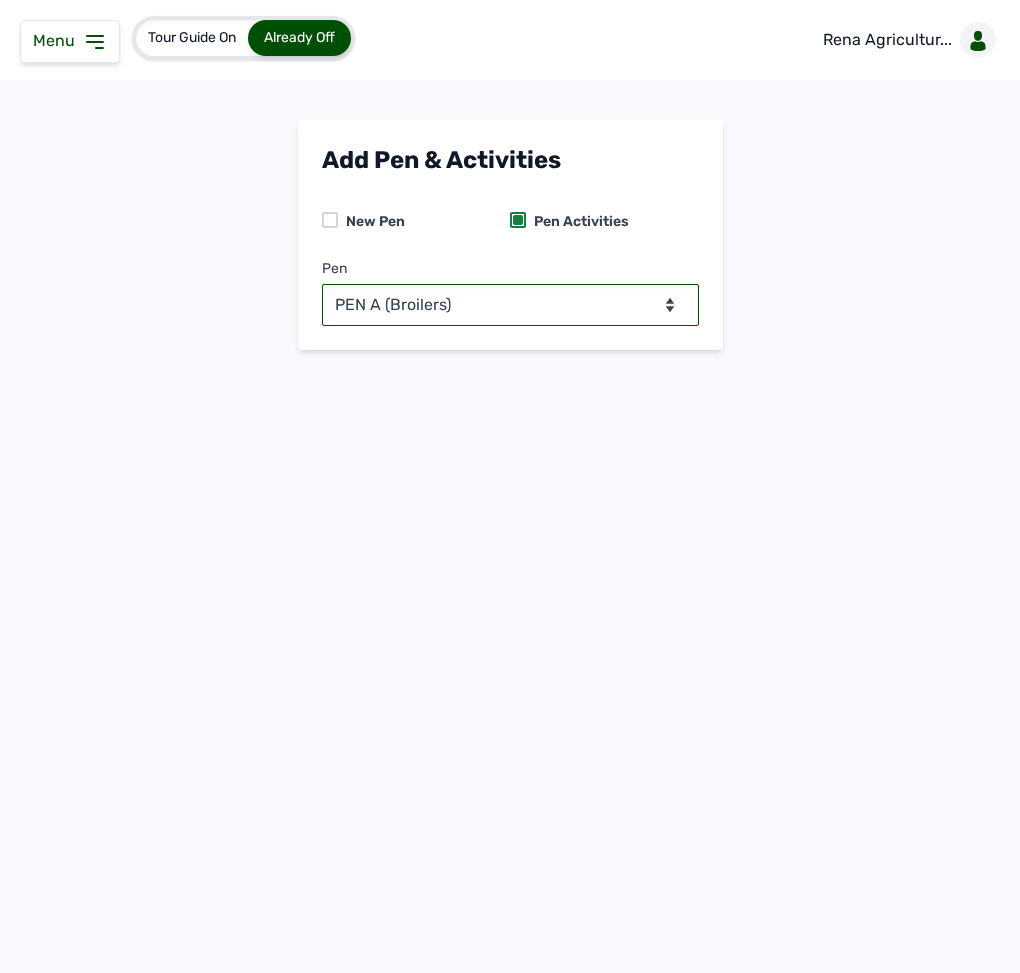 click on "-- Select pen -- PEN A (Broilers) PEN B (Broilers)" at bounding box center (510, 305) 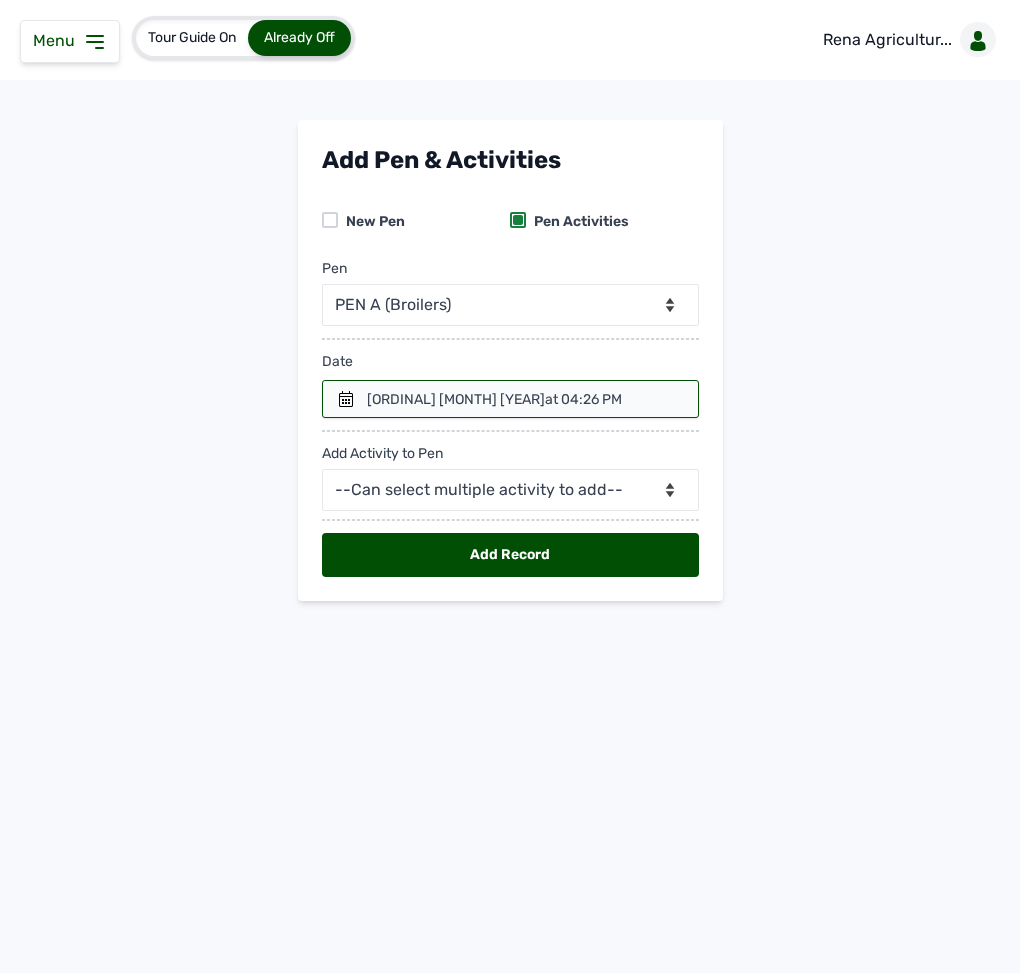 click on "at 04:26 PM" at bounding box center [583, 399] 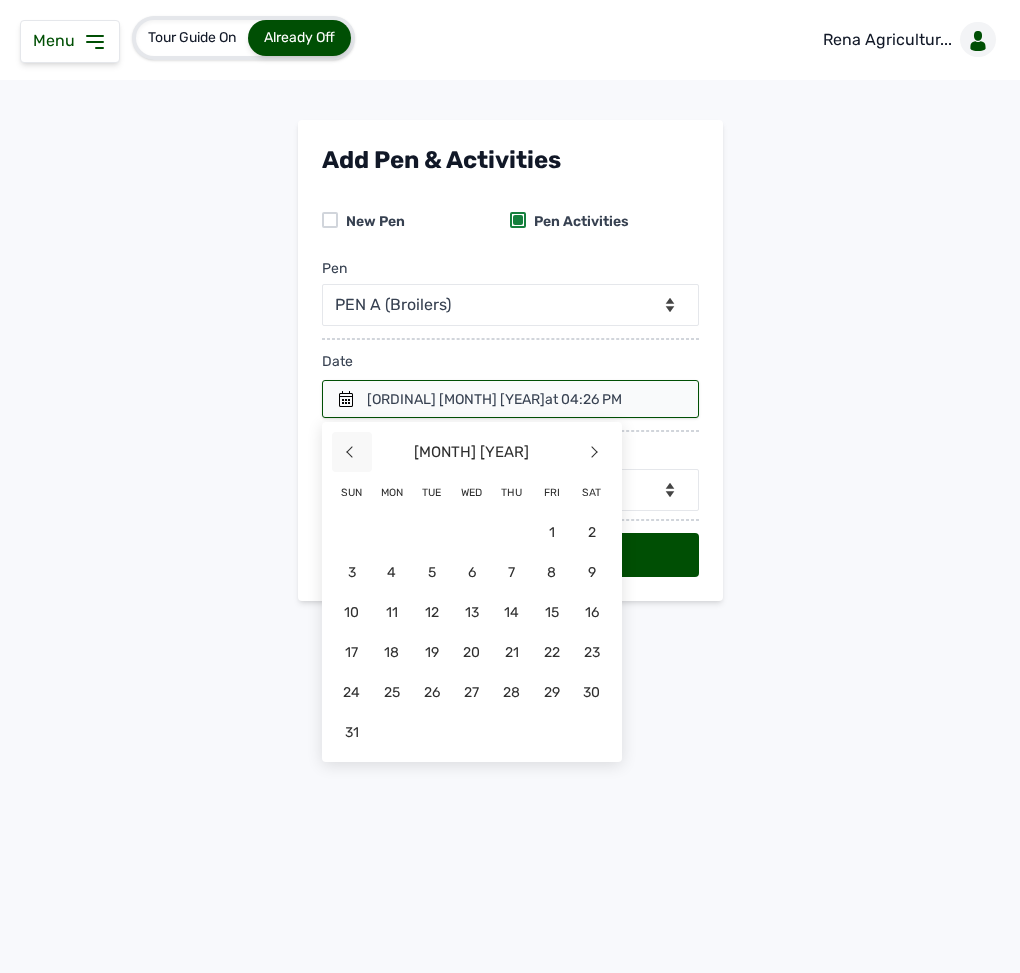 click on "<" at bounding box center [352, 452] 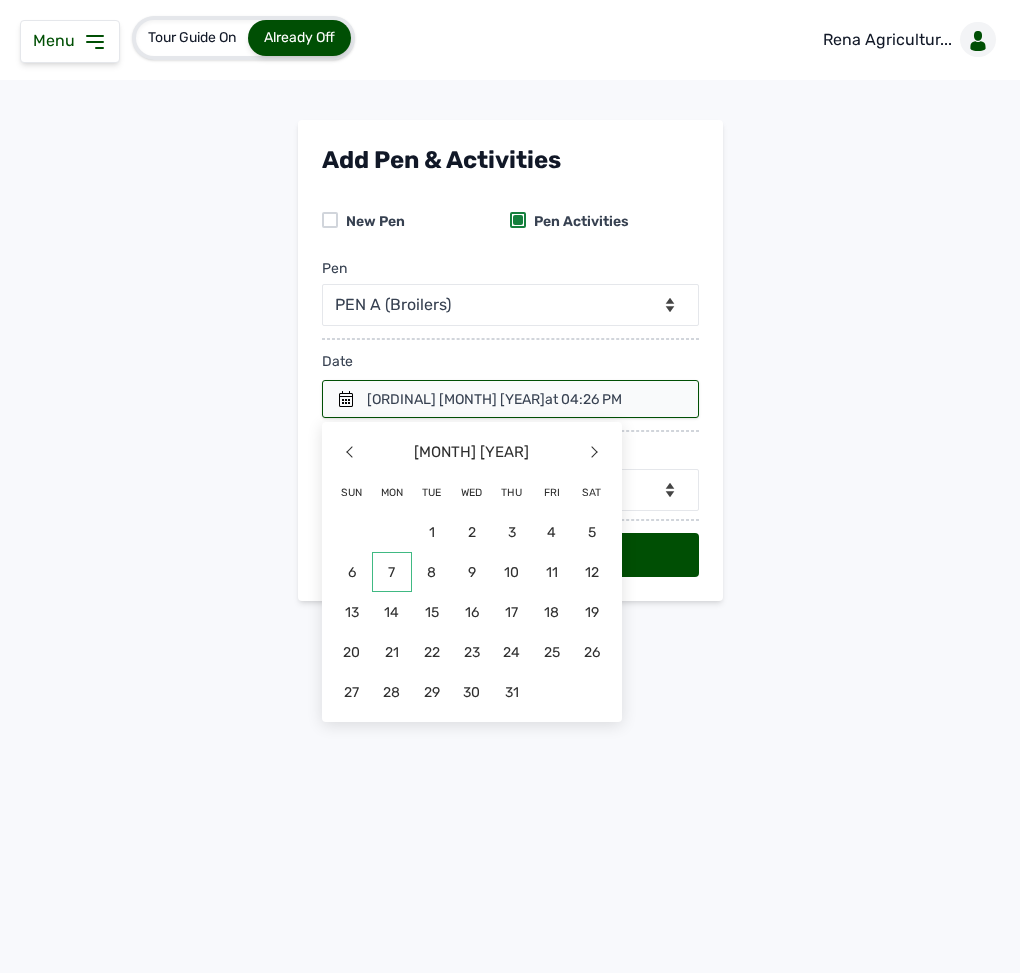 click on "7" 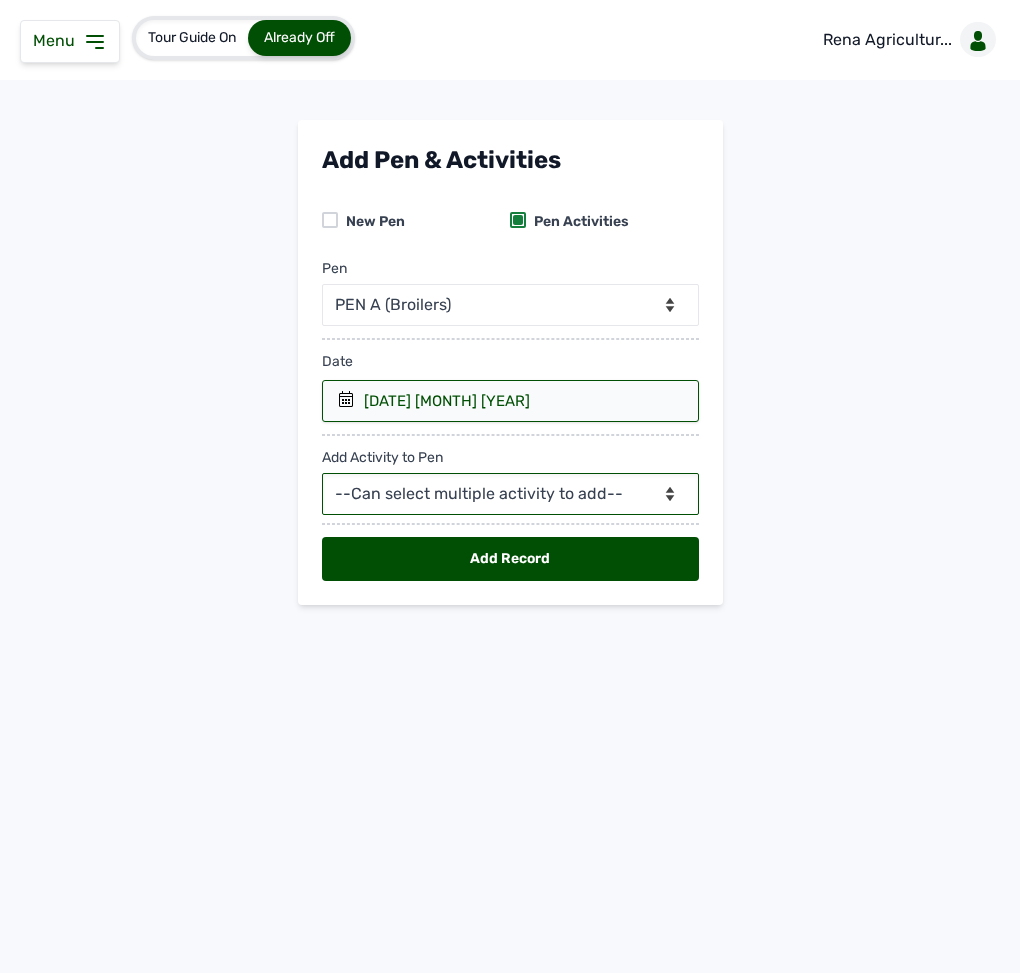 click on "--Can select multiple activity to add-- Raw Material Losses Weight" at bounding box center [510, 494] 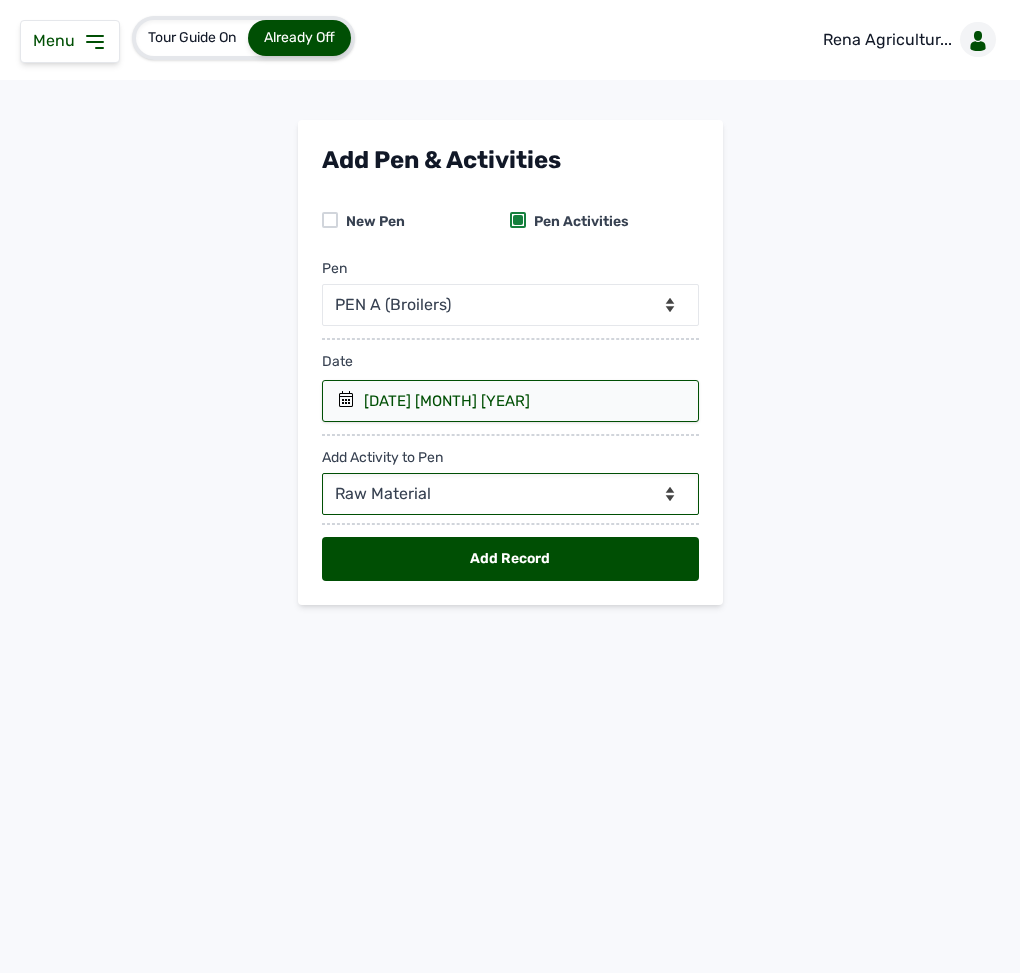 click on "--Can select multiple activity to add-- Raw Material Losses Weight" at bounding box center [510, 494] 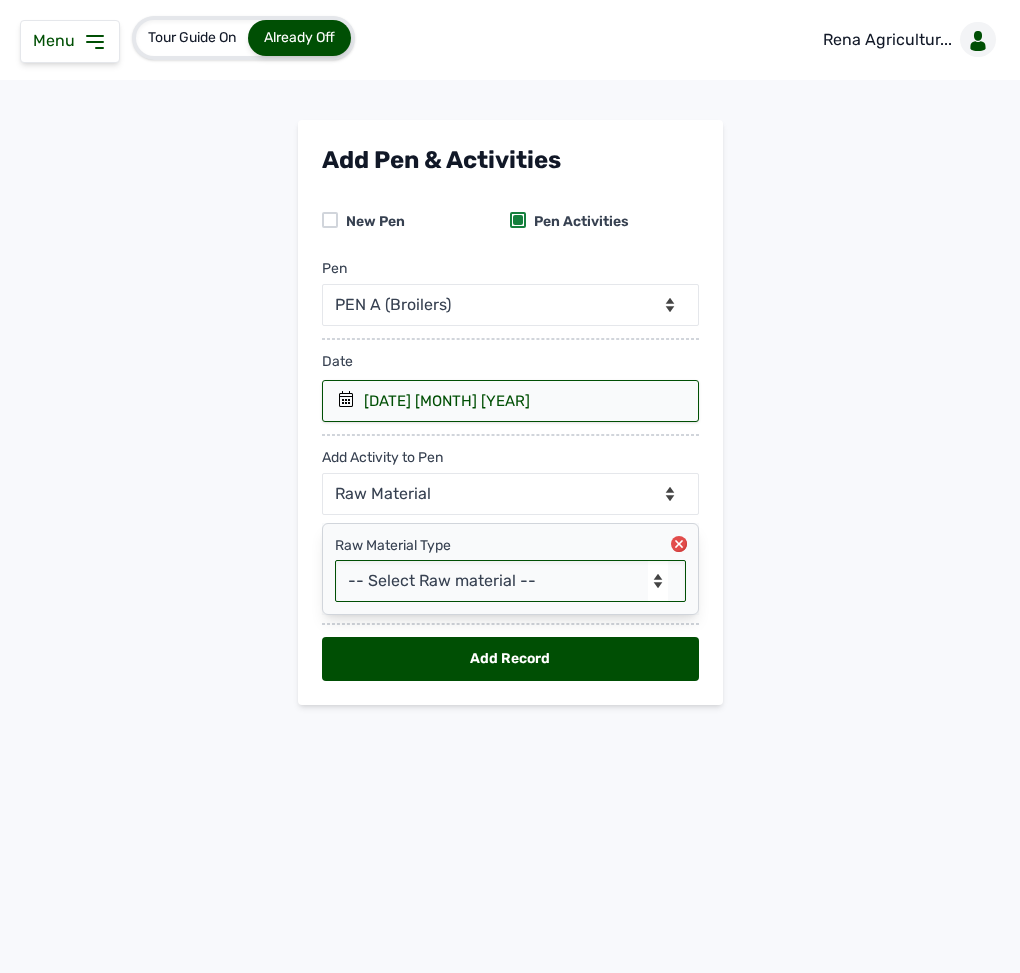 click on "-- Select Raw material -- Biomass Fuel feeds medications vaccines" at bounding box center (510, 581) 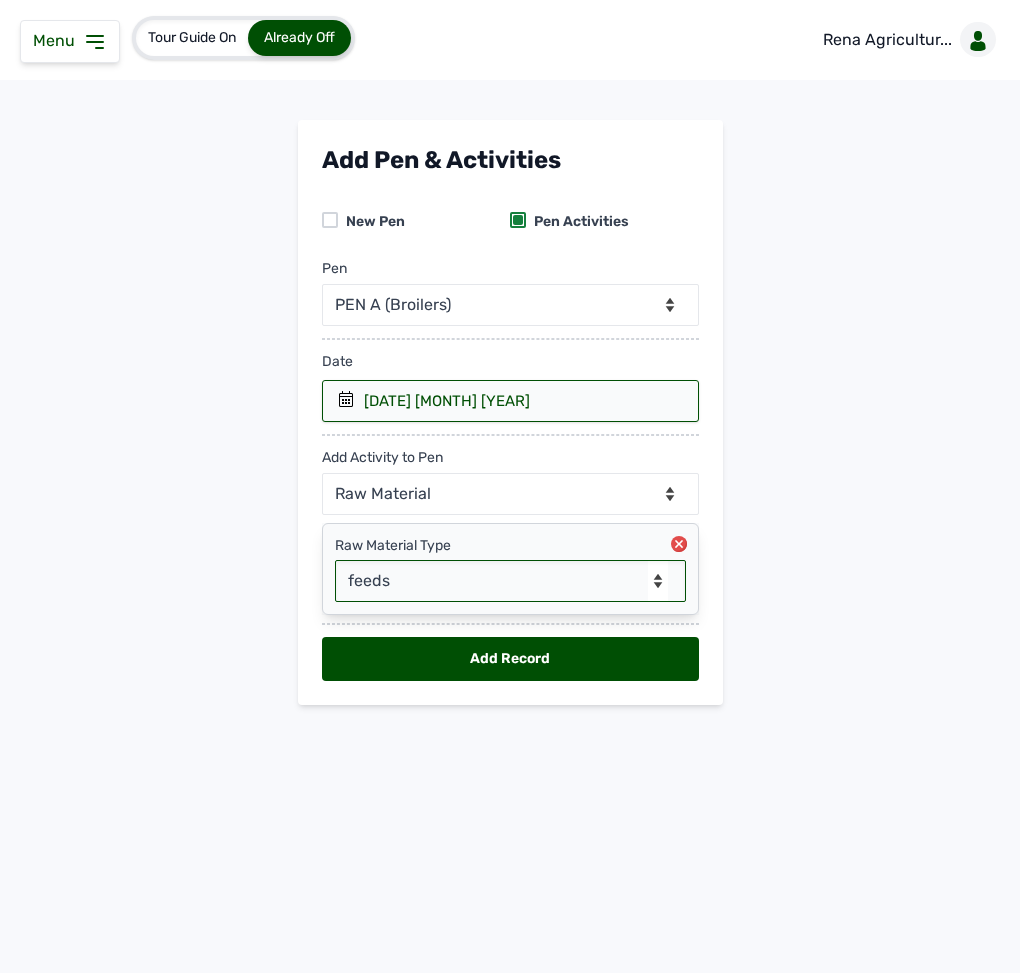 click on "-- Select Raw material -- Biomass Fuel feeds medications vaccines" at bounding box center (510, 581) 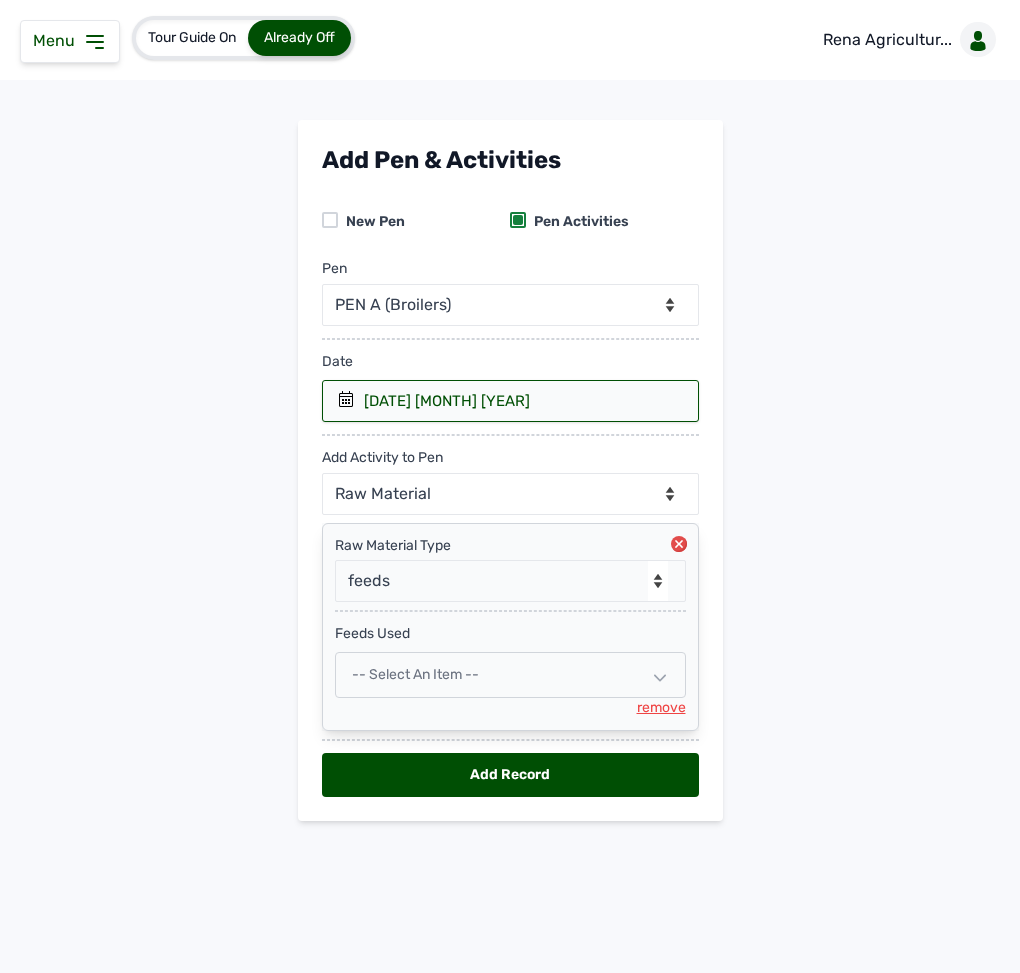click on "-- Select an Item --" at bounding box center (415, 674) 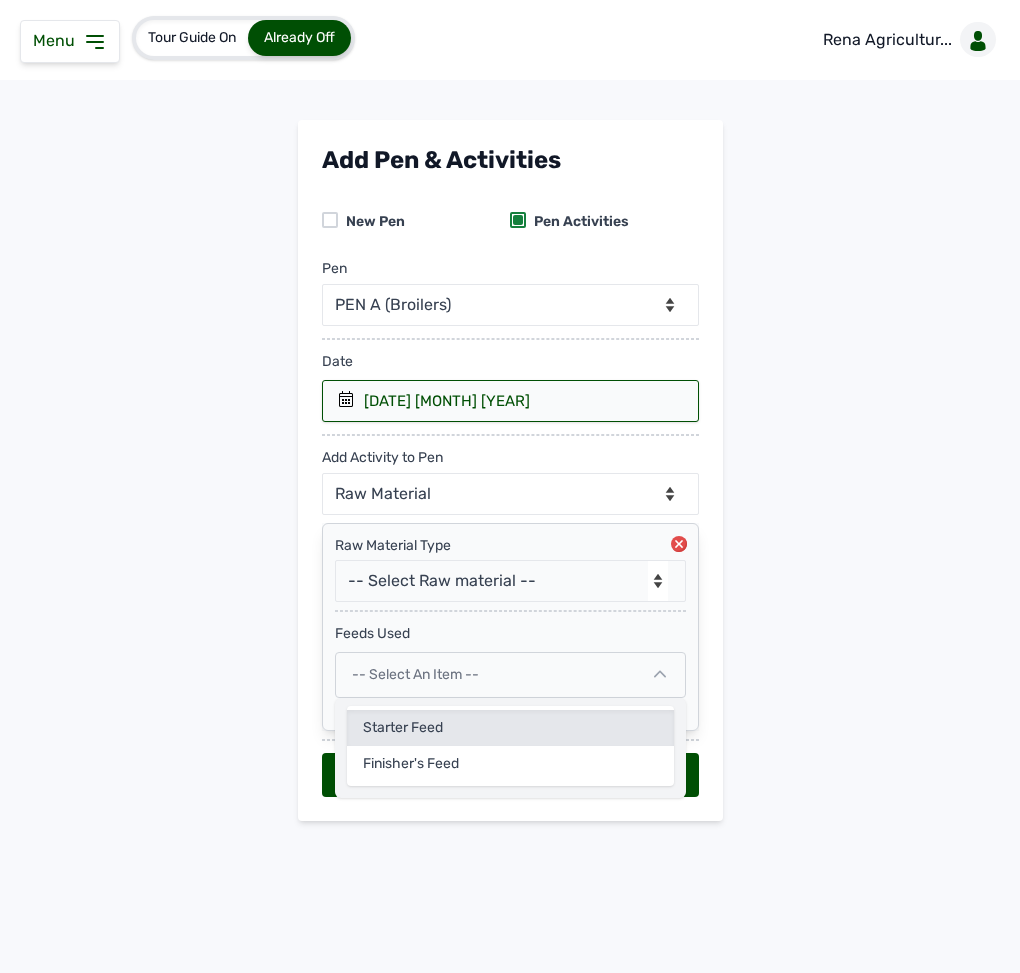 click on "Starter Feed" 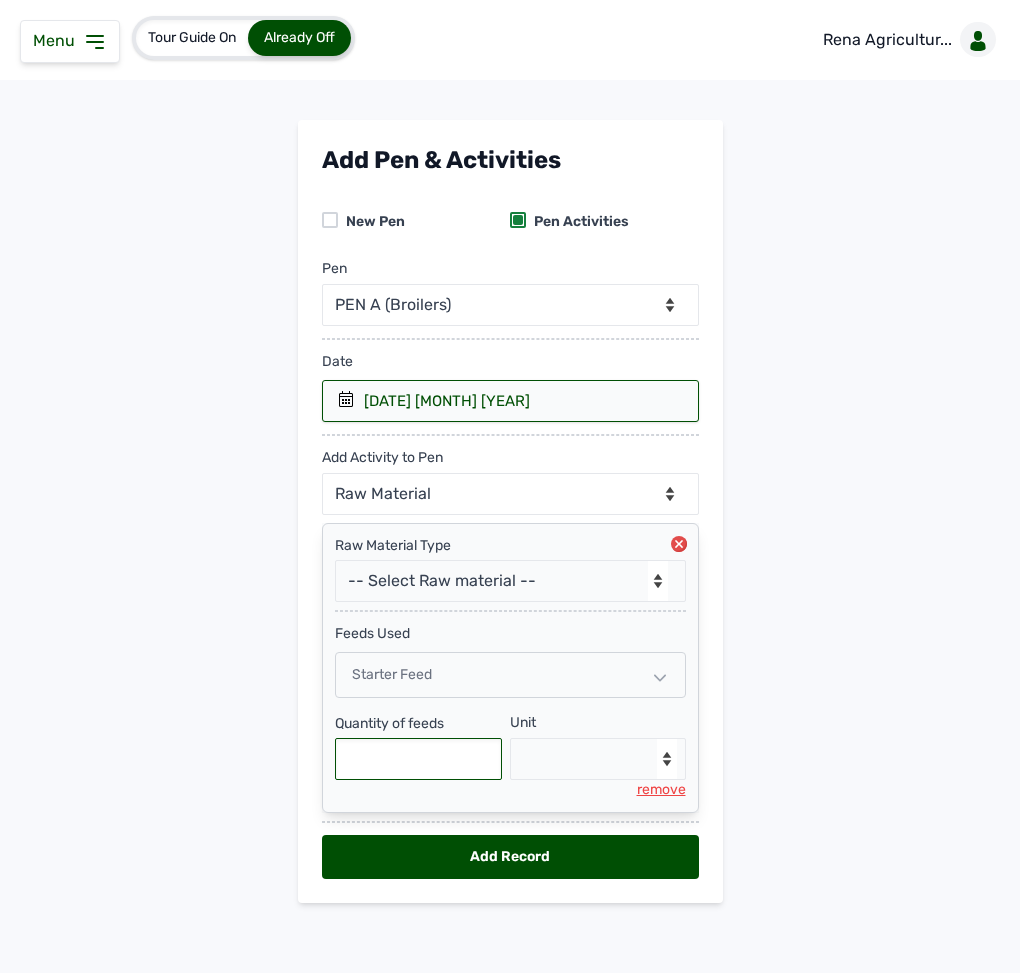 click at bounding box center (419, 759) 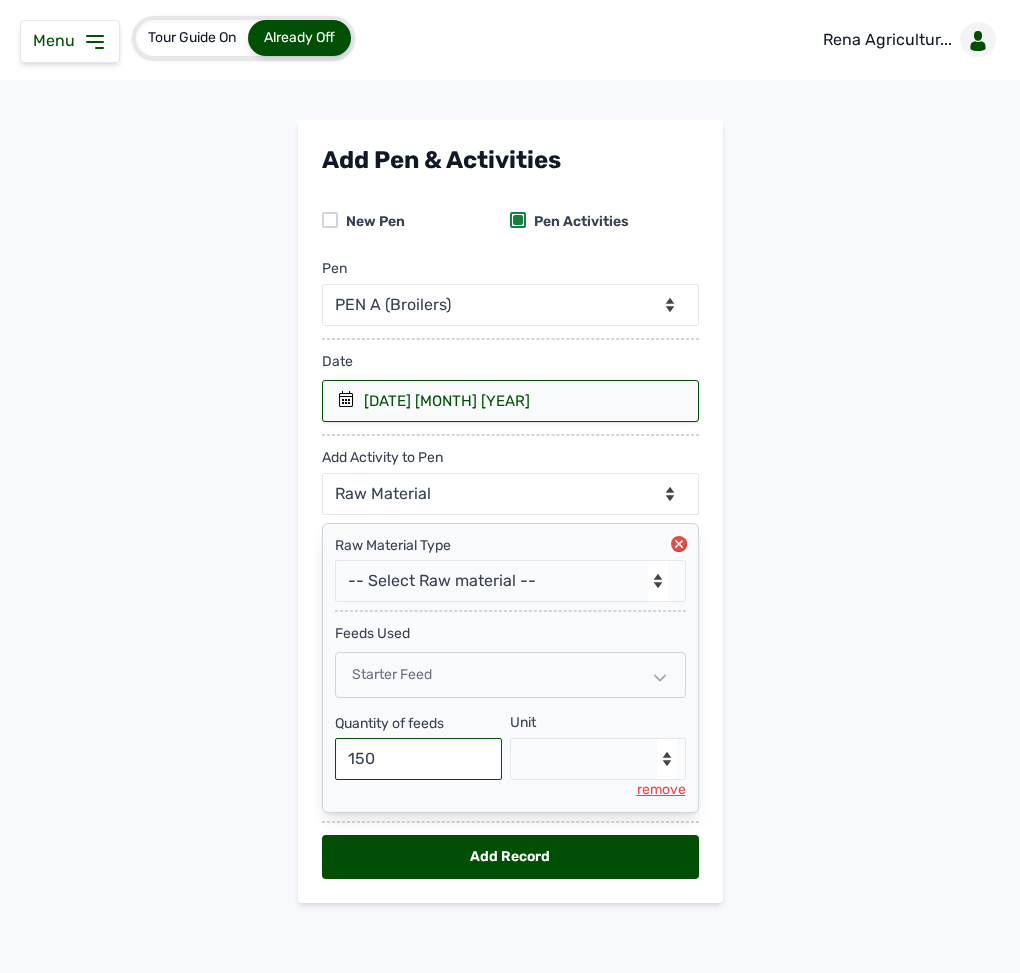 type on "150" 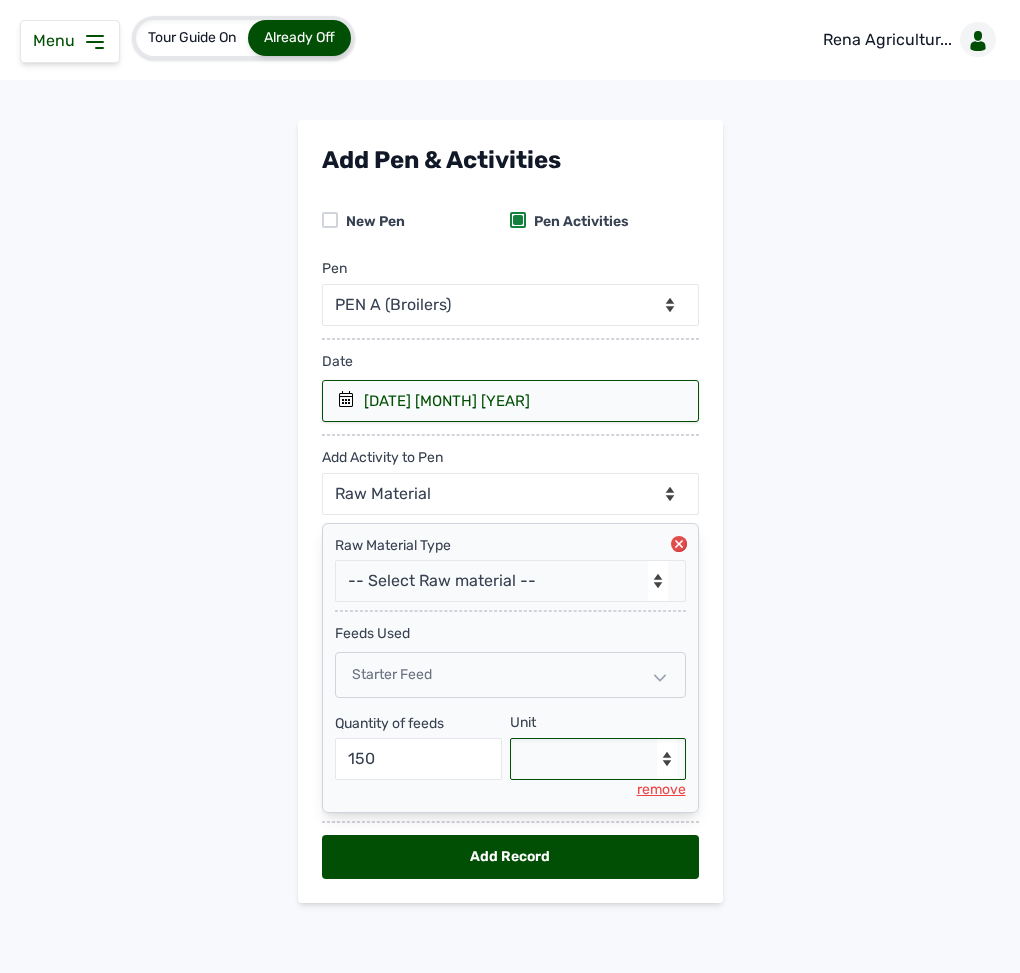 click on "--Select unit-- Bag(s) Kg" at bounding box center [598, 759] 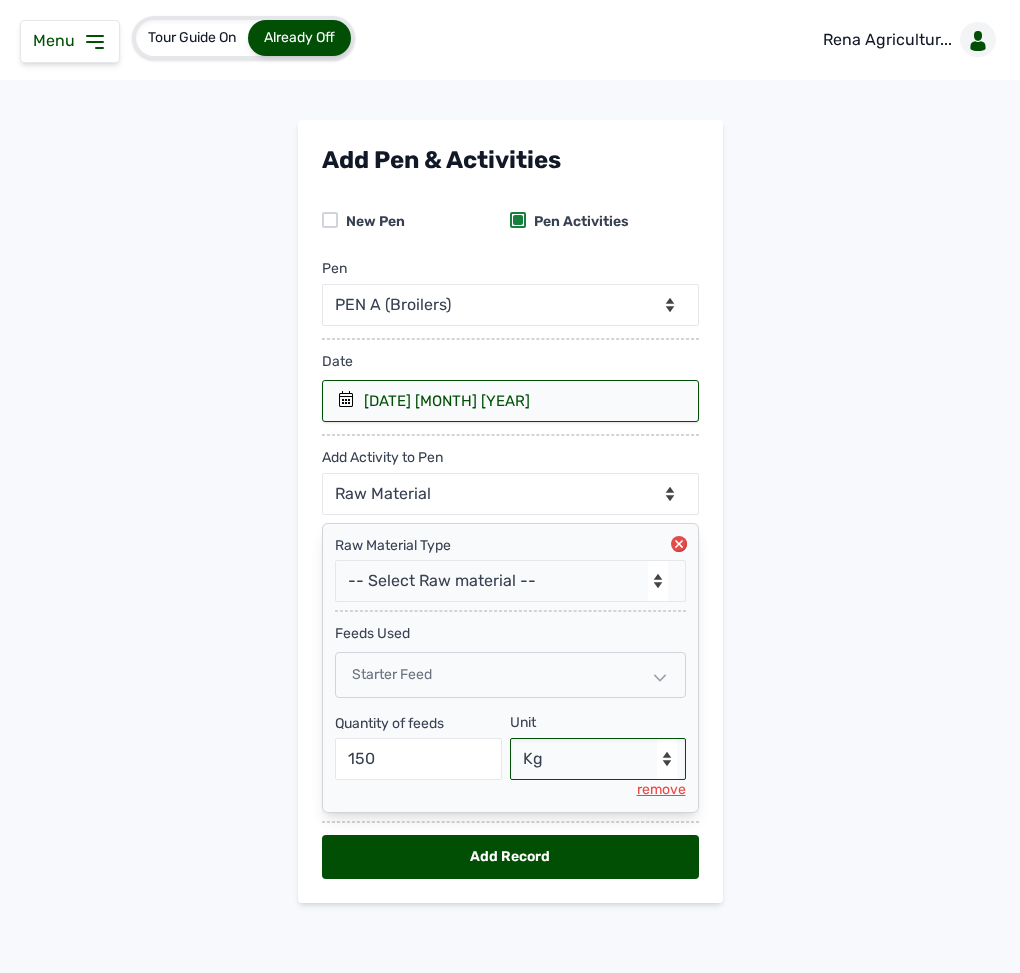 click on "--Select unit-- Bag(s) Kg" at bounding box center [598, 759] 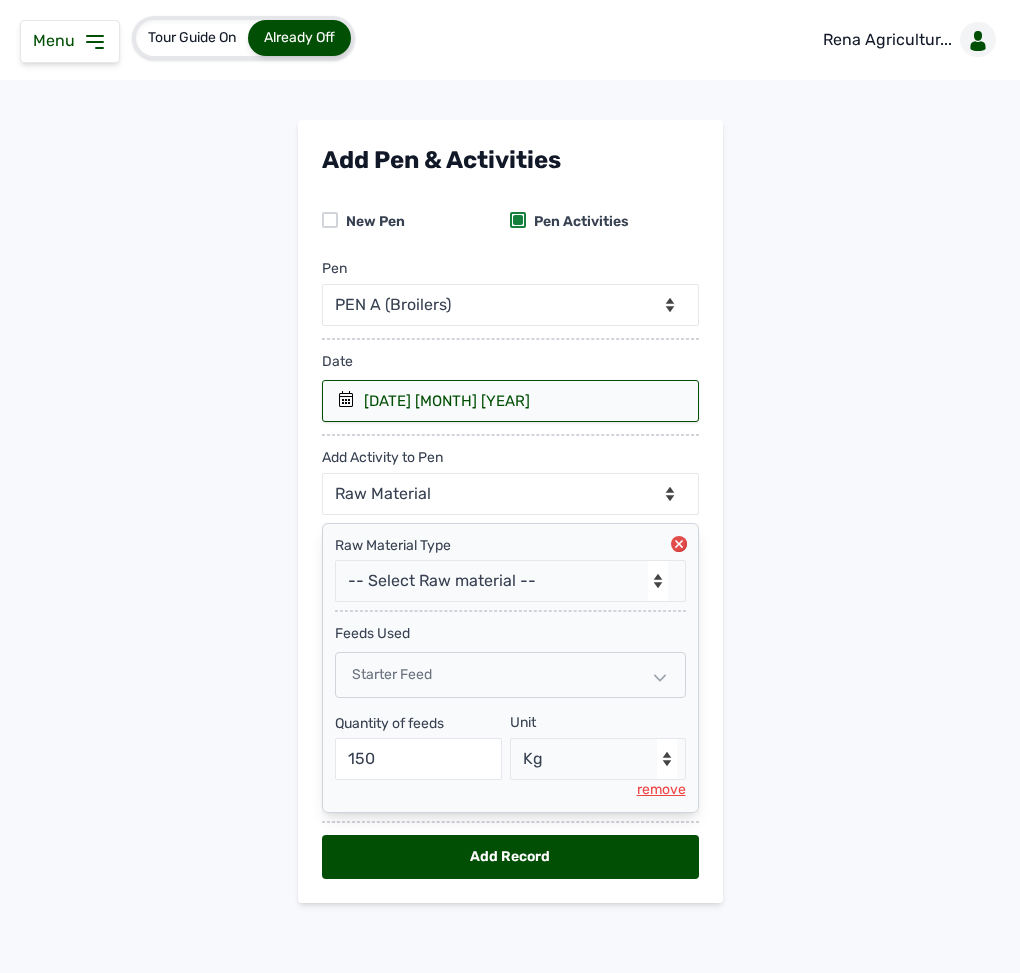 click on "Add Record" at bounding box center [510, 857] 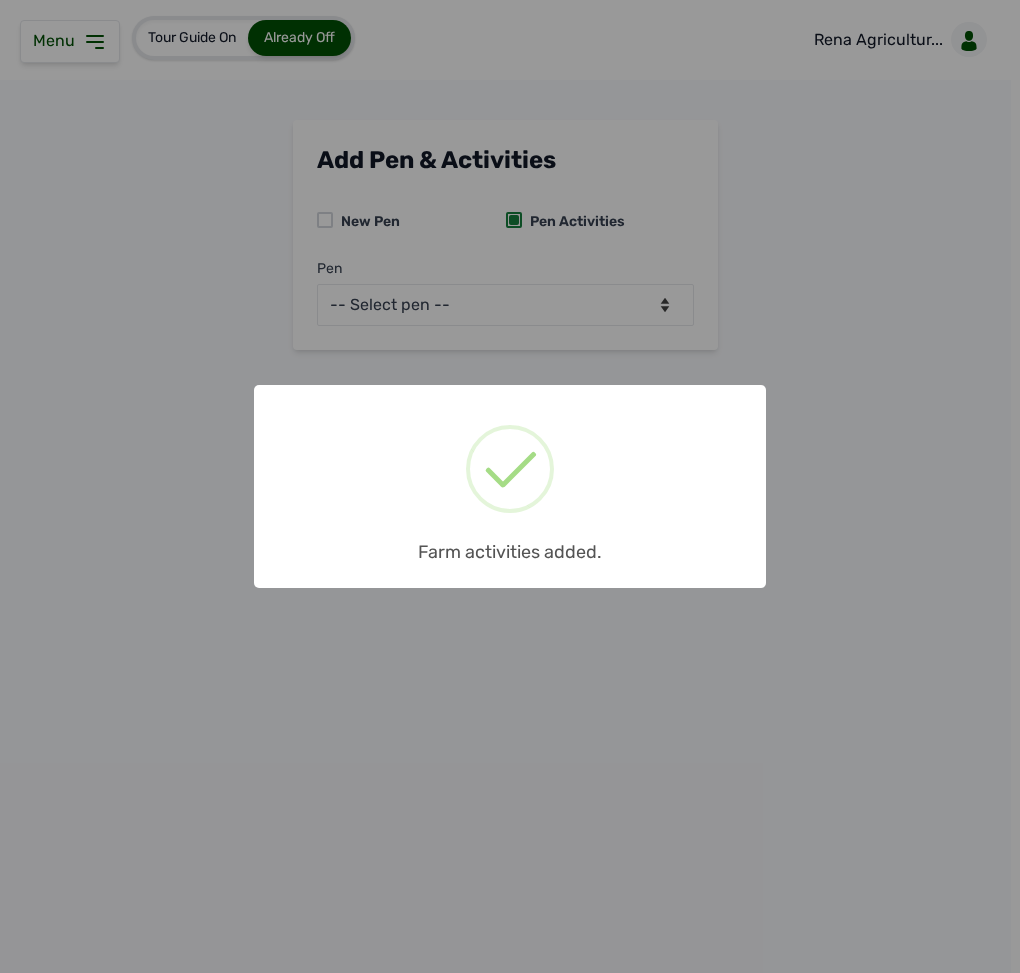 click on "×
Farm activities added. OK No Cancel" at bounding box center (510, 486) 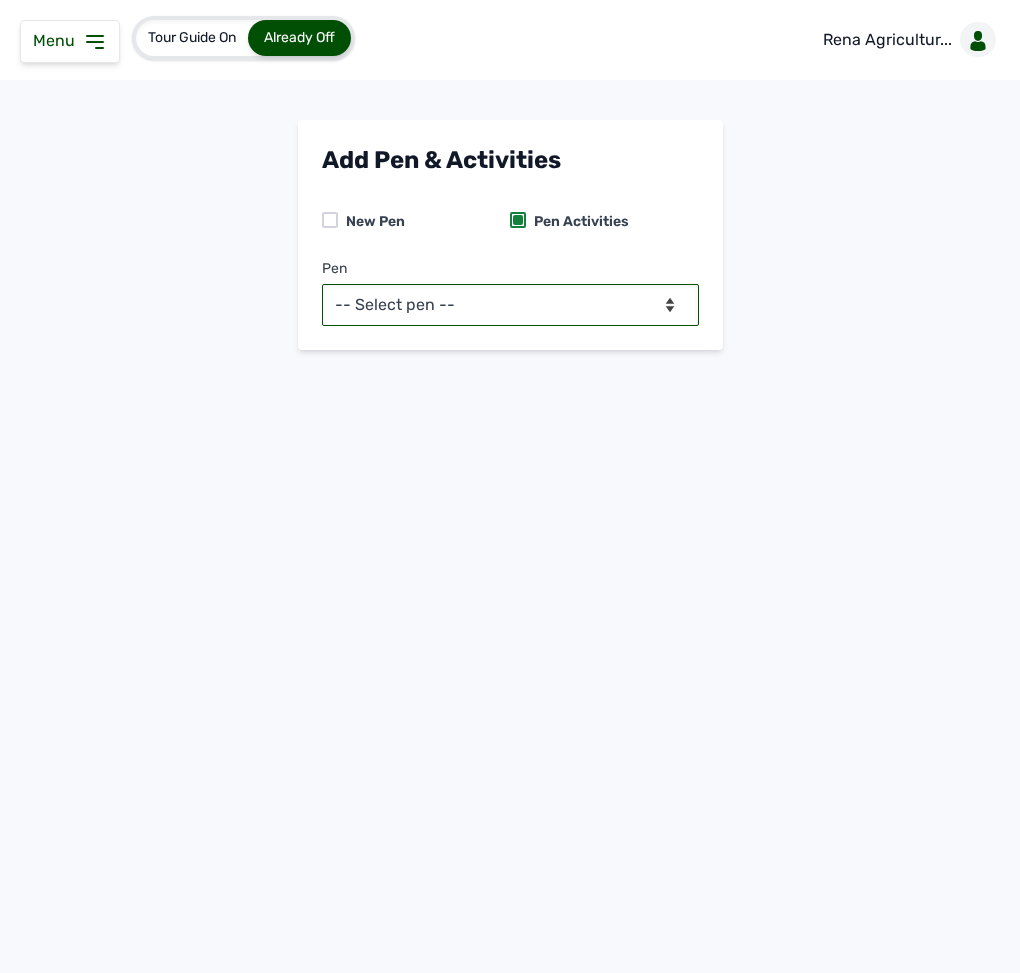 click on "-- Select pen -- PEN A (Broilers) PEN B (Broilers)" at bounding box center (510, 305) 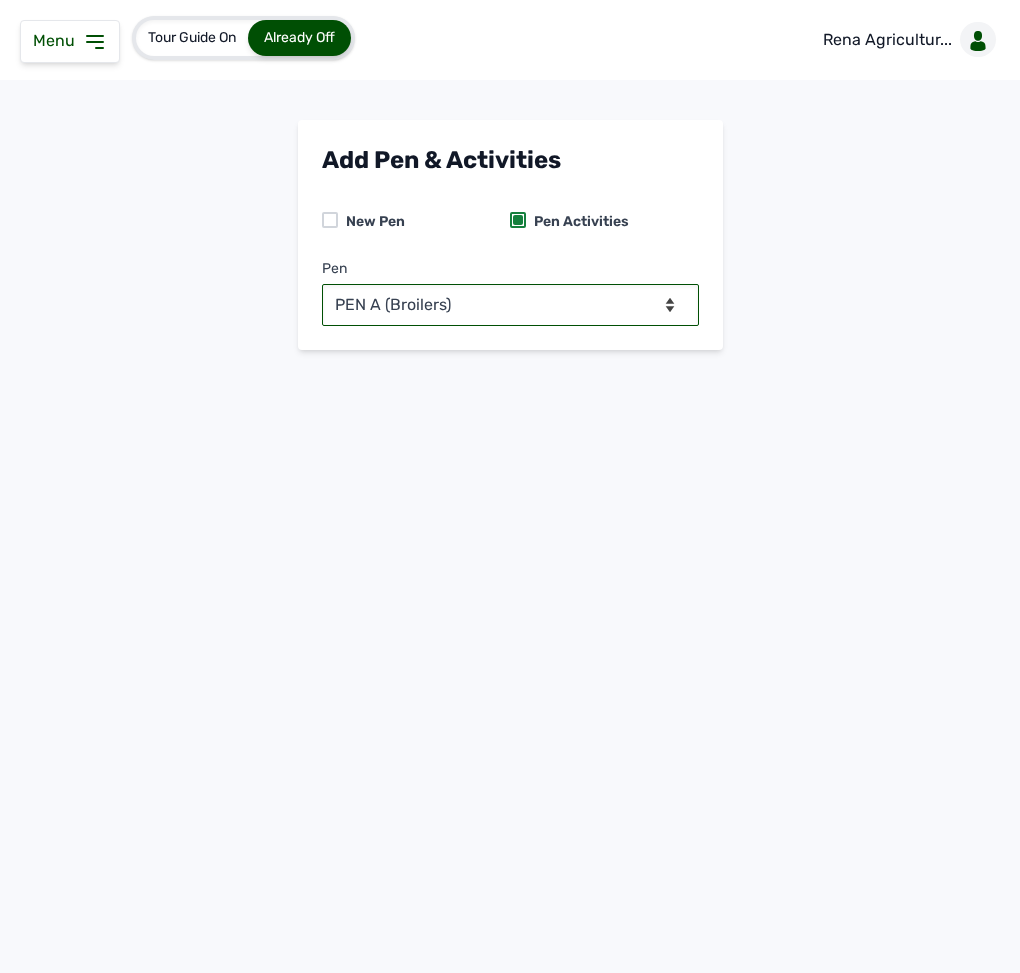 click on "-- Select pen -- PEN A (Broilers) PEN B (Broilers)" at bounding box center [510, 305] 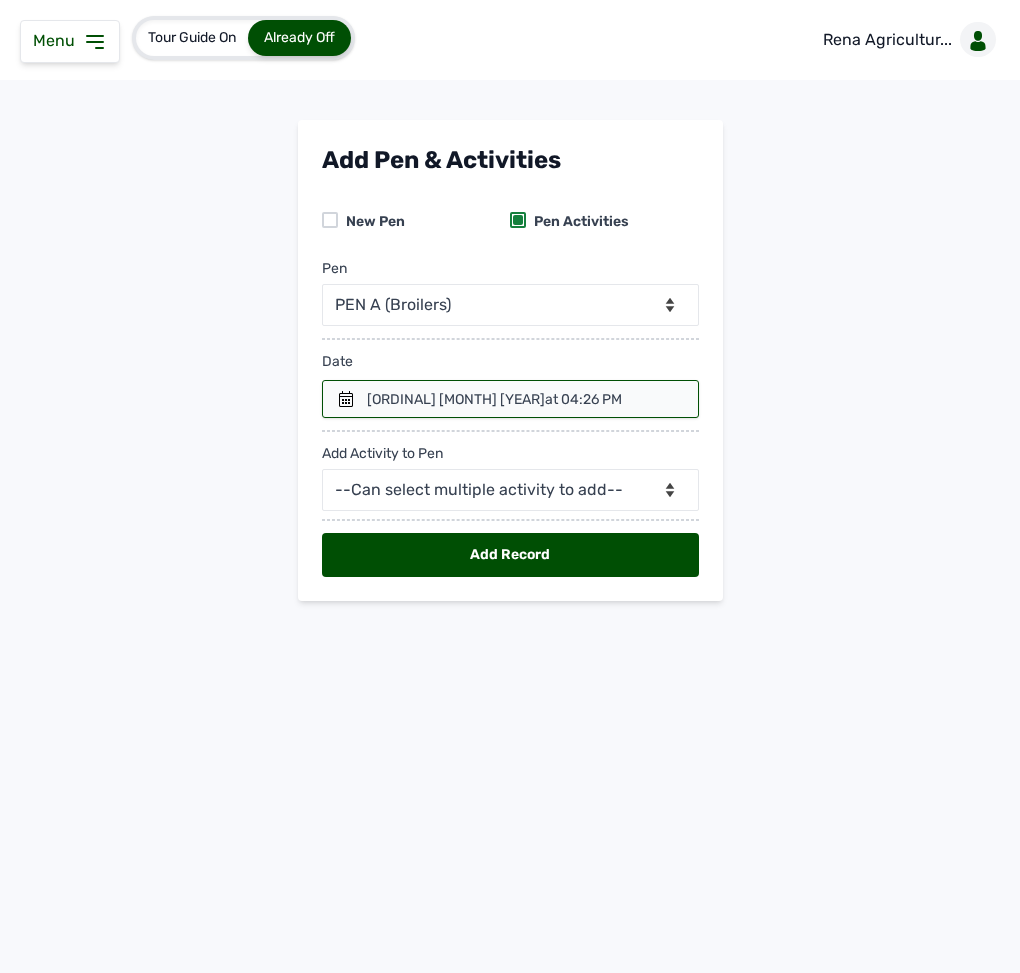click 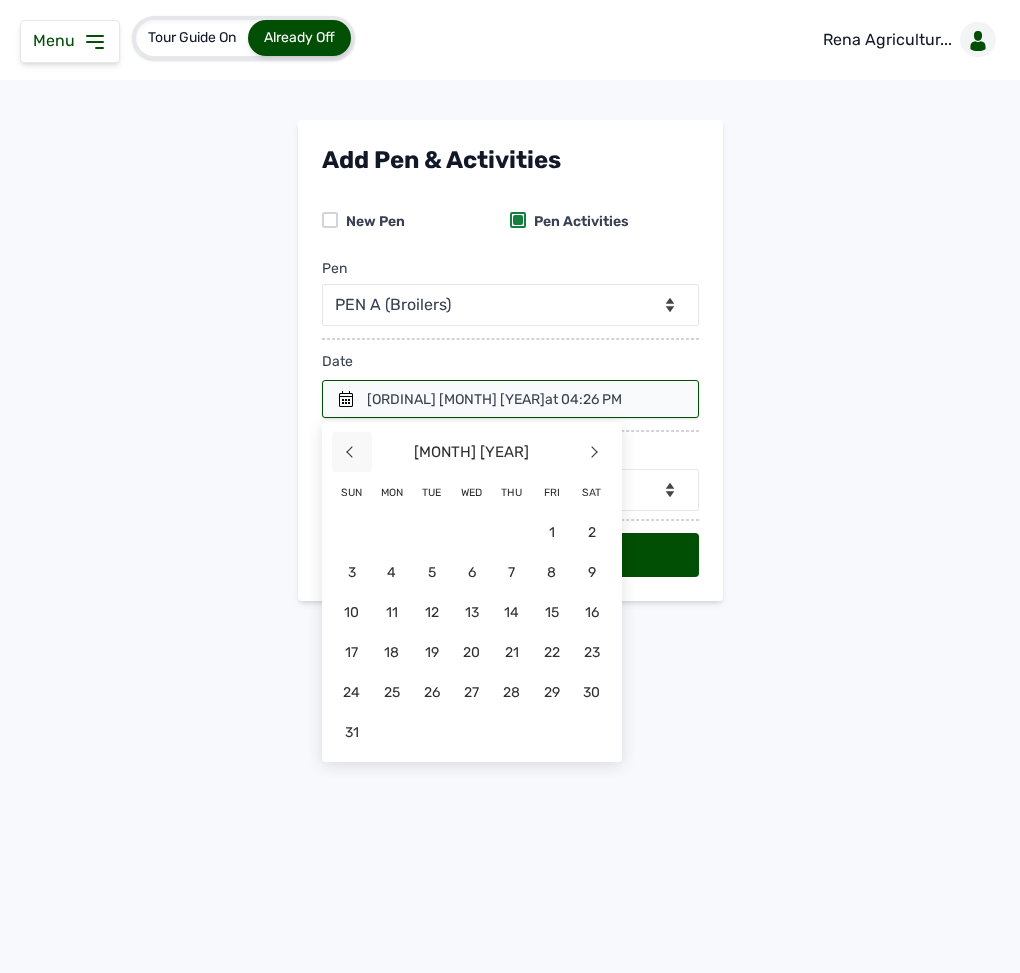 click on "<" at bounding box center (352, 452) 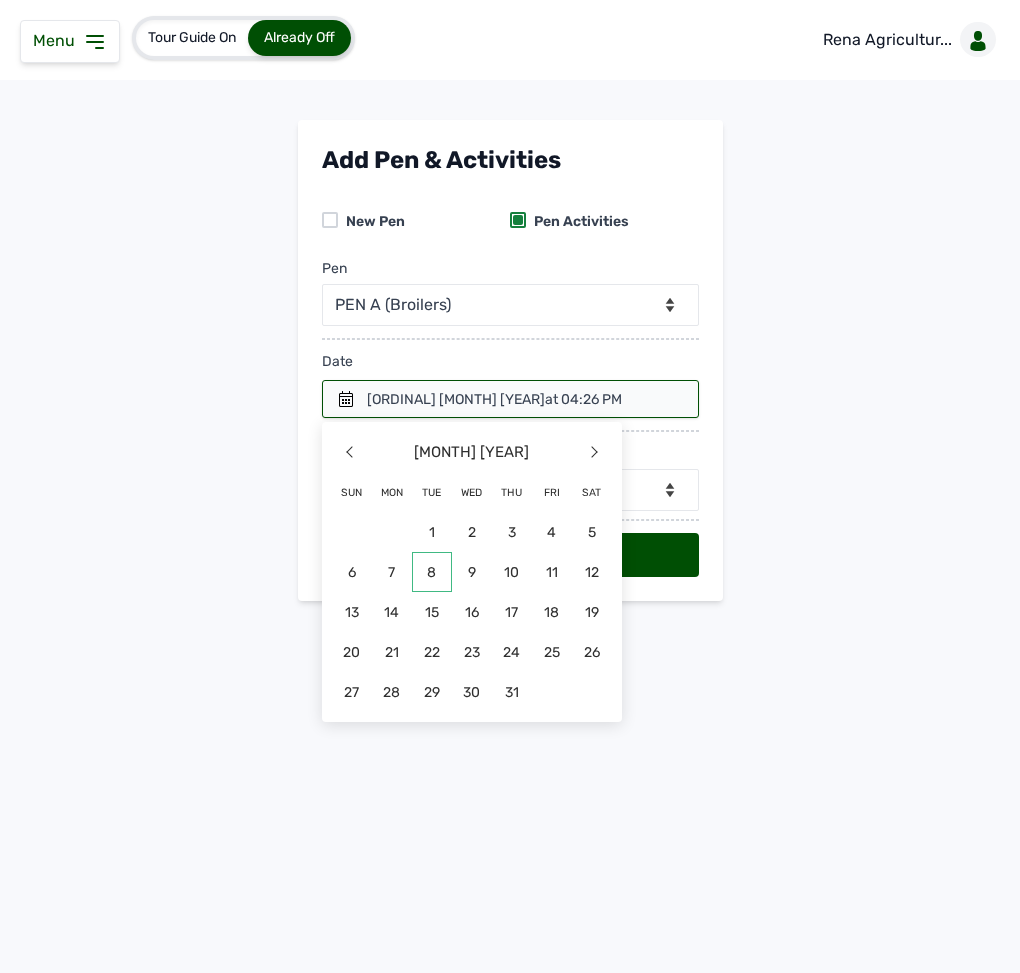 click on "8" 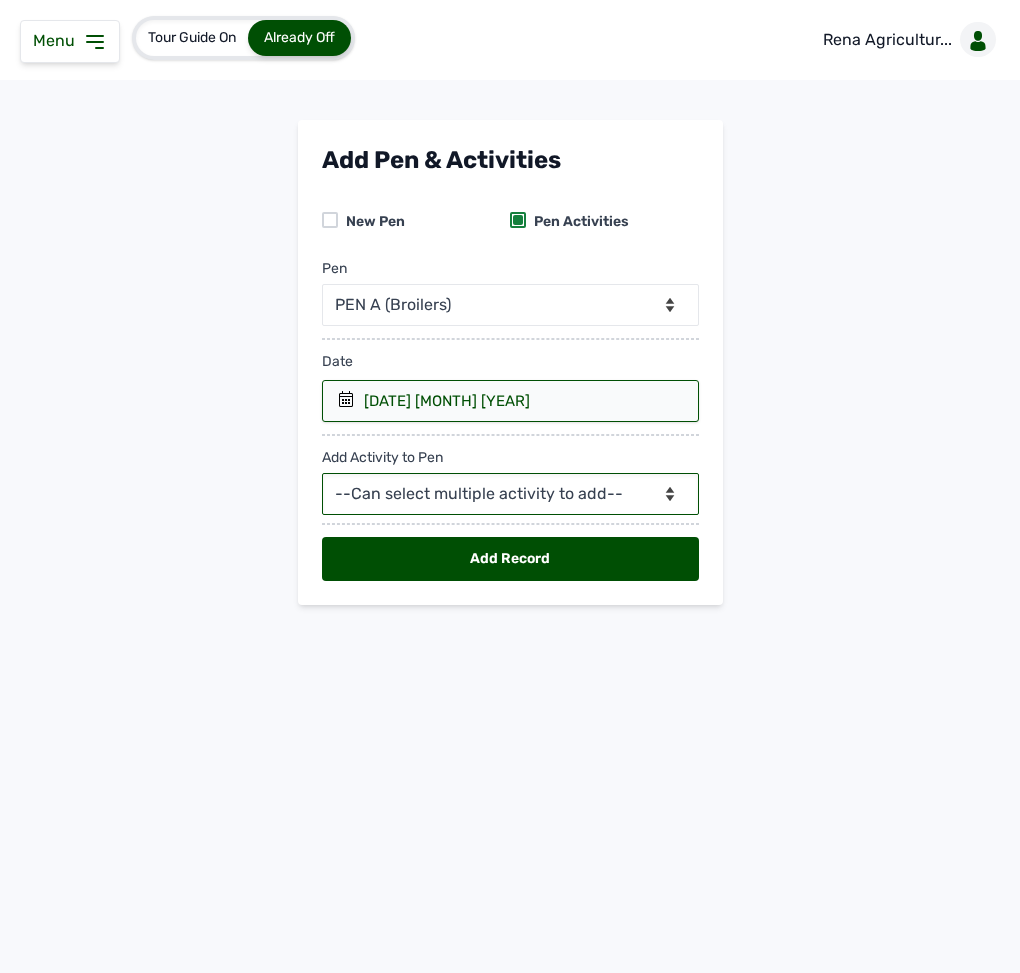 click on "--Can select multiple activity to add-- Raw Material Losses Weight" at bounding box center (510, 494) 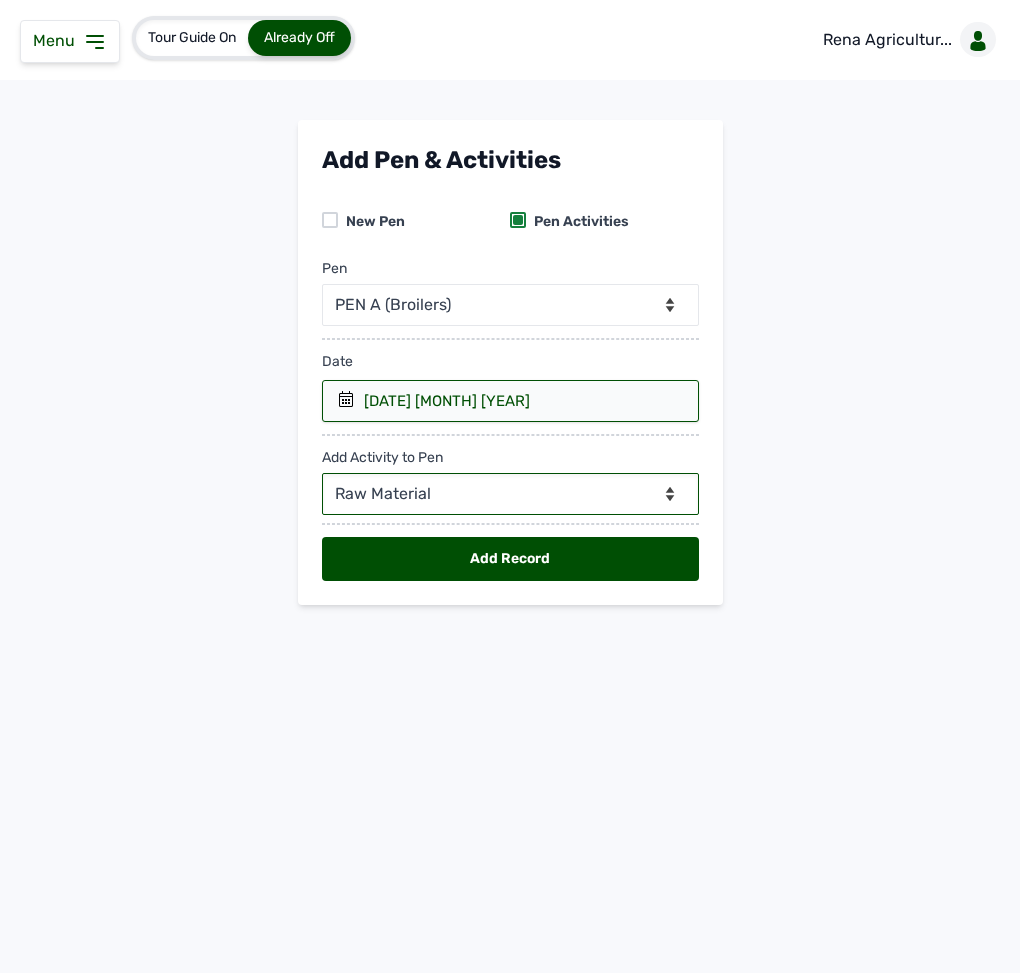 click on "--Can select multiple activity to add-- Raw Material Losses Weight" at bounding box center (510, 494) 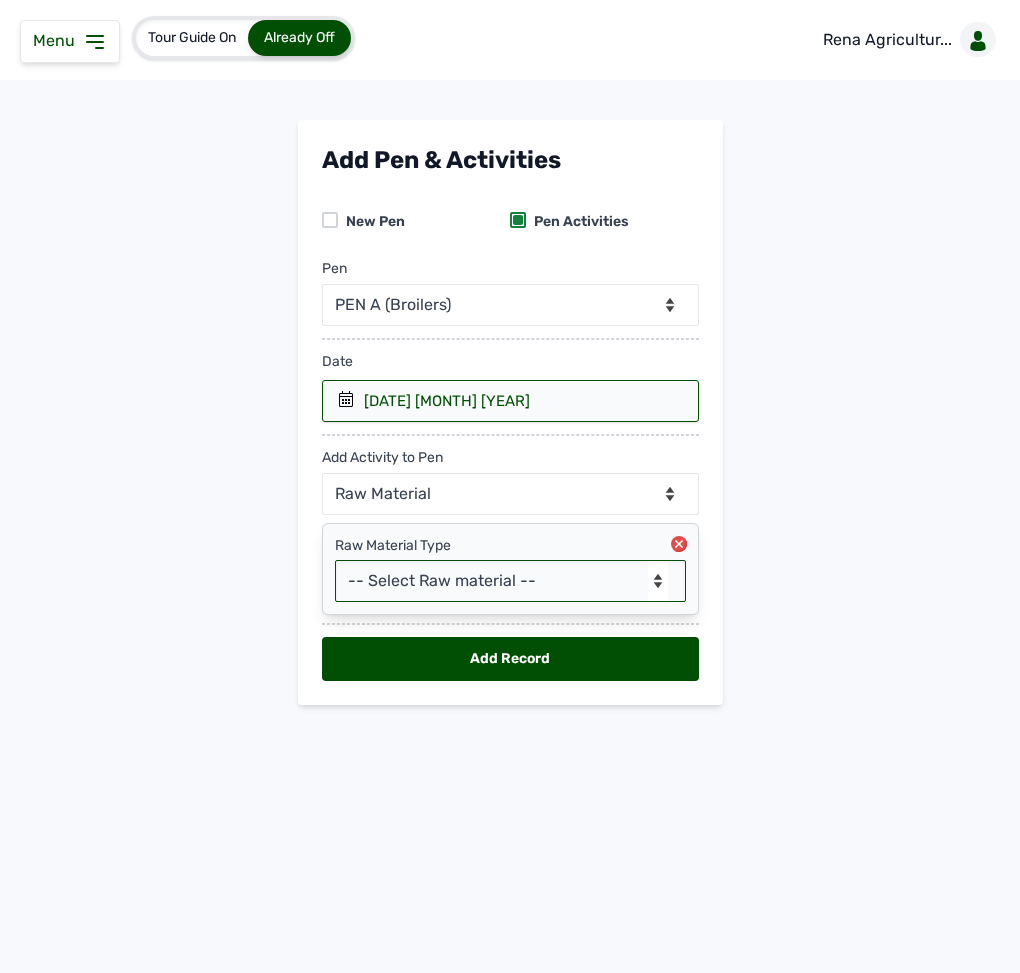 click on "-- Select Raw material -- Biomass Fuel feeds medications vaccines" at bounding box center [510, 581] 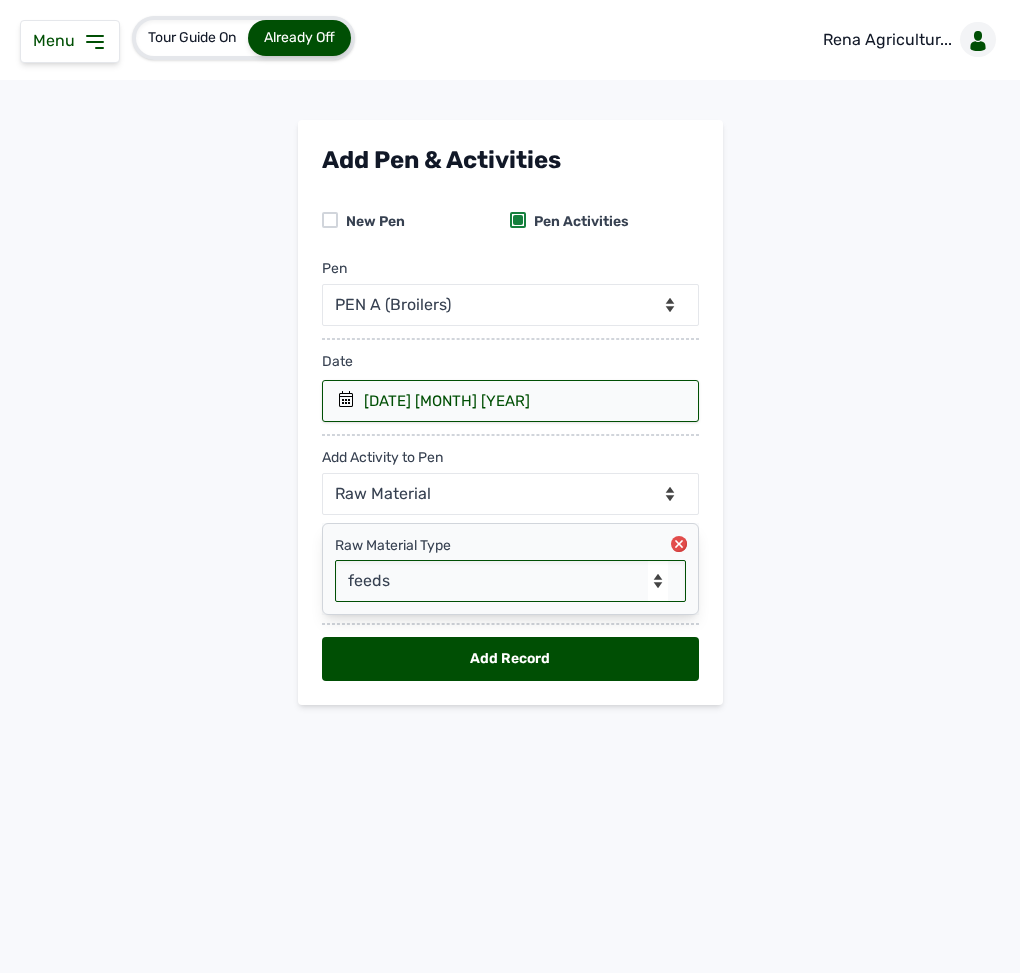 click on "-- Select Raw material -- Biomass Fuel feeds medications vaccines" at bounding box center (510, 581) 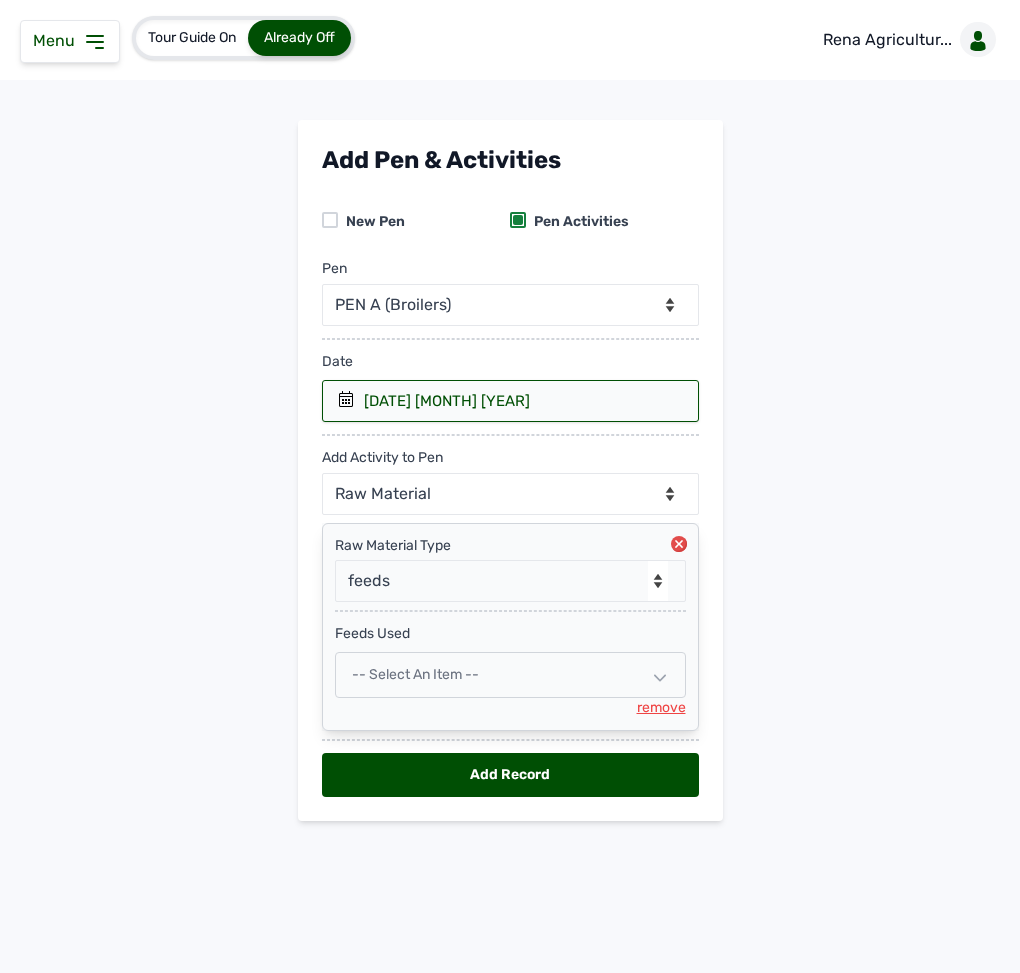 click on "-- Select an Item --" at bounding box center [415, 674] 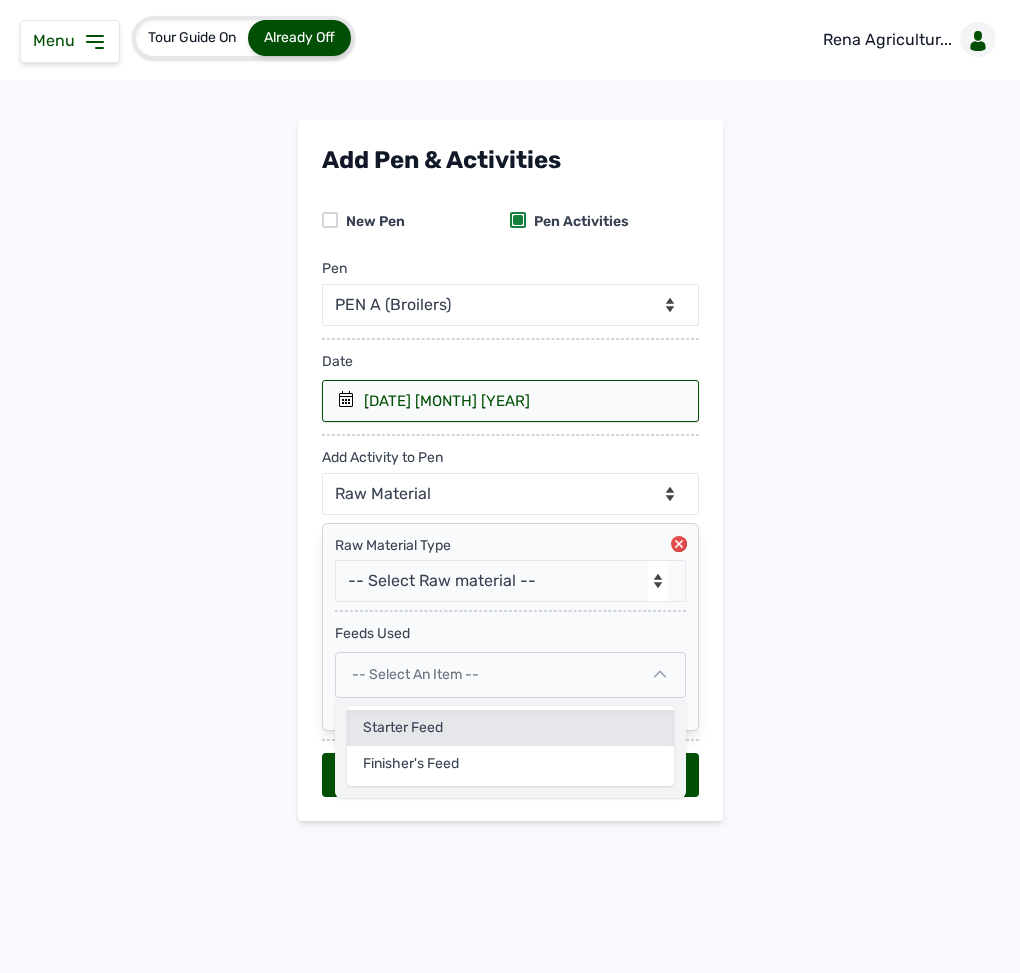 click on "Starter Feed" 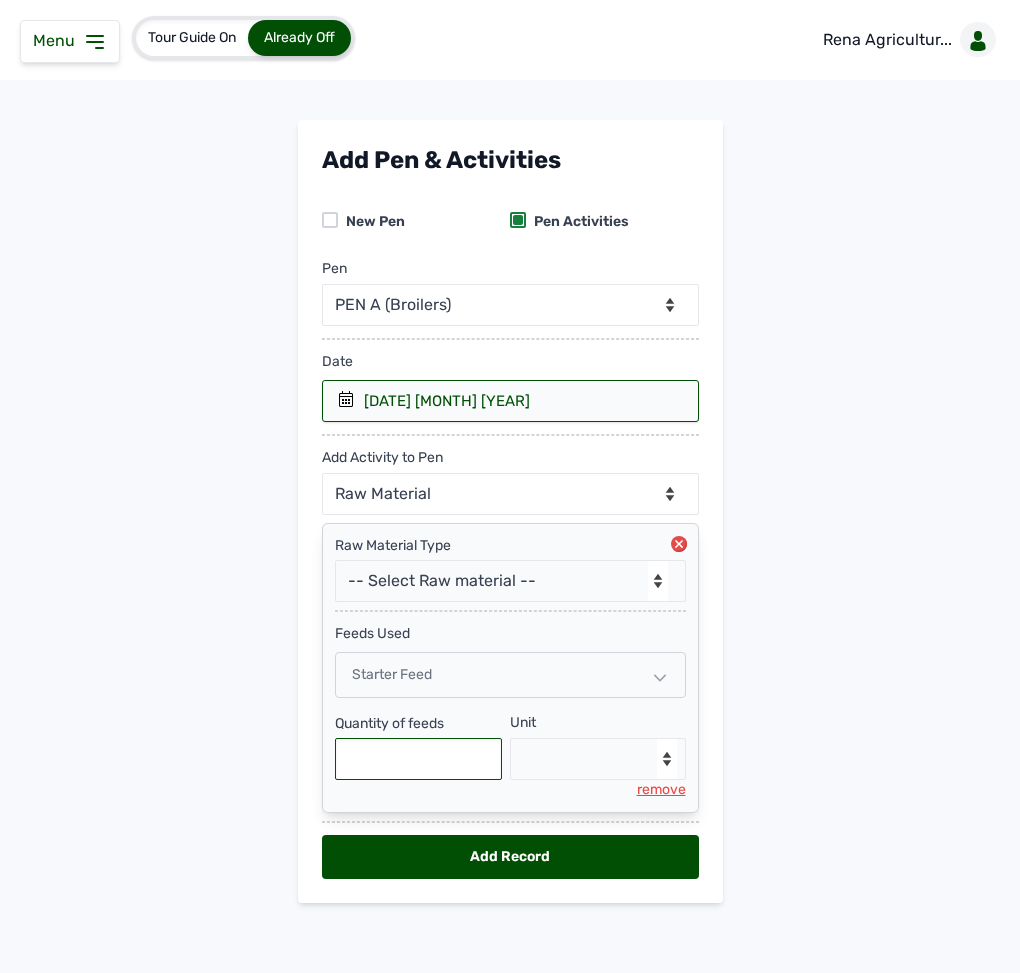 click at bounding box center (419, 759) 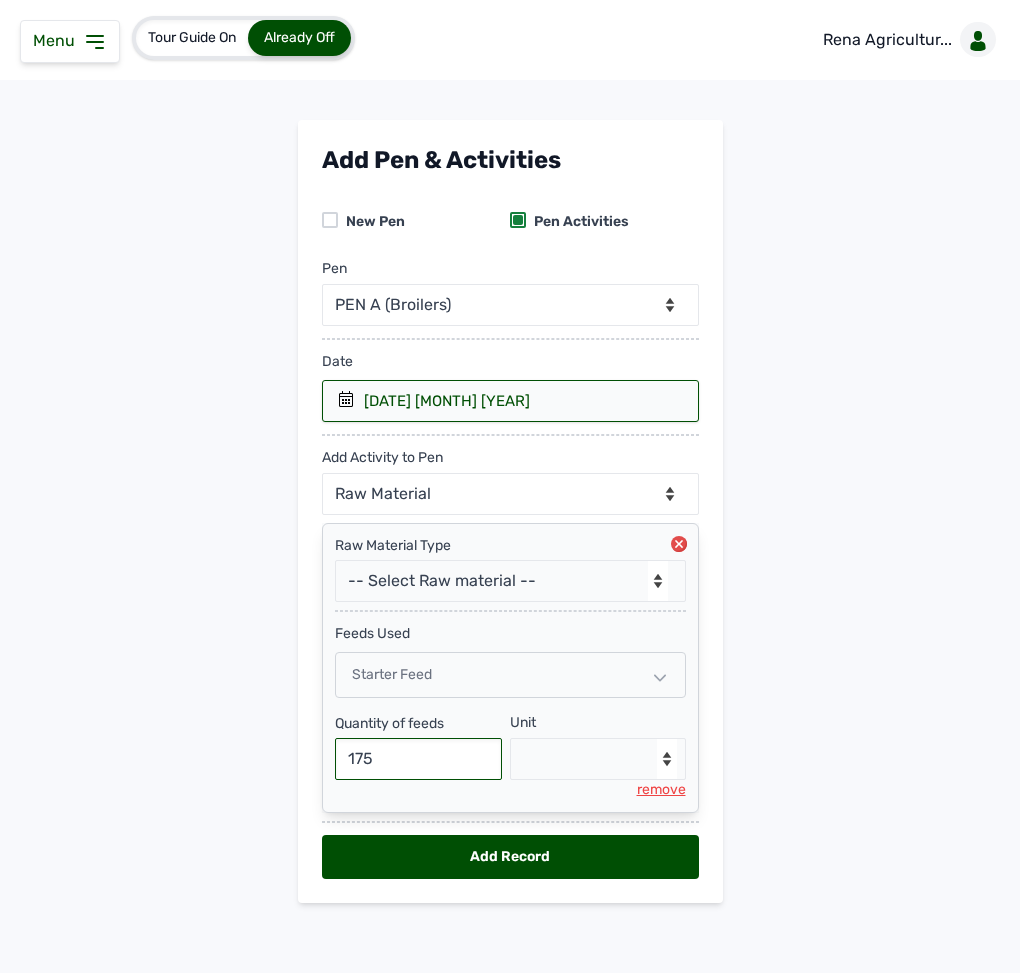 type on "175" 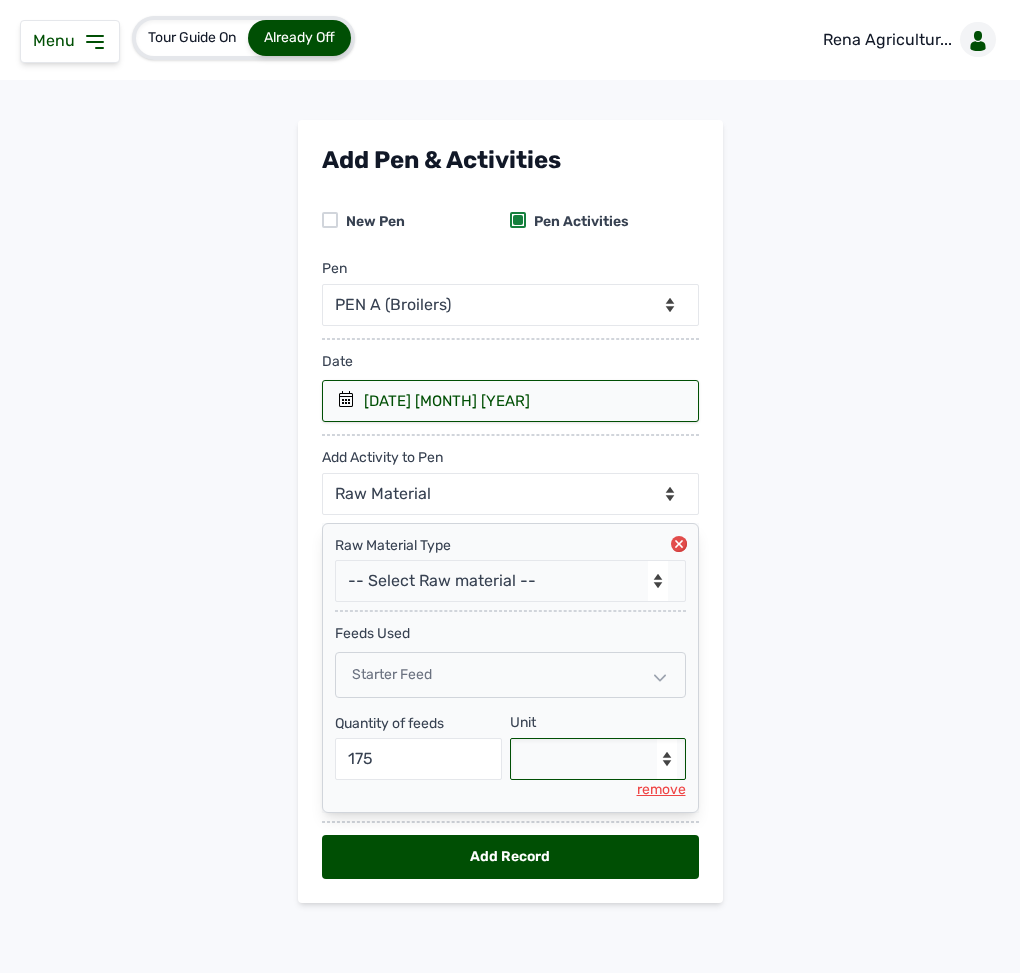 click on "--Select unit-- Bag(s) Kg" at bounding box center [598, 759] 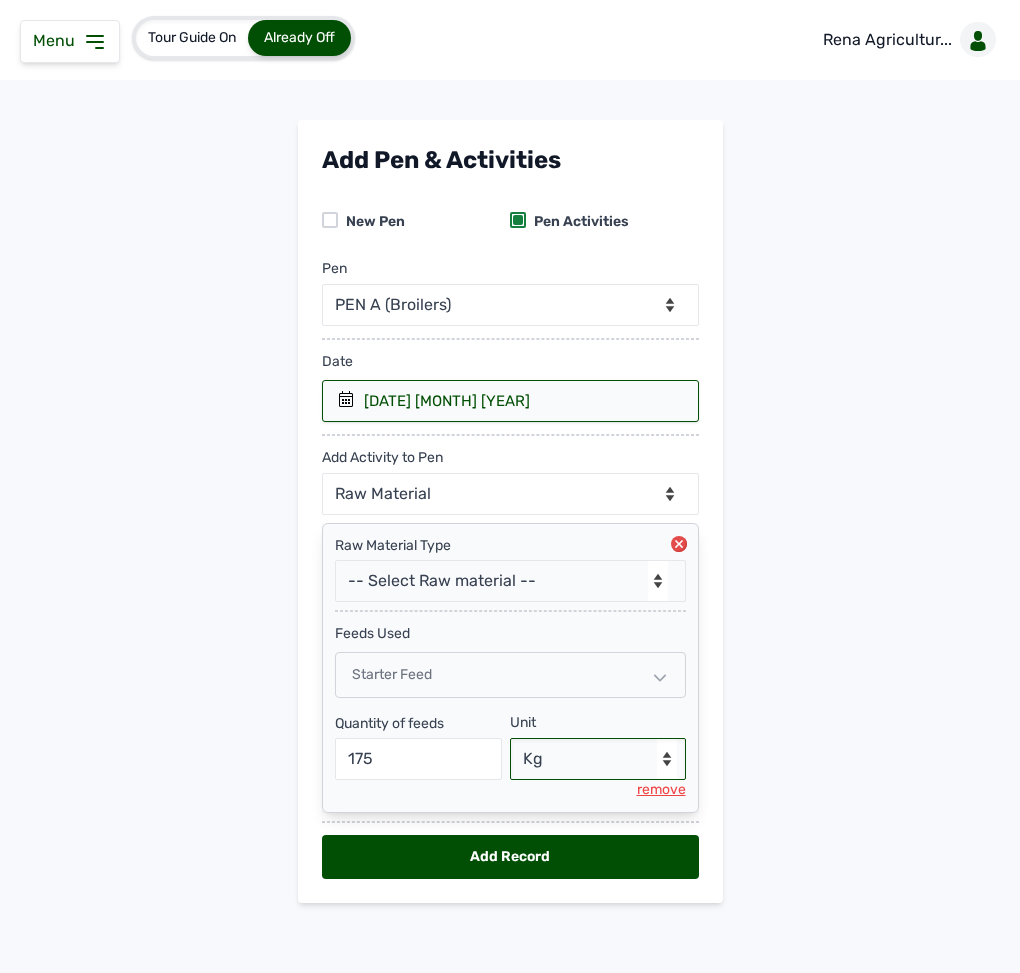 click on "--Select unit-- Bag(s) Kg" at bounding box center [598, 759] 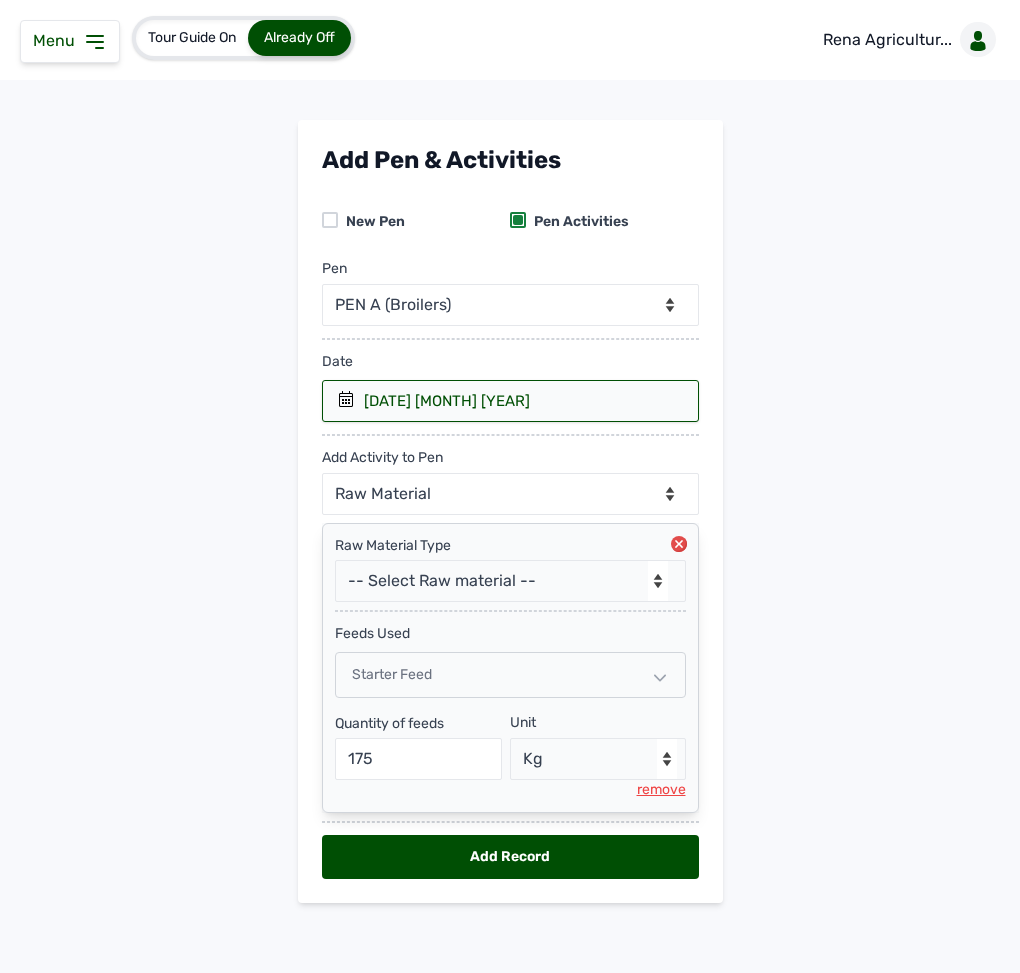 select on "null" 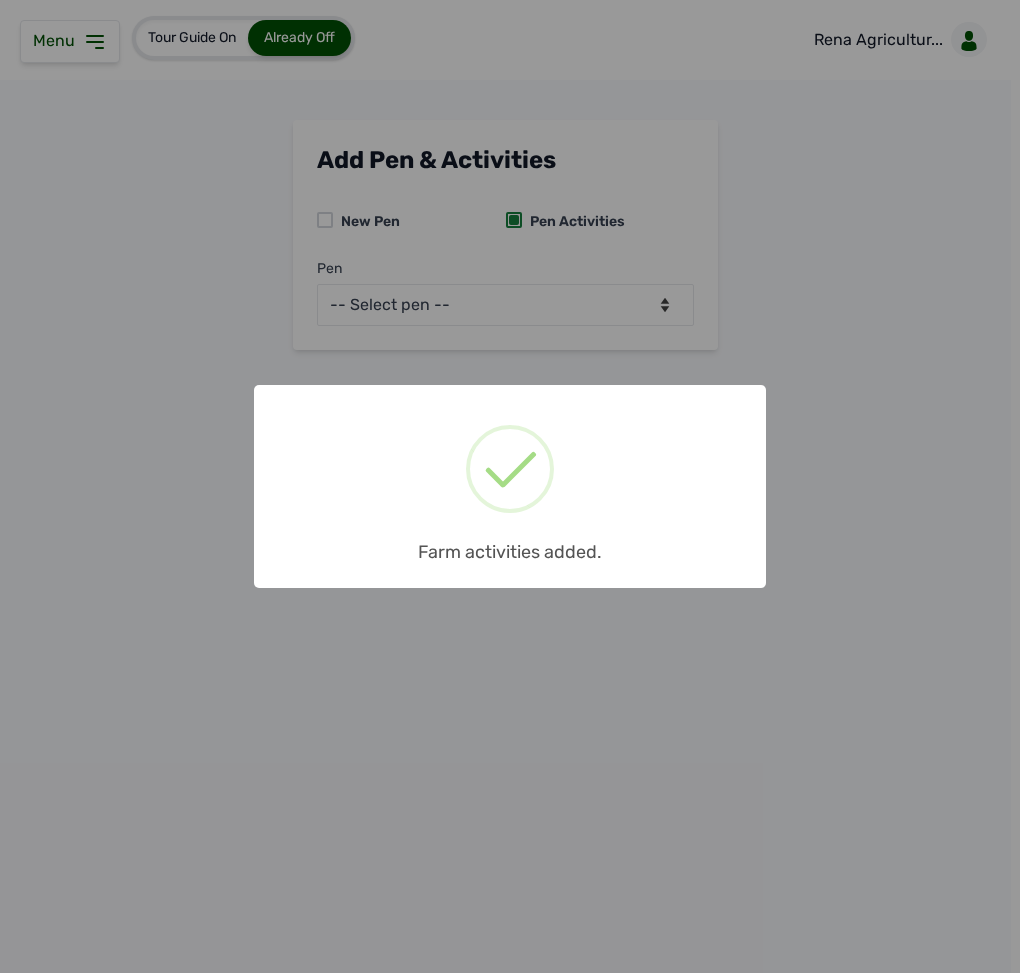 click on "×
Farm activities added. OK No Cancel" at bounding box center (510, 486) 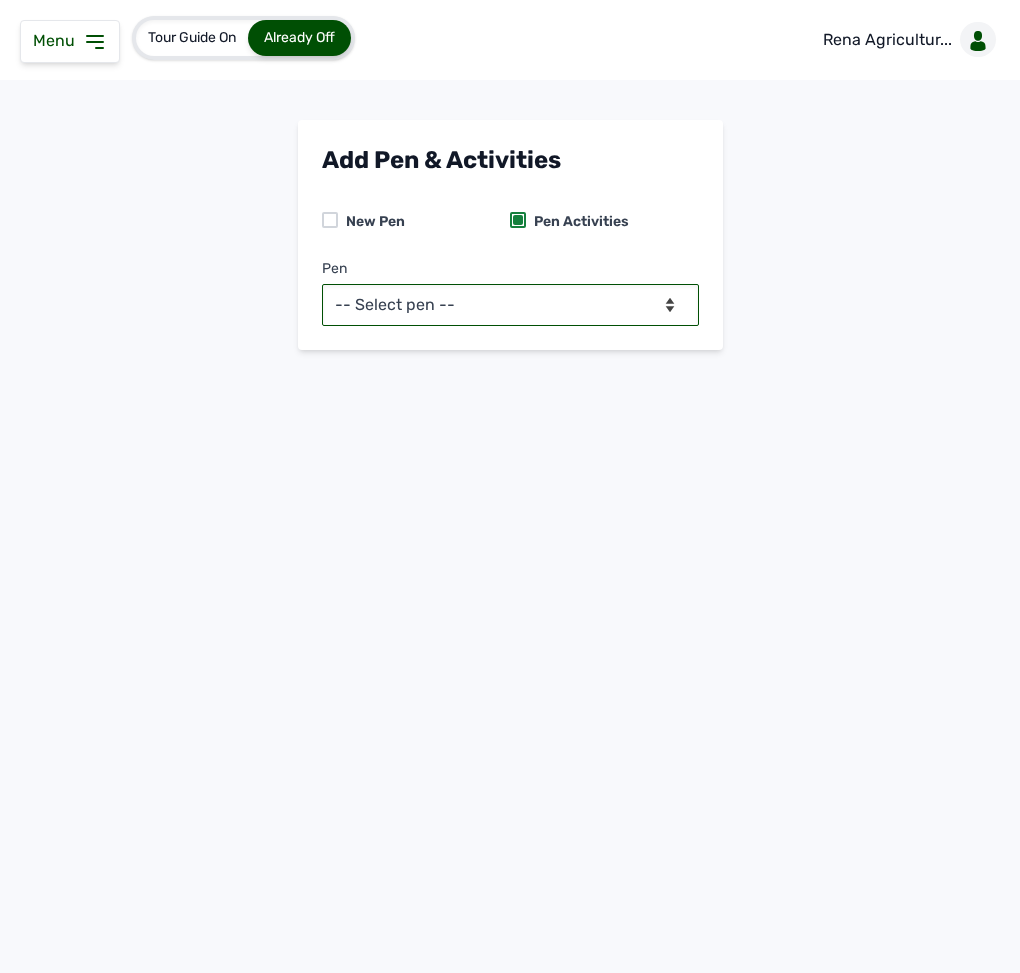 click on "-- Select pen -- PEN A (Broilers) PEN B (Broilers)" at bounding box center (510, 305) 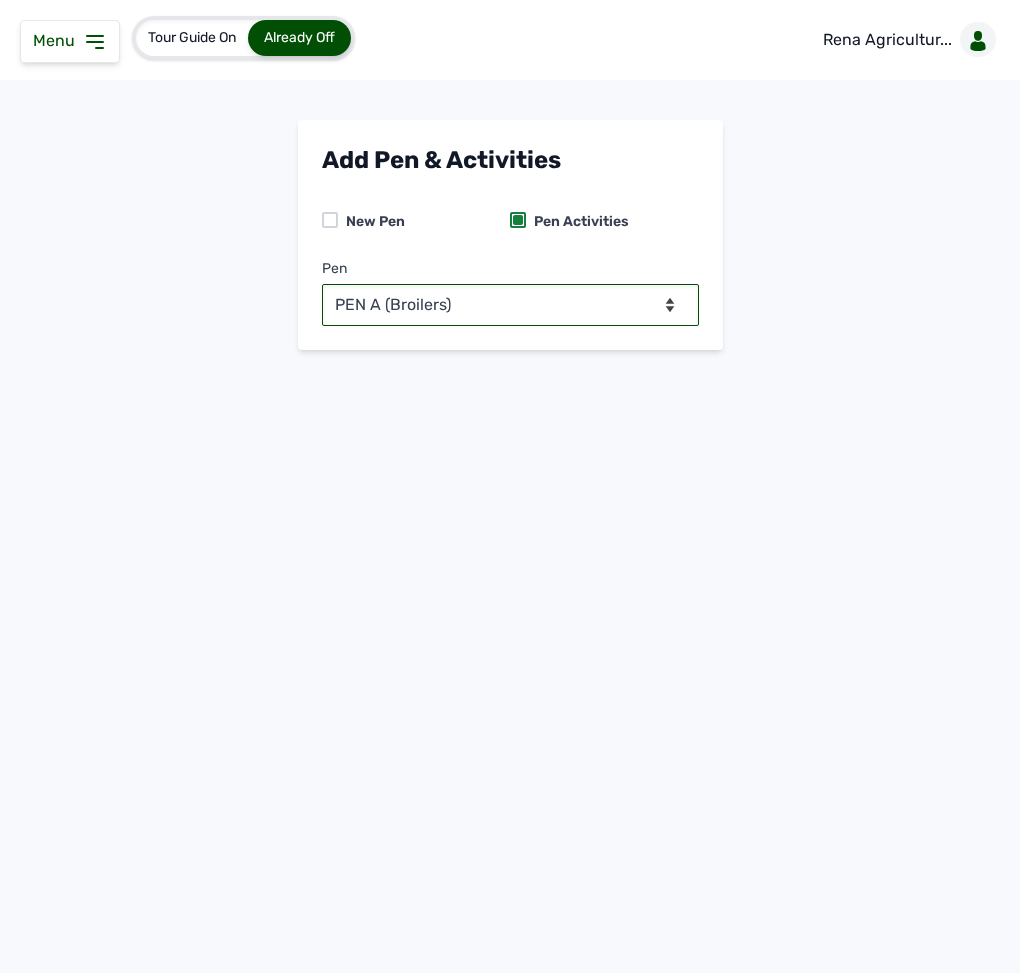click on "-- Select pen -- PEN A (Broilers) PEN B (Broilers)" at bounding box center (510, 305) 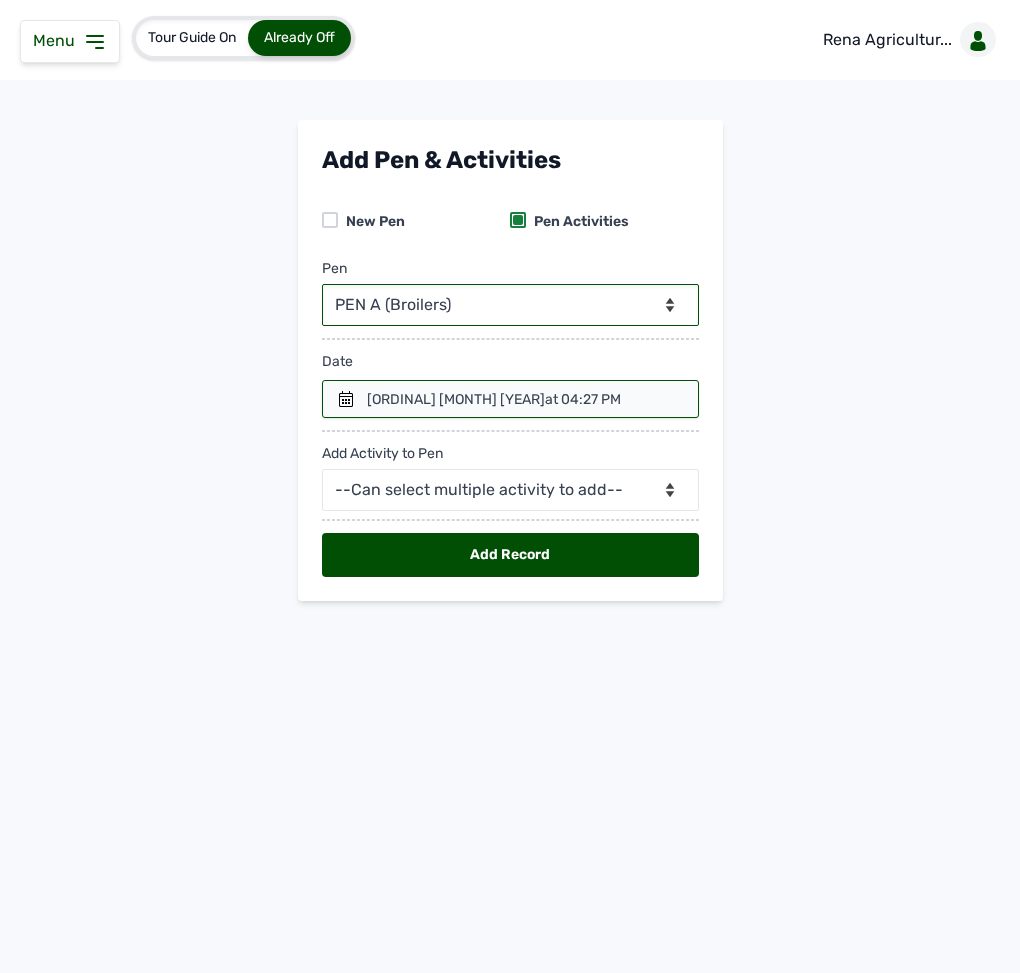 click at bounding box center [510, 399] 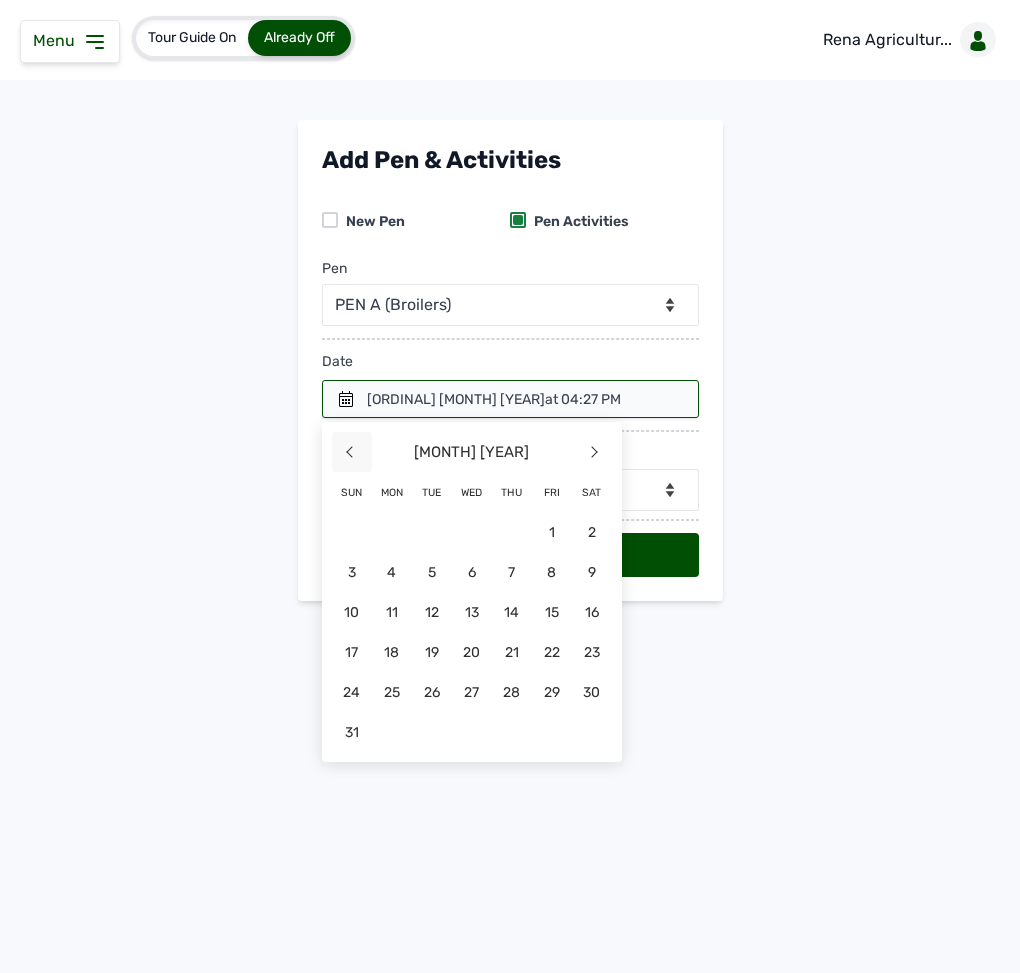 click on "<" at bounding box center [352, 452] 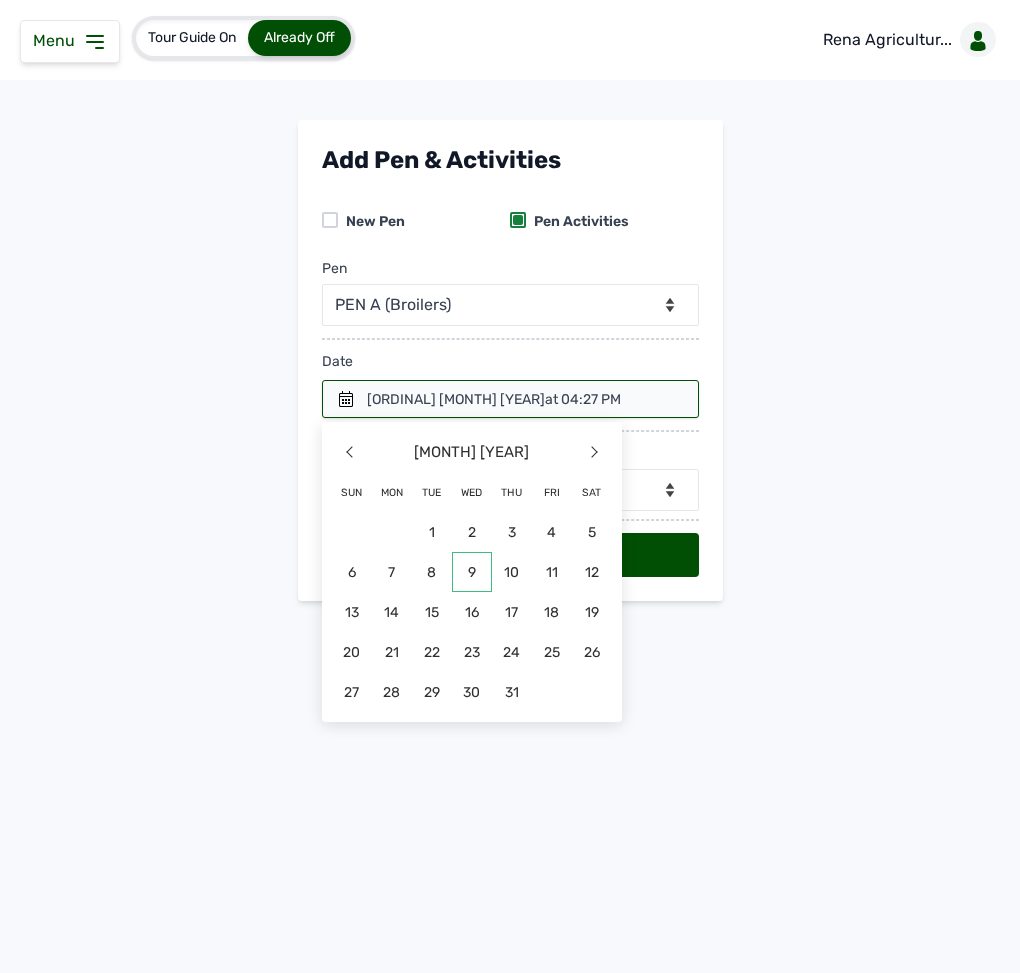 click on "9" 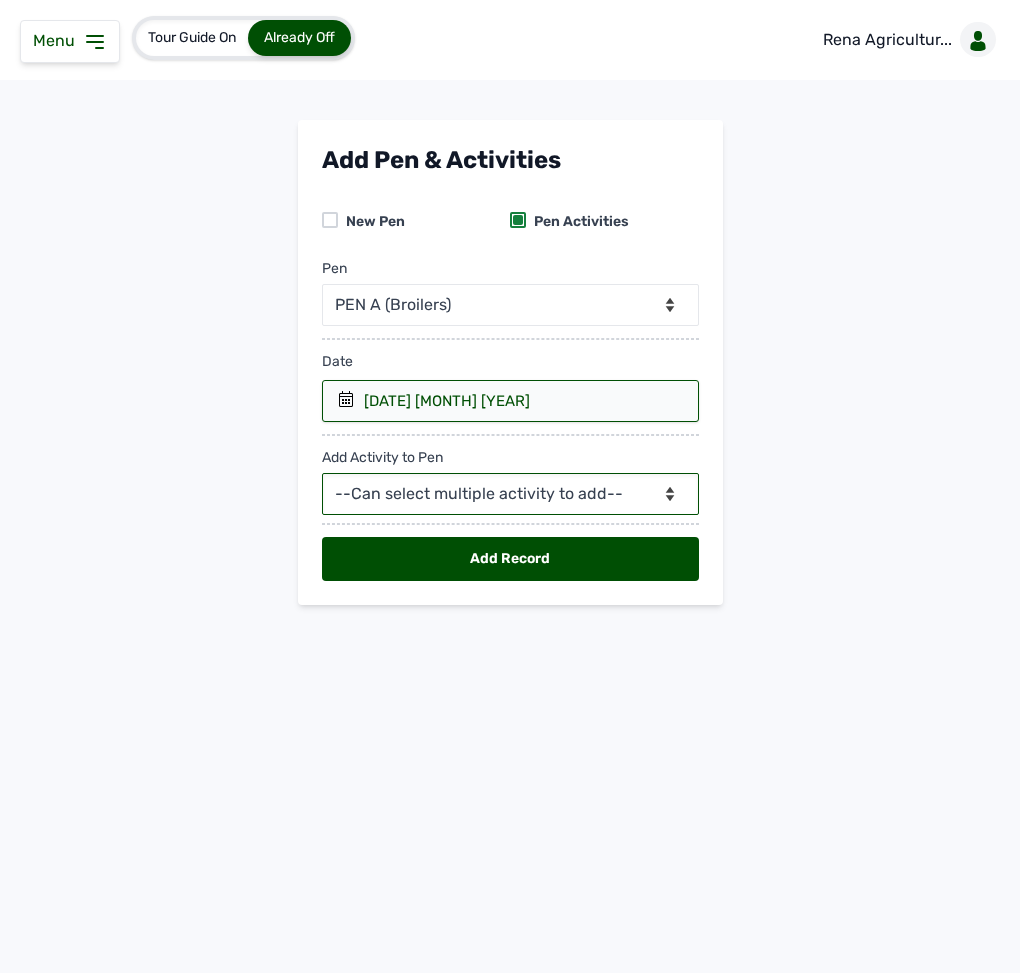 click on "--Can select multiple activity to add-- Raw Material Losses Weight" at bounding box center (510, 494) 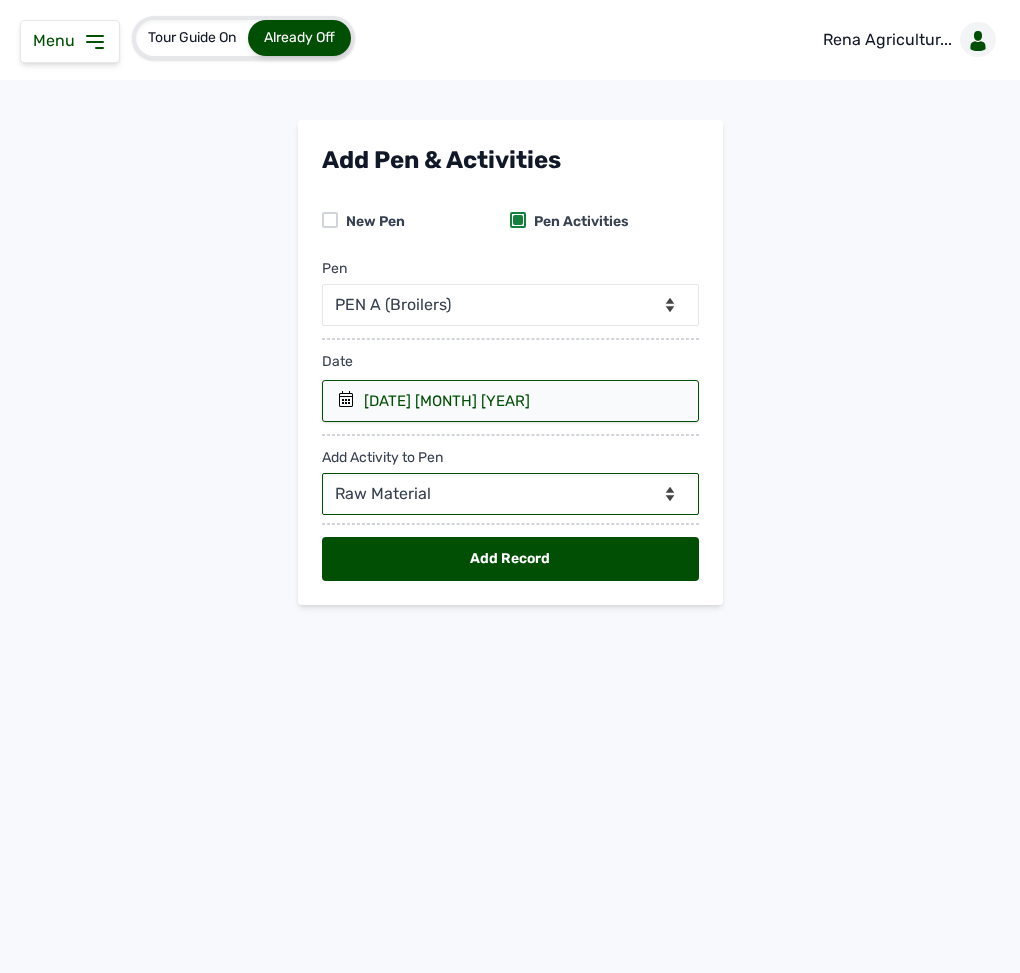 click on "--Can select multiple activity to add-- Raw Material Losses Weight" at bounding box center (510, 494) 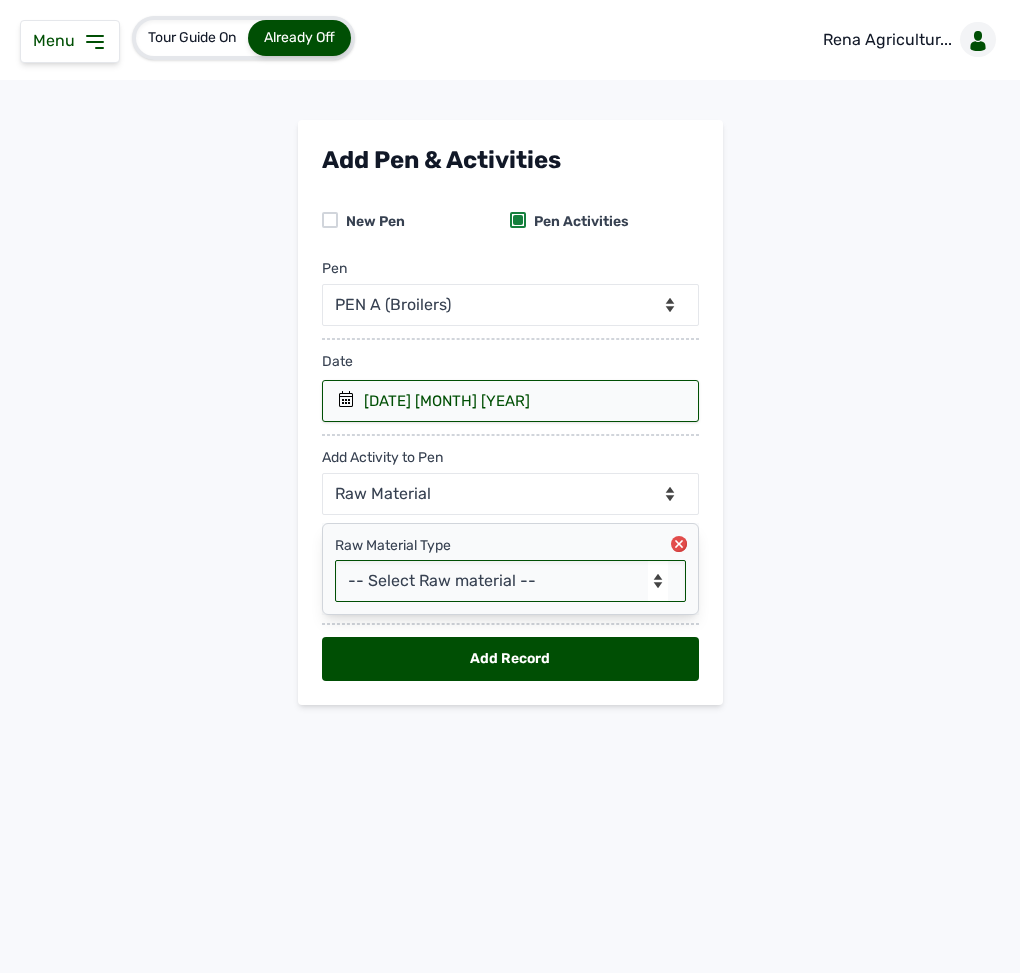 click on "-- Select Raw material -- Biomass Fuel feeds medications vaccines" at bounding box center (510, 581) 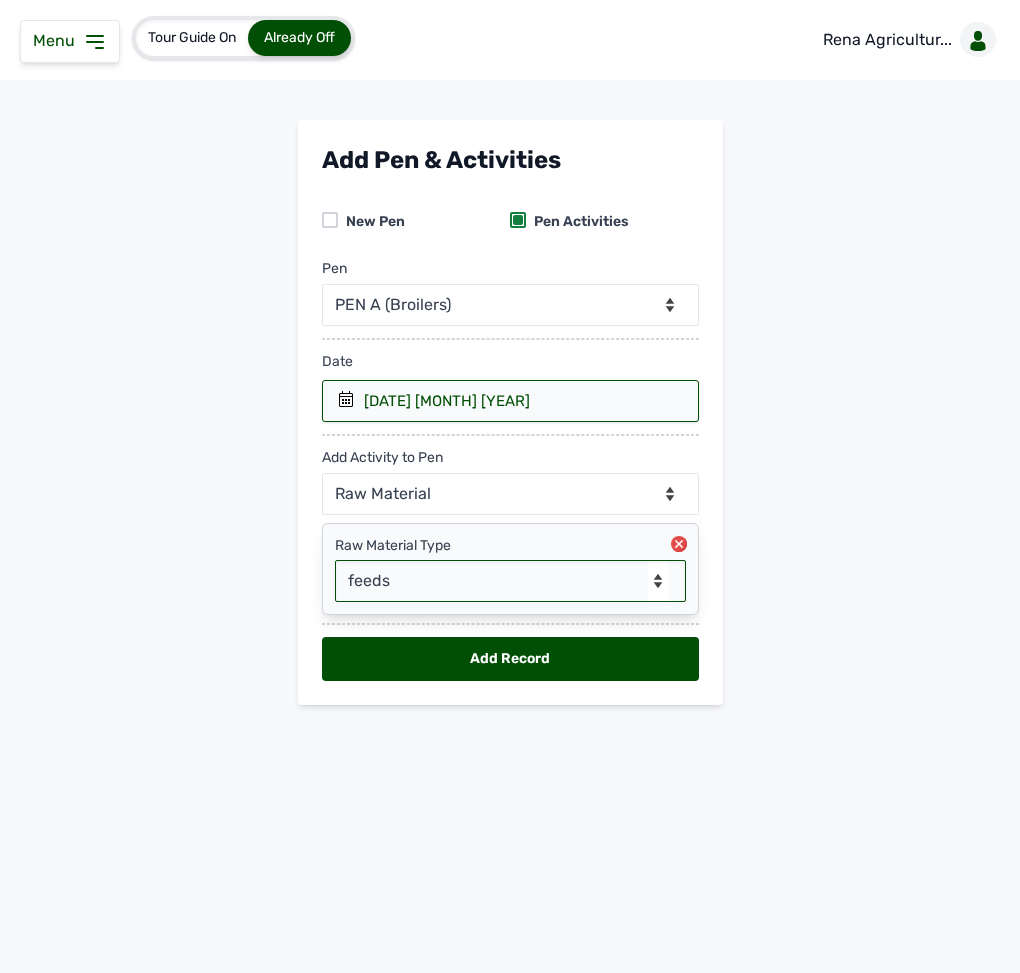 click on "-- Select Raw material -- Biomass Fuel feeds medications vaccines" at bounding box center (510, 581) 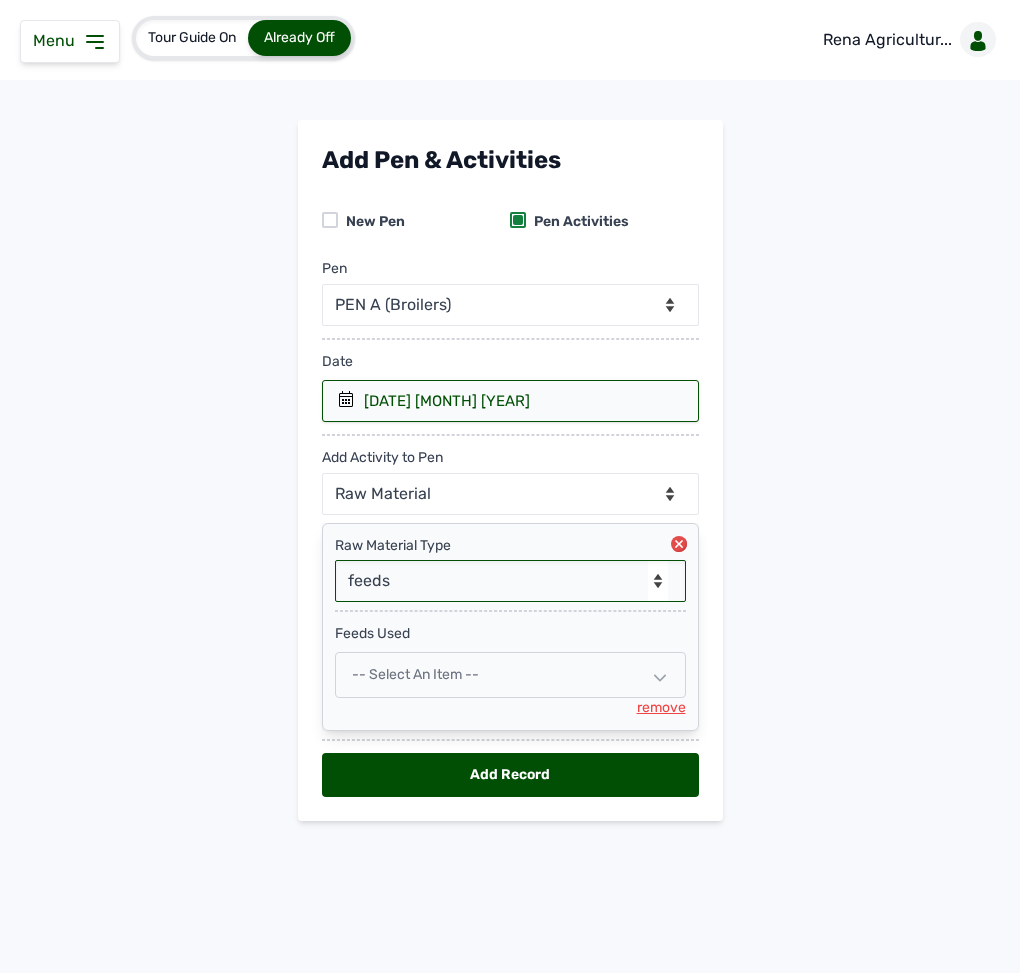 click on "-- Select Raw material -- Biomass Fuel feeds medications vaccines" at bounding box center (510, 581) 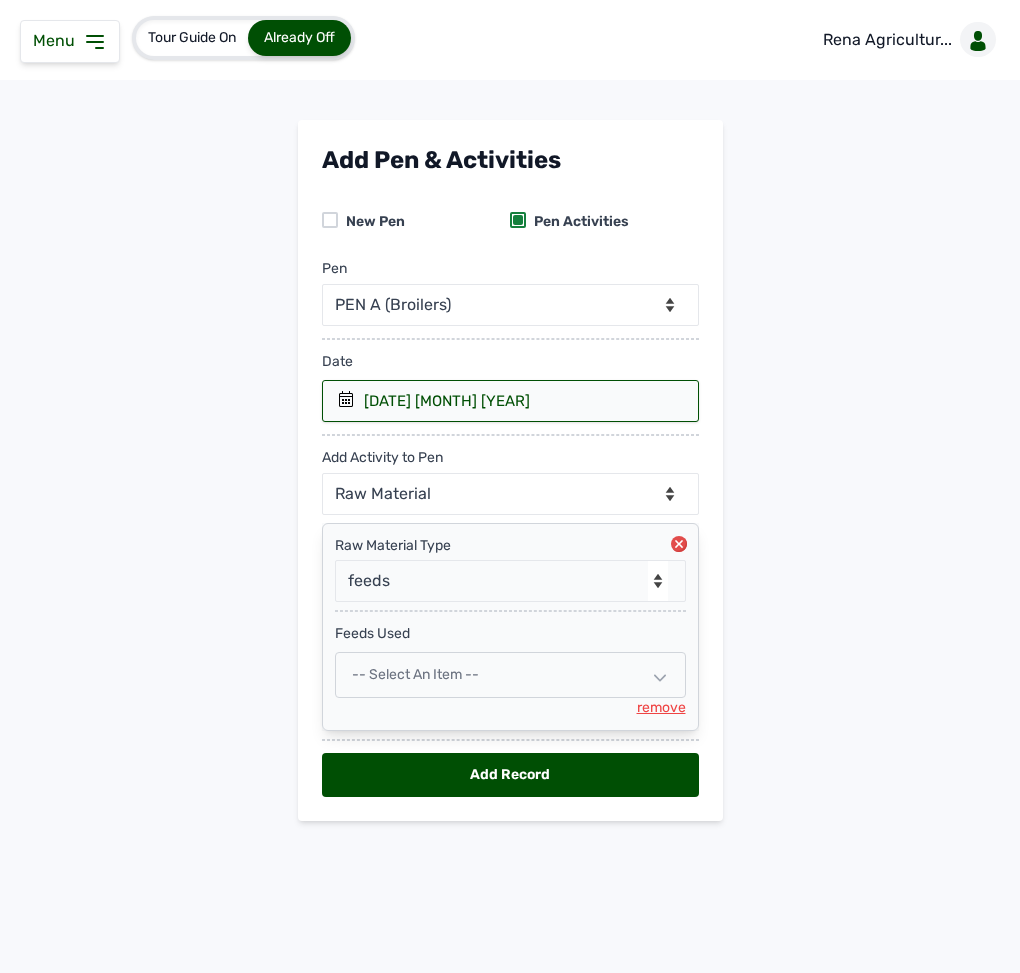 select 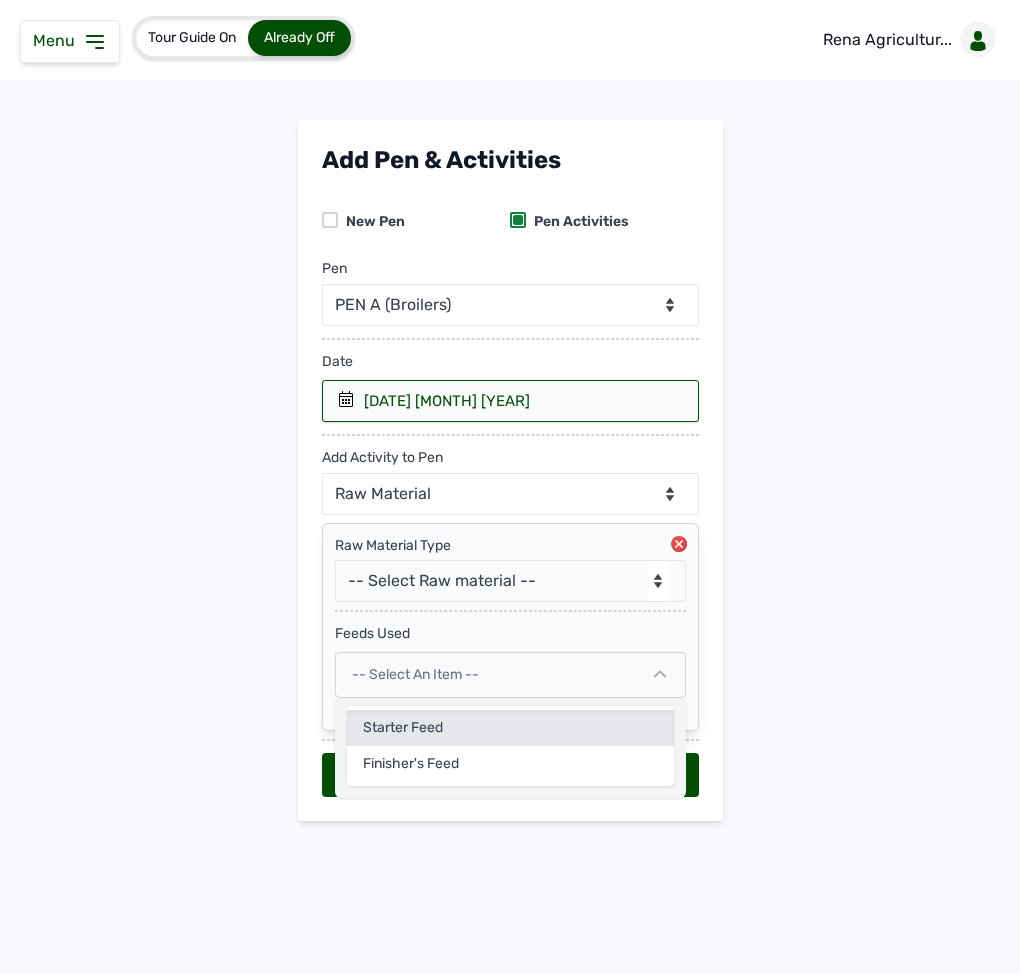 click on "Starter Feed" 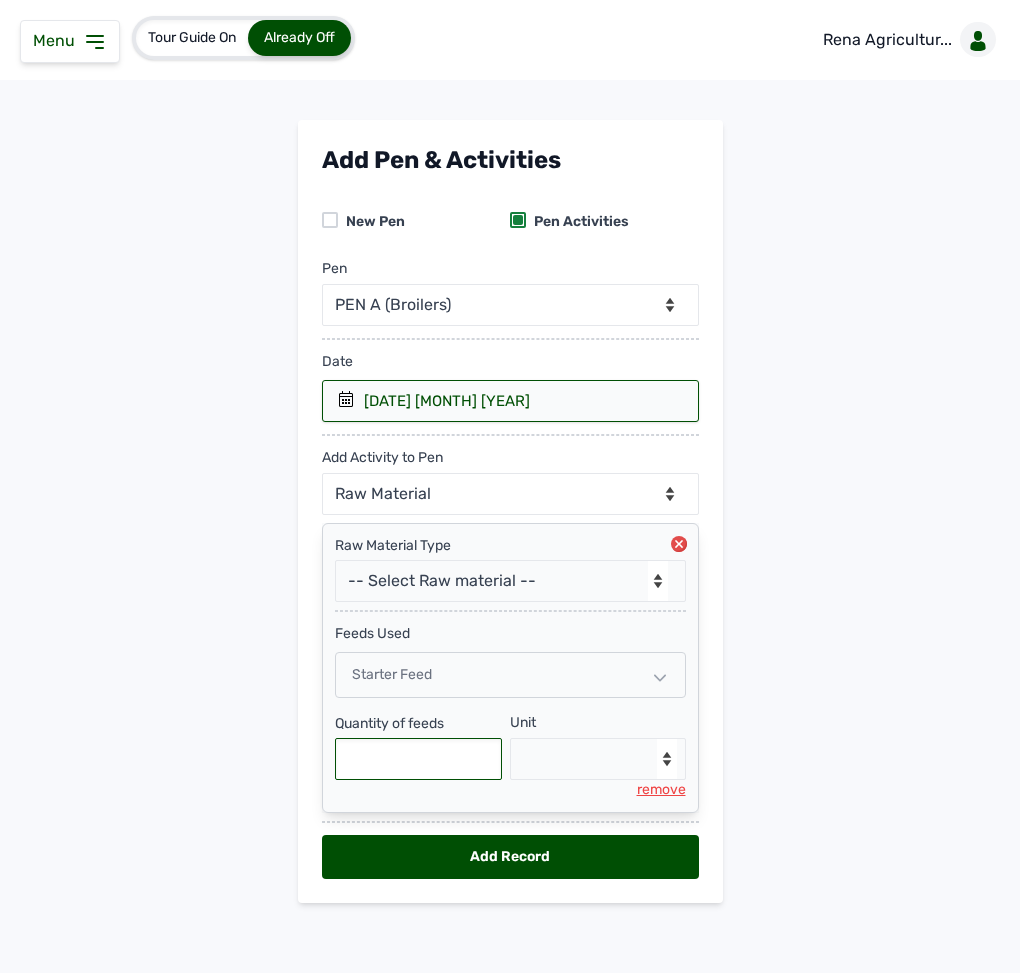 click at bounding box center [419, 759] 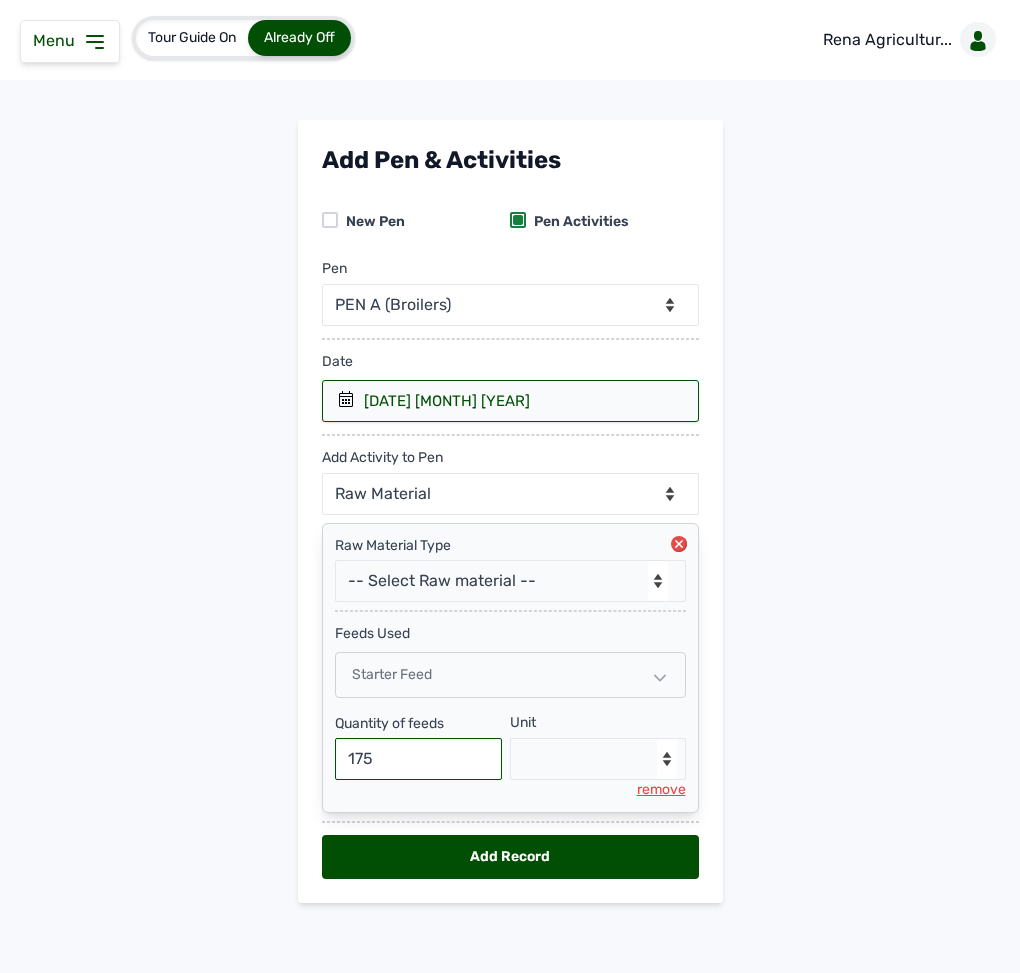 type on "175" 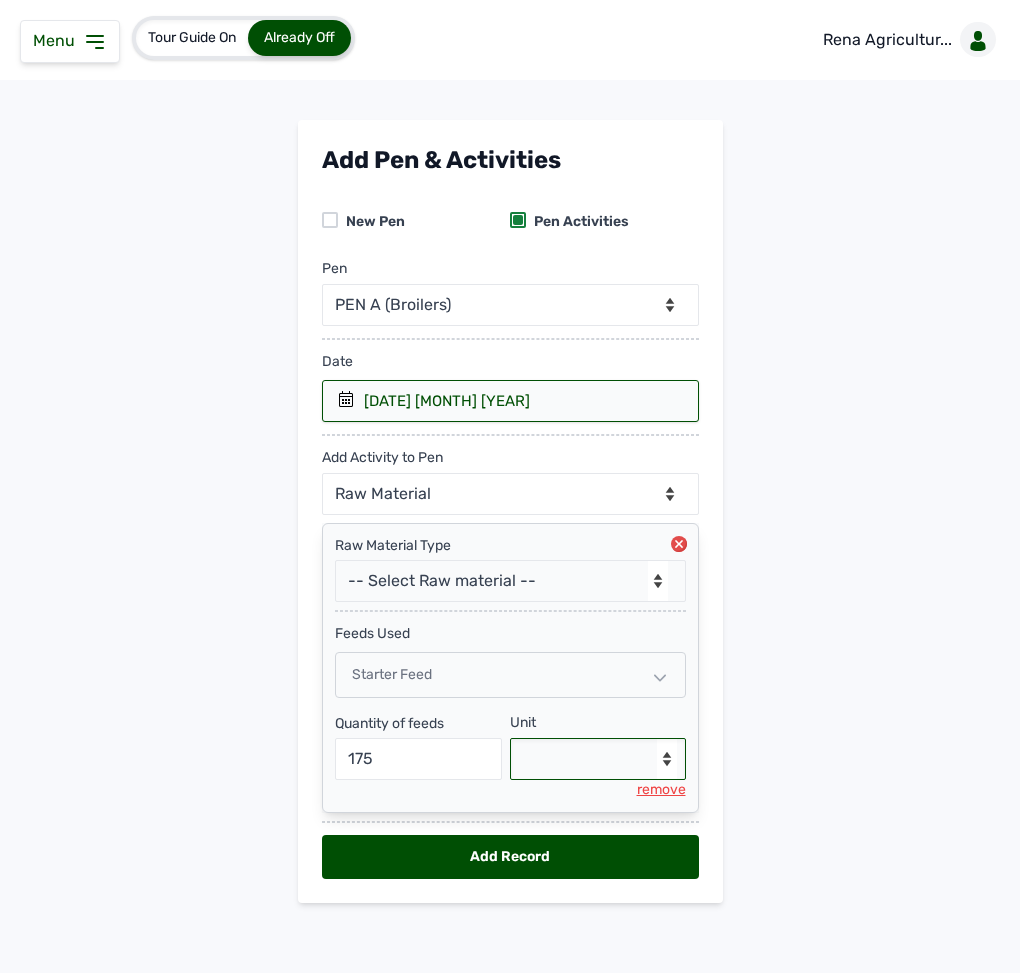 click on "--Select unit-- Bag(s) Kg" at bounding box center [598, 759] 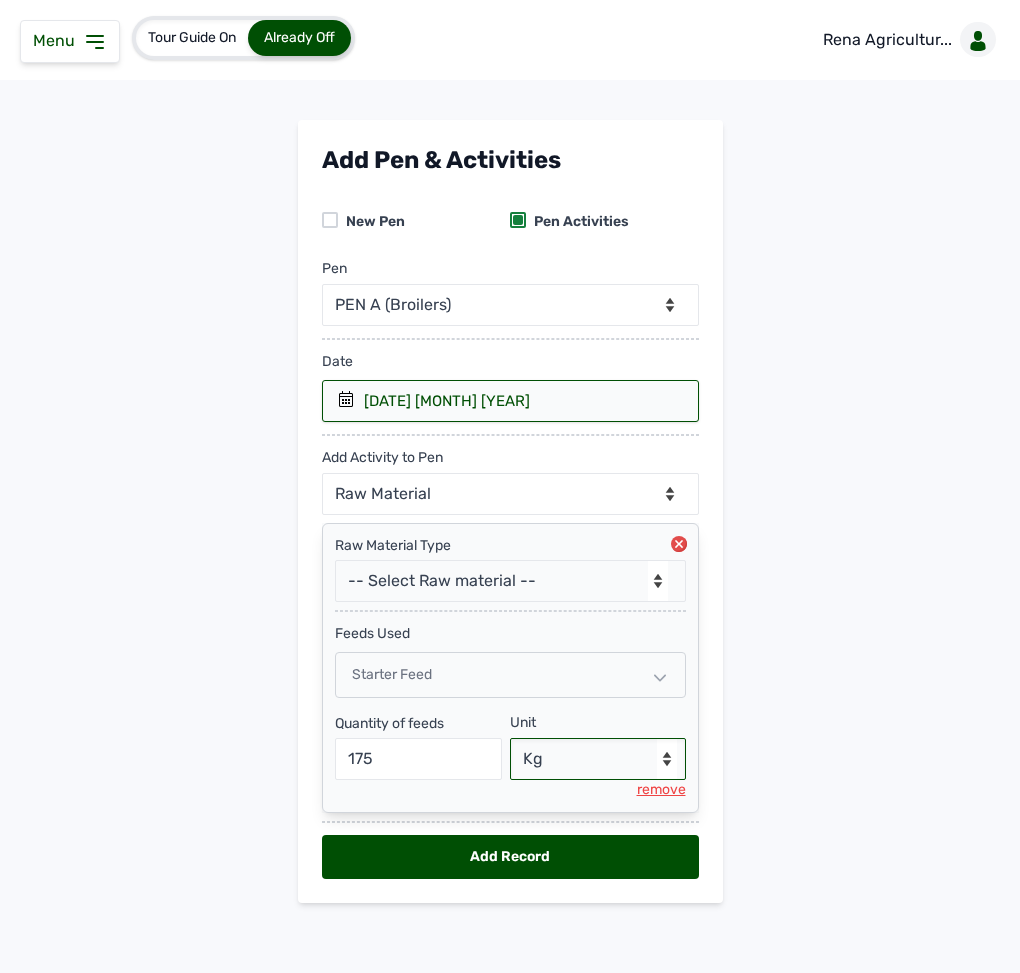 click on "--Select unit-- Bag(s) Kg" at bounding box center [598, 759] 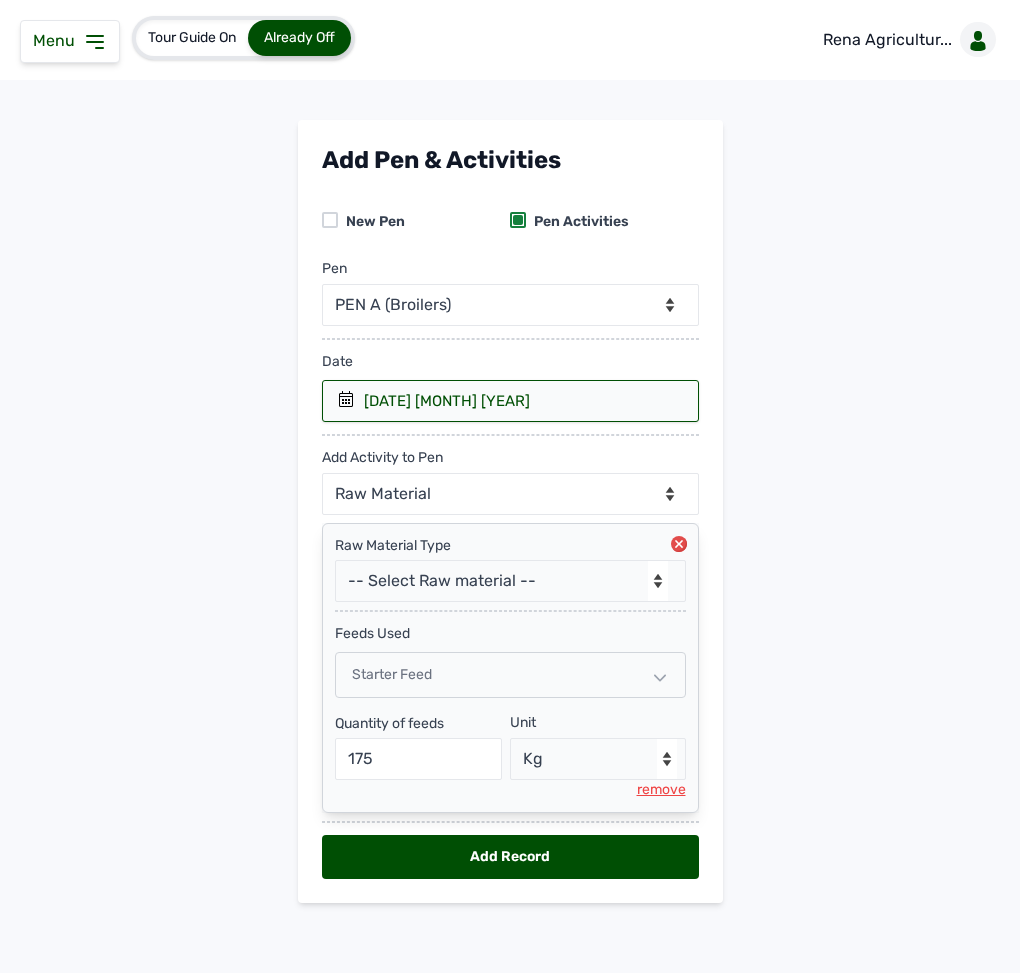click on "Add Record" at bounding box center (510, 857) 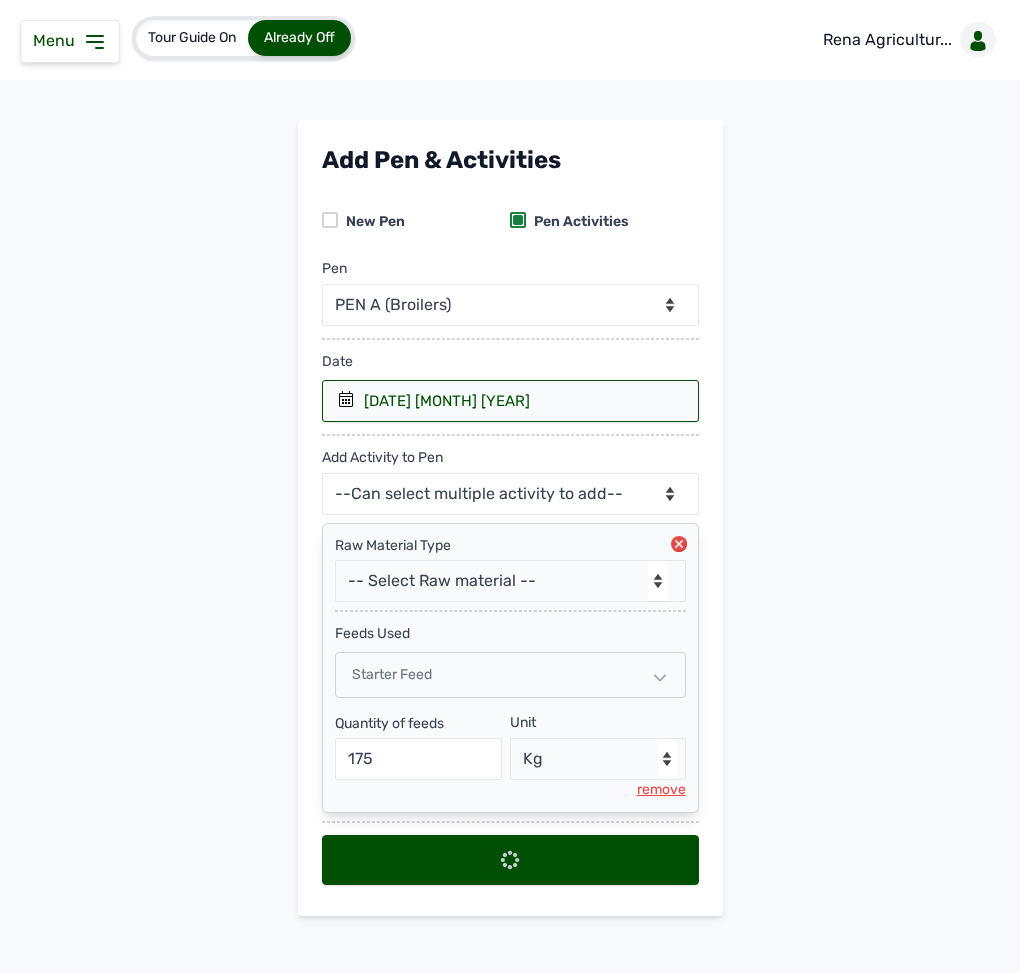 select 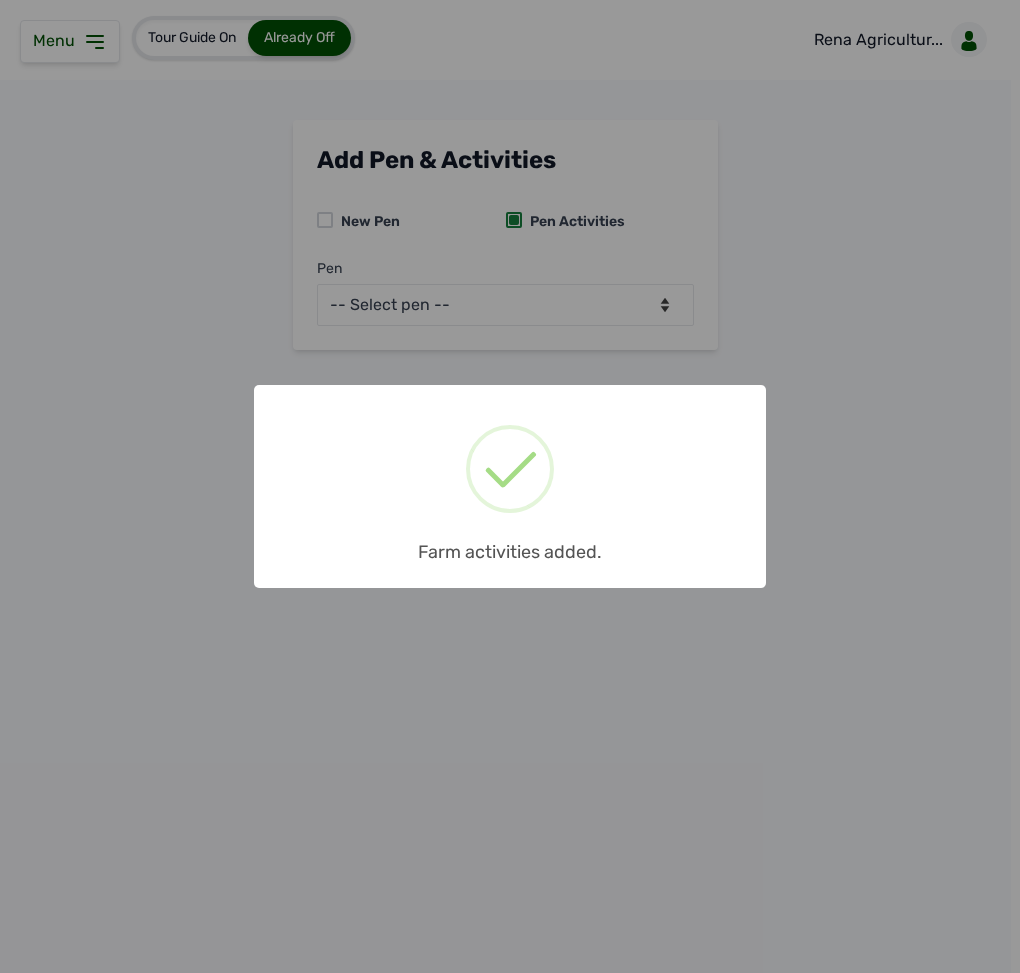 click on "×
Farm activities added. OK No Cancel" at bounding box center (510, 486) 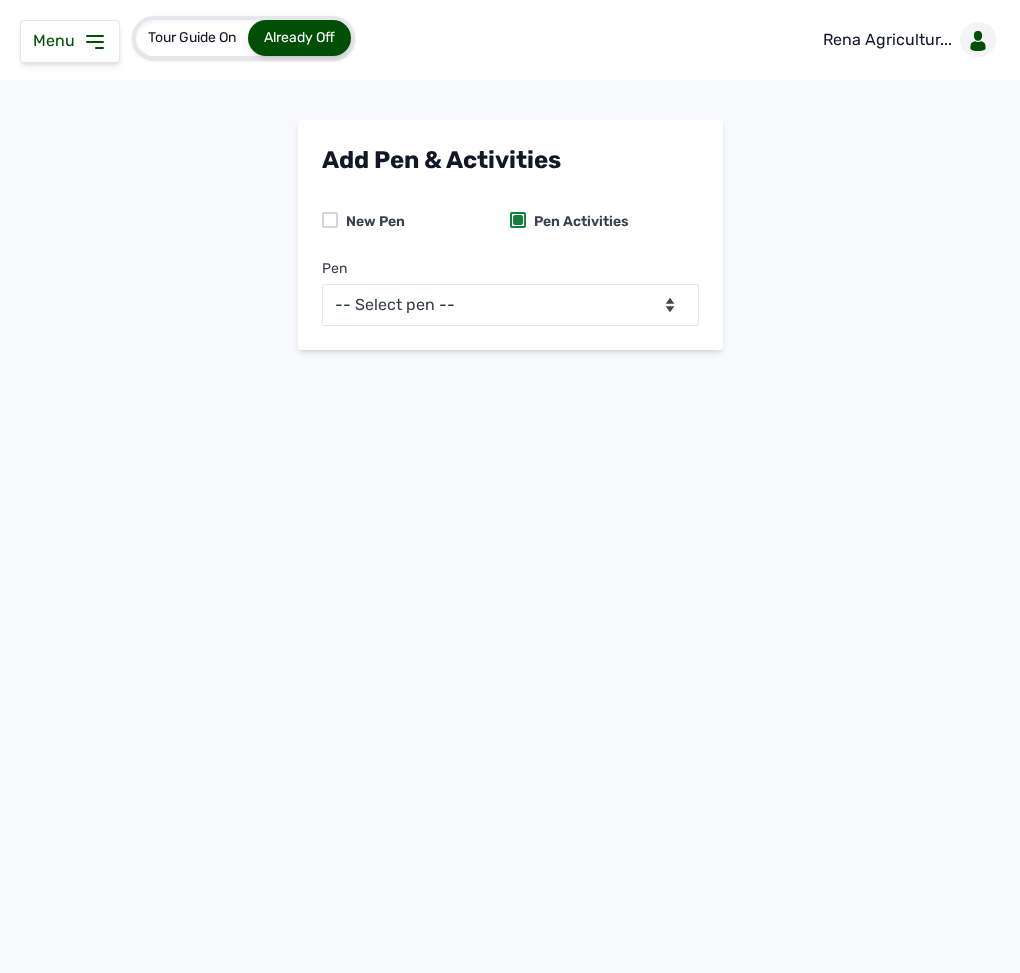 click 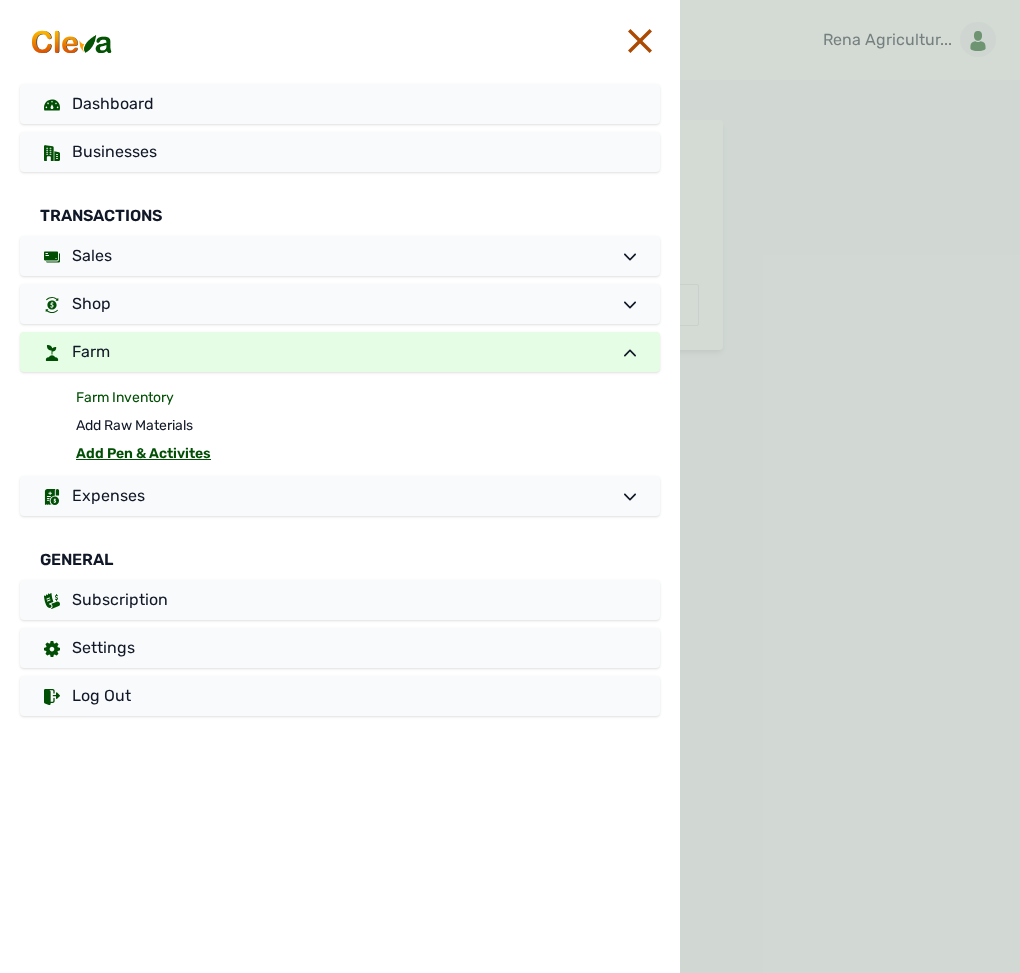click on "Farm Inventory" at bounding box center (368, 398) 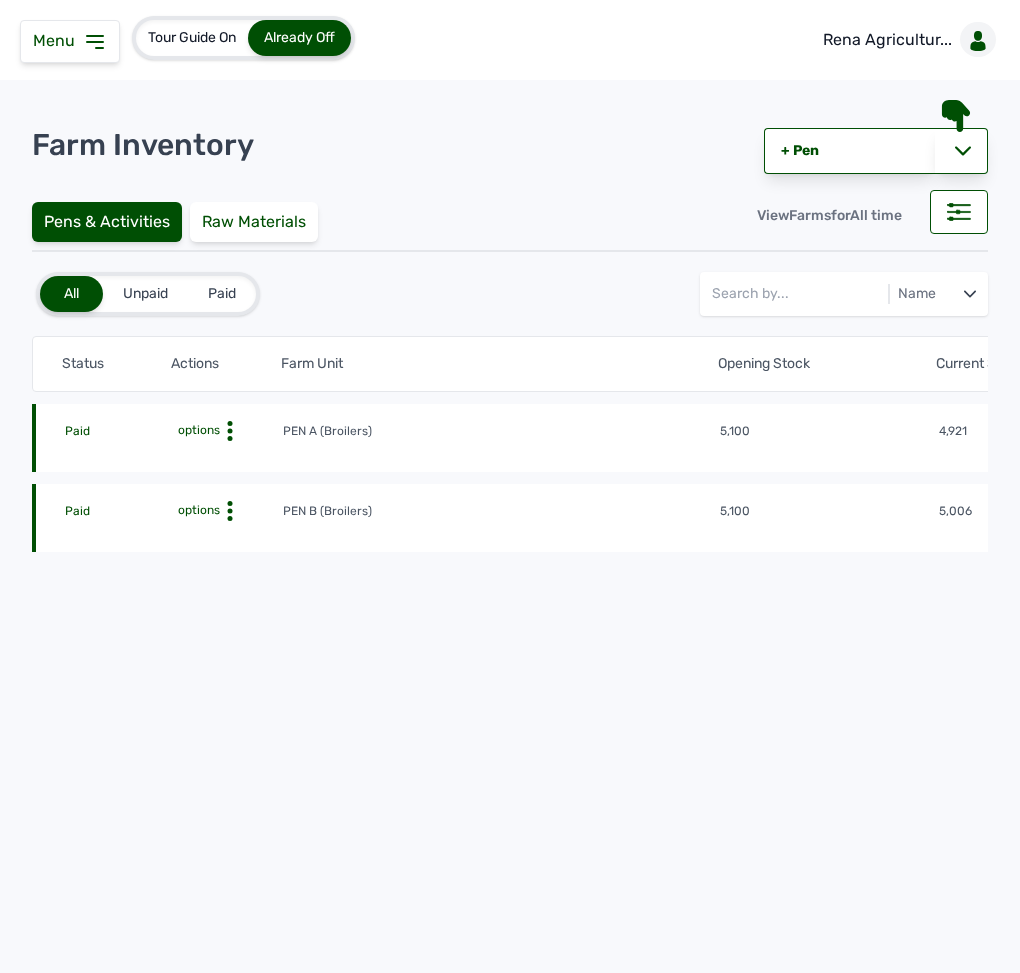 click 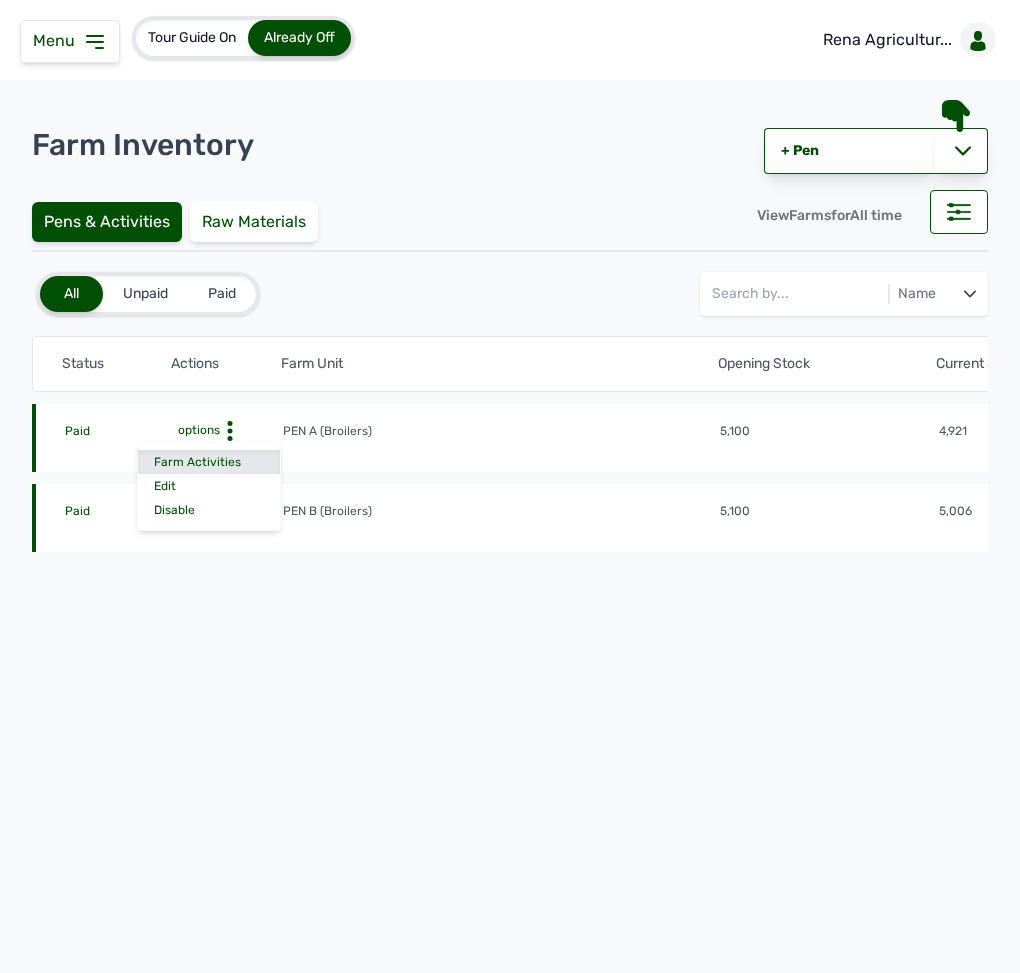 click on "Farm Activities" at bounding box center (209, 462) 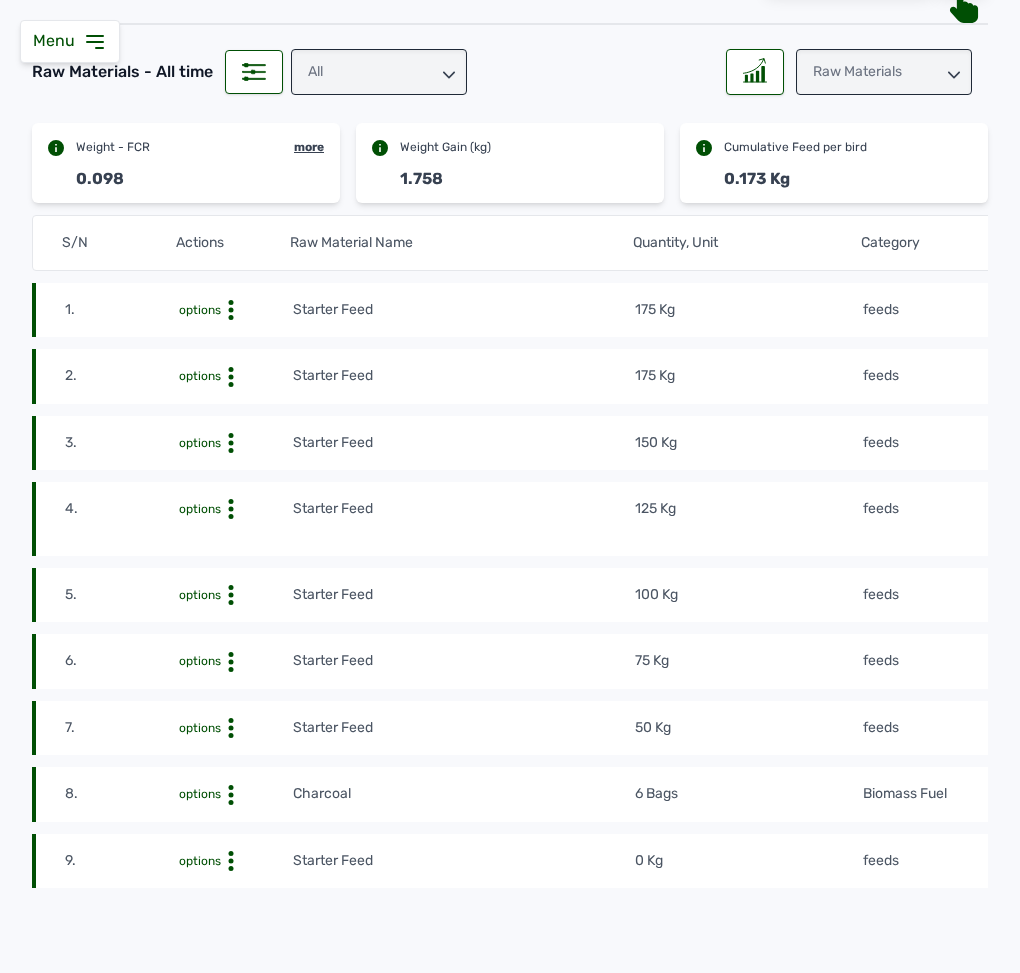 scroll, scrollTop: 199, scrollLeft: 0, axis: vertical 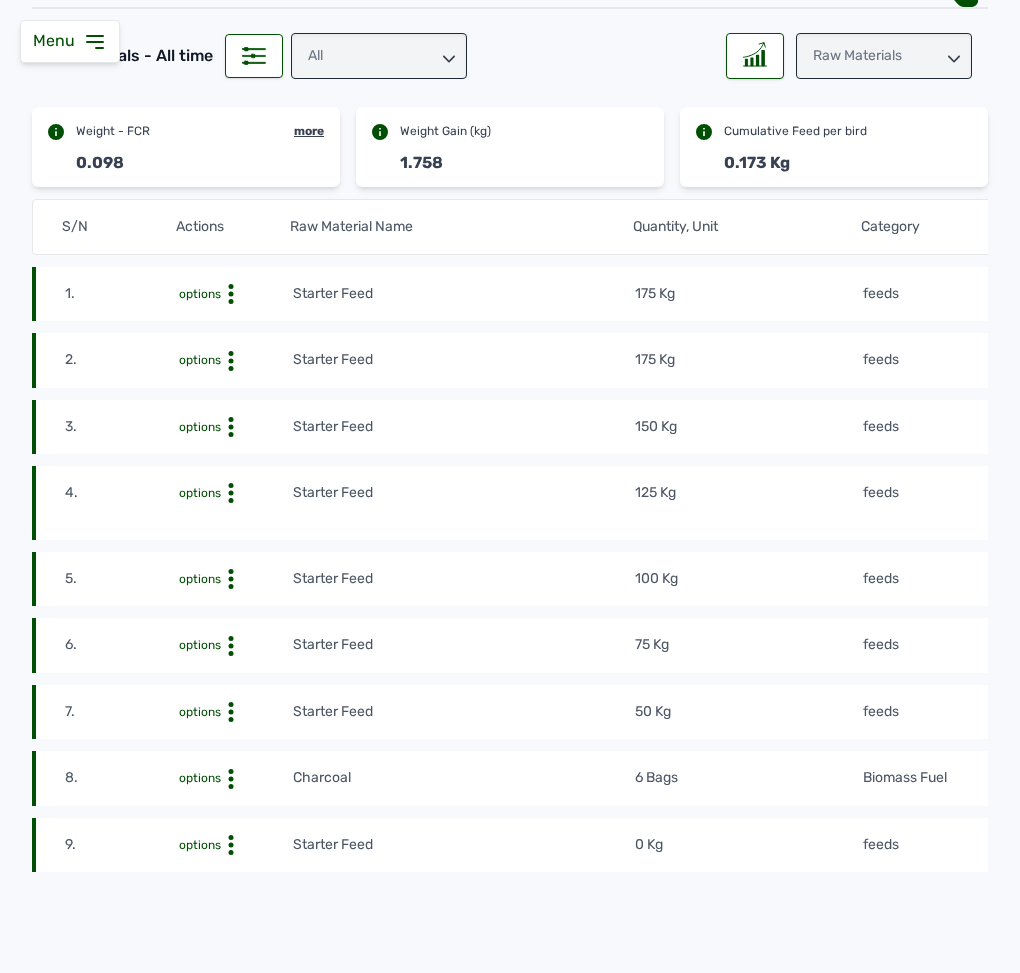 click on "Starter Feed" at bounding box center [463, 360] 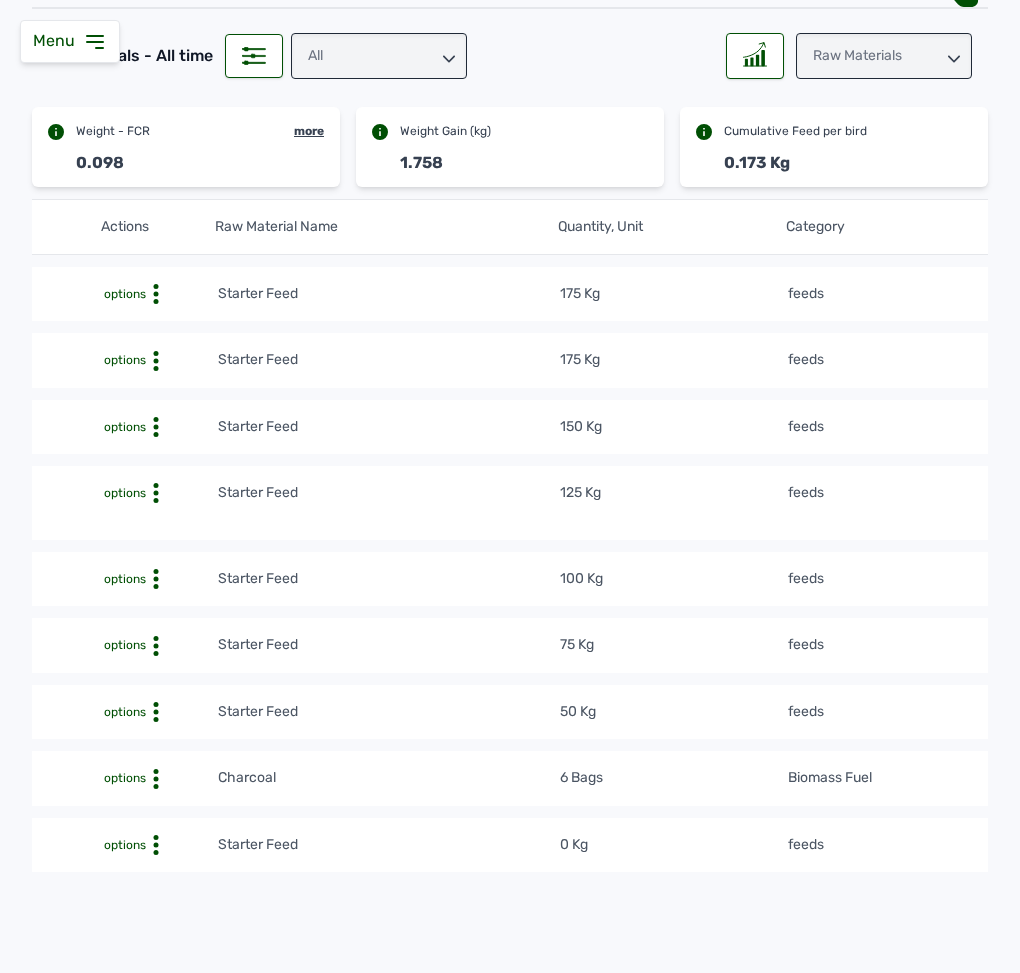 scroll, scrollTop: 0, scrollLeft: 0, axis: both 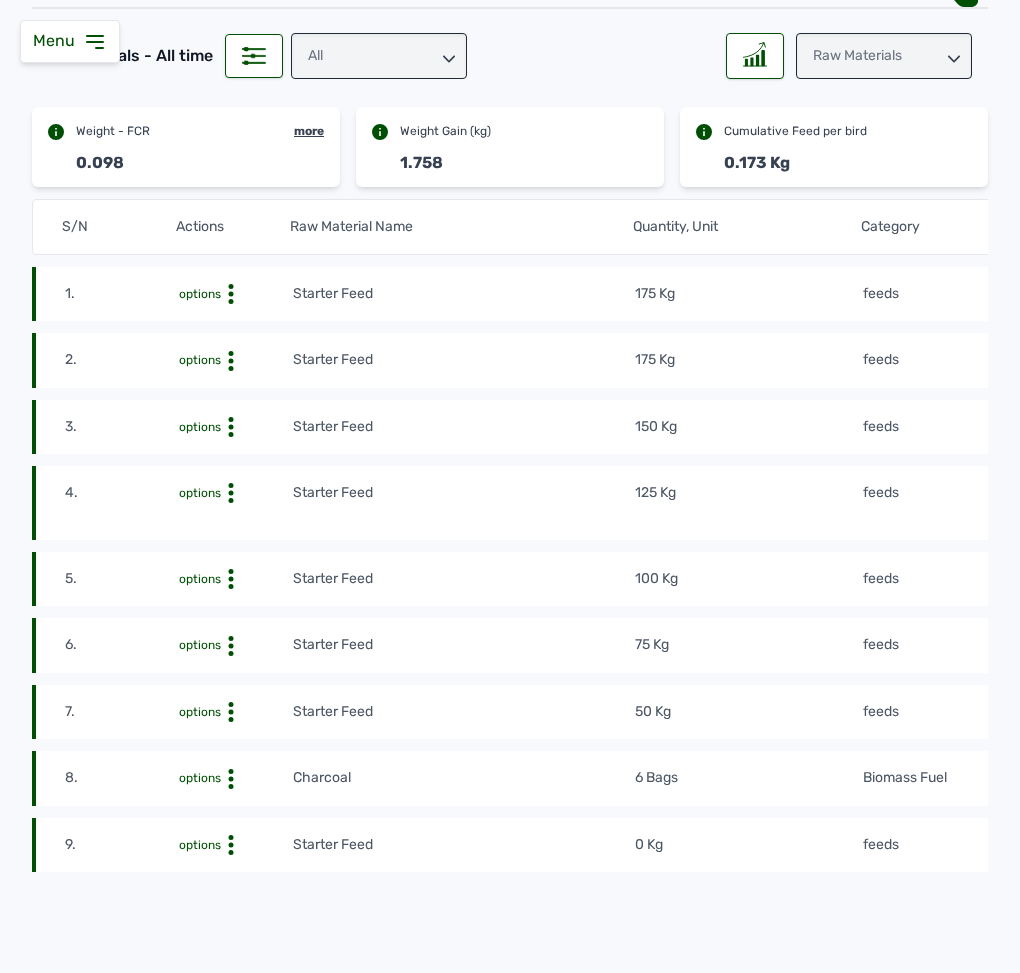 click 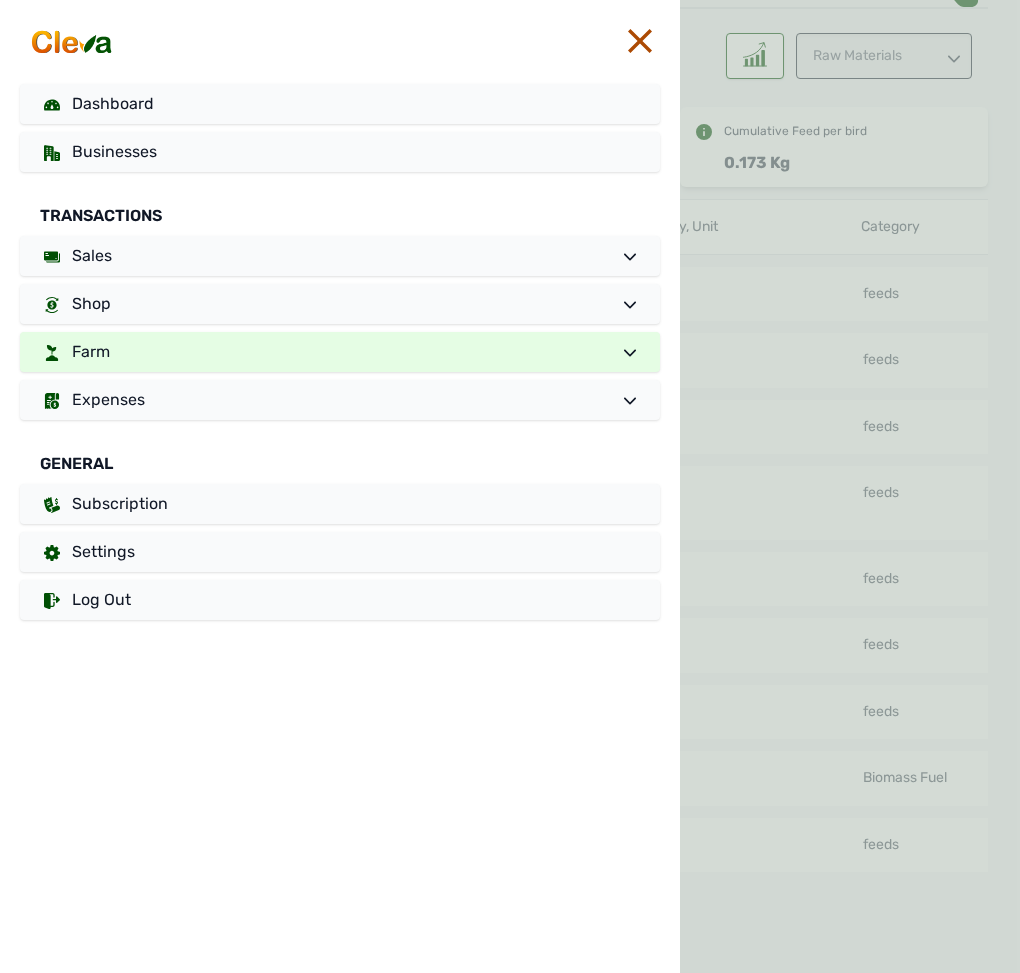 click on "Farm" at bounding box center (340, 352) 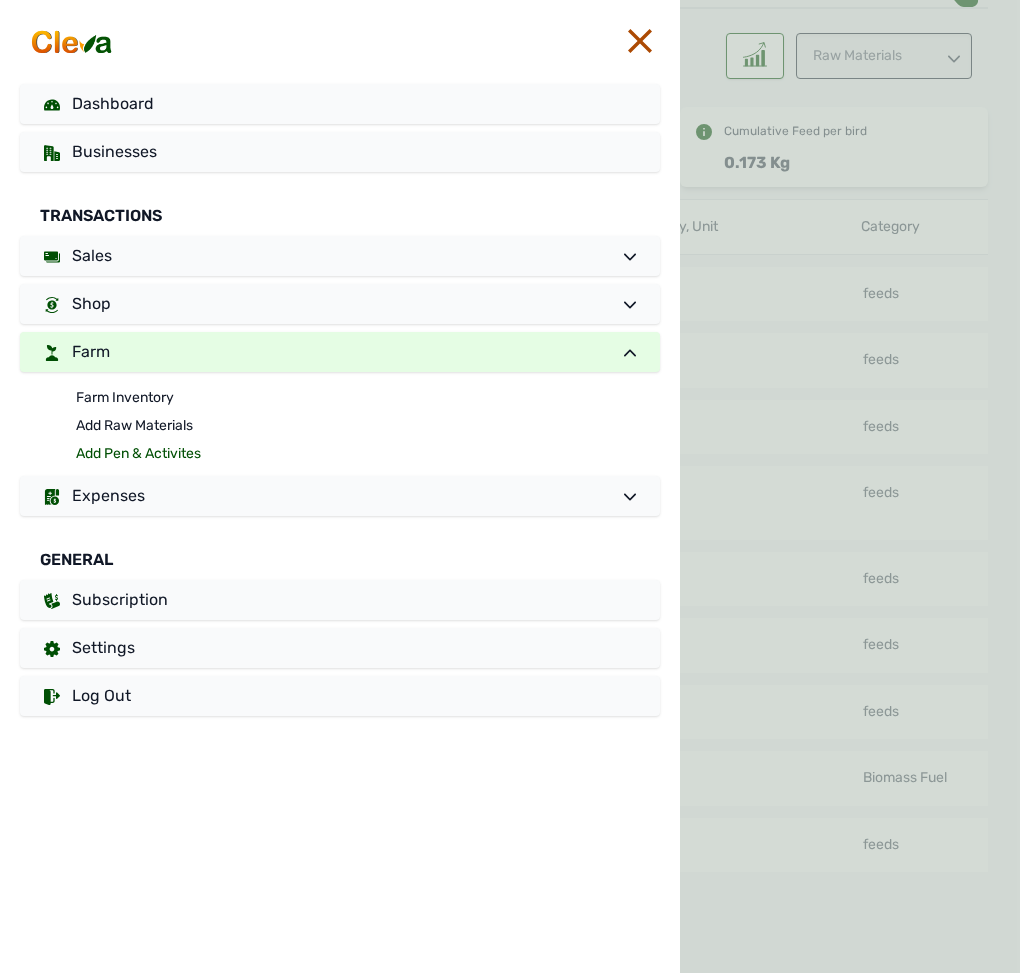 click on "Add Pen & Activites" at bounding box center (368, 454) 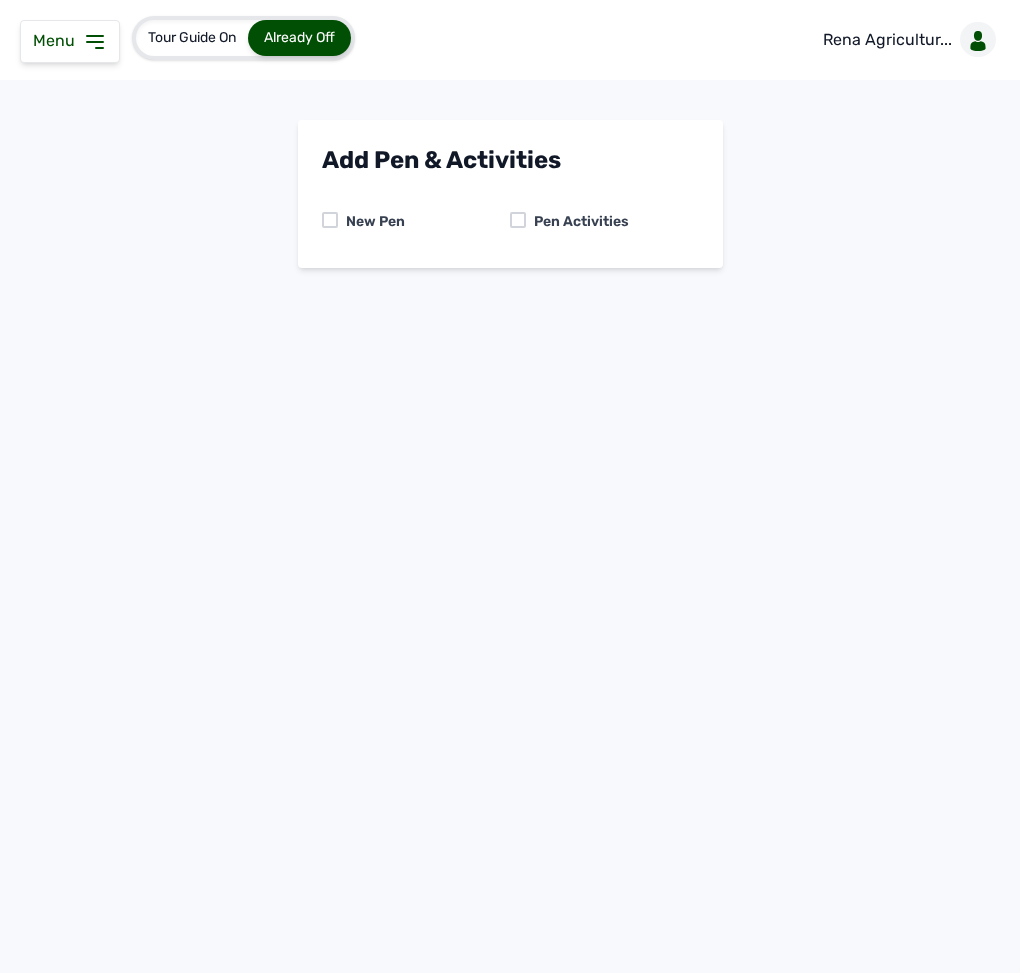 click at bounding box center [518, 220] 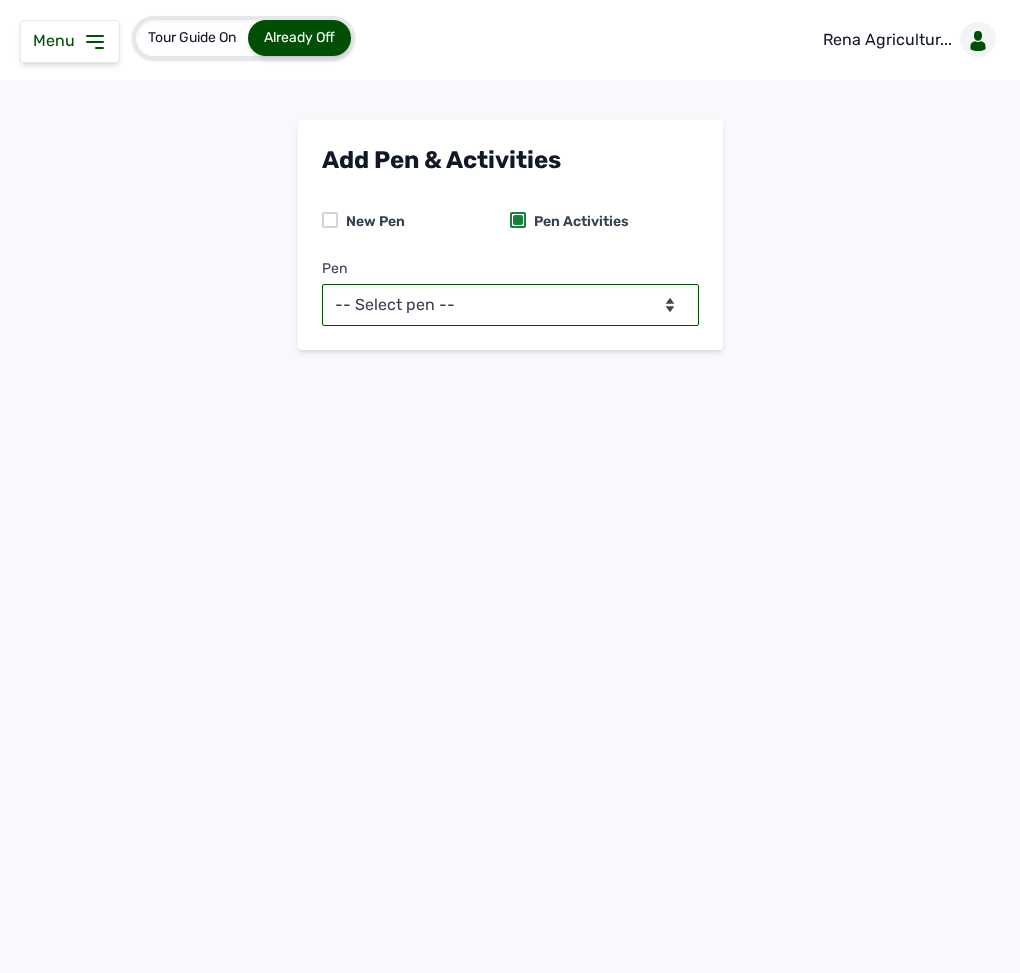 click on "-- Select pen -- PEN A (Broilers) PEN B (Broilers)" at bounding box center (510, 305) 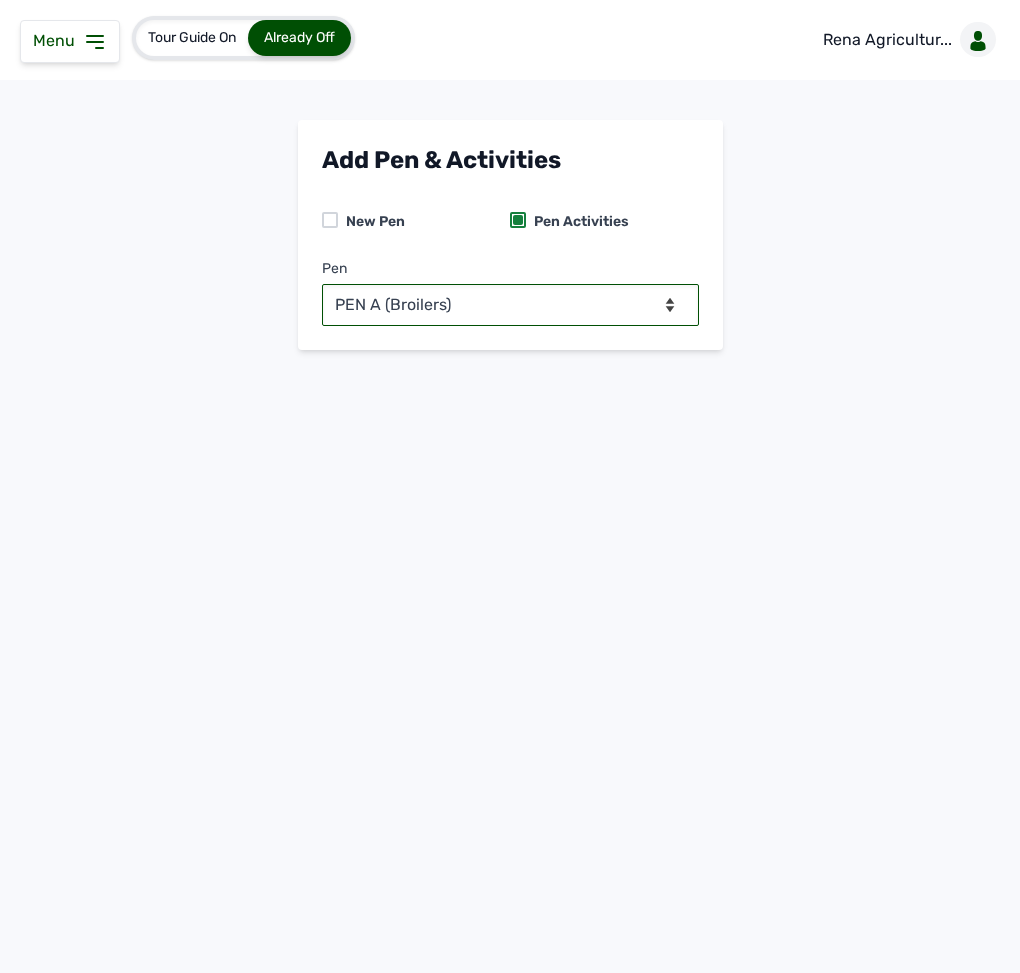 click on "-- Select pen -- PEN A (Broilers) PEN B (Broilers)" at bounding box center (510, 305) 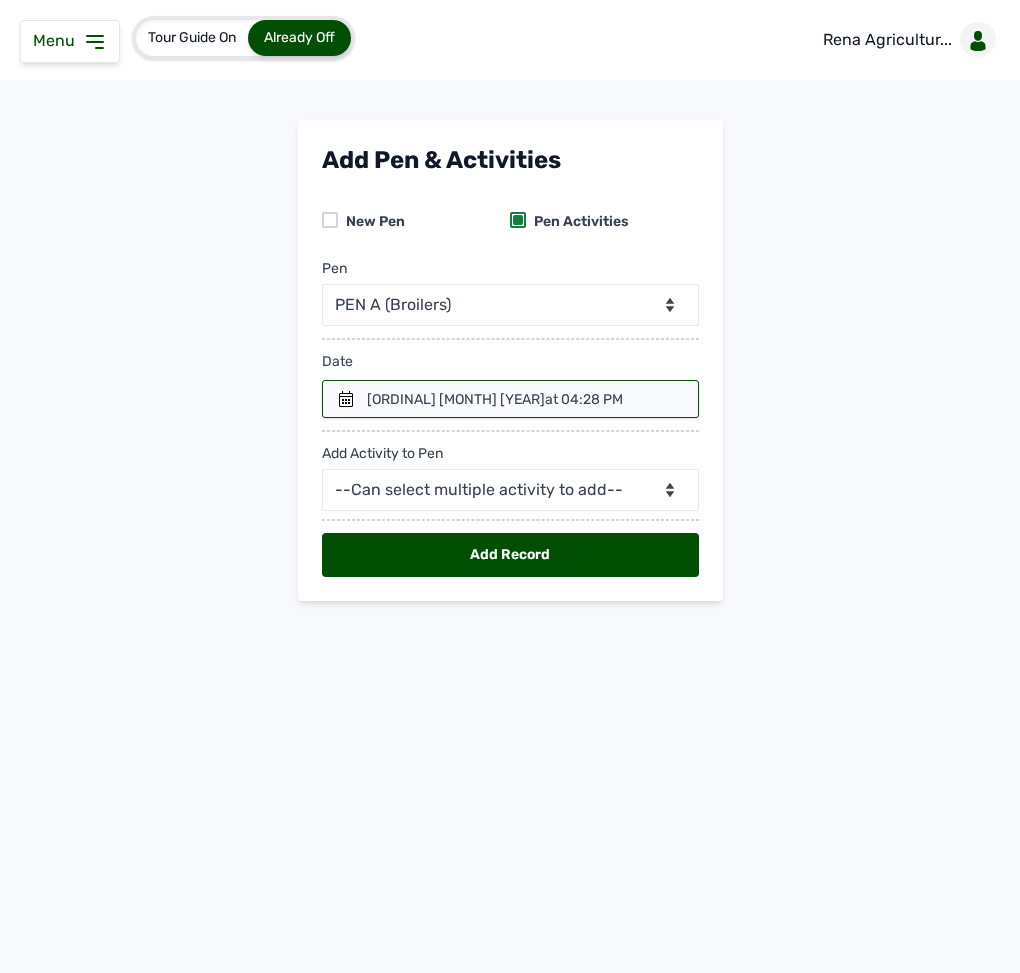 click on "at 04:28 PM" at bounding box center (584, 399) 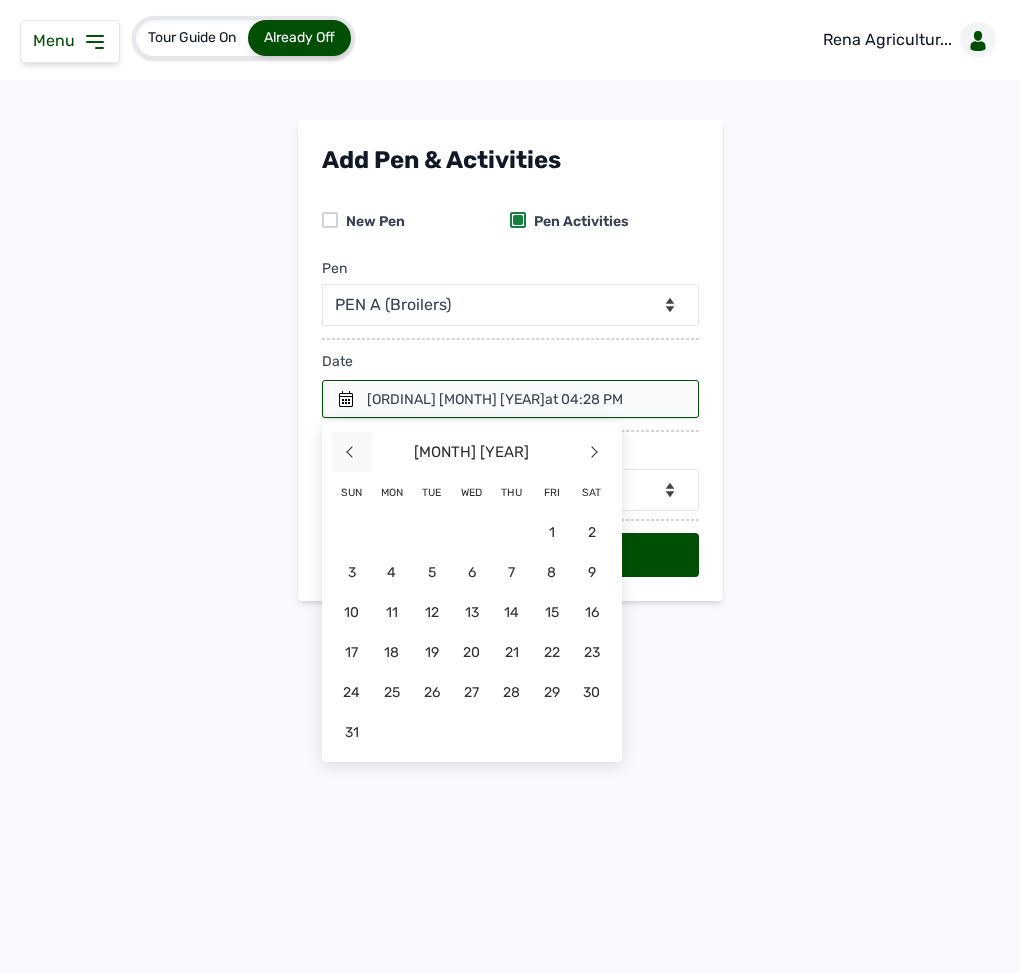 click on "<" at bounding box center (352, 452) 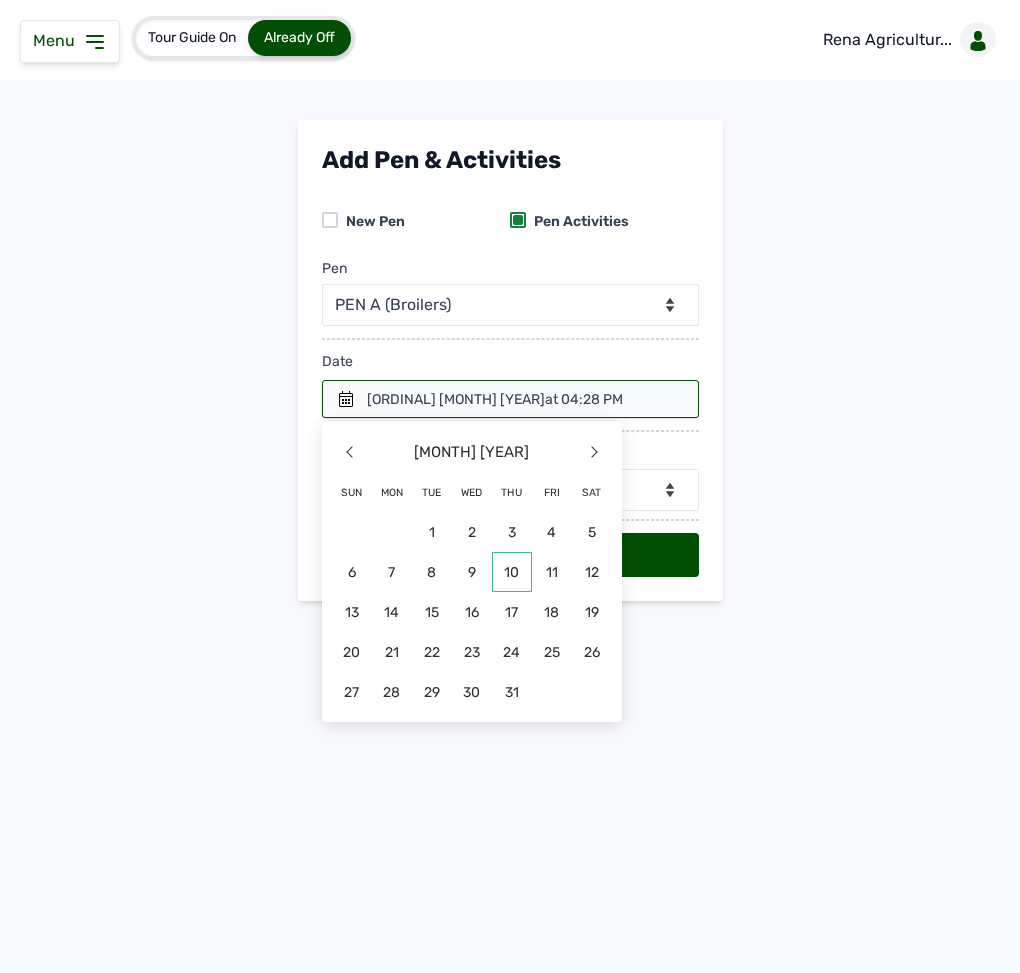 click on "10" 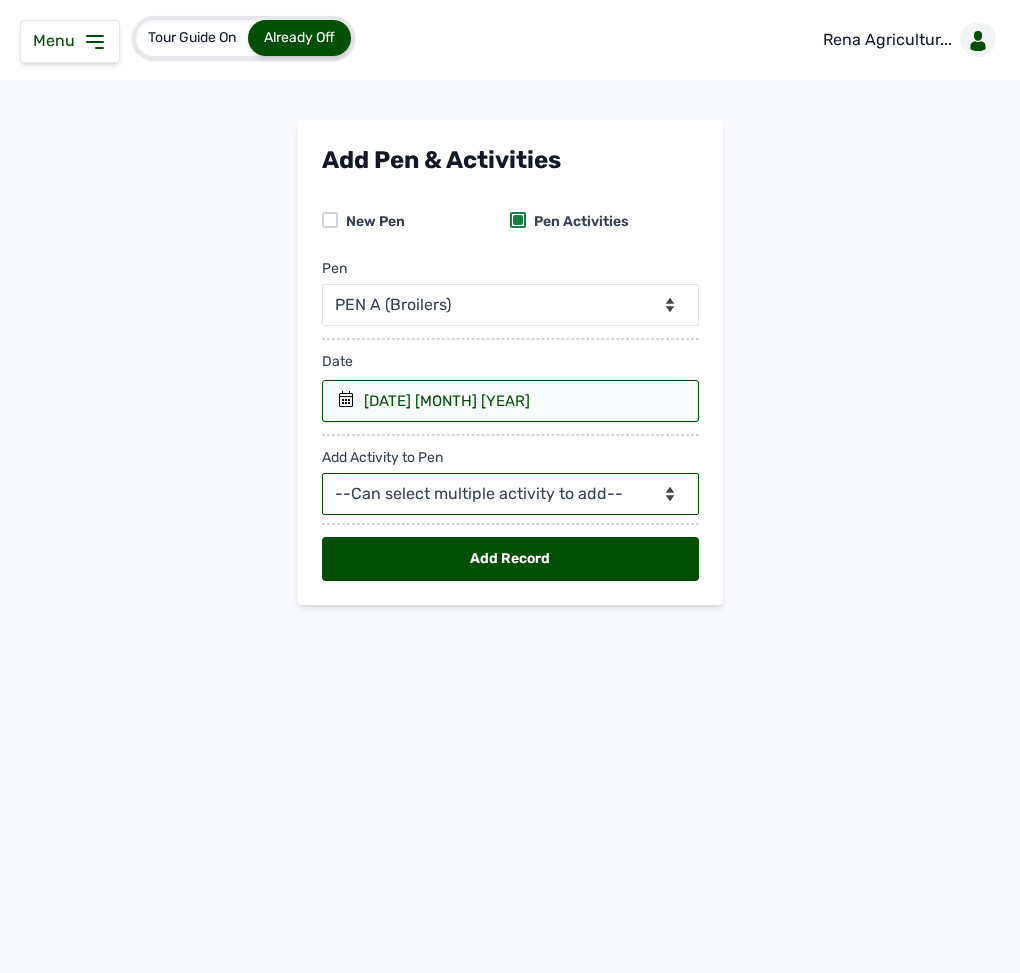 click on "--Can select multiple activity to add-- Raw Material Losses Weight" at bounding box center (510, 494) 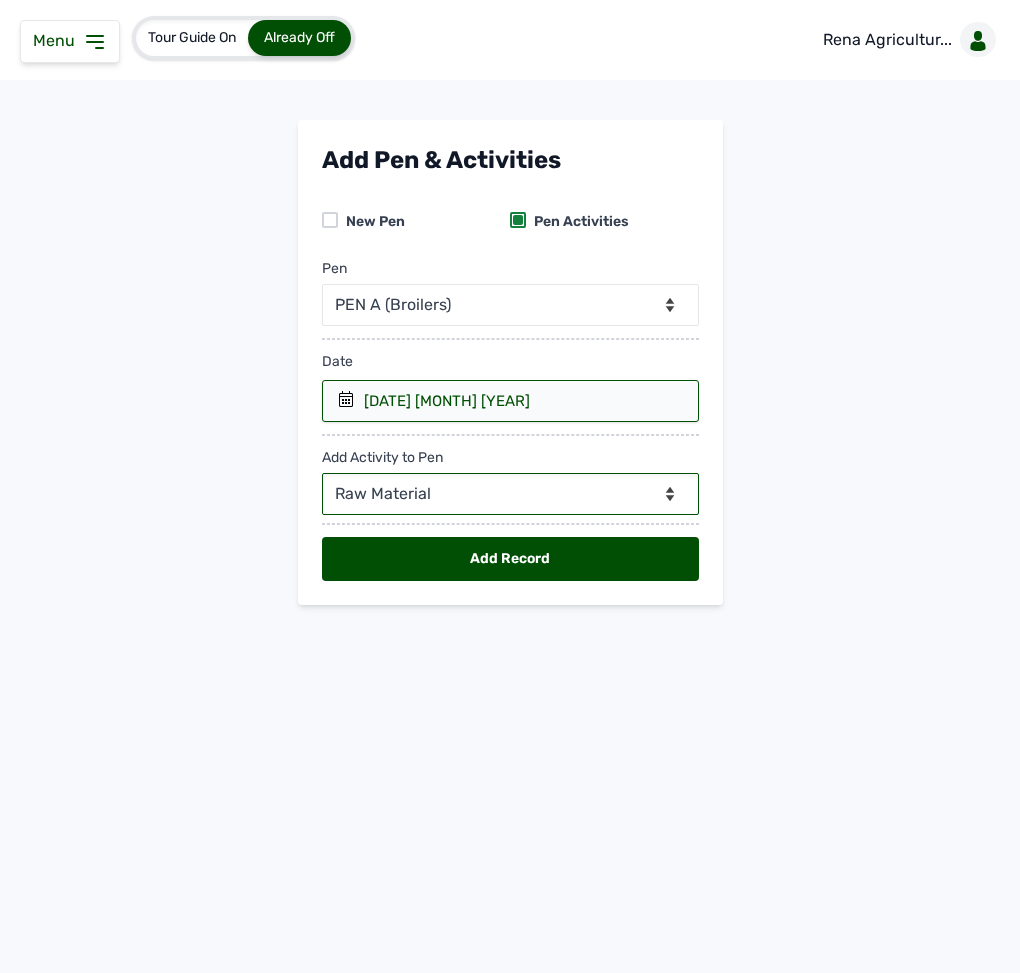 click on "--Can select multiple activity to add-- Raw Material Losses Weight" at bounding box center [510, 494] 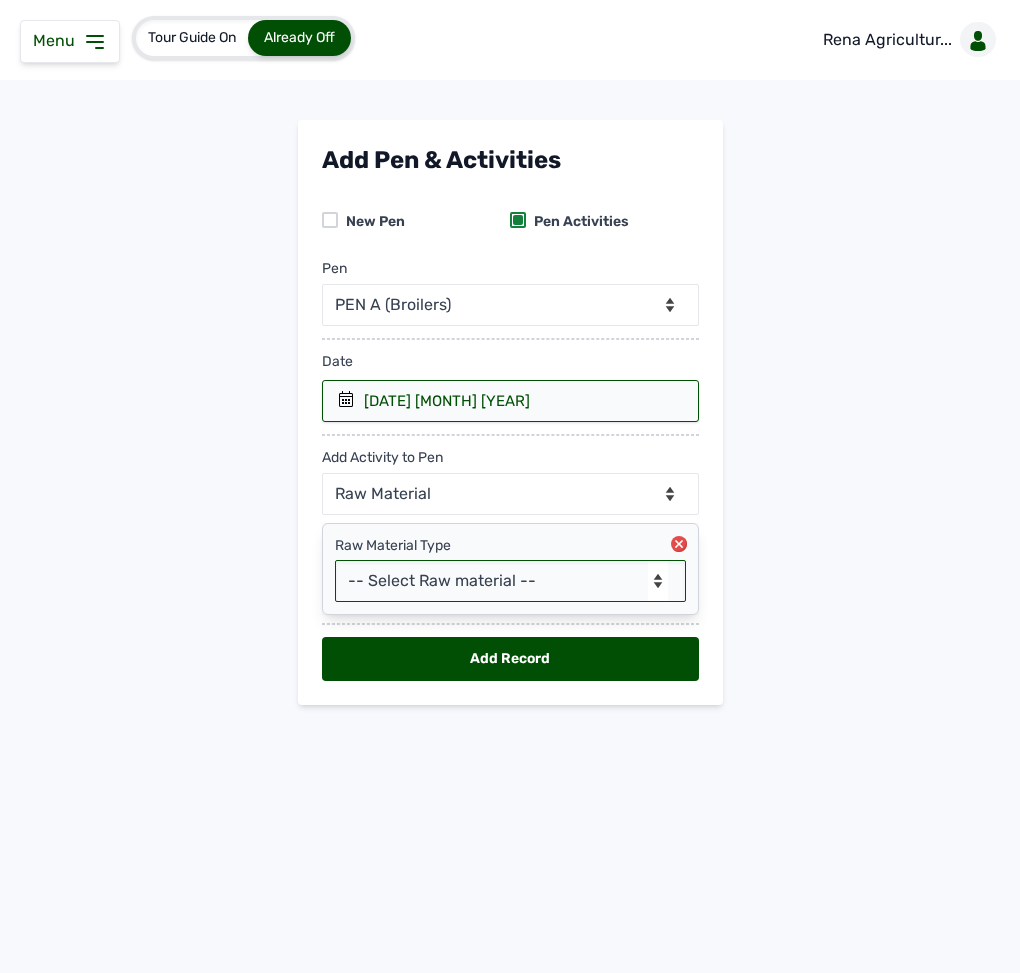 click on "-- Select Raw material -- Biomass Fuel feeds medications vaccines" at bounding box center [510, 581] 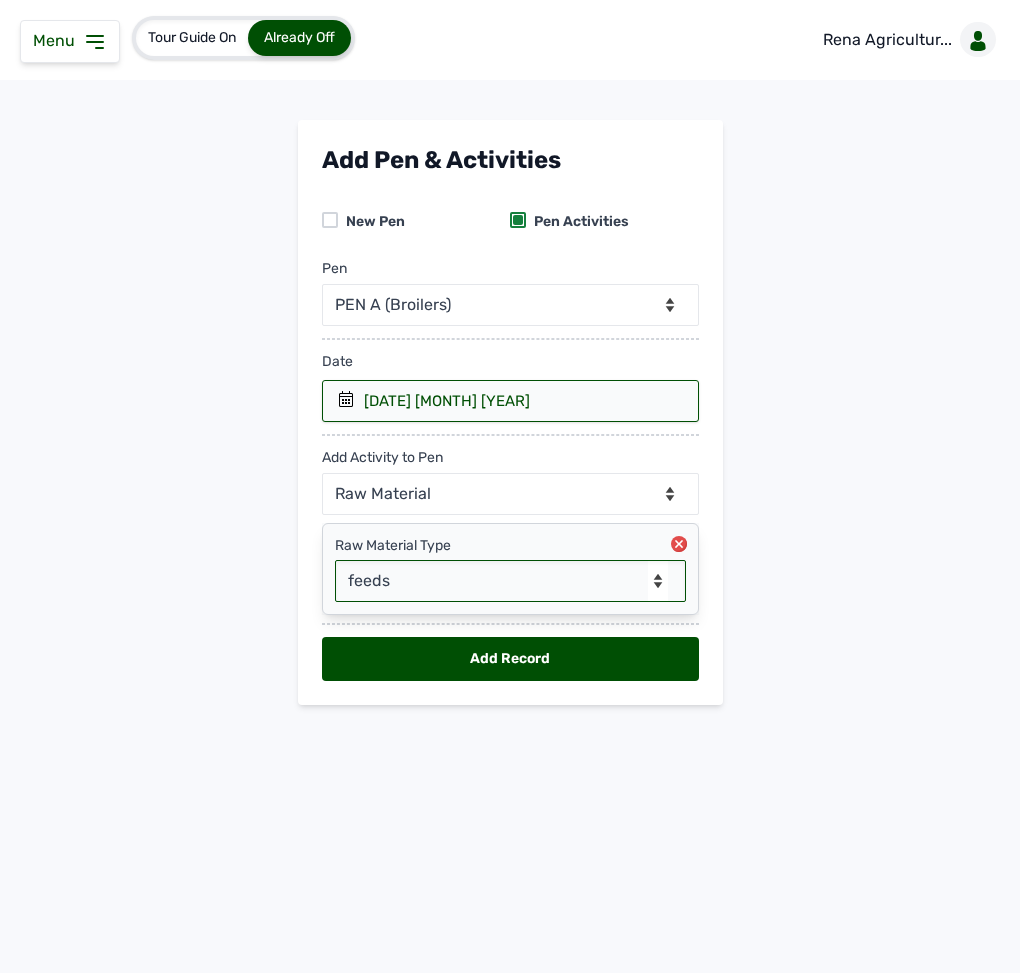 click on "-- Select Raw material -- Biomass Fuel feeds medications vaccines" at bounding box center (510, 581) 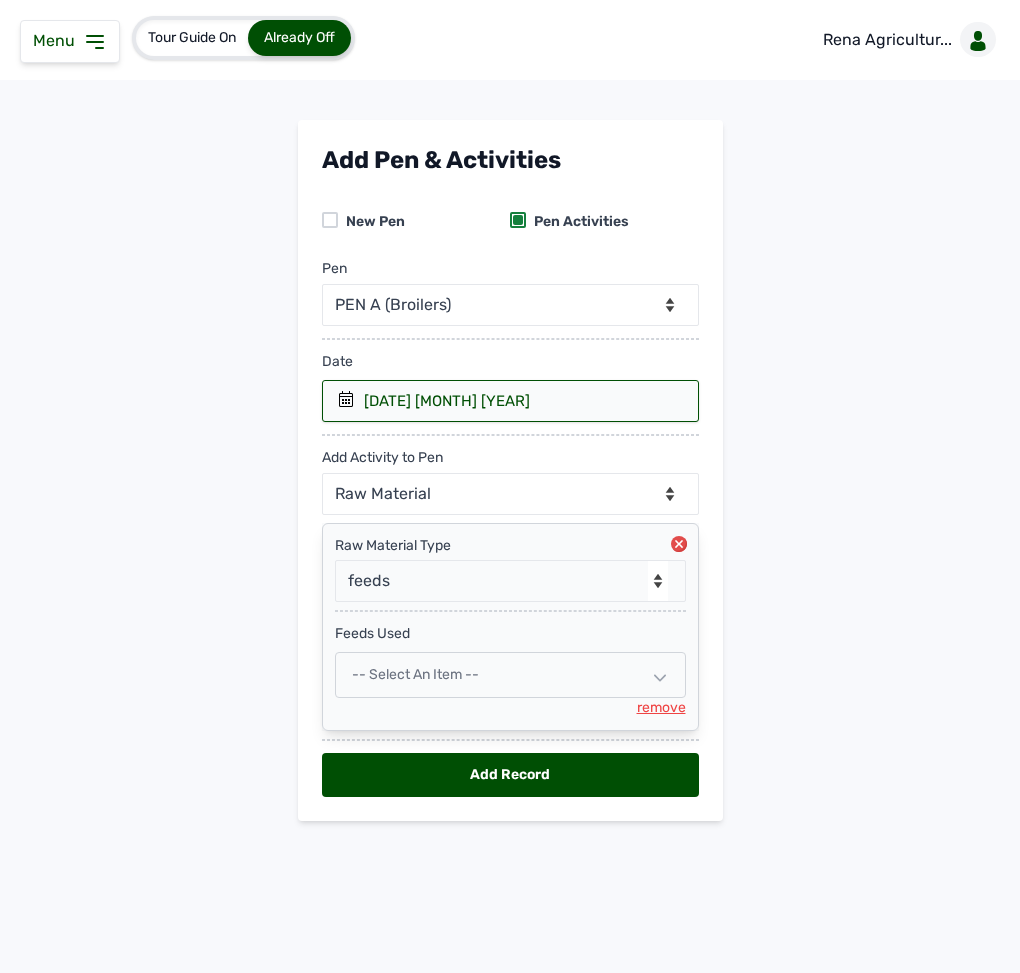 click on "-- Select an Item --" at bounding box center [510, 675] 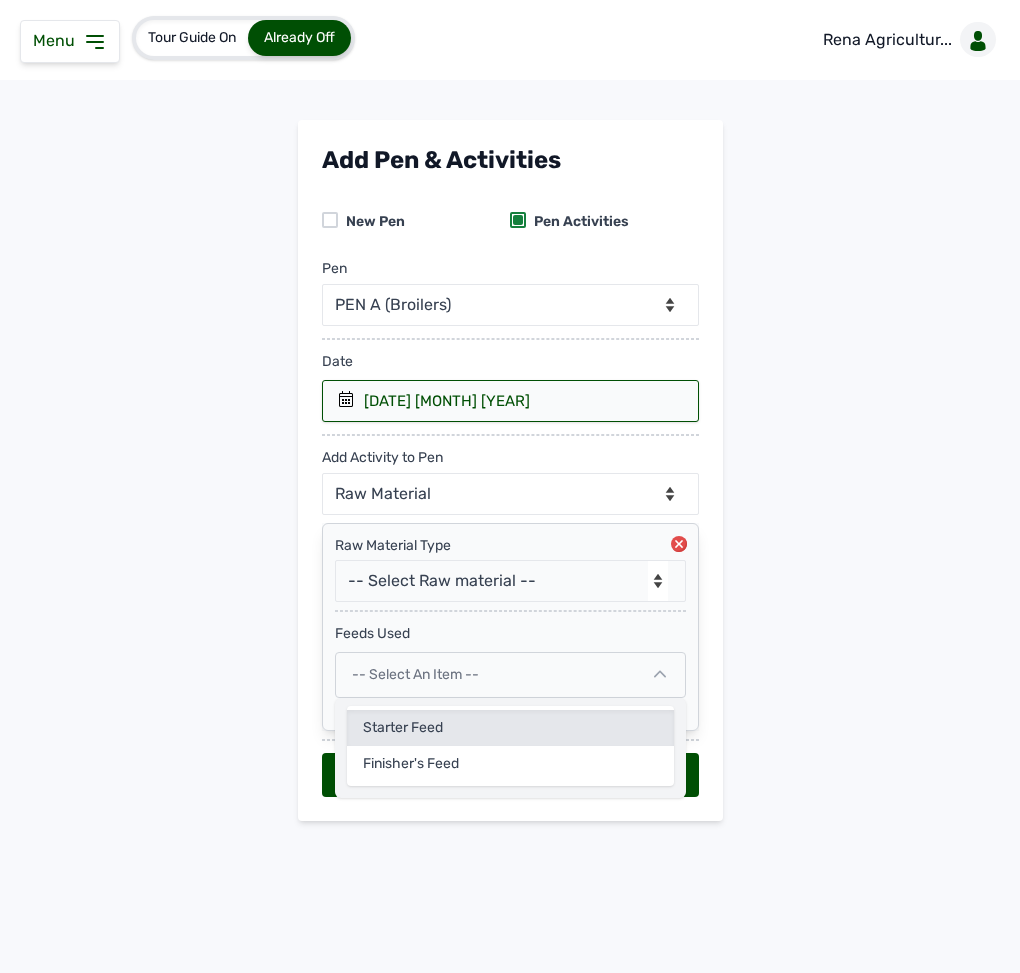 click on "Starter Feed" 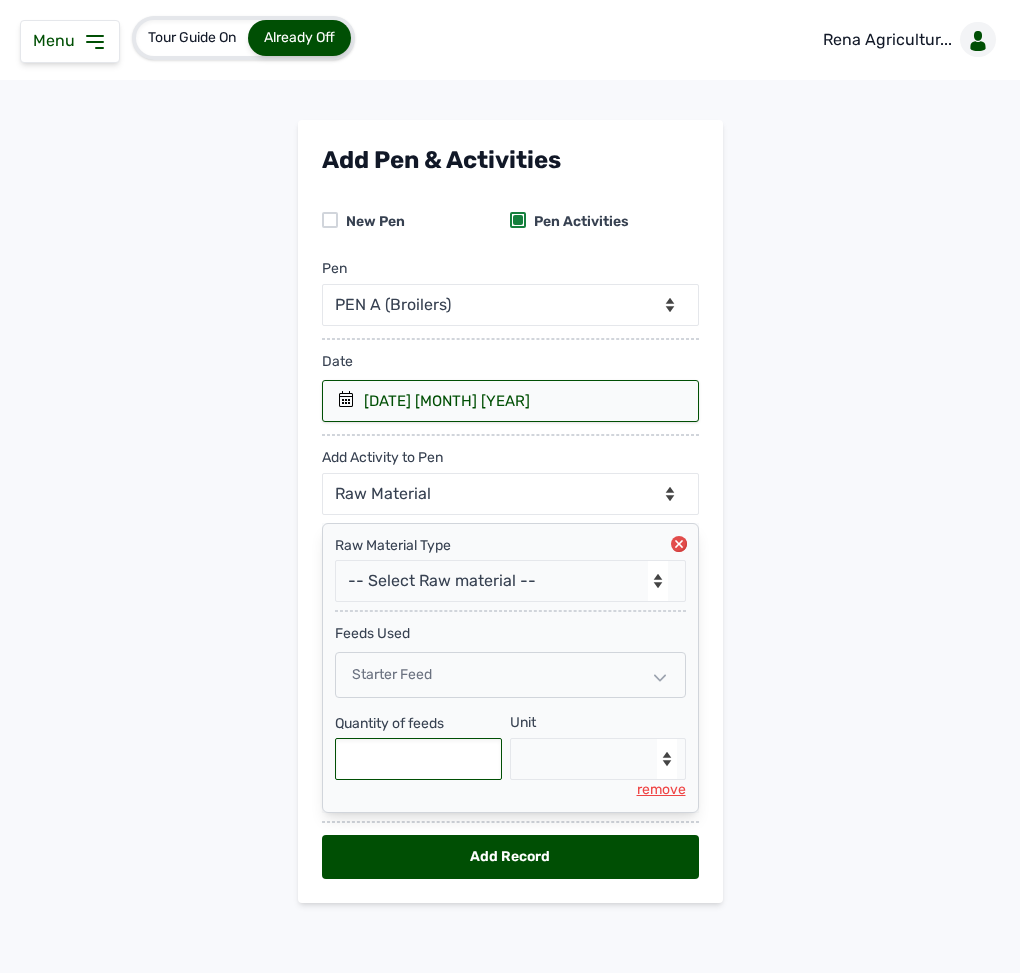 click at bounding box center (419, 759) 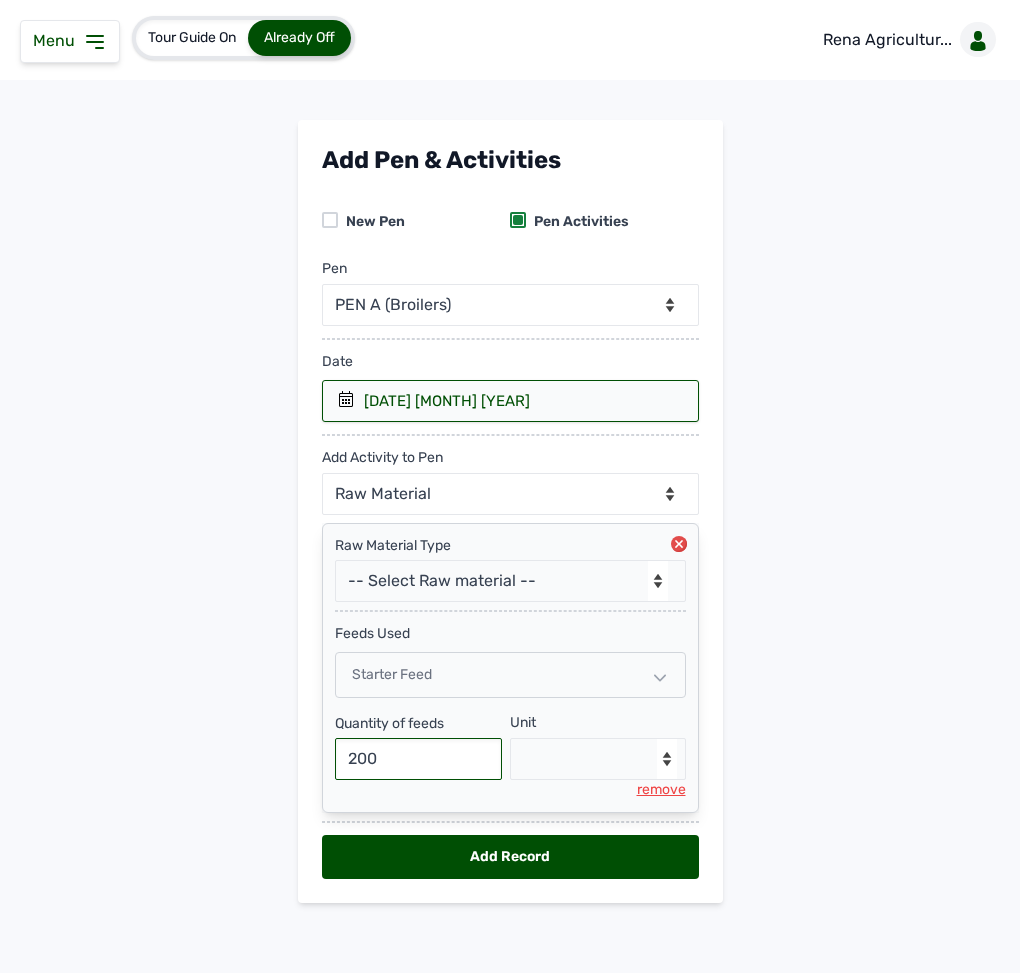 type on "200" 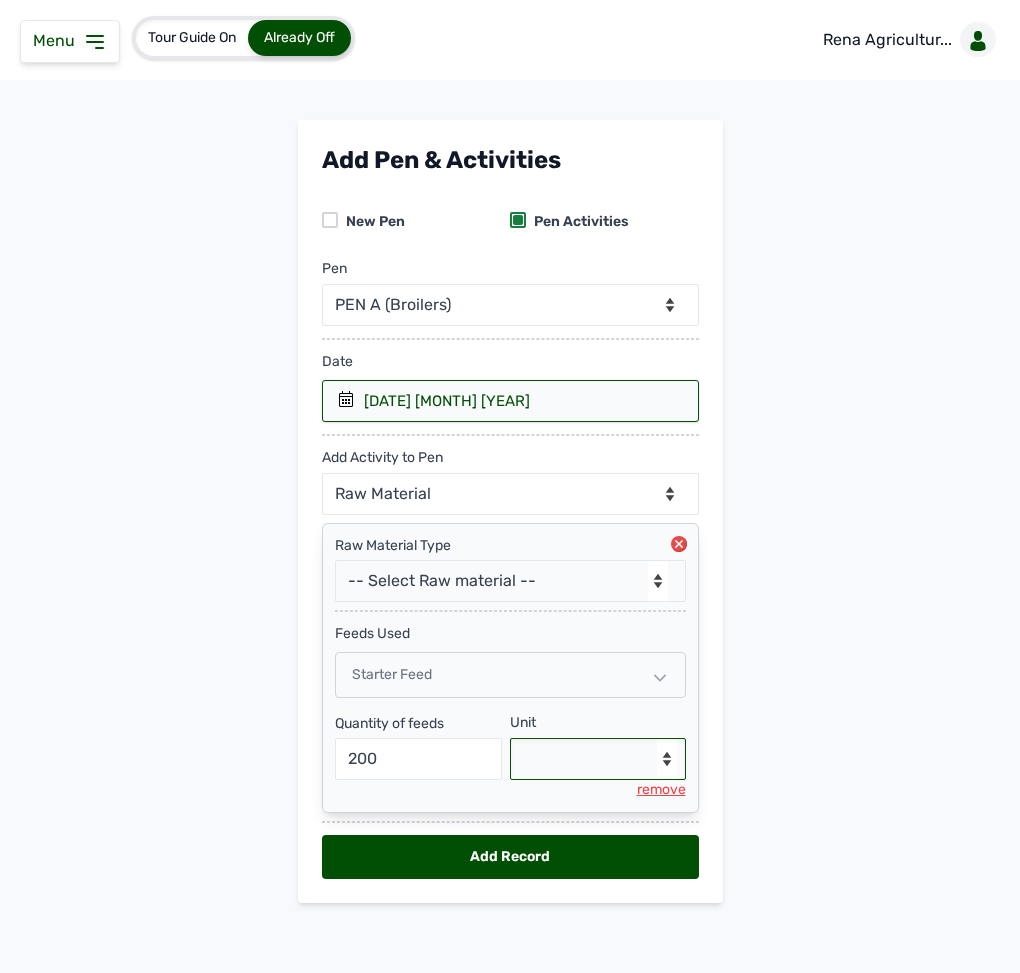 click on "--Select unit-- Bag(s) Kg" at bounding box center (598, 759) 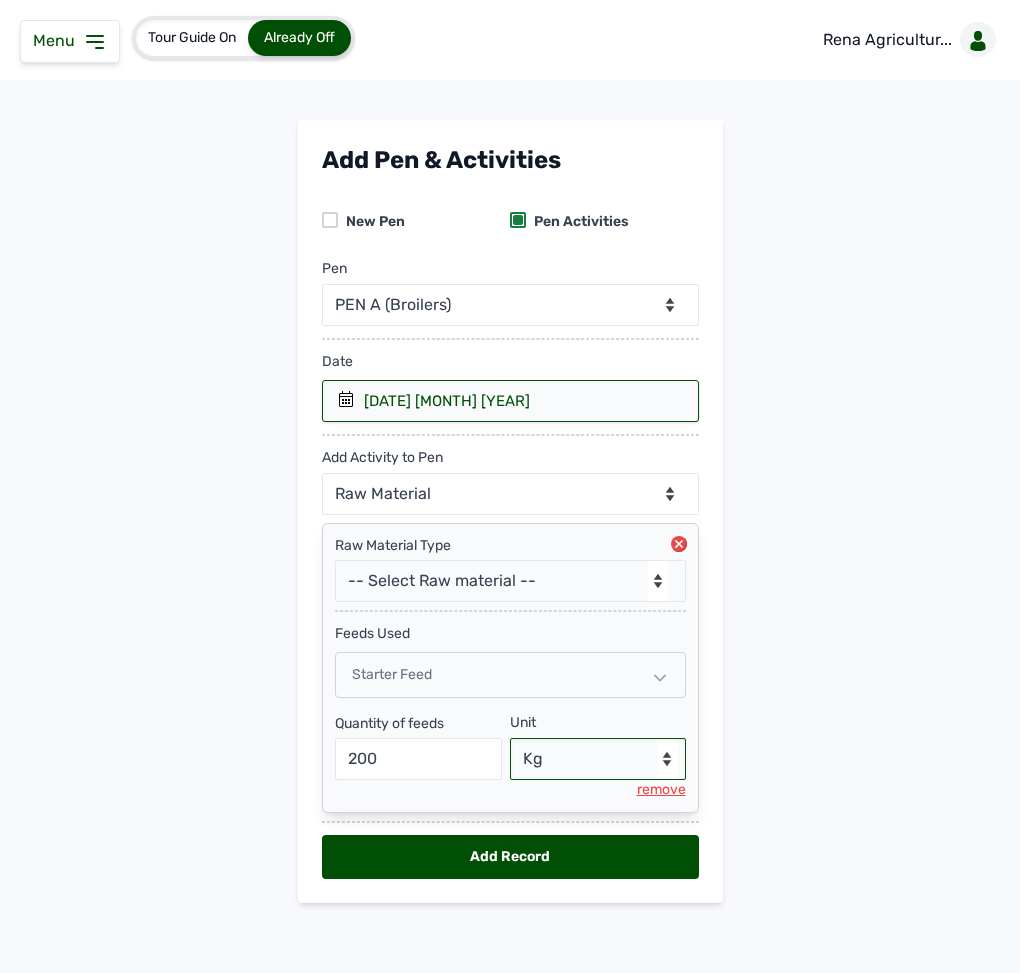 click on "--Select unit-- Bag(s) Kg" at bounding box center (598, 759) 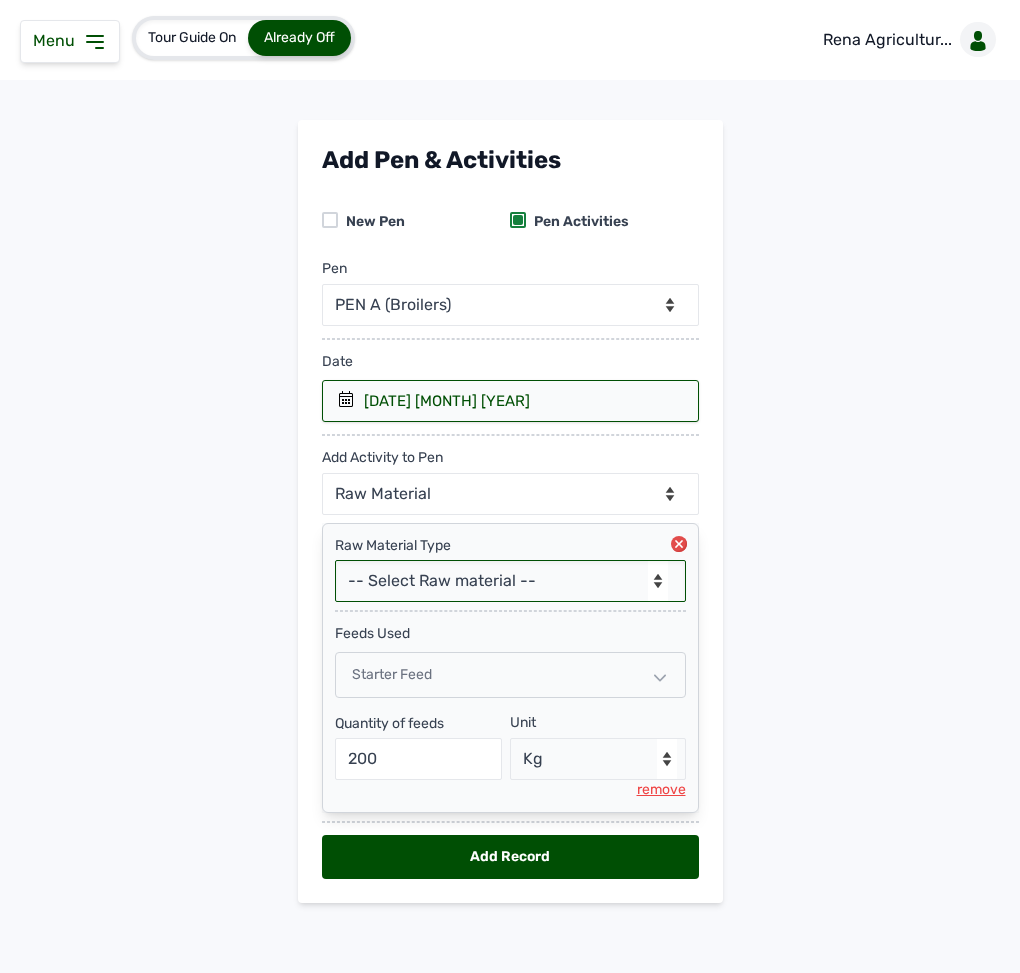 click on "-- Select Raw material -- Biomass Fuel feeds medications vaccines" at bounding box center (510, 581) 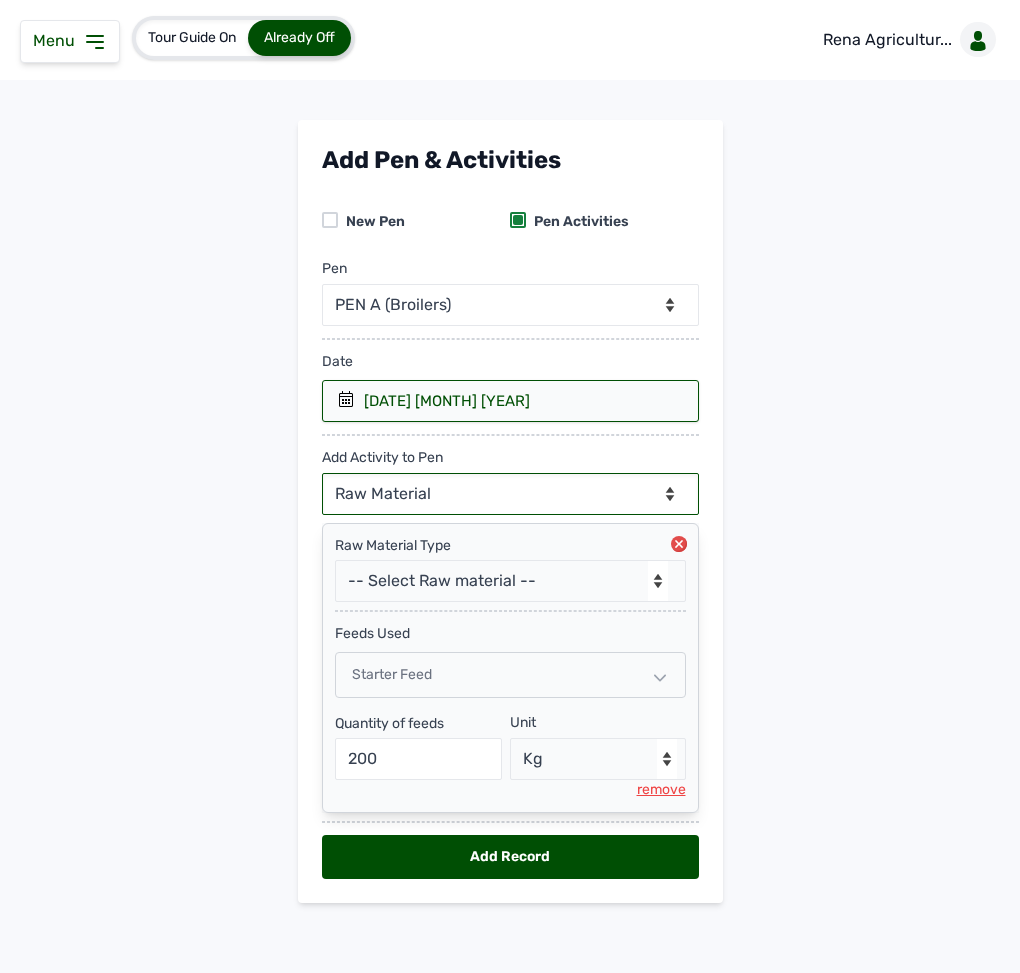 click on "--Can select multiple activity to add-- Raw Material Losses Weight" at bounding box center [510, 494] 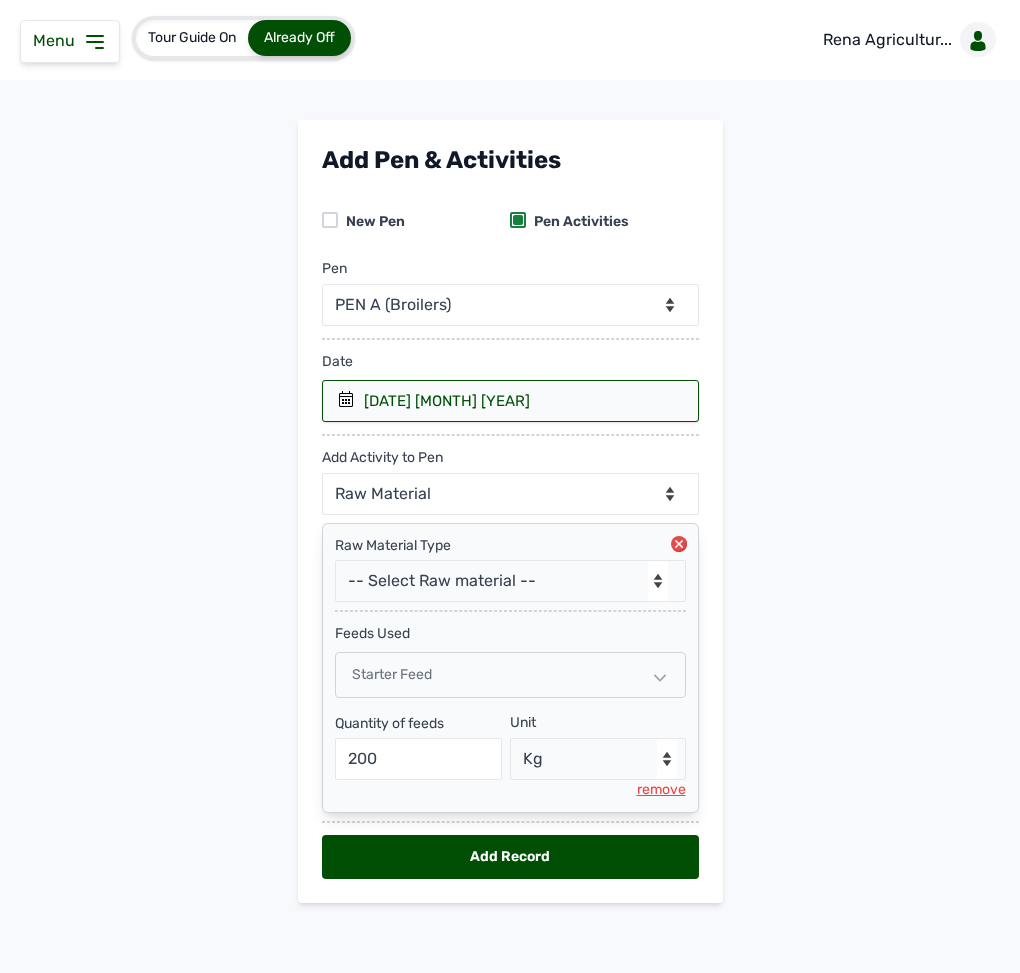 click on "Add Pen & Activities New Pen Pen Activities Pen -- Select pen -- PEN A (Broilers) PEN B (Broilers) Date [DATE] [MONTH] [YEAR] [YEAR] [DAY] [MONTH] [YEAR] < [MONTH] [YEAR] > Sun Mon Tue Wed Thu Fri Sat 1 2 3 4 5 6 7 8 9 10 11 12 13 14 15 16 17 18 19 20 21 22 23 24 25 26 27 28 29 30 31 [YEAR] [DAY] [MONTH] [YEAR] < [YEAR] > January February March April May June July August September October November December [YEAR] [DAY] [MONTH] [YEAR] < [YEAR] - [YEAR] > [YEAR] [YEAR] [YEAR] [YEAR] [YEAR] [YEAR] [YEAR] [YEAR] [YEAR] [YEAR] Add Activity to Pen --Can select multiple activity to add-- Raw Material Losses Weight Raw Material Type -- Select Raw material -- Biomass Fuel feeds medications vaccines feeds Used Starter Feed Quantity of feeds [NUMBER] Unit --Select unit-- Bag(s) Kg remove  Add Record" at bounding box center (510, 527) 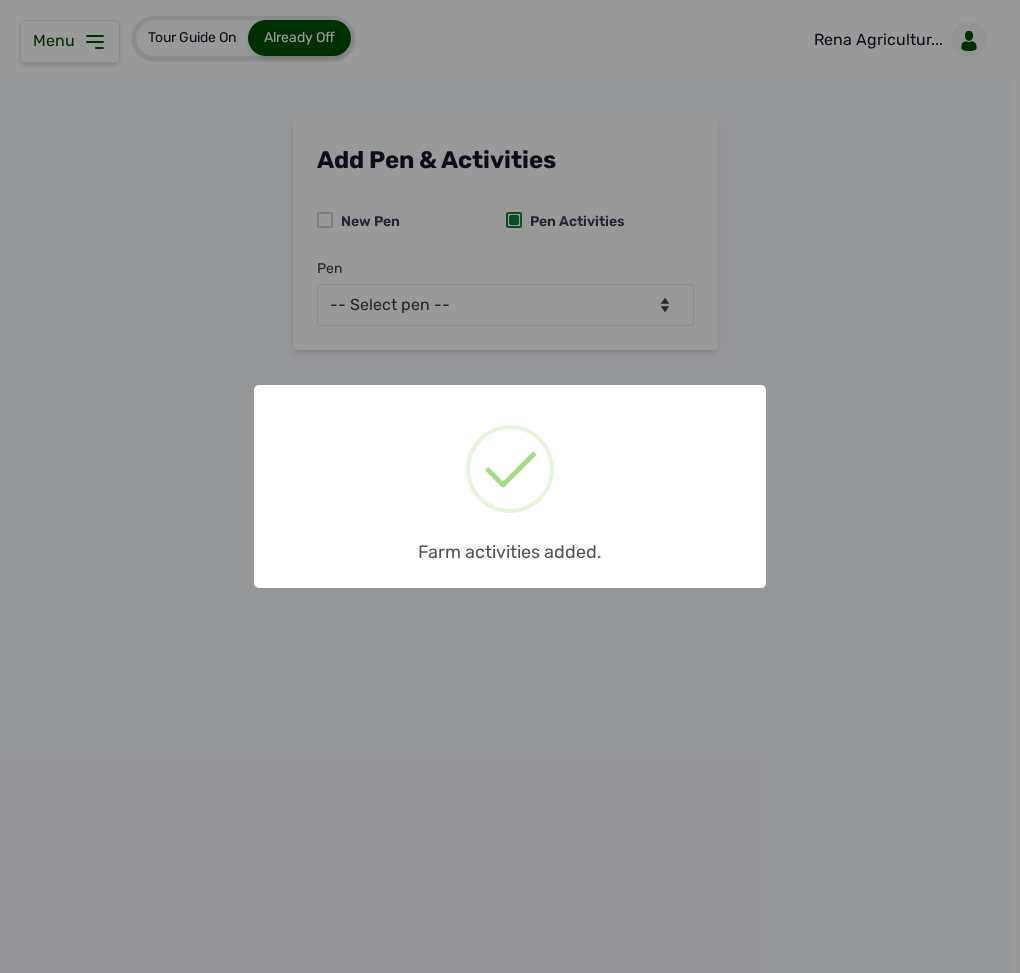 click on "×
Farm activities added. OK No Cancel" at bounding box center (510, 486) 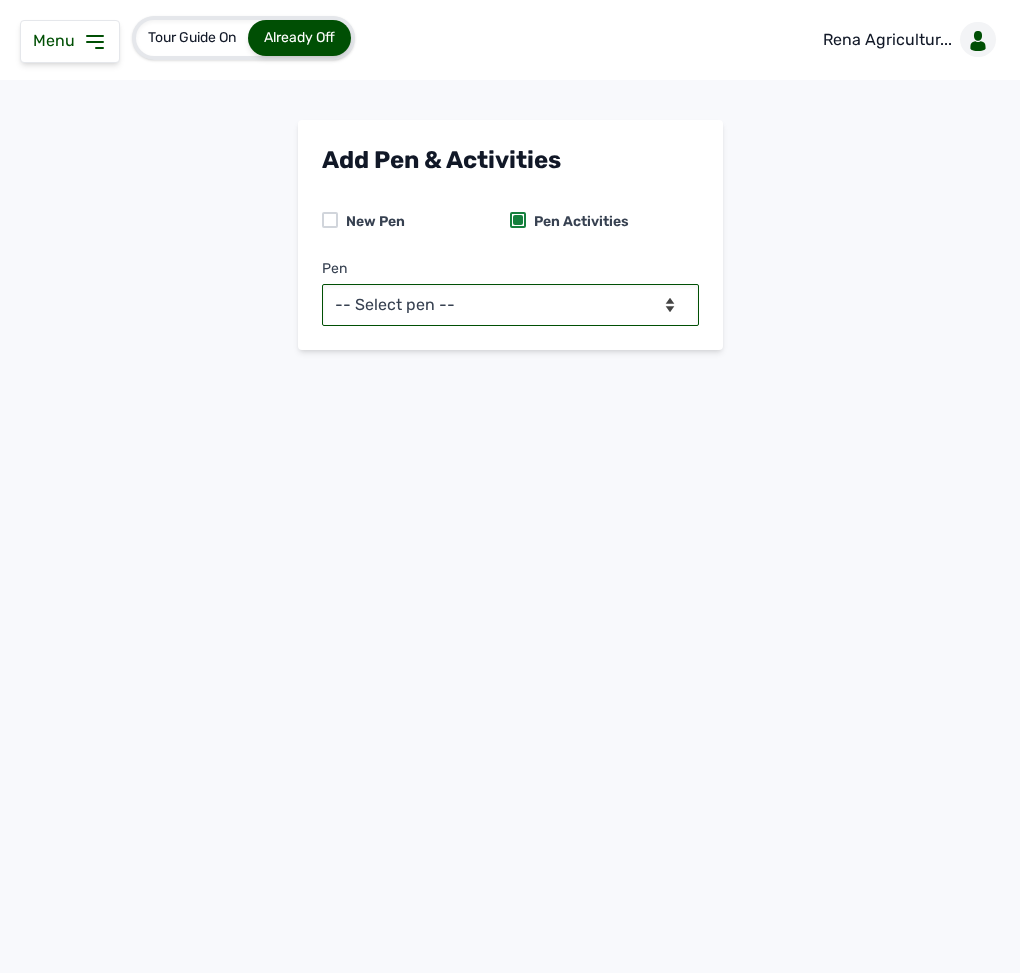 click on "-- Select pen -- PEN A (Broilers) PEN B (Broilers)" at bounding box center [510, 305] 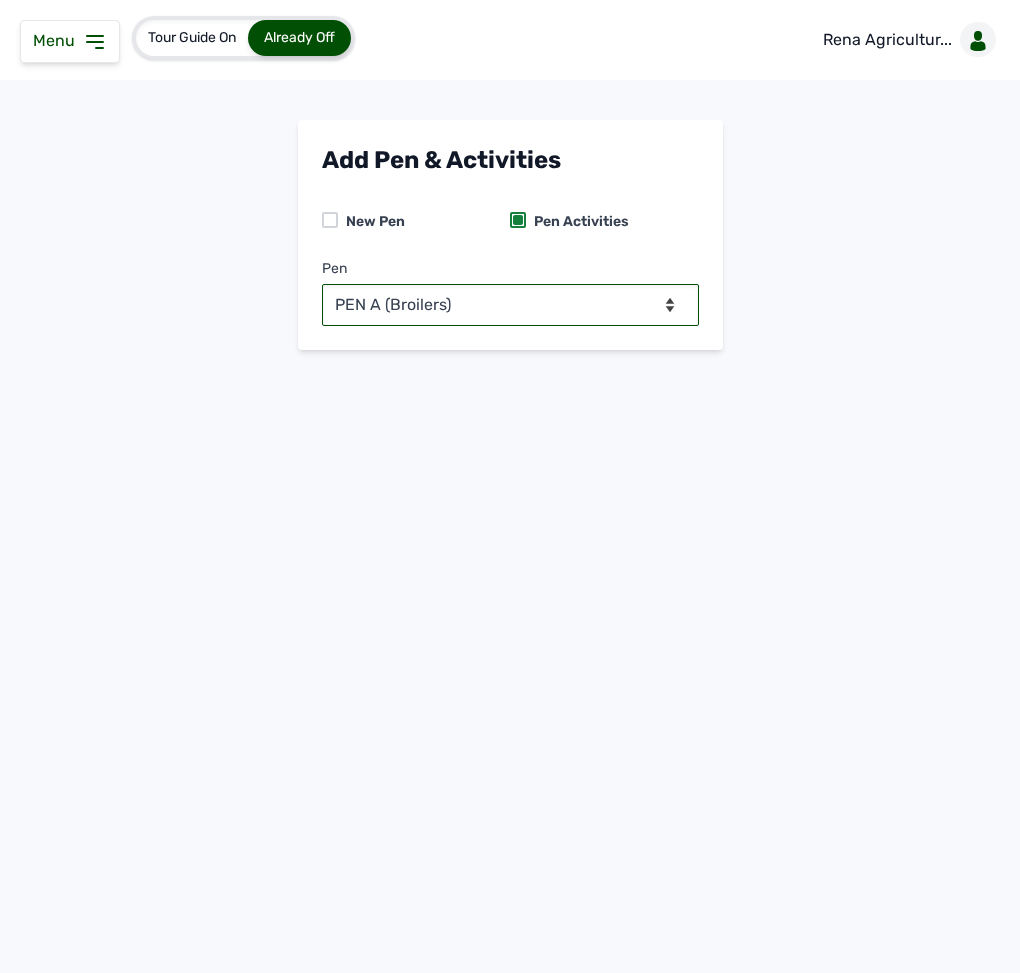 click on "-- Select pen -- PEN A (Broilers) PEN B (Broilers)" at bounding box center (510, 305) 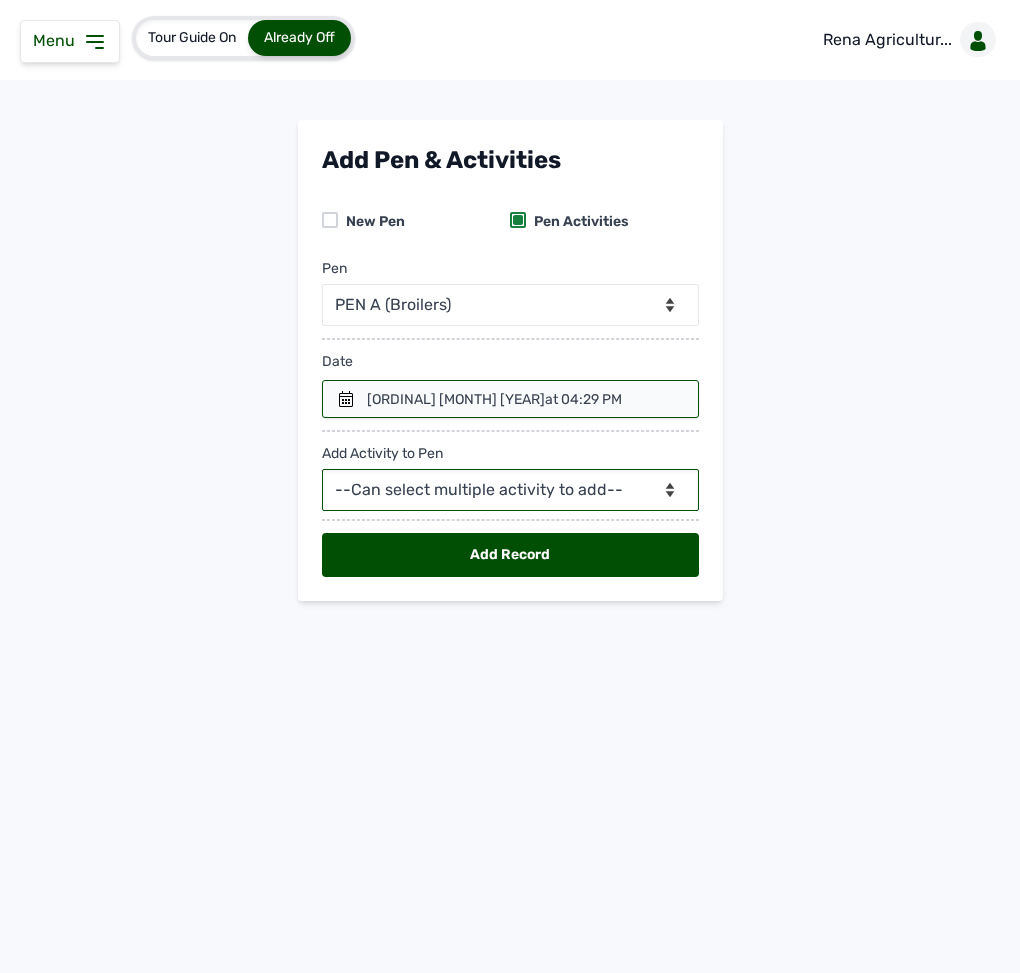click on "--Can select multiple activity to add-- Raw Material Losses Weight" at bounding box center (510, 490) 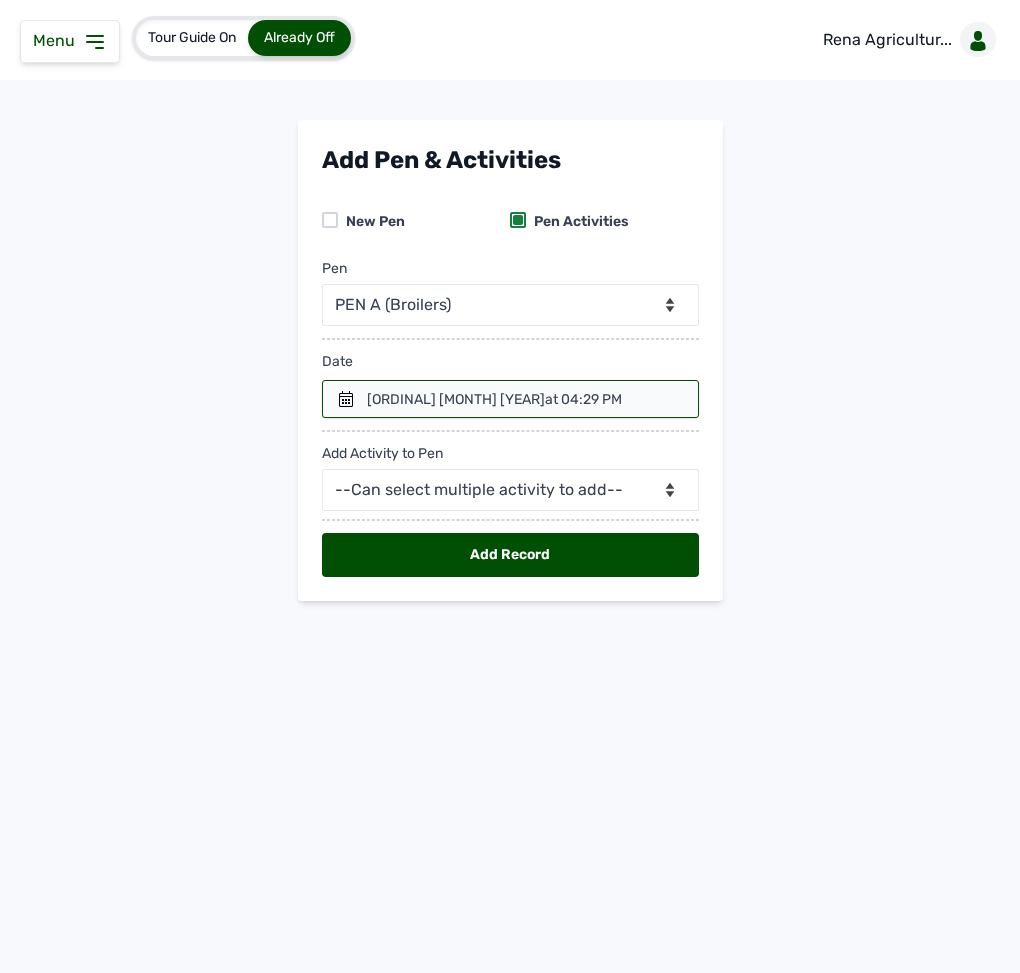 click at bounding box center (510, 399) 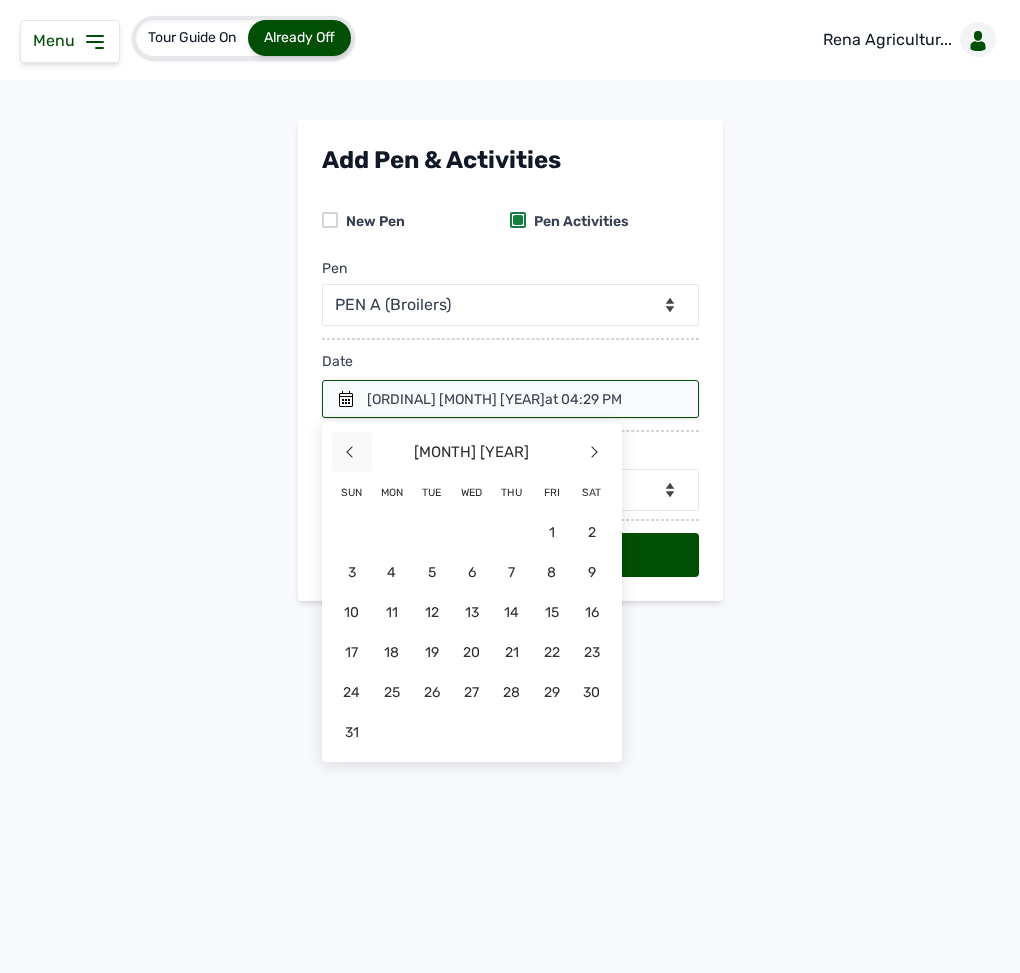 click on "<" at bounding box center [352, 452] 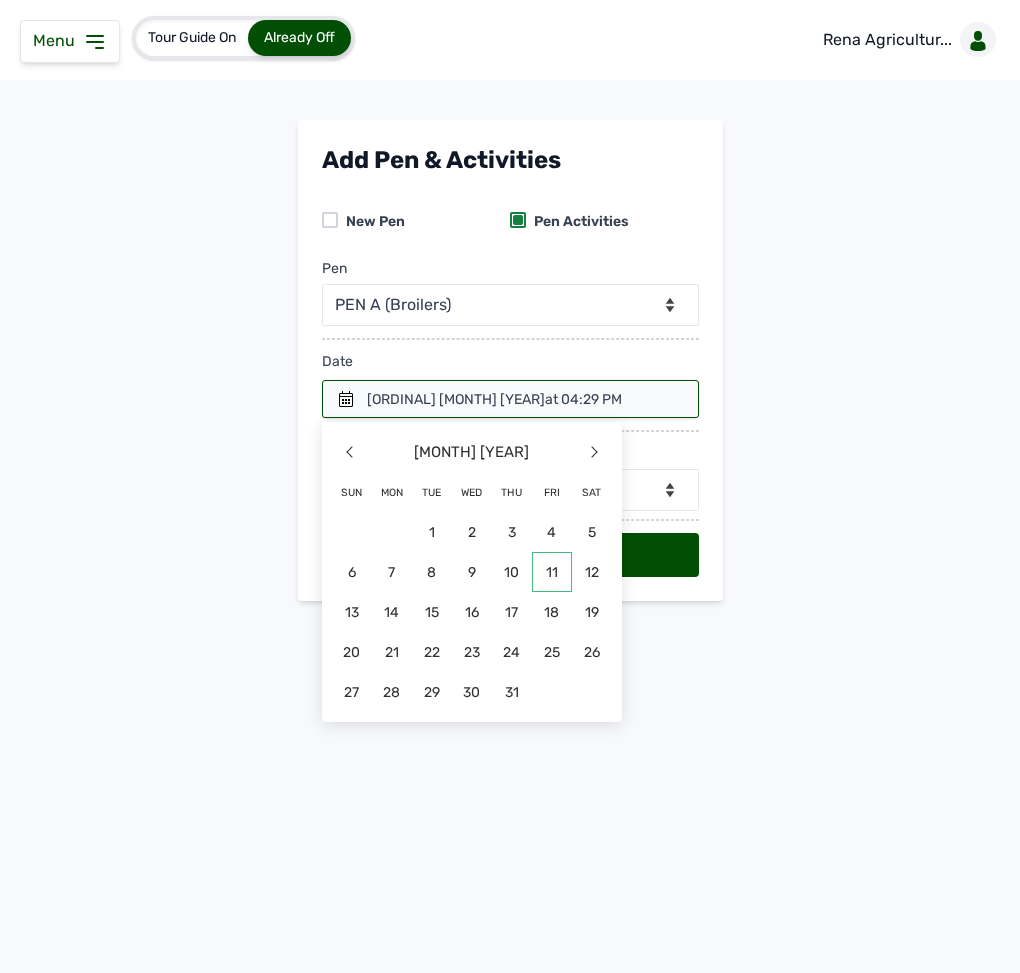 click on "11" 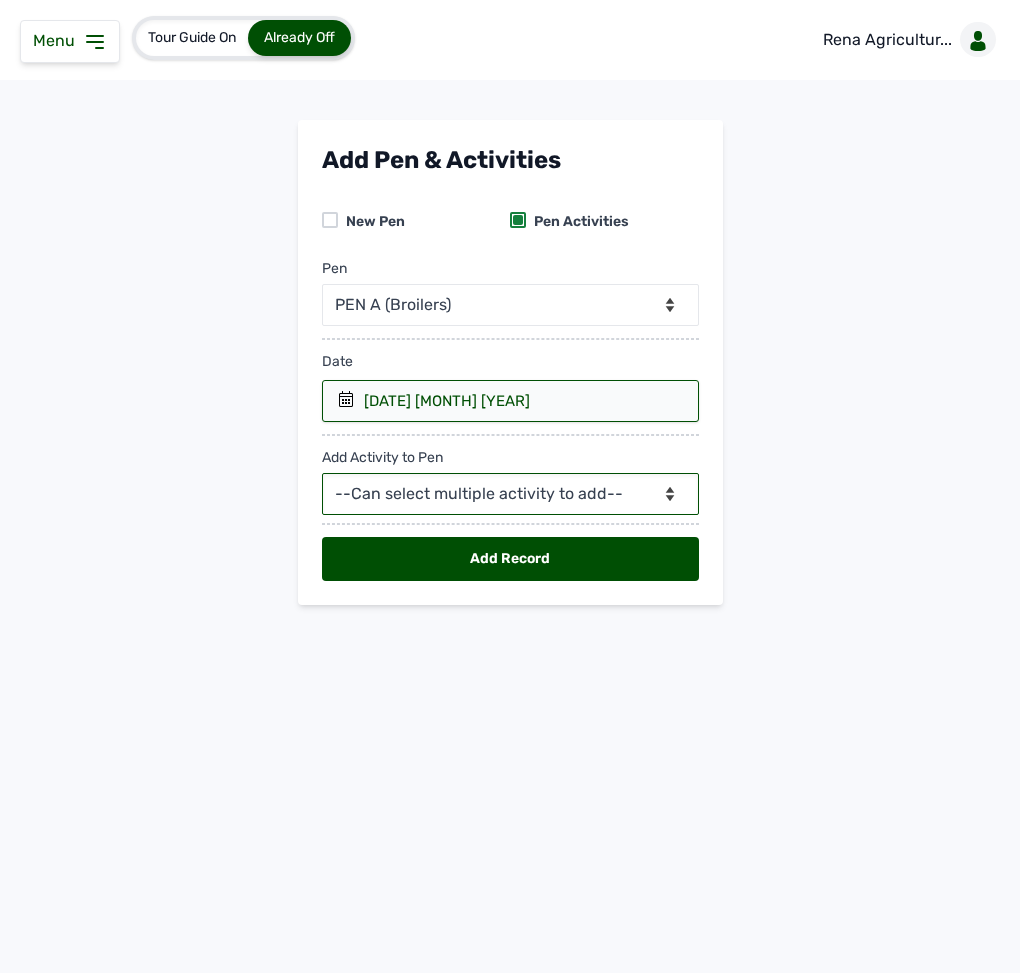click on "--Can select multiple activity to add-- Raw Material Losses Weight" at bounding box center (510, 494) 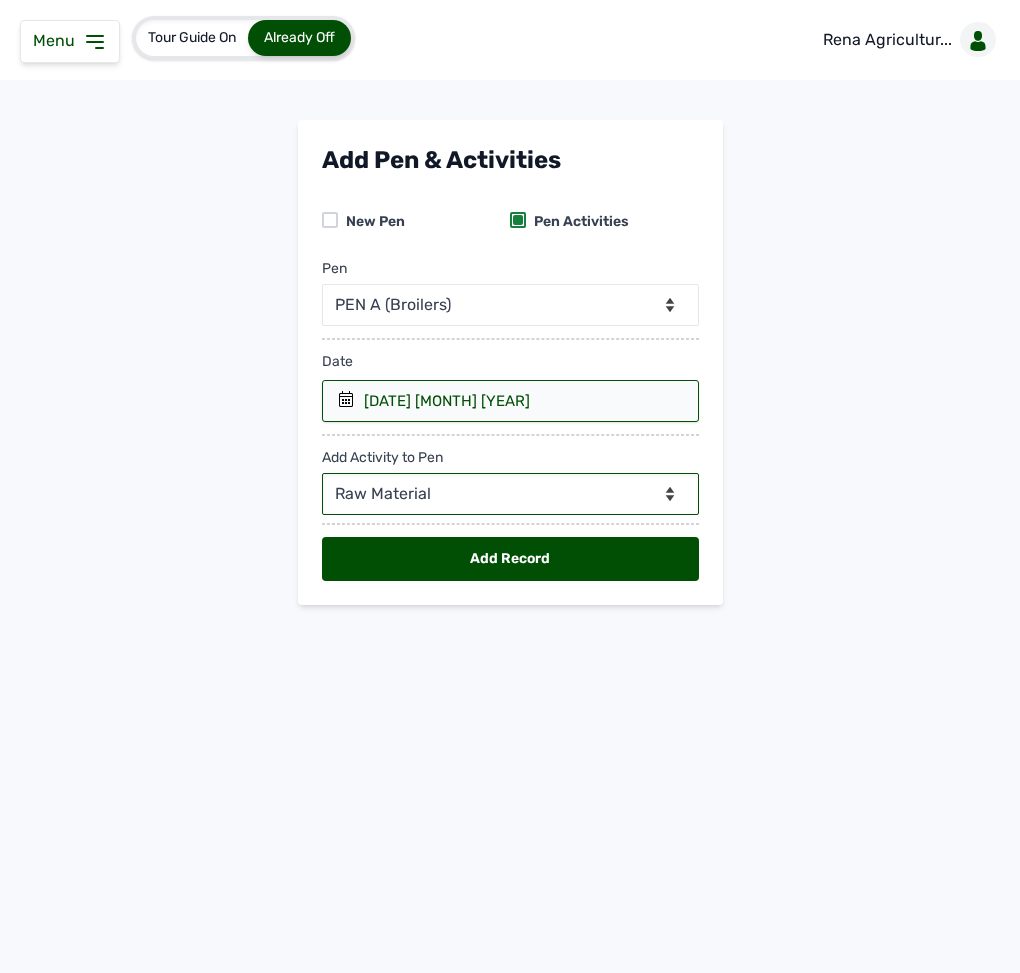 click on "--Can select multiple activity to add-- Raw Material Losses Weight" at bounding box center [510, 494] 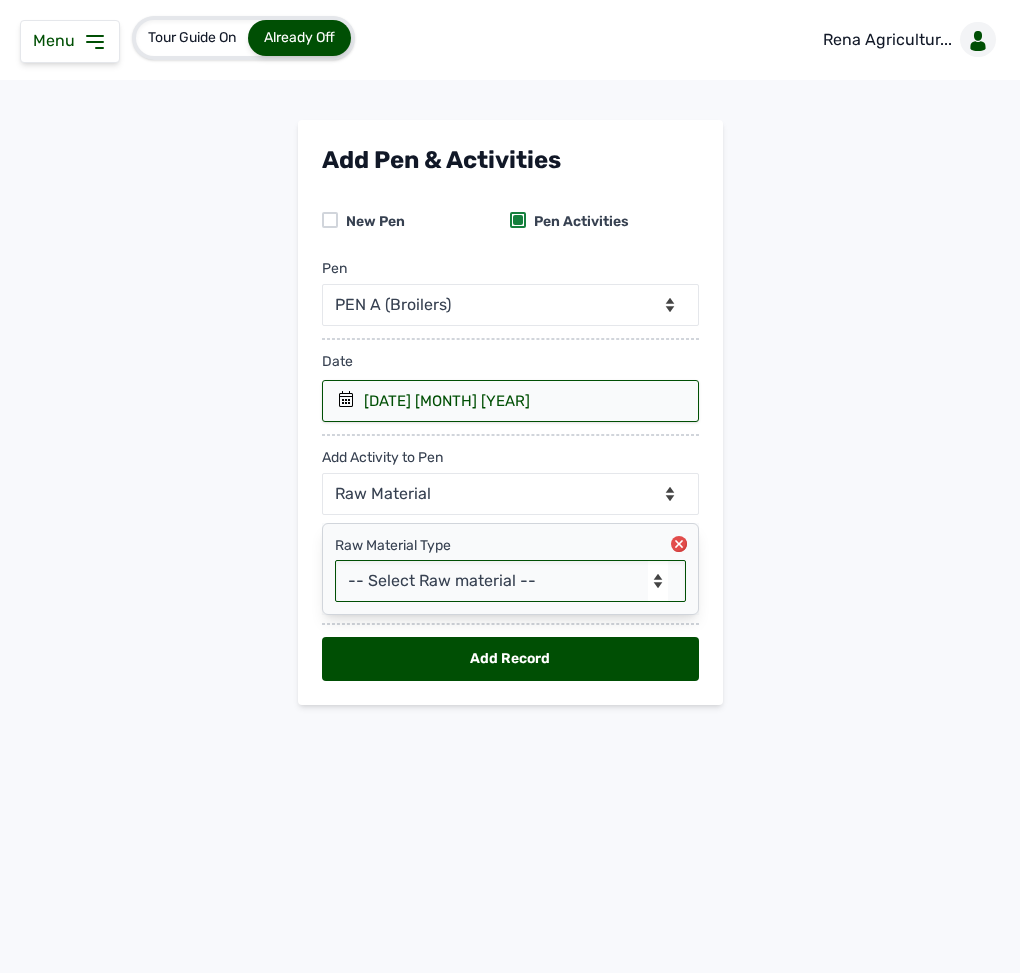 click on "-- Select Raw material -- Biomass Fuel feeds medications vaccines" at bounding box center [510, 581] 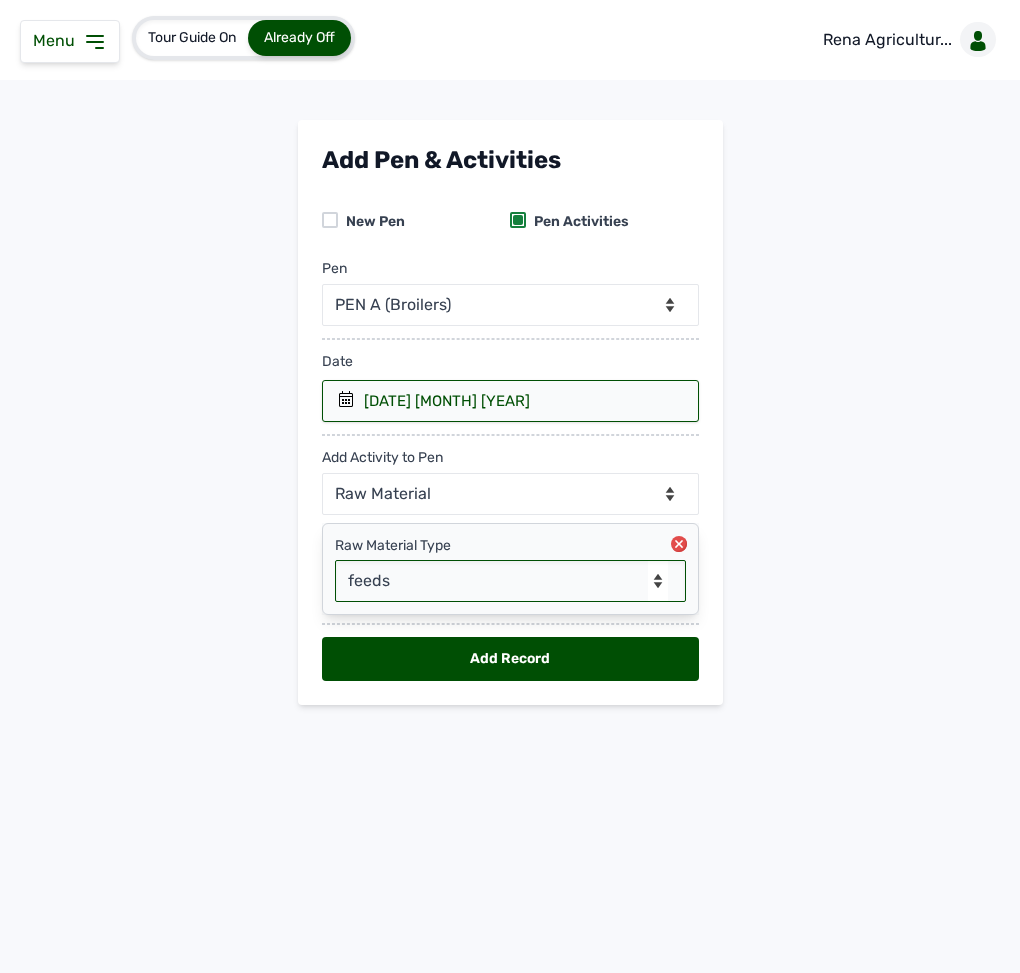 click on "-- Select Raw material -- Biomass Fuel feeds medications vaccines" at bounding box center (510, 581) 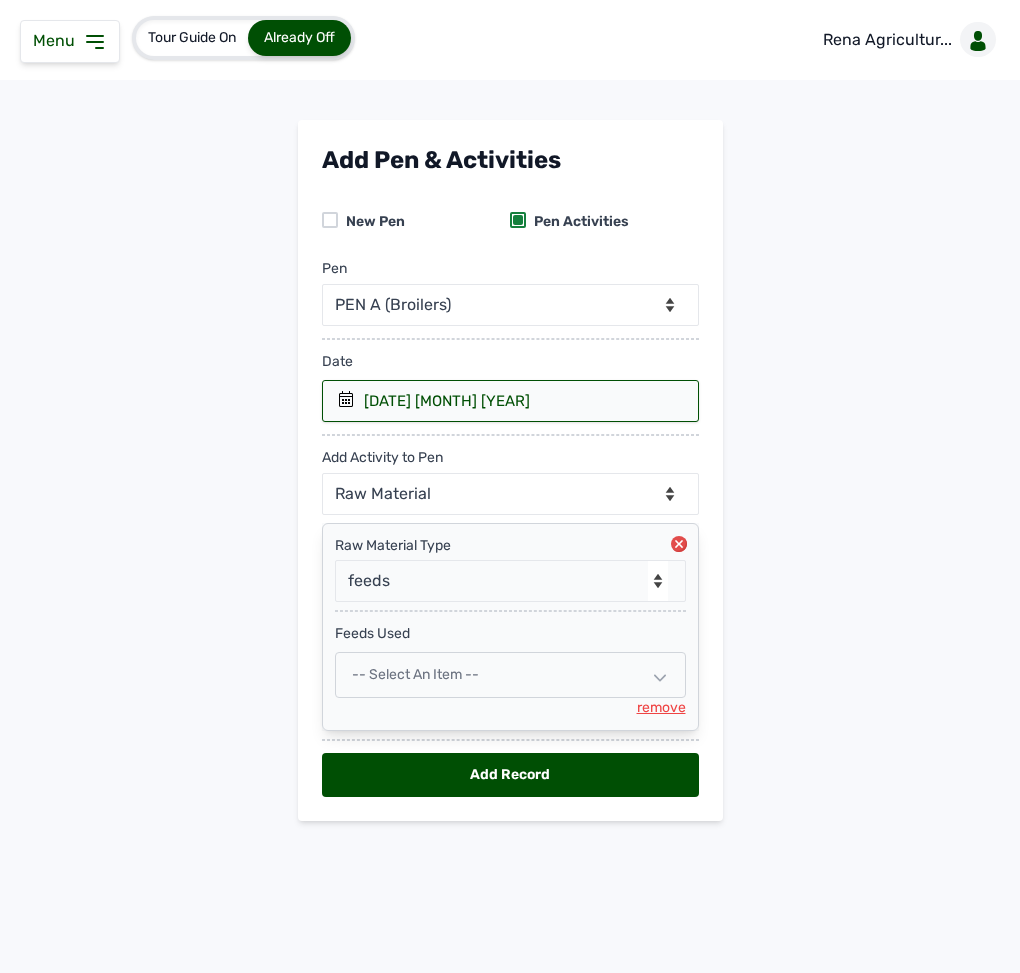 click on "-- Select an Item --" at bounding box center [415, 674] 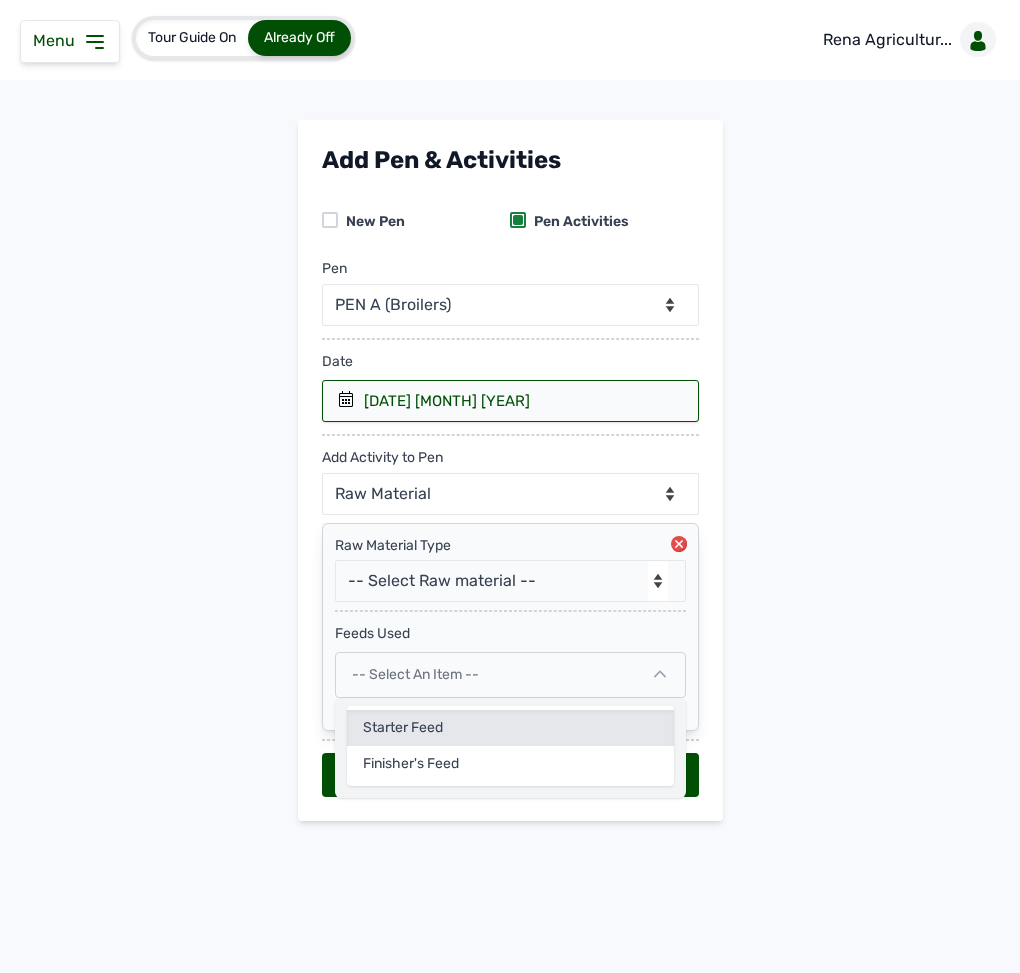 click on "Starter Feed" 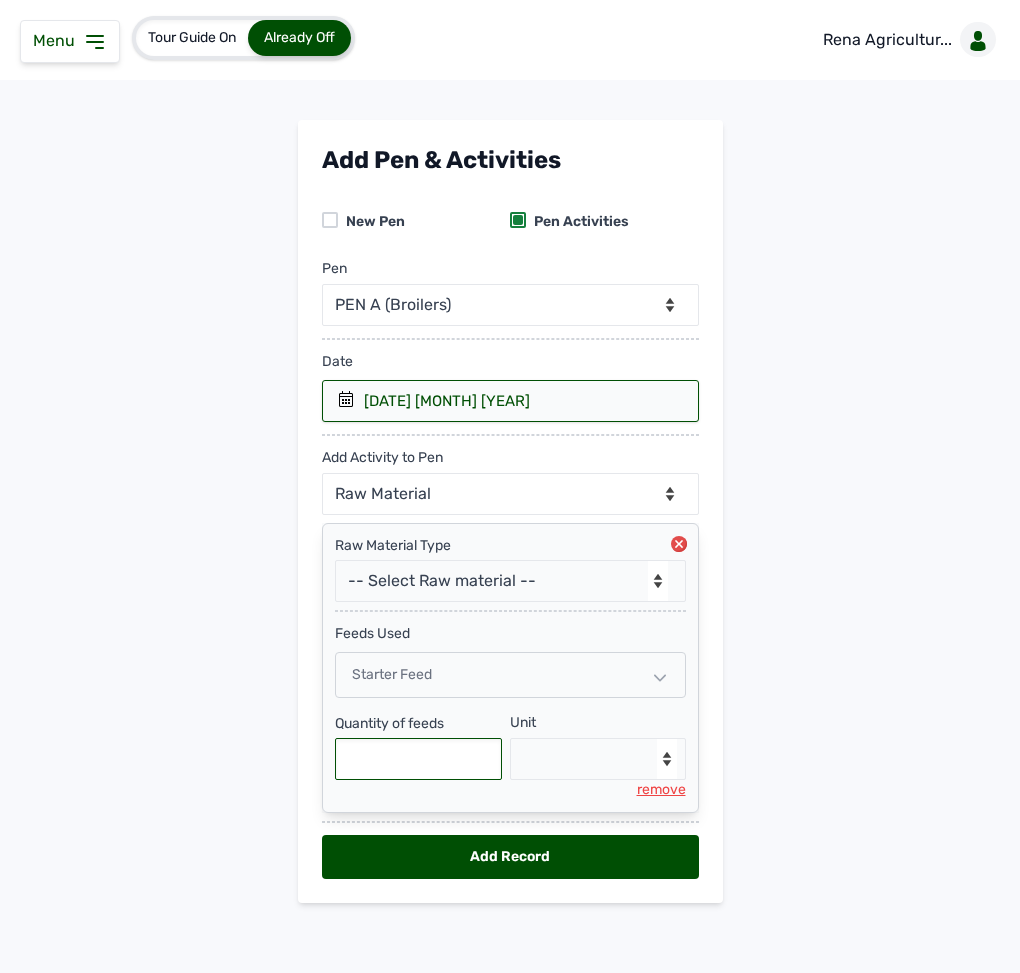 click at bounding box center (419, 759) 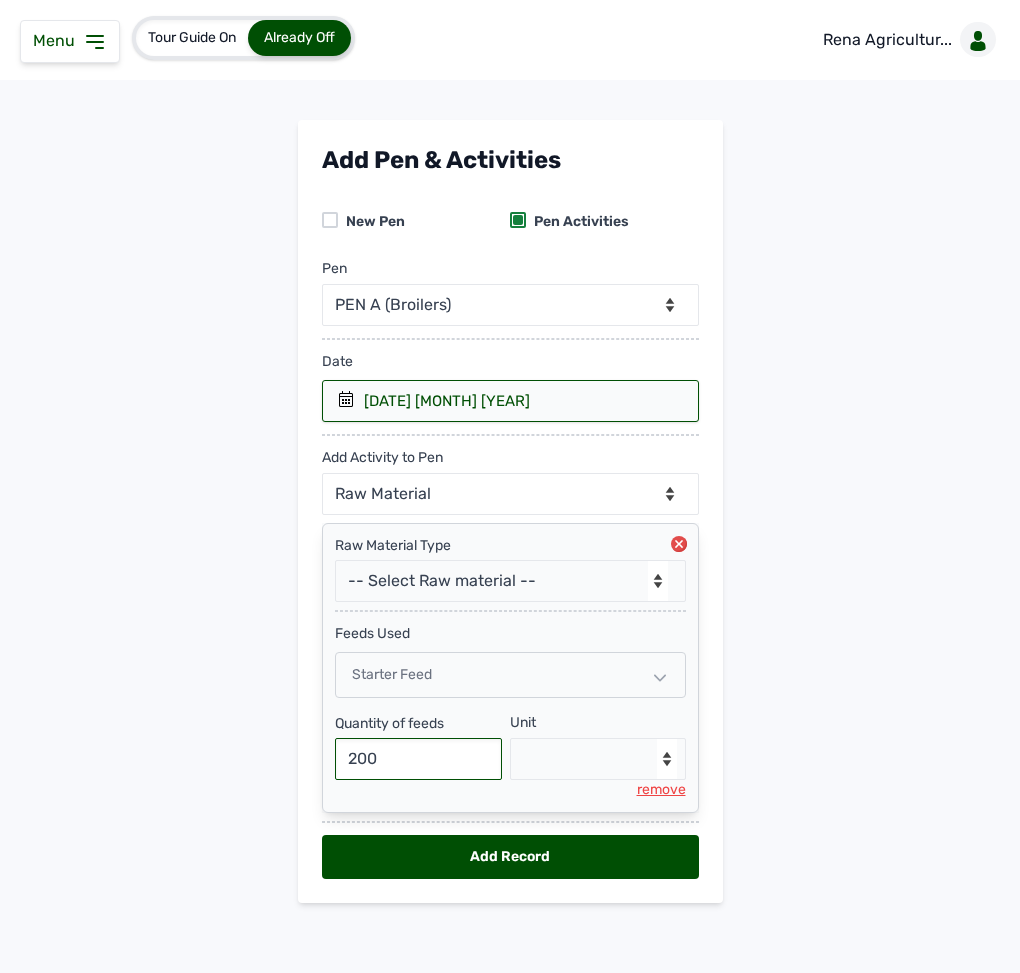 type on "200" 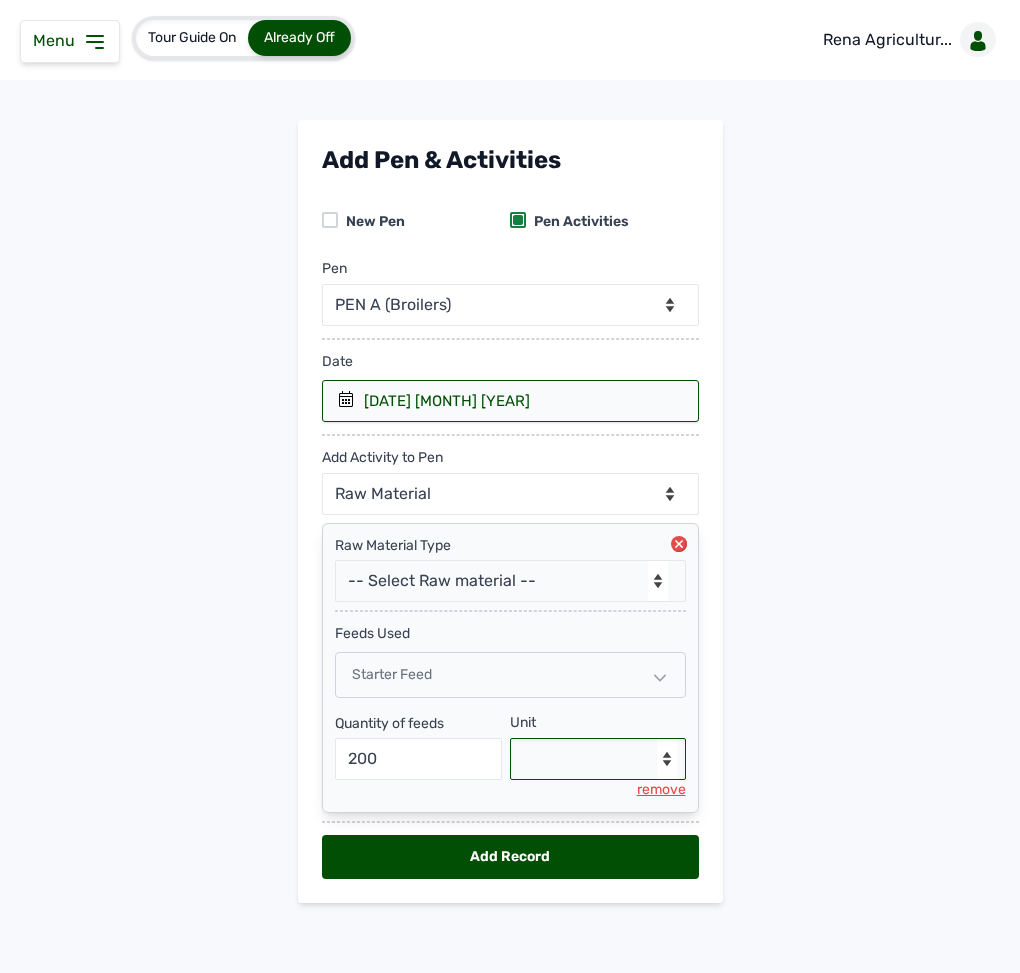 drag, startPoint x: 562, startPoint y: 768, endPoint x: 559, endPoint y: 882, distance: 114.03947 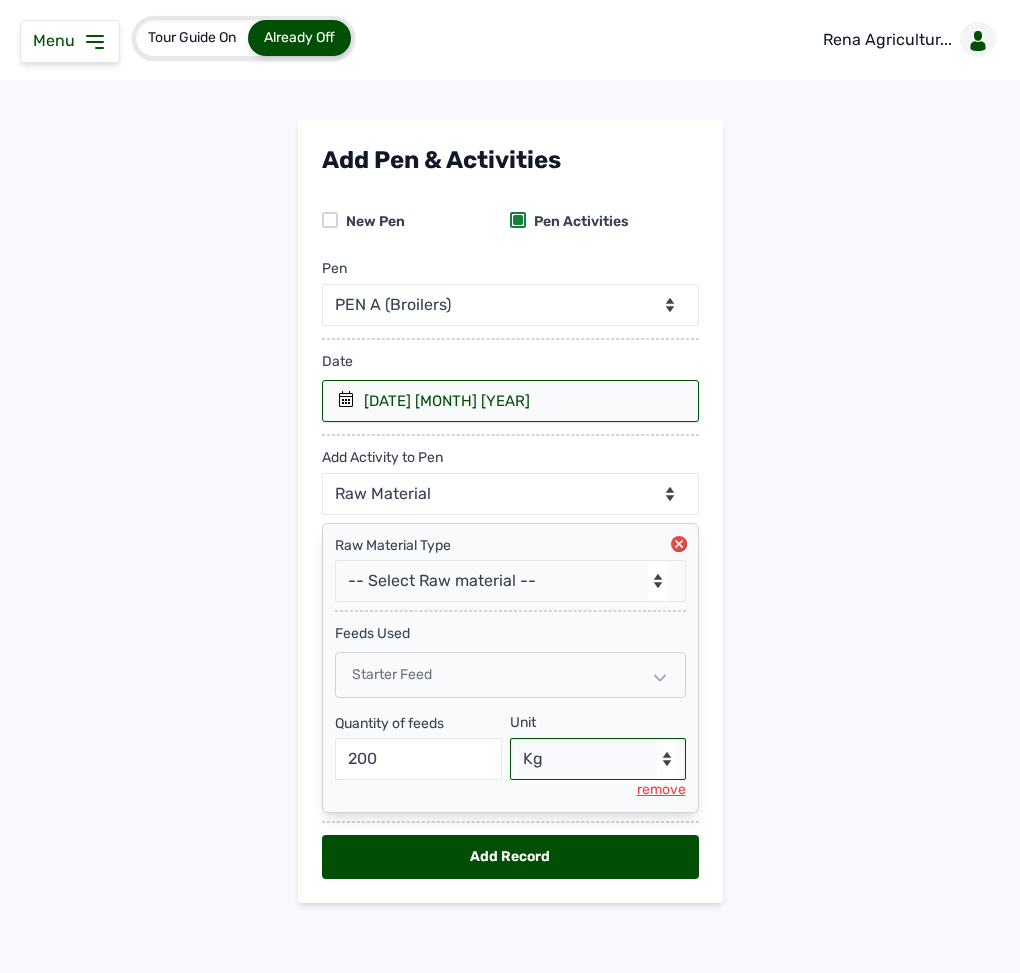 click on "--Select unit-- Bag(s) Kg" at bounding box center [598, 759] 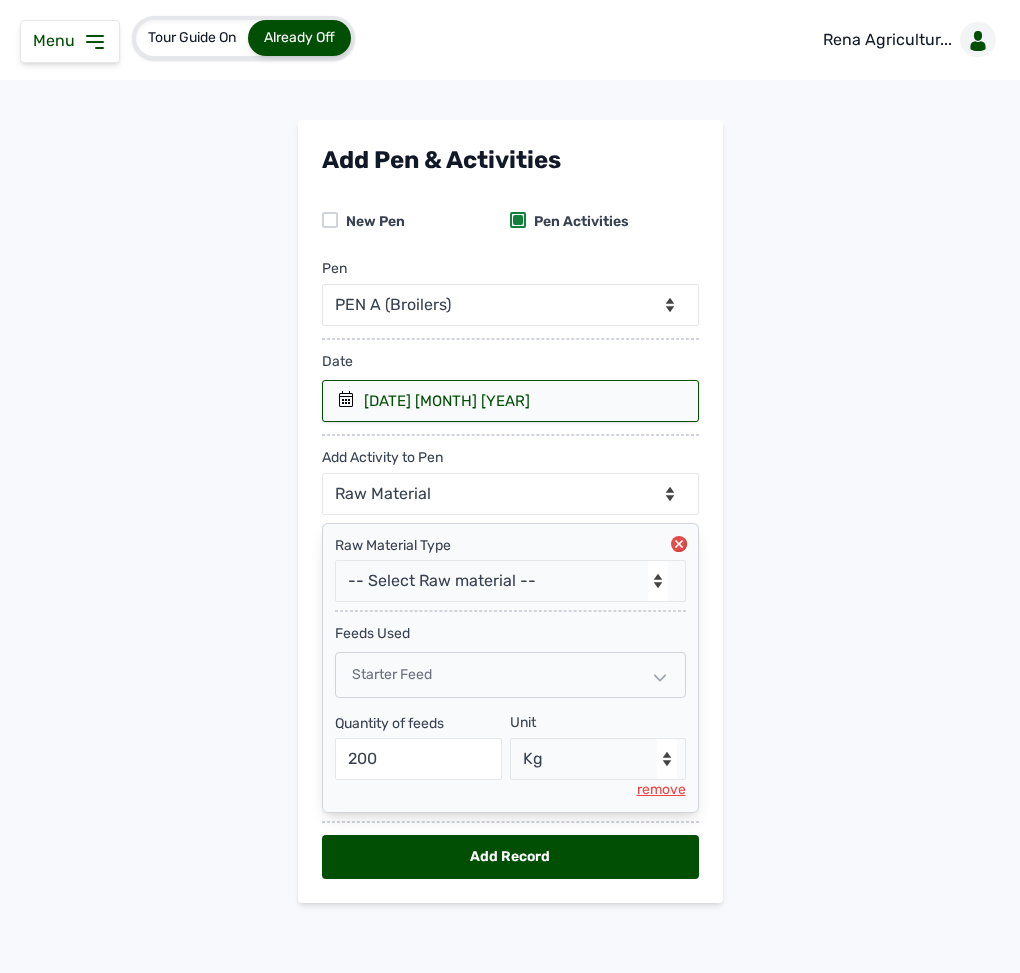 click on "Add Record" at bounding box center [510, 857] 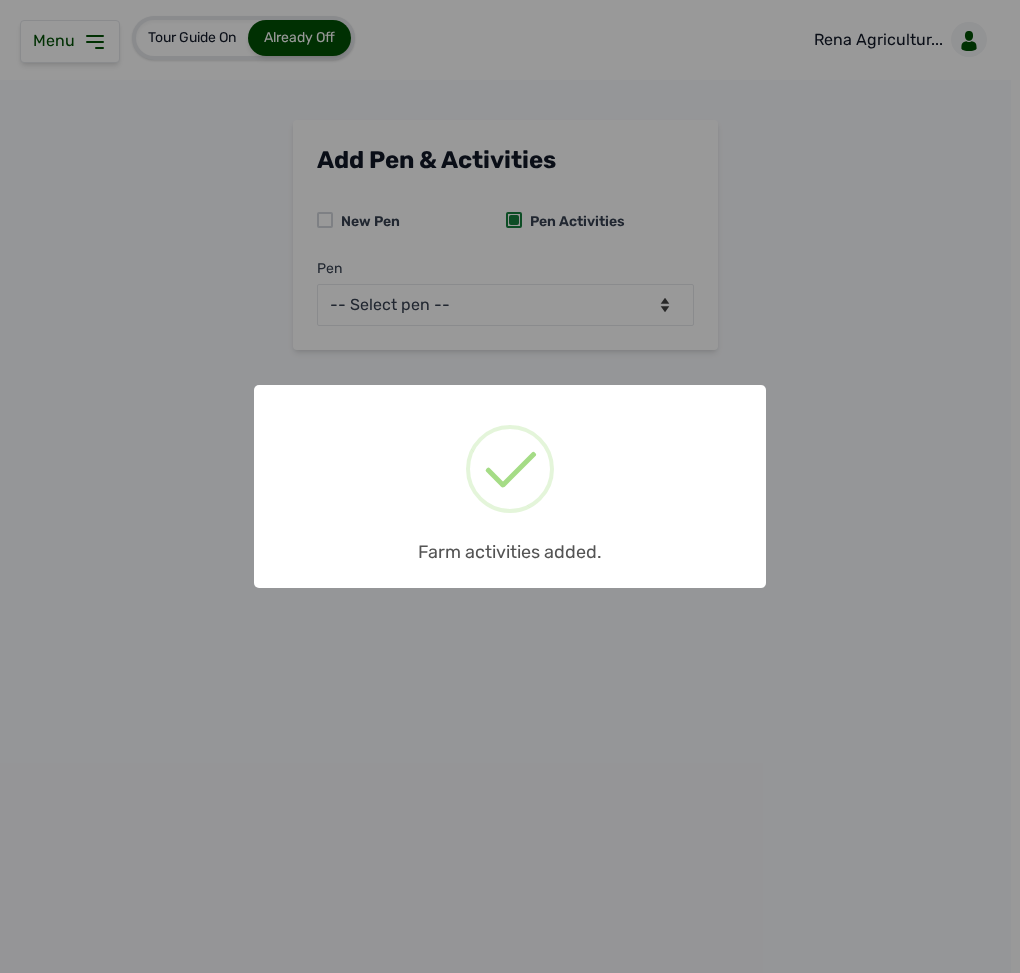 click on "×
Farm activities added. OK No Cancel" at bounding box center (510, 486) 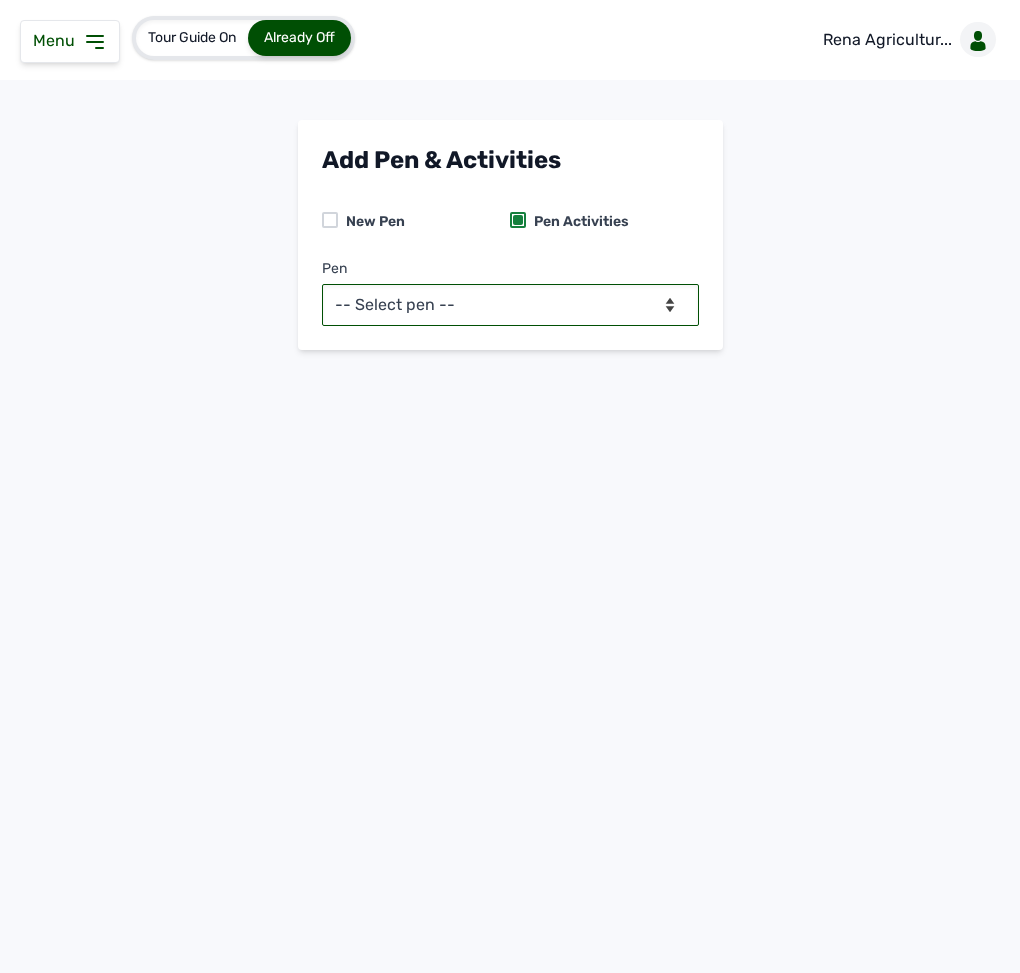 click on "-- Select pen -- PEN A (Broilers) PEN B (Broilers)" at bounding box center (510, 305) 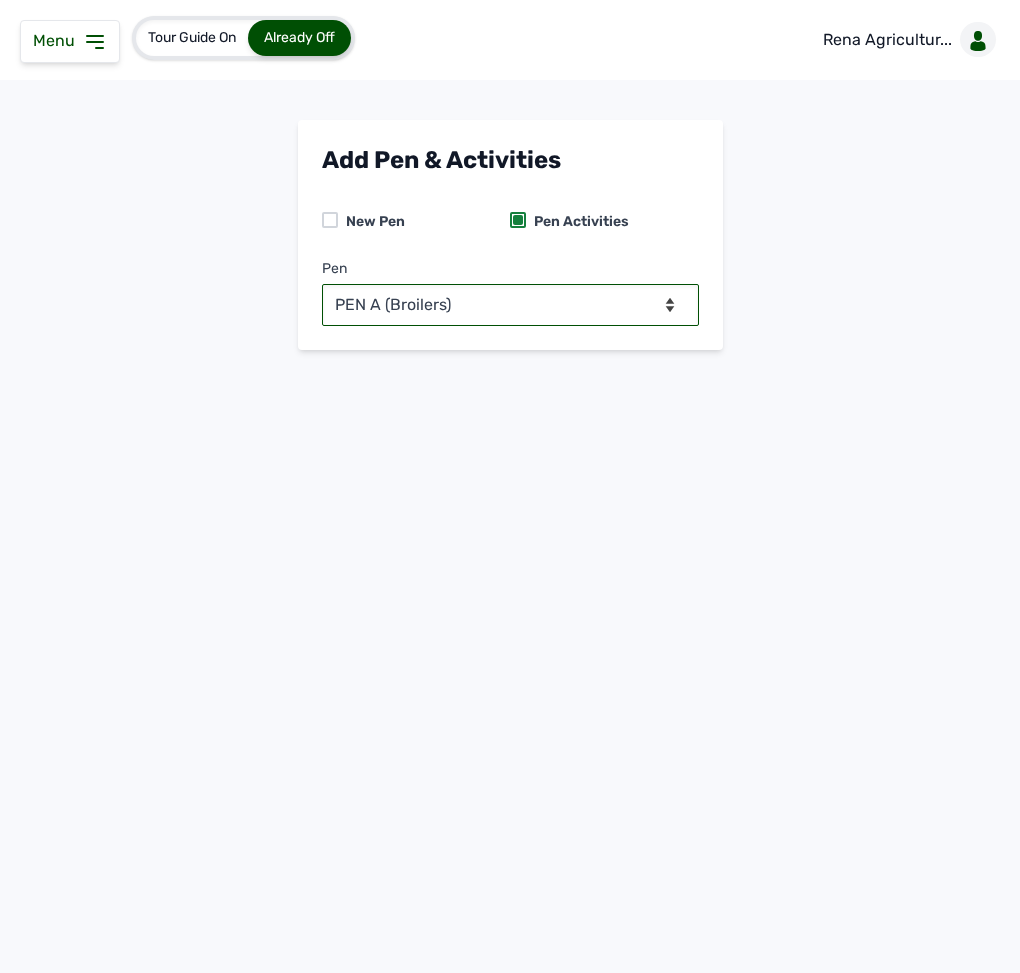 click on "-- Select pen -- PEN A (Broilers) PEN B (Broilers)" at bounding box center (510, 305) 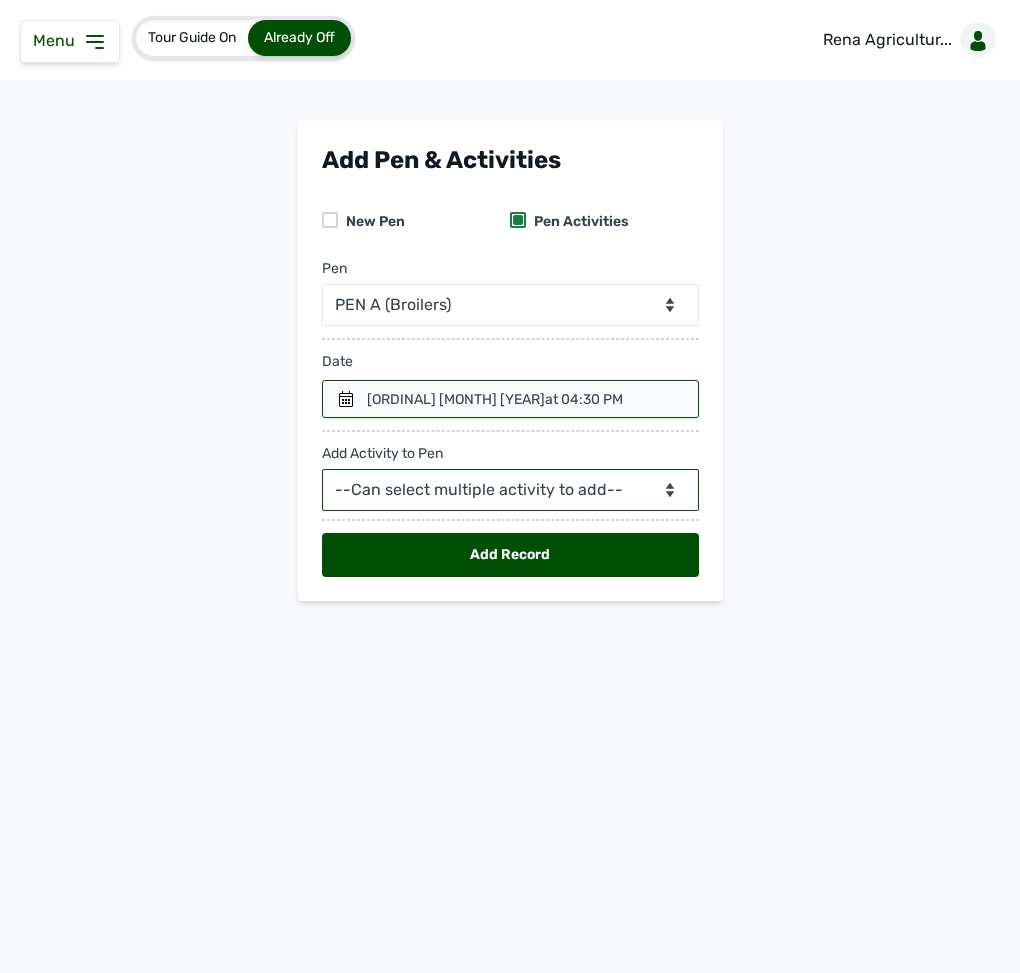 click on "--Can select multiple activity to add-- Raw Material Losses Weight" at bounding box center [510, 490] 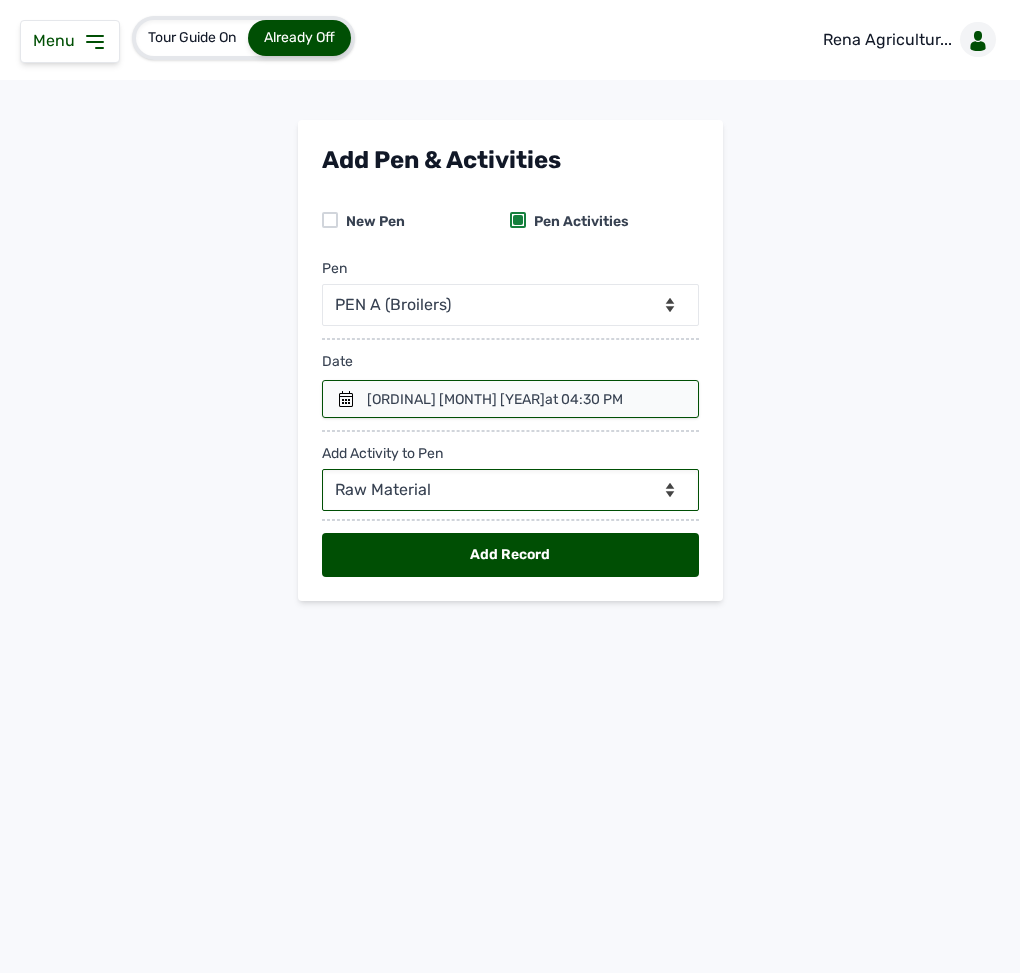 click on "--Can select multiple activity to add-- Raw Material Losses Weight" at bounding box center [510, 490] 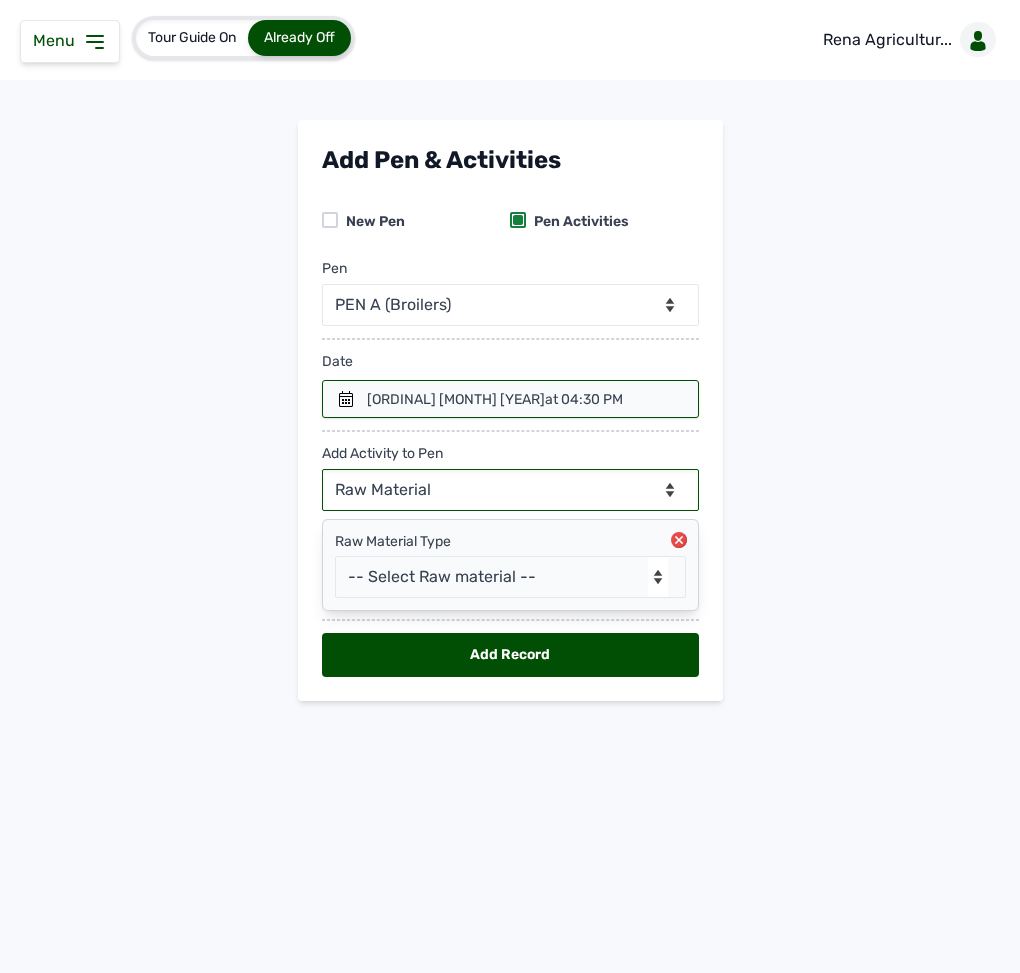 click on "Menu" at bounding box center (70, 41) 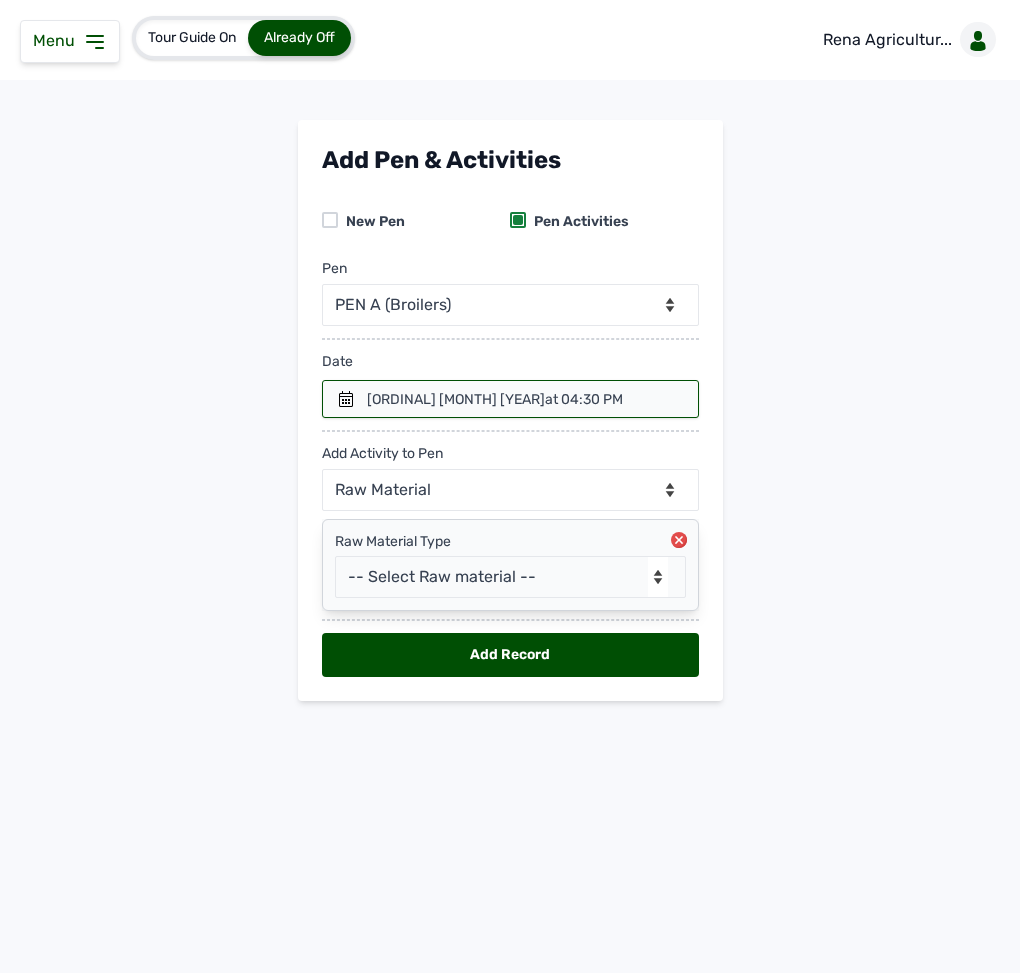 click 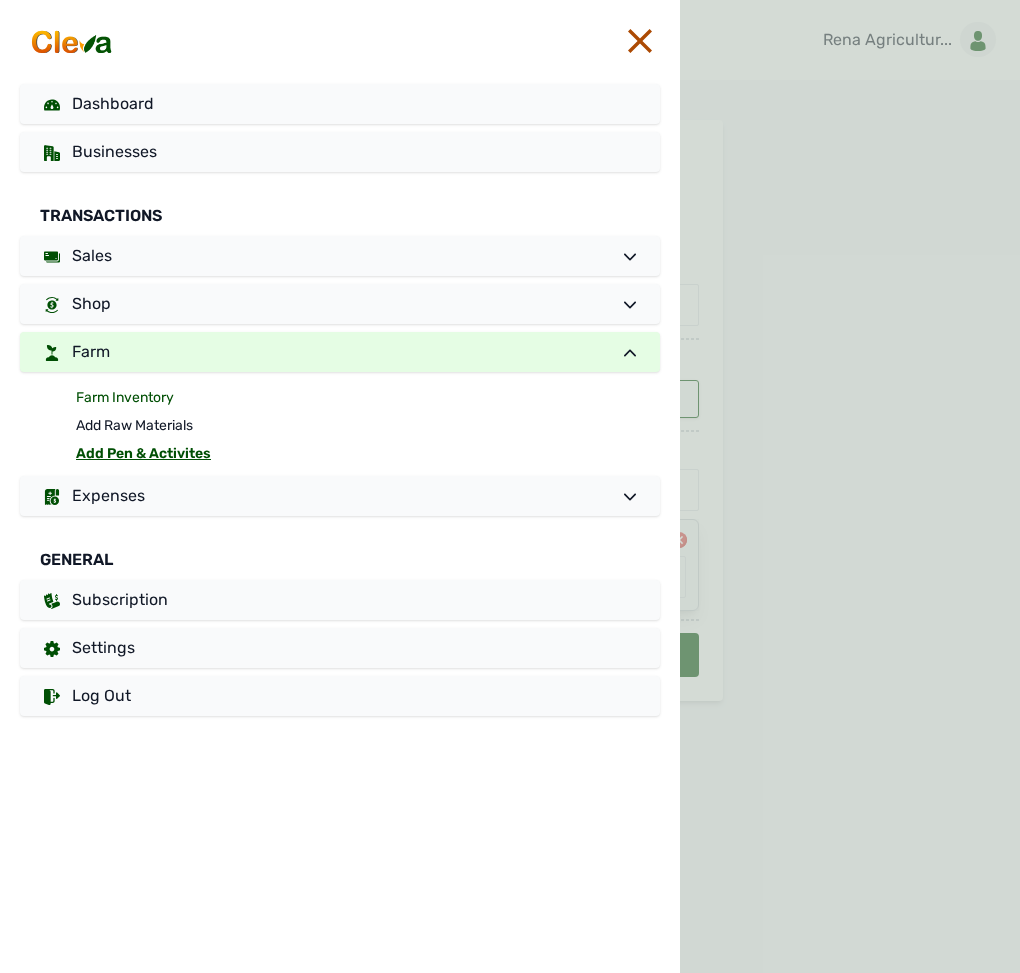 click on "Farm Inventory" at bounding box center [368, 398] 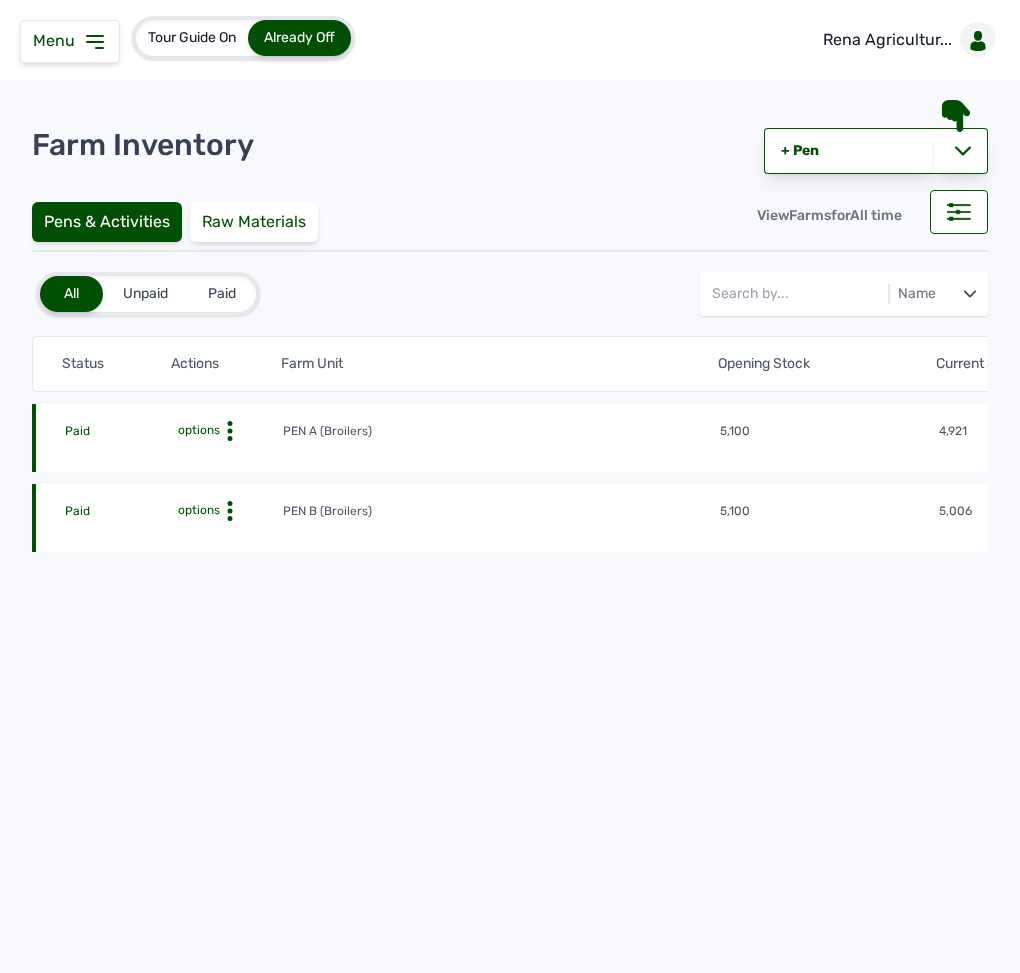 click 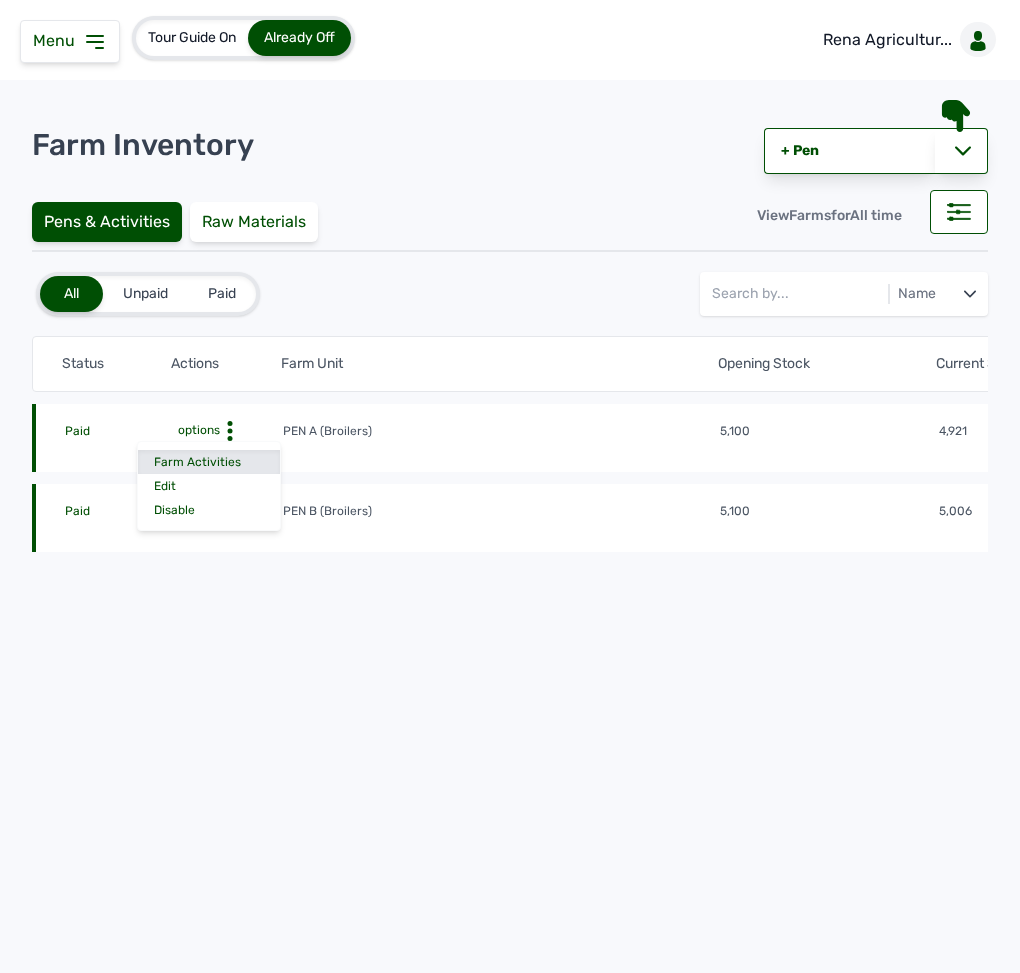 click on "Farm Activities" at bounding box center (209, 462) 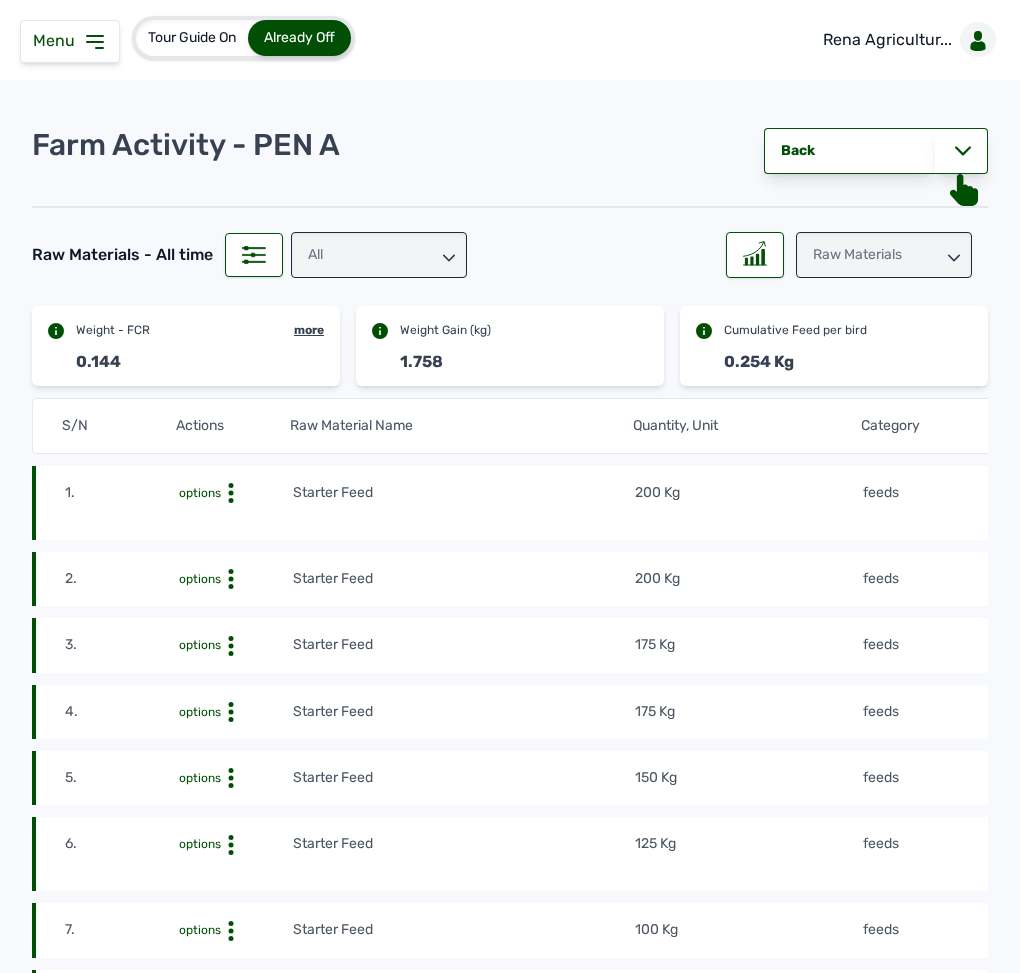 click on "200 Kg" at bounding box center [748, 503] 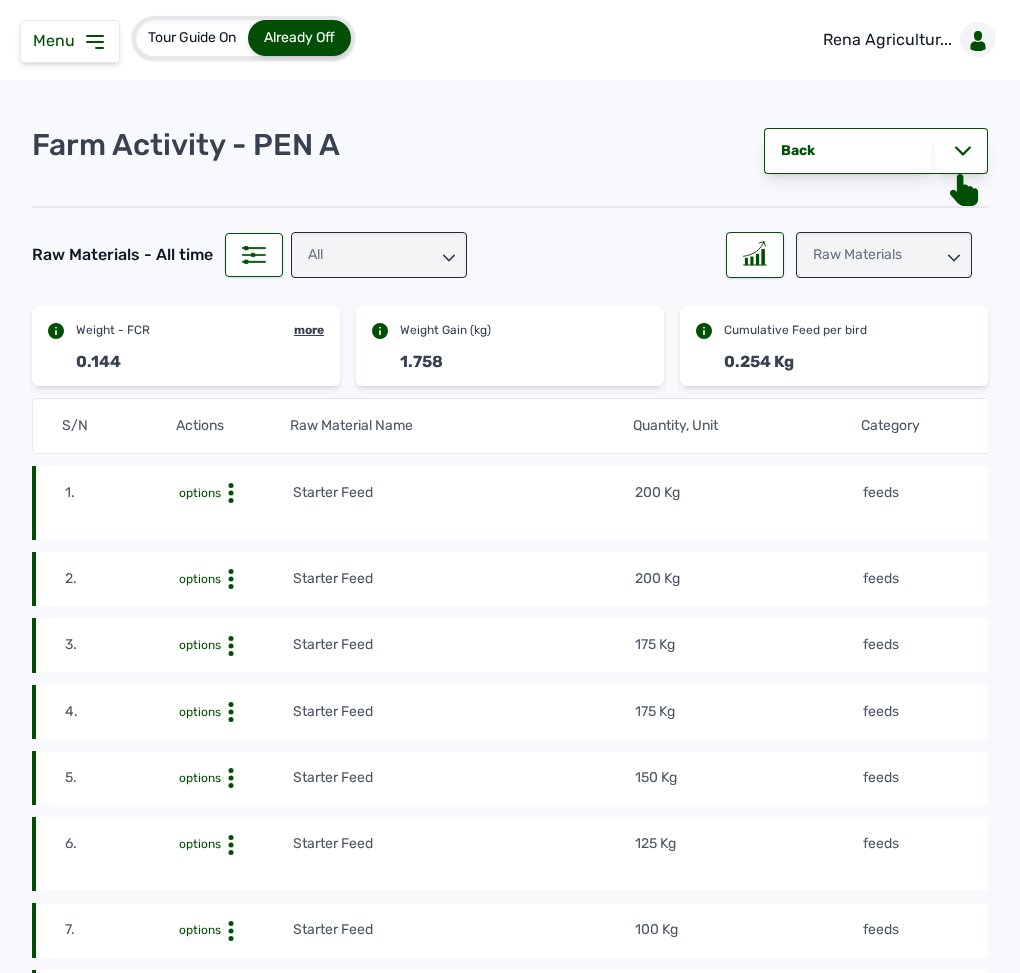 click on "200 Kg" at bounding box center [748, 503] 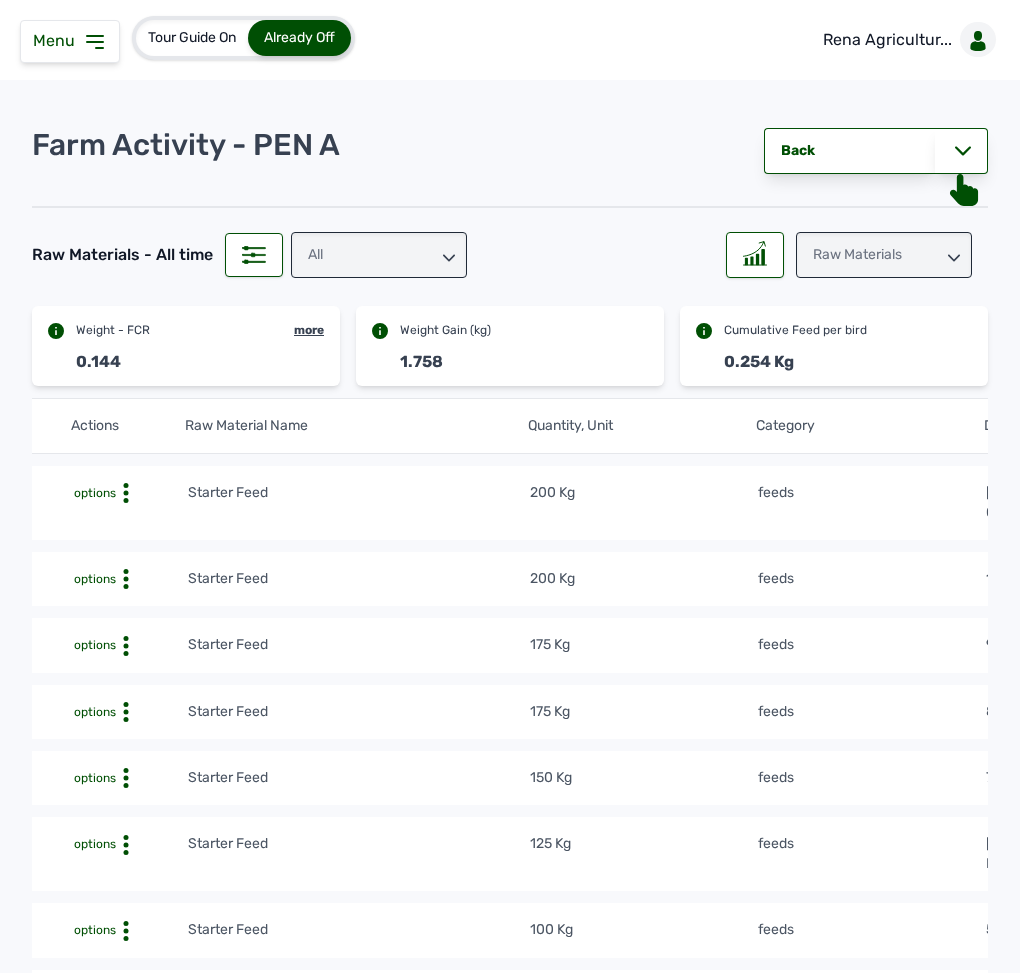 scroll, scrollTop: 0, scrollLeft: 0, axis: both 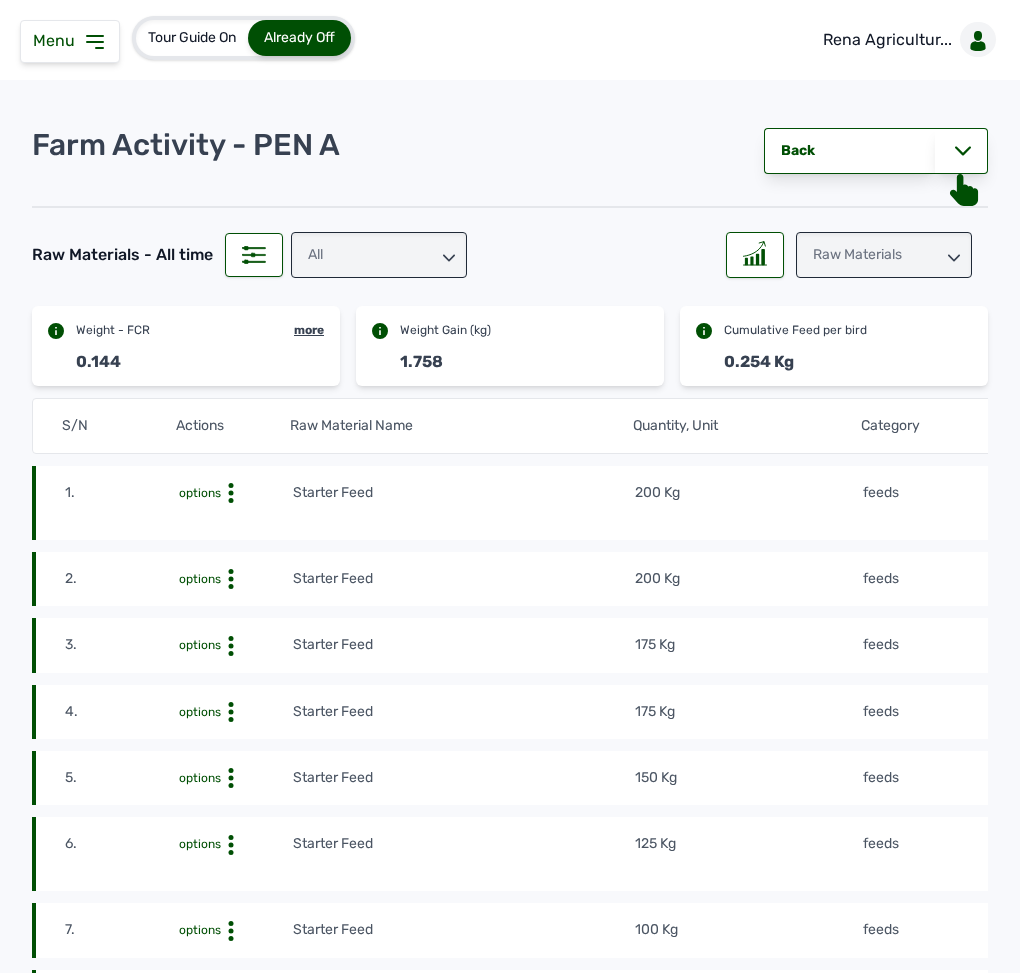 click on "Menu" at bounding box center (70, 41) 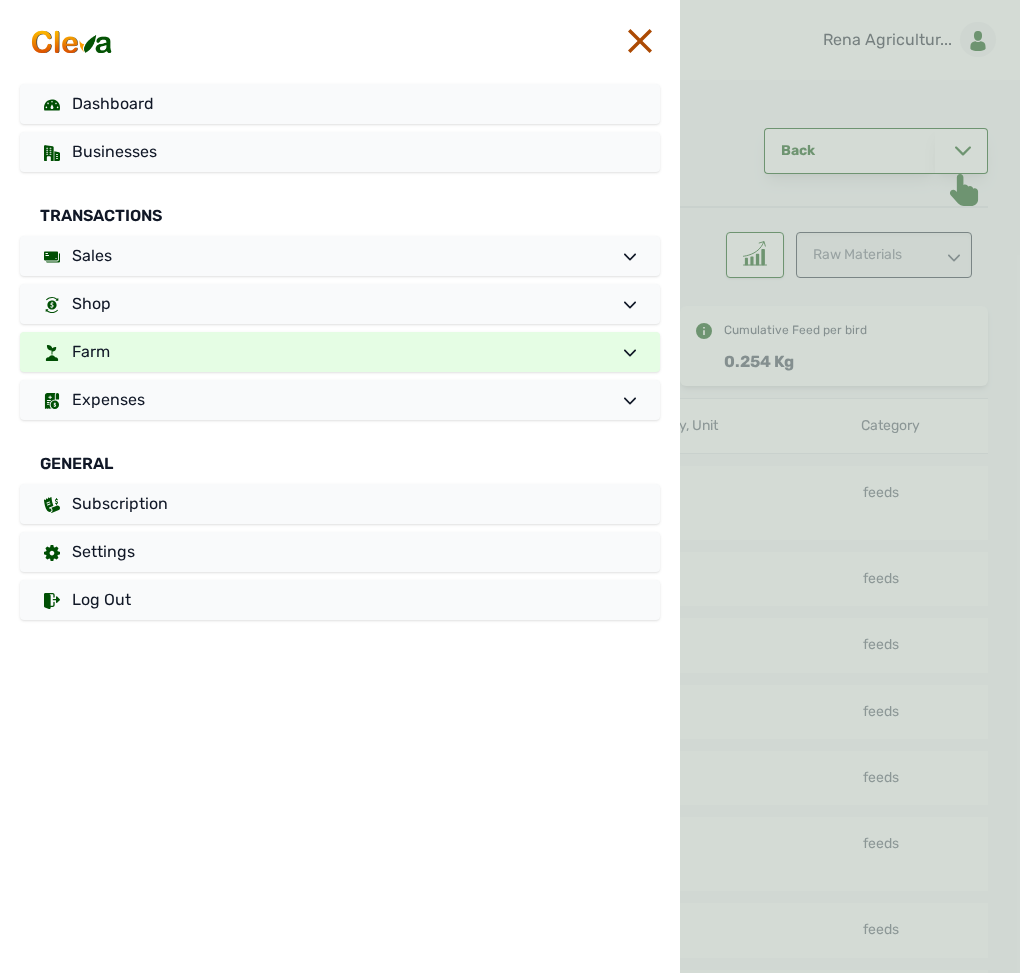 click on "Farm" at bounding box center [340, 352] 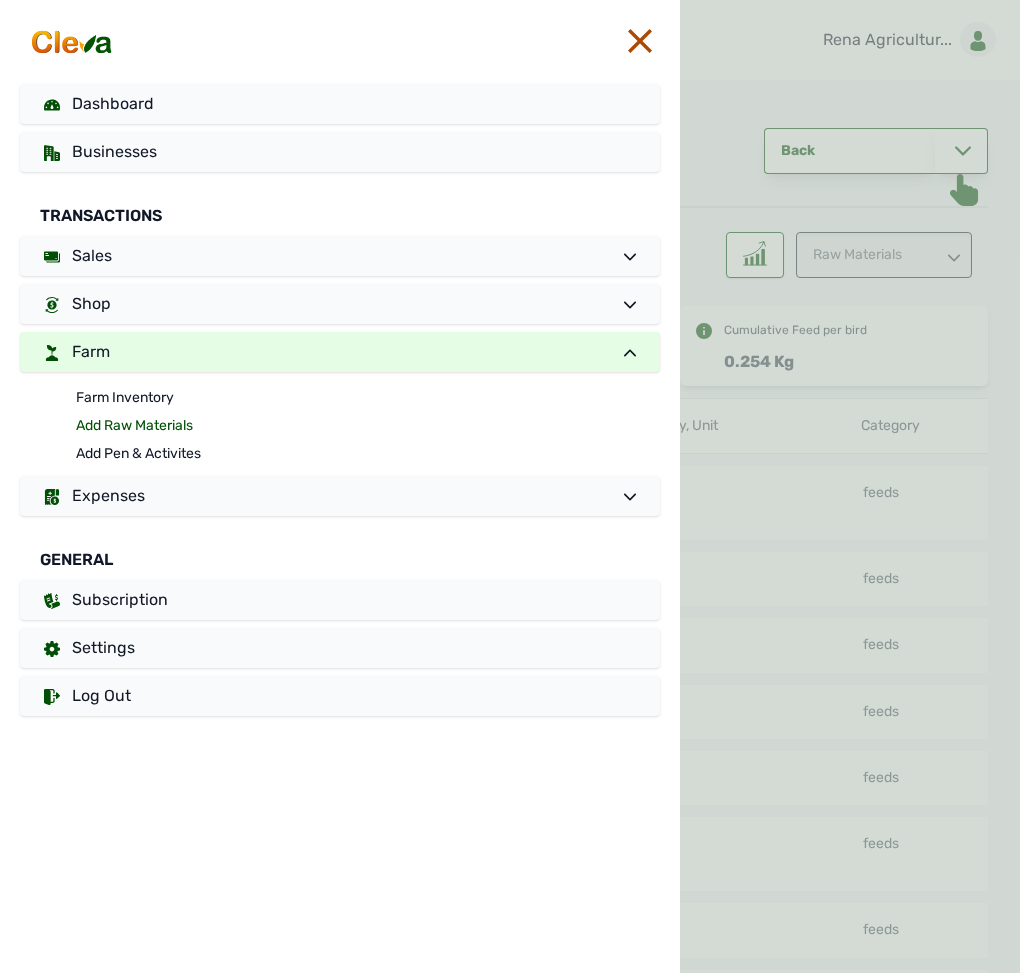 click on "Add Raw Materials" at bounding box center (368, 426) 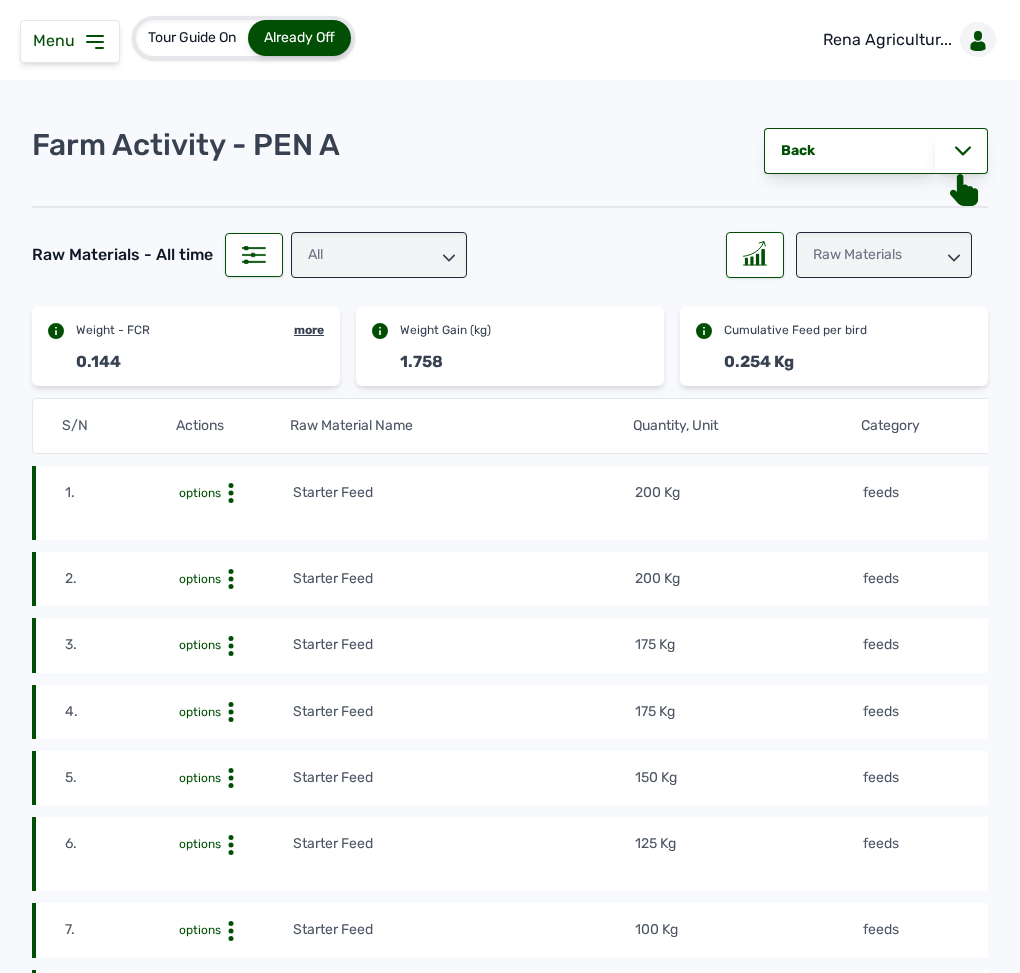 click 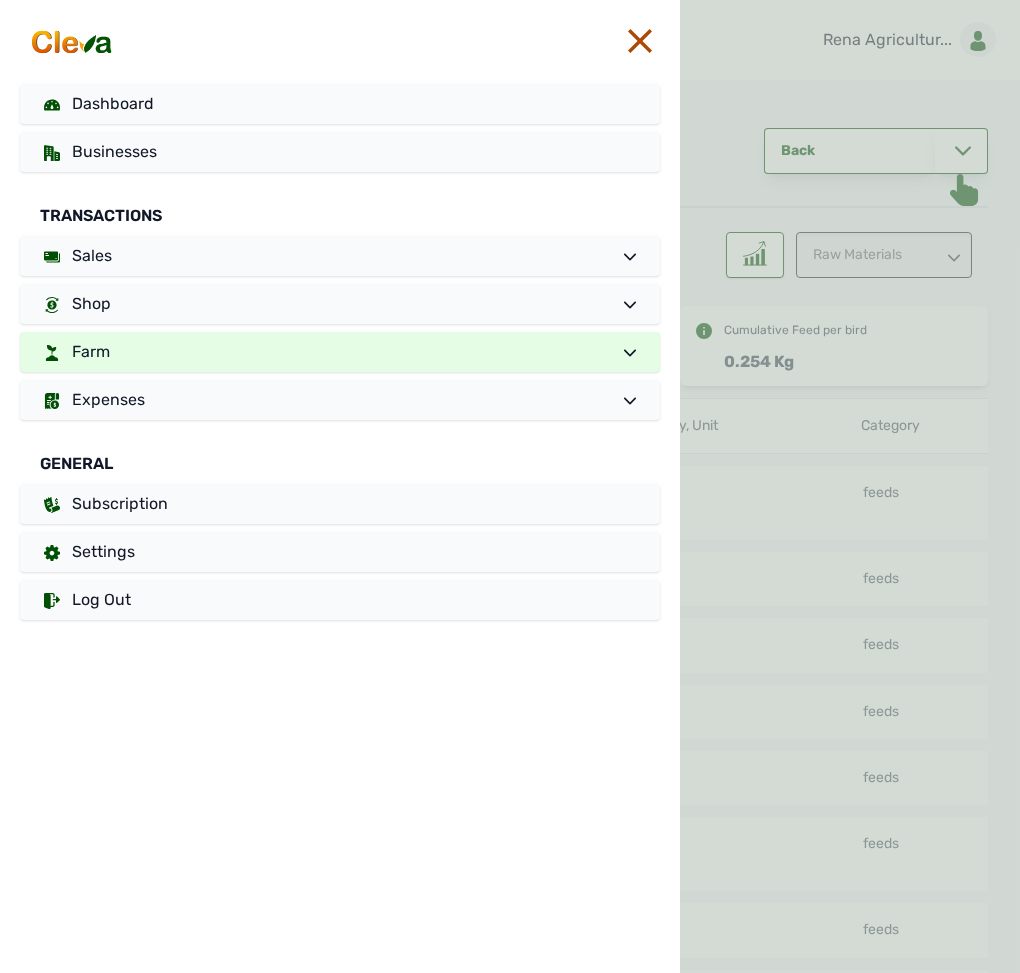 click on "Farm" at bounding box center [340, 352] 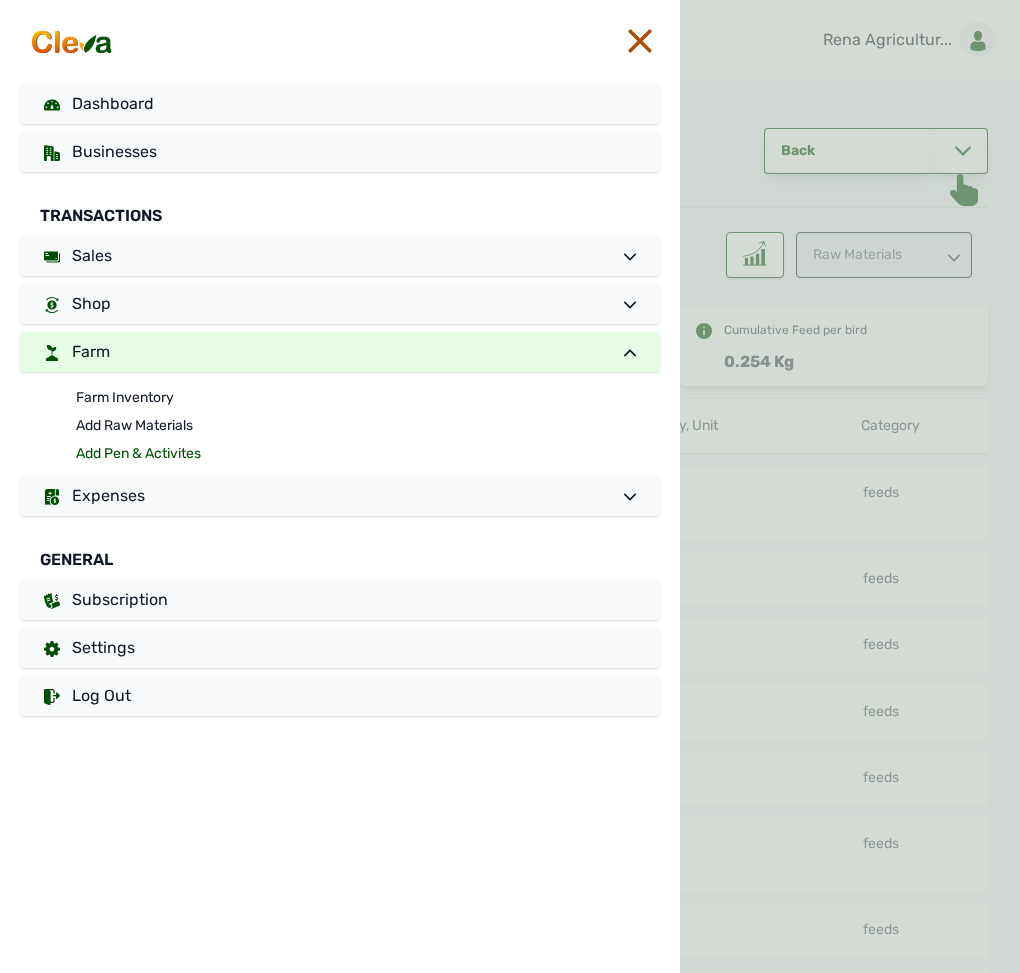 click on "Add Pen & Activites" at bounding box center (368, 454) 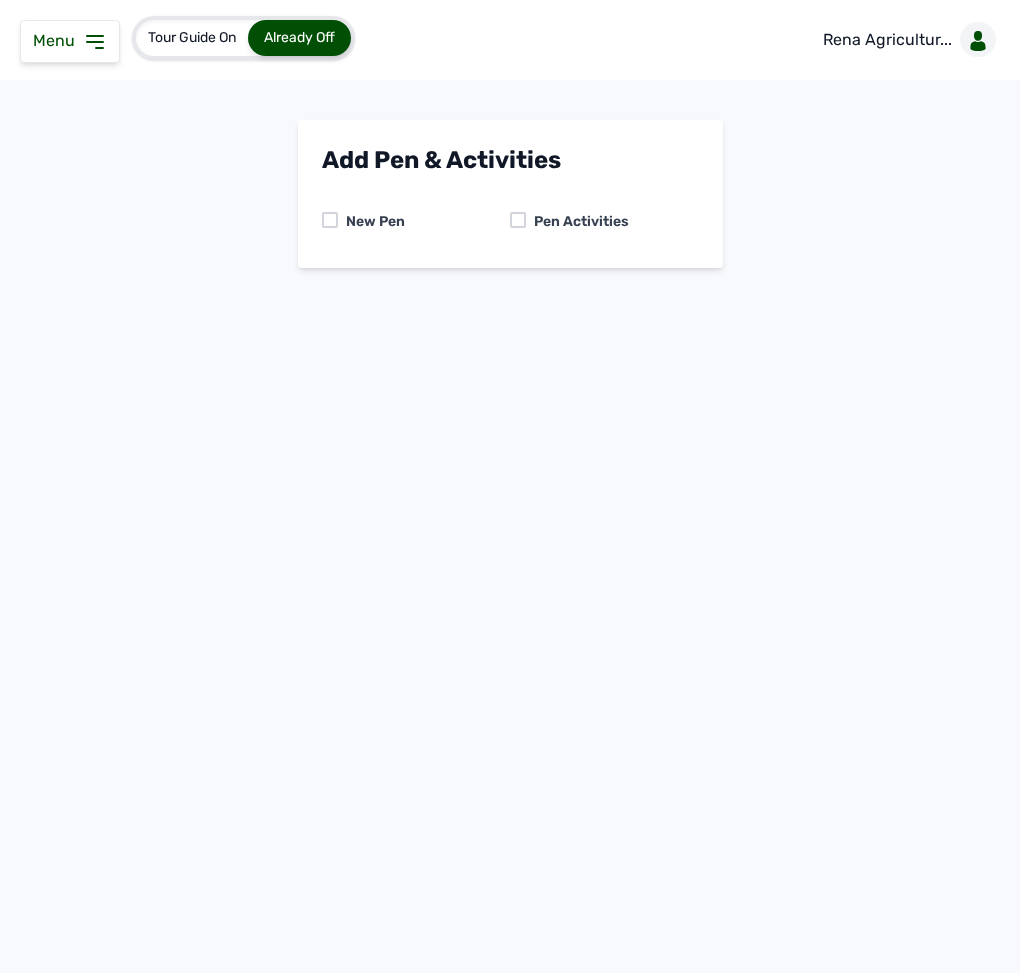 click at bounding box center [518, 220] 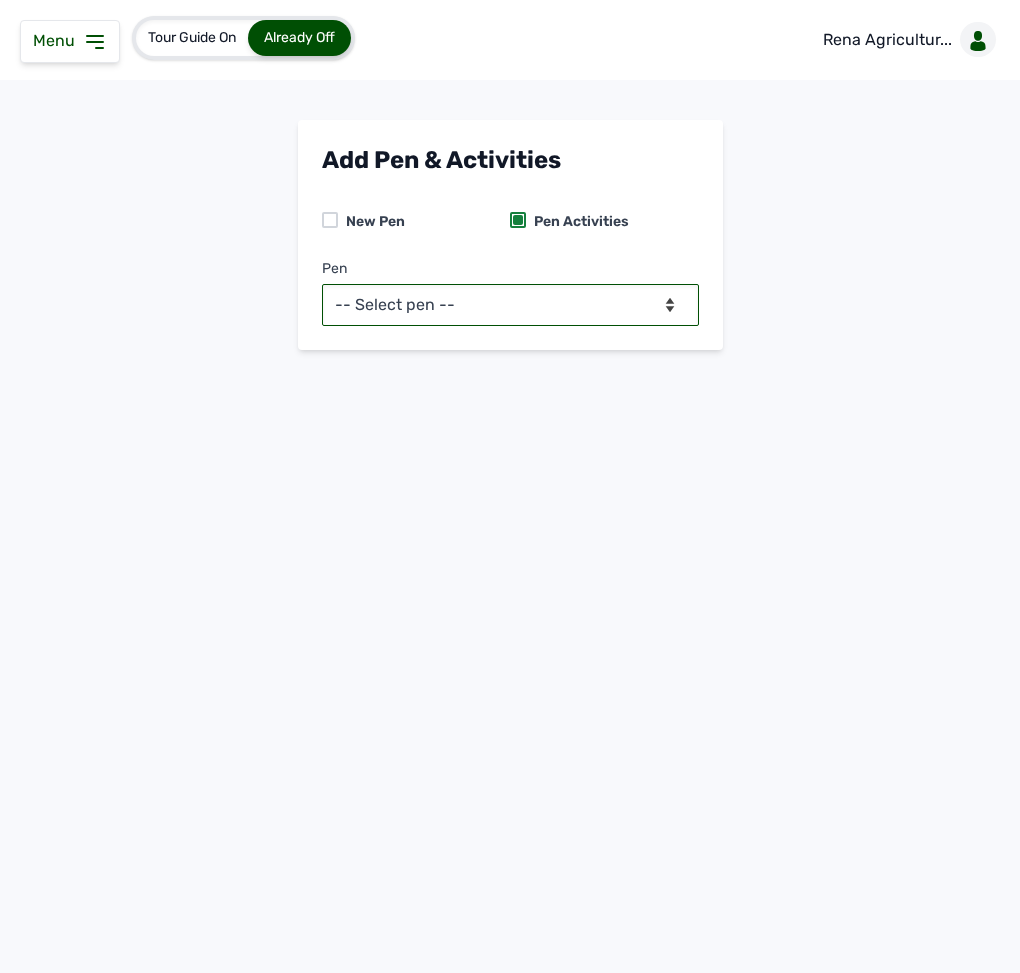 click on "-- Select pen -- PEN A (Broilers) PEN B (Broilers)" at bounding box center (510, 305) 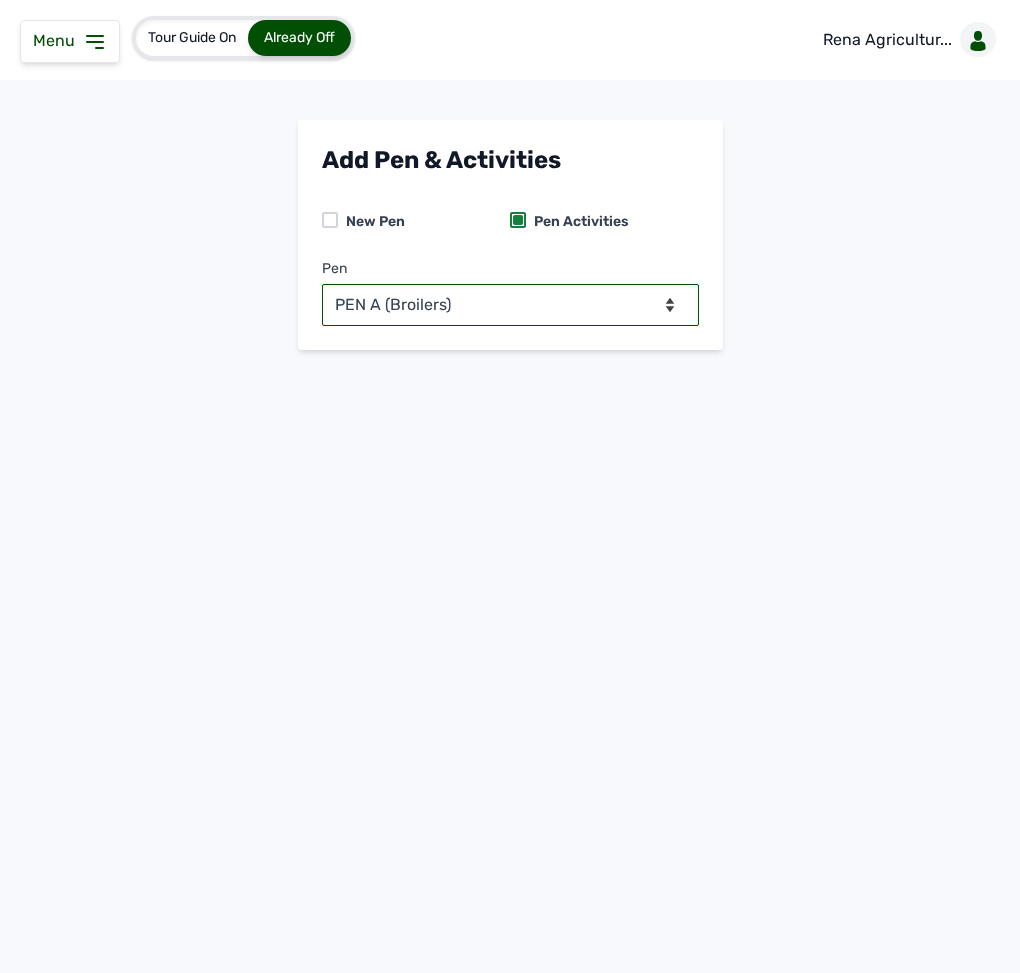 click on "-- Select pen -- PEN A (Broilers) PEN B (Broilers)" at bounding box center (510, 305) 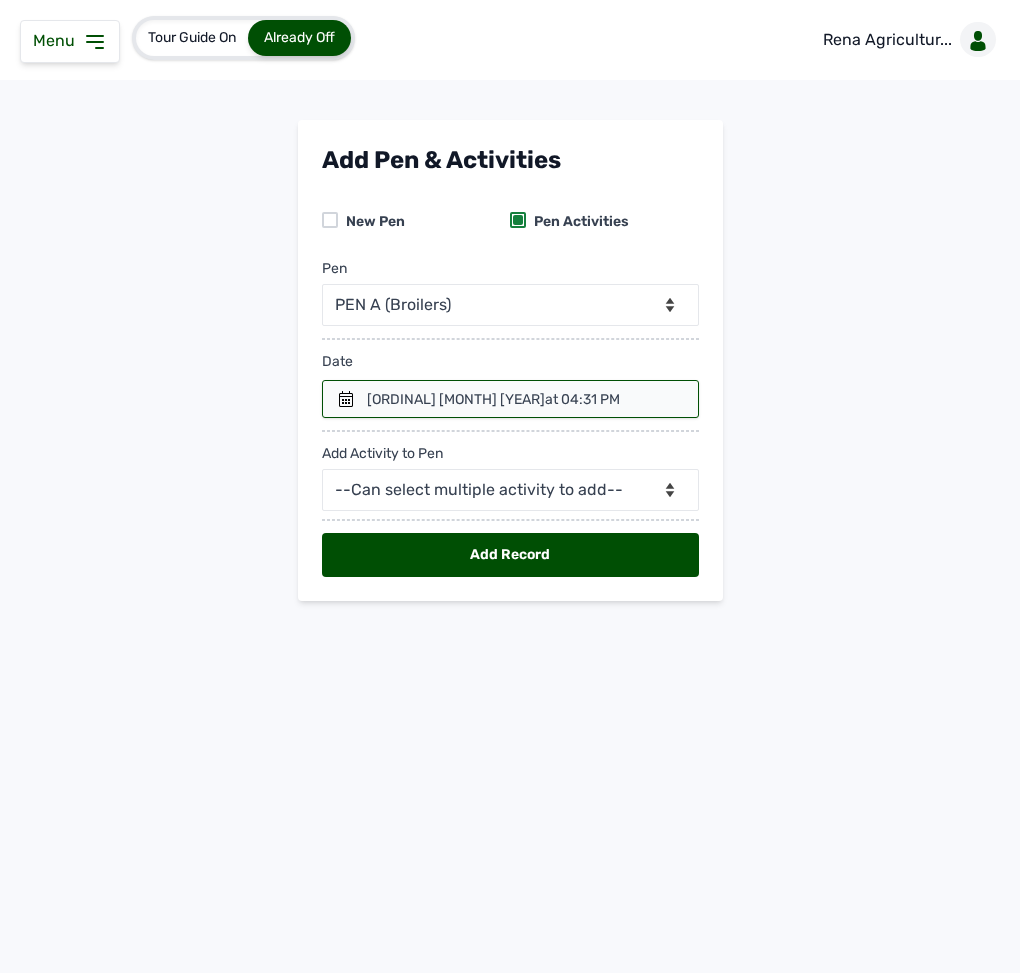click on "[ORDINAL] [MONTH] [YEAR]   at [TIME]" at bounding box center [493, 400] 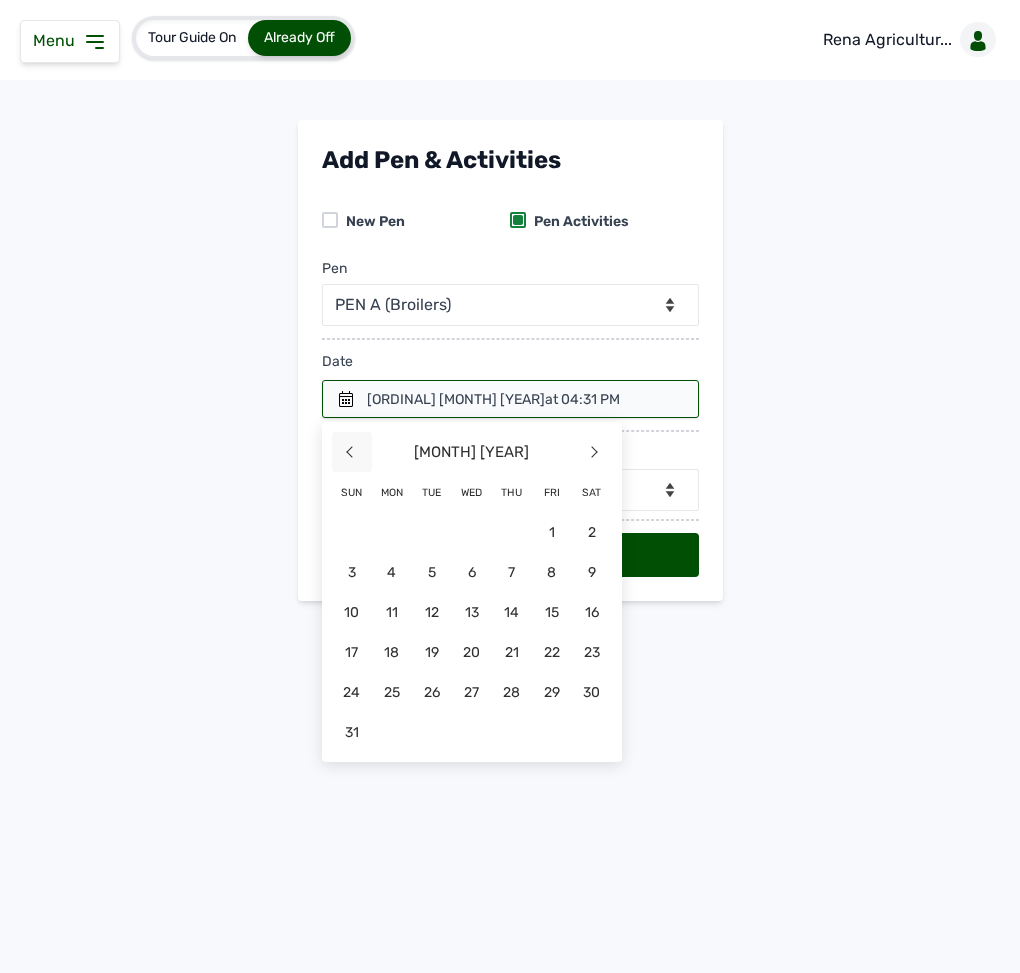 click on "<" at bounding box center [352, 452] 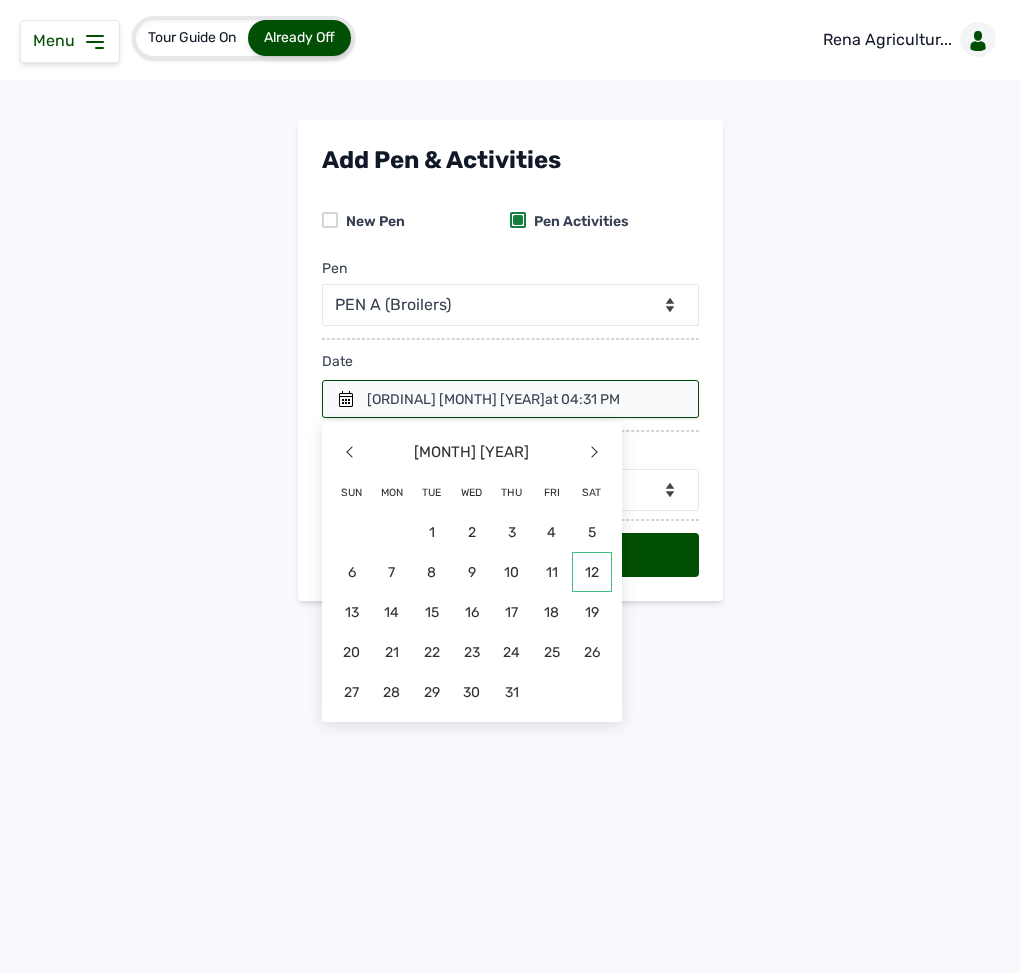 click on "12" 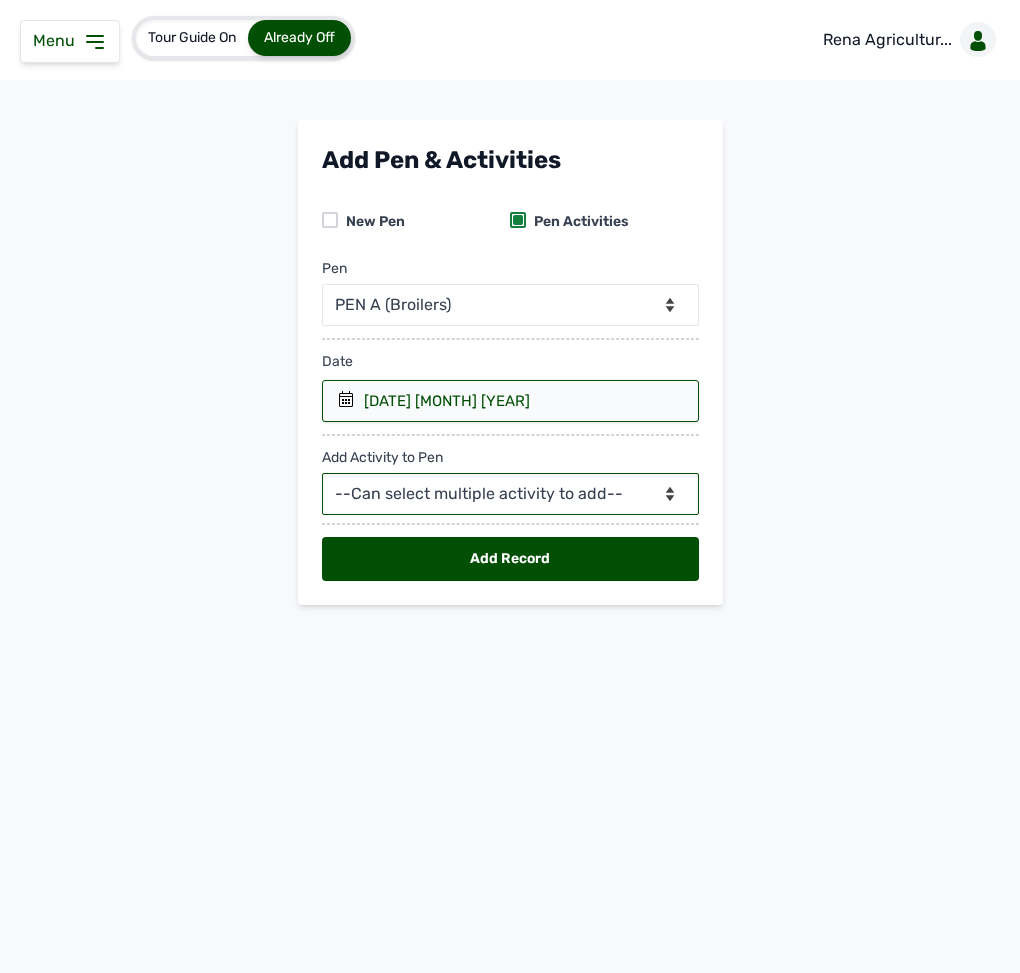 click on "--Can select multiple activity to add-- Raw Material Losses Weight" at bounding box center [510, 494] 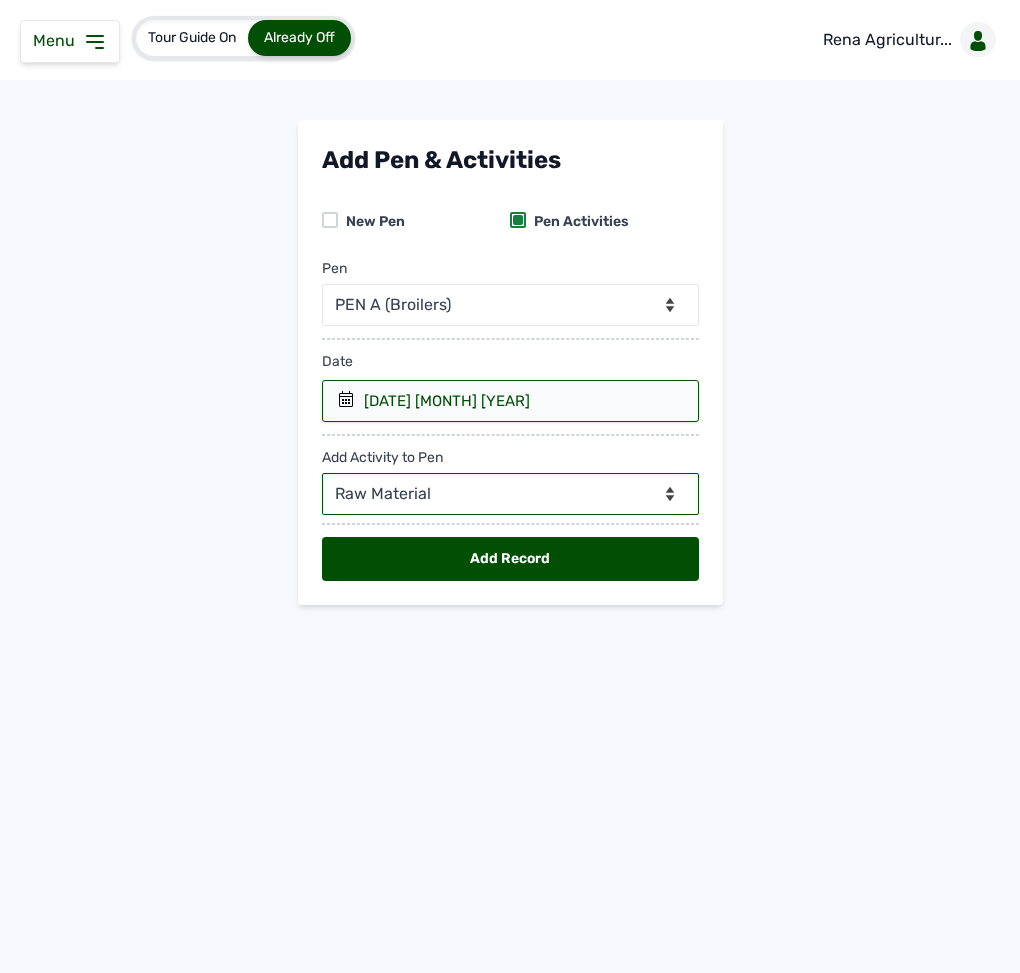 click on "--Can select multiple activity to add-- Raw Material Losses Weight" at bounding box center [510, 494] 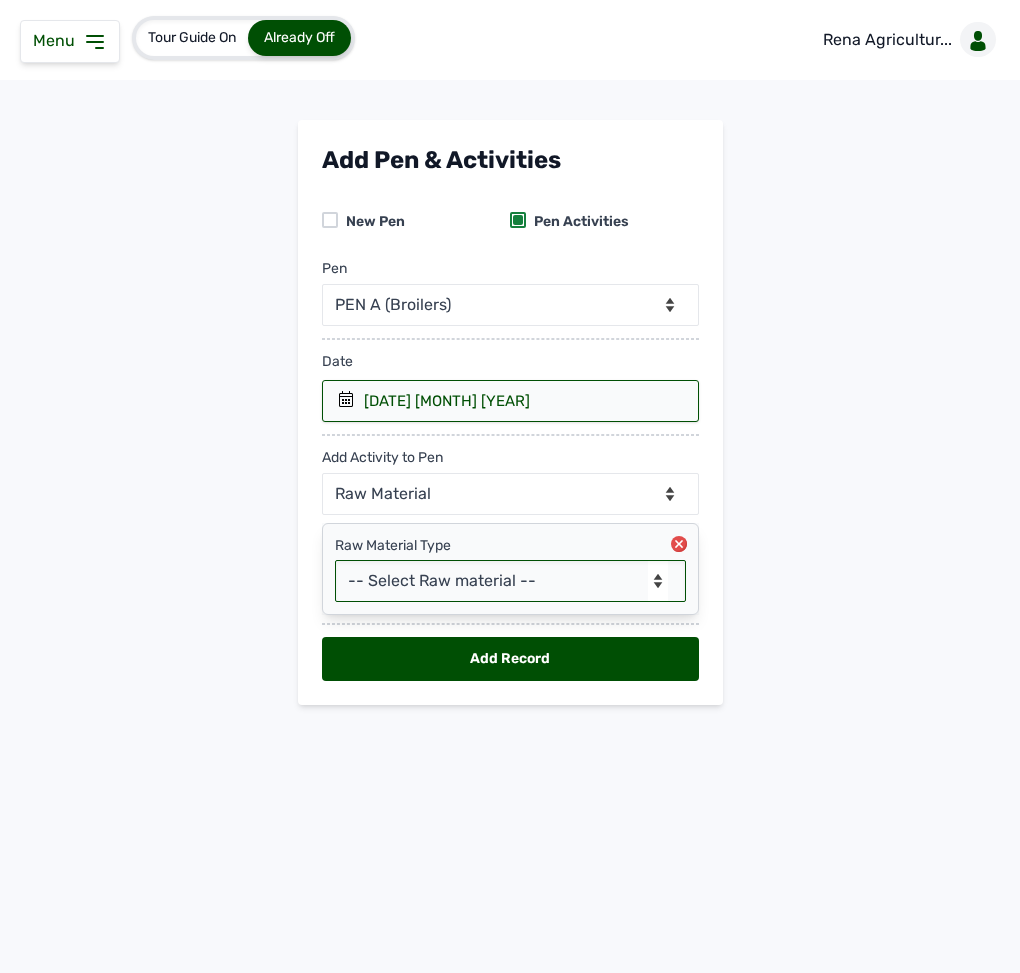 click on "-- Select Raw material -- Biomass Fuel feeds medications vaccines" at bounding box center [510, 581] 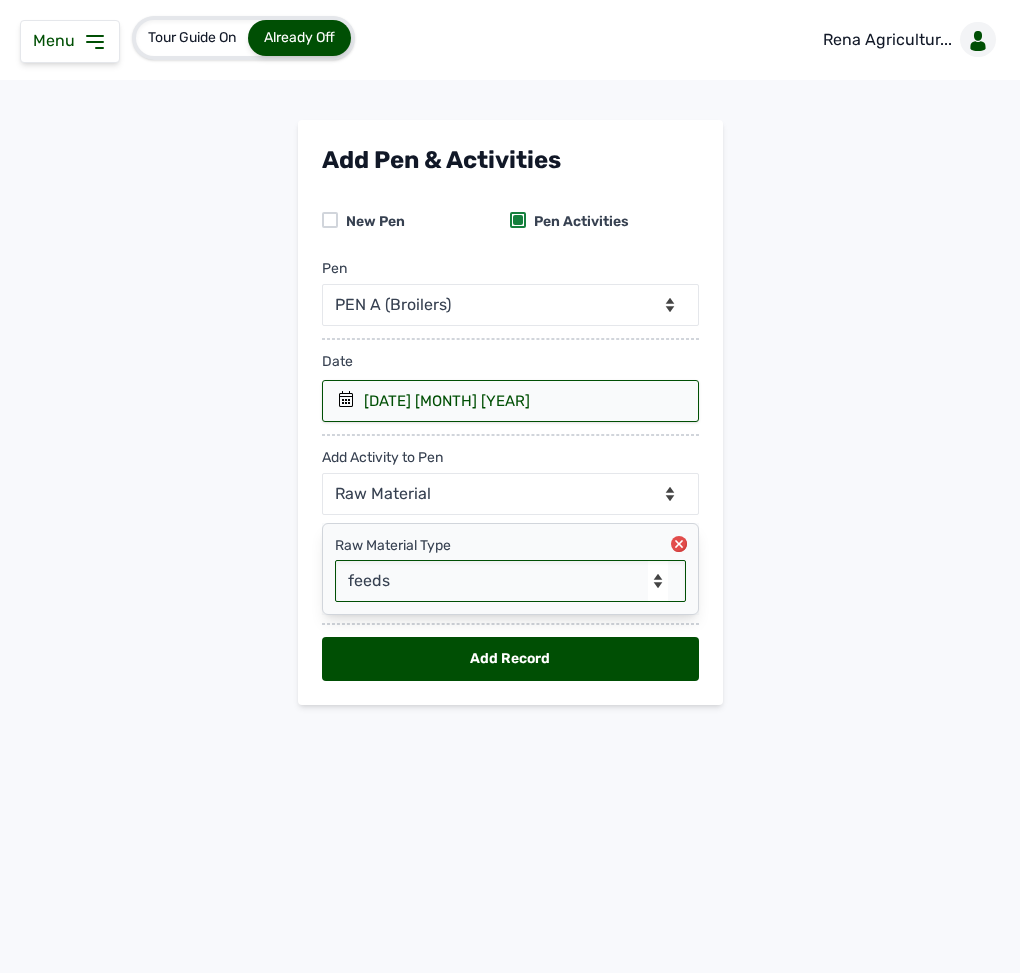 click on "-- Select Raw material -- Biomass Fuel feeds medications vaccines" at bounding box center [510, 581] 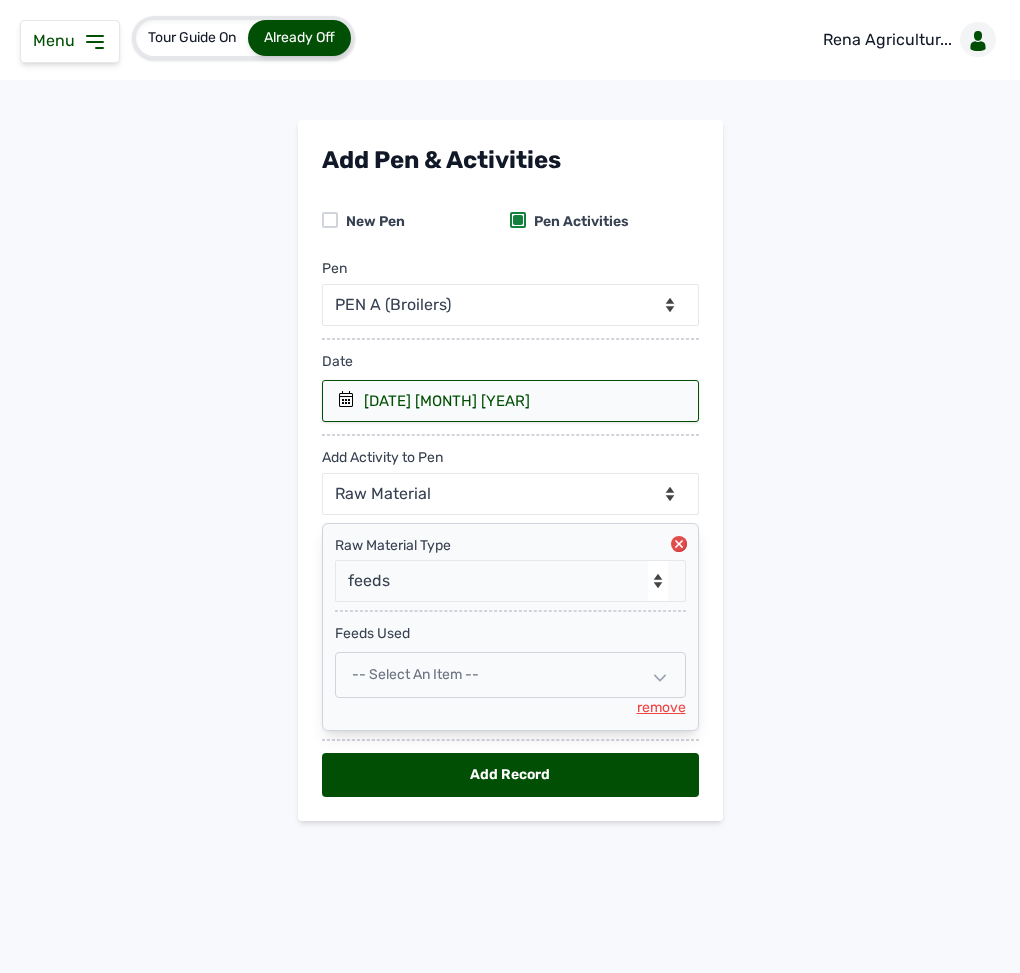 click on "-- Select an Item --" at bounding box center (415, 674) 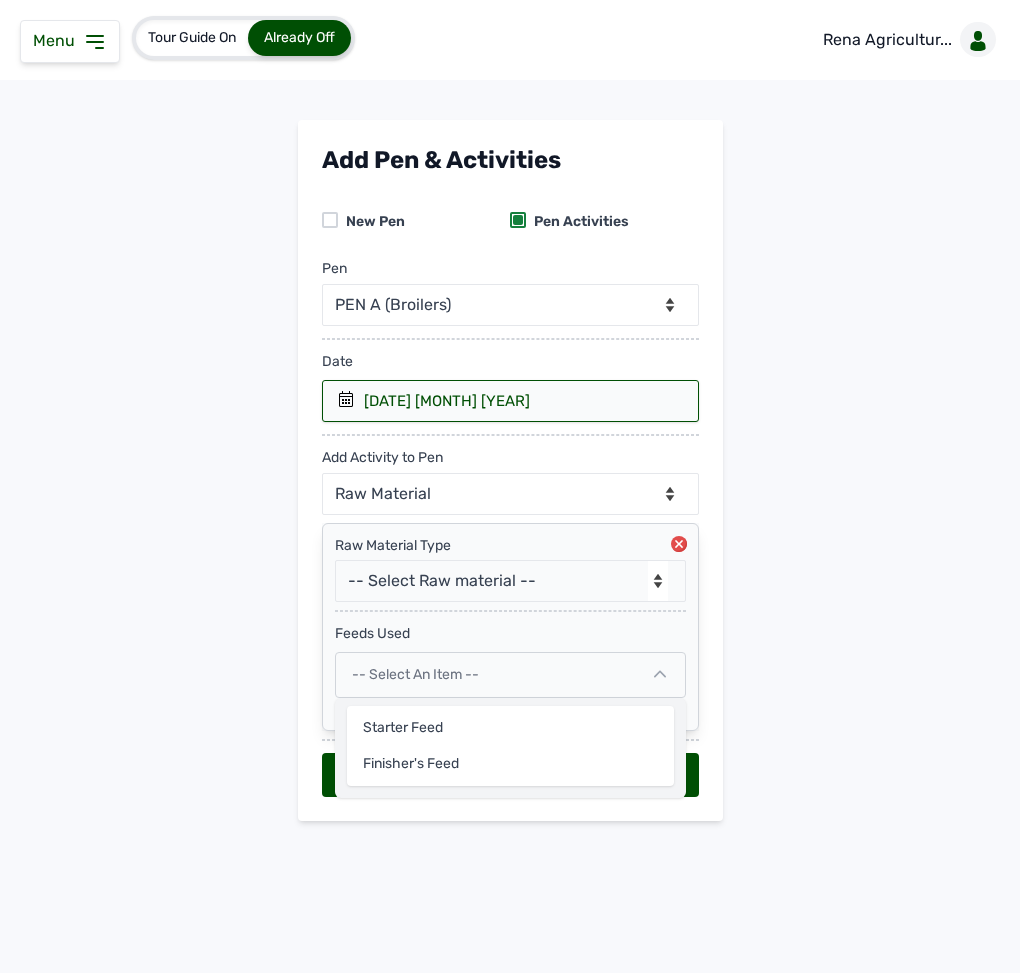 click on "-- Select an Item --" at bounding box center [415, 674] 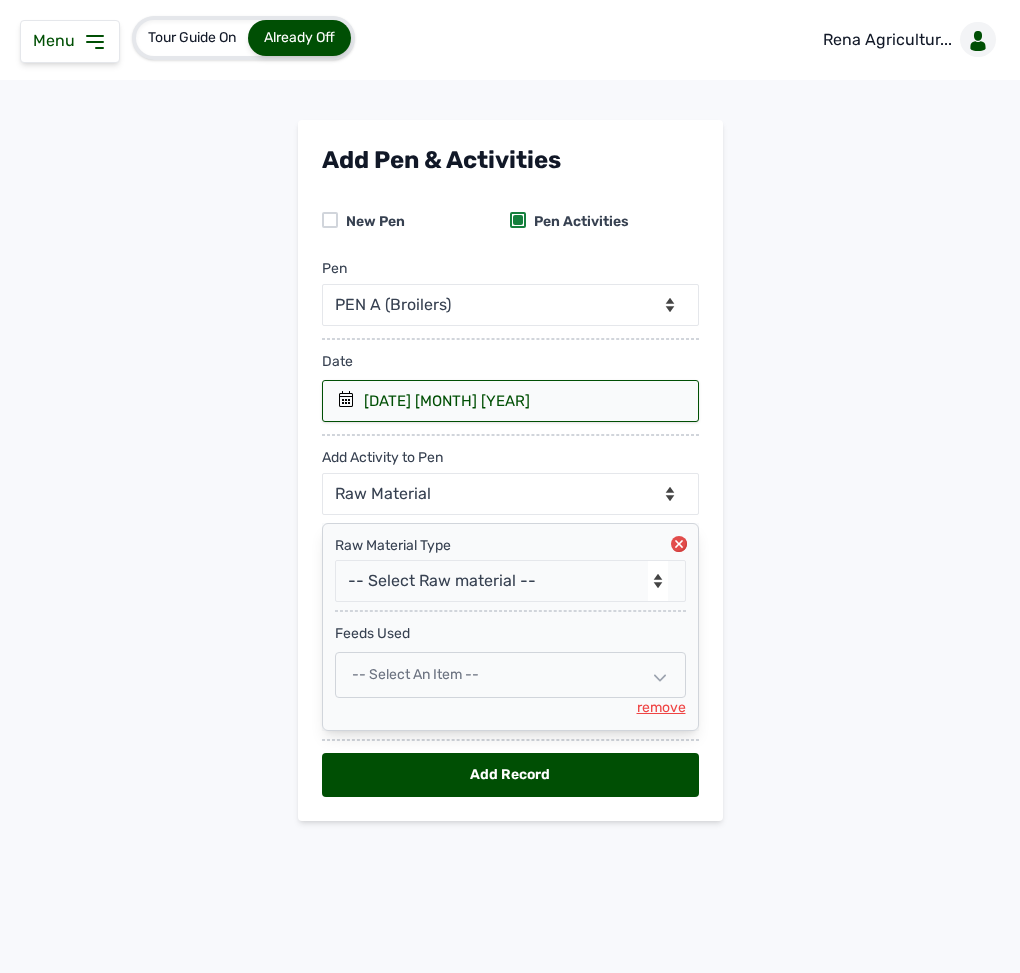 click on "-- Select an Item --" at bounding box center (415, 674) 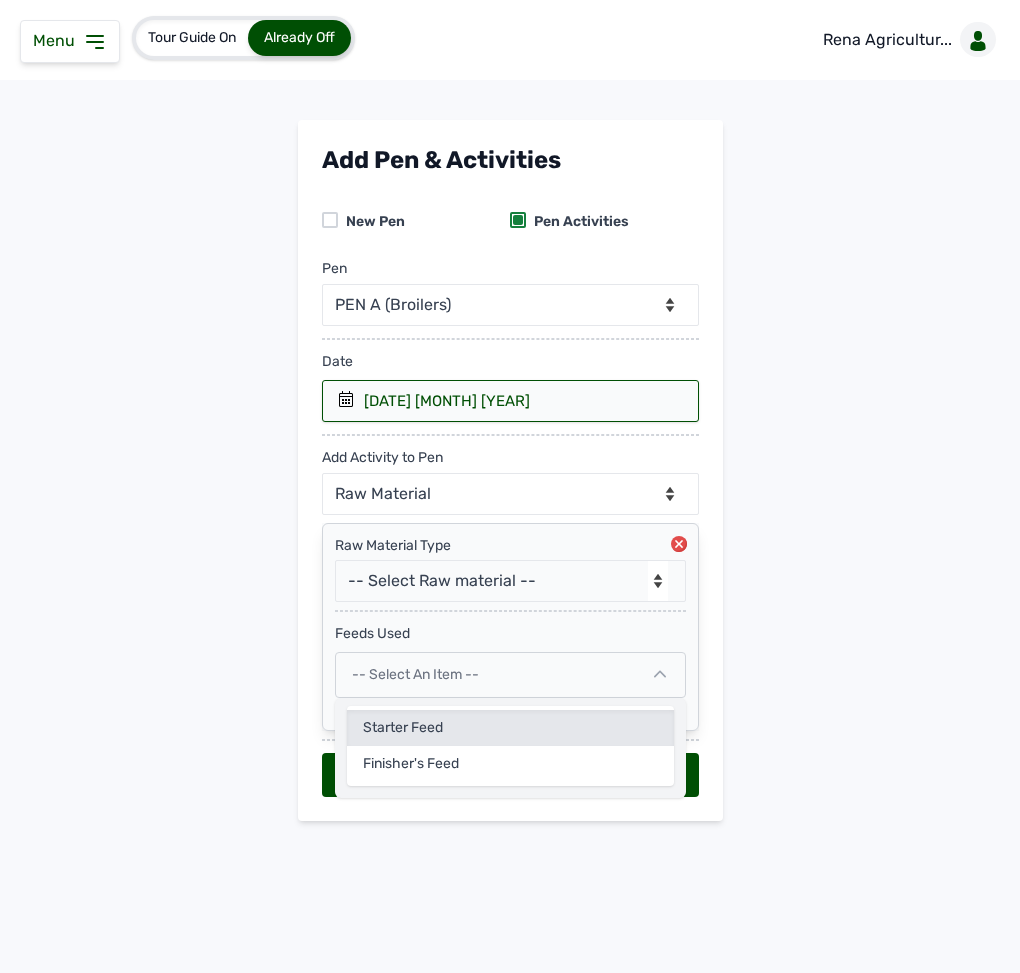 click on "Starter Feed" 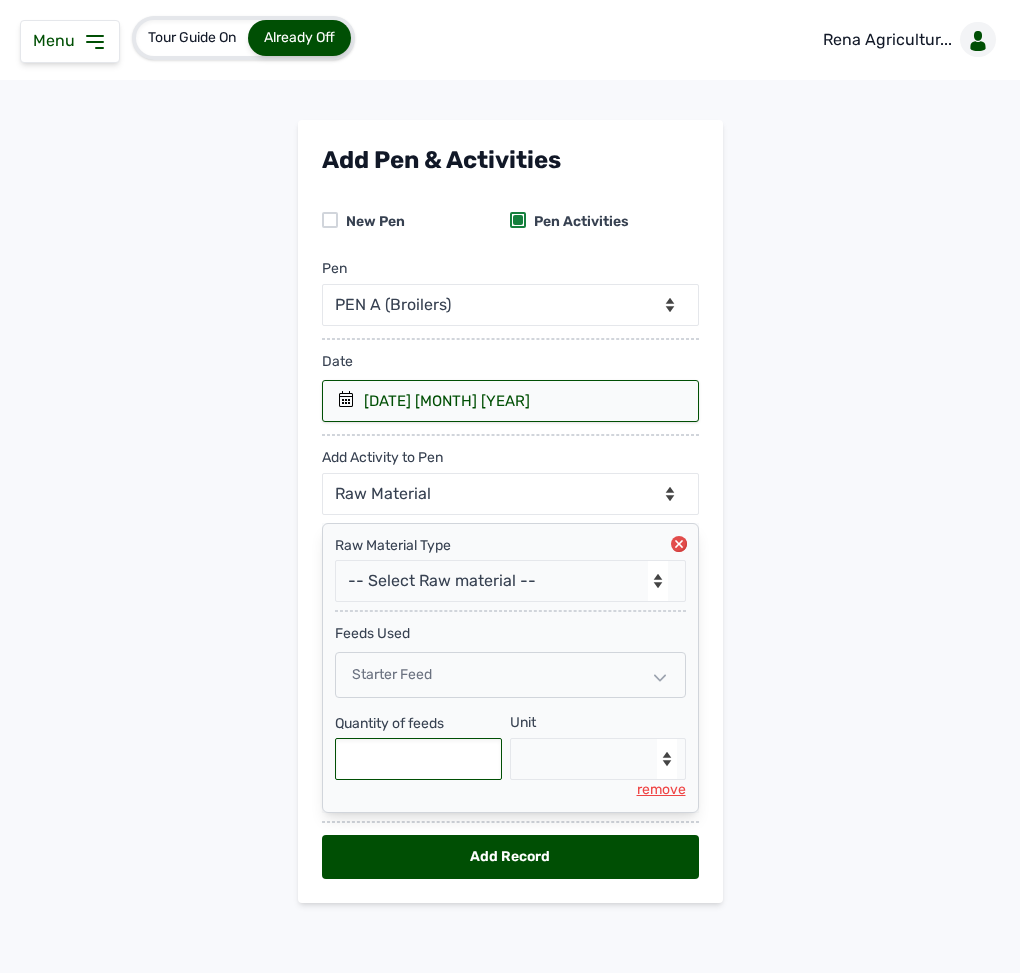 click at bounding box center (419, 759) 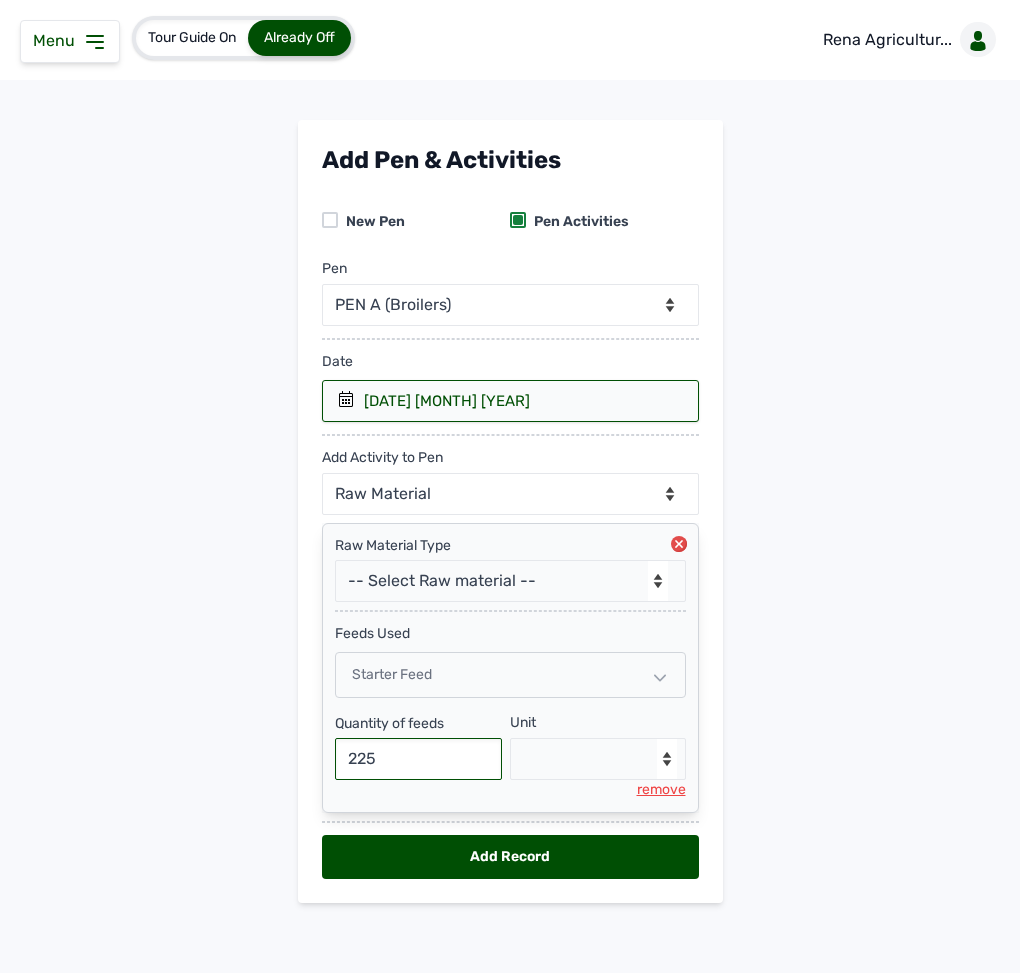 type on "225" 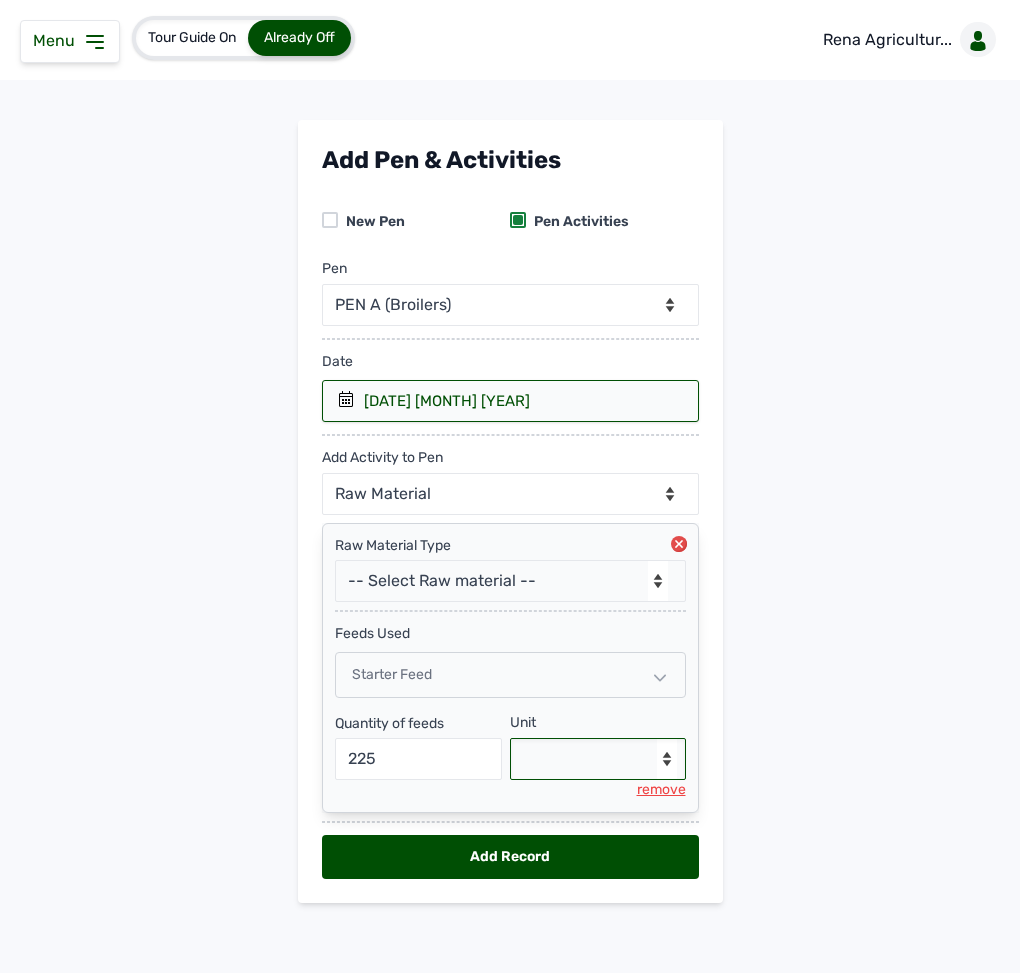 click on "--Select unit-- Bag(s) Kg" at bounding box center [598, 759] 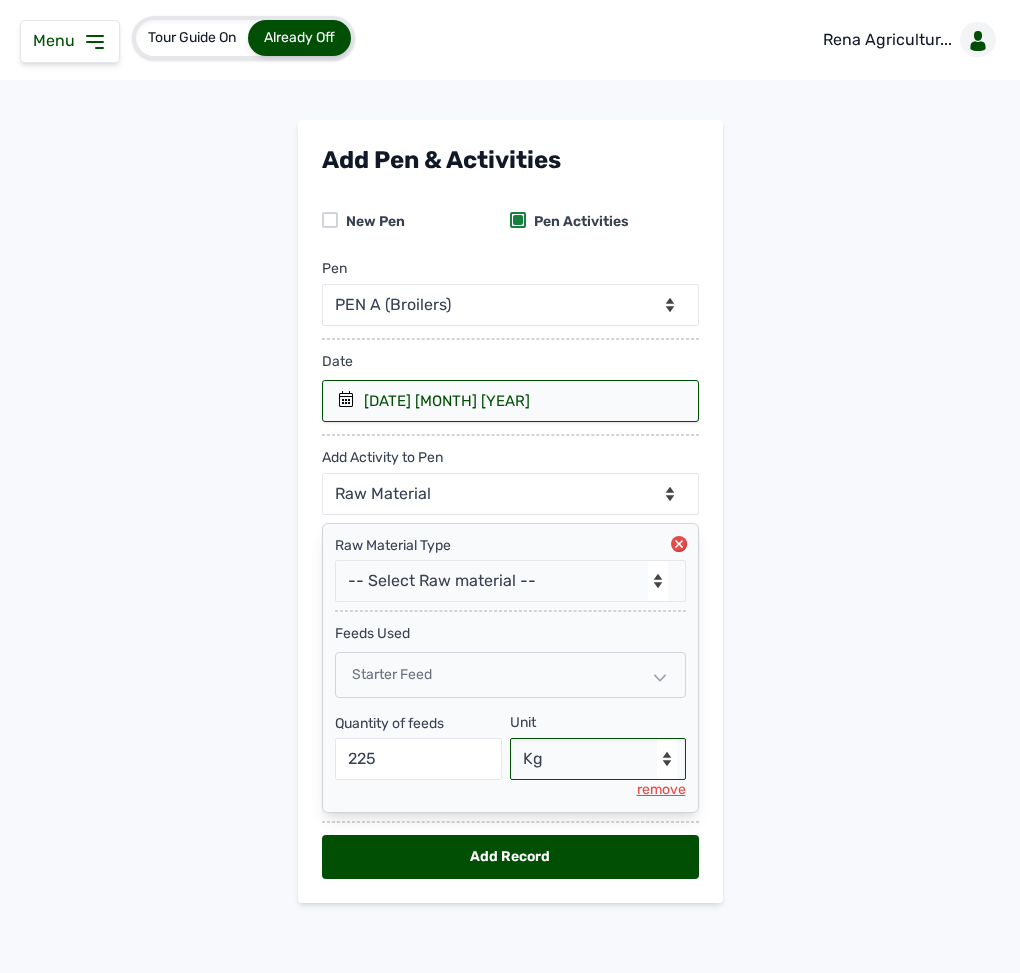click on "--Select unit-- Bag(s) Kg" at bounding box center [598, 759] 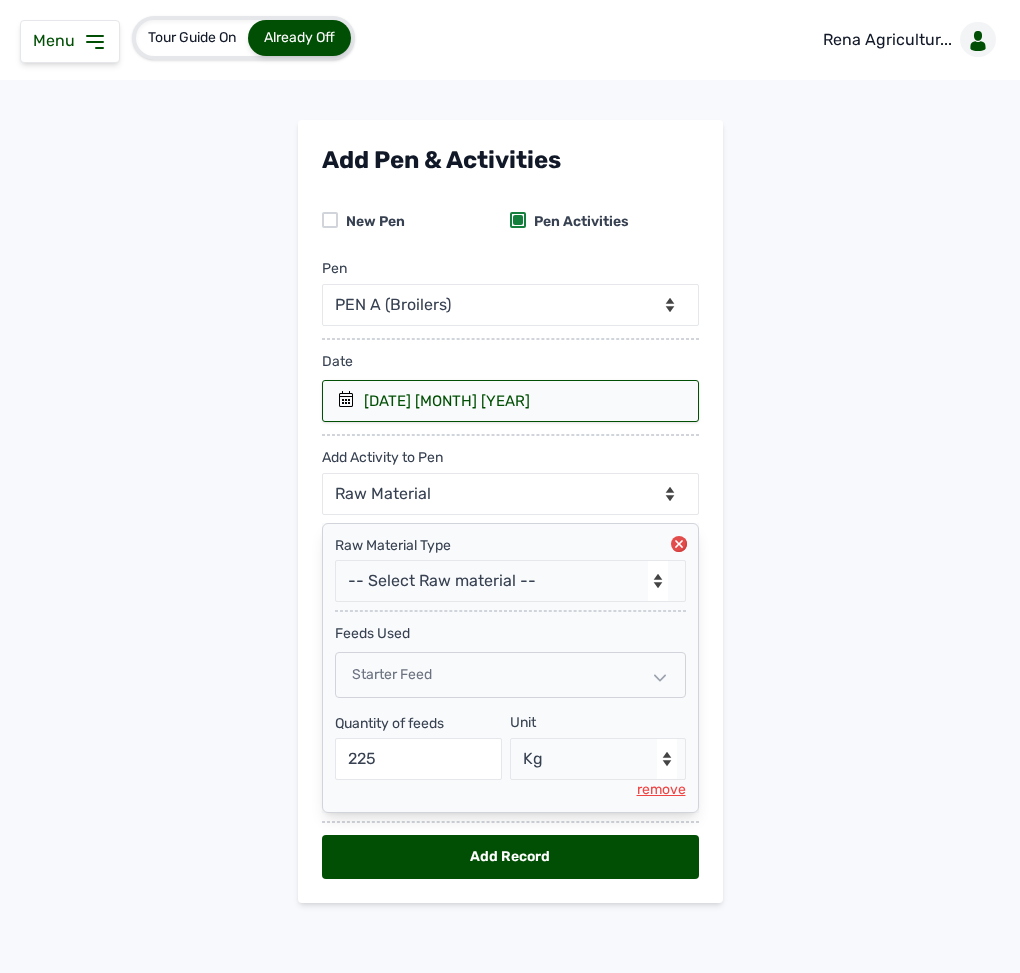 click on "Add Record" at bounding box center [510, 857] 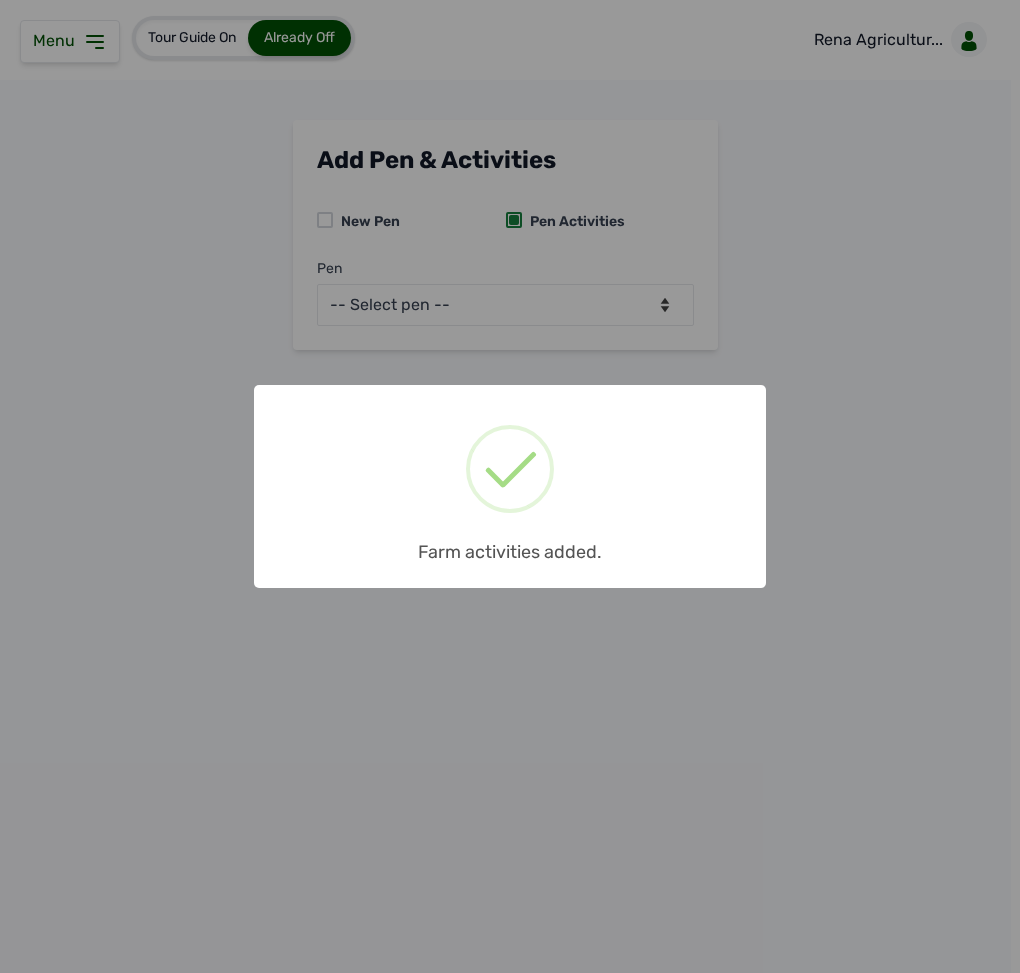 click on "×
Farm activities added. OK No Cancel" at bounding box center (510, 486) 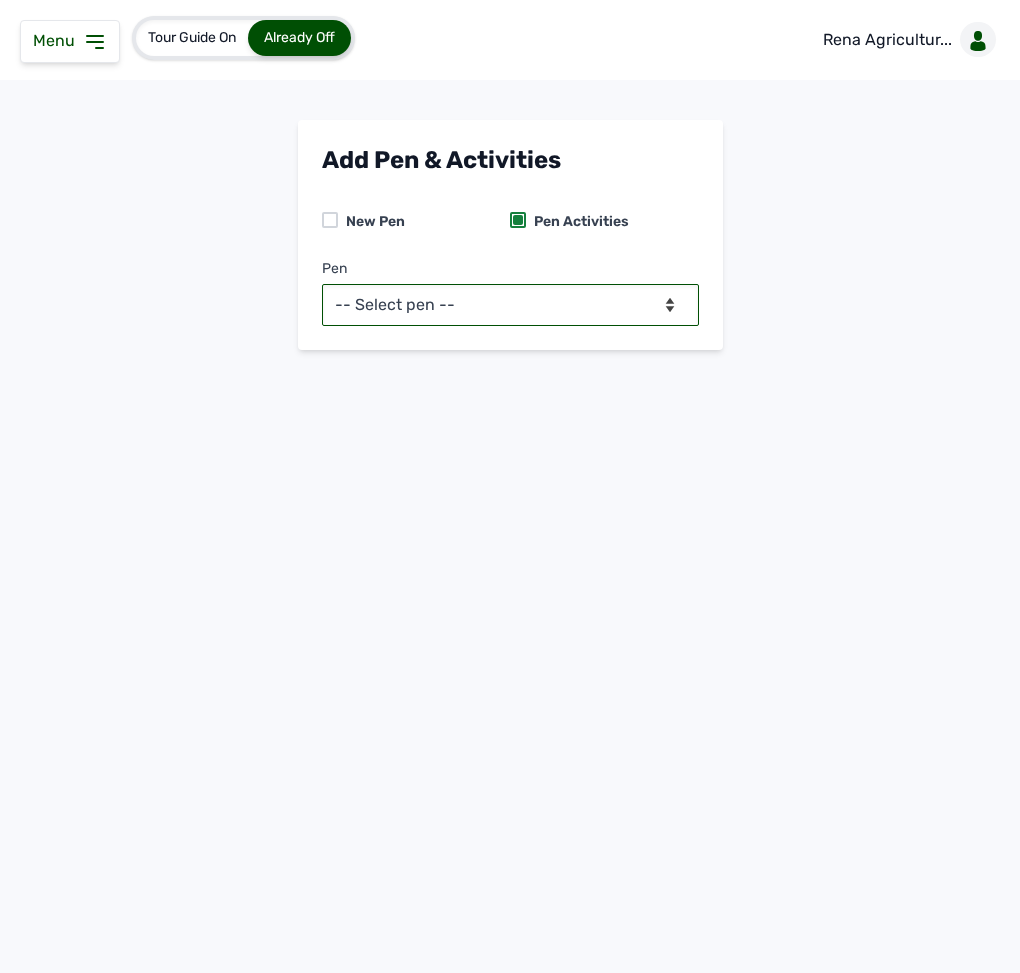 click on "-- Select pen -- PEN A (Broilers) PEN B (Broilers)" at bounding box center [510, 305] 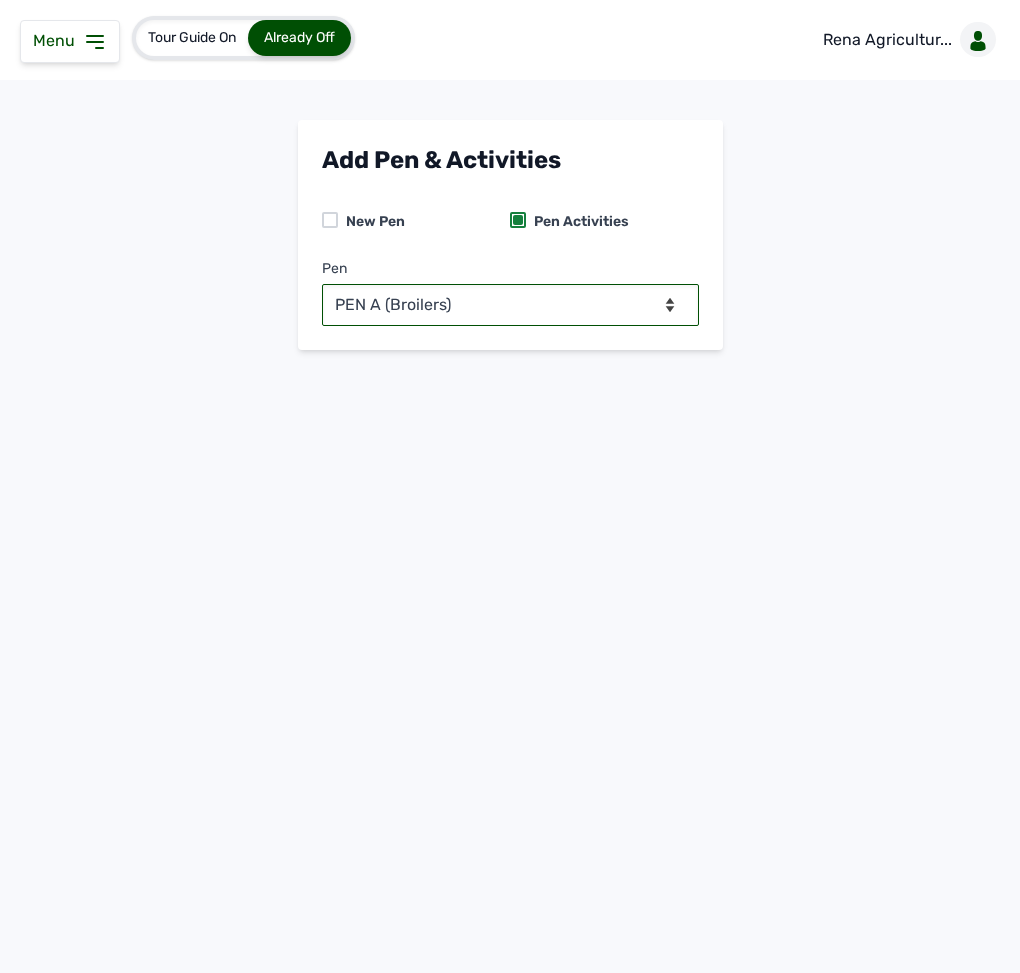click on "-- Select pen -- PEN A (Broilers) PEN B (Broilers)" at bounding box center (510, 305) 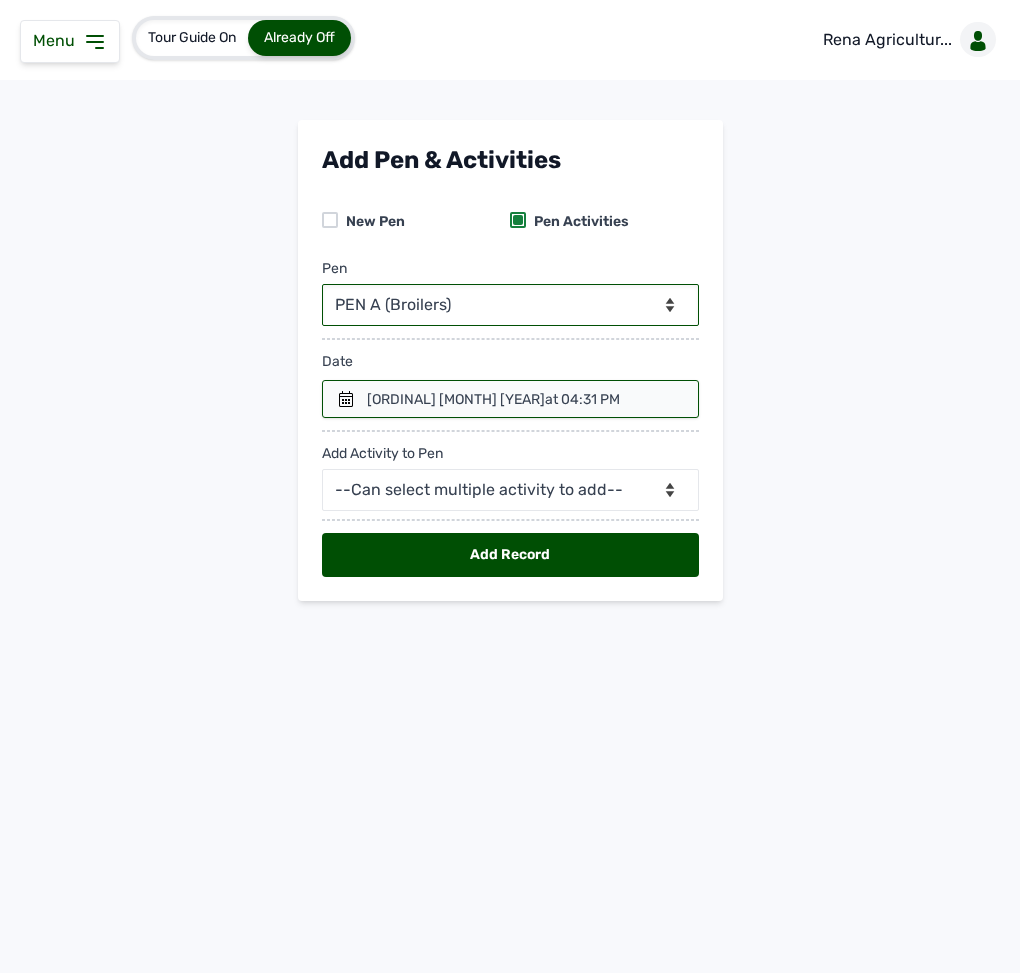 click at bounding box center [510, 399] 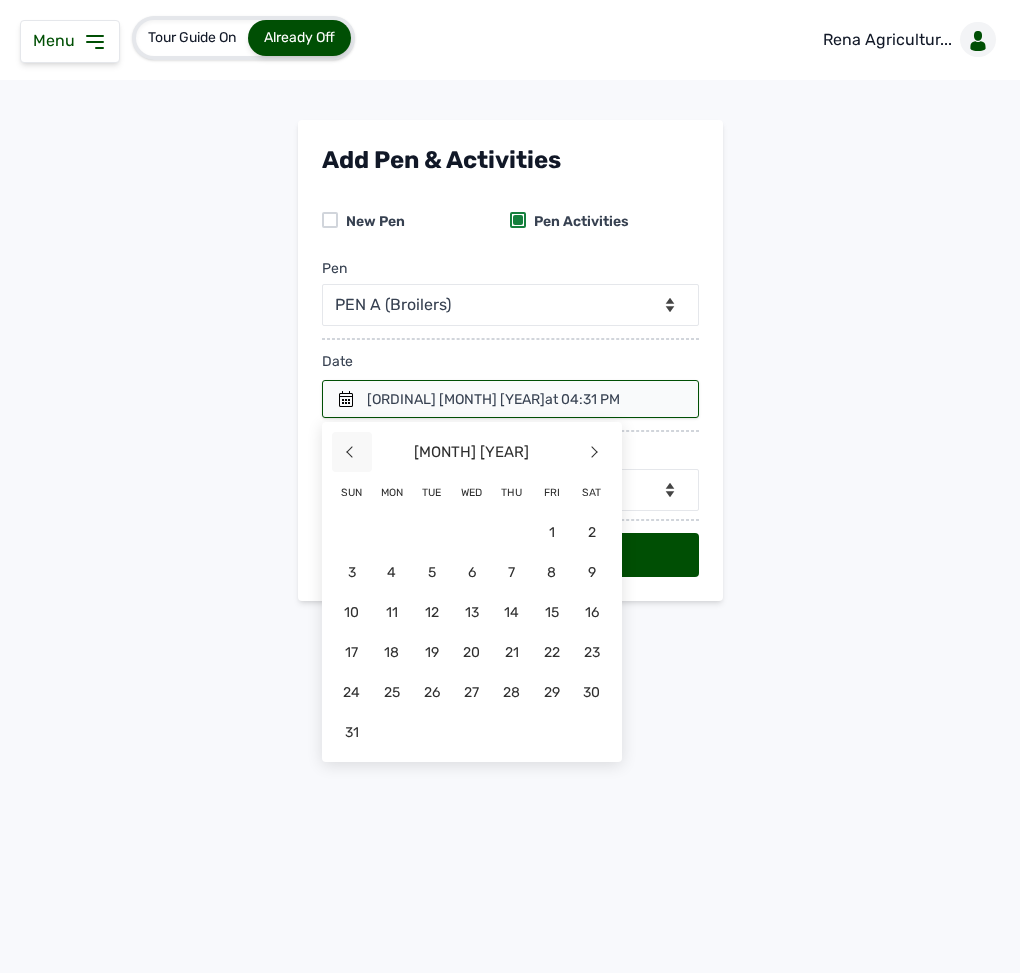 click on "<" at bounding box center [352, 452] 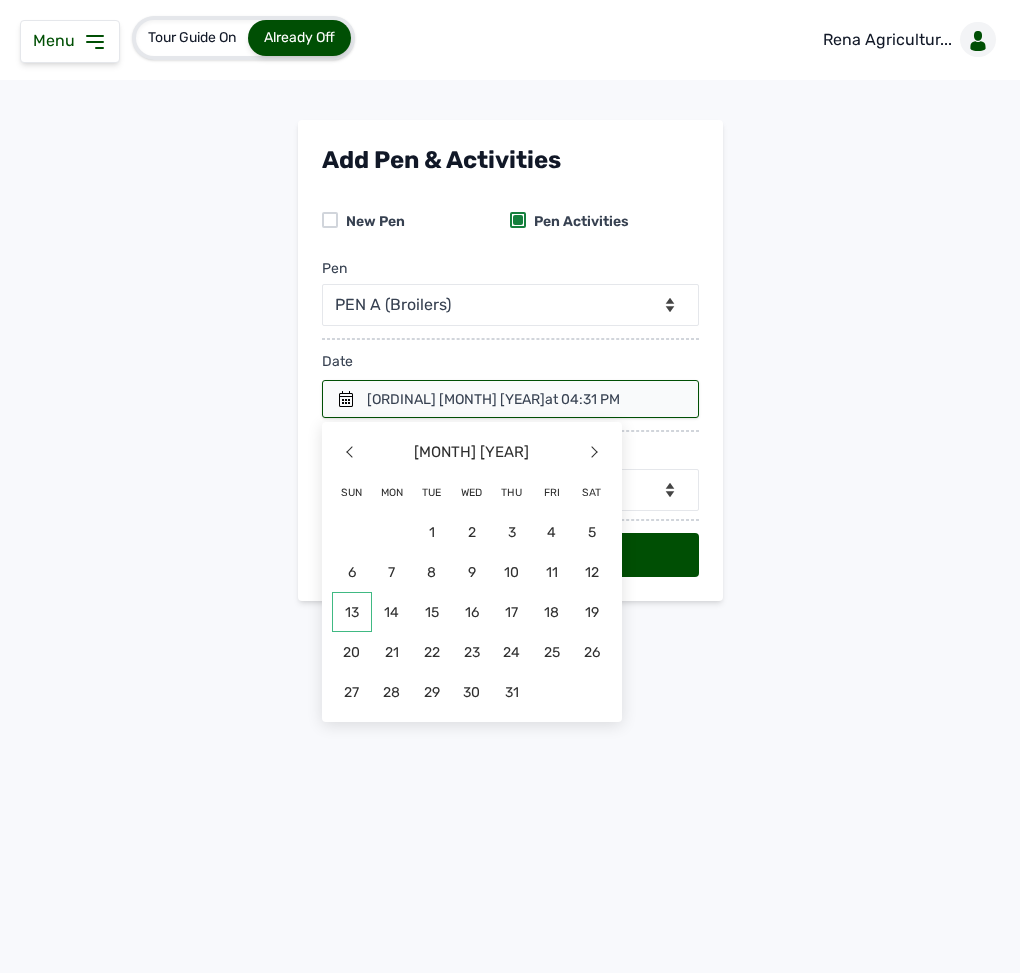 click on "13" 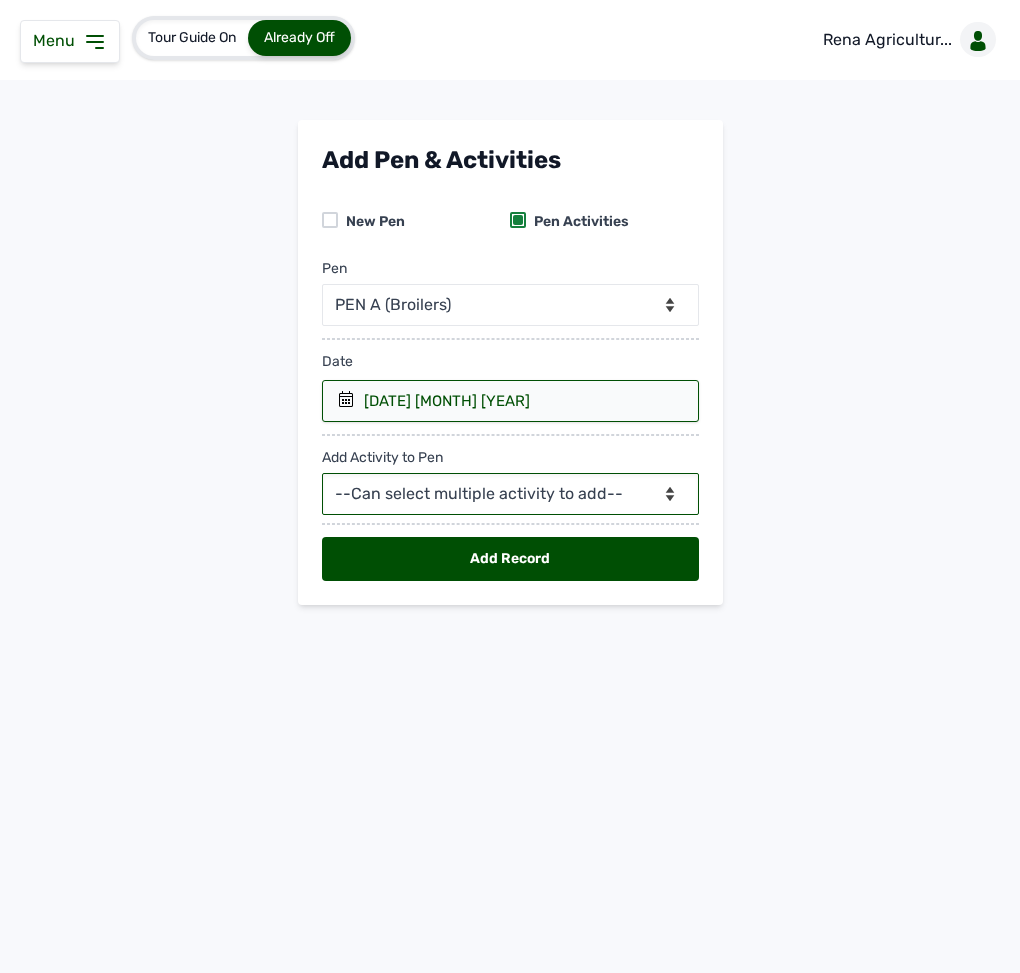 click on "--Can select multiple activity to add-- Raw Material Losses Weight" at bounding box center (510, 494) 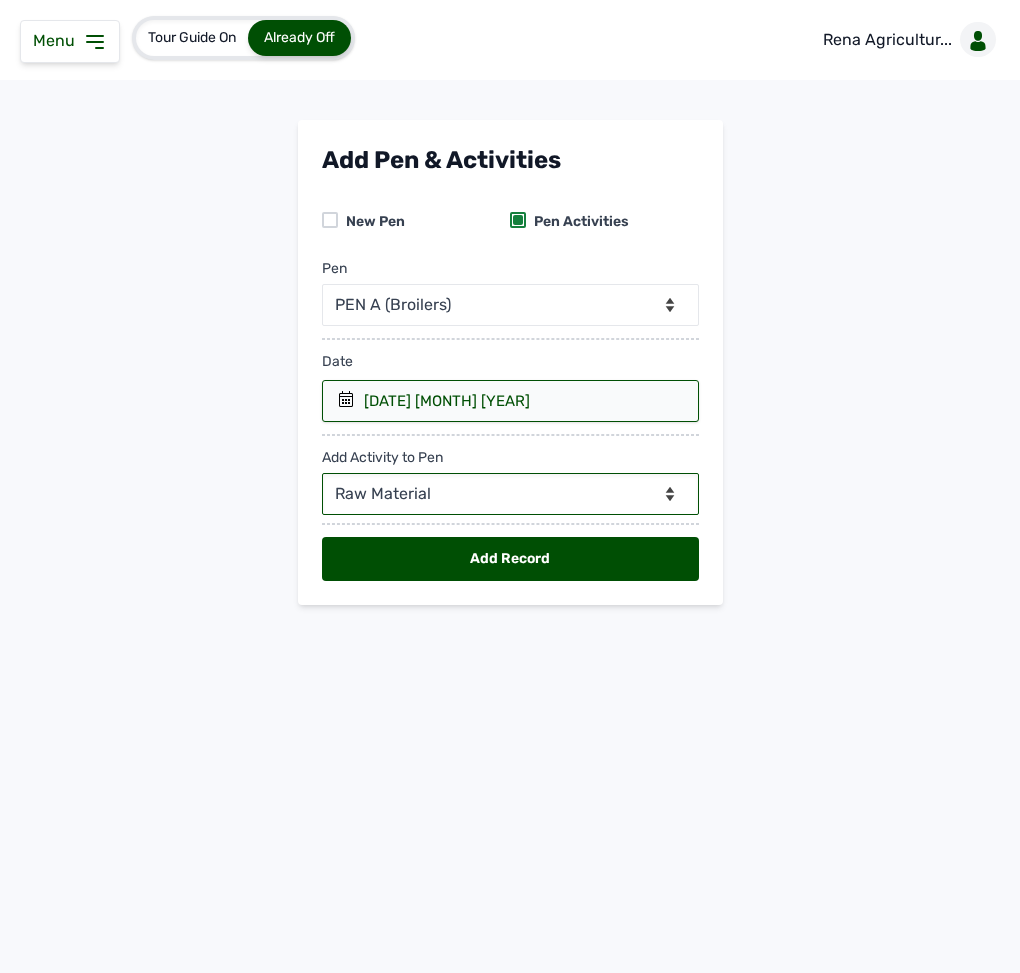 click on "--Can select multiple activity to add-- Raw Material Losses Weight" at bounding box center (510, 494) 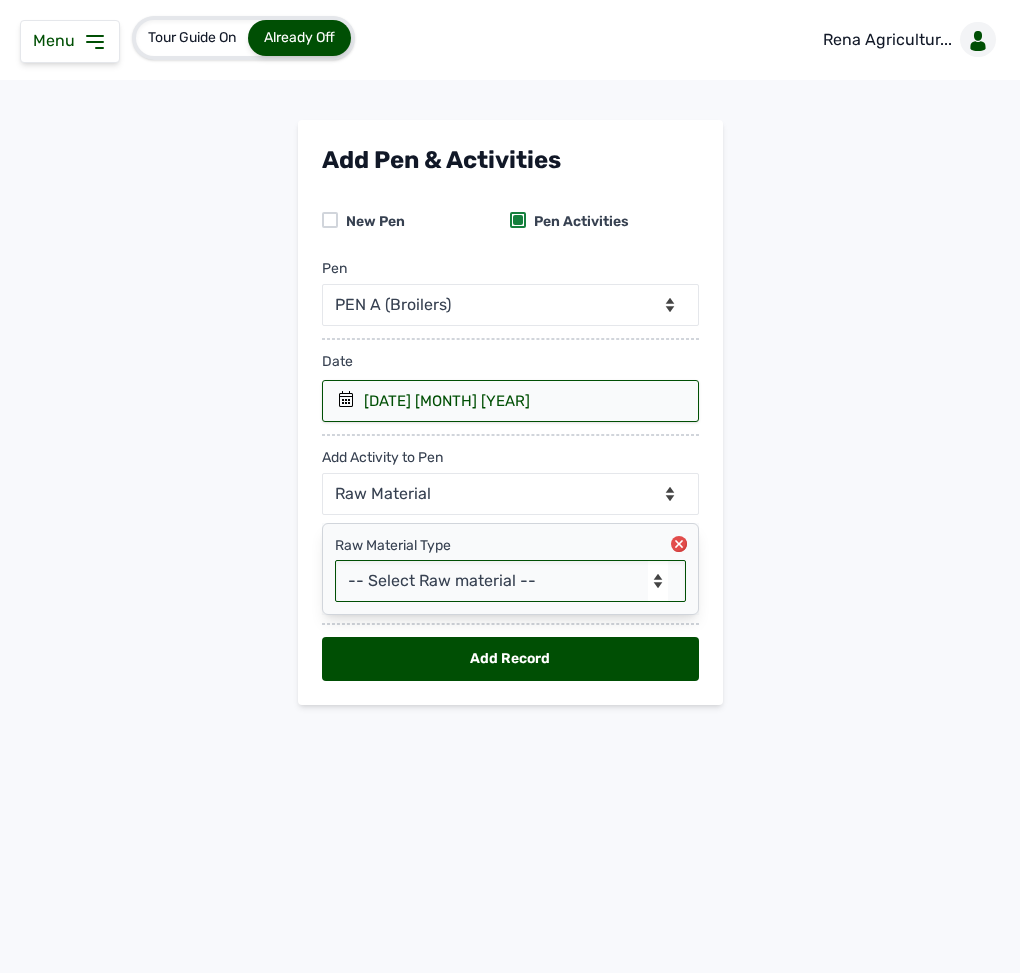 click on "-- Select Raw material -- Biomass Fuel feeds medications vaccines" at bounding box center (510, 581) 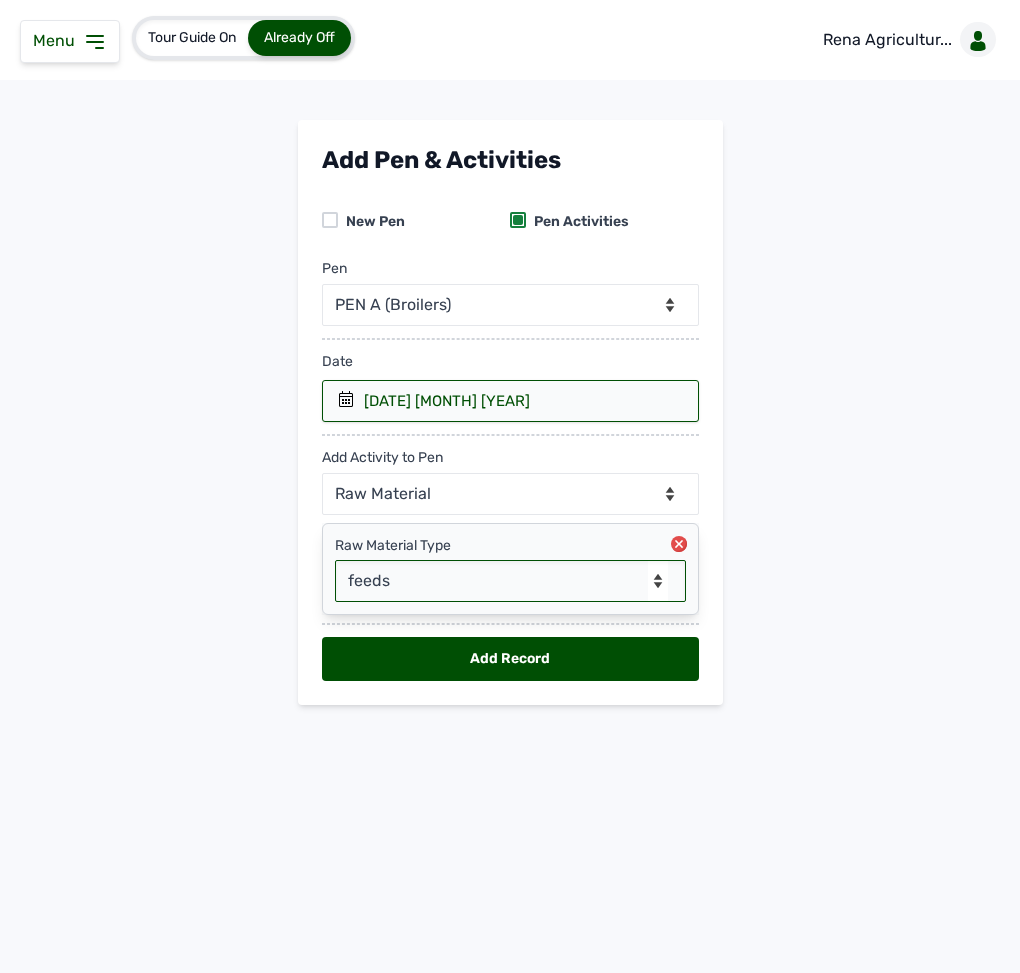 click on "-- Select Raw material -- Biomass Fuel feeds medications vaccines" at bounding box center (510, 581) 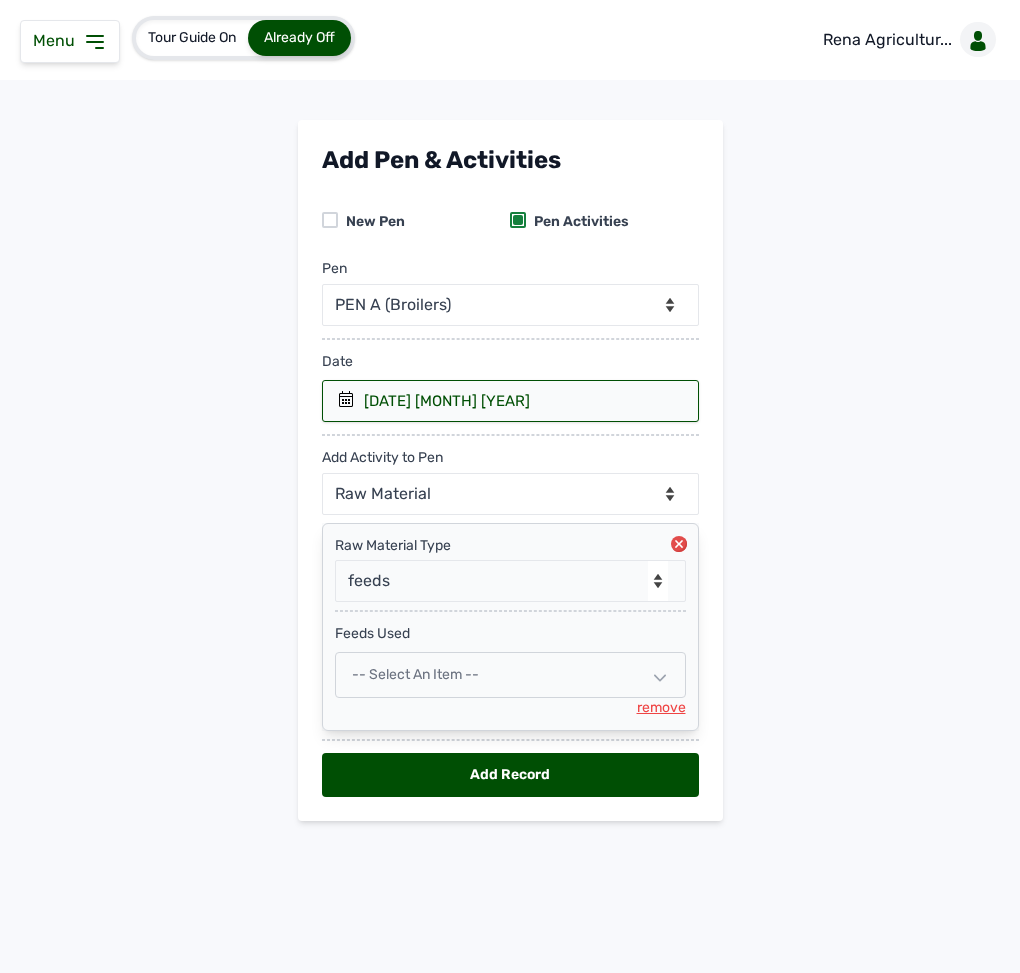 click on "-- Select an Item --" at bounding box center (415, 674) 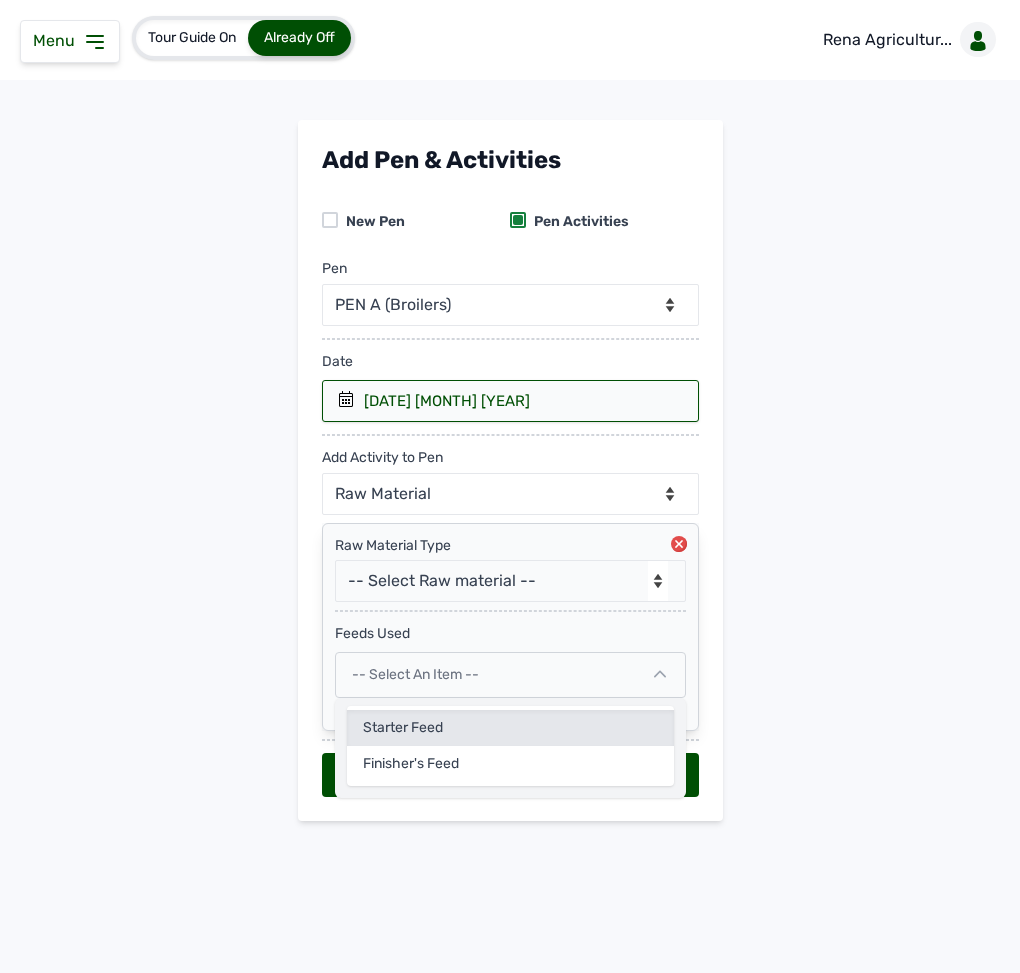 click on "Starter Feed" 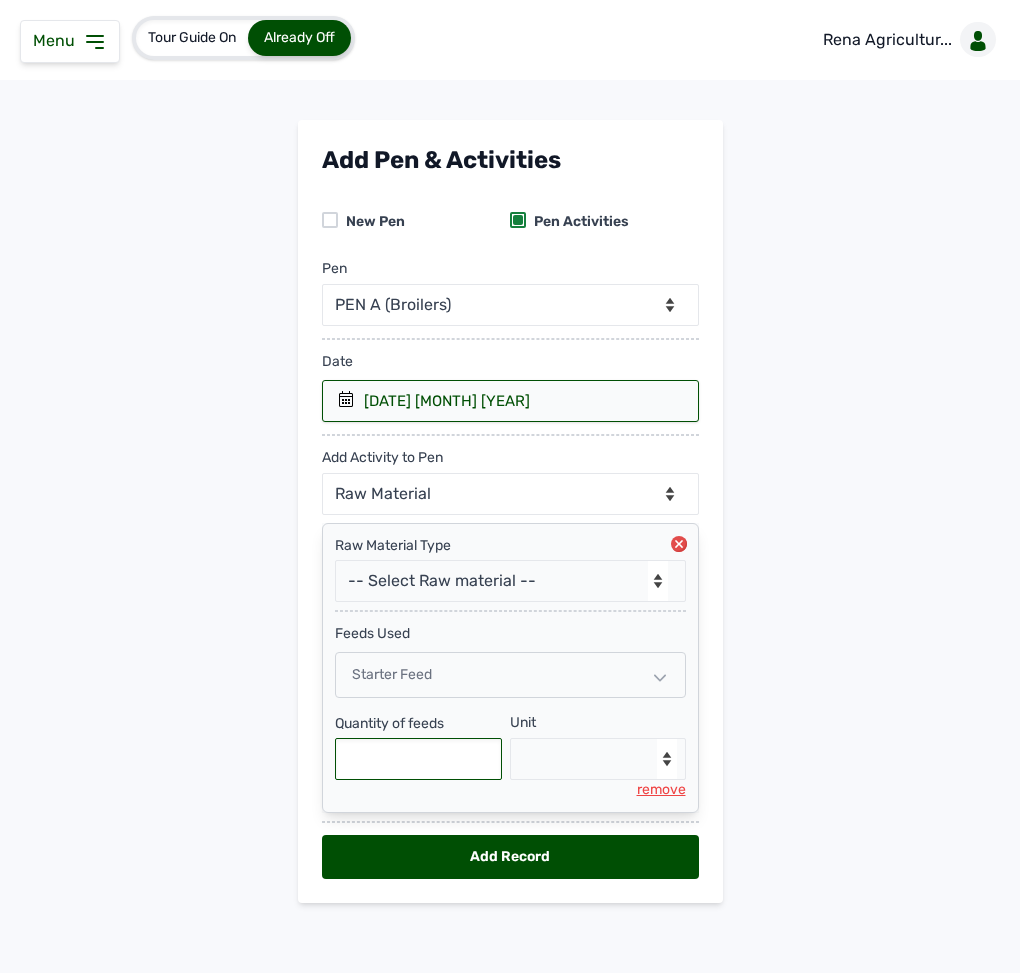 click at bounding box center [419, 759] 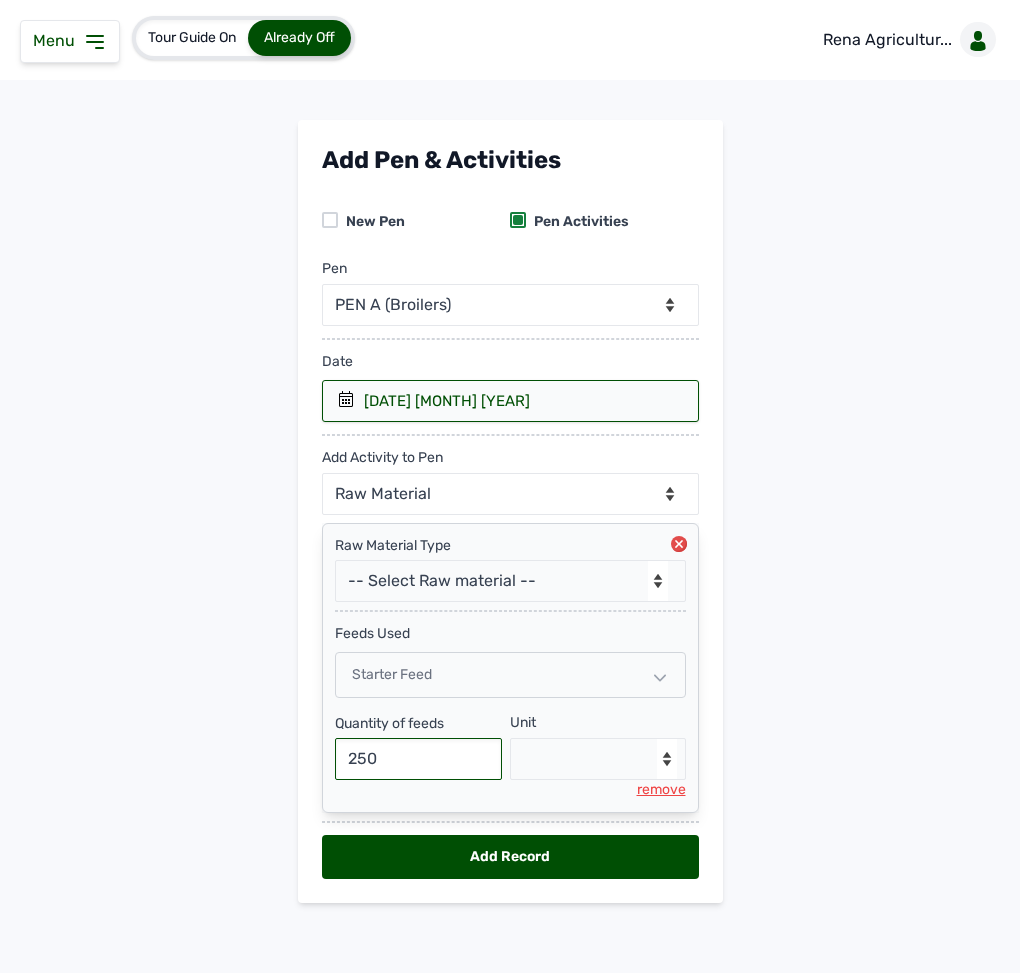 type on "250" 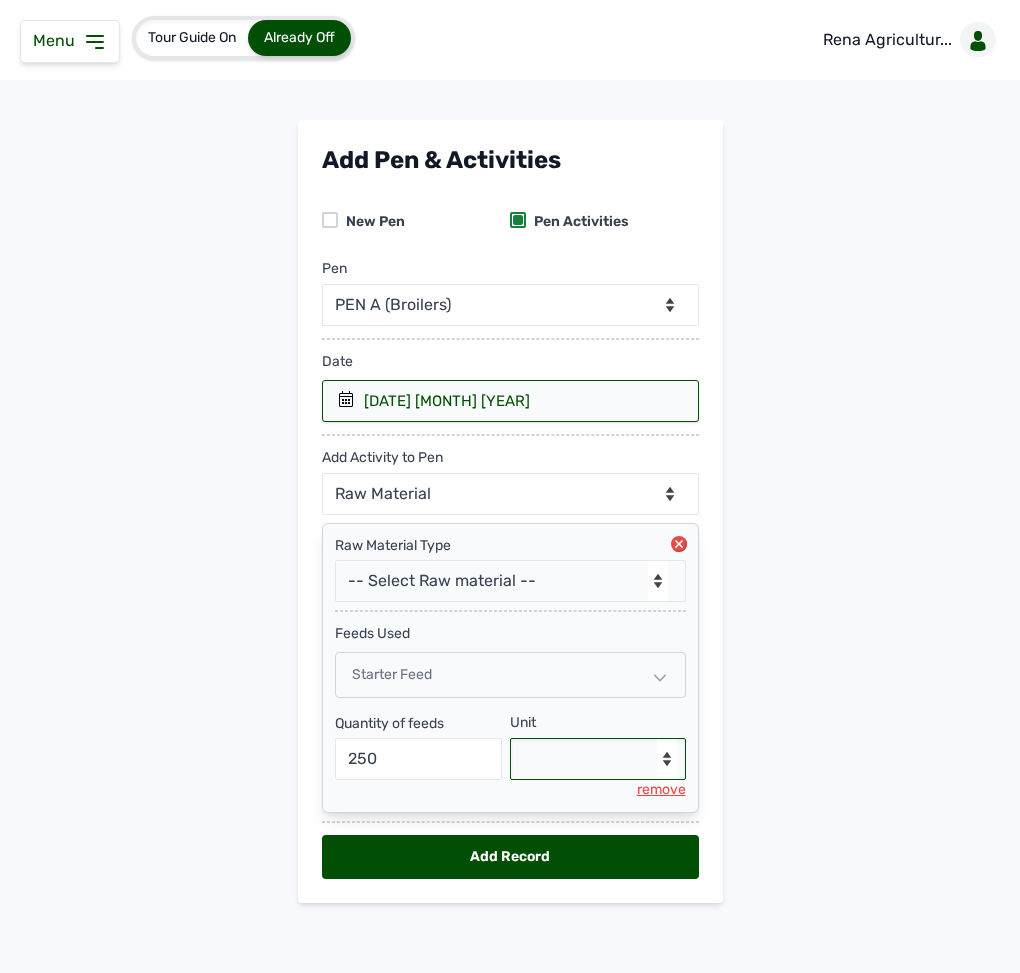 click on "--Select unit-- Bag(s) Kg" at bounding box center [598, 759] 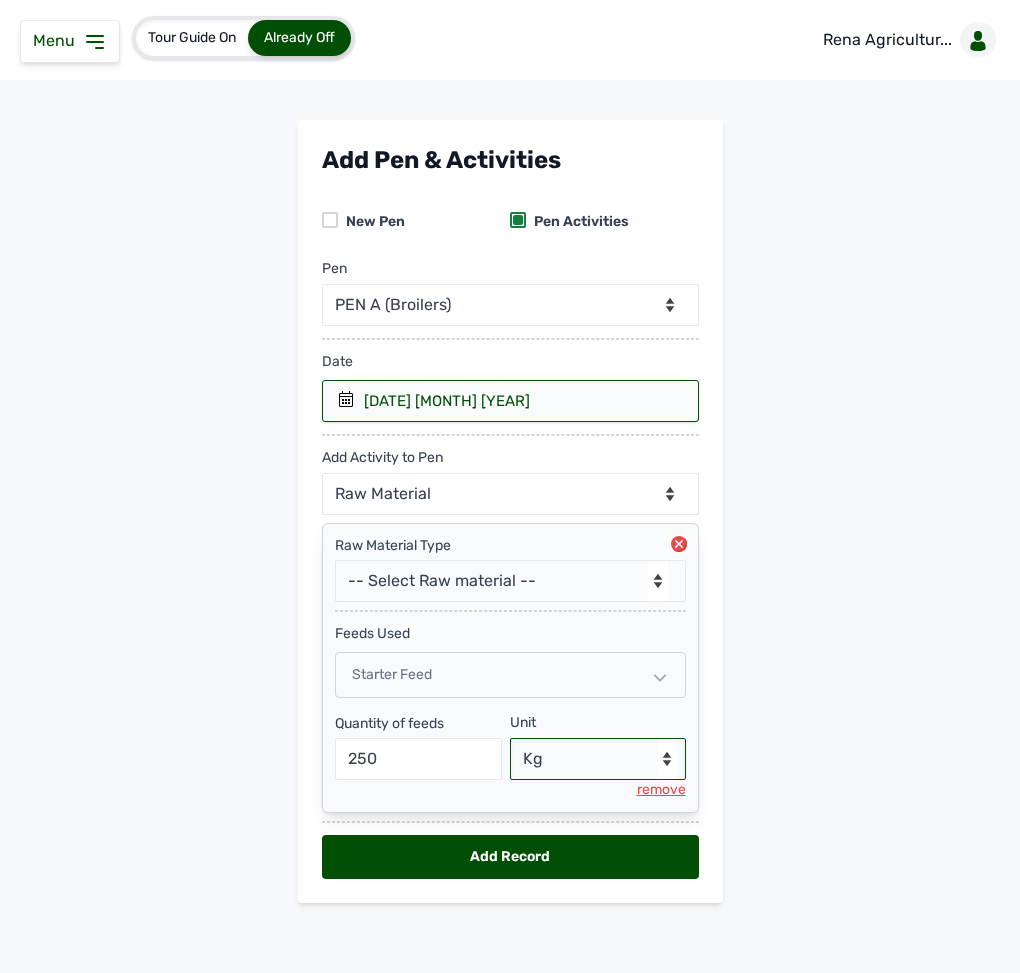 click on "--Select unit-- Bag(s) Kg" at bounding box center (598, 759) 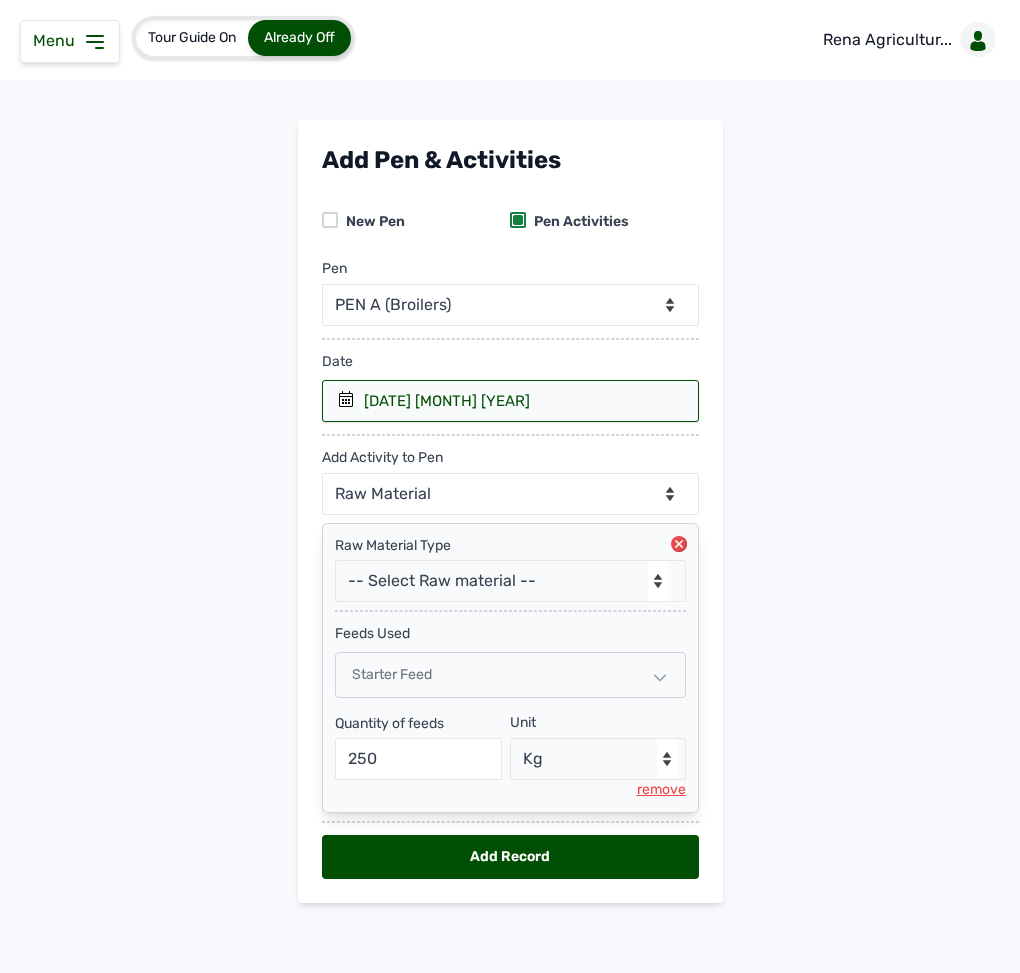 click on "Add Record" at bounding box center (510, 857) 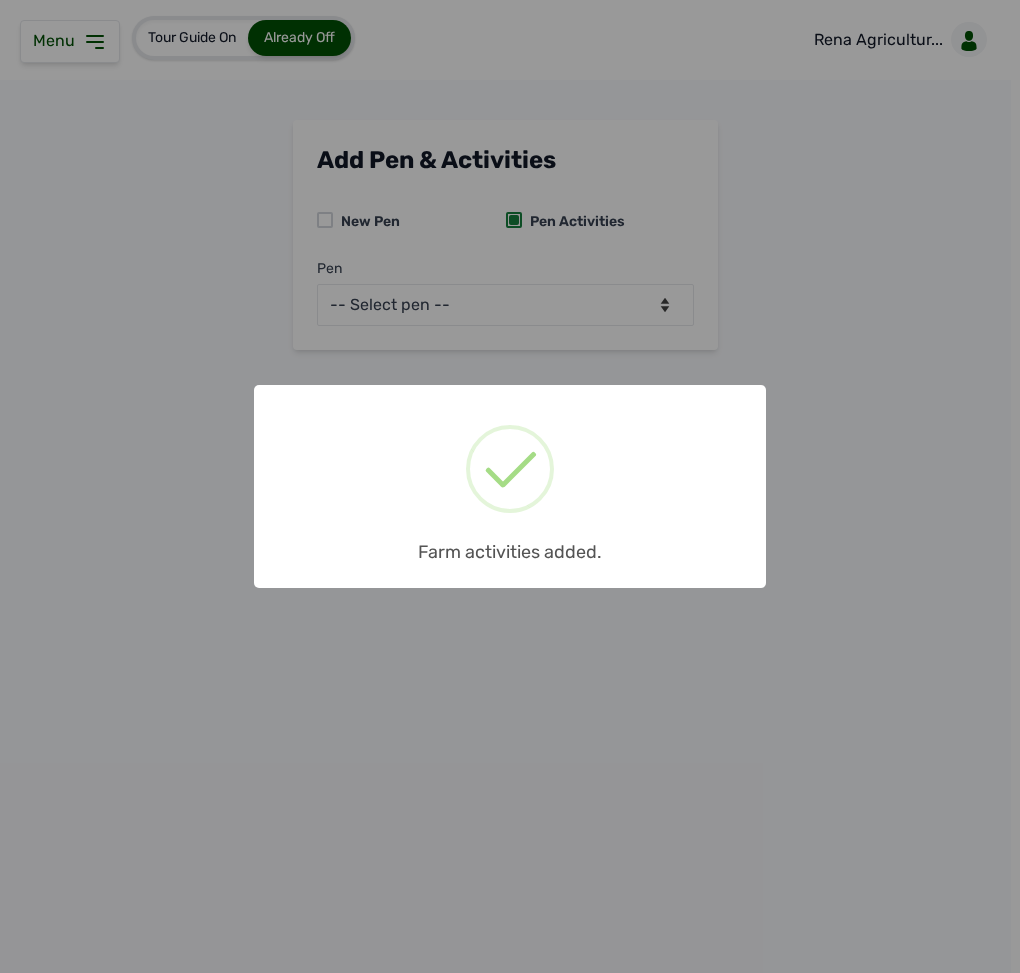 click on "×
Farm activities added. OK No Cancel" at bounding box center [510, 486] 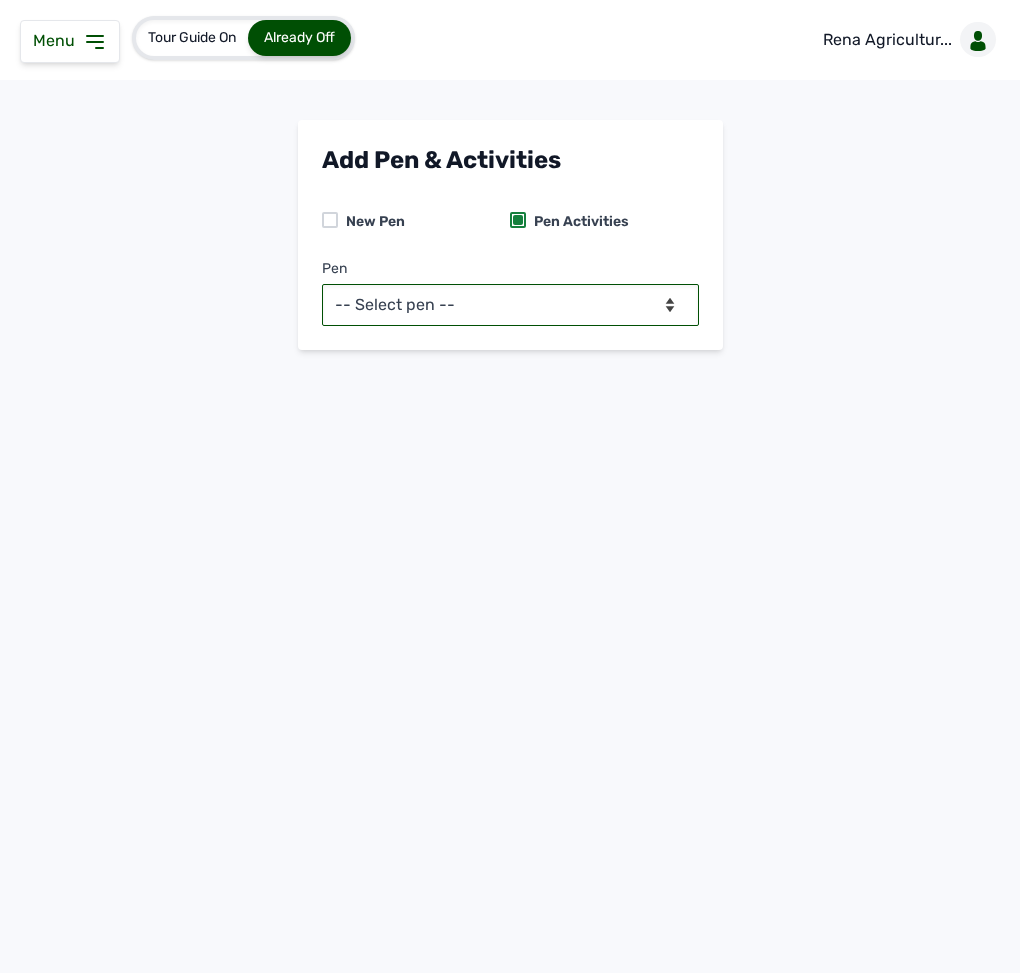 click on "-- Select pen -- PEN A (Broilers) PEN B (Broilers)" at bounding box center (510, 305) 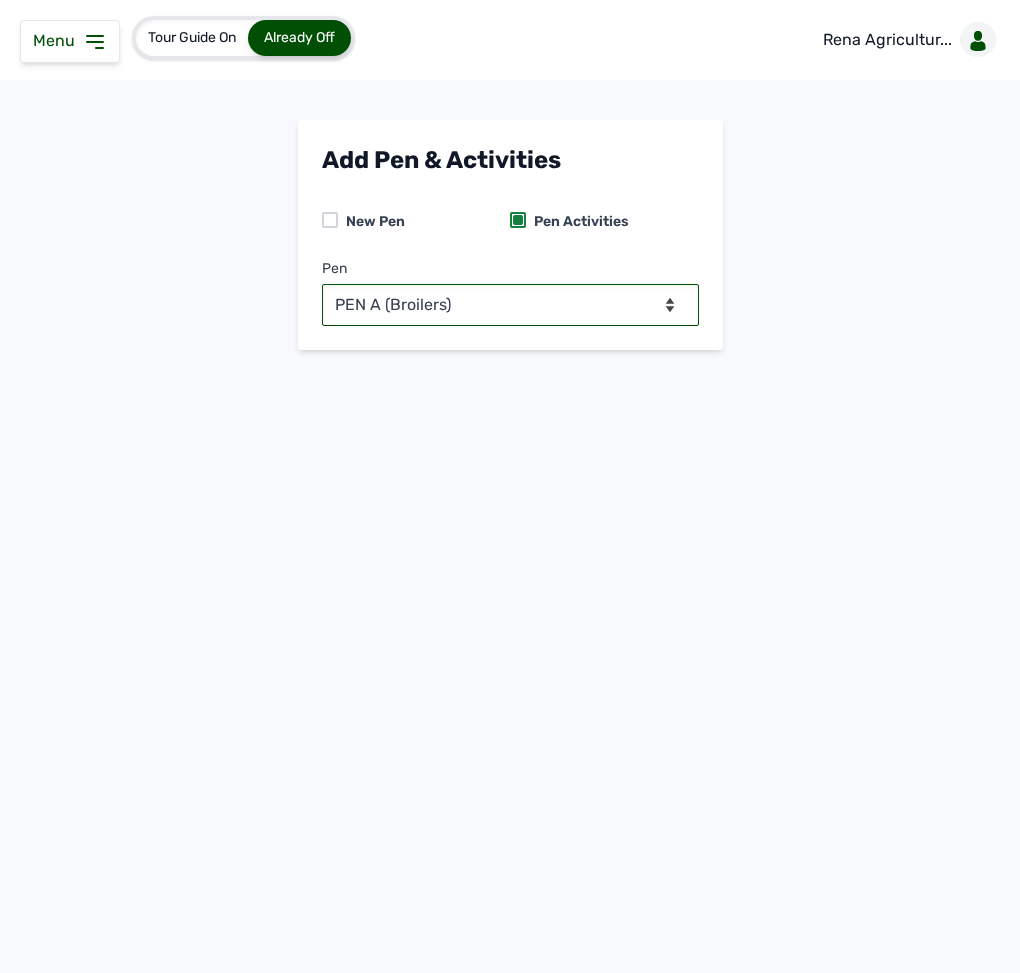 click on "-- Select pen -- PEN A (Broilers) PEN B (Broilers)" at bounding box center (510, 305) 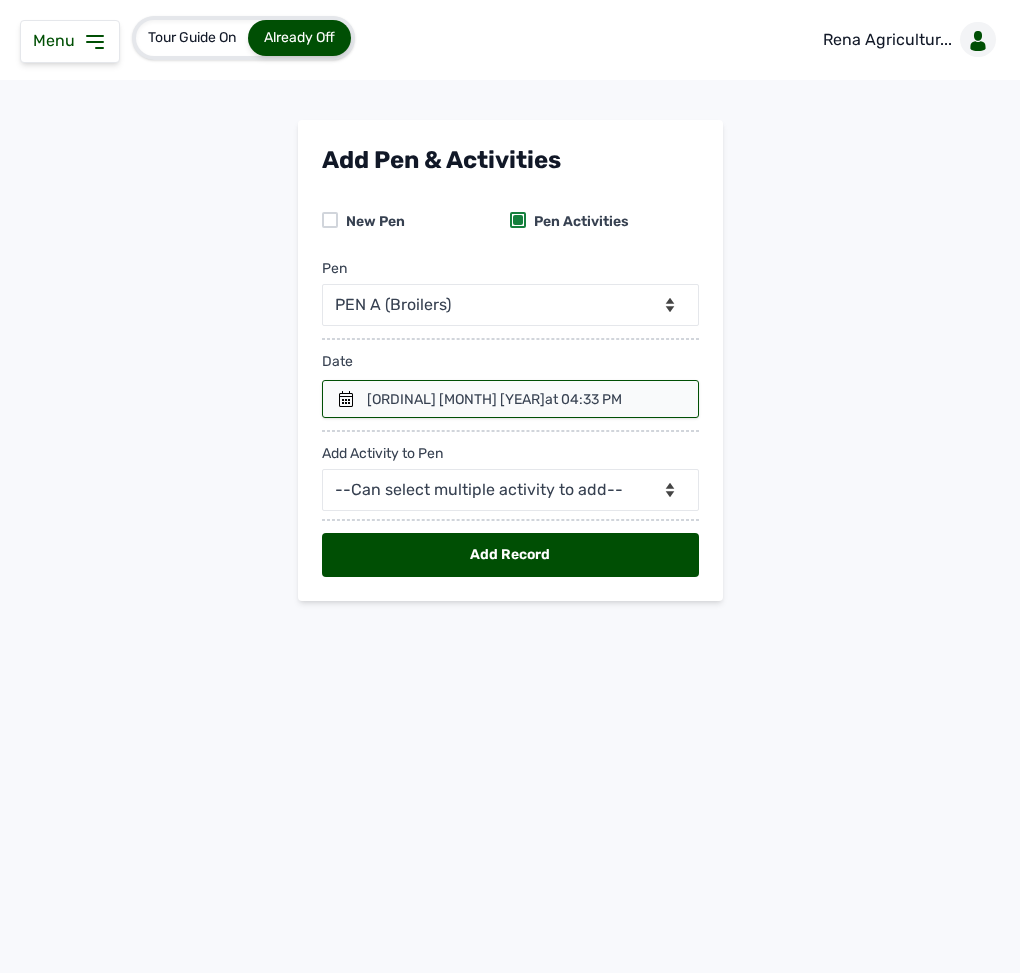 click 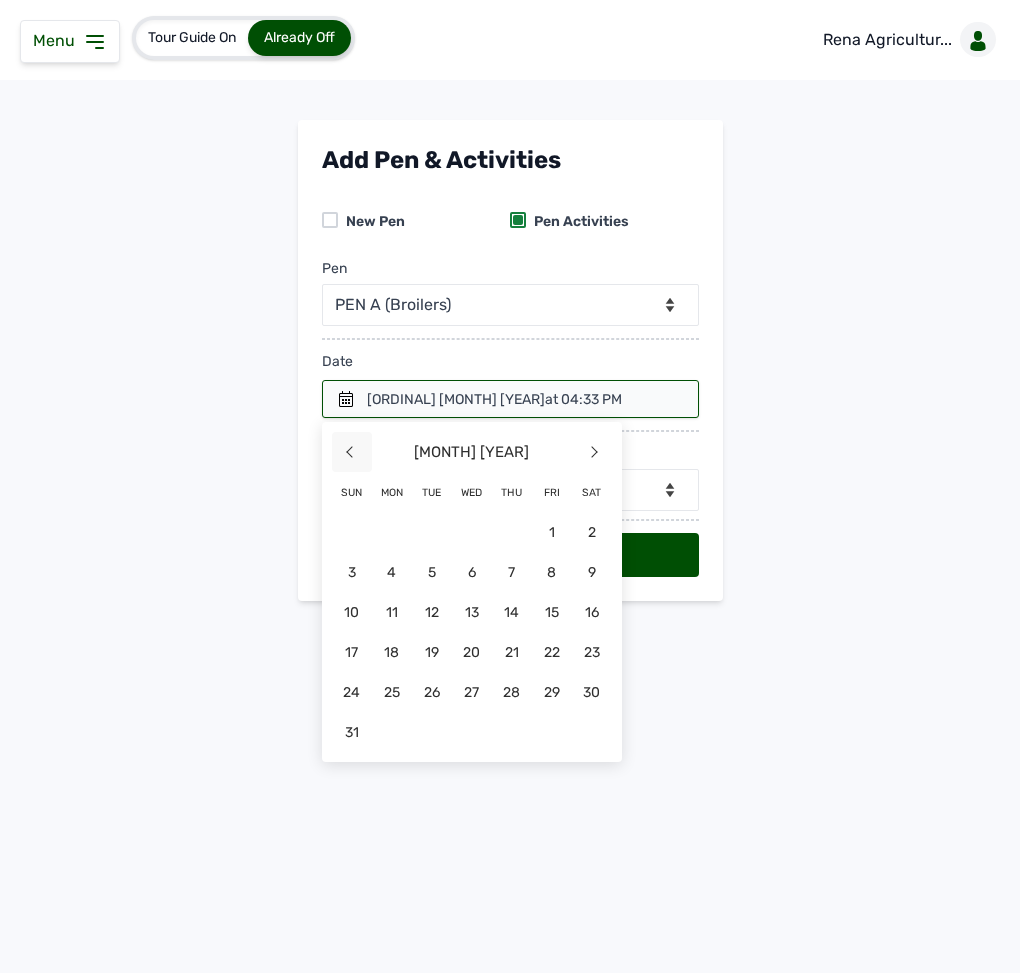 click on "<" at bounding box center (352, 452) 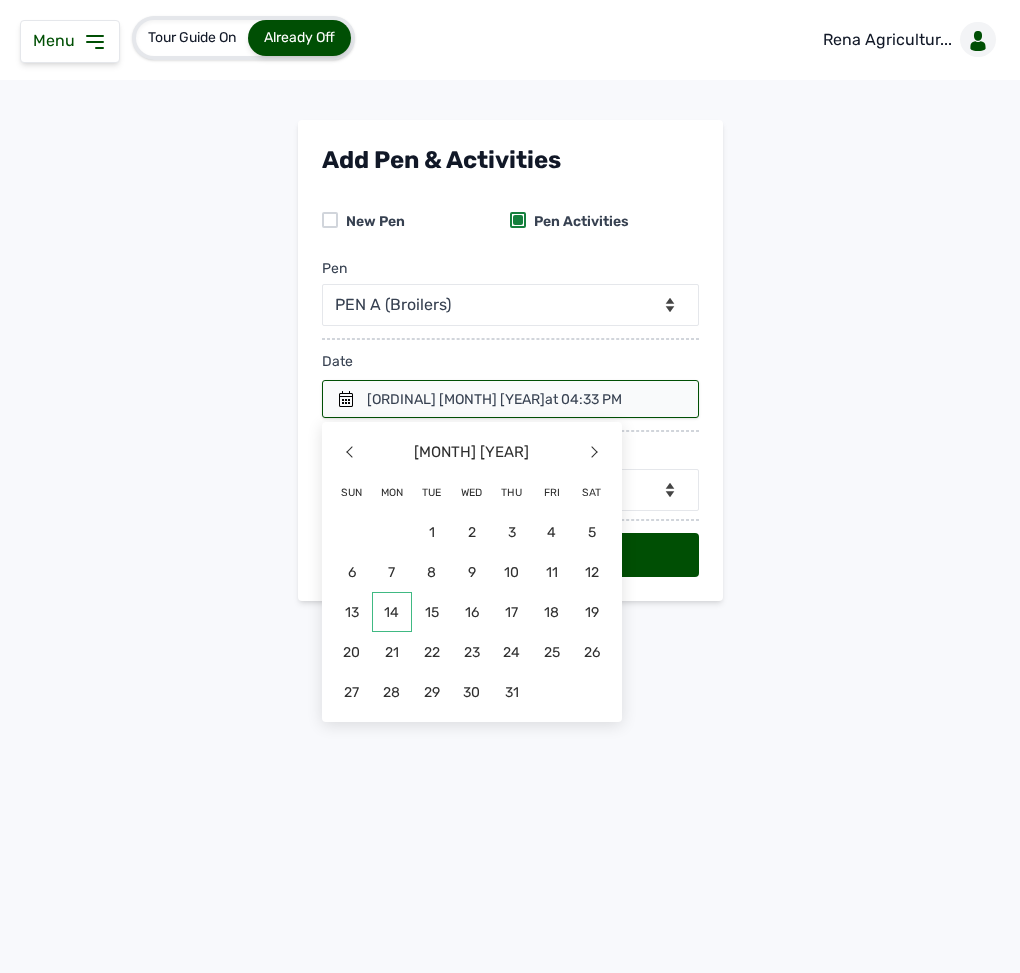 click on "14" 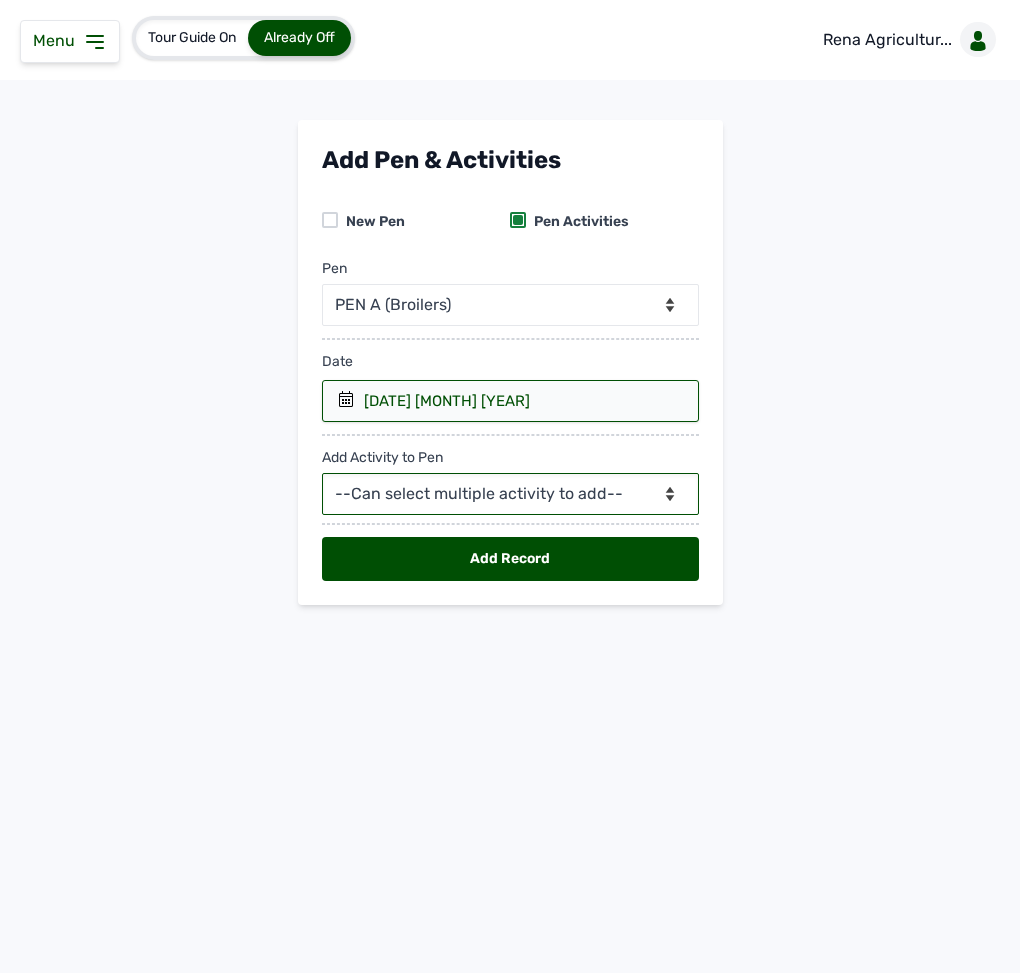 click on "--Can select multiple activity to add-- Raw Material Losses Weight" at bounding box center (510, 494) 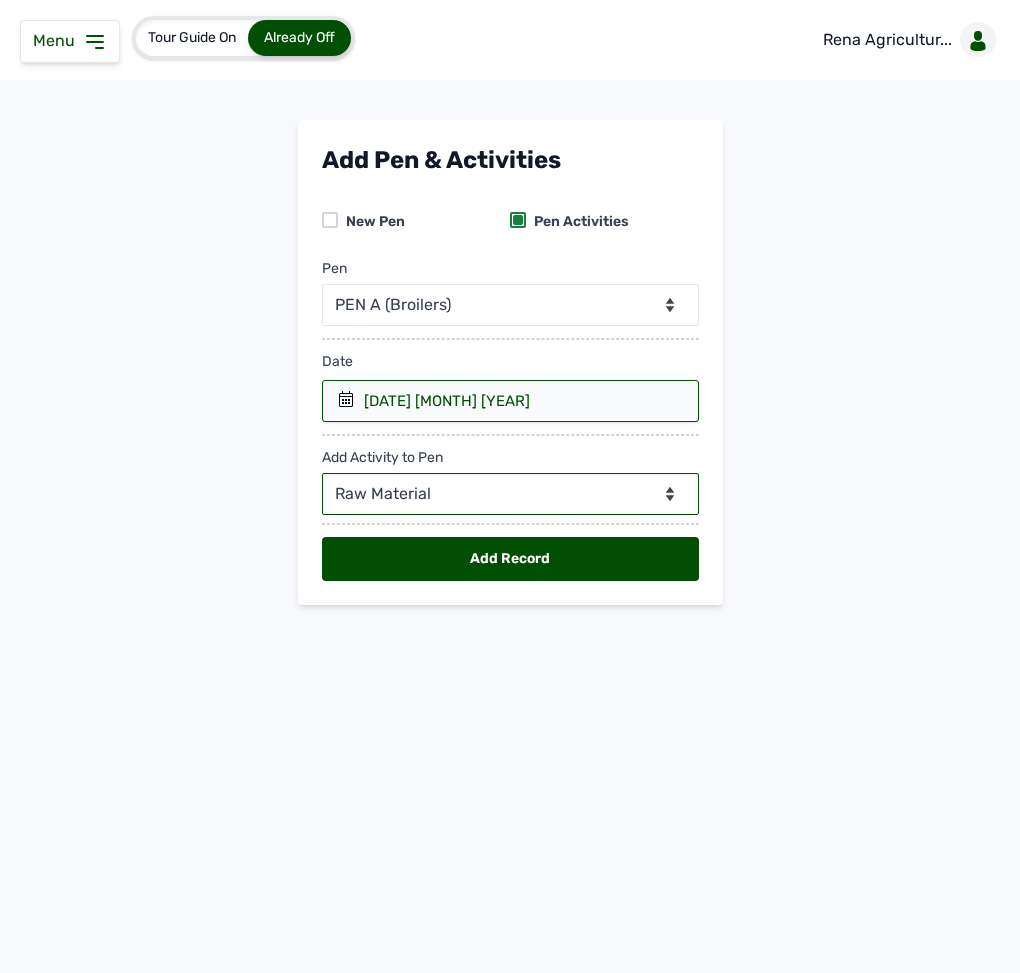click on "--Can select multiple activity to add-- Raw Material Losses Weight" at bounding box center (510, 494) 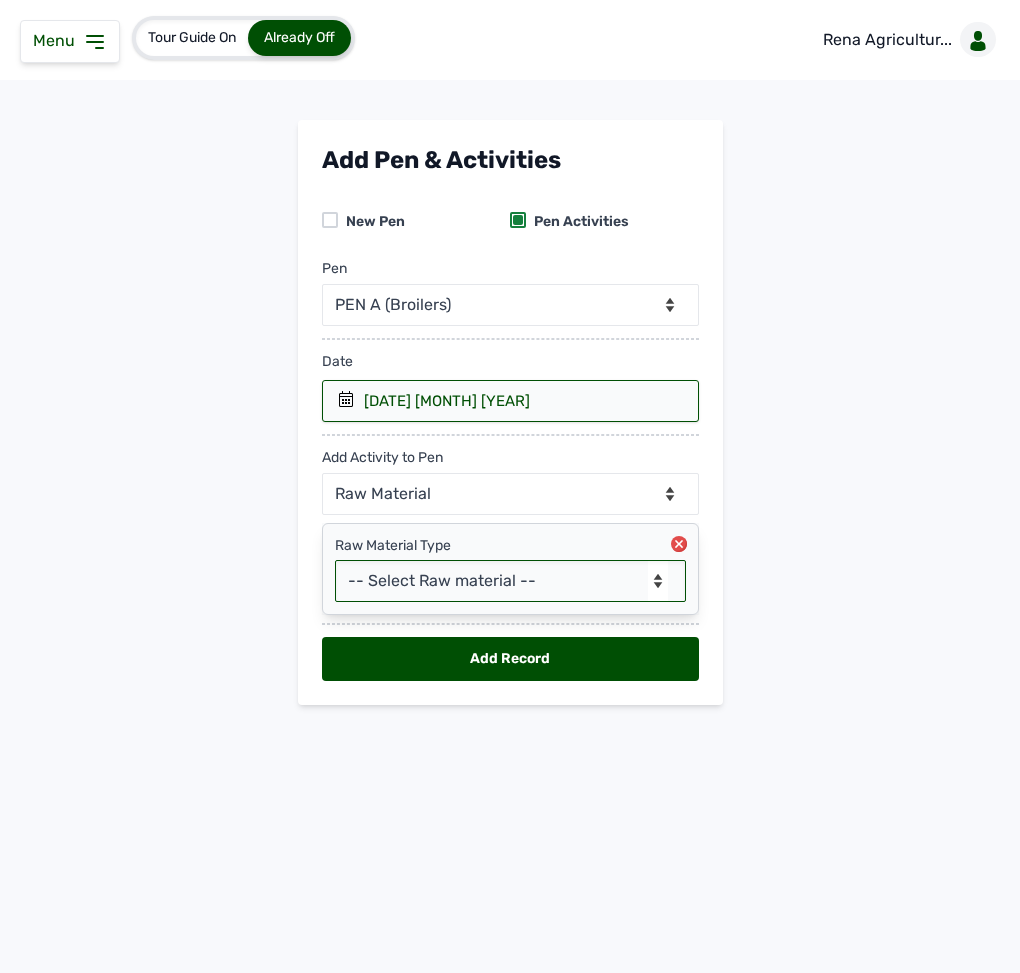 click on "-- Select Raw material -- Biomass Fuel feeds medications vaccines" at bounding box center [510, 581] 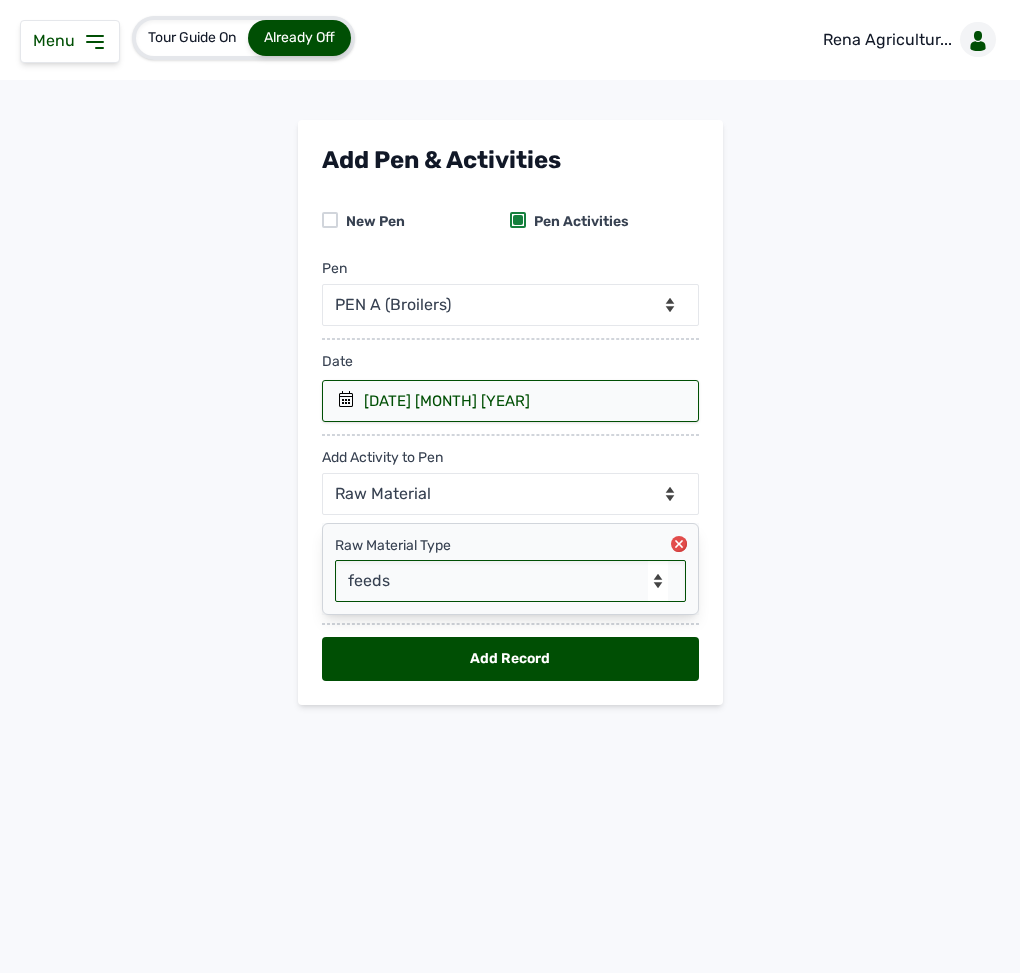 click on "-- Select Raw material -- Biomass Fuel feeds medications vaccines" at bounding box center [510, 581] 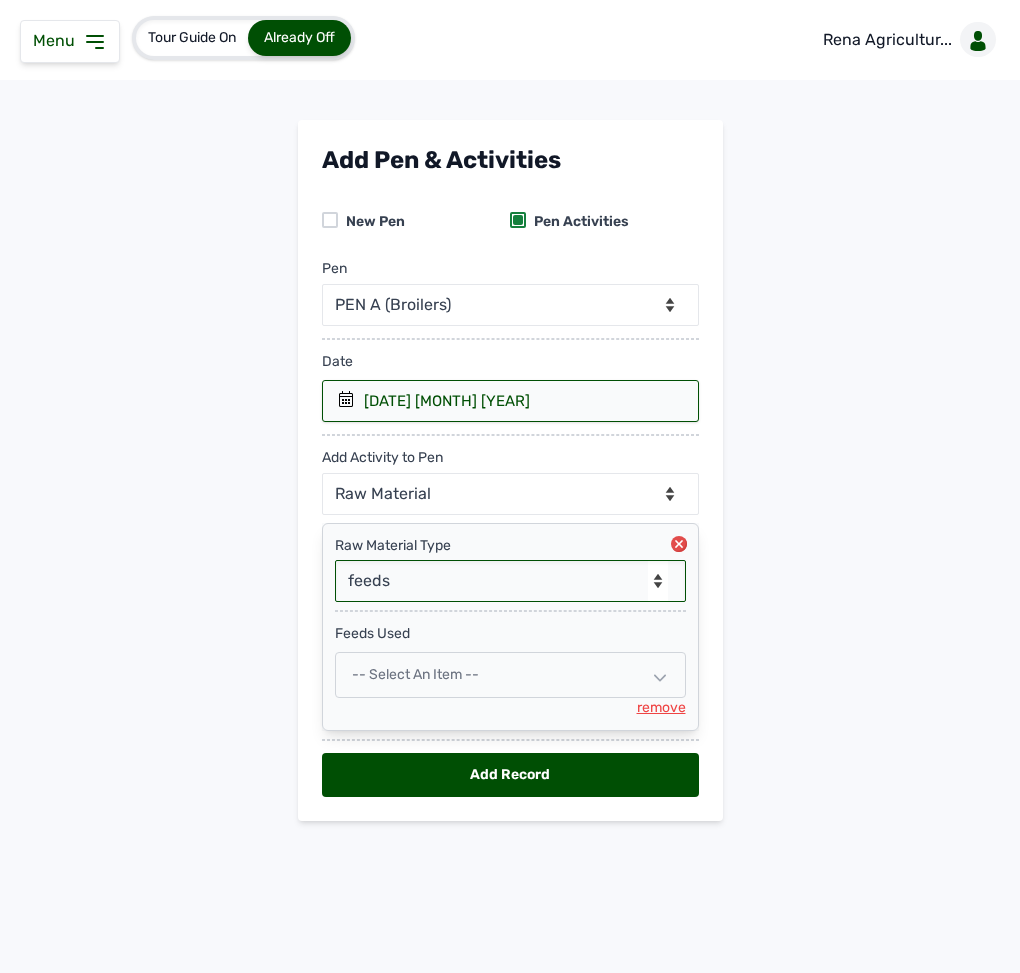 click on "-- Select an Item --" at bounding box center (415, 674) 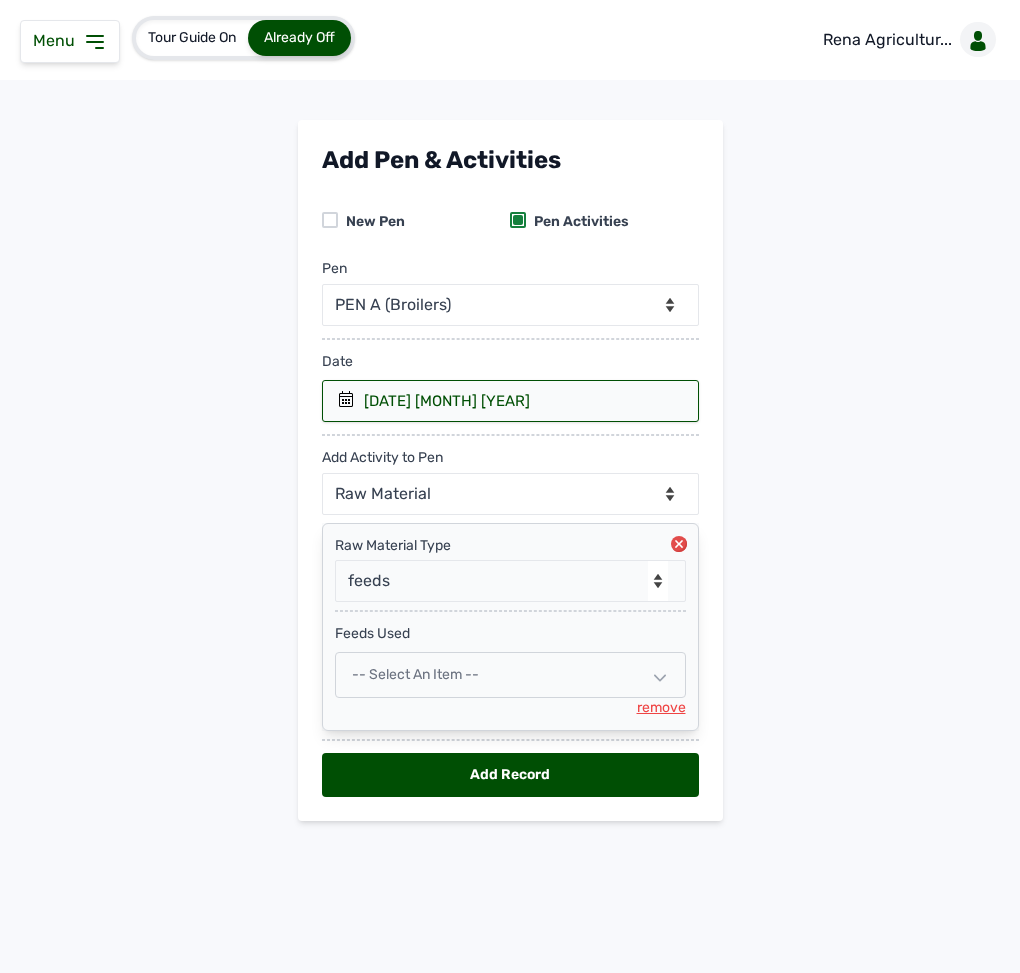 select 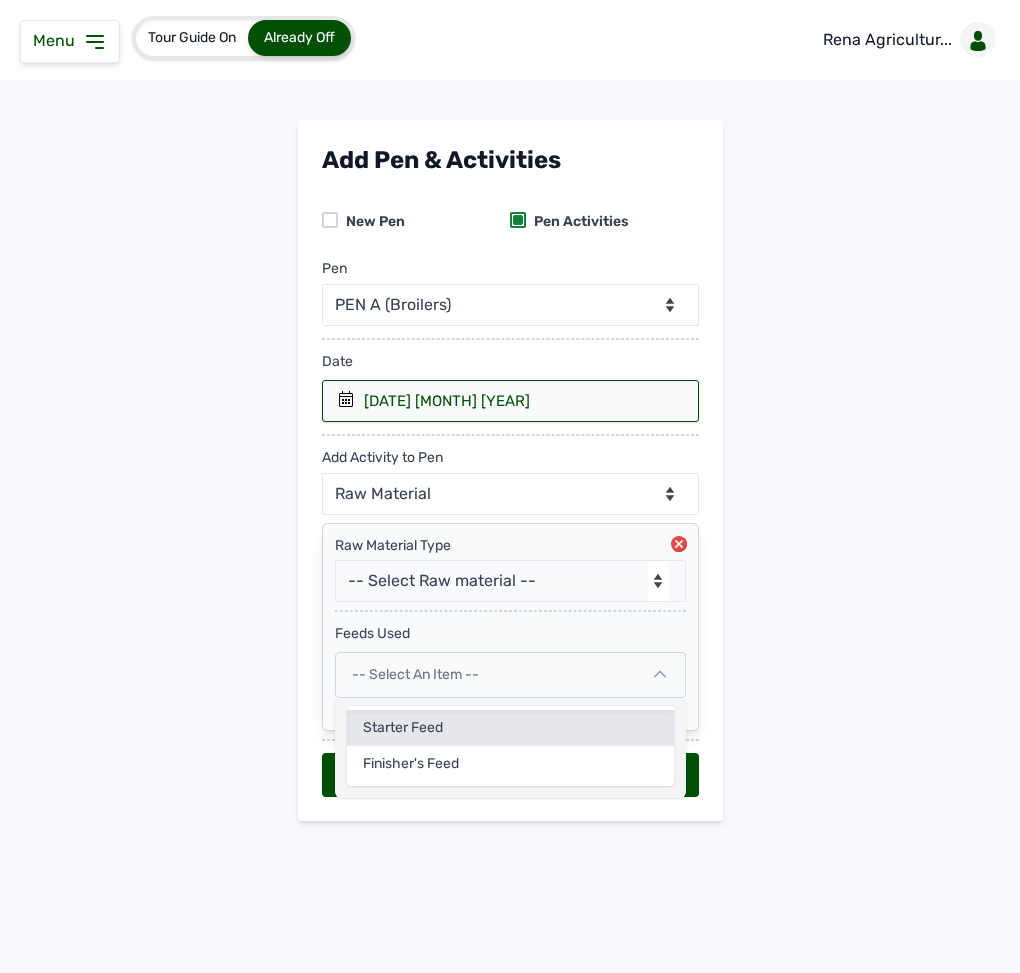click on "Starter Feed" 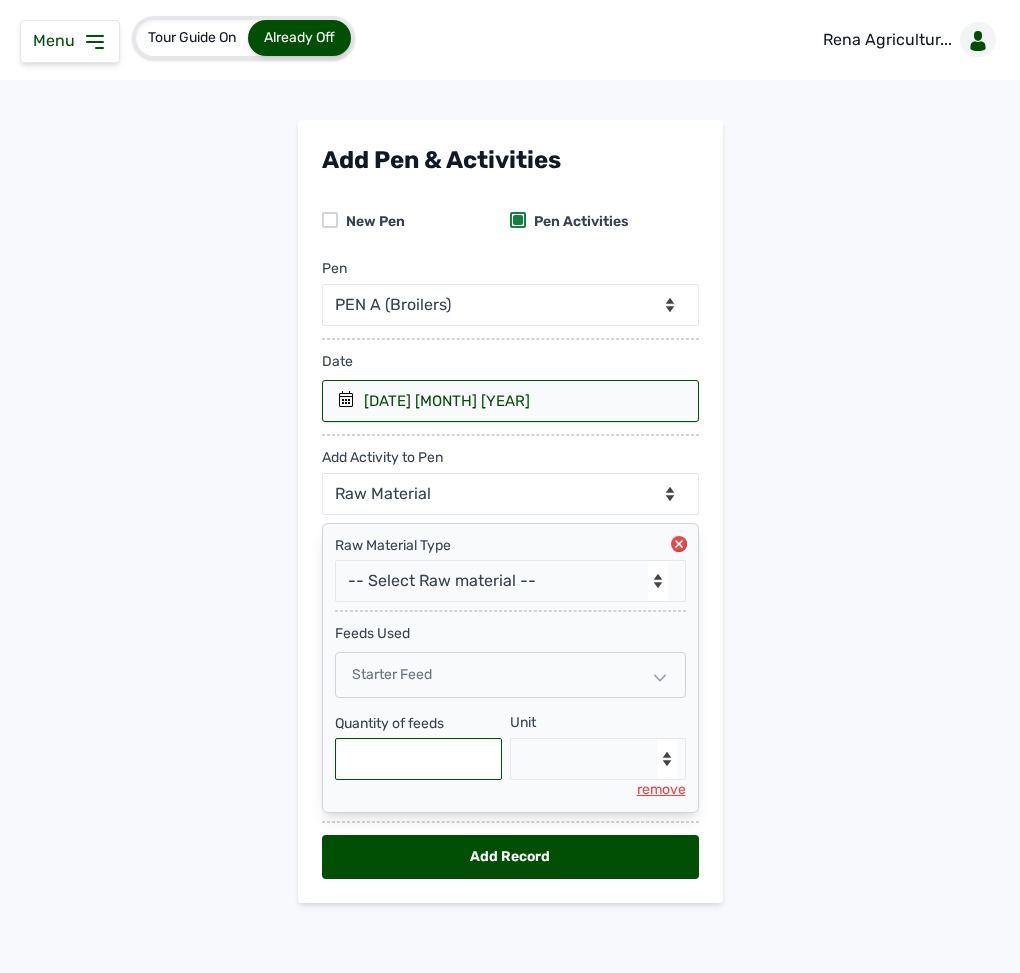 click at bounding box center [419, 759] 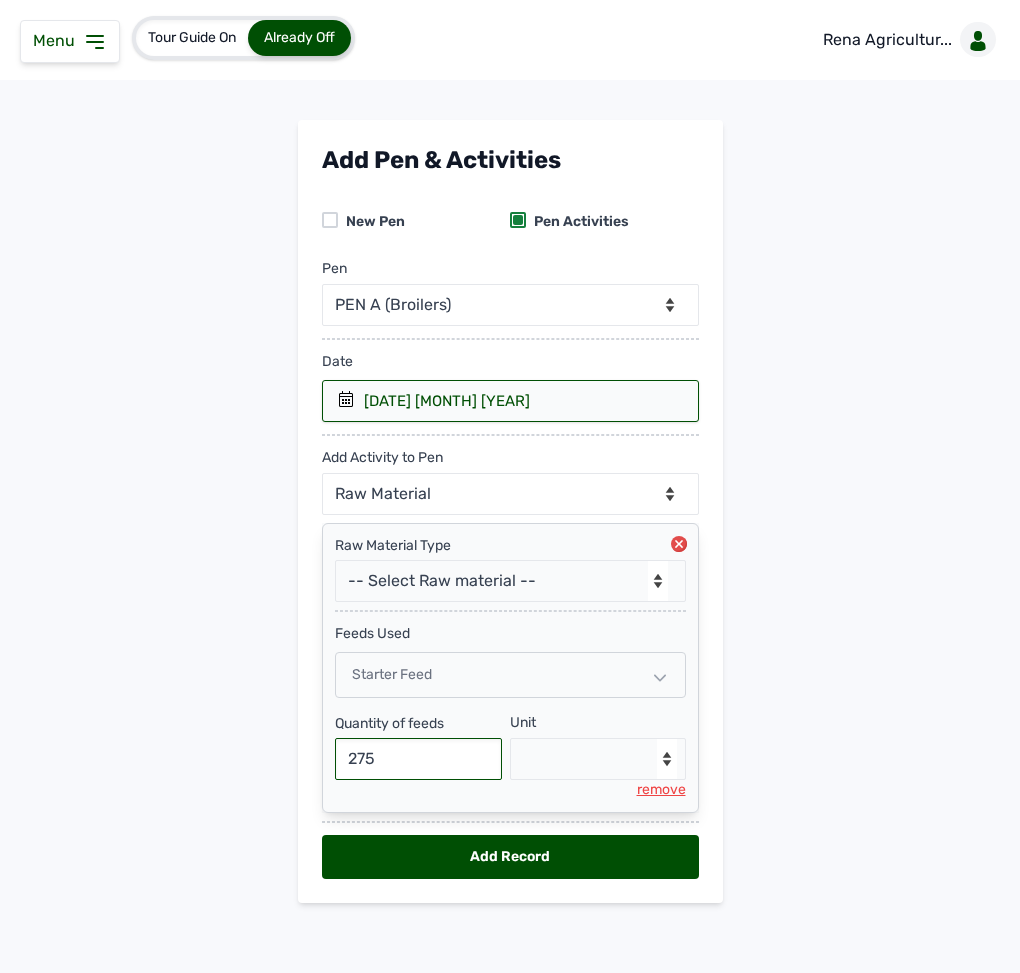 type on "275" 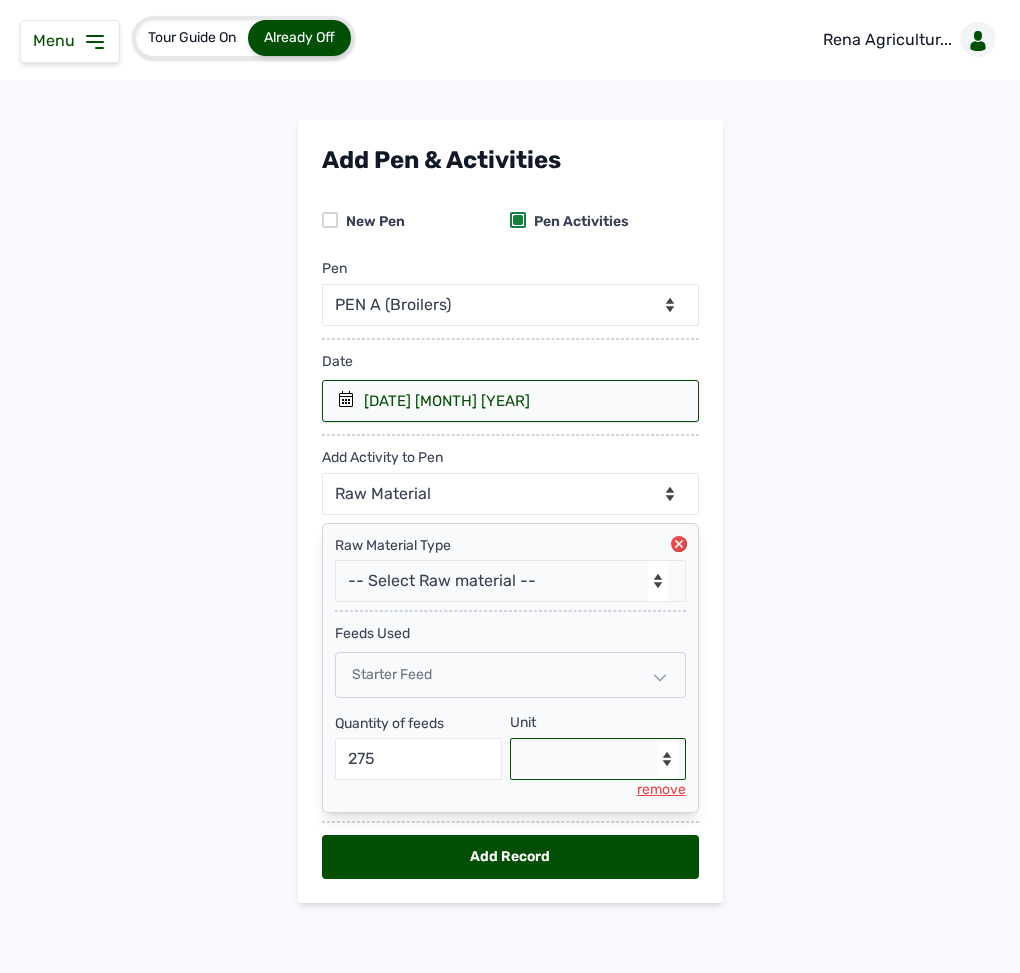 click on "--Select unit-- Bag(s) Kg" at bounding box center (598, 759) 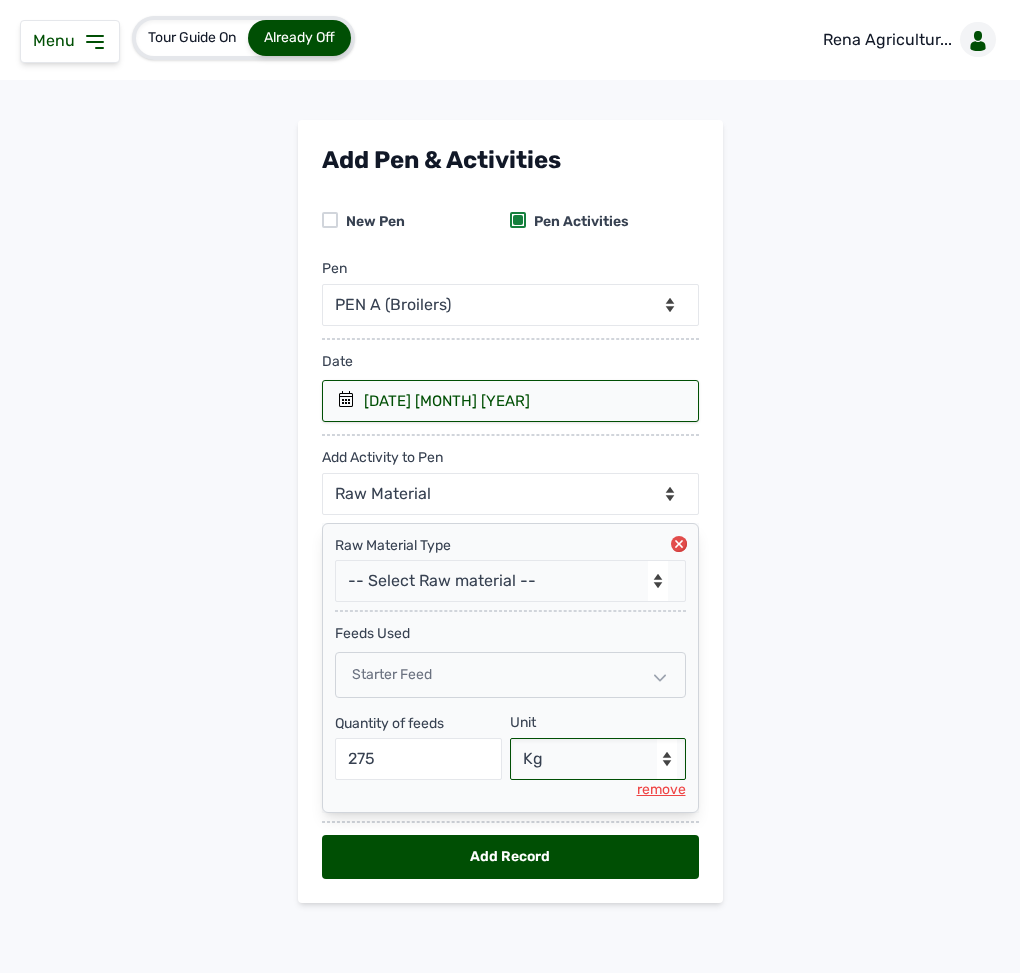 click on "Add Record" at bounding box center [510, 857] 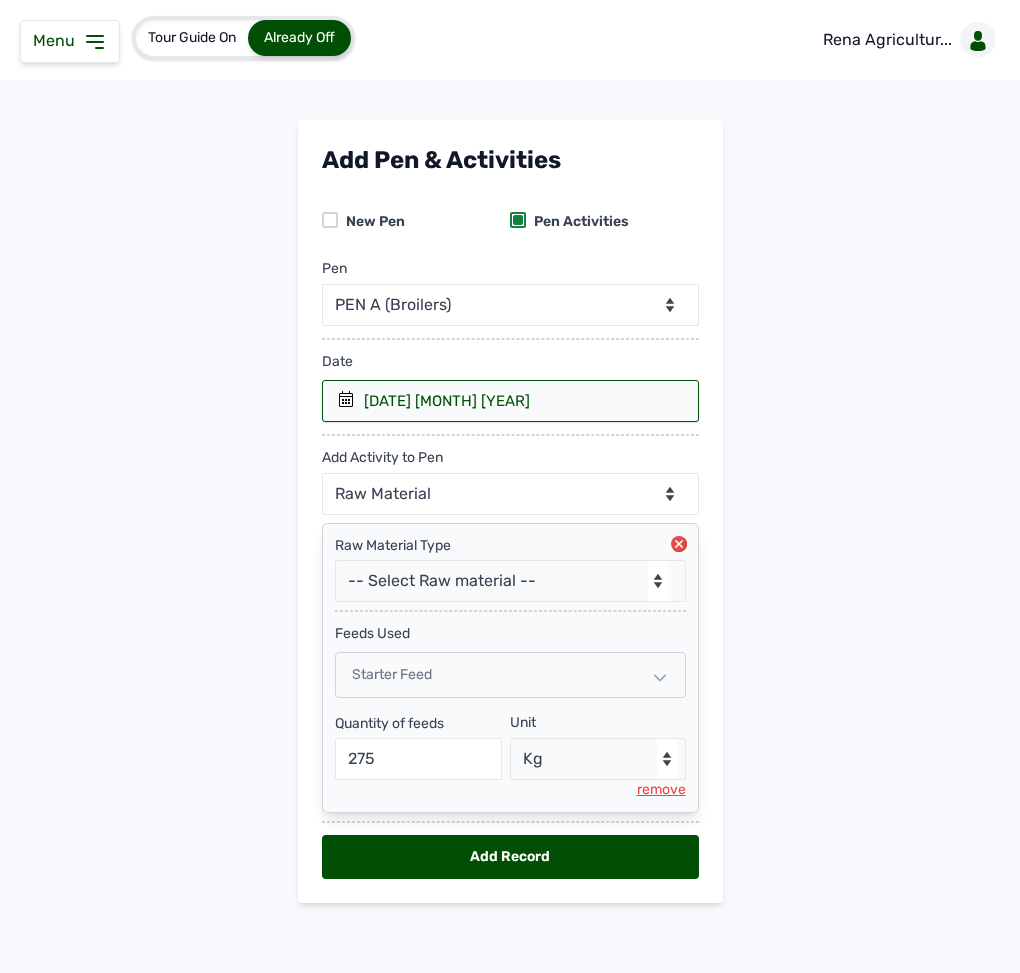 select on "null" 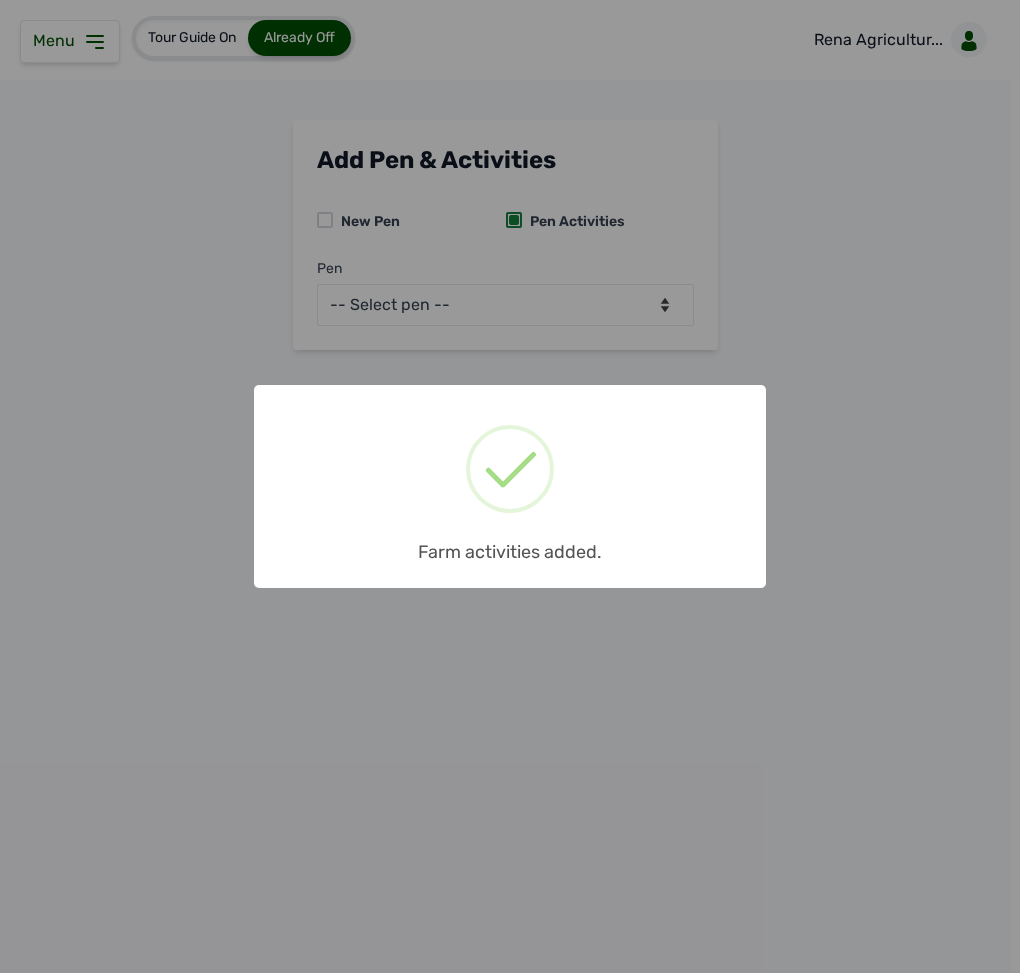 click on "×
Farm activities added. OK No Cancel" at bounding box center (510, 486) 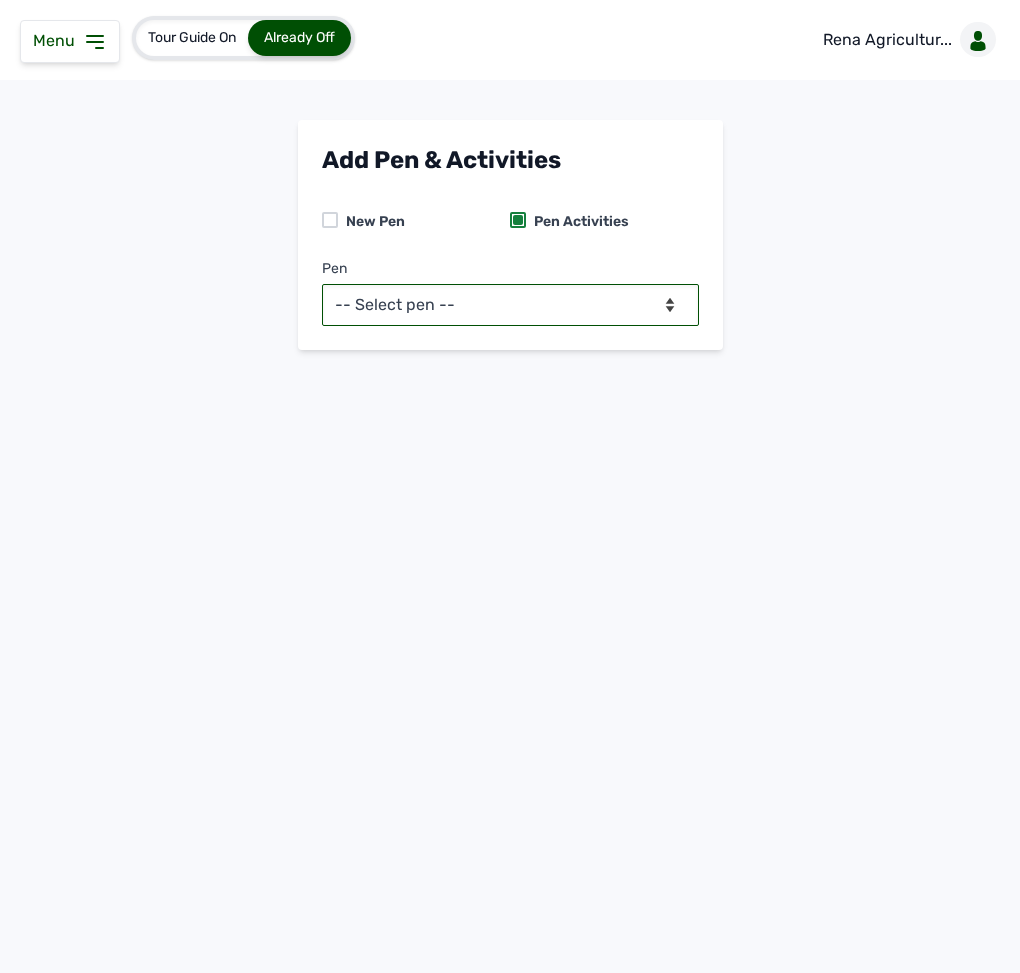 click on "-- Select pen -- PEN A (Broilers) PEN B (Broilers)" at bounding box center [510, 305] 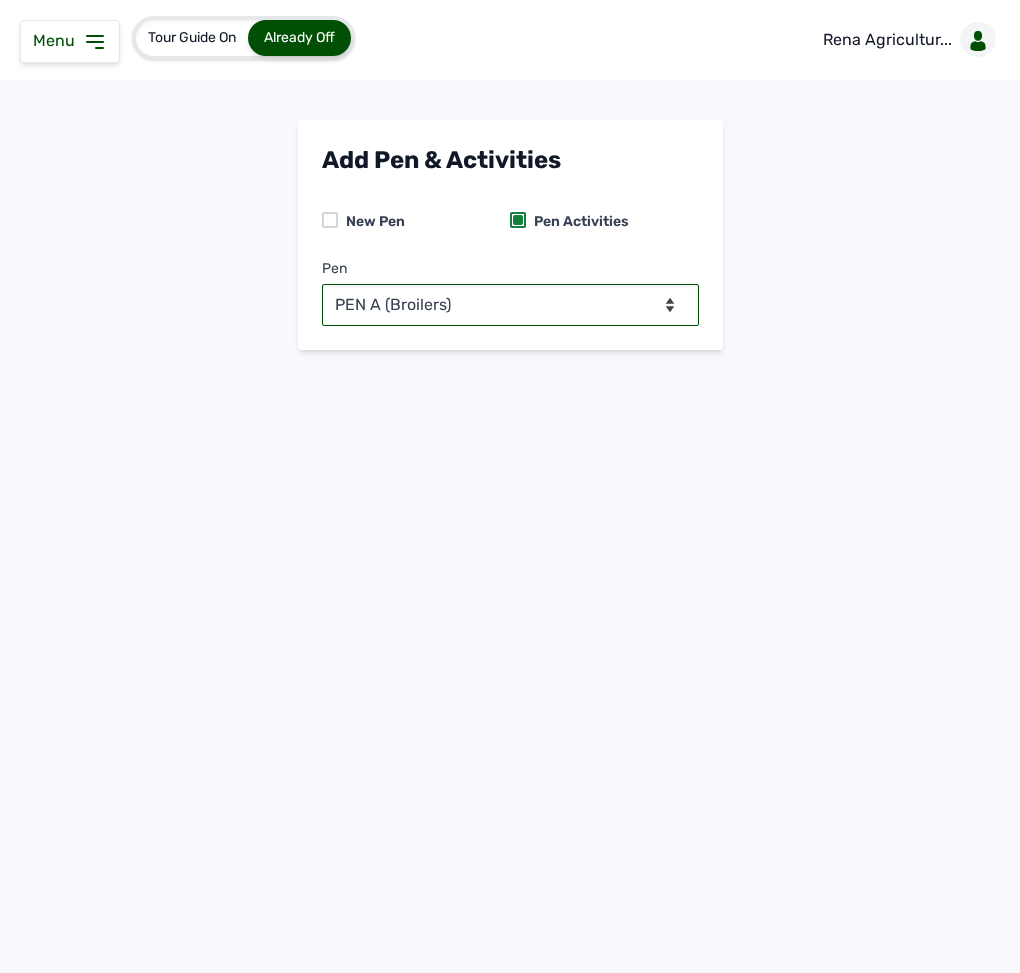 click on "-- Select pen -- PEN A (Broilers) PEN B (Broilers)" at bounding box center (510, 305) 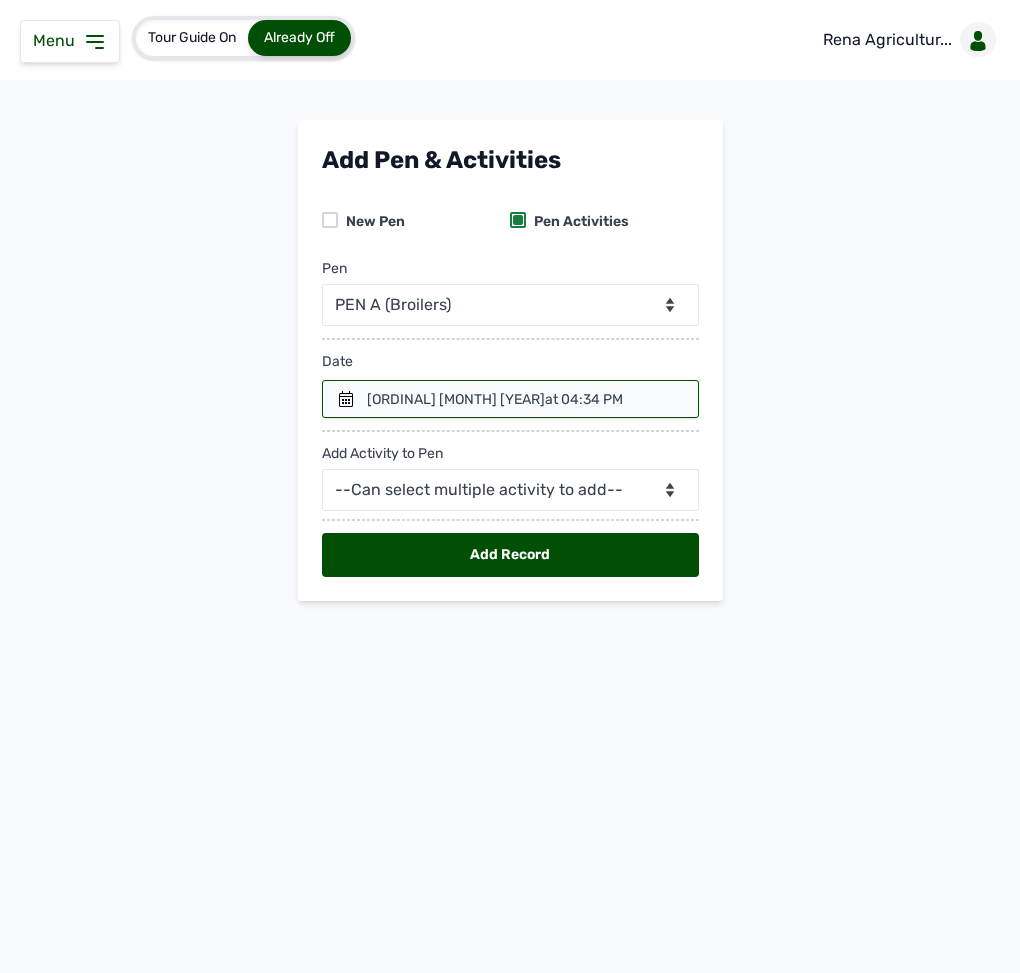 click 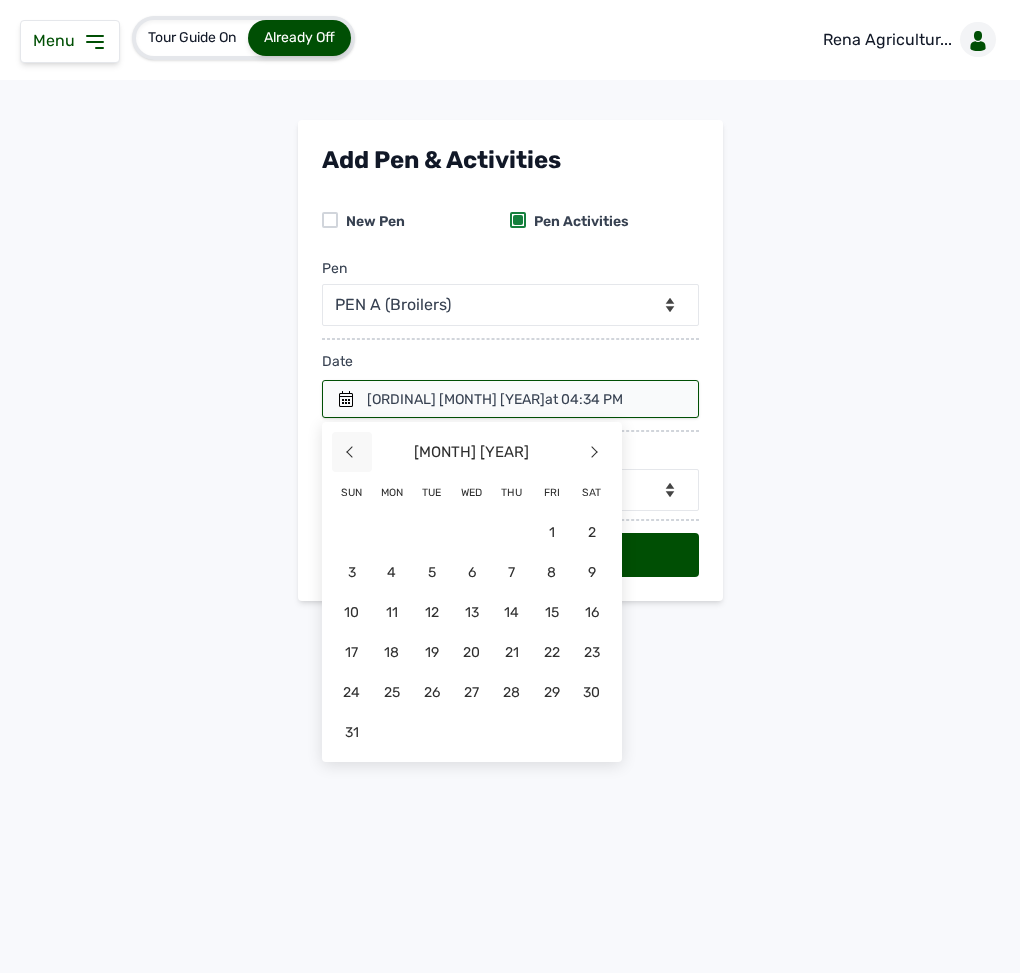 click on "<" at bounding box center (352, 452) 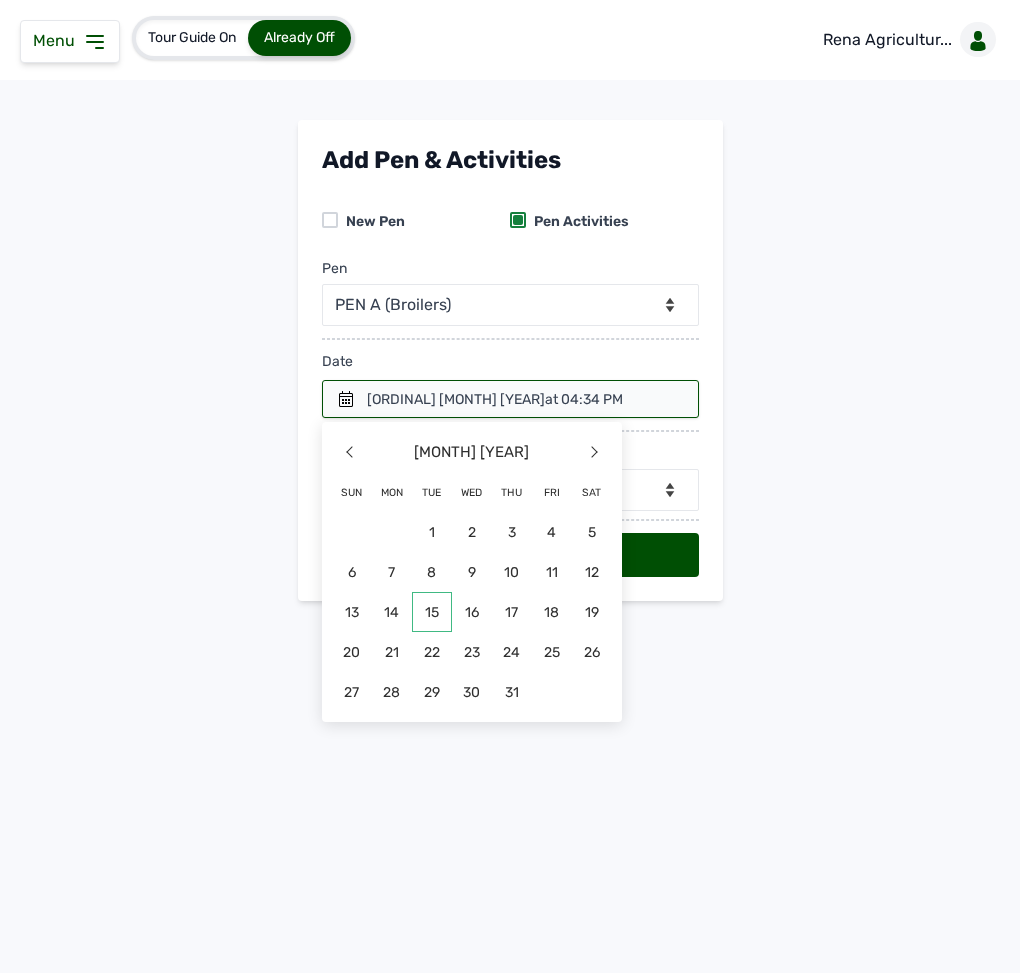 click on "15" 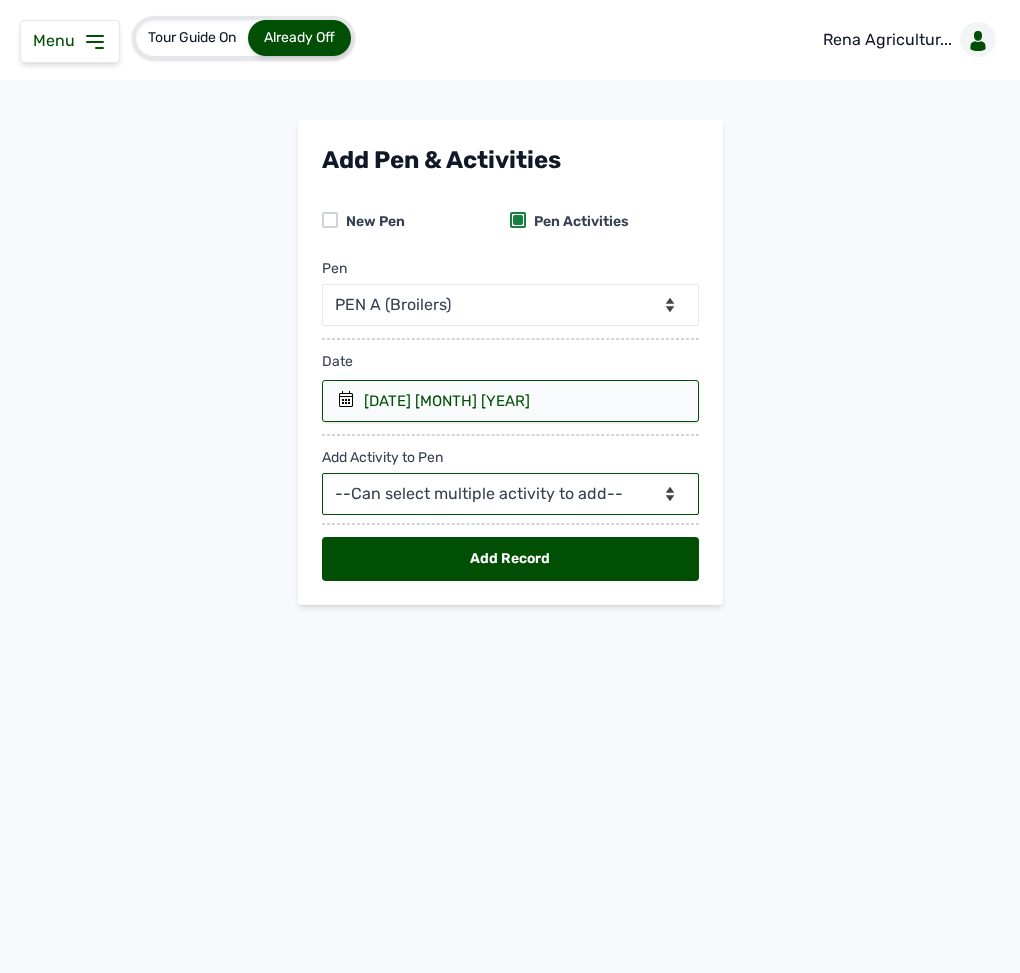 click on "--Can select multiple activity to add-- Raw Material Losses Weight" at bounding box center (510, 494) 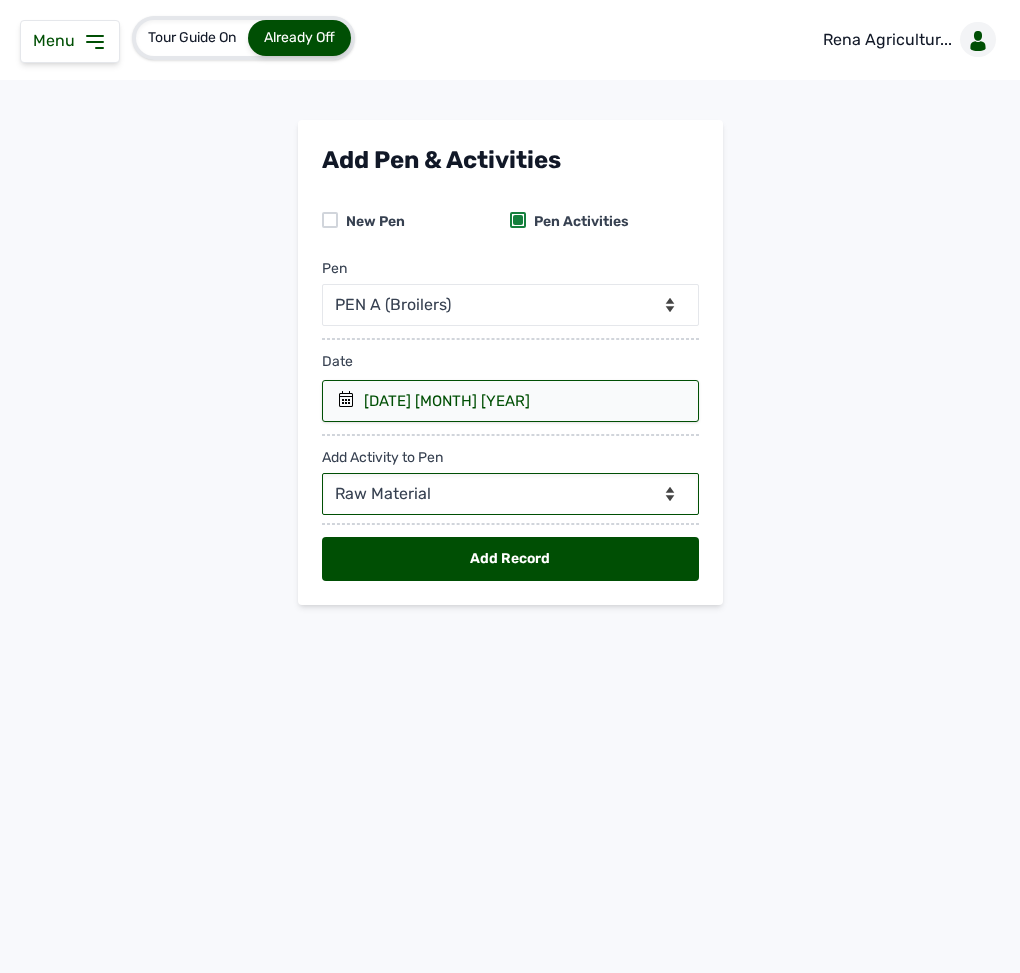 click on "--Can select multiple activity to add-- Raw Material Losses Weight" at bounding box center (510, 494) 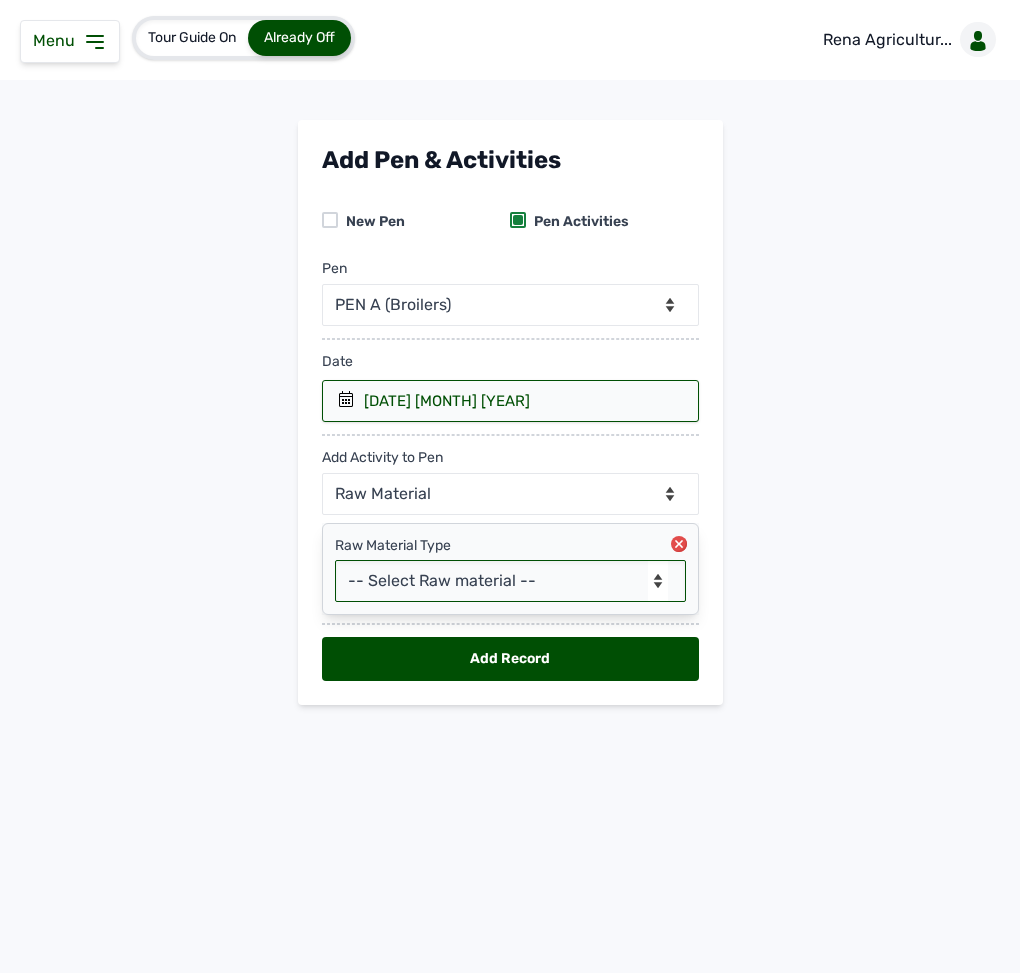 click on "-- Select Raw material -- Biomass Fuel feeds medications vaccines" at bounding box center (510, 581) 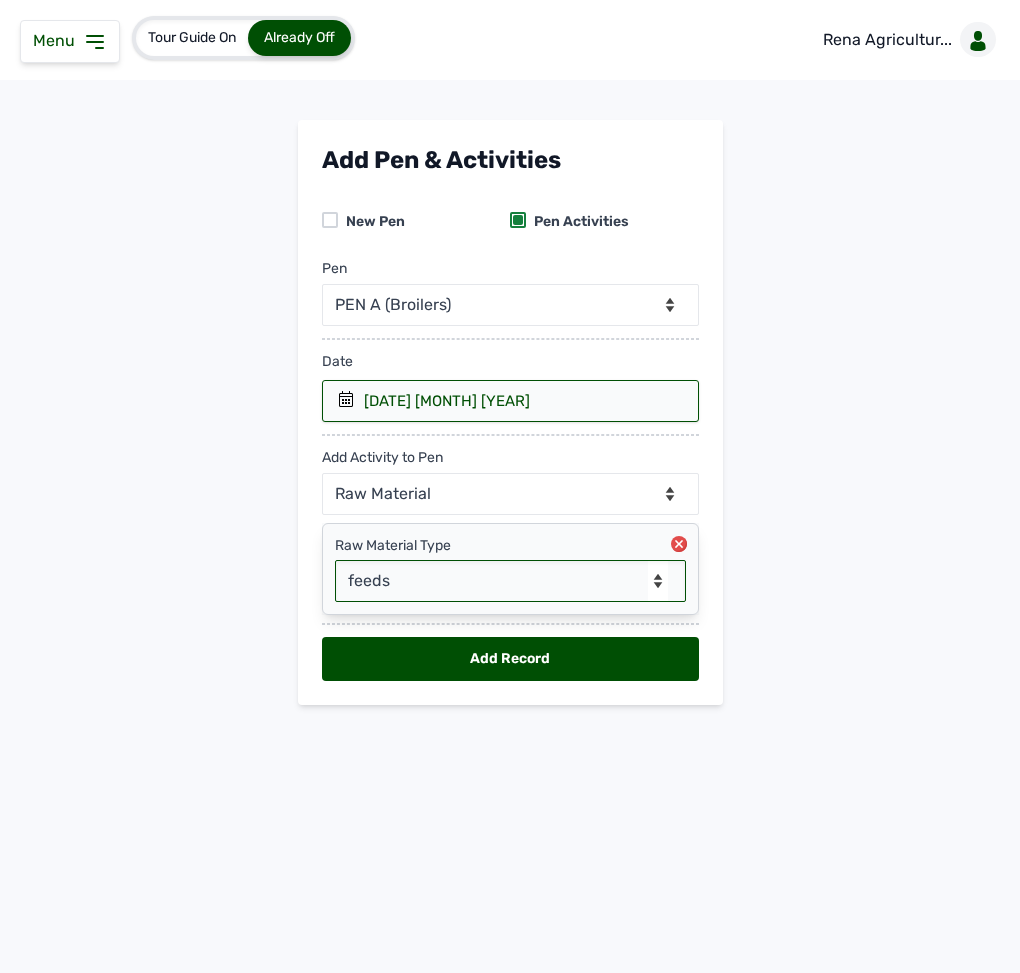 click on "-- Select Raw material -- Biomass Fuel feeds medications vaccines" at bounding box center (510, 581) 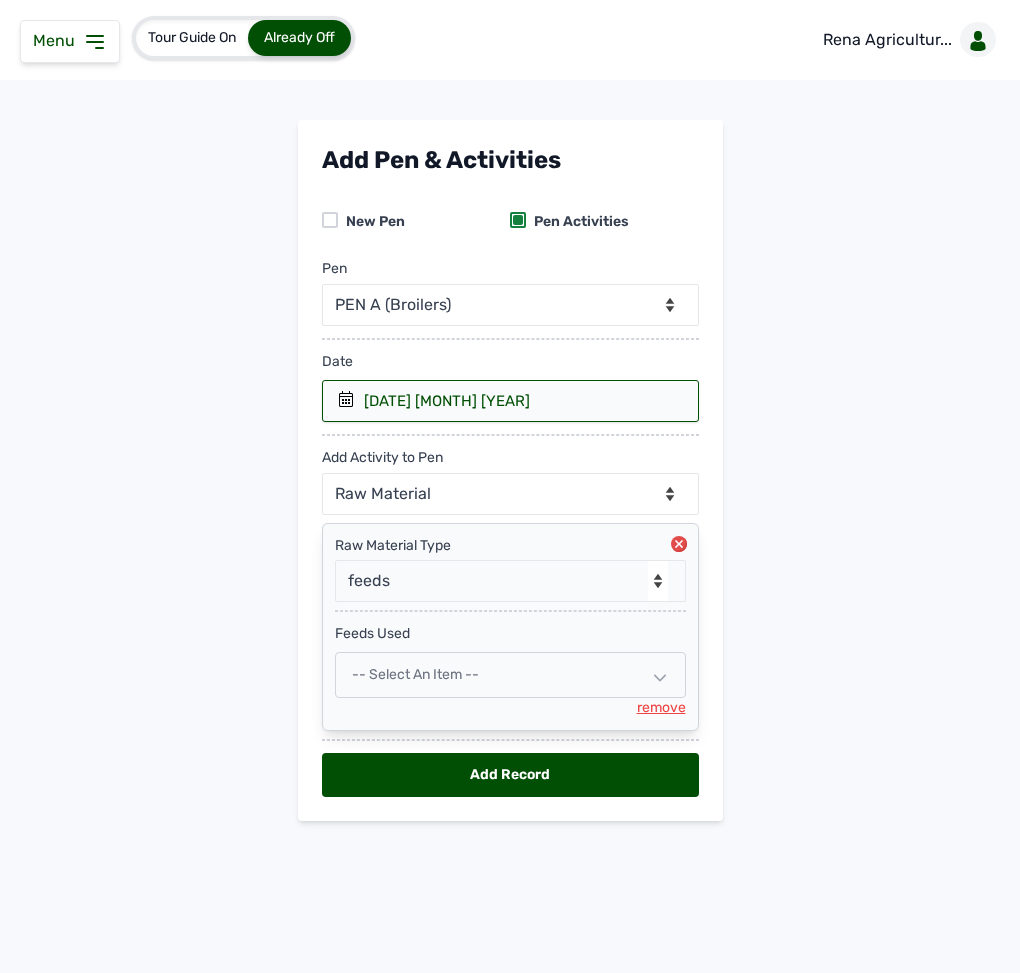 click on "-- Select an Item --" at bounding box center [415, 674] 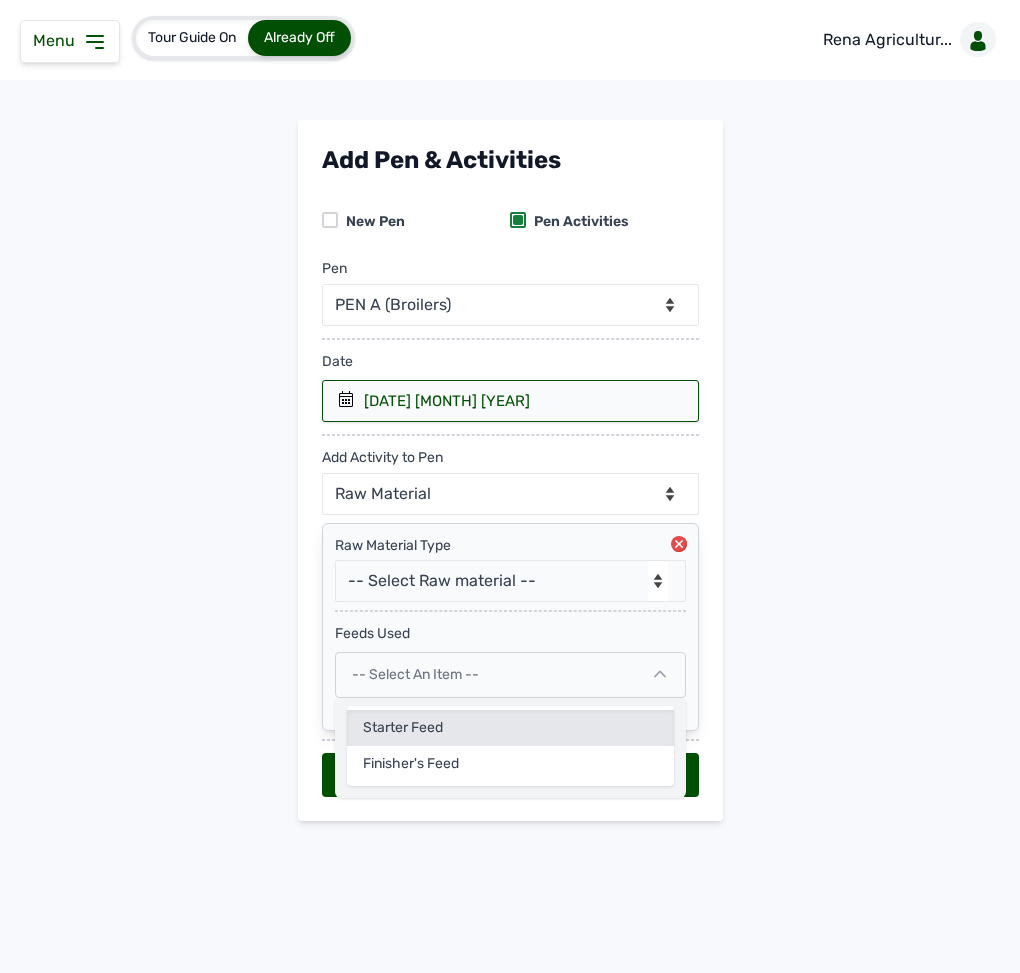 click on "Starter Feed" 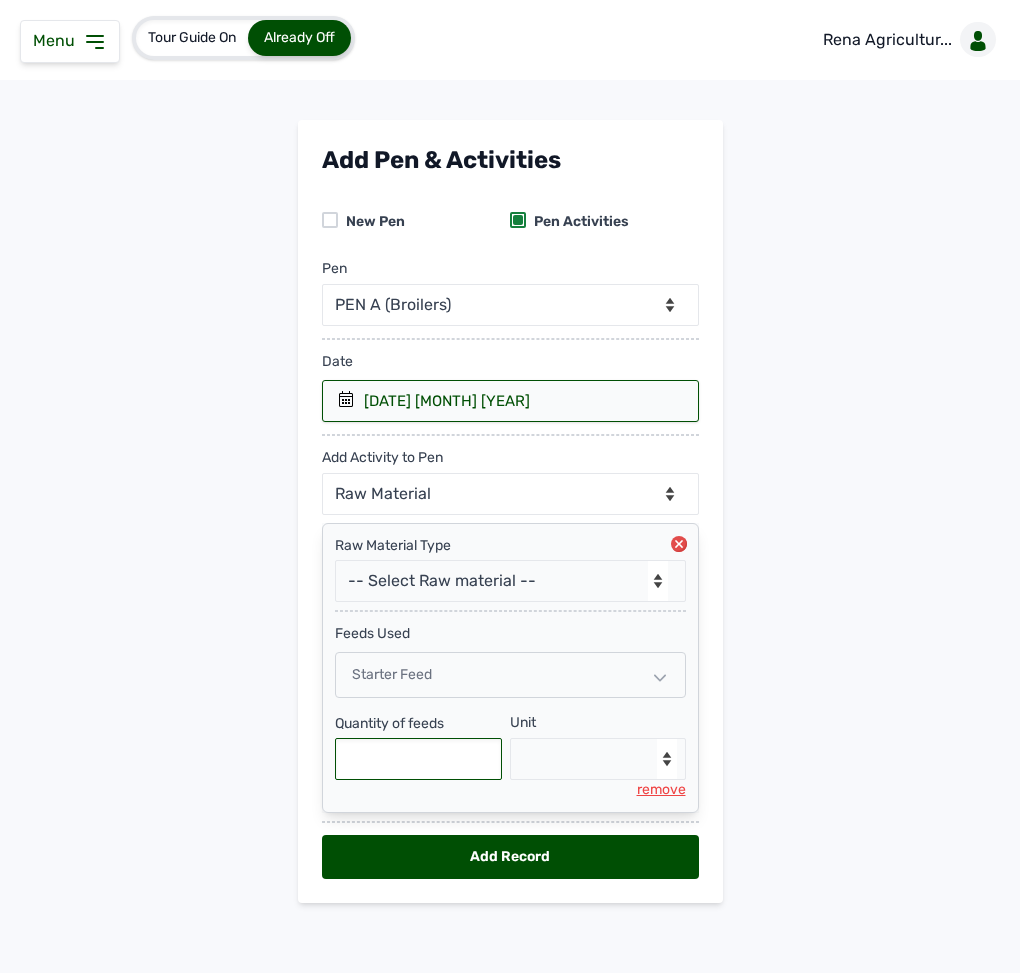 click at bounding box center [419, 759] 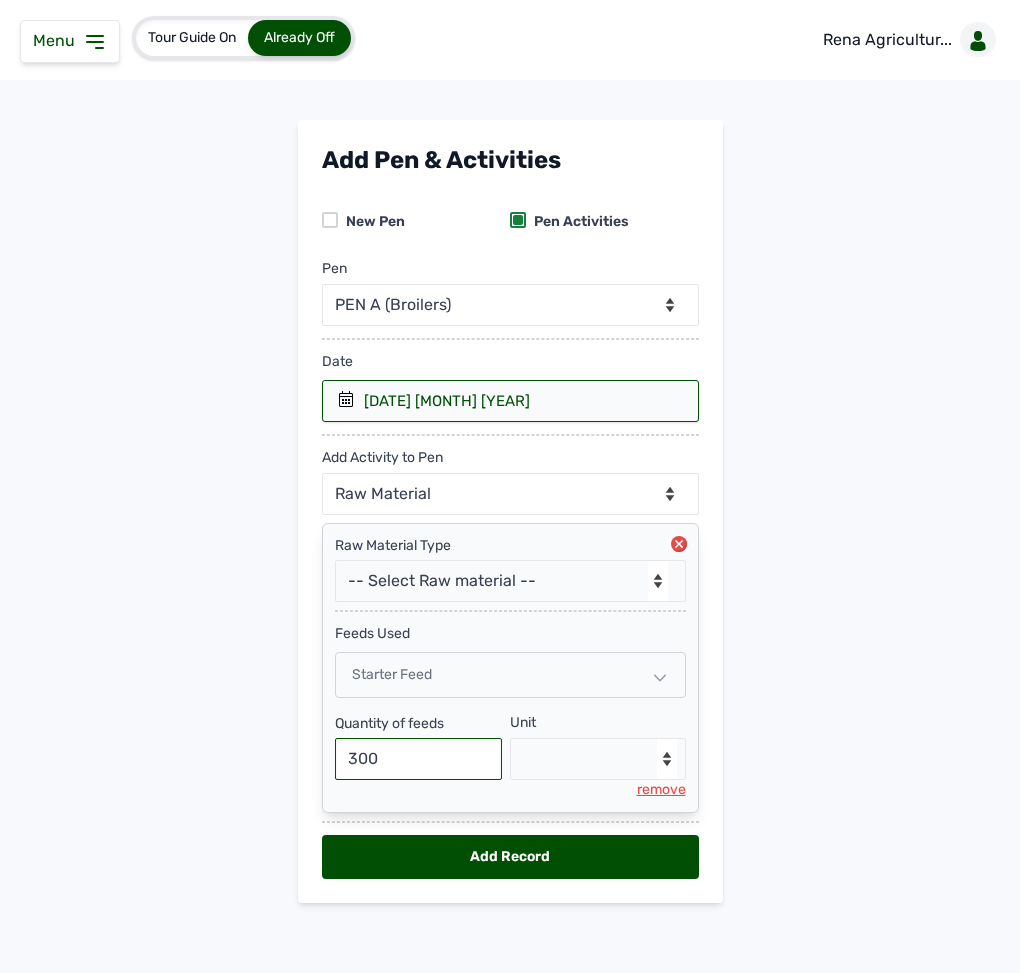 type on "300" 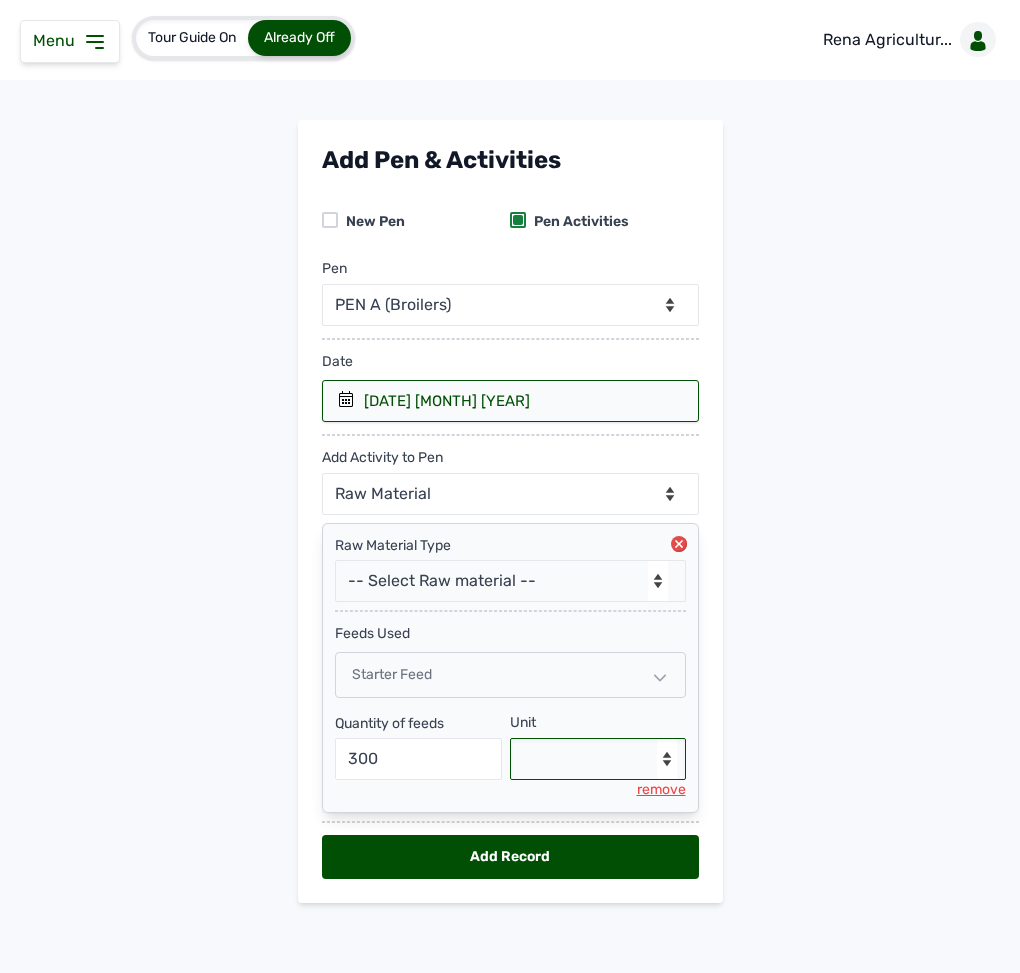click on "--Select unit-- Bag(s) Kg" at bounding box center (598, 759) 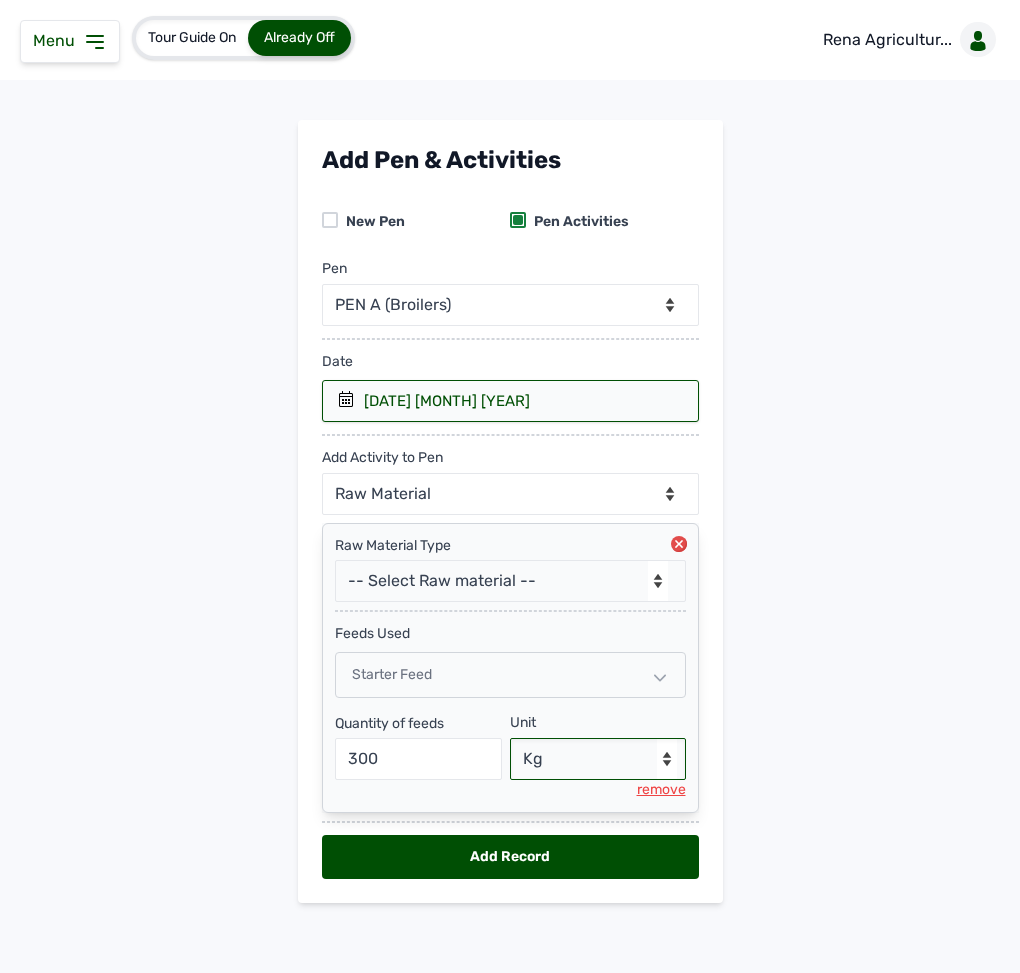click on "--Select unit-- Bag(s) Kg" at bounding box center [598, 759] 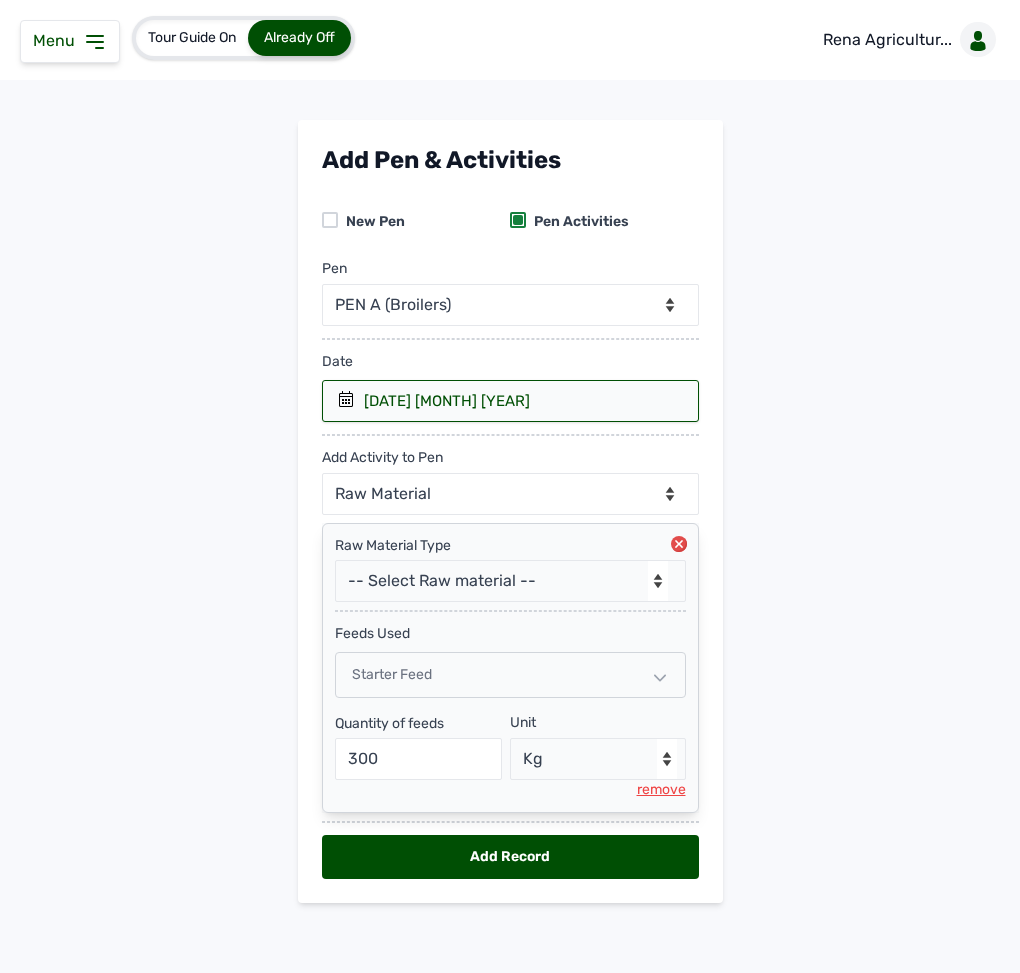 click on "Add Record" at bounding box center [510, 857] 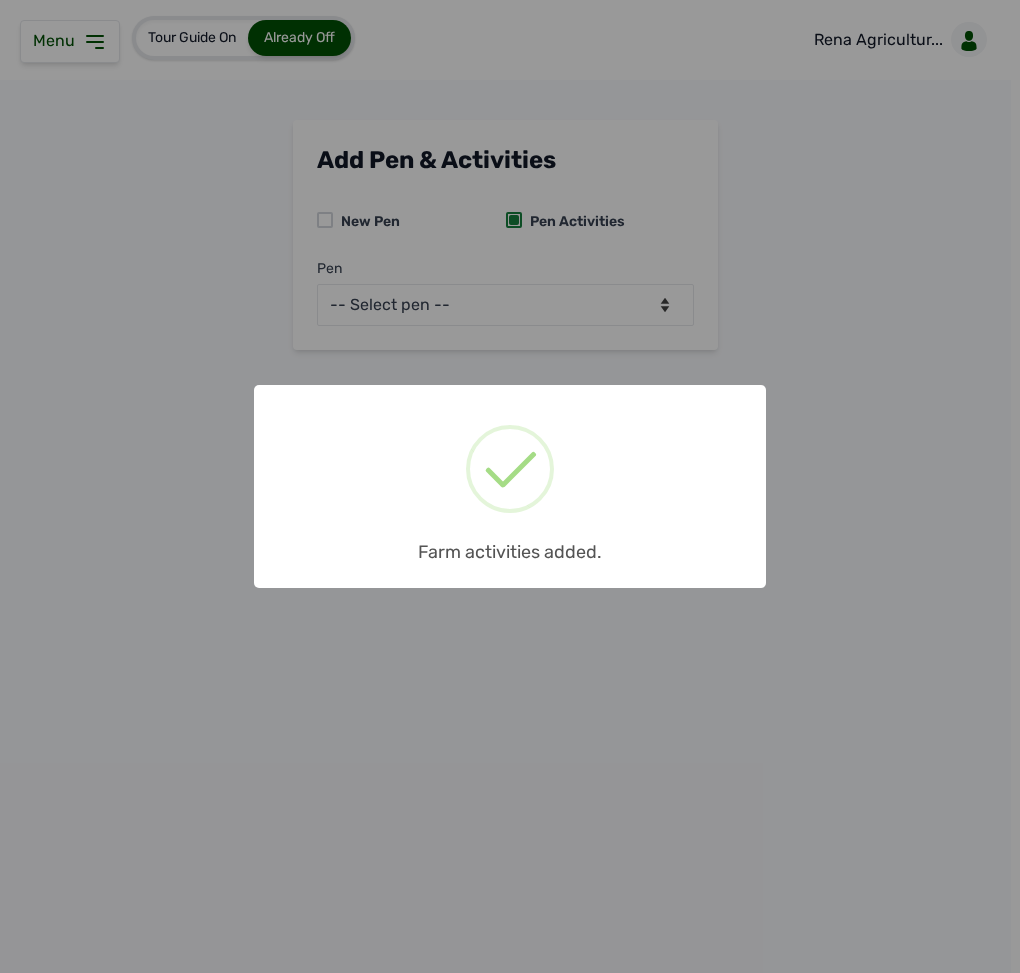 click on "×
Farm activities added. OK No Cancel" at bounding box center [510, 486] 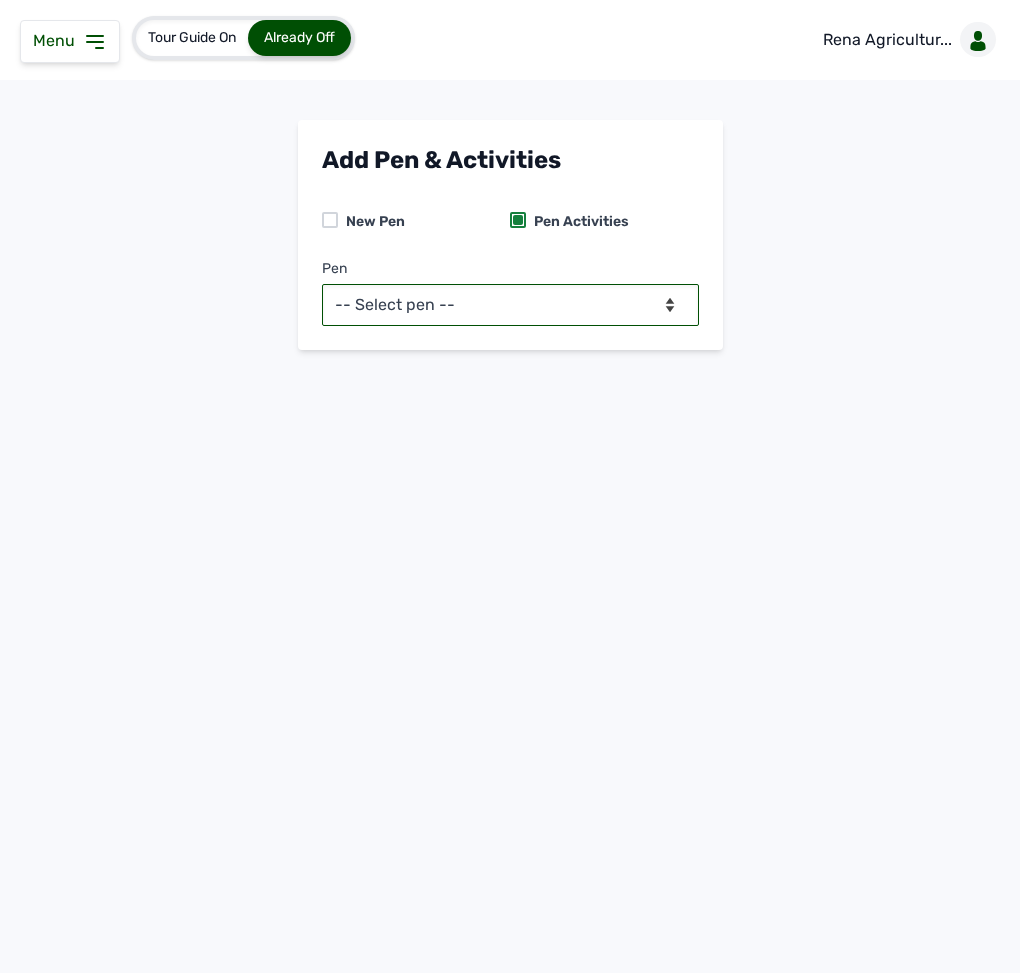 click on "-- Select pen -- PEN A (Broilers) PEN B (Broilers)" at bounding box center (510, 305) 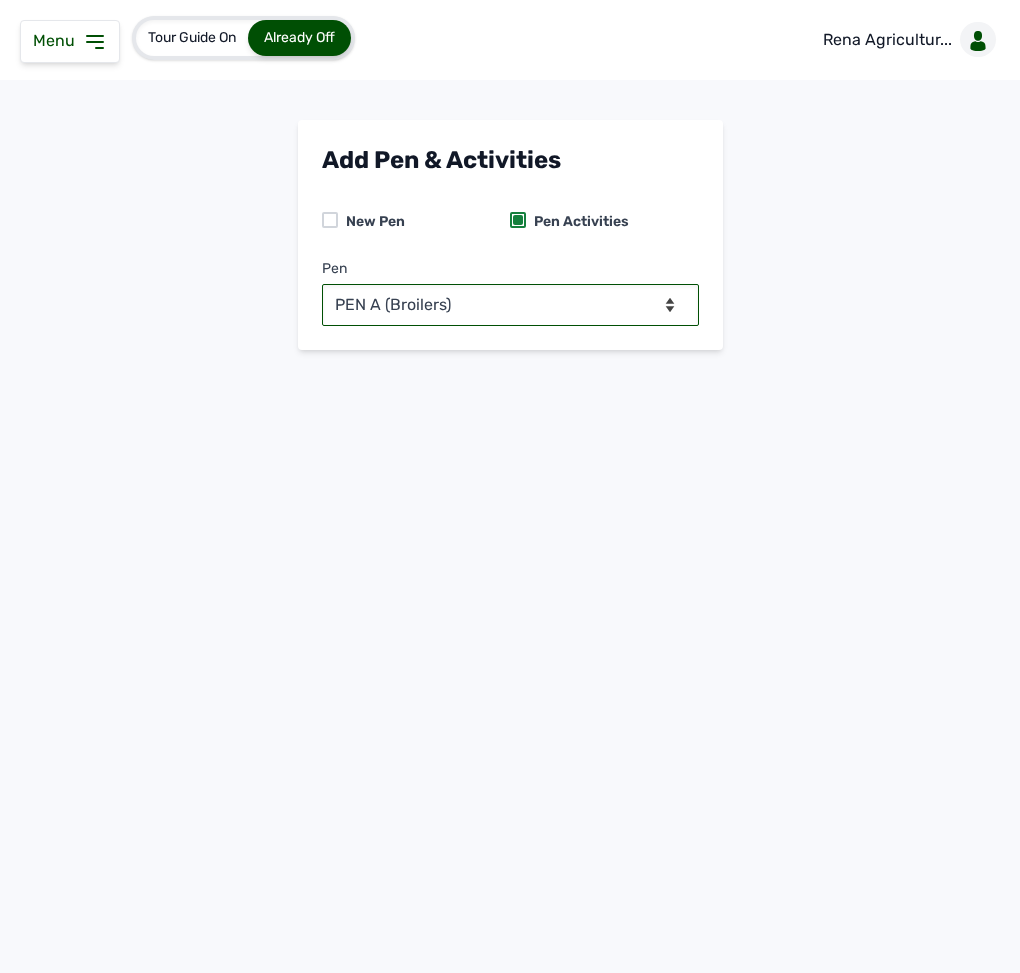 click on "-- Select pen -- PEN A (Broilers) PEN B (Broilers)" at bounding box center (510, 305) 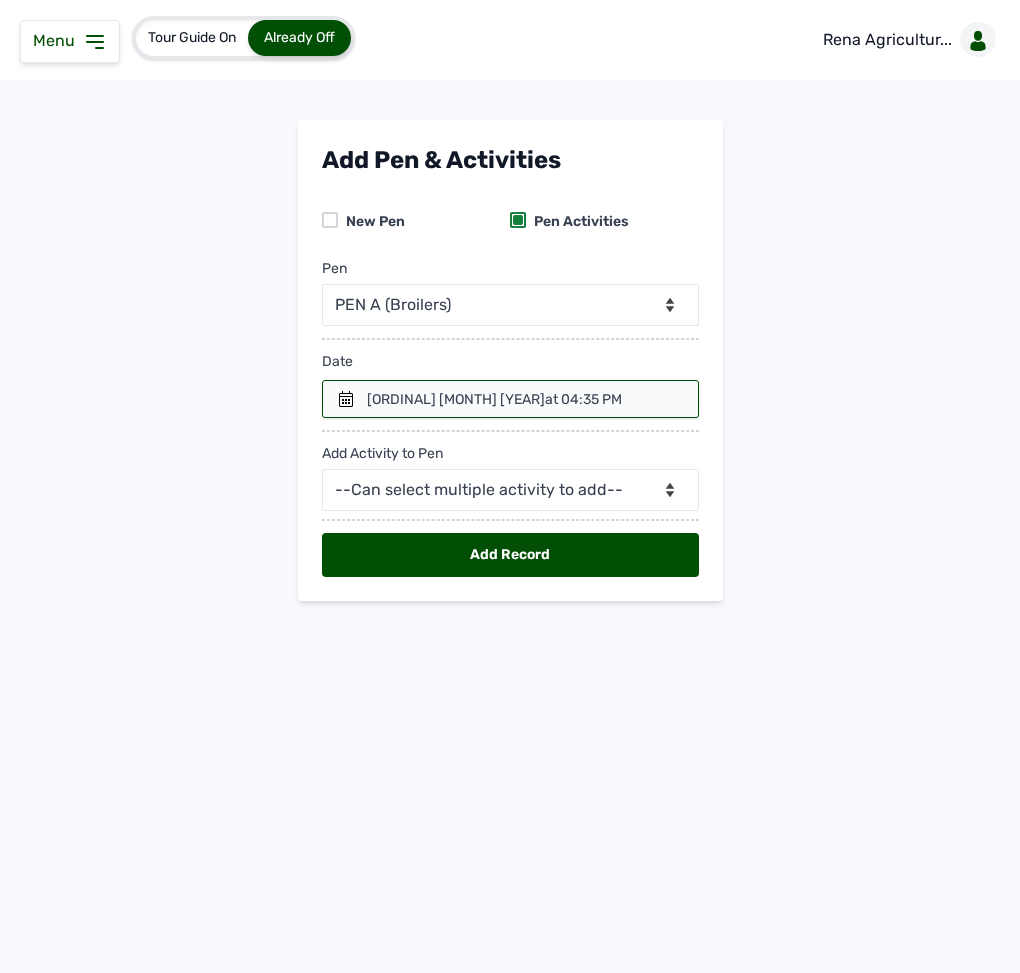 click at bounding box center (510, 399) 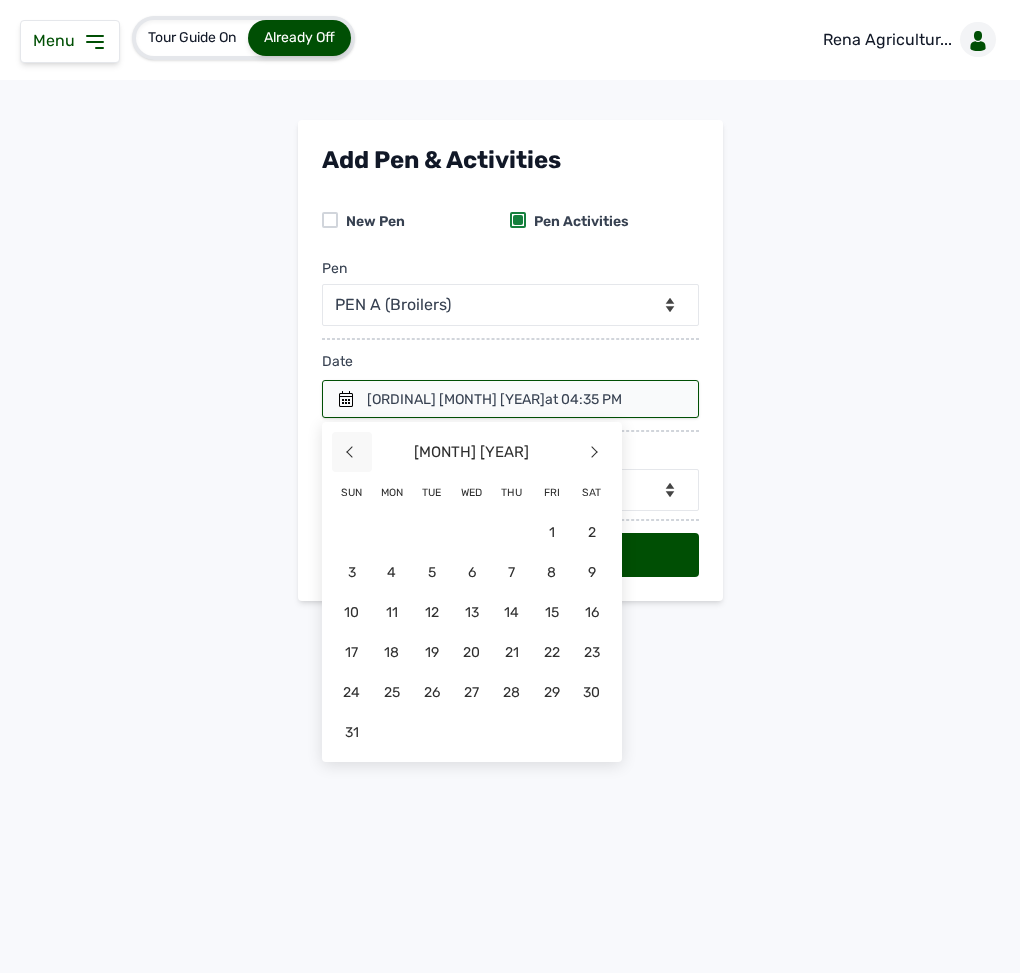 click on "<" at bounding box center (352, 452) 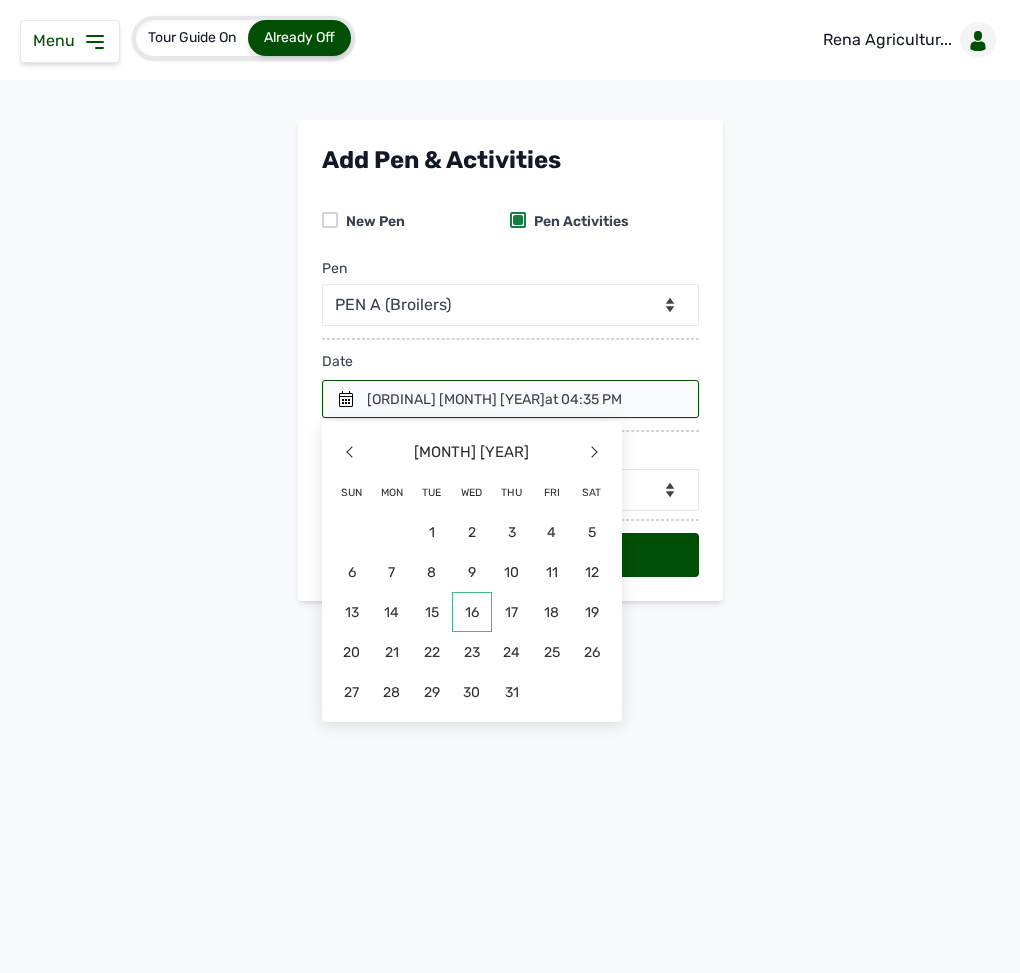 click on "16" 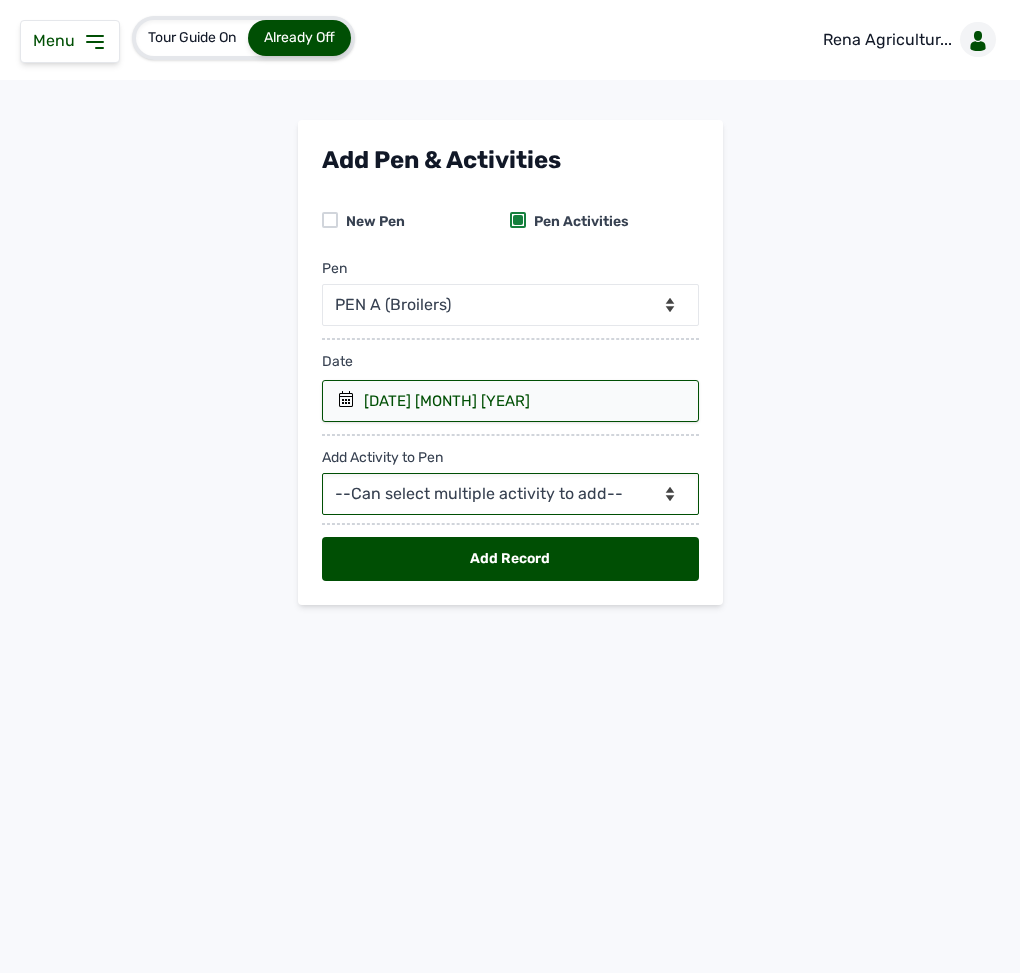 click on "--Can select multiple activity to add-- Raw Material Losses Weight" at bounding box center (510, 494) 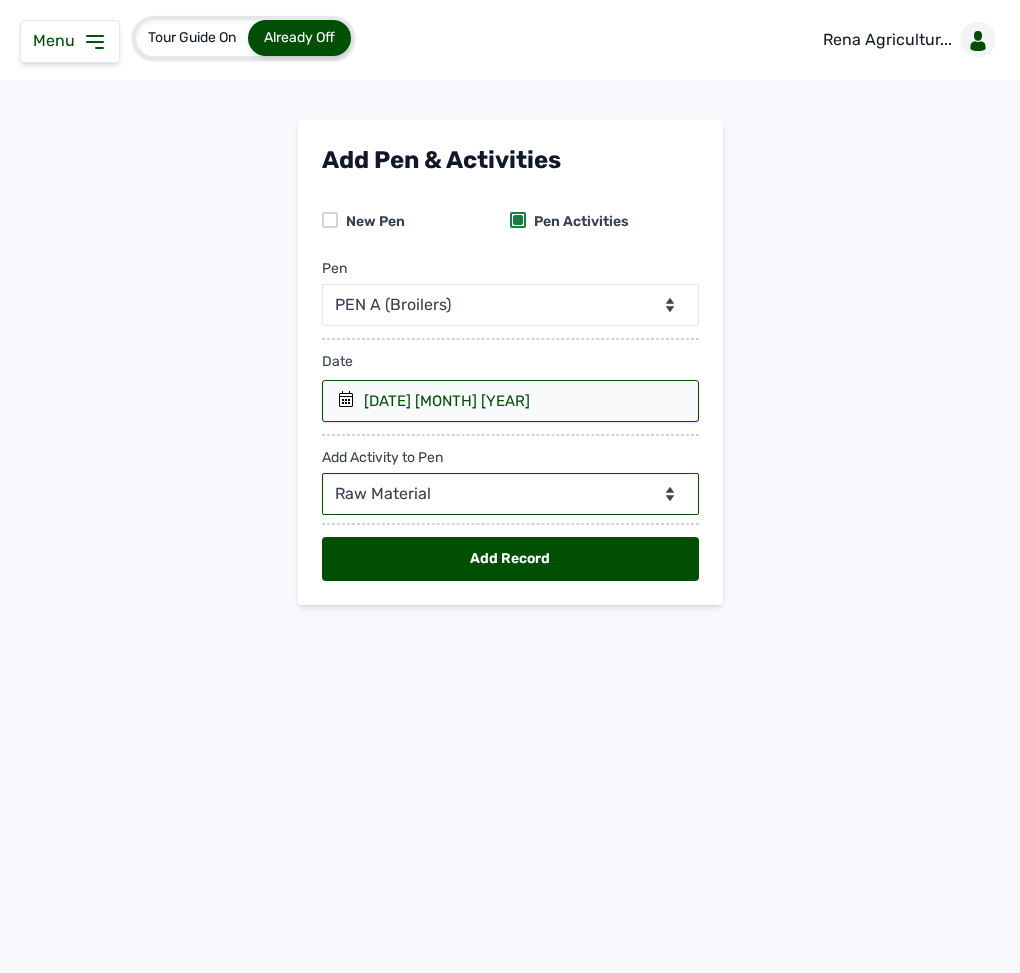 click on "--Can select multiple activity to add-- Raw Material Losses Weight" at bounding box center [510, 494] 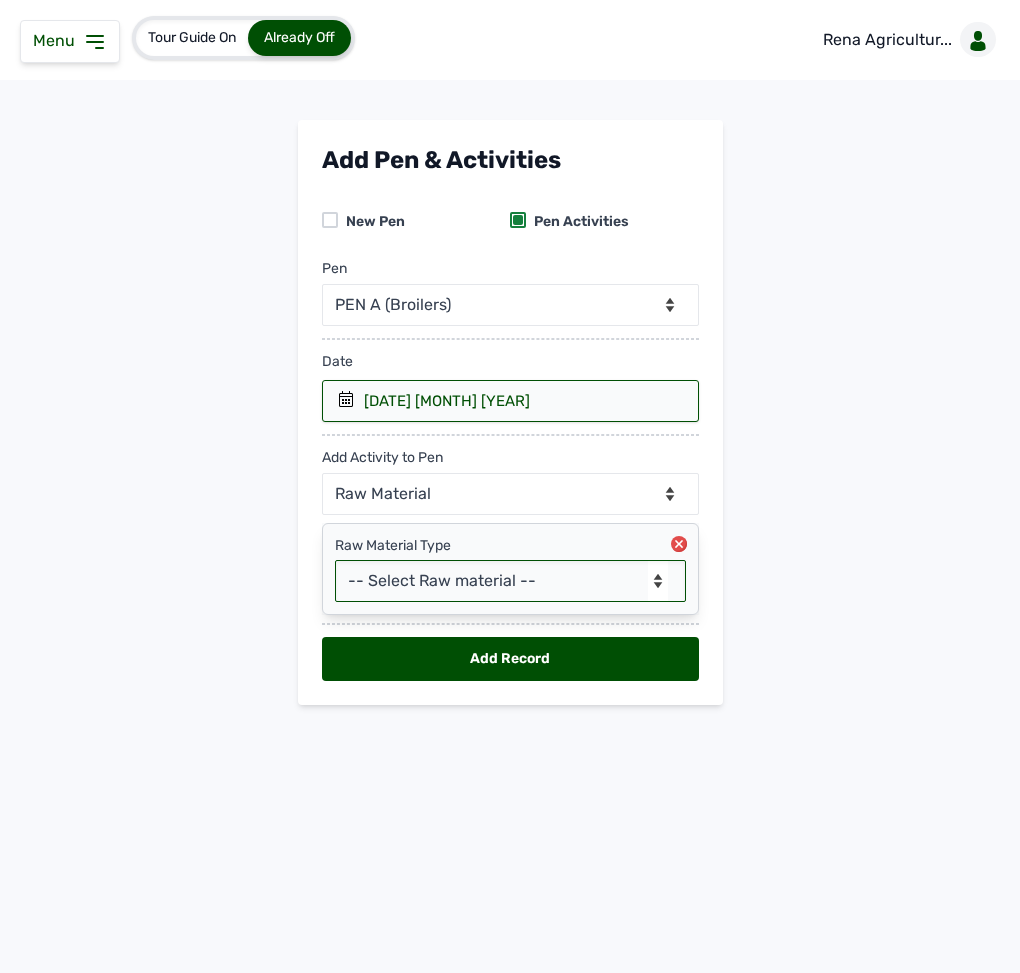 click on "-- Select Raw material -- Biomass Fuel feeds medications vaccines" at bounding box center (510, 581) 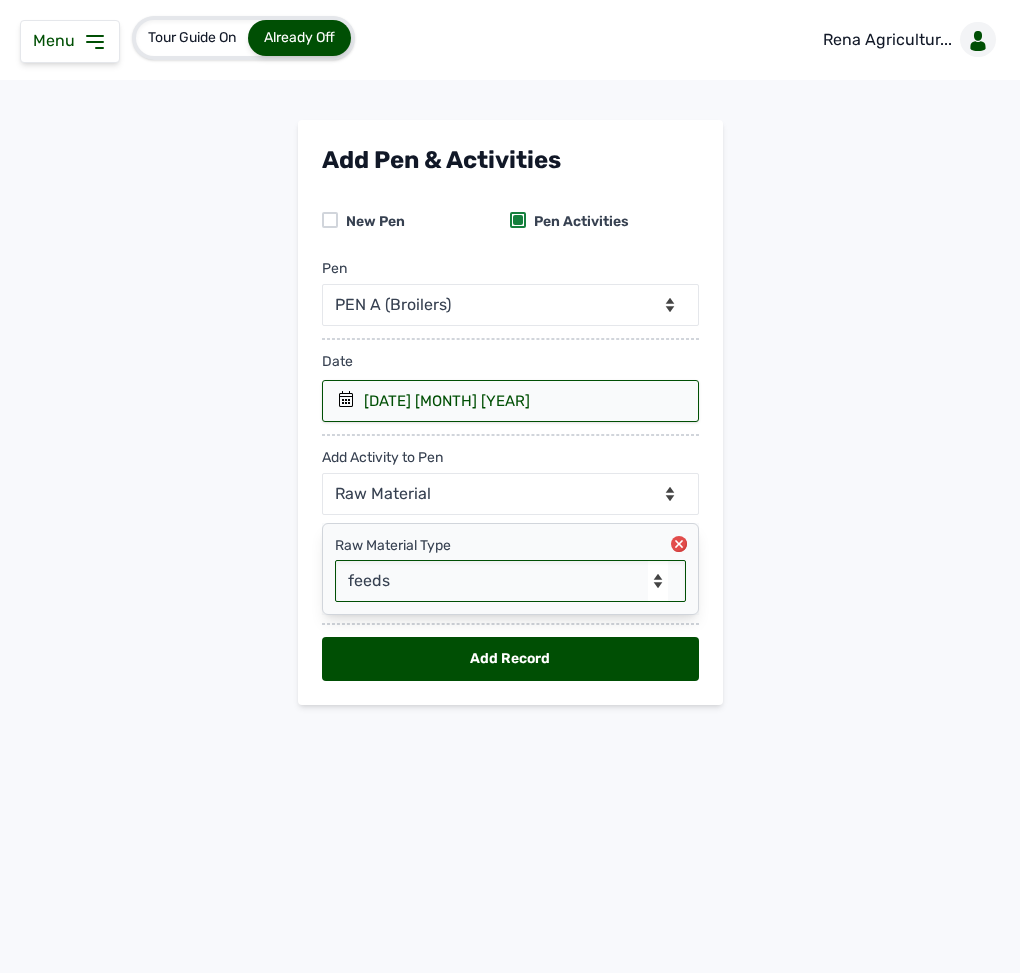 click on "-- Select Raw material -- Biomass Fuel feeds medications vaccines" at bounding box center (510, 581) 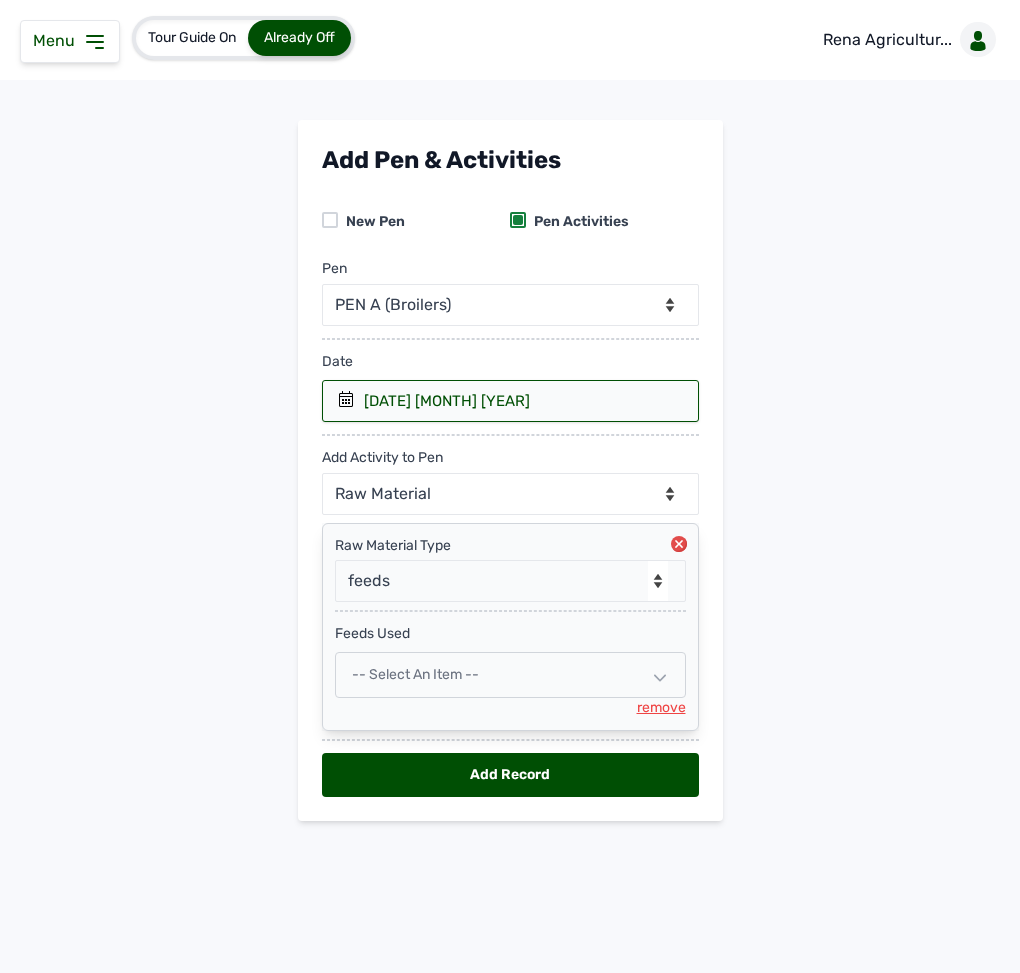click on "-- Select an Item --" at bounding box center [415, 674] 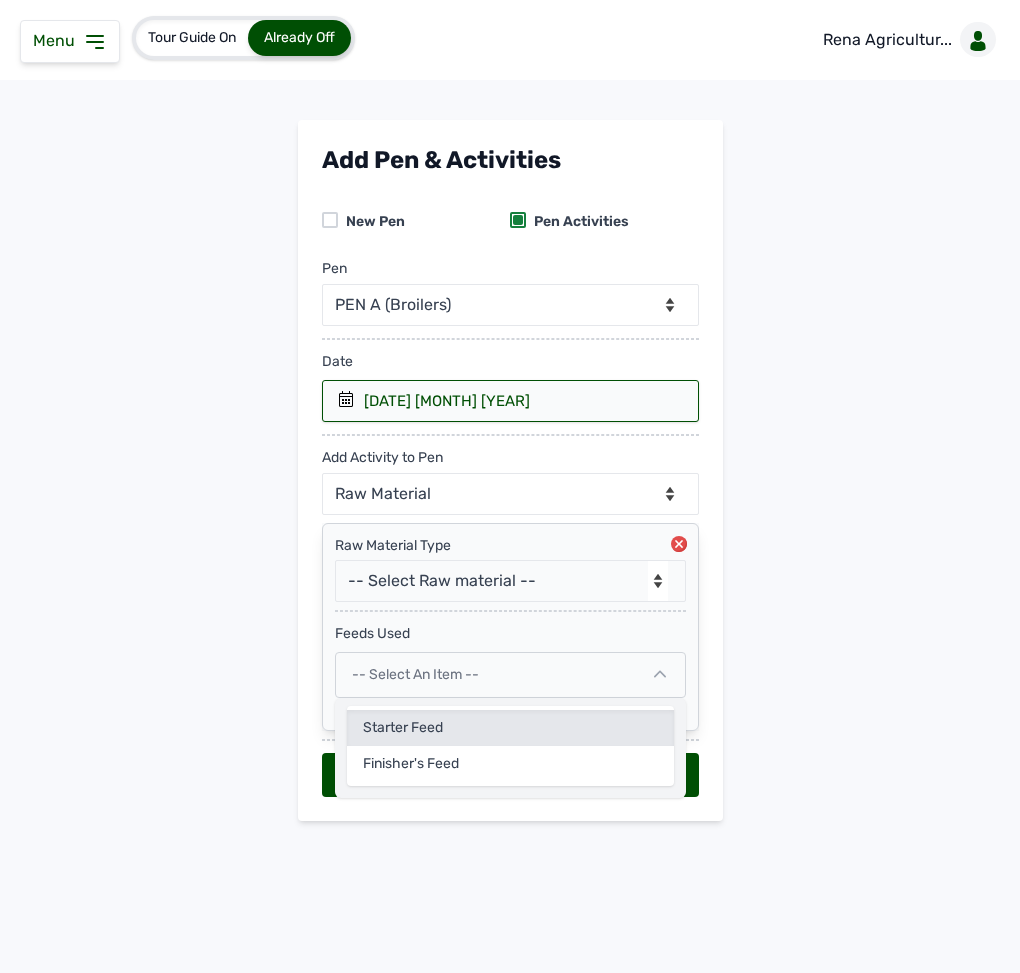 click on "Starter Feed" 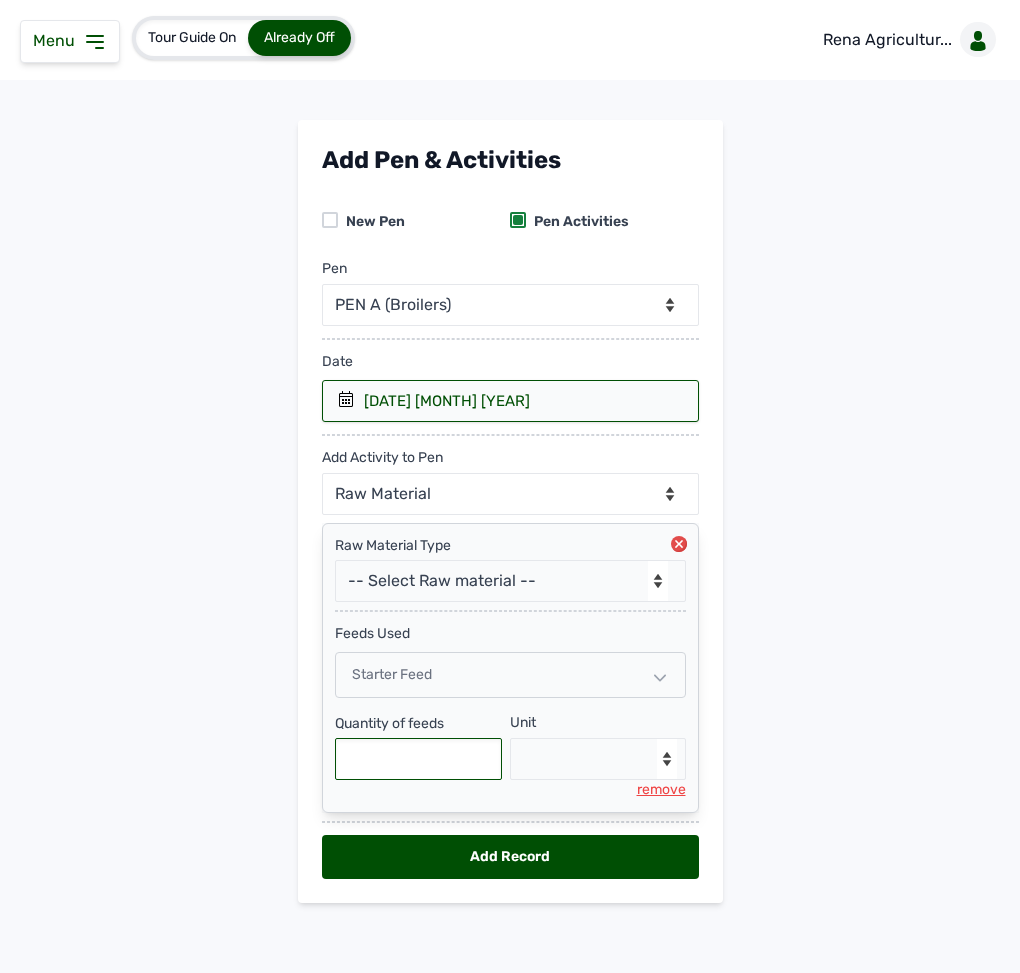 click at bounding box center (419, 759) 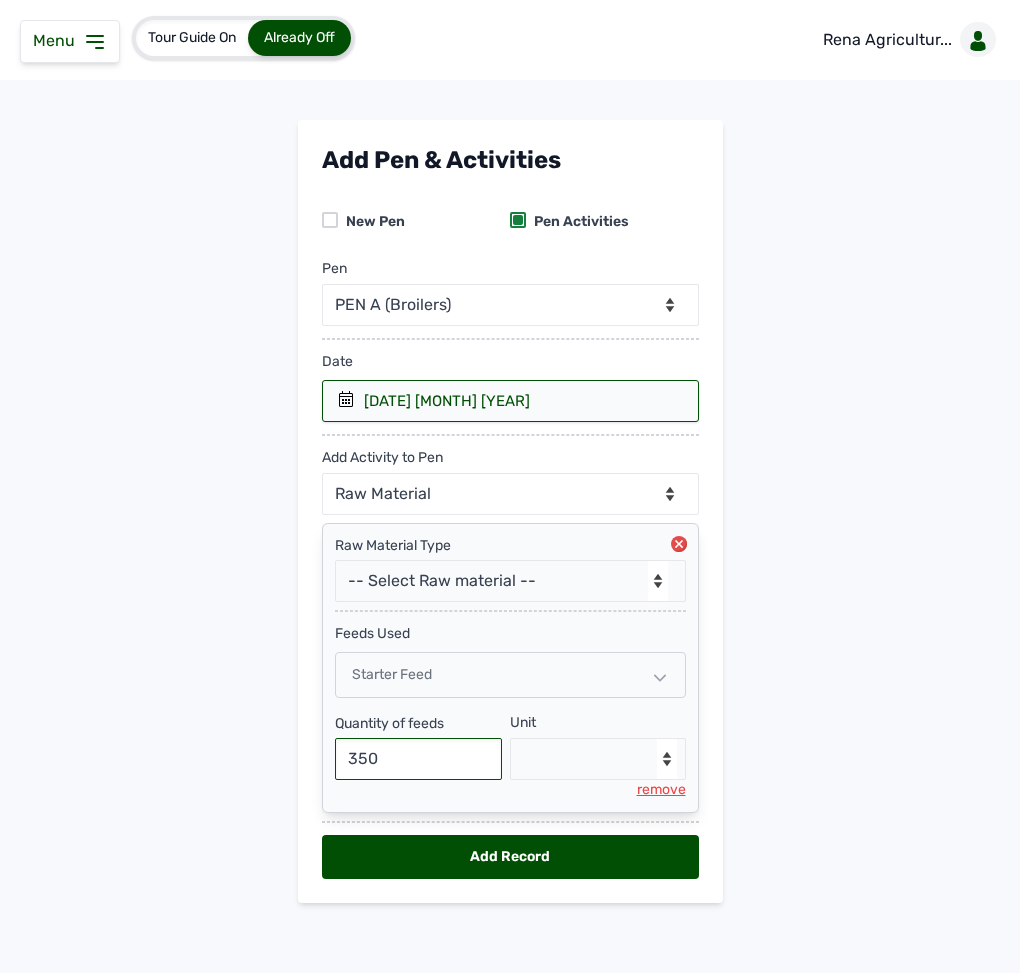 type on "350" 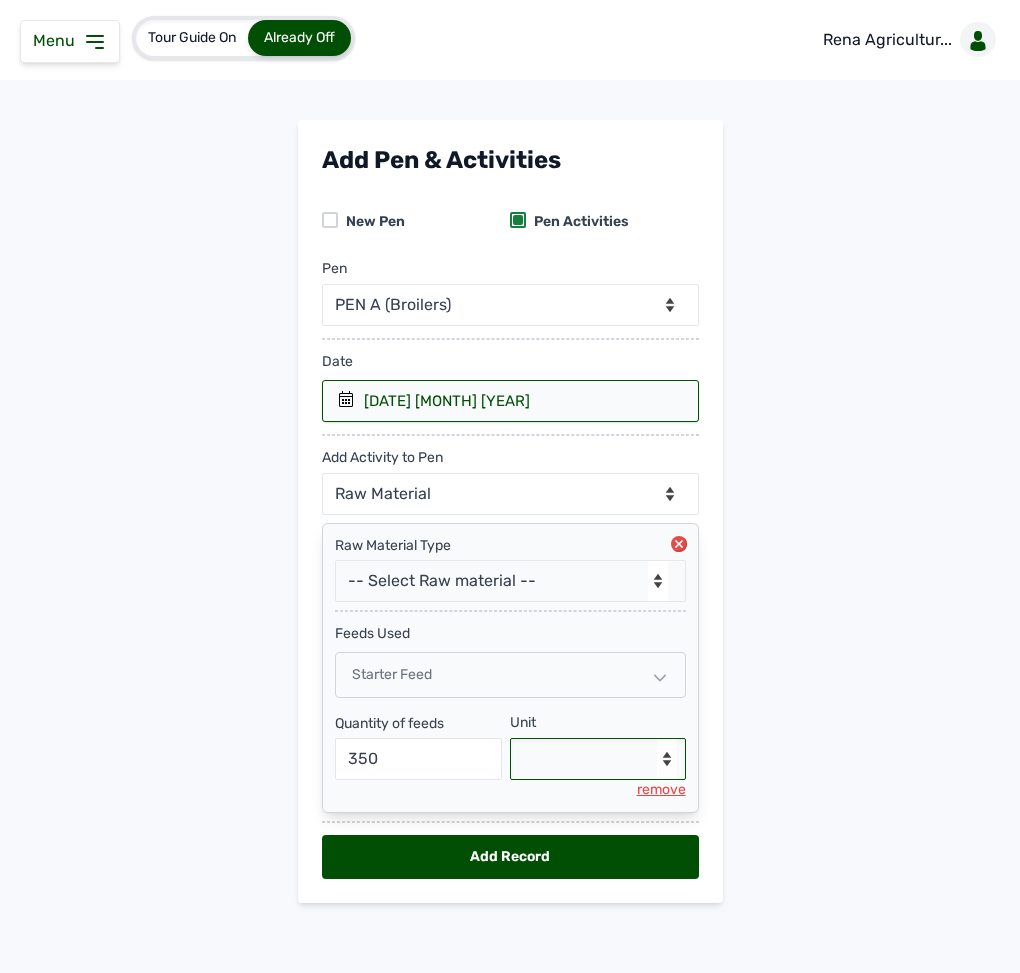 click on "--Select unit-- Bag(s) Kg" at bounding box center [598, 759] 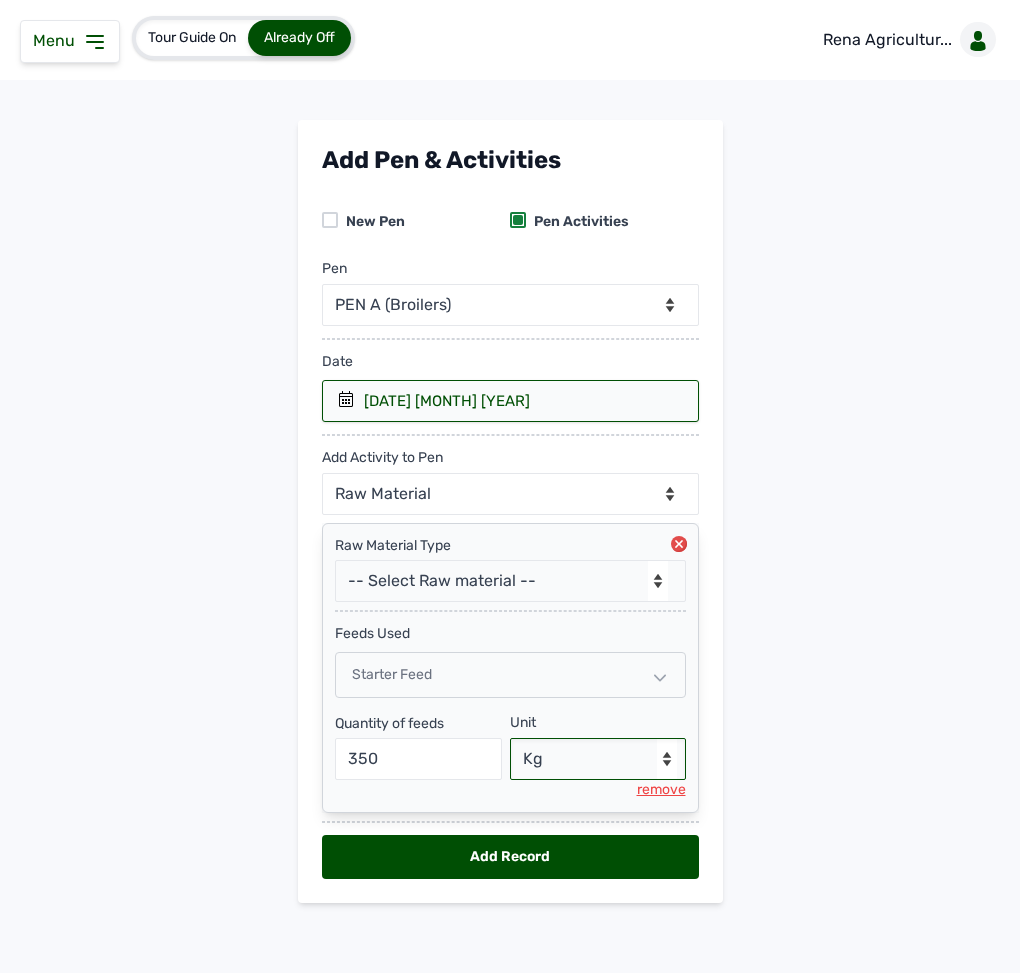 click on "--Select unit-- Bag(s) Kg" at bounding box center (598, 759) 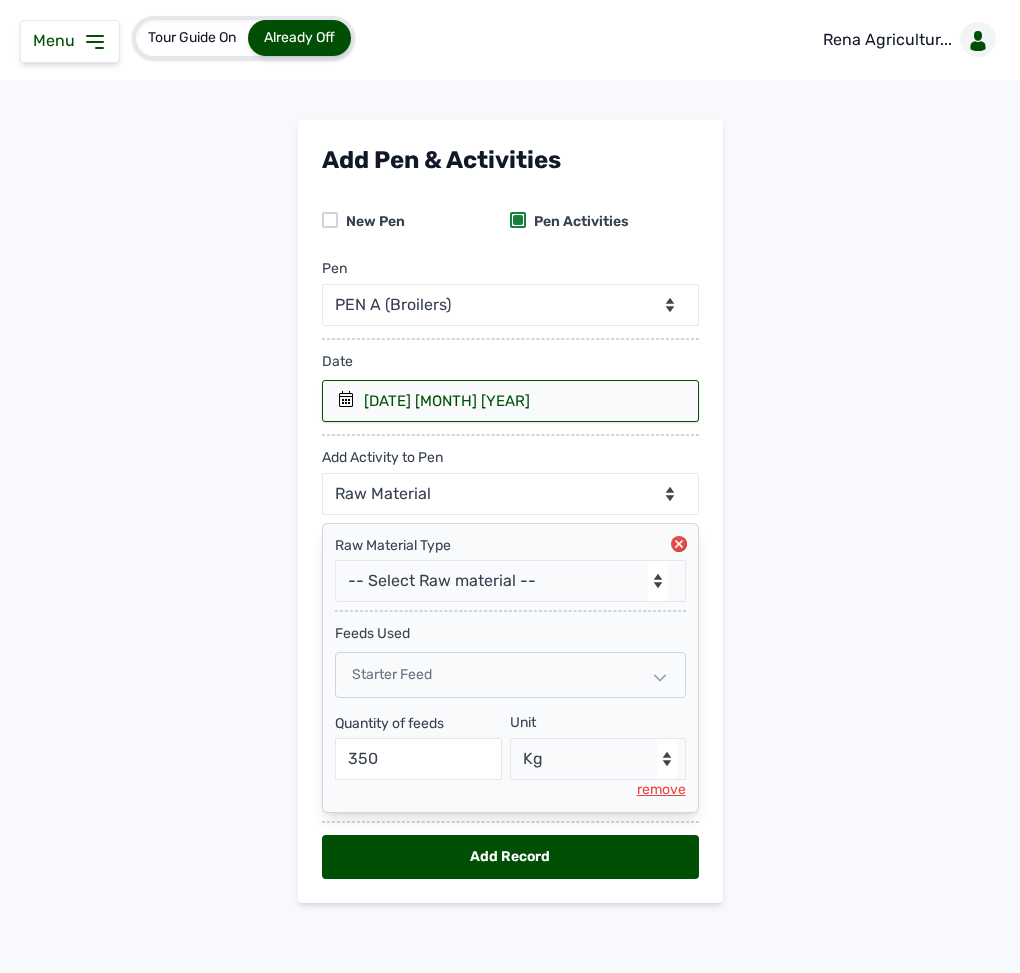 click on "Add Record" at bounding box center [510, 857] 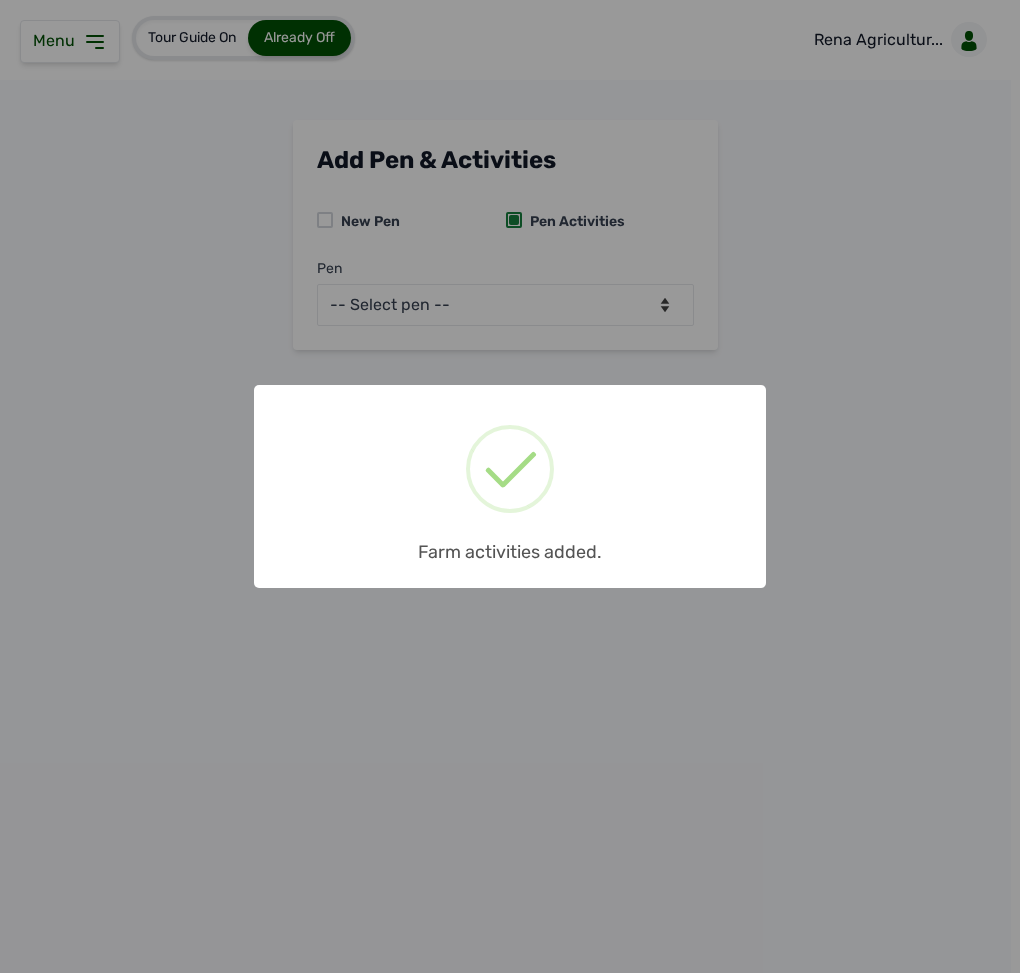 click on "×
Farm activities added. OK No Cancel" at bounding box center (510, 486) 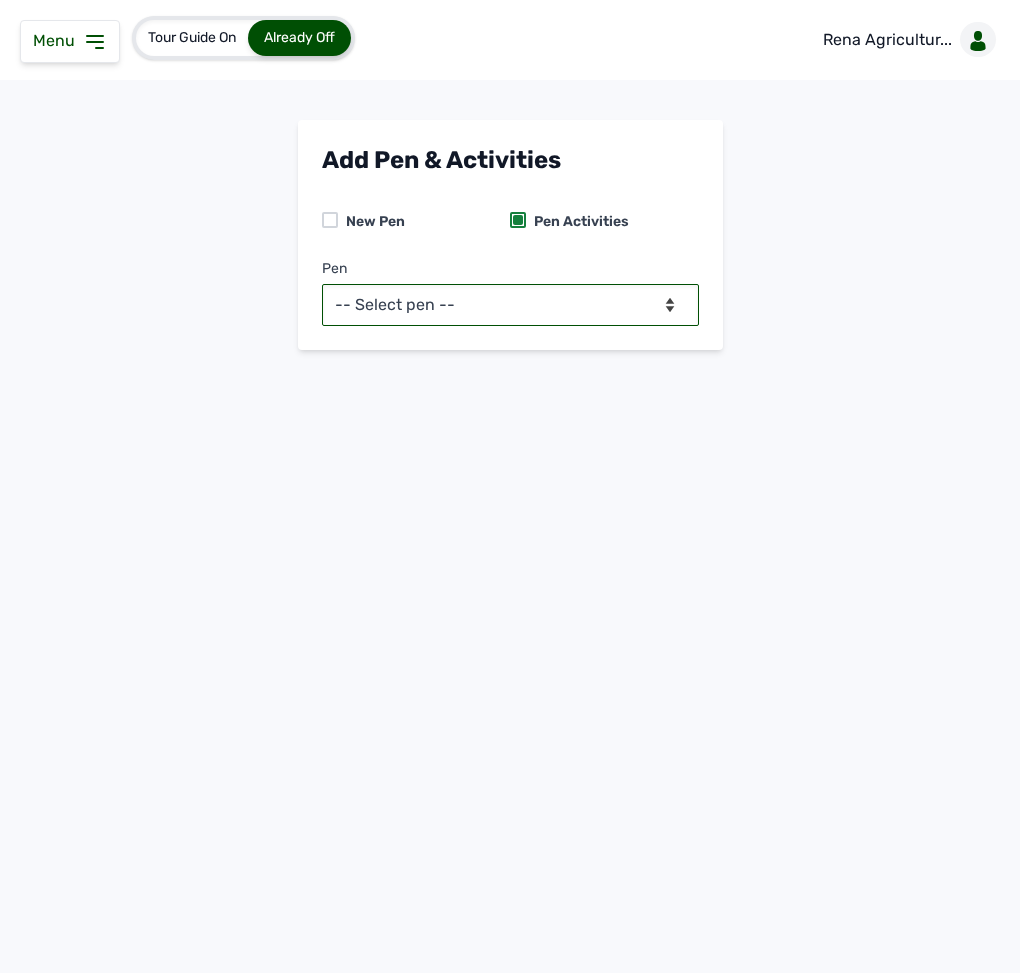 click on "-- Select pen -- PEN A (Broilers) PEN B (Broilers)" at bounding box center (510, 305) 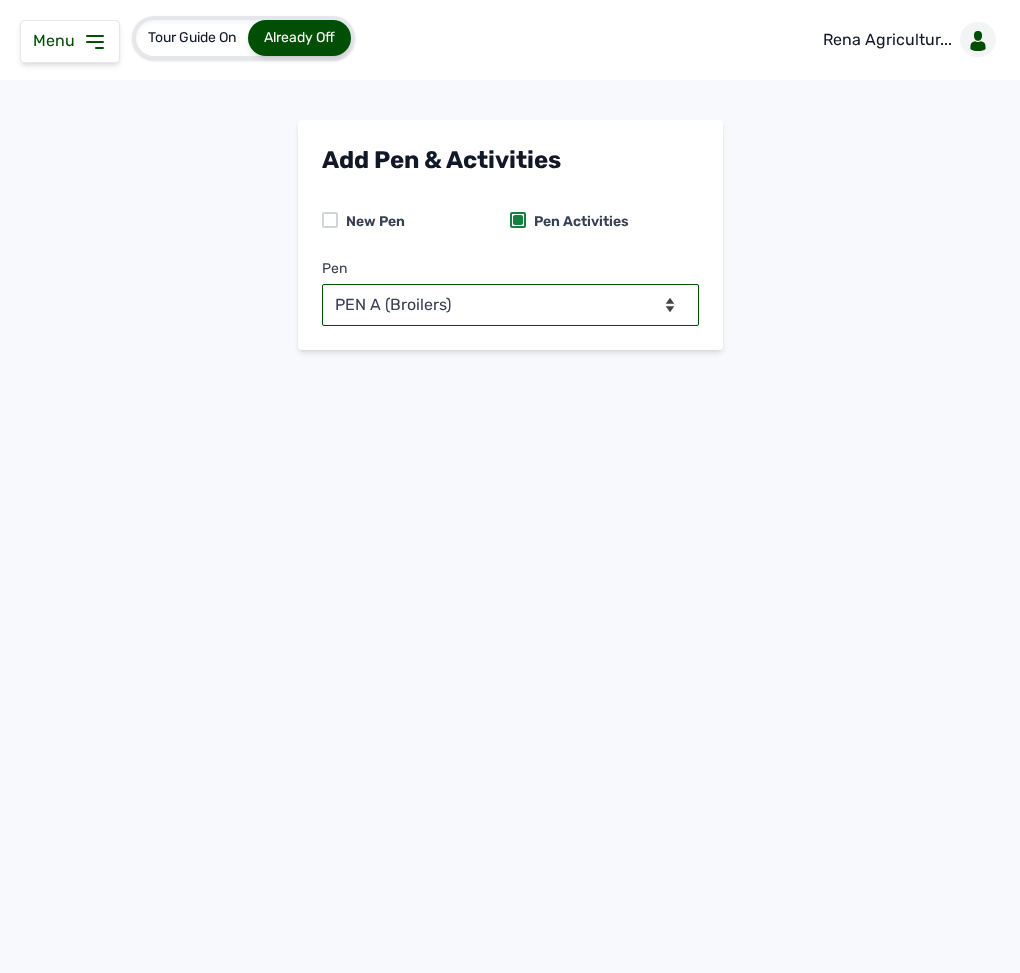 click on "-- Select pen -- PEN A (Broilers) PEN B (Broilers)" at bounding box center [510, 305] 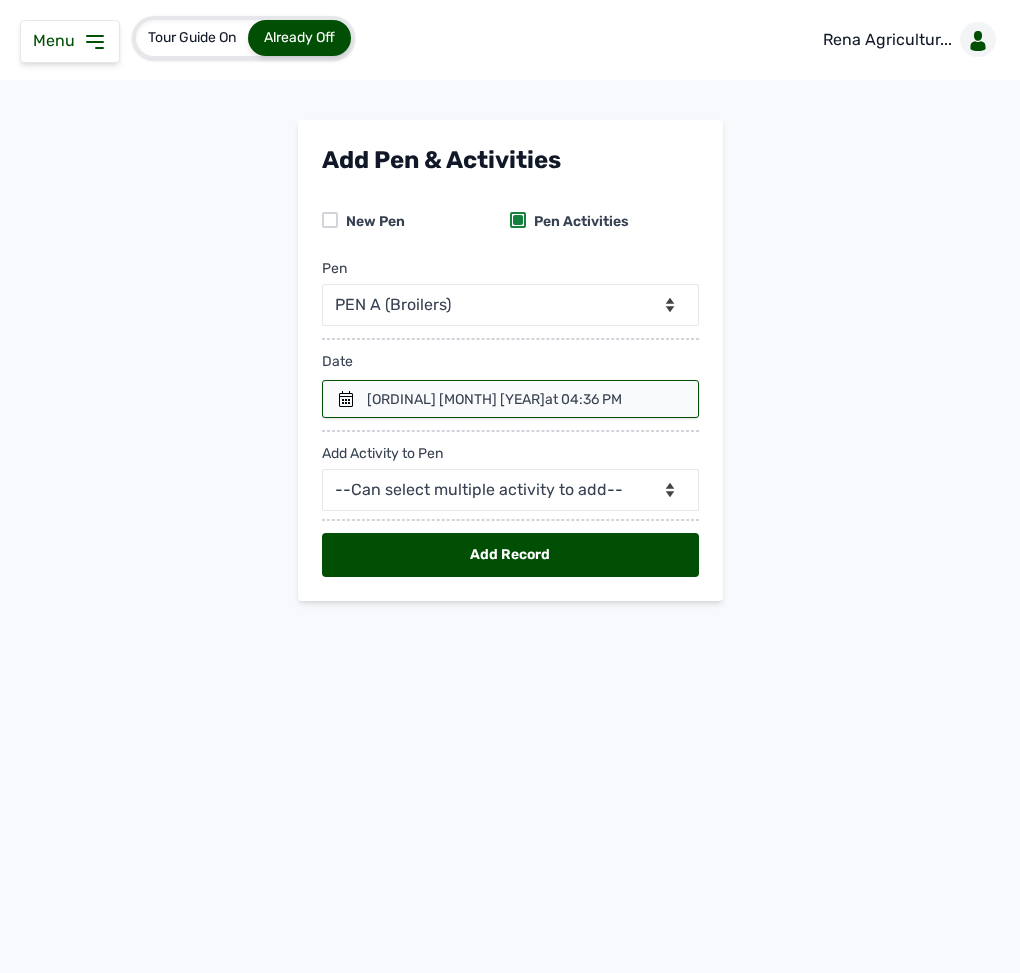 click on "[ORDINAL] [MONTH] [YEAR]   at [TIME]" at bounding box center [494, 400] 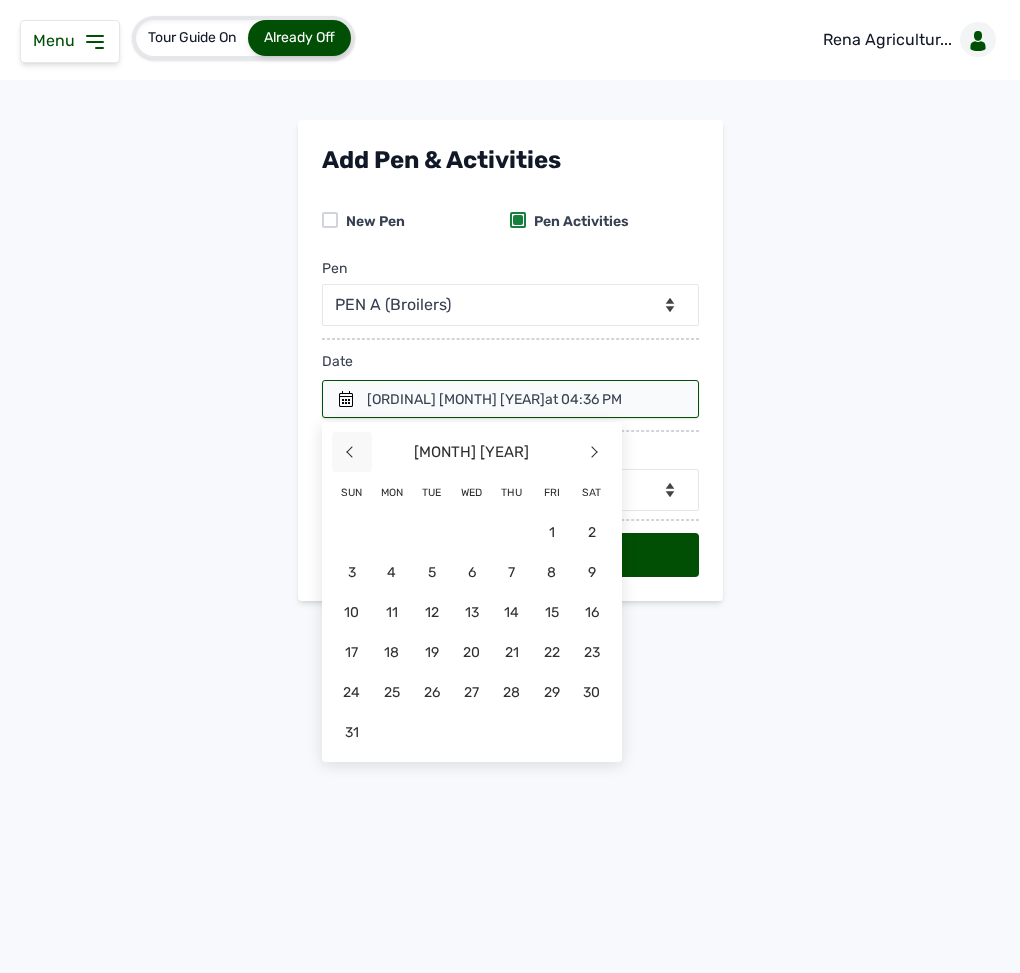 click on "<" at bounding box center (352, 452) 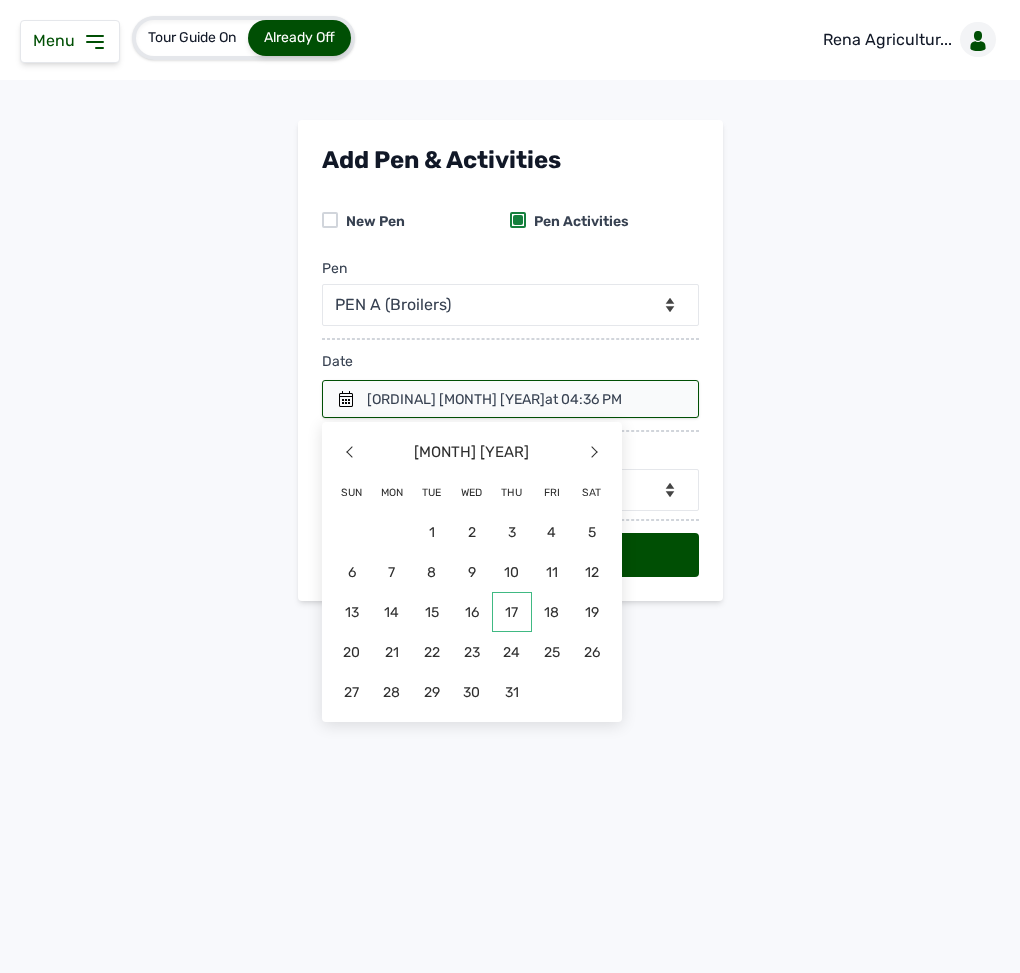 click on "17" 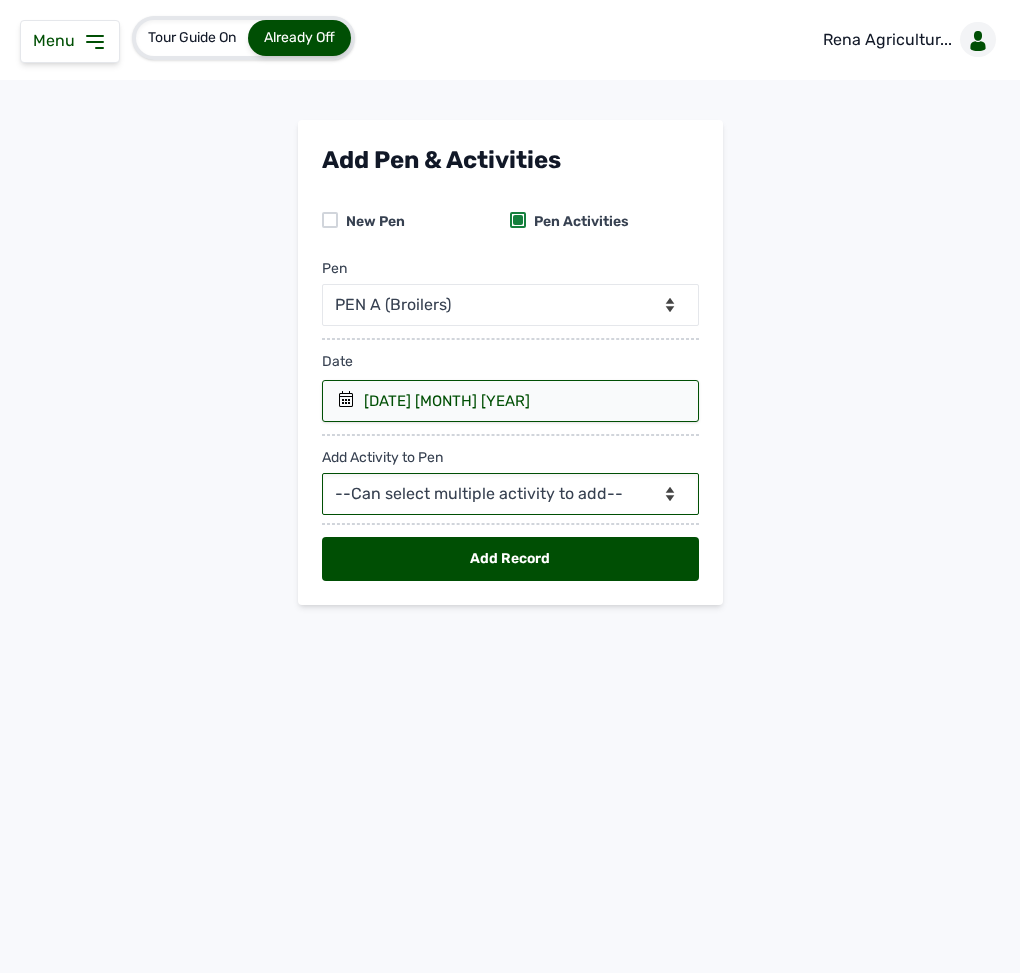 click on "--Can select multiple activity to add-- Raw Material Losses Weight" at bounding box center [510, 494] 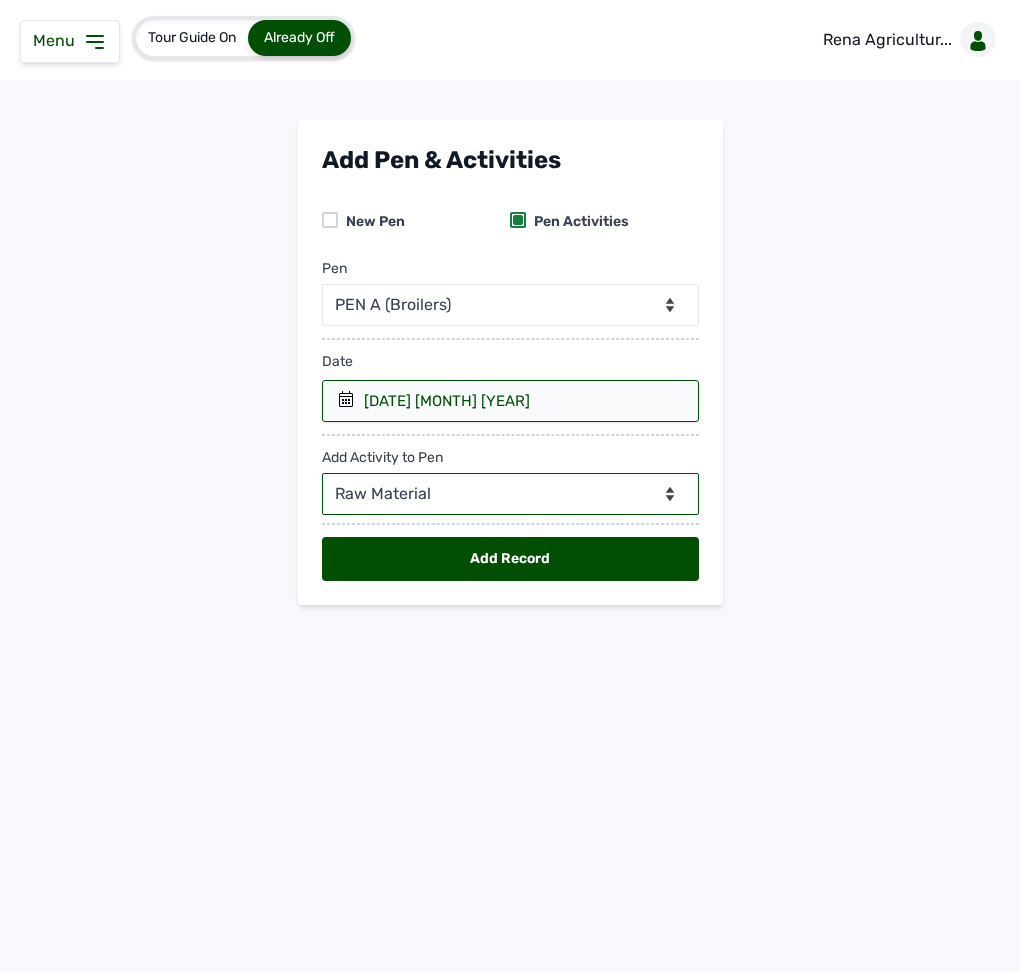 click on "--Can select multiple activity to add-- Raw Material Losses Weight" at bounding box center (510, 494) 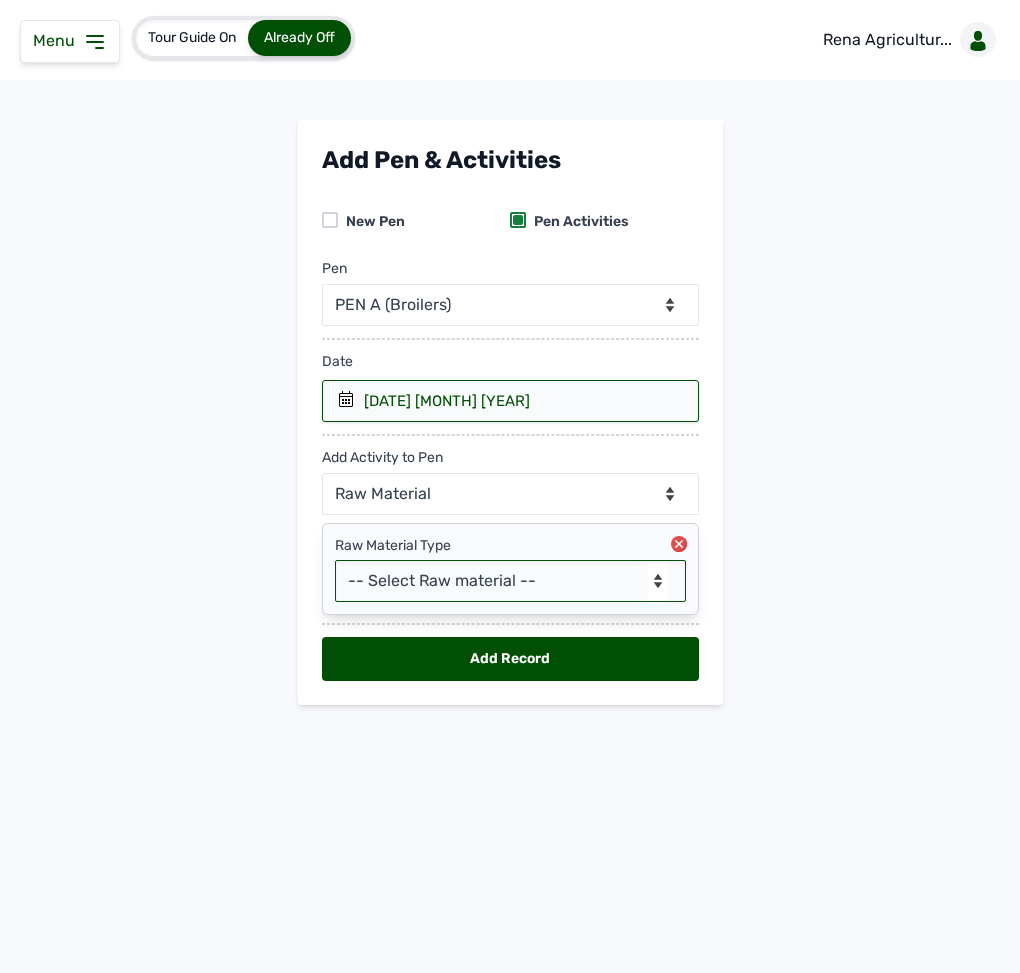 click on "-- Select Raw material -- Biomass Fuel feeds medications vaccines" at bounding box center (510, 581) 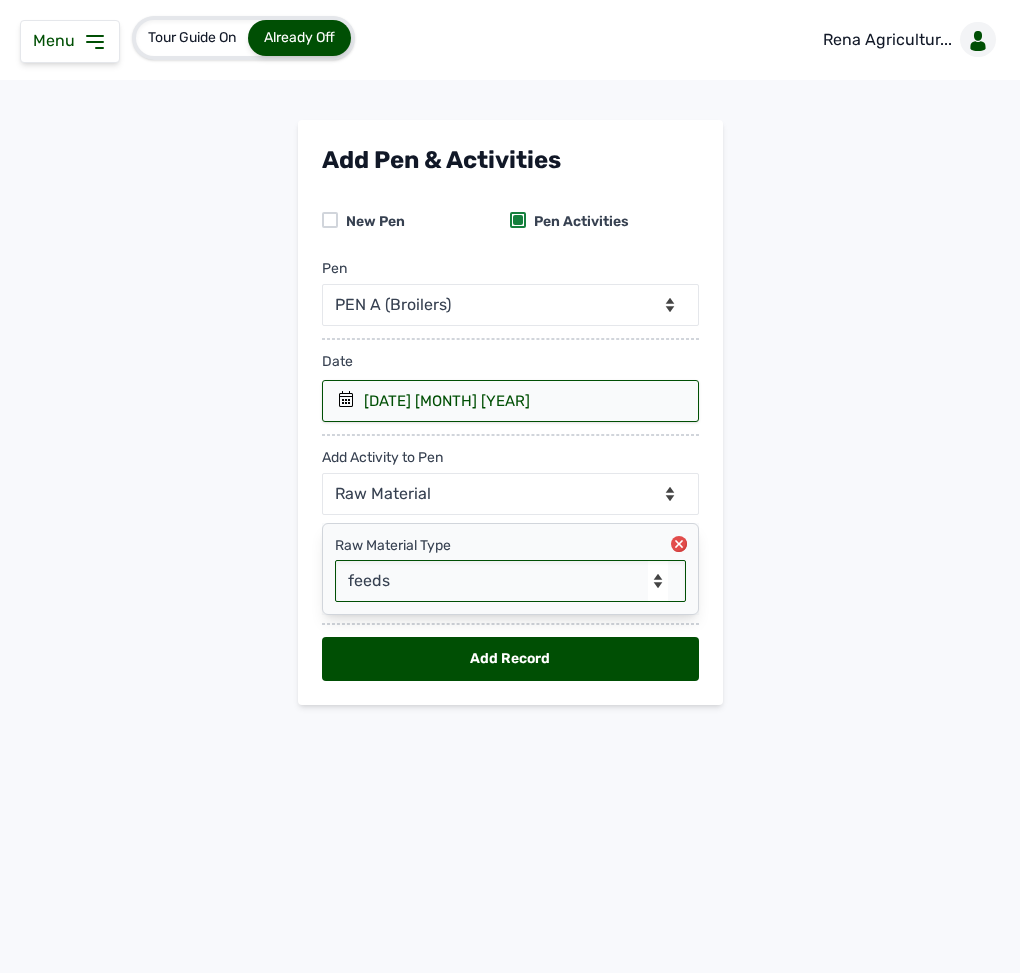 click on "-- Select Raw material -- Biomass Fuel feeds medications vaccines" at bounding box center (510, 581) 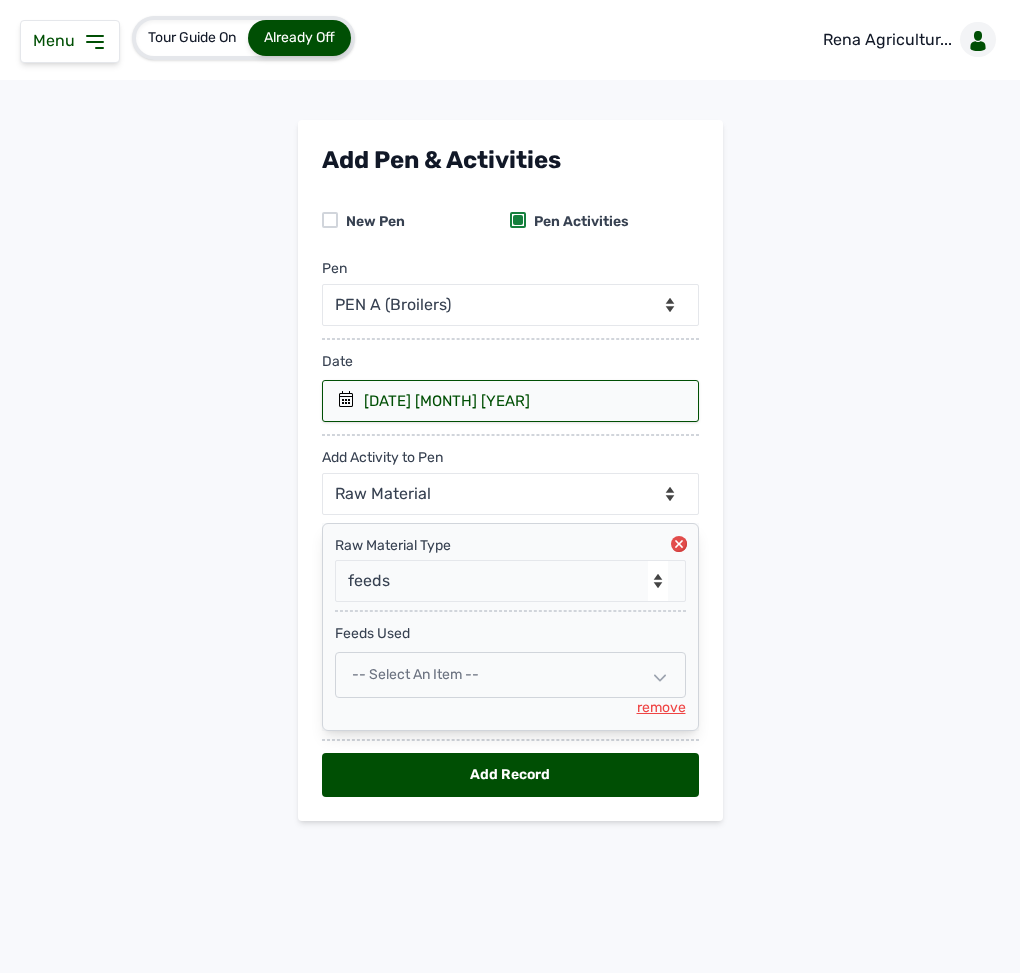 click on "-- Select an Item --" at bounding box center [415, 674] 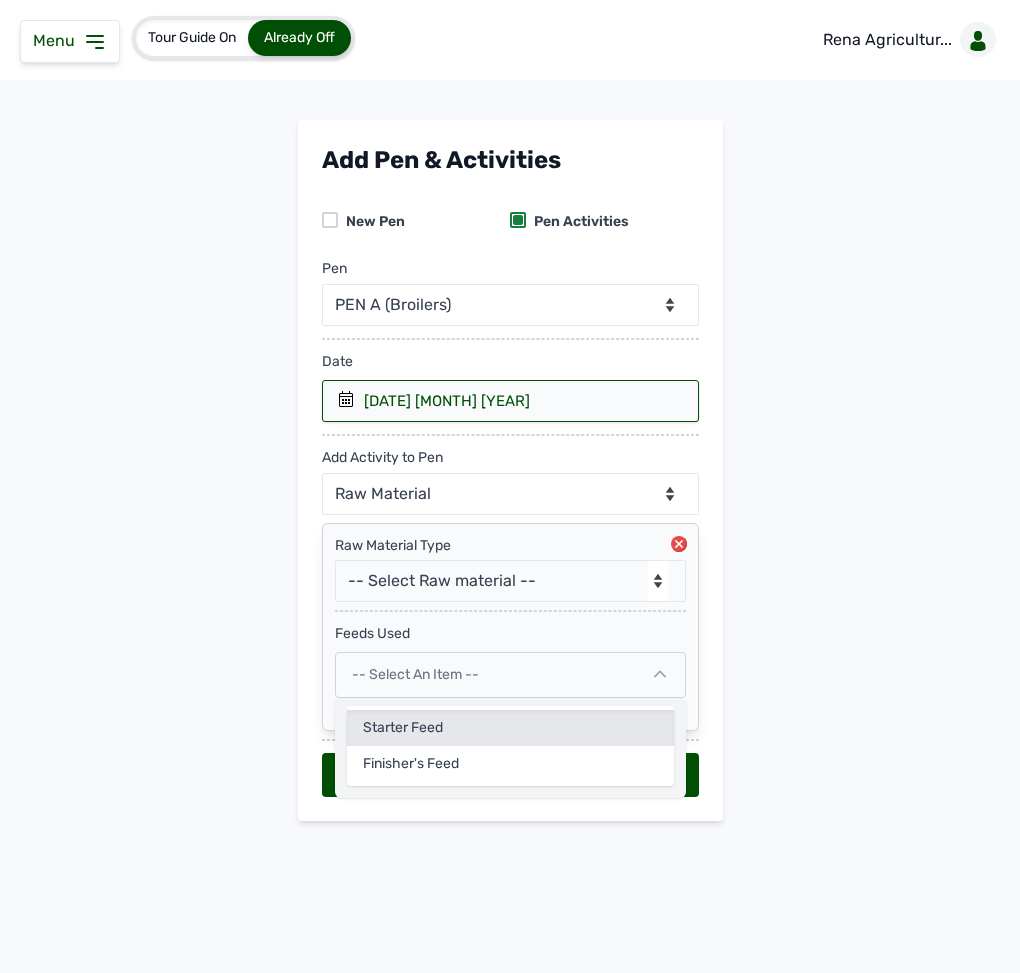 click on "Starter Feed" 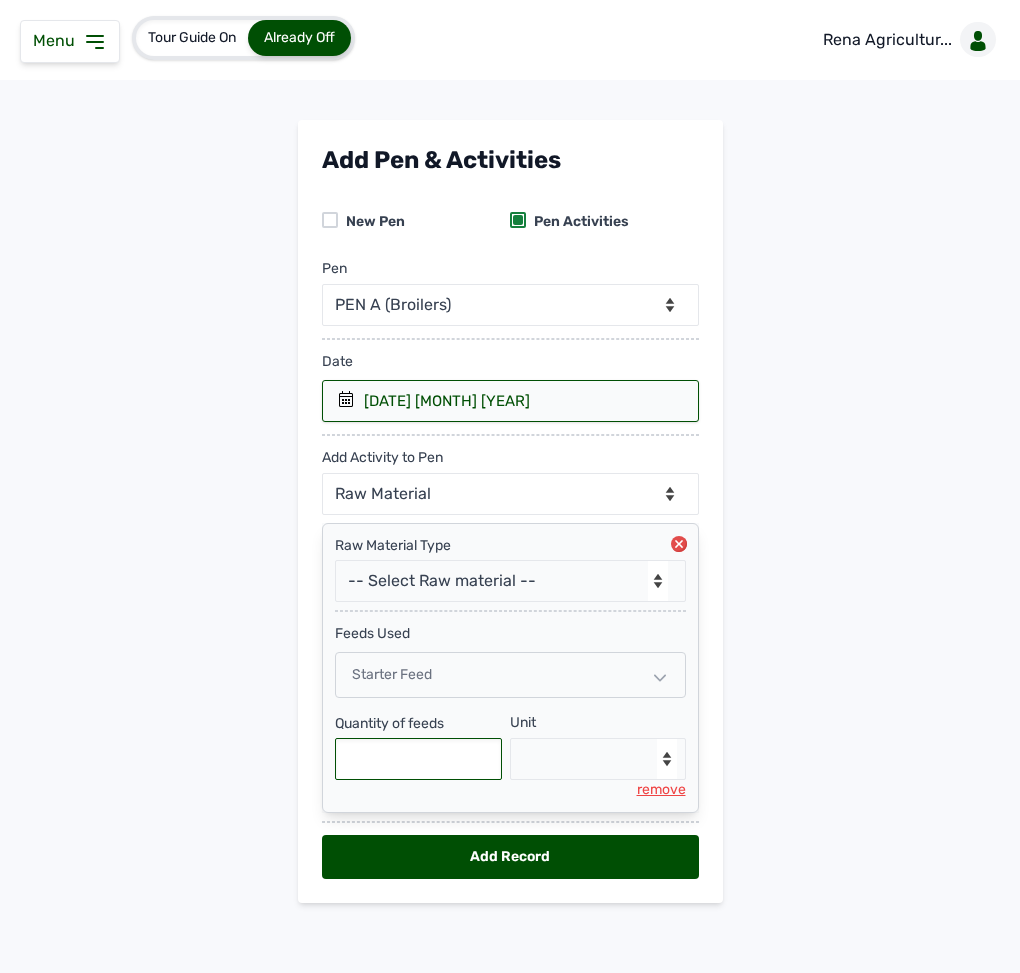 click at bounding box center [419, 759] 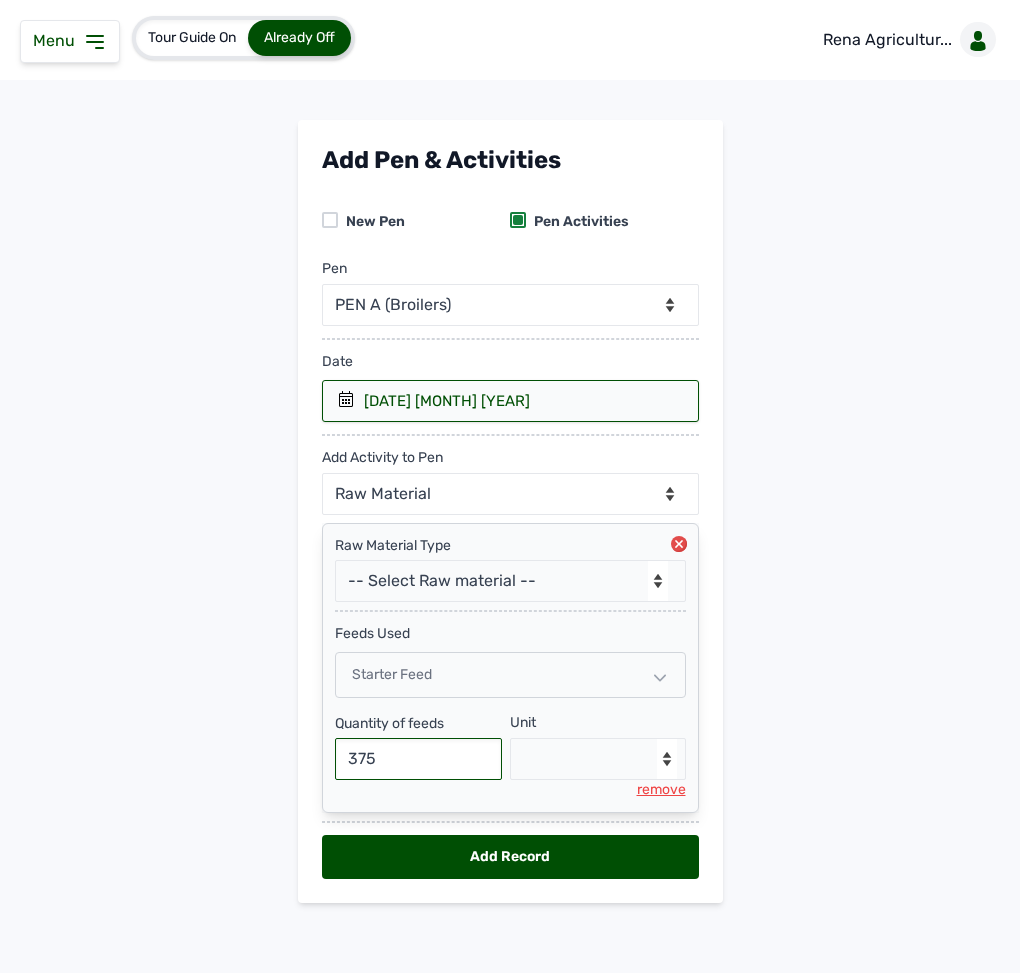 type on "375" 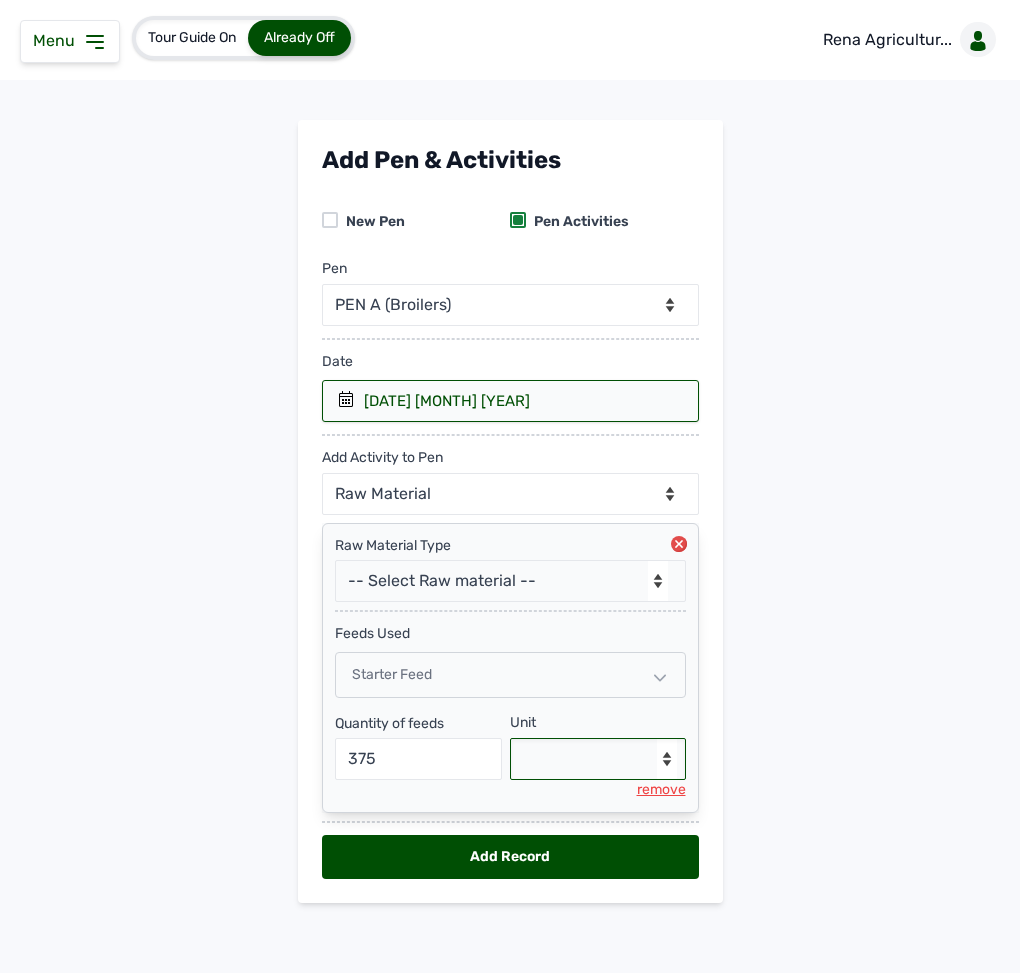 click on "--Select unit-- Bag(s) Kg" at bounding box center [598, 759] 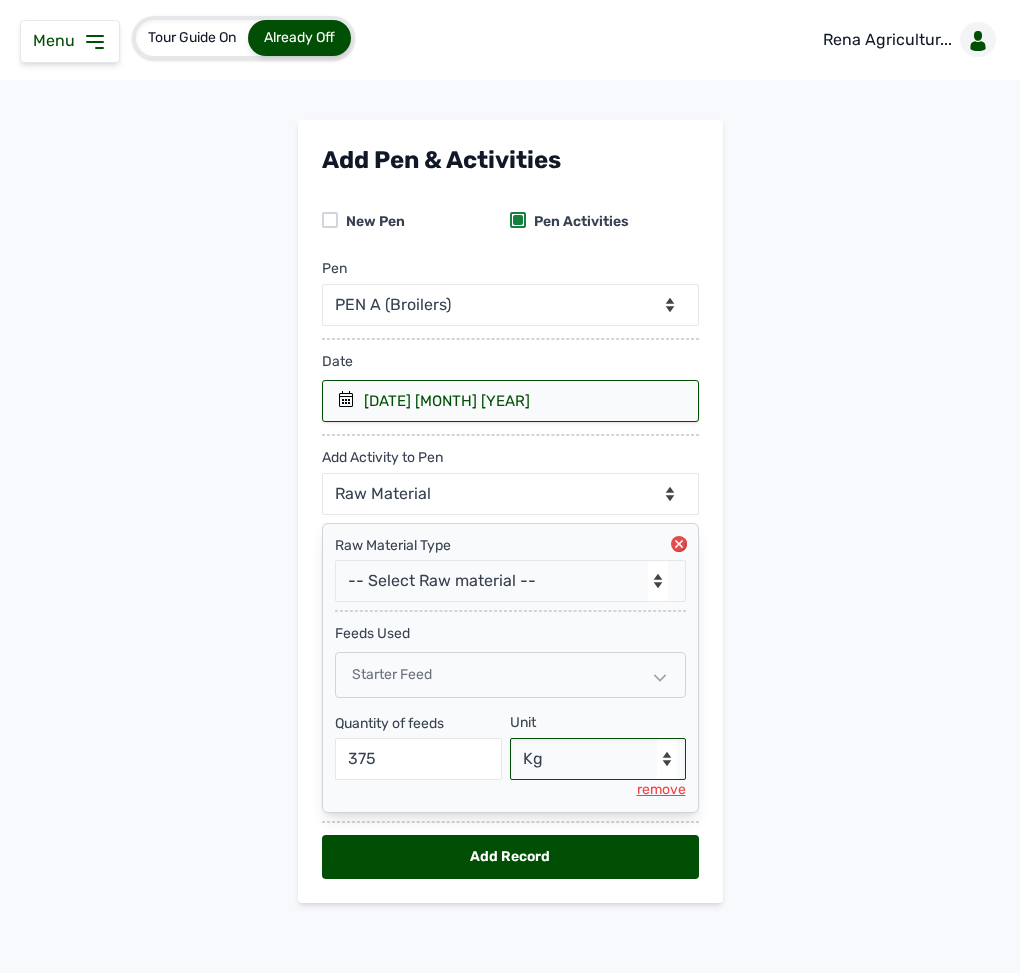 click on "--Select unit-- Bag(s) Kg" at bounding box center (598, 759) 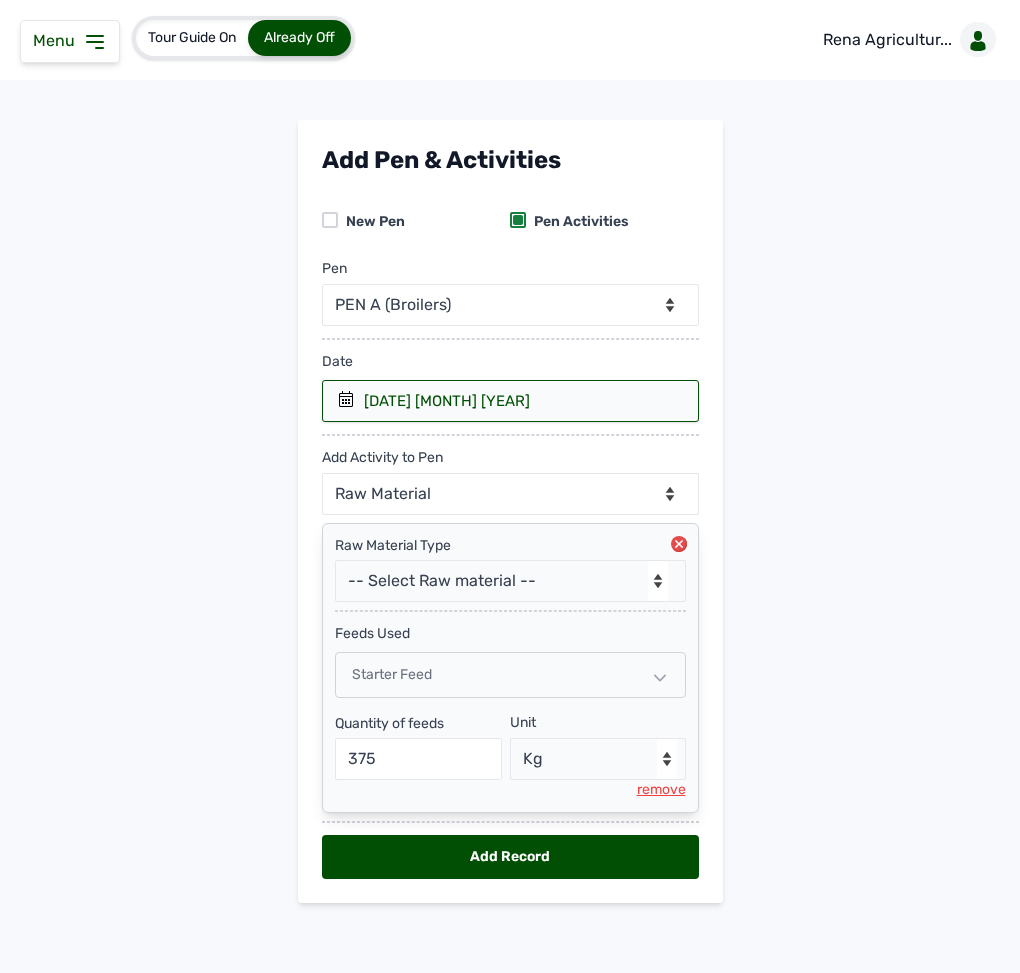 select on "null" 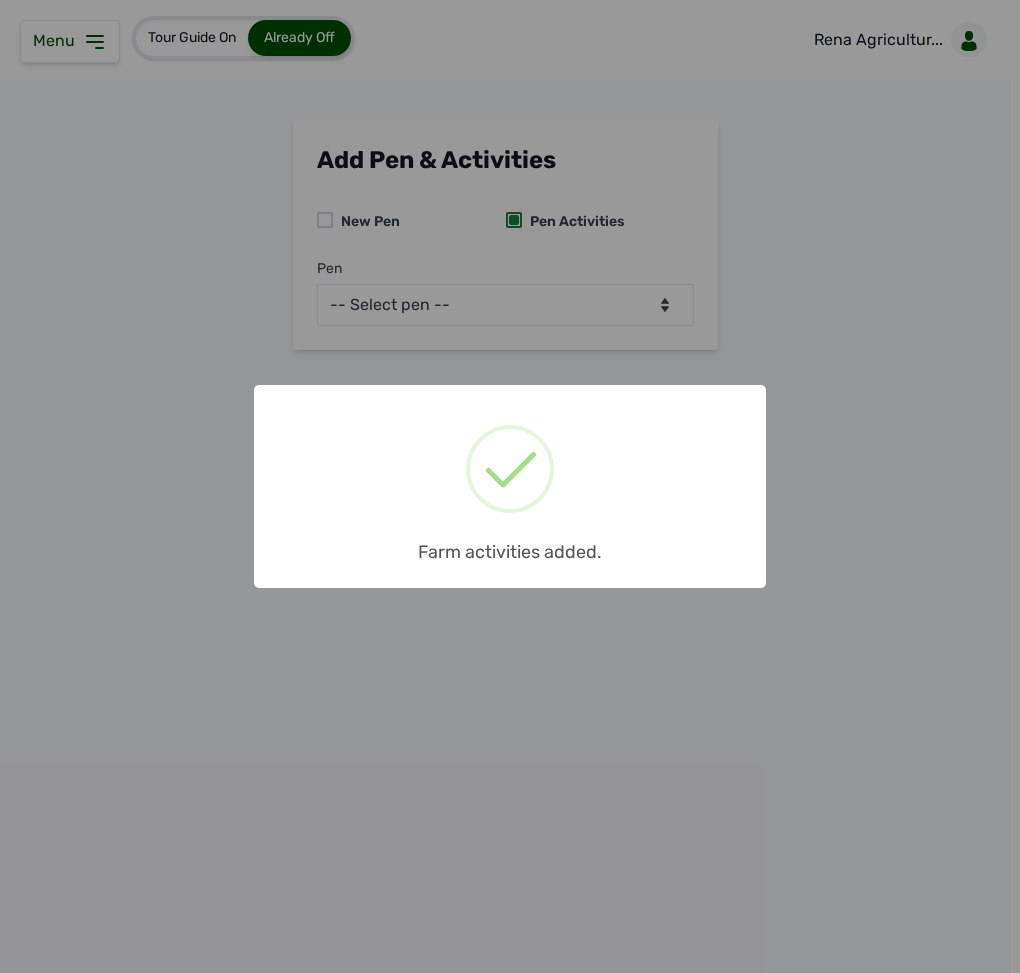 click on "×
Farm activities added. OK No Cancel" at bounding box center (510, 486) 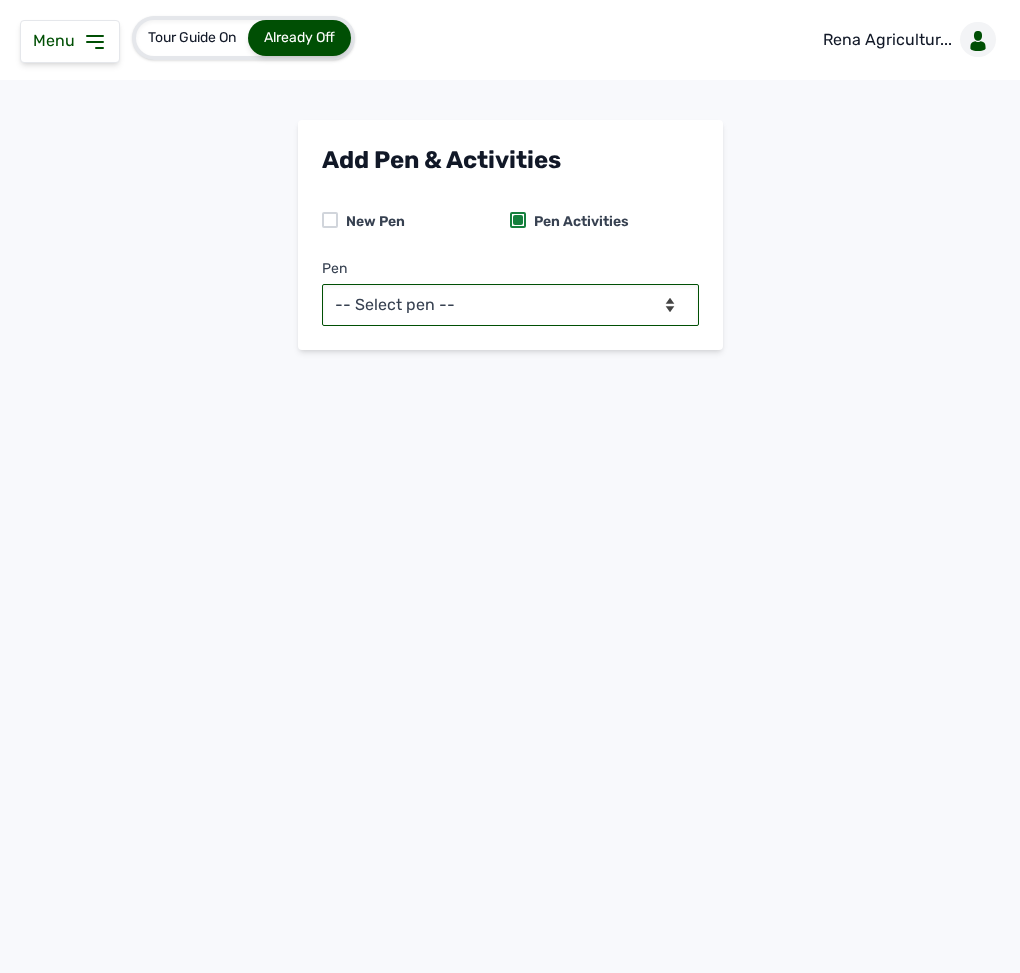 click on "-- Select pen -- PEN A (Broilers) PEN B (Broilers)" at bounding box center (510, 305) 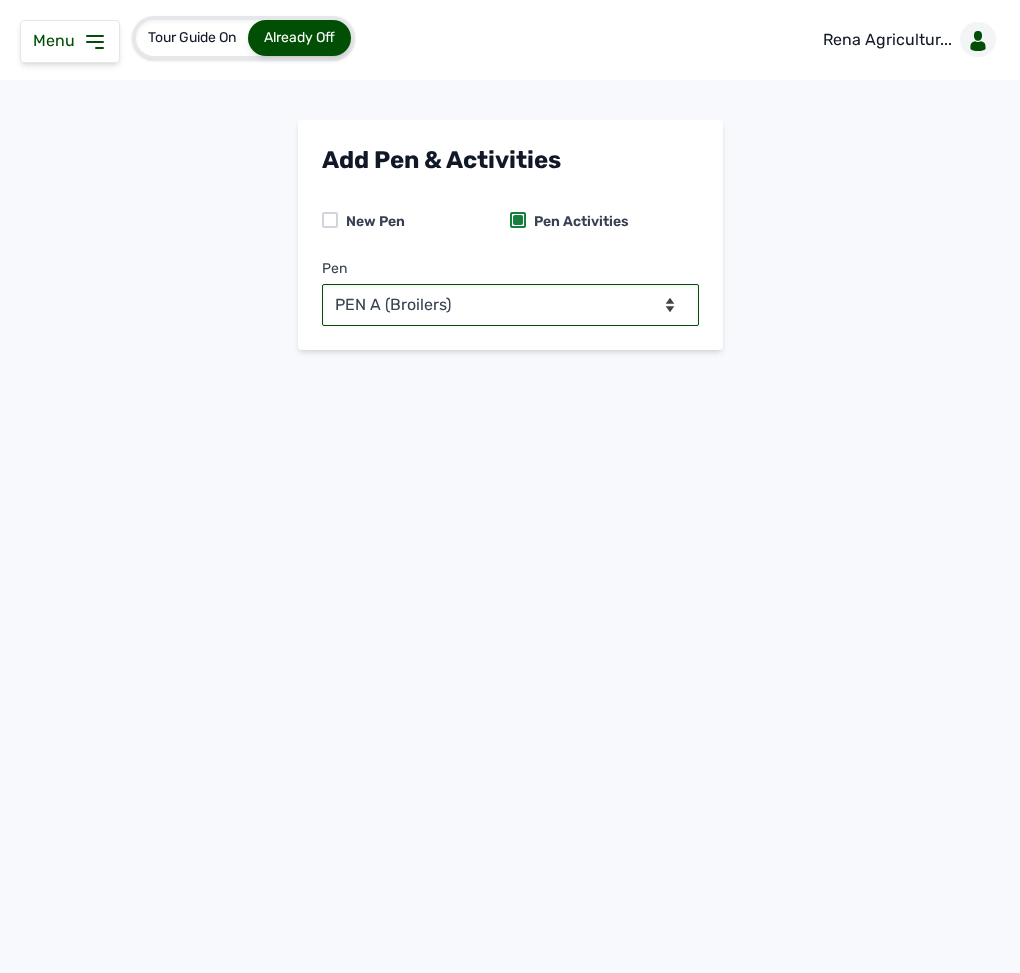 click on "-- Select pen -- PEN A (Broilers) PEN B (Broilers)" at bounding box center (510, 305) 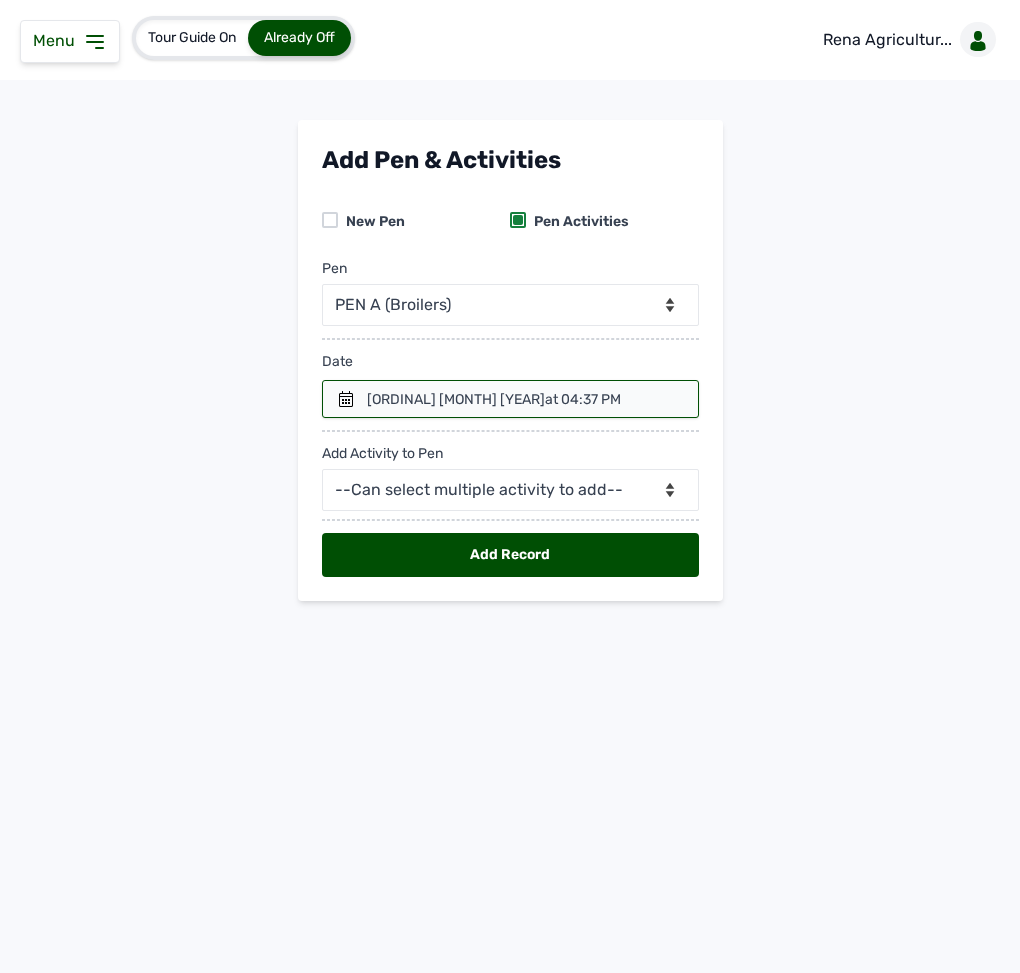 click 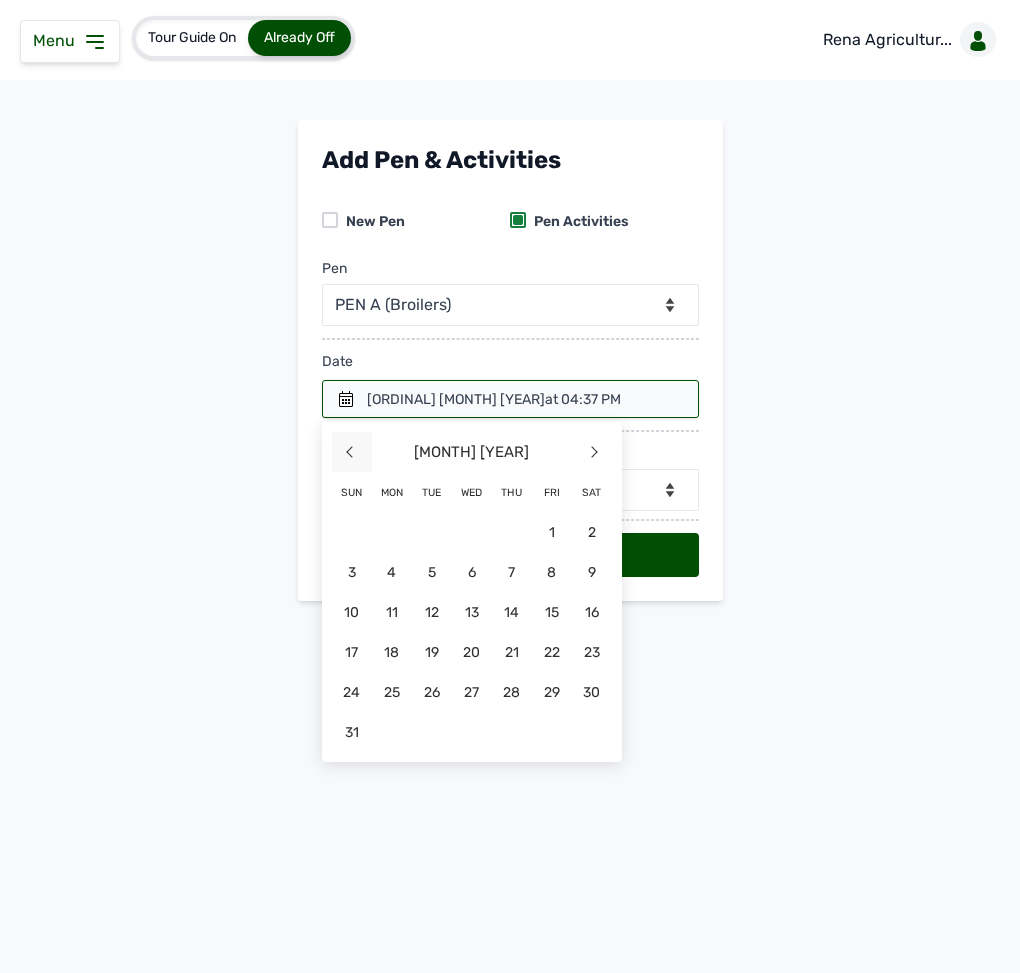 click on "<" at bounding box center [352, 452] 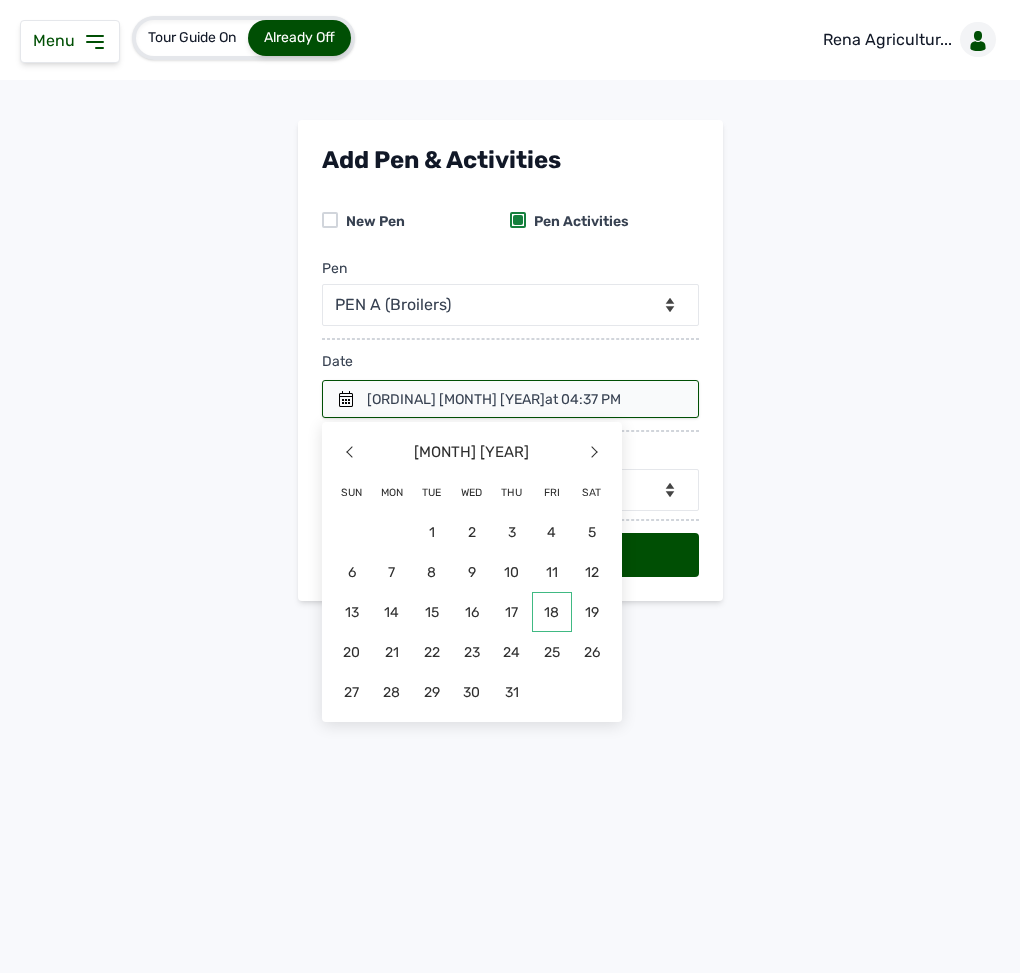 click on "18" 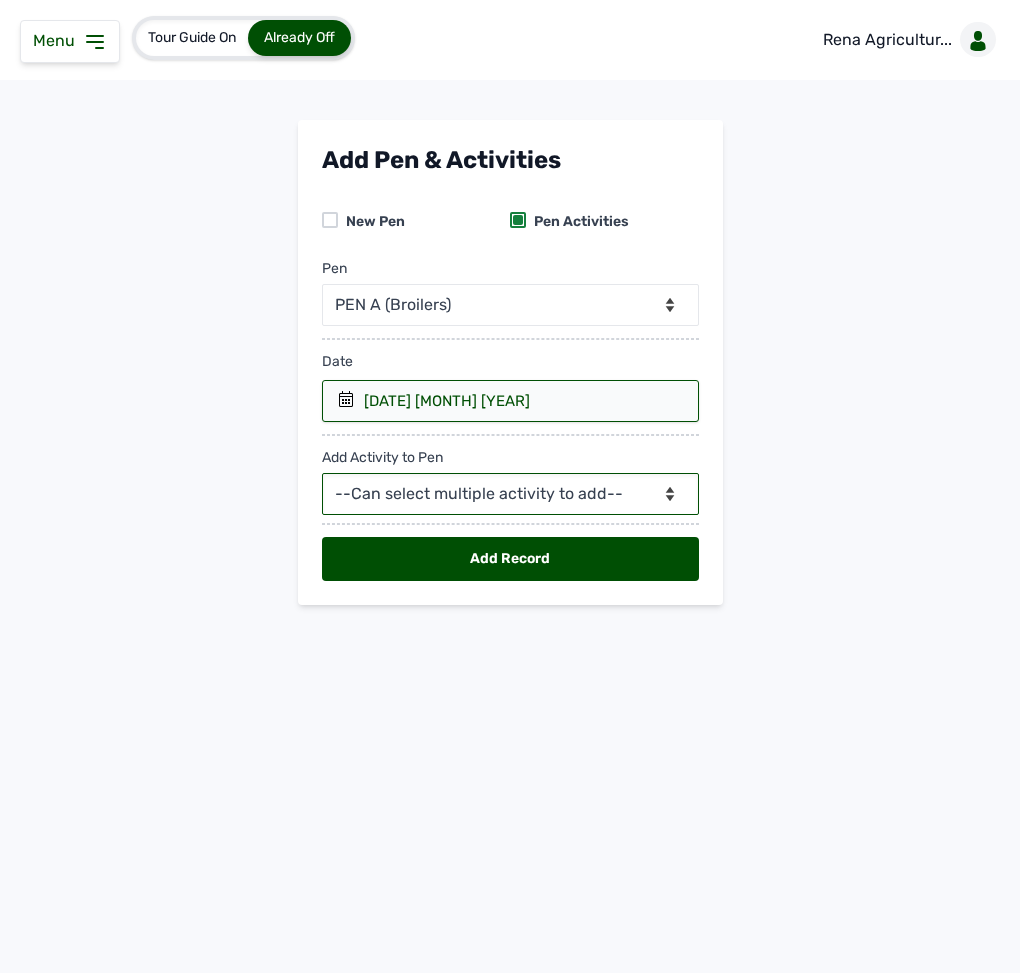 click on "--Can select multiple activity to add-- Raw Material Losses Weight" at bounding box center [510, 494] 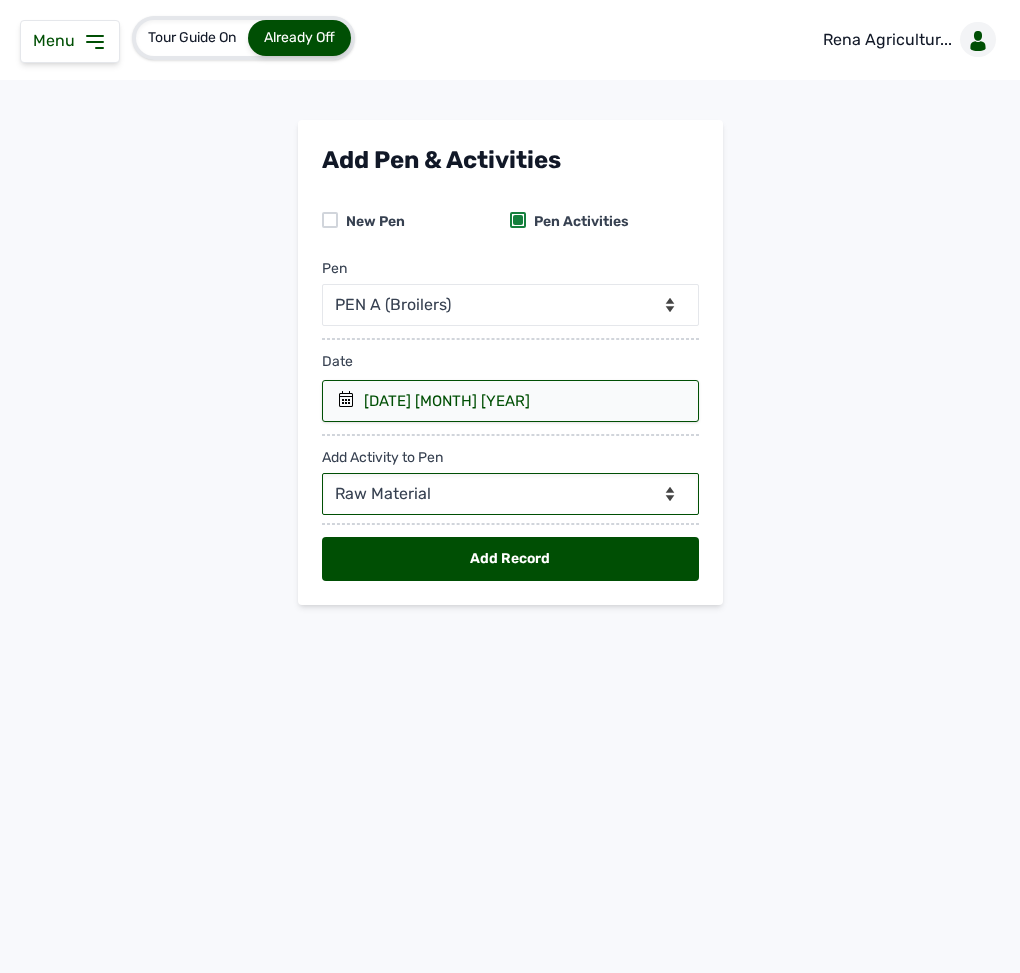 click on "--Can select multiple activity to add-- Raw Material Losses Weight" at bounding box center (510, 494) 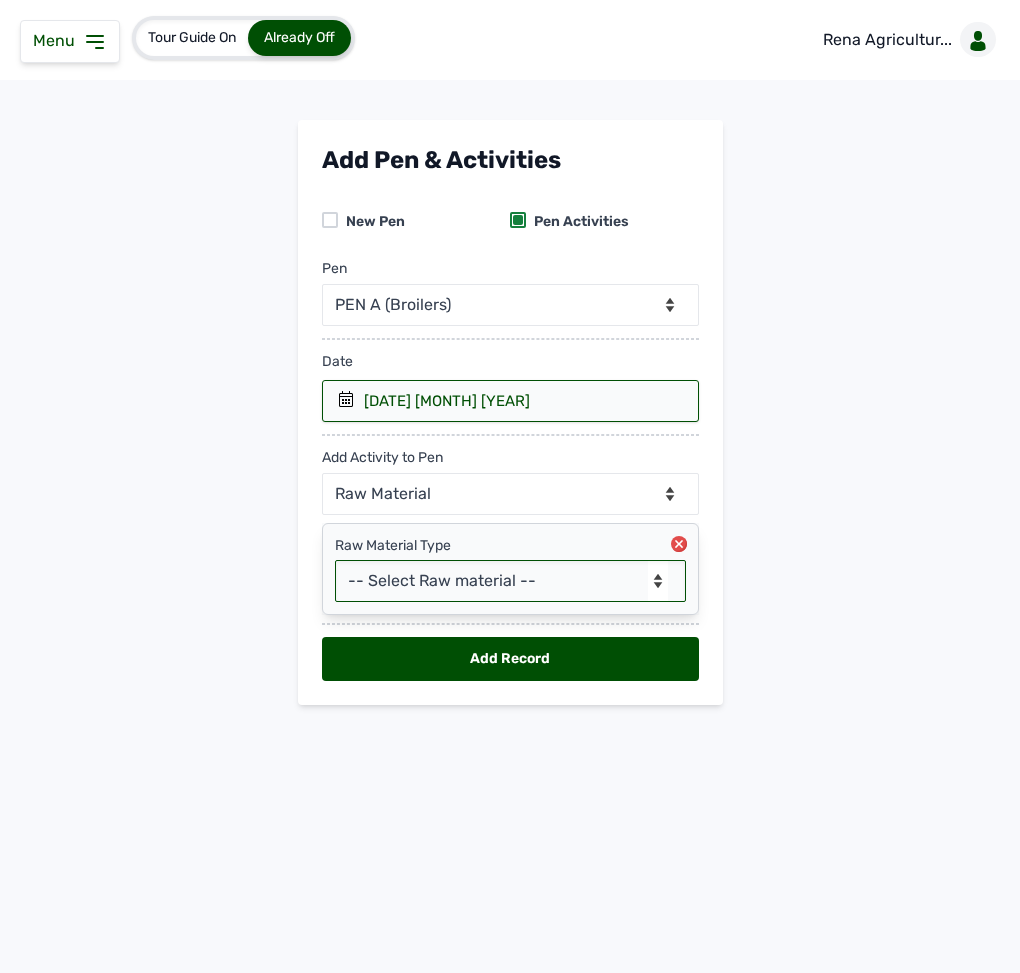 click on "-- Select Raw material -- Biomass Fuel feeds medications vaccines" at bounding box center (510, 581) 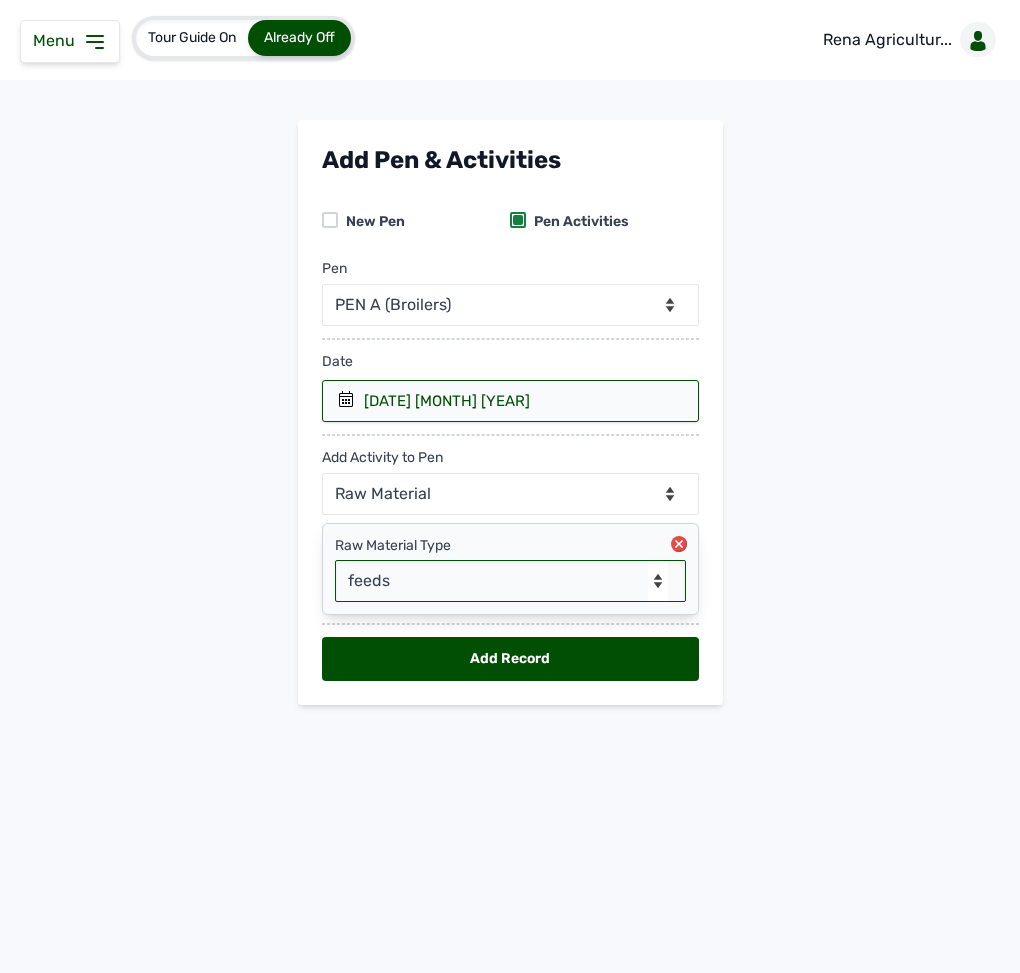 click on "-- Select Raw material -- Biomass Fuel feeds medications vaccines" at bounding box center (510, 581) 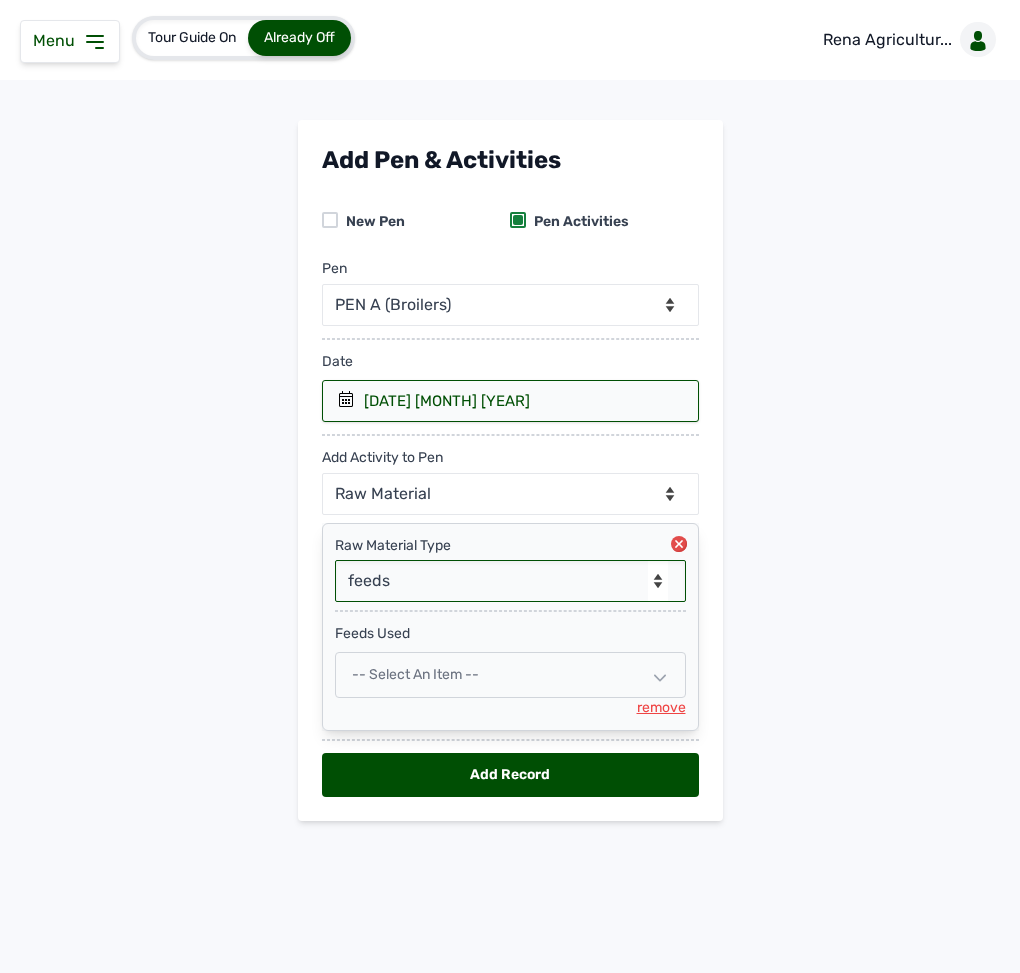 click on "-- Select an Item --" at bounding box center [415, 674] 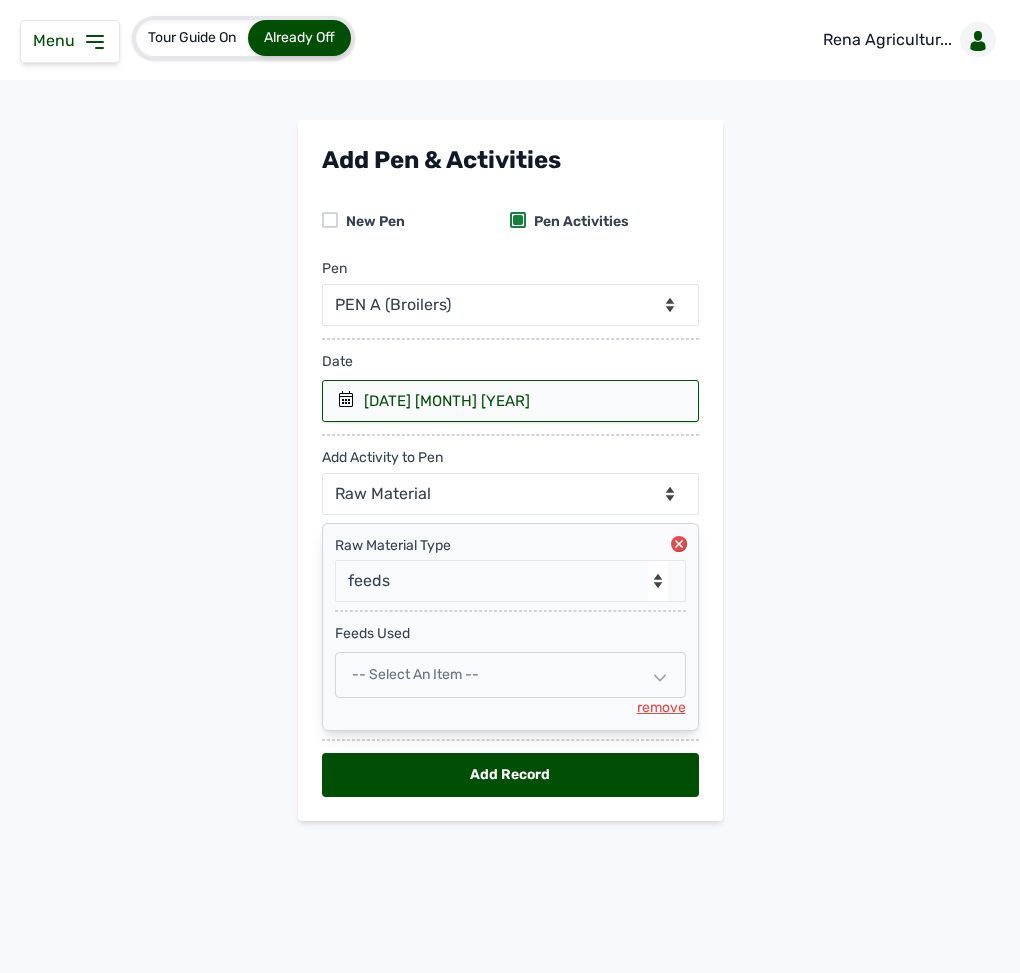 select 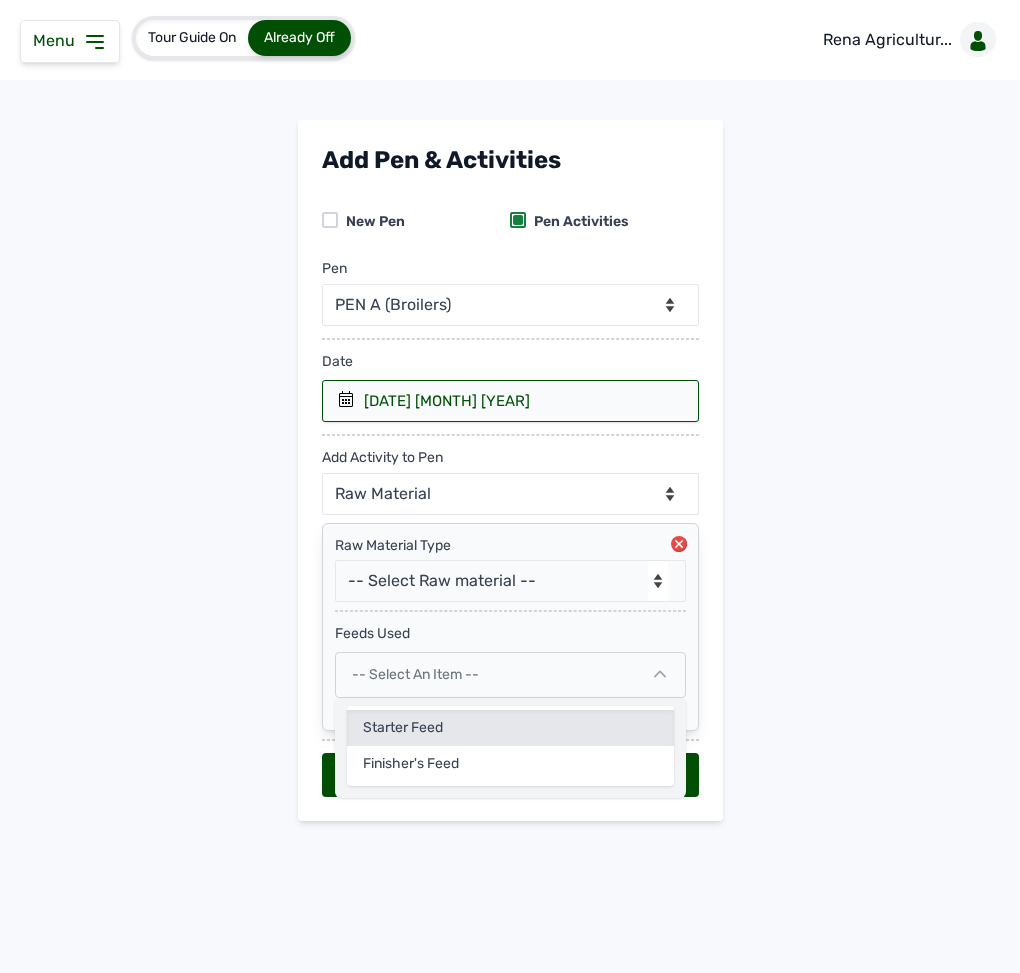 click on "Starter Feed" 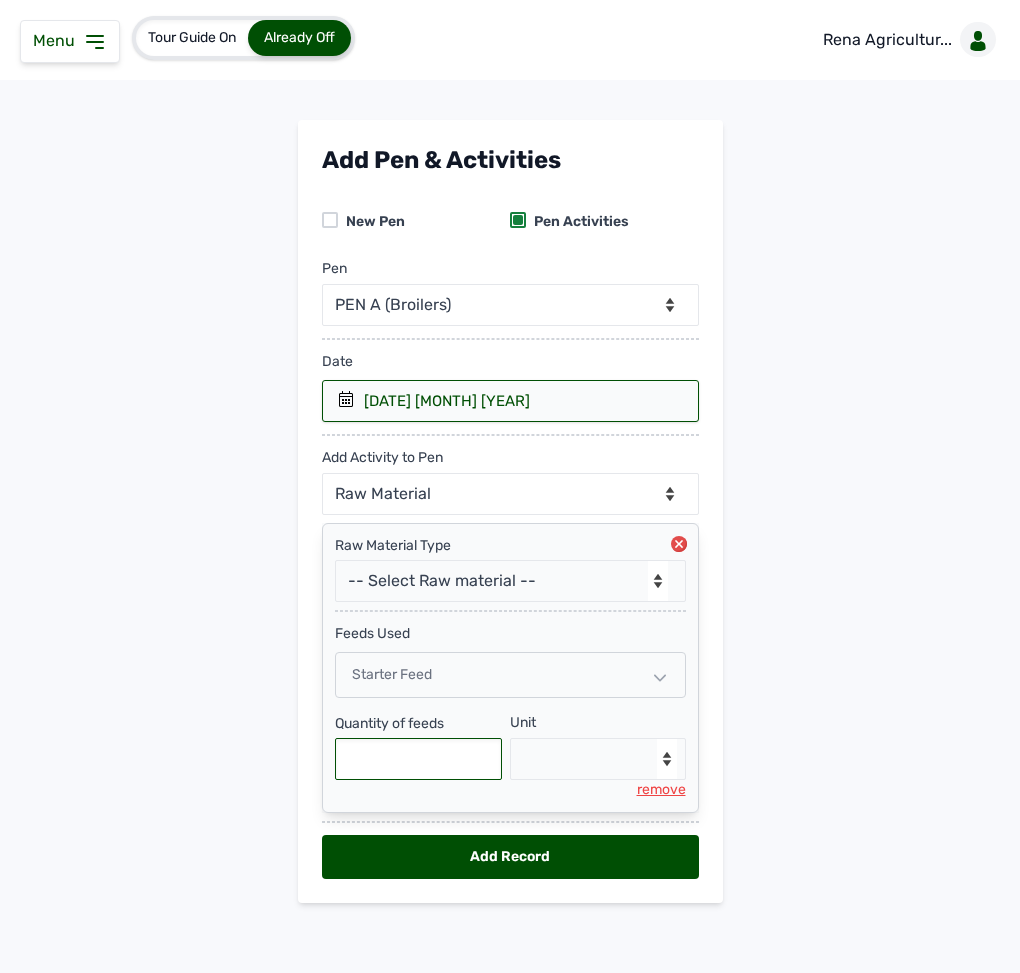 click at bounding box center [419, 759] 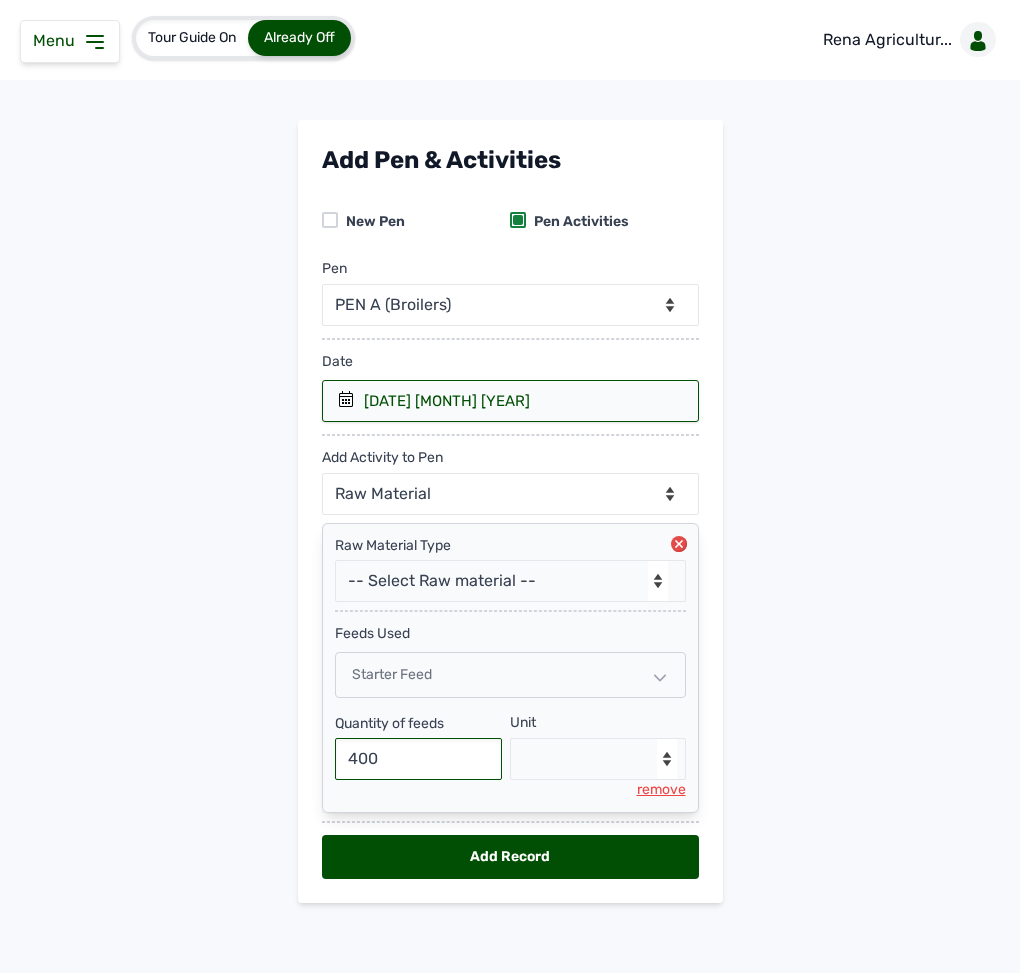 type on "400" 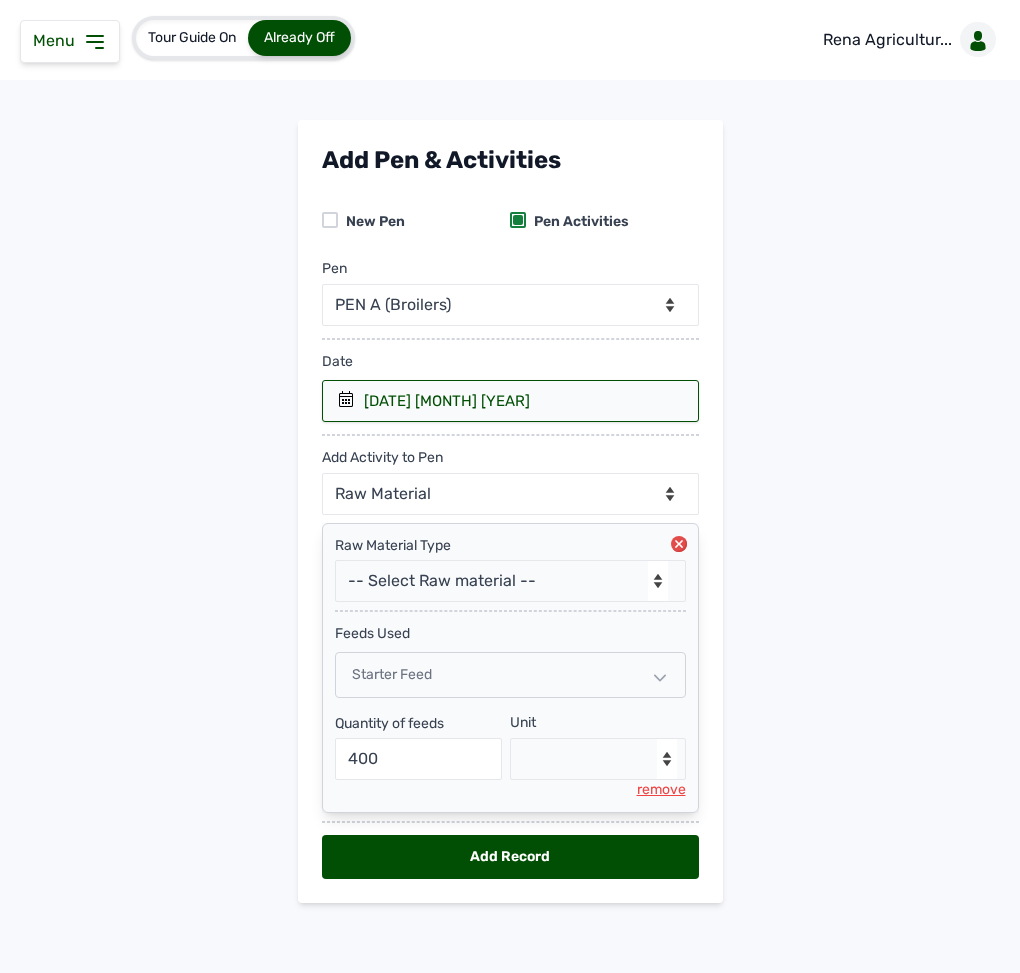 click on "Unit --Select unit-- Bag(s) Kg" at bounding box center (598, 745) 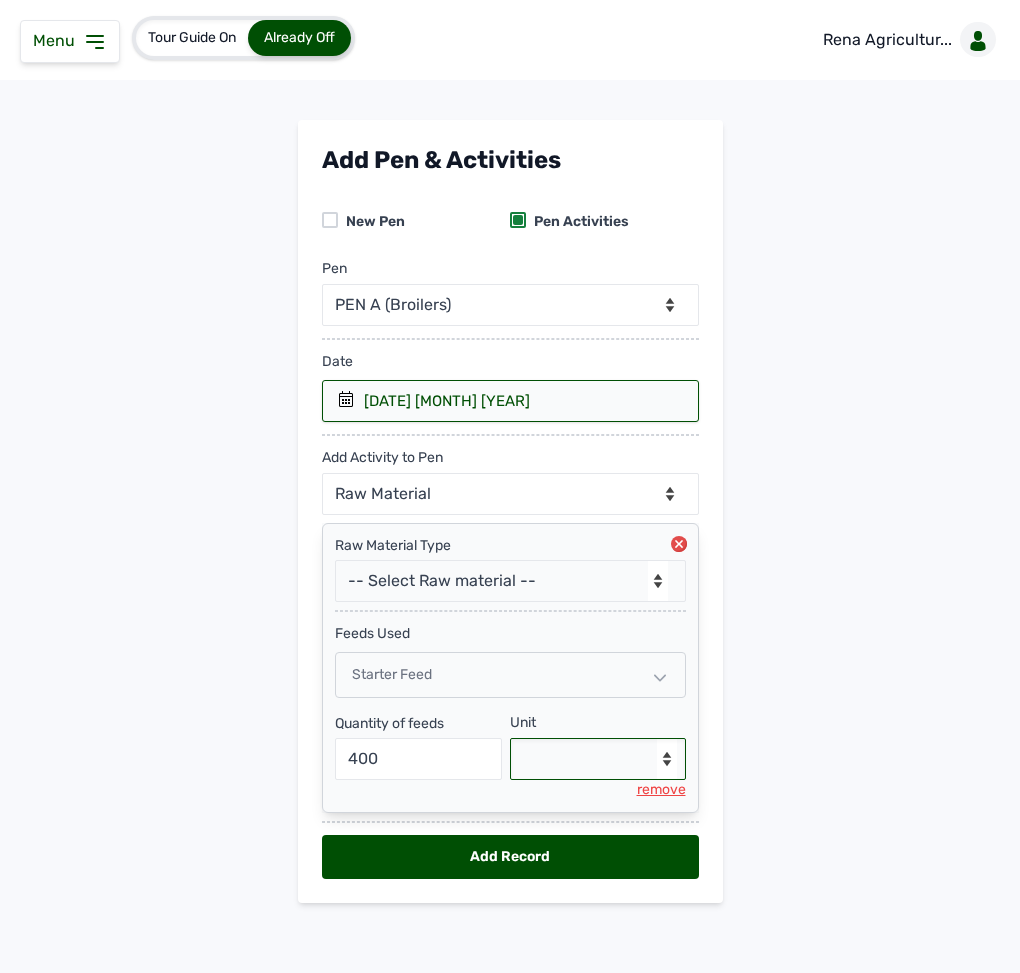 click on "--Select unit-- Bag(s) Kg" at bounding box center [598, 759] 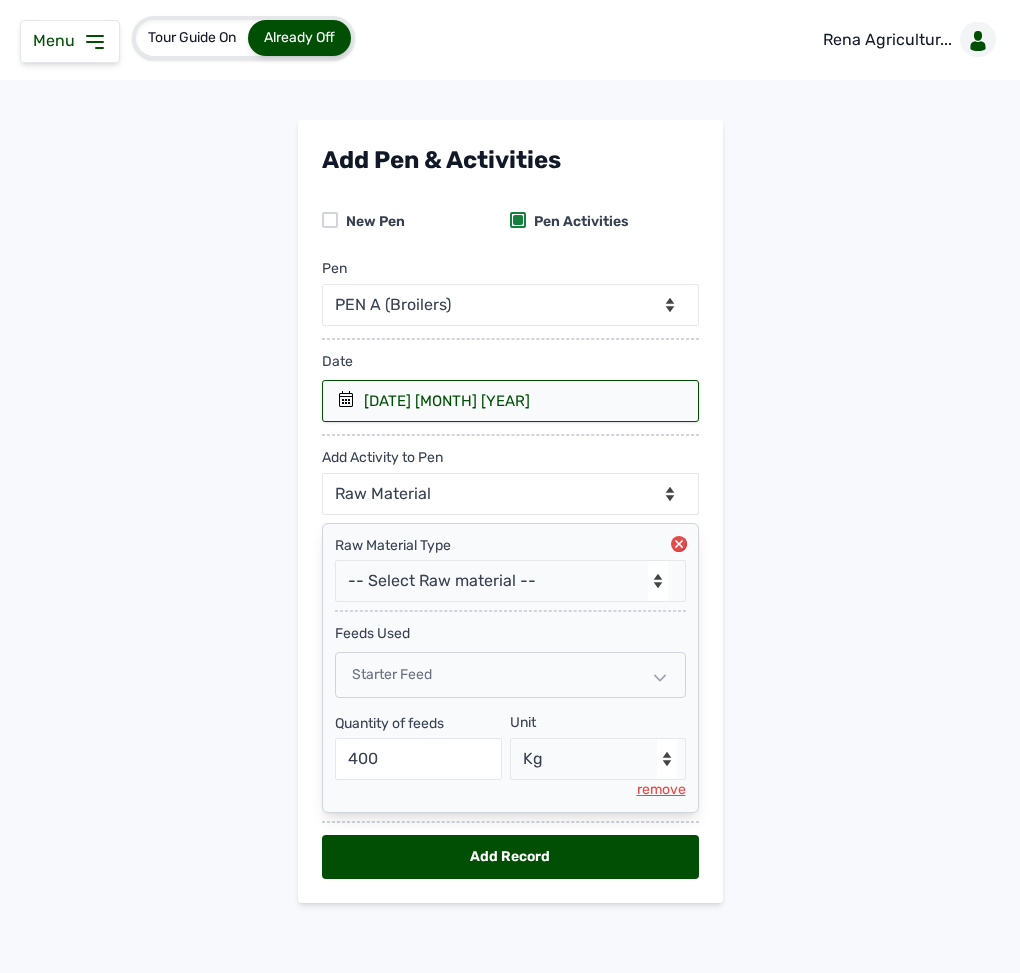 click on "Add Record" at bounding box center [510, 857] 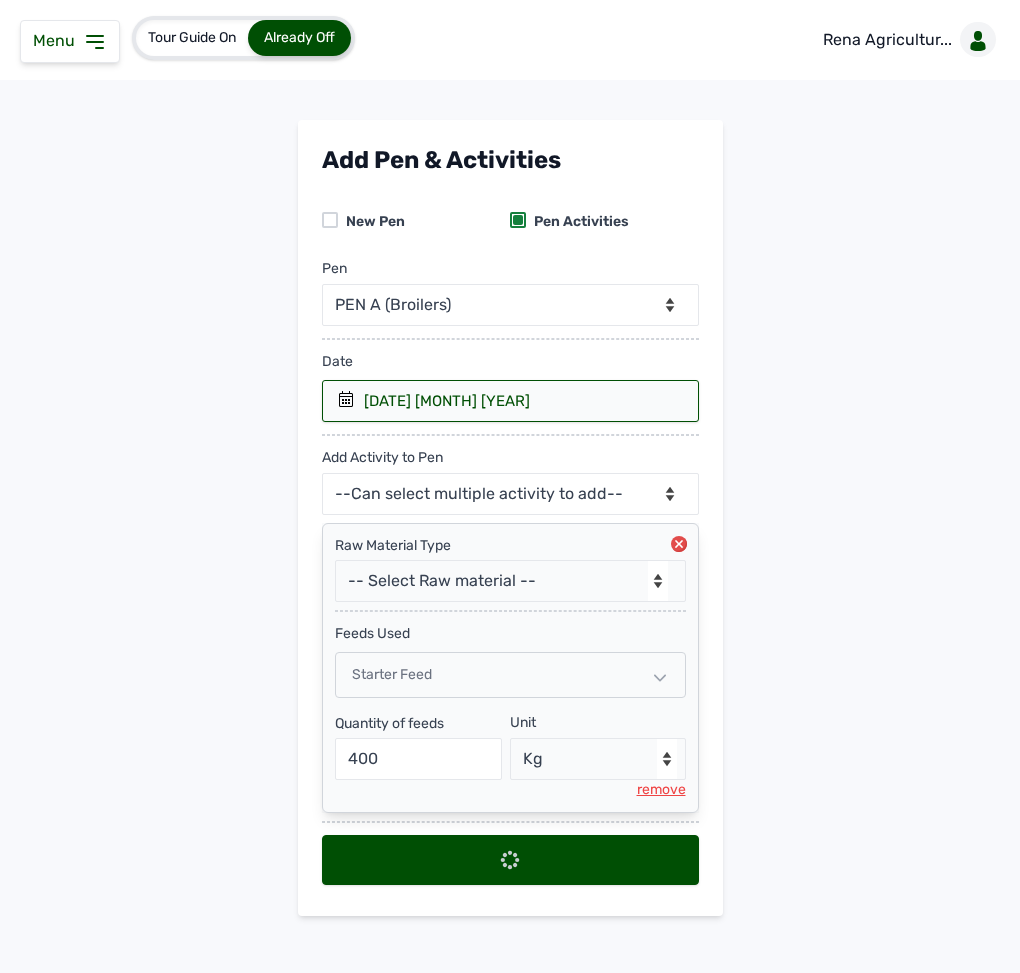 select 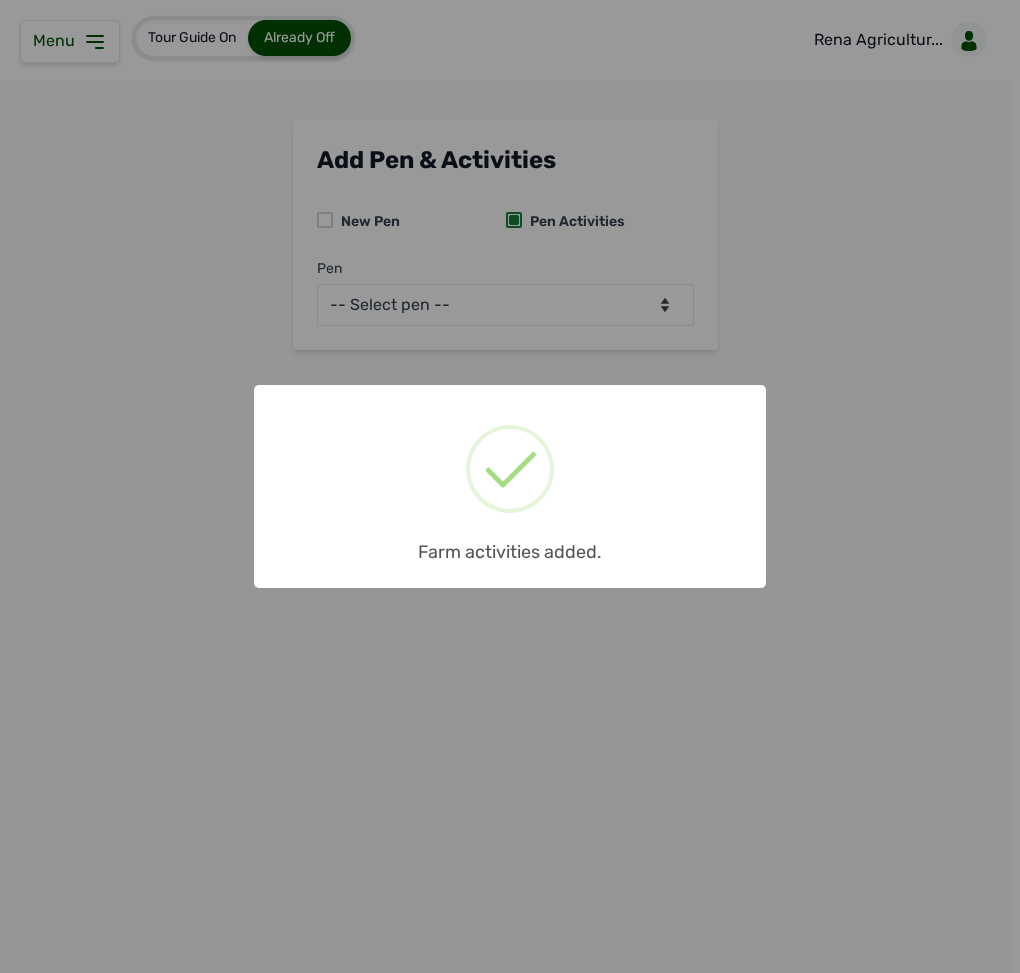 click on "×
Farm activities added. OK No Cancel" at bounding box center (510, 486) 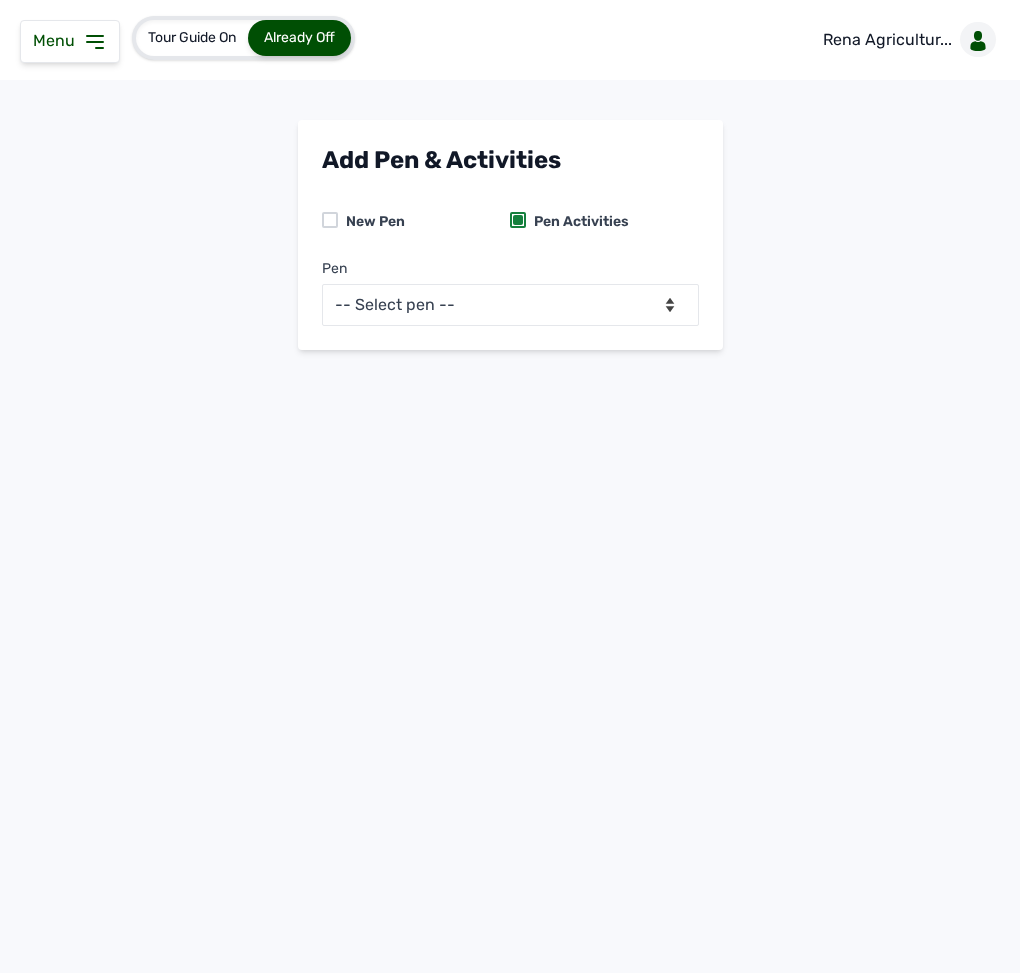 click 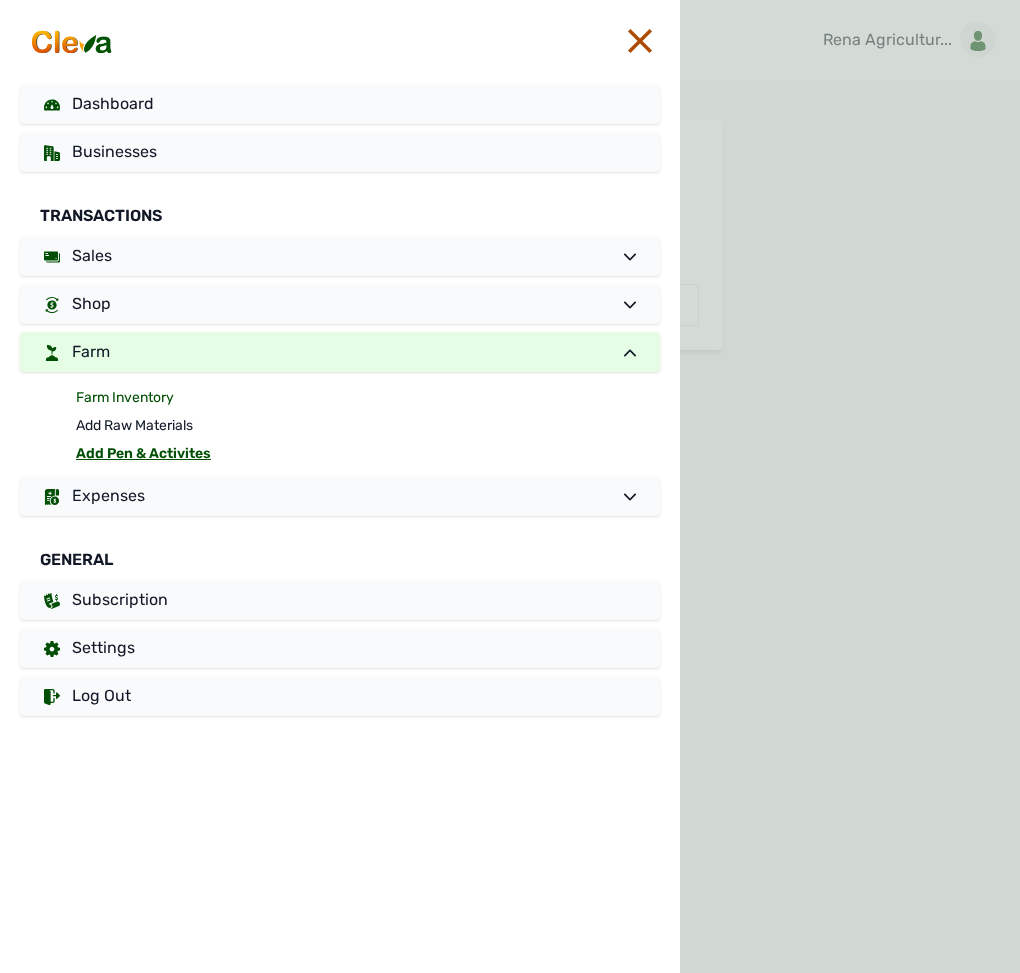 click on "Farm Inventory" at bounding box center (368, 398) 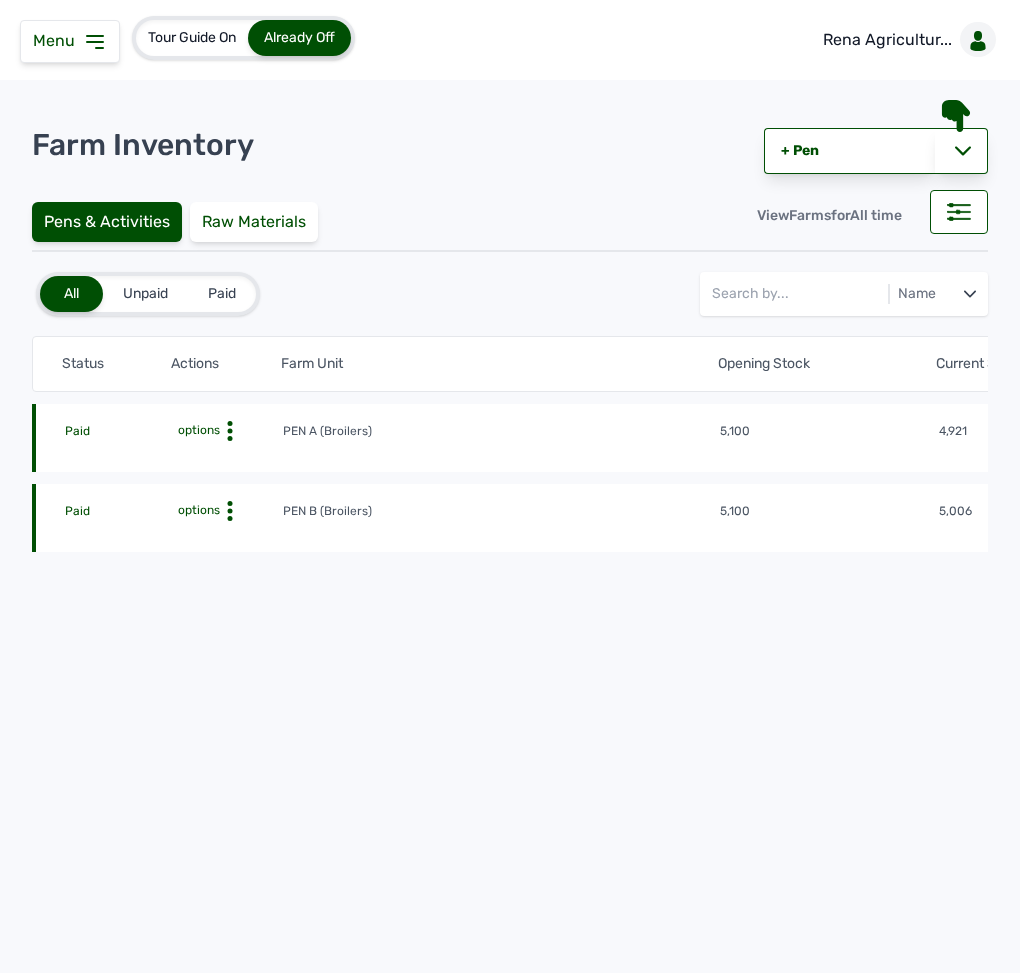 click 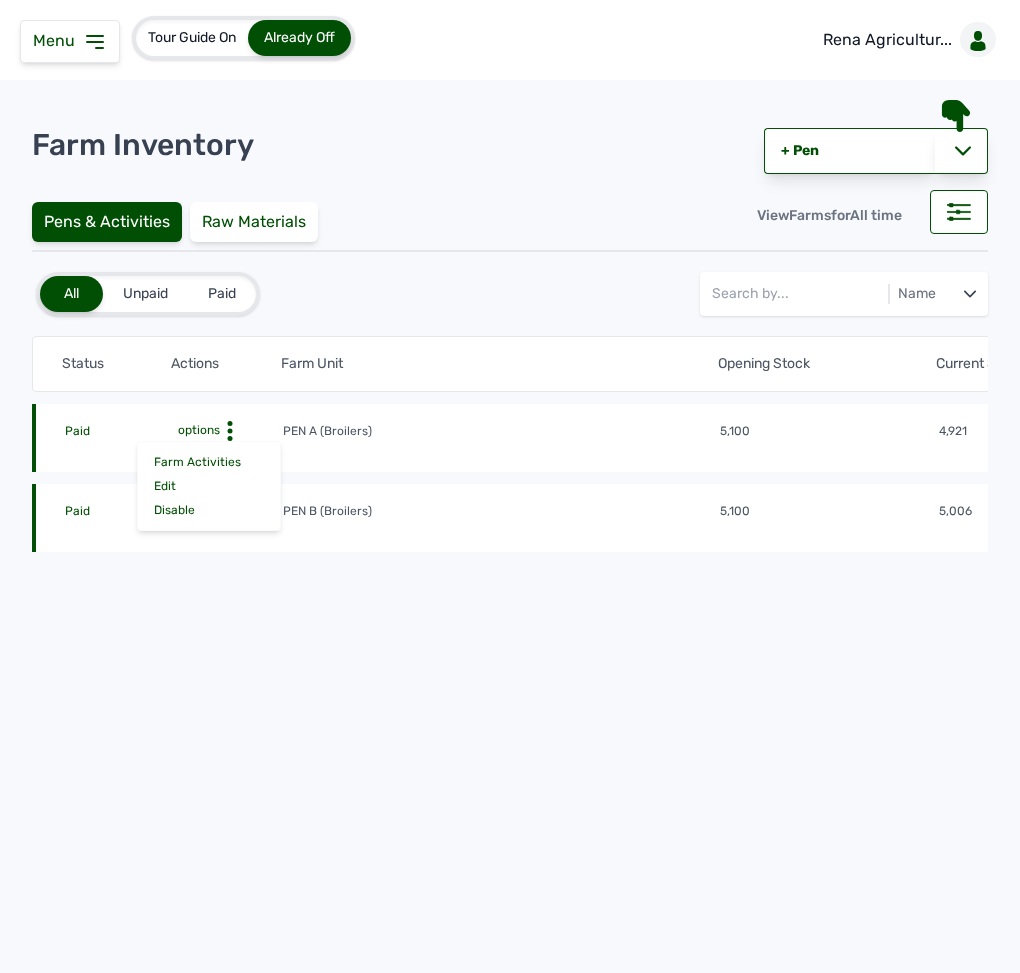 click on "Farm Activities   Edit   Disable" at bounding box center (209, 486) 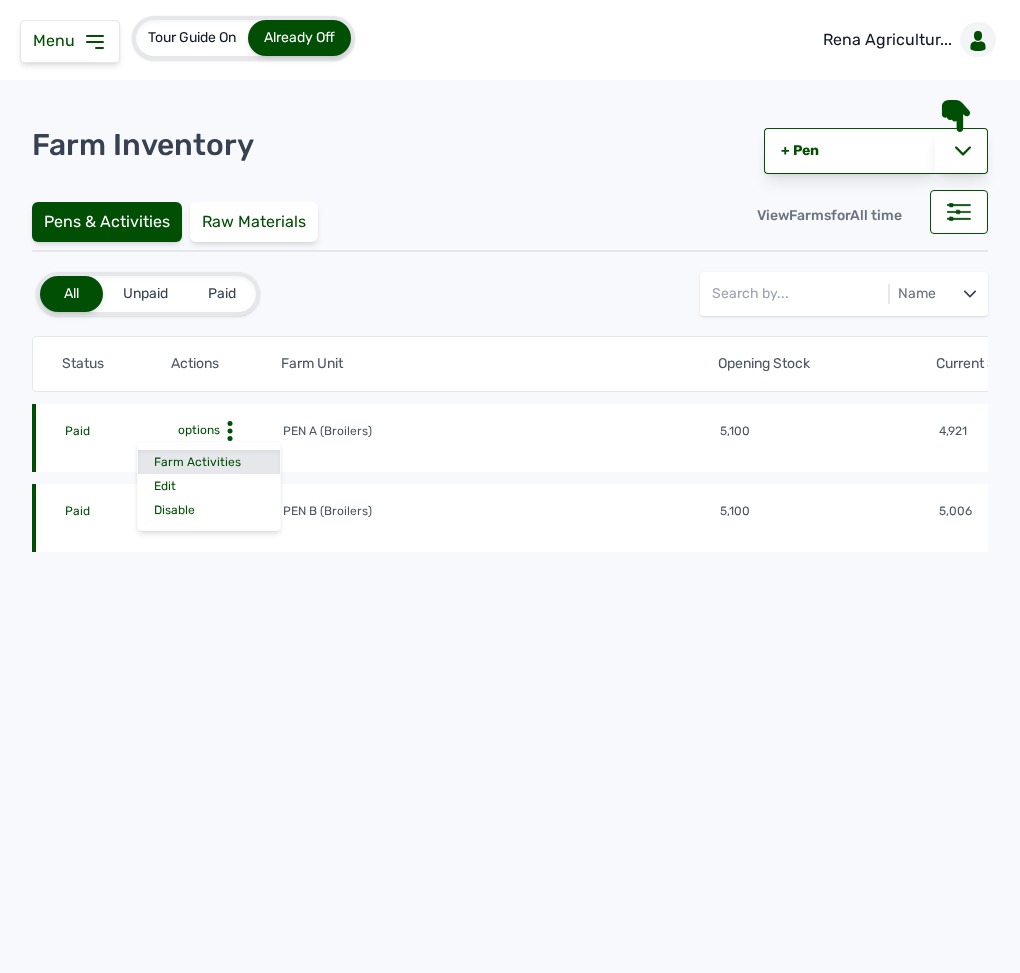 click on "Farm Activities" at bounding box center [209, 462] 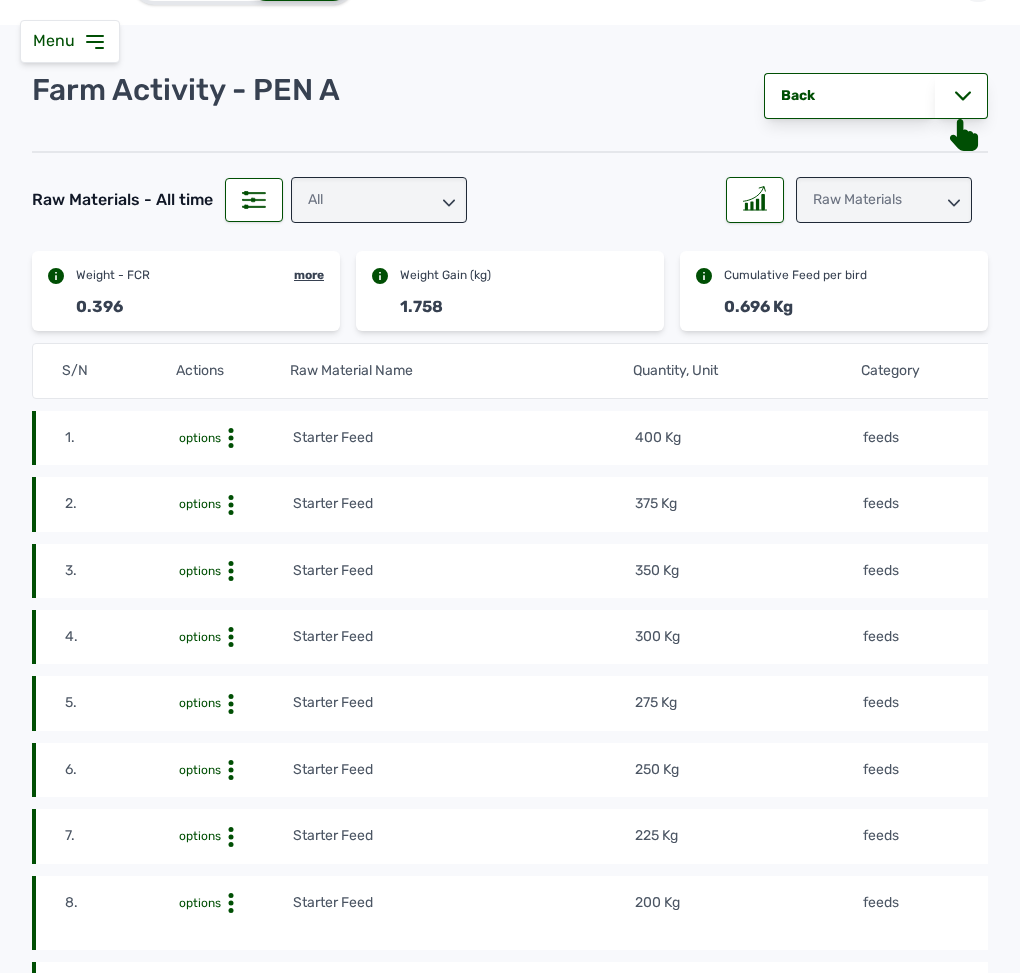 scroll, scrollTop: 0, scrollLeft: 0, axis: both 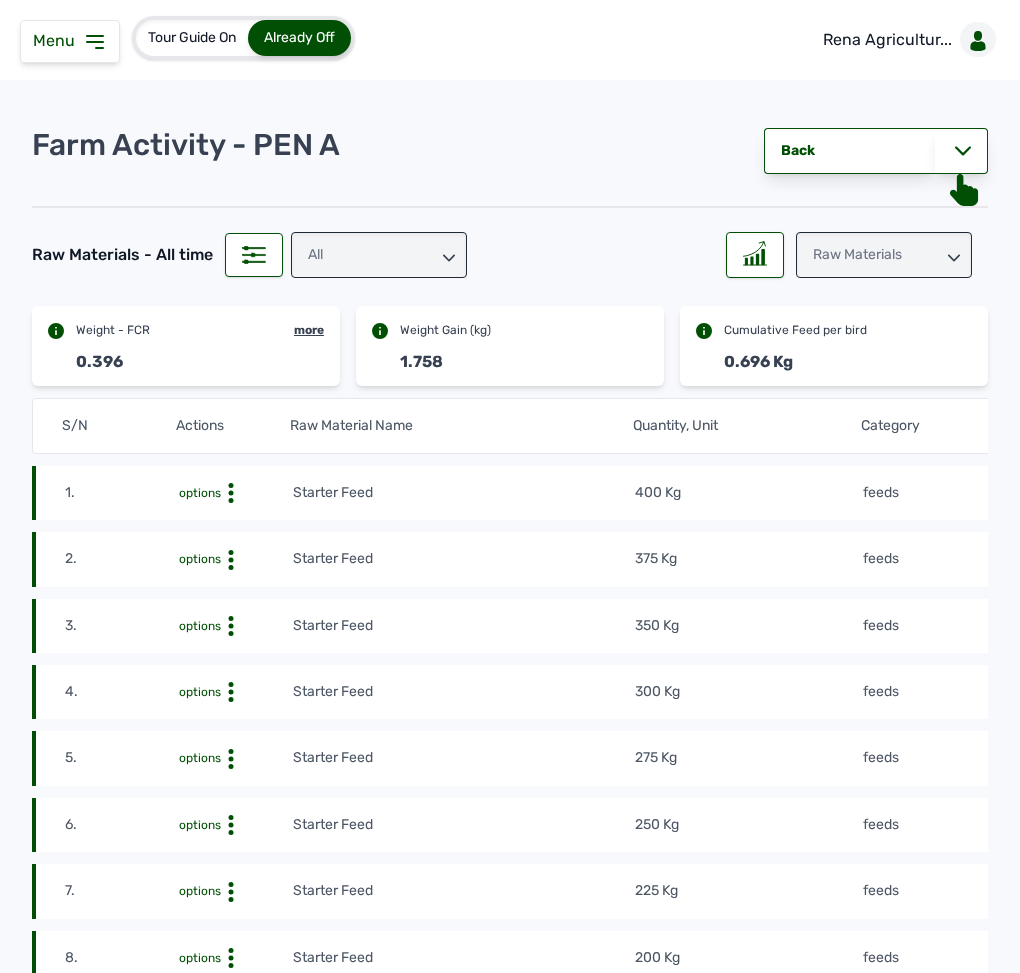click on "400 Kg" at bounding box center [748, 493] 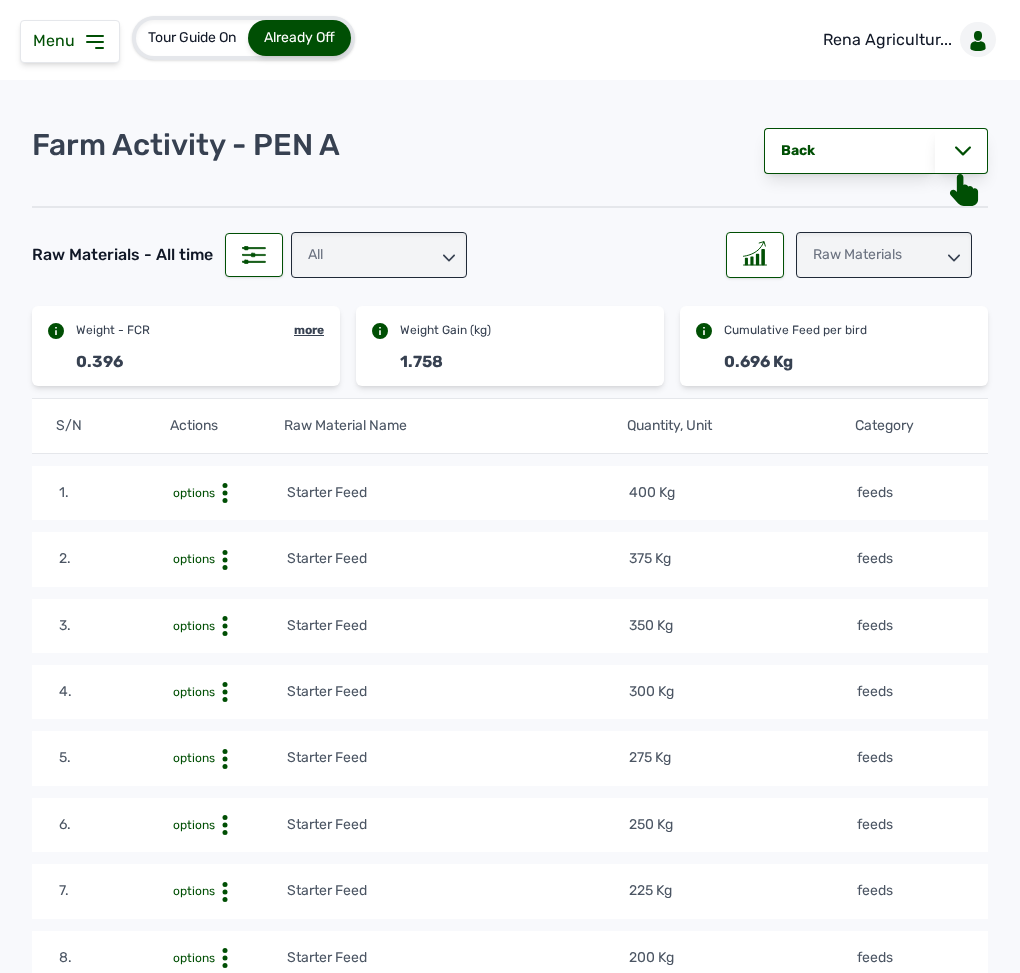 scroll, scrollTop: 0, scrollLeft: 0, axis: both 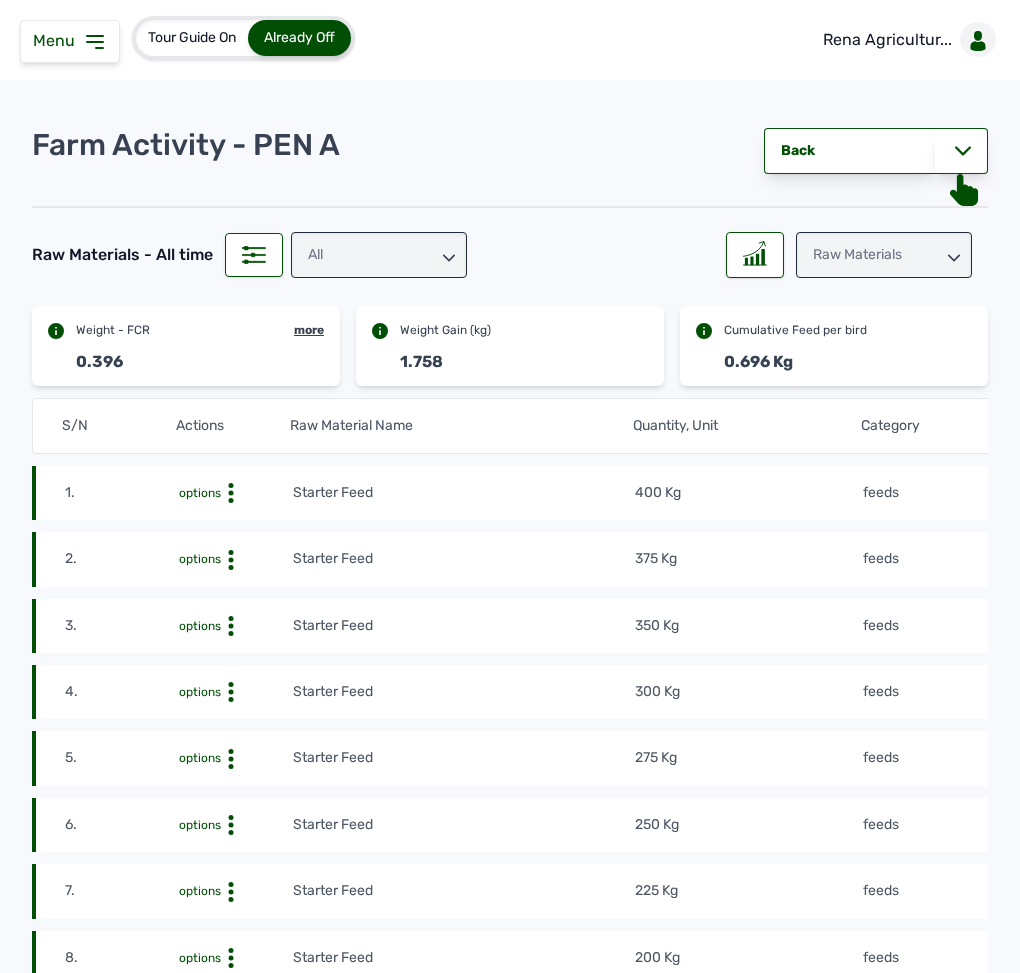 click 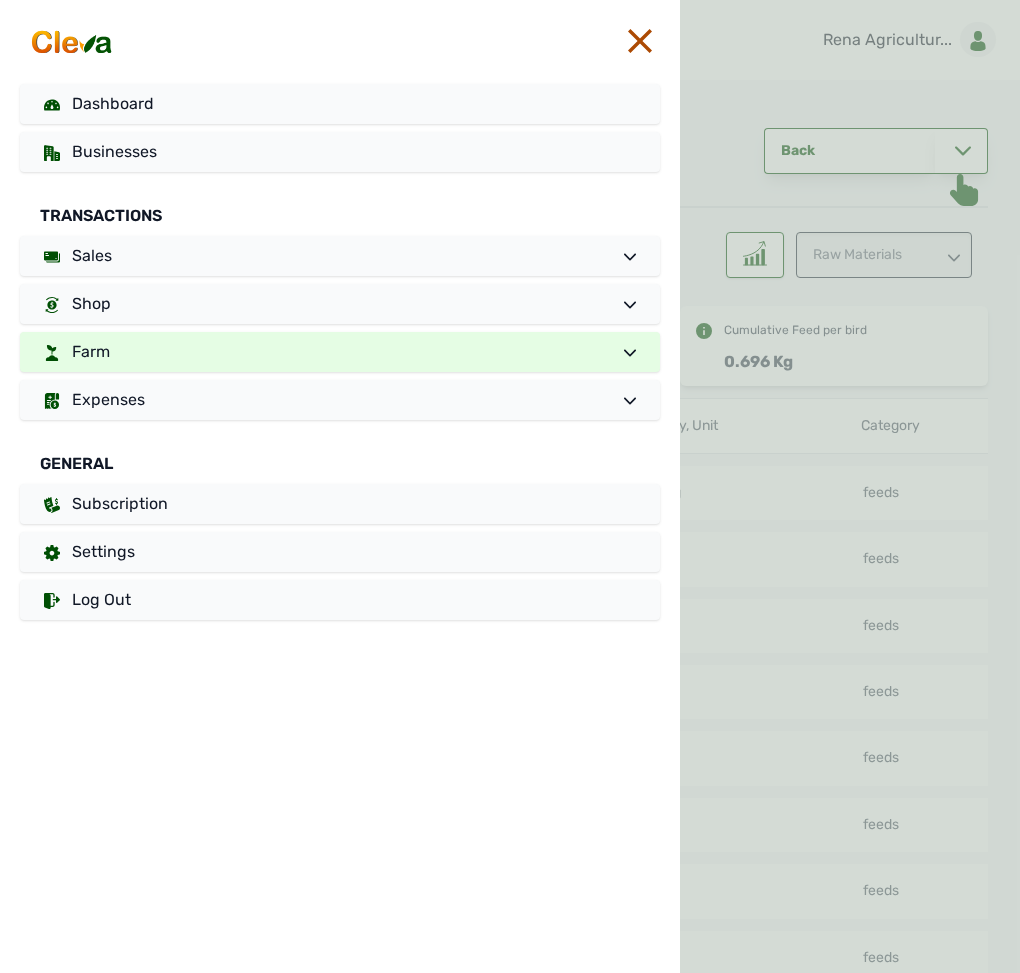 click on "Farm" at bounding box center [340, 352] 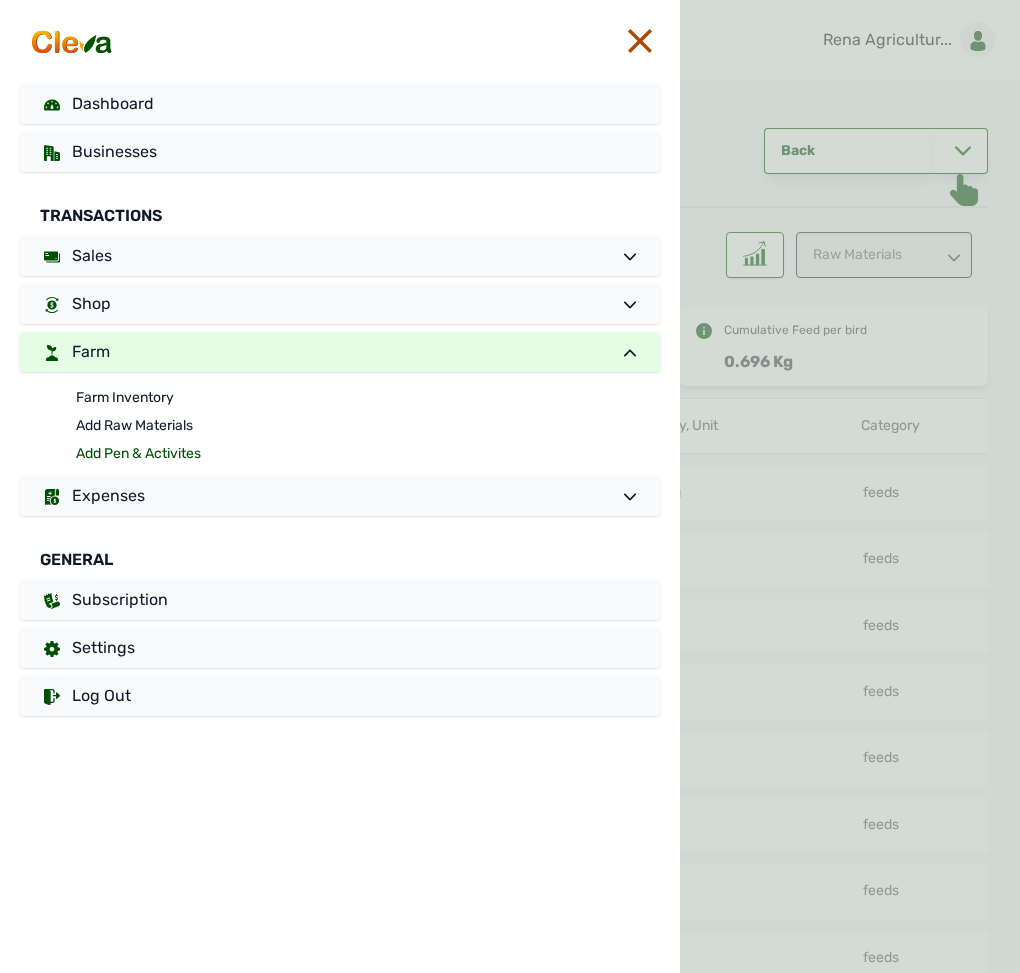 click on "Add Pen & Activites" at bounding box center (368, 454) 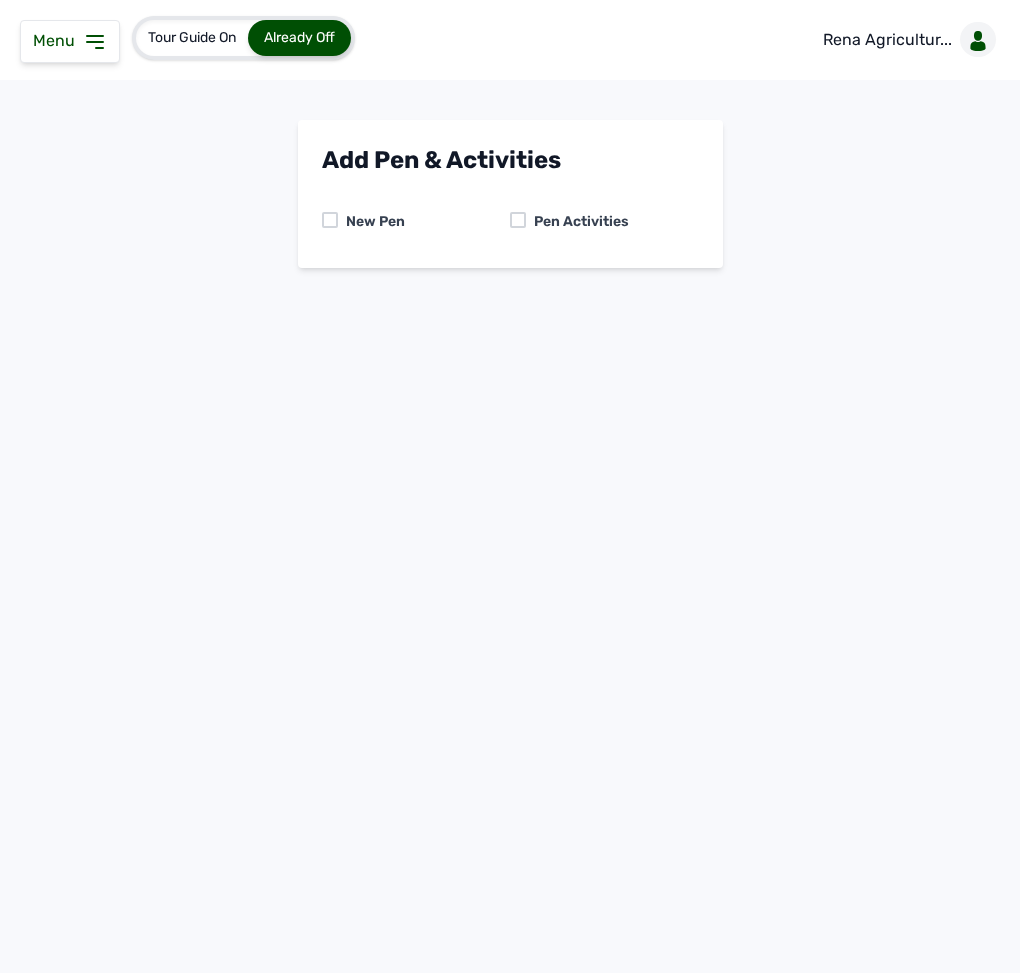 click at bounding box center (518, 220) 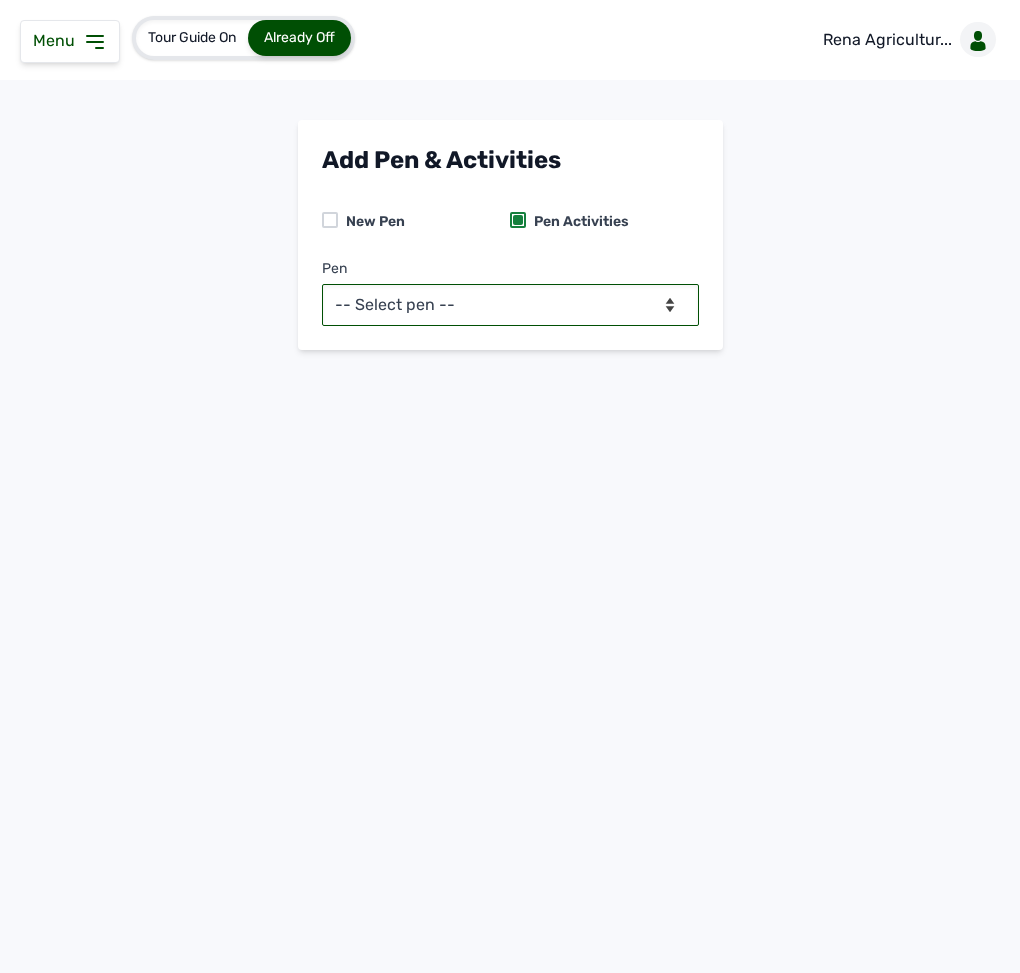 click on "-- Select pen -- PEN A (Broilers) PEN B (Broilers)" at bounding box center (510, 305) 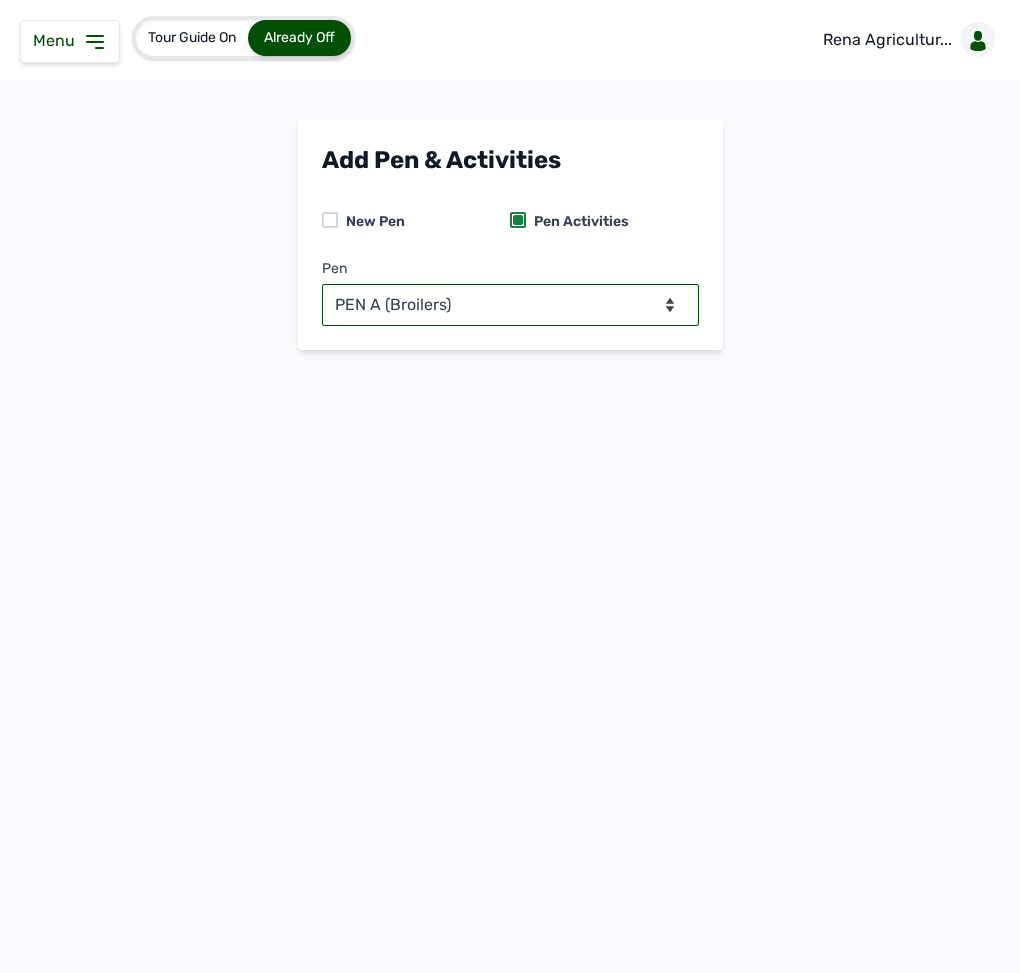 click on "-- Select pen -- PEN A (Broilers) PEN B (Broilers)" at bounding box center (510, 305) 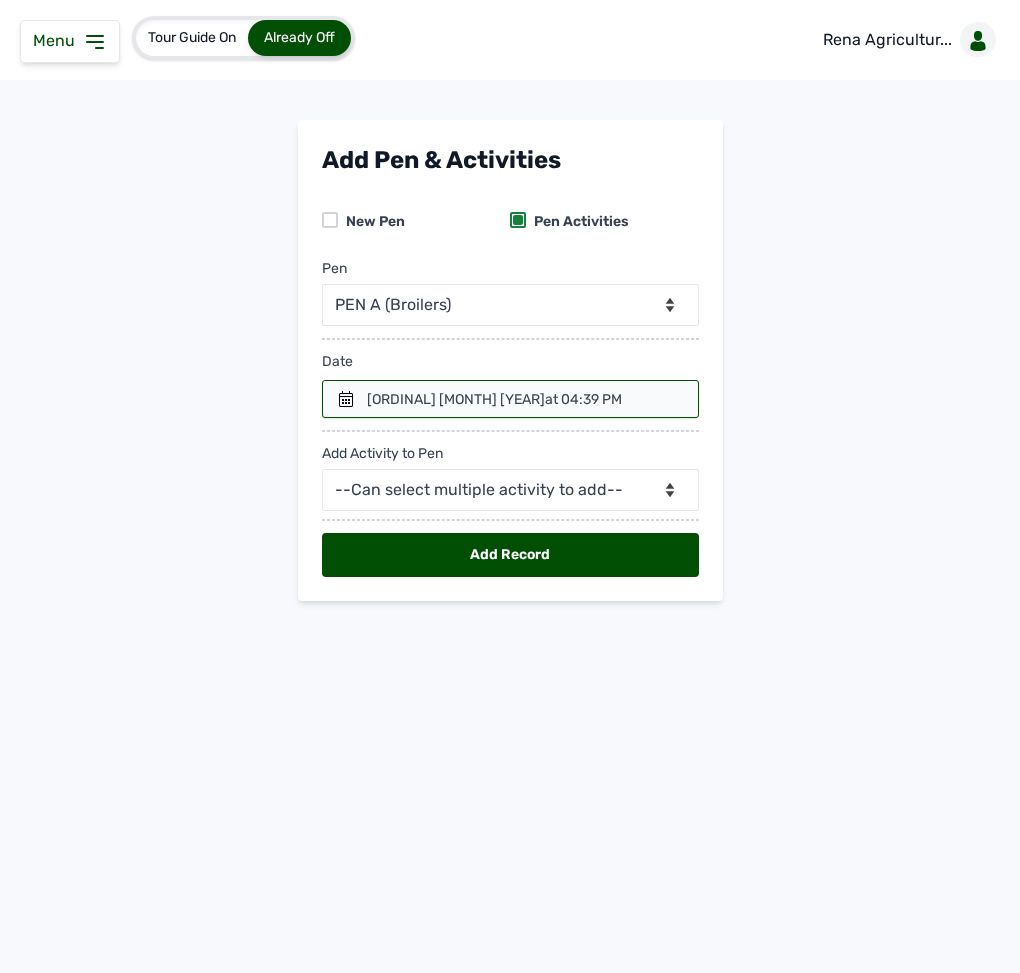 click at bounding box center [510, 399] 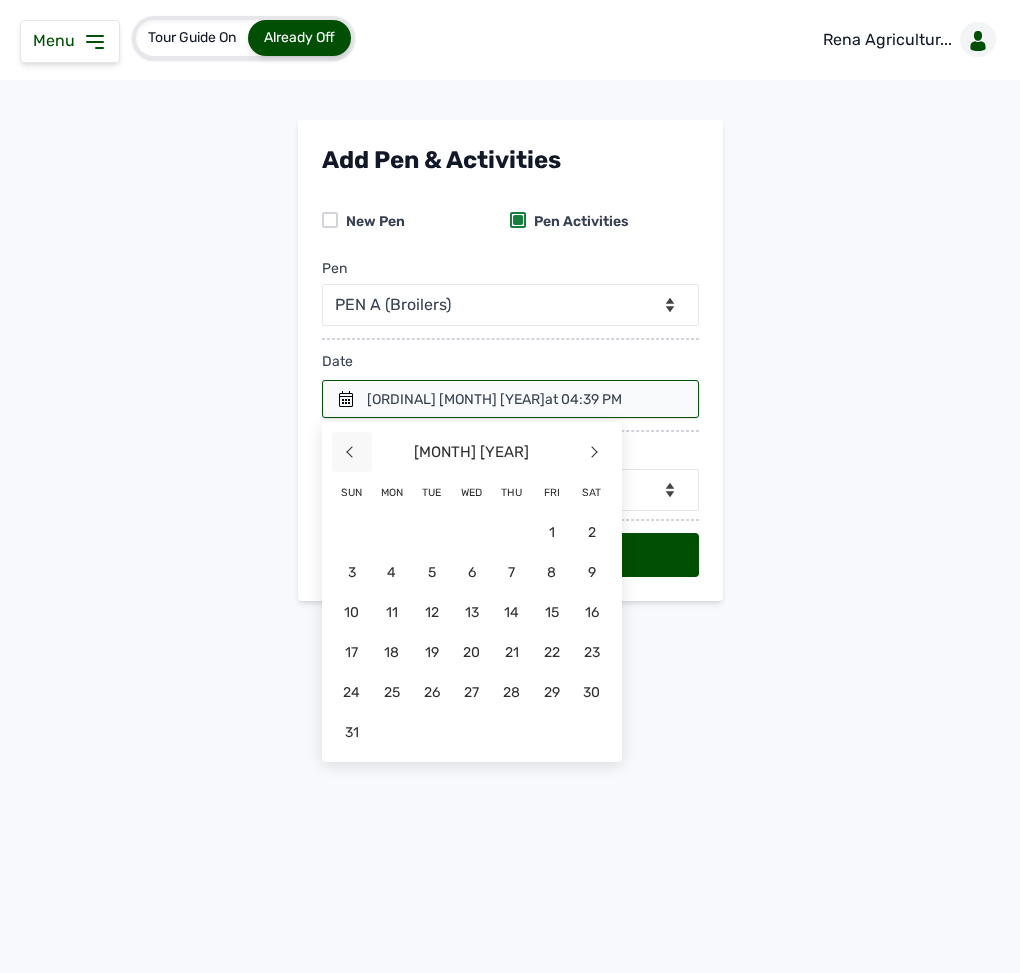 click on "<" at bounding box center [352, 452] 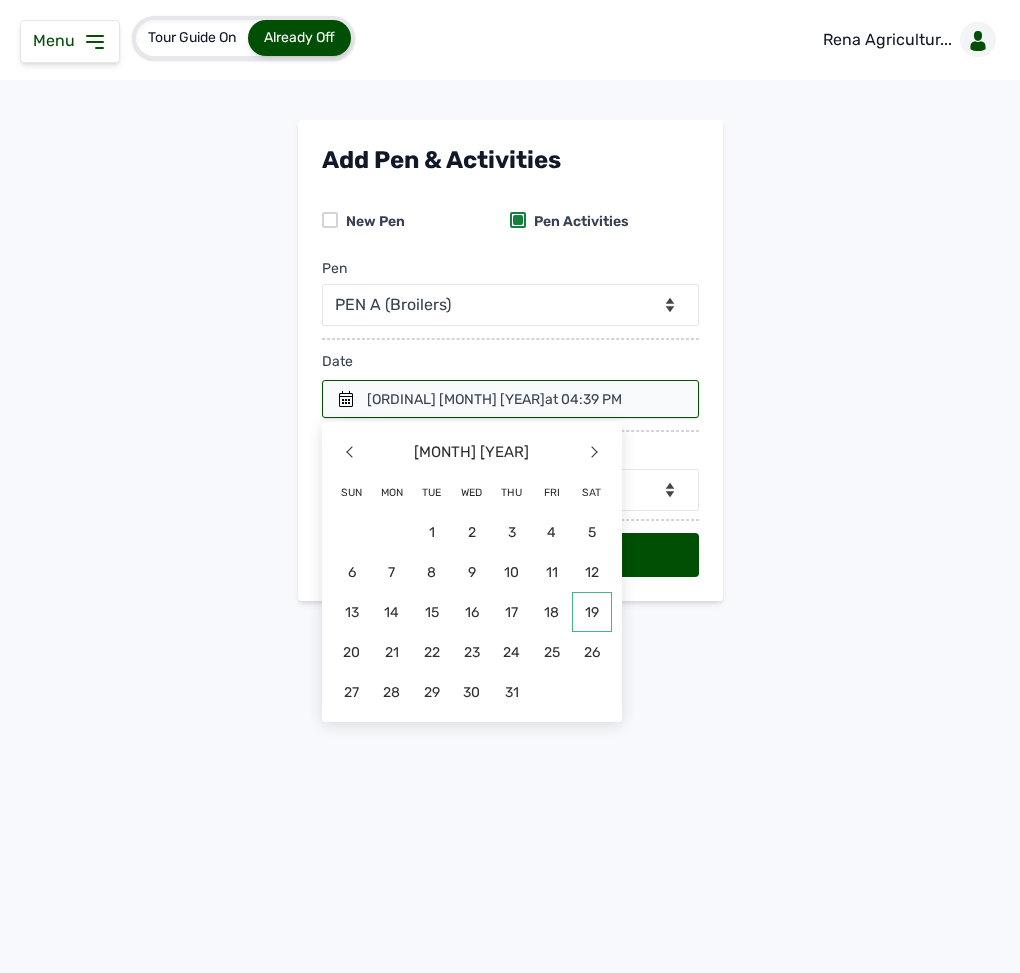 click on "19" 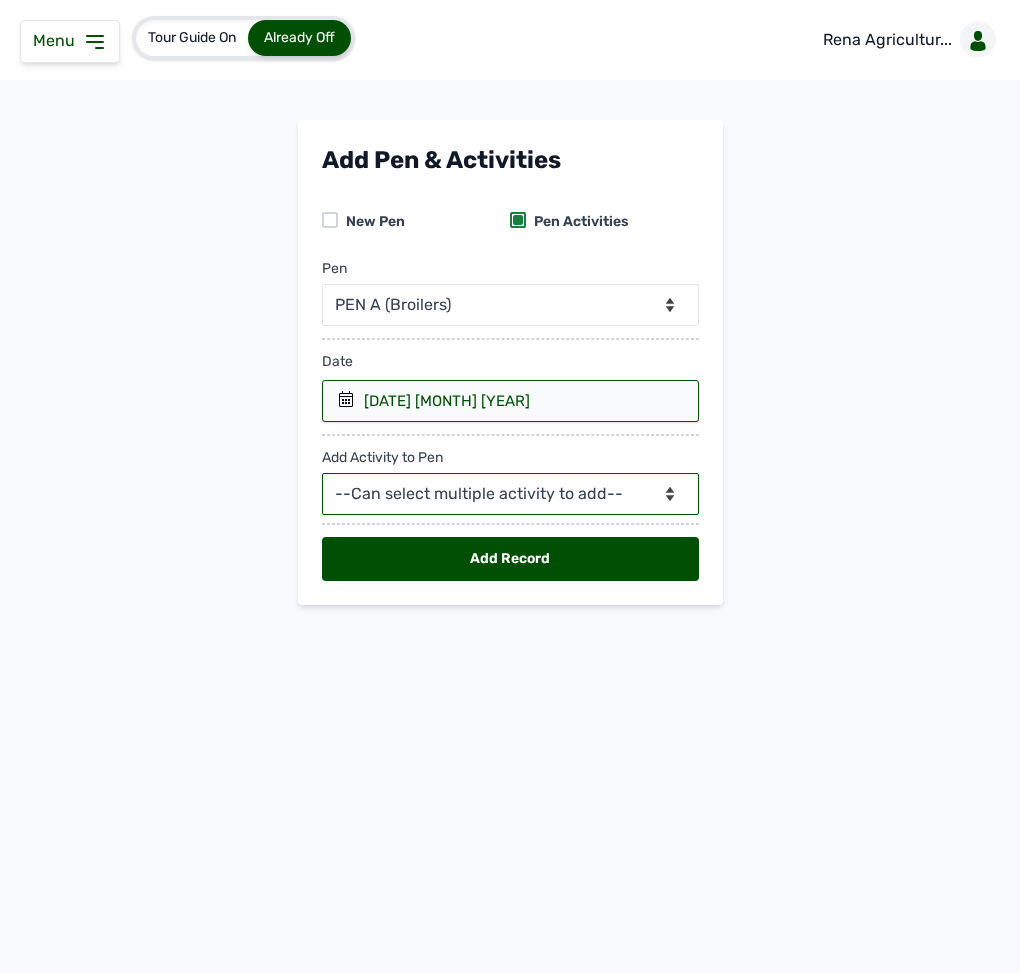 click on "--Can select multiple activity to add-- Raw Material Losses Weight" at bounding box center [510, 494] 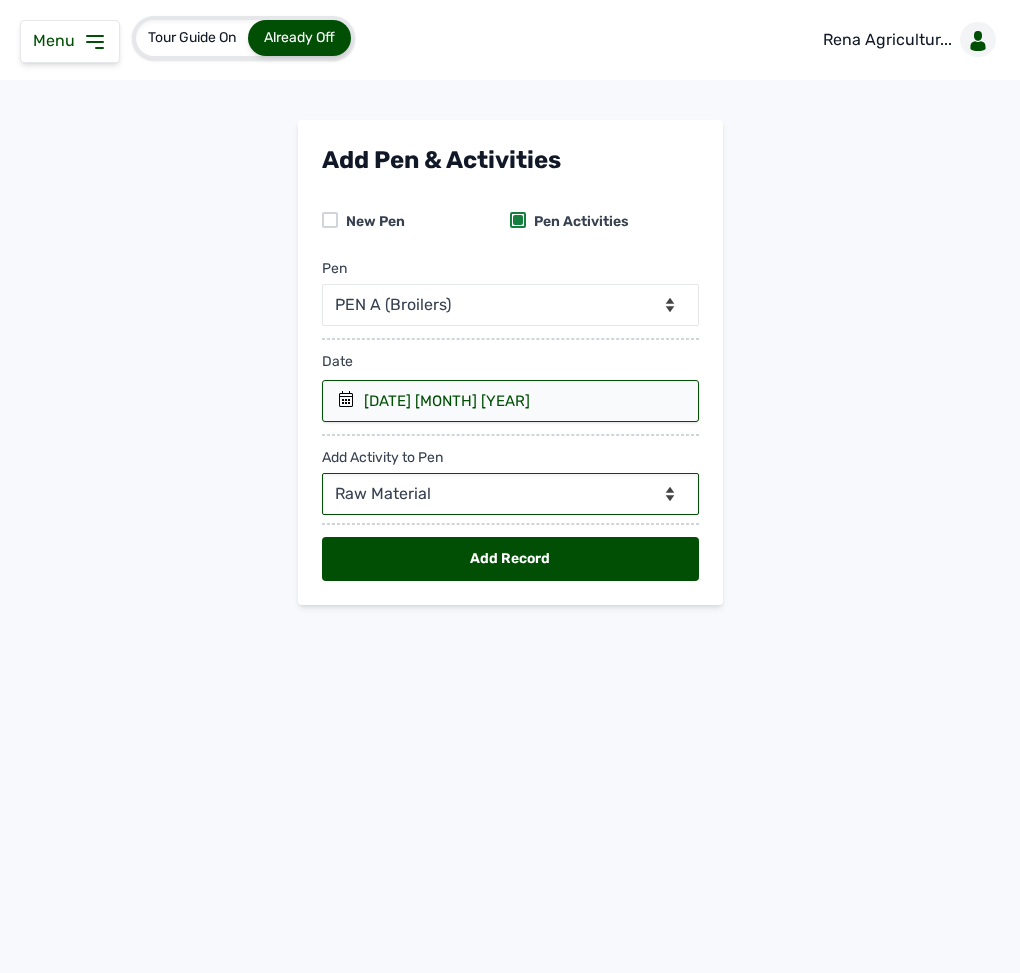 click on "--Can select multiple activity to add-- Raw Material Losses Weight" at bounding box center [510, 494] 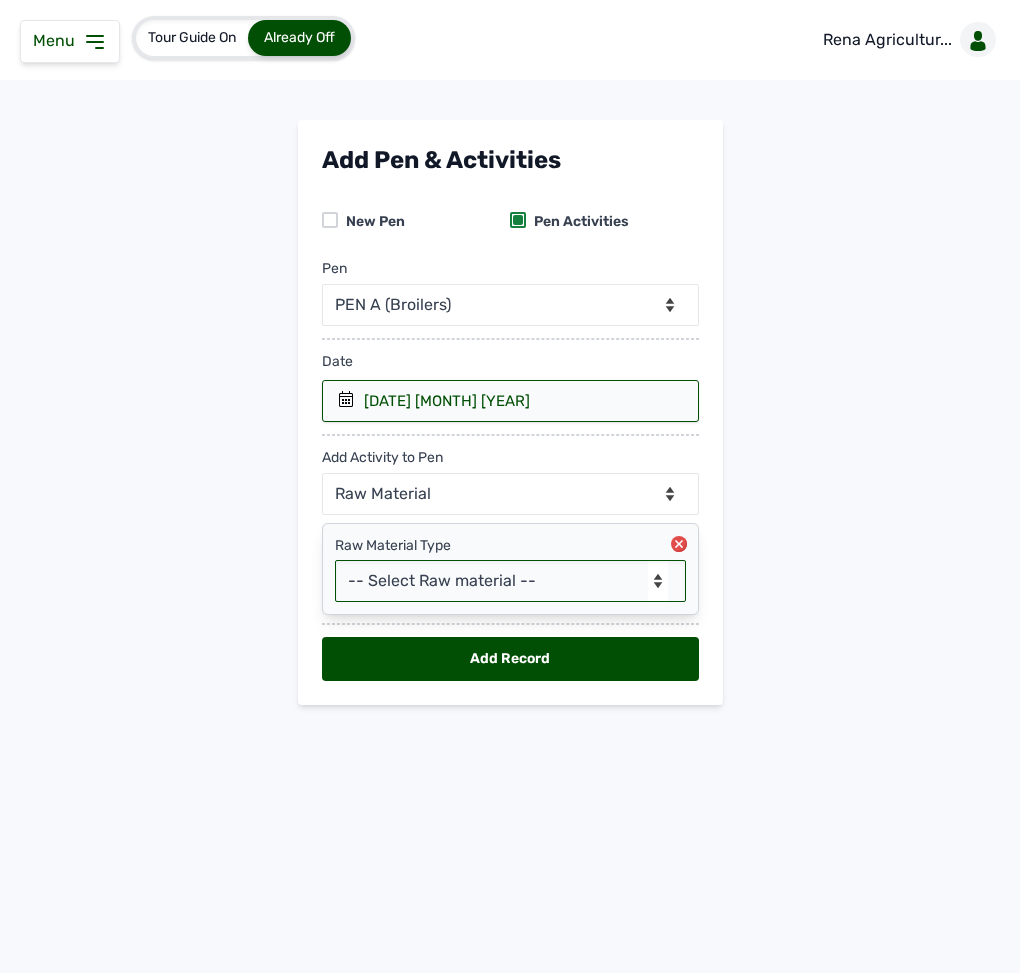 click on "-- Select Raw material -- Biomass Fuel feeds medications vaccines" at bounding box center (510, 581) 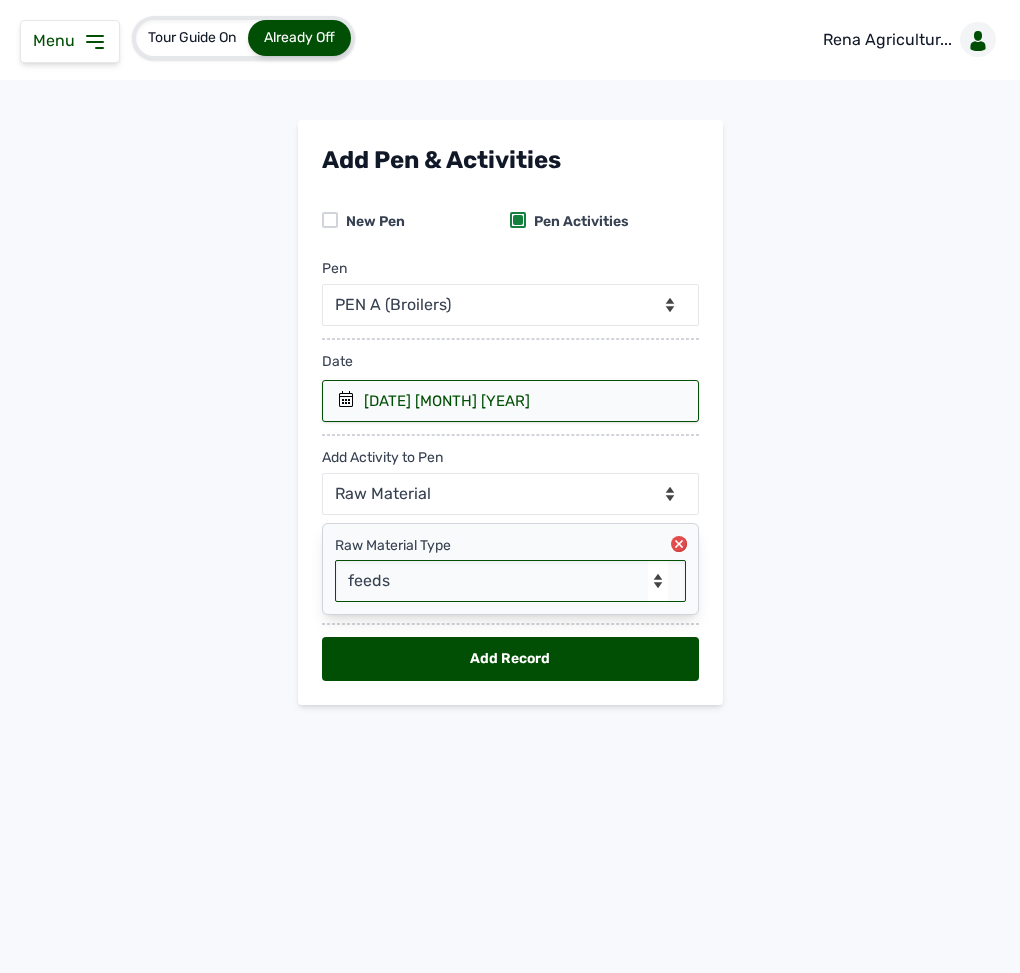 click on "-- Select Raw material -- Biomass Fuel feeds medications vaccines" at bounding box center (510, 581) 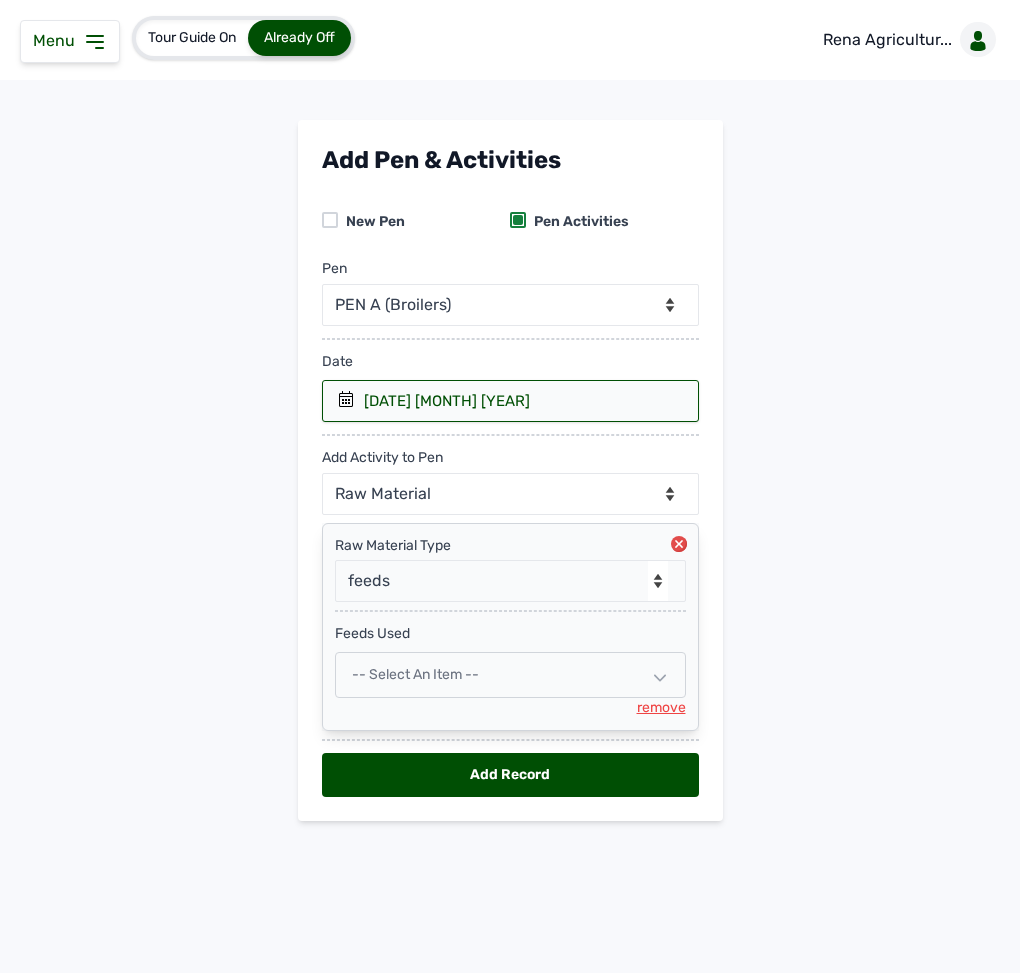 click on "-- Select an Item --" at bounding box center [415, 674] 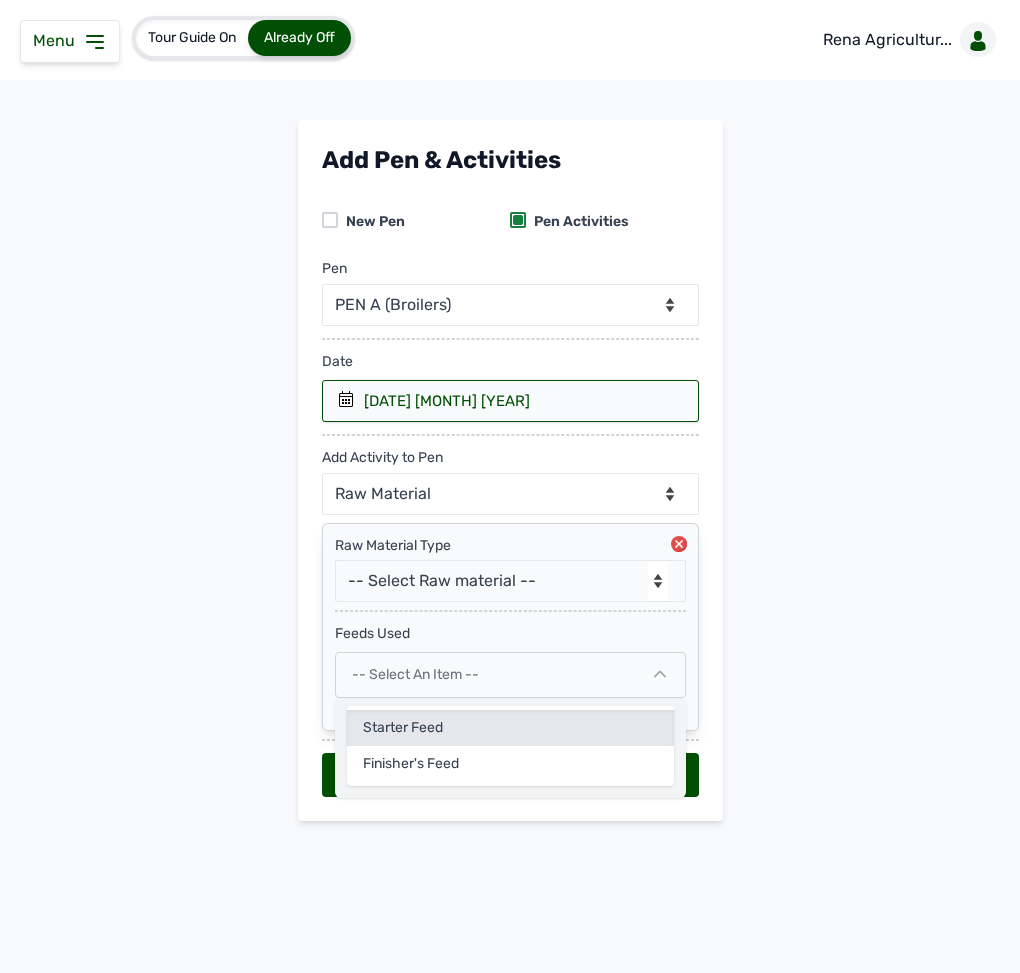 click on "Starter Feed" 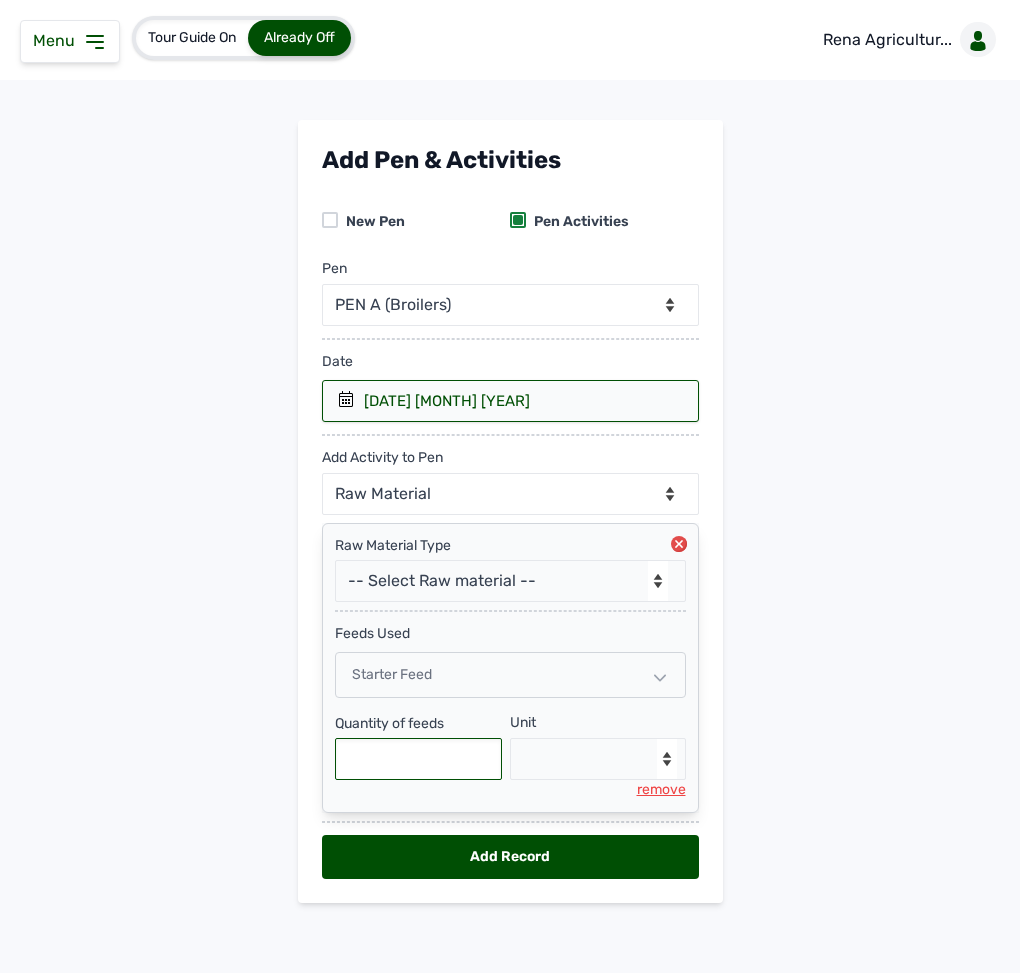 click at bounding box center [419, 759] 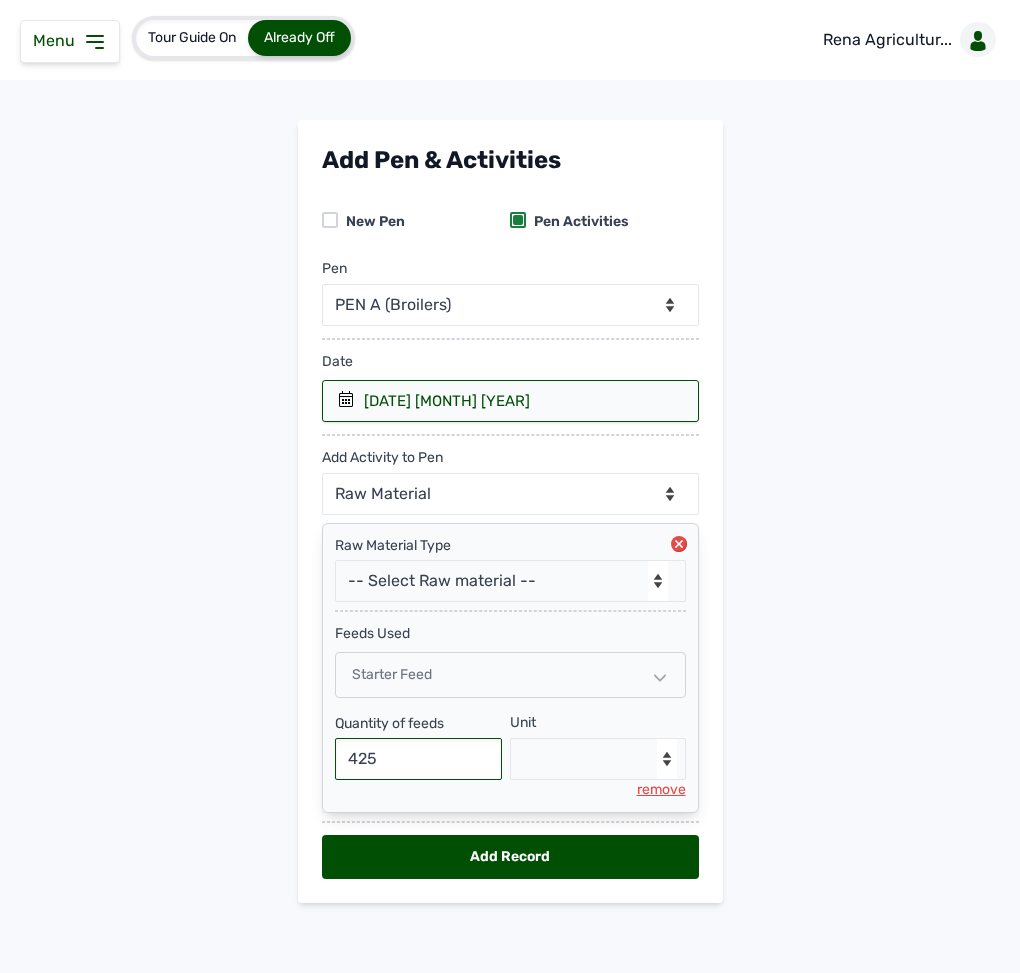 type on "425" 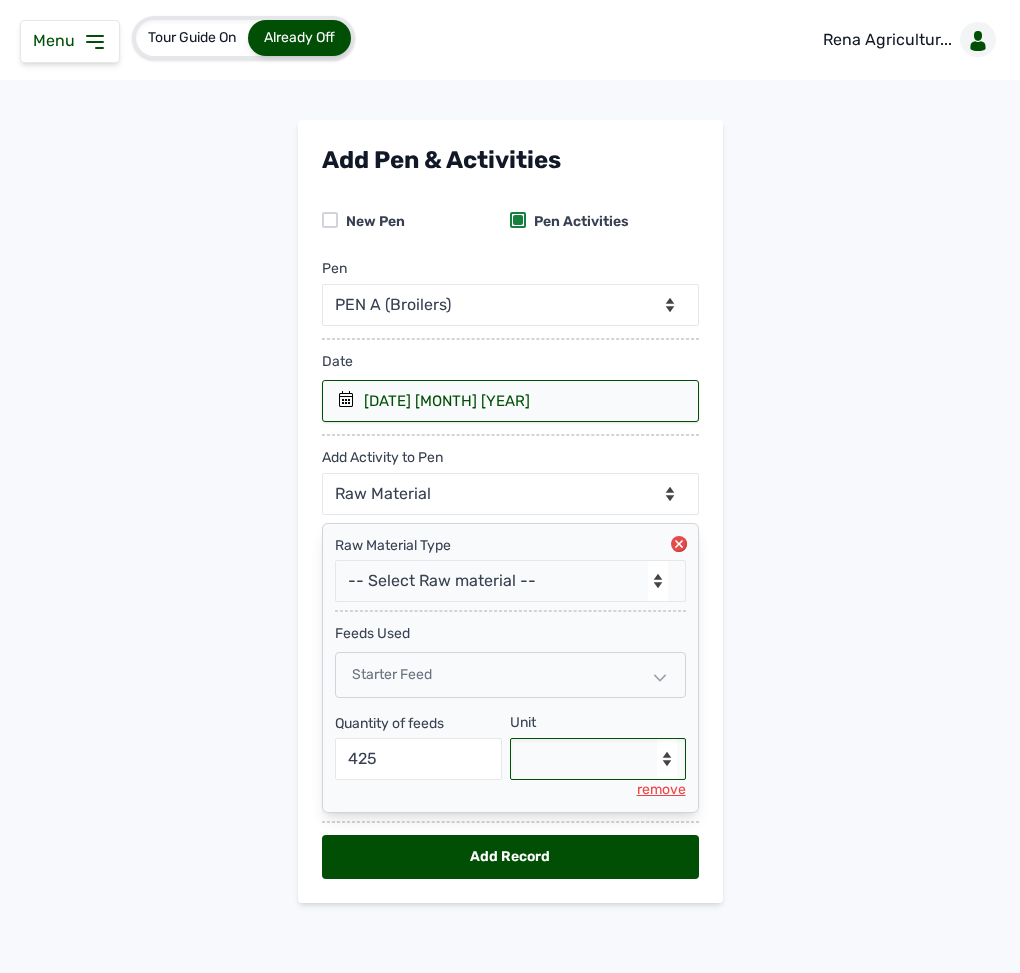 click on "--Select unit-- Bag(s) Kg" at bounding box center [598, 759] 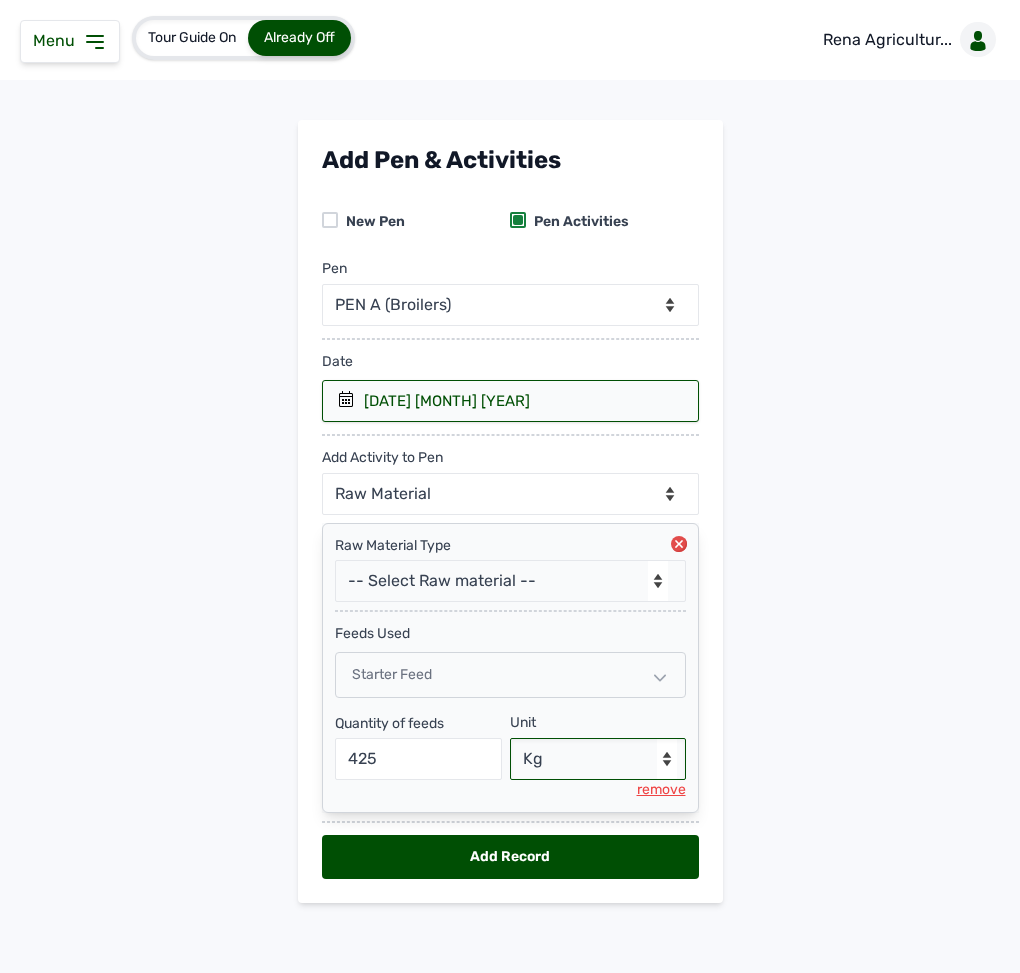 click on "--Select unit-- Bag(s) Kg" at bounding box center [598, 759] 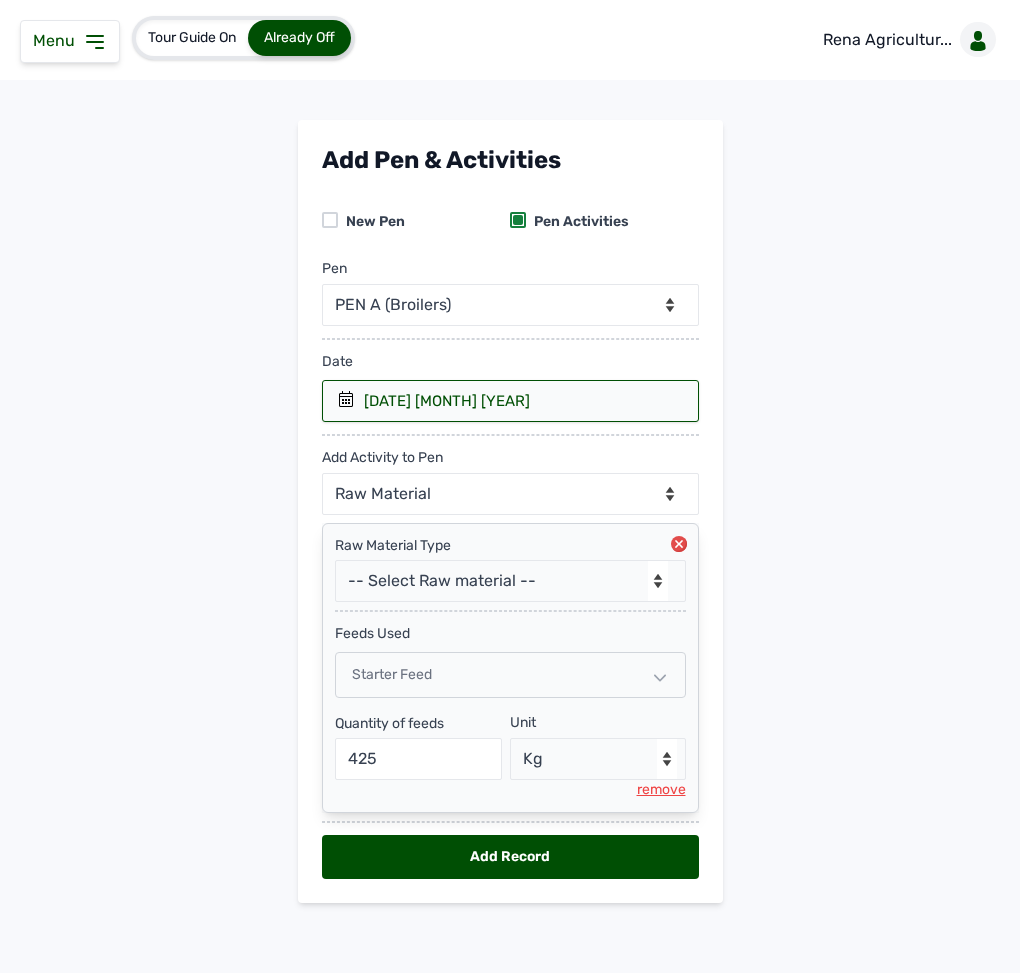 select on "null" 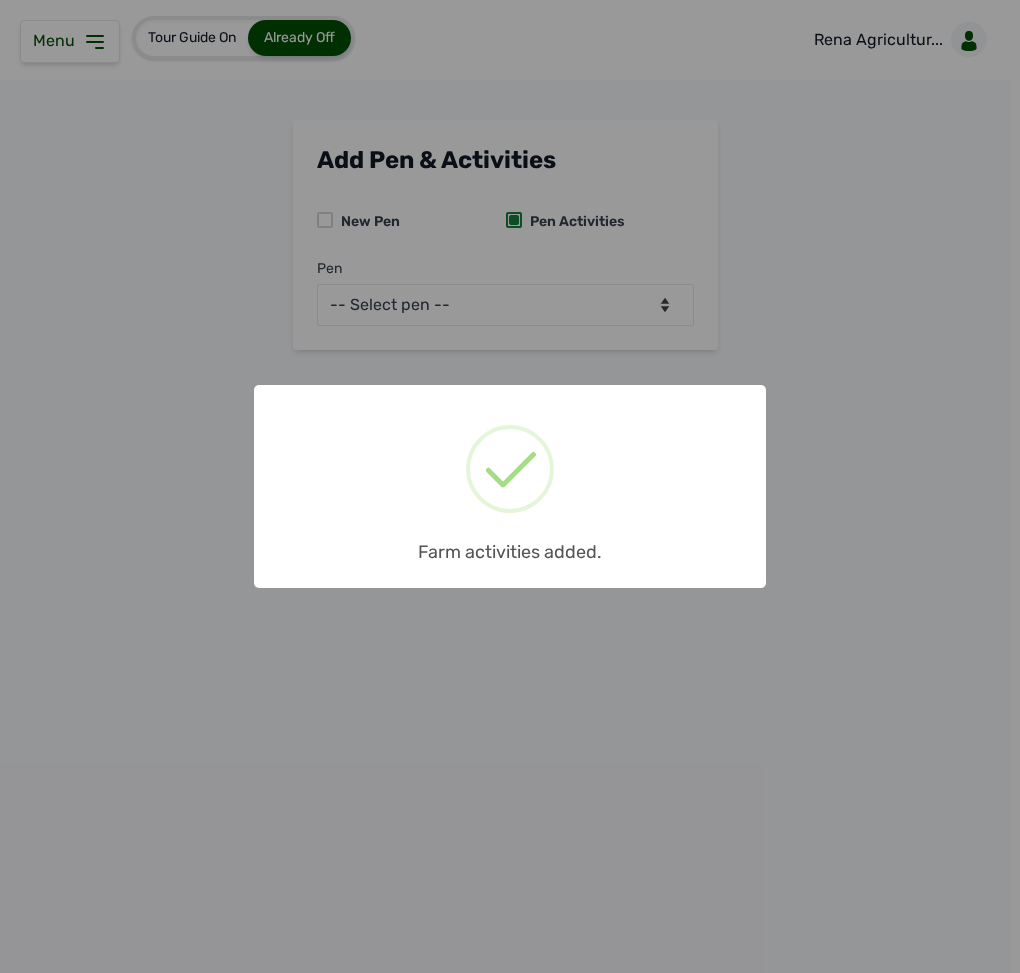 click on "×
Farm activities added. OK No Cancel" at bounding box center [510, 486] 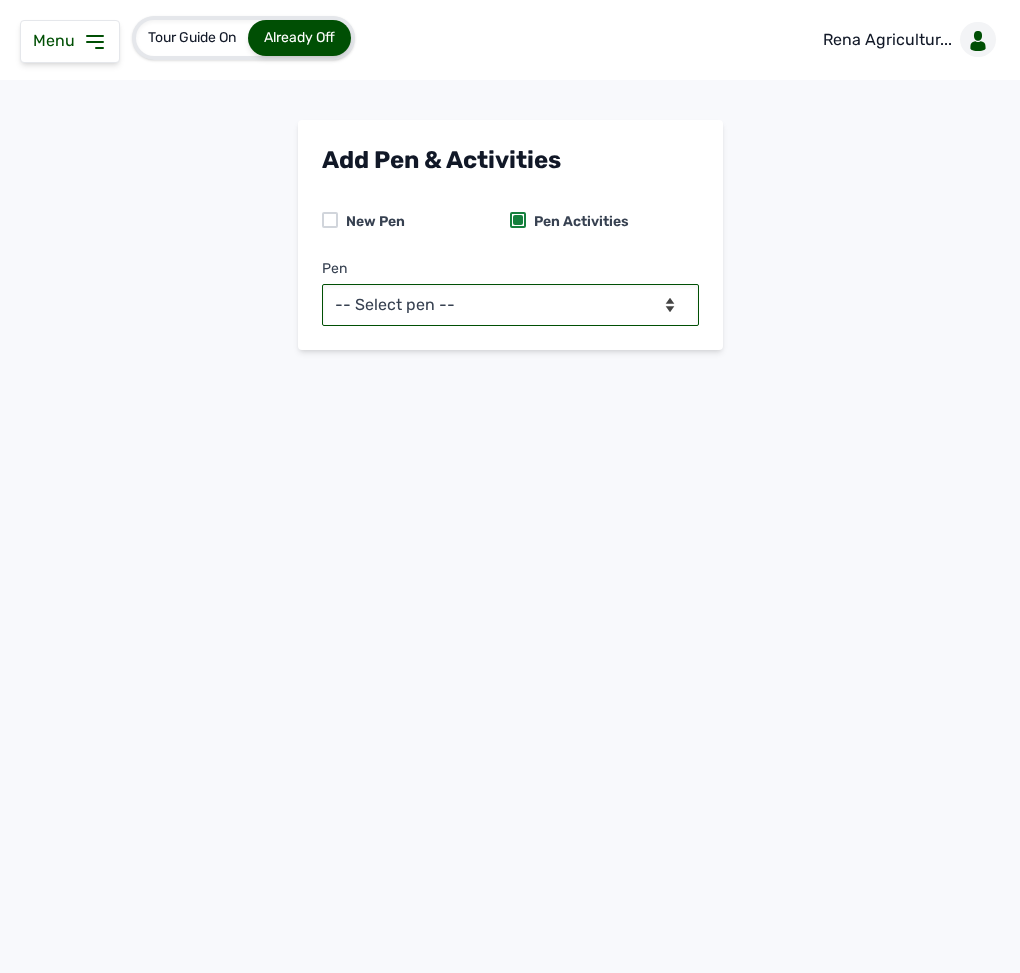 click on "-- Select pen -- PEN A (Broilers) PEN B (Broilers)" at bounding box center [510, 305] 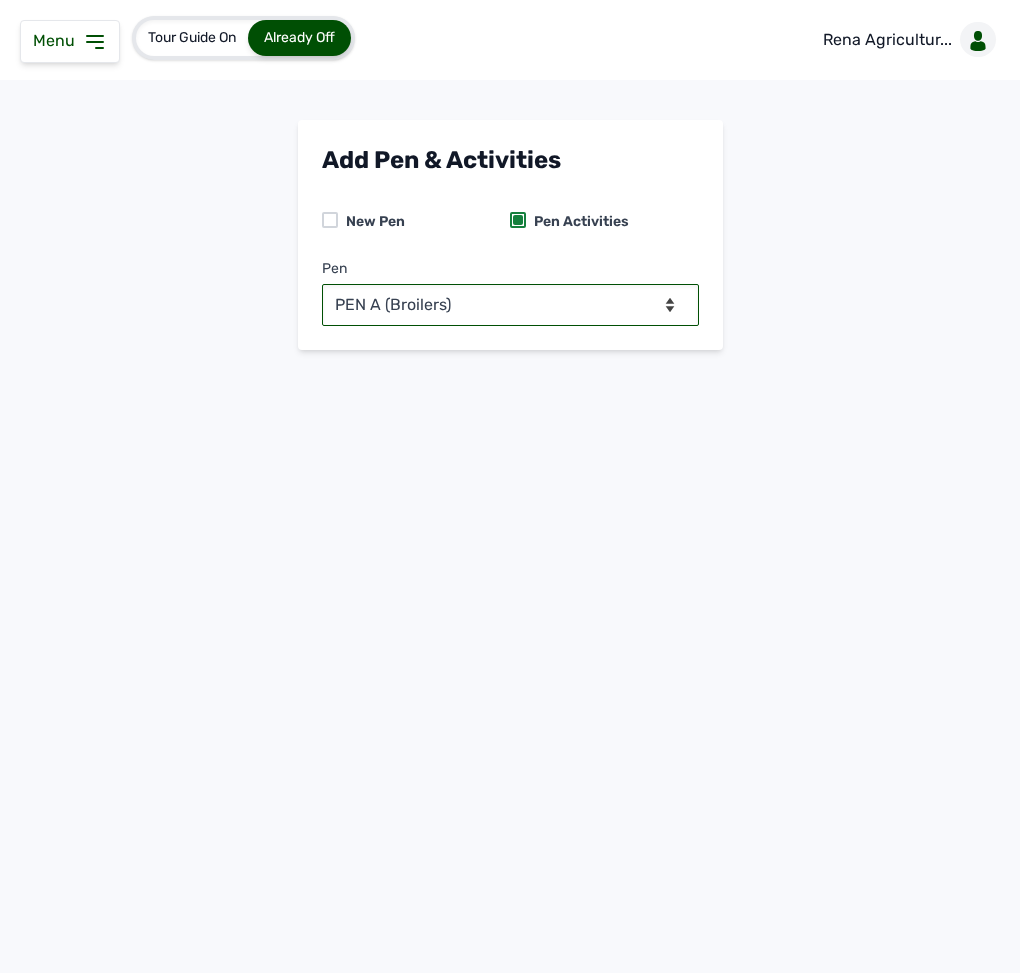 click on "-- Select pen -- PEN A (Broilers) PEN B (Broilers)" at bounding box center (510, 305) 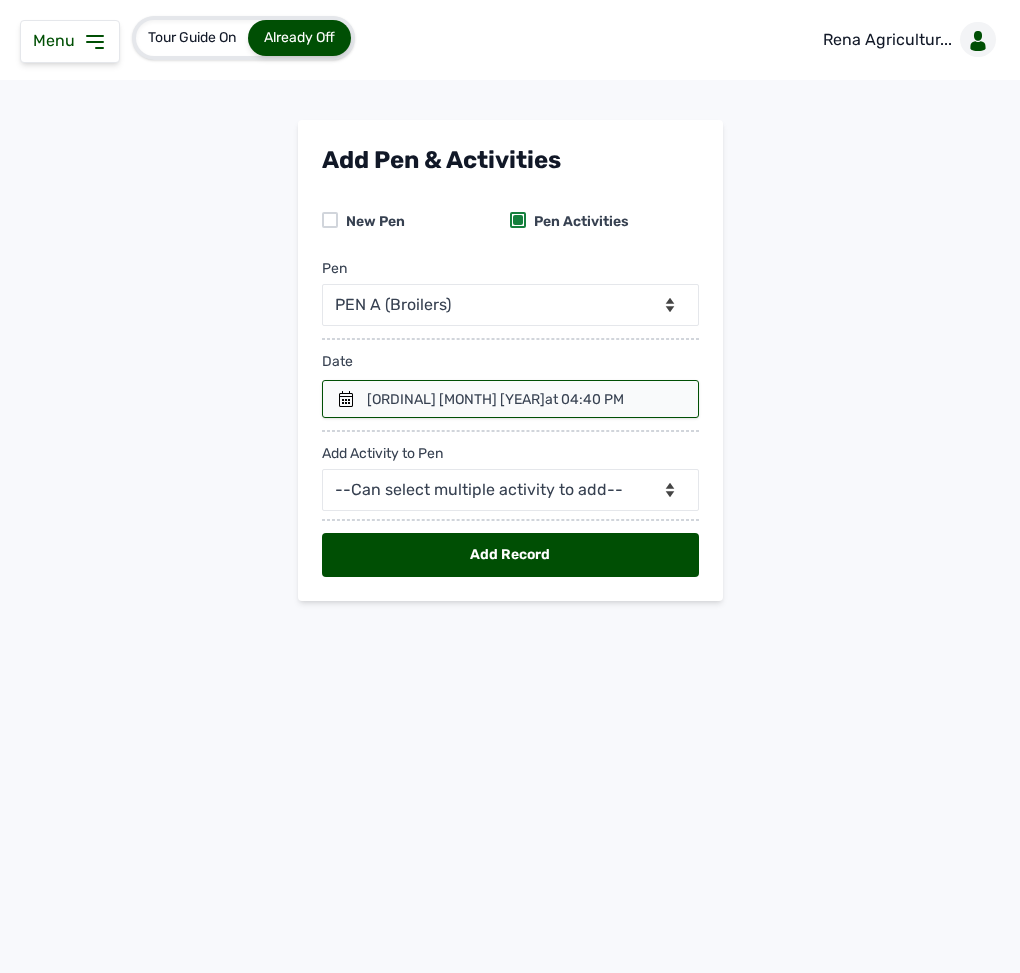 click at bounding box center (510, 399) 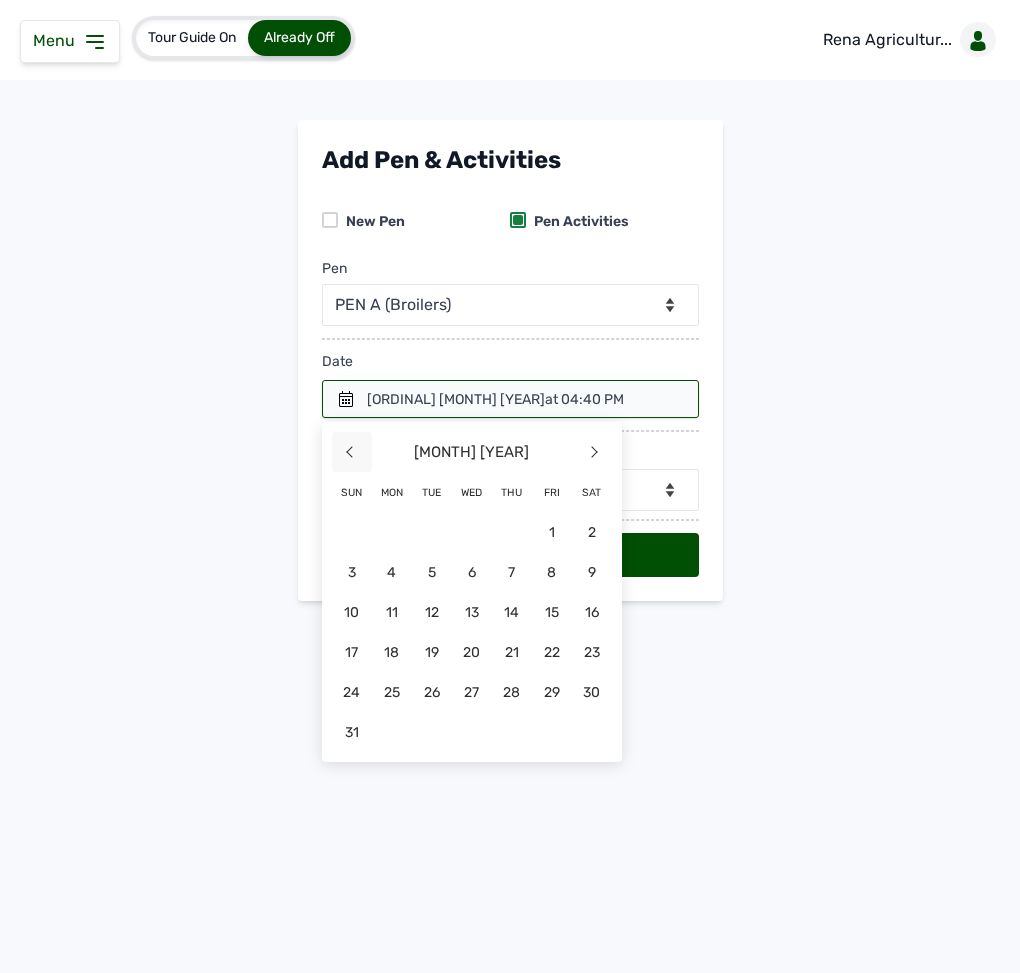 click on "<" at bounding box center [352, 452] 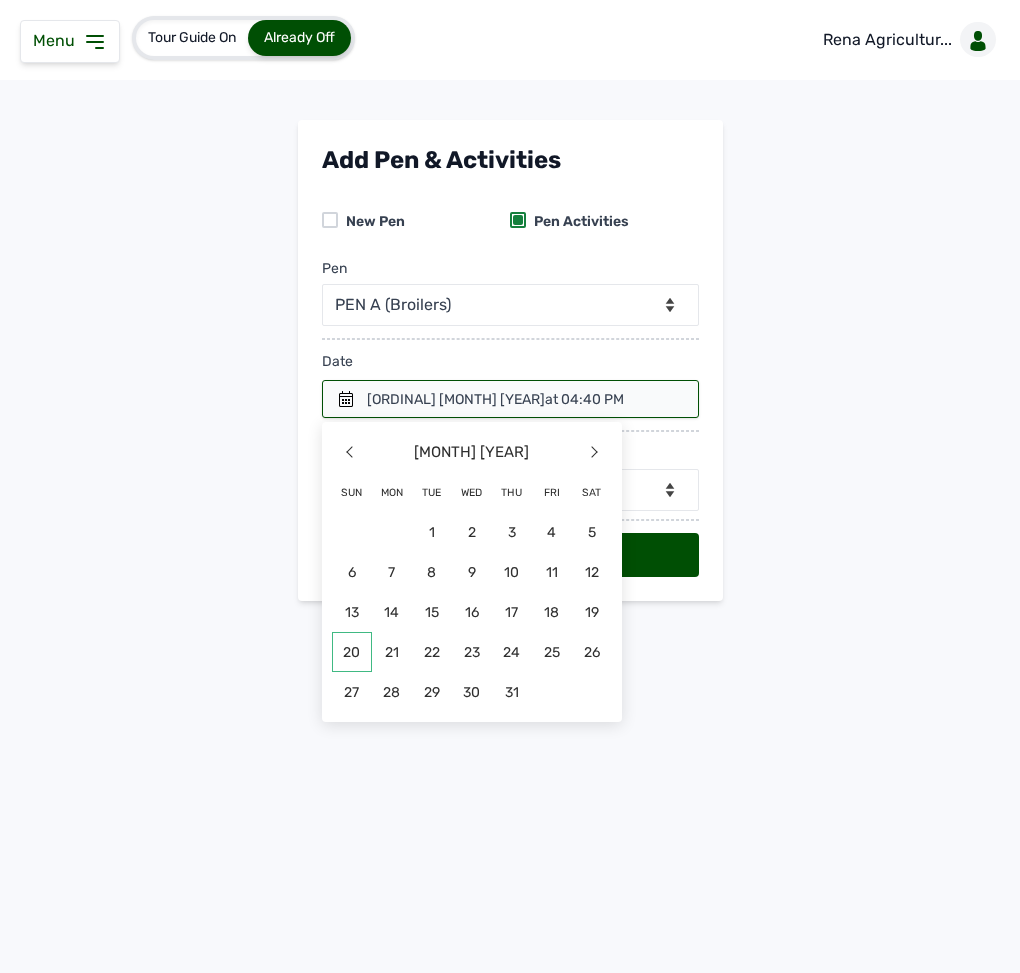 click on "20" 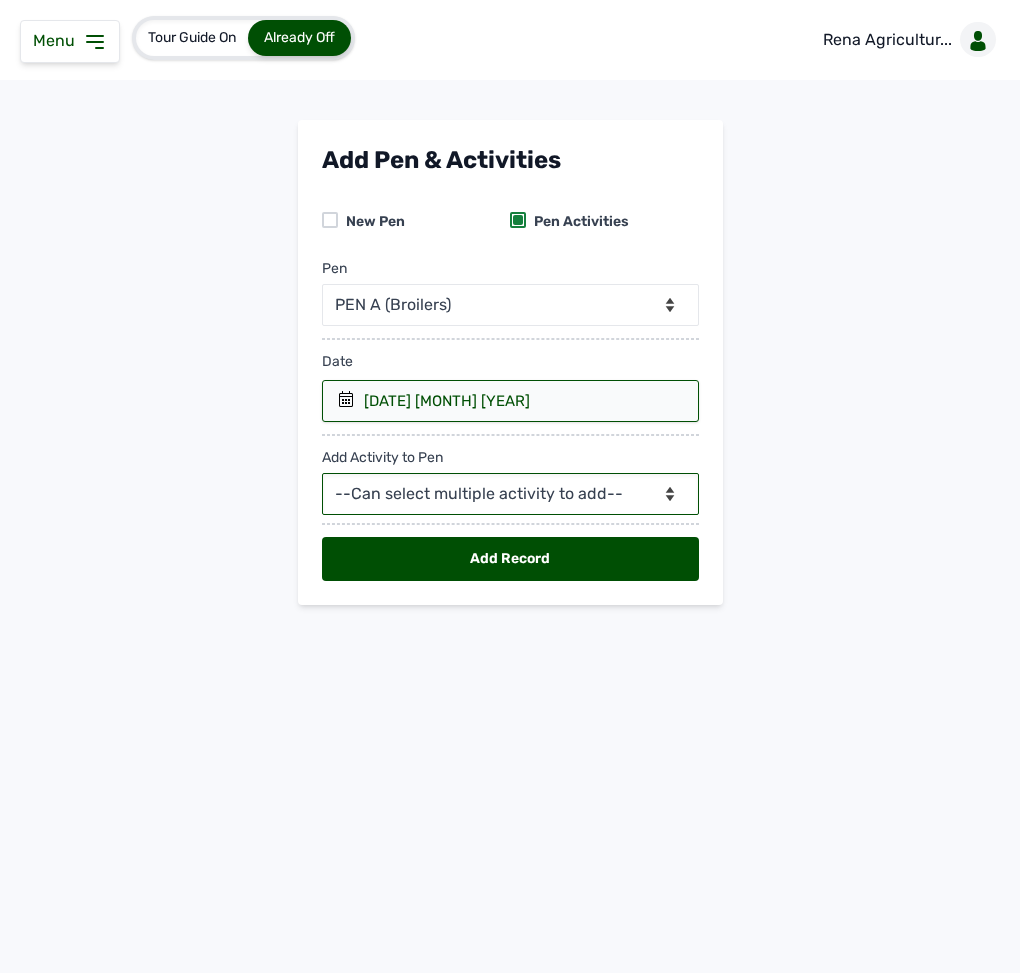 click on "--Can select multiple activity to add-- Raw Material Losses Weight" at bounding box center [510, 494] 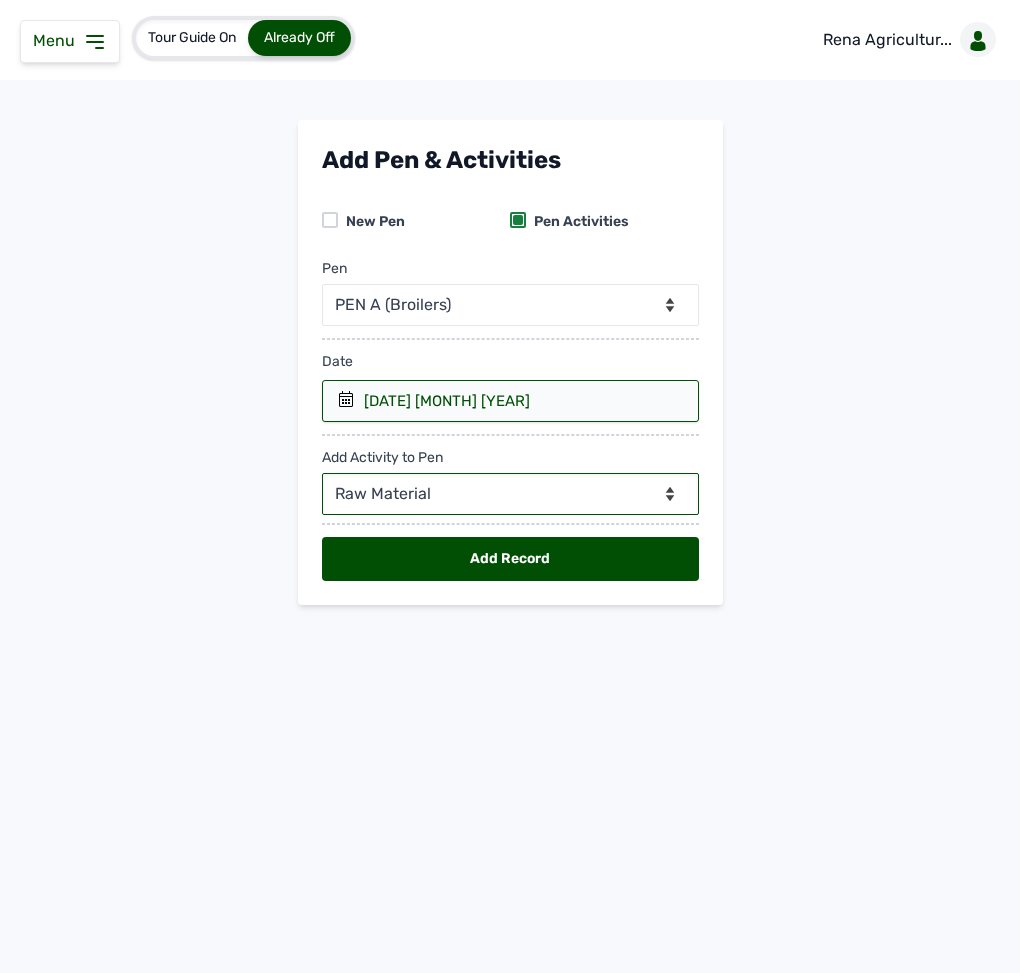 click on "--Can select multiple activity to add-- Raw Material Losses Weight" at bounding box center [510, 494] 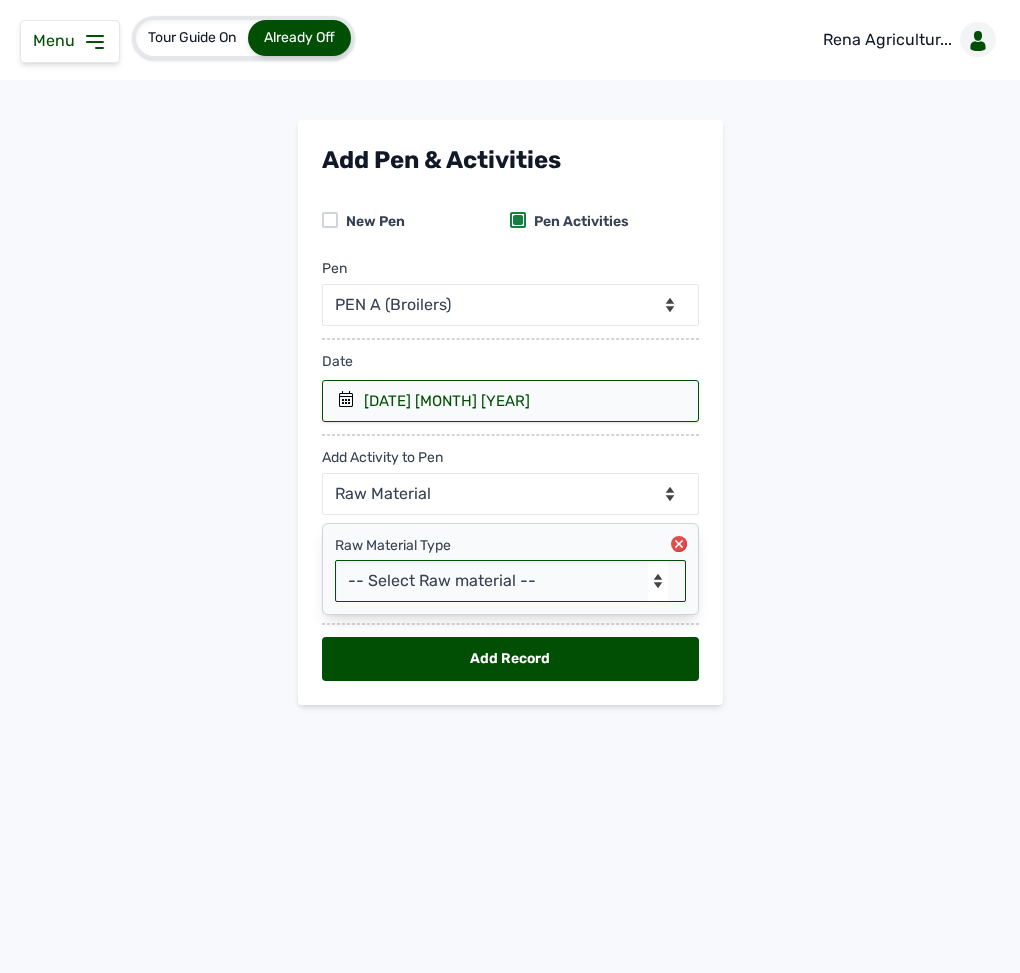 click on "-- Select Raw material -- Biomass Fuel feeds medications vaccines" at bounding box center [510, 581] 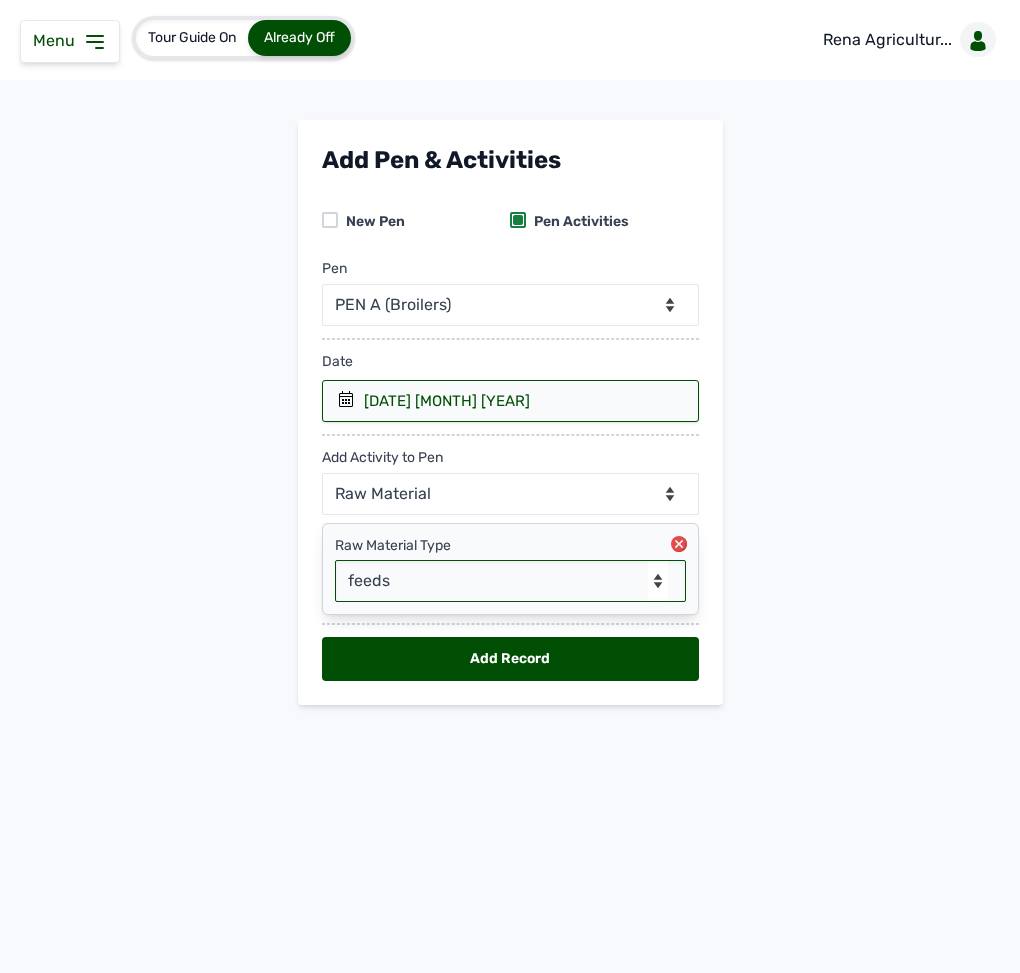 click on "-- Select Raw material -- Biomass Fuel feeds medications vaccines" at bounding box center [510, 581] 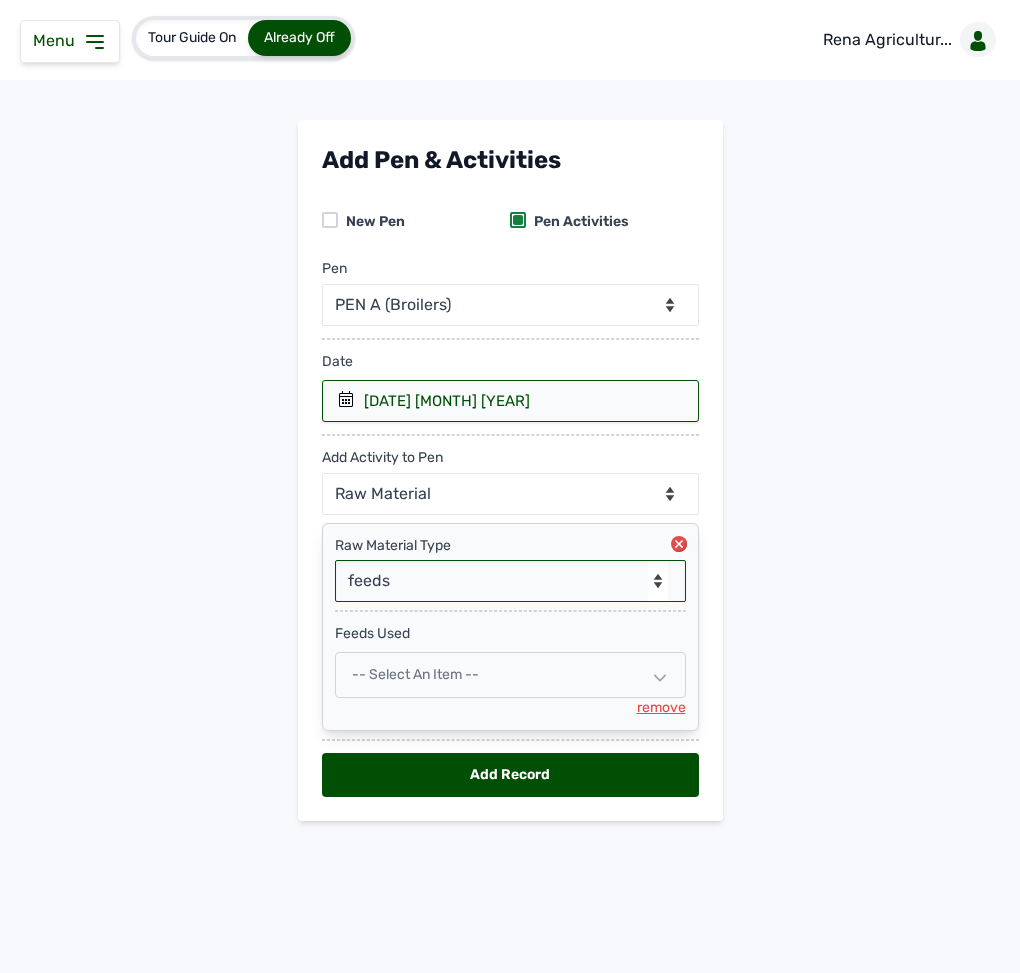 click on "-- Select an Item --" at bounding box center [510, 675] 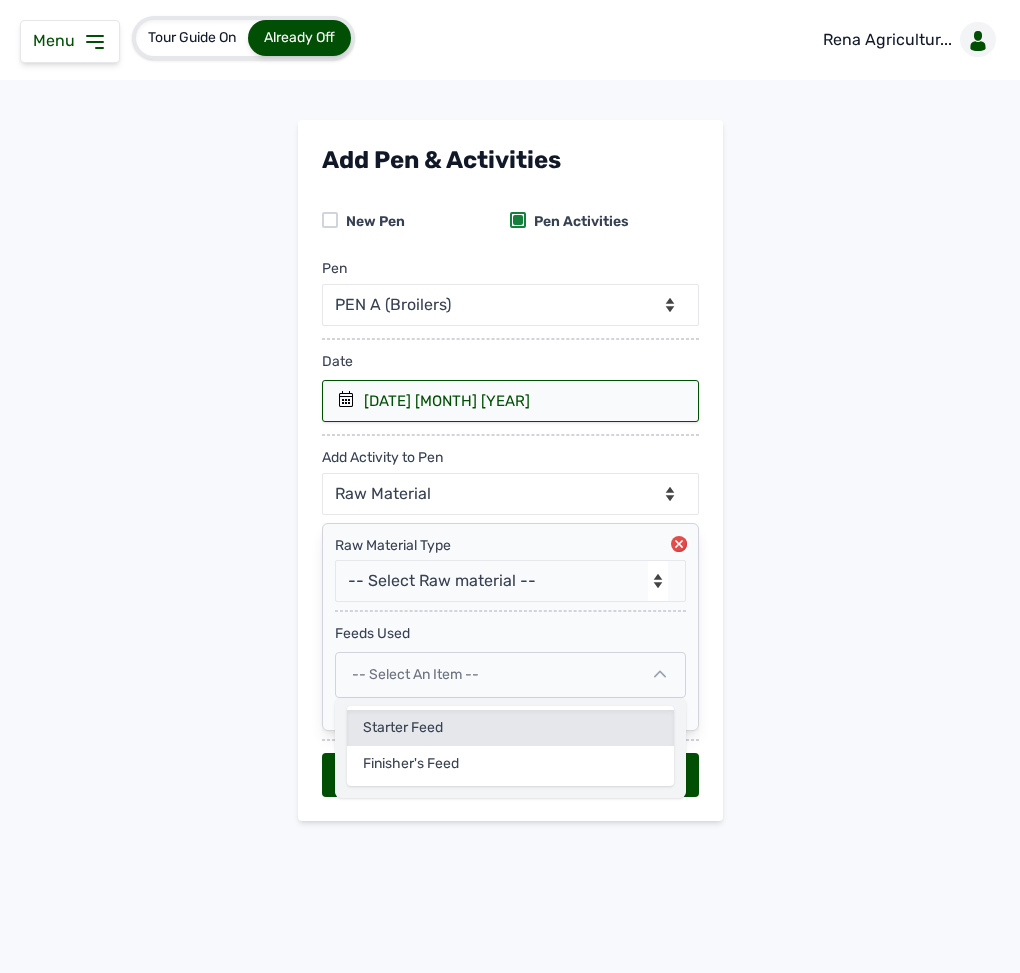 click on "Starter Feed" 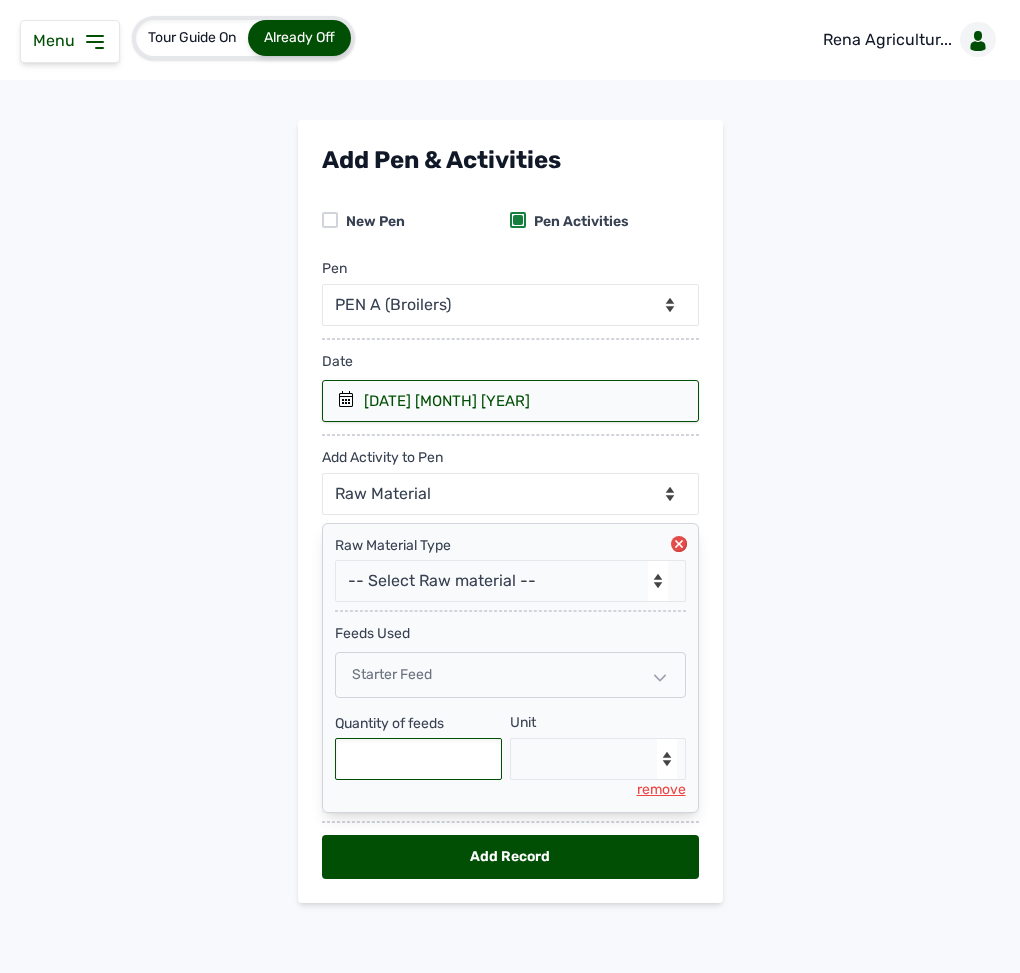 click at bounding box center [419, 759] 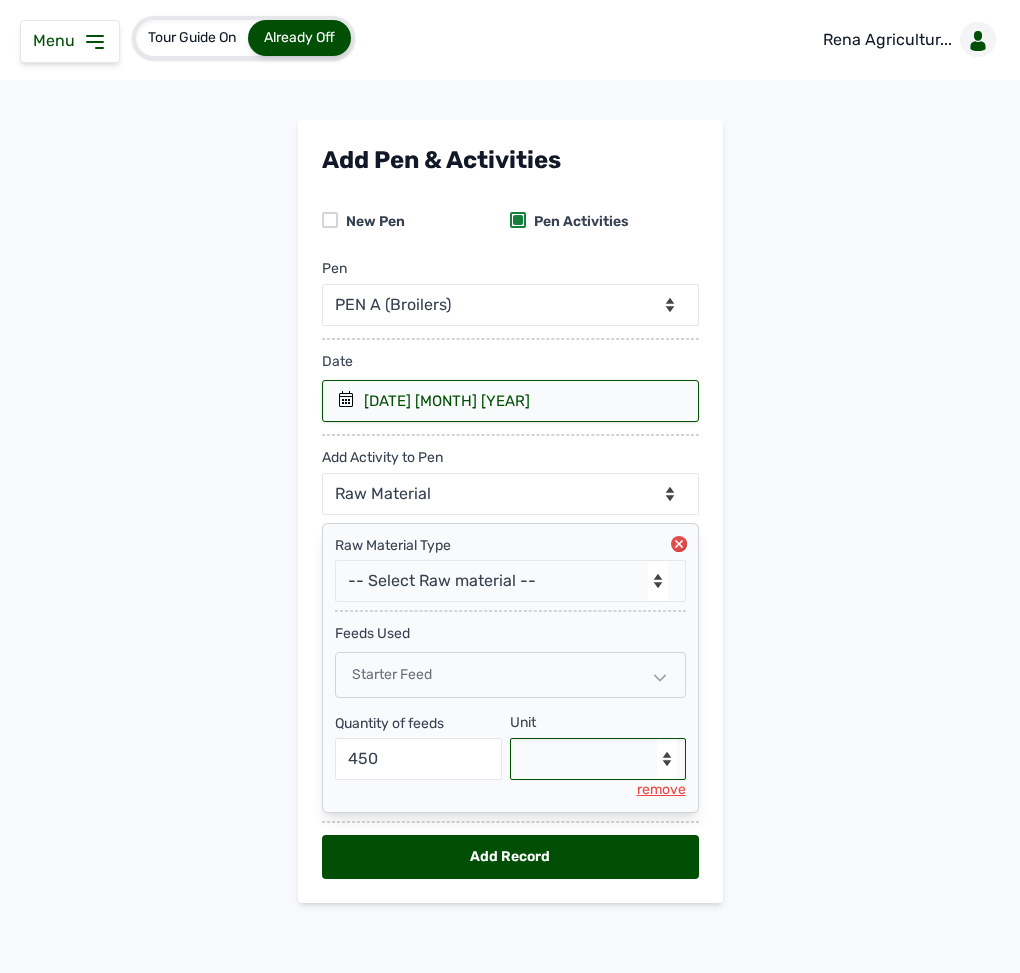 click on "--Select unit-- Bag(s) Kg" at bounding box center (598, 759) 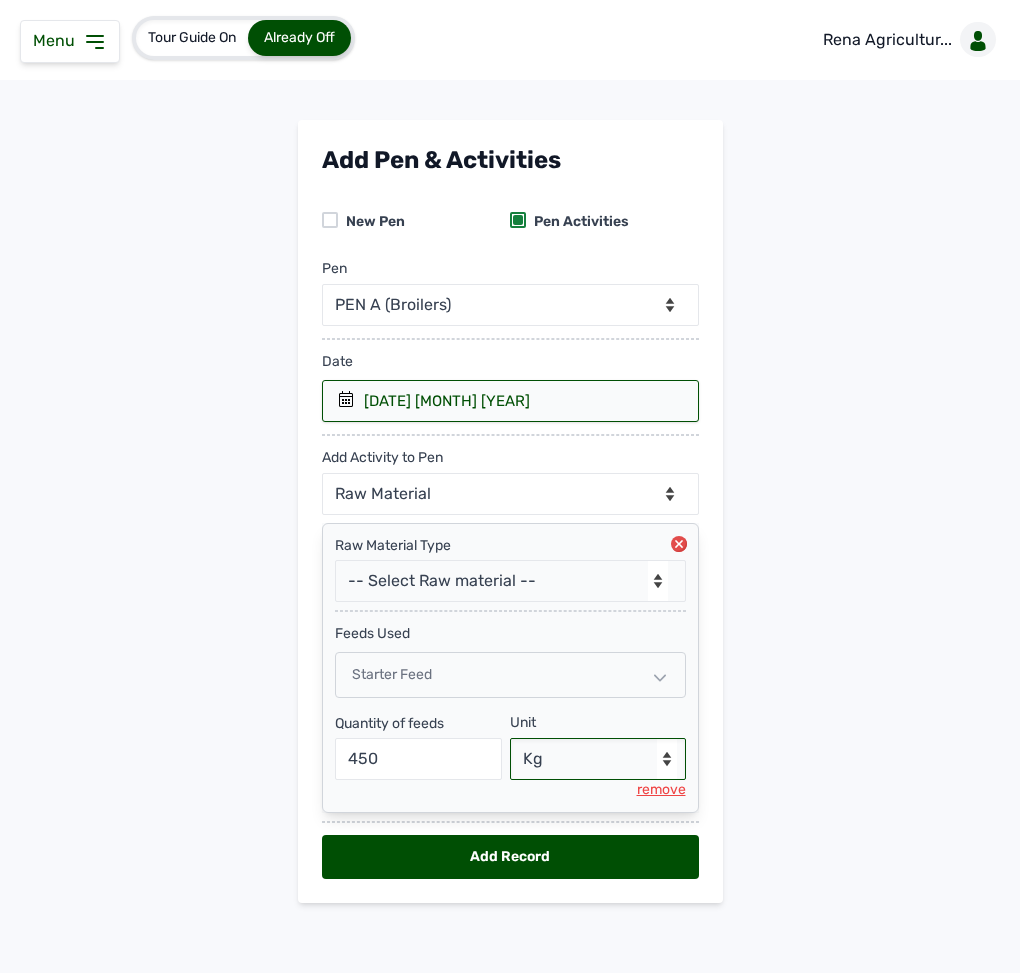 click on "--Select unit-- Bag(s) Kg" at bounding box center [598, 759] 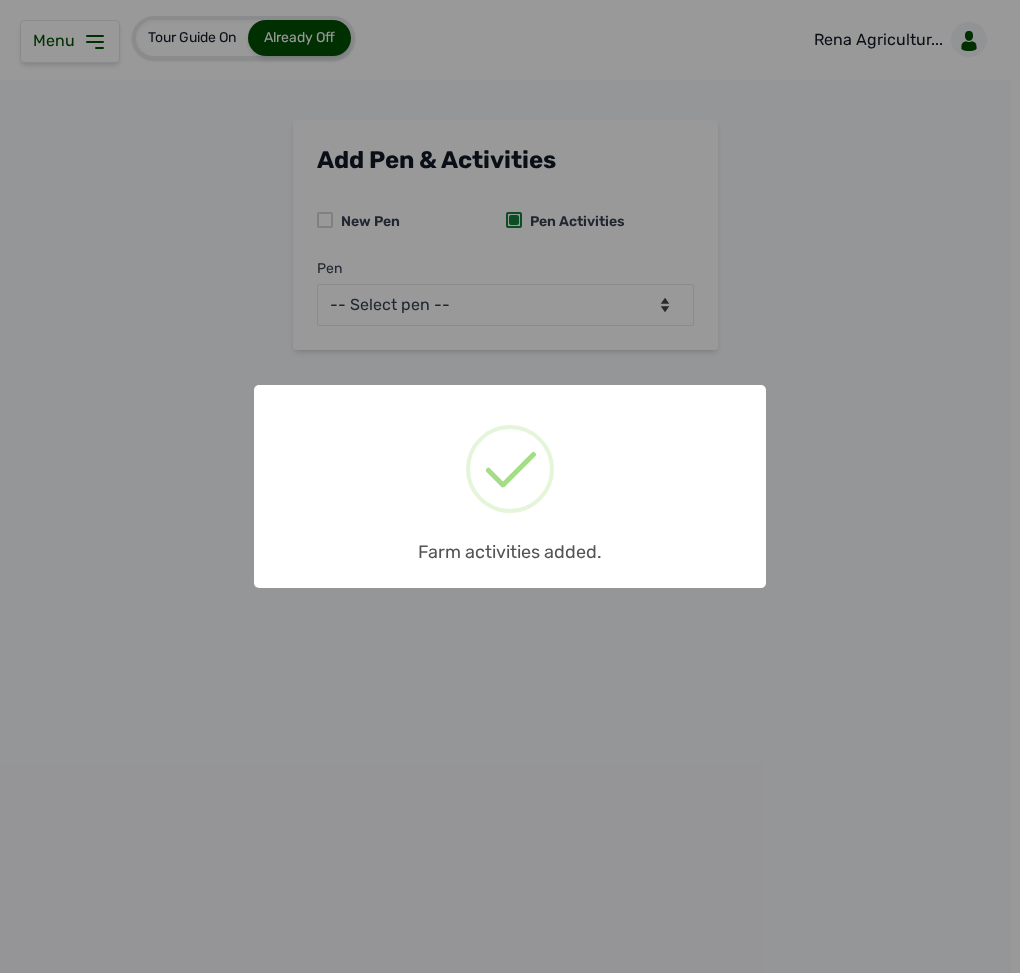 click on "×
Farm activities added. OK No Cancel" at bounding box center (510, 486) 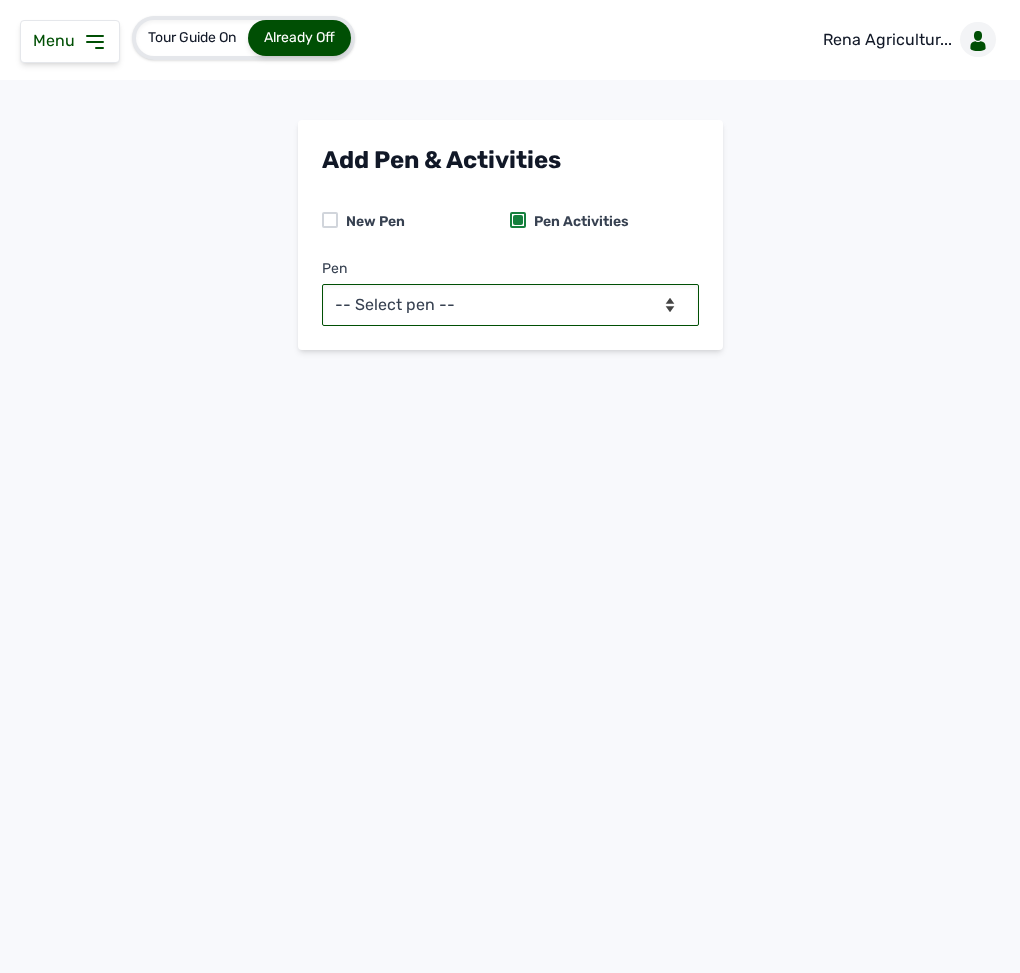 click on "-- Select pen -- PEN A (Broilers) PEN B (Broilers)" at bounding box center (510, 305) 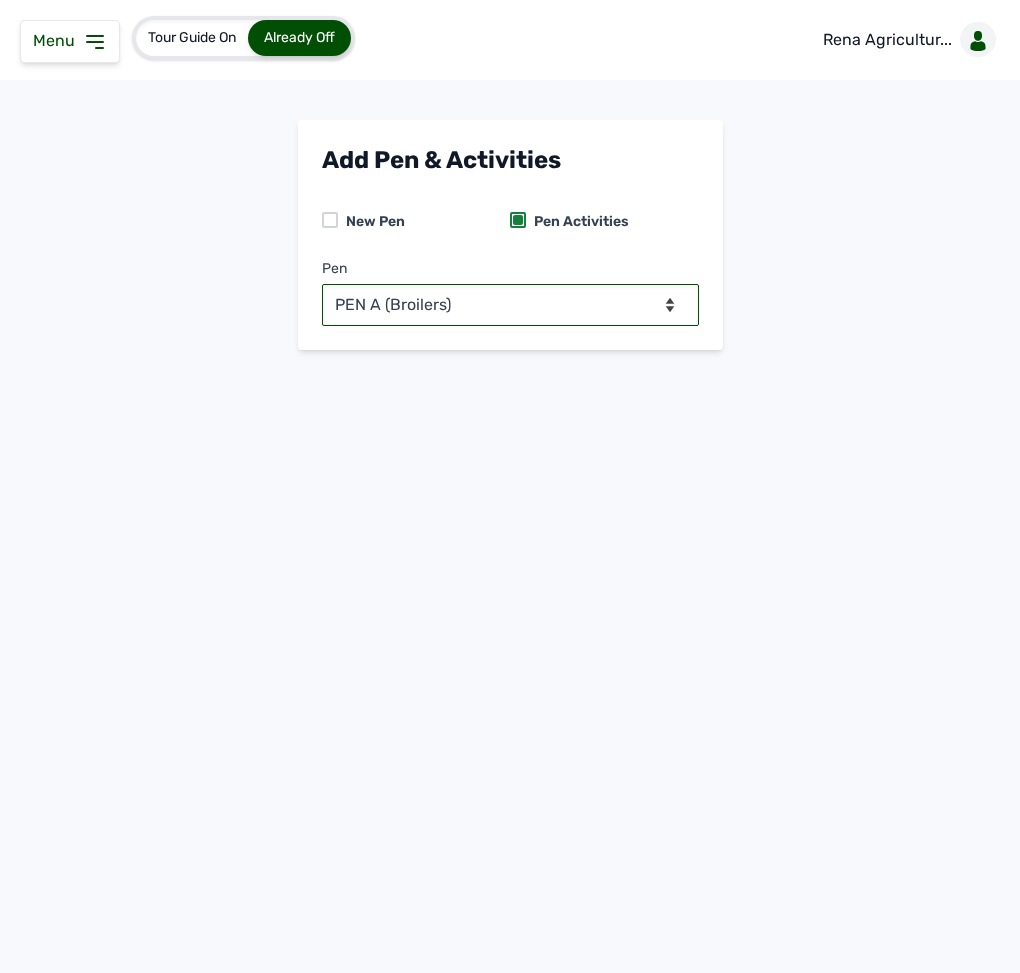 click on "-- Select pen -- PEN A (Broilers) PEN B (Broilers)" at bounding box center (510, 305) 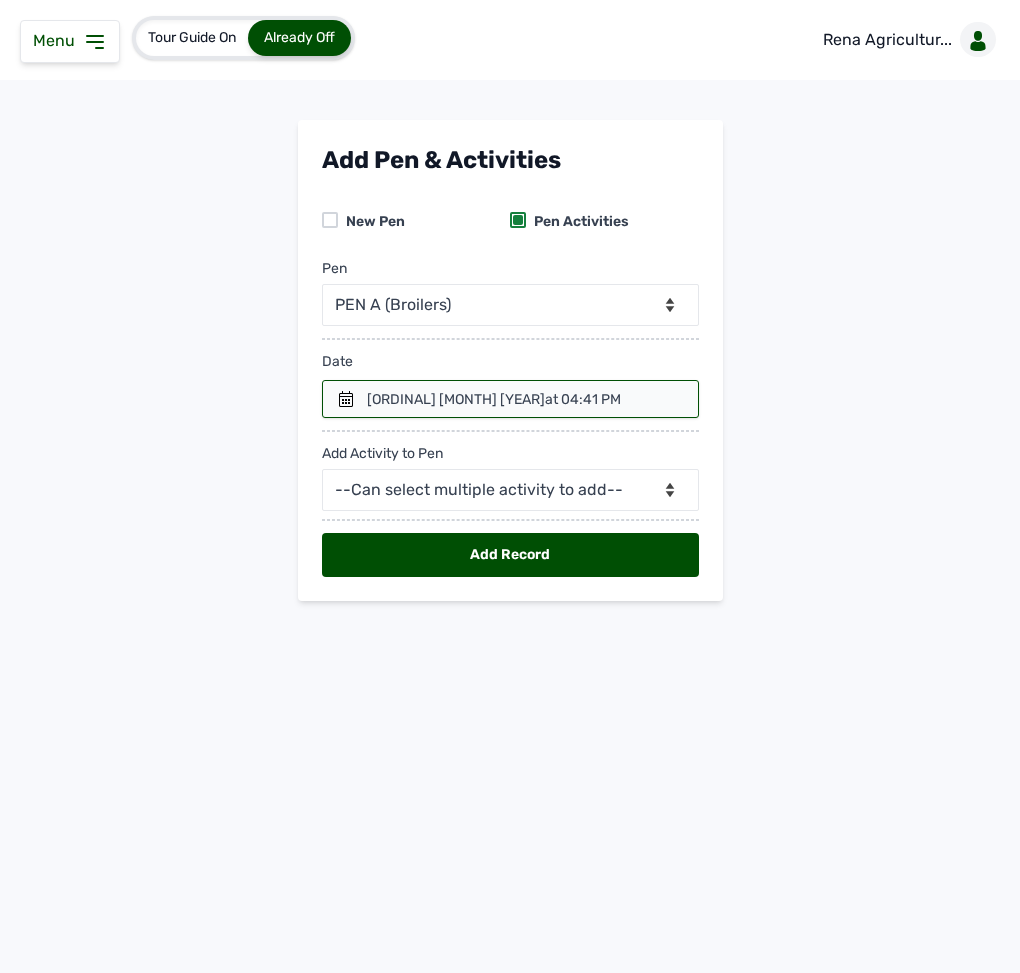 click on "[ORDINAL] [MONTH] [YEAR]   at [TIME]" at bounding box center [493, 400] 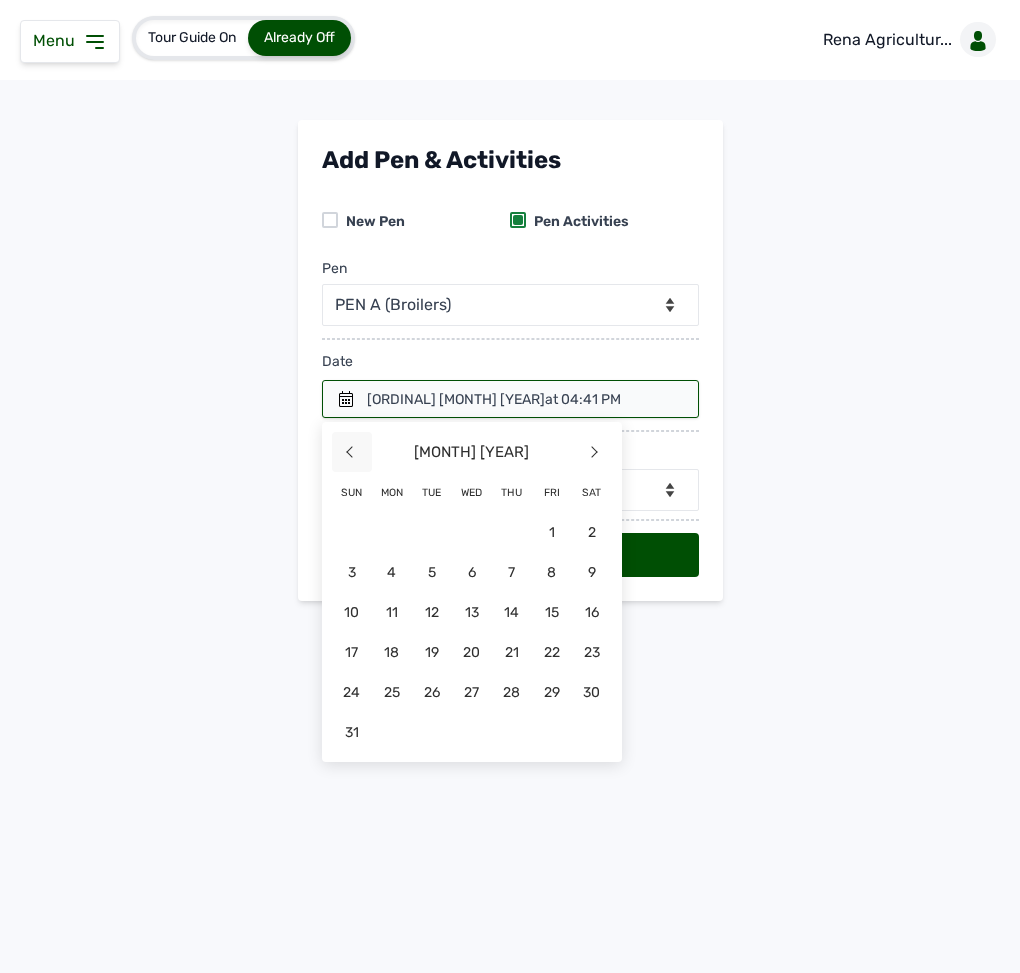 click on "<" at bounding box center [352, 452] 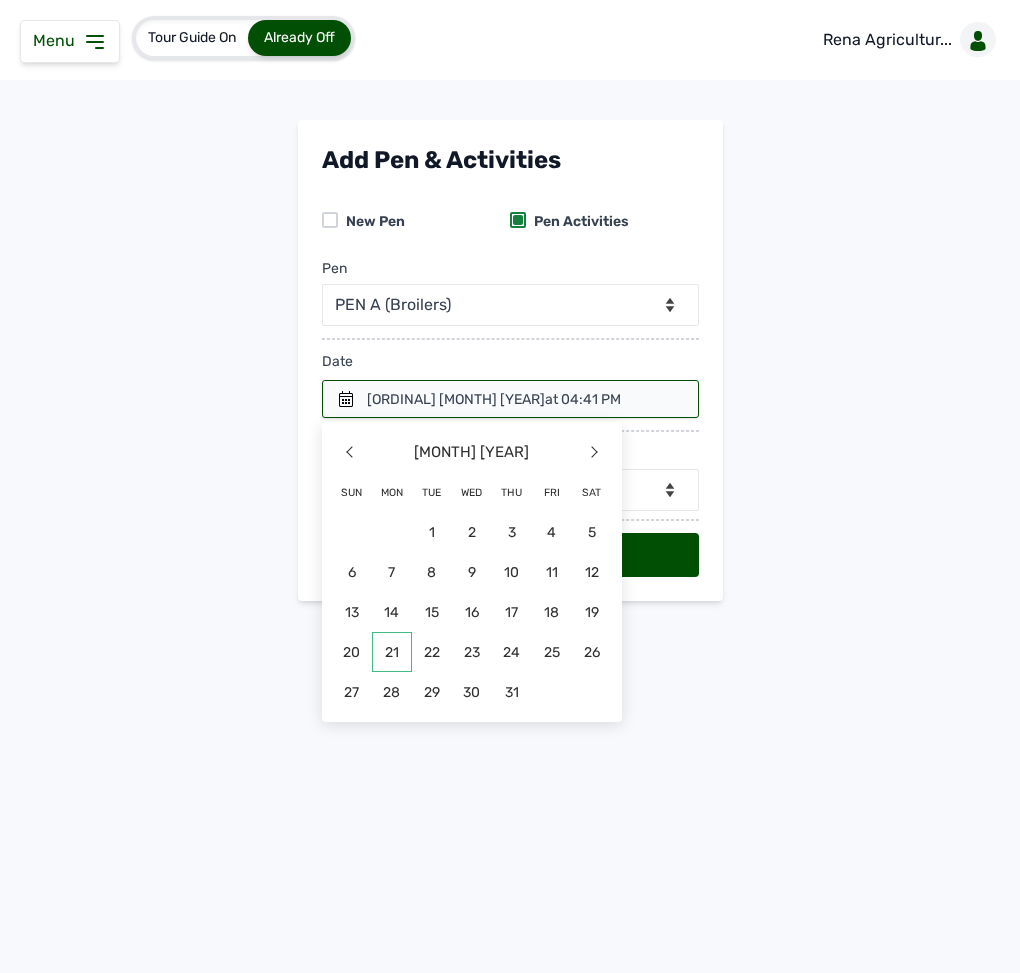 click on "21" 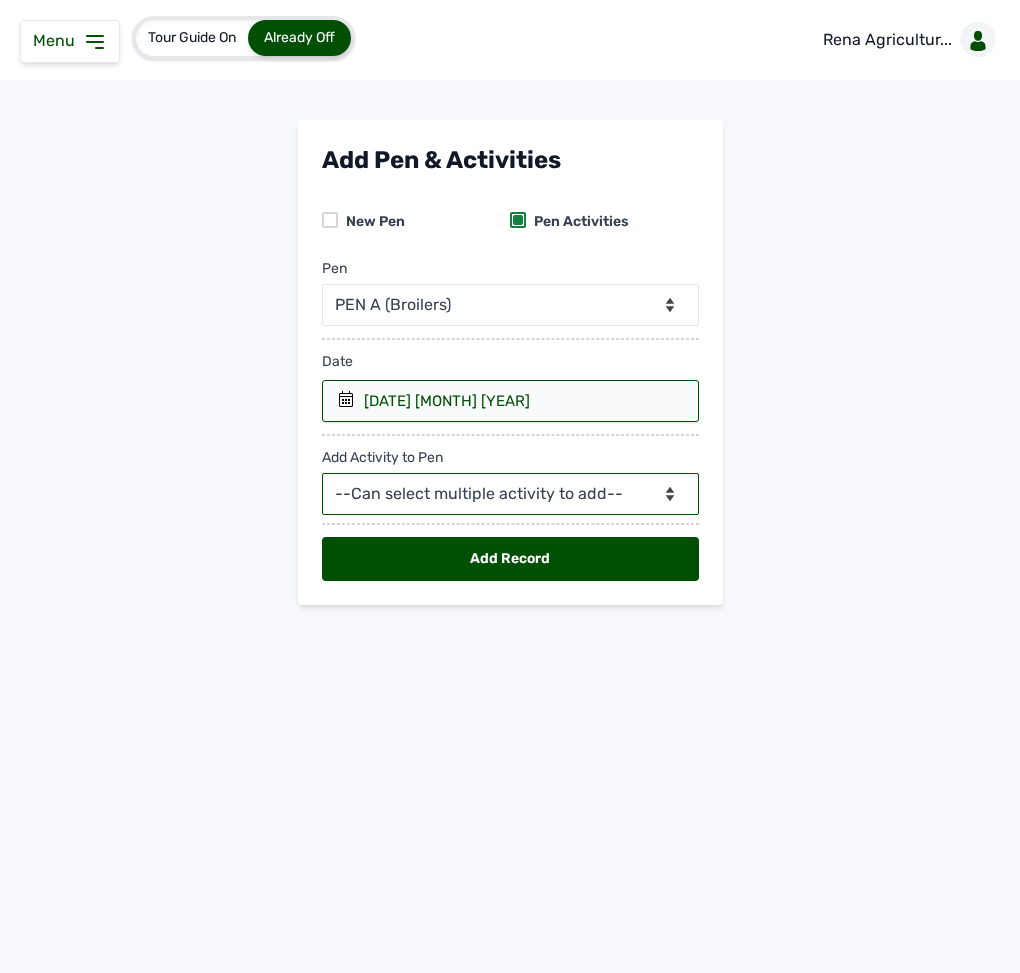 click on "--Can select multiple activity to add-- Raw Material Losses Weight" at bounding box center (510, 494) 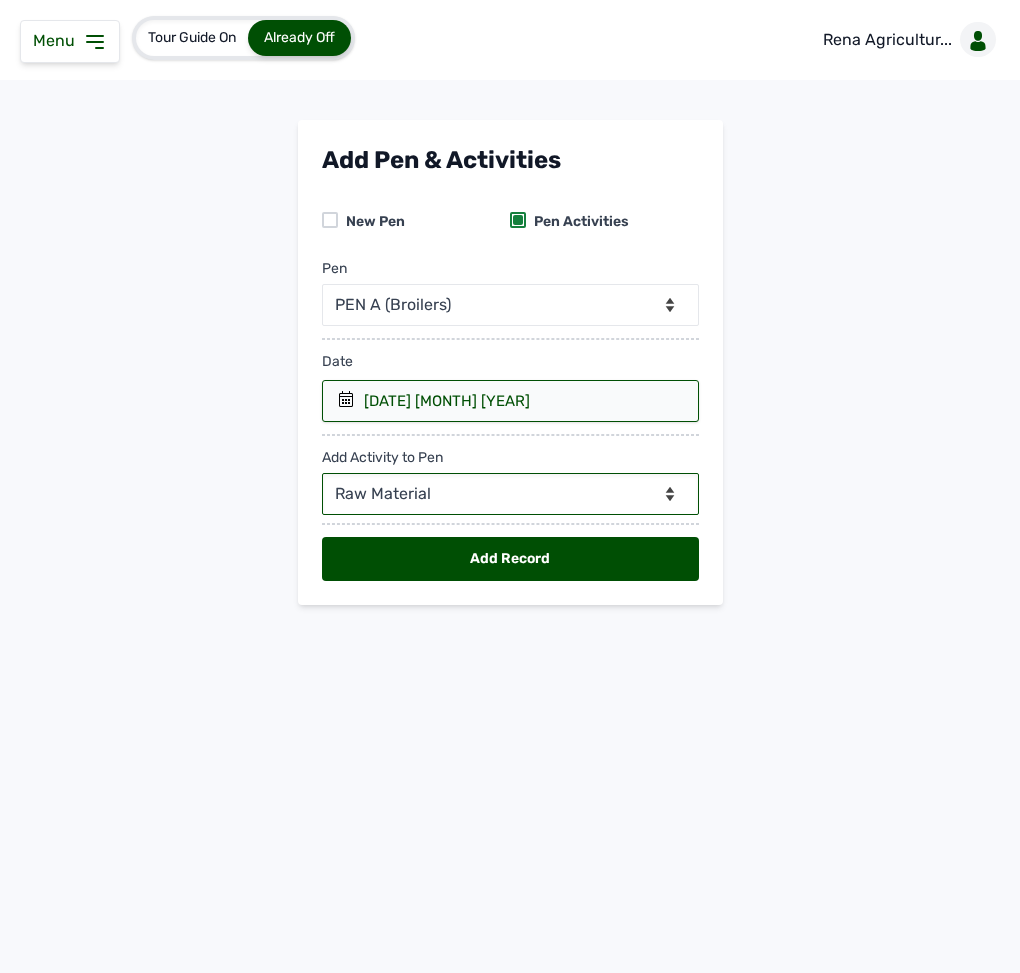 click on "--Can select multiple activity to add-- Raw Material Losses Weight" at bounding box center [510, 494] 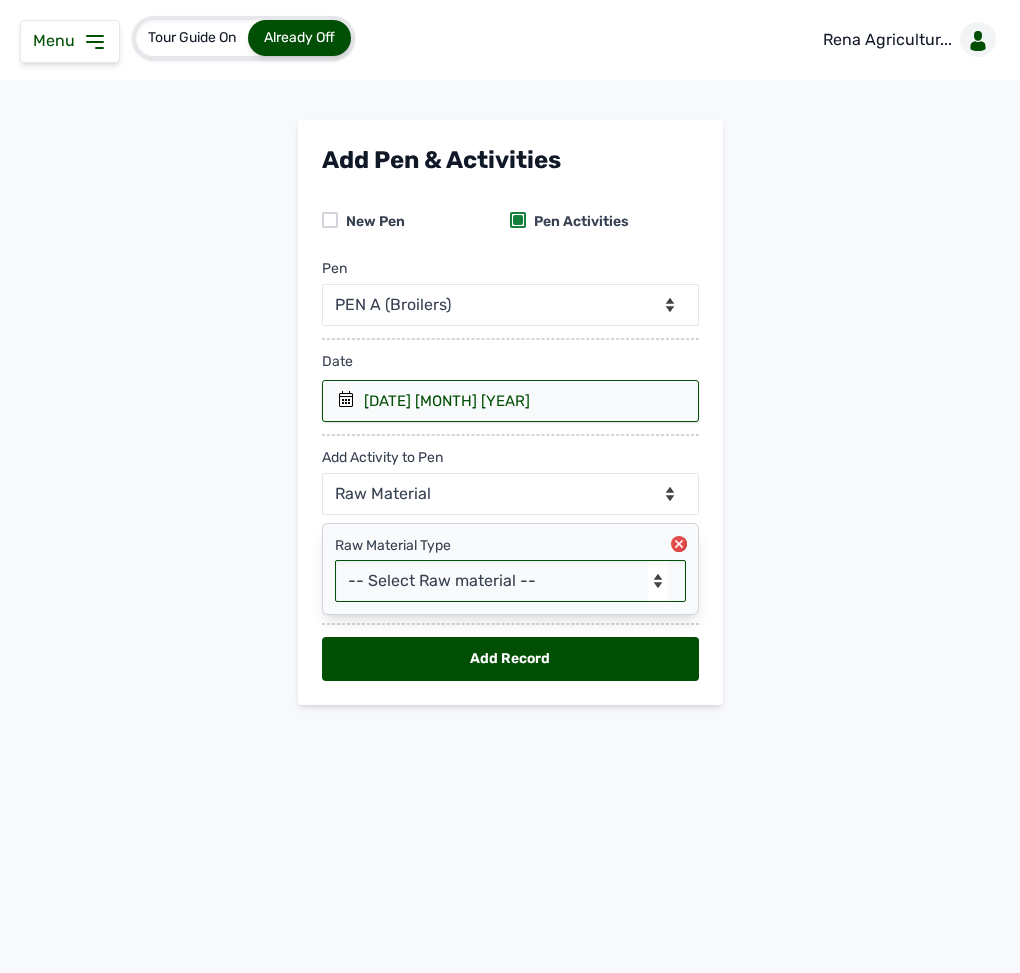 click on "-- Select Raw material -- Biomass Fuel feeds medications vaccines" at bounding box center (510, 581) 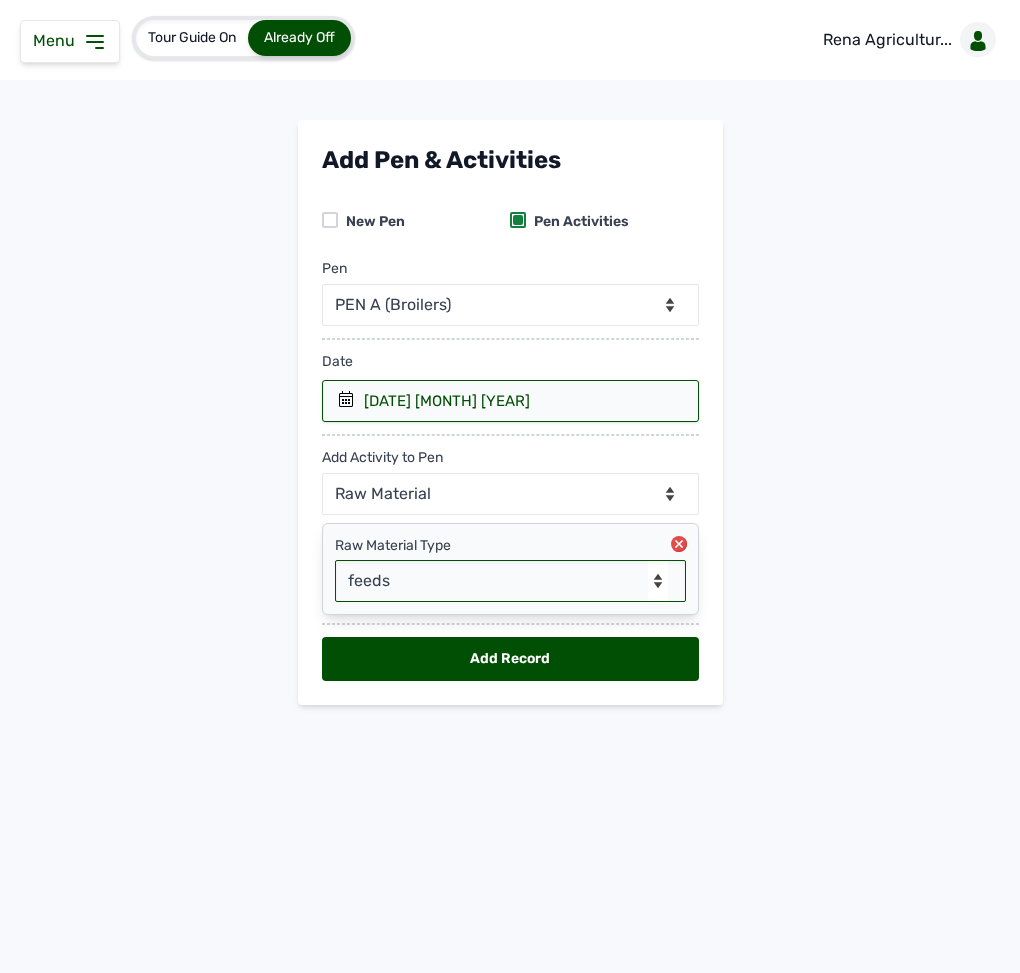 click on "-- Select Raw material -- Biomass Fuel feeds medications vaccines" at bounding box center (510, 581) 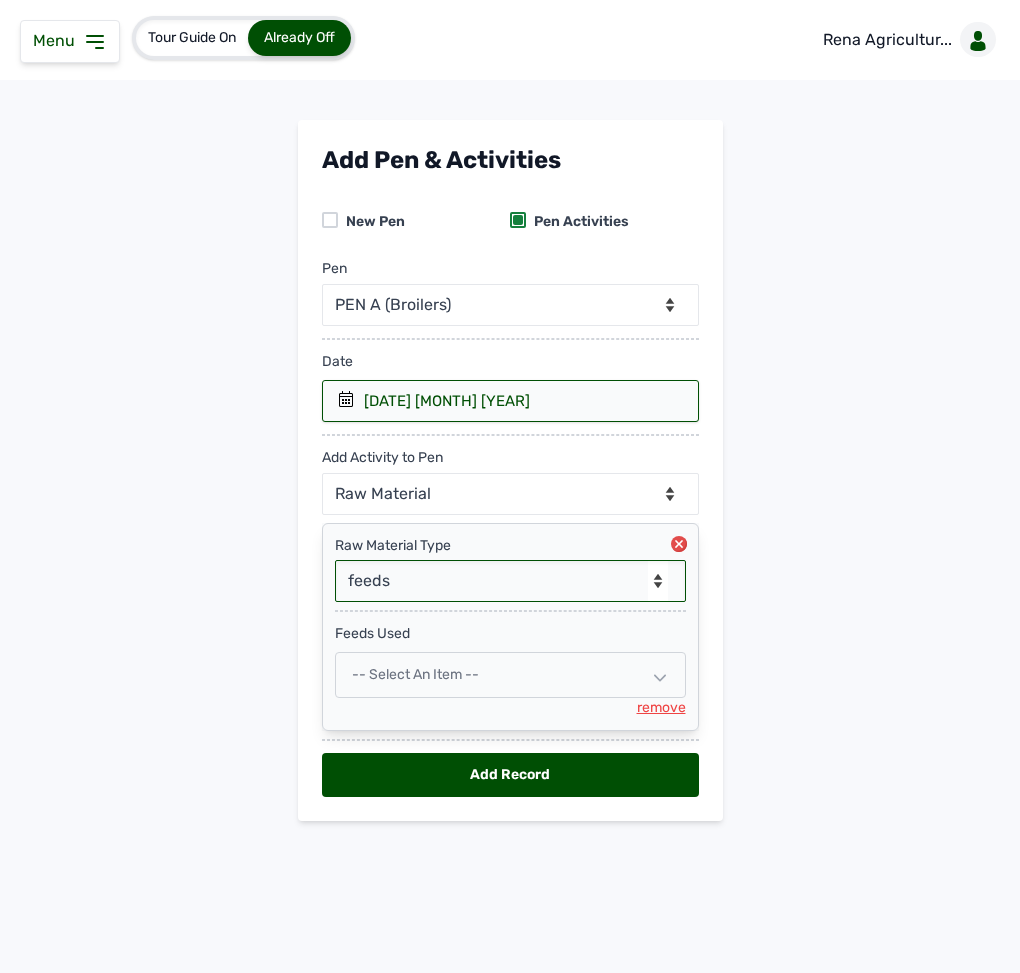 click on "-- Select an Item --" at bounding box center (510, 675) 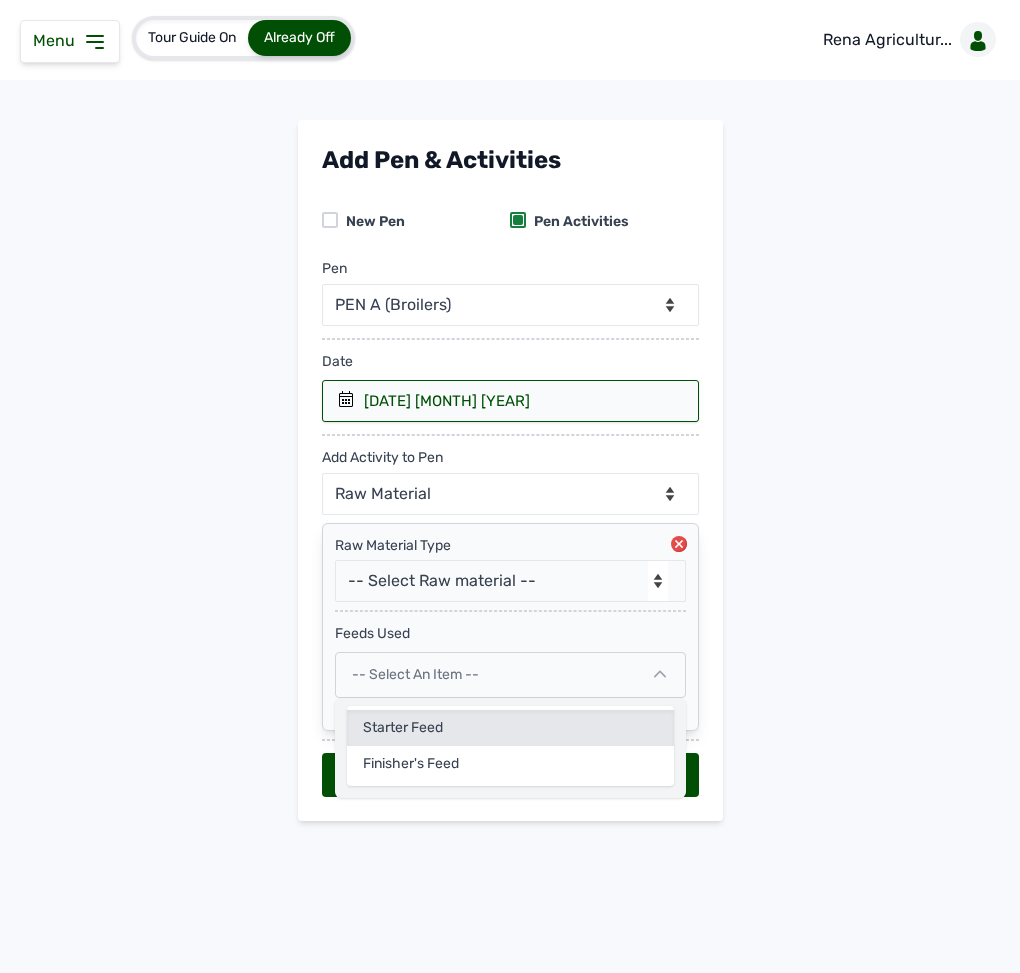 click on "Starter Feed" 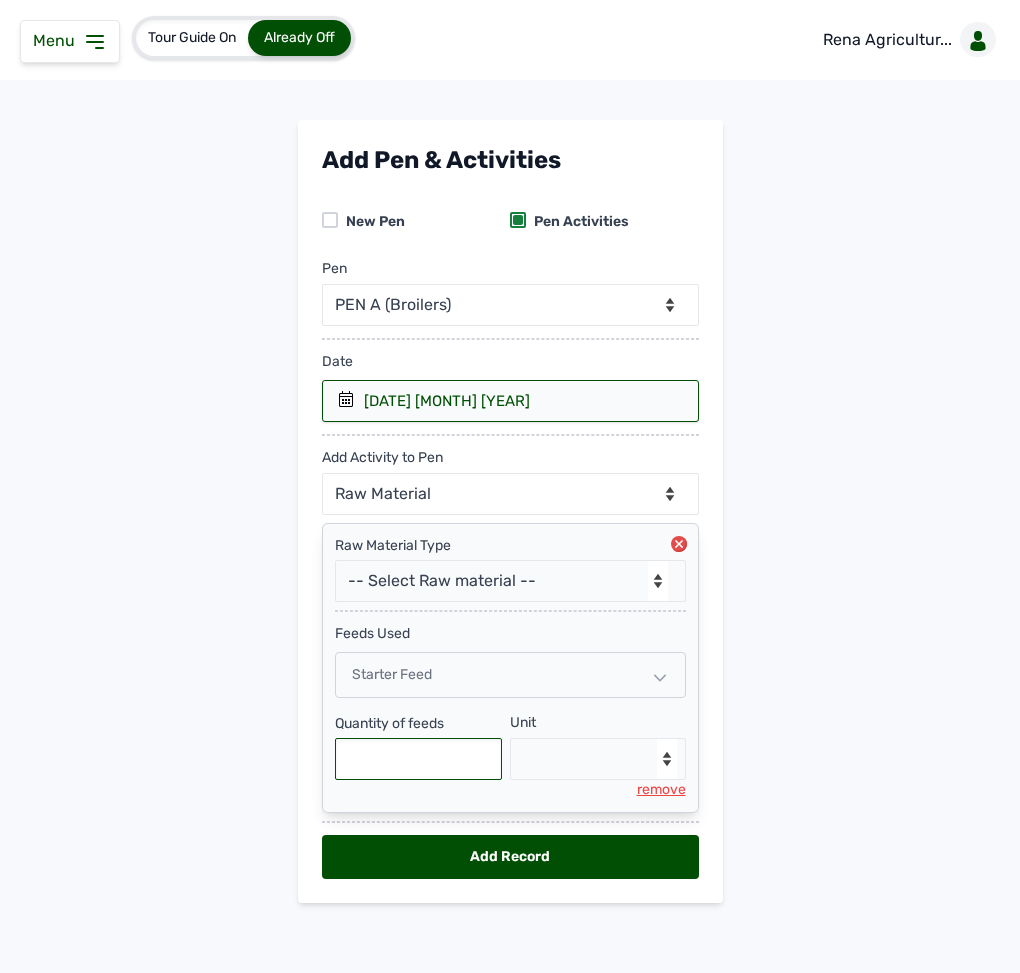 click at bounding box center (419, 759) 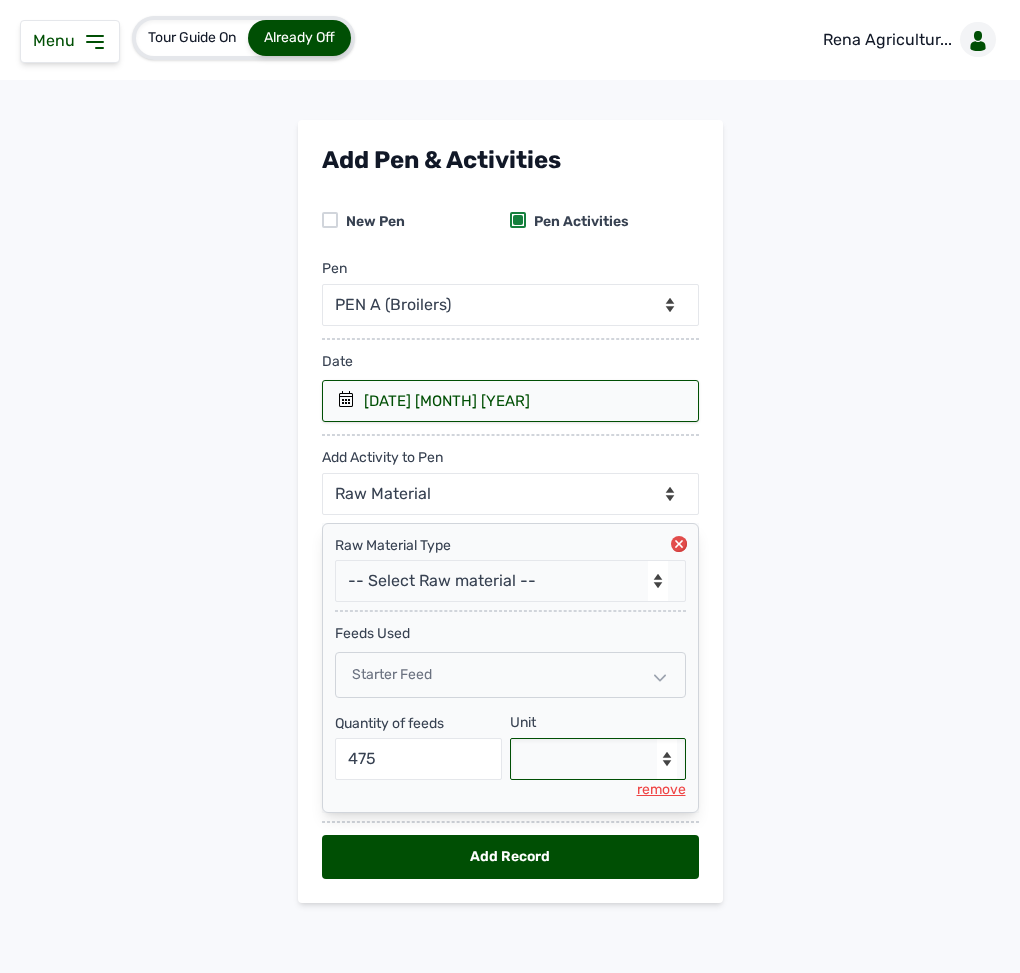 click on "--Select unit-- Bag(s) Kg" at bounding box center (598, 759) 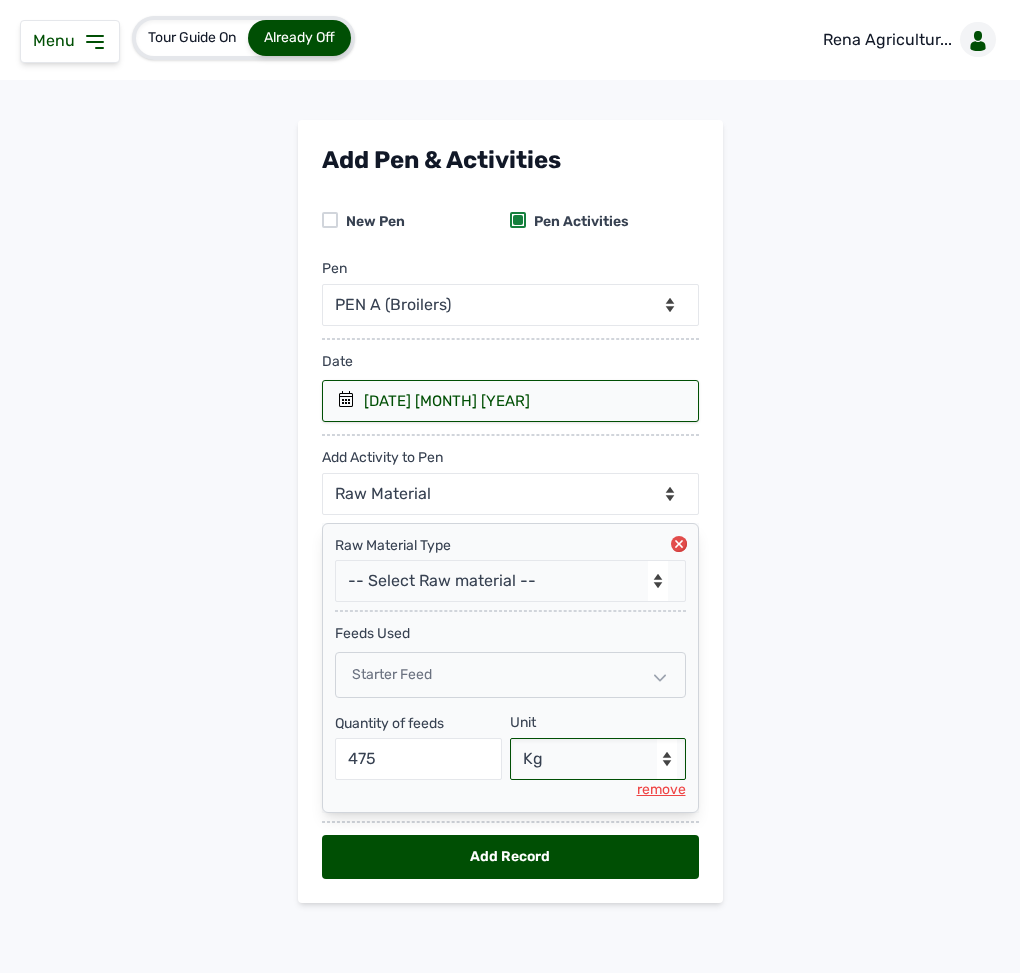 click on "--Select unit-- Bag(s) Kg" at bounding box center (598, 759) 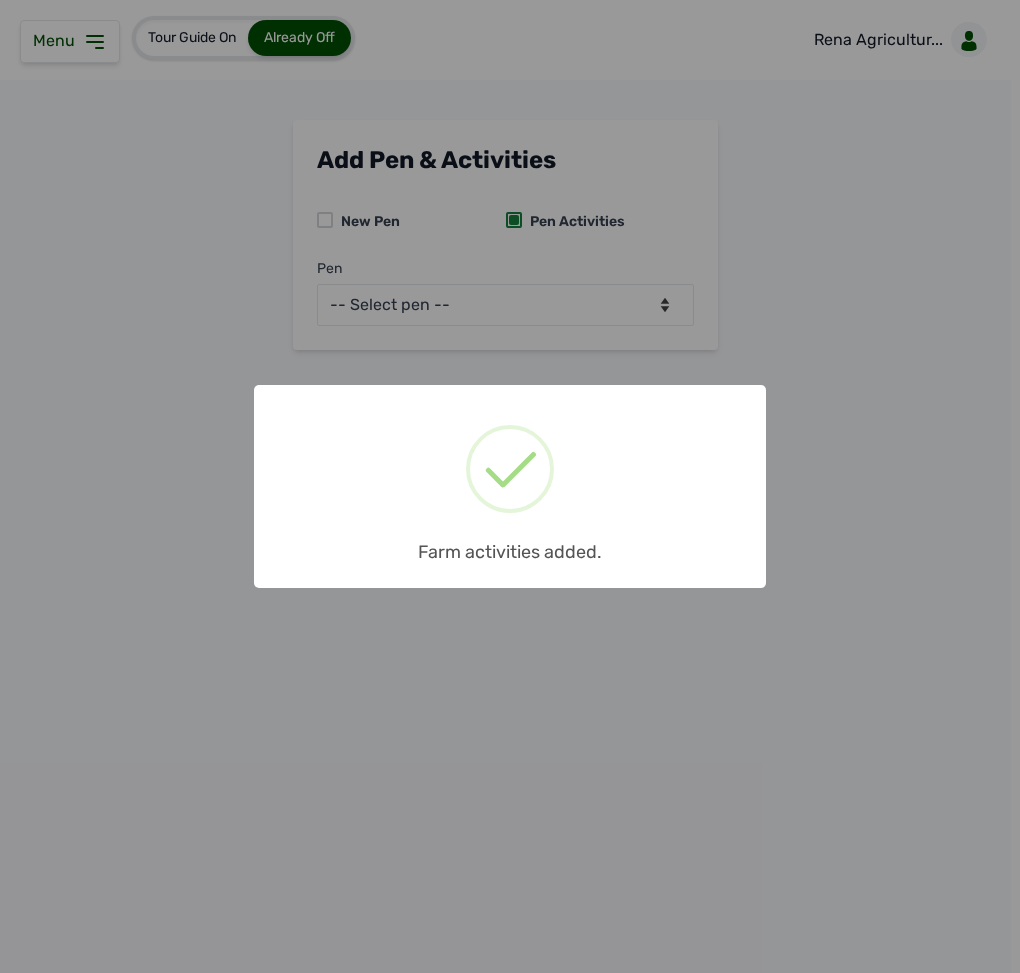click on "×
Farm activities added. OK No Cancel" at bounding box center [510, 486] 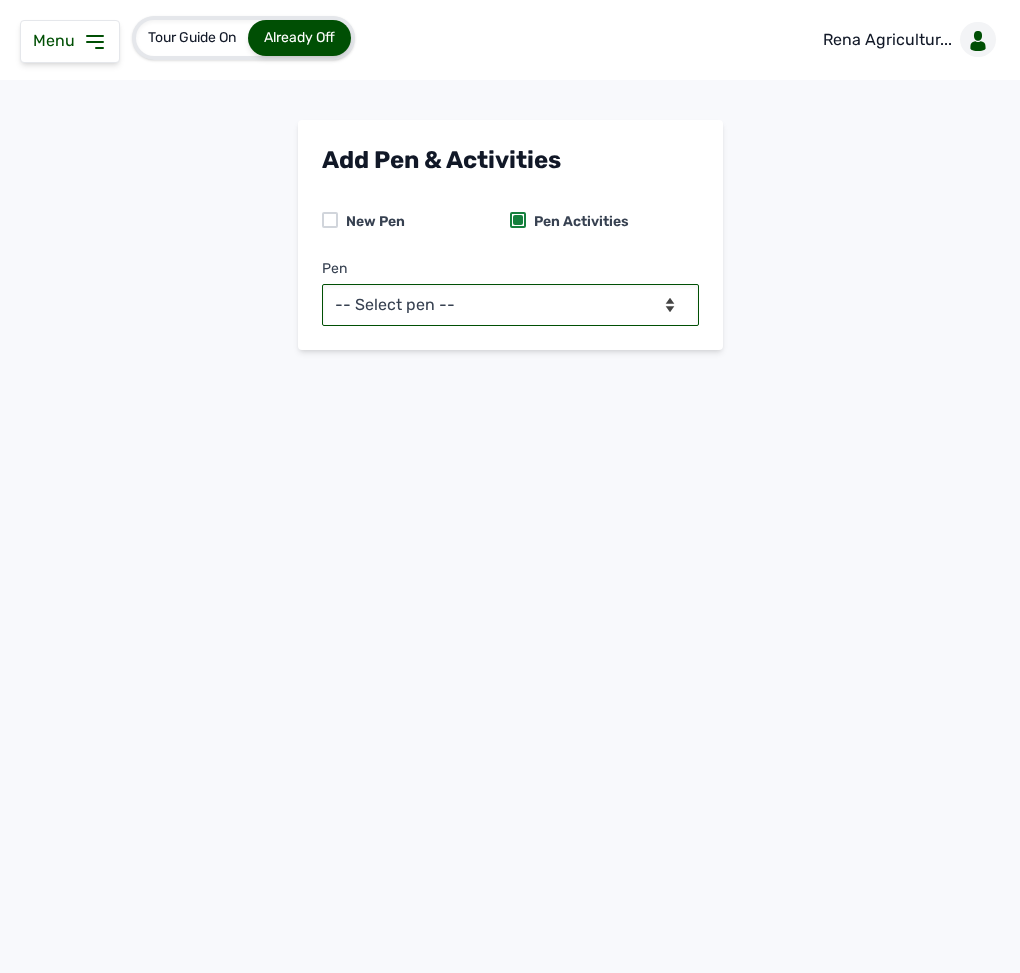 click on "-- Select pen -- PEN A (Broilers) PEN B (Broilers)" at bounding box center [510, 305] 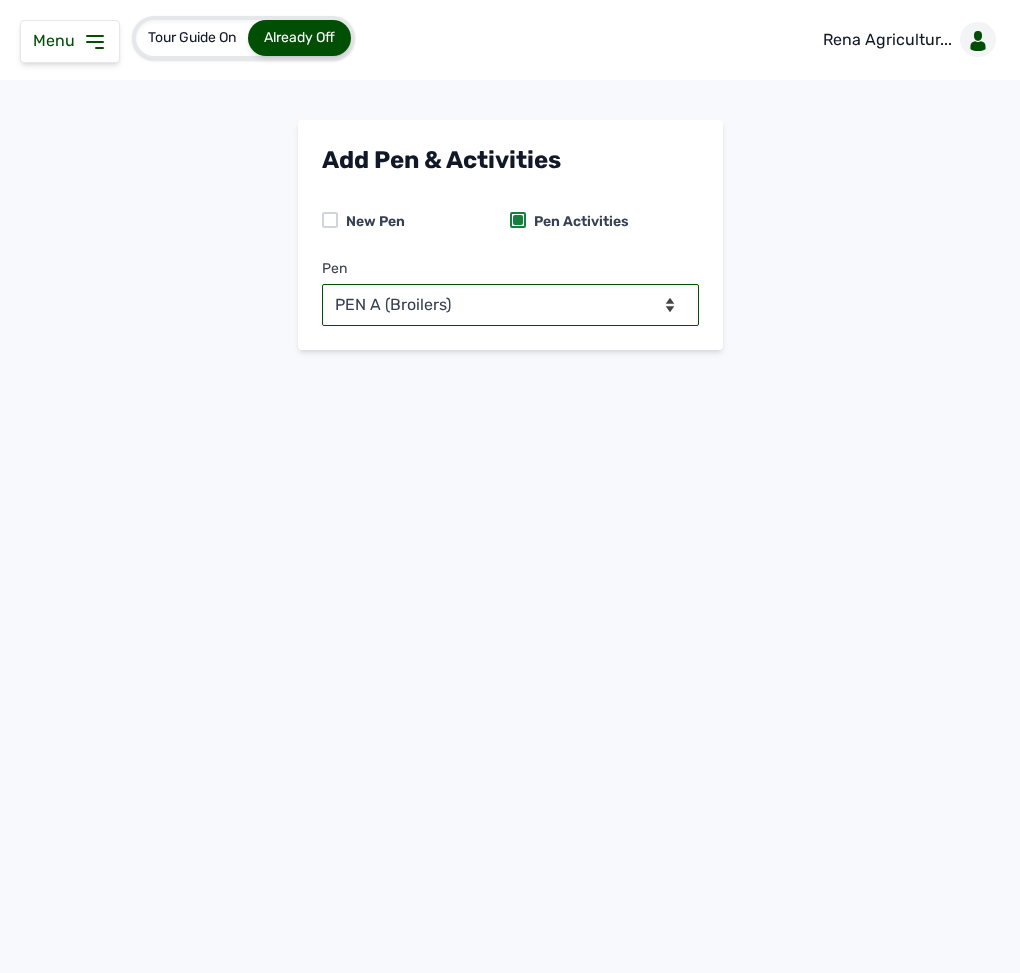click on "-- Select pen -- PEN A (Broilers) PEN B (Broilers)" at bounding box center (510, 305) 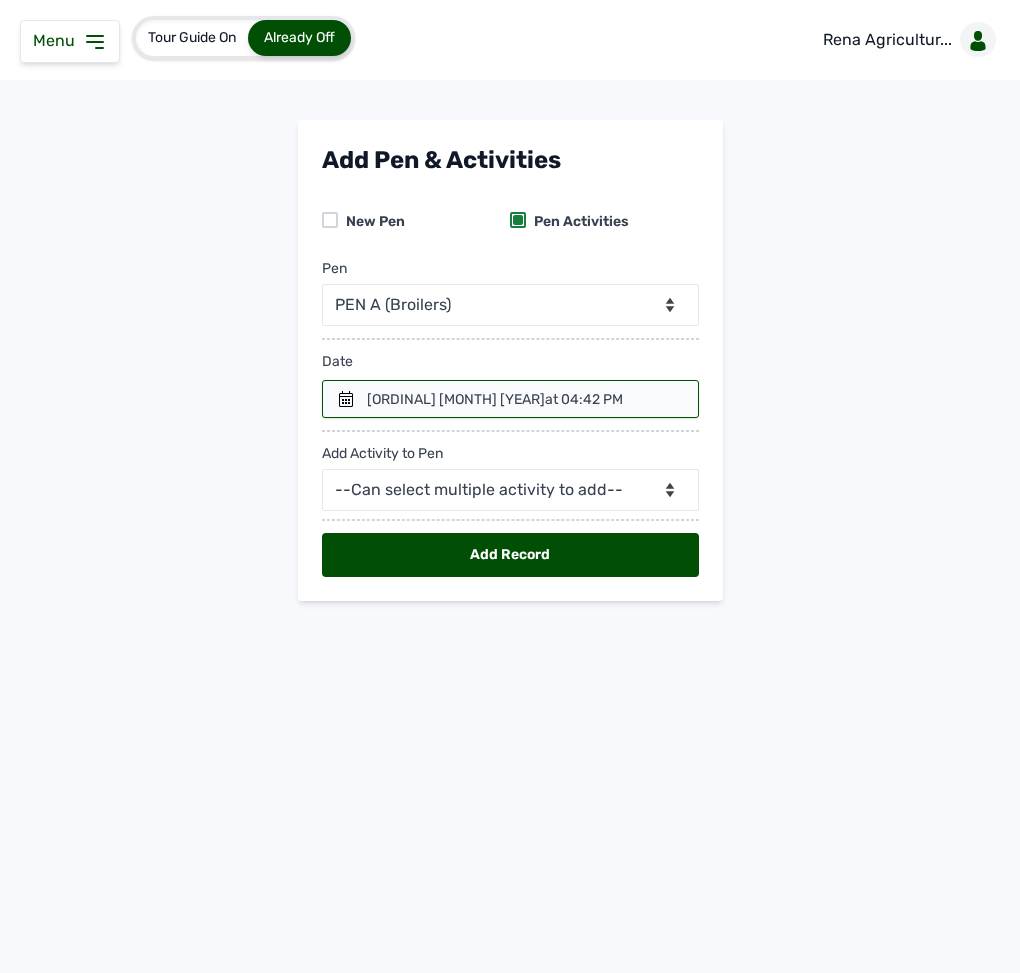 click at bounding box center [510, 399] 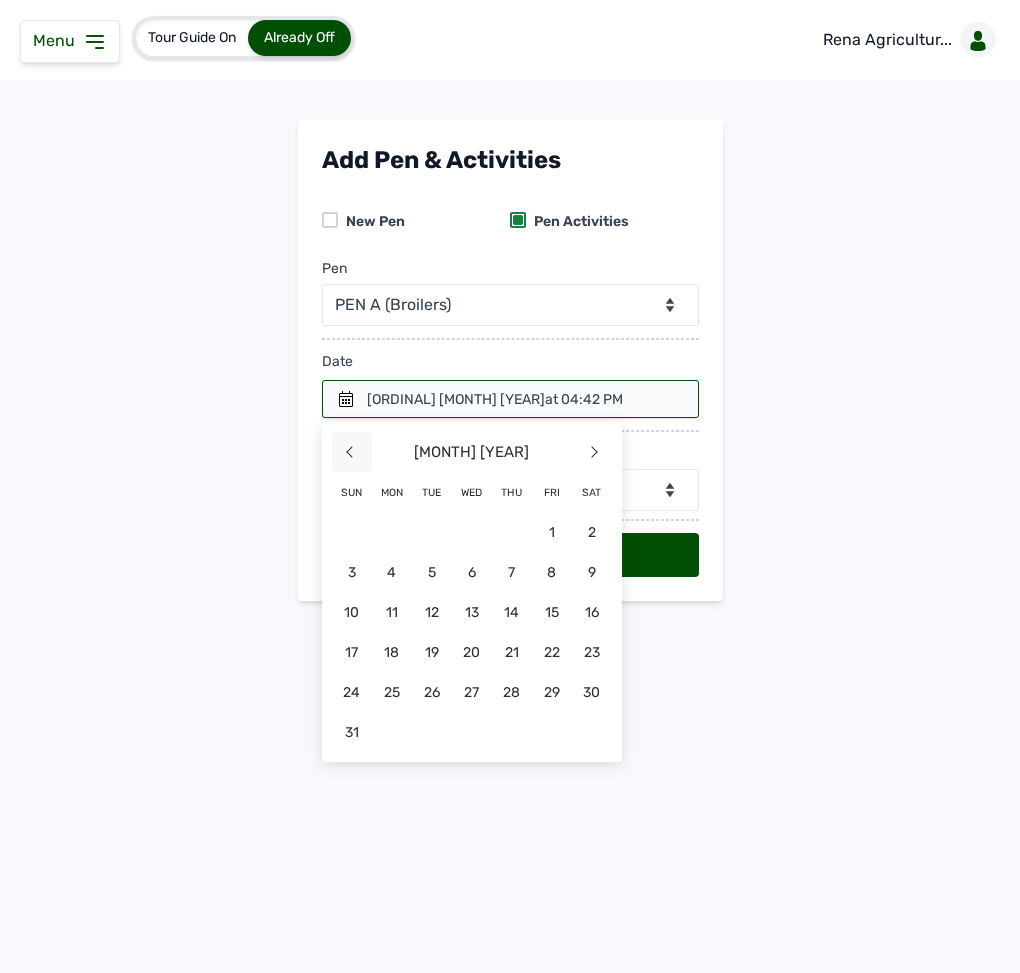 click on "<" at bounding box center (352, 452) 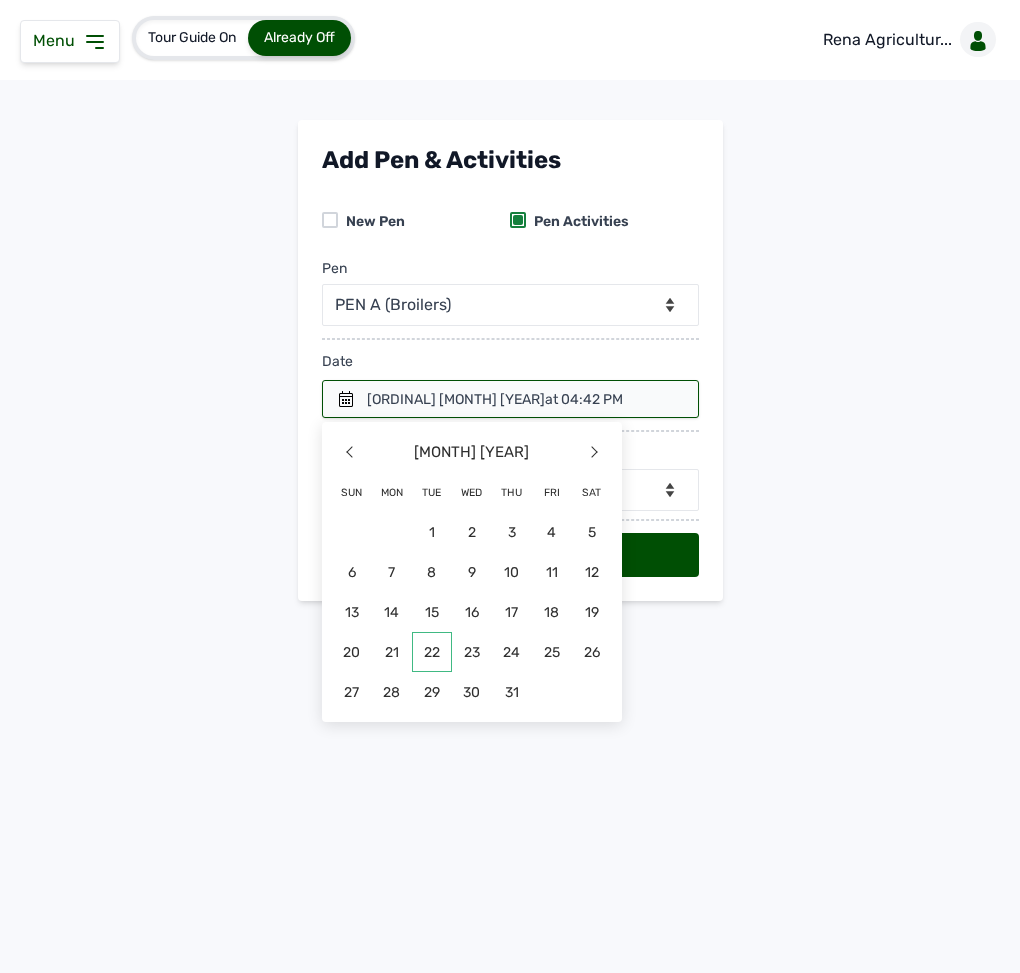click on "22" 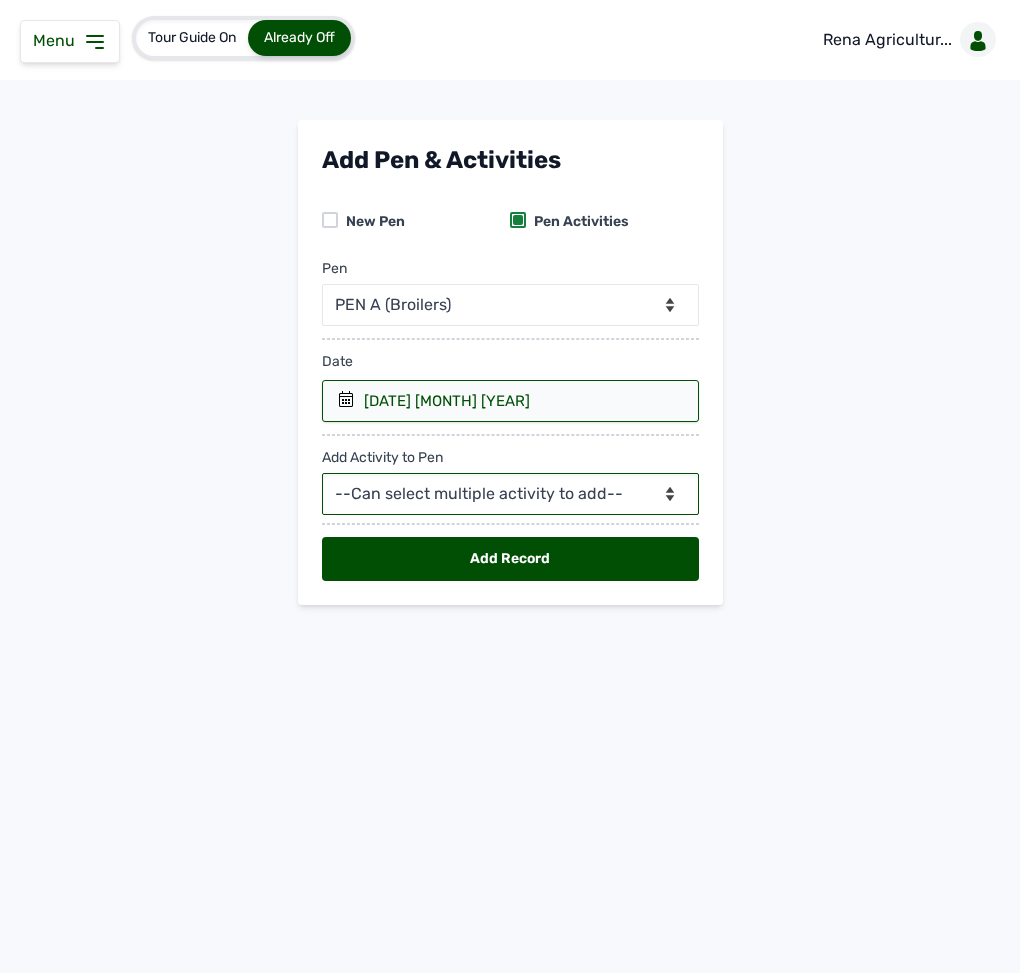 click on "--Can select multiple activity to add-- Raw Material Losses Weight" at bounding box center [510, 494] 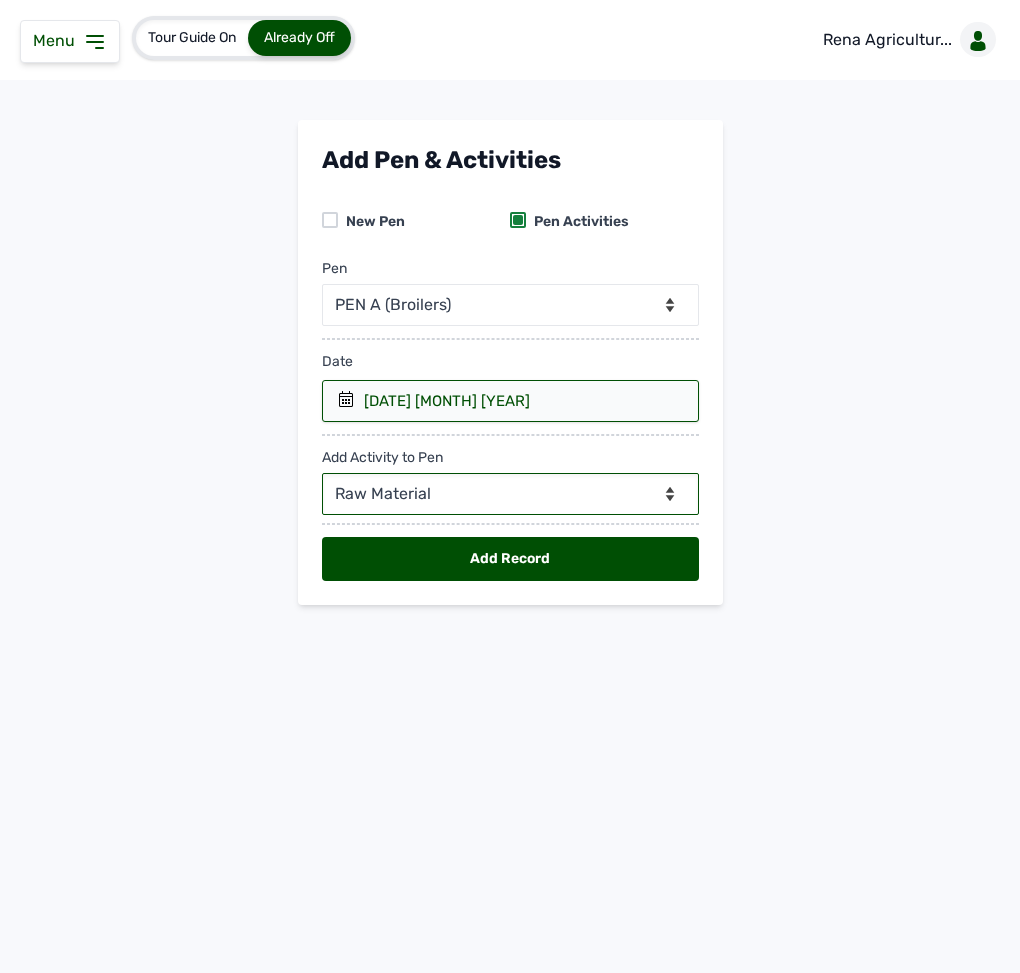 click on "--Can select multiple activity to add-- Raw Material Losses Weight" at bounding box center (510, 494) 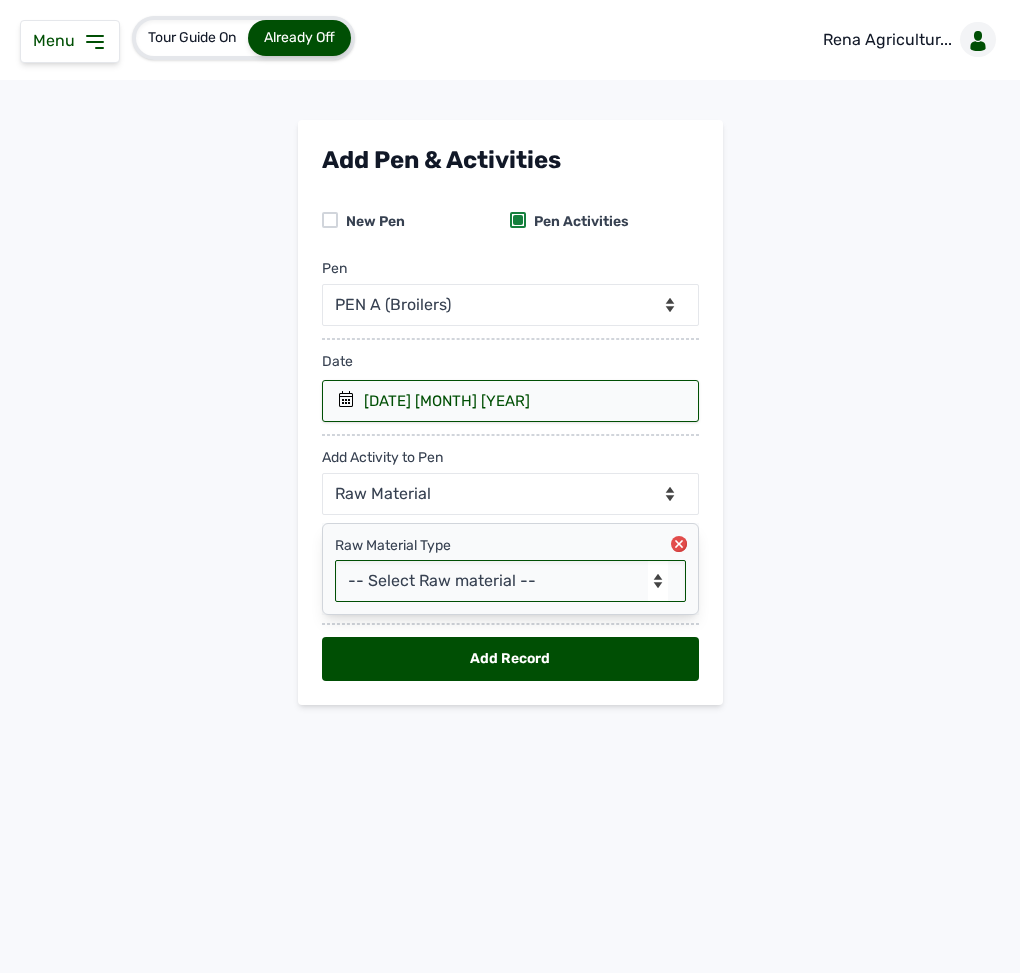 click on "-- Select Raw material -- Biomass Fuel feeds medications vaccines" at bounding box center [510, 581] 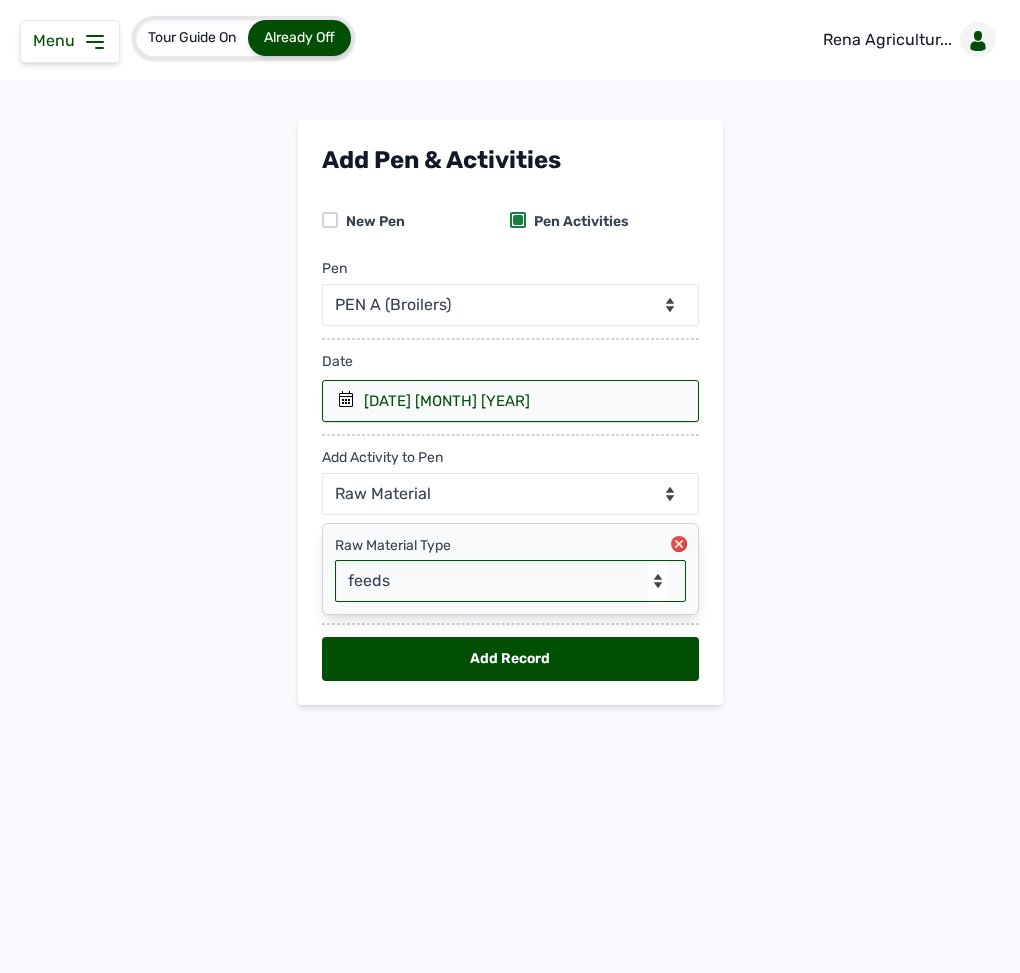 click on "-- Select Raw material -- Biomass Fuel feeds medications vaccines" at bounding box center [510, 581] 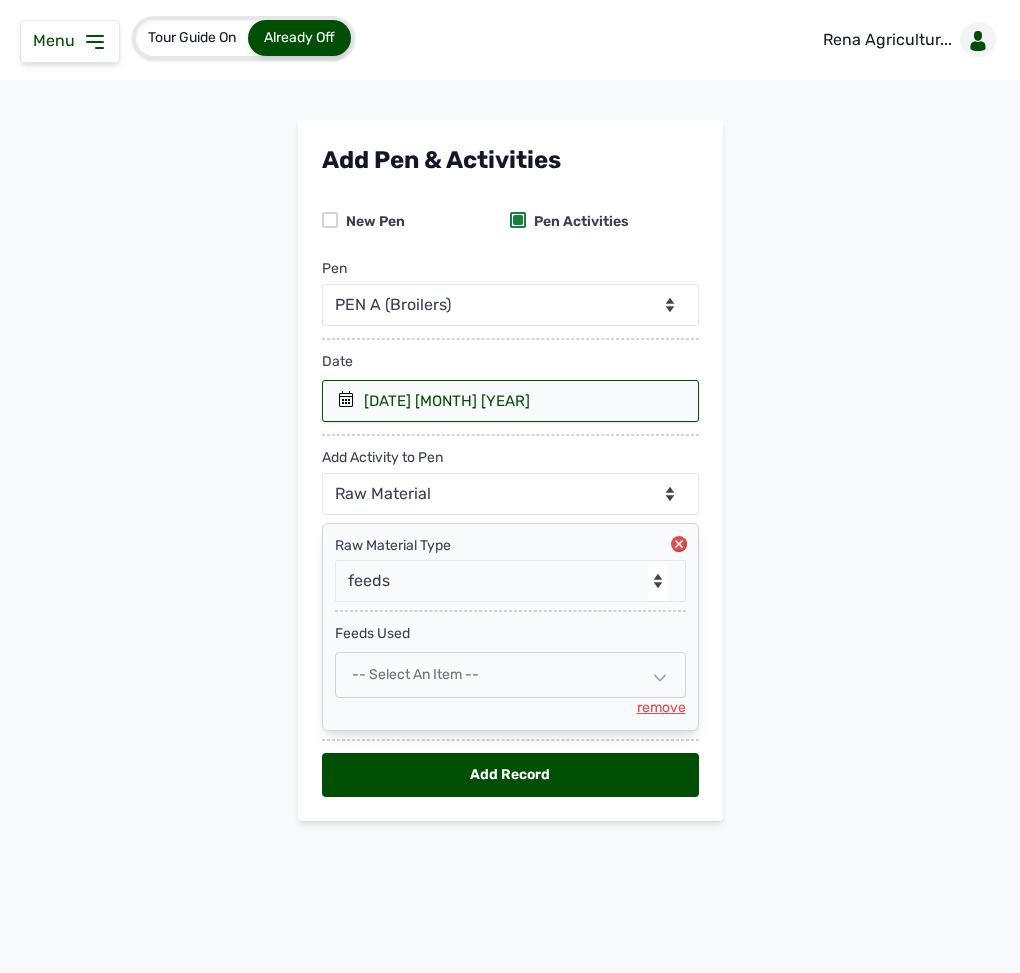 click on "-- Select an Item --" at bounding box center [415, 674] 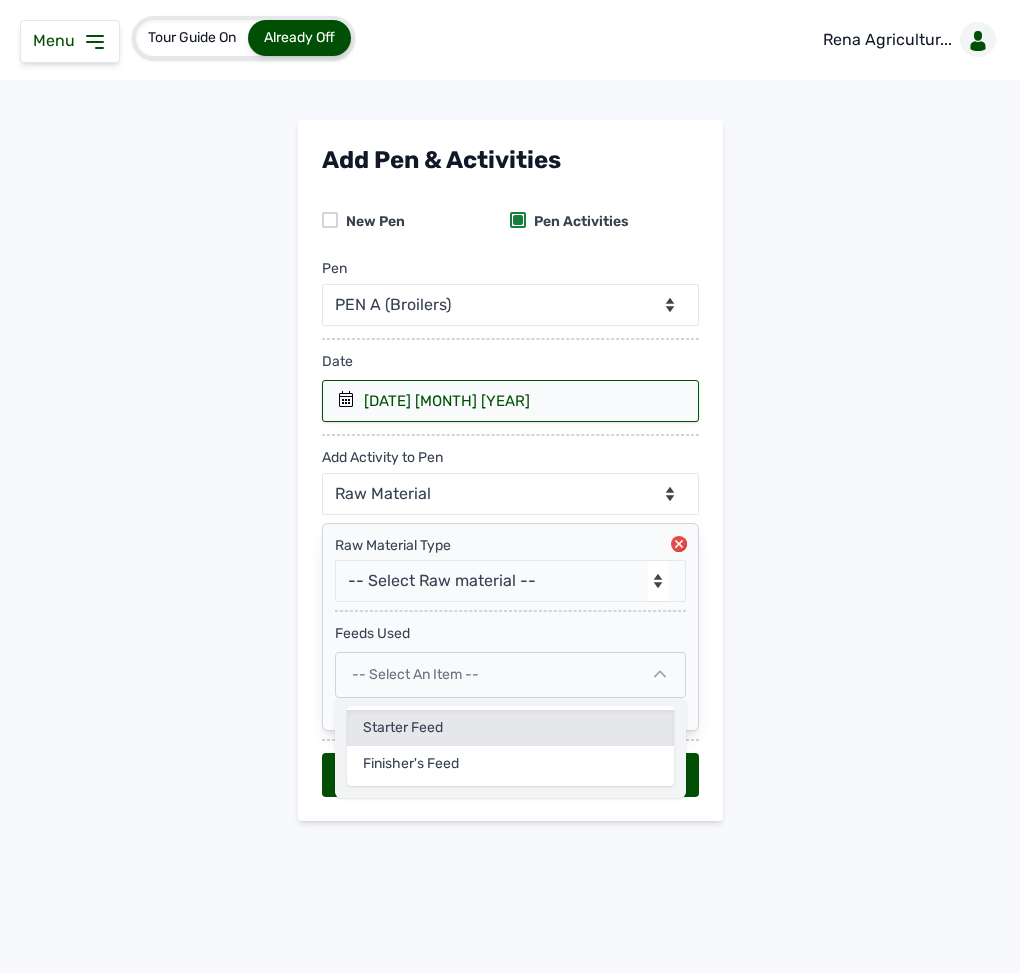 click on "Starter Feed" 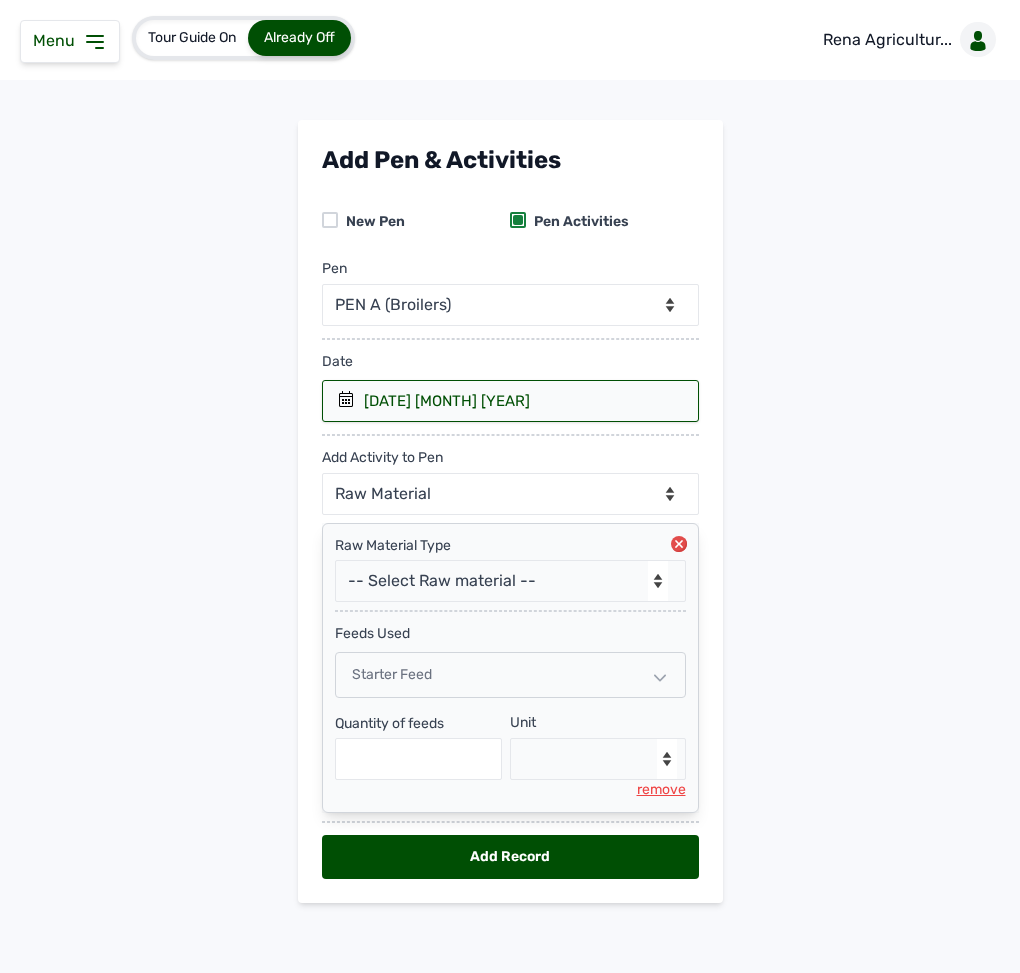 click on "Starter Feed" at bounding box center (510, 675) 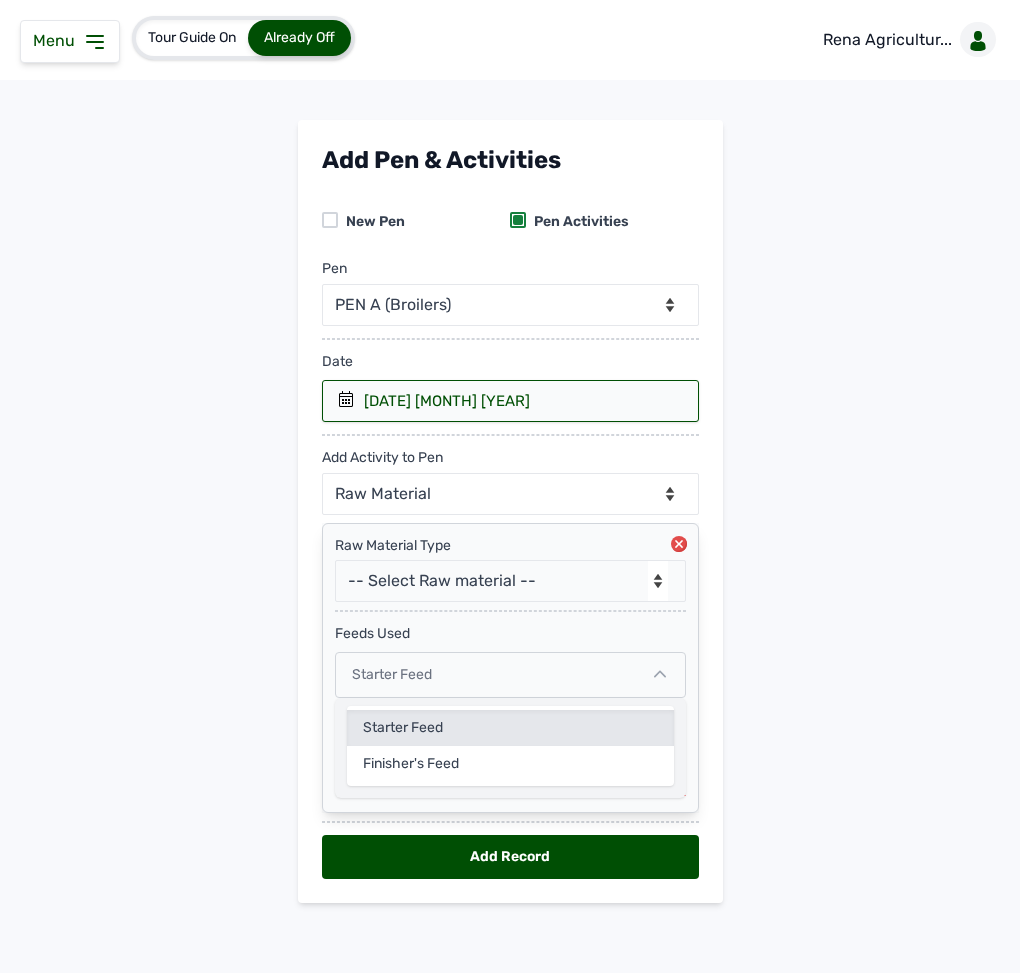 click on "Starter Feed" 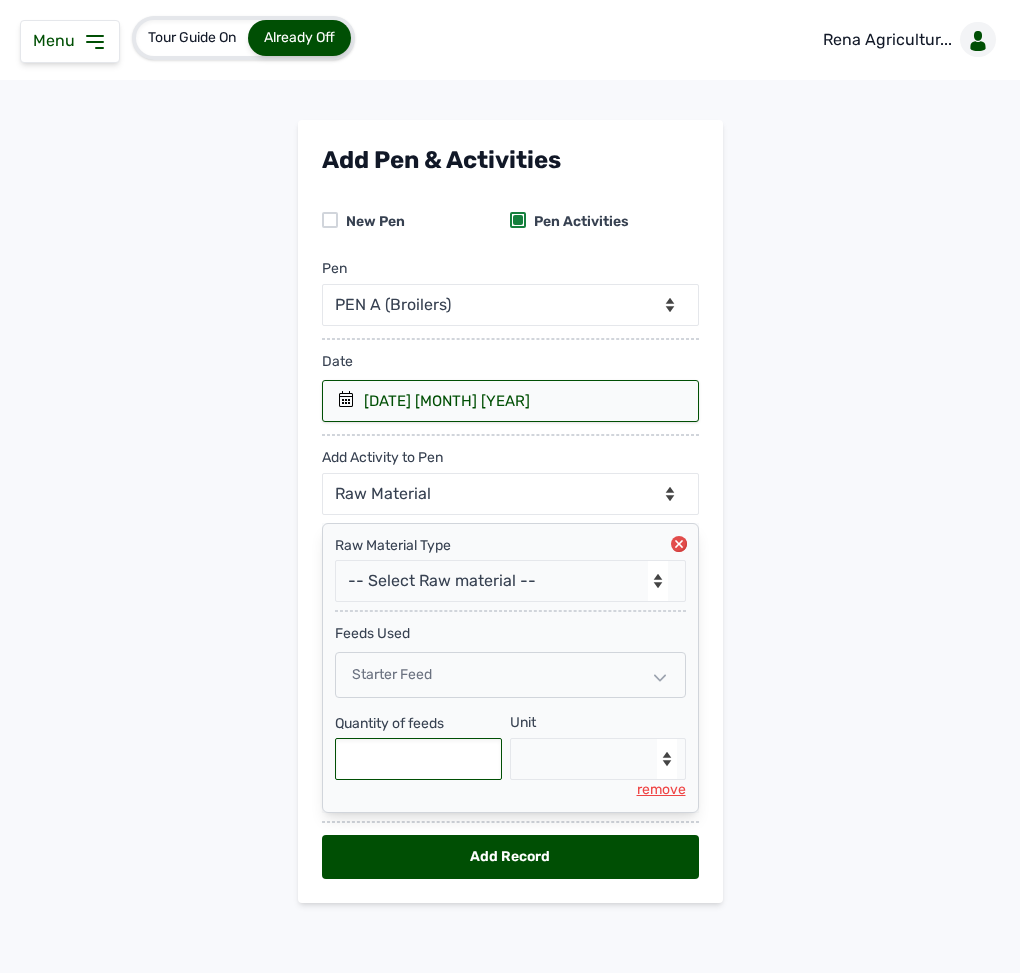 click at bounding box center [419, 759] 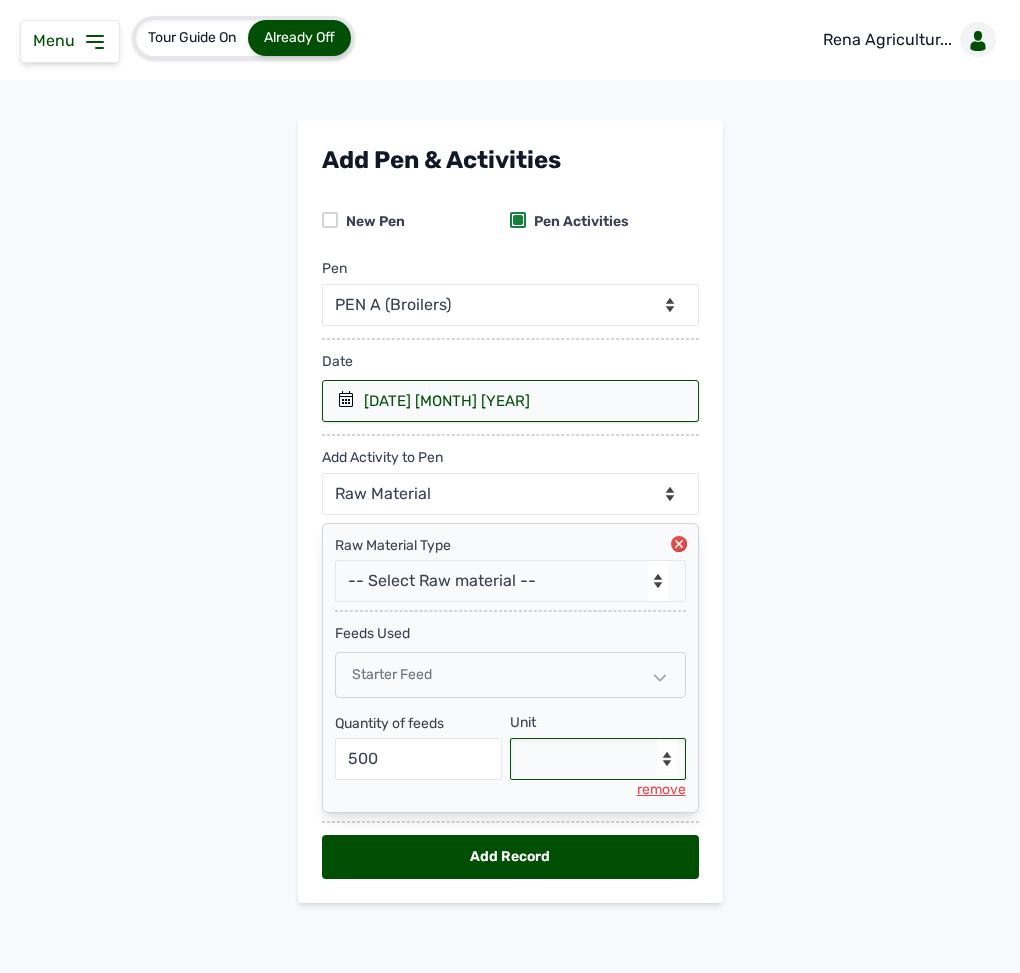 click on "--Select unit-- Bag(s) Kg" at bounding box center [598, 759] 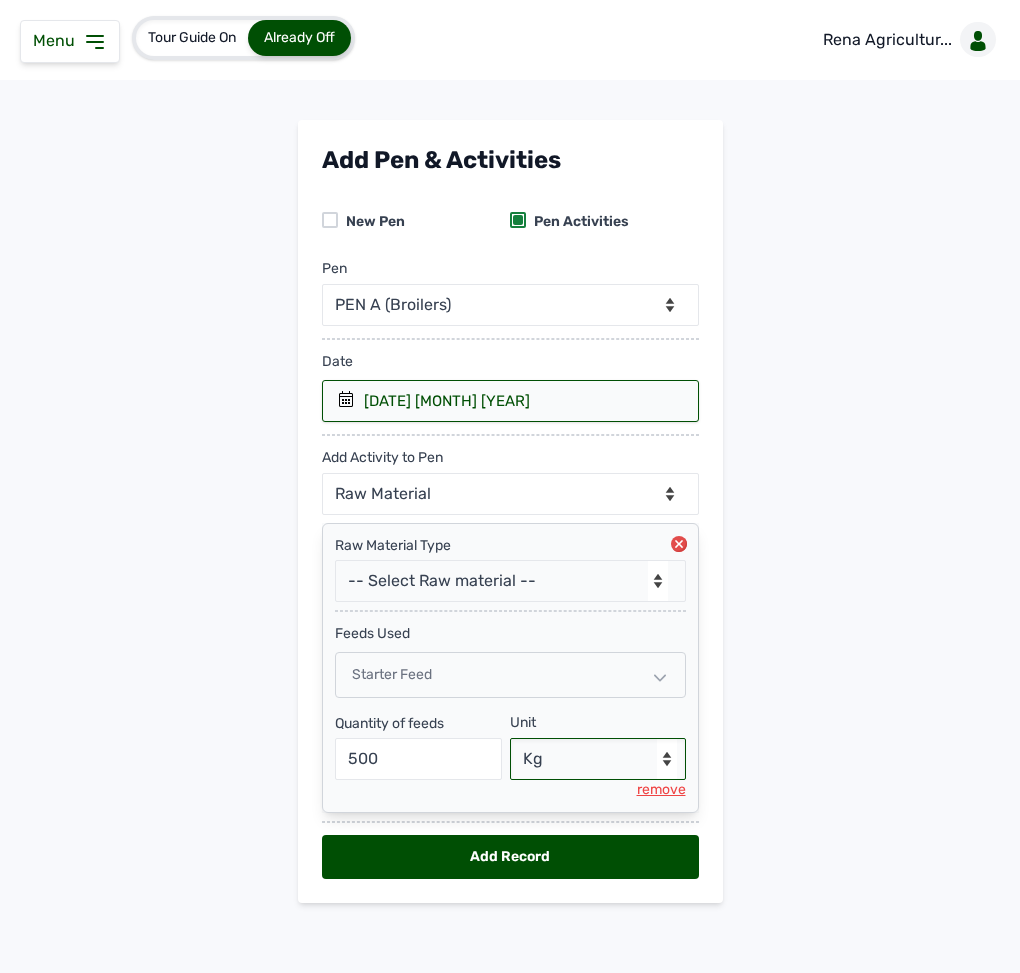 click on "--Select unit-- Bag(s) Kg" at bounding box center [598, 759] 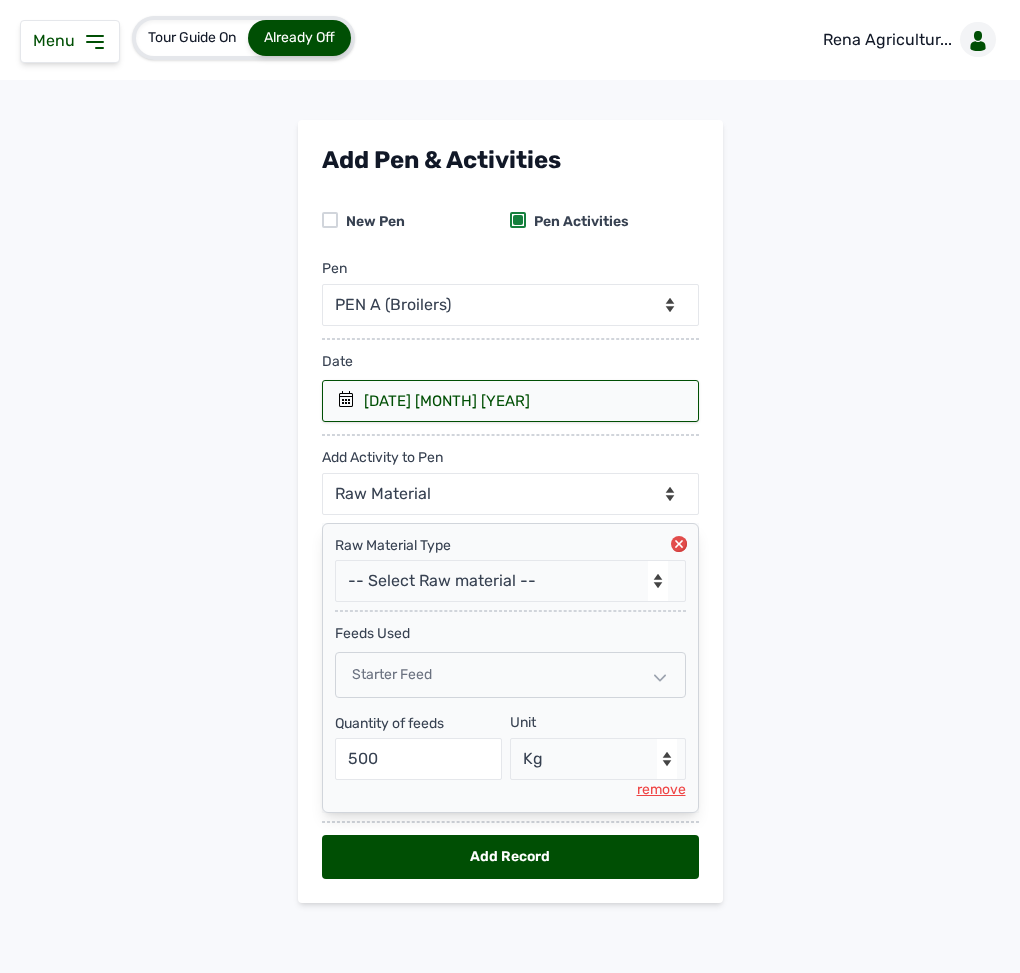 click on "Add Record" at bounding box center (510, 857) 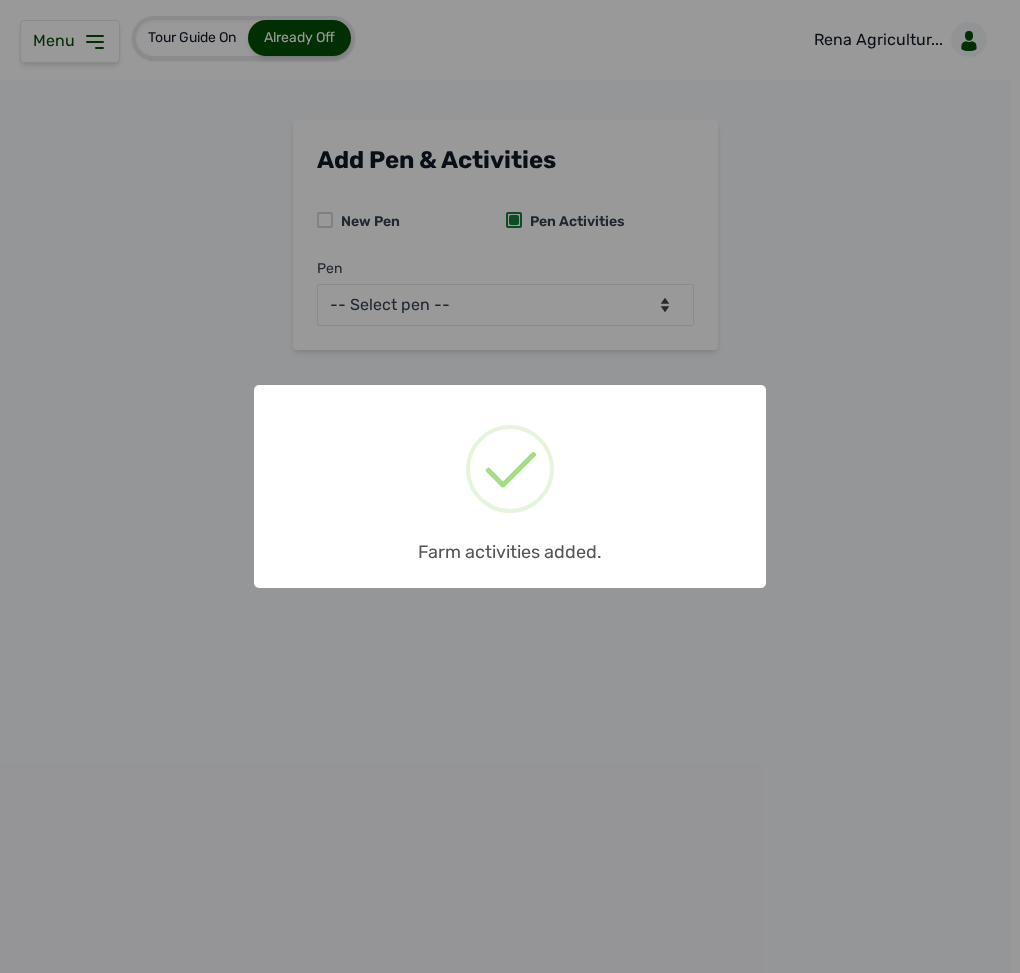 click on "×
Farm activities added. OK No Cancel" at bounding box center (510, 486) 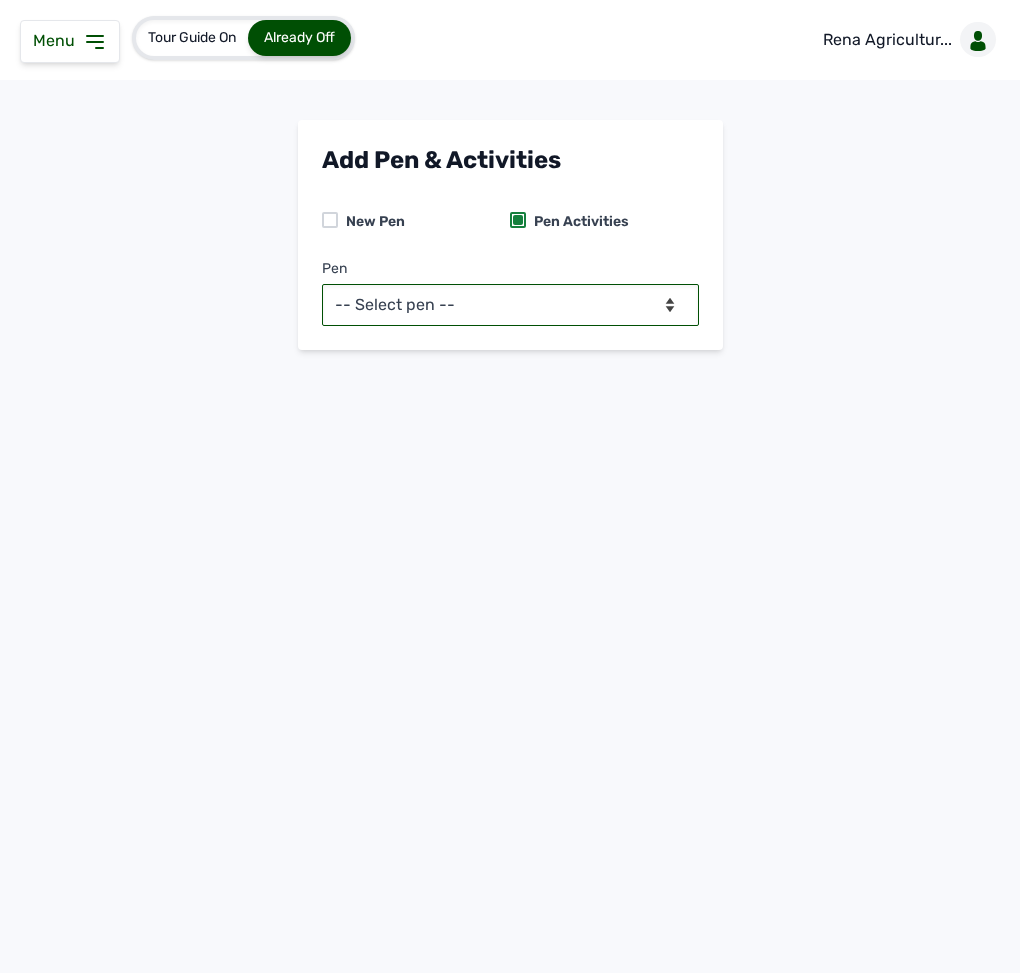 click on "-- Select pen -- PEN A (Broilers) PEN B (Broilers)" at bounding box center [510, 305] 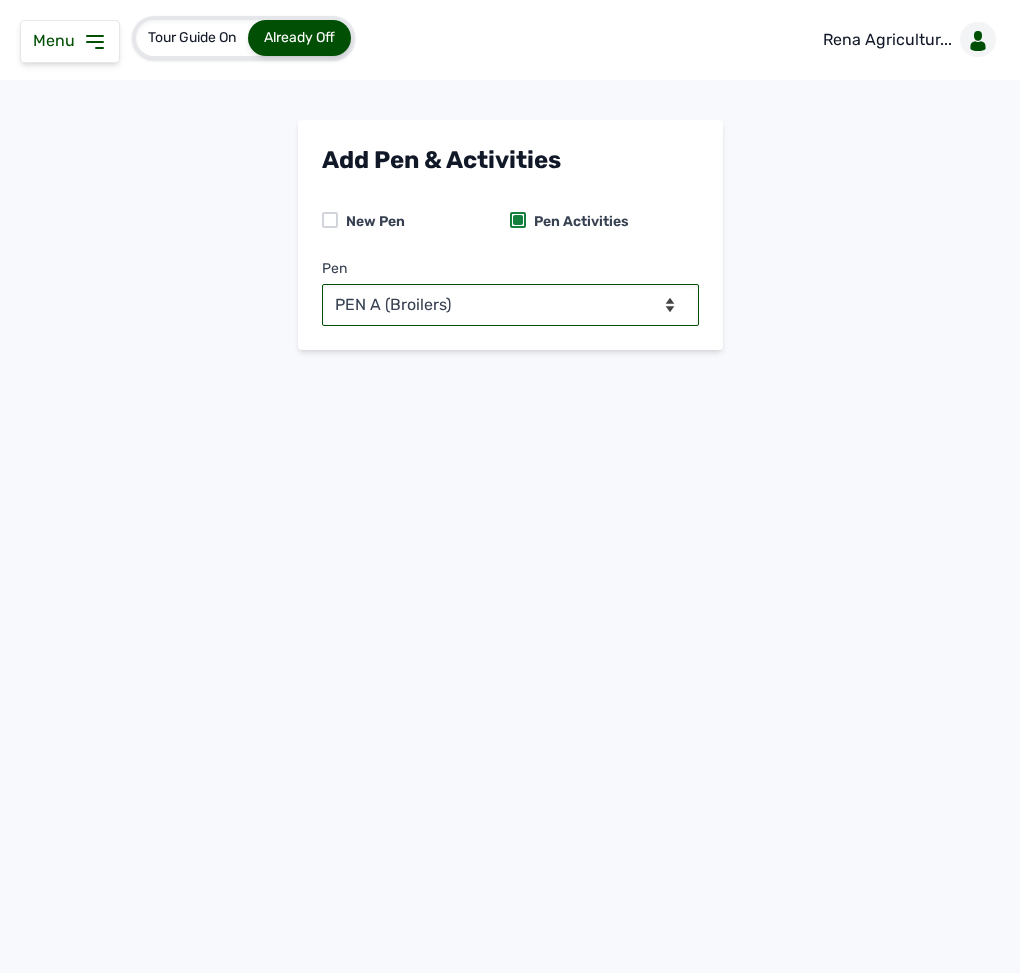 click on "-- Select pen -- PEN A (Broilers) PEN B (Broilers)" at bounding box center [510, 305] 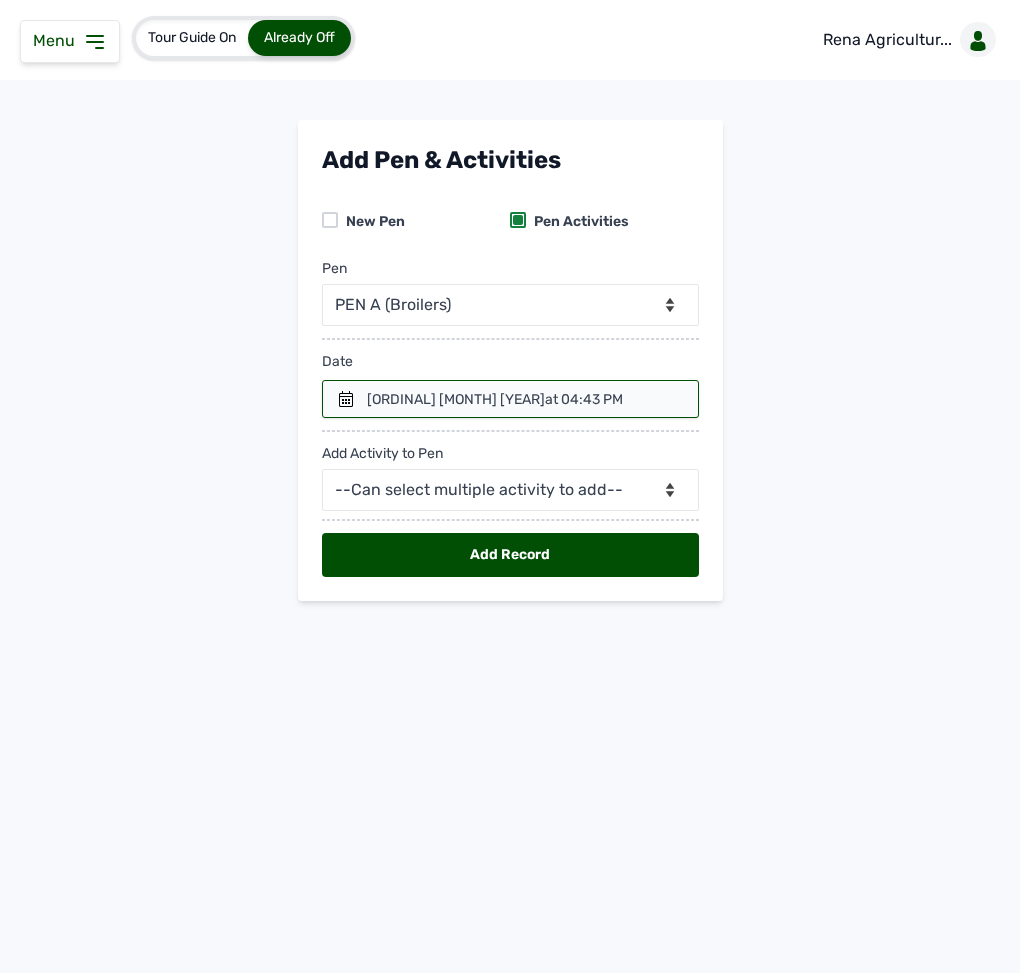 click at bounding box center (510, 399) 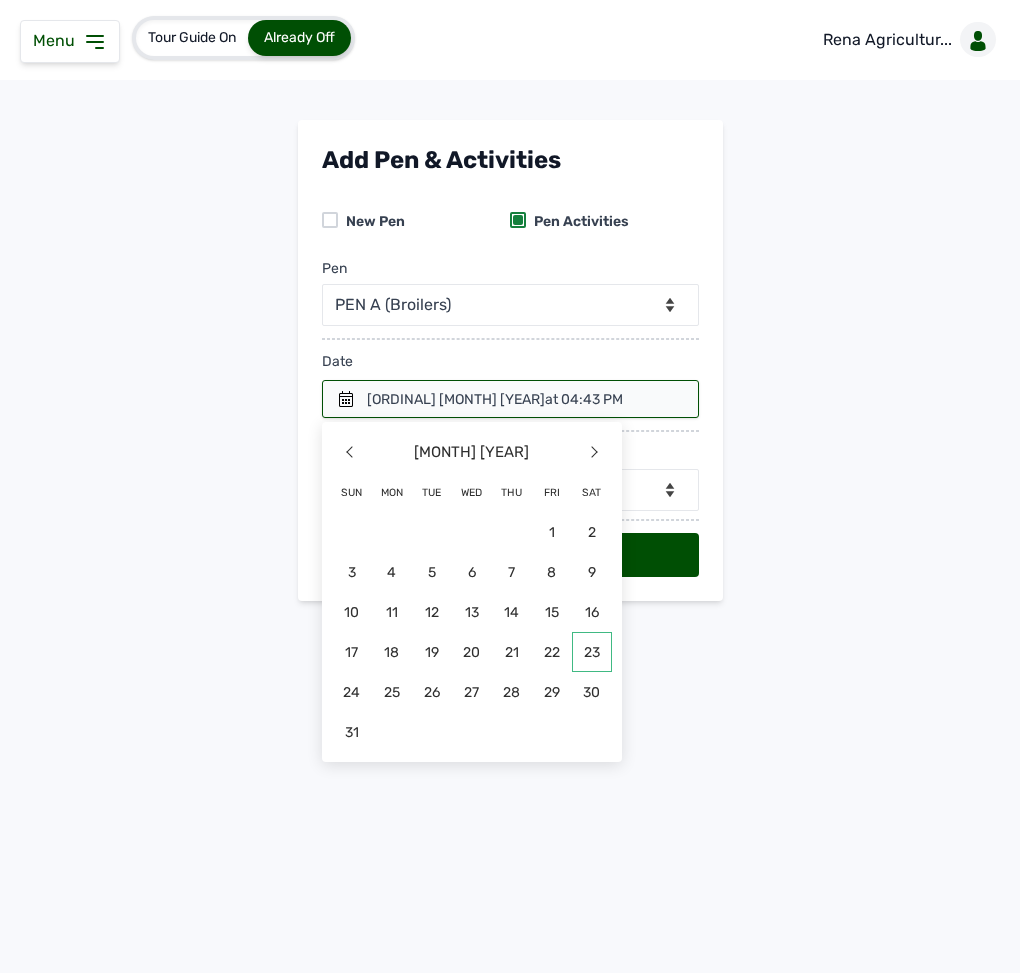 click on "23" 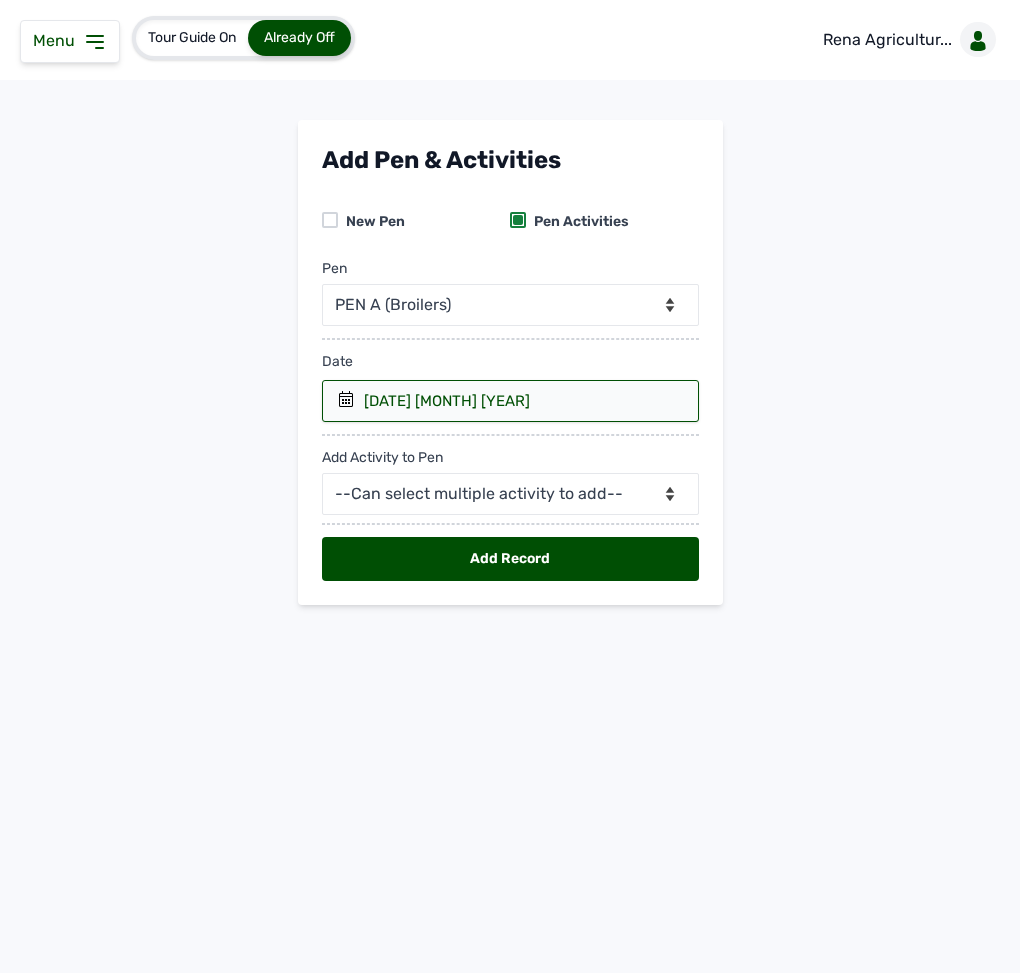 click 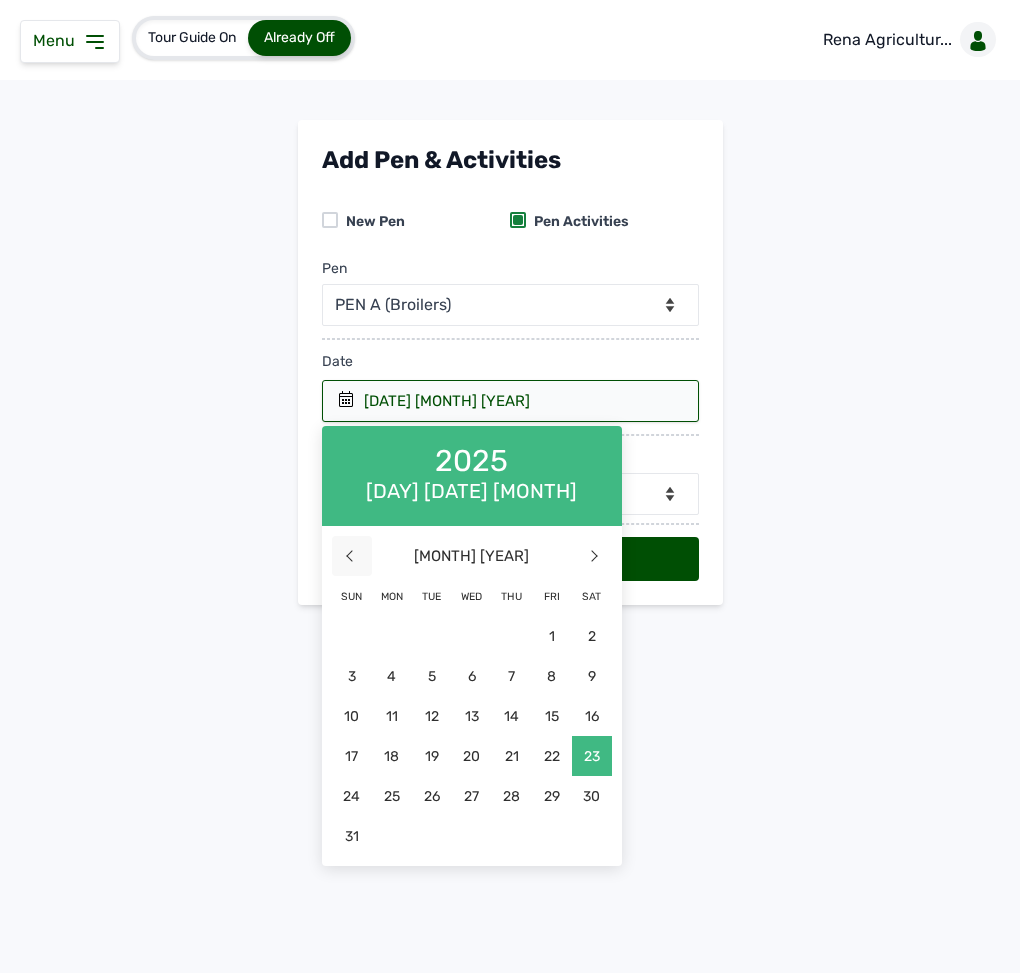 click on "<" at bounding box center [352, 556] 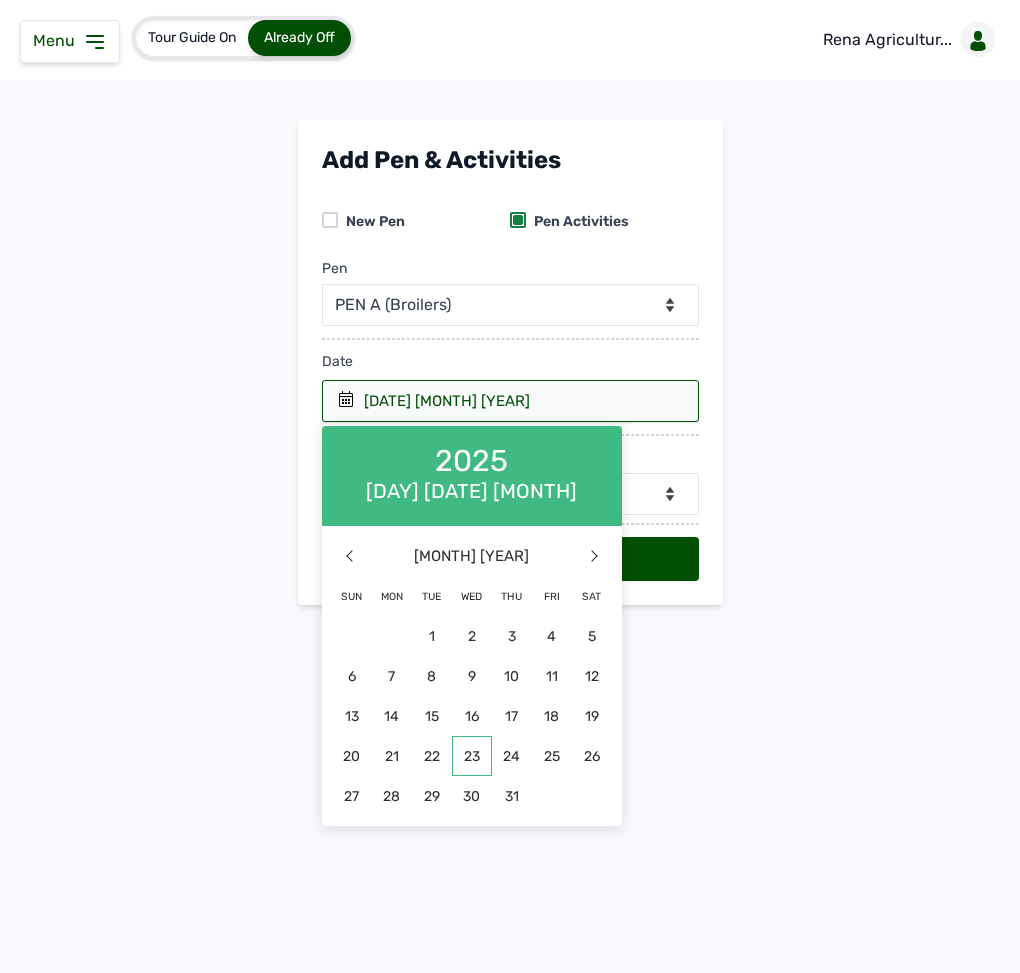 click on "23" 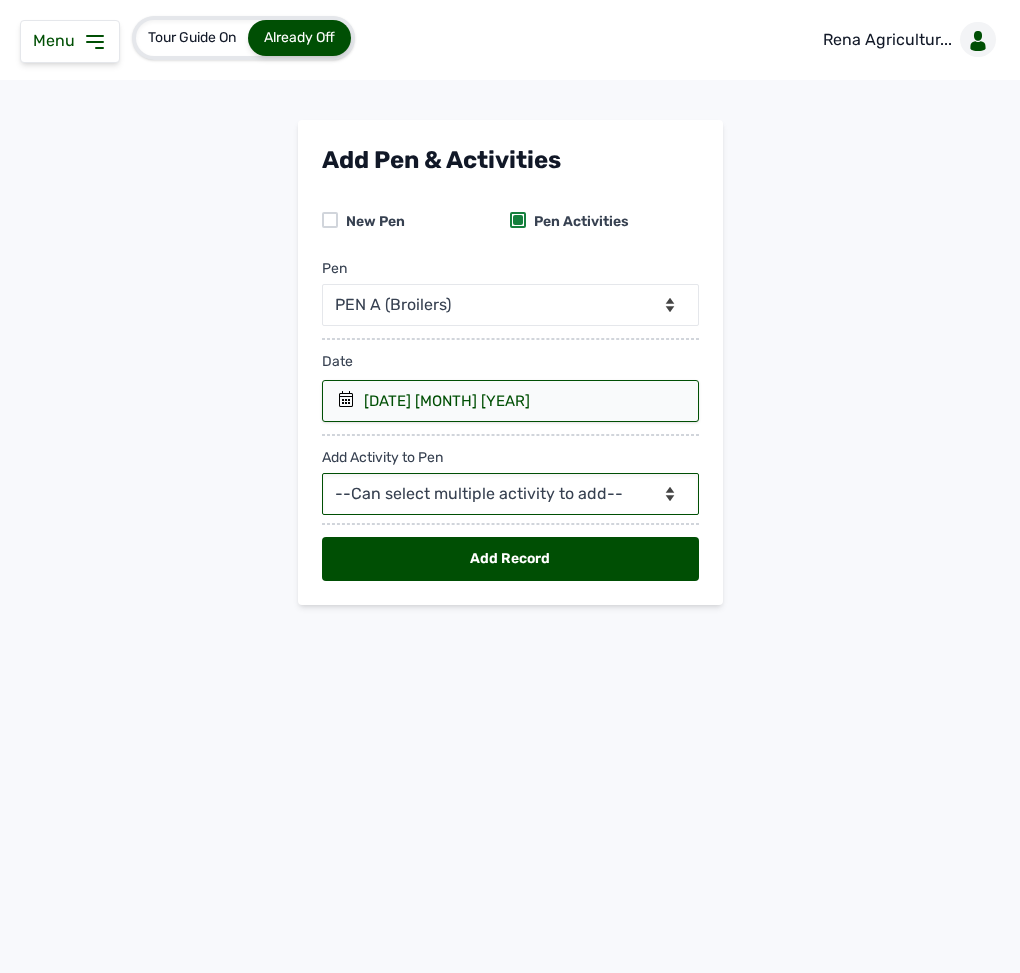 click on "--Can select multiple activity to add-- Raw Material Losses Weight" at bounding box center (510, 494) 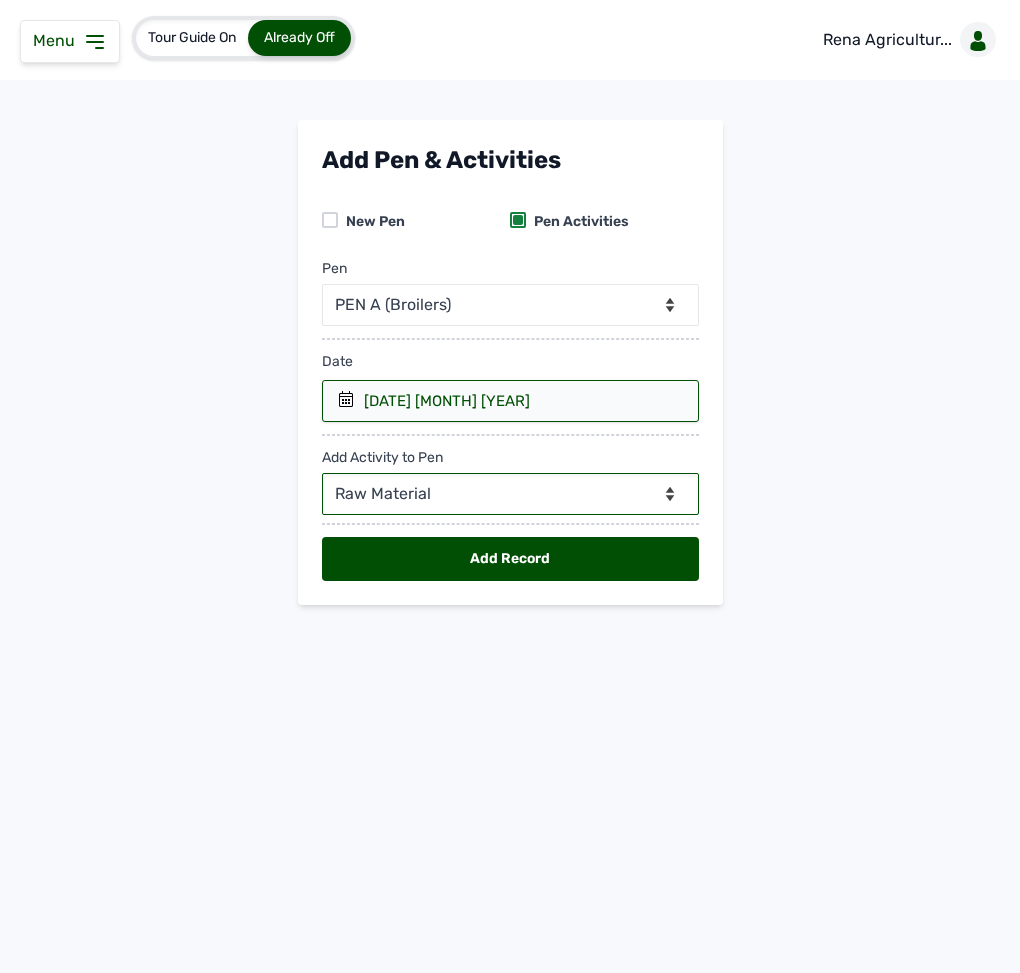 click on "--Can select multiple activity to add-- Raw Material Losses Weight" at bounding box center [510, 494] 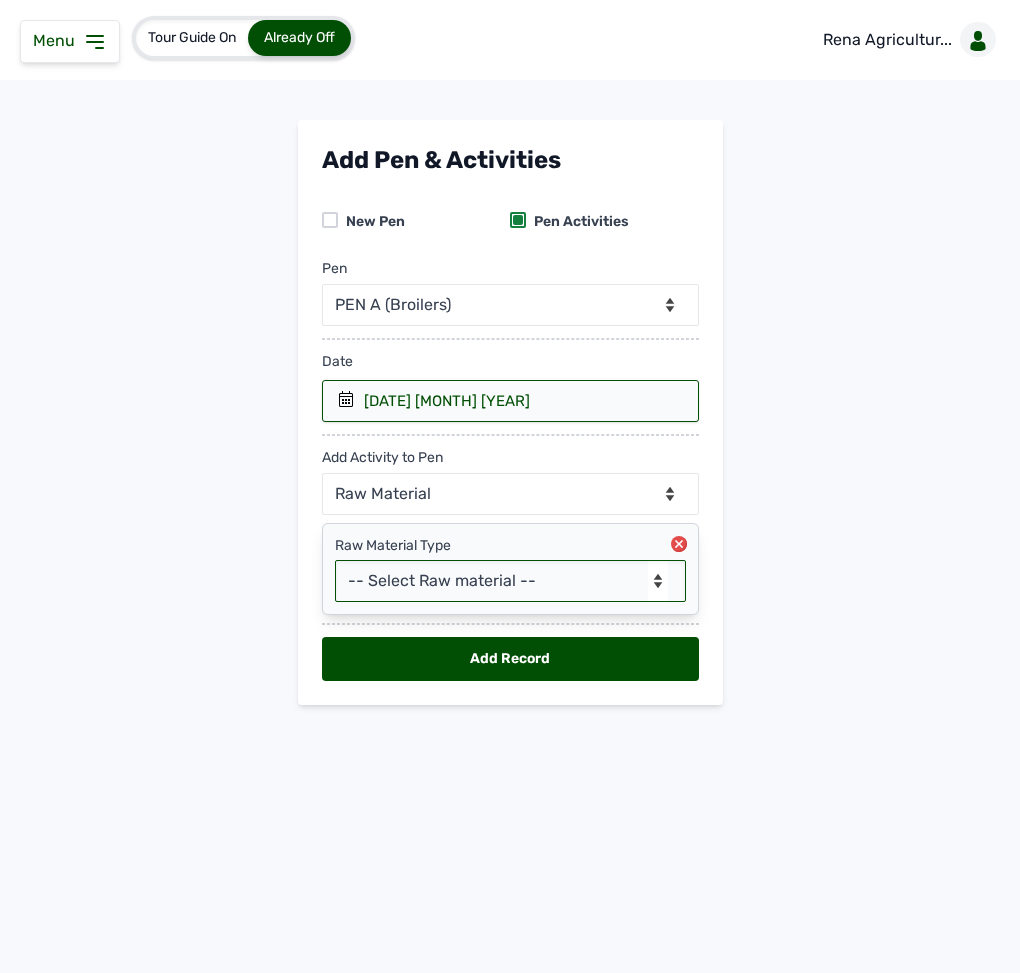 click on "-- Select Raw material -- Biomass Fuel feeds medications vaccines" at bounding box center (510, 581) 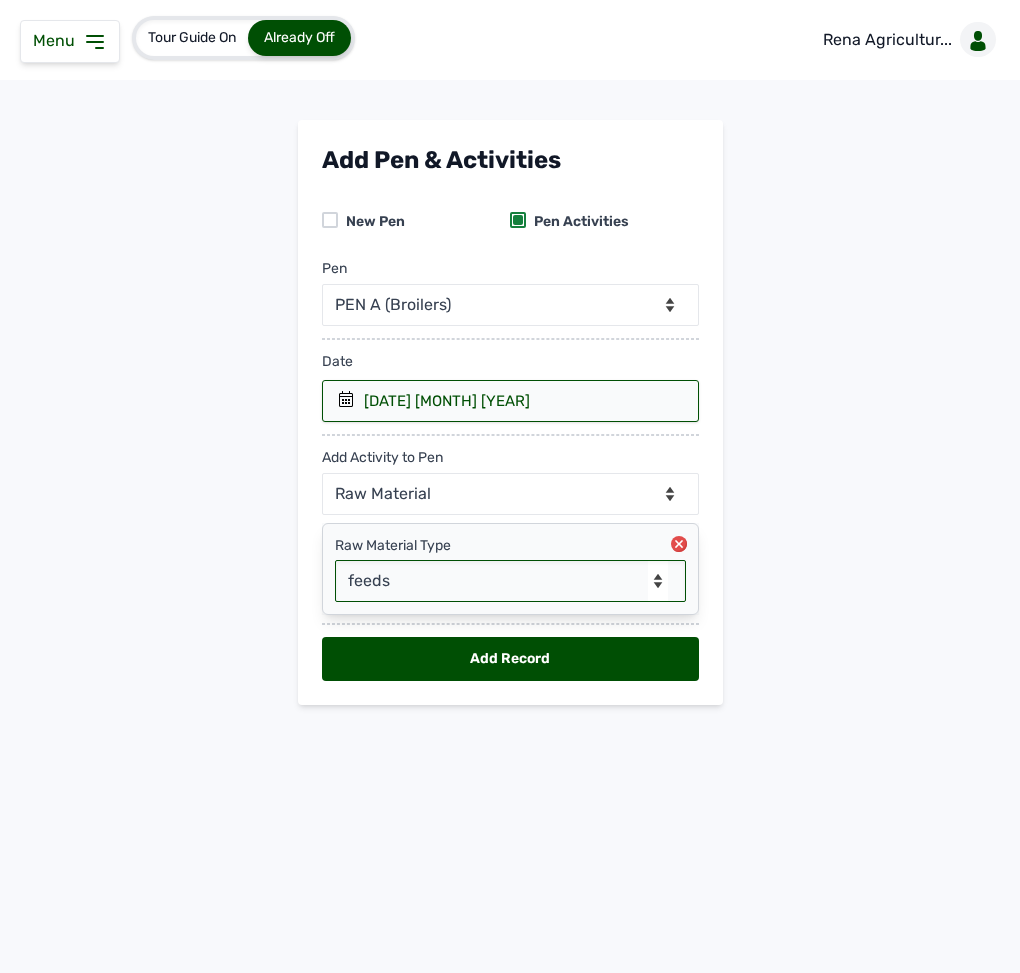 click on "-- Select Raw material -- Biomass Fuel feeds medications vaccines" at bounding box center [510, 581] 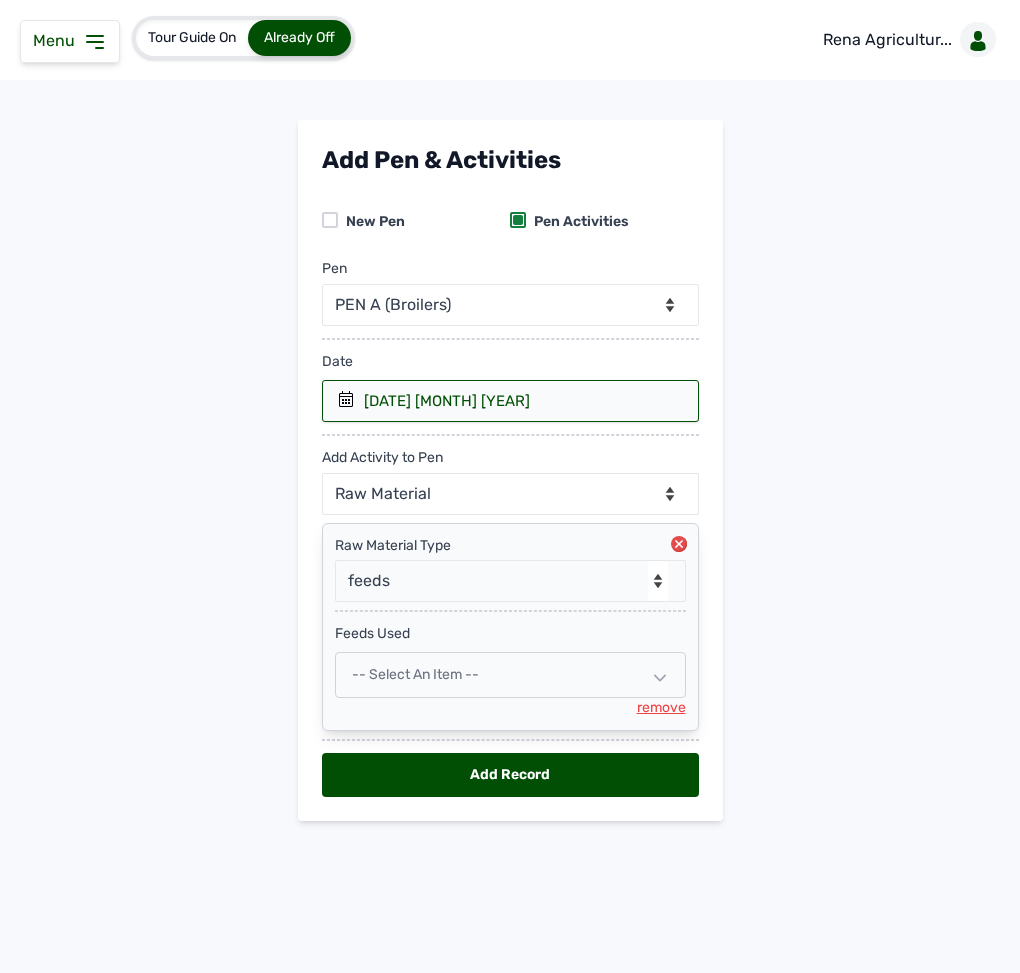 click on "-- Select an Item --" at bounding box center [415, 674] 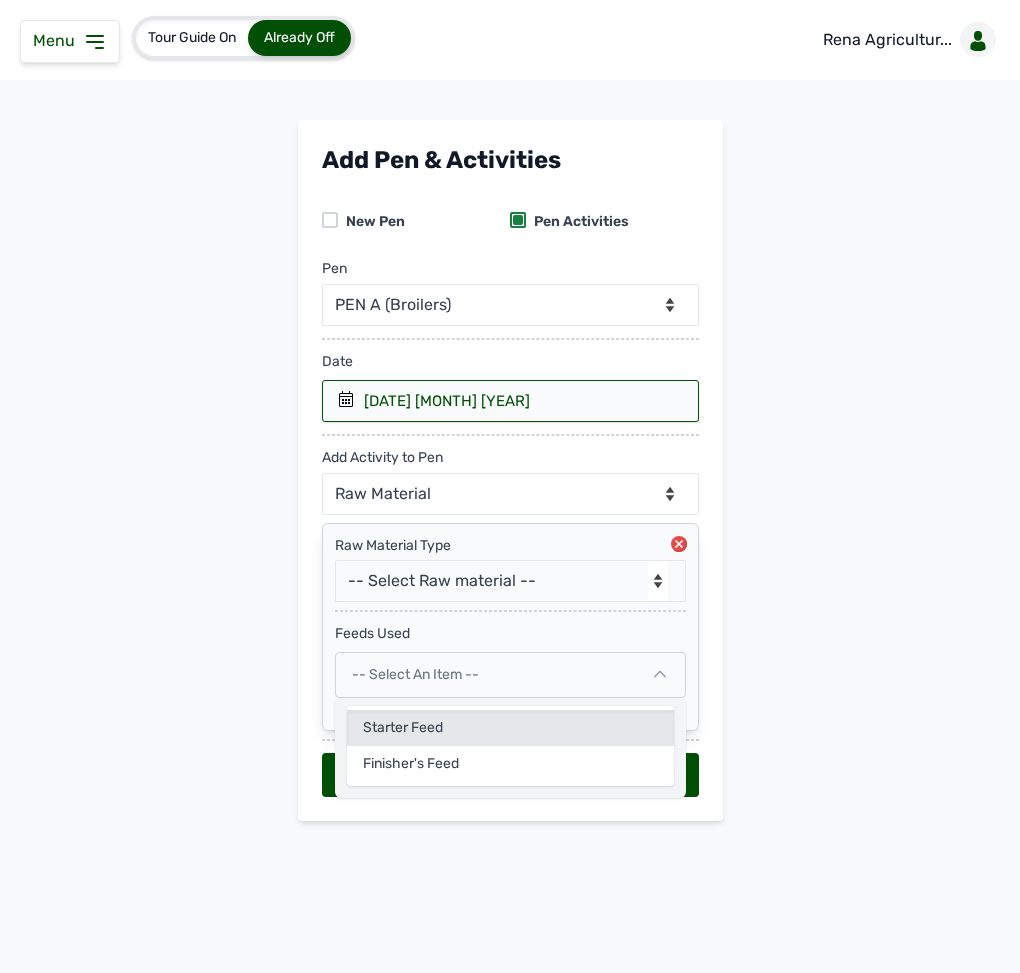 click on "Starter Feed" 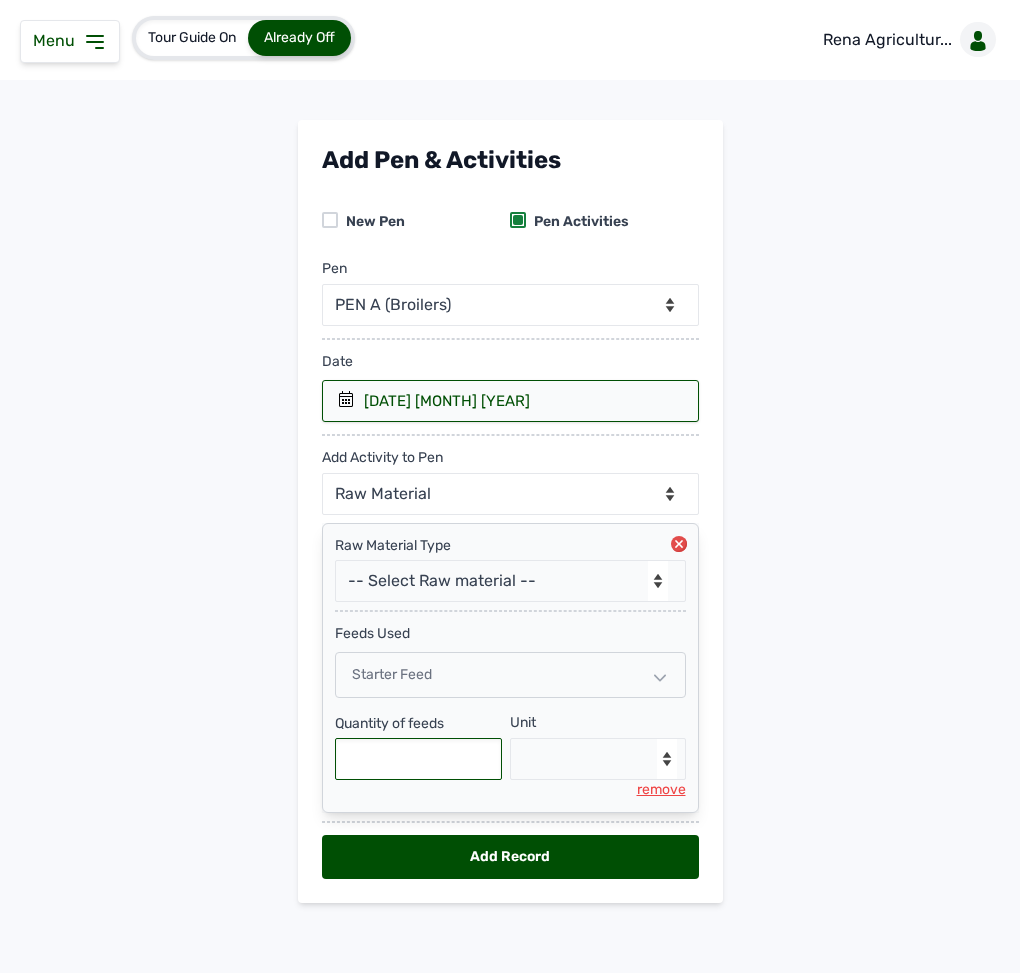click at bounding box center (419, 759) 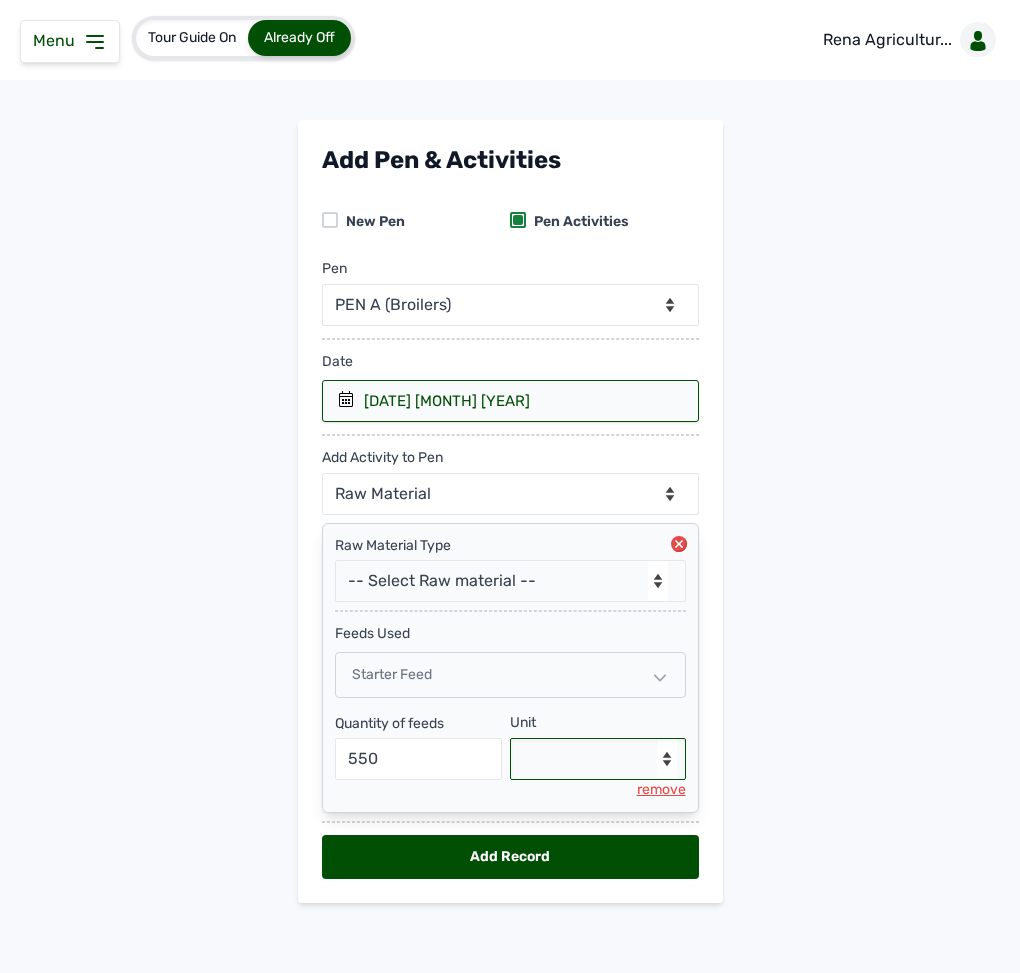 click on "--Select unit-- Bag(s) Kg" at bounding box center [598, 759] 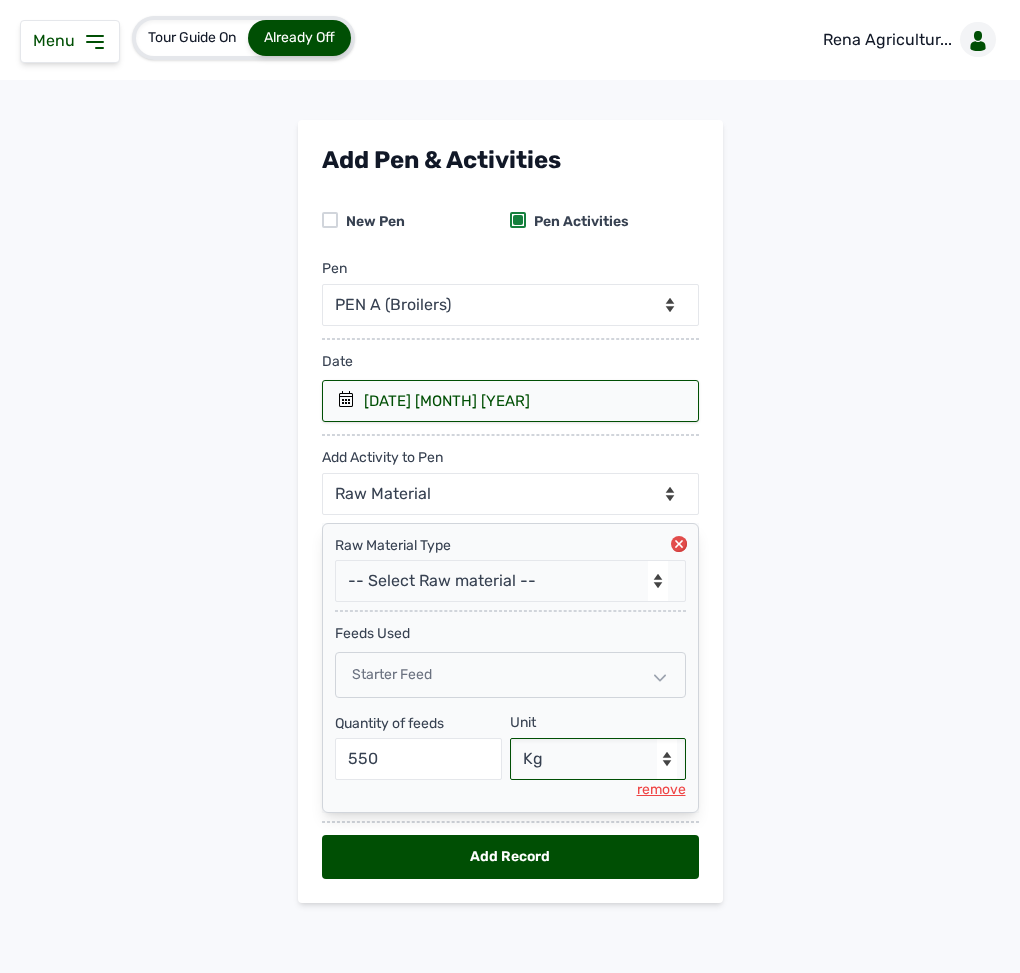click on "--Select unit-- Bag(s) Kg" at bounding box center (598, 759) 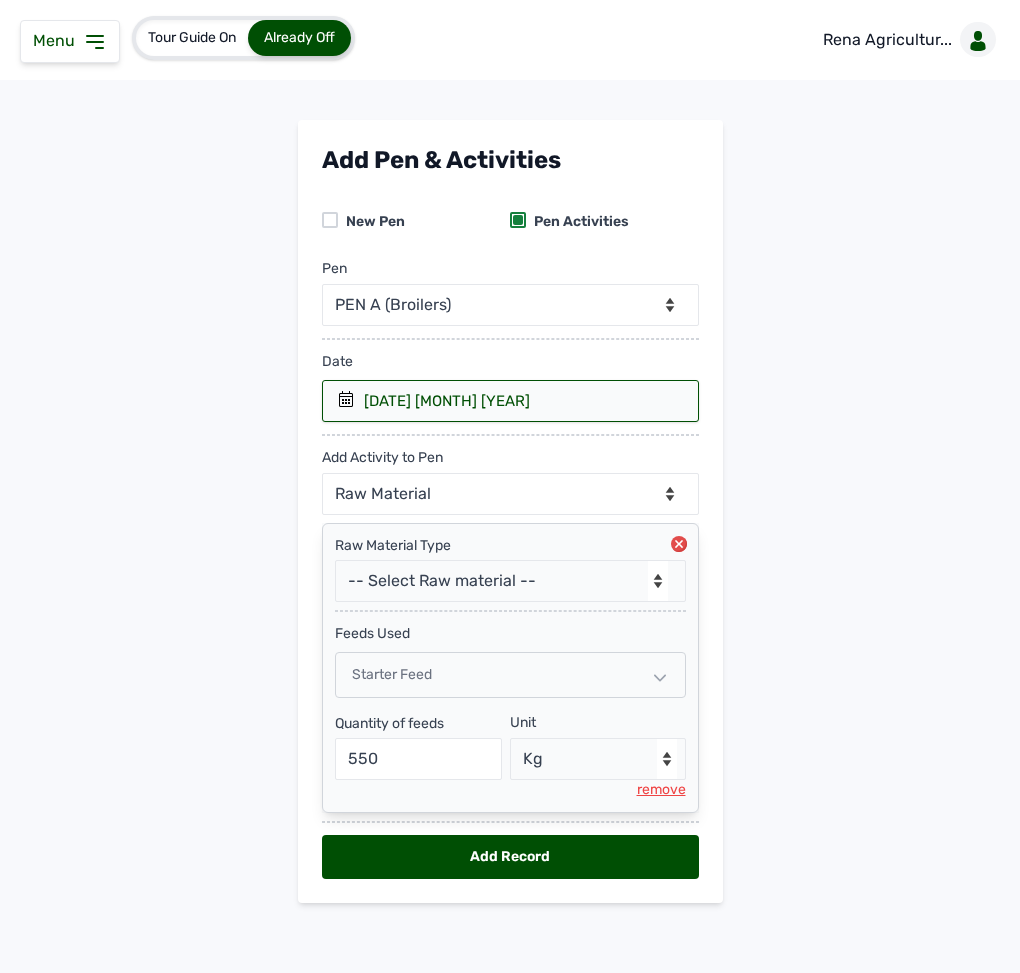 click on "Add Record" at bounding box center [510, 857] 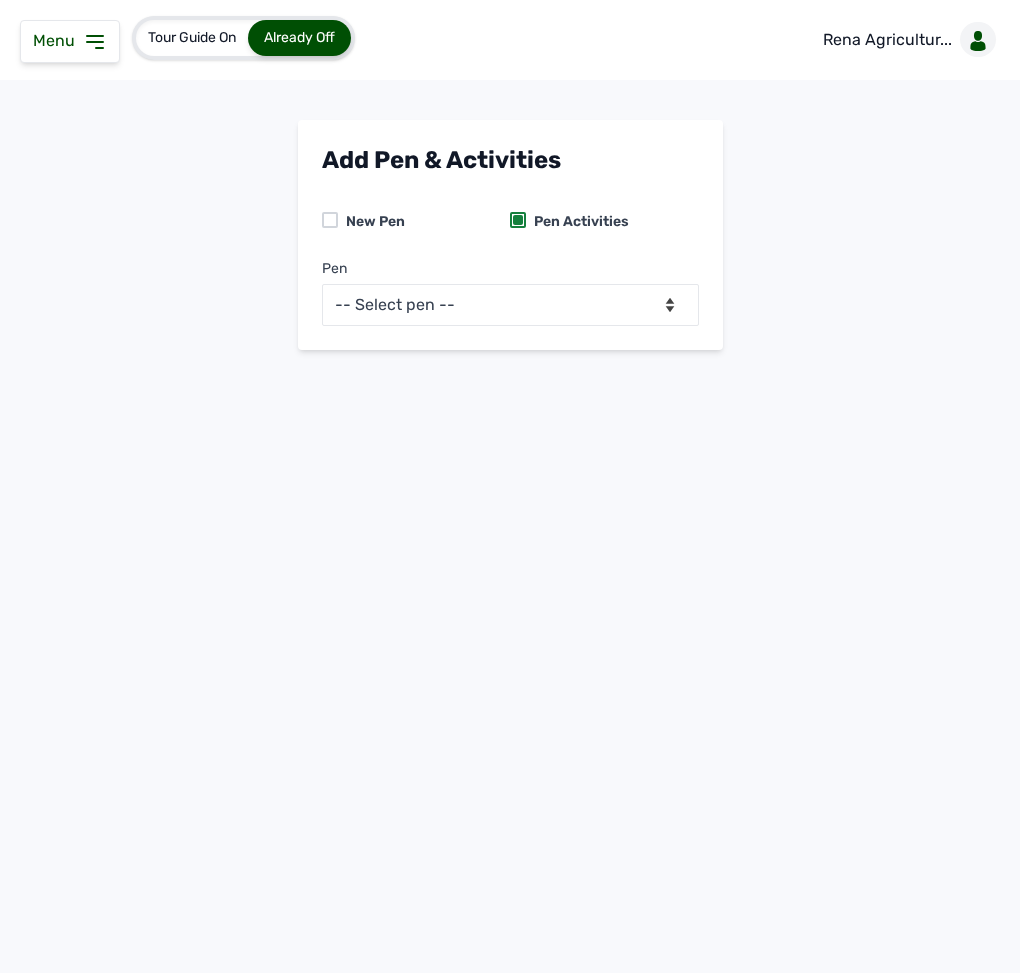 click on "Tour Guide On Already Off Rena Agricultur... Add Pen & Activities New Pen Pen Activities Pen -- Select pen -- PEN A (Broilers) PEN B (Broilers)" at bounding box center (510, 486) 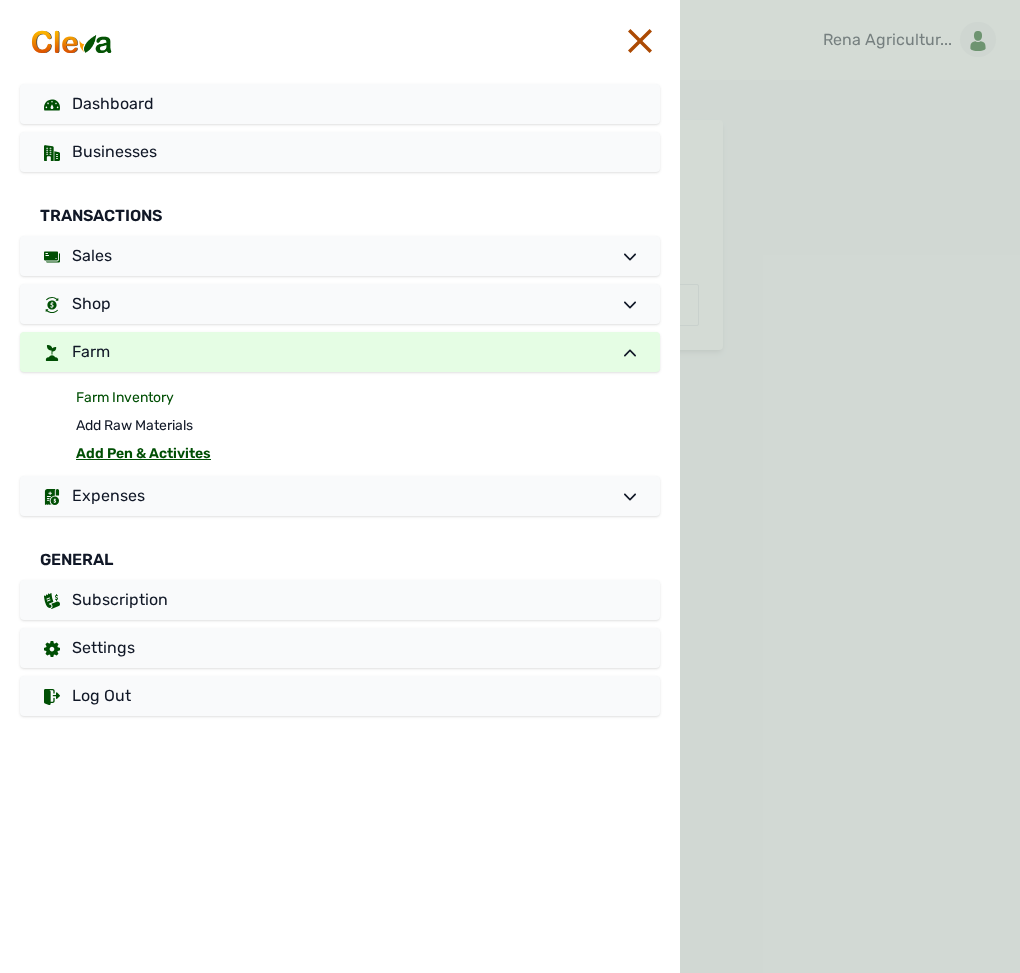 click on "Farm Inventory" at bounding box center (368, 398) 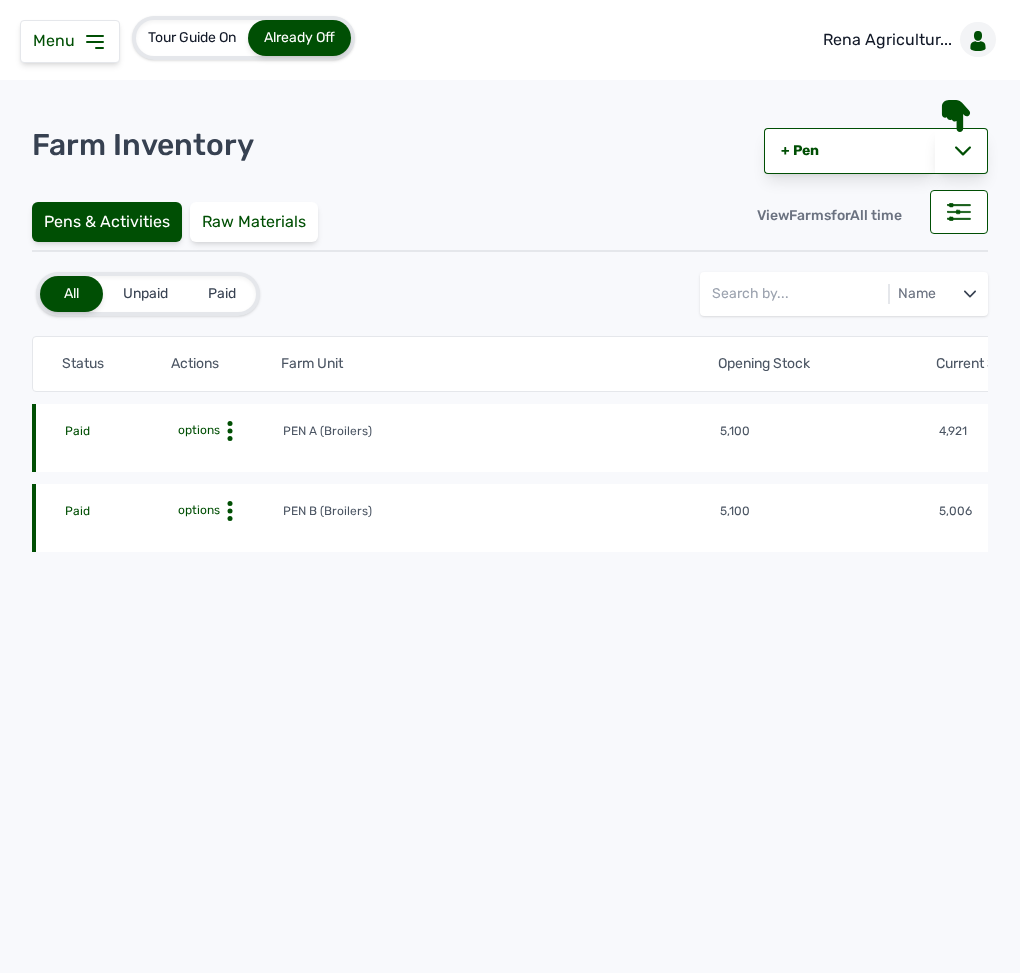 click 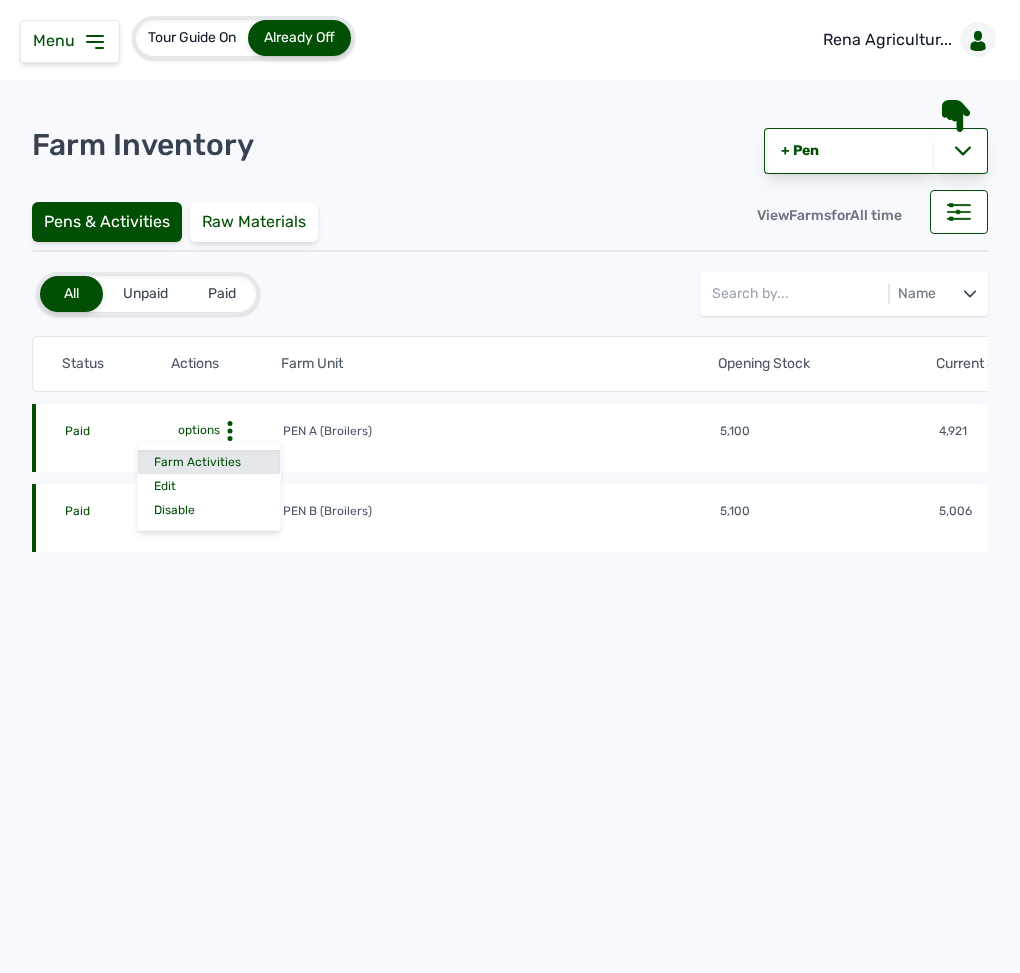click on "Farm Activities" at bounding box center (209, 462) 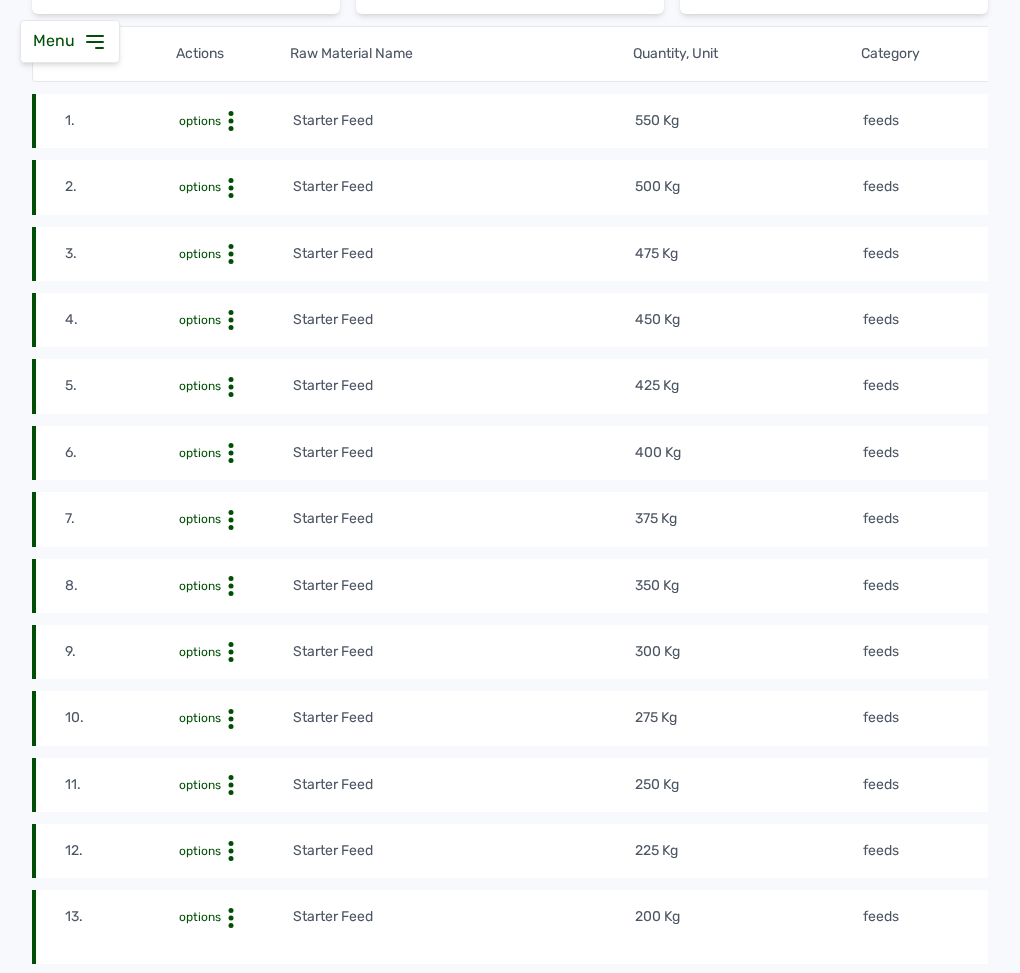 scroll, scrollTop: 0, scrollLeft: 0, axis: both 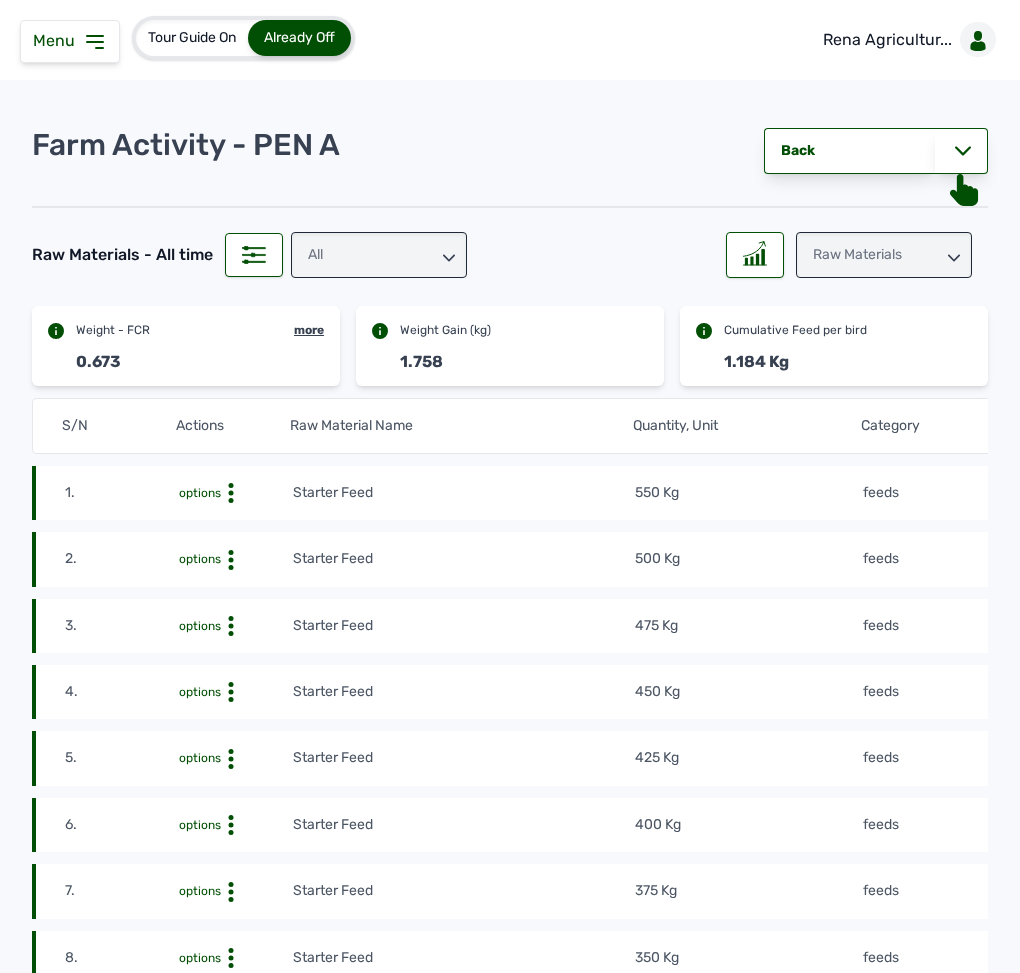 click on "550 Kg" at bounding box center [748, 493] 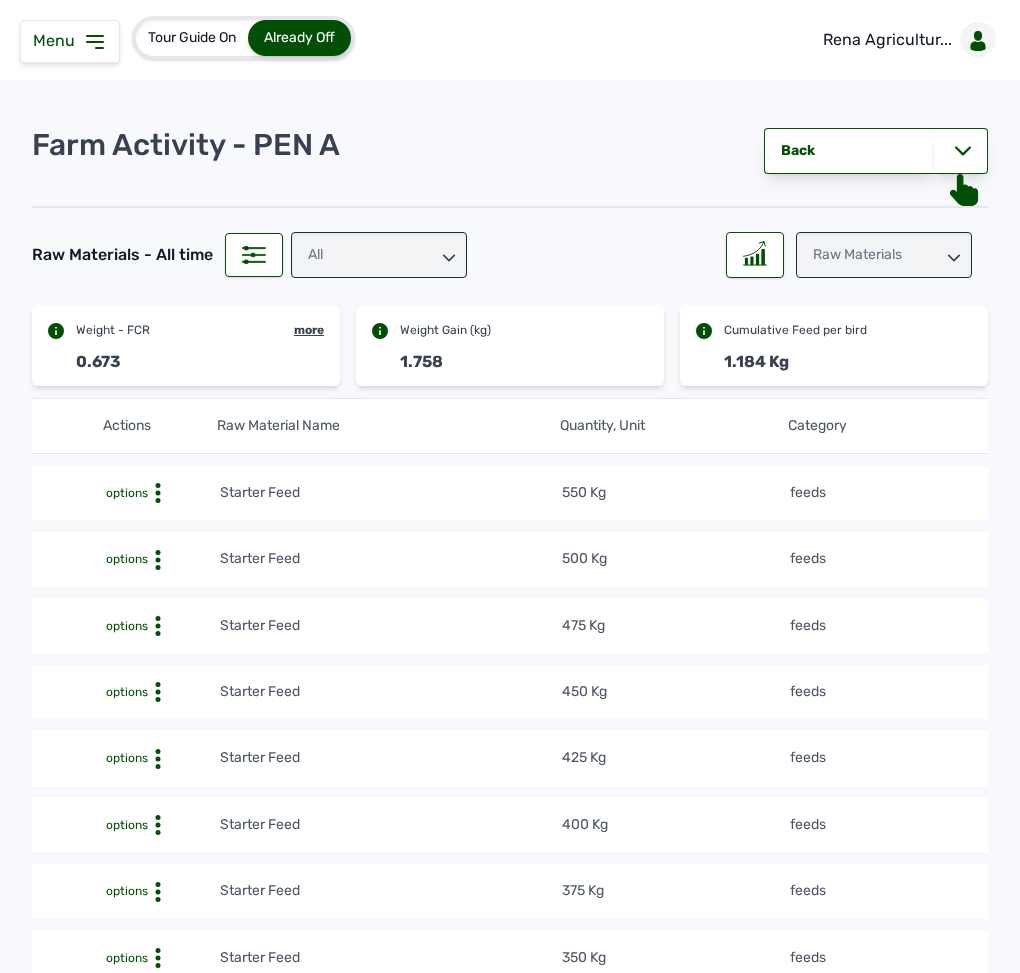 scroll, scrollTop: 0, scrollLeft: 0, axis: both 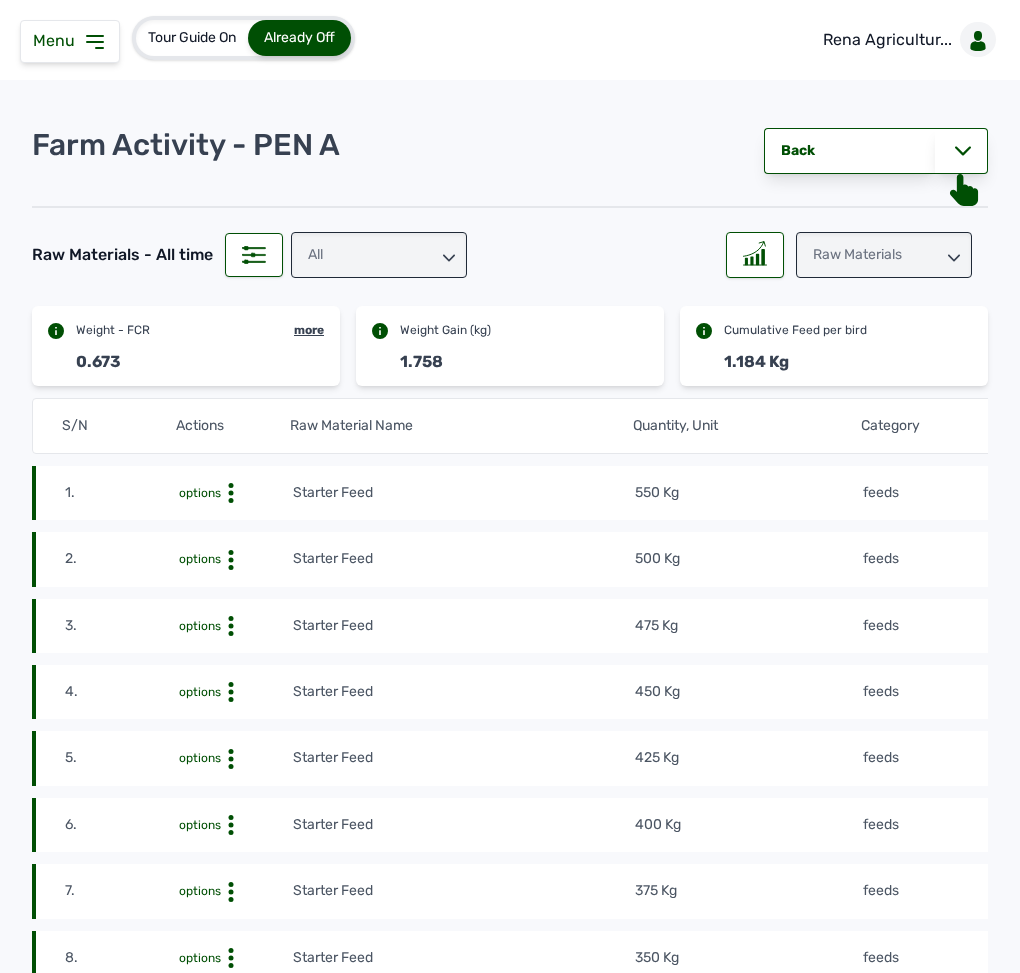 click on "1. options Starter Feed 550 Kg feeds [DATE] [MONTH] [YEAR]   at [TIME] me2yj6ybuI" 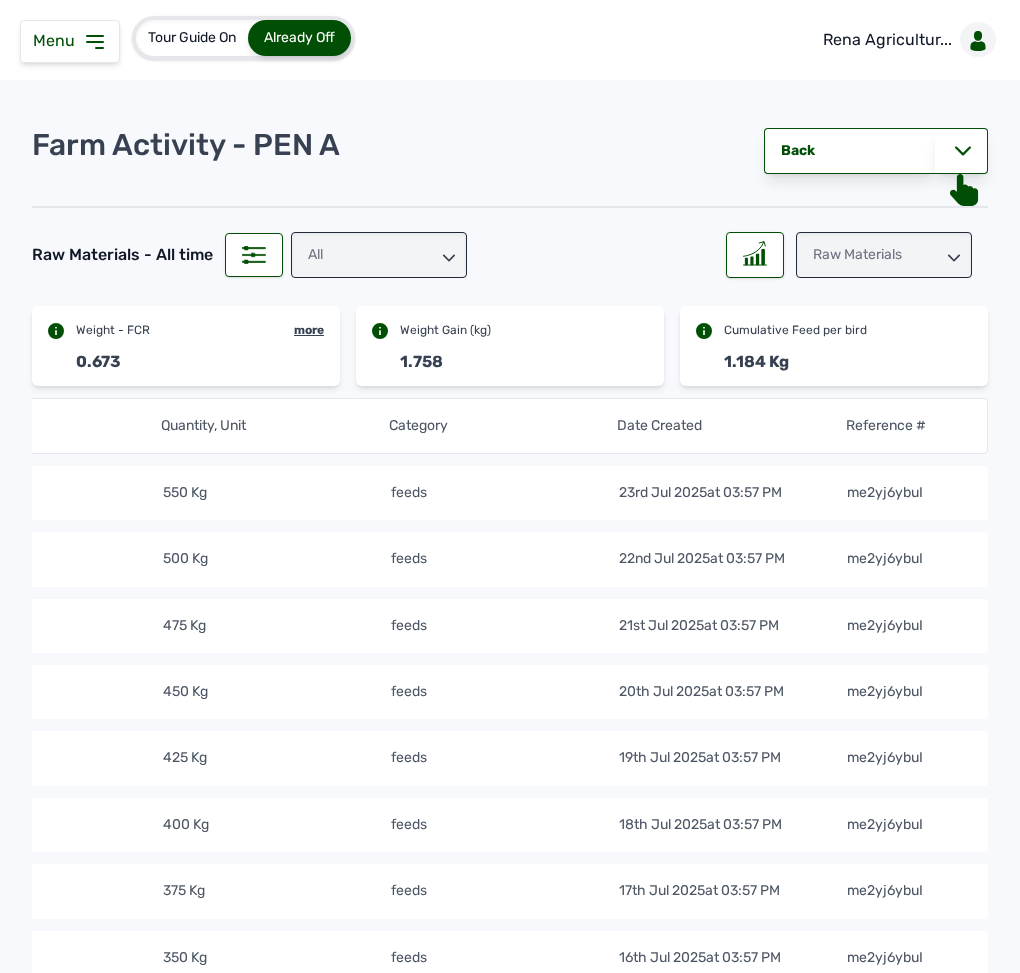 scroll, scrollTop: 0, scrollLeft: 480, axis: horizontal 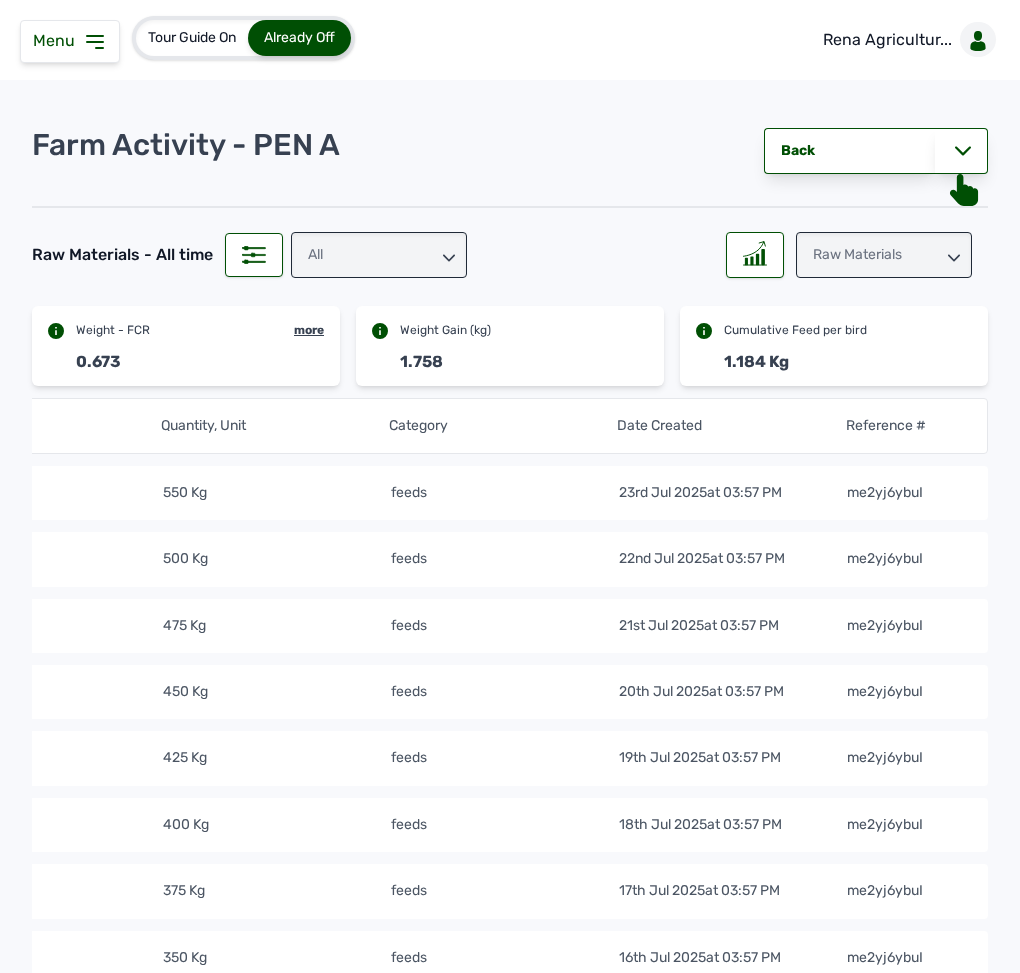 click 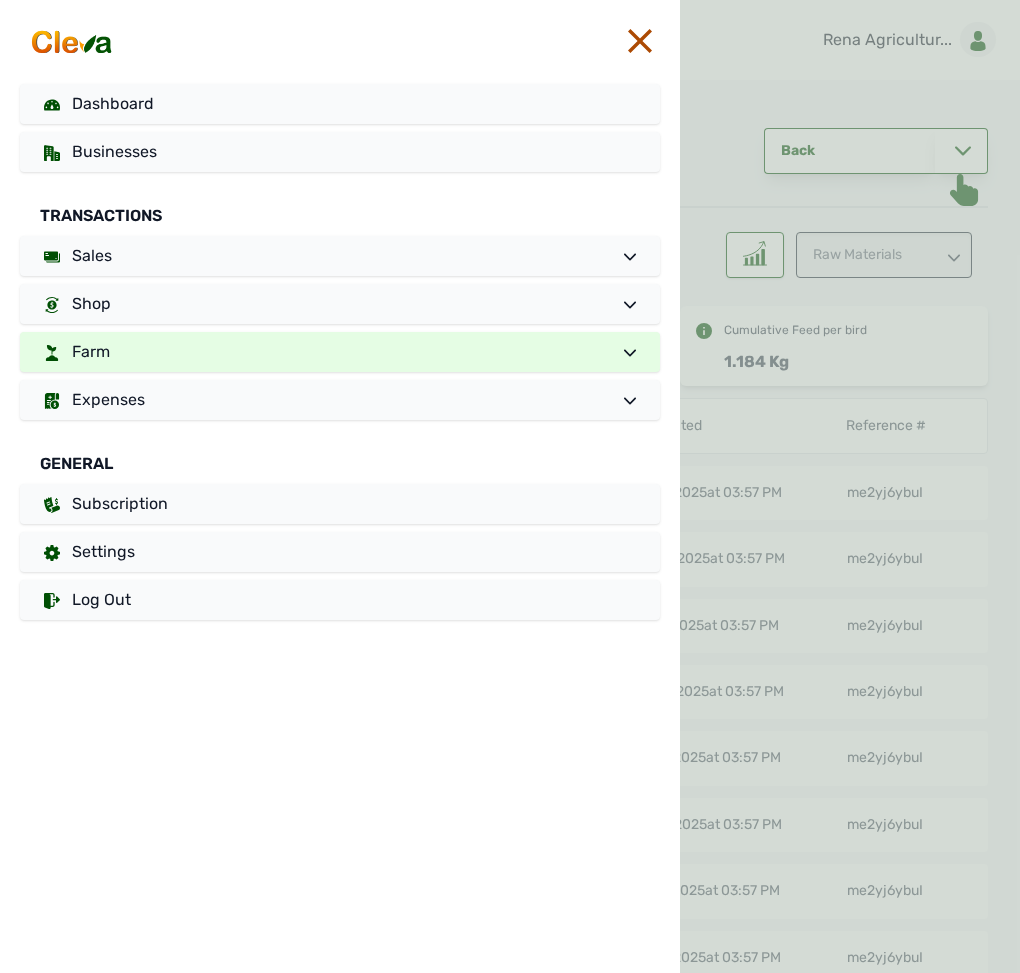 click on "Farm" at bounding box center (340, 352) 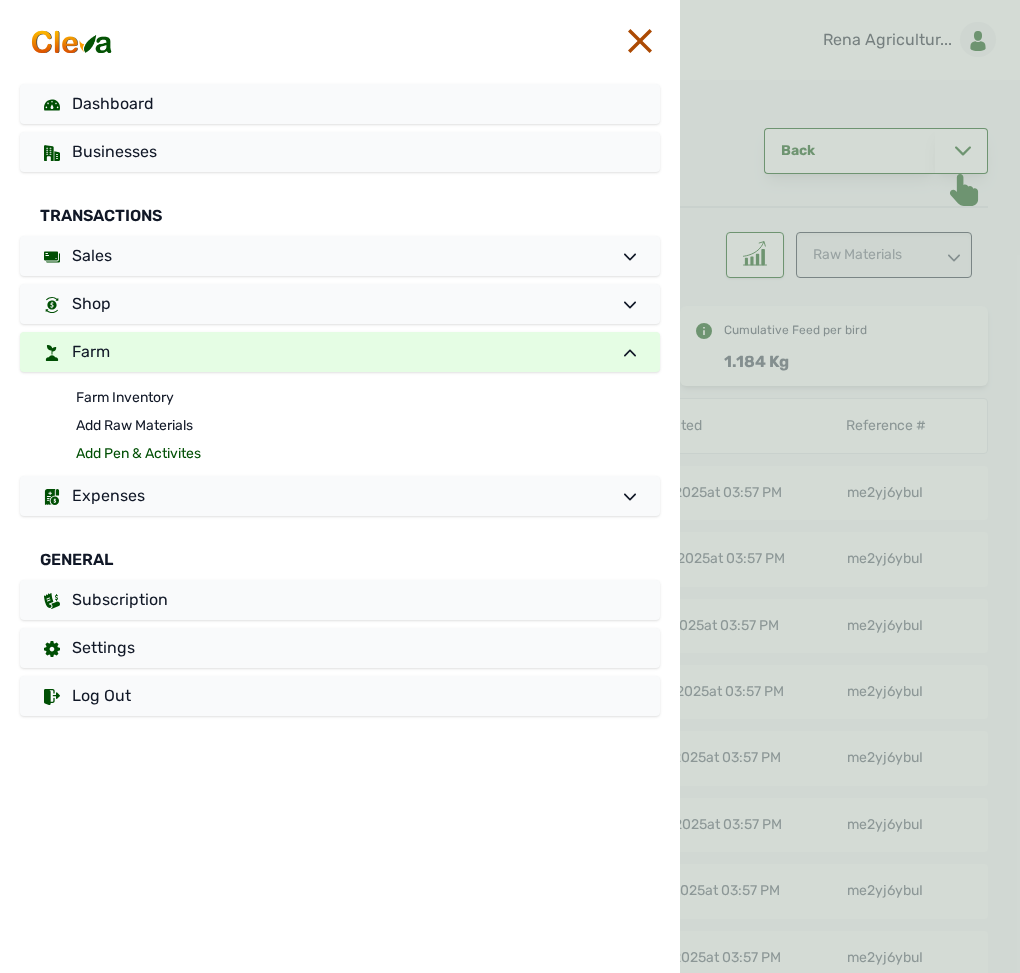 click on "Add Pen & Activites" at bounding box center [368, 454] 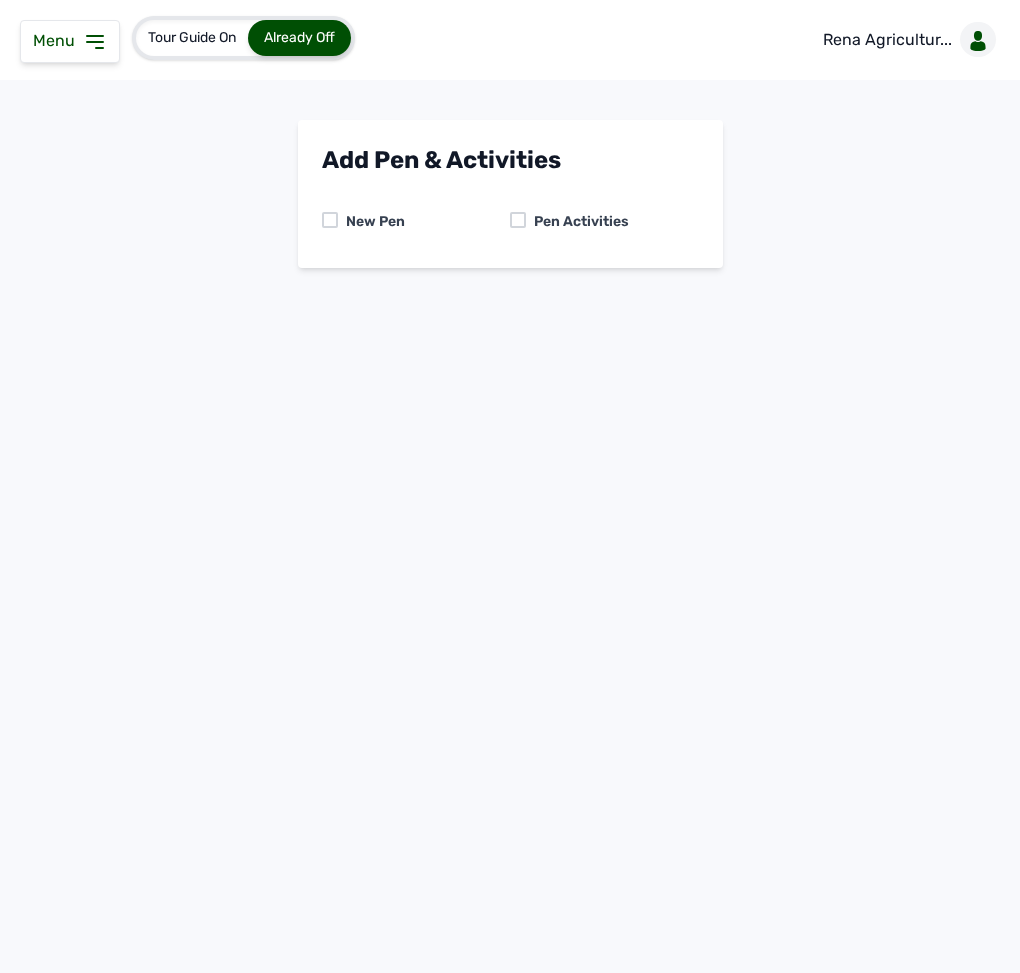 click on "Pen Activities" at bounding box center (577, 222) 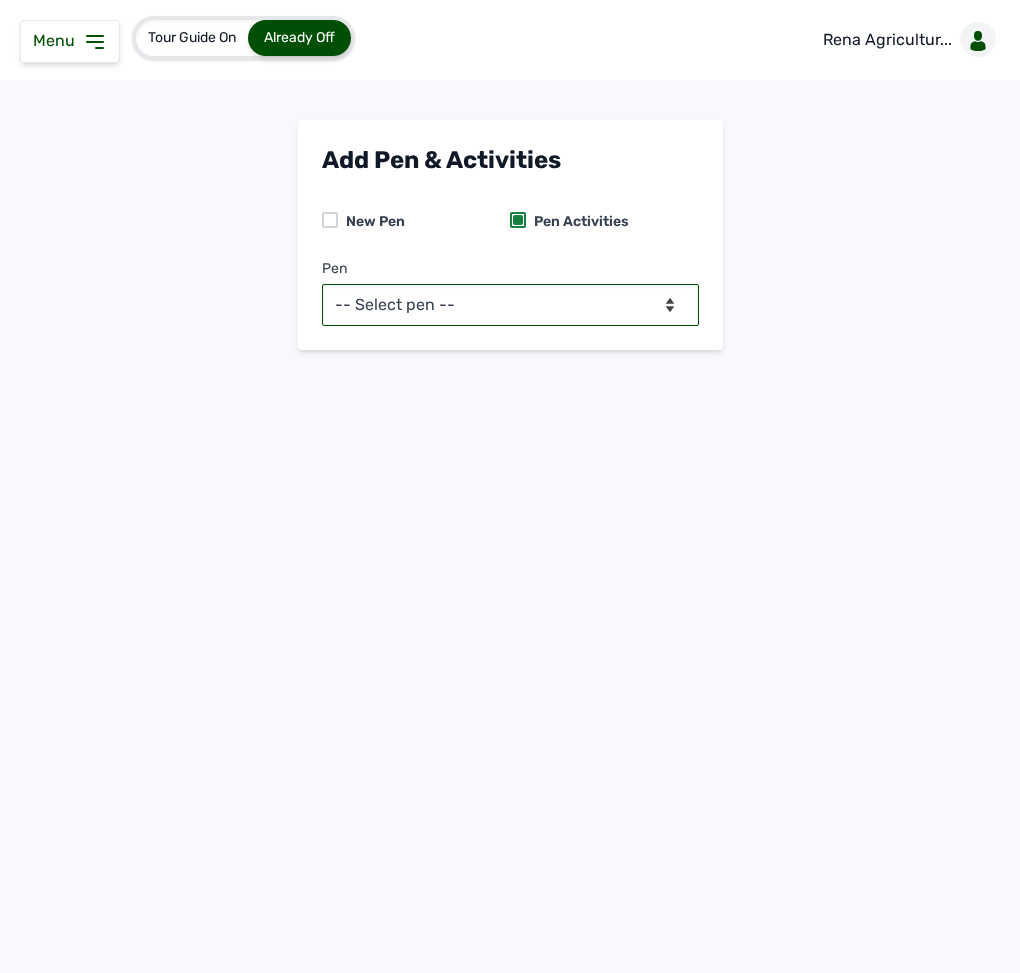 click on "-- Select pen -- PEN A (Broilers) PEN B (Broilers)" at bounding box center (510, 305) 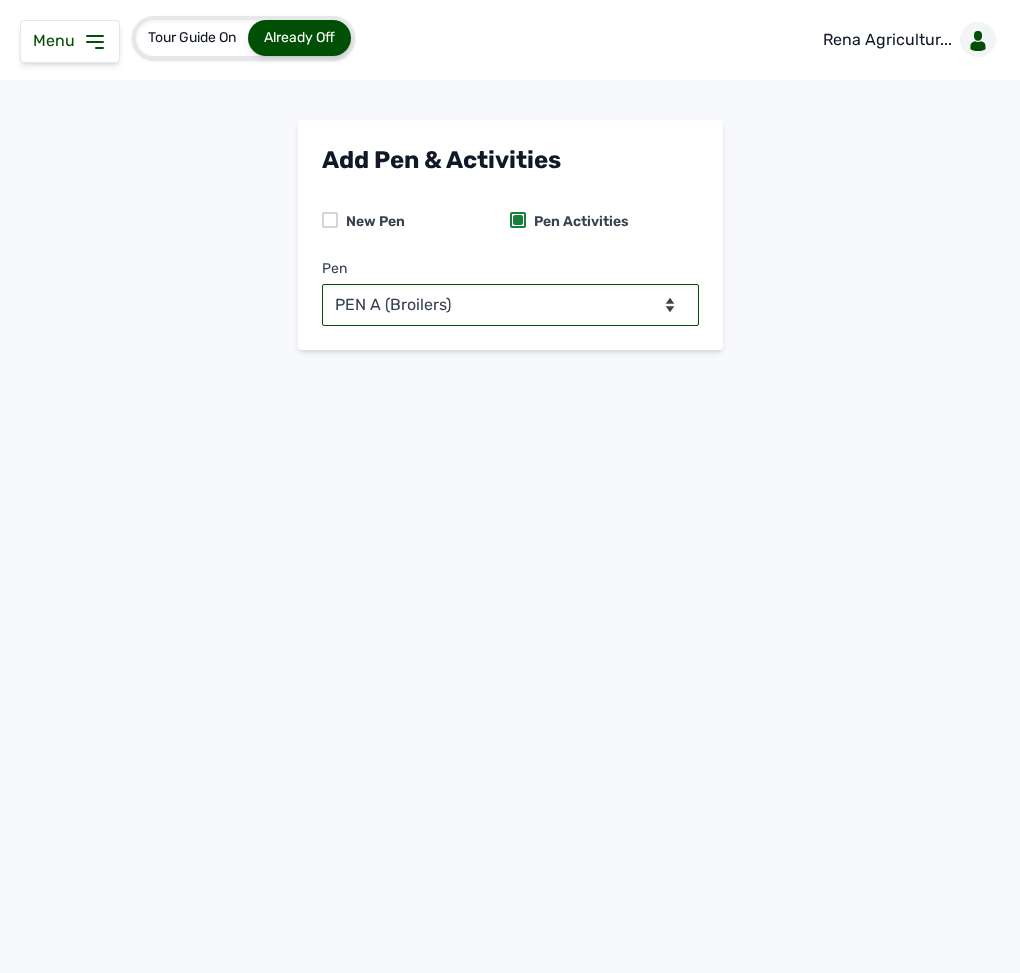 click on "-- Select pen -- PEN A (Broilers) PEN B (Broilers)" at bounding box center (510, 305) 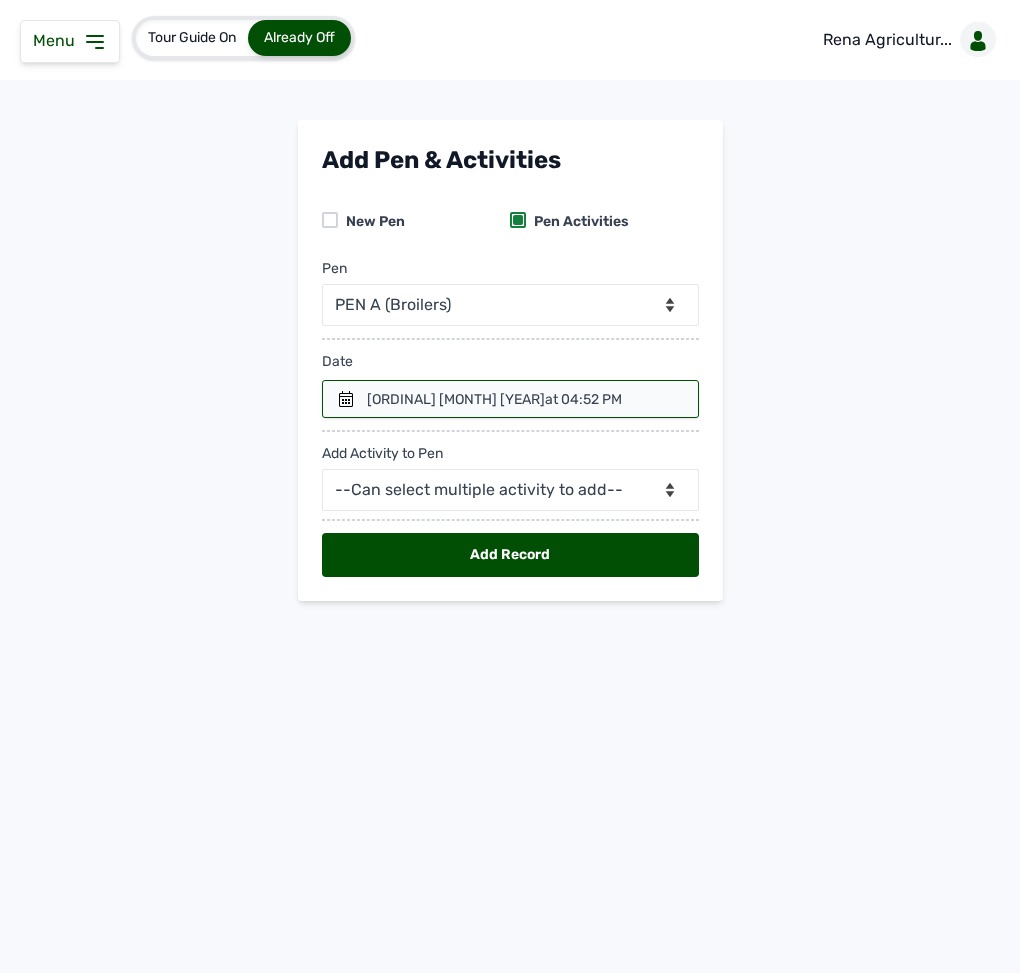 click at bounding box center (510, 399) 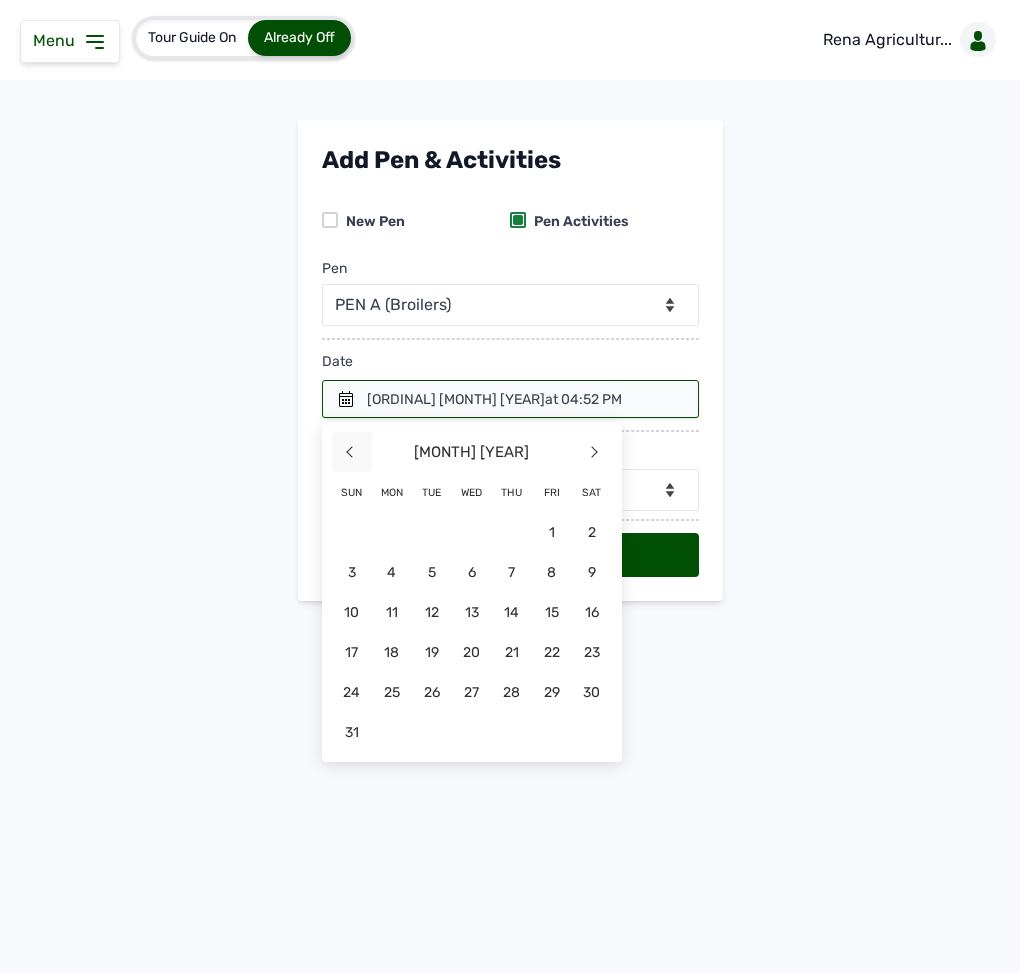 click on "<" at bounding box center [352, 452] 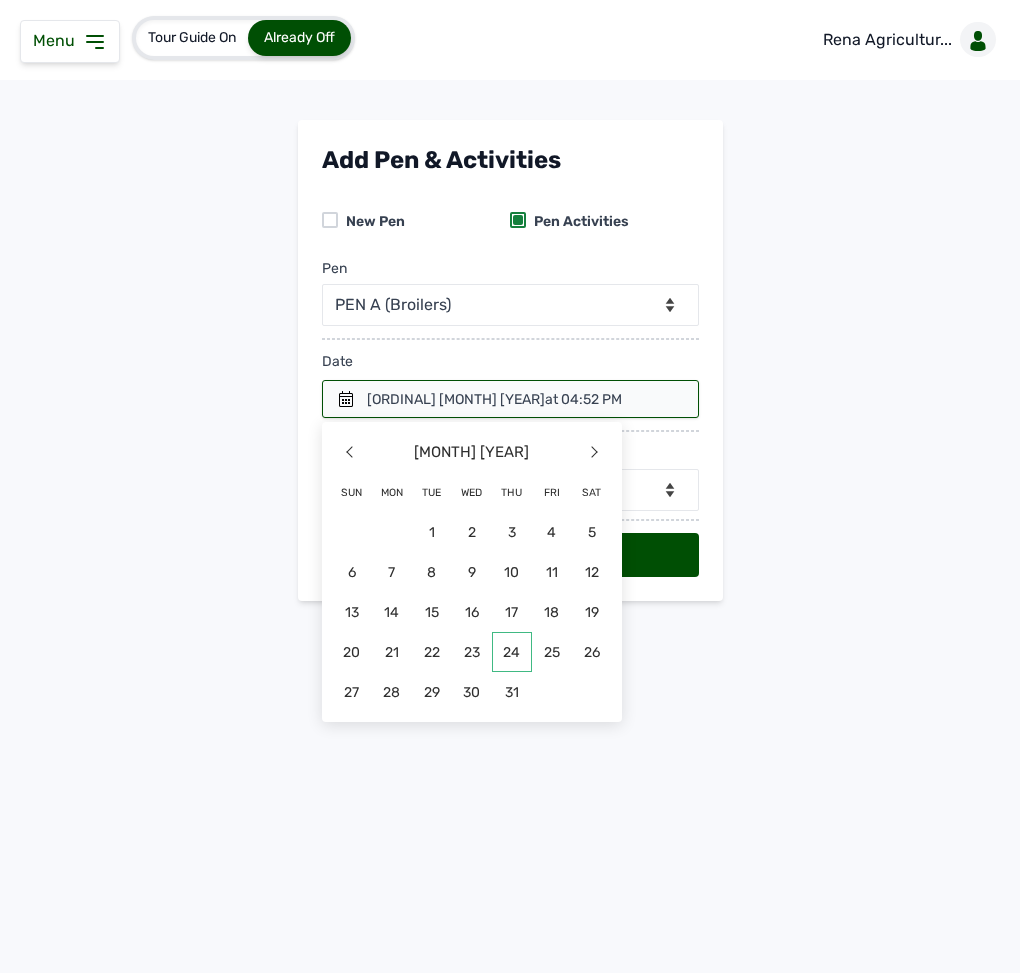 click on "24" 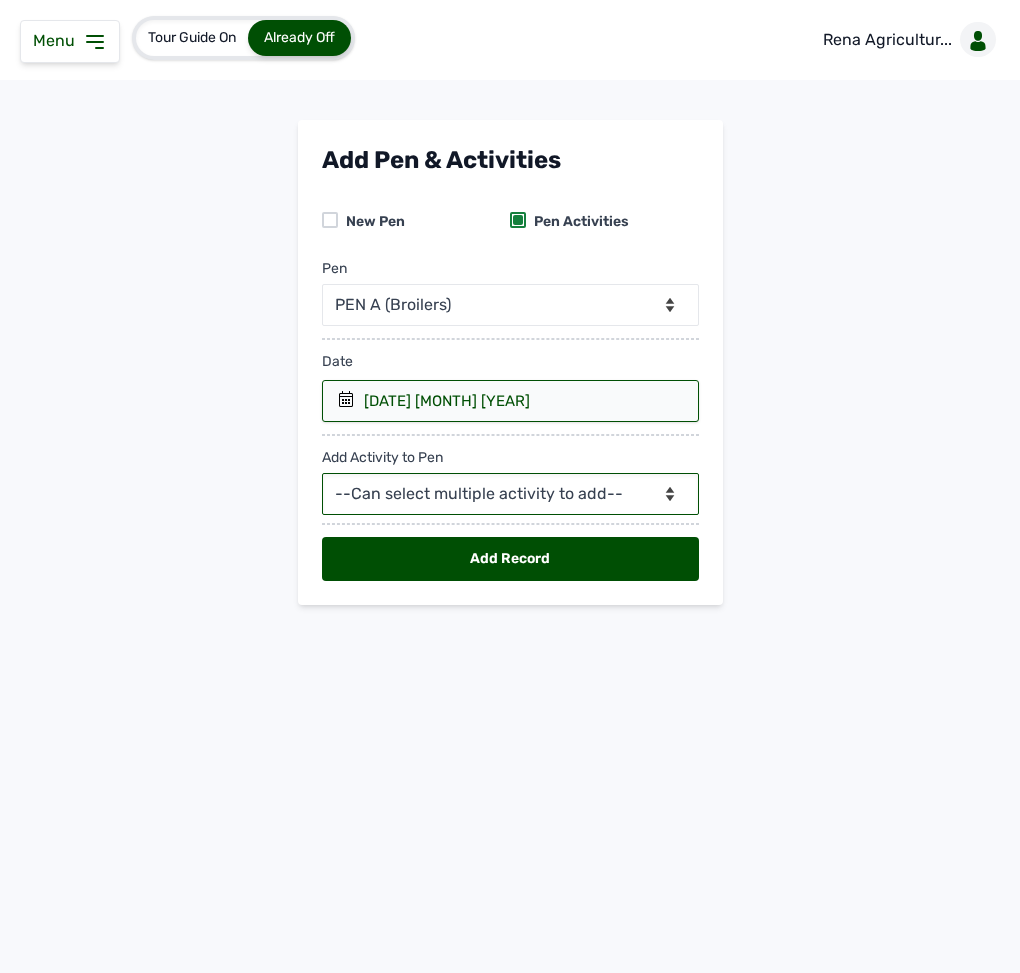click on "--Can select multiple activity to add-- Raw Material Losses Weight" at bounding box center (510, 494) 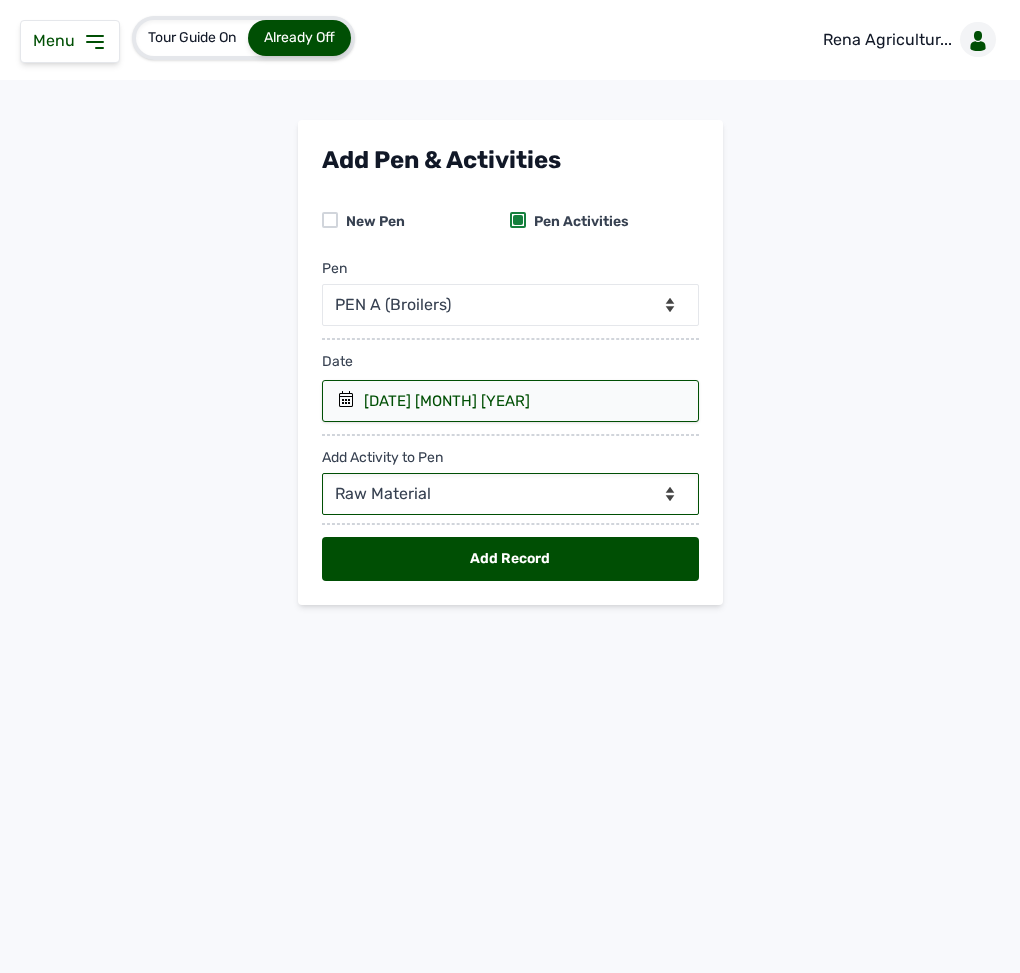 click on "--Can select multiple activity to add-- Raw Material Losses Weight" at bounding box center [510, 494] 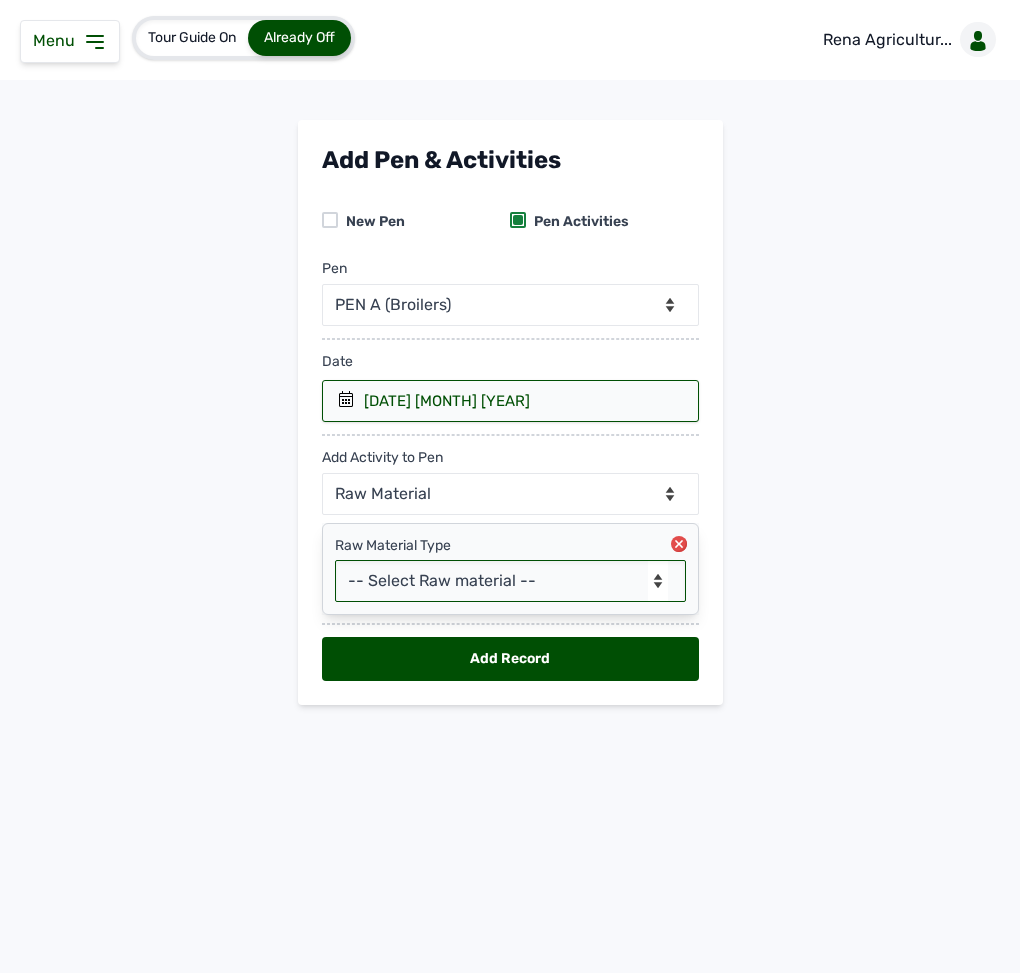 click on "-- Select Raw material -- Biomass Fuel feeds medications vaccines" at bounding box center [510, 581] 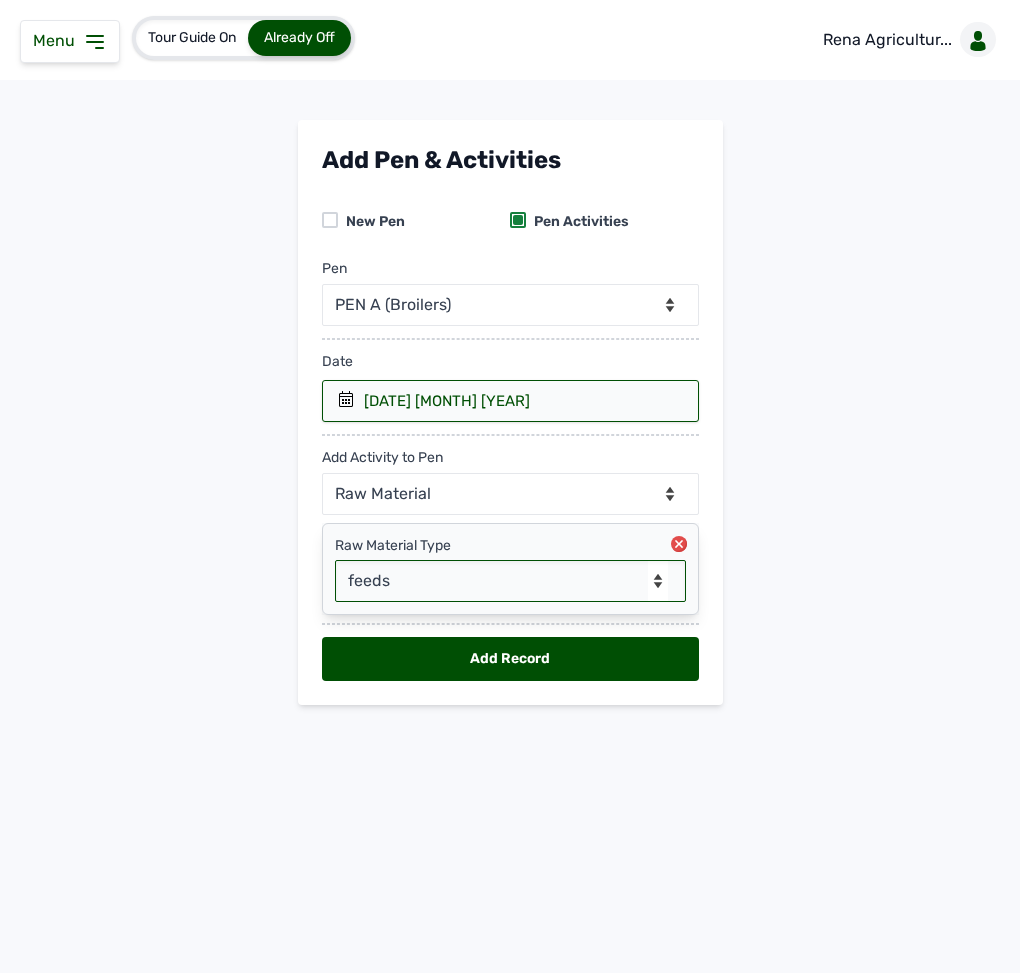 click on "-- Select Raw material -- Biomass Fuel feeds medications vaccines" at bounding box center [510, 581] 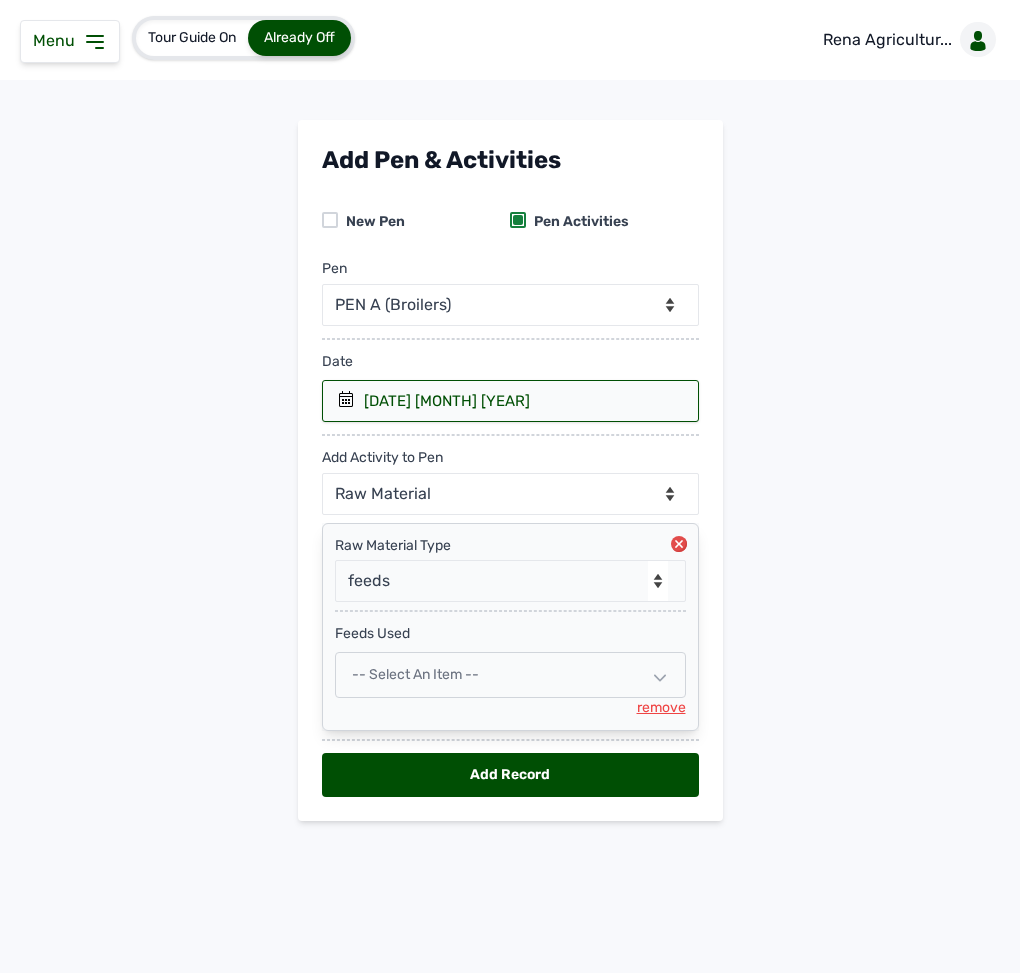 click on "-- Select an Item --" at bounding box center [415, 674] 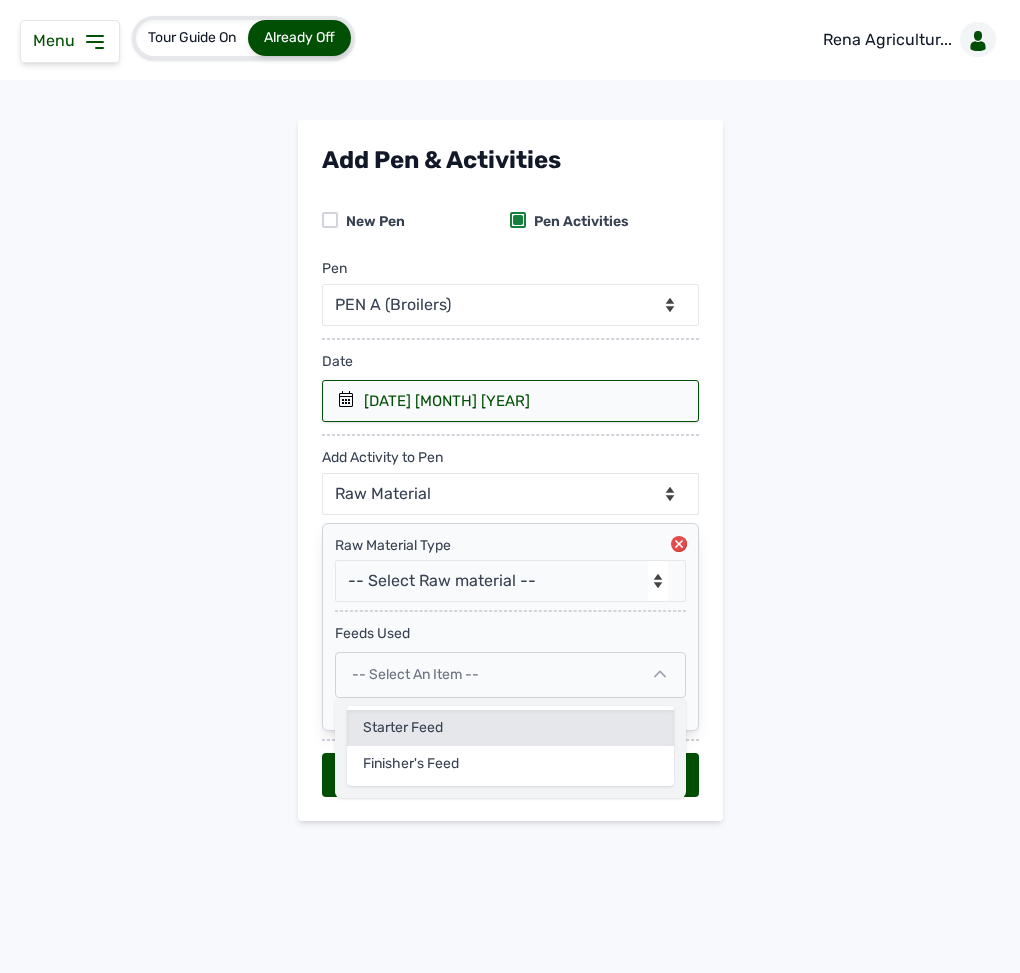 click on "Starter Feed" 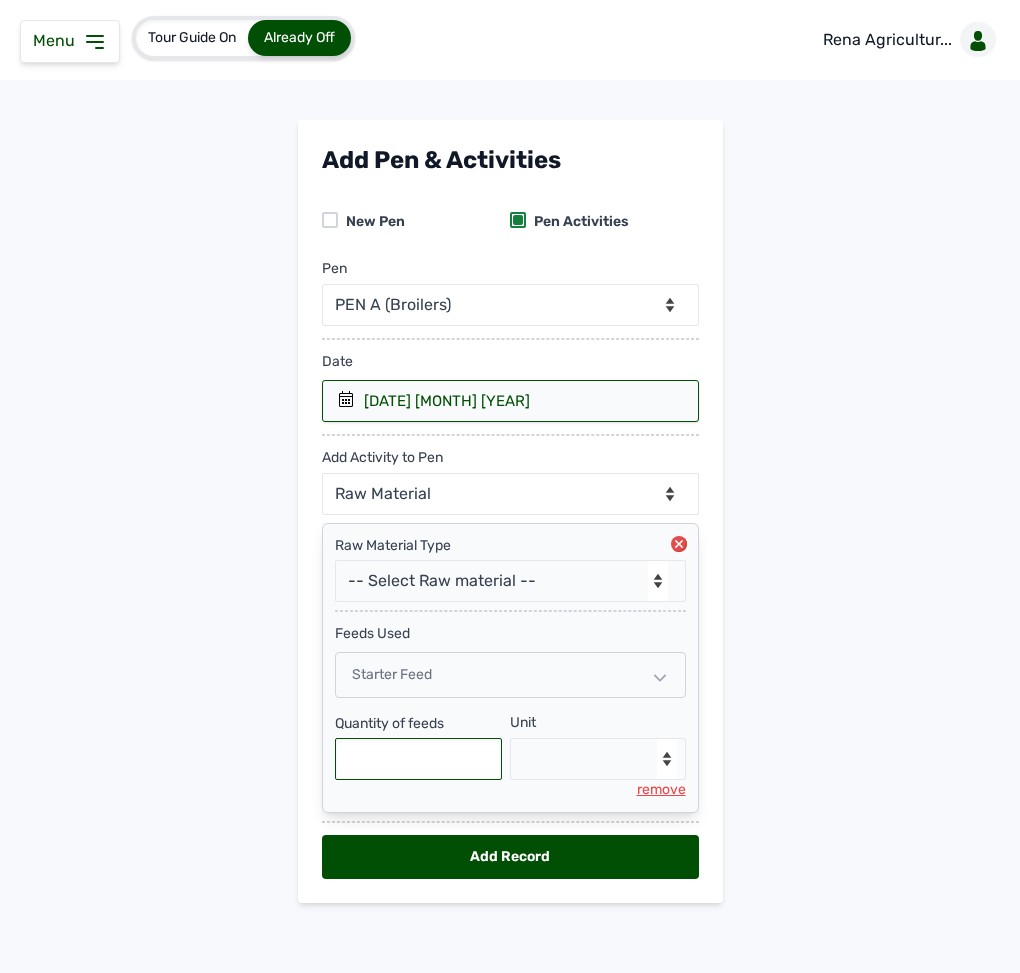 click at bounding box center [419, 759] 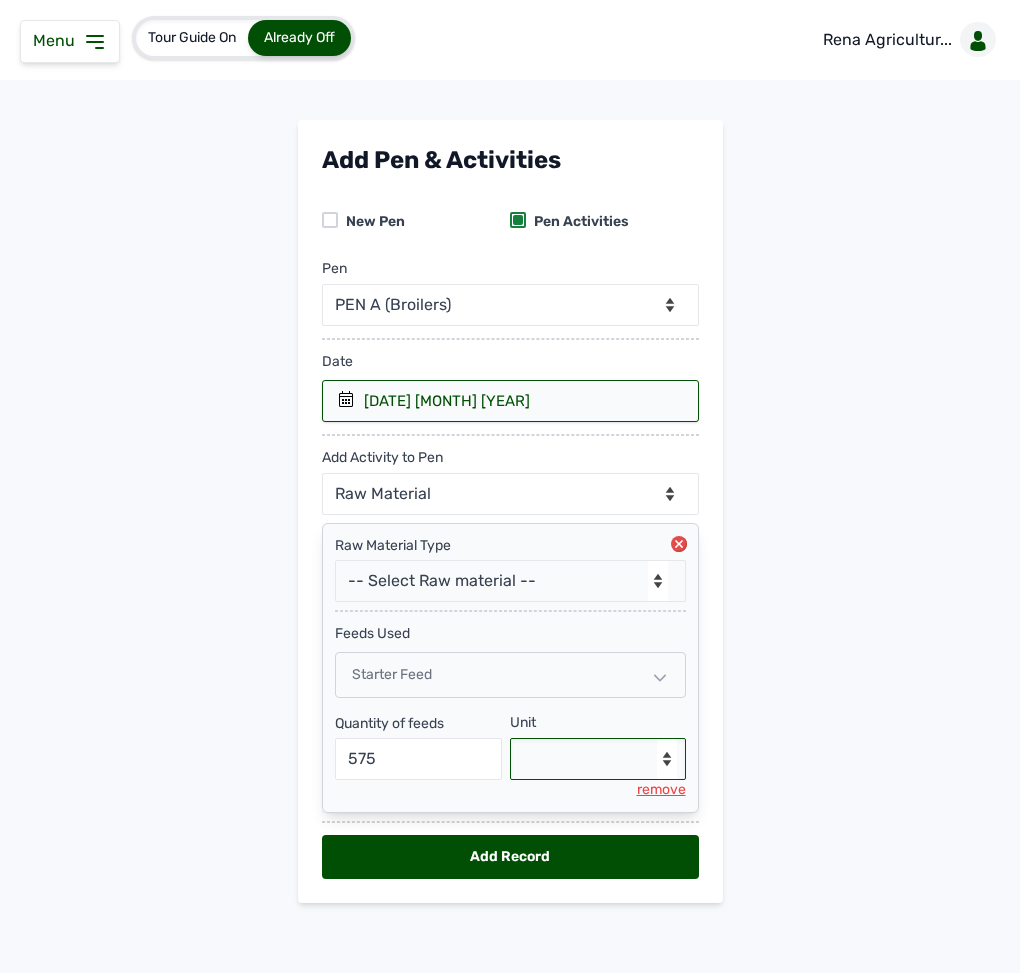 click on "--Select unit-- Bag(s) Kg" at bounding box center (598, 759) 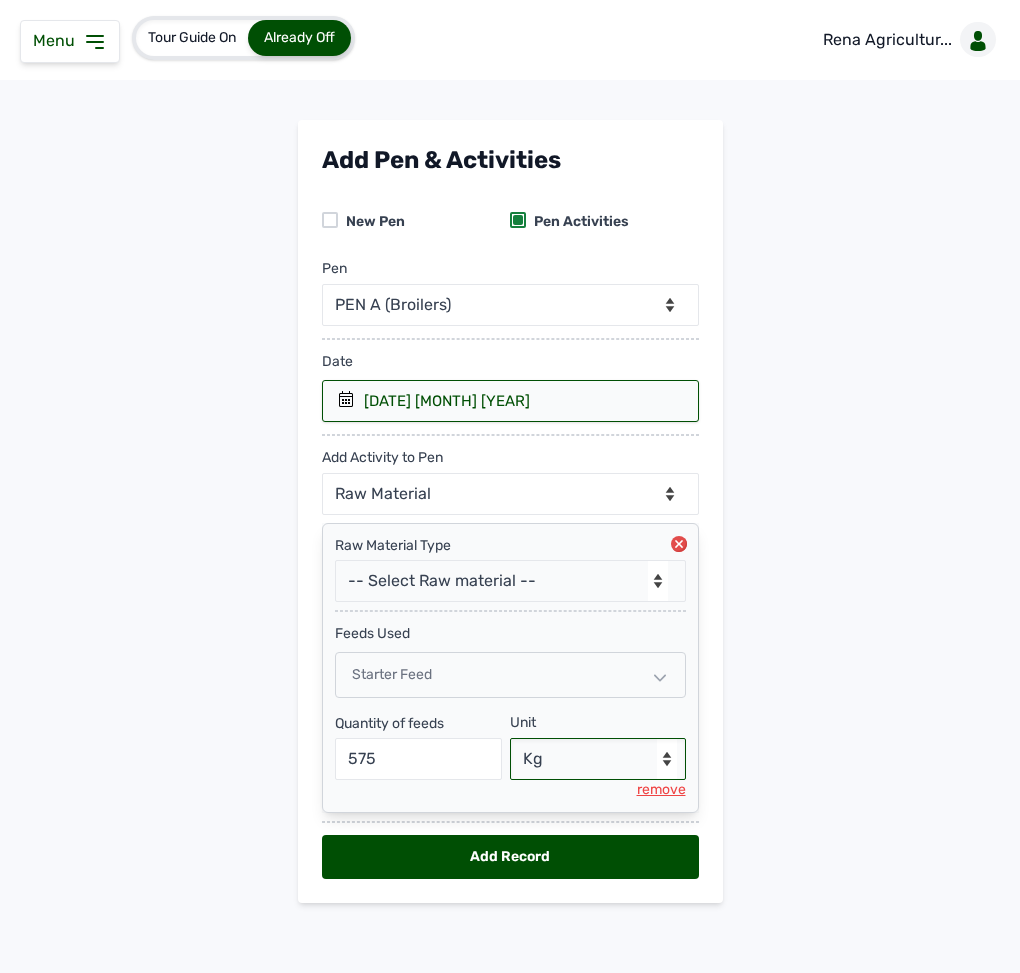 click on "--Select unit-- Bag(s) Kg" at bounding box center [598, 759] 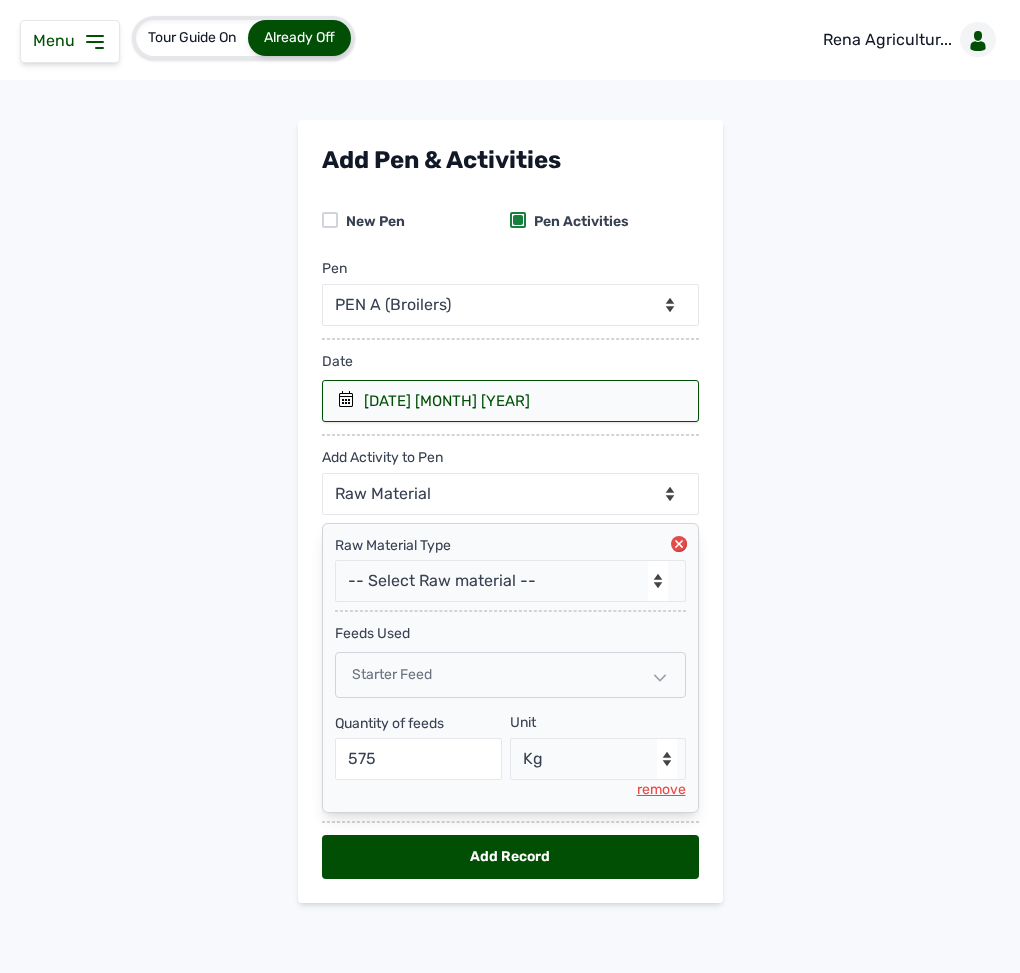 click on "Add Record" at bounding box center (510, 857) 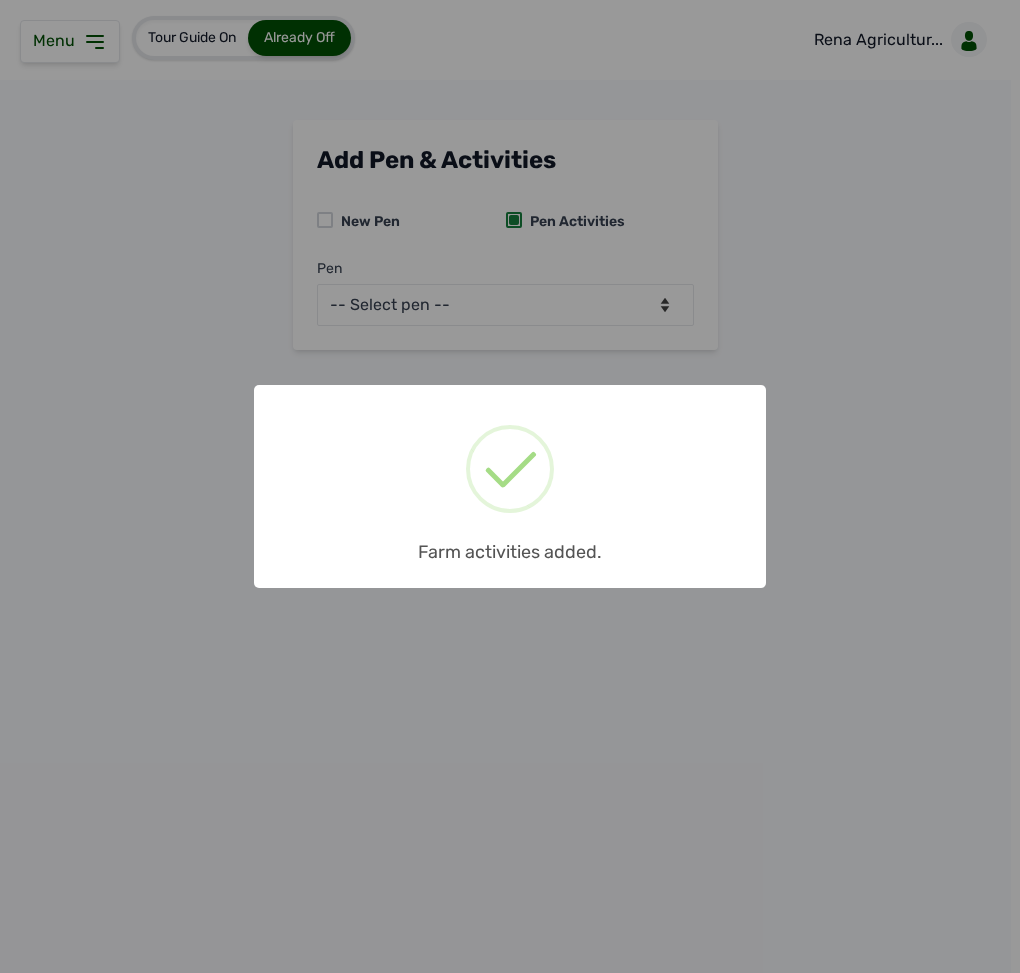 click on "×
Farm activities added. OK No Cancel" at bounding box center (510, 486) 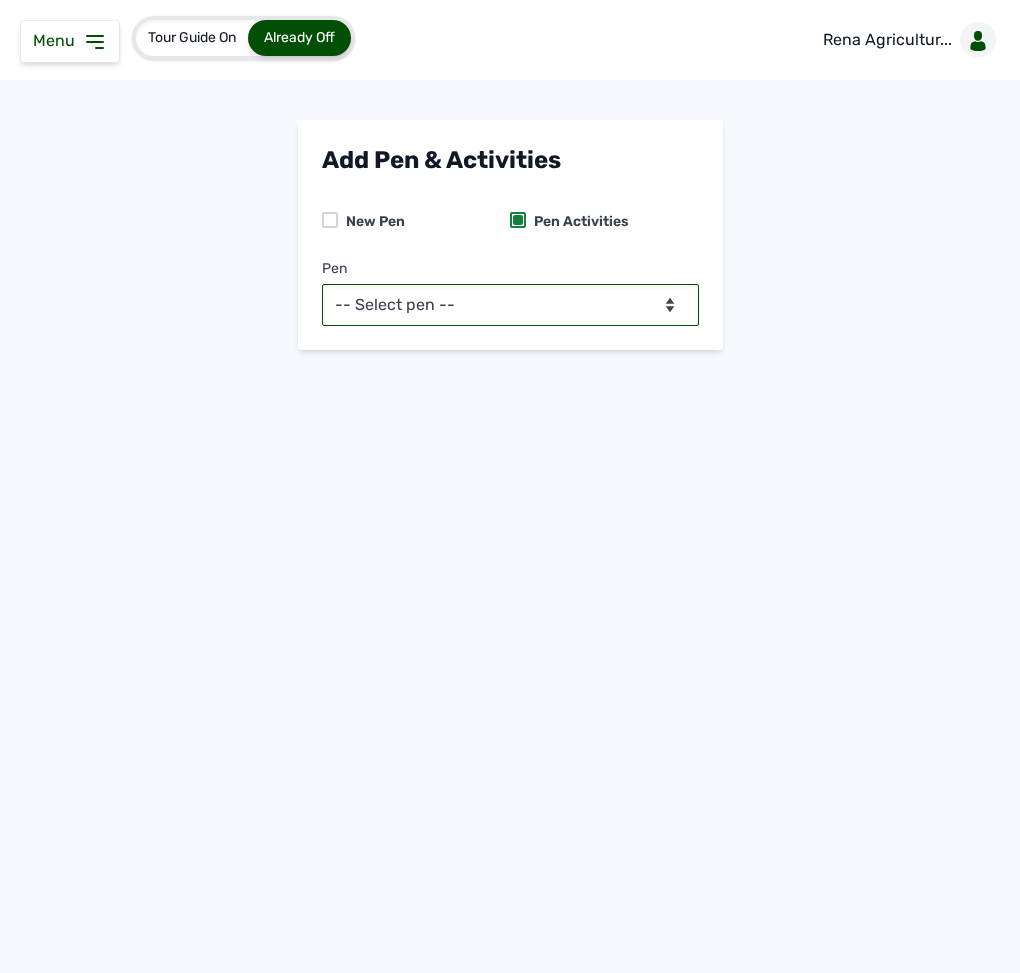 click on "-- Select pen -- PEN A (Broilers) PEN B (Broilers)" at bounding box center (510, 305) 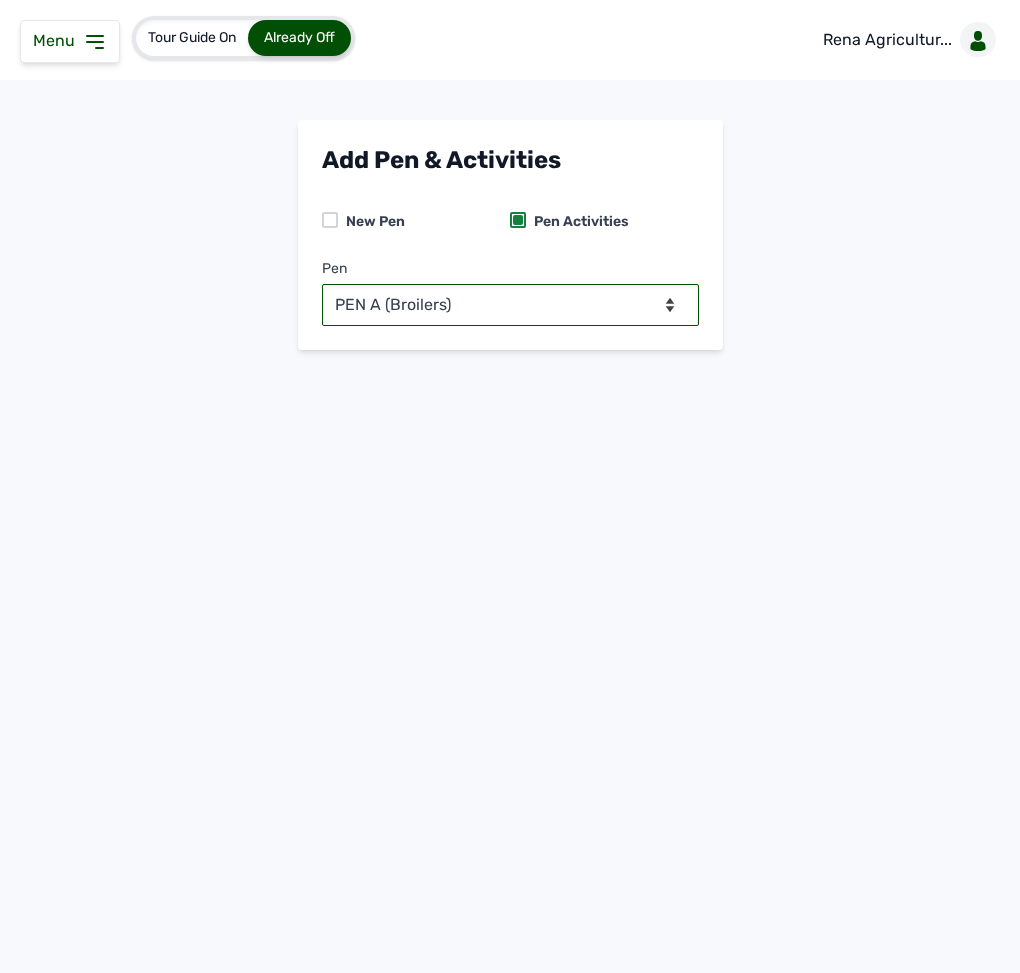 click on "-- Select pen -- PEN A (Broilers) PEN B (Broilers)" at bounding box center (510, 305) 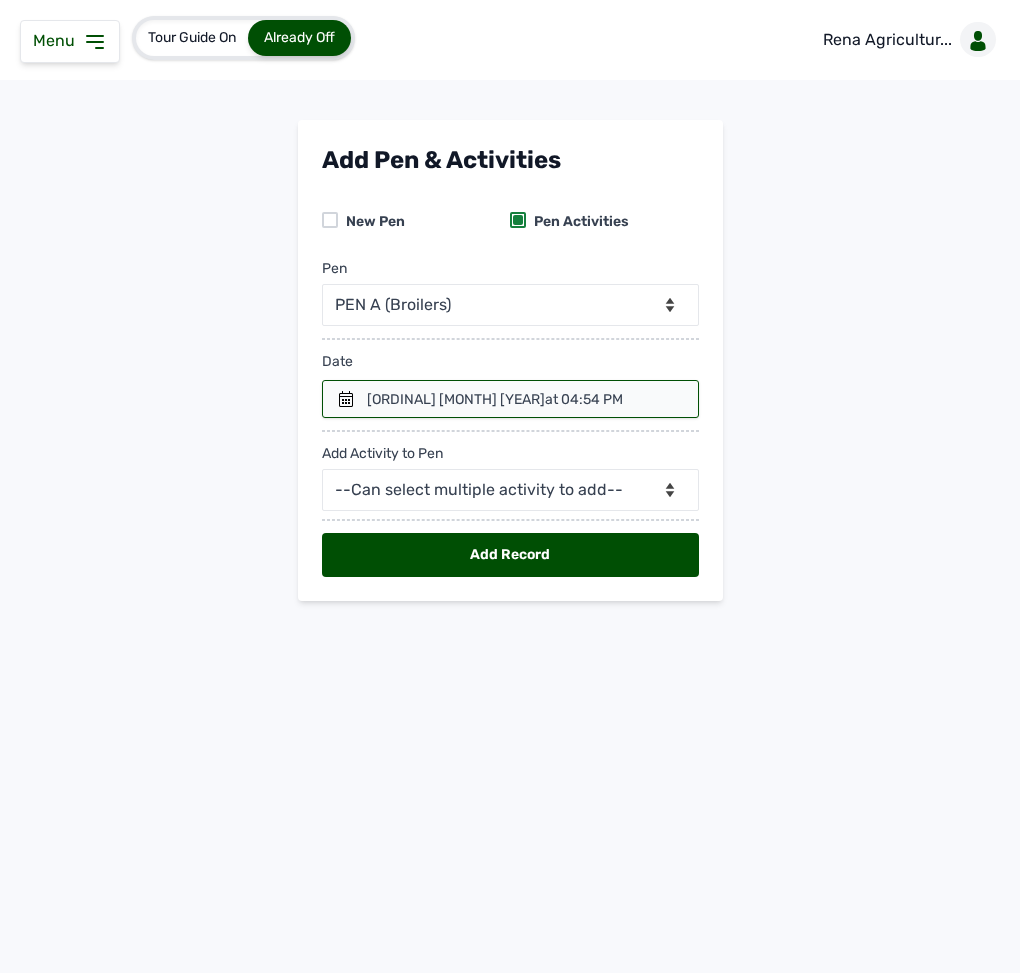 click 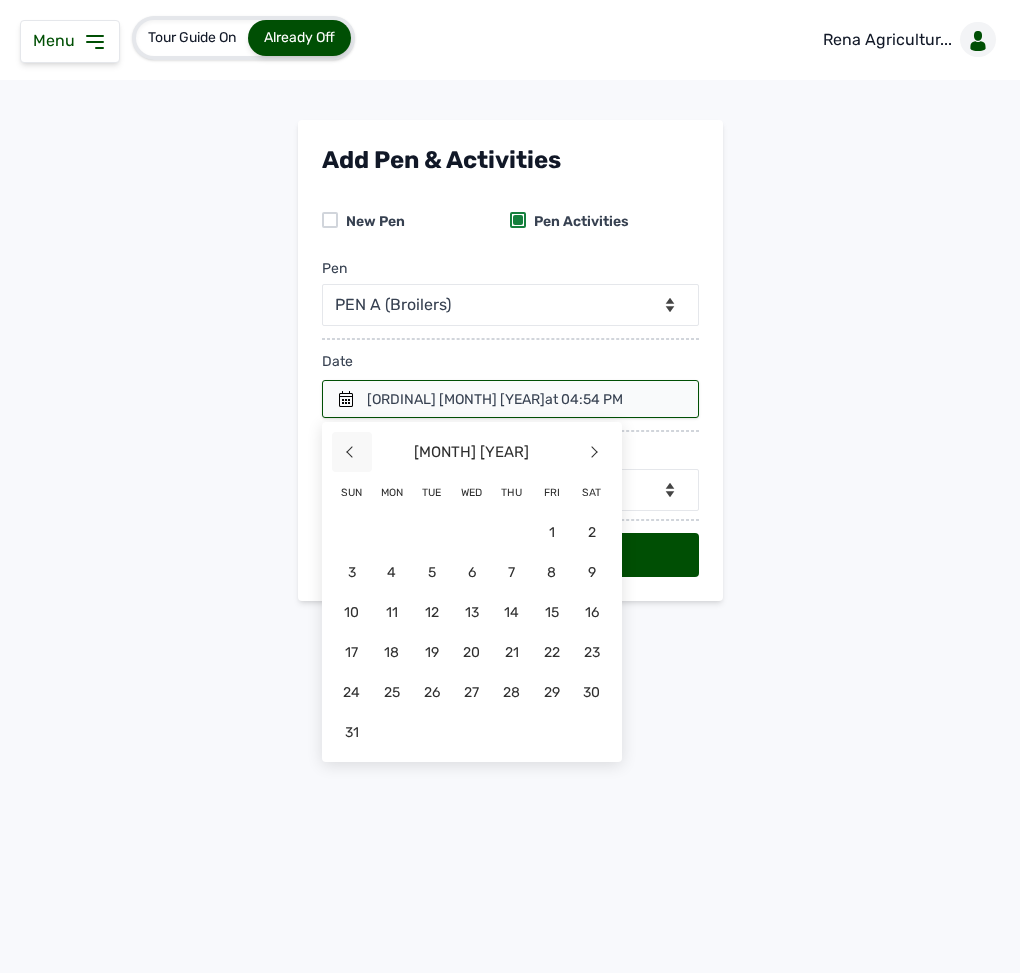 click on "<" at bounding box center [352, 452] 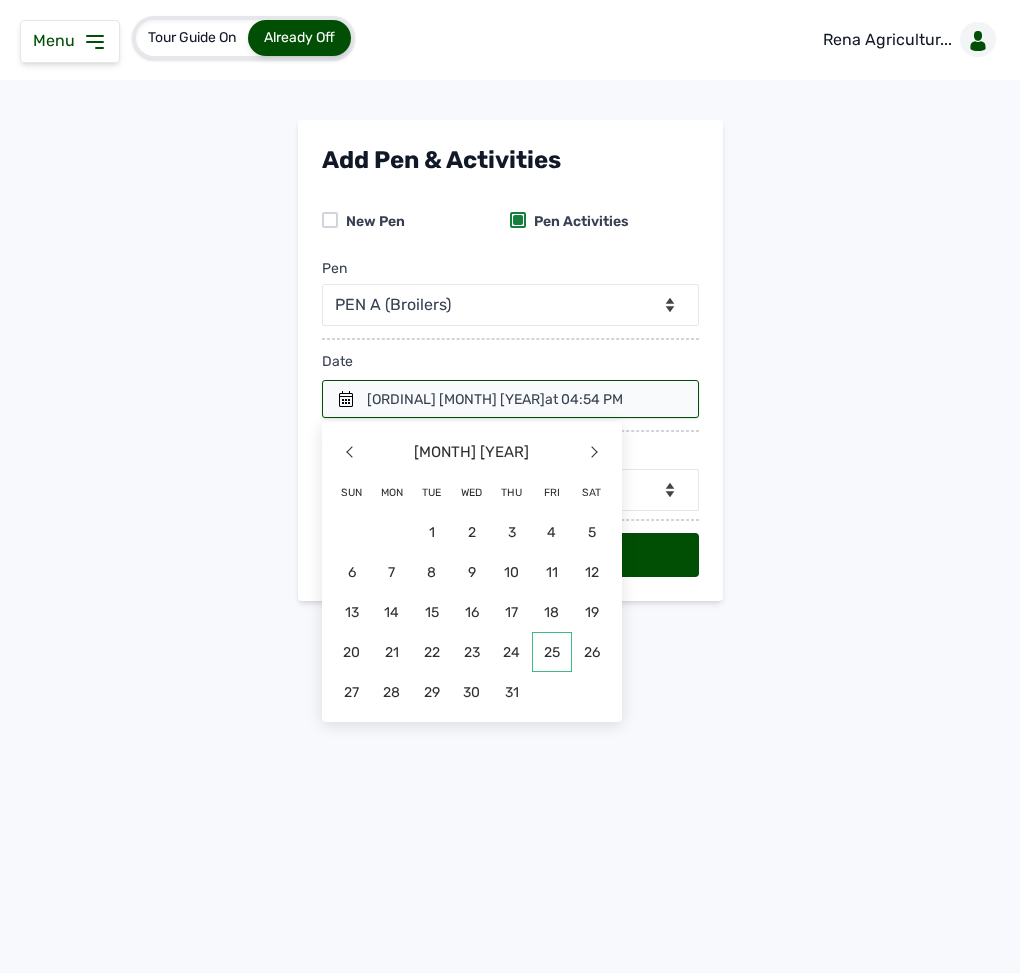 click on "25" 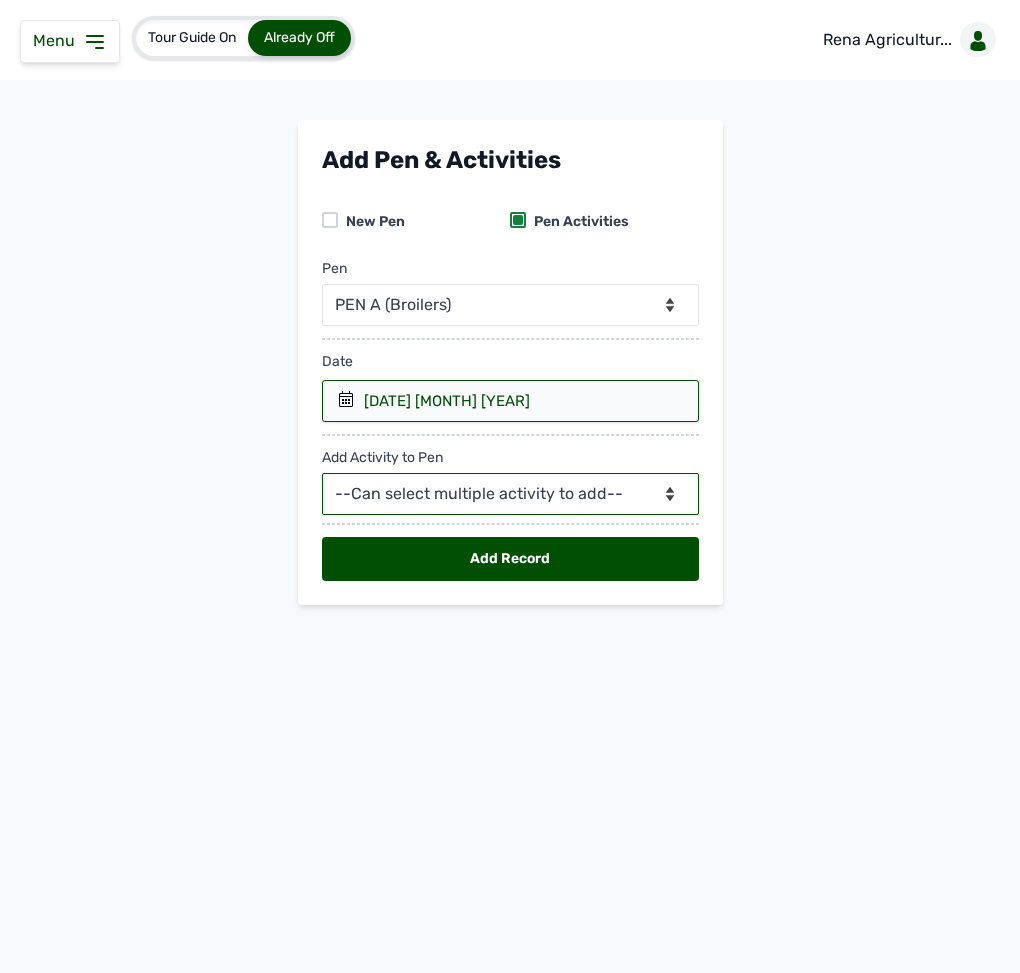click on "--Can select multiple activity to add-- Raw Material Losses Weight" at bounding box center [510, 494] 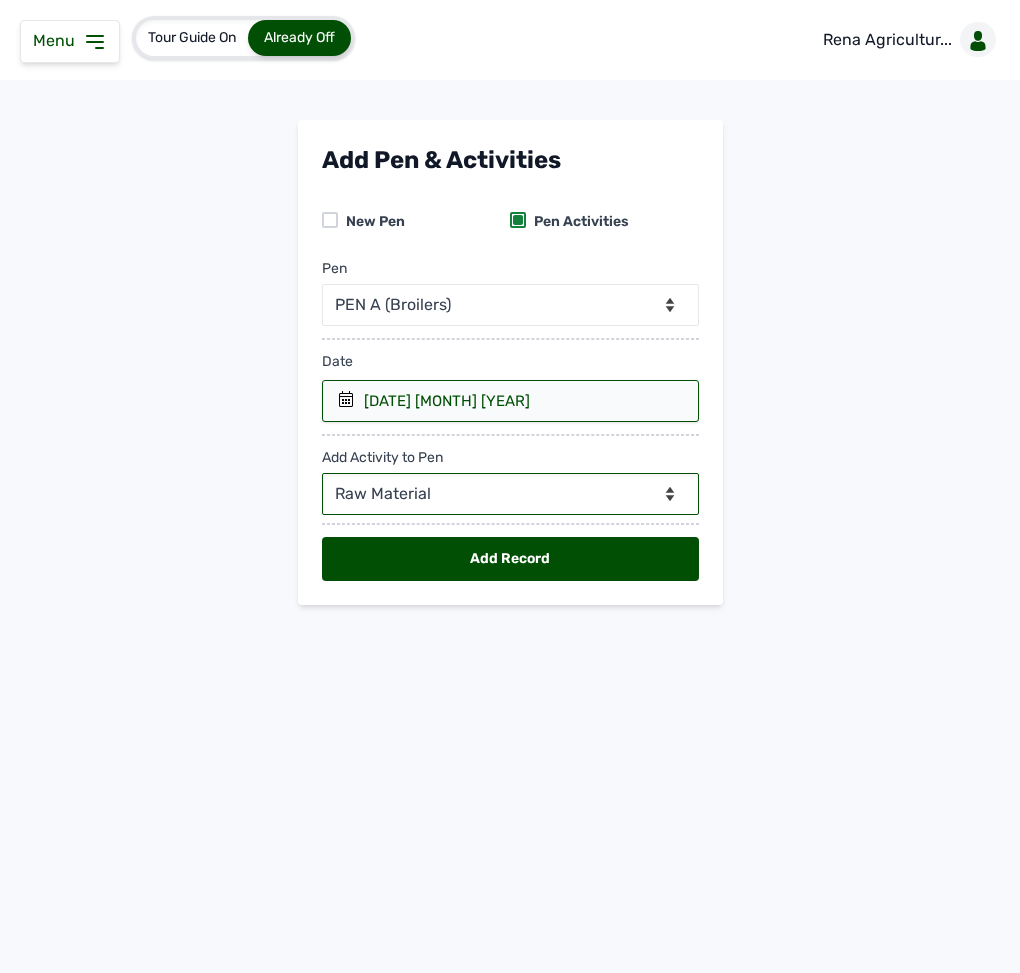 click on "--Can select multiple activity to add-- Raw Material Losses Weight" at bounding box center (510, 494) 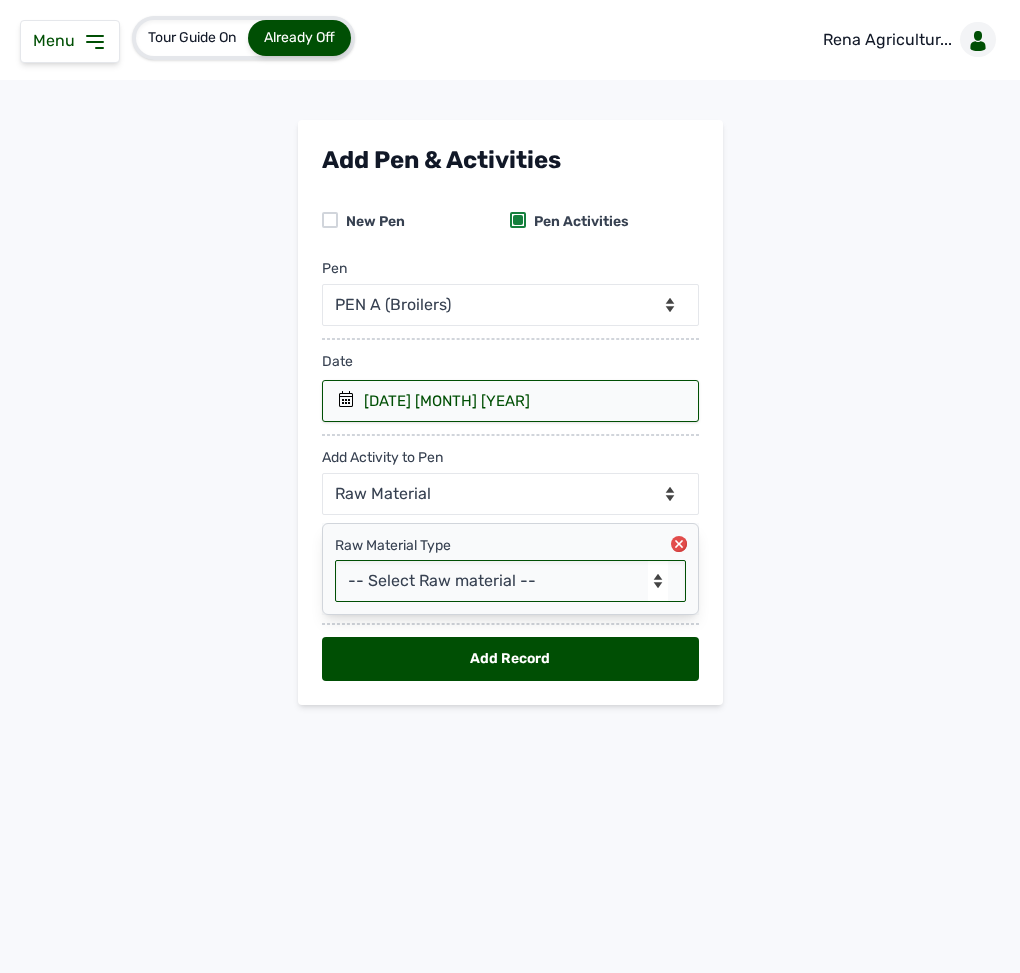 click on "-- Select Raw material -- Biomass Fuel feeds medications vaccines" at bounding box center (510, 581) 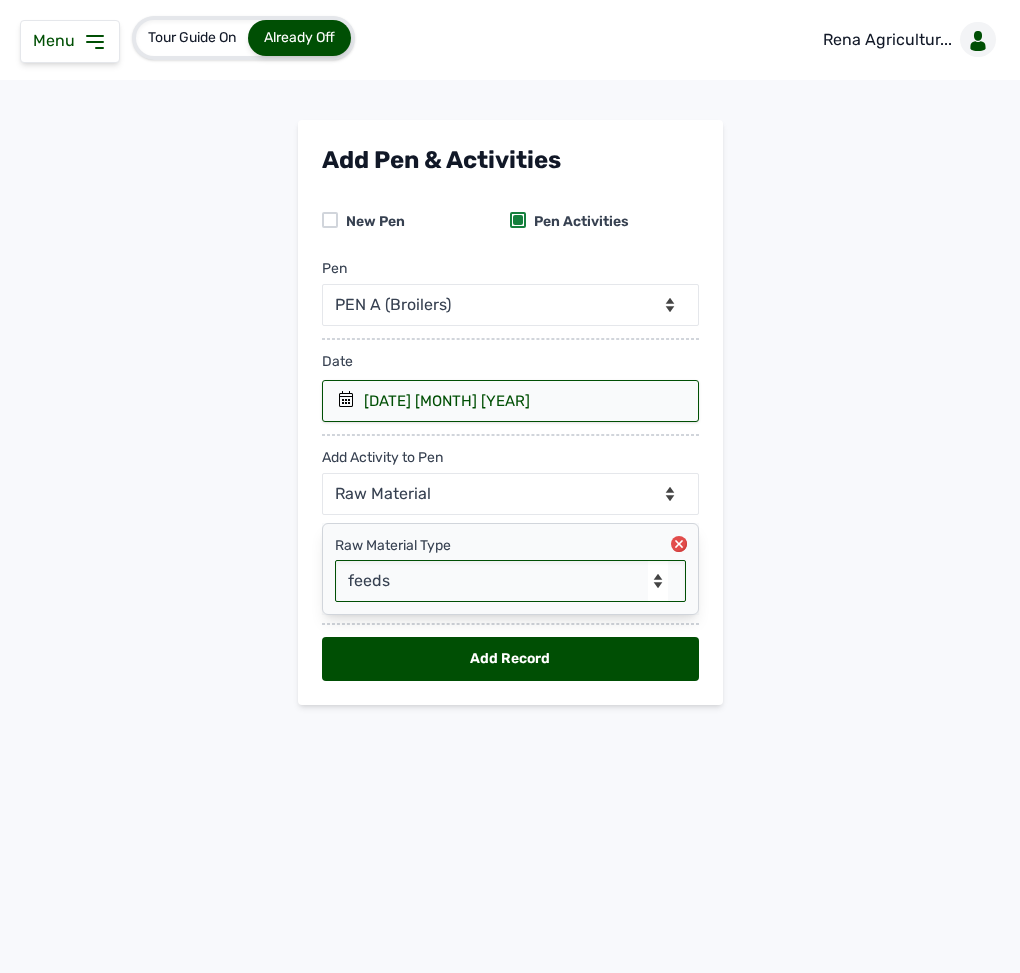 click on "-- Select Raw material -- Biomass Fuel feeds medications vaccines" at bounding box center (510, 581) 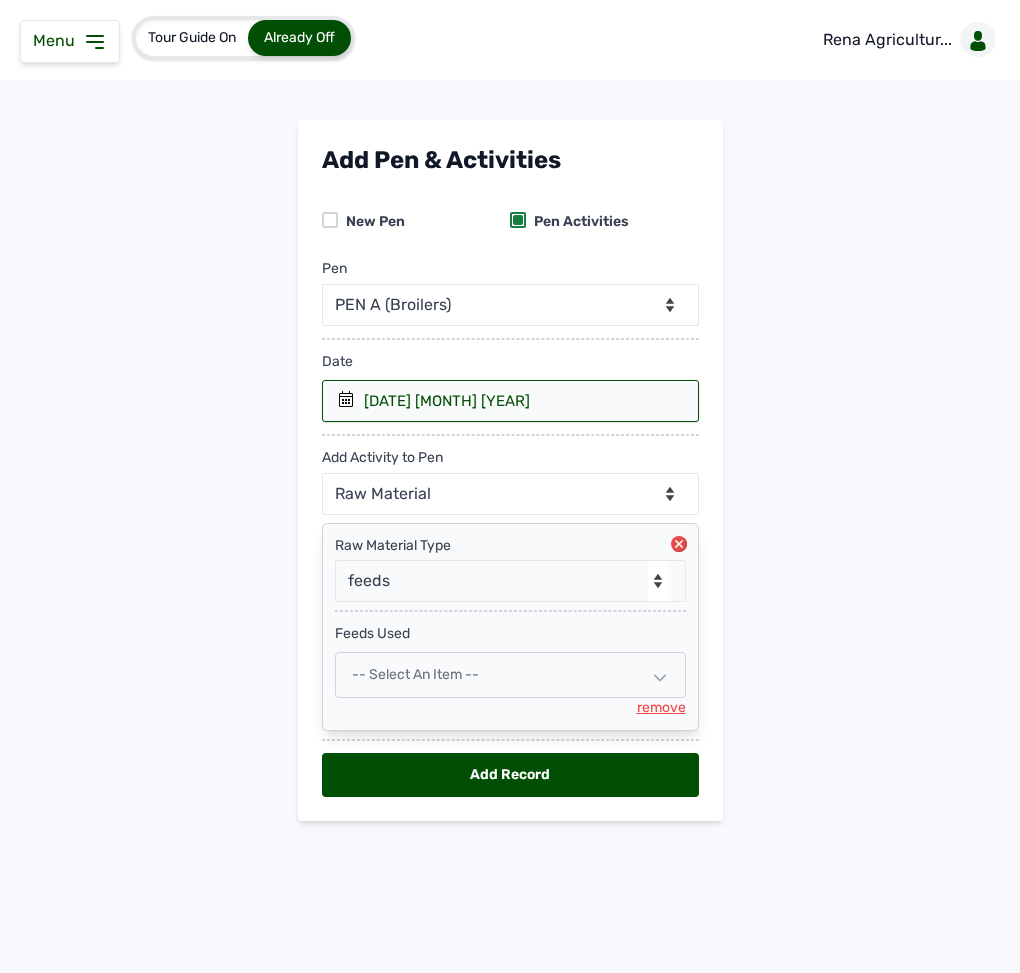click on "-- Select an Item --" at bounding box center [415, 674] 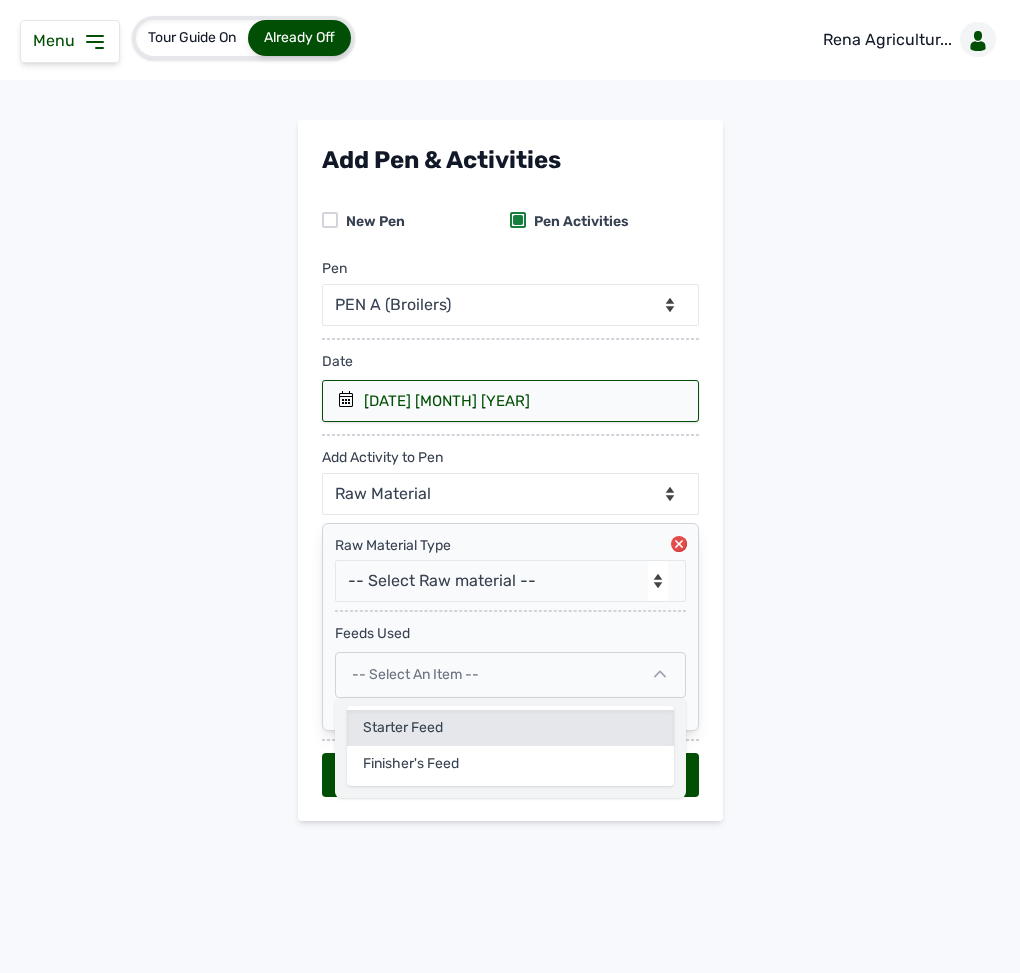 click on "Starter Feed" 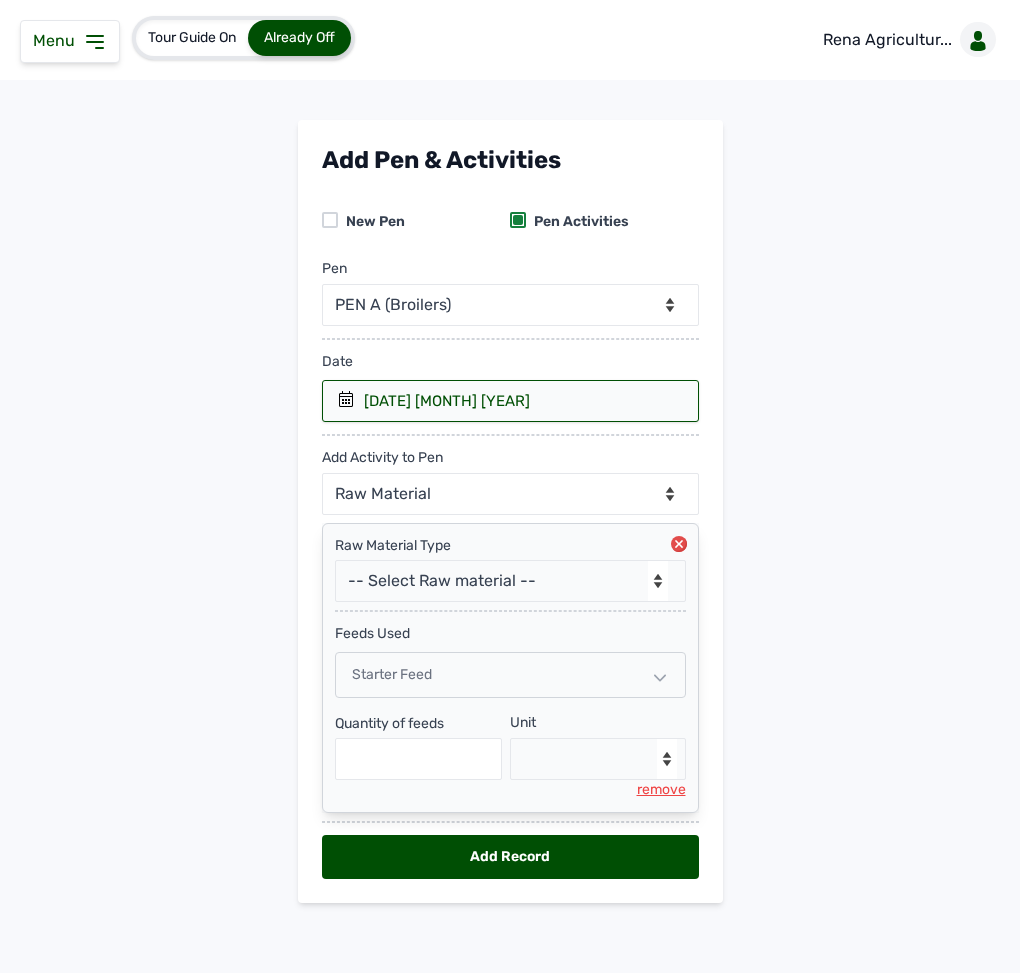 click on "Starter Feed" at bounding box center (392, 674) 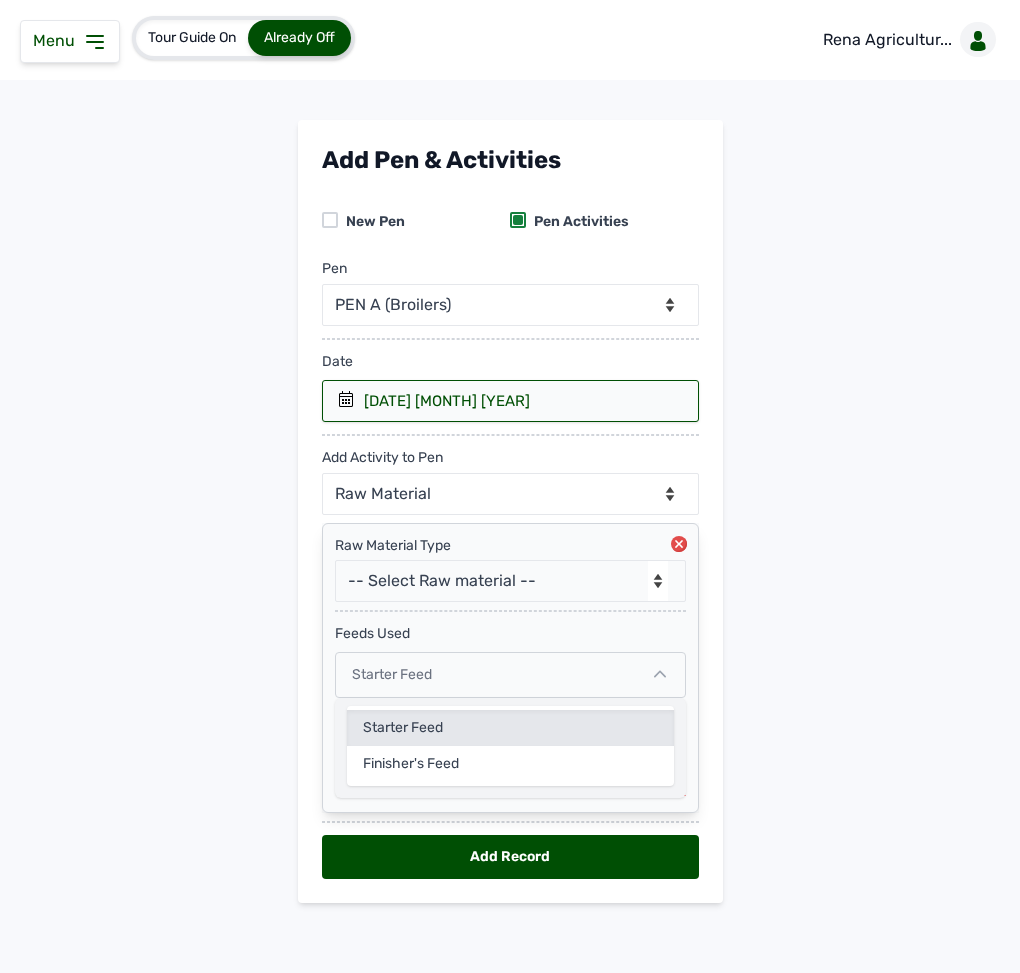 click on "Starter Feed" 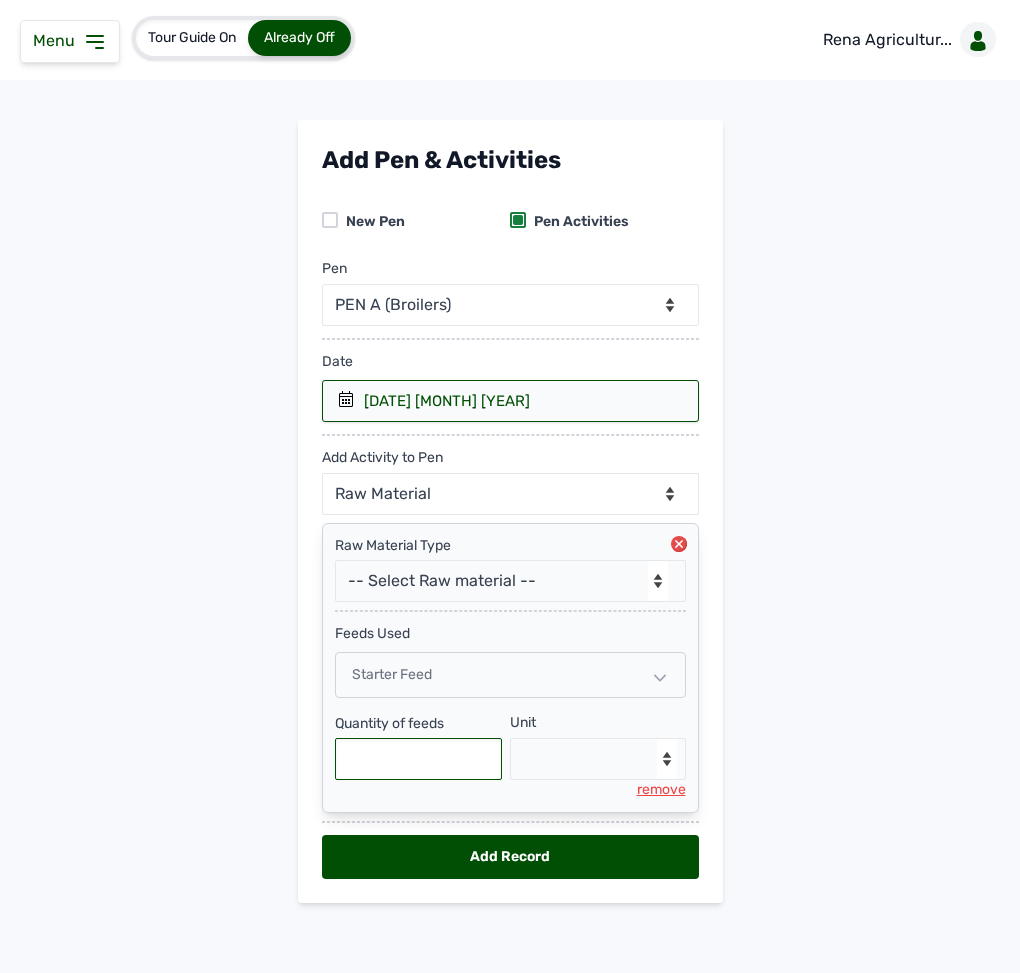 click at bounding box center (419, 759) 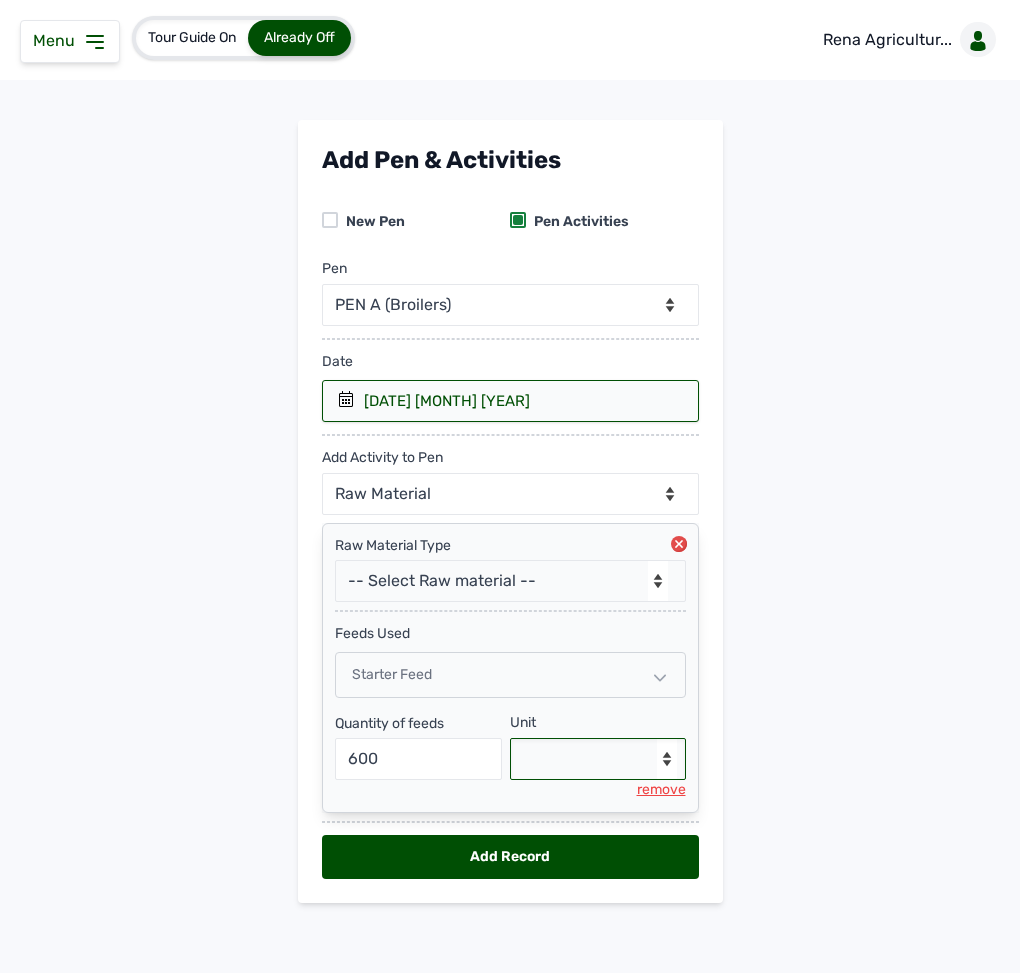 click on "--Select unit-- Bag(s) Kg" at bounding box center (598, 759) 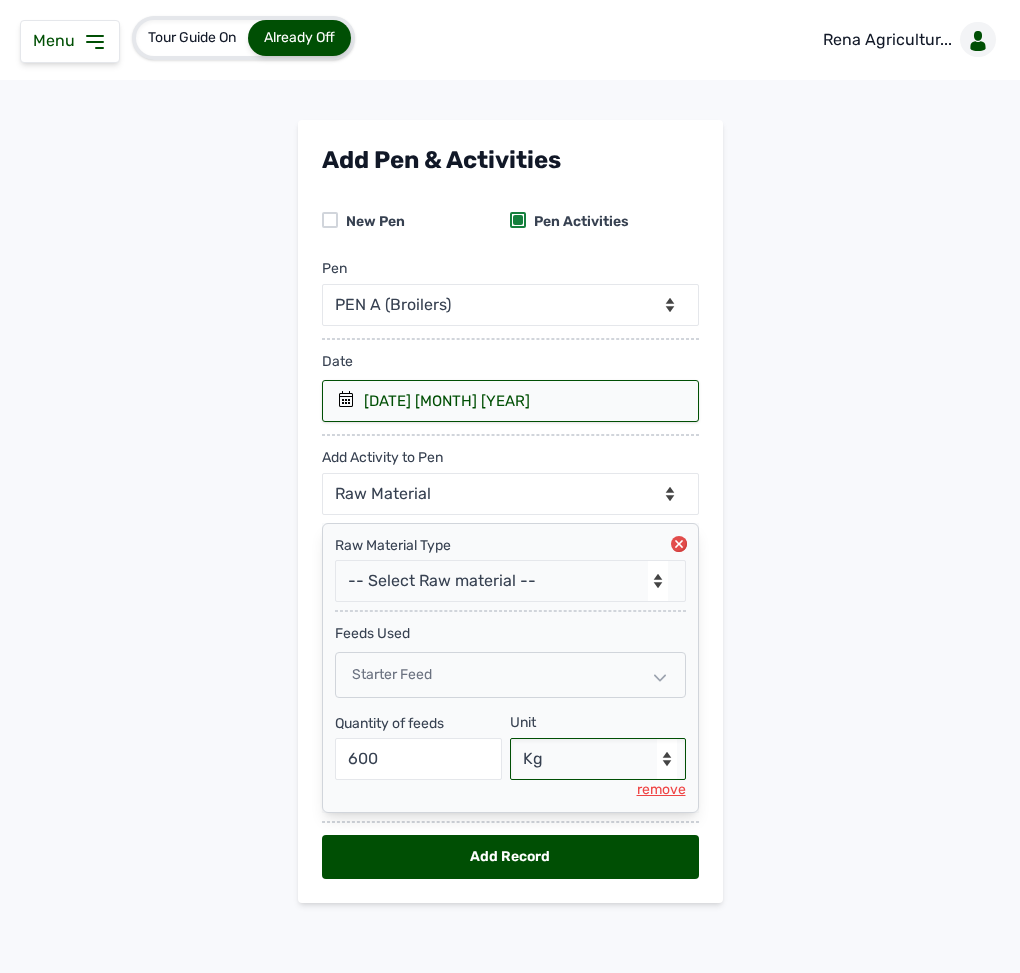 click on "--Select unit-- Bag(s) Kg" at bounding box center (598, 759) 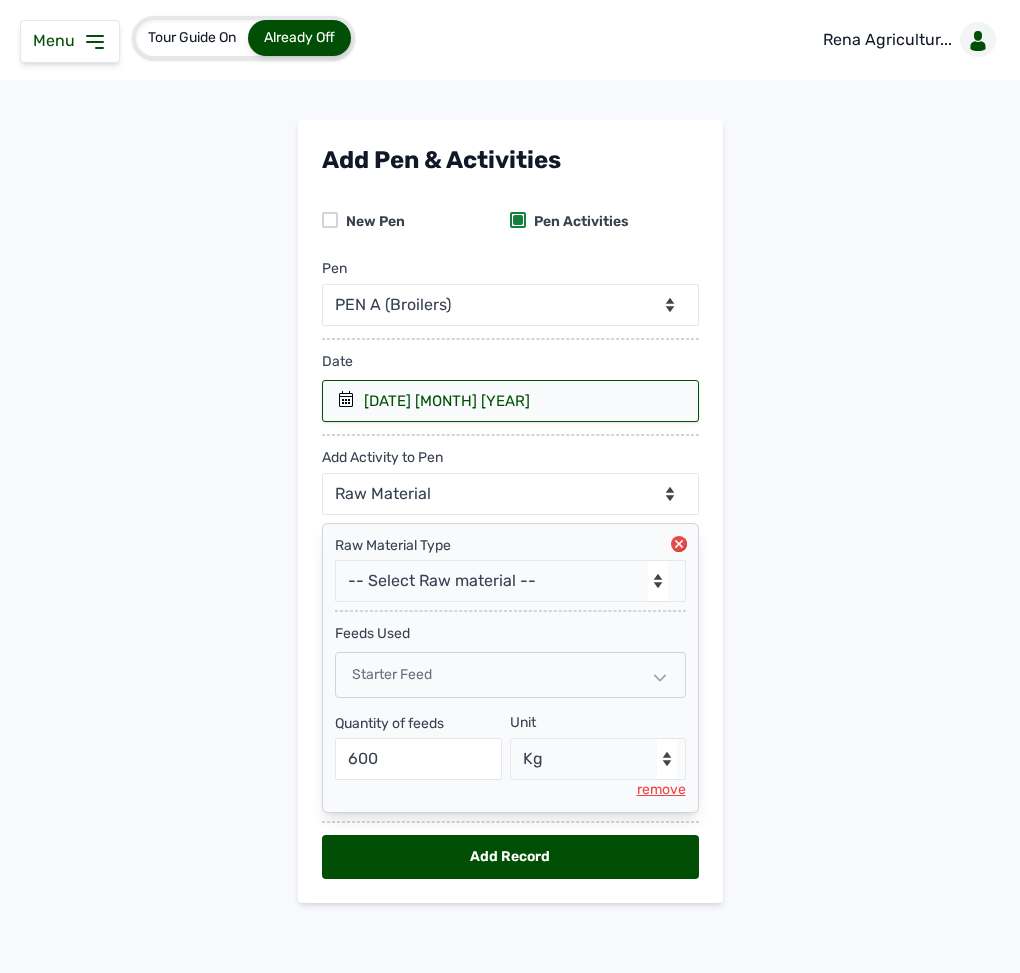 click on "Add Record" at bounding box center (510, 857) 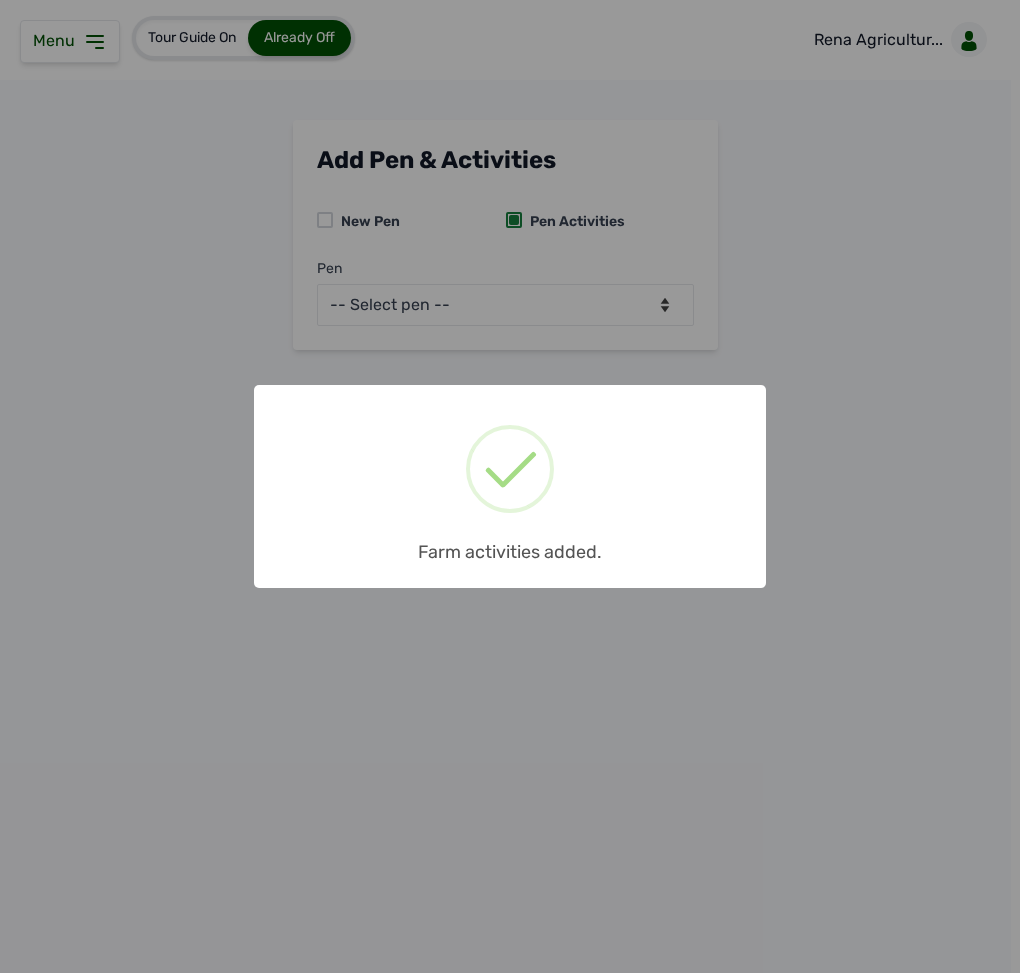 click on "×
Farm activities added. OK No Cancel" at bounding box center [510, 486] 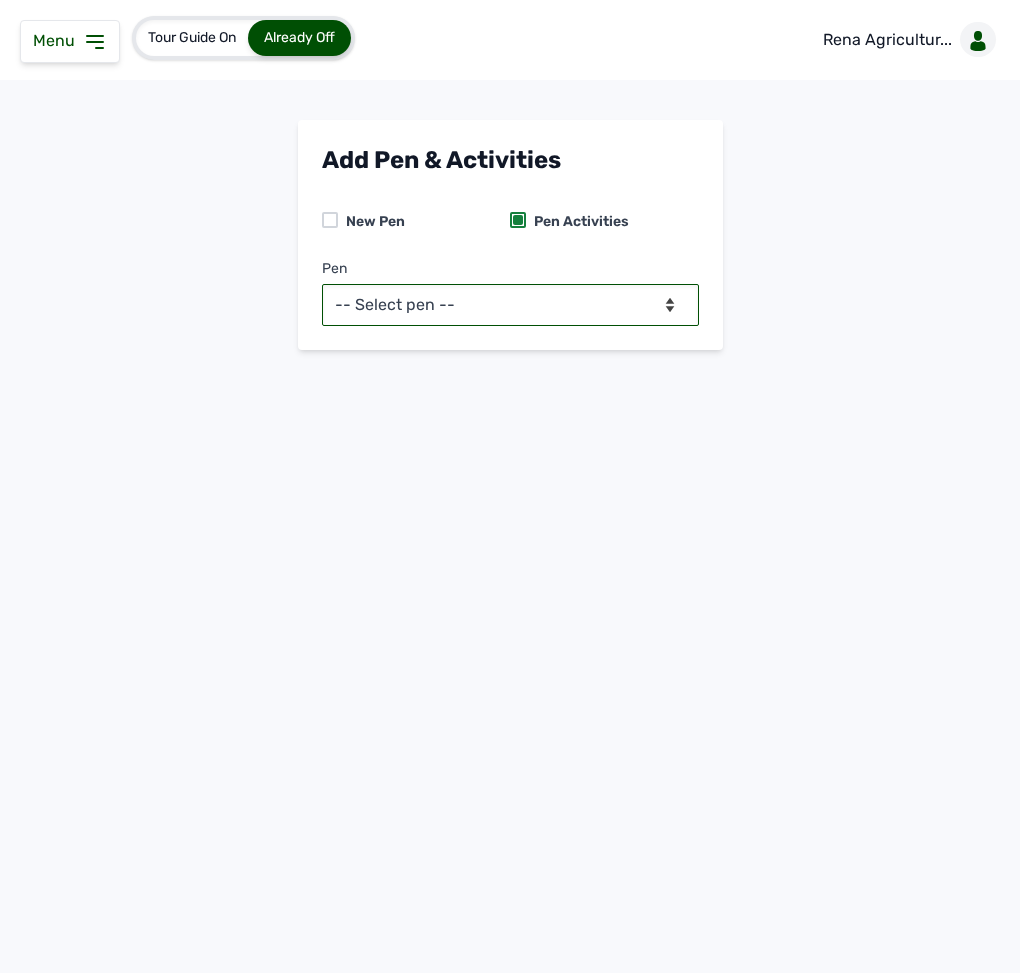 click on "-- Select pen -- PEN A (Broilers) PEN B (Broilers)" at bounding box center (510, 305) 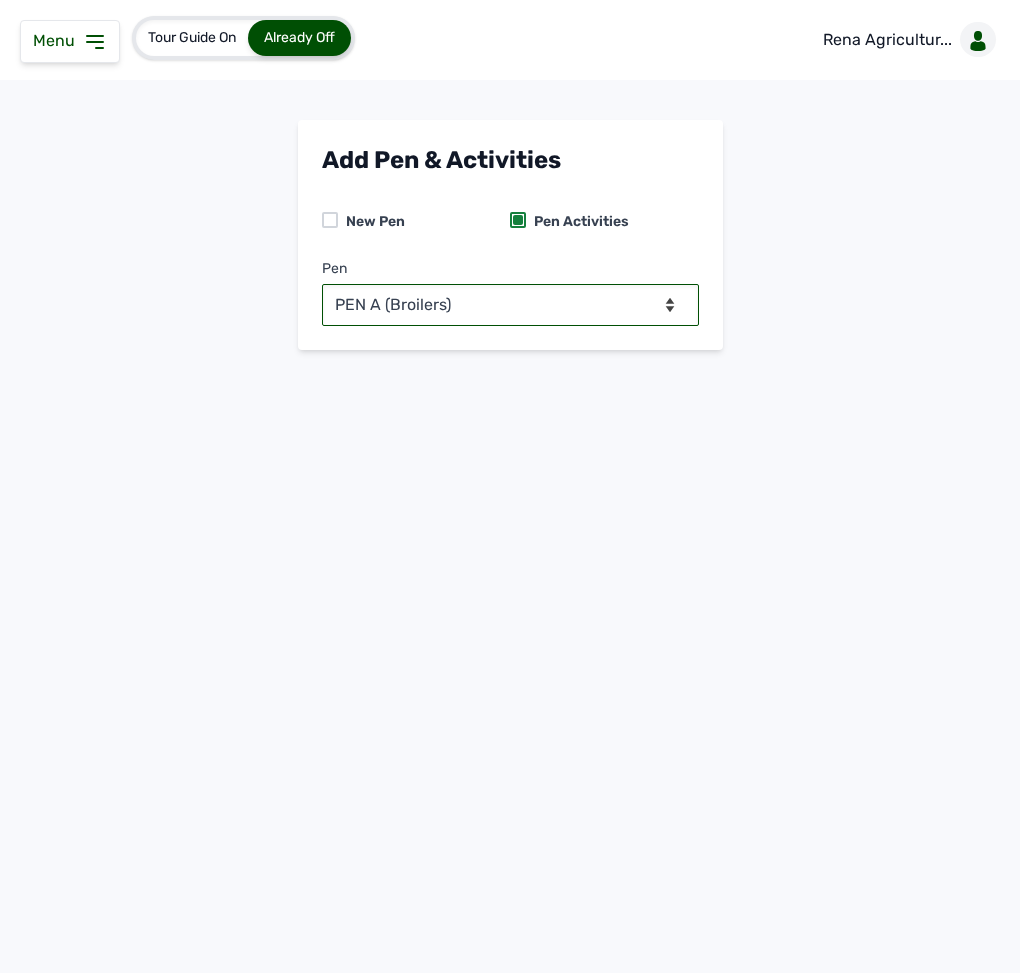 click on "-- Select pen -- PEN A (Broilers) PEN B (Broilers)" at bounding box center [510, 305] 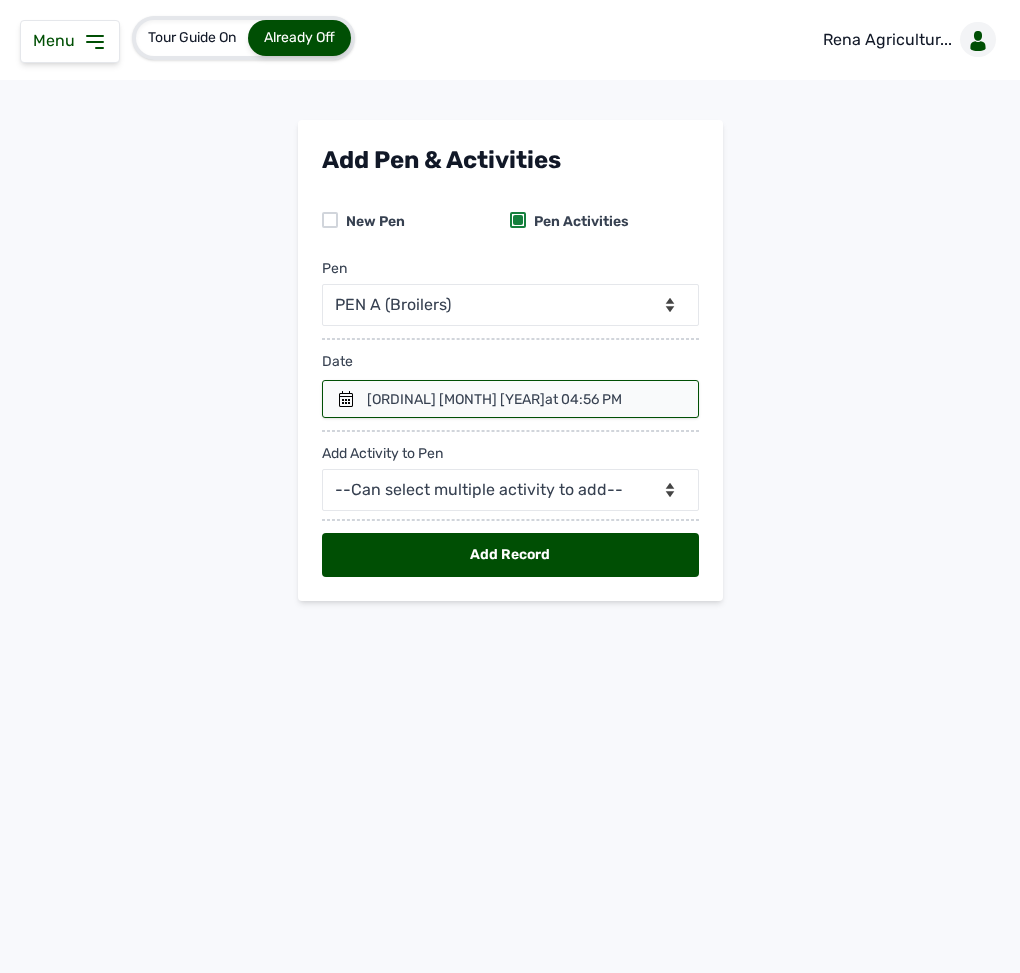 click 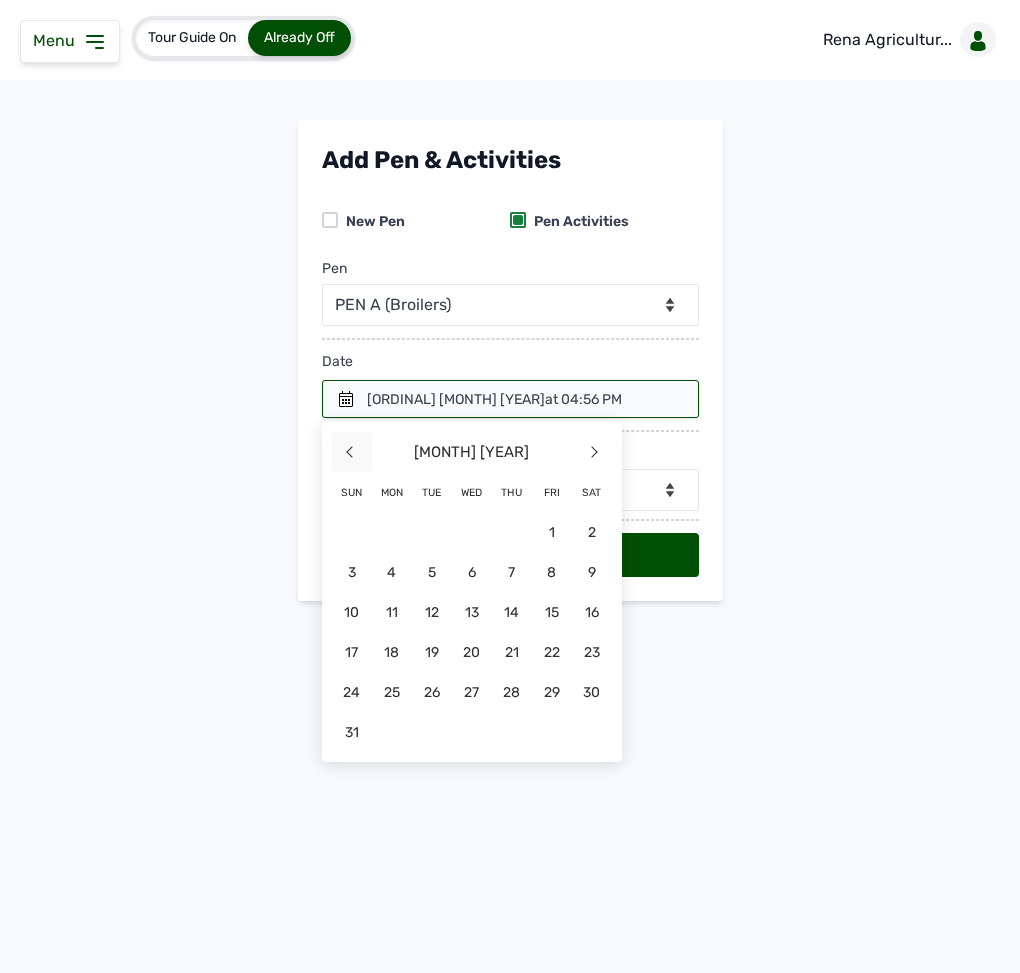 click on "<" at bounding box center [352, 452] 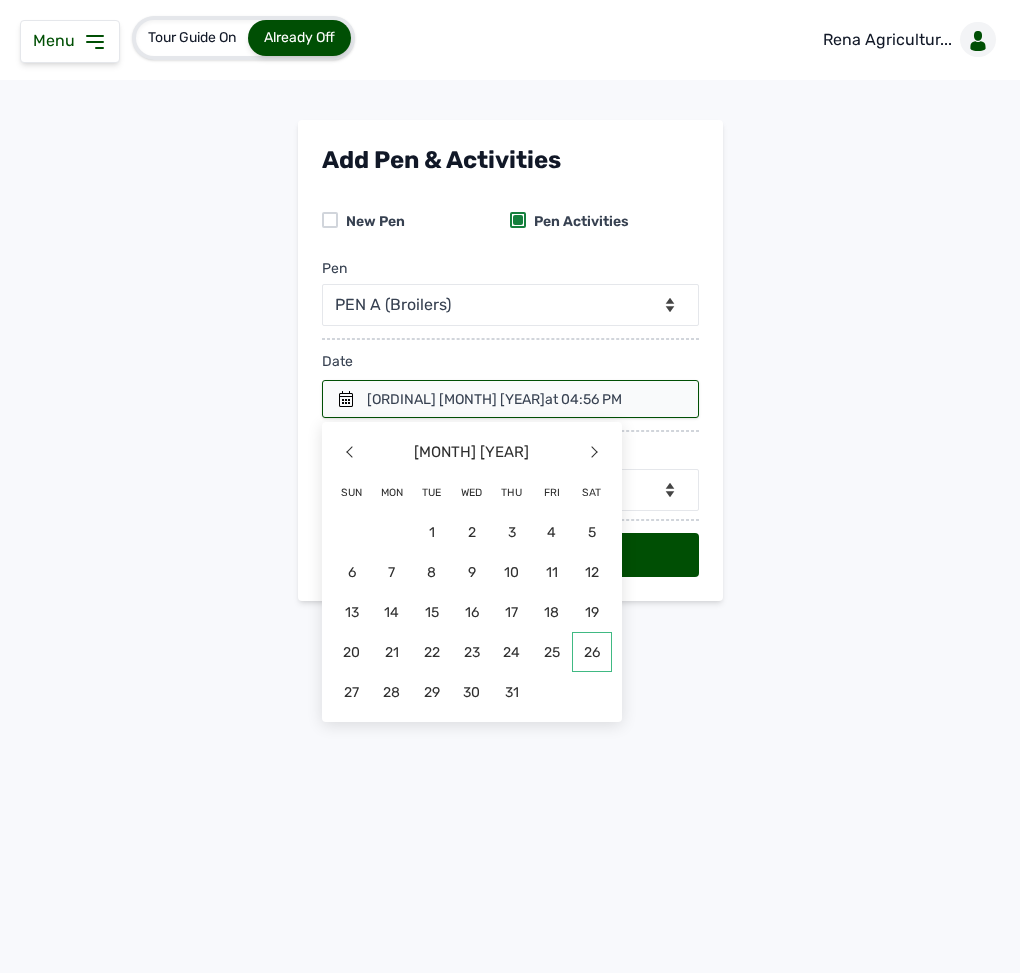 click on "26" 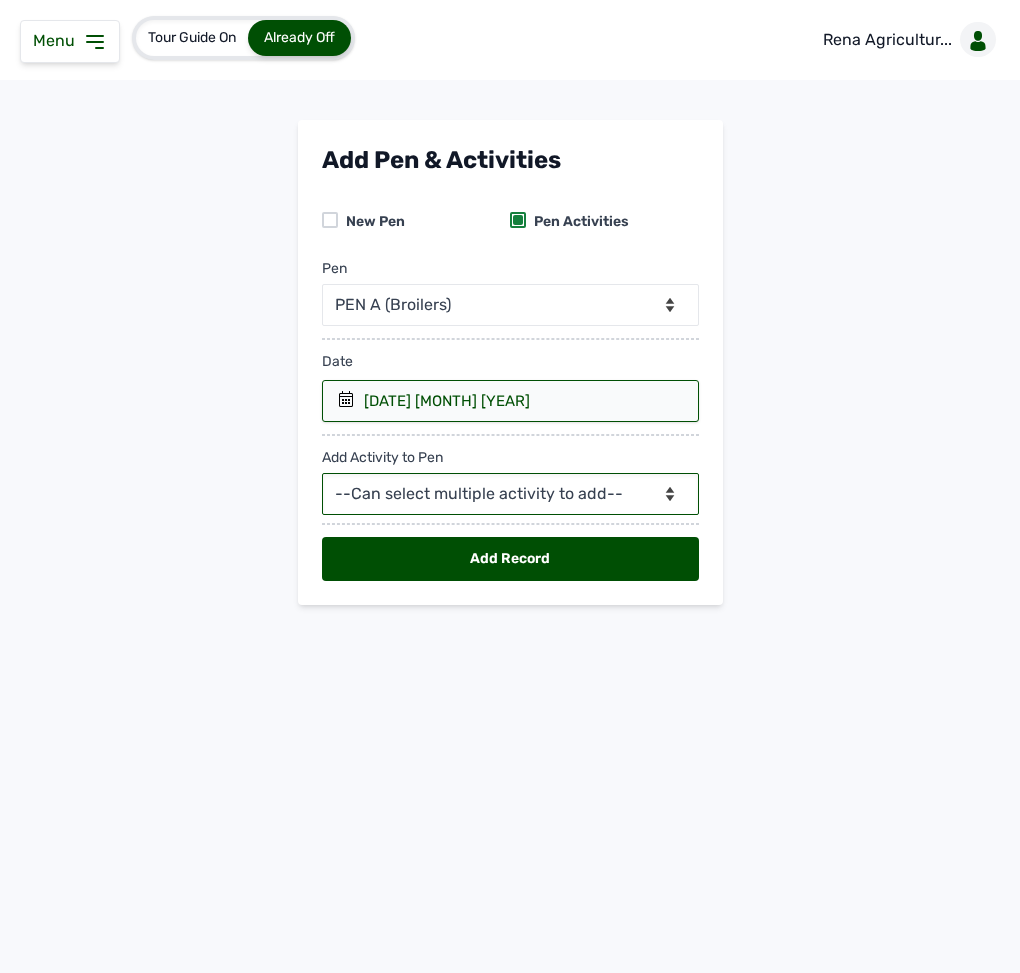 click on "--Can select multiple activity to add-- Raw Material Losses Weight" at bounding box center (510, 494) 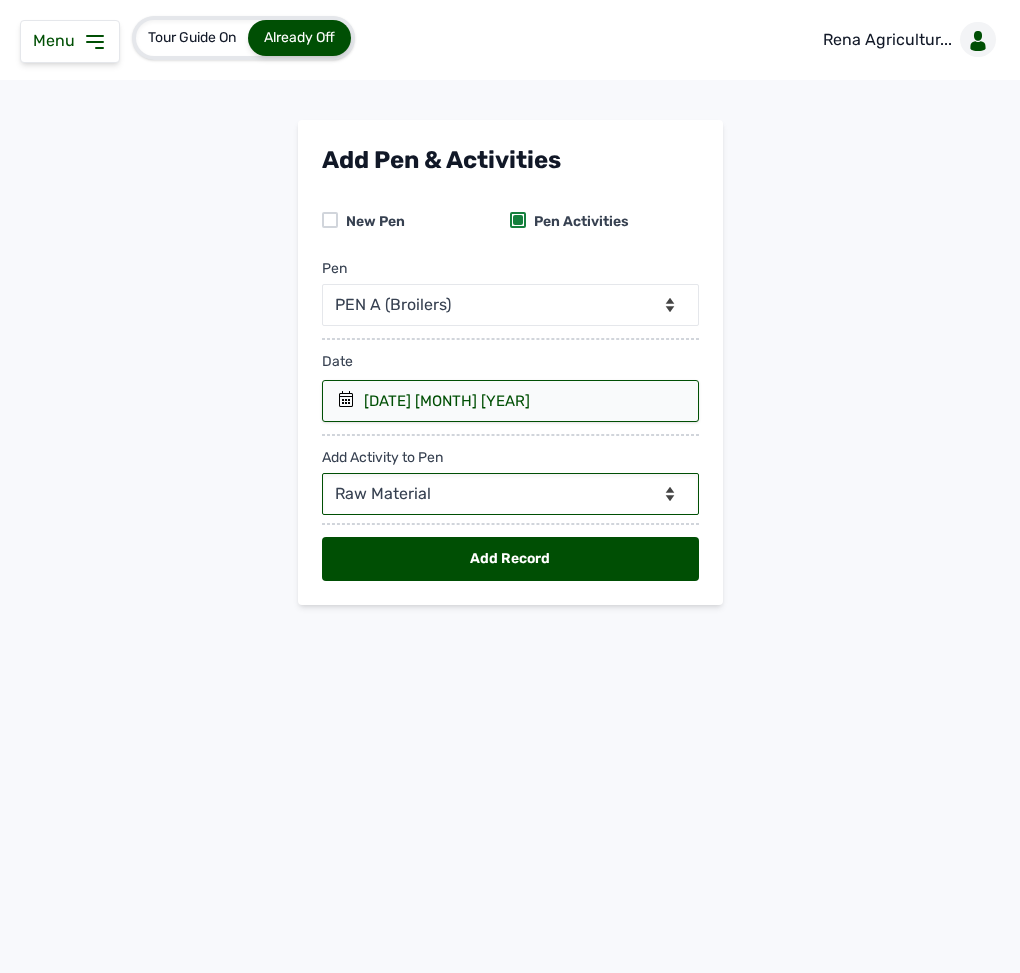 click on "--Can select multiple activity to add-- Raw Material Losses Weight" at bounding box center [510, 494] 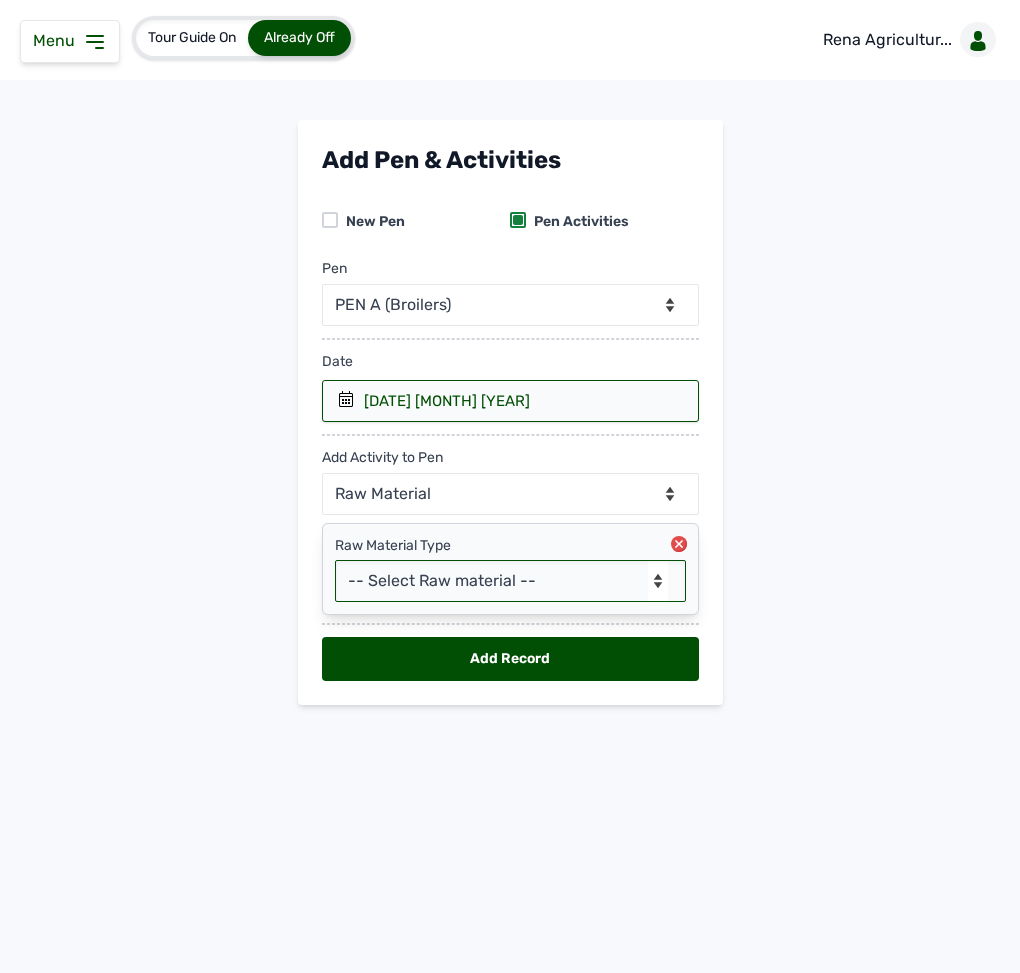 click on "-- Select Raw material -- Biomass Fuel feeds medications vaccines" at bounding box center (510, 581) 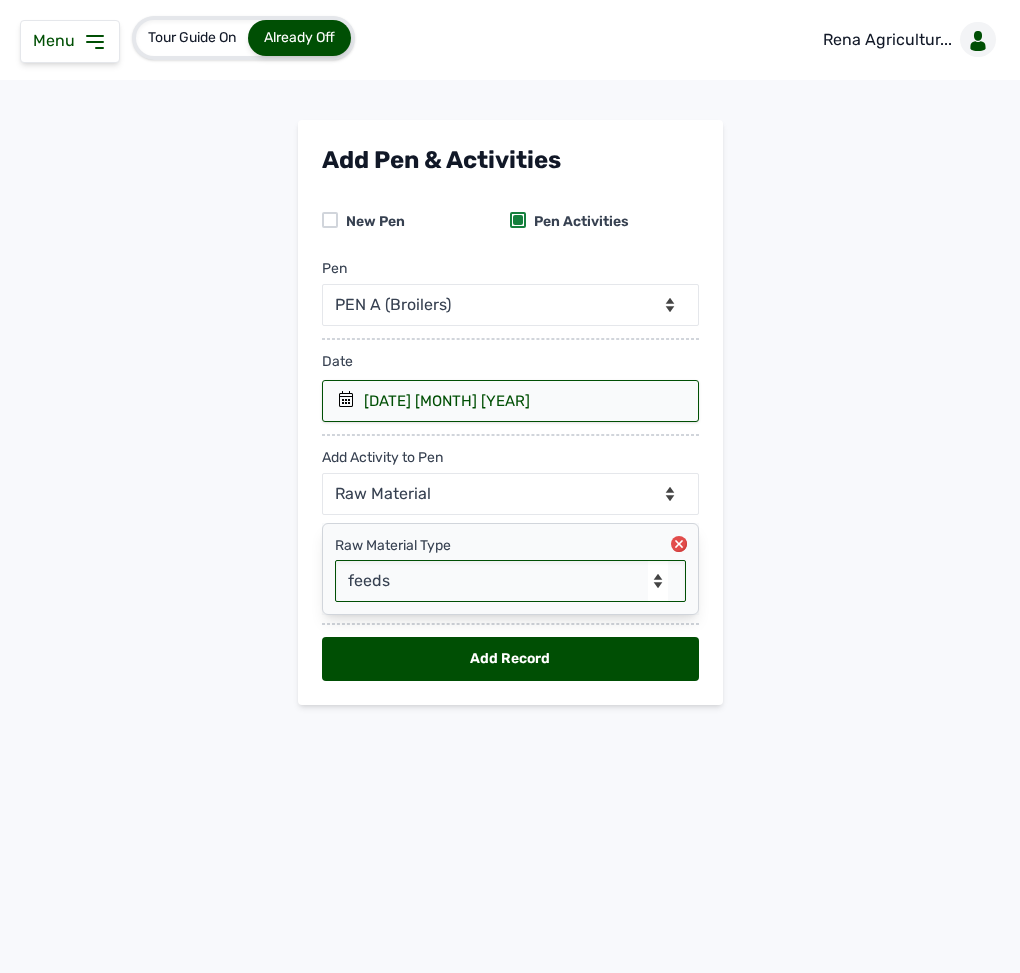 click on "-- Select Raw material -- Biomass Fuel feeds medications vaccines" at bounding box center [510, 581] 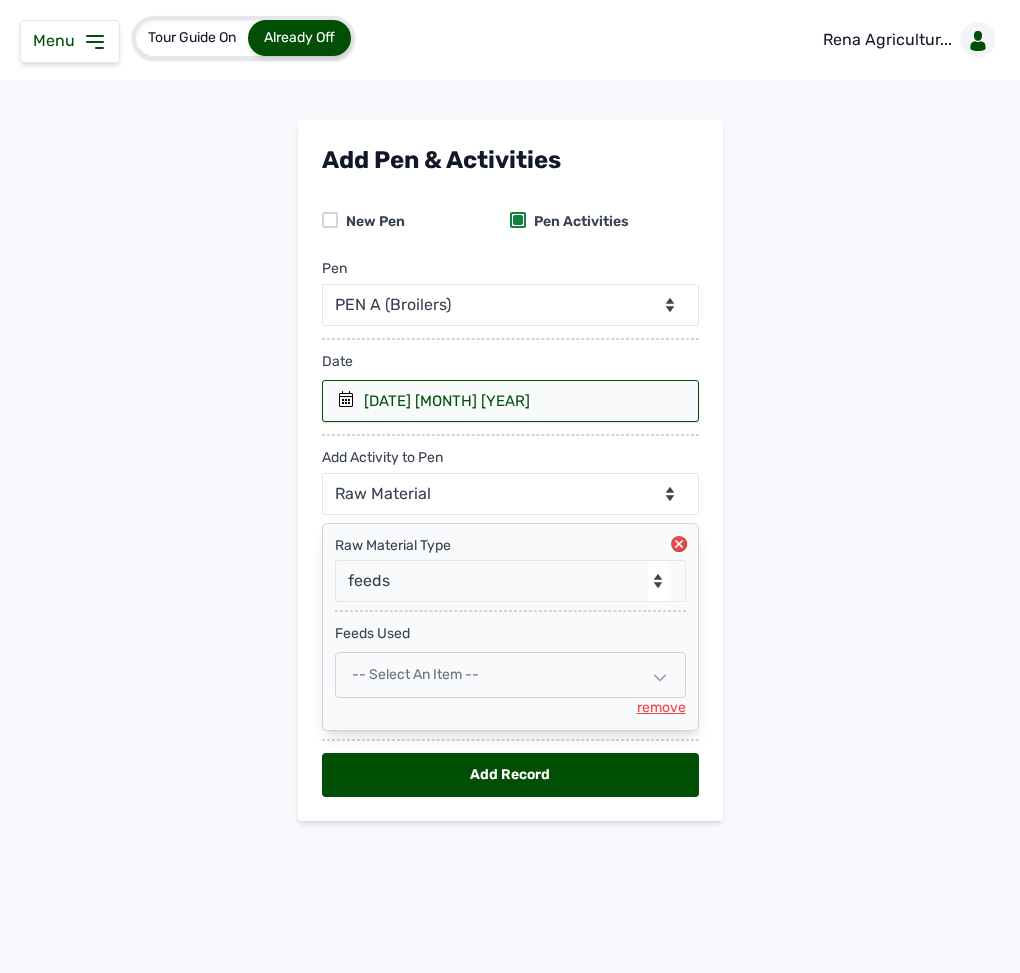 click on "-- Select an Item --" at bounding box center [415, 674] 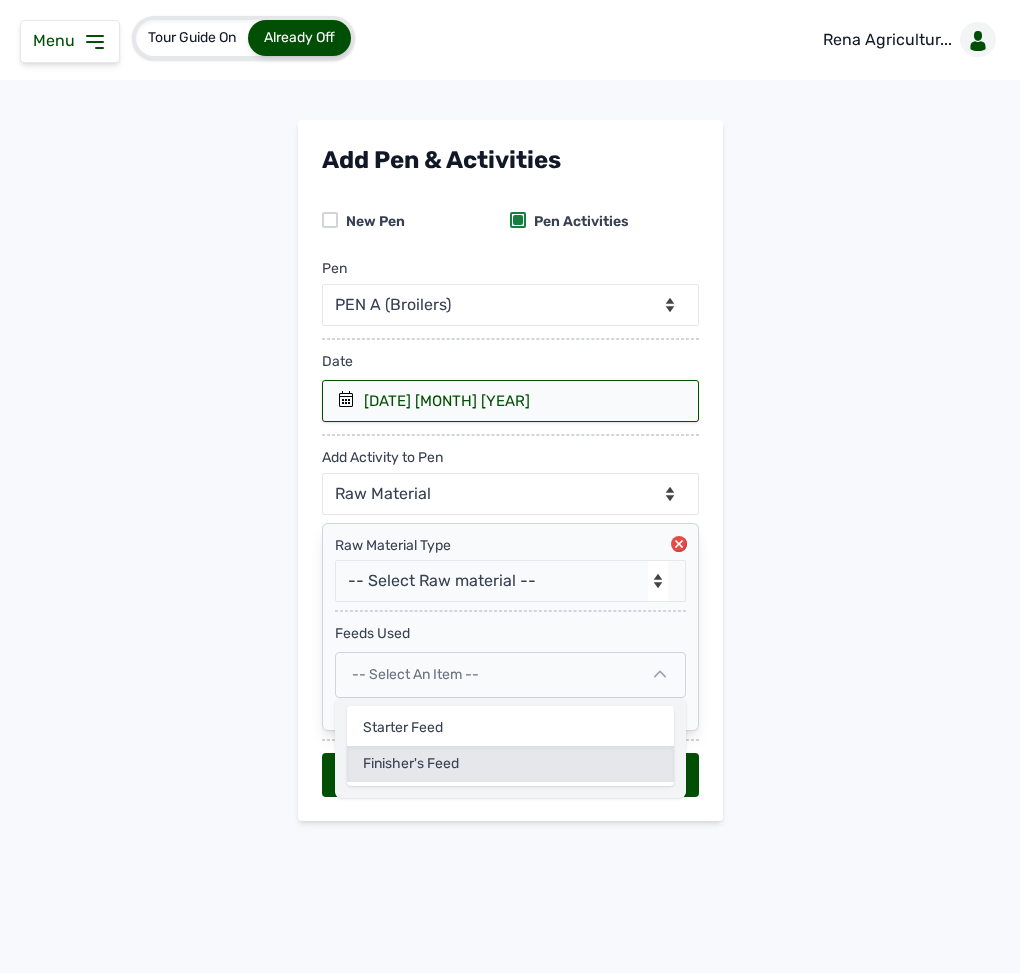 click on "Finisher's feed" 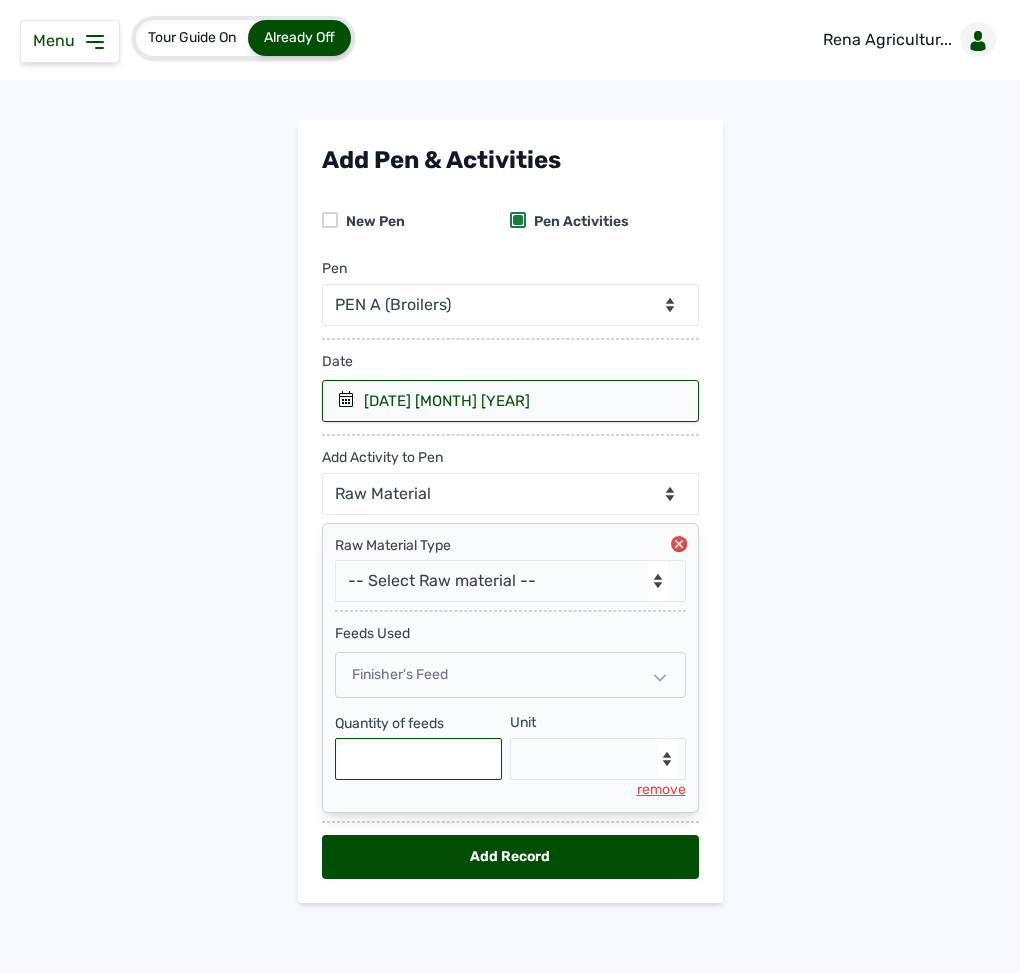 click at bounding box center [419, 759] 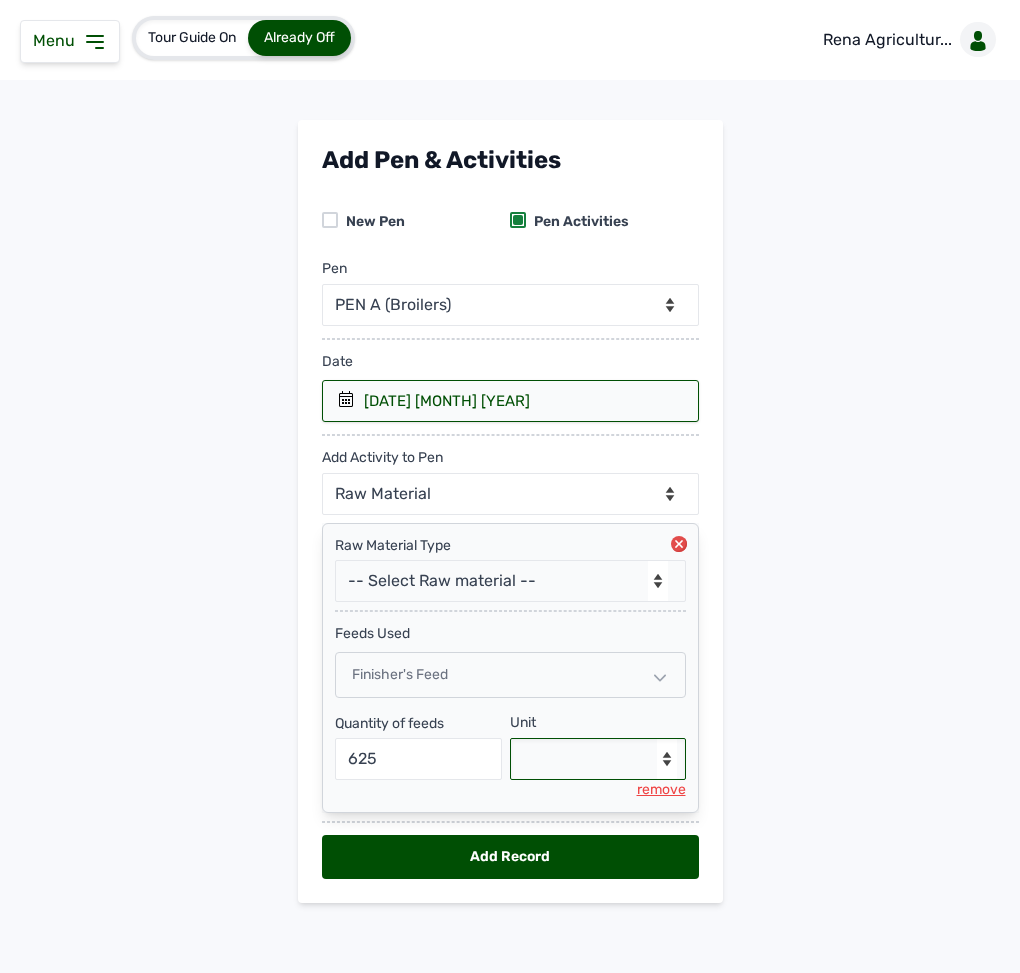 click on "--Select unit-- Bag(s) Kg" at bounding box center [598, 759] 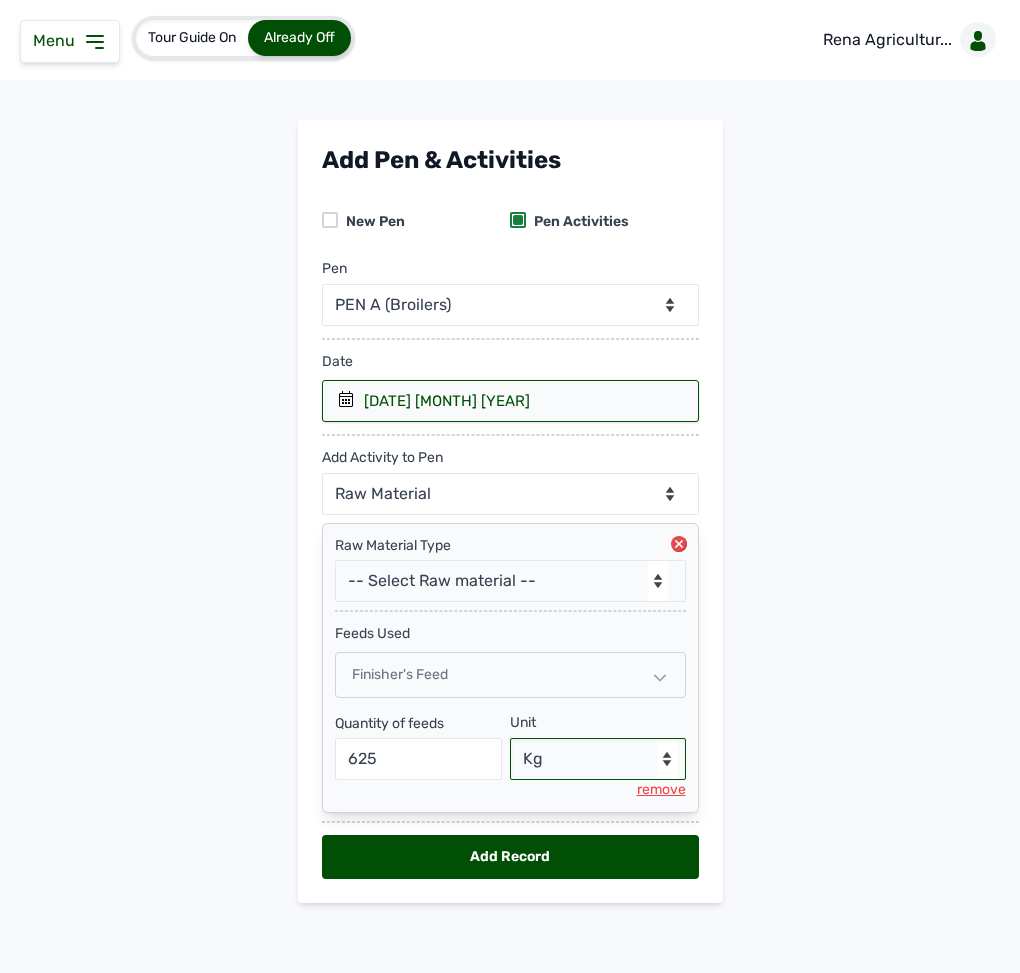 click on "--Select unit-- Bag(s) Kg" at bounding box center [598, 759] 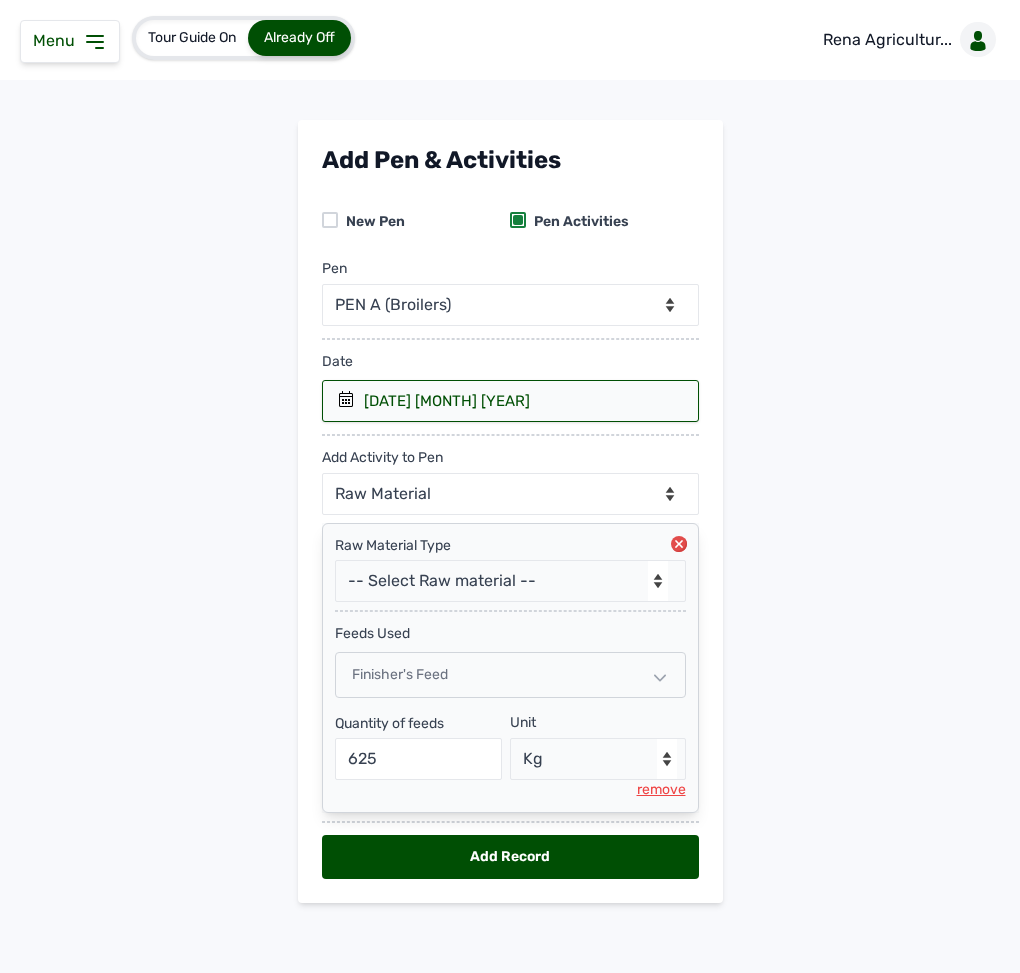 click on "Add Record" at bounding box center [510, 857] 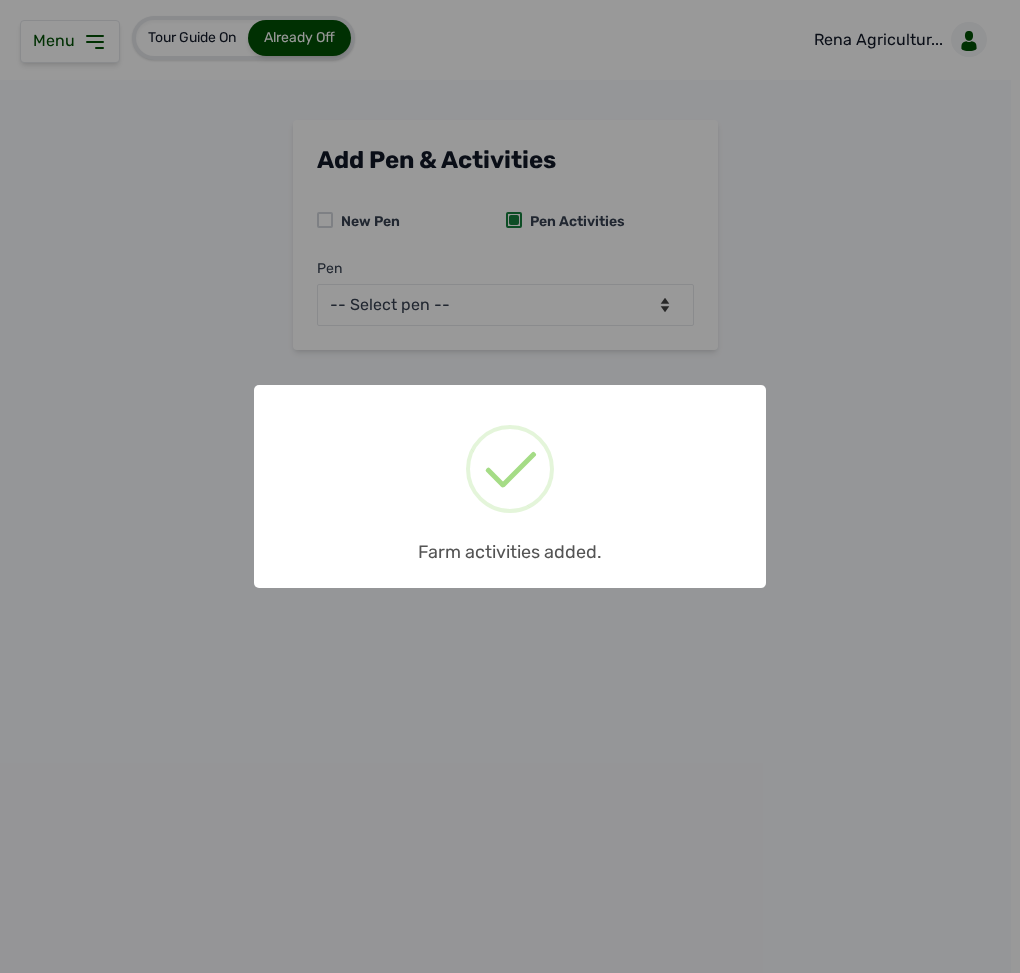 click on "×
Farm activities added. OK No Cancel" at bounding box center [510, 486] 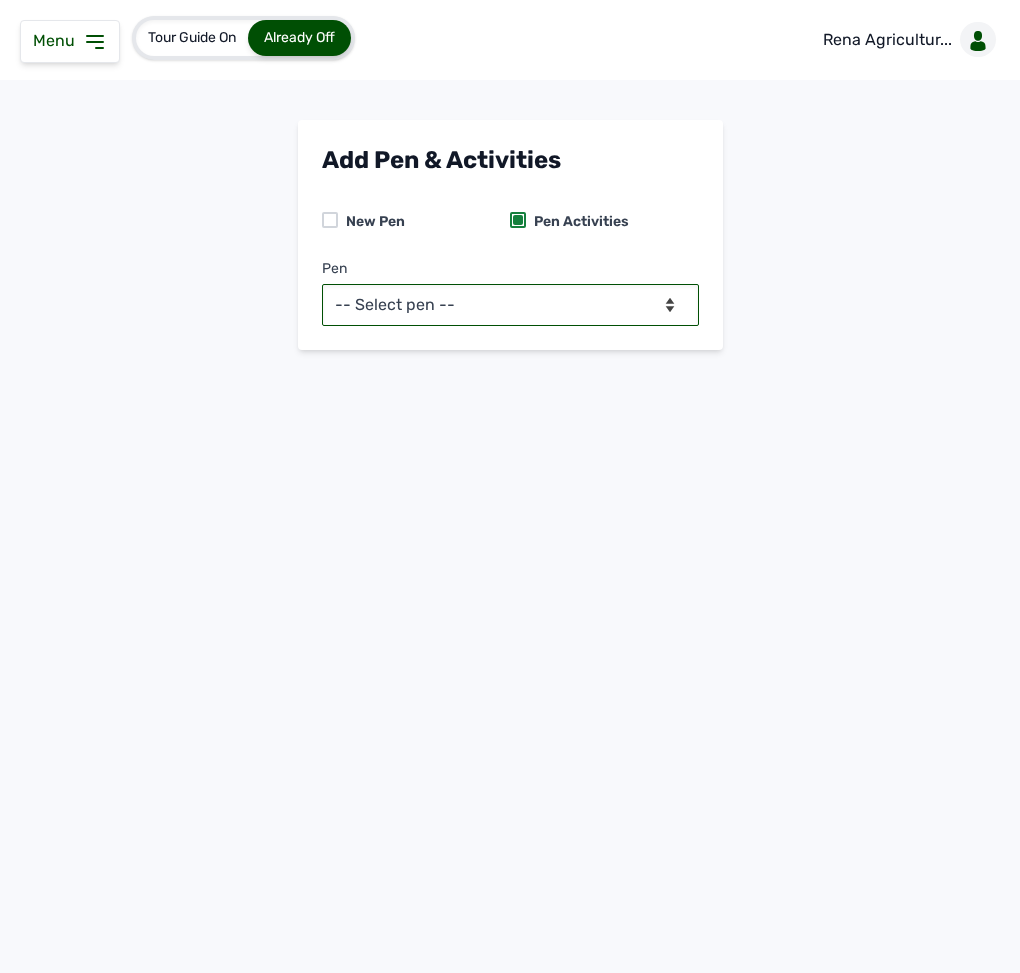 click on "-- Select pen -- PEN A (Broilers) PEN B (Broilers)" at bounding box center (510, 305) 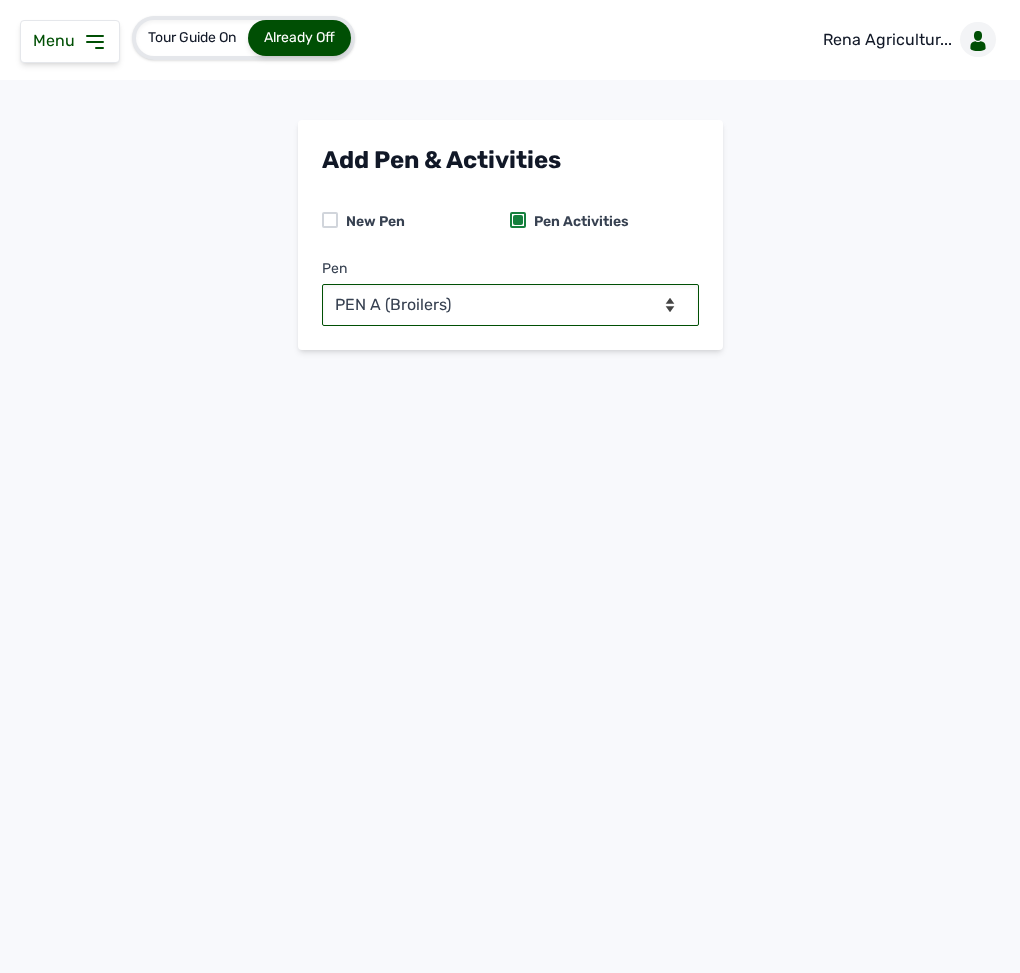 click on "-- Select pen -- PEN A (Broilers) PEN B (Broilers)" at bounding box center [510, 305] 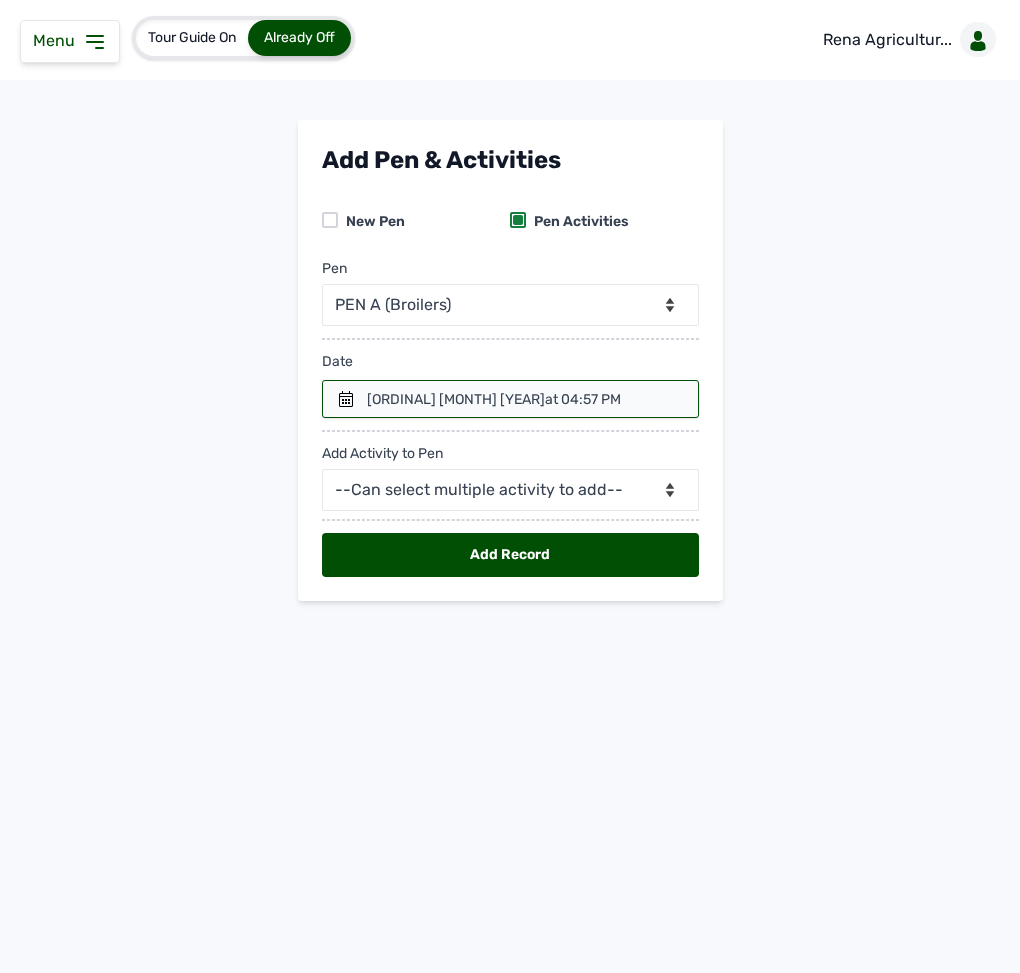 click 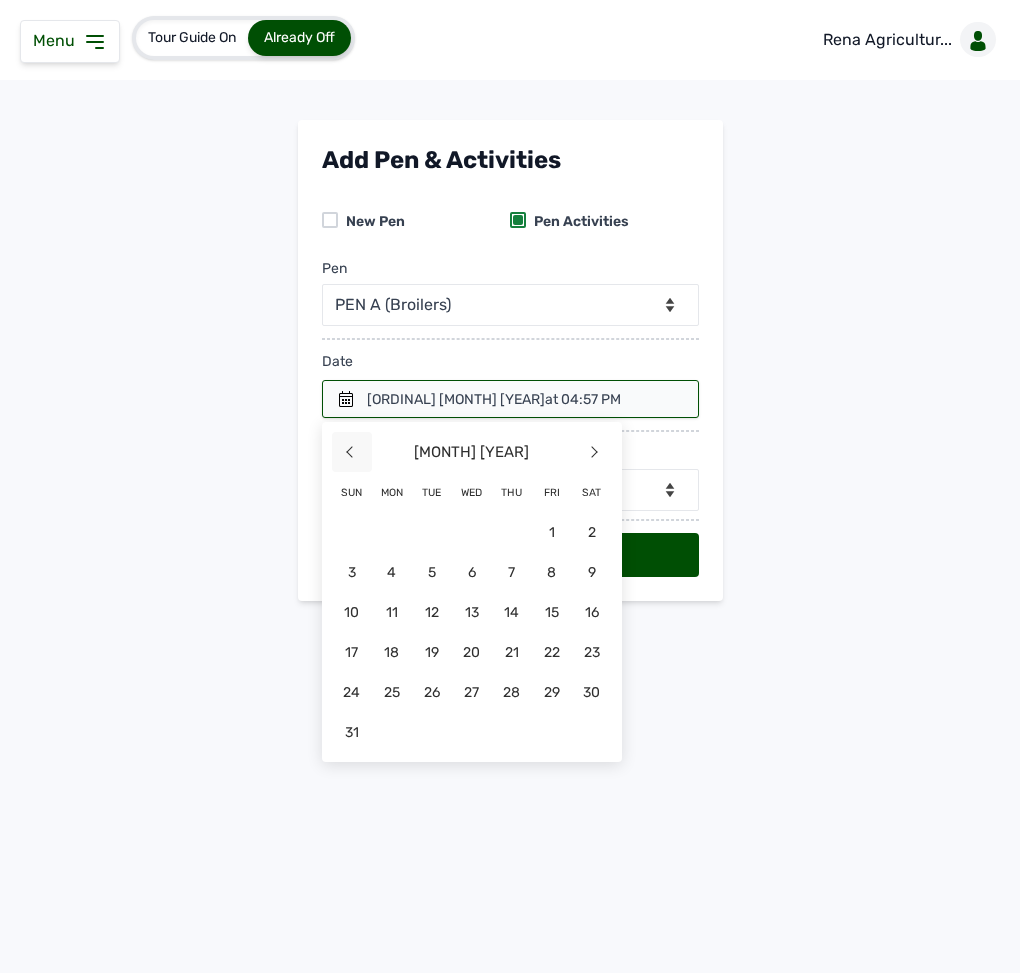 click on "<" at bounding box center [352, 452] 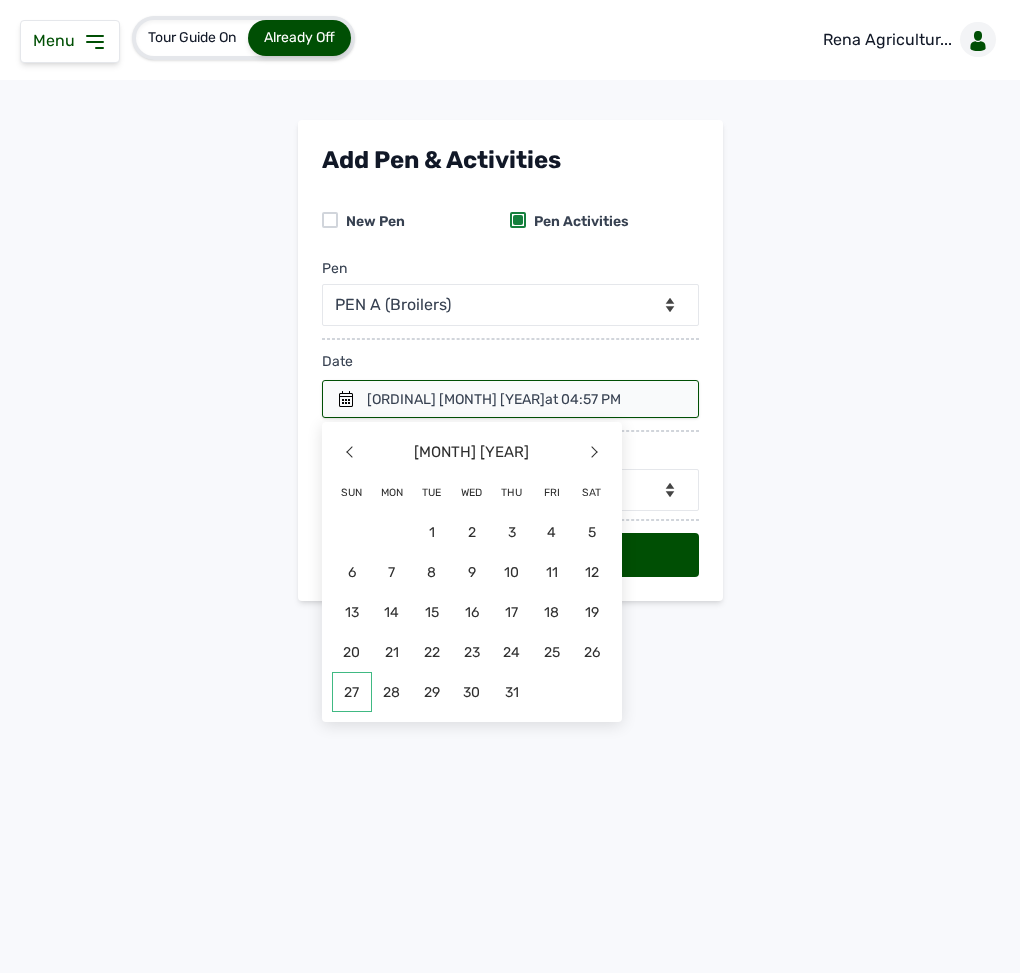 click on "27" 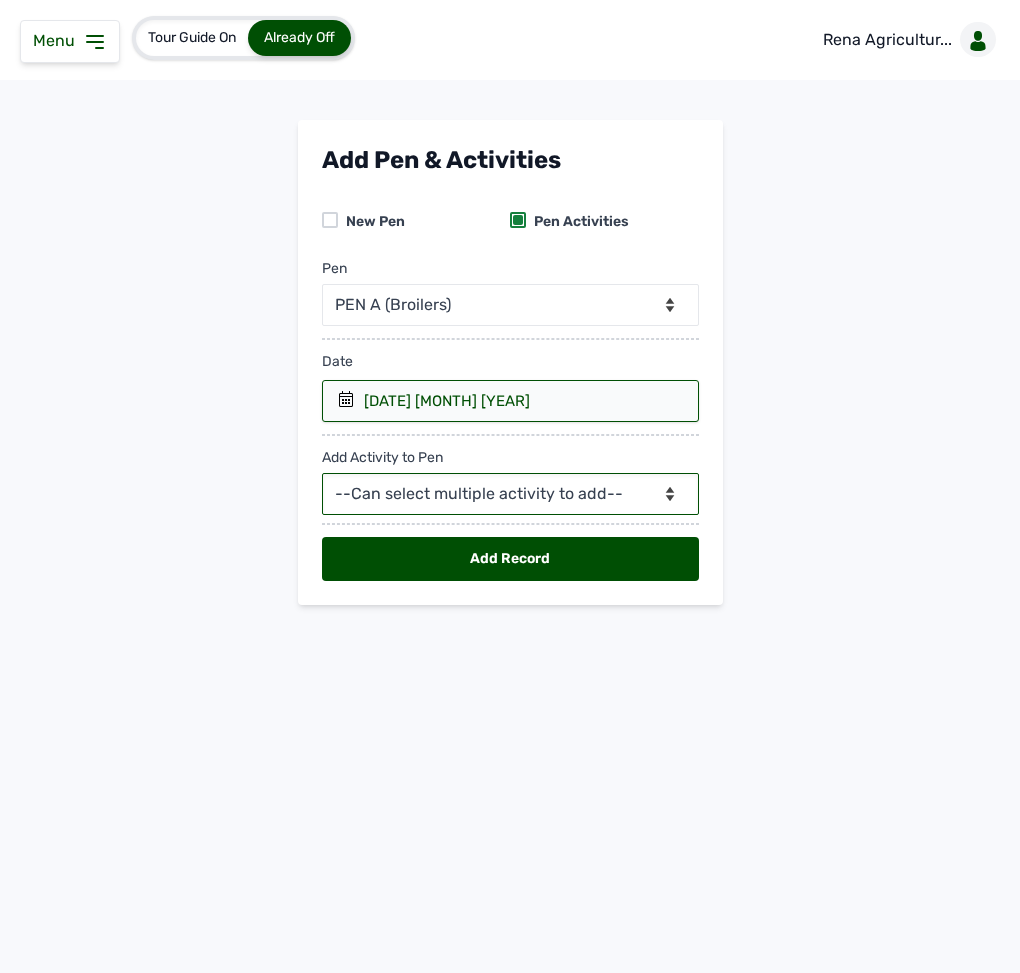 click on "--Can select multiple activity to add-- Raw Material Losses Weight" at bounding box center (510, 494) 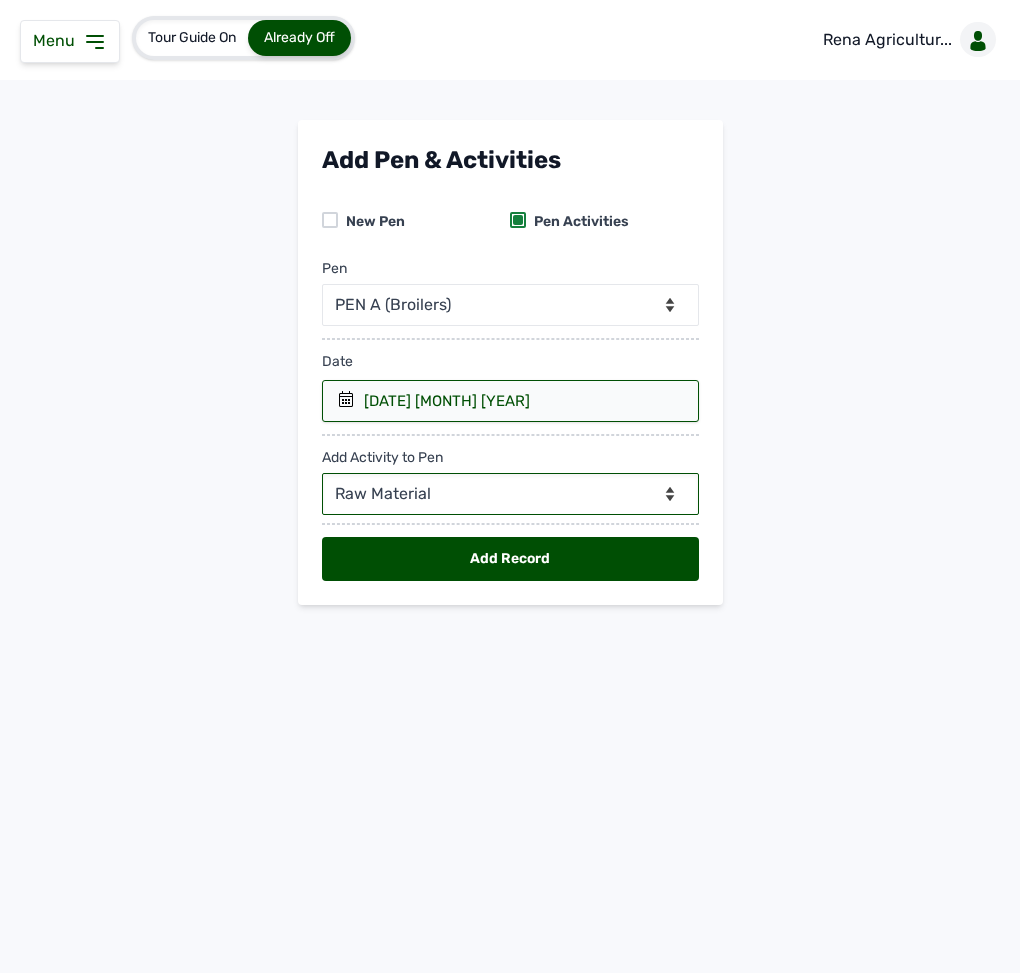 click on "--Can select multiple activity to add-- Raw Material Losses Weight" at bounding box center (510, 494) 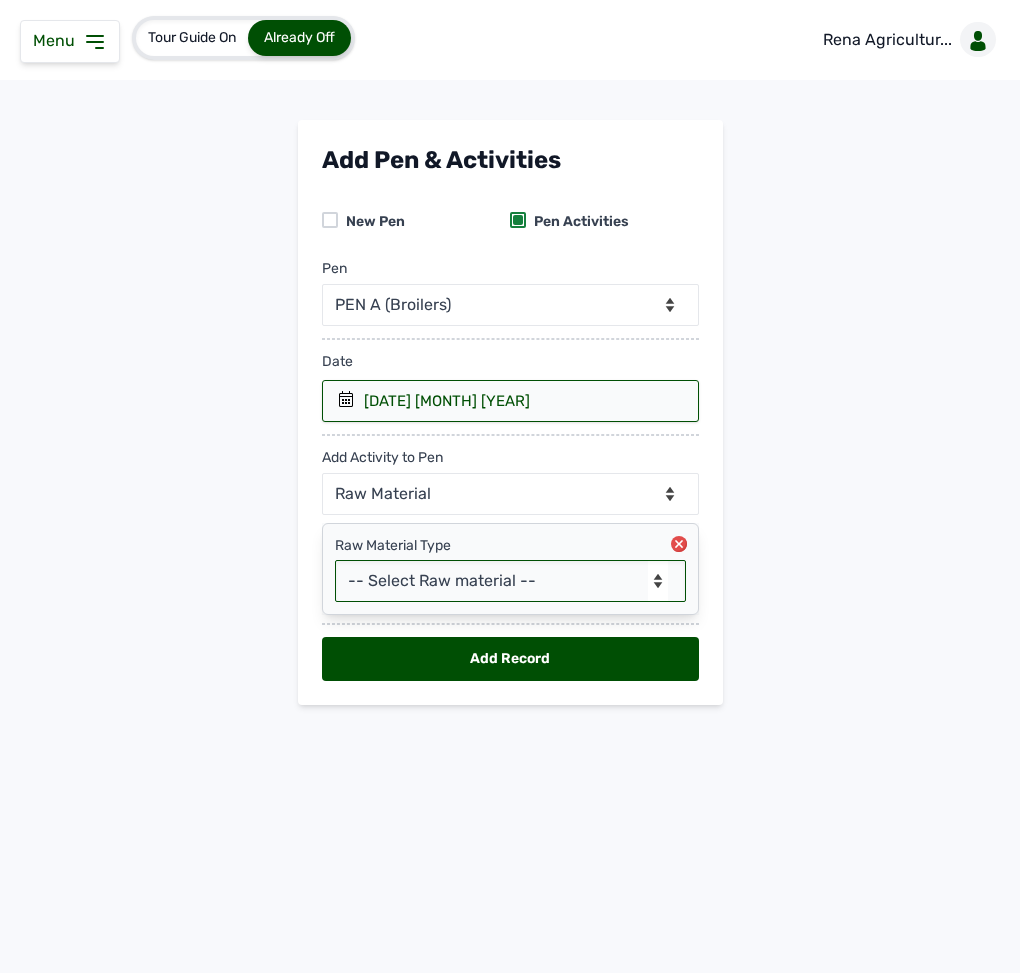 click on "-- Select Raw material -- Biomass Fuel feeds medications vaccines" at bounding box center (510, 581) 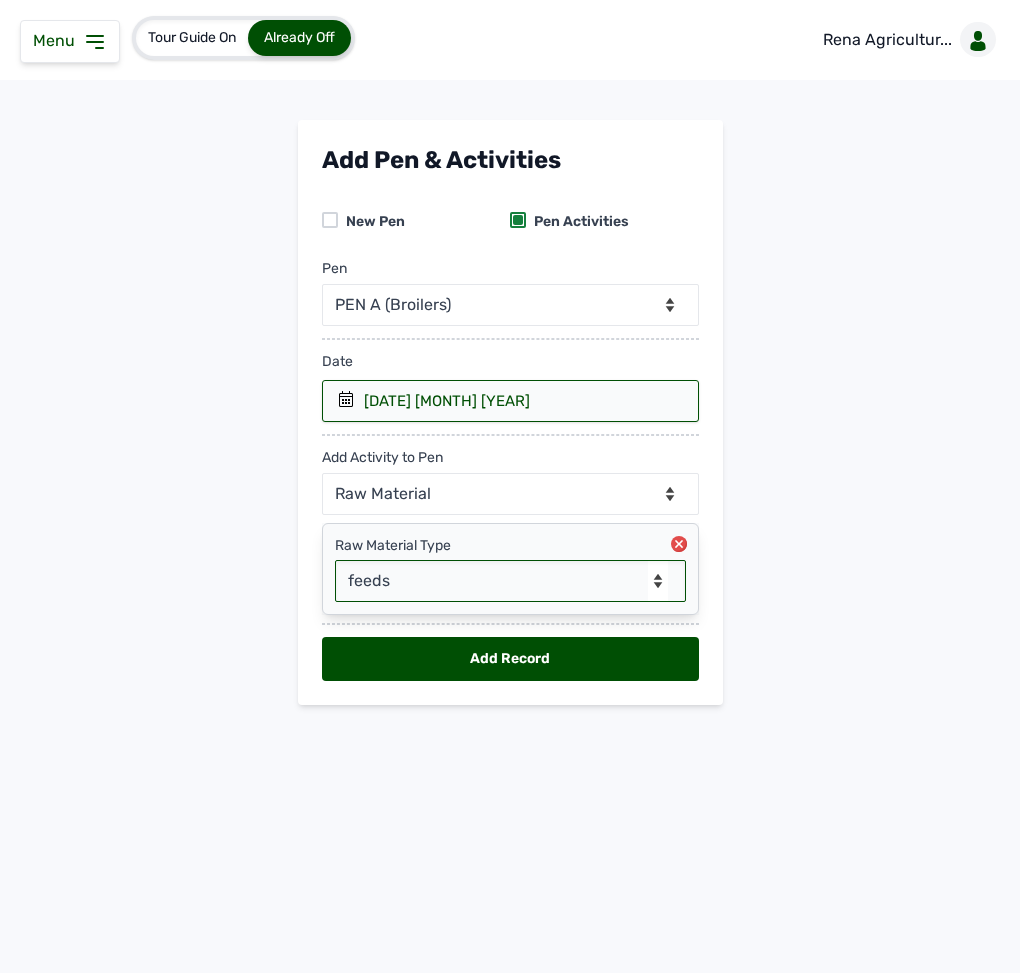 click on "-- Select Raw material -- Biomass Fuel feeds medications vaccines" at bounding box center [510, 581] 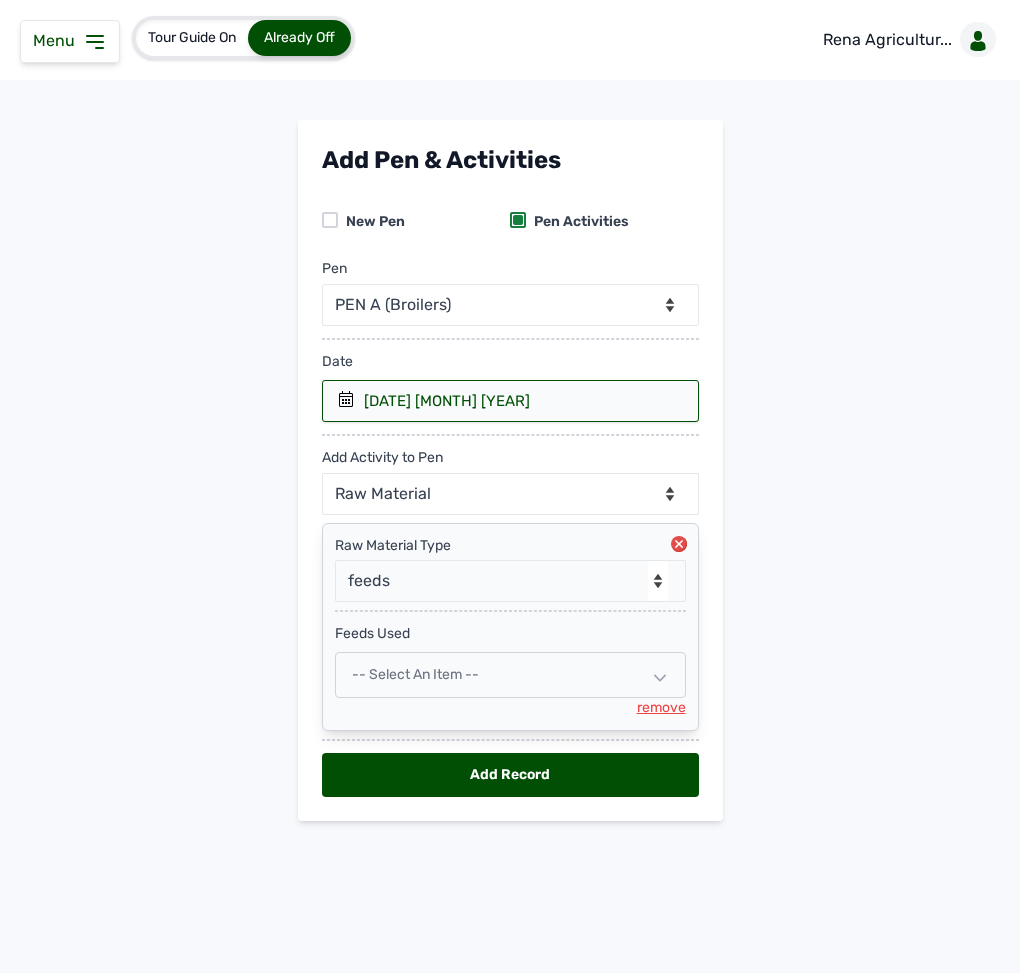 click on "-- Select an Item --" at bounding box center [415, 674] 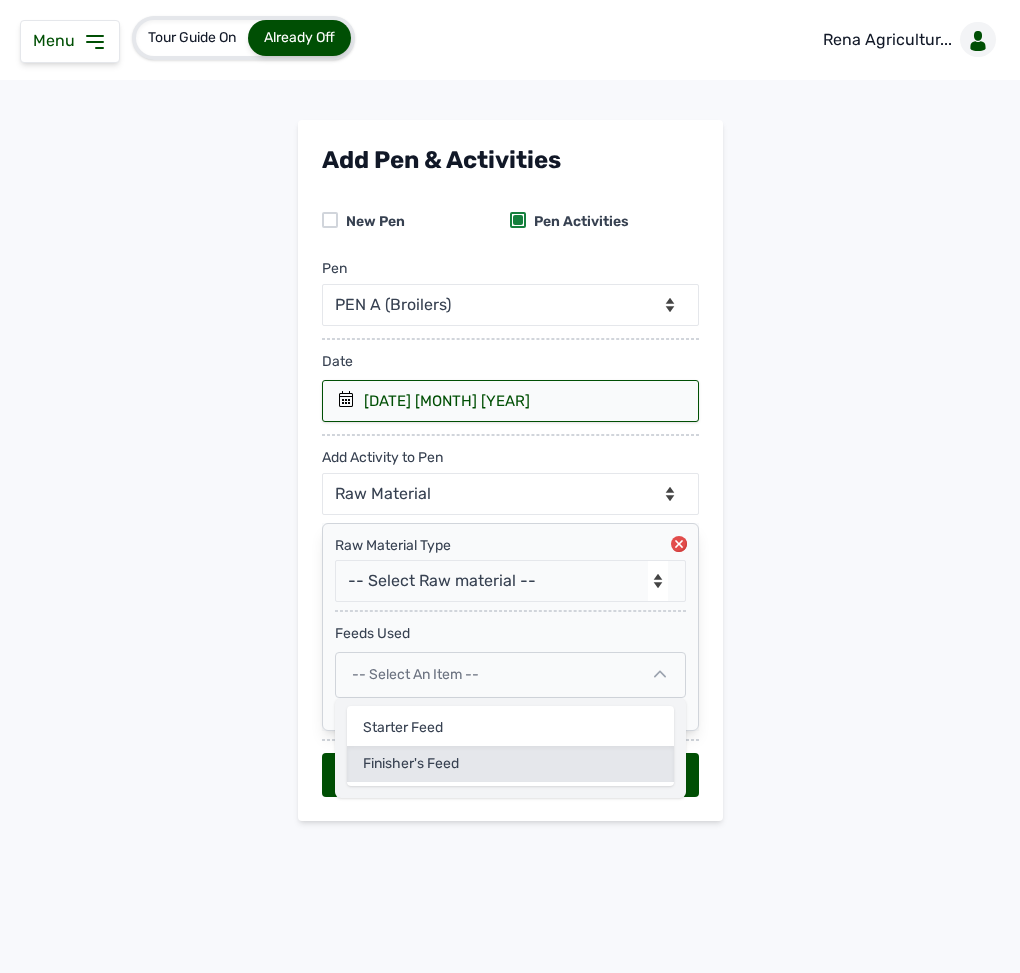 click on "Finisher's feed" 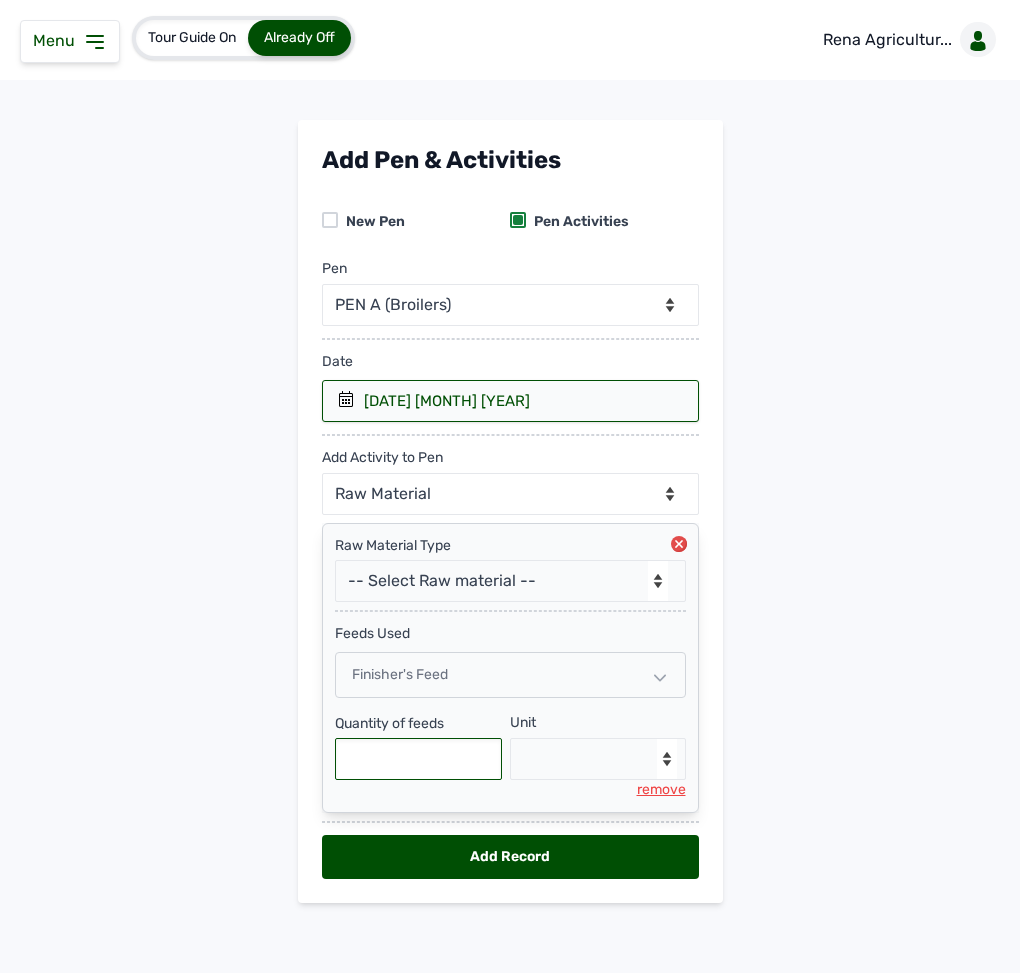 click at bounding box center [419, 759] 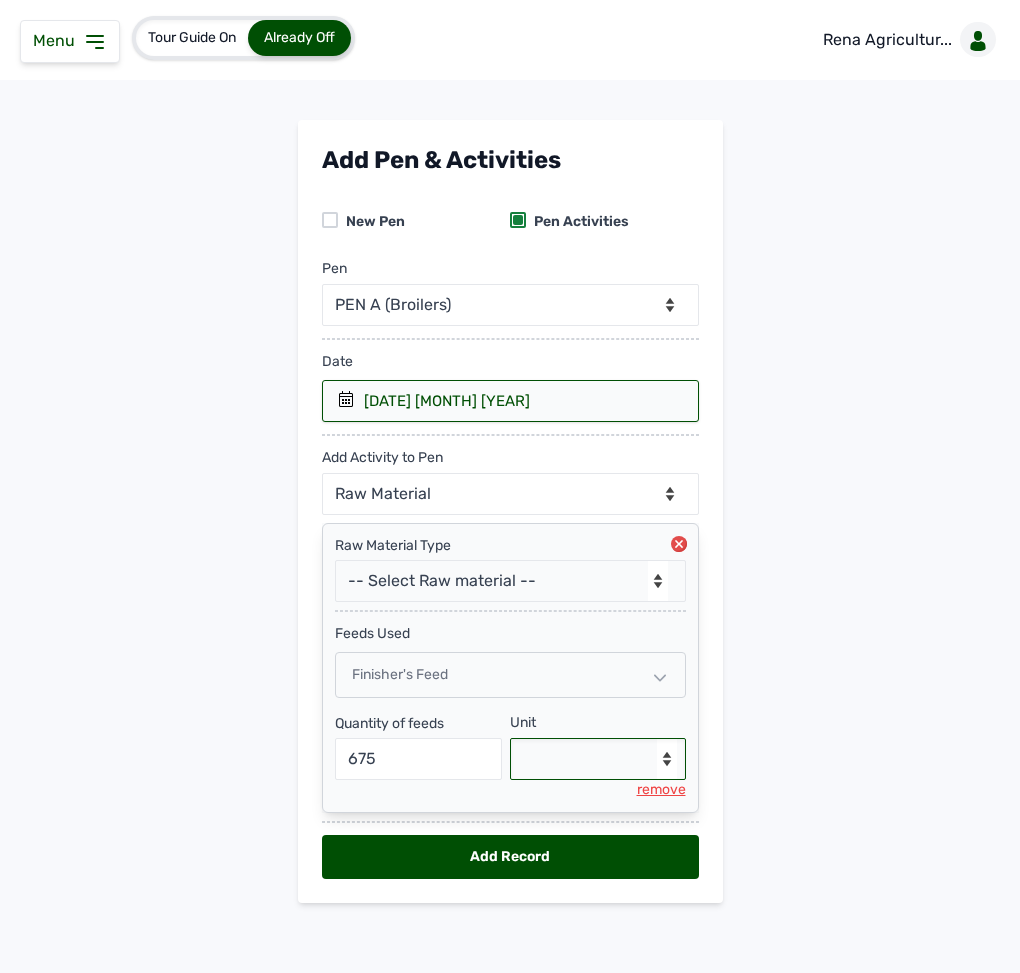 click on "--Select unit-- Bag(s) Kg" at bounding box center (598, 759) 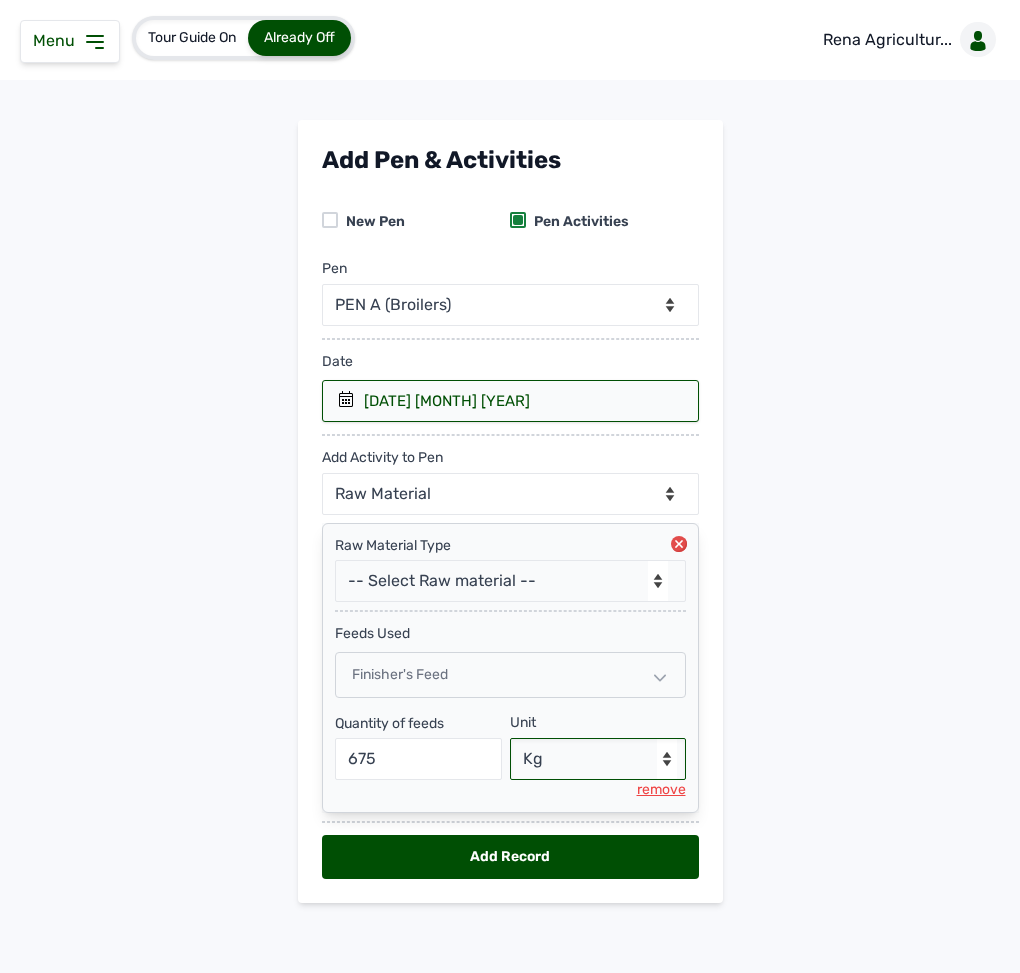 click on "--Select unit-- Bag(s) Kg" at bounding box center (598, 759) 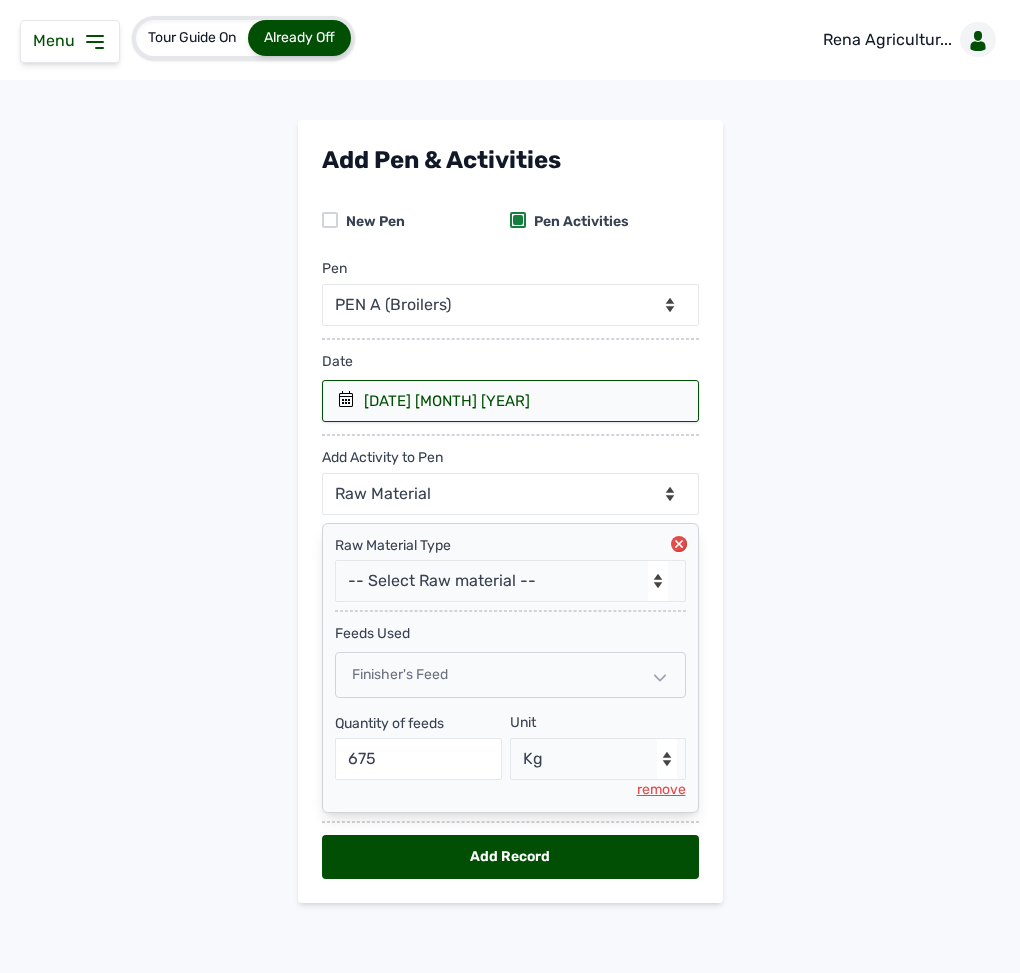 click on "Add Record" at bounding box center [510, 857] 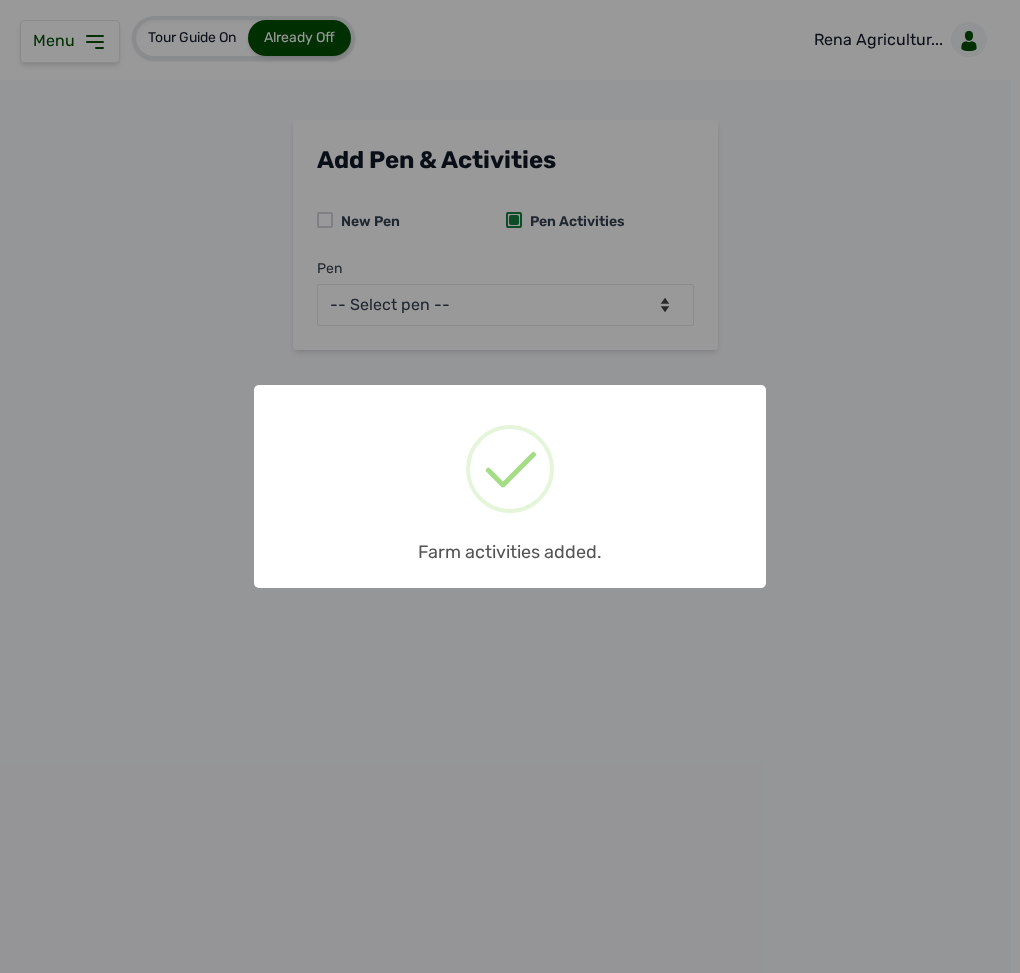 click on "×
Farm activities added. OK No Cancel" at bounding box center (510, 486) 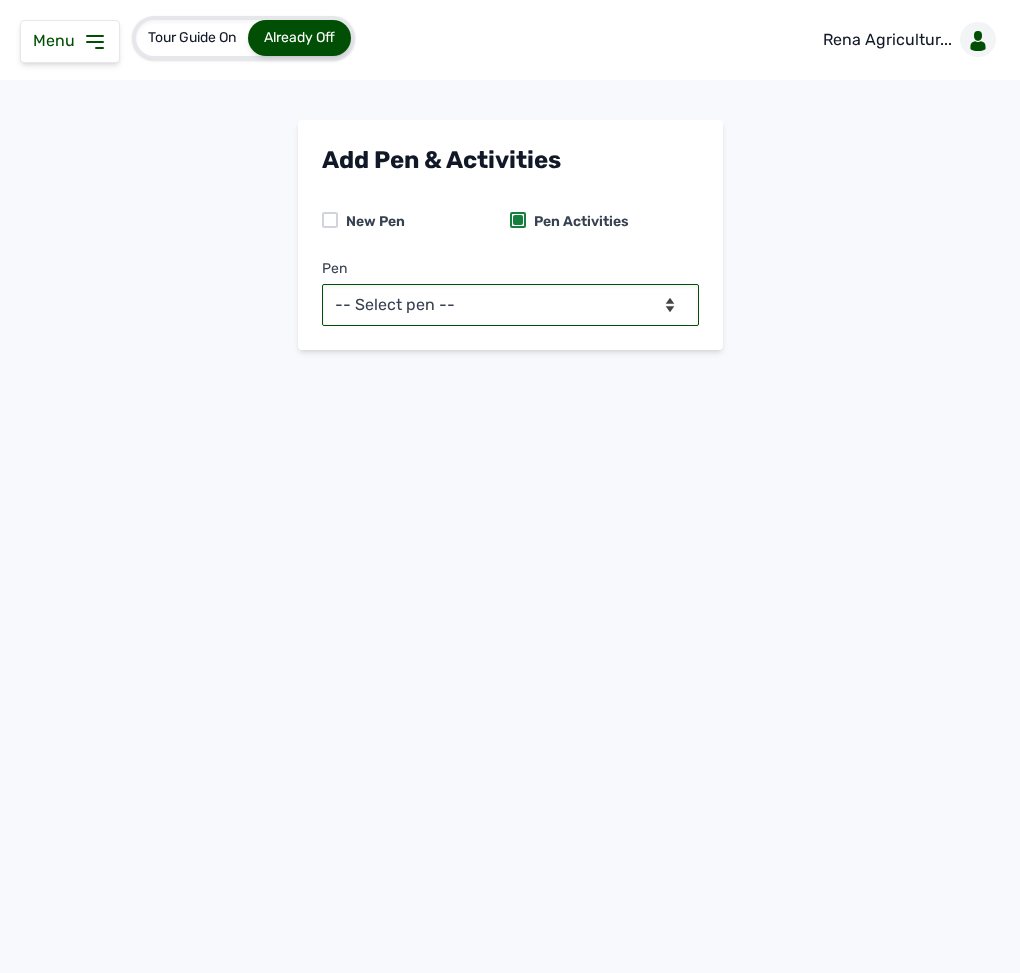 click on "-- Select pen -- PEN A (Broilers) PEN B (Broilers)" at bounding box center [510, 305] 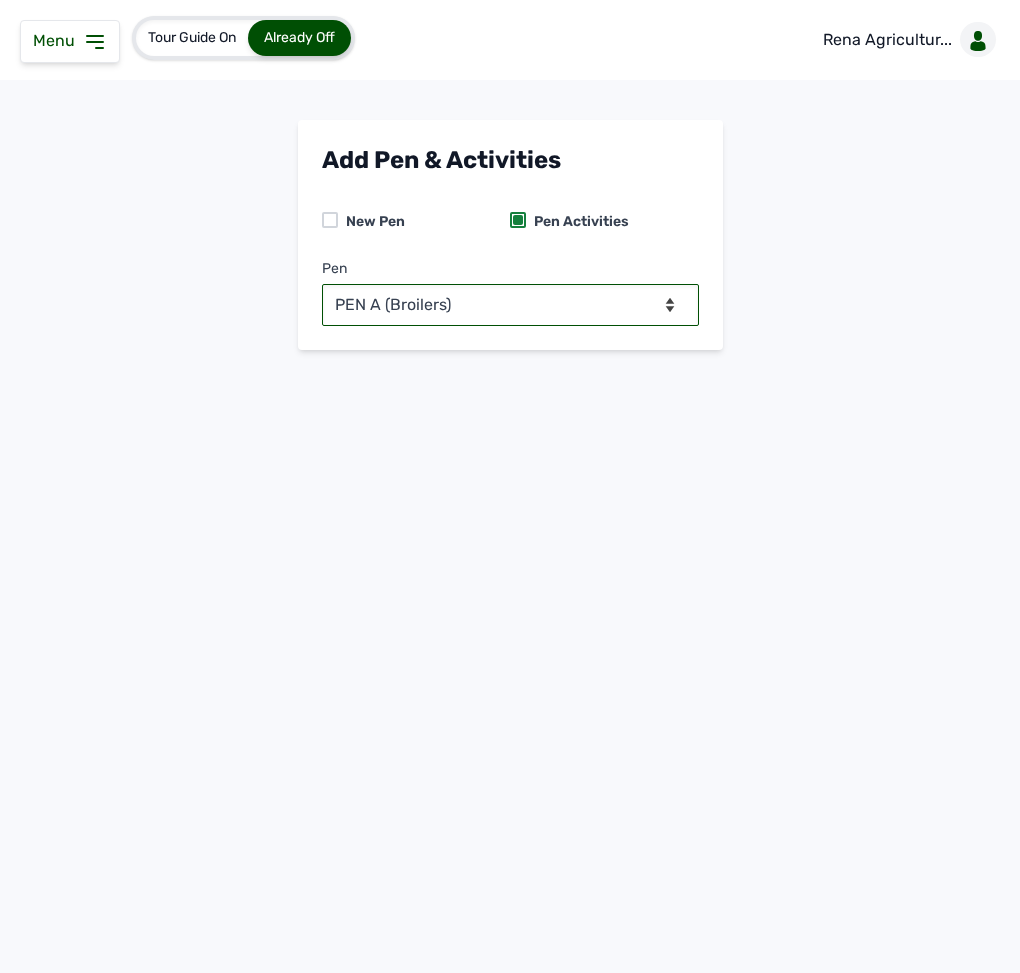 click on "-- Select pen -- PEN A (Broilers) PEN B (Broilers)" at bounding box center (510, 305) 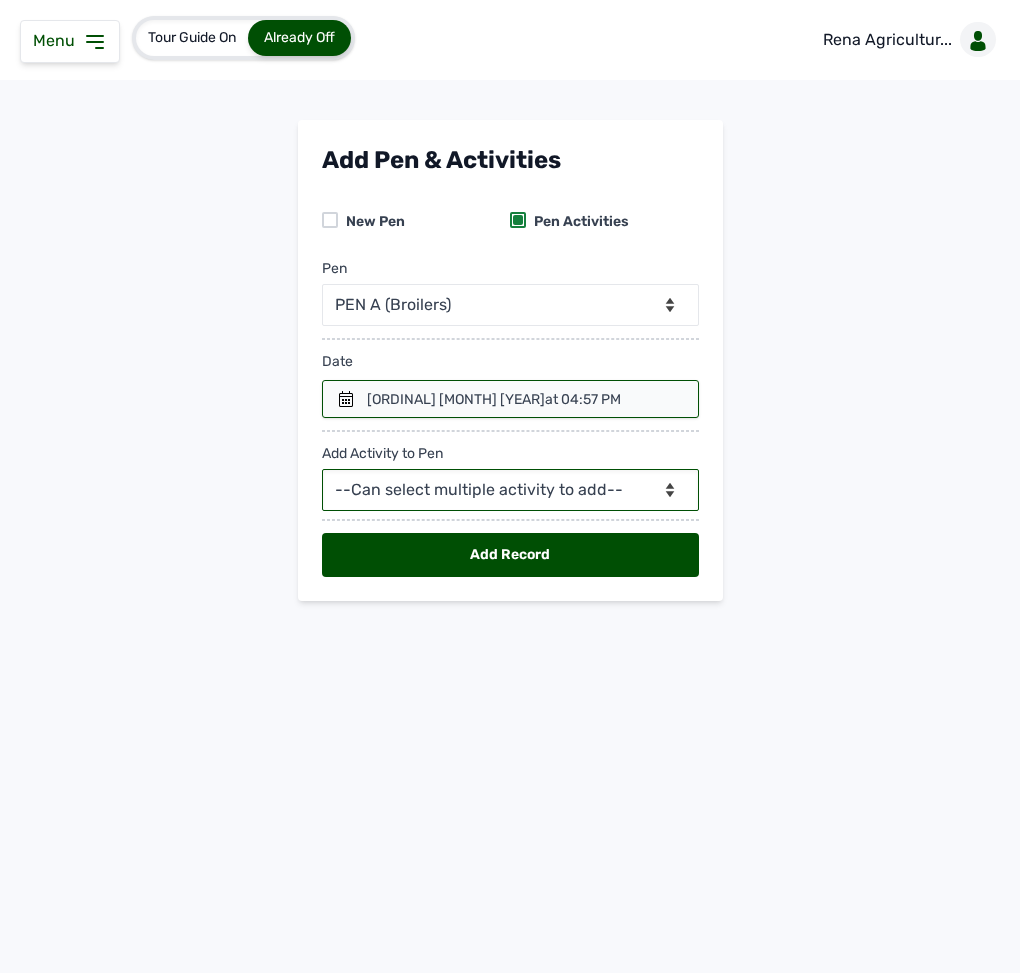 click on "--Can select multiple activity to add-- Raw Material Losses Weight" at bounding box center (510, 490) 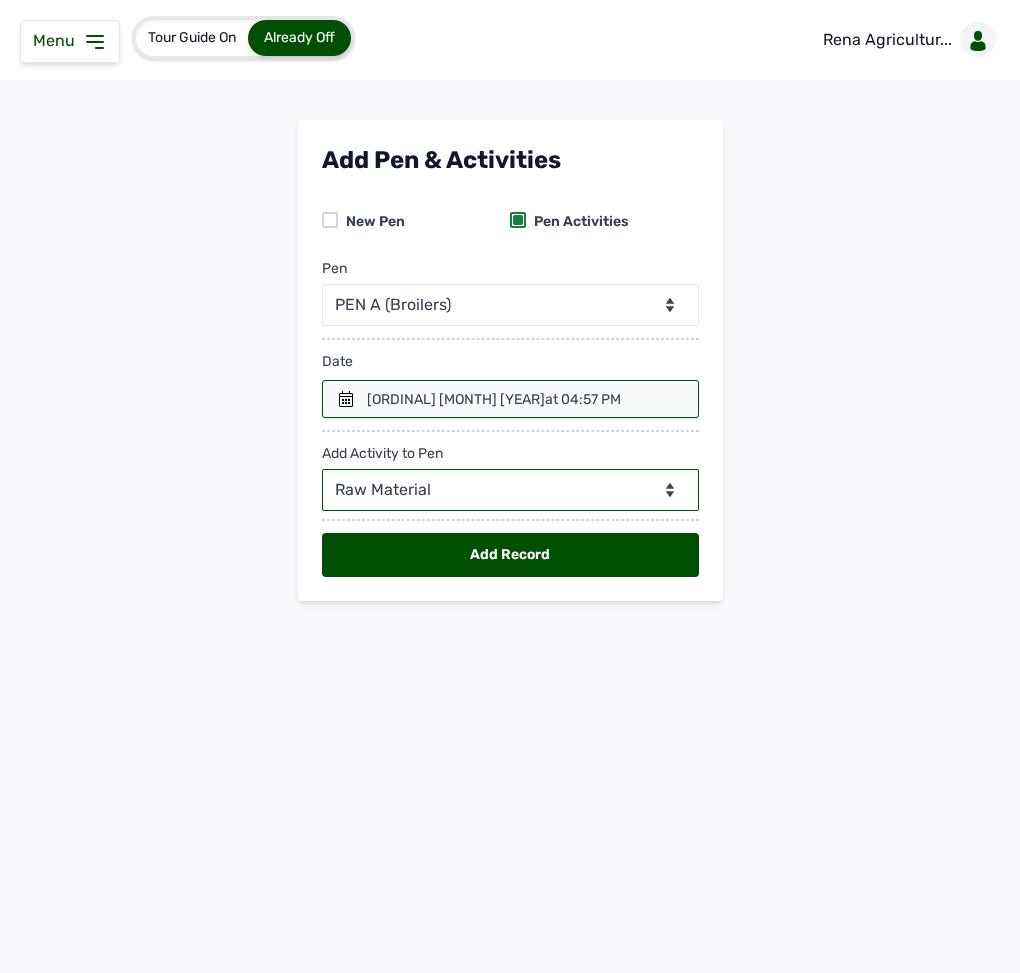 click on "--Can select multiple activity to add-- Raw Material Losses Weight" at bounding box center (510, 490) 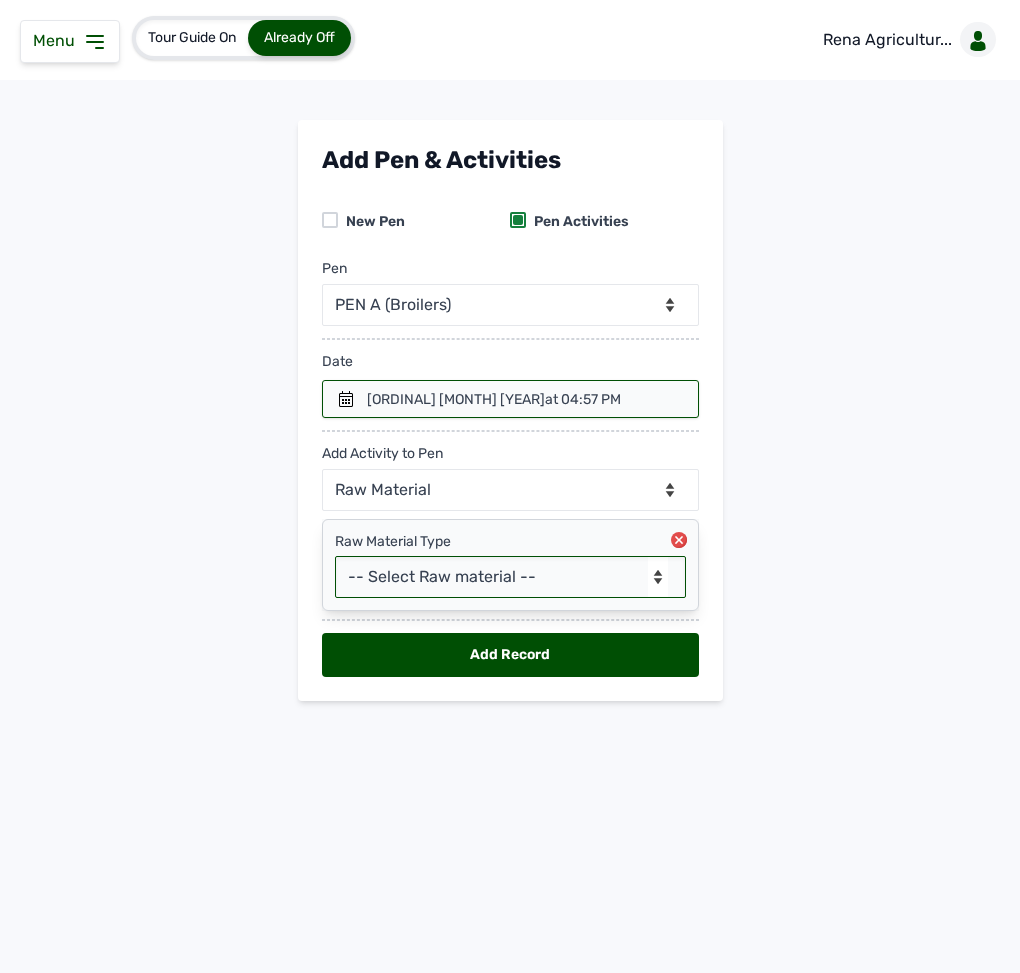 click on "-- Select Raw material -- Biomass Fuel feeds medications vaccines" at bounding box center [510, 577] 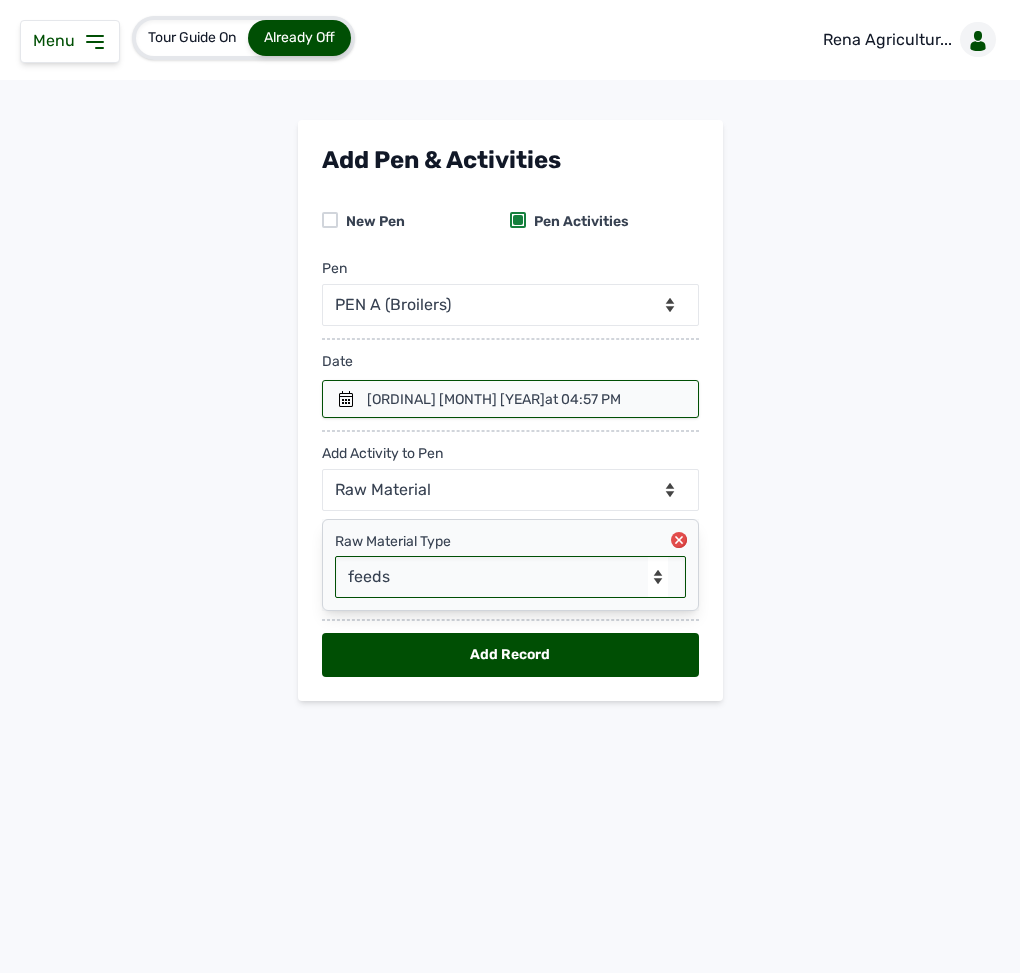 click on "-- Select Raw material -- Biomass Fuel feeds medications vaccines" at bounding box center [510, 577] 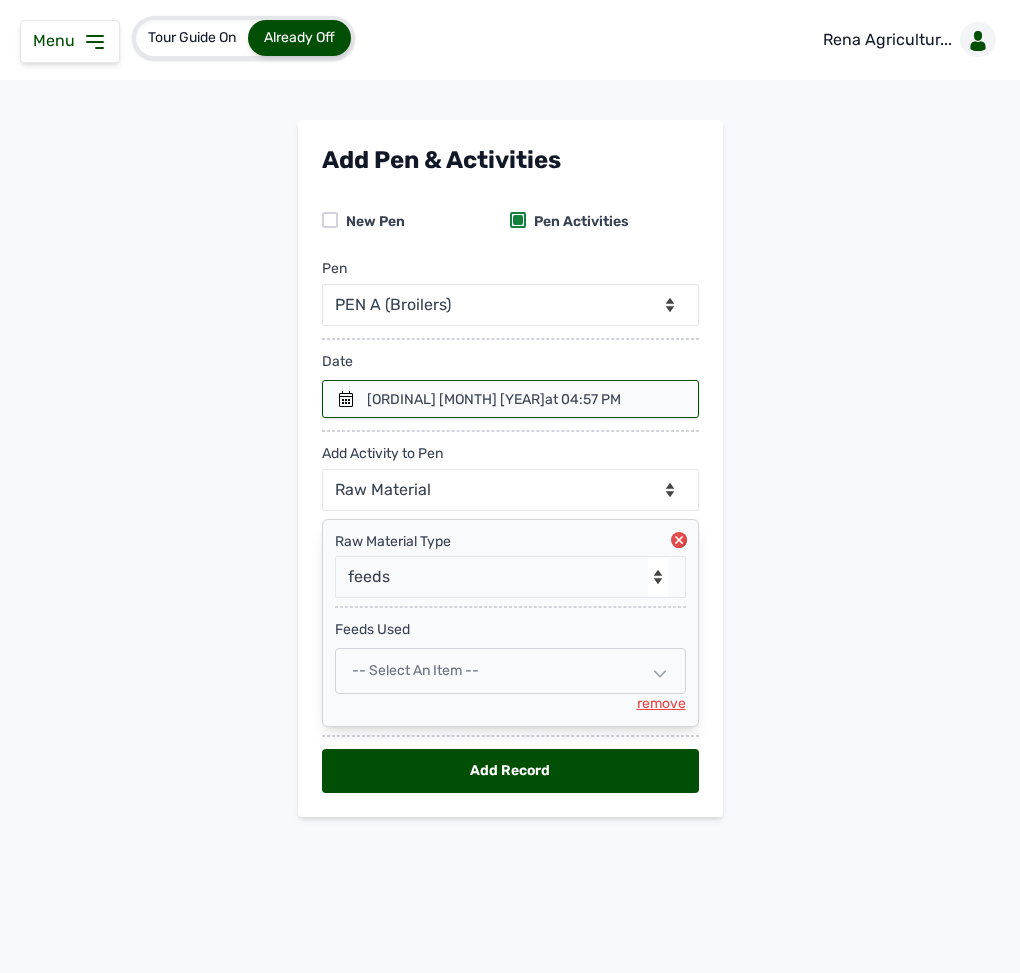 click on "-- Select an Item --" at bounding box center (415, 670) 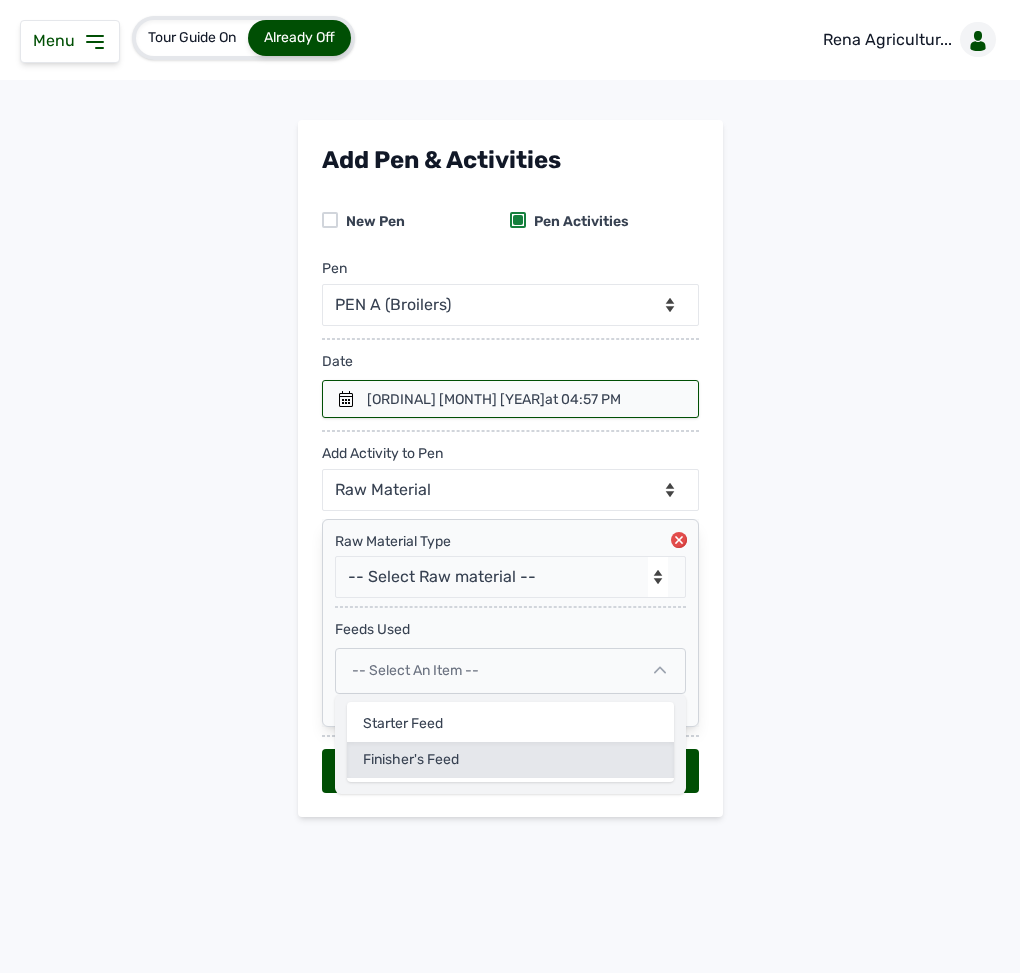 click on "Finisher's feed" 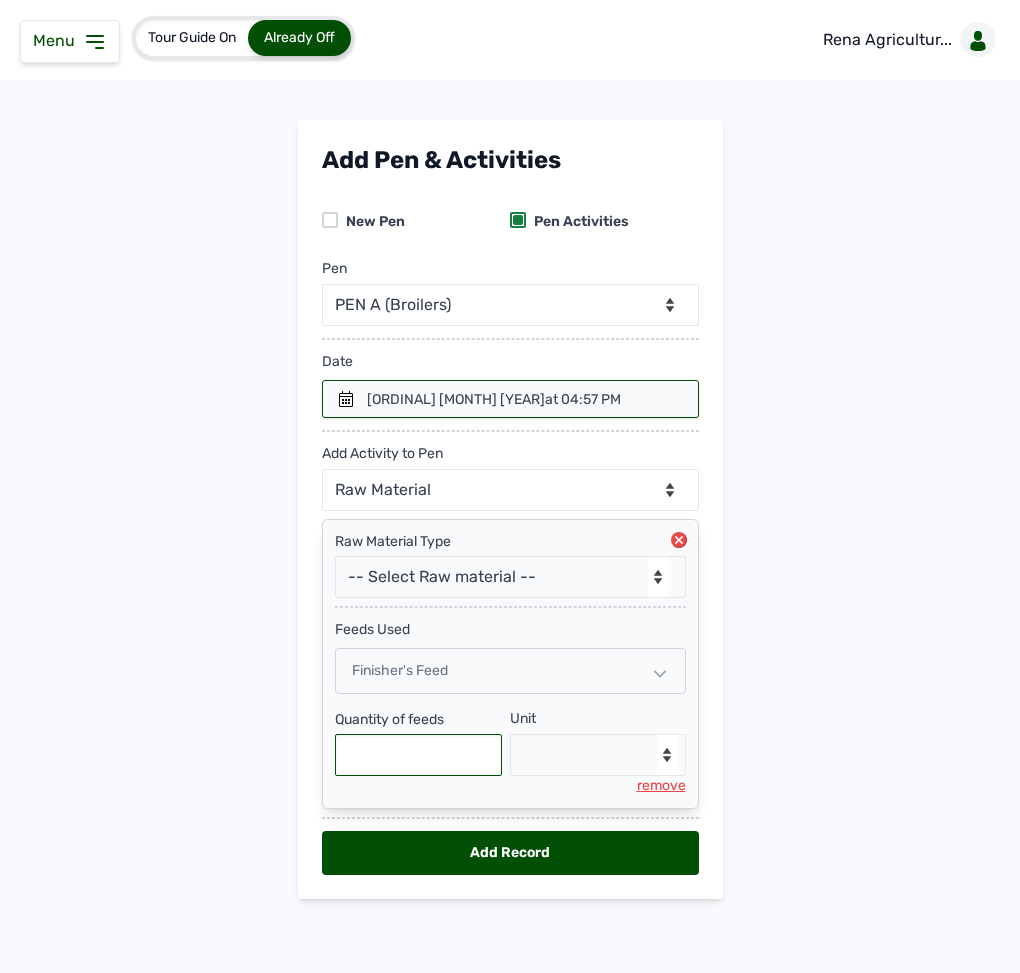 click at bounding box center (419, 755) 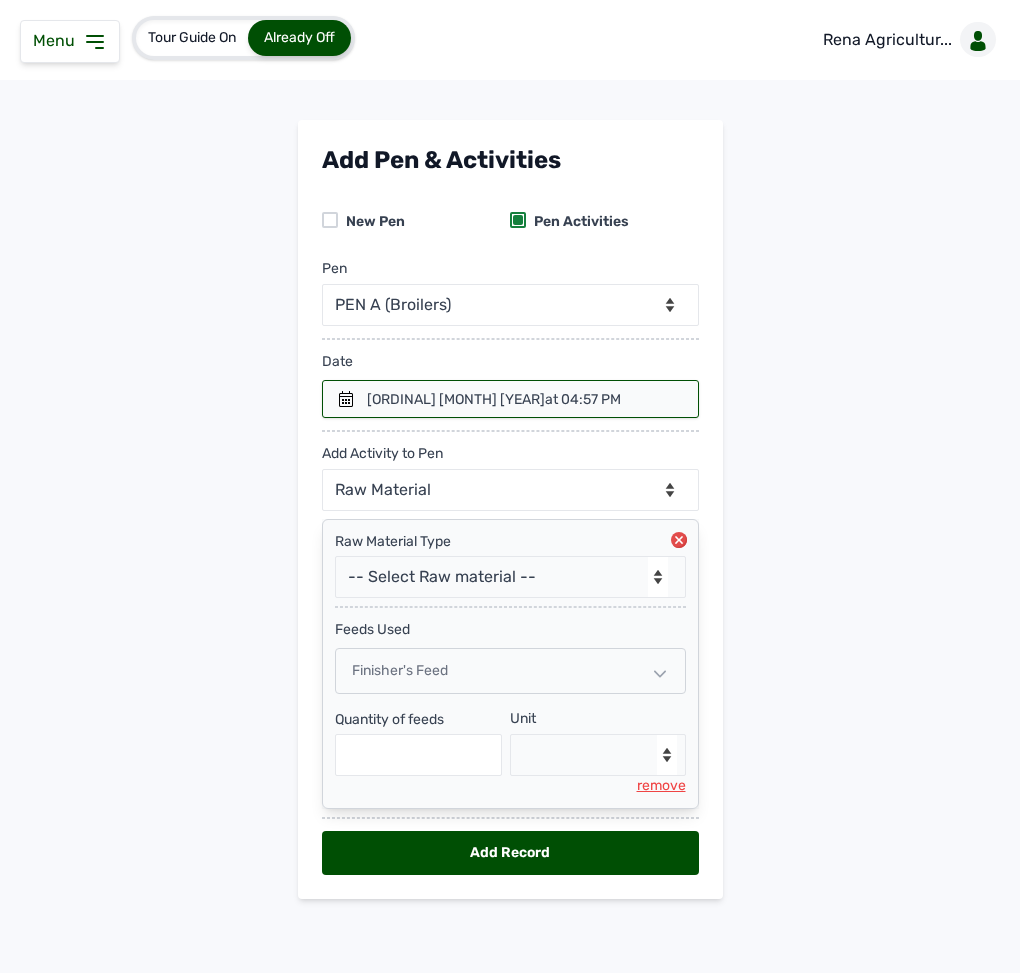 click at bounding box center (510, 399) 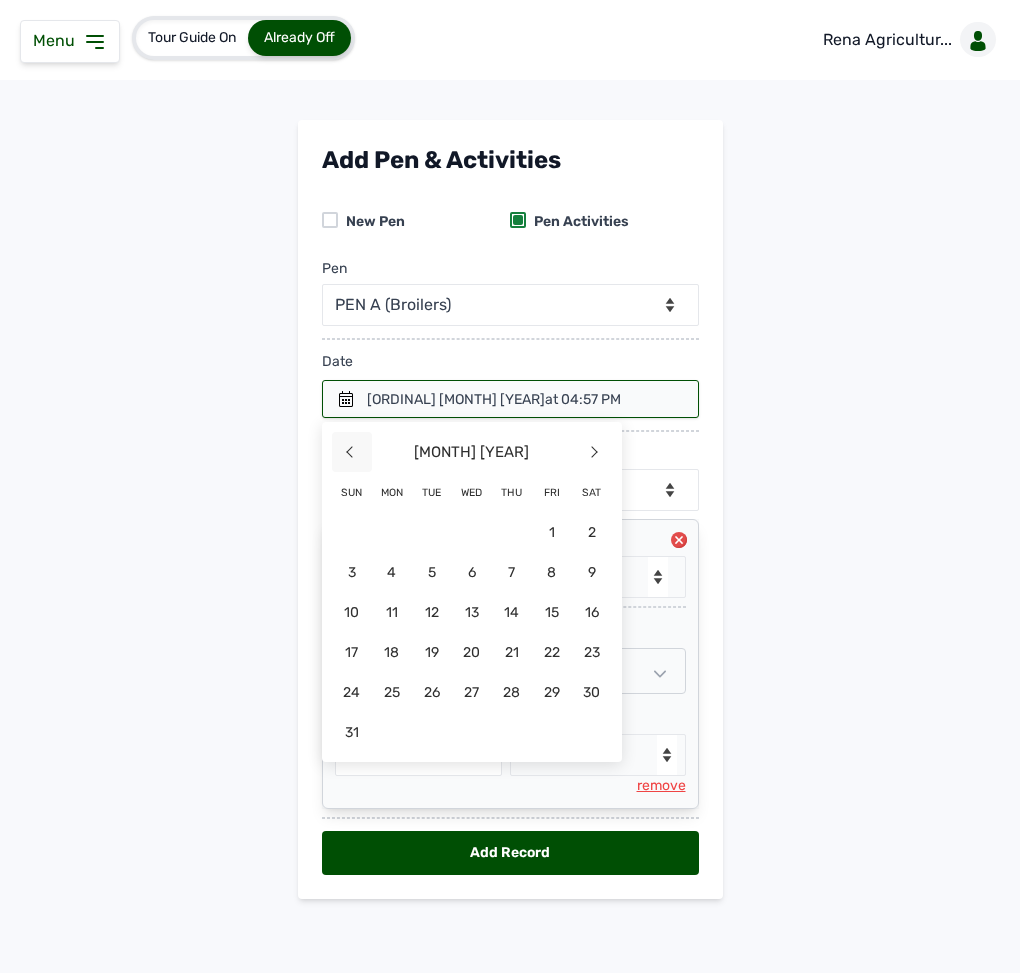 click on "<" at bounding box center [352, 452] 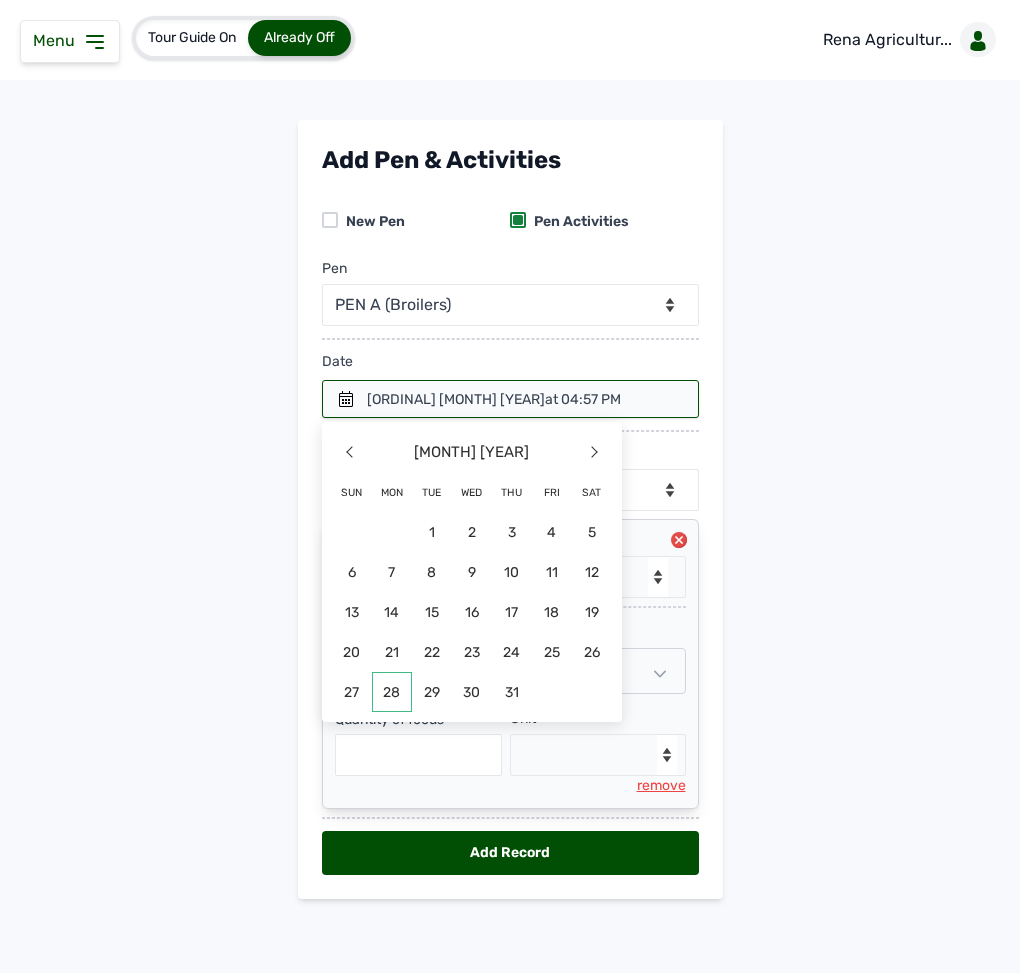 click on "28" 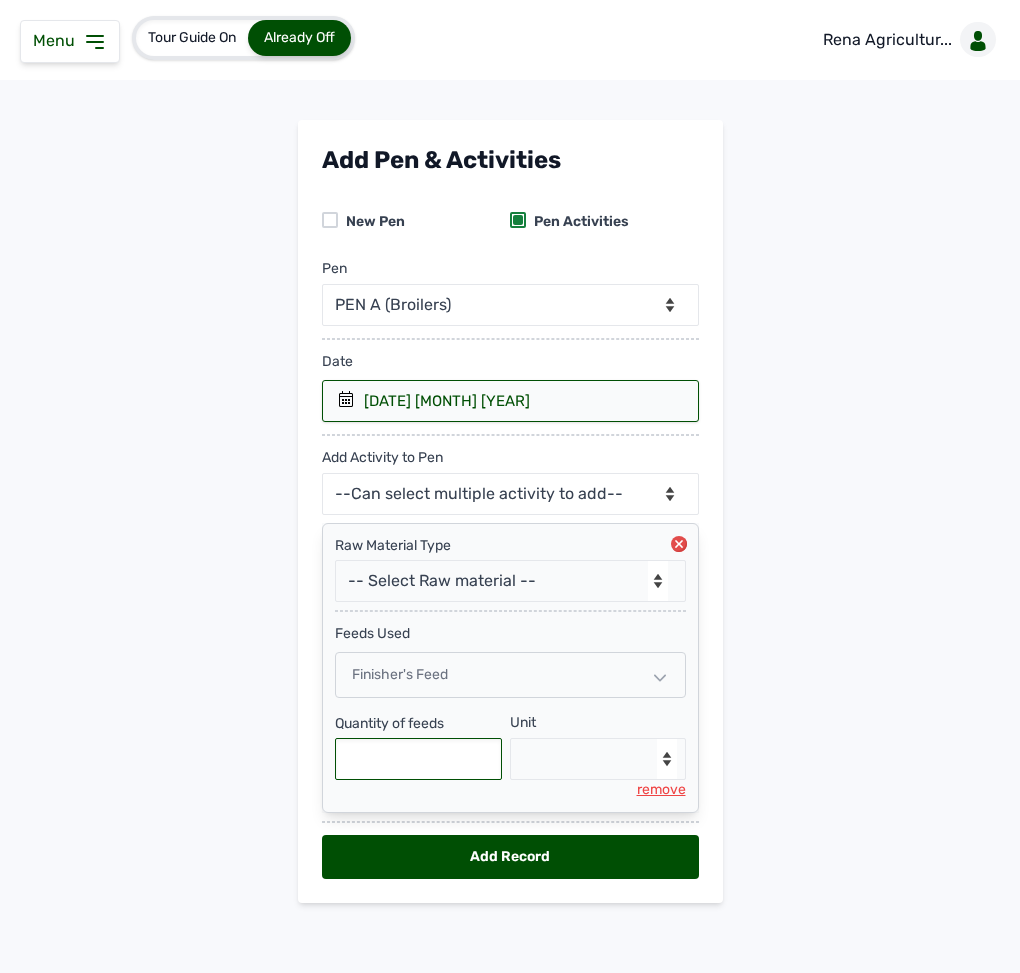 click at bounding box center (419, 759) 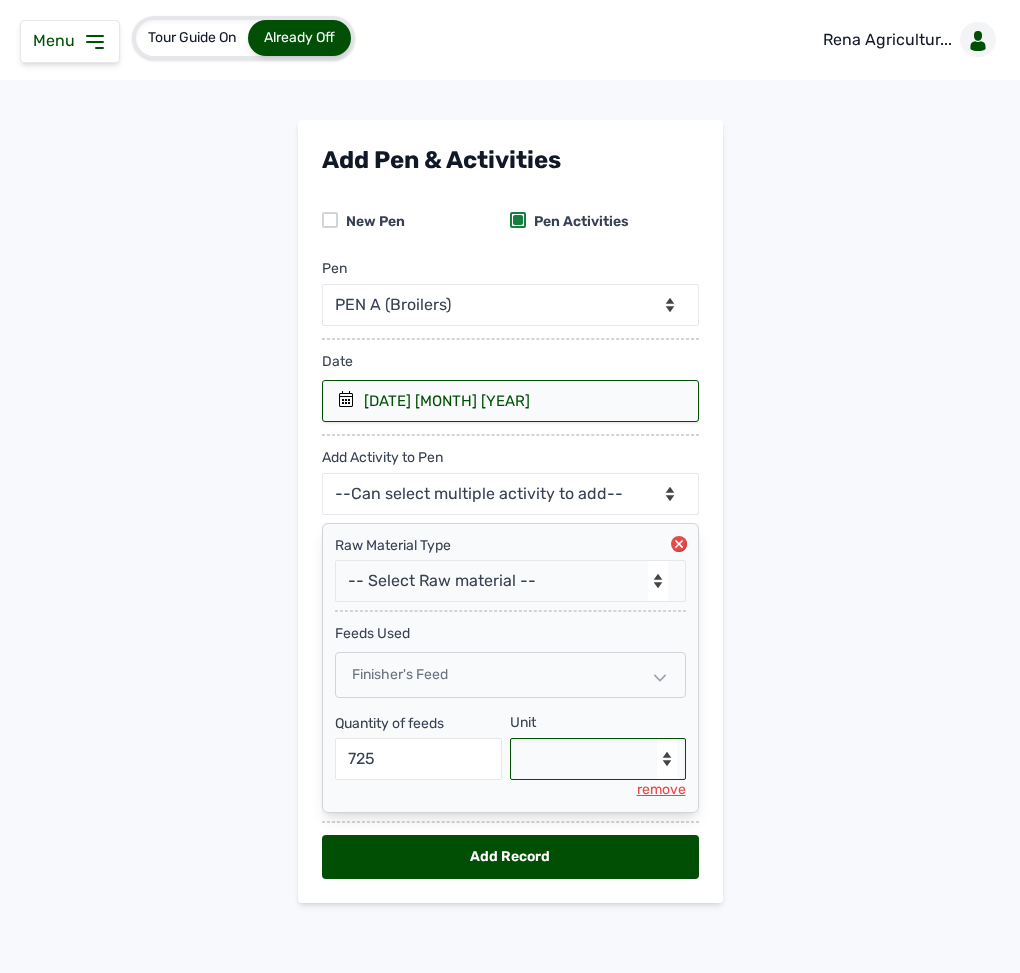 click on "--Select unit-- Bag(s) Kg" at bounding box center (598, 759) 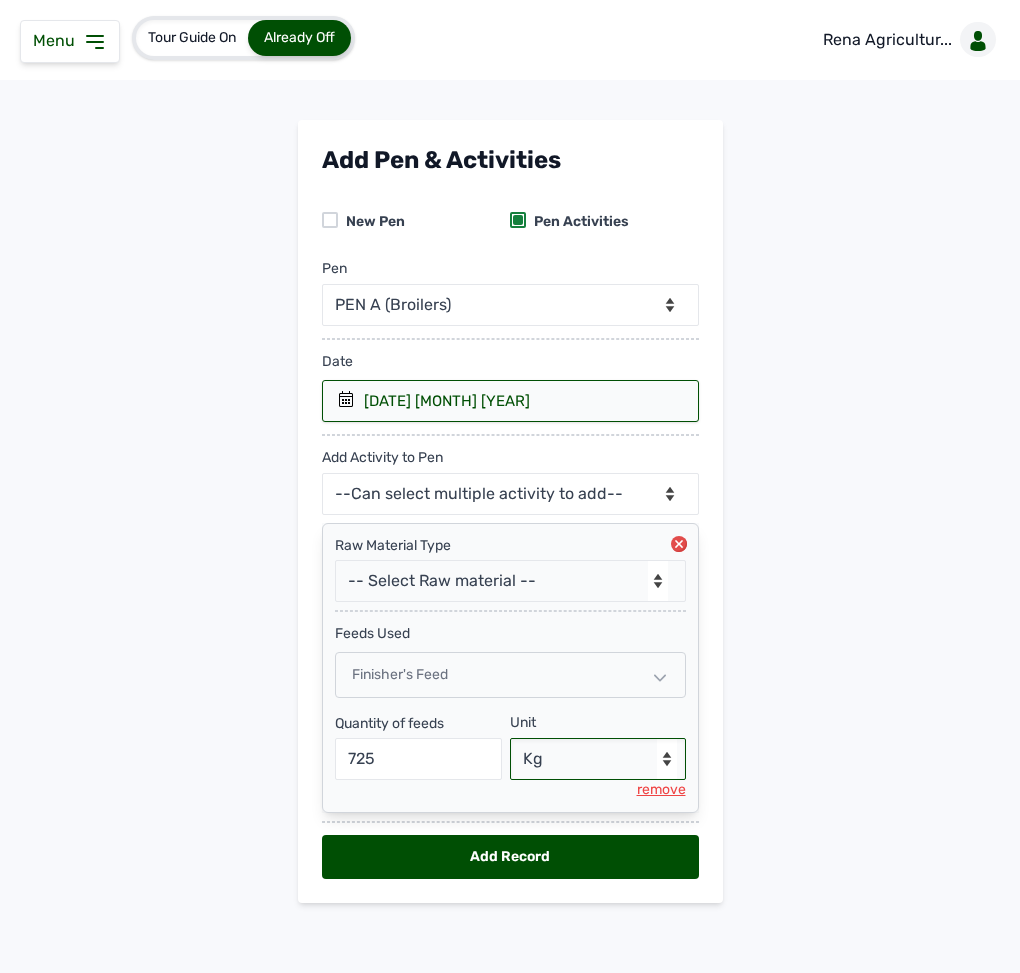 click on "--Select unit-- Bag(s) Kg" at bounding box center [598, 759] 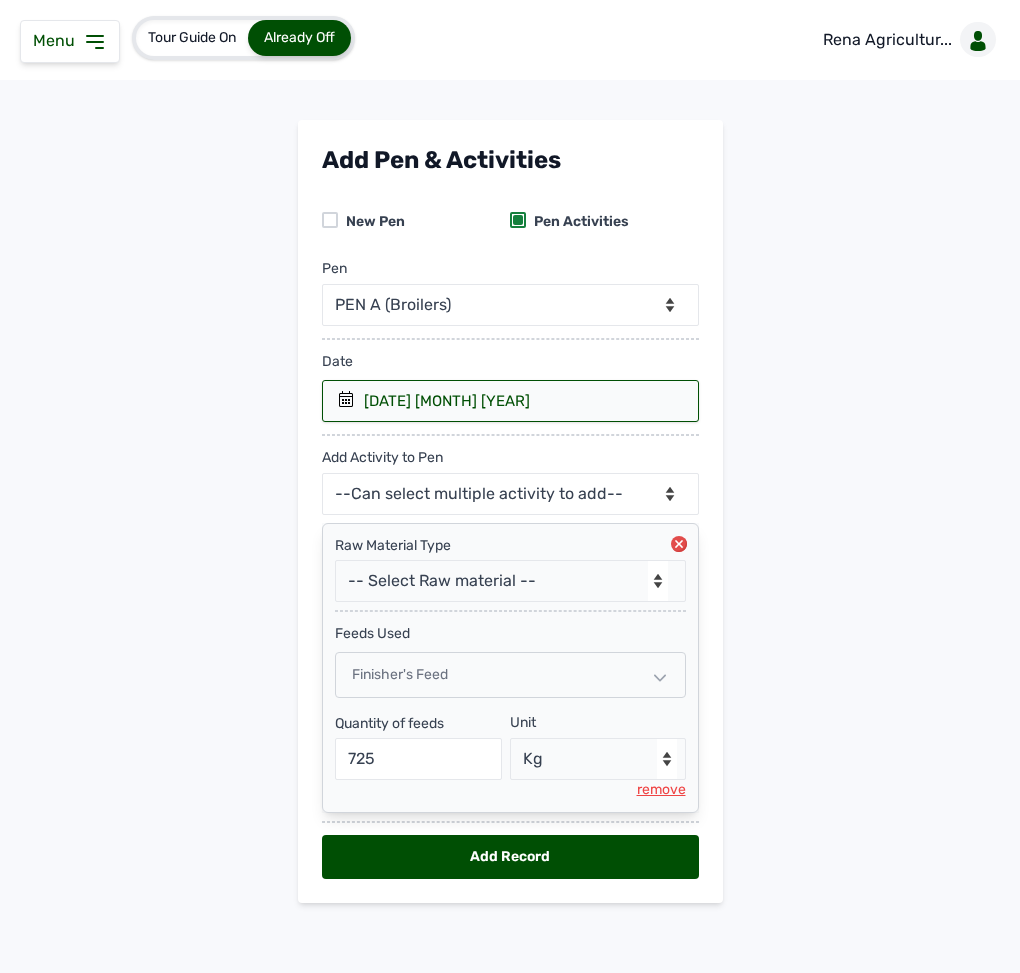 click on "Add Record" at bounding box center (510, 857) 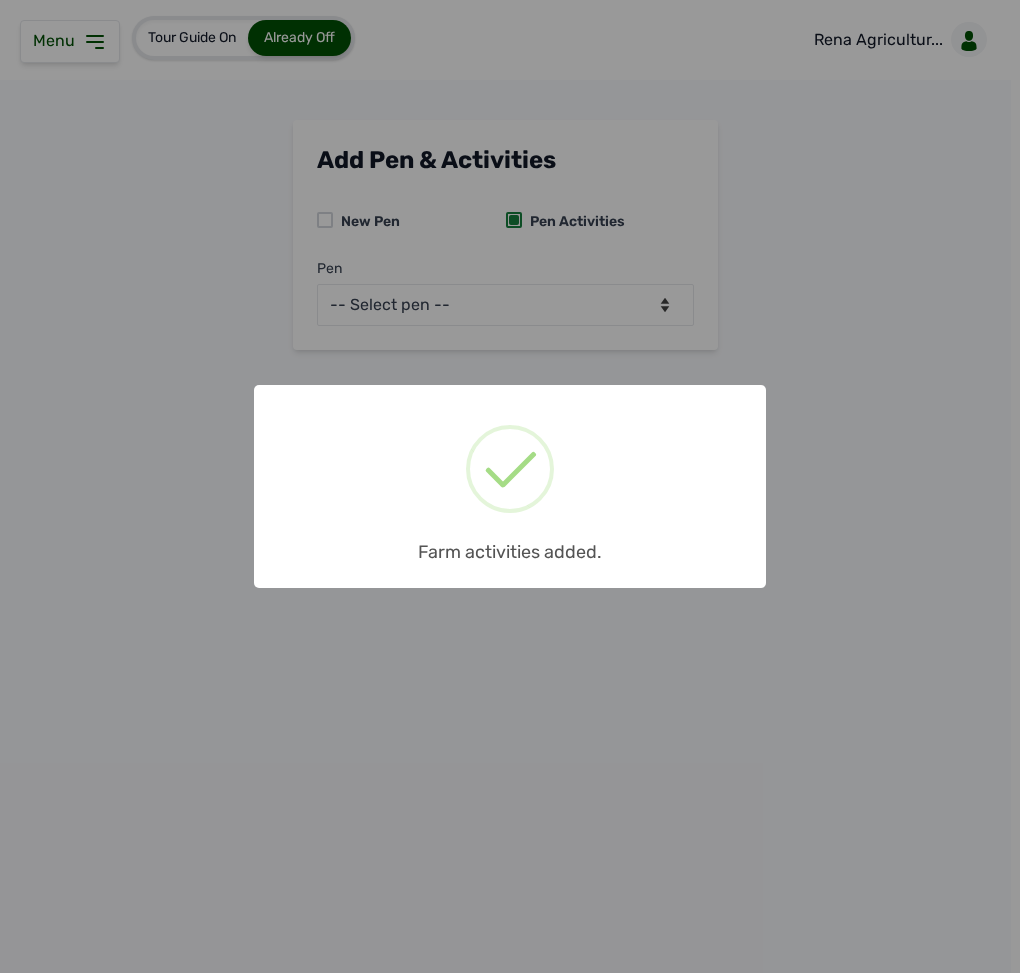 click on "×
Farm activities added. OK No Cancel" at bounding box center (510, 486) 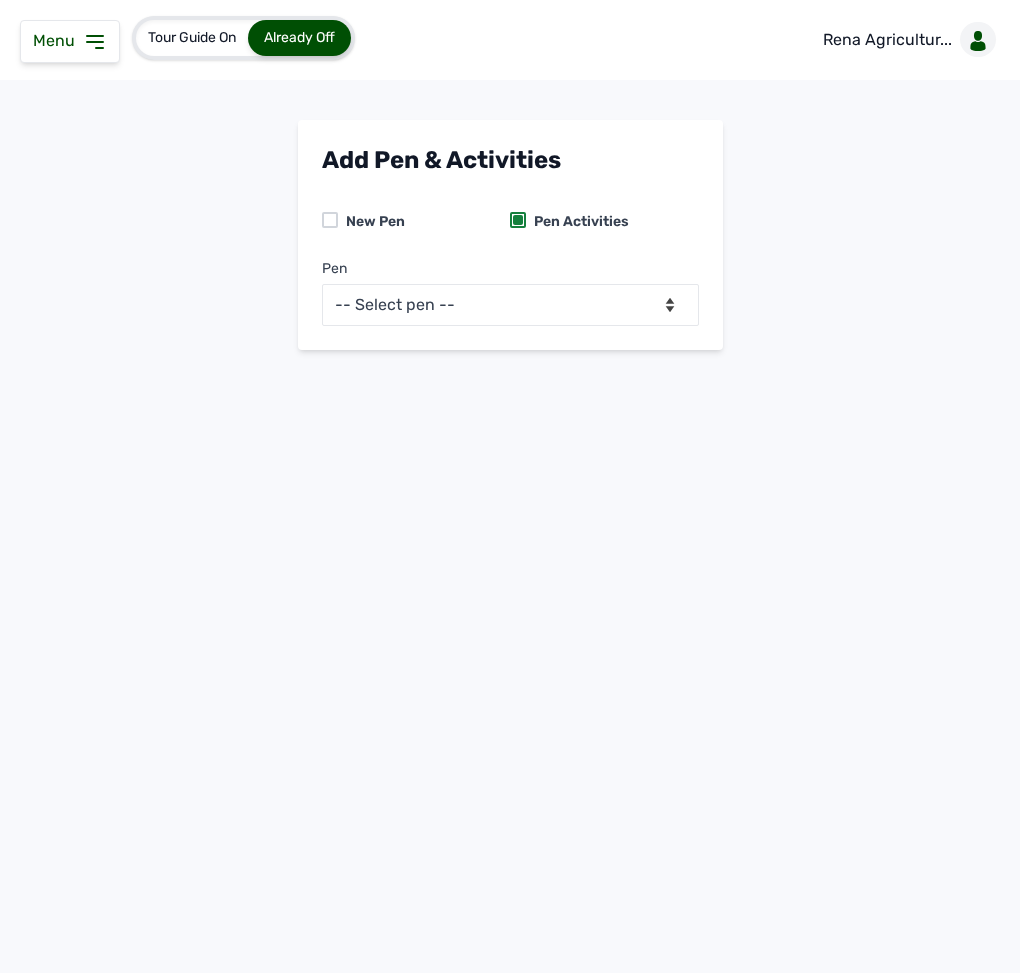 click 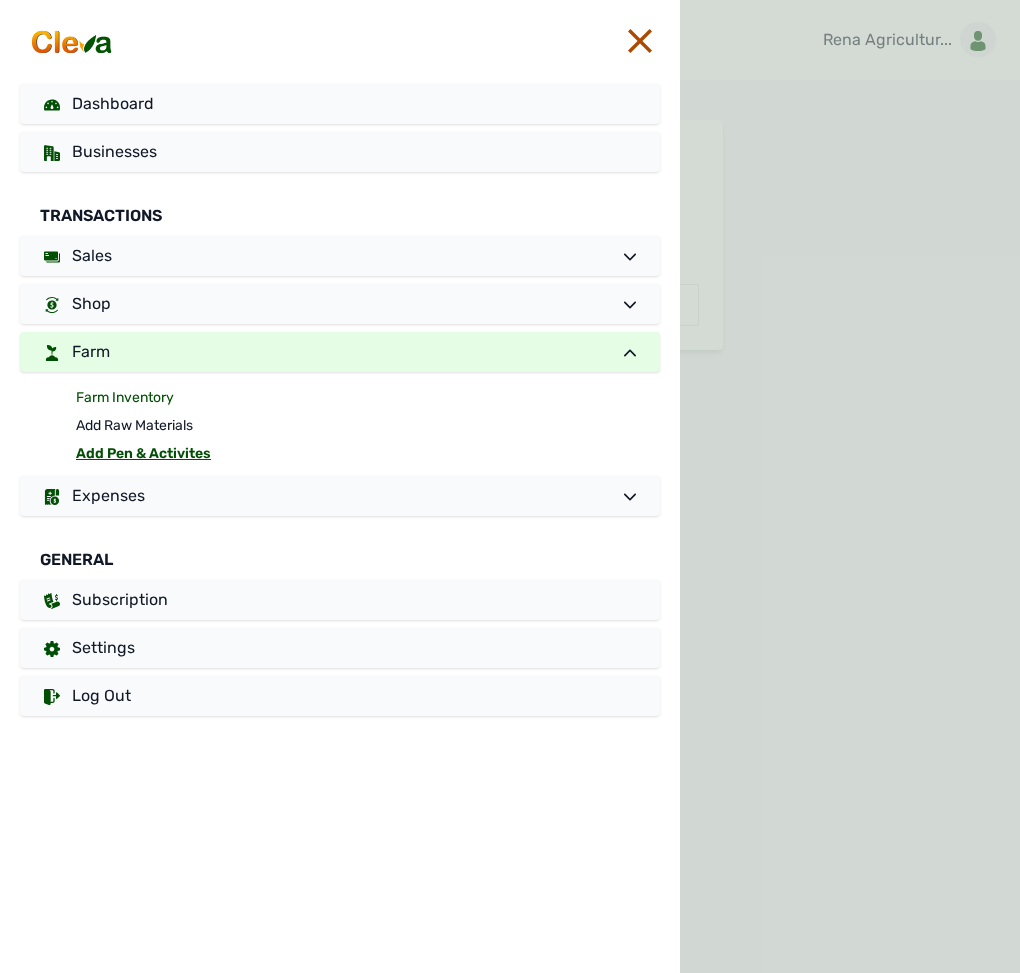 click on "Farm Inventory" at bounding box center [368, 398] 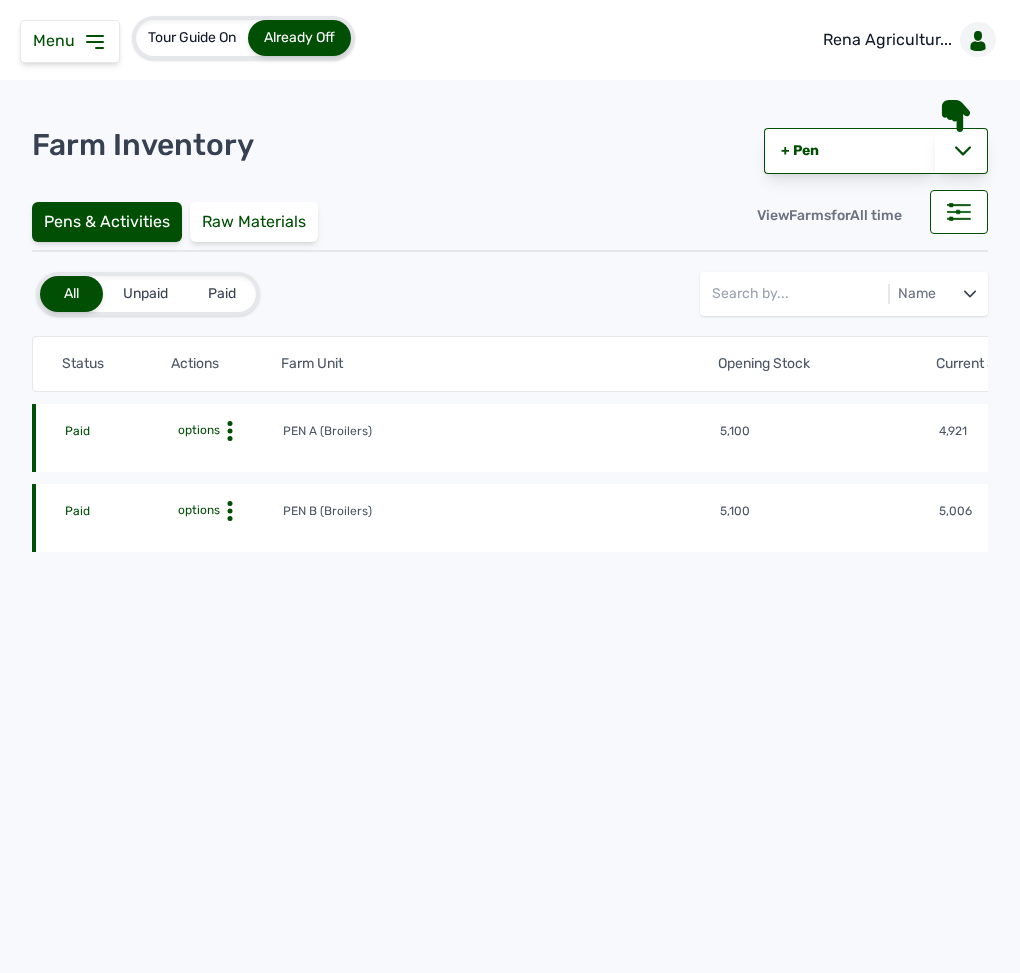 click 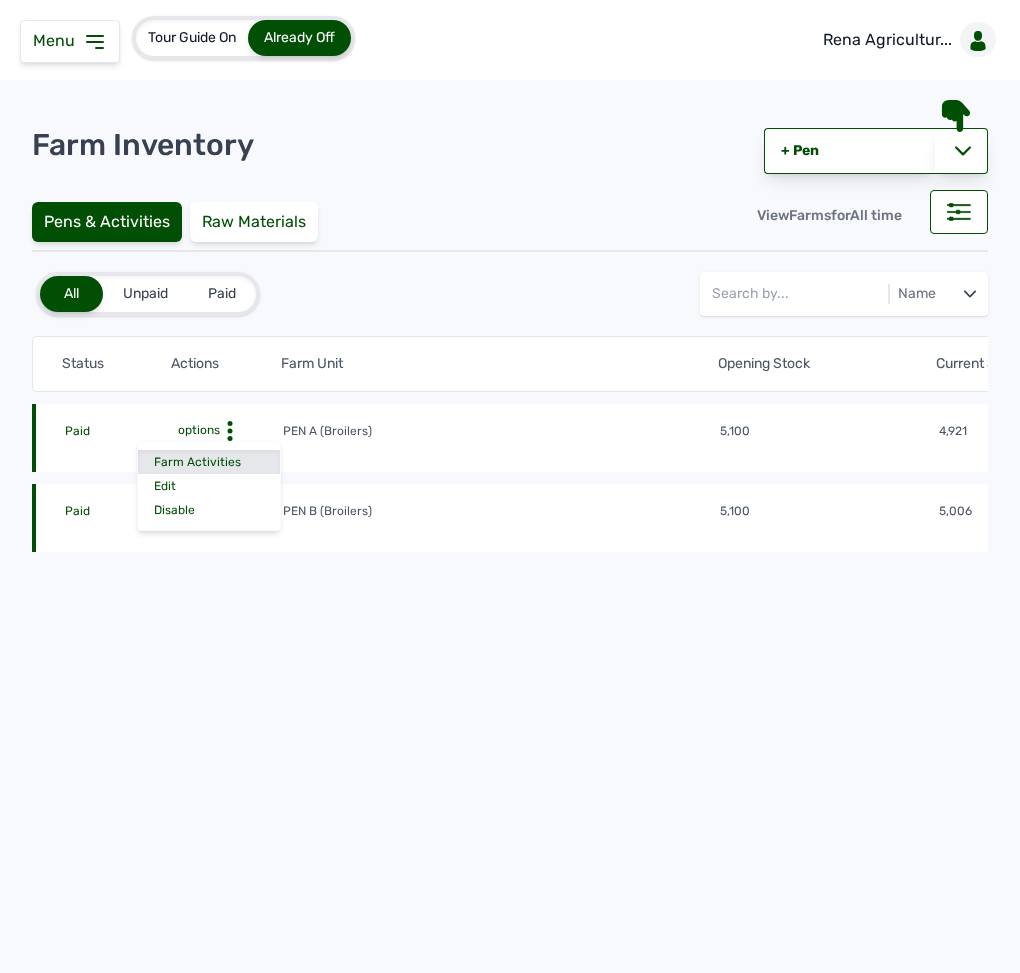 click on "Farm Activities" at bounding box center (209, 462) 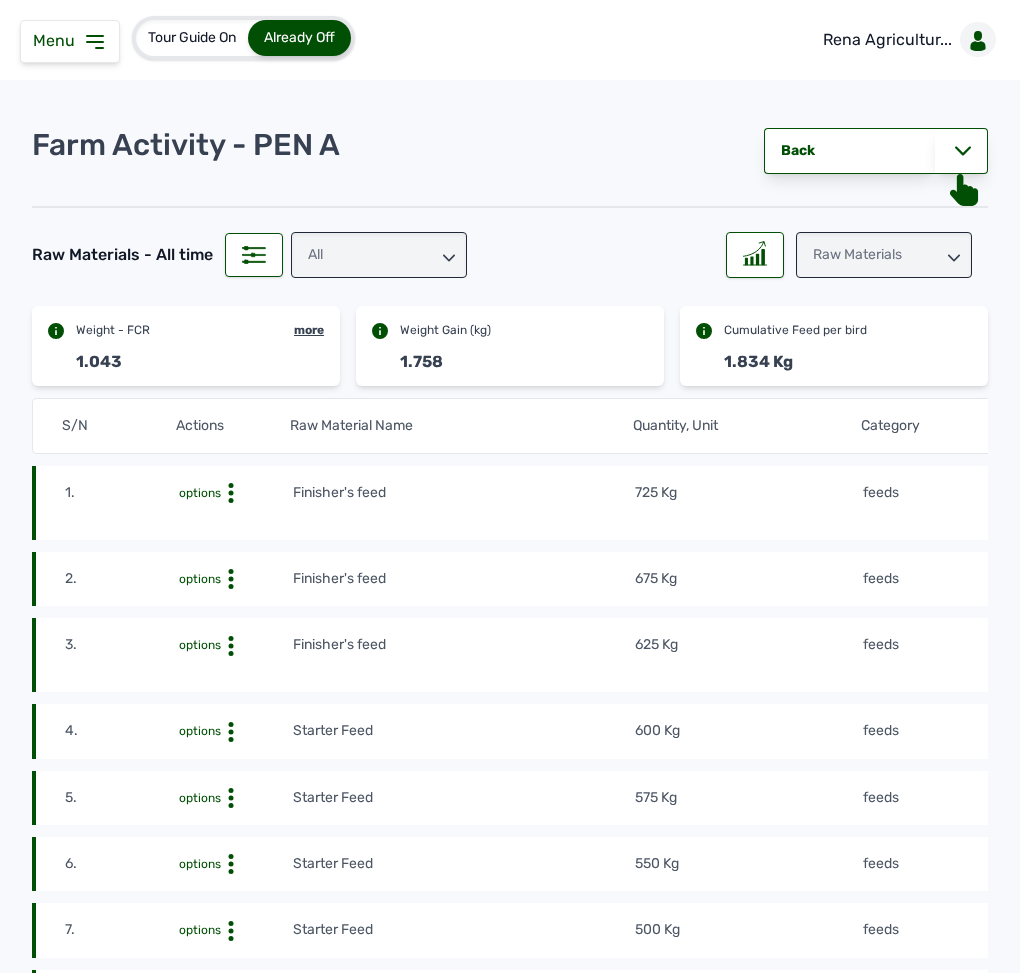click on "725 Kg" at bounding box center (748, 503) 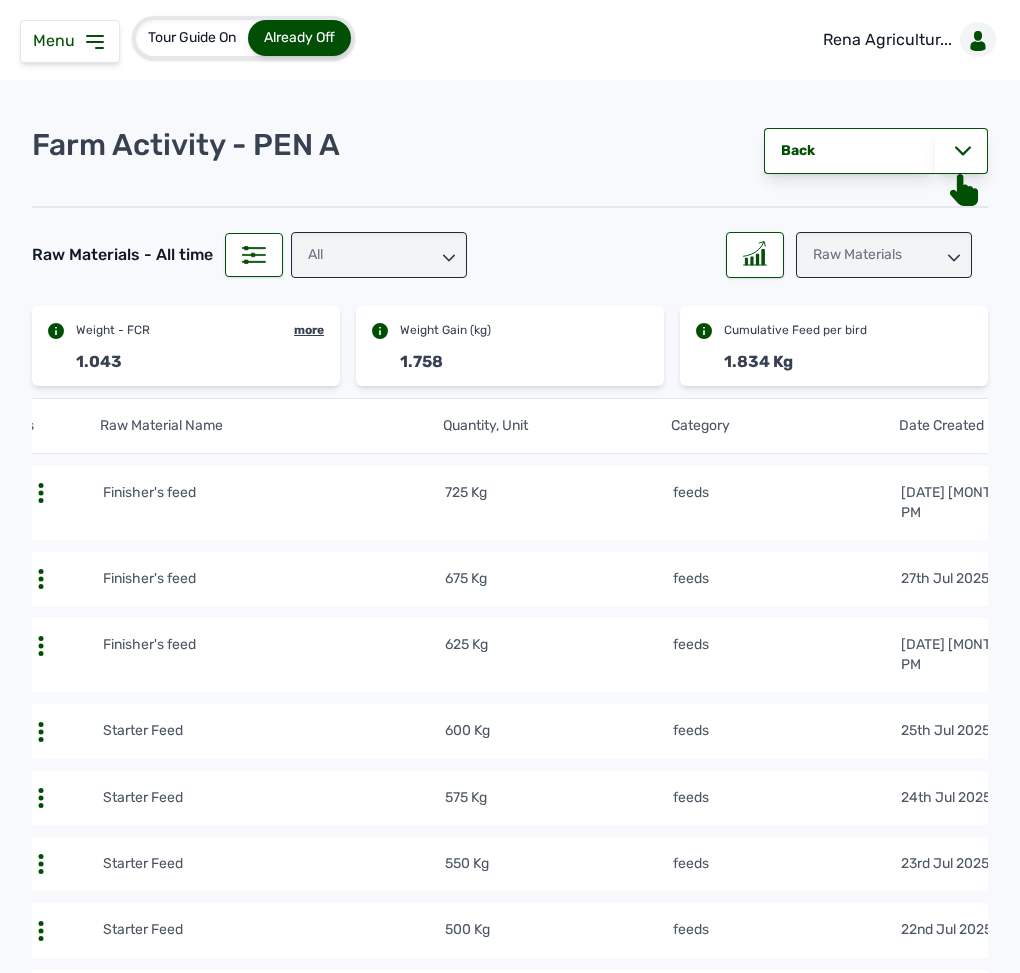 scroll, scrollTop: 0, scrollLeft: 0, axis: both 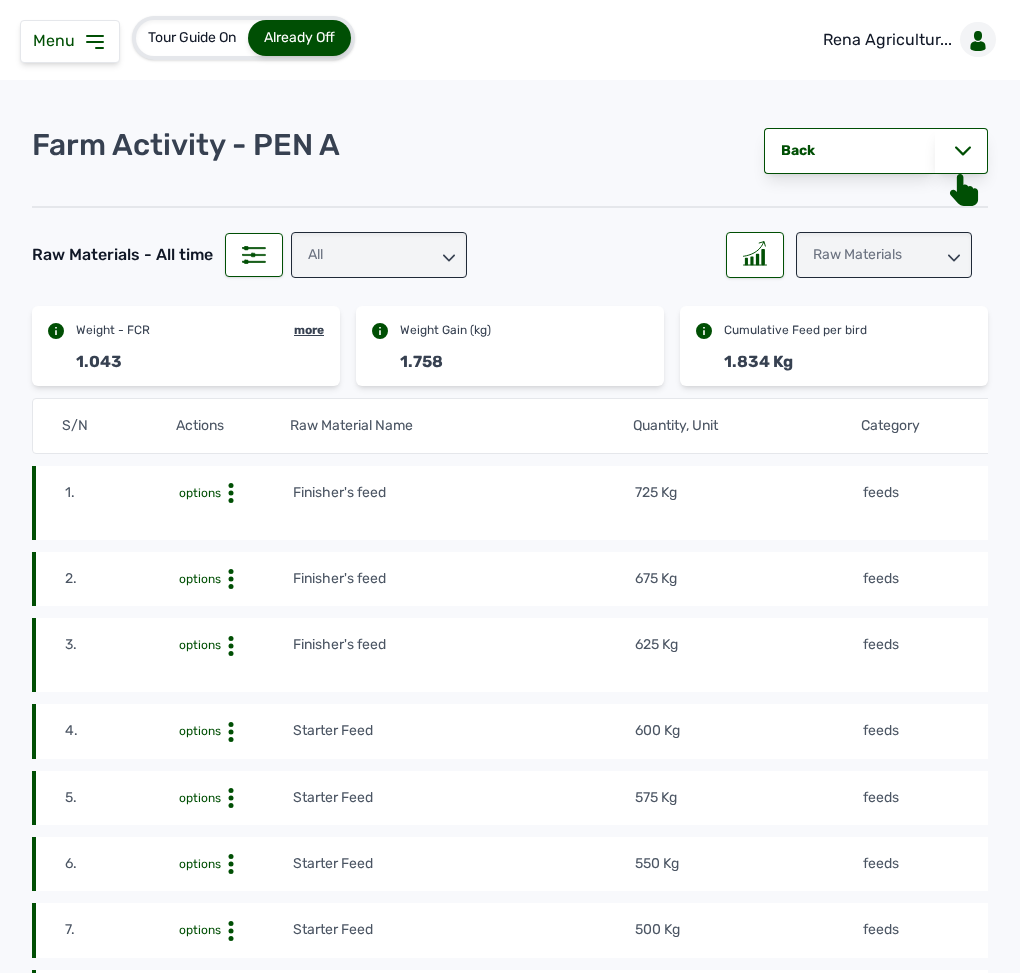 click on "Menu" at bounding box center [70, 41] 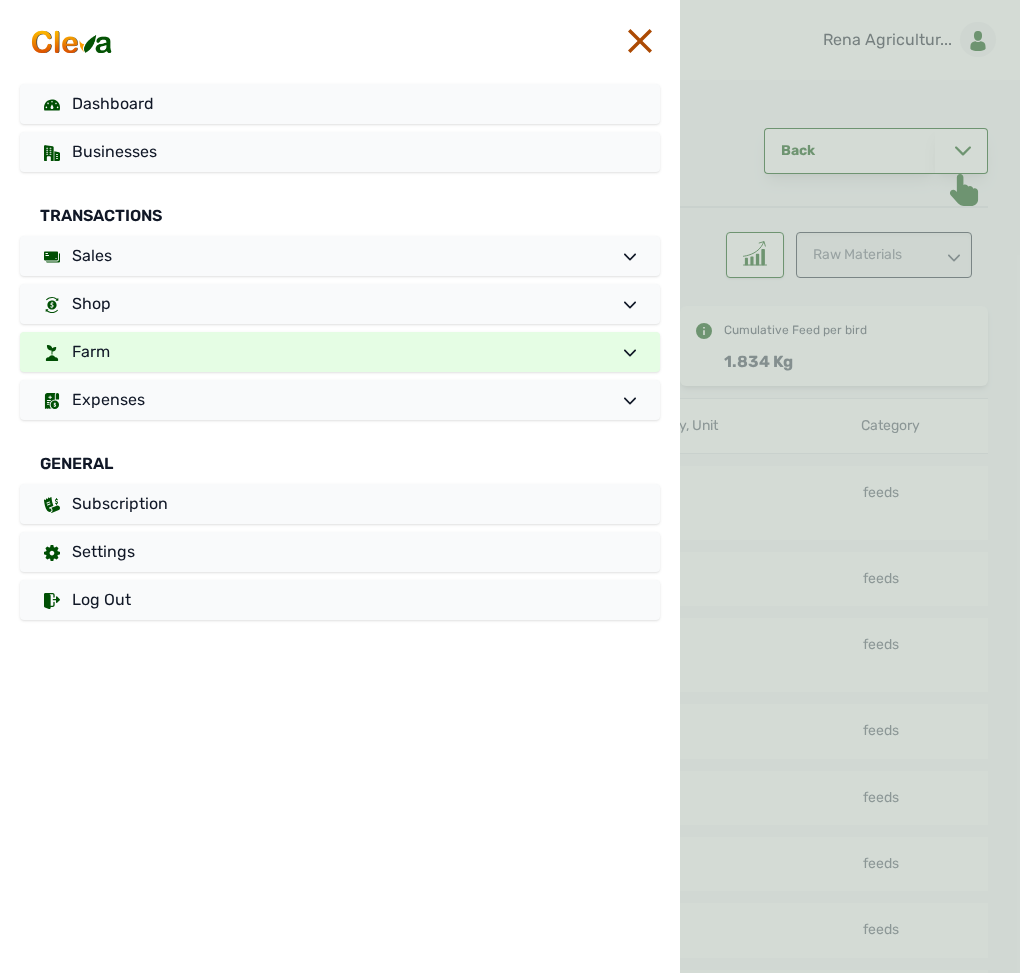 click on "Farm" at bounding box center (340, 352) 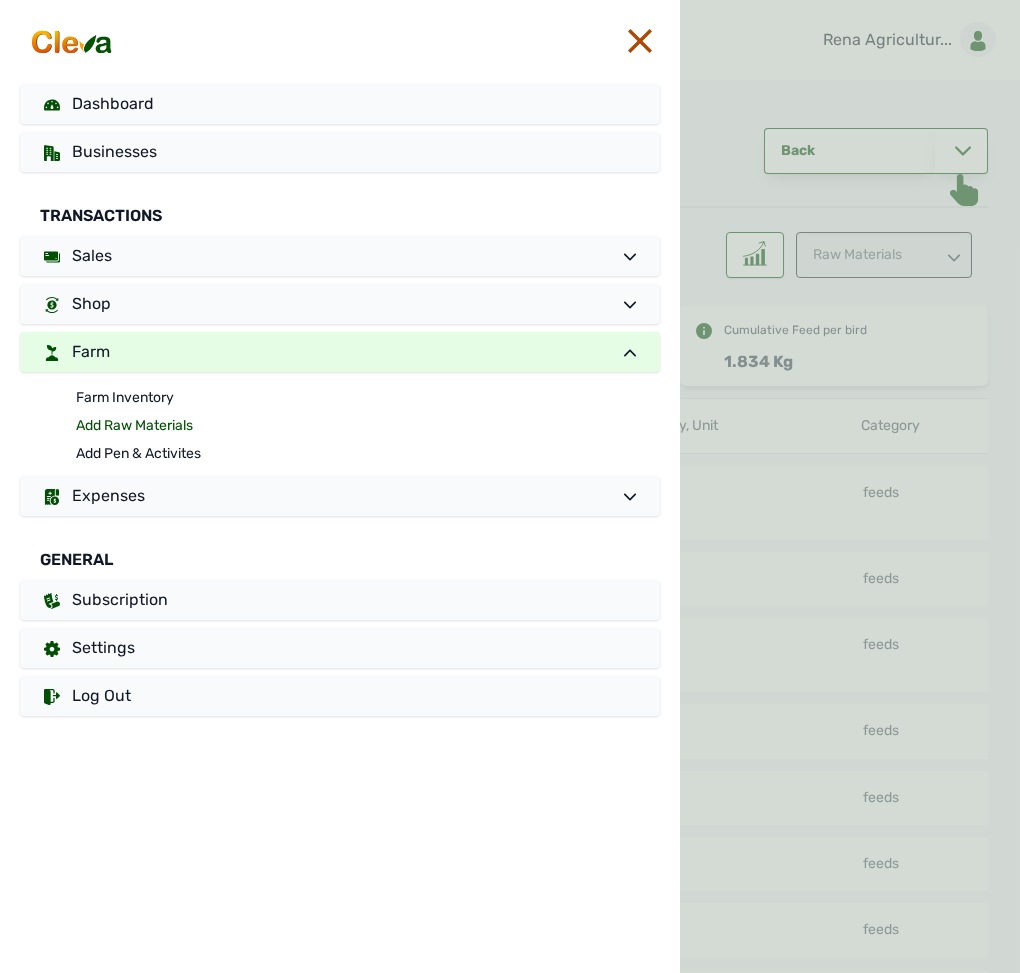 click on "Add Raw Materials" at bounding box center (368, 426) 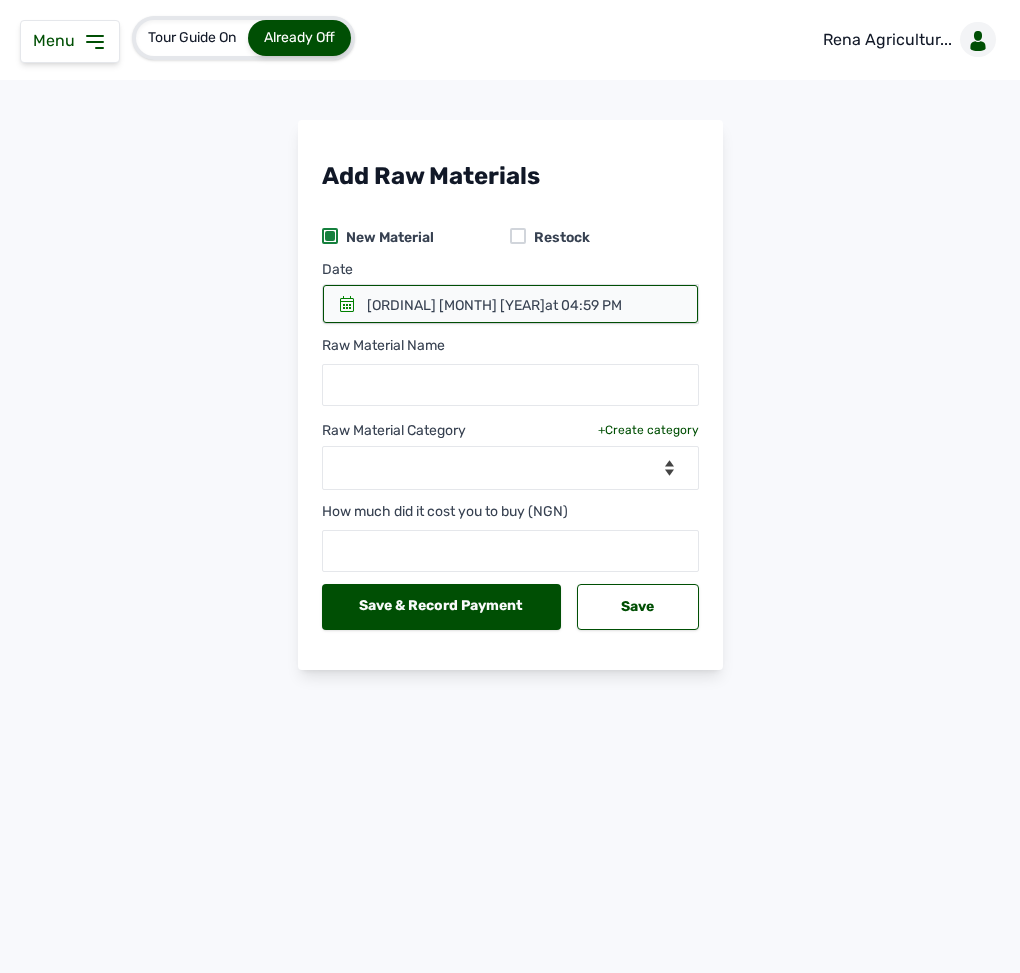 click 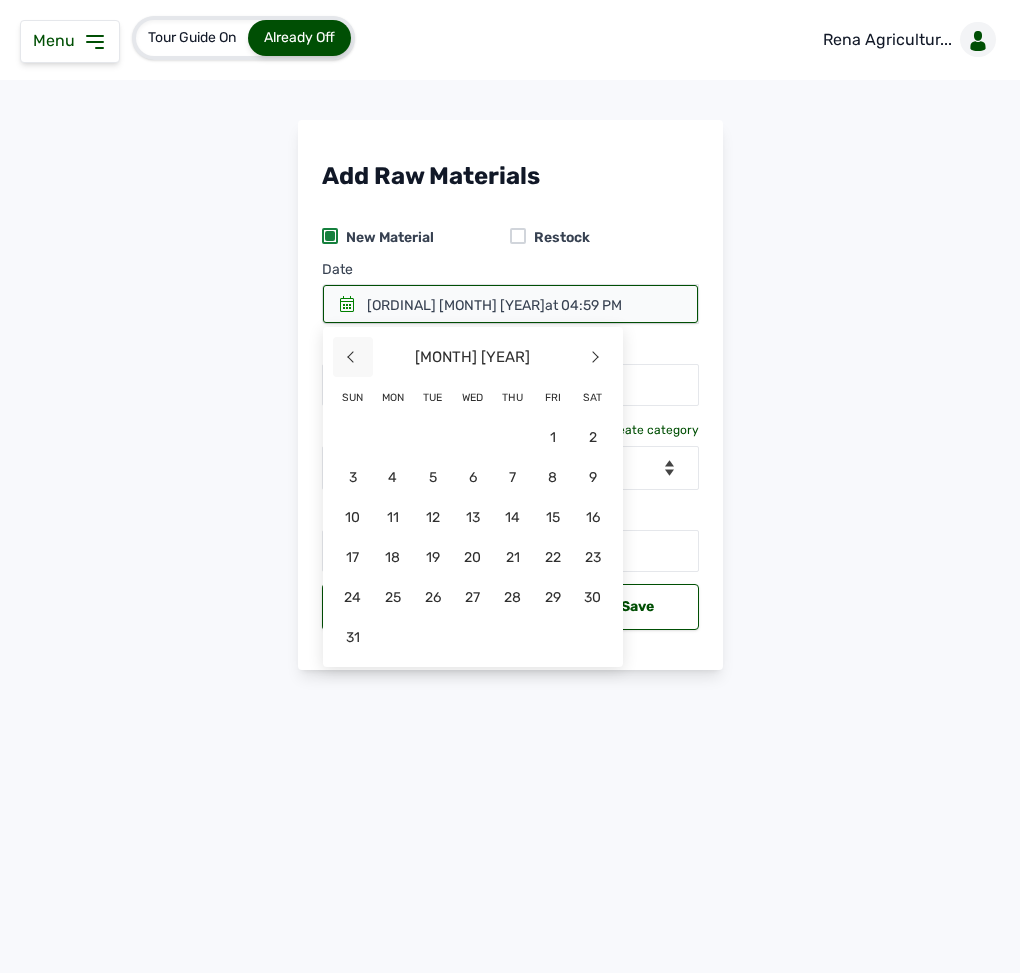click on "<" at bounding box center [353, 357] 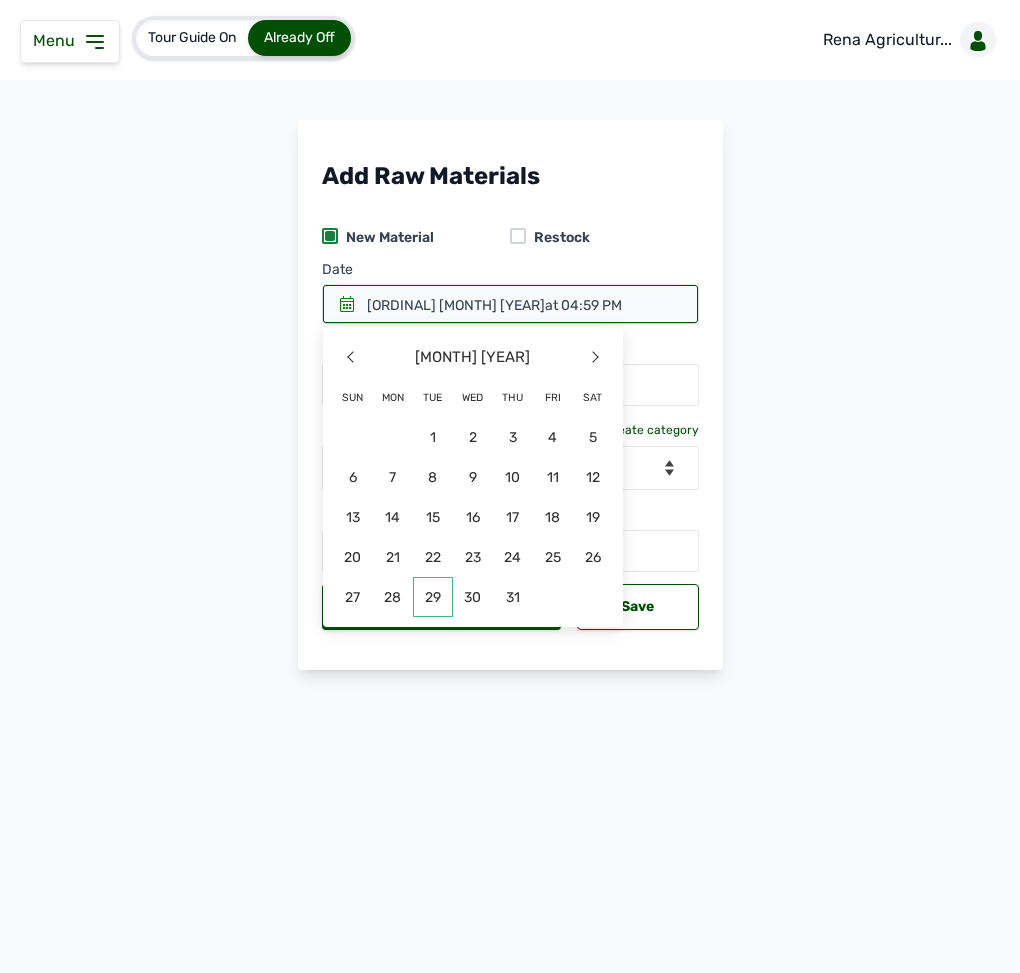 click on "29" 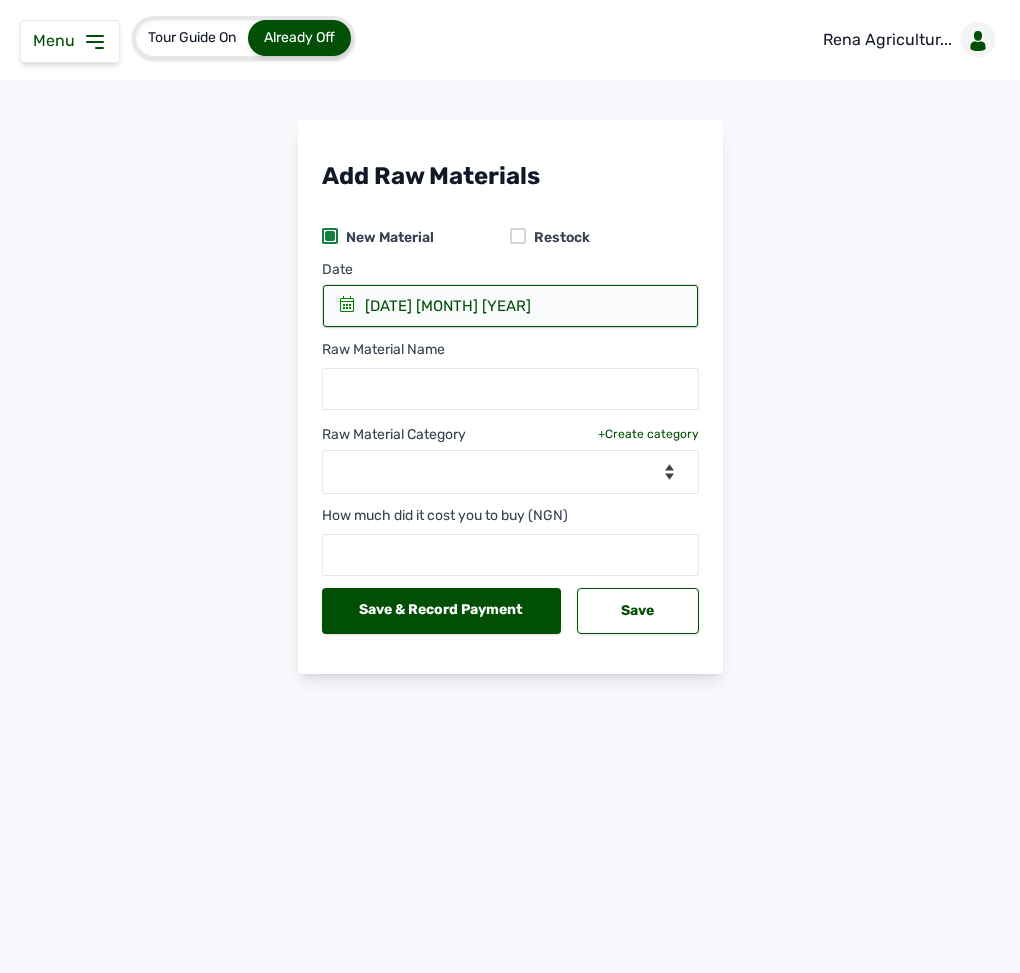 click on "Menu" at bounding box center (58, 40) 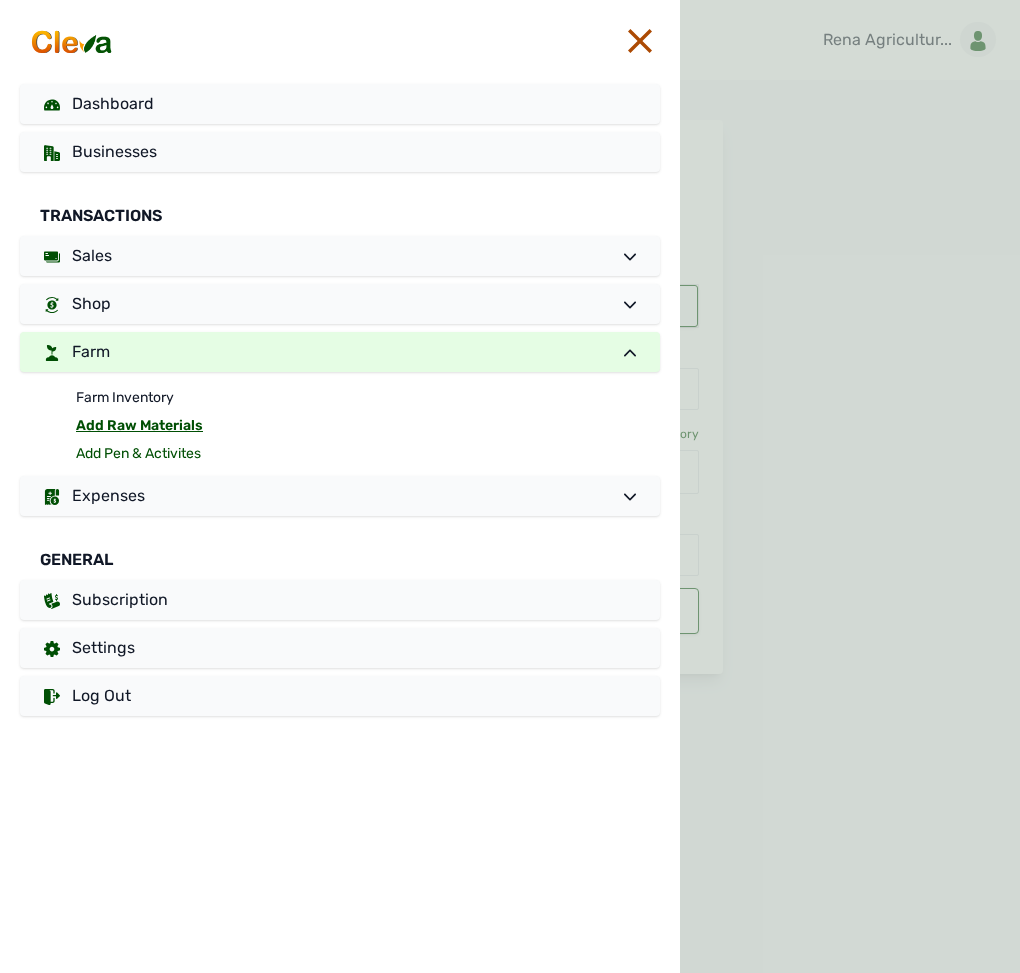 click on "Add Pen & Activites" at bounding box center [368, 454] 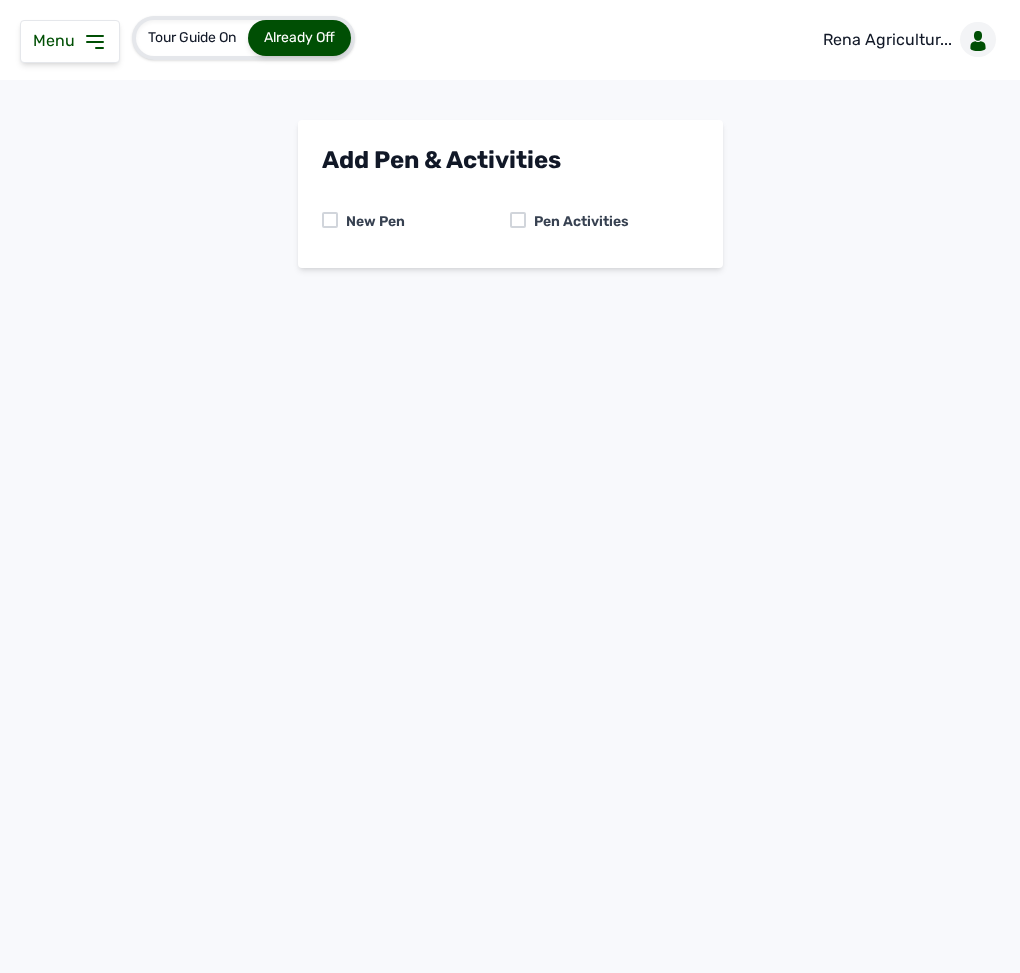 click at bounding box center [518, 220] 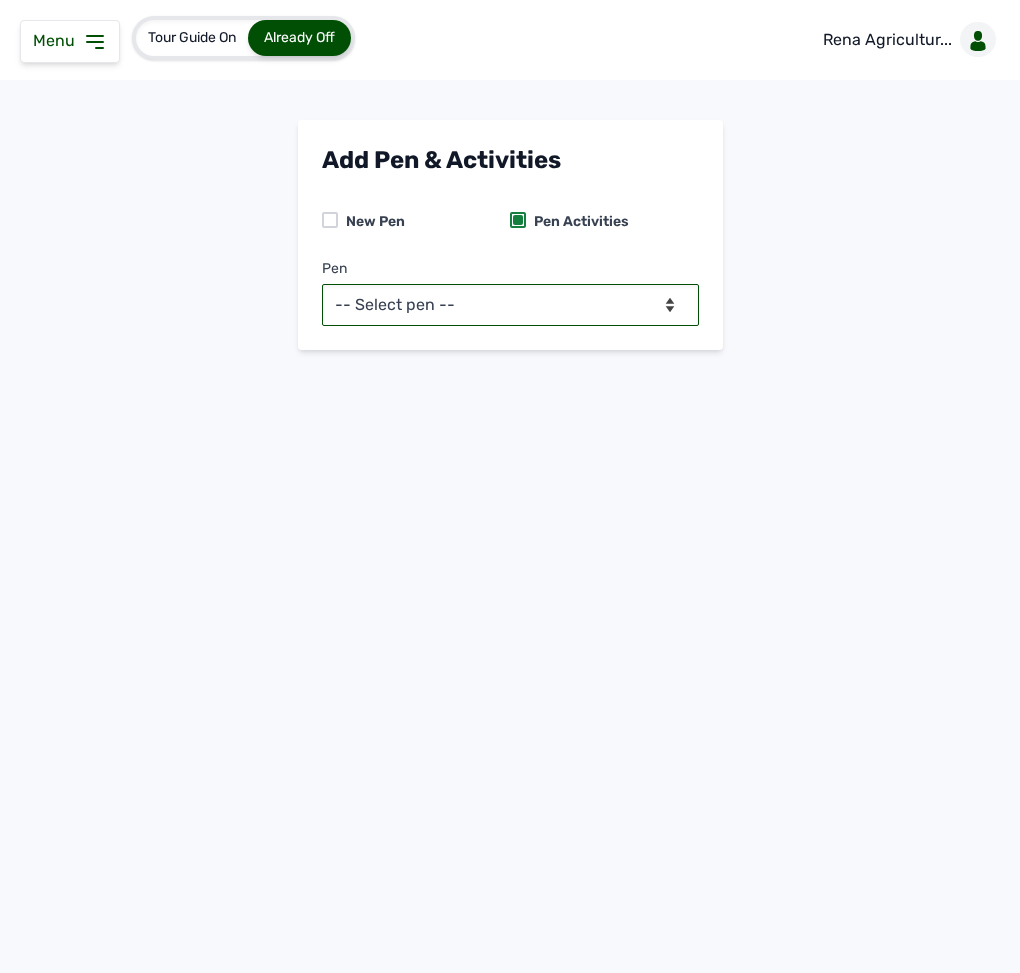 click on "-- Select pen -- PEN A (Broilers) PEN B (Broilers)" at bounding box center [510, 305] 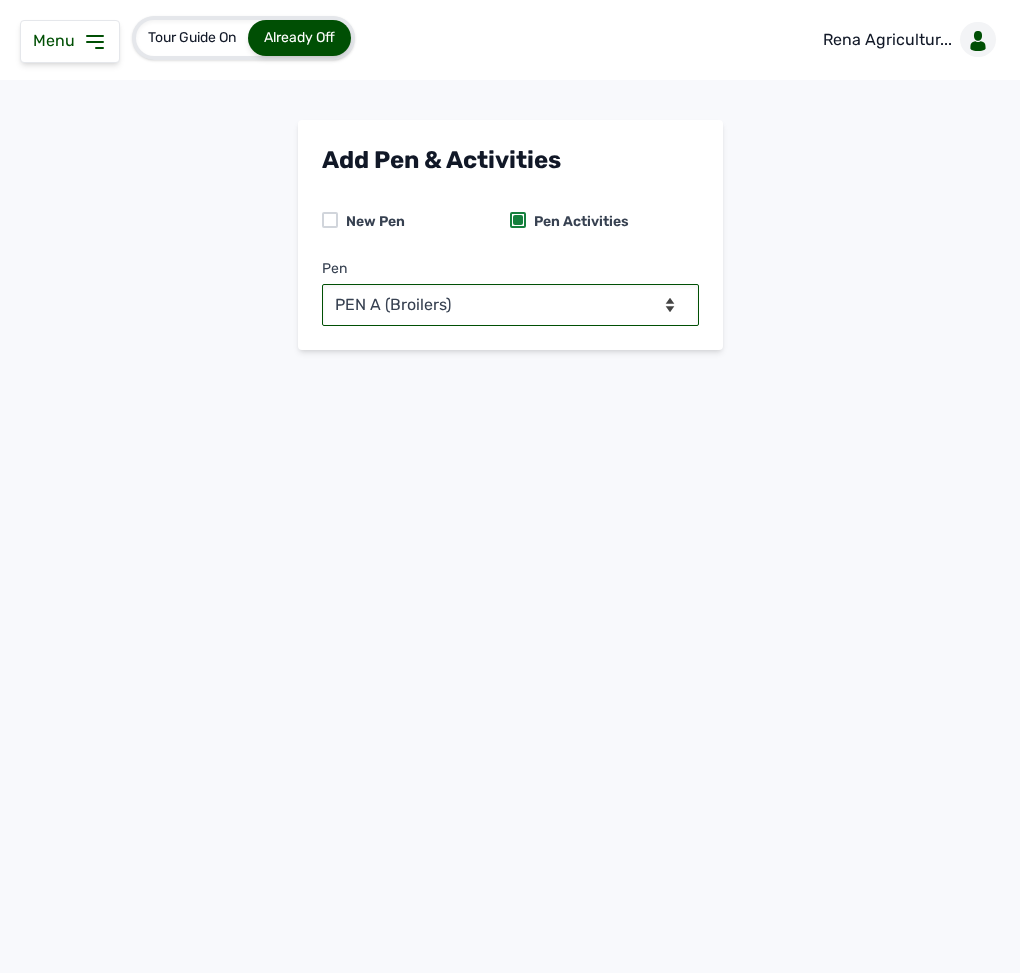 click on "-- Select pen -- PEN A (Broilers) PEN B (Broilers)" at bounding box center (510, 305) 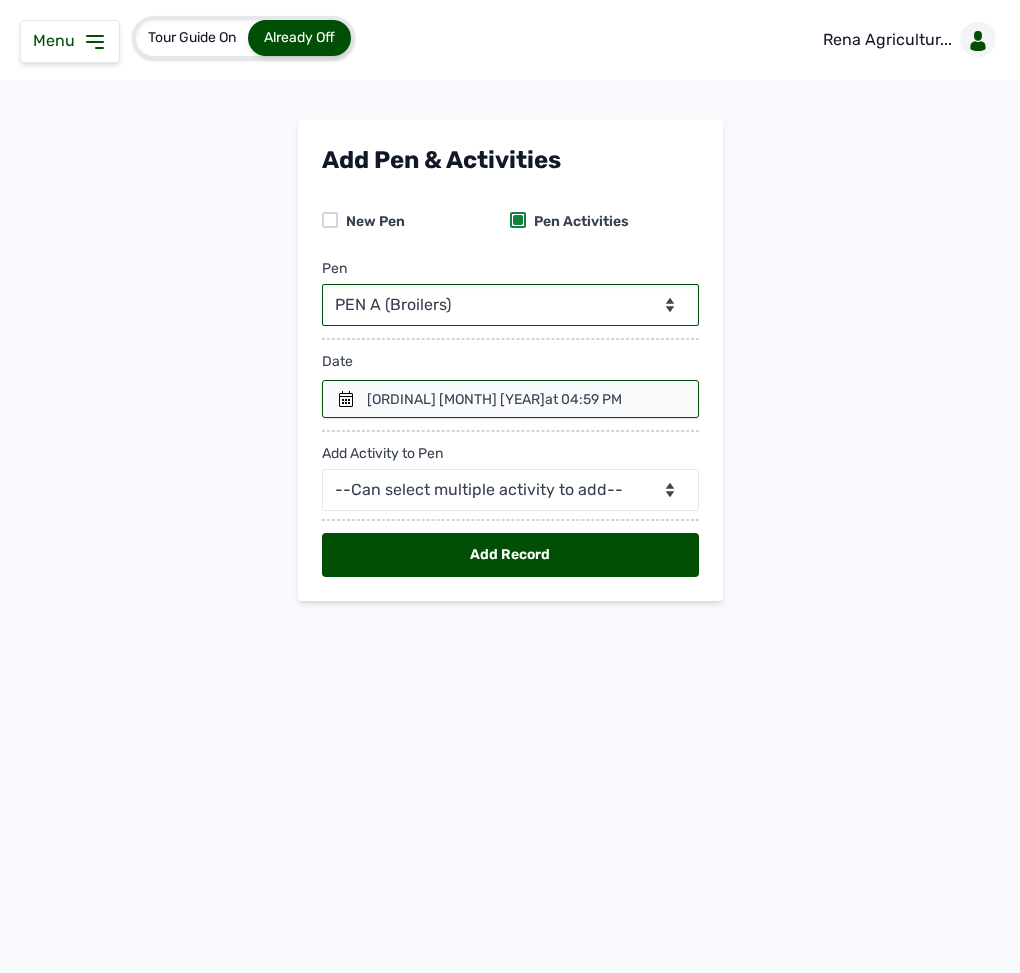 click 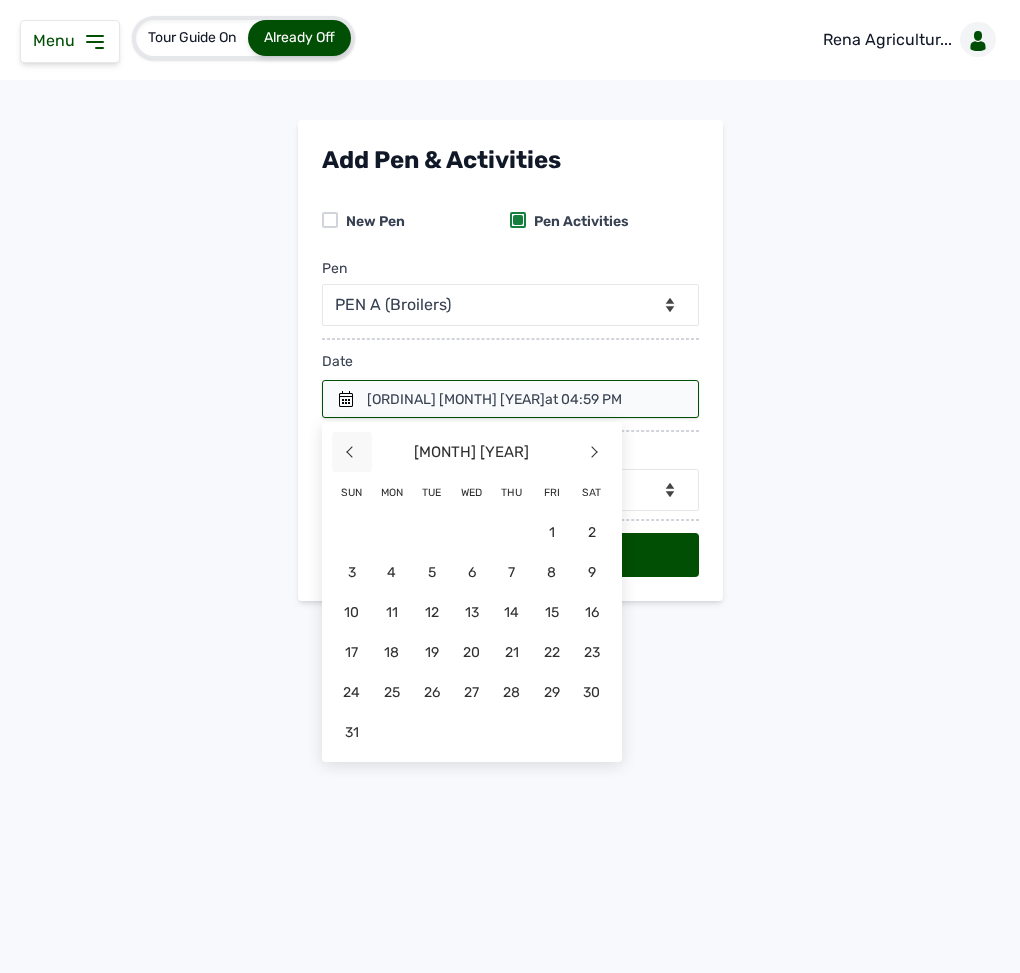 click on "<" at bounding box center [352, 452] 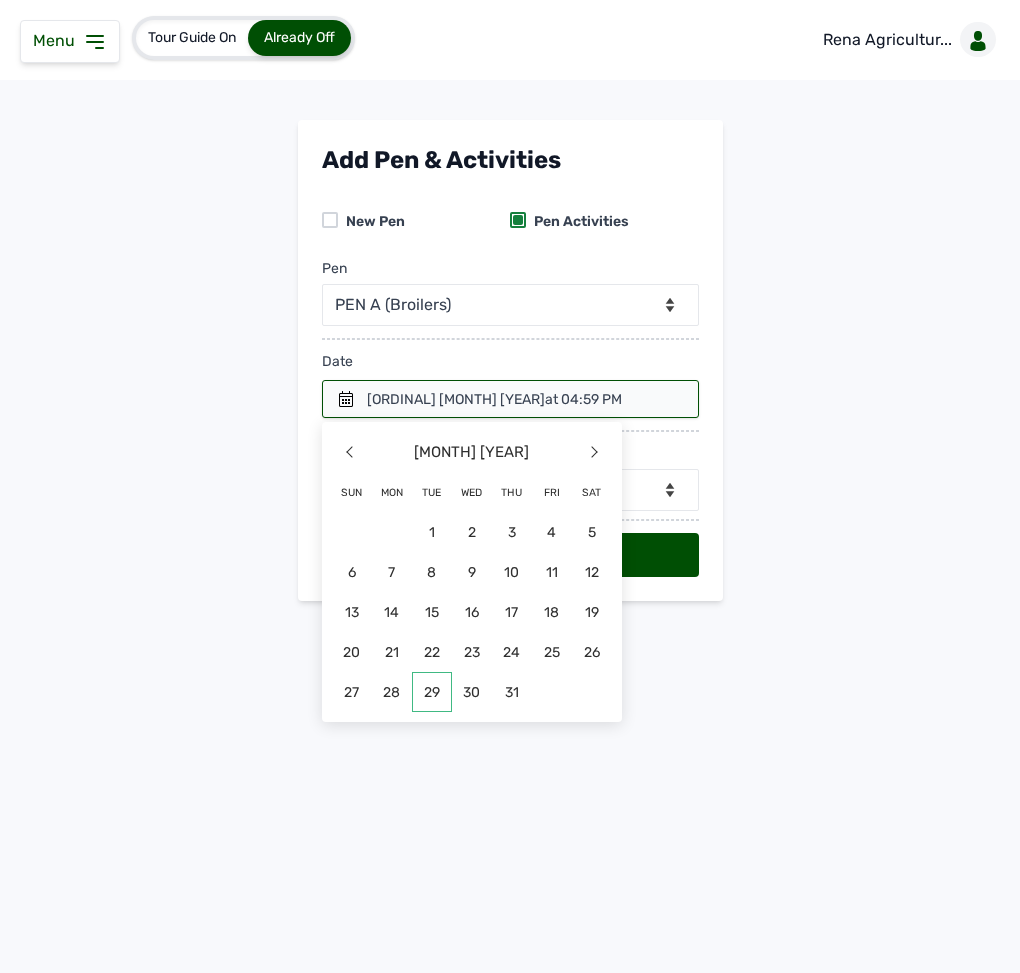 click on "29" 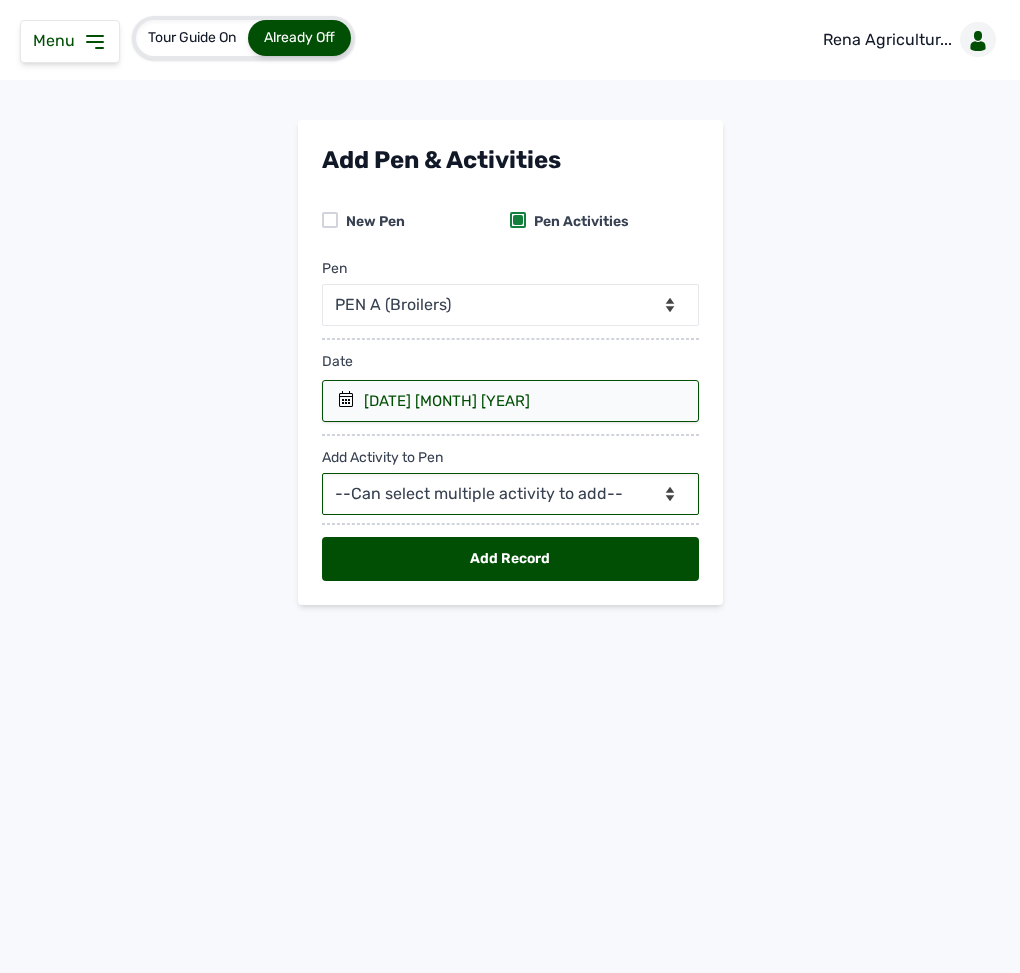 click on "--Can select multiple activity to add-- Raw Material Losses Weight" at bounding box center [510, 494] 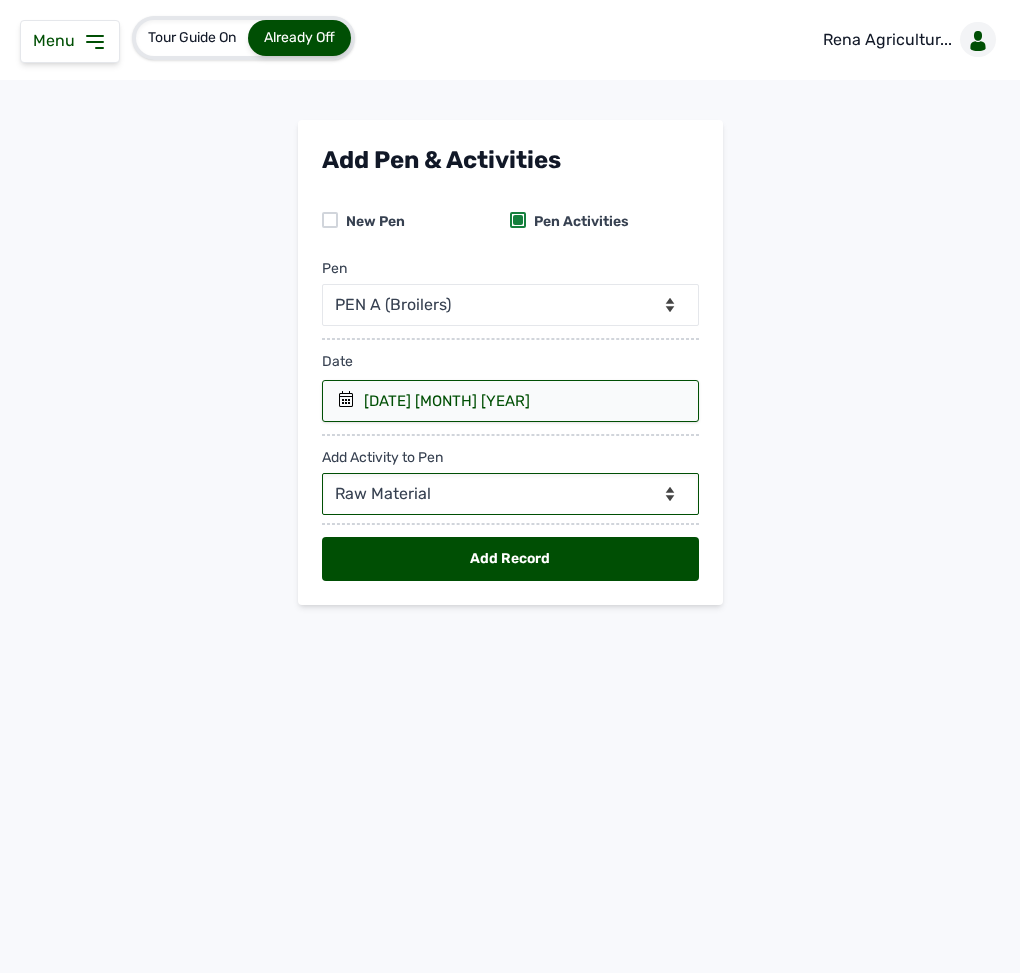 click on "--Can select multiple activity to add-- Raw Material Losses Weight" at bounding box center (510, 494) 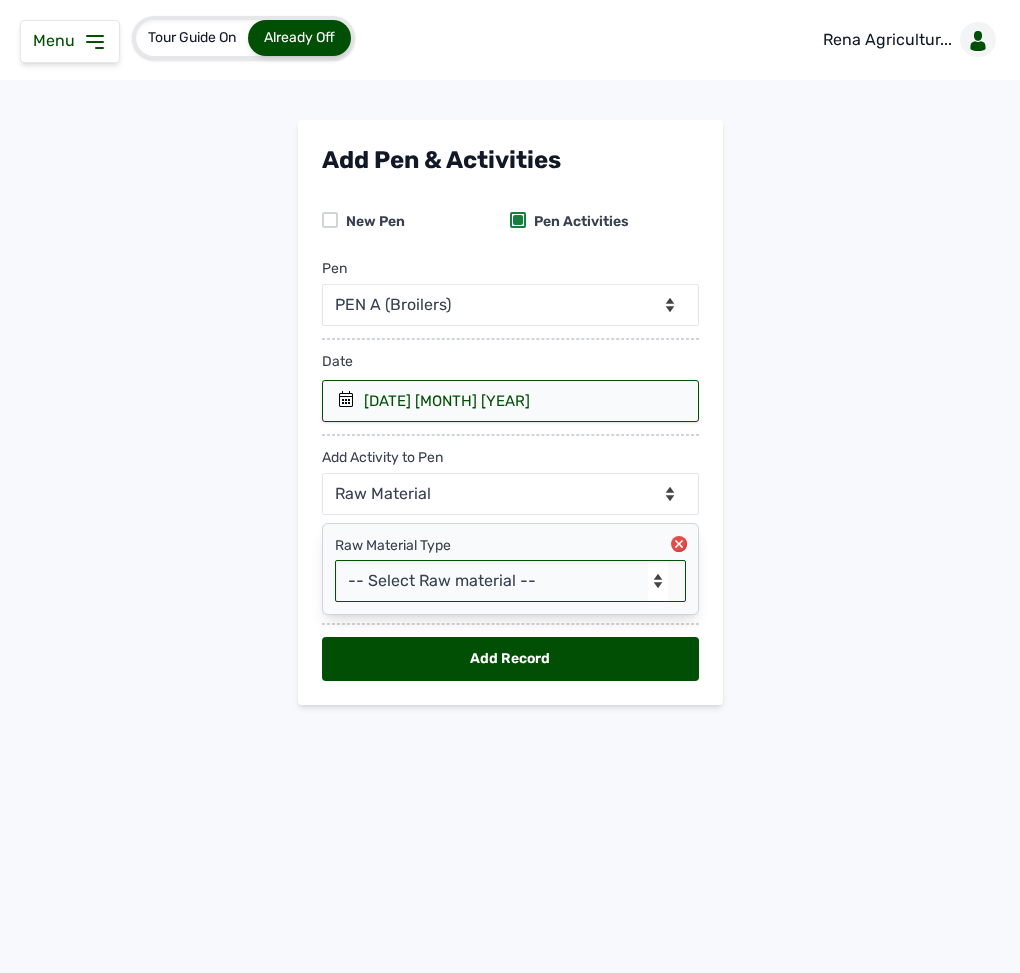 click on "-- Select Raw material -- Biomass Fuel feeds medications vaccines" at bounding box center (510, 581) 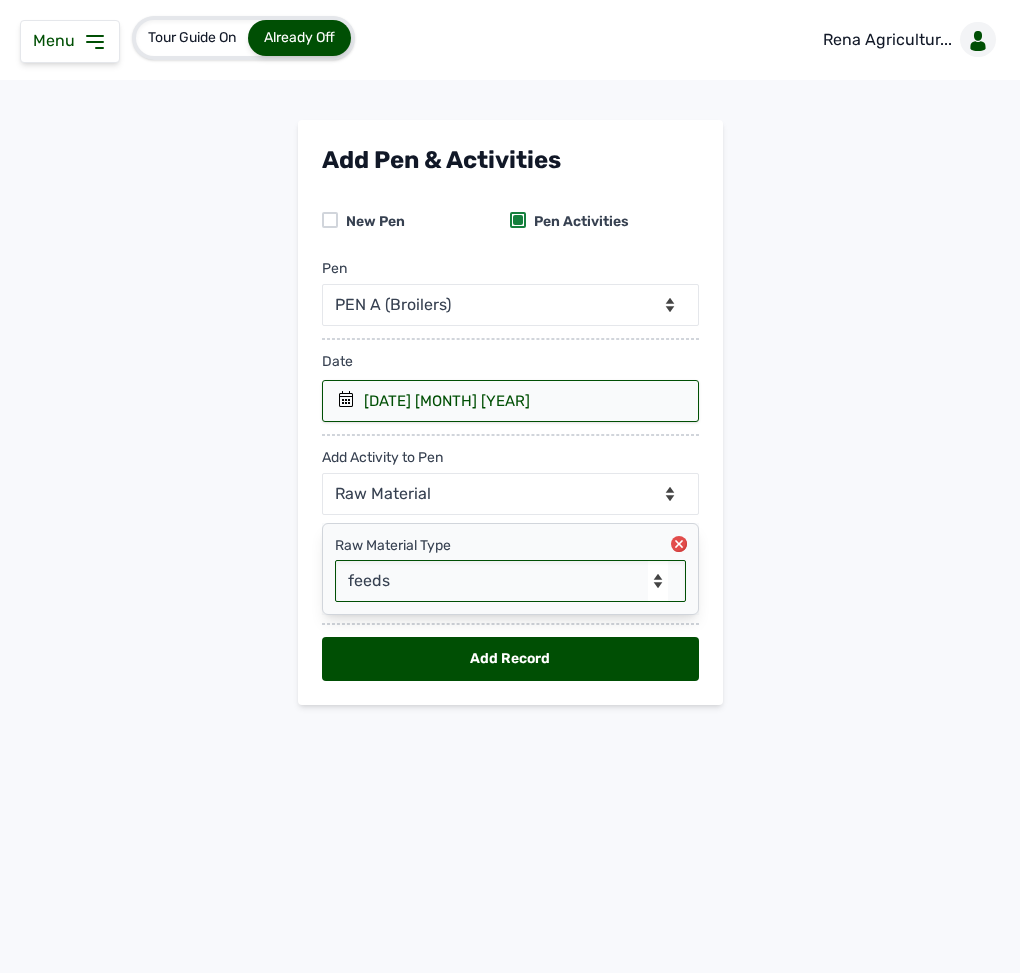 click on "-- Select Raw material -- Biomass Fuel feeds medications vaccines" at bounding box center (510, 581) 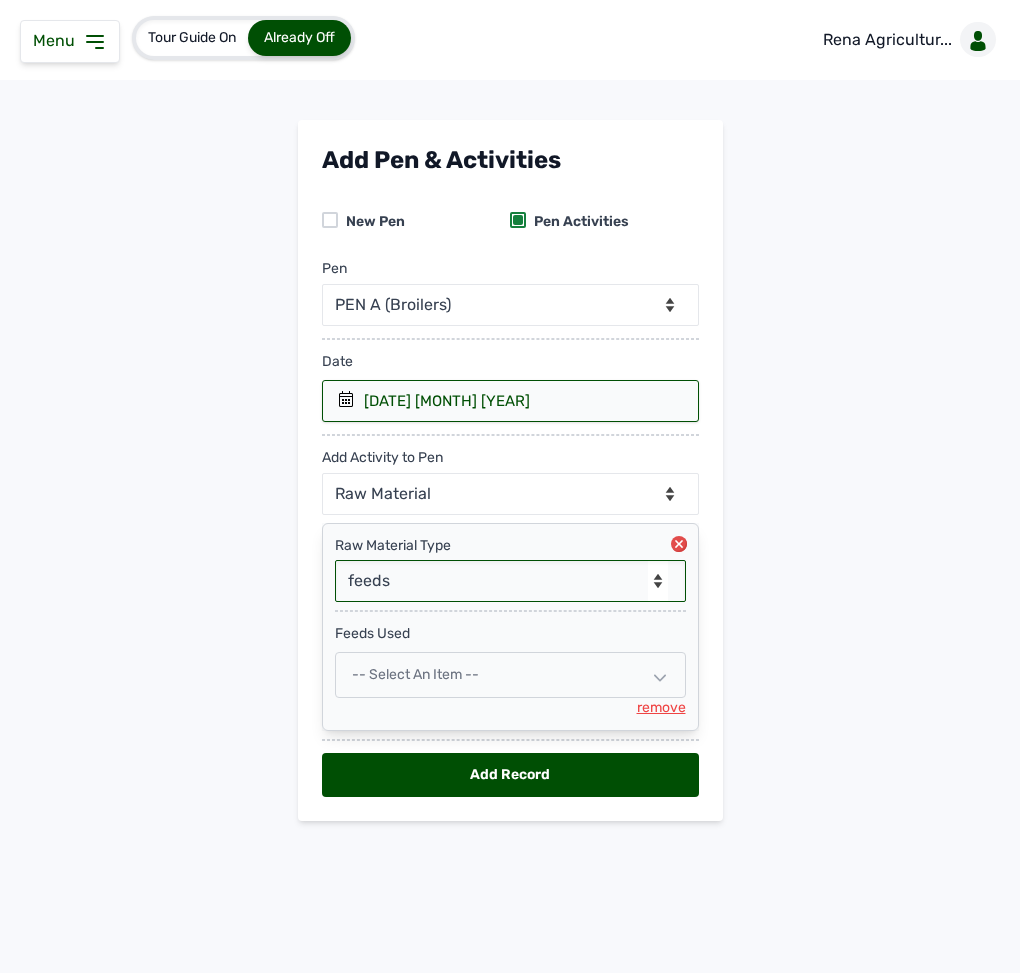 click on "-- Select an Item --" at bounding box center (510, 675) 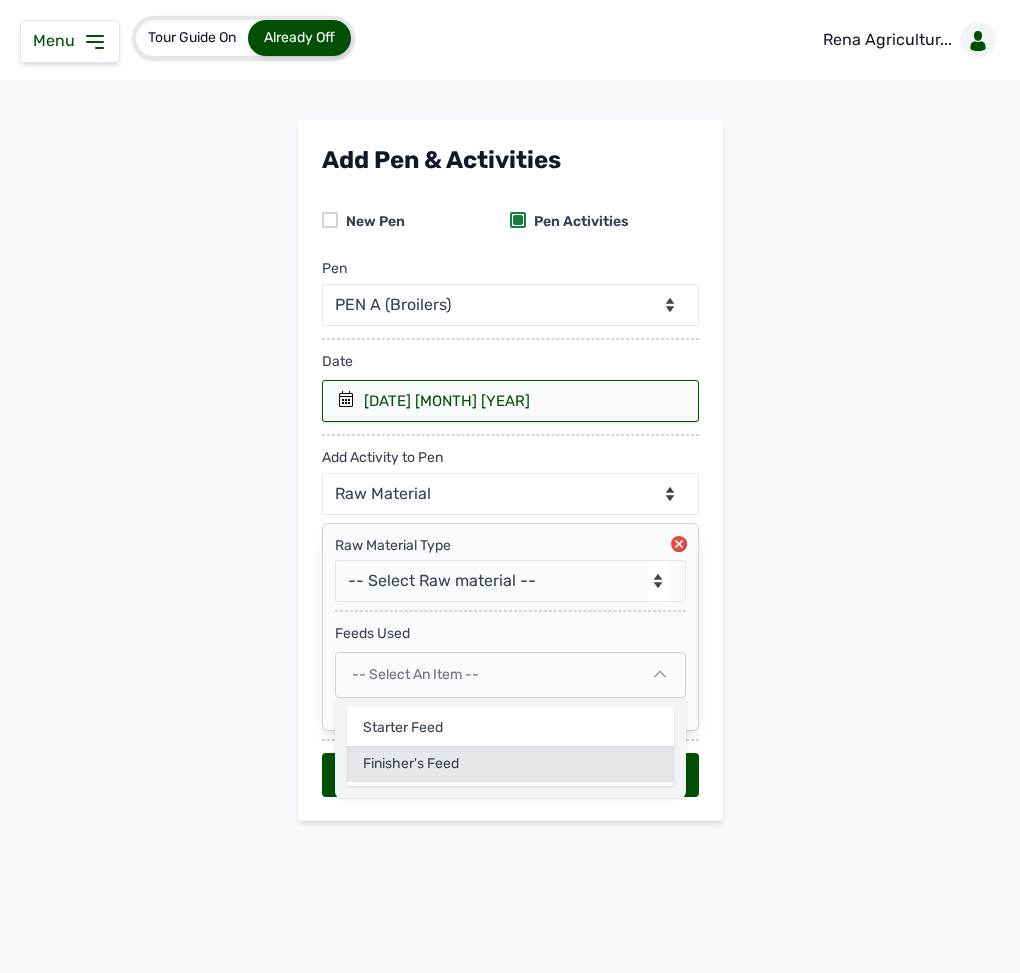 click on "Finisher's feed" 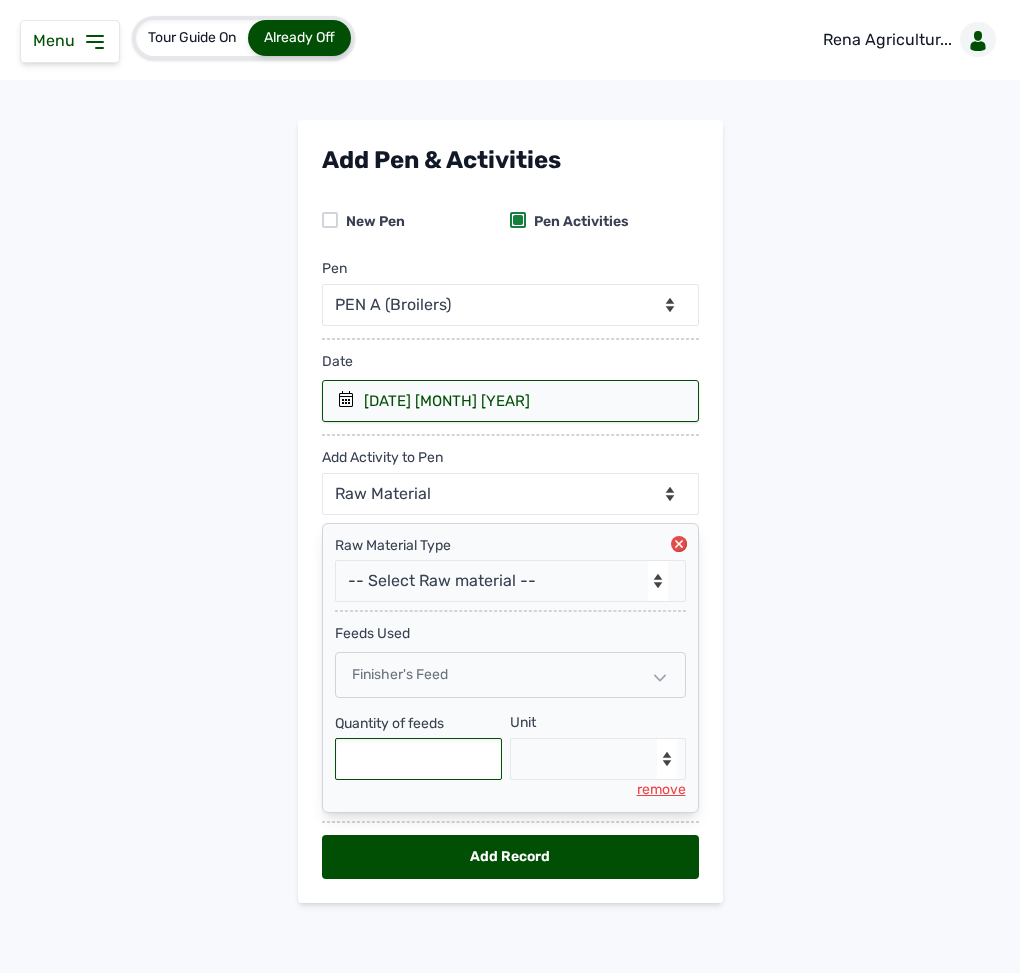 click at bounding box center (419, 759) 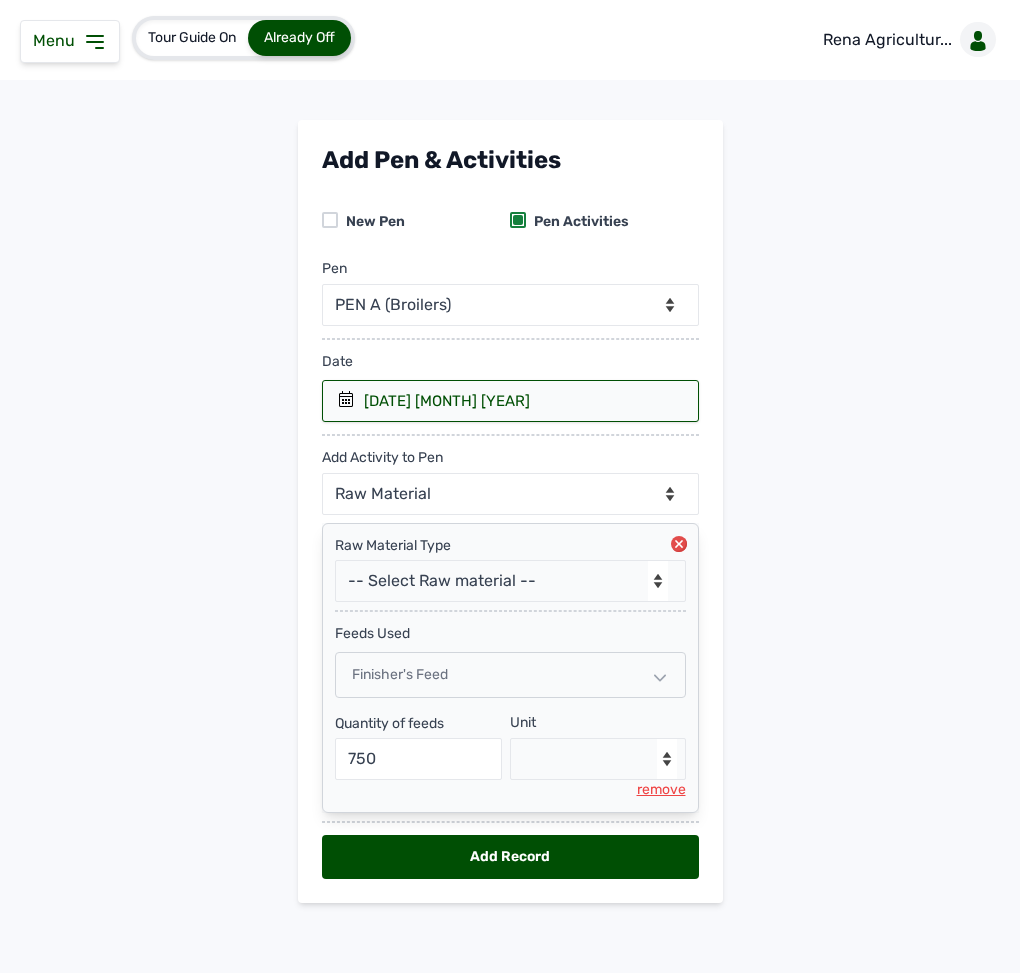 drag, startPoint x: 571, startPoint y: 736, endPoint x: 591, endPoint y: 765, distance: 35.22783 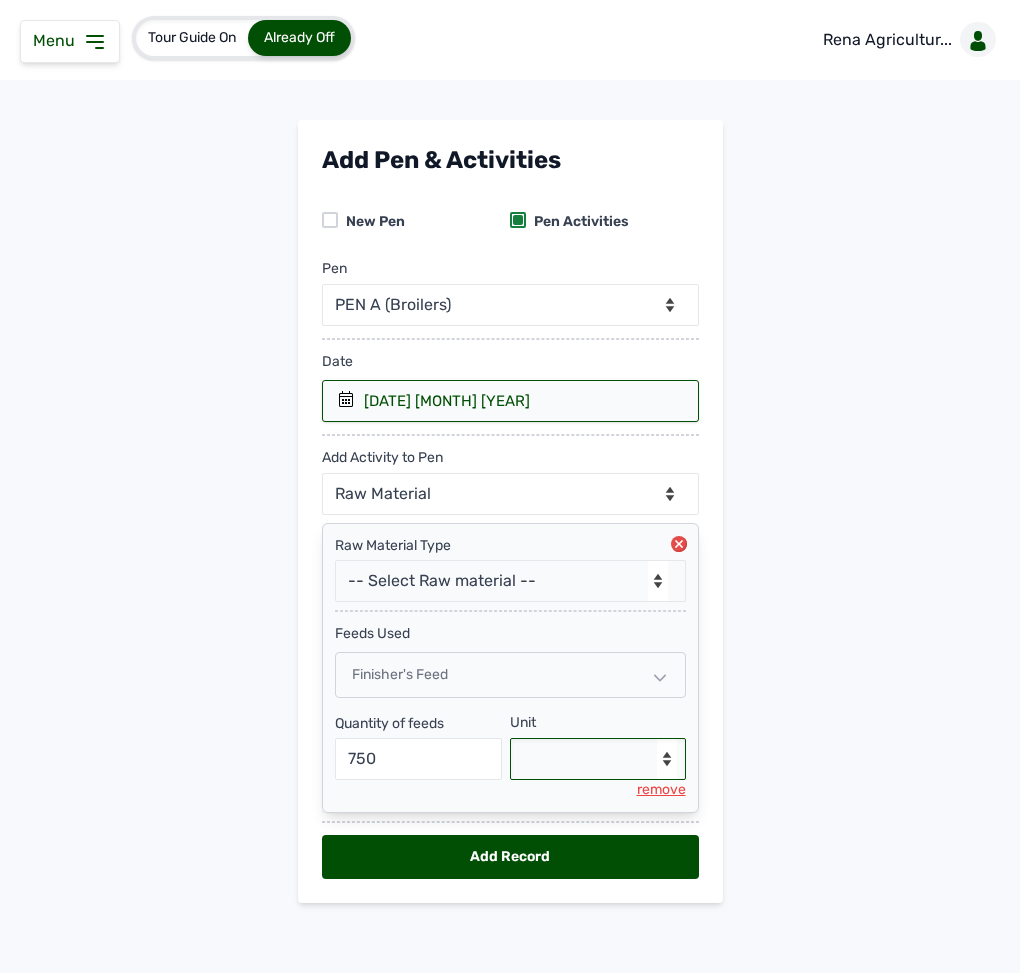 click on "--Select unit-- Bag(s) Kg" at bounding box center (598, 759) 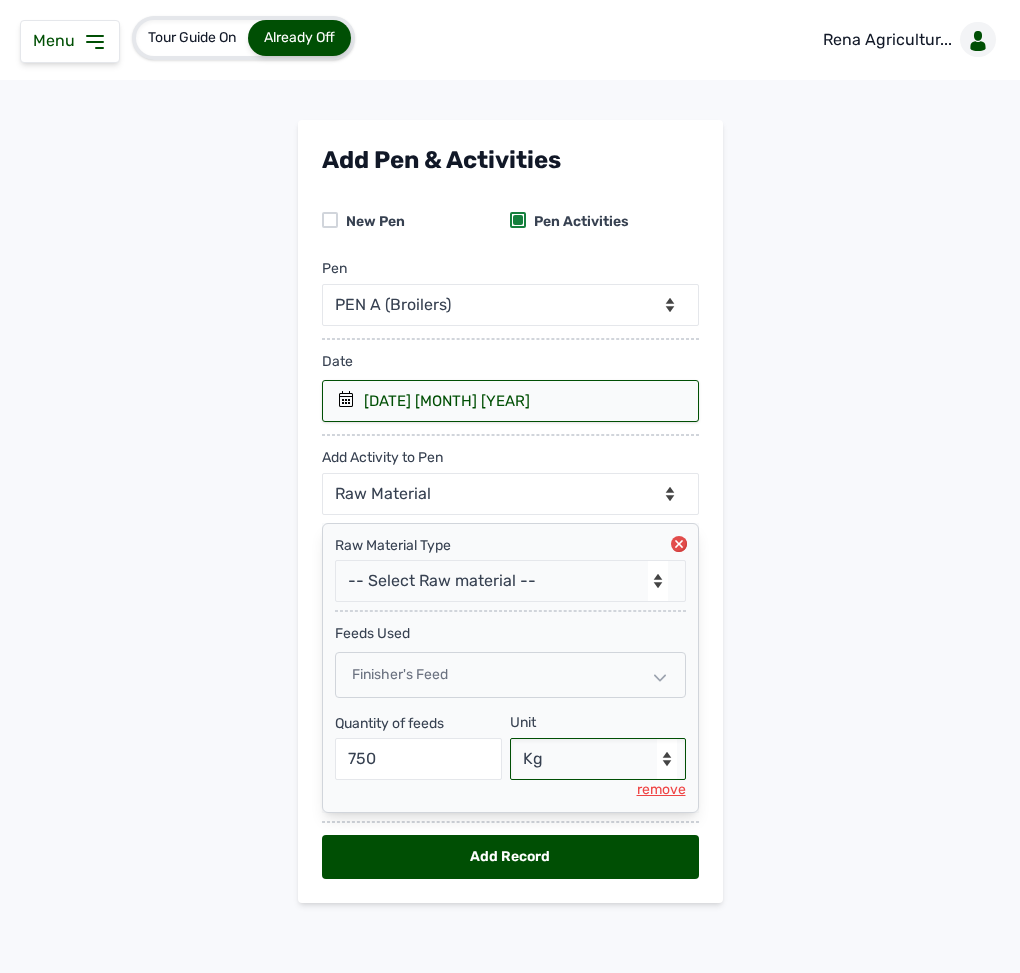 click on "--Select unit-- Bag(s) Kg" at bounding box center (598, 759) 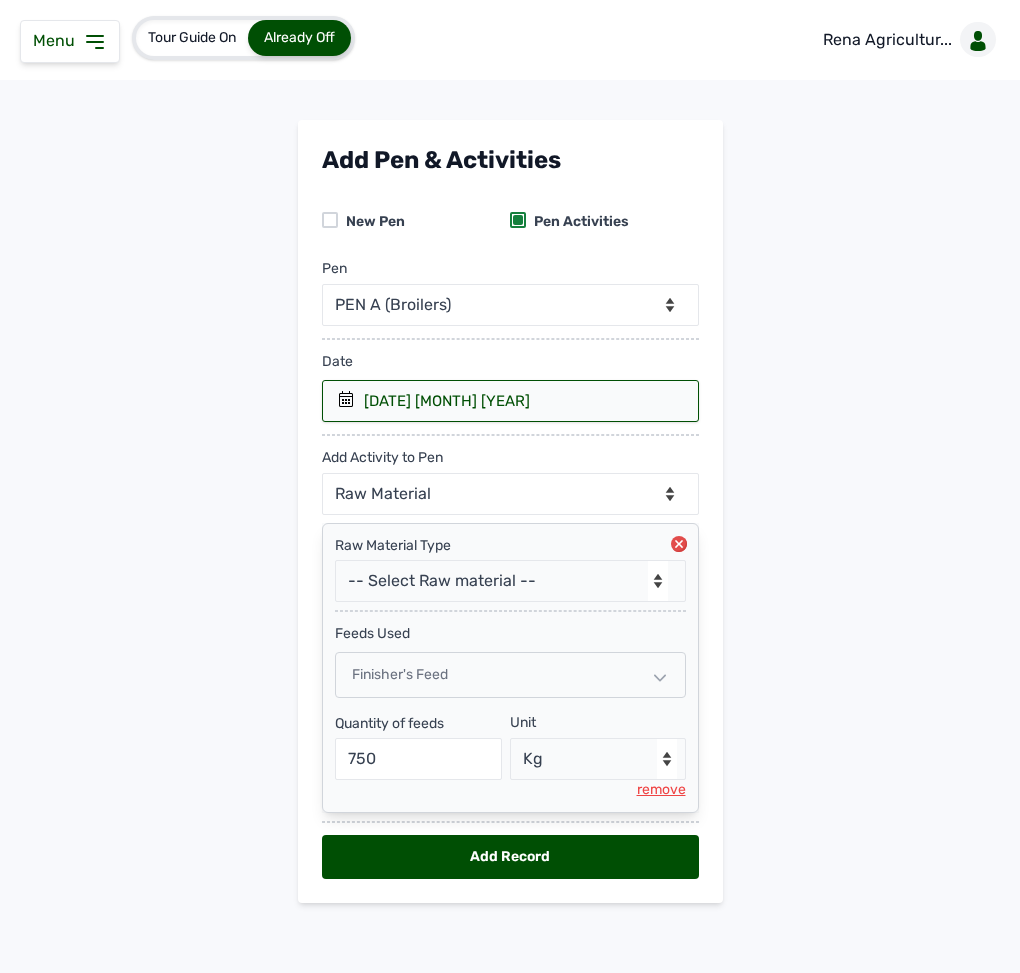 click on "Add Record" at bounding box center [510, 857] 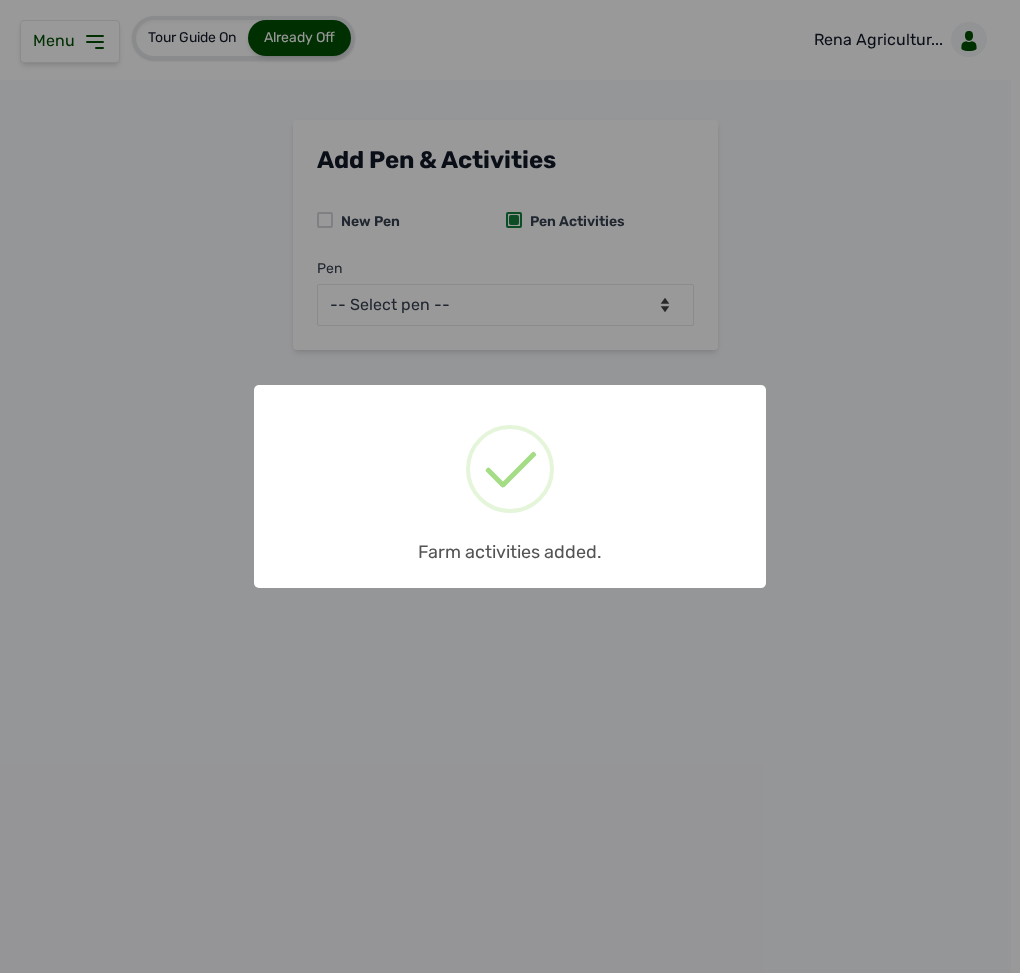 click on "×
Farm activities added. OK No Cancel" at bounding box center [510, 486] 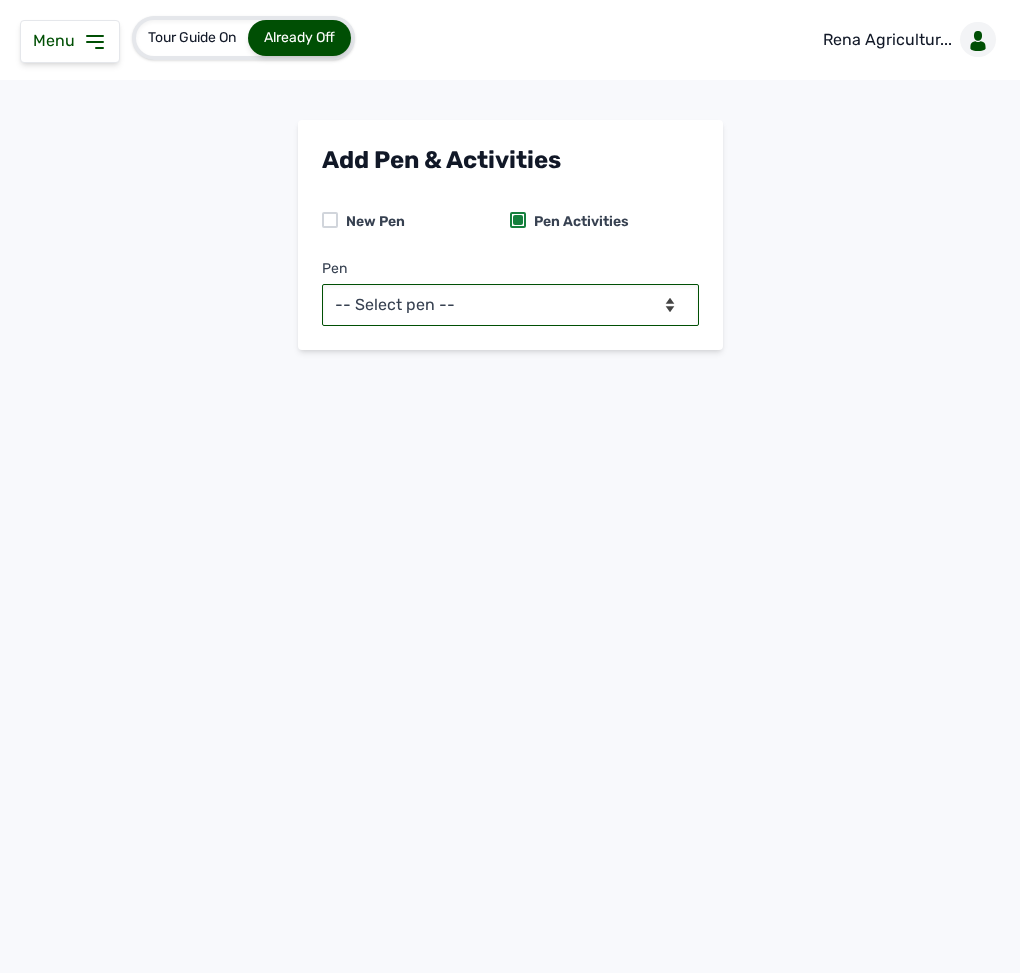 click on "-- Select pen -- PEN A (Broilers) PEN B (Broilers)" at bounding box center [510, 305] 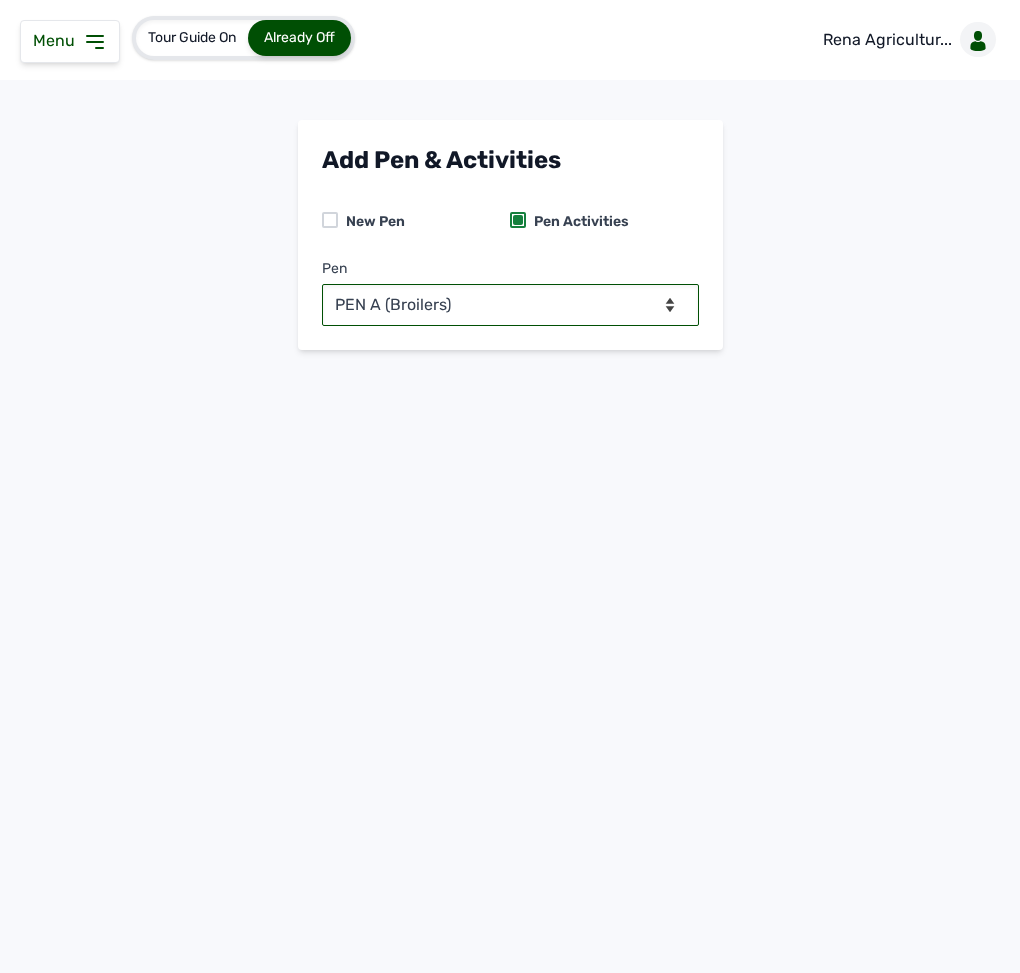 click on "-- Select pen -- PEN A (Broilers) PEN B (Broilers)" at bounding box center (510, 305) 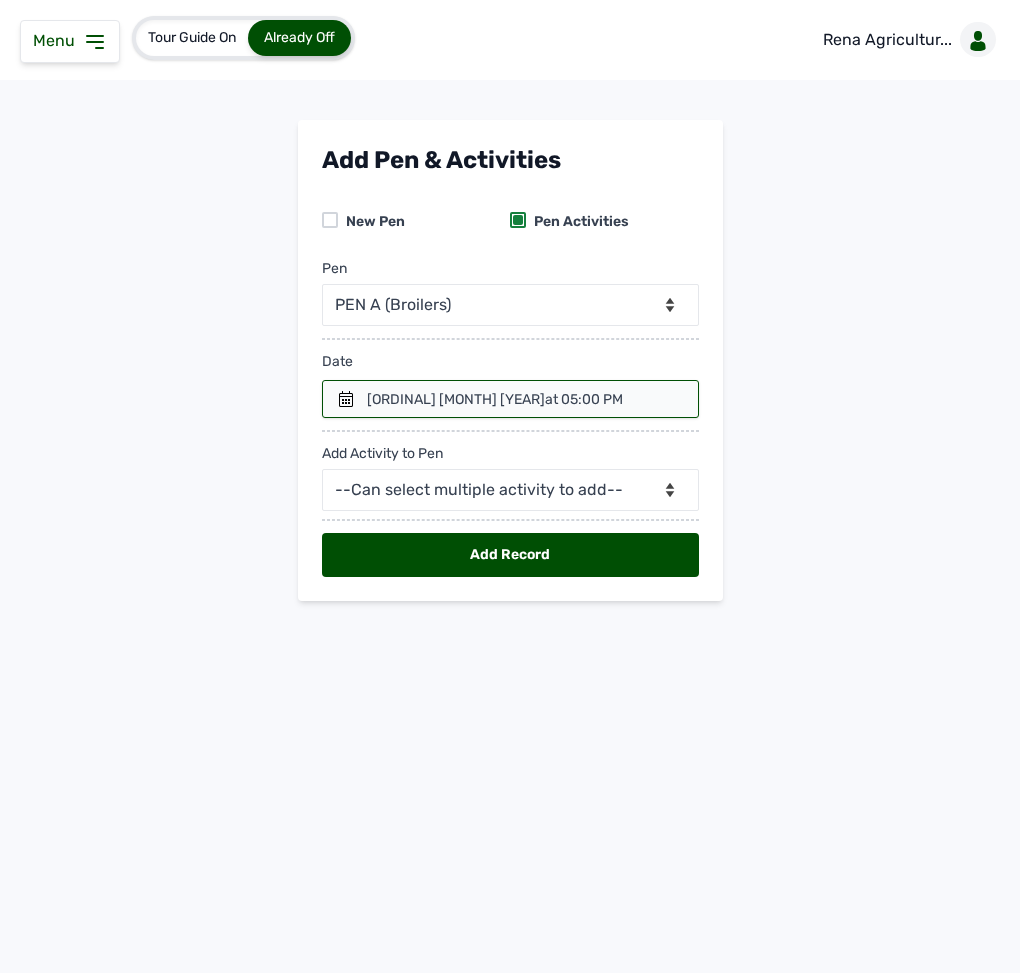 click 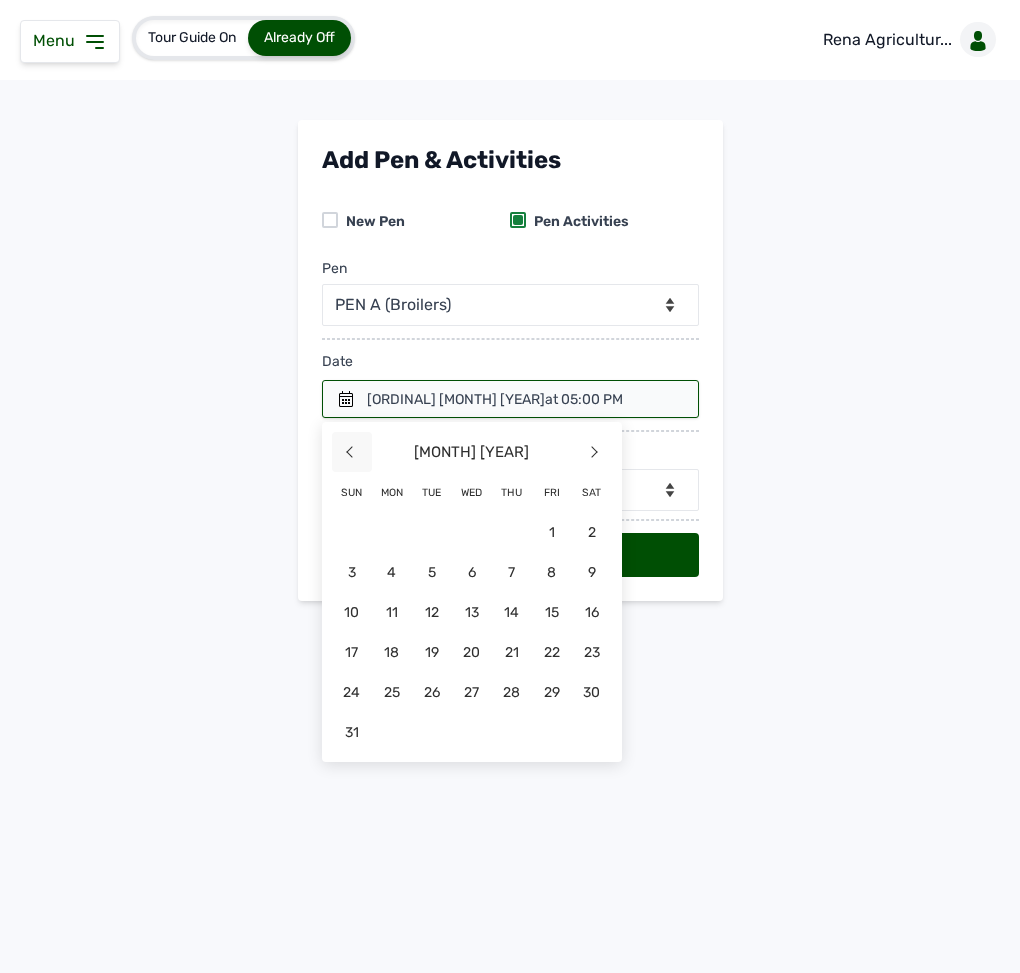 click on "<" at bounding box center (352, 452) 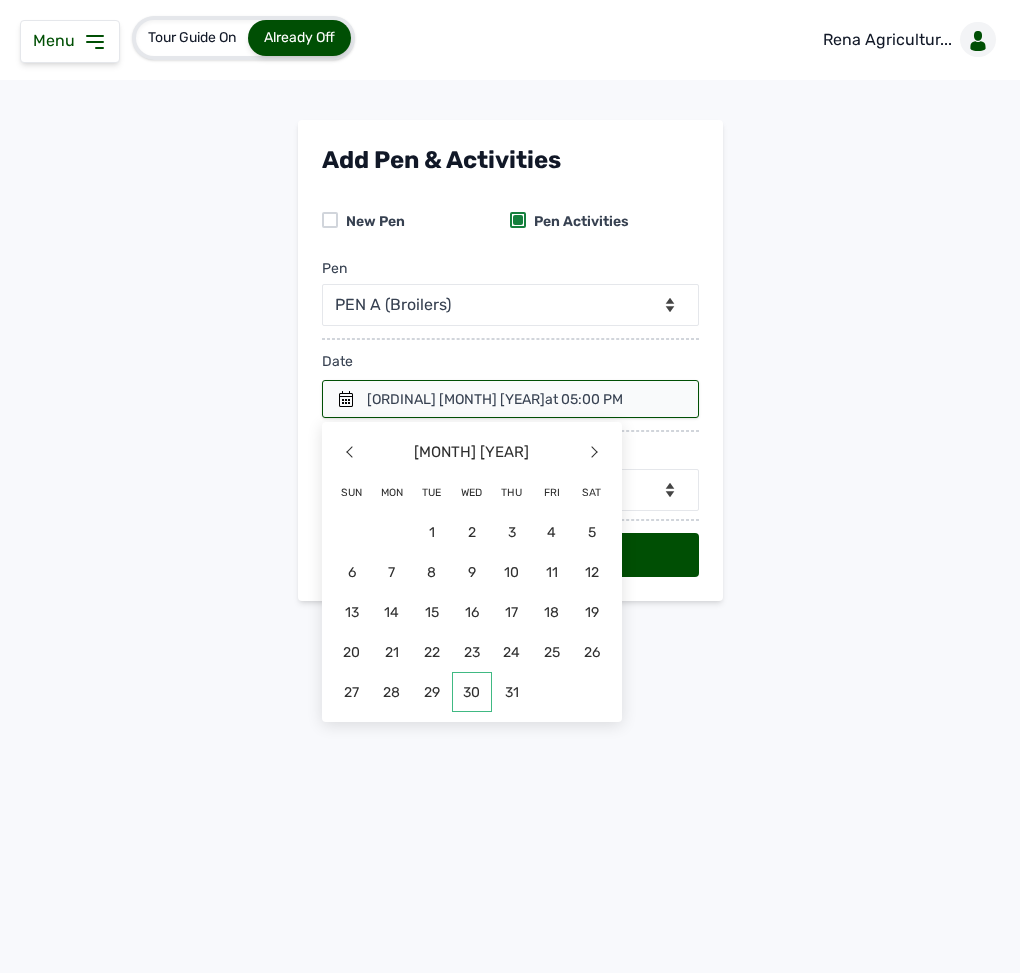 click on "30" 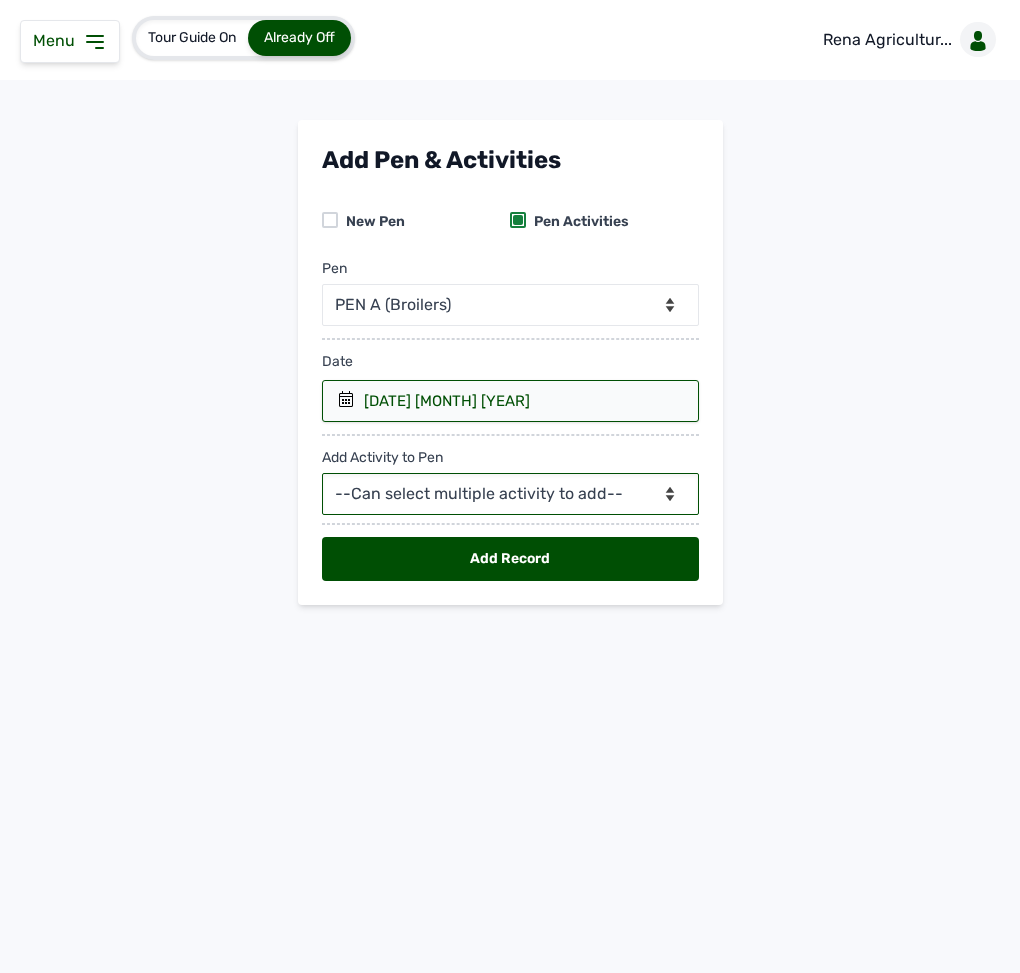 click on "--Can select multiple activity to add-- Raw Material Losses Weight" at bounding box center (510, 494) 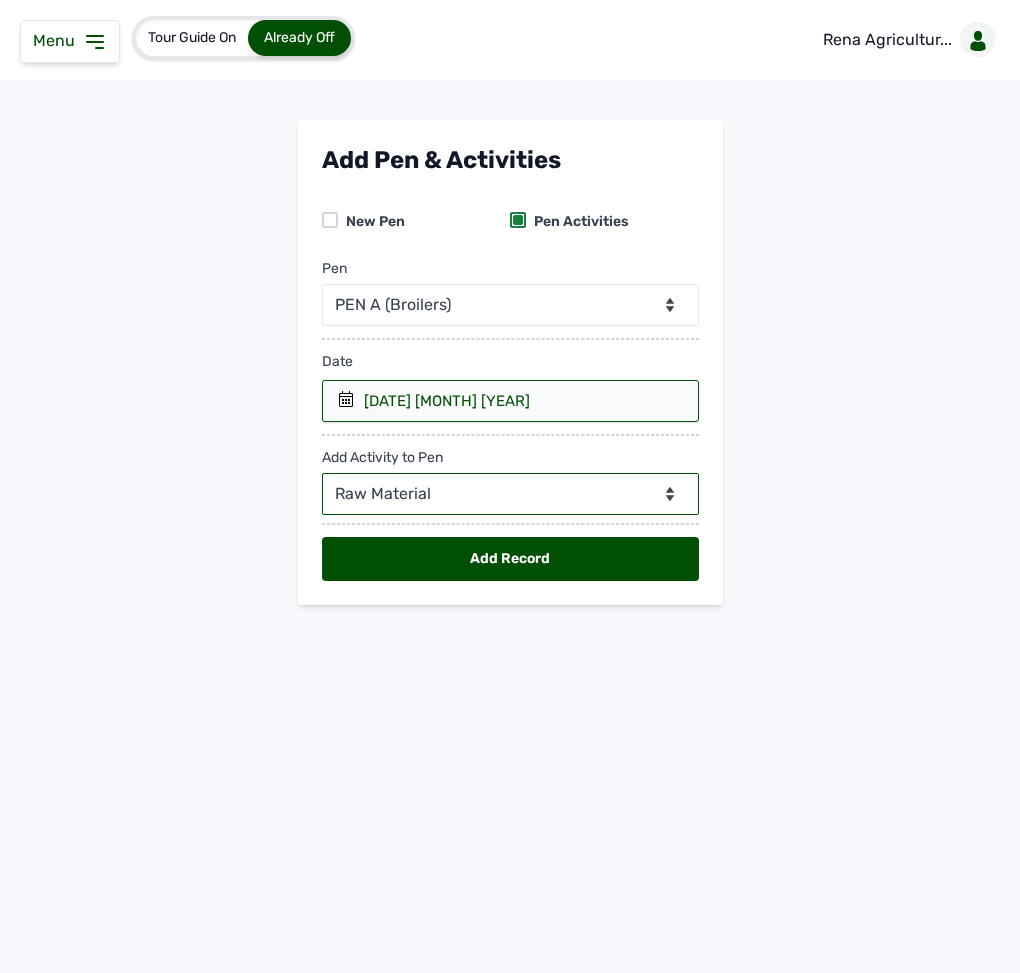 click on "--Can select multiple activity to add-- Raw Material Losses Weight" at bounding box center [510, 494] 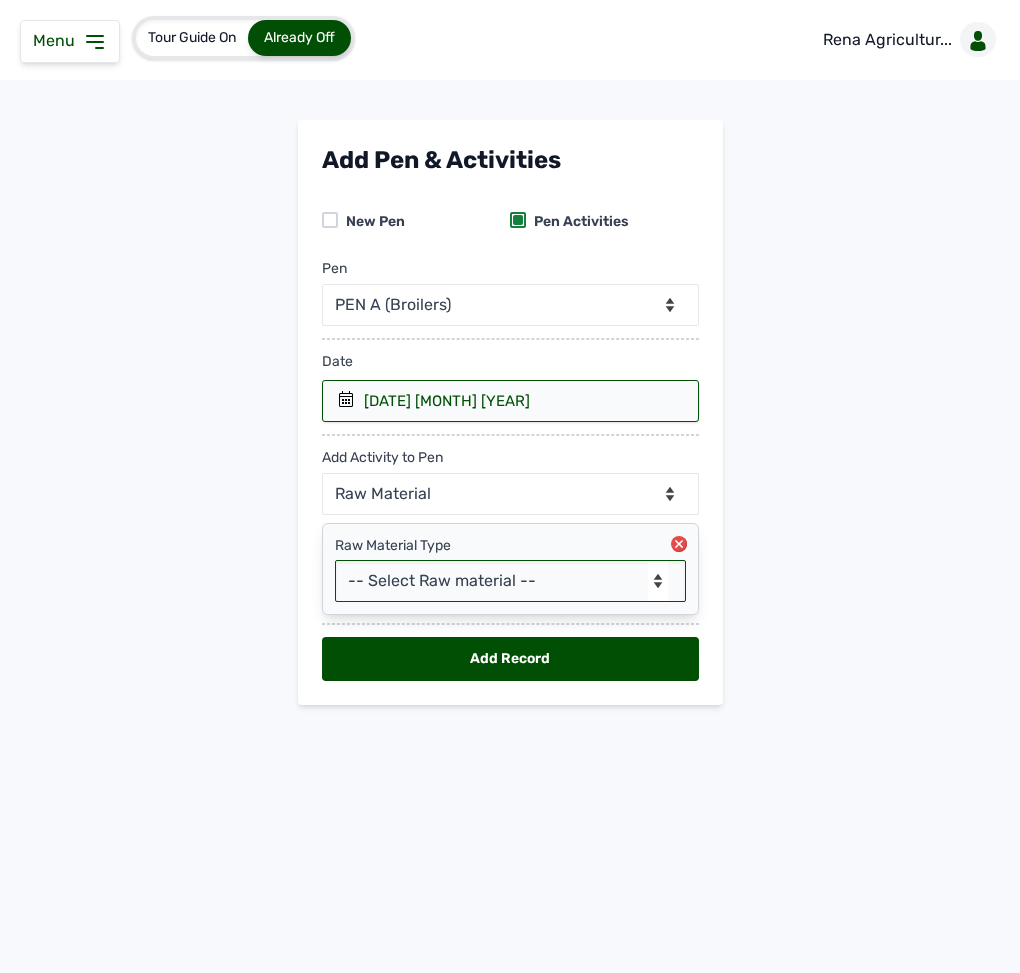 click on "-- Select Raw material -- Biomass Fuel feeds medications vaccines" at bounding box center (510, 581) 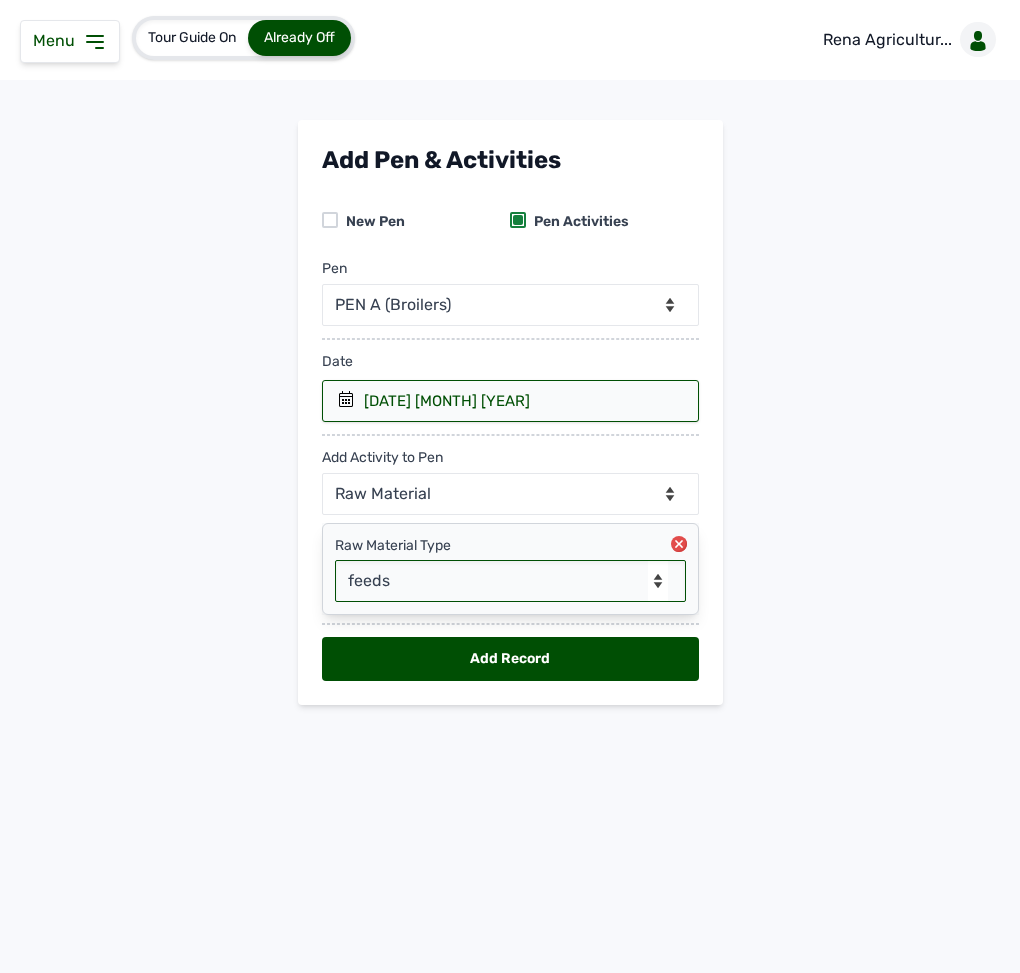 click on "-- Select Raw material -- Biomass Fuel feeds medications vaccines" at bounding box center (510, 581) 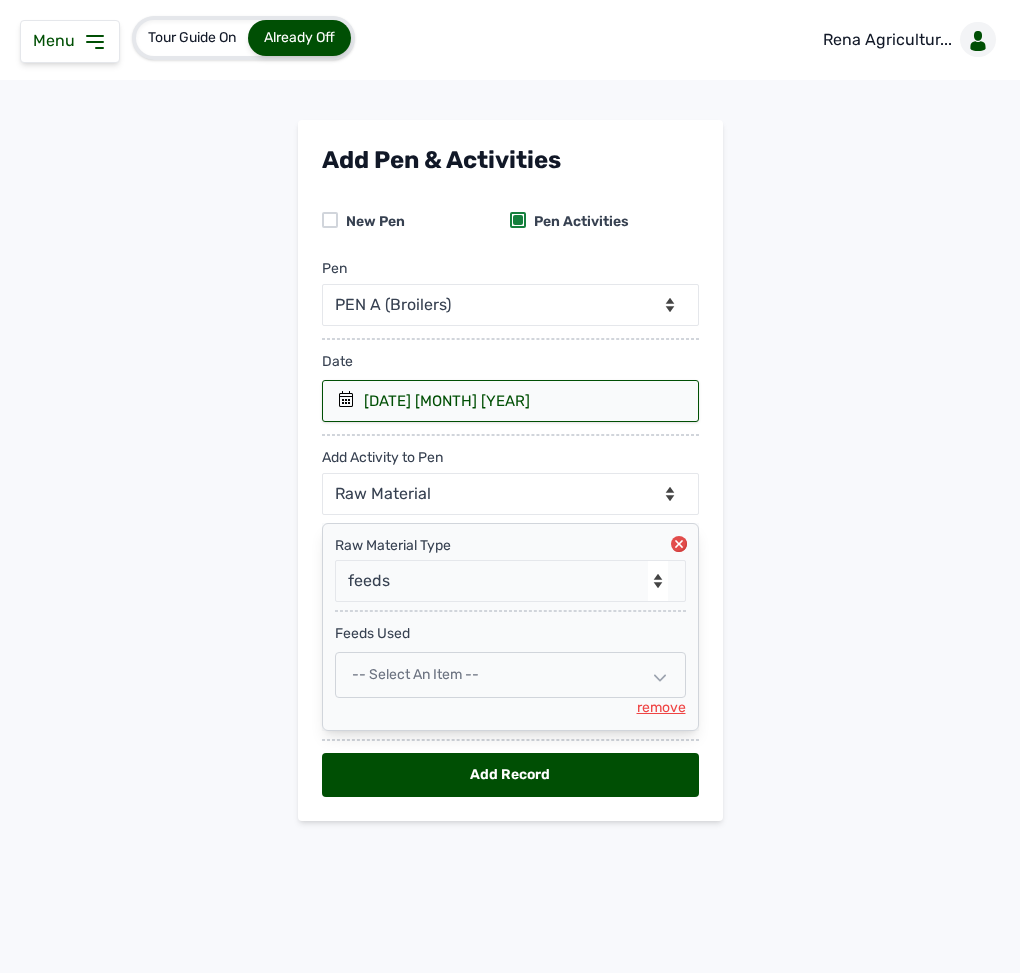 click on "-- Select an Item --" at bounding box center [415, 674] 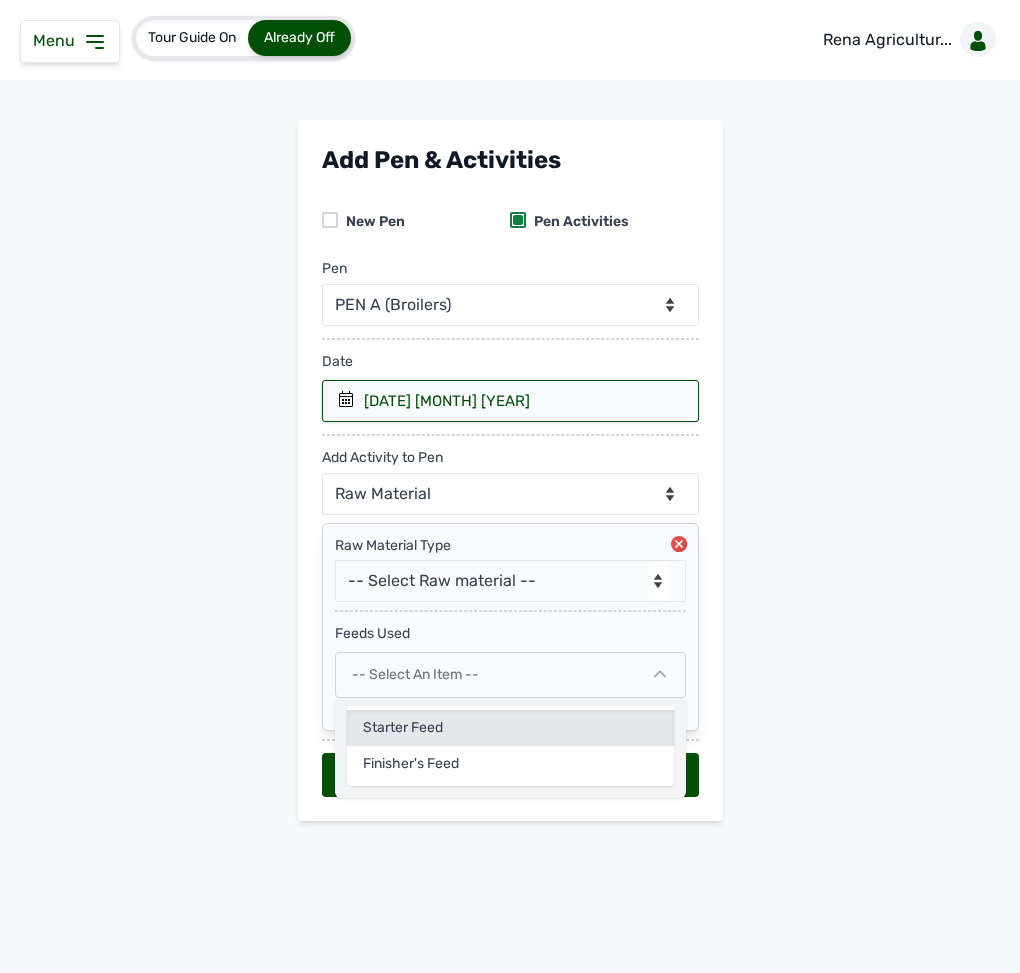 click on "Starter Feed" 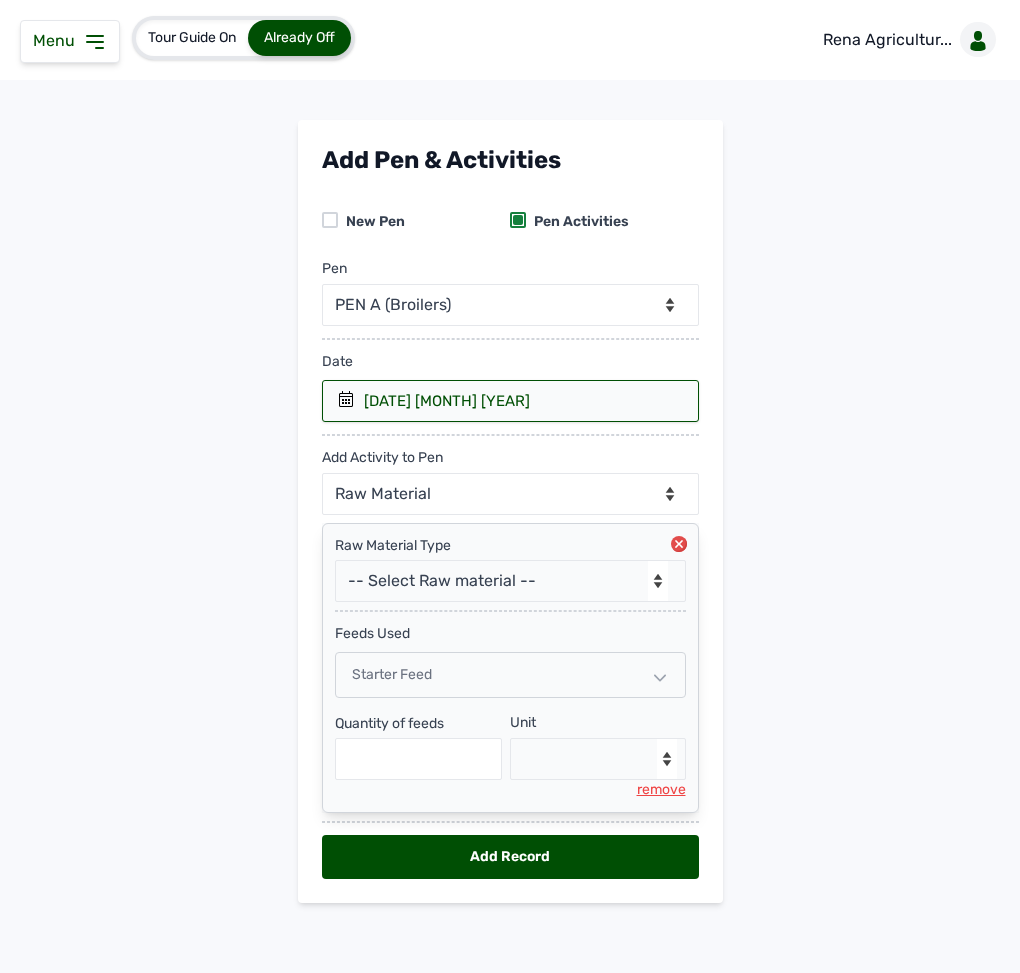 click on "Starter Feed" at bounding box center (392, 674) 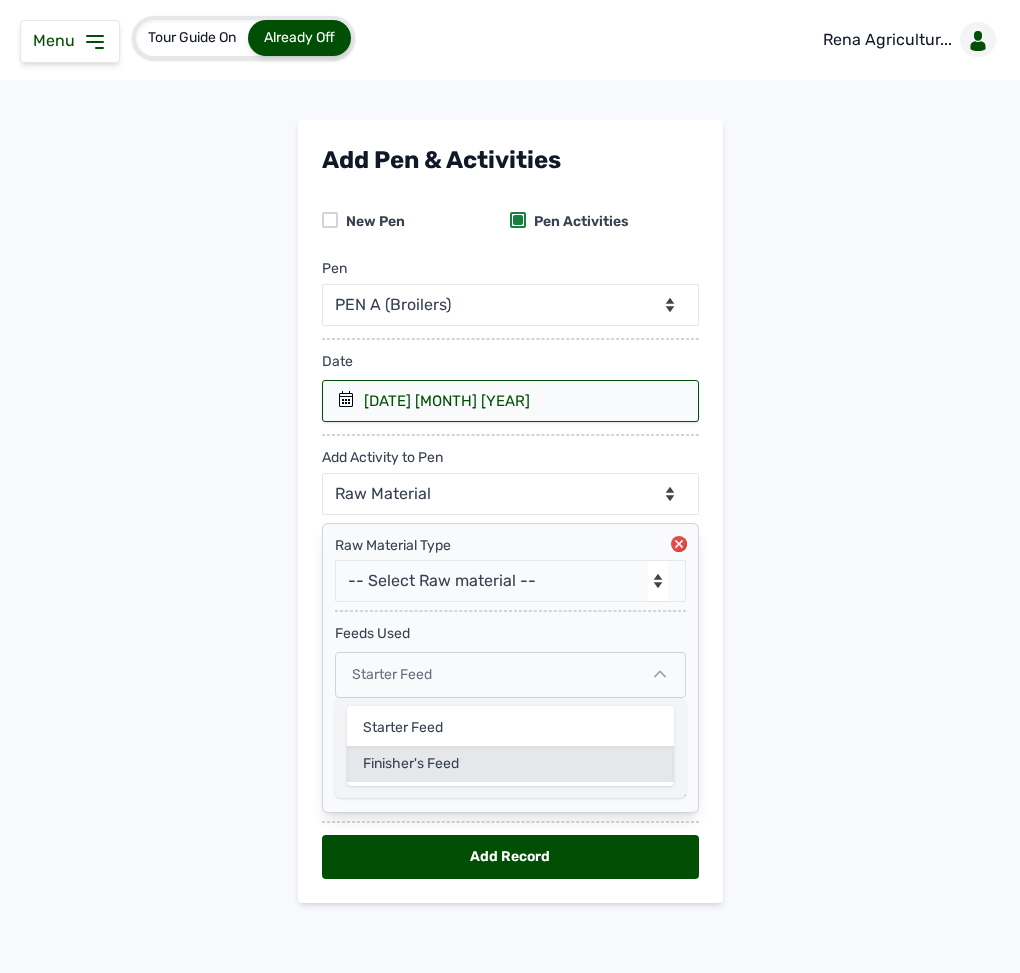 click on "Finisher's feed" 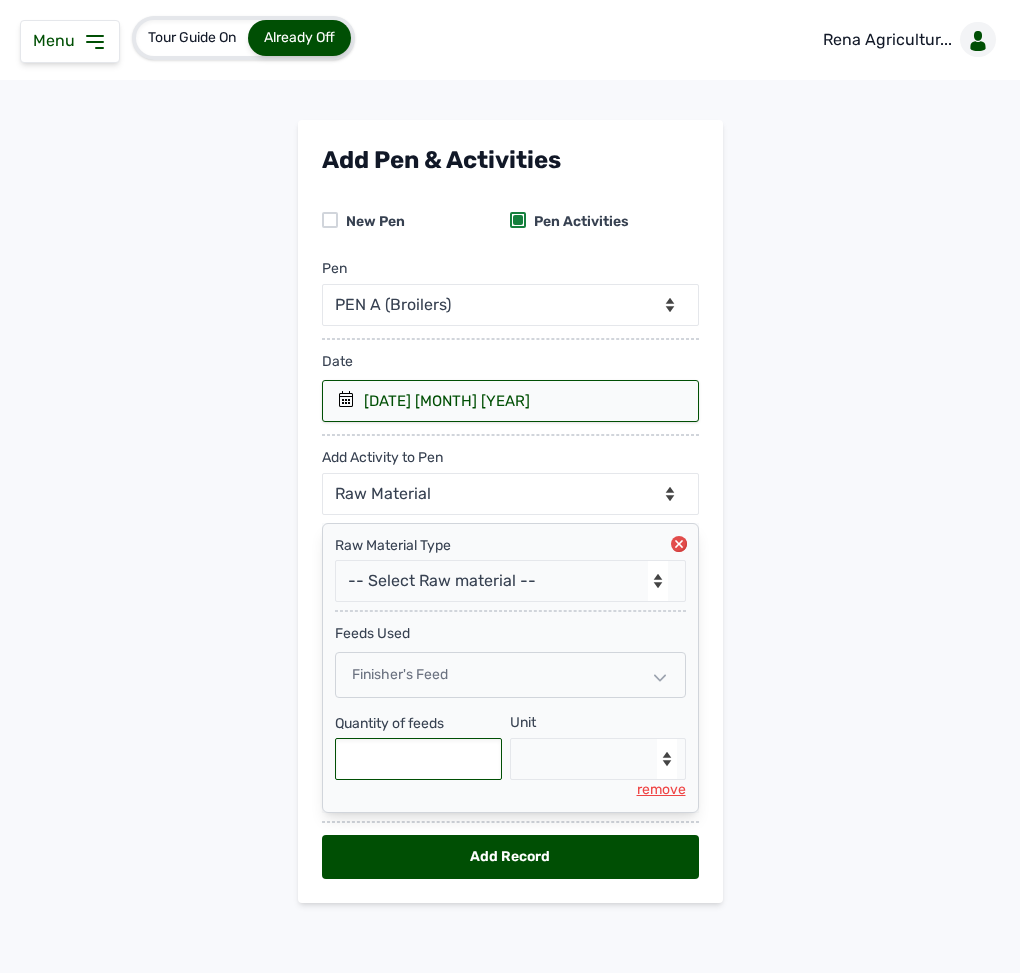 click at bounding box center (419, 759) 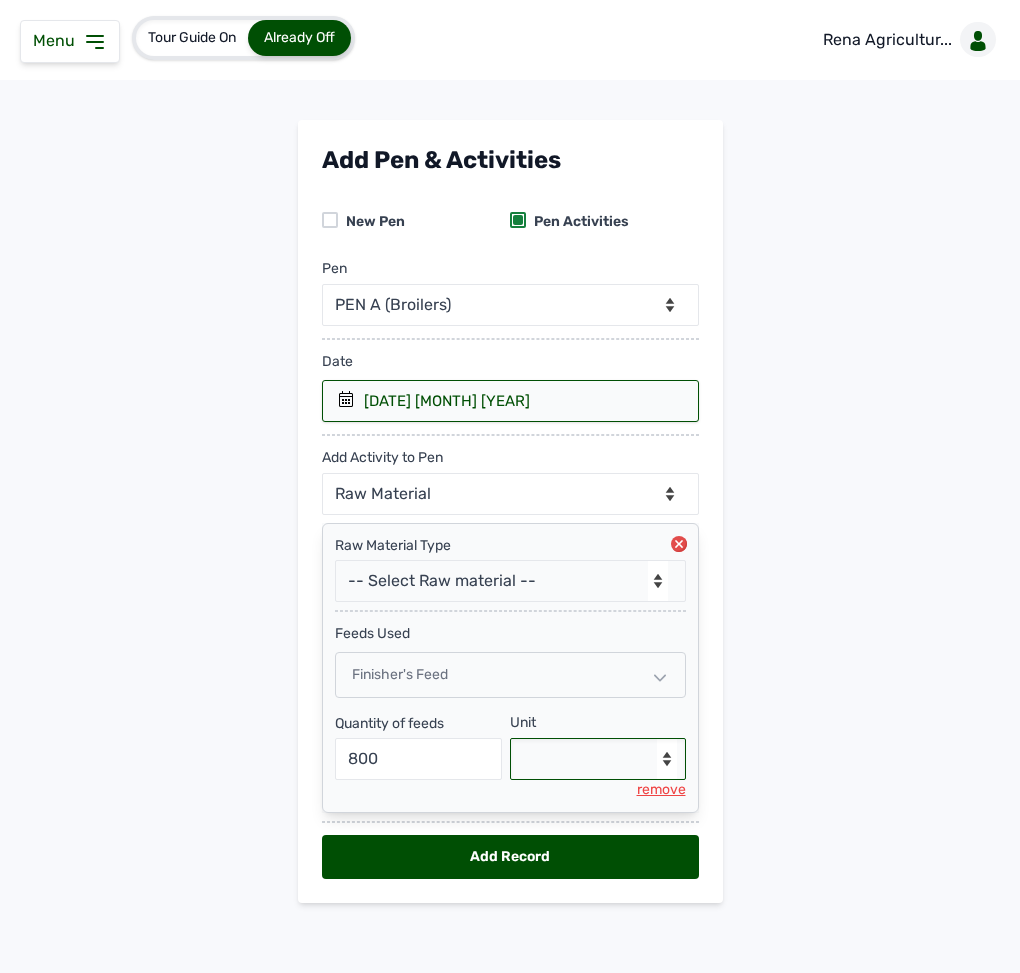 click on "--Select unit-- Bag(s) Kg" at bounding box center [598, 759] 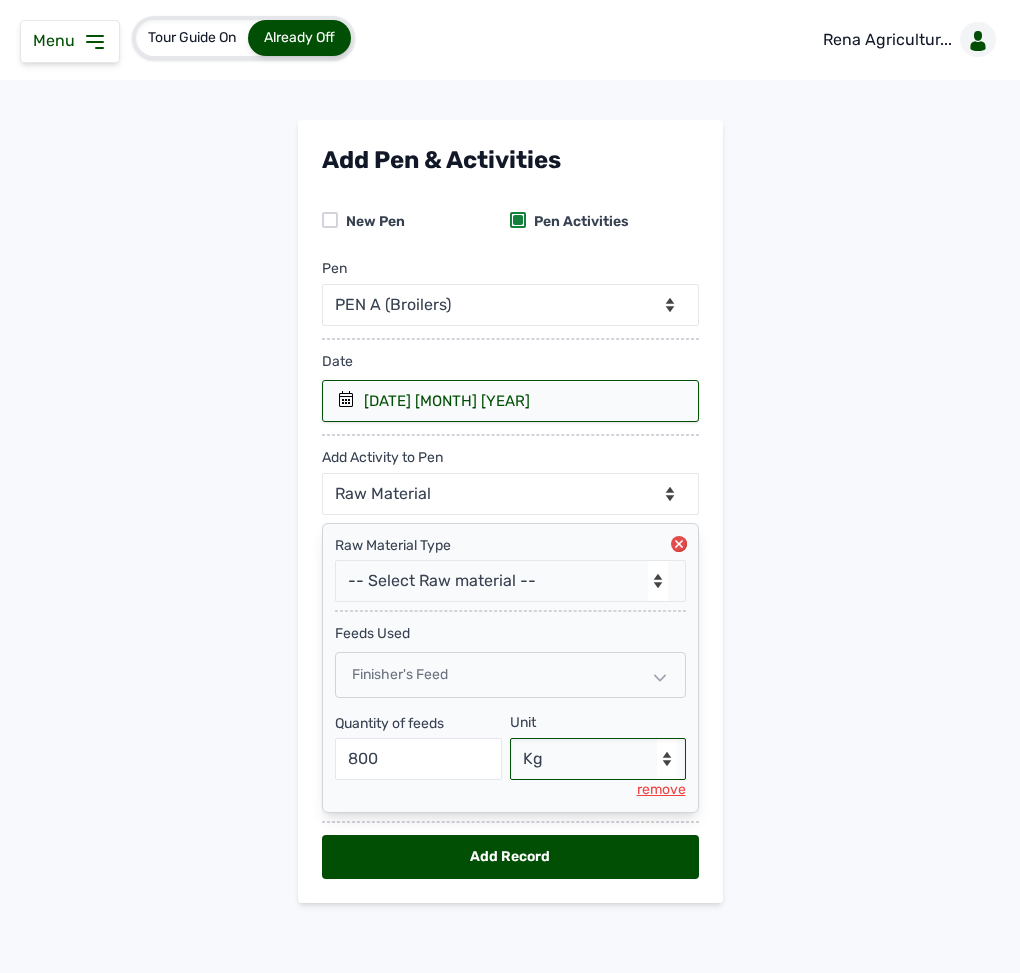 click on "--Select unit-- Bag(s) Kg" at bounding box center [598, 759] 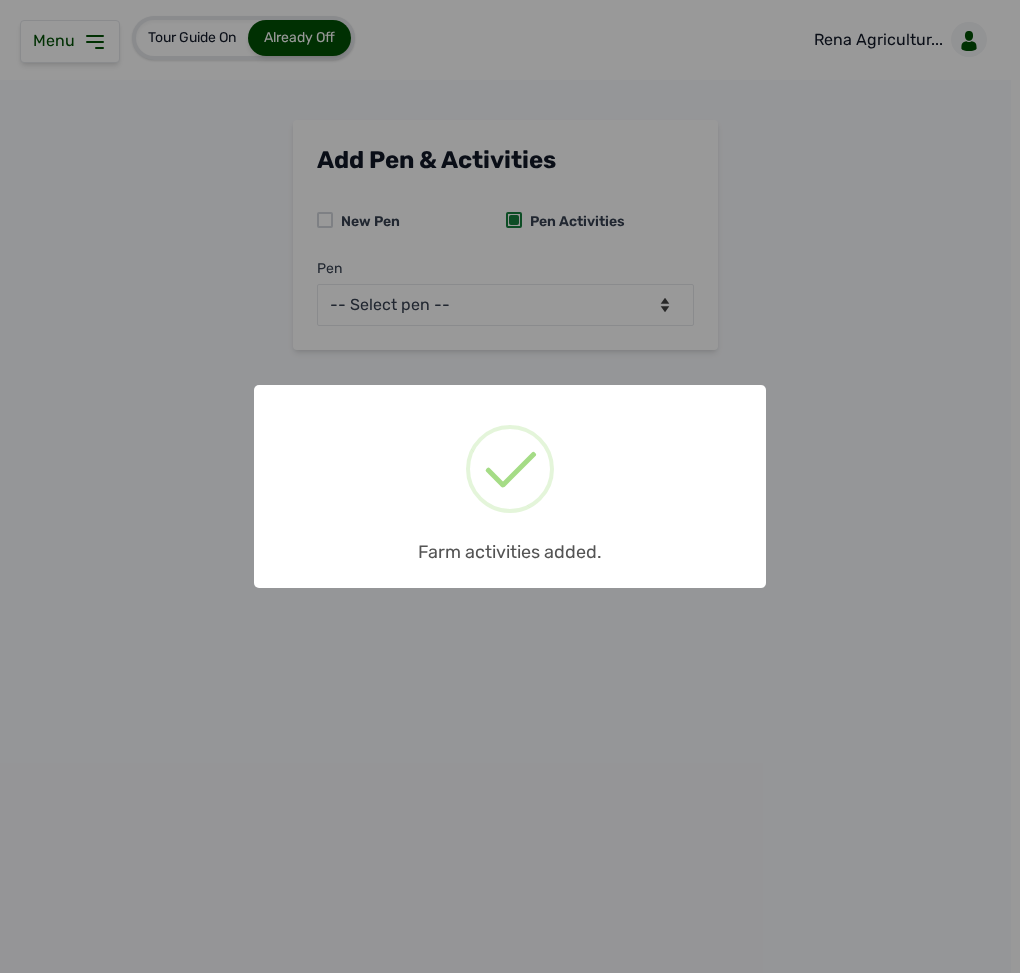click on "×
Farm activities added. OK No Cancel" at bounding box center [510, 486] 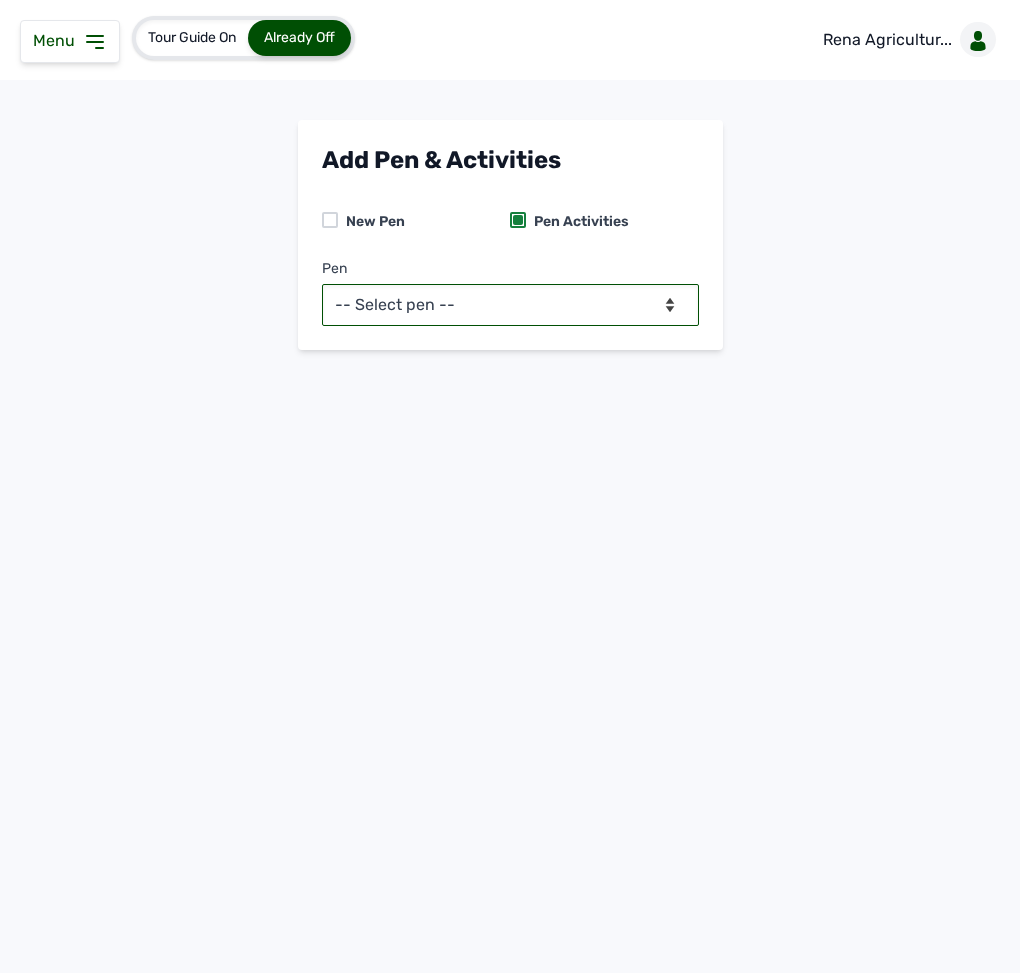 click on "-- Select pen -- PEN A (Broilers) PEN B (Broilers)" at bounding box center (510, 305) 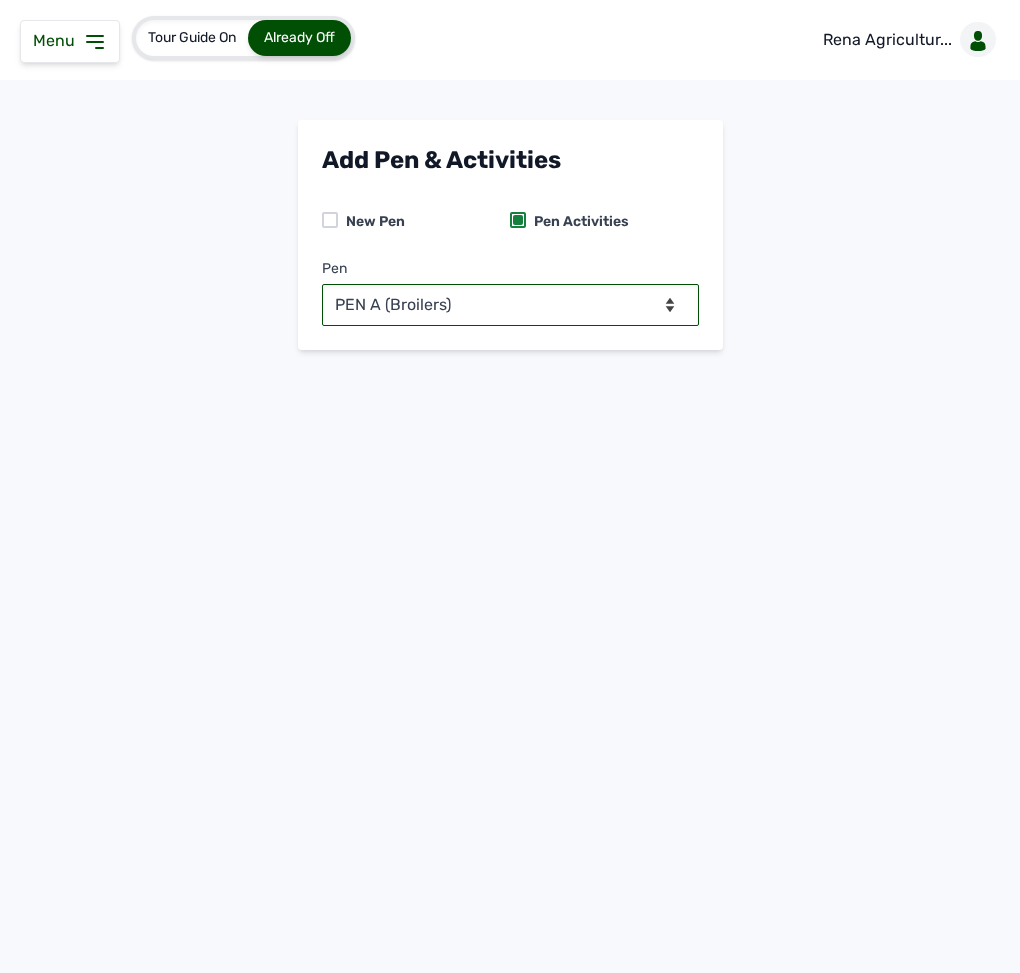 click on "-- Select pen -- PEN A (Broilers) PEN B (Broilers)" at bounding box center [510, 305] 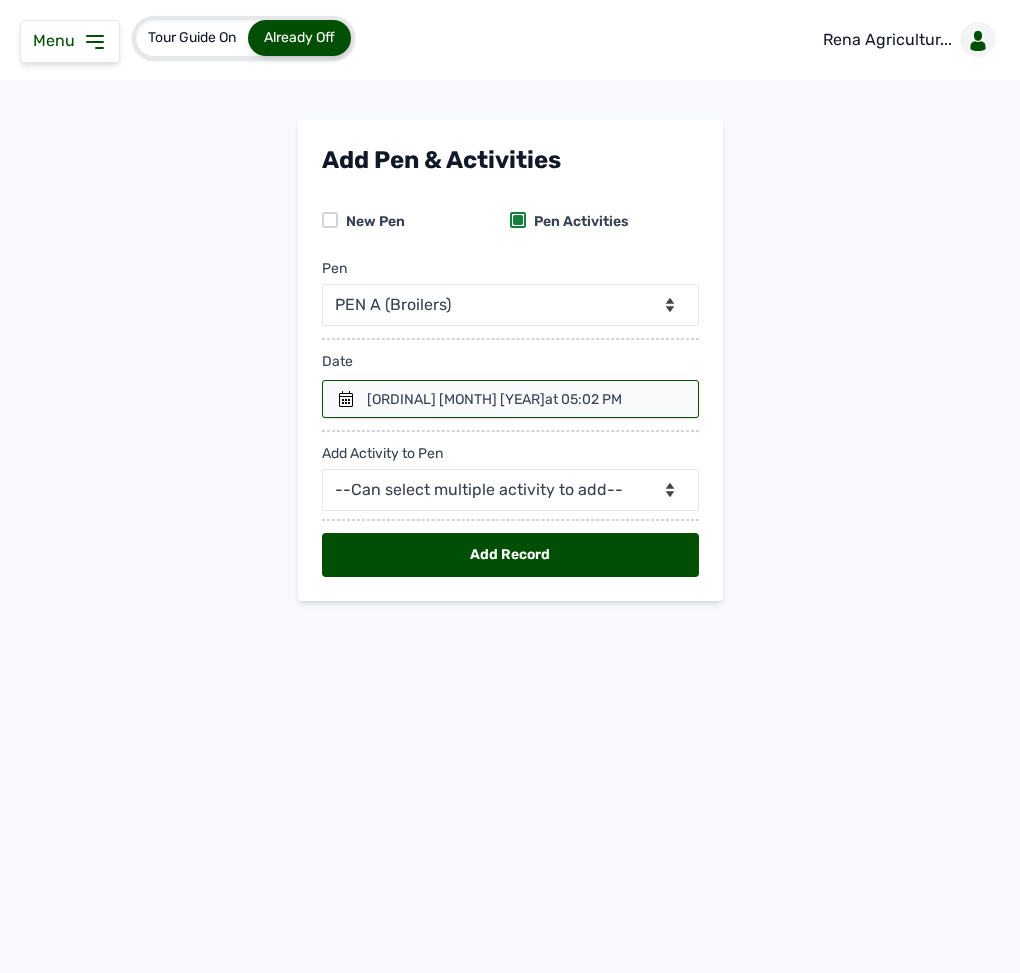 click on "[ORDINAL] [MONTH] [YEAR]   at [TIME]" at bounding box center (494, 400) 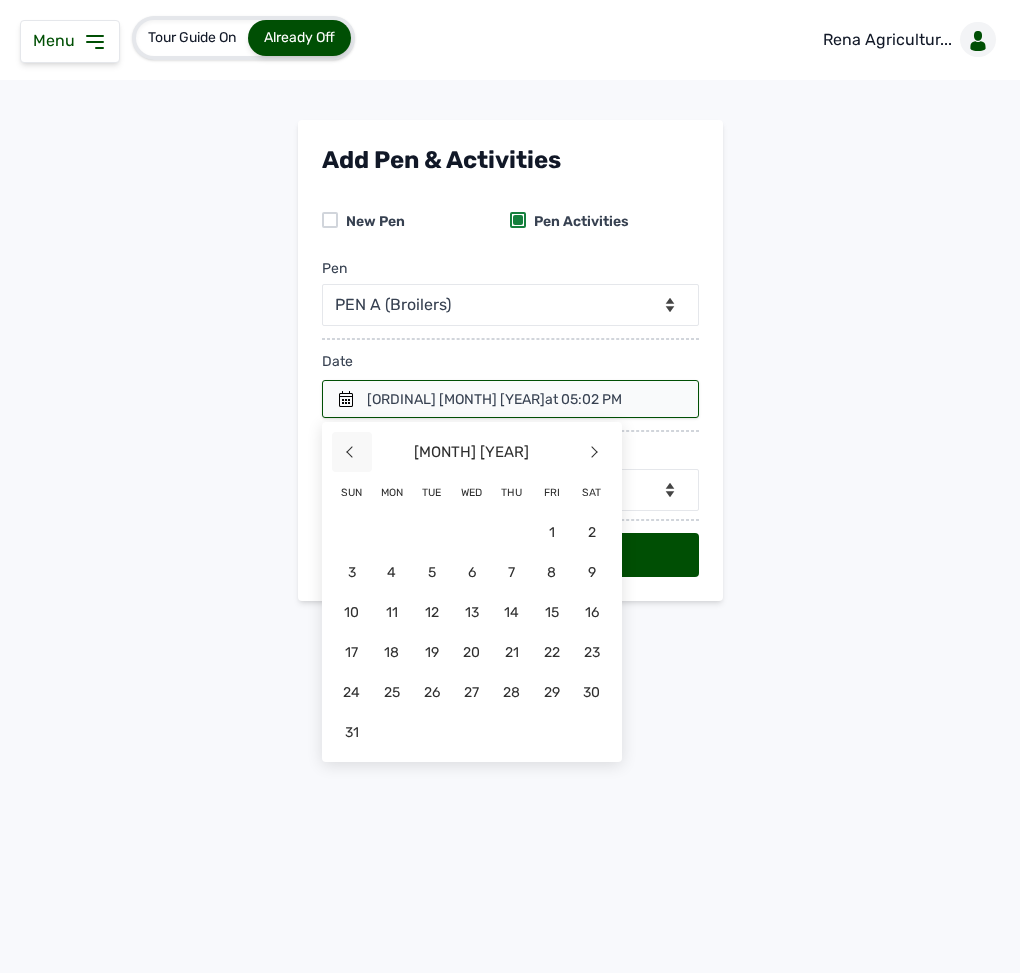 click on "<" at bounding box center (352, 452) 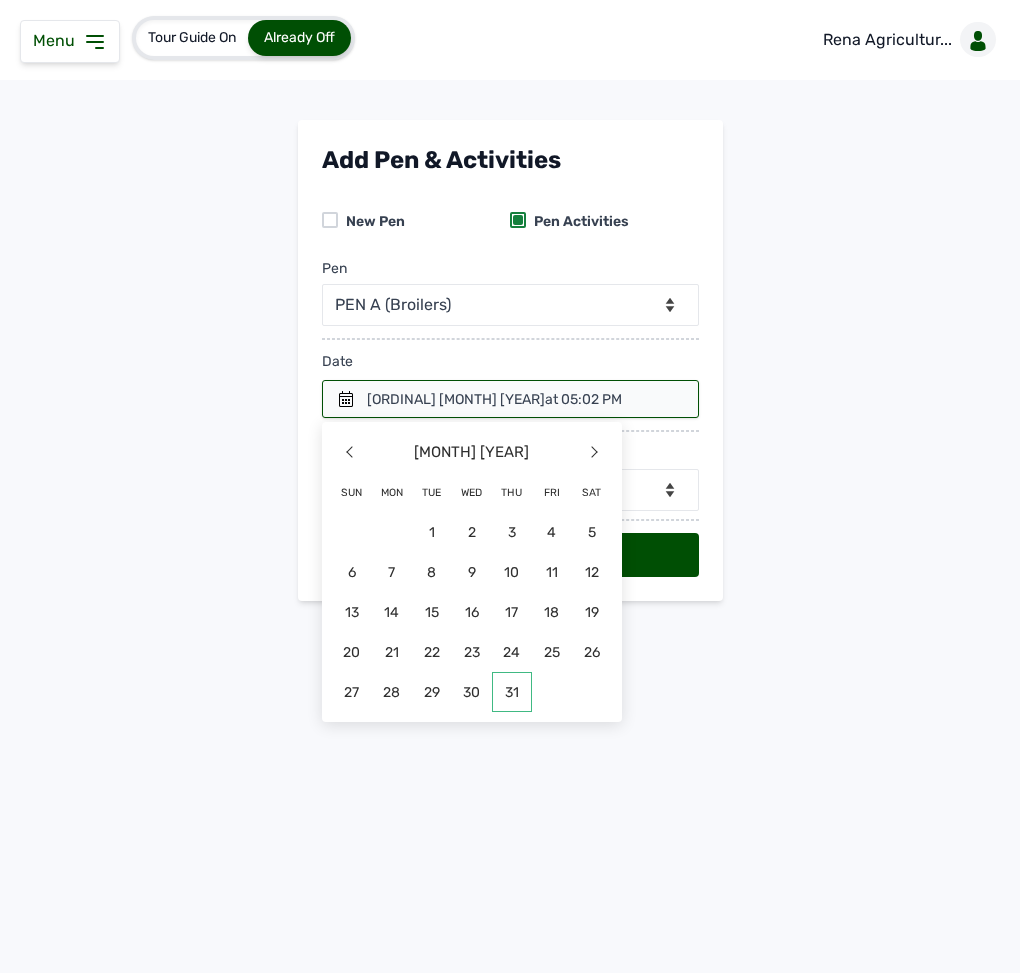 click on "31" 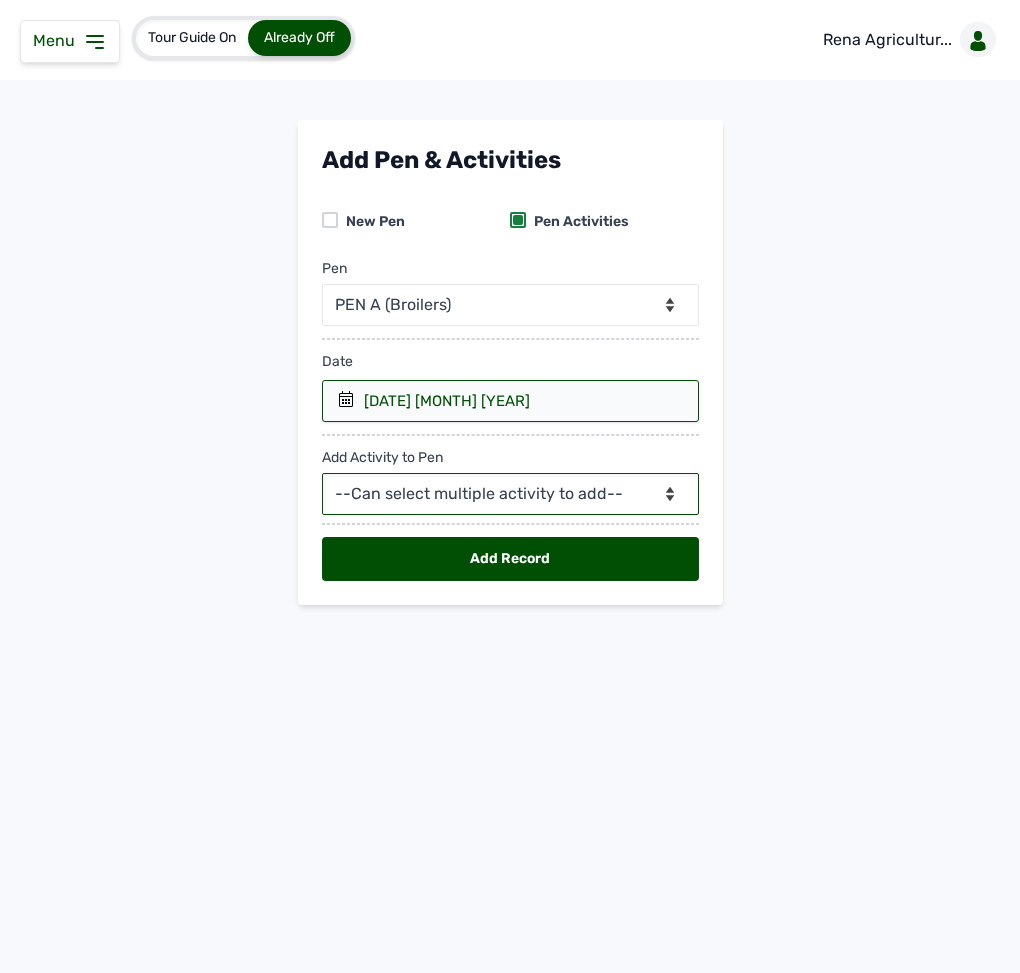 click on "--Can select multiple activity to add-- Raw Material Losses Weight" at bounding box center [510, 494] 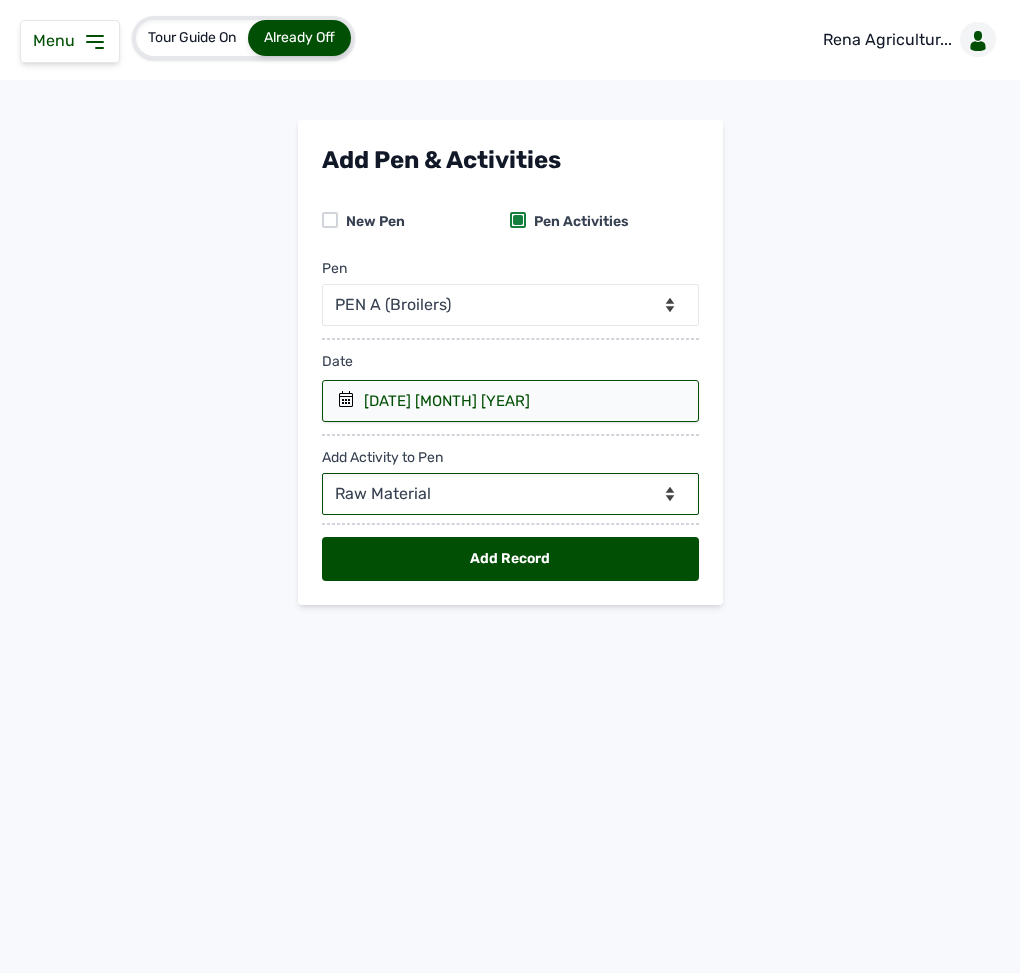 click on "--Can select multiple activity to add-- Raw Material Losses Weight" at bounding box center [510, 494] 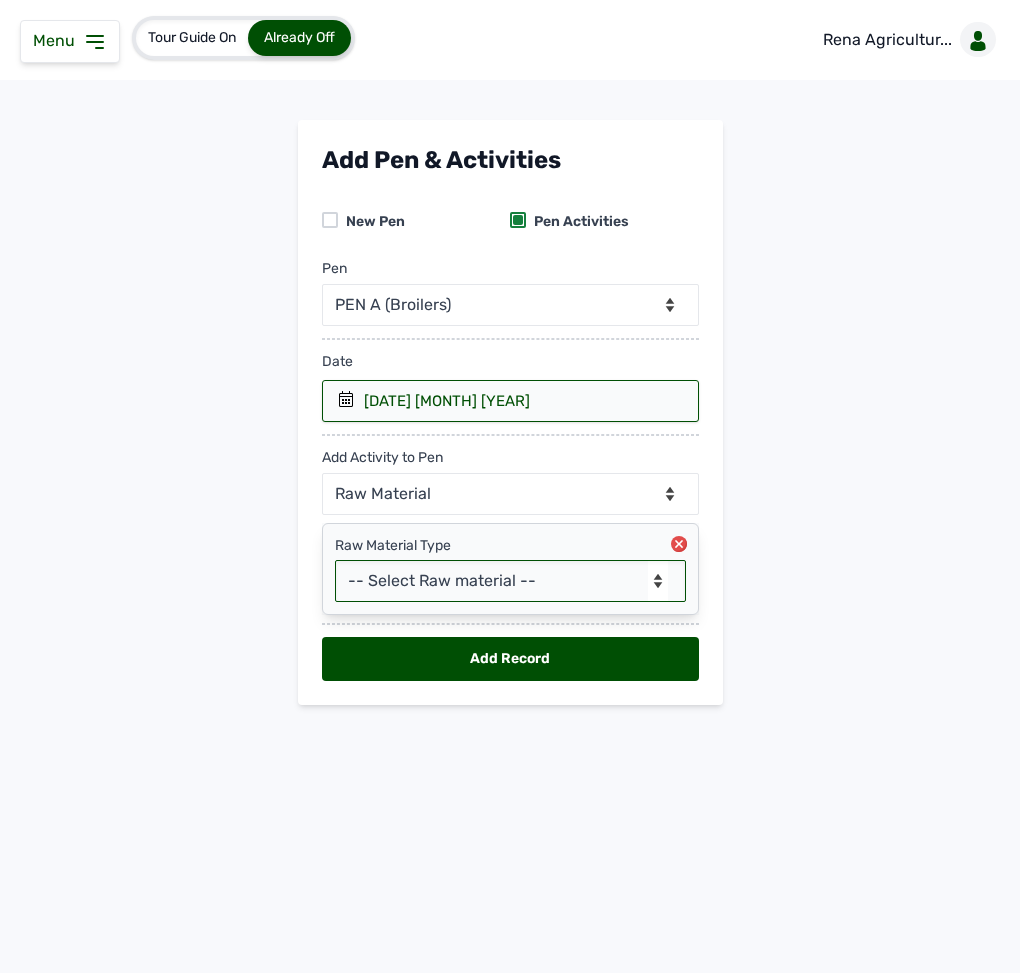 click on "-- Select Raw material -- Biomass Fuel feeds medications vaccines" at bounding box center [510, 581] 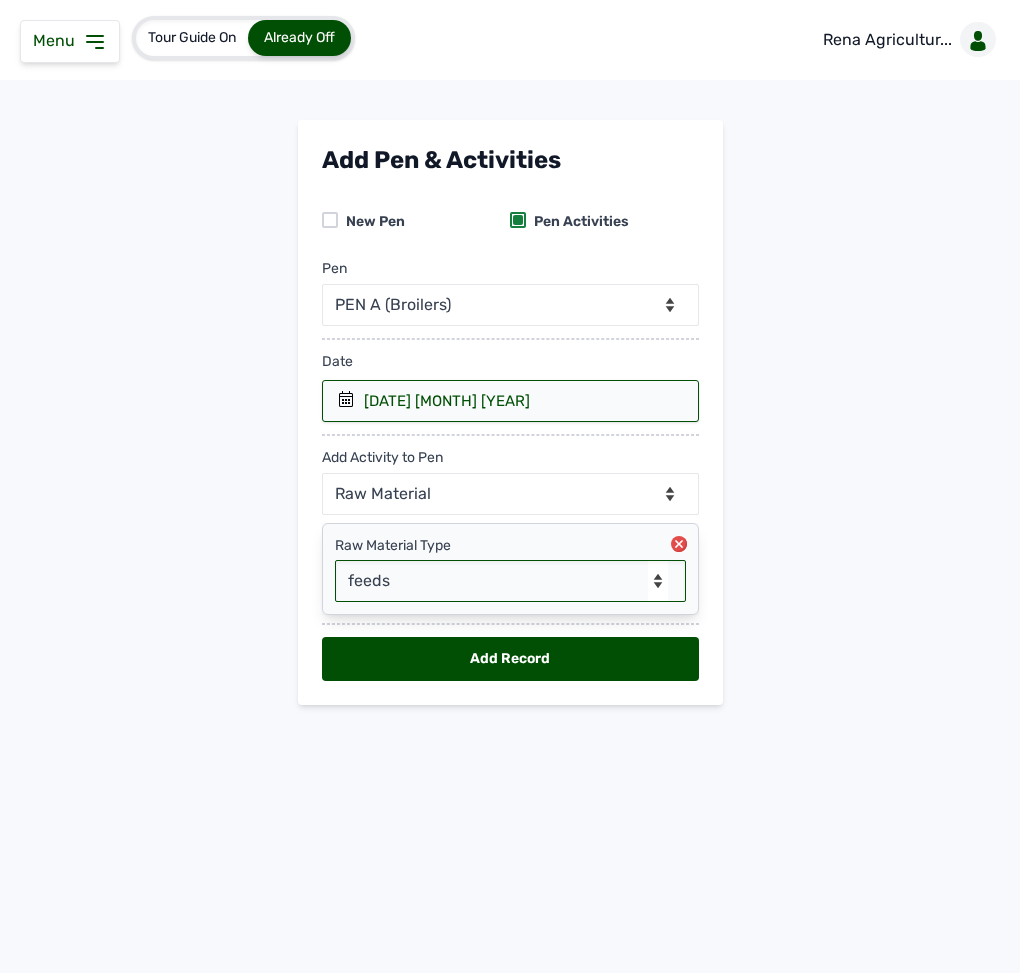click on "-- Select Raw material -- Biomass Fuel feeds medications vaccines" at bounding box center [510, 581] 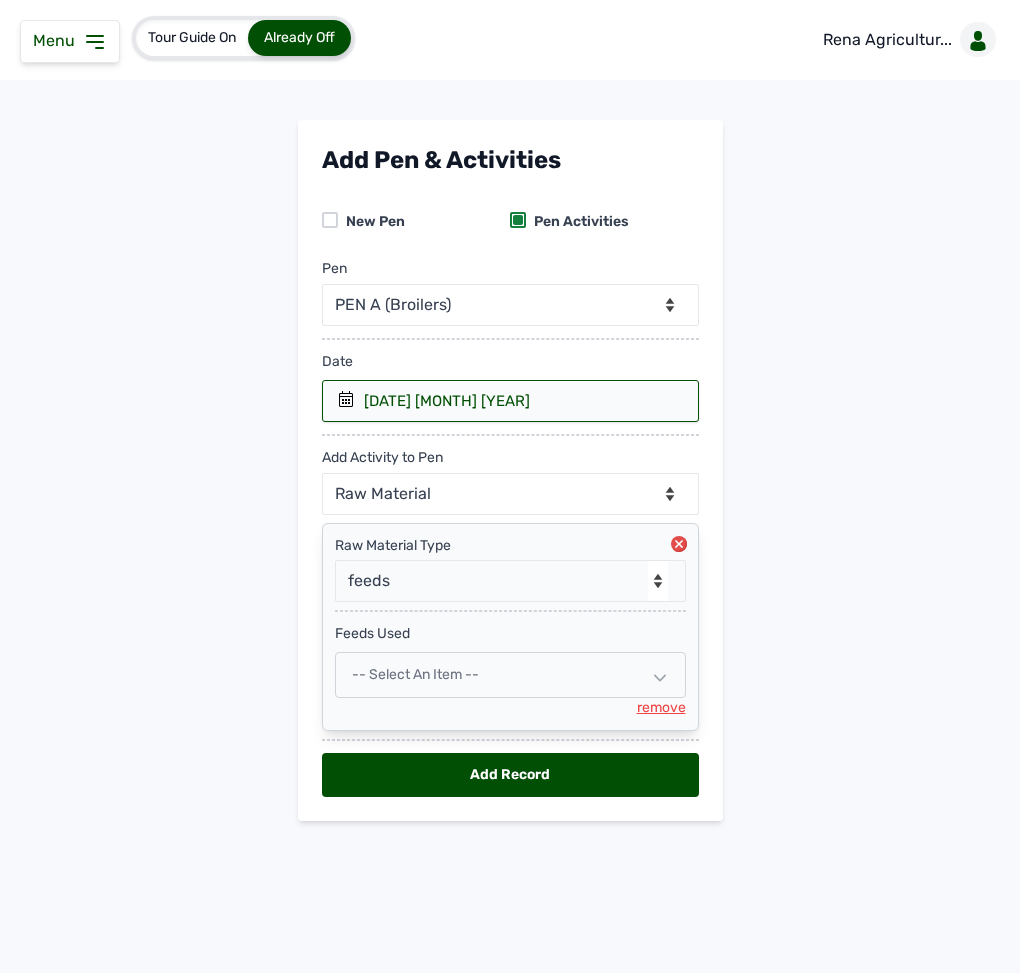 click on "-- Select an Item --" at bounding box center (415, 674) 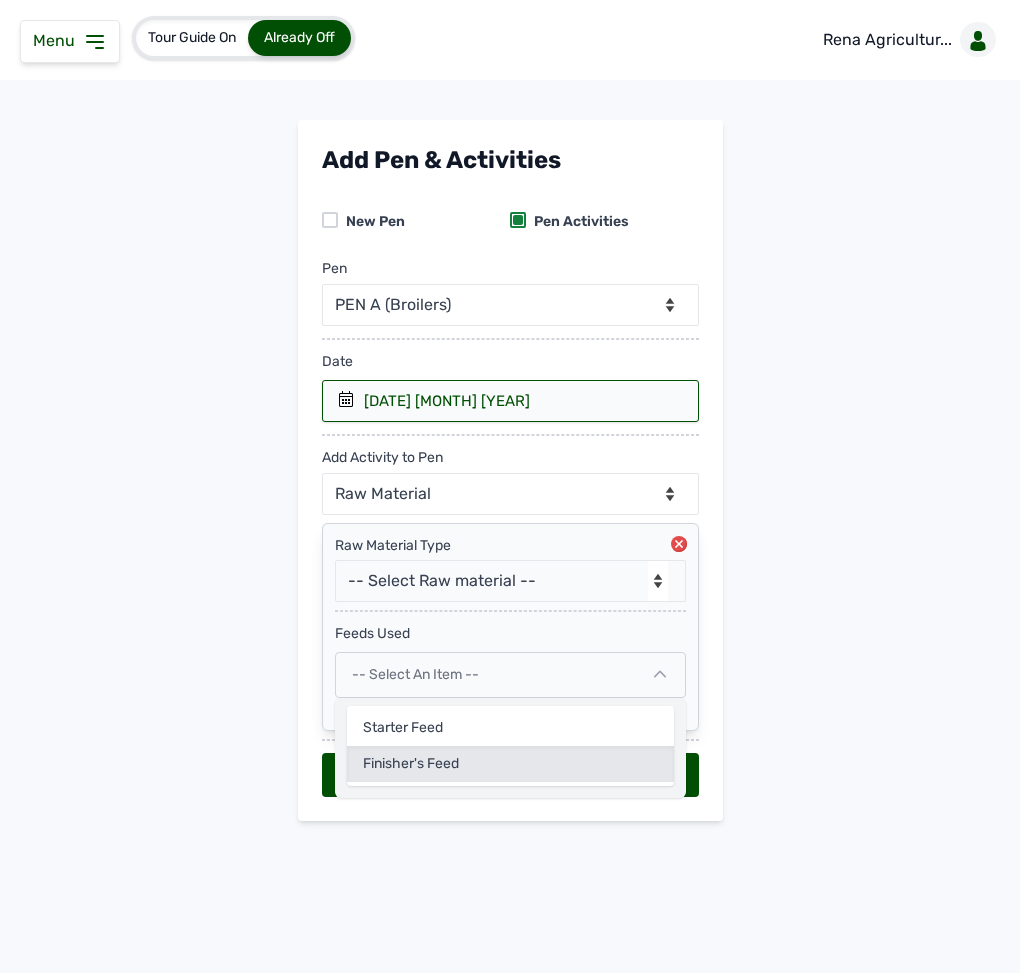 click on "Finisher's feed" 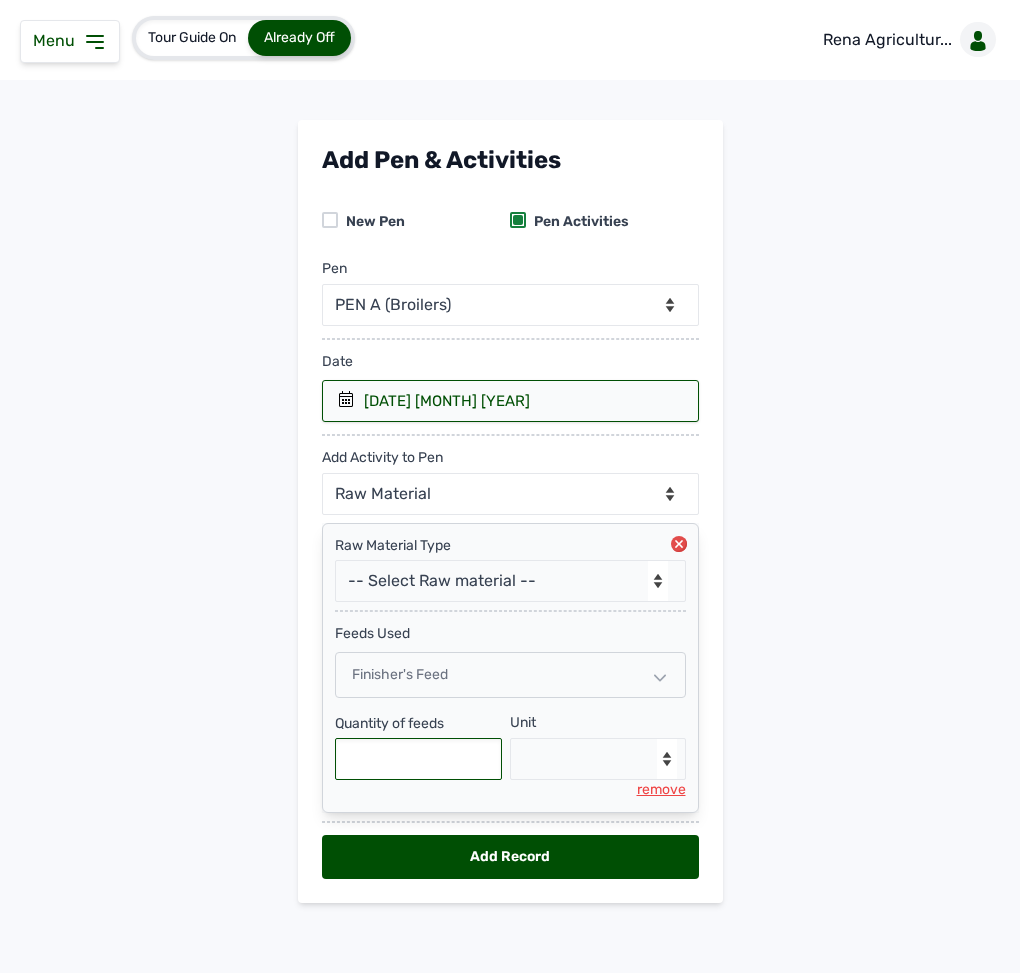 click at bounding box center (419, 759) 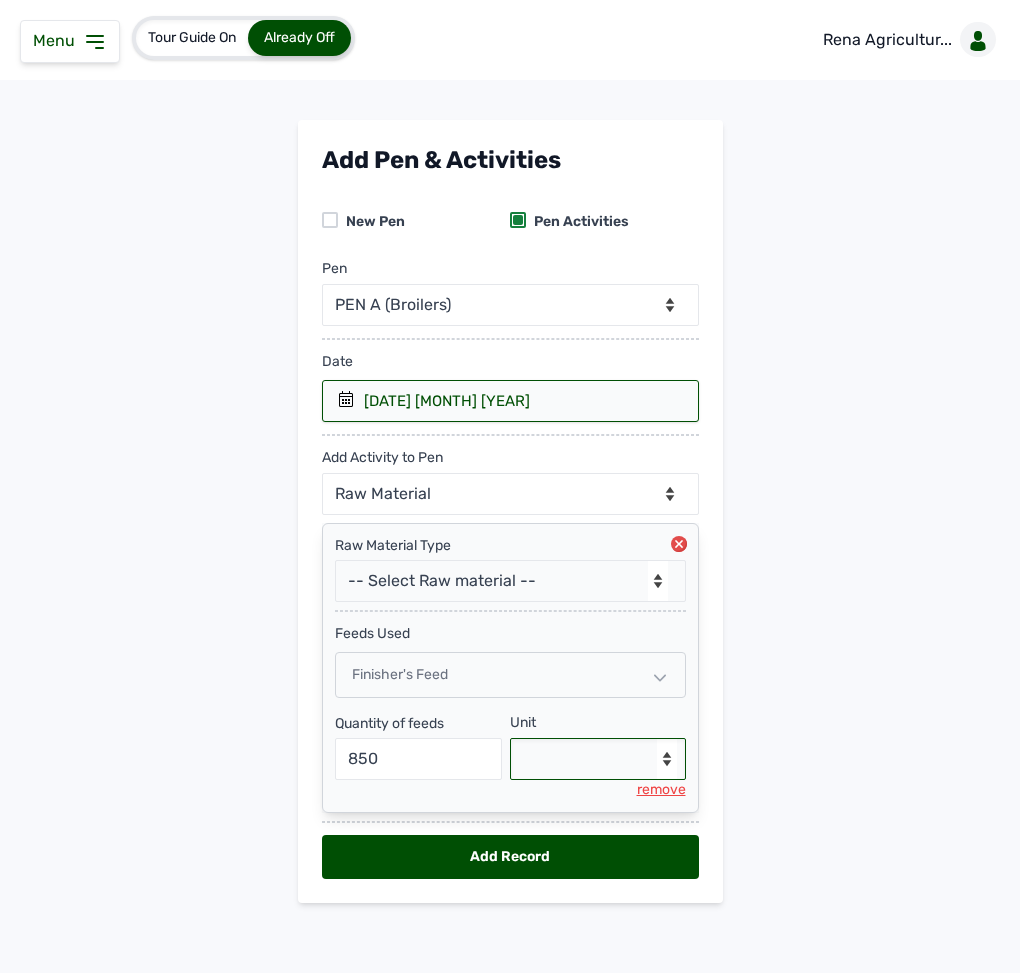 click on "--Select unit-- Bag(s) Kg" at bounding box center [598, 759] 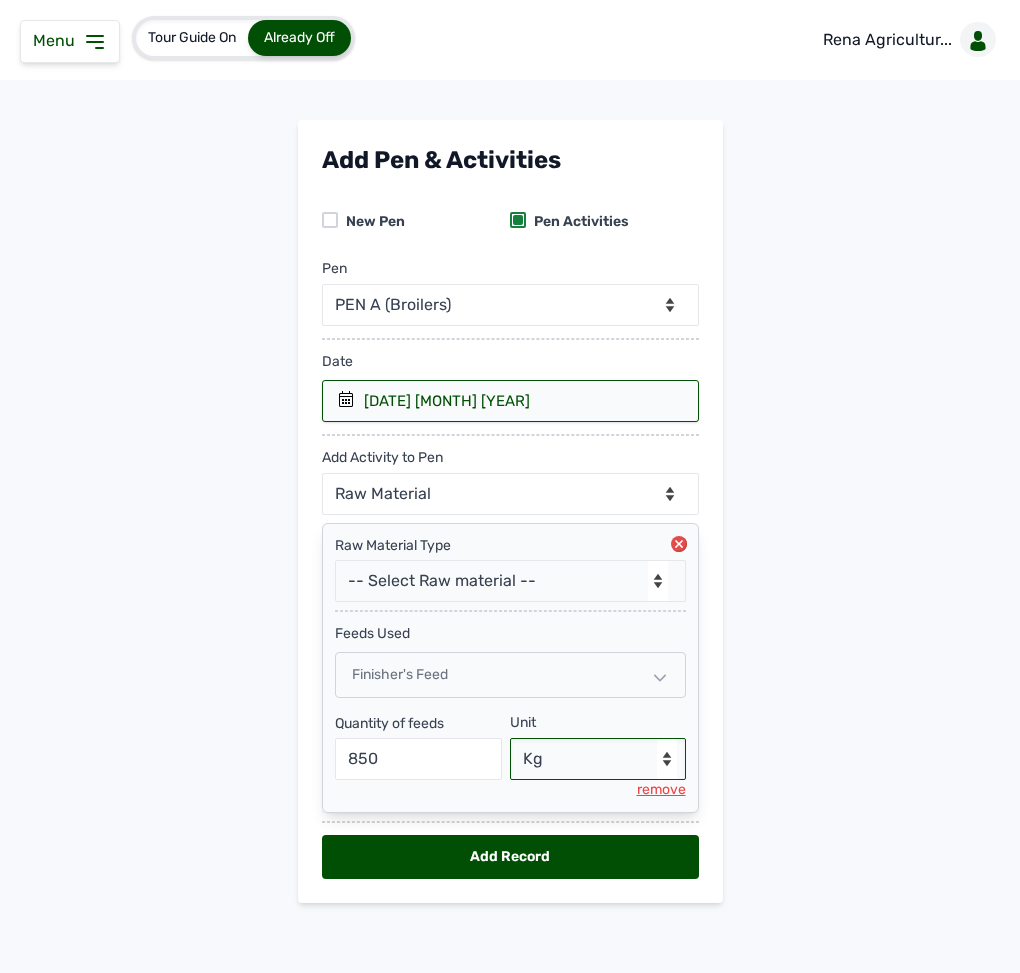 click on "--Select unit-- Bag(s) Kg" at bounding box center (598, 759) 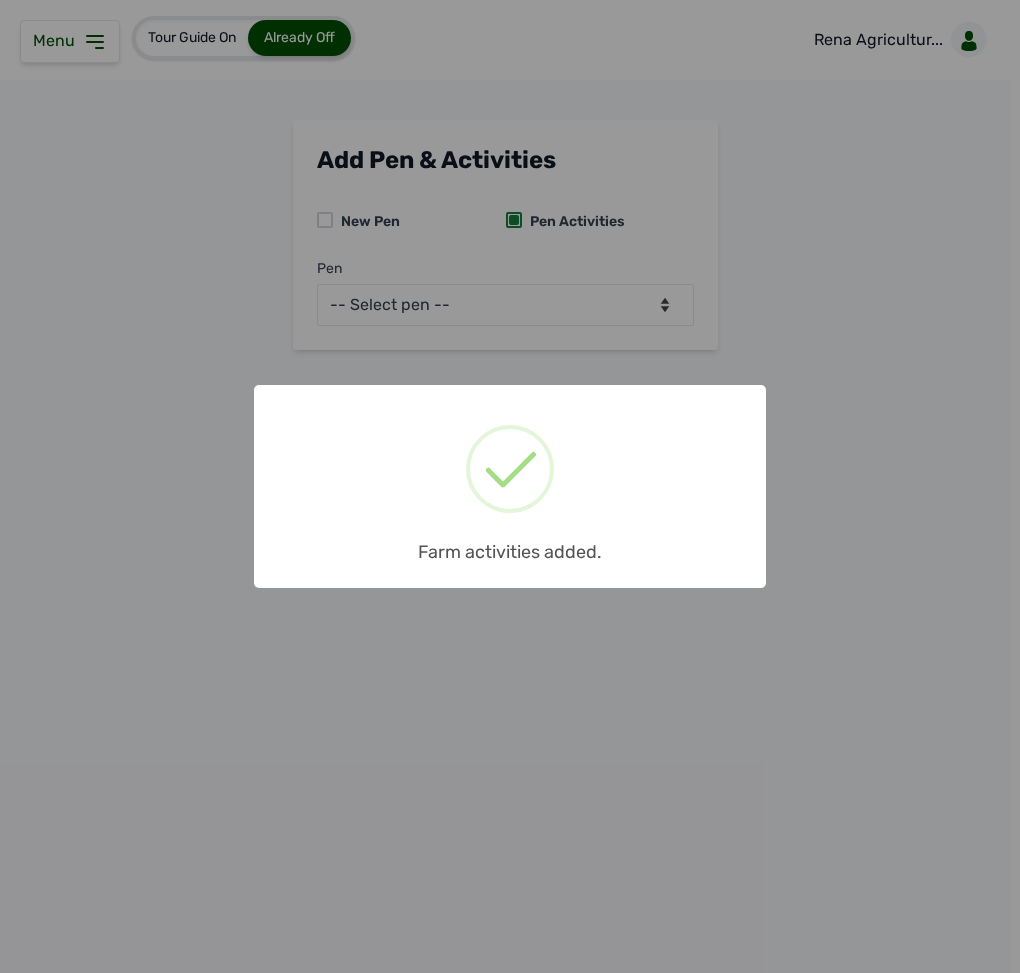 click on "×
Farm activities added. OK No Cancel" at bounding box center (510, 486) 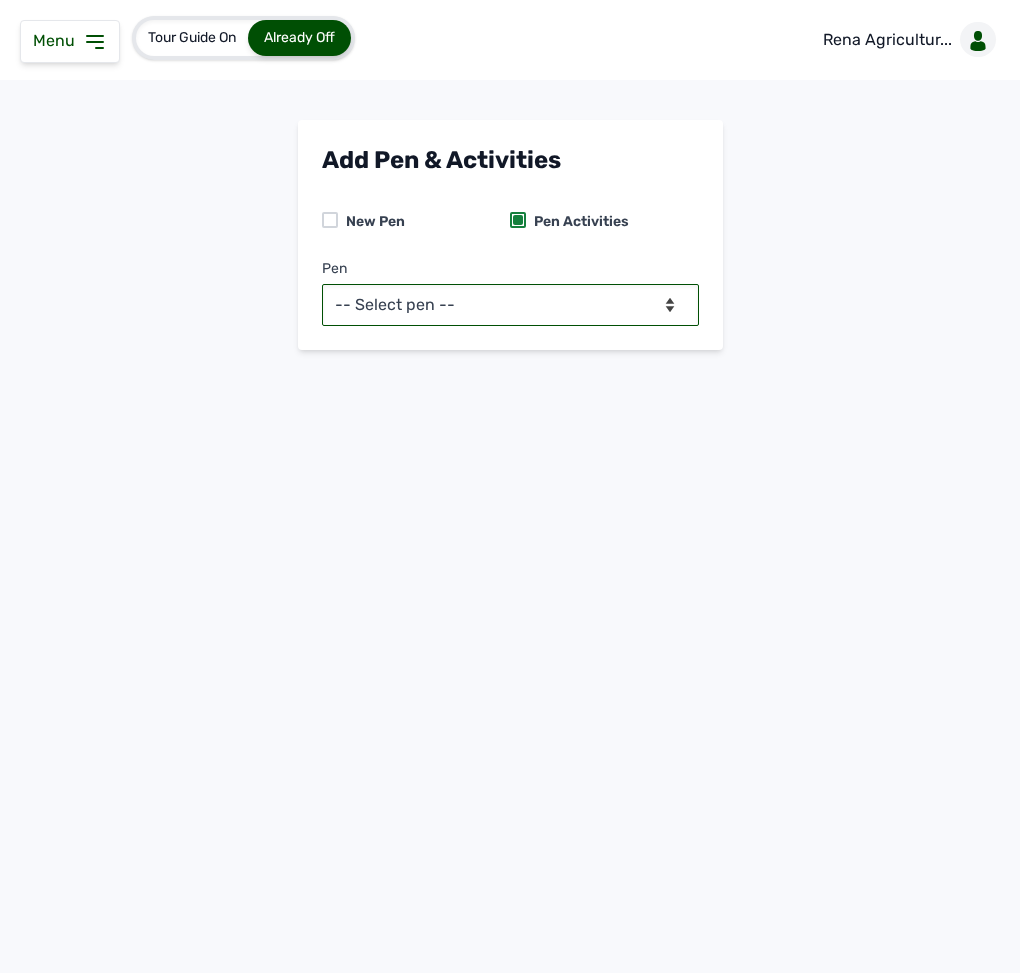 click on "-- Select pen -- PEN A (Broilers) PEN B (Broilers)" at bounding box center (510, 305) 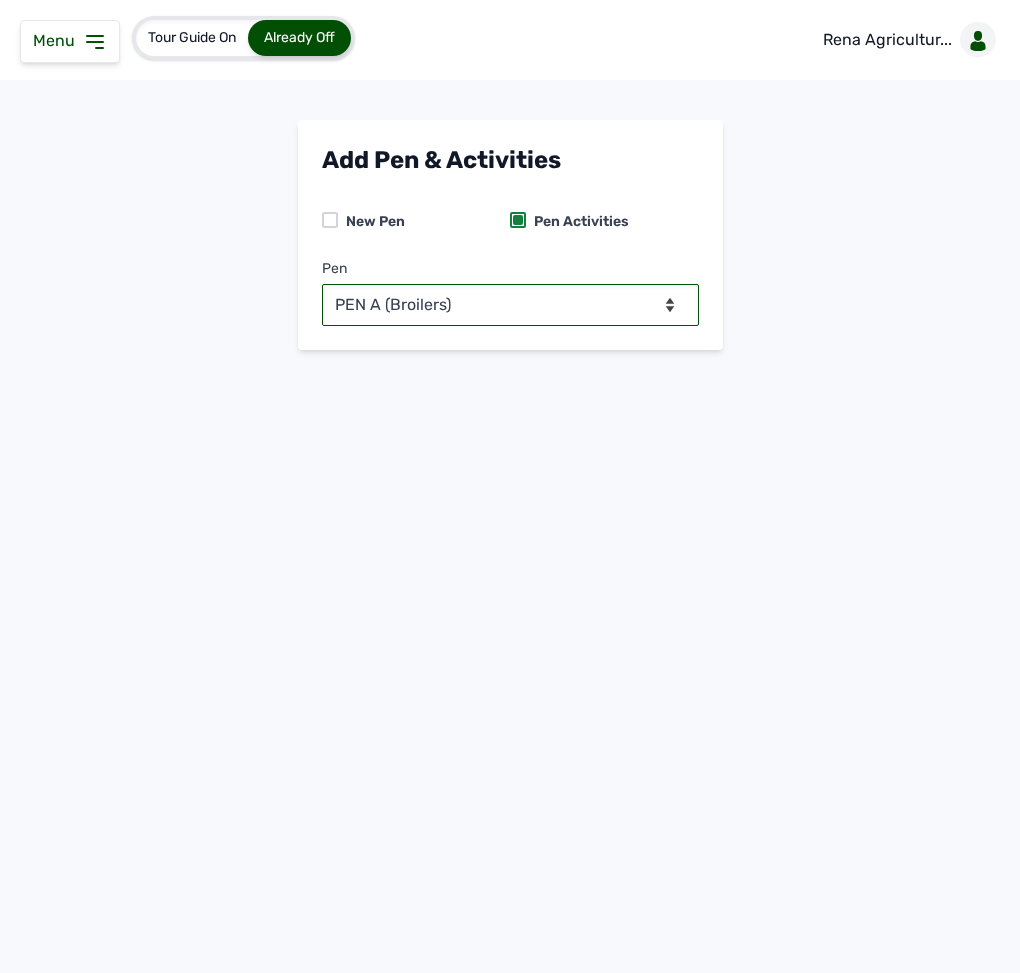click on "-- Select pen -- PEN A (Broilers) PEN B (Broilers)" at bounding box center [510, 305] 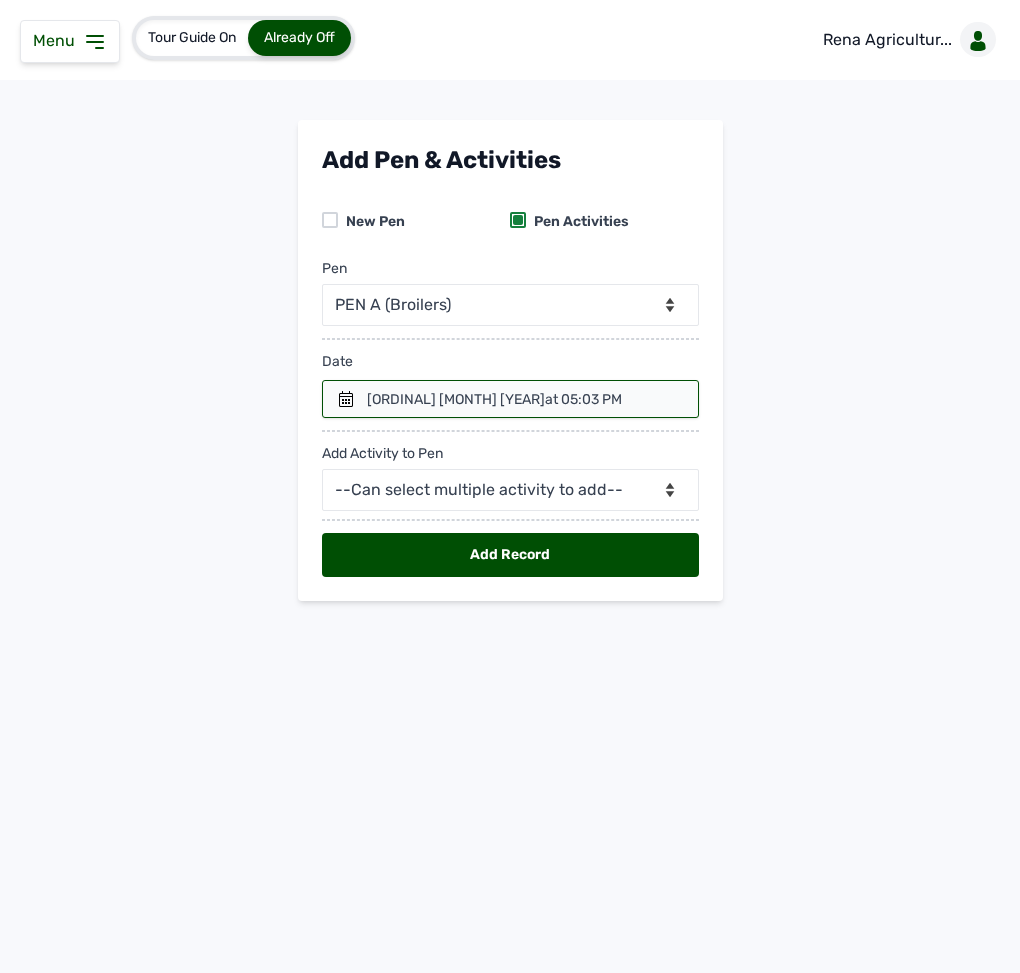 click at bounding box center (510, 399) 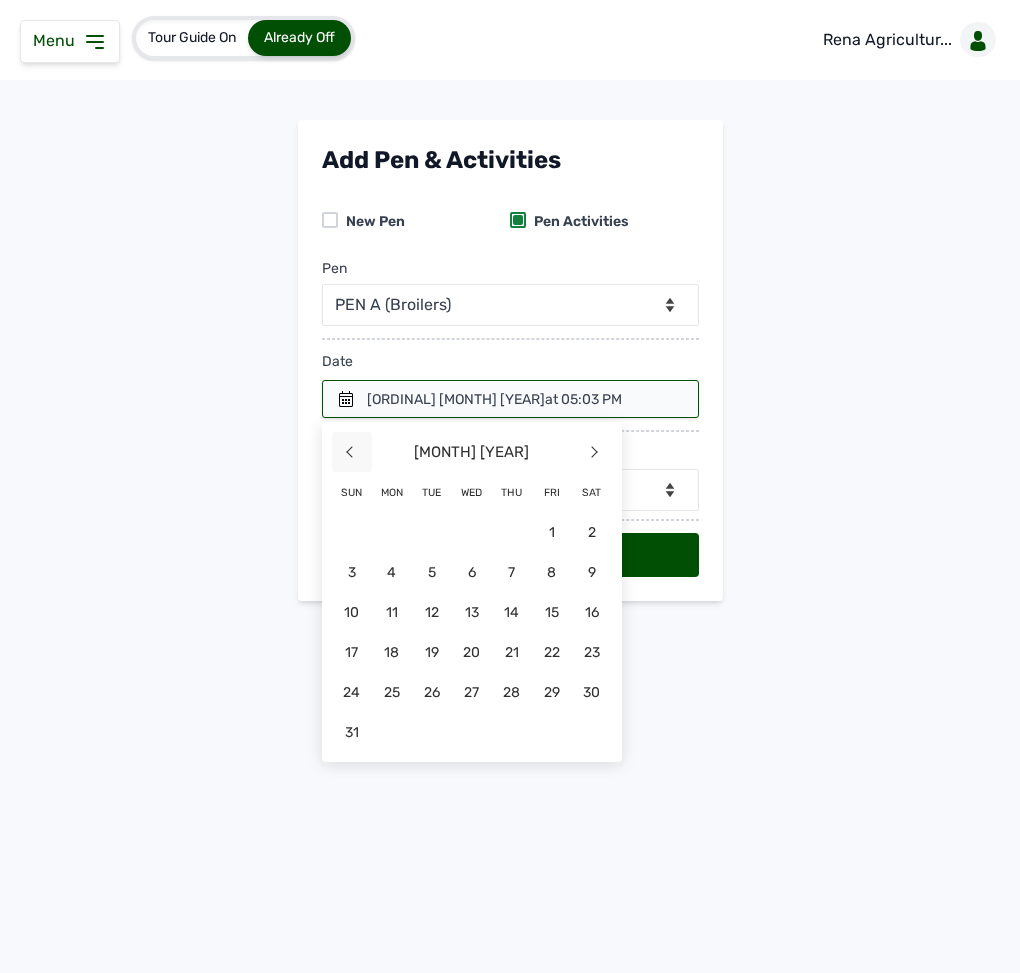 click on "<" at bounding box center (352, 452) 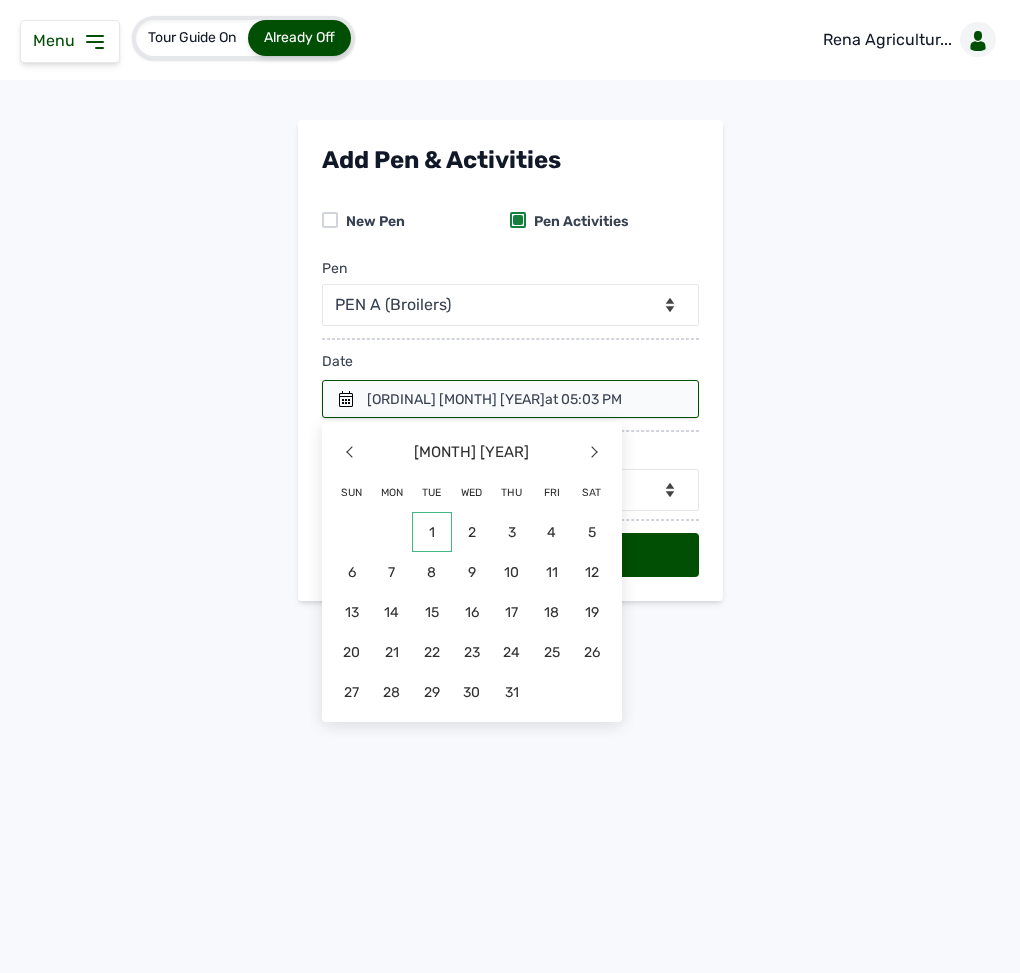 click on "1" 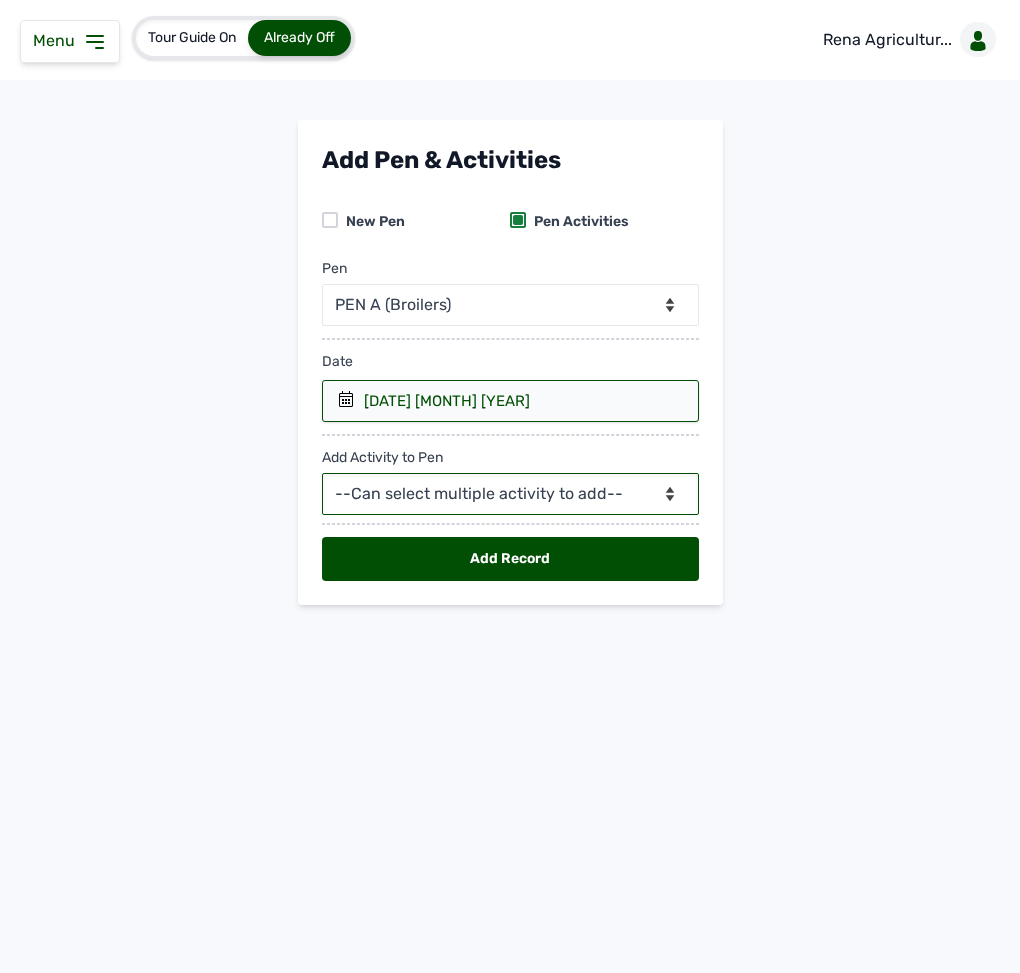 click on "--Can select multiple activity to add-- Raw Material Losses Weight" at bounding box center [510, 494] 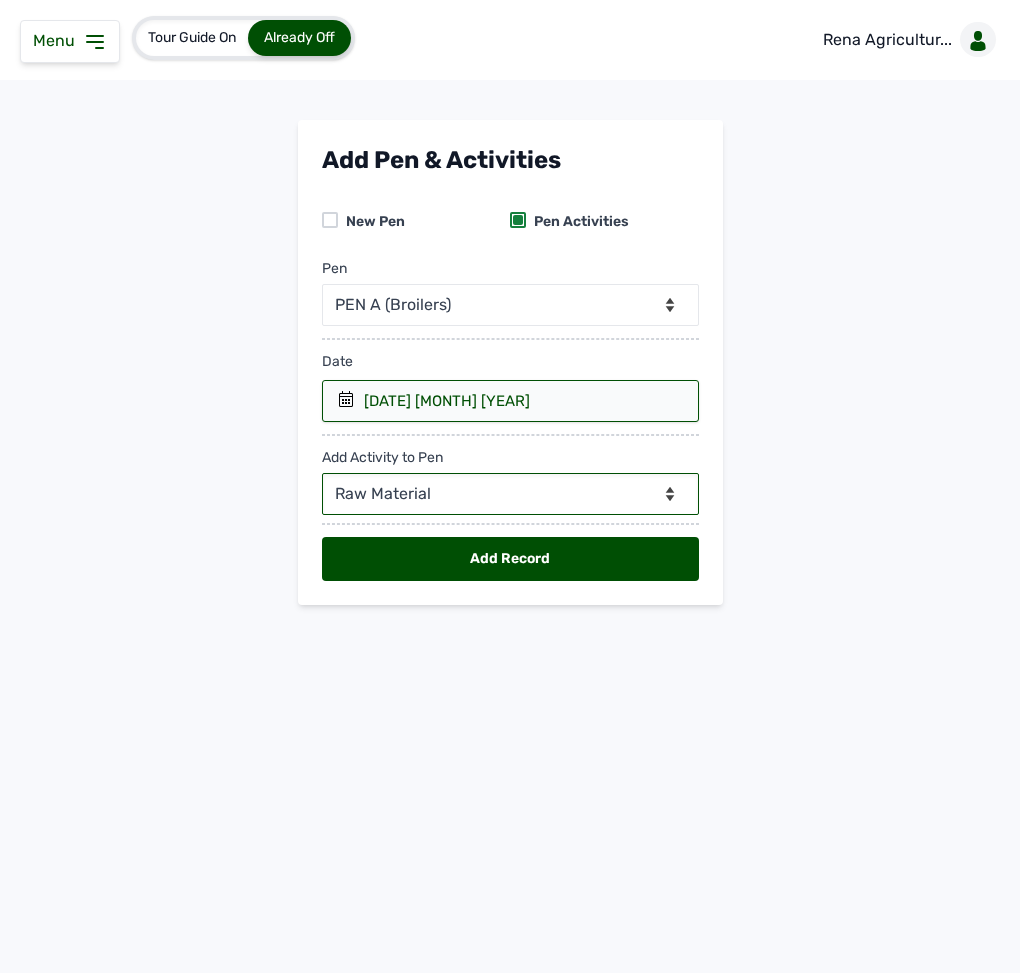 click on "--Can select multiple activity to add-- Raw Material Losses Weight" at bounding box center (510, 494) 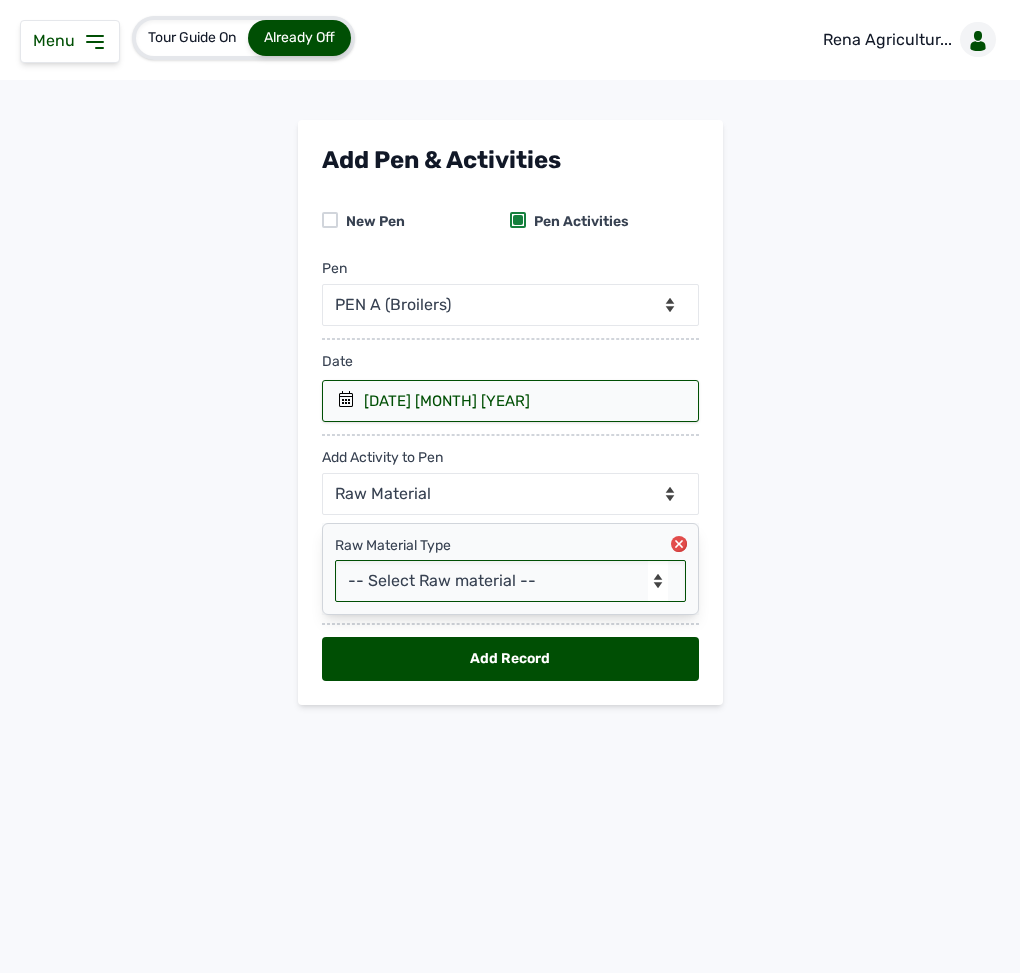 click on "-- Select Raw material -- Biomass Fuel feeds medications vaccines" at bounding box center (510, 581) 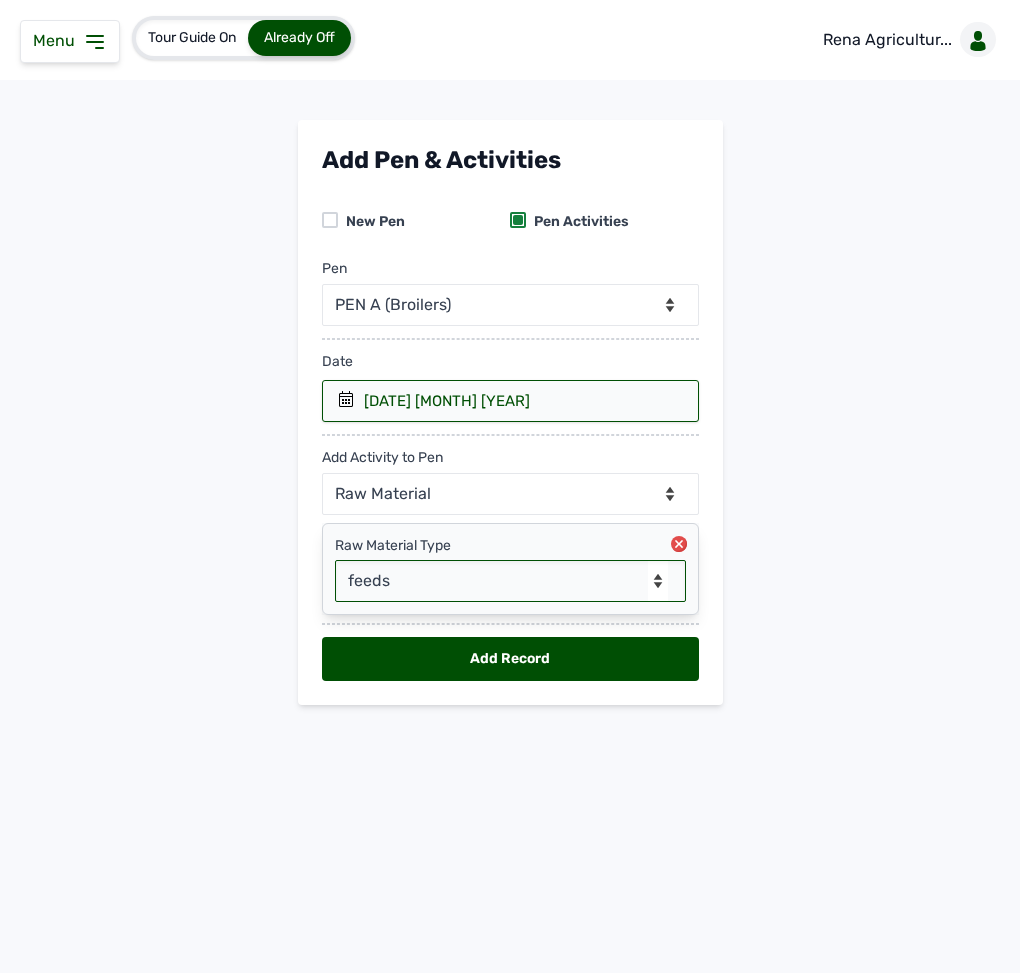 click on "-- Select Raw material -- Biomass Fuel feeds medications vaccines" at bounding box center (510, 581) 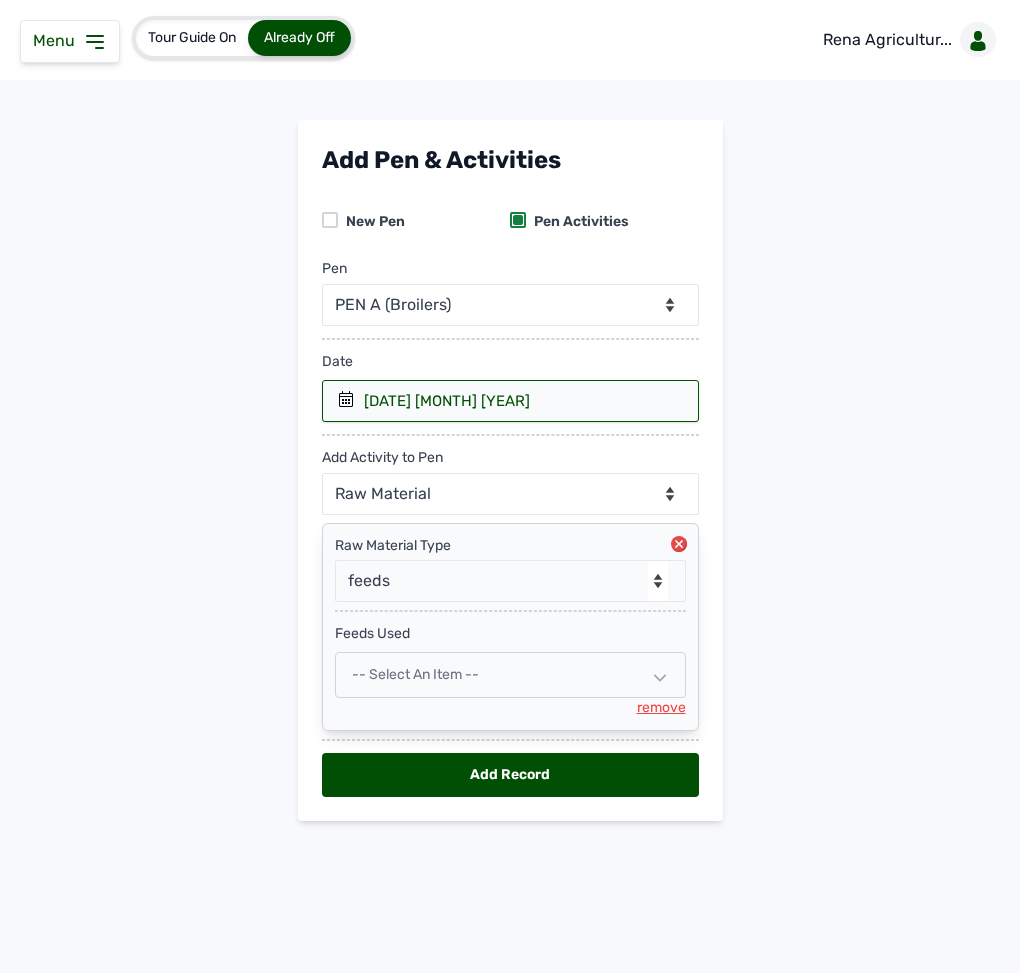 click on "-- Select an Item --" at bounding box center [510, 675] 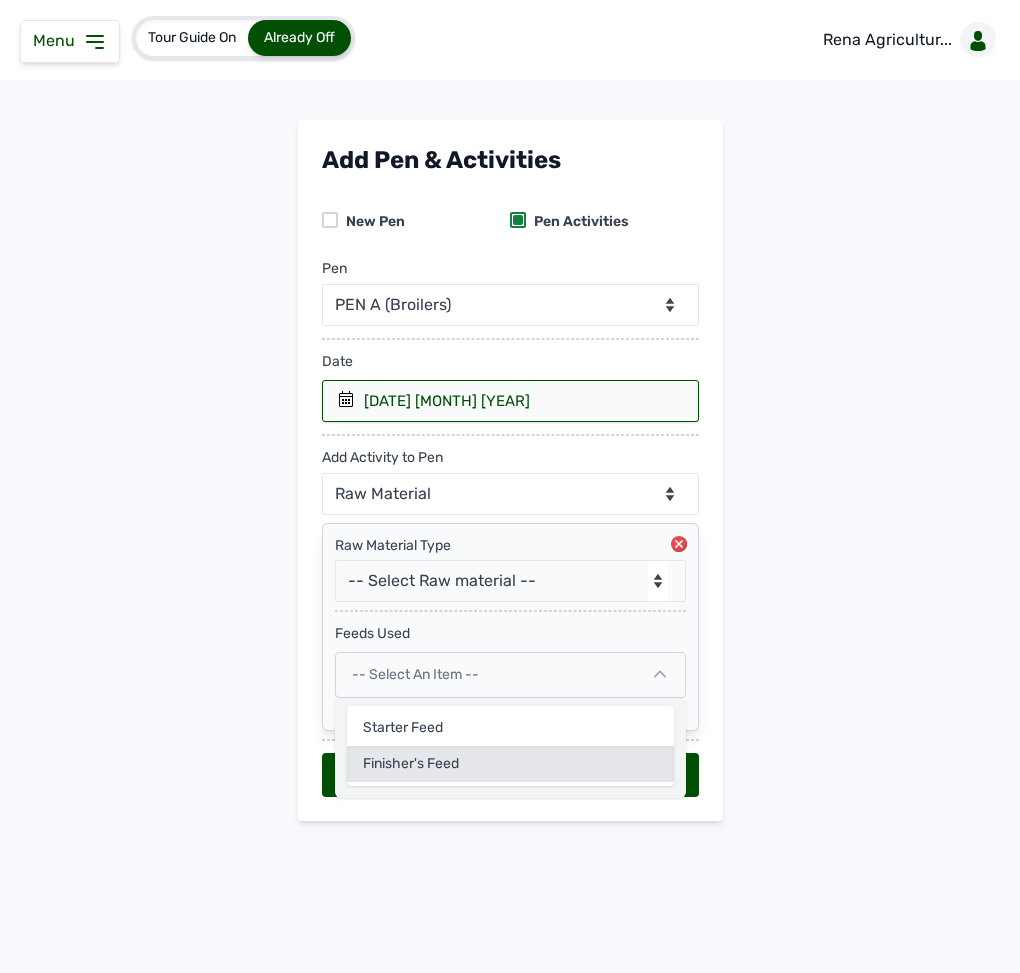 click on "Finisher's feed" 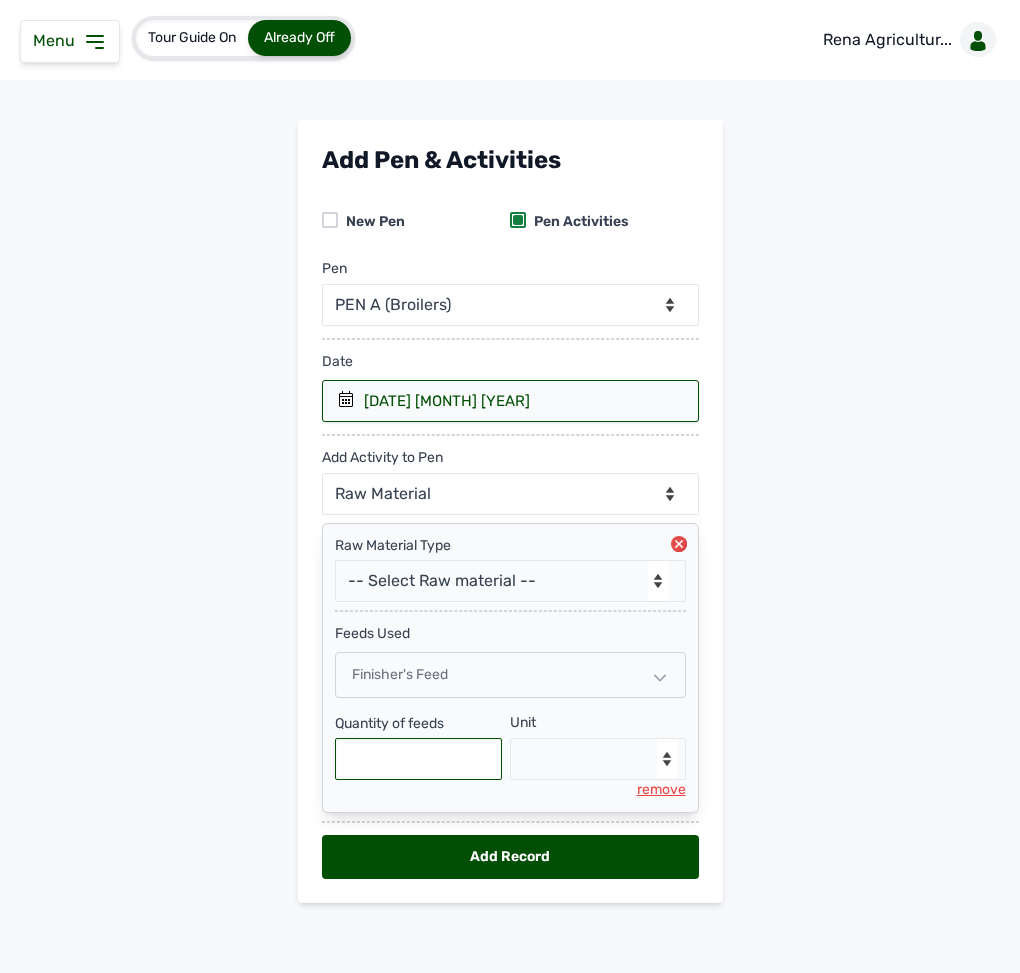 click at bounding box center (419, 759) 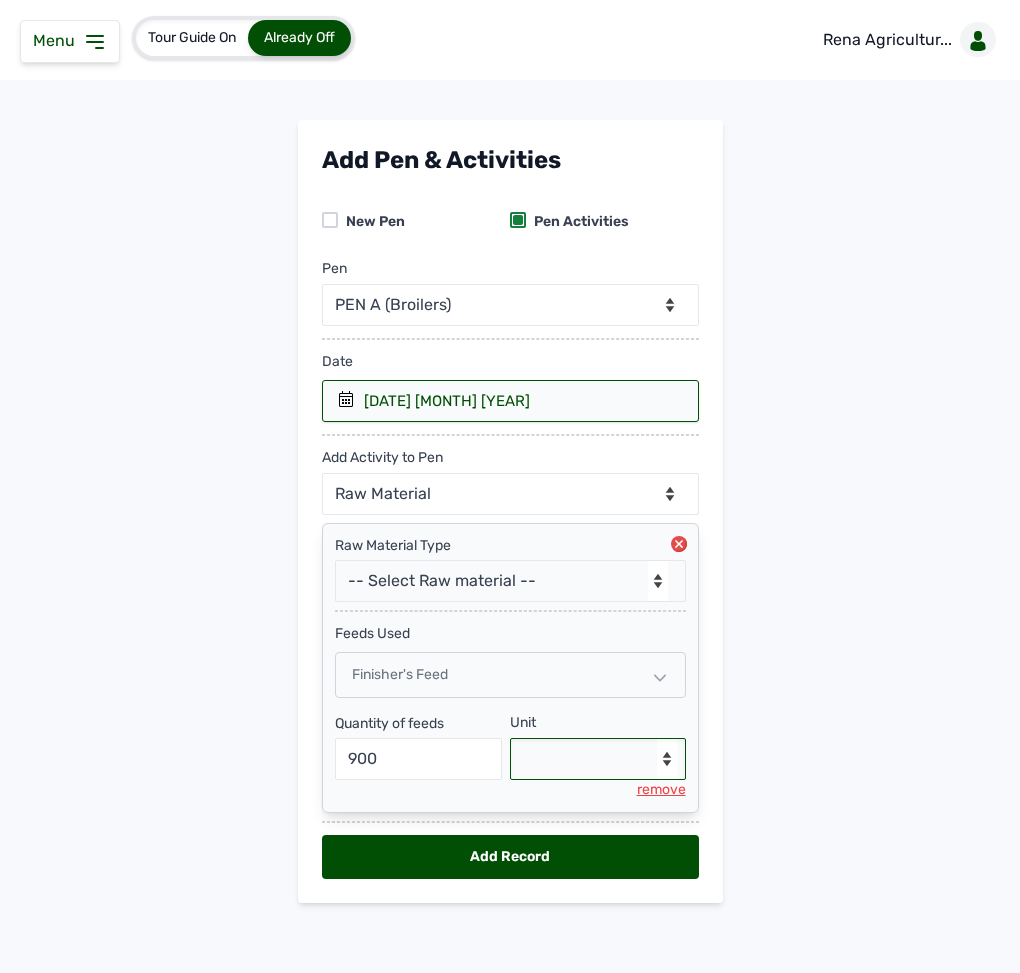click on "--Select unit-- Bag(s) Kg" at bounding box center [598, 759] 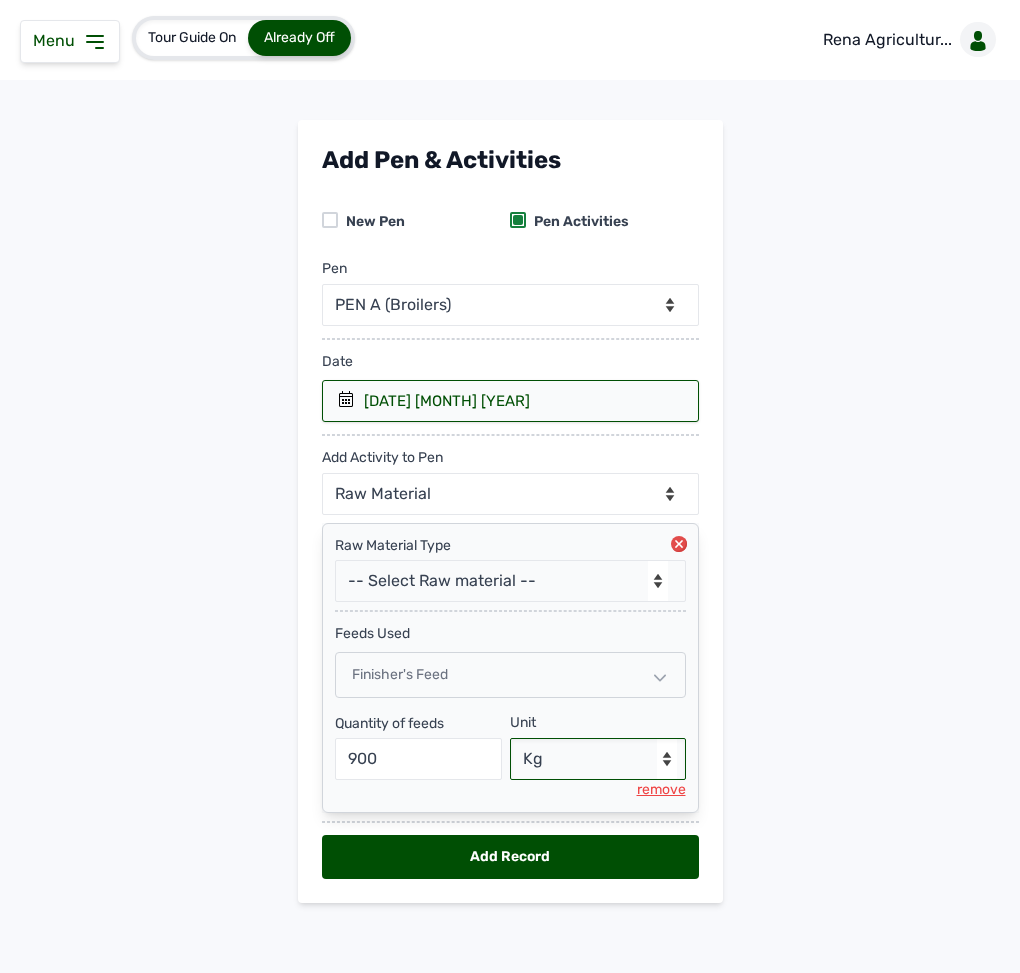 click on "--Select unit-- Bag(s) Kg" at bounding box center (598, 759) 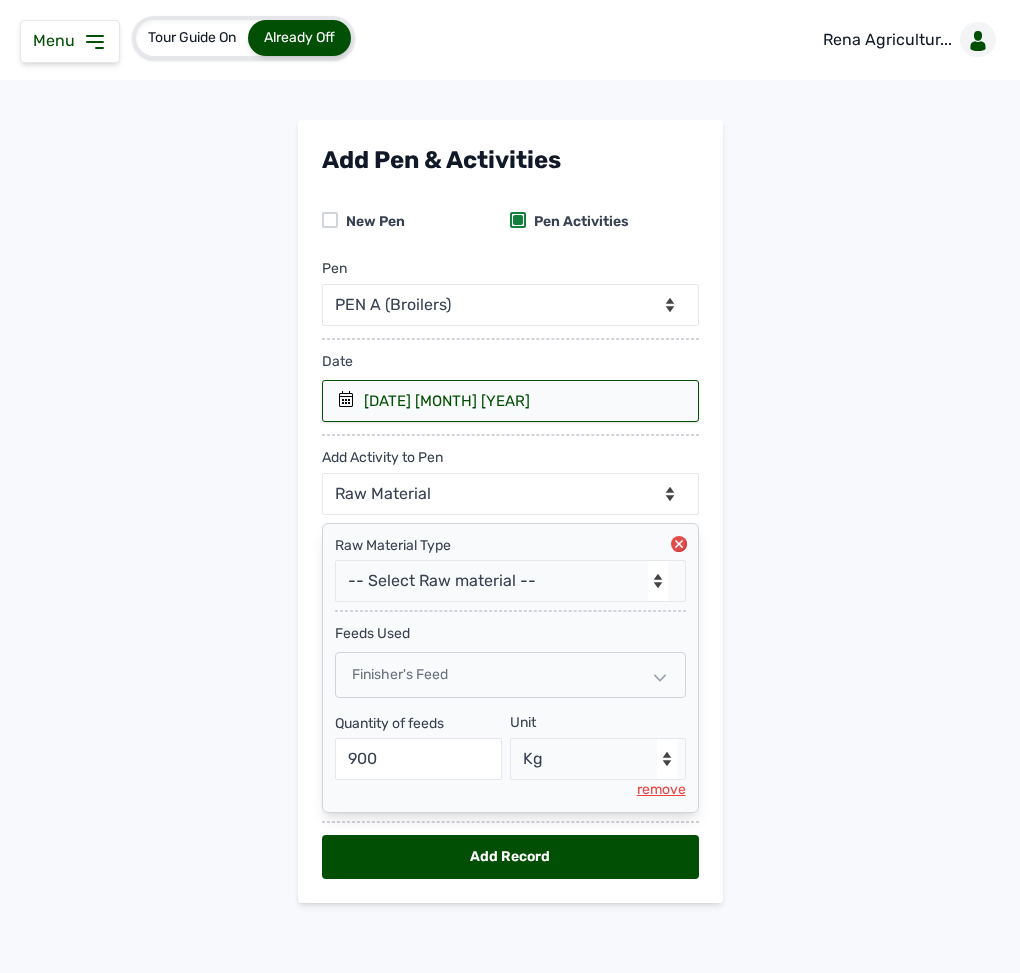 click on "Add Record" at bounding box center [510, 857] 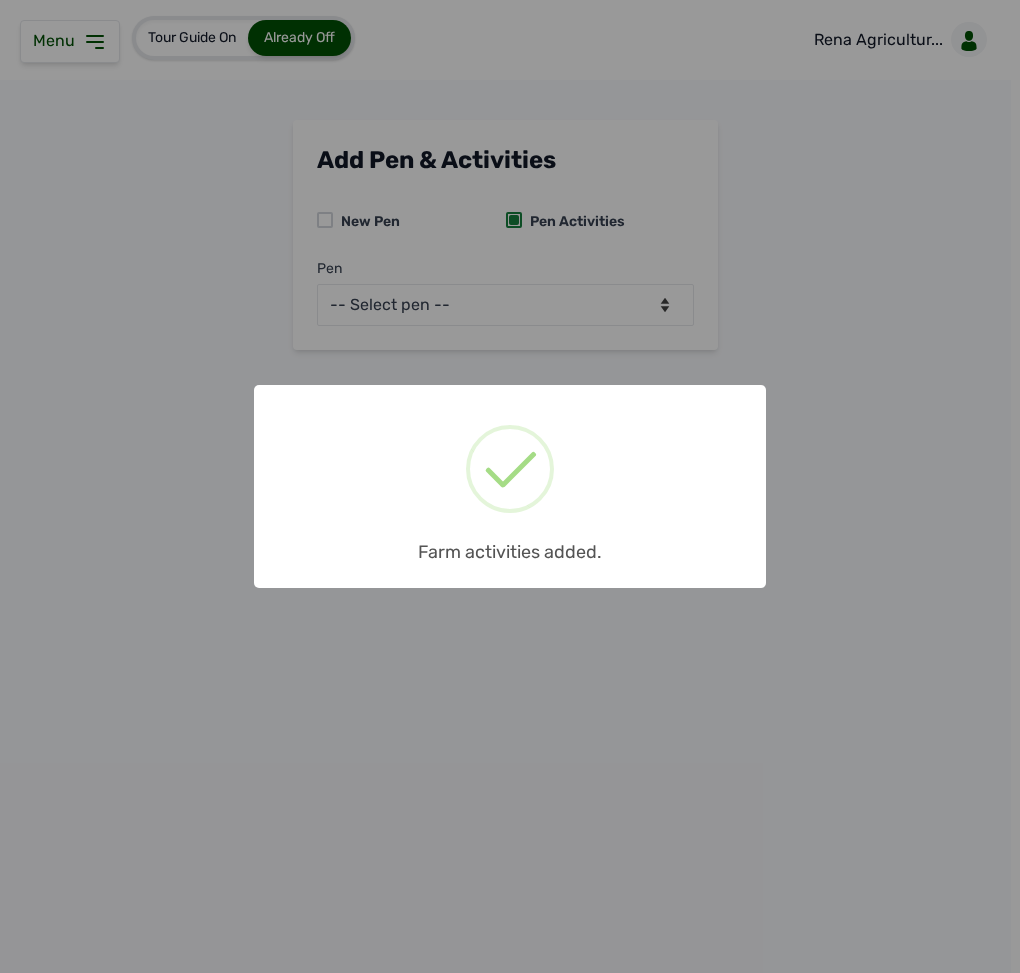 click on "×
Farm activities added. OK No Cancel" at bounding box center (510, 486) 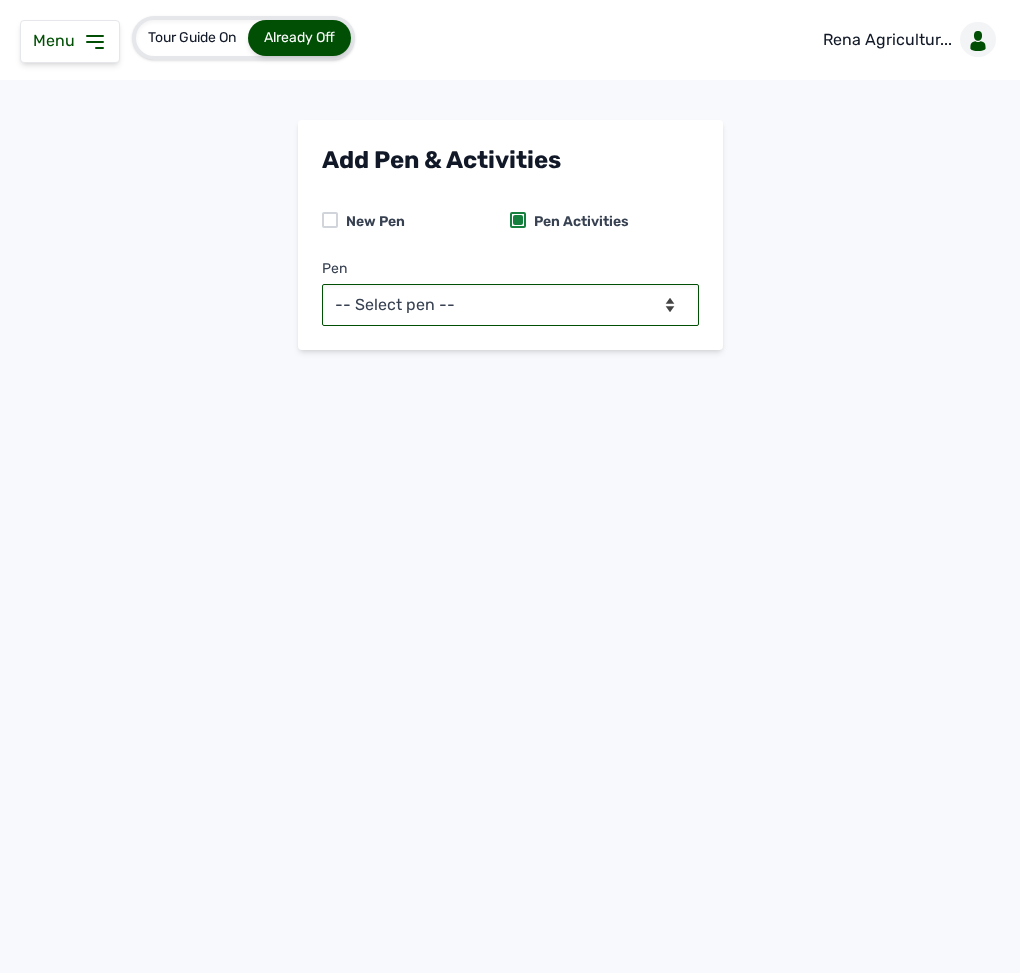 click on "-- Select pen -- PEN A (Broilers) PEN B (Broilers)" at bounding box center (510, 305) 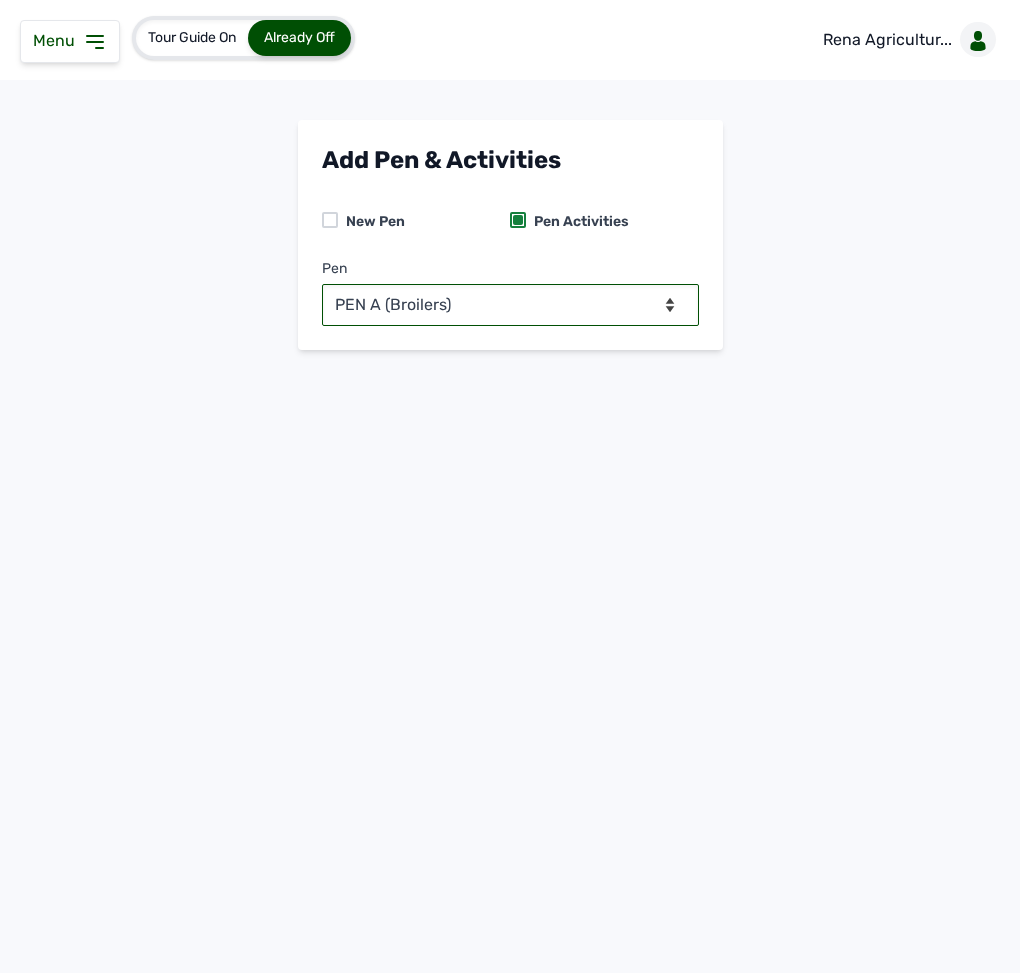 click on "-- Select pen -- PEN A (Broilers) PEN B (Broilers)" at bounding box center (510, 305) 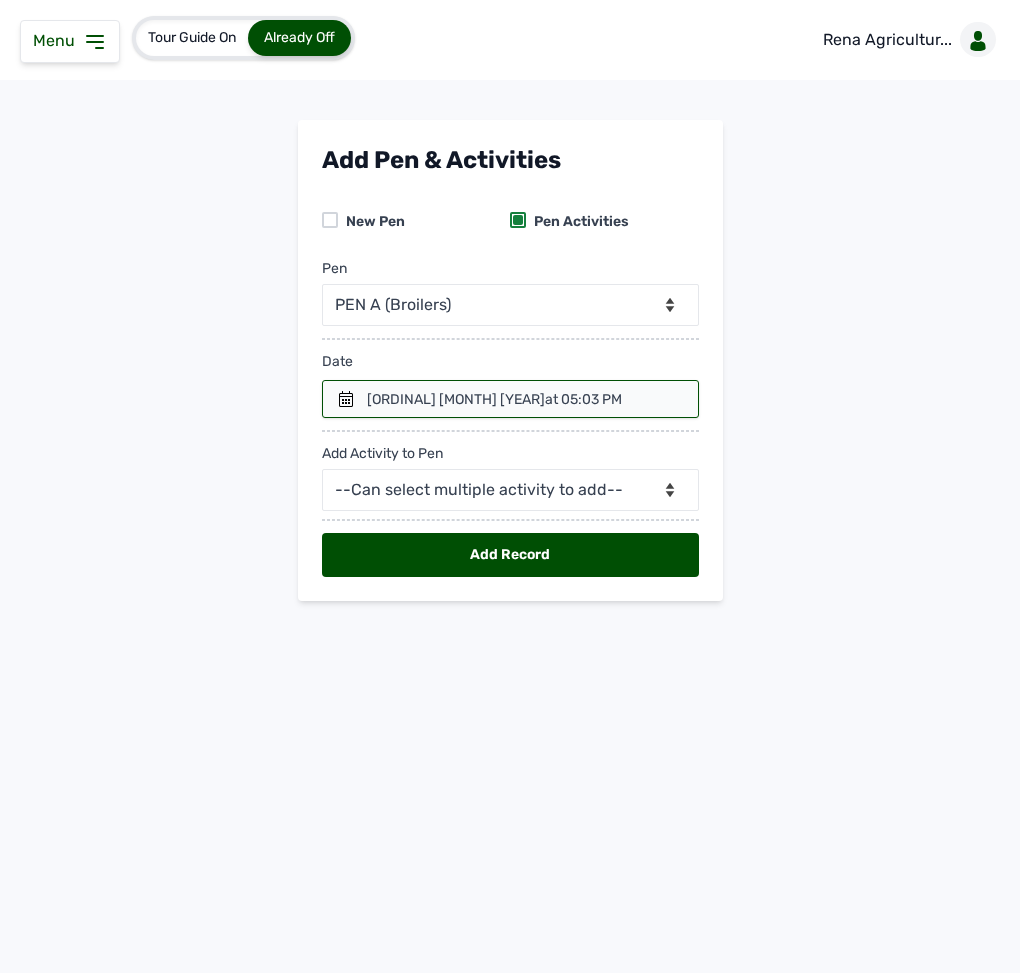 click 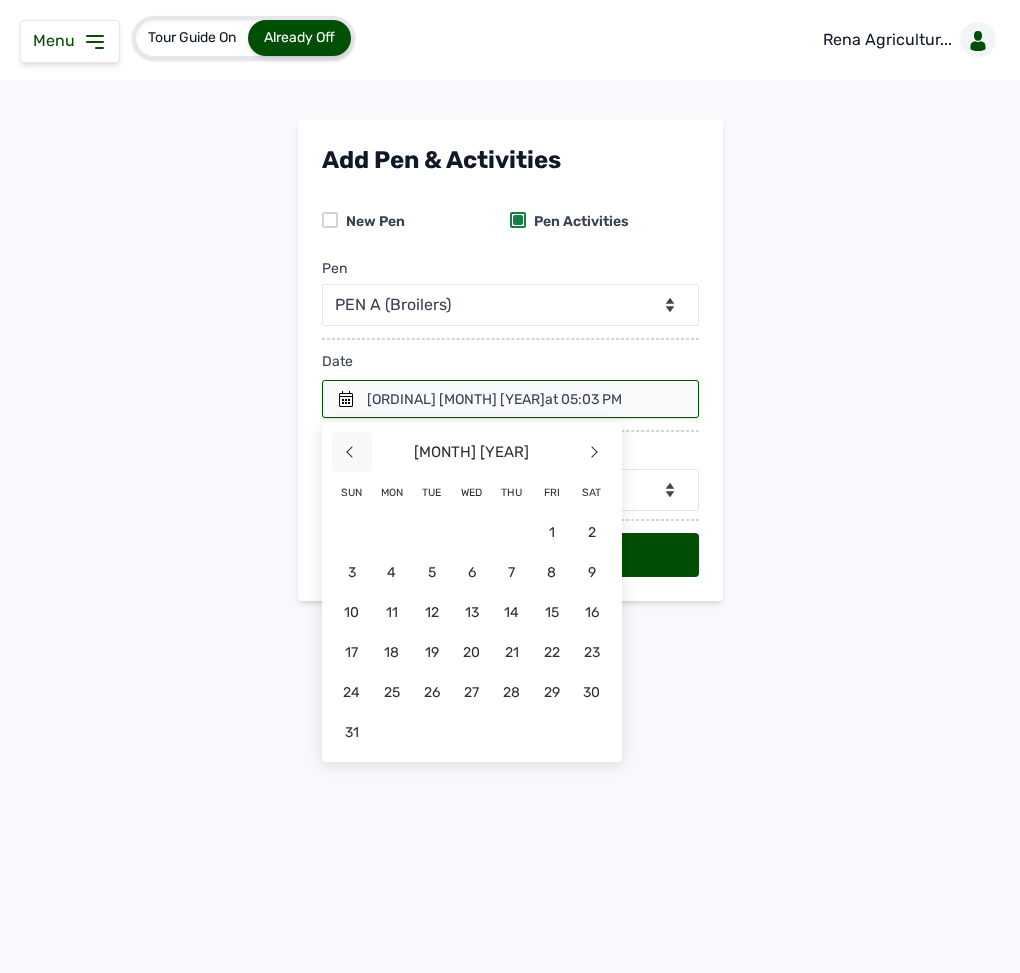 click on "<" at bounding box center [352, 452] 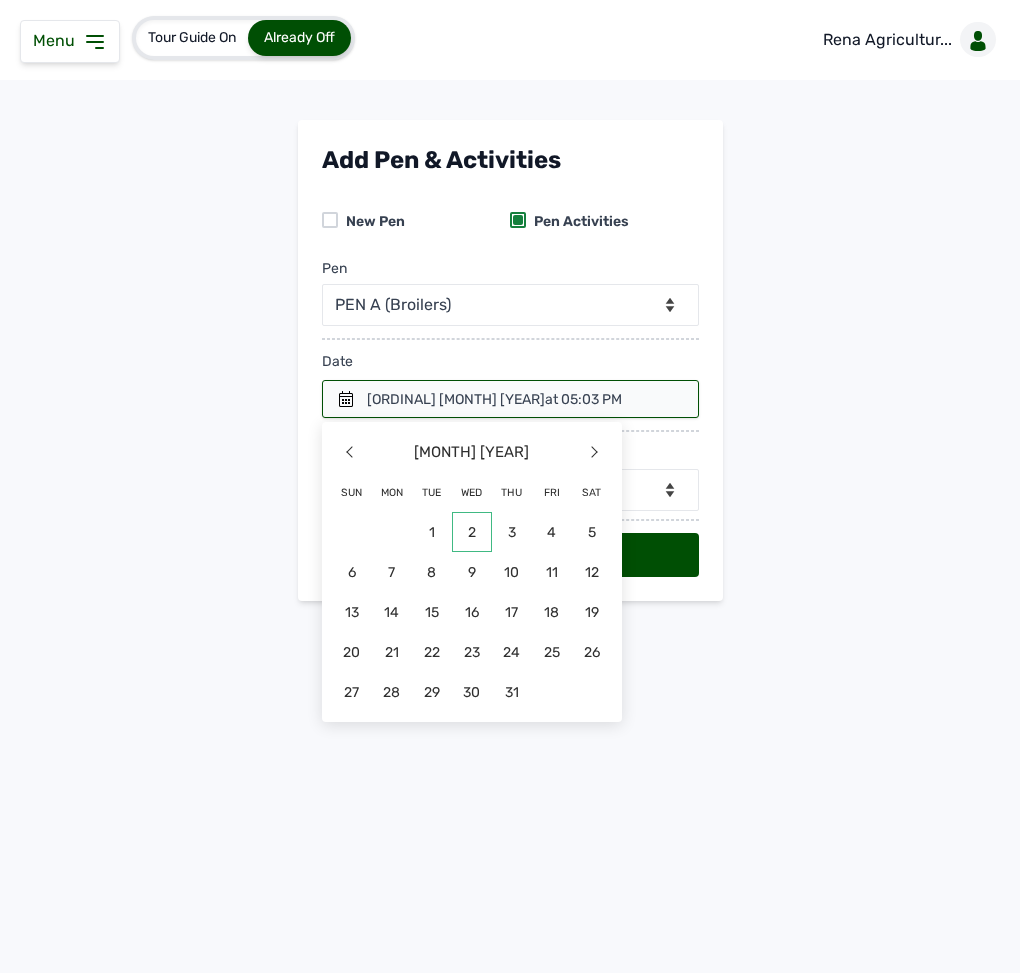 click on "2" 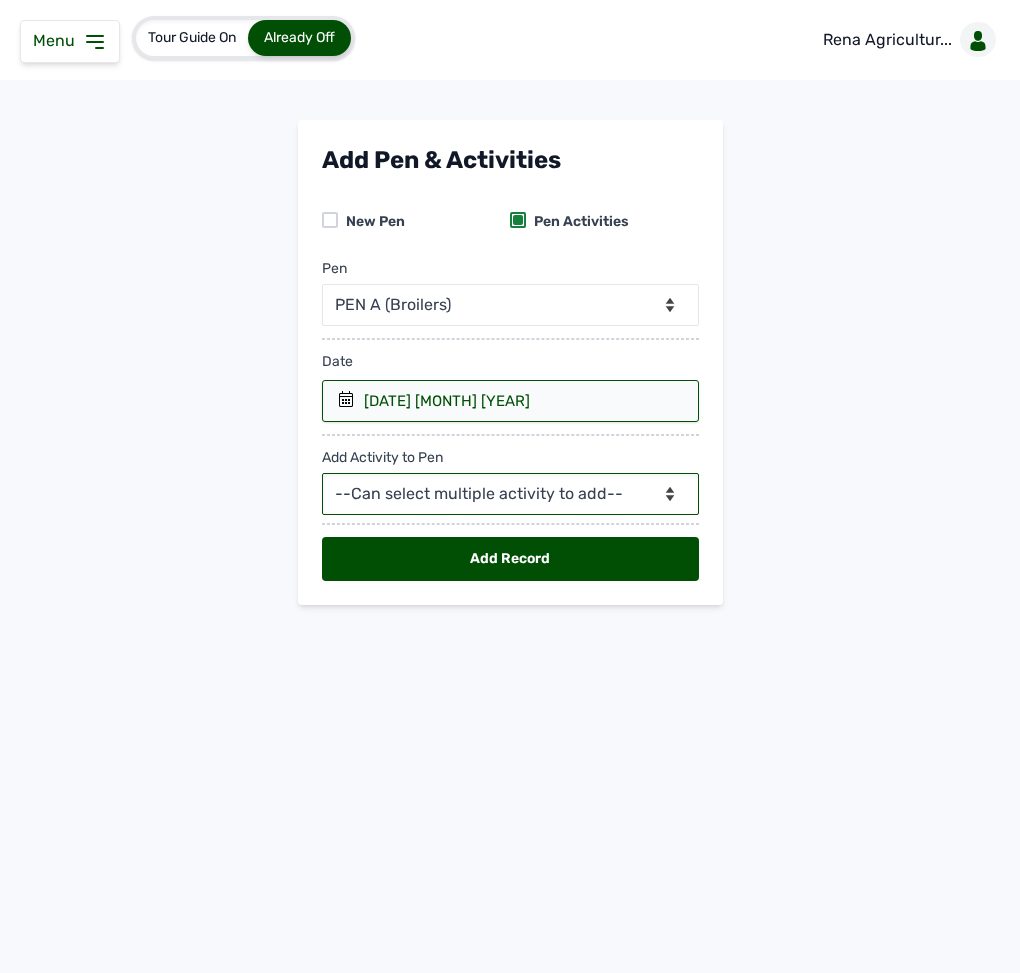 click on "--Can select multiple activity to add-- Raw Material Losses Weight" at bounding box center (510, 494) 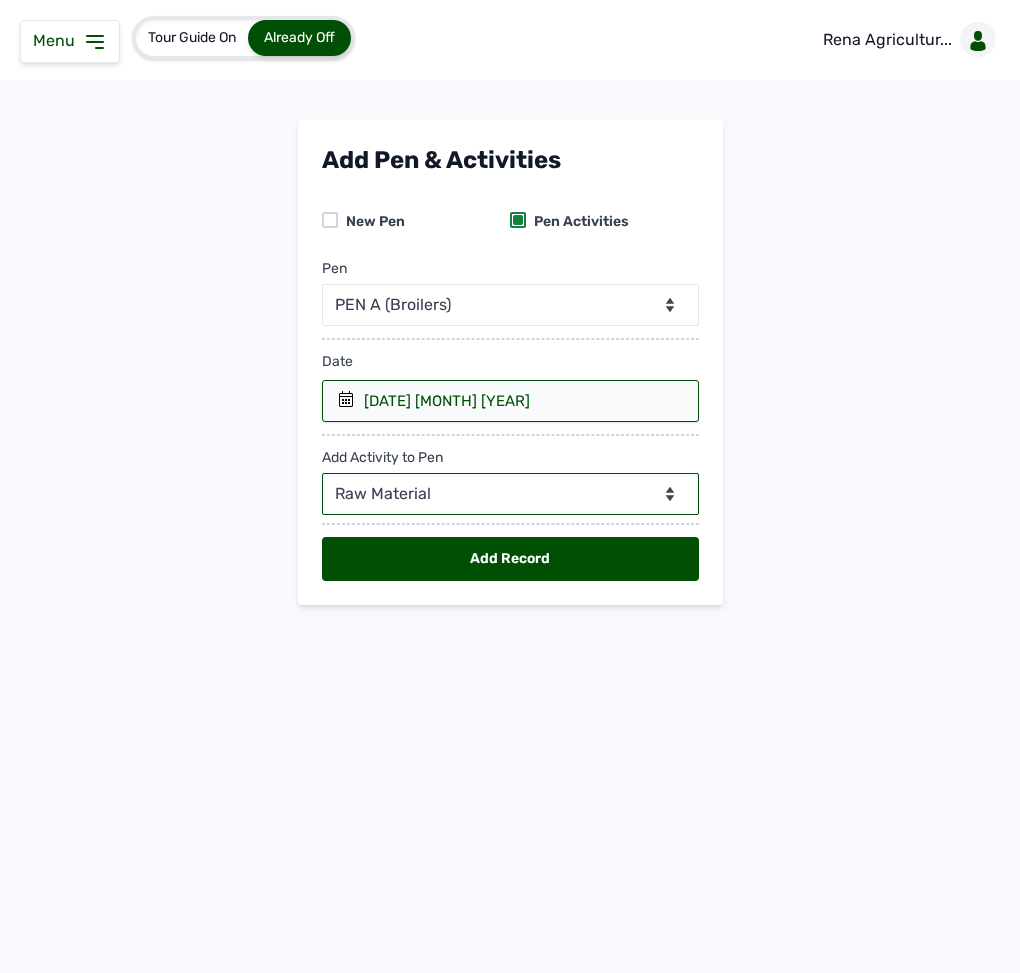 click on "--Can select multiple activity to add-- Raw Material Losses Weight" at bounding box center (510, 494) 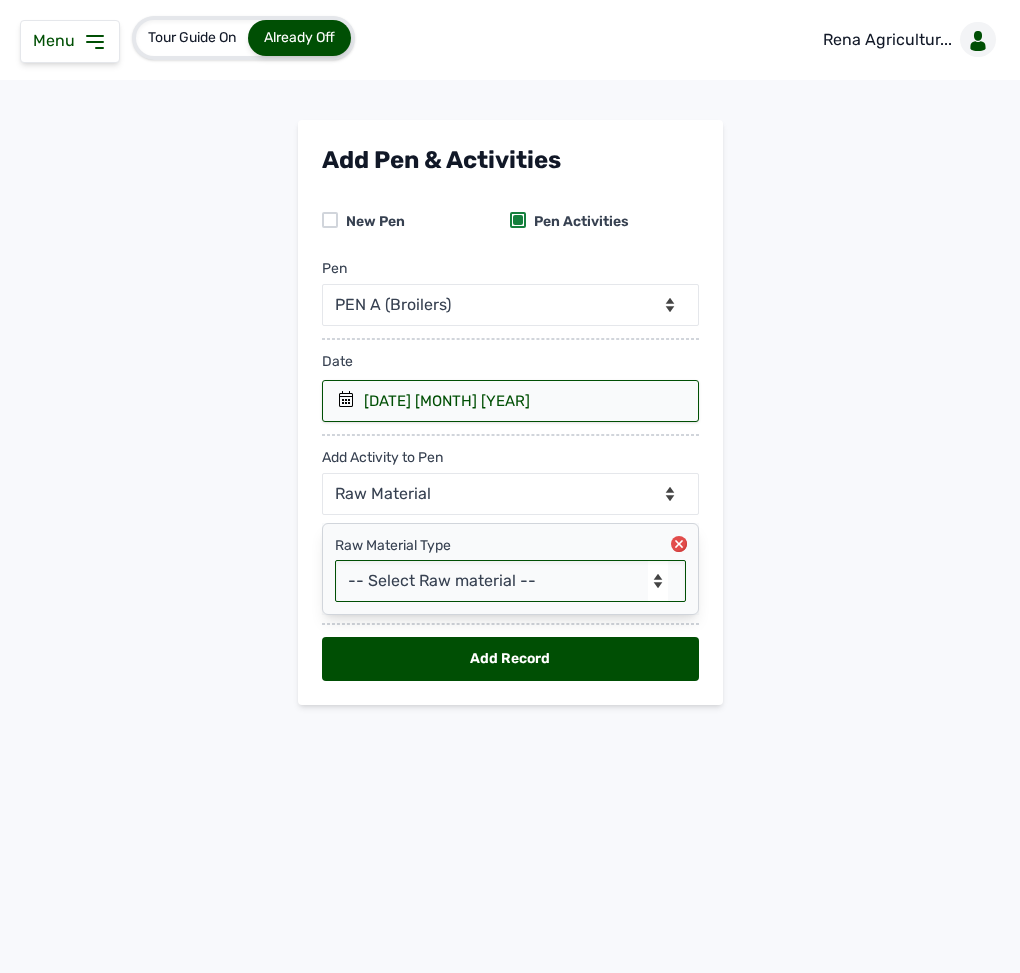 click on "-- Select Raw material -- Biomass Fuel feeds medications vaccines" at bounding box center (510, 581) 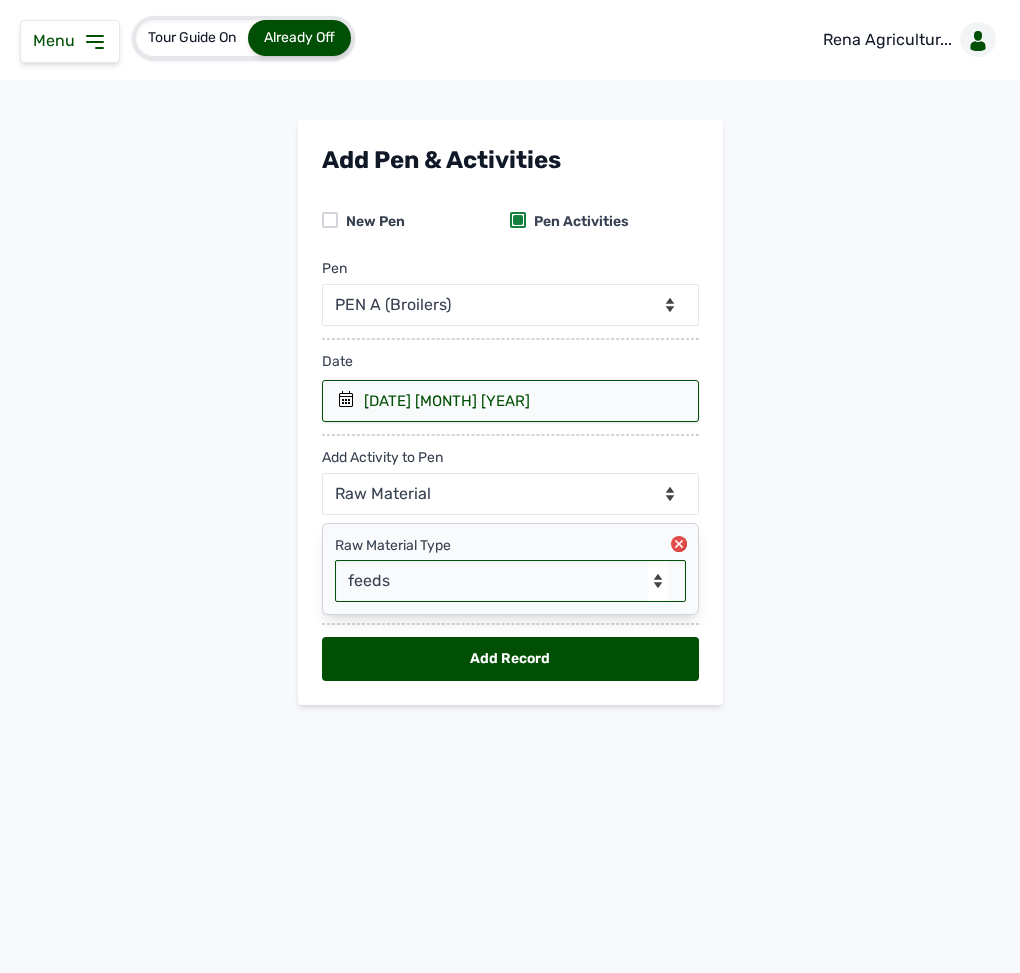 click on "-- Select Raw material -- Biomass Fuel feeds medications vaccines" at bounding box center (510, 581) 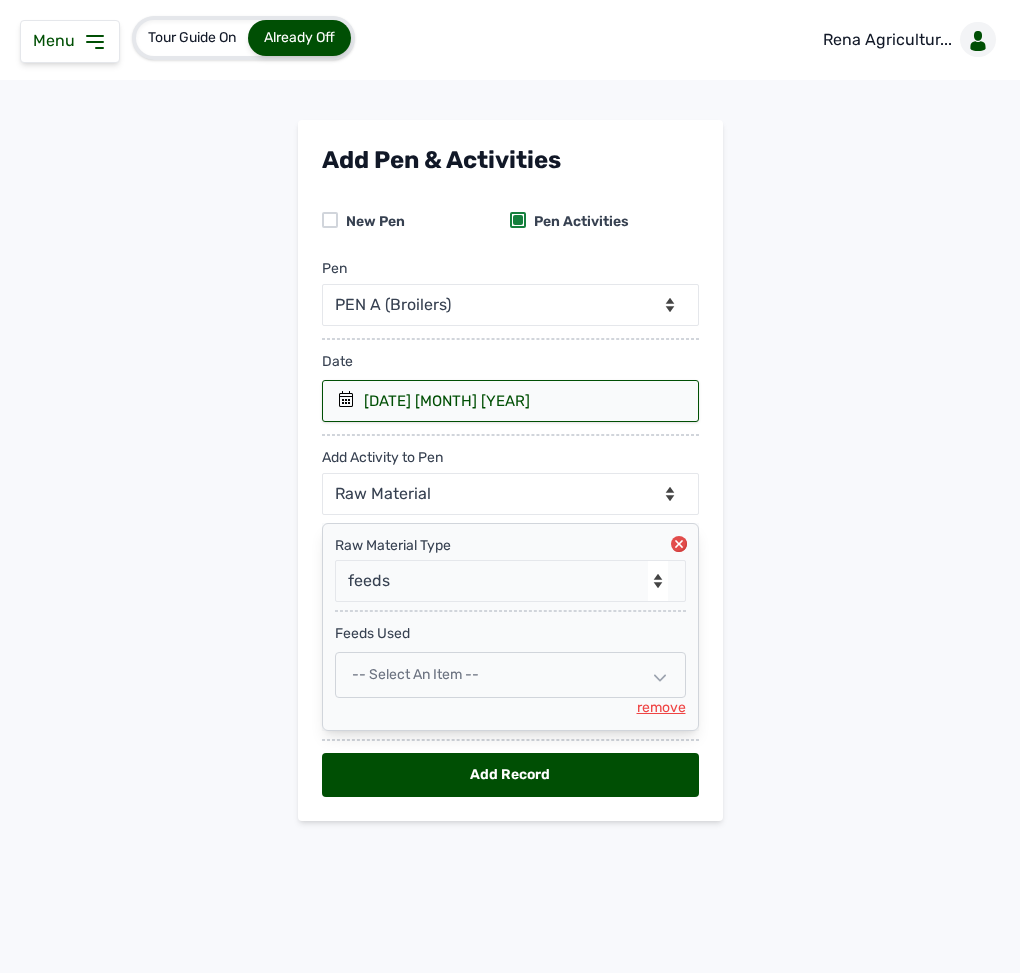 click on "-- Select an Item --" at bounding box center (510, 675) 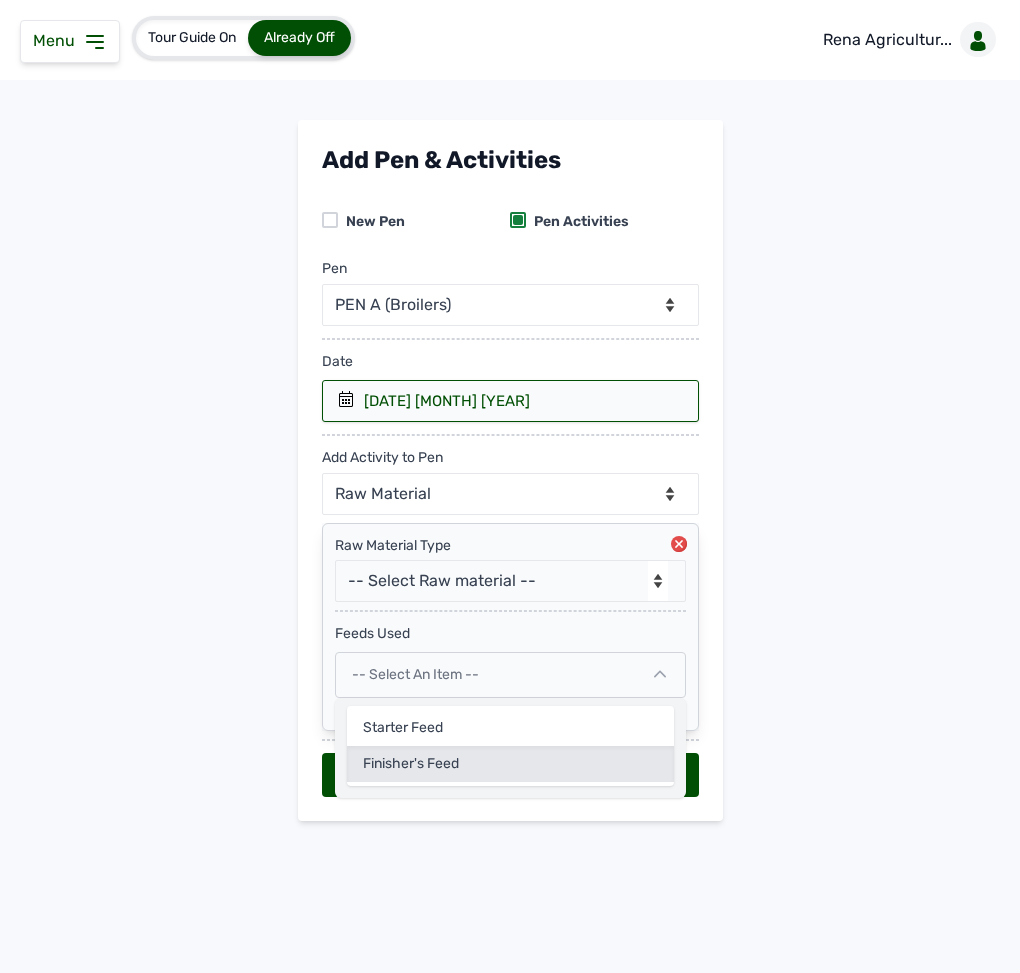 click on "Finisher's feed" 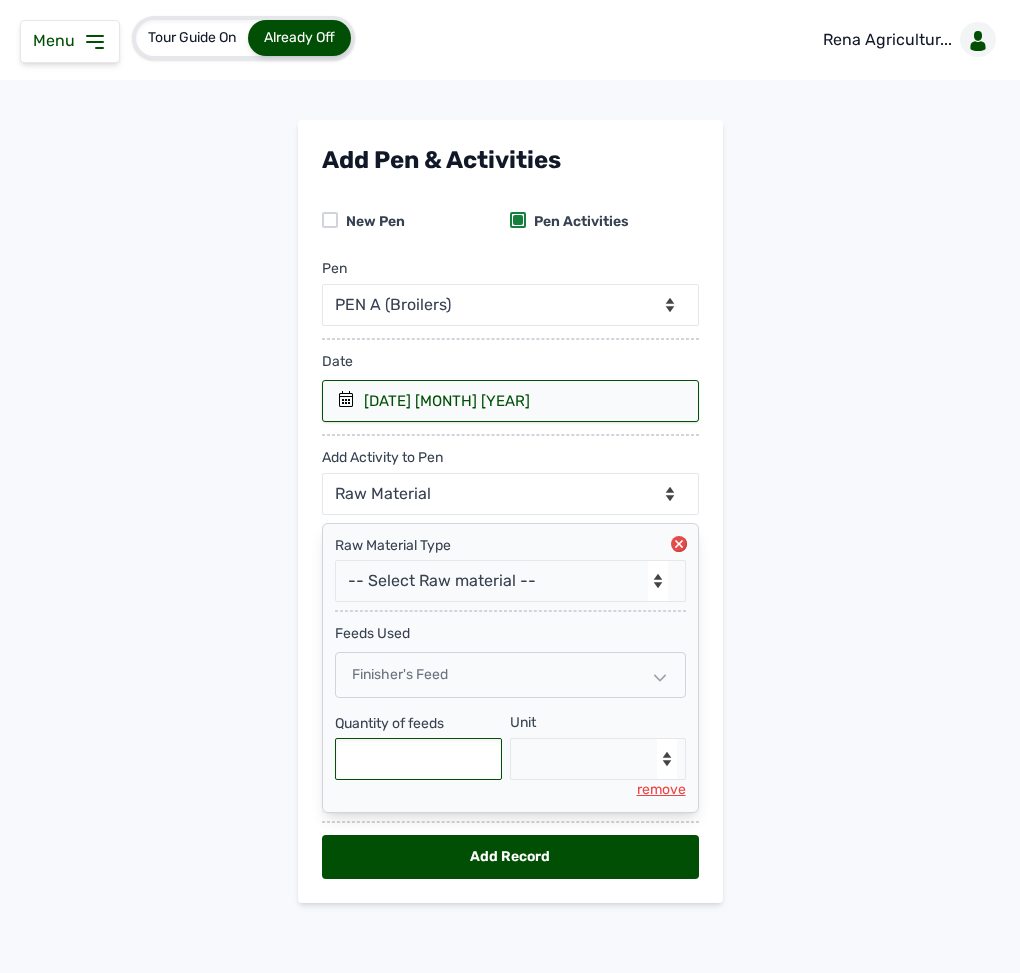 click at bounding box center [419, 759] 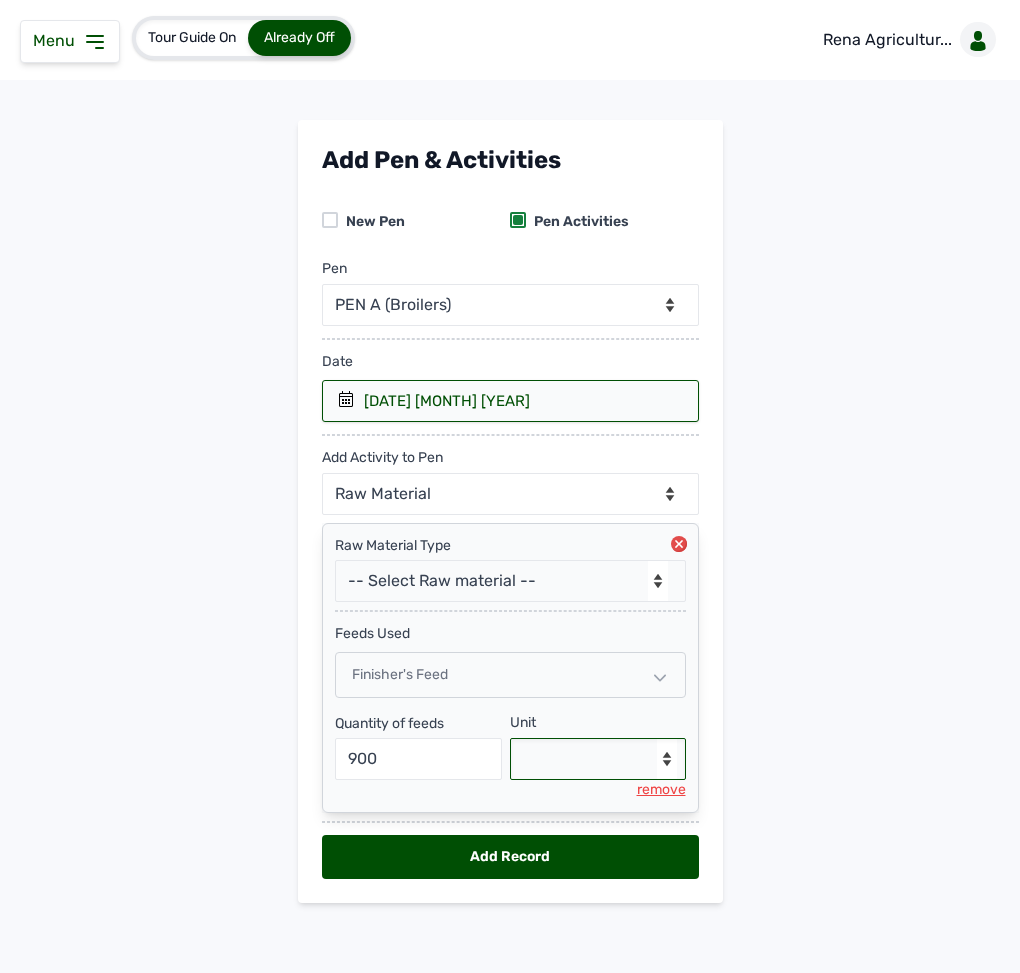 click on "--Select unit-- Bag(s) Kg" at bounding box center (598, 759) 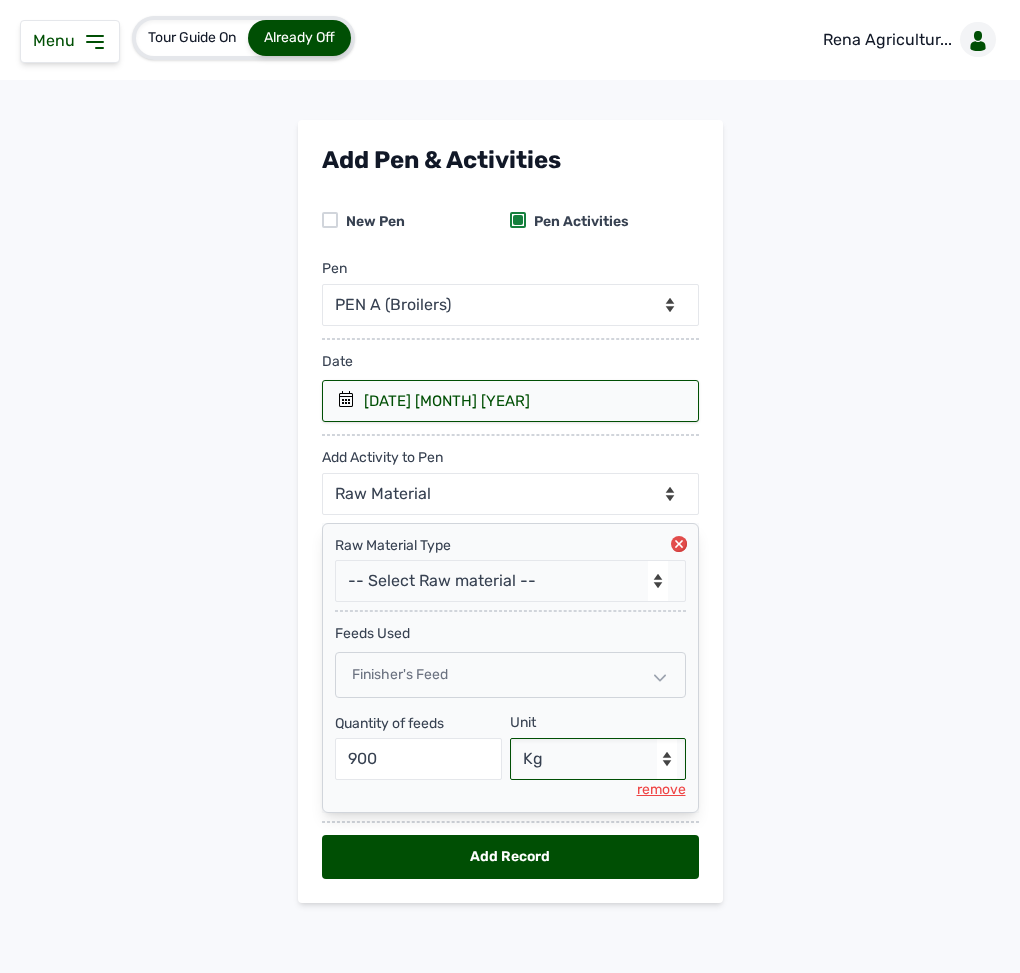 click on "--Select unit-- Bag(s) Kg" at bounding box center [598, 759] 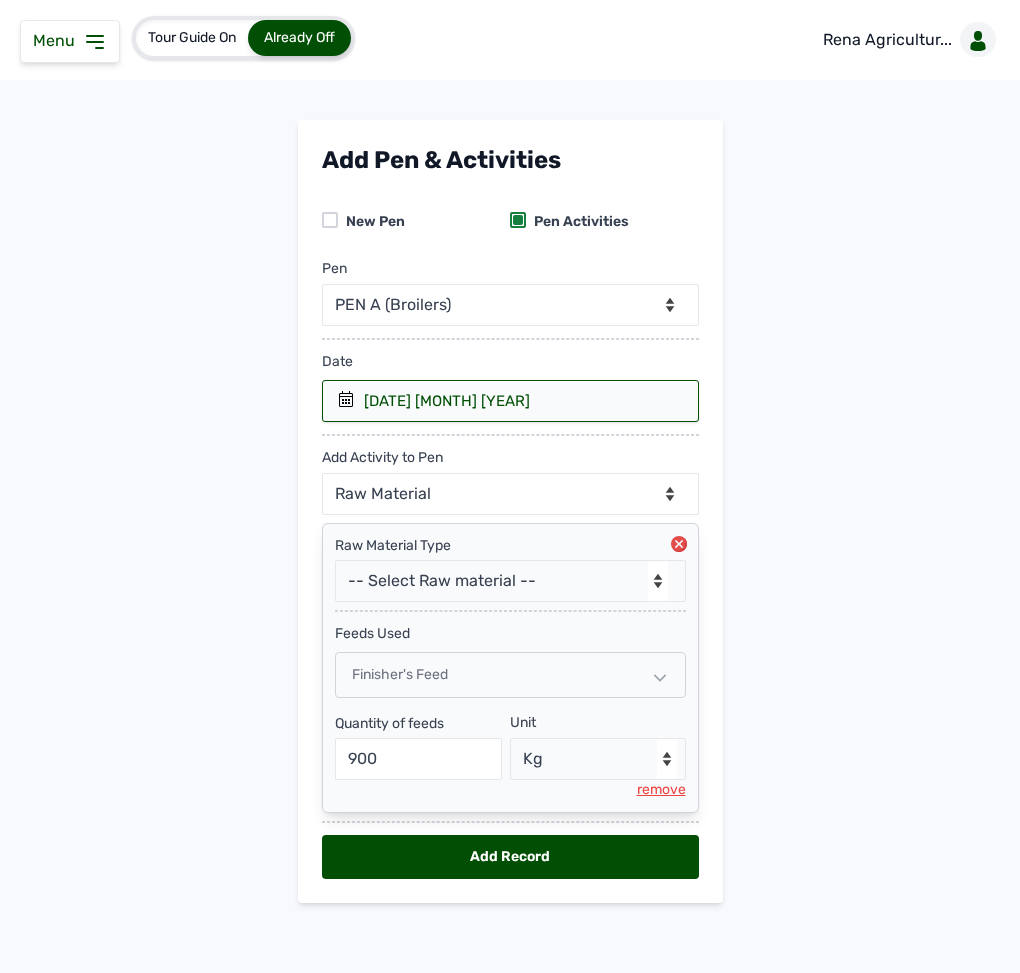 click on "Add Record" at bounding box center [510, 857] 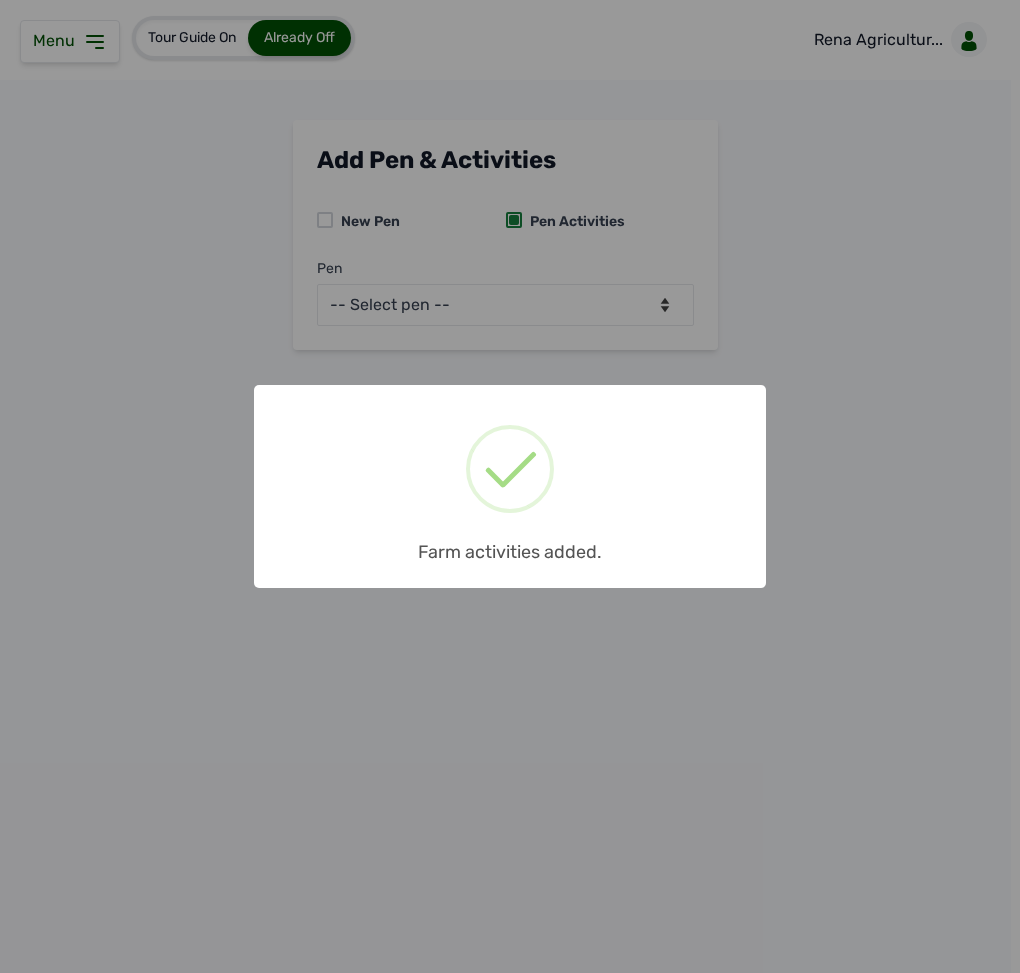 click on "×
Farm activities added. OK No Cancel" at bounding box center [510, 486] 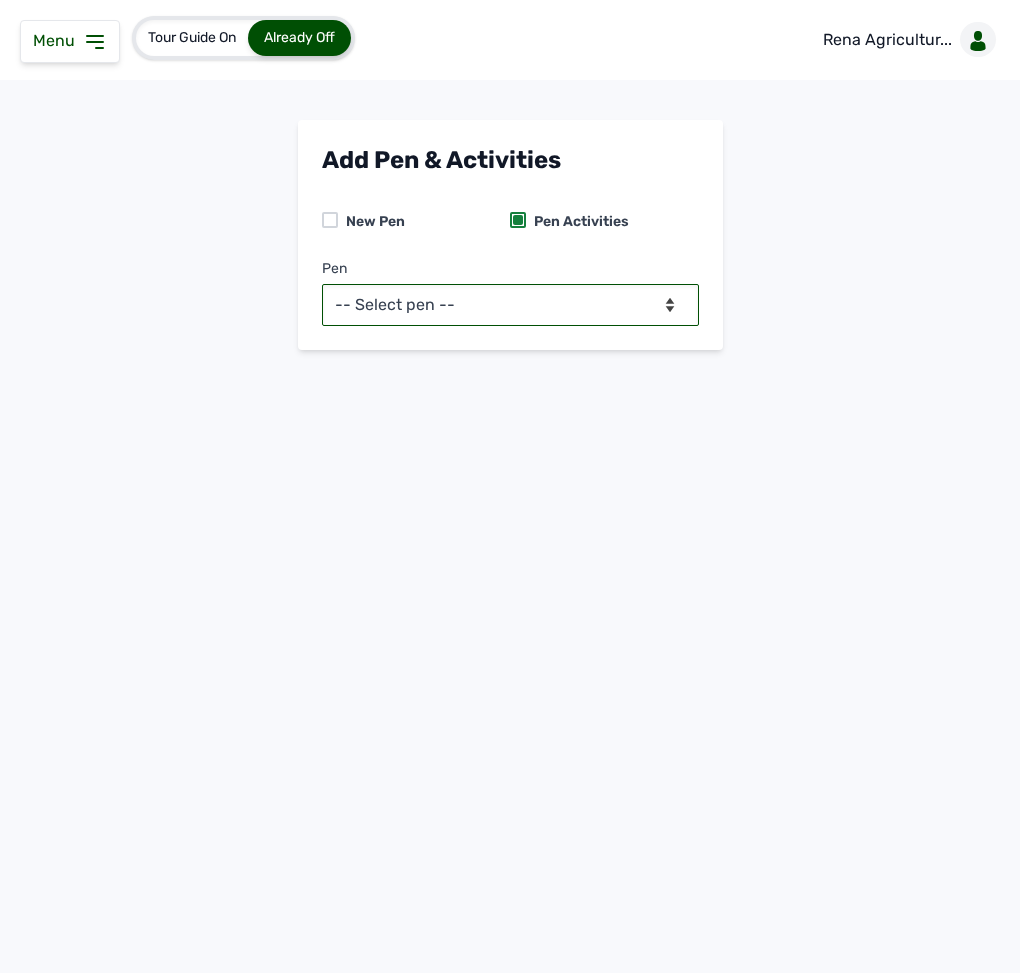 click on "-- Select pen -- PEN A (Broilers) PEN B (Broilers)" at bounding box center [510, 305] 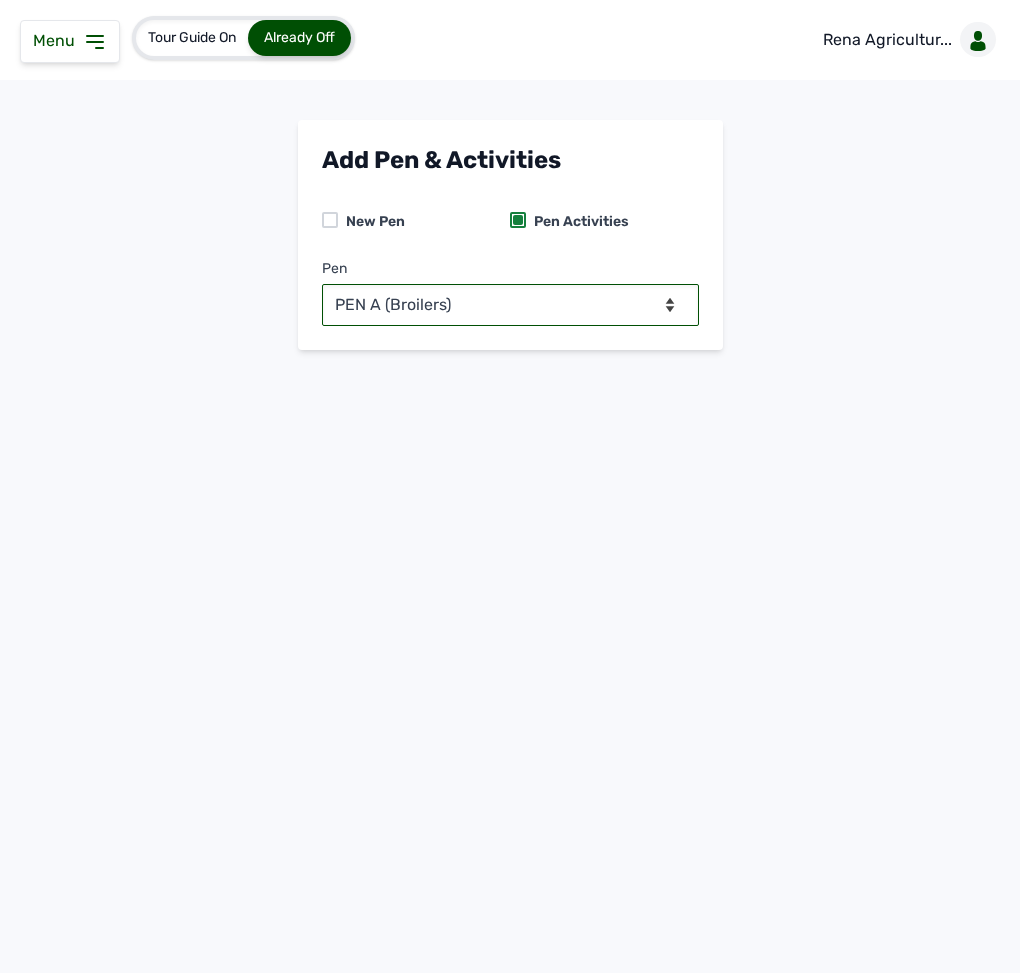 click on "-- Select pen -- PEN A (Broilers) PEN B (Broilers)" at bounding box center [510, 305] 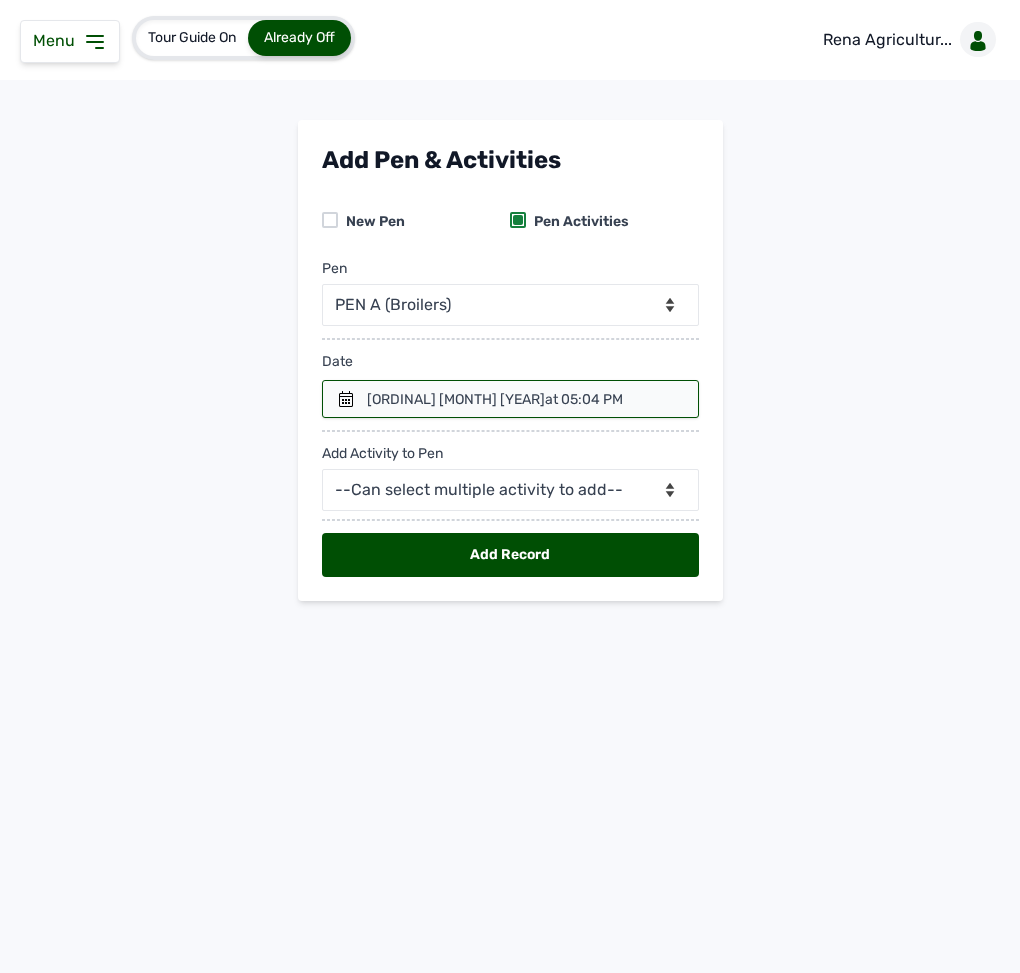 click 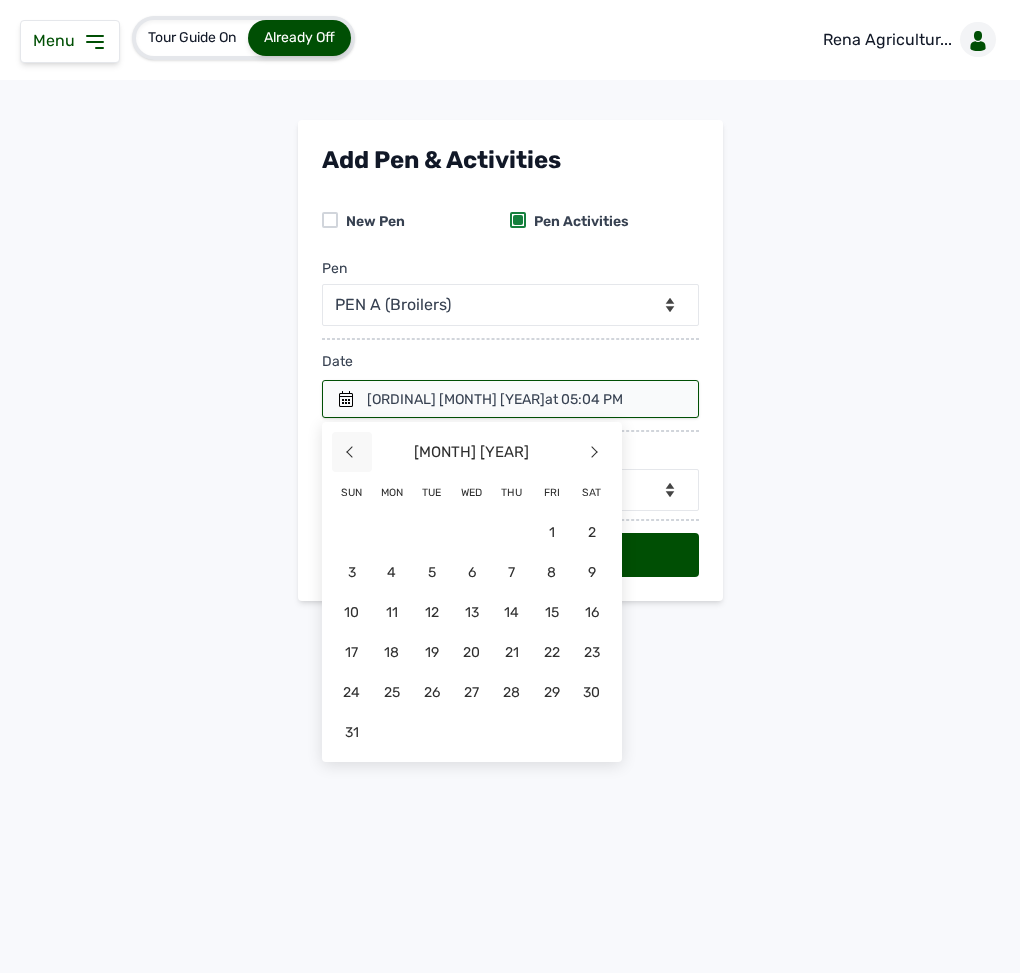 click on "<" at bounding box center (352, 452) 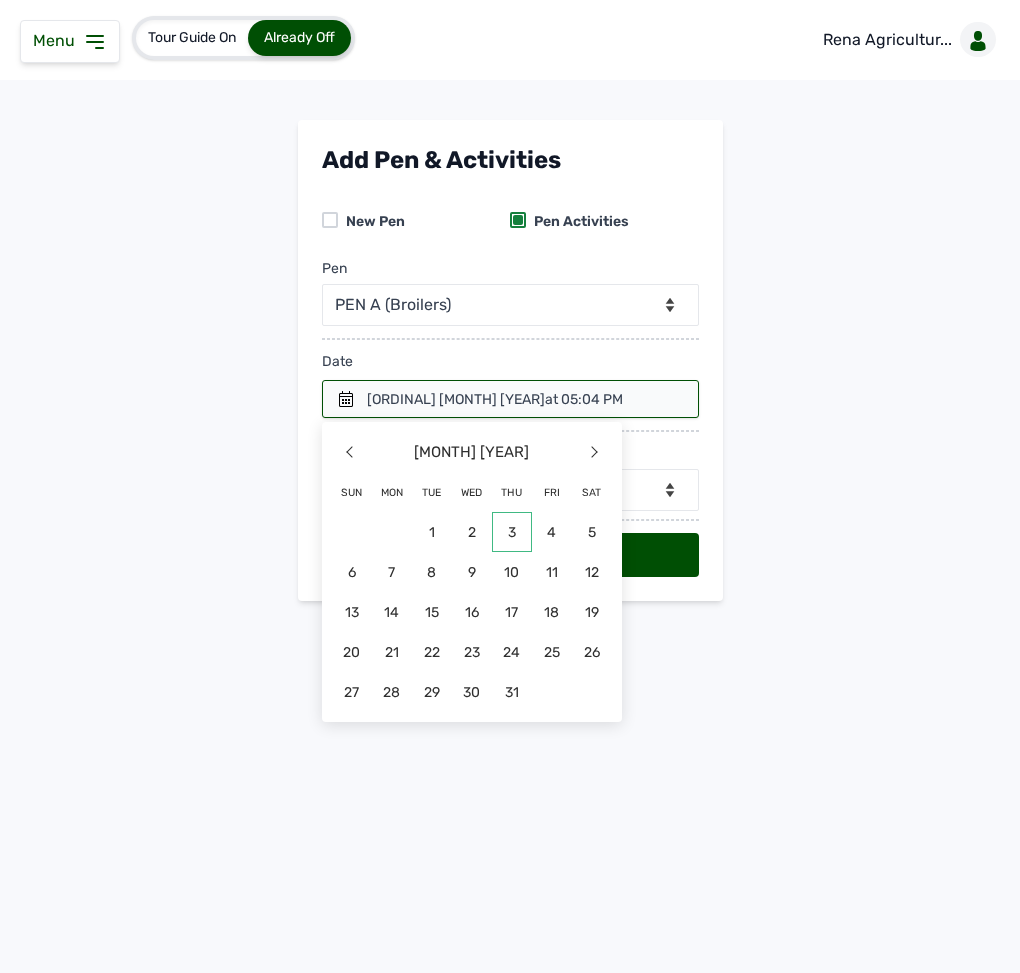 click on "3" 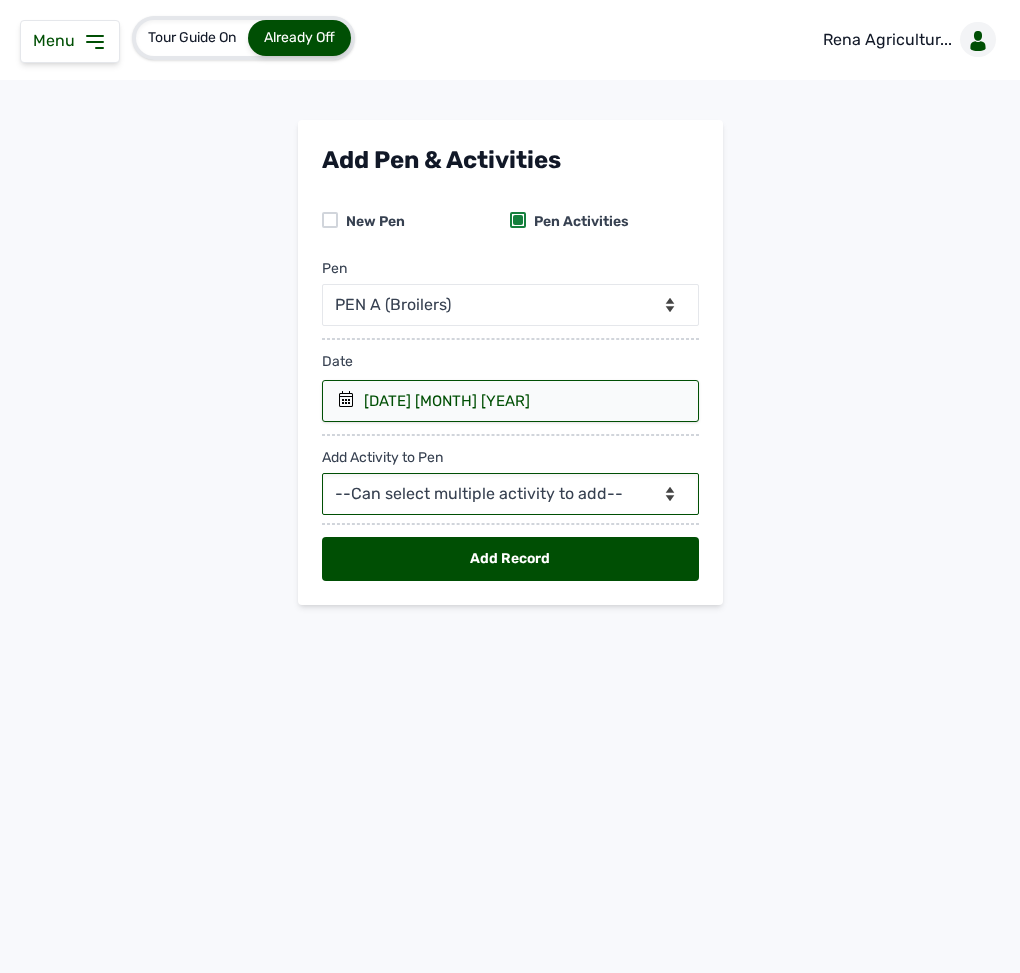 click on "--Can select multiple activity to add-- Raw Material Losses Weight" at bounding box center (510, 494) 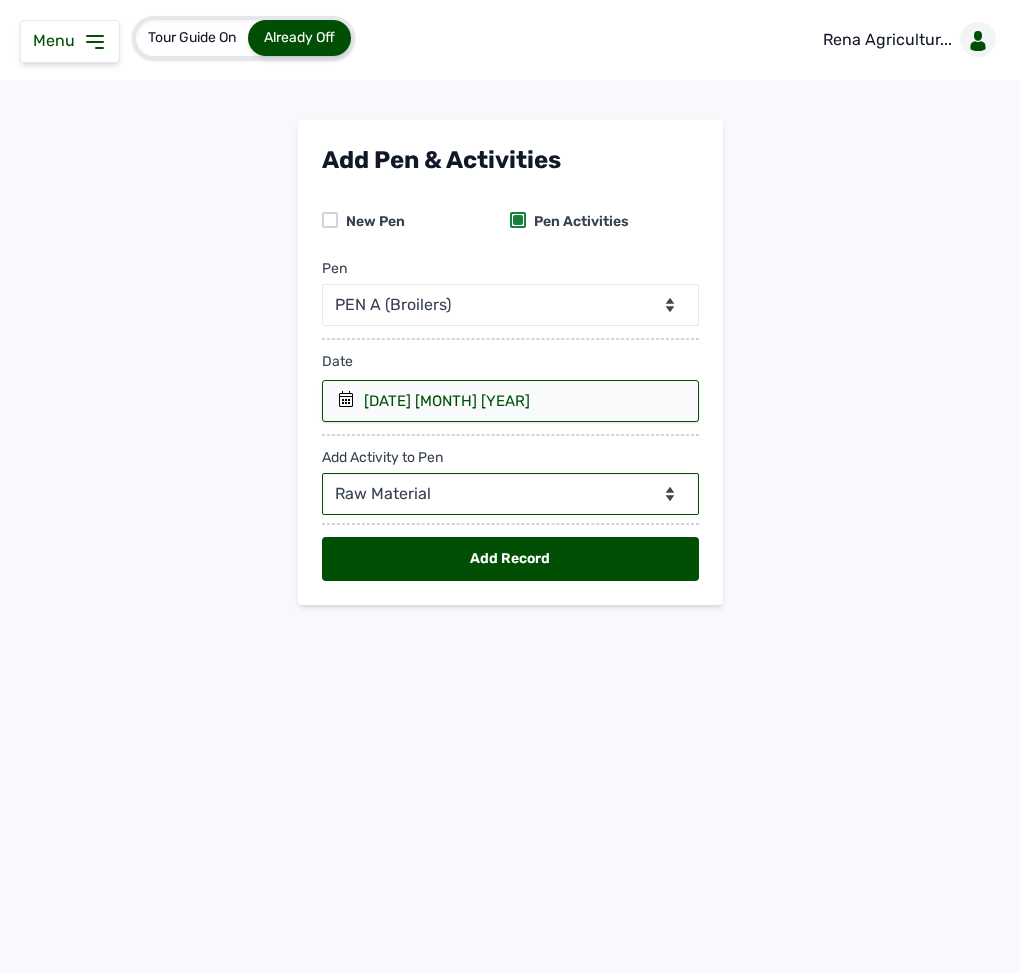 click on "--Can select multiple activity to add-- Raw Material Losses Weight" at bounding box center (510, 494) 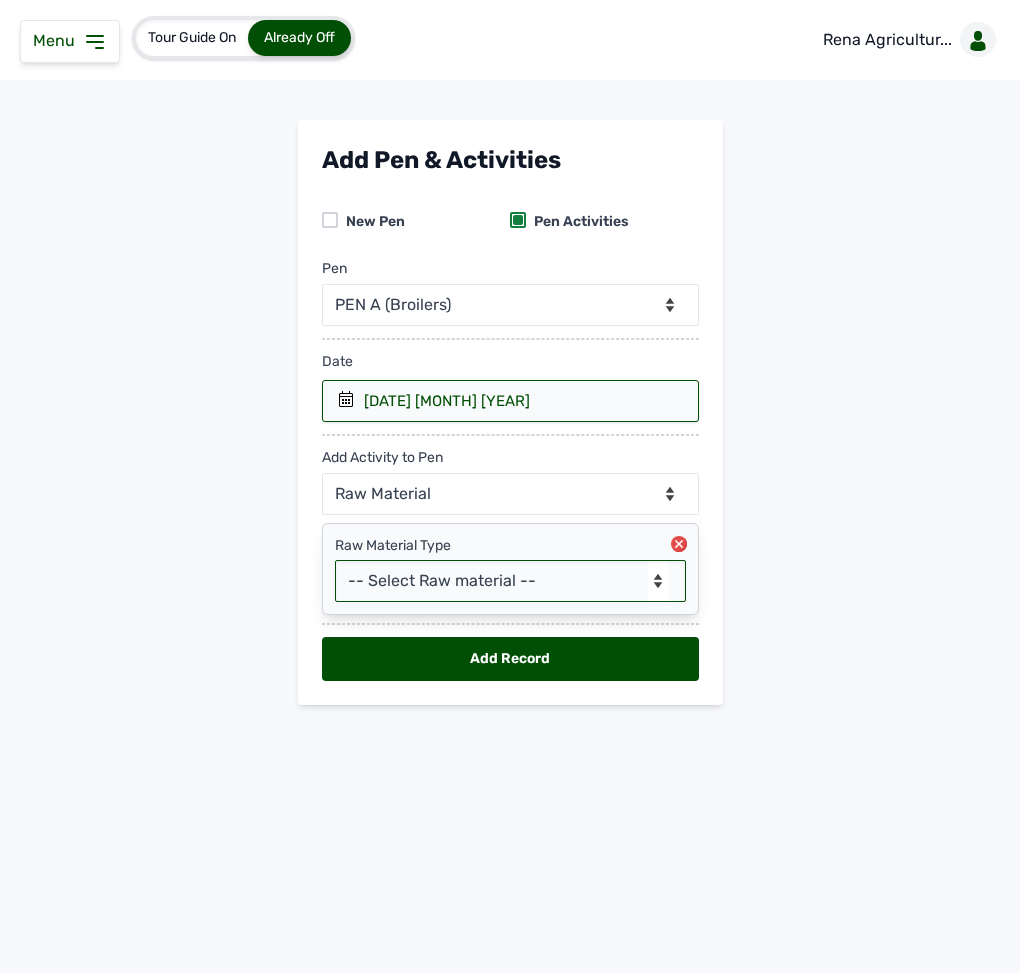 click on "-- Select Raw material -- Biomass Fuel feeds medications vaccines" at bounding box center (510, 581) 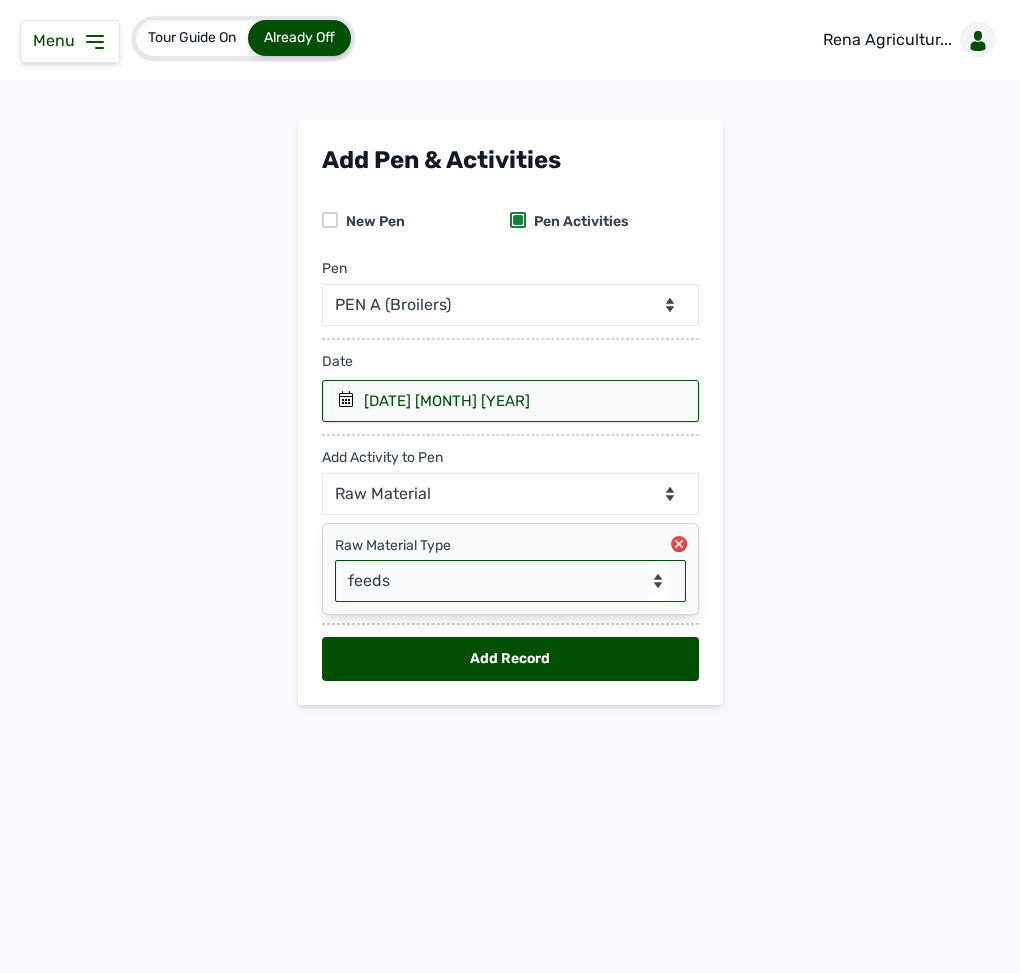 click on "-- Select Raw material -- Biomass Fuel feeds medications vaccines" at bounding box center (510, 581) 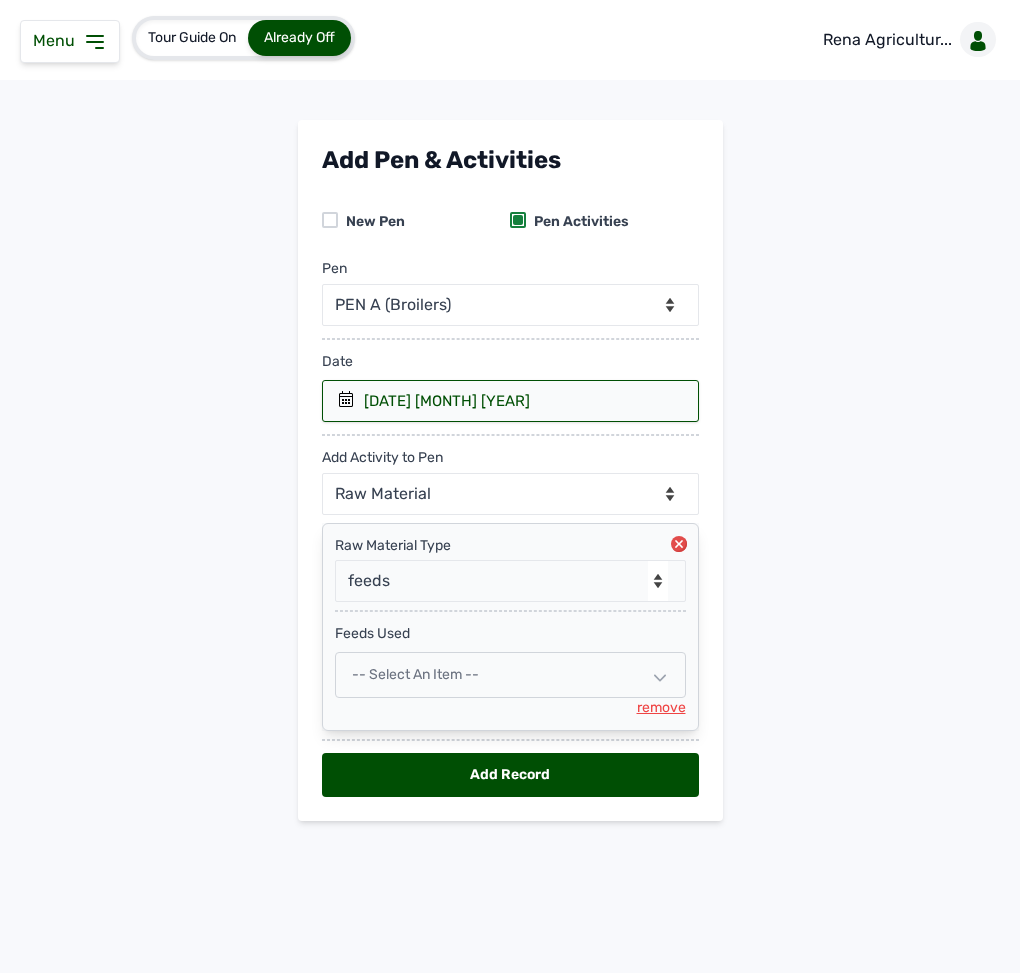 click on "-- Select an Item --" at bounding box center [415, 674] 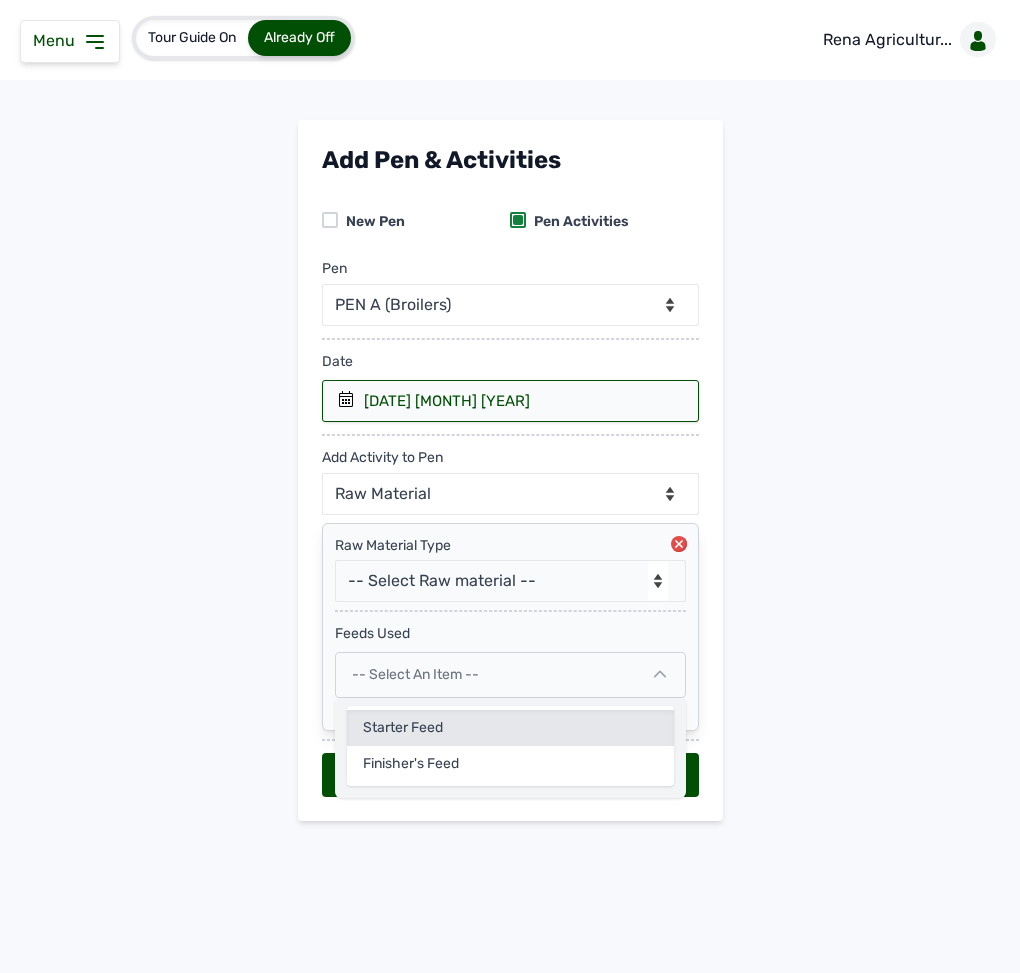 click on "Starter Feed" 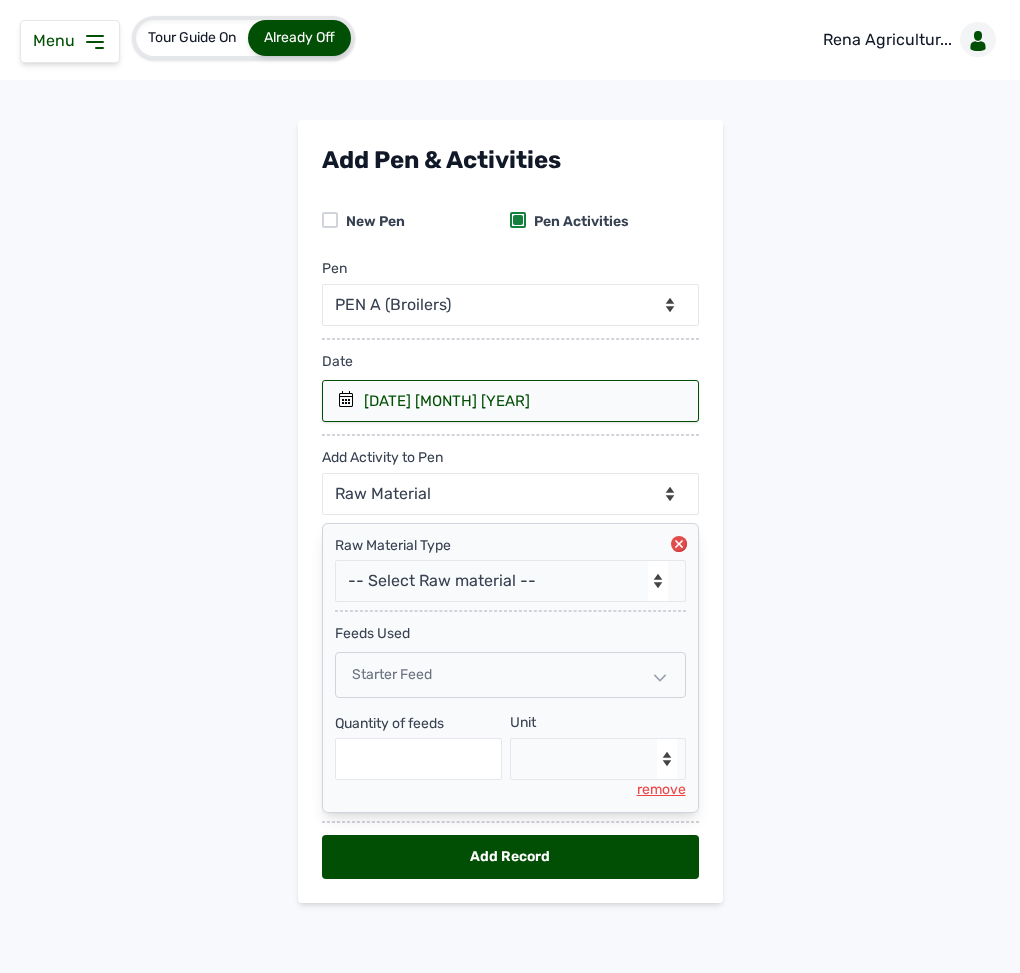 click on "Starter Feed" at bounding box center [392, 674] 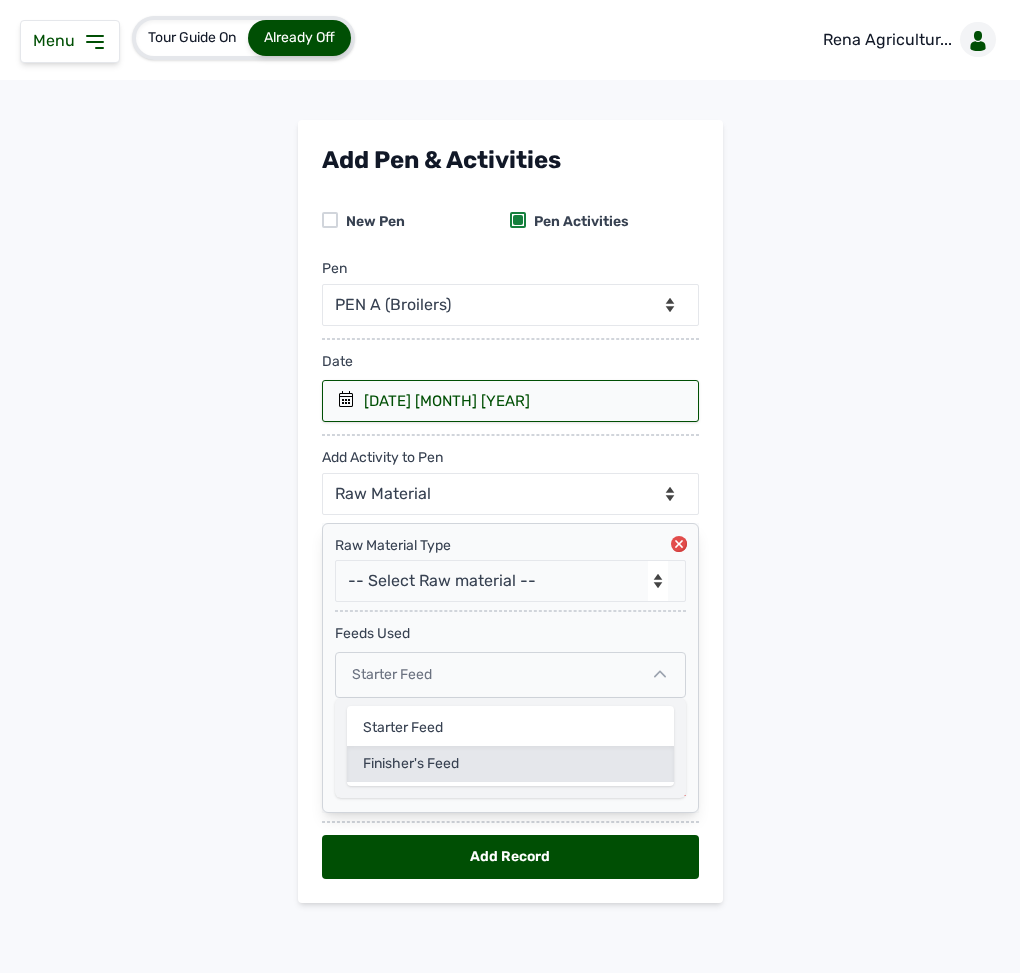 click on "Finisher's feed" 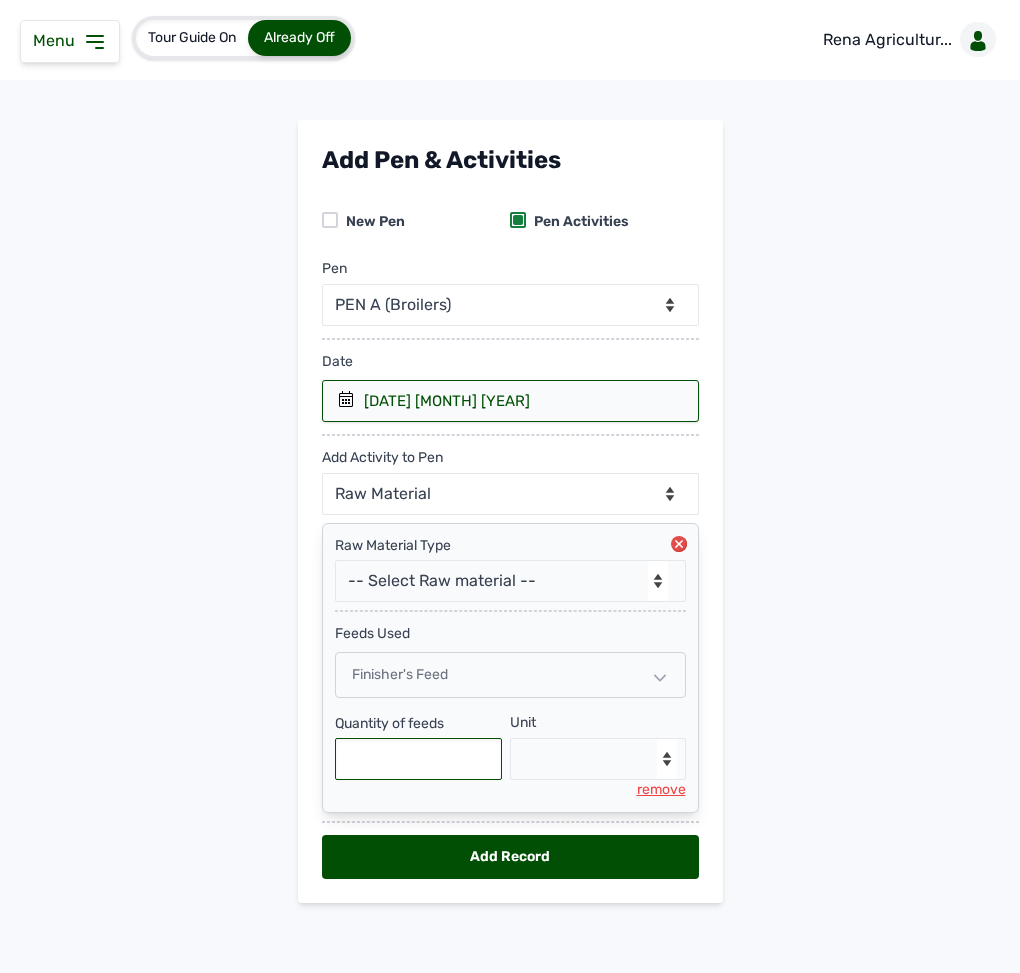 click at bounding box center (419, 759) 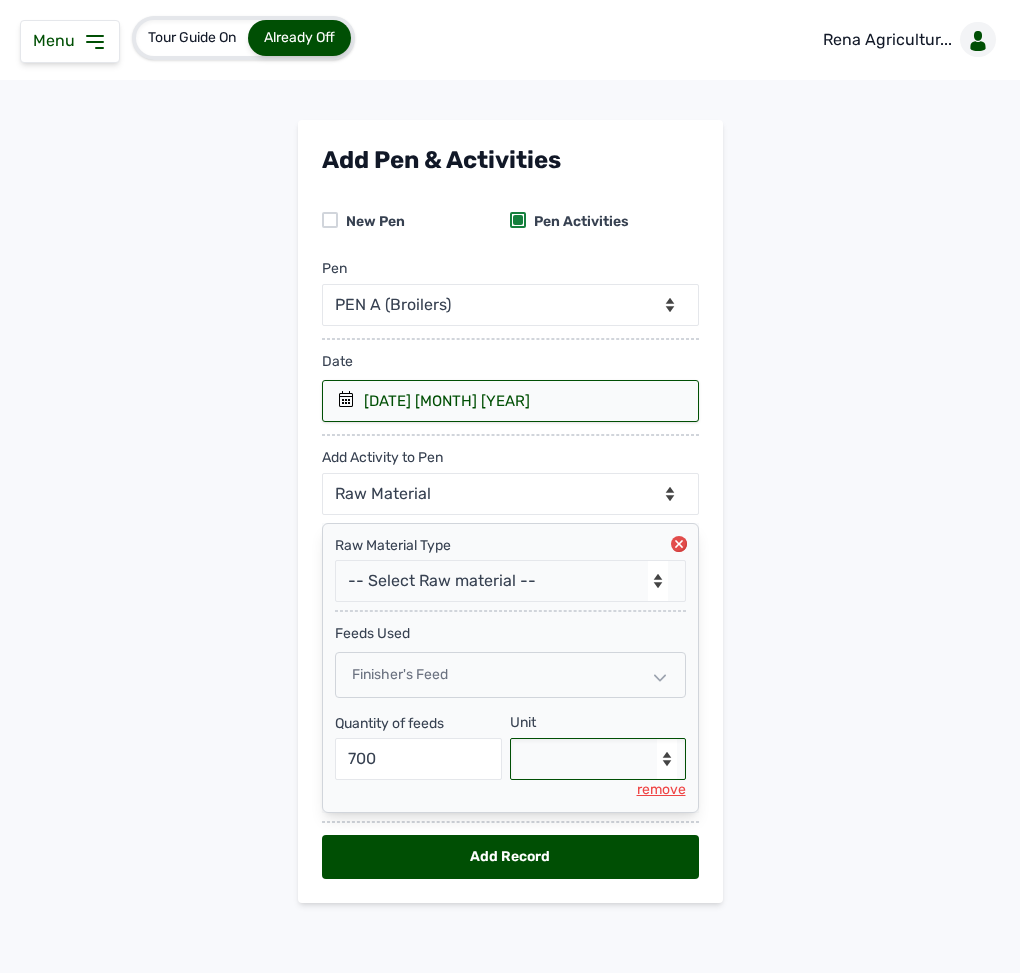 click on "--Select unit-- Bag(s) Kg" at bounding box center [598, 759] 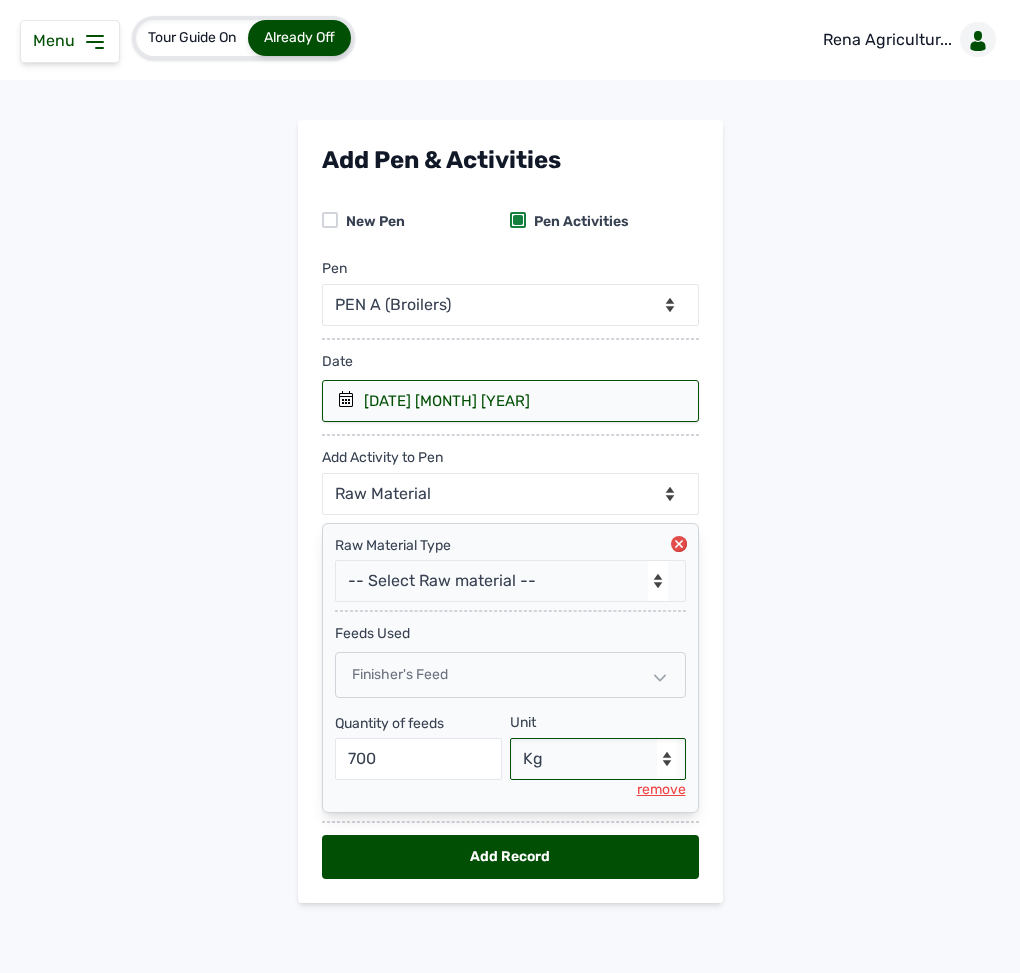 click on "--Select unit-- Bag(s) Kg" at bounding box center (598, 759) 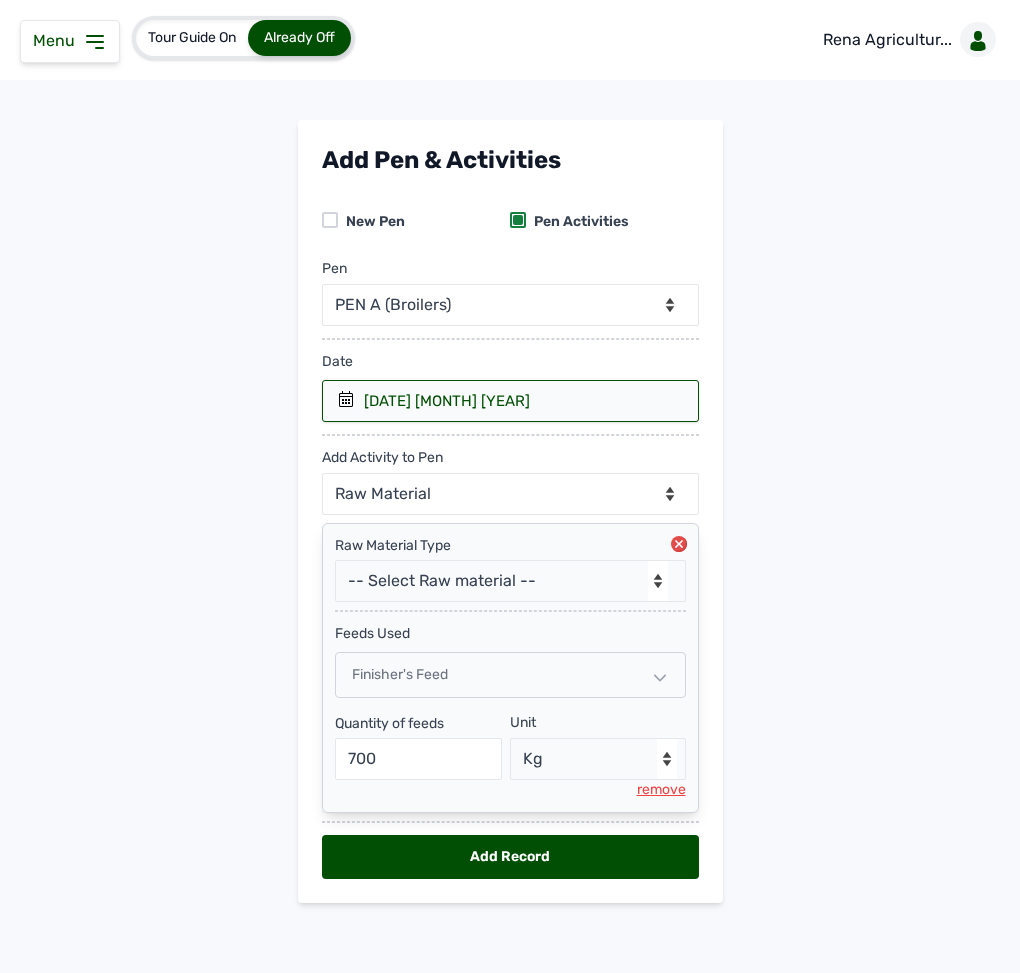 click on "Add Record" at bounding box center (510, 857) 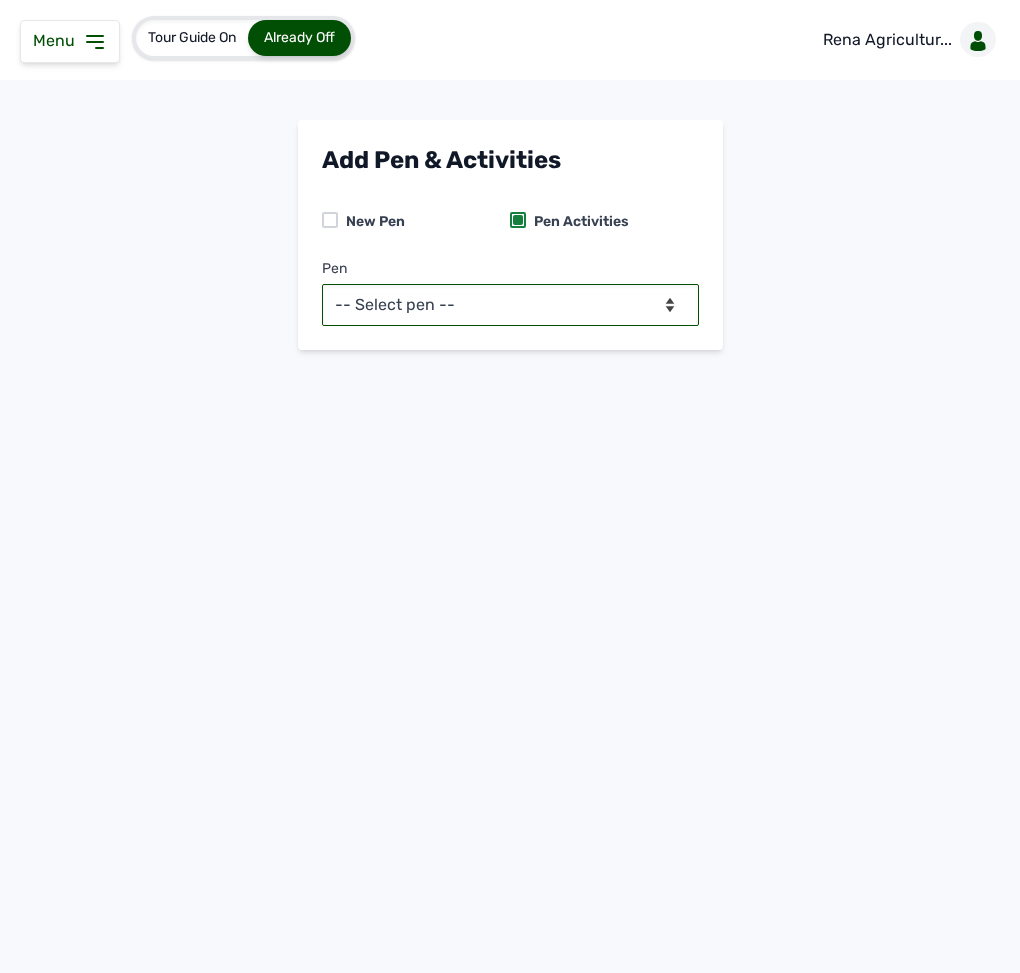 click on "-- Select pen -- PEN A (Broilers) PEN B (Broilers)" at bounding box center [510, 305] 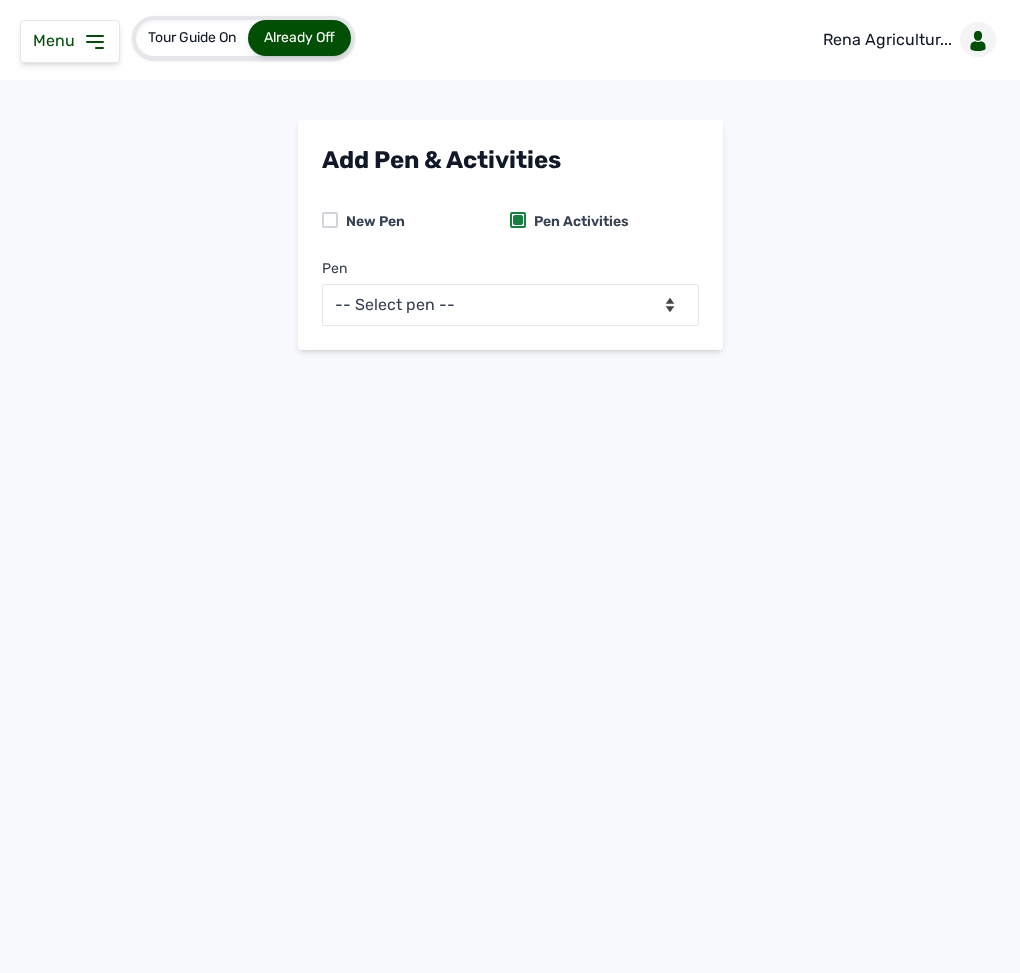 click 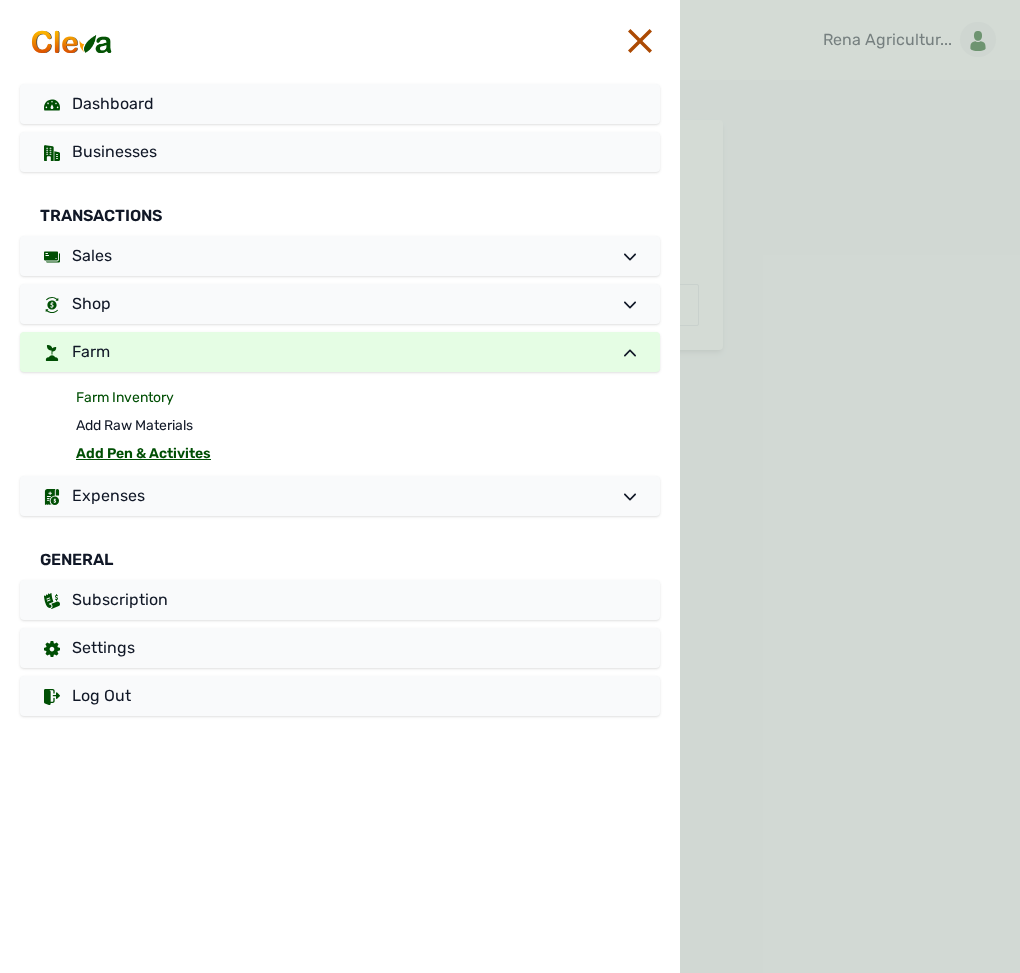 click on "Farm Inventory" at bounding box center (368, 398) 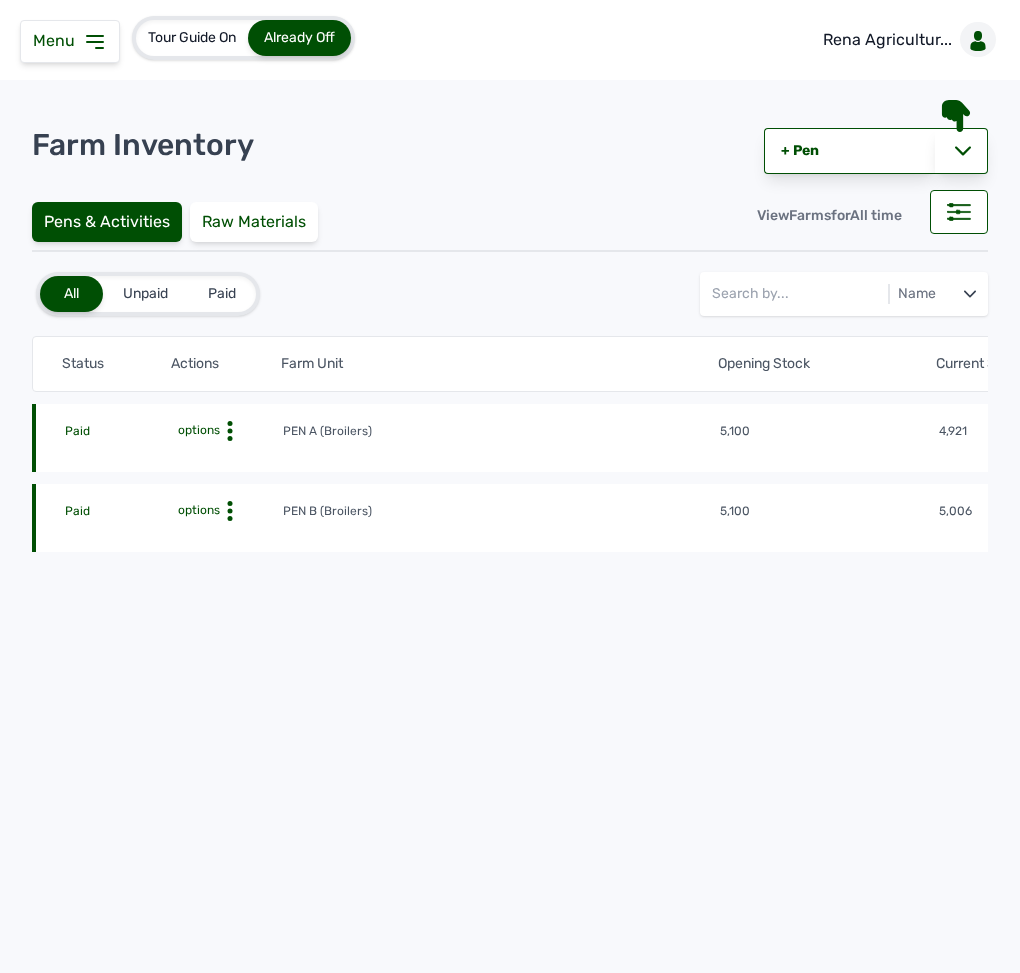 click 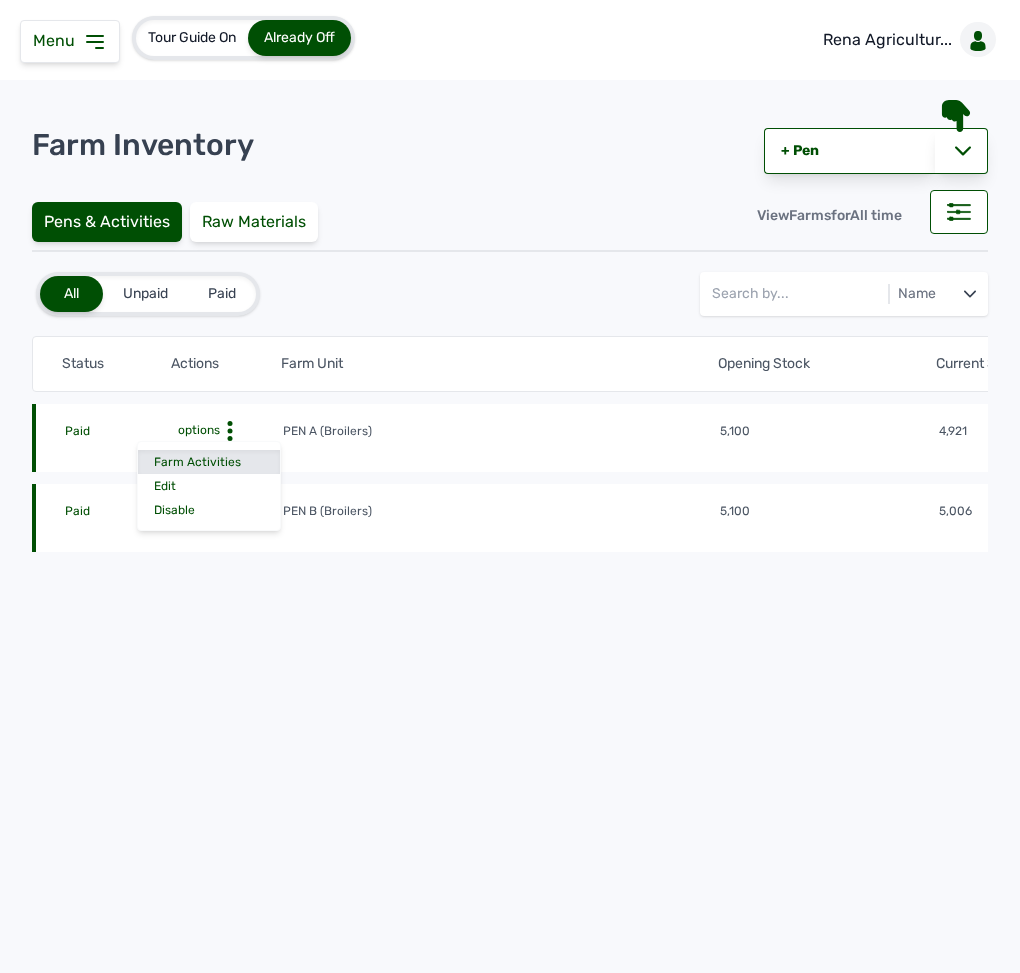 click on "Farm Activities" at bounding box center (209, 462) 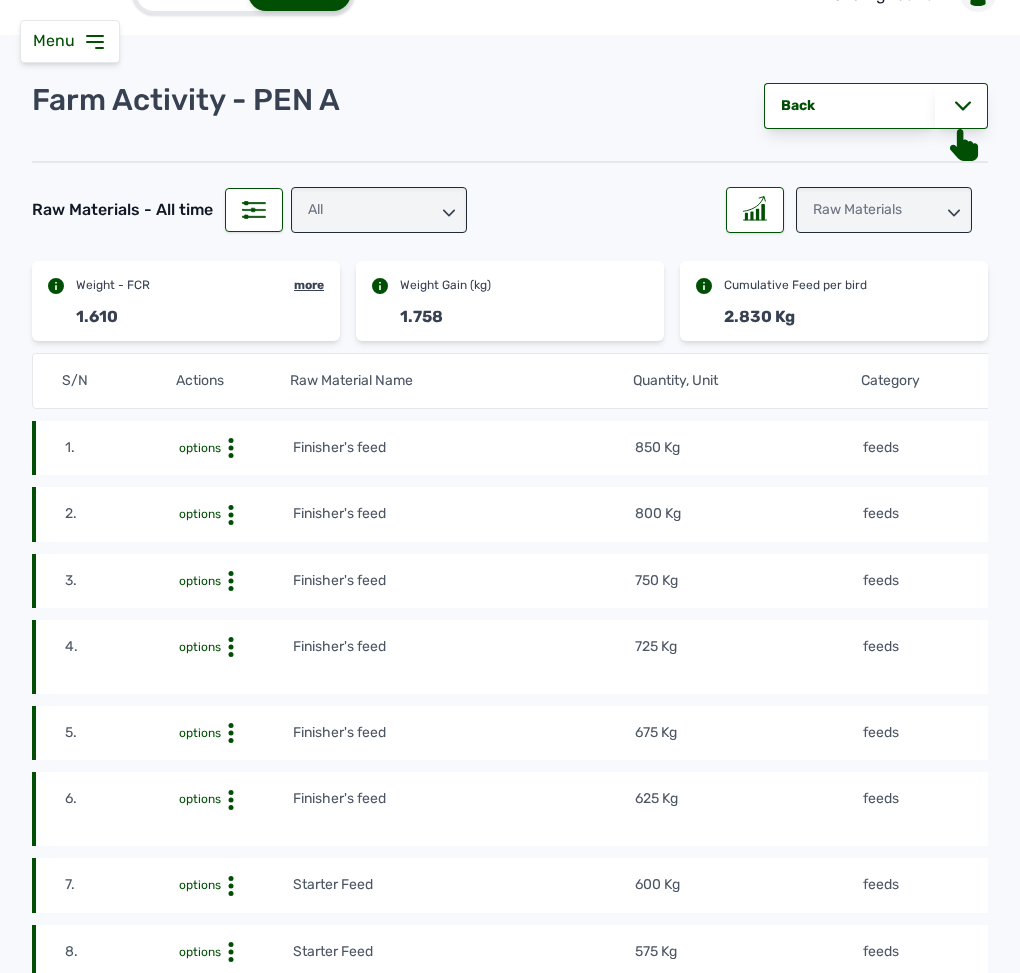 scroll, scrollTop: 0, scrollLeft: 0, axis: both 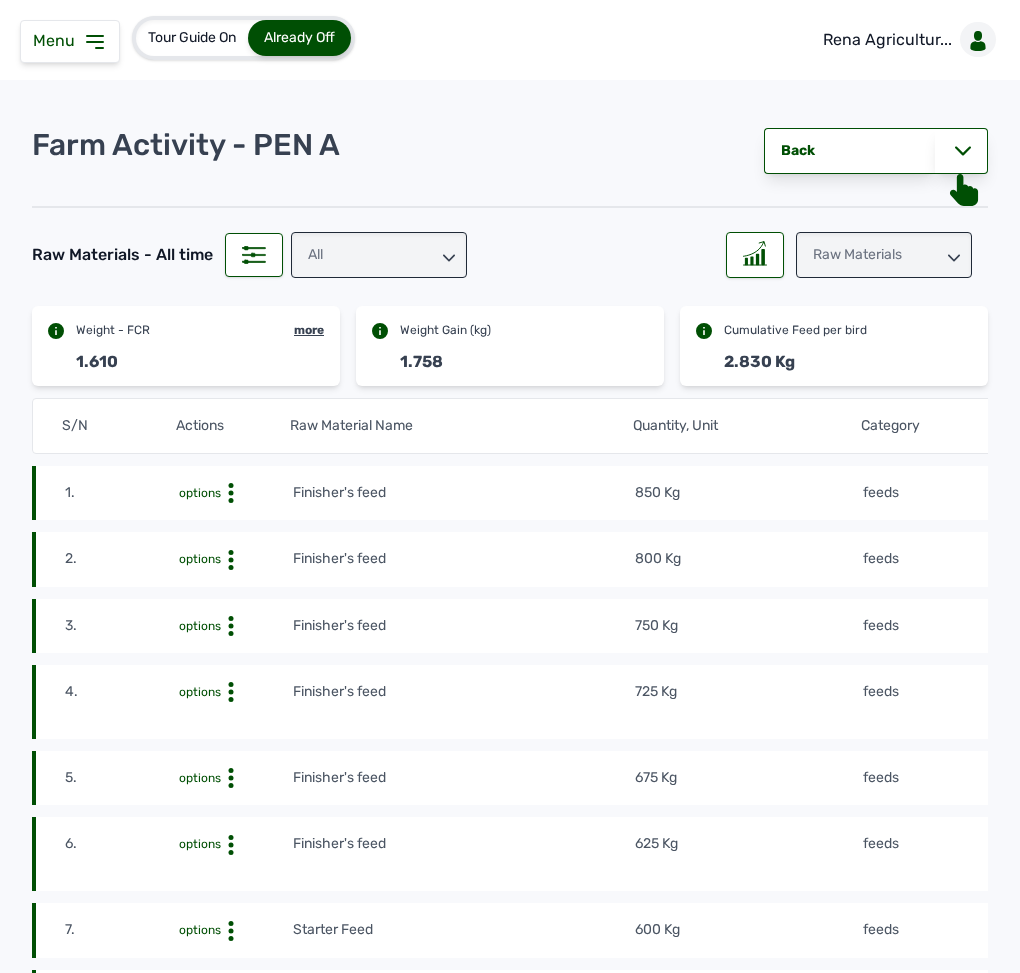 click on "850 Kg" at bounding box center (748, 493) 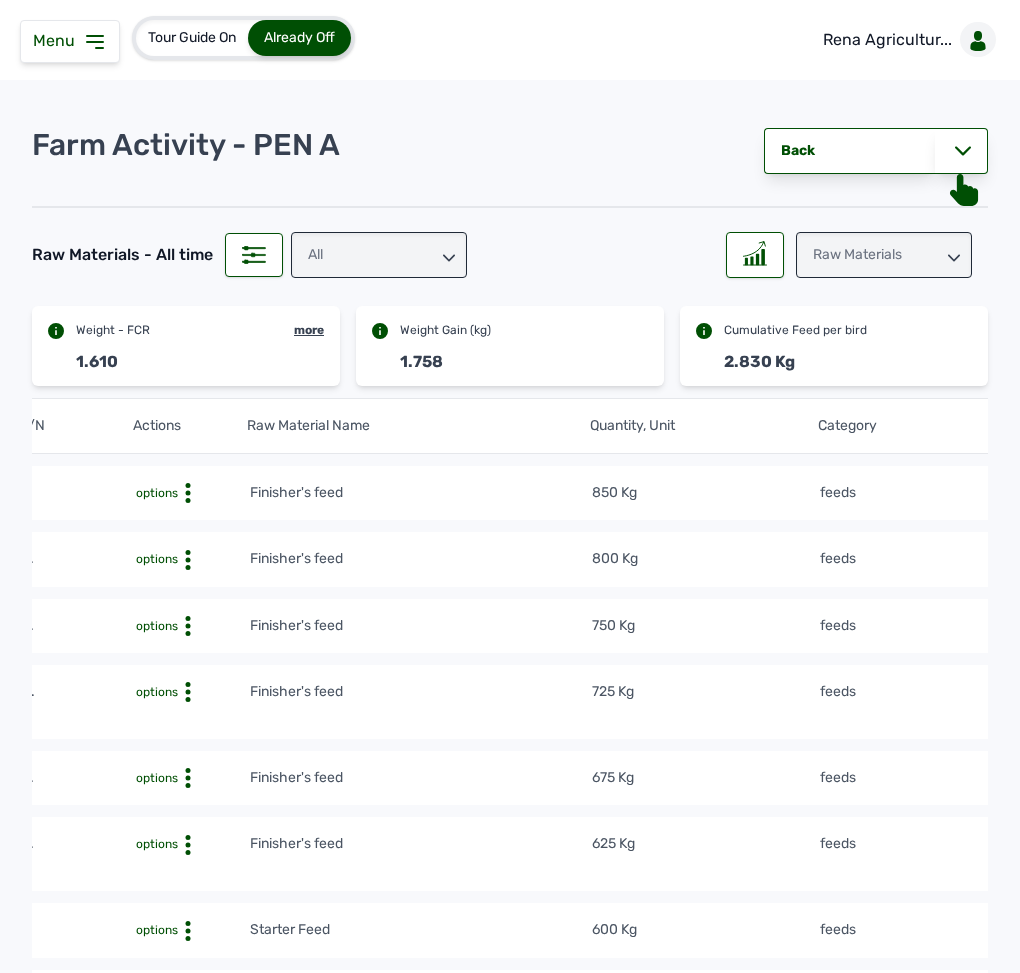 scroll, scrollTop: 0, scrollLeft: 0, axis: both 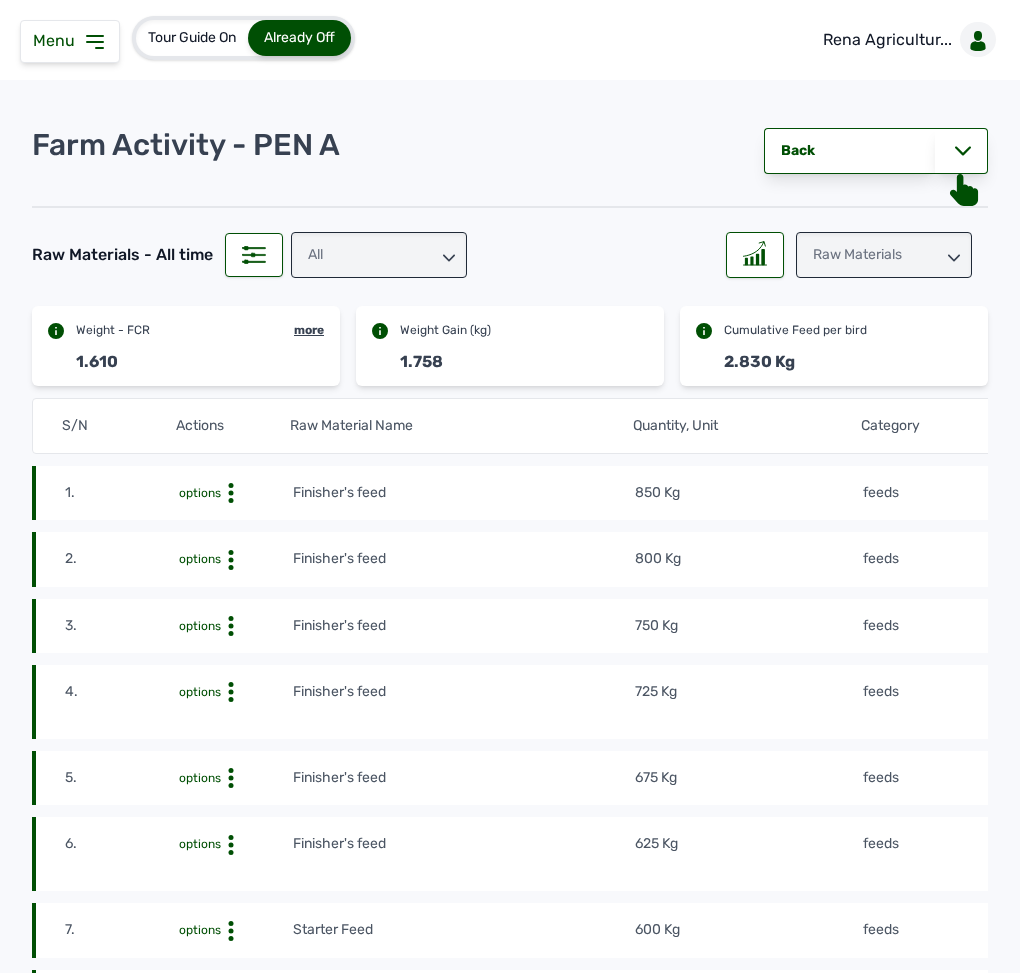 click on "Finisher's feed" at bounding box center (463, 493) 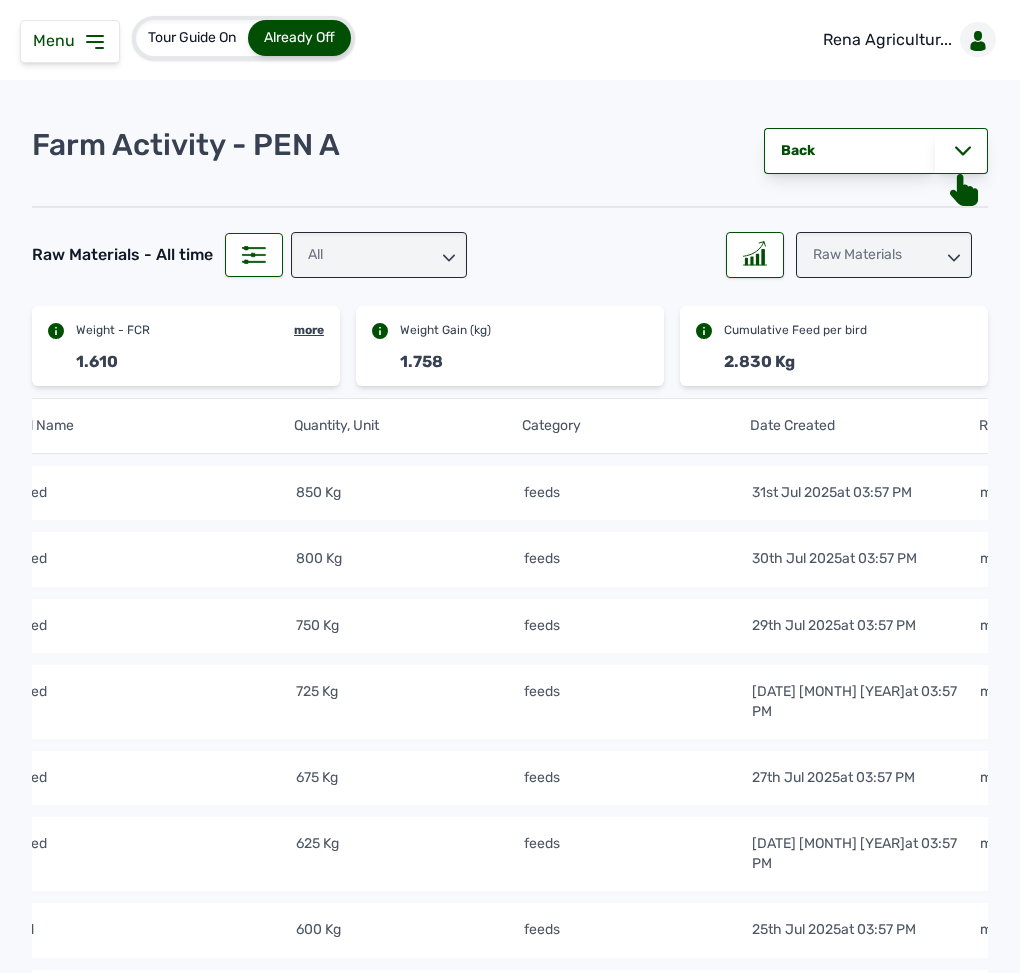 scroll, scrollTop: 0, scrollLeft: 480, axis: horizontal 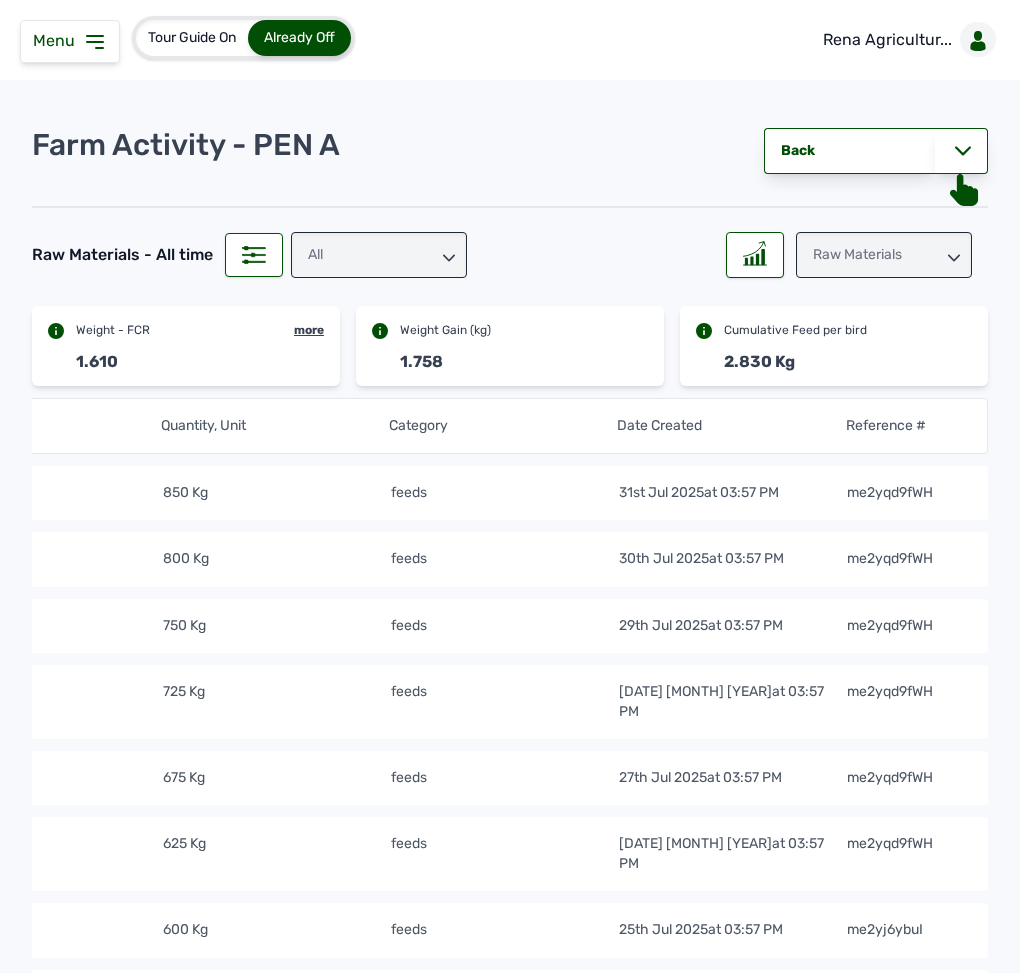 click on "1. options Finisher's feed 850 Kg feeds 31st [MONTH] 2025 at [TIME] [ID]" 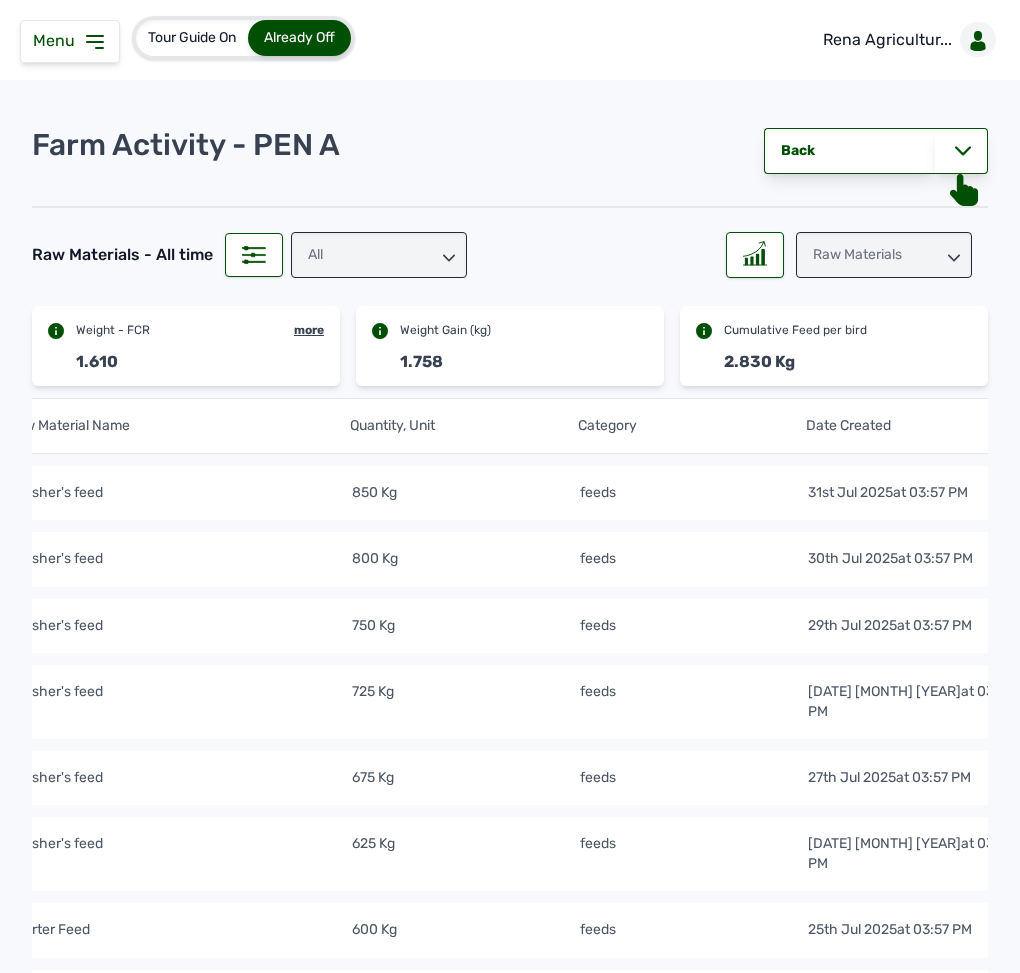 scroll, scrollTop: 0, scrollLeft: 0, axis: both 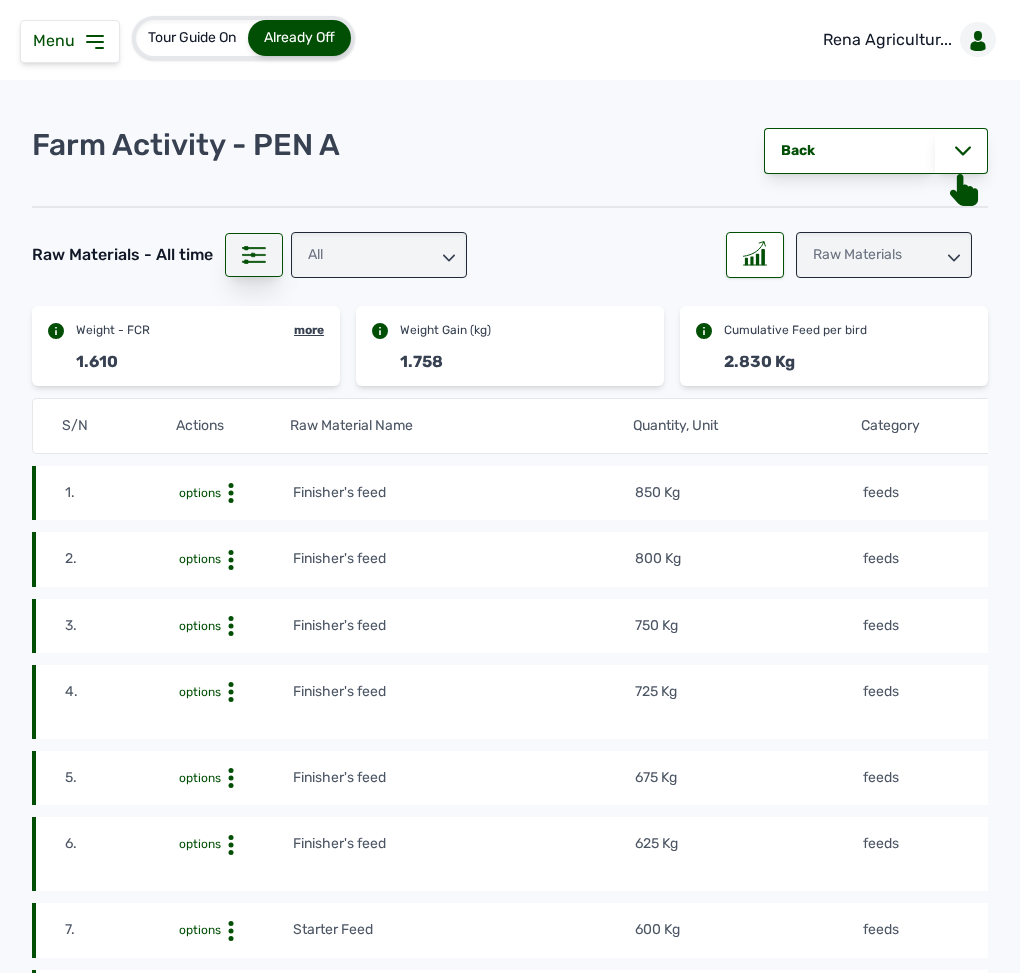 click 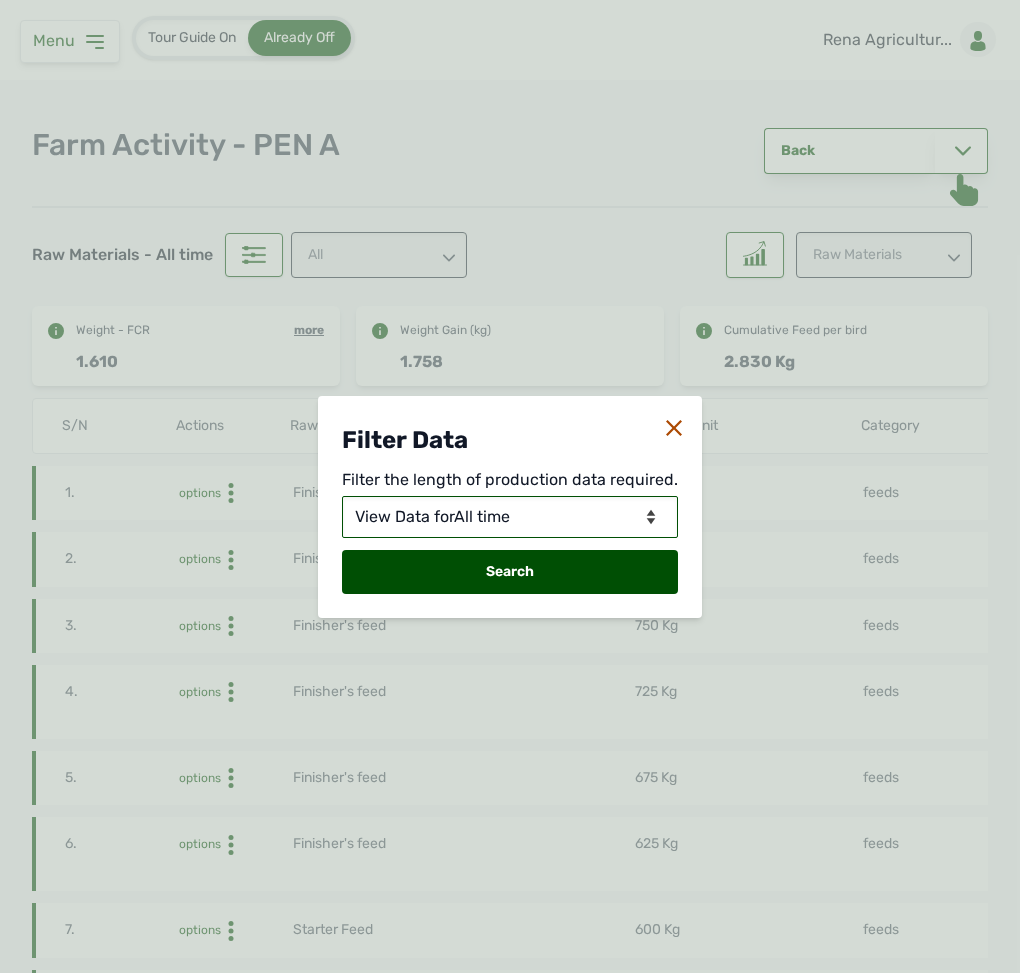 click on "View Data for  Today View Data for  All time View Data in  Days View Data in  Months View Data in  Between Dates" at bounding box center [510, 517] 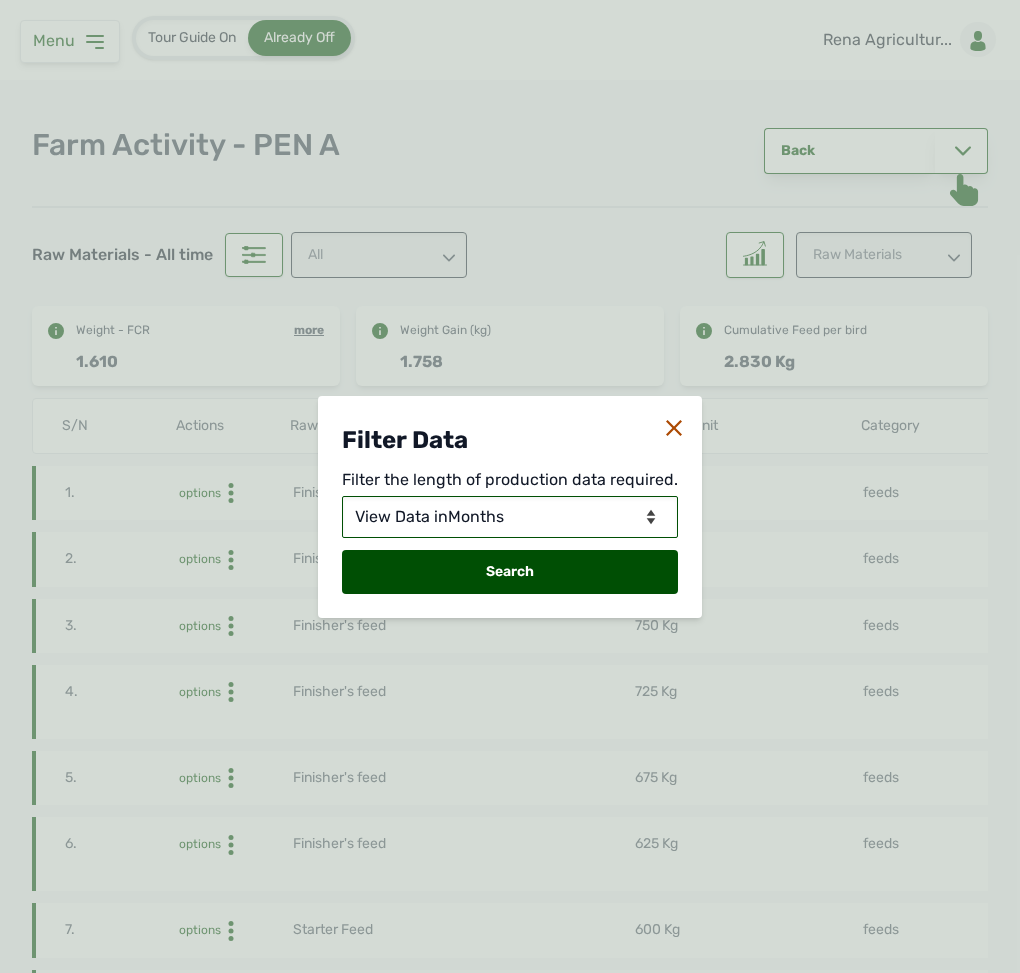 click on "View Data for  Today View Data for  All time View Data in  Days View Data in  Months View Data in  Between Dates" at bounding box center (510, 517) 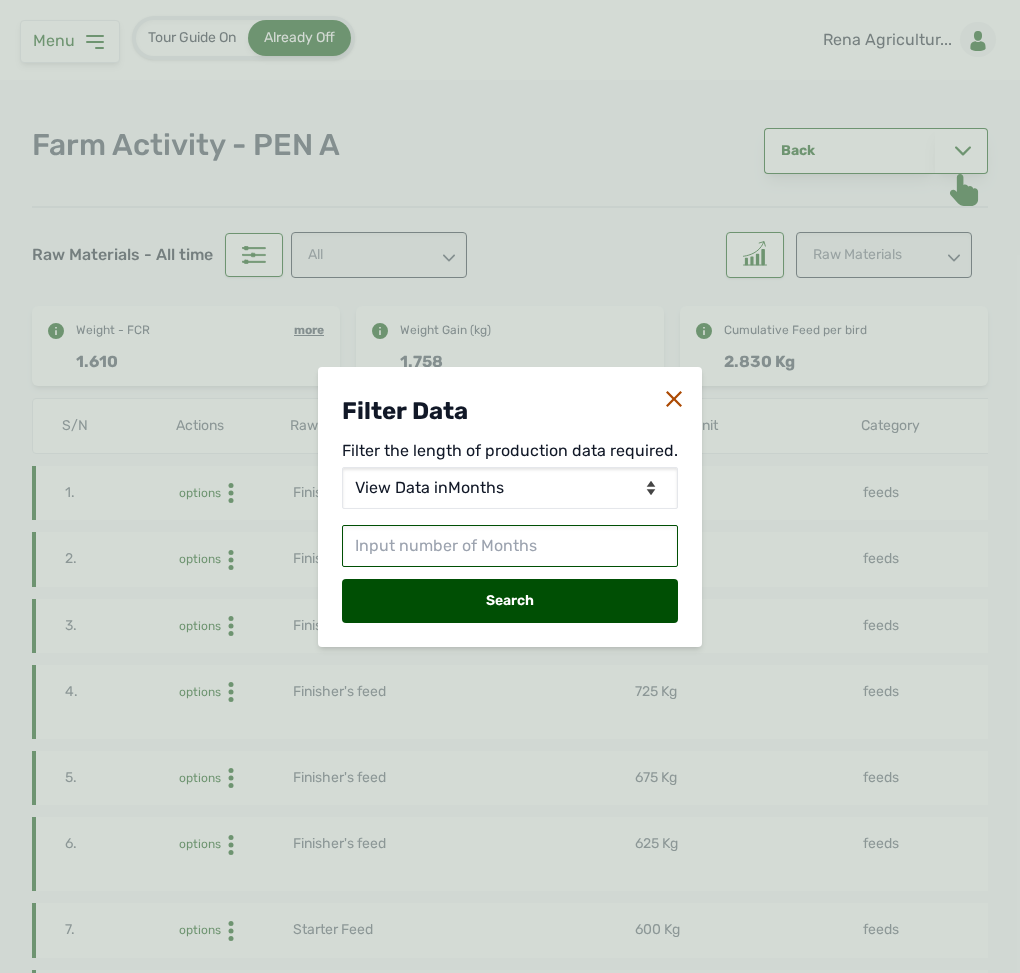 click at bounding box center [510, 546] 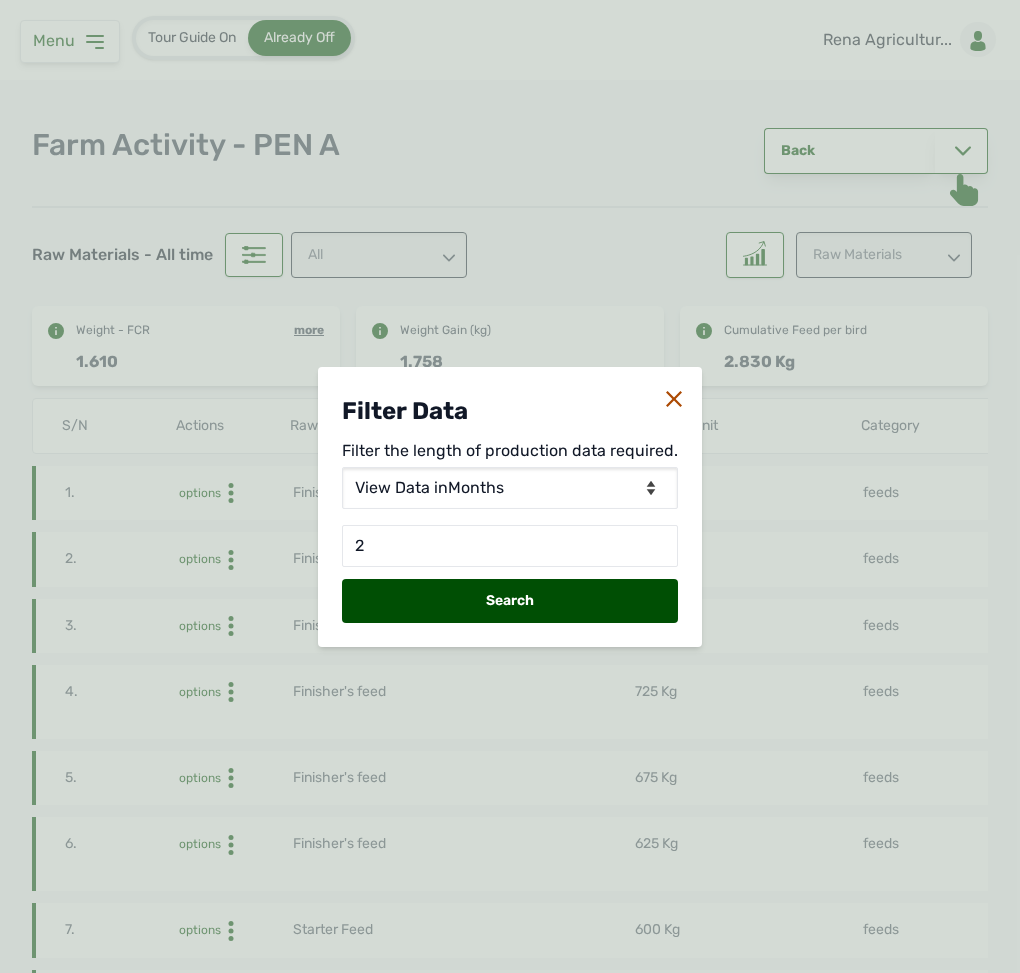 click on "Search" at bounding box center [510, 601] 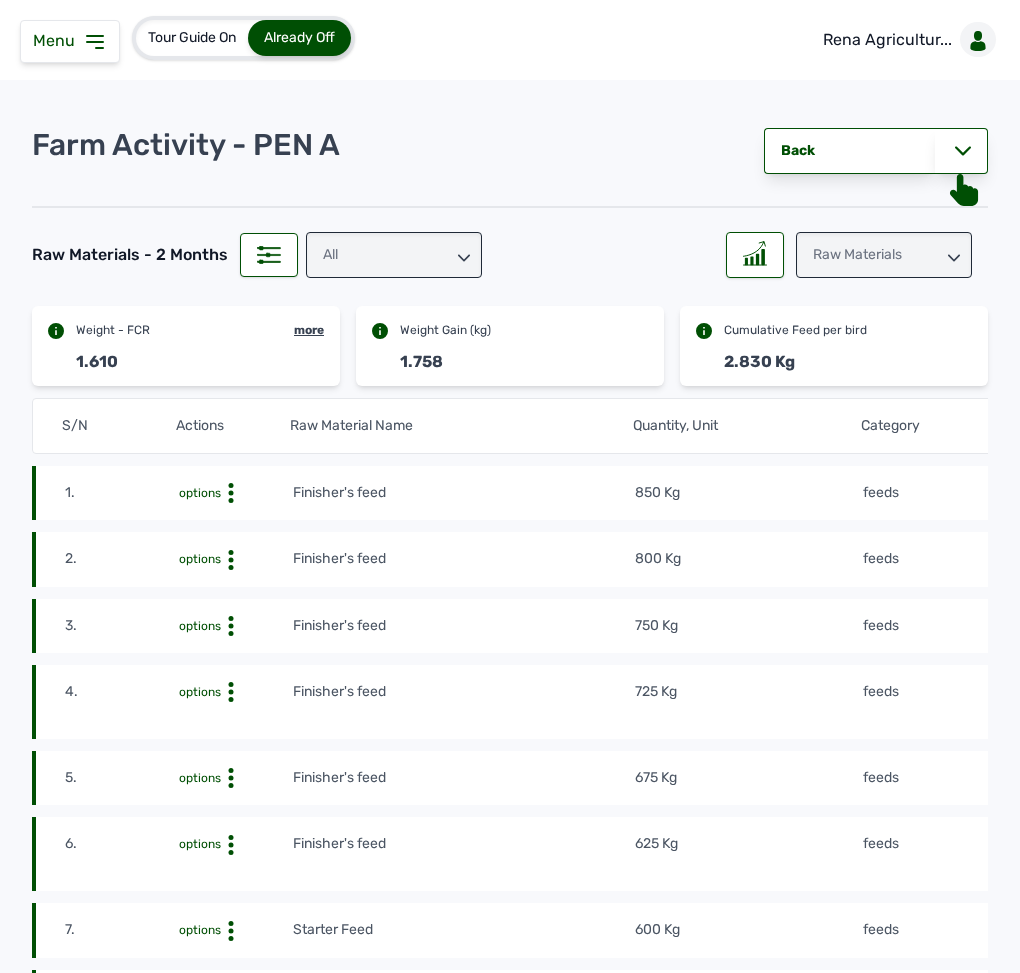 click on "850 Kg" at bounding box center [748, 493] 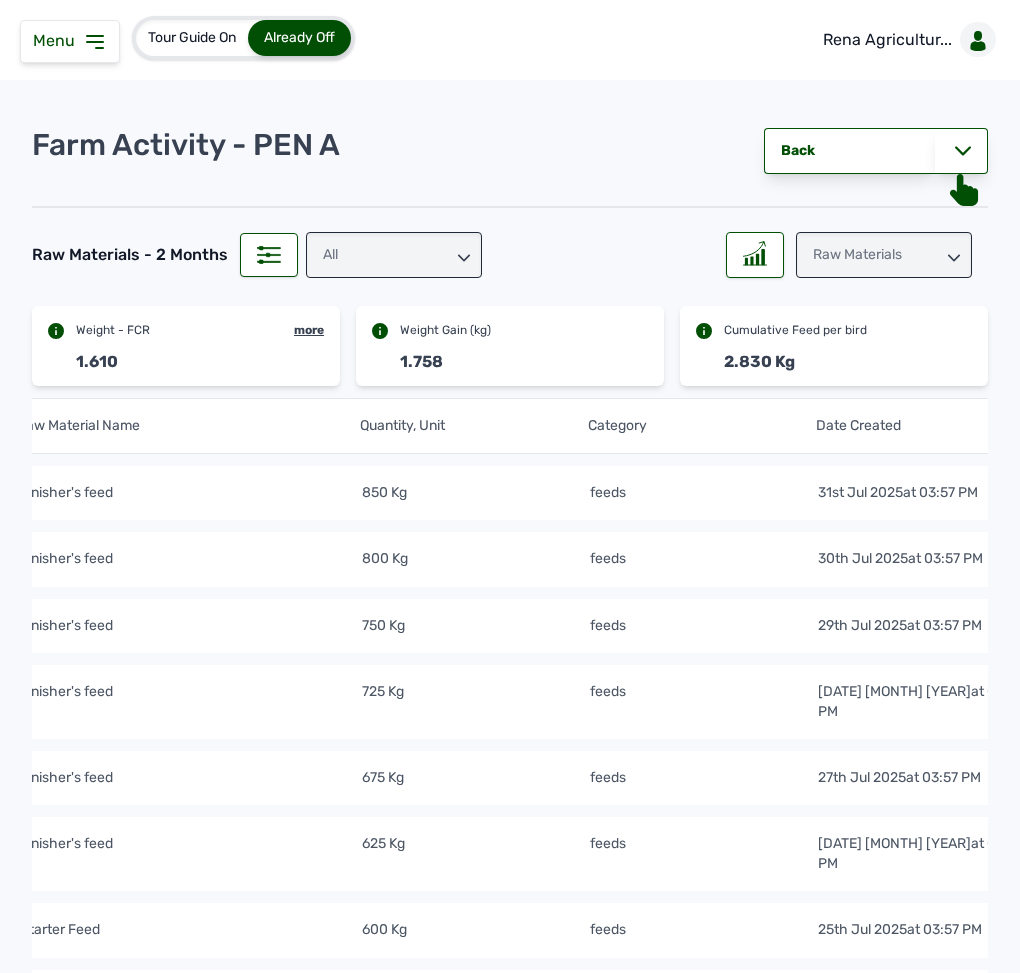 scroll, scrollTop: 0, scrollLeft: 480, axis: horizontal 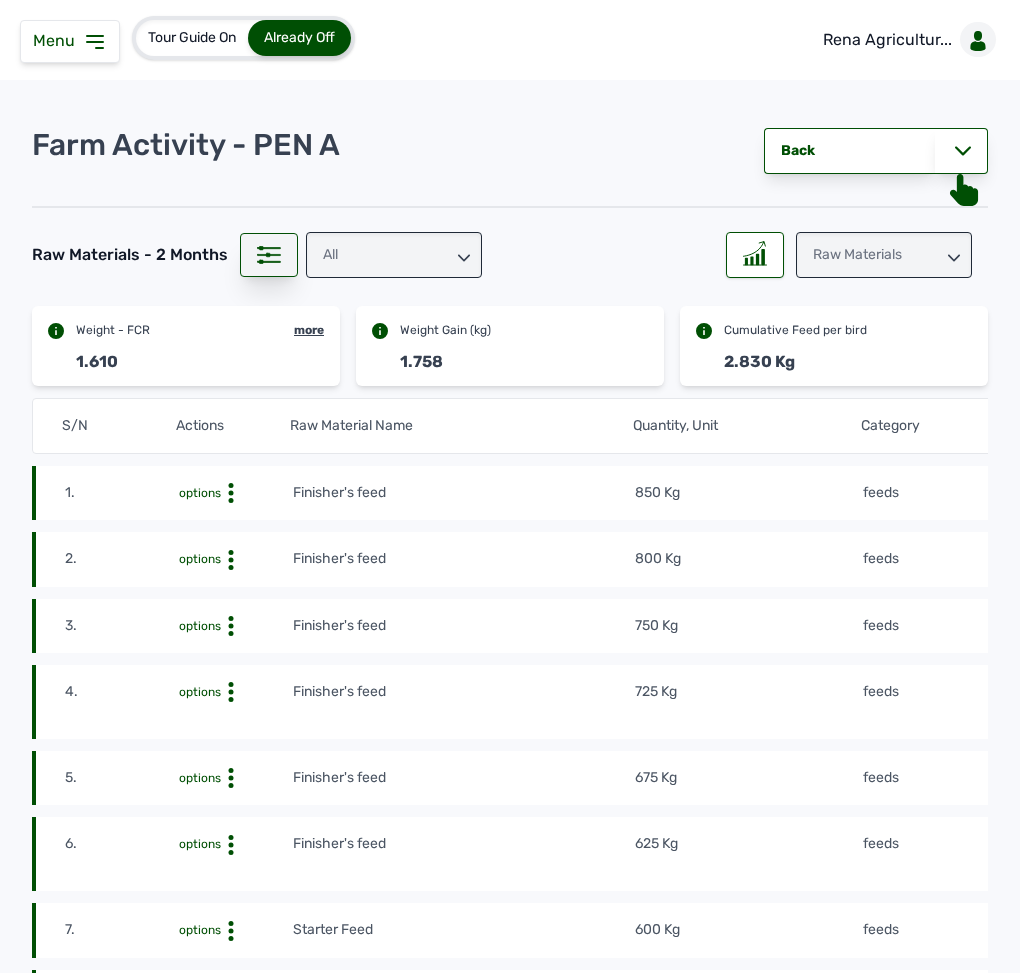 click at bounding box center [269, 255] 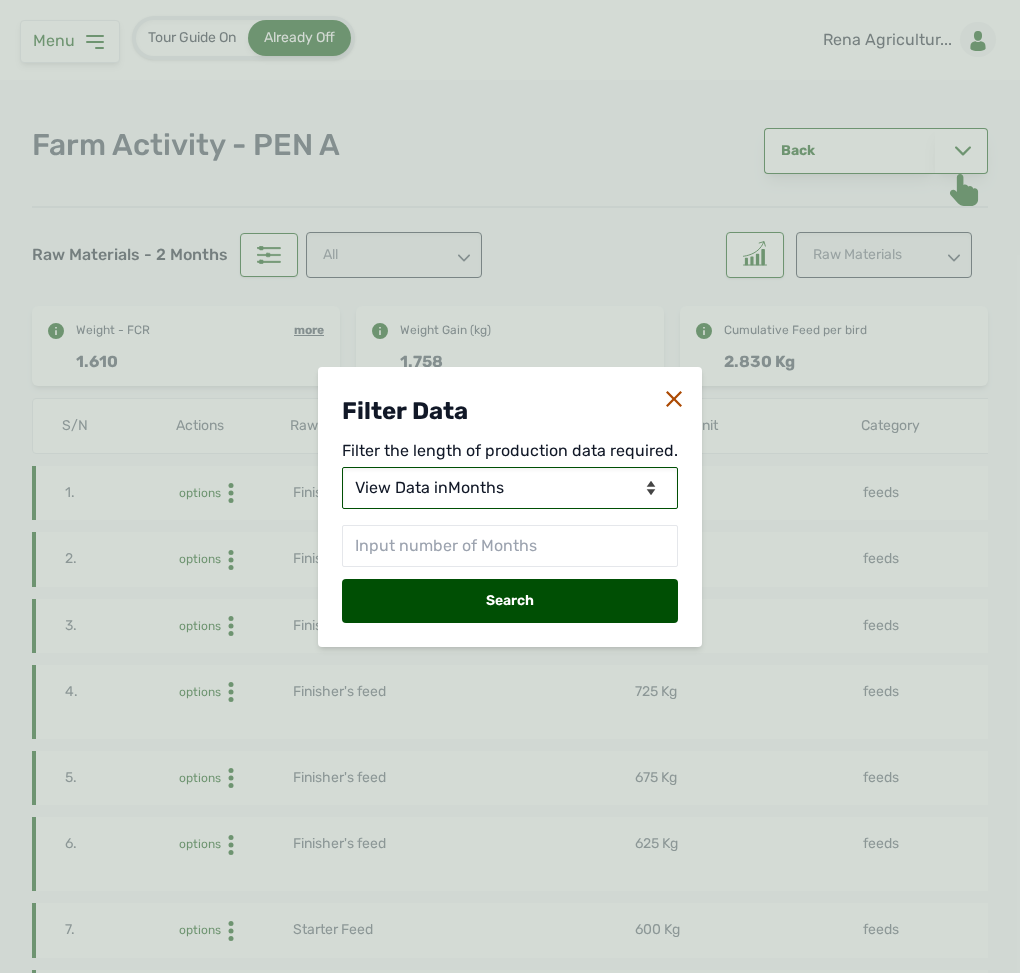 click on "View Data for  Today View Data for  All time View Data in  Days View Data in  Months View Data in  Between Dates" at bounding box center (510, 488) 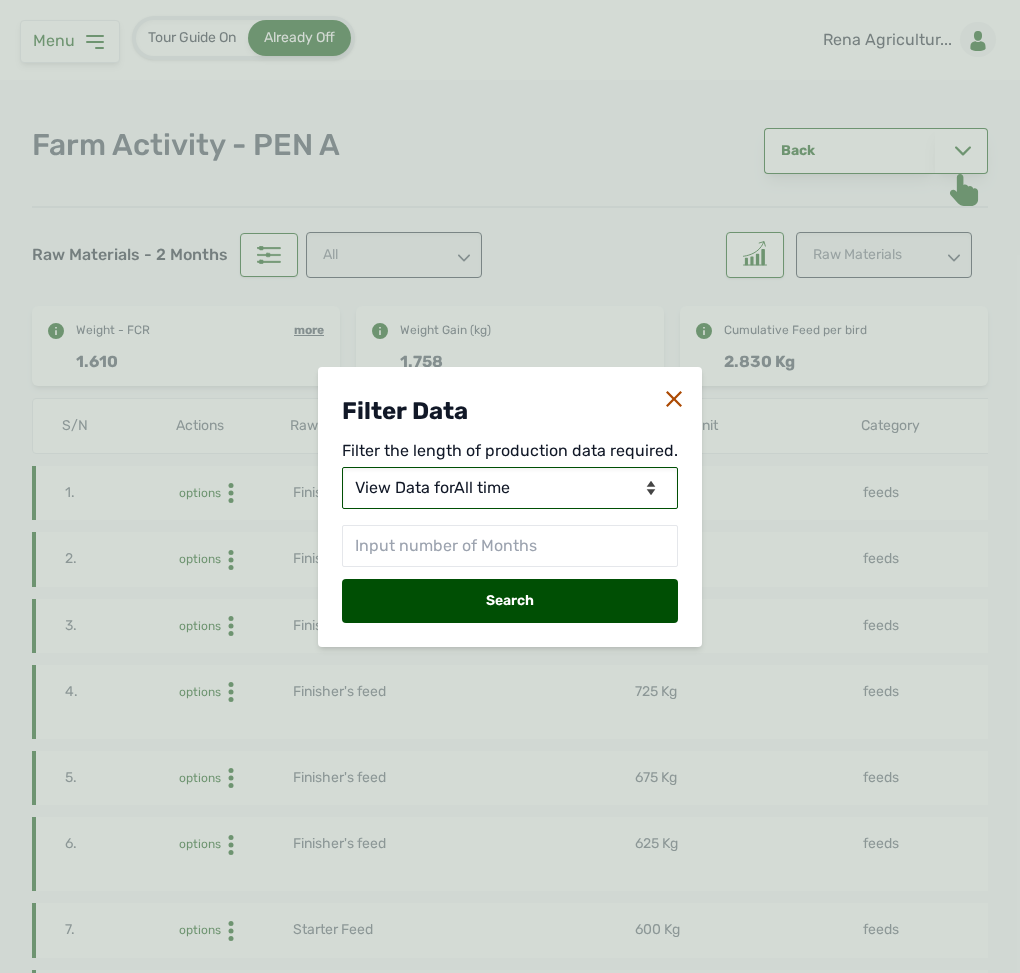 click on "View Data for  Today View Data for  All time View Data in  Days View Data in  Months View Data in  Between Dates" at bounding box center (510, 488) 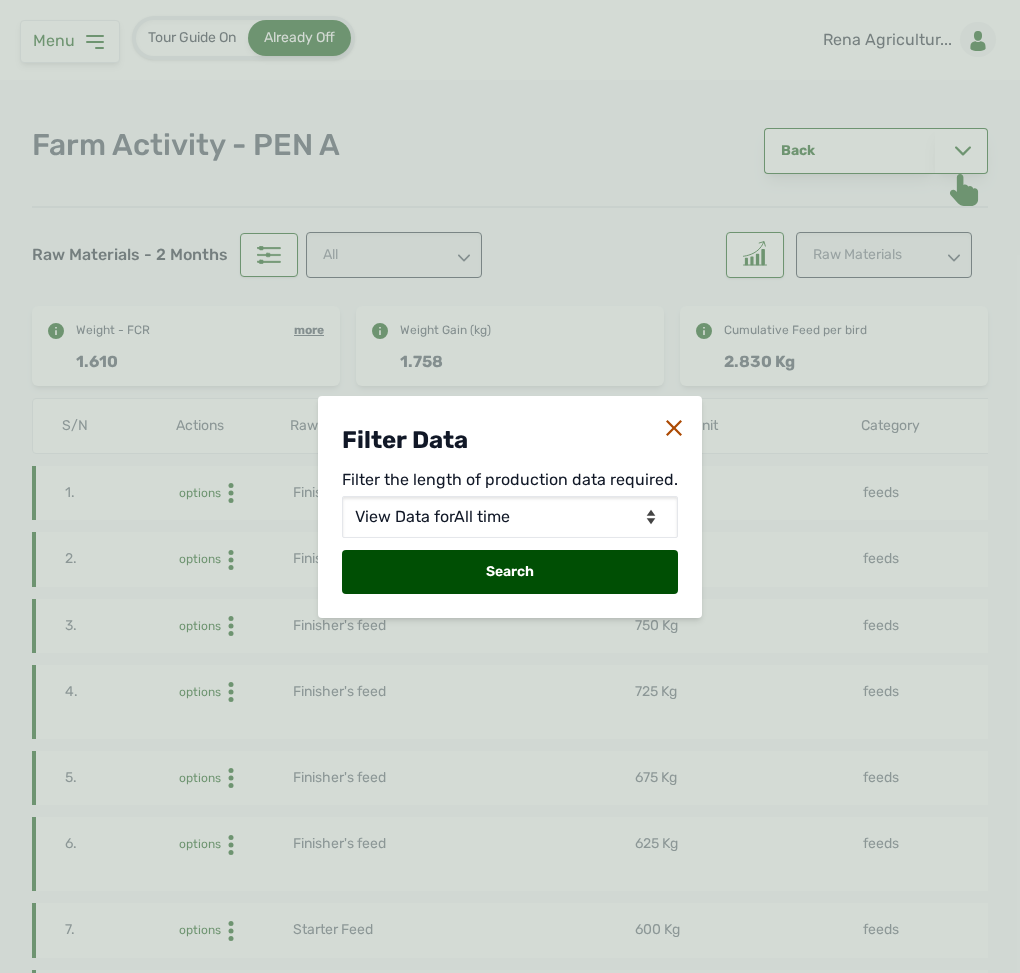 click on "Search" at bounding box center (510, 572) 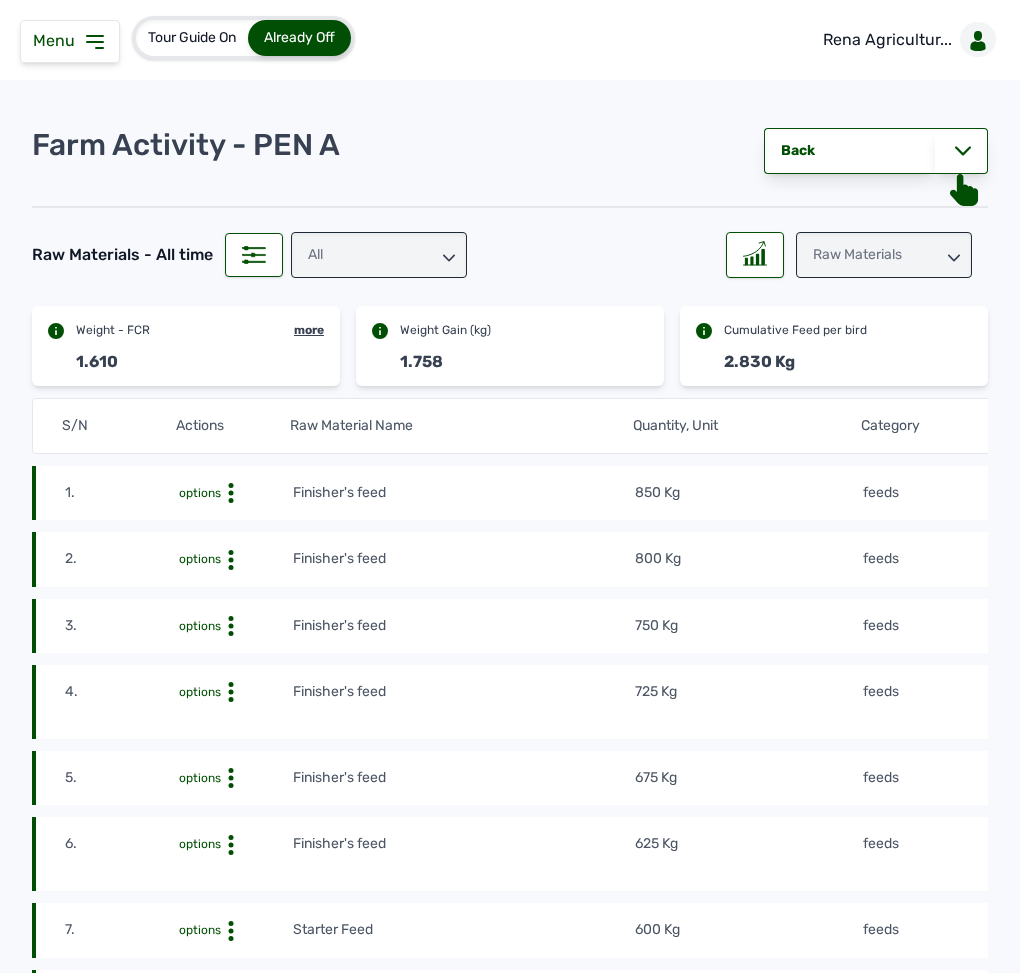 click on "Finisher's feed" at bounding box center (463, 493) 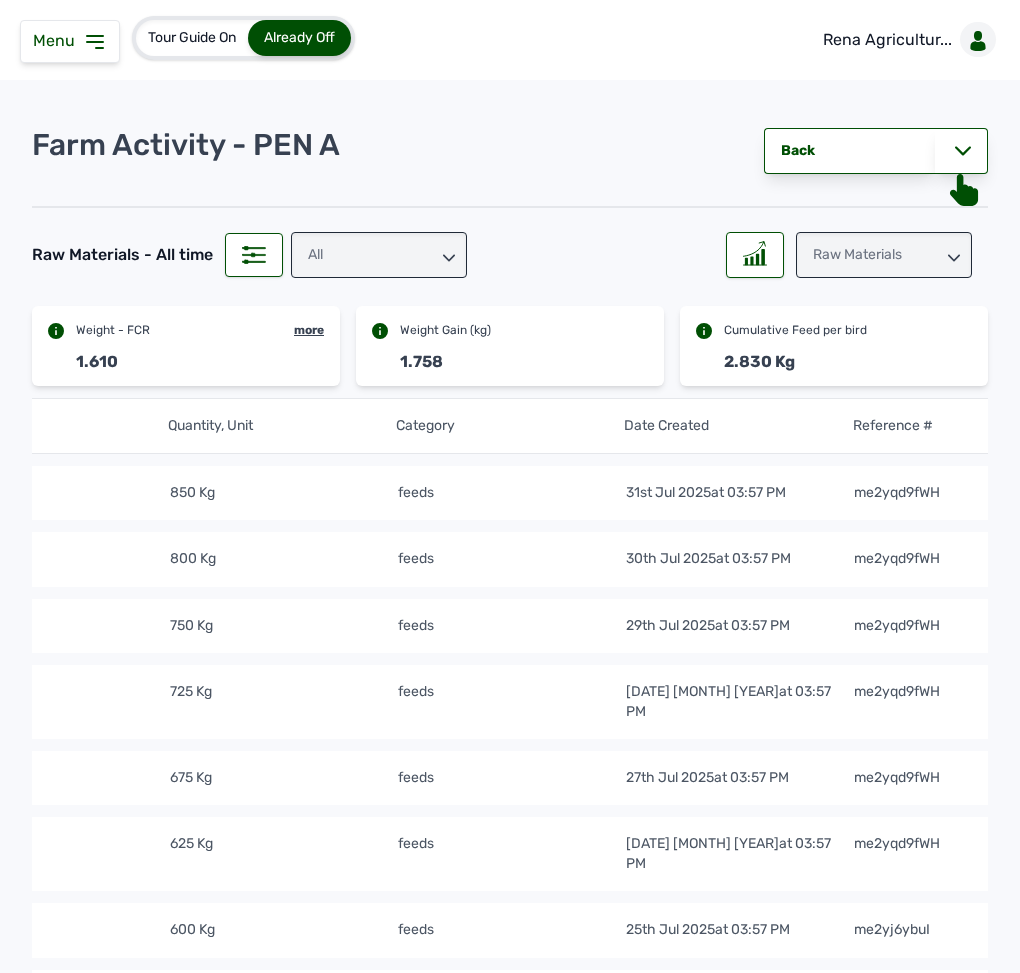 scroll, scrollTop: 0, scrollLeft: 480, axis: horizontal 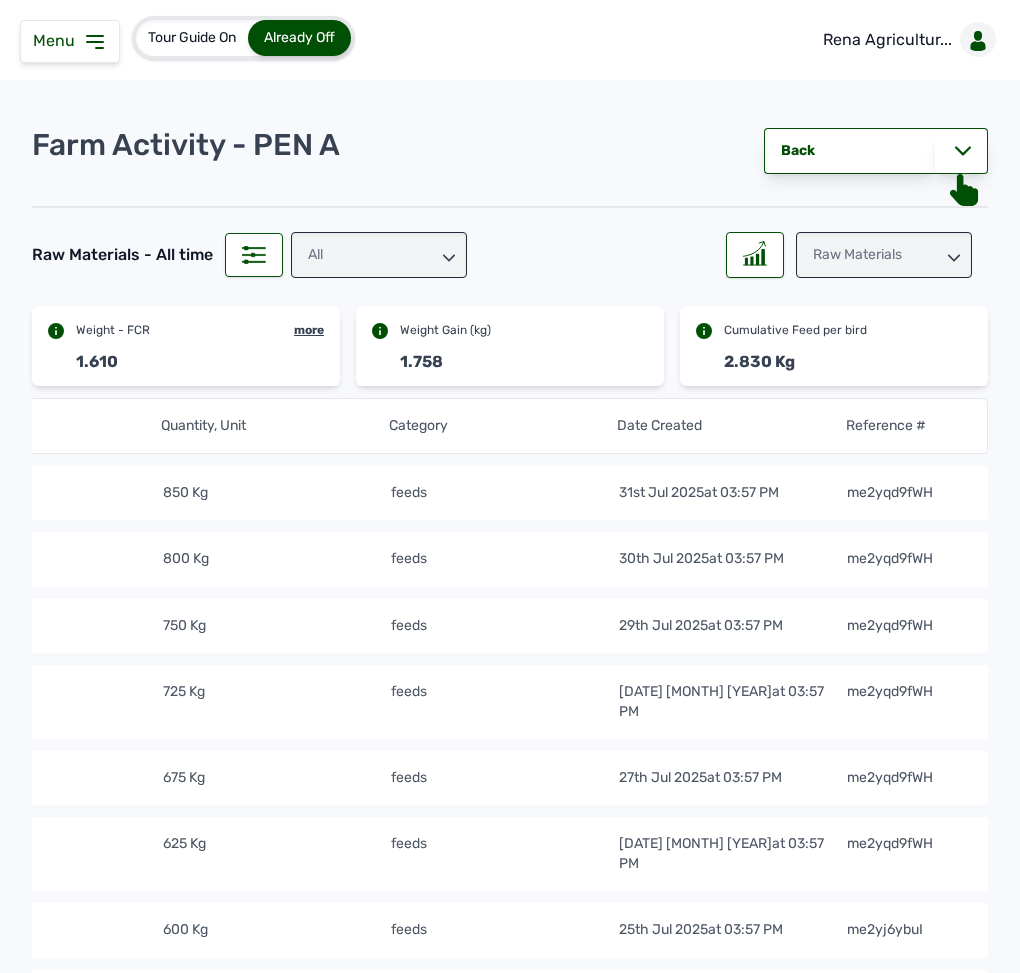 click 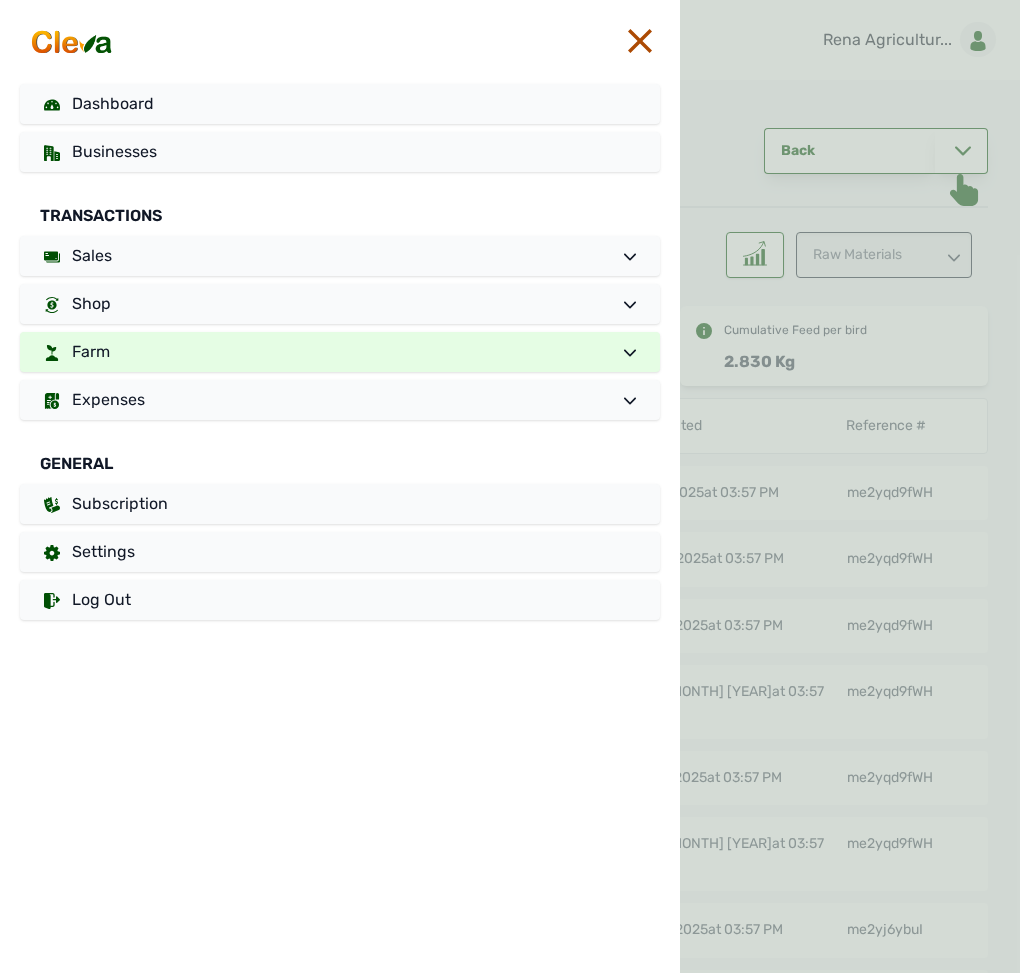 click on "Farm" at bounding box center [340, 352] 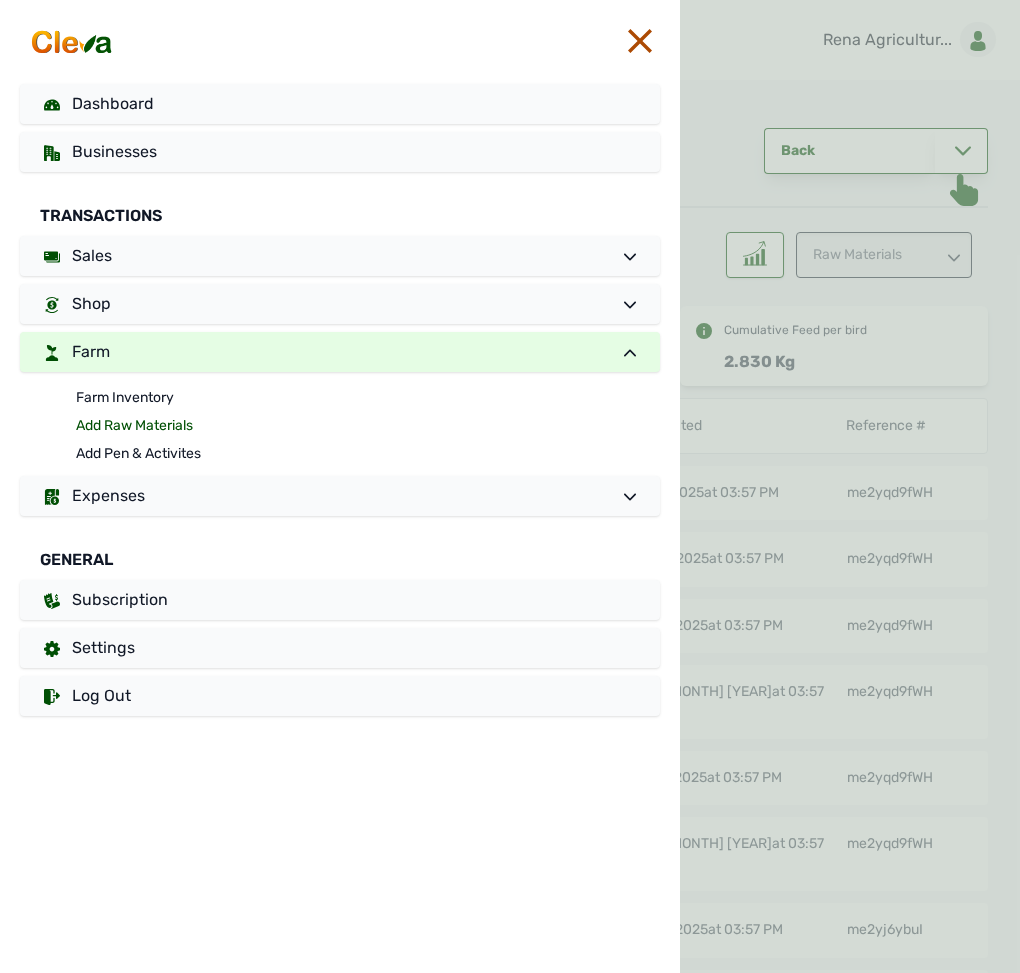click on "Add Raw Materials" at bounding box center (368, 426) 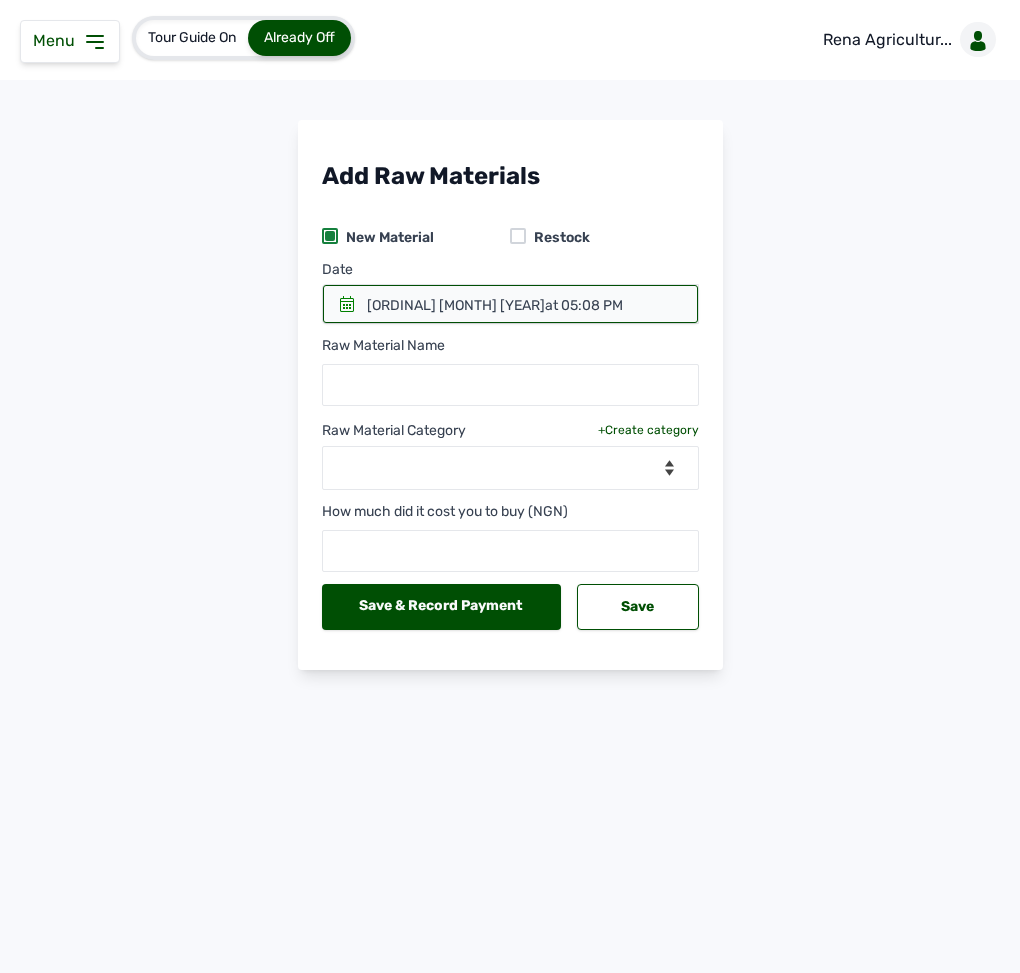 click 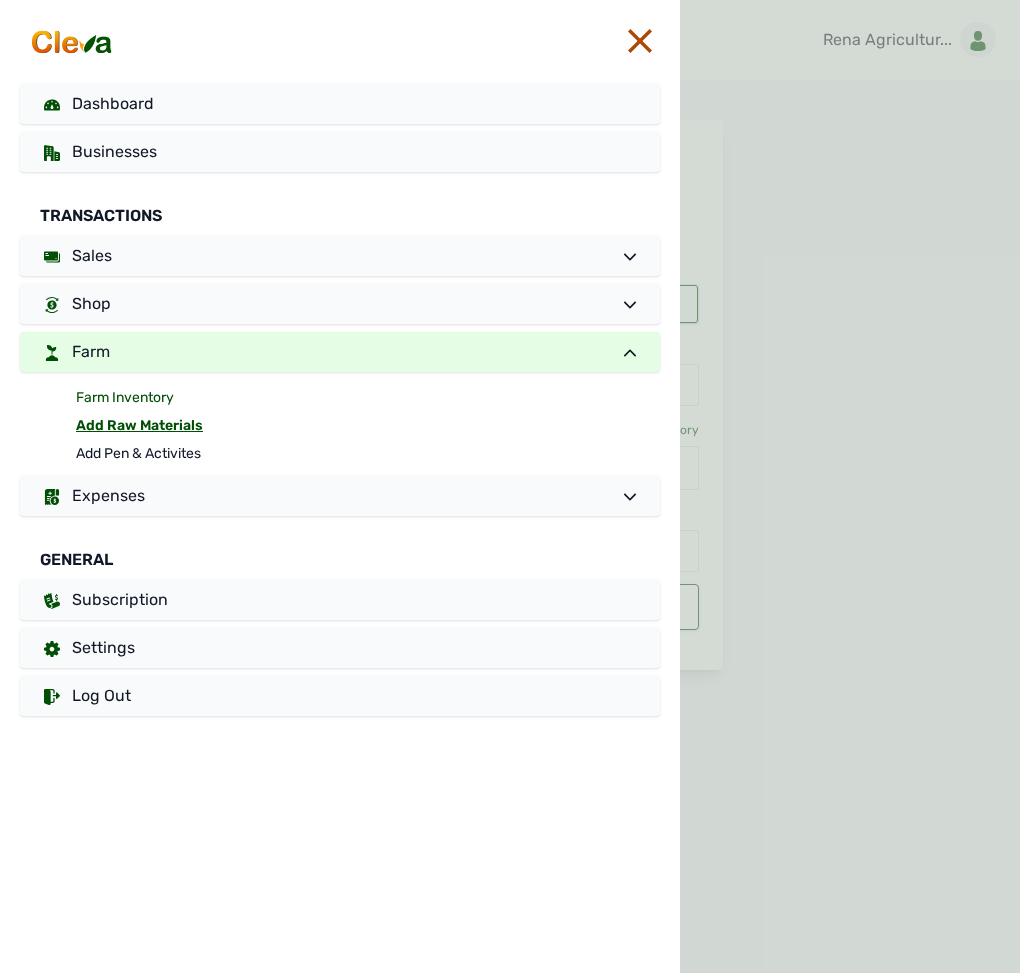 click on "Farm Inventory" at bounding box center (368, 398) 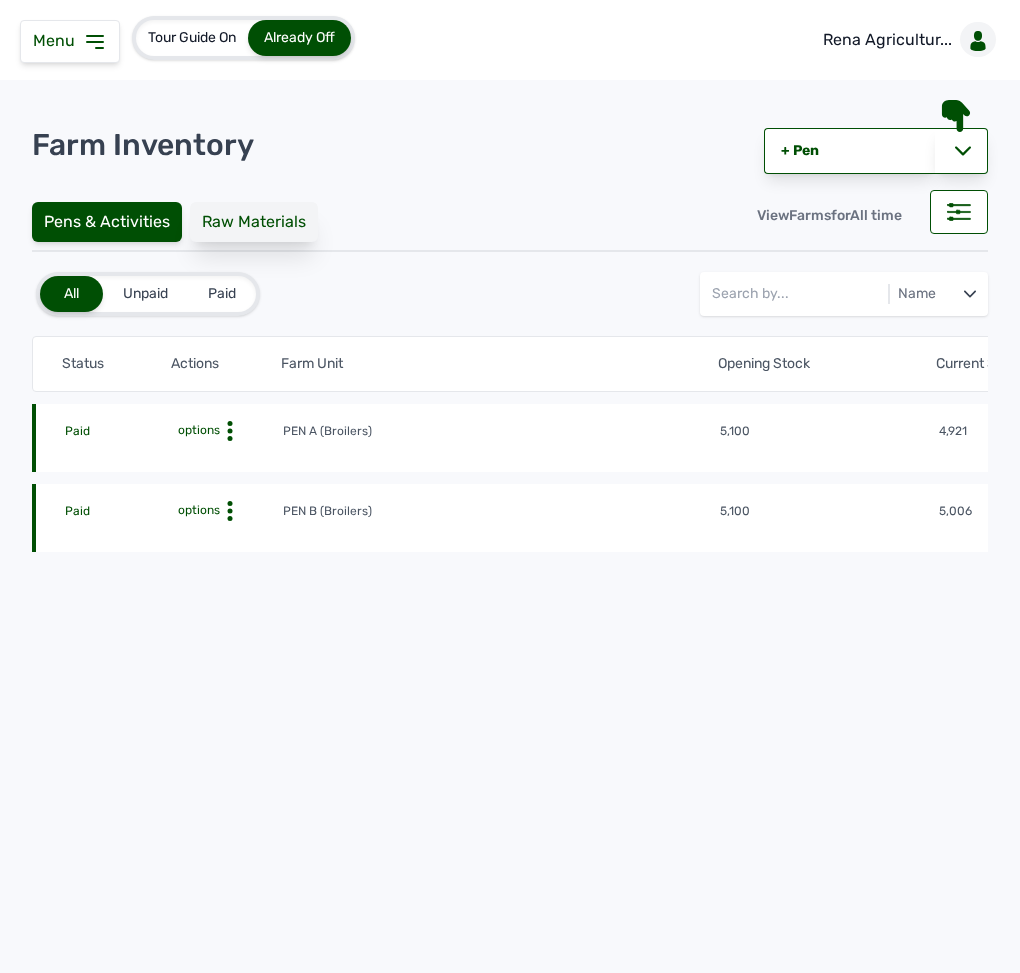 click on "Raw Materials" at bounding box center [254, 222] 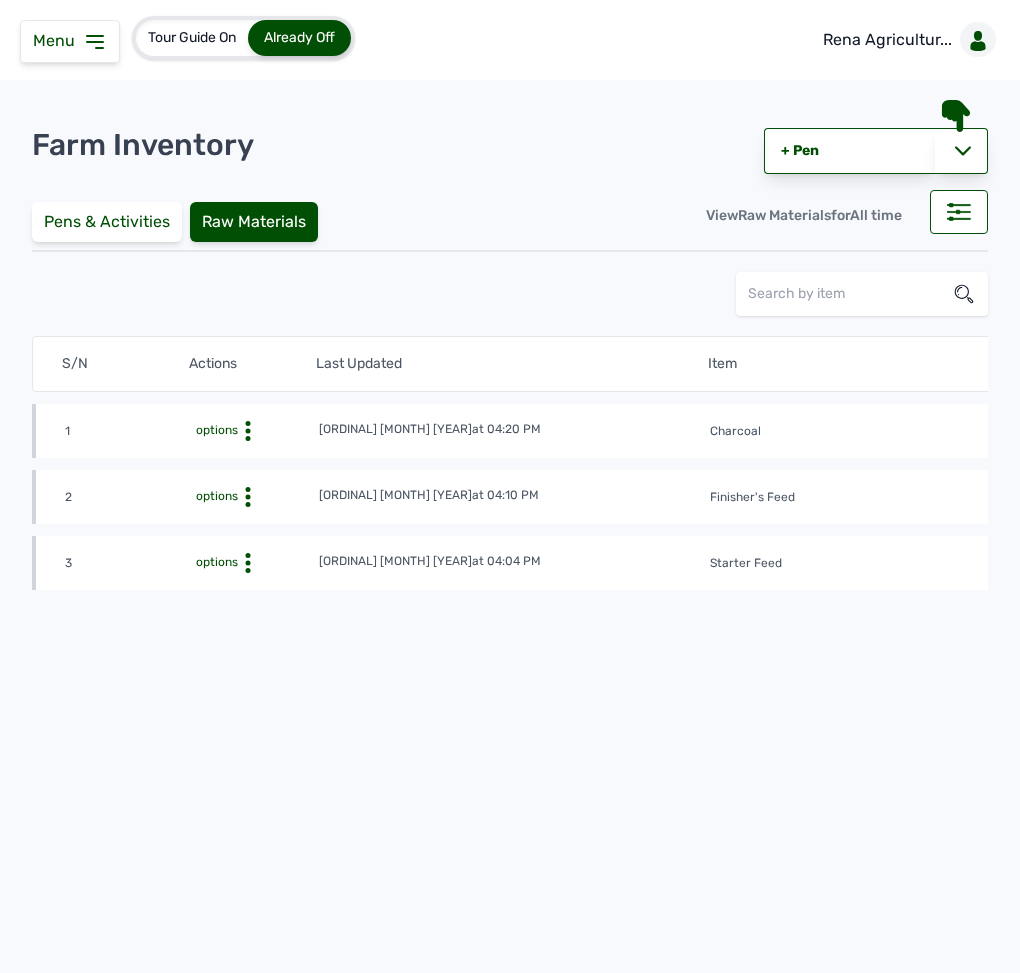click 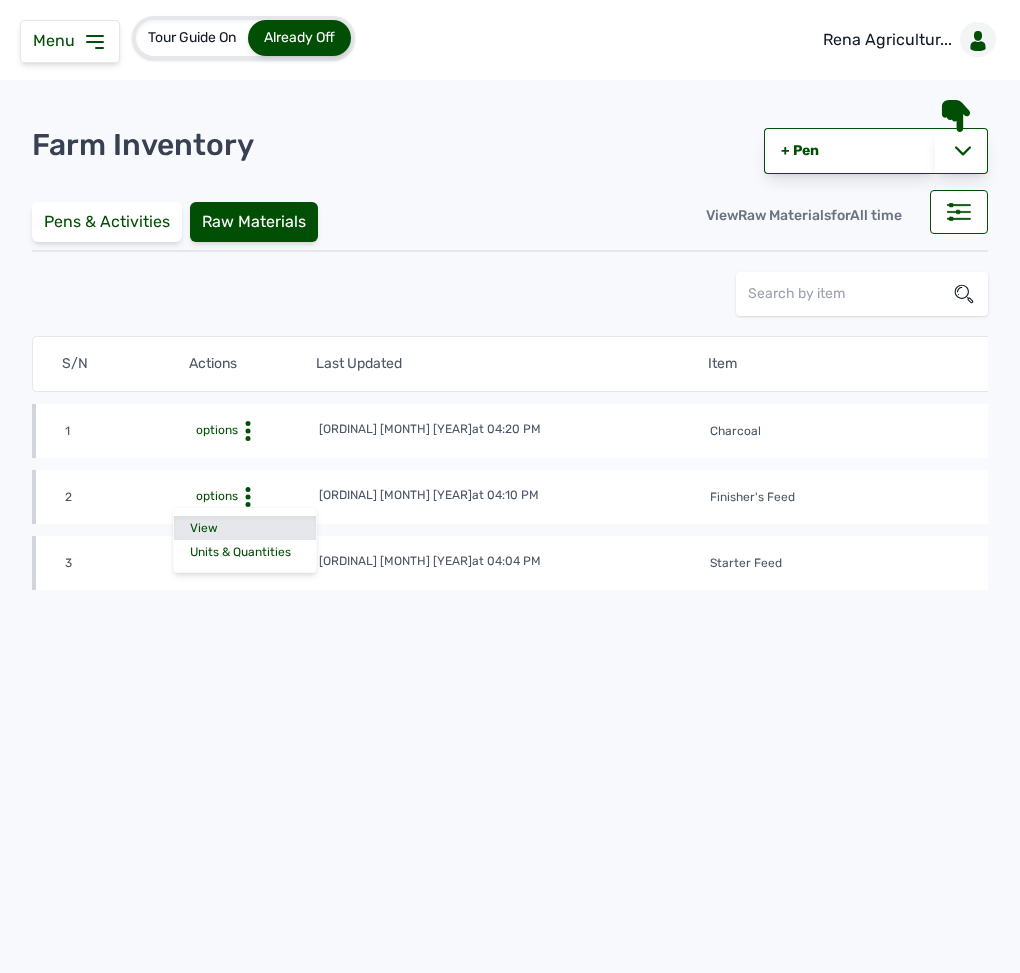 click on "View" at bounding box center (245, 528) 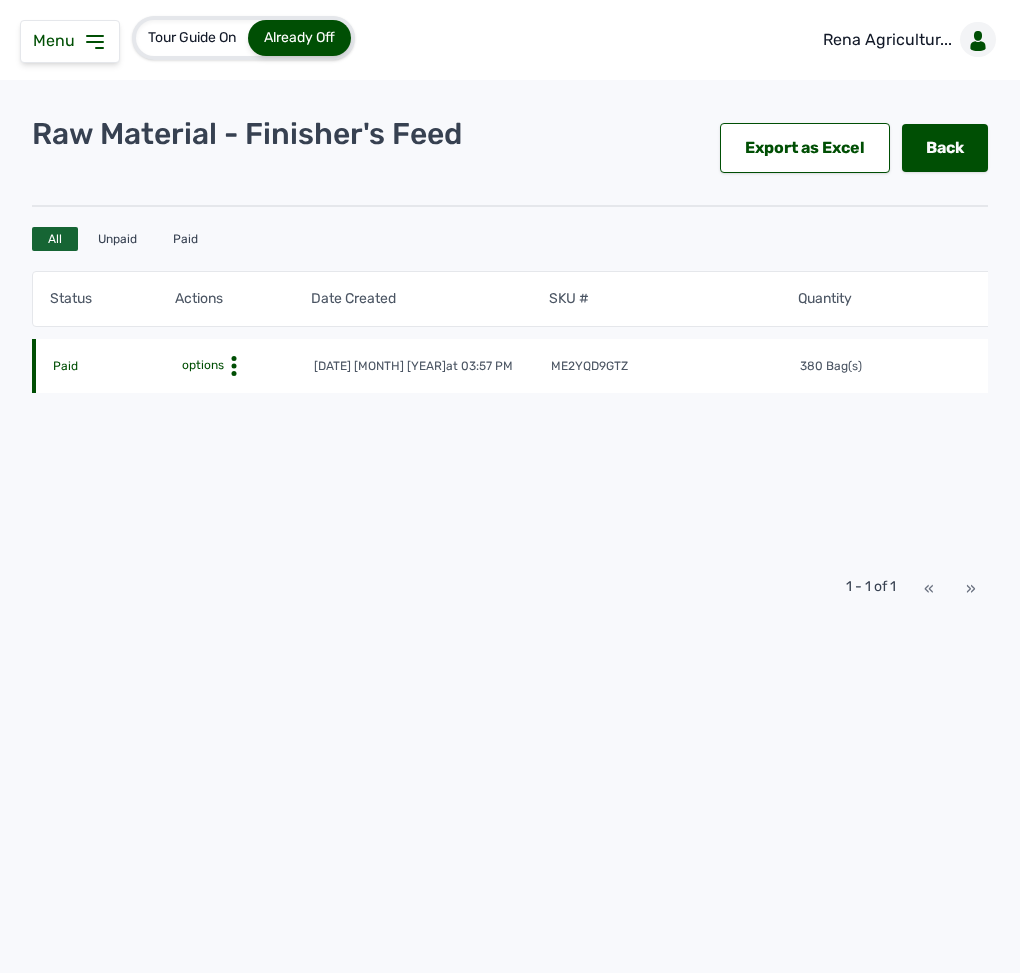 click on "options" at bounding box center [201, 365] 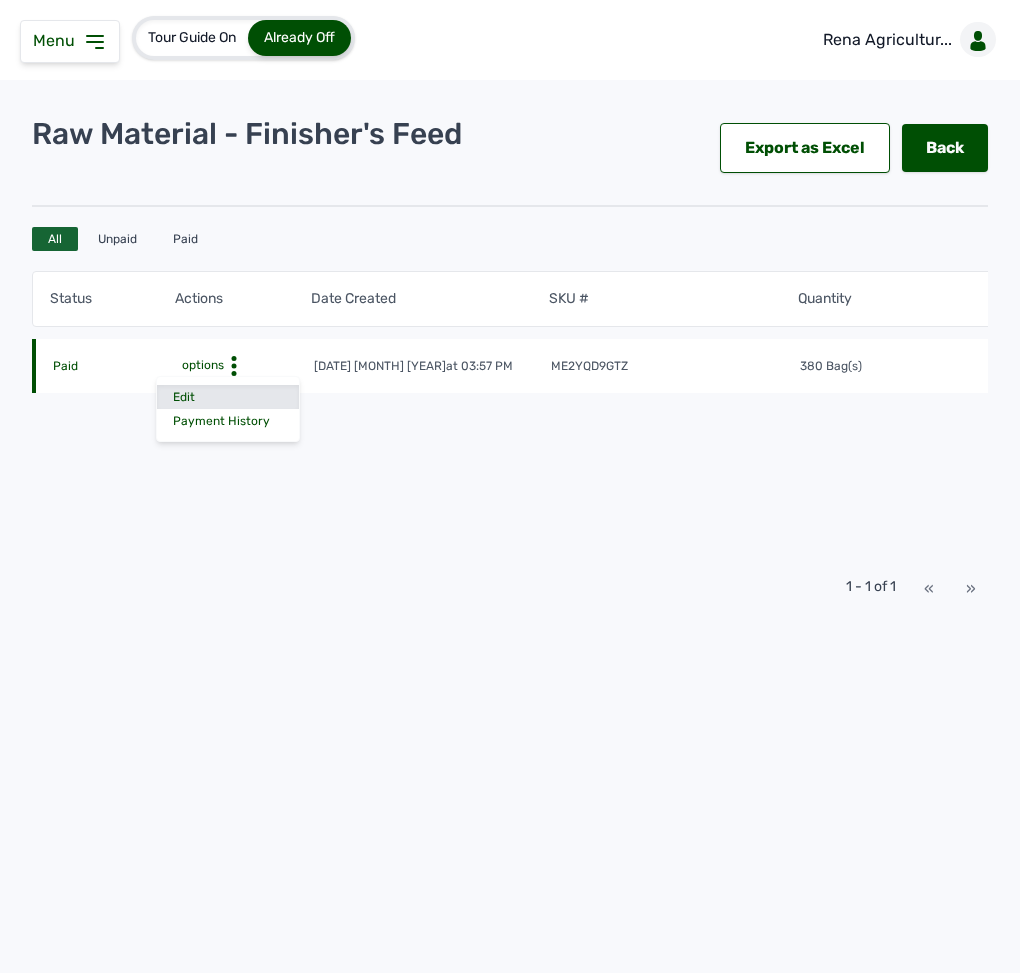 click on "Edit" at bounding box center (228, 397) 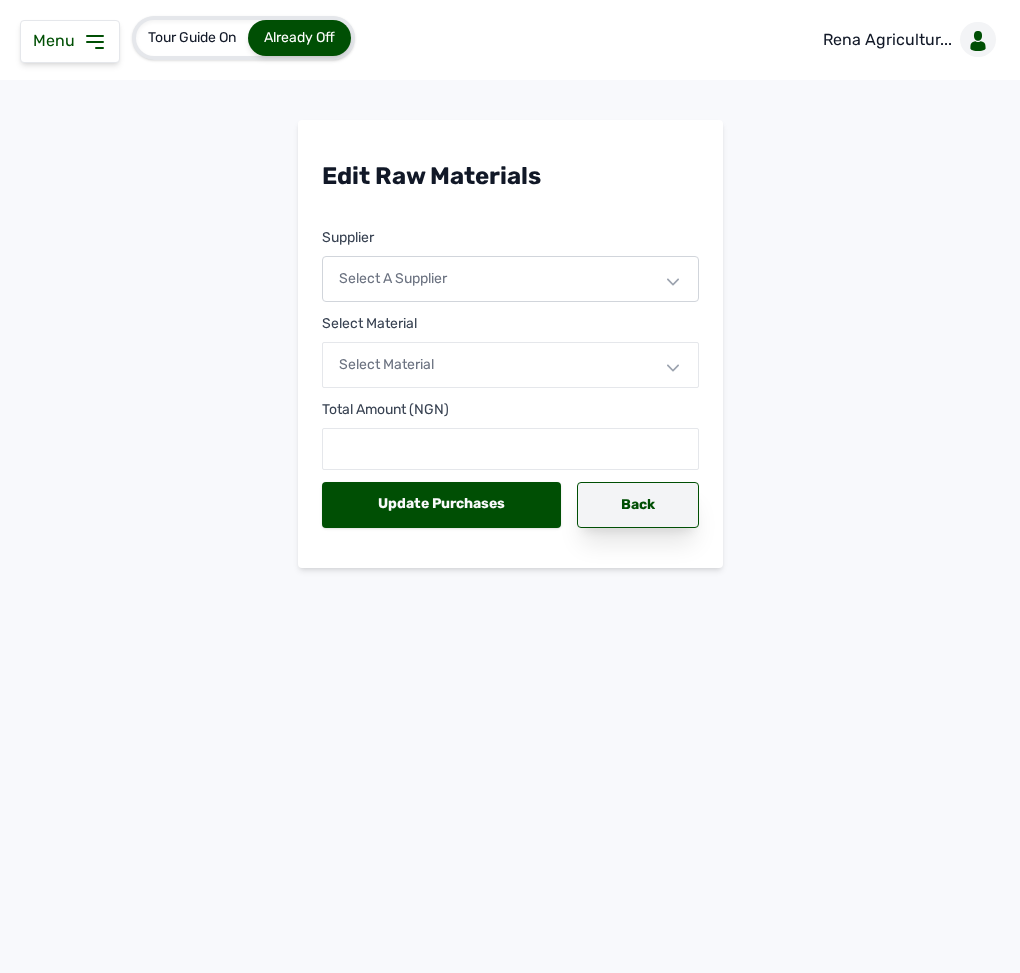 click on "Back" at bounding box center (637, 505) 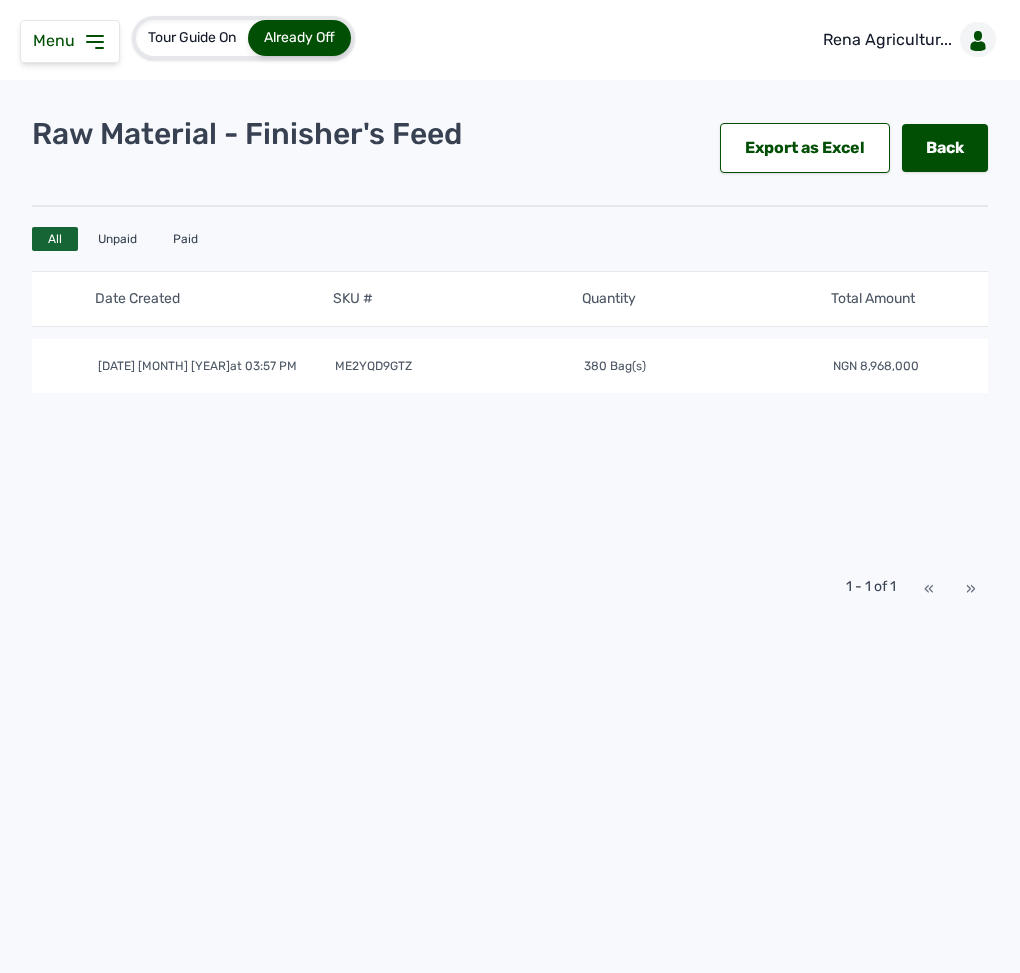 scroll, scrollTop: 0, scrollLeft: 0, axis: both 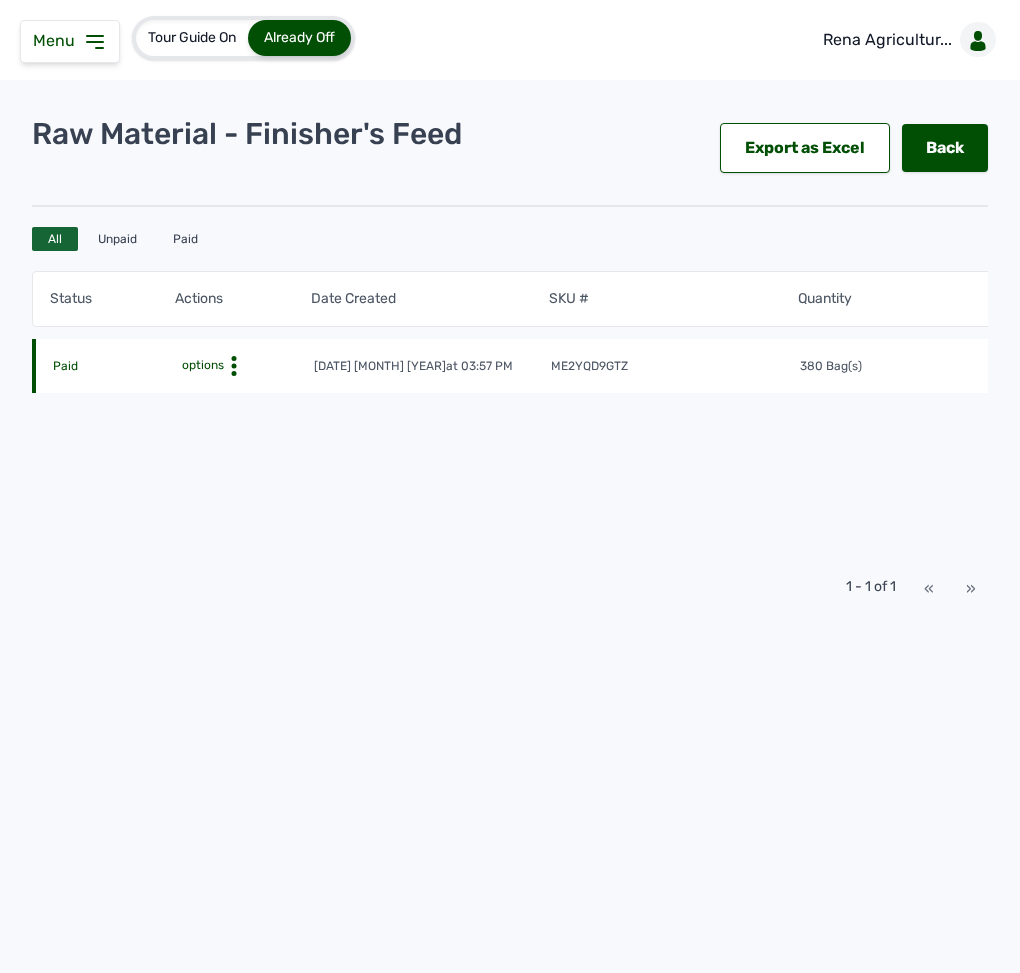 click on "options" at bounding box center (201, 365) 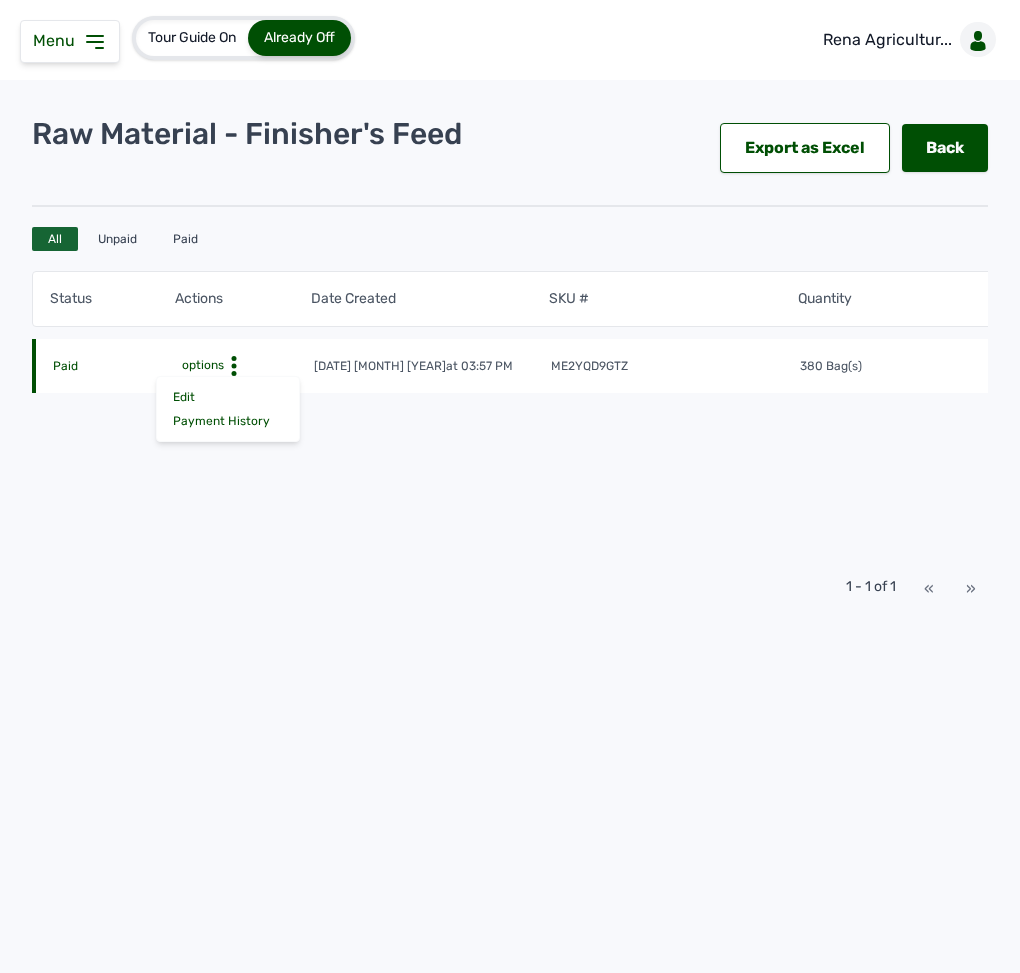 click on "options" at bounding box center (201, 365) 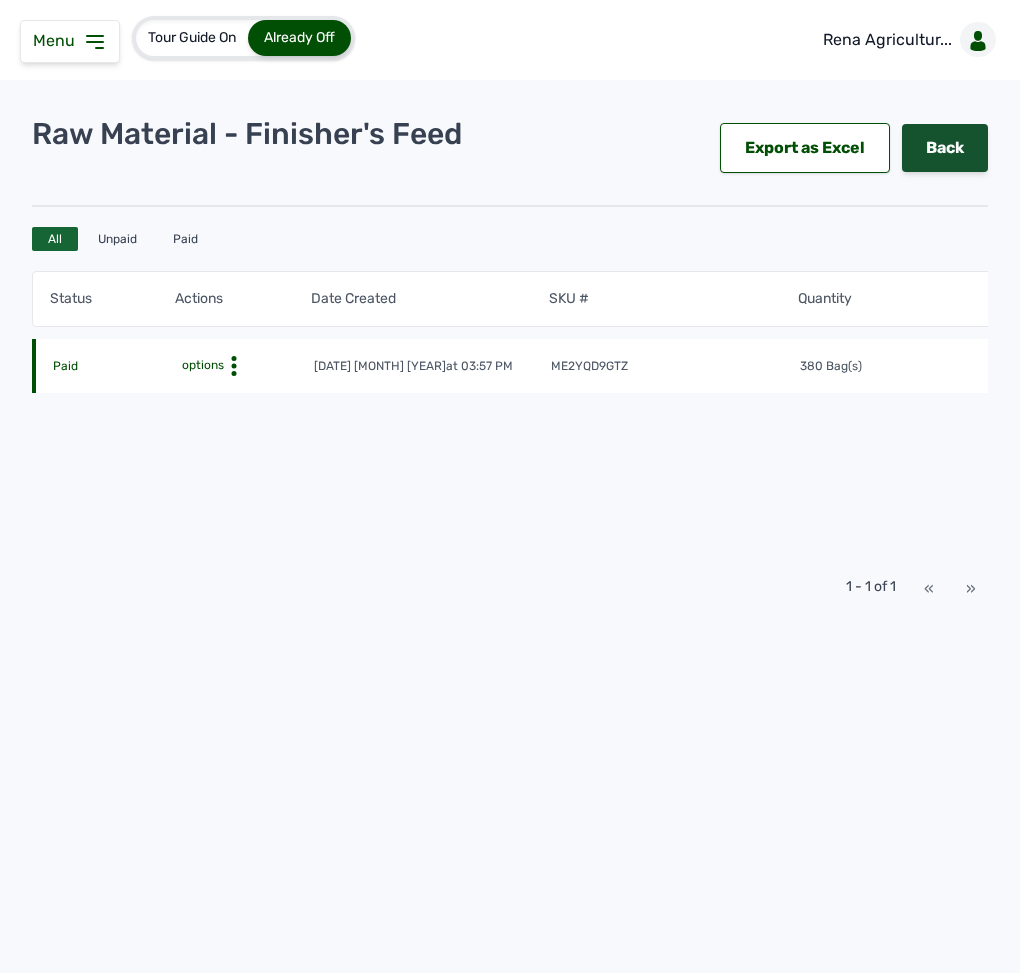 click on "Back" at bounding box center [945, 148] 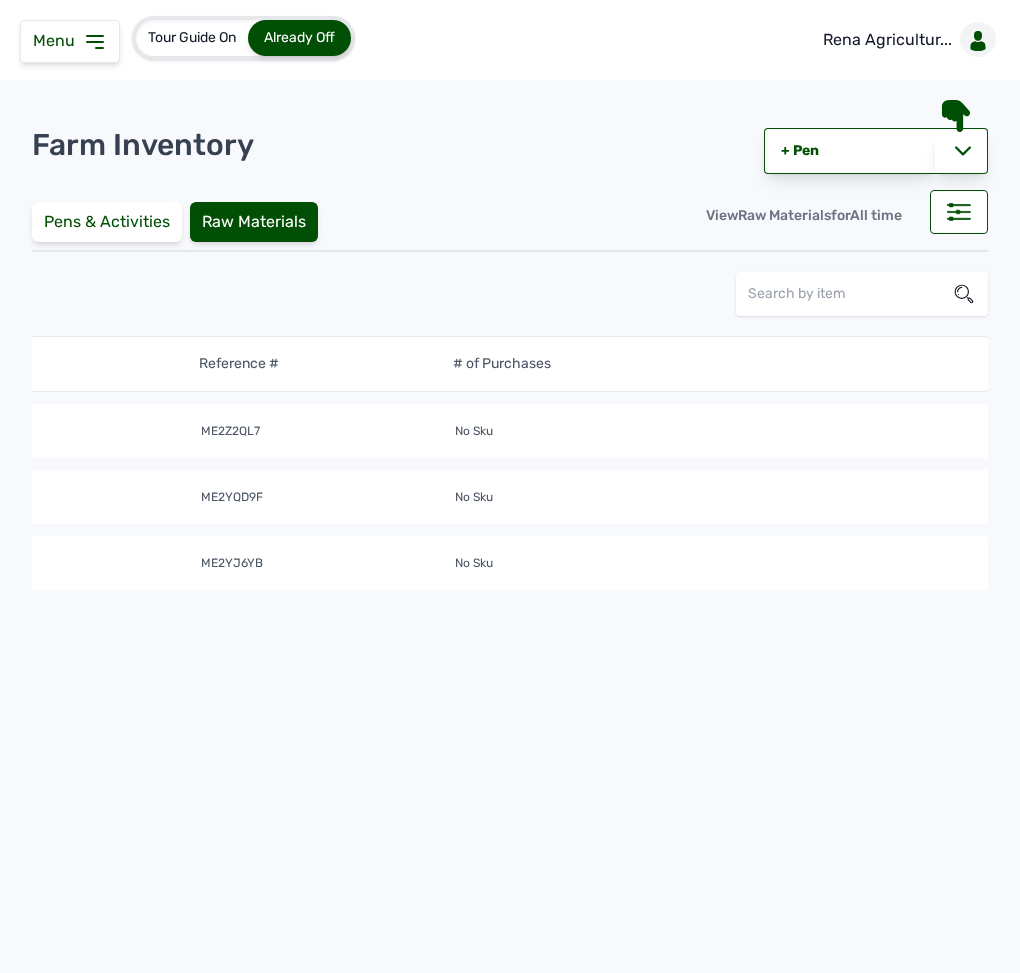 scroll, scrollTop: 0, scrollLeft: 0, axis: both 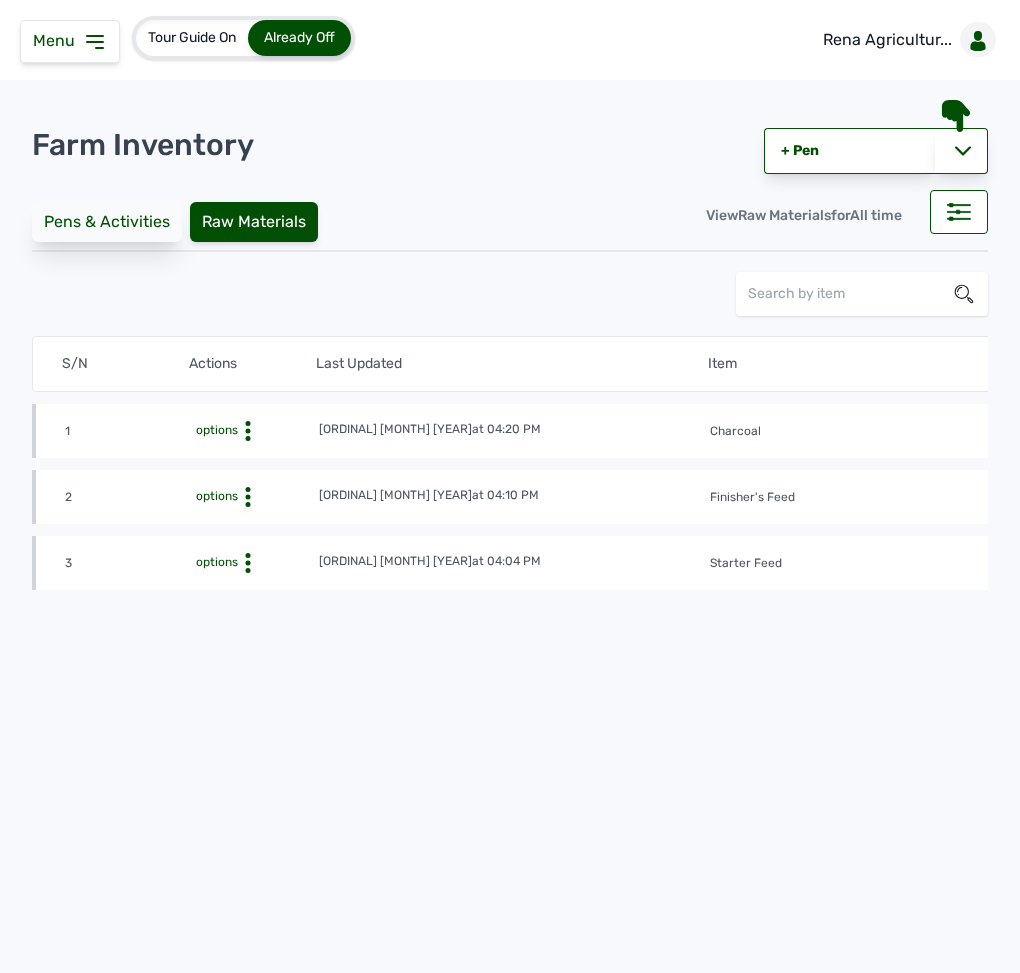 click on "Pens & Activities" at bounding box center (107, 222) 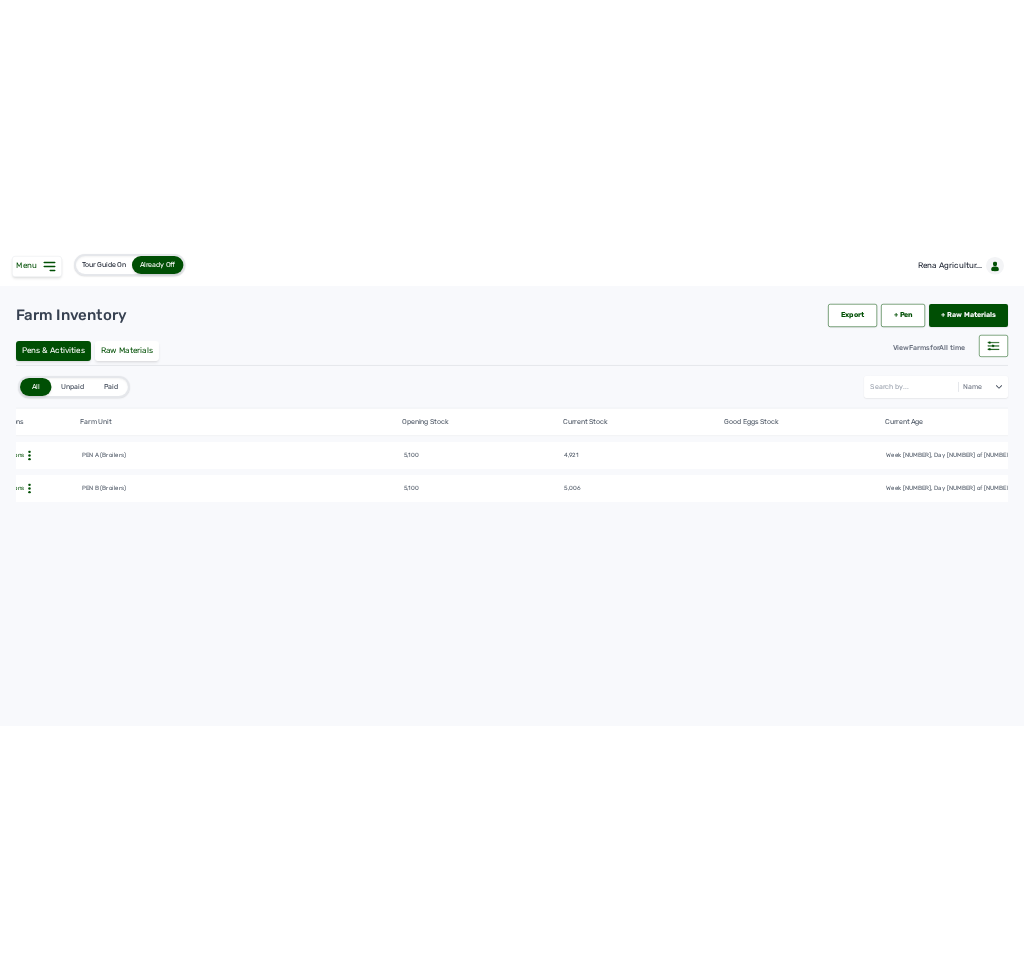 scroll, scrollTop: 0, scrollLeft: 0, axis: both 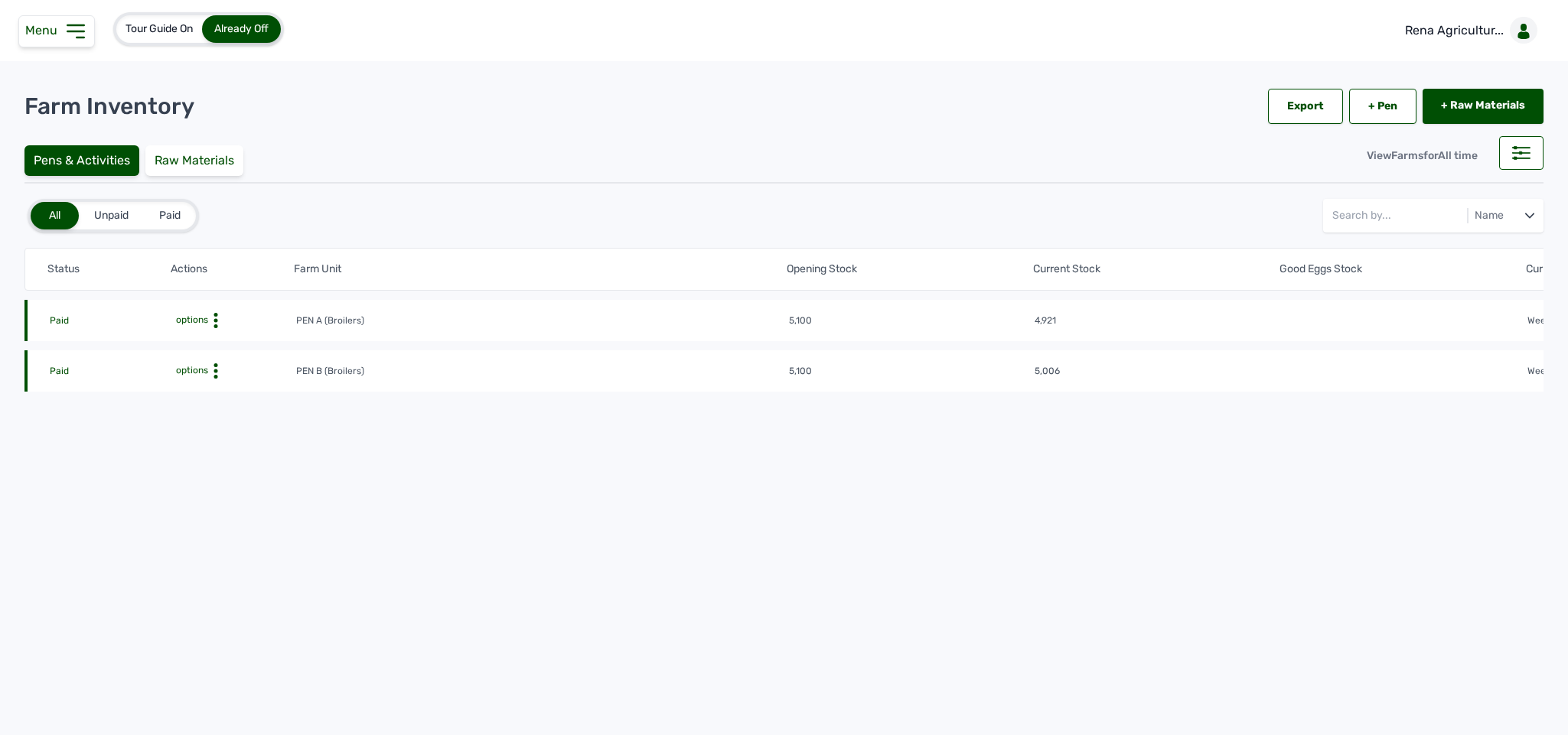 click 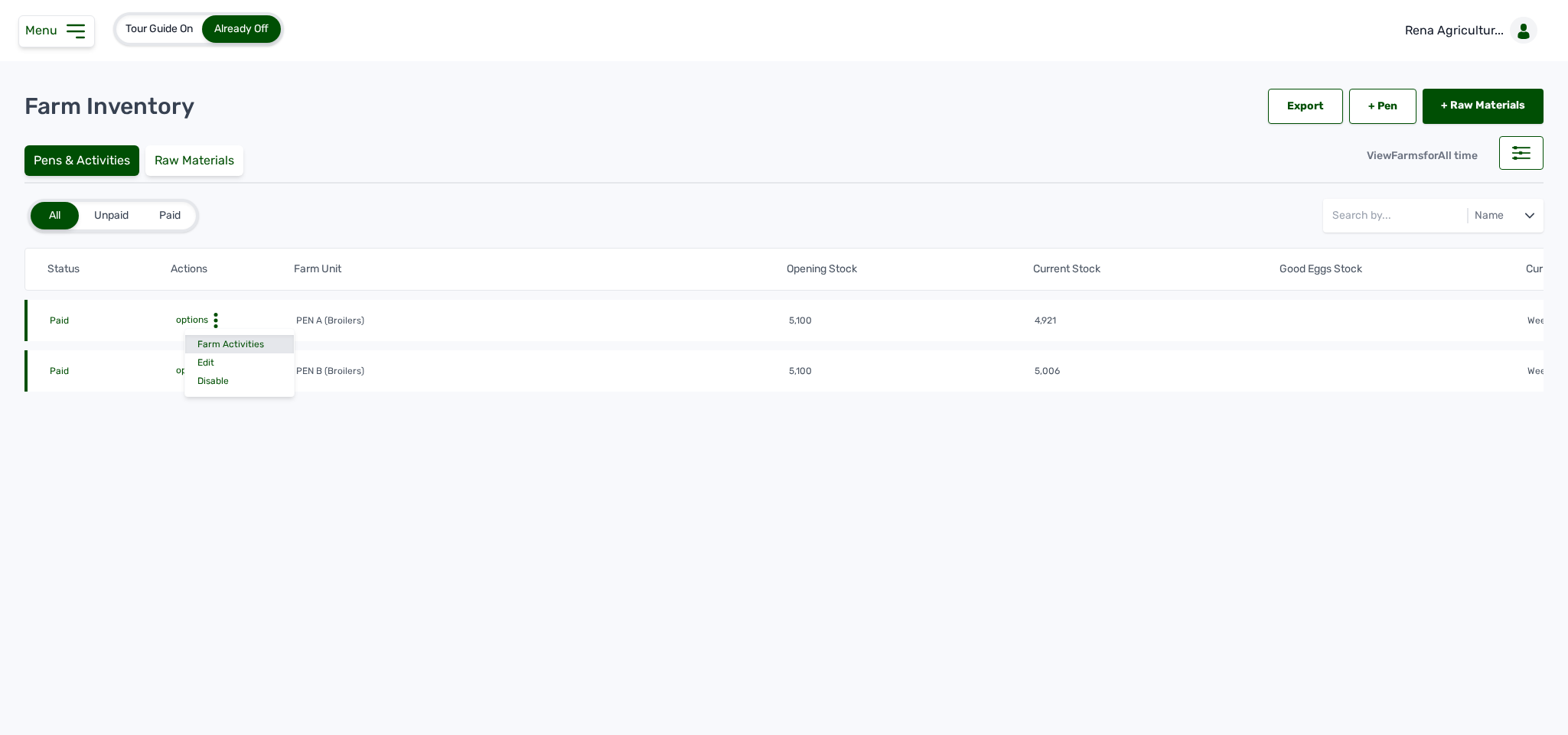 click on "Farm Activities" at bounding box center (240, 344) 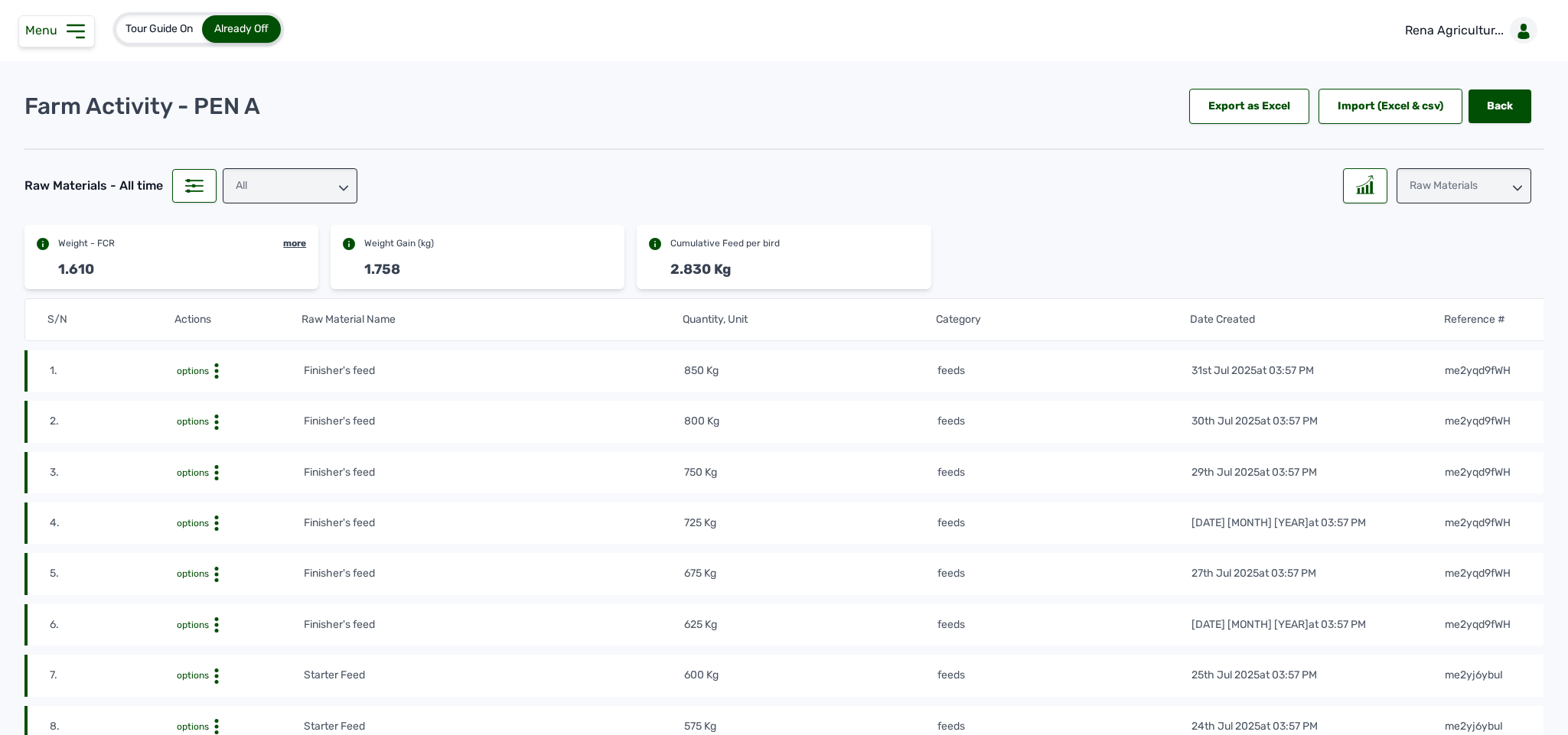 click 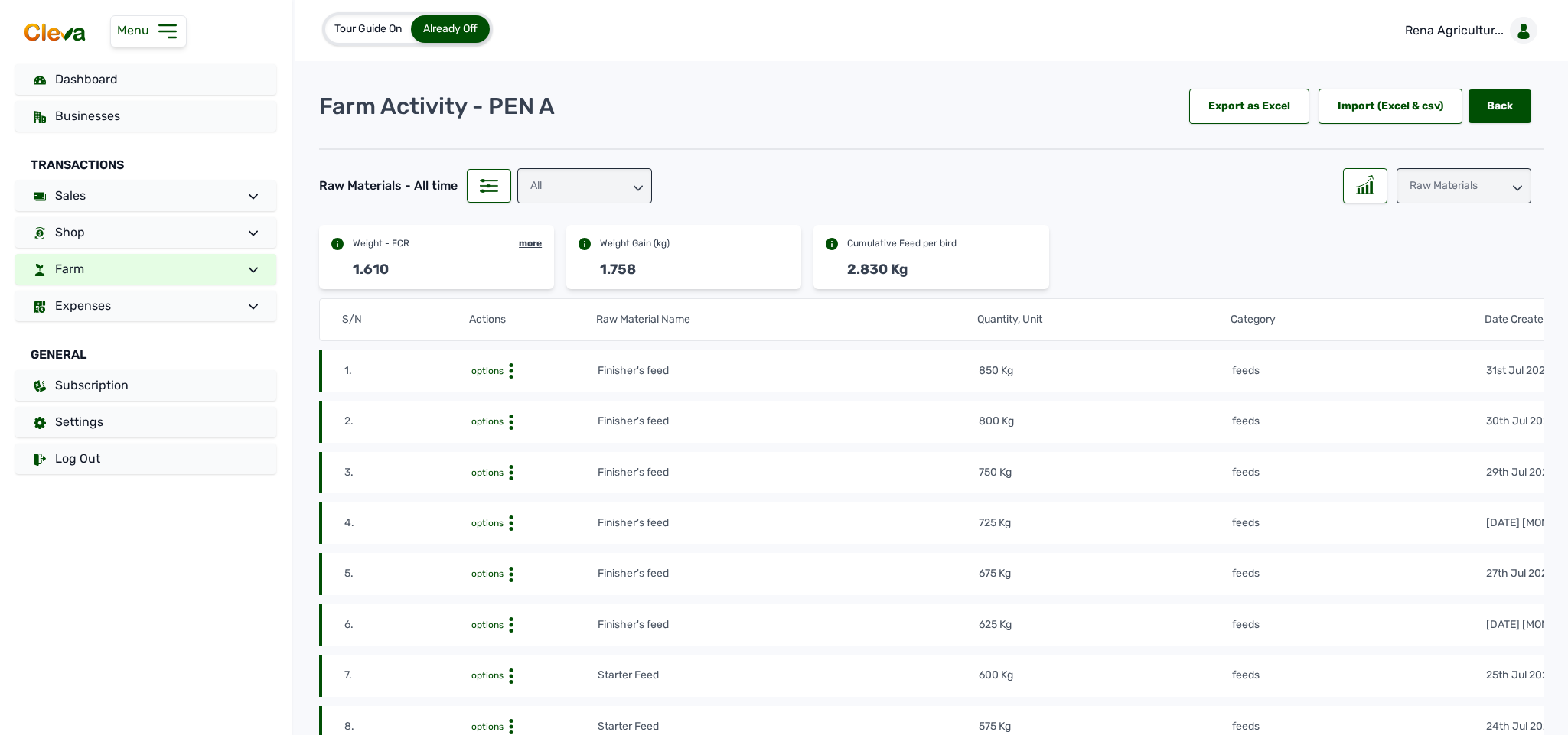 click on "Farm" at bounding box center (145, 269) 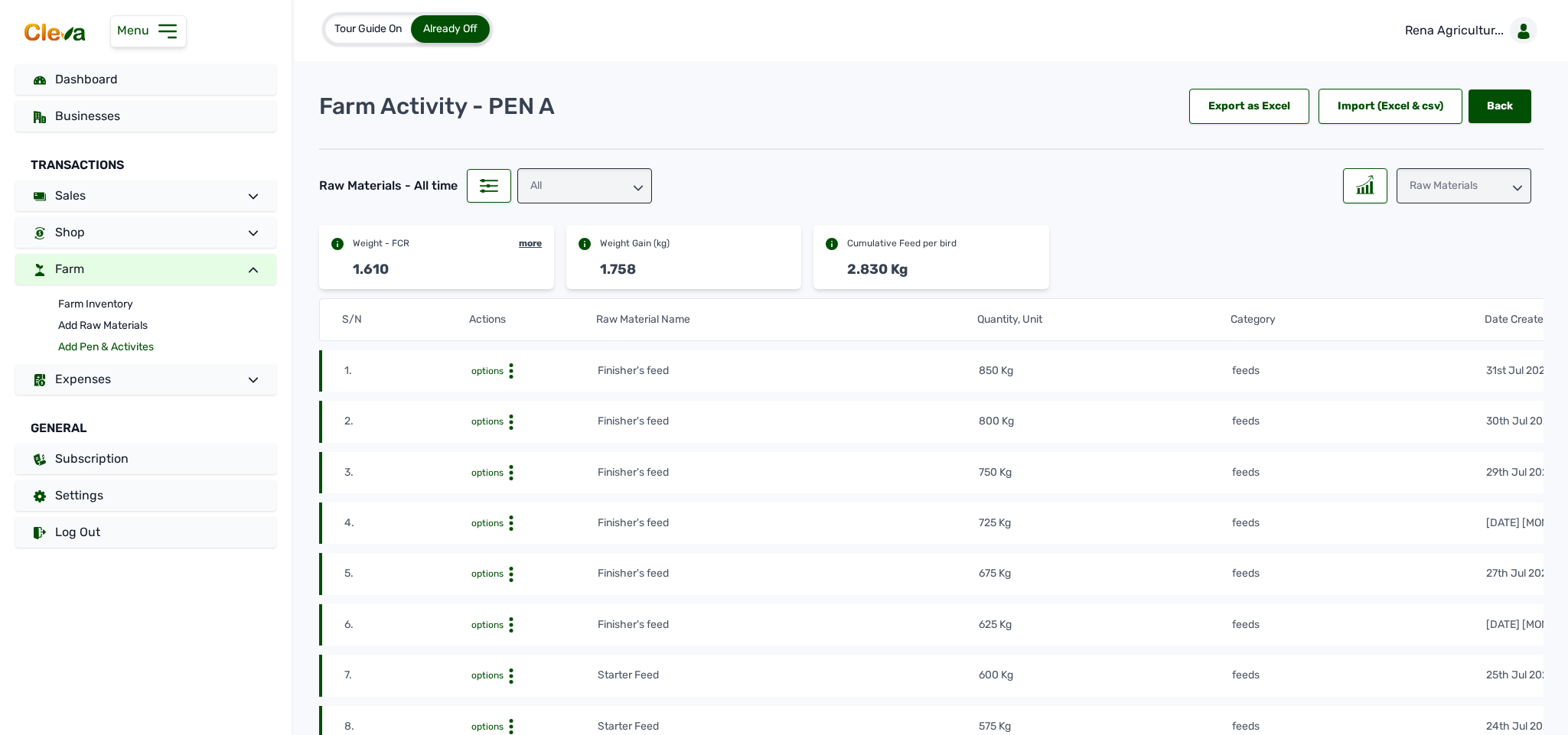 click on "Add Pen & Activites" at bounding box center (167, 347) 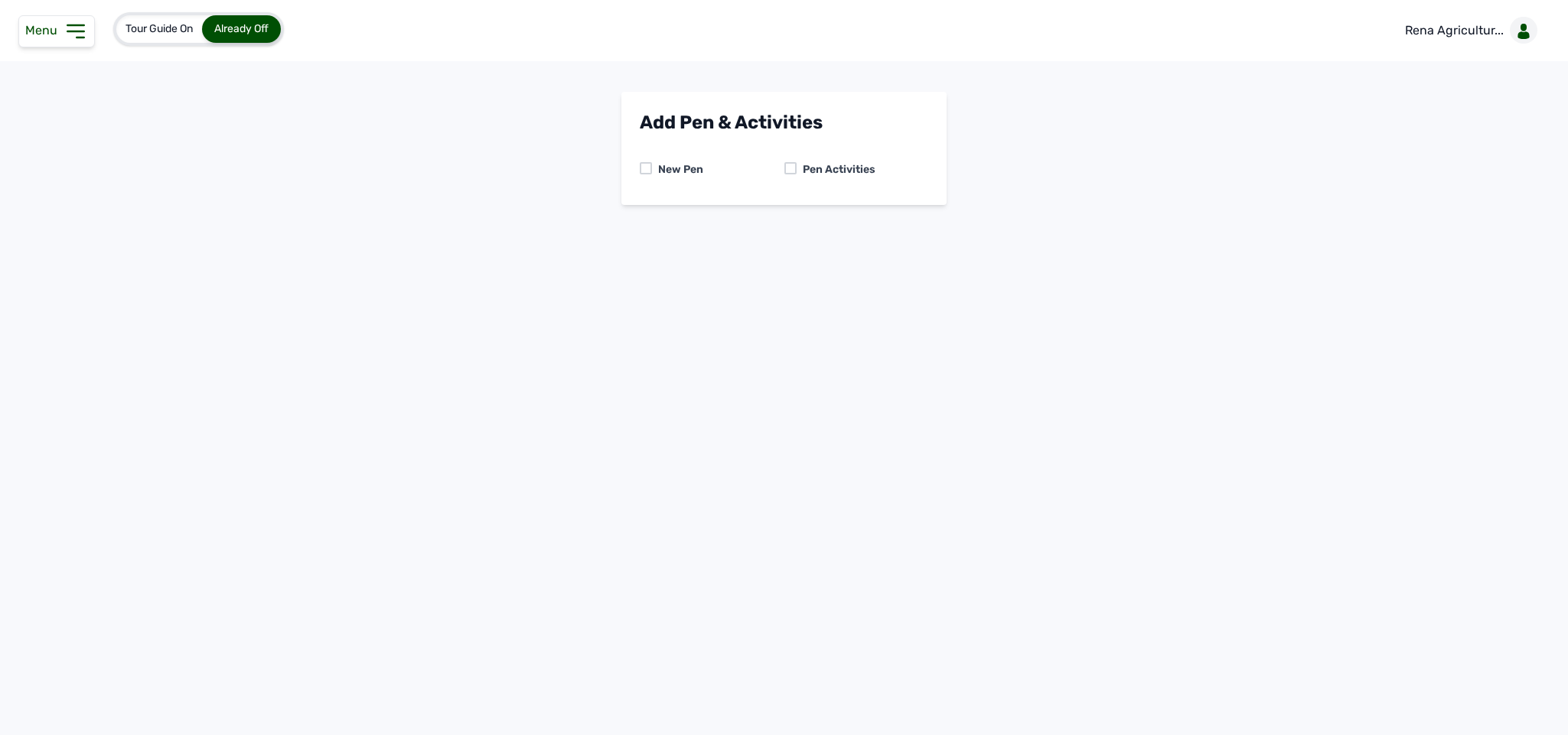 click at bounding box center (791, 168) 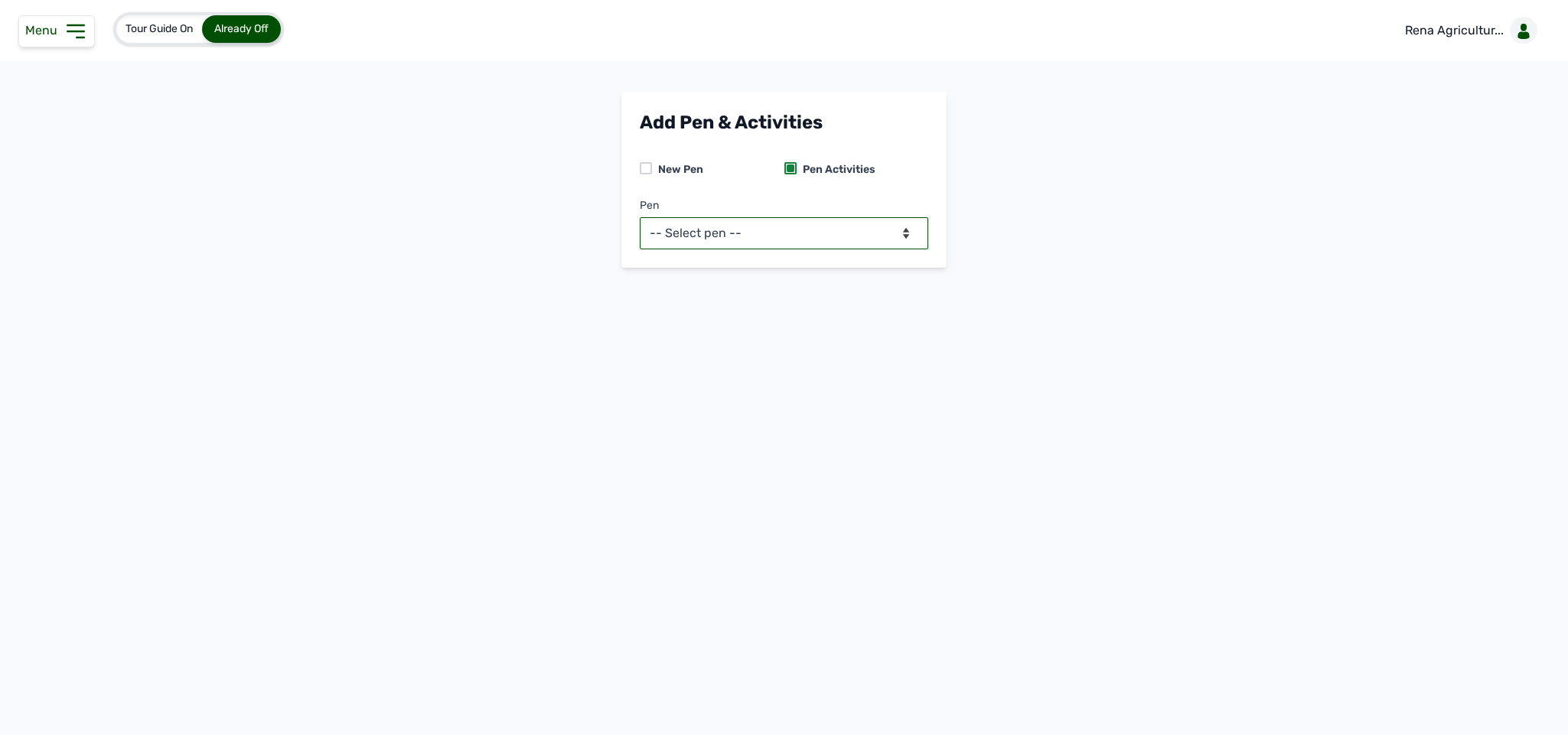 click on "-- Select pen -- PEN A (Broilers) PEN B (Broilers)" at bounding box center [784, 233] 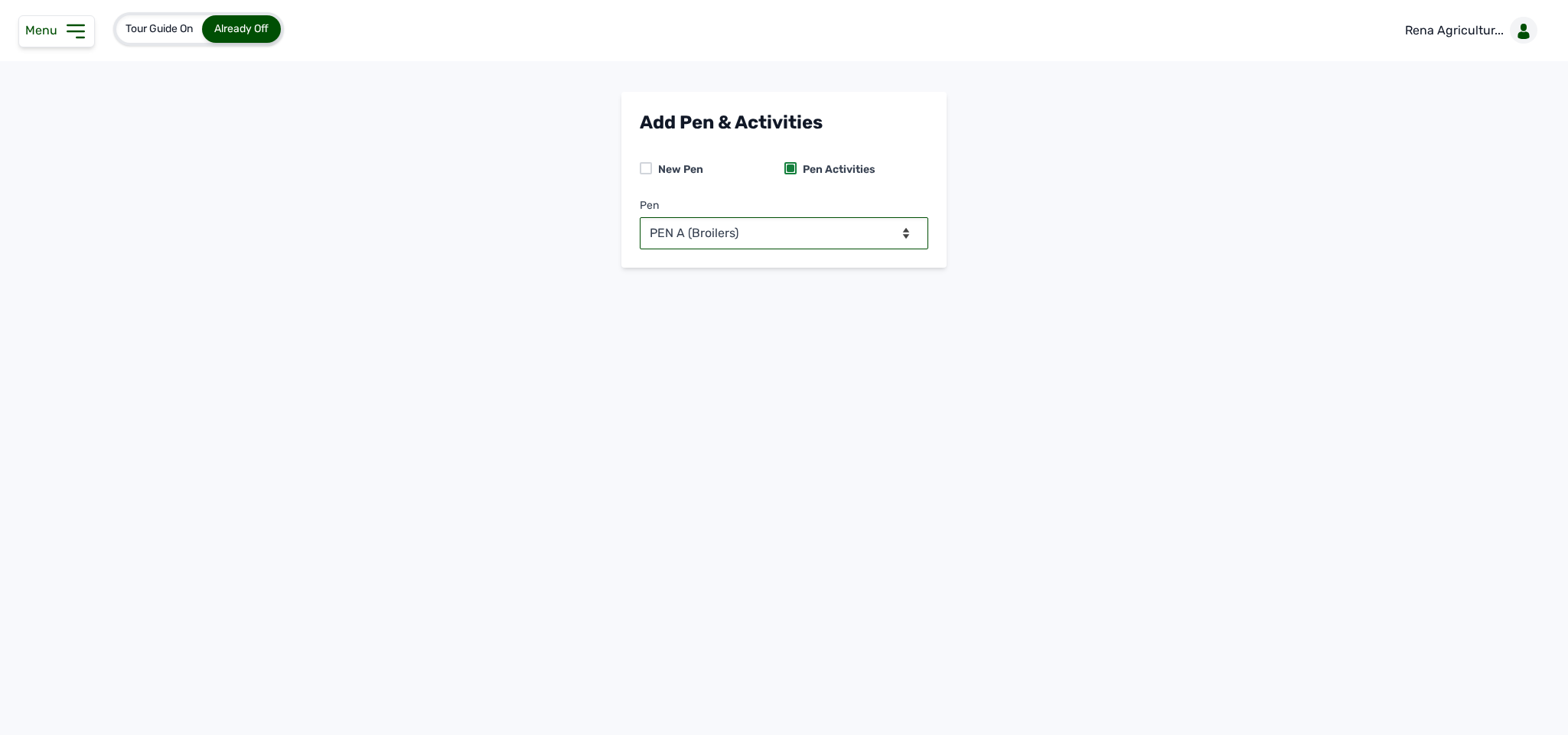 click on "-- Select pen -- PEN A (Broilers) PEN B (Broilers)" at bounding box center (784, 233) 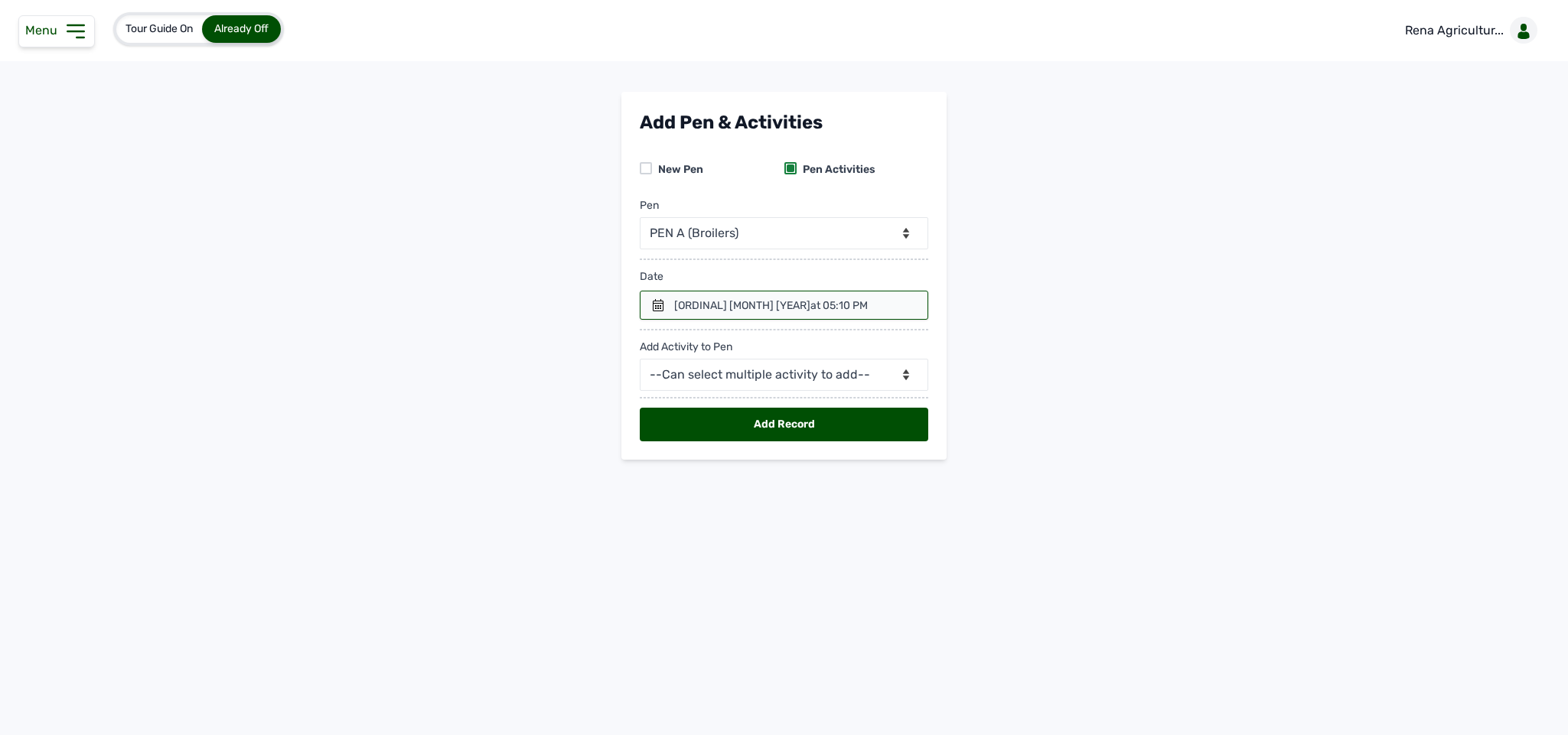 click on "at 05:10 PM" at bounding box center (839, 305) 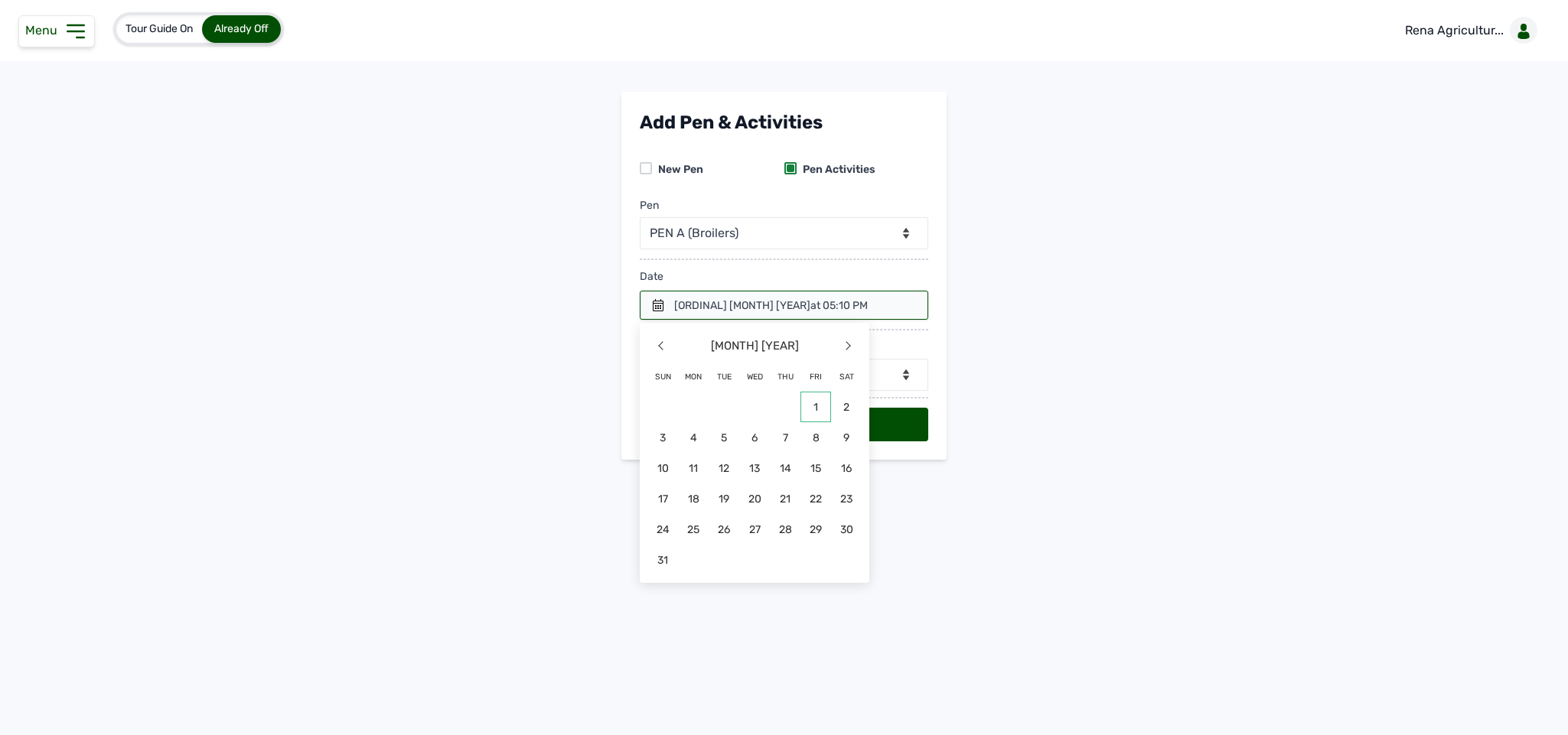 click on "1" 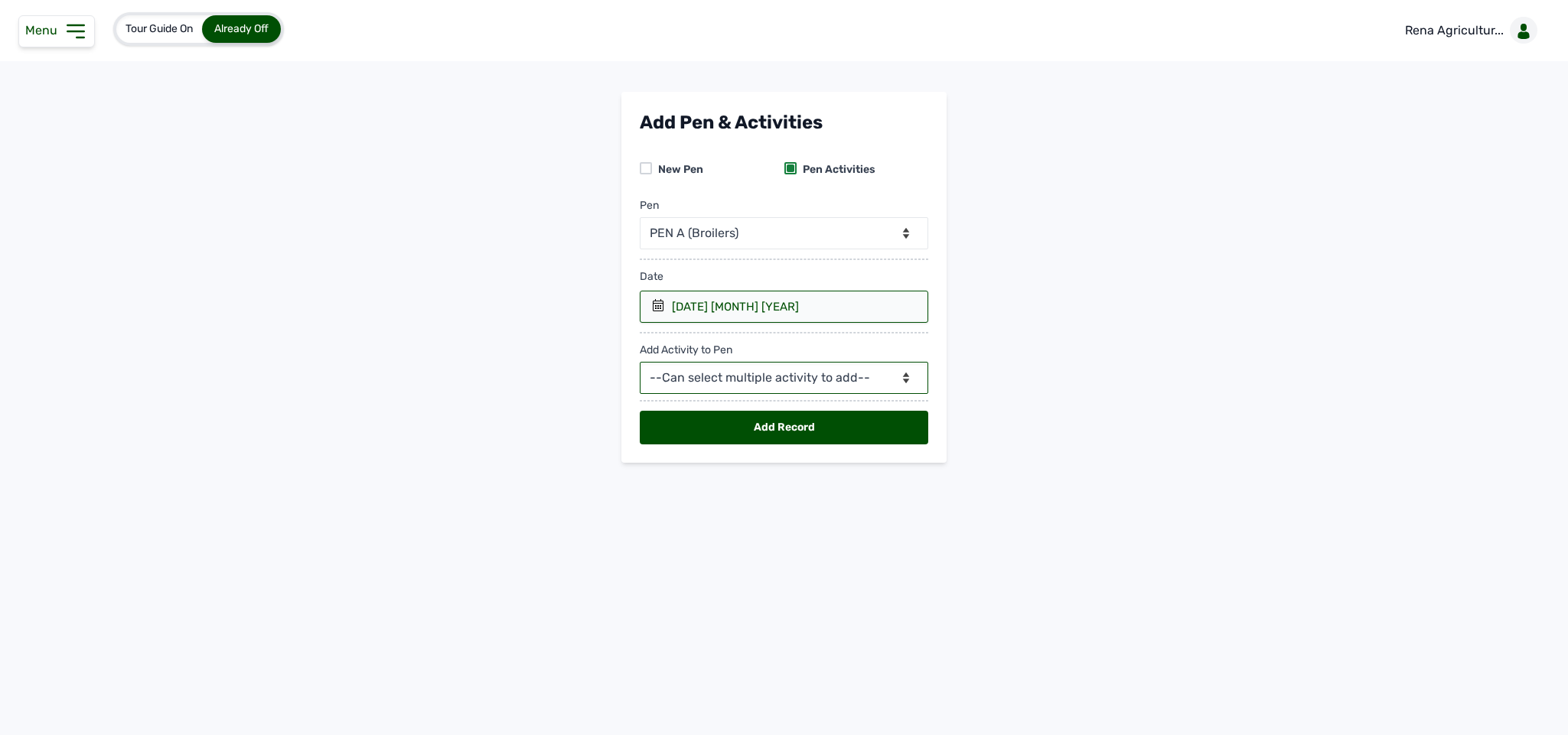 click on "--Can select multiple activity to add-- Raw Material Losses Weight" at bounding box center (784, 378) 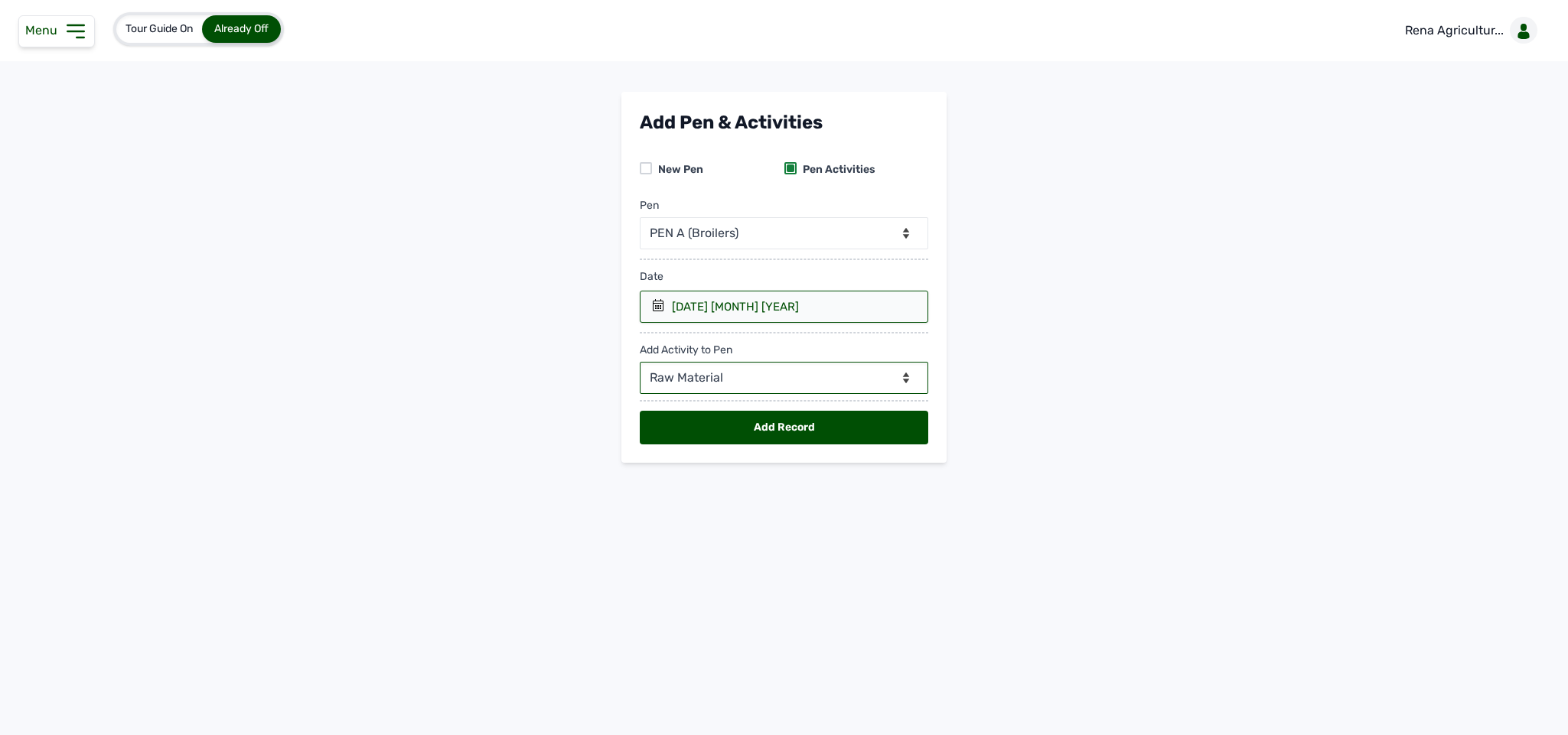 click on "--Can select multiple activity to add-- Raw Material Losses Weight" at bounding box center [784, 378] 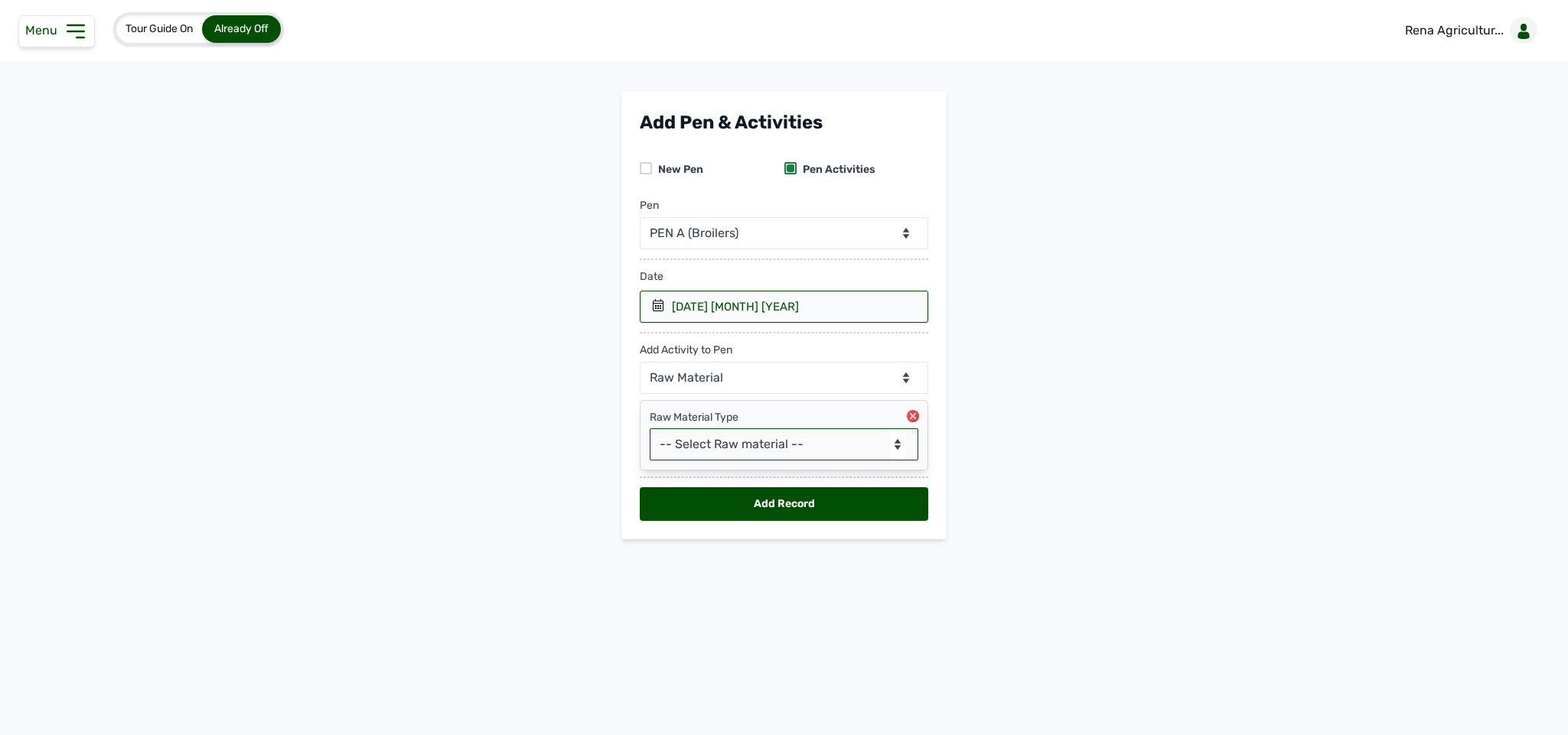 click on "-- Select Raw material -- Biomass Fuel feeds medications vaccines" at bounding box center [784, 444] 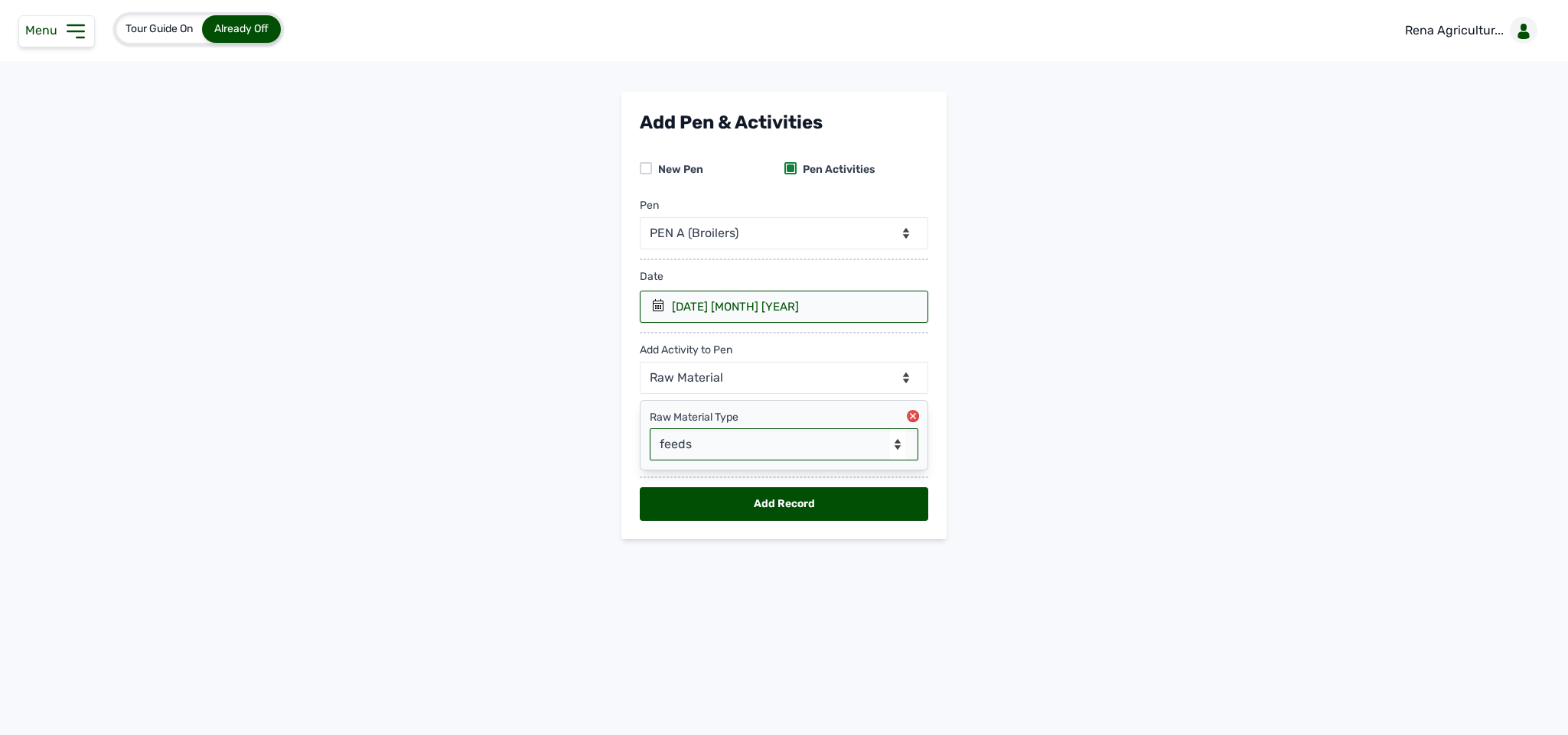 click on "-- Select Raw material -- Biomass Fuel feeds medications vaccines" at bounding box center [784, 444] 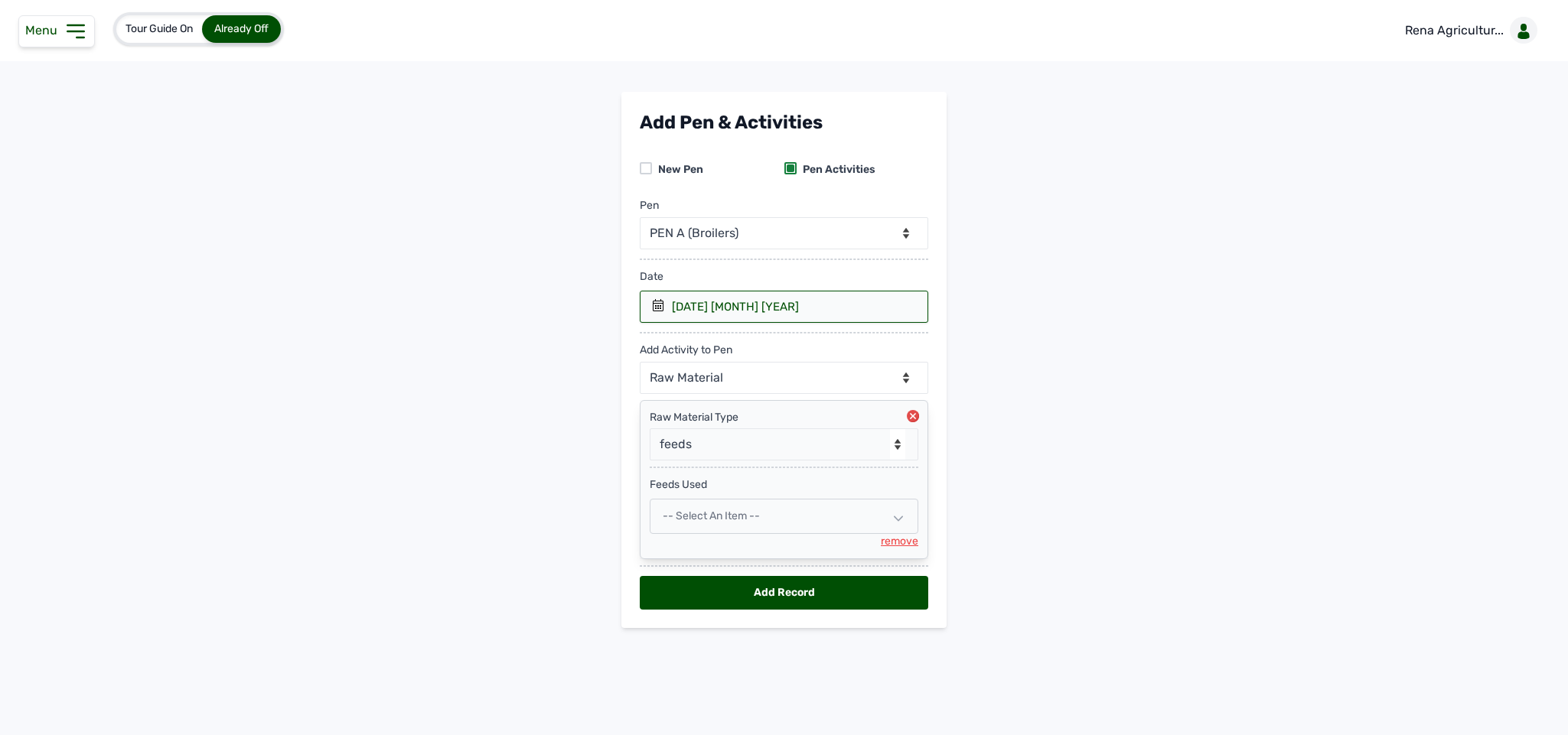 click on "-- Select an Item --" at bounding box center (711, 515) 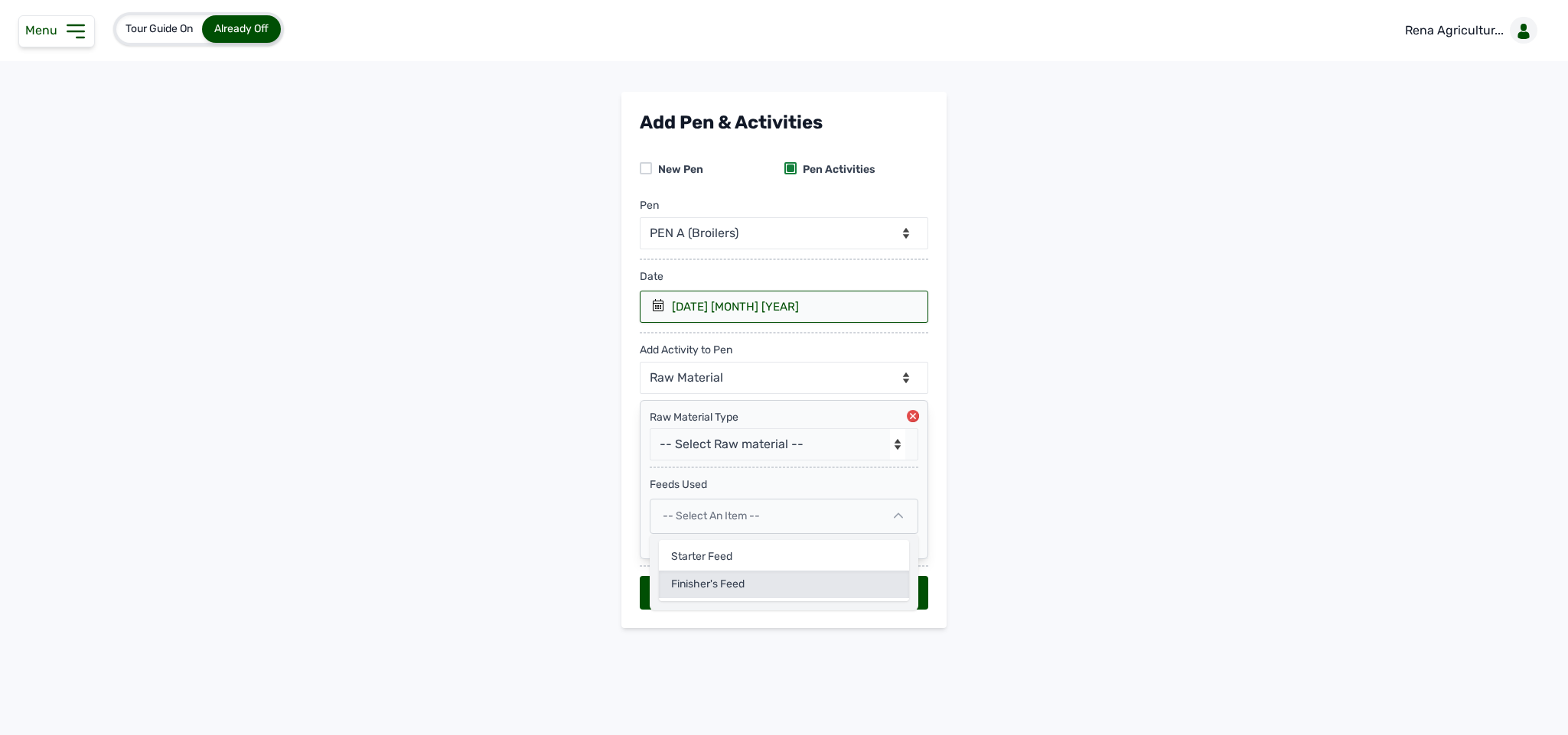 click on "Finisher's feed" 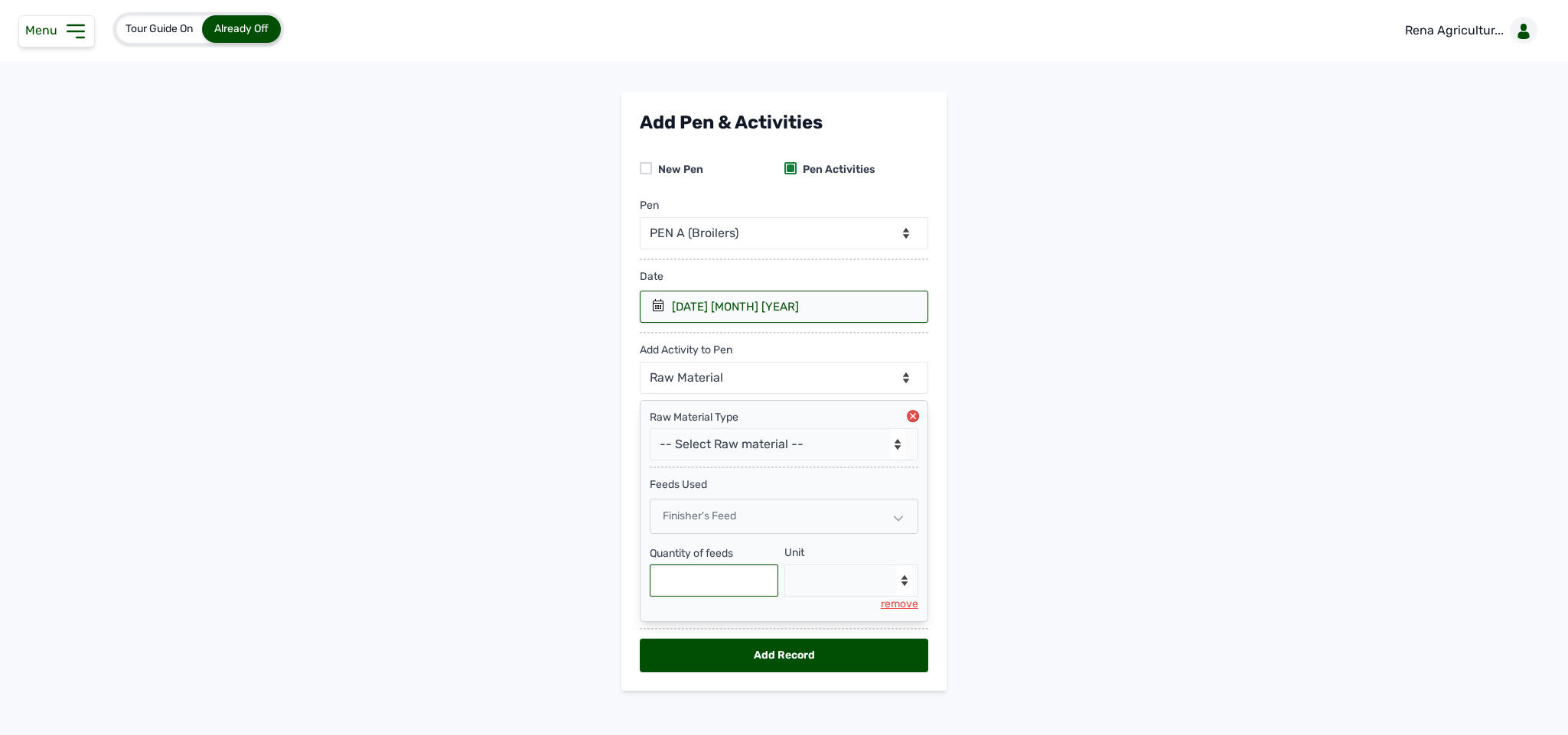 click at bounding box center (714, 581) 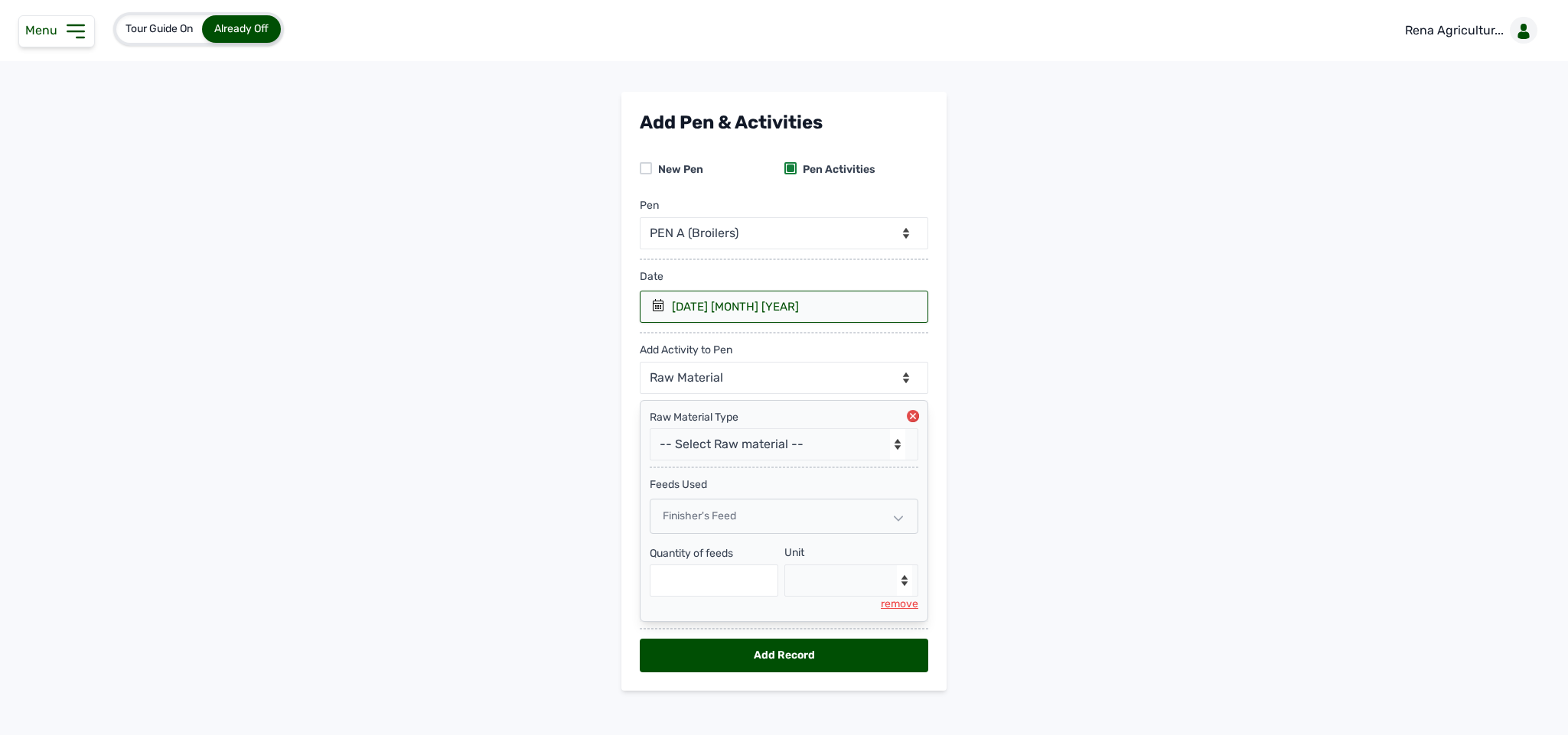 click on "Add Pen & Activities New Pen Pen Activities Pen -- Select pen -- PEN A (Broilers) PEN B (Broilers) Date [DATE] [MONTH] [YEAR] [YEAR] [DAY] [MONTH] [YEAR] < [MONTH] [YEAR] > Sun Mon Tue Wed Thu Fri Sat 1 2 3 4 5 6 7 8 9 10 11 12 13 14 15 16 17 18 19 20 21 22 23 24 25 26 27 28 29 30 31 [YEAR] [DAY] [MONTH] [YEAR] < [YEAR] > January February March April May June July August September October November December [YEAR] [DAY] [MONTH] [YEAR] < [YEAR] - [YEAR] > [YEAR] [YEAR] [YEAR] [YEAR] [YEAR] [YEAR] [YEAR] [YEAR] [YEAR] [YEAR] Add Activity to Pen --Can select multiple activity to add-- Raw Material Losses Weight Raw Material Type -- Select Raw material -- Biomass Fuel feeds medications vaccines feeds Used Finisher's feed Quantity of feeds Unit --Select unit-- Bag(s) Kg remove  Add Record" at bounding box center [784, 403] 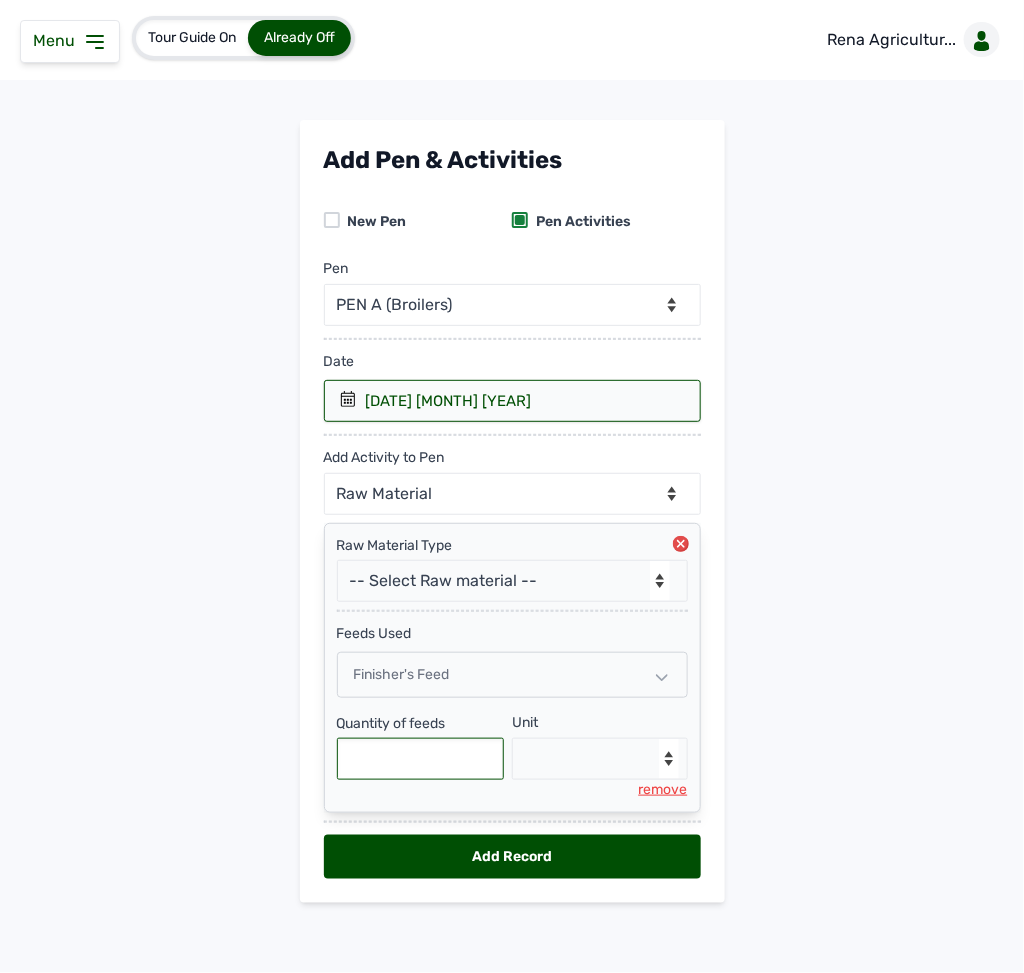 click at bounding box center [421, 759] 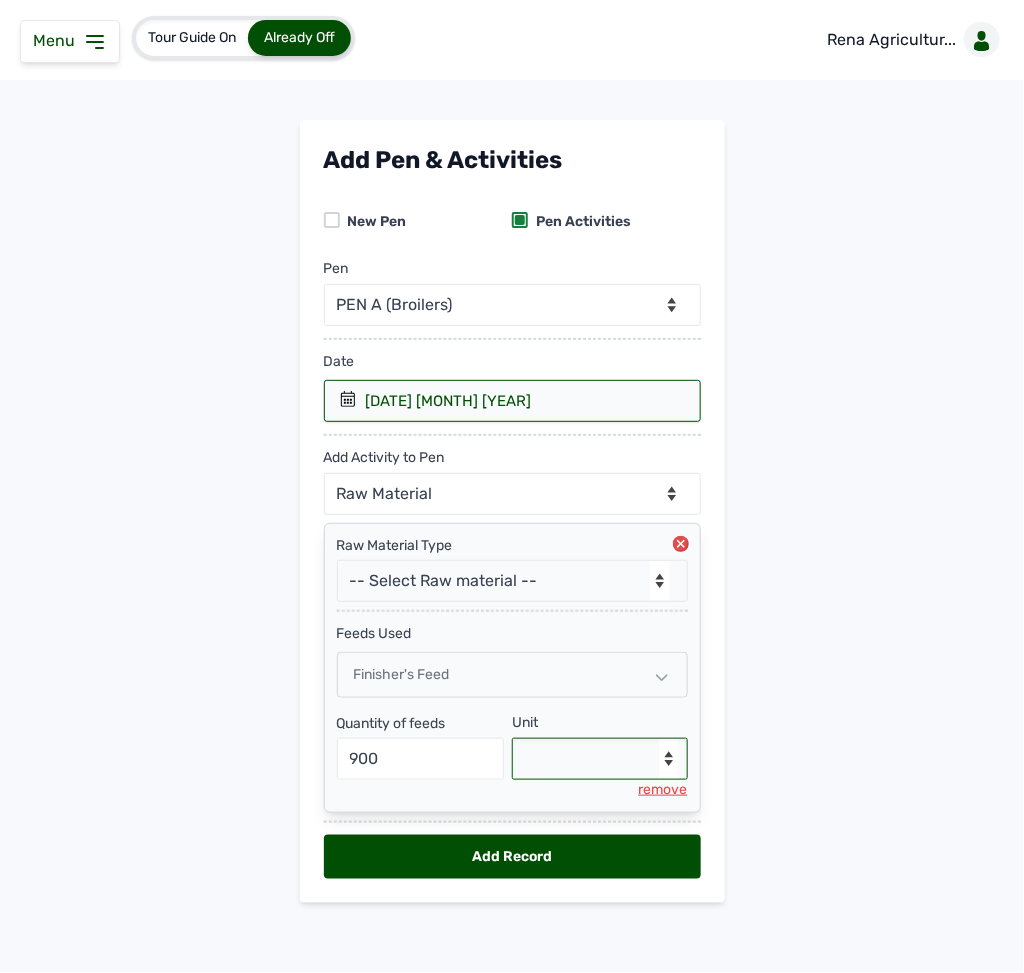 click on "--Select unit-- Bag(s) Kg" at bounding box center (600, 759) 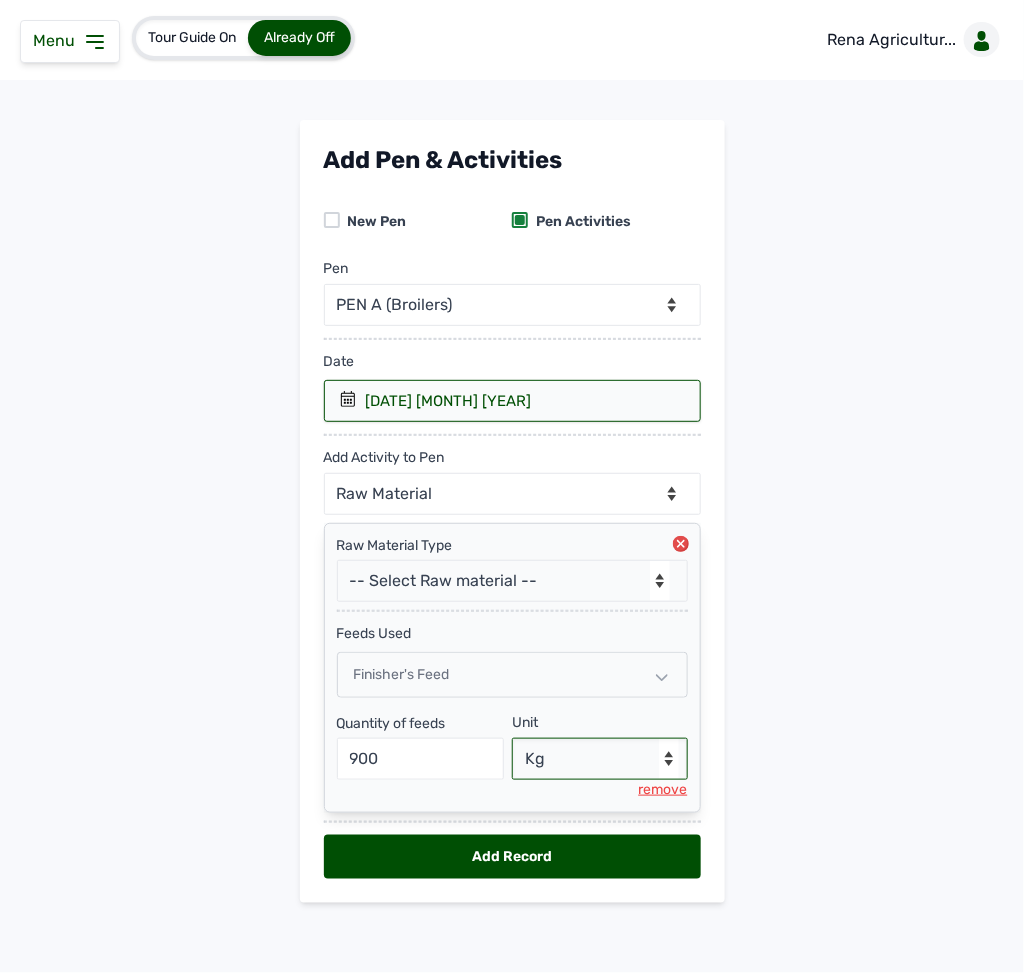 click on "--Select unit-- Bag(s) Kg" at bounding box center (600, 759) 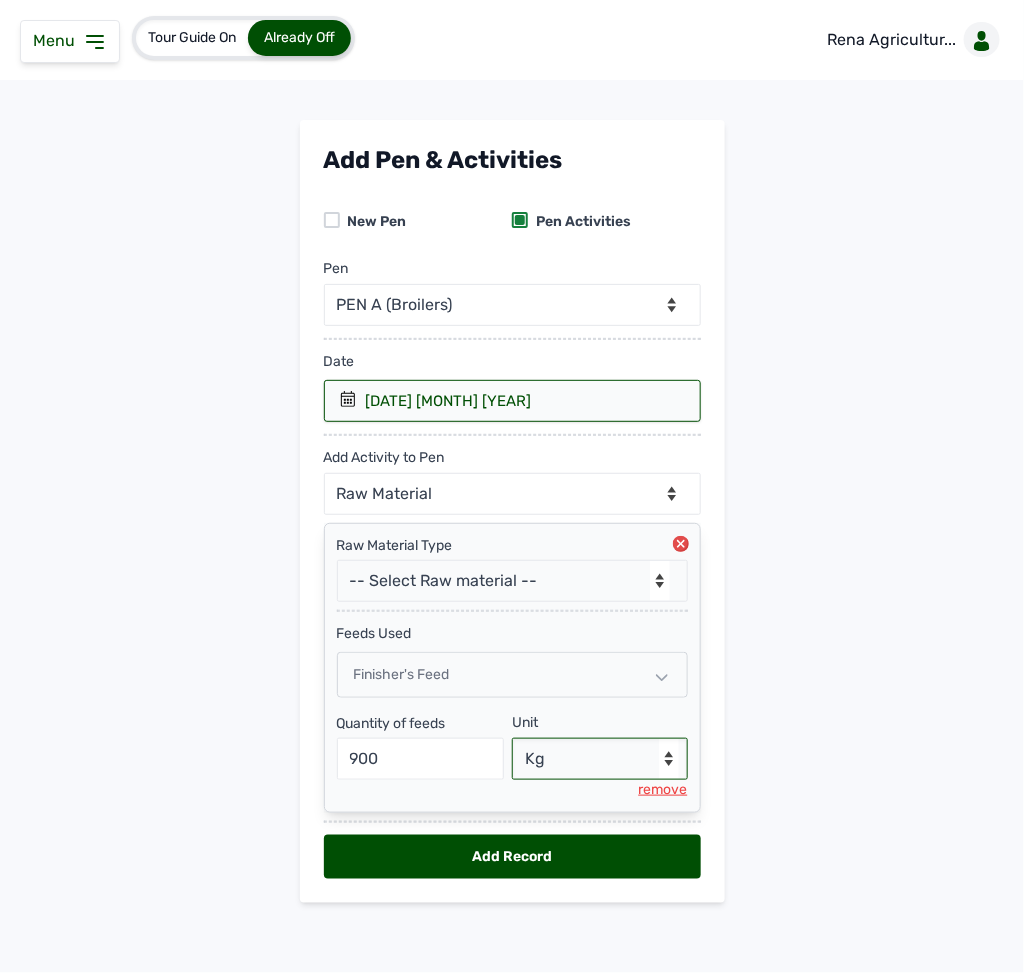 click on "Add Record" at bounding box center (512, 857) 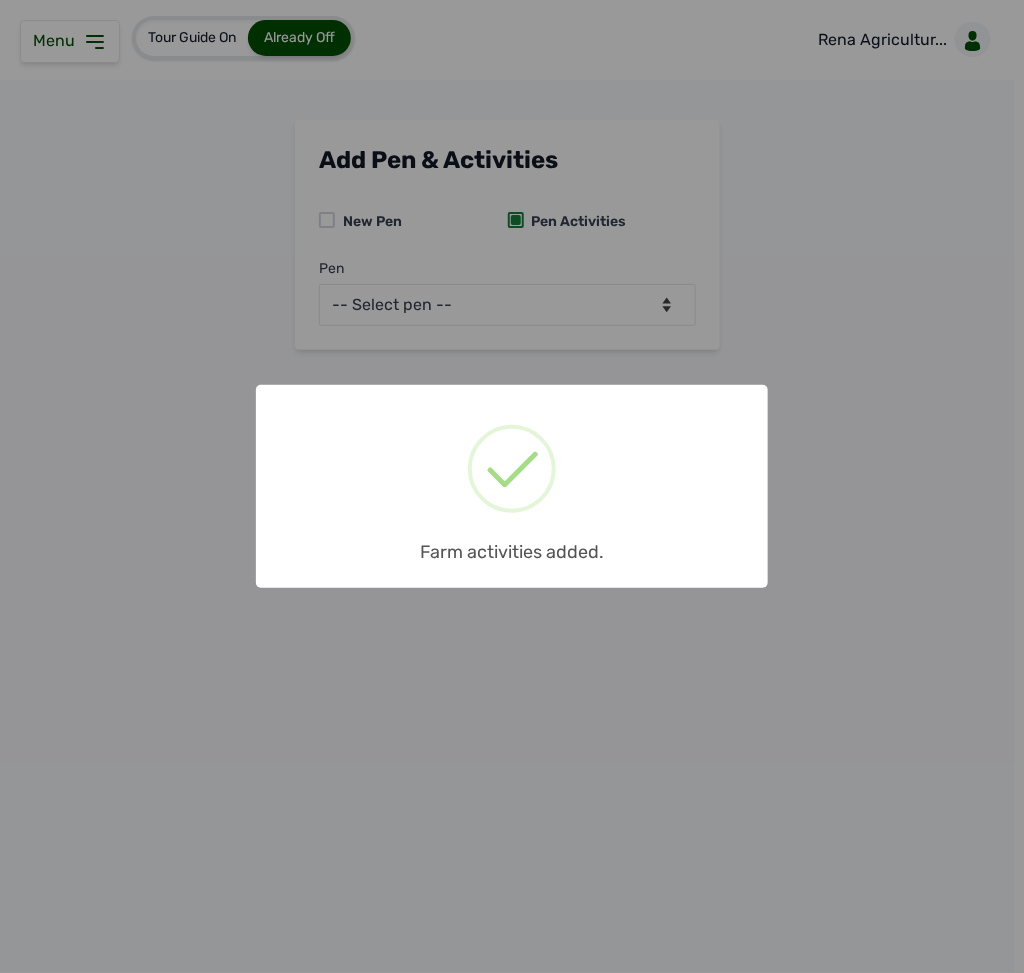 click on "×
Farm activities added. OK No Cancel" at bounding box center (512, 486) 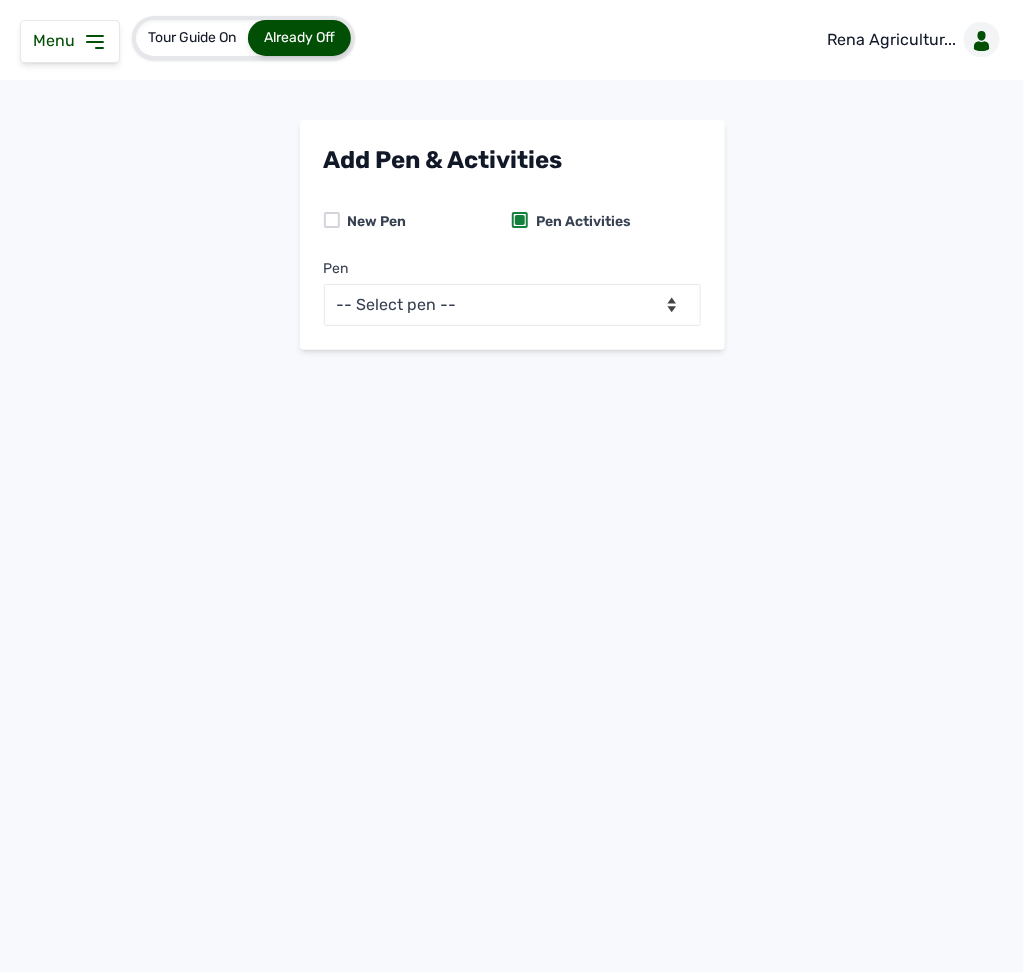 click on "Menu" at bounding box center [58, 40] 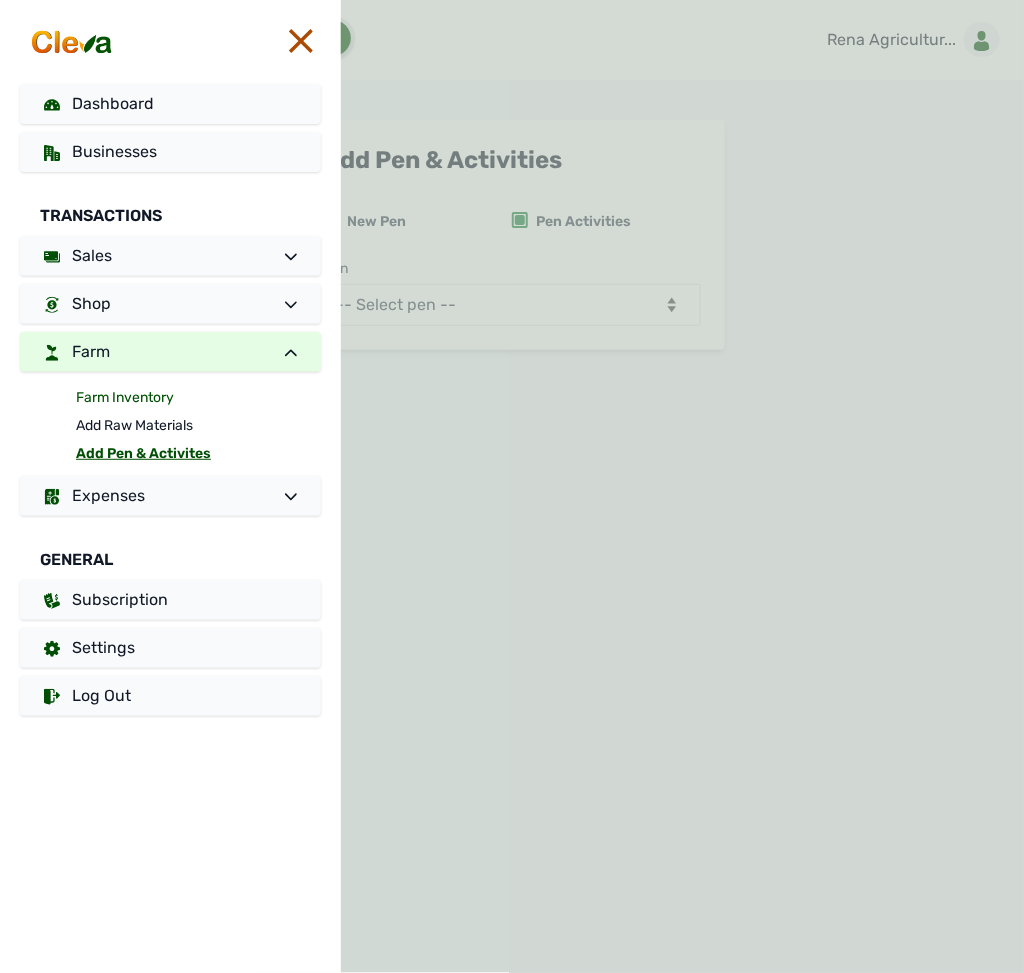 click on "Farm Inventory" at bounding box center (198, 398) 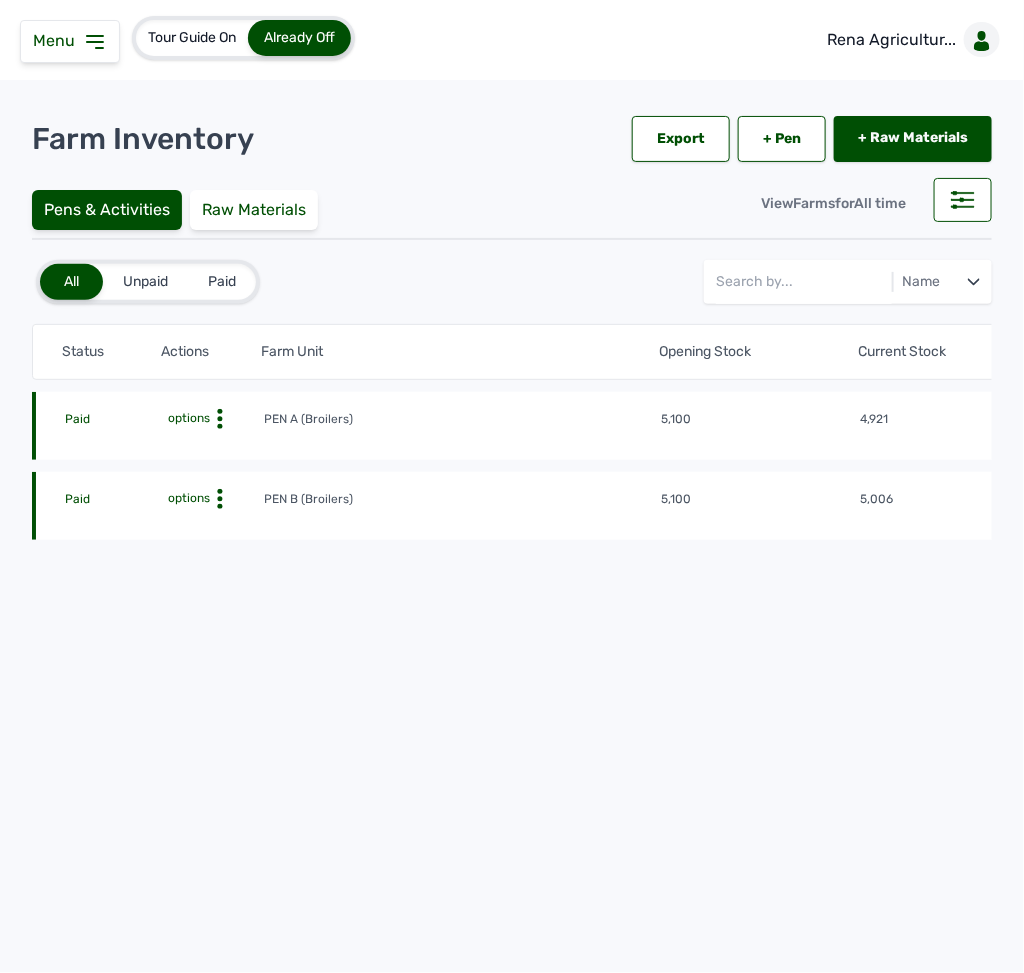 click on "options" at bounding box center (212, 419) 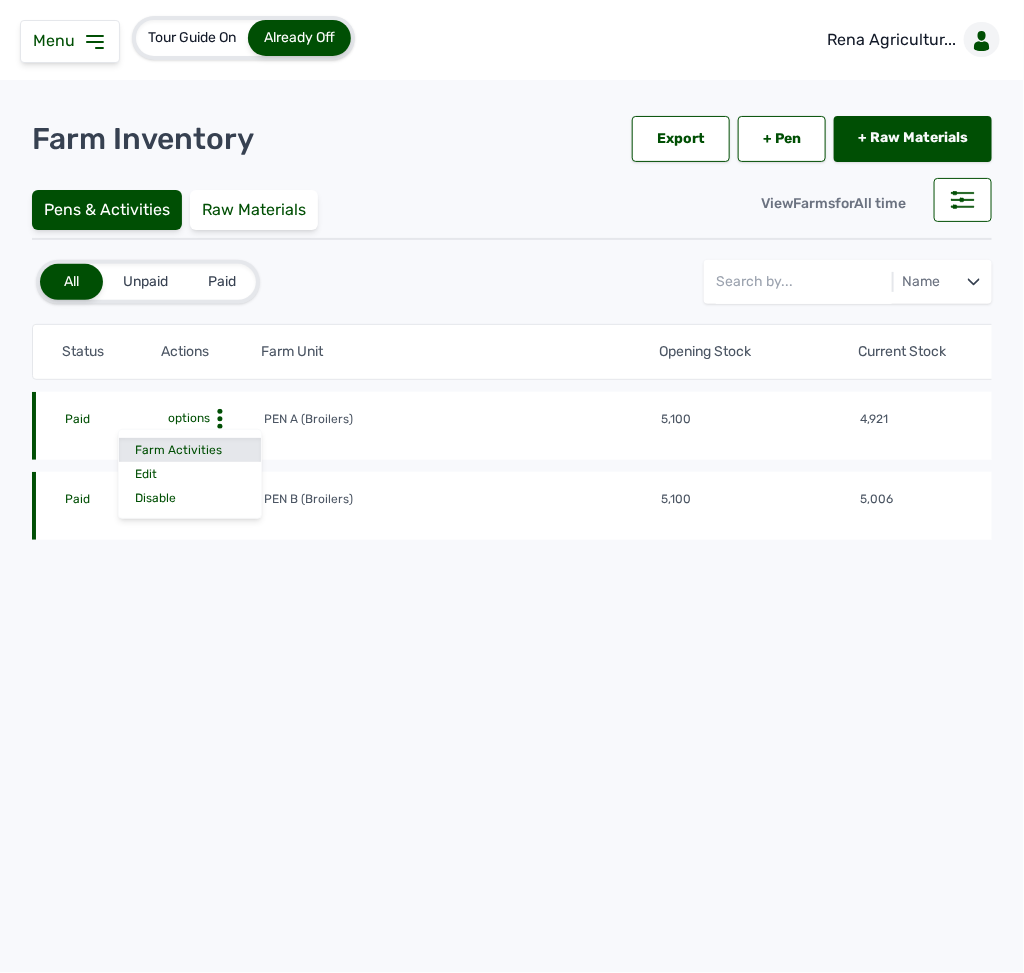 click on "Farm Activities" at bounding box center (190, 450) 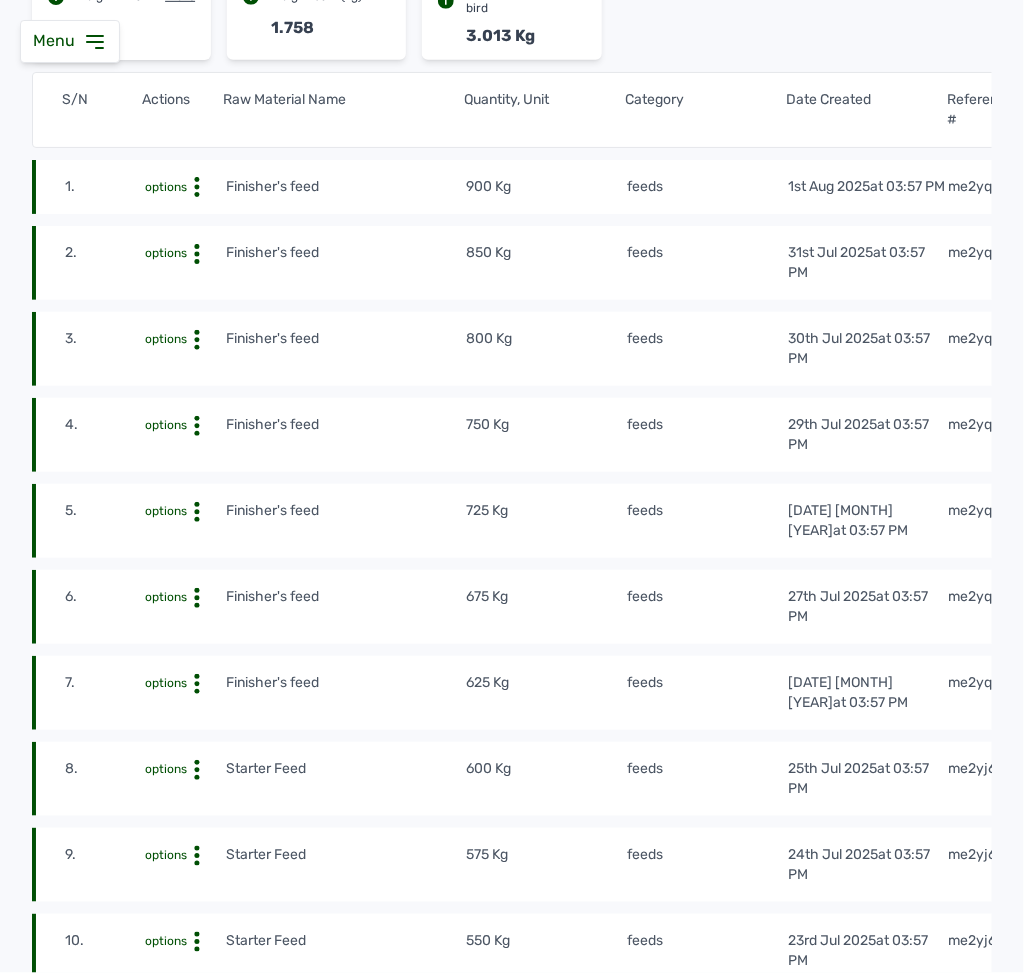 scroll, scrollTop: 325, scrollLeft: 0, axis: vertical 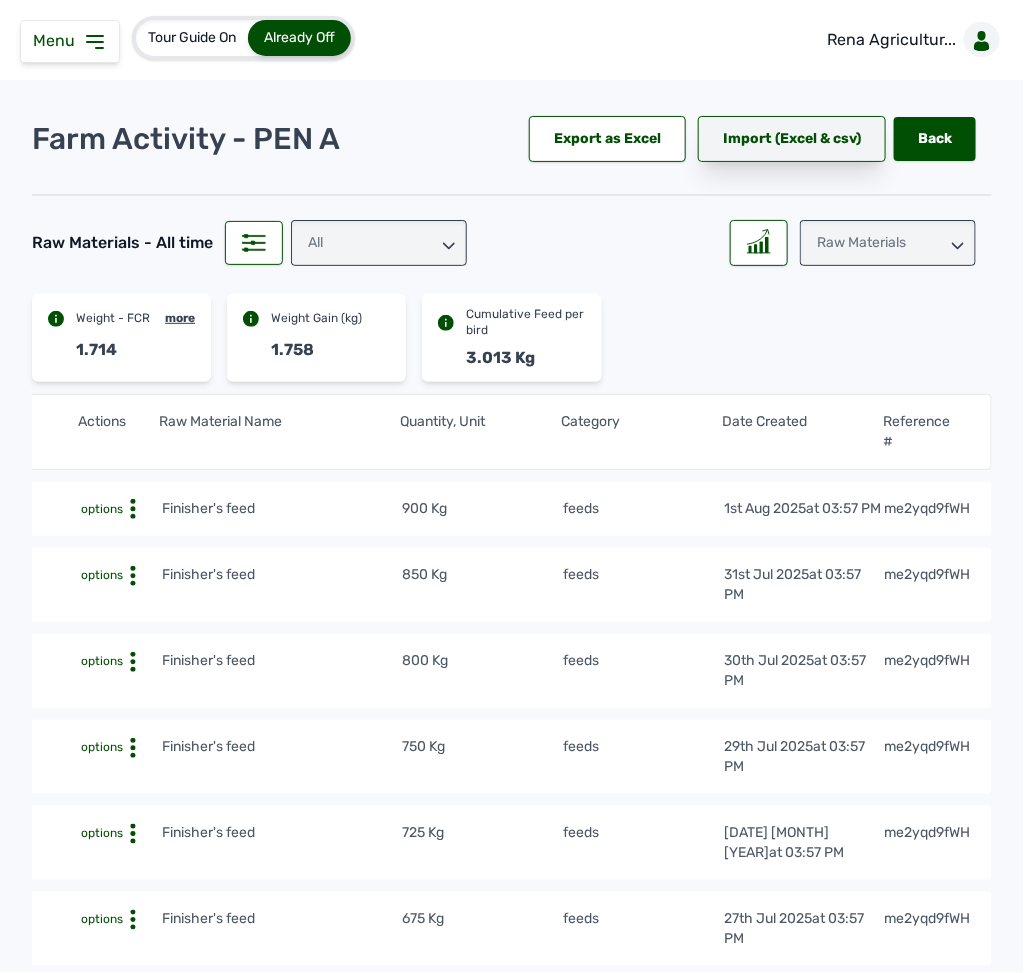 click on "Import (Excel & csv)" at bounding box center [792, 139] 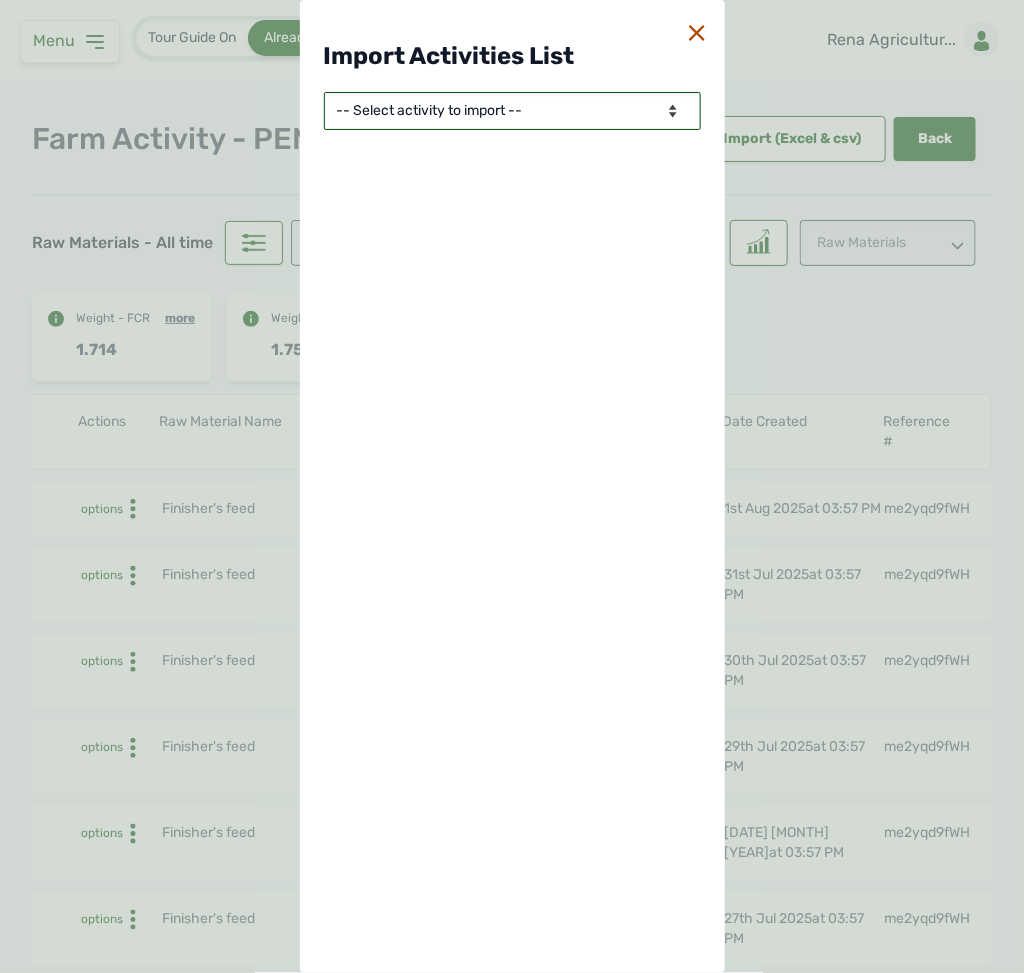 click on "-- Select activity to import -- Eggs Produced Losses Average Weight" at bounding box center (512, 111) 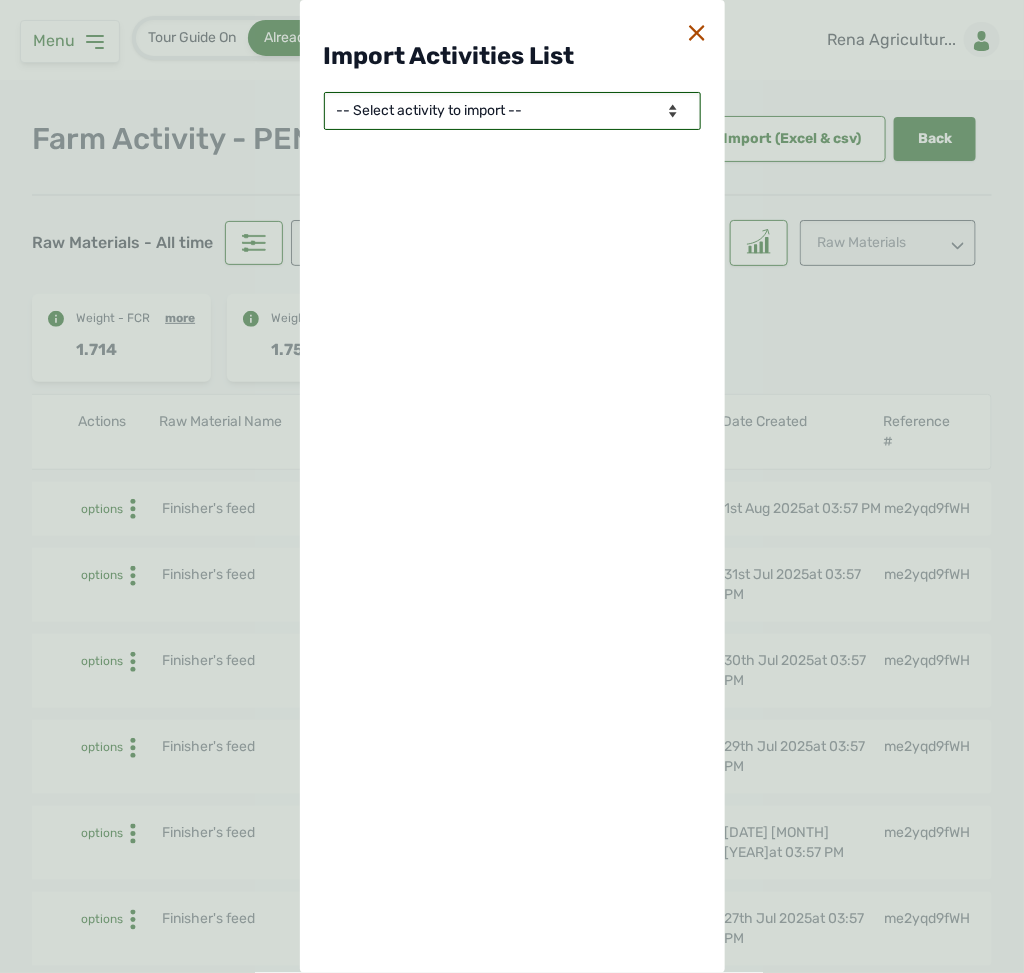 click on "-- Select activity to import -- Eggs Produced Losses Average Weight" at bounding box center [512, 111] 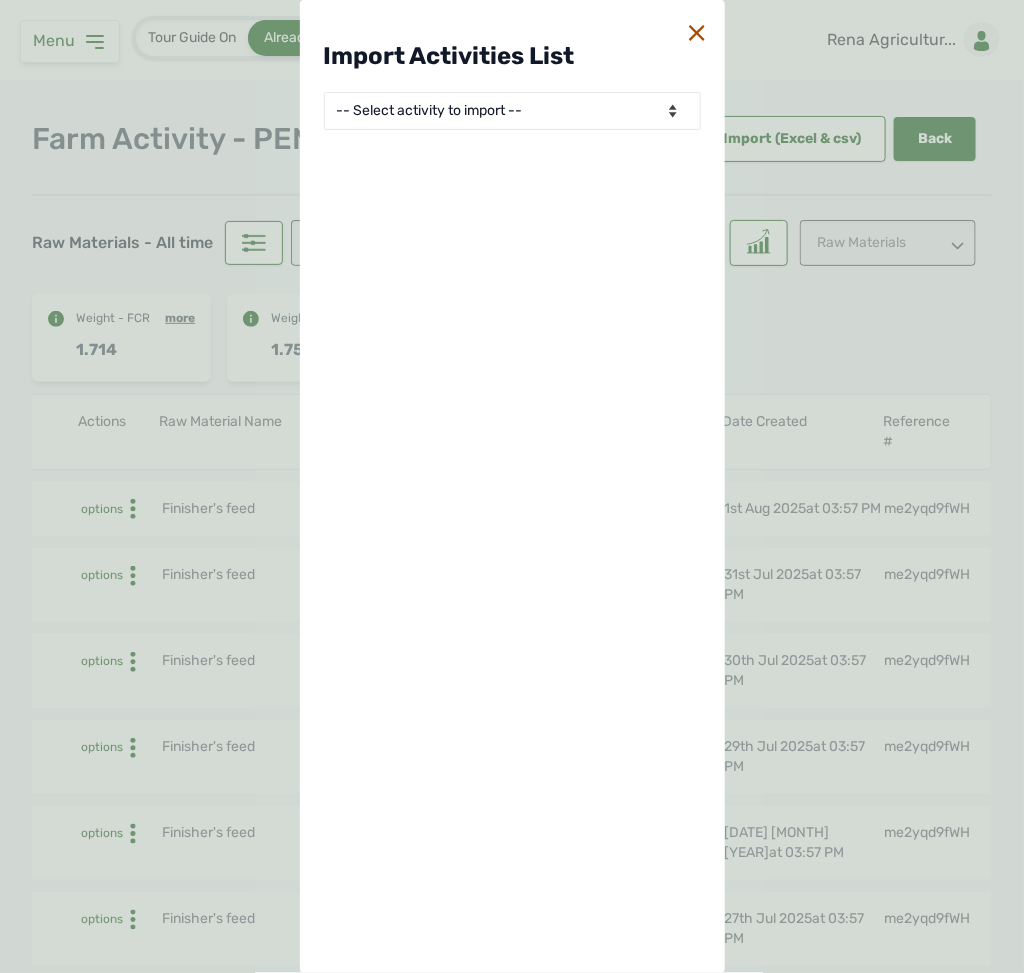 click 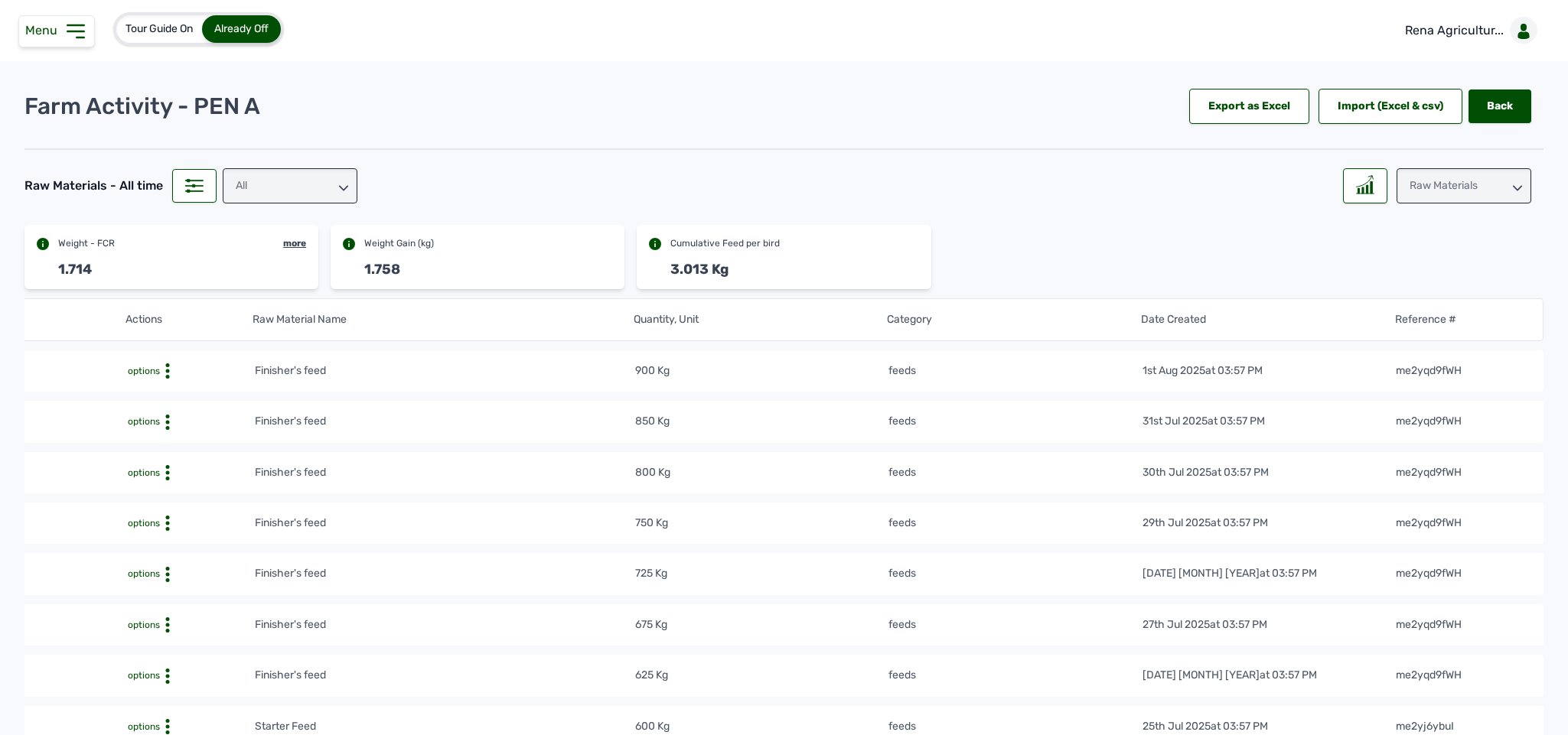 click 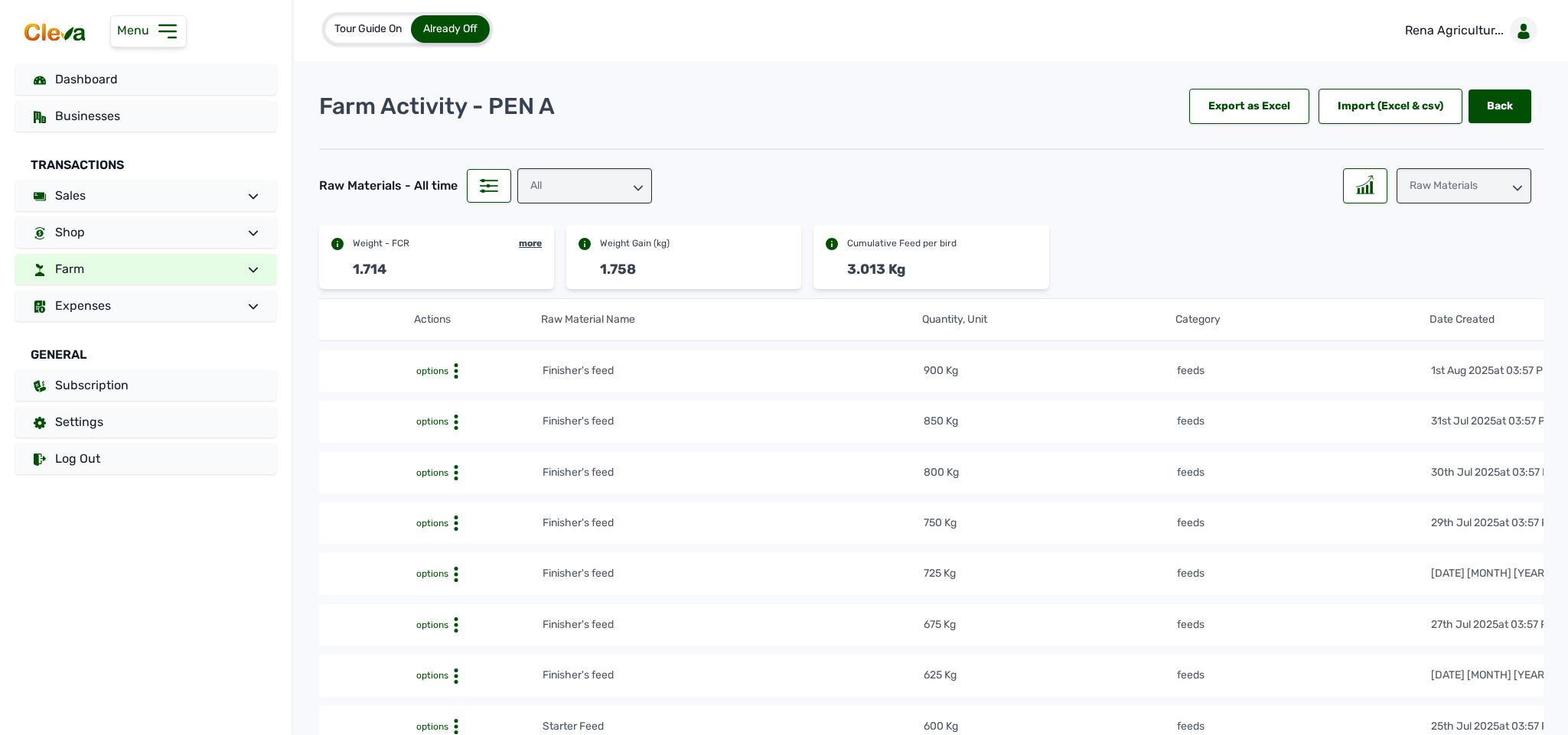 click on "Farm" at bounding box center (145, 269) 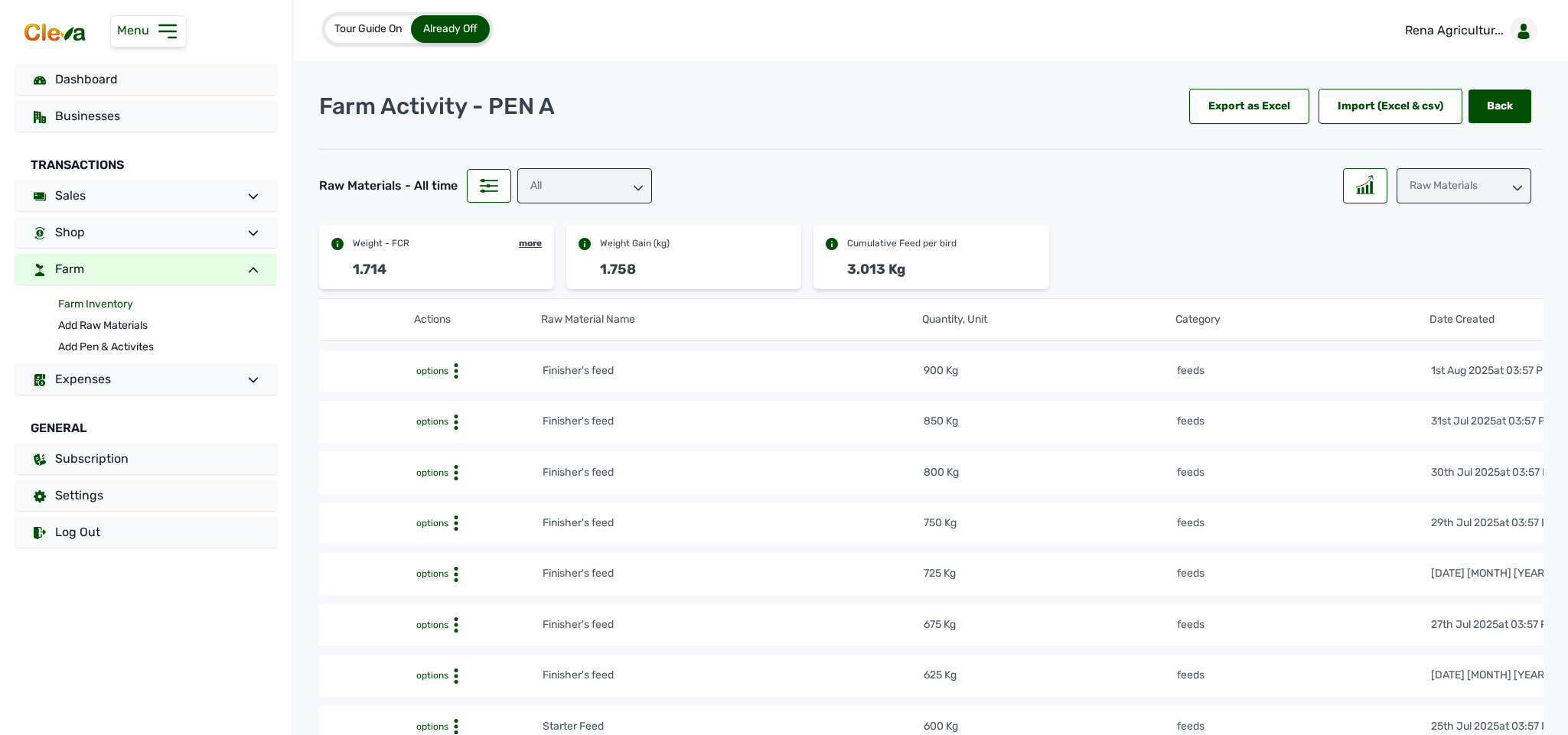 click on "Farm Inventory" at bounding box center [167, 304] 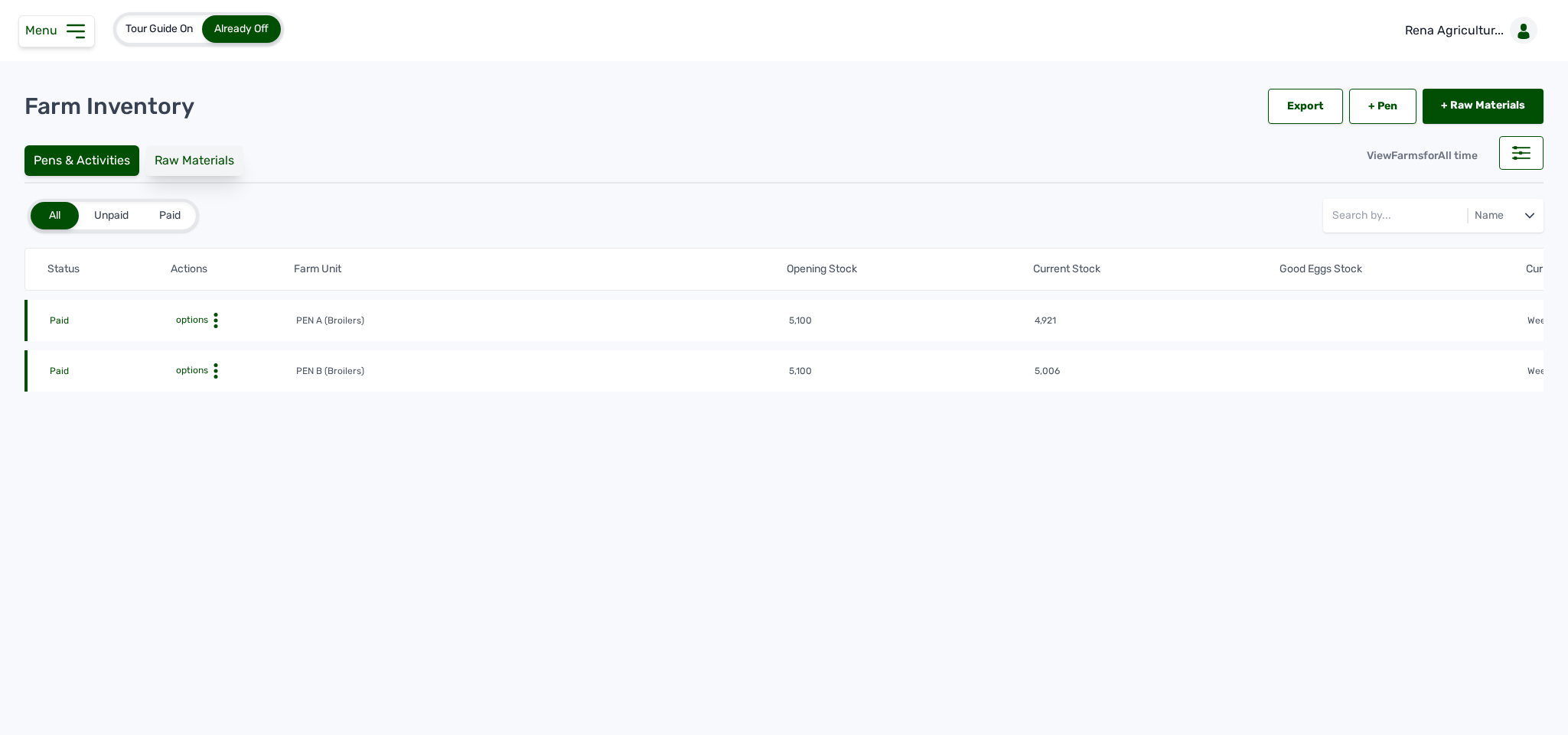 click on "Raw Materials" at bounding box center (194, 161) 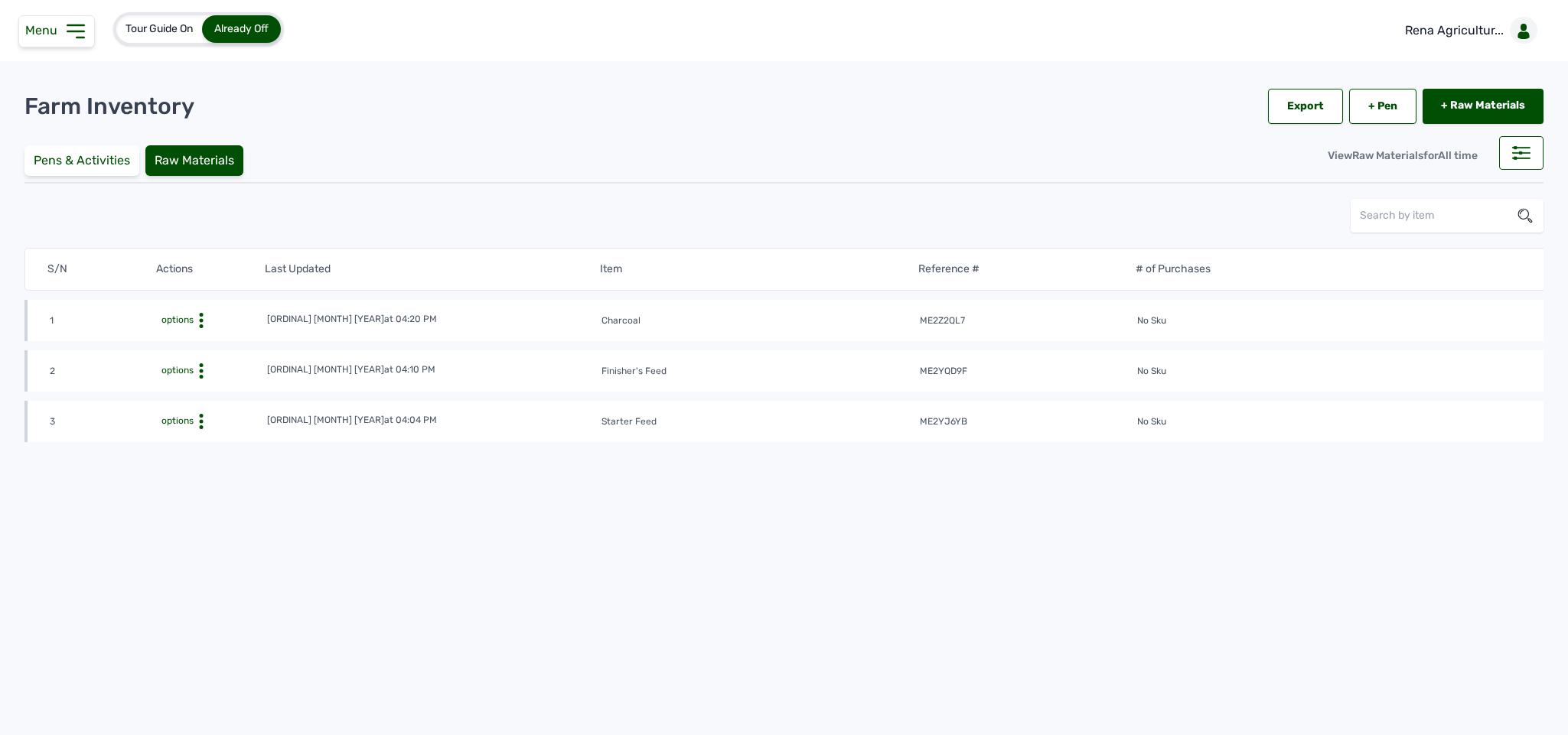 click 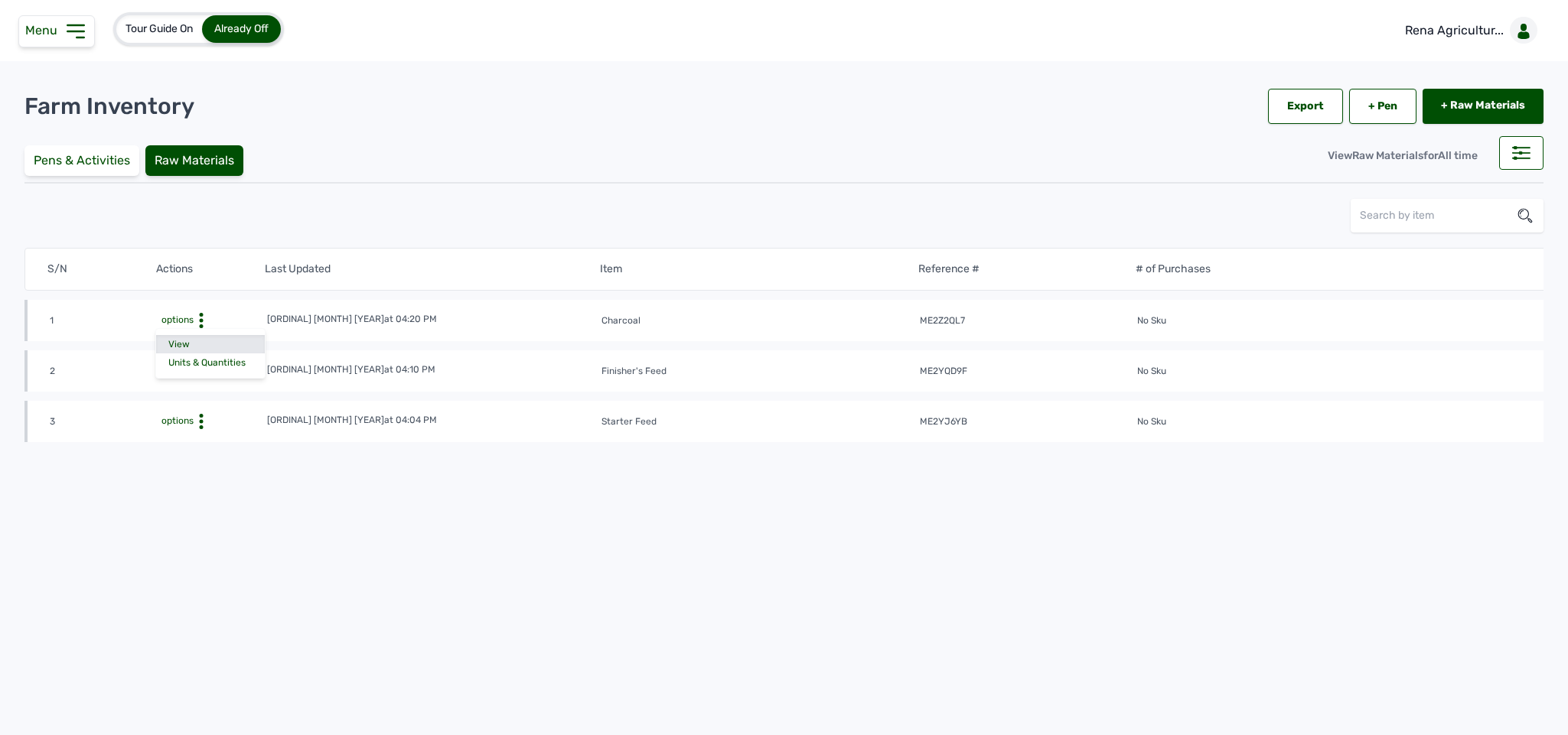 click on "View" at bounding box center (210, 344) 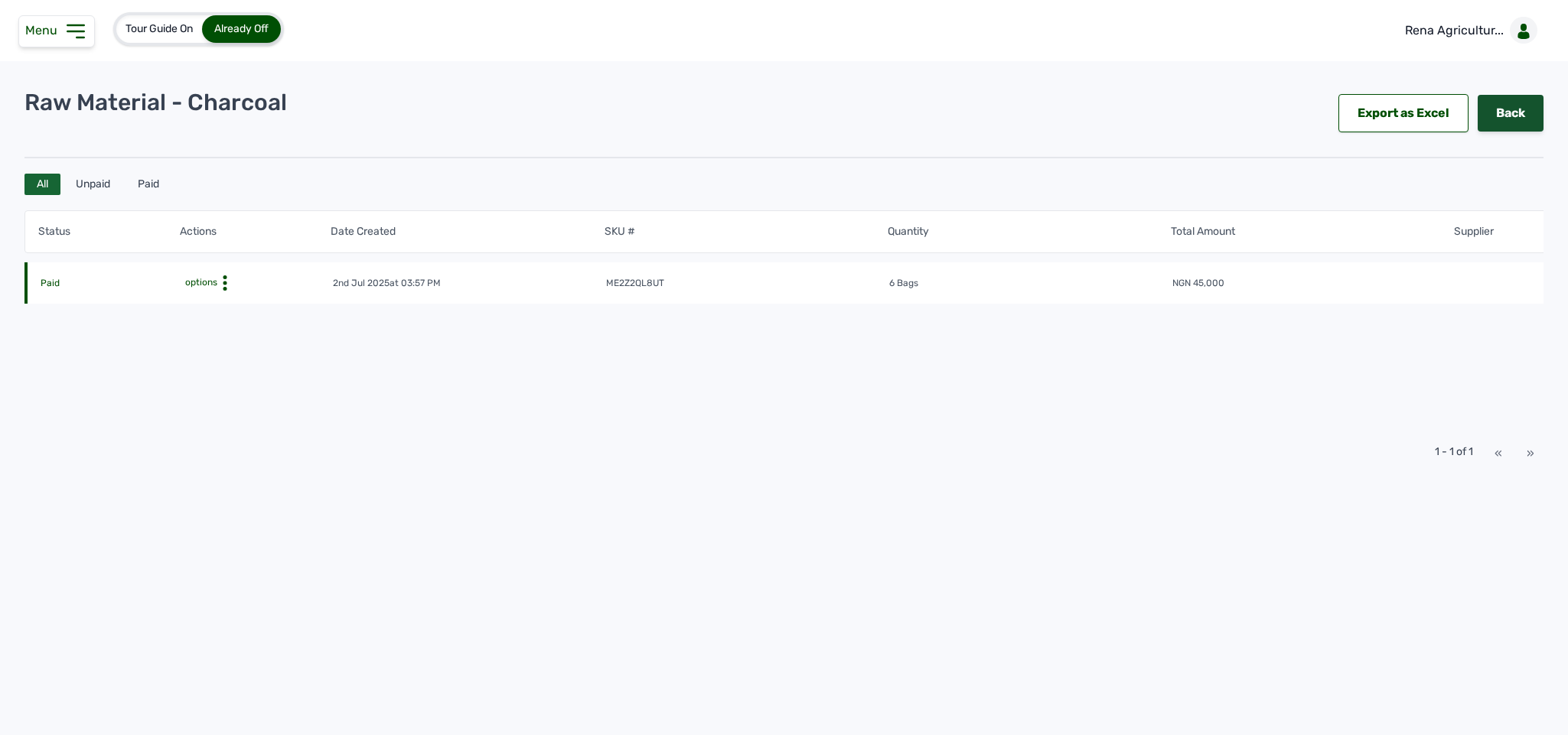 click on "Back" at bounding box center (1511, 113) 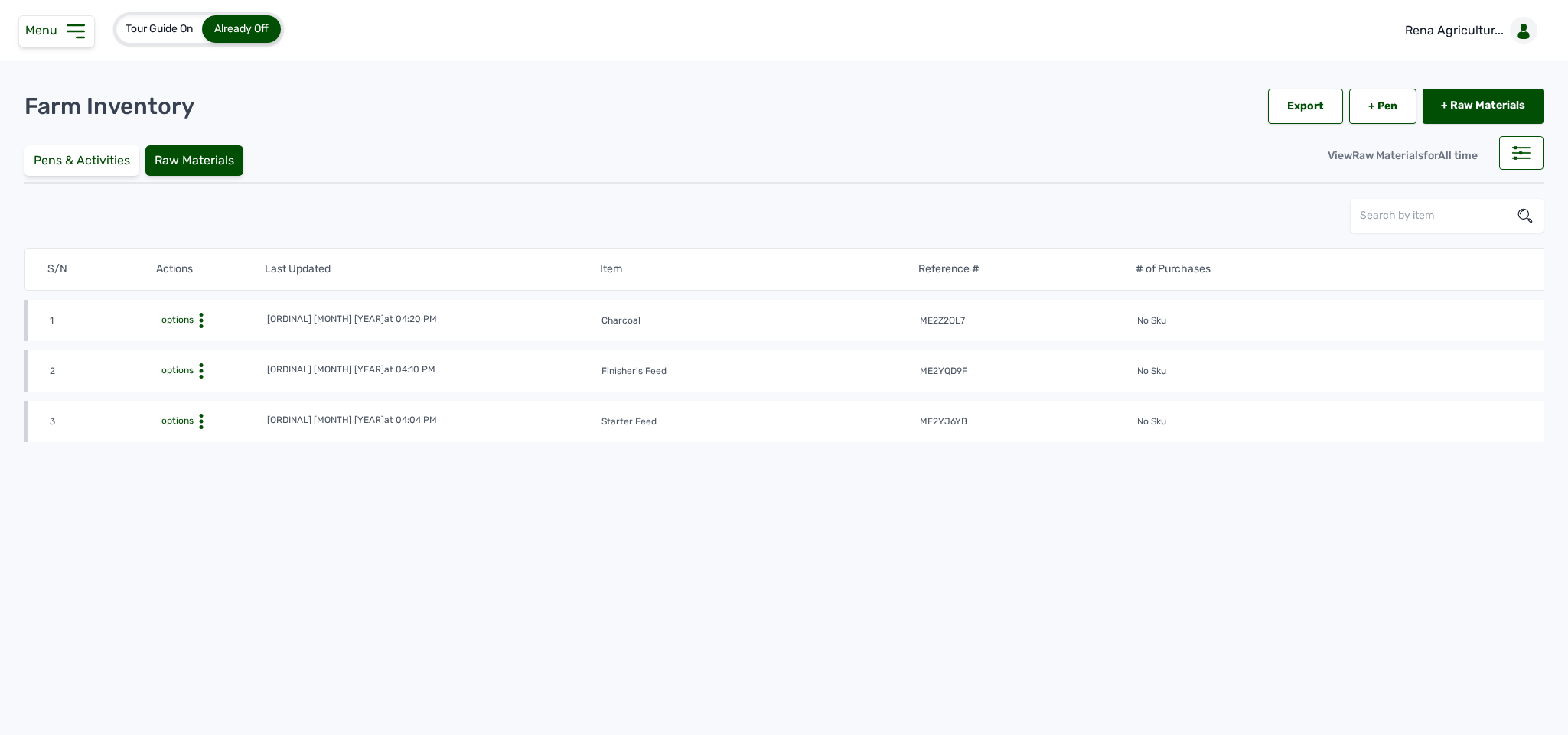 click 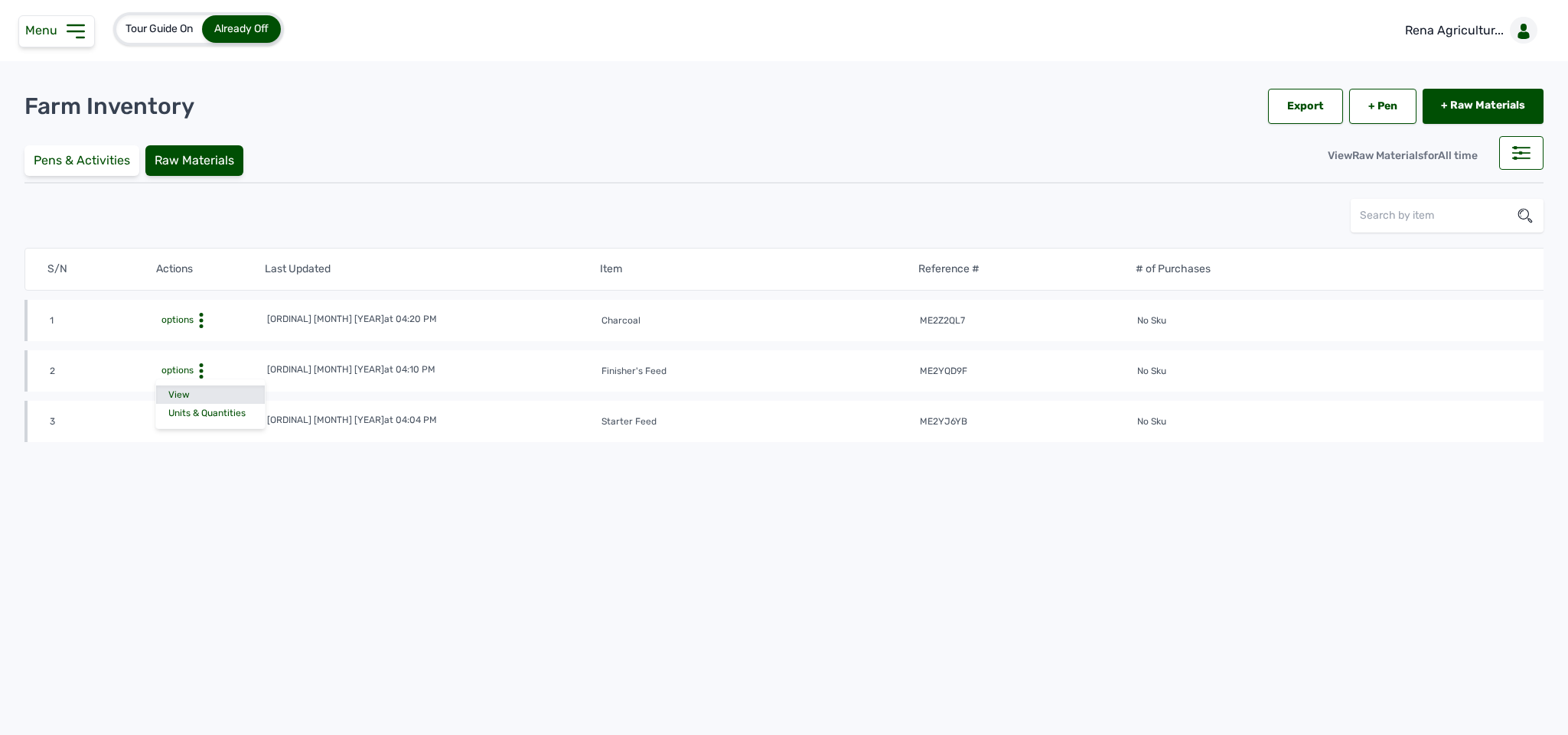 click on "View" at bounding box center (210, 395) 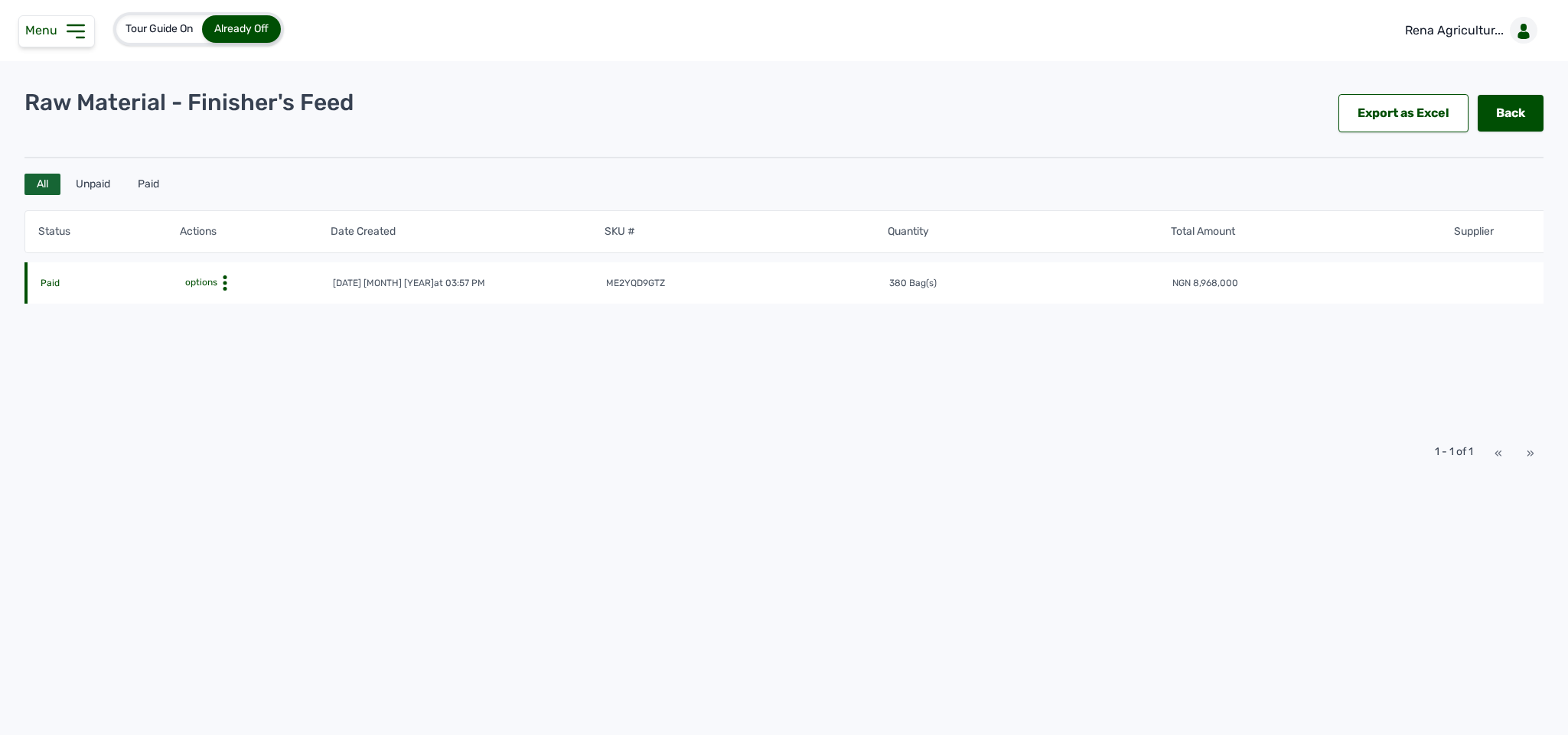 click on "options" at bounding box center [200, 282] 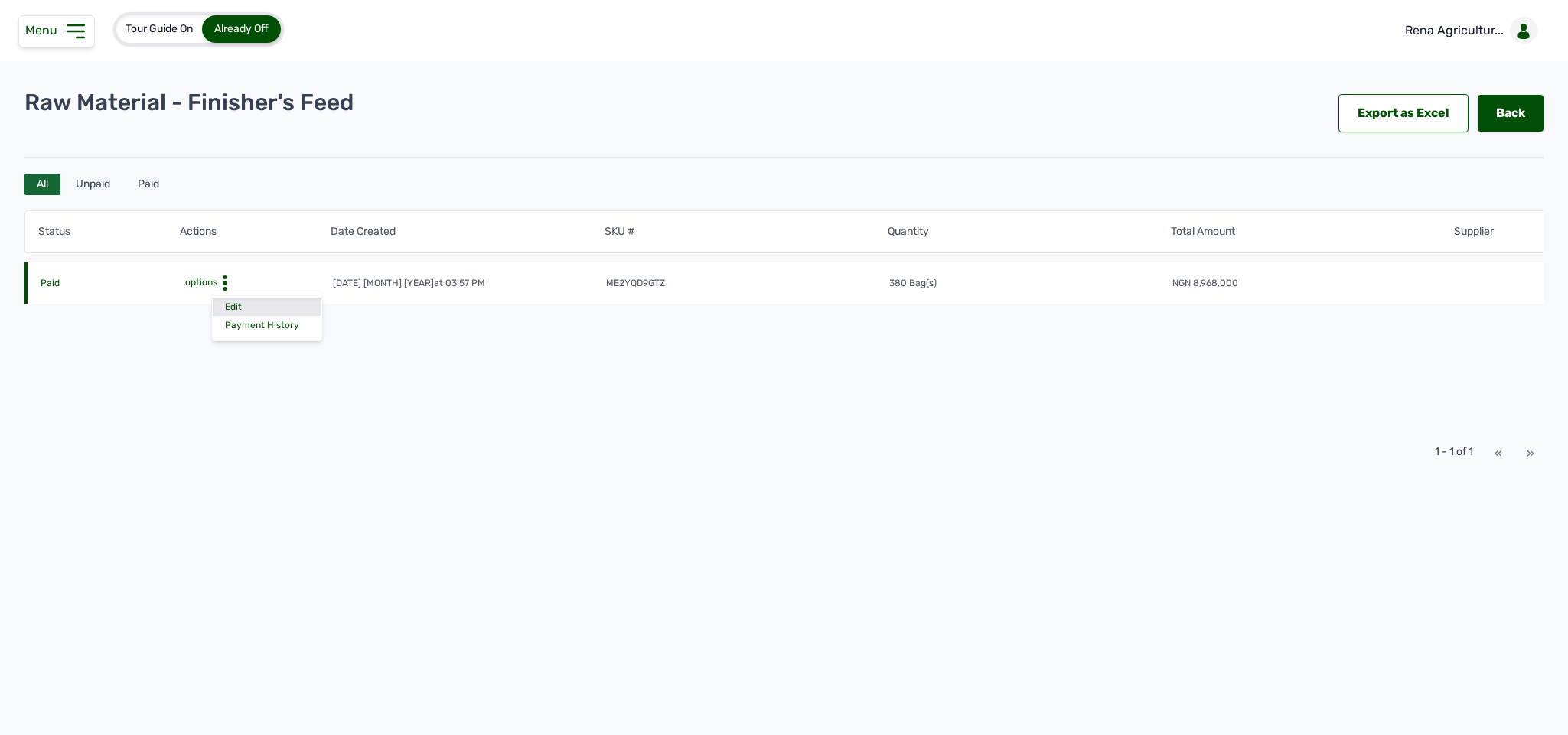 click on "Edit" at bounding box center [267, 307] 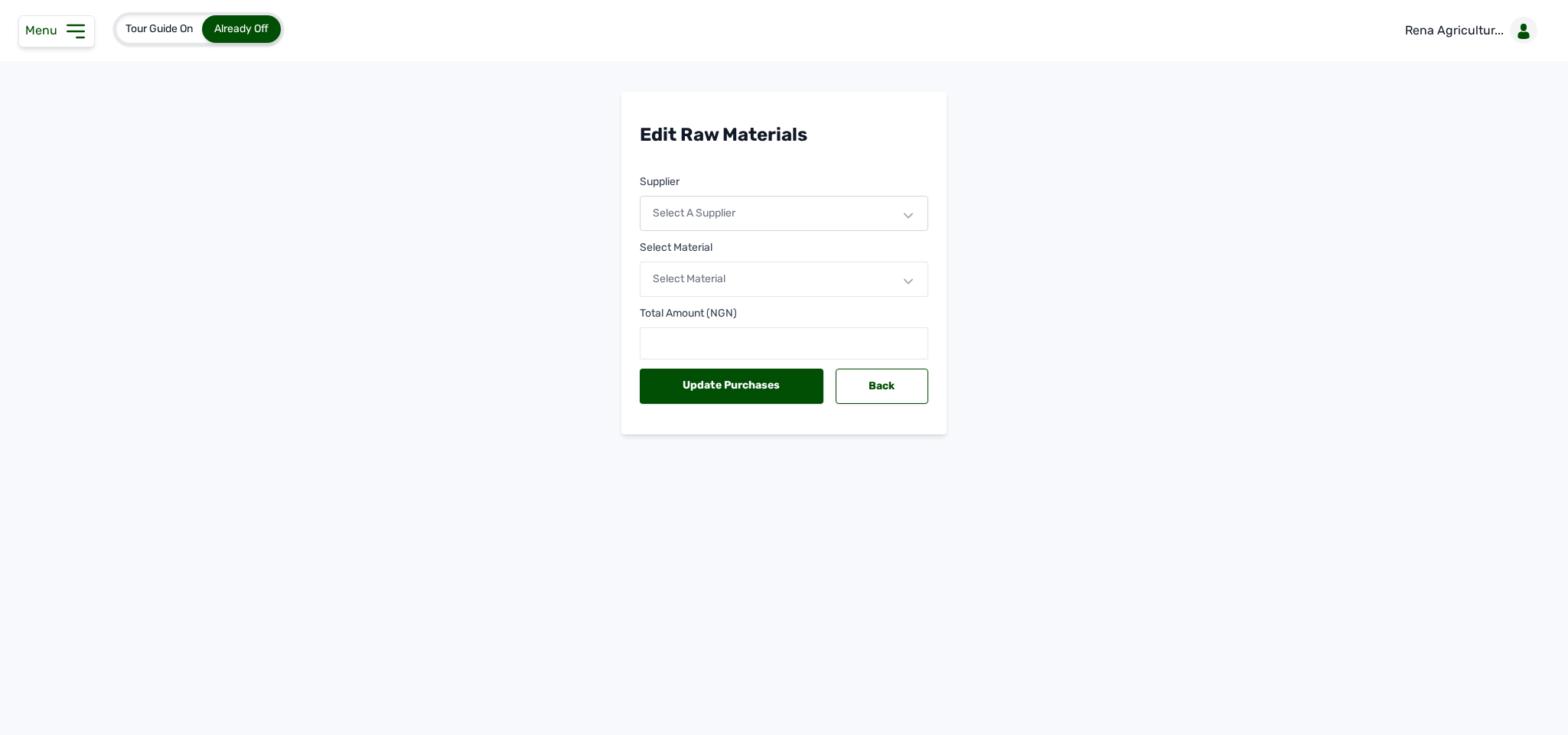 click on "Select Material" at bounding box center [689, 278] 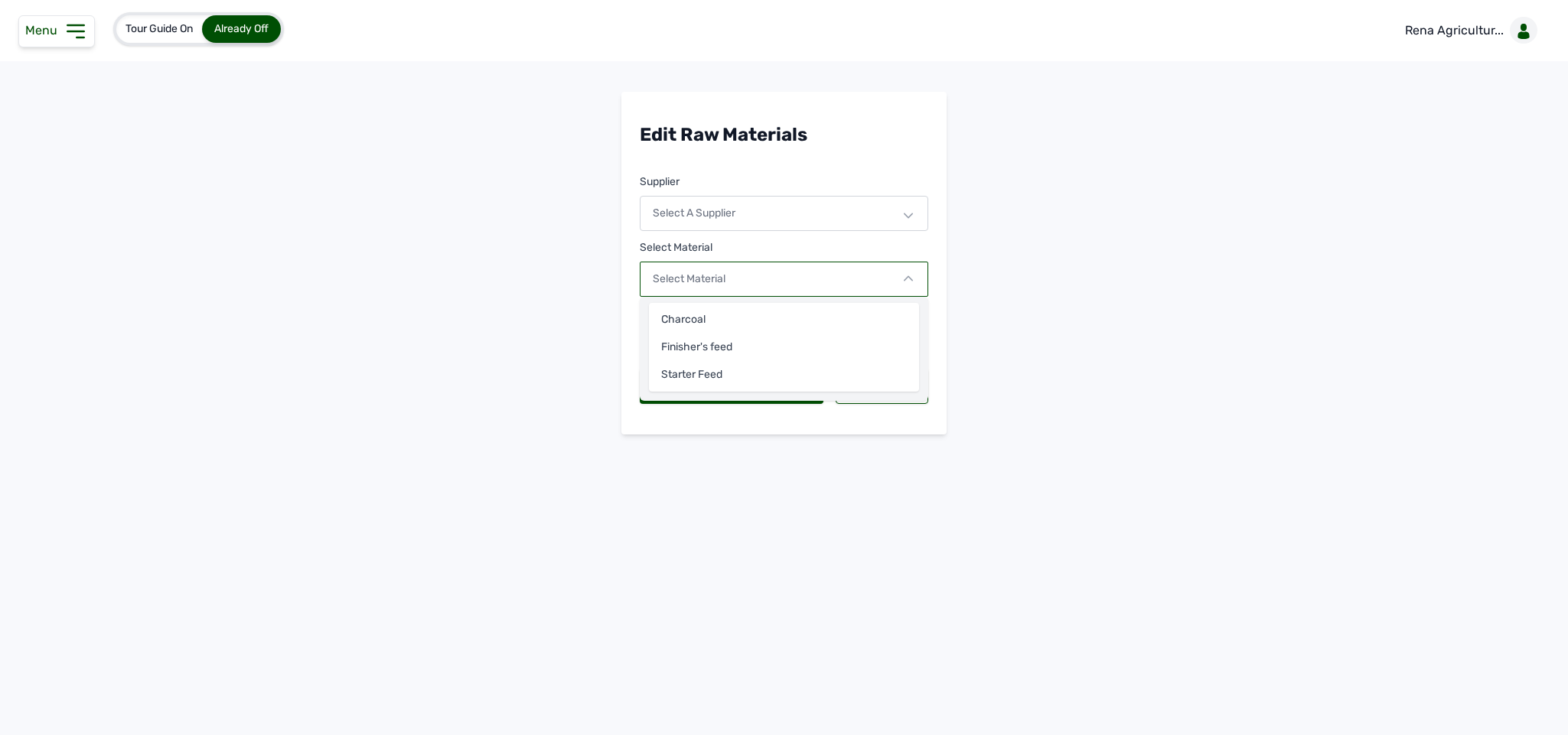 click on "Select Material" at bounding box center (689, 278) 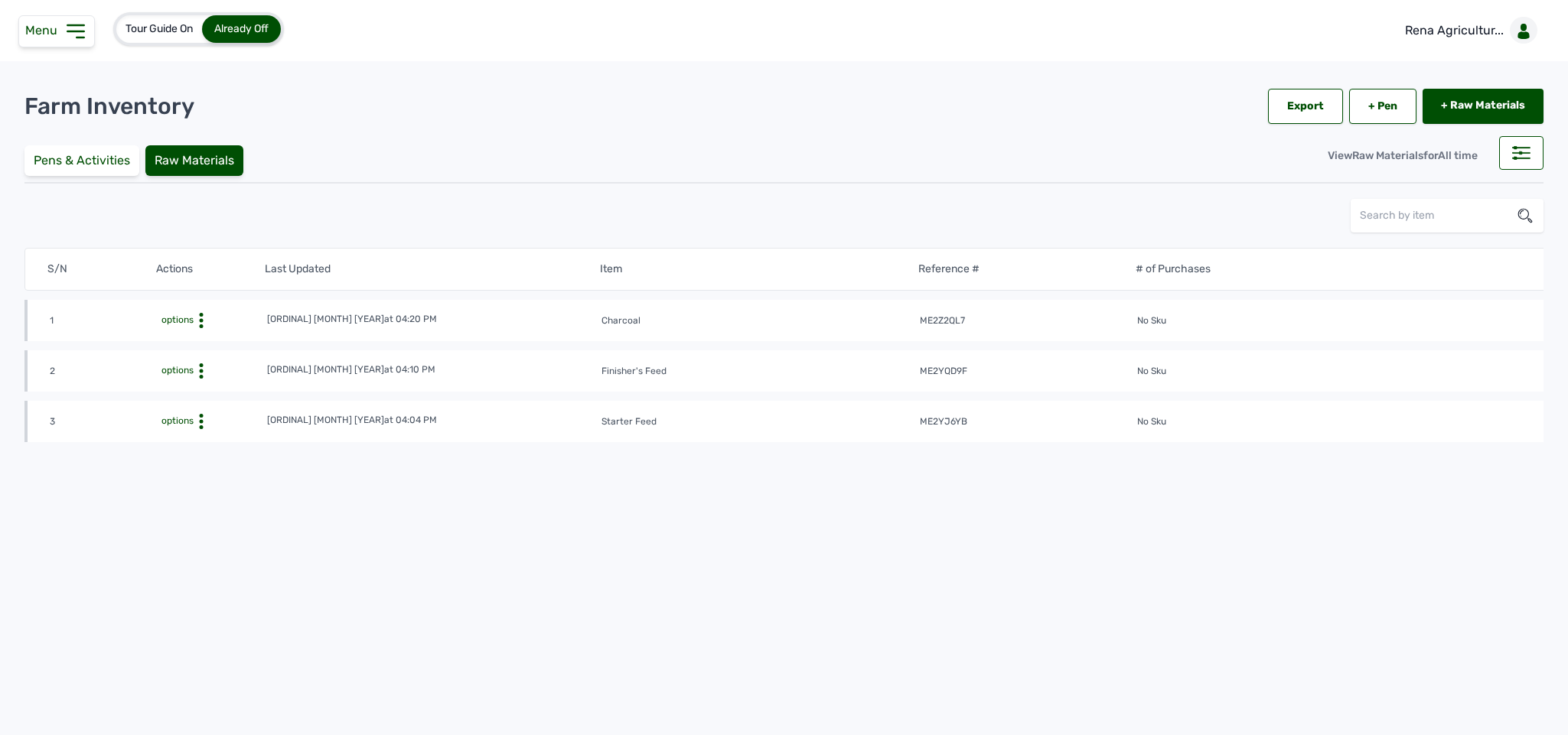 click 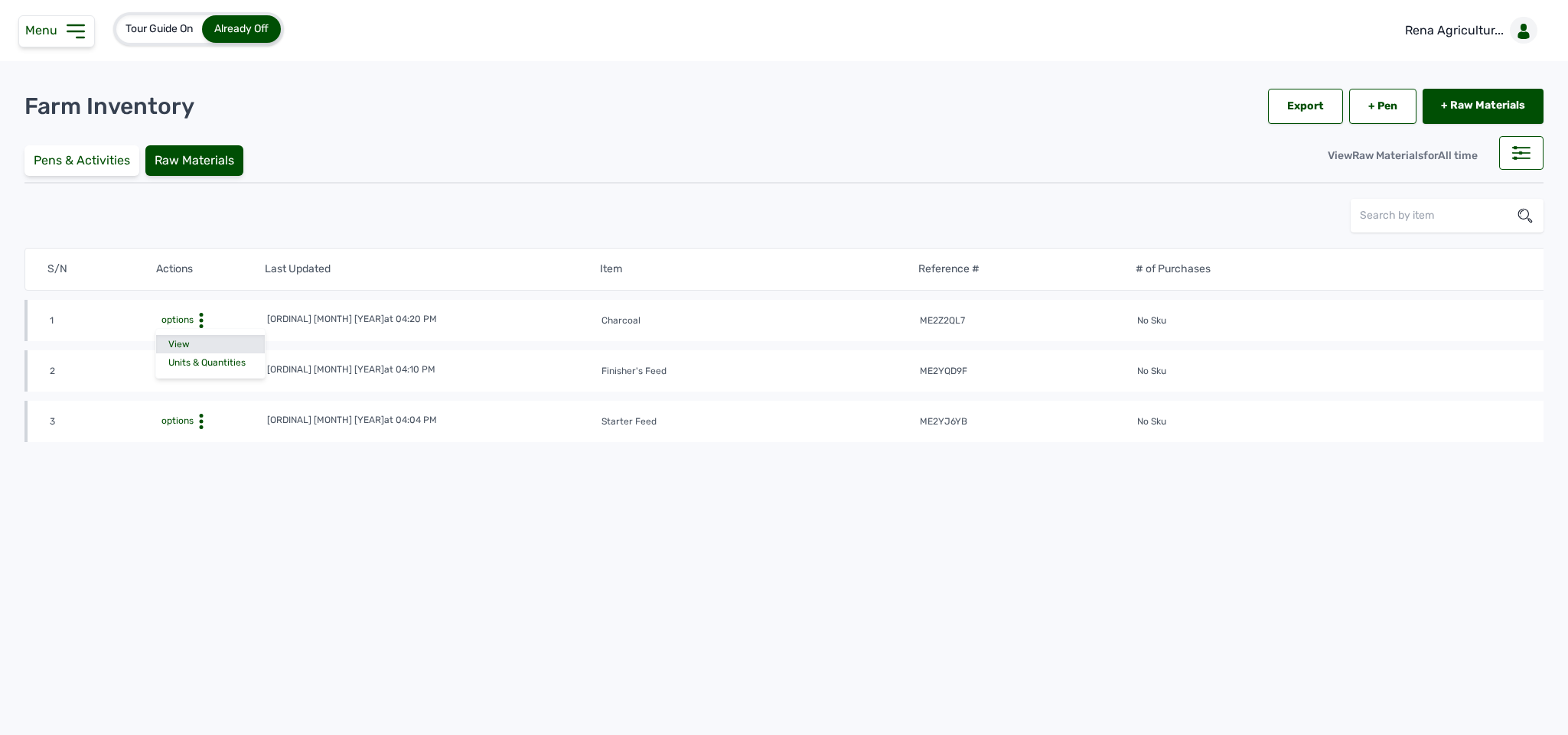 click on "View" at bounding box center [210, 344] 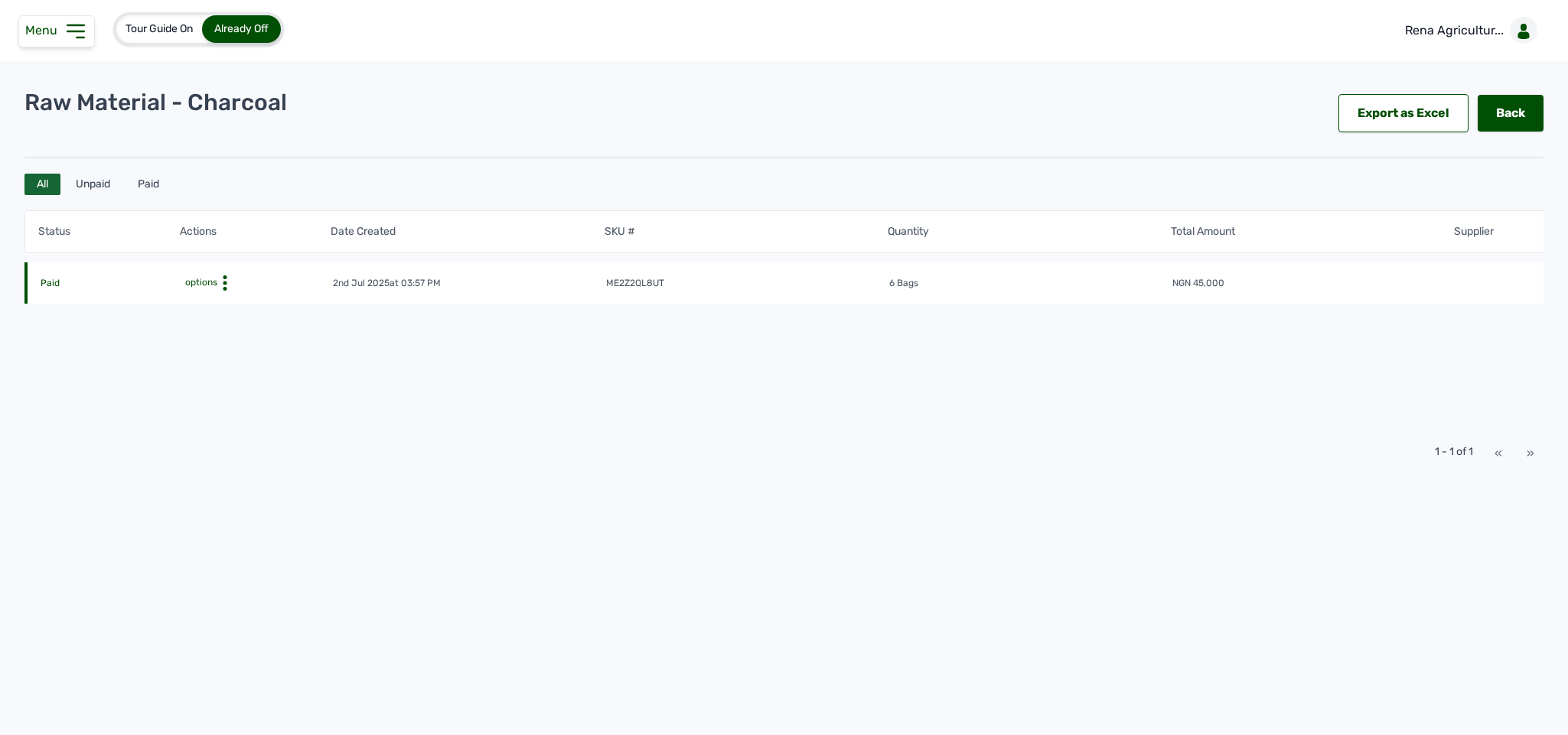 click 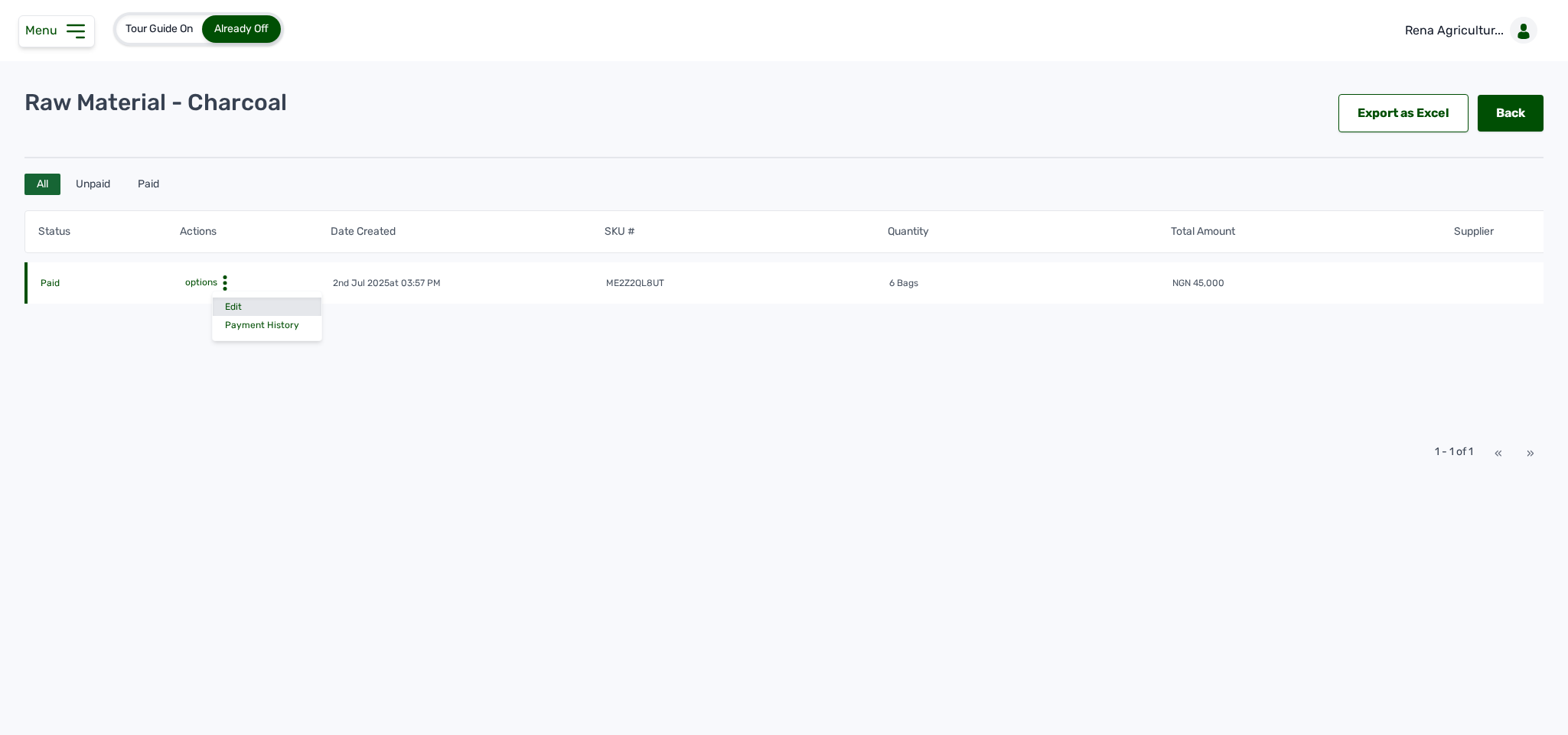 click on "Edit" at bounding box center [267, 307] 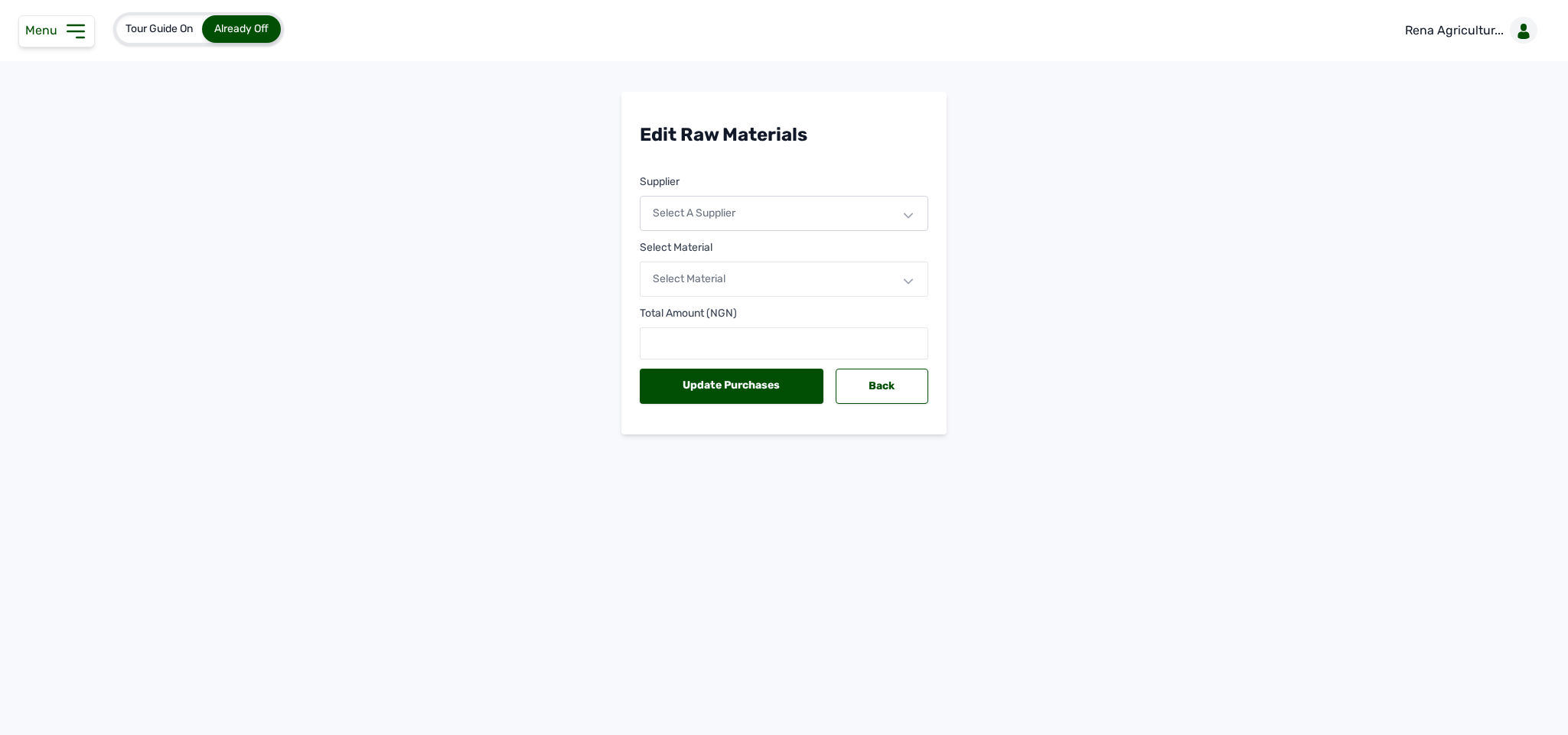click 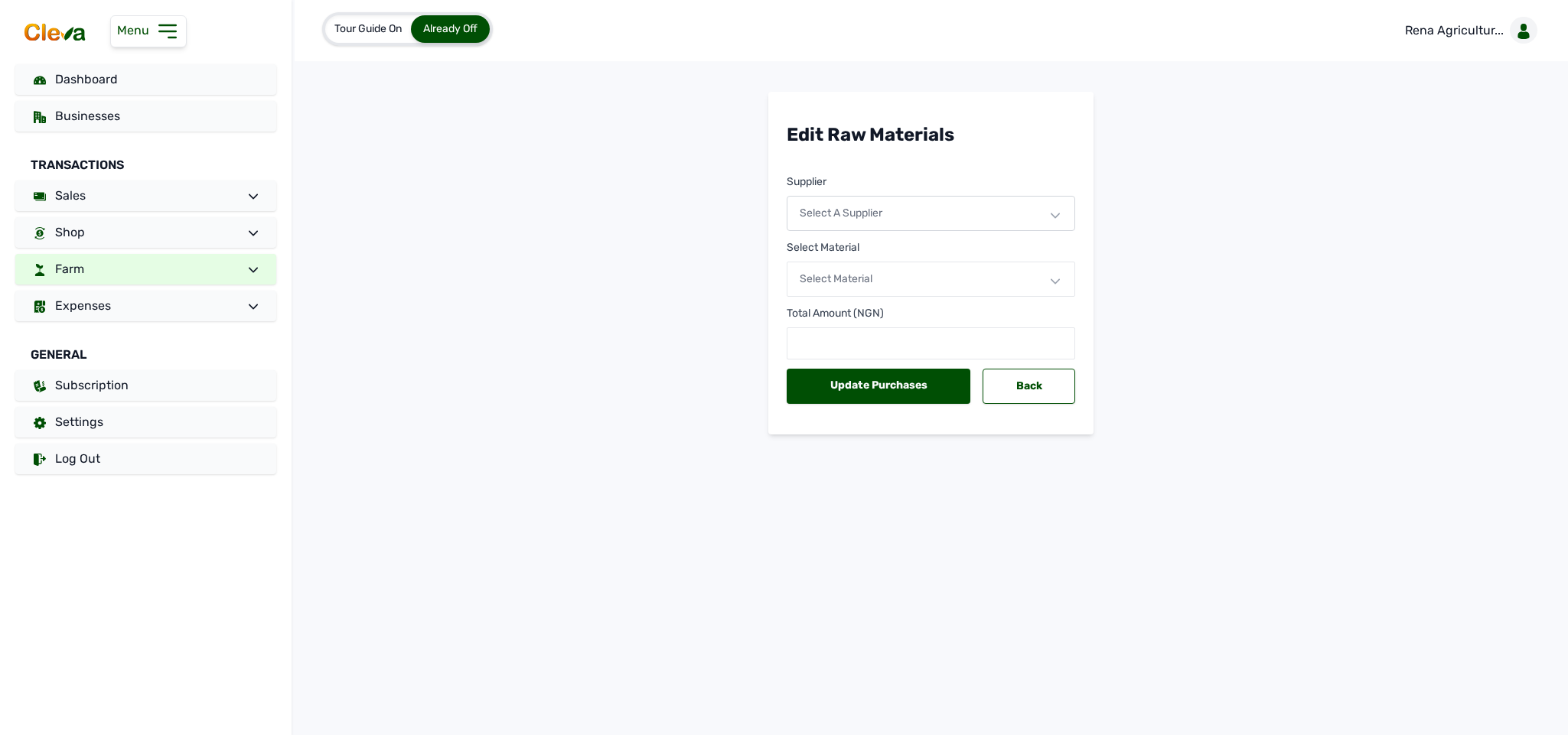 click on "Farm" at bounding box center (145, 269) 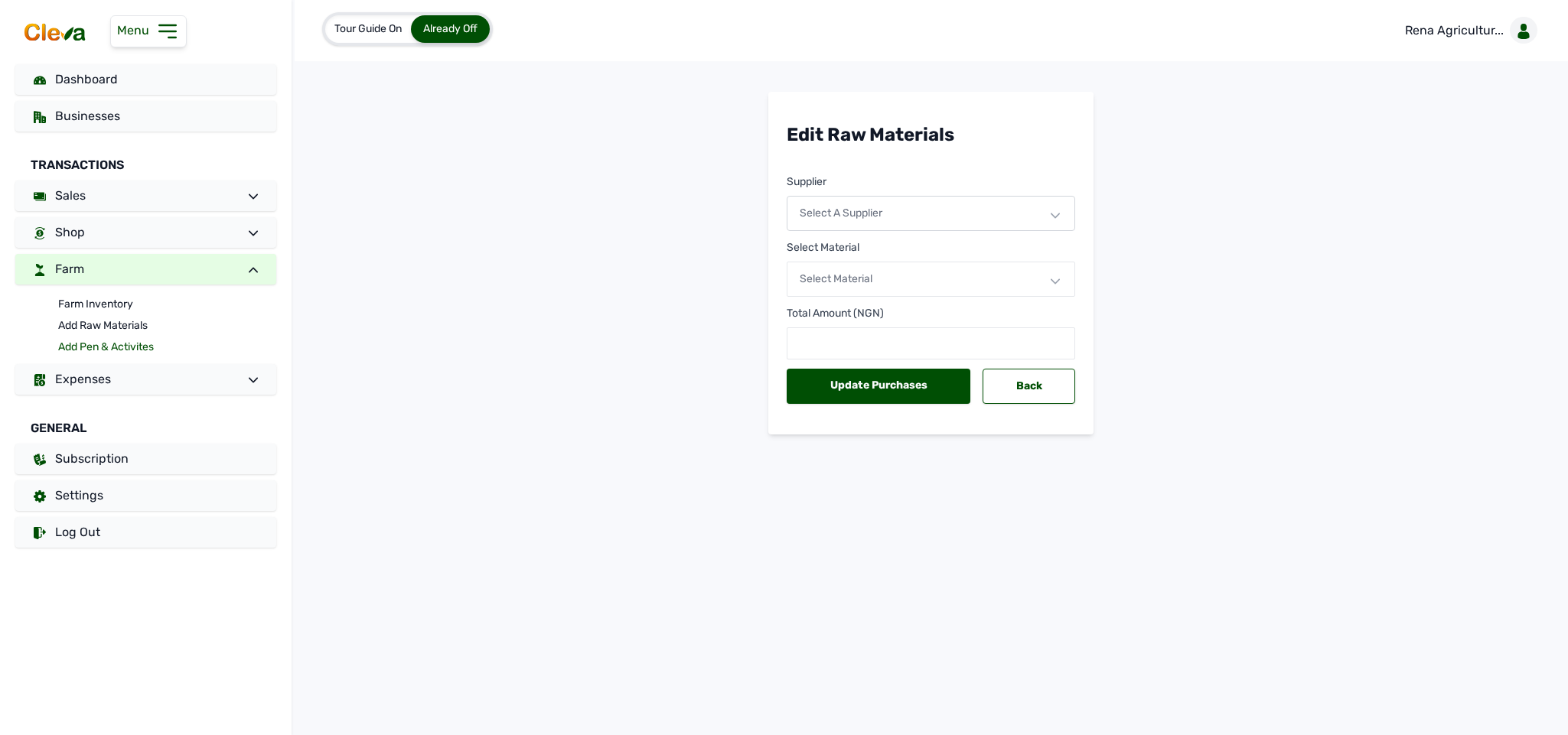 click on "Add Pen & Activites" at bounding box center (167, 347) 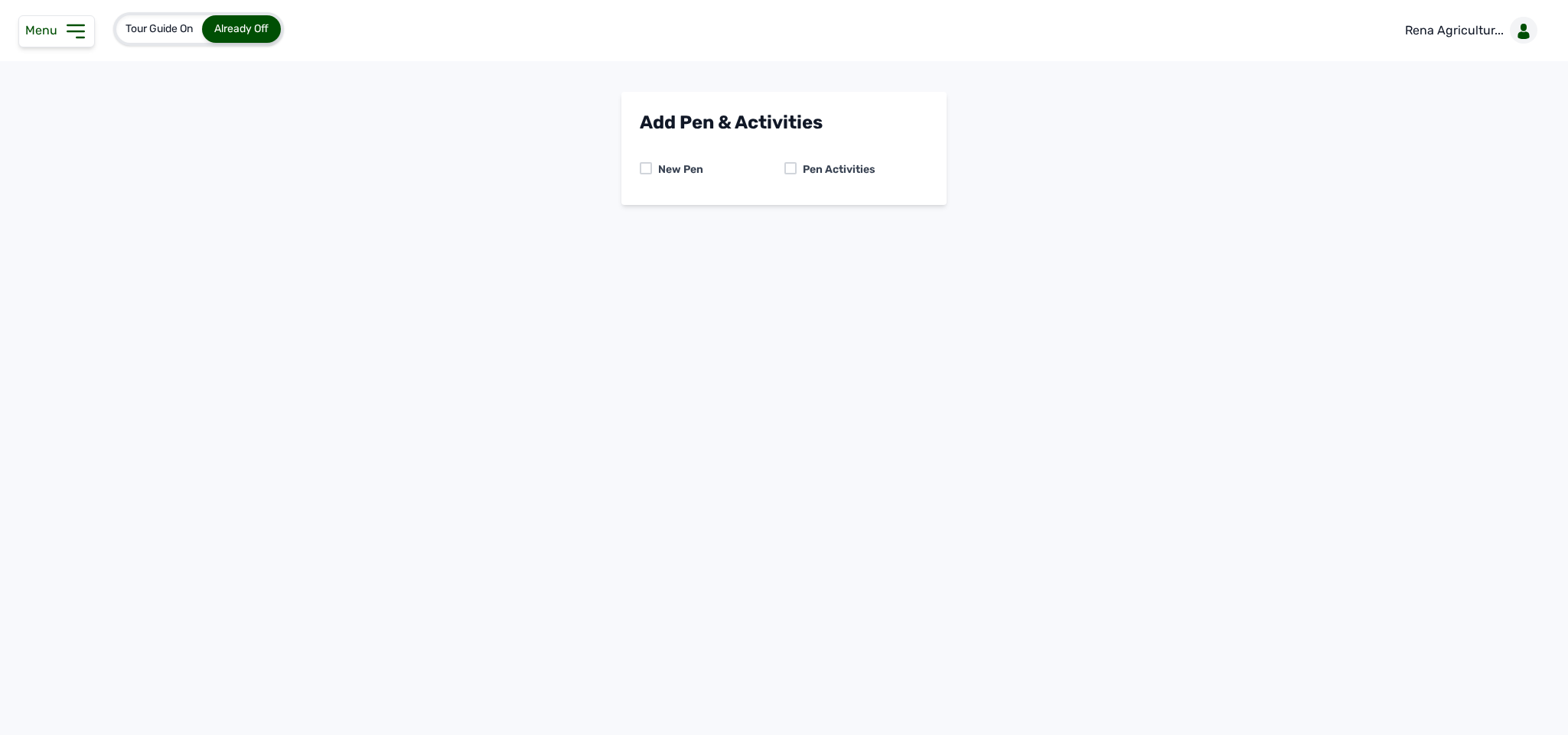 click at bounding box center [791, 168] 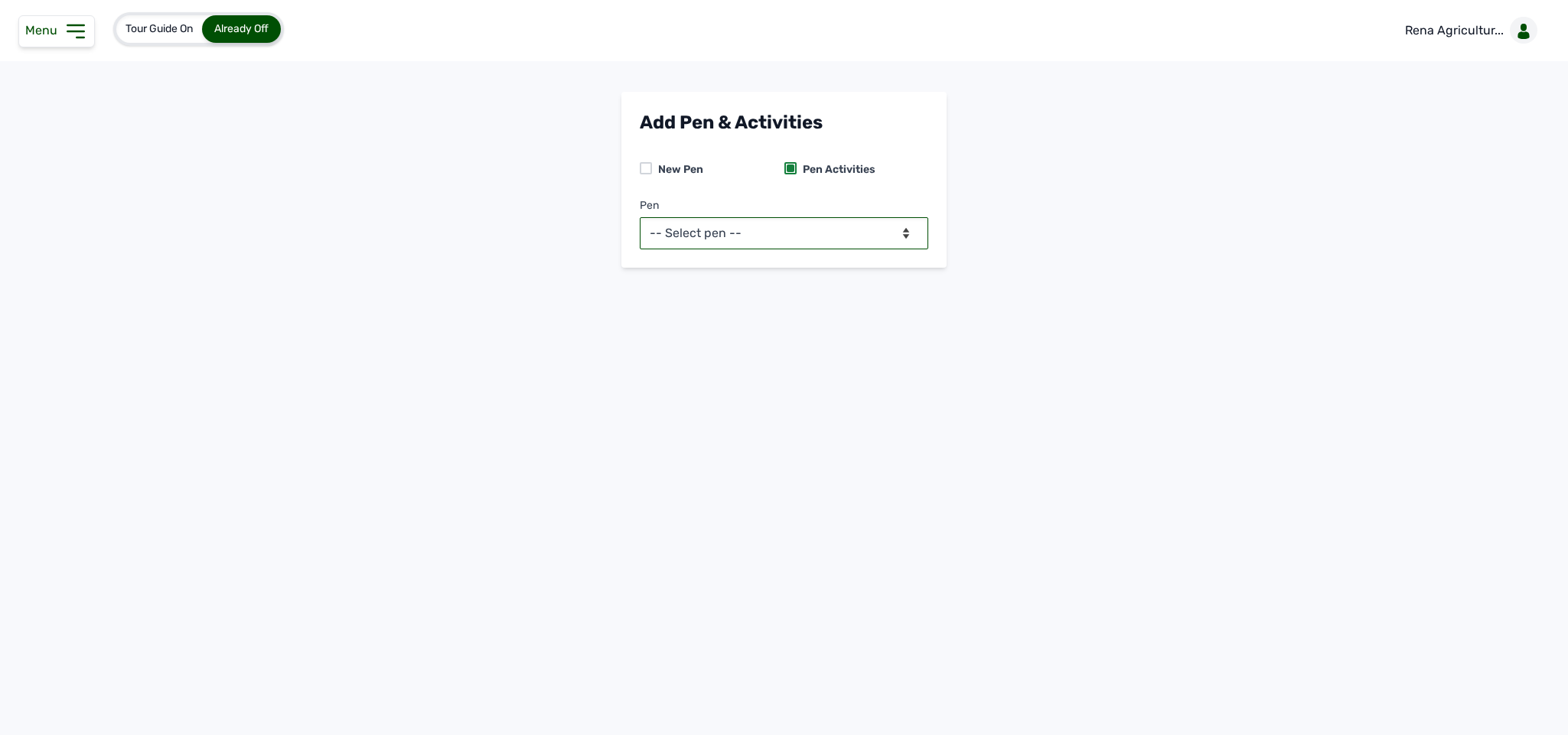 click on "-- Select pen -- PEN A (Broilers) PEN B (Broilers)" at bounding box center (784, 233) 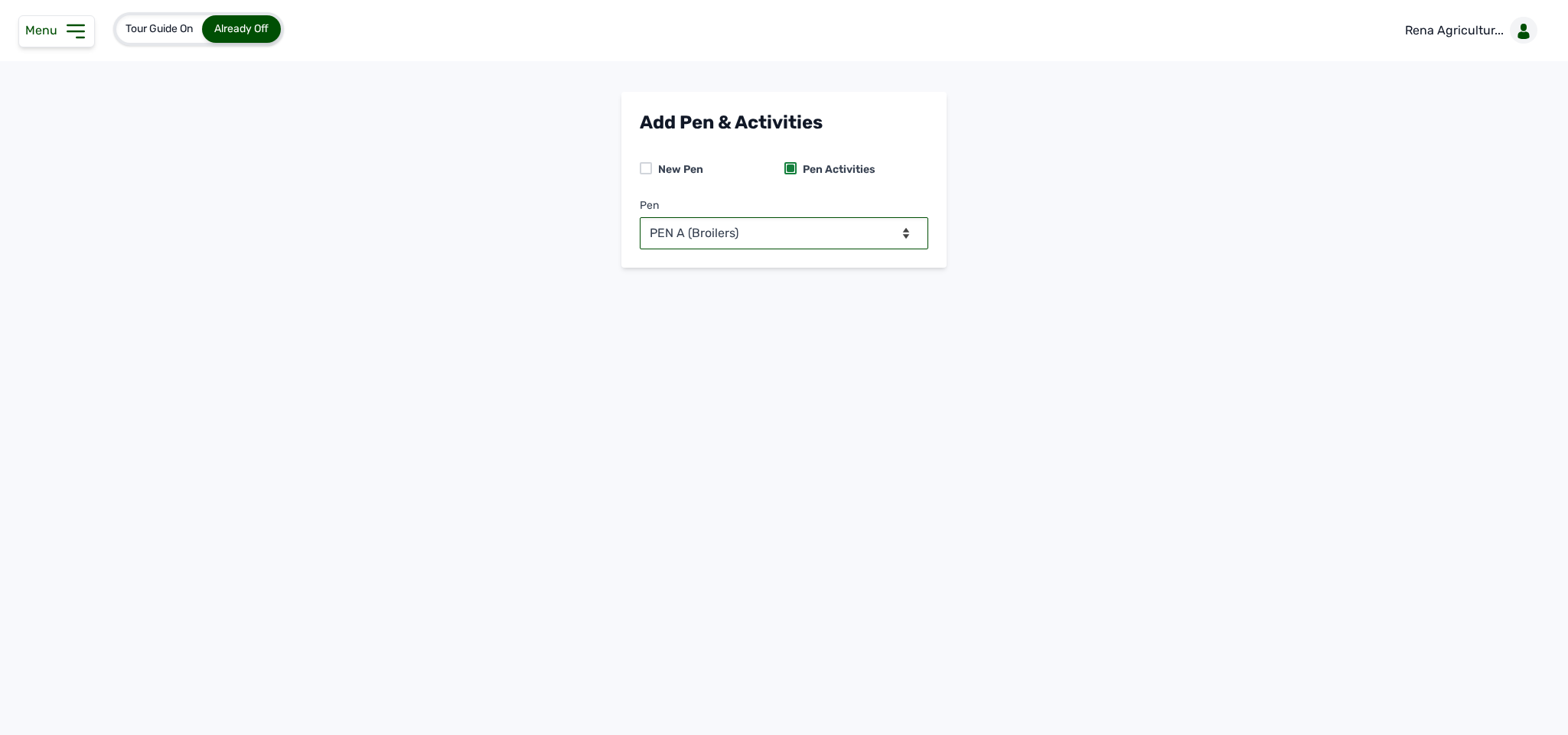 click on "-- Select pen -- PEN A (Broilers) PEN B (Broilers)" at bounding box center [784, 233] 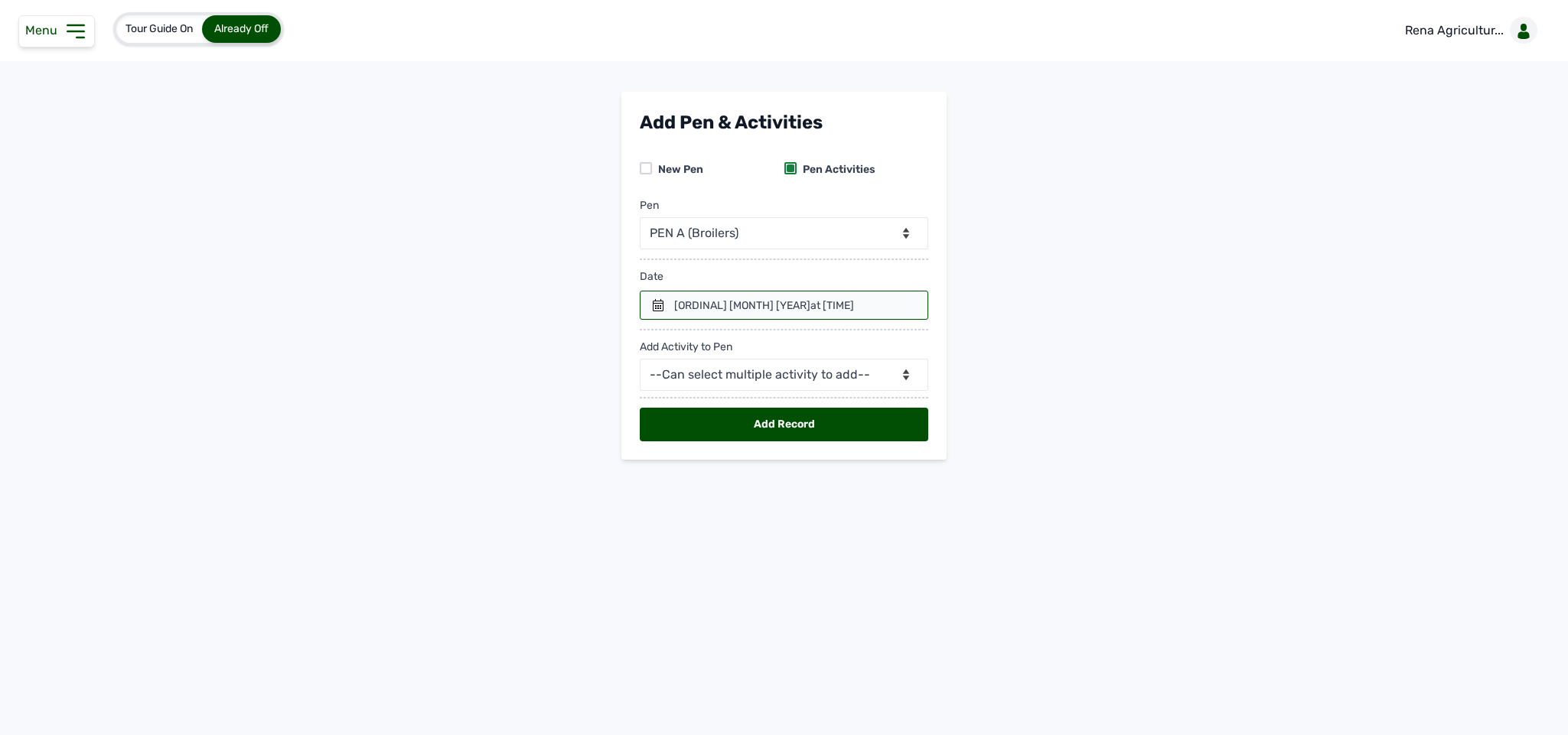 click 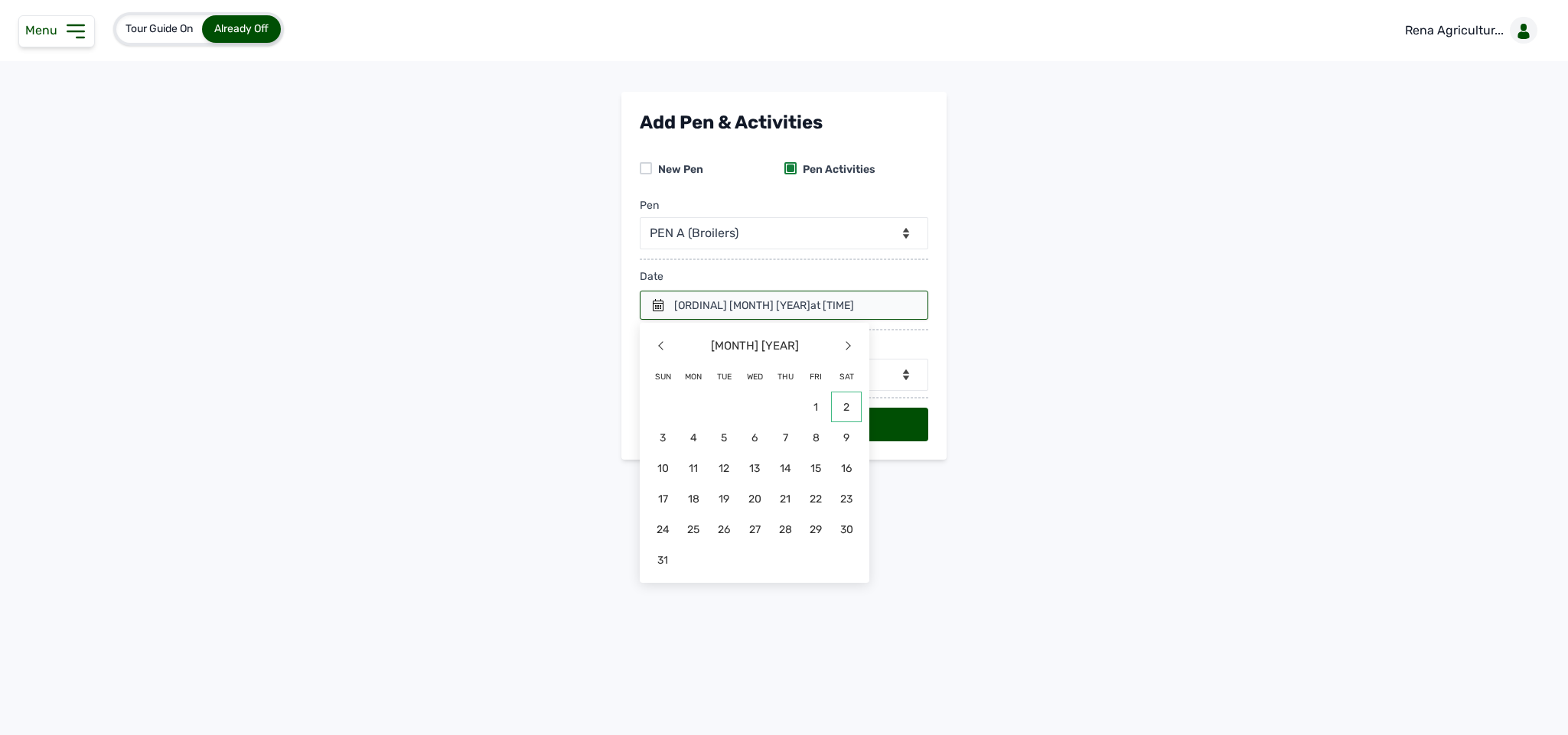 click on "2" 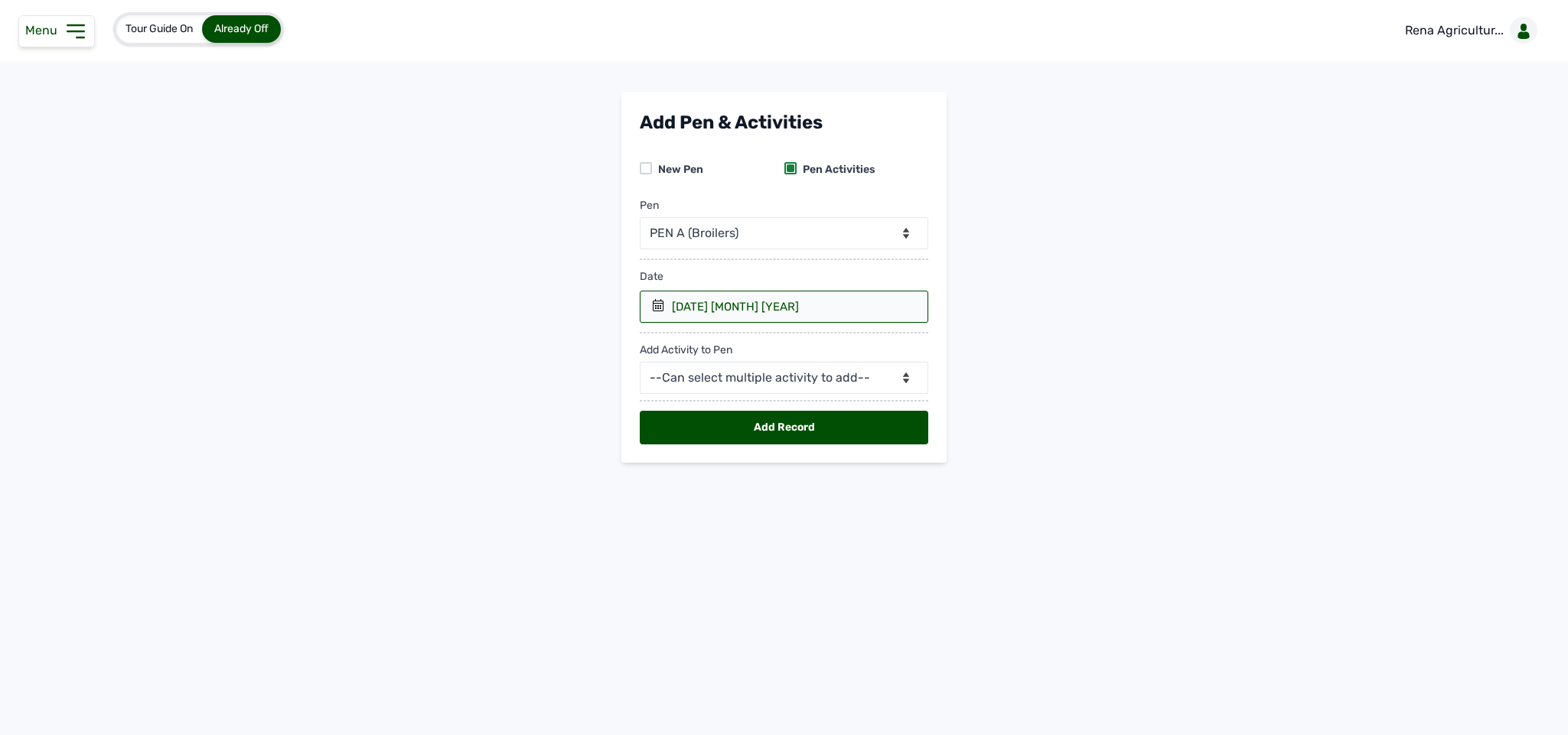 click on "Add Pen & Activities New Pen Pen Activities Pen -- Select pen -- PEN A (Broilers) PEN B (Broilers) Date [DATE] [MONTH] [YEAR] [YEAR] [DAY] [MONTH] [YEAR] < [MONTH] [YEAR] > Sun Mon Tue Wed Thu Fri Sat 1 2 3 4 5 6 7 8 9 10 11 12 13 14 15 16 17 18 19 20 21 22 23 24 25 26 27 28 29 30 31 [YEAR] [DAY] [MONTH] [YEAR] < [YEAR] > January February March April May June July August September October November December [YEAR] [DAY] [MONTH] [YEAR] < [YEAR] - [YEAR] > [YEAR] [YEAR] [YEAR] [YEAR] [YEAR] [YEAR] [YEAR] [YEAR] [YEAR] [YEAR] Add Activity to Pen --Can select multiple activity to add-- Raw Material Losses Weight  Add Record" at bounding box center [784, 289] 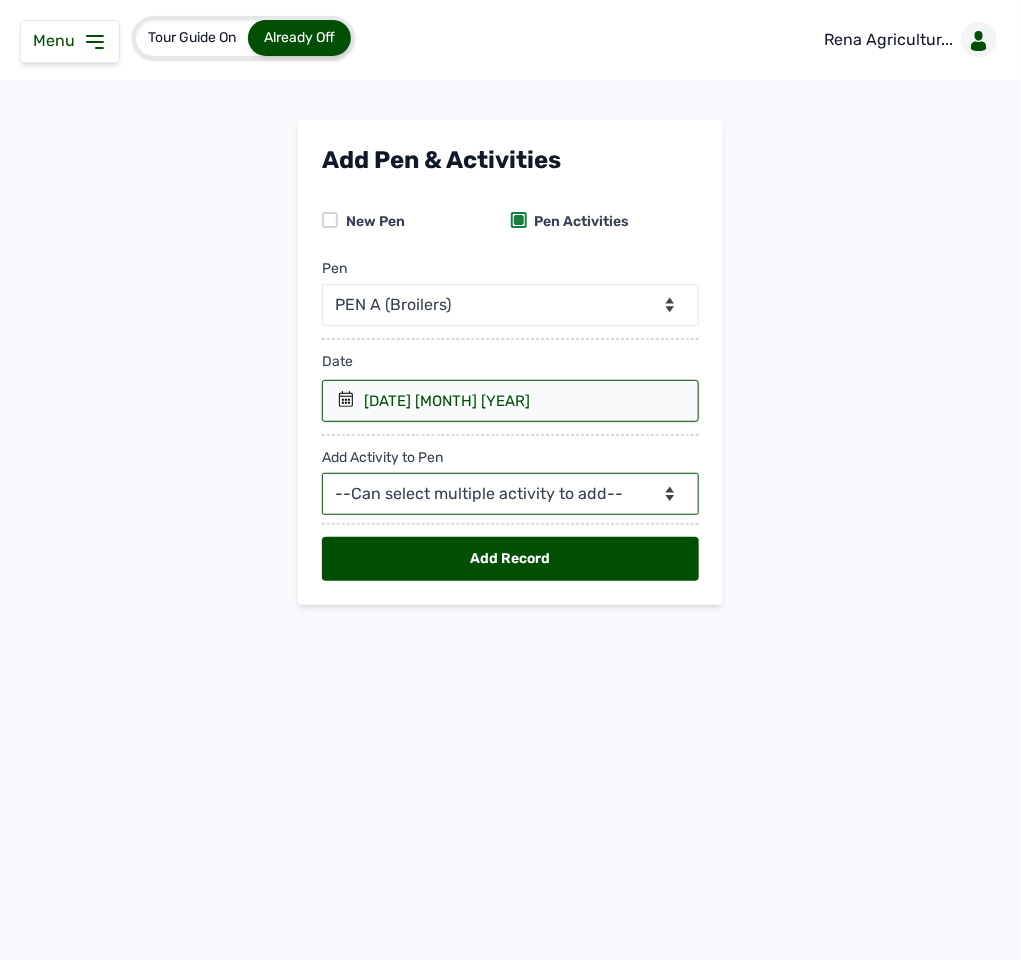 click on "--Can select multiple activity to add-- Raw Material Losses Weight" at bounding box center (510, 494) 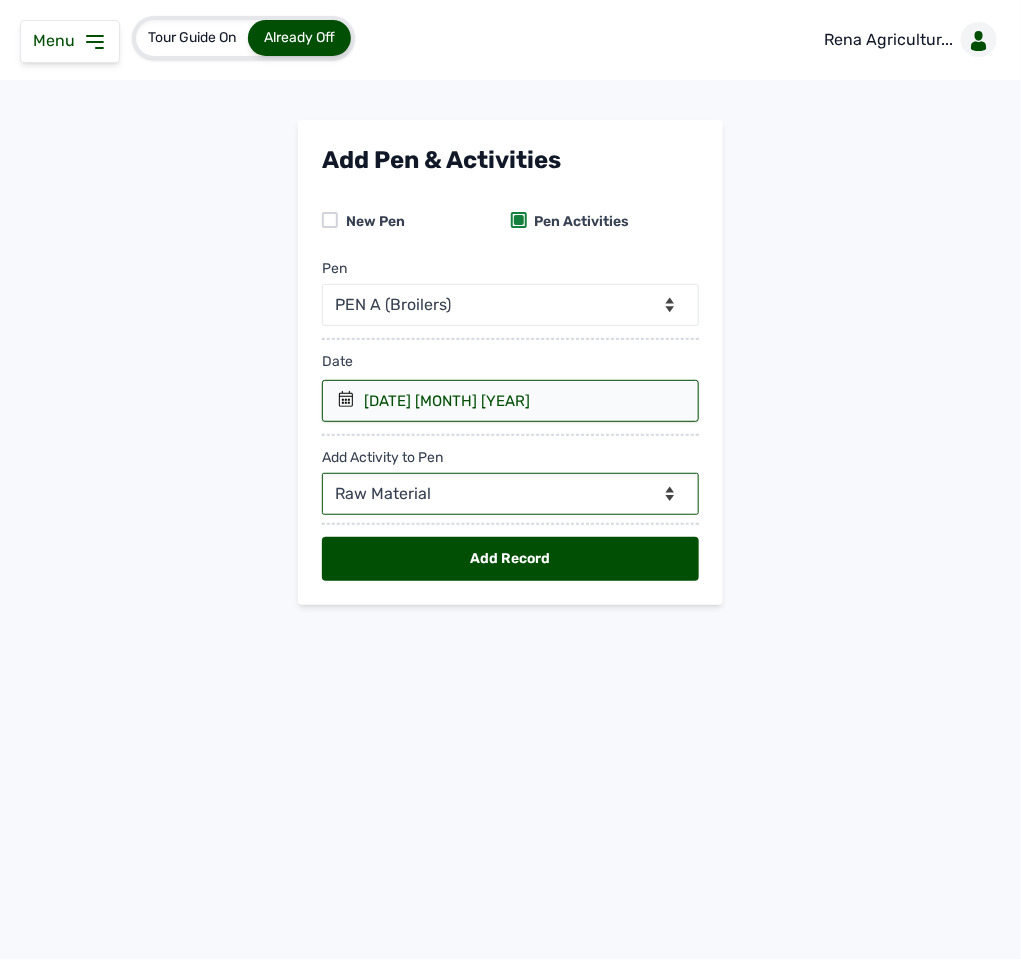 click on "--Can select multiple activity to add-- Raw Material Losses Weight" at bounding box center [510, 494] 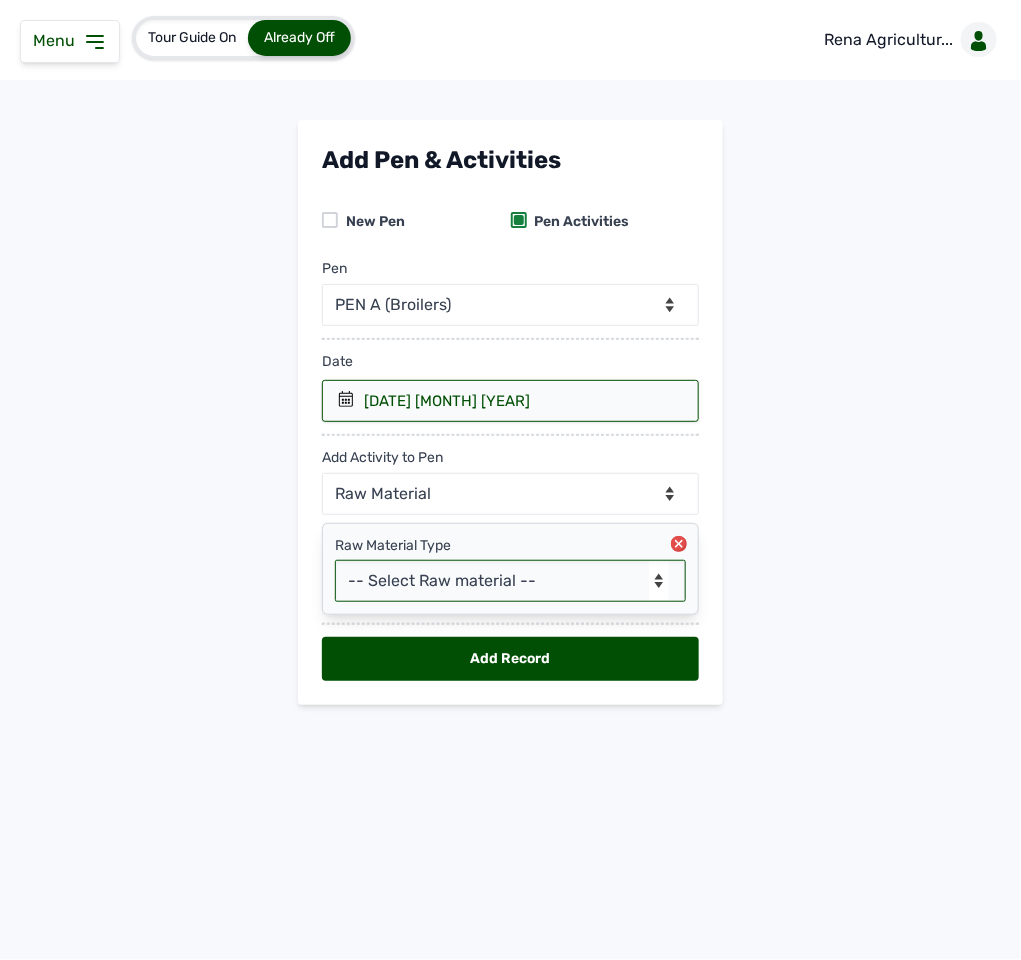 click on "-- Select Raw material -- Biomass Fuel feeds medications vaccines" at bounding box center (510, 581) 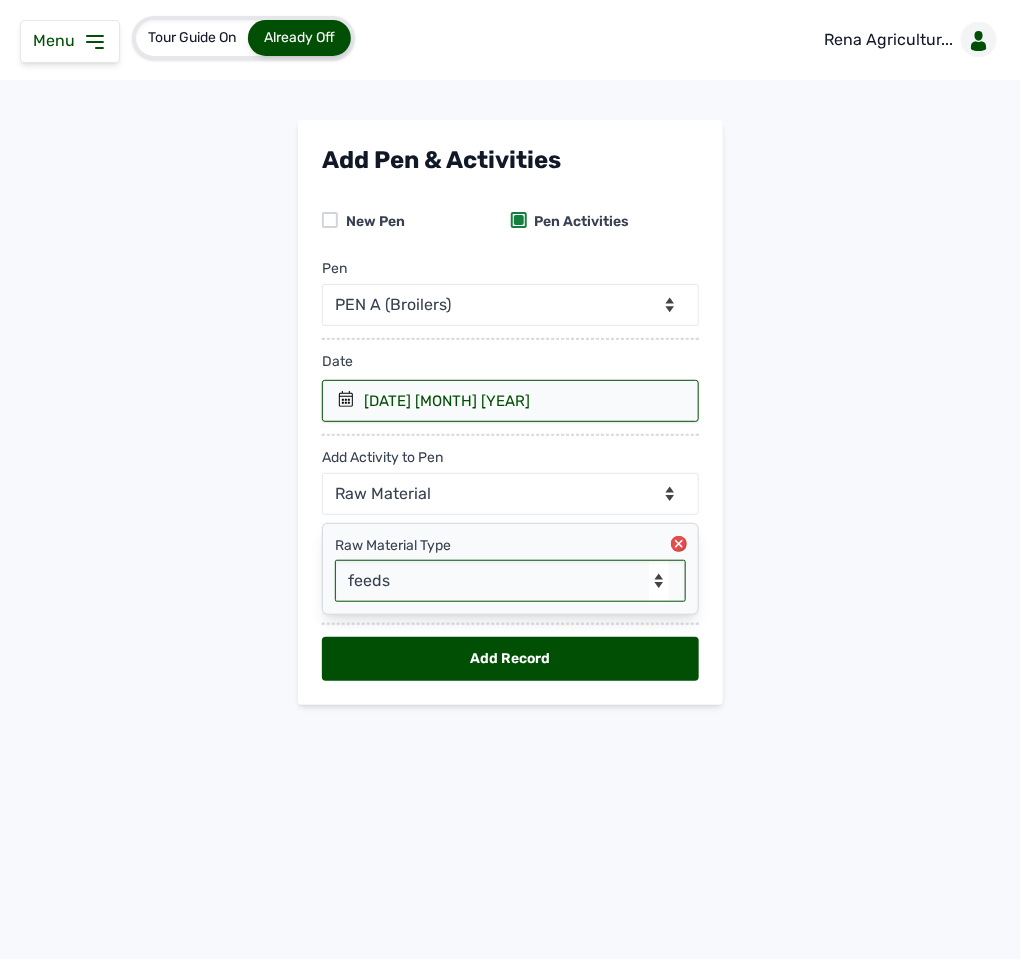 click on "-- Select Raw material -- Biomass Fuel feeds medications vaccines" at bounding box center [510, 581] 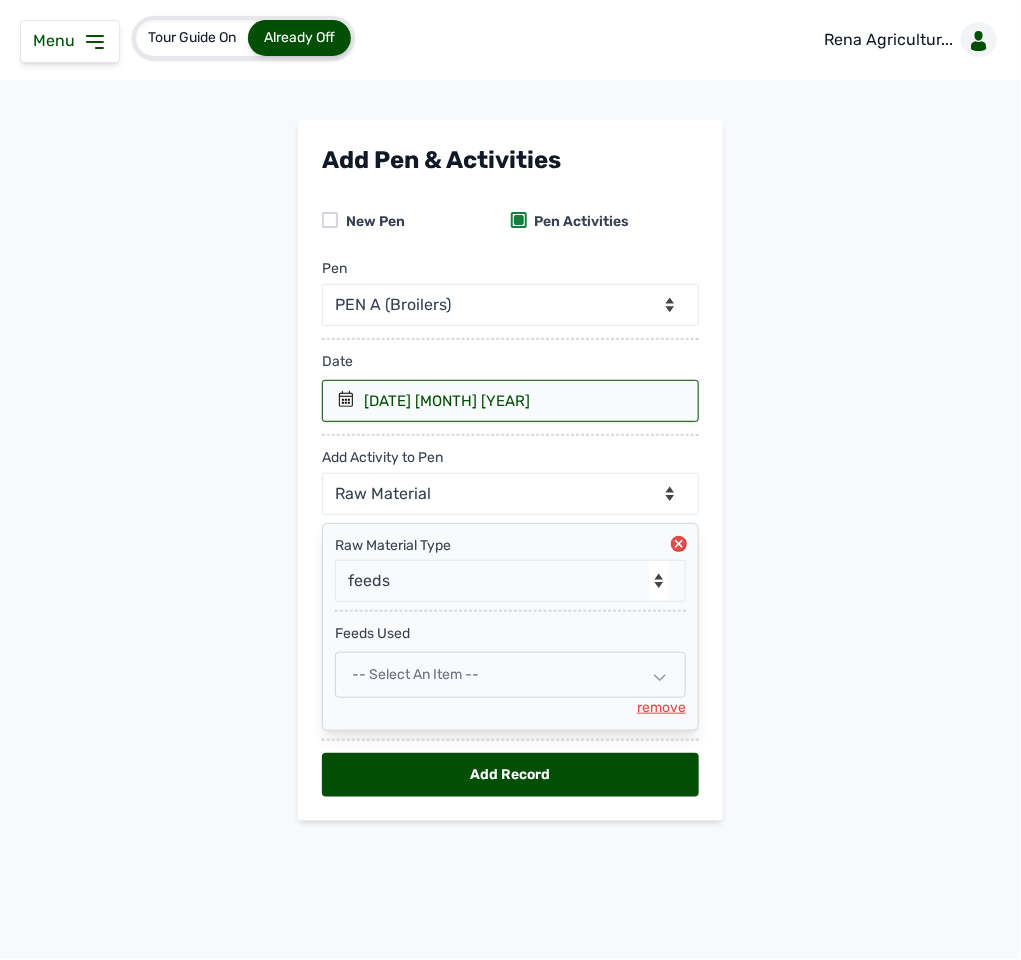 click on "-- Select an Item --" at bounding box center [510, 675] 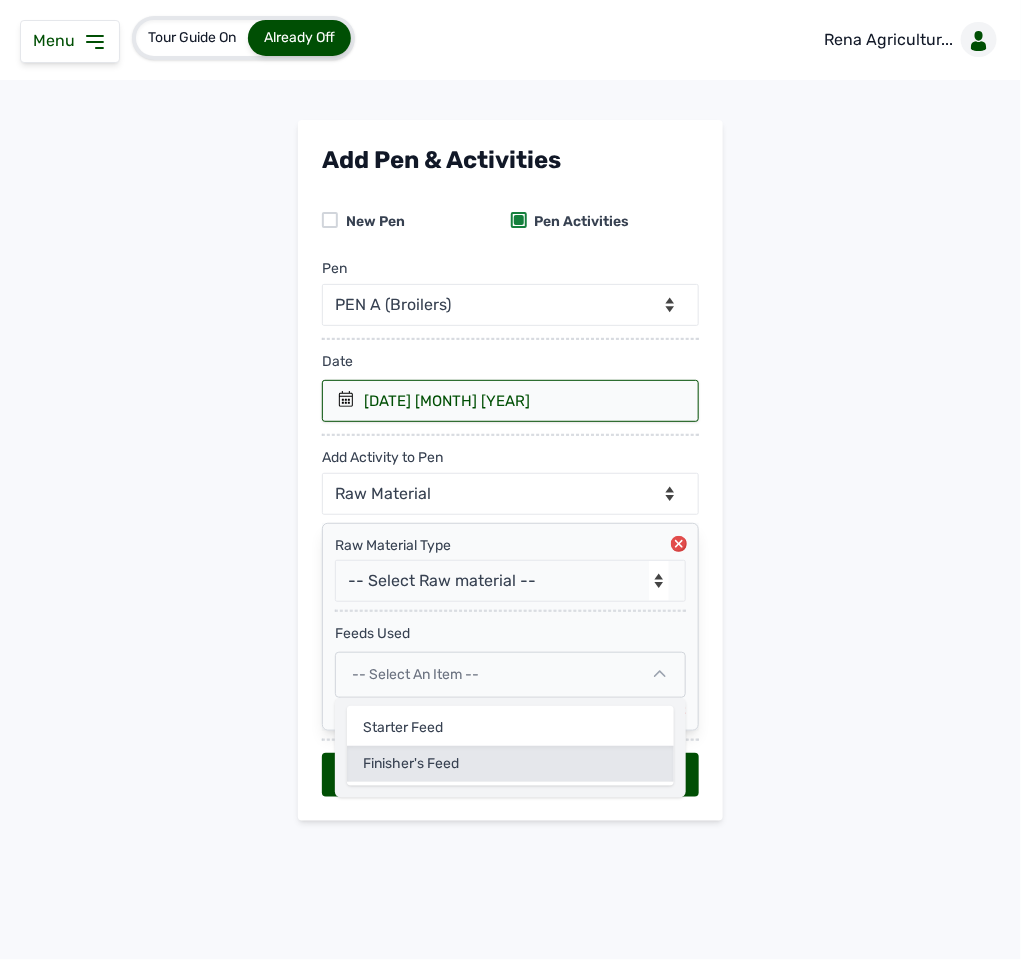 click on "Finisher's feed" 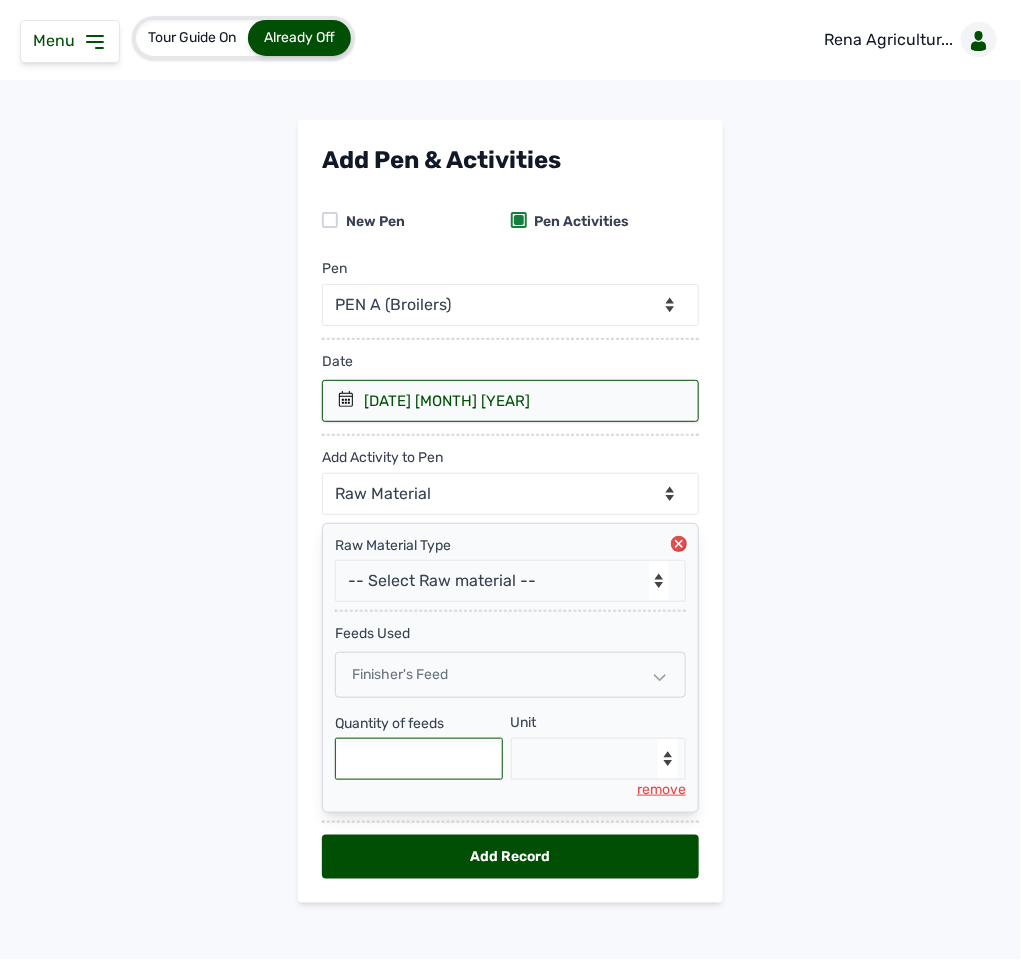 click at bounding box center [419, 759] 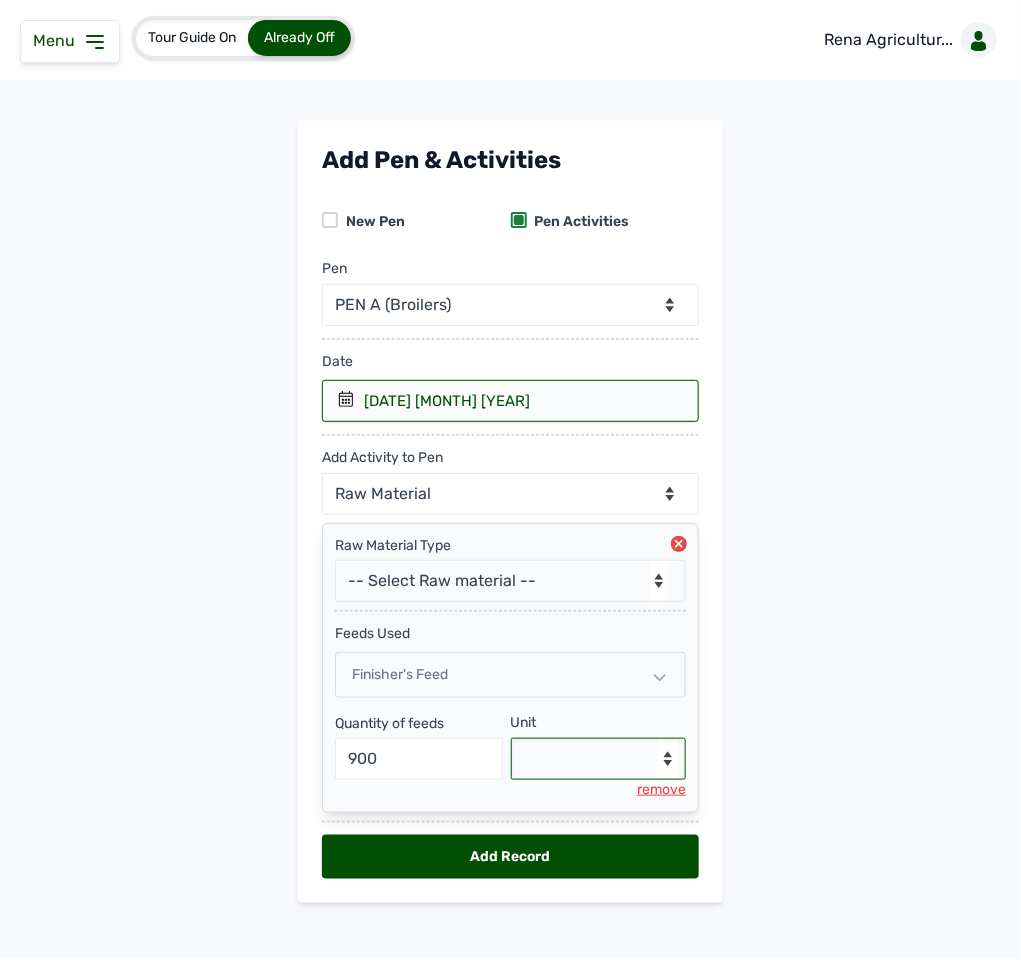 click on "--Select unit-- Bag(s) Kg" at bounding box center (599, 759) 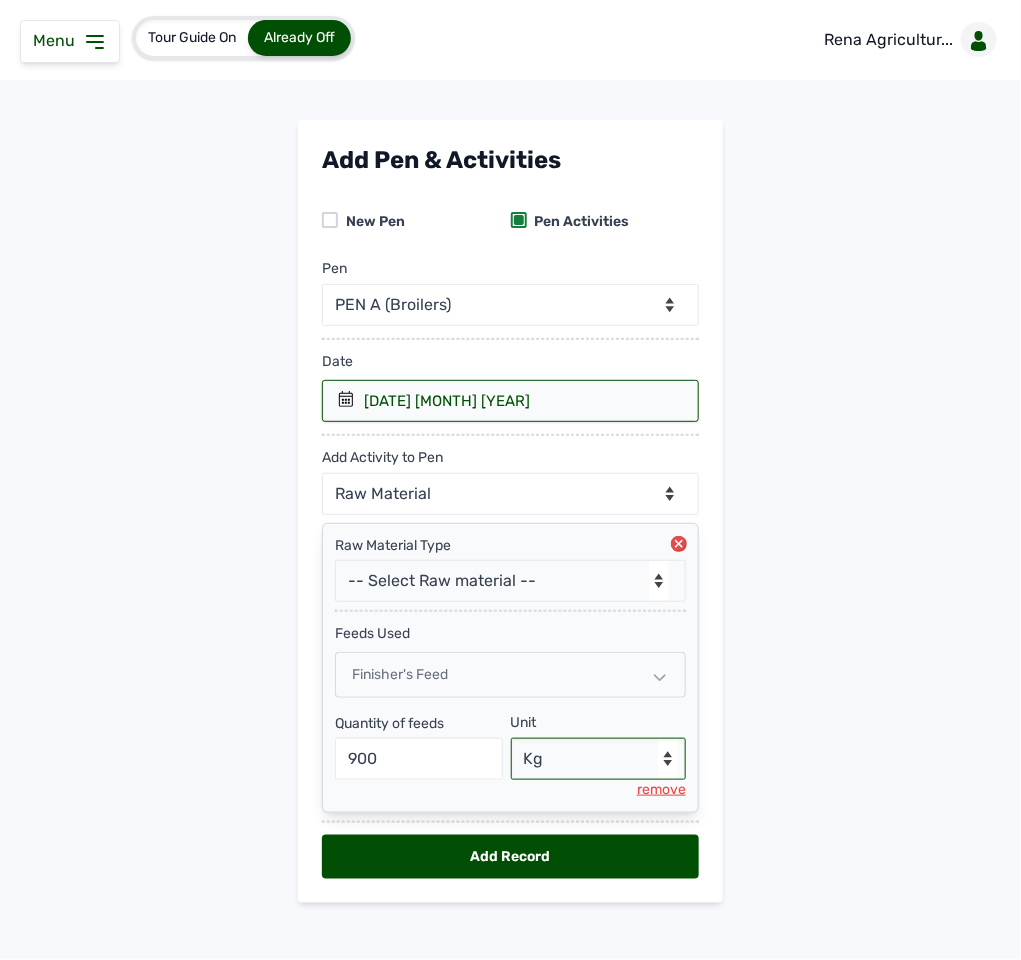 click on "--Select unit-- Bag(s) Kg" at bounding box center (599, 759) 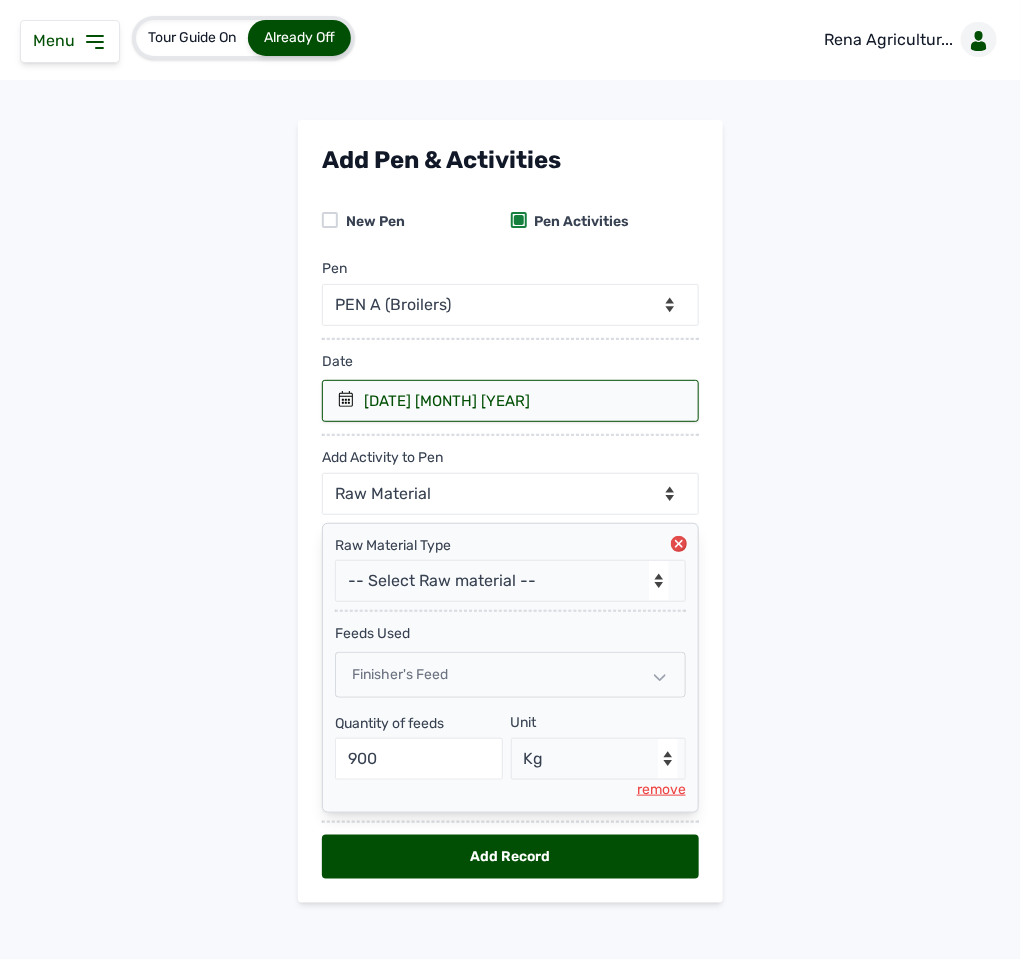 click on "Add Record" at bounding box center (510, 857) 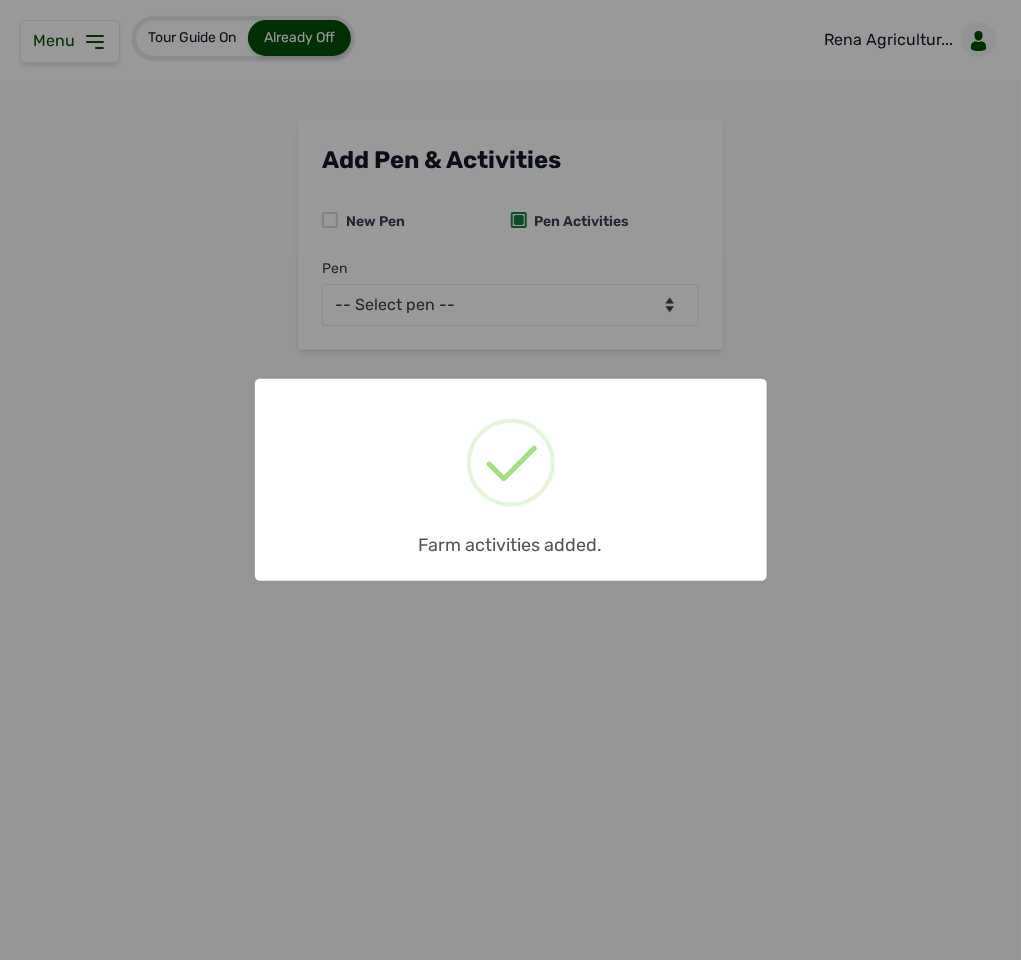 click on "×
Farm activities added. OK No Cancel" at bounding box center [510, 480] 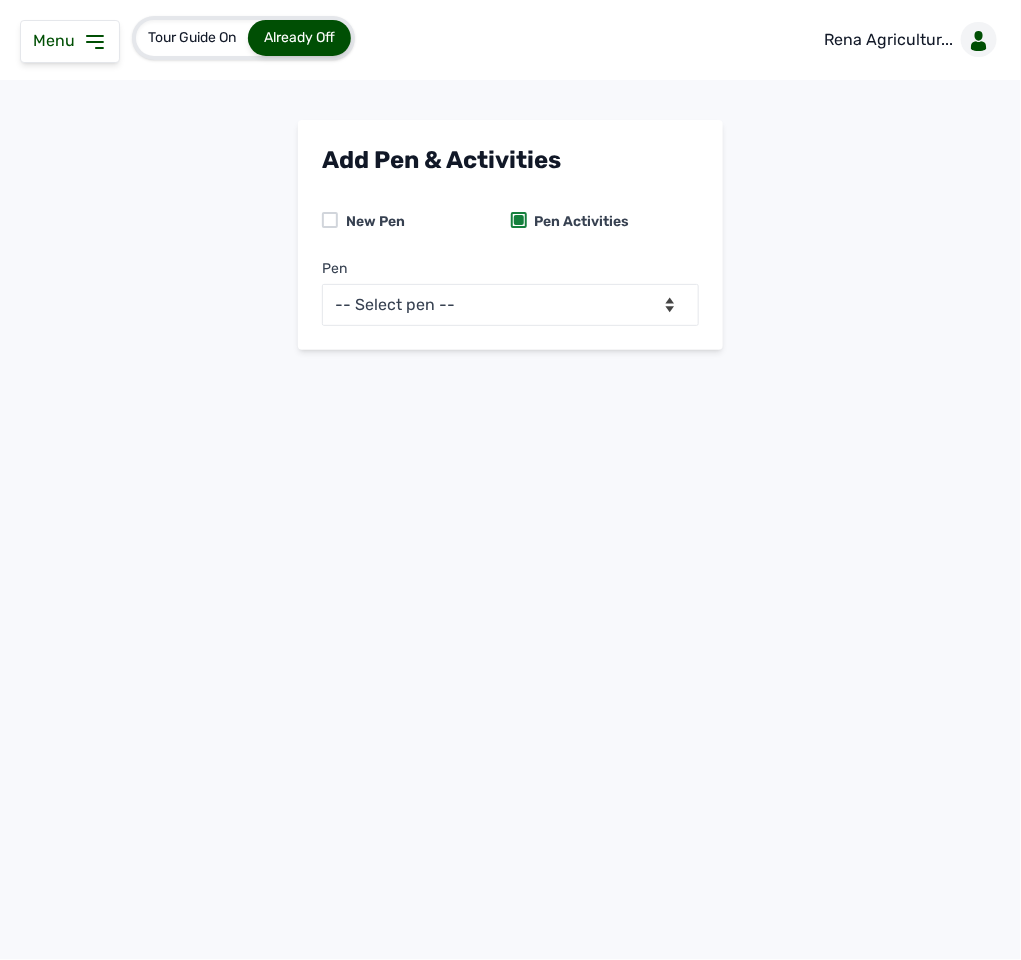 click 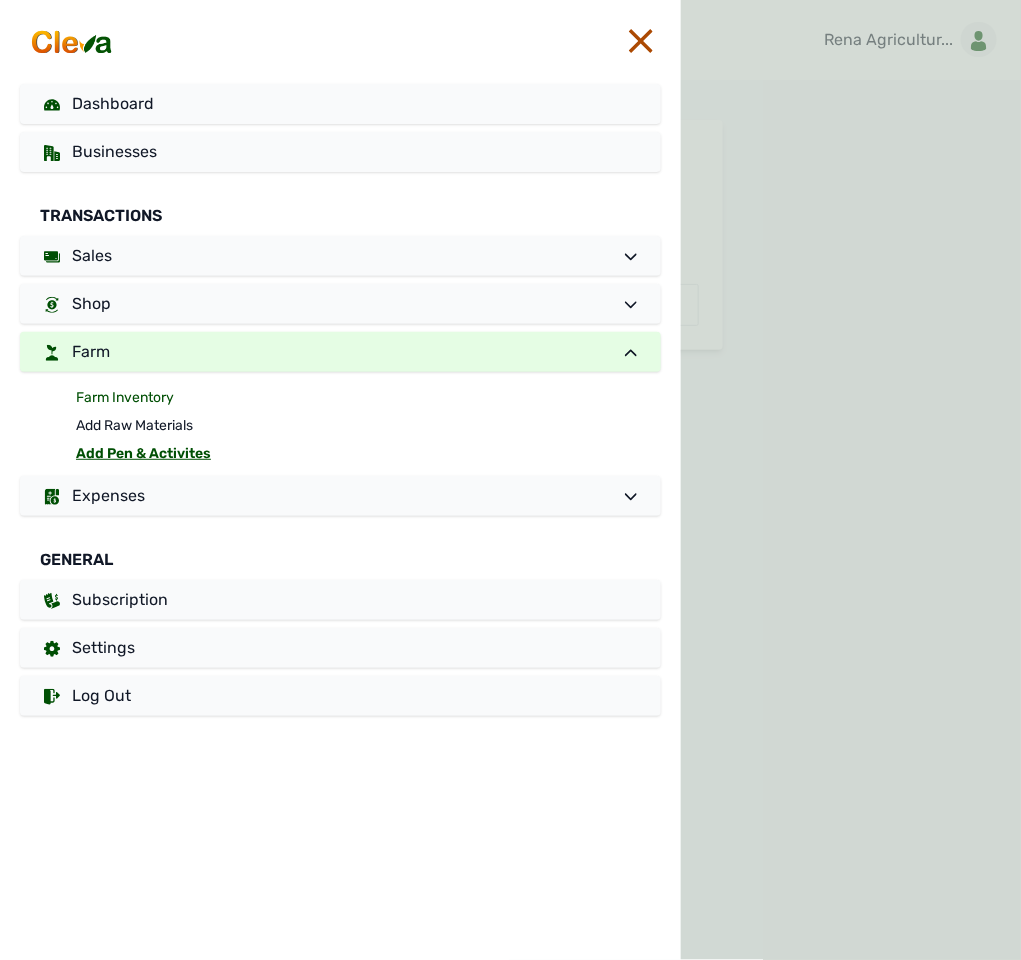 click on "Farm Inventory" at bounding box center (368, 398) 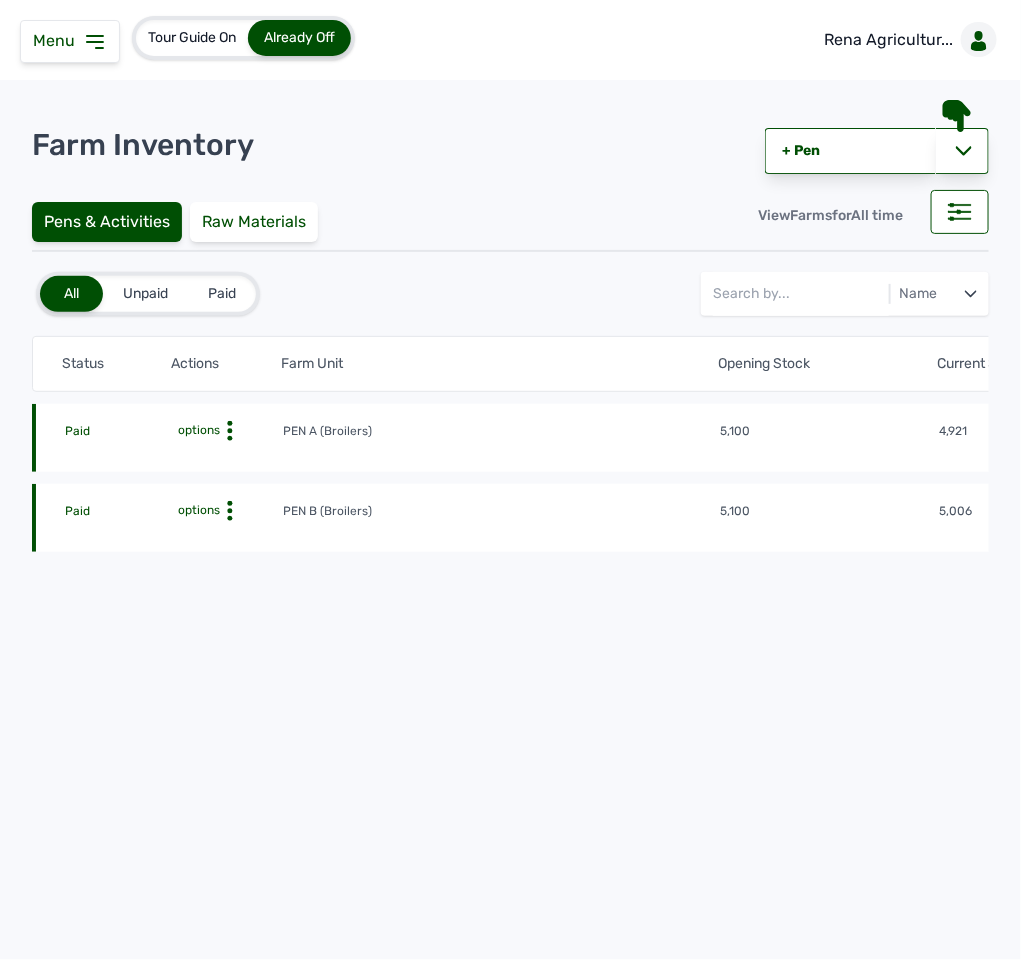 click 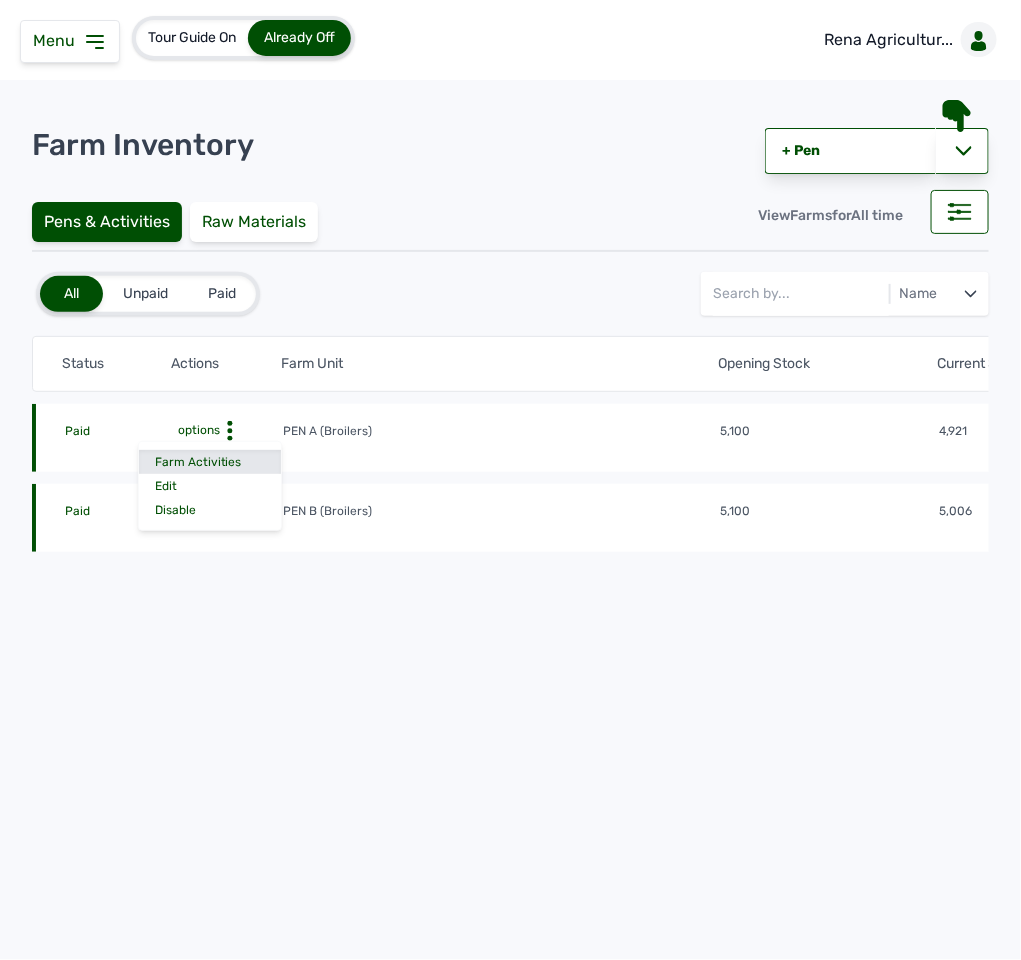 click on "Farm Activities" at bounding box center (210, 462) 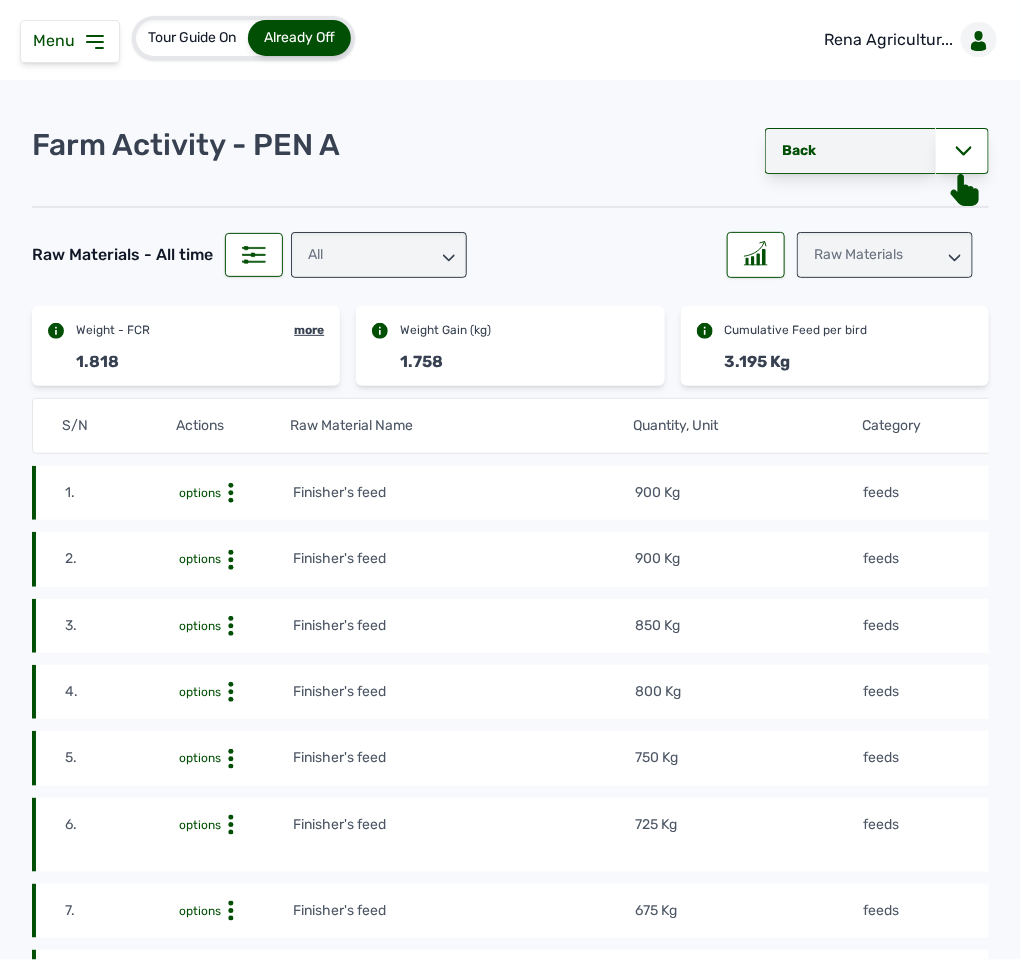 click on "Back" at bounding box center [850, 151] 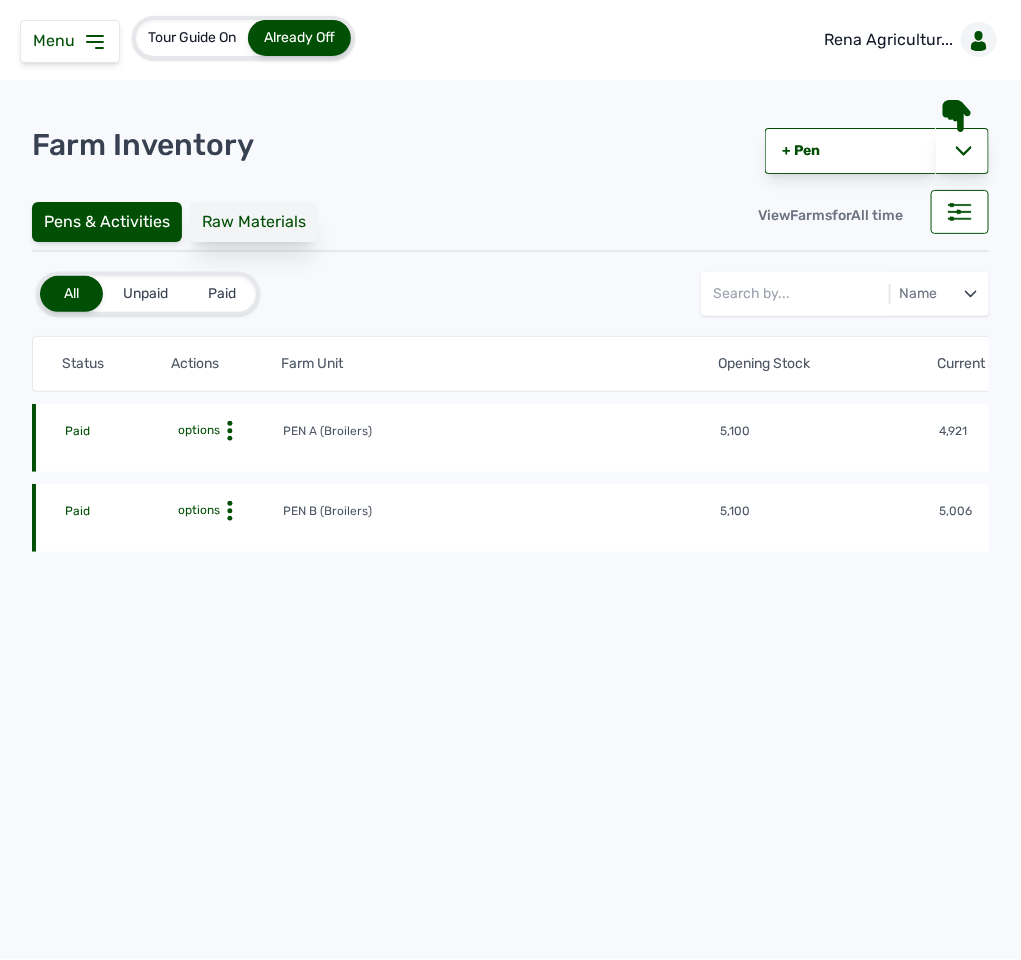 click on "Raw Materials" at bounding box center (254, 222) 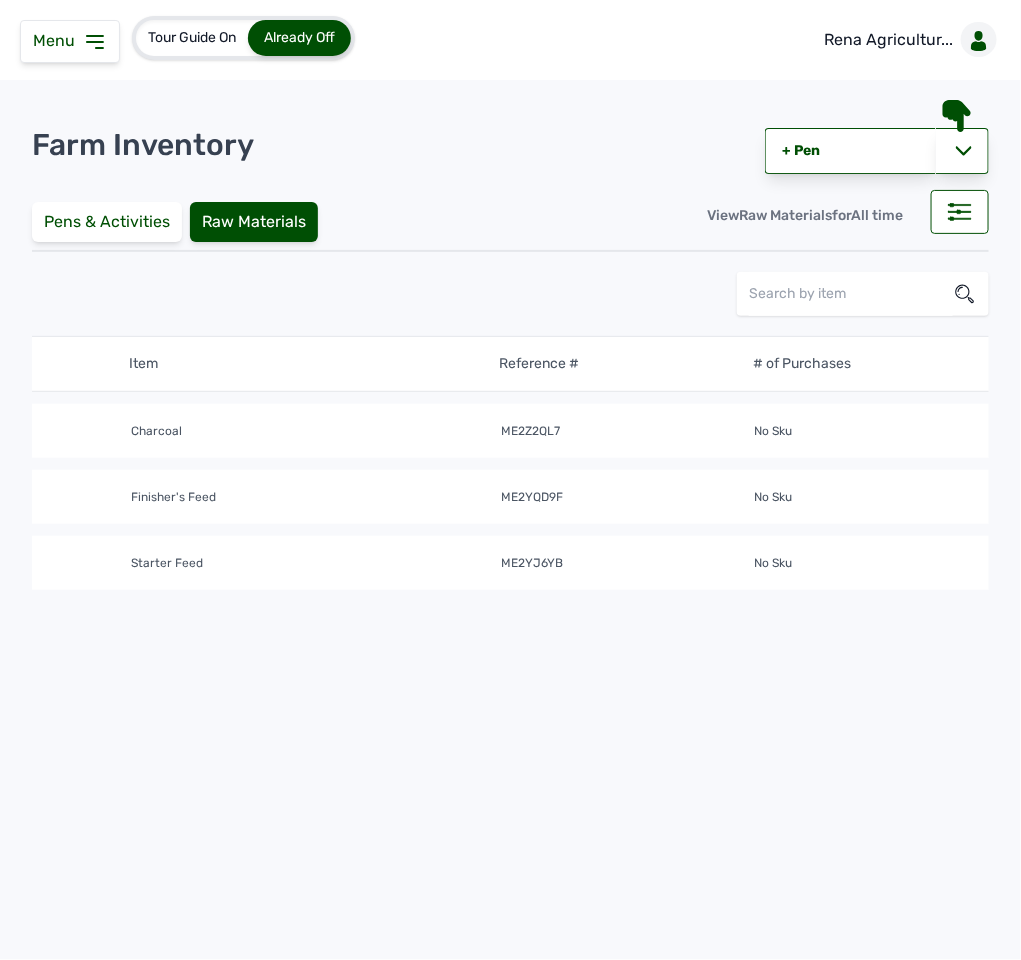 scroll, scrollTop: 0, scrollLeft: 0, axis: both 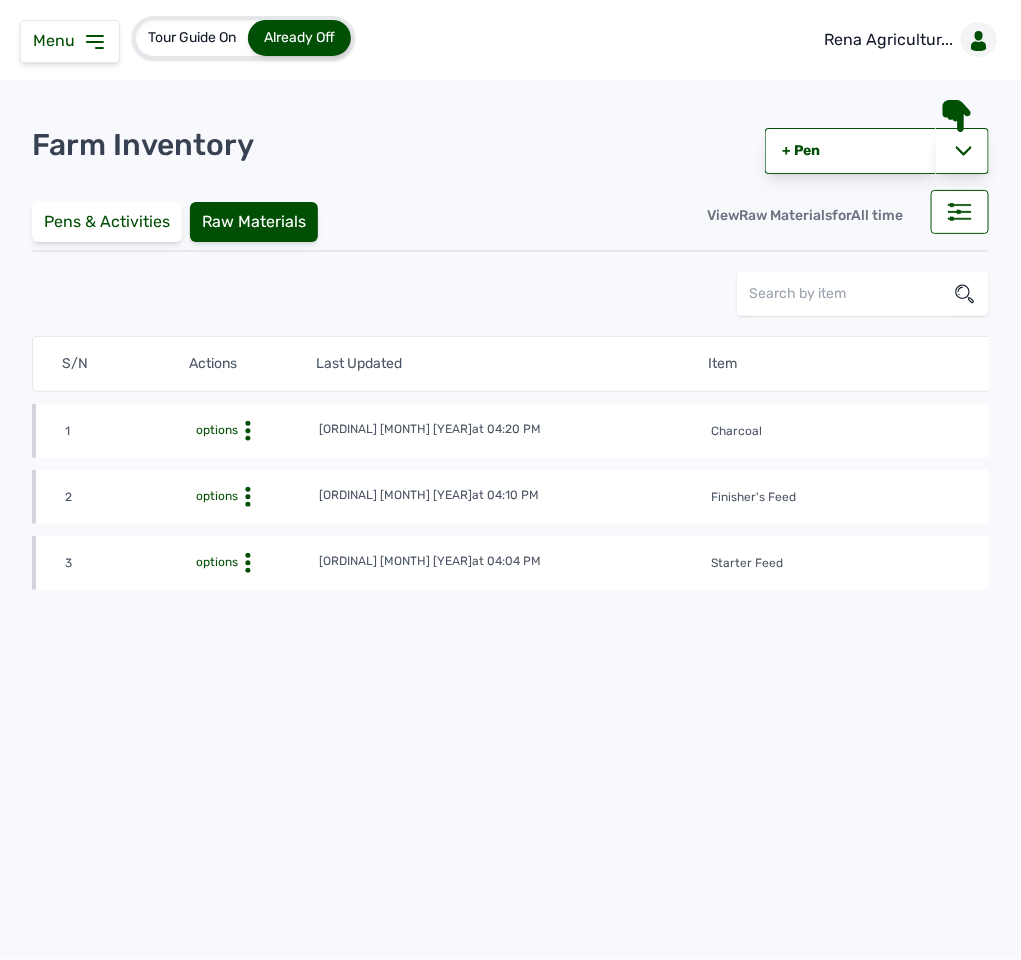 click on "1. options [ORDINAL] [MONTH] [YEAR]   at [TIME] Finisher's feed me2yqd9f No Sku" 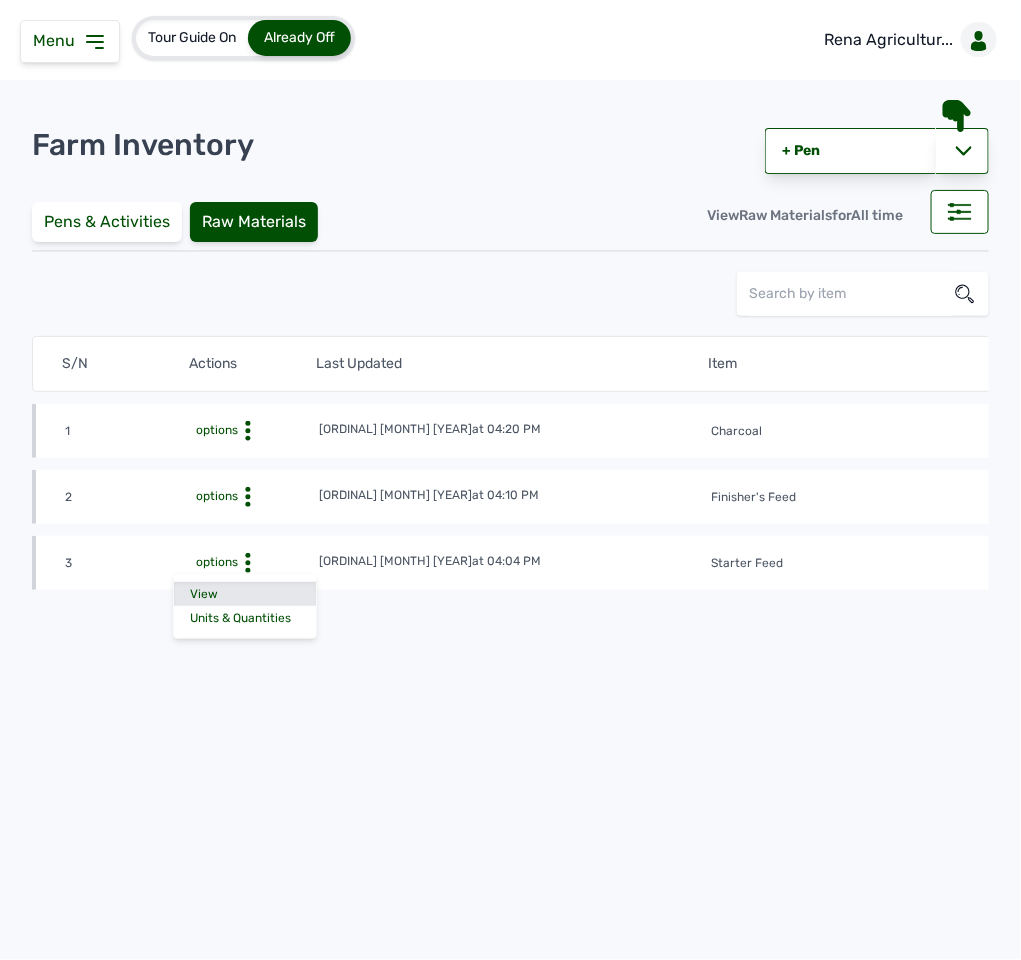 click on "View" at bounding box center [245, 594] 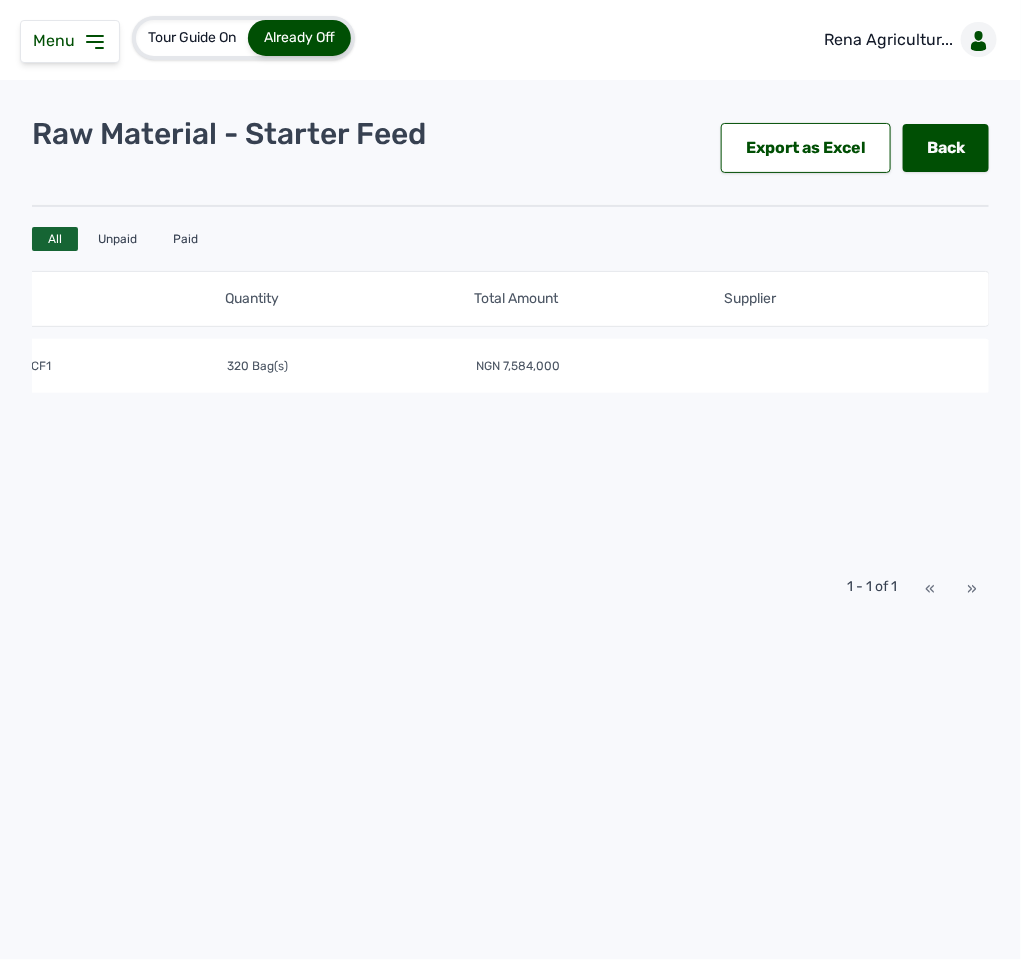 scroll, scrollTop: 0, scrollLeft: 0, axis: both 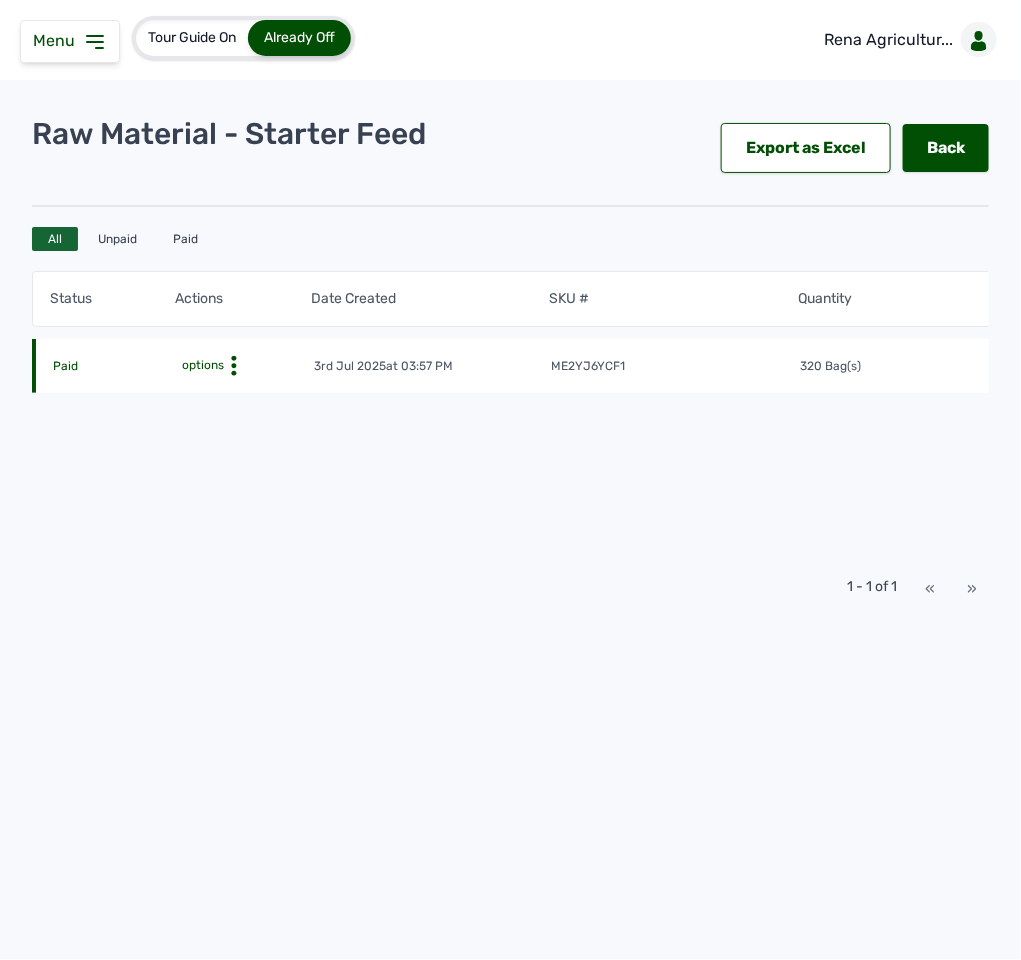 click on "options" at bounding box center [201, 365] 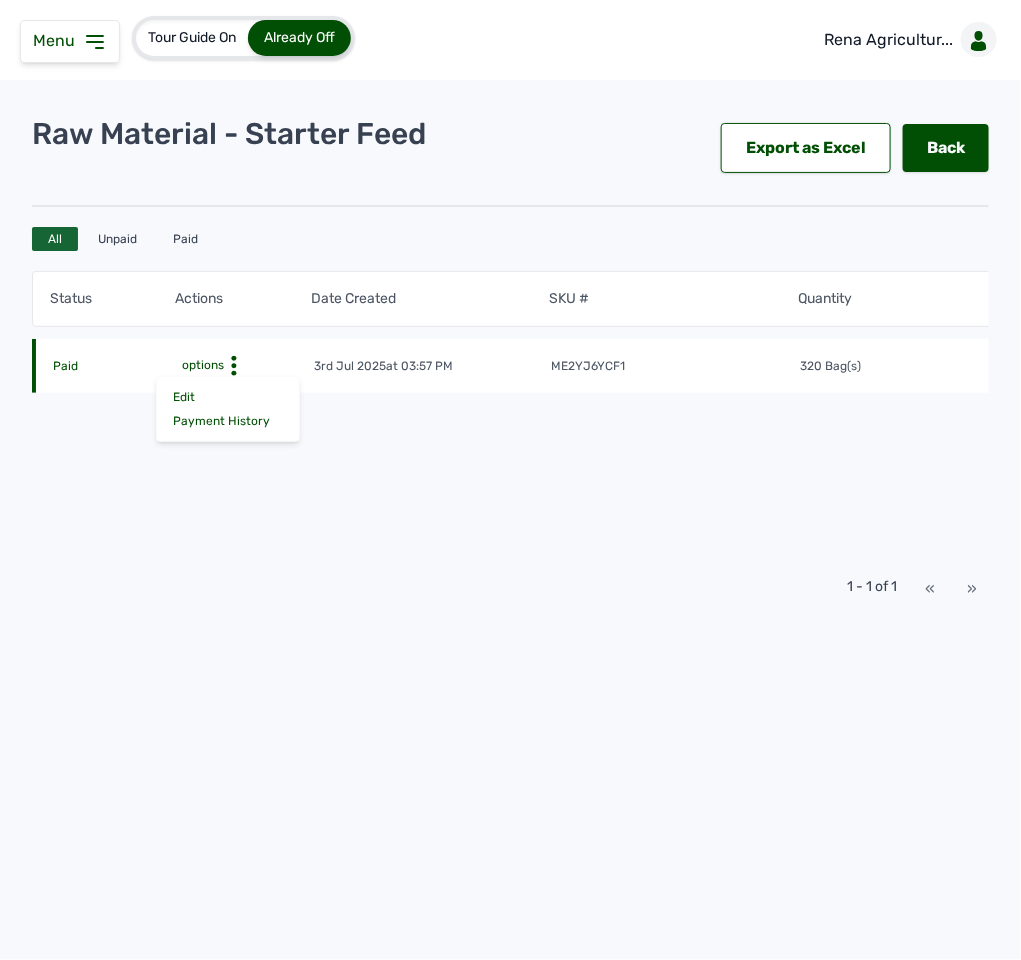 click on "options" at bounding box center [201, 365] 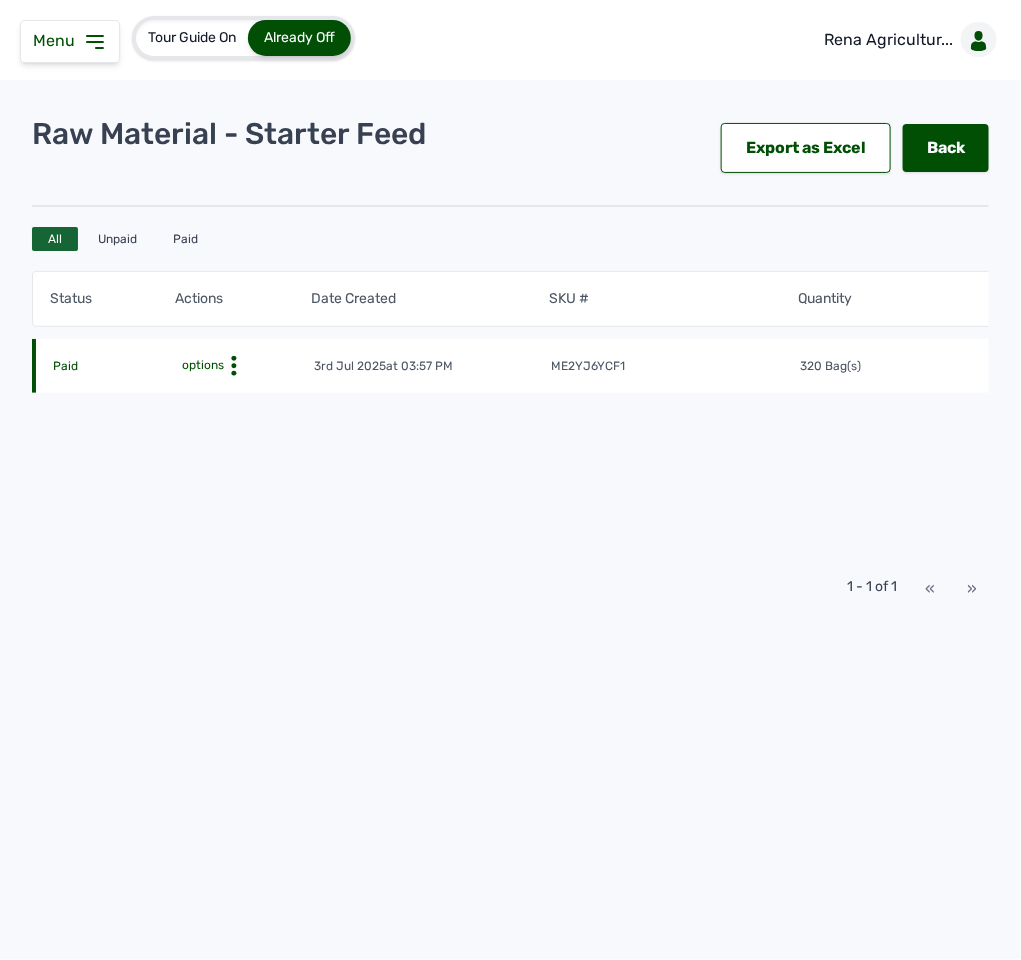 click on "Menu" at bounding box center [70, 41] 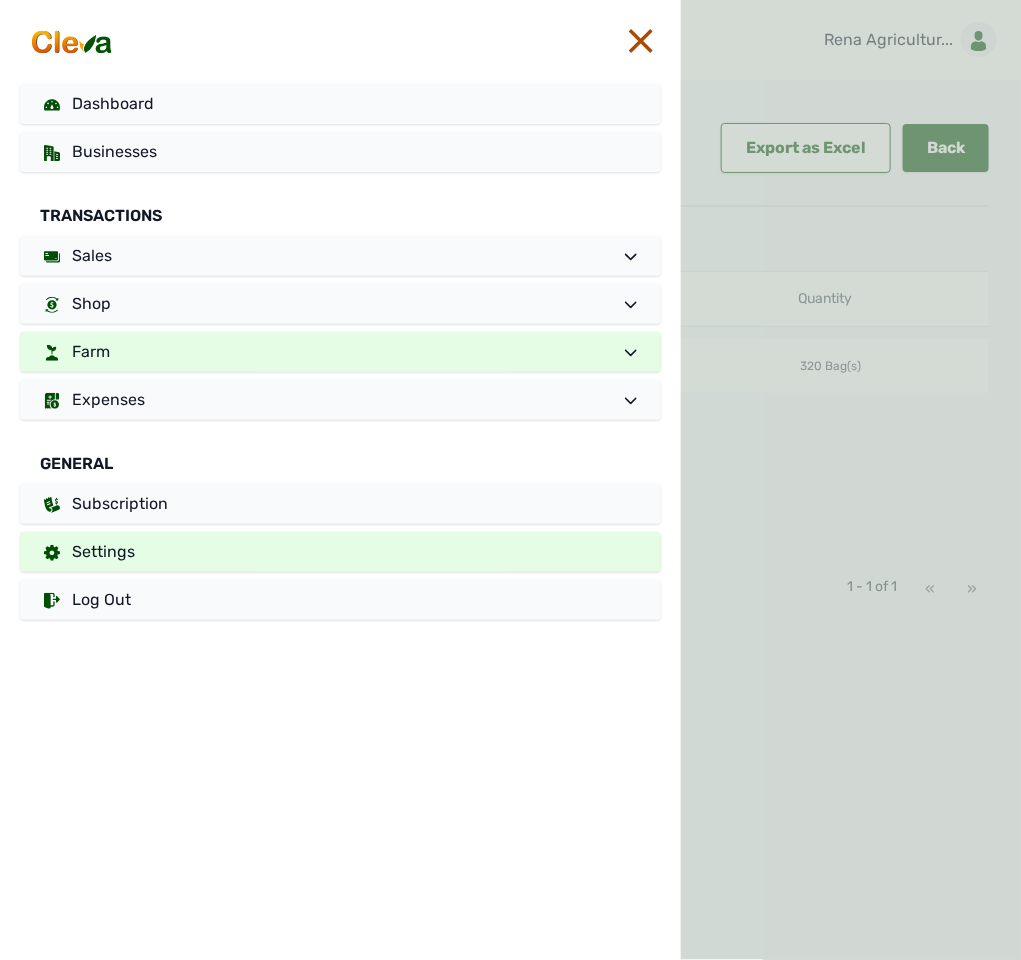 click on "Settings" at bounding box center [340, 552] 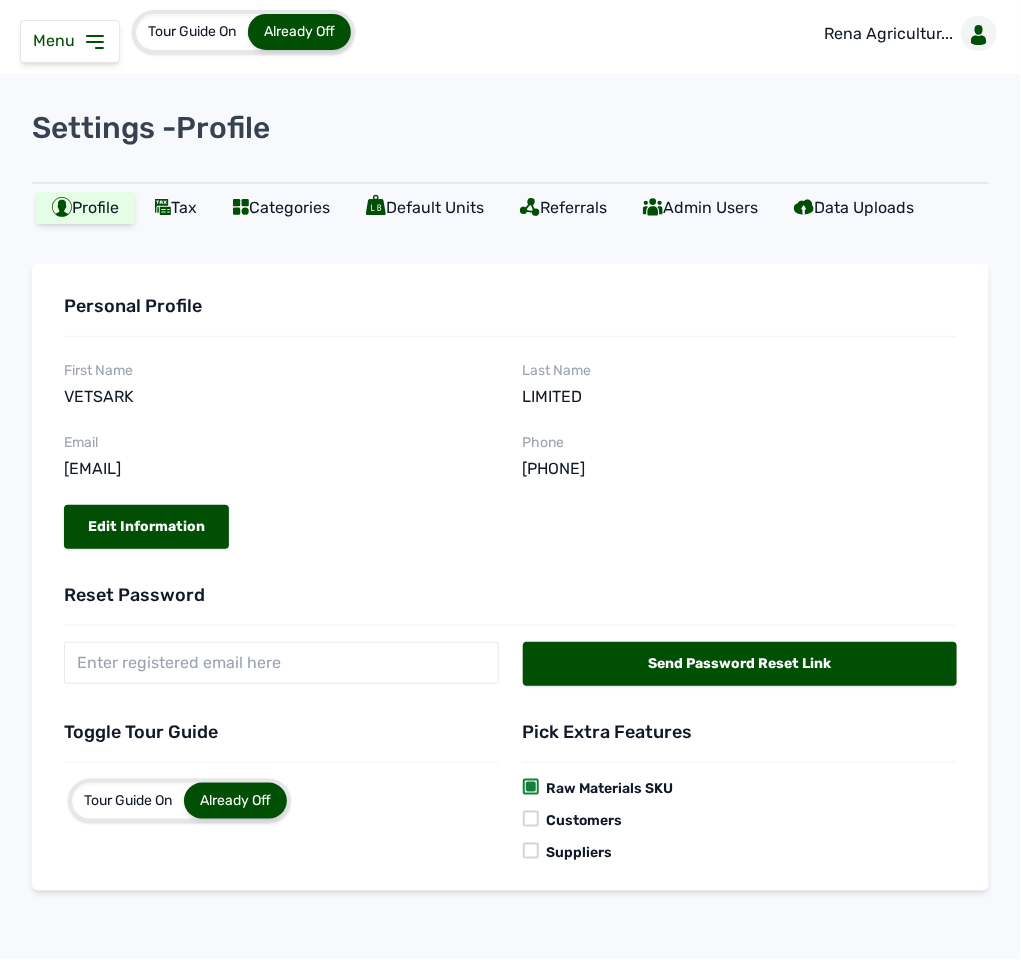 scroll, scrollTop: 0, scrollLeft: 0, axis: both 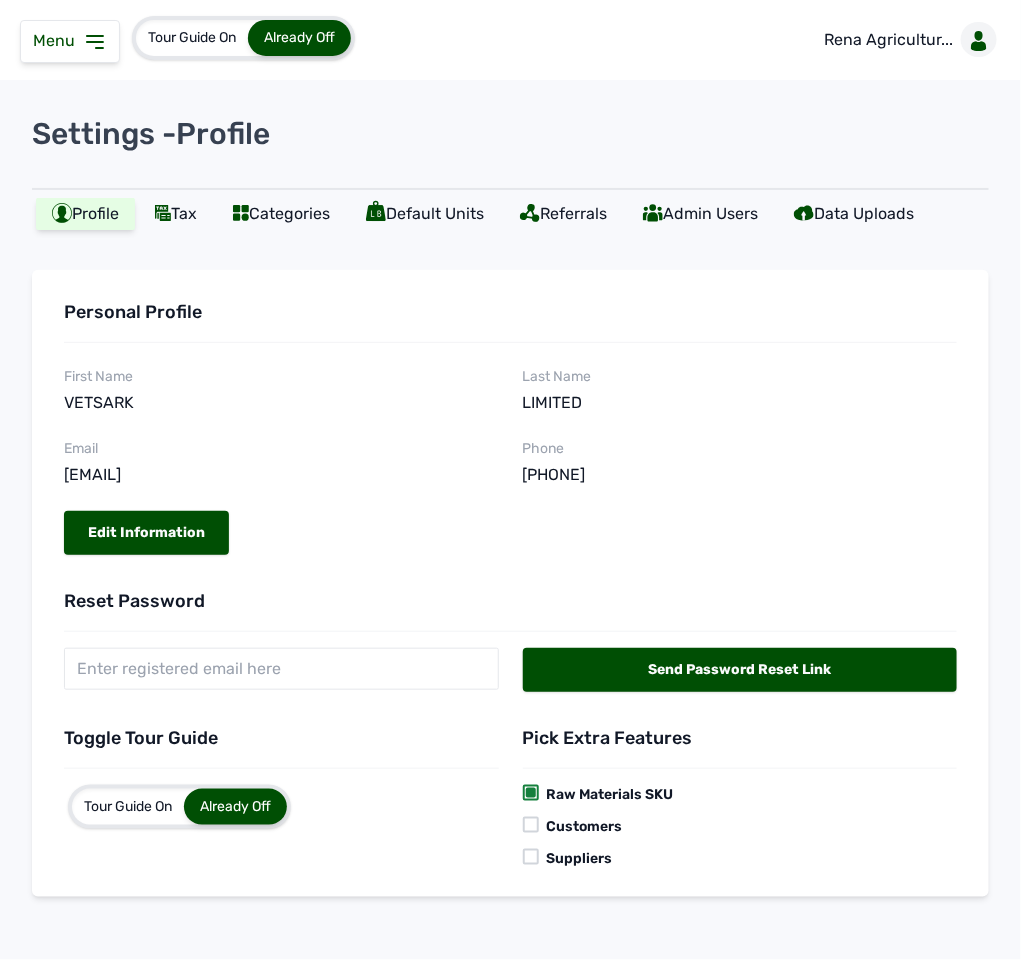 click 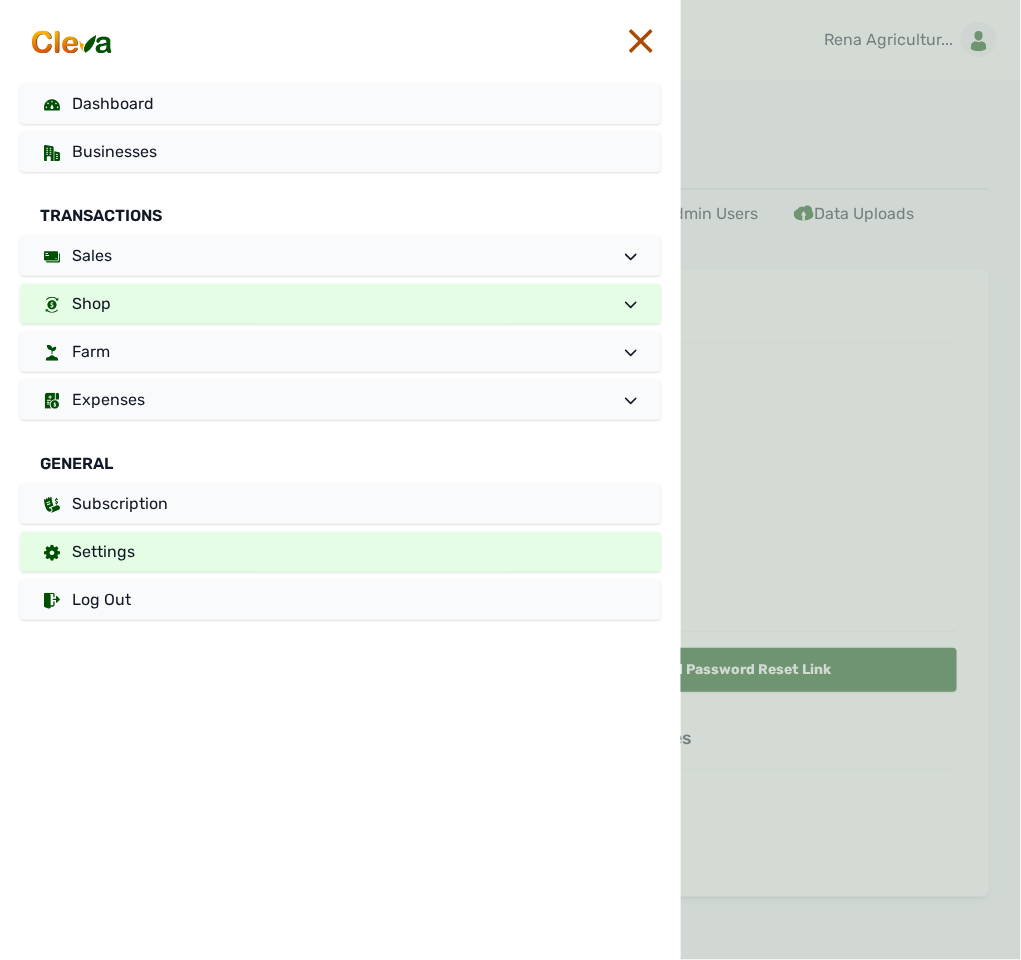 click on "Shop" at bounding box center [340, 304] 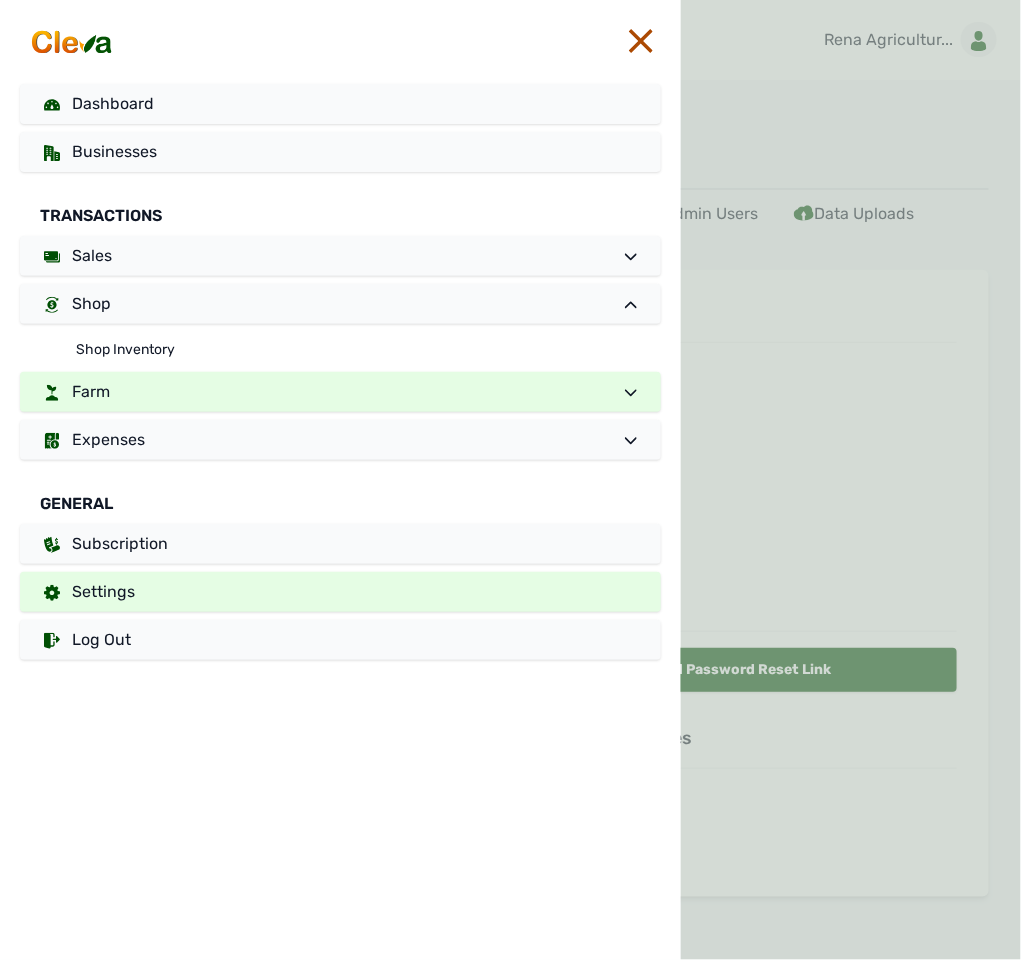 click on "Farm" at bounding box center [340, 392] 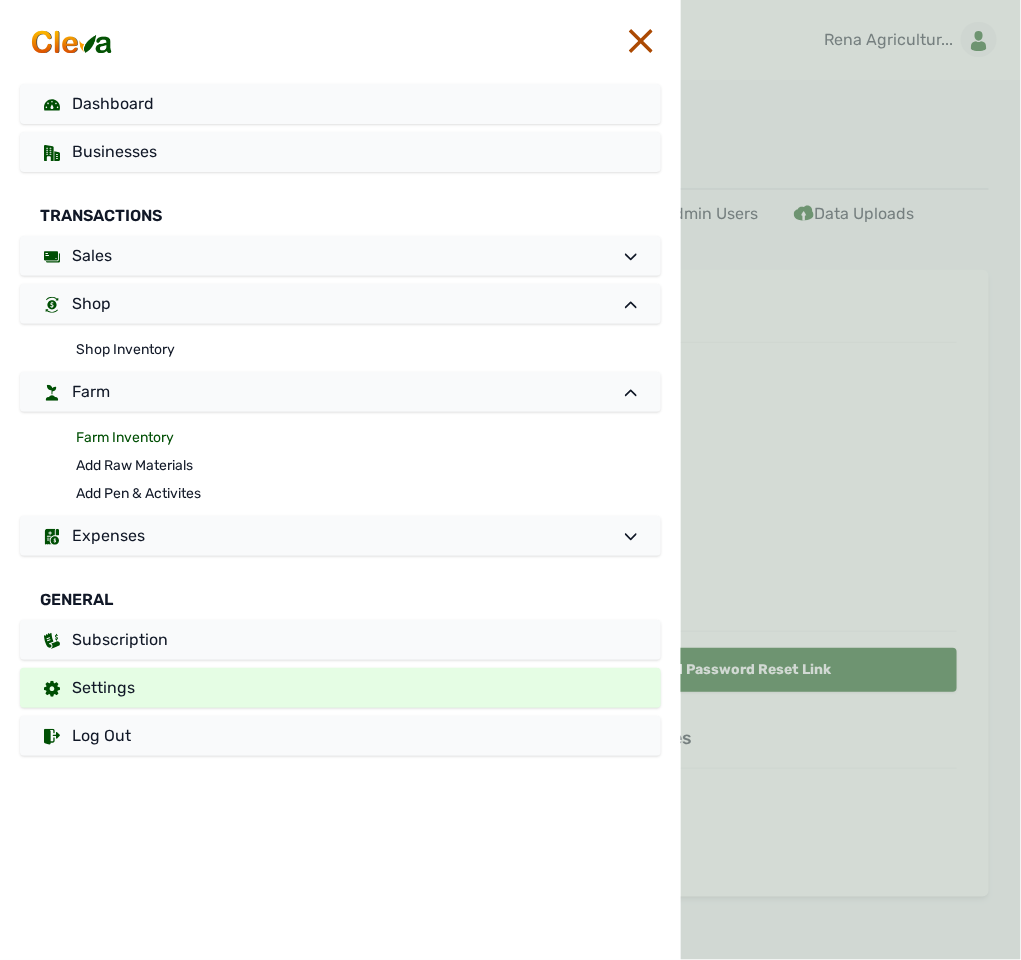 click on "Farm Inventory" at bounding box center [368, 438] 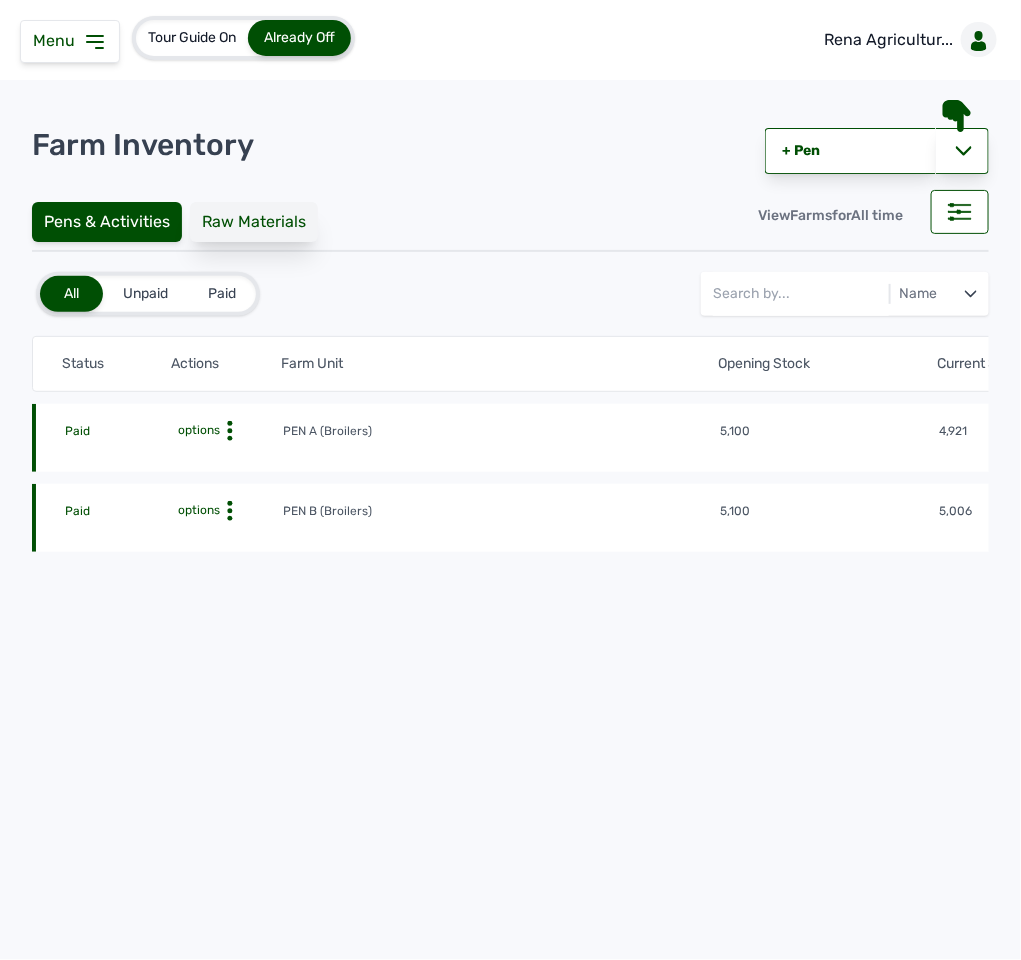 click on "Raw Materials" at bounding box center (254, 222) 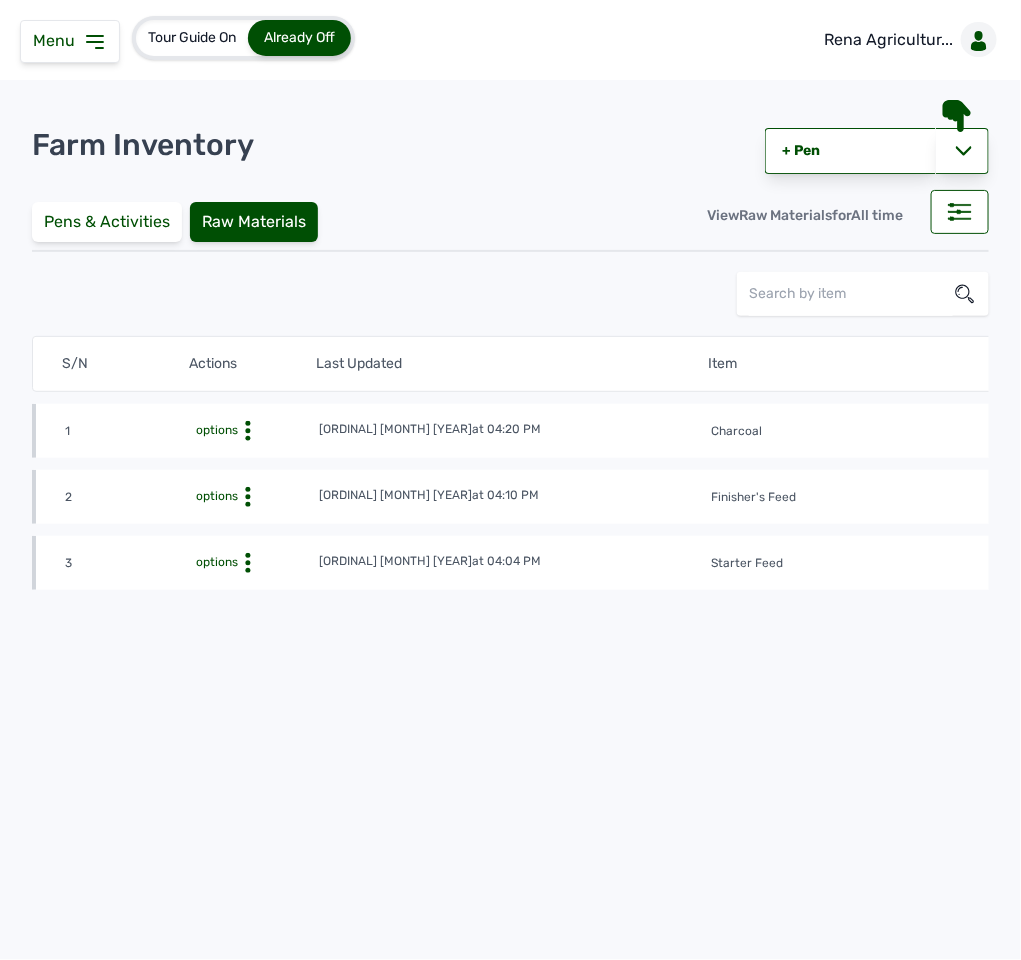 click on "options" at bounding box center (215, 496) 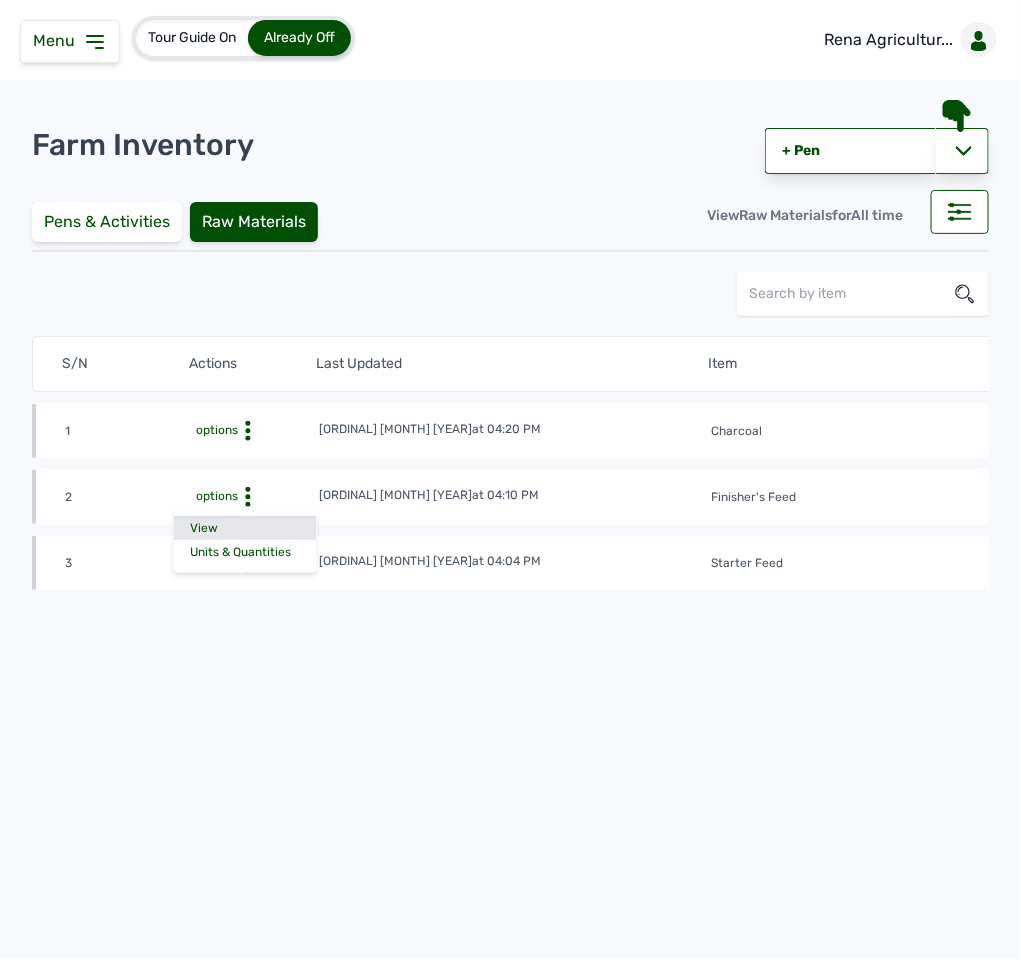 click on "View" at bounding box center [245, 528] 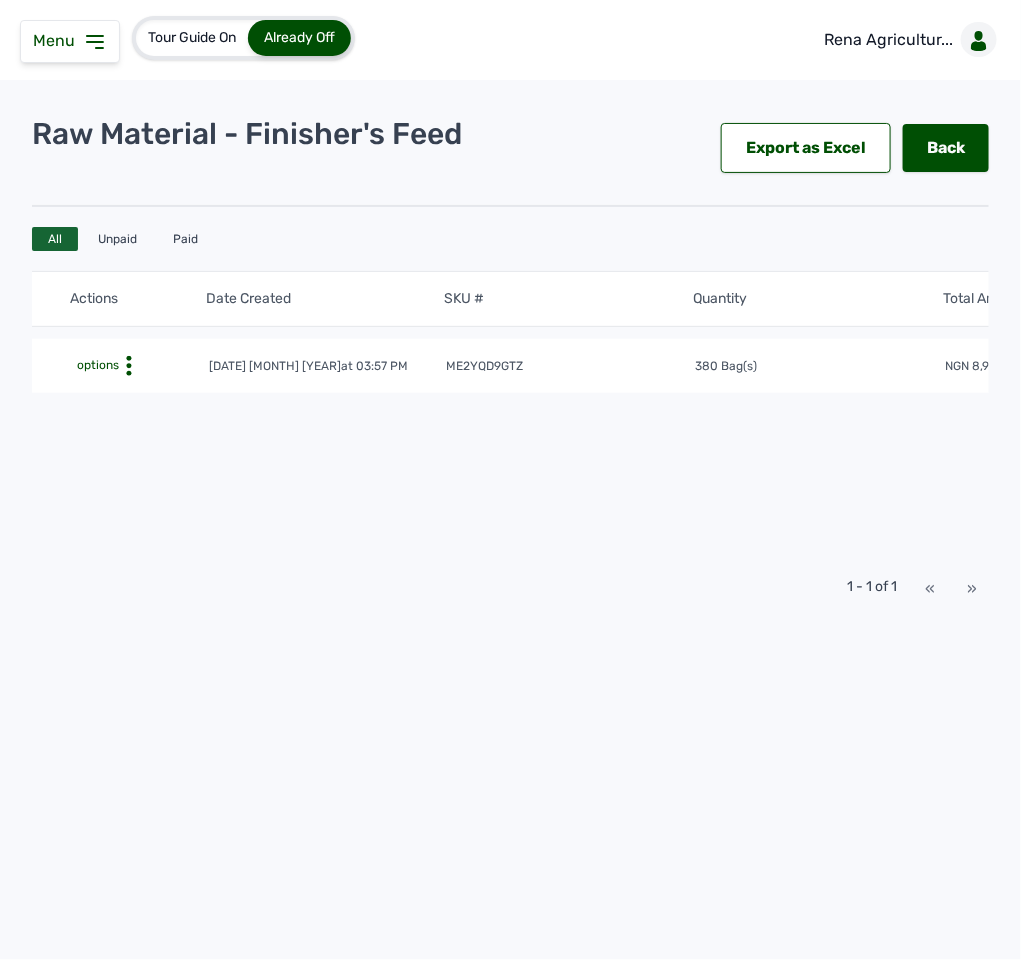 scroll, scrollTop: 0, scrollLeft: 0, axis: both 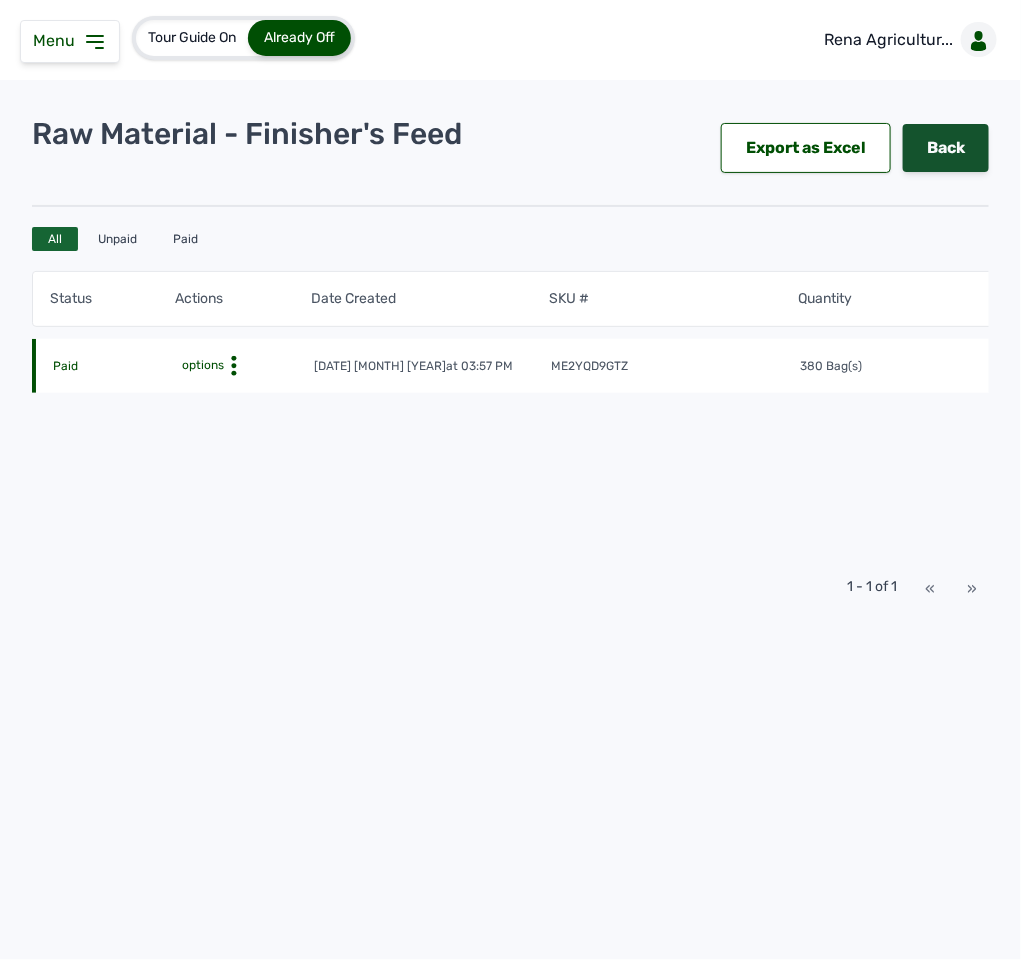 click on "Back" at bounding box center [946, 148] 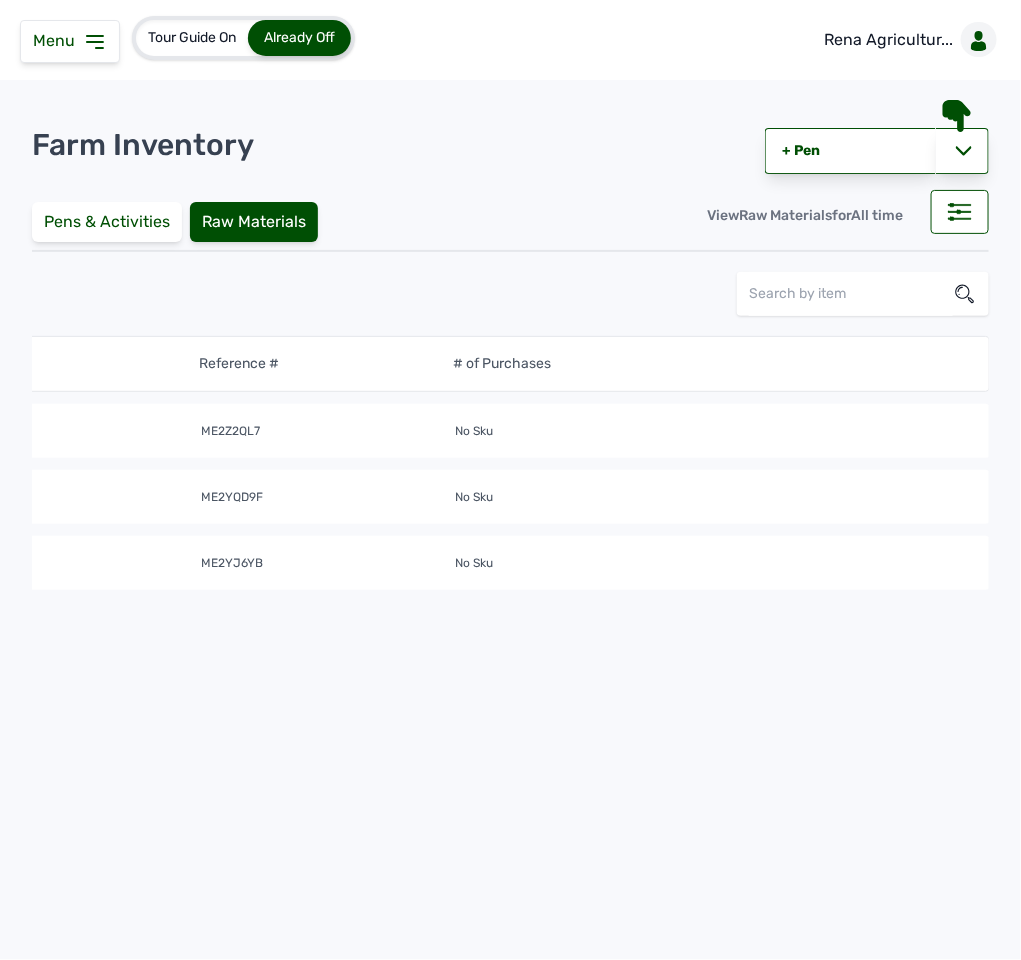 scroll, scrollTop: 0, scrollLeft: 0, axis: both 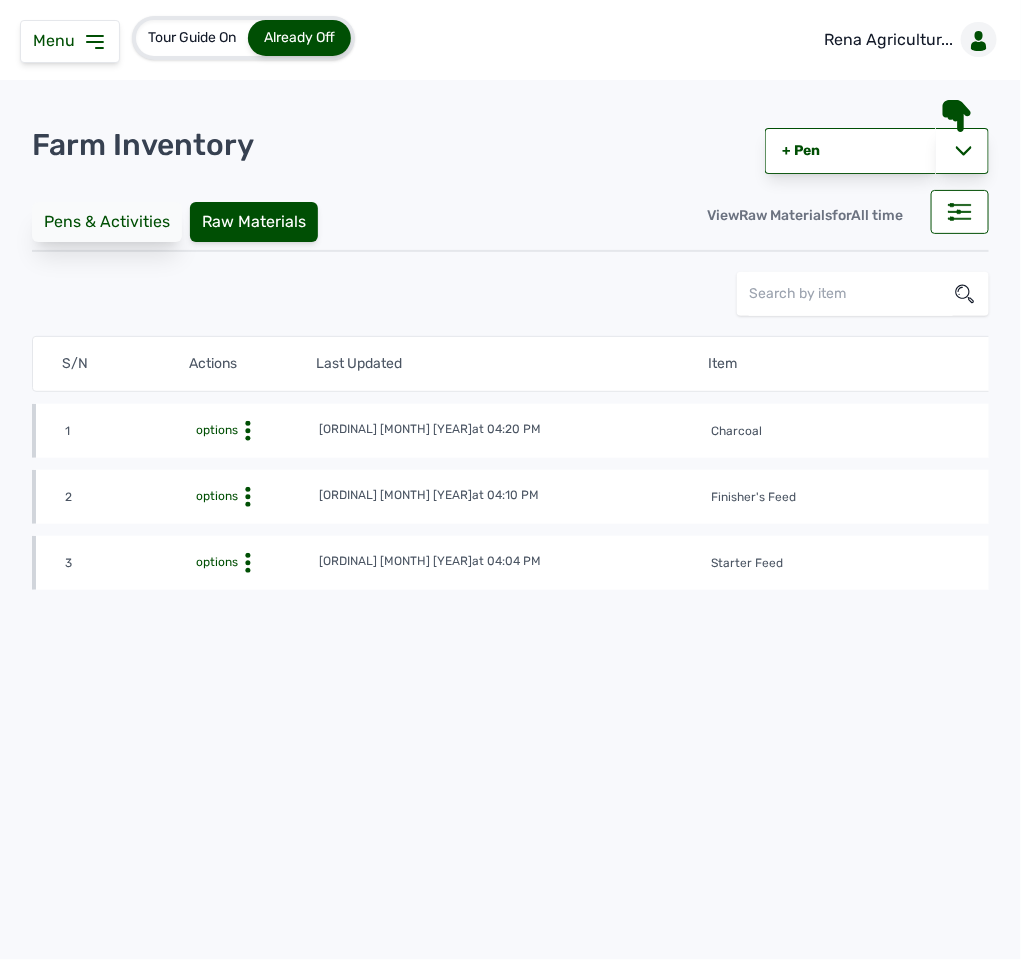 click on "Pens & Activities" at bounding box center (107, 222) 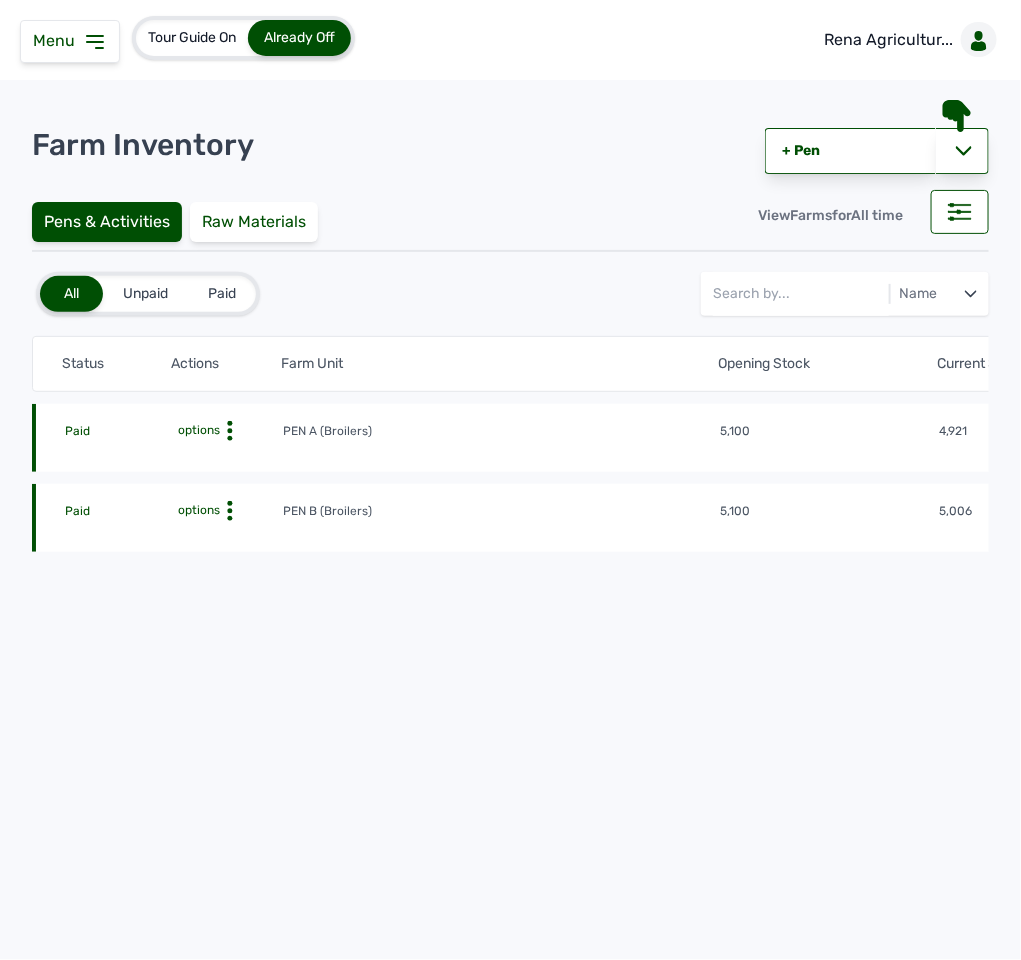 click 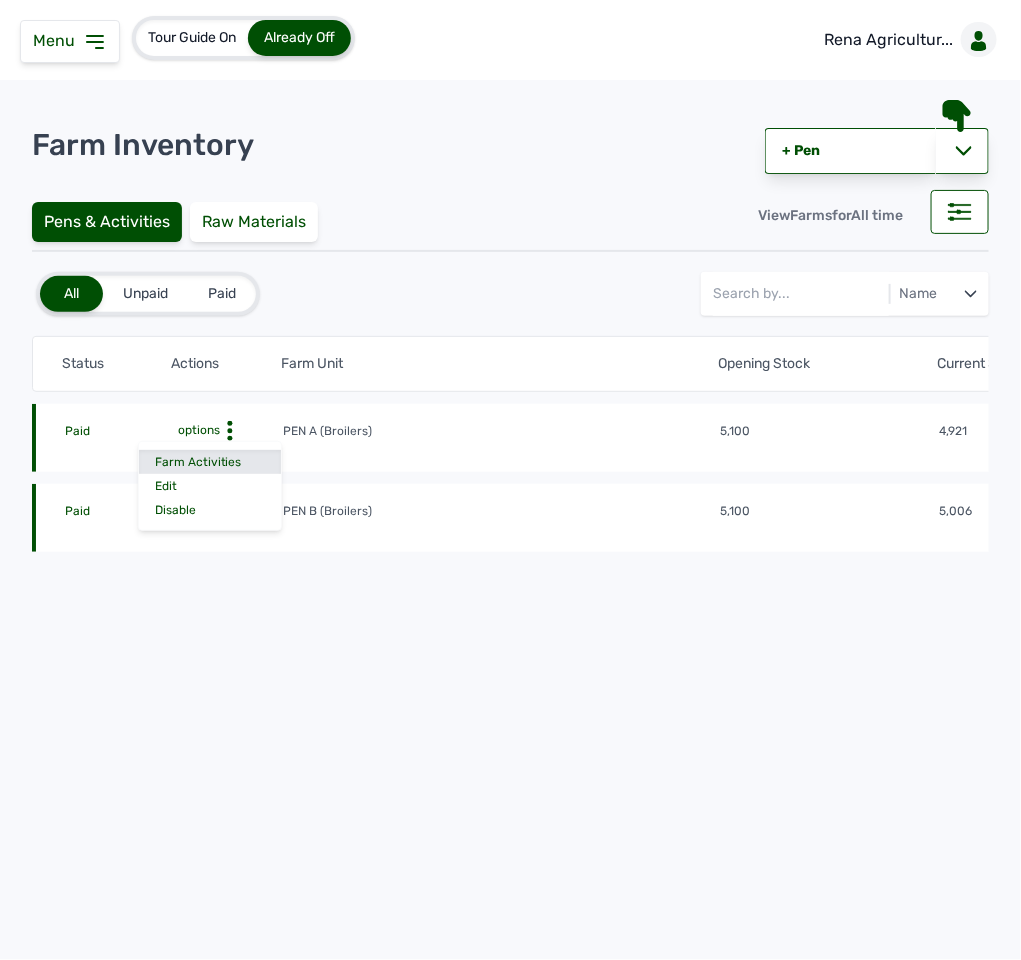 click on "Farm Activities" at bounding box center [210, 462] 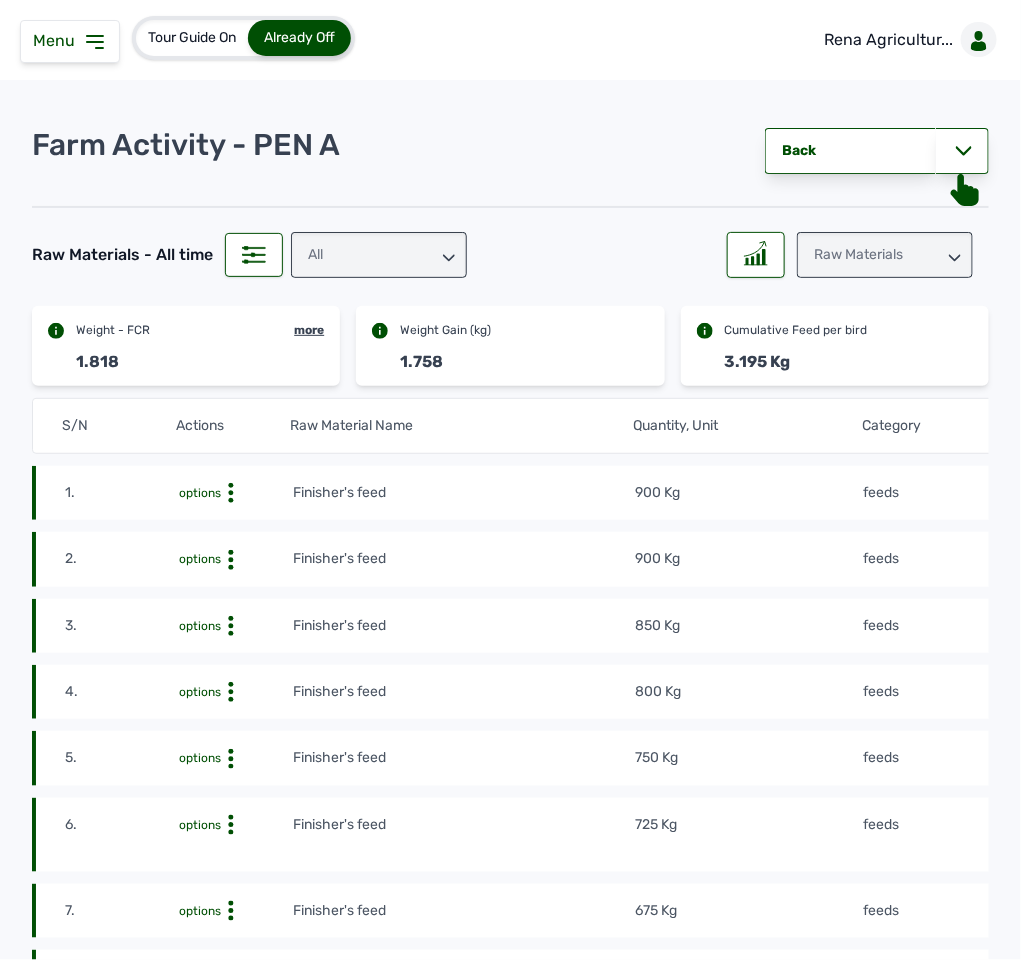 click on "900 Kg" at bounding box center [749, 493] 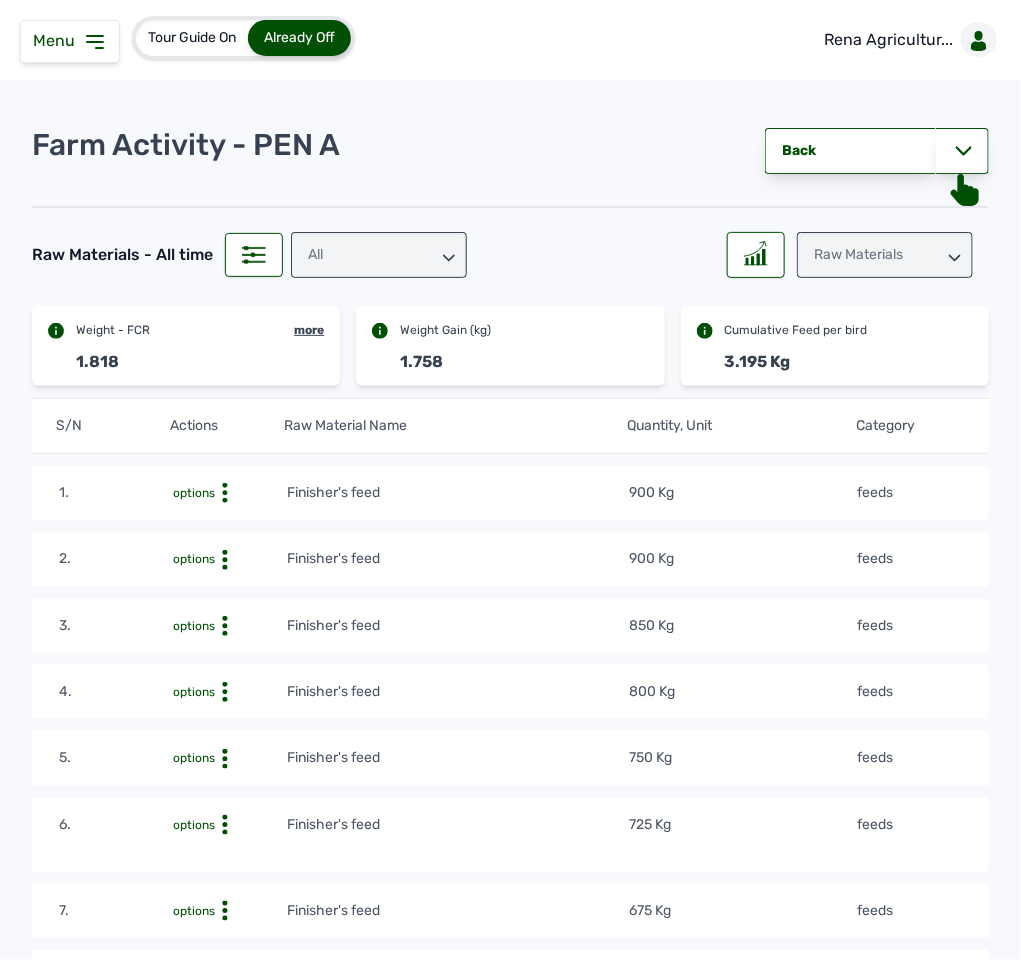 scroll, scrollTop: 0, scrollLeft: 0, axis: both 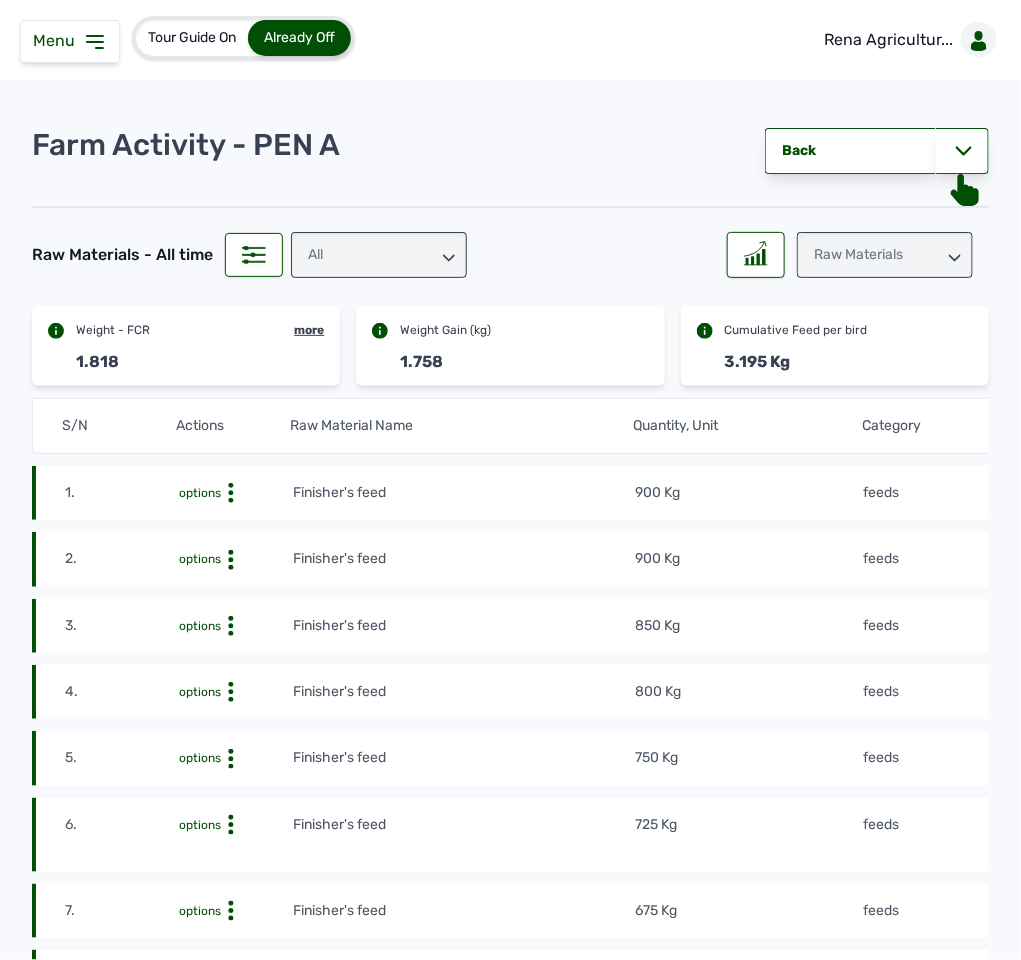 click 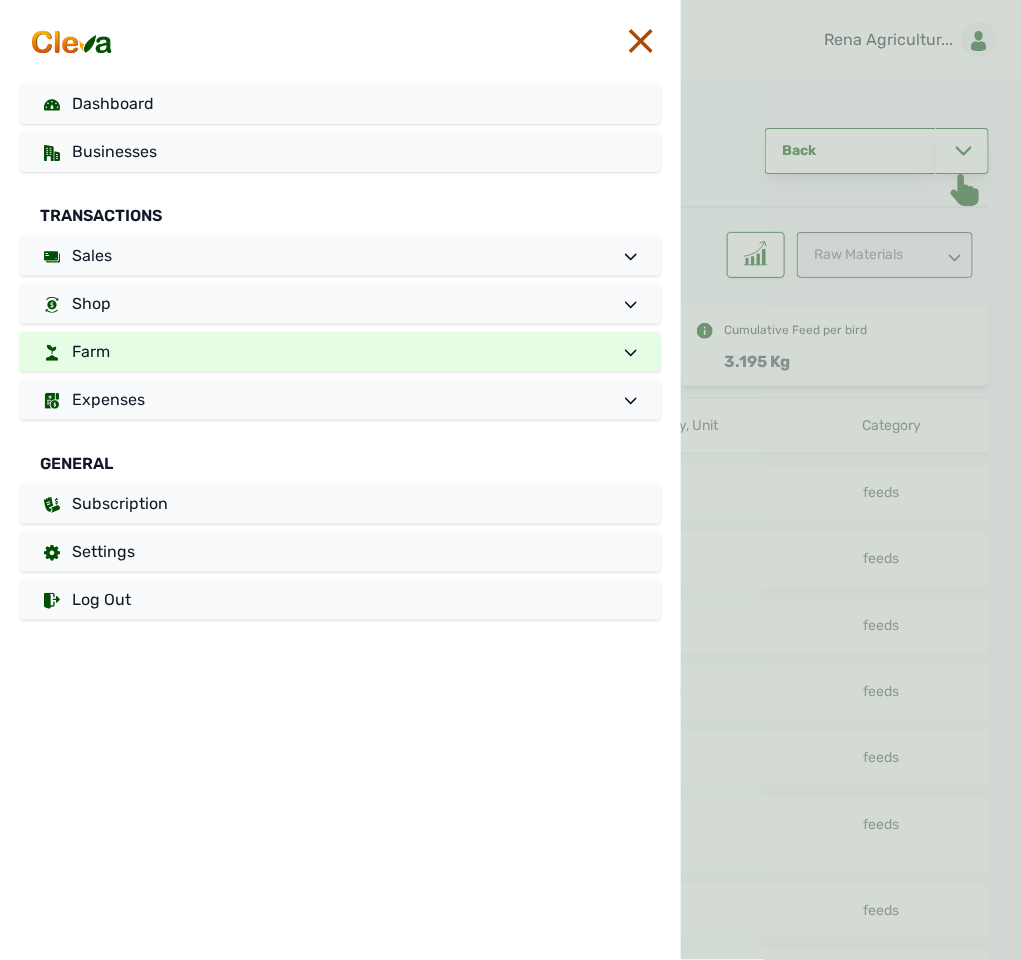click on "Farm" at bounding box center [340, 352] 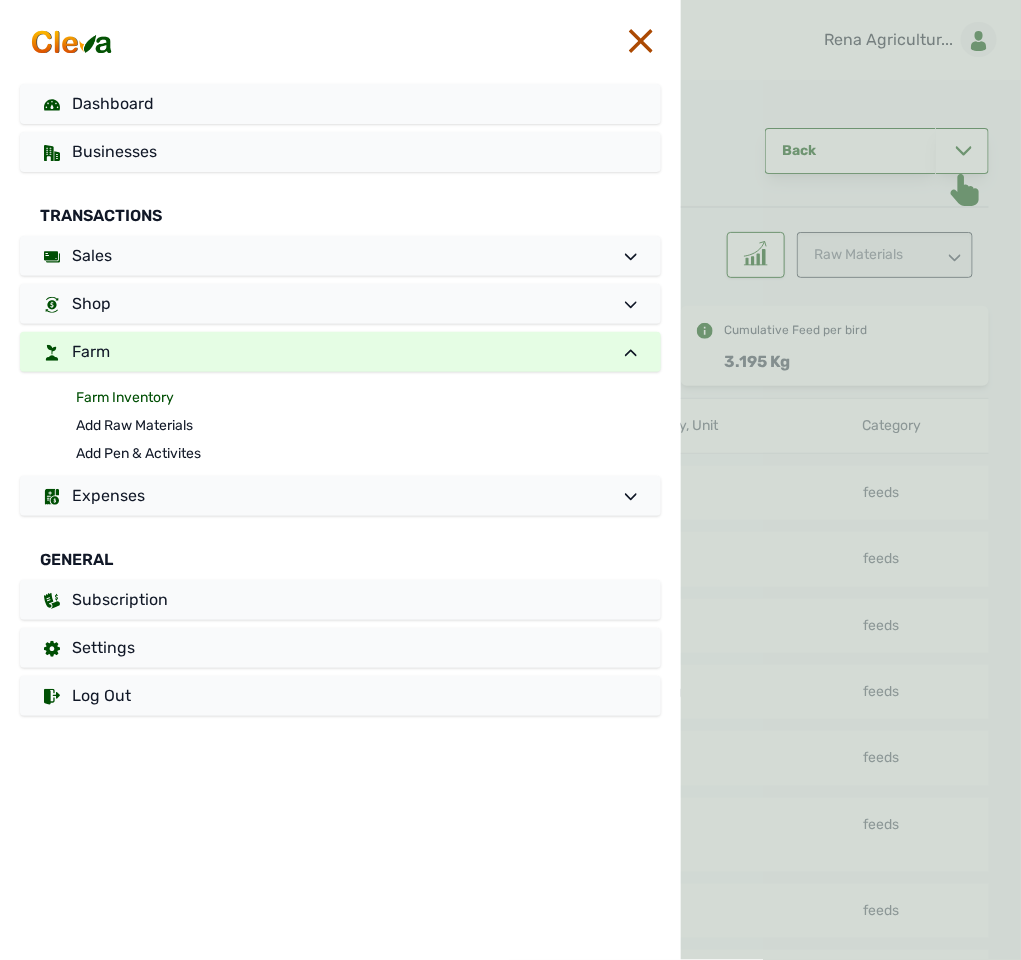 click on "Farm Inventory" at bounding box center [368, 398] 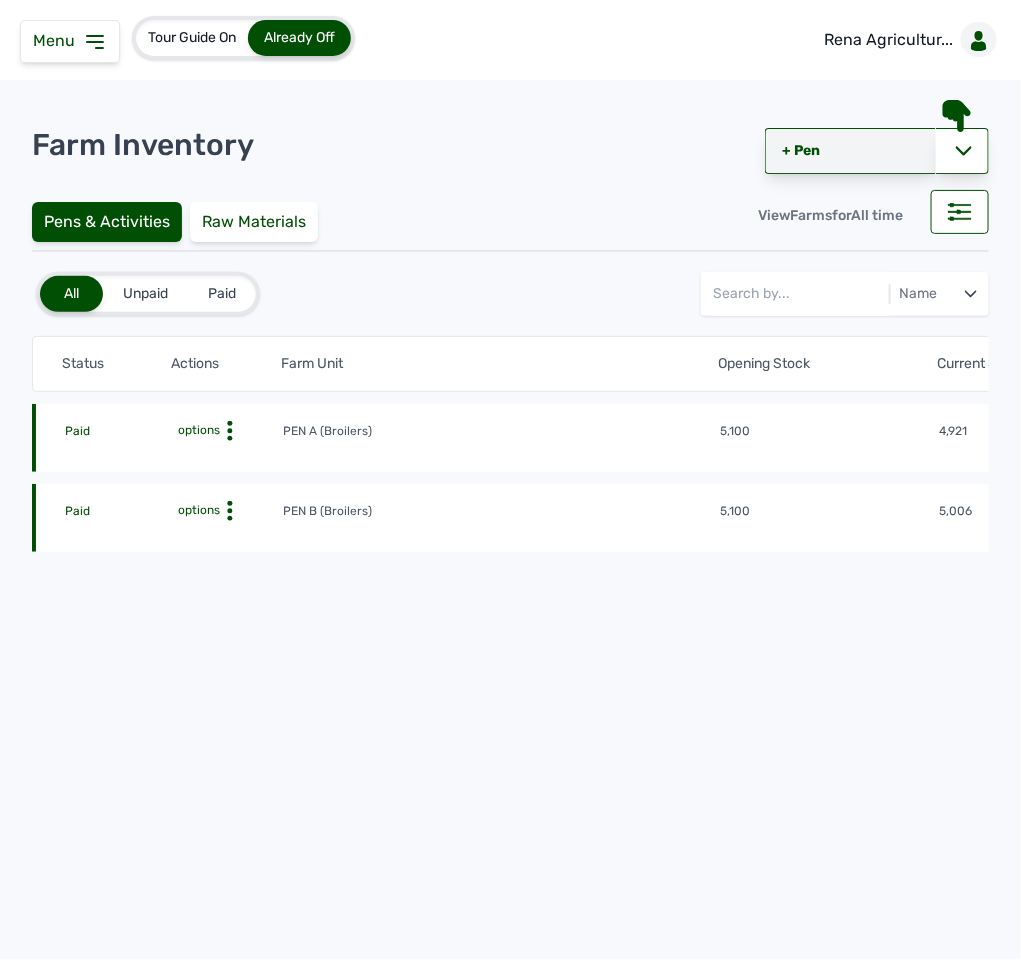 click on "+ Pen" at bounding box center (850, 151) 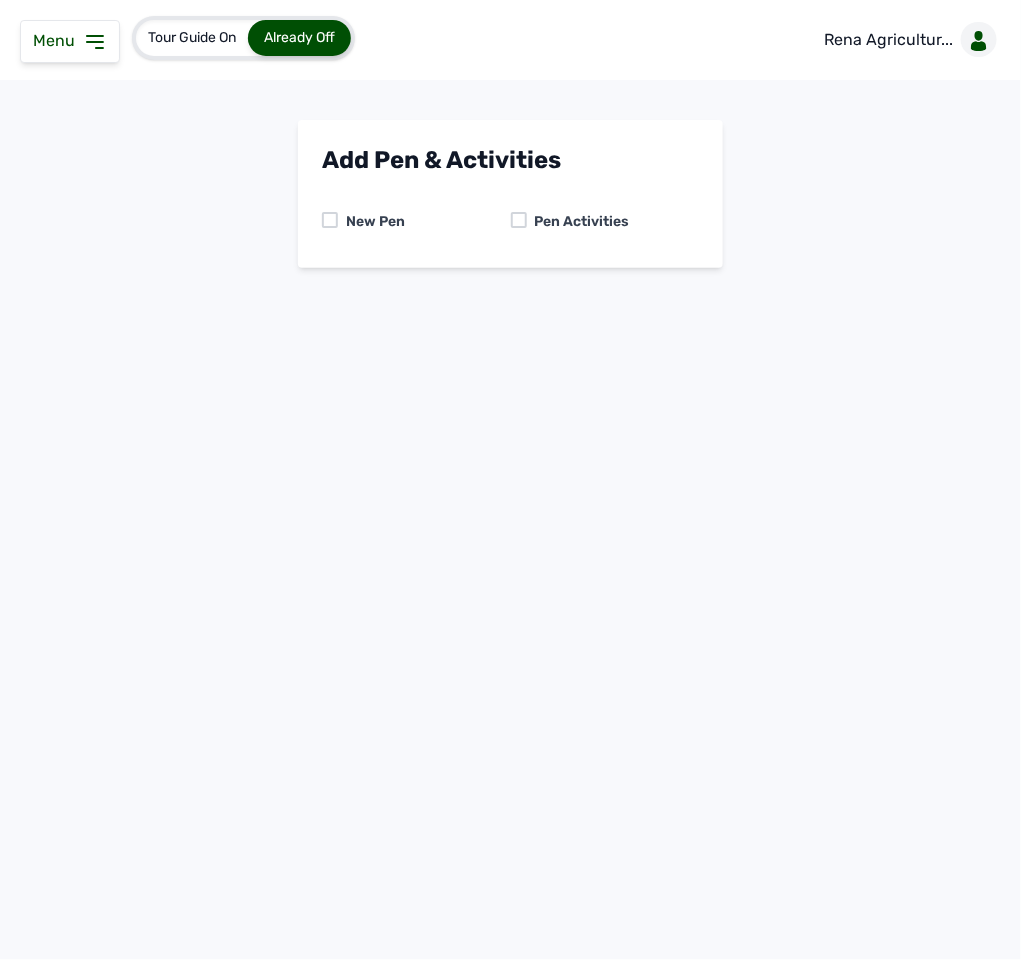 click at bounding box center (519, 220) 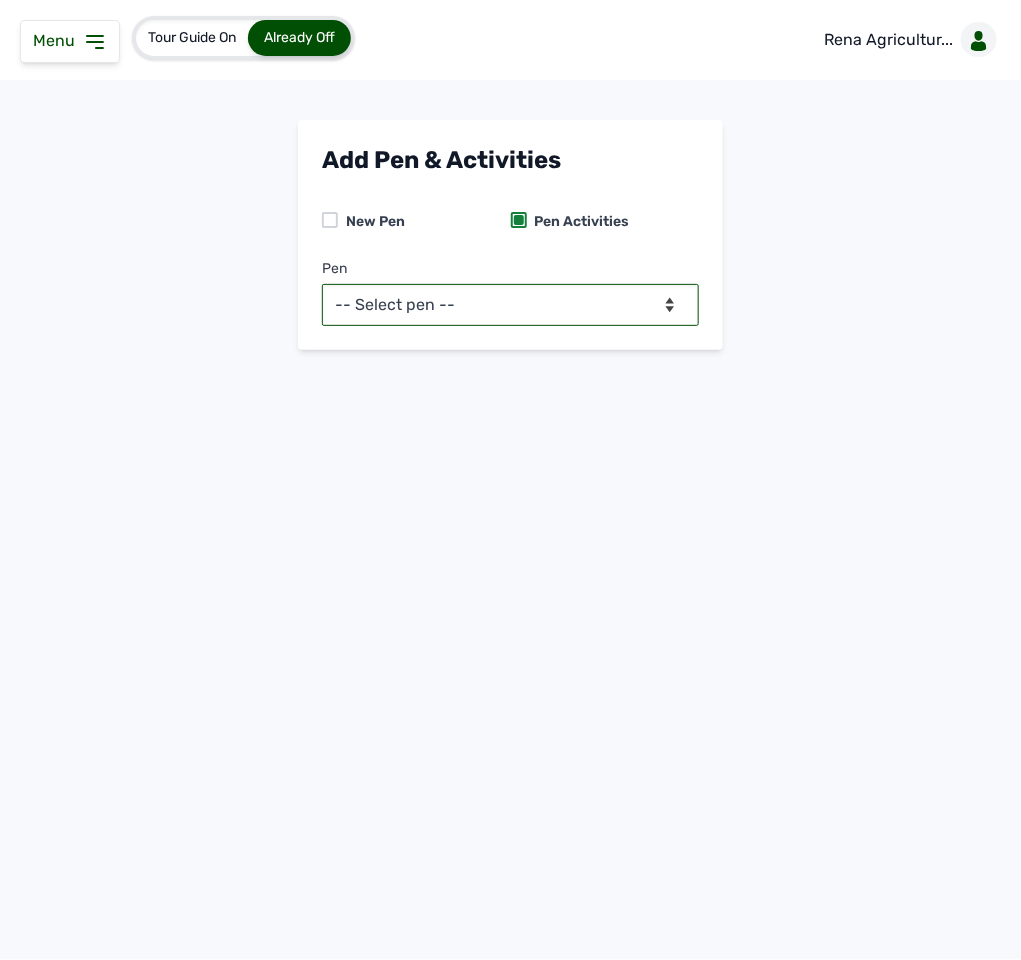 click on "-- Select pen -- PEN A (Broilers) PEN B (Broilers)" at bounding box center [510, 305] 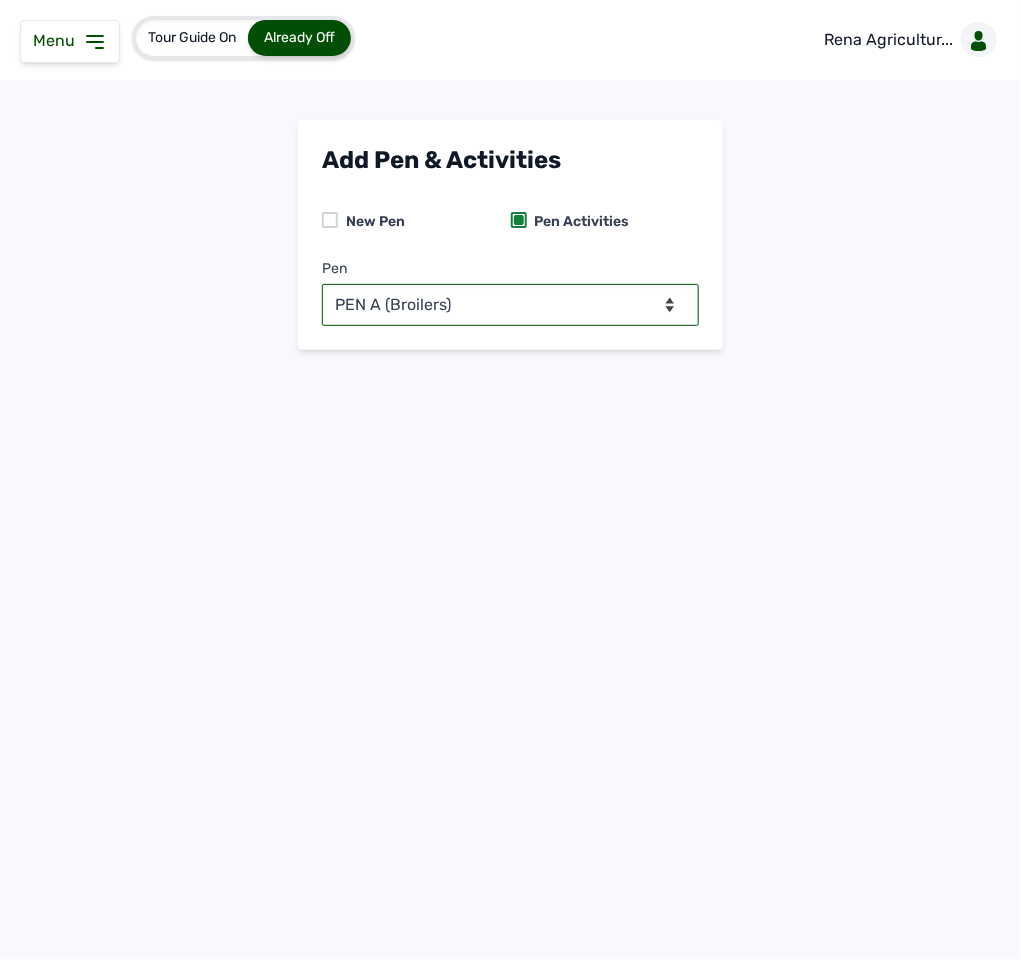 click on "-- Select pen -- PEN A (Broilers) PEN B (Broilers)" at bounding box center (510, 305) 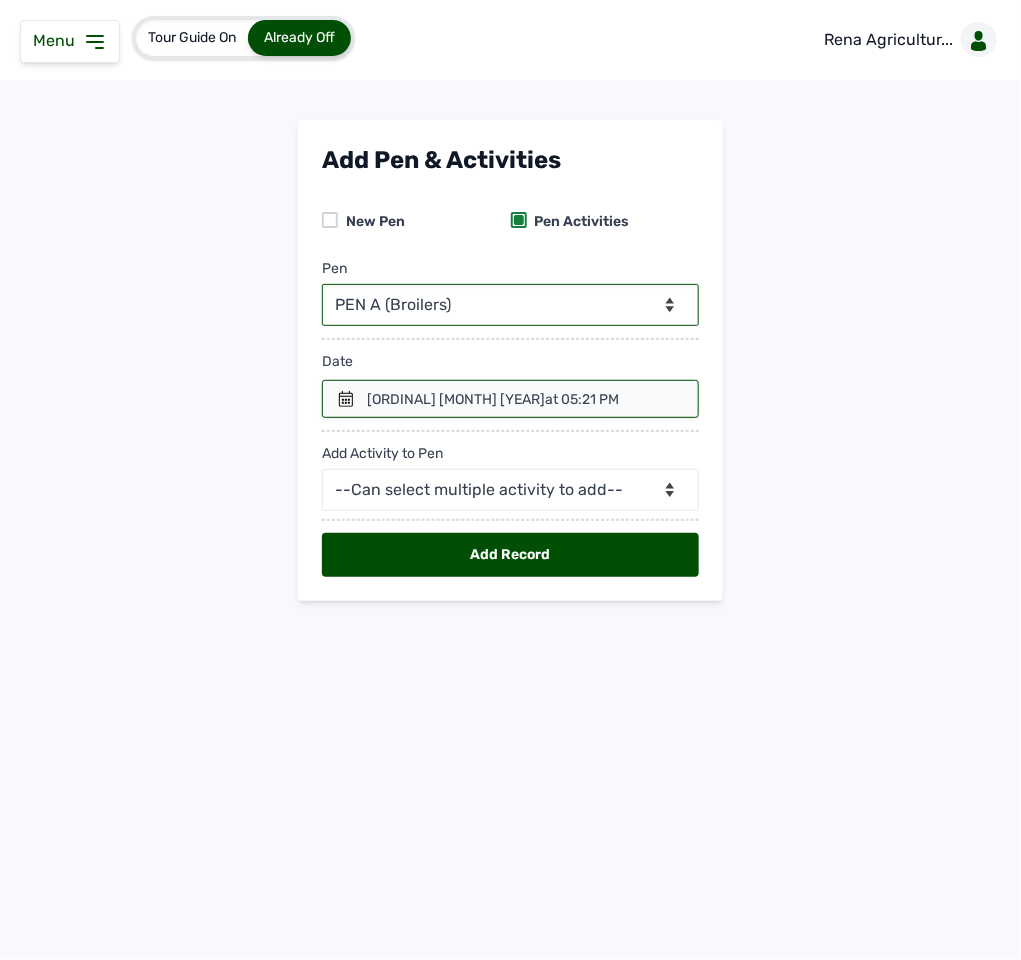 click 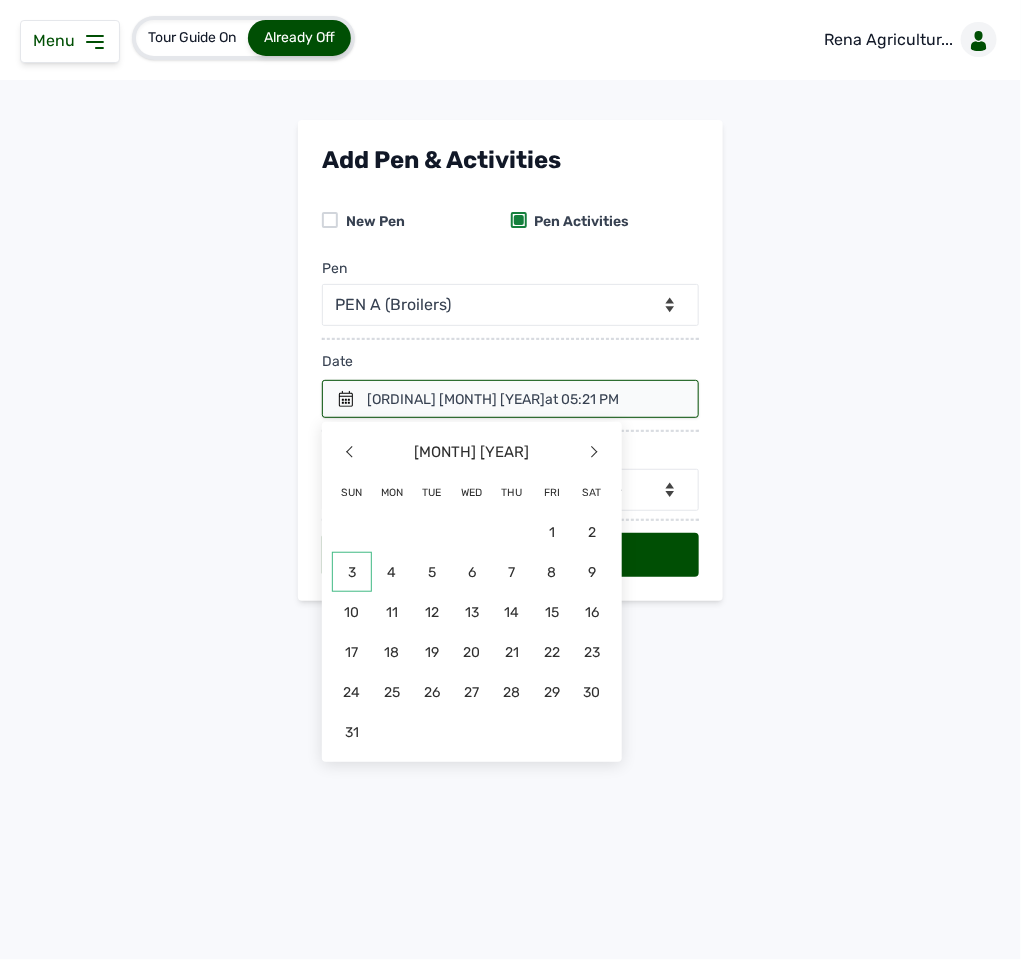 click on "3" 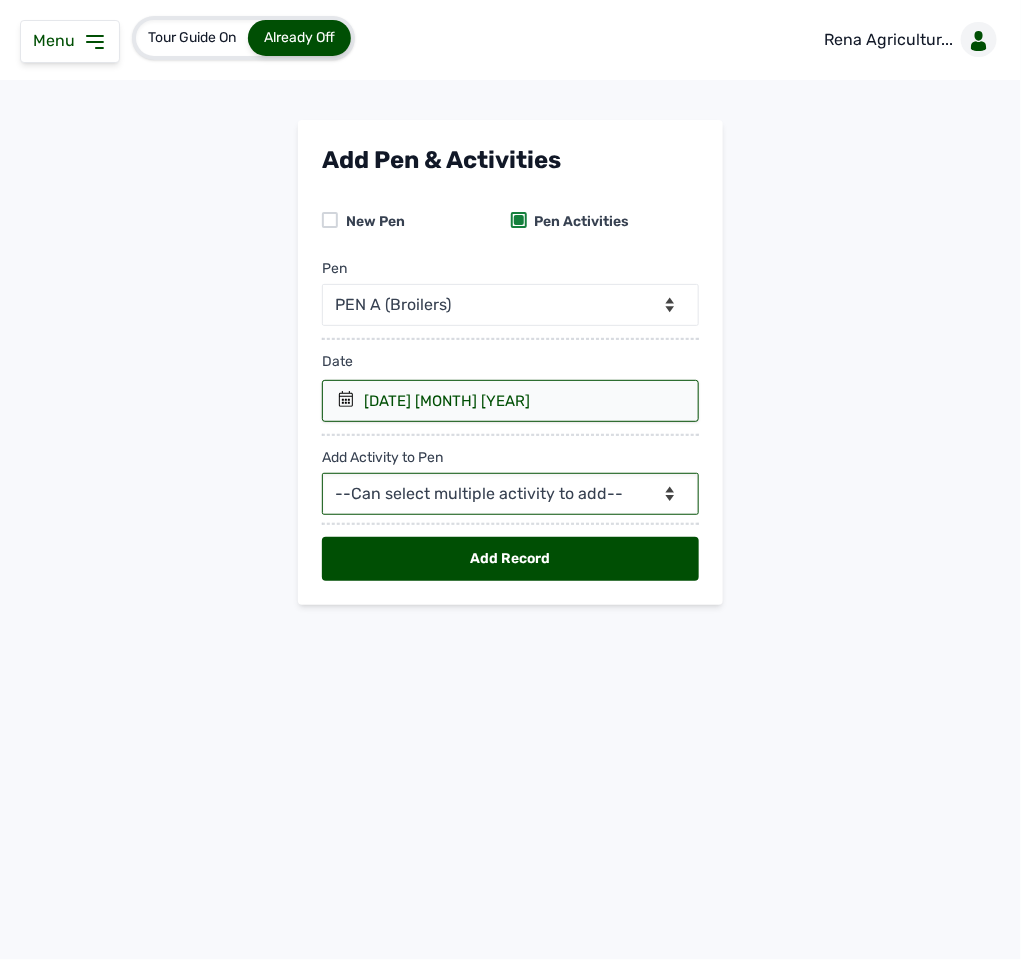 click on "--Can select multiple activity to add-- Raw Material Losses Weight" at bounding box center [510, 494] 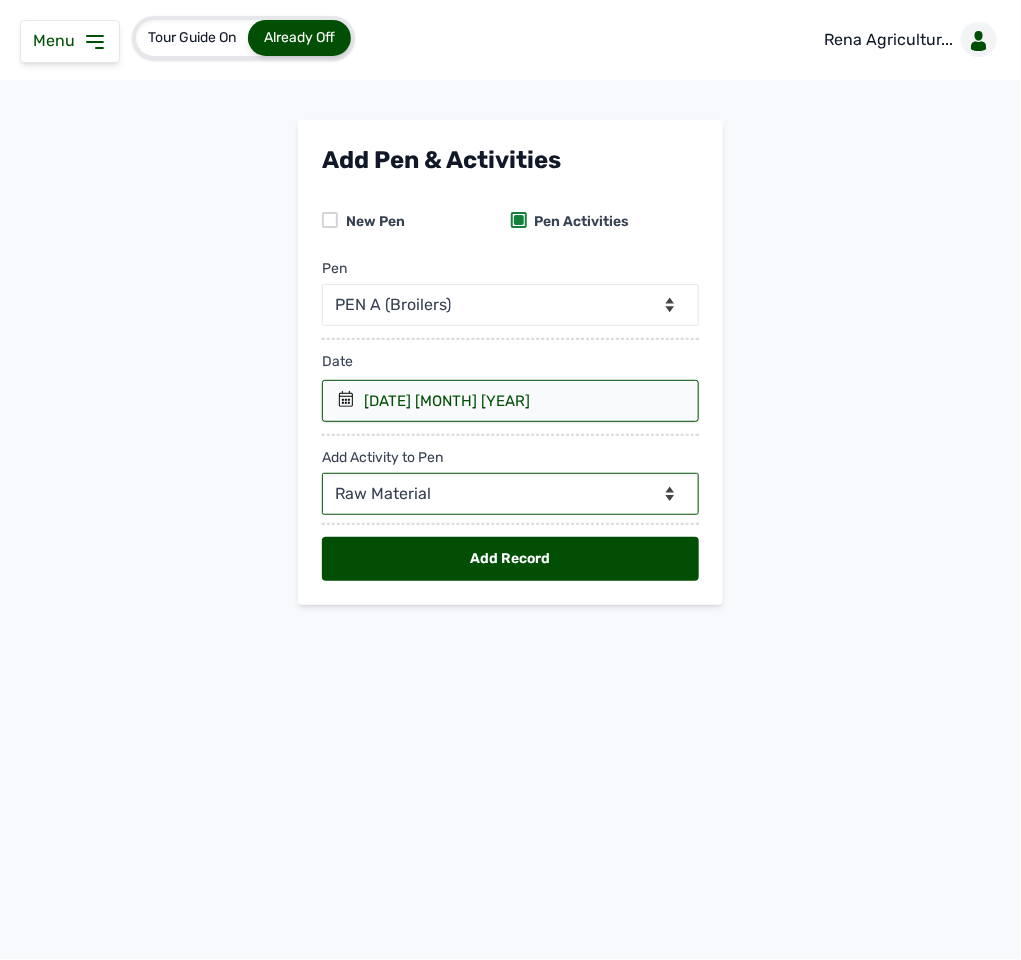 click on "--Can select multiple activity to add-- Raw Material Losses Weight" at bounding box center (510, 494) 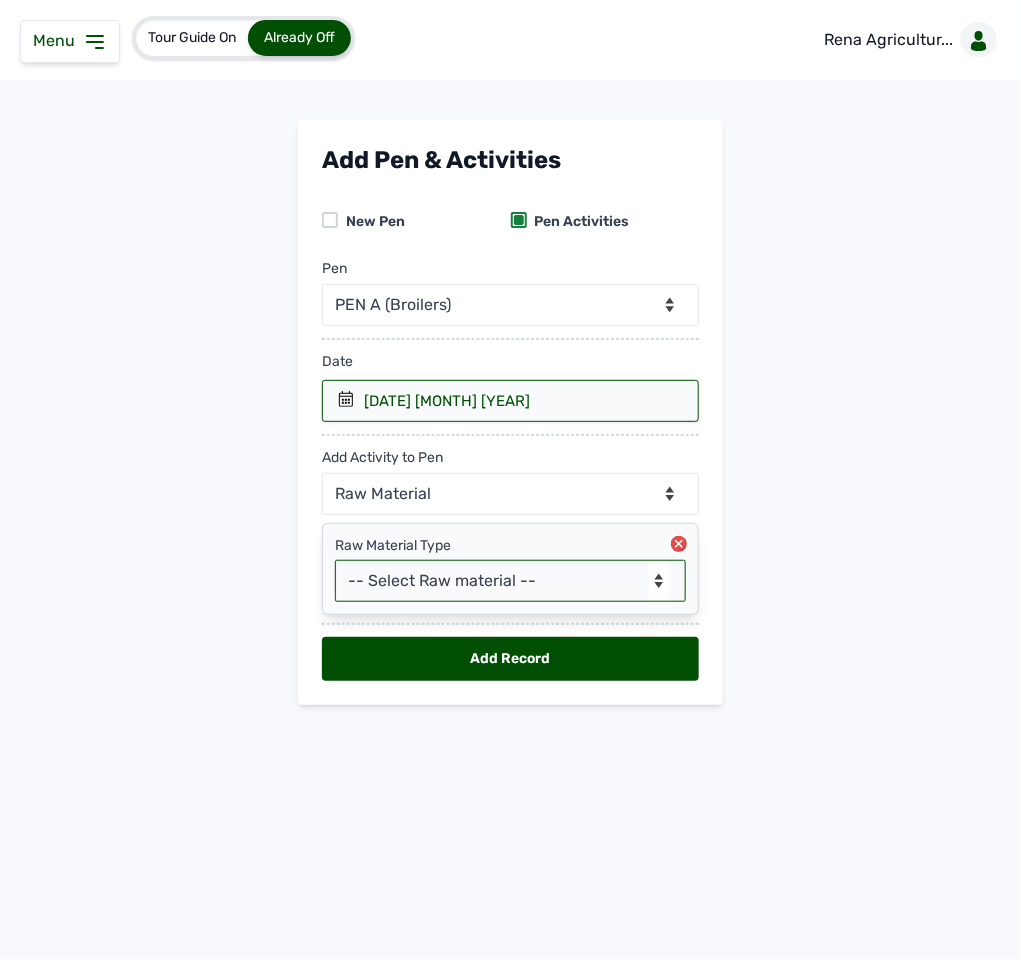 click on "-- Select Raw material -- Biomass Fuel feeds medications vaccines" at bounding box center [510, 581] 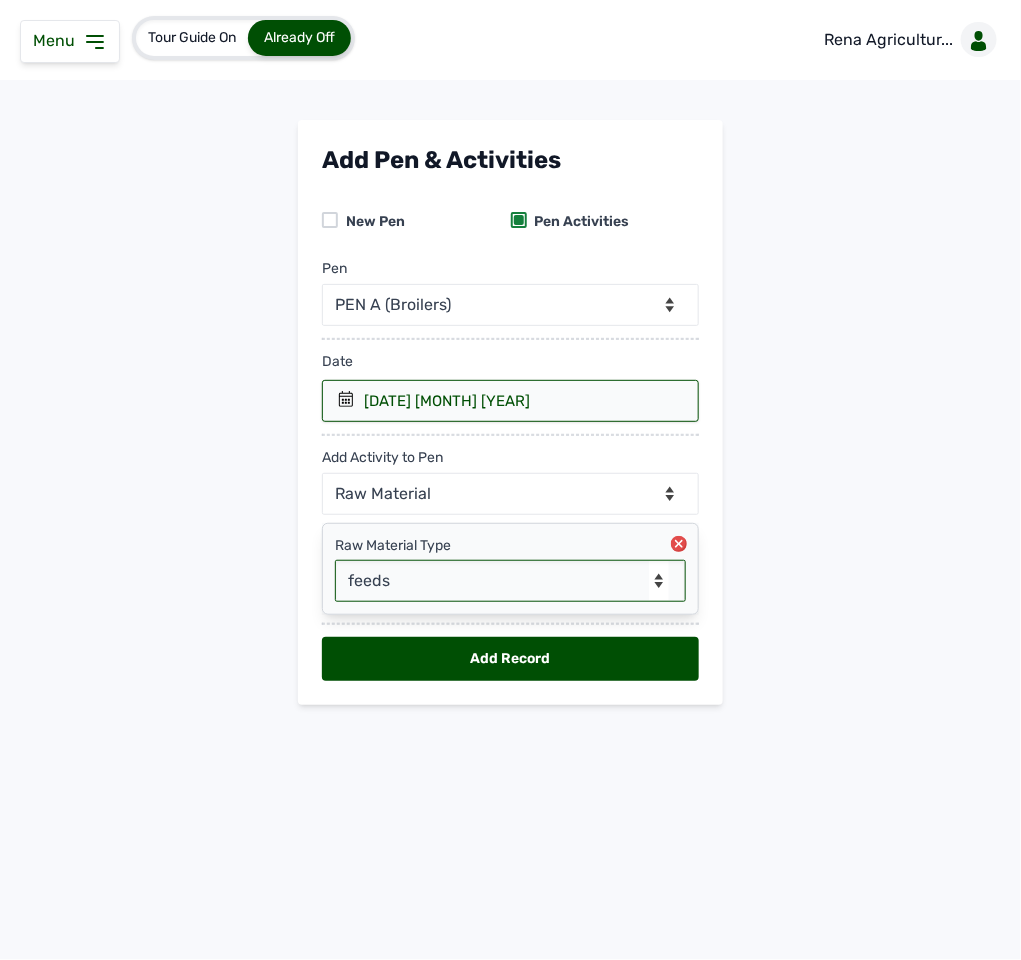 click on "-- Select Raw material -- Biomass Fuel feeds medications vaccines" at bounding box center (510, 581) 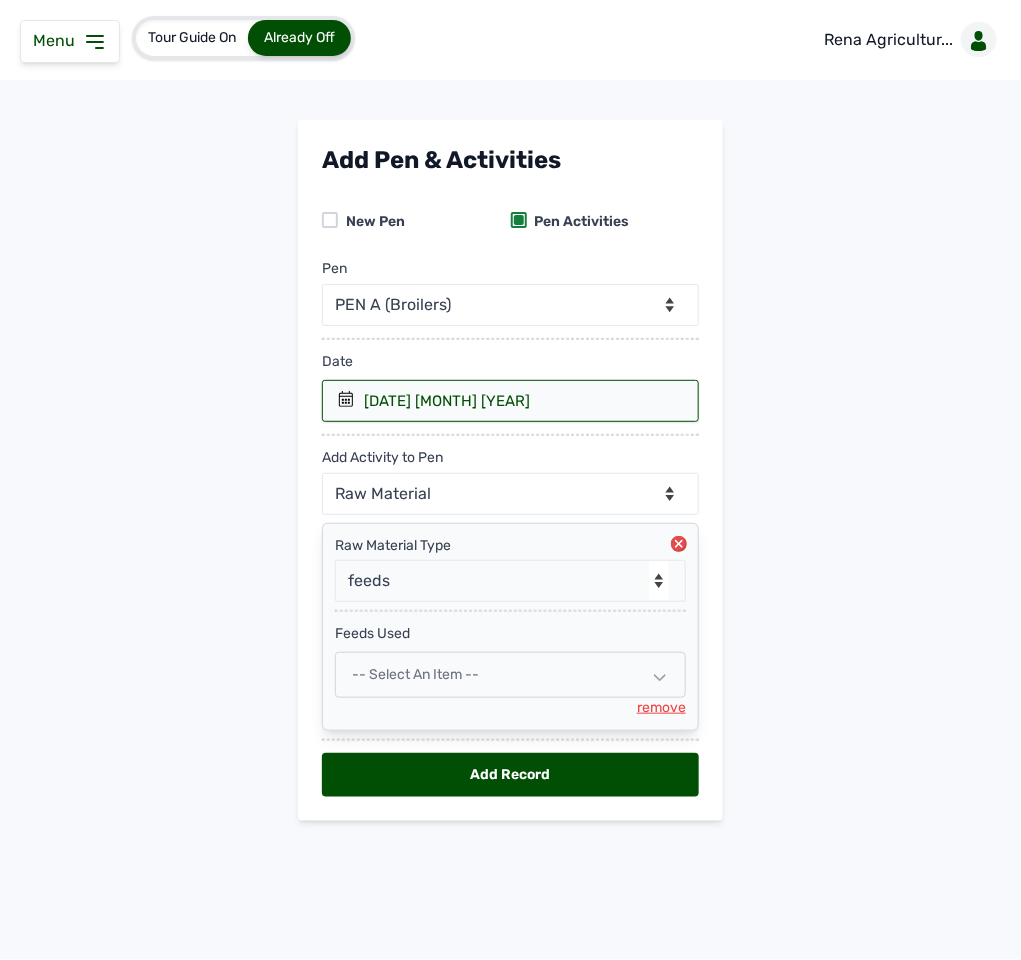 click on "-- Select an Item --" at bounding box center [415, 674] 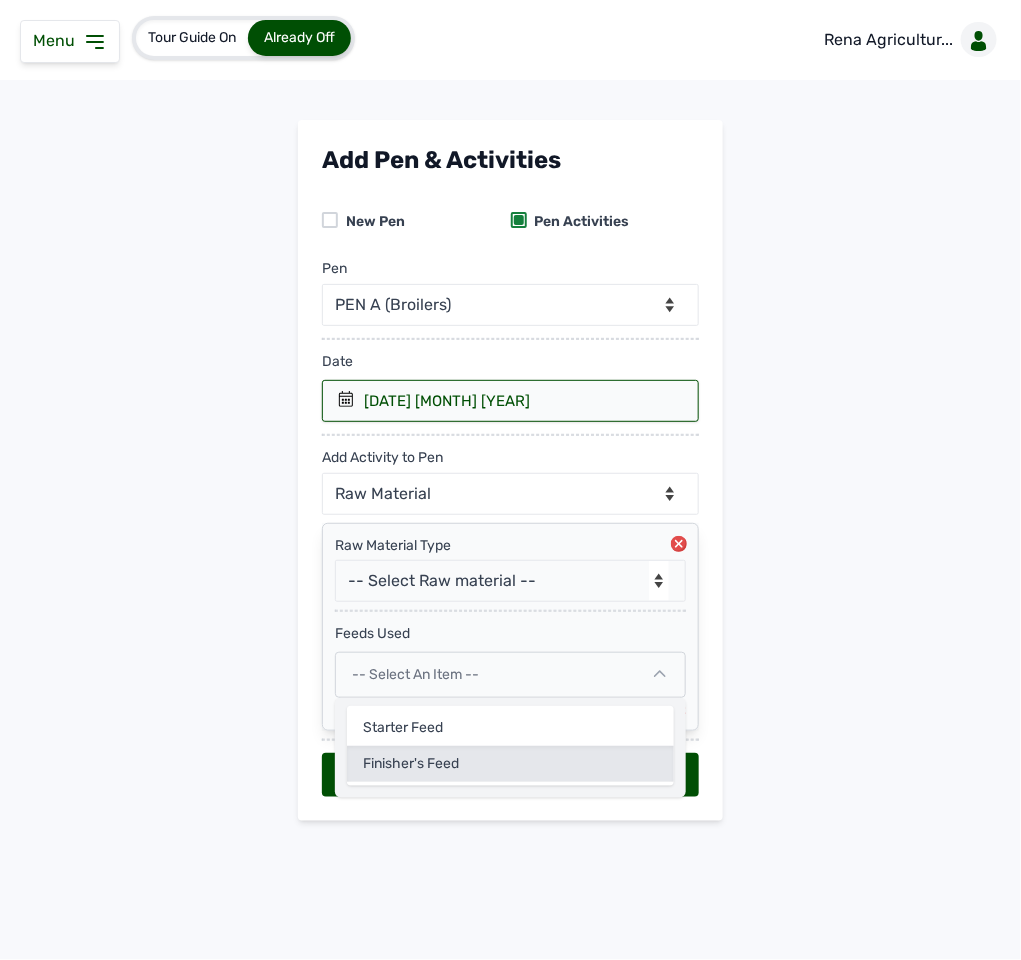 click on "Finisher's feed" 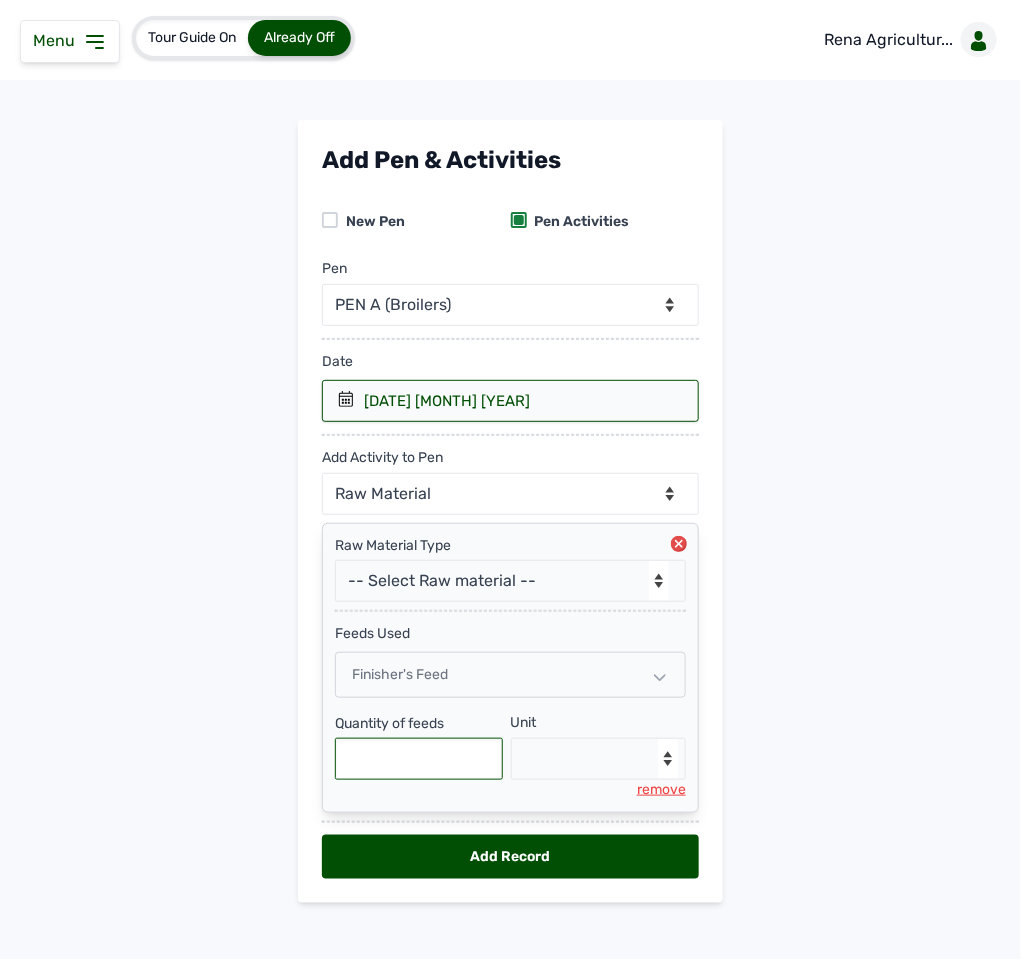 click at bounding box center [419, 759] 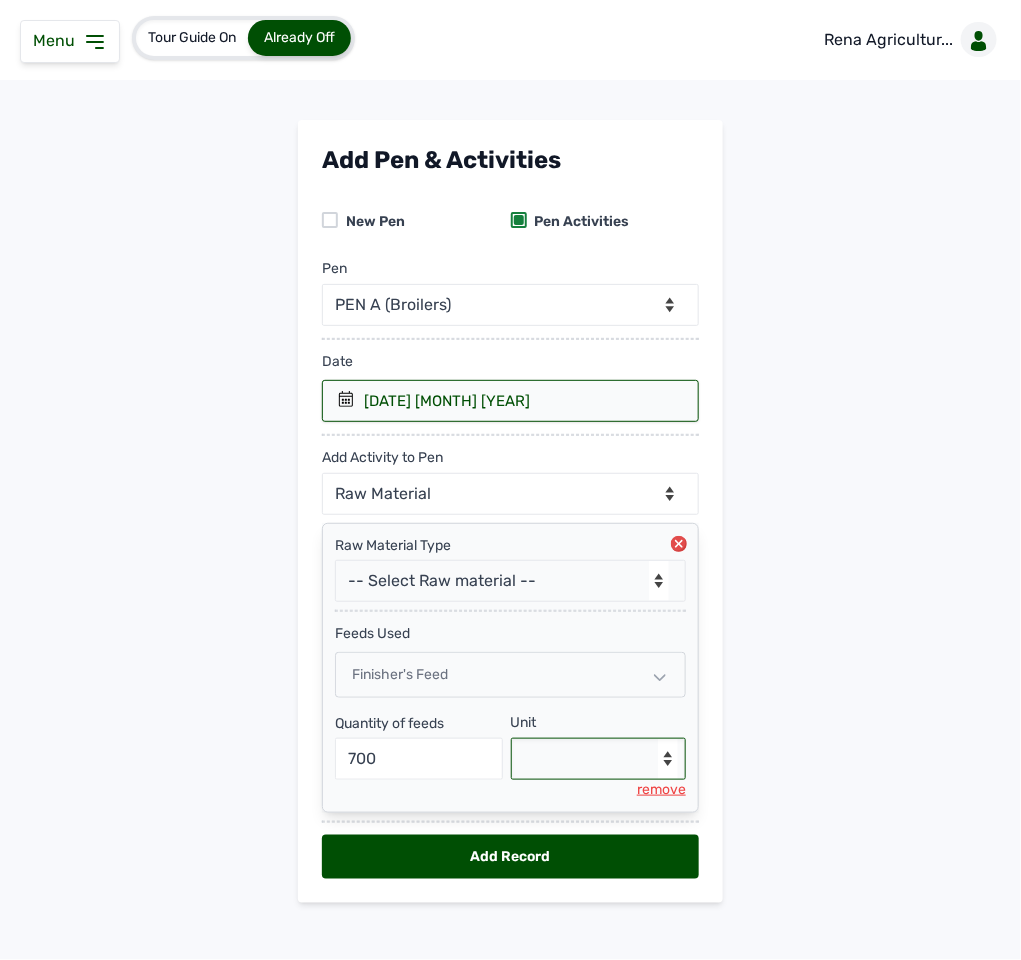 click on "--Select unit-- Bag(s) Kg" at bounding box center (599, 759) 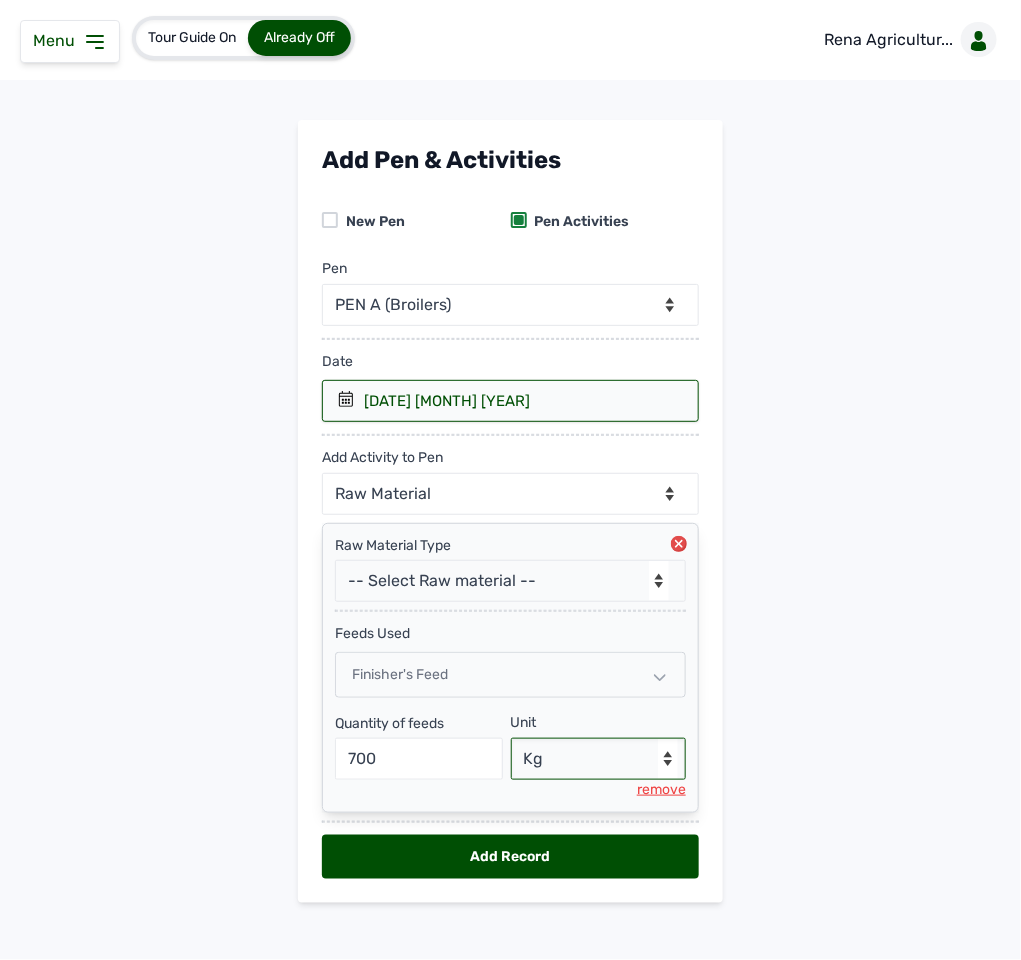 click on "--Select unit-- Bag(s) Kg" at bounding box center [599, 759] 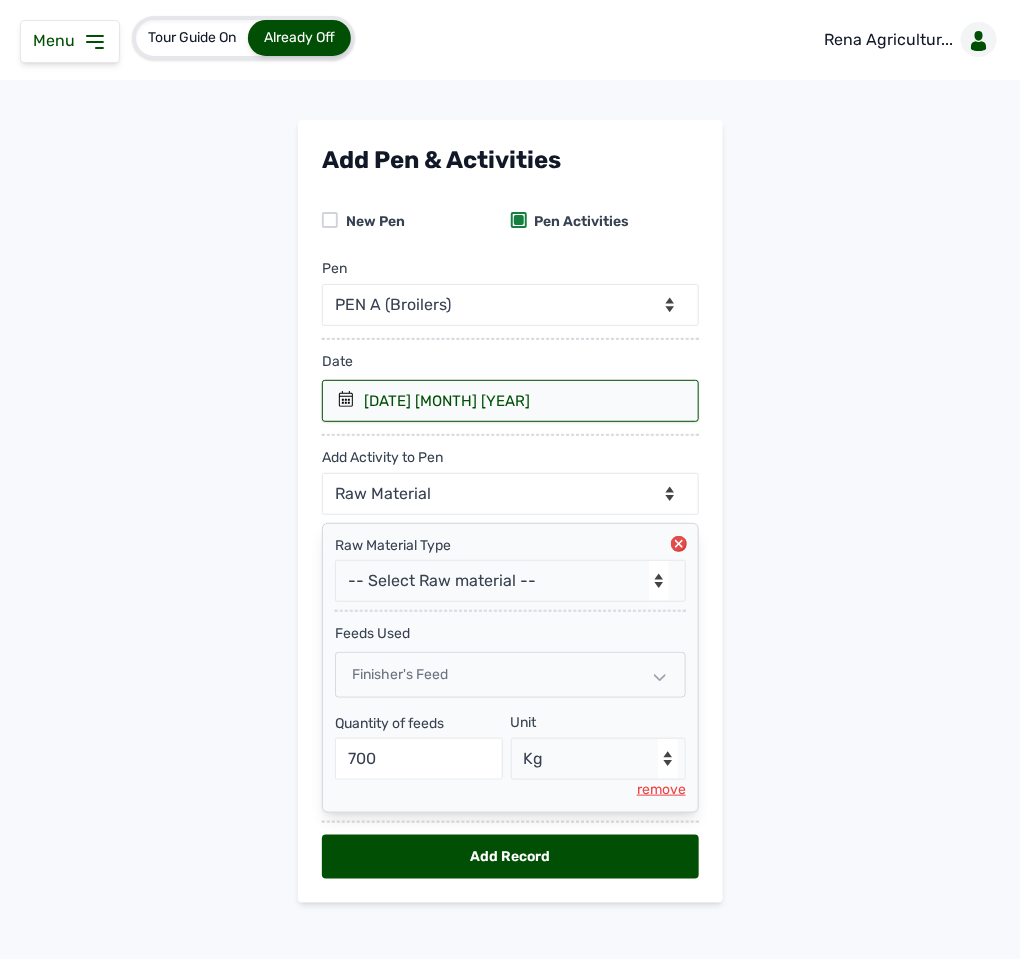 click on "Add Record" at bounding box center (510, 857) 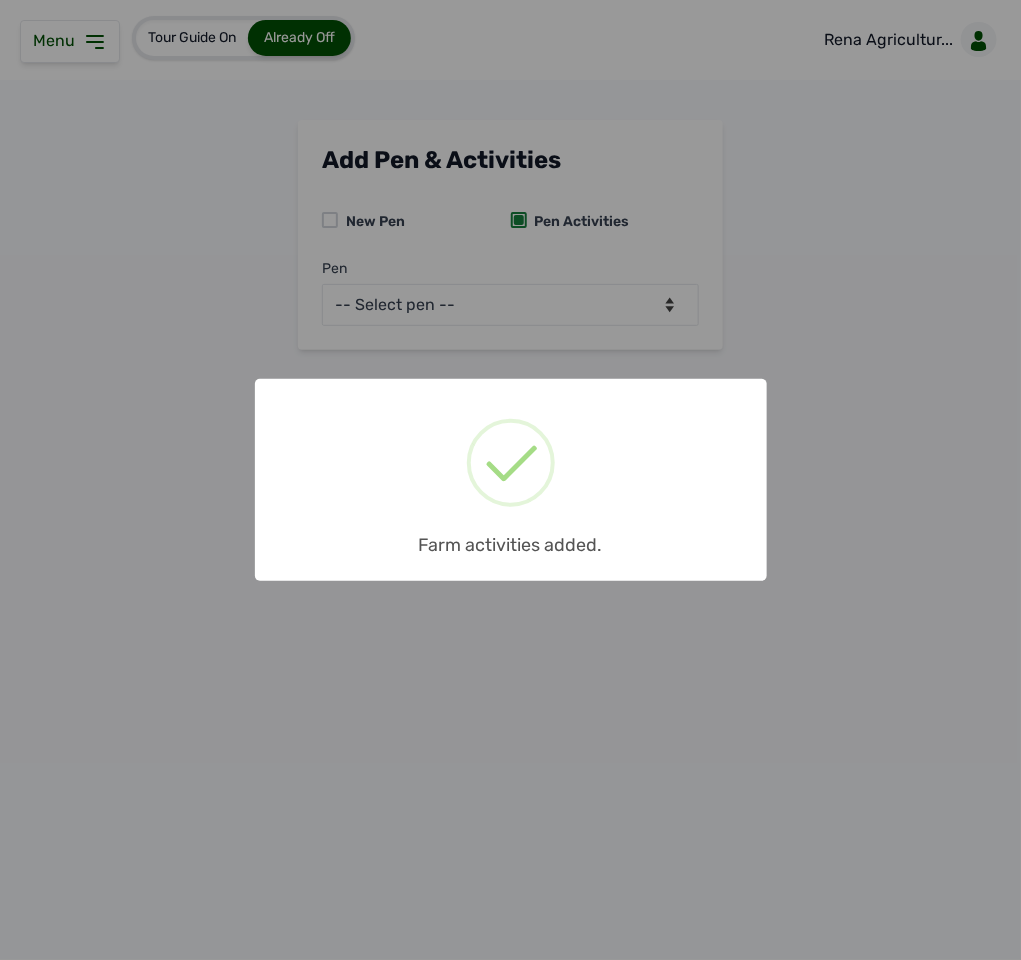 click on "×
Farm activities added. OK No Cancel" at bounding box center (510, 480) 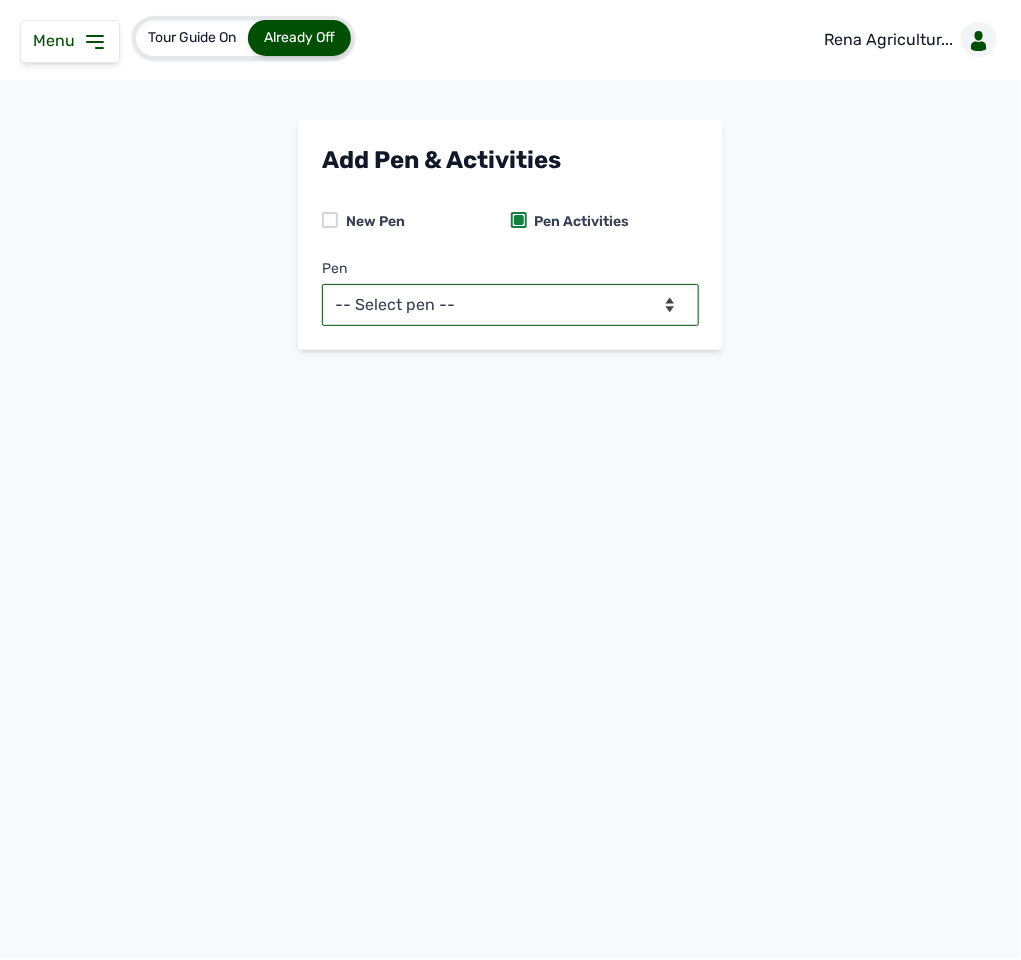 click on "-- Select pen -- PEN A (Broilers) PEN B (Broilers)" at bounding box center (510, 305) 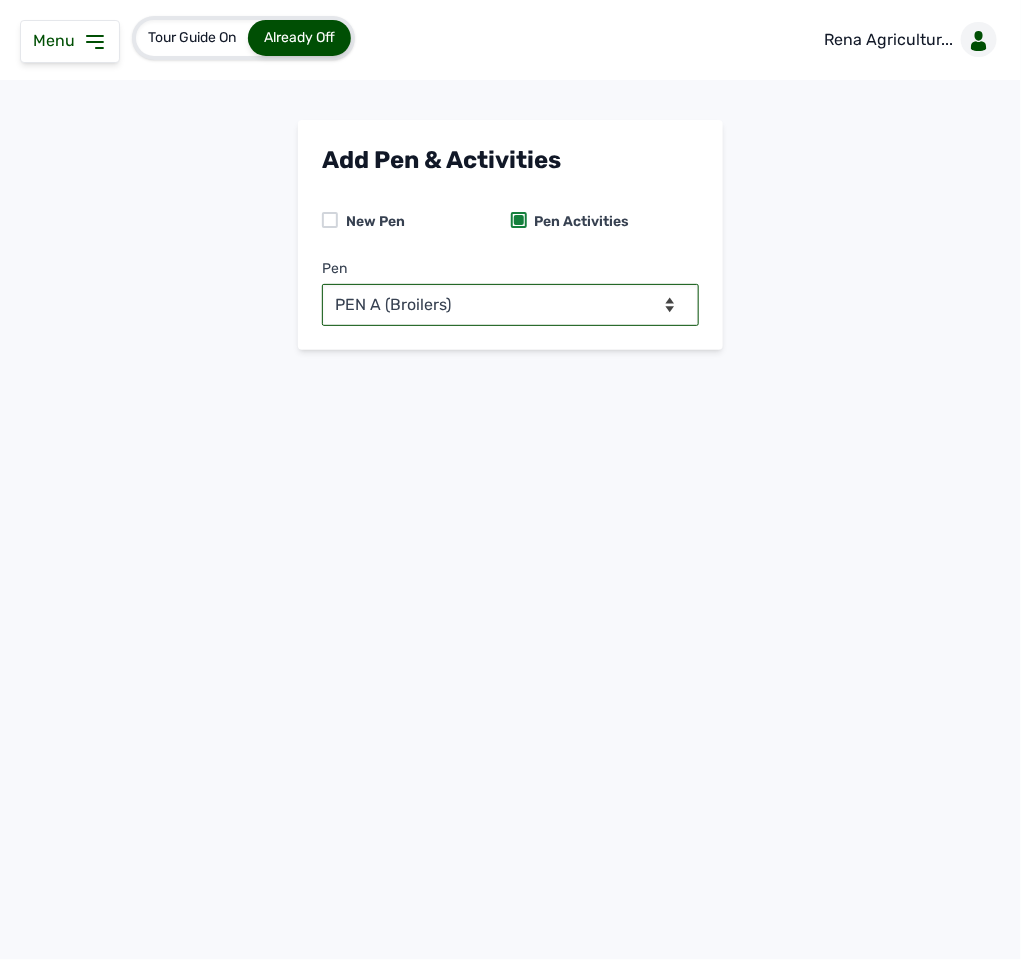 click on "-- Select pen -- PEN A (Broilers) PEN B (Broilers)" at bounding box center [510, 305] 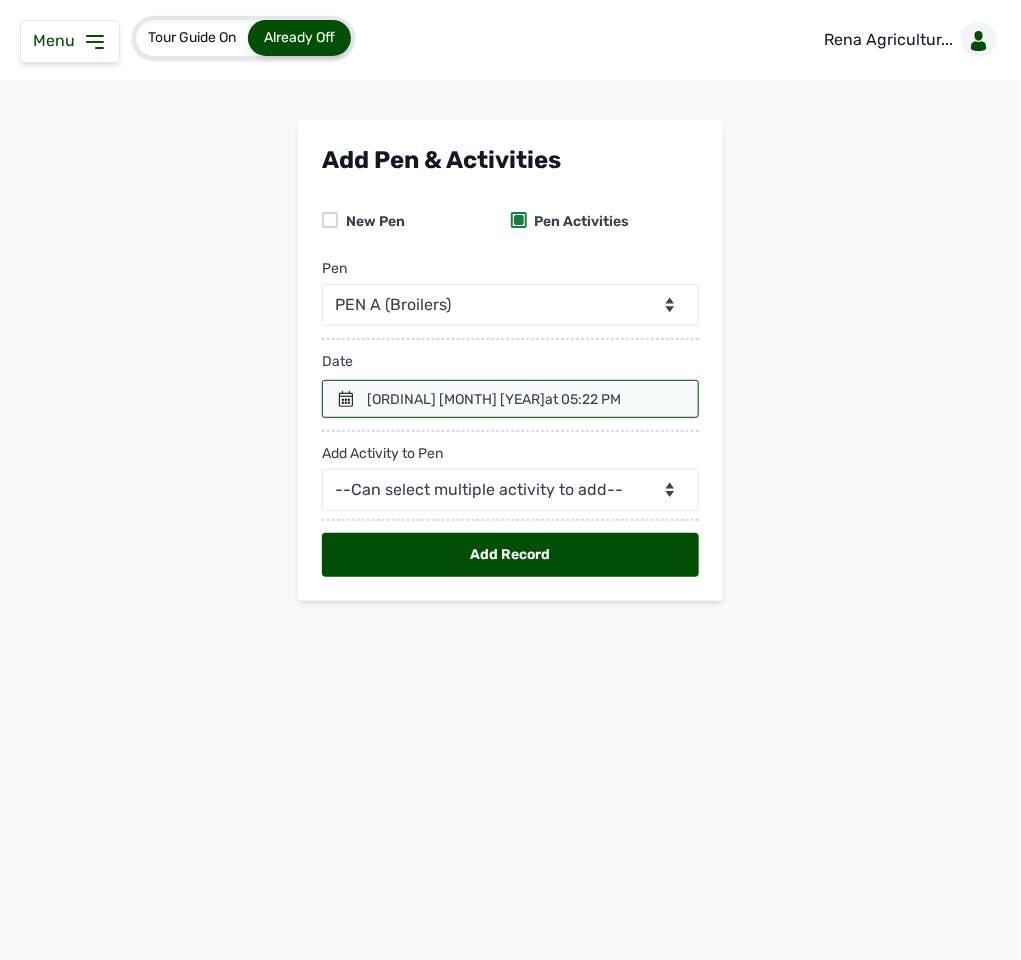 click at bounding box center [510, 399] 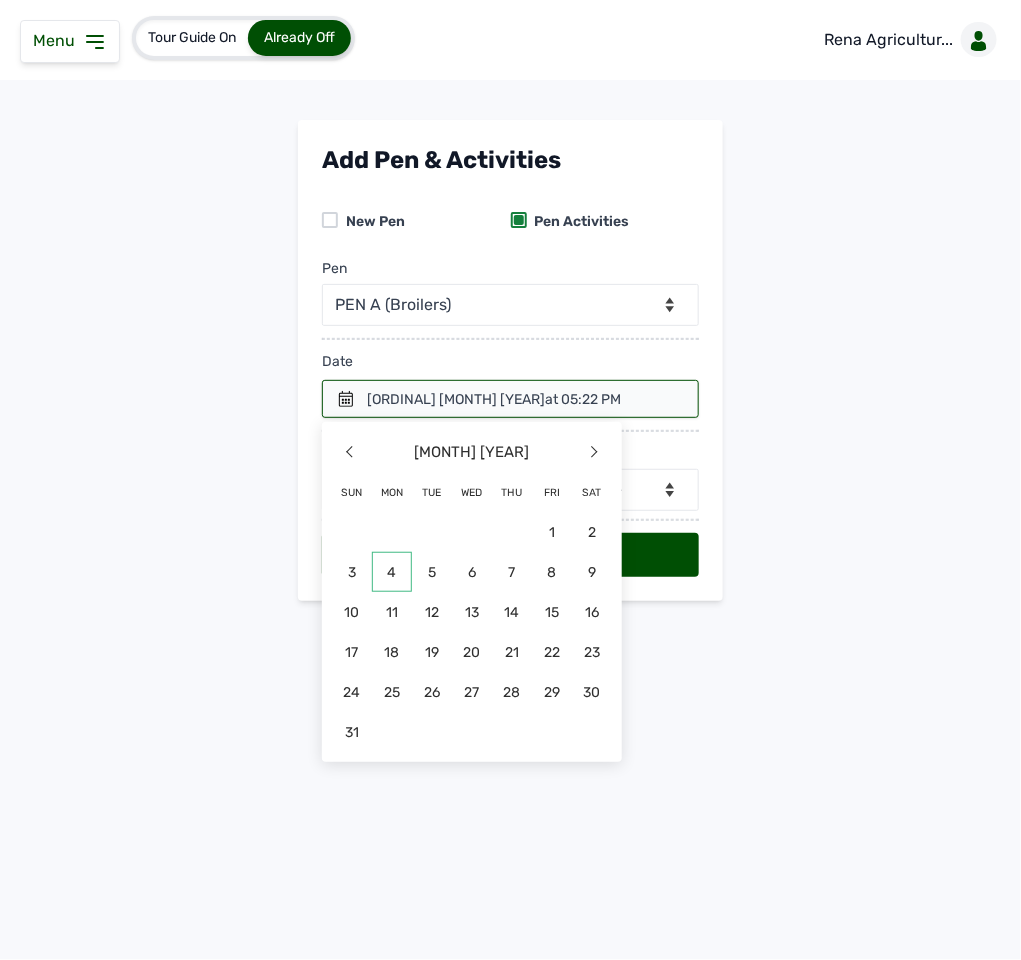 click on "4" 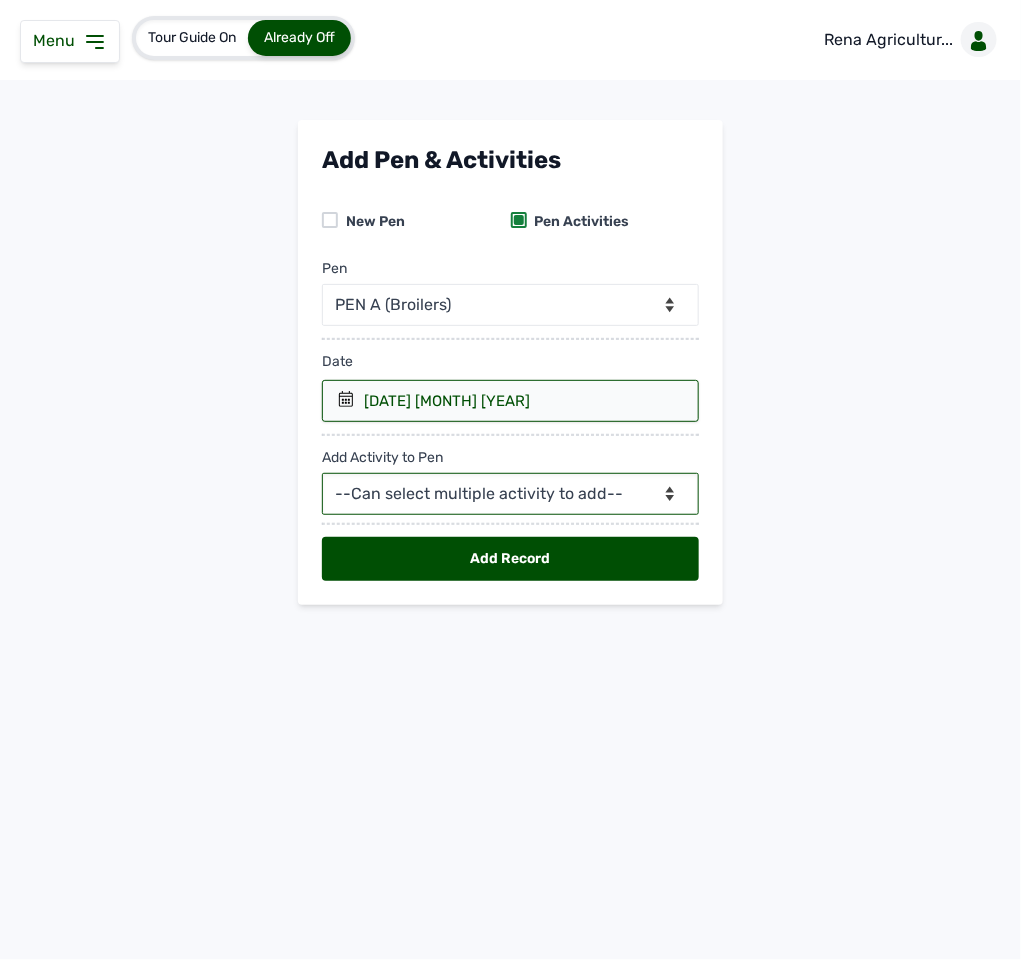 click on "--Can select multiple activity to add-- Raw Material Losses Weight" at bounding box center [510, 494] 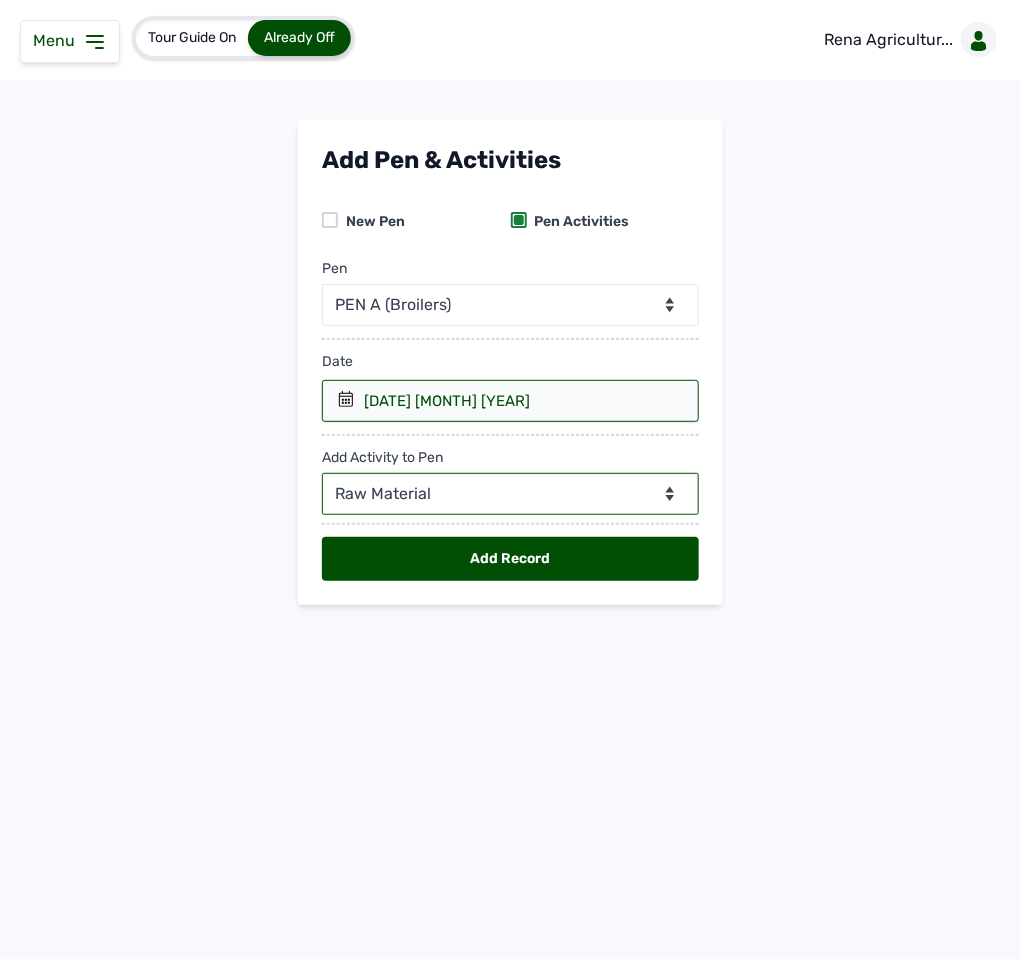 click on "--Can select multiple activity to add-- Raw Material Losses Weight" at bounding box center [510, 494] 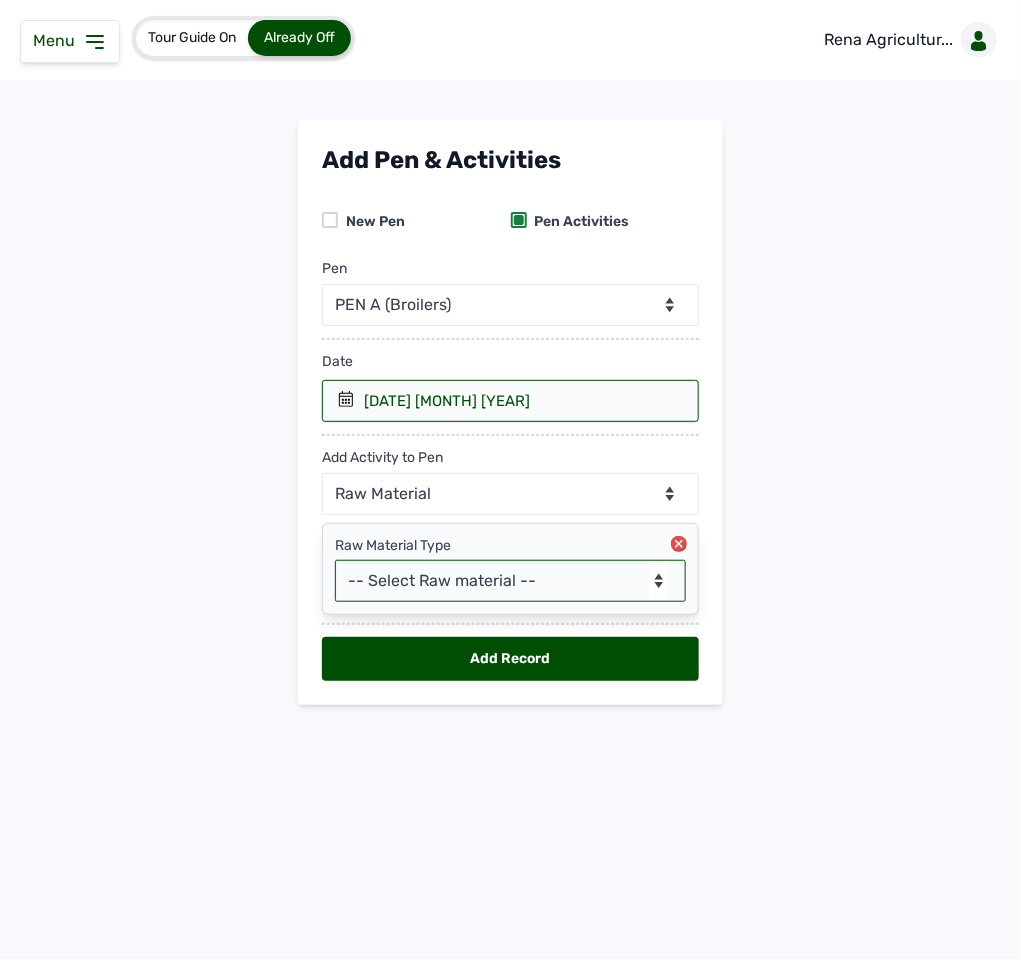 click on "-- Select Raw material -- Biomass Fuel feeds medications vaccines" at bounding box center (510, 581) 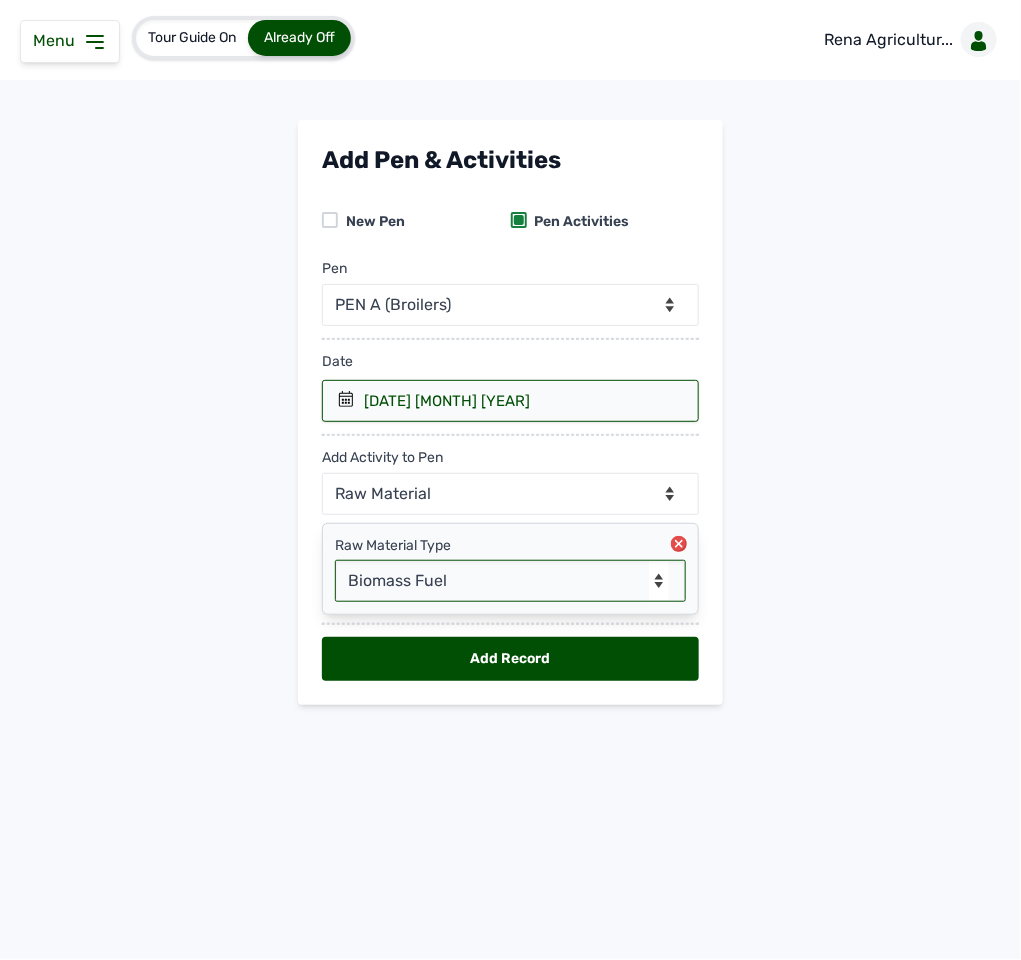 click on "-- Select Raw material -- Biomass Fuel feeds medications vaccines" at bounding box center (510, 581) 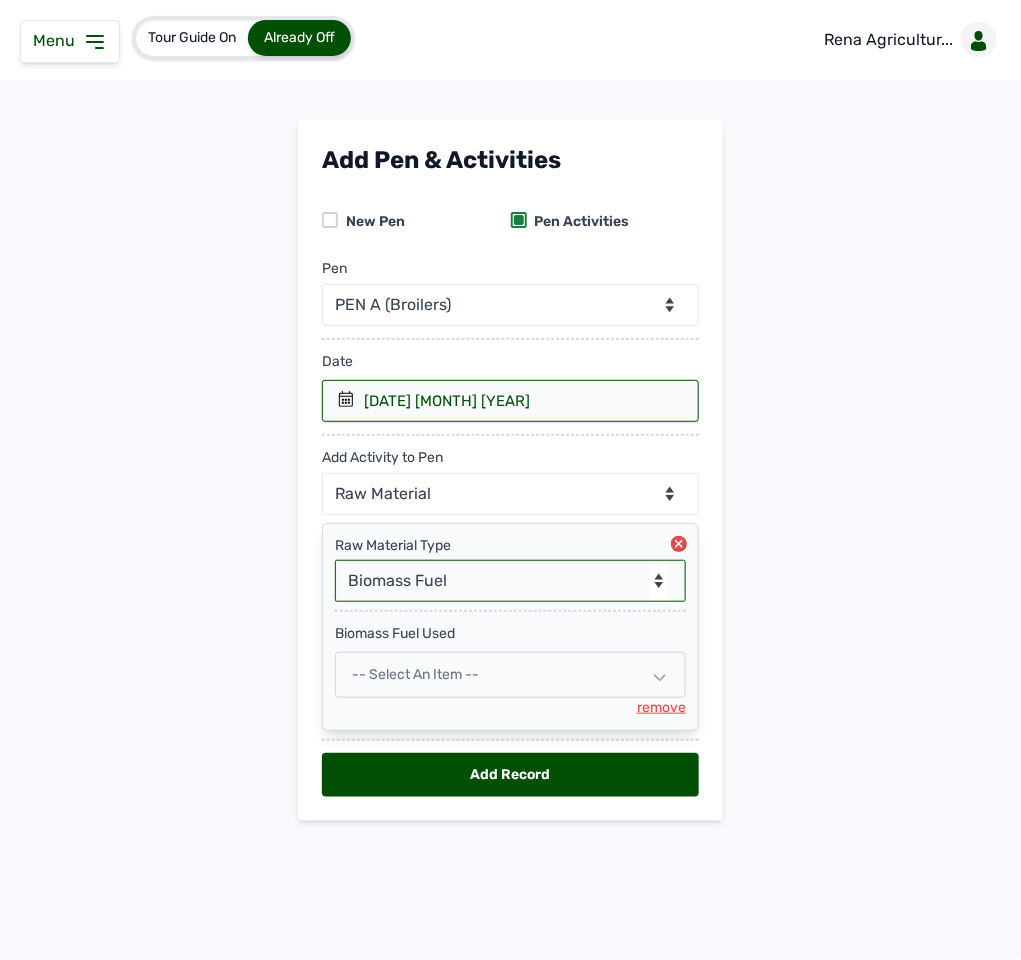 click on "-- Select Raw material -- Biomass Fuel feeds medications vaccines" at bounding box center [510, 581] 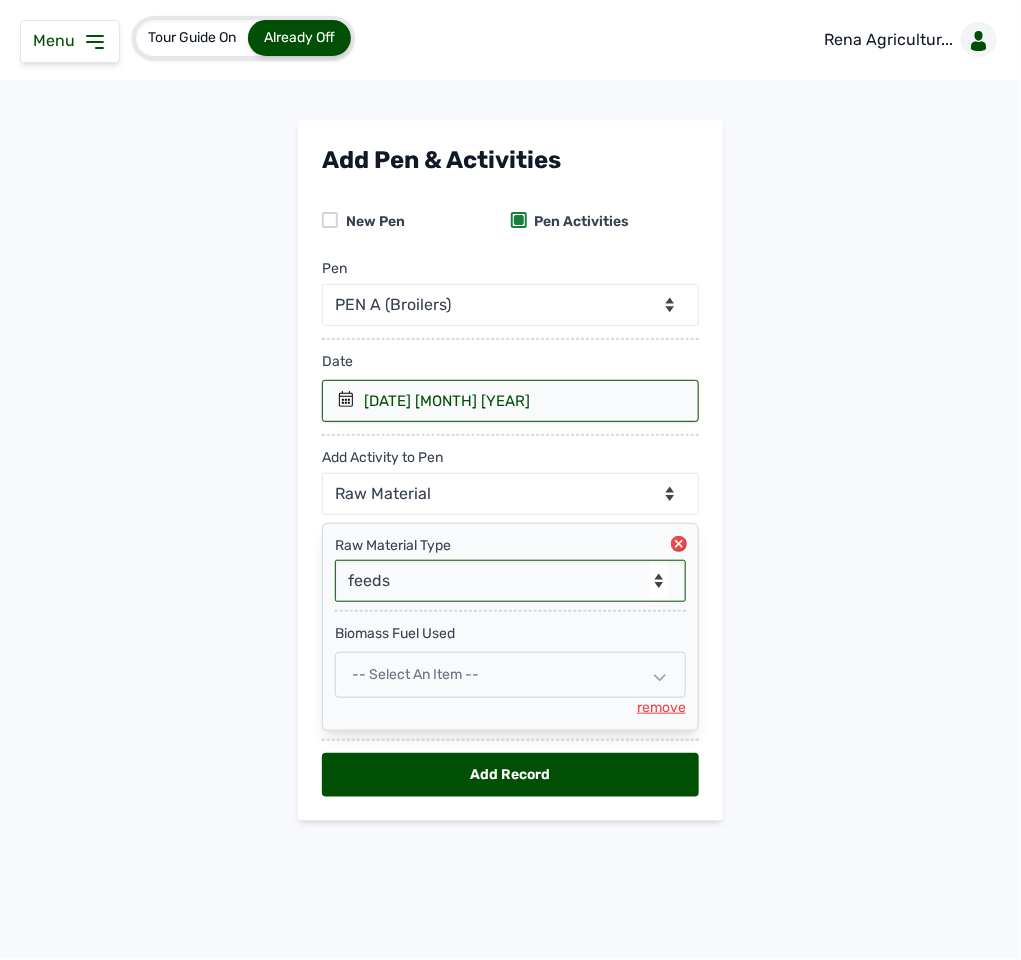 click on "-- Select Raw material -- Biomass Fuel feeds medications vaccines" at bounding box center (510, 581) 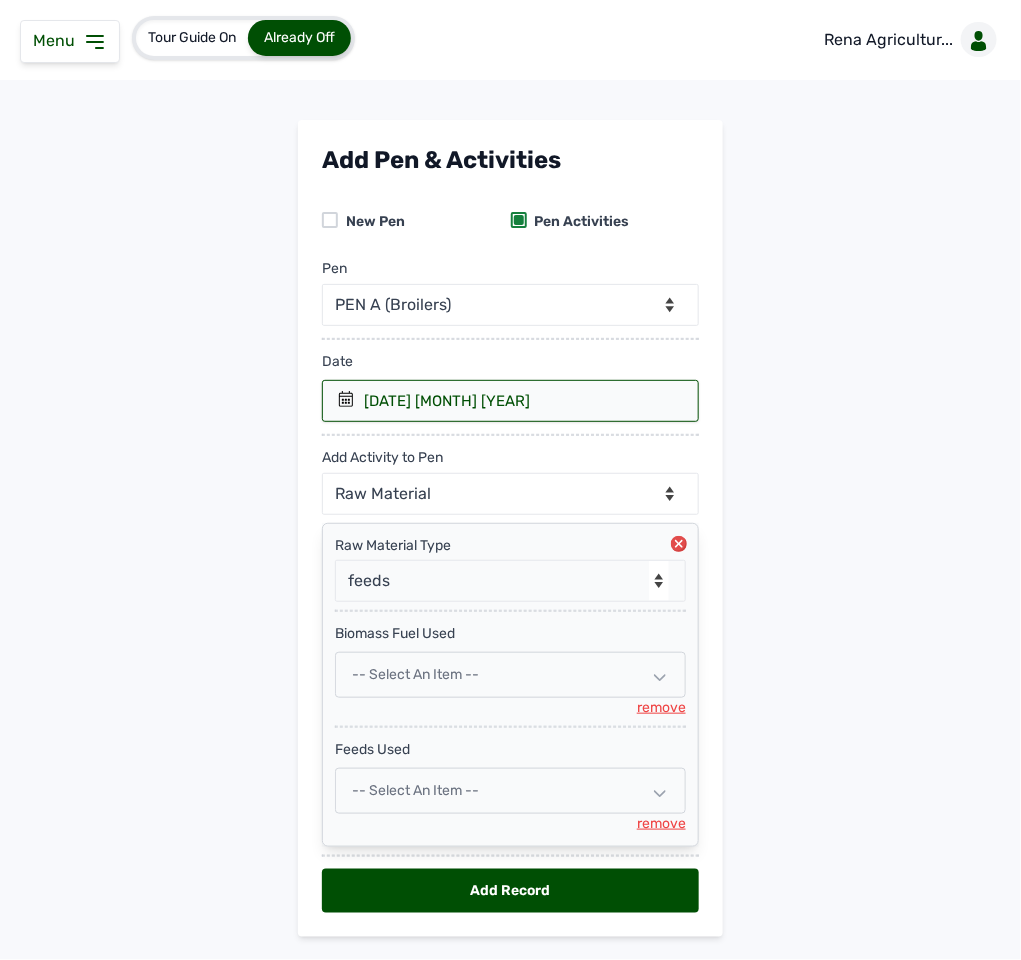 click on "remove" at bounding box center [661, 708] 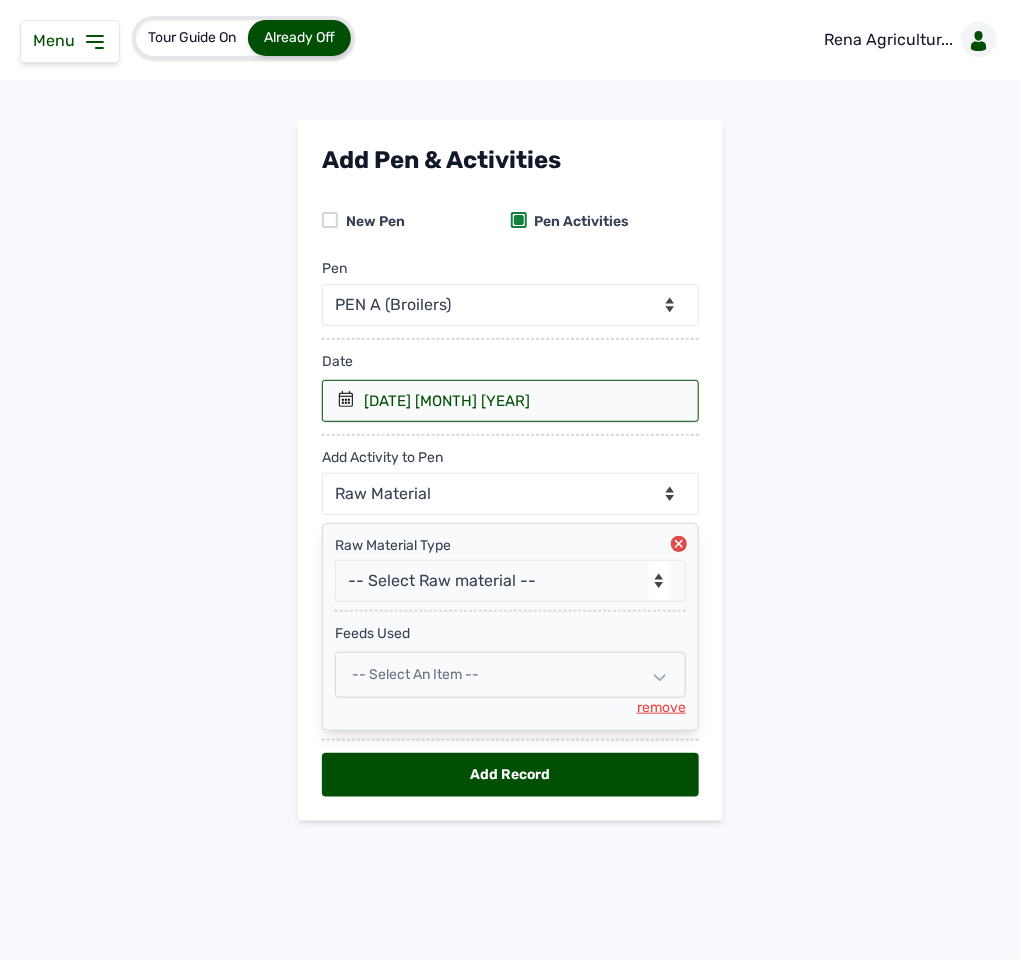 click on "-- Select an Item --" at bounding box center (415, 674) 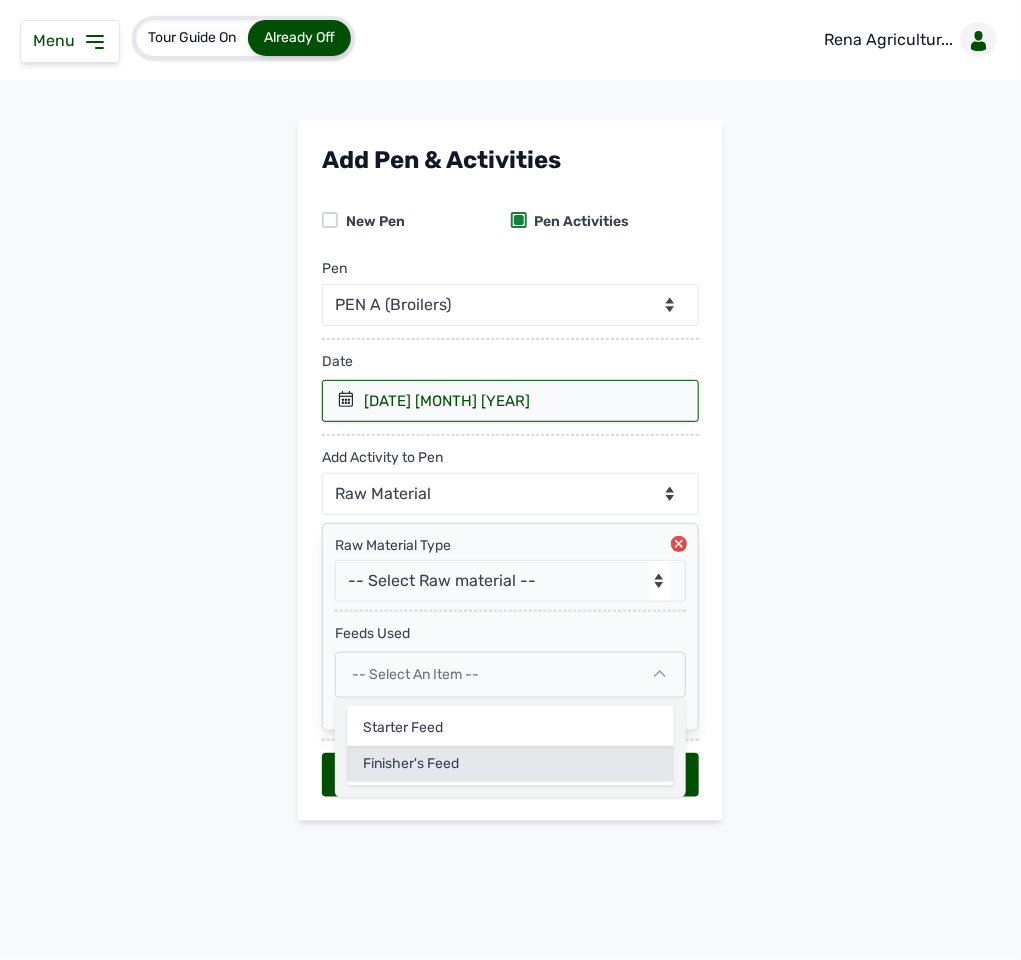 click on "Finisher's feed" 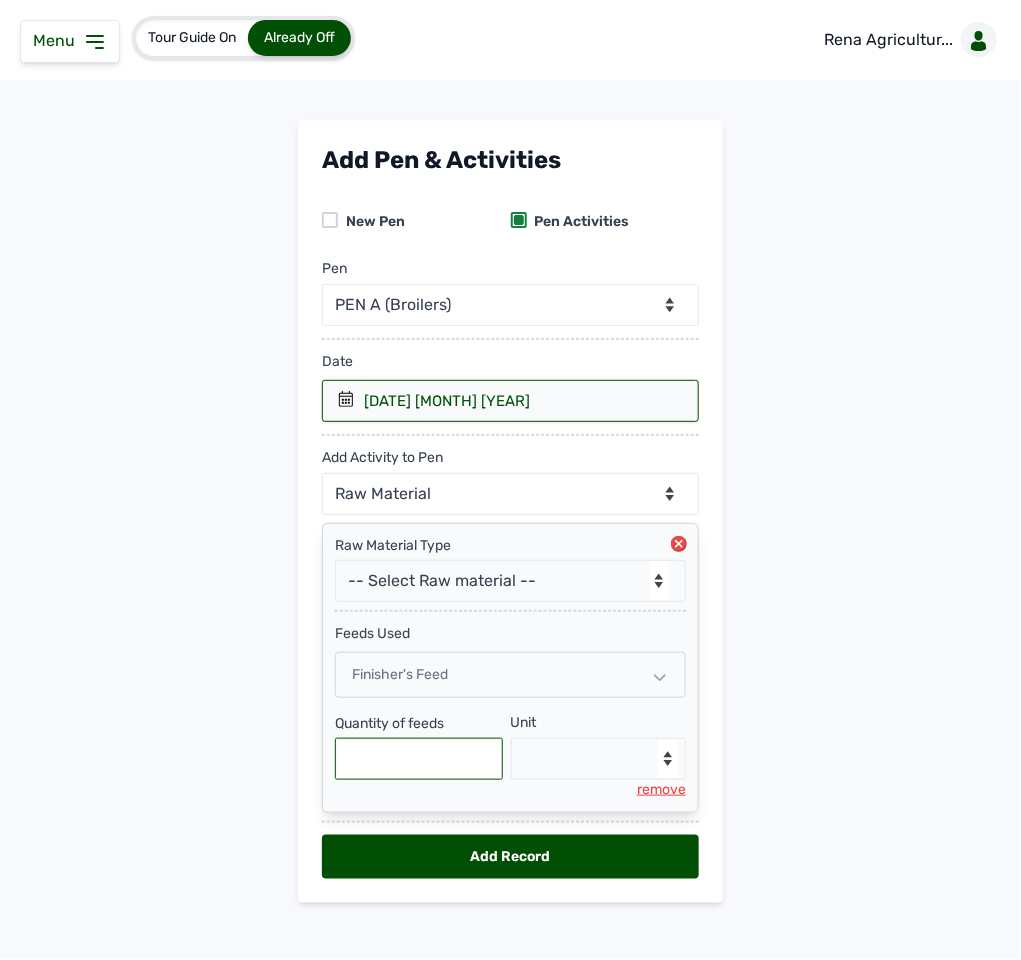 click at bounding box center [419, 759] 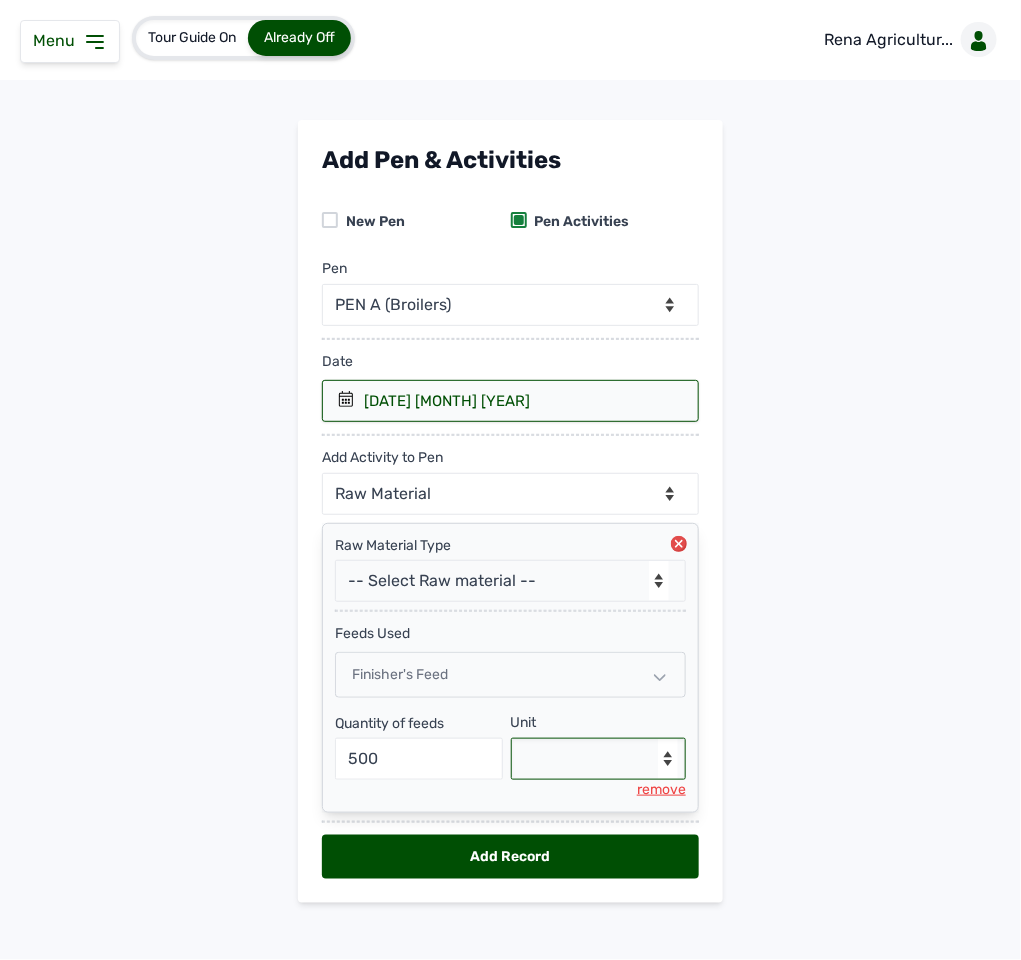 click on "--Select unit-- Bag(s) Kg" at bounding box center (599, 759) 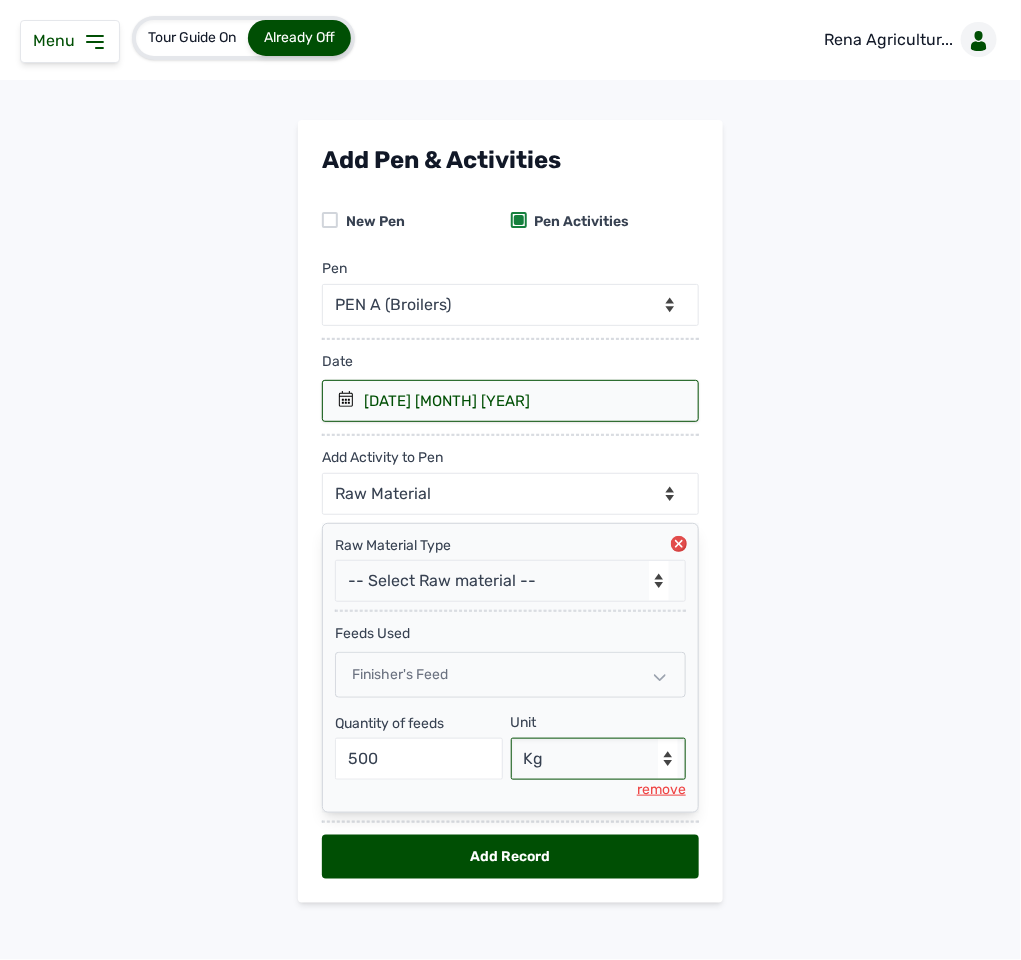 click on "--Select unit-- Bag(s) Kg" at bounding box center (599, 759) 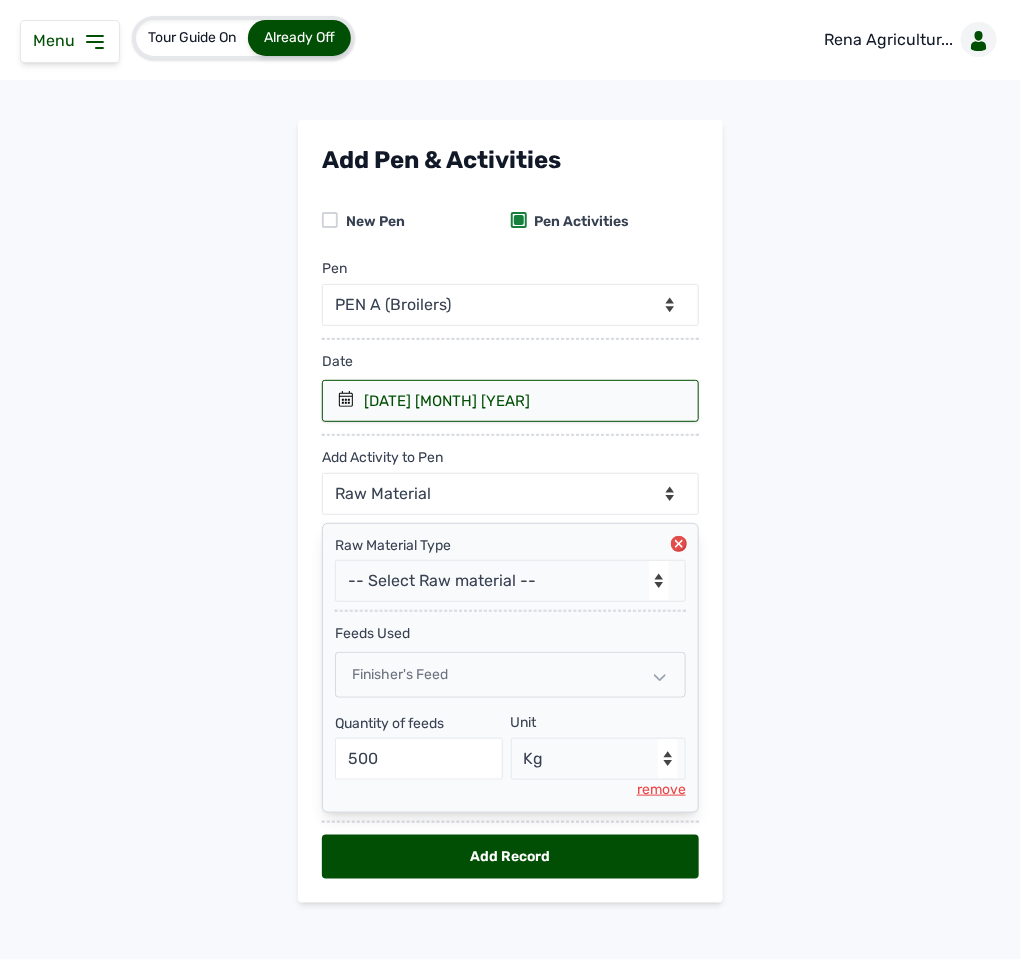 click on "Add Record" at bounding box center (510, 857) 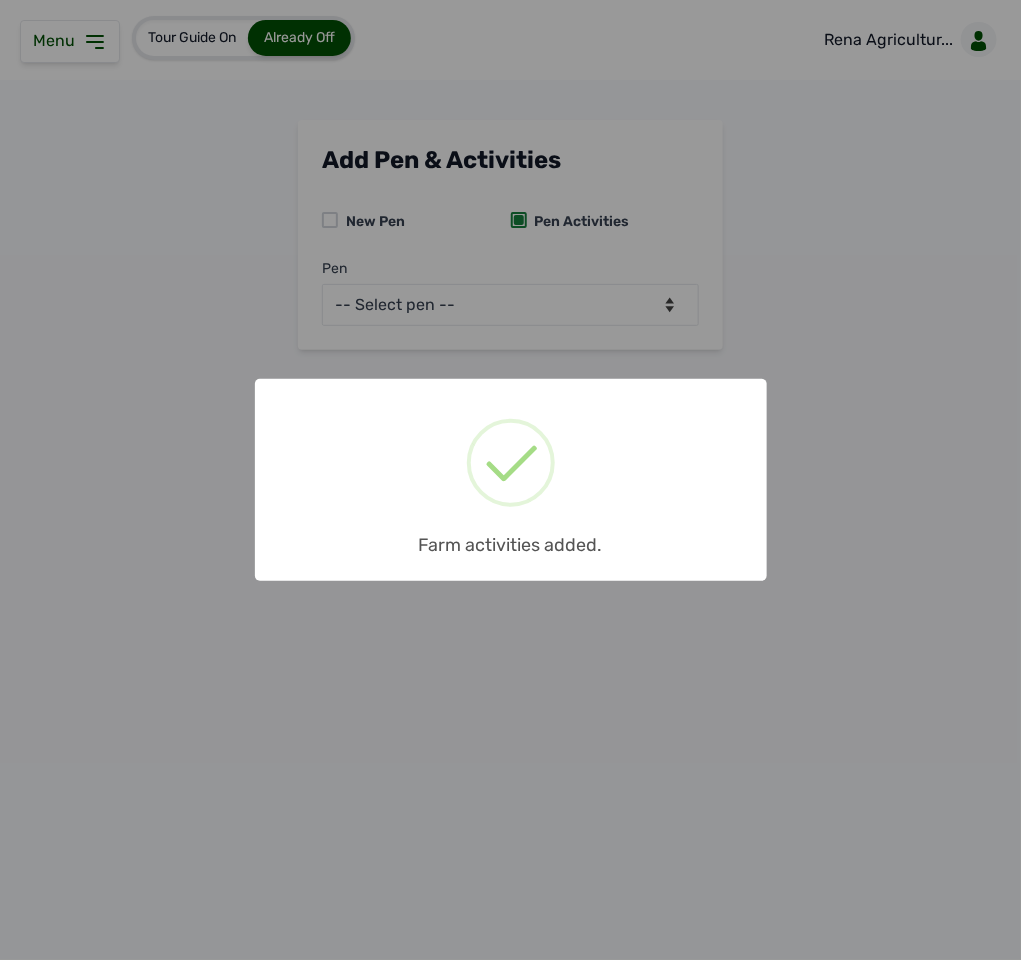 click on "×
Farm activities added. OK No Cancel" at bounding box center (510, 480) 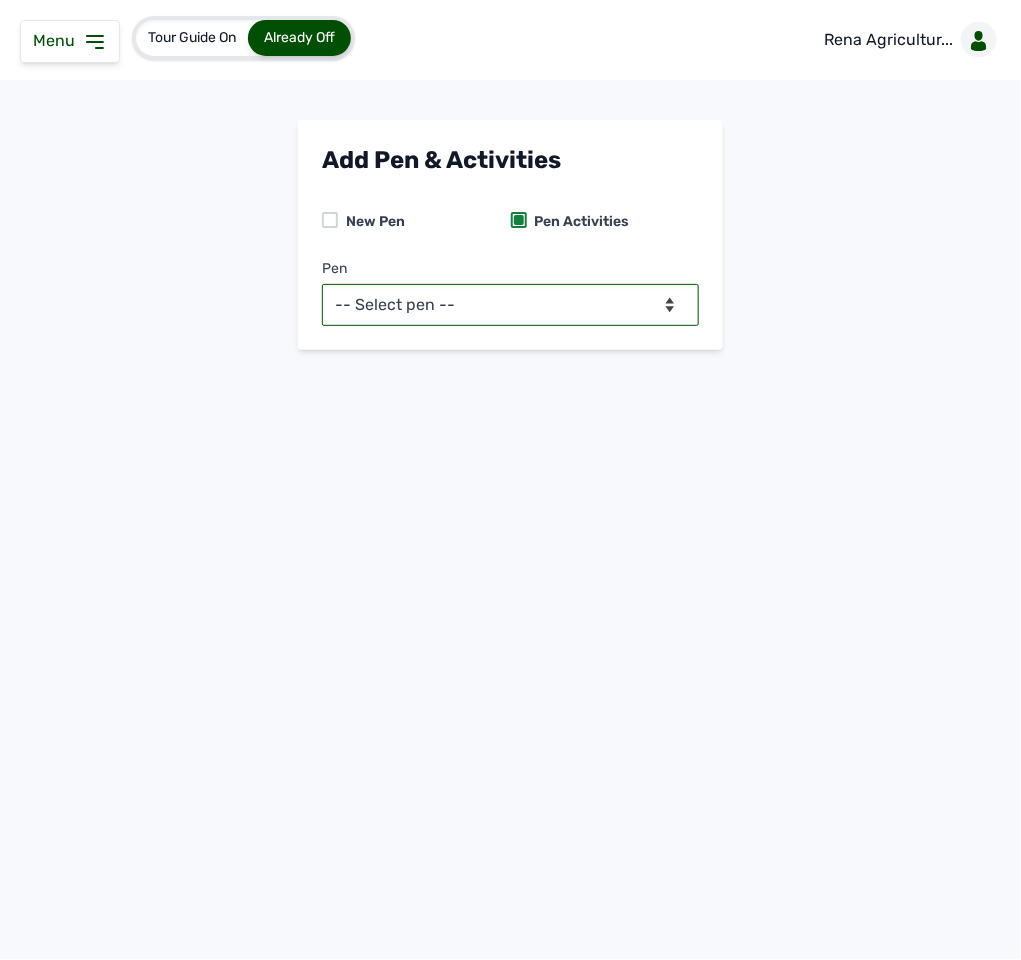 click on "-- Select pen -- PEN A (Broilers) PEN B (Broilers)" at bounding box center (510, 305) 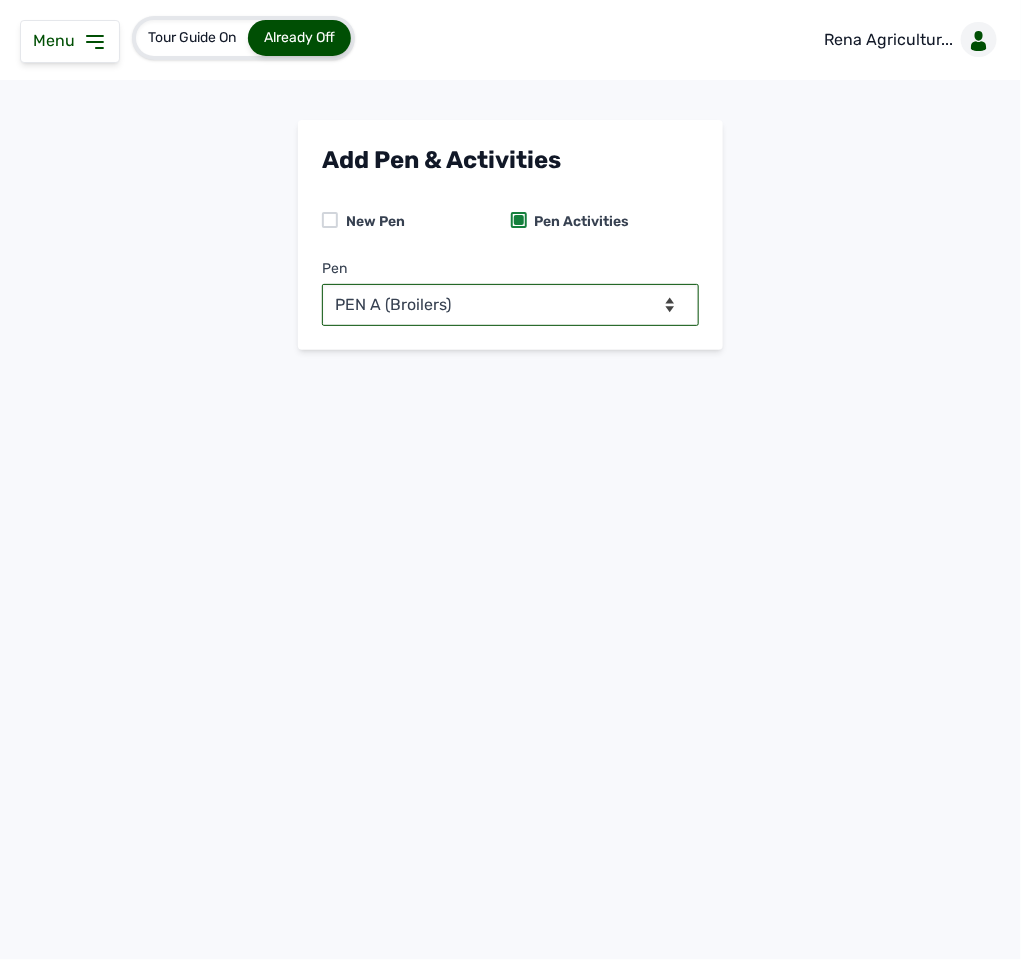 click on "-- Select pen -- PEN A (Broilers) PEN B (Broilers)" at bounding box center (510, 305) 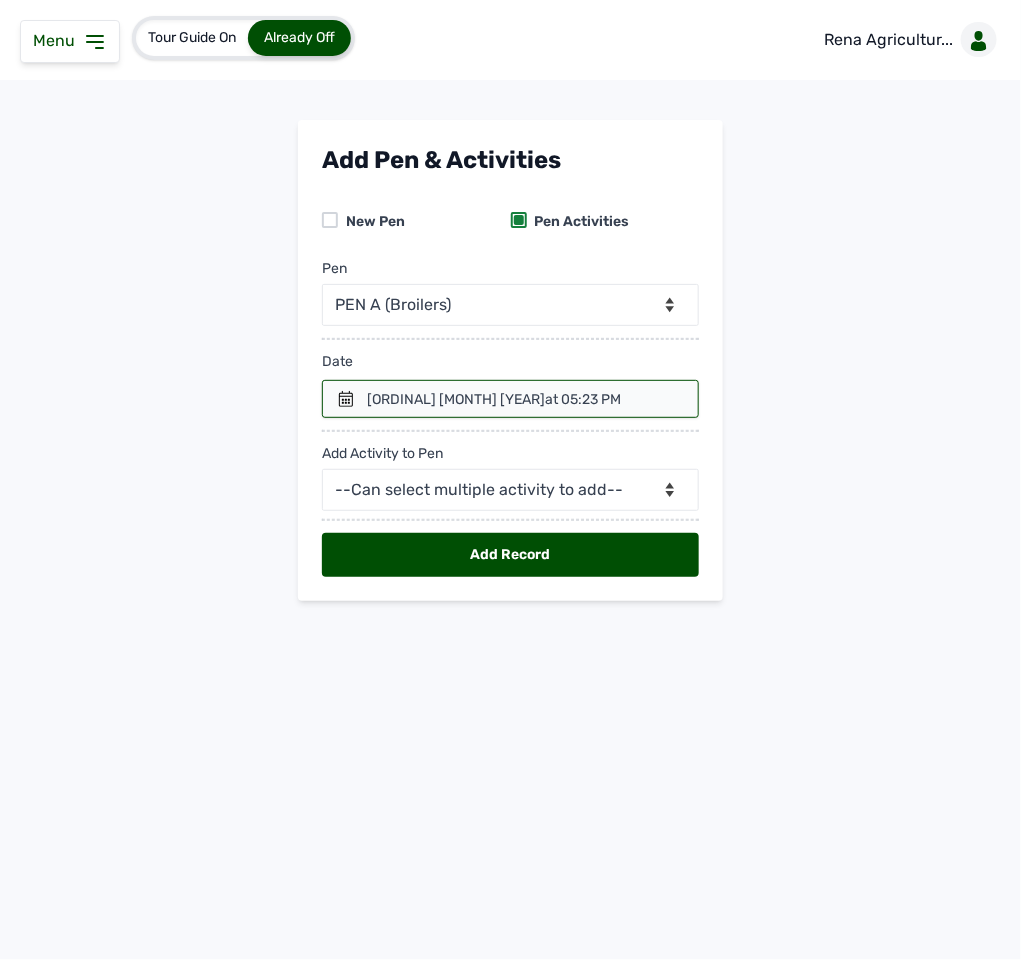 click 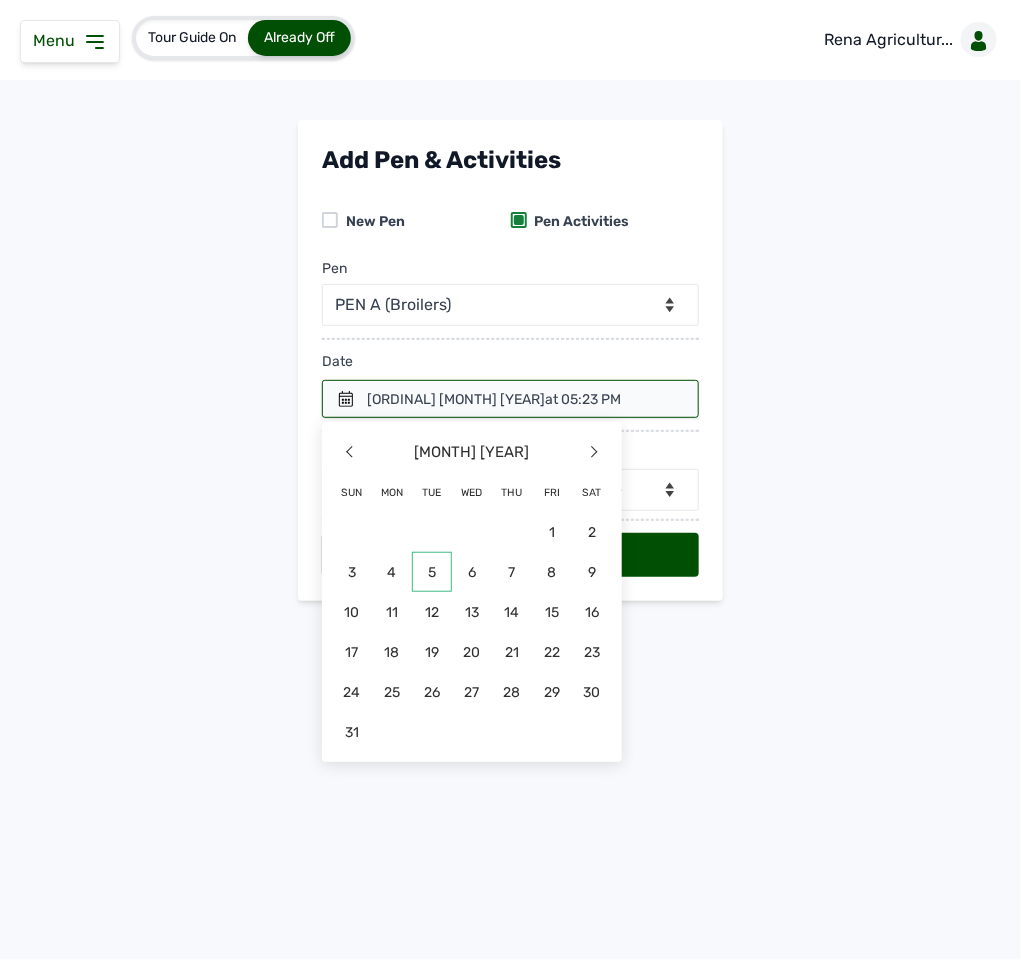 click on "5" 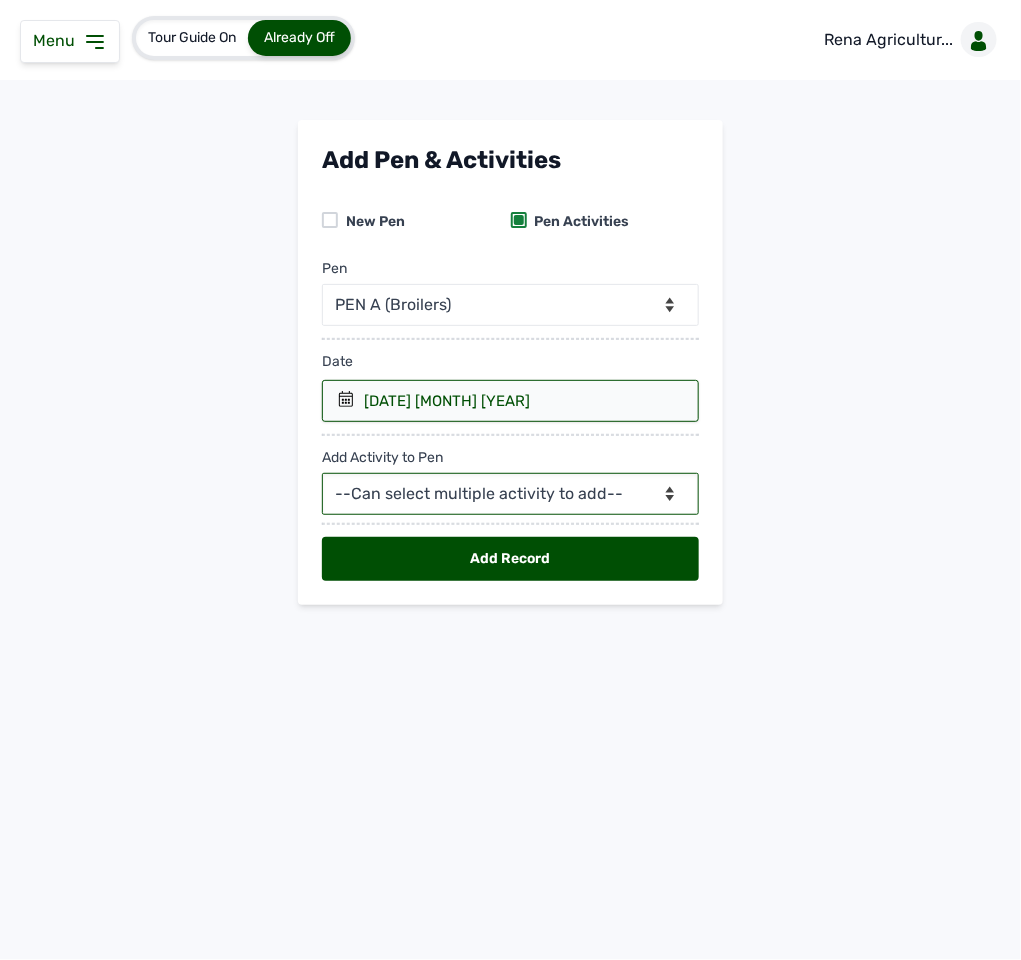 click on "--Can select multiple activity to add-- Raw Material Losses Weight" at bounding box center (510, 494) 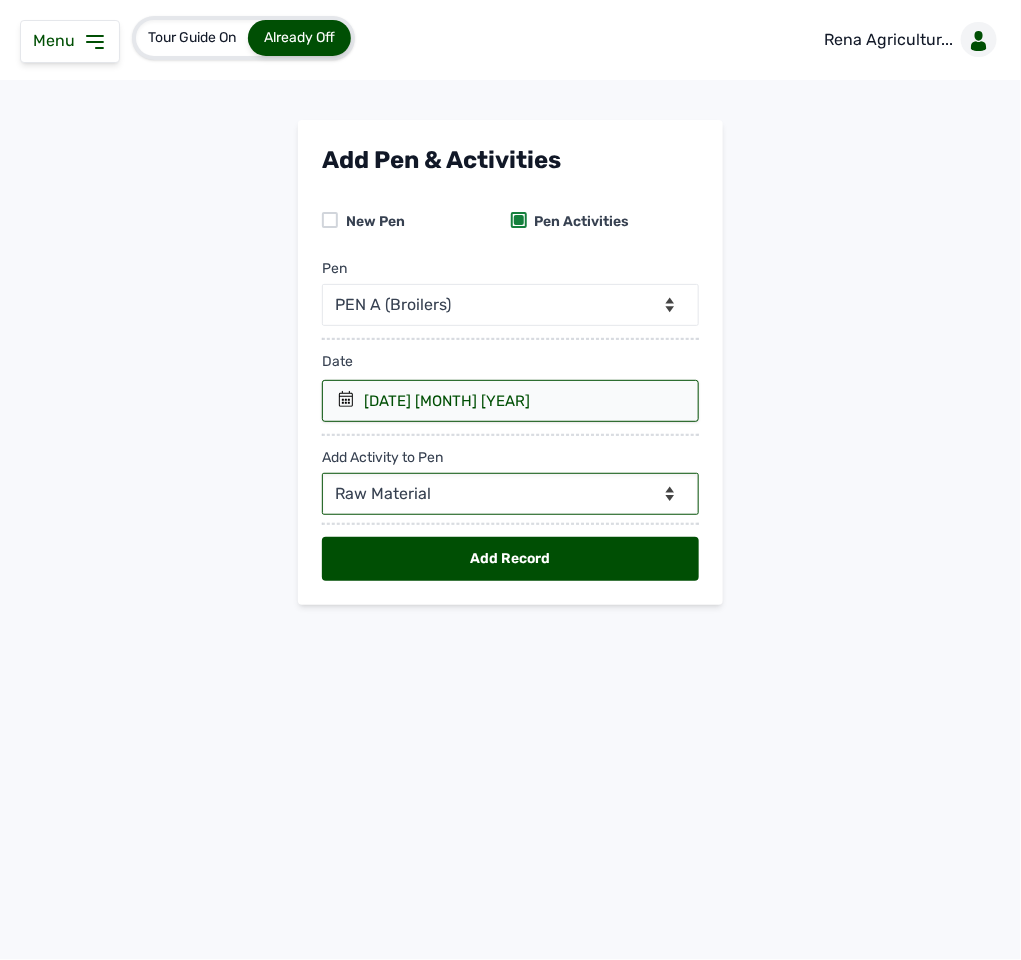 click on "--Can select multiple activity to add-- Raw Material Losses Weight" at bounding box center (510, 494) 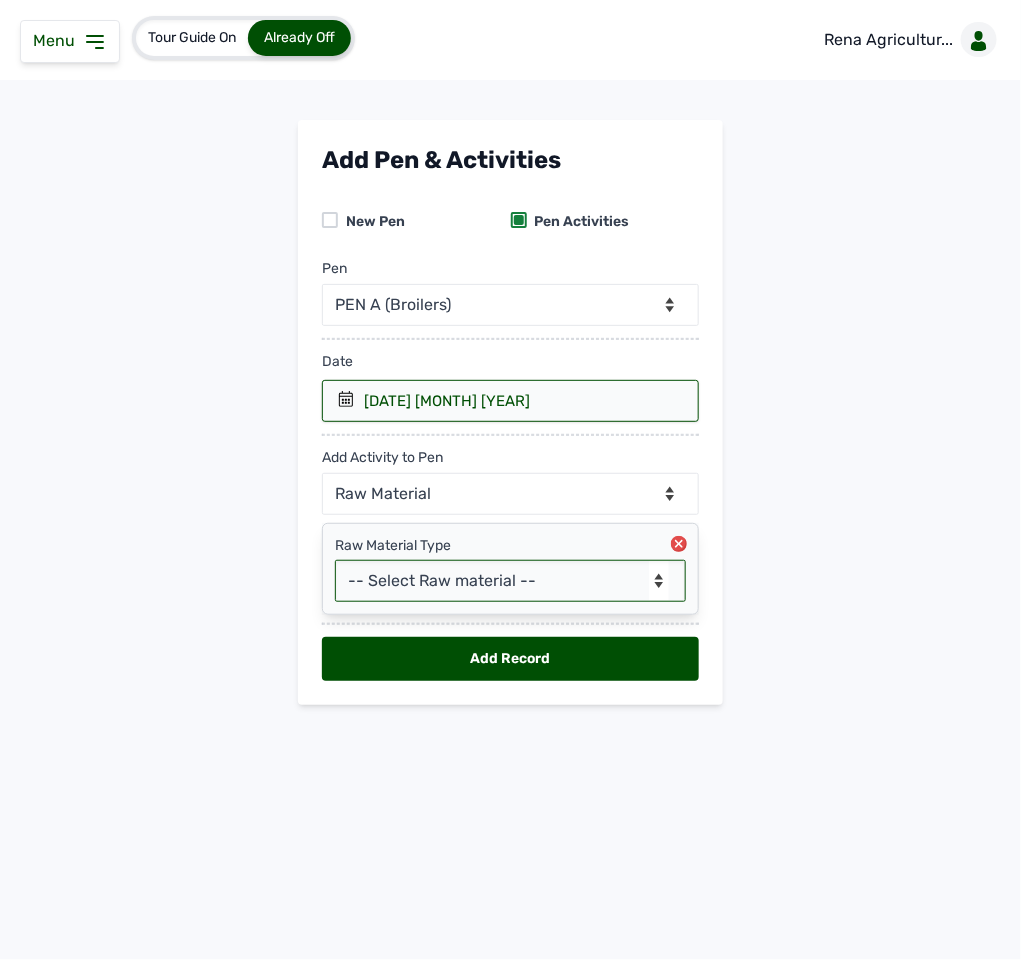 click on "-- Select Raw material -- Biomass Fuel feeds medications vaccines" at bounding box center (510, 581) 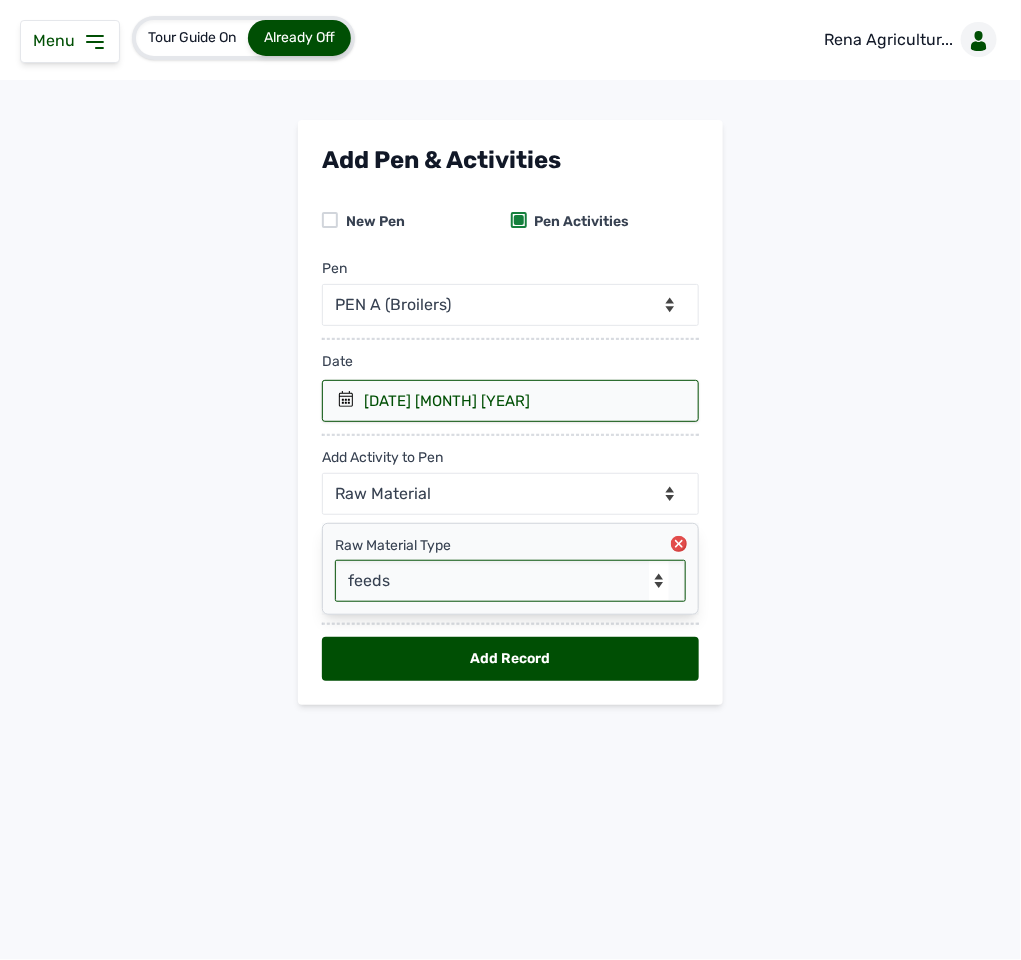 click on "-- Select Raw material -- Biomass Fuel feeds medications vaccines" at bounding box center (510, 581) 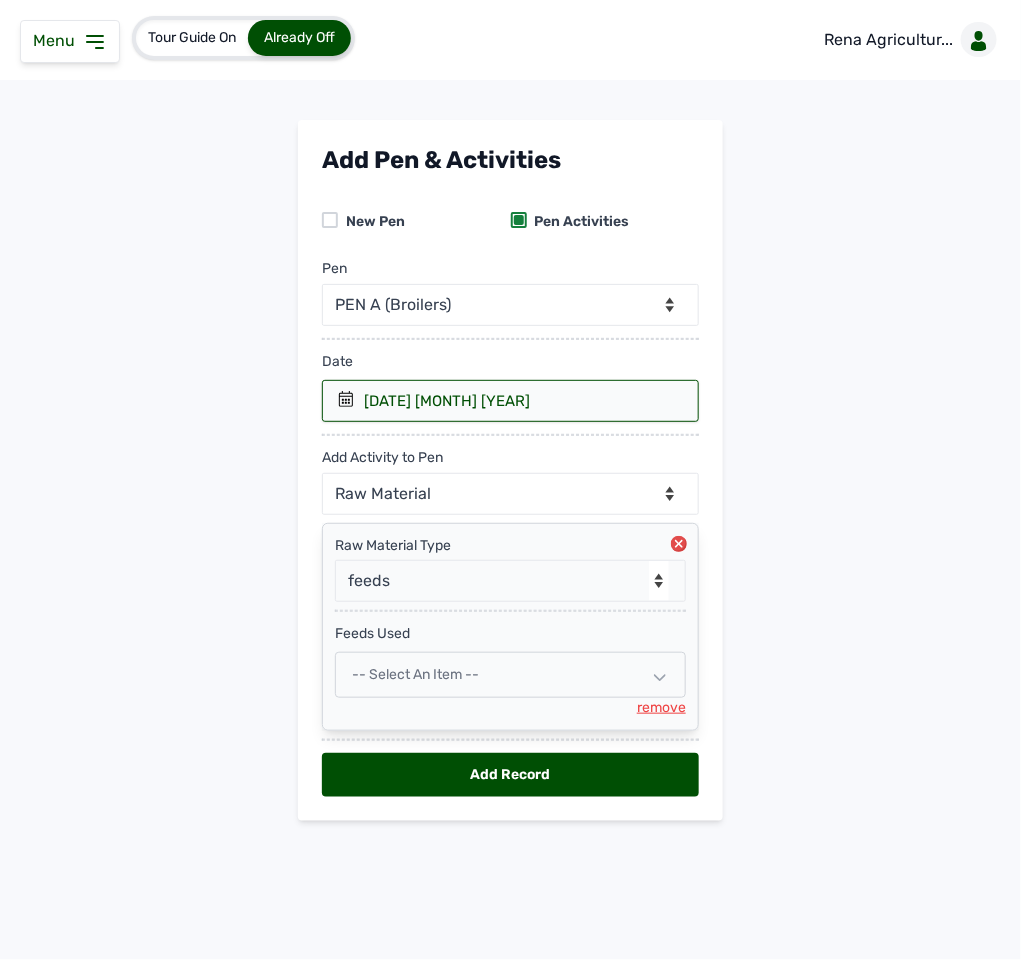 click on "-- Select an Item --" at bounding box center (510, 675) 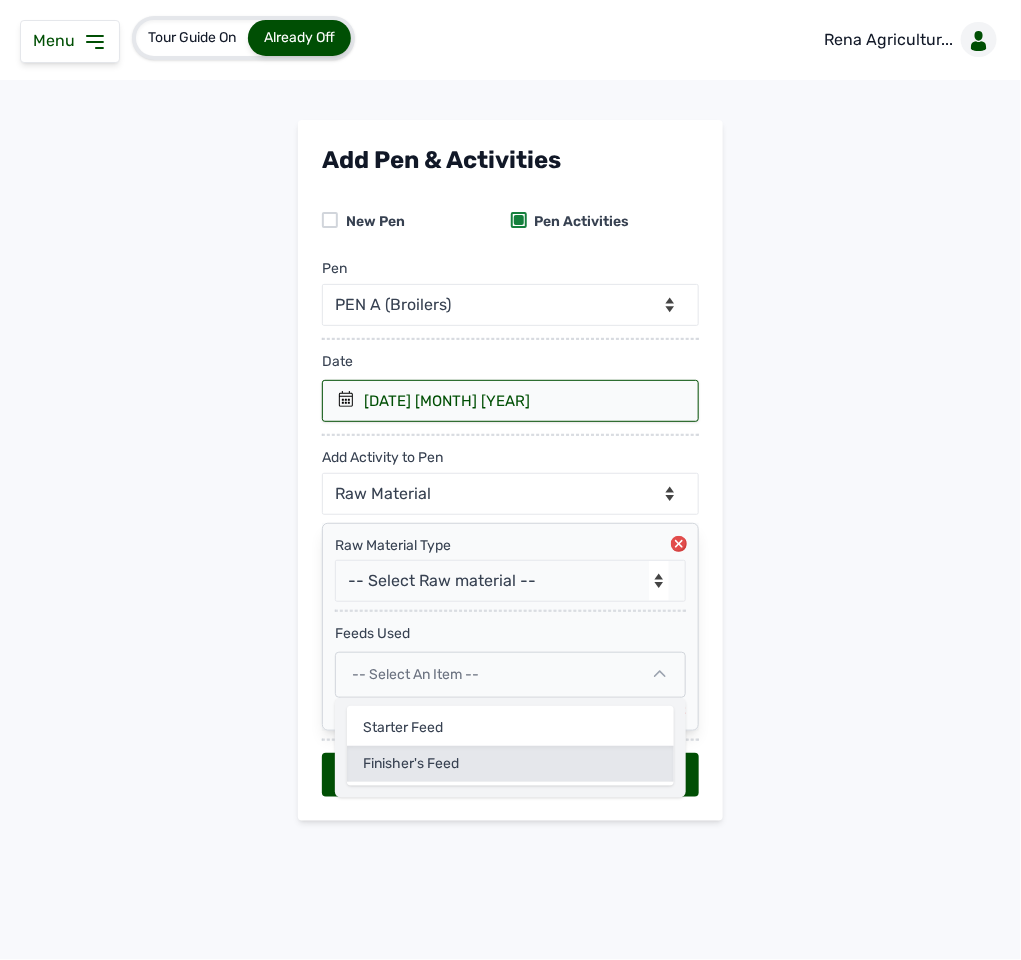 click on "Finisher's feed" 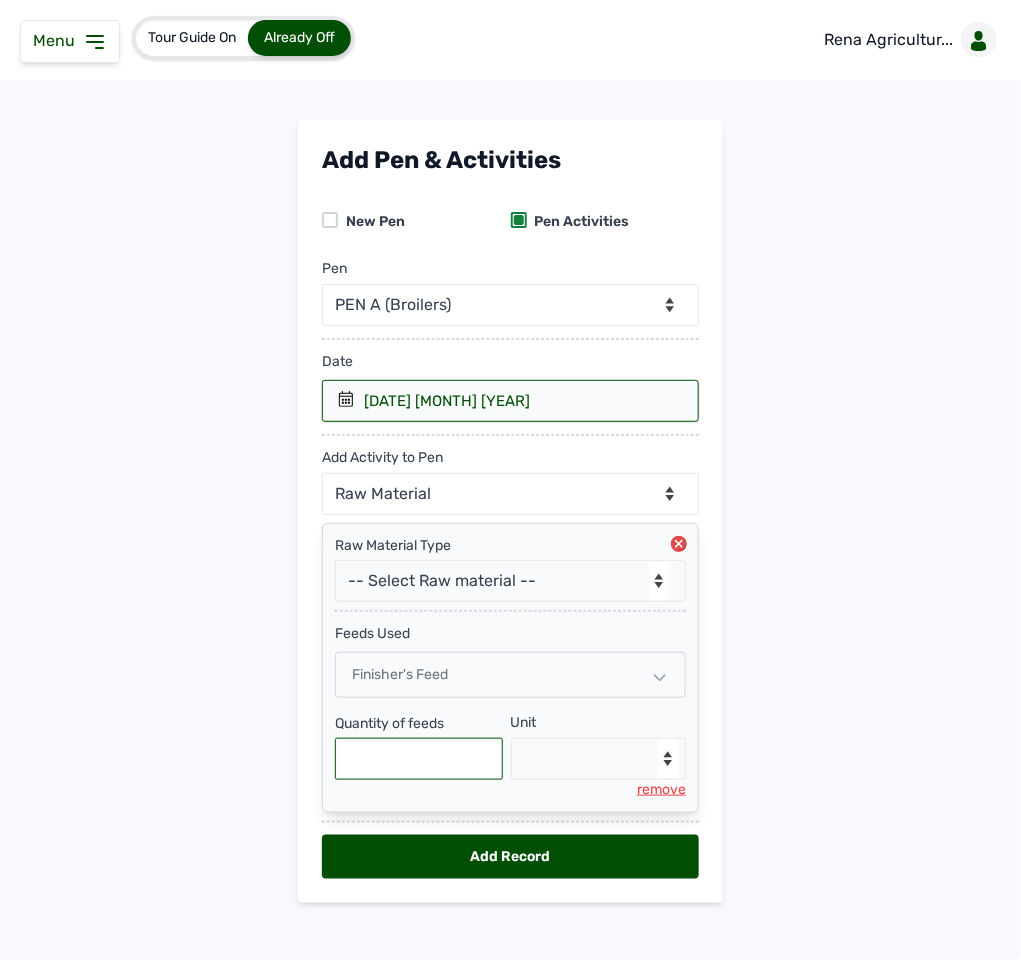 click at bounding box center [419, 759] 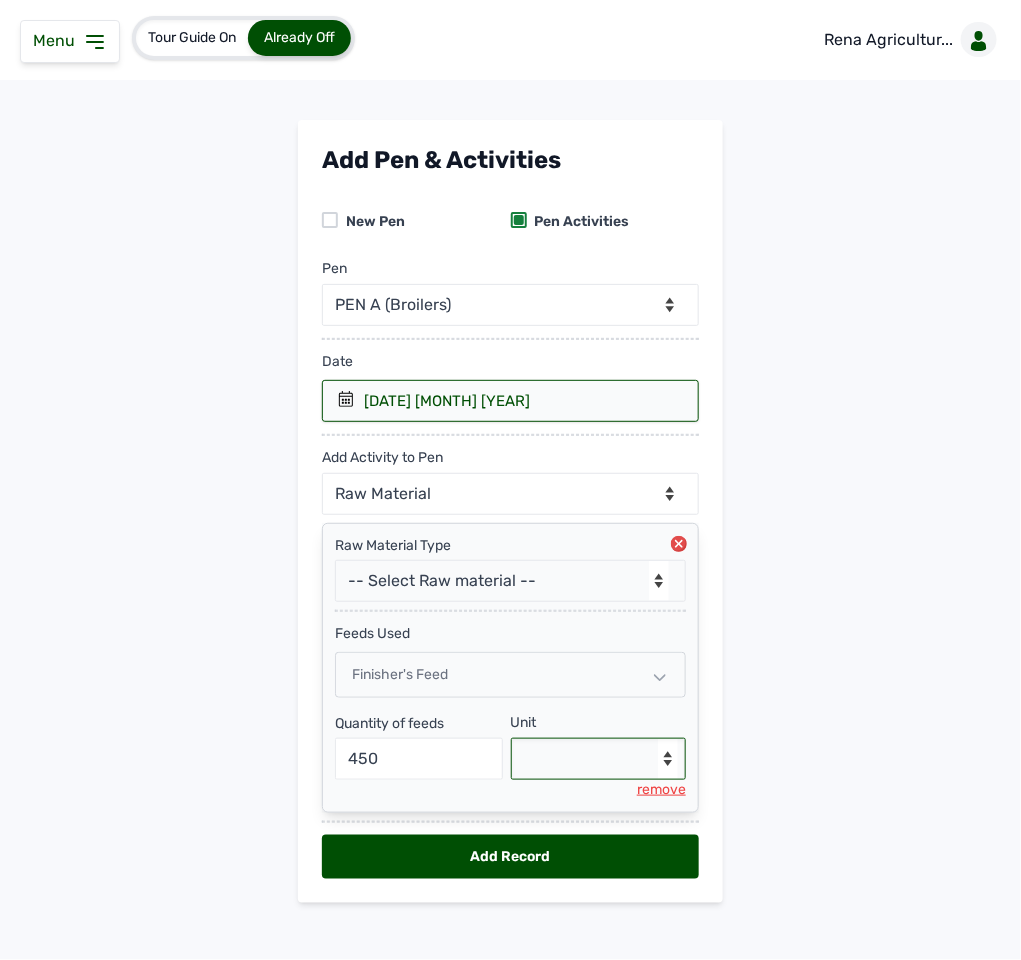 click on "--Select unit-- Bag(s) Kg" at bounding box center [599, 759] 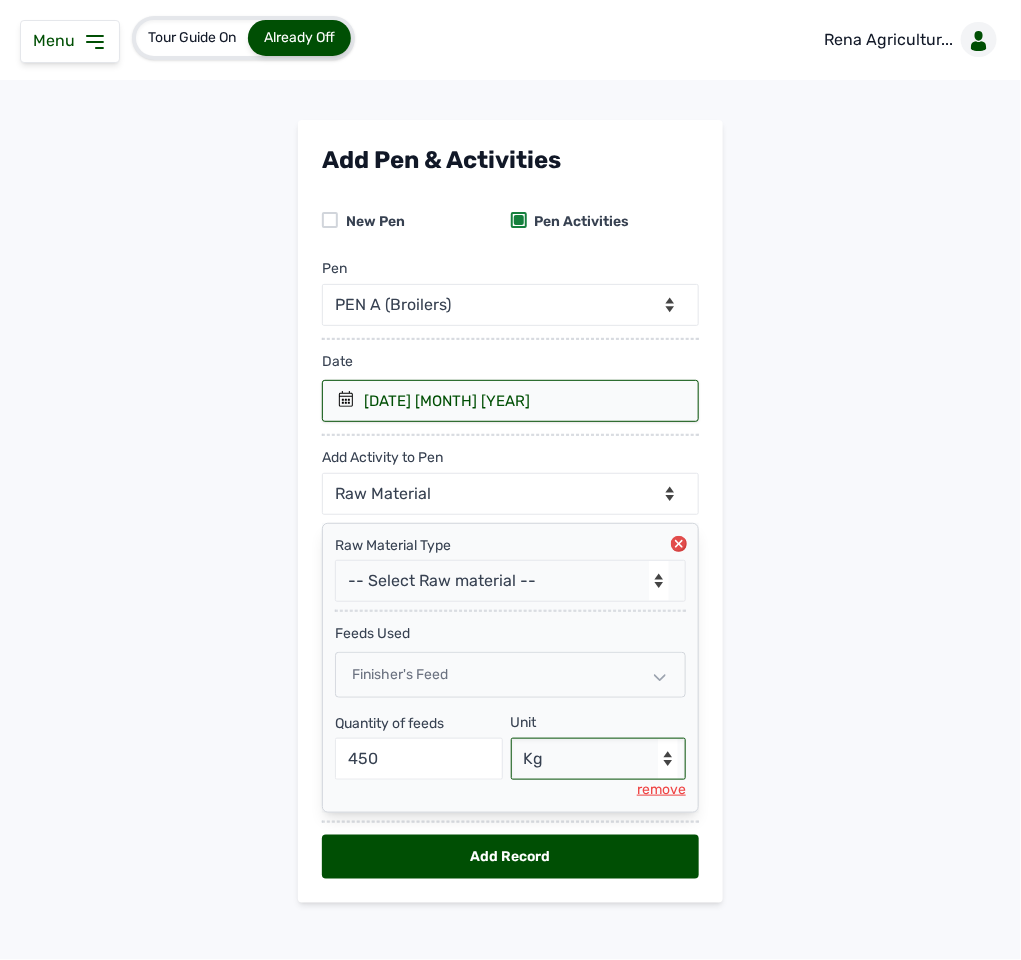 click on "--Select unit-- Bag(s) Kg" at bounding box center (599, 759) 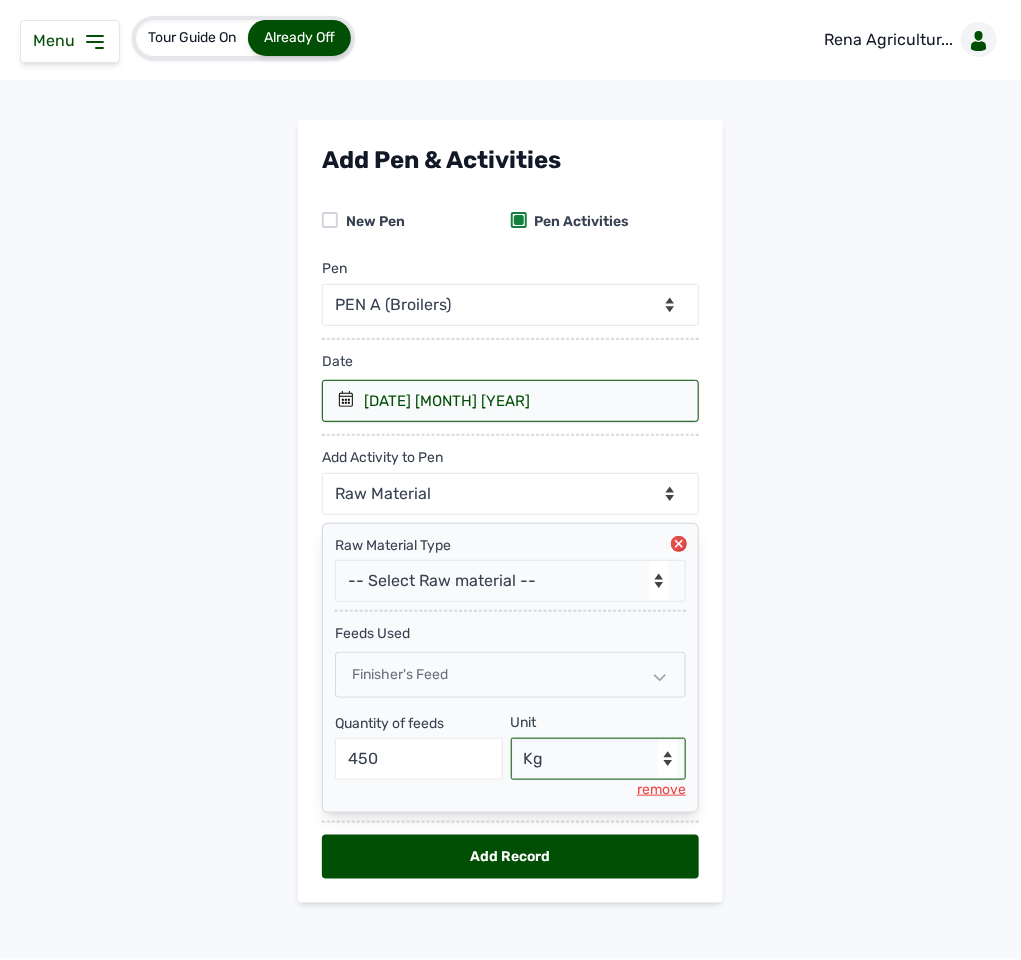 click on "Add Record" at bounding box center (510, 857) 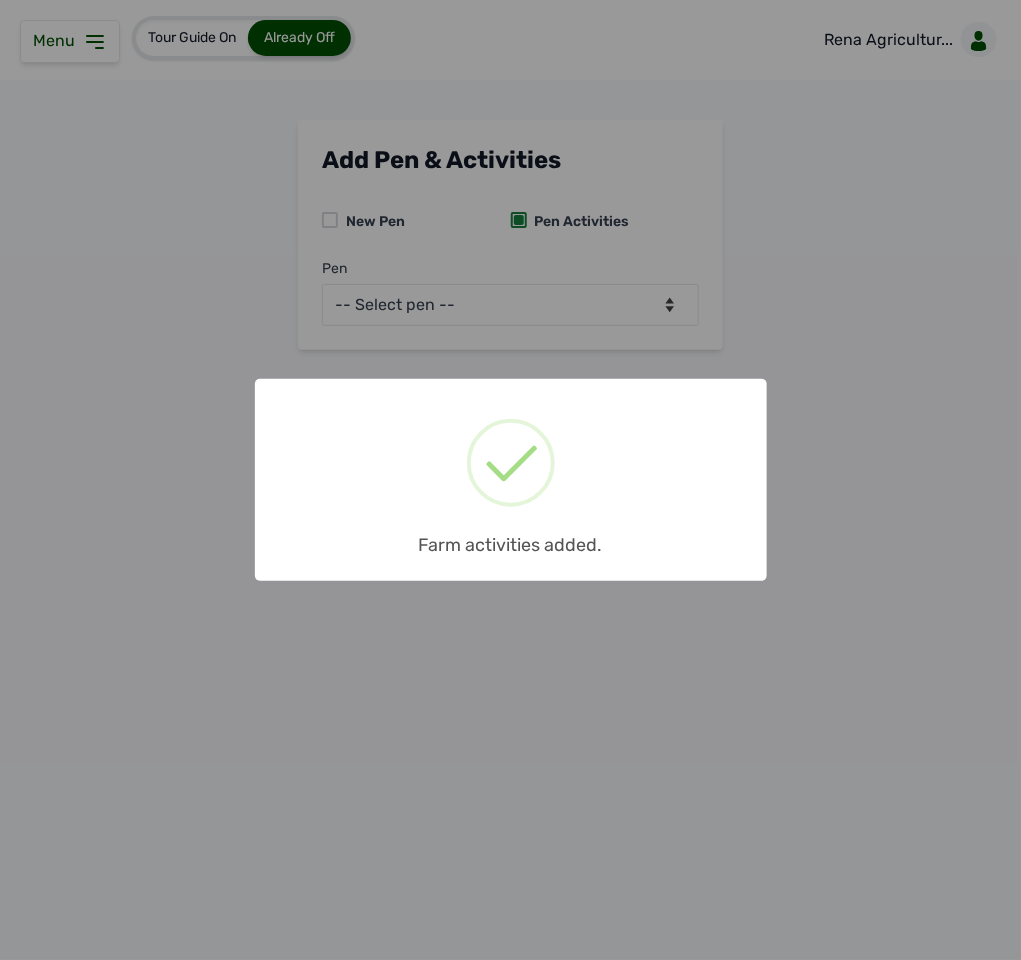 click on "×
Farm activities added. OK No Cancel" at bounding box center (510, 480) 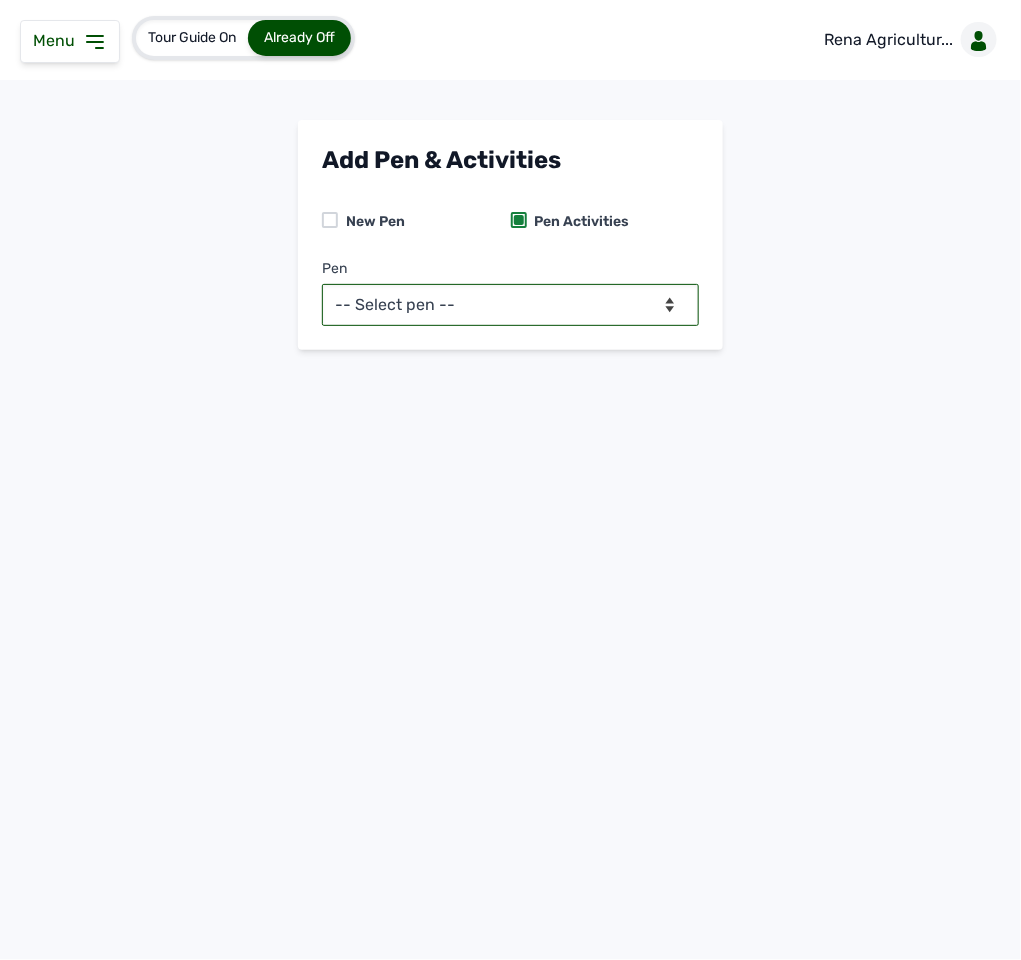 click on "-- Select pen -- PEN A (Broilers) PEN B (Broilers)" at bounding box center [510, 305] 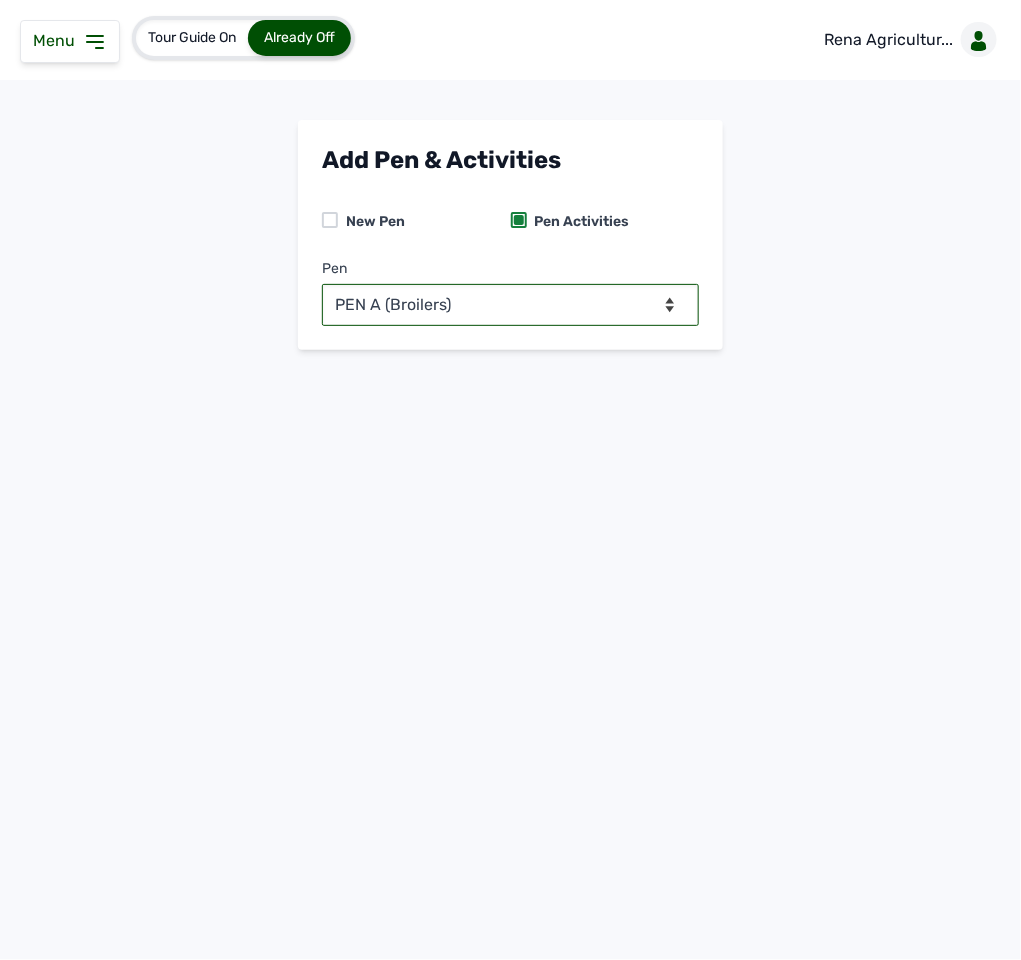 click on "-- Select pen -- PEN A (Broilers) PEN B (Broilers)" at bounding box center [510, 305] 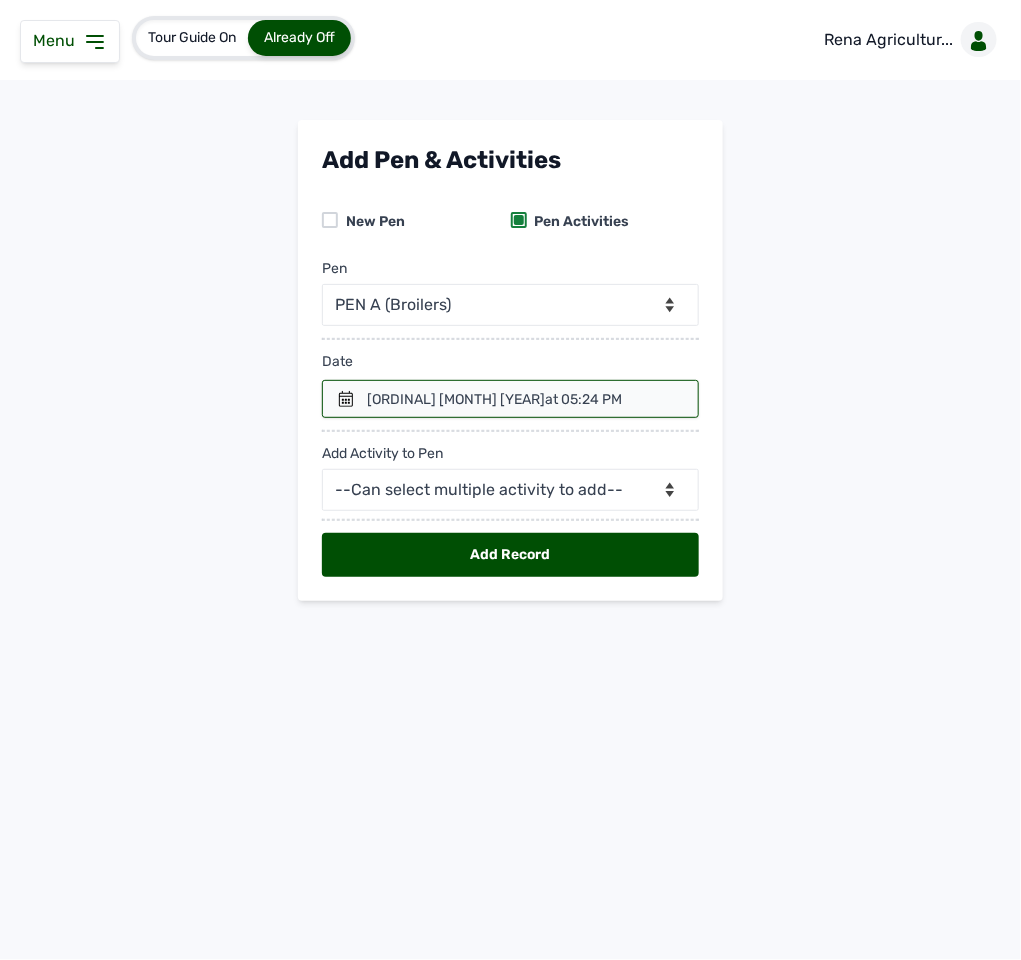 click 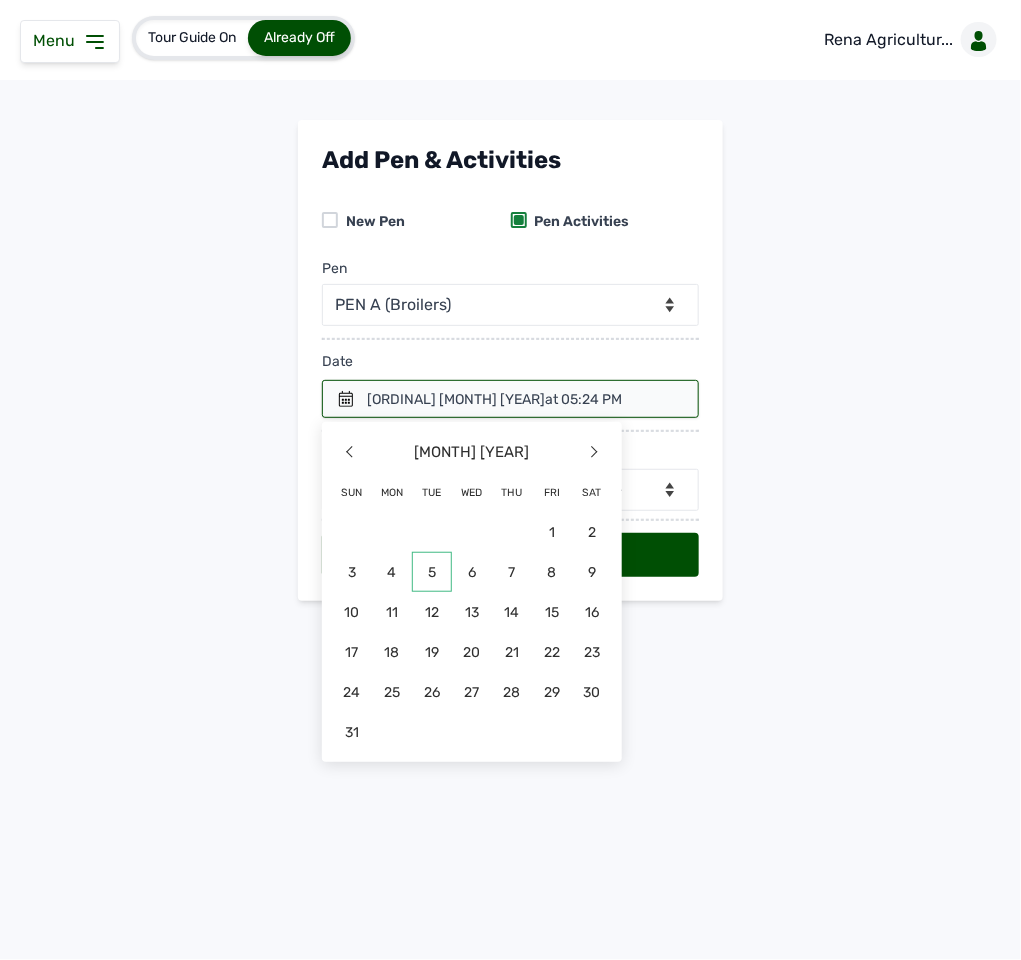 click on "5" 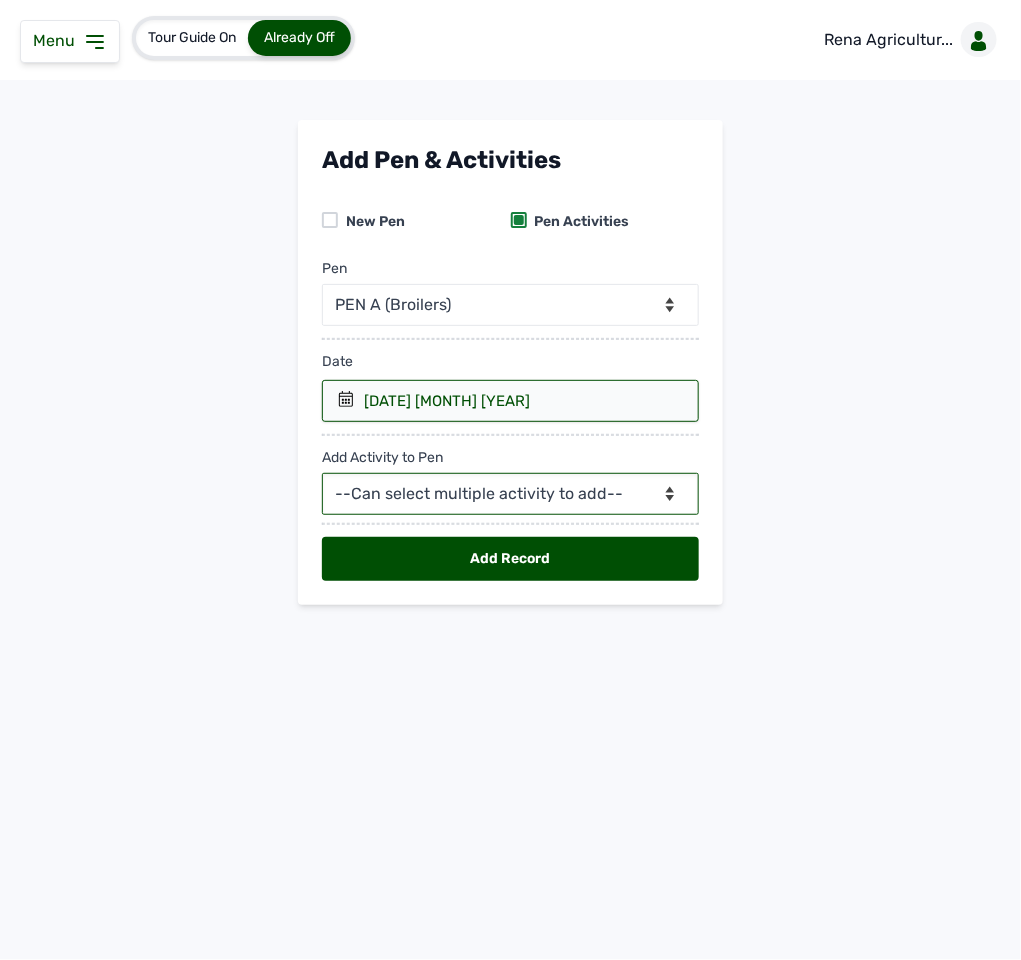 click on "--Can select multiple activity to add-- Raw Material Losses Weight" at bounding box center (510, 494) 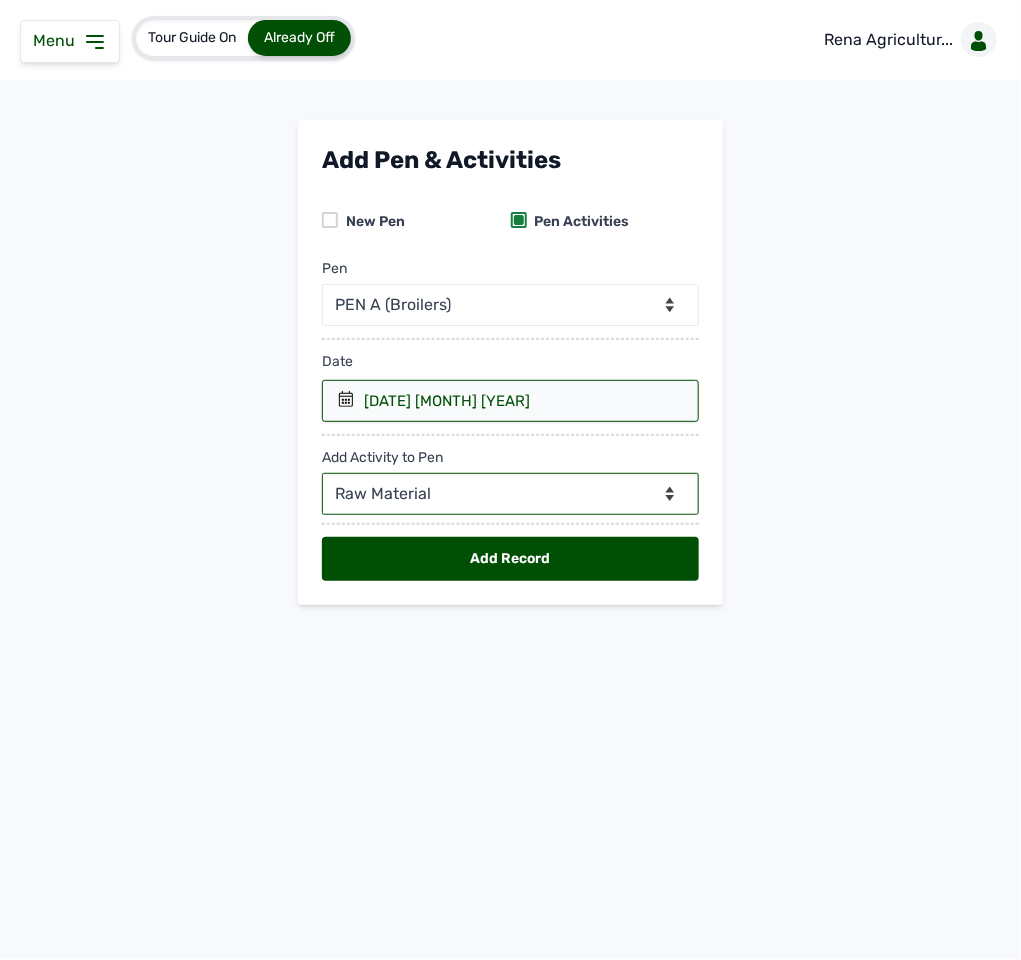 click on "--Can select multiple activity to add-- Raw Material Losses Weight" at bounding box center [510, 494] 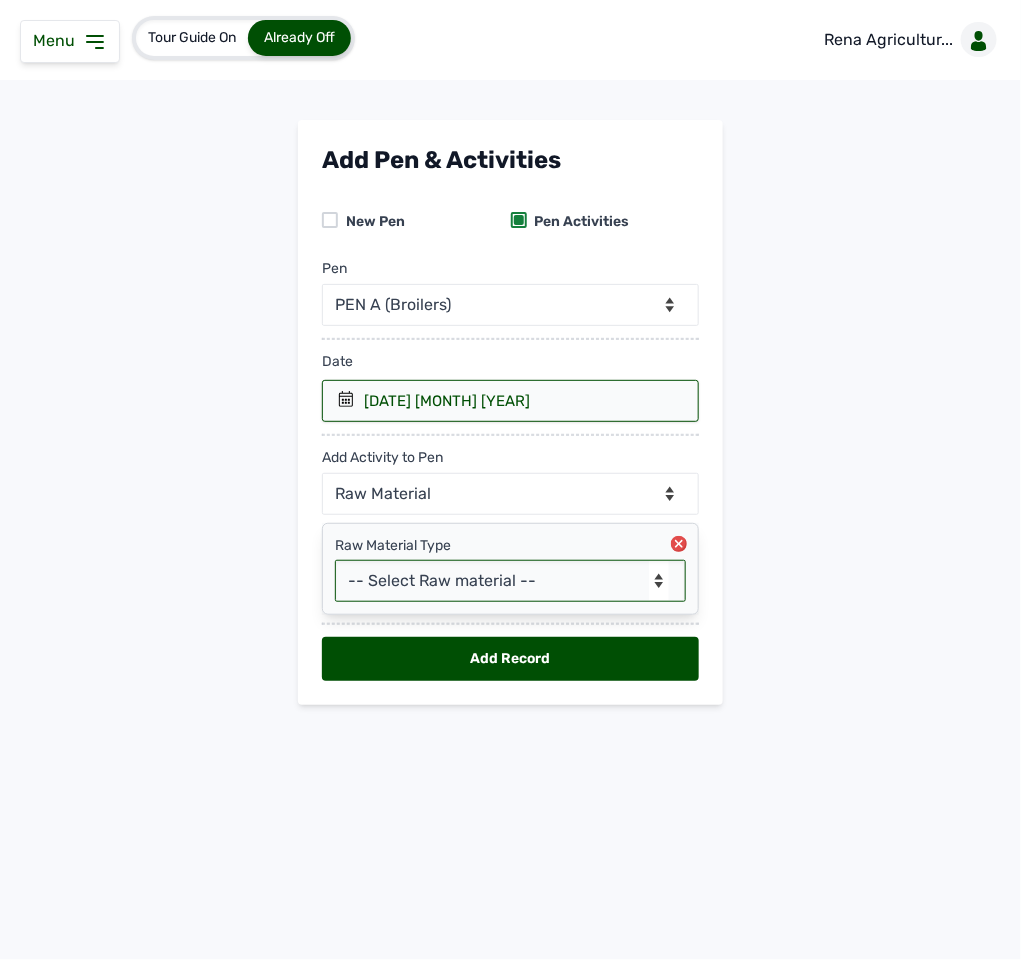 click on "-- Select Raw material -- Biomass Fuel feeds medications vaccines" at bounding box center [510, 581] 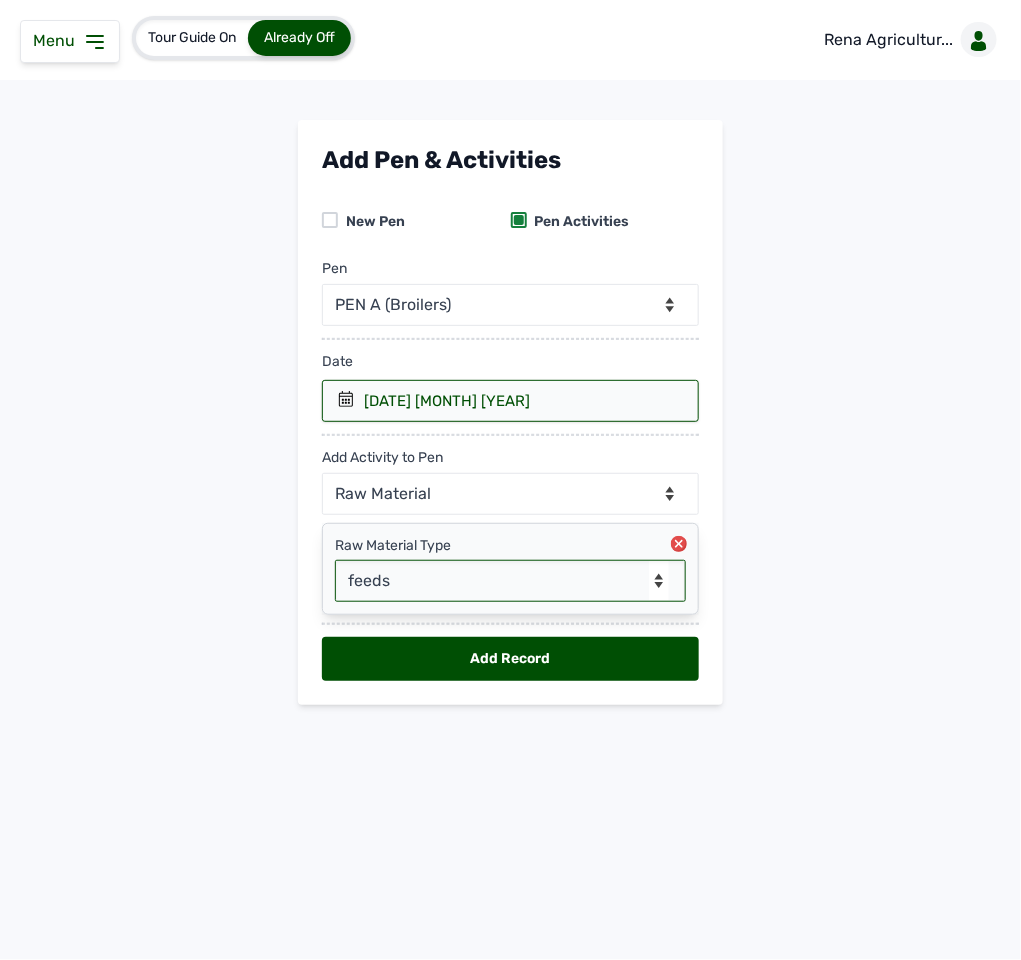 click on "-- Select Raw material -- Biomass Fuel feeds medications vaccines" at bounding box center [510, 581] 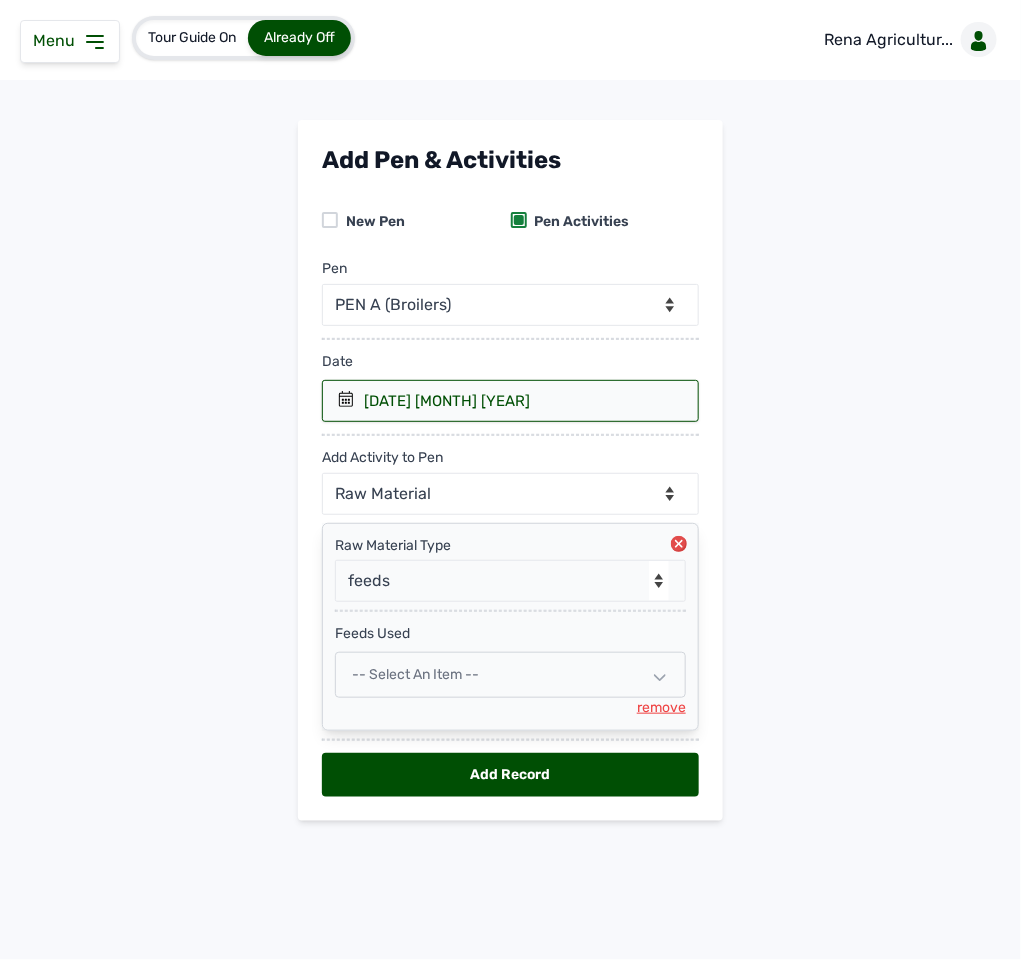 click on "-- Select an Item --" at bounding box center [510, 675] 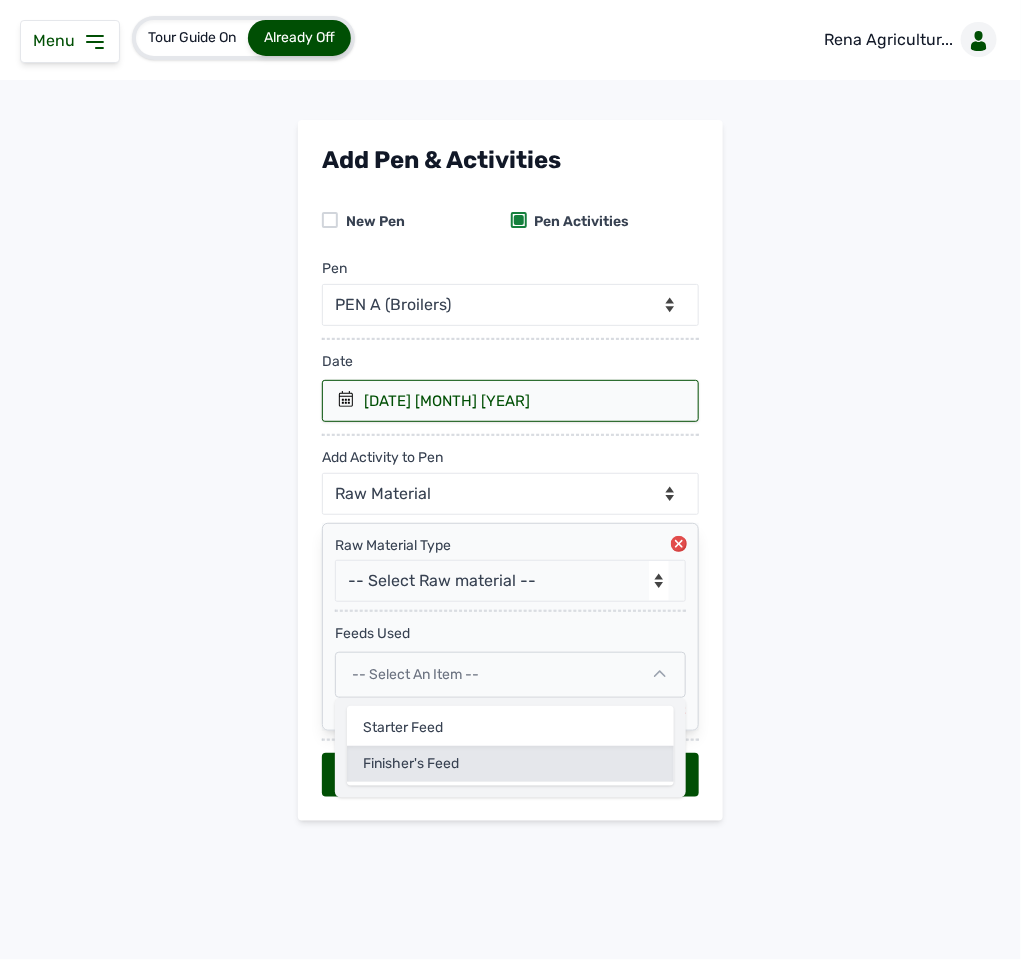 click on "Finisher's feed" 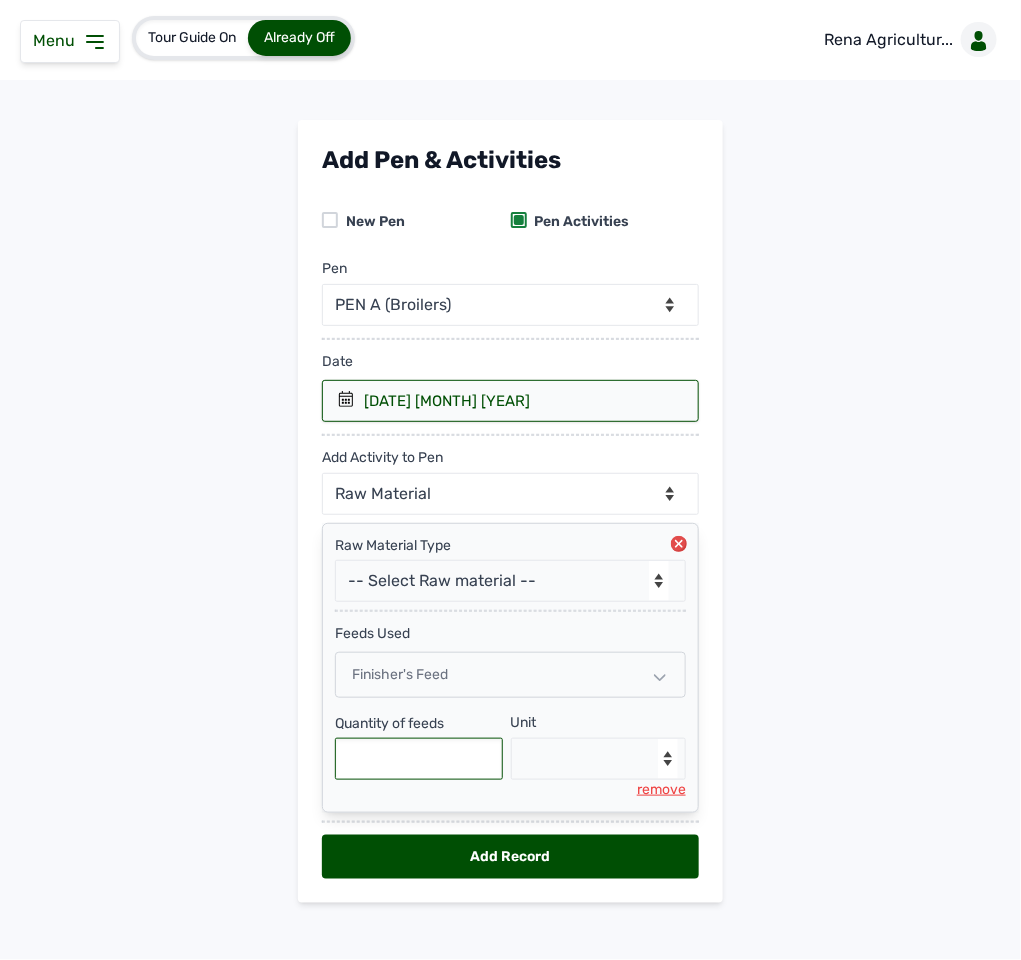 click at bounding box center [419, 759] 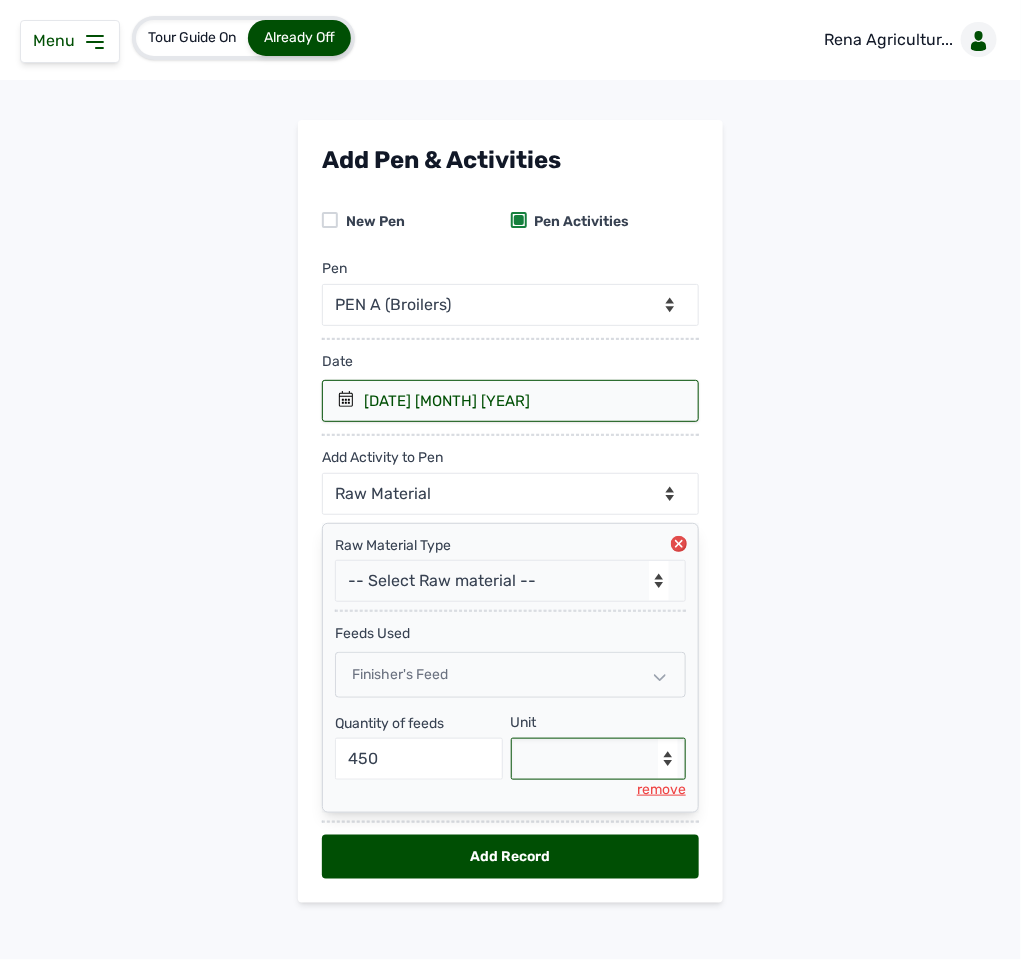 click on "--Select unit-- Bag(s) Kg" at bounding box center (599, 759) 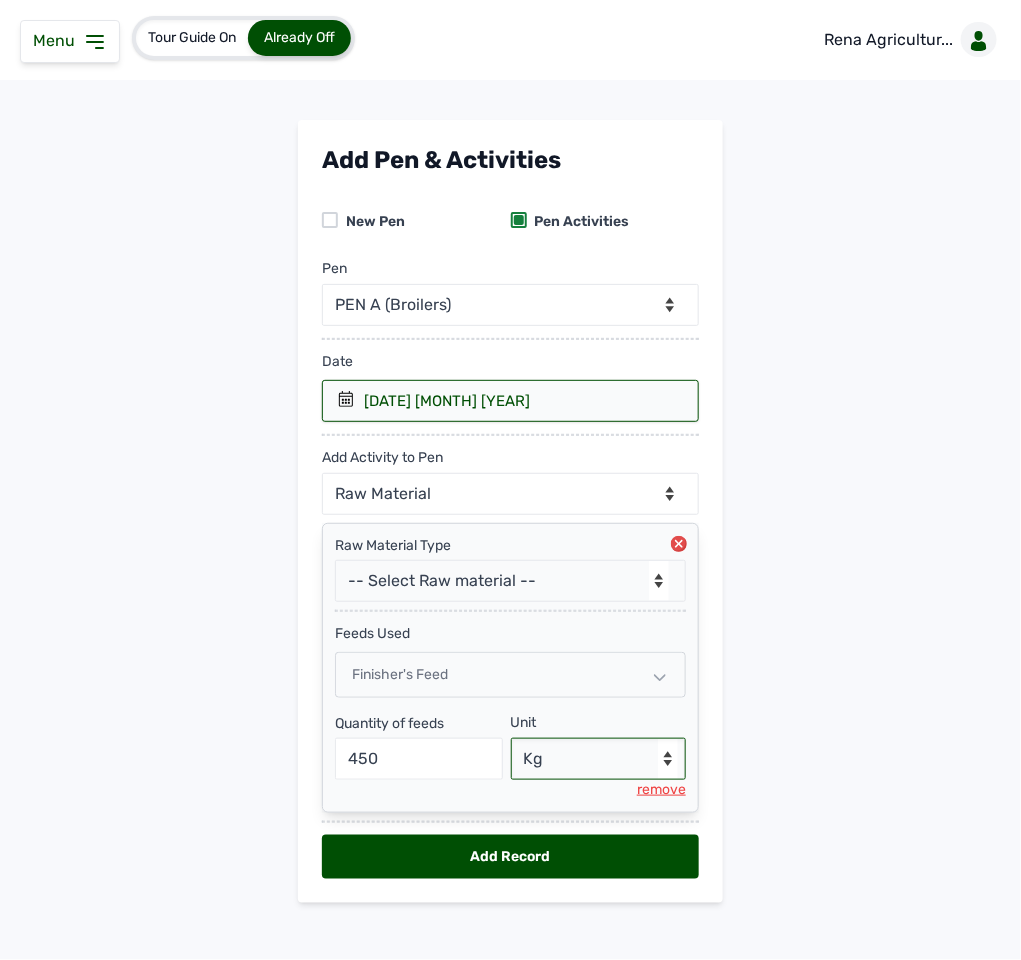 click on "--Select unit-- Bag(s) Kg" at bounding box center [599, 759] 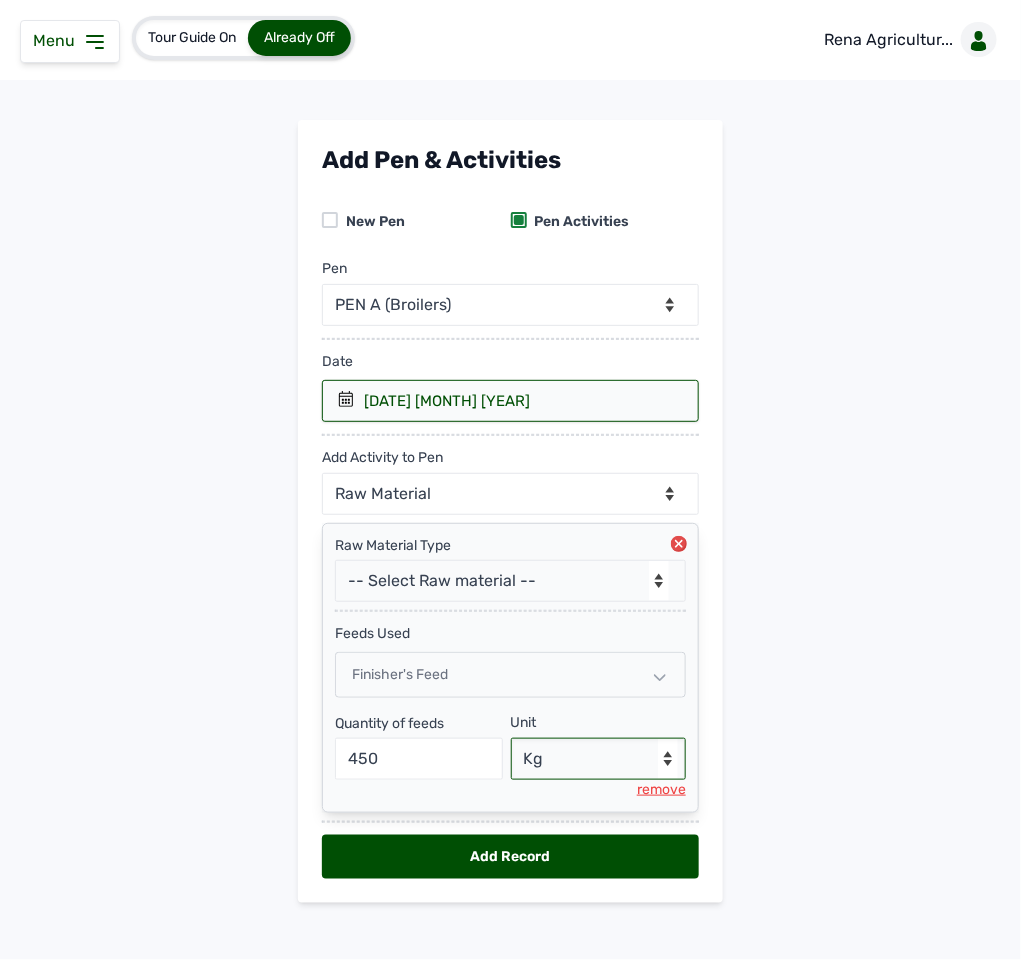 click on "Add Record" at bounding box center [510, 857] 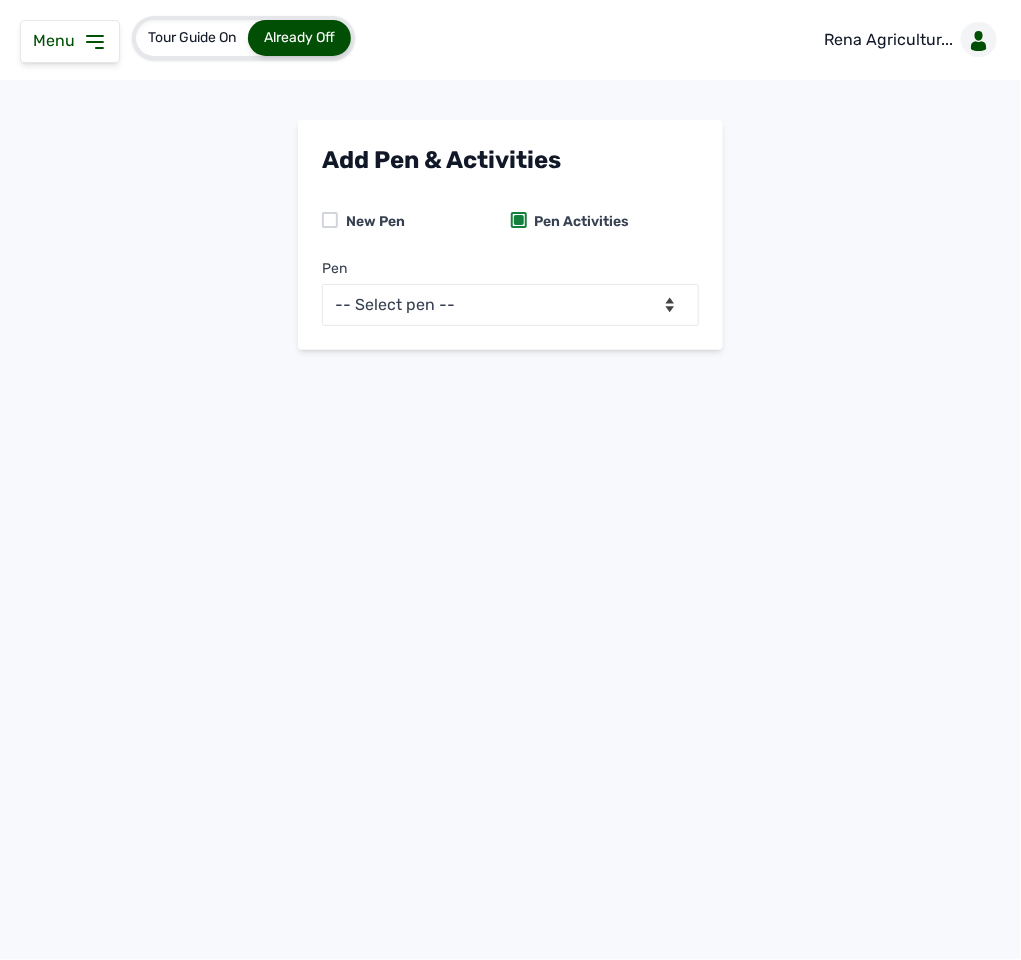click 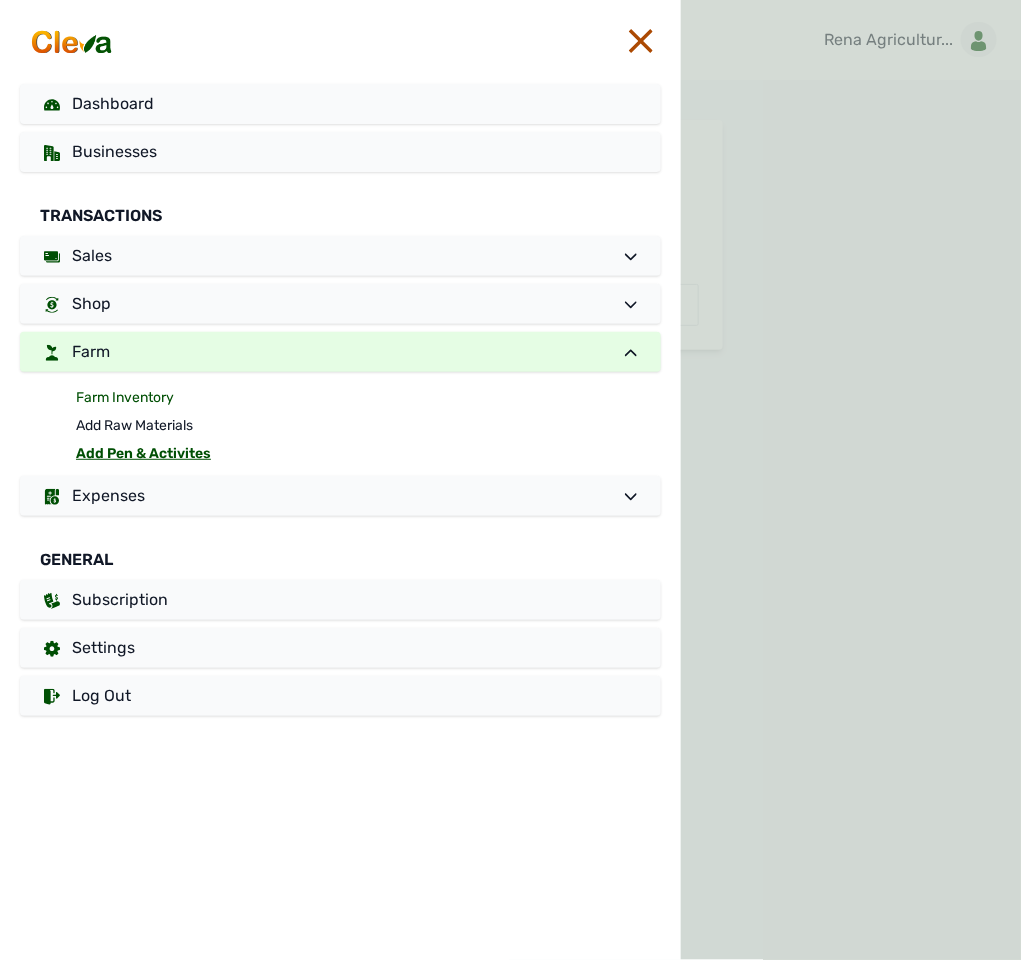 click on "Farm Inventory" at bounding box center (368, 398) 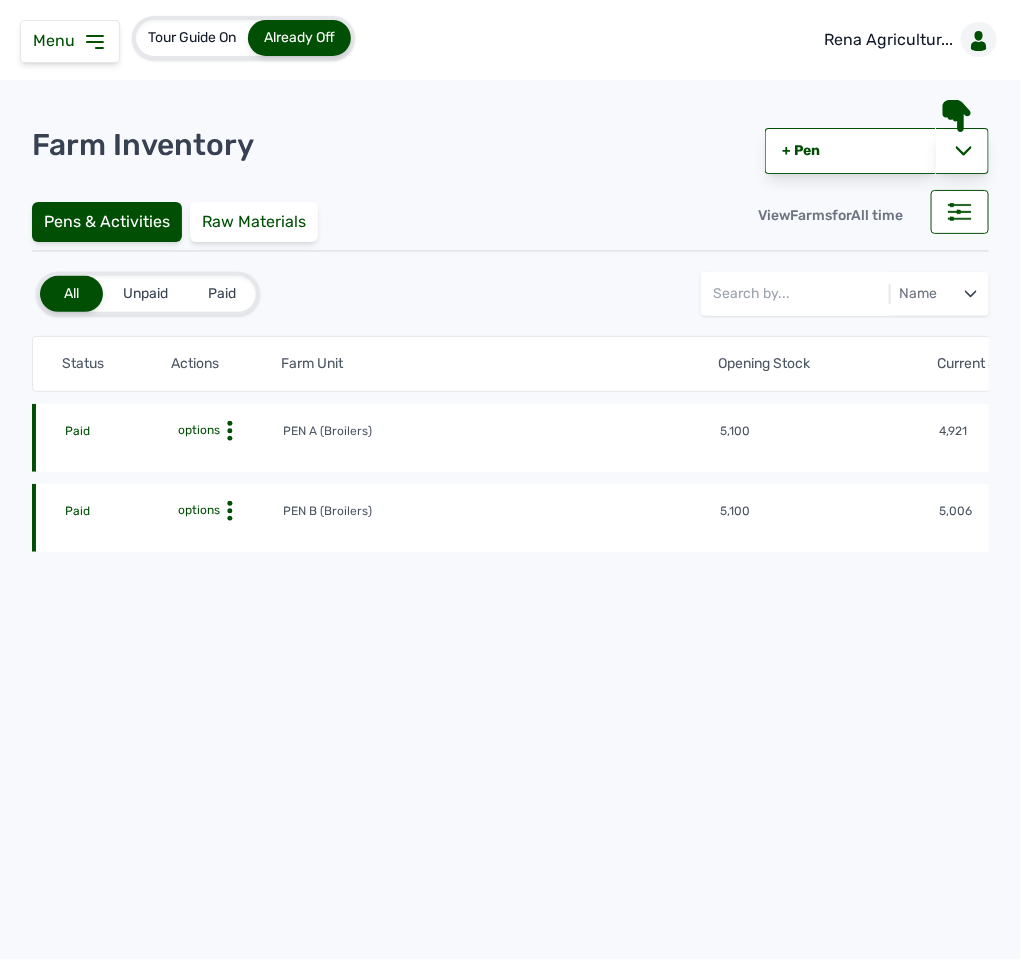 click 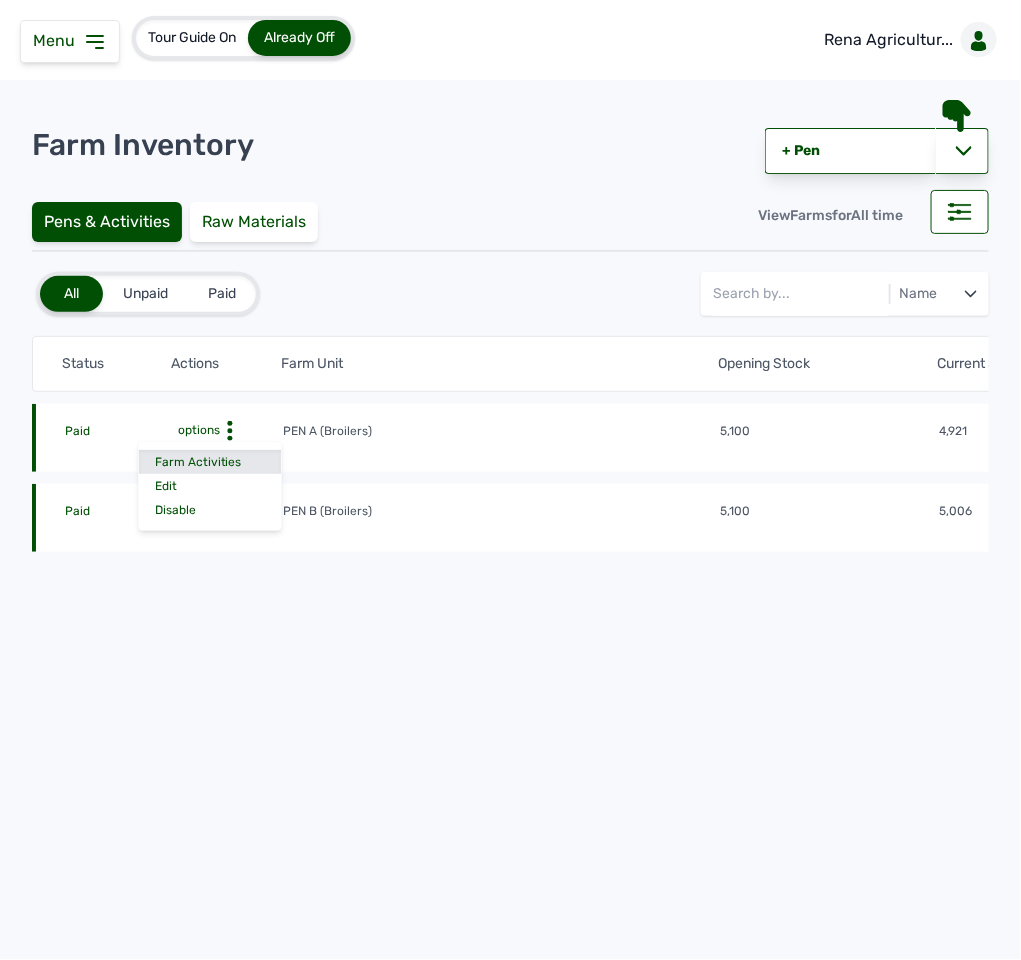 click on "Farm Activities" at bounding box center [210, 462] 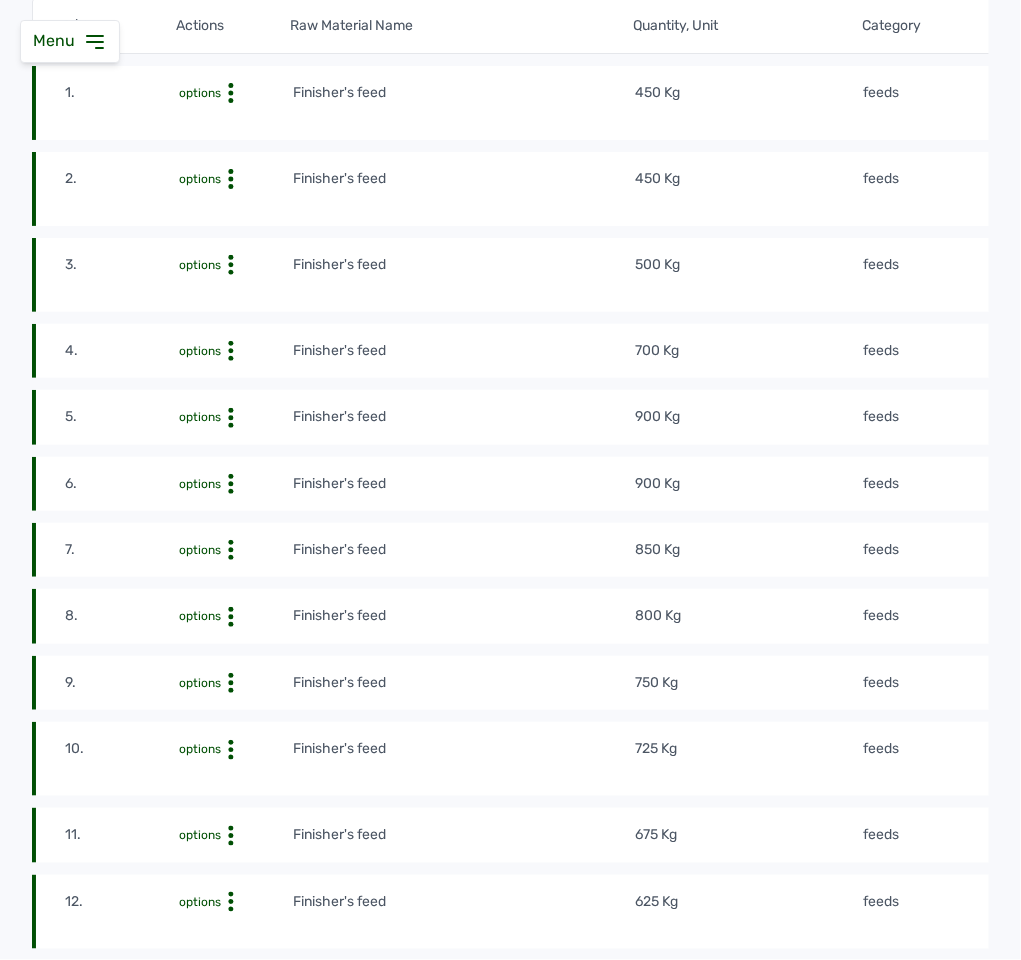 scroll, scrollTop: 0, scrollLeft: 0, axis: both 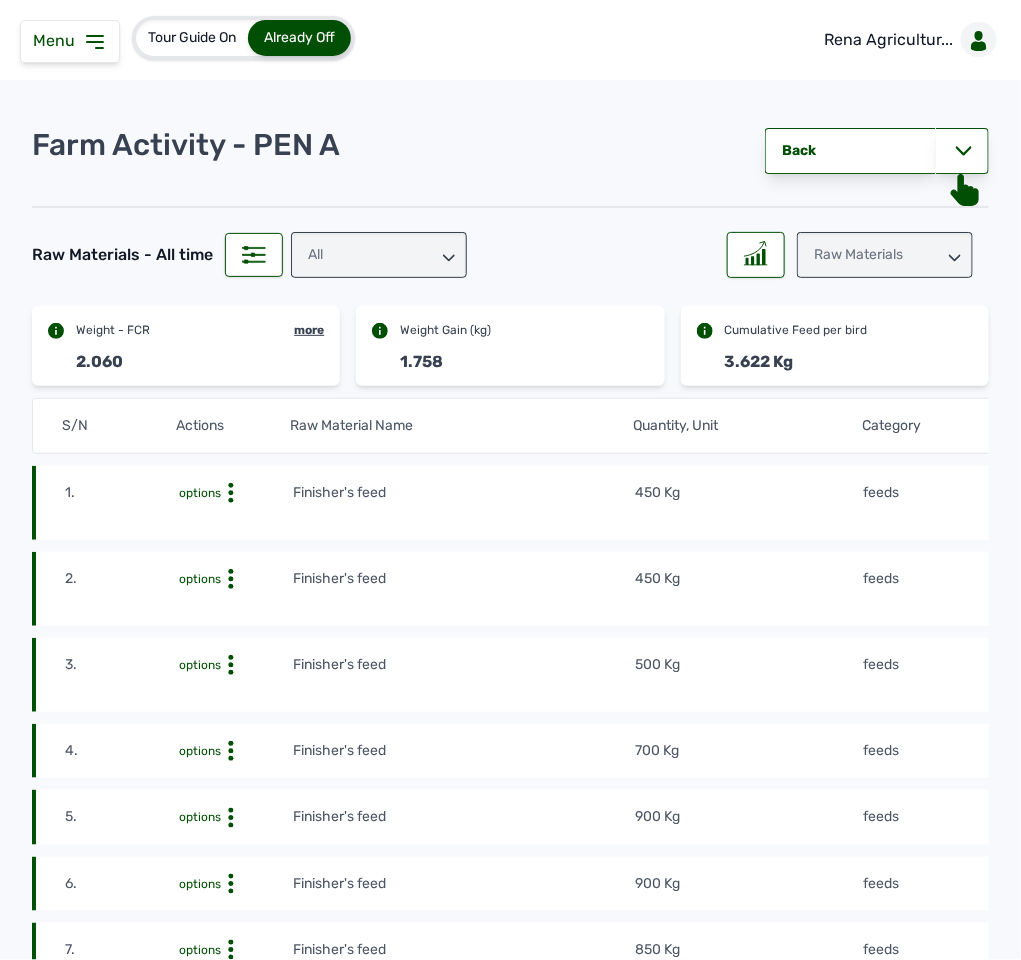 click on "1. options Finisher's feed 450 Kg feeds [DATE] [MONTH] [YEAR]   at [TIME] me2yqd9fWH" 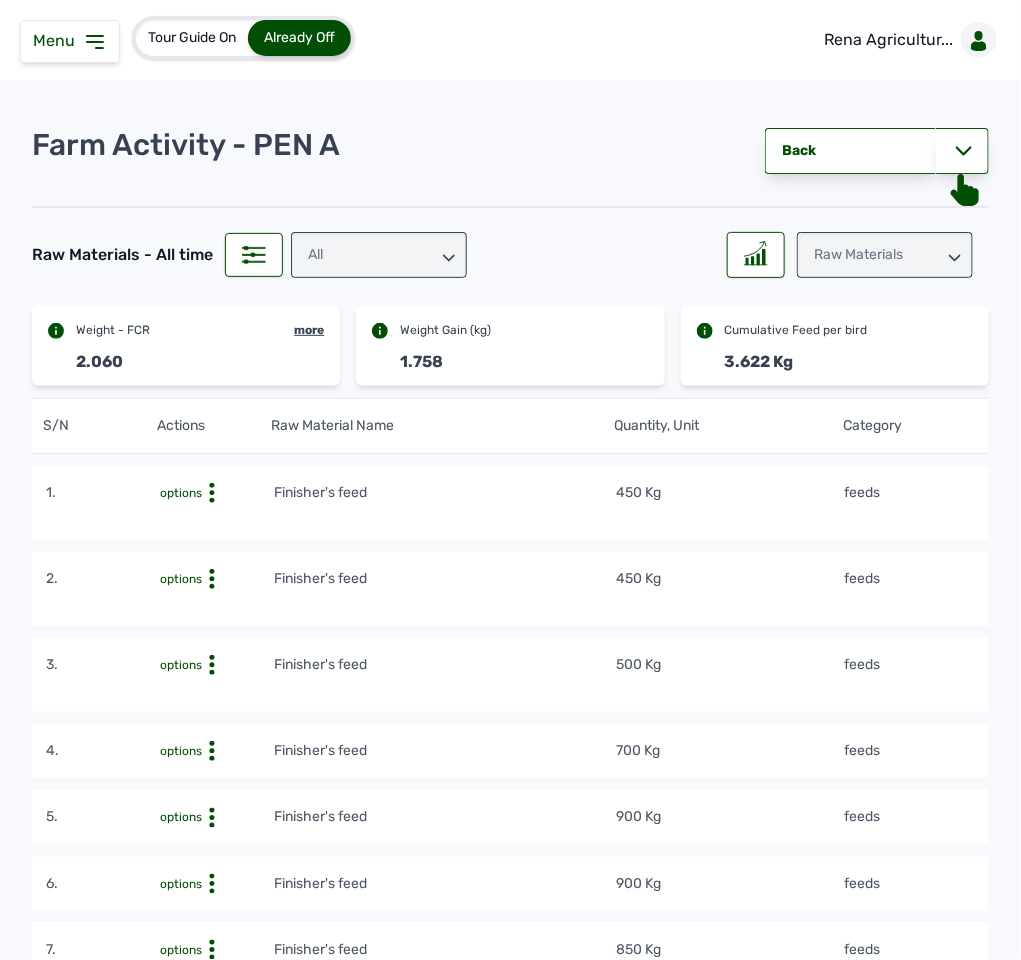 scroll, scrollTop: 0, scrollLeft: 0, axis: both 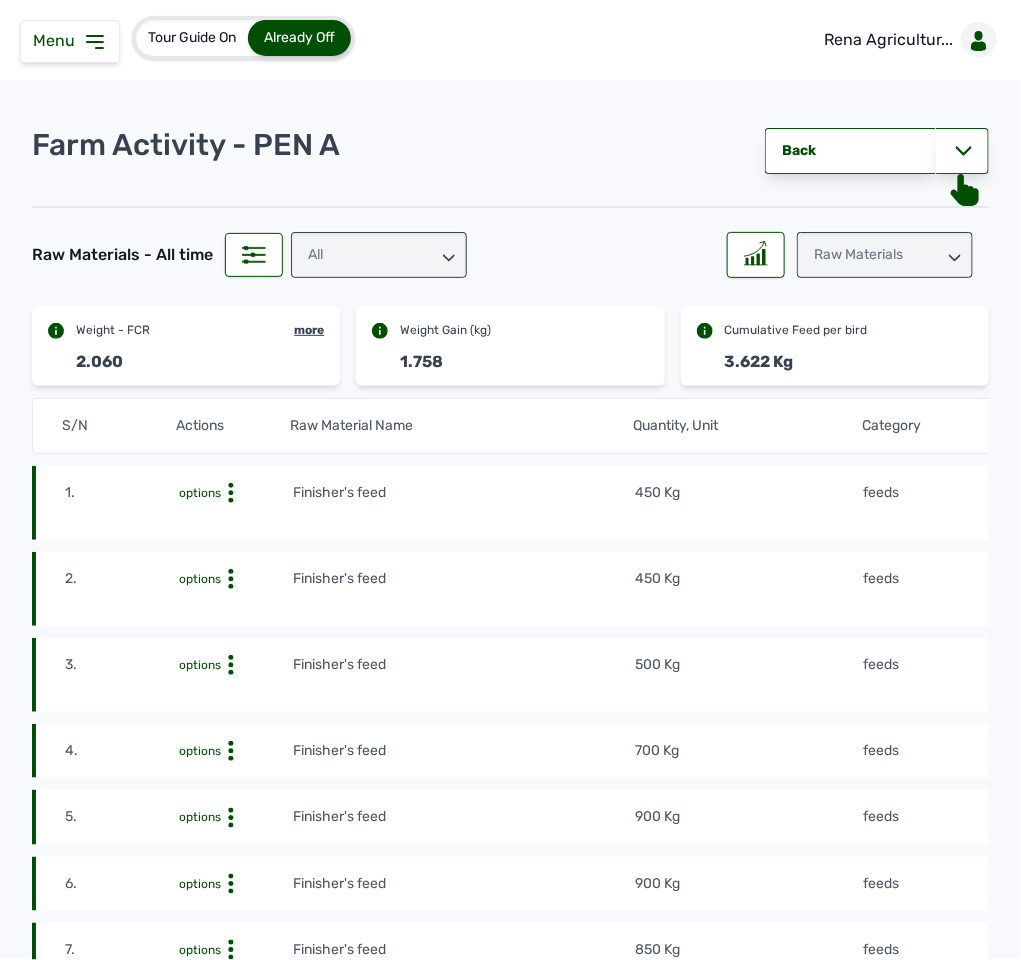 click 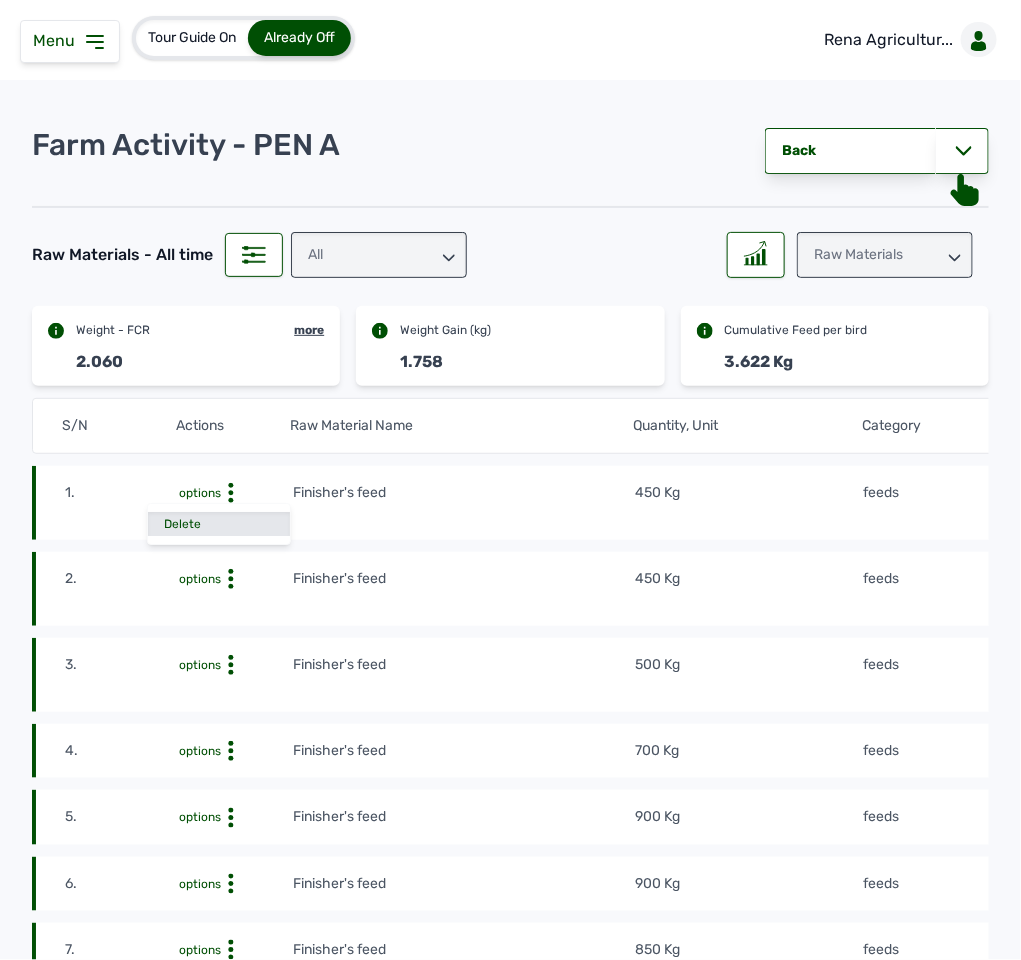 click on "Delete" at bounding box center (219, 524) 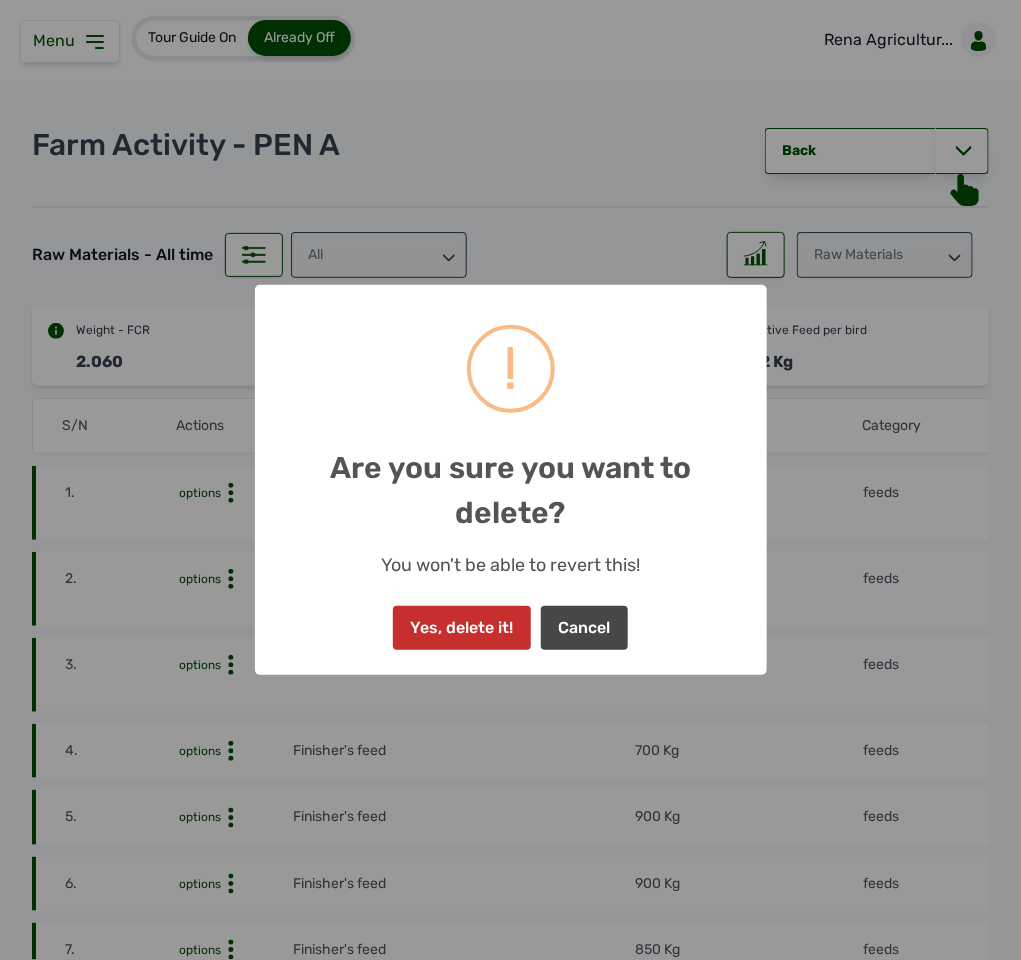 click on "Yes, delete it!" at bounding box center [462, 628] 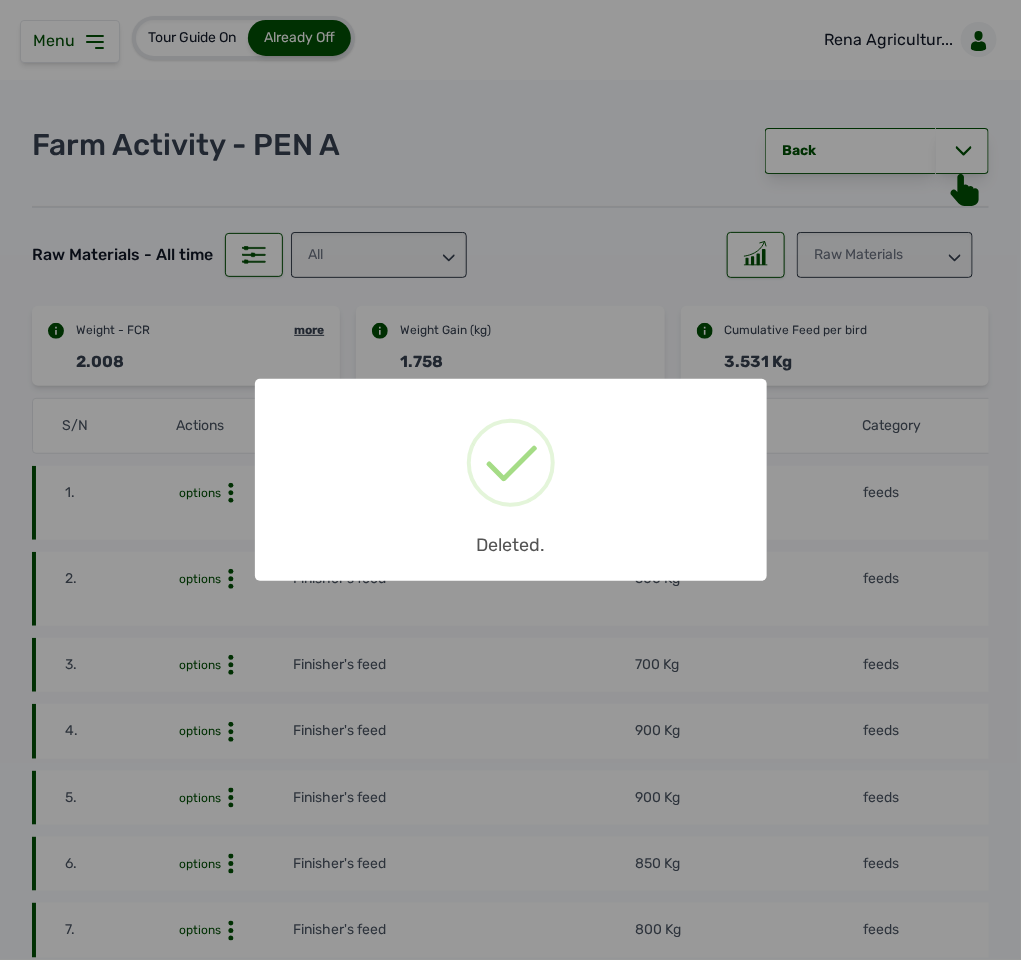 click on "×
Deleted. OK No Cancel" at bounding box center (510, 480) 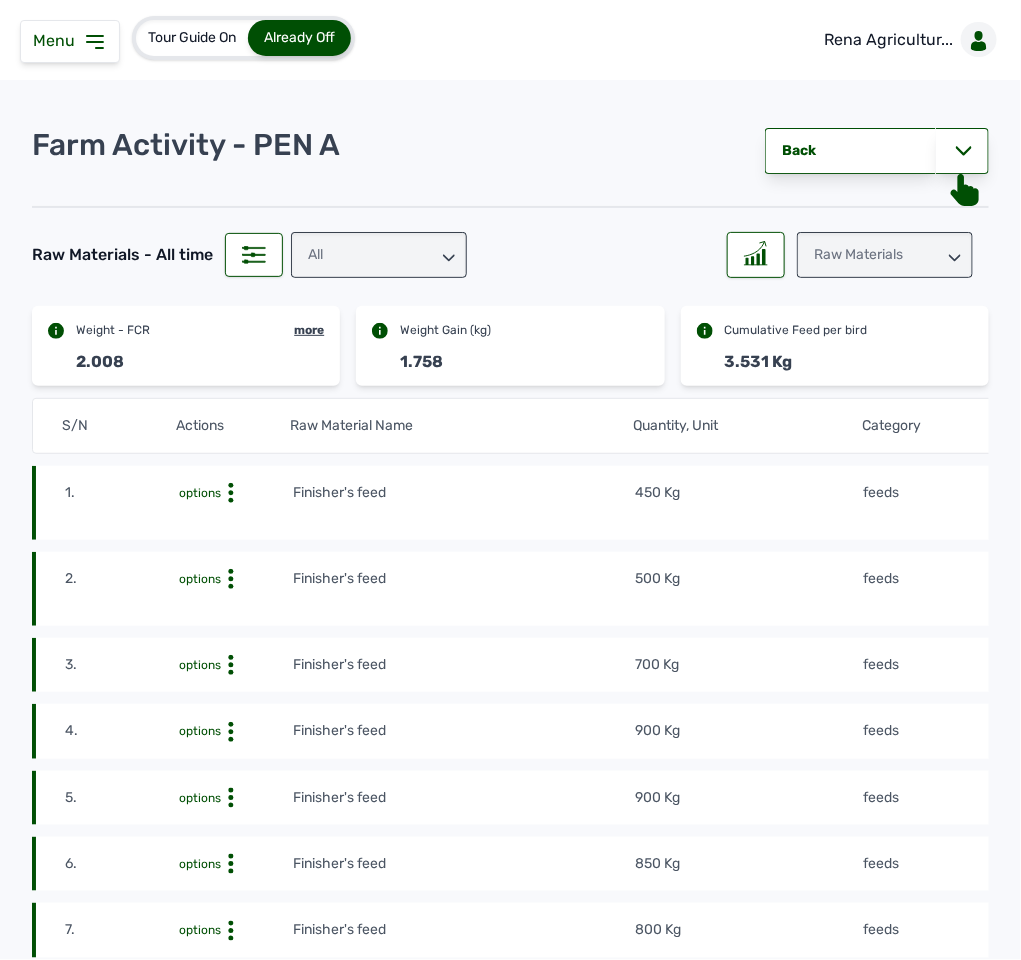 click on "450 Kg" at bounding box center [749, 503] 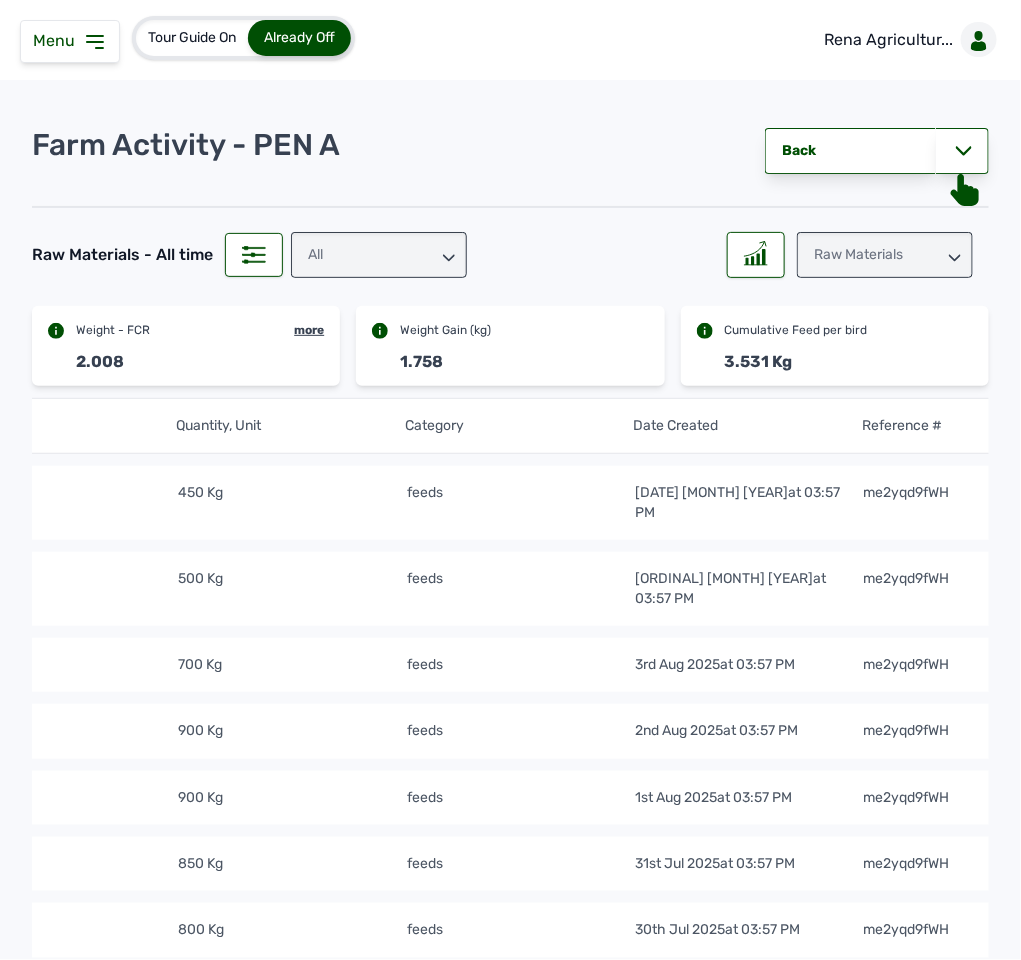 scroll, scrollTop: 0, scrollLeft: 481, axis: horizontal 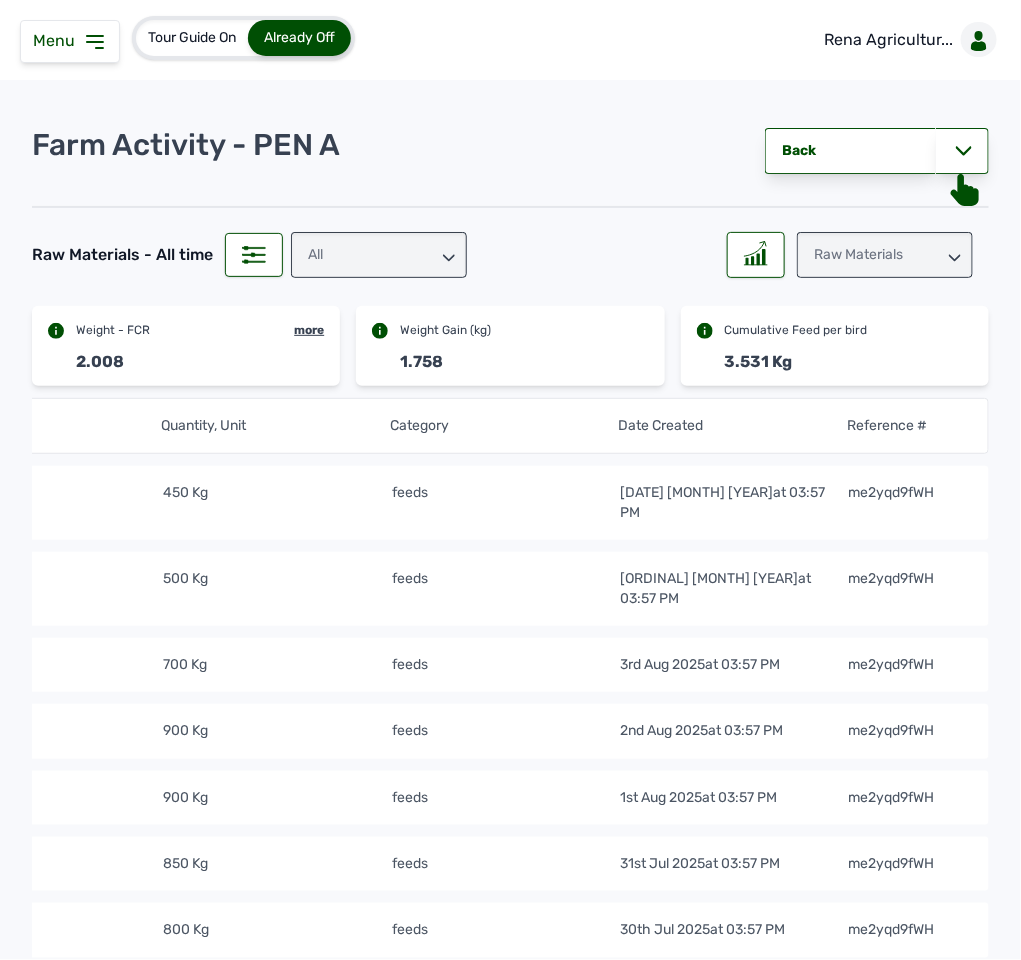 click on "1. options Finisher's feed 450 Kg feeds [DATE] [MONTH] [YEAR]   at [TIME] me2yqd9fWH" 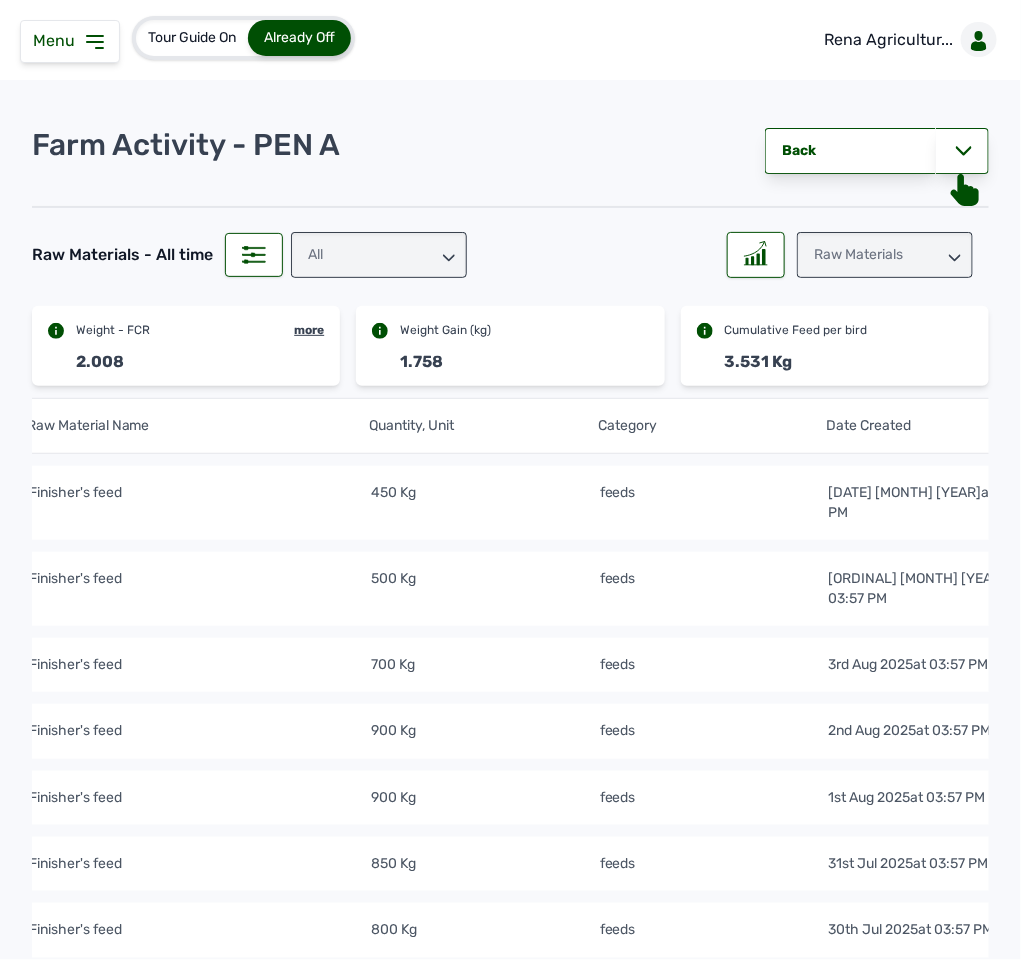 scroll, scrollTop: 0, scrollLeft: 0, axis: both 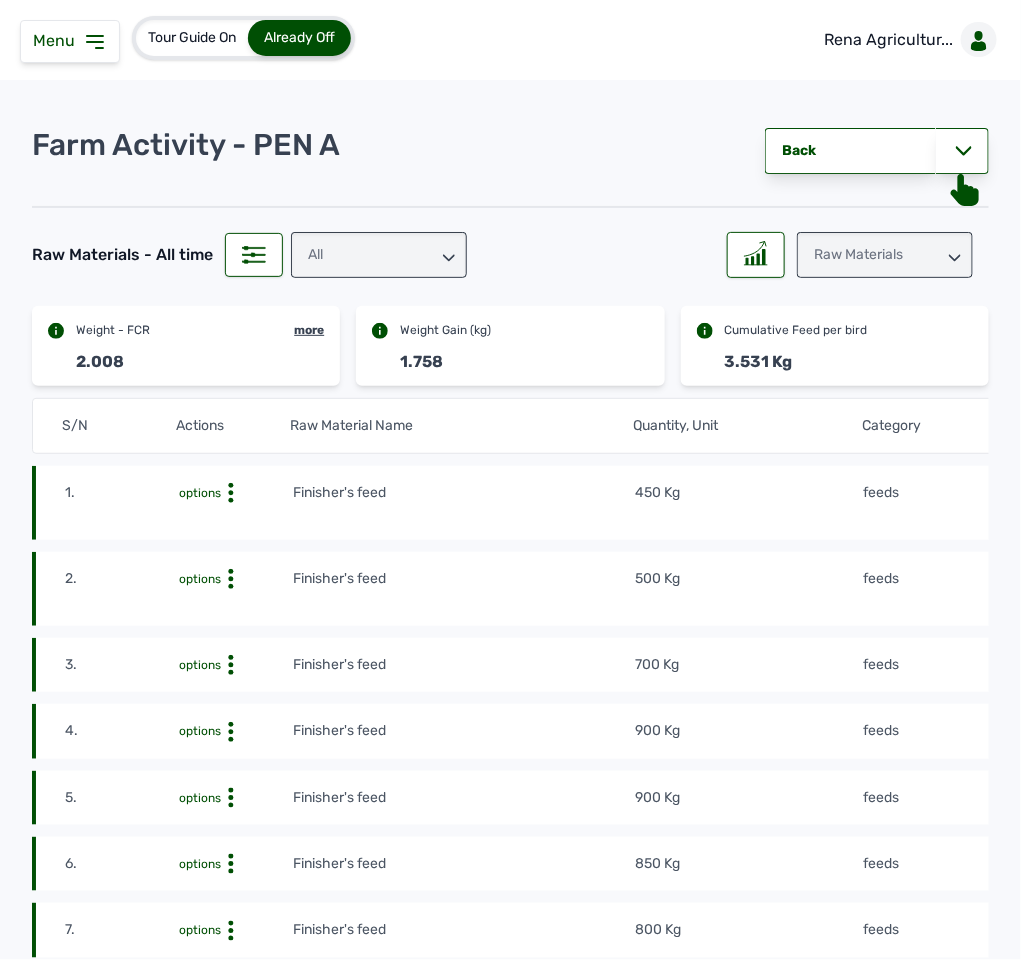 click 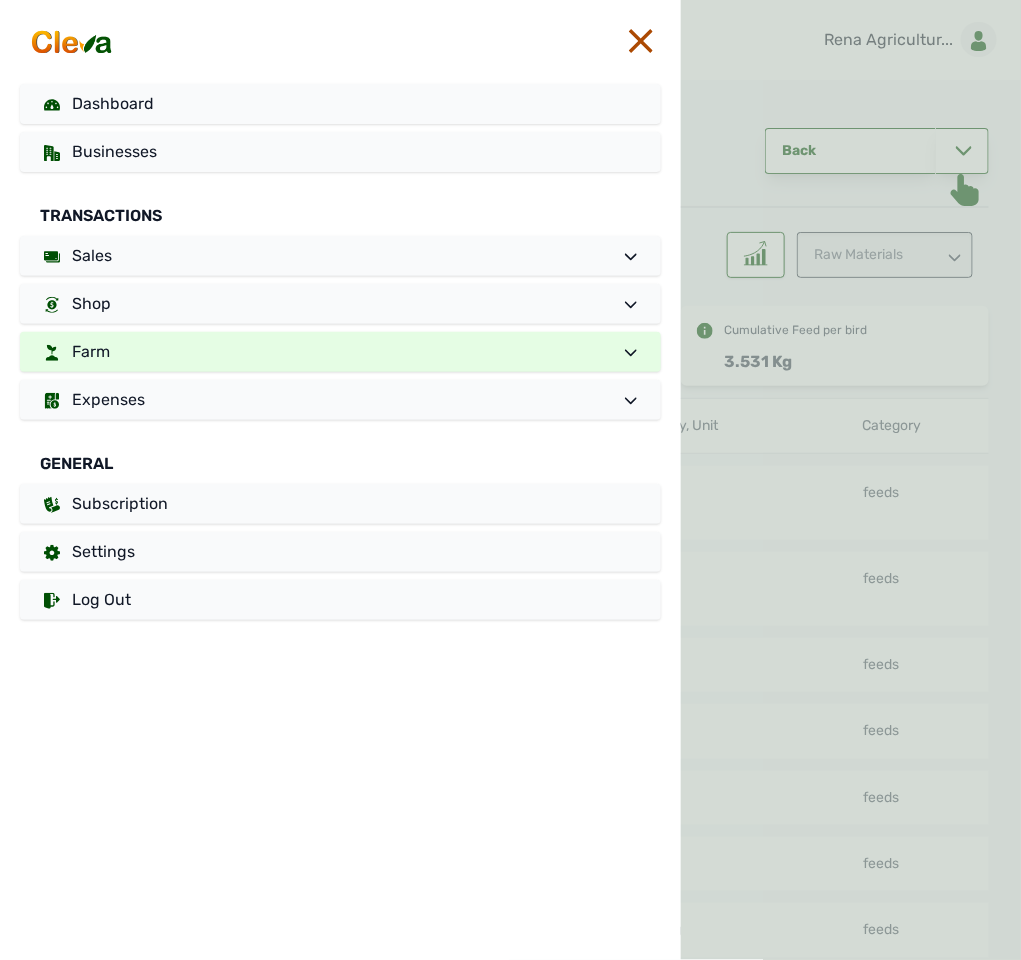 click on "Farm" at bounding box center (340, 352) 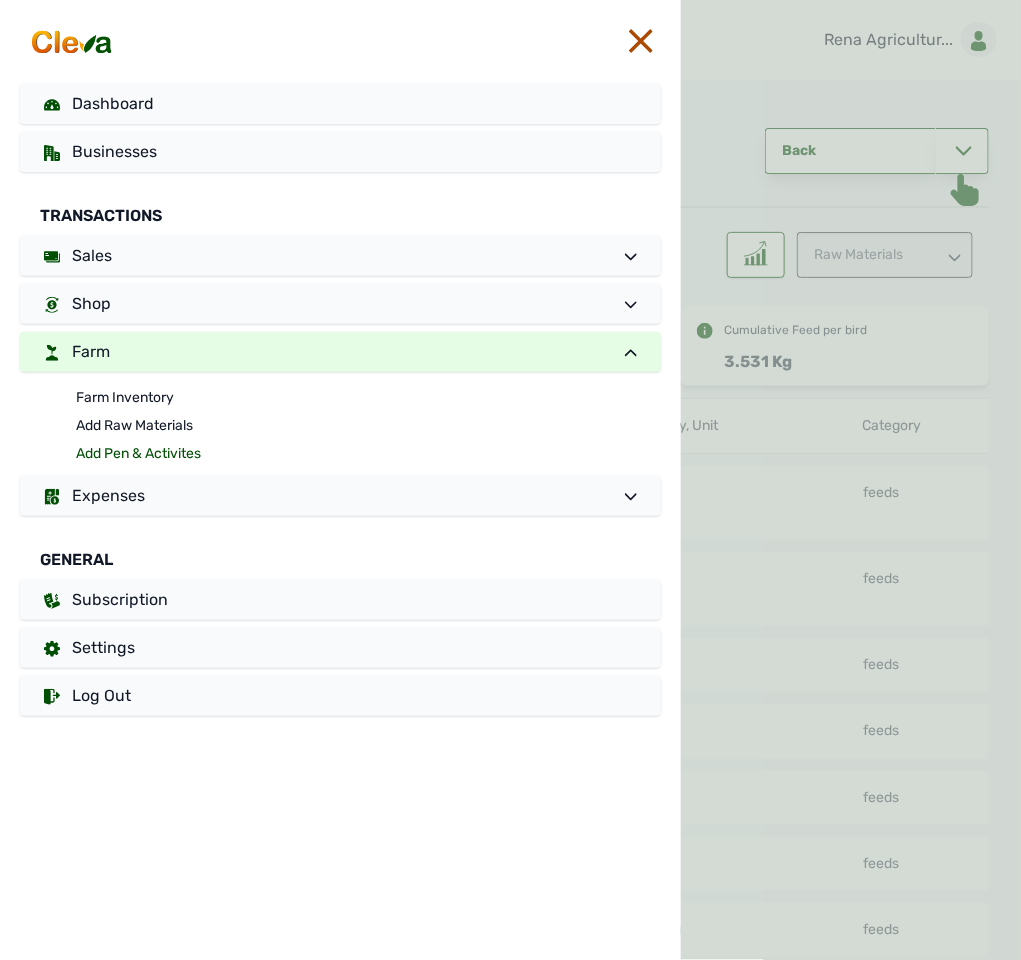 click on "Add Pen & Activites" at bounding box center [368, 454] 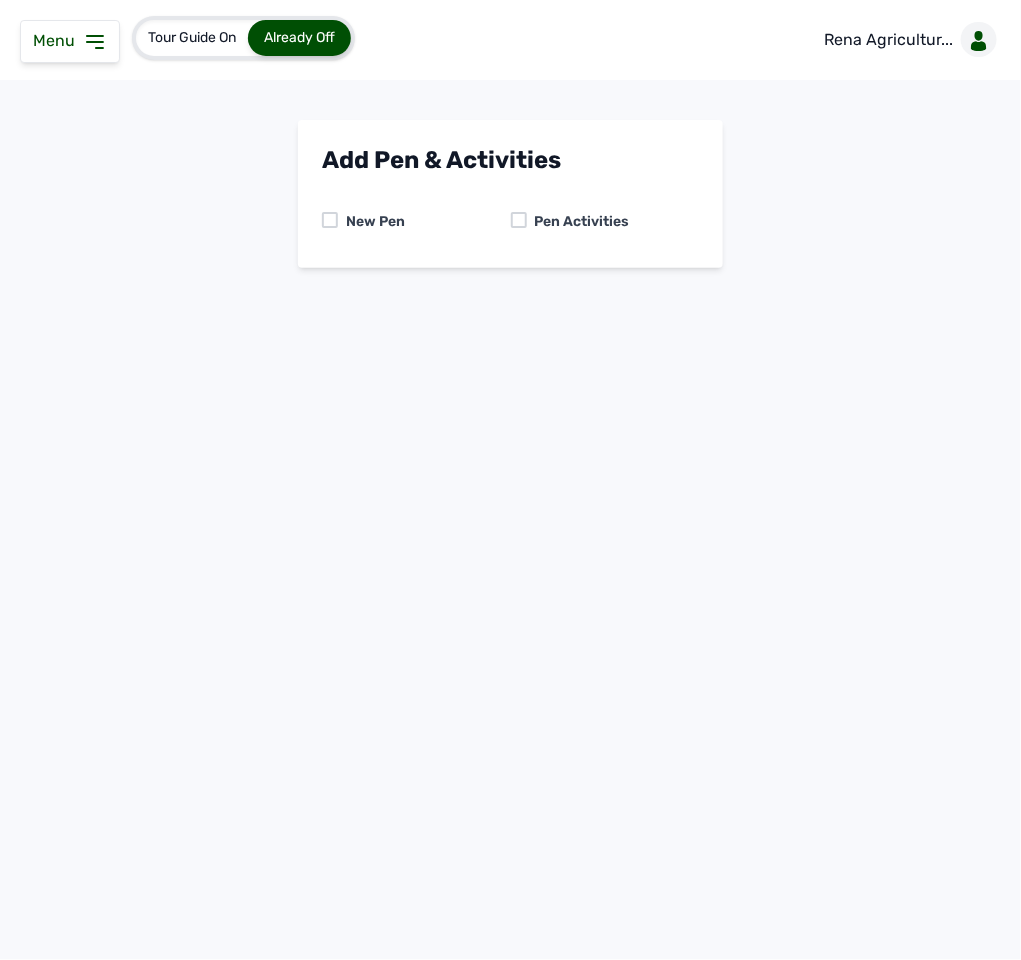 click at bounding box center [519, 220] 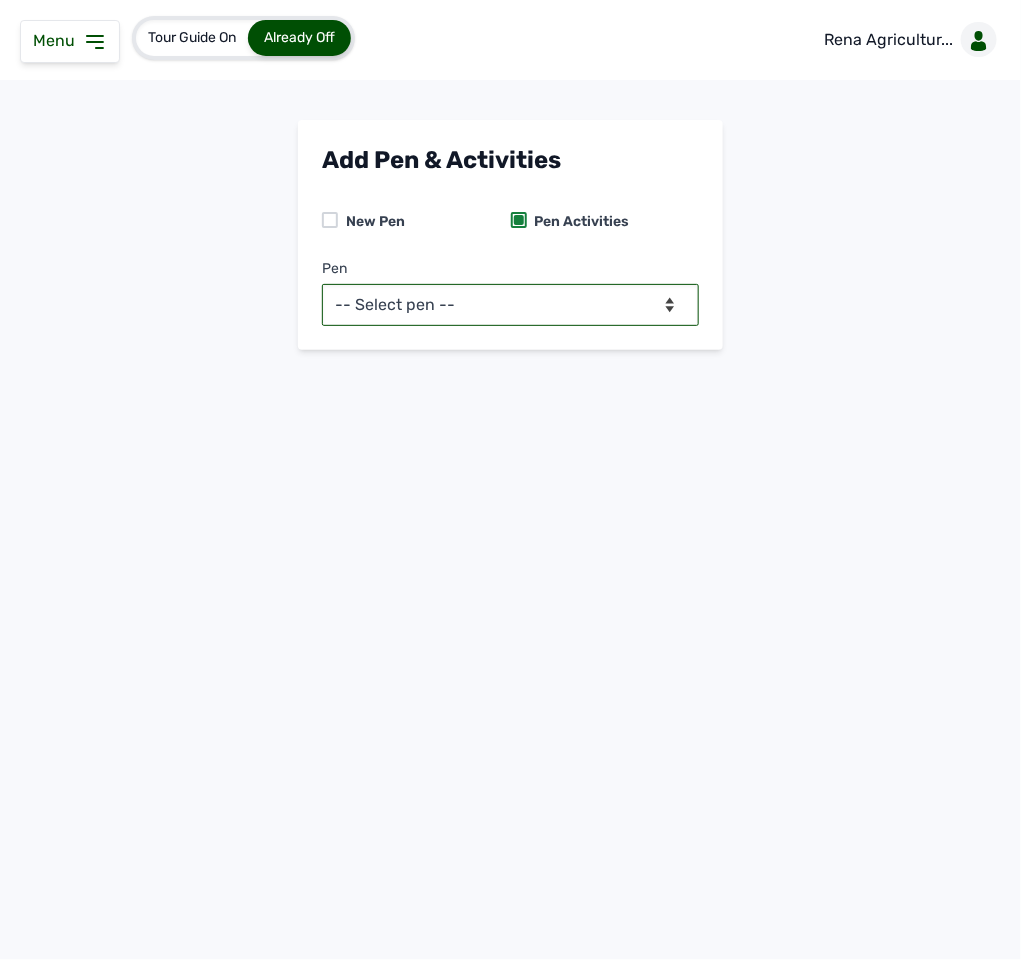 click on "-- Select pen -- PEN A (Broilers) PEN B (Broilers)" at bounding box center (510, 305) 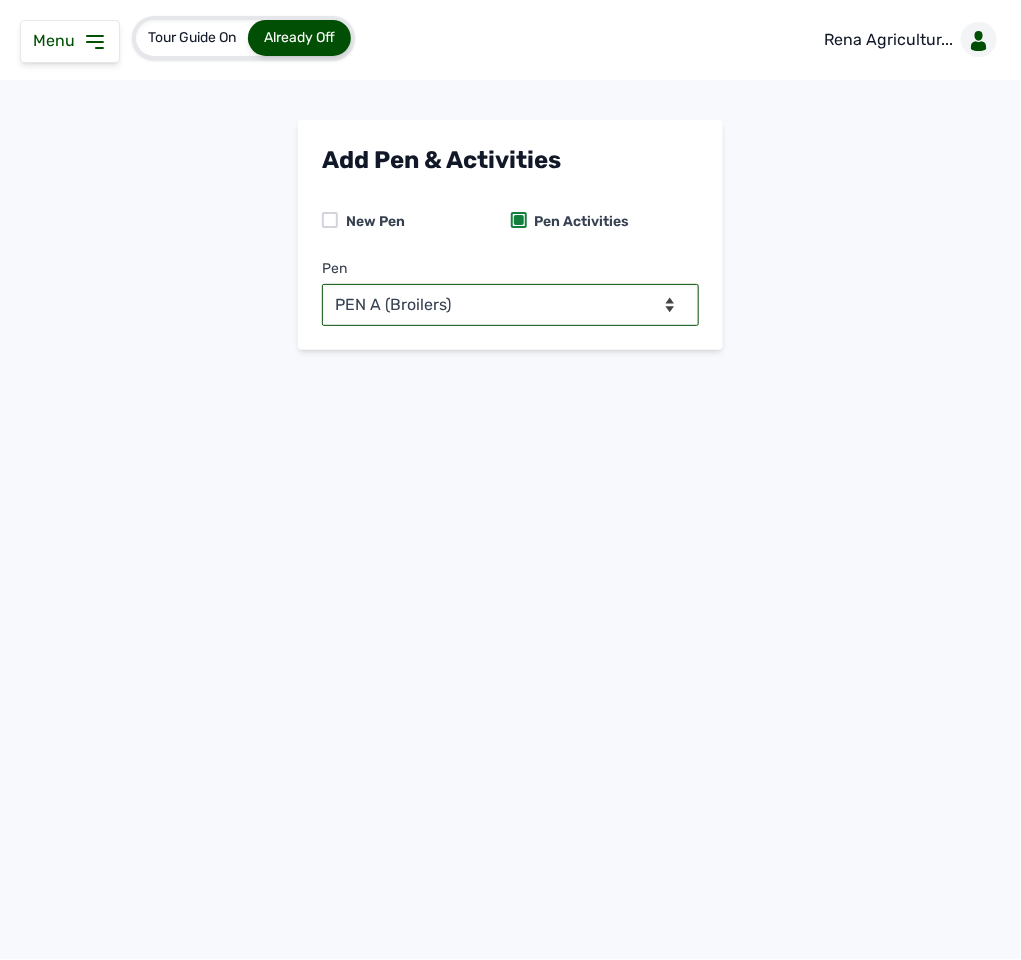 click on "-- Select pen -- PEN A (Broilers) PEN B (Broilers)" at bounding box center (510, 305) 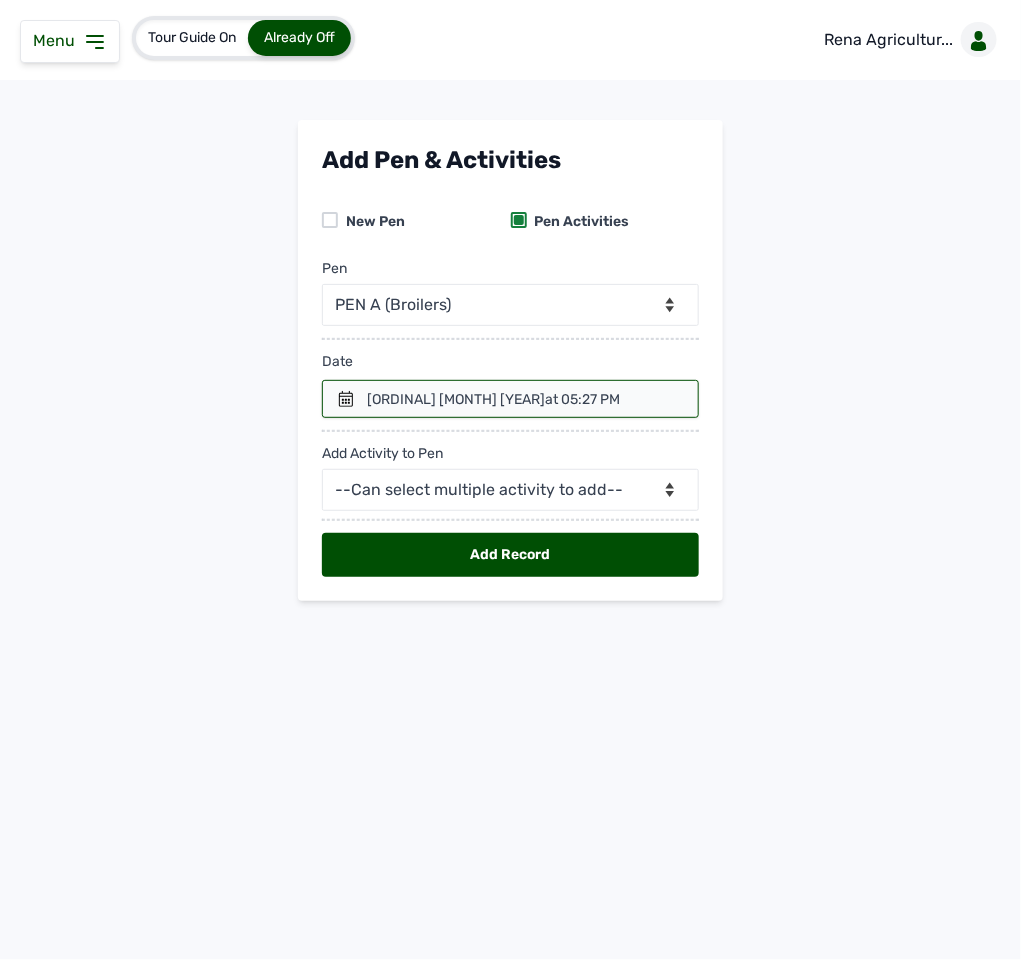 click at bounding box center (510, 399) 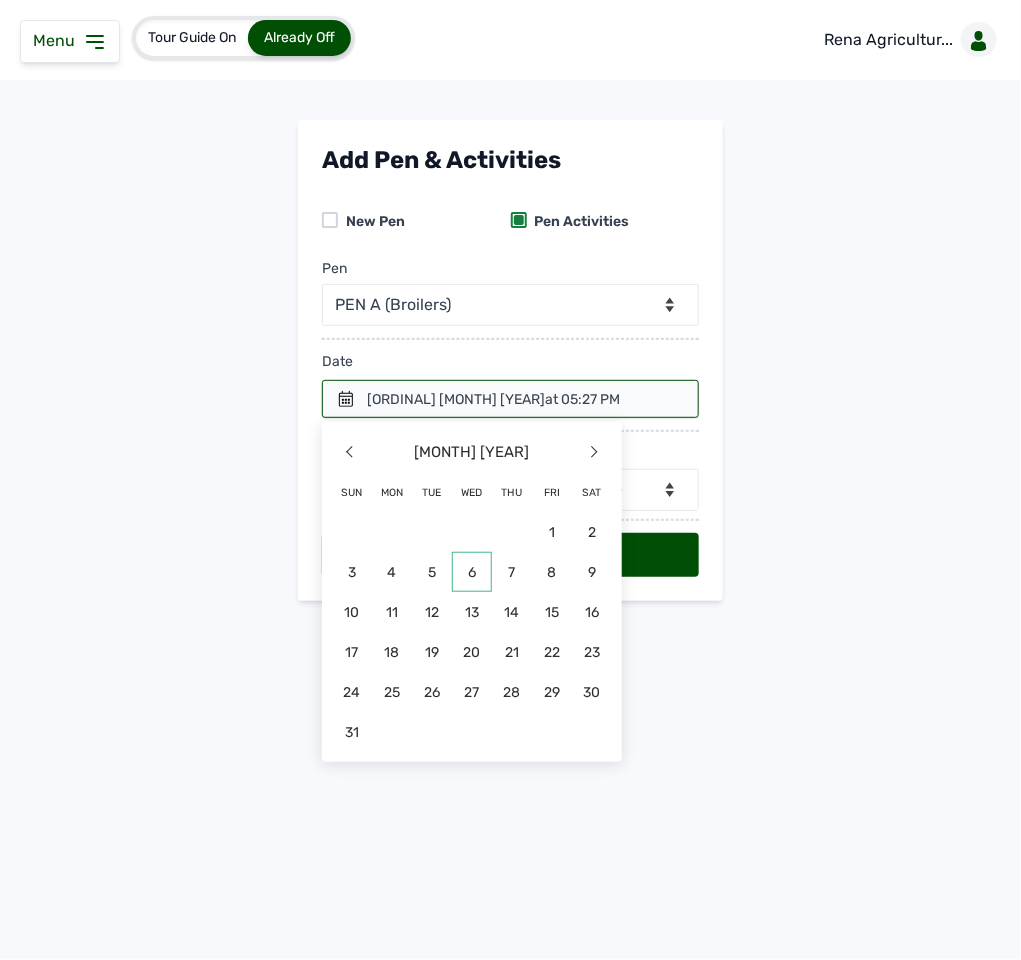 click on "6" 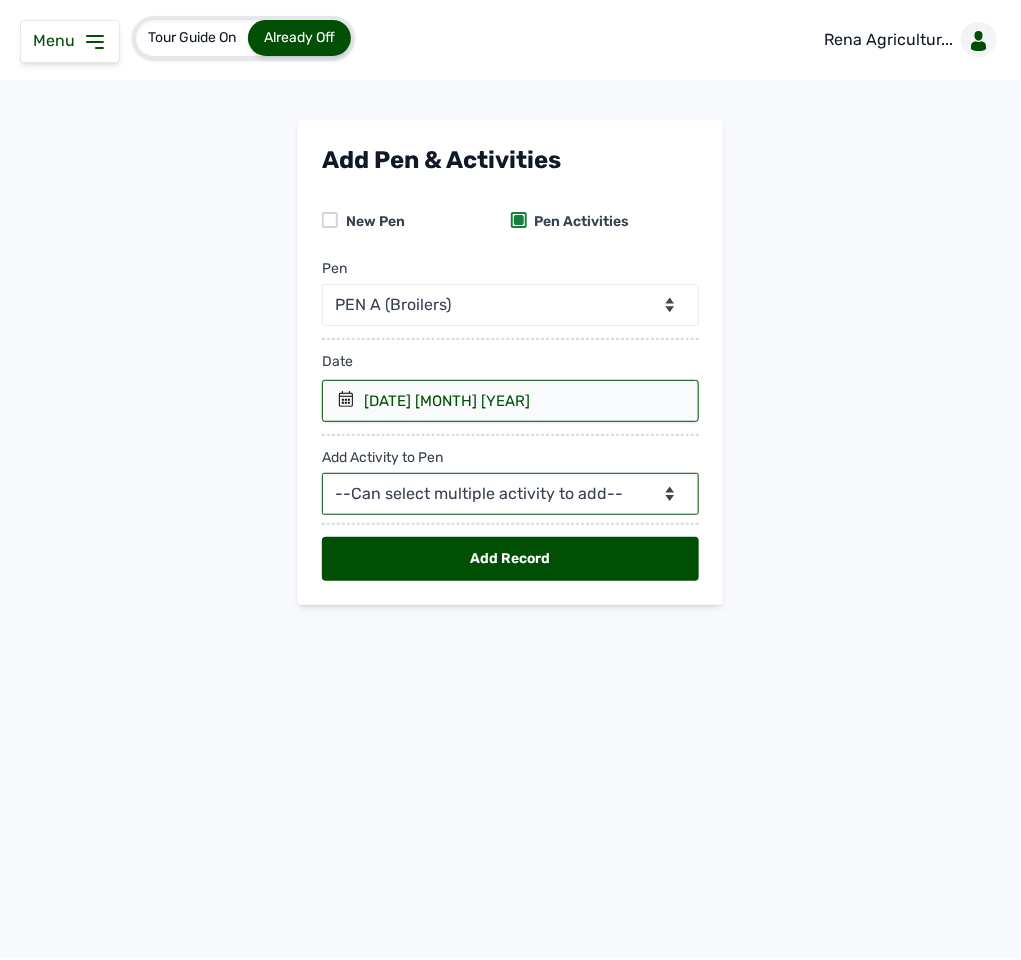 click on "--Can select multiple activity to add-- Raw Material Losses Weight" at bounding box center [510, 494] 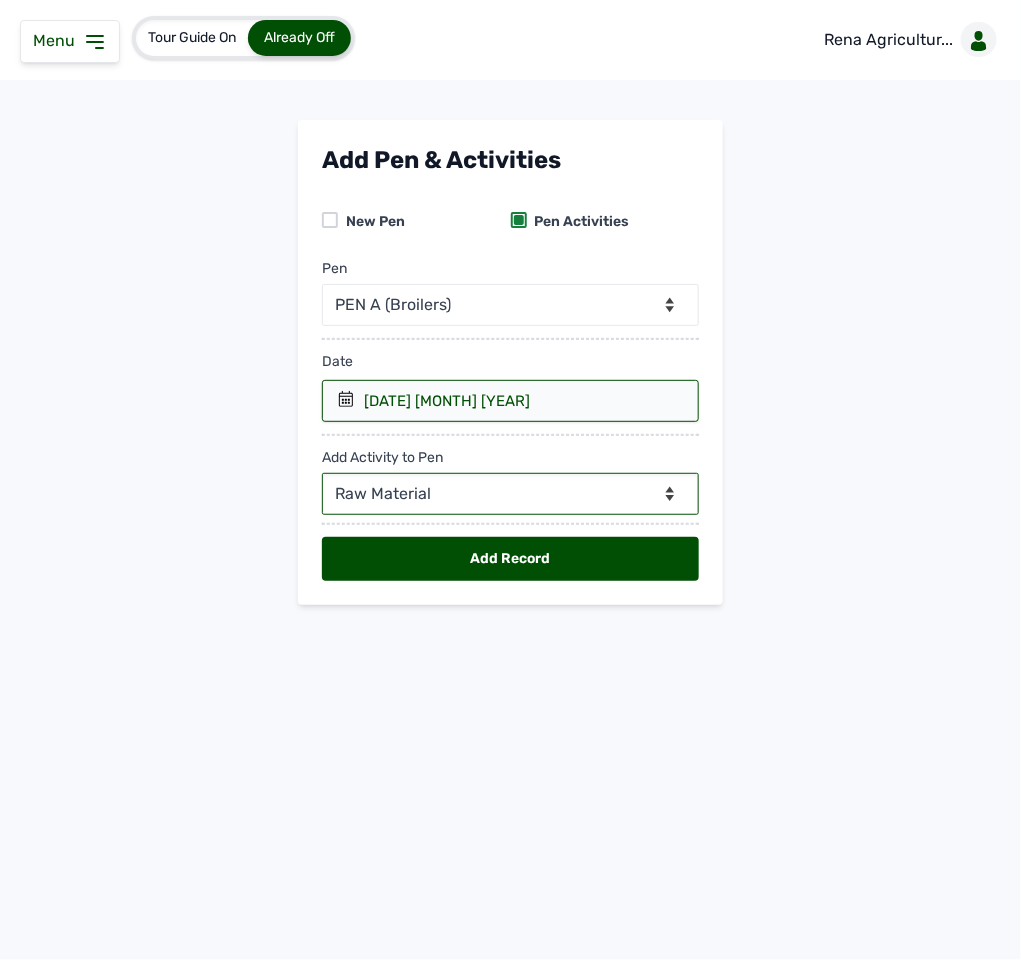 click on "--Can select multiple activity to add-- Raw Material Losses Weight" at bounding box center [510, 494] 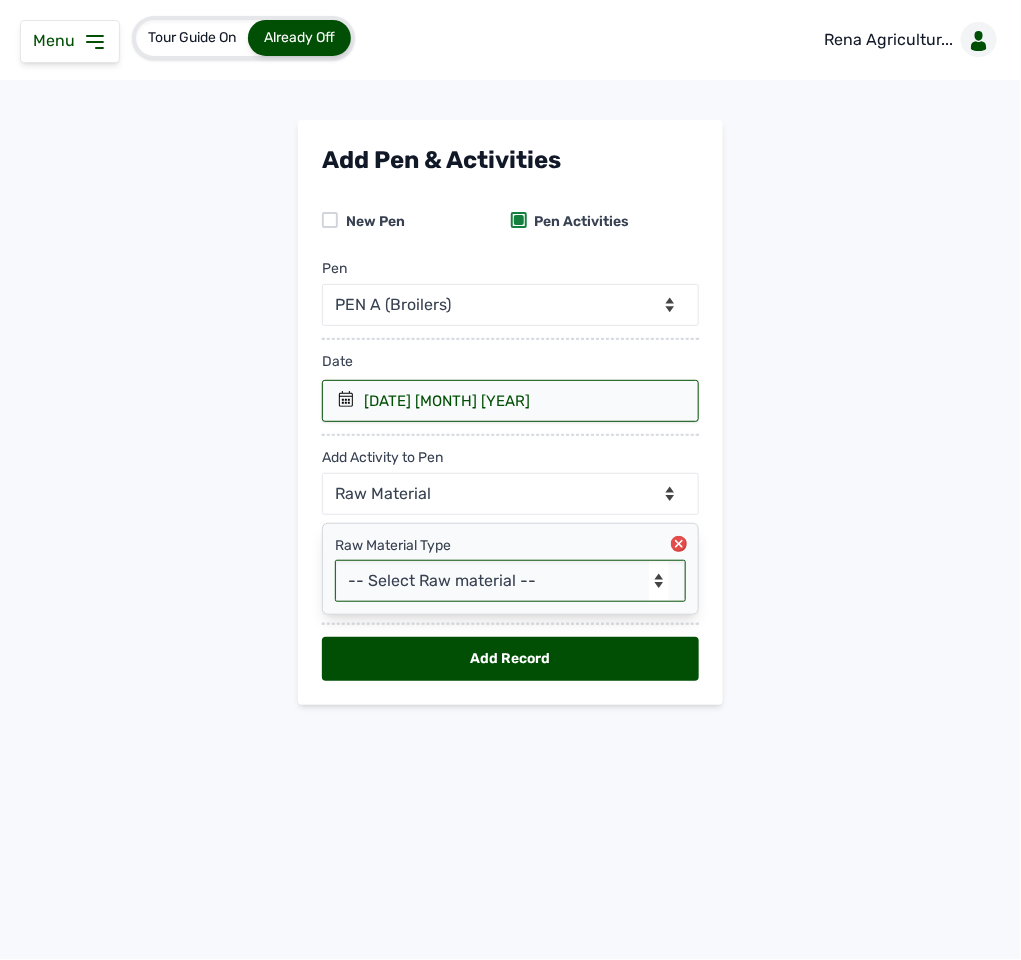 click on "-- Select Raw material -- Biomass Fuel feeds medications vaccines" at bounding box center [510, 581] 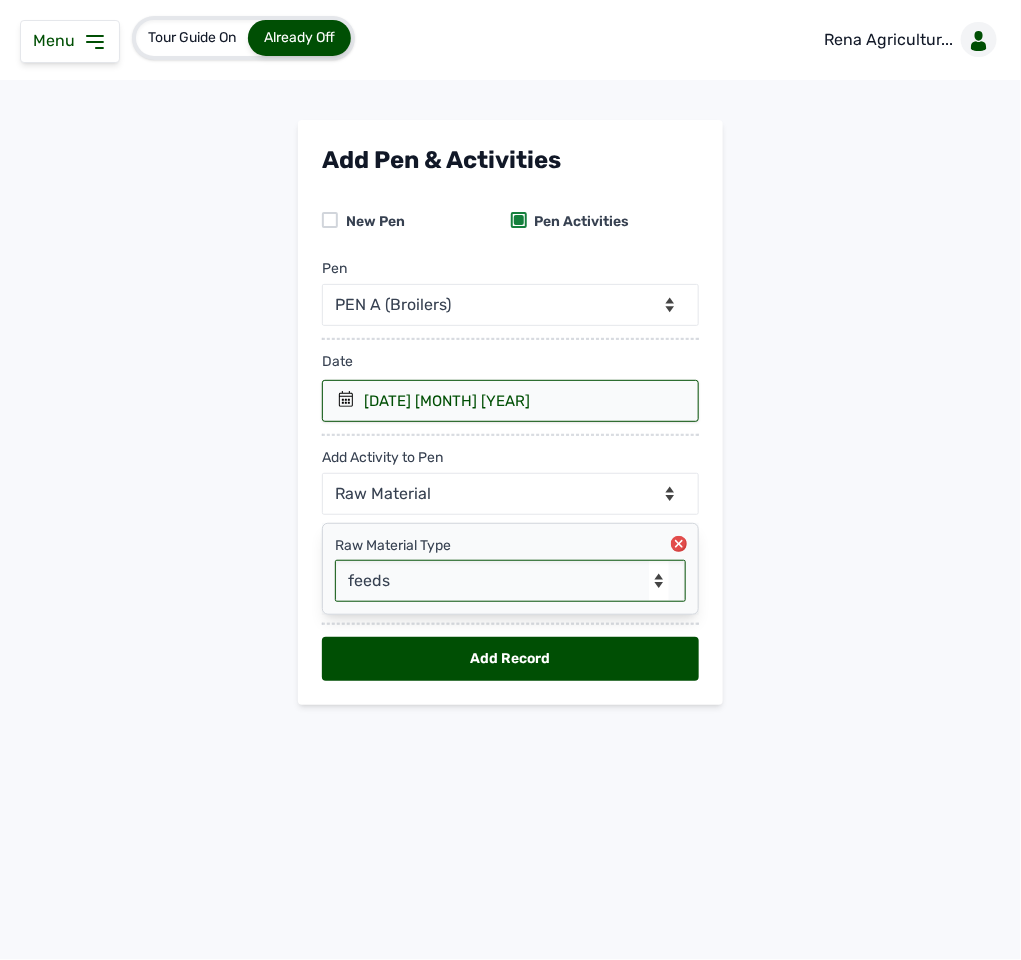 click on "-- Select Raw material -- Biomass Fuel feeds medications vaccines" at bounding box center [510, 581] 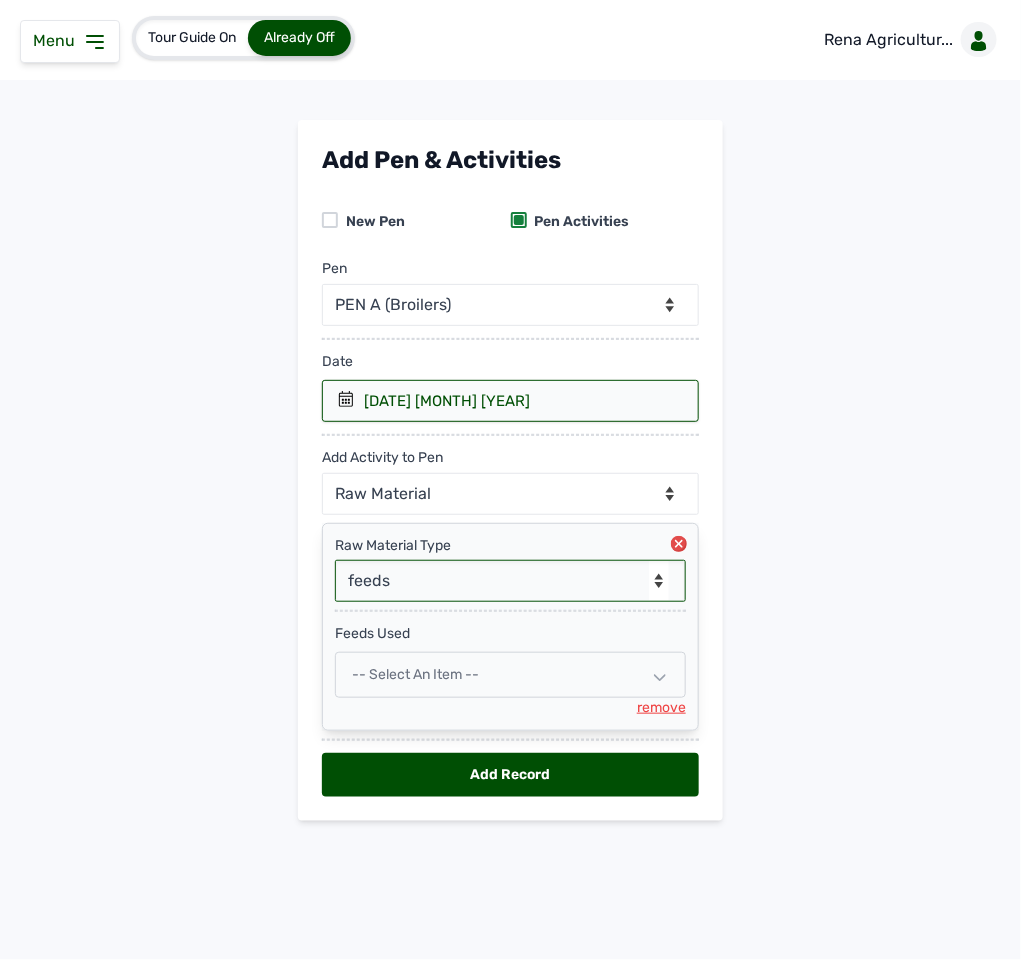 click on "-- Select an Item --" at bounding box center [415, 674] 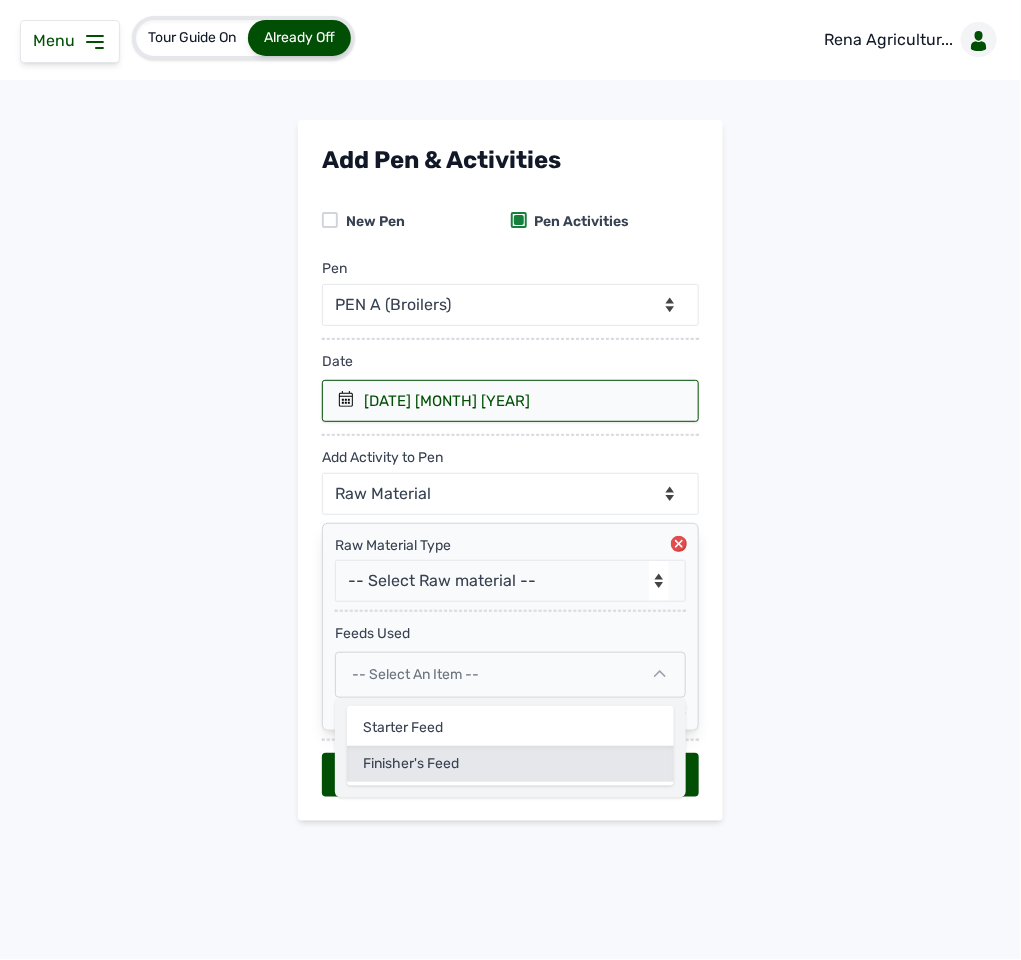 click on "Finisher's feed" 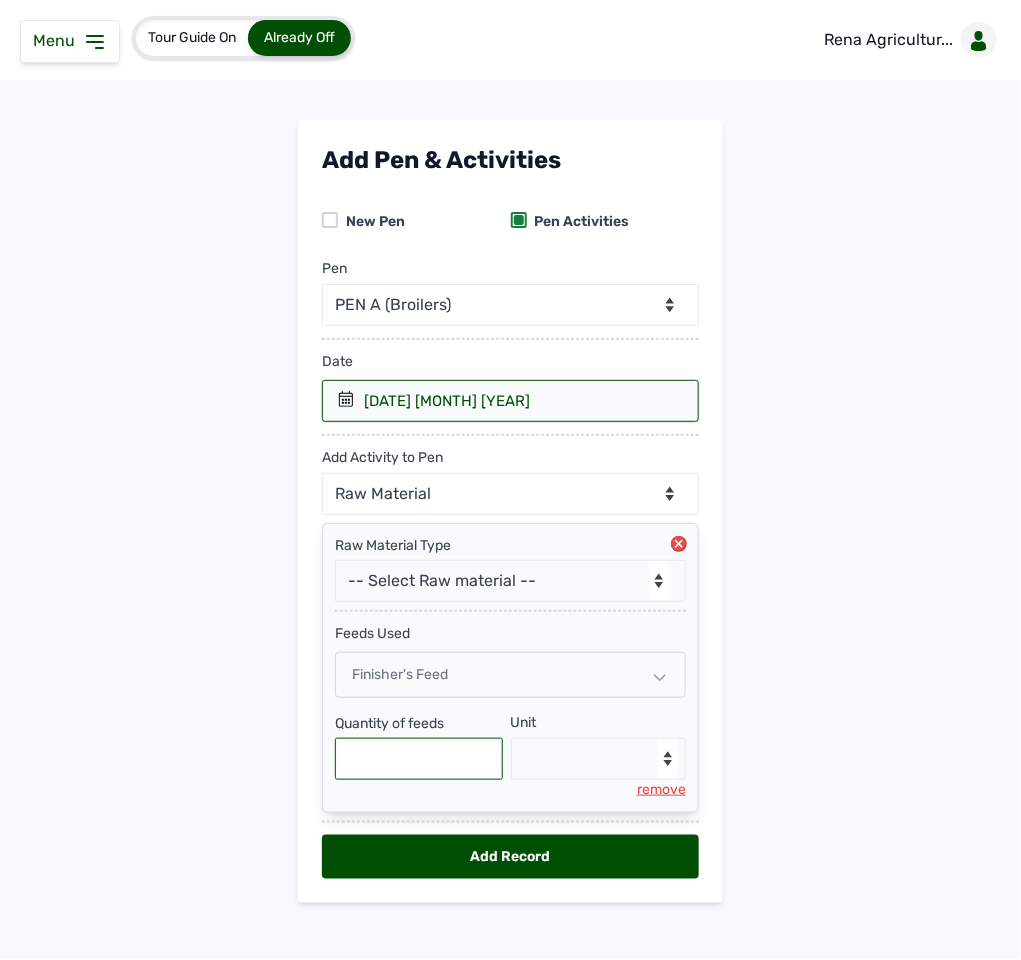 click at bounding box center (419, 759) 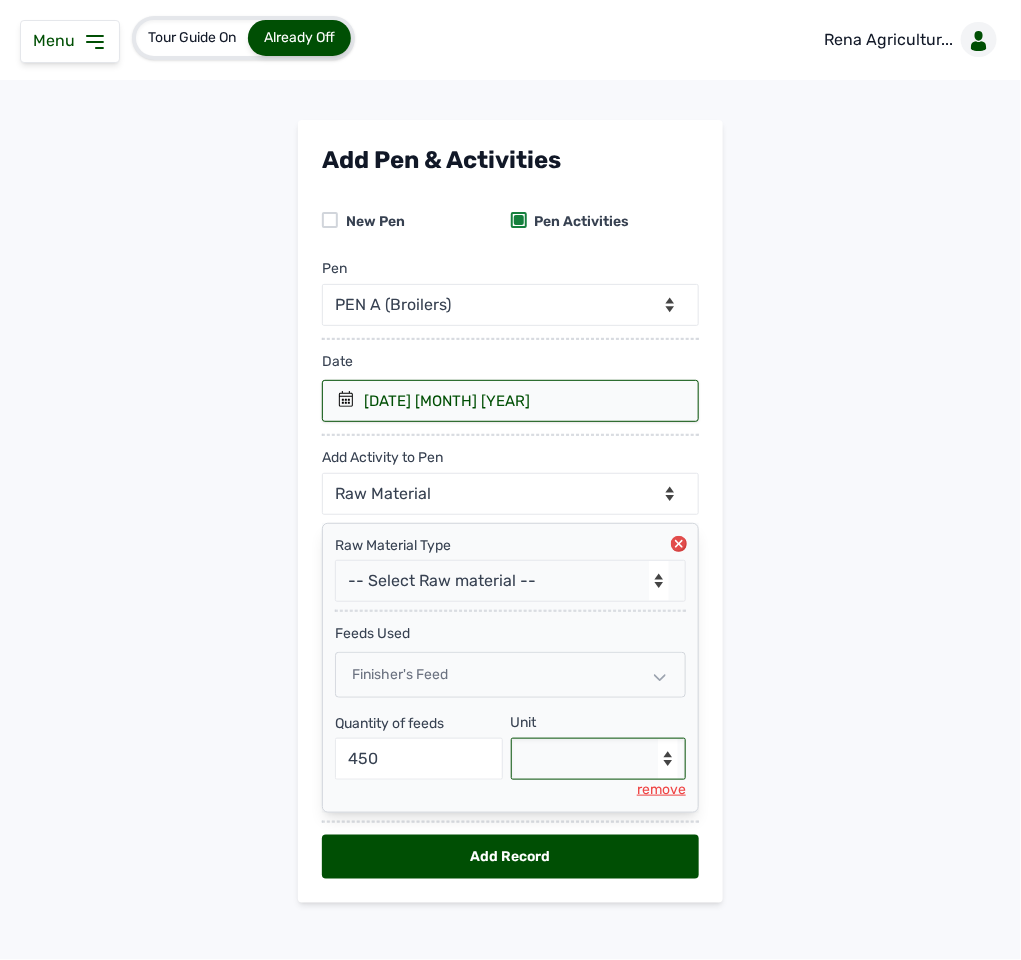 click on "--Select unit-- Bag(s) Kg" at bounding box center (599, 759) 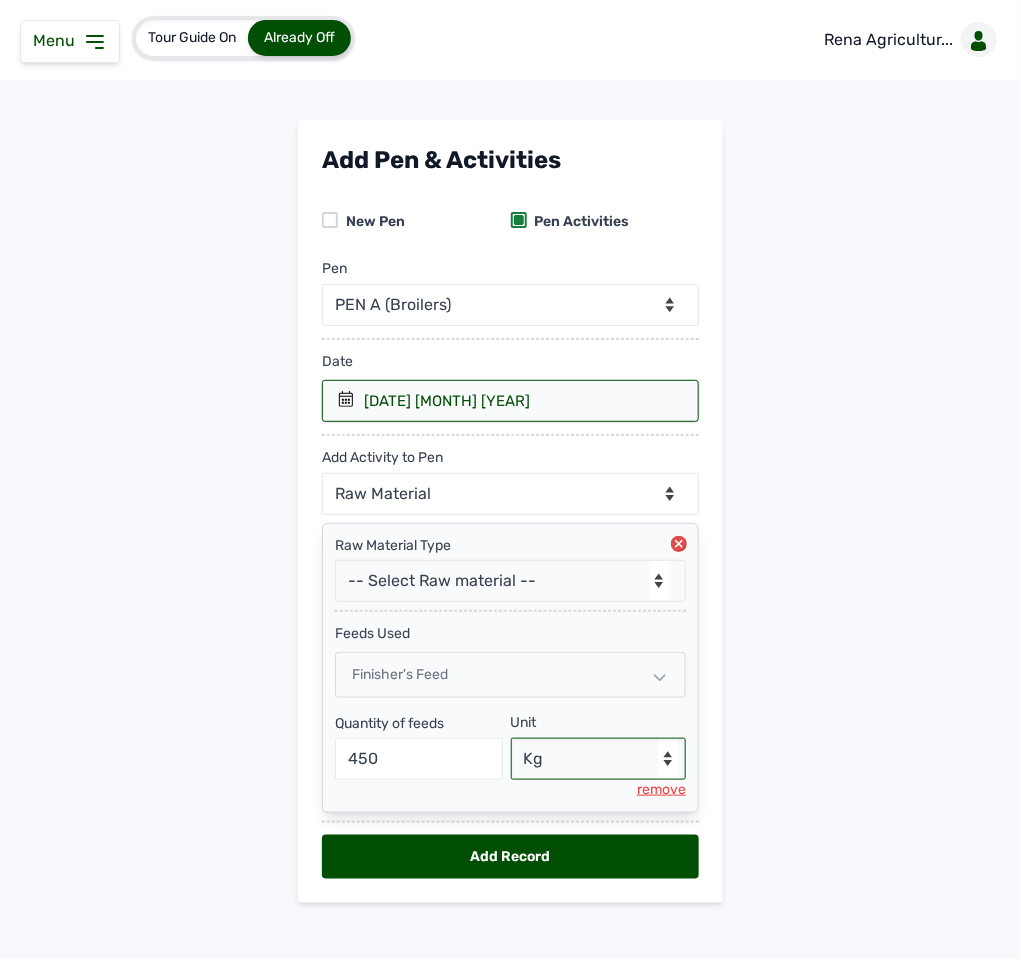 click on "--Select unit-- Bag(s) Kg" at bounding box center [599, 759] 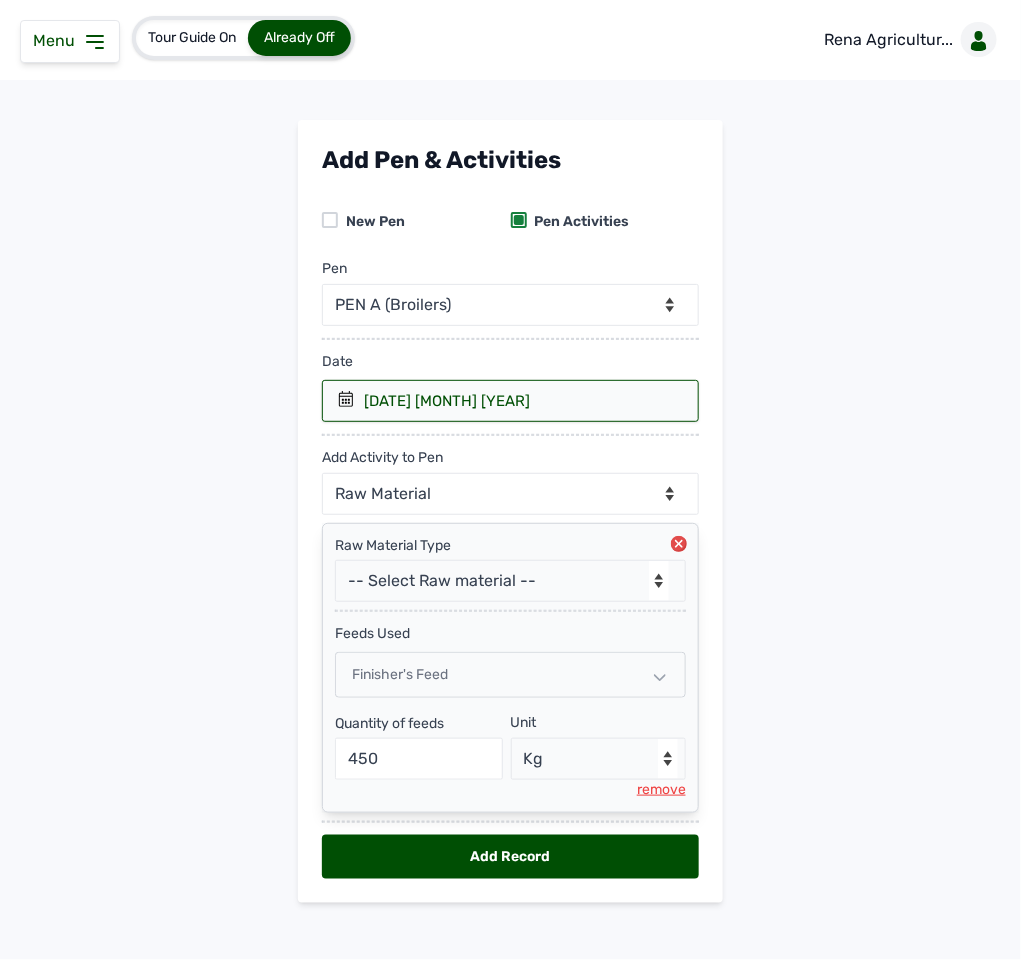 click on "Add Record" at bounding box center [510, 857] 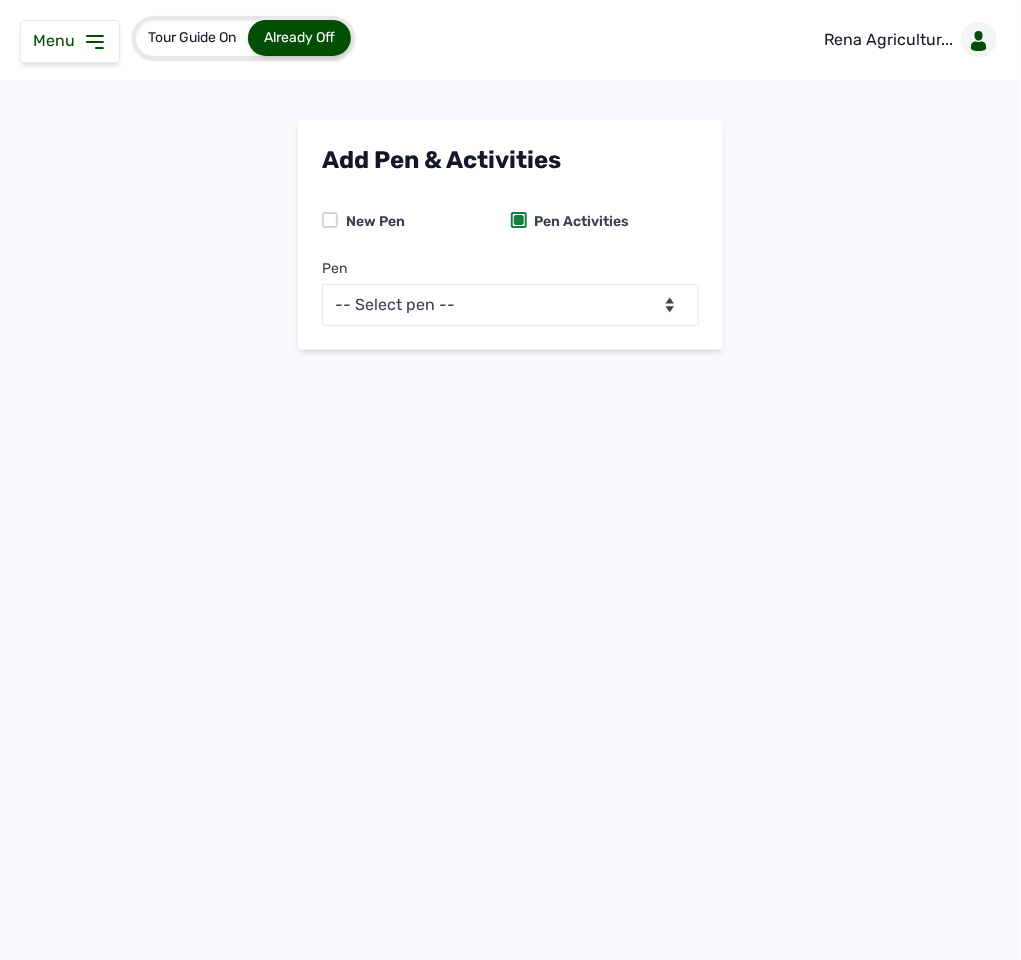 click 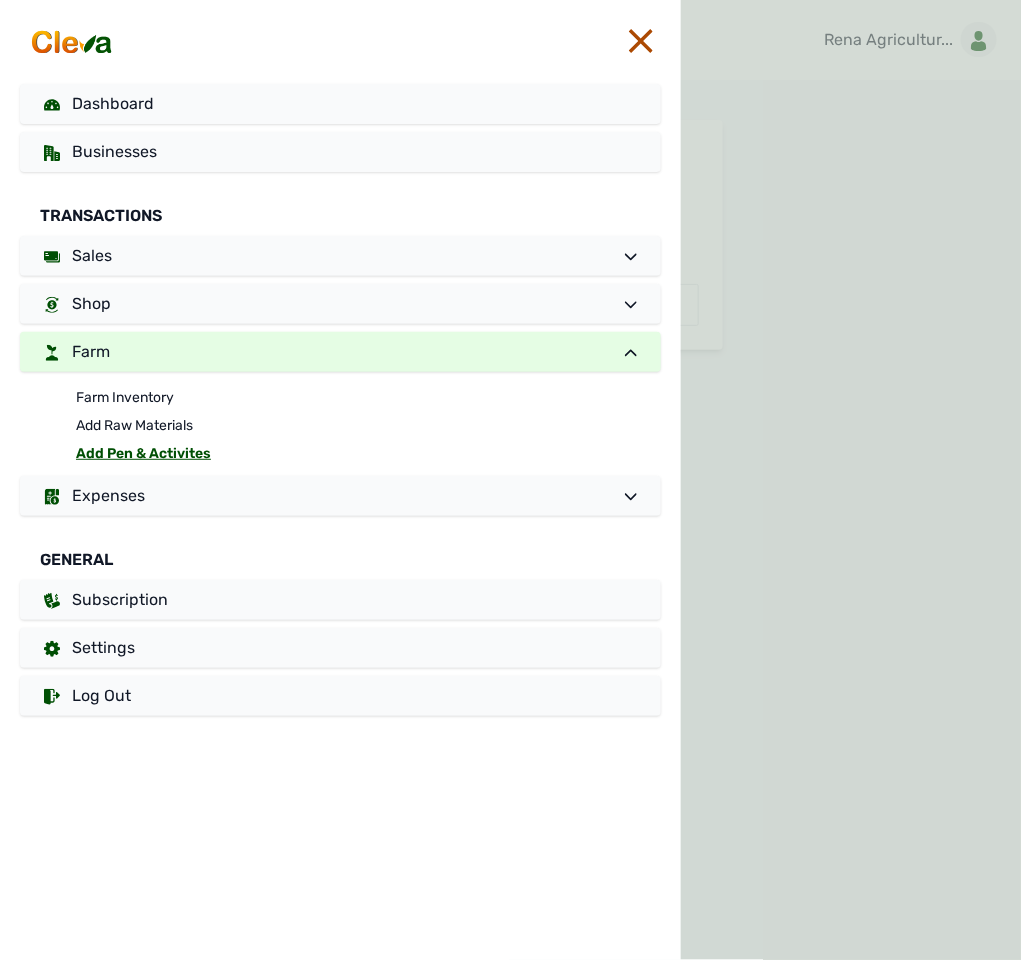 click on "Add Pen & Activites" at bounding box center (368, 454) 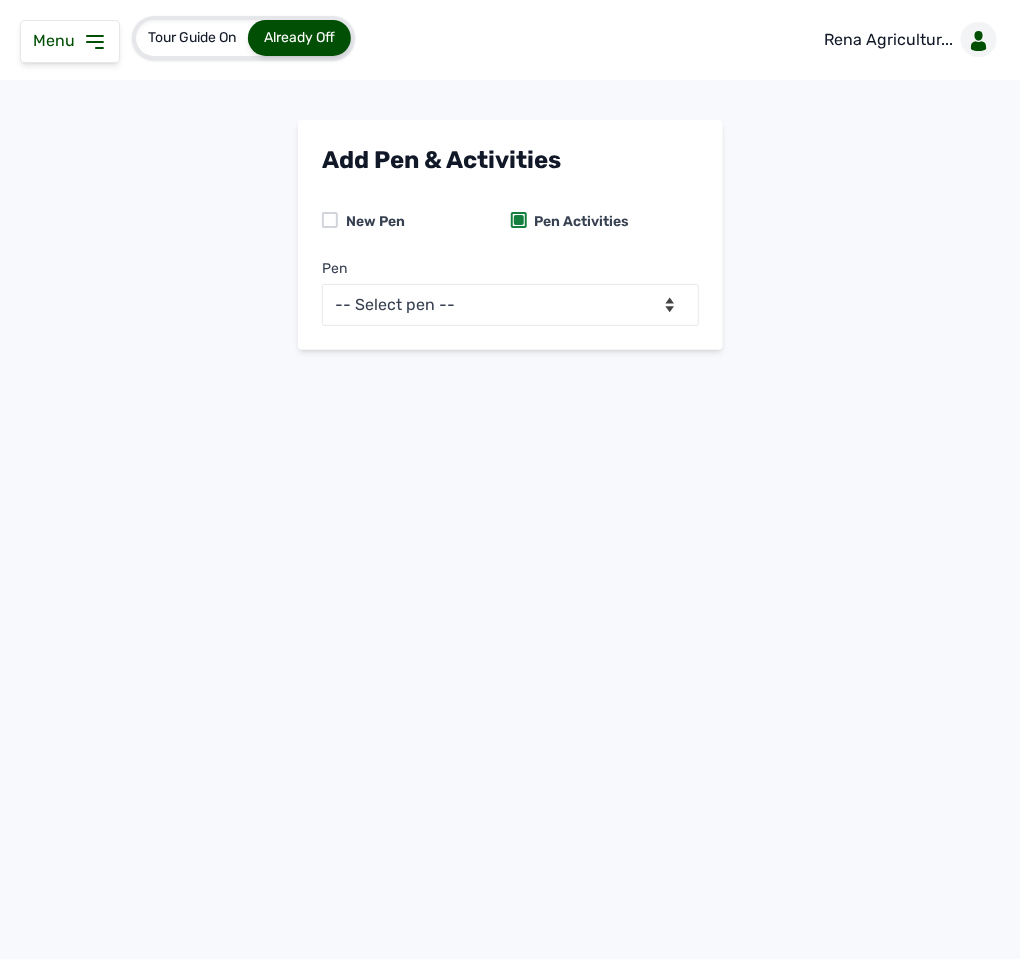 click on "Menu" at bounding box center [58, 40] 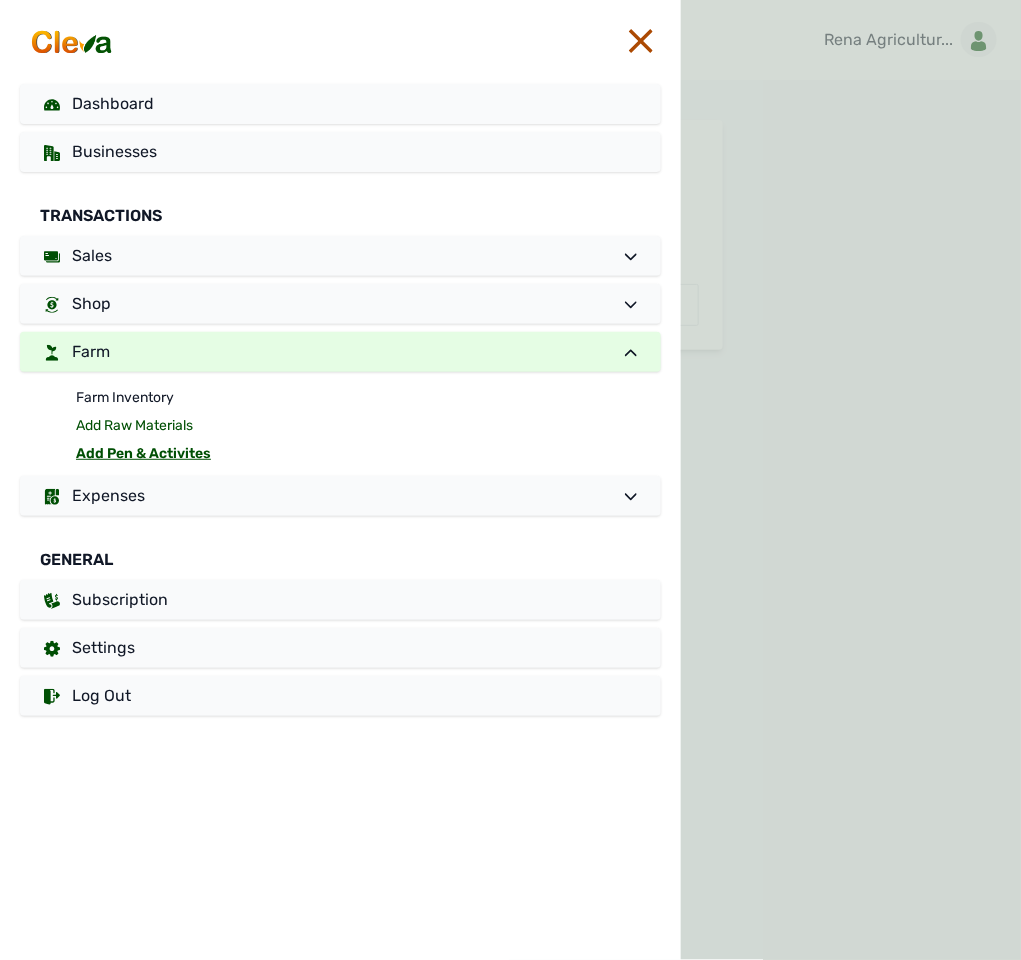 click on "Add Raw Materials" at bounding box center [368, 426] 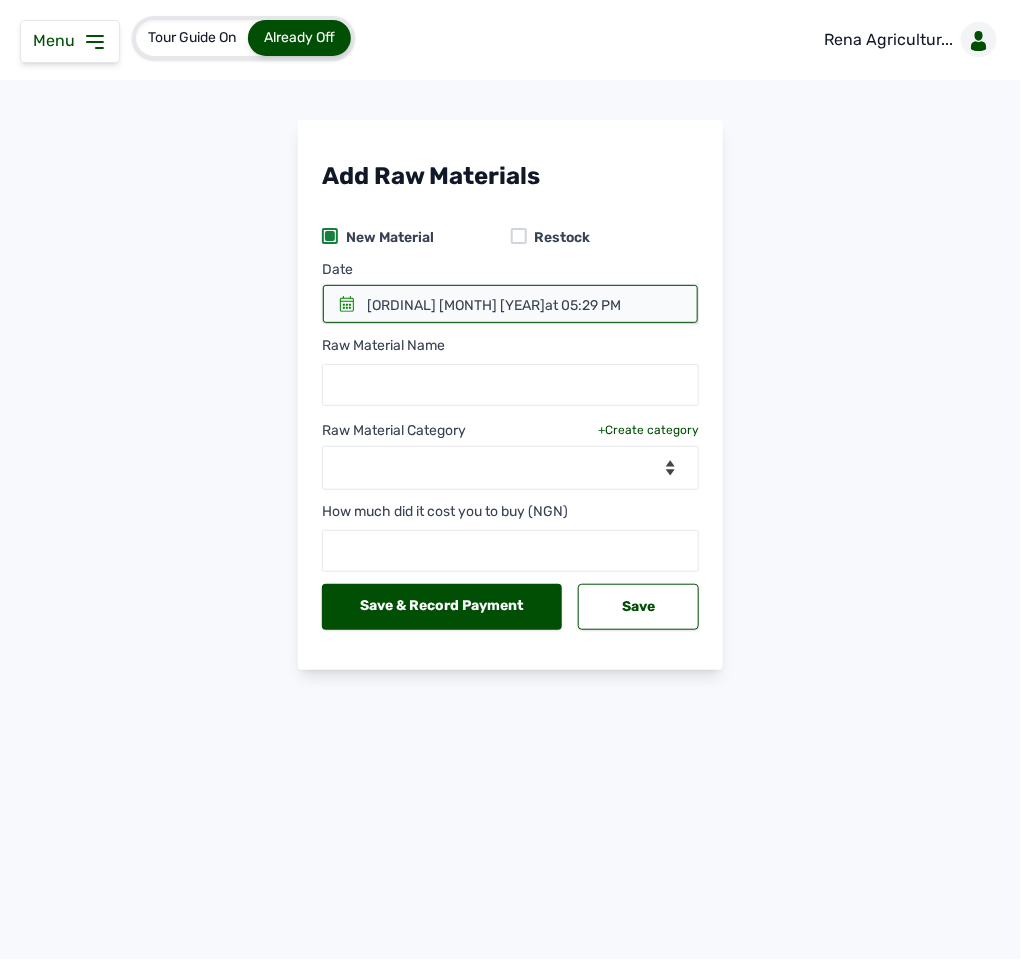 click at bounding box center [519, 236] 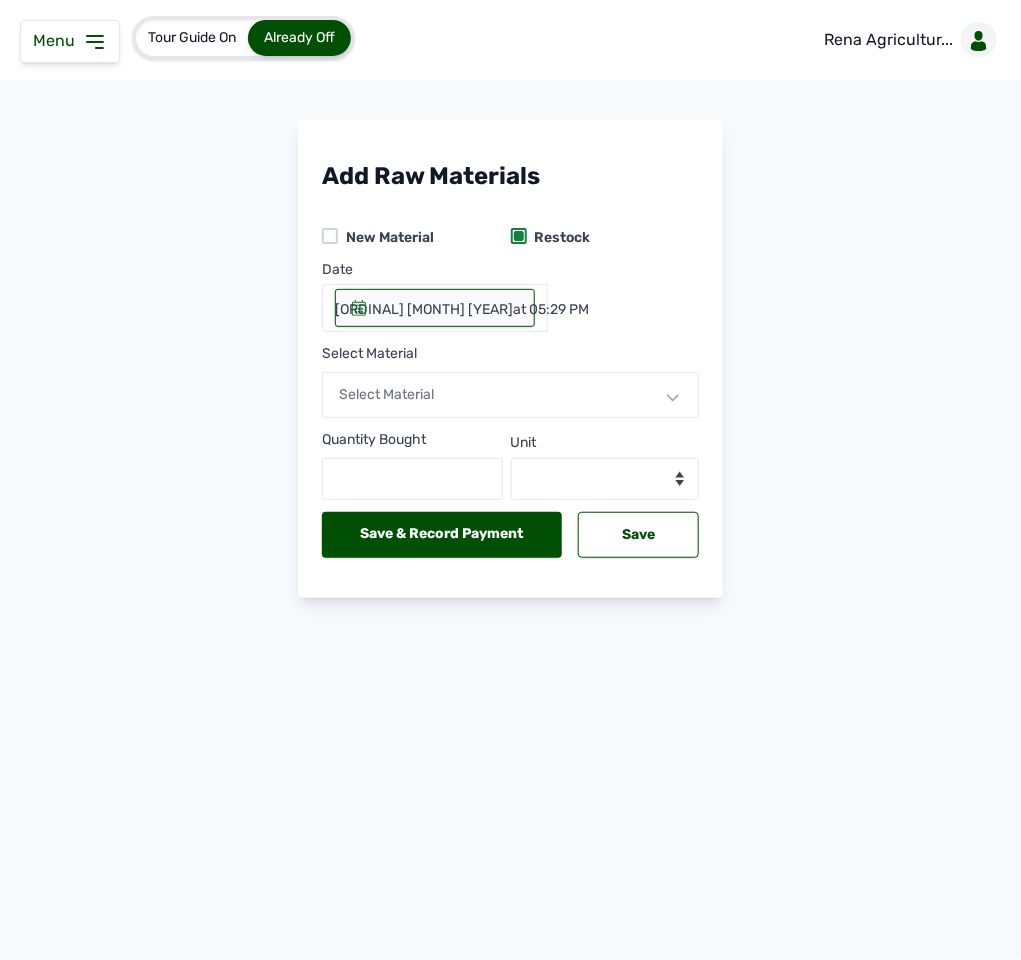 click on "at 05:29 PM" at bounding box center (551, 309) 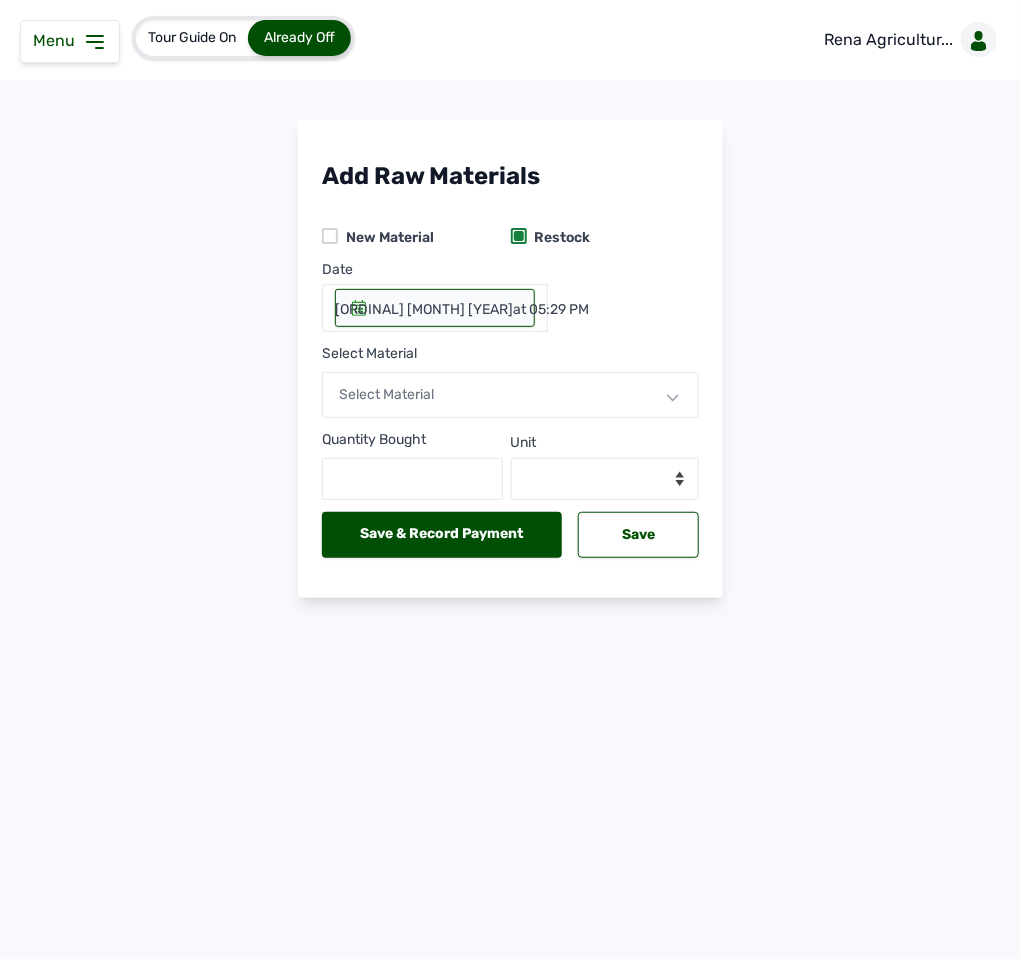 click at bounding box center [330, 236] 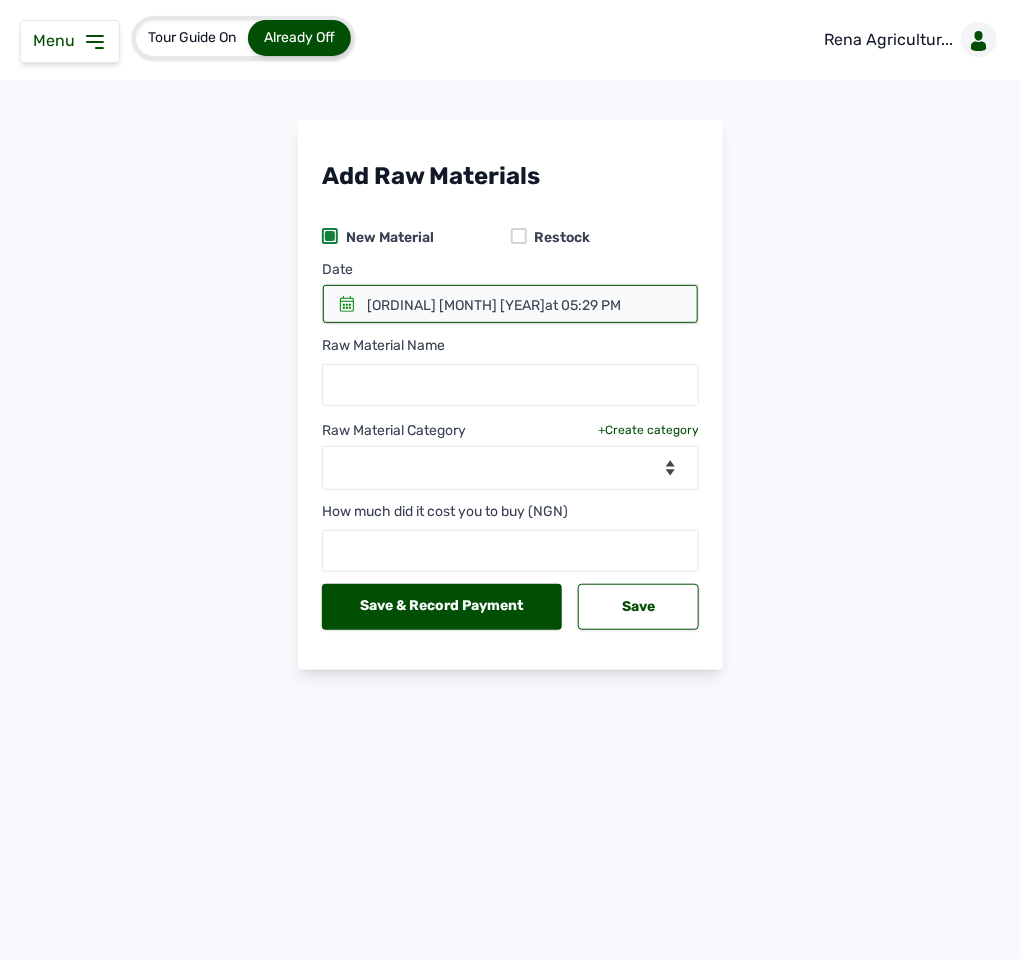 click 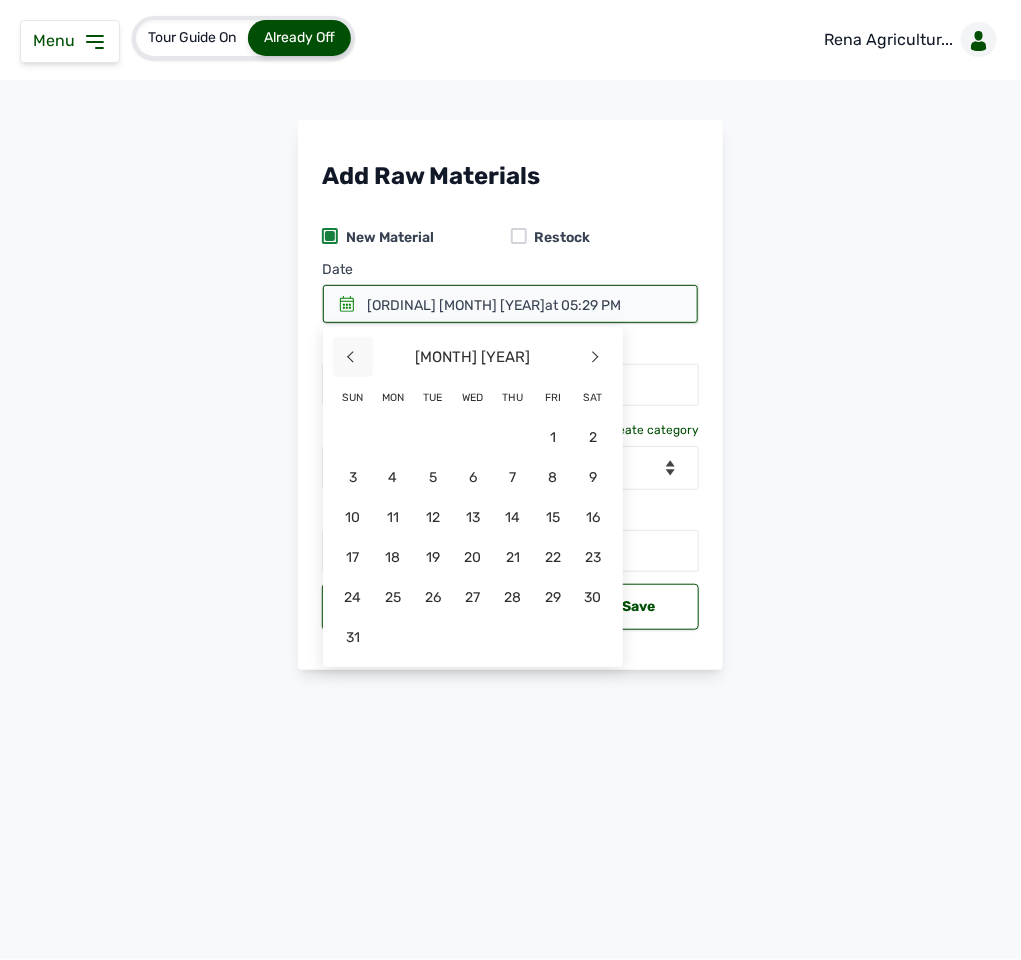 click on "<" at bounding box center (353, 357) 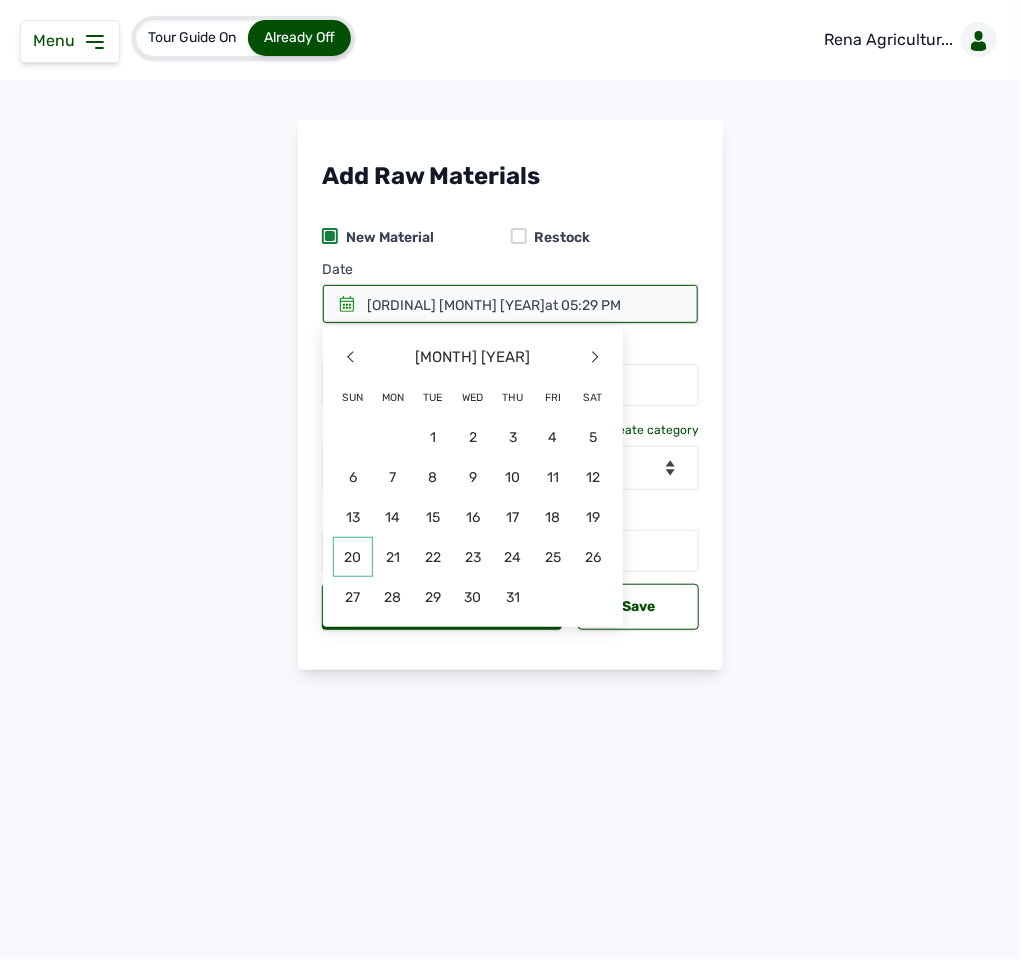 click on "20" 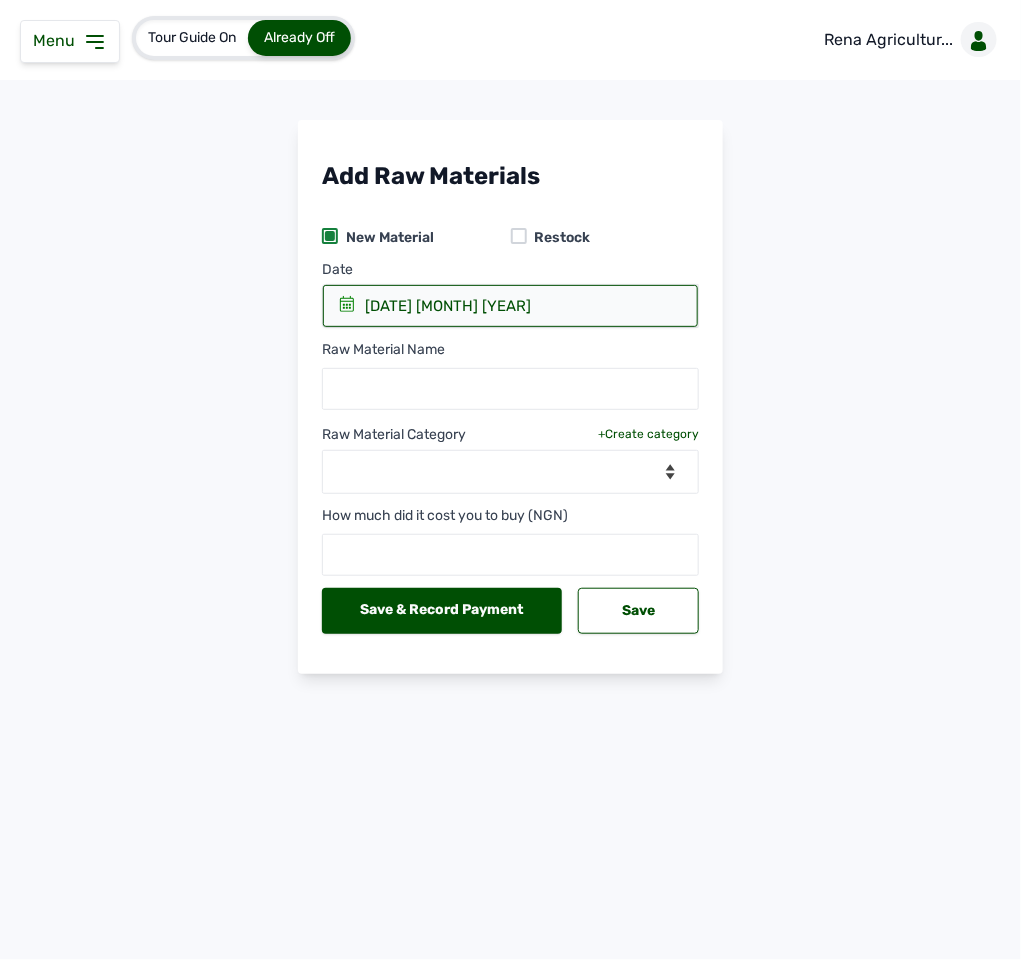 click at bounding box center (519, 236) 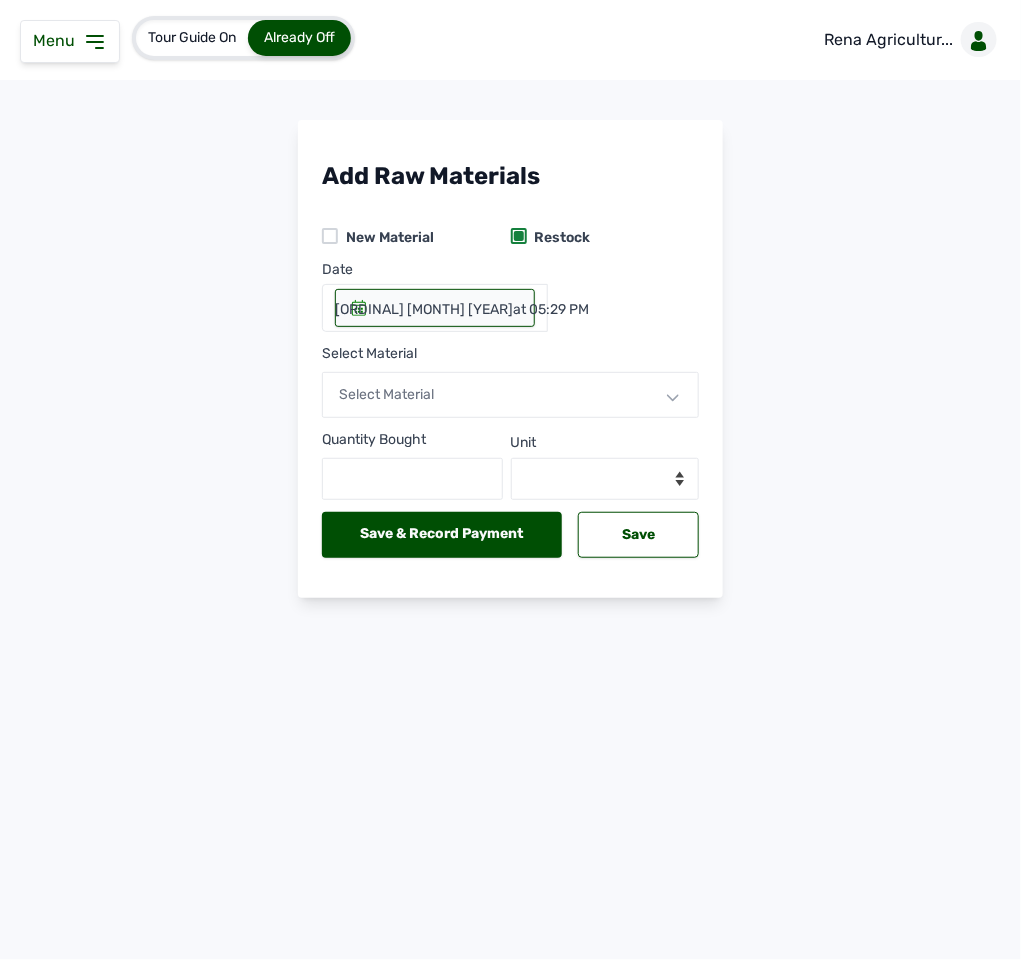 click at bounding box center (330, 236) 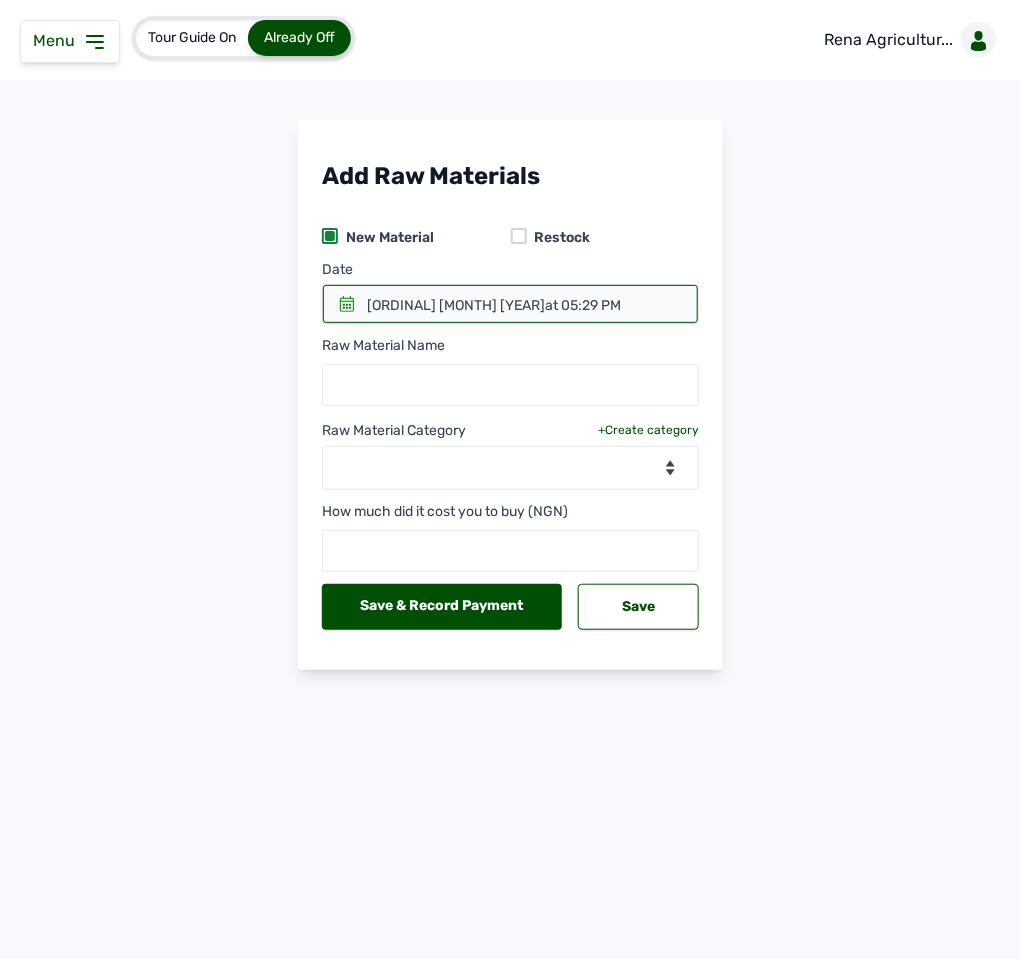 click 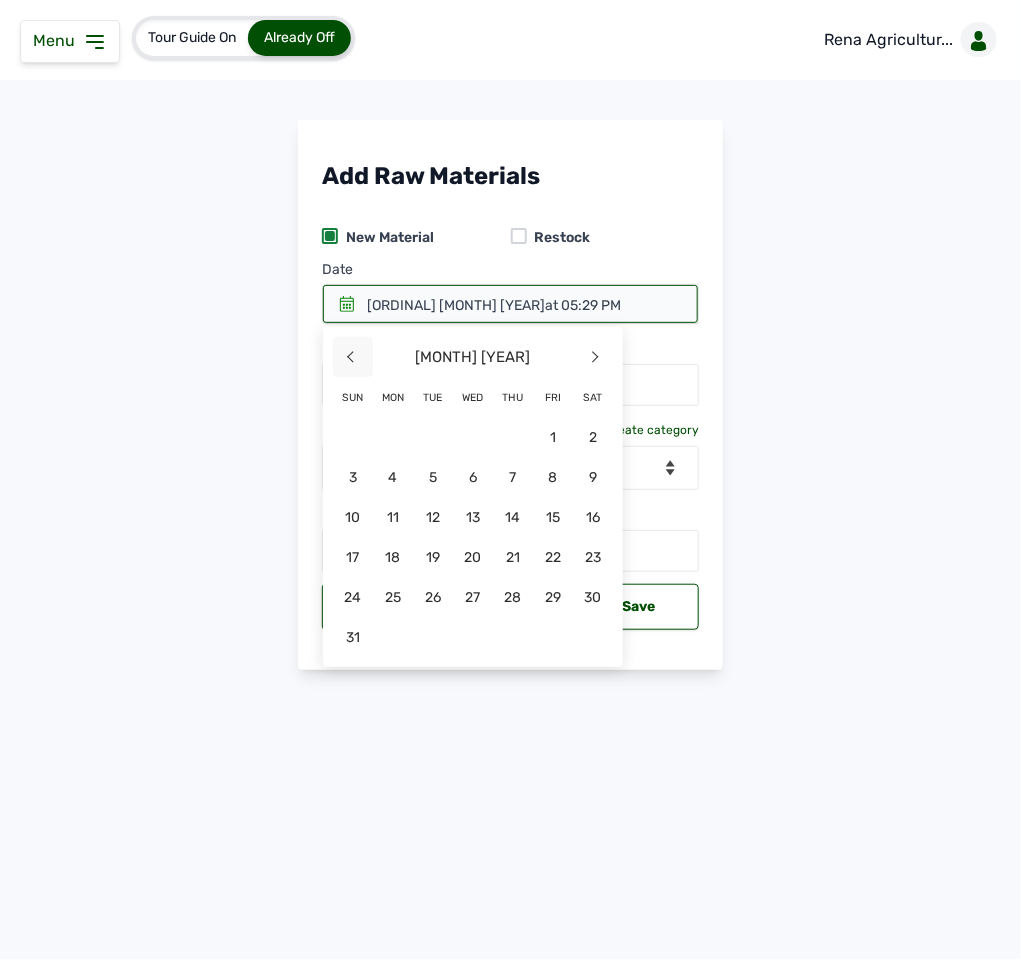 click on "<" at bounding box center (353, 357) 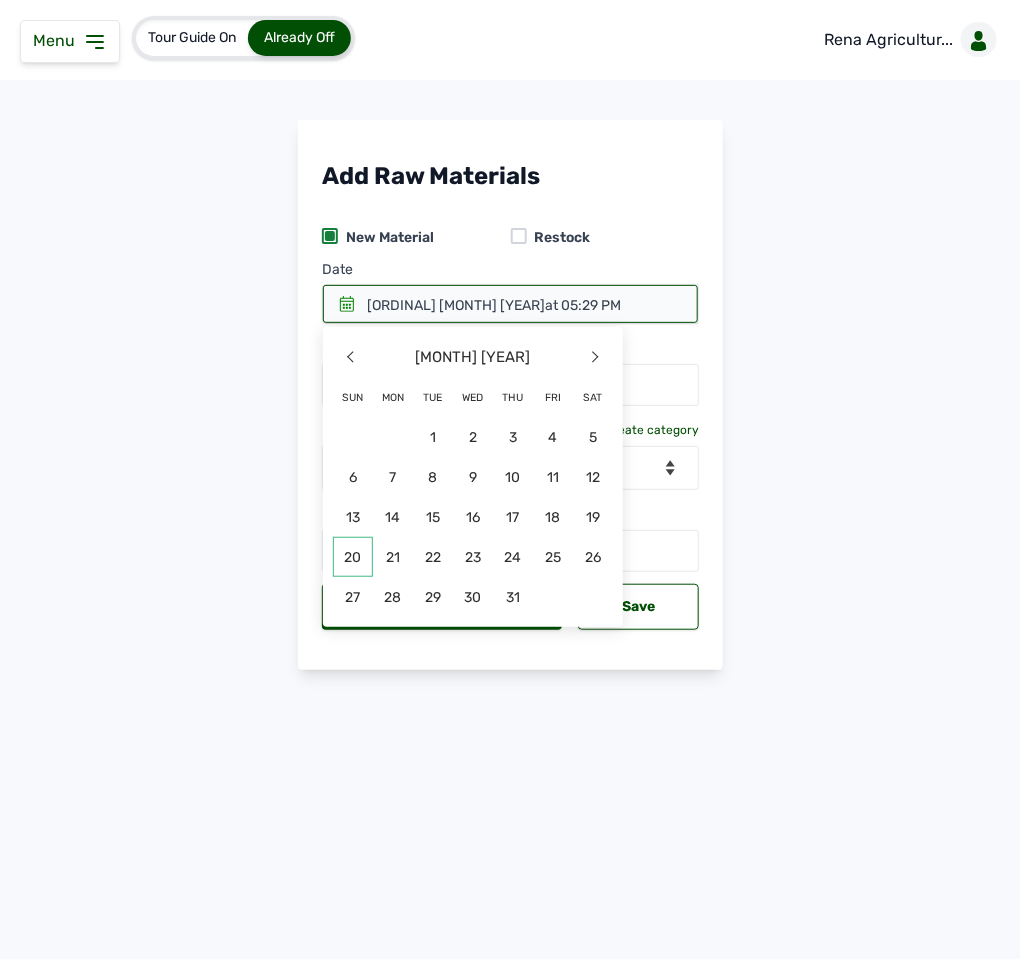 click on "20" 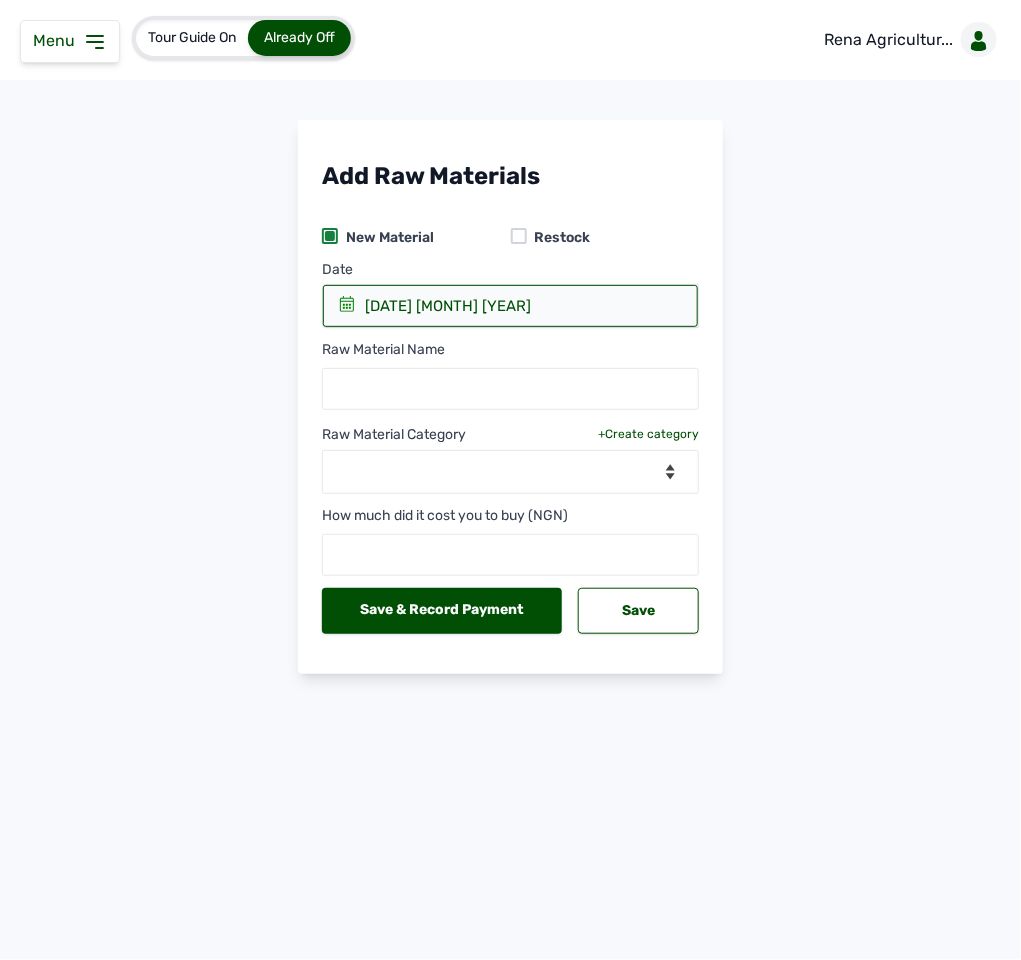 click at bounding box center [519, 236] 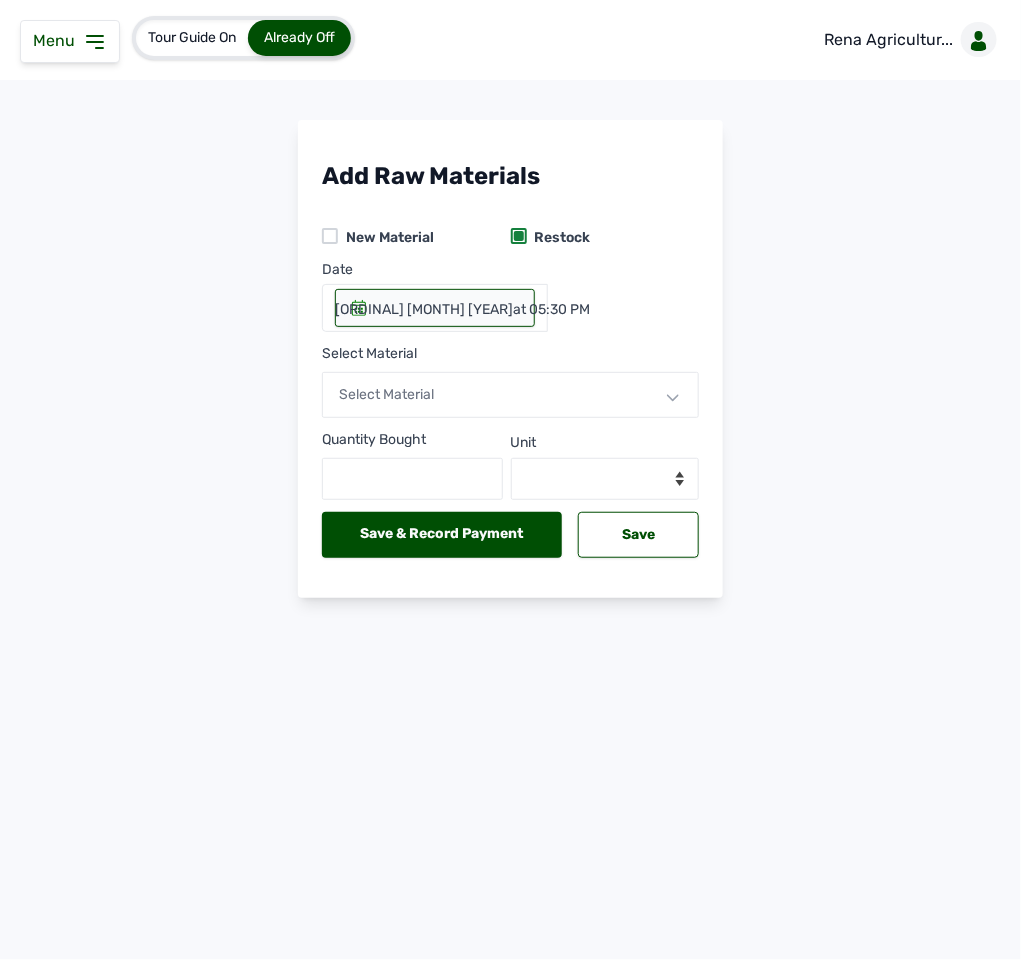 click on "[ORDINAL] [MONTH] [YEAR]   at [TIME]" at bounding box center [462, 310] 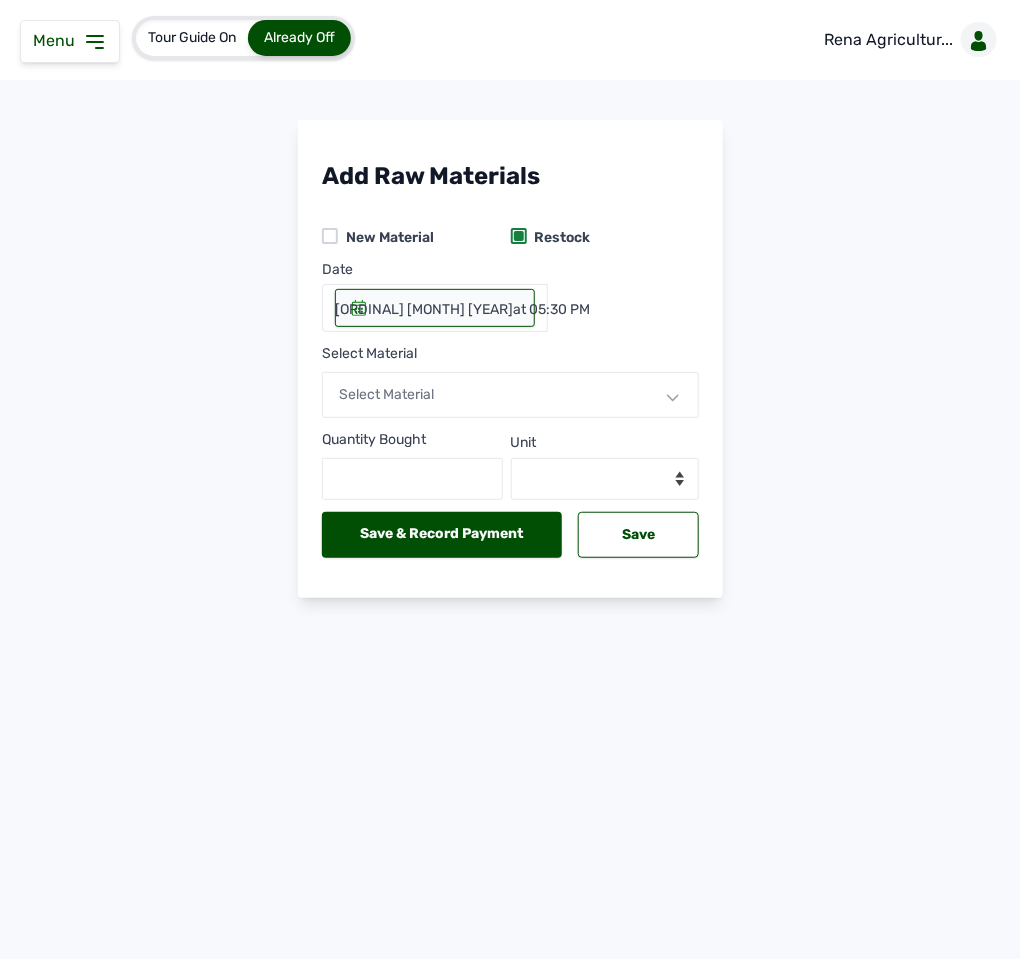click on "[ORDINAL] [MONTH] [YEAR]   at [TIME]" at bounding box center [462, 310] 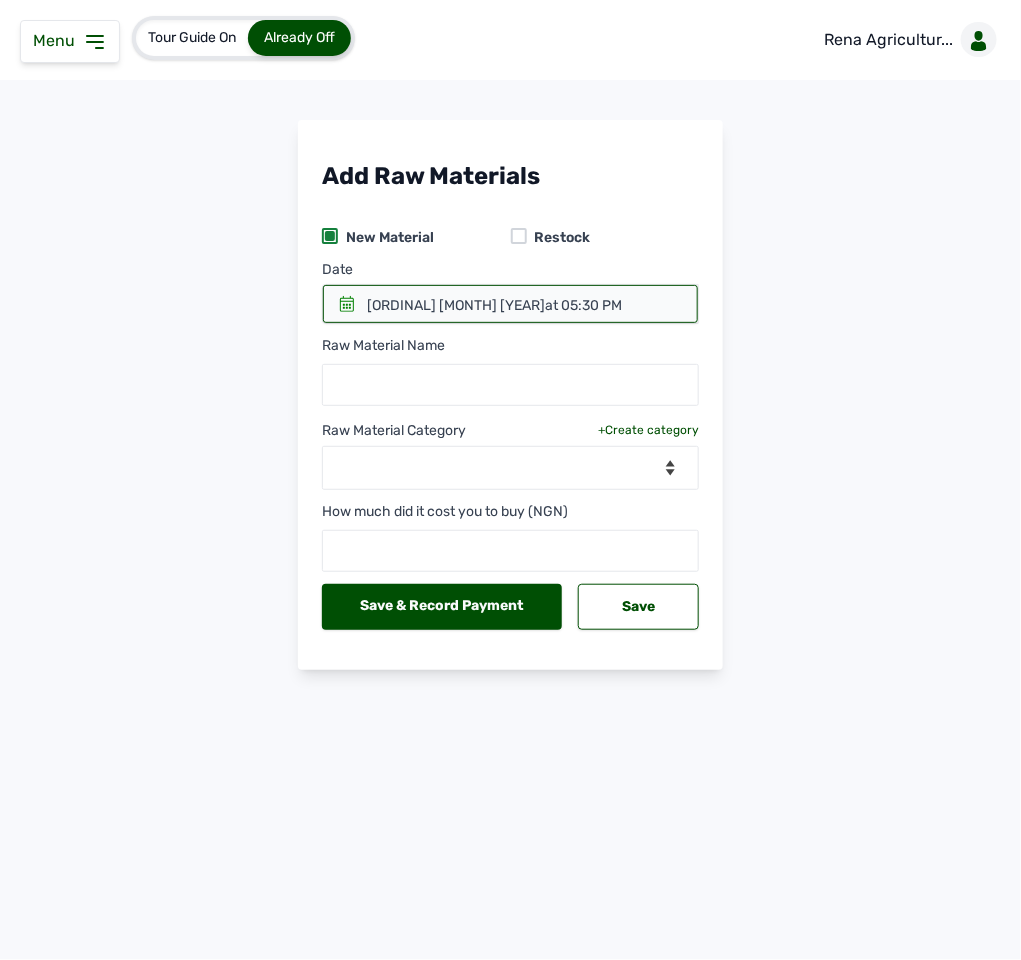 click 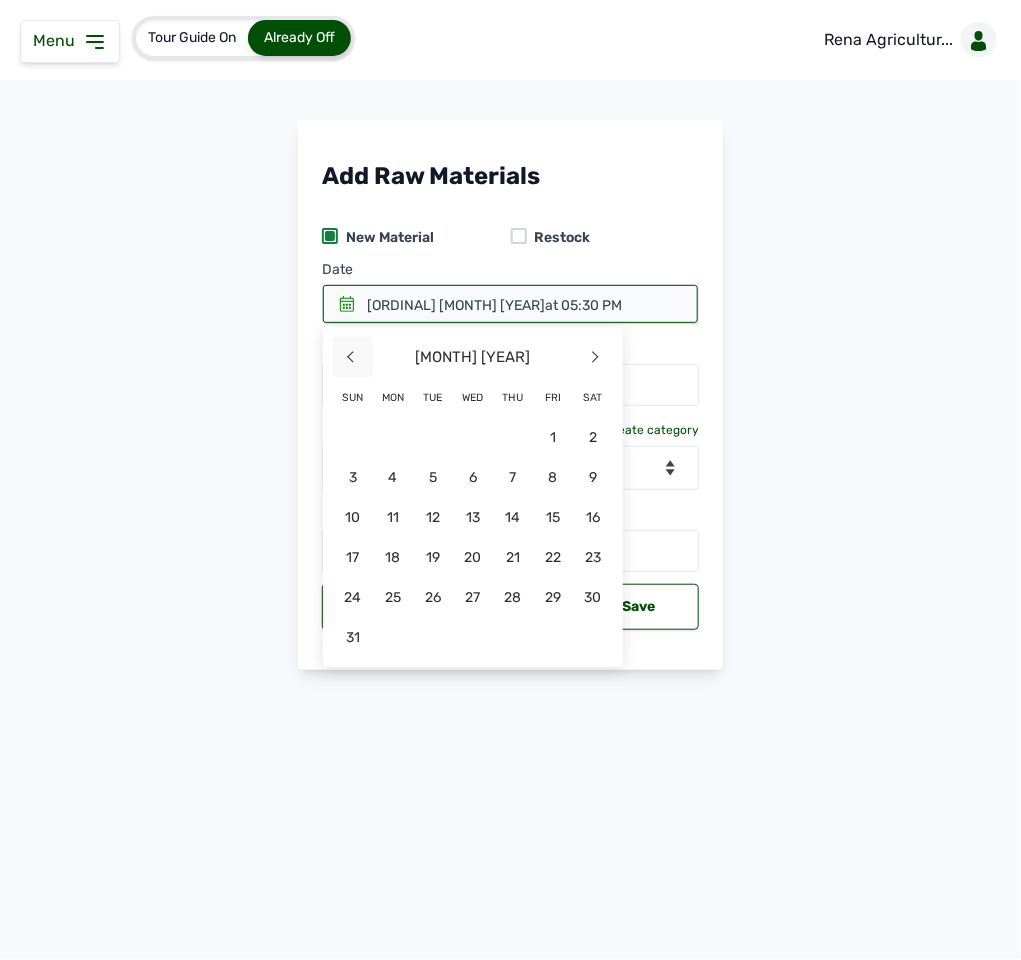 click on "<" at bounding box center (353, 357) 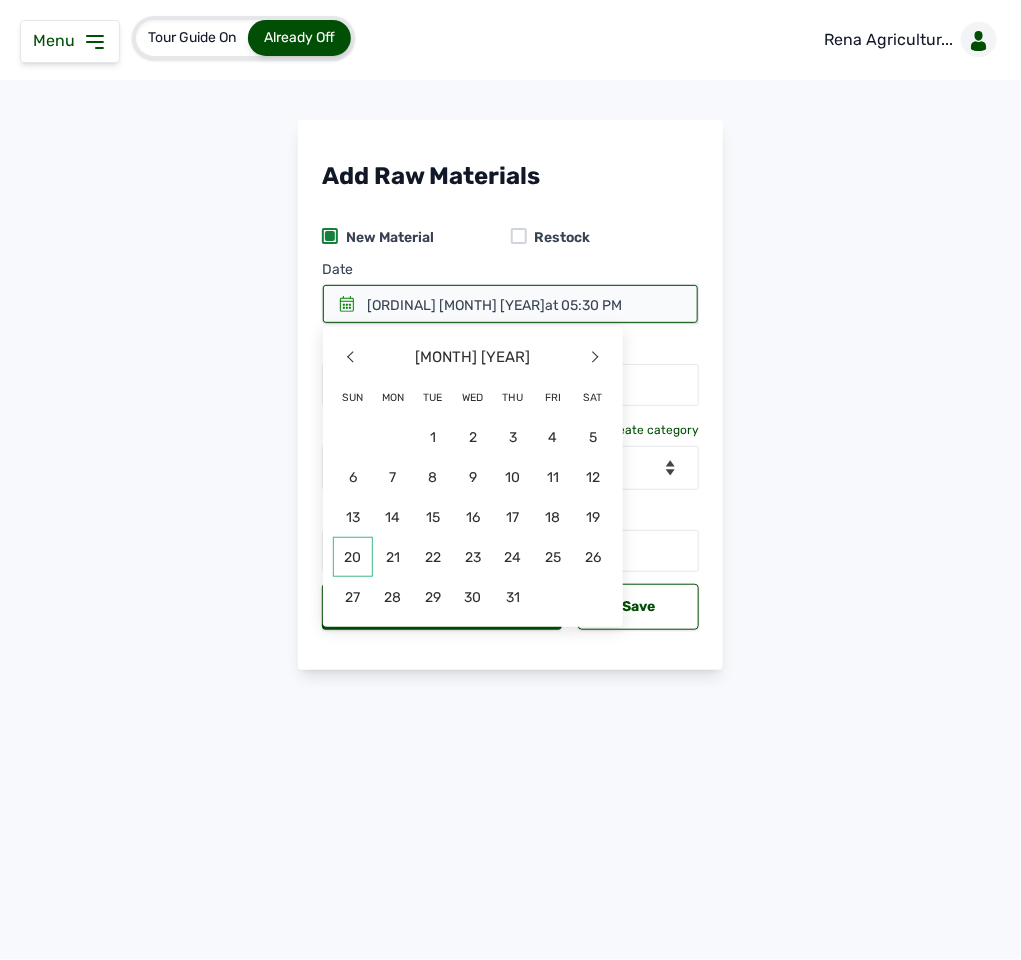click on "20" 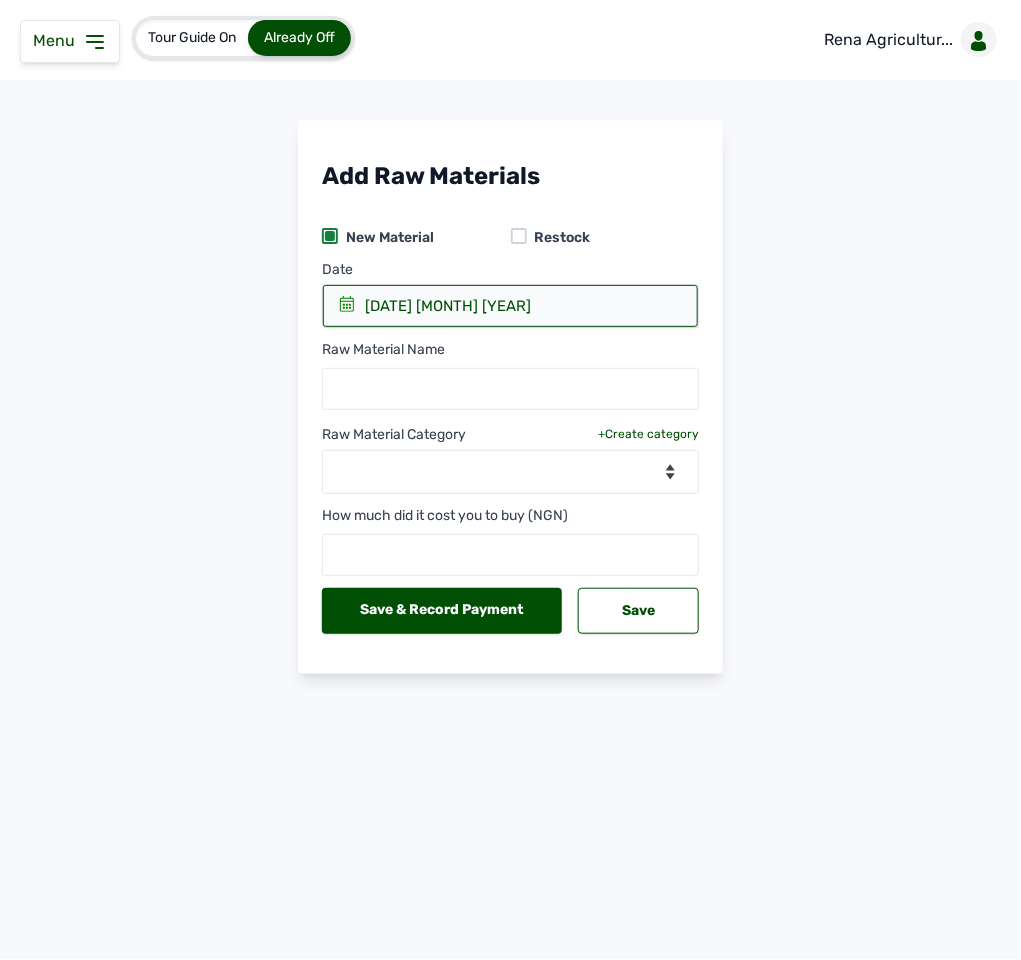 click on "Restock" at bounding box center (559, 238) 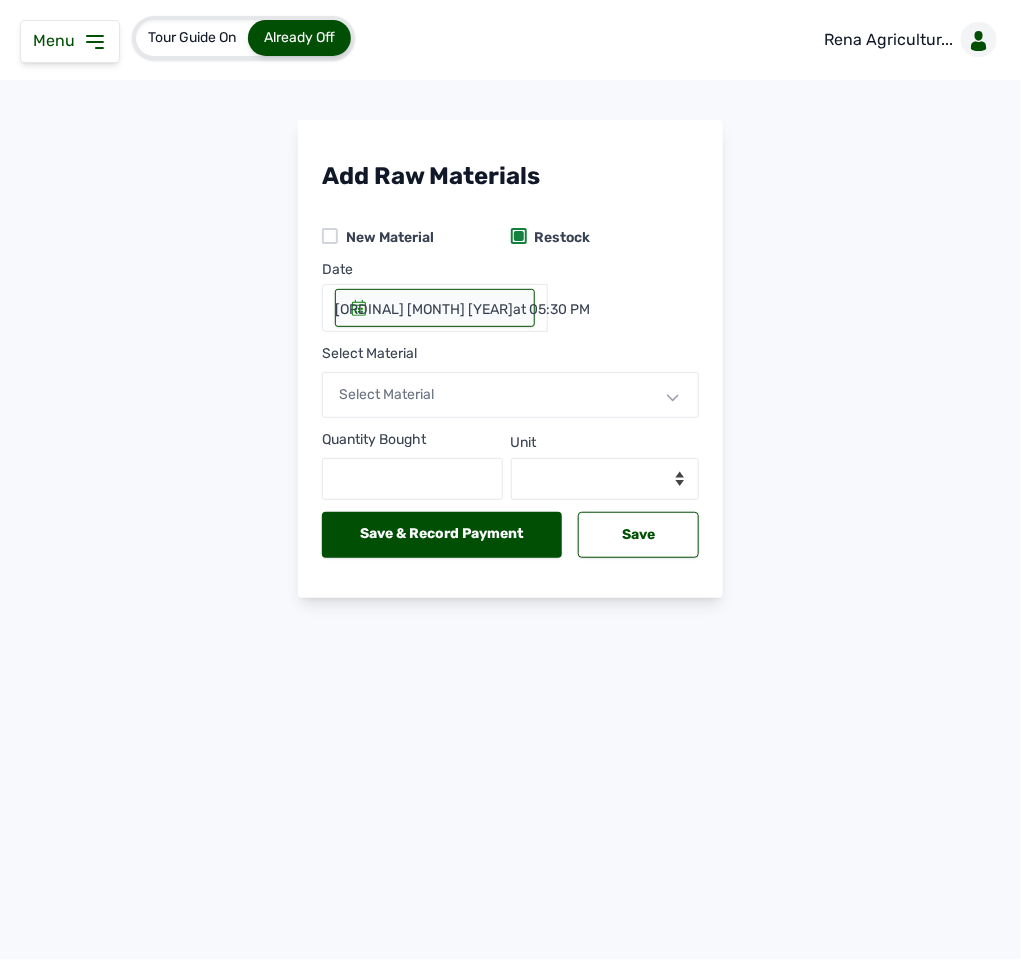 click on "at 05:30 PM" at bounding box center [551, 309] 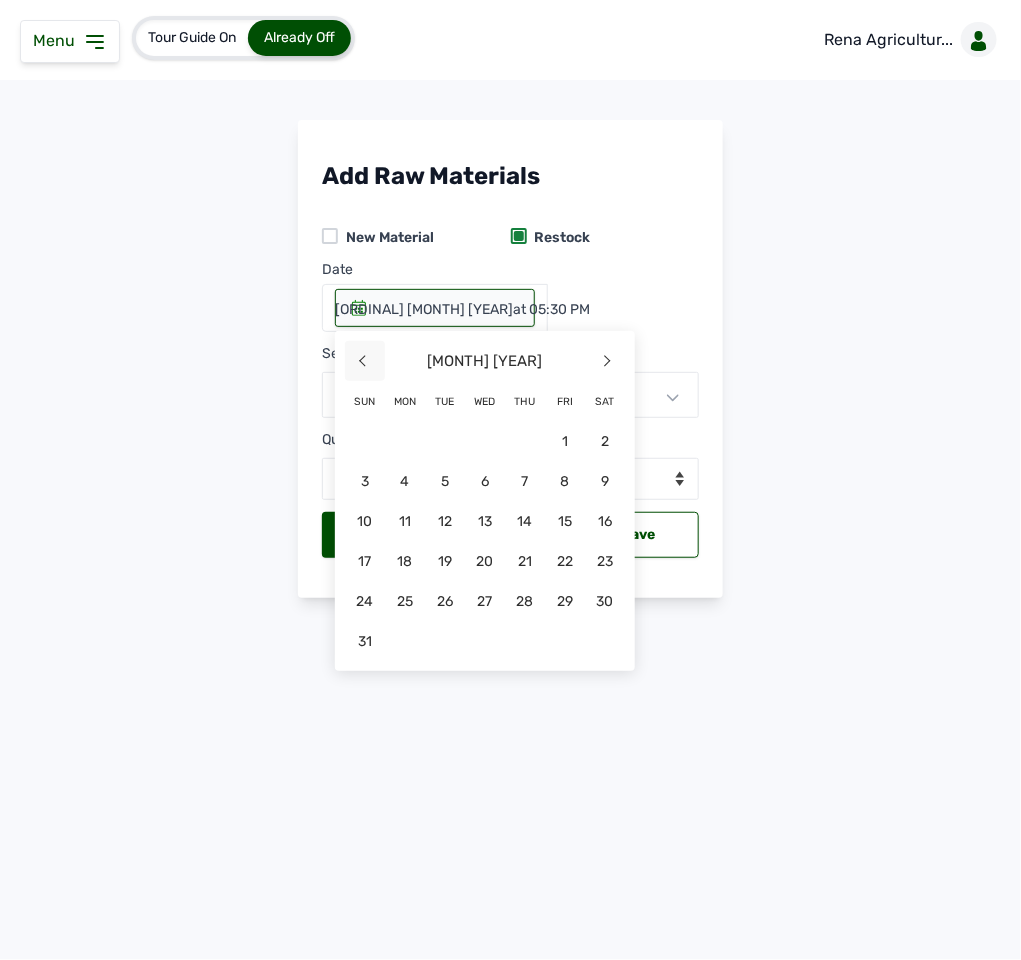 click on "<" at bounding box center (365, 361) 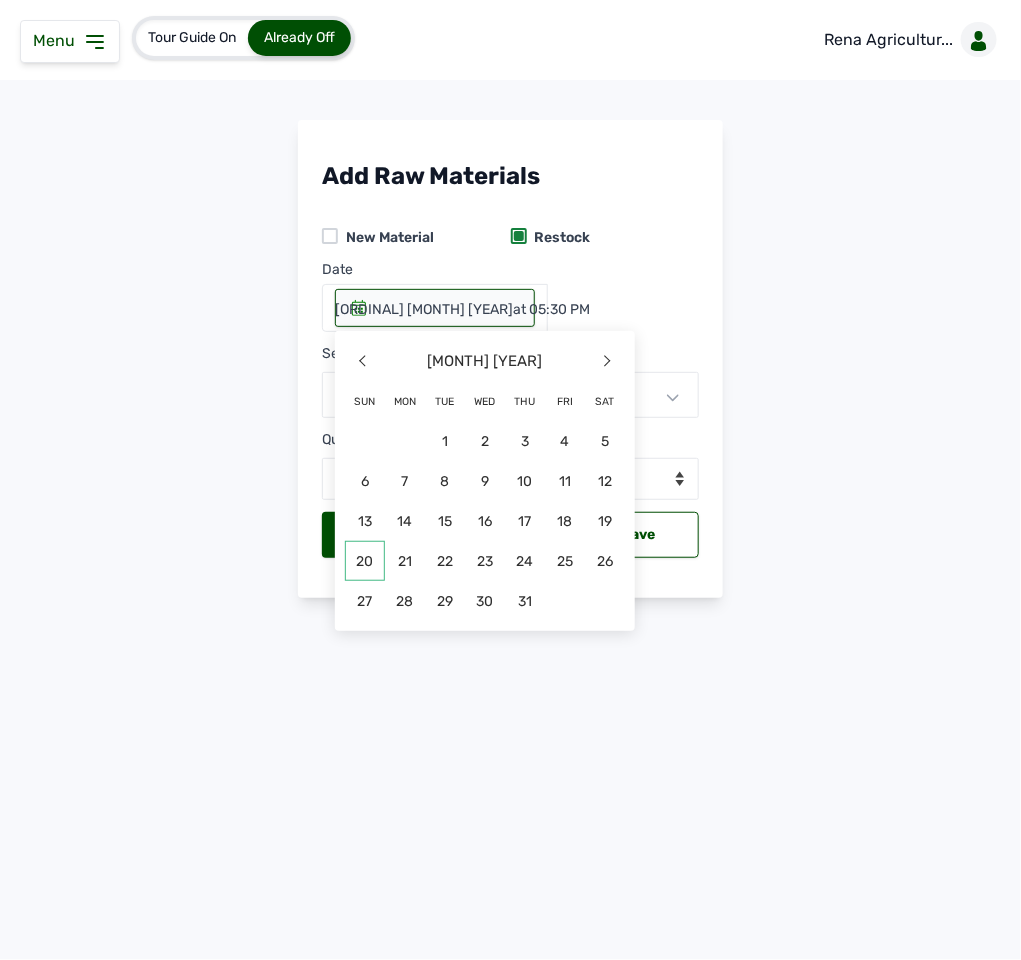 click on "20" 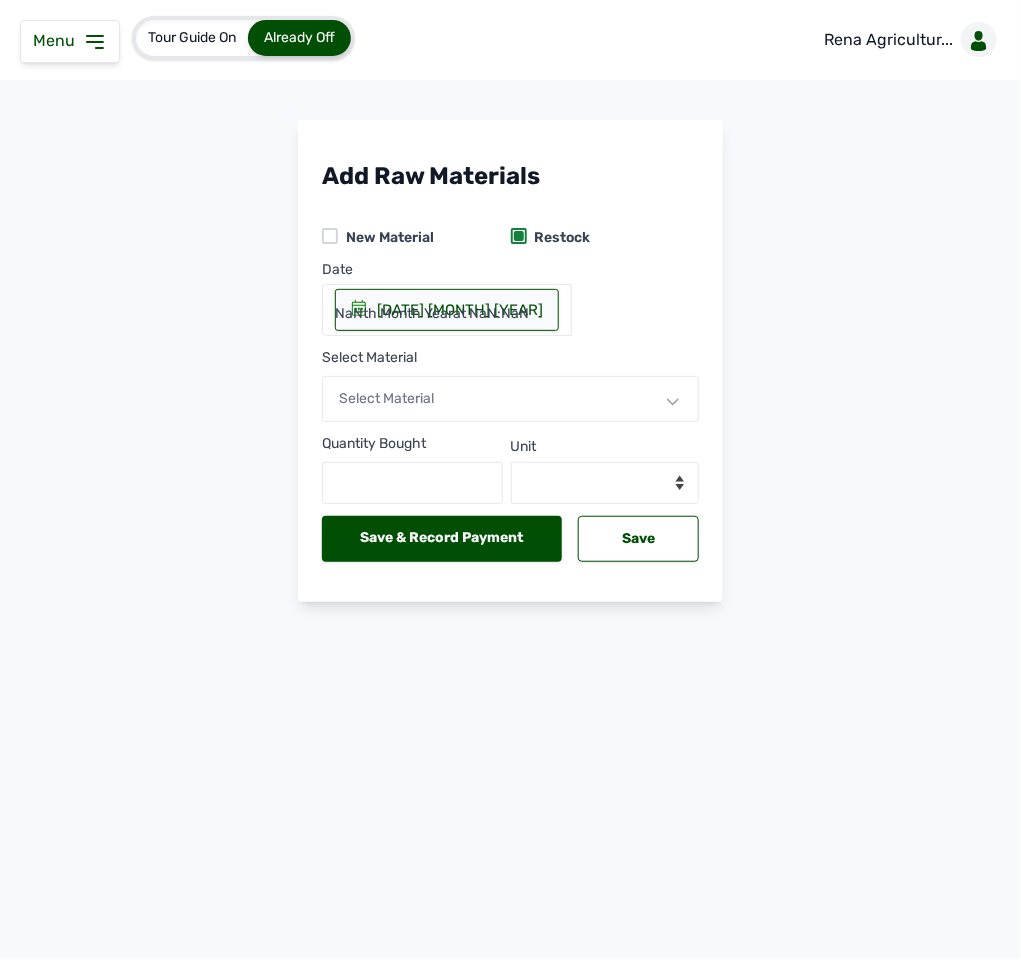 click on "Select Material" at bounding box center [510, 399] 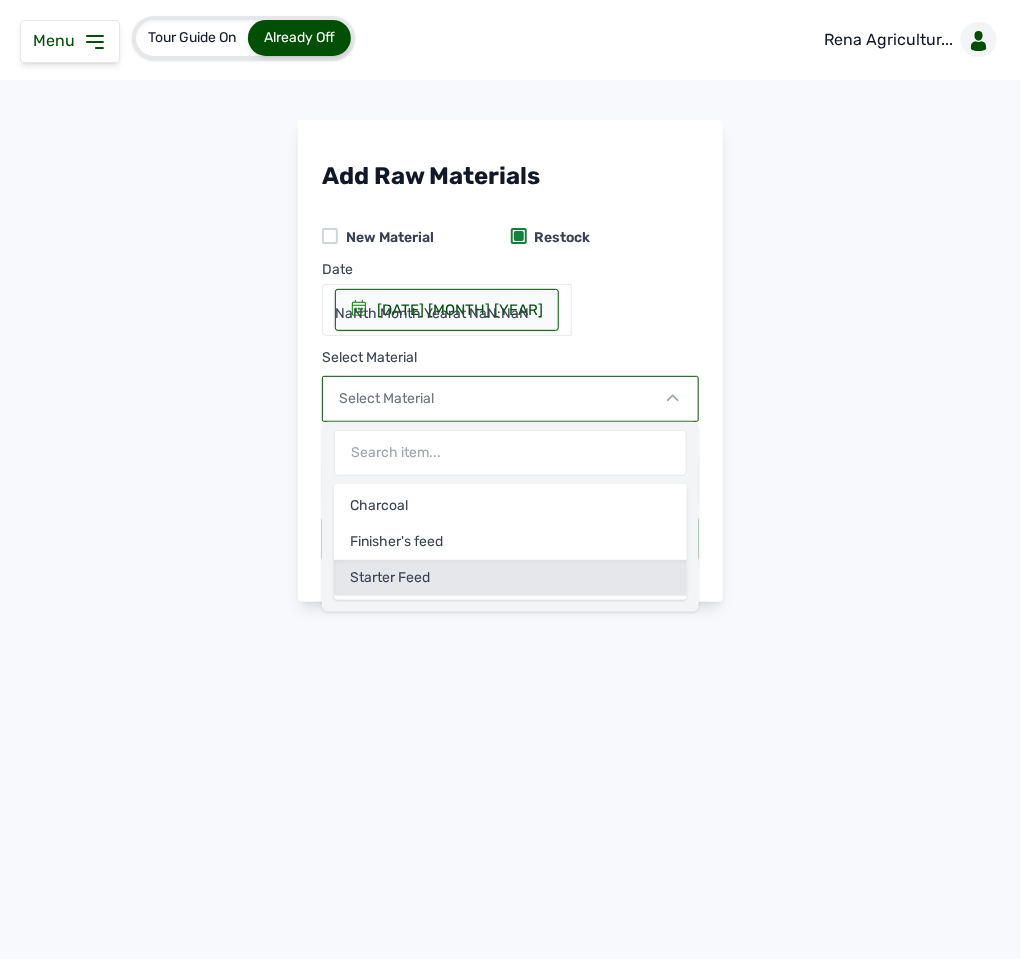 click on "Starter Feed" at bounding box center [510, 578] 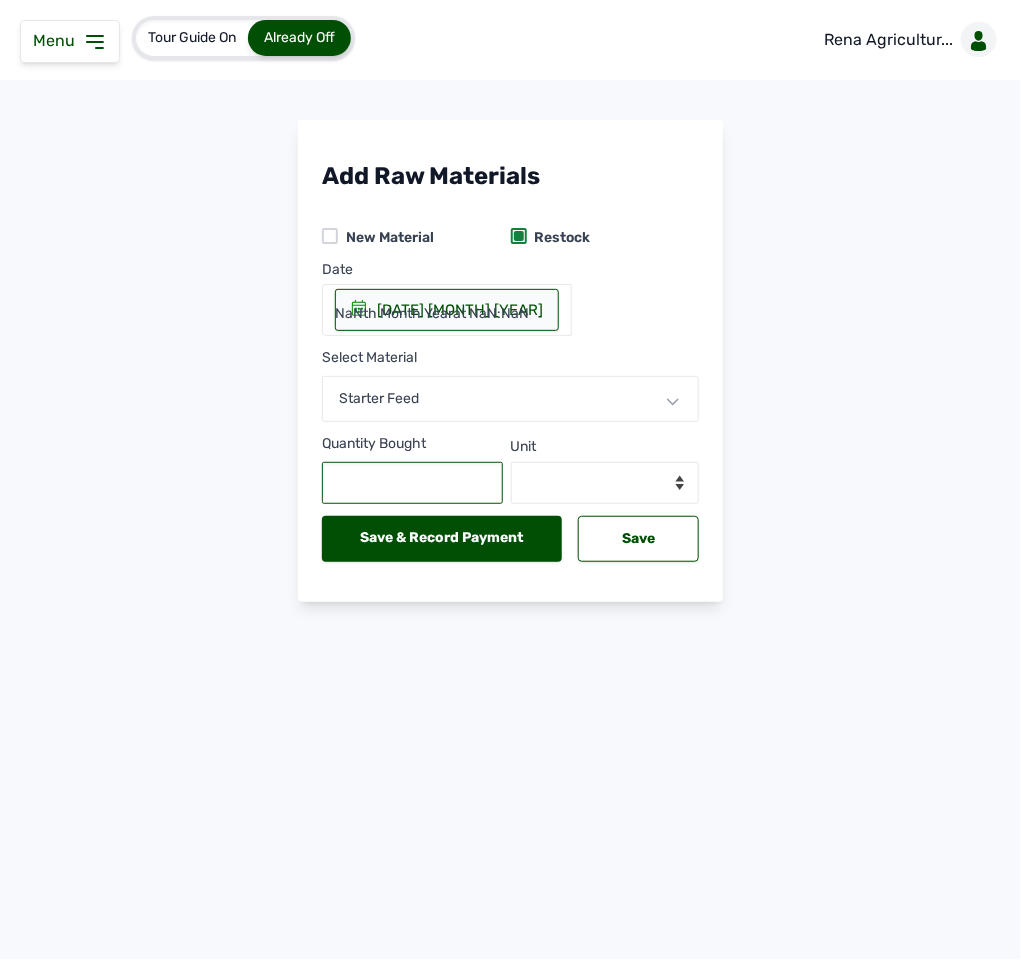 click at bounding box center [412, 483] 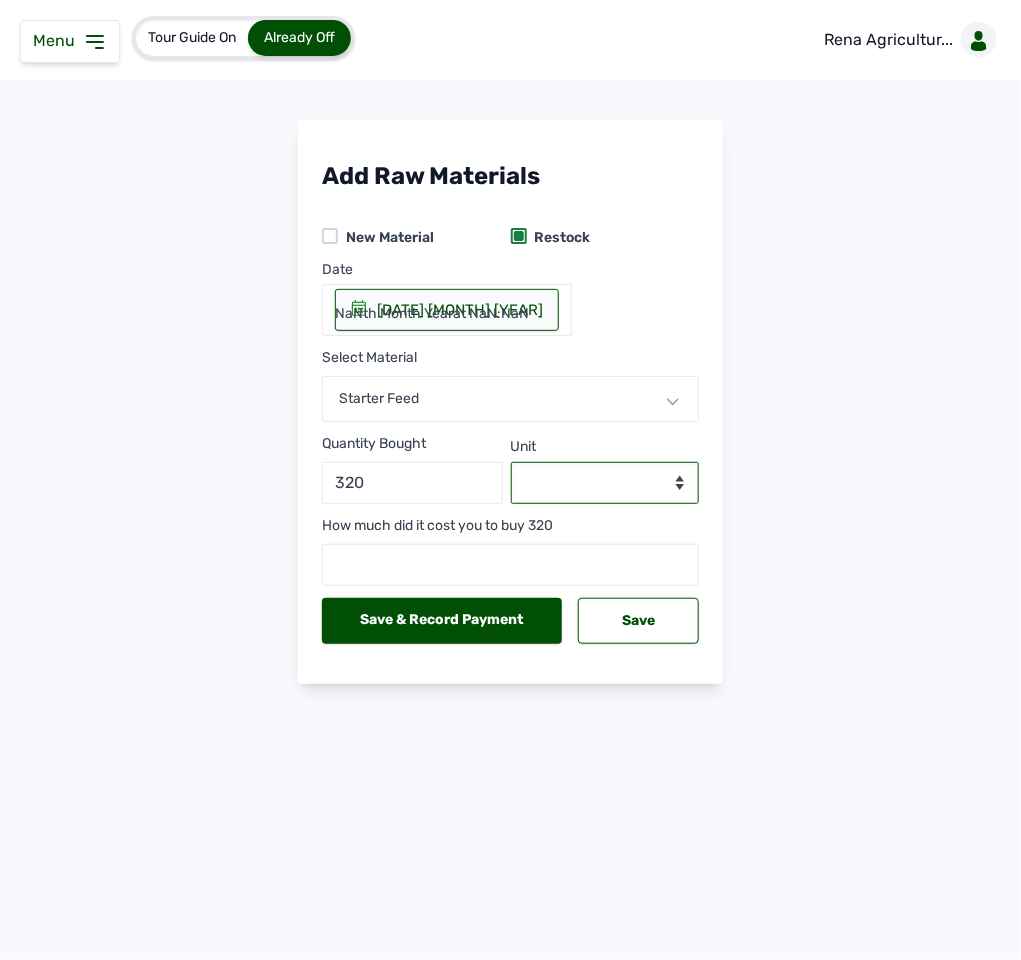 click on "--Select unit-- Bag(s) Kg" at bounding box center (605, 483) 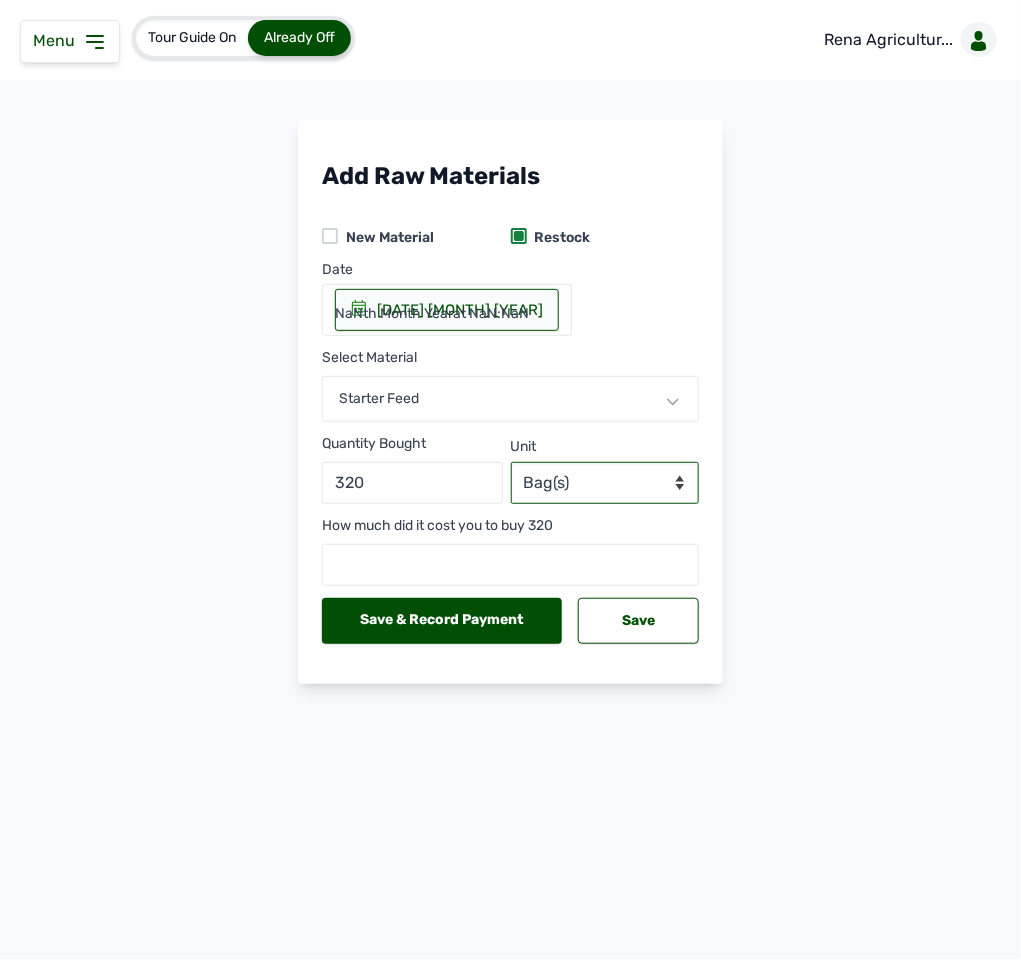 click on "--Select unit-- Bag(s) Kg" at bounding box center (605, 483) 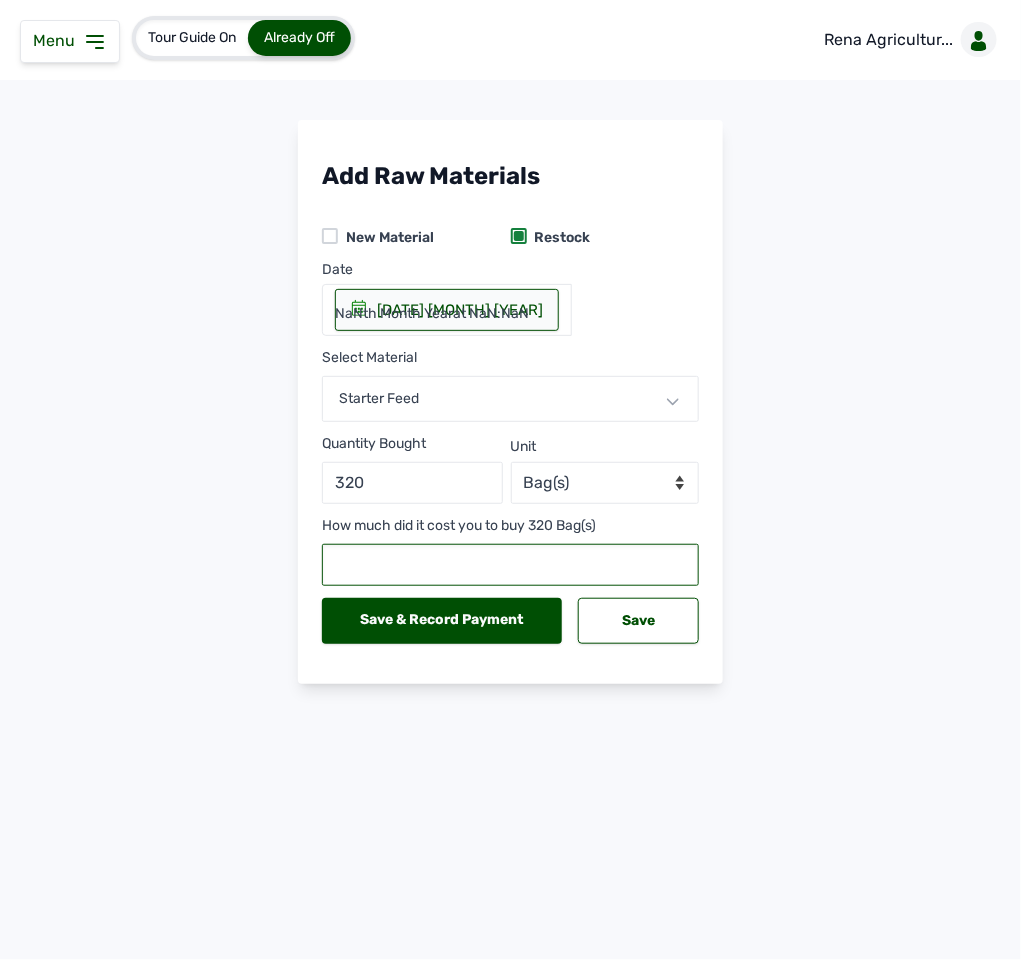 click at bounding box center (510, 565) 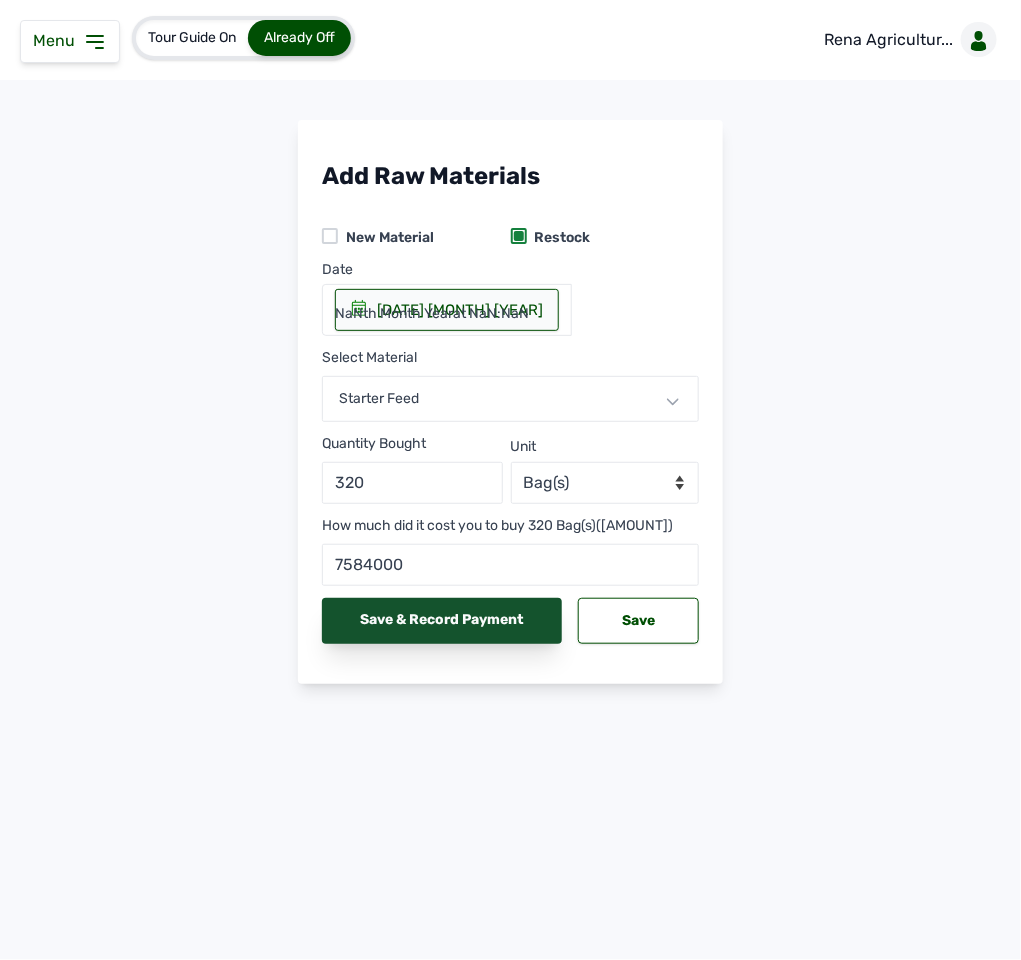 click on "Save & Record Payment" at bounding box center (442, 621) 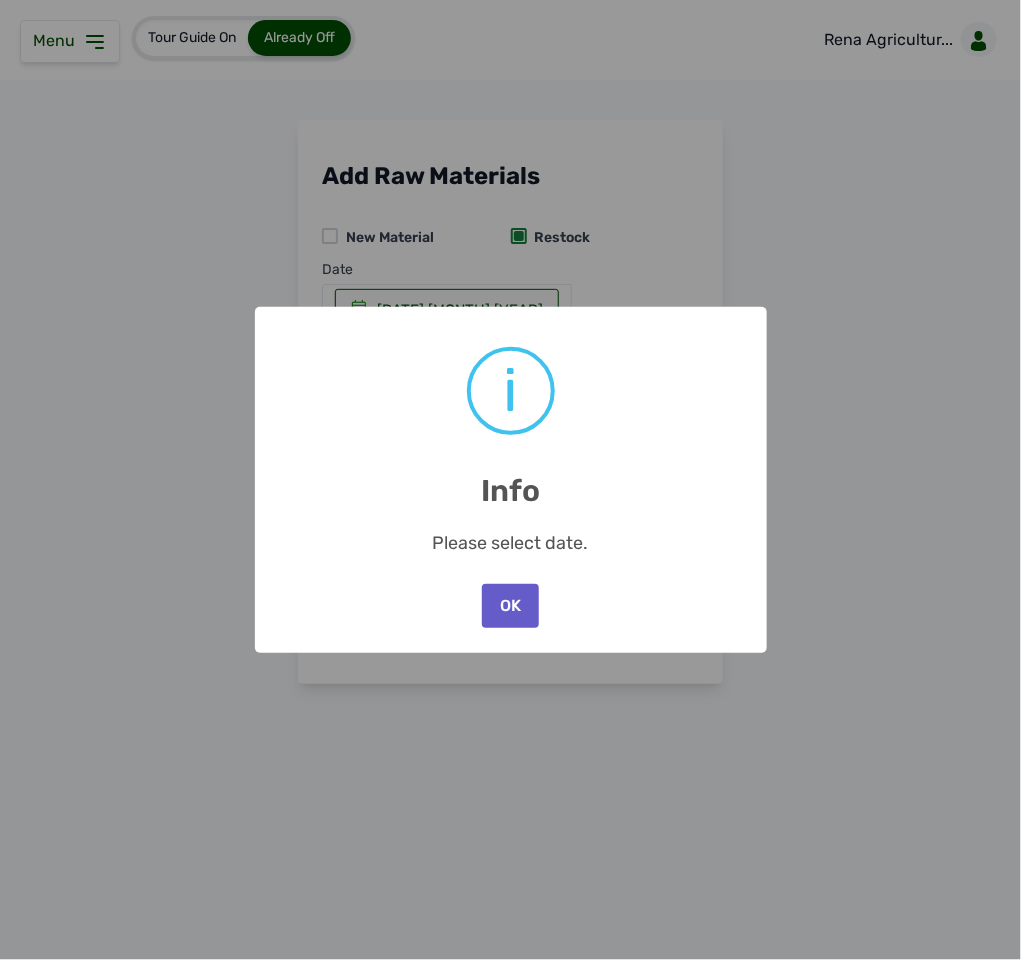 click on "OK" at bounding box center [510, 606] 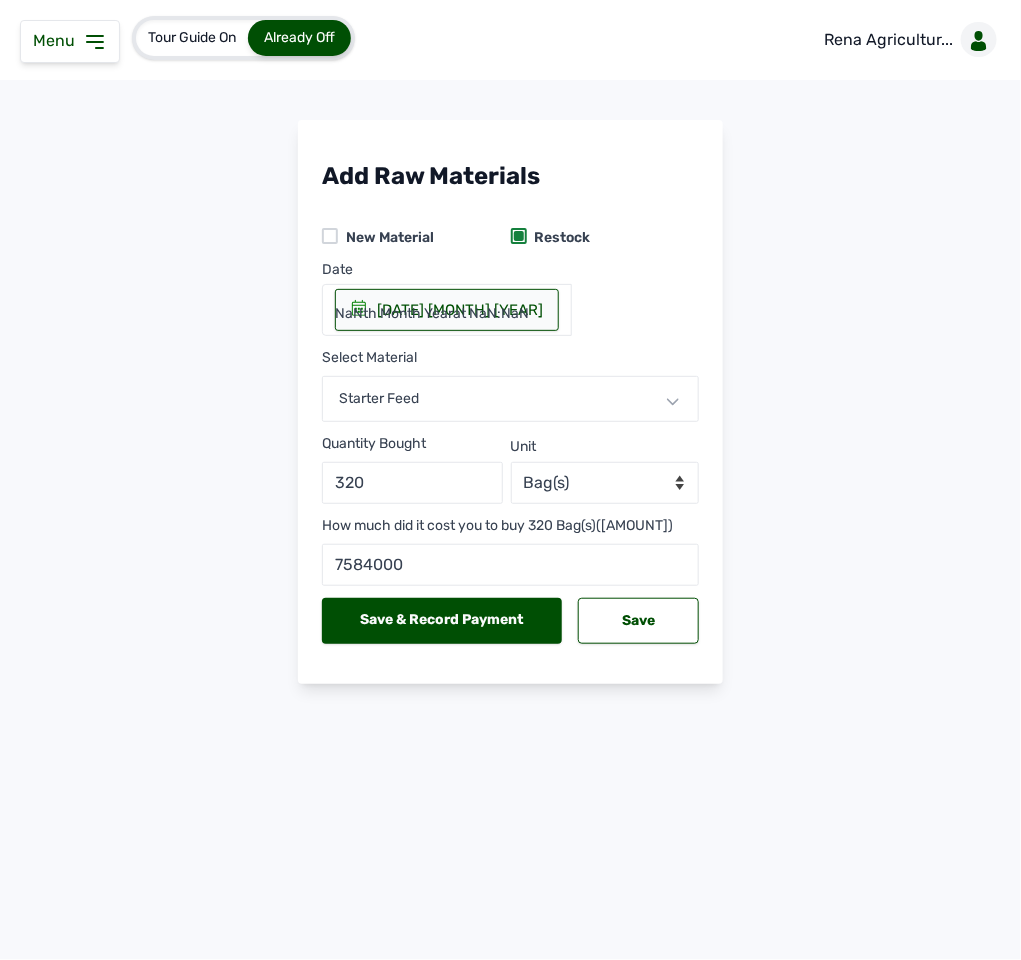 click on "[MONTH] [YEAR]   at [TIME]" at bounding box center (432, 314) 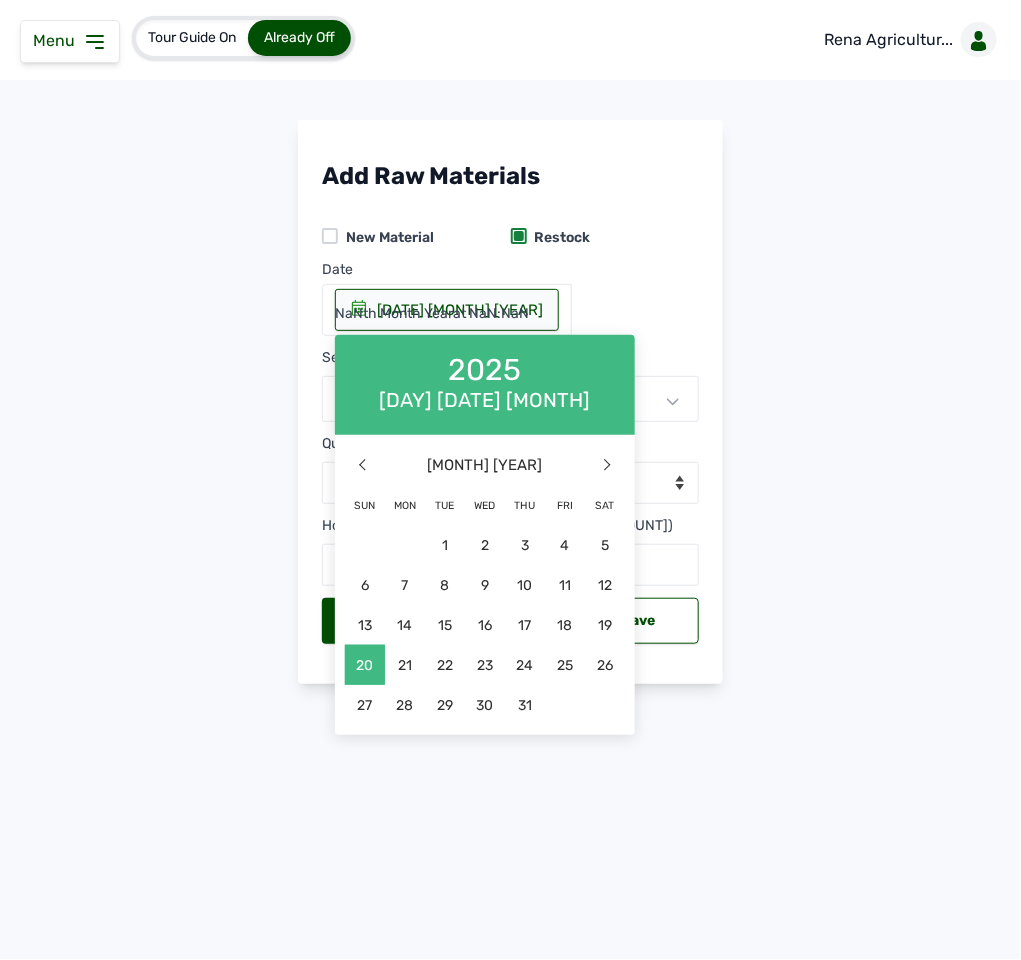 click on "20" 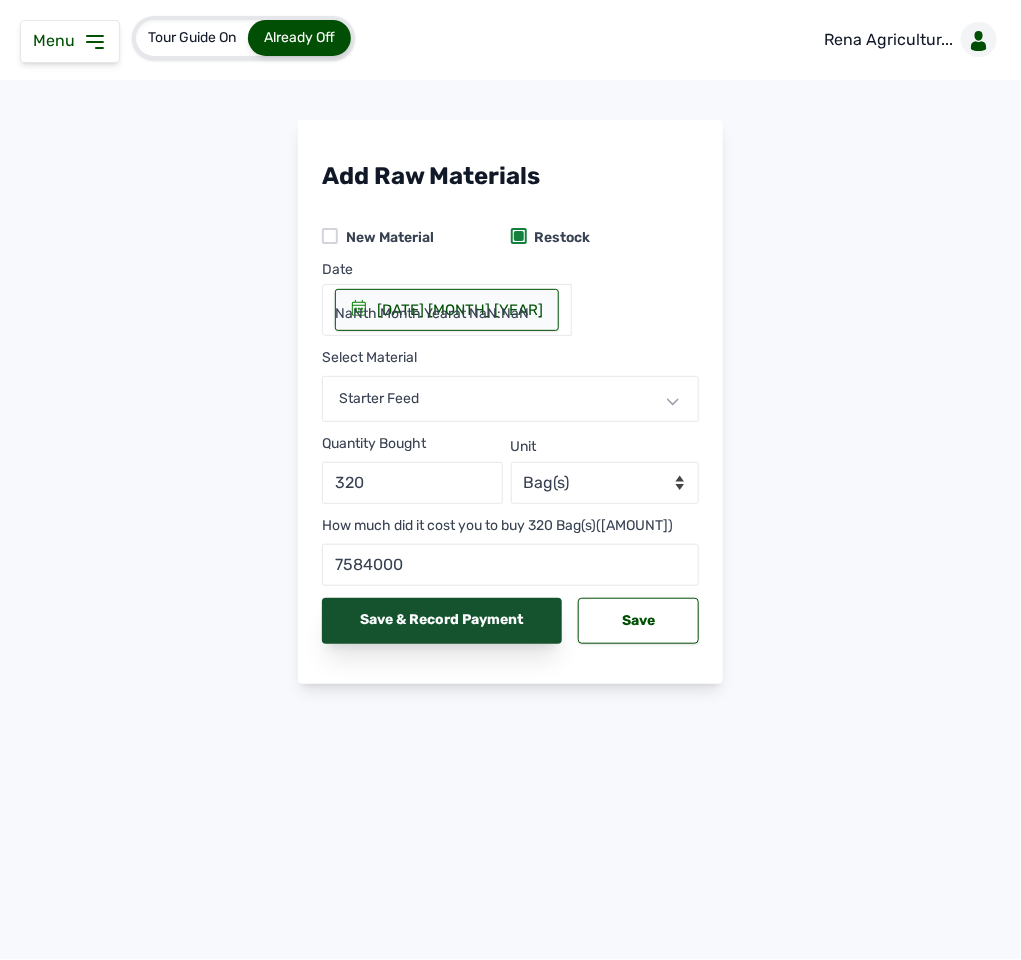 click on "Save & Record Payment" at bounding box center [442, 621] 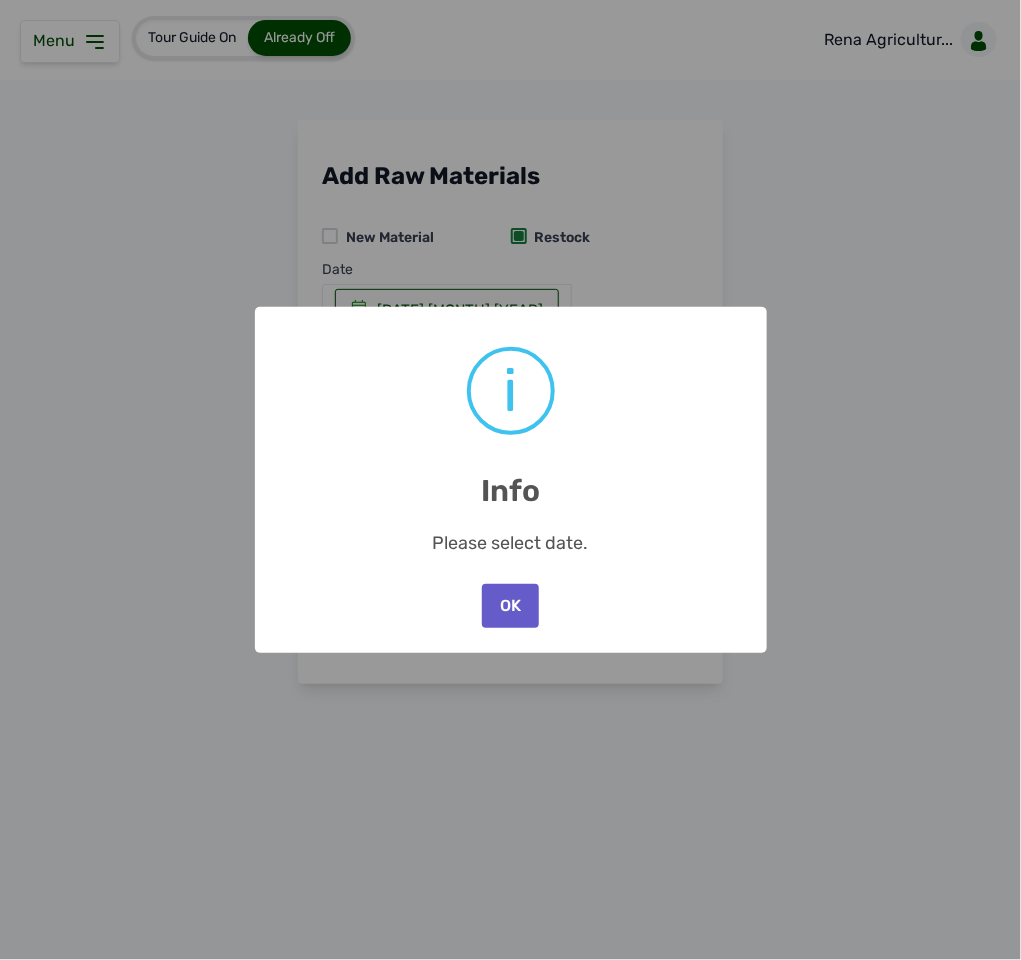 click on "OK" at bounding box center (510, 606) 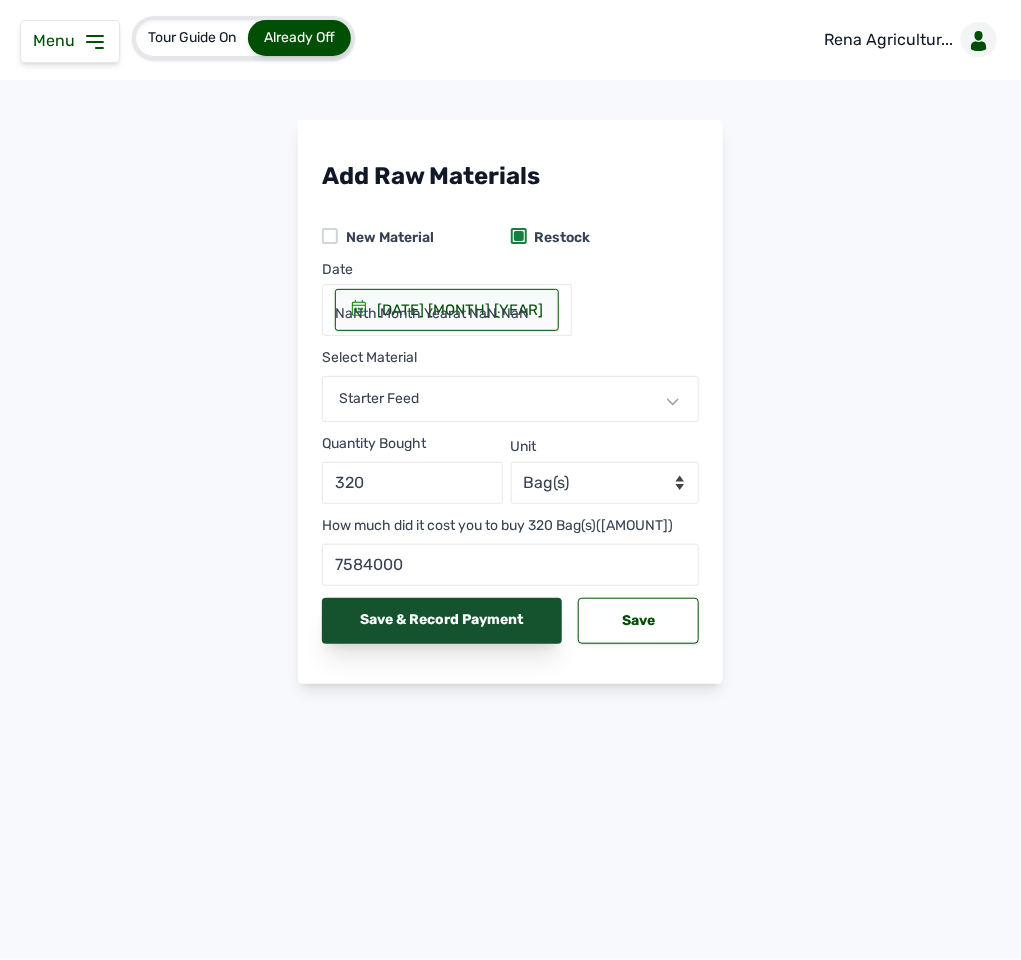click on "Save & Record Payment" at bounding box center [442, 621] 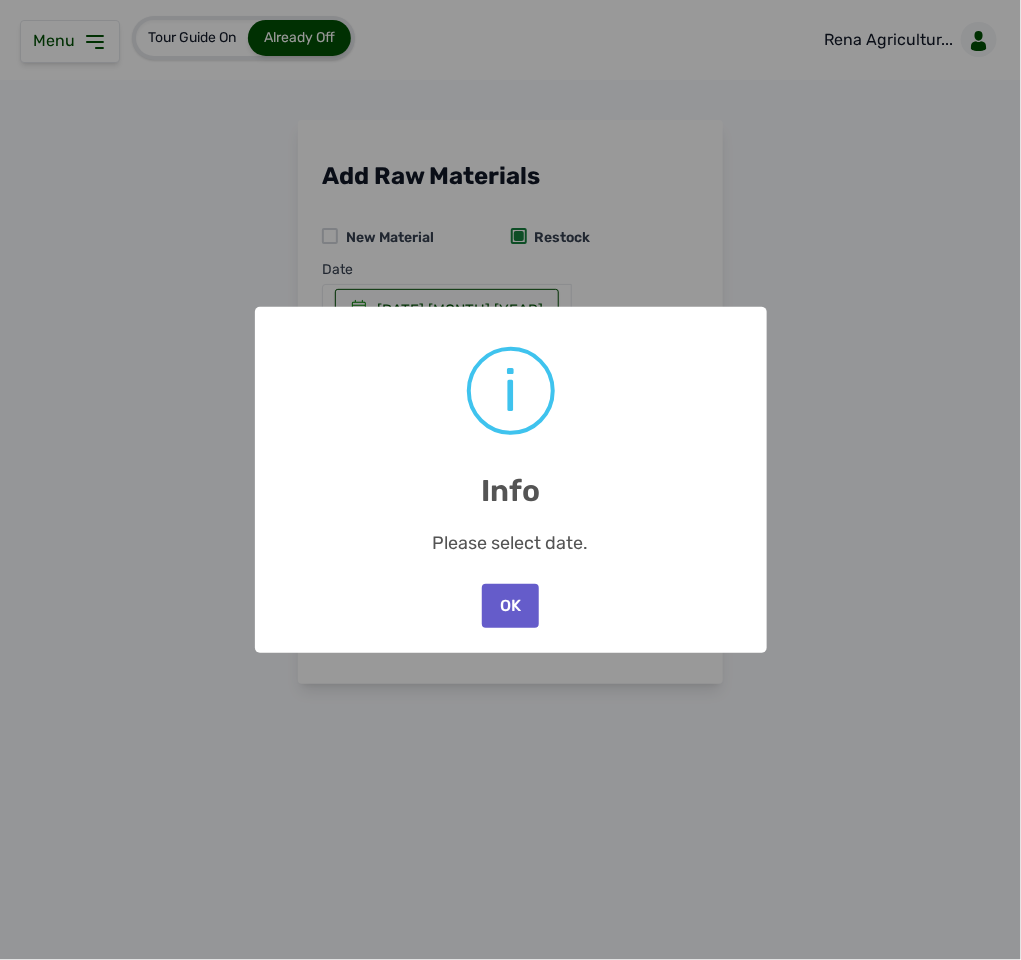 click on "OK" at bounding box center [510, 606] 